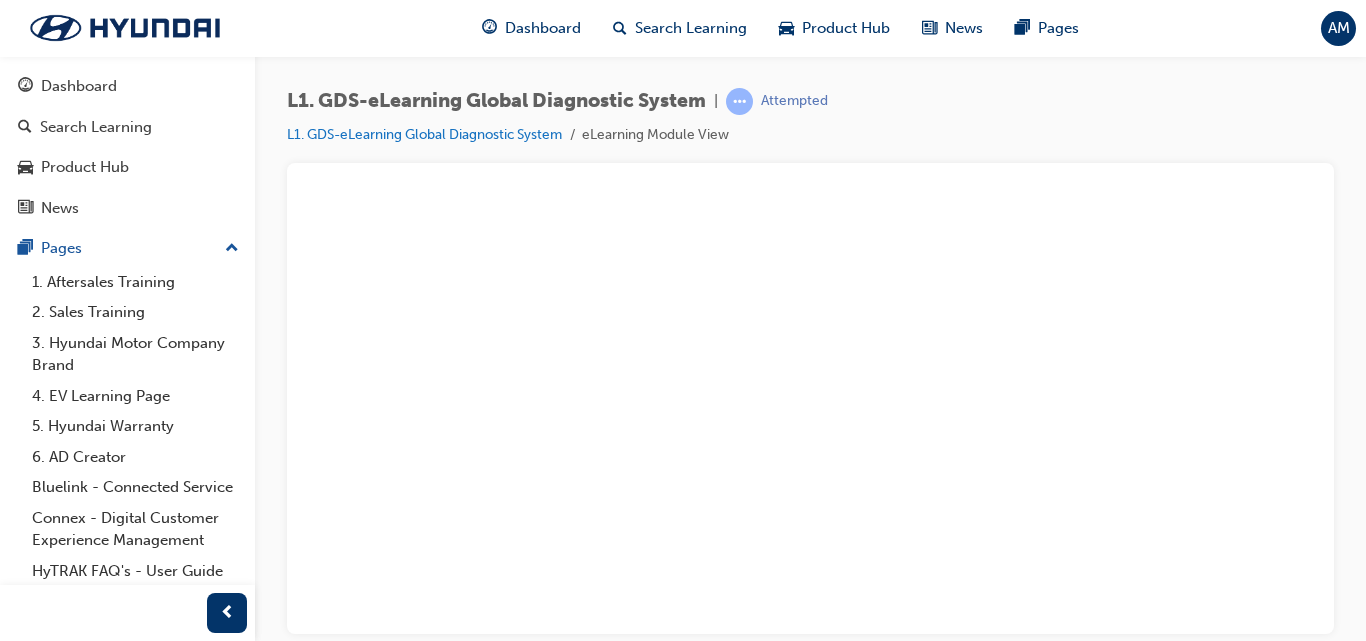 scroll, scrollTop: 0, scrollLeft: 0, axis: both 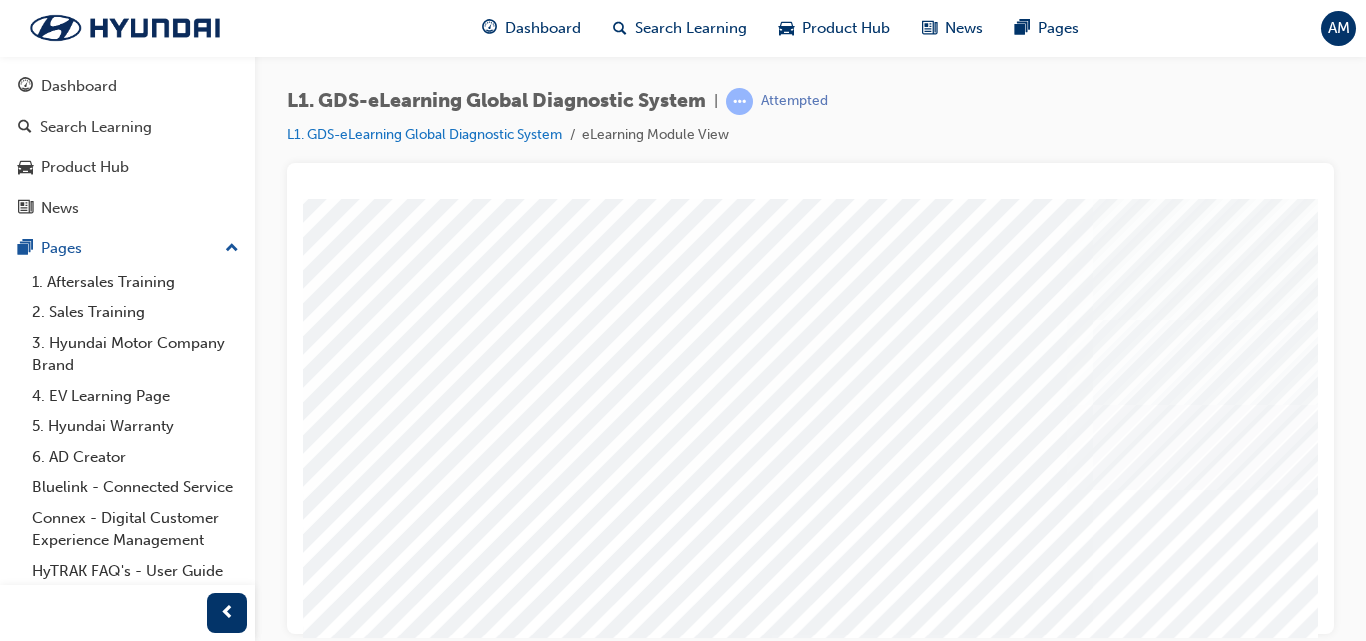 click at bounding box center [509, 5588] 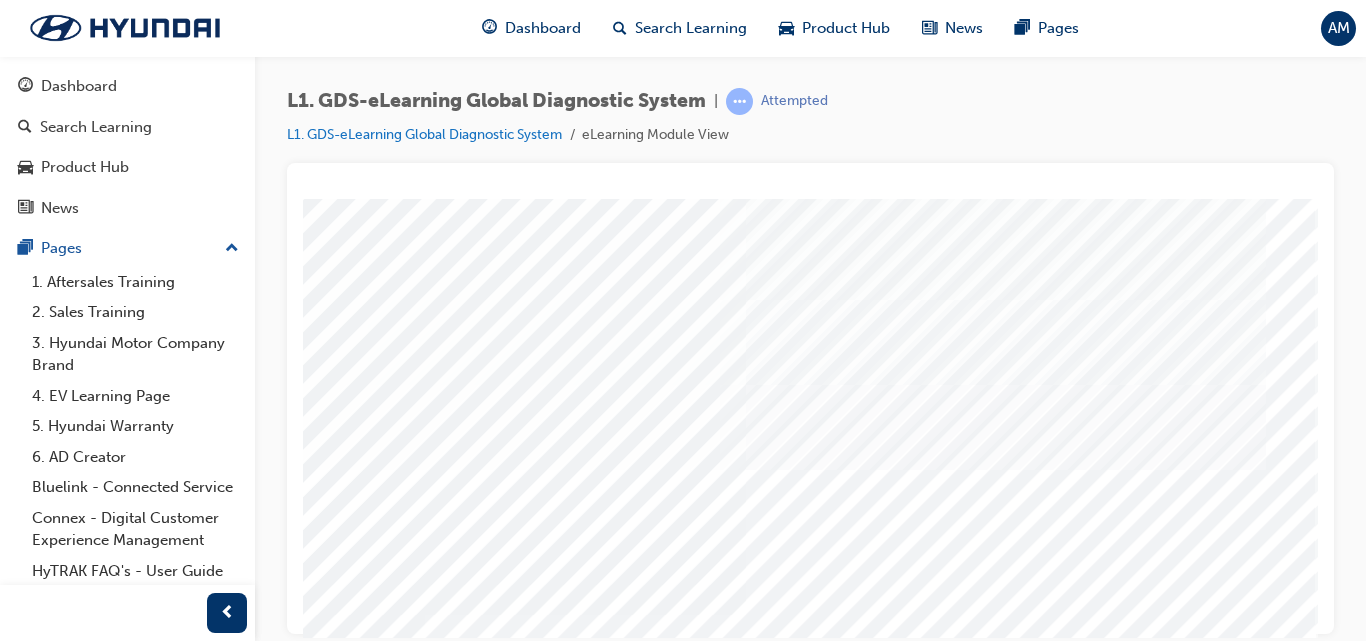 scroll, scrollTop: 328, scrollLeft: 362, axis: both 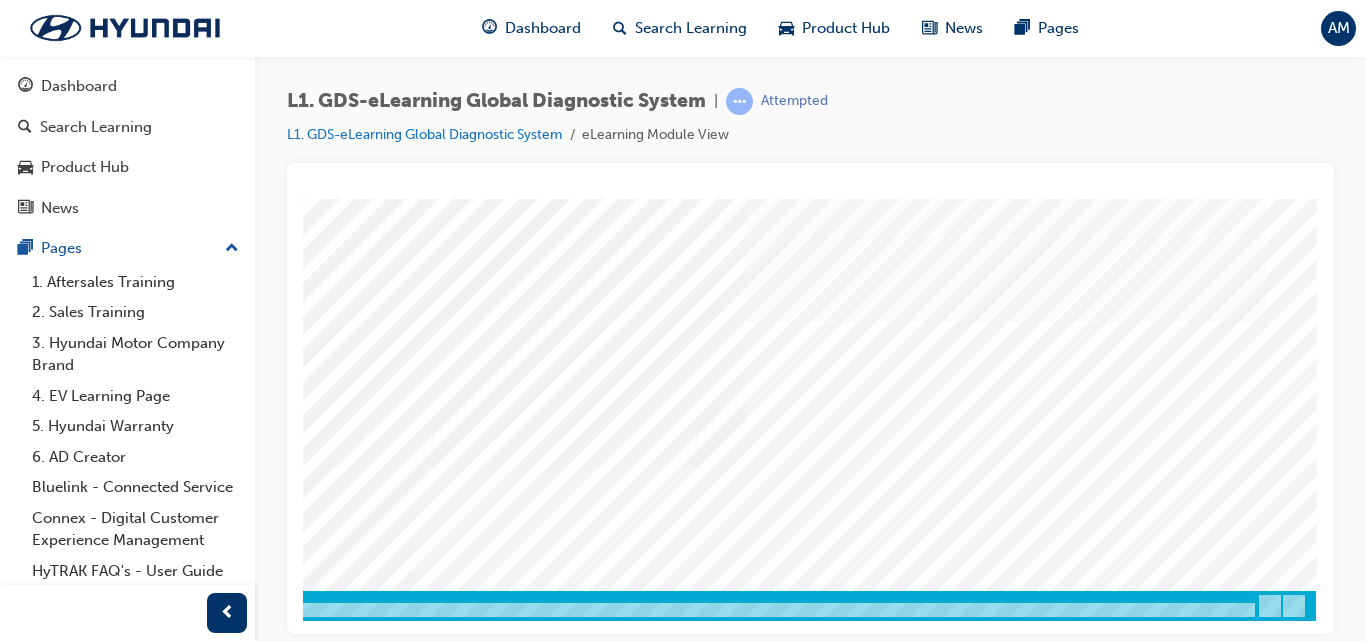click at bounding box center (26, 8234) 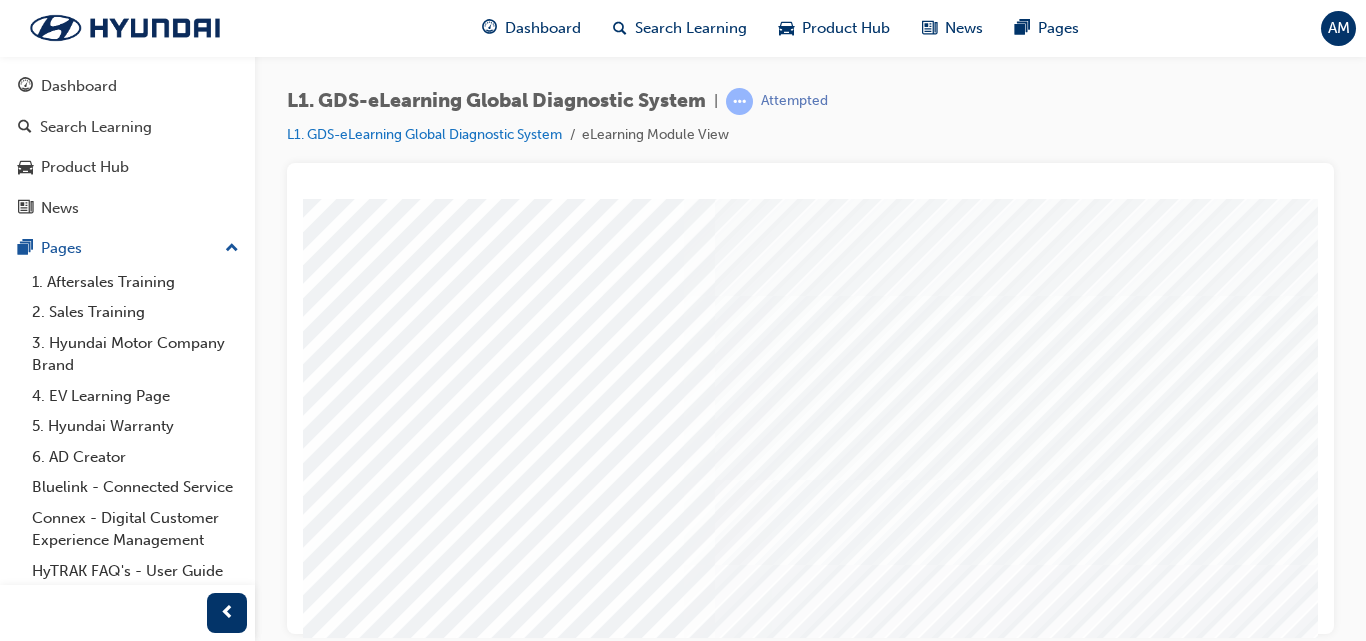 scroll, scrollTop: 97, scrollLeft: 0, axis: vertical 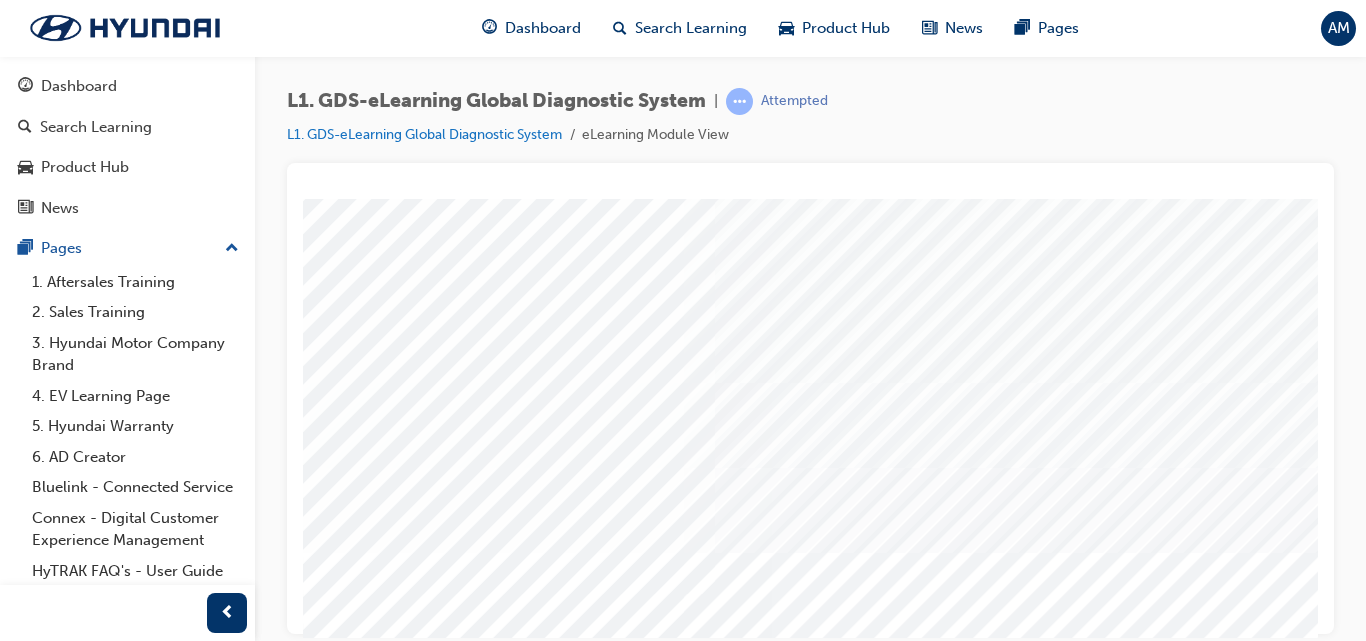 drag, startPoint x: 1062, startPoint y: 354, endPoint x: 631, endPoint y: 404, distance: 433.89053 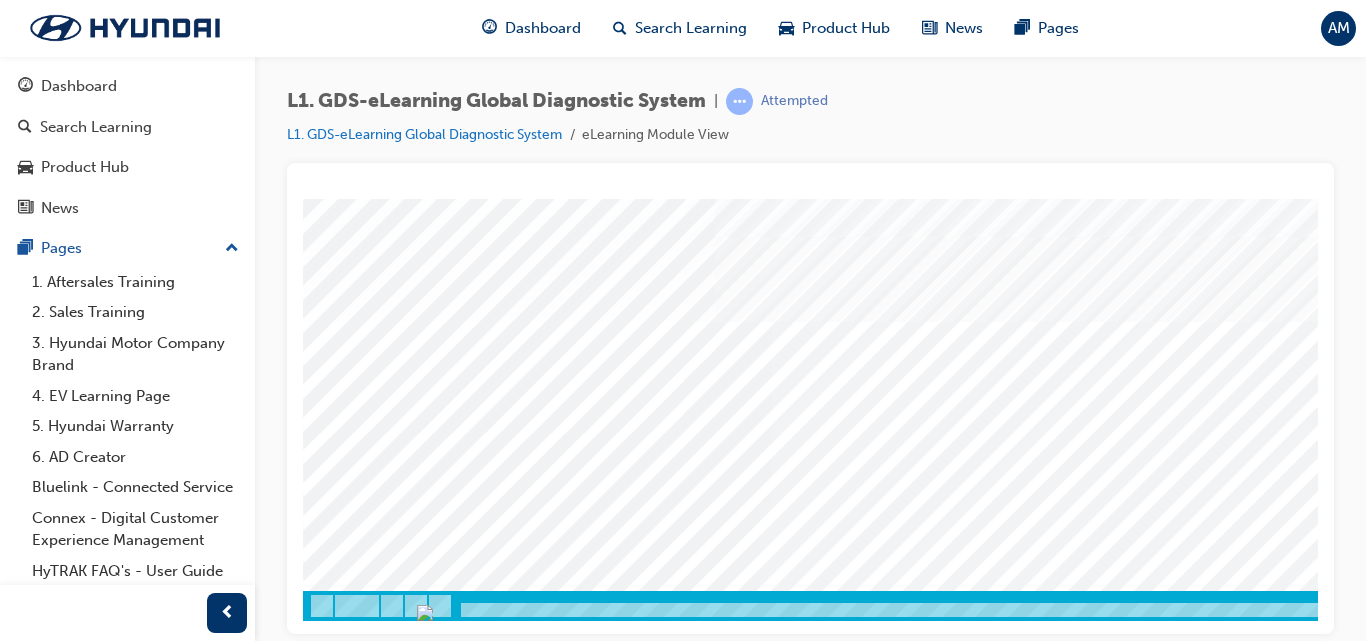 scroll, scrollTop: 321, scrollLeft: 0, axis: vertical 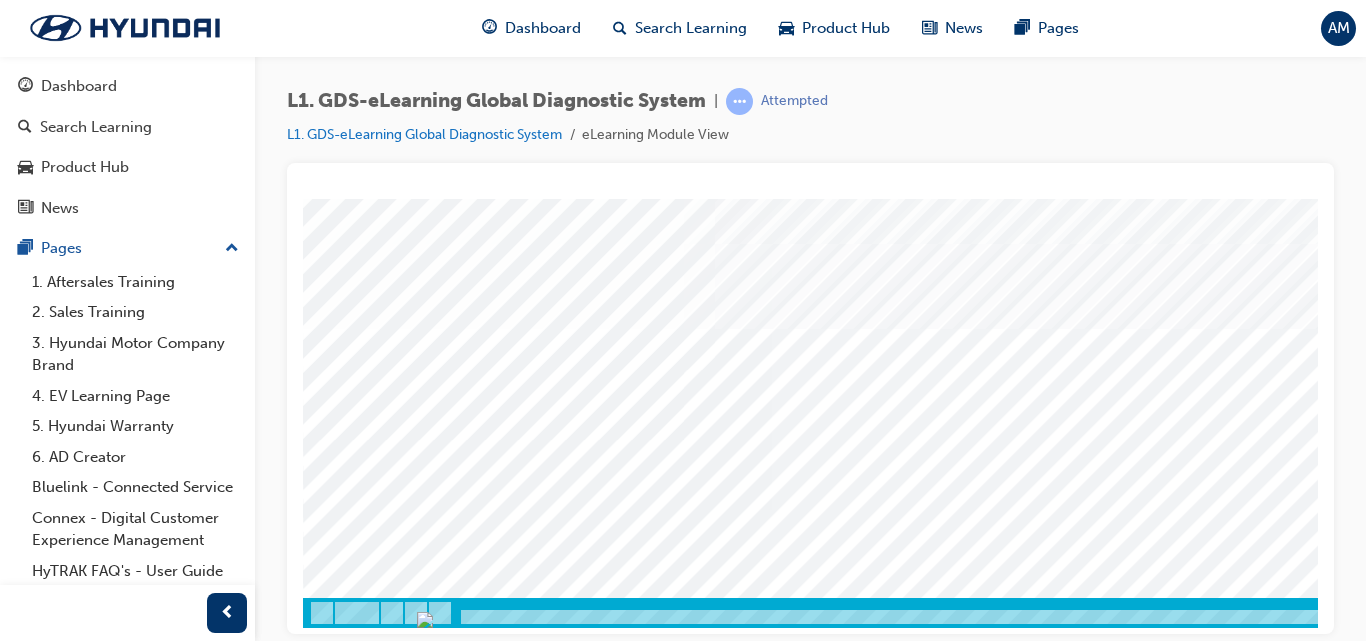 click at bounding box center (509, 5226) 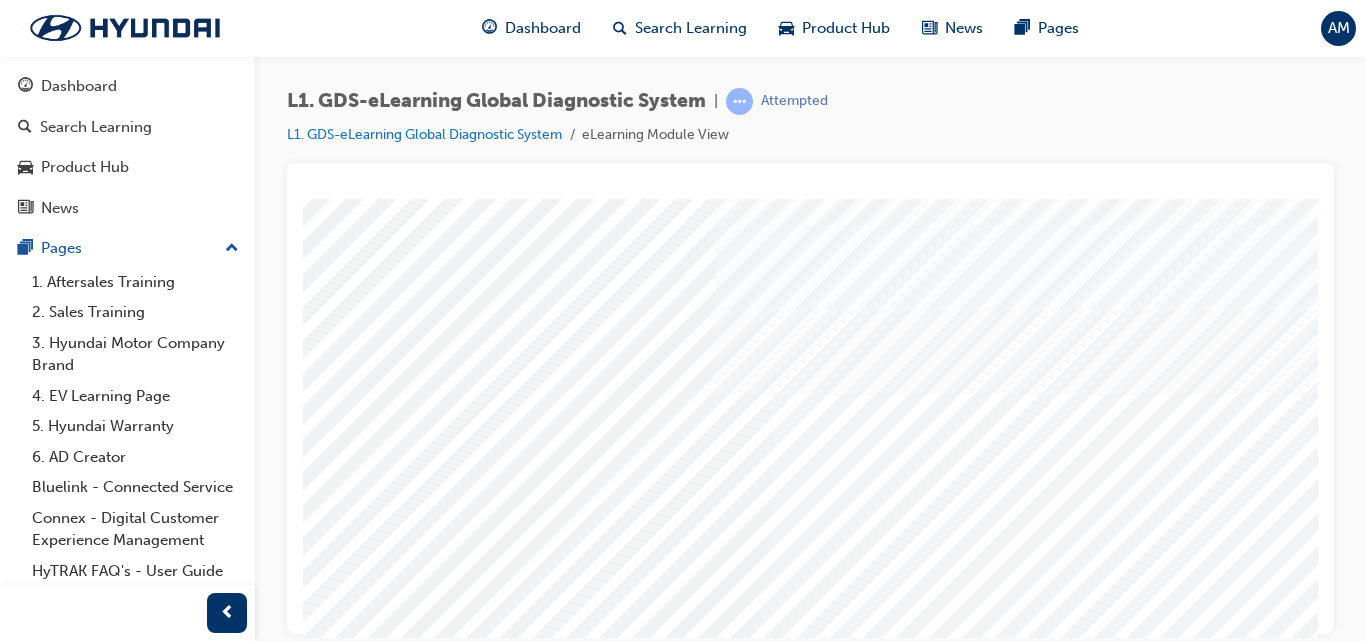 scroll, scrollTop: 248, scrollLeft: 0, axis: vertical 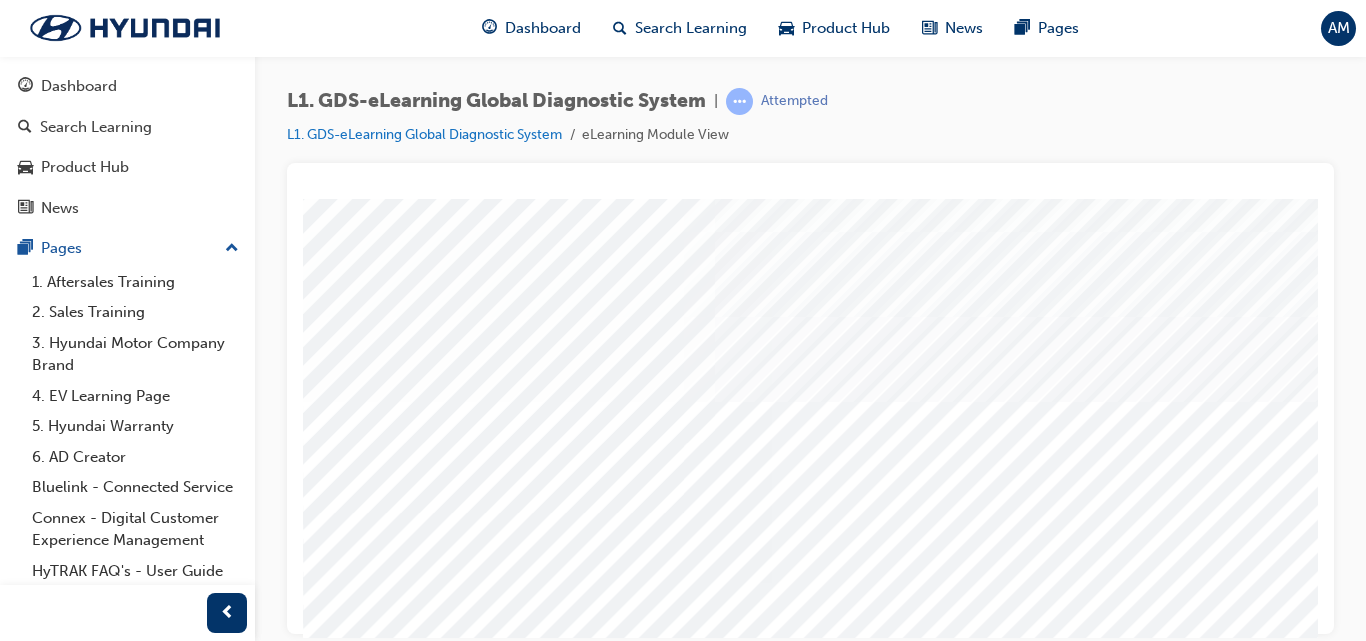 click at bounding box center (509, 5299) 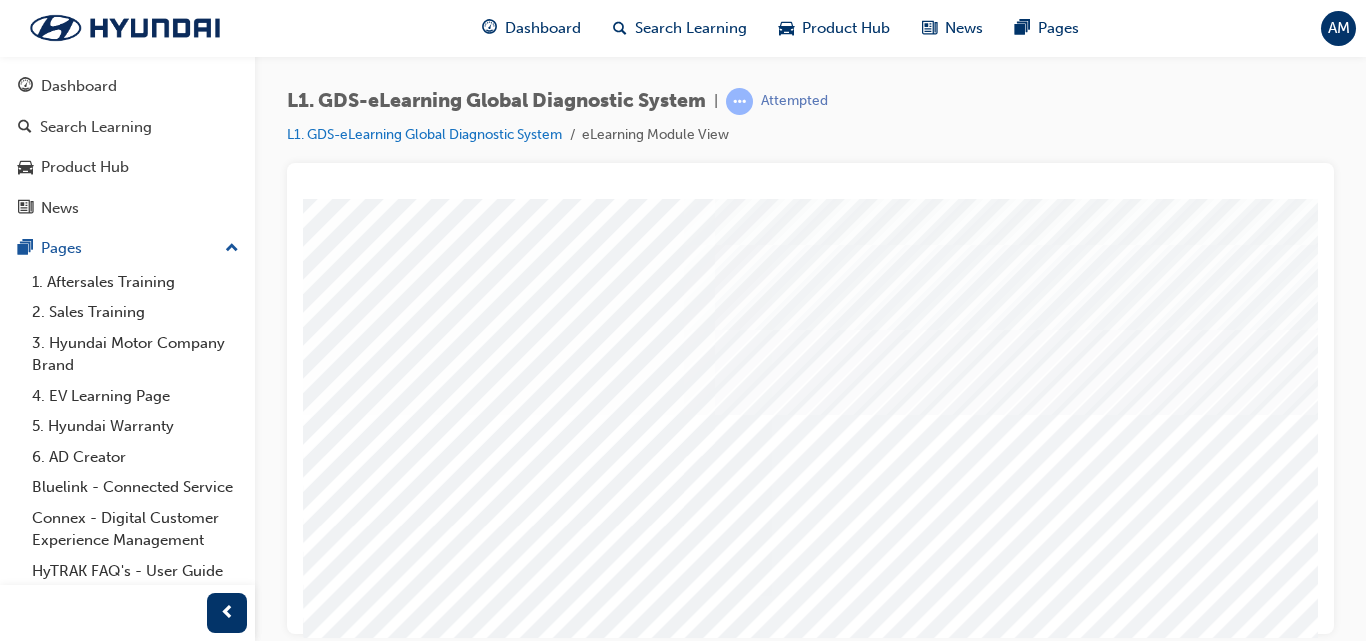 scroll, scrollTop: 208, scrollLeft: 0, axis: vertical 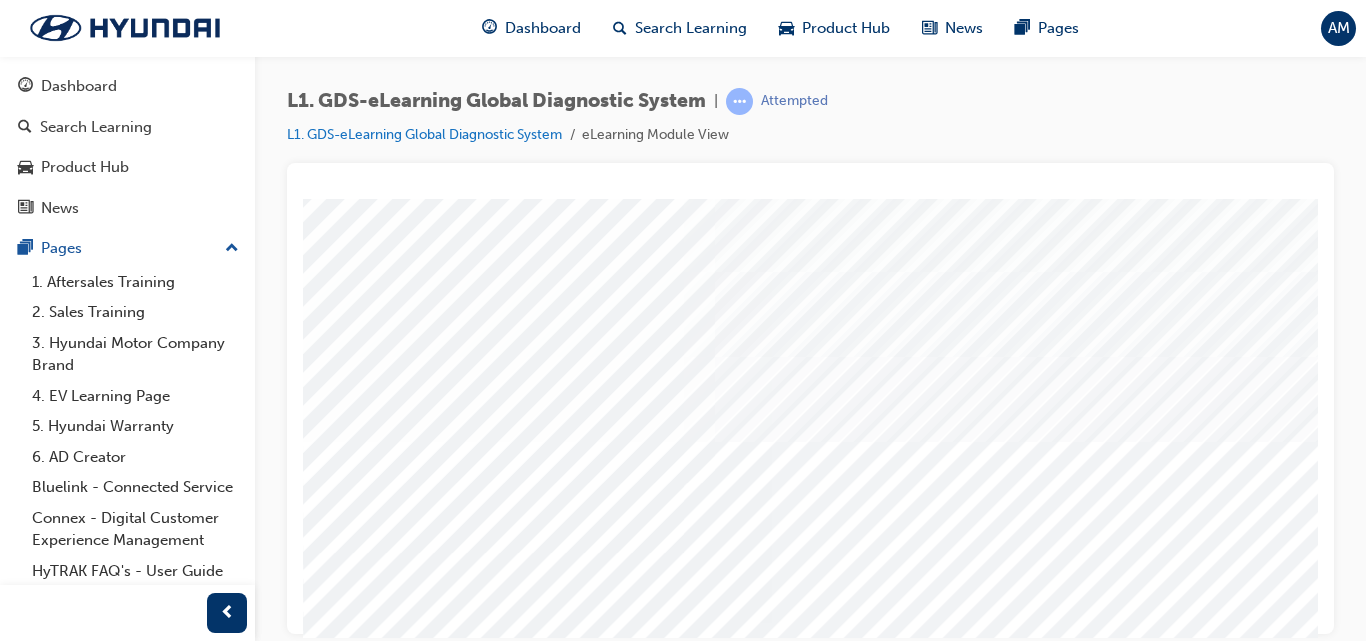 click at bounding box center [328, 5319] 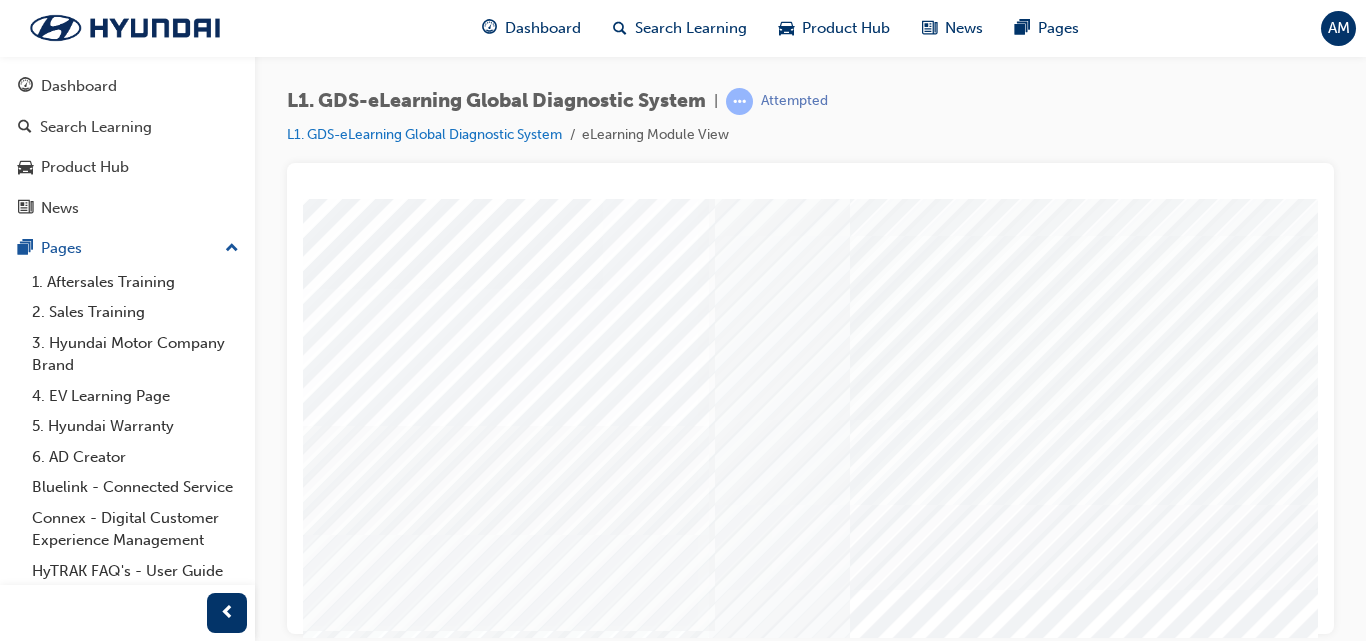 scroll, scrollTop: 163, scrollLeft: 0, axis: vertical 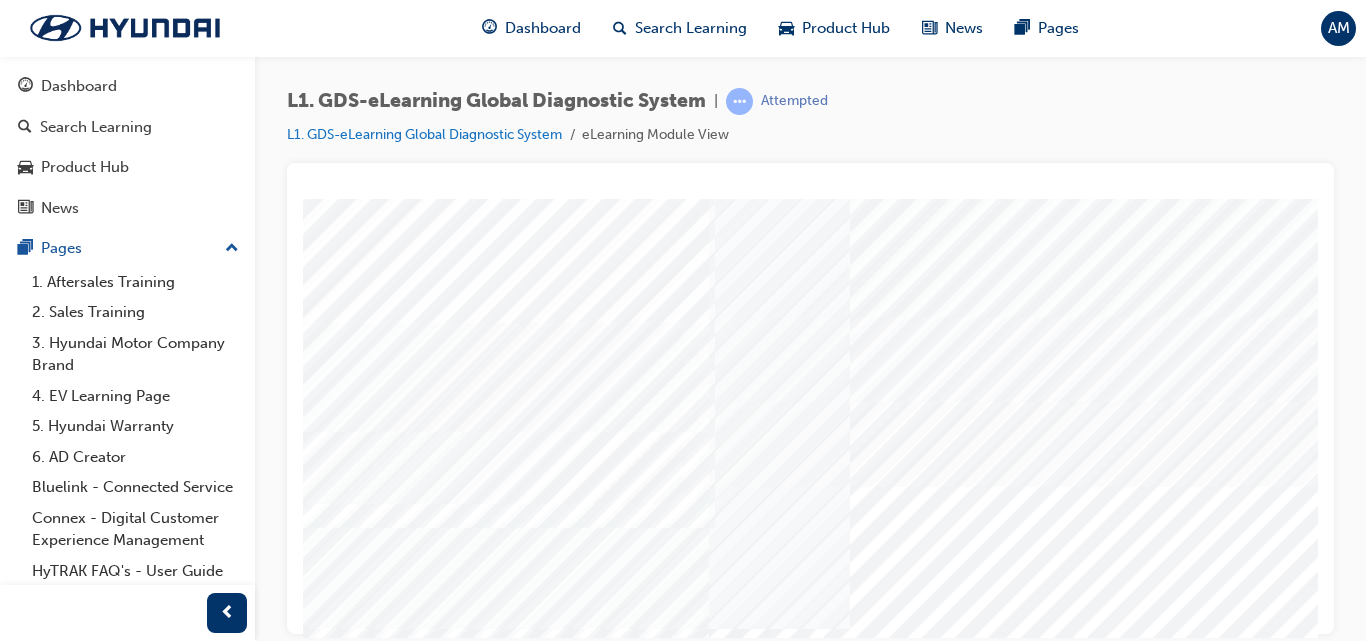 click at bounding box center [328, 6973] 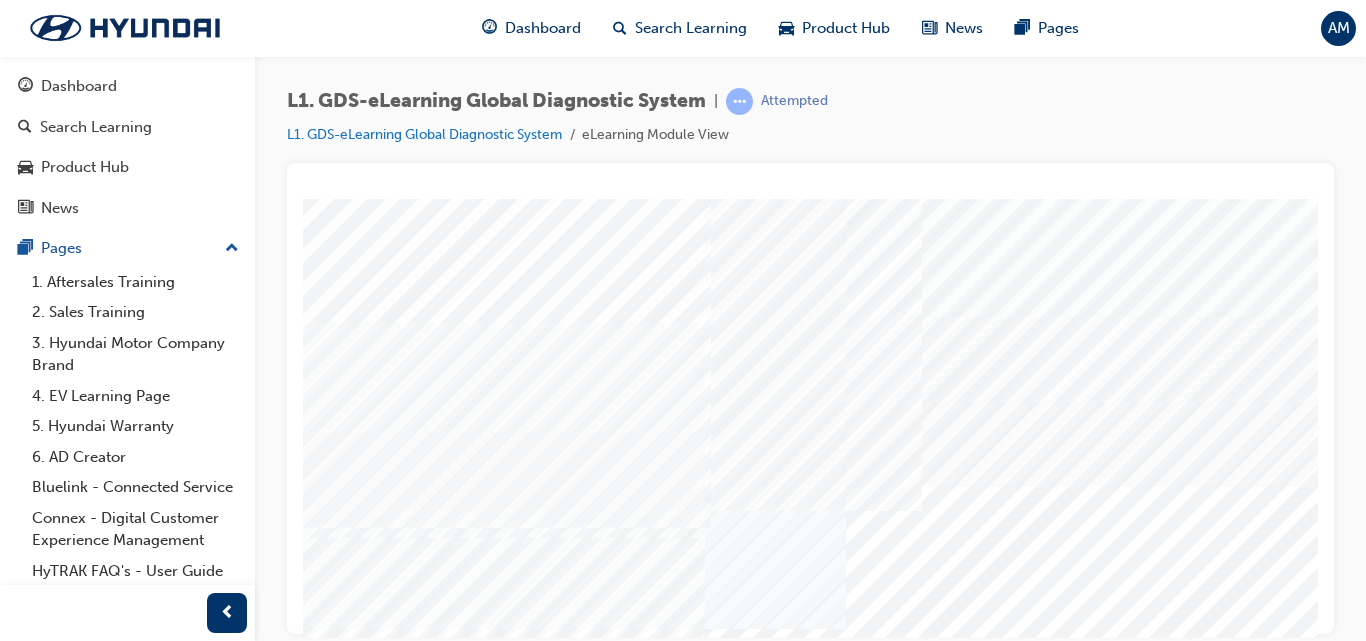 scroll, scrollTop: 163, scrollLeft: 8, axis: both 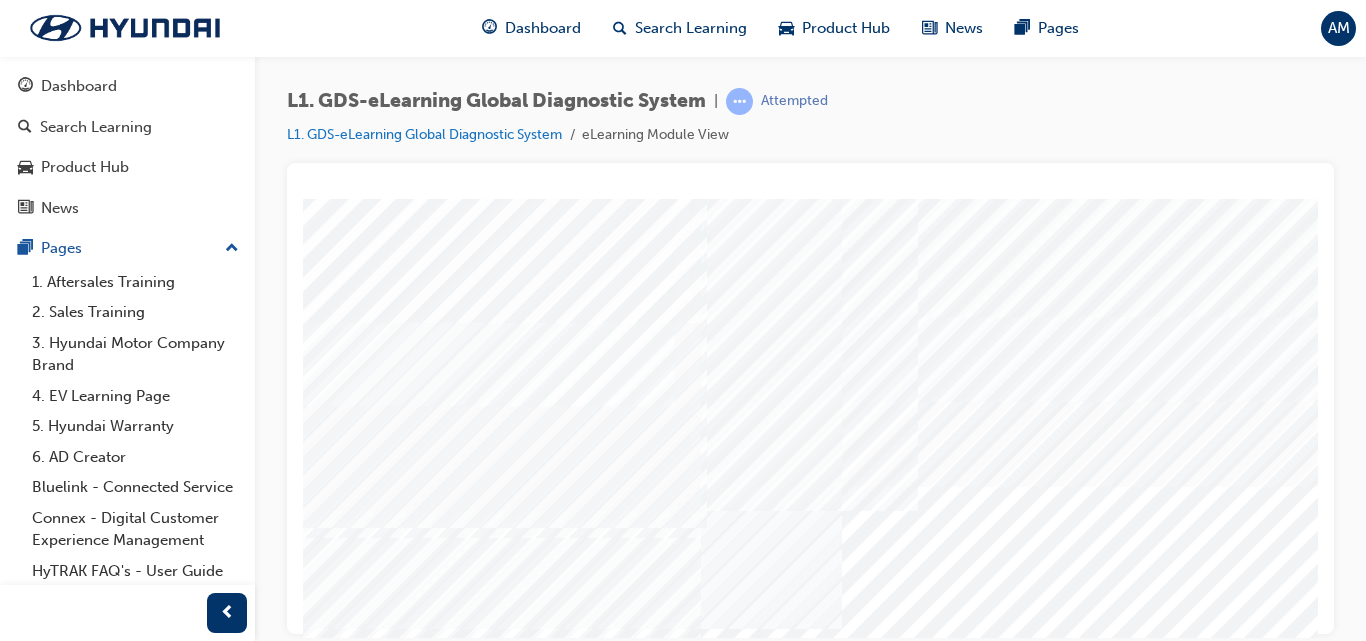 click at bounding box center [320, 7023] 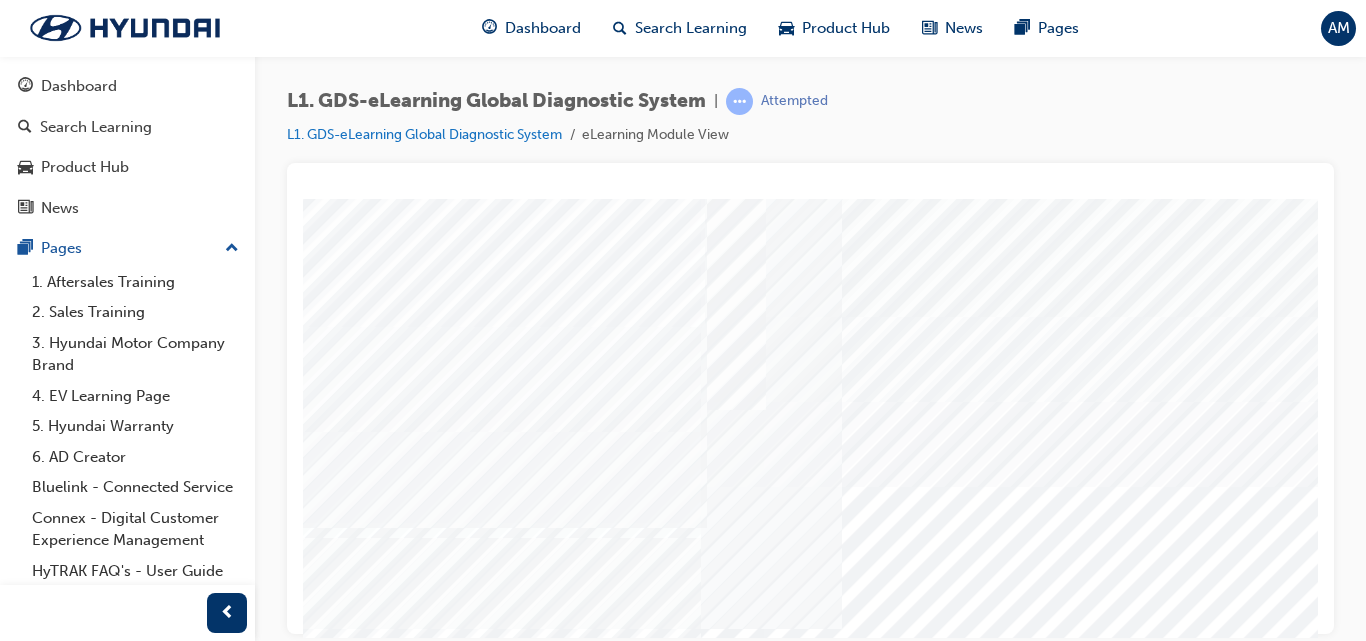 click at bounding box center [320, 7073] 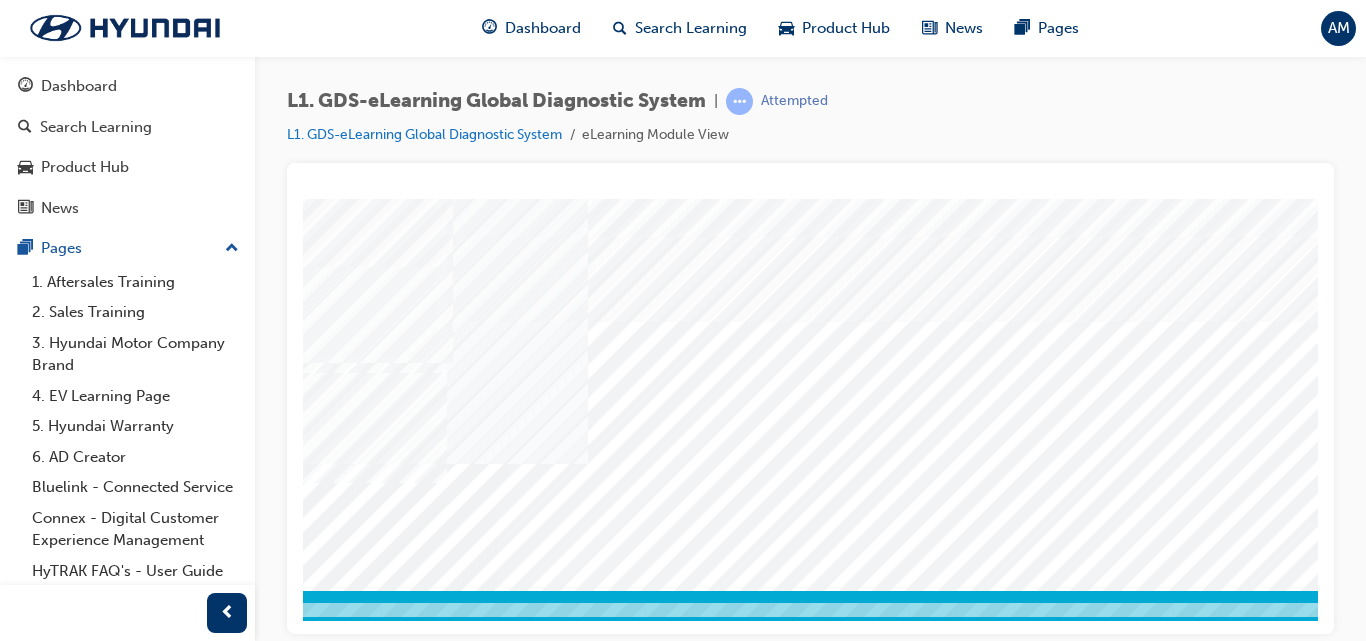 scroll, scrollTop: 328, scrollLeft: 0, axis: vertical 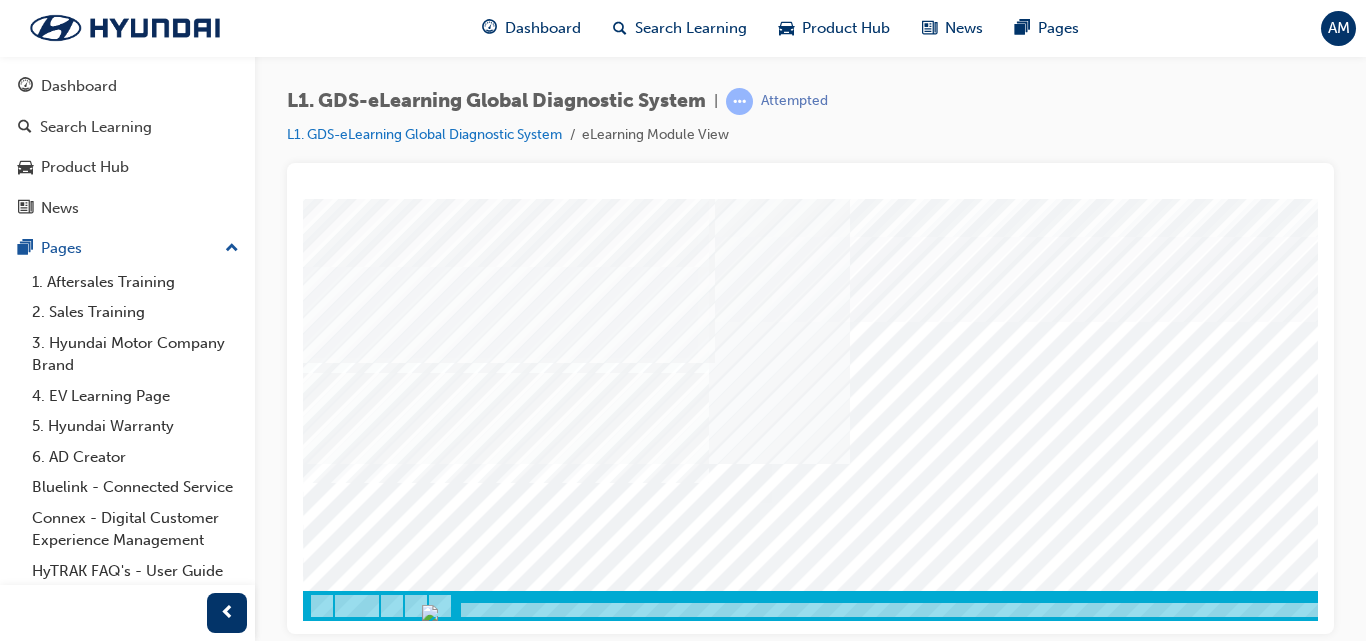 click at bounding box center [509, 7491] 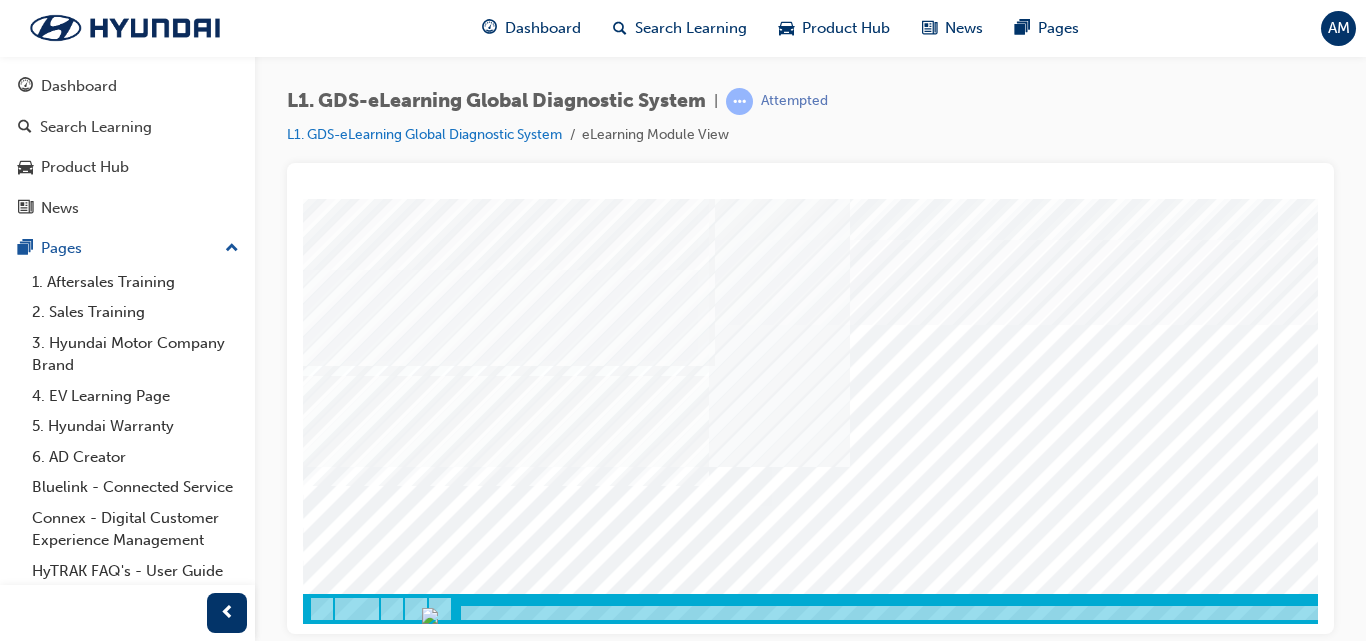 click at bounding box center (328, 6911) 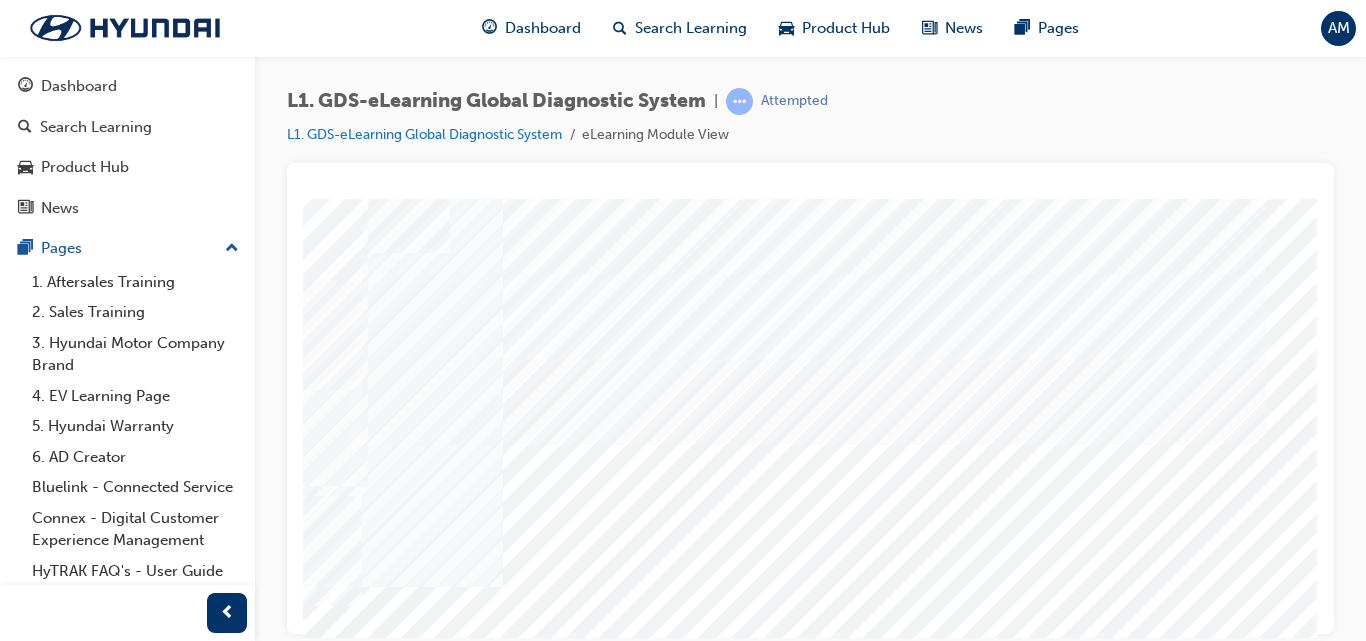scroll, scrollTop: 328, scrollLeft: 362, axis: both 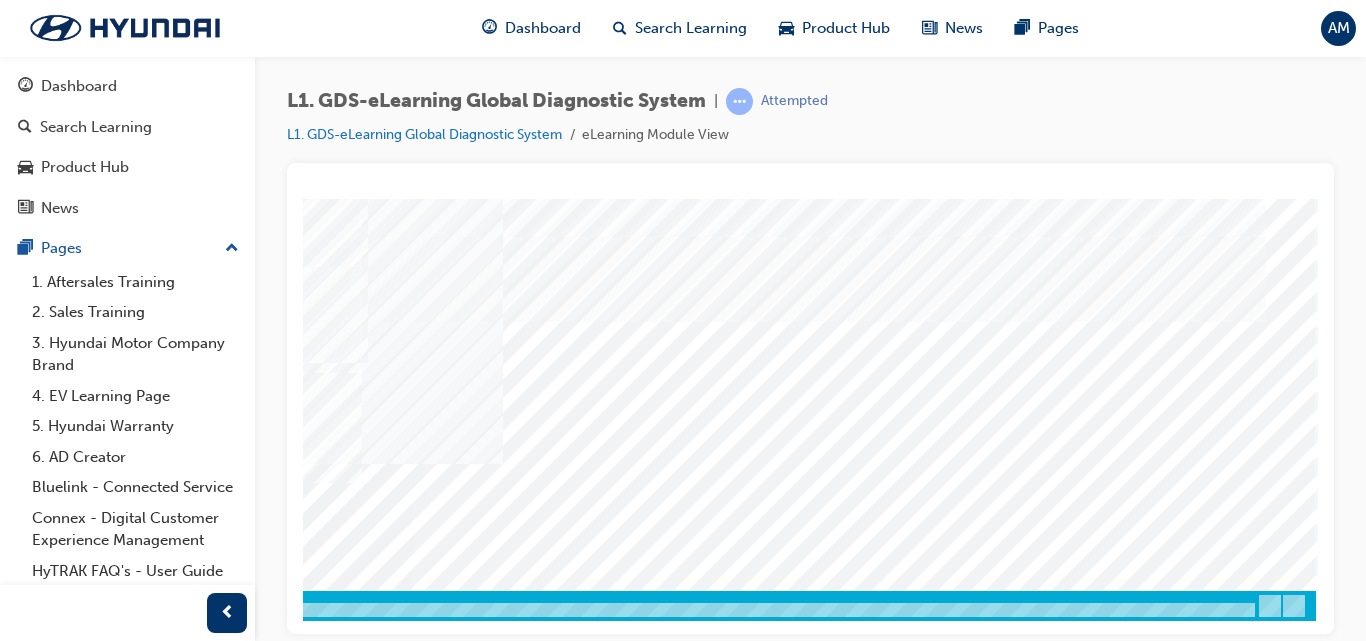 click at bounding box center (149, 5303) 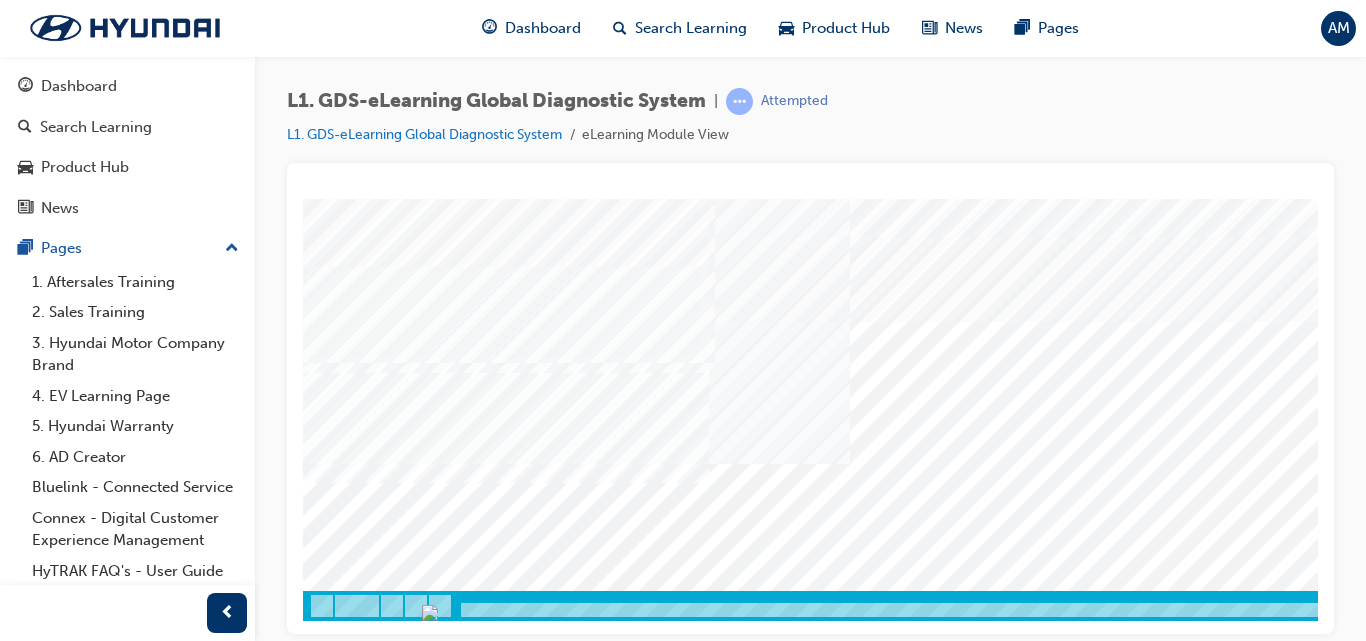 click at bounding box center (509, 7491) 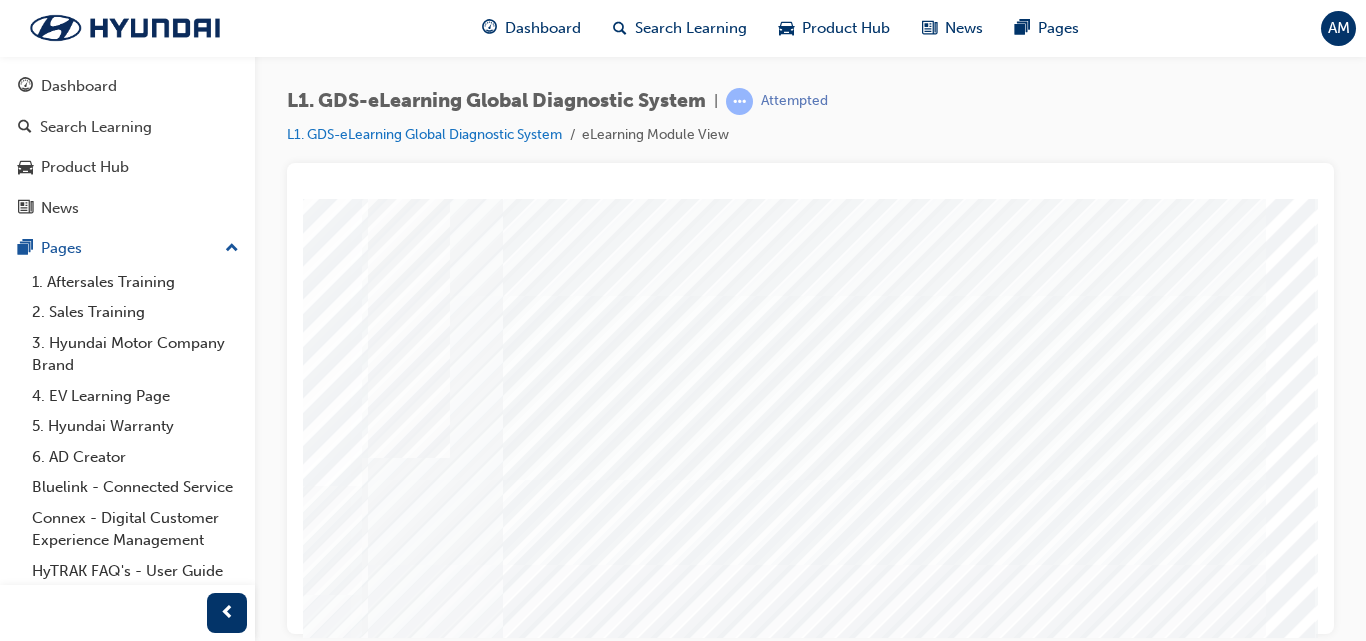 scroll, scrollTop: 328, scrollLeft: 362, axis: both 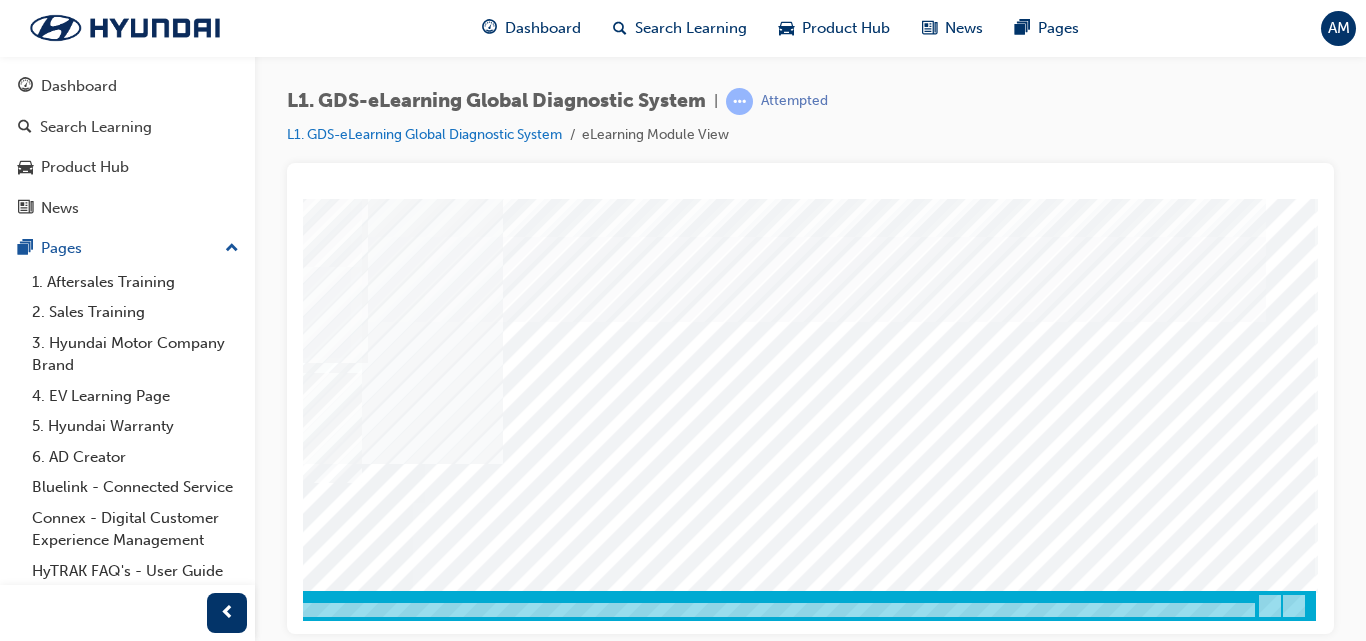 drag, startPoint x: 967, startPoint y: 345, endPoint x: 751, endPoint y: 485, distance: 257.4024 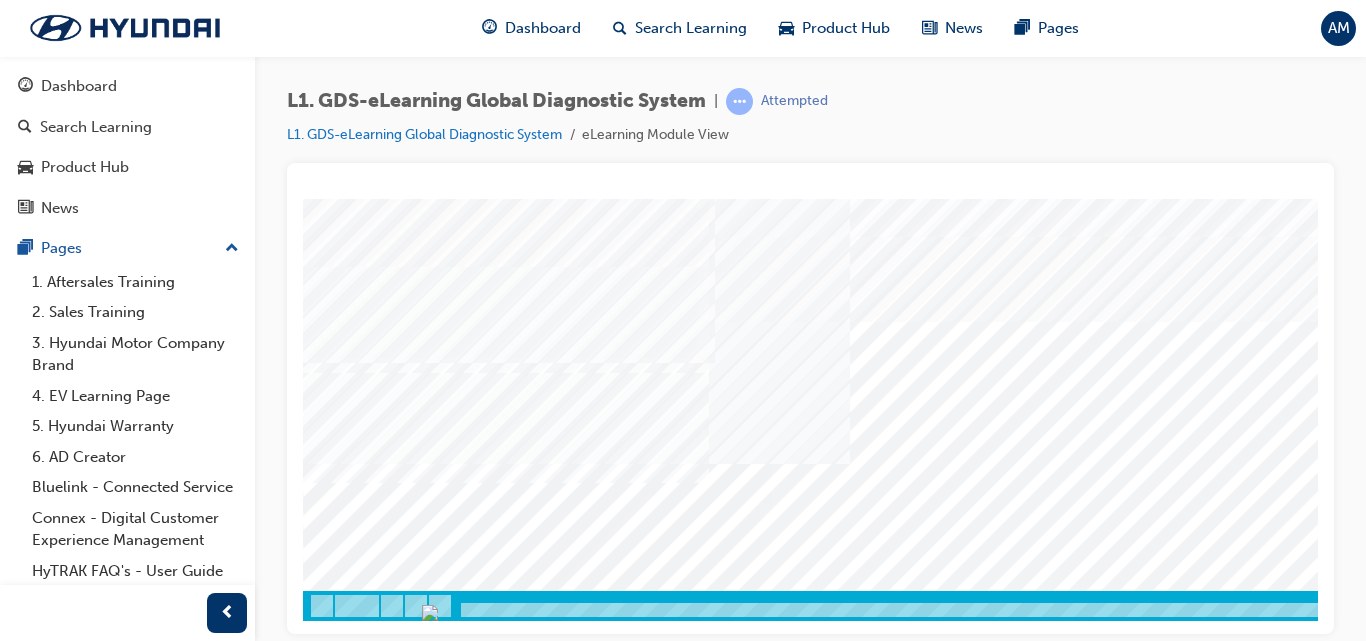 click at bounding box center (509, 7491) 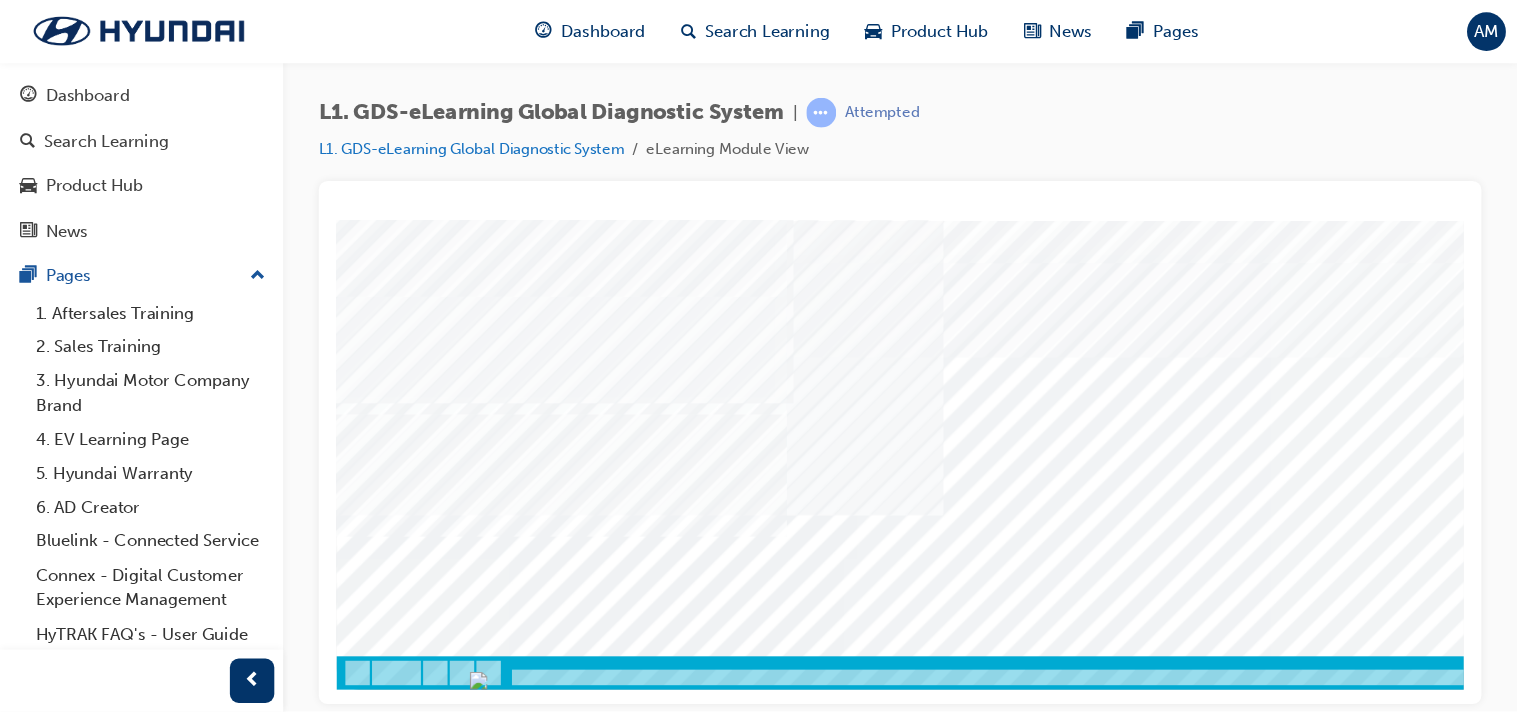 scroll, scrollTop: 328, scrollLeft: 362, axis: both 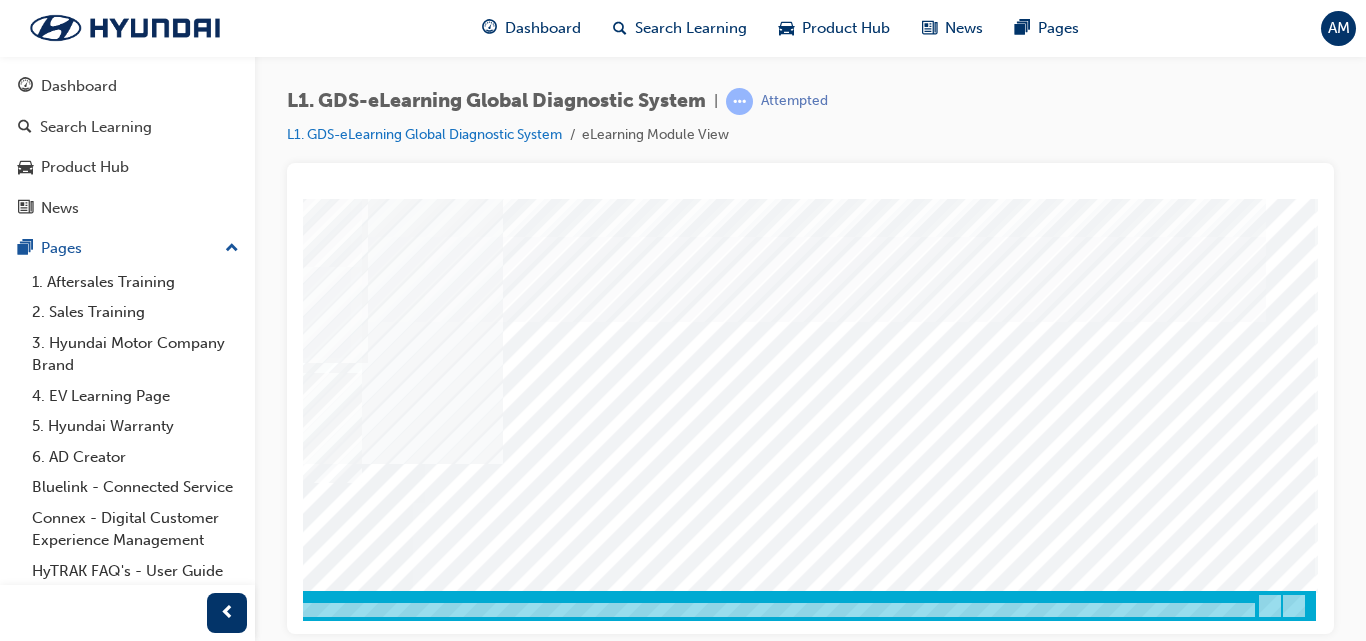 click at bounding box center (-19, 6908) 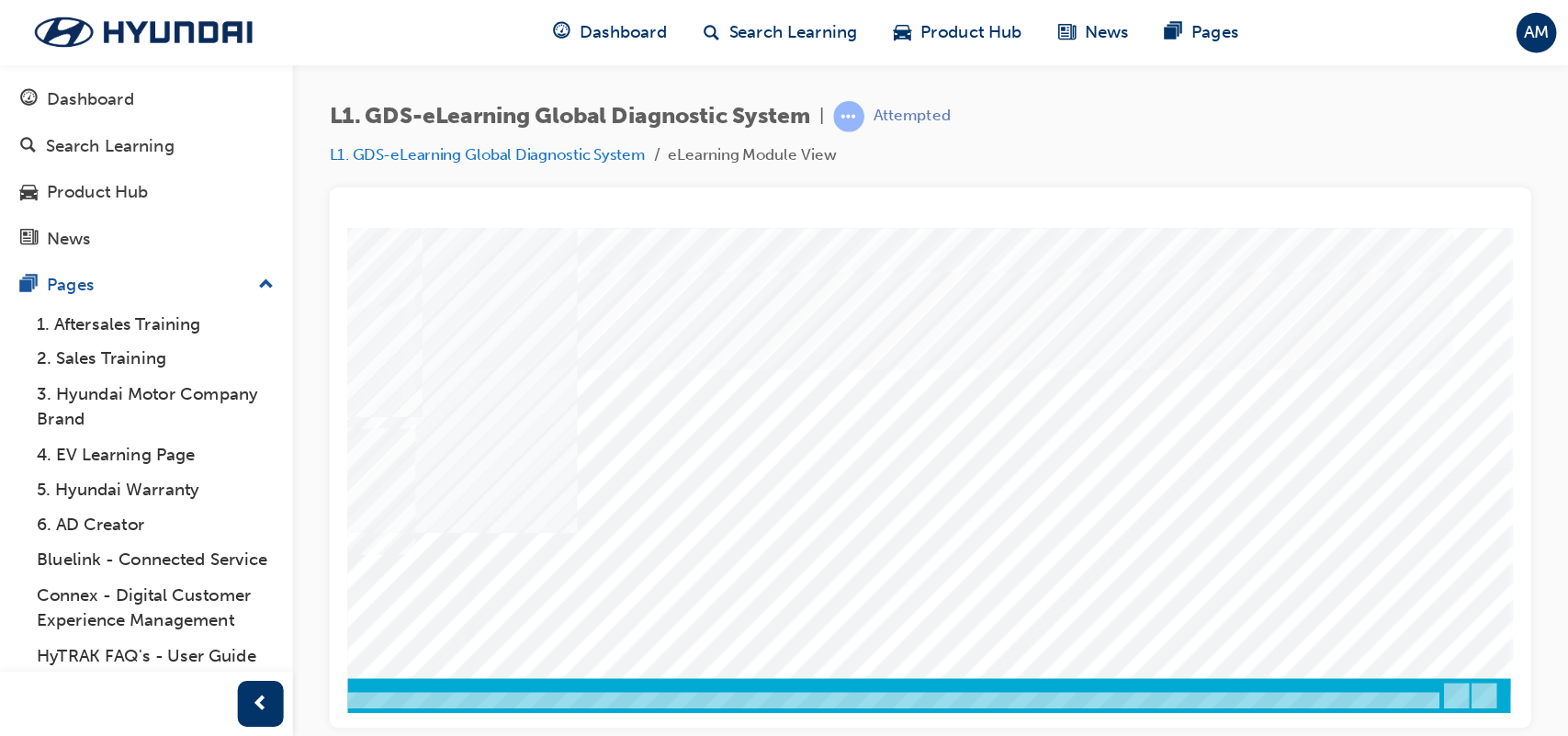 scroll, scrollTop: 0, scrollLeft: 0, axis: both 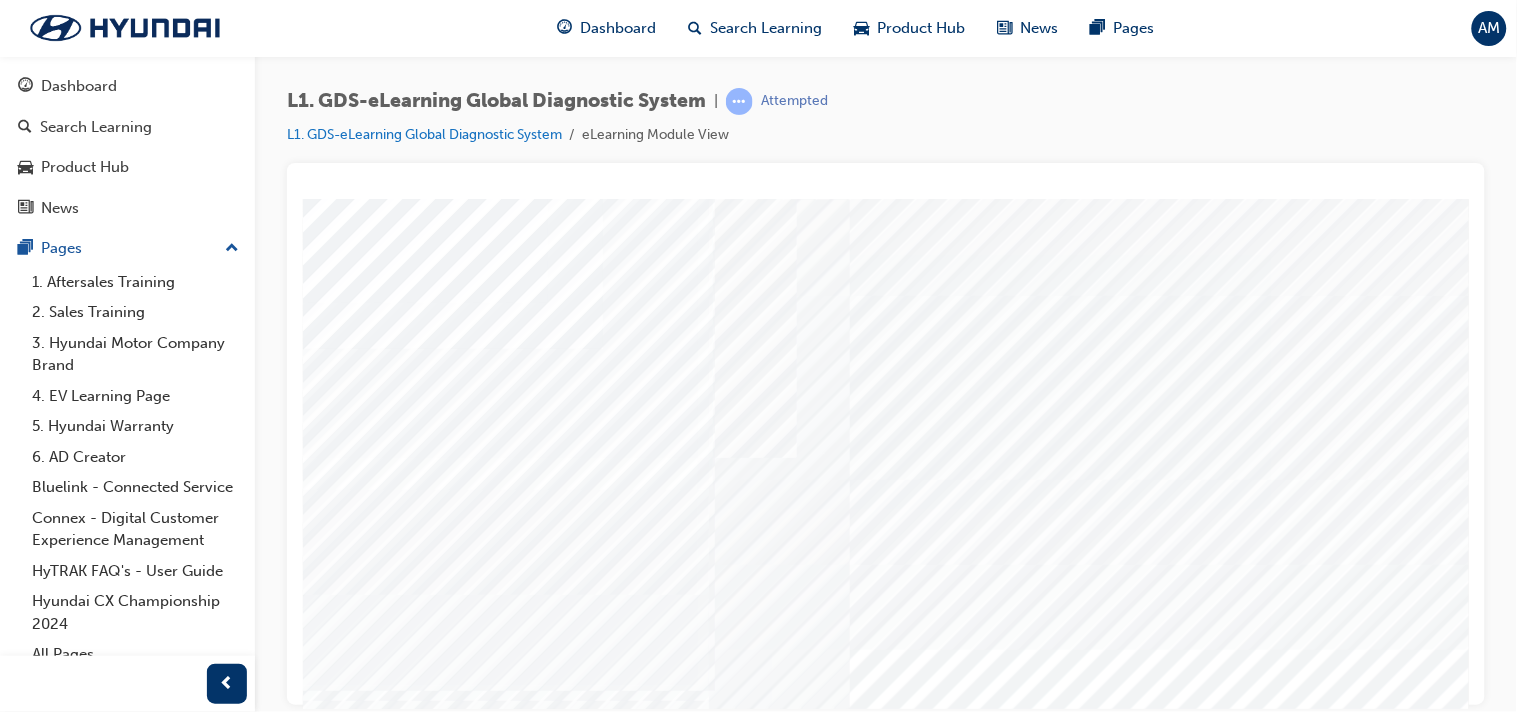 drag, startPoint x: 909, startPoint y: 330, endPoint x: 829, endPoint y: 453, distance: 146.72765 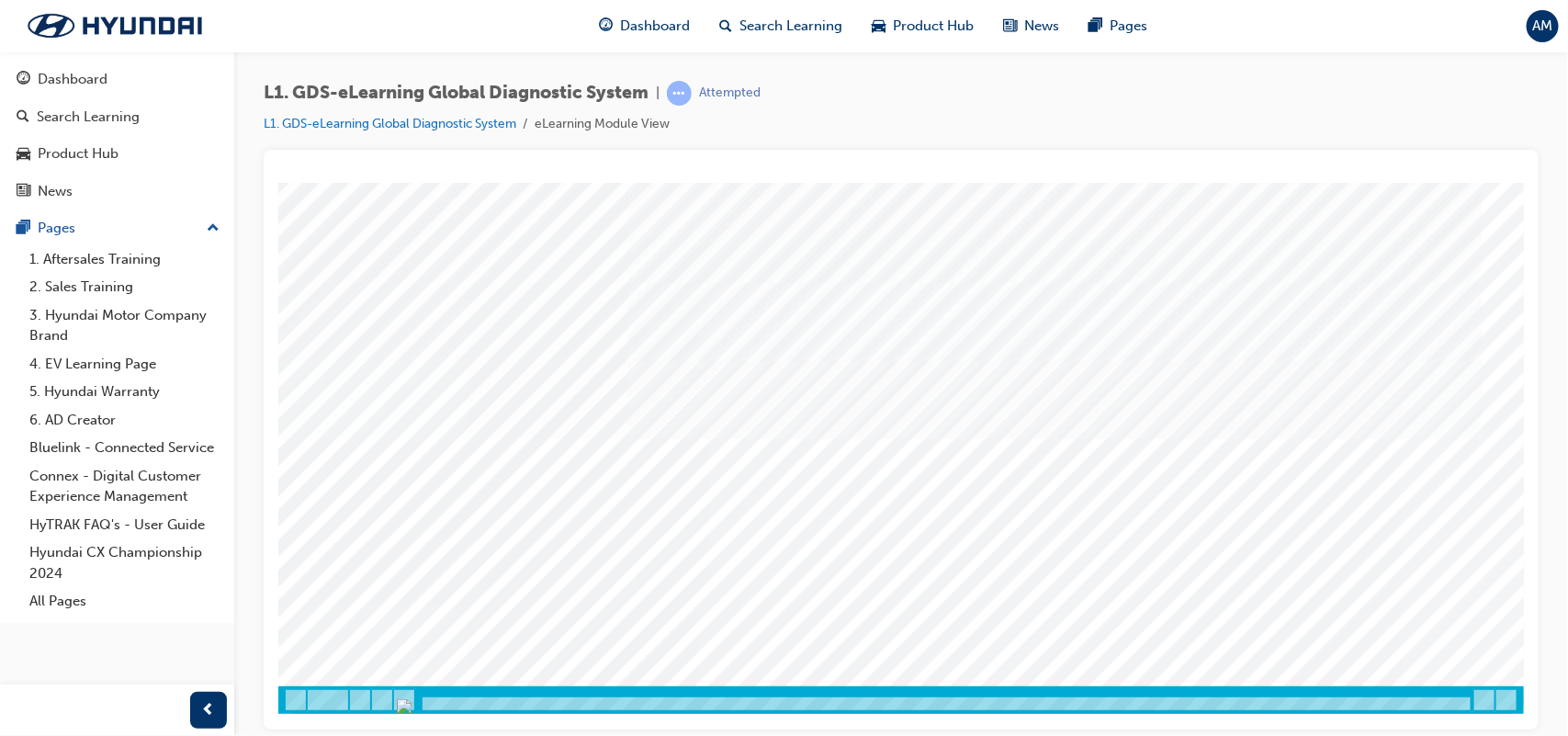 scroll, scrollTop: 154, scrollLeft: 0, axis: vertical 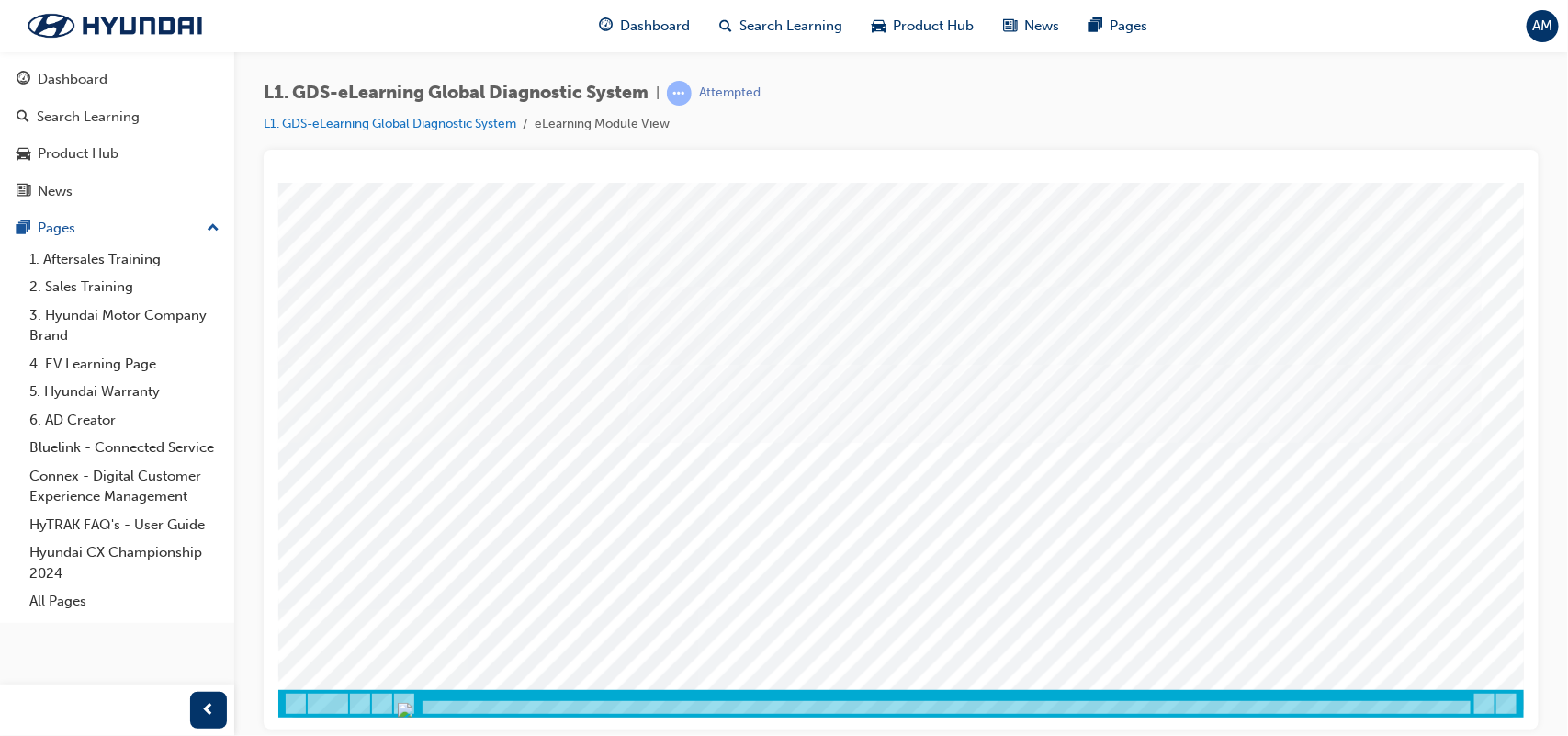 click at bounding box center (392, 3240) 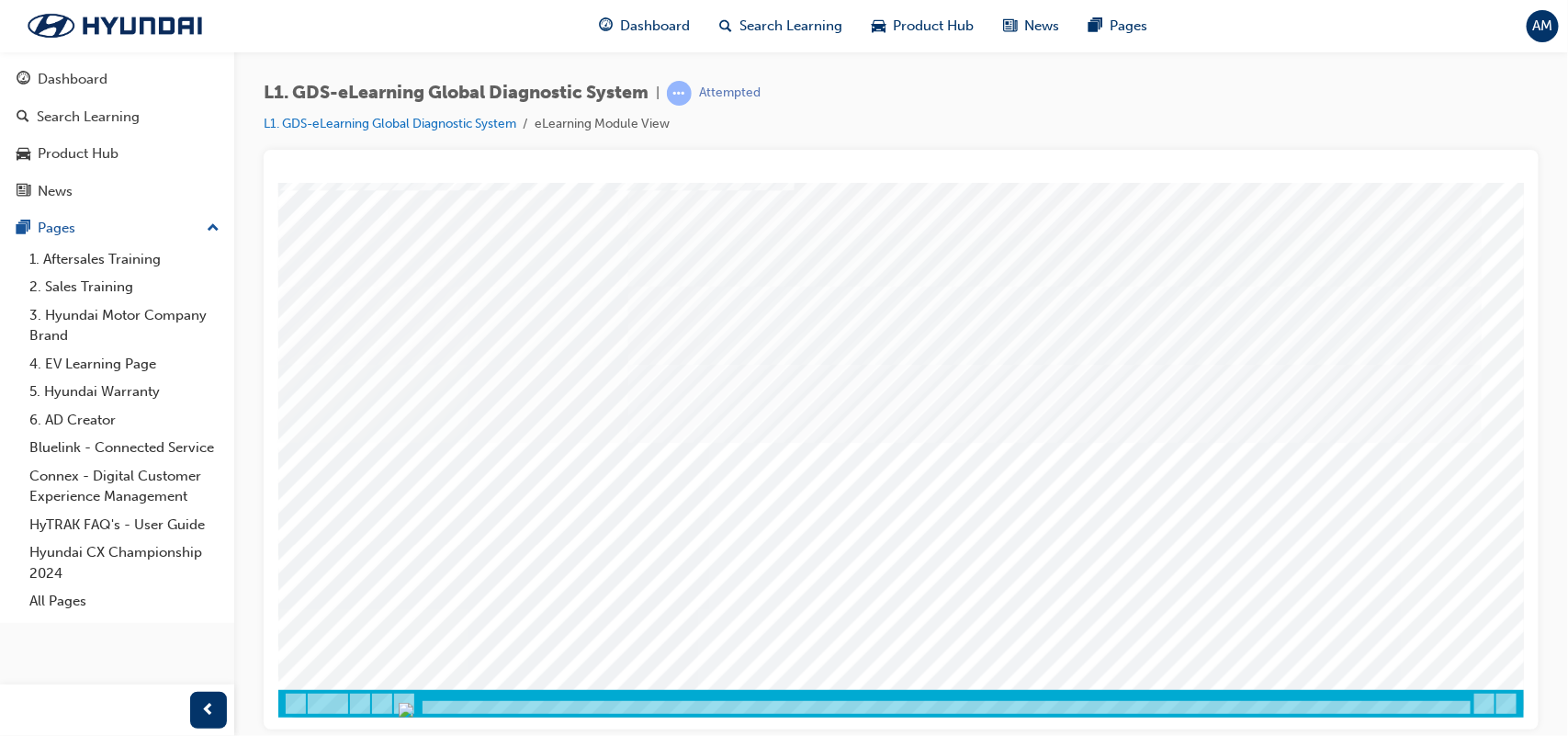 click at bounding box center [300, 5376] 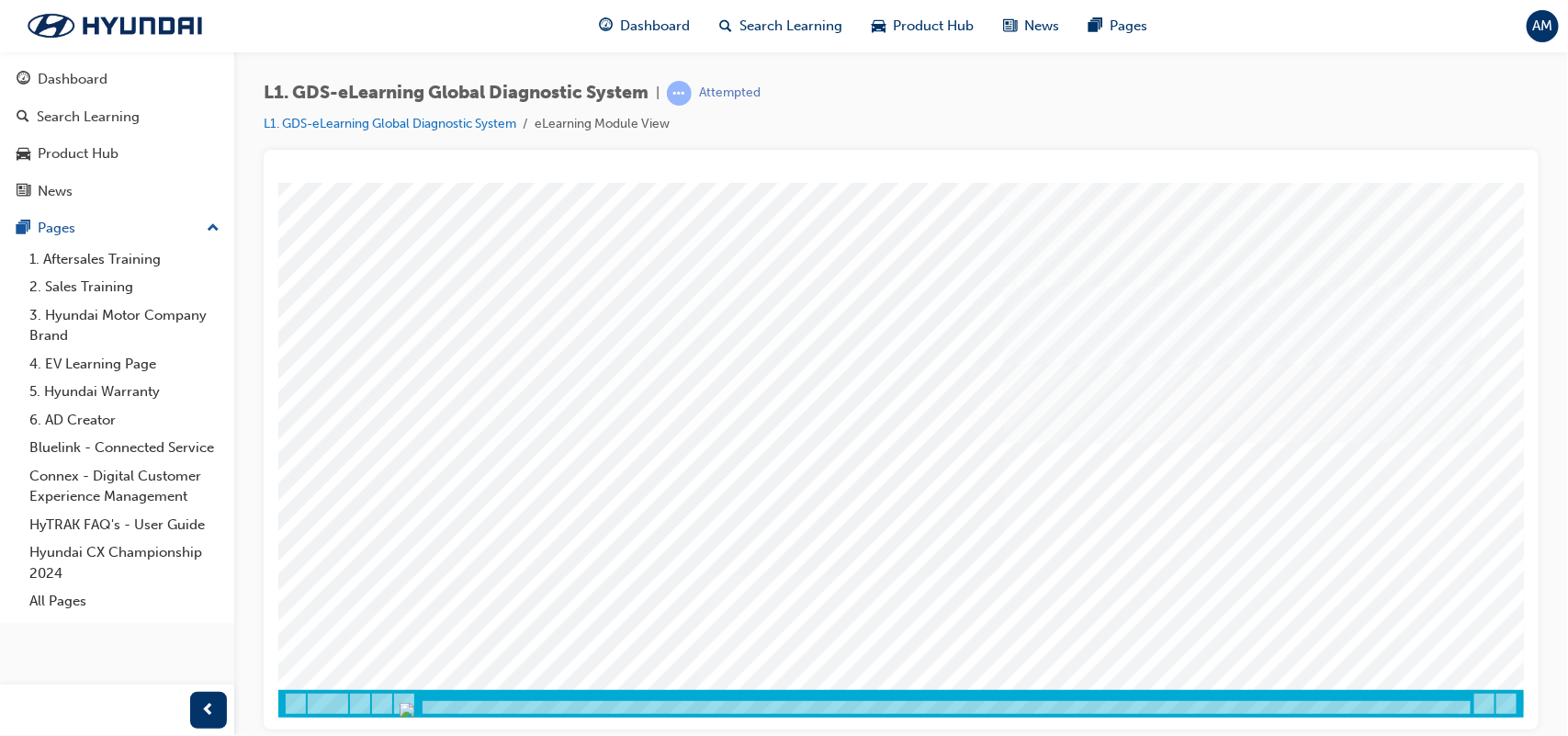 scroll, scrollTop: 0, scrollLeft: 0, axis: both 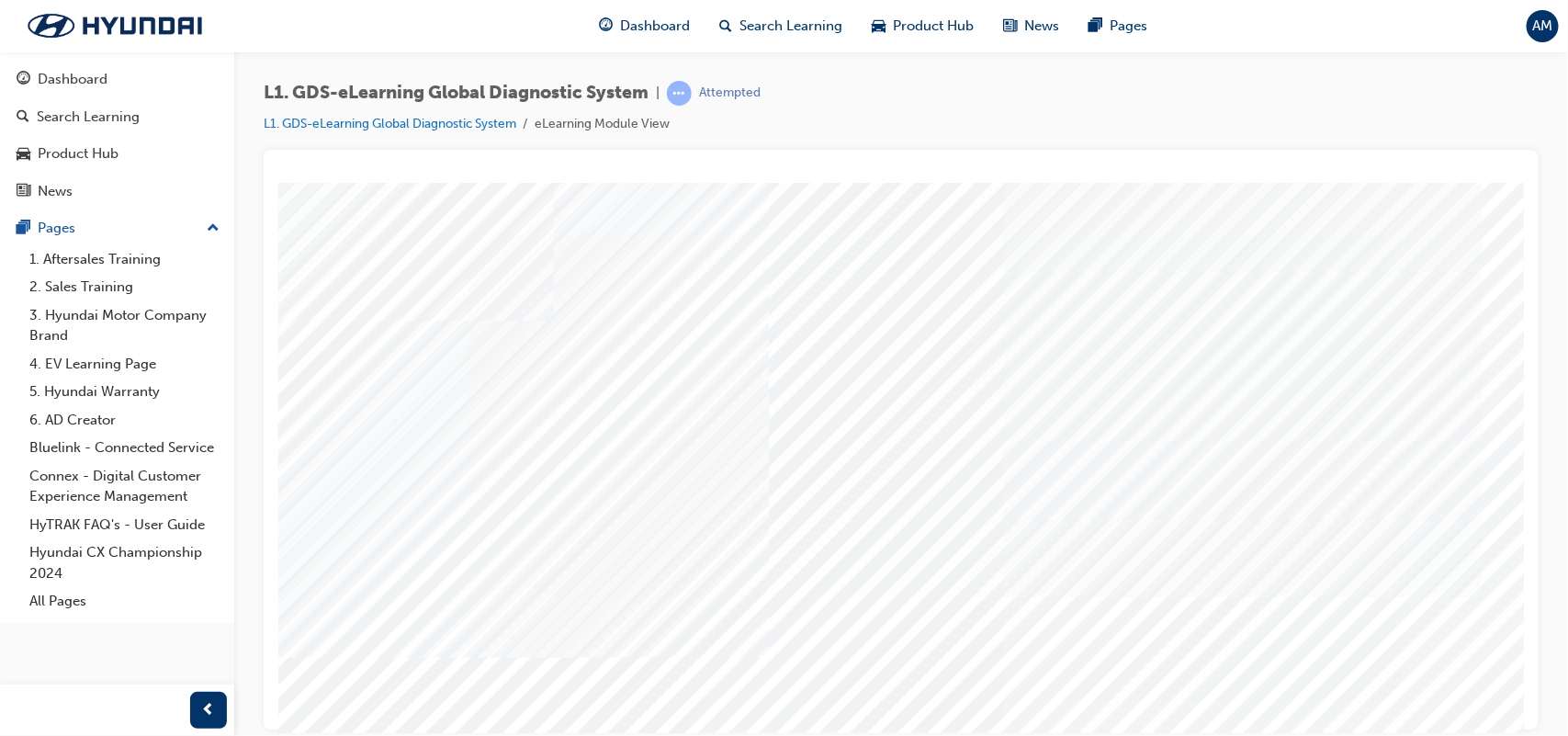 click at bounding box center (300, 7502) 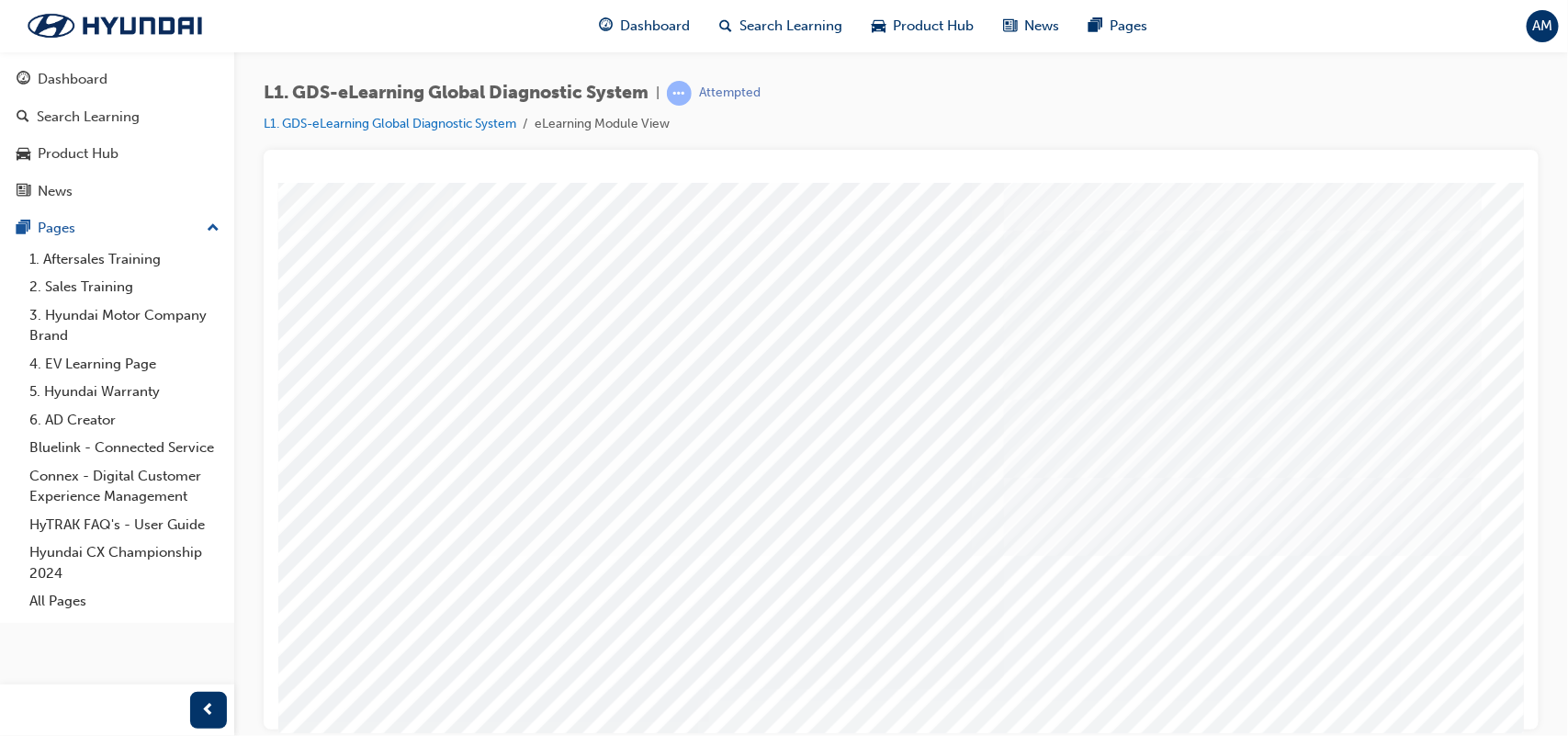 scroll, scrollTop: 46, scrollLeft: 0, axis: vertical 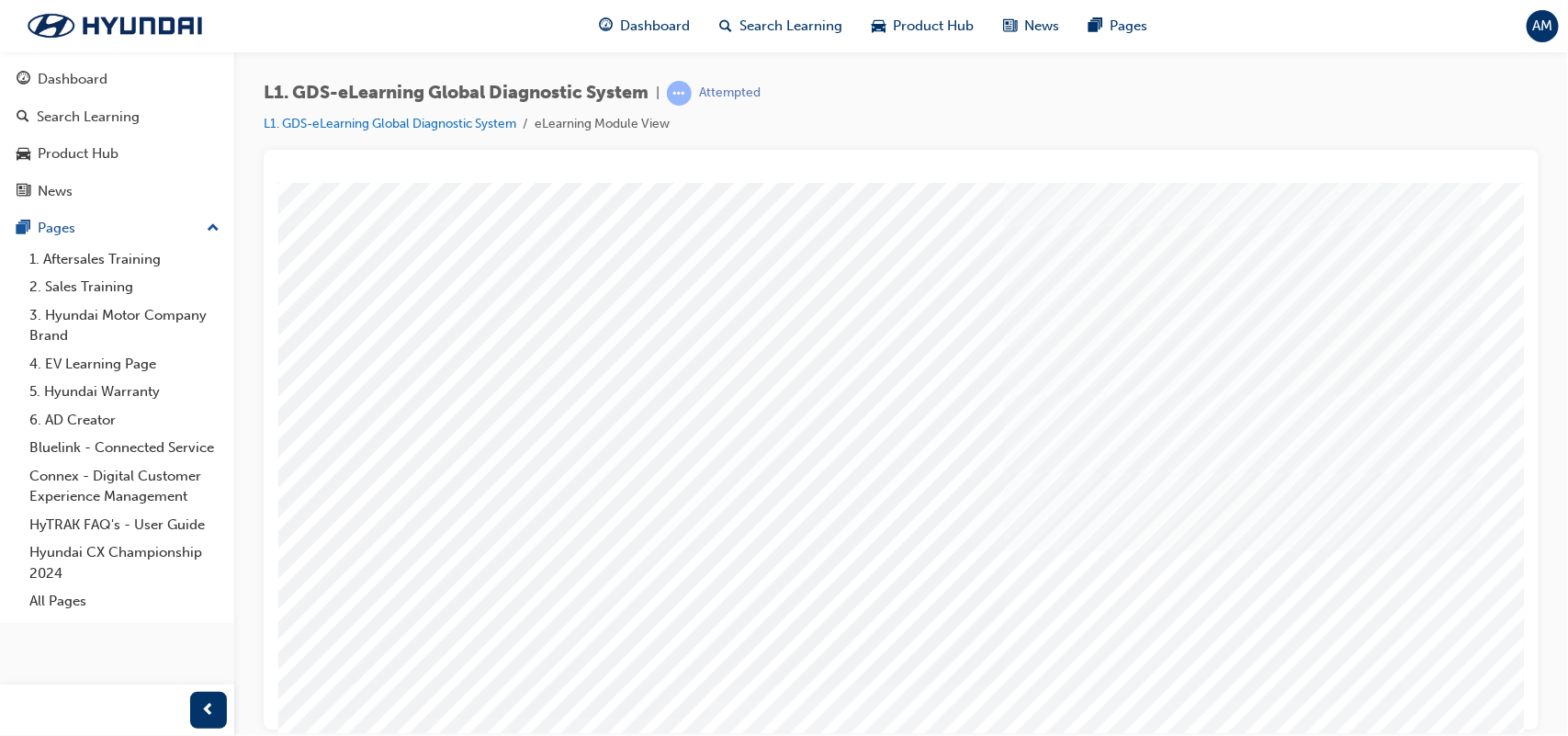 click at bounding box center [291, 7419] 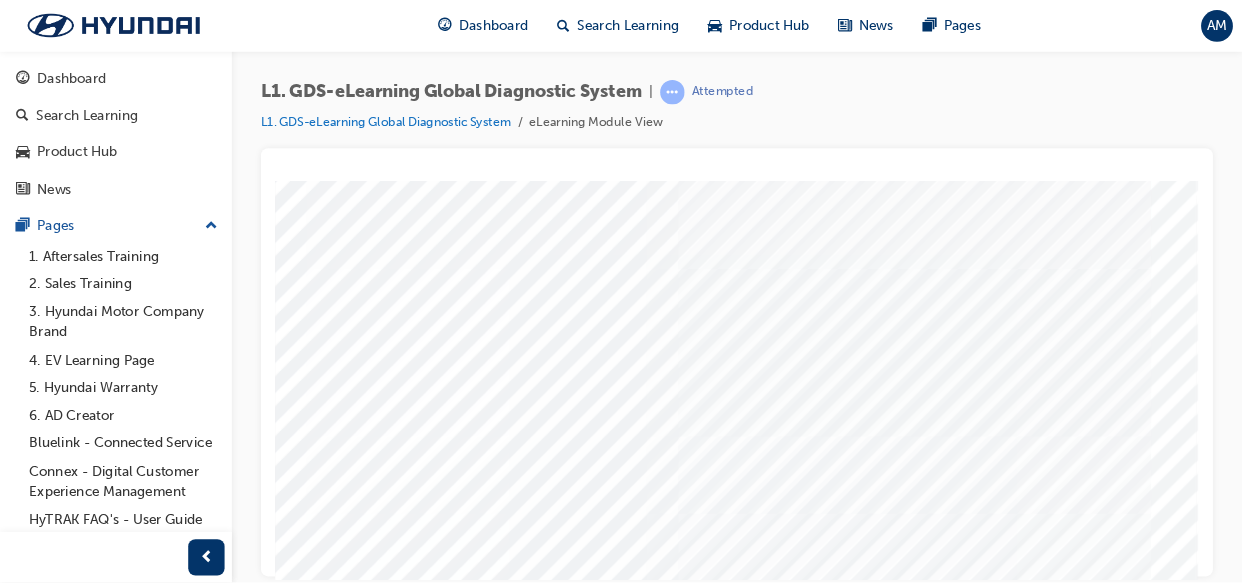 scroll, scrollTop: 0, scrollLeft: 0, axis: both 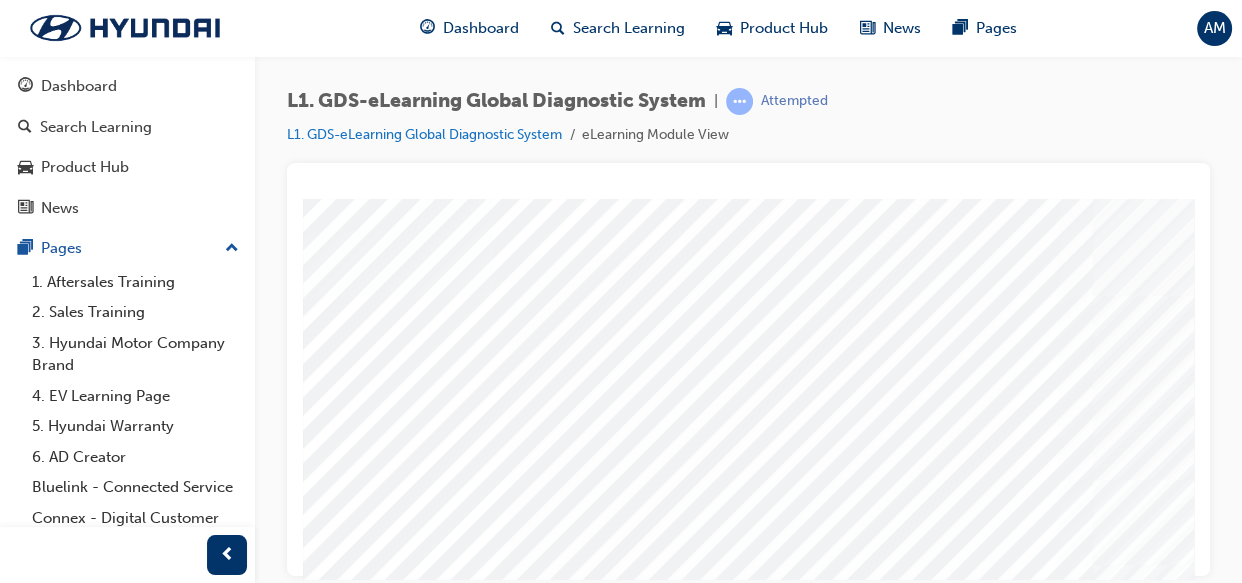 drag, startPoint x: 802, startPoint y: 50, endPoint x: 766, endPoint y: 162, distance: 117.64353 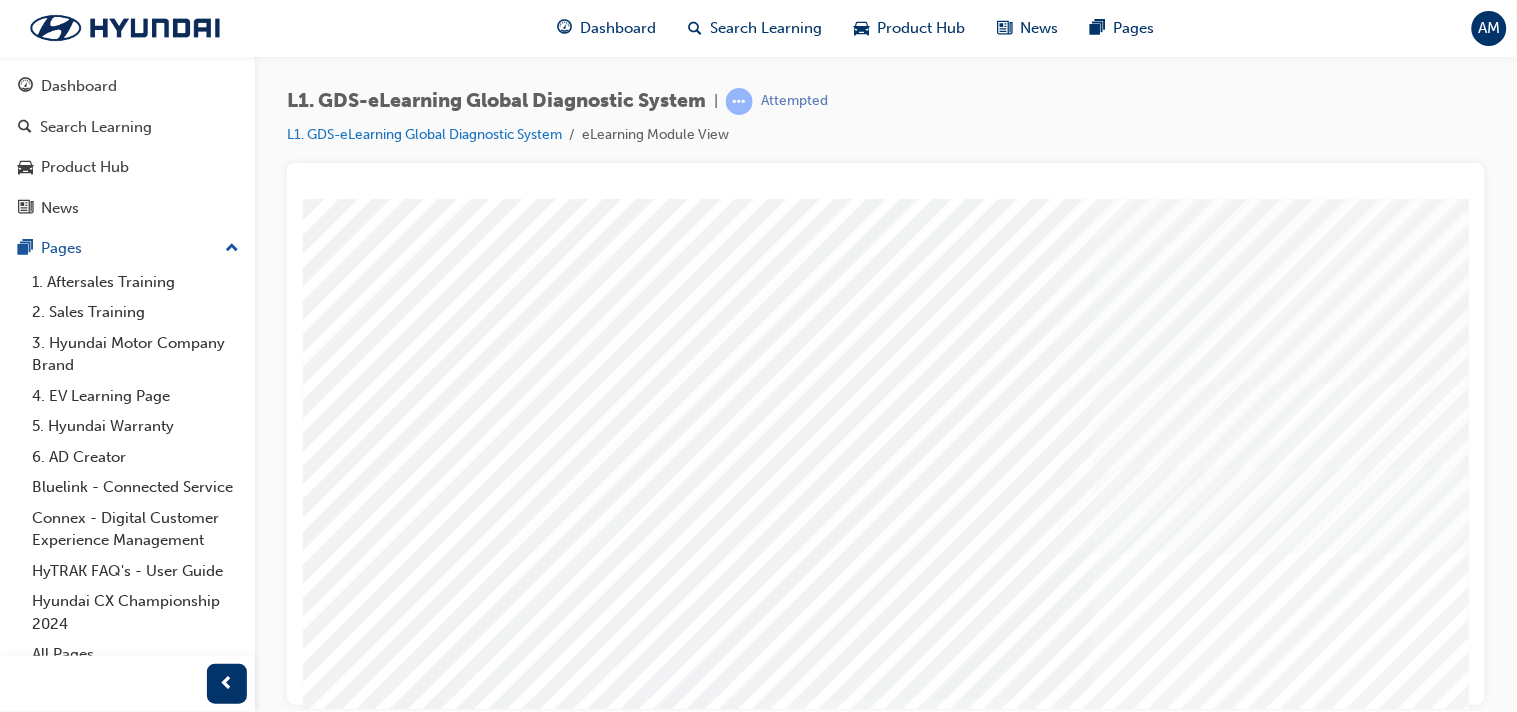 scroll, scrollTop: 258, scrollLeft: 0, axis: vertical 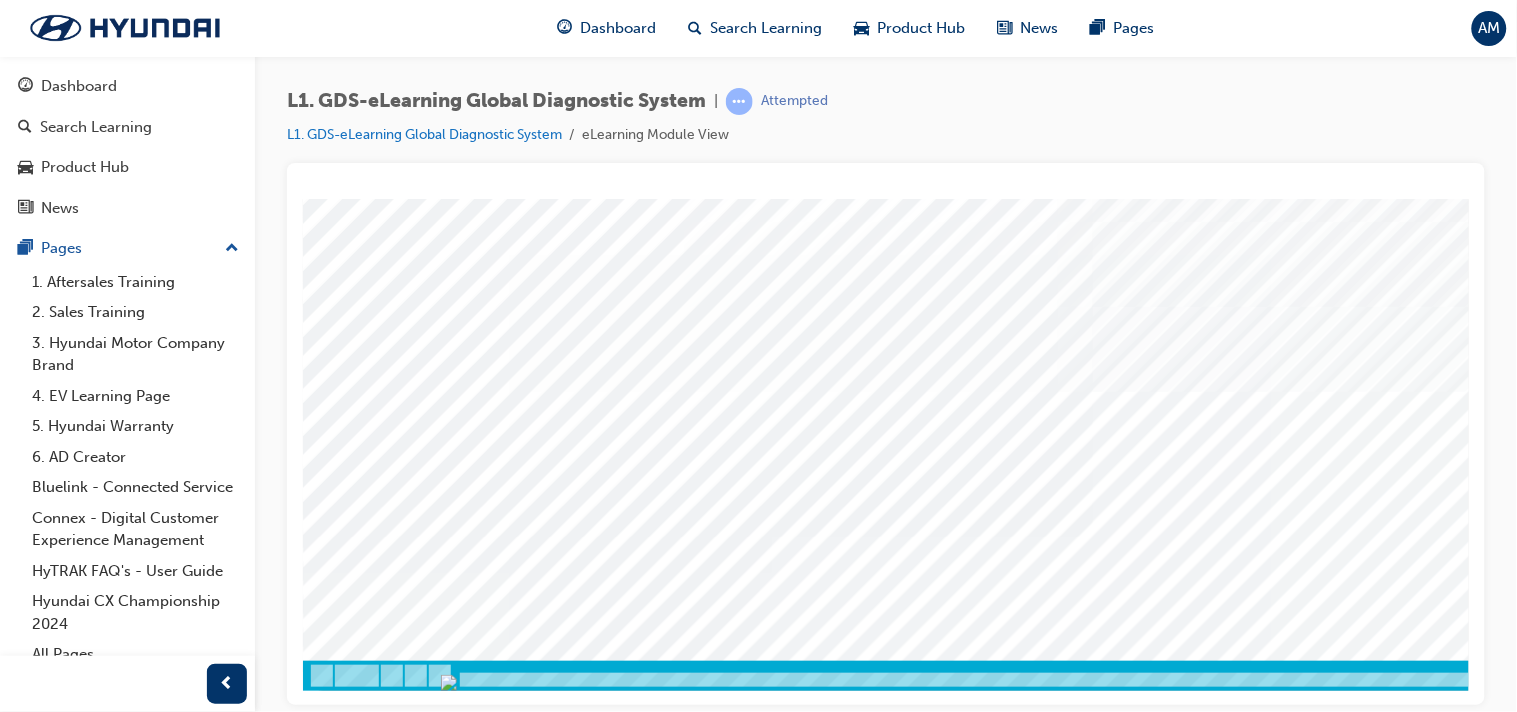 drag, startPoint x: 1329, startPoint y: 457, endPoint x: 1224, endPoint y: 489, distance: 109.76794 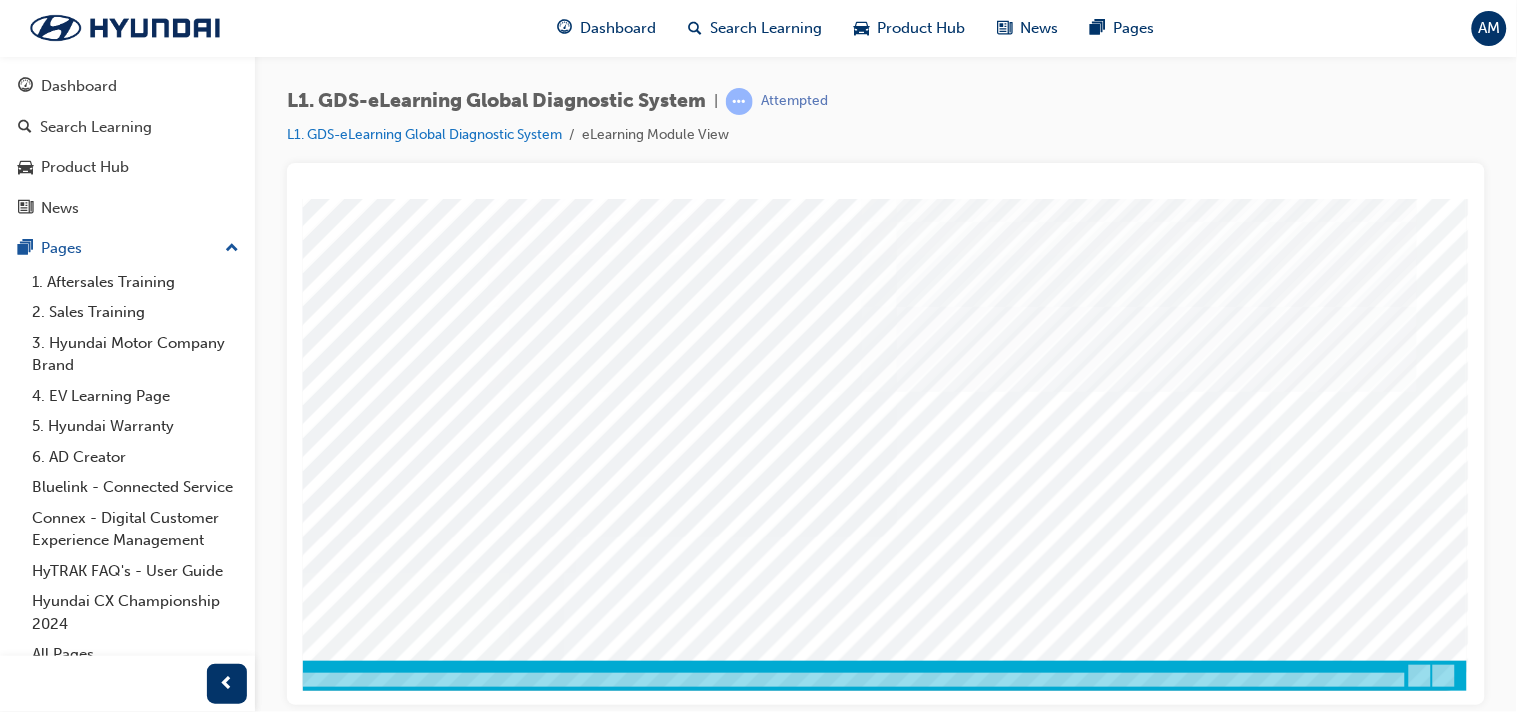 click at bounding box center [176, 7904] 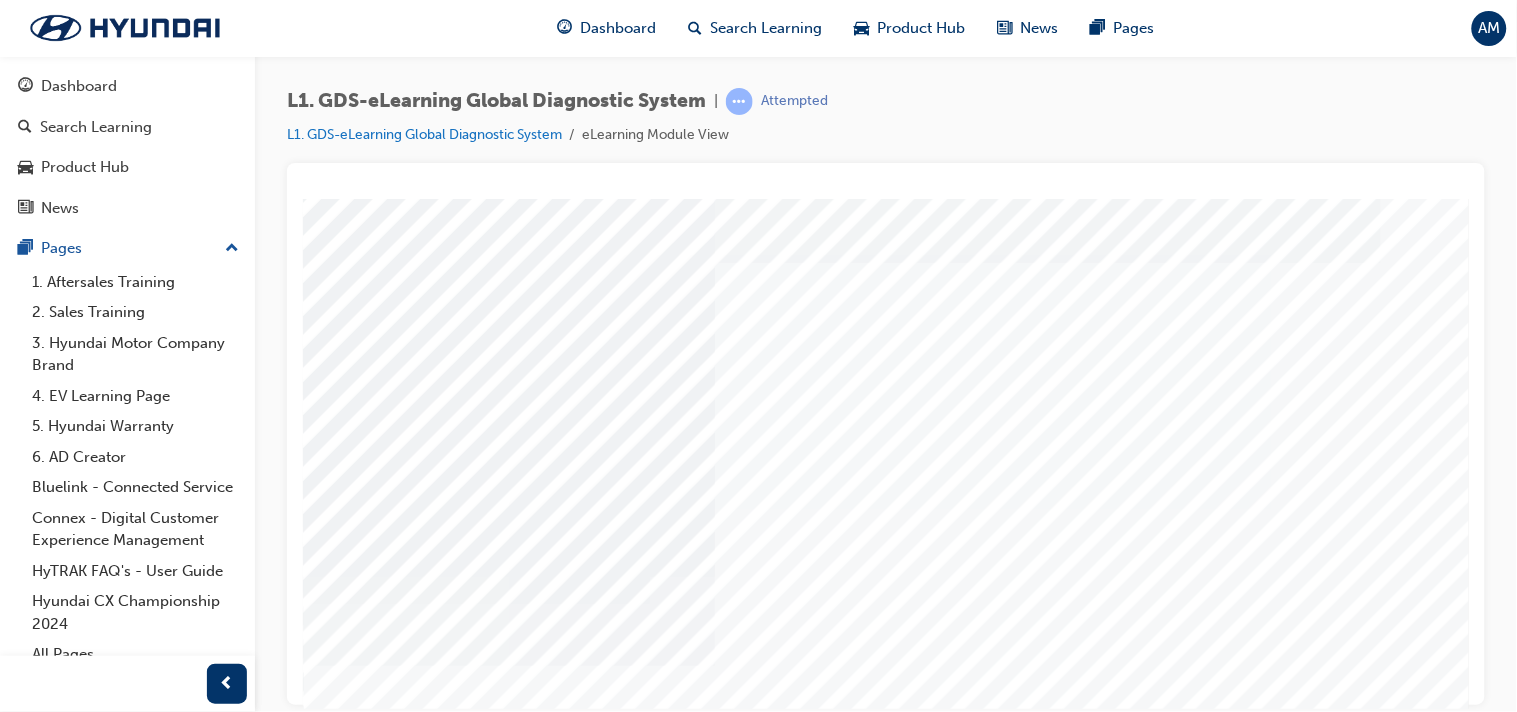 scroll, scrollTop: 0, scrollLeft: 0, axis: both 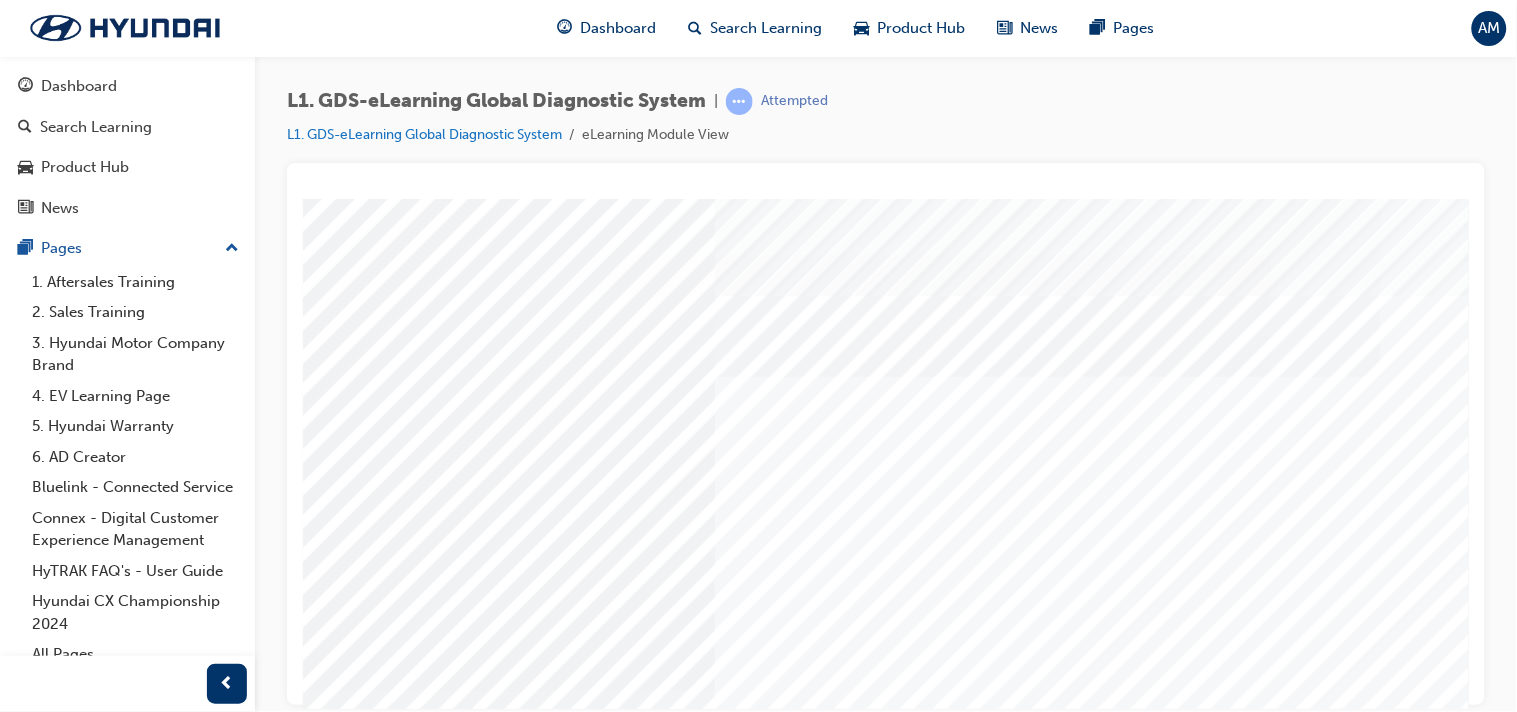 click at bounding box center (339, 4233) 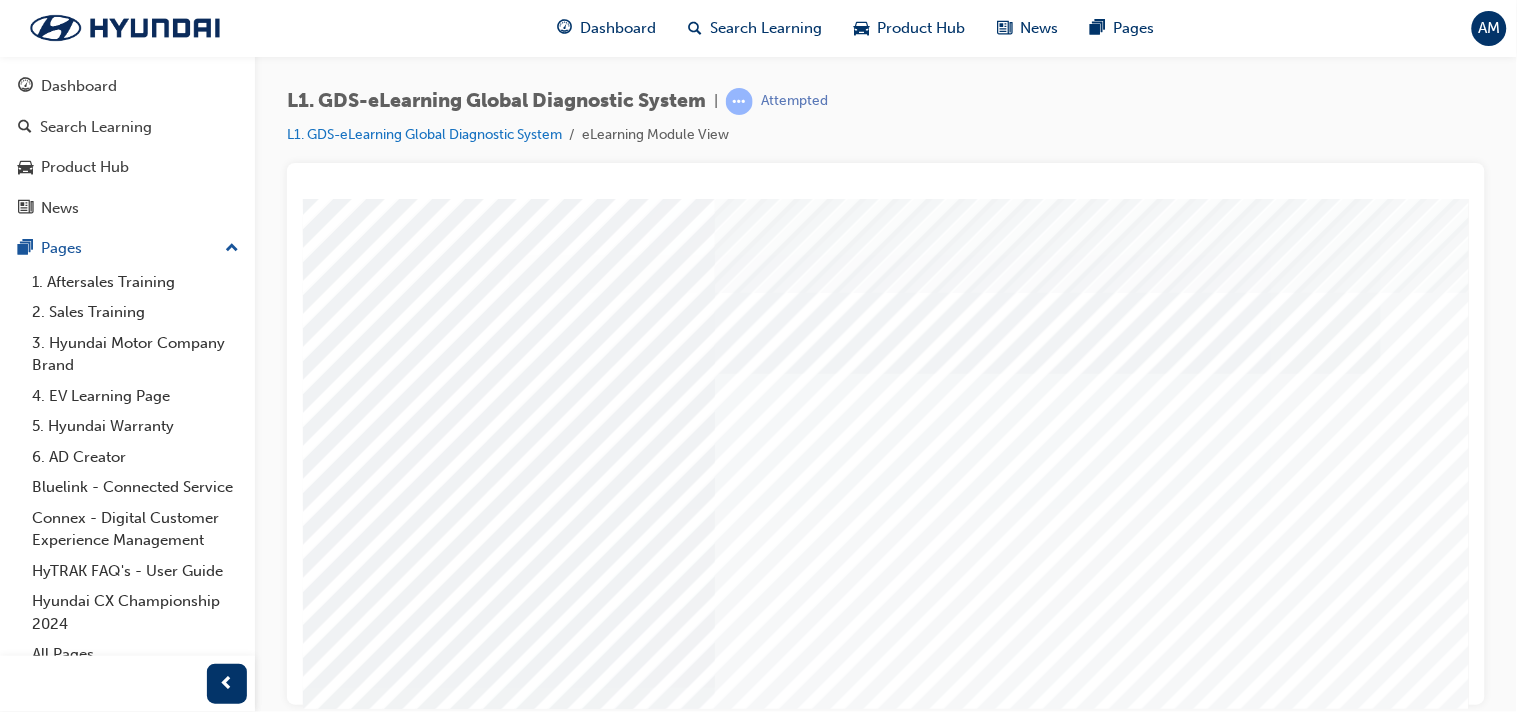 click at bounding box center (339, 4230) 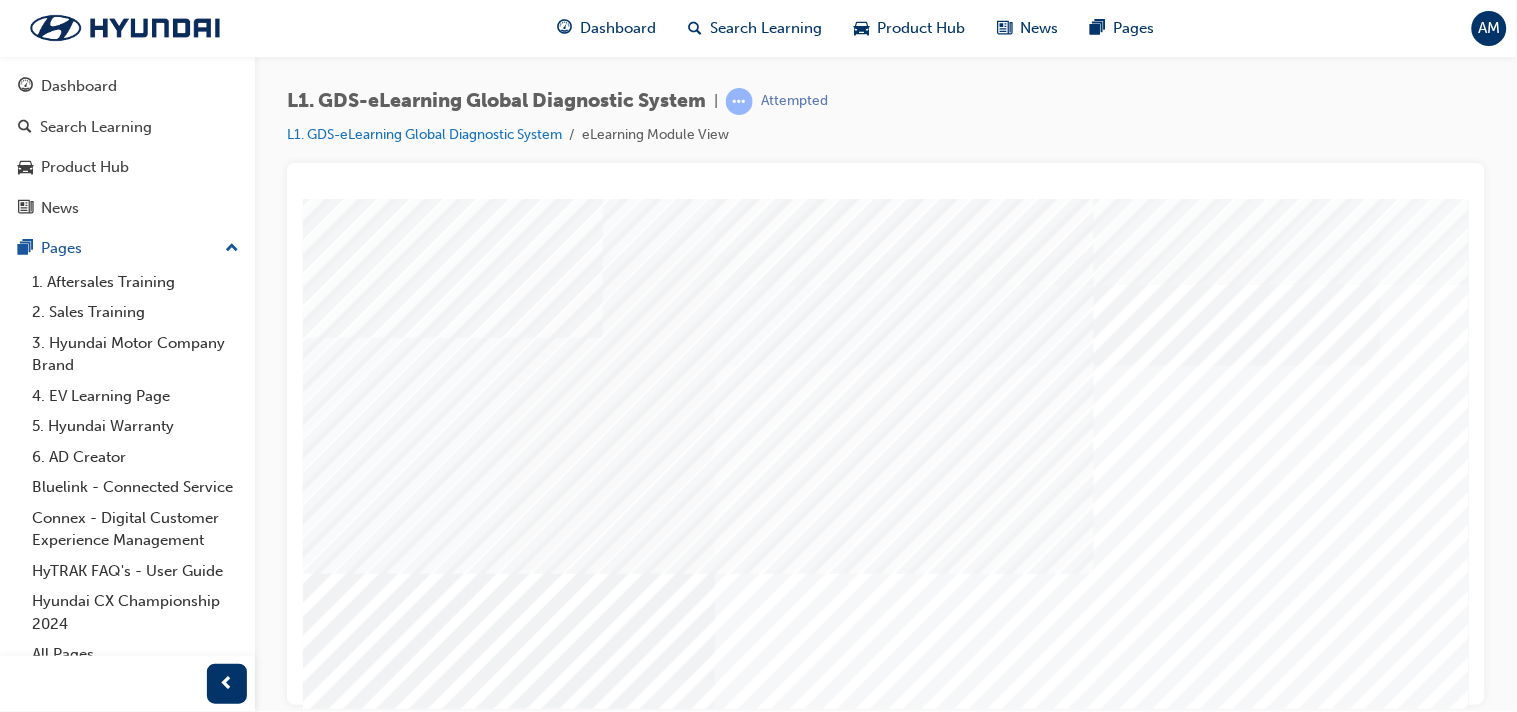 scroll, scrollTop: 7, scrollLeft: 0, axis: vertical 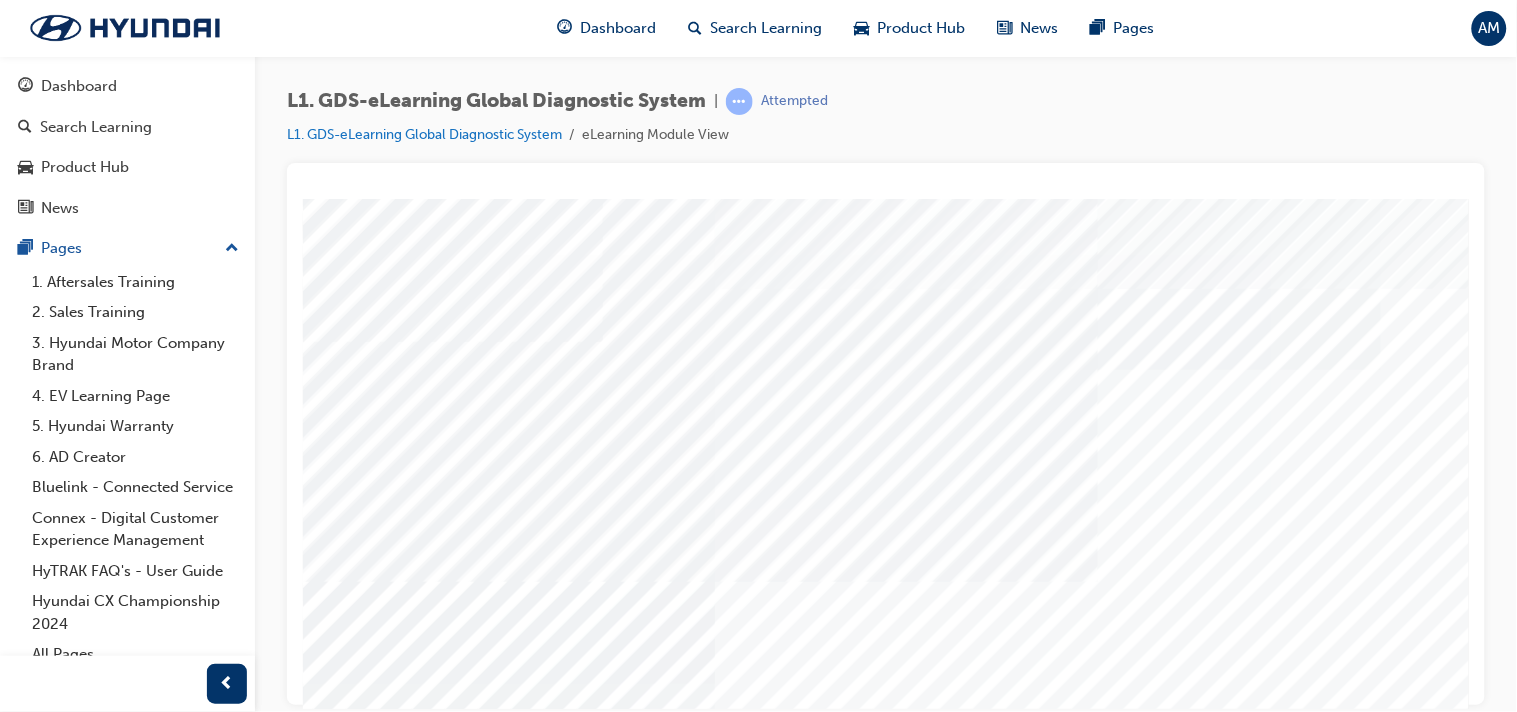 drag, startPoint x: 826, startPoint y: 478, endPoint x: 893, endPoint y: 535, distance: 87.965904 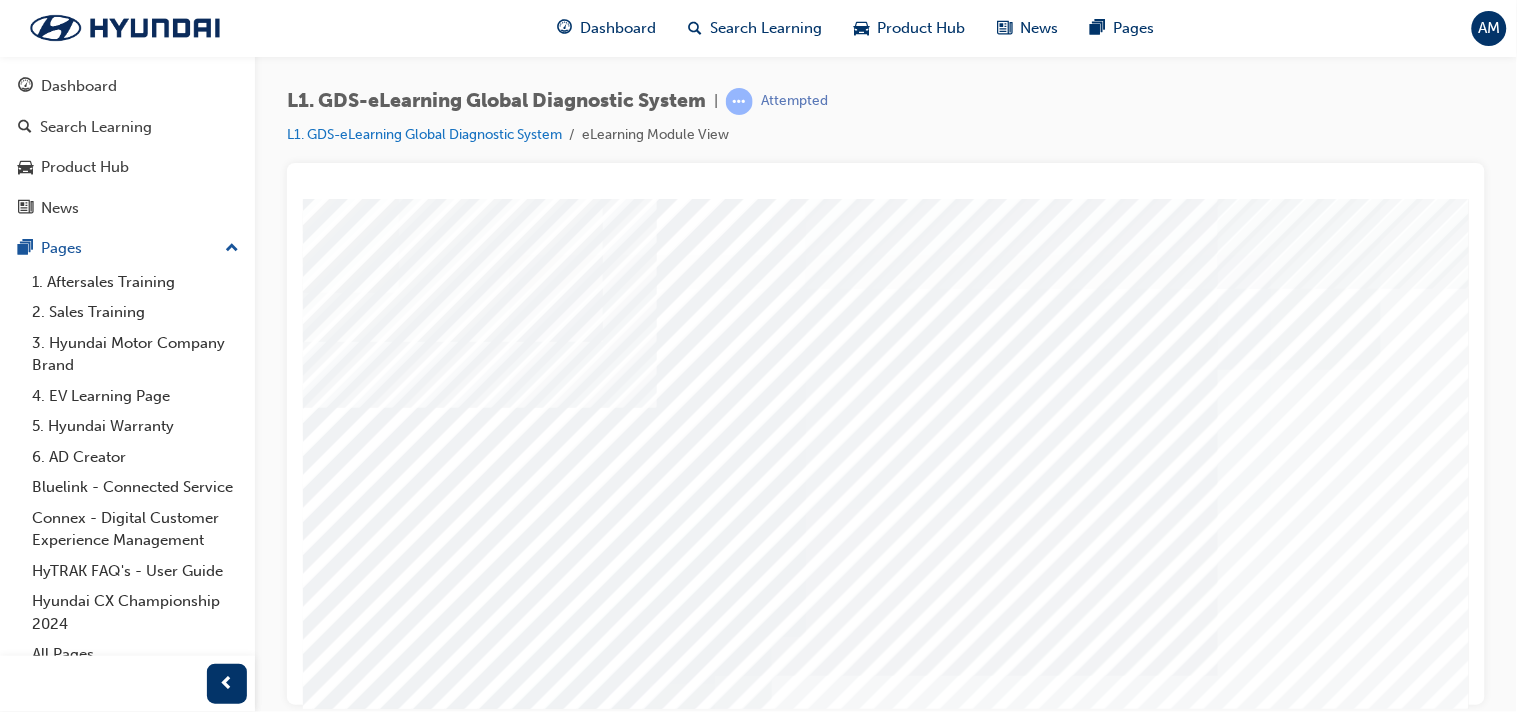 scroll, scrollTop: 0, scrollLeft: 0, axis: both 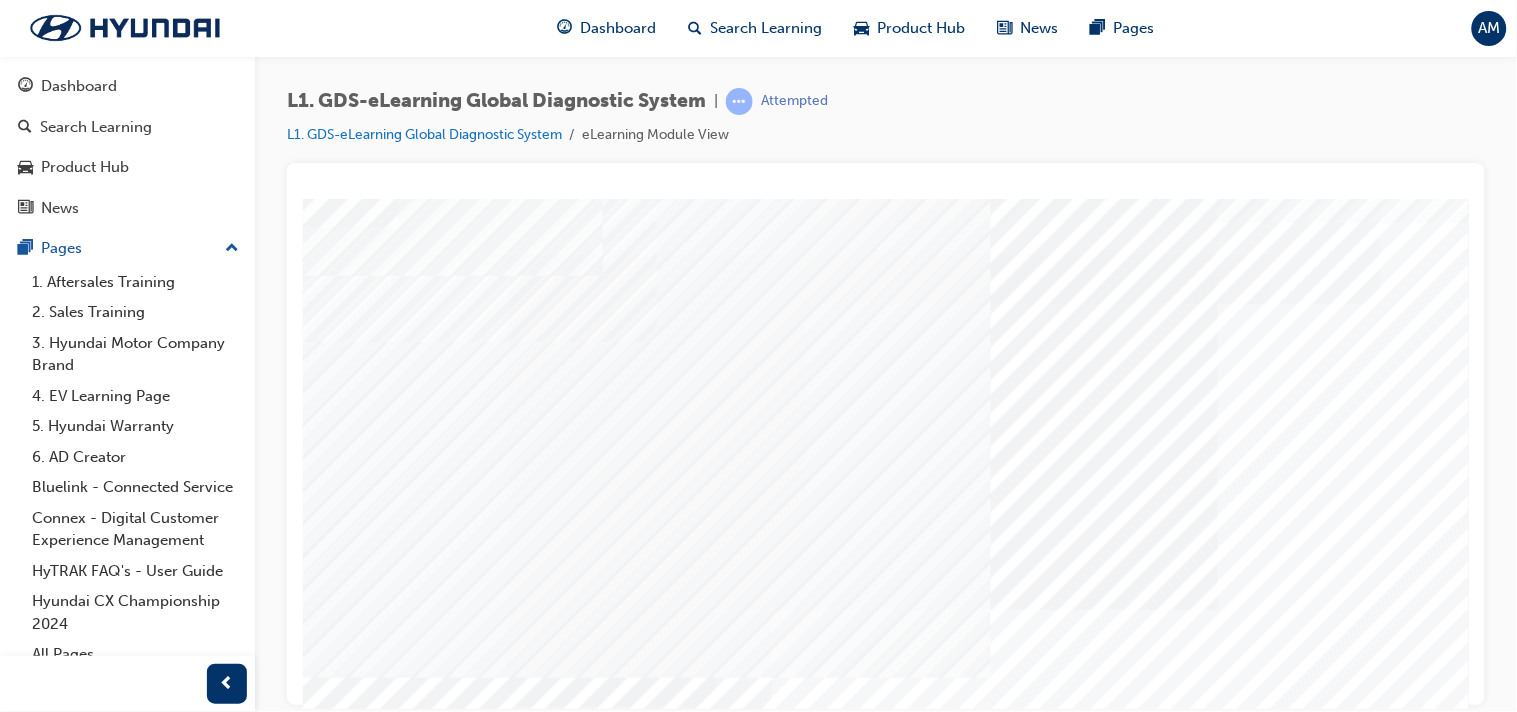 drag, startPoint x: 977, startPoint y: 450, endPoint x: 1006, endPoint y: 306, distance: 146.89111 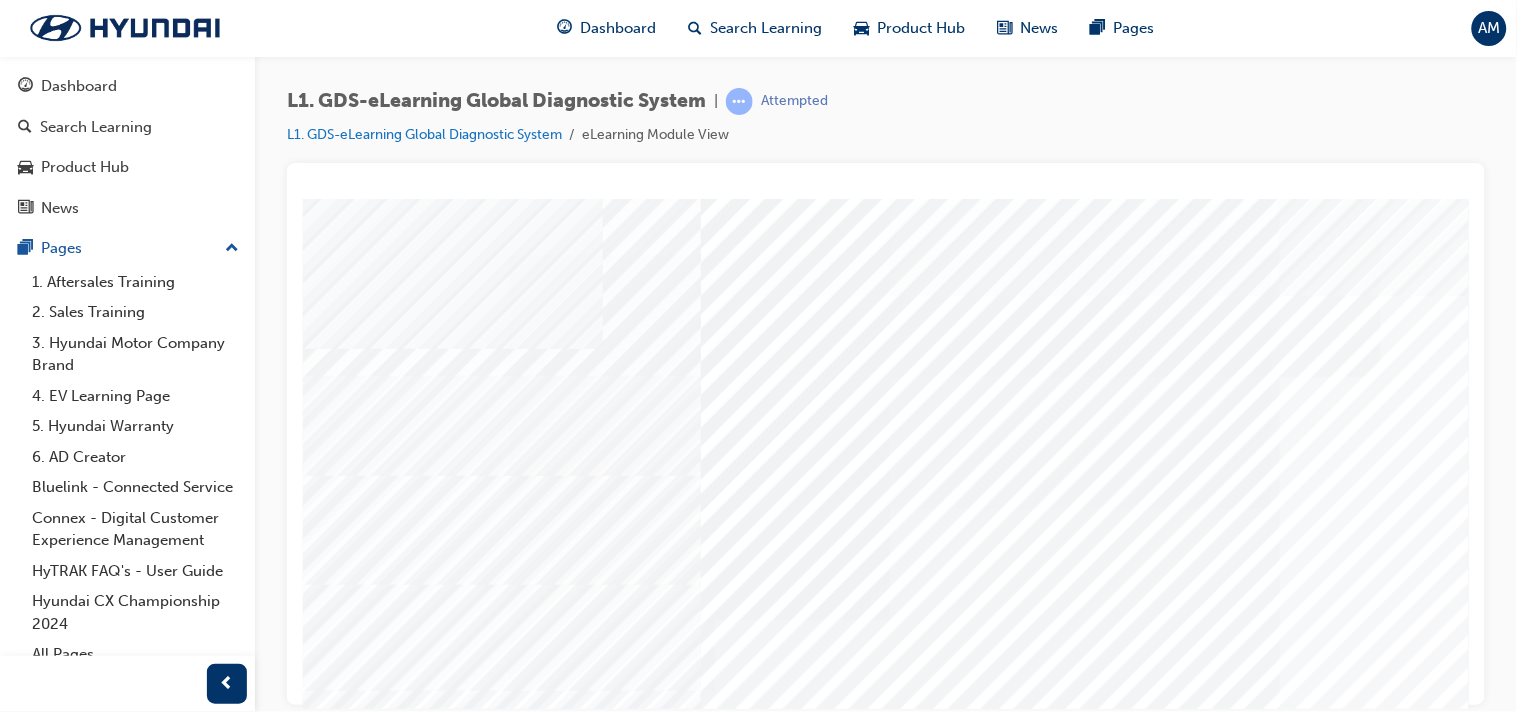 scroll, scrollTop: 4, scrollLeft: 0, axis: vertical 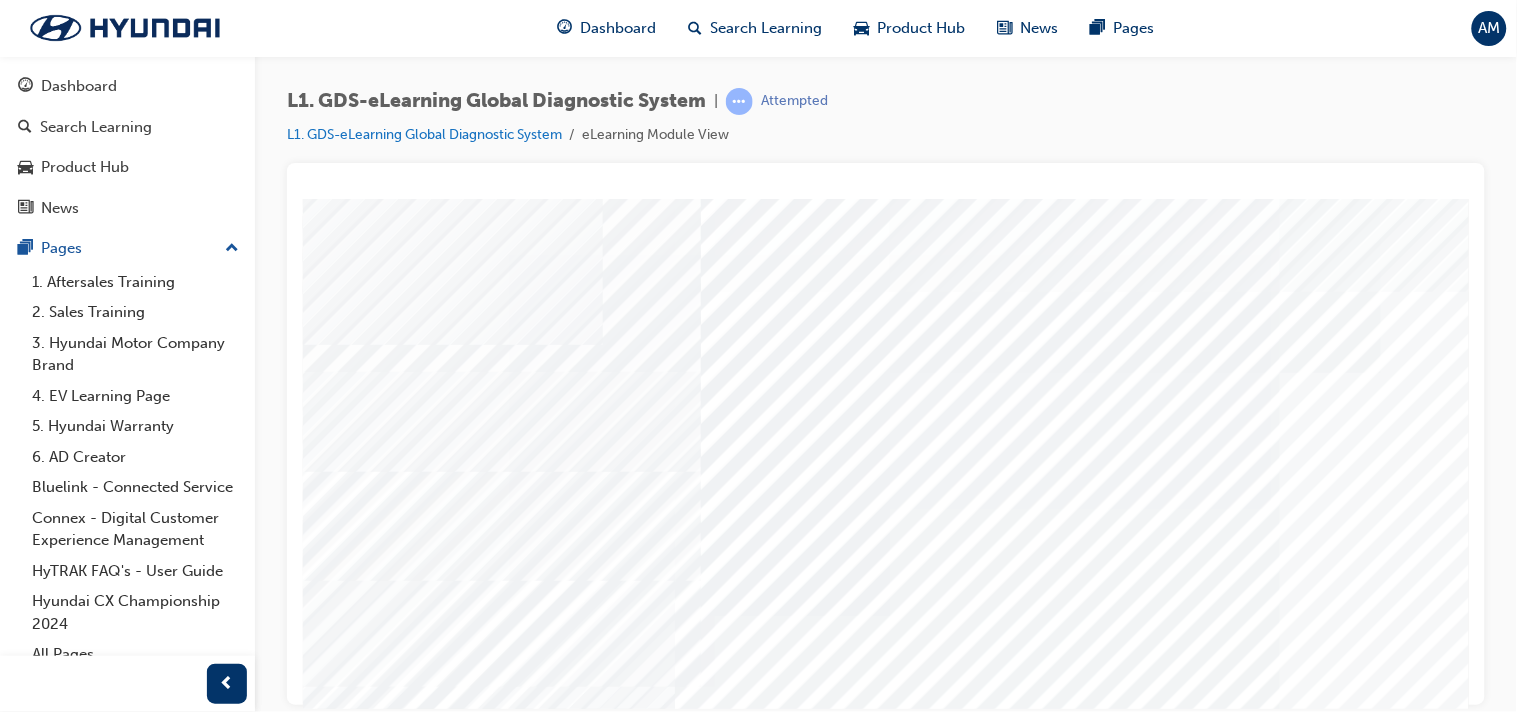 click at bounding box center (327, 8558) 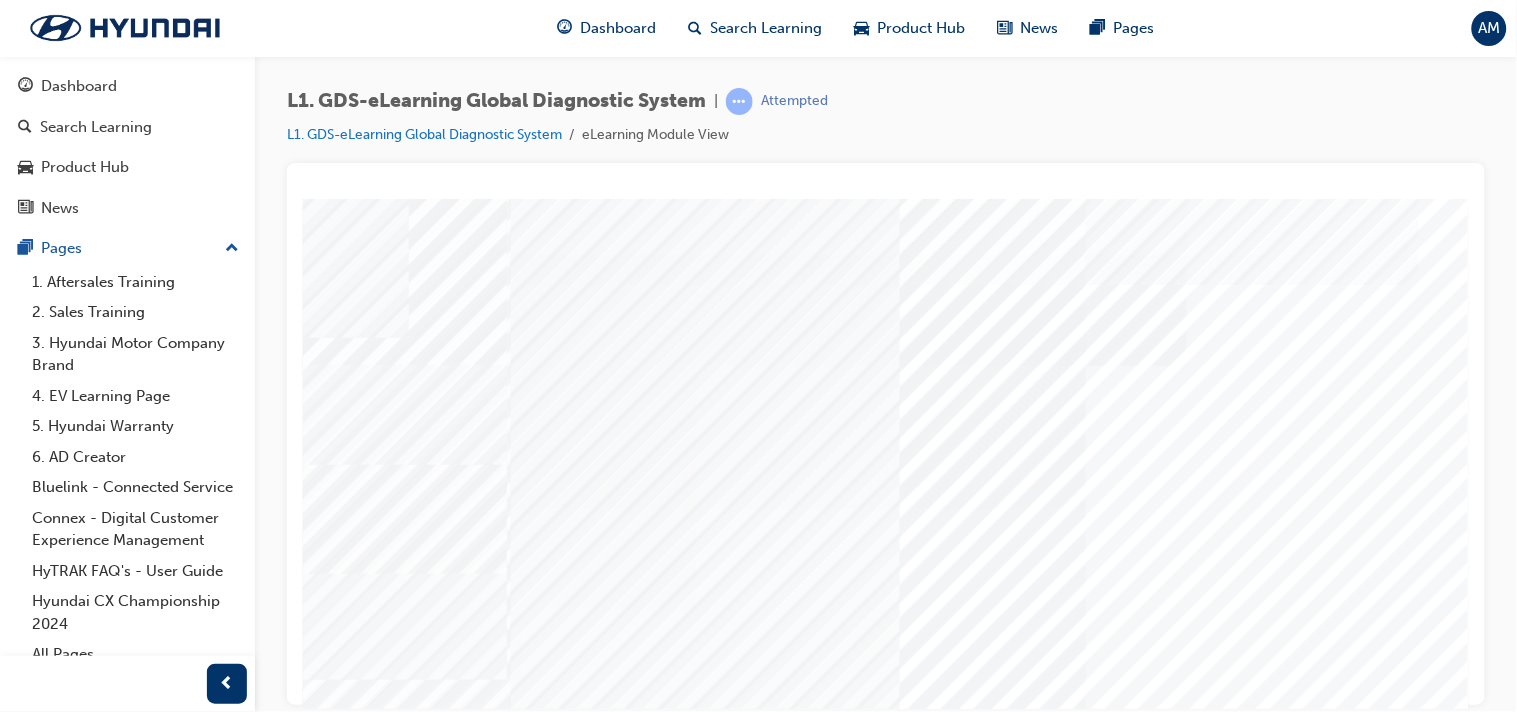 scroll, scrollTop: 22, scrollLeft: 212, axis: both 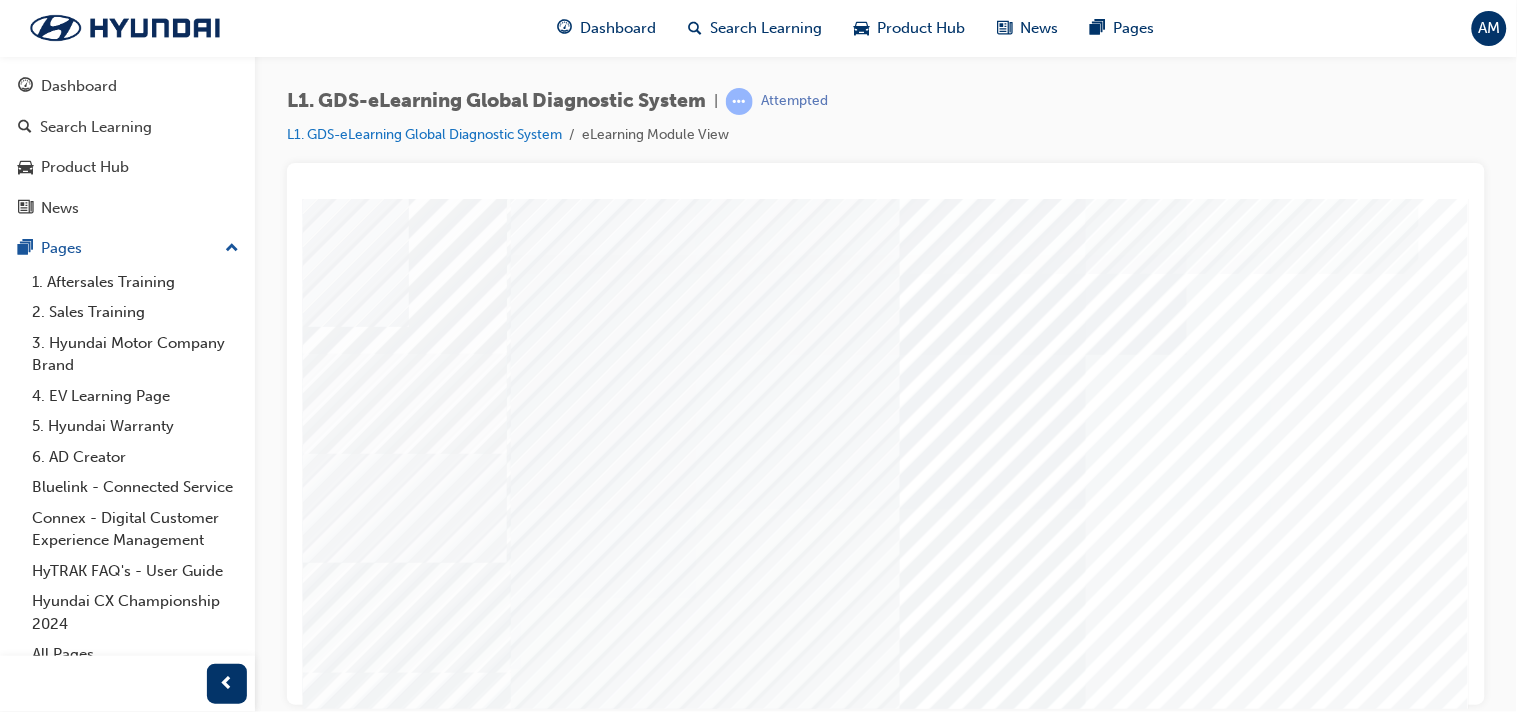 click at bounding box center [133, 8998] 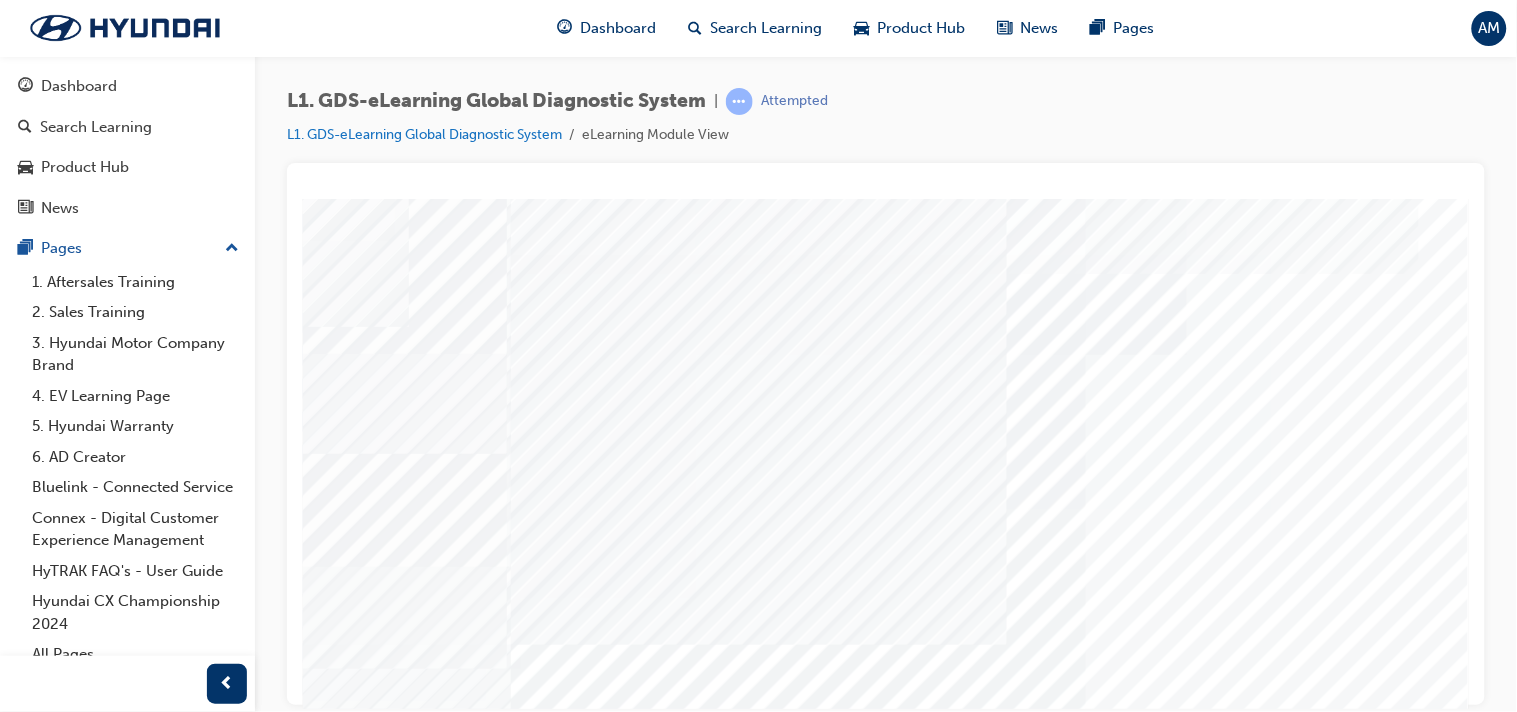 click at bounding box center [133, 9048] 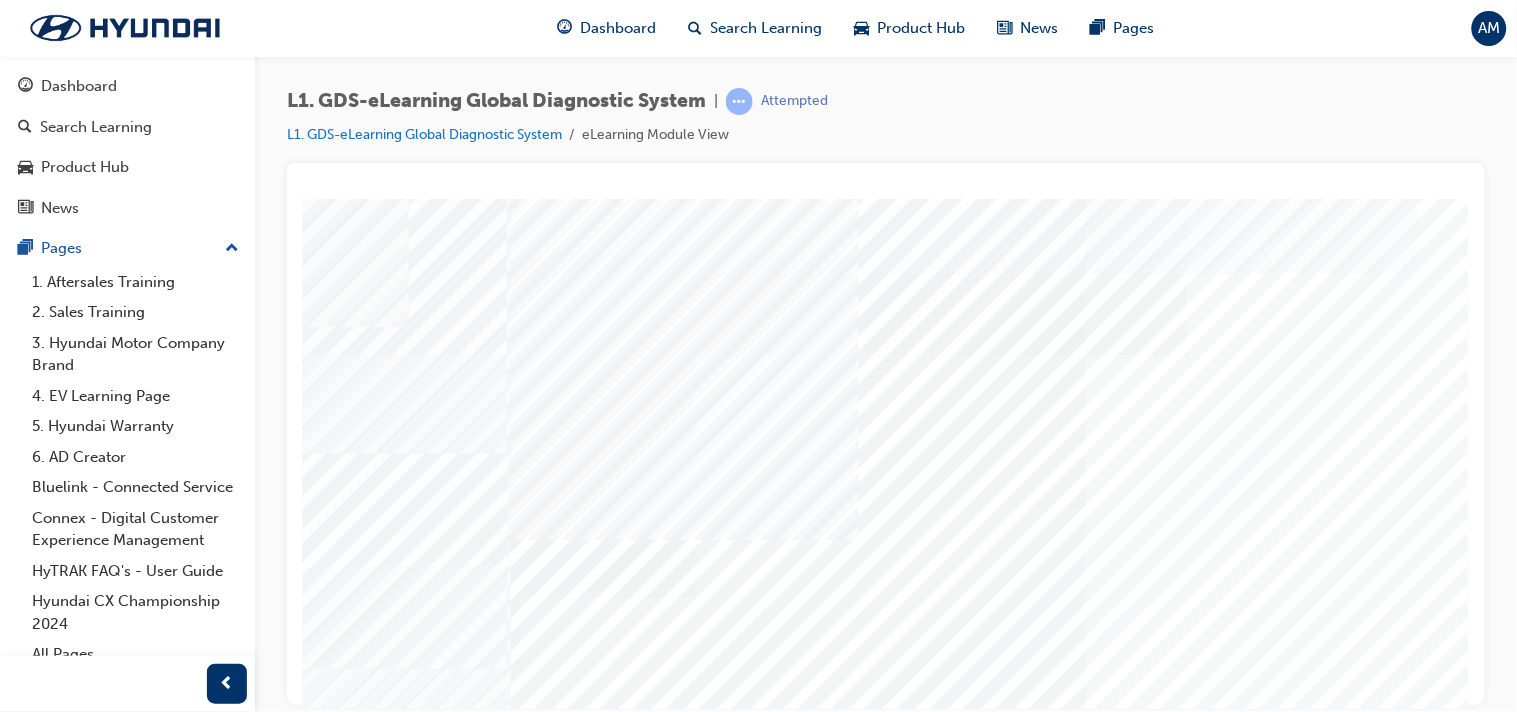 click at bounding box center (133, 9048) 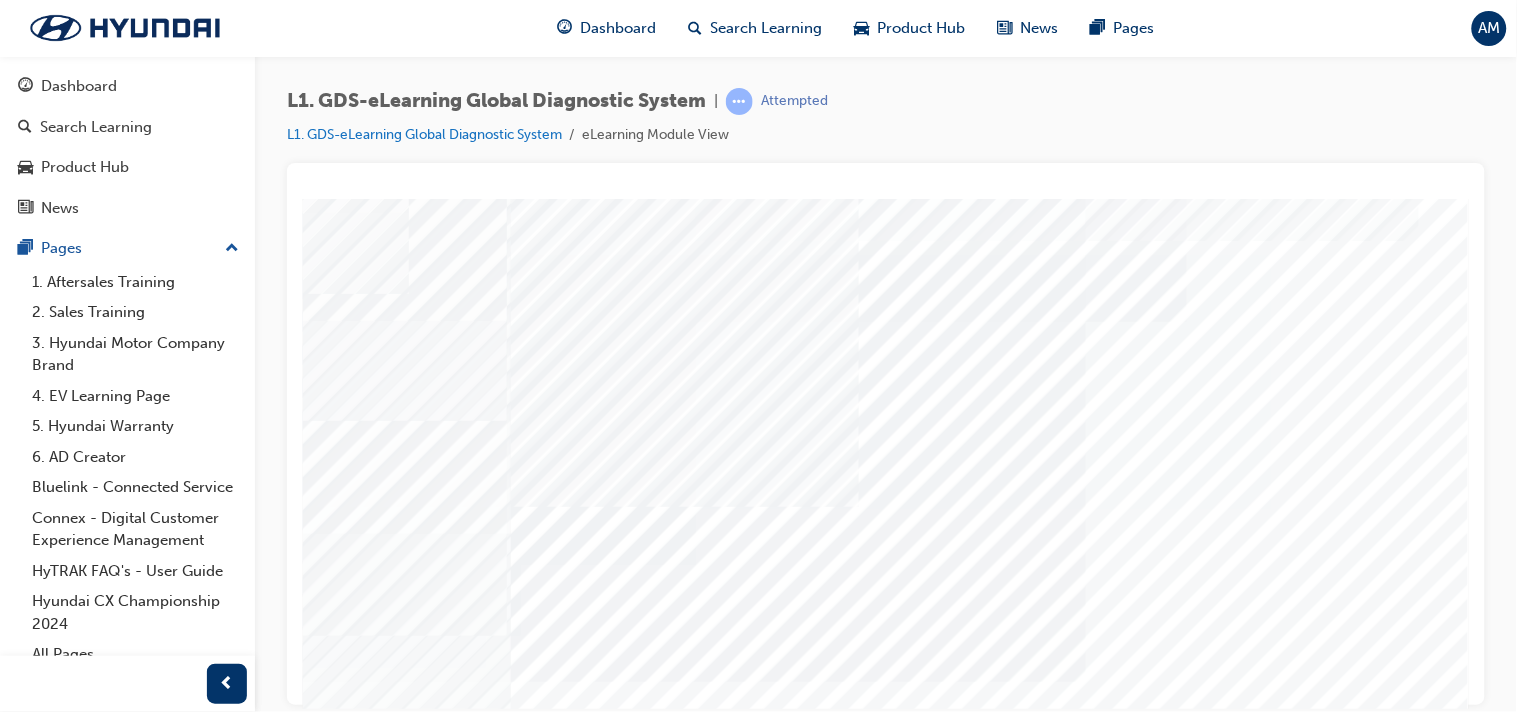 scroll, scrollTop: 88, scrollLeft: 212, axis: both 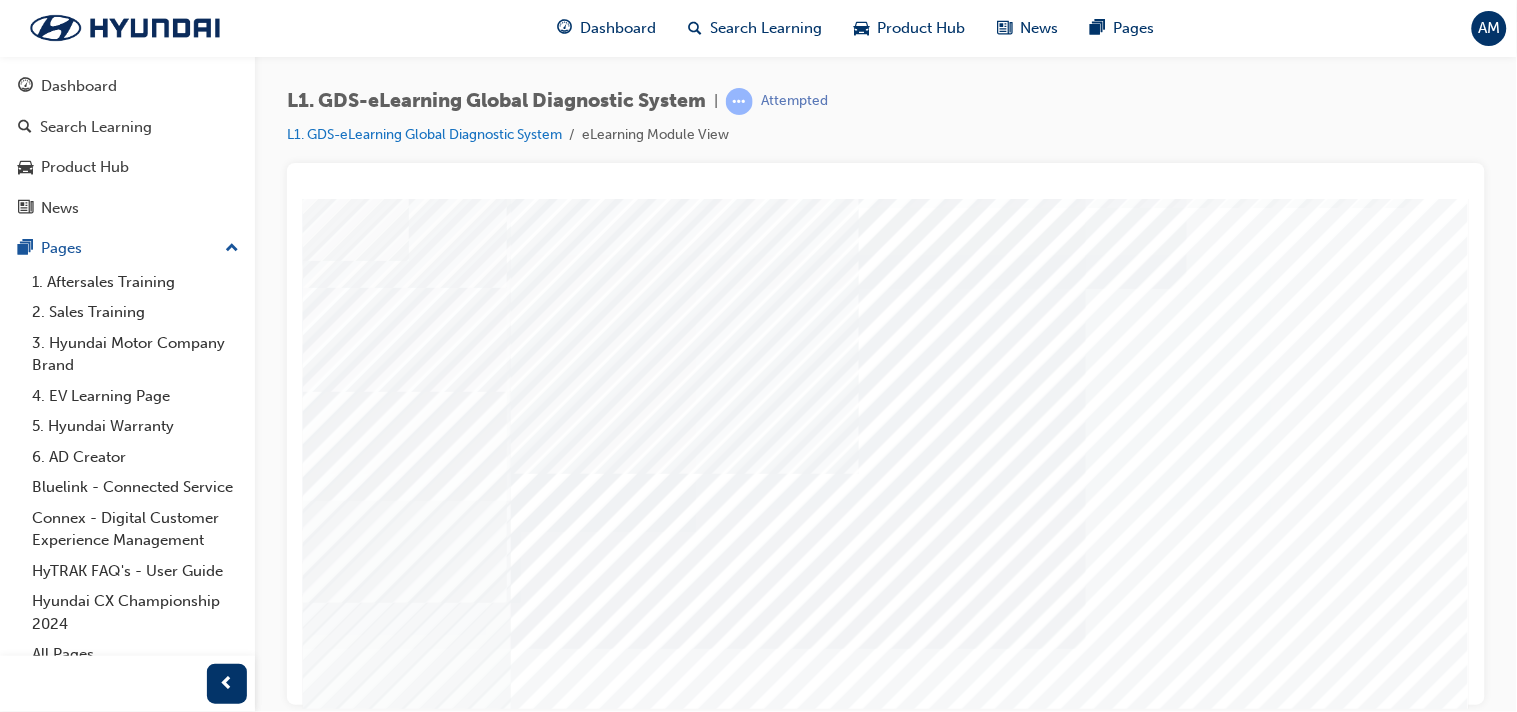 click at bounding box center (133, 9032) 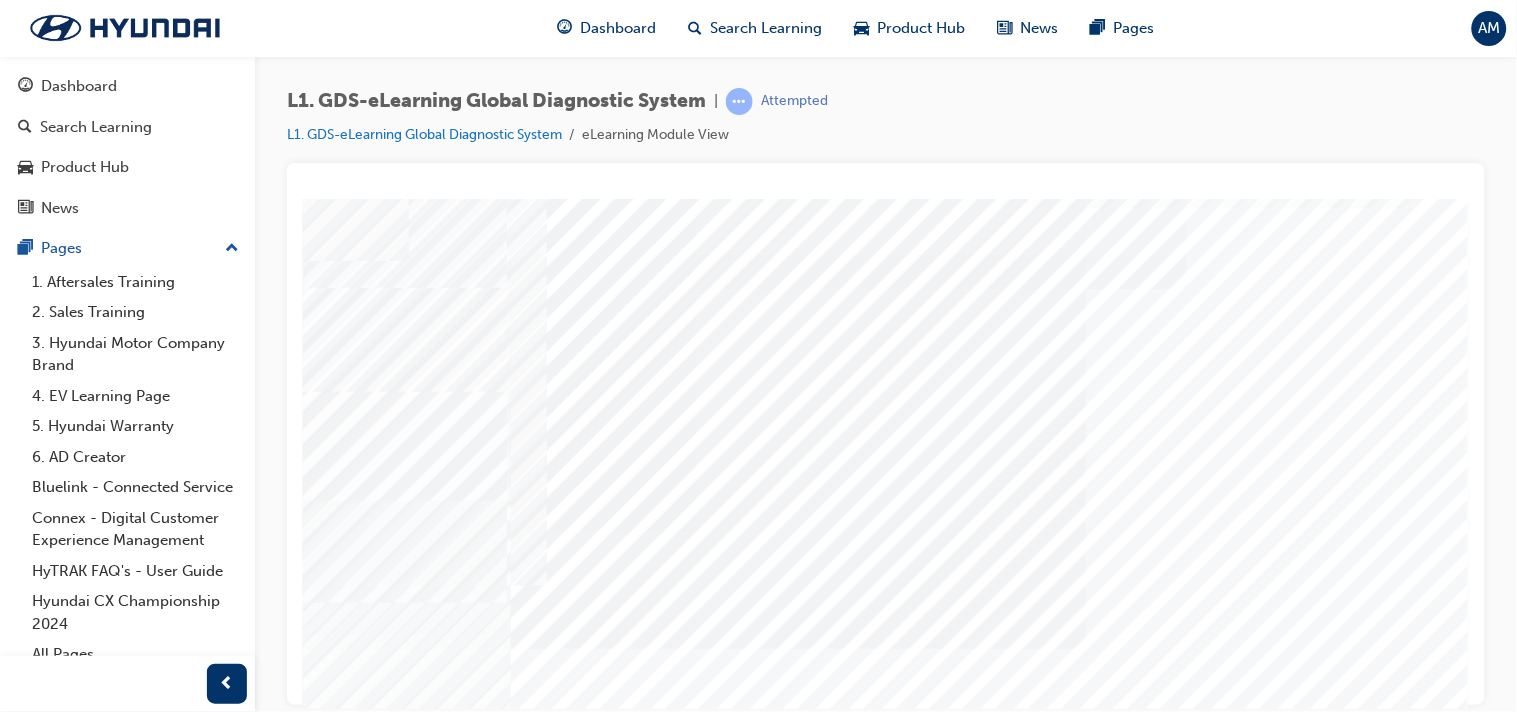 scroll, scrollTop: 258, scrollLeft: 212, axis: both 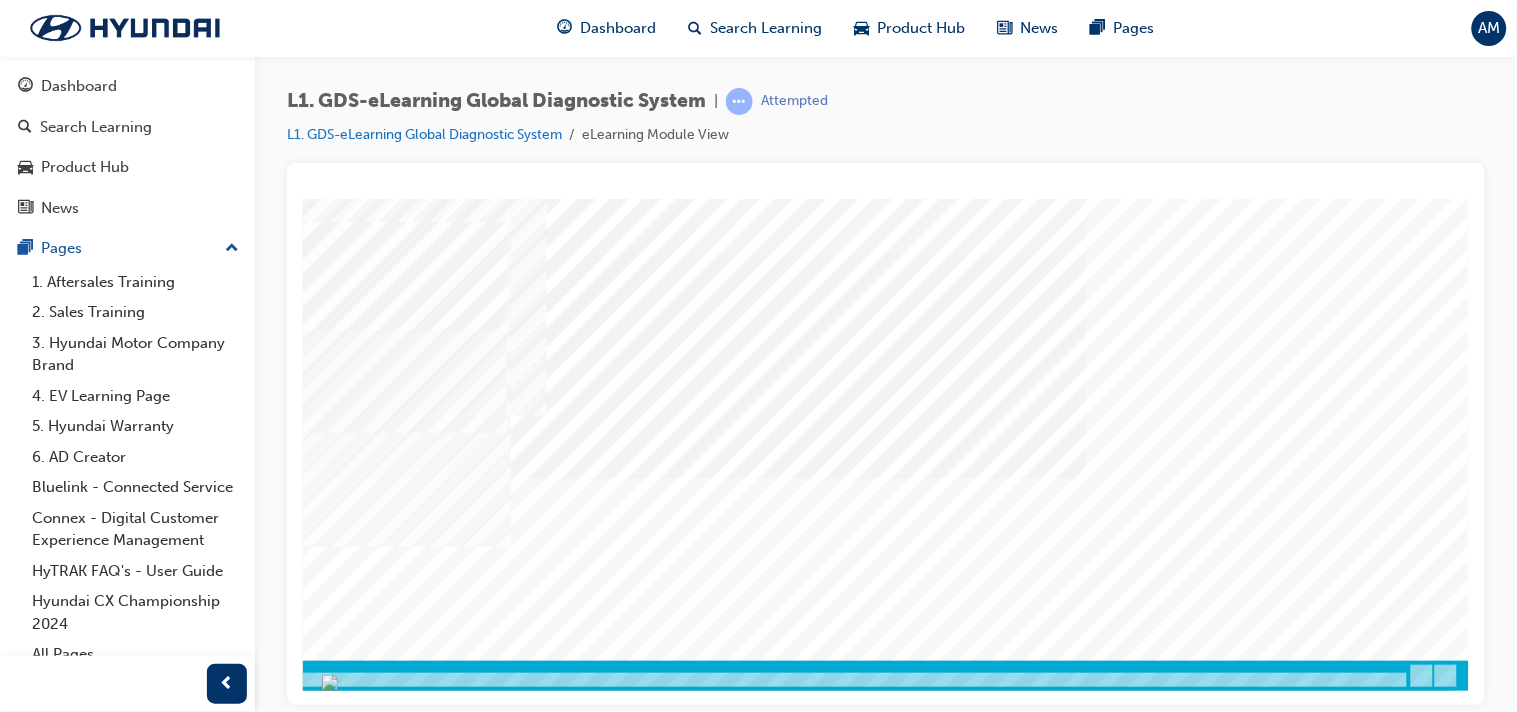 click at bounding box center (133, 9116) 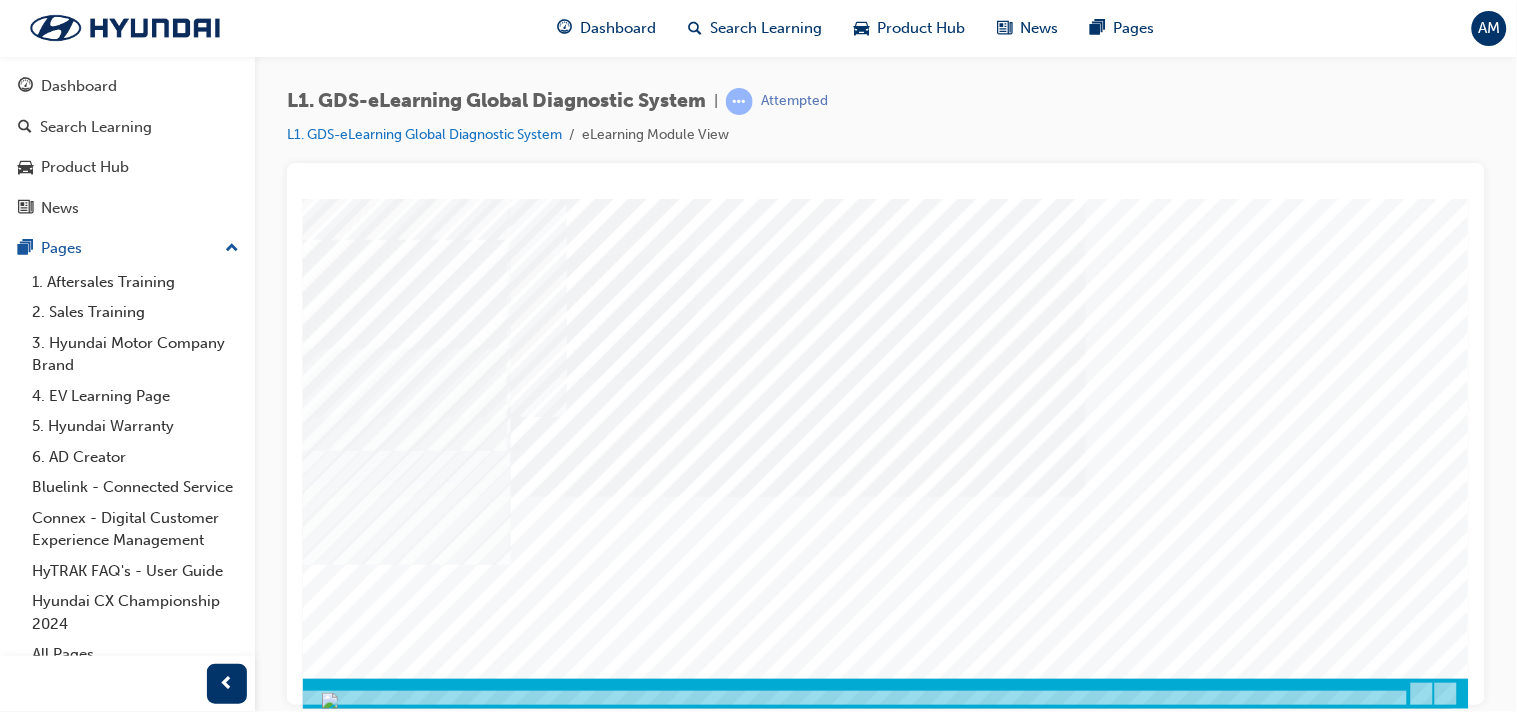 scroll, scrollTop: 258, scrollLeft: 212, axis: both 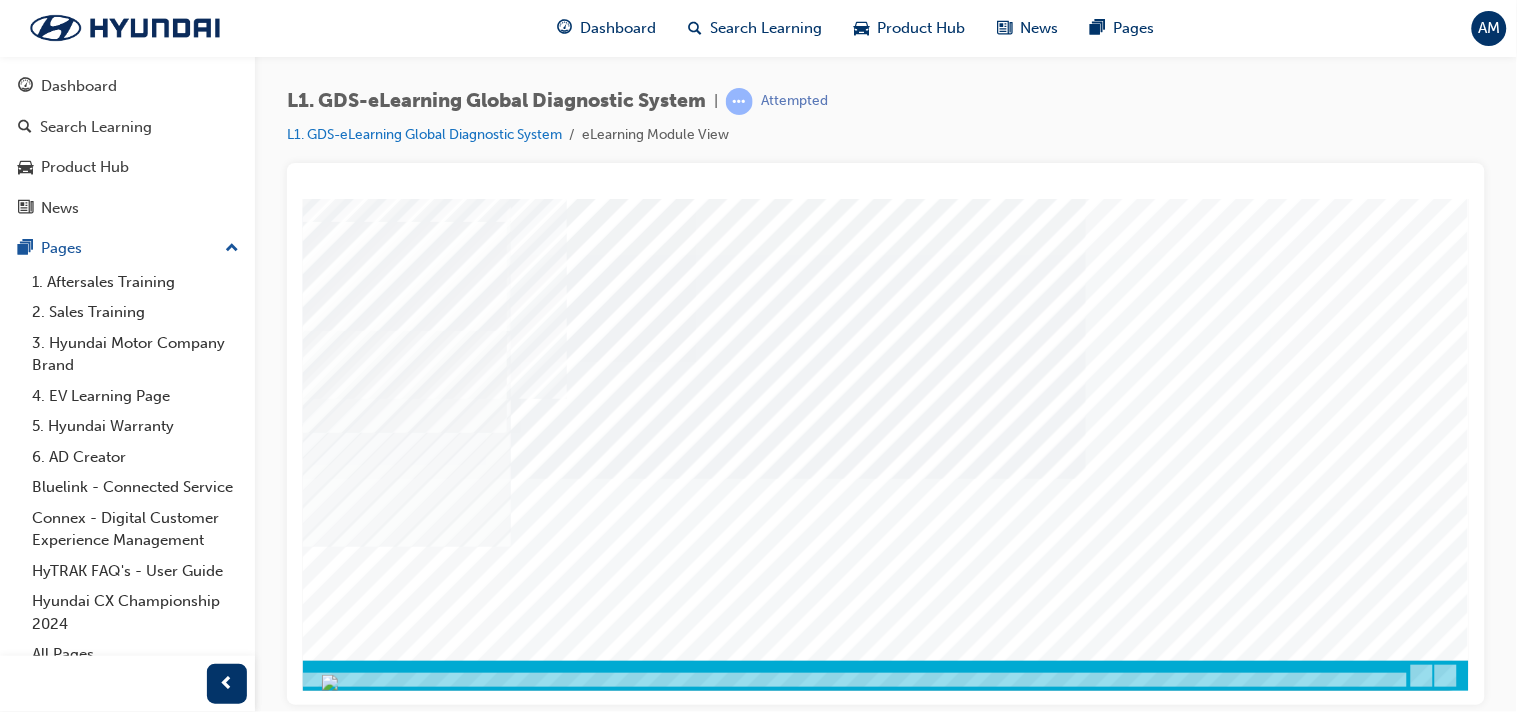 drag, startPoint x: 1179, startPoint y: 527, endPoint x: 773, endPoint y: 588, distance: 410.55695 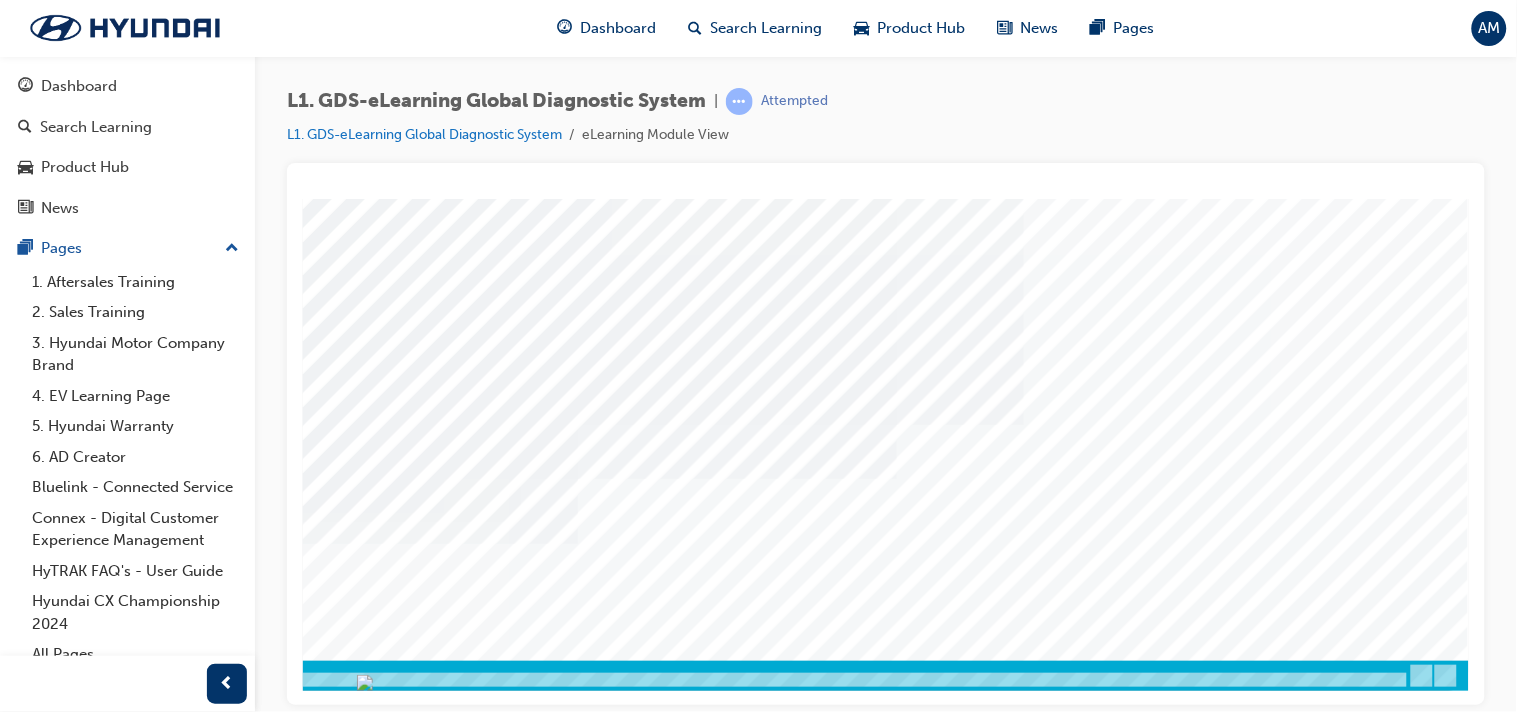 scroll, scrollTop: 0, scrollLeft: 0, axis: both 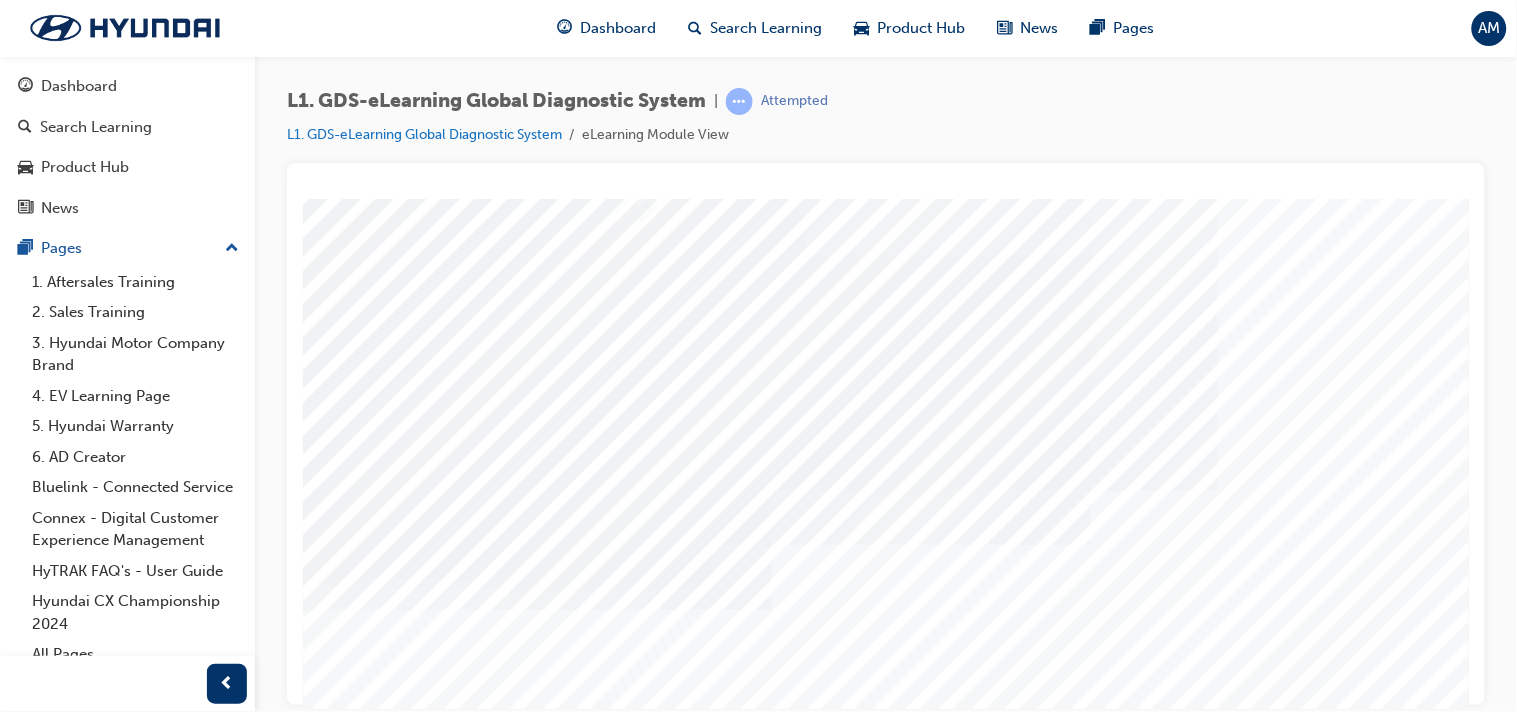 click at bounding box center [692, 8342] 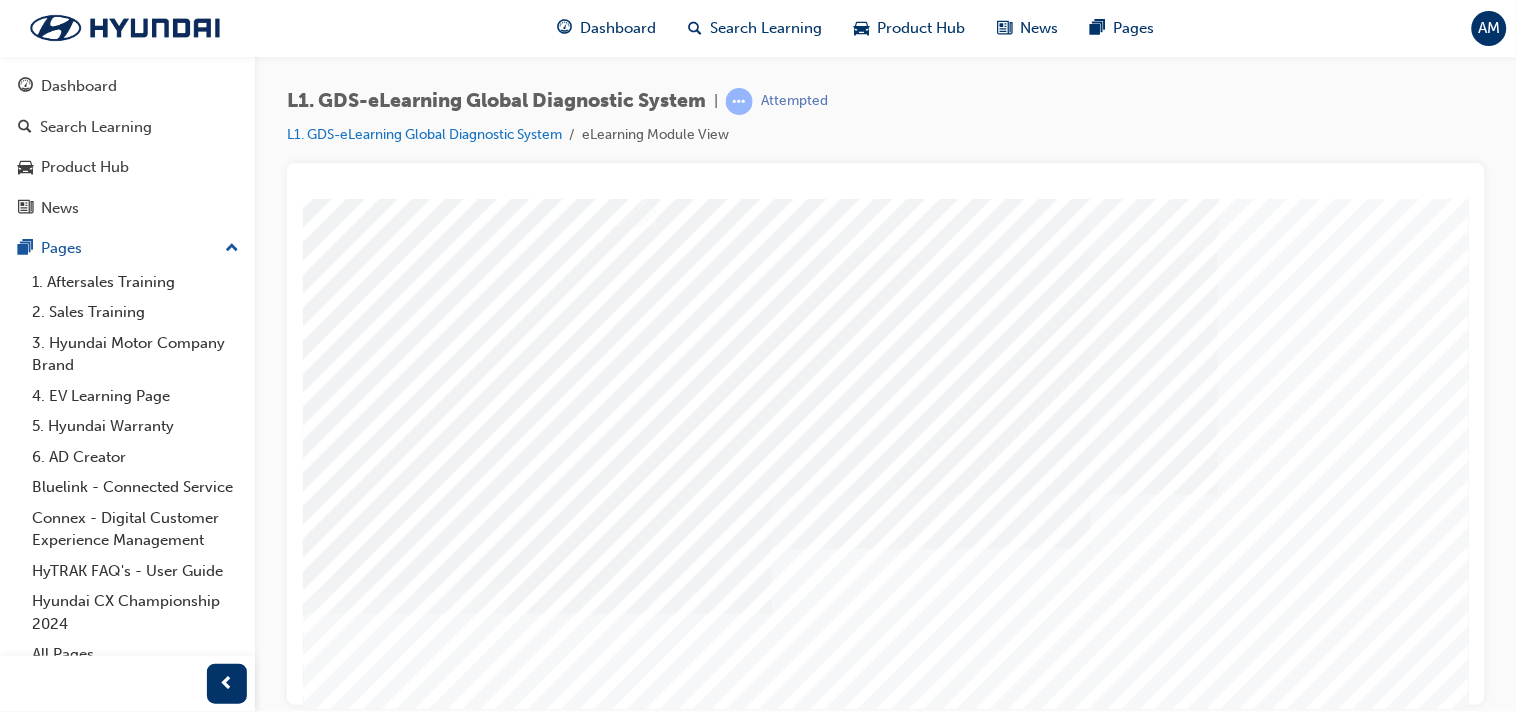 scroll, scrollTop: 166, scrollLeft: 0, axis: vertical 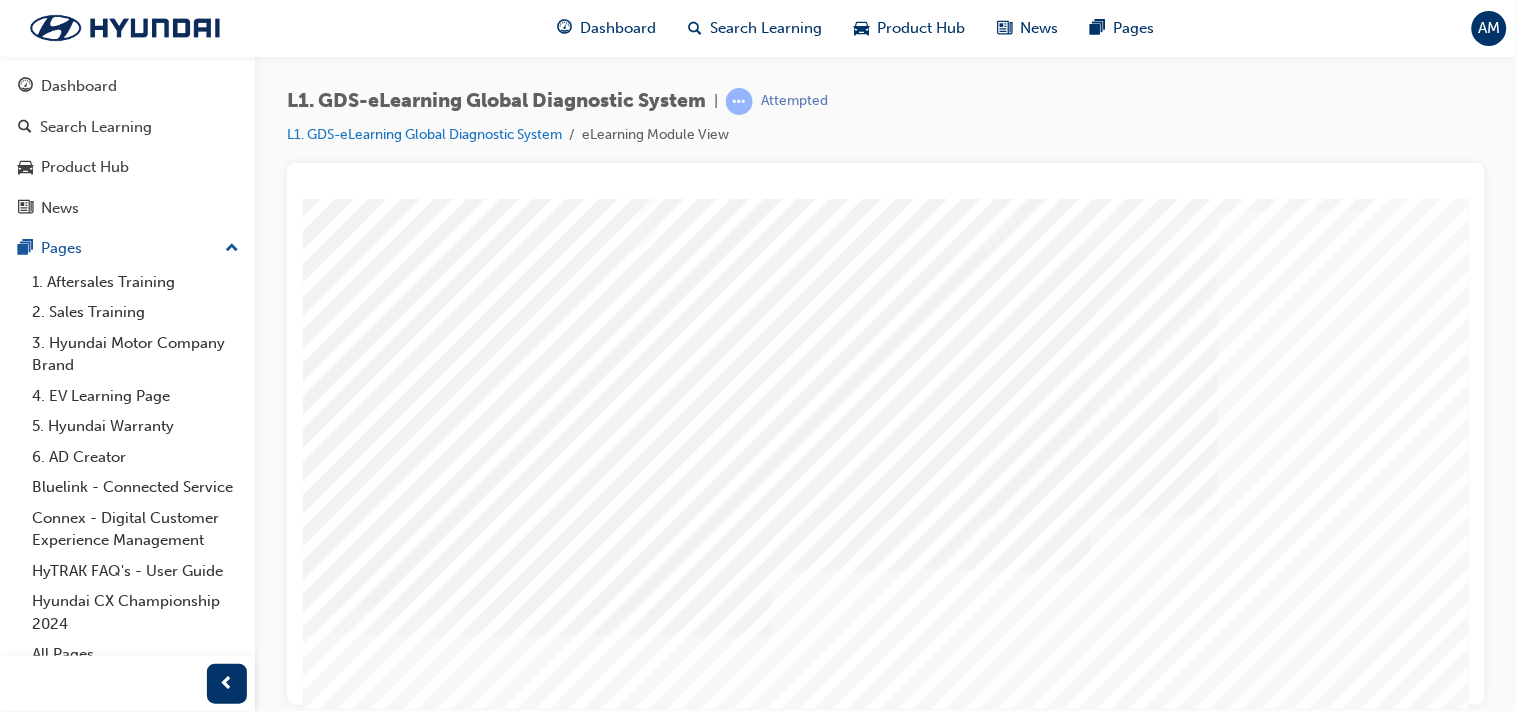 click at bounding box center (692, 8368) 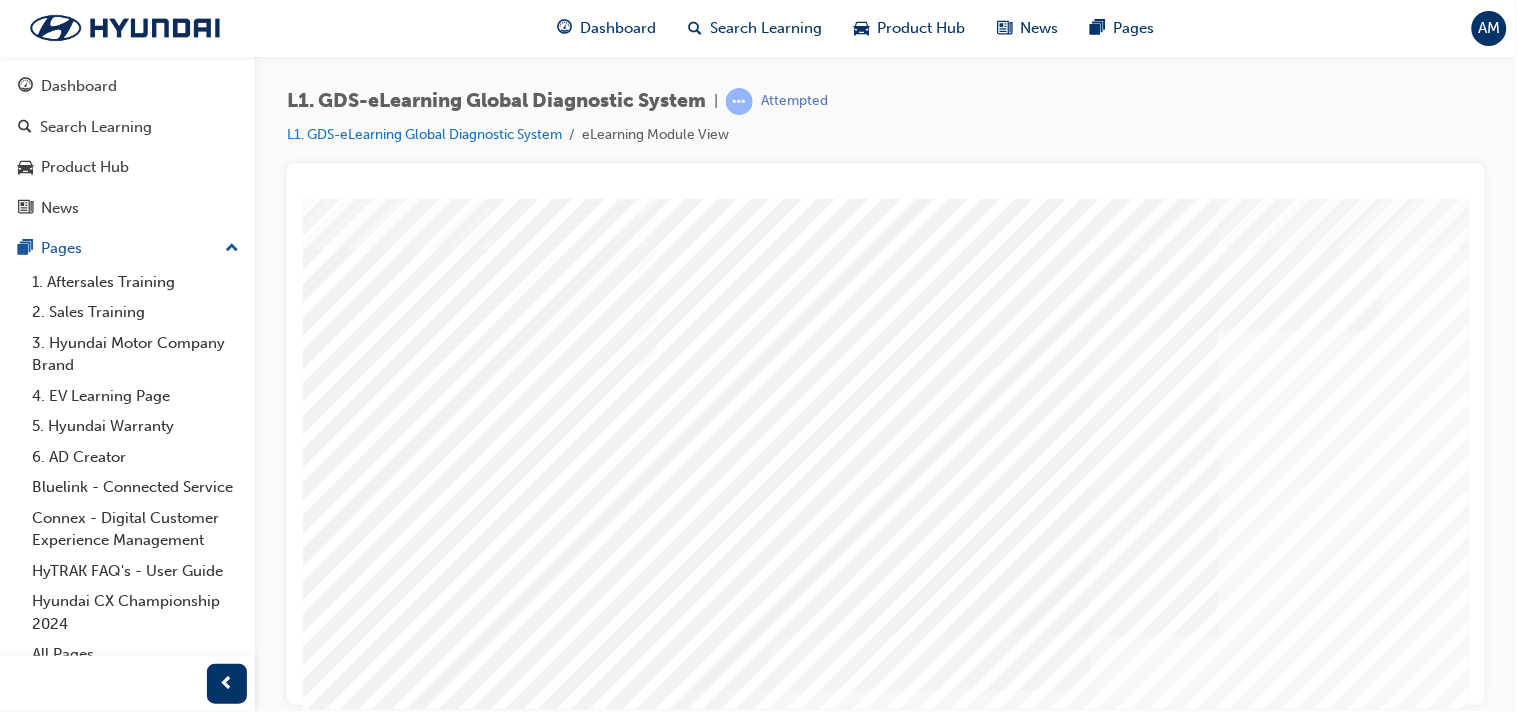 click at bounding box center [350, 7599] 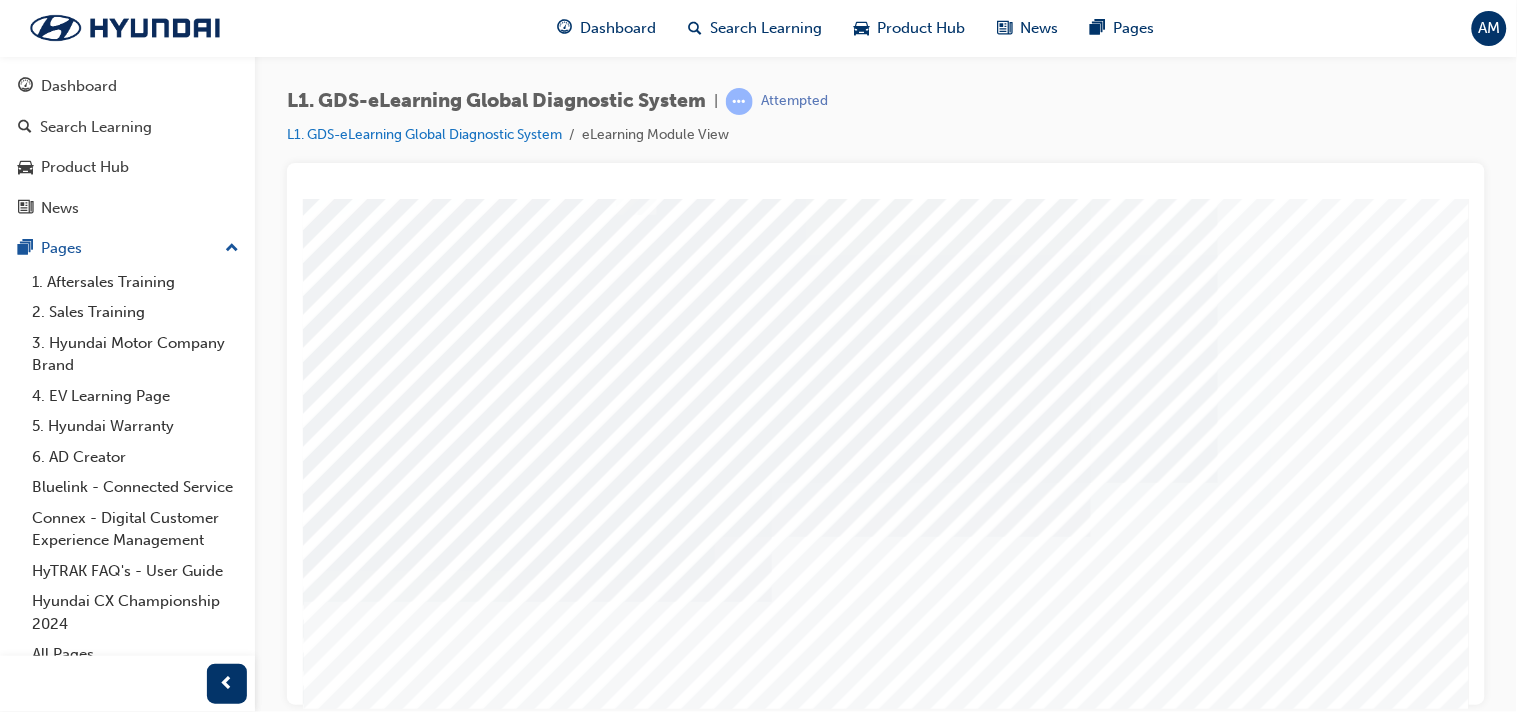 scroll, scrollTop: 258, scrollLeft: 0, axis: vertical 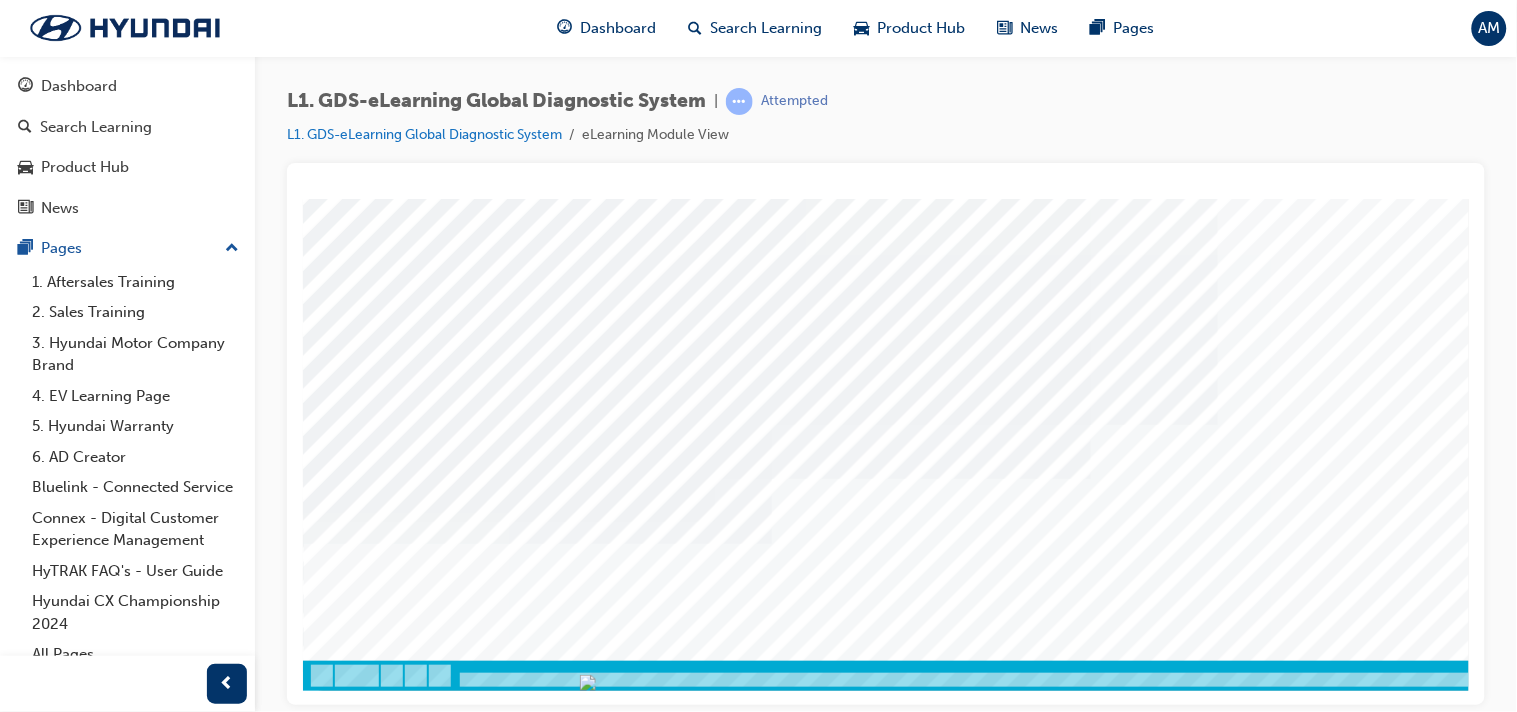 click at bounding box center [419, 5853] 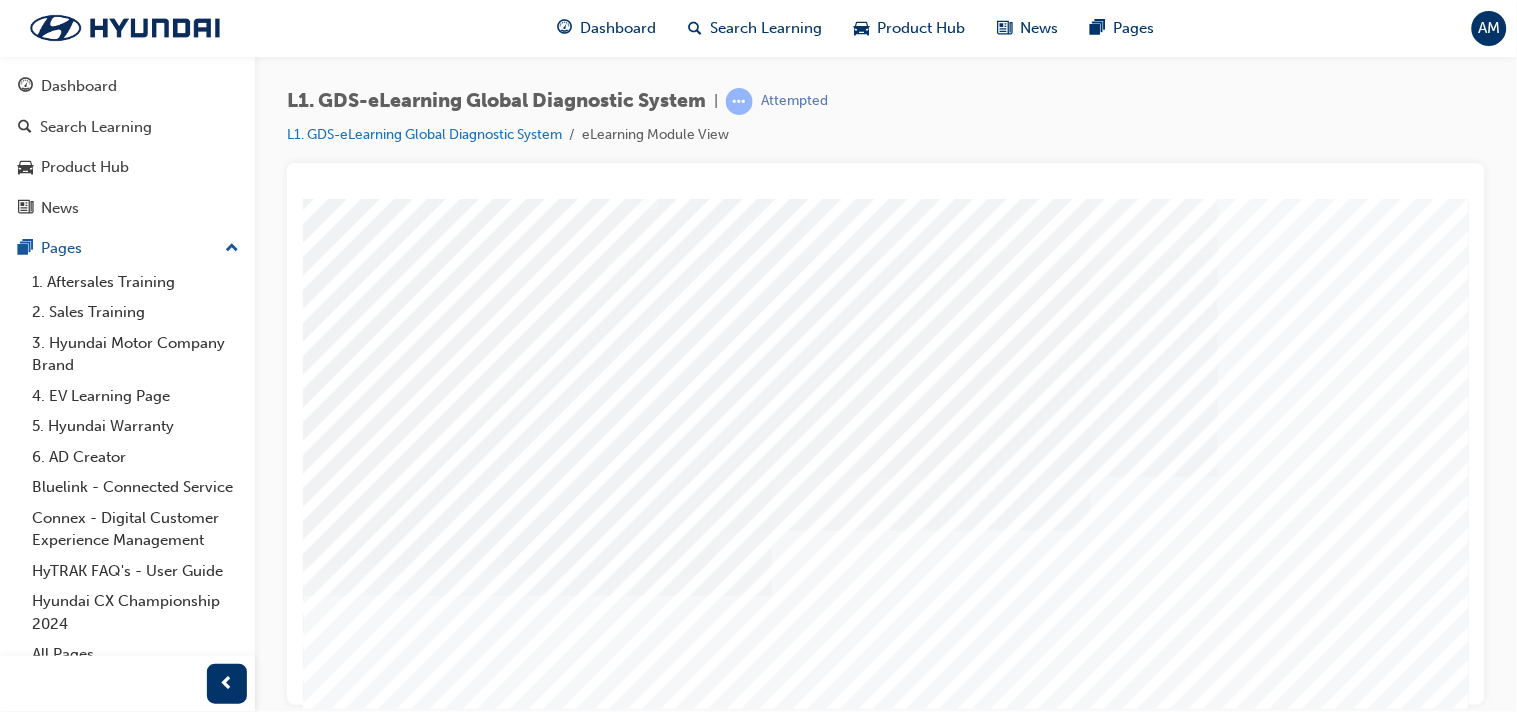 scroll, scrollTop: 0, scrollLeft: 0, axis: both 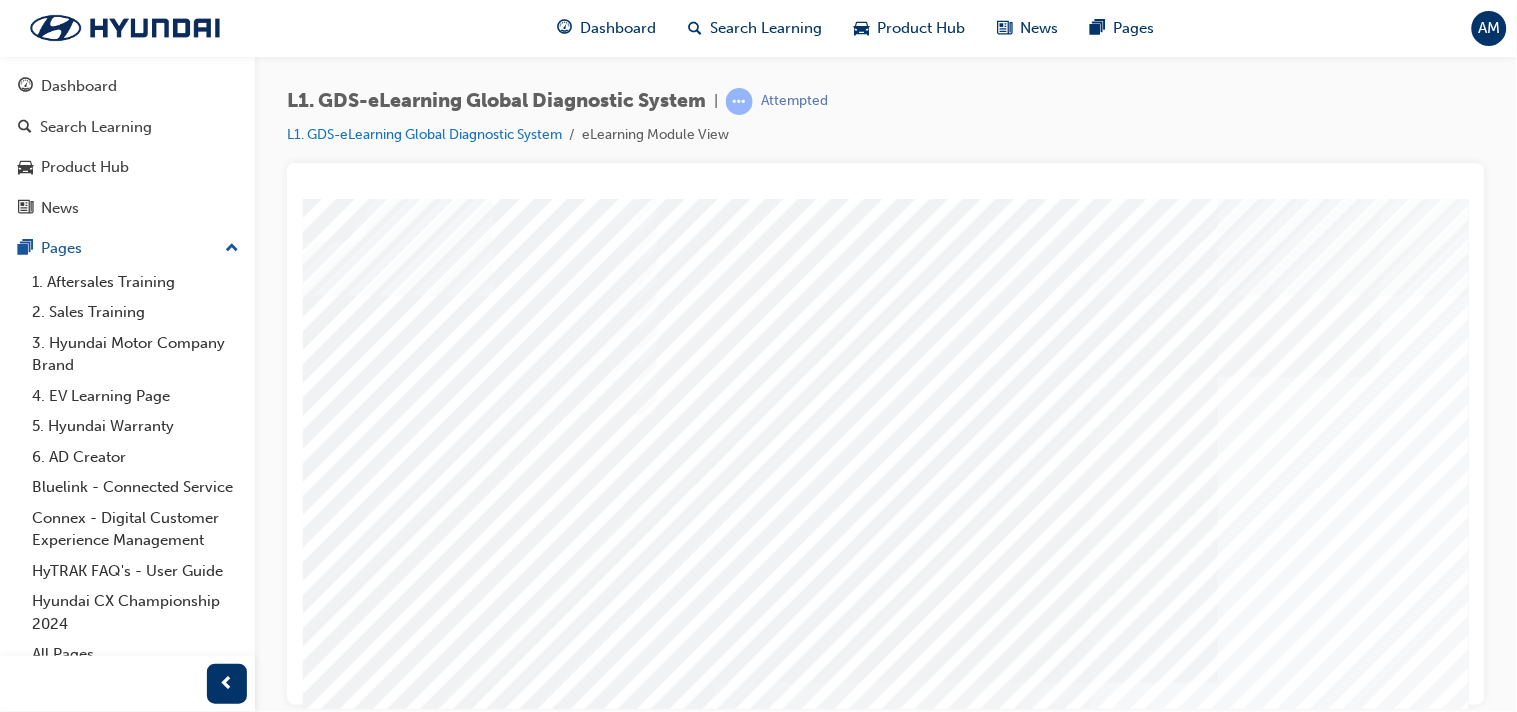 click at bounding box center [508, 2849] 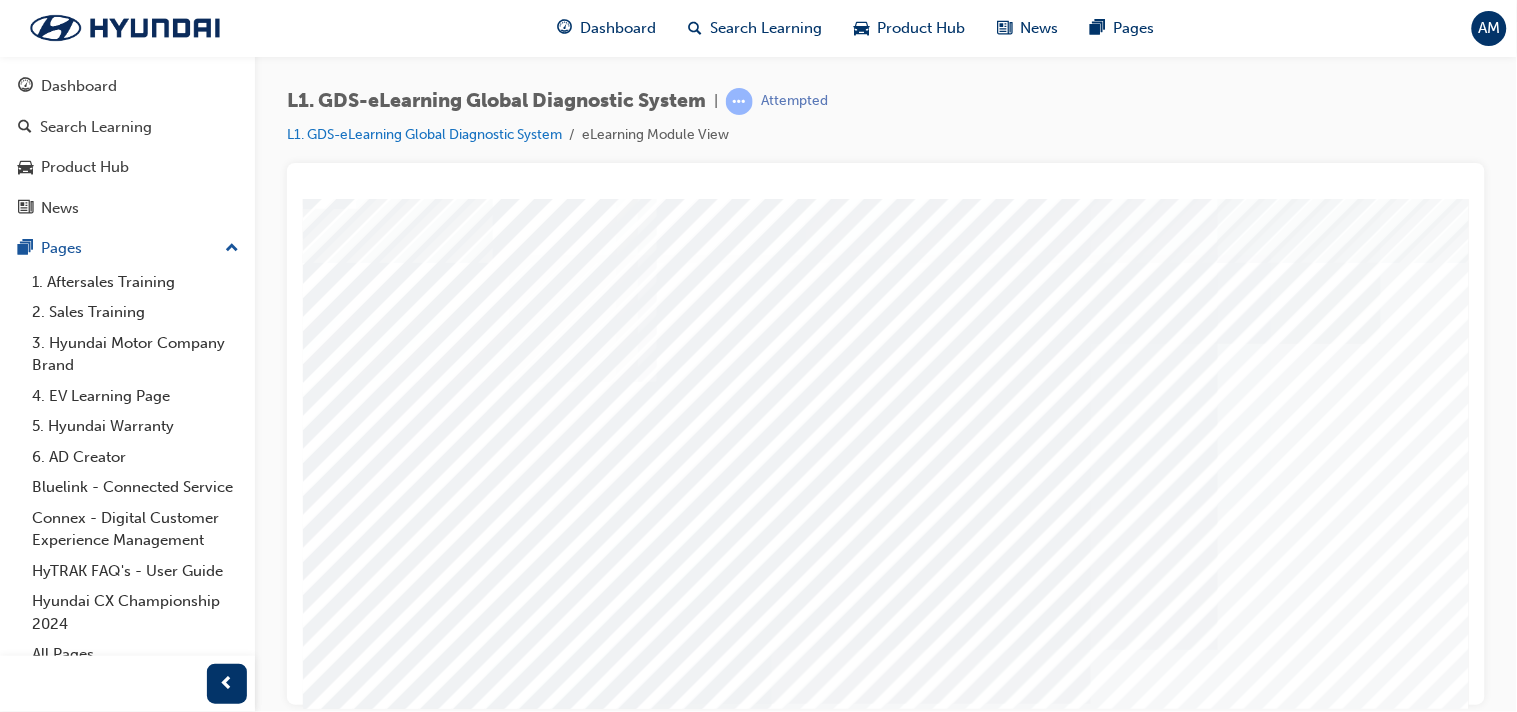 scroll, scrollTop: 41, scrollLeft: 0, axis: vertical 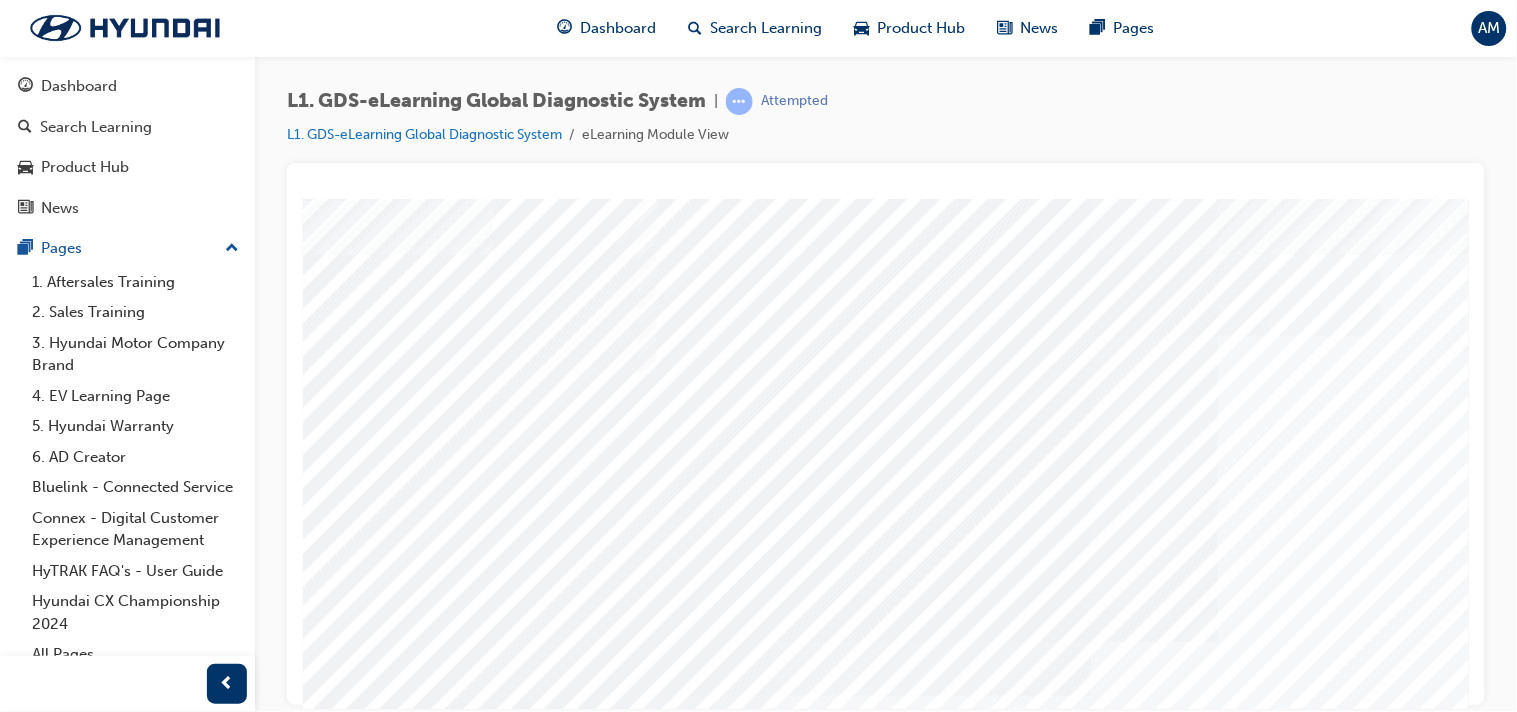 click at bounding box center [330, 9439] 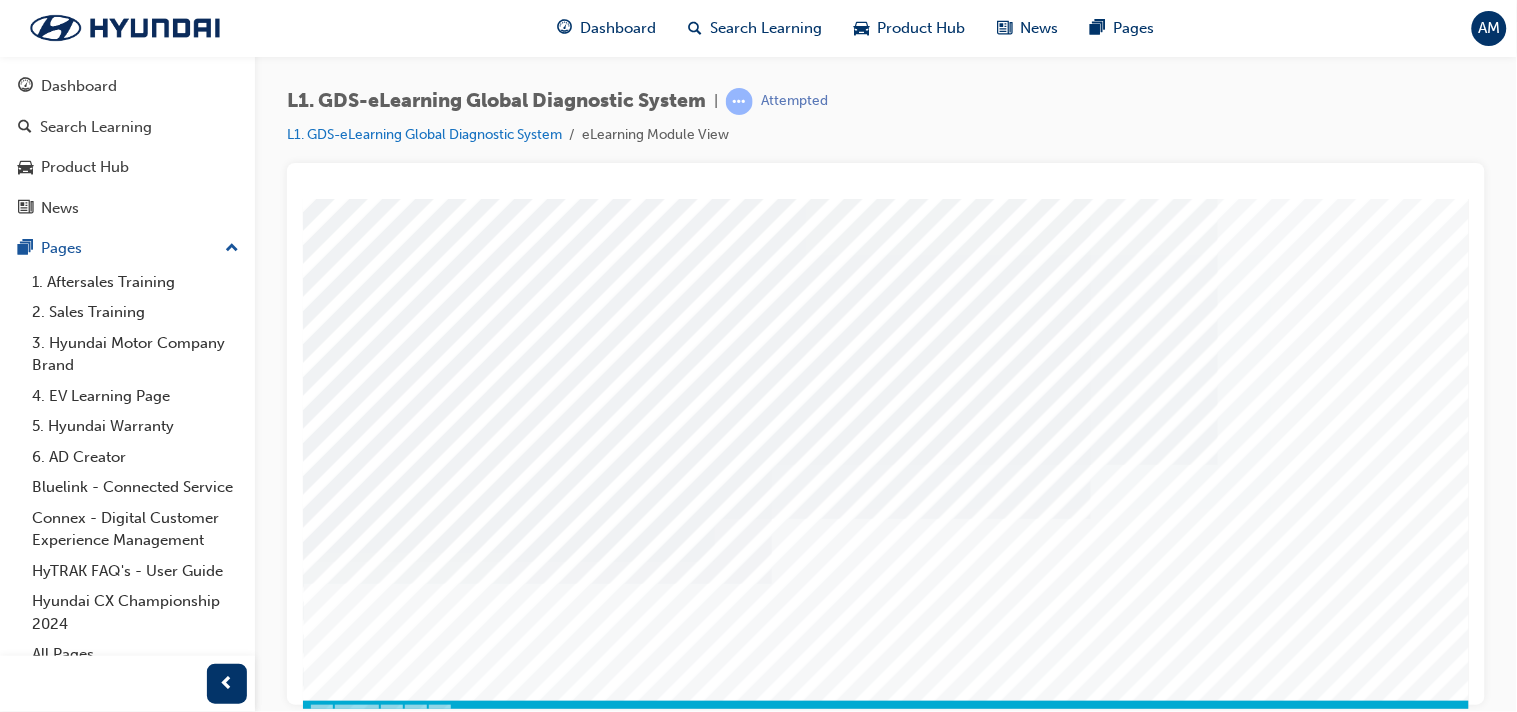 scroll, scrollTop: 152, scrollLeft: 0, axis: vertical 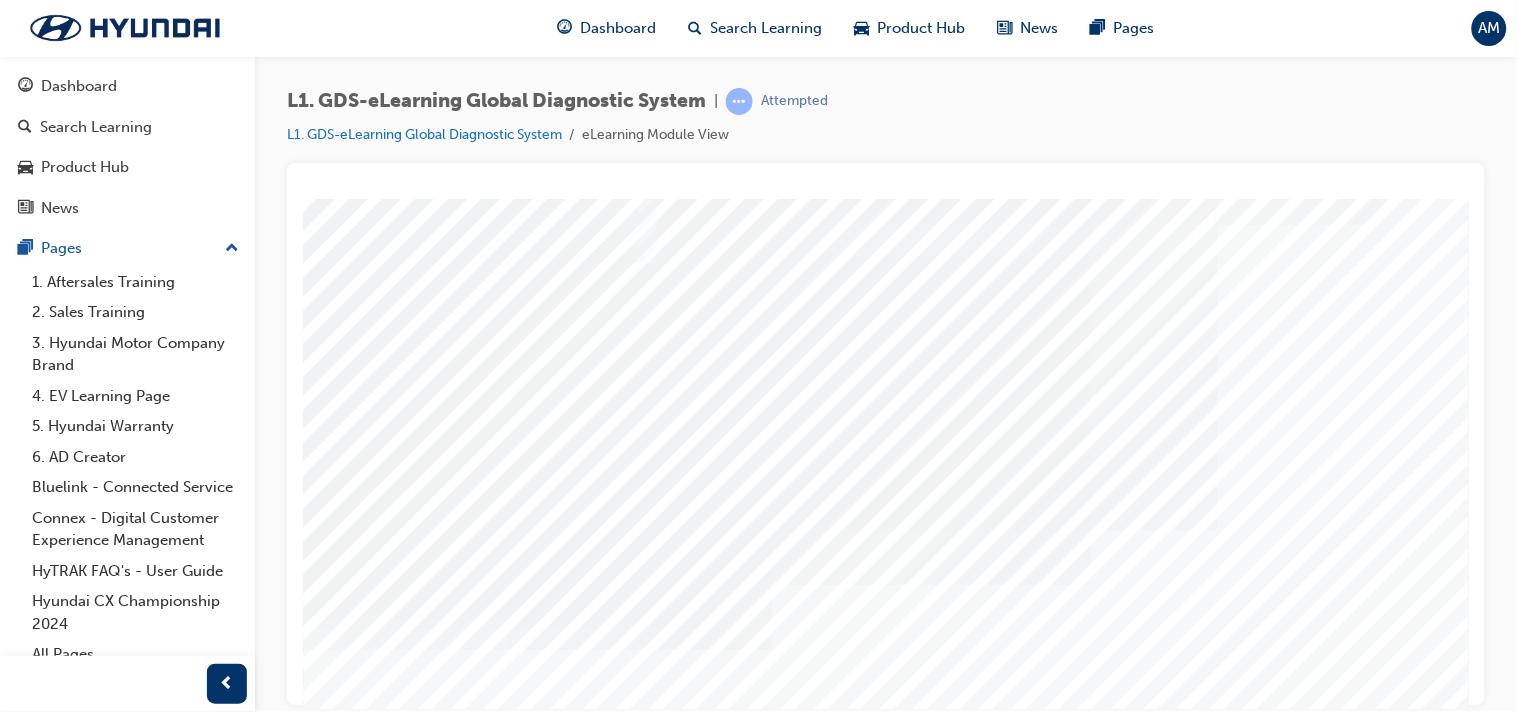 click at bounding box center (459, 8904) 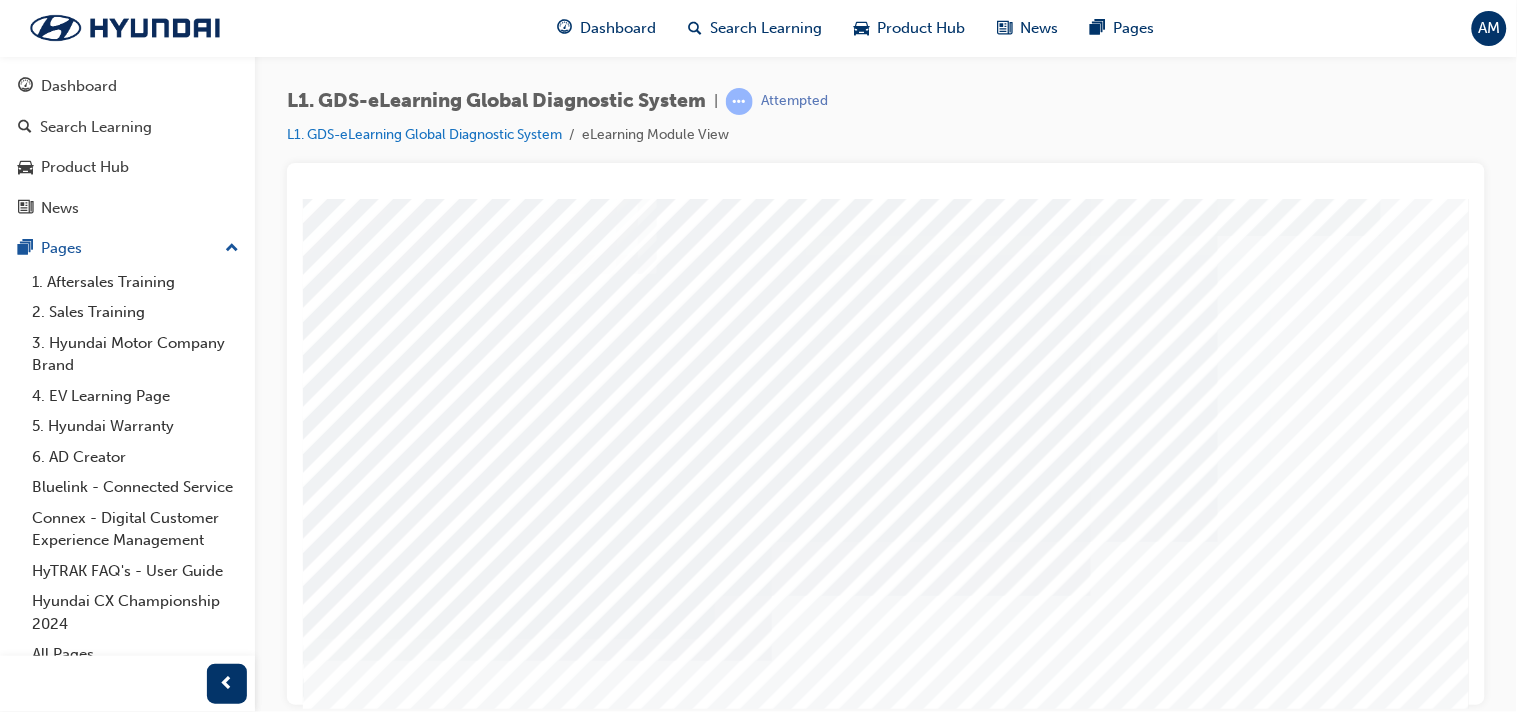scroll, scrollTop: 133, scrollLeft: 0, axis: vertical 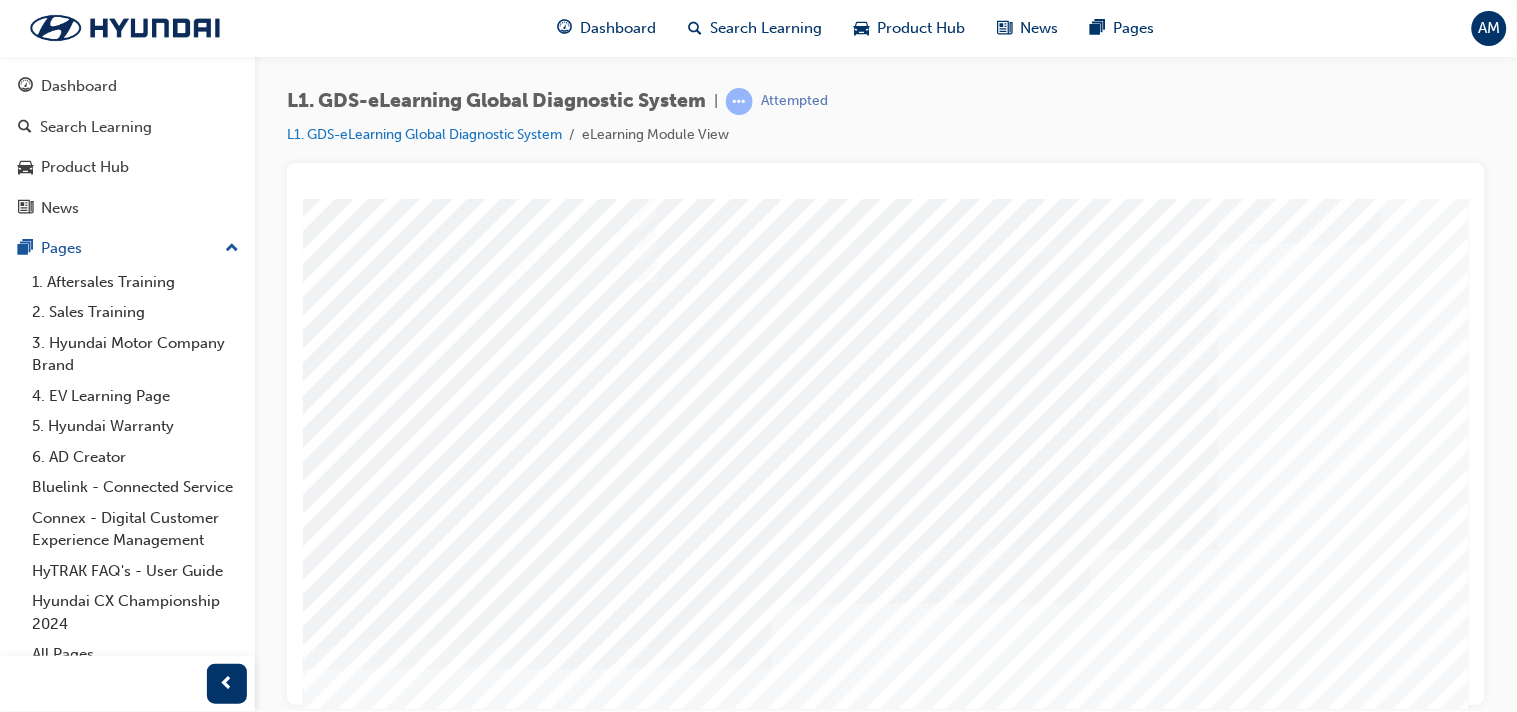click at bounding box center (459, 8923) 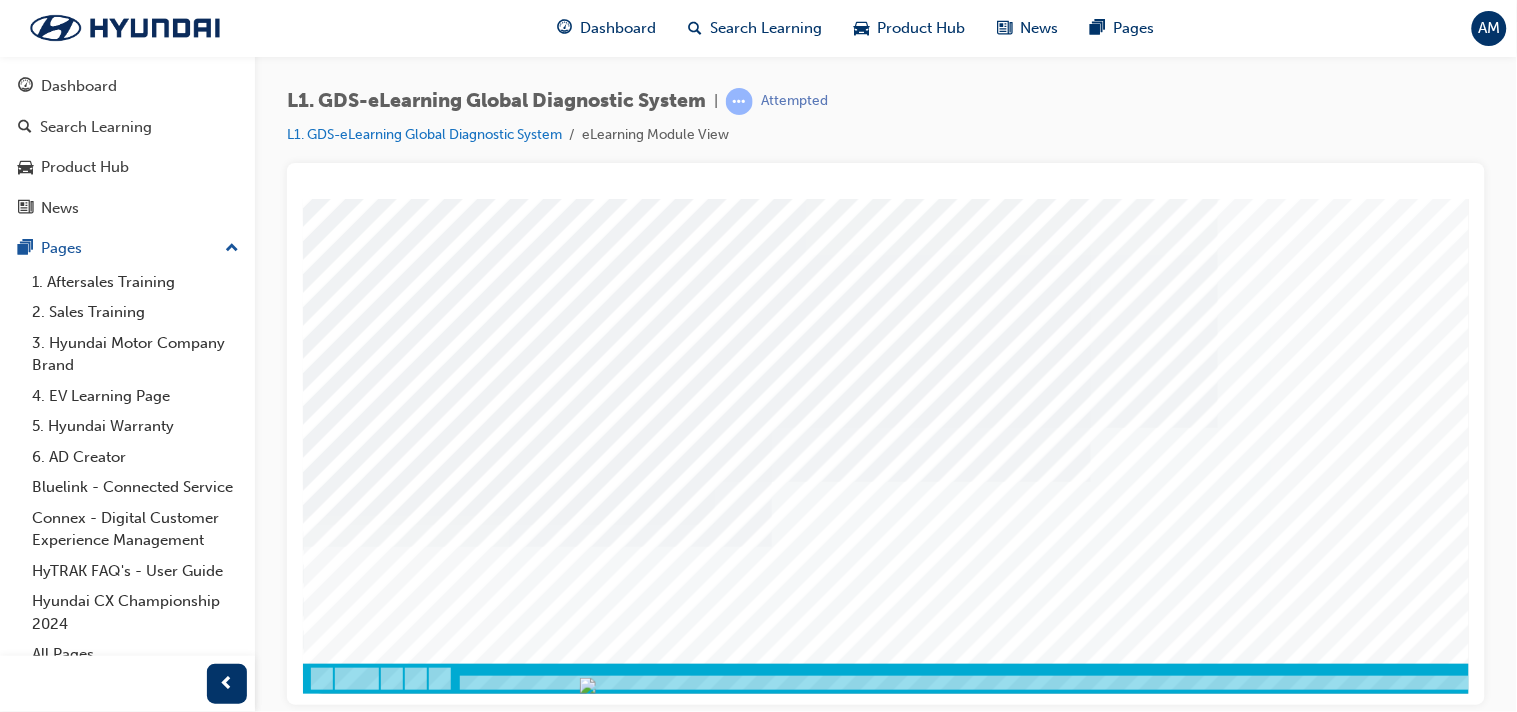scroll, scrollTop: 258, scrollLeft: 0, axis: vertical 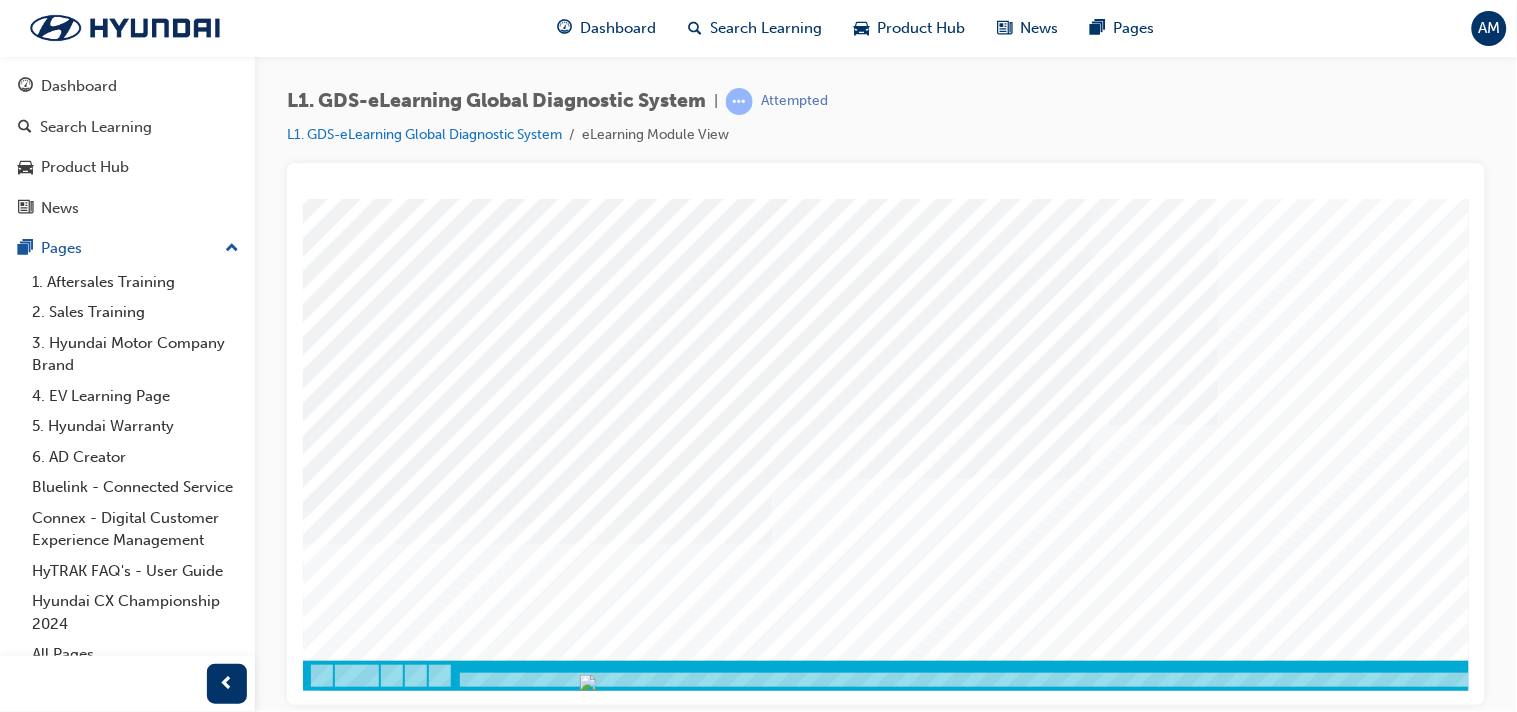 click at bounding box center (372, 860) 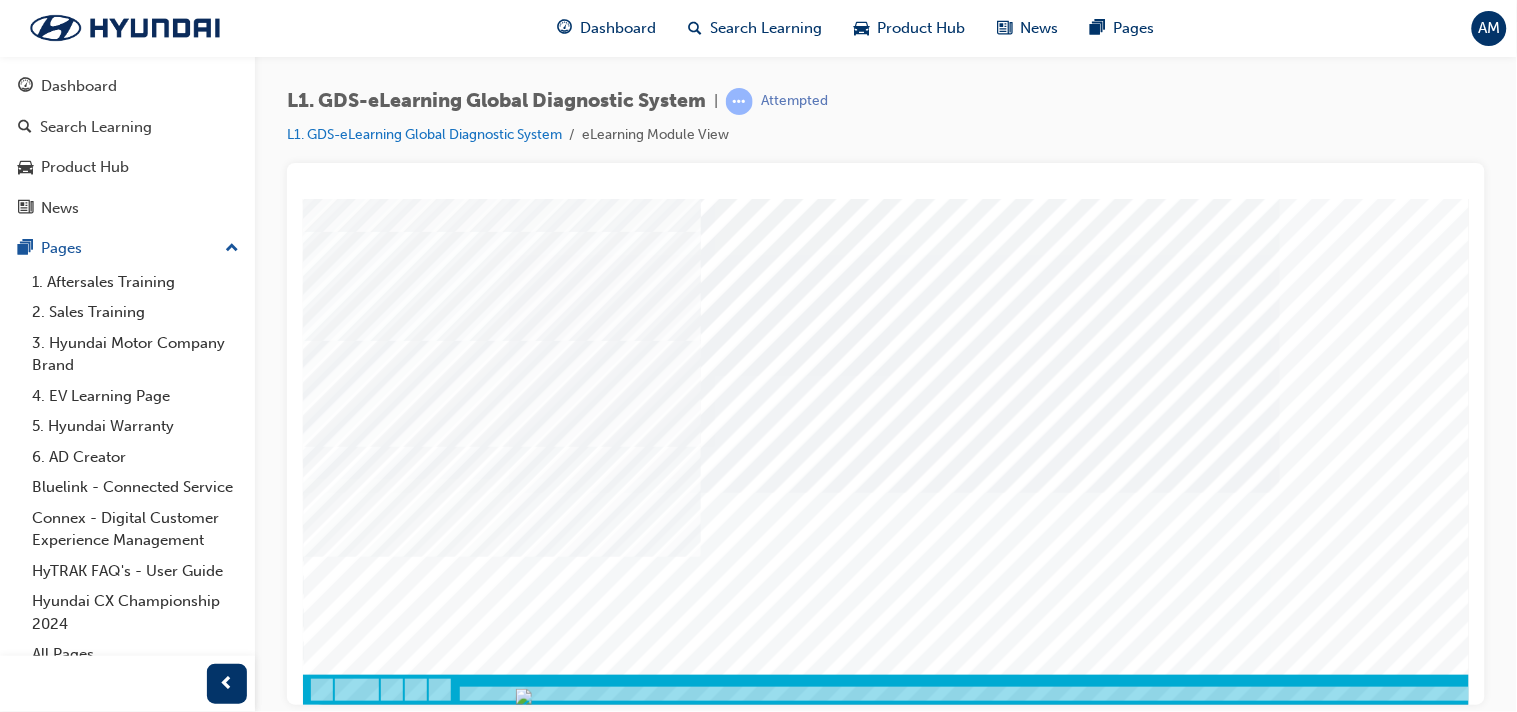 scroll, scrollTop: 0, scrollLeft: 0, axis: both 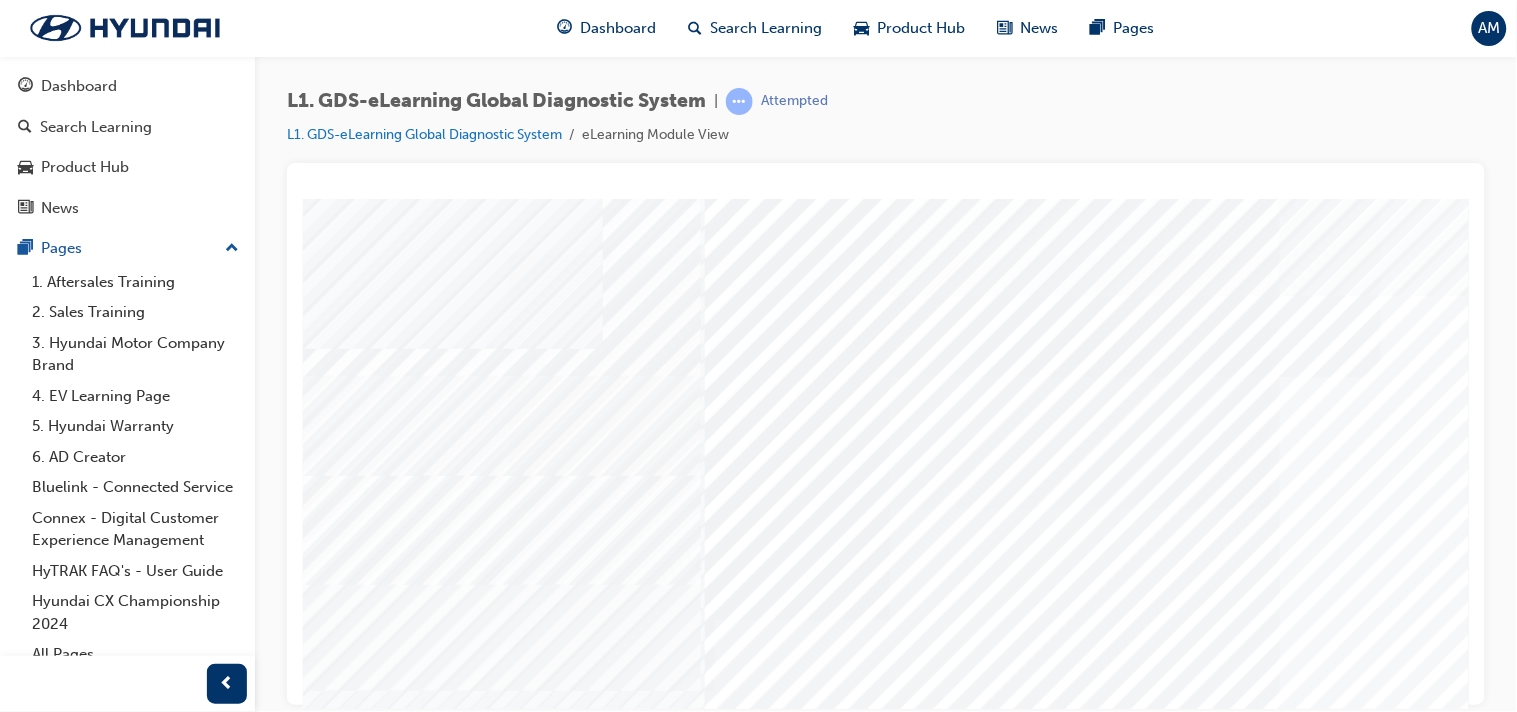 click at bounding box center (327, 8562) 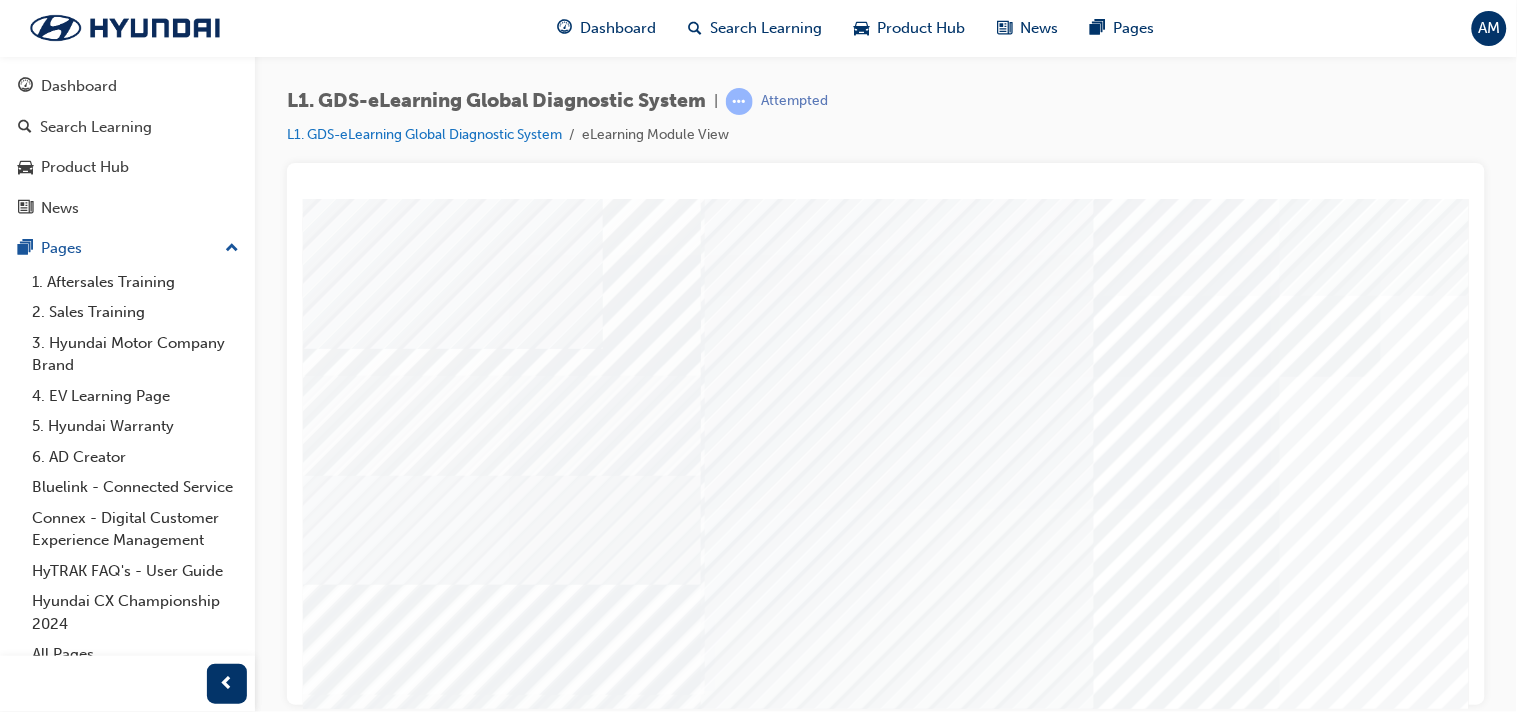 click at bounding box center [327, 9020] 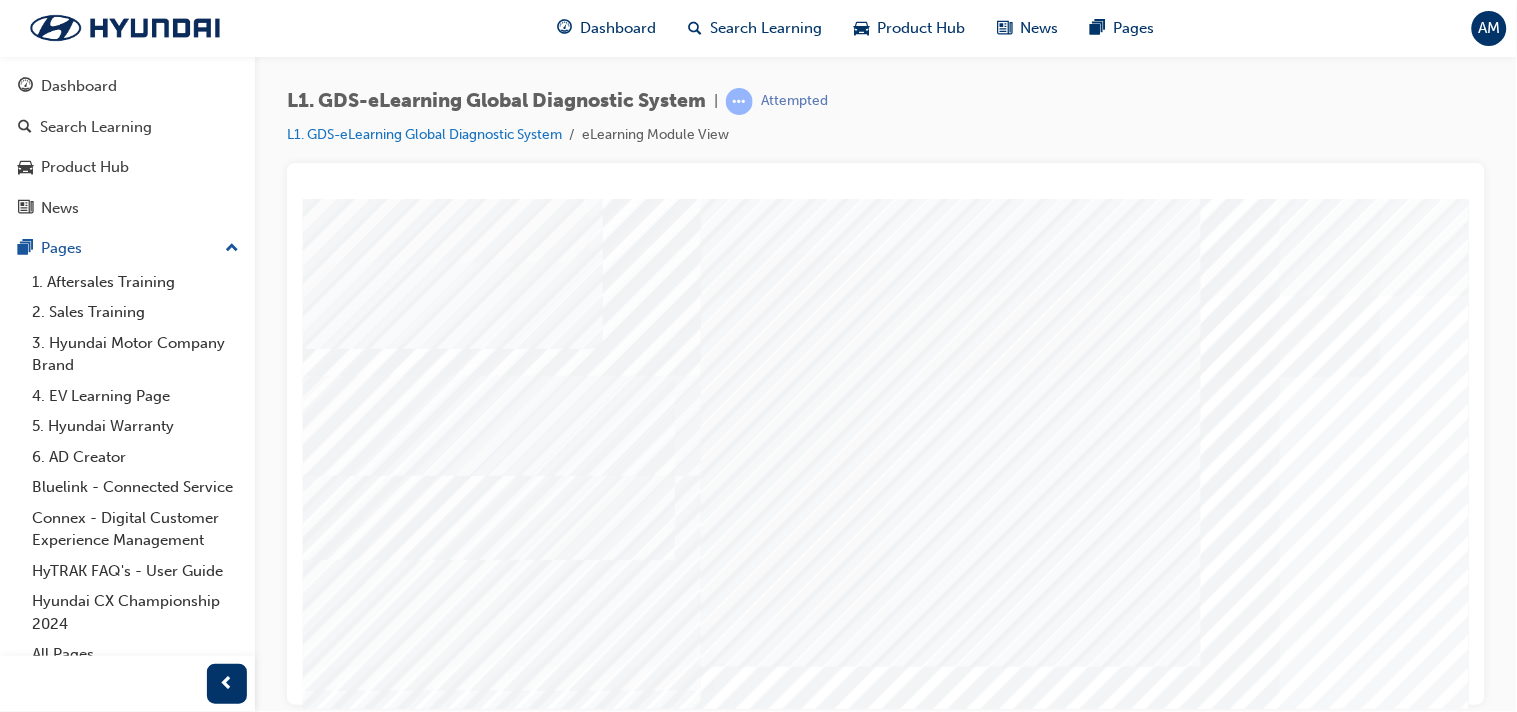 click at bounding box center [327, 9070] 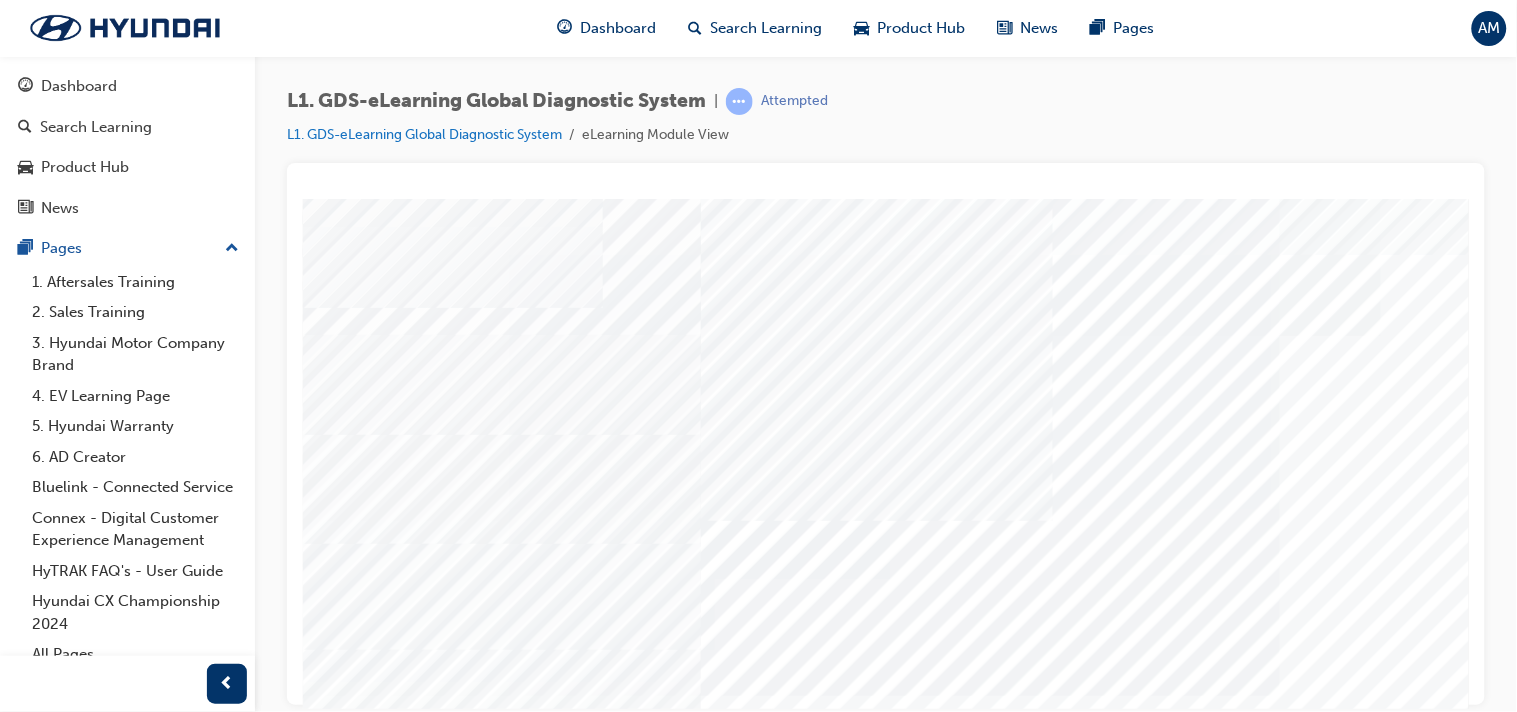 scroll, scrollTop: 70, scrollLeft: 0, axis: vertical 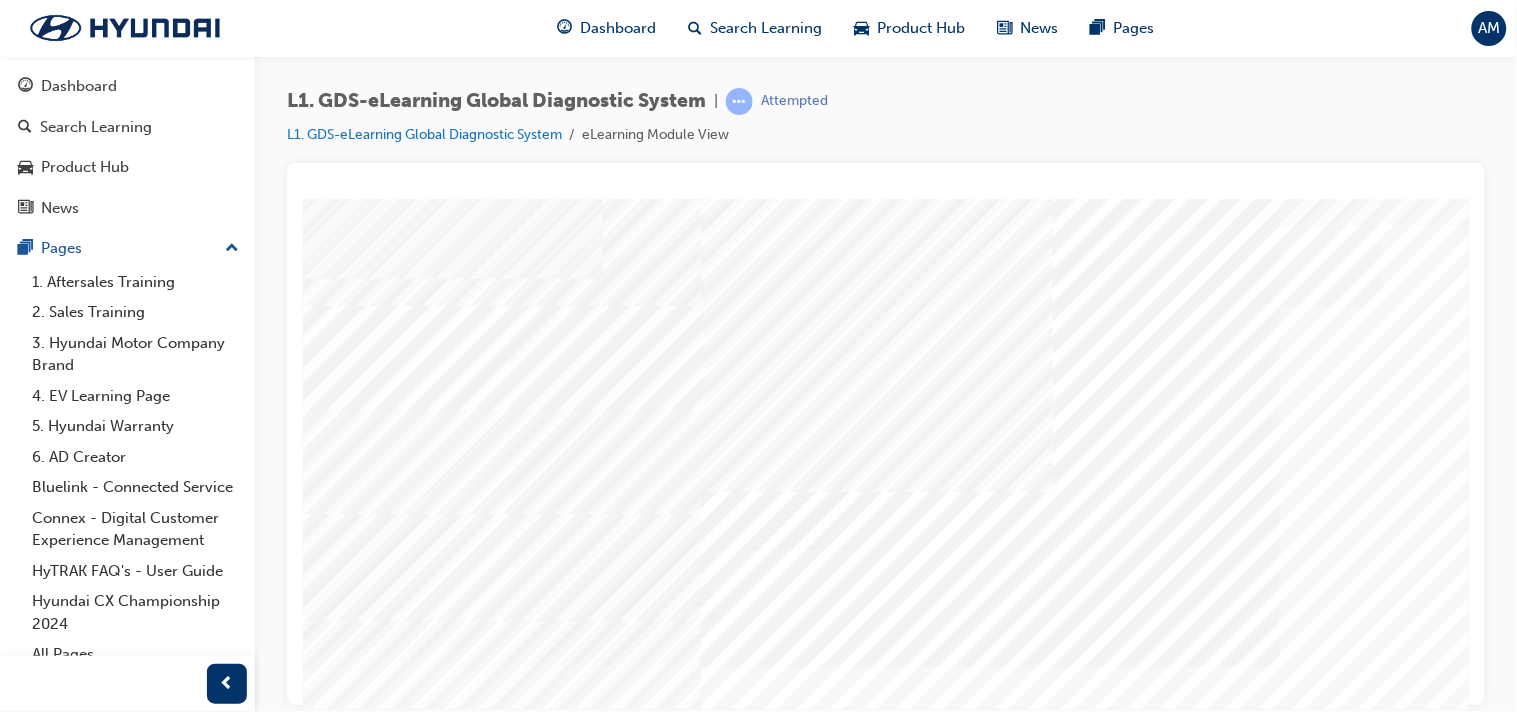 click at bounding box center [327, 9050] 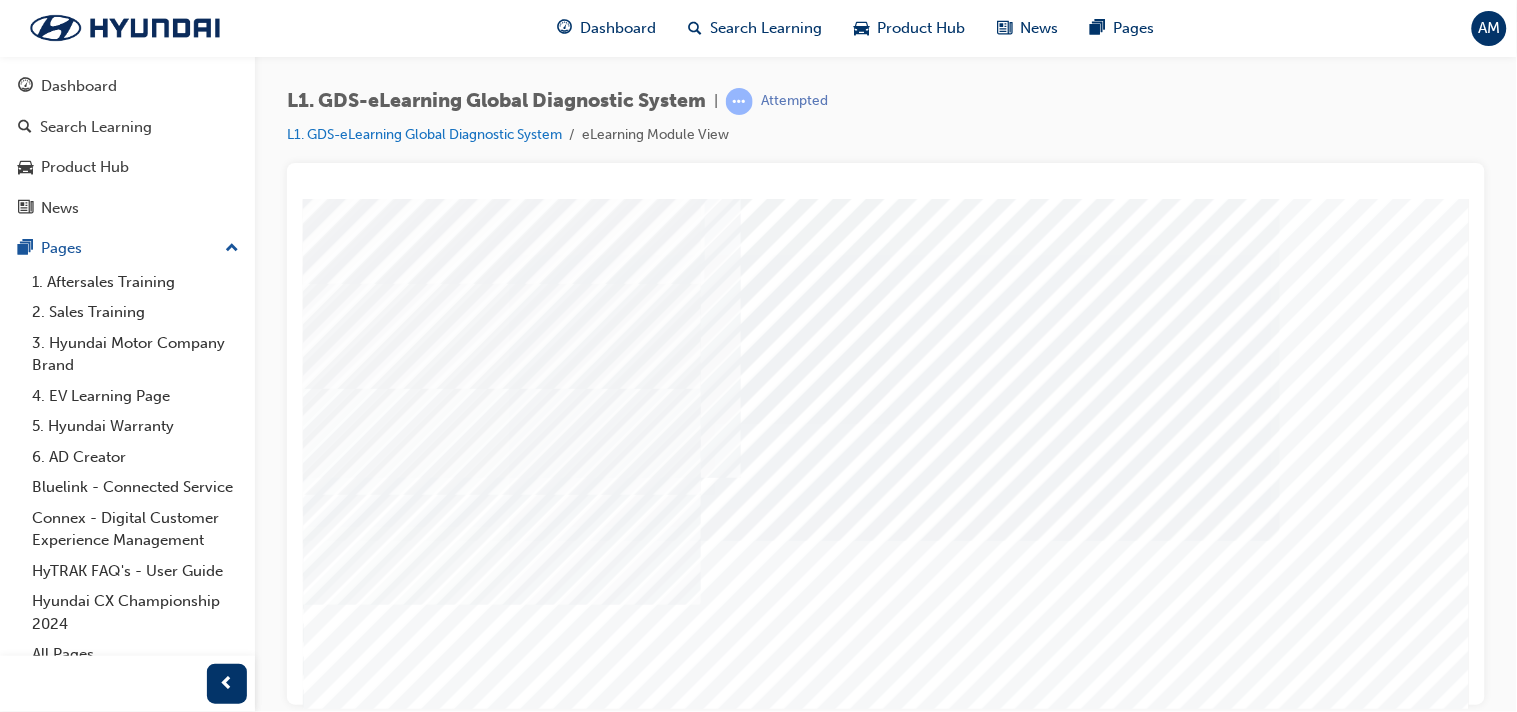 scroll, scrollTop: 200, scrollLeft: 0, axis: vertical 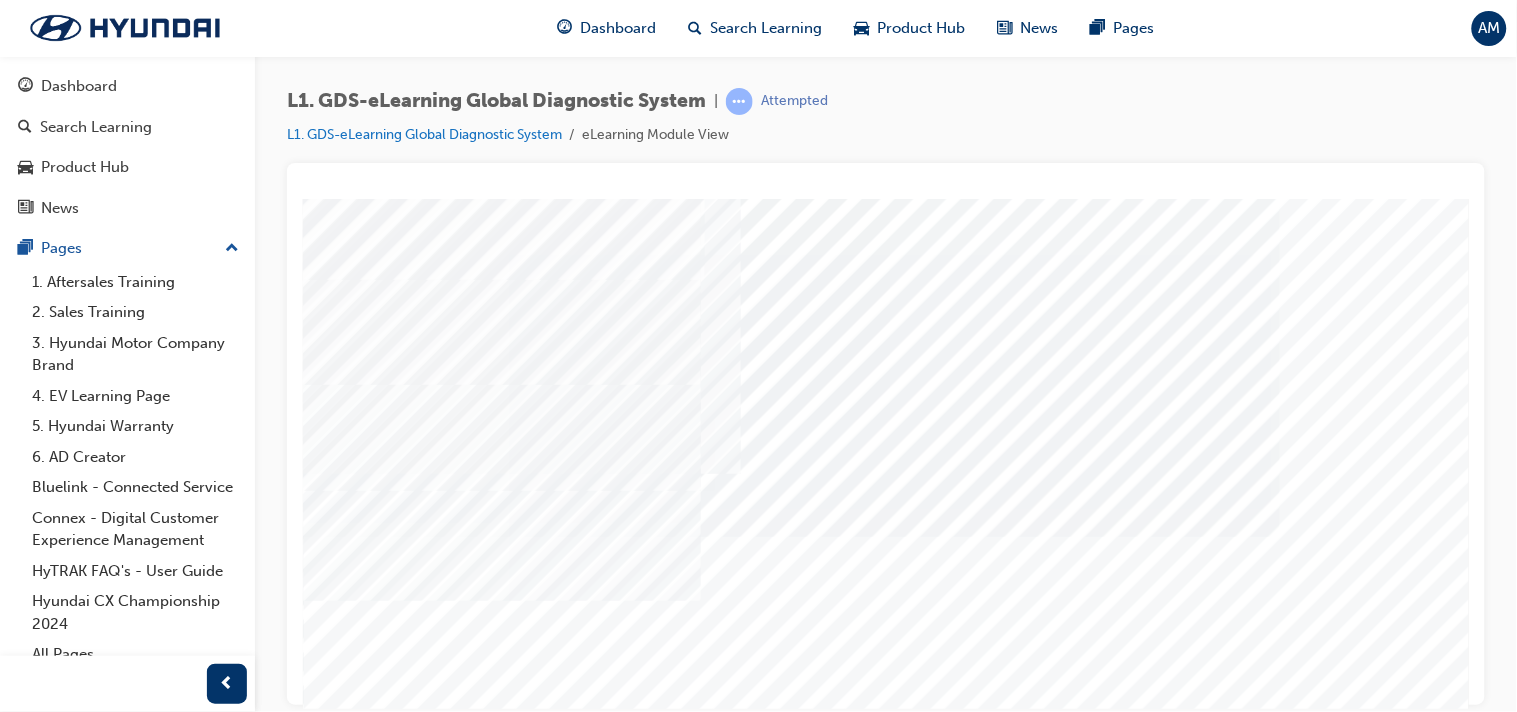 click at bounding box center [327, 9174] 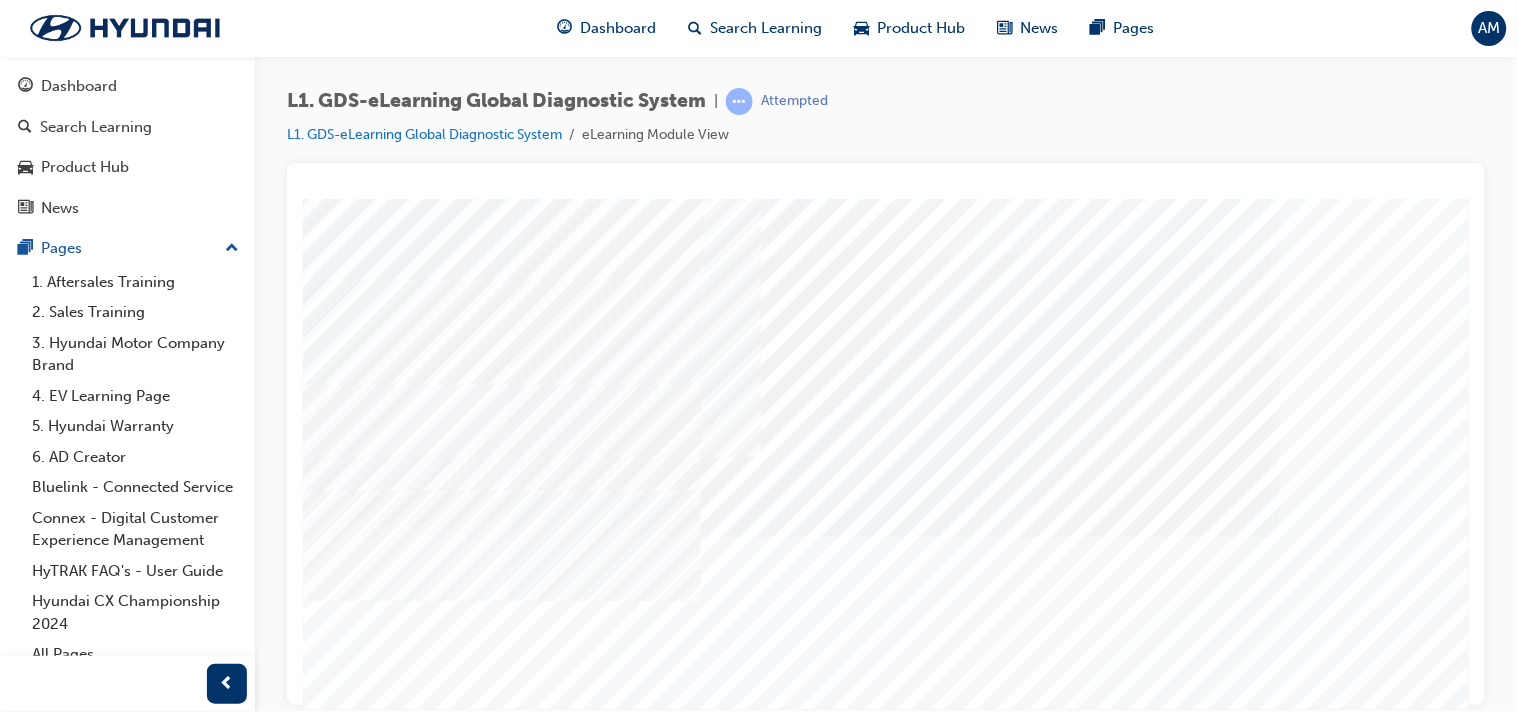 click at bounding box center [372, 9222] 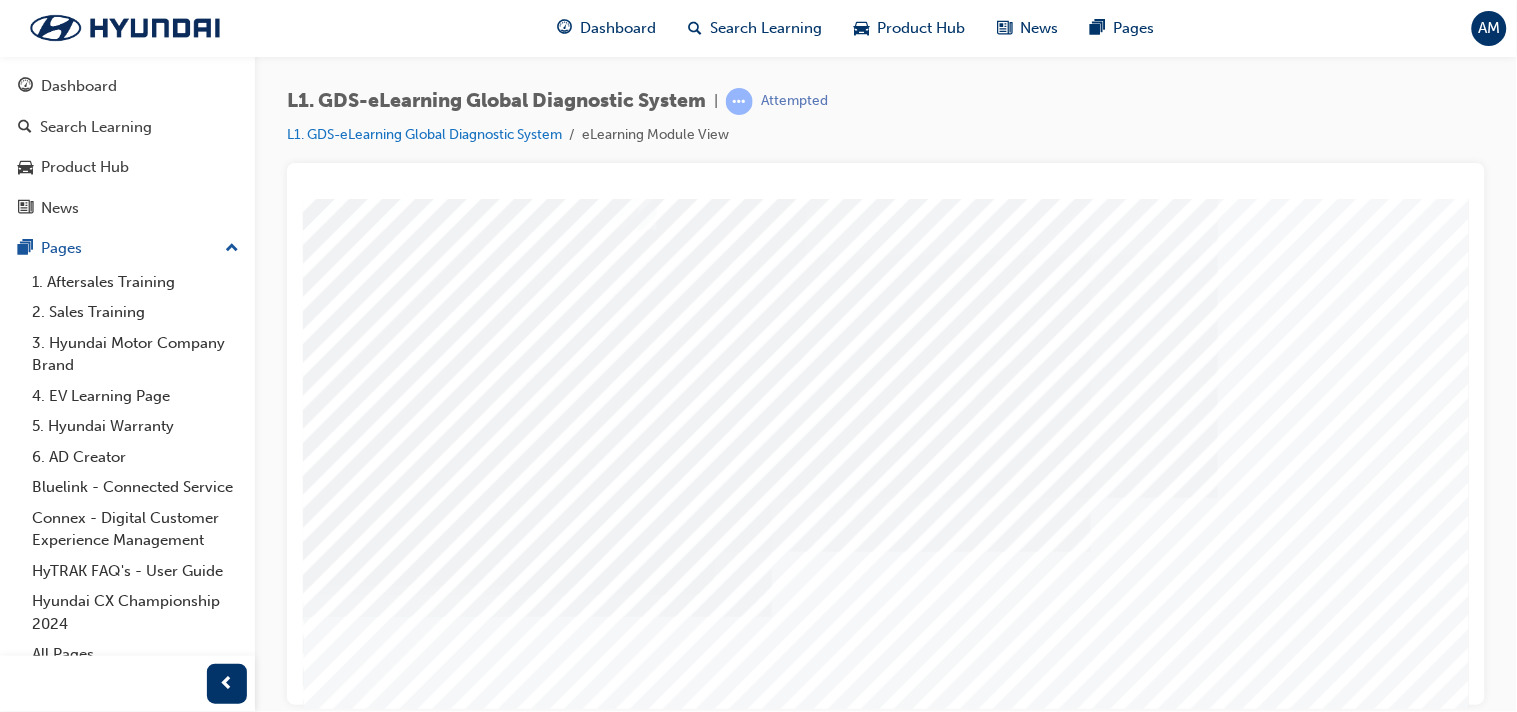 scroll, scrollTop: 258, scrollLeft: 0, axis: vertical 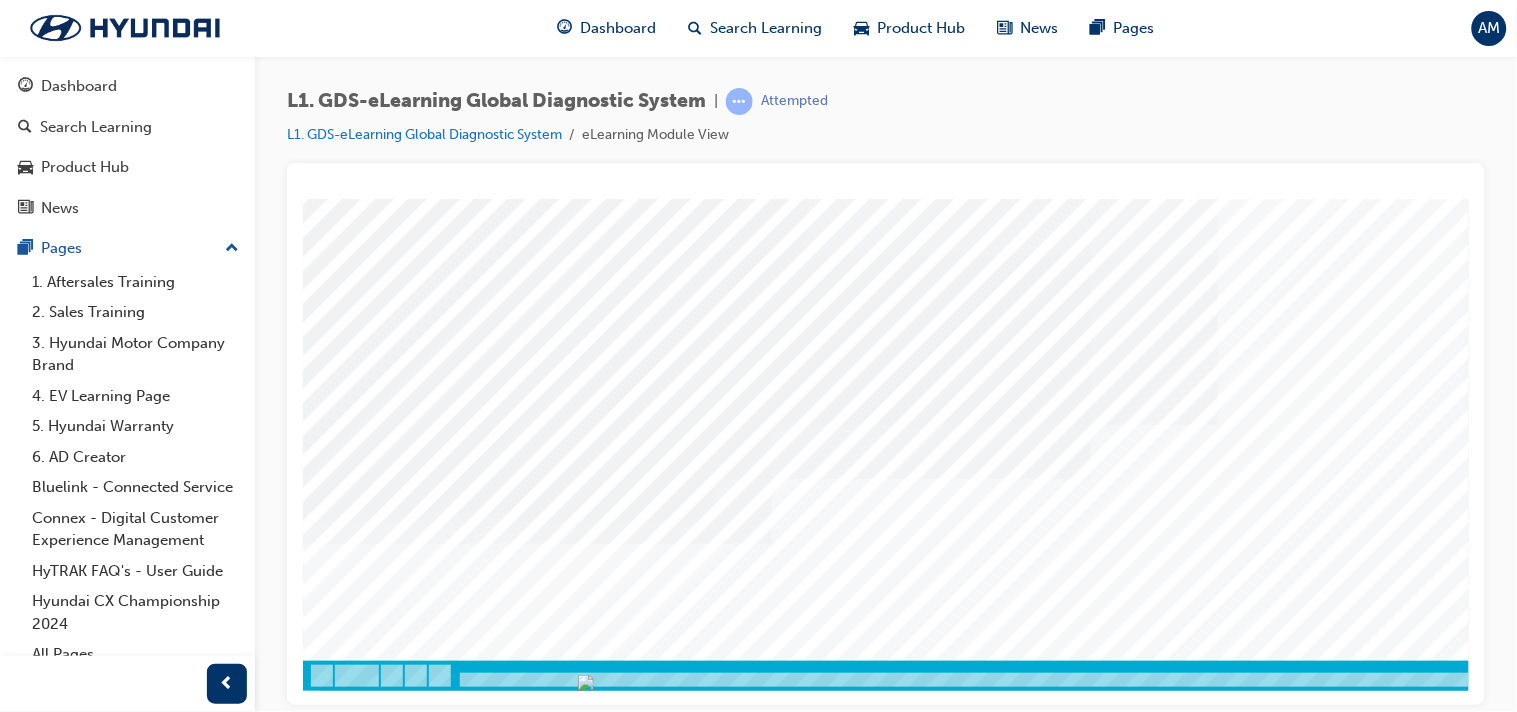 click at bounding box center [536, 4314] 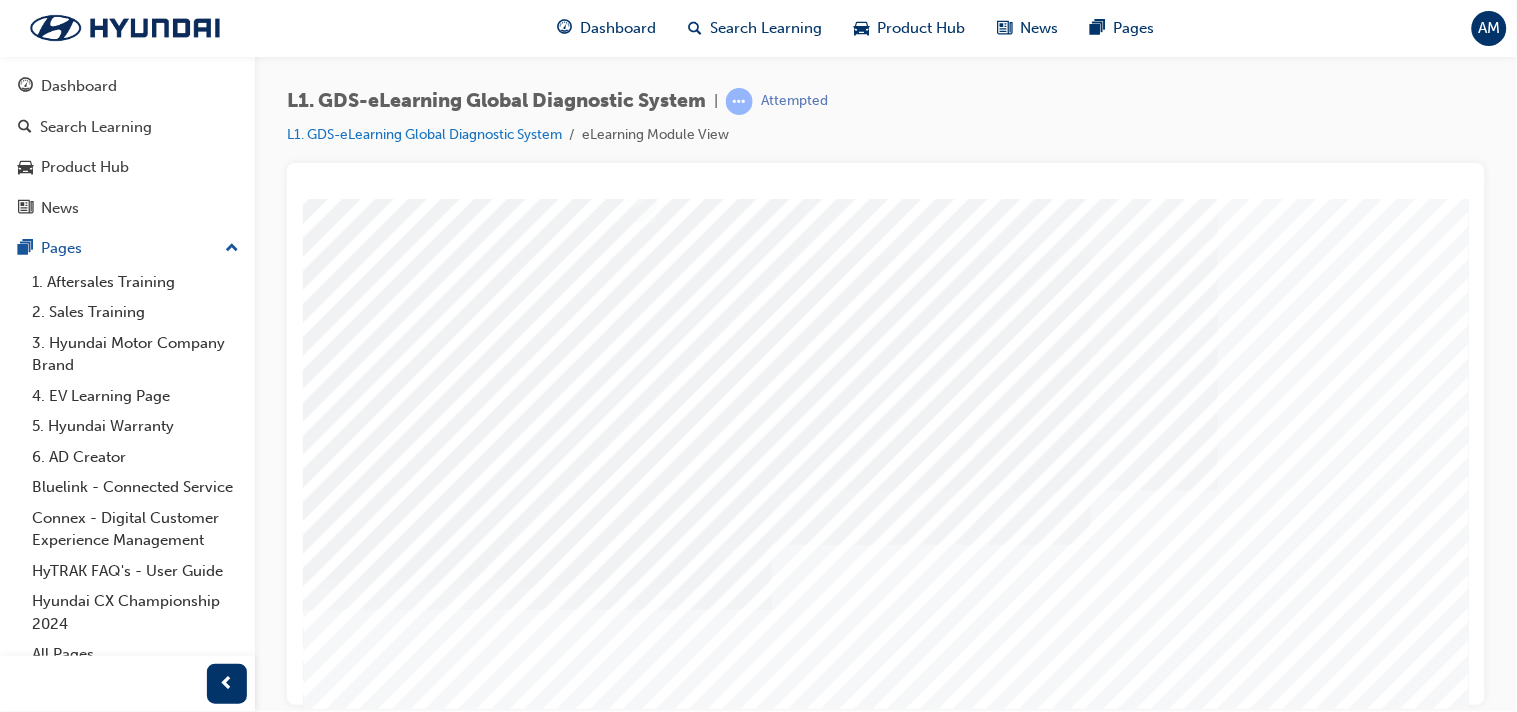 scroll, scrollTop: 188, scrollLeft: 0, axis: vertical 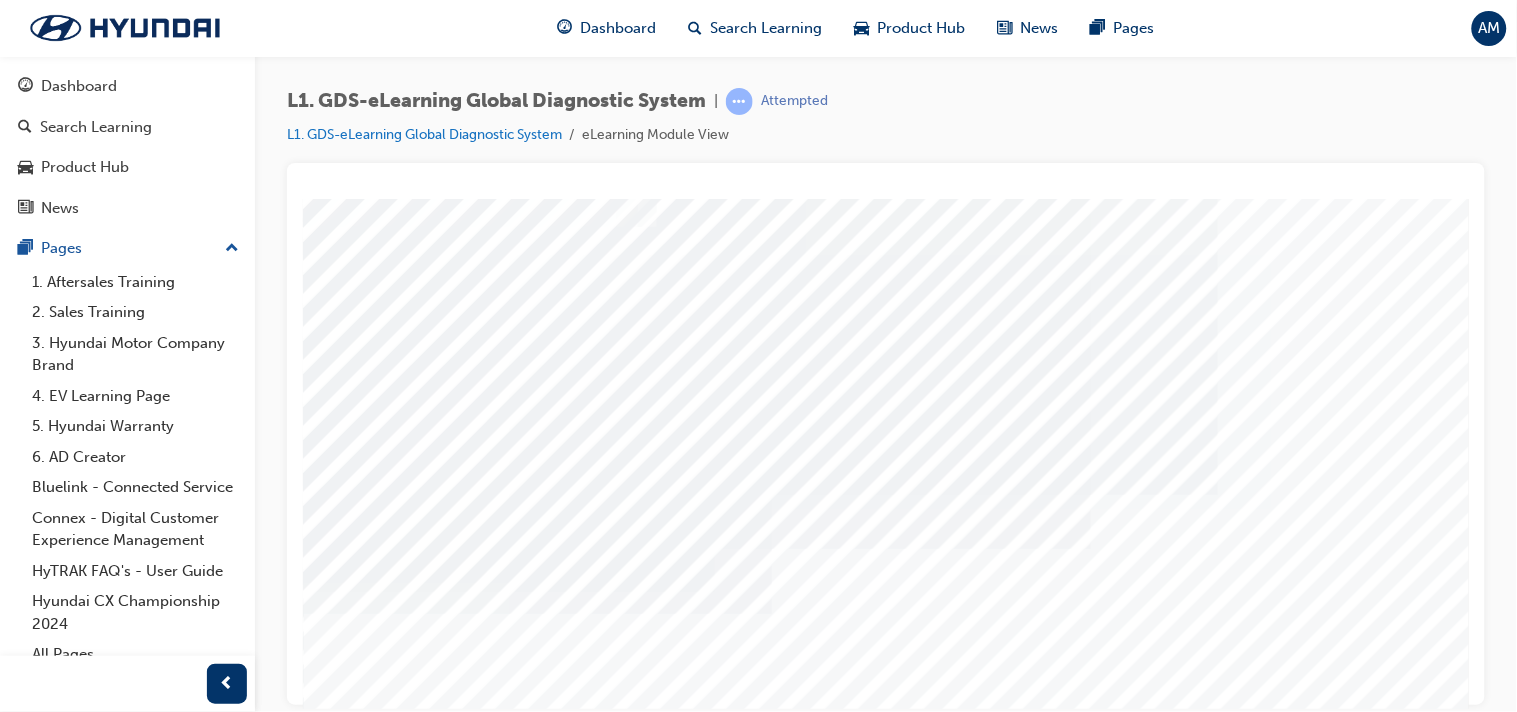 click at bounding box center [324, 9142] 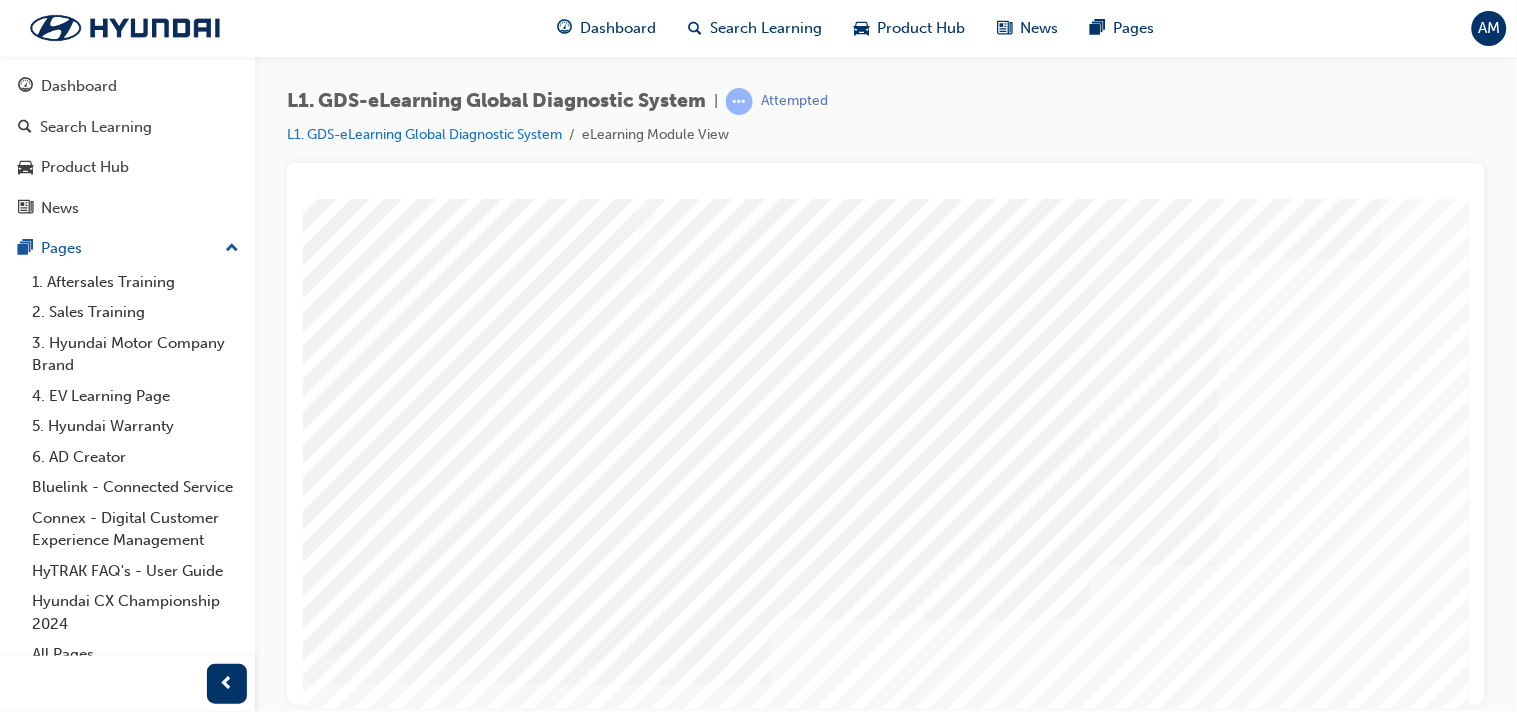 scroll, scrollTop: 103, scrollLeft: 0, axis: vertical 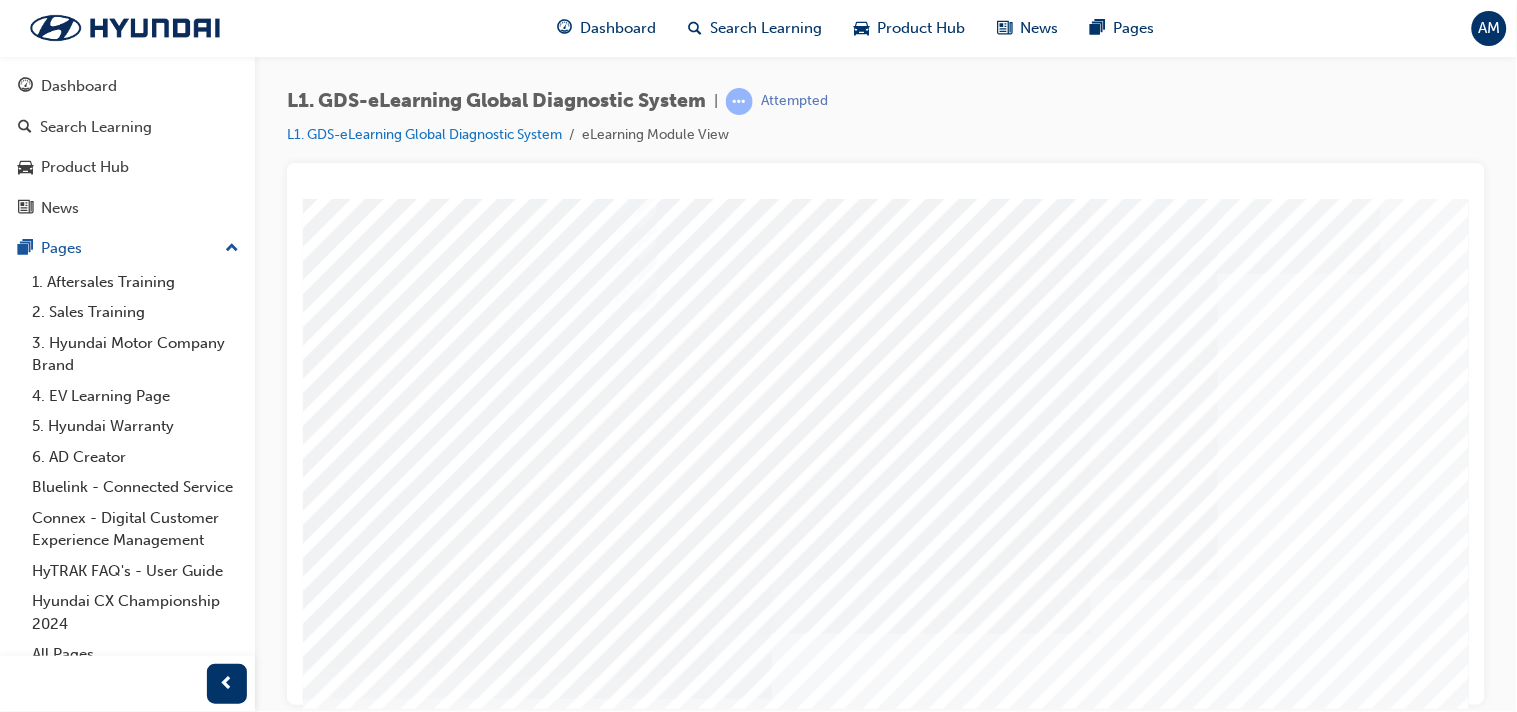 click at bounding box center (692, 8431) 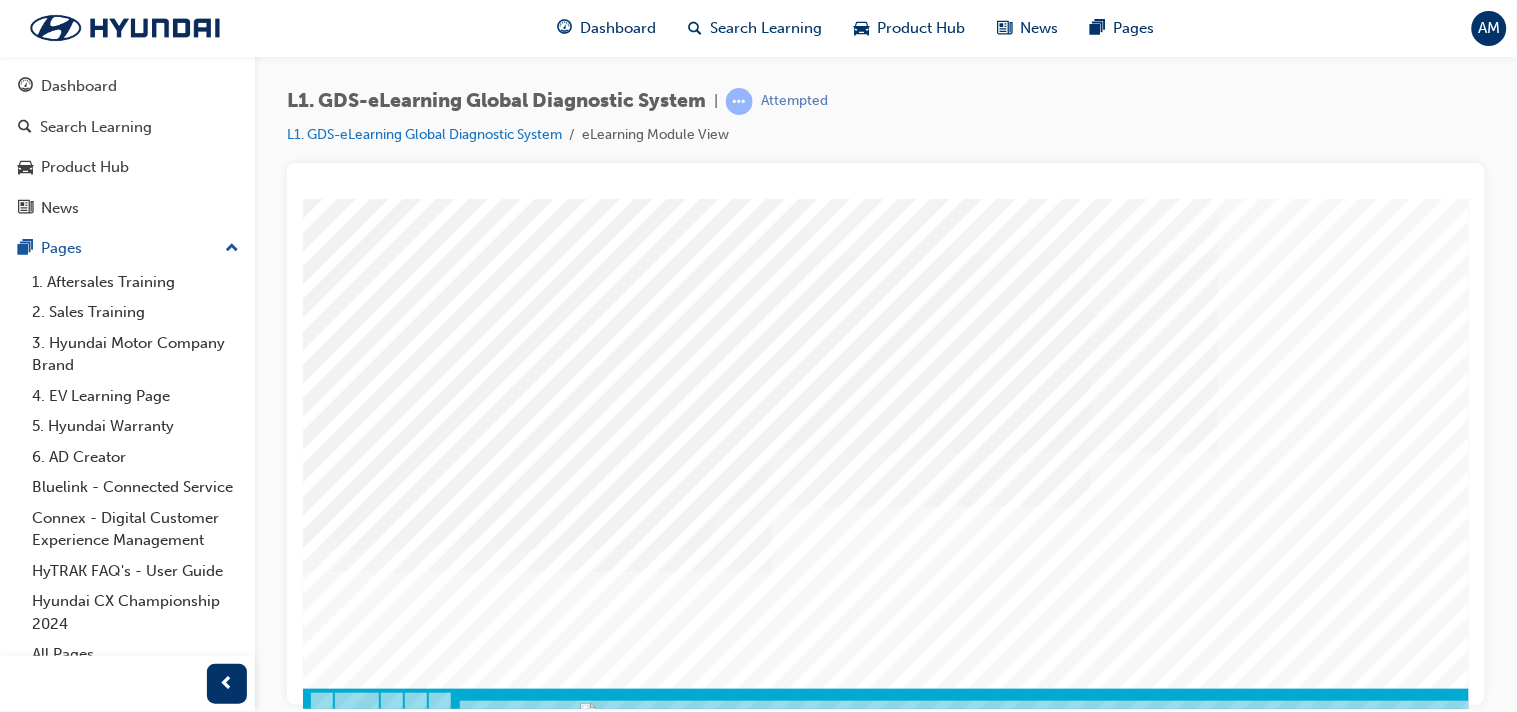 scroll, scrollTop: 258, scrollLeft: 0, axis: vertical 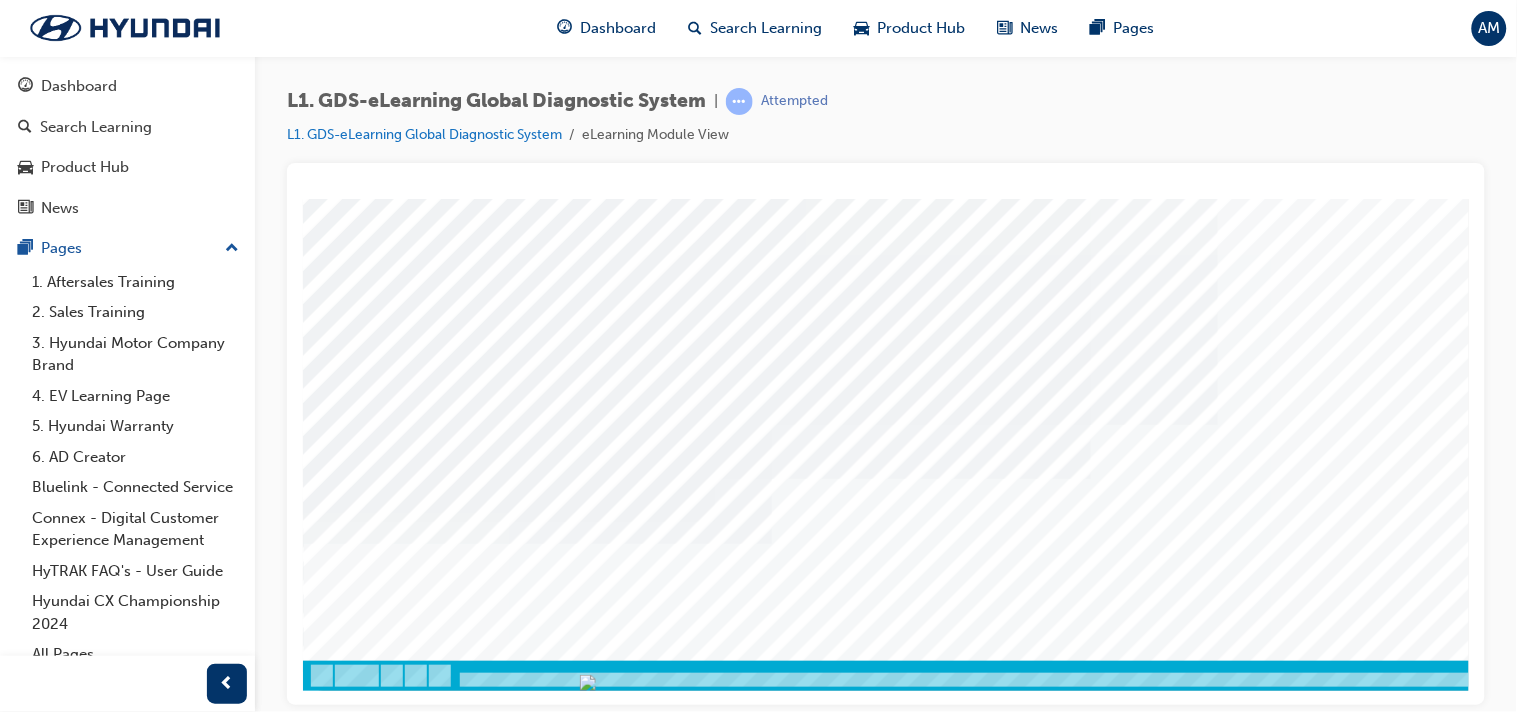 click at bounding box center [692, 8276] 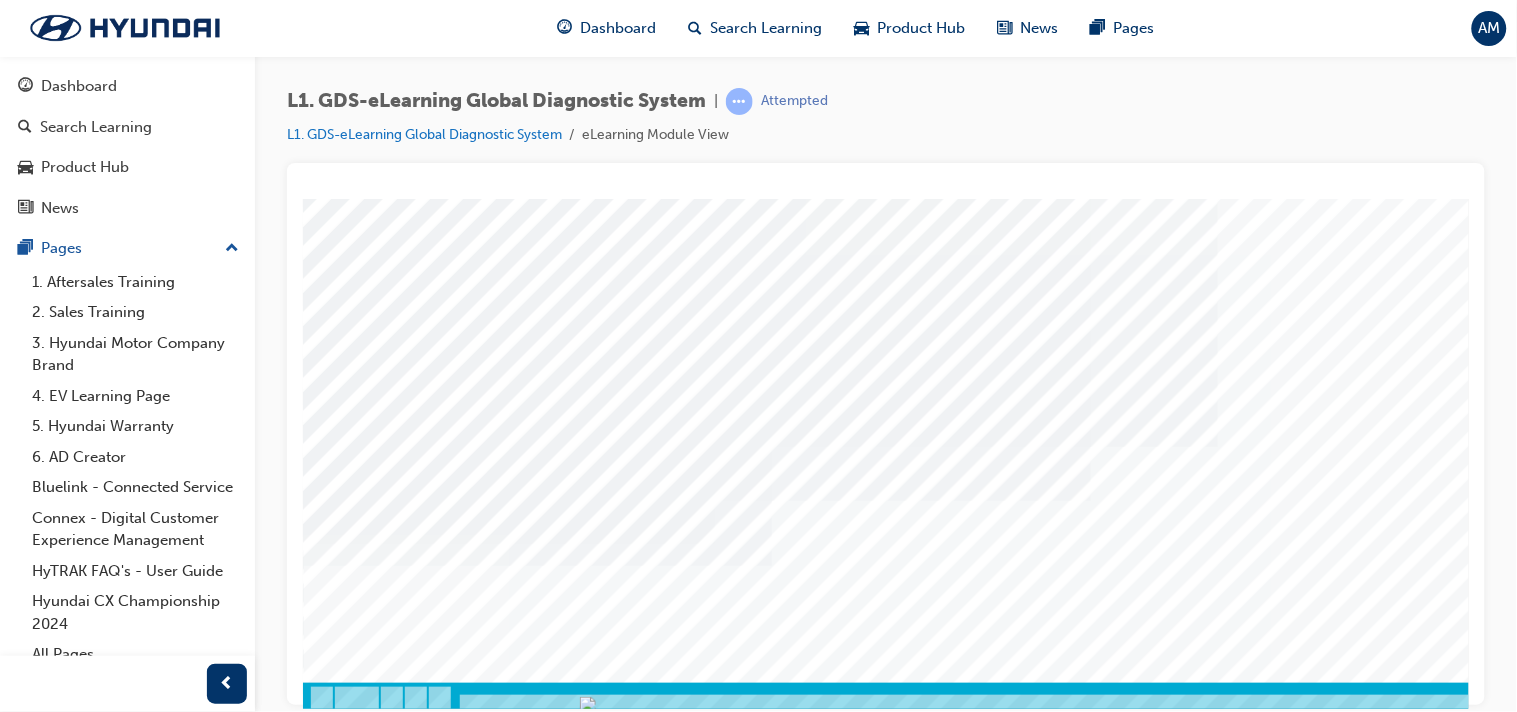 scroll, scrollTop: 258, scrollLeft: 0, axis: vertical 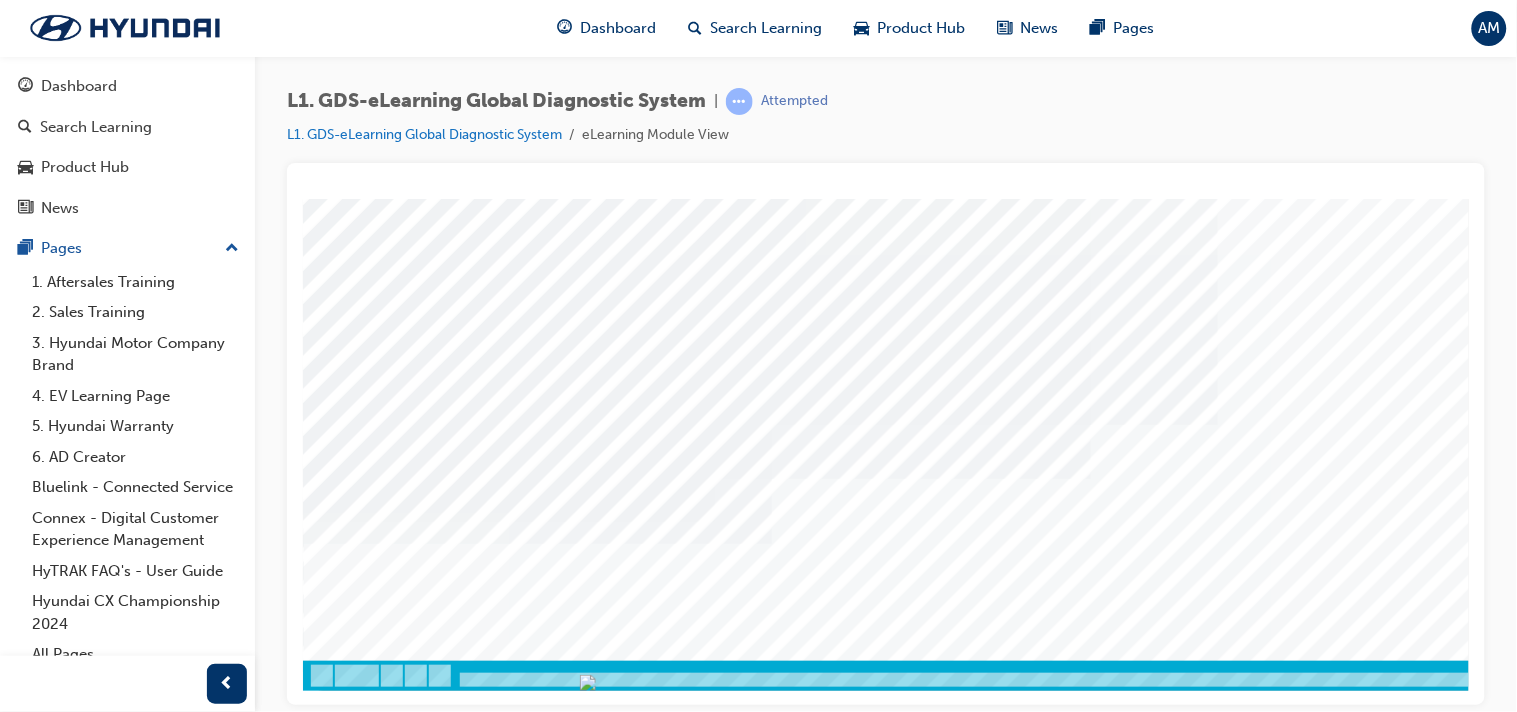 drag, startPoint x: 1382, startPoint y: 689, endPoint x: 1185, endPoint y: 559, distance: 236.02754 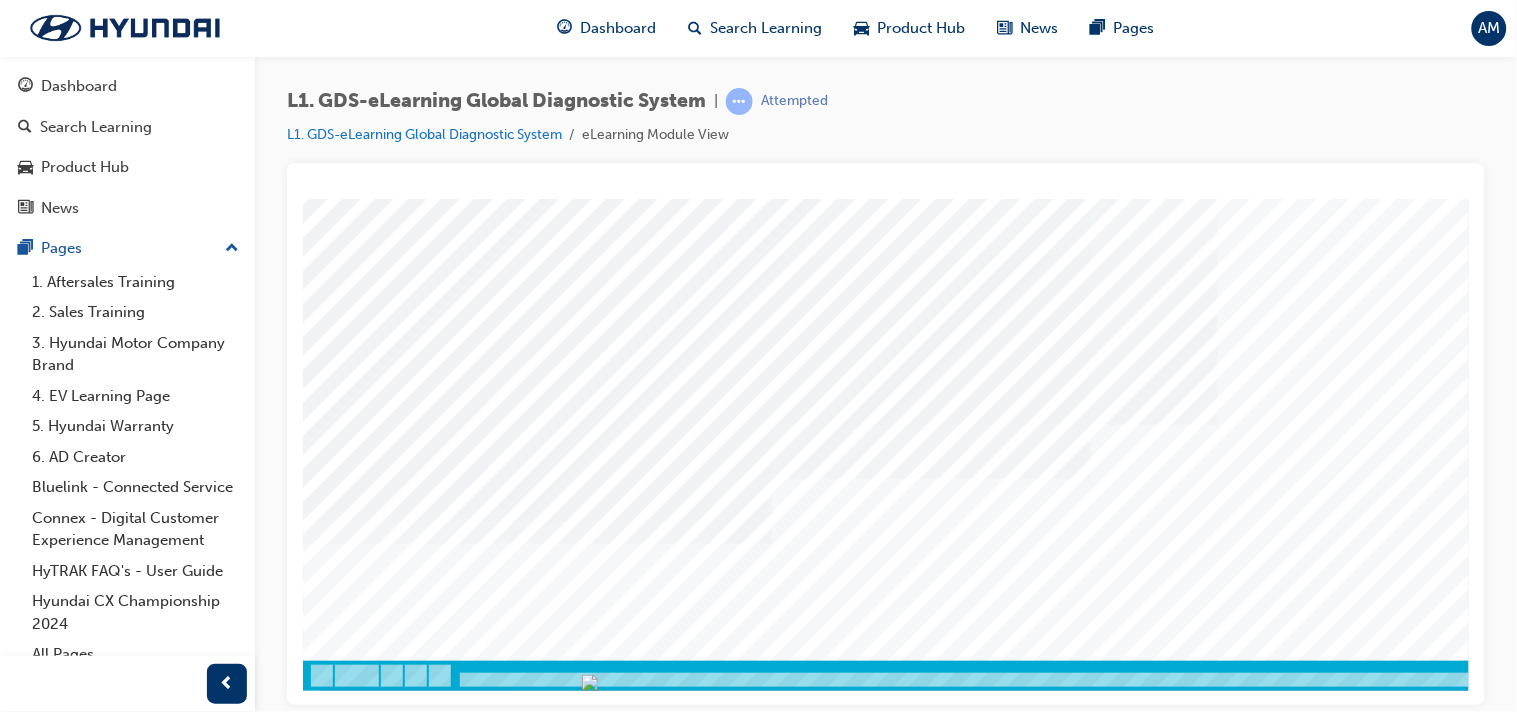 click at bounding box center (982, 675) 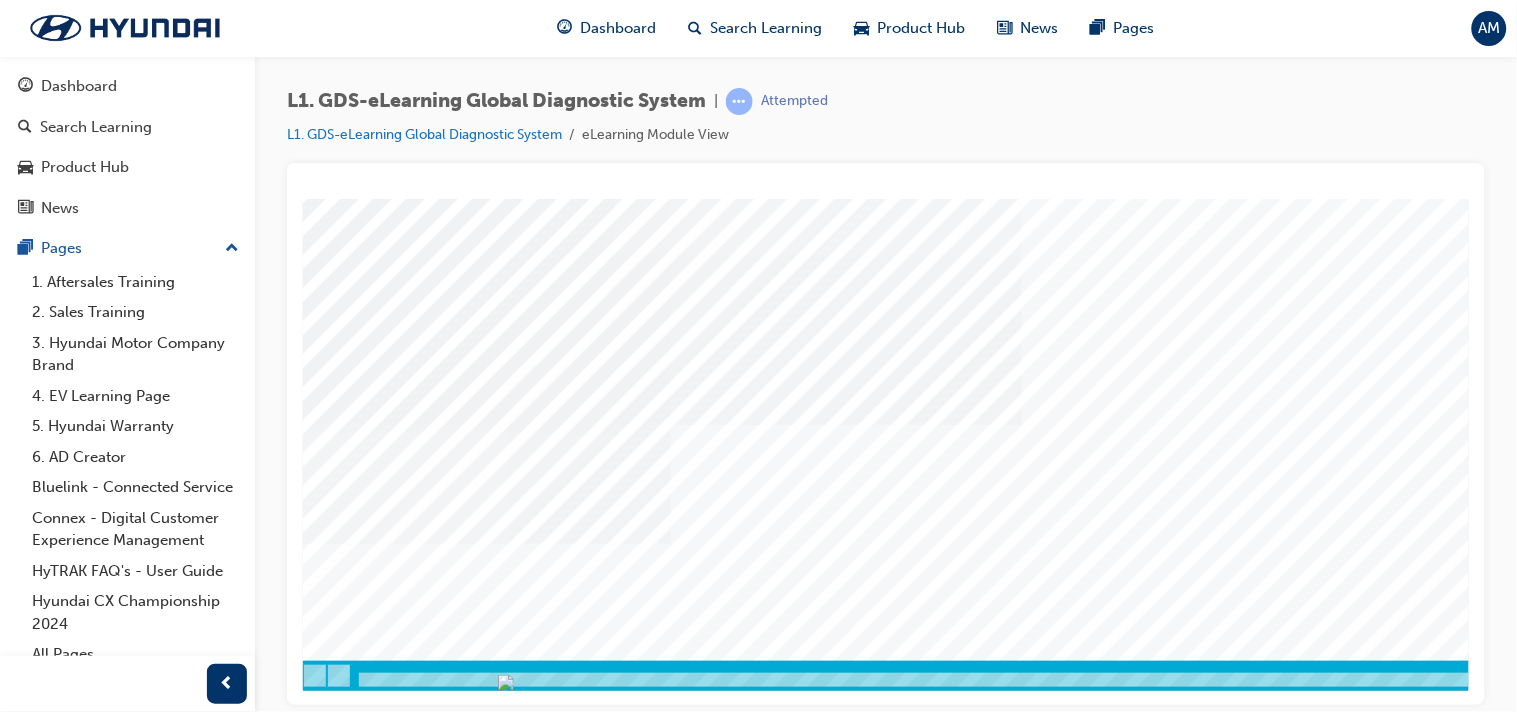 scroll, scrollTop: 255, scrollLeft: 101, axis: both 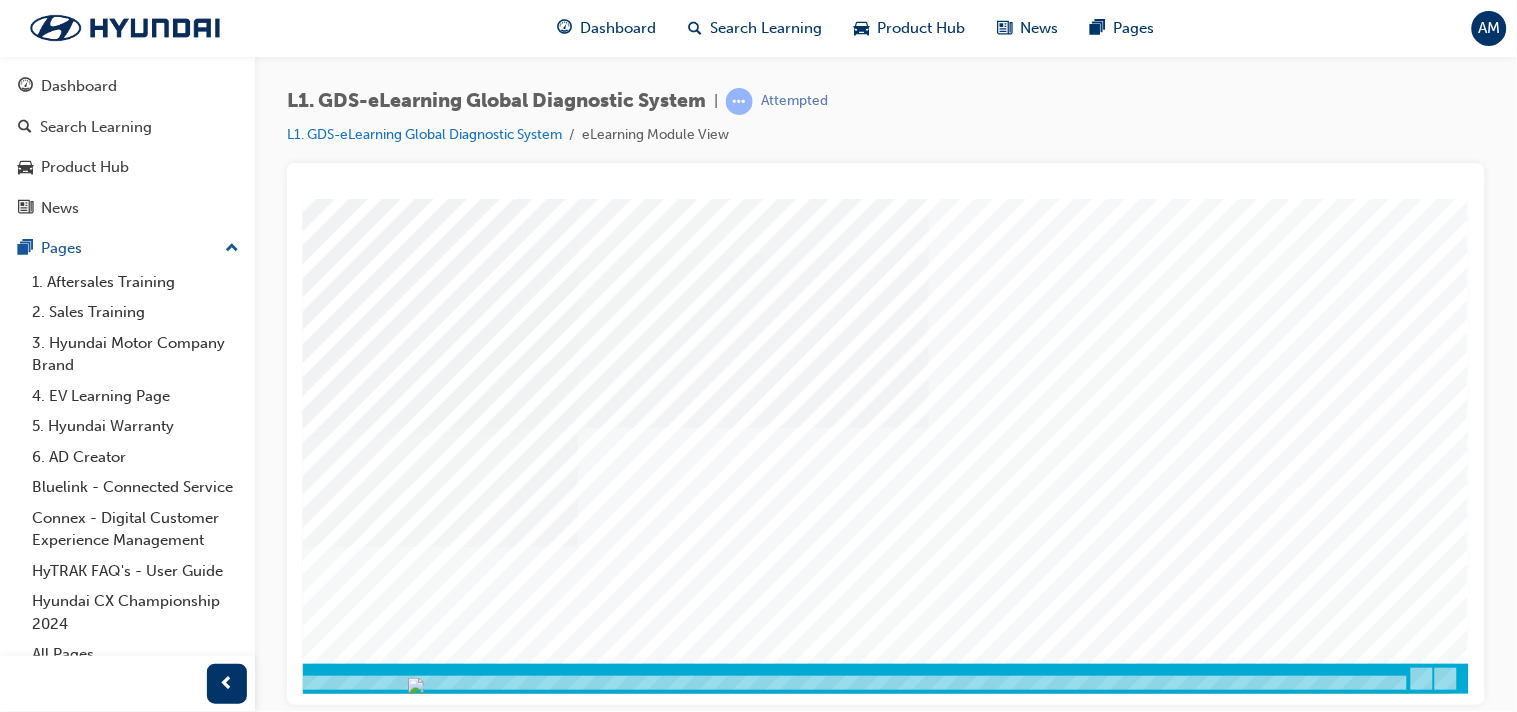 click on "Content Image Right" at bounding box center [788, 318] 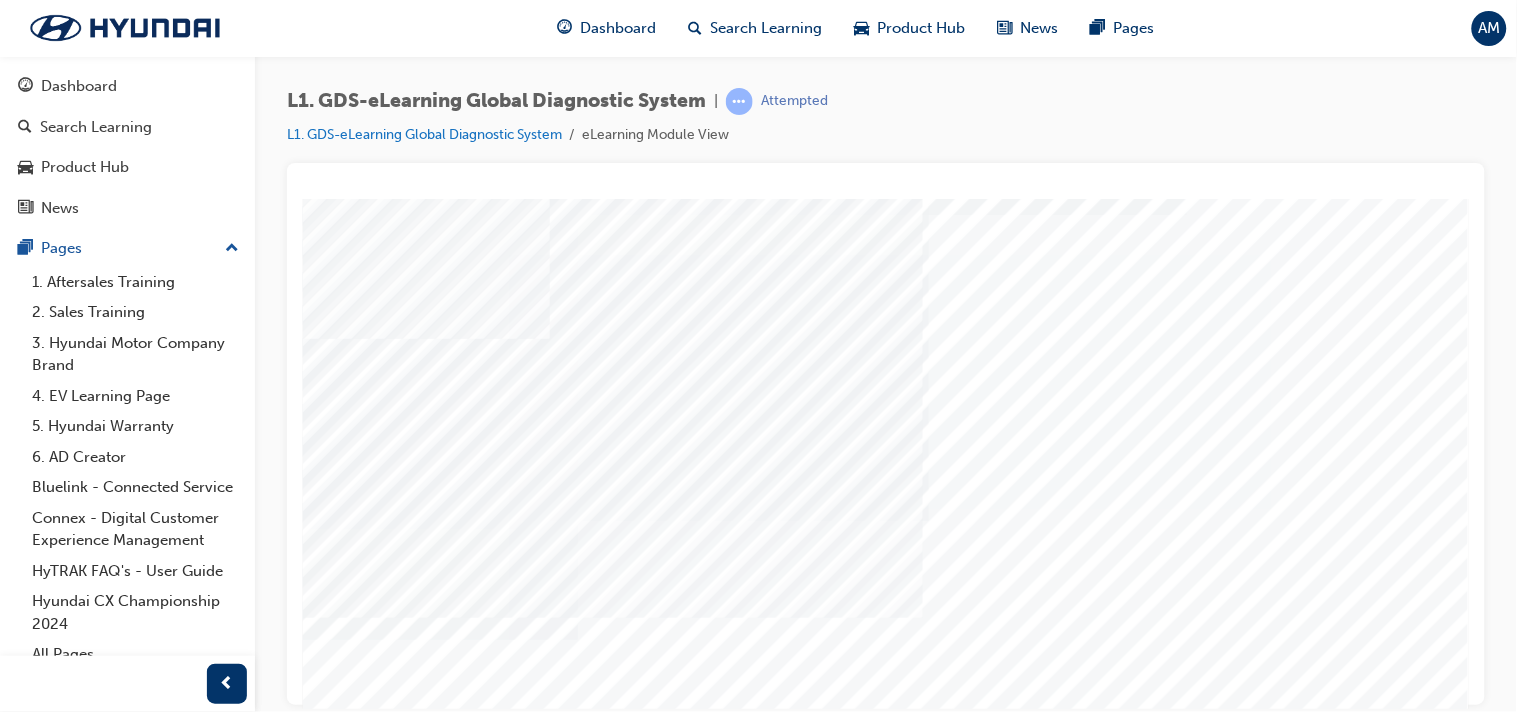 scroll, scrollTop: 155, scrollLeft: 212, axis: both 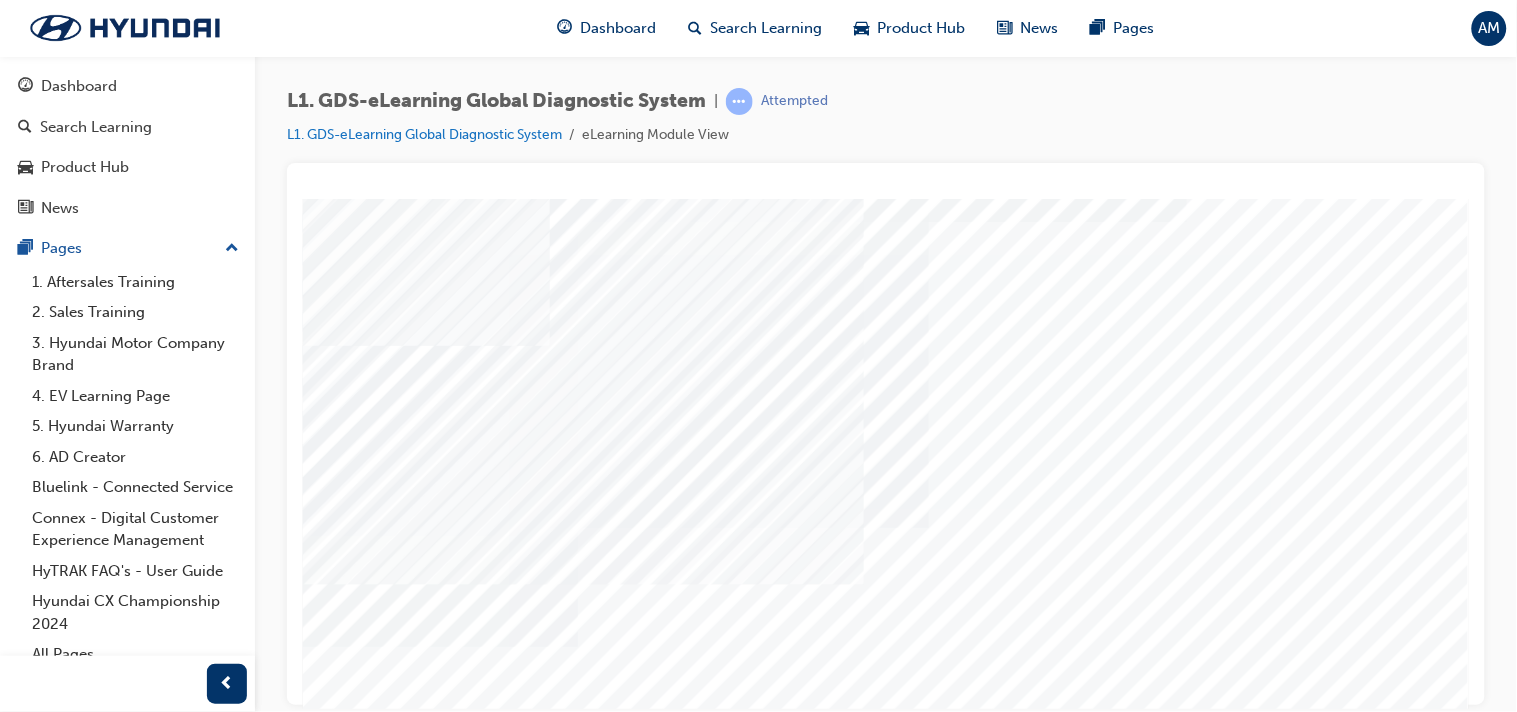click at bounding box center (133, 6793) 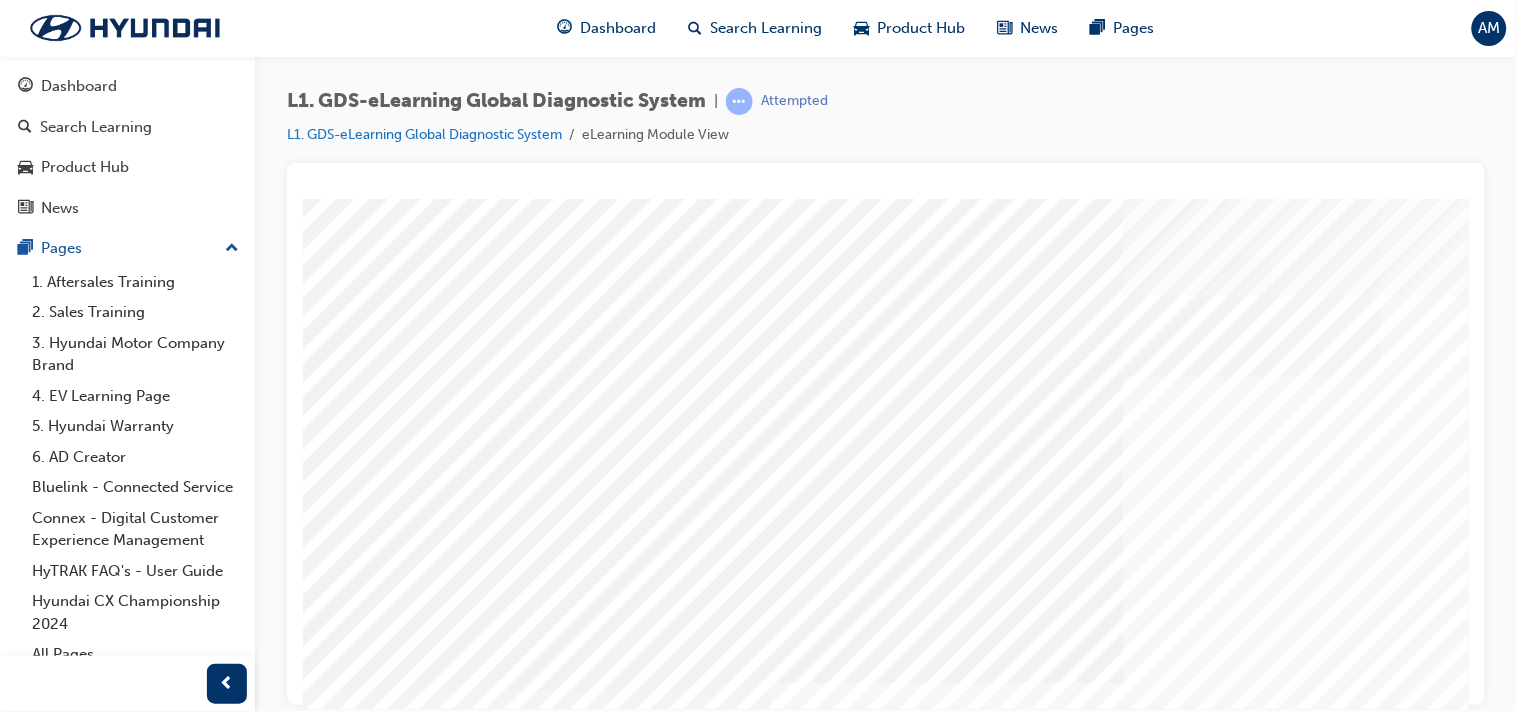 scroll, scrollTop: 0, scrollLeft: 212, axis: horizontal 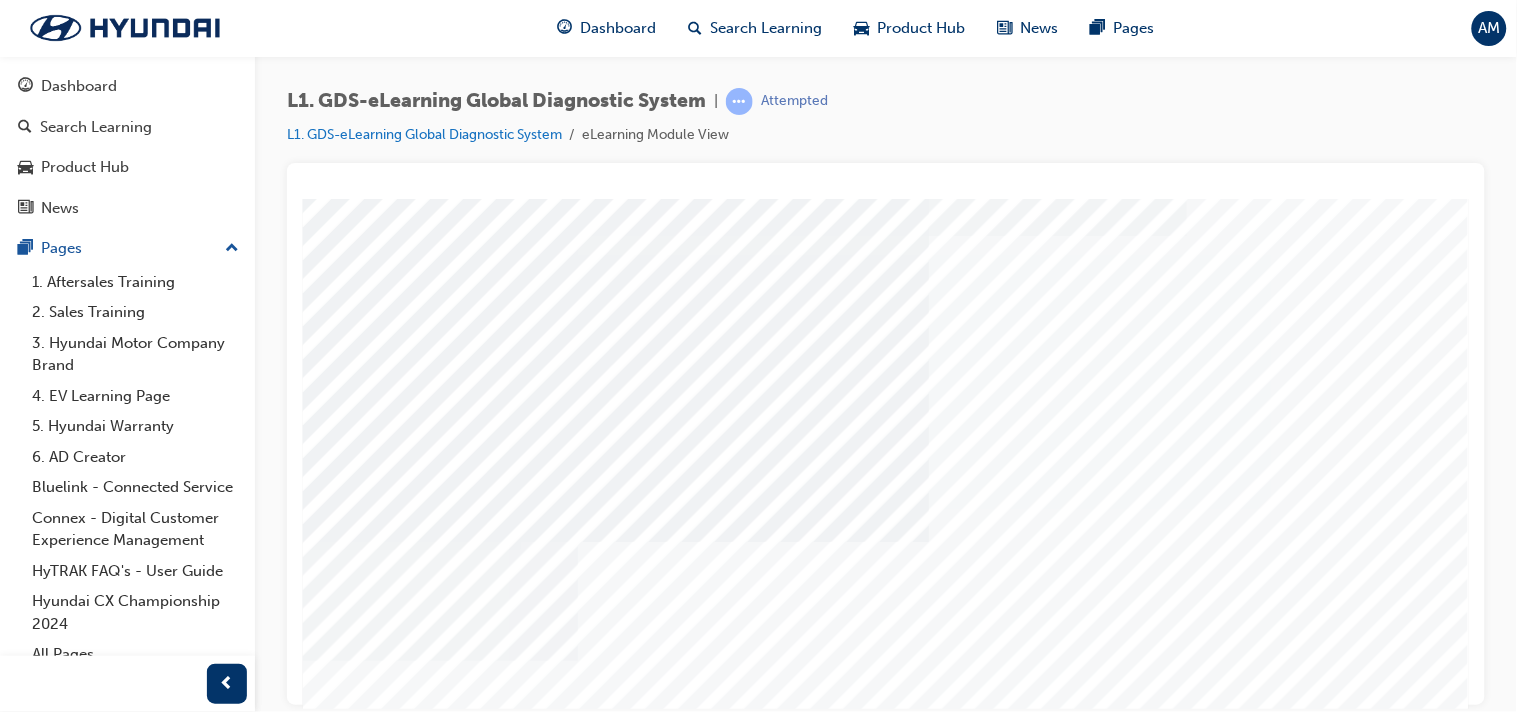 click at bounding box center (248, 7374) 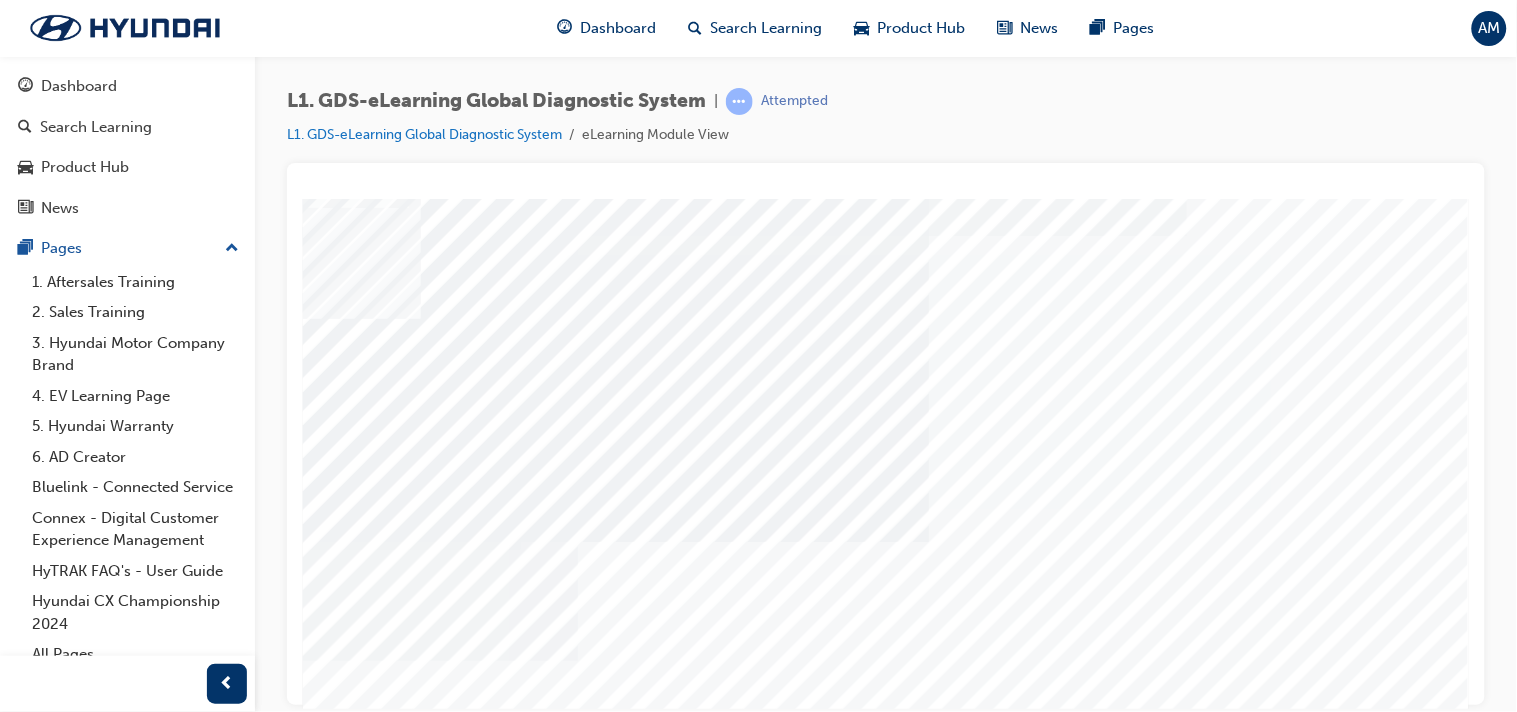 click at bounding box center [133, 8098] 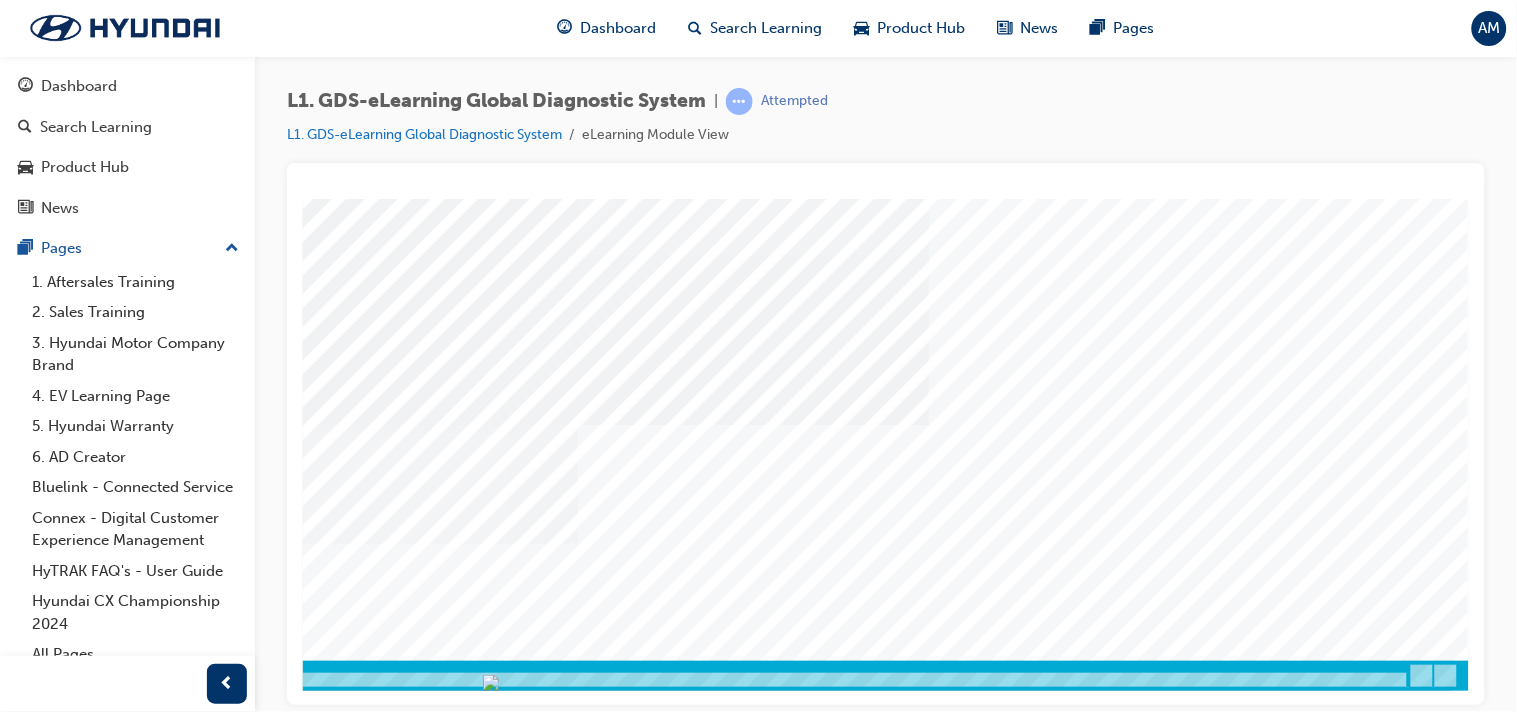 scroll, scrollTop: 255, scrollLeft: 212, axis: both 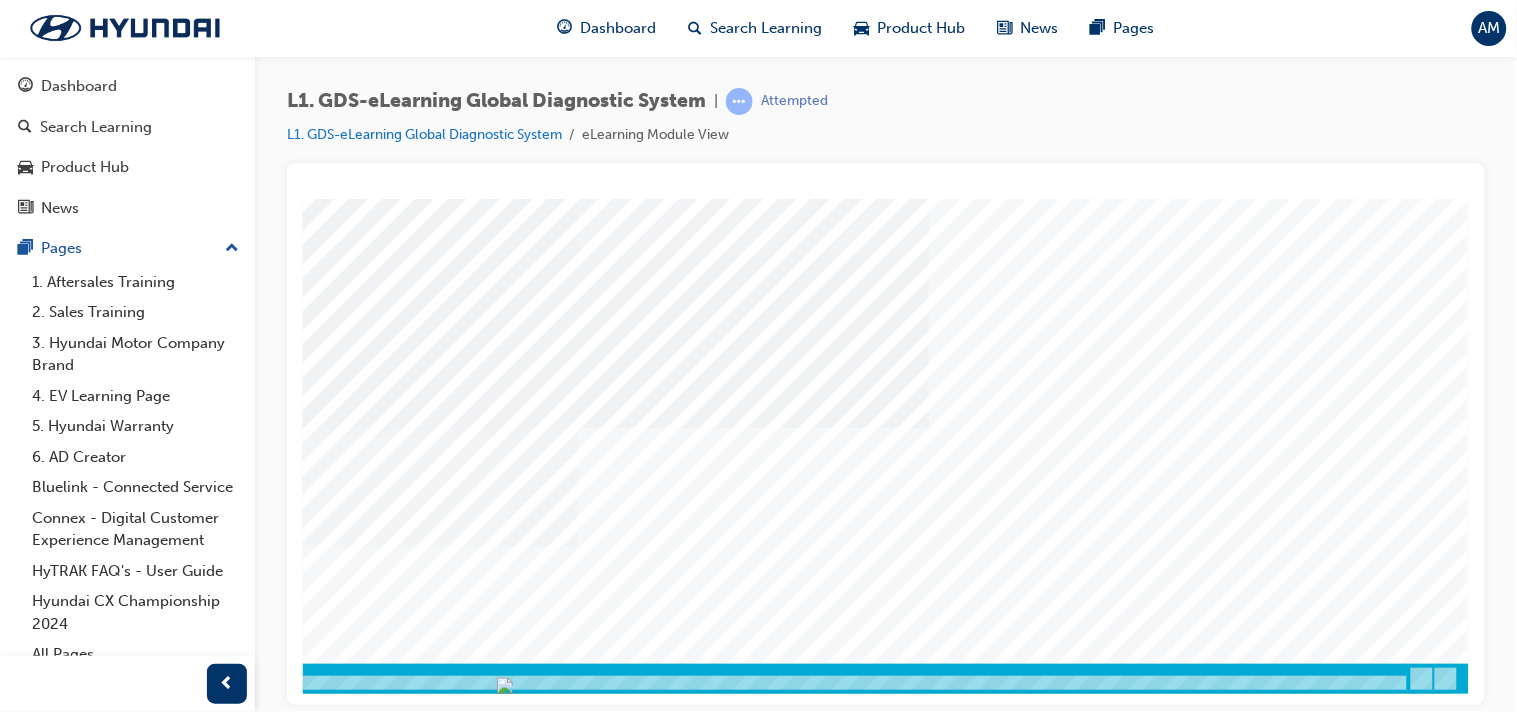click at bounding box center (178, 8797) 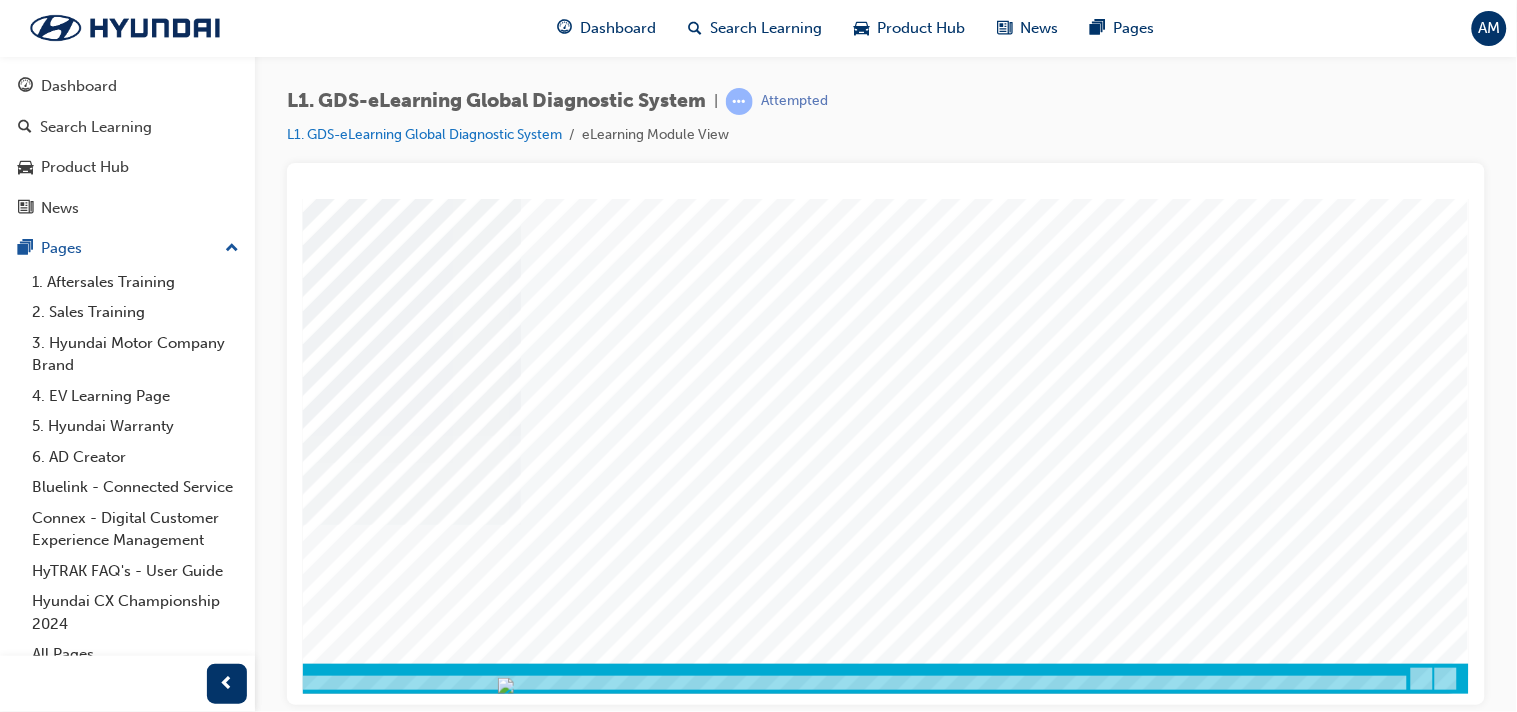 scroll, scrollTop: 0, scrollLeft: 0, axis: both 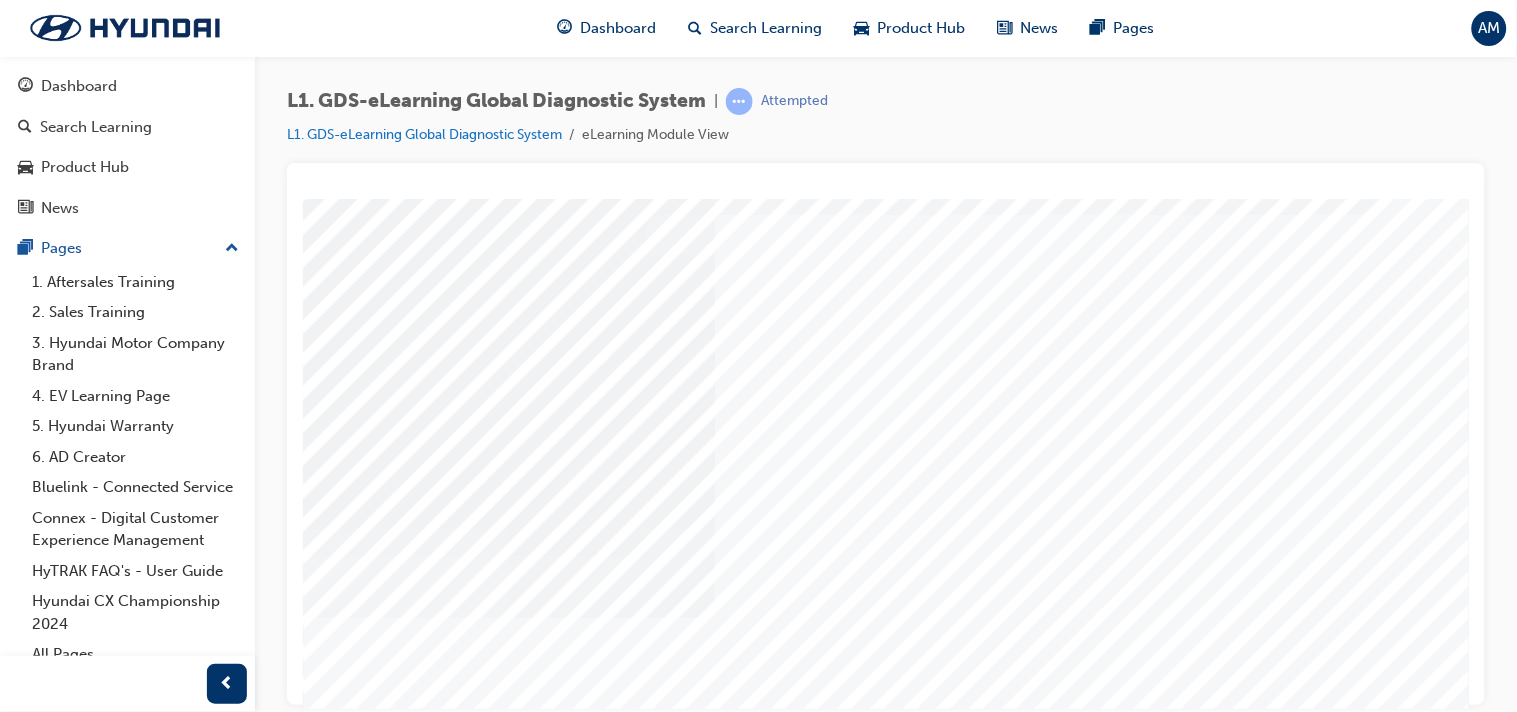 click on "Content Image Right" at bounding box center [982, 396] 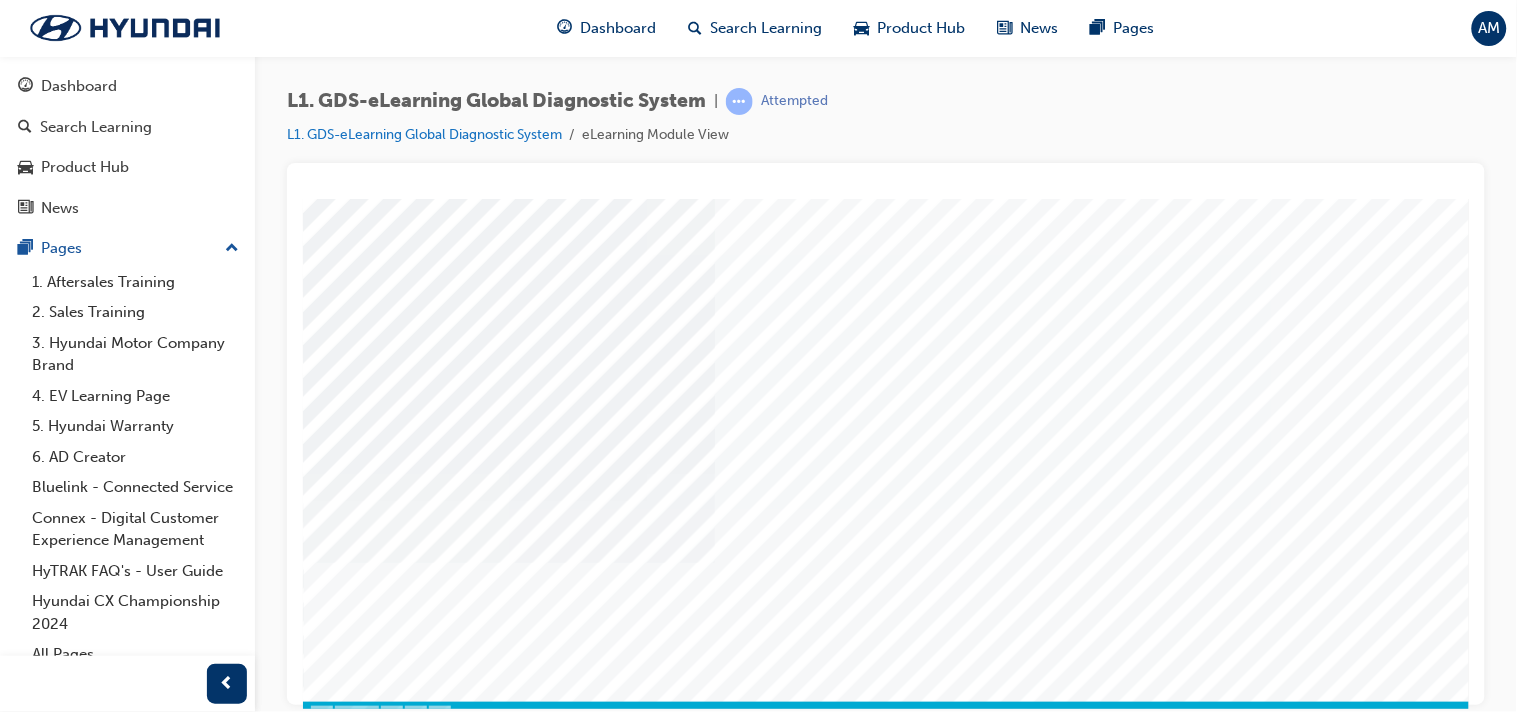 scroll, scrollTop: 258, scrollLeft: 0, axis: vertical 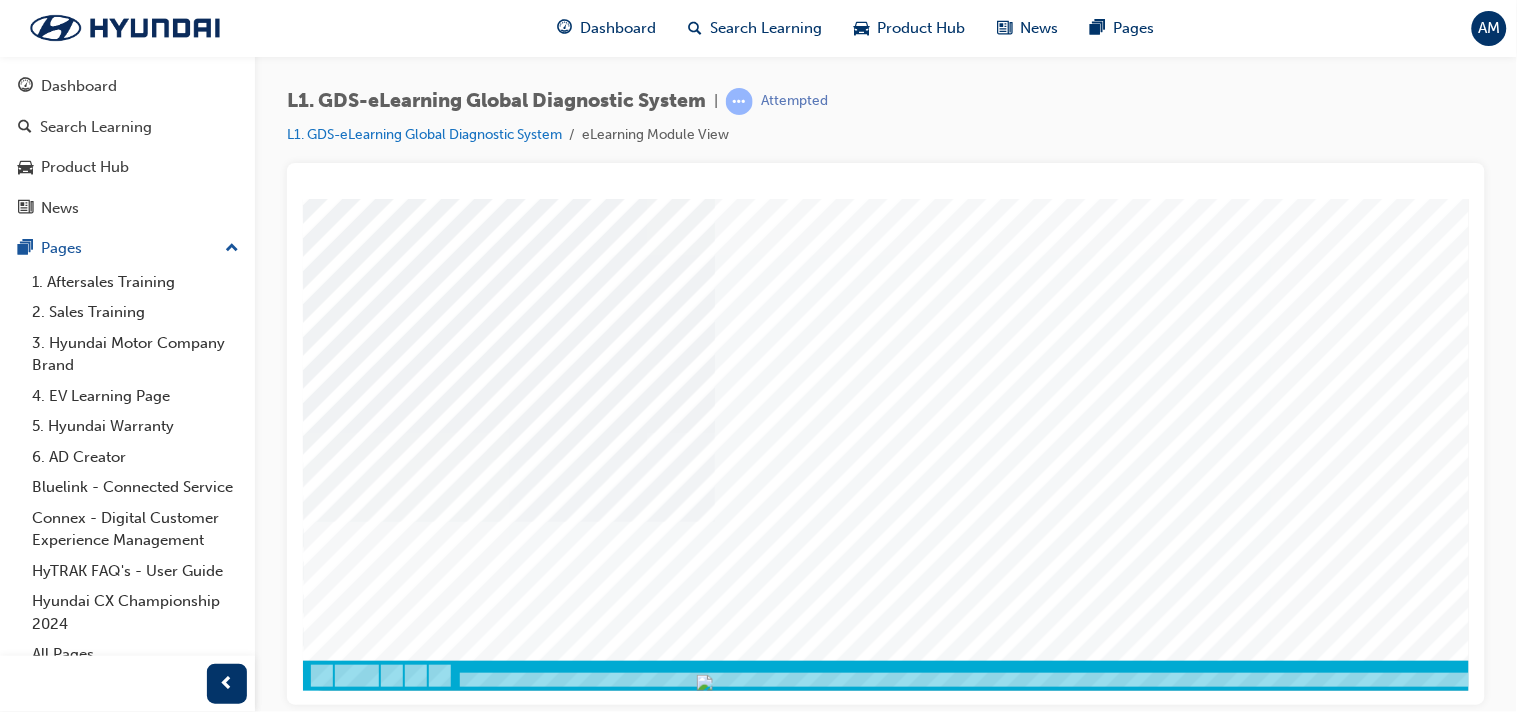 click at bounding box center (327, 4043) 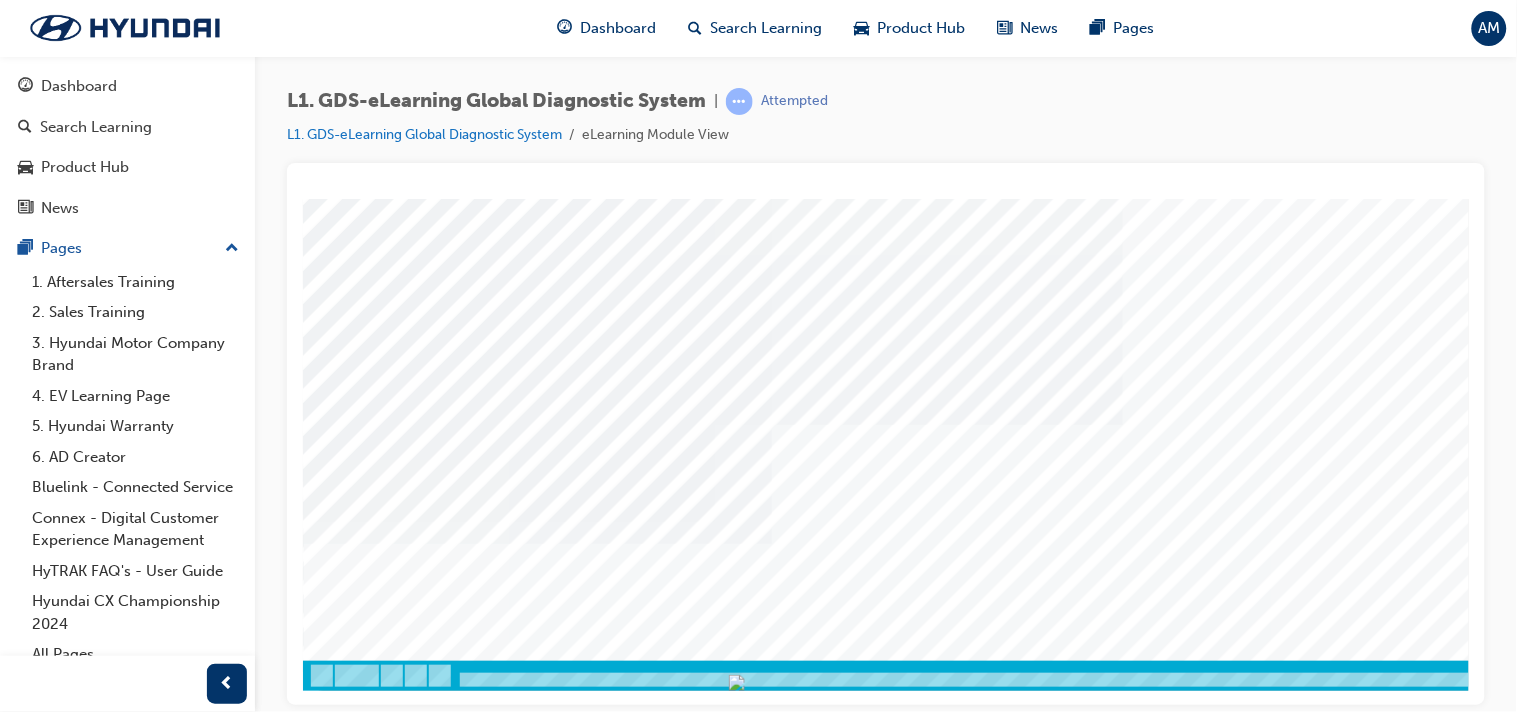scroll, scrollTop: 0, scrollLeft: 0, axis: both 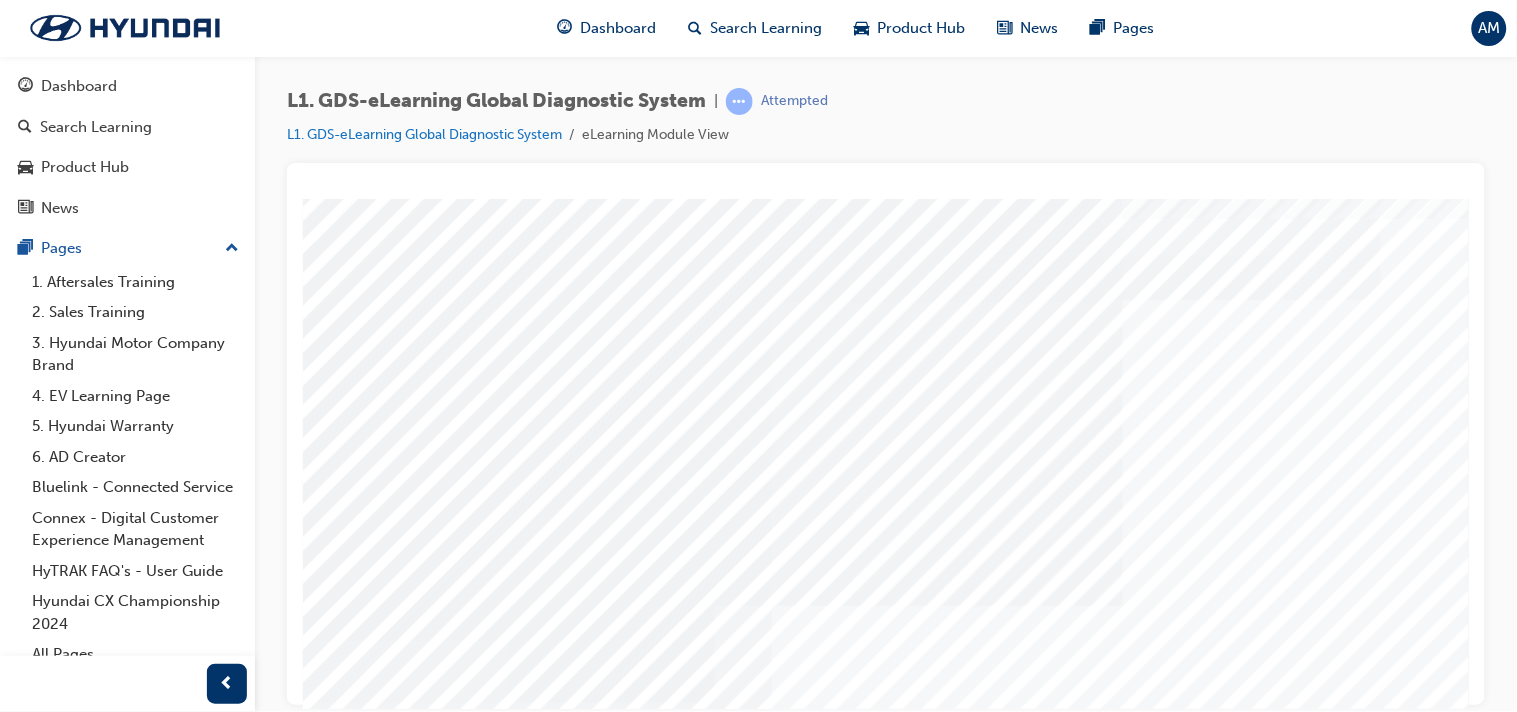 click at bounding box center [496, 5633] 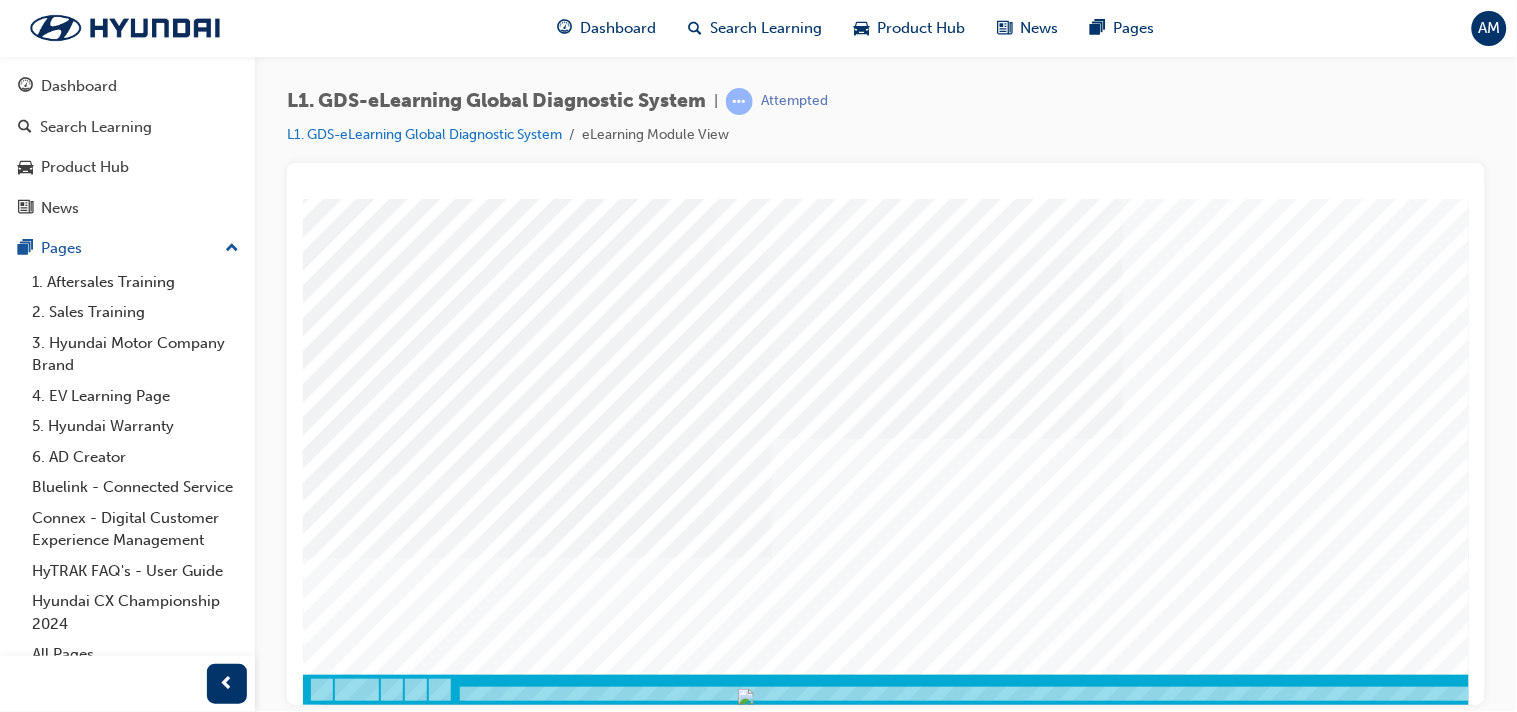 scroll, scrollTop: 258, scrollLeft: 0, axis: vertical 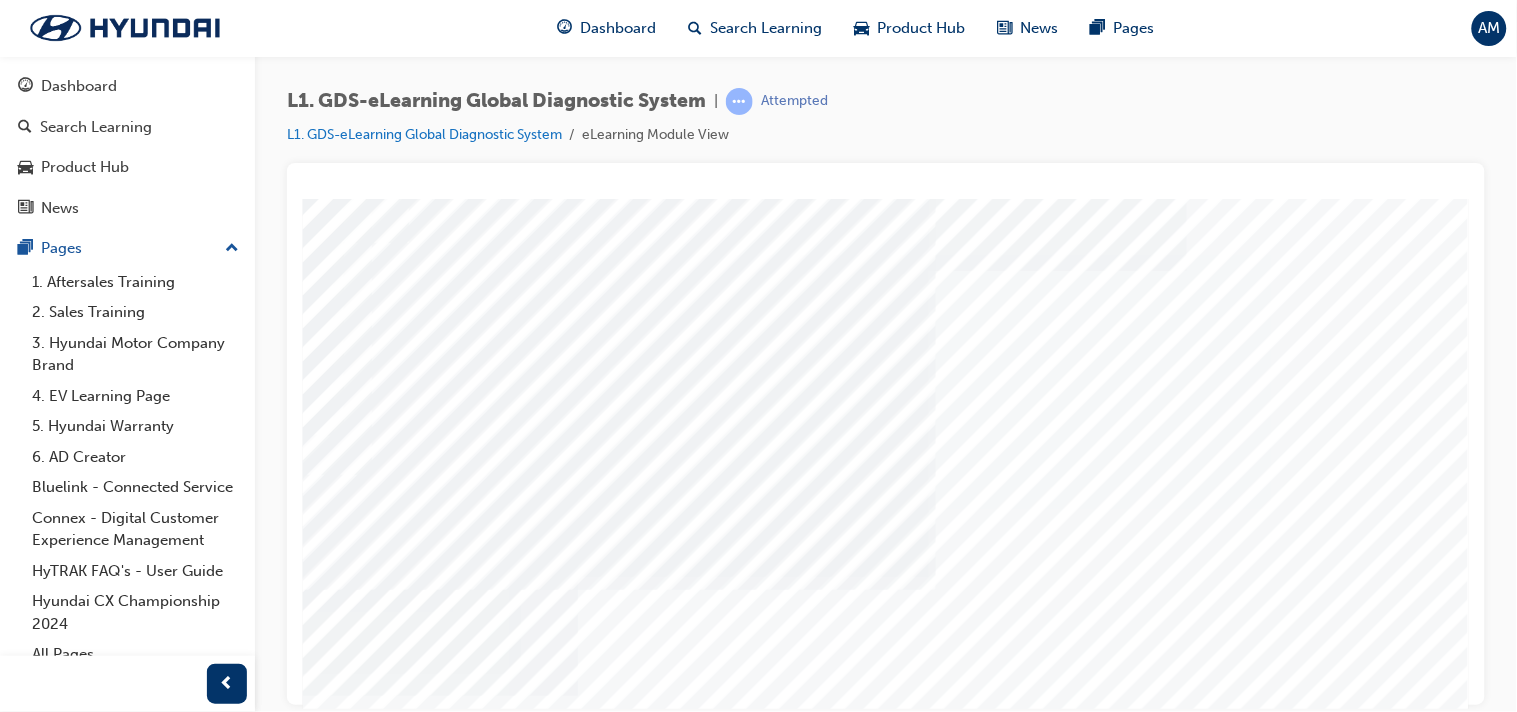 click at bounding box center [302, 5604] 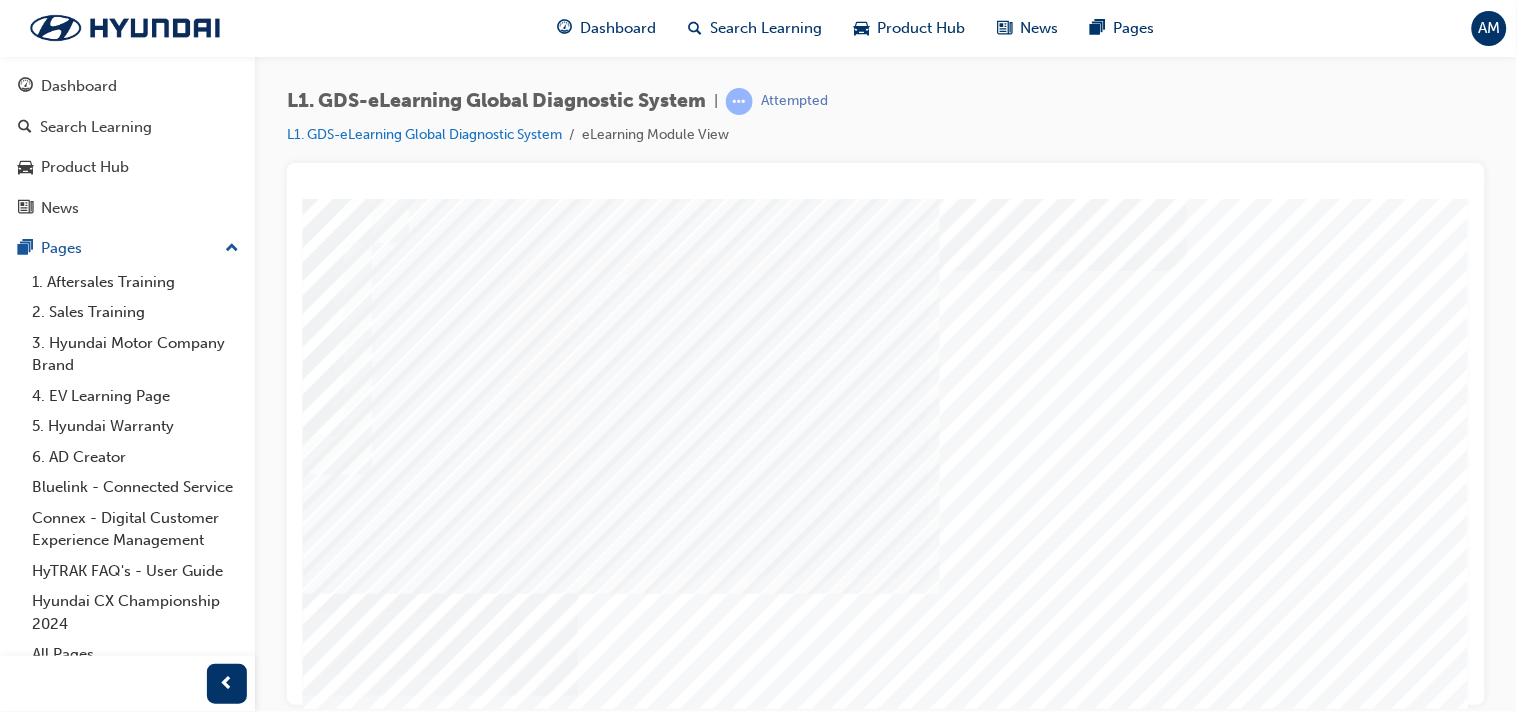 click at bounding box center (133, 6044) 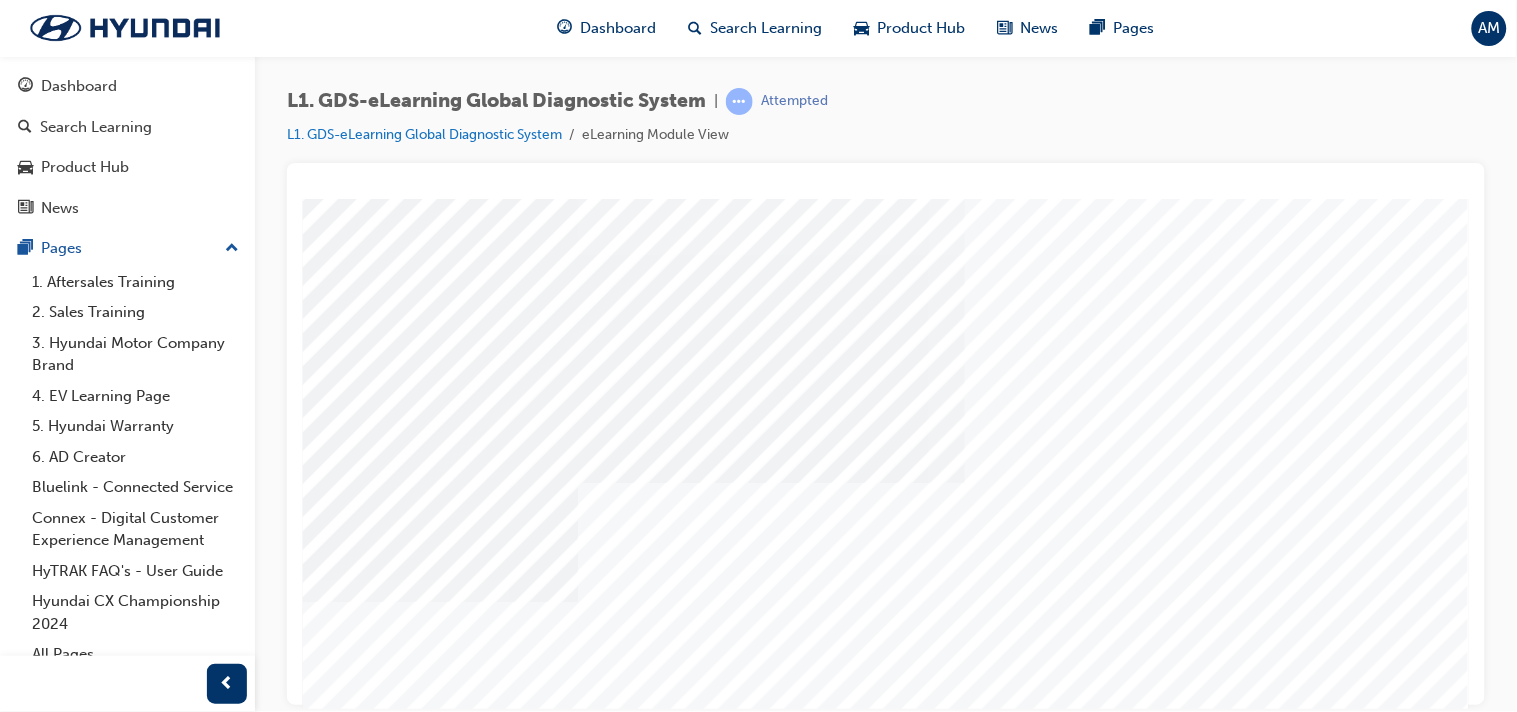 scroll, scrollTop: 204, scrollLeft: 212, axis: both 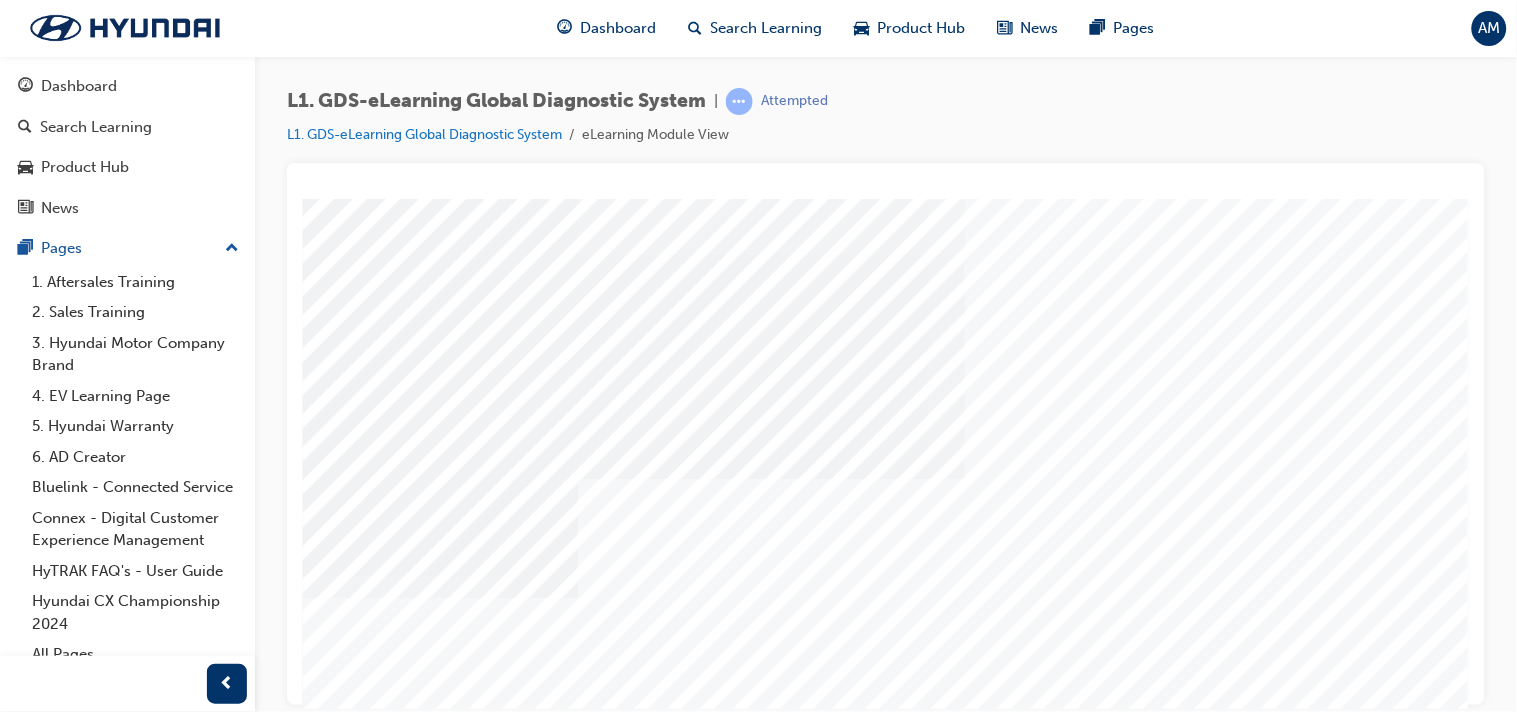 click at bounding box center [178, 9737] 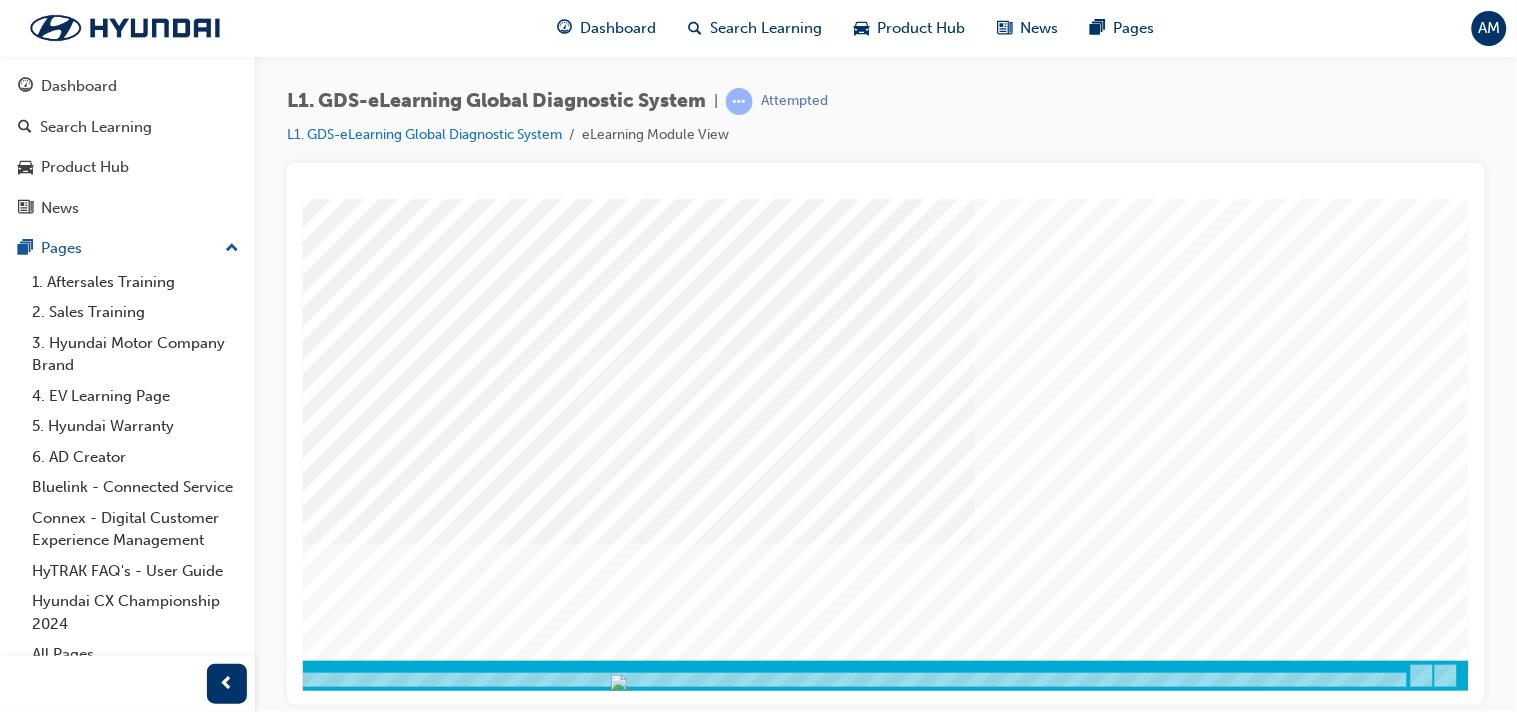scroll, scrollTop: 258, scrollLeft: 0, axis: vertical 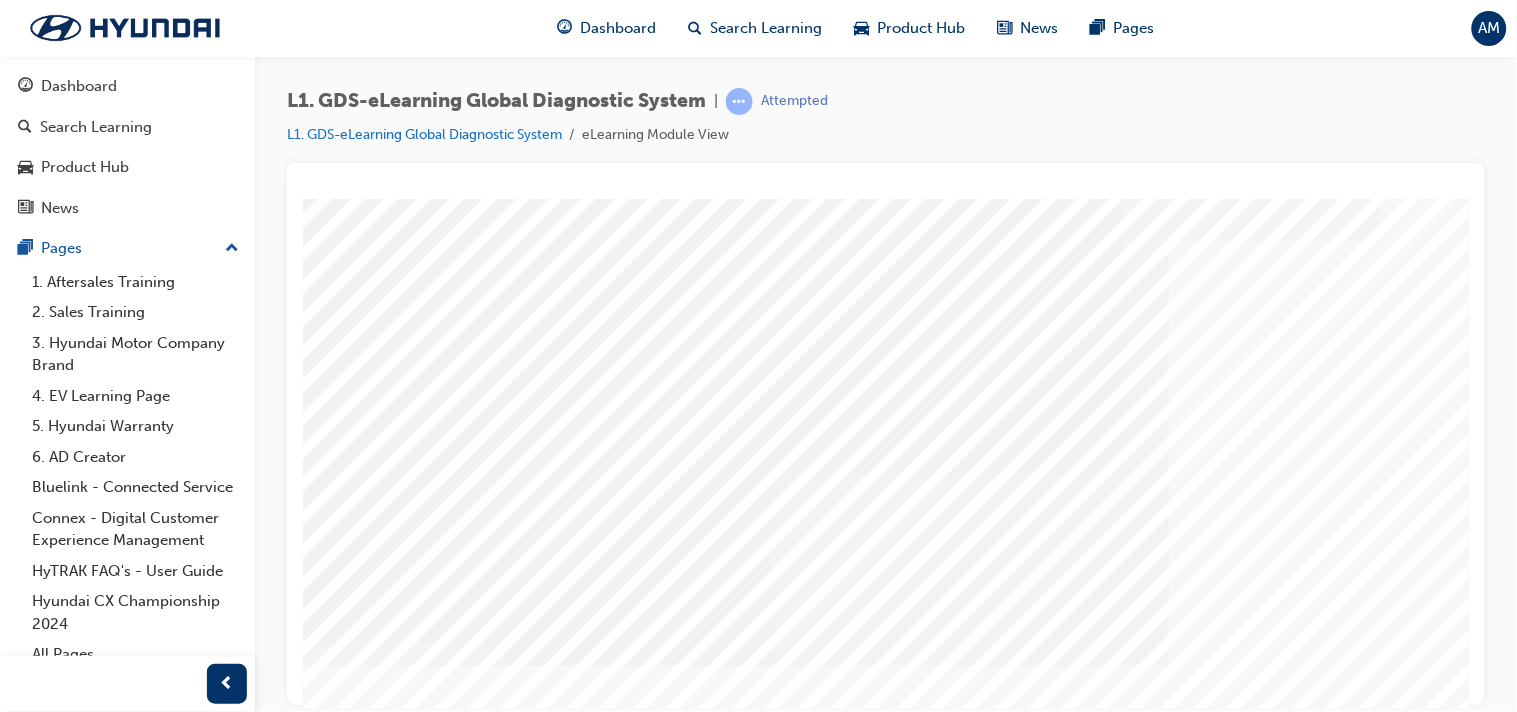 click at bounding box center [419, 11004] 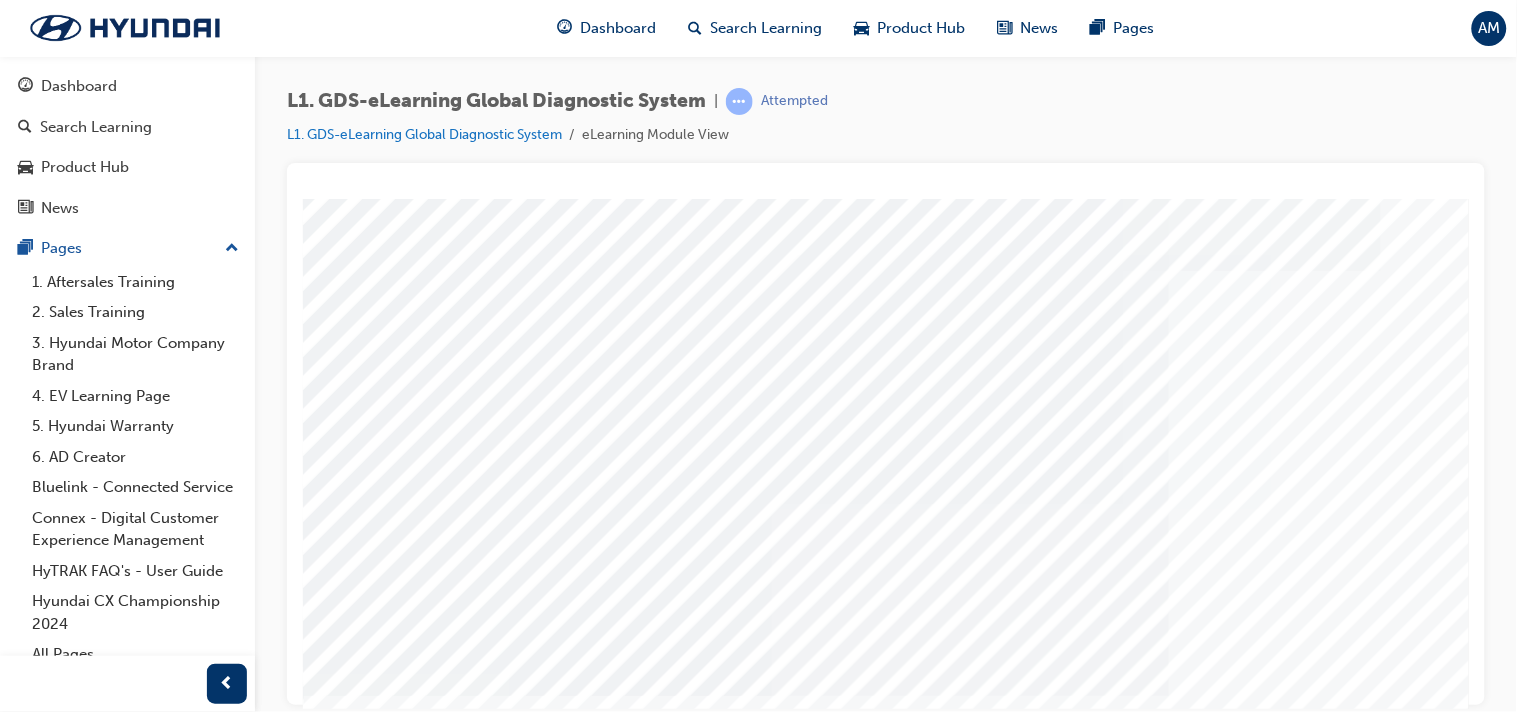 scroll, scrollTop: 106, scrollLeft: 212, axis: both 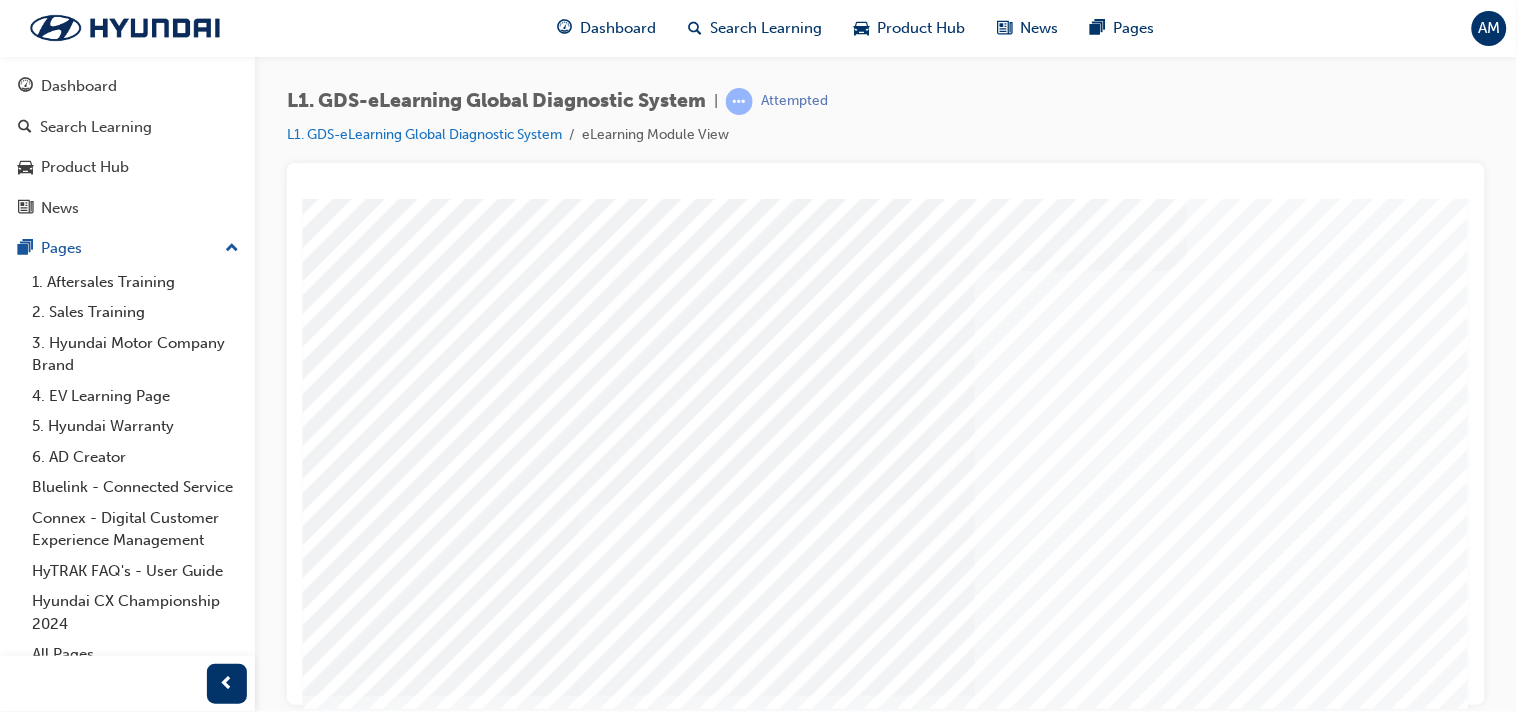 drag, startPoint x: 723, startPoint y: 342, endPoint x: 907, endPoint y: 489, distance: 235.51009 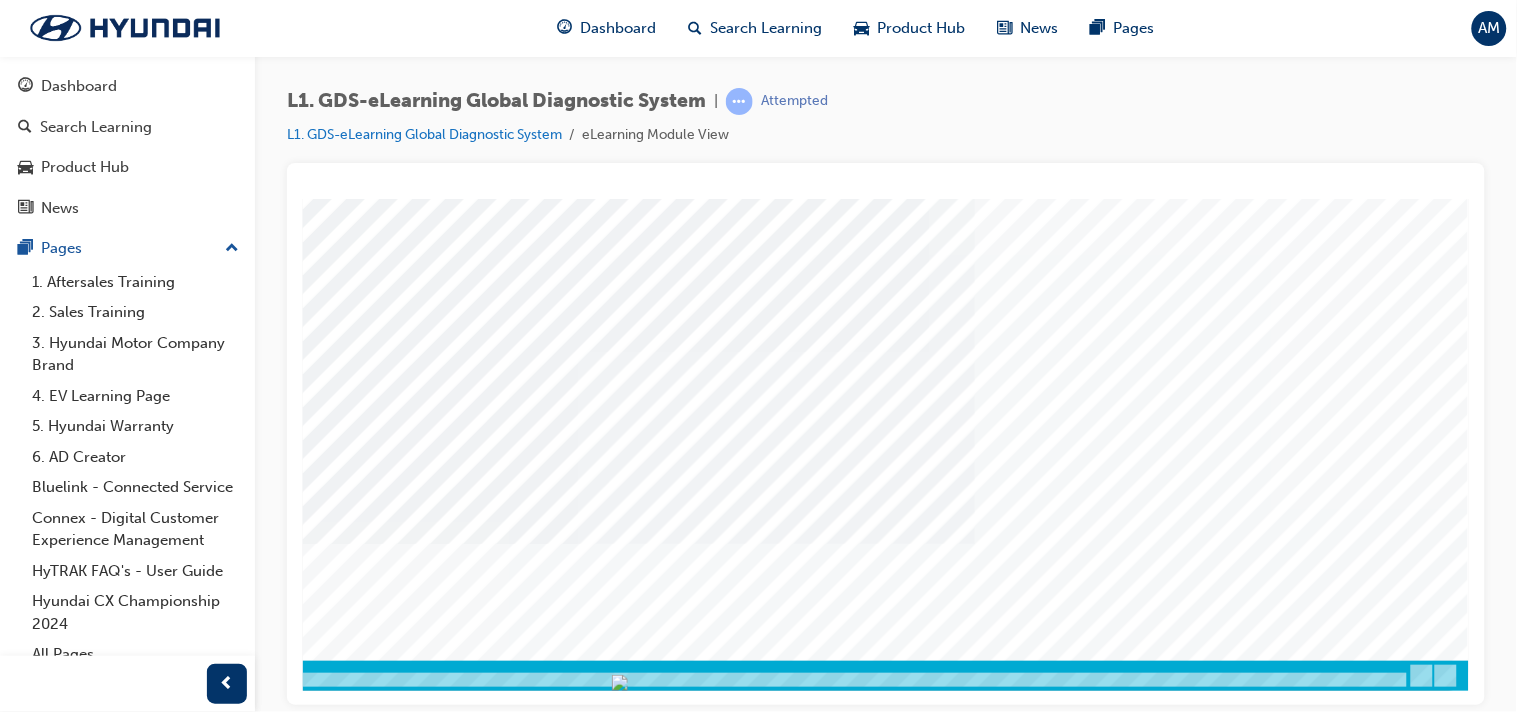 scroll, scrollTop: 258, scrollLeft: 0, axis: vertical 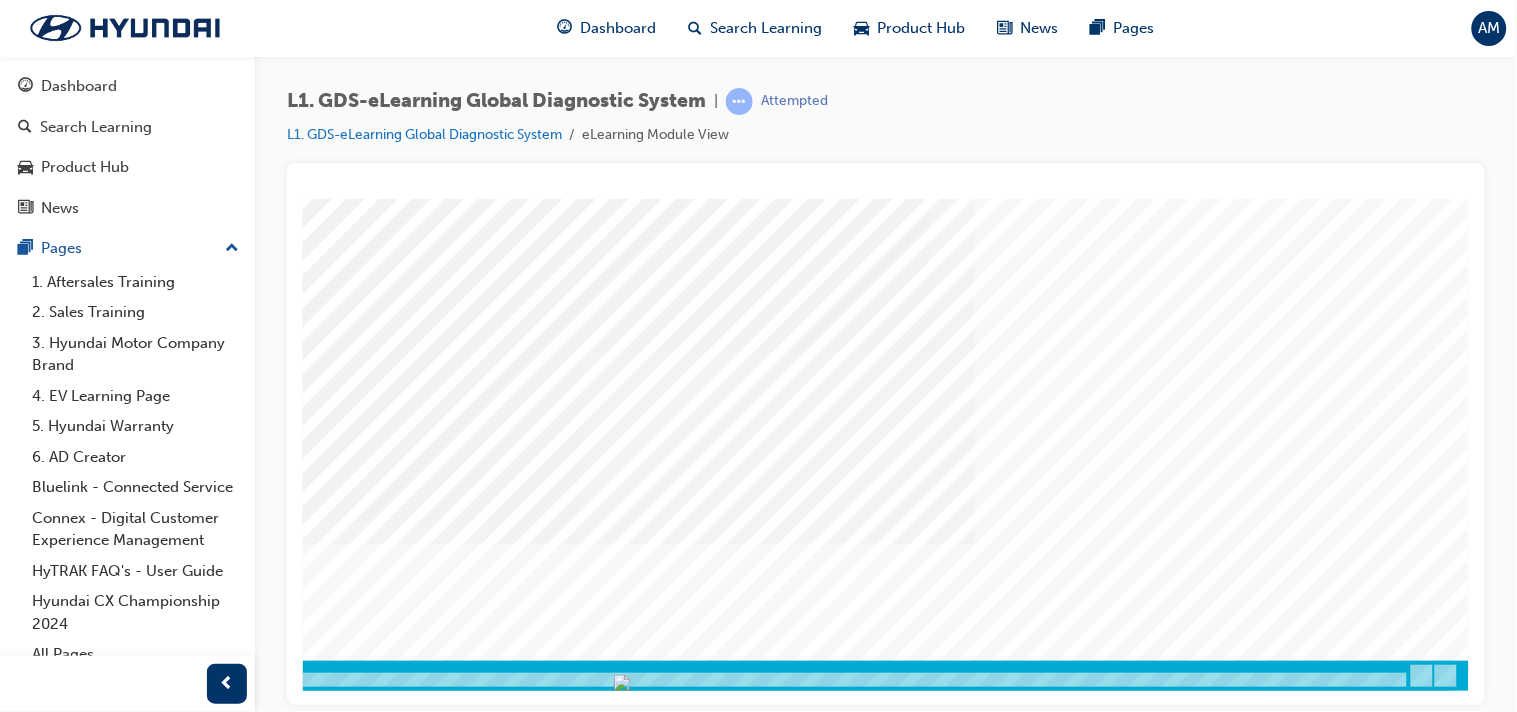 click at bounding box center [514, 11311] 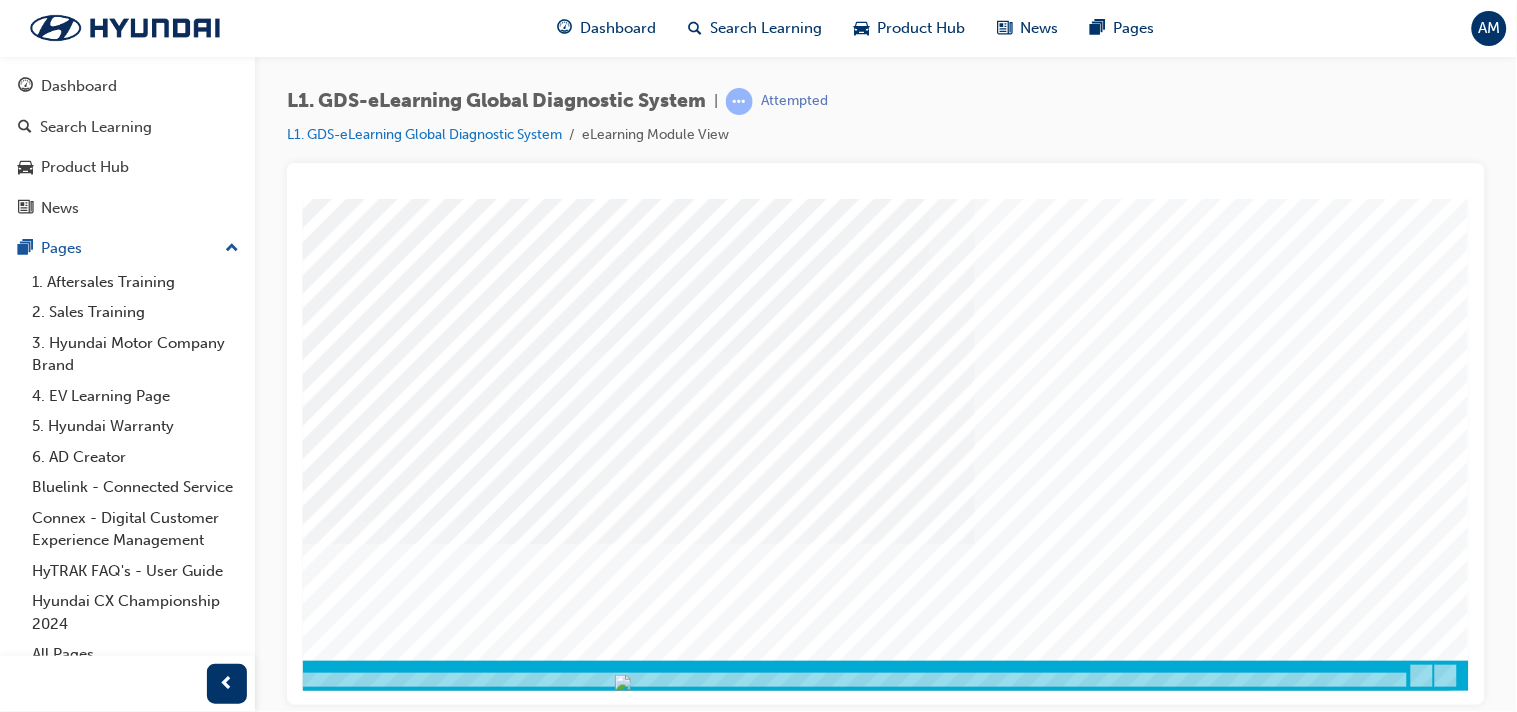 scroll, scrollTop: 258, scrollLeft: 0, axis: vertical 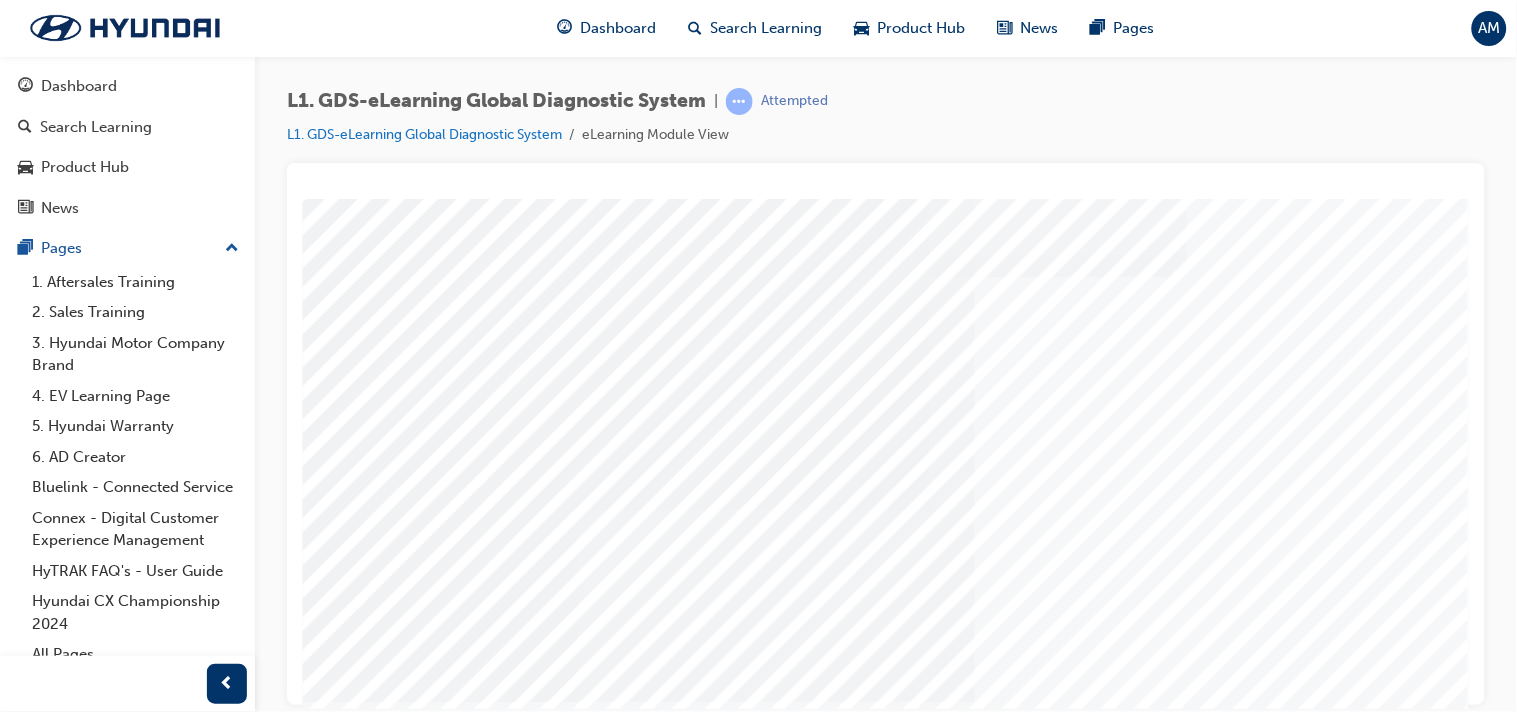 click on "Content Image Right" at bounding box center [788, 458] 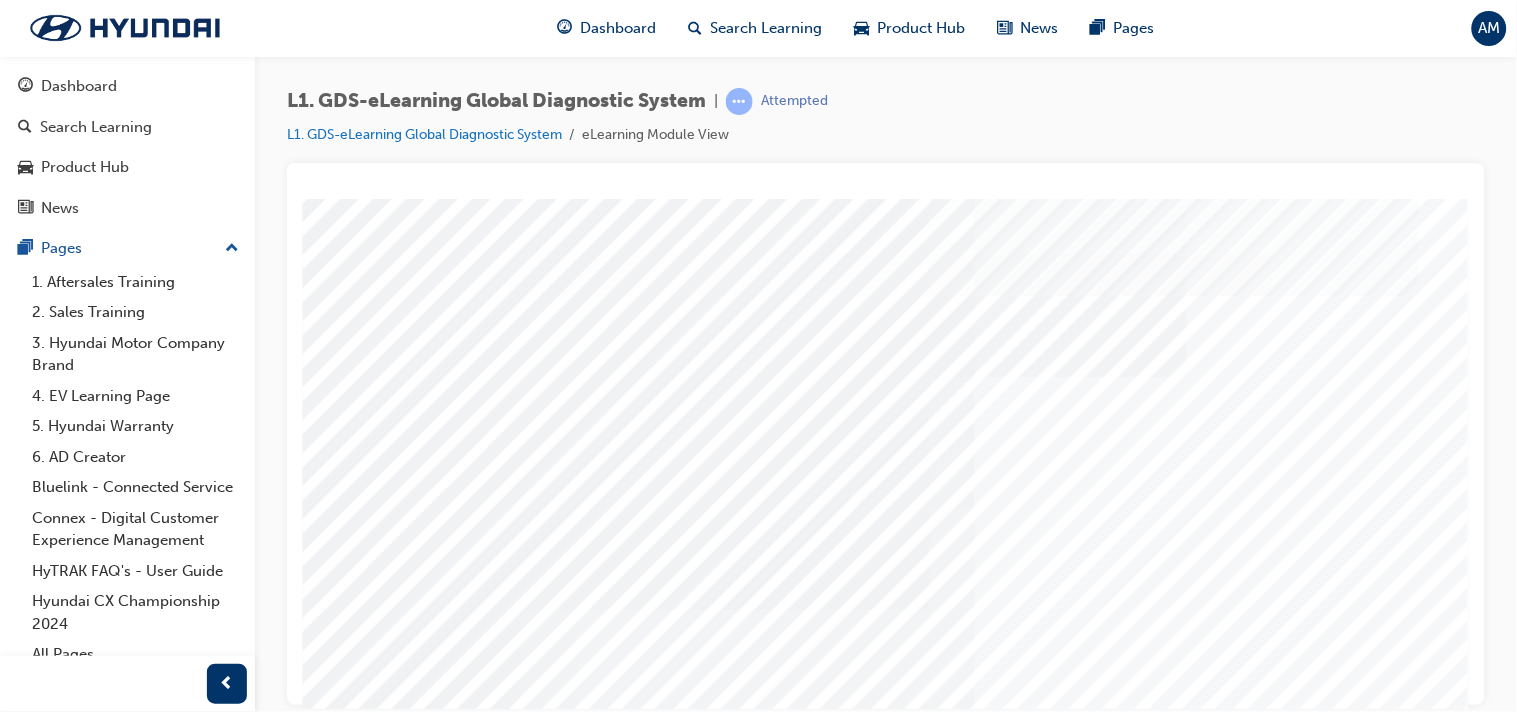 scroll, scrollTop: 258, scrollLeft: 212, axis: both 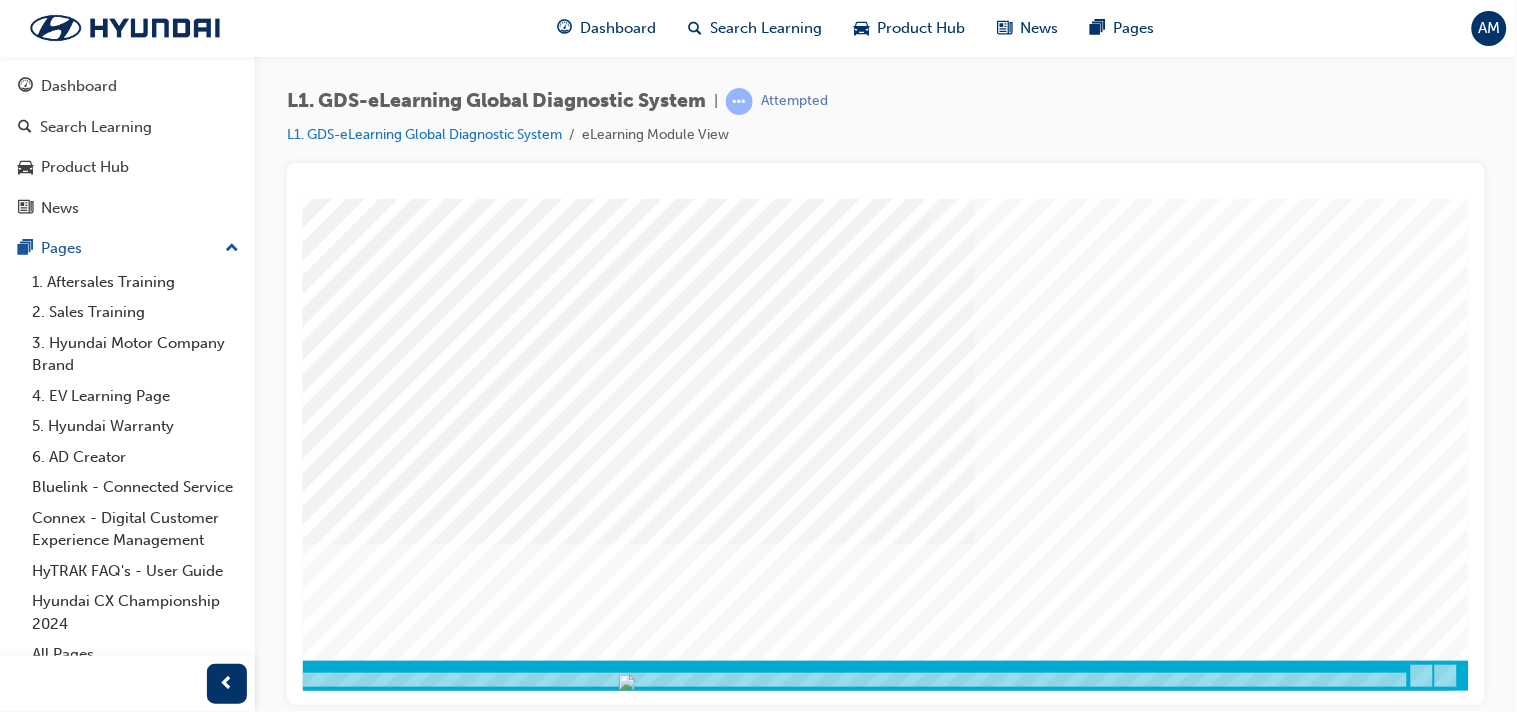 click at bounding box center (178, 11177) 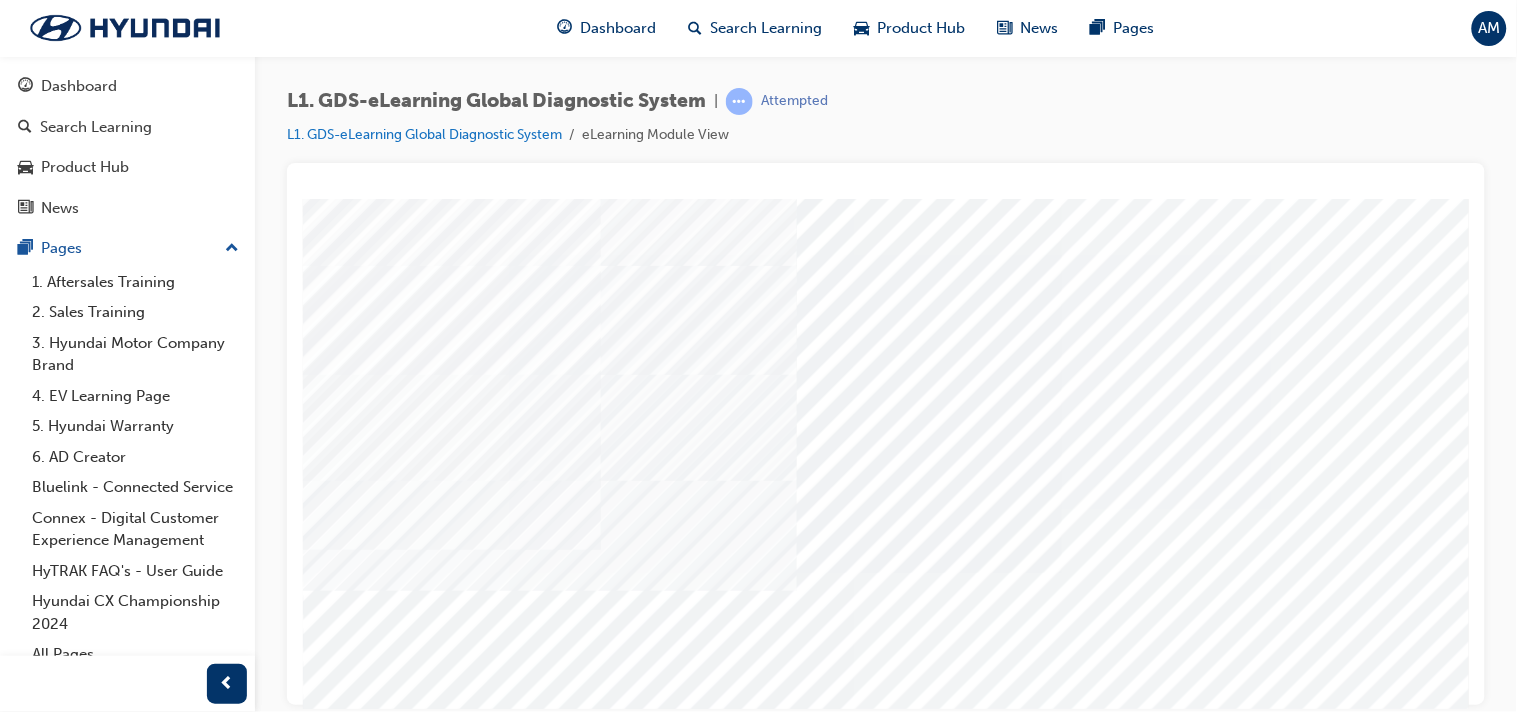 scroll, scrollTop: 155, scrollLeft: 0, axis: vertical 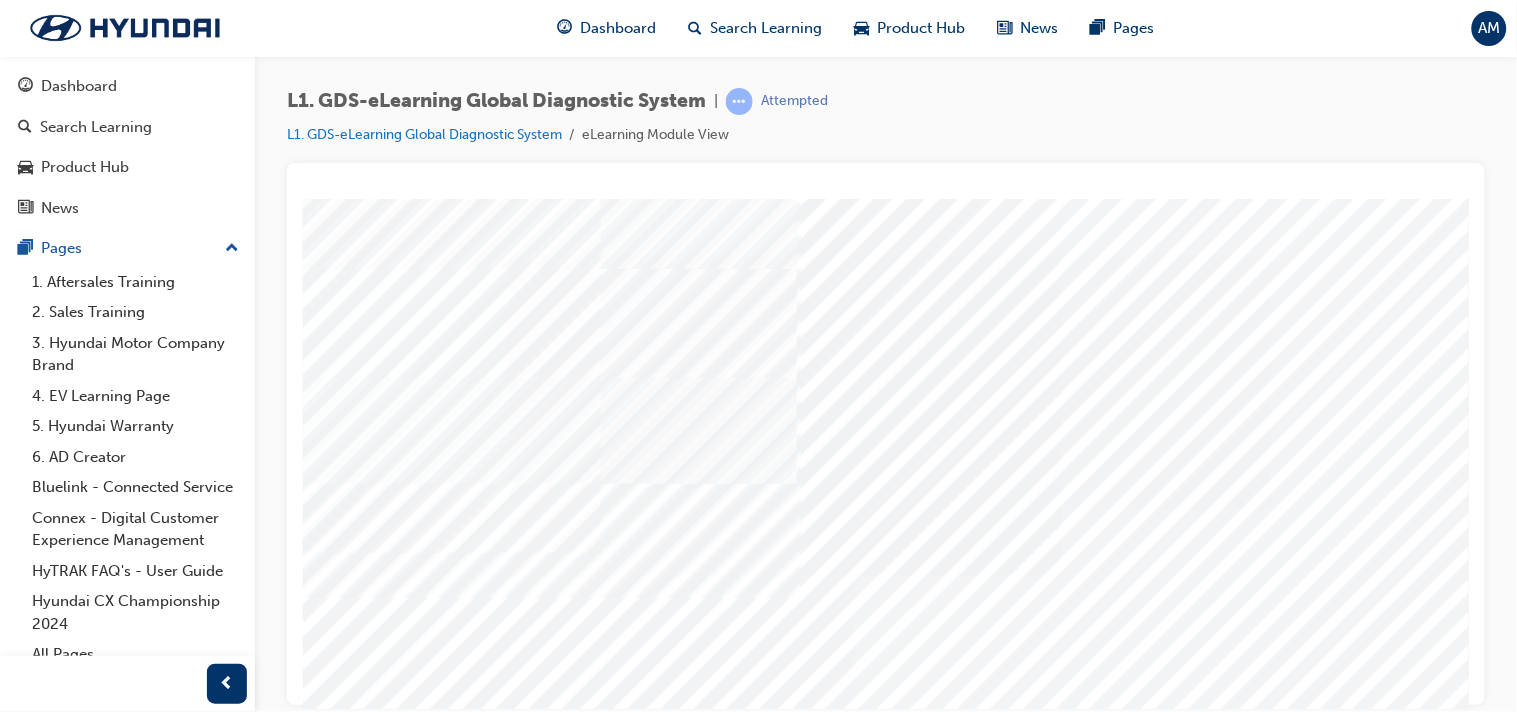 drag, startPoint x: 1121, startPoint y: 359, endPoint x: 1181, endPoint y: 243, distance: 130.59862 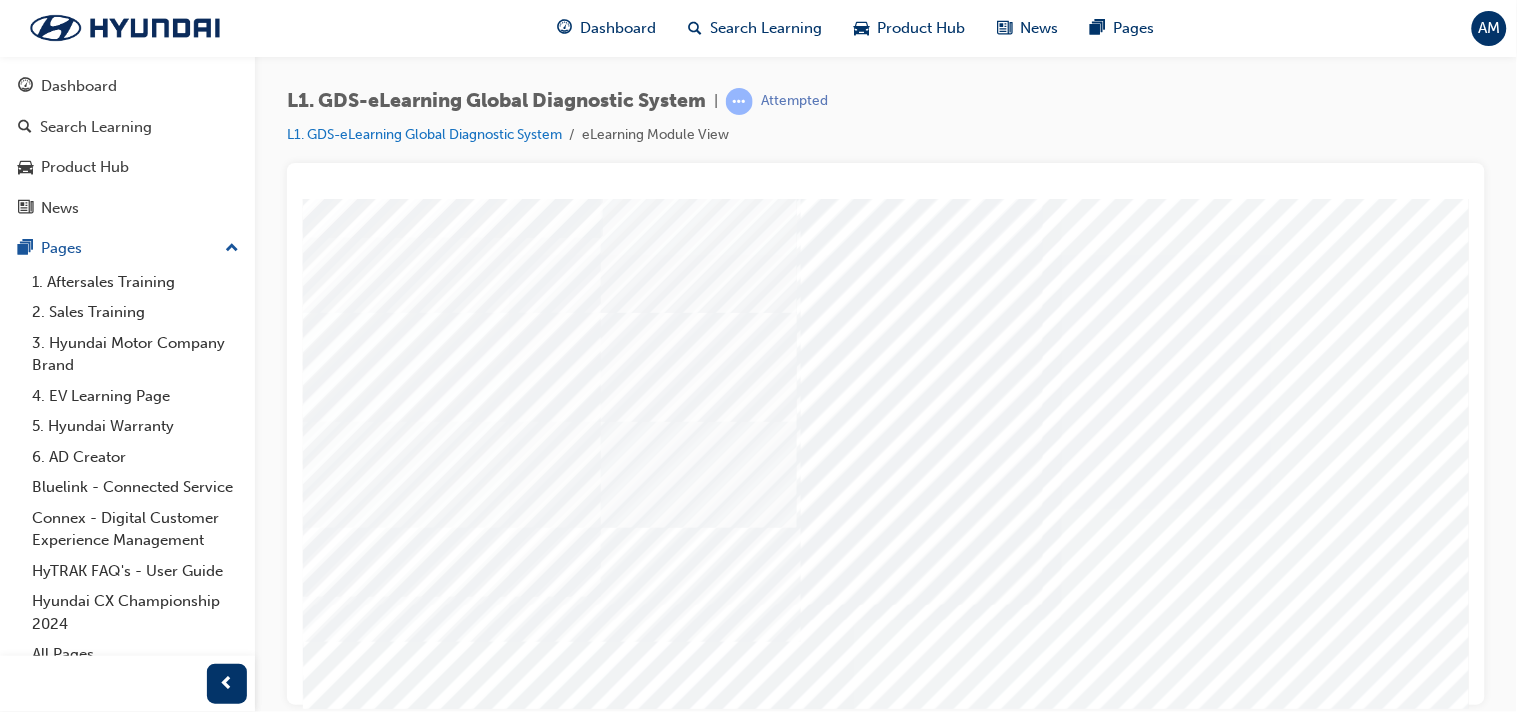 scroll, scrollTop: 114, scrollLeft: 0, axis: vertical 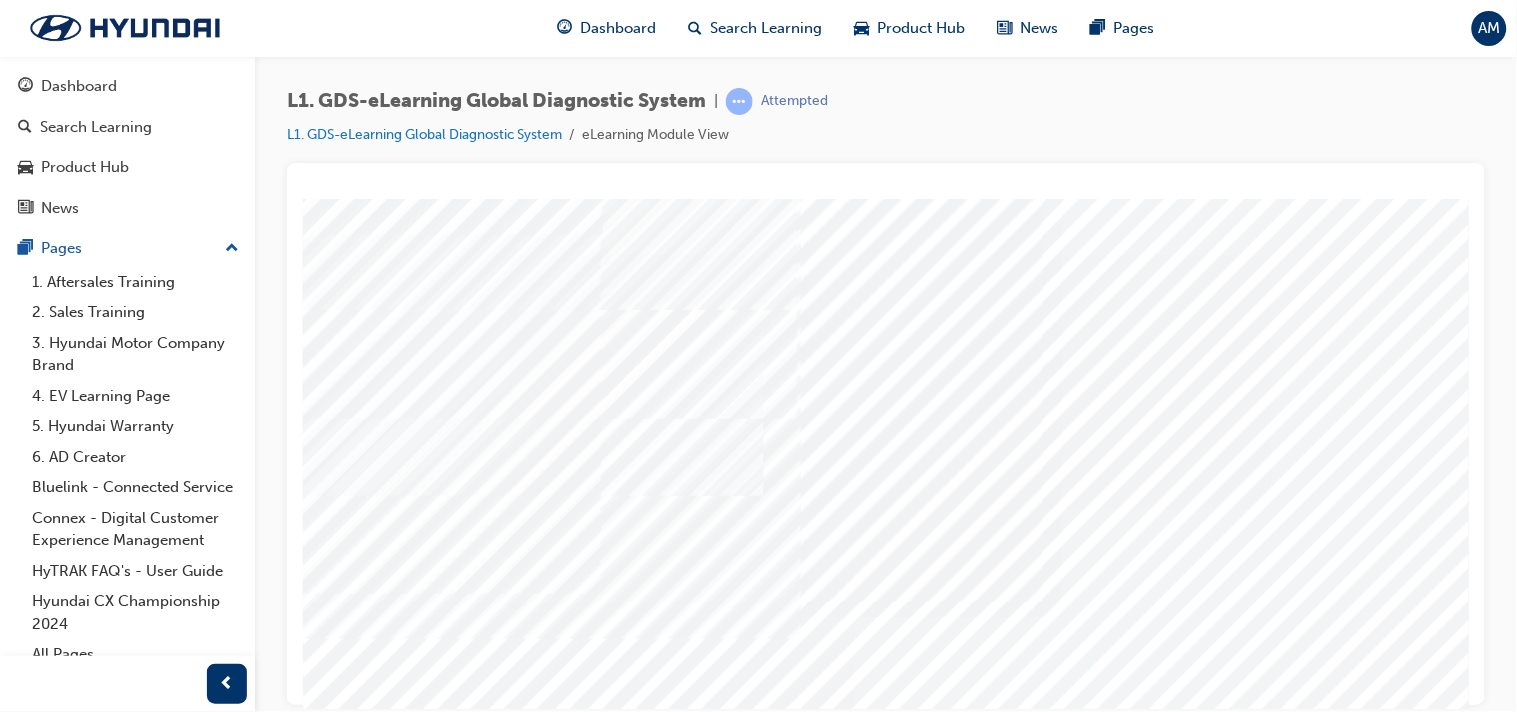 click at bounding box center (327, 8640) 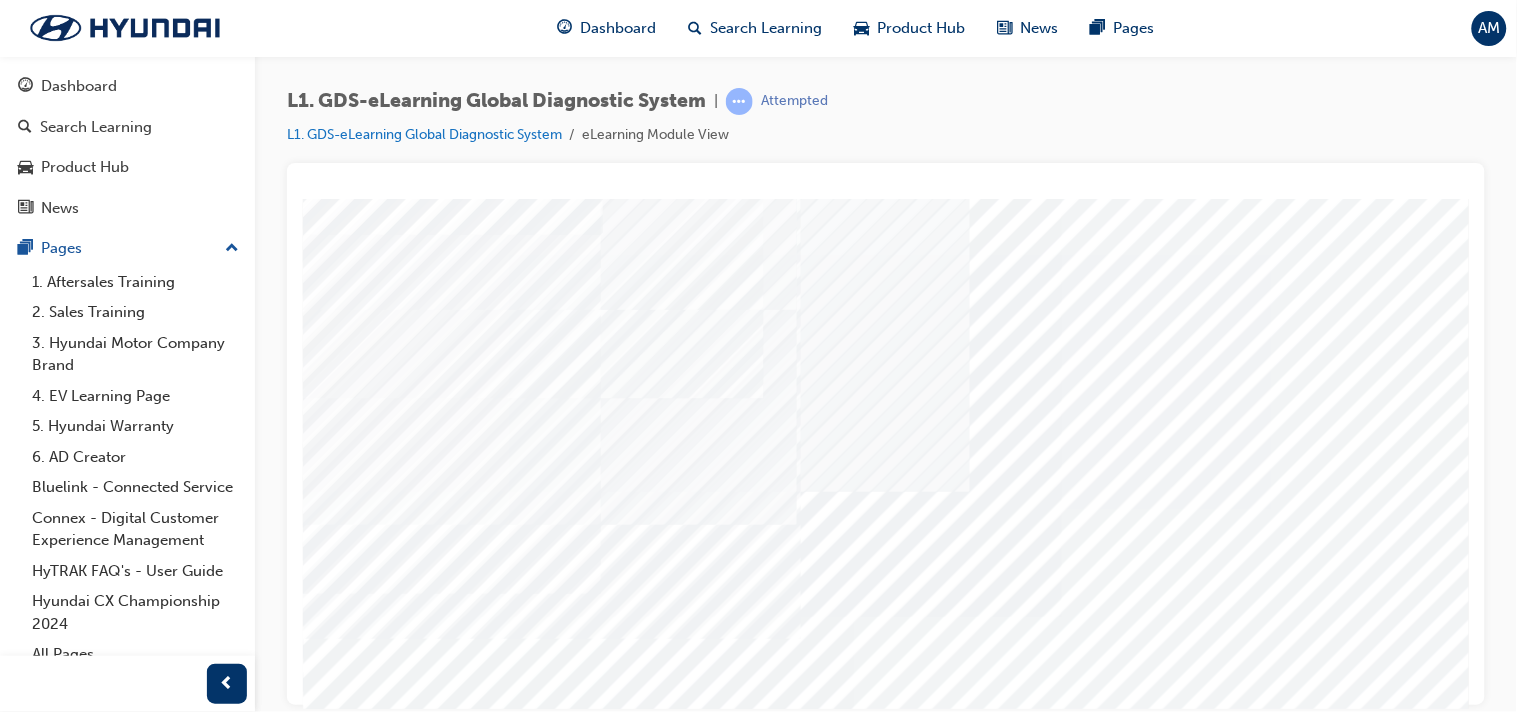 click at bounding box center [327, 8690] 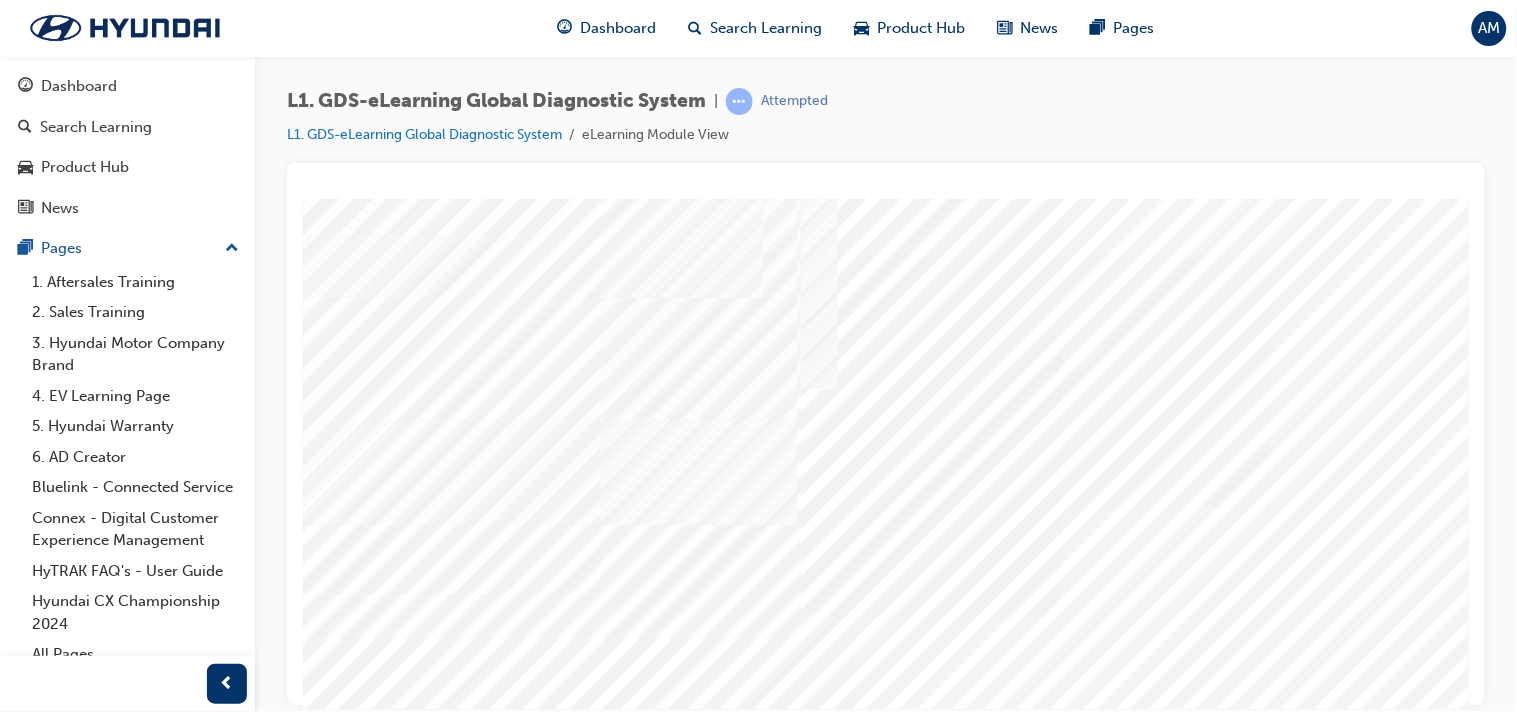 click at bounding box center [327, 8740] 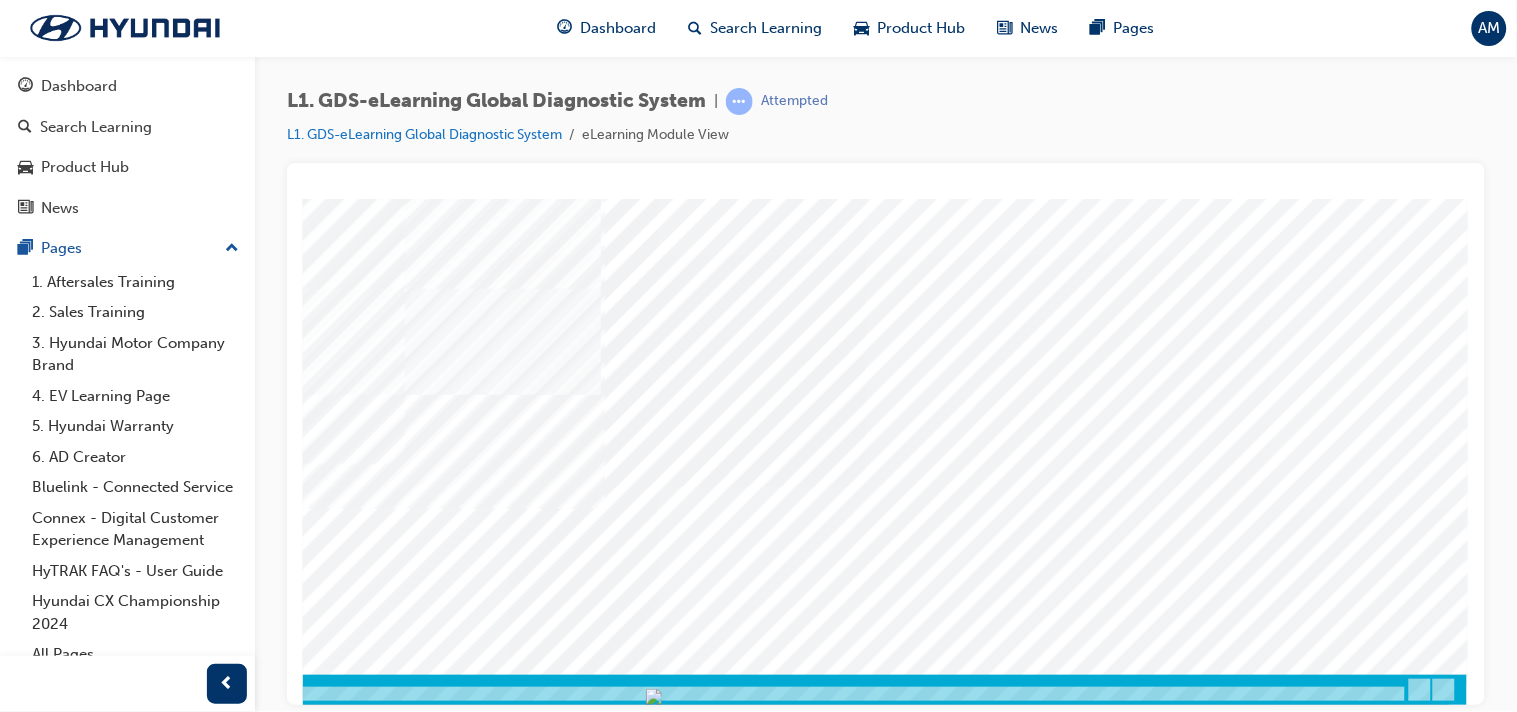 scroll, scrollTop: 233, scrollLeft: 212, axis: both 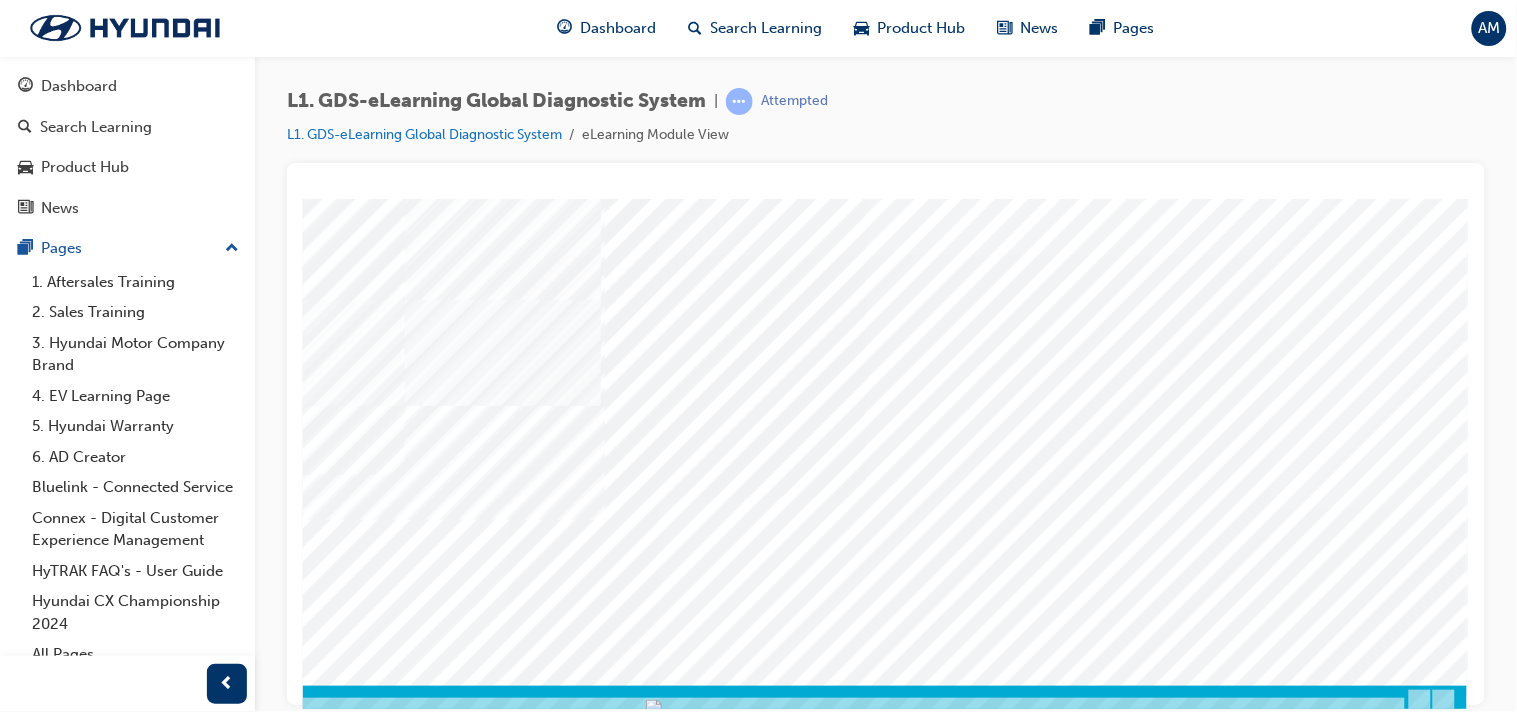 click at bounding box center (176, 2997) 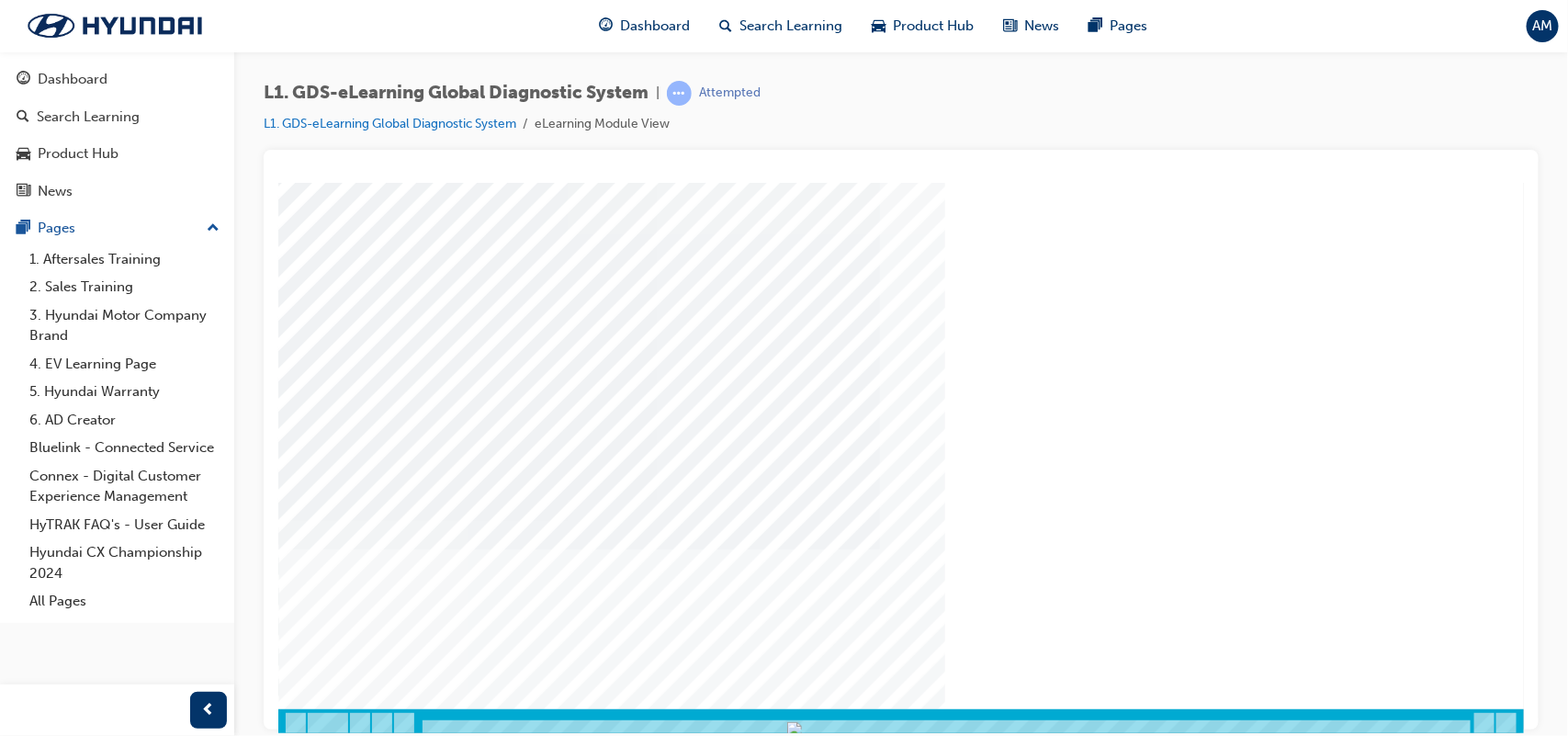 scroll, scrollTop: 127, scrollLeft: 0, axis: vertical 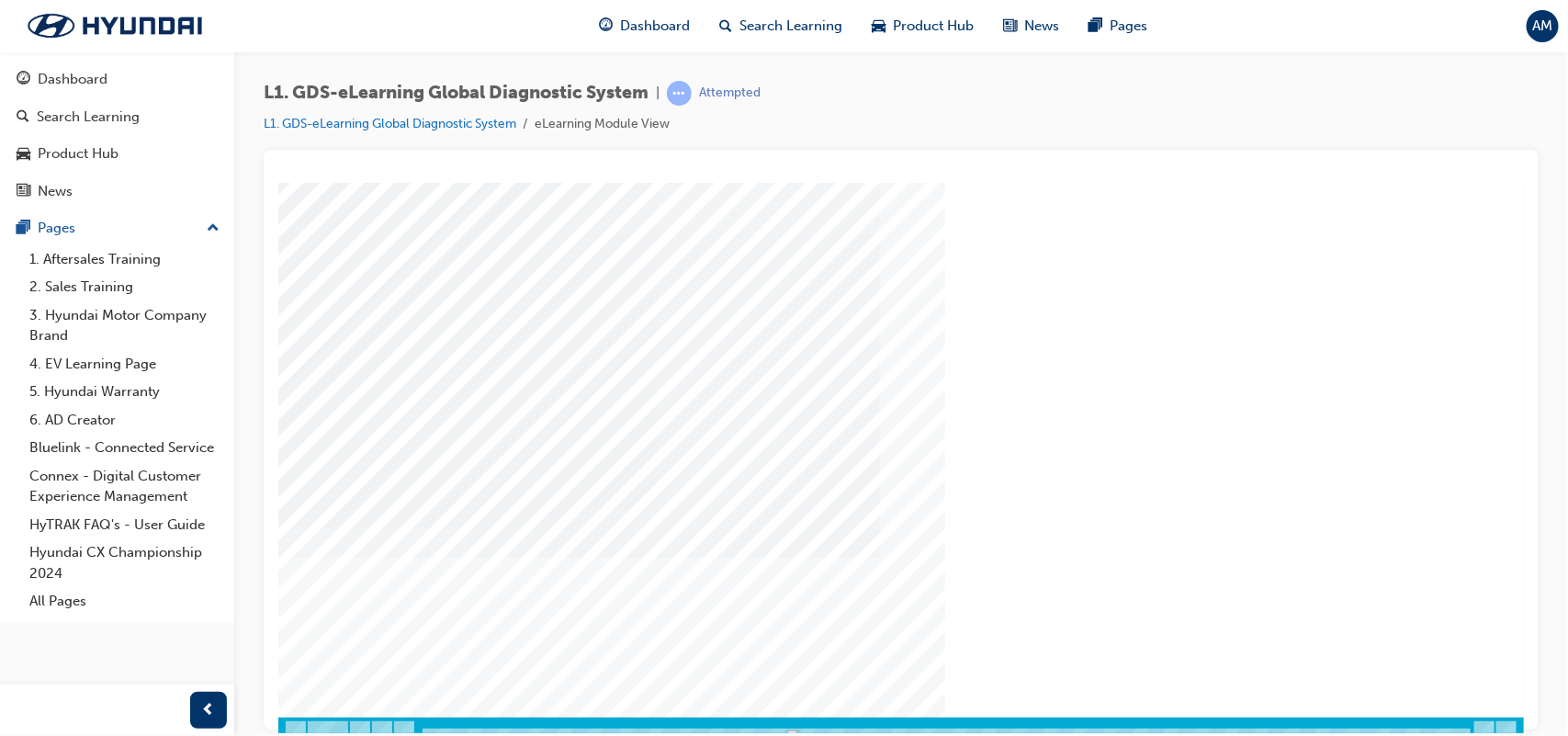 click at bounding box center [342, 2178] 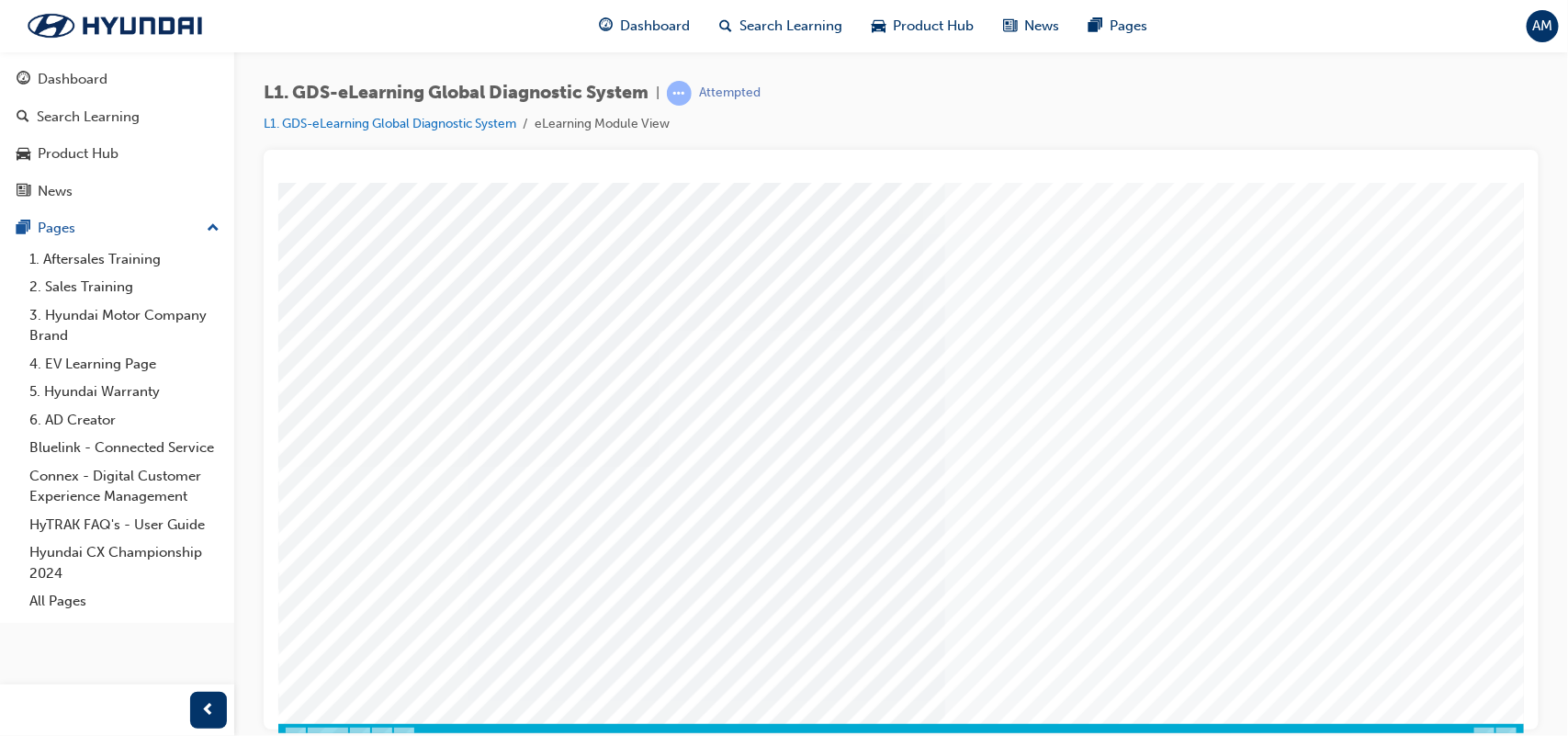 scroll, scrollTop: 116, scrollLeft: 0, axis: vertical 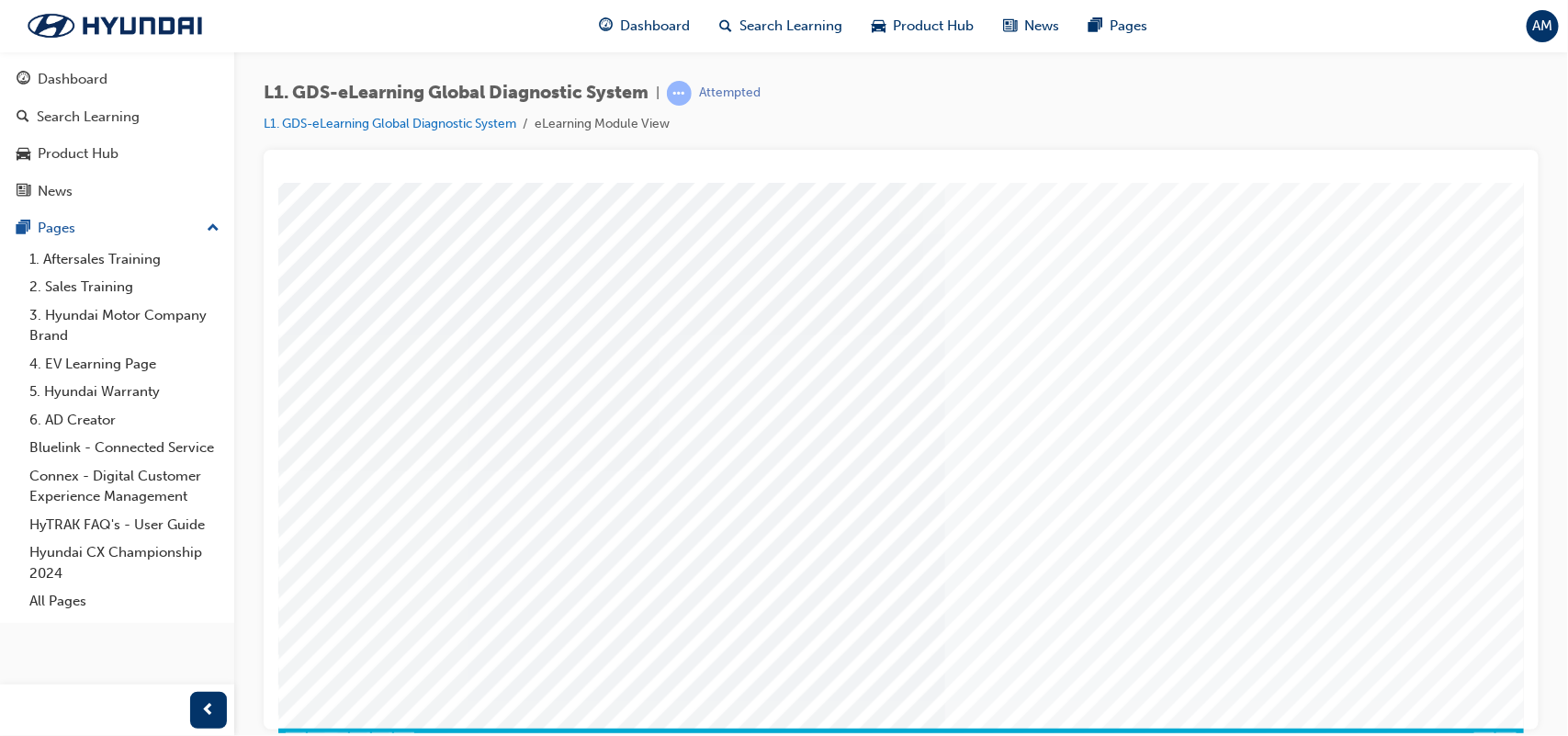 click at bounding box center (342, 2860) 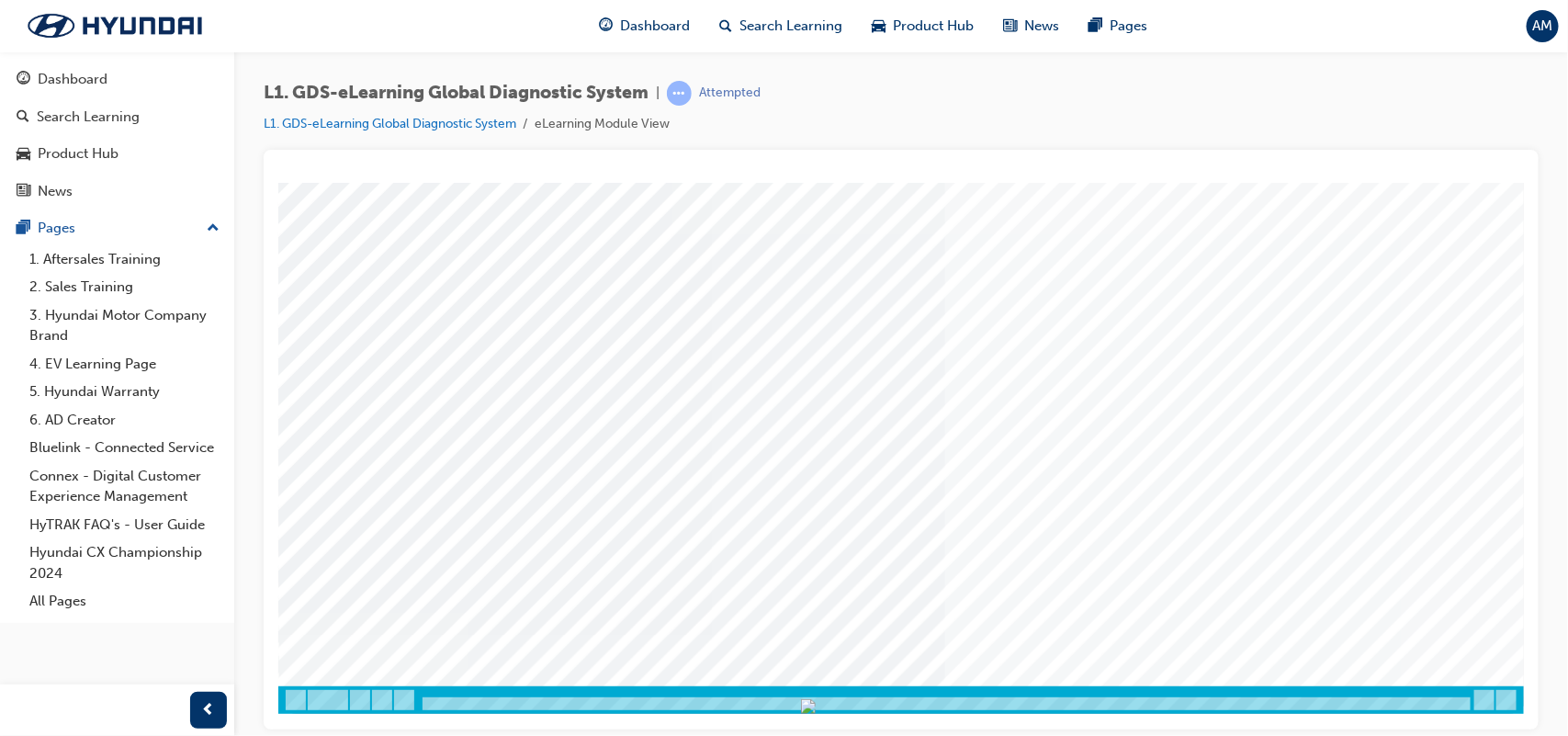 scroll, scrollTop: 139, scrollLeft: 0, axis: vertical 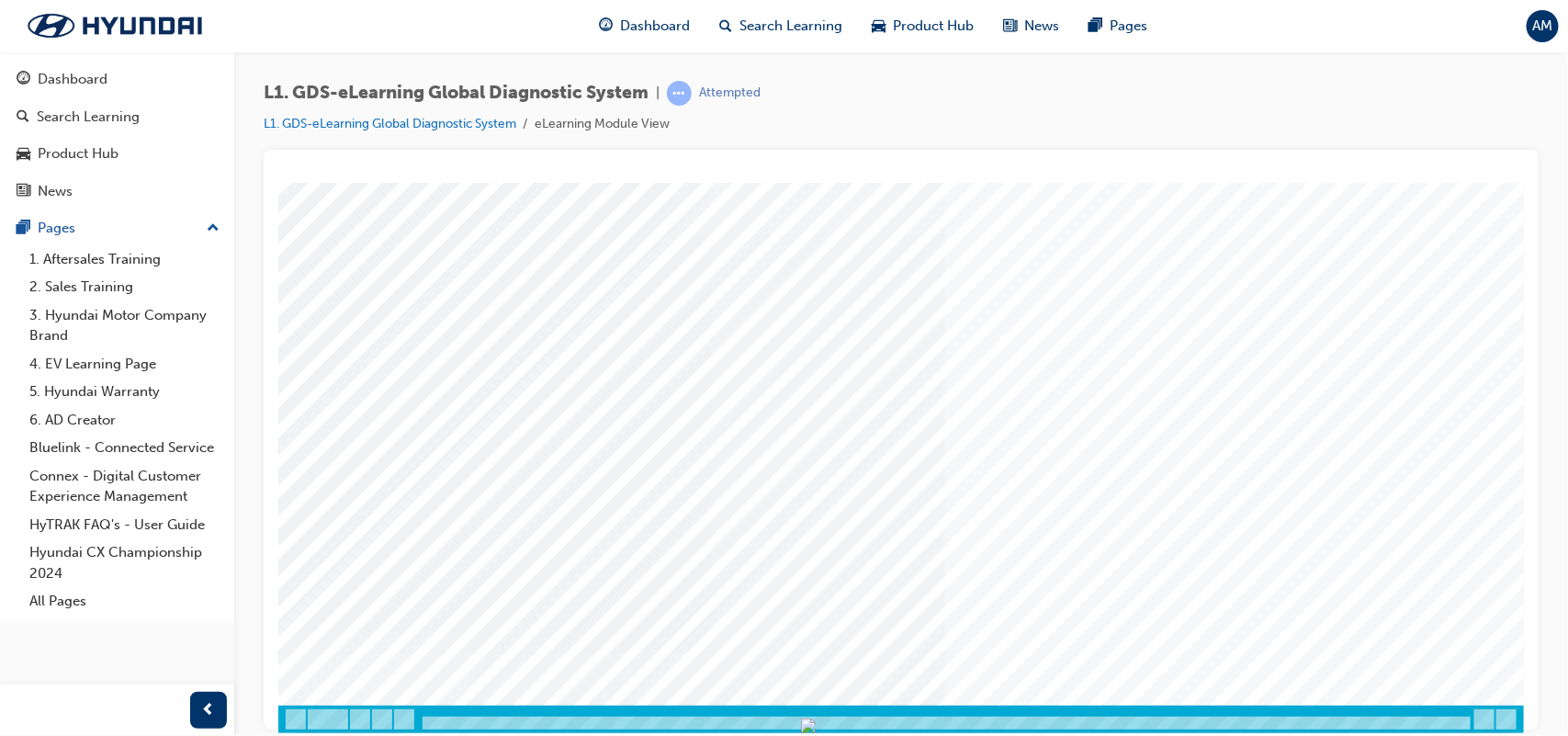 click at bounding box center (342, 2837) 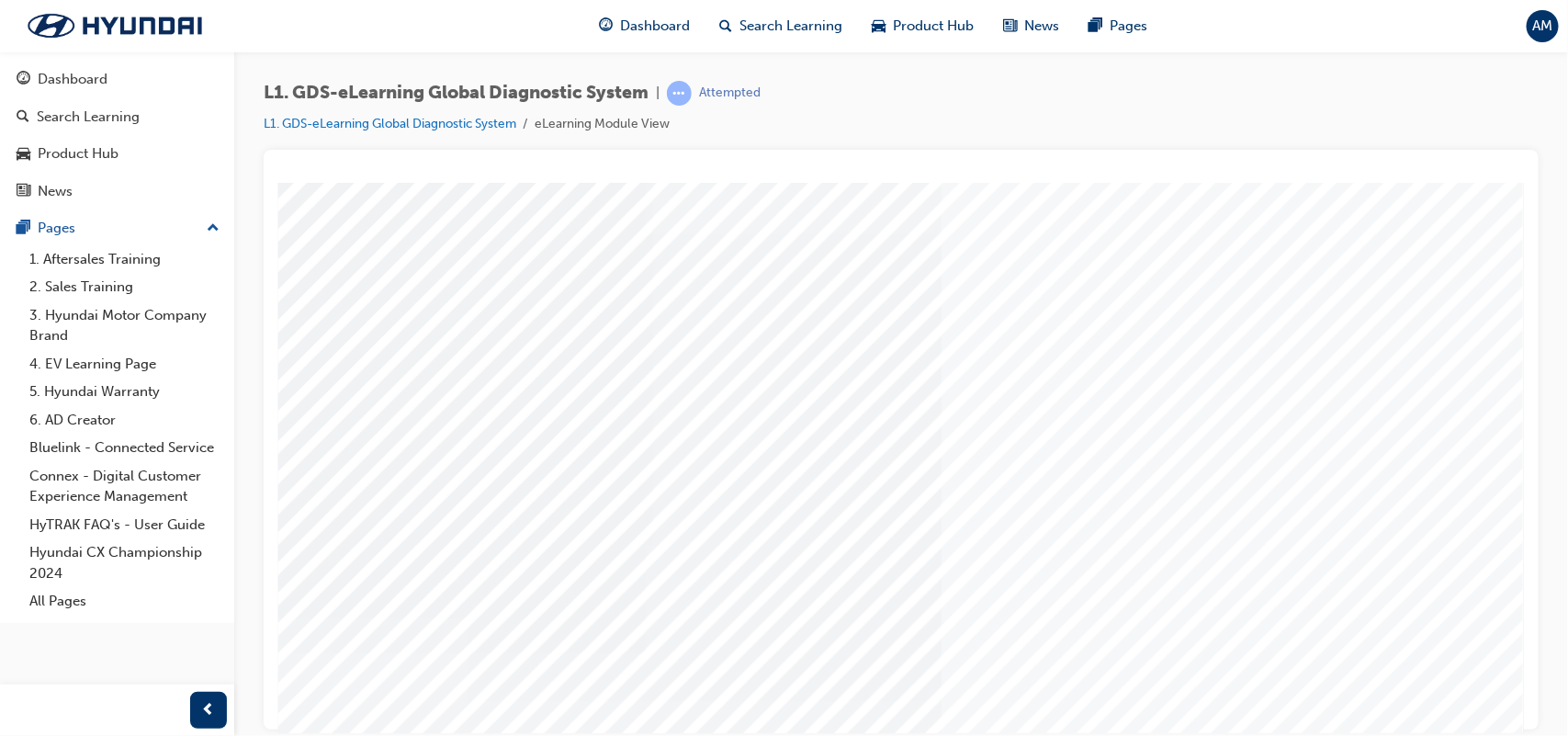 scroll, scrollTop: 154, scrollLeft: 23, axis: both 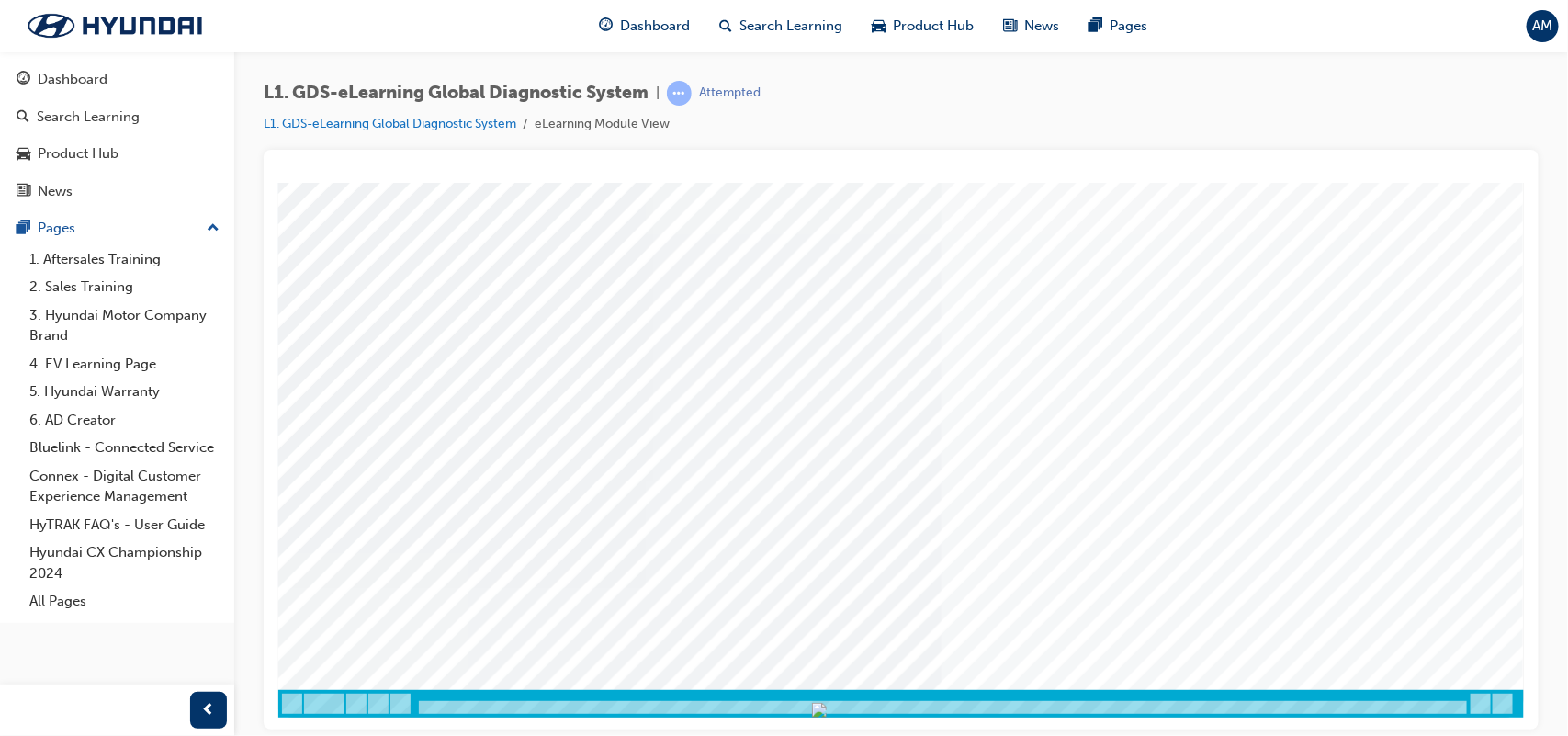 click at bounding box center (338, 2822) 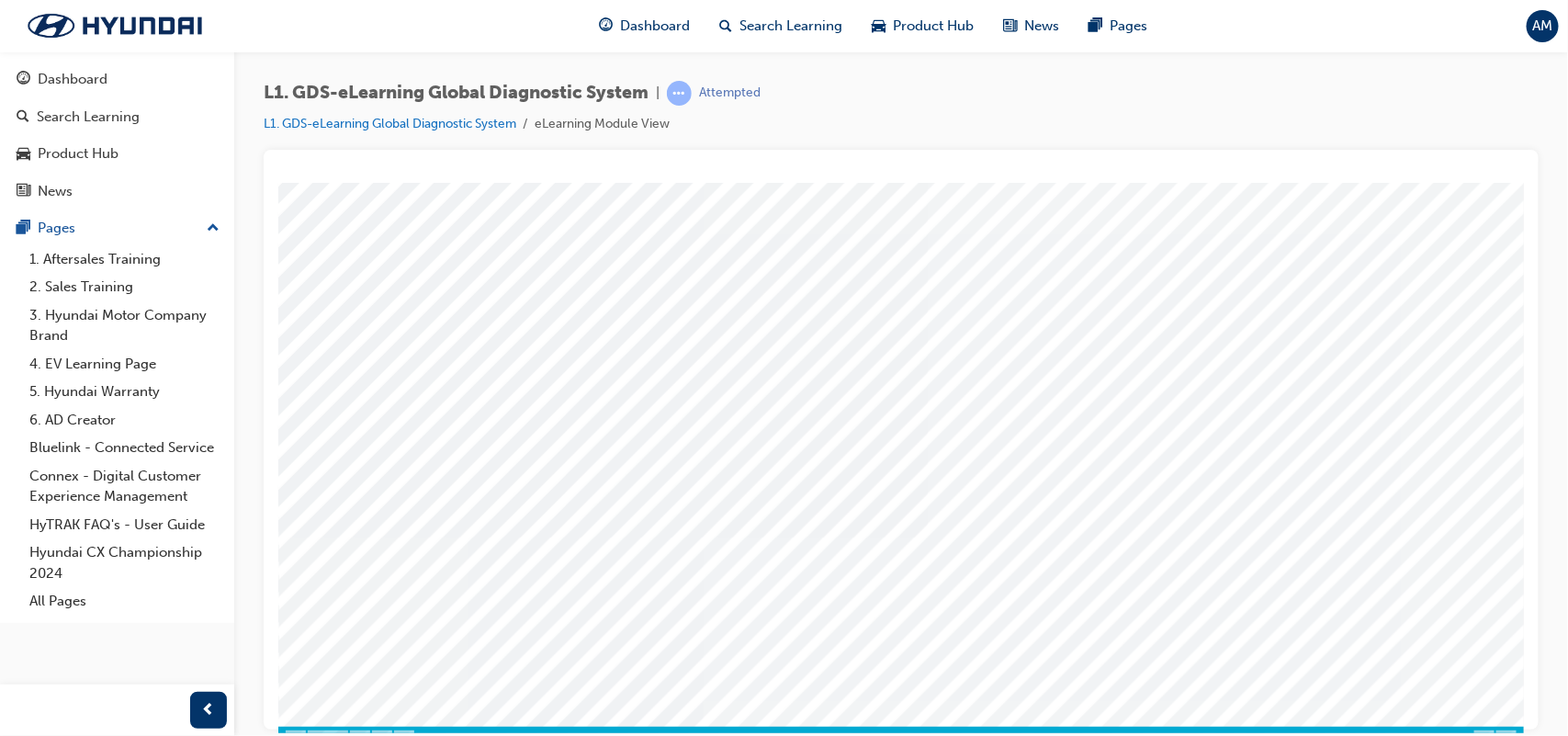 scroll, scrollTop: 126, scrollLeft: 0, axis: vertical 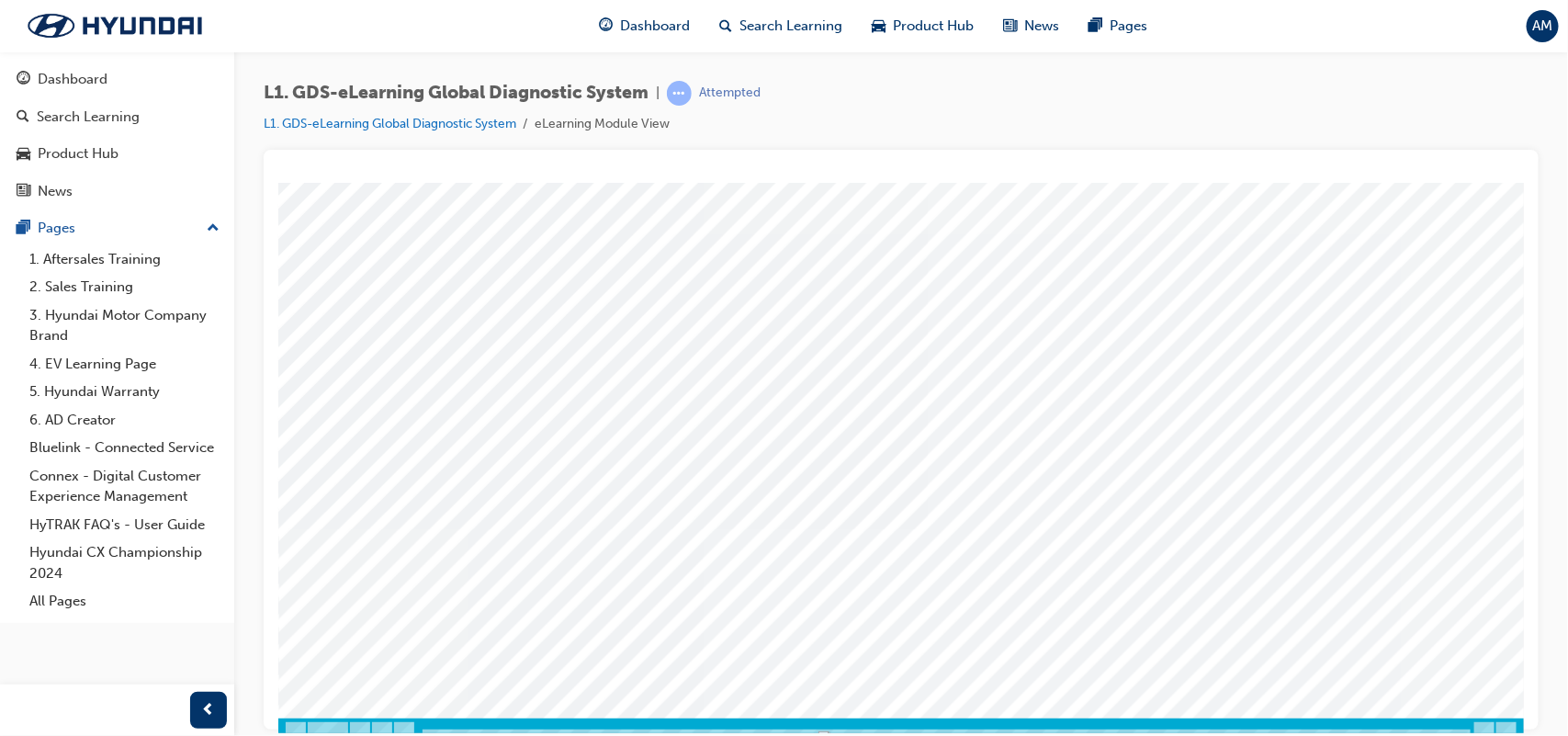 click at bounding box center (342, 3514) 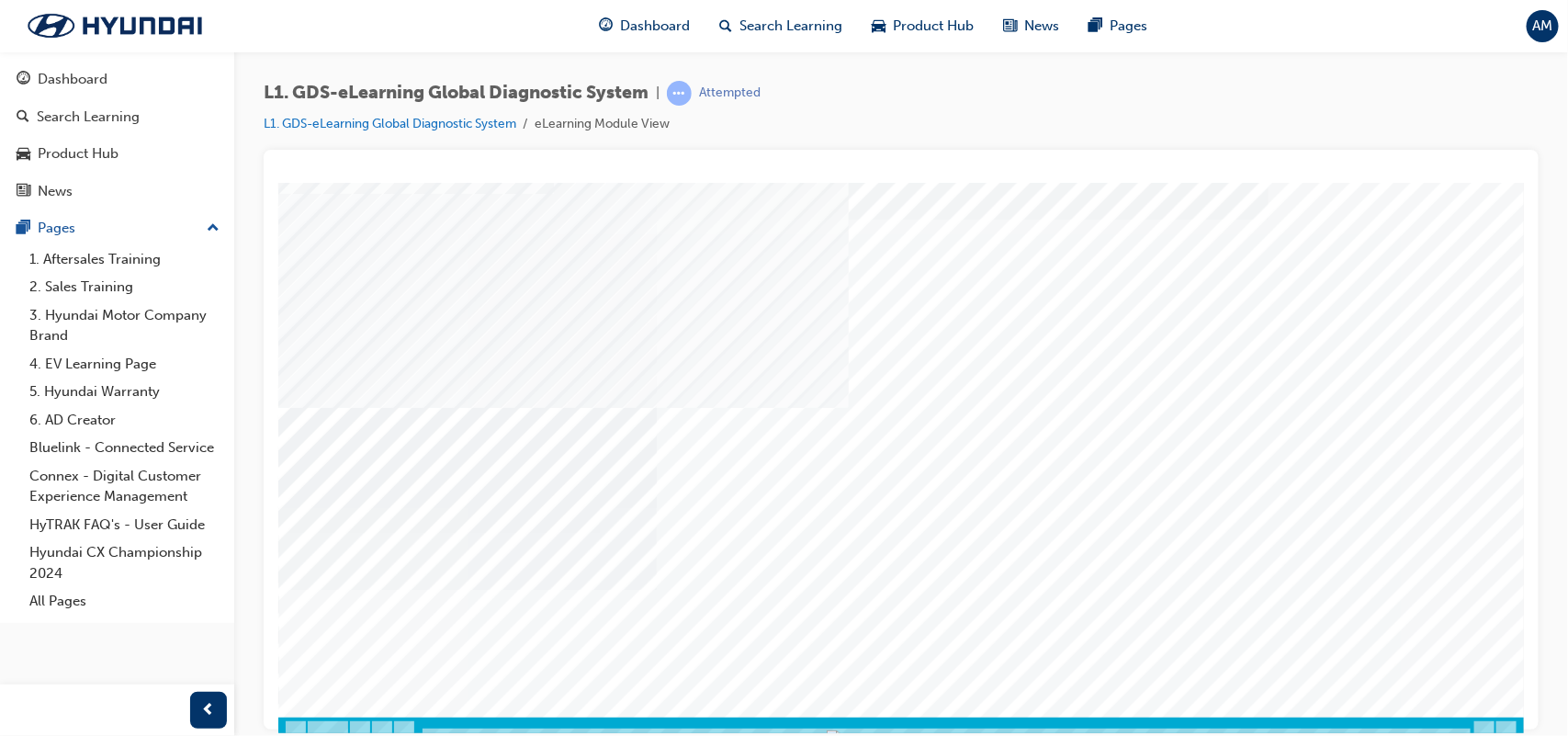 scroll, scrollTop: 124, scrollLeft: 0, axis: vertical 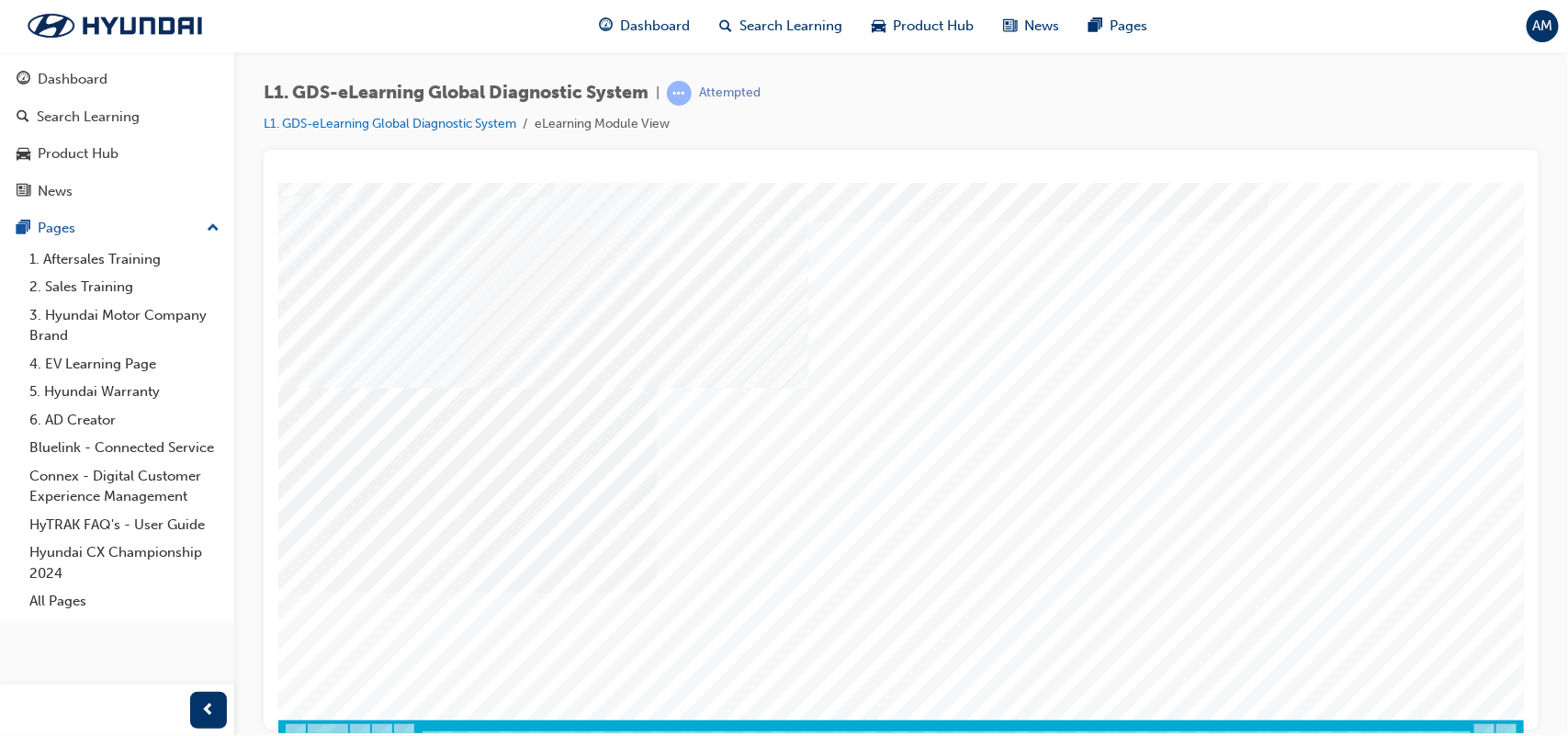 click at bounding box center (300, 3830) 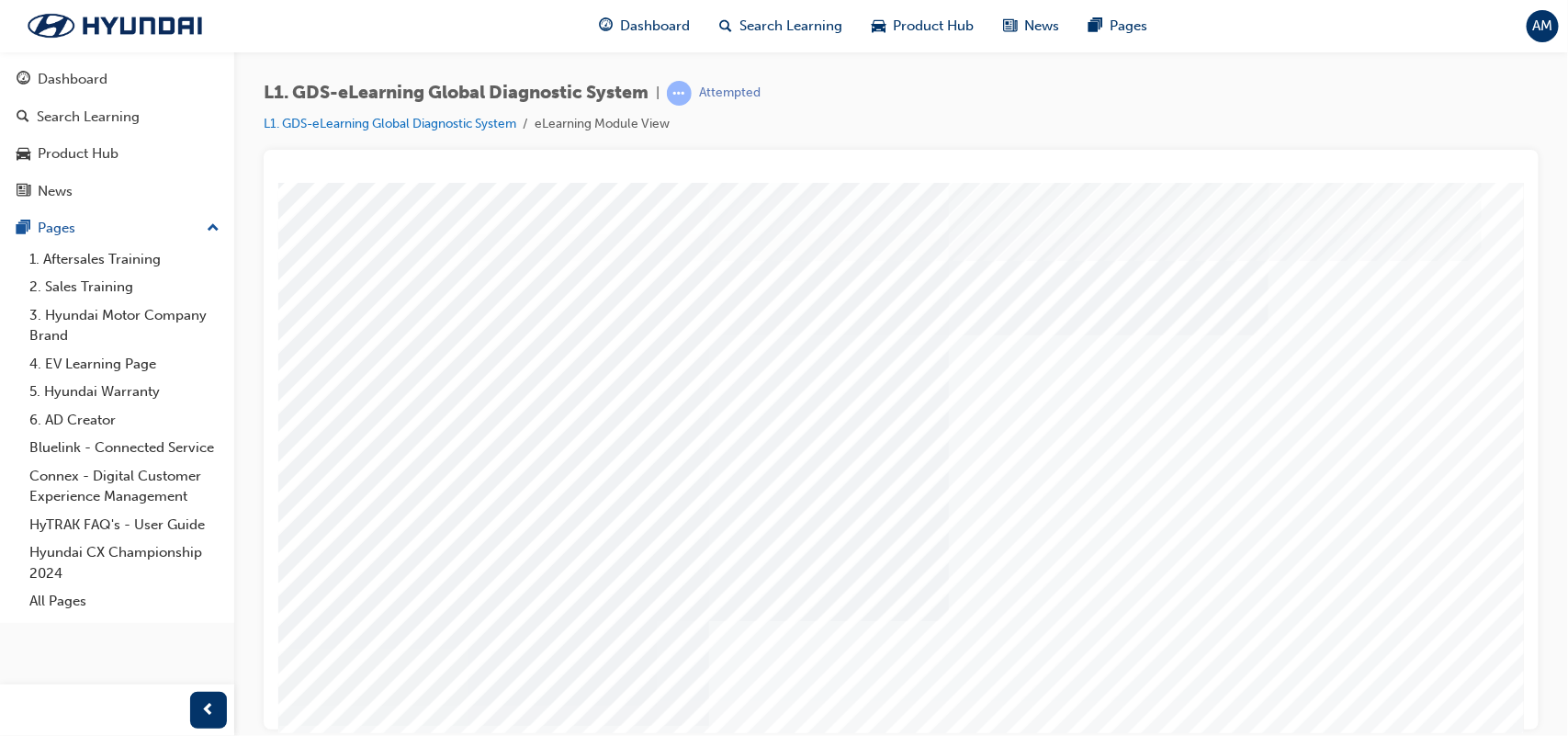 scroll, scrollTop: 7, scrollLeft: 0, axis: vertical 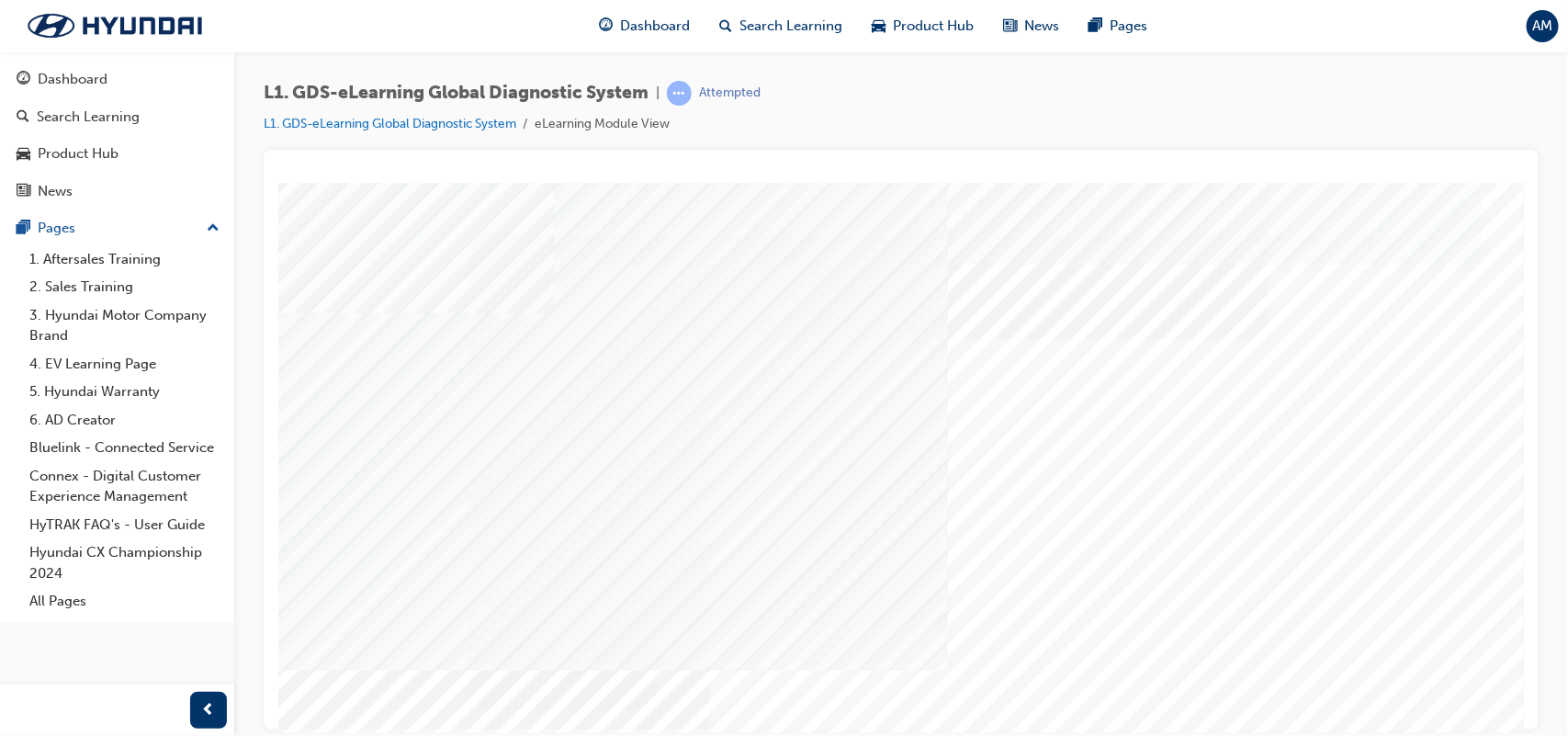click at bounding box center [300, 6840] 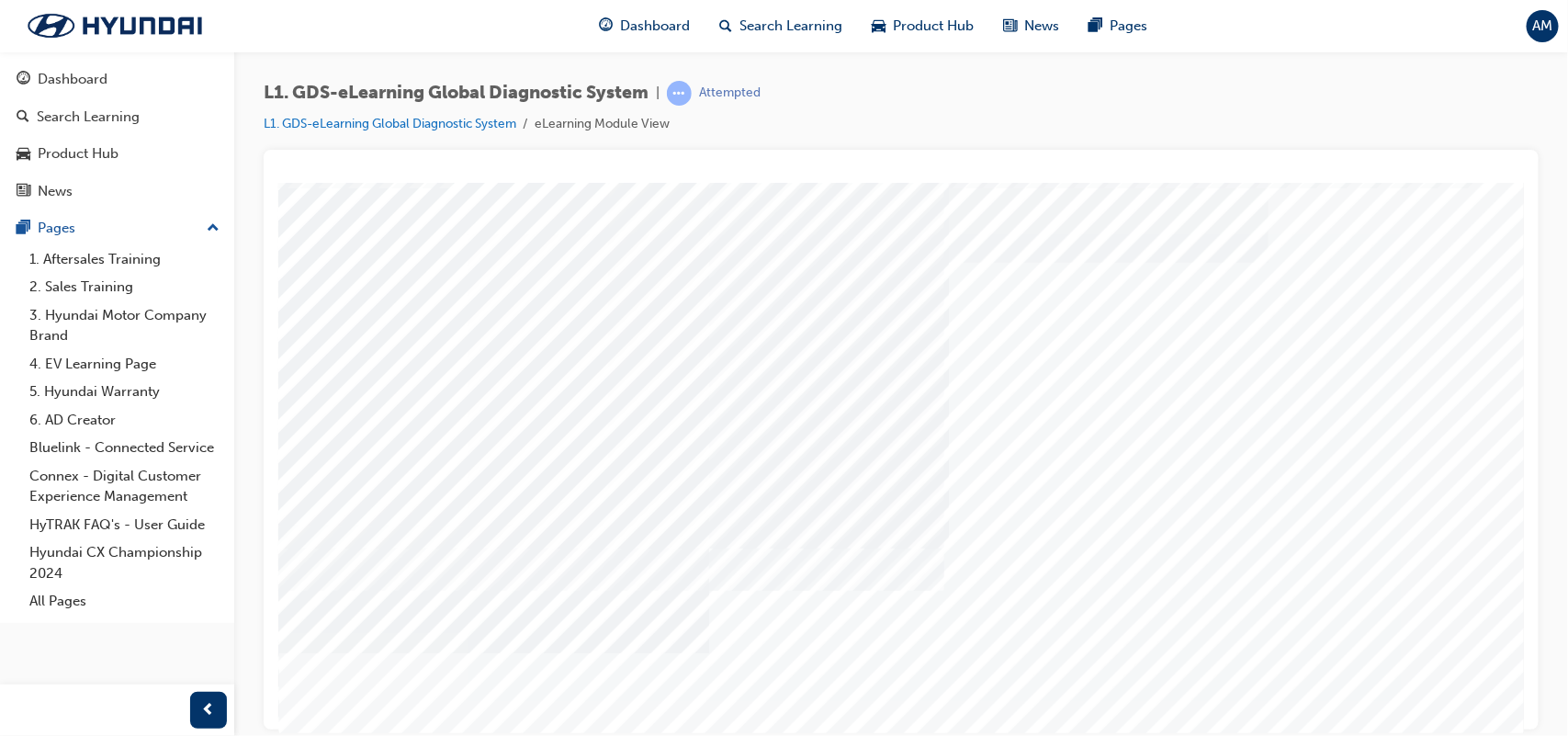 scroll, scrollTop: 158, scrollLeft: 0, axis: vertical 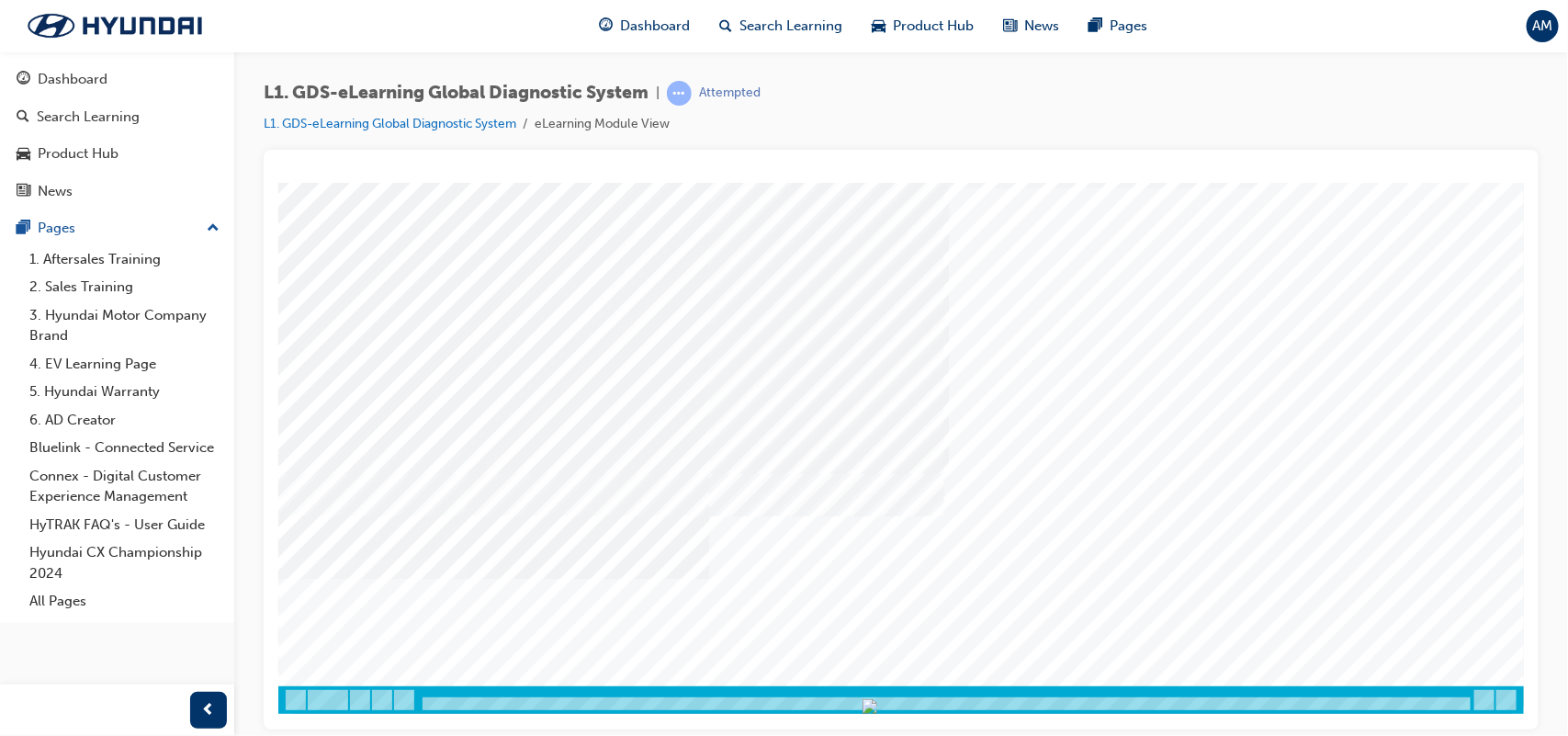 click at bounding box center [342, 8558] 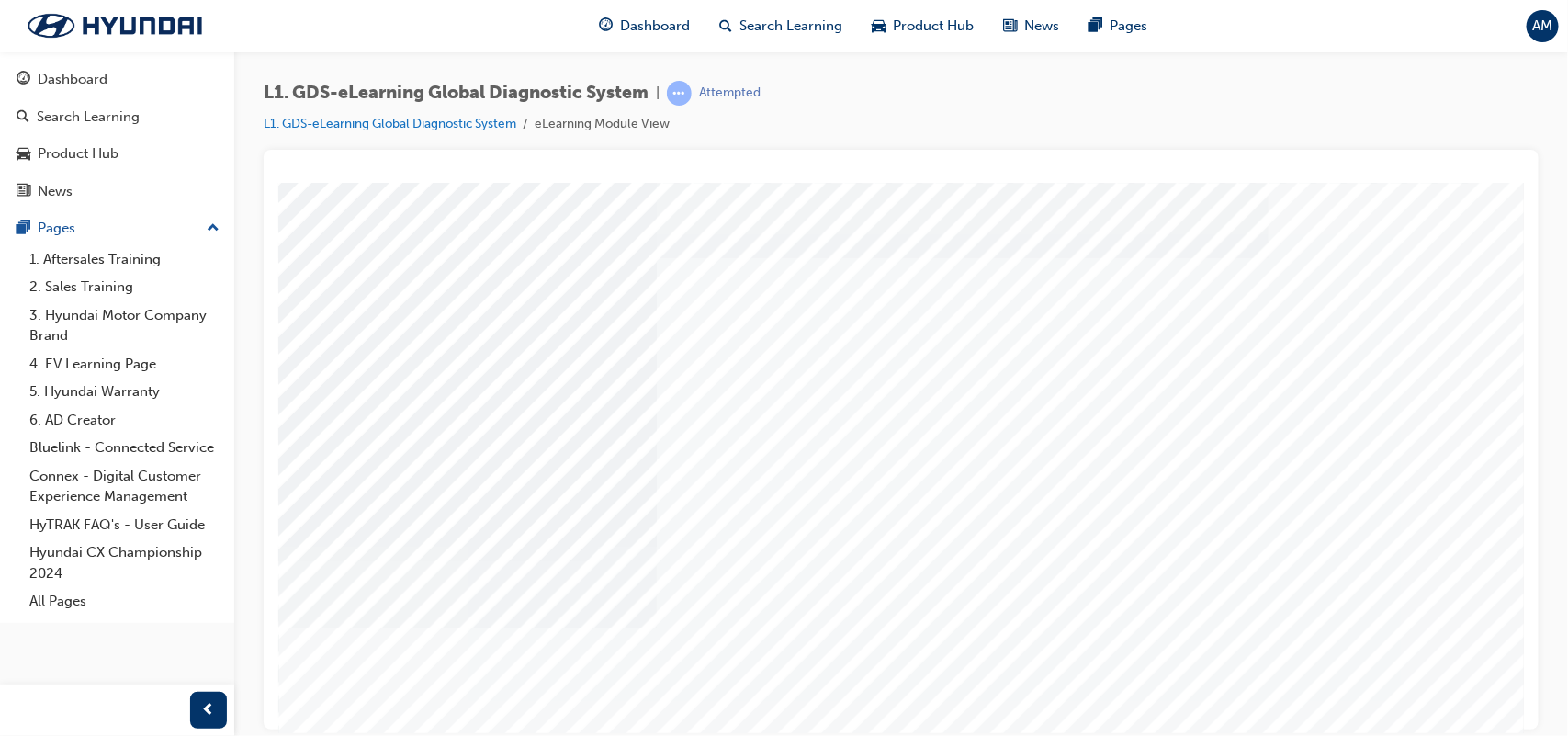 scroll, scrollTop: 92, scrollLeft: 0, axis: vertical 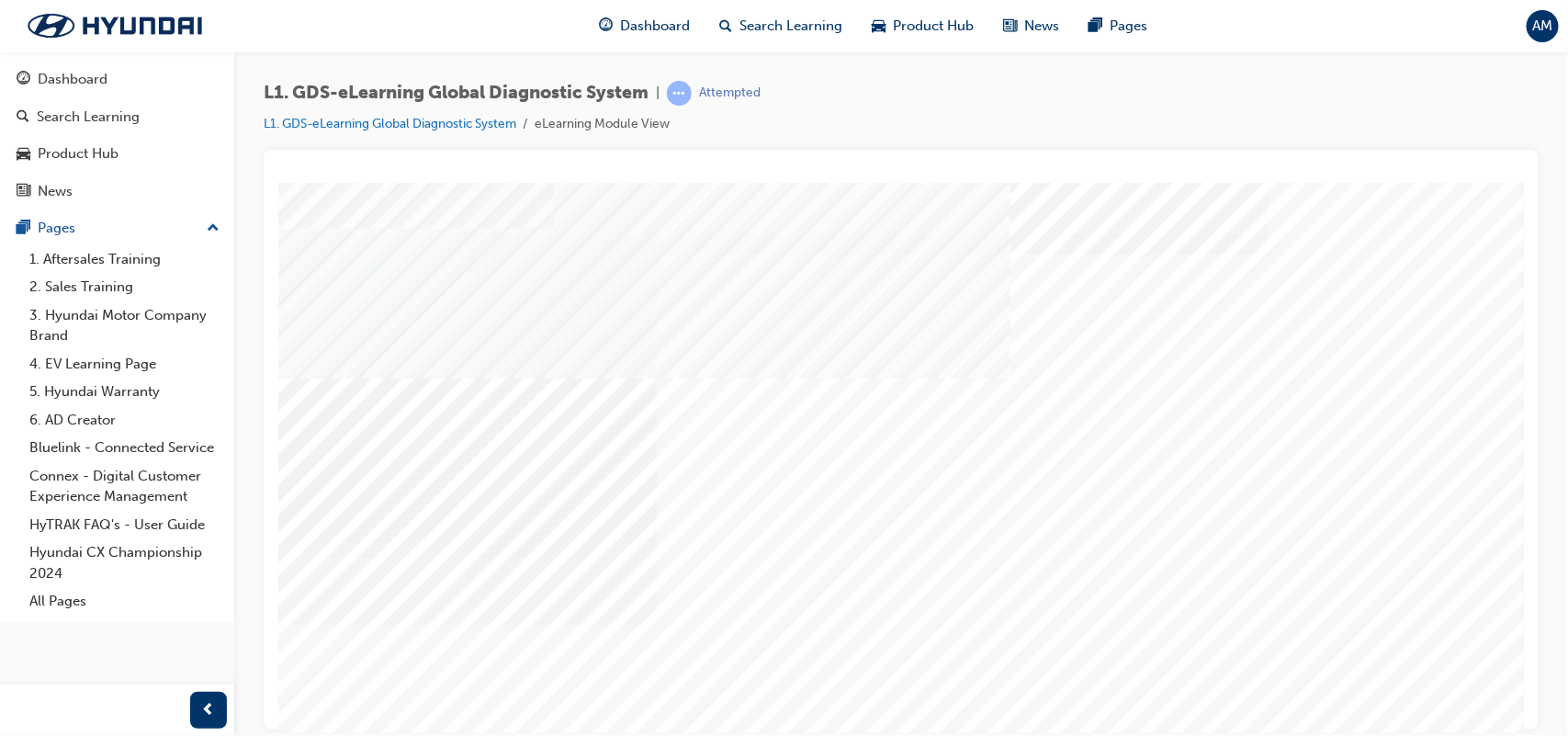 click at bounding box center [300, 3841] 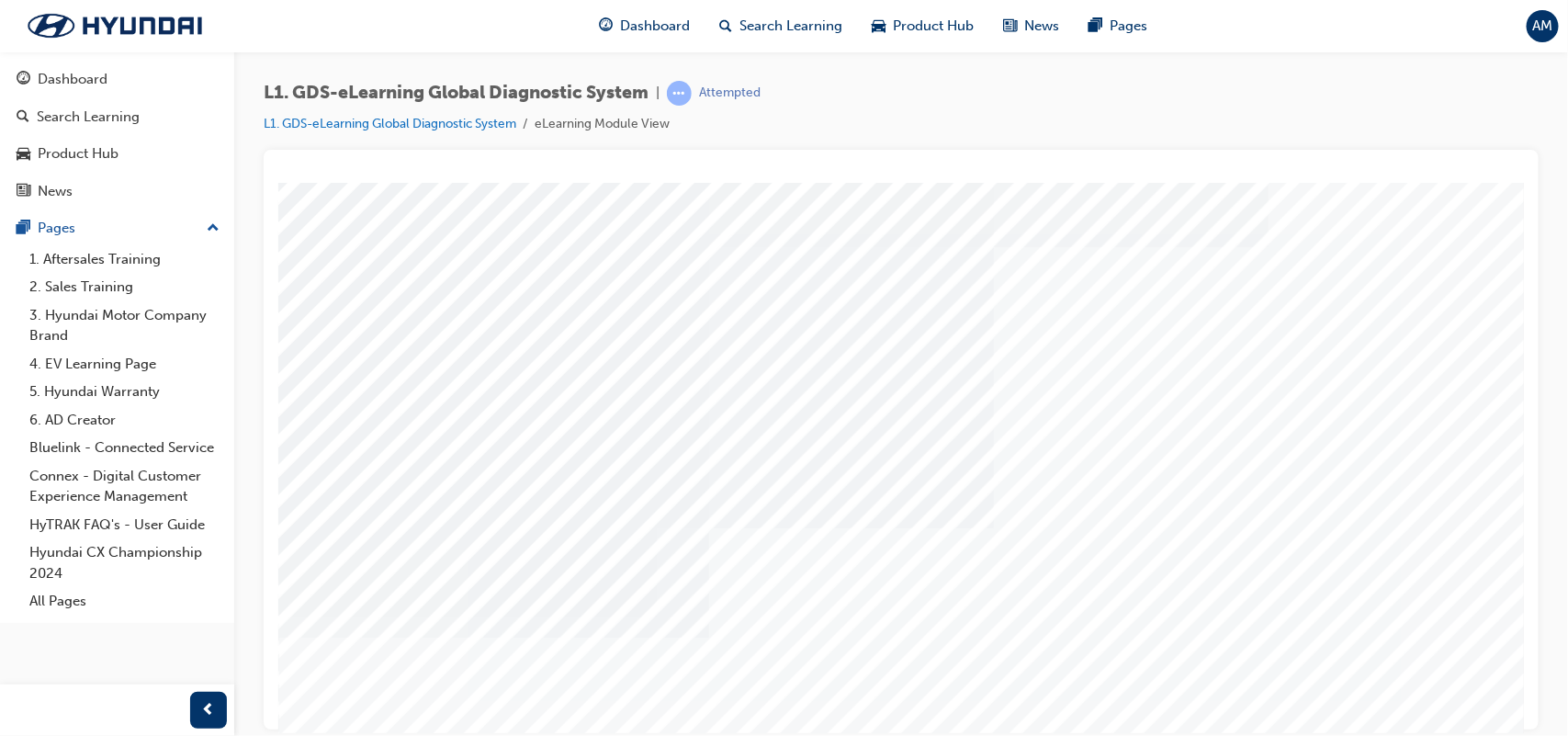 scroll, scrollTop: 111, scrollLeft: 0, axis: vertical 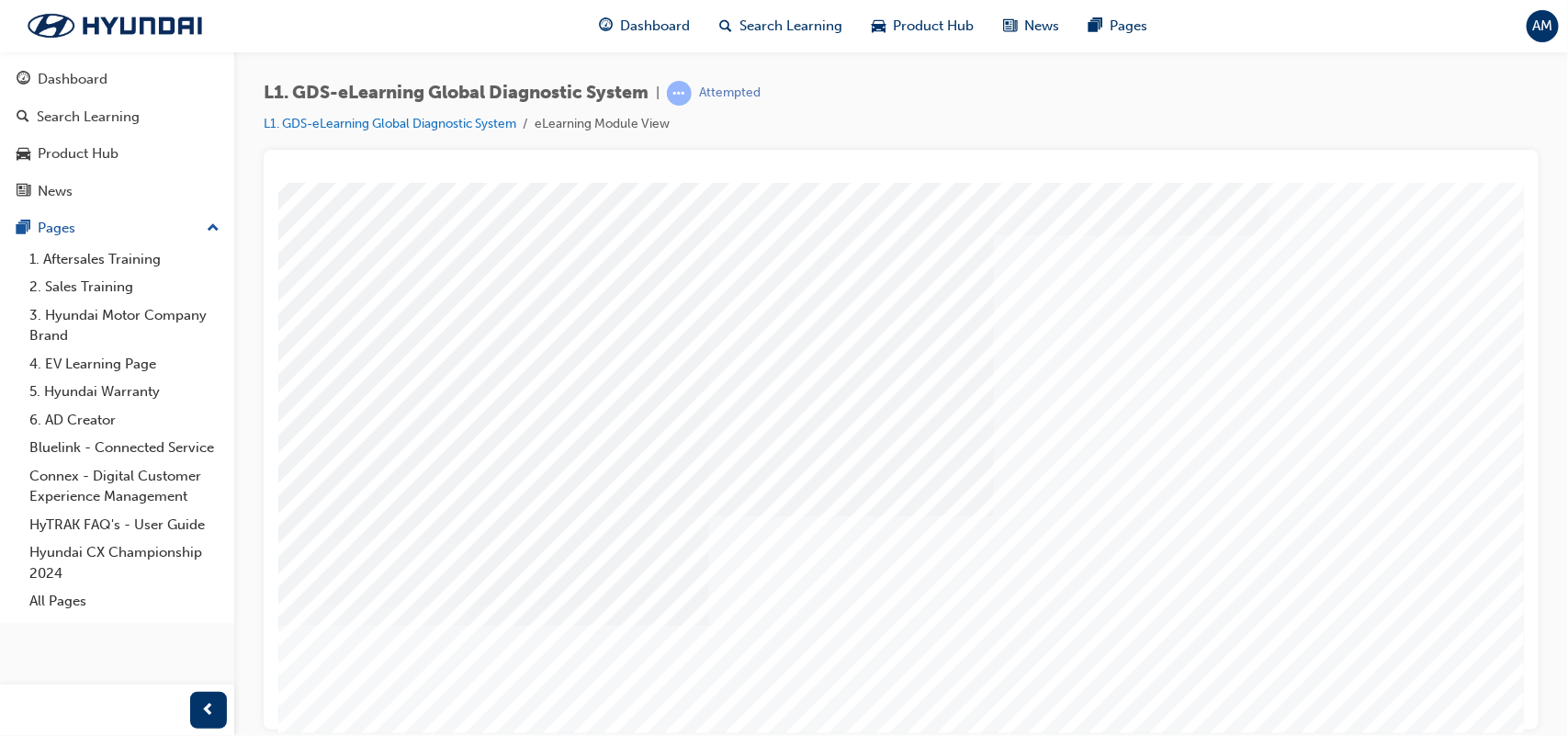 click at bounding box center [342, 7082] 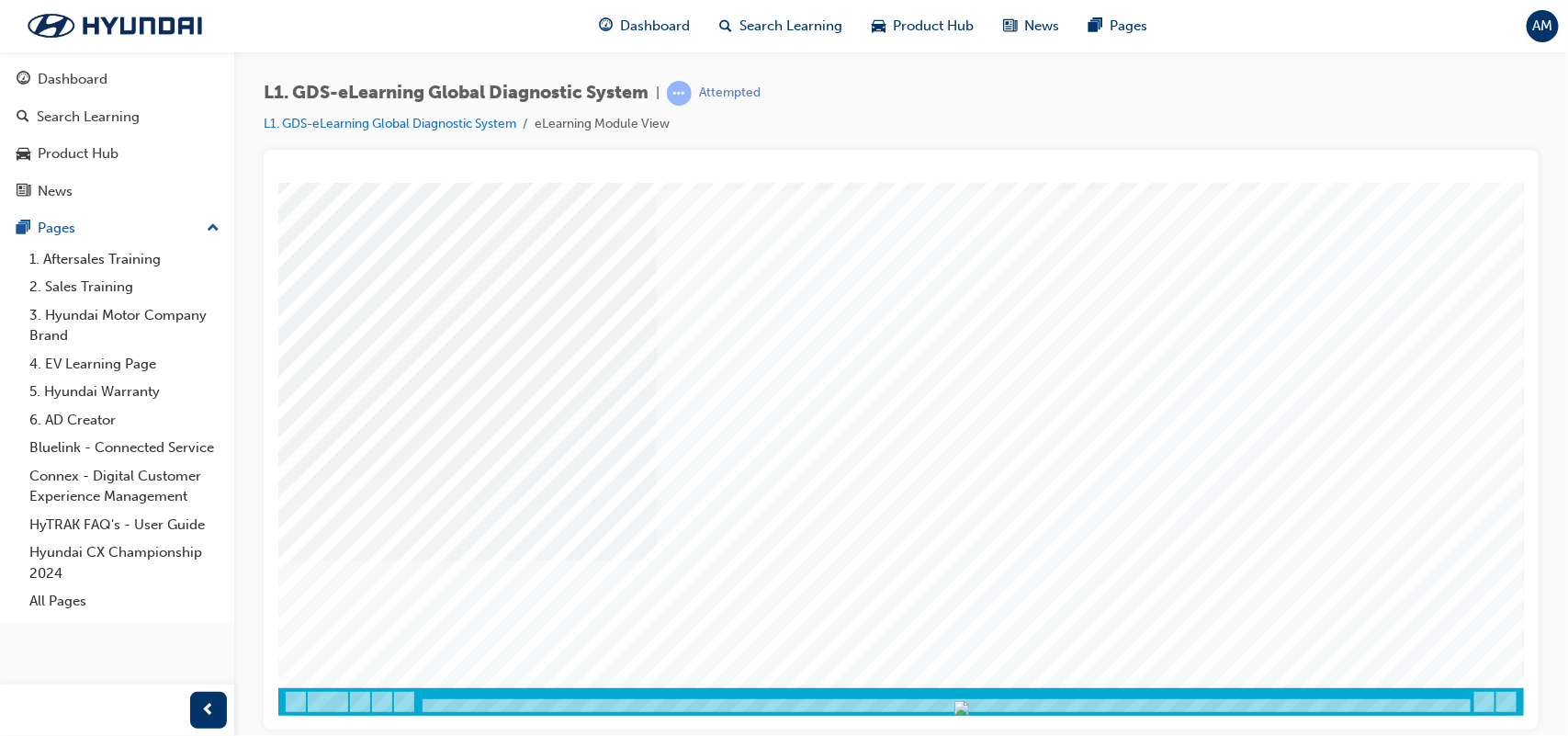 scroll, scrollTop: 158, scrollLeft: 0, axis: vertical 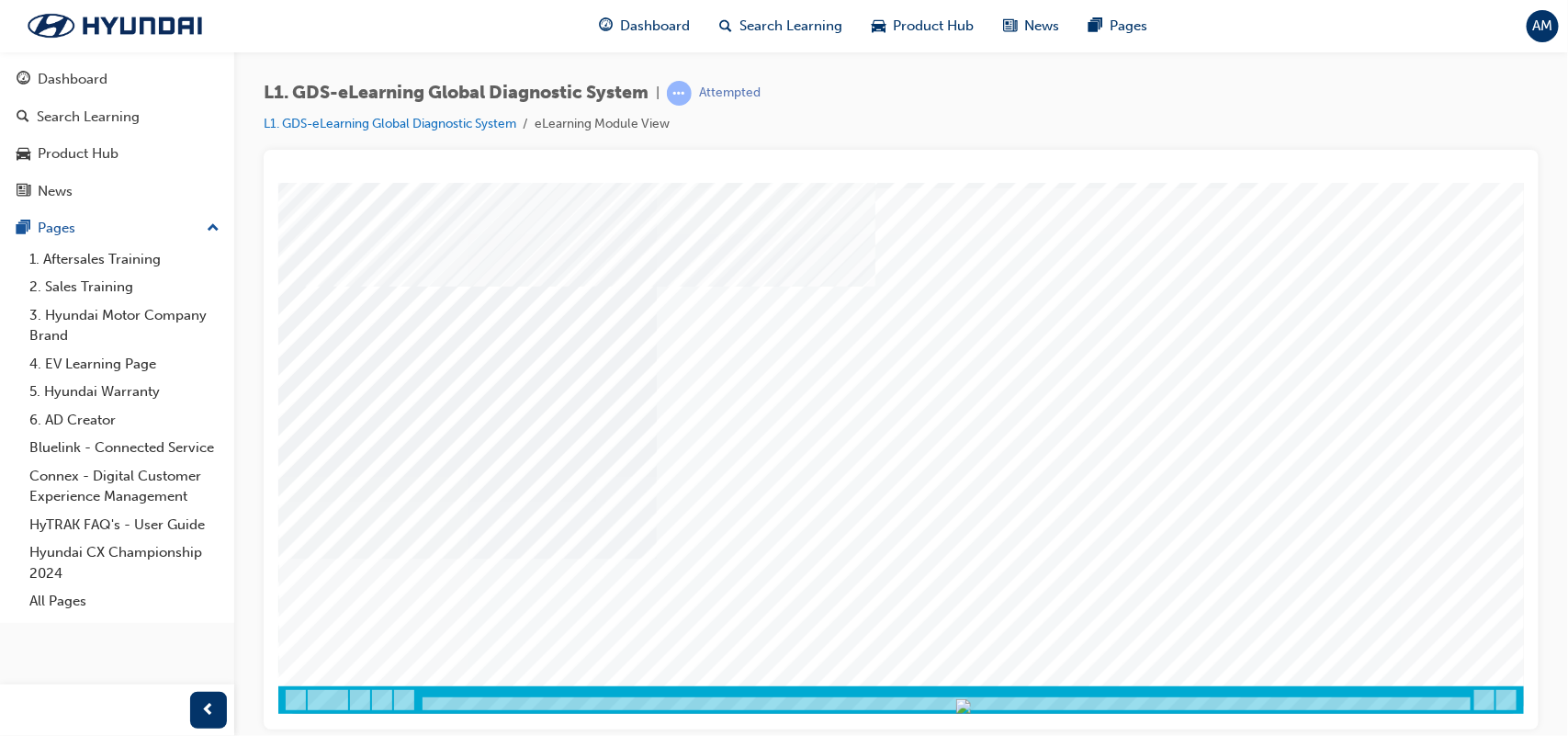 click at bounding box center (300, 3793) 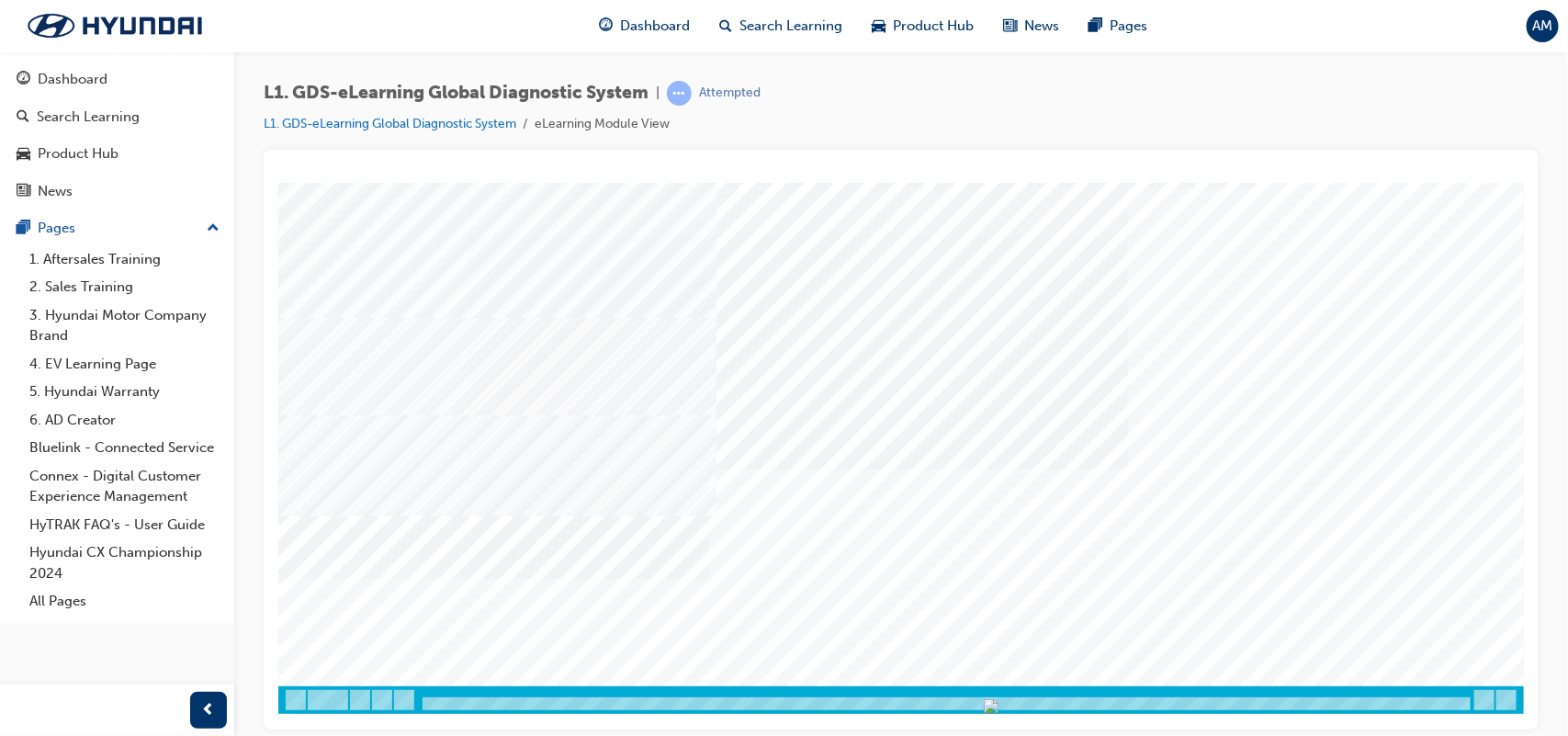 scroll, scrollTop: 0, scrollLeft: 0, axis: both 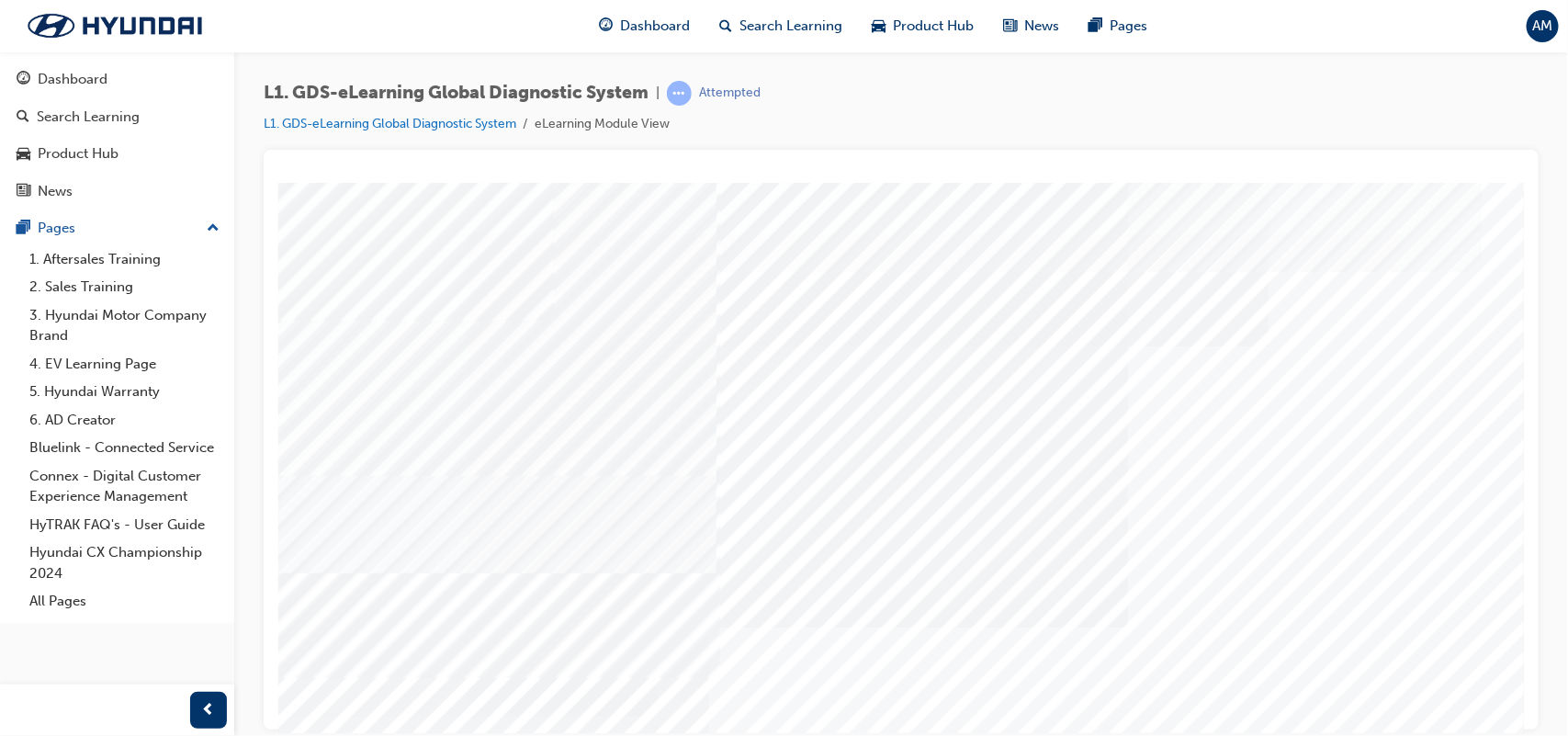 click at bounding box center (300, 7526) 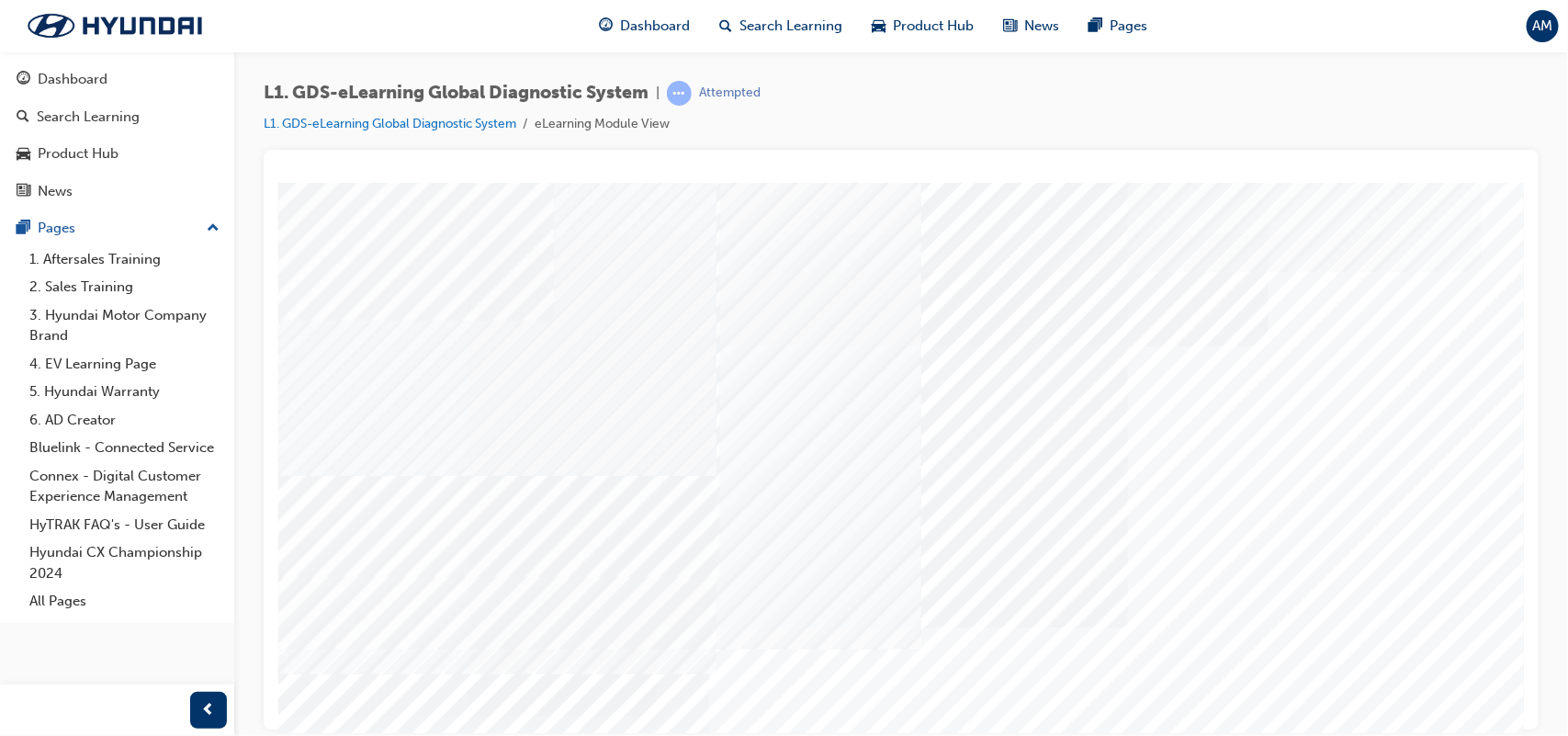click at bounding box center [300, 7572] 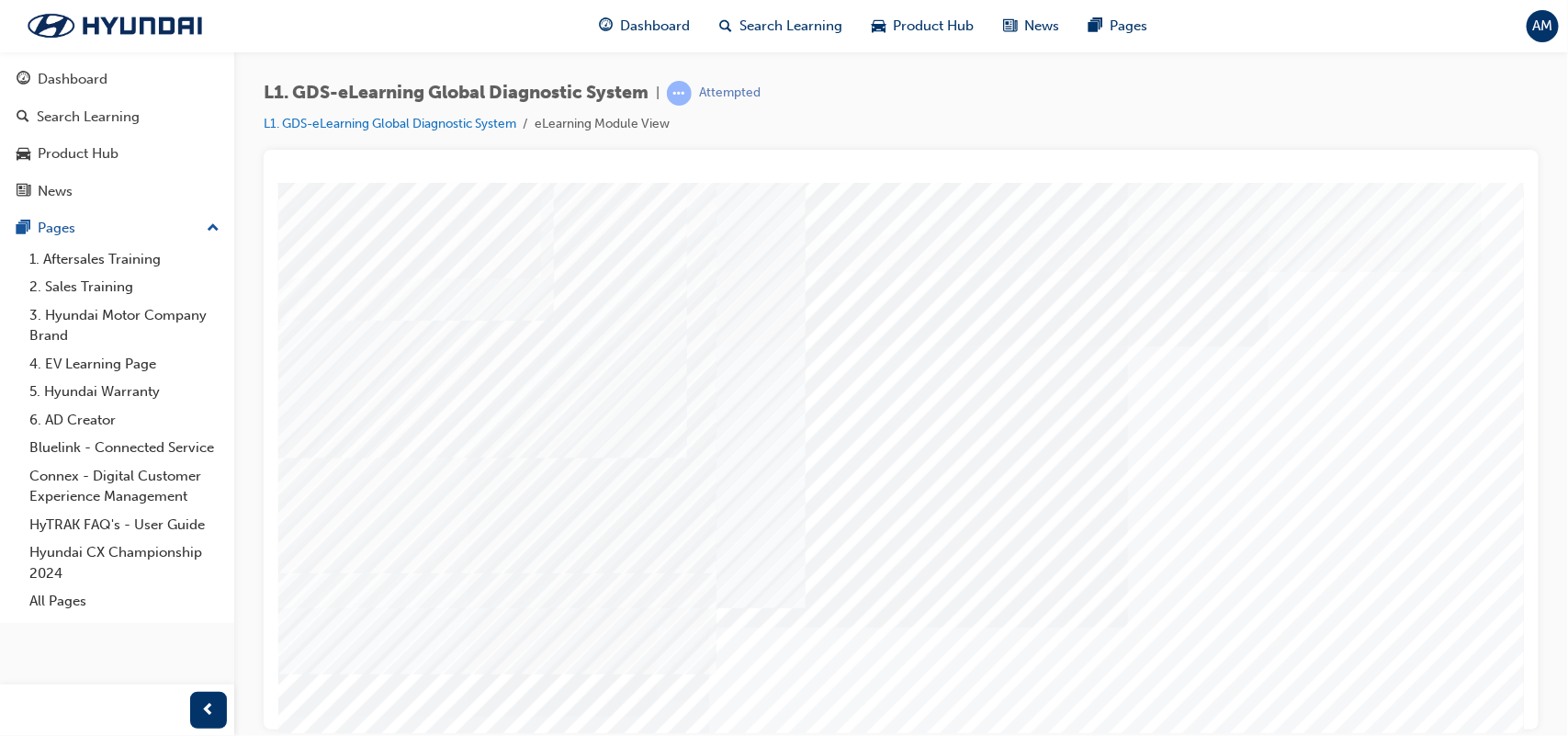click at bounding box center (300, 7618) 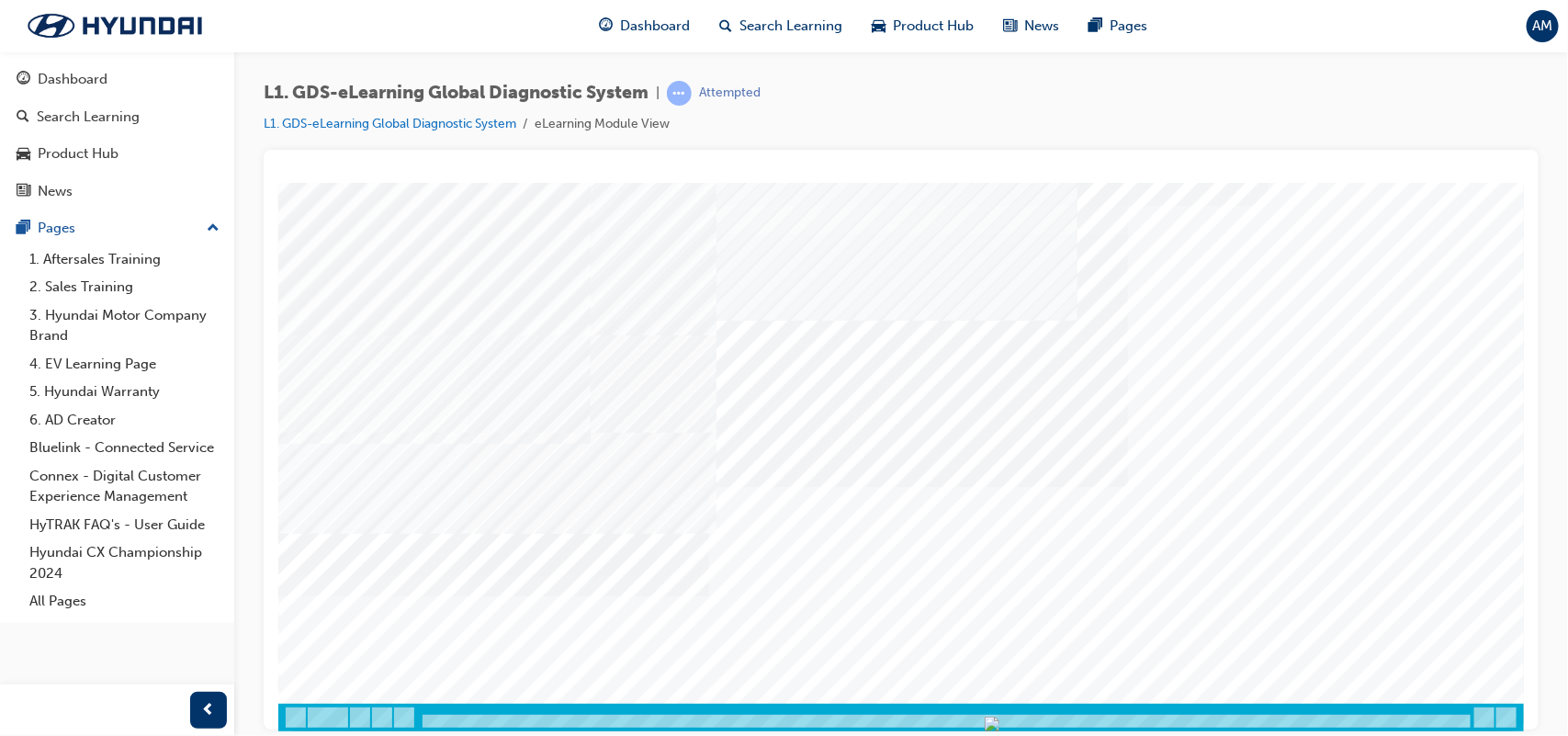 scroll, scrollTop: 134, scrollLeft: 0, axis: vertical 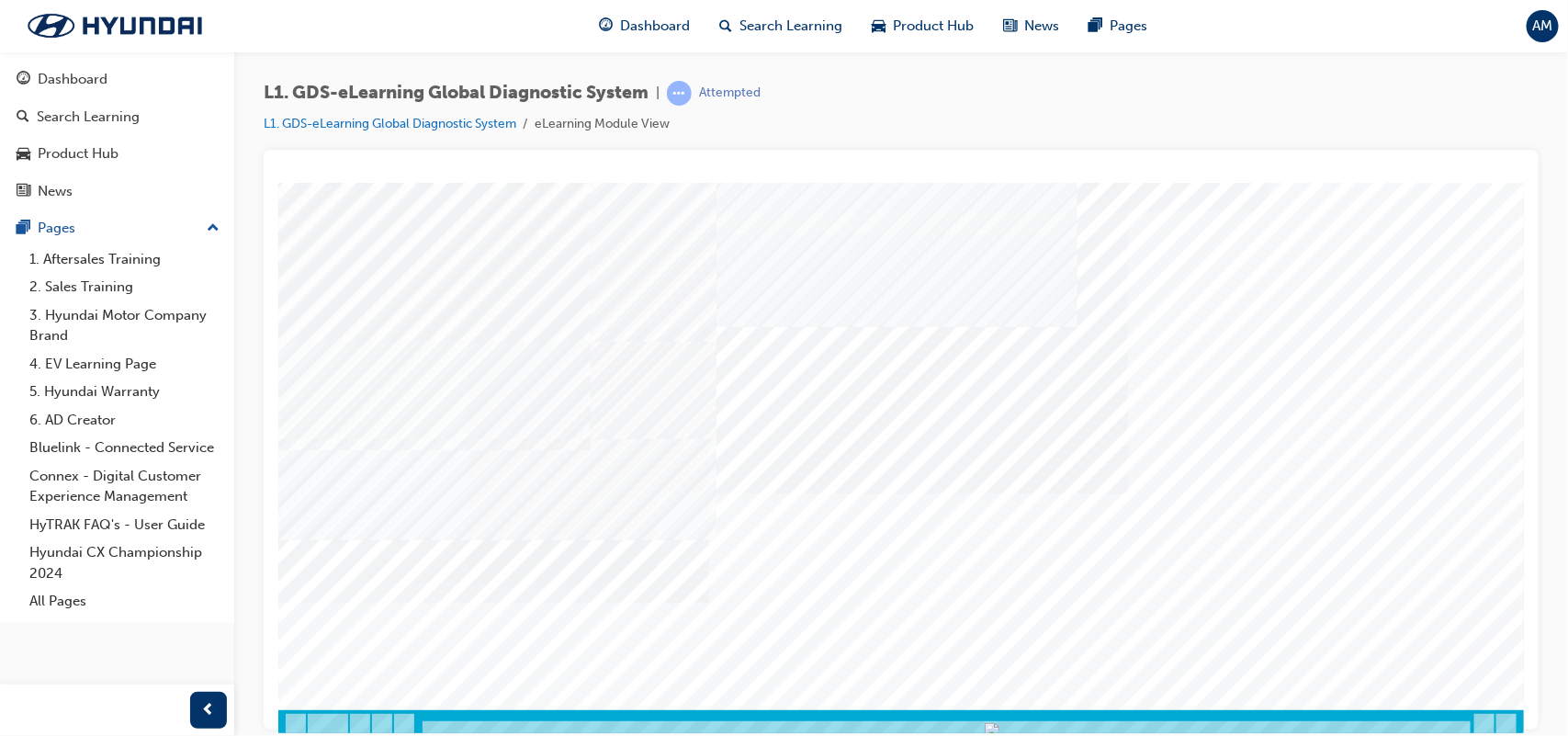 click at bounding box center (342, 6142) 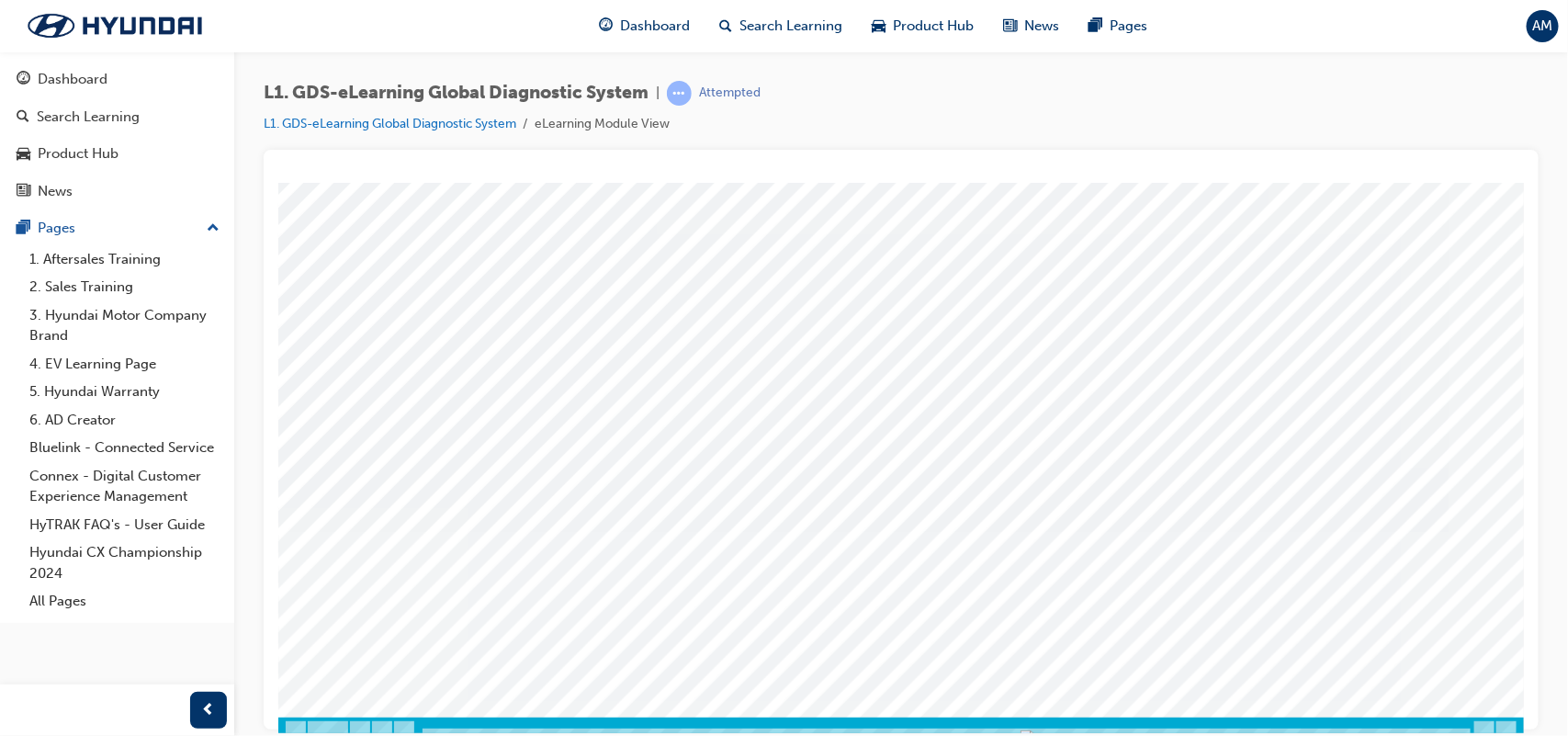 scroll, scrollTop: 158, scrollLeft: 0, axis: vertical 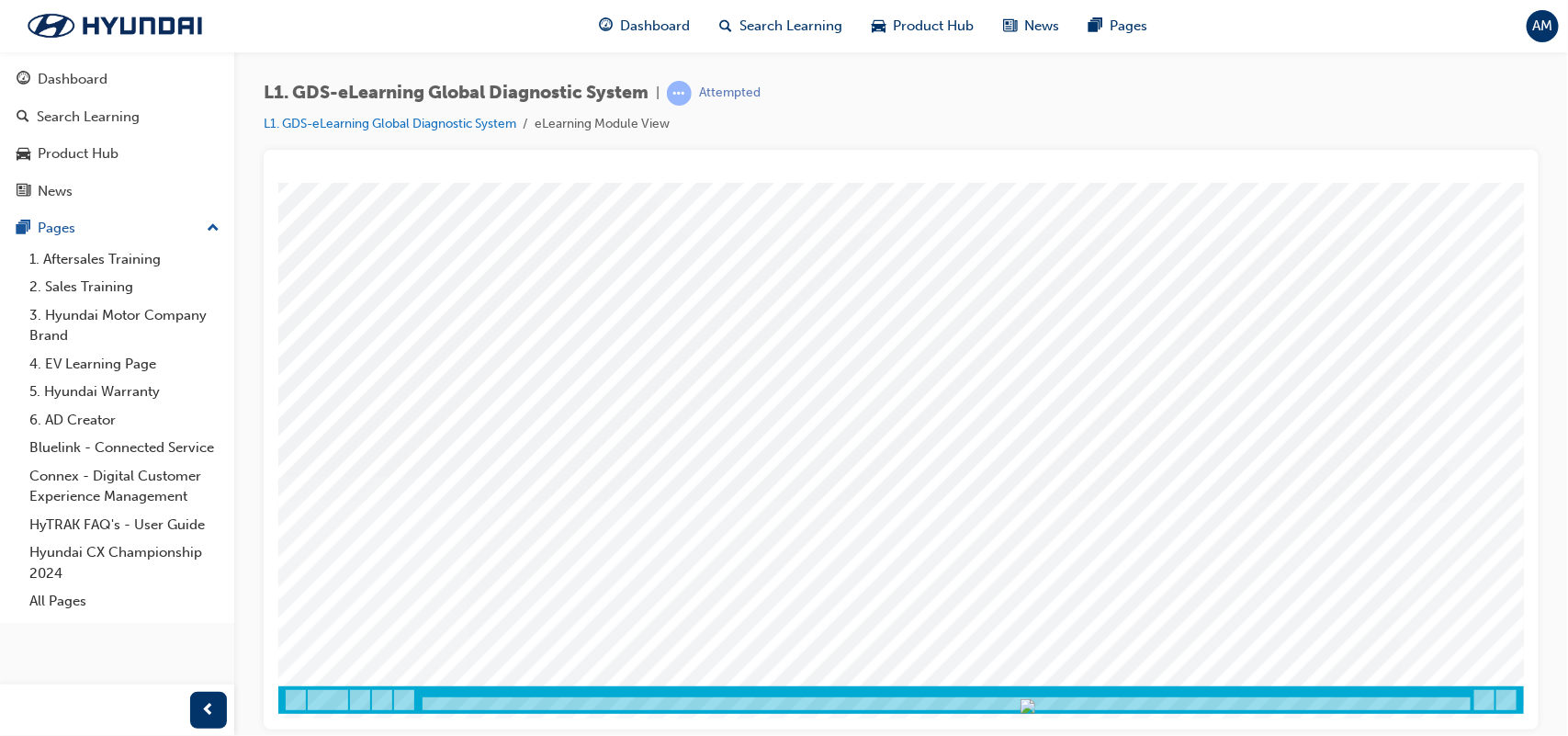 click at bounding box center [342, 3826] 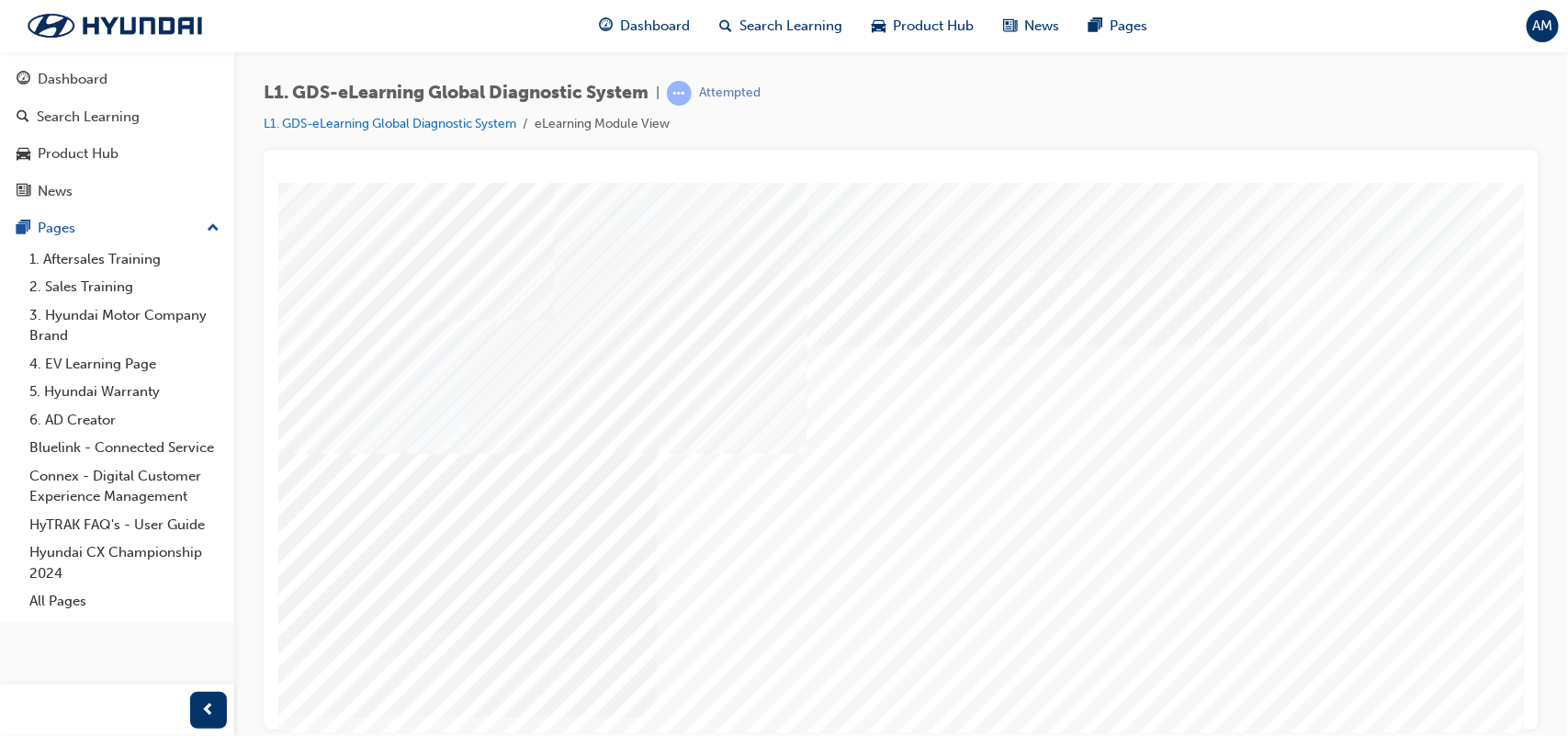 click at bounding box center (300, 3944) 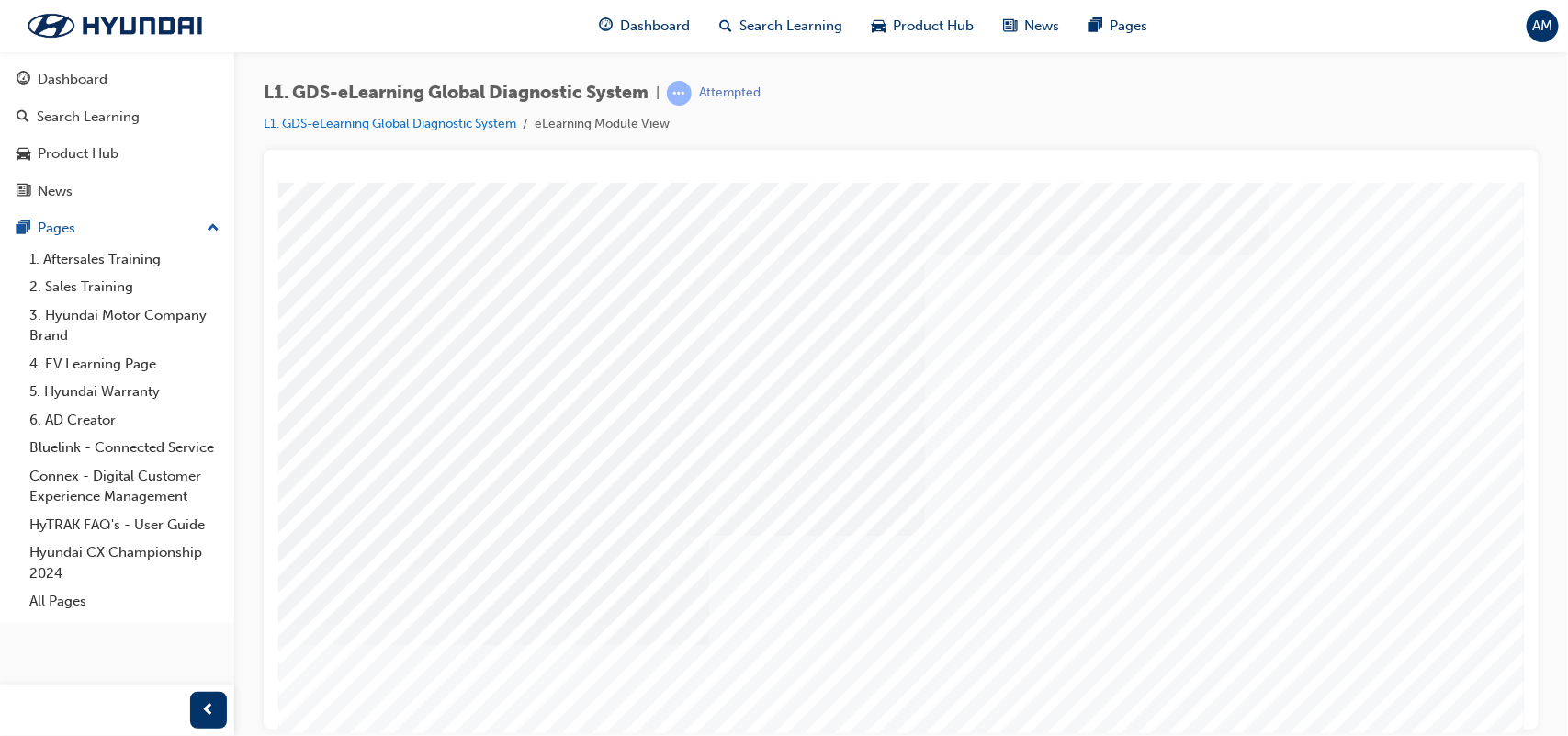scroll, scrollTop: 158, scrollLeft: 0, axis: vertical 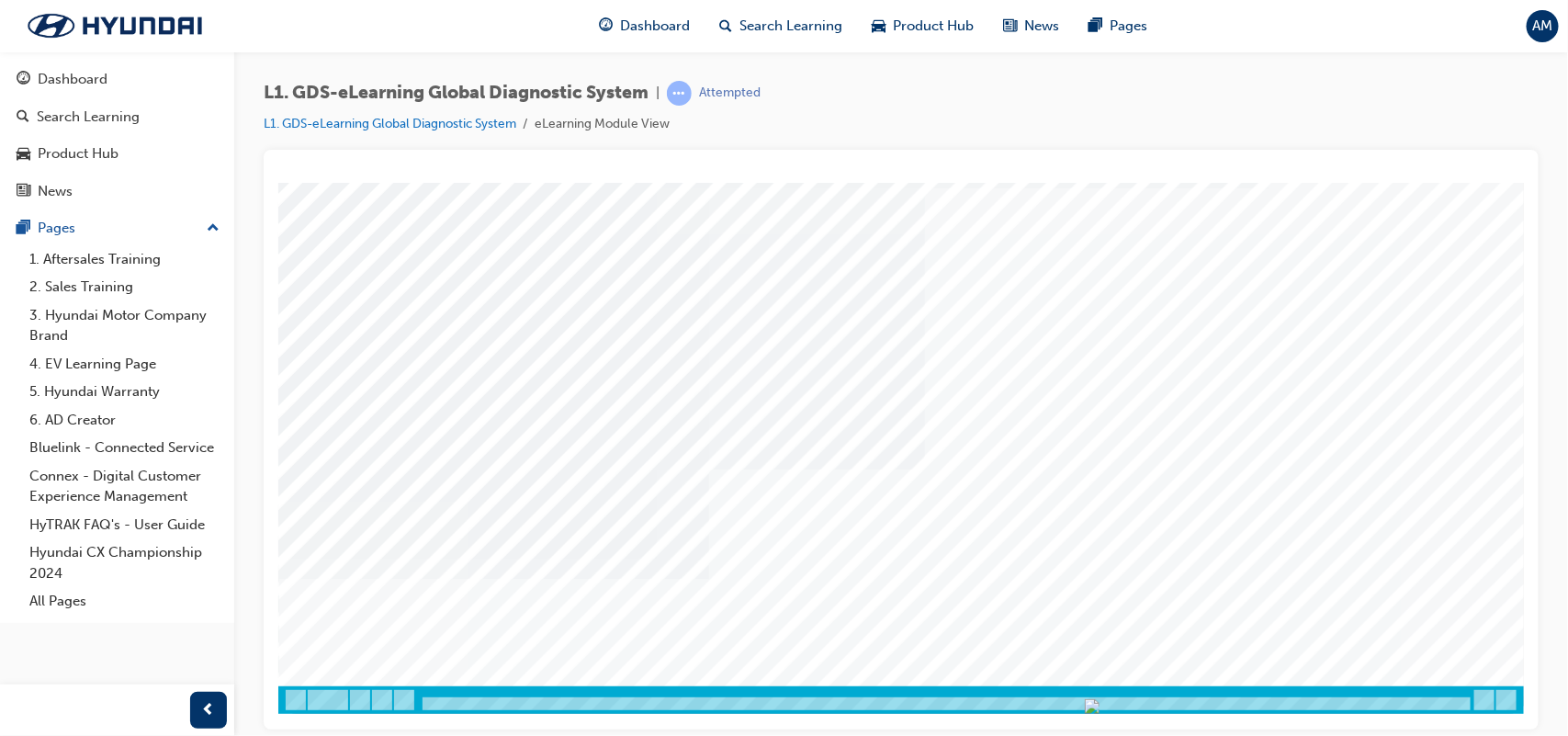 click at bounding box center [342, 6744] 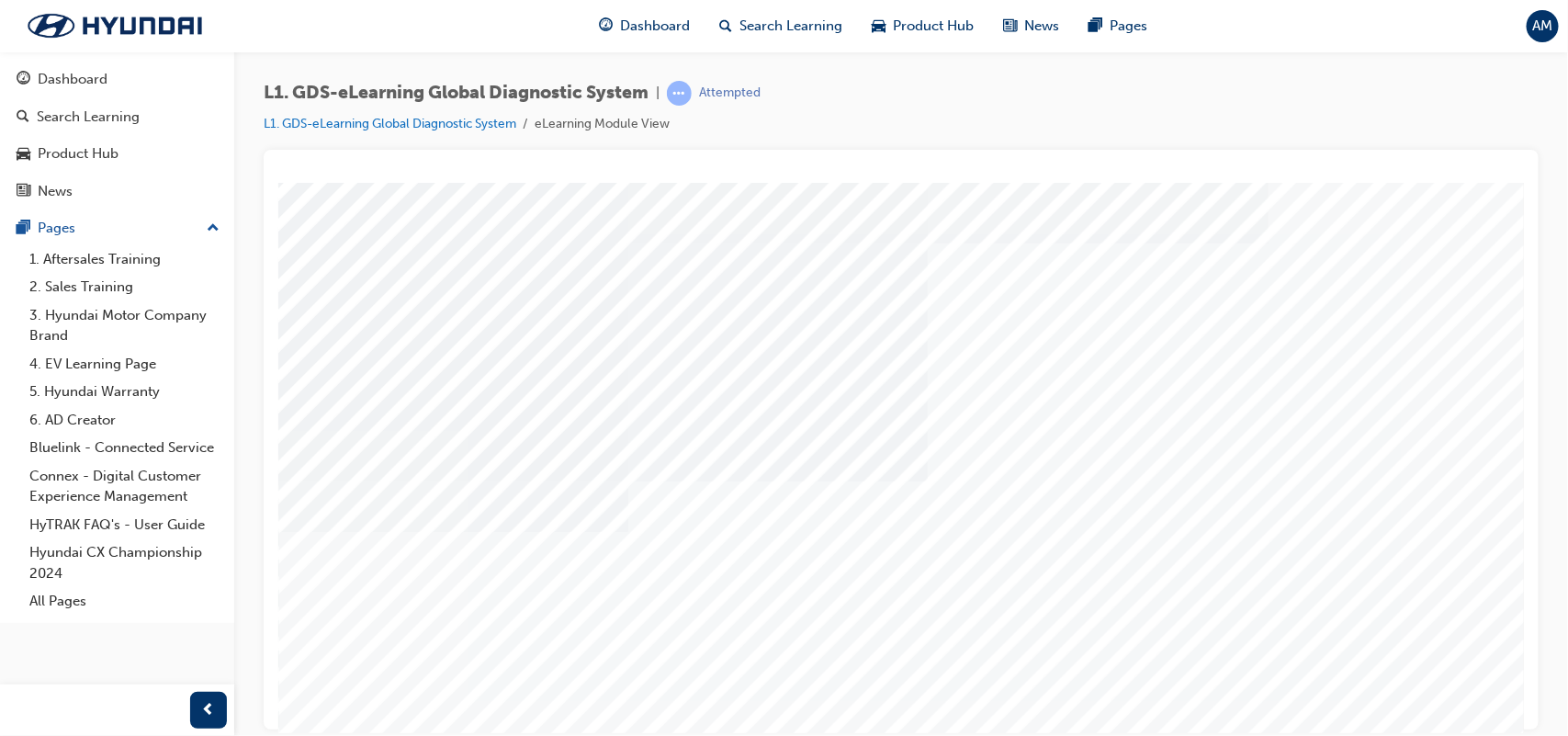 scroll, scrollTop: 111, scrollLeft: 0, axis: vertical 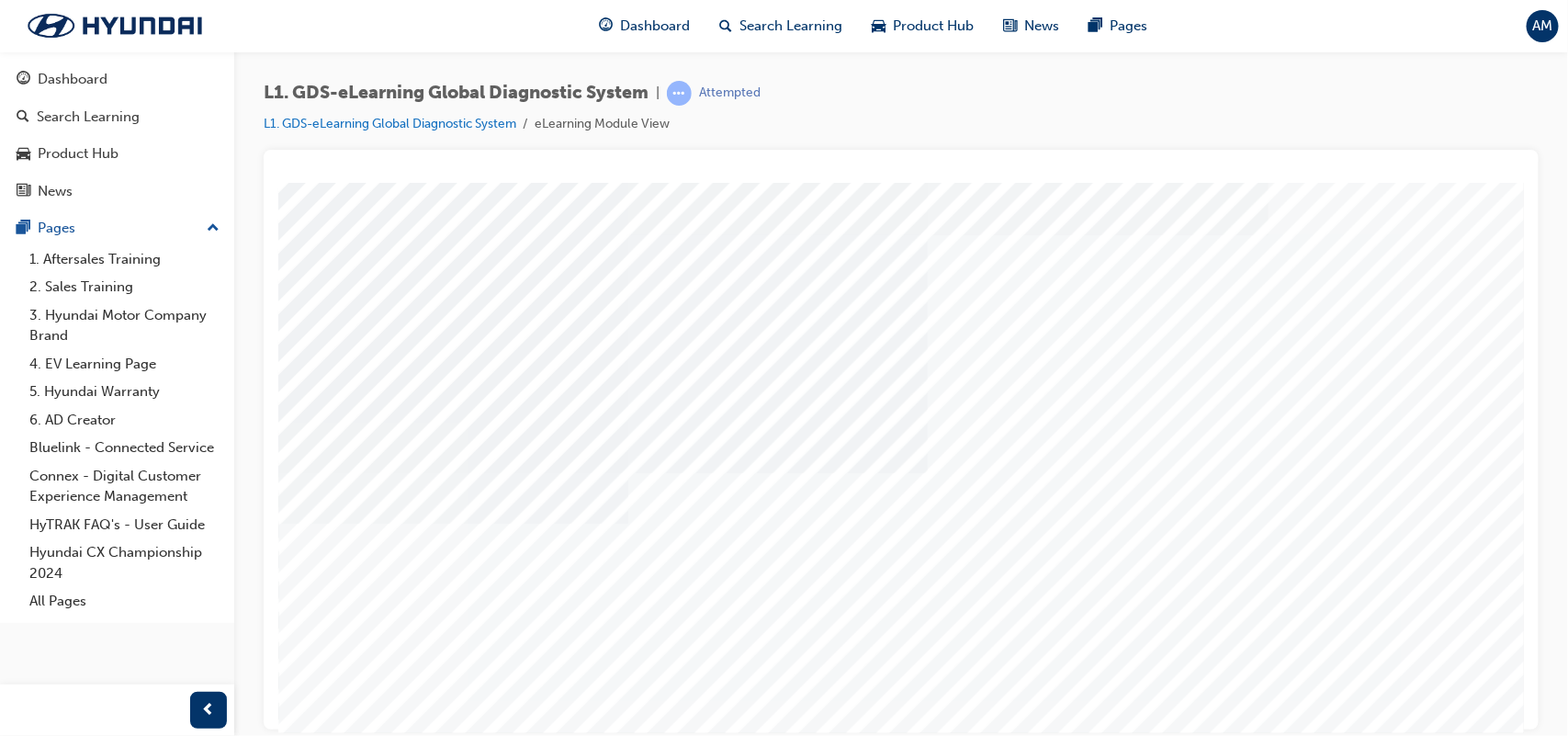 click at bounding box center [342, 2753] 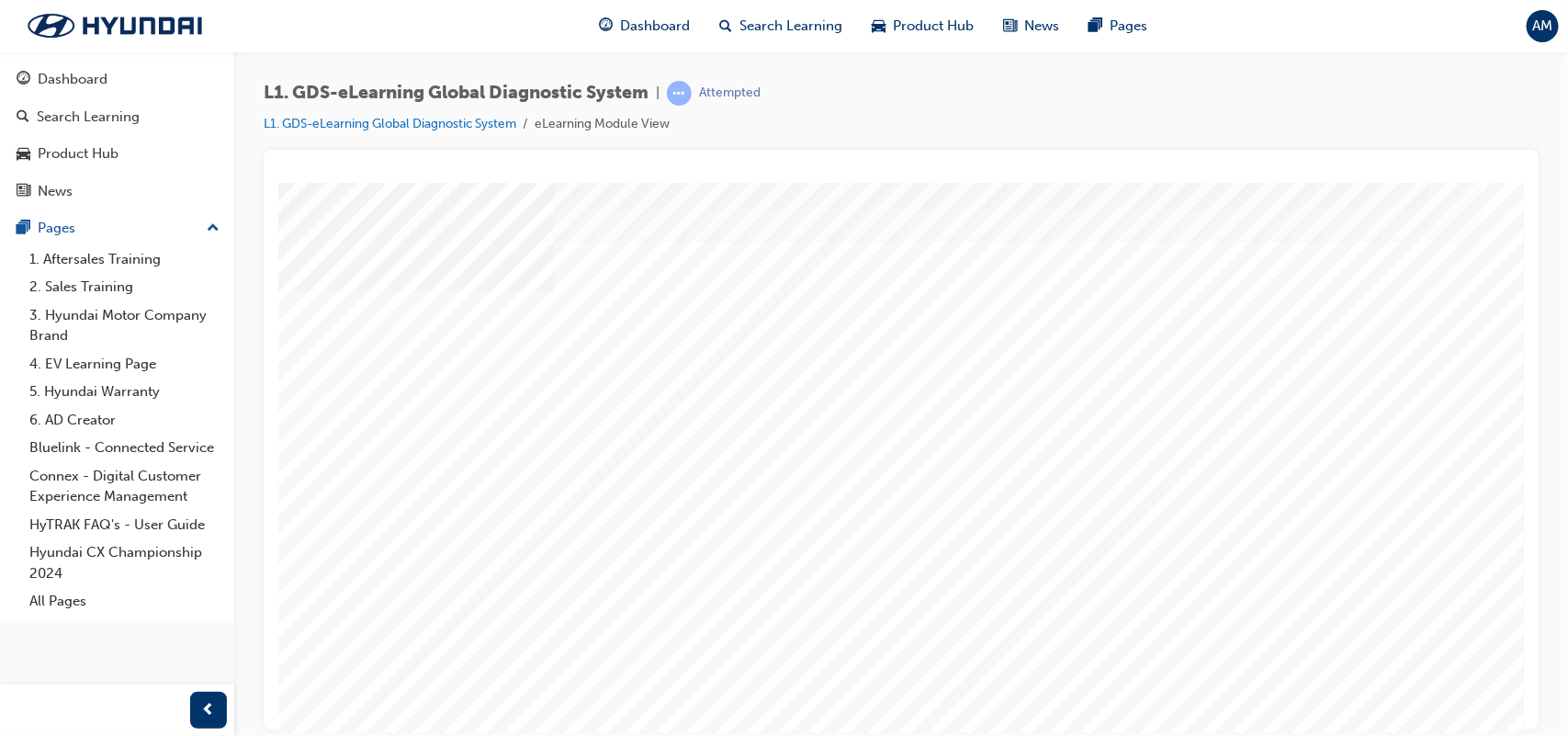 scroll, scrollTop: 95, scrollLeft: 0, axis: vertical 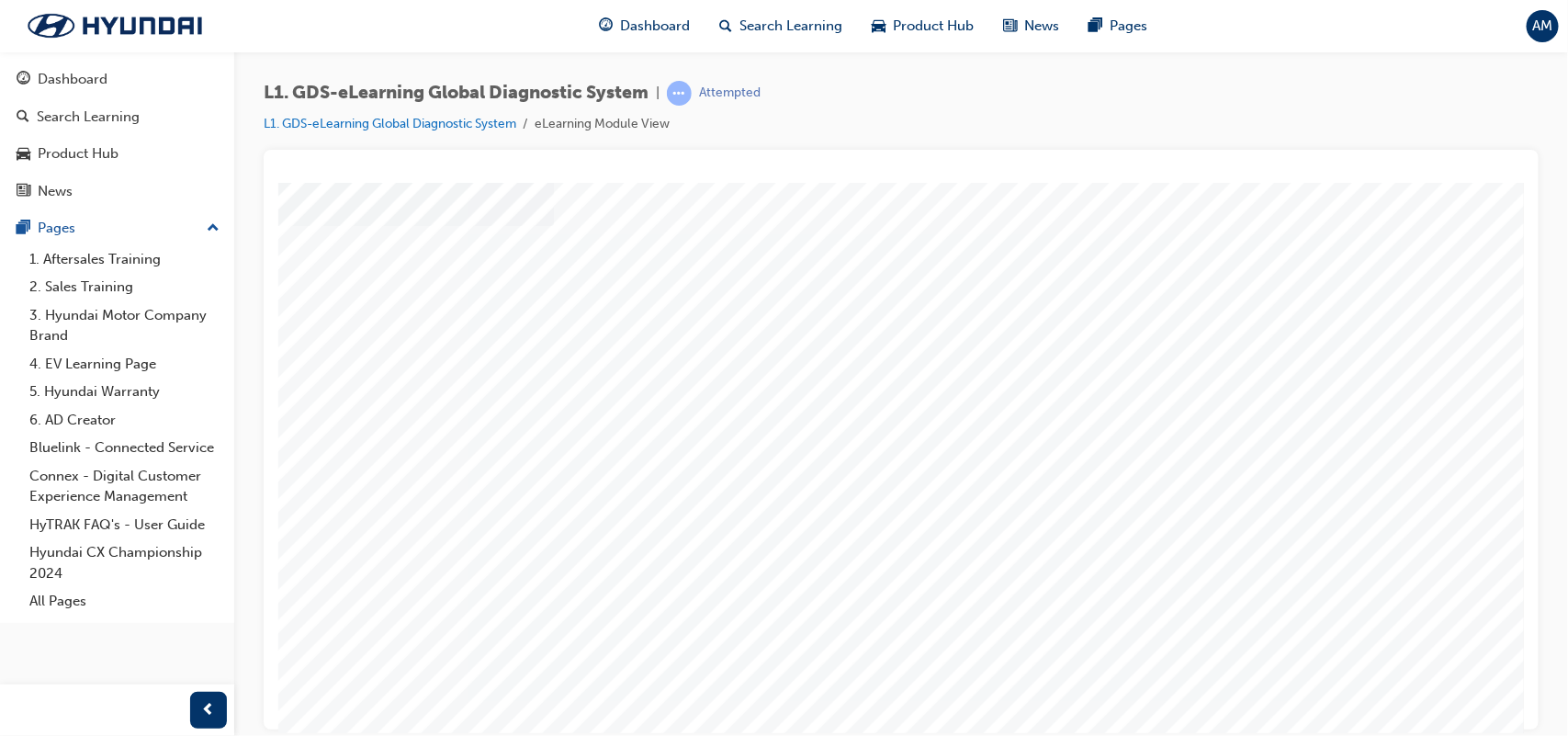 click at bounding box center [342, 866] 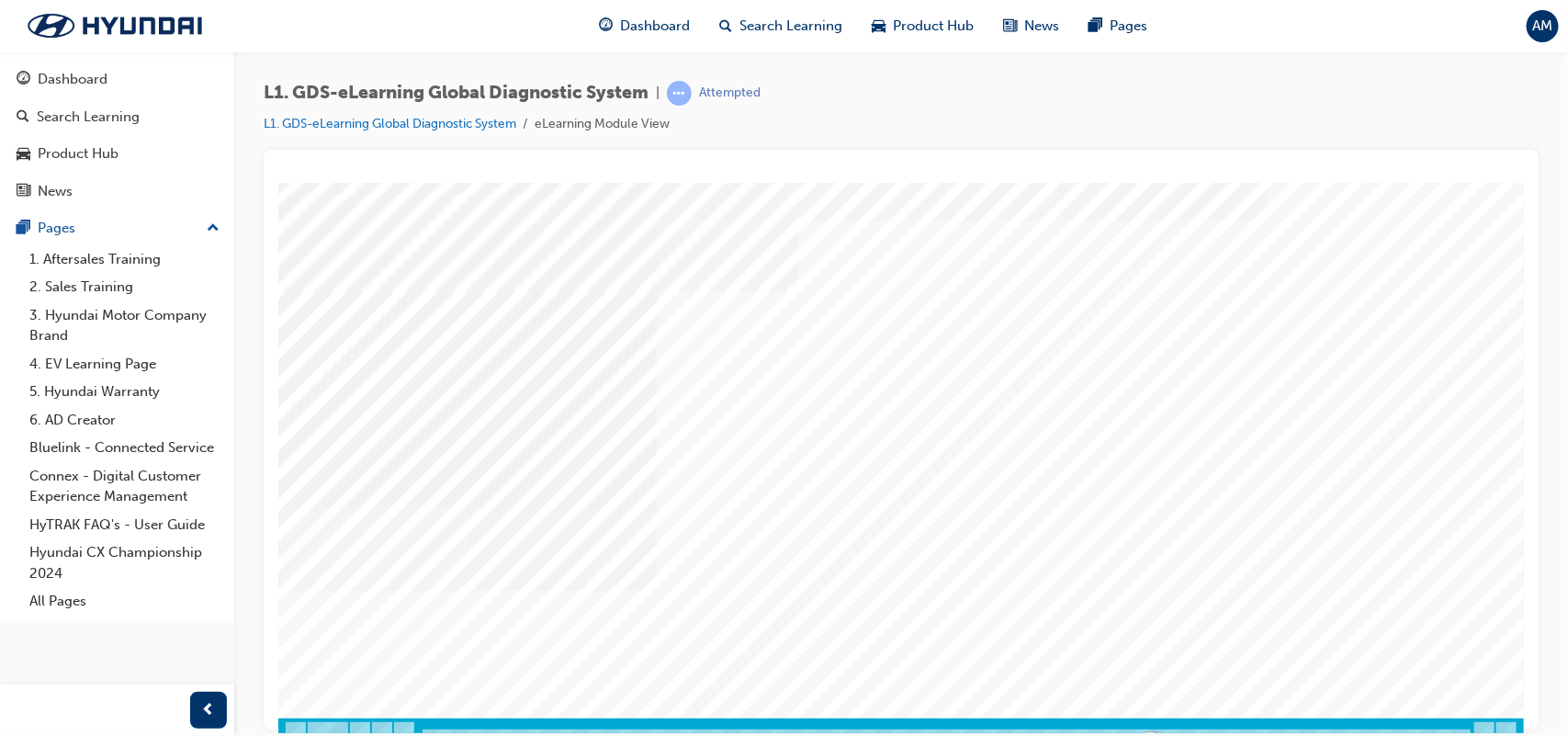 scroll, scrollTop: 122, scrollLeft: 0, axis: vertical 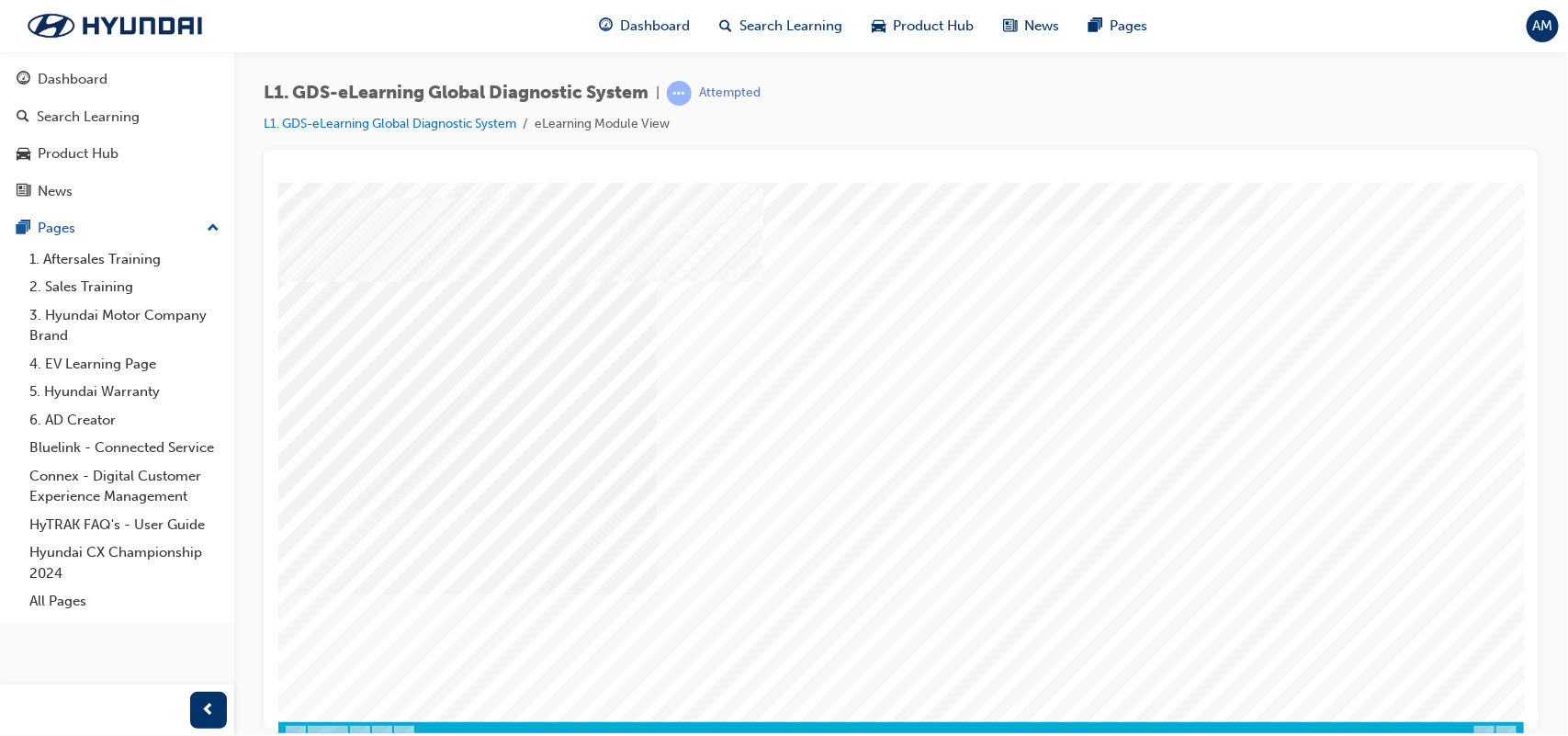 click at bounding box center [300, 3813] 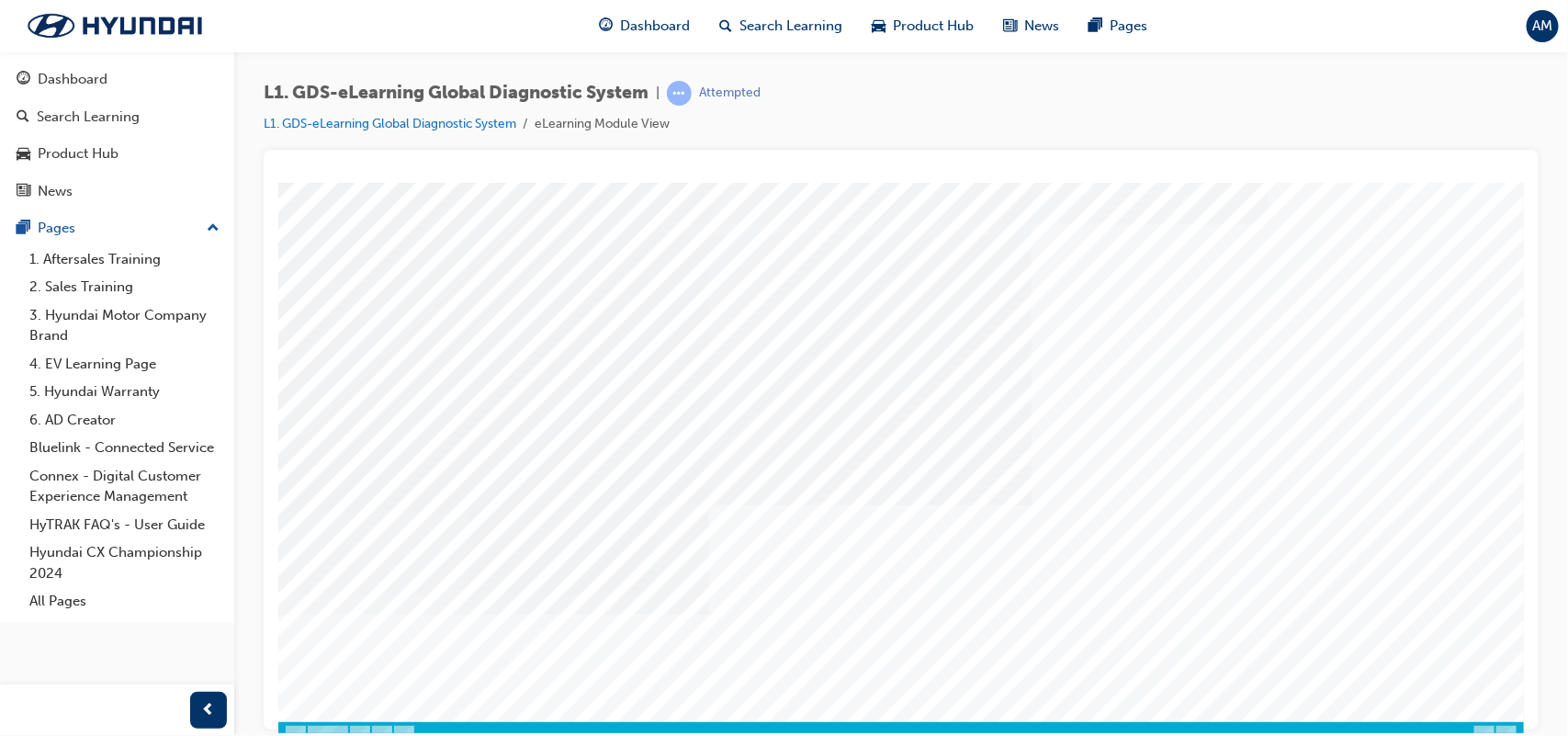 scroll, scrollTop: 0, scrollLeft: 0, axis: both 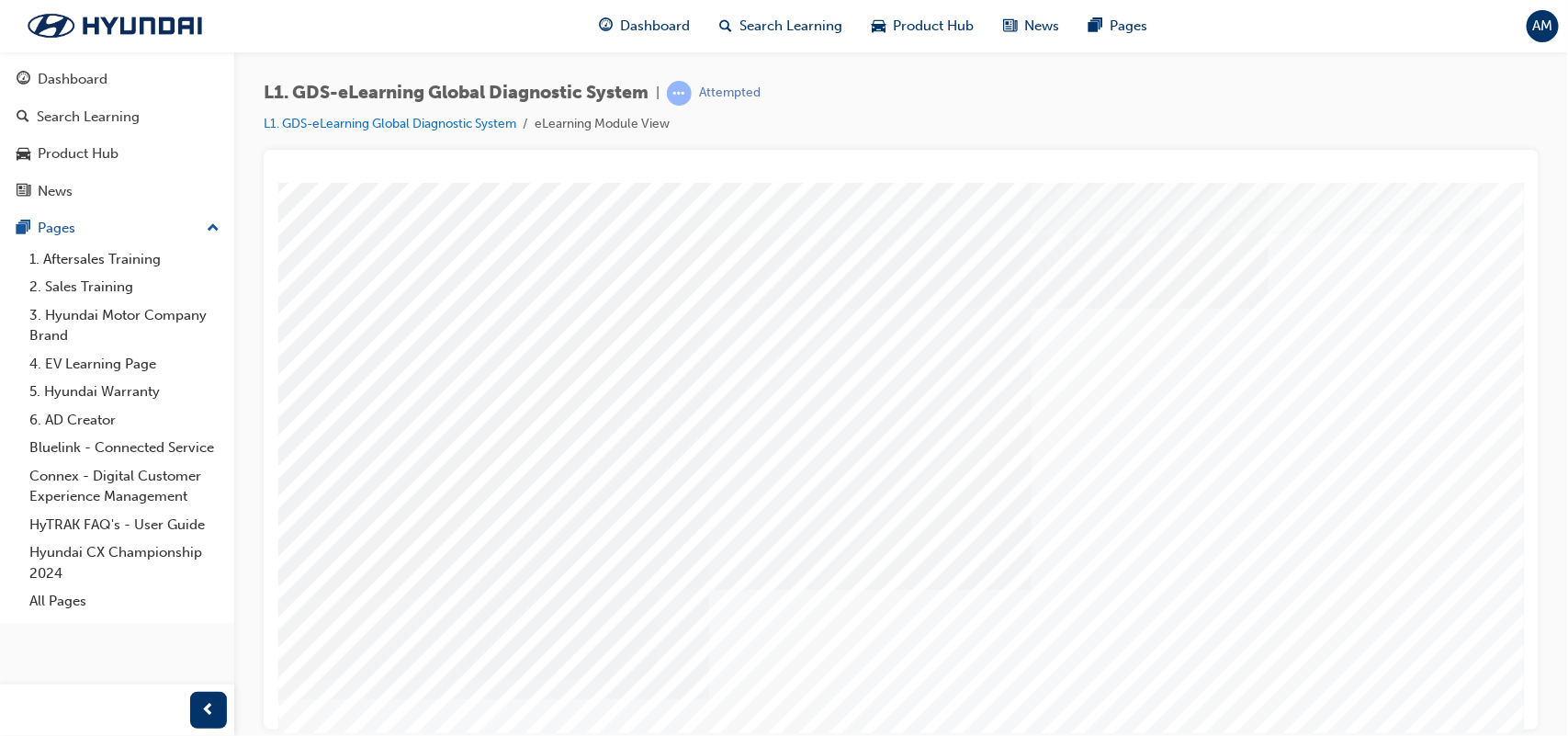 drag, startPoint x: 1065, startPoint y: 476, endPoint x: 1097, endPoint y: 517, distance: 52.00961 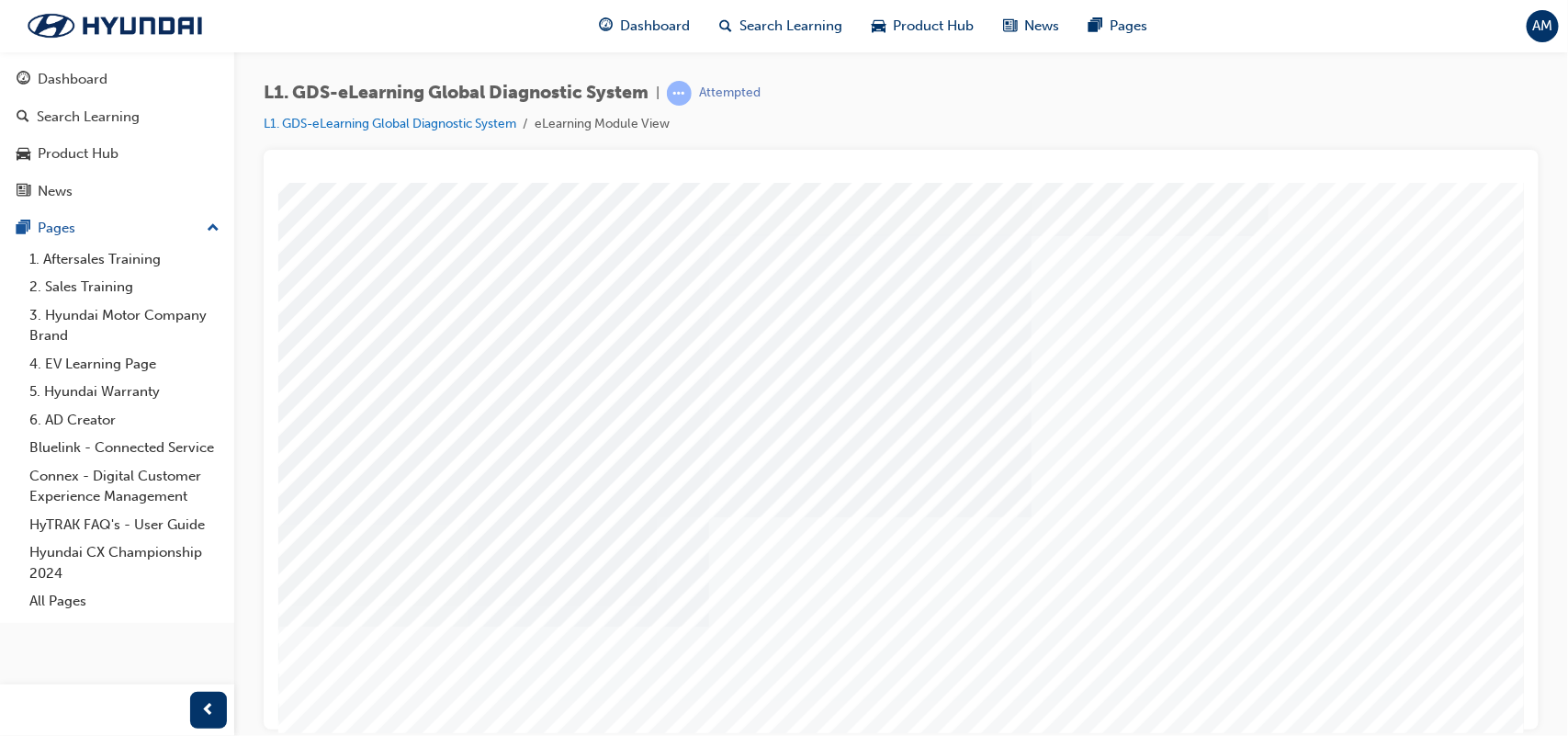 scroll, scrollTop: 130, scrollLeft: 0, axis: vertical 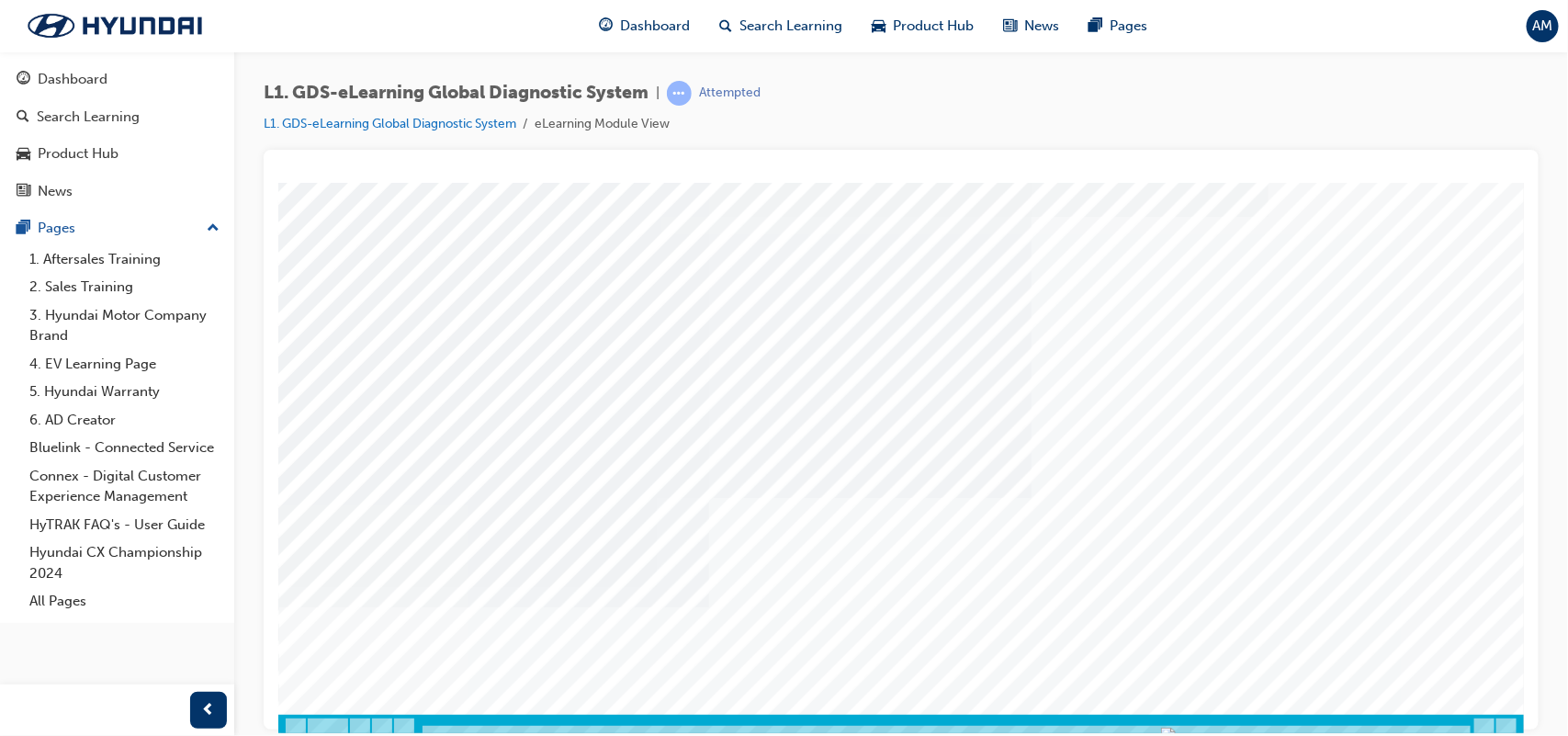 drag, startPoint x: 1097, startPoint y: 517, endPoint x: 1373, endPoint y: 624, distance: 296.0152 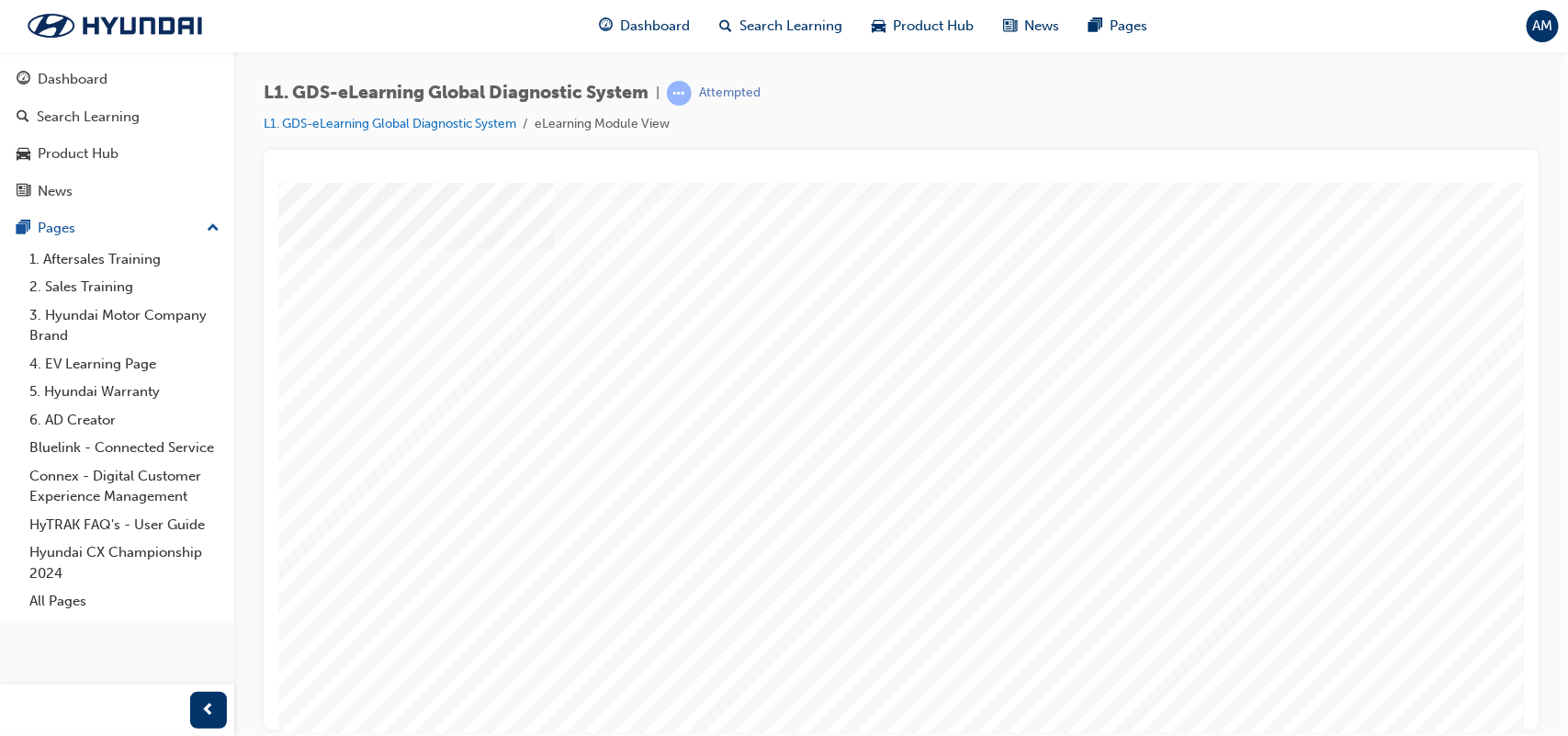 scroll, scrollTop: 84, scrollLeft: 0, axis: vertical 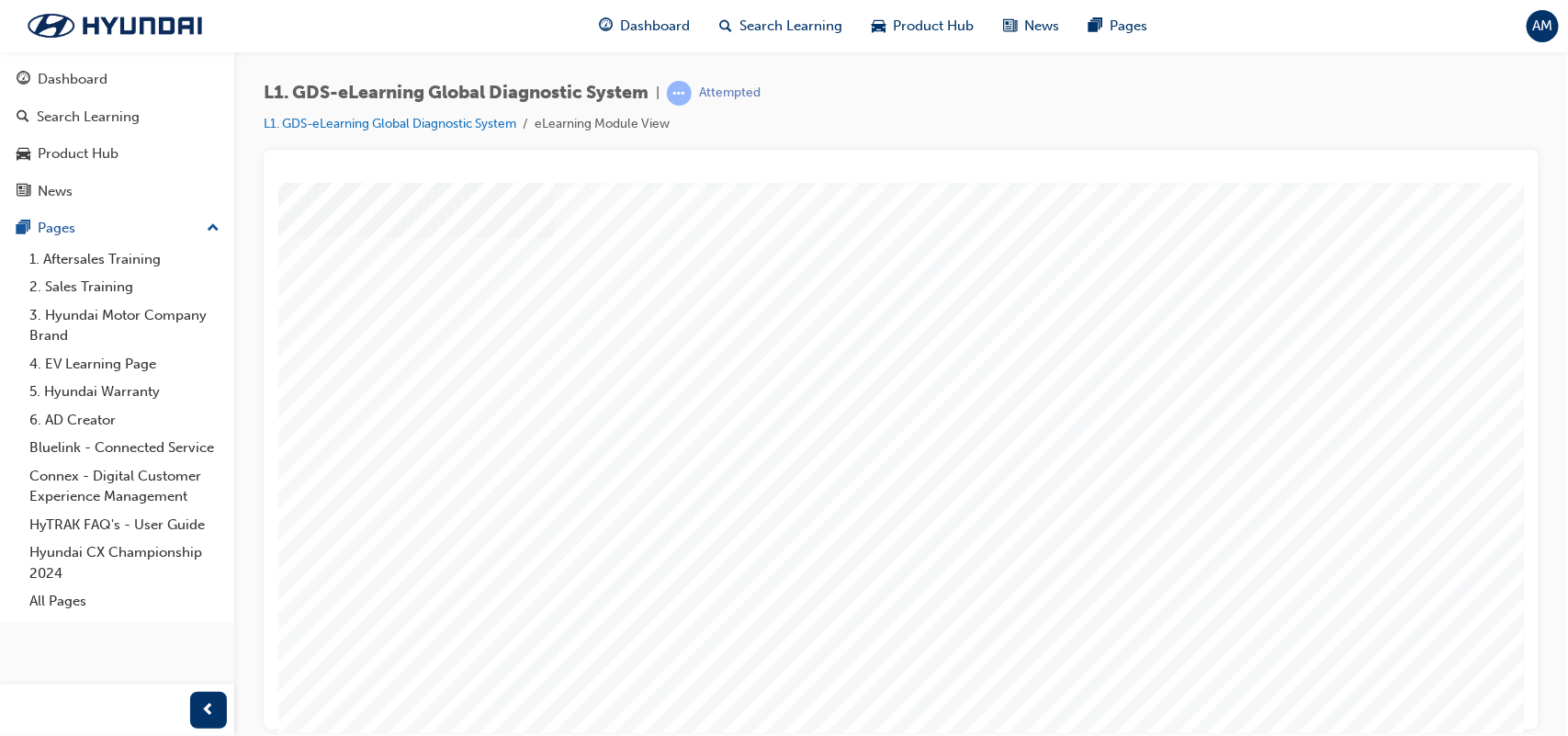 click at bounding box center [342, 877] 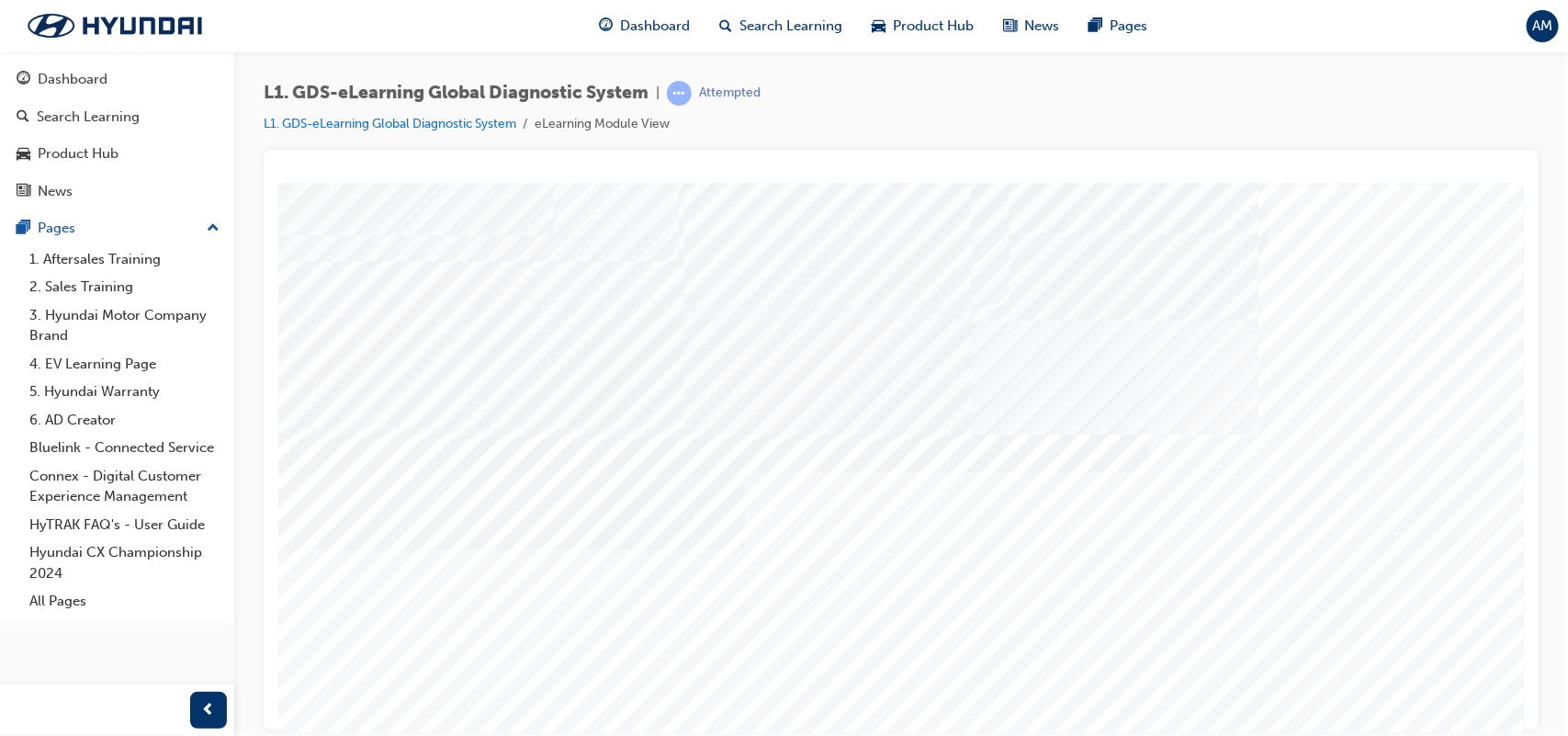scroll, scrollTop: 97, scrollLeft: 0, axis: vertical 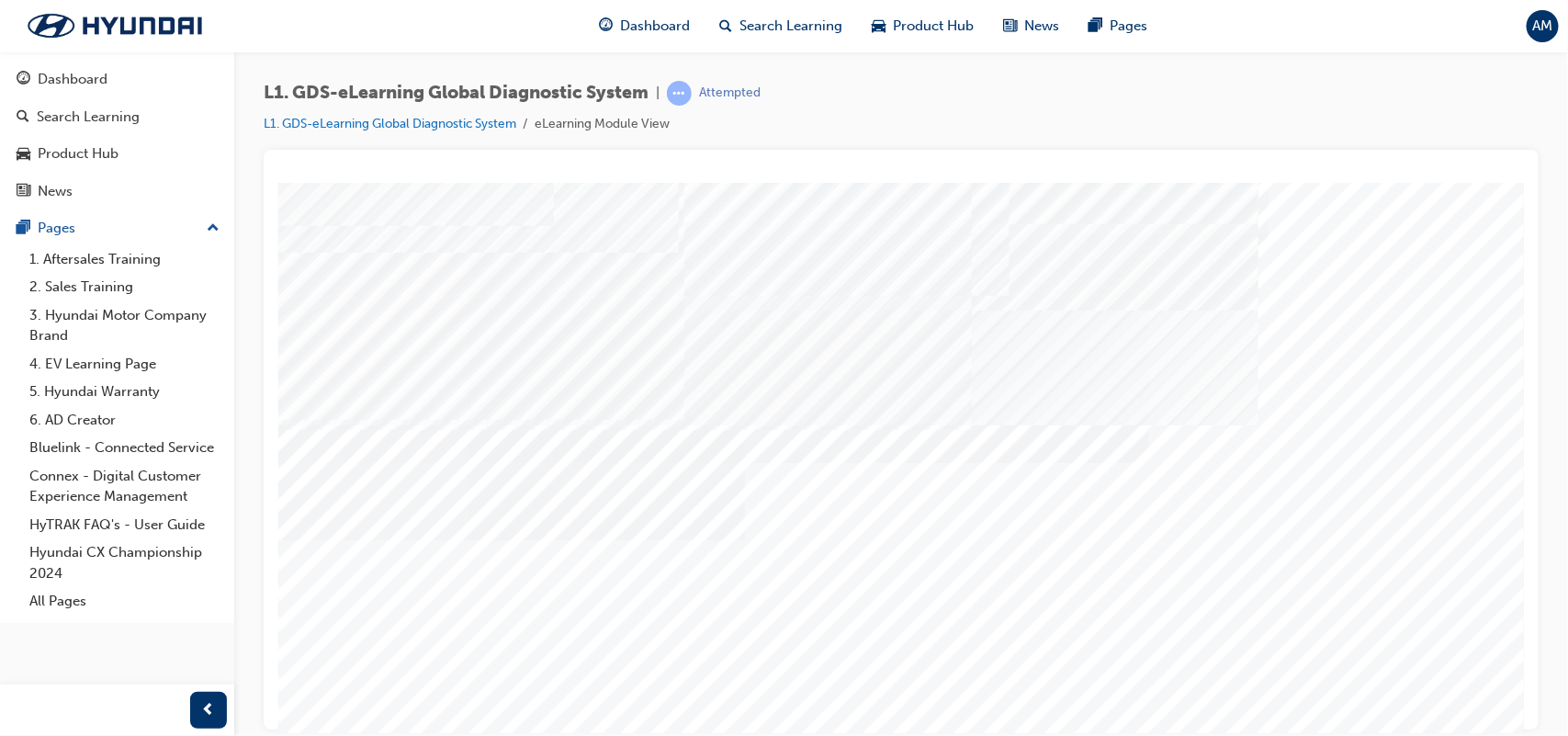 click on "Content Image Right" at bounding box center (902, 418) 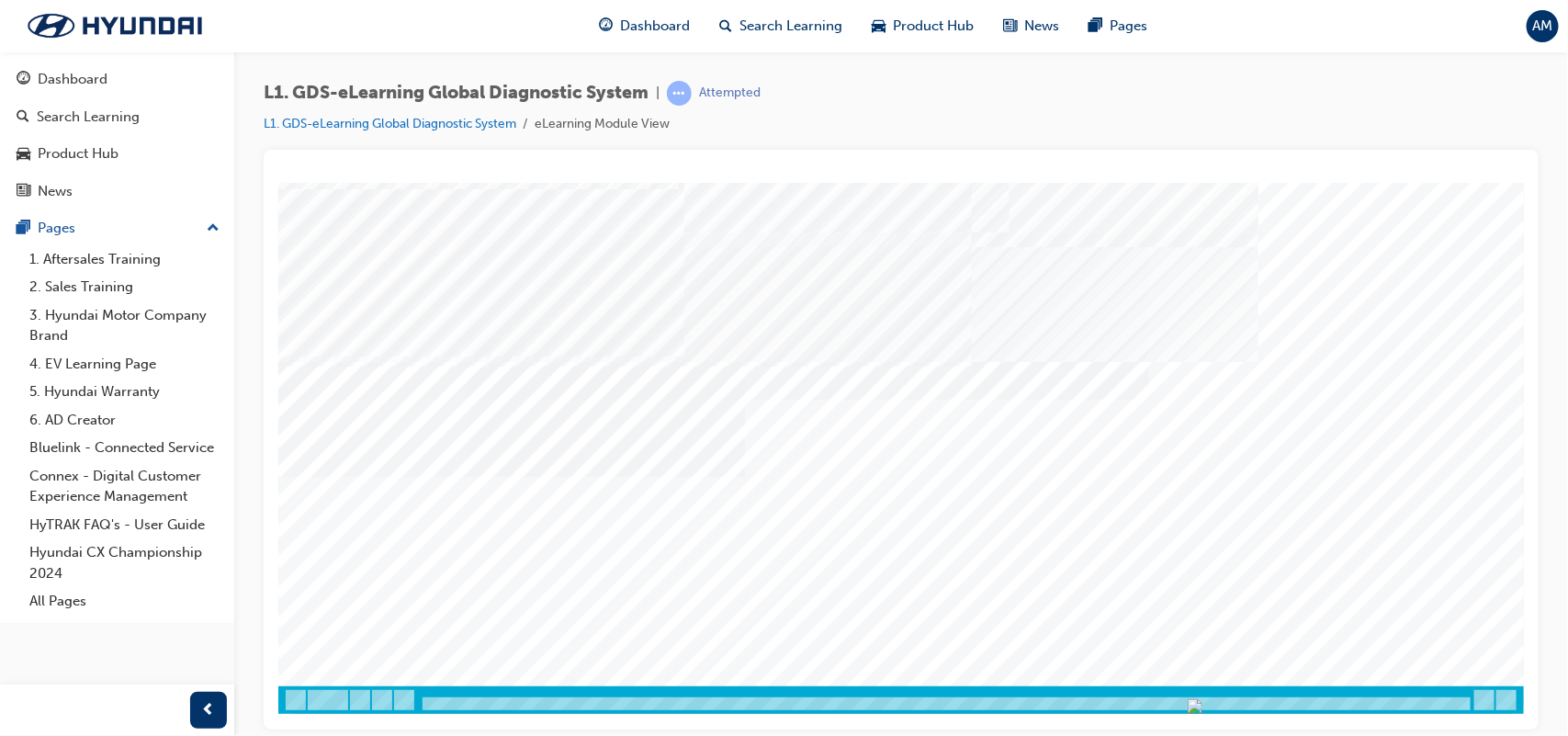 click at bounding box center (342, 2254) 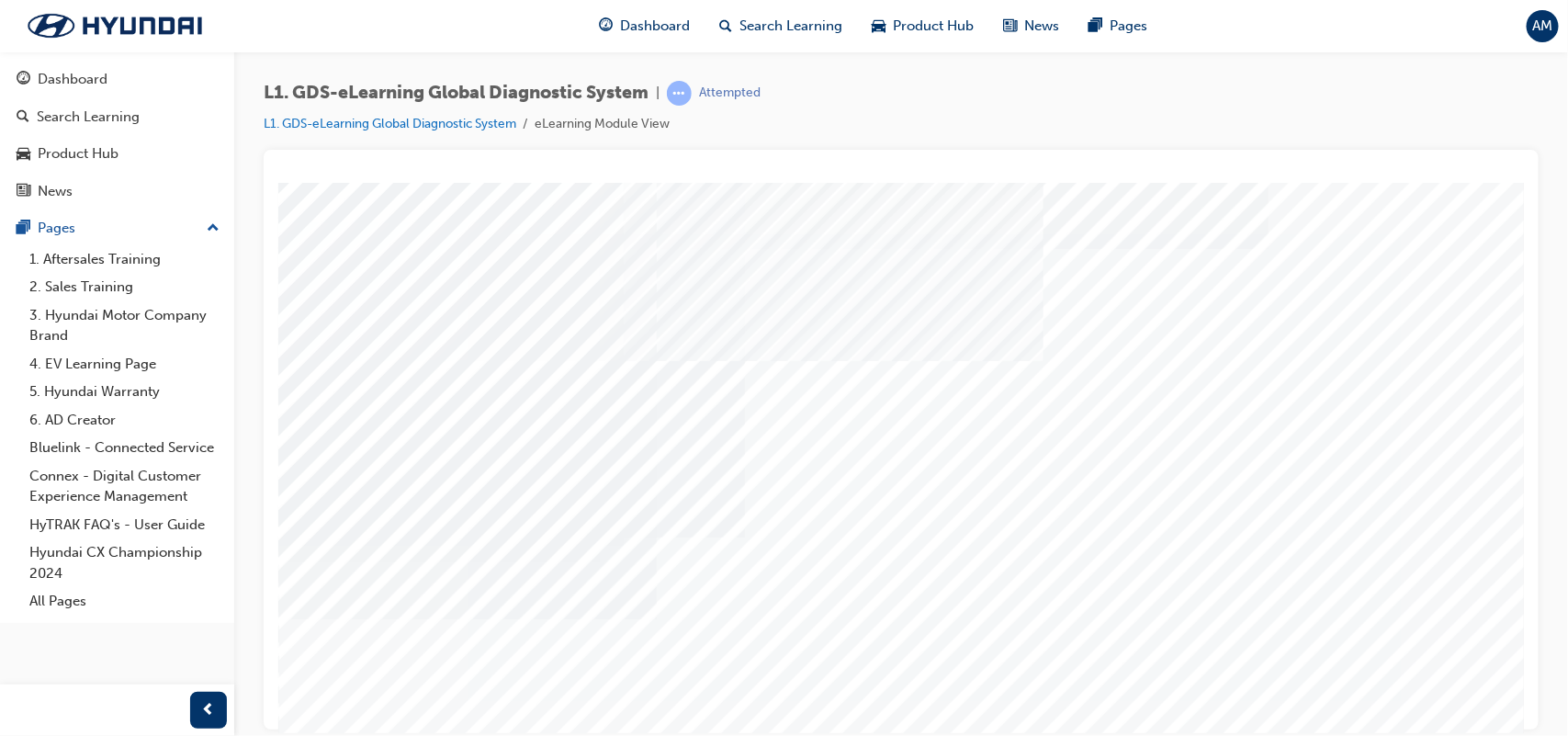 scroll, scrollTop: 158, scrollLeft: 0, axis: vertical 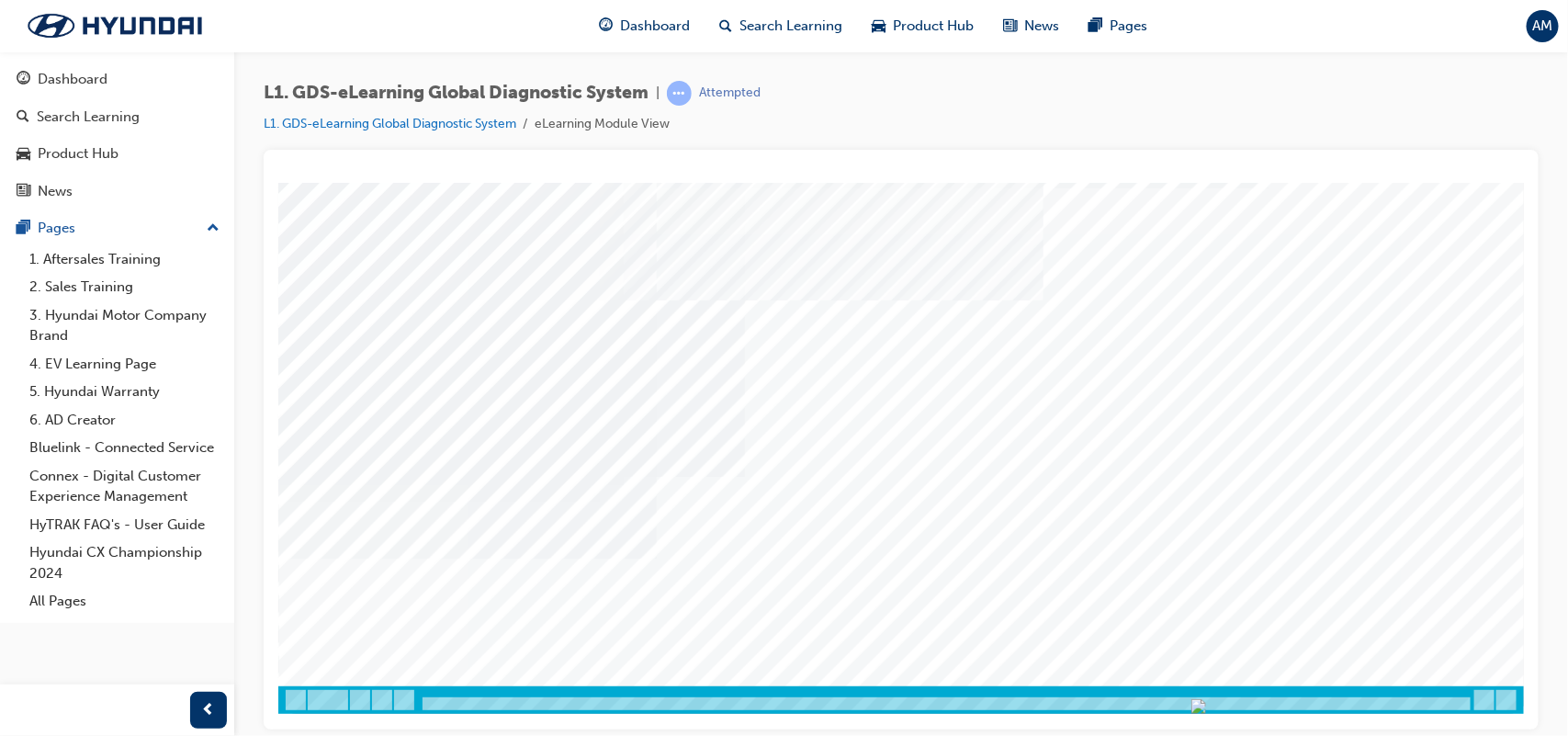 click at bounding box center [342, 4948] 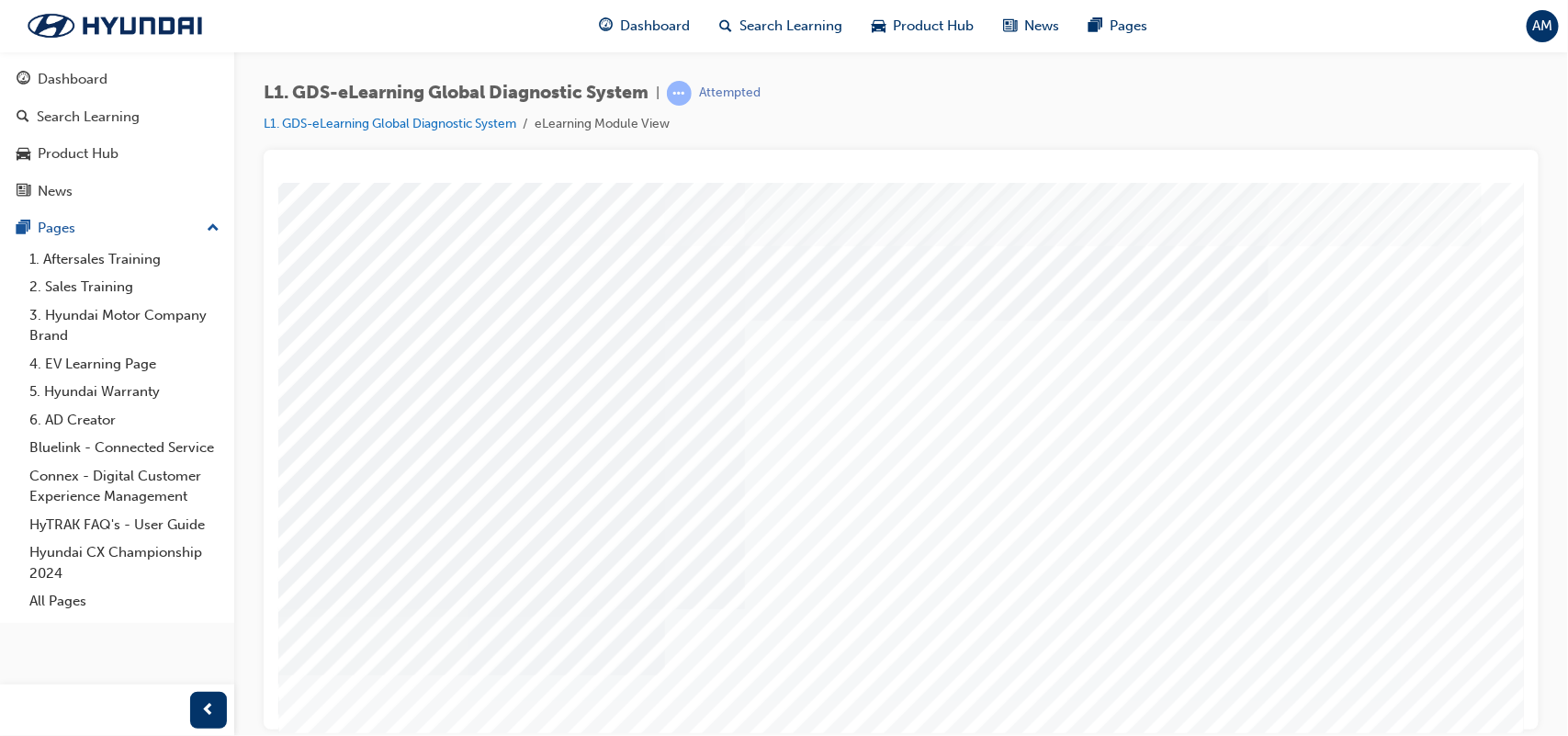 scroll, scrollTop: 11, scrollLeft: 0, axis: vertical 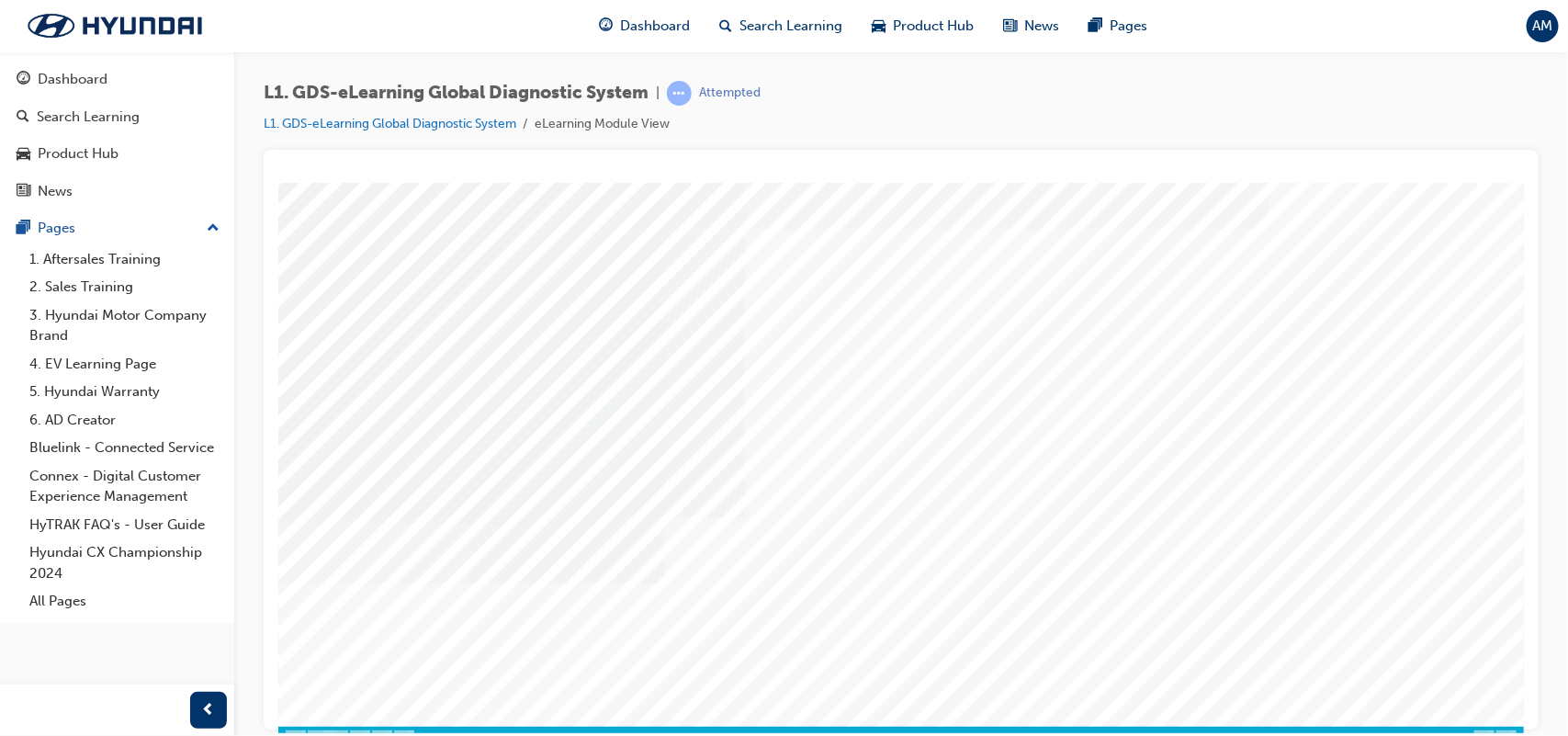 click at bounding box center [436, 3474] 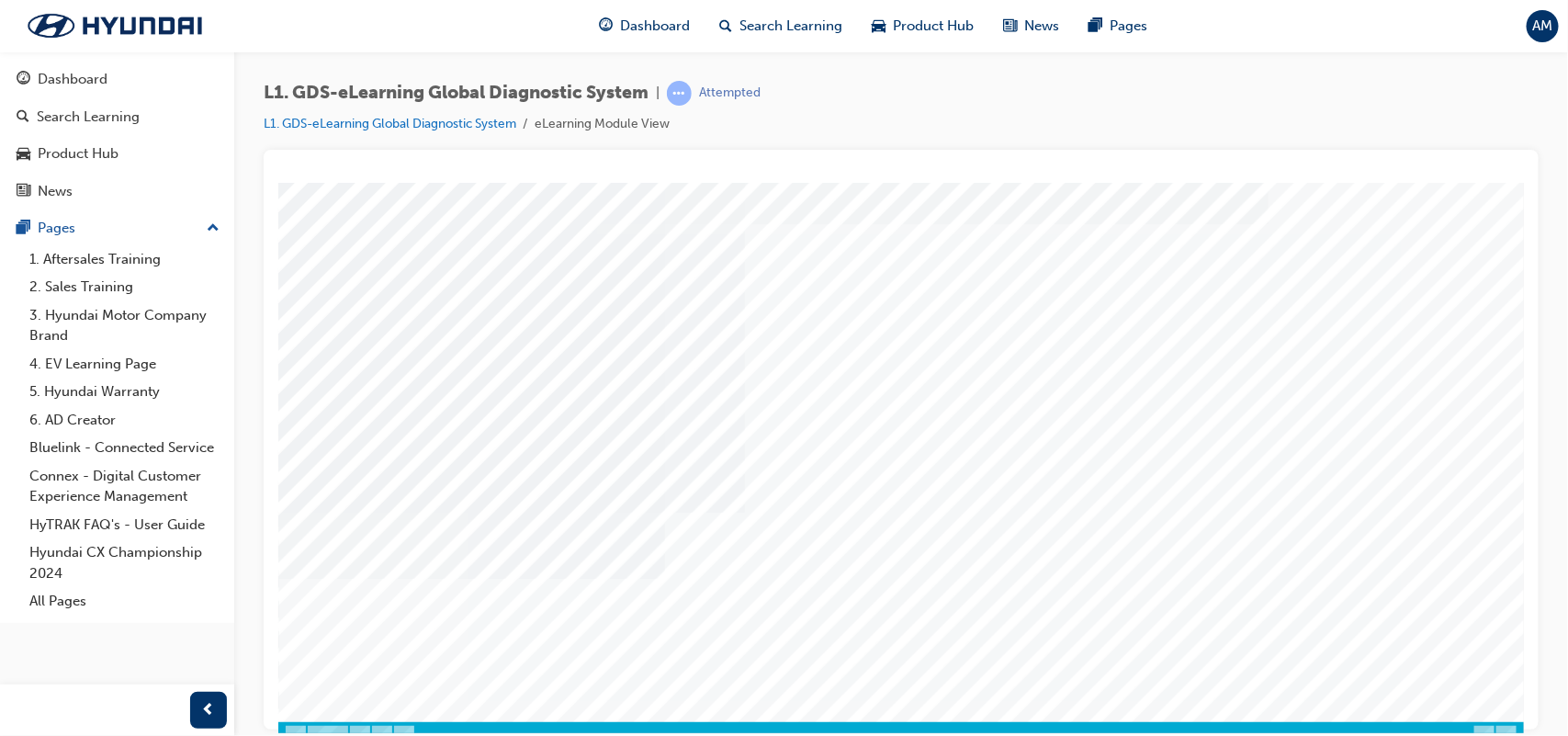 scroll, scrollTop: 130, scrollLeft: 0, axis: vertical 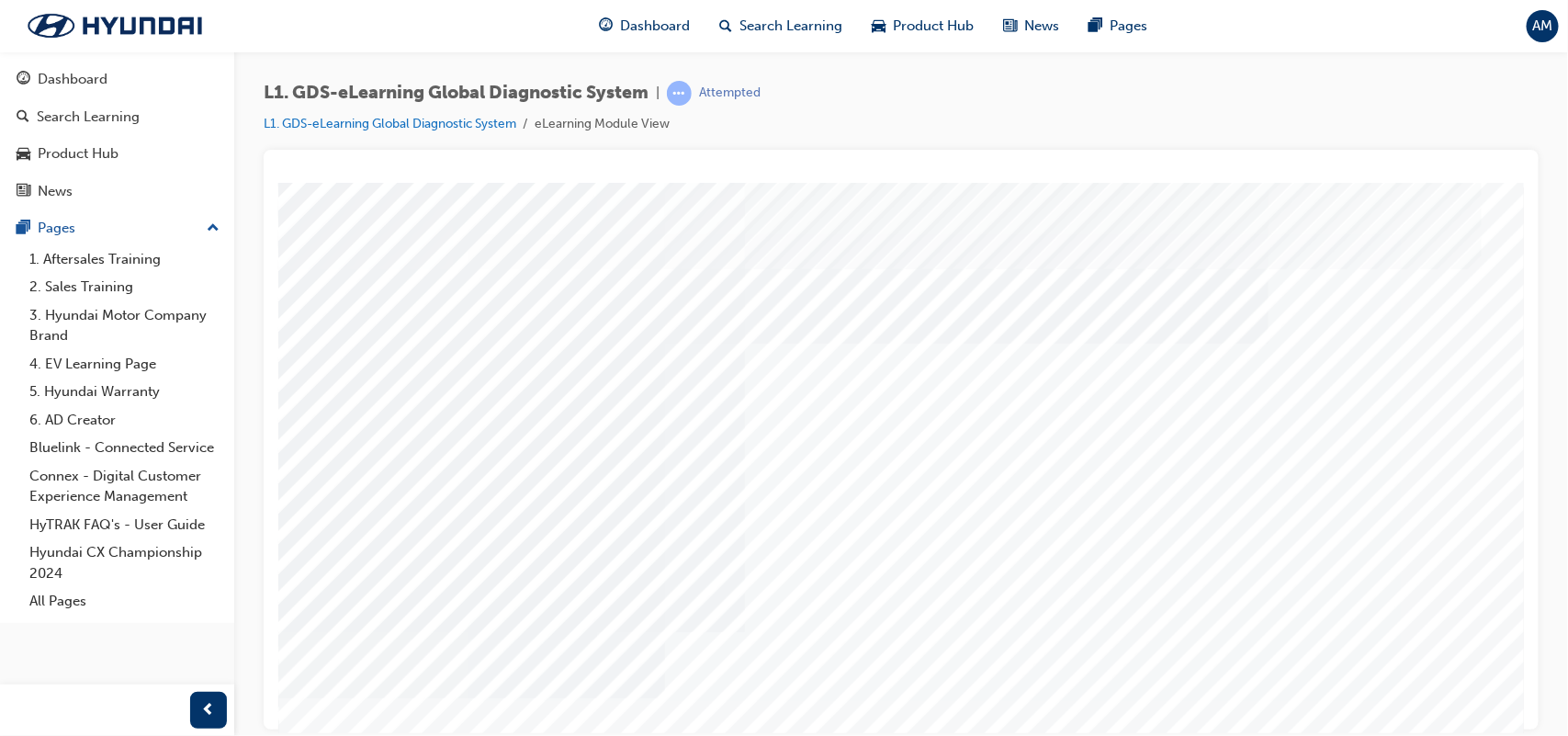 click on "Content Image Right" at bounding box center (902, 510) 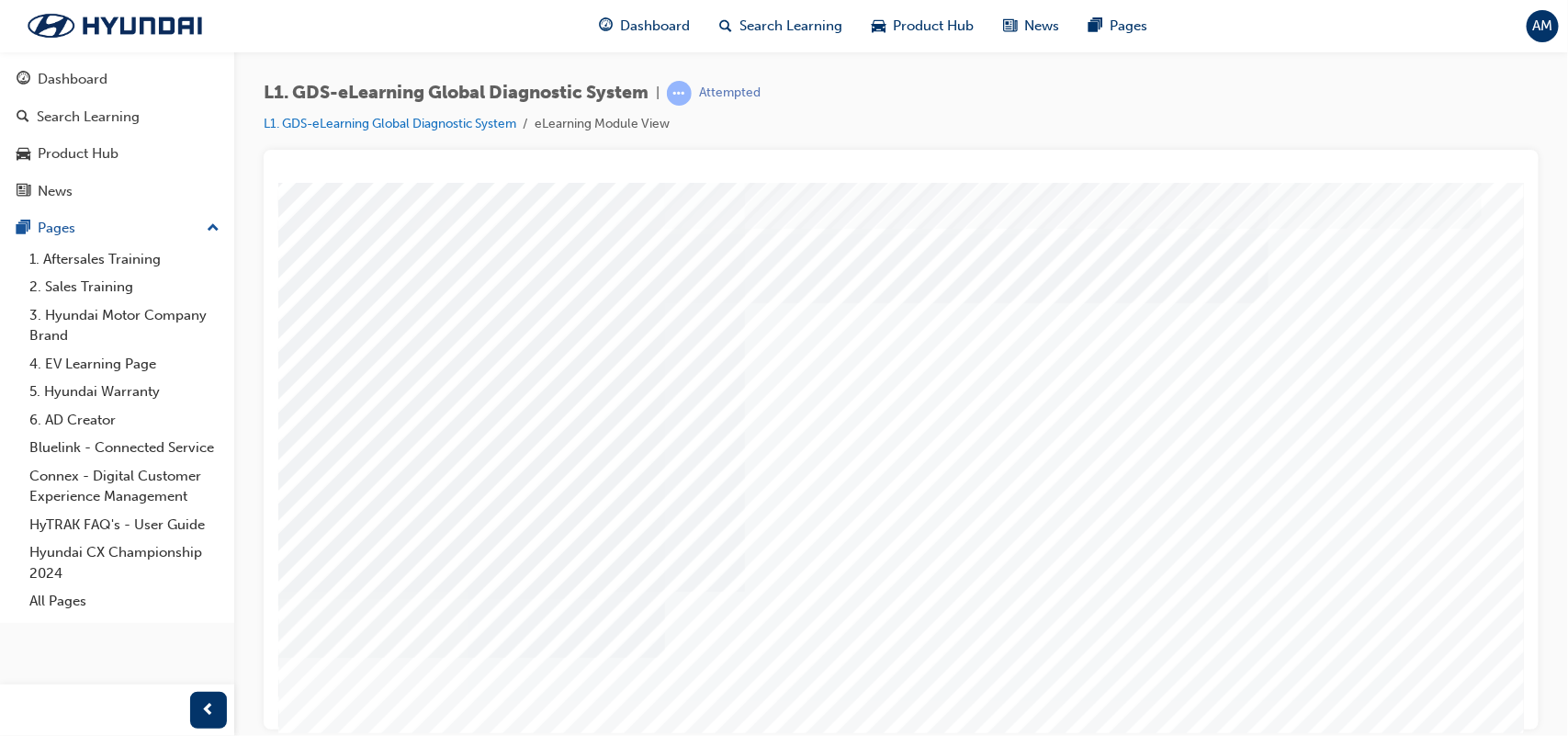 scroll, scrollTop: 0, scrollLeft: 0, axis: both 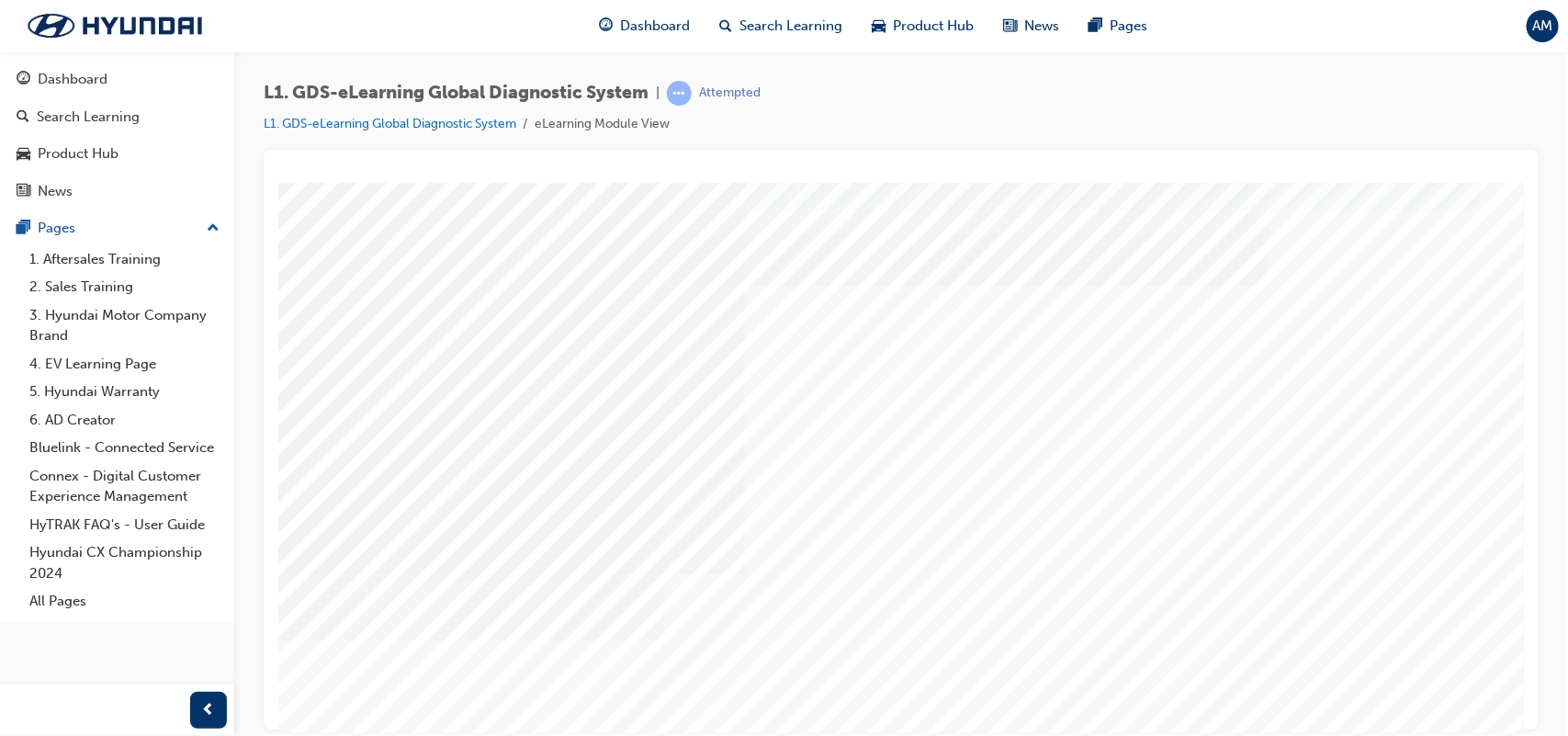 click on "Content Image Right" at bounding box center [902, 452] 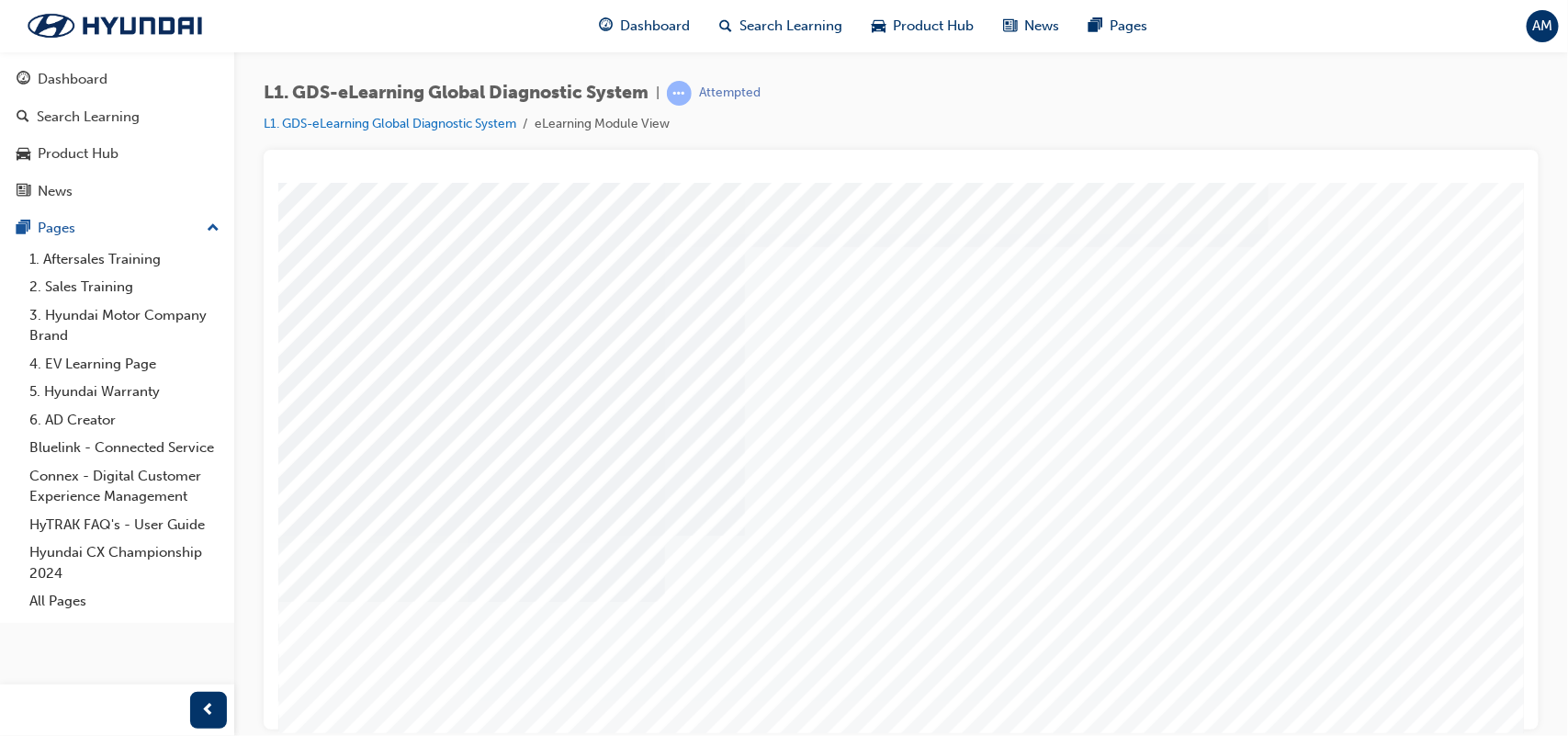 scroll, scrollTop: 103, scrollLeft: 0, axis: vertical 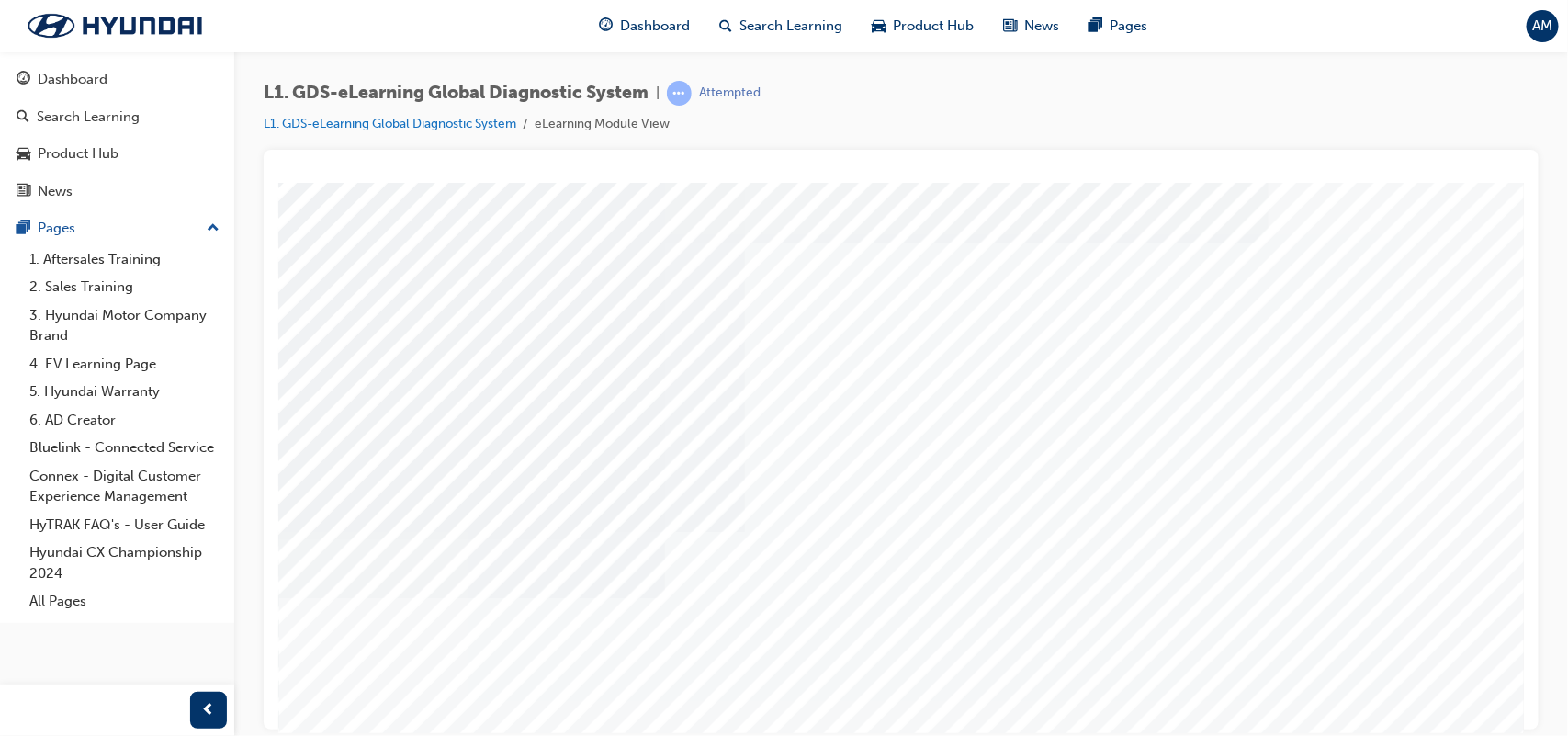 click at bounding box center (342, 2761) 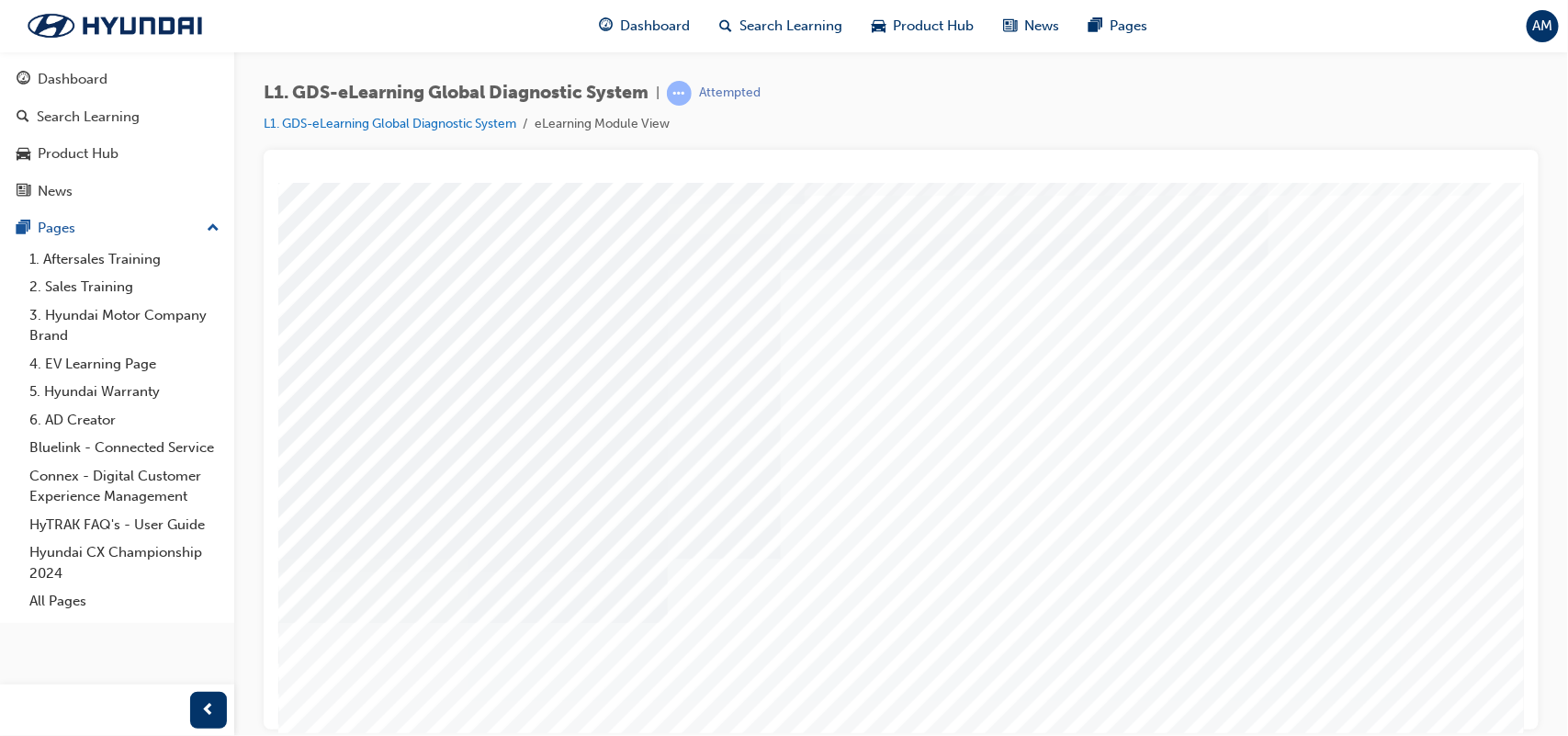 scroll, scrollTop: 80, scrollLeft: 0, axis: vertical 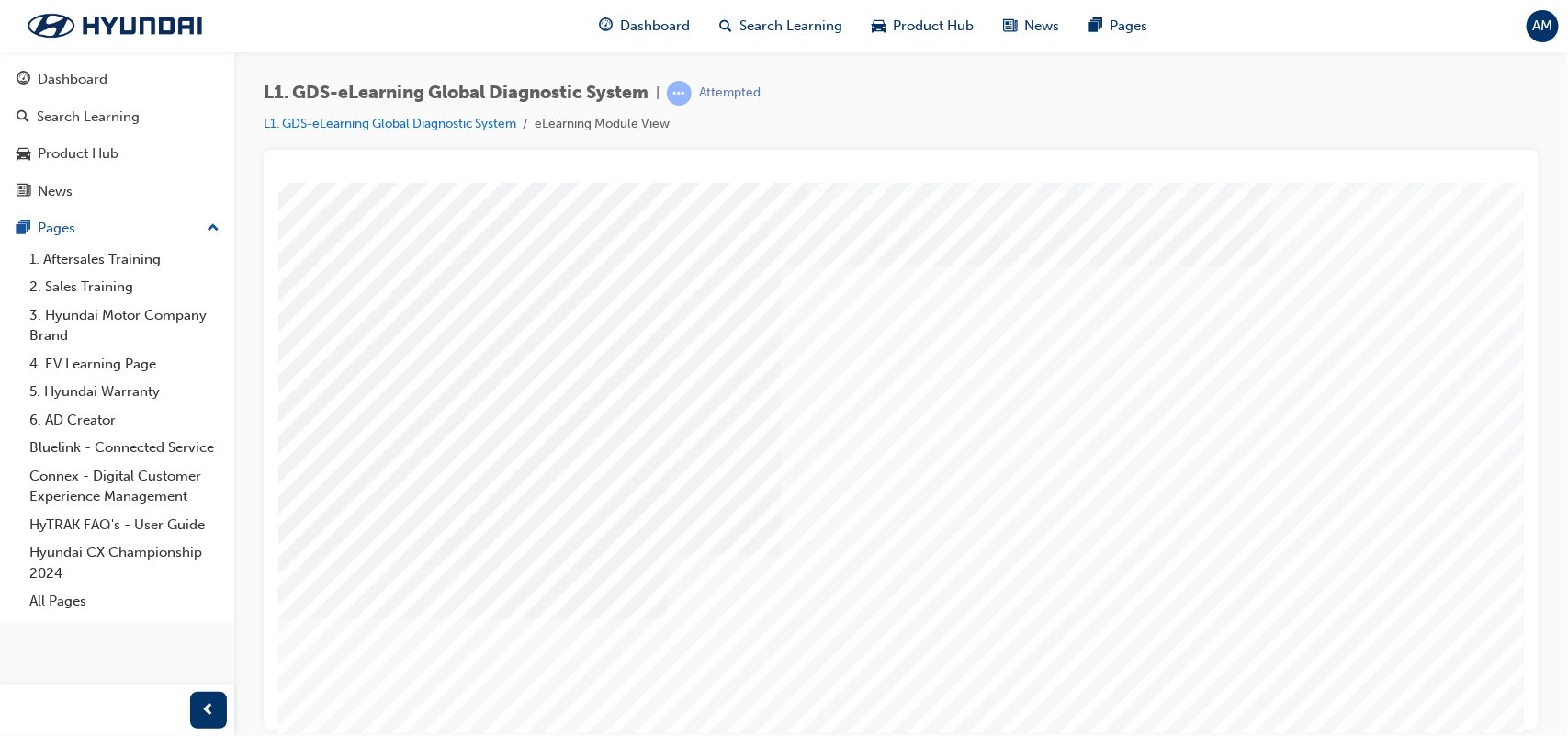 click at bounding box center (342, 2332) 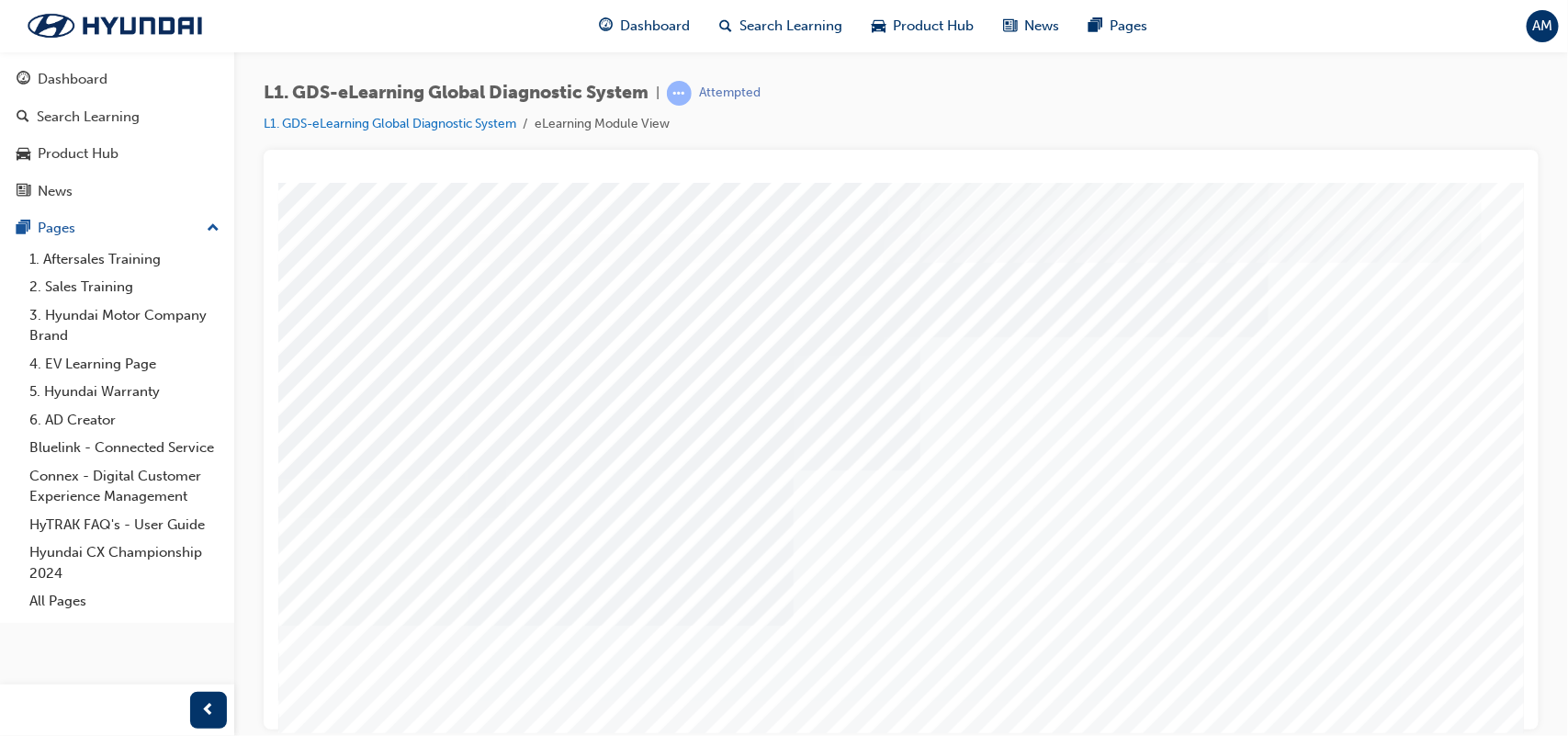 scroll, scrollTop: 0, scrollLeft: 0, axis: both 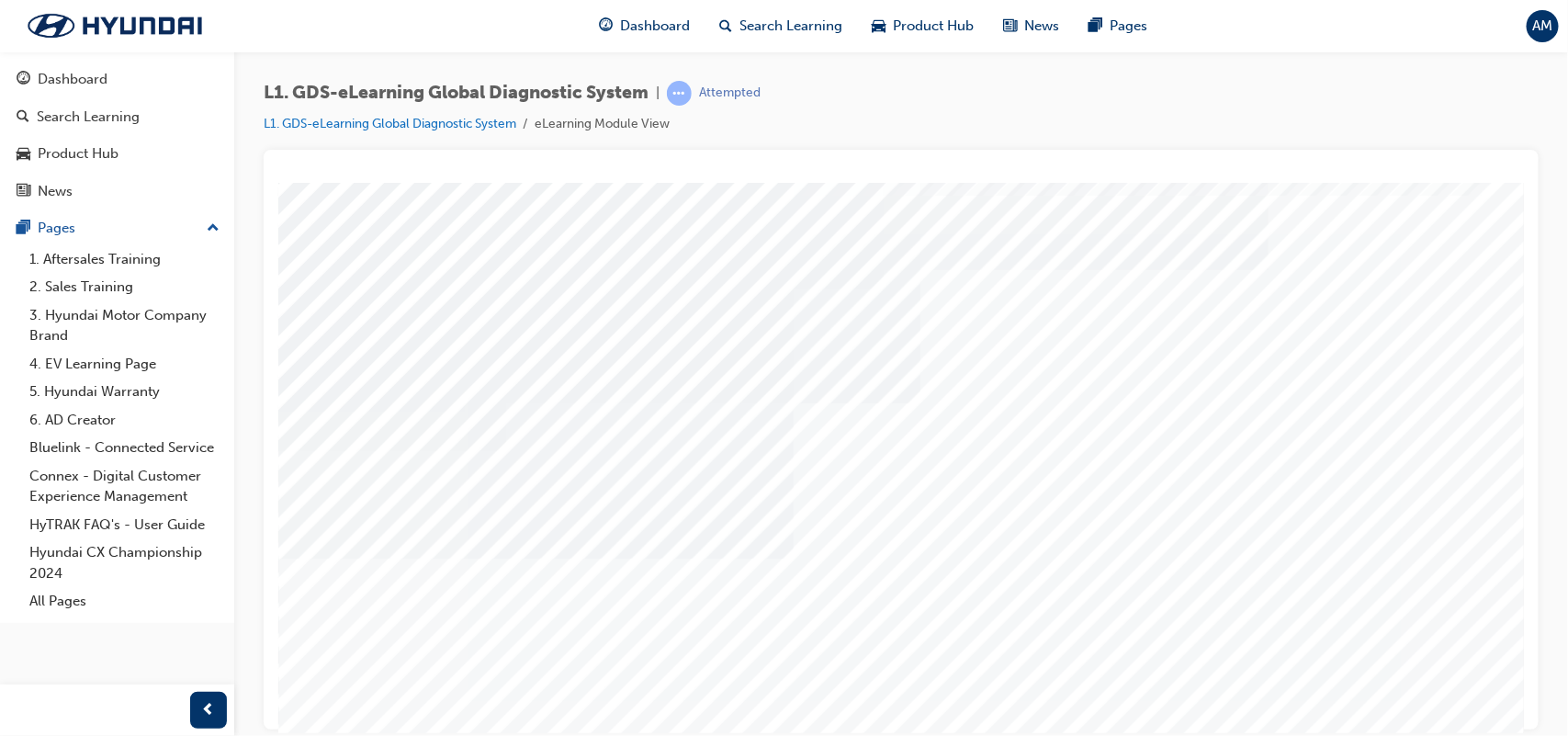 drag, startPoint x: 1184, startPoint y: 583, endPoint x: 1108, endPoint y: 534, distance: 90.4268 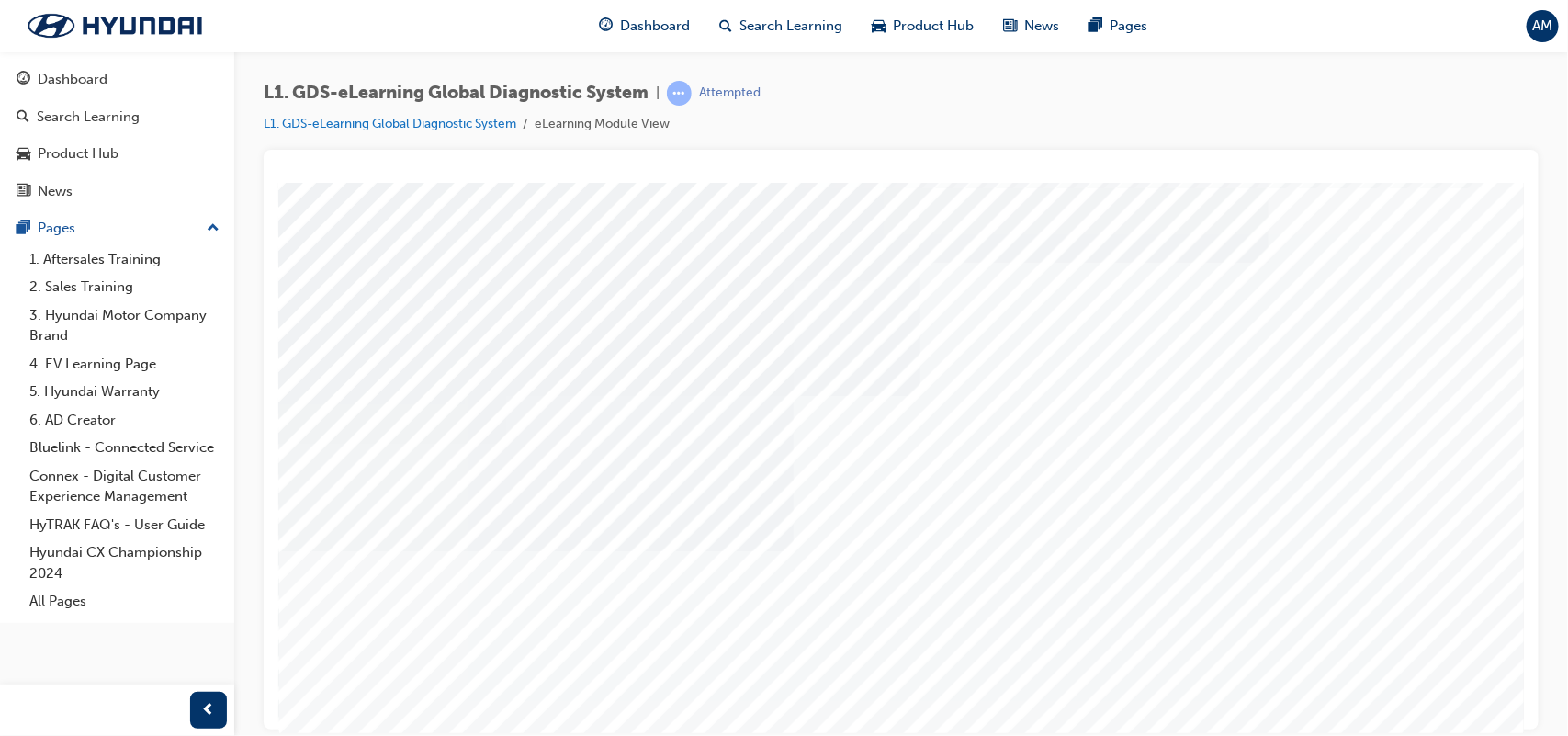 scroll, scrollTop: 80, scrollLeft: 0, axis: vertical 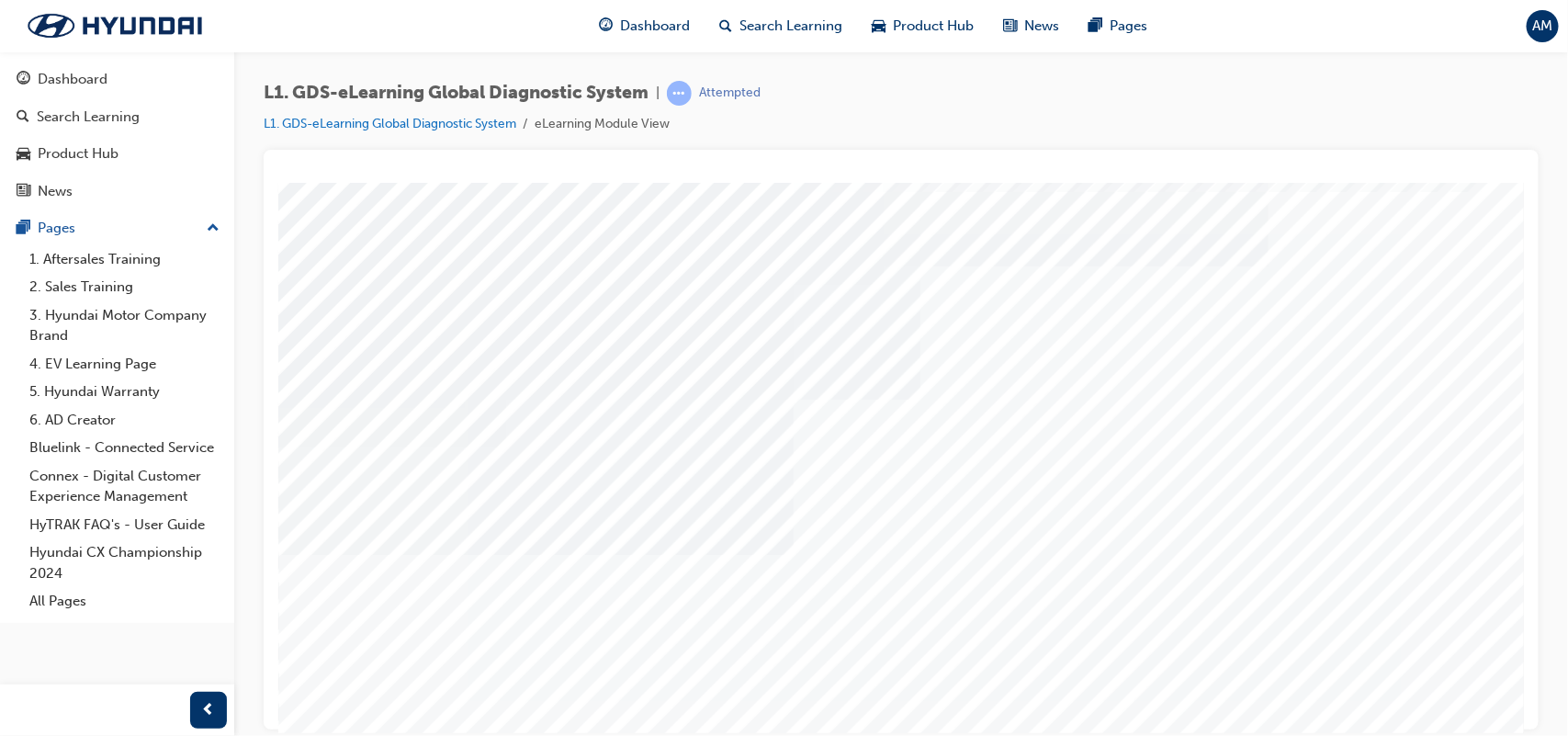 click at bounding box center [582, 3951] 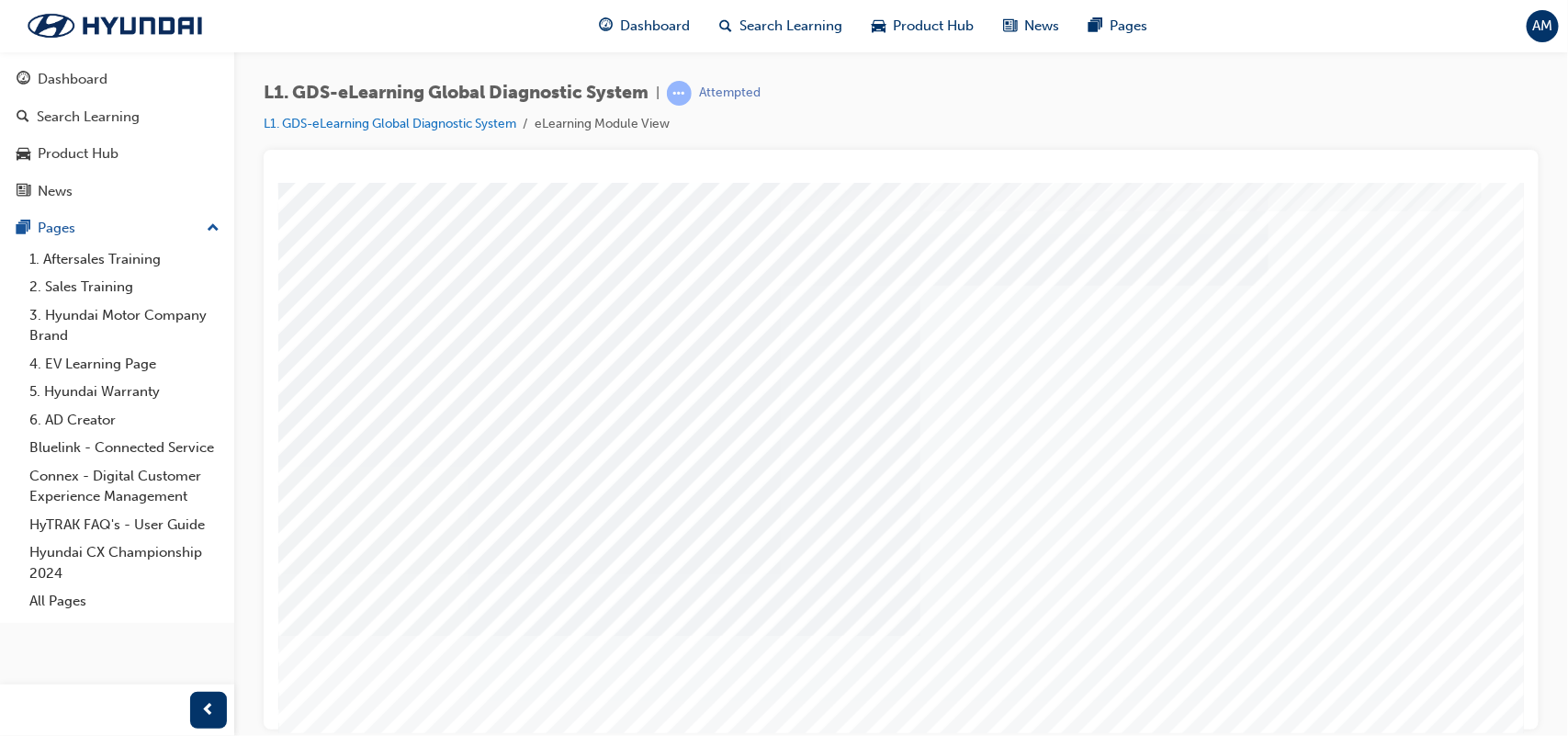 scroll, scrollTop: 72, scrollLeft: 0, axis: vertical 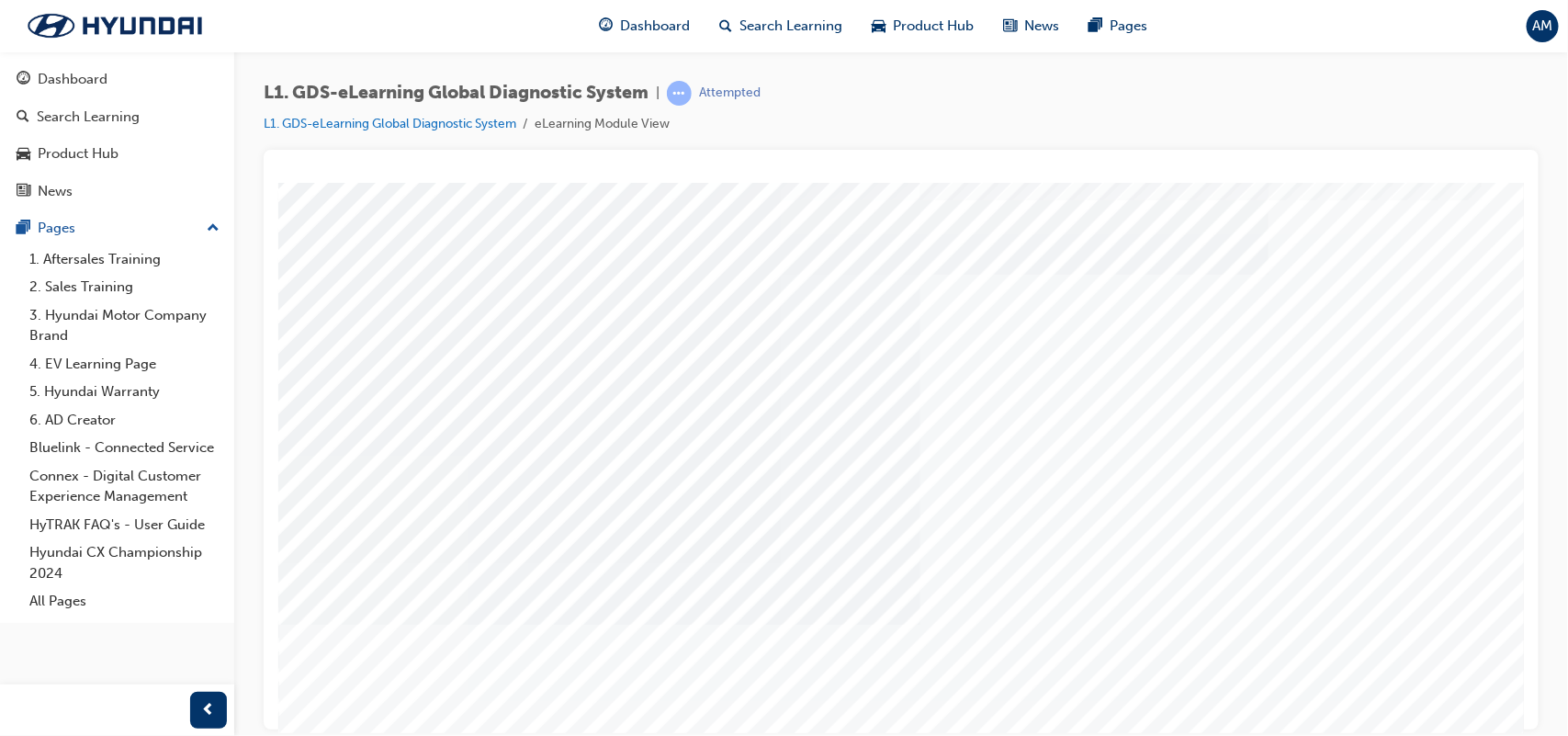 click at bounding box center (342, 3299) 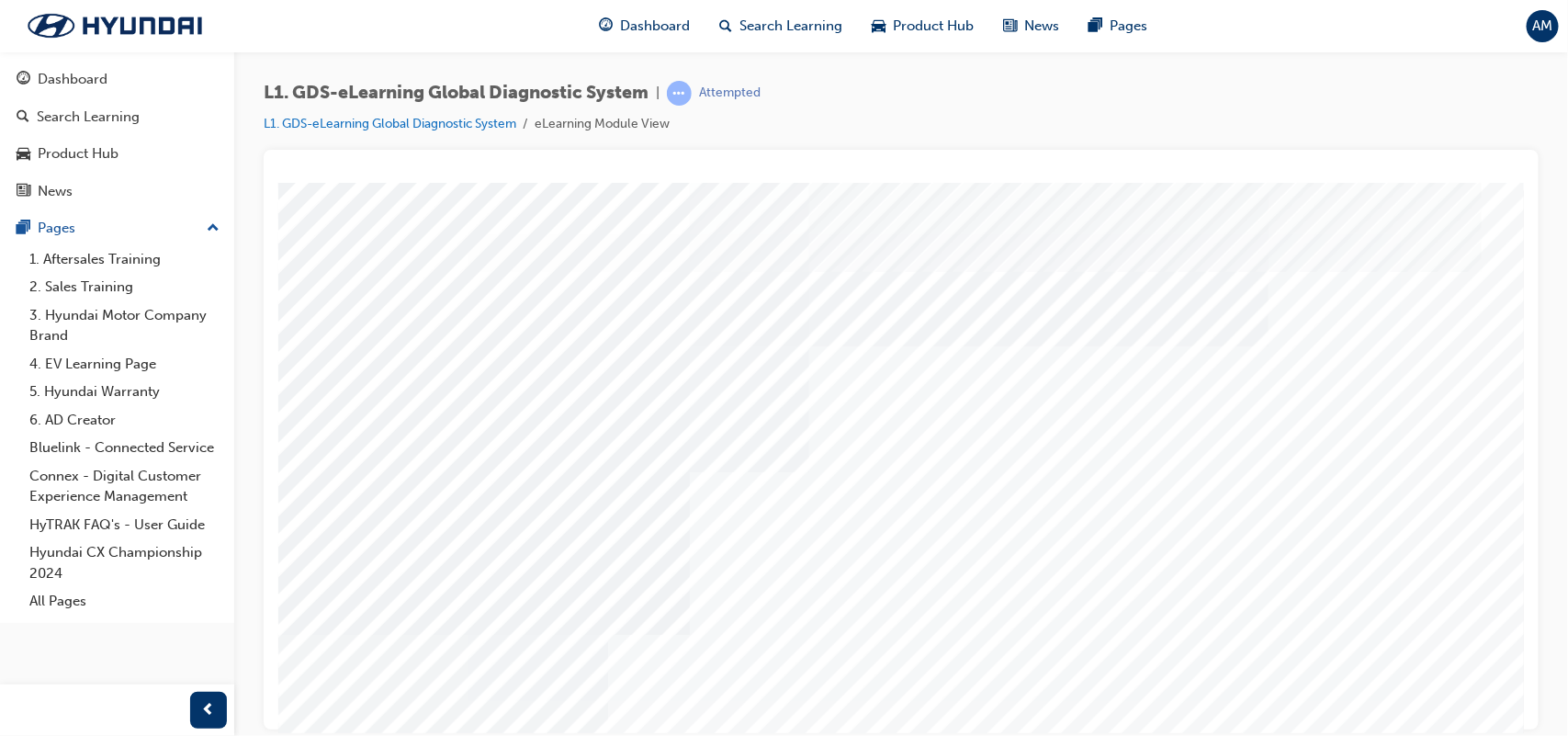 scroll, scrollTop: 158, scrollLeft: 0, axis: vertical 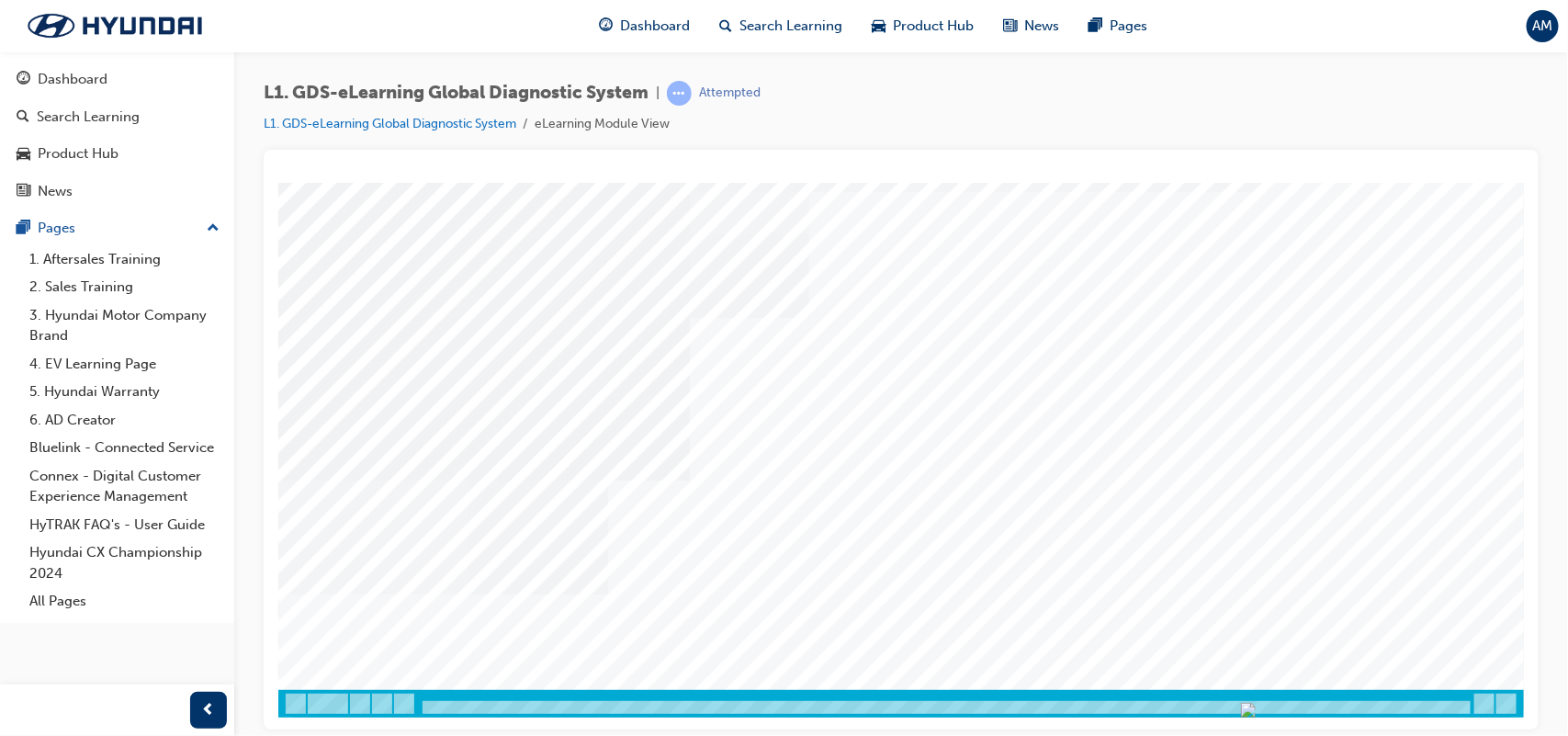 click at bounding box center (438, 4245) 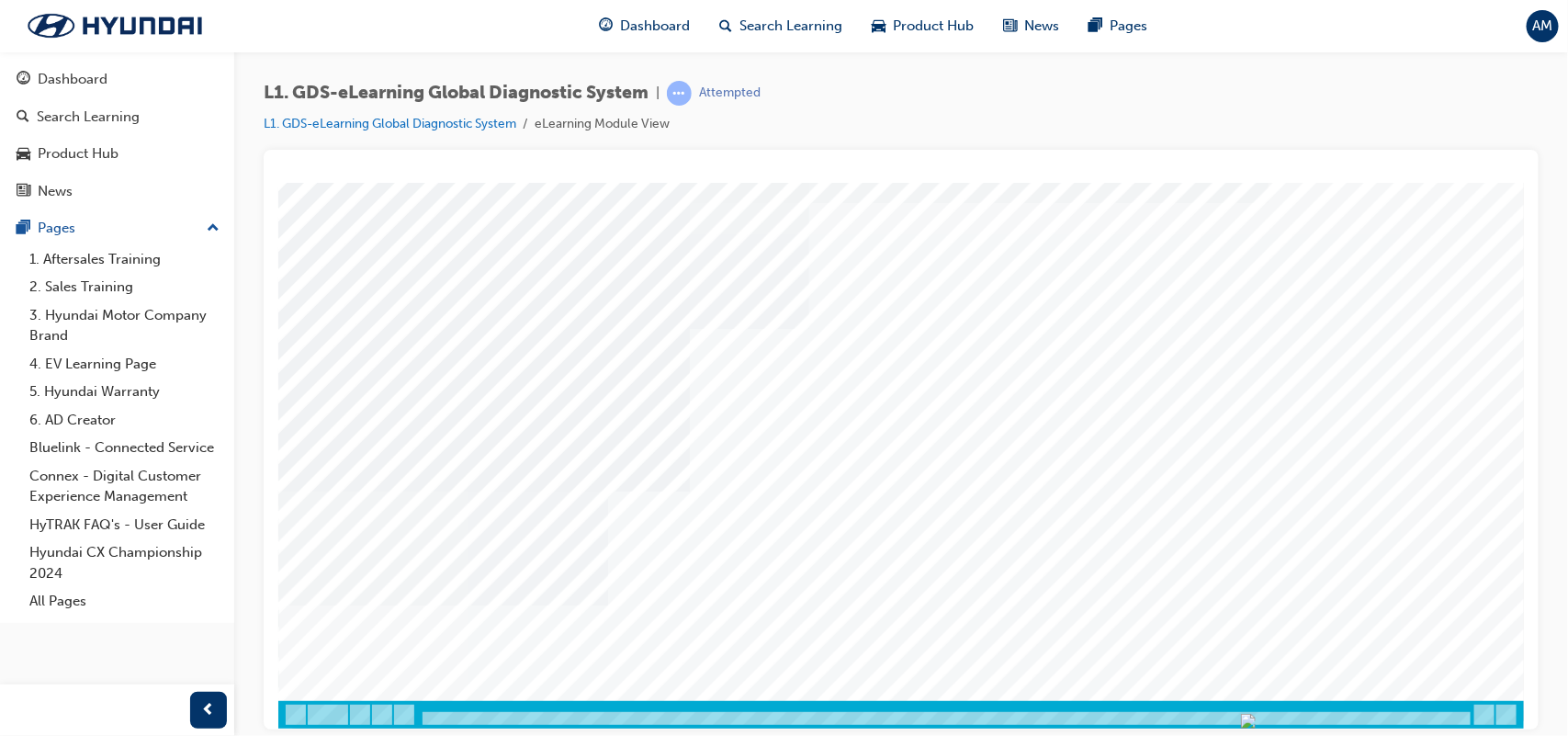 click at bounding box center [438, 4256] 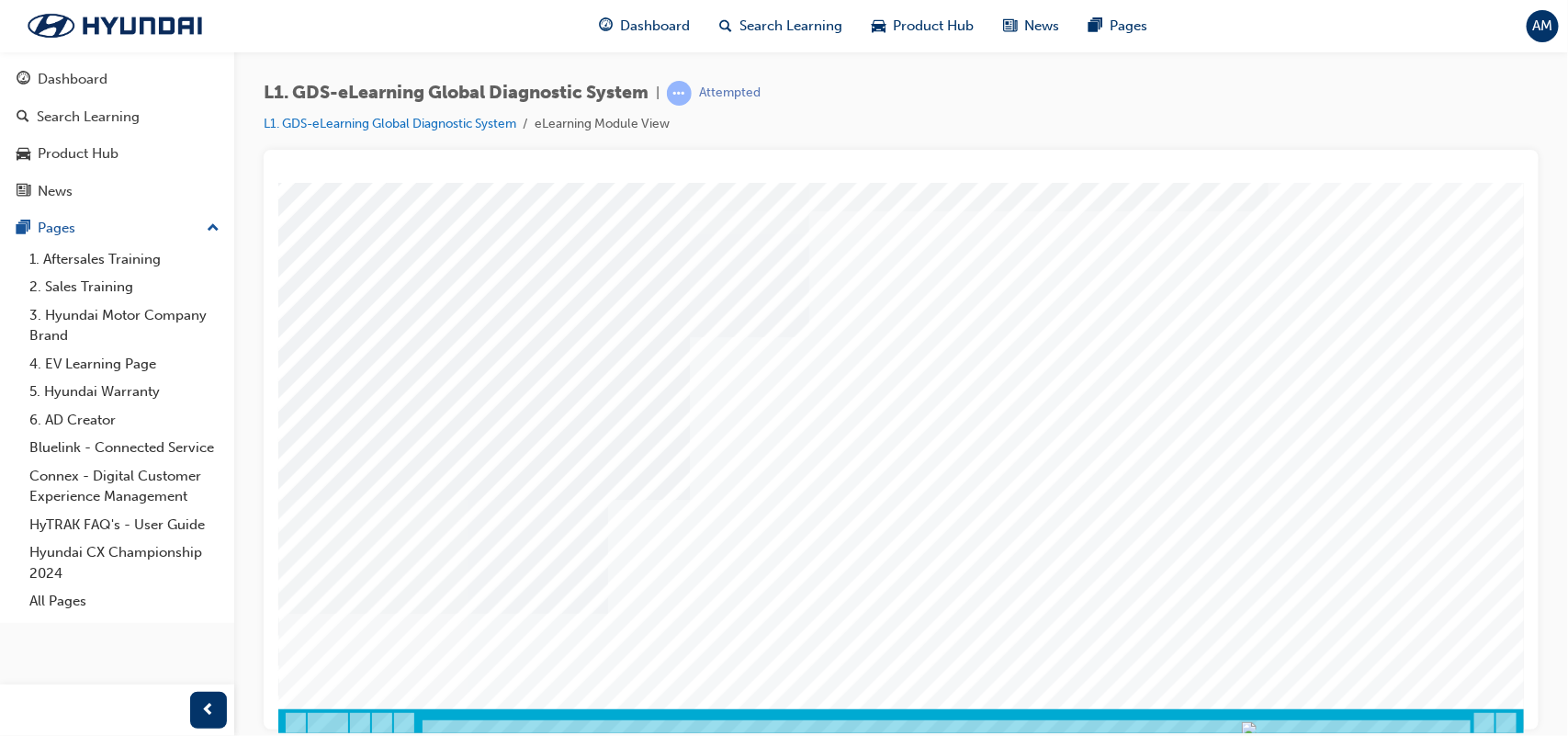 scroll, scrollTop: 158, scrollLeft: 0, axis: vertical 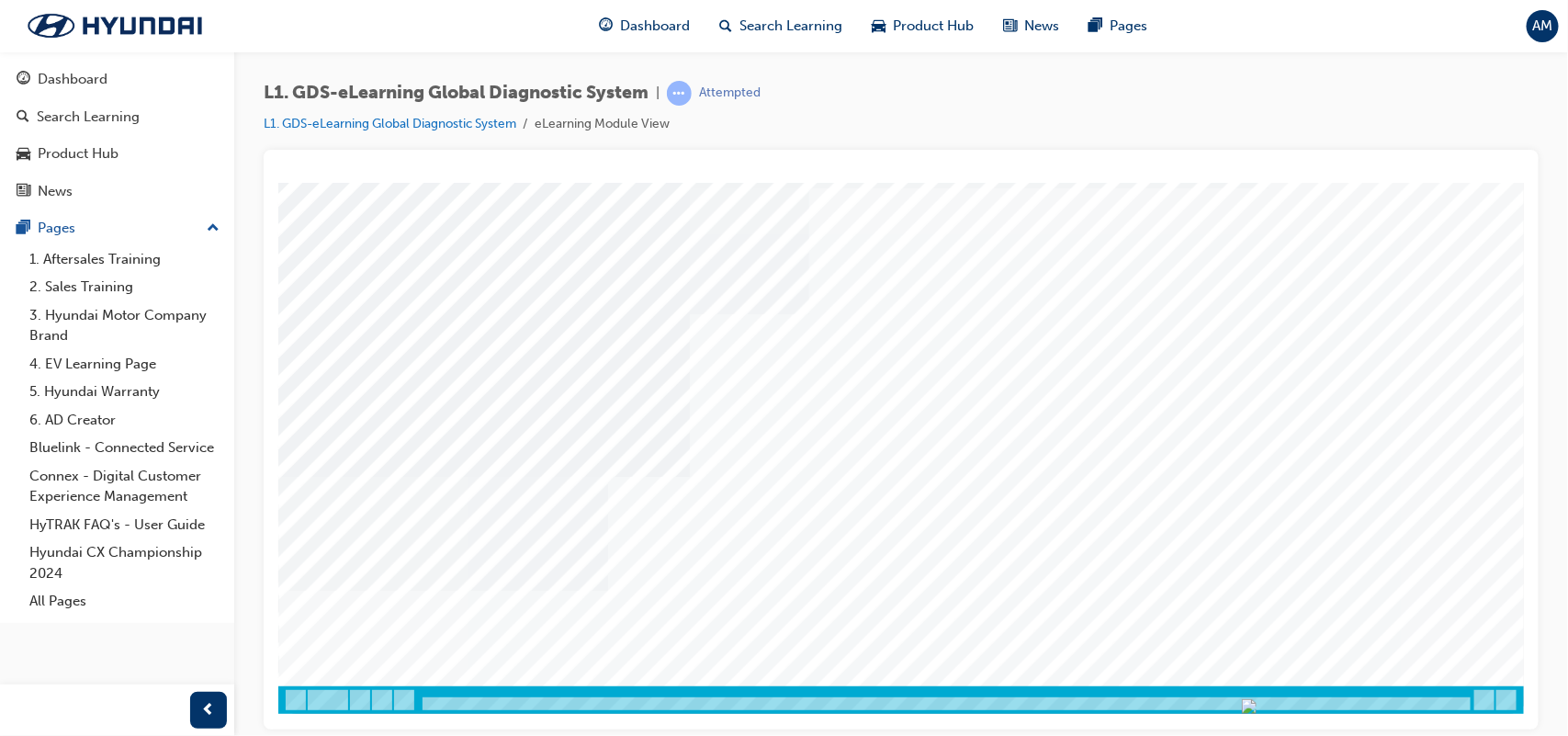 click at bounding box center [438, 4241] 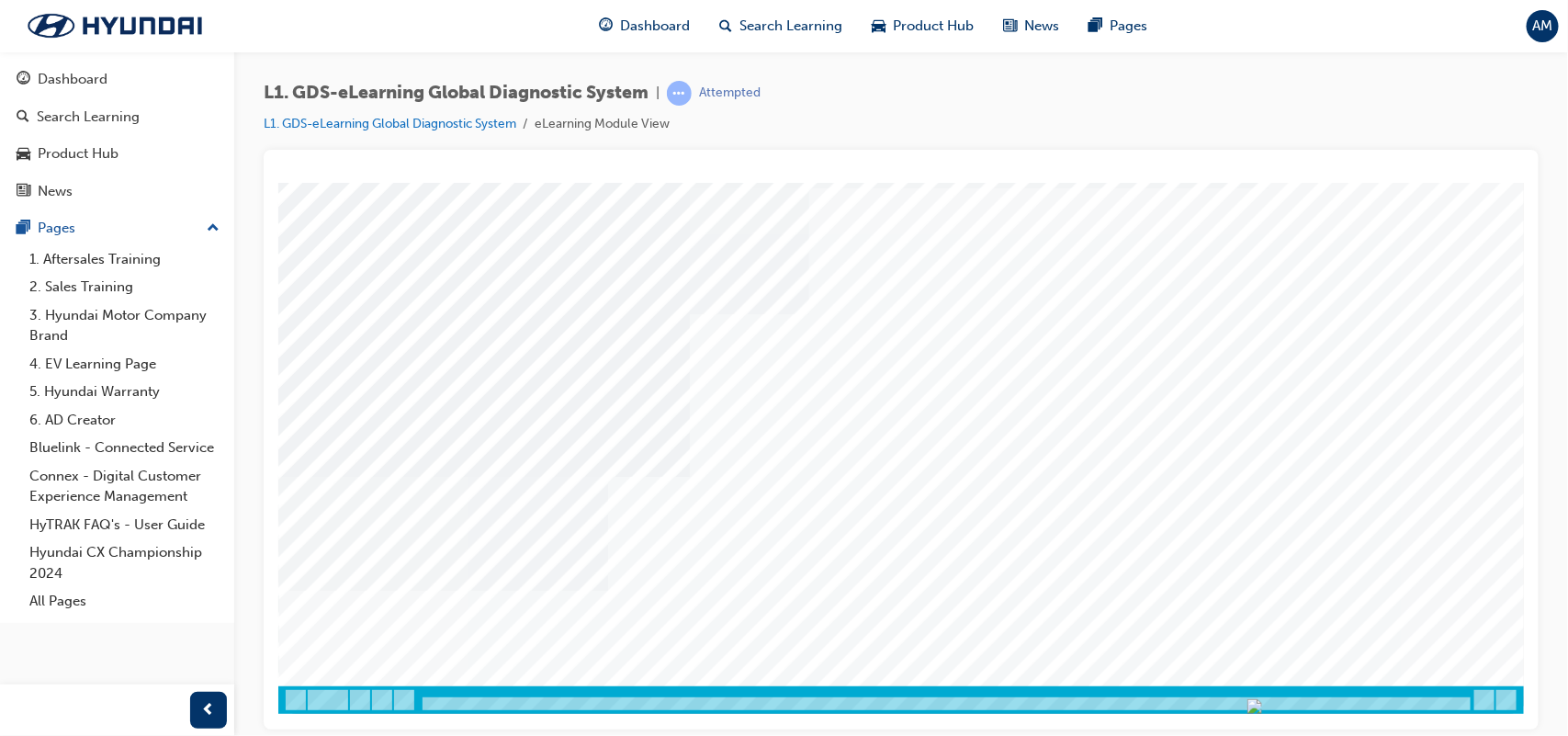 click at bounding box center [342, 2706] 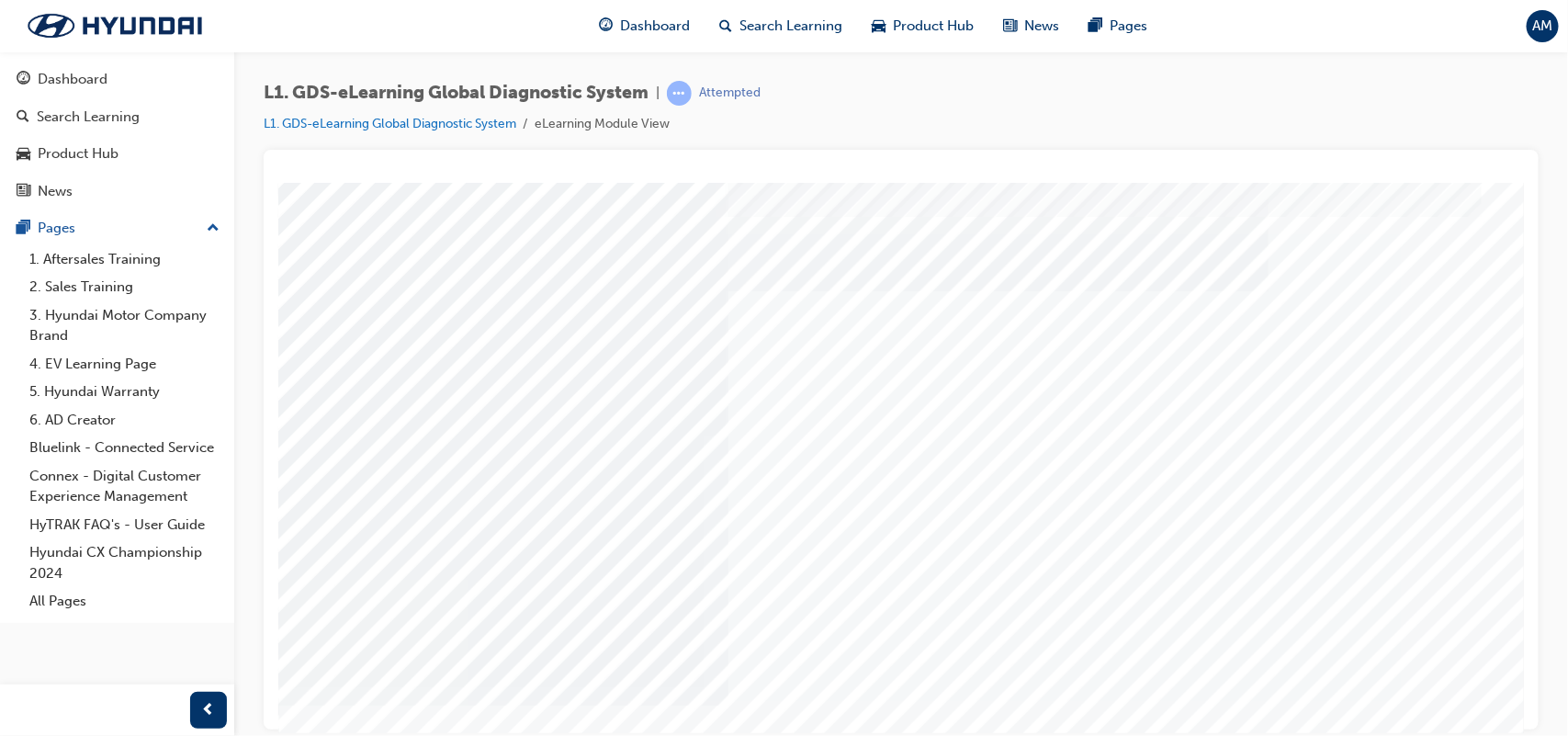 scroll, scrollTop: 74, scrollLeft: 0, axis: vertical 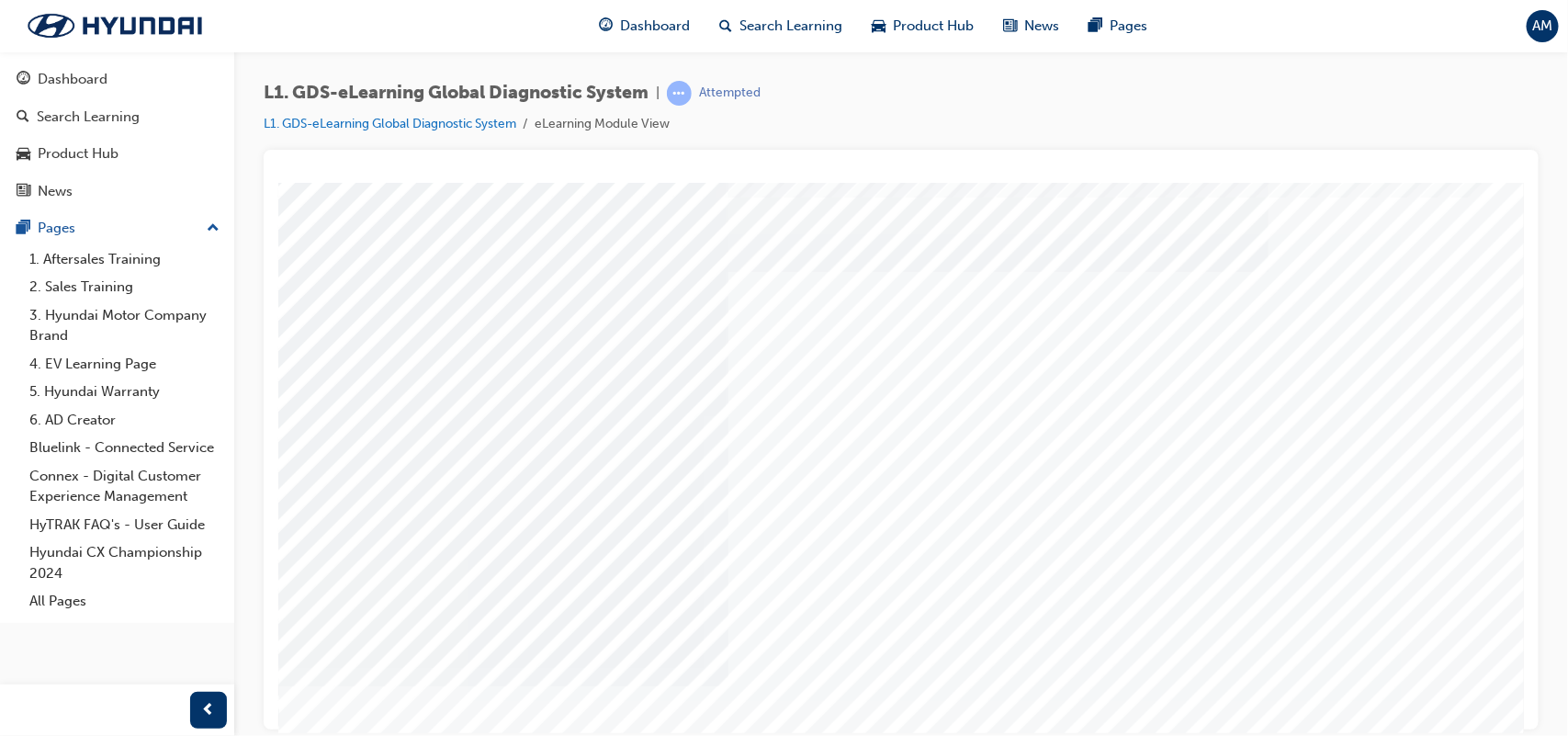 click at bounding box center (342, 2790) 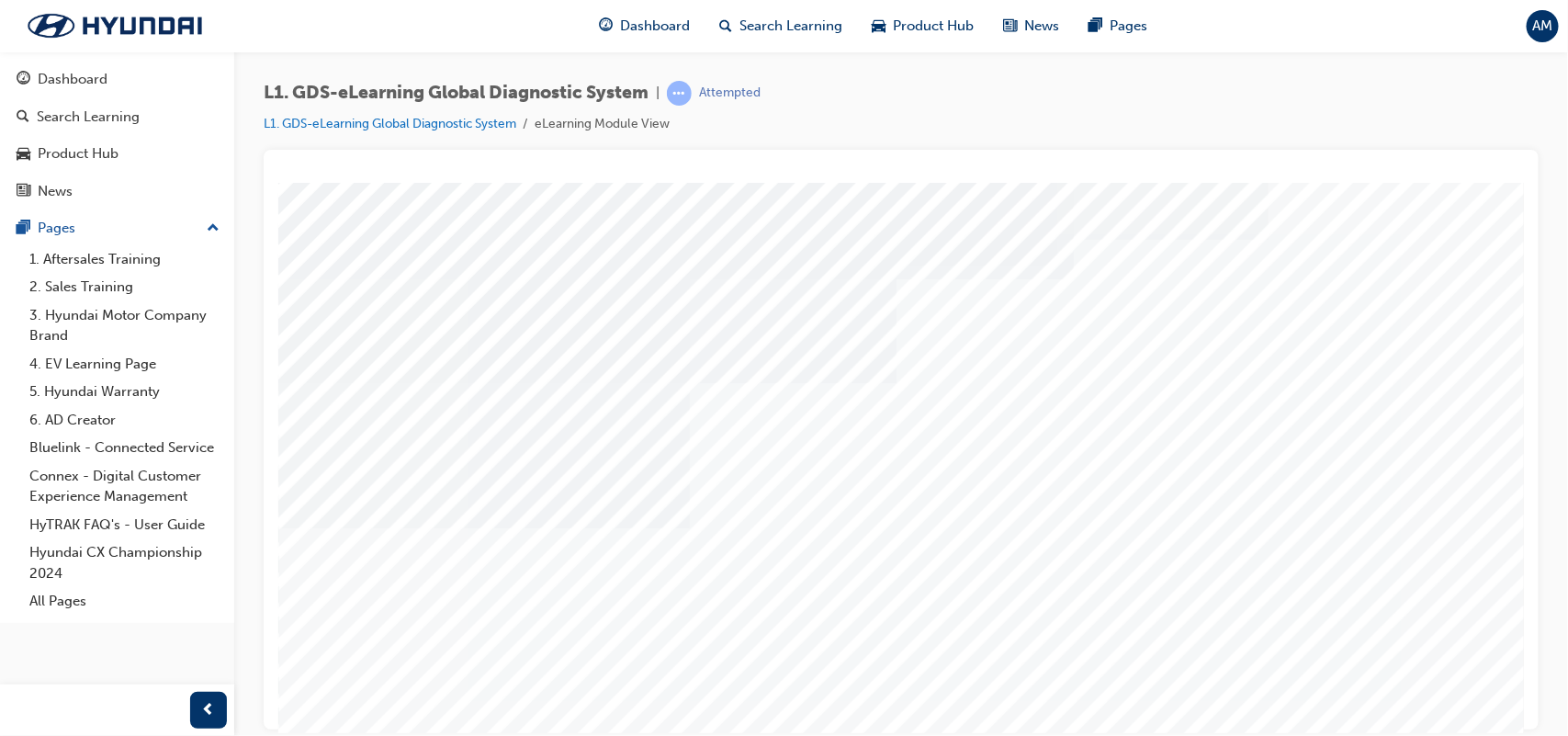 scroll, scrollTop: 158, scrollLeft: 0, axis: vertical 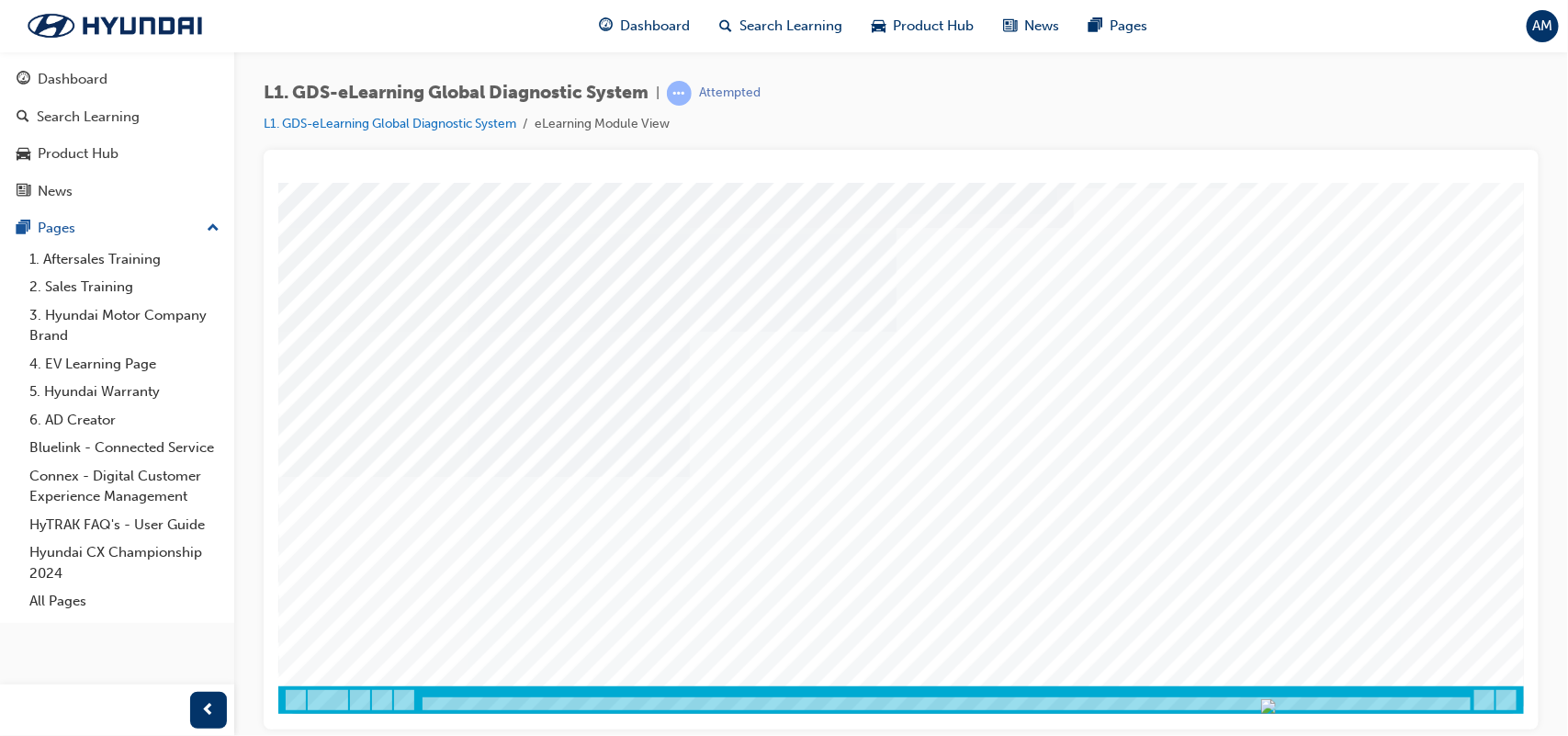 click at bounding box center (342, 2706) 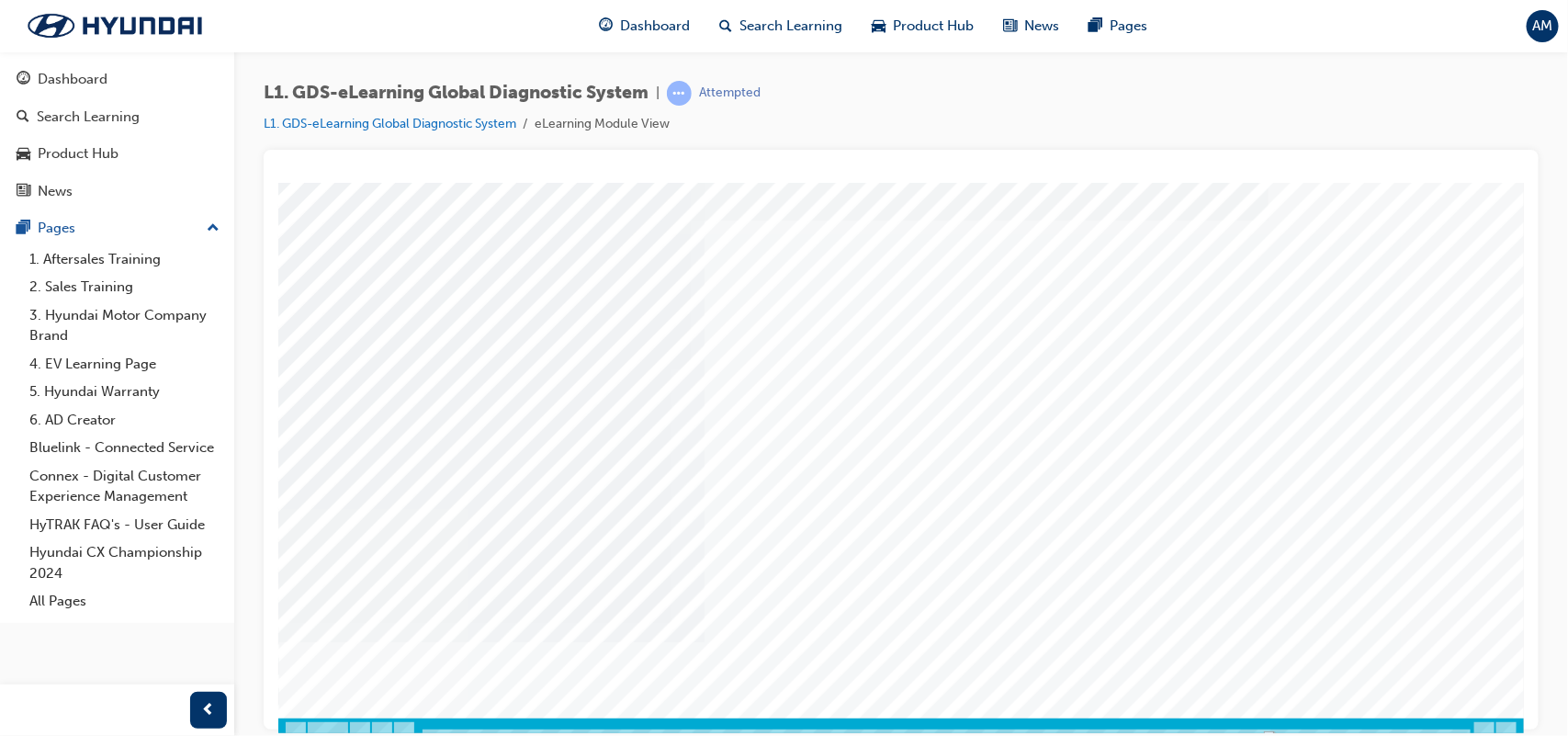 scroll, scrollTop: 158, scrollLeft: 0, axis: vertical 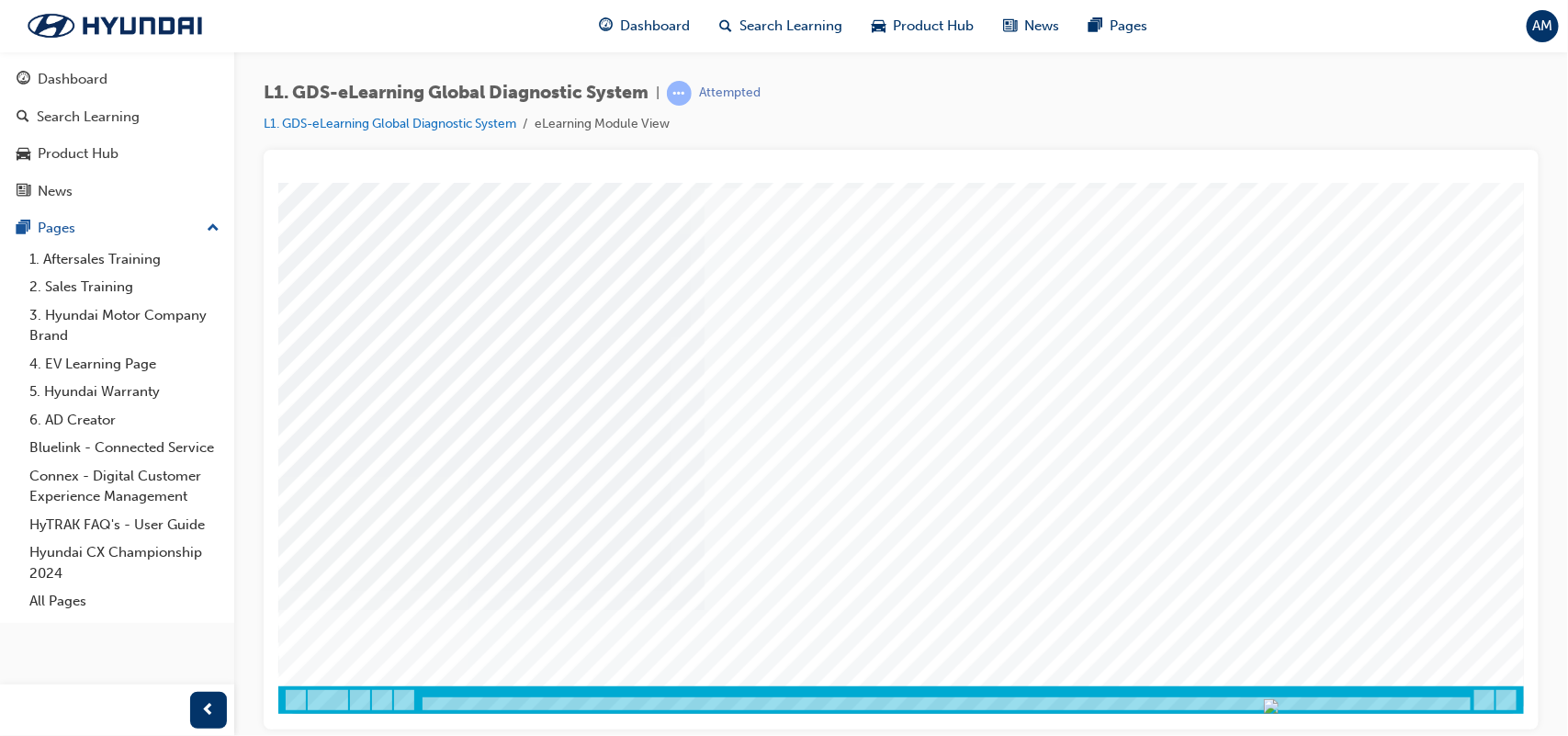 click at bounding box center (342, 2706) 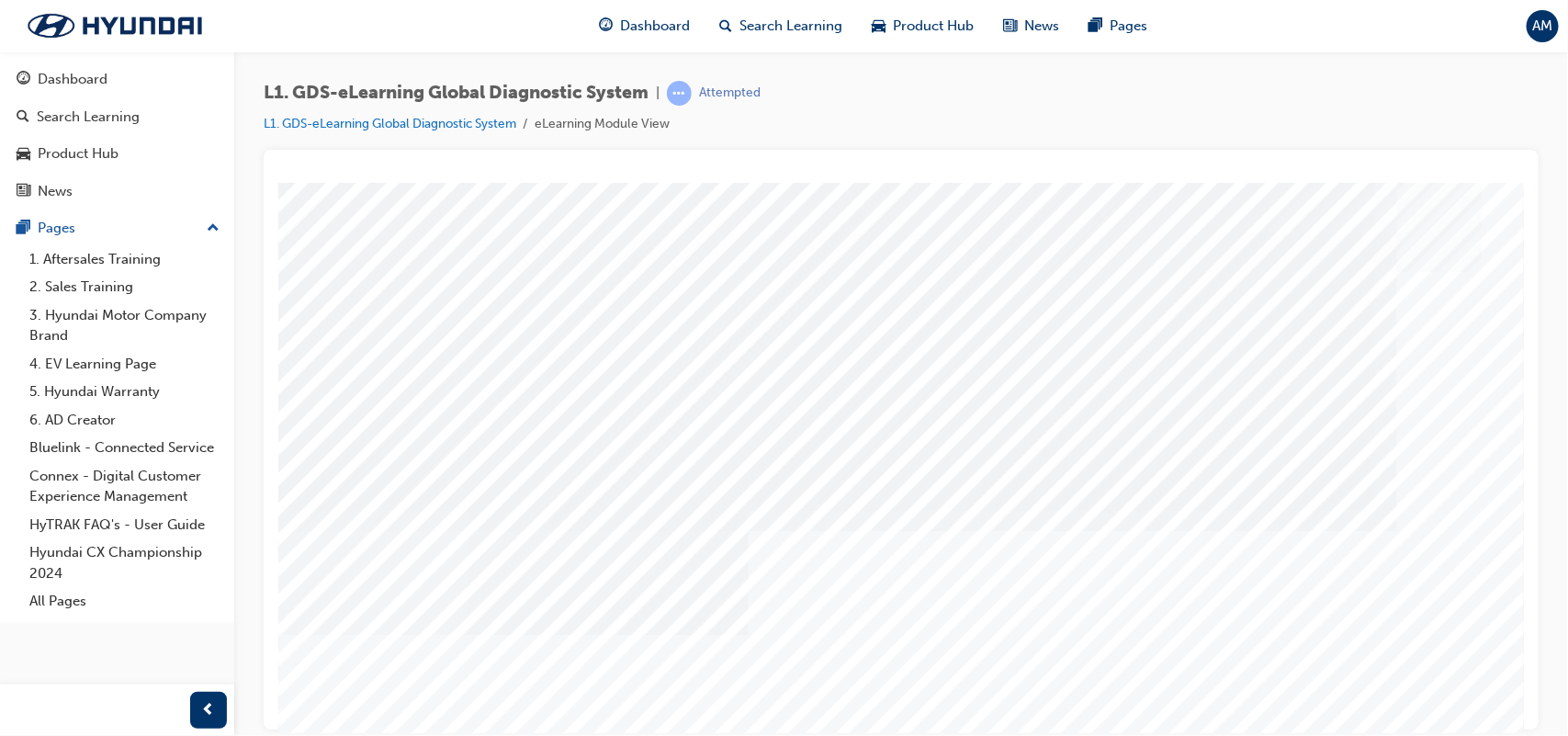 scroll, scrollTop: 46, scrollLeft: 0, axis: vertical 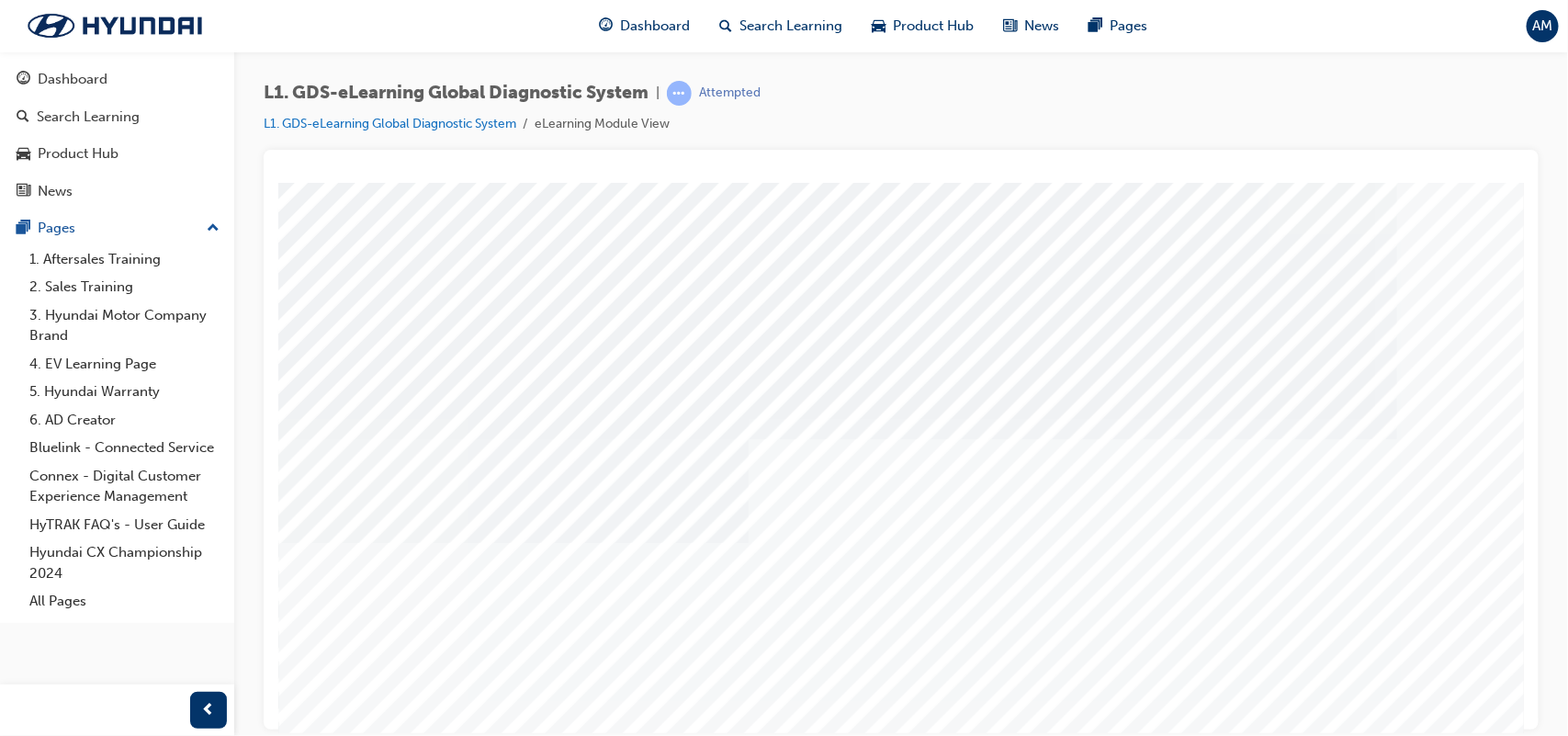 click at bounding box center (826, 3298) 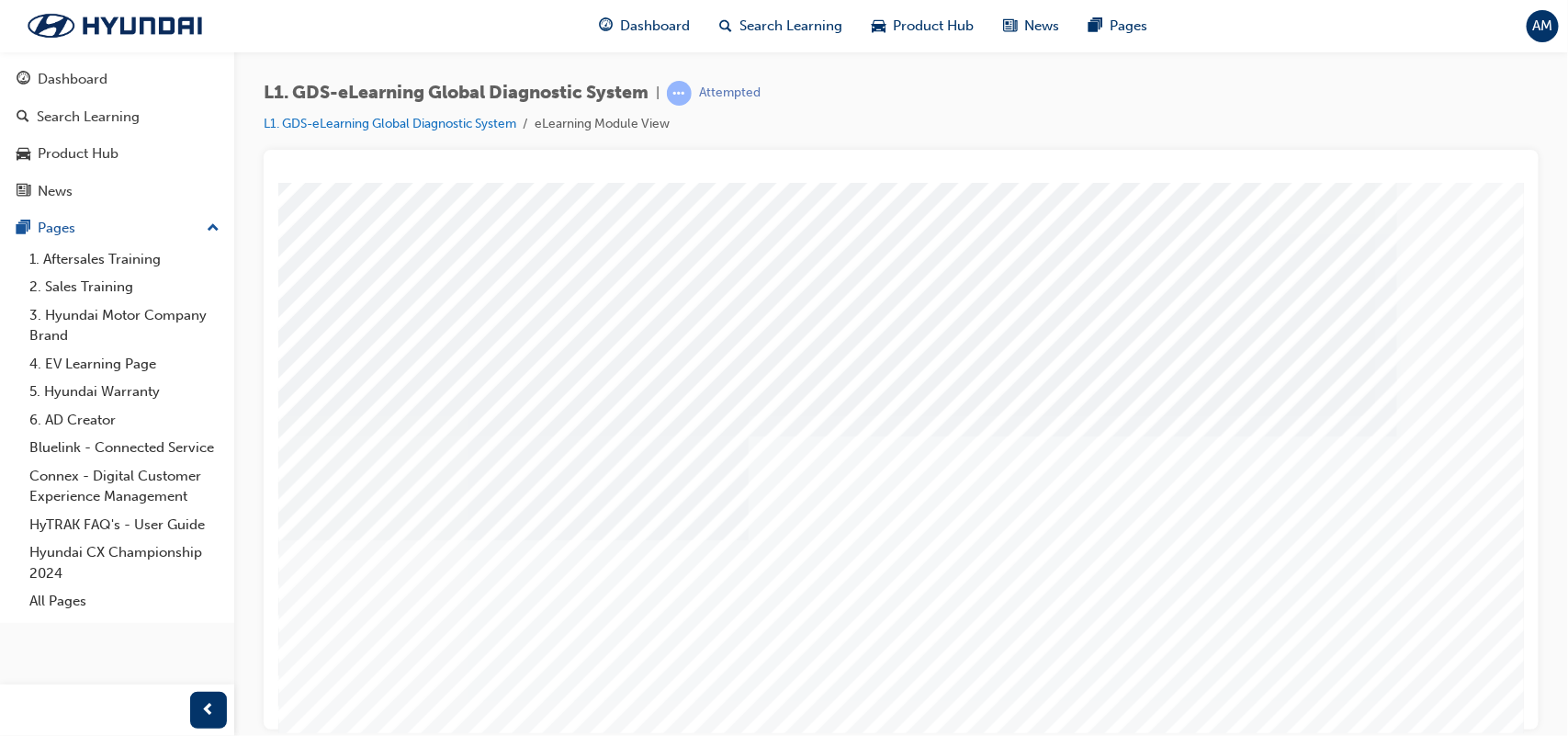 click at bounding box center (342, 2769) 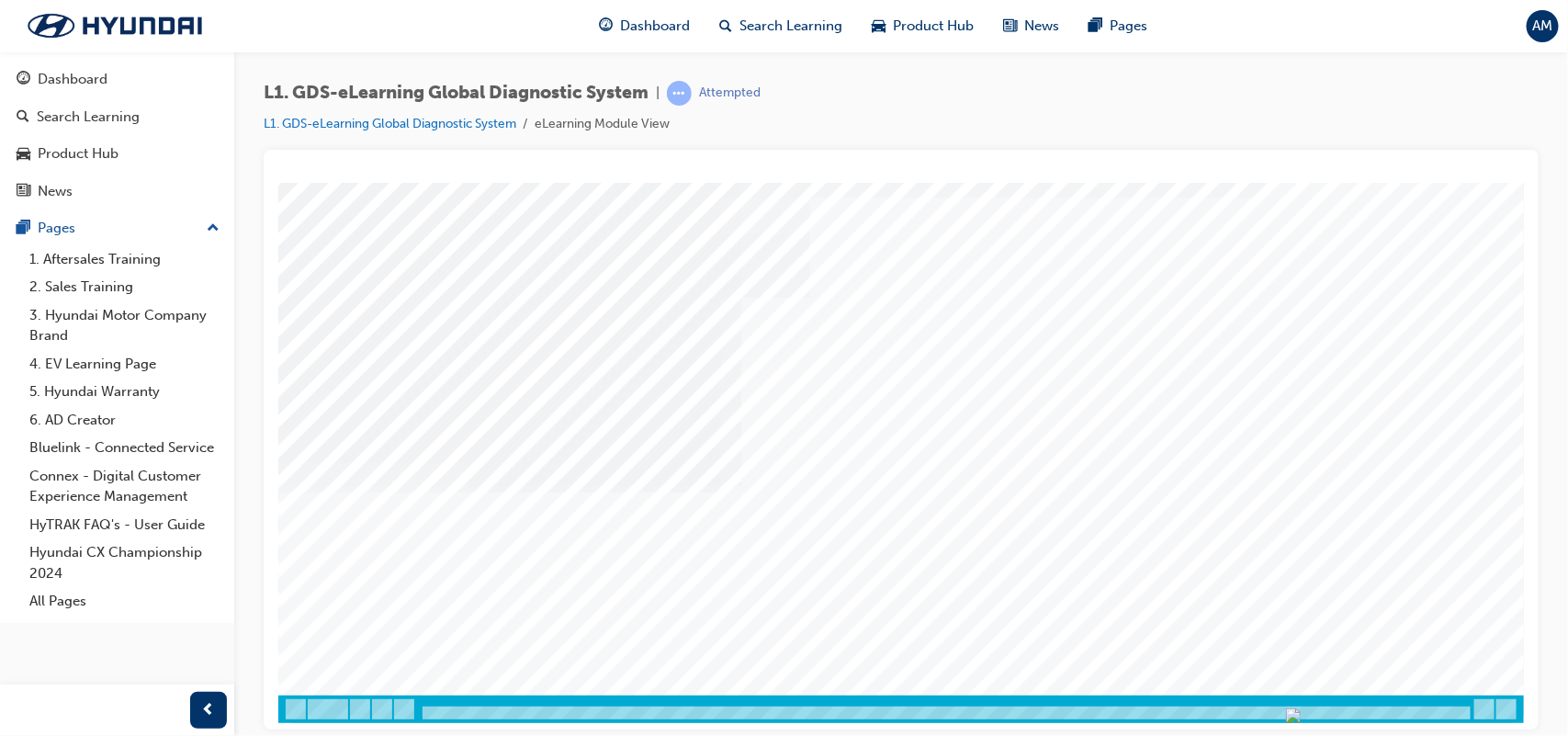scroll, scrollTop: 153, scrollLeft: 0, axis: vertical 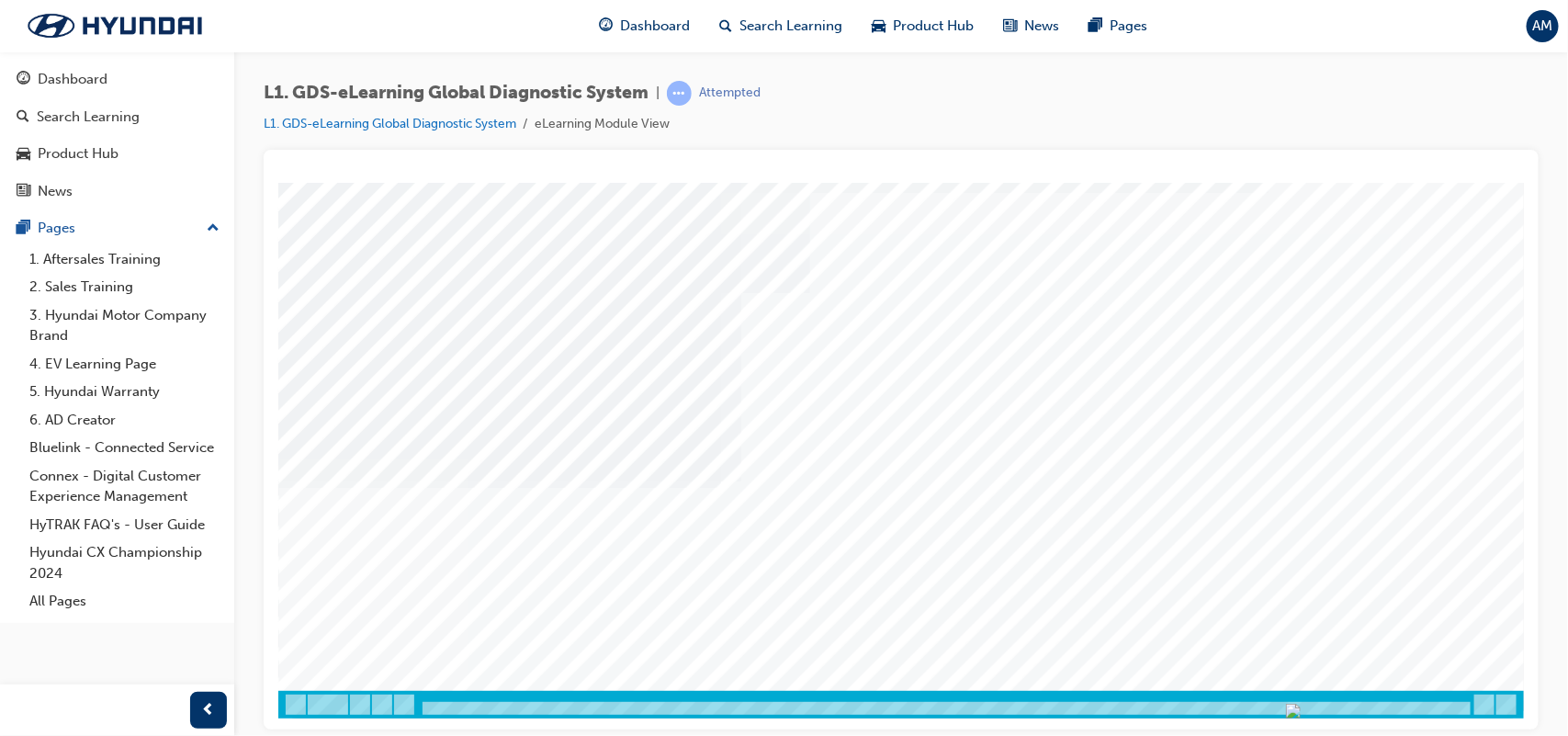 click at bounding box center [342, 2711] 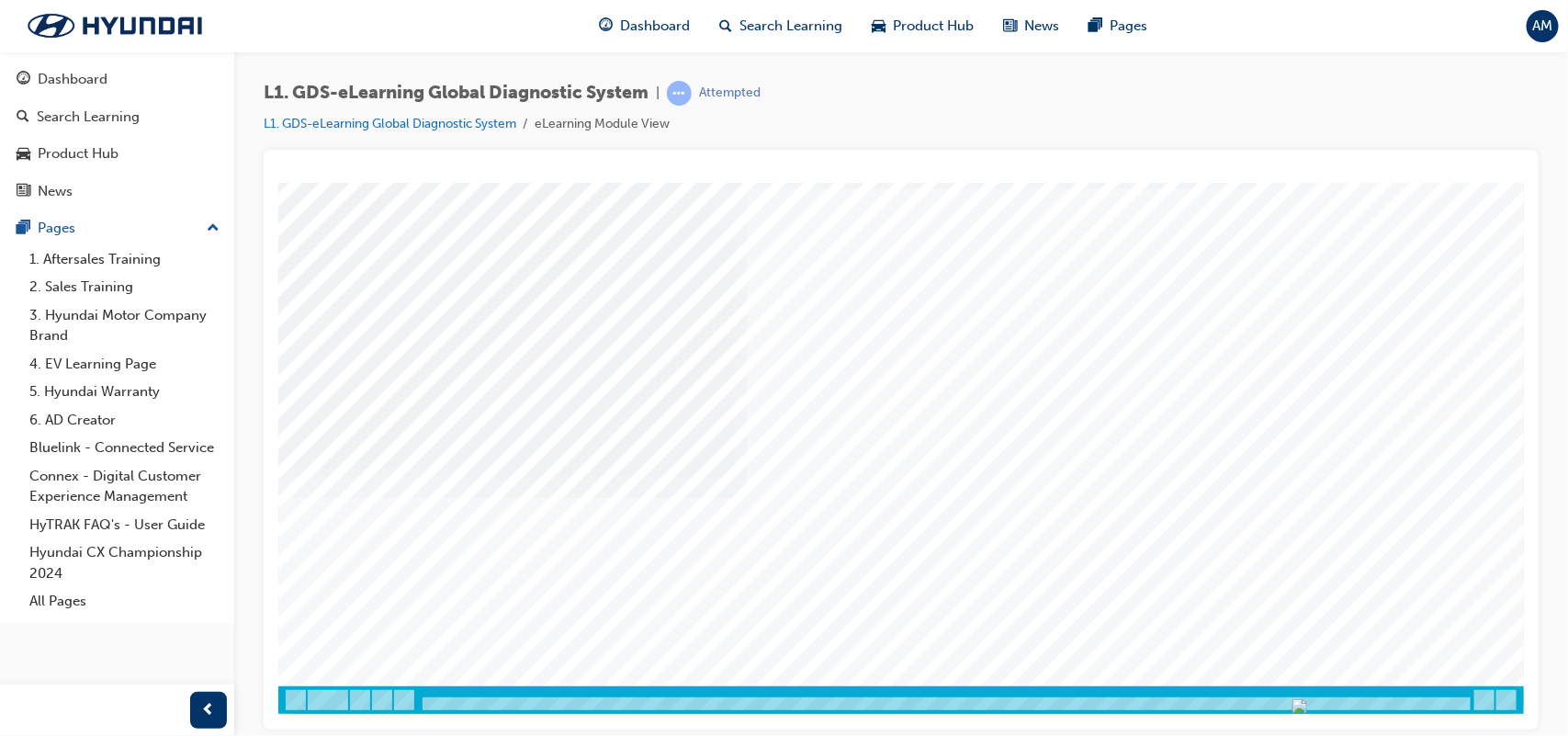 scroll, scrollTop: 120, scrollLeft: 0, axis: vertical 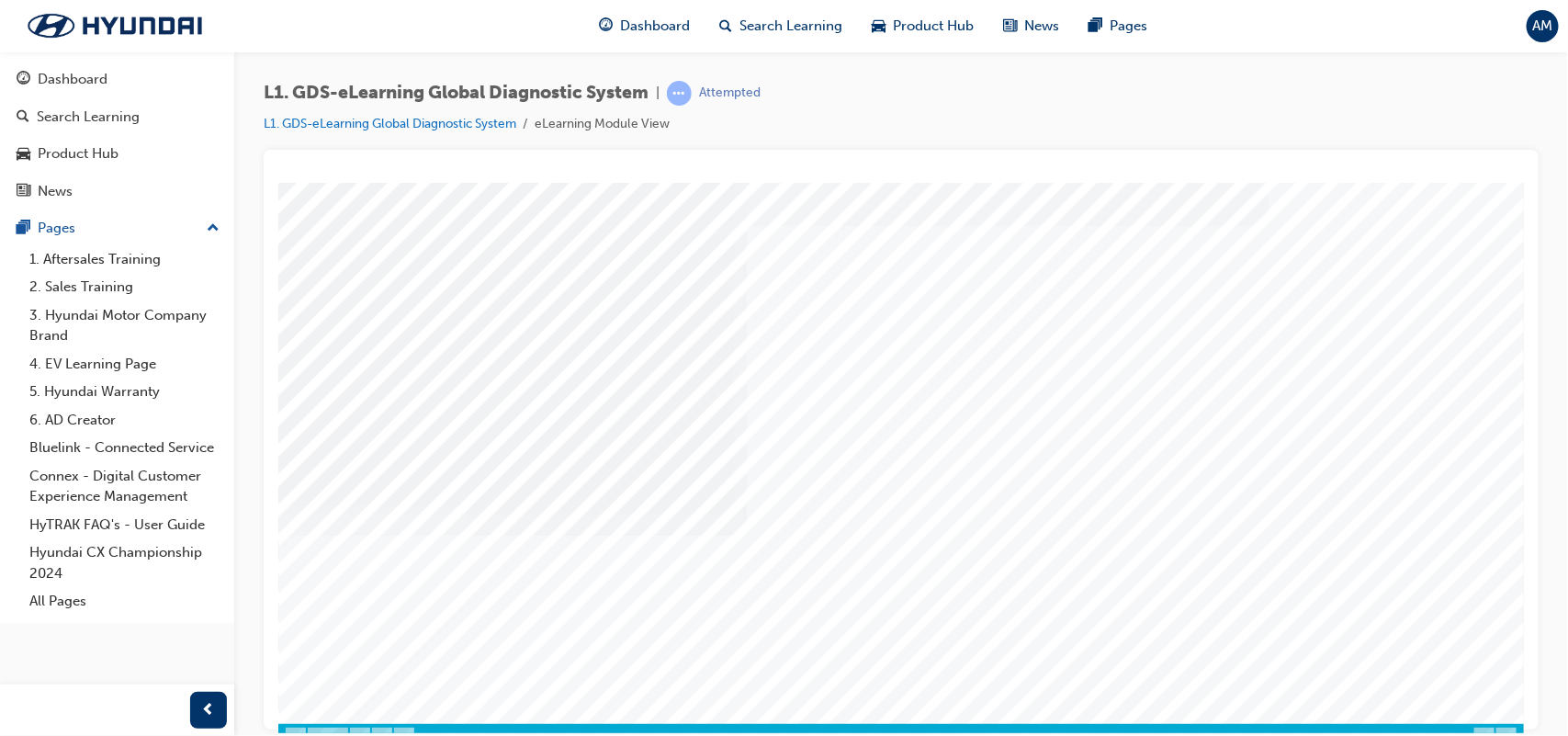 click at bounding box center (342, 2744) 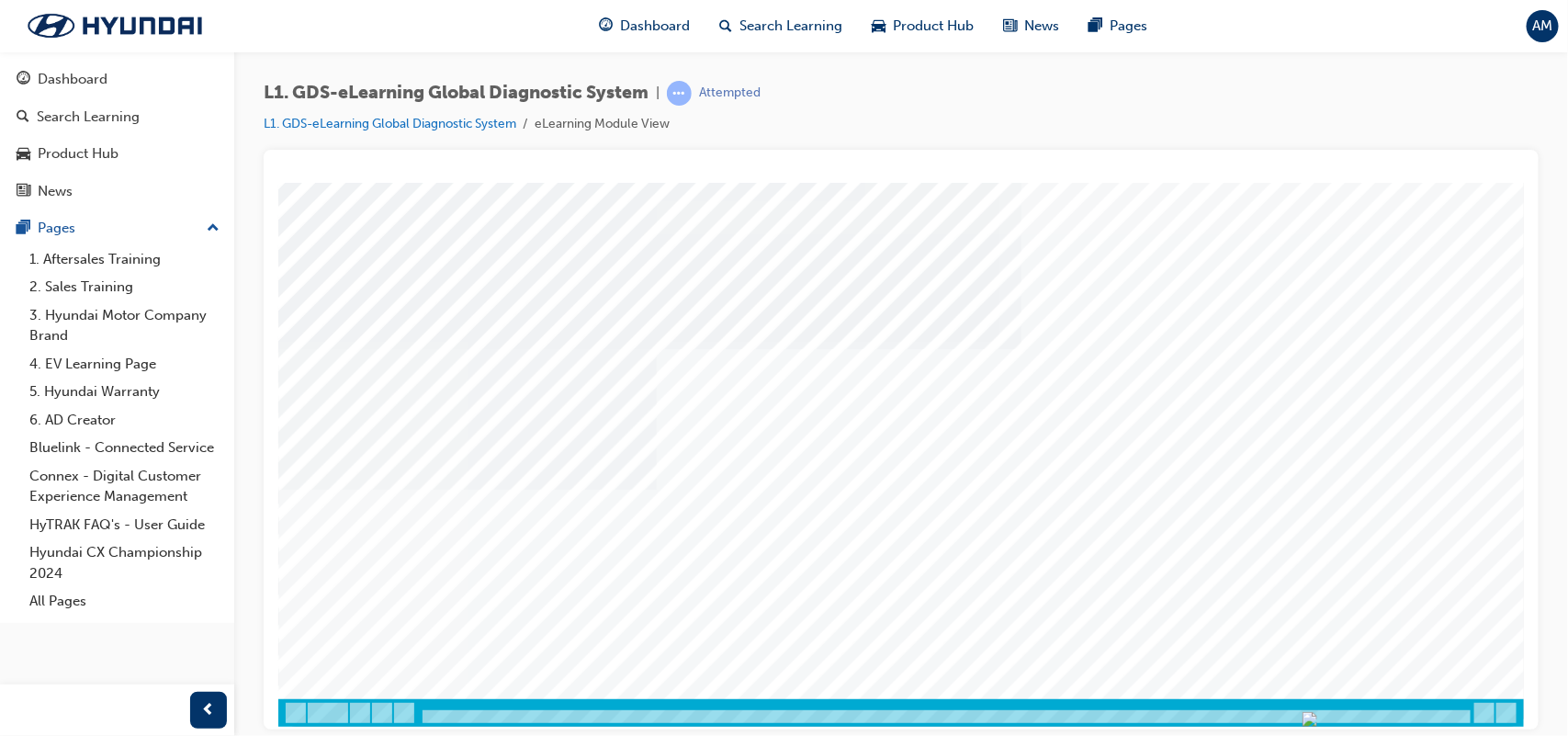 scroll, scrollTop: 141, scrollLeft: 0, axis: vertical 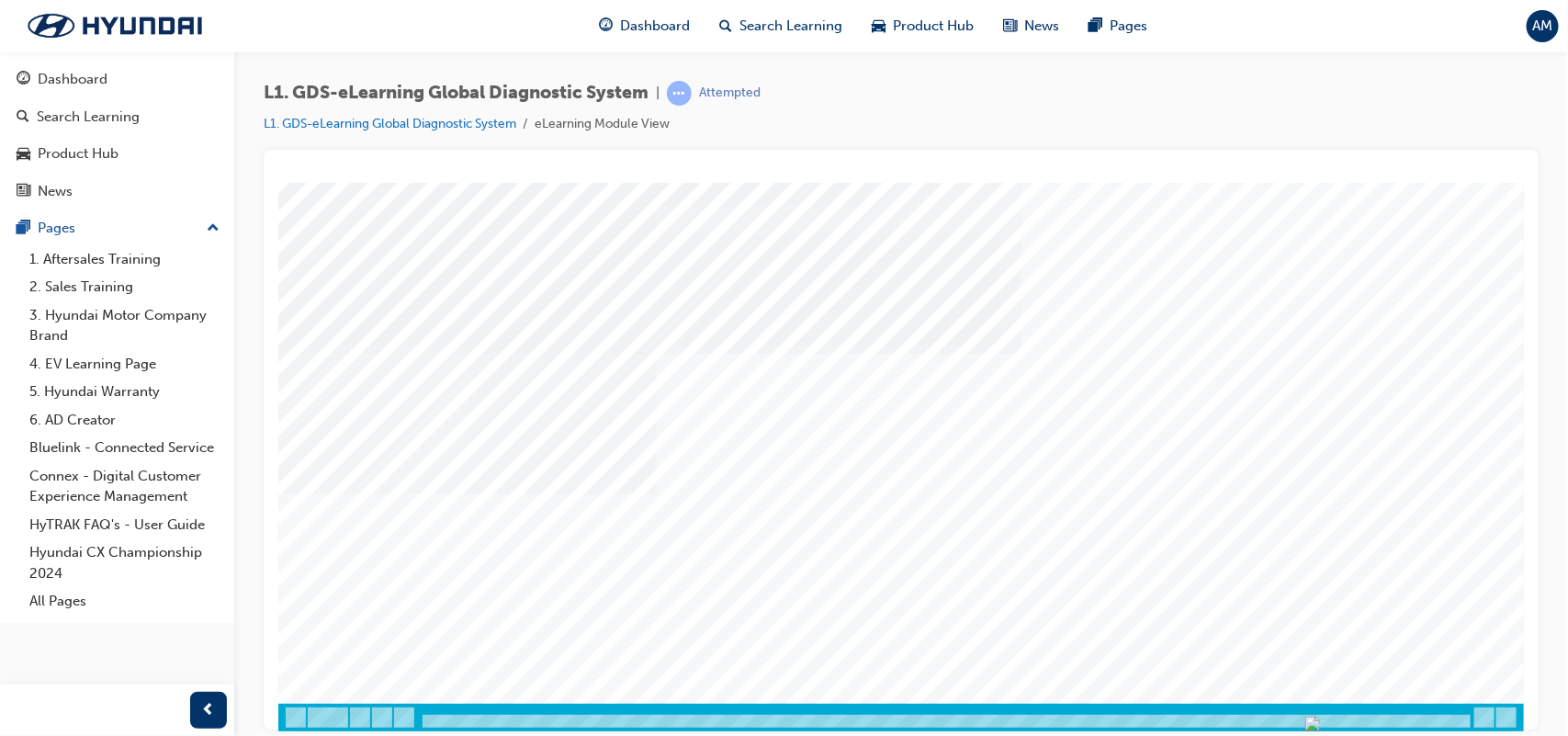 click at bounding box center (342, 2723) 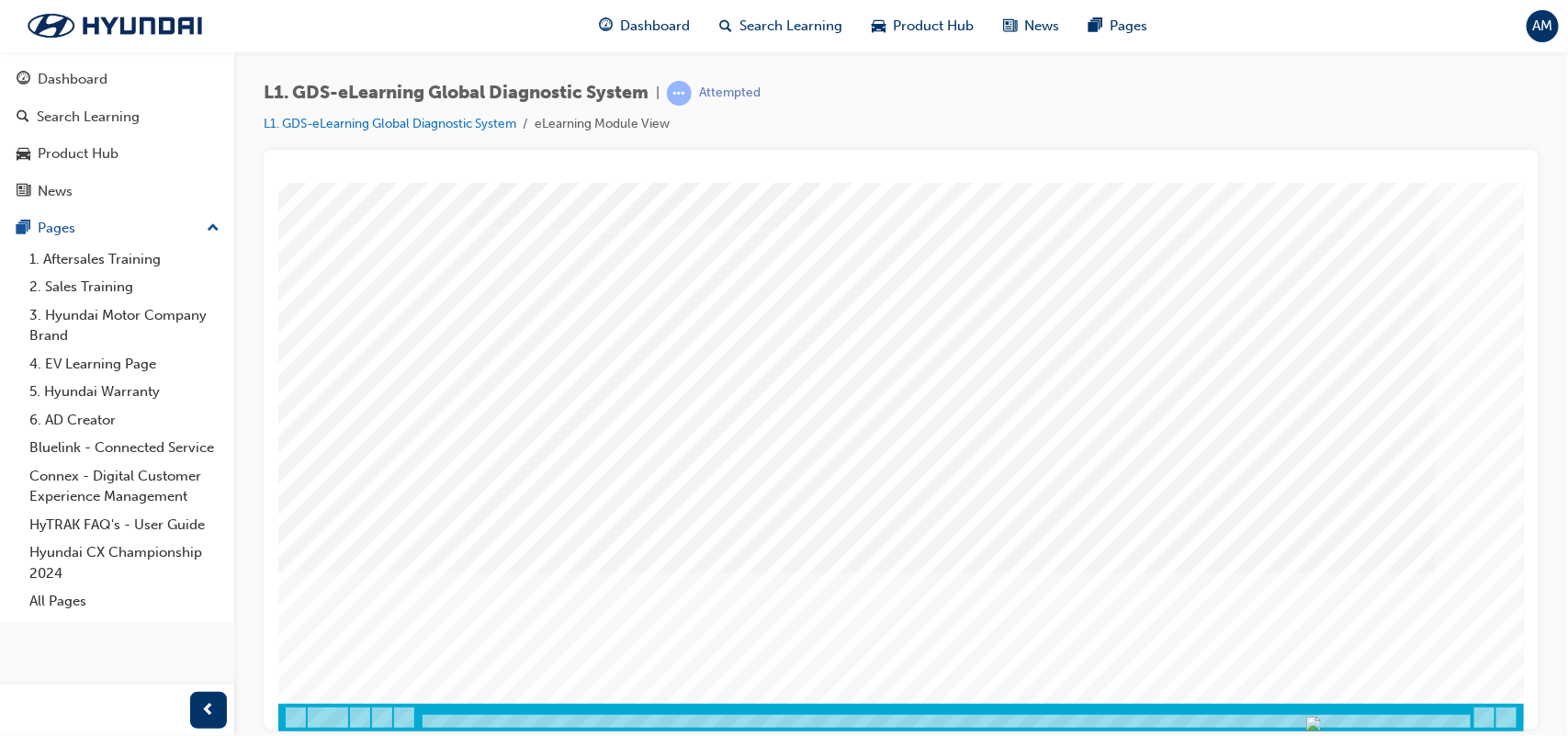 scroll, scrollTop: 0, scrollLeft: 0, axis: both 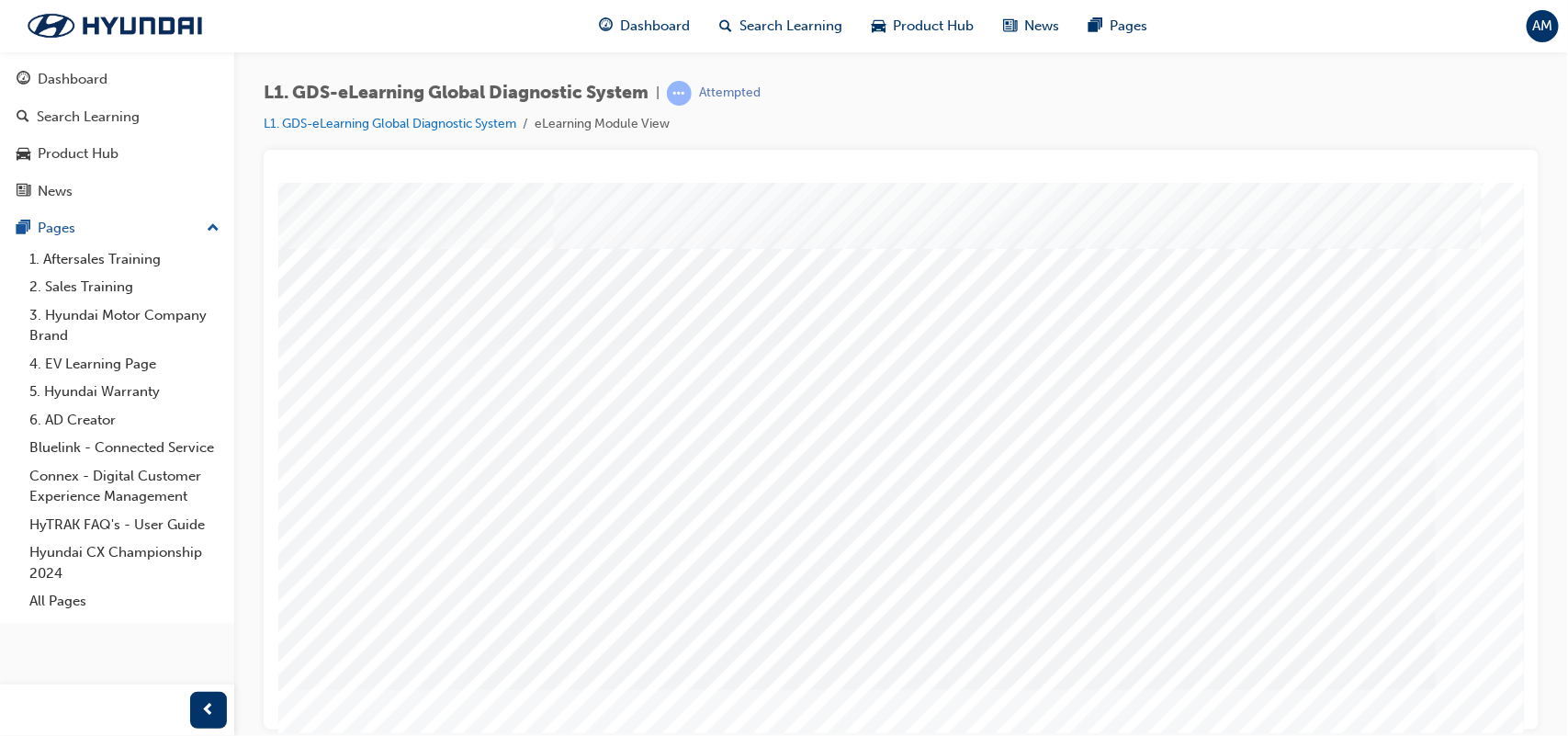drag, startPoint x: 1254, startPoint y: 694, endPoint x: 942, endPoint y: 536, distance: 349.72561 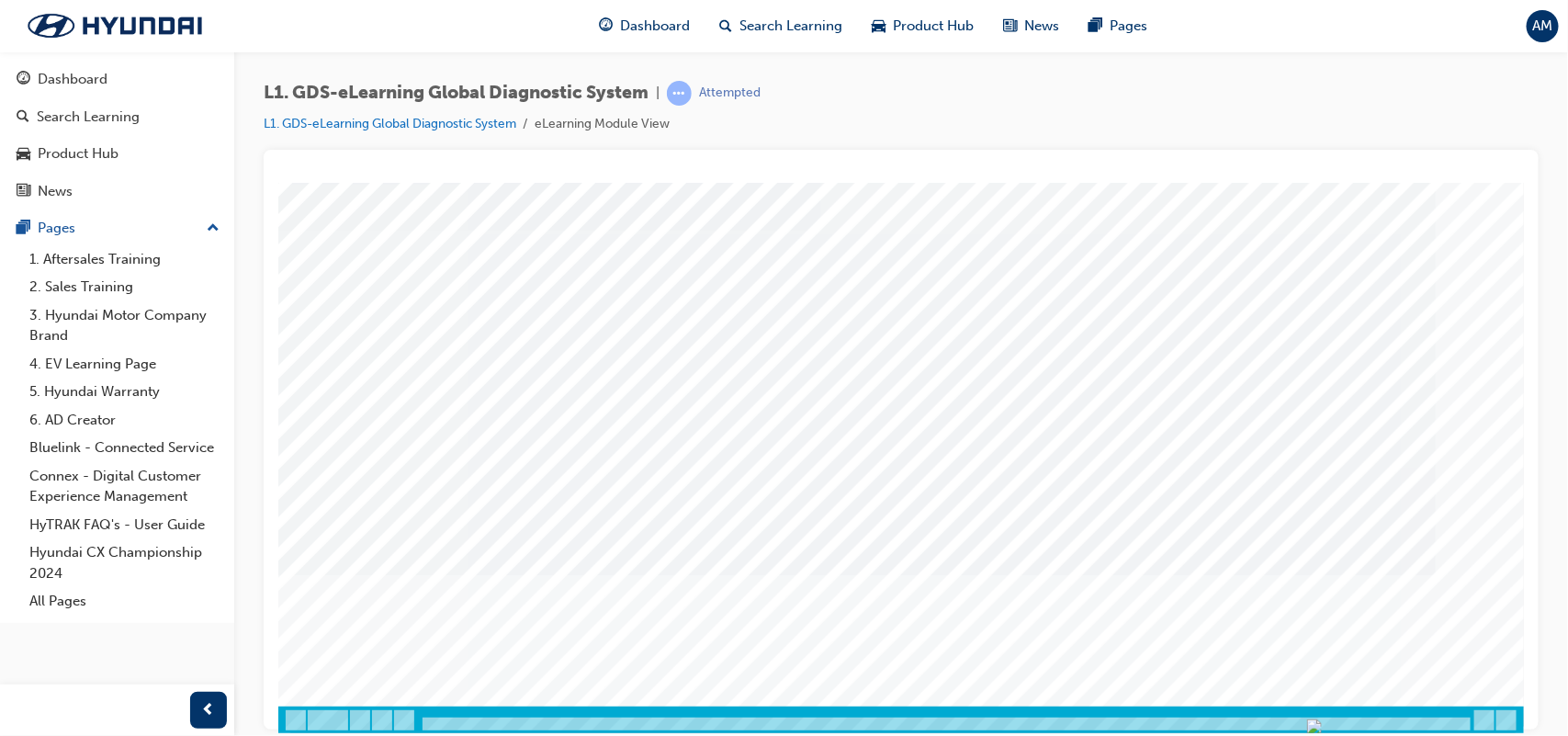 scroll, scrollTop: 158, scrollLeft: 0, axis: vertical 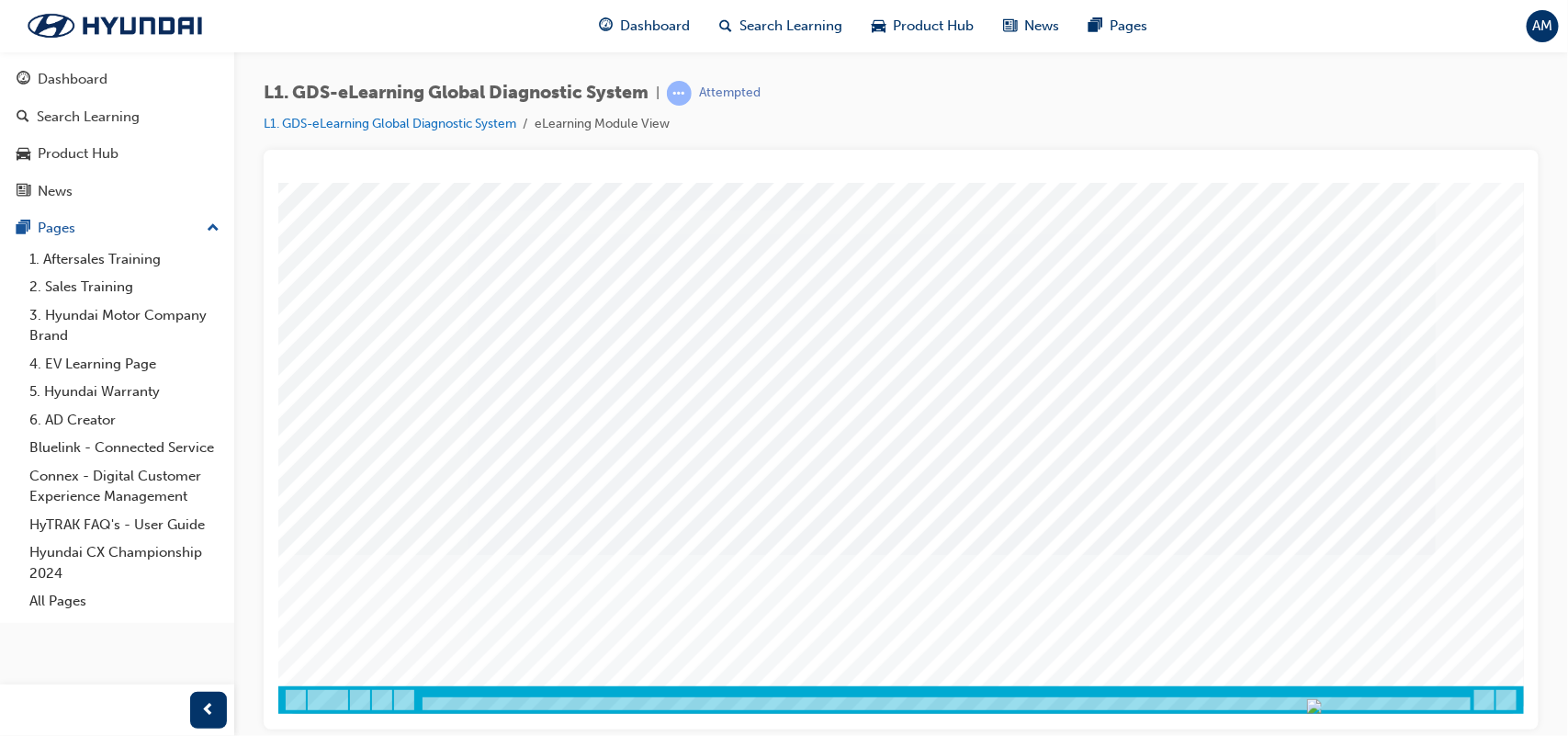 click at bounding box center (342, 2264) 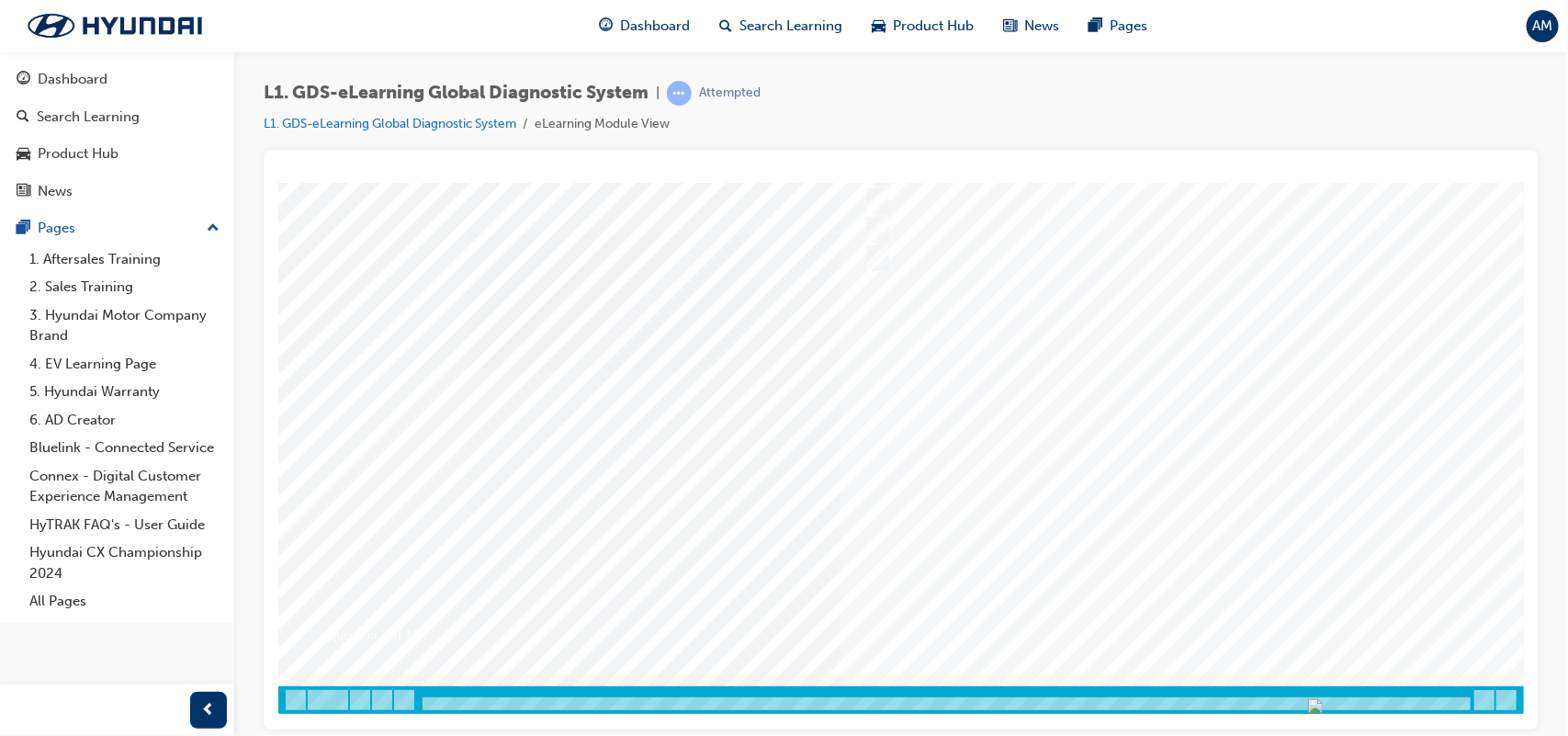 scroll, scrollTop: 0, scrollLeft: 0, axis: both 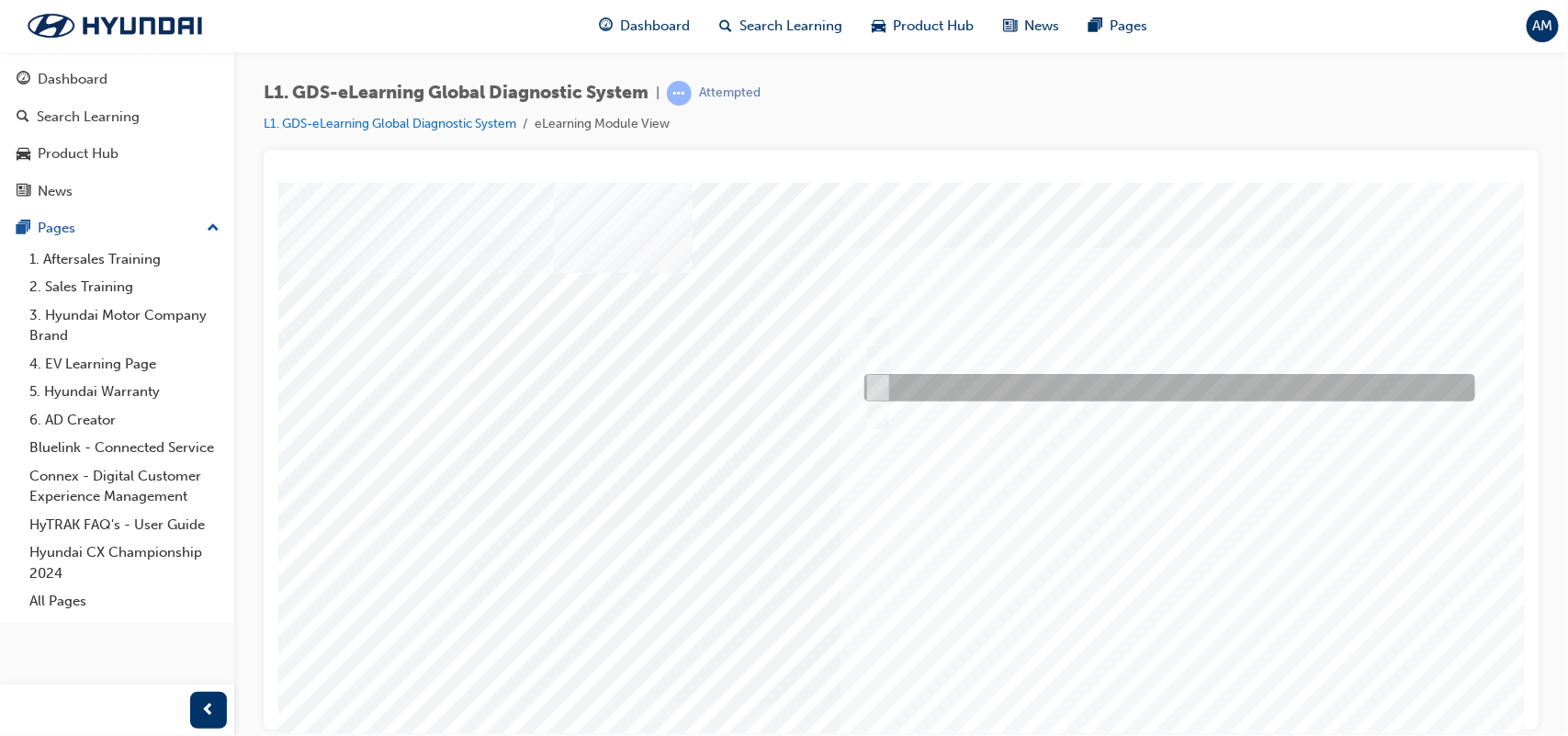 click at bounding box center (1164, 388) 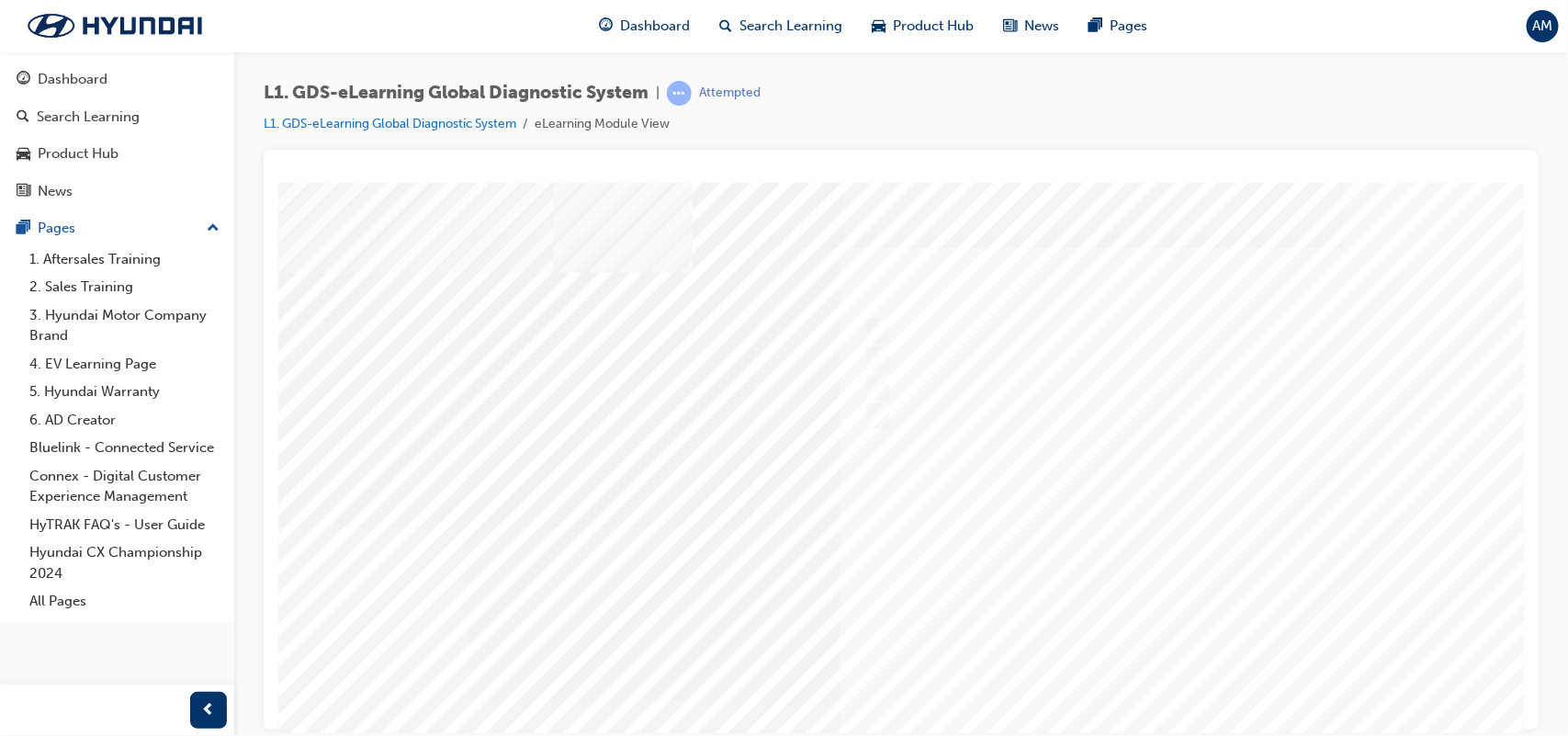 scroll, scrollTop: 158, scrollLeft: 0, axis: vertical 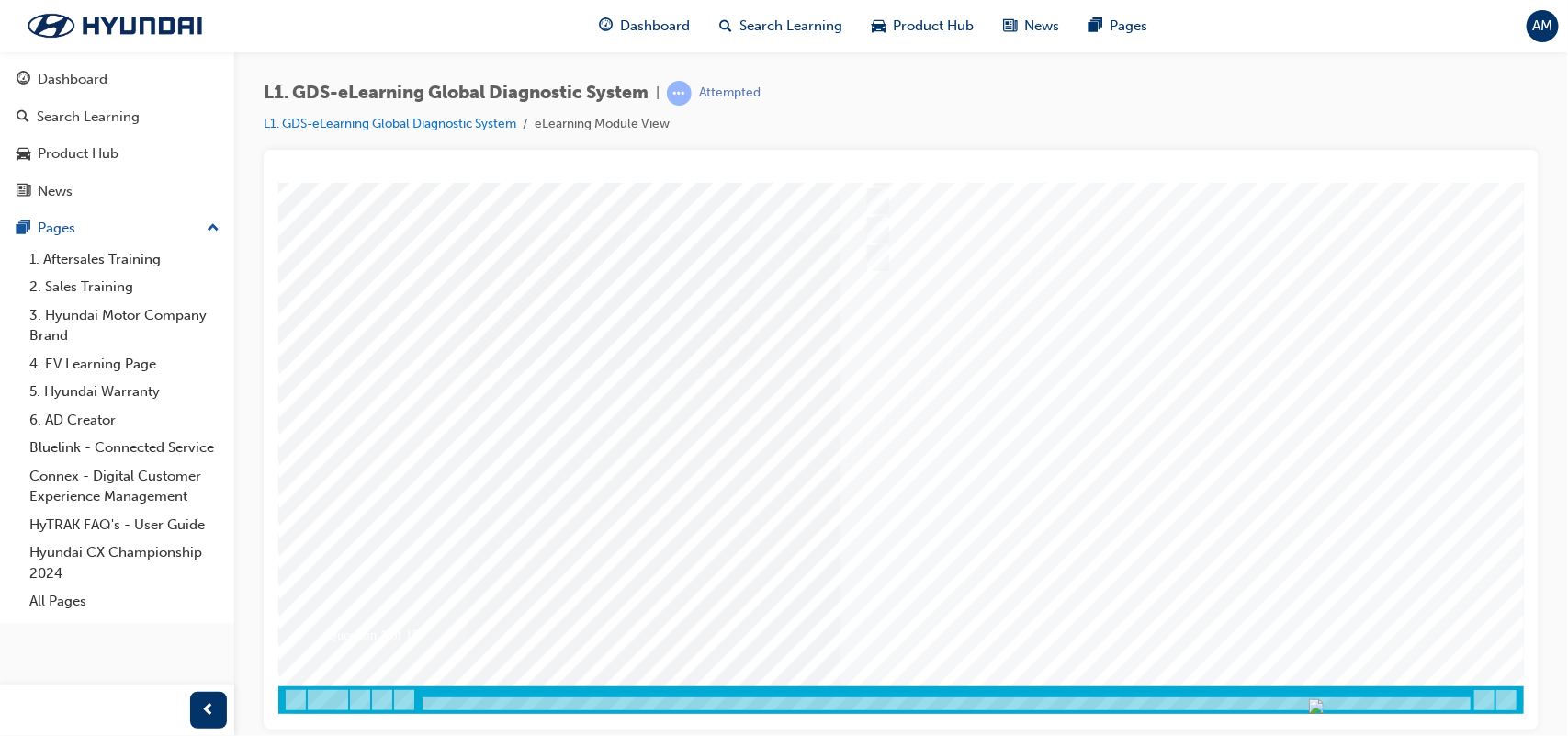 click at bounding box center [342, 3200] 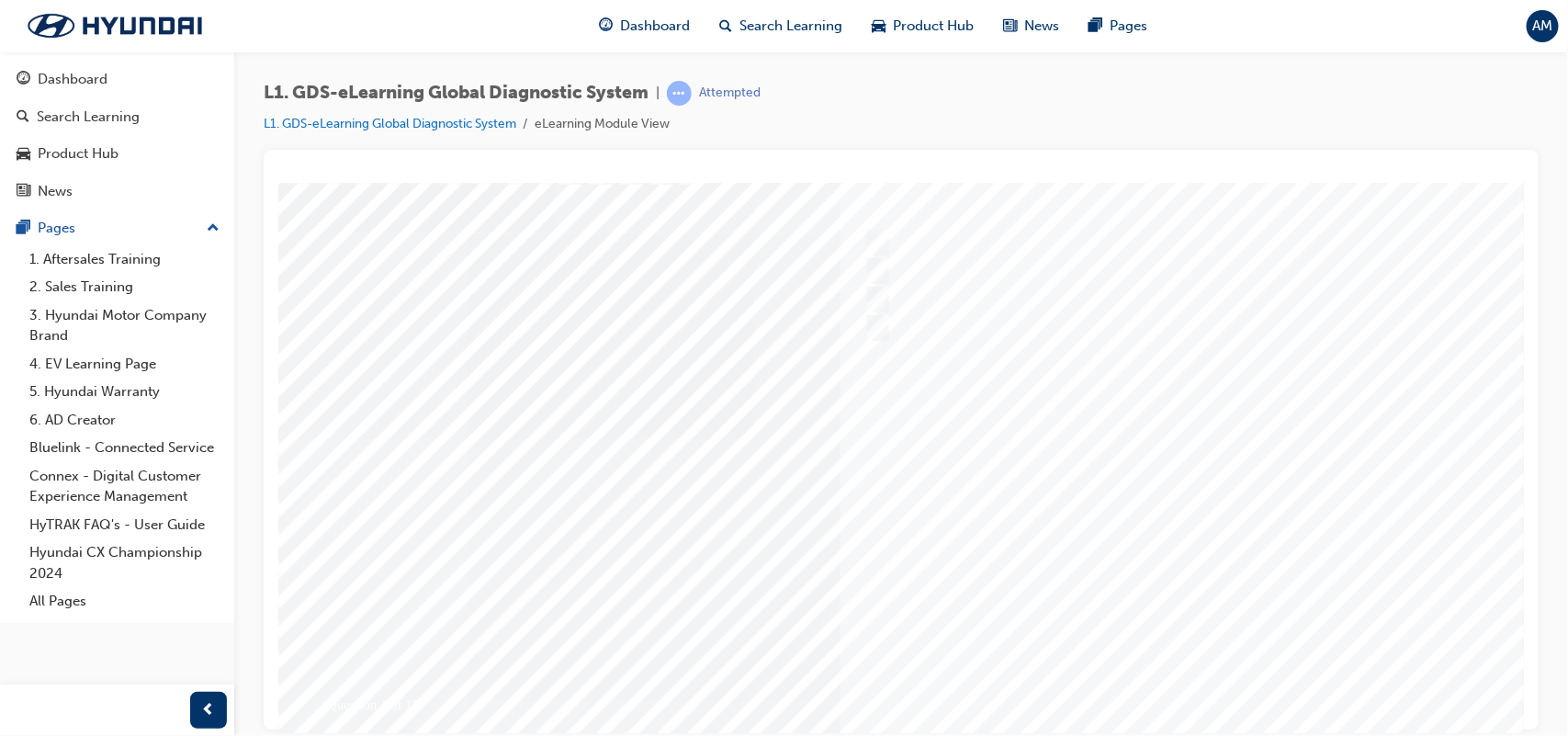 scroll, scrollTop: 134, scrollLeft: 0, axis: vertical 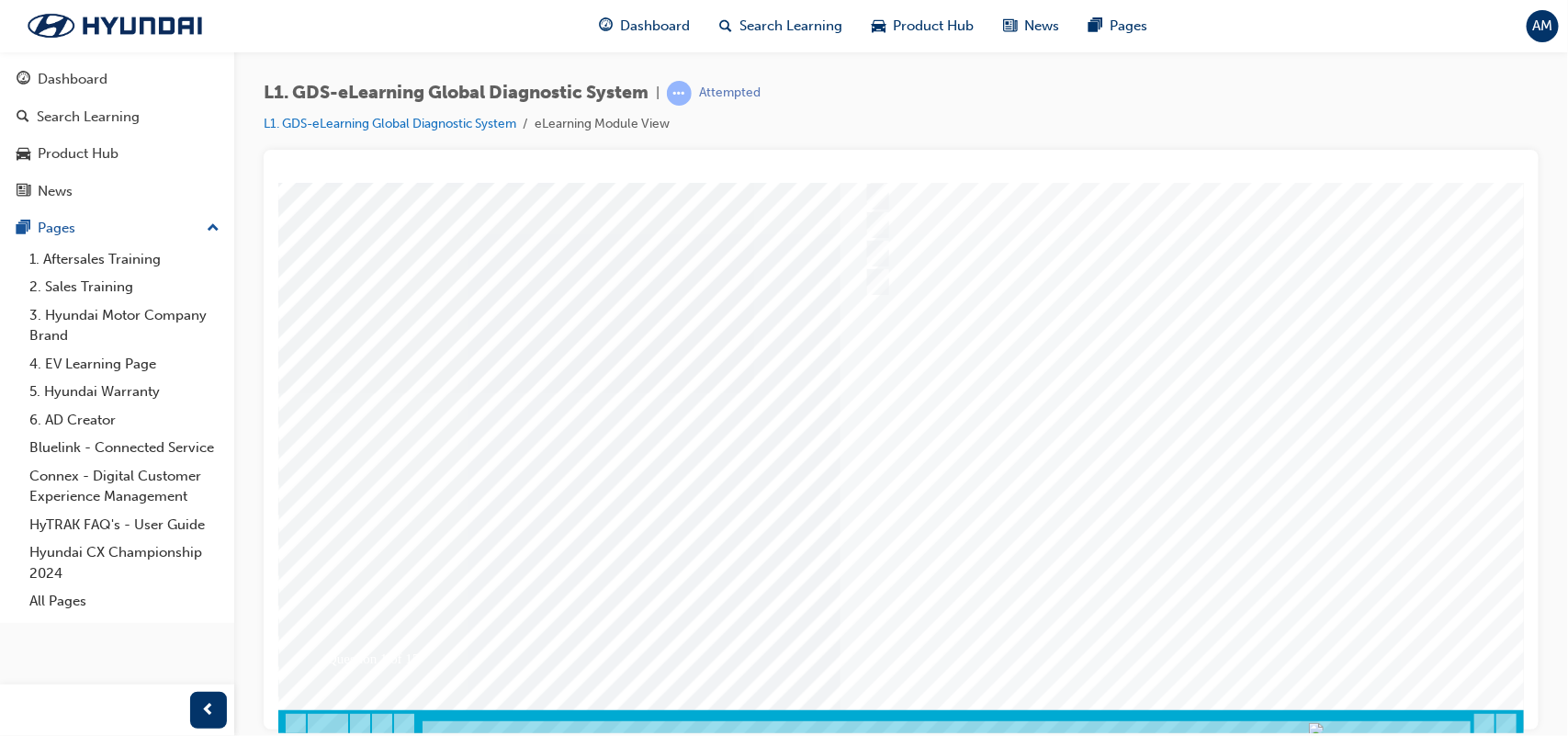 click at bounding box center (902, 392) 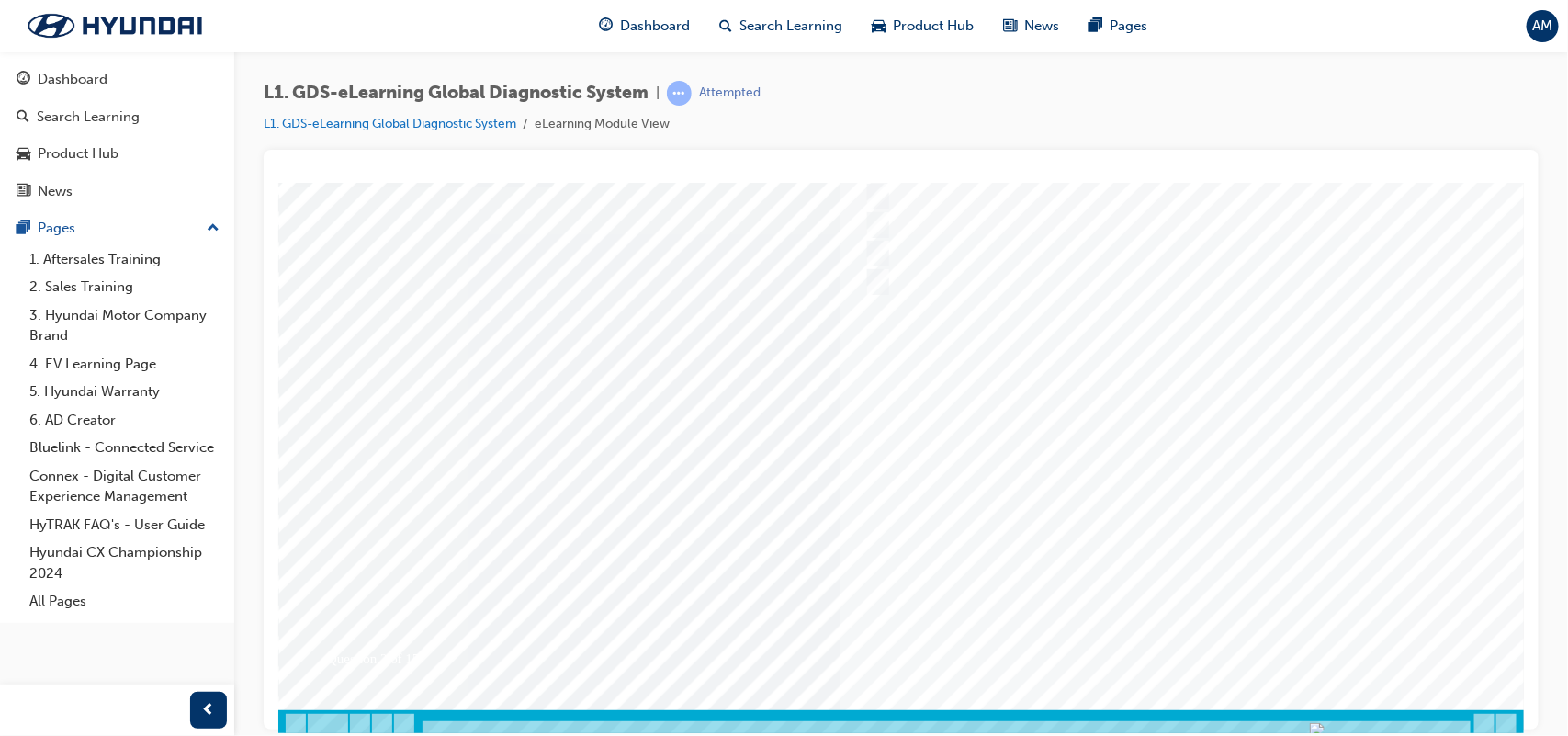 scroll, scrollTop: 0, scrollLeft: 0, axis: both 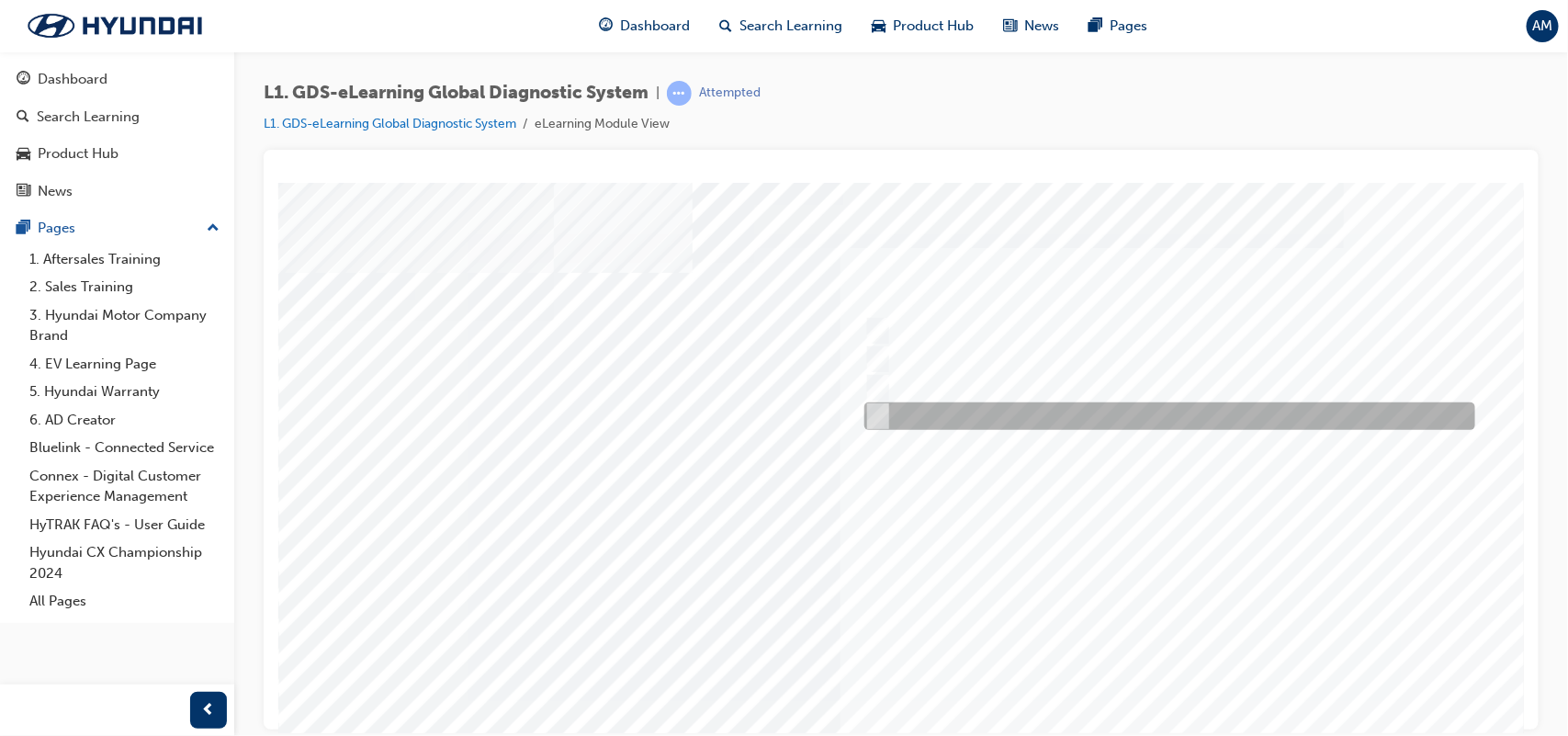 click at bounding box center (1164, 416) 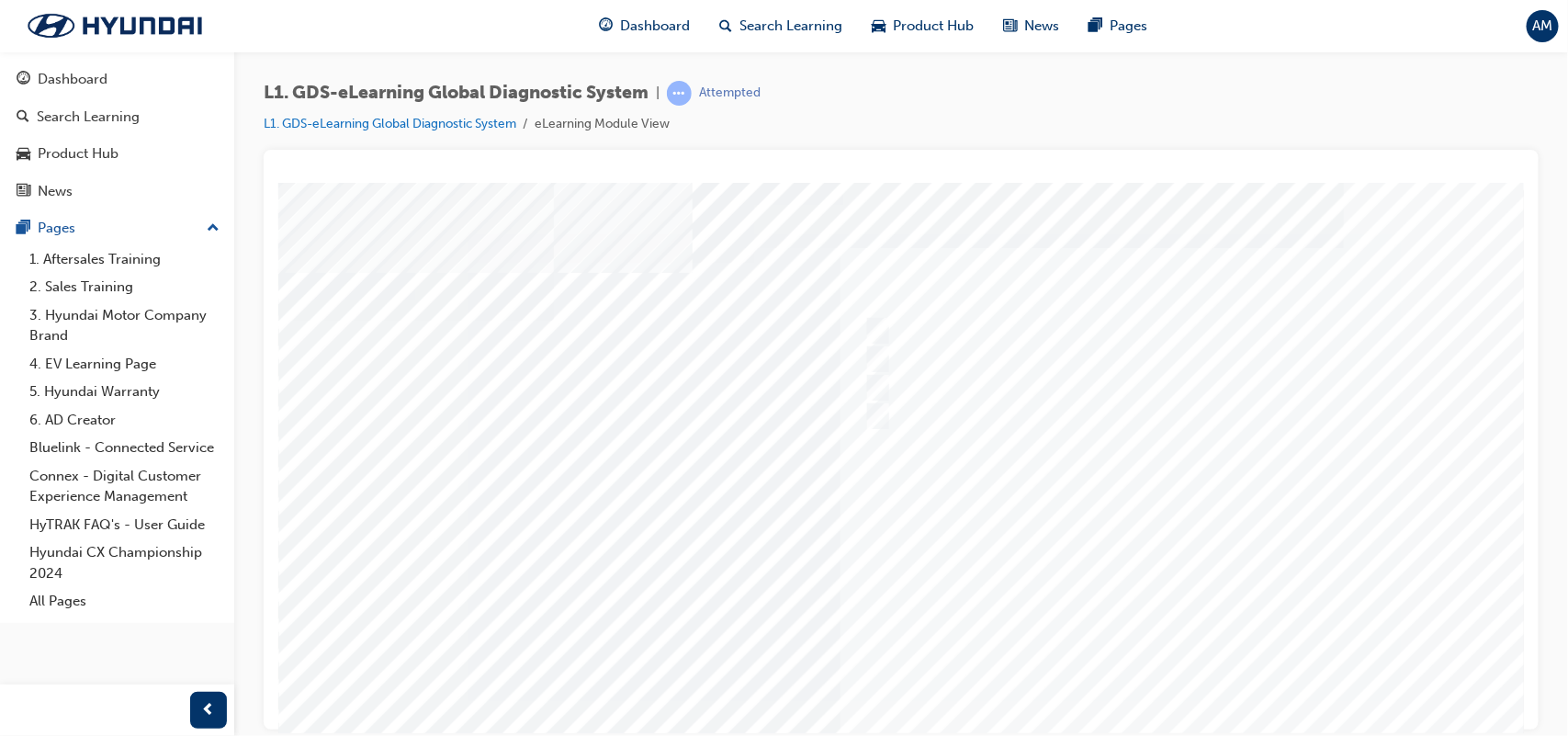 scroll, scrollTop: 158, scrollLeft: 0, axis: vertical 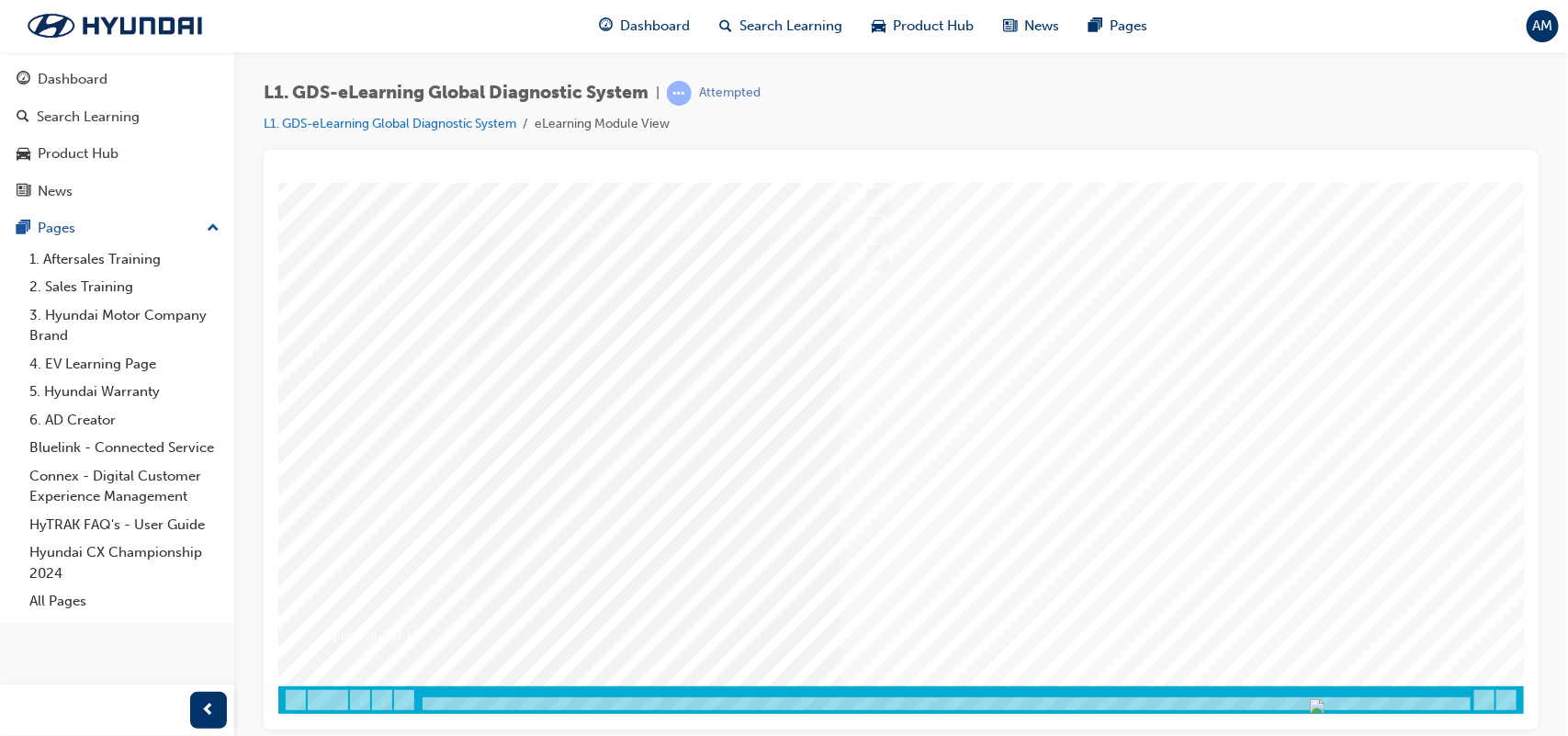 click at bounding box center (342, 3052) 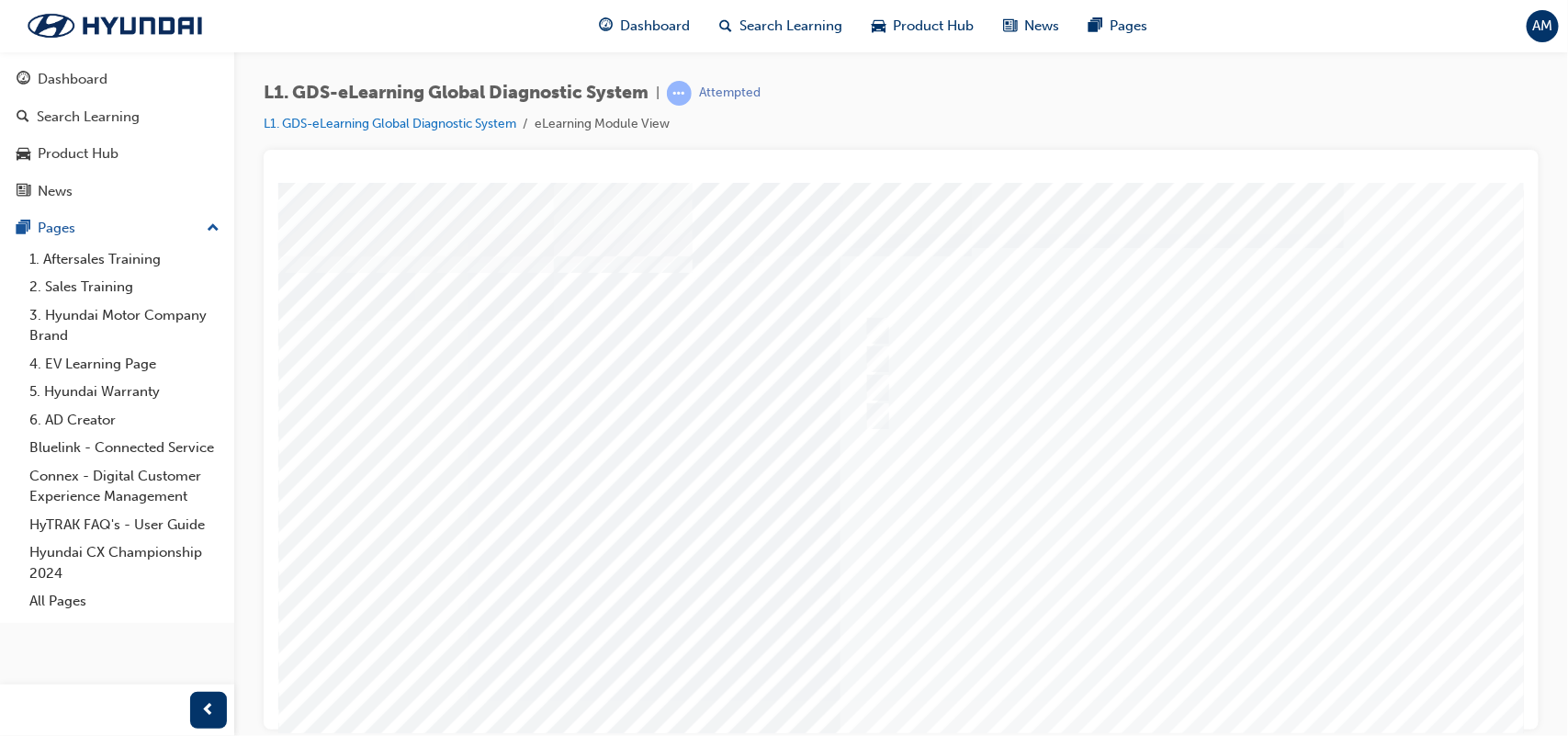 scroll, scrollTop: 158, scrollLeft: 0, axis: vertical 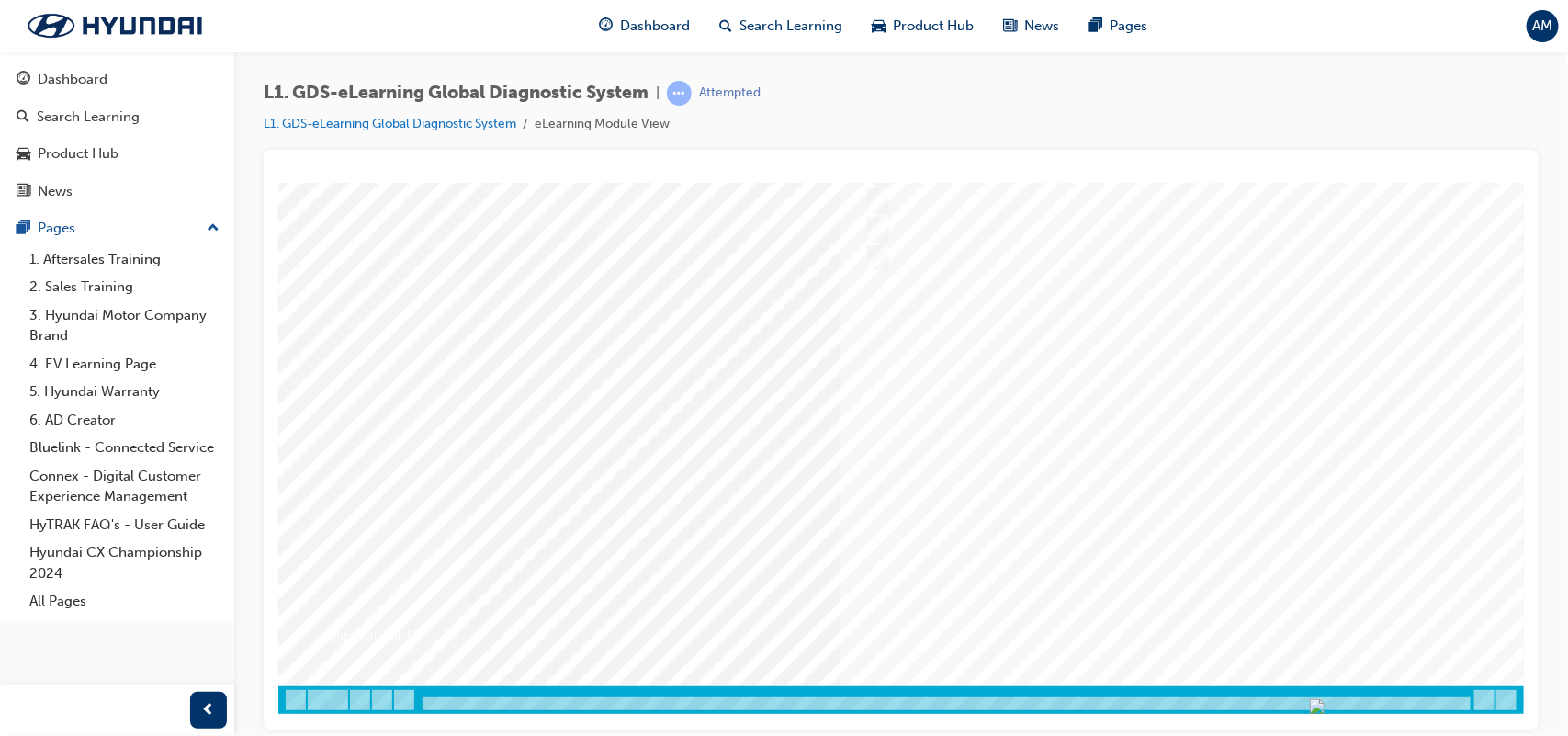 click at bounding box center (902, 368) 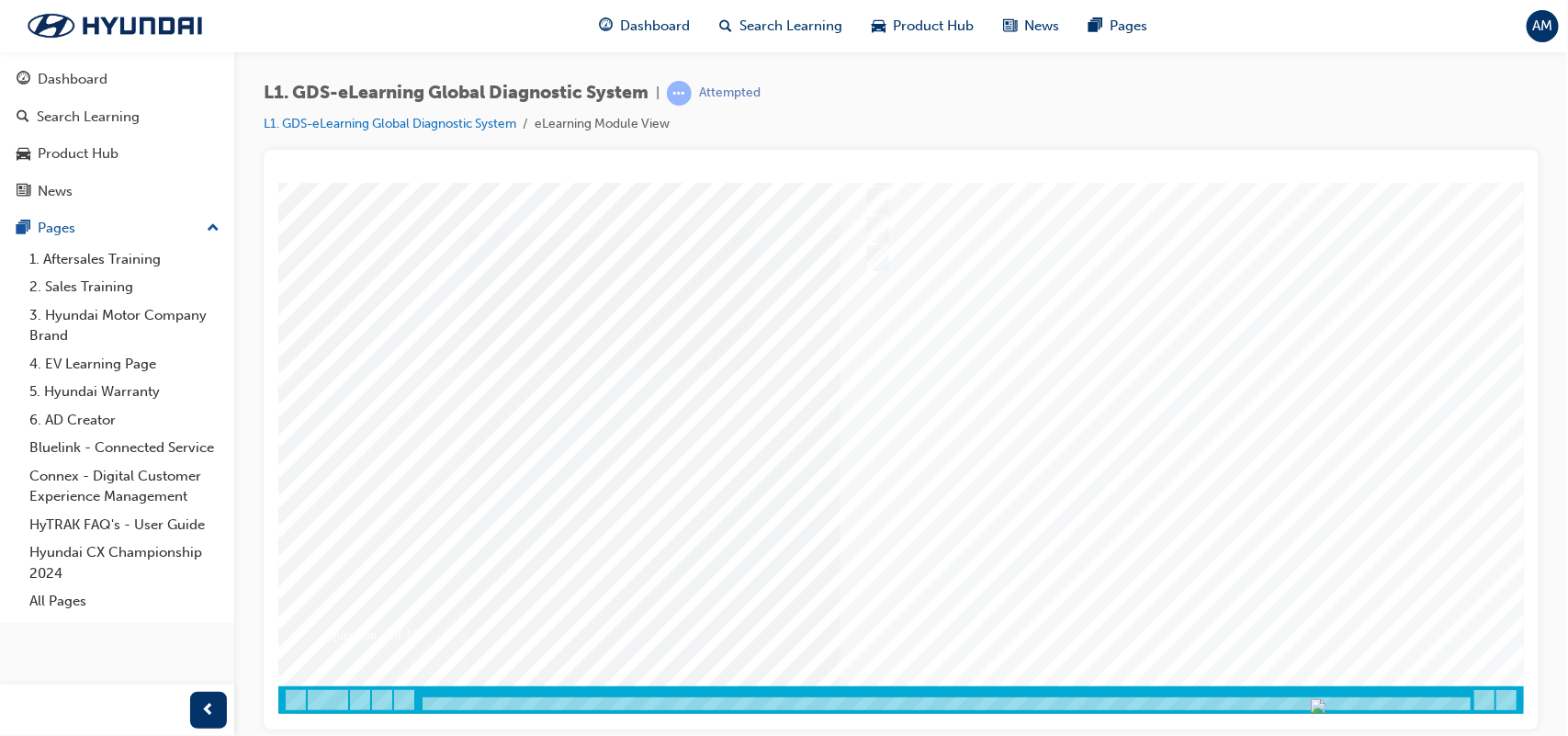 scroll, scrollTop: 0, scrollLeft: 0, axis: both 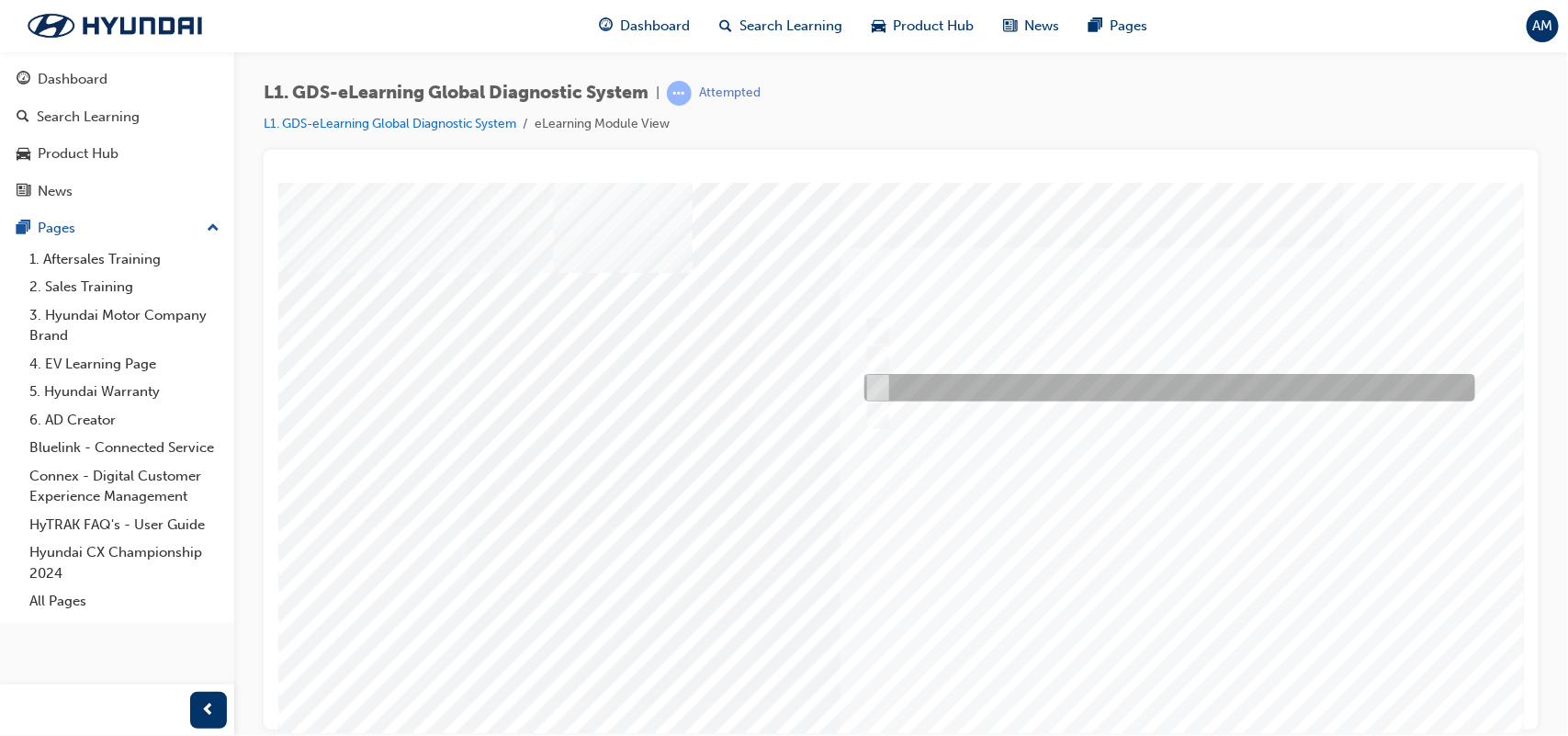 click at bounding box center [1164, 388] 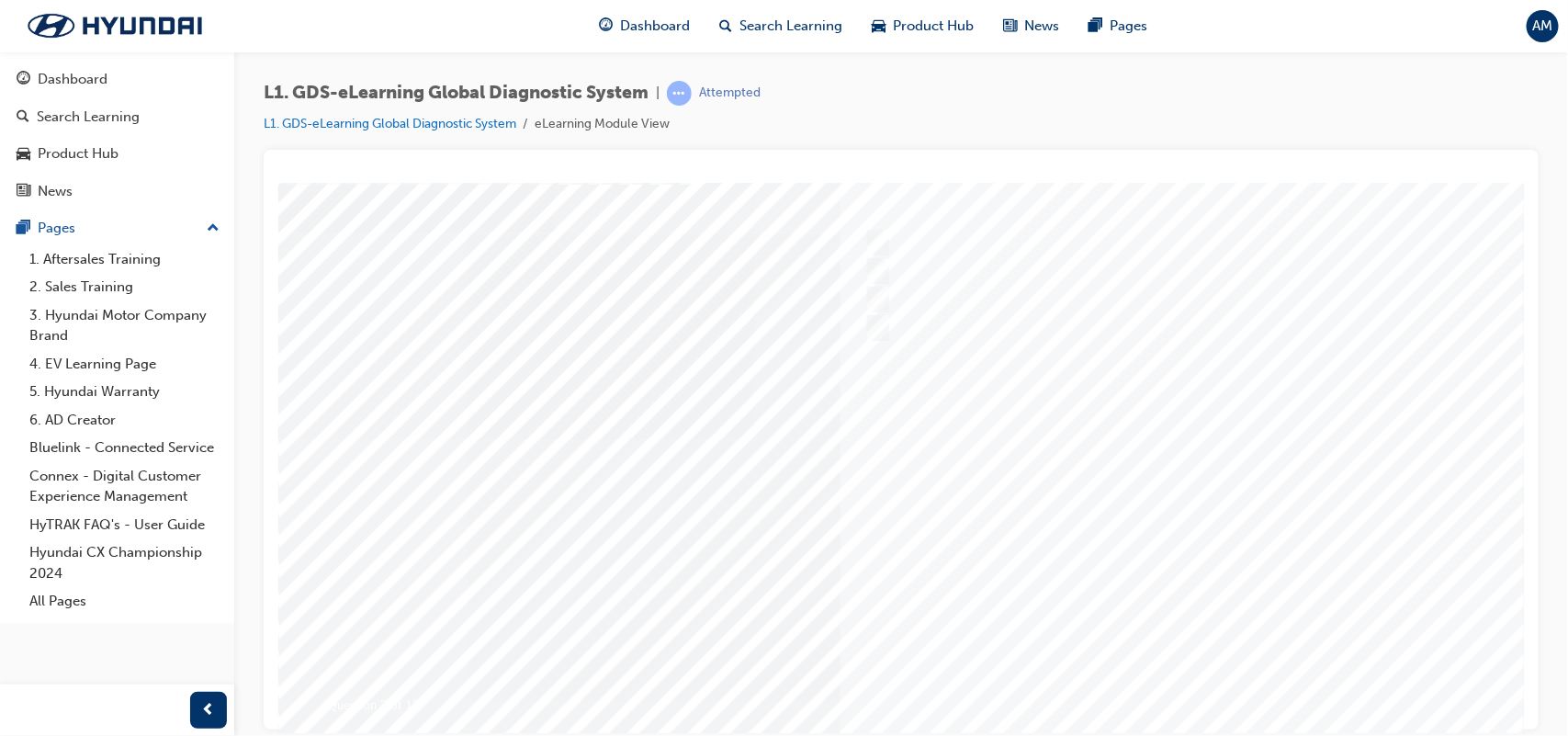 scroll, scrollTop: 158, scrollLeft: 0, axis: vertical 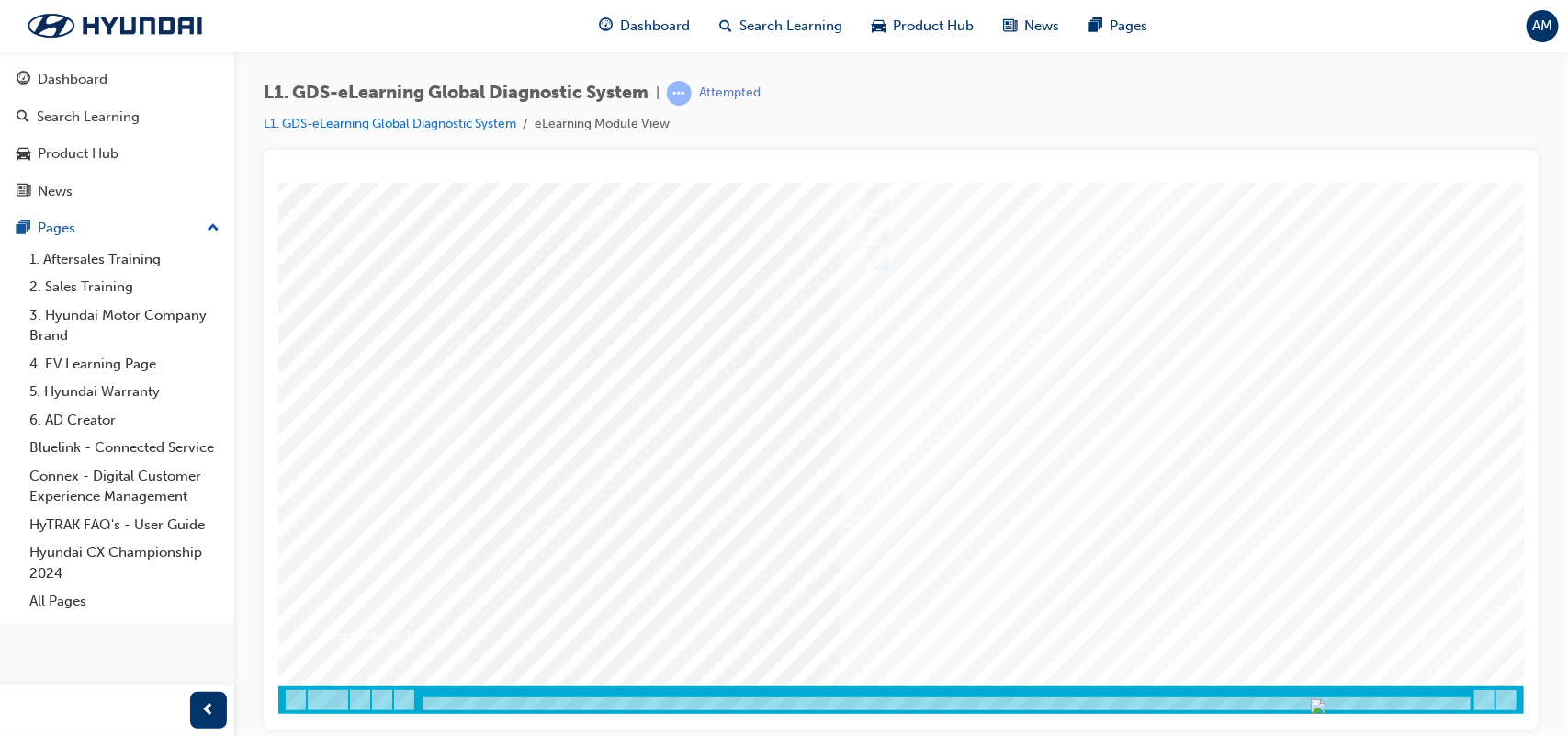 click at bounding box center [342, 3200] 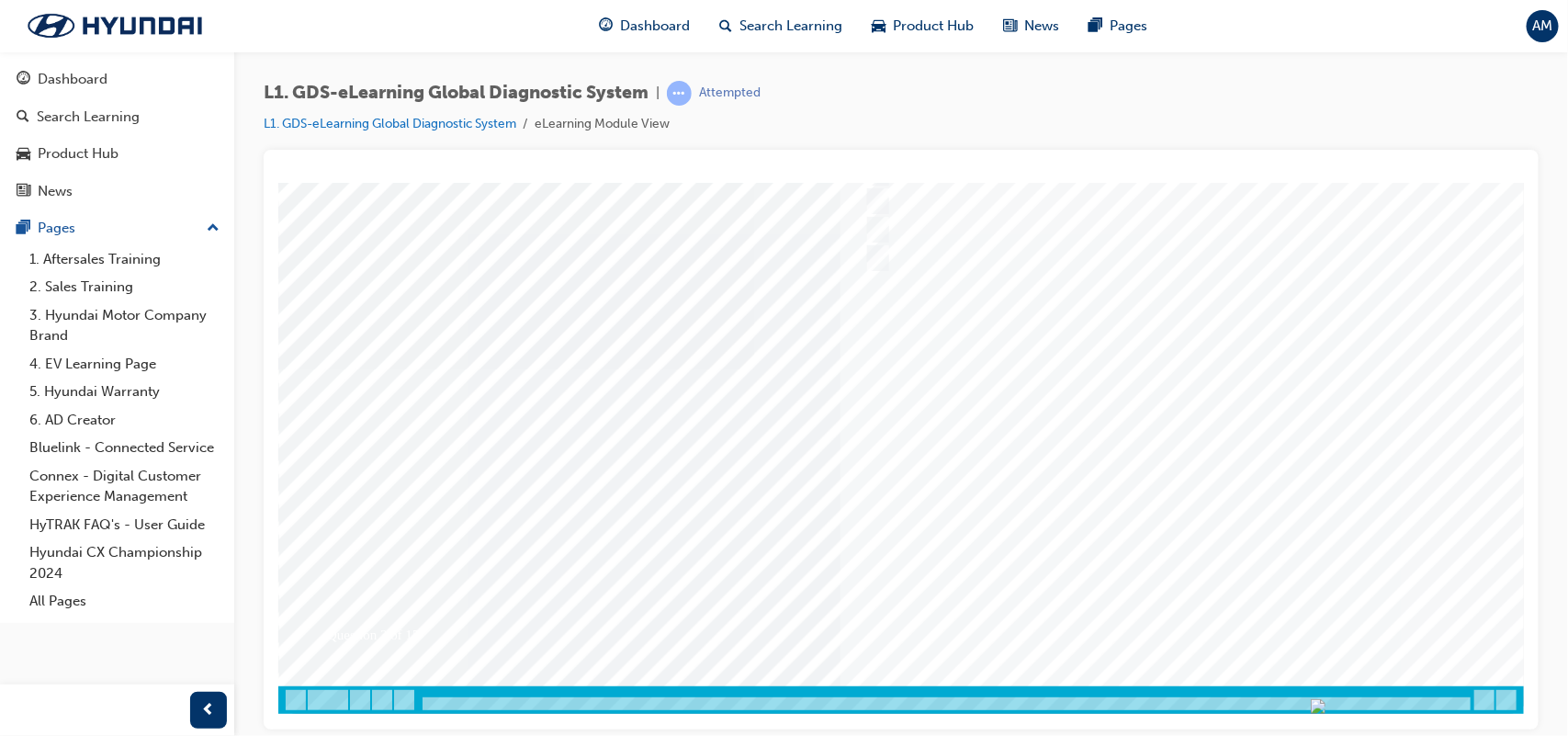 scroll, scrollTop: 0, scrollLeft: 0, axis: both 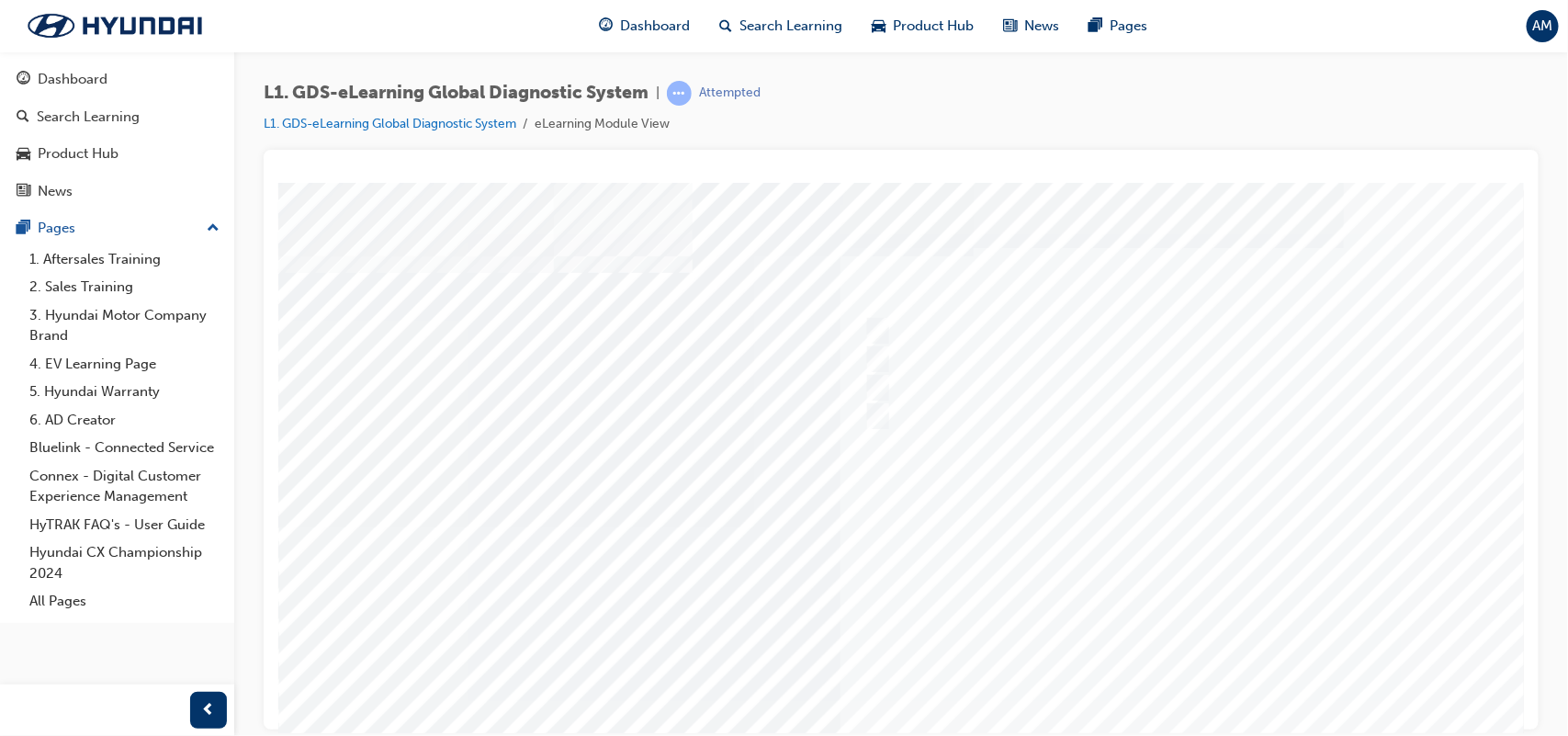click at bounding box center (902, 527) 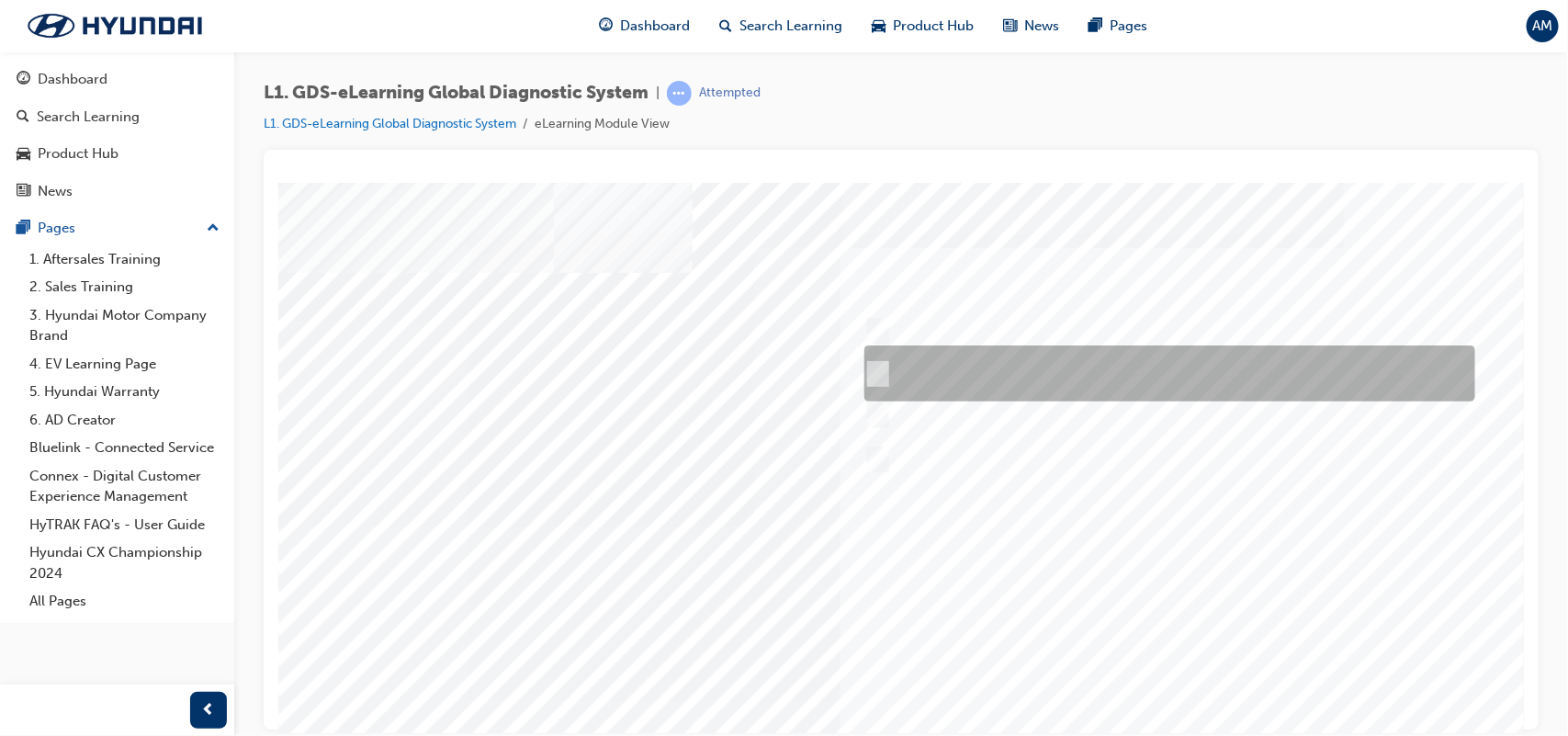 click at bounding box center [1164, 373] 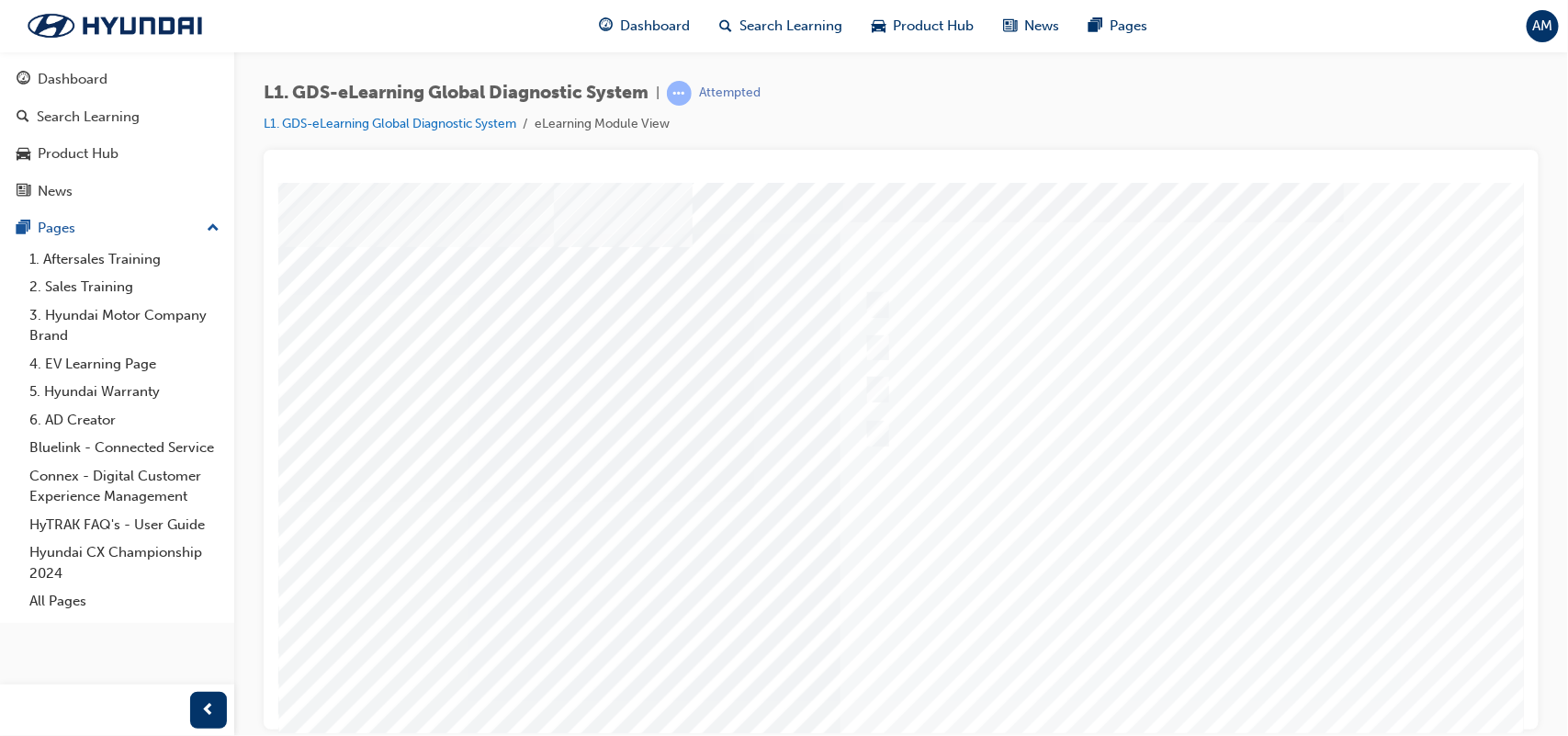 scroll, scrollTop: 158, scrollLeft: 0, axis: vertical 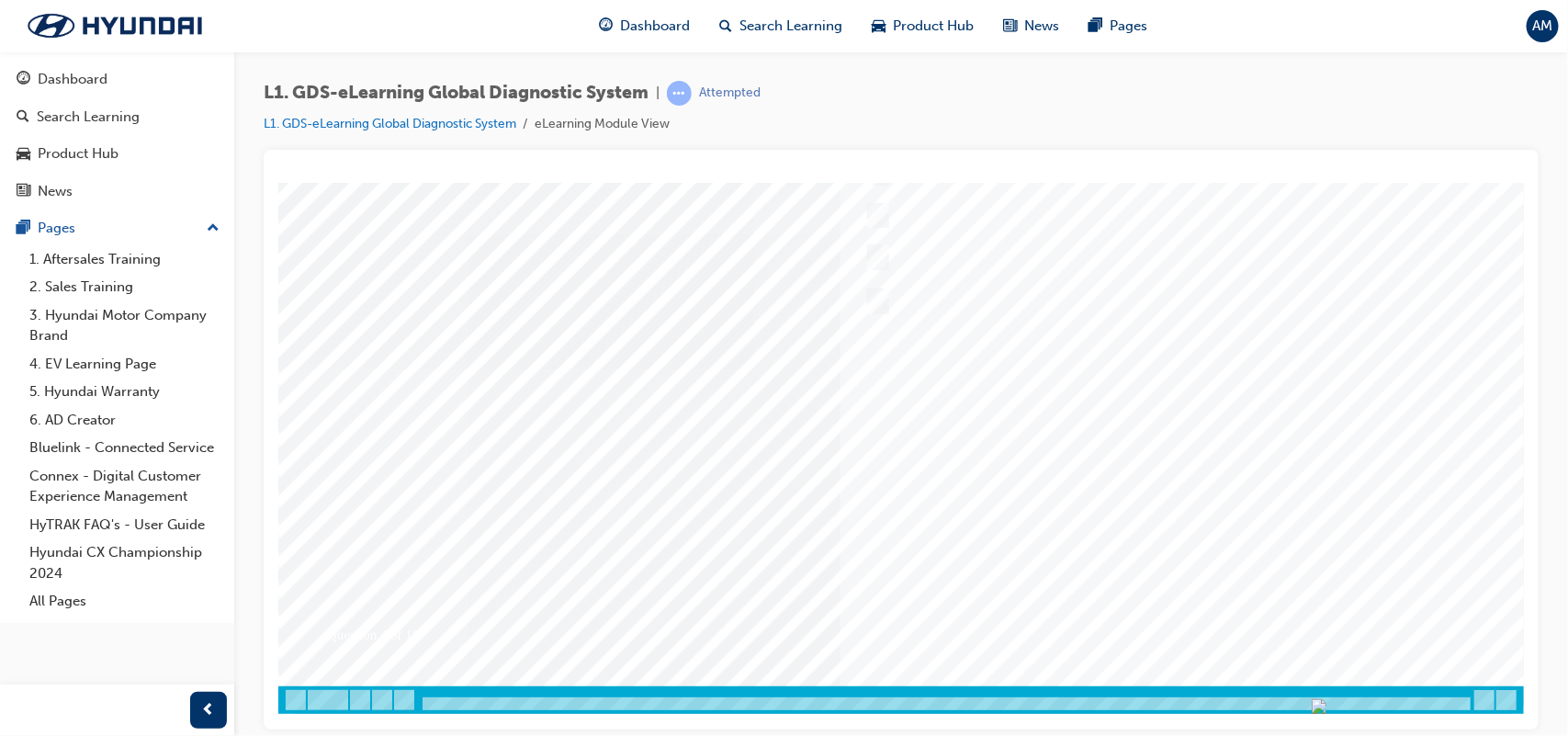 click at bounding box center [342, 3200] 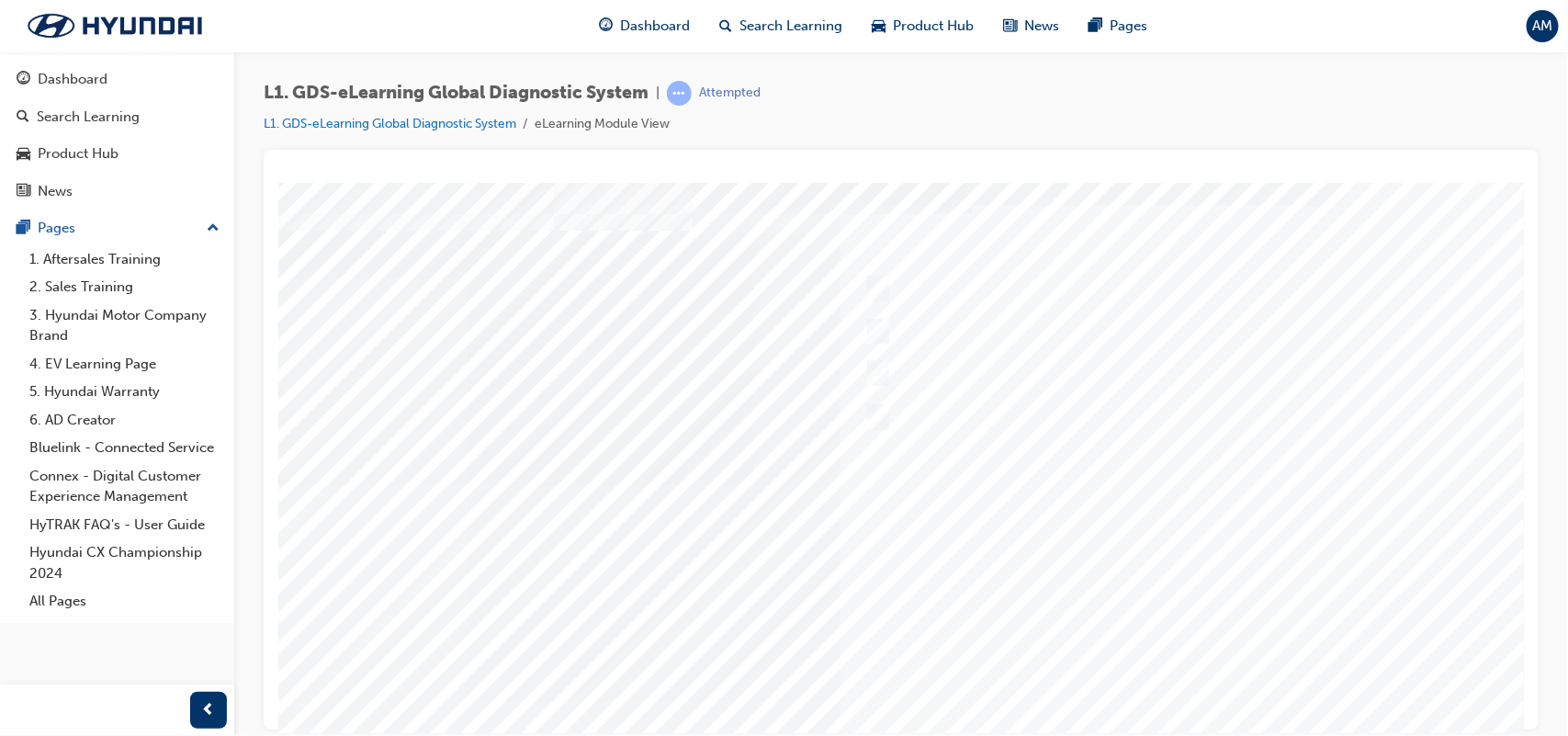 scroll, scrollTop: 88, scrollLeft: 0, axis: vertical 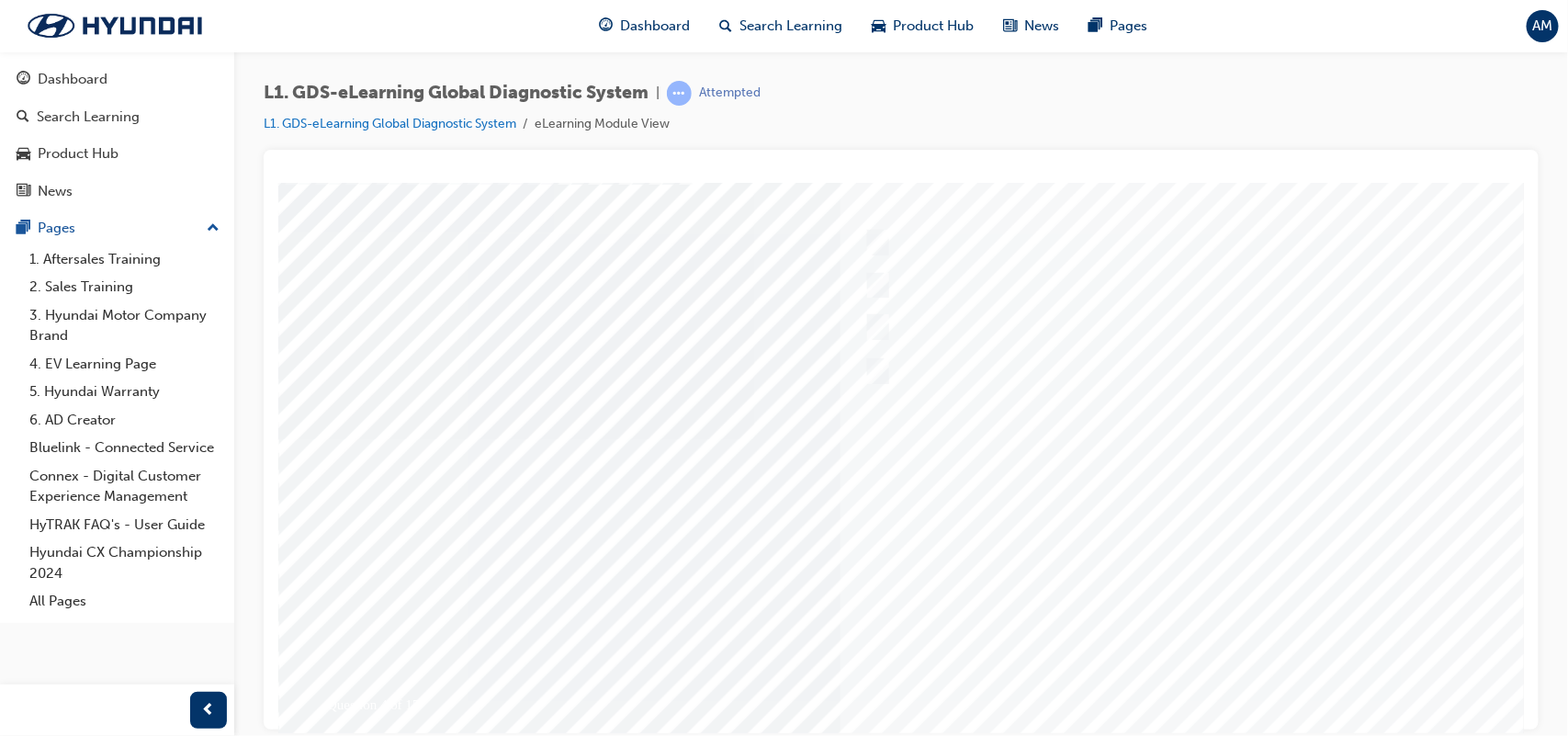 click at bounding box center [902, 438] 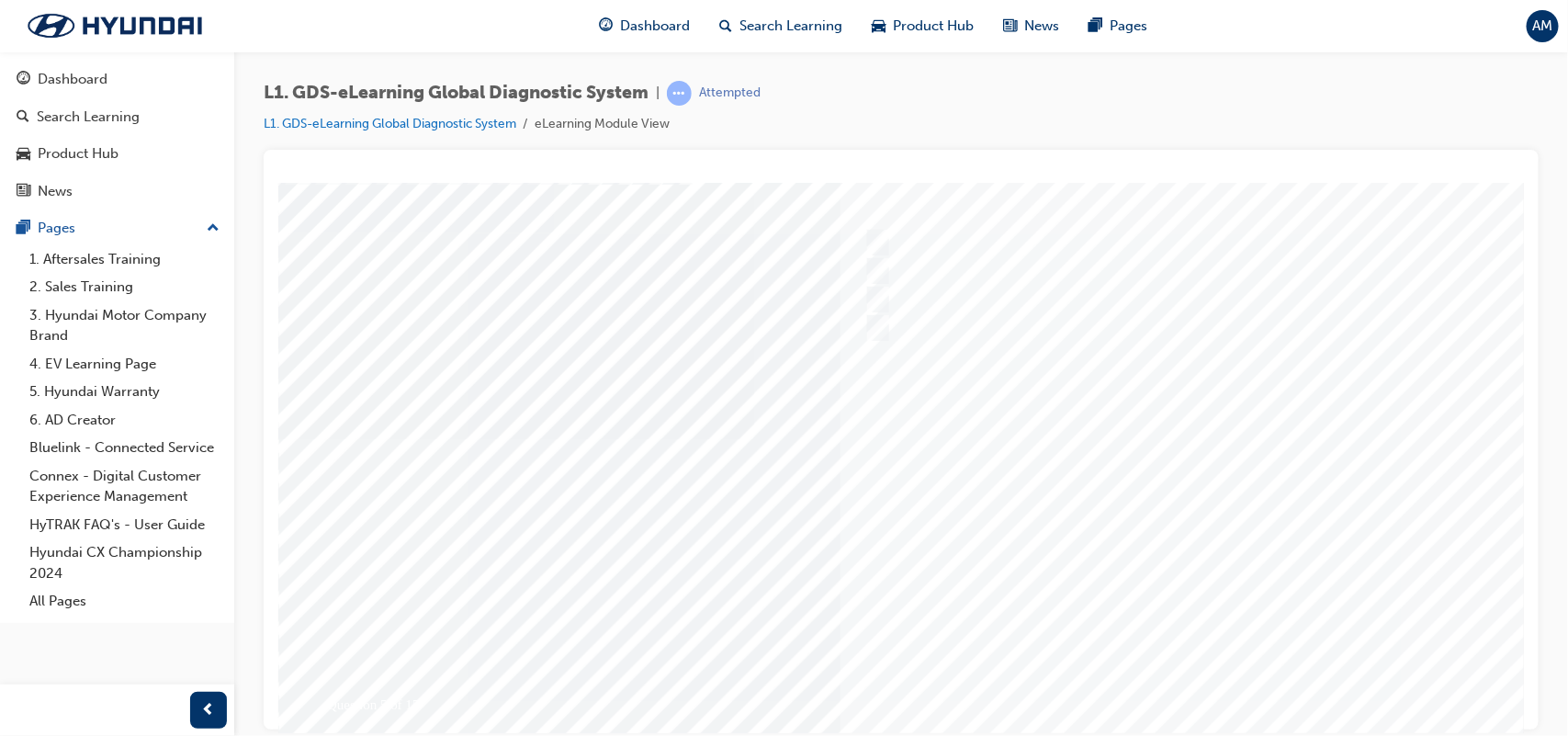 scroll, scrollTop: 0, scrollLeft: 0, axis: both 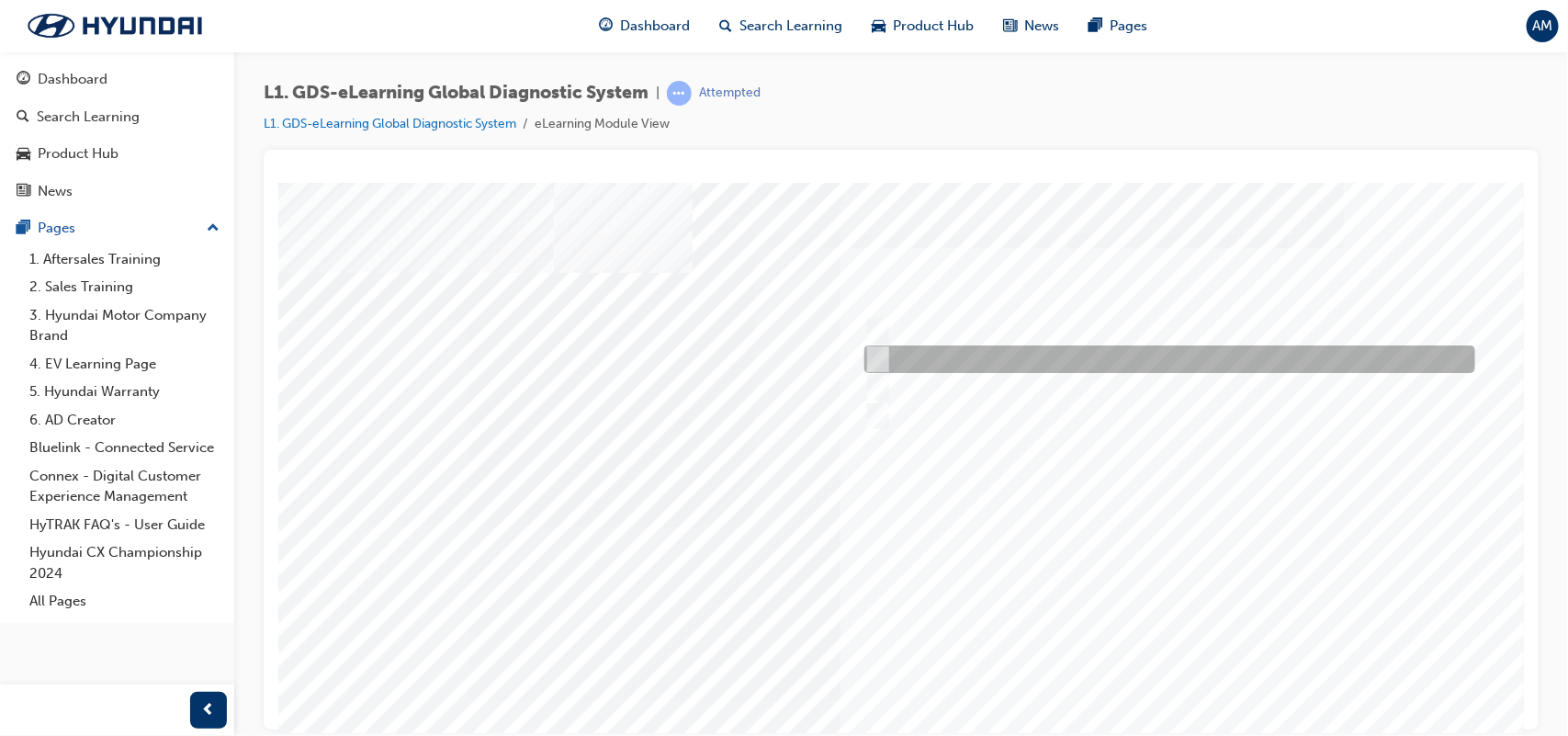 click at bounding box center (1164, 359) 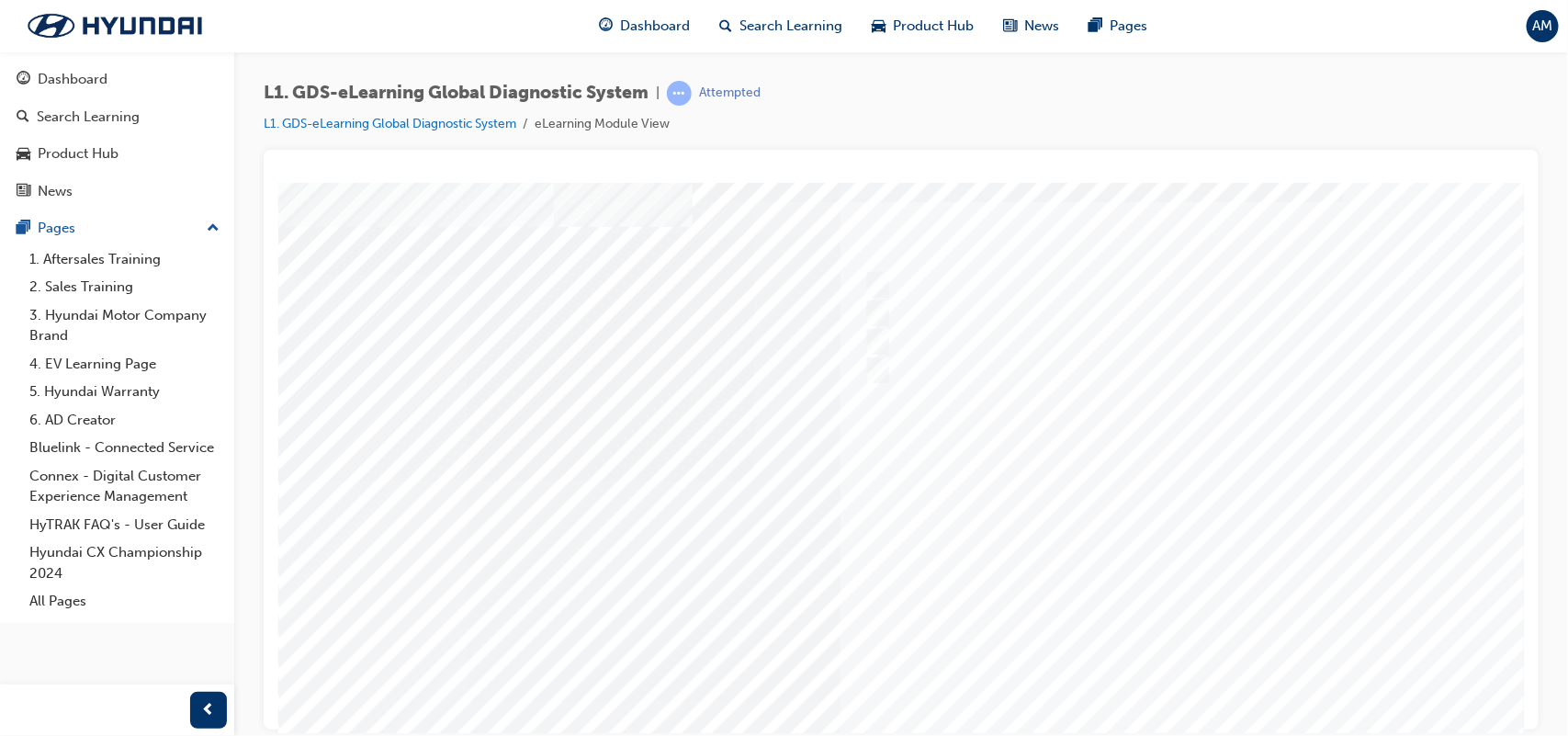 scroll, scrollTop: 57, scrollLeft: 0, axis: vertical 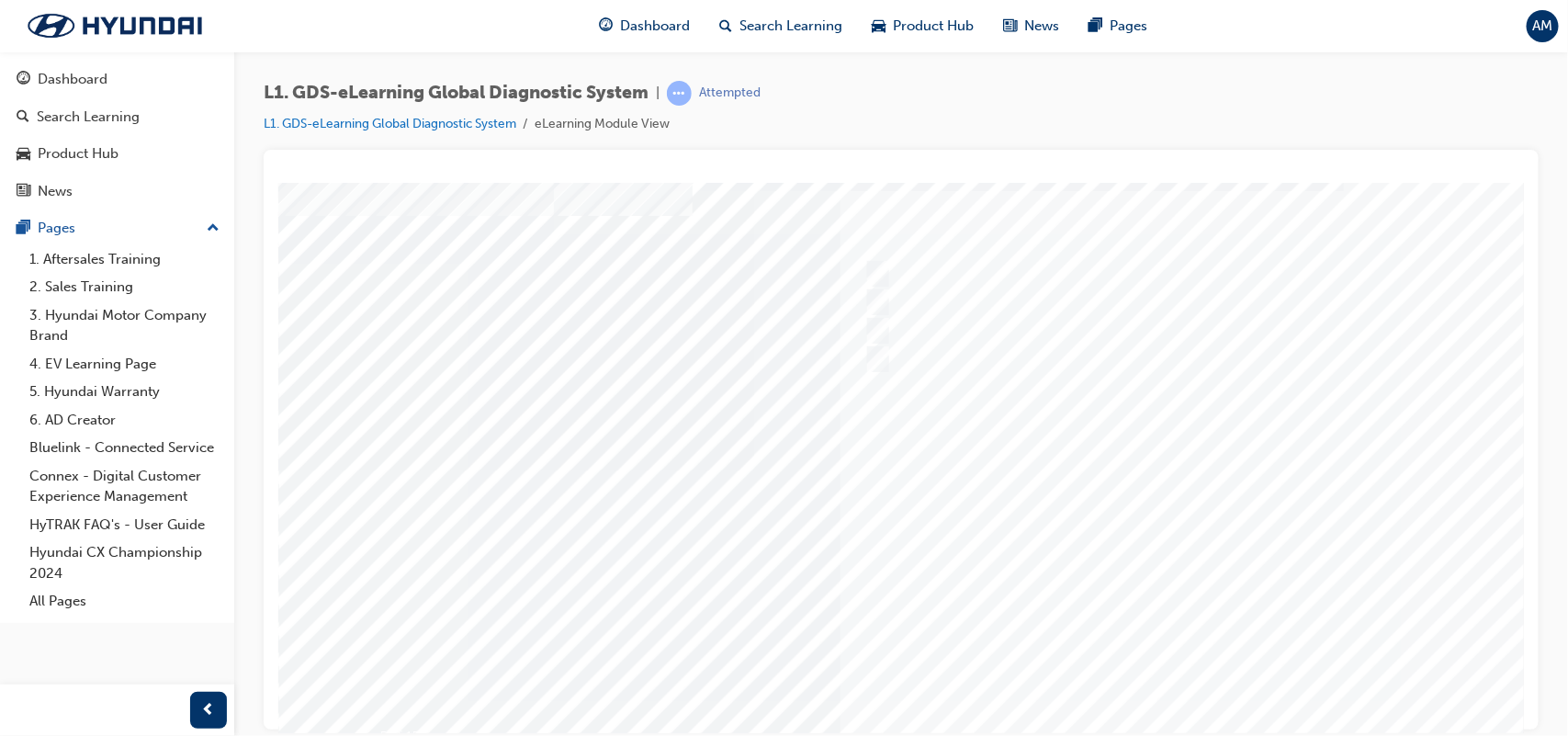click at bounding box center [342, 3301] 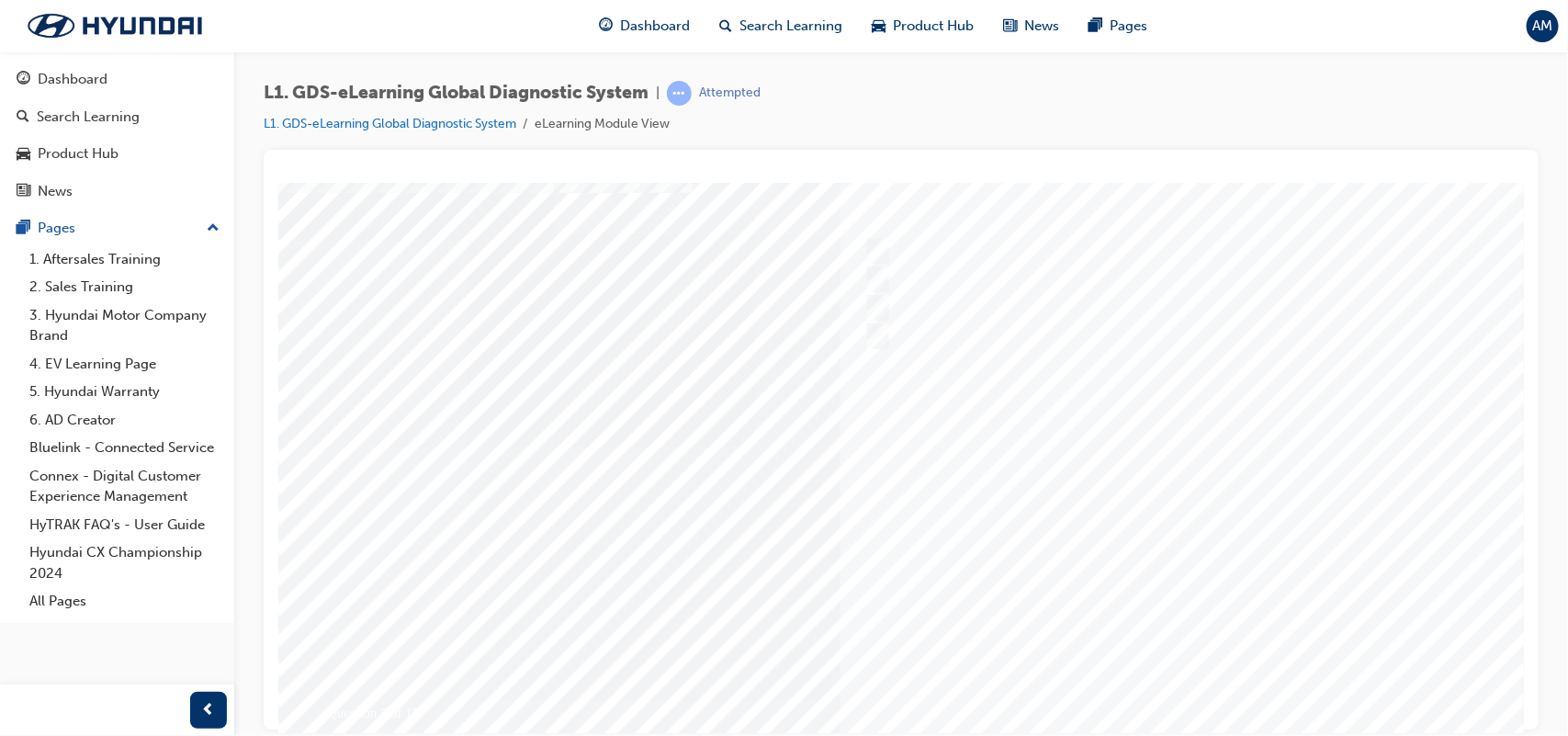scroll, scrollTop: 95, scrollLeft: 0, axis: vertical 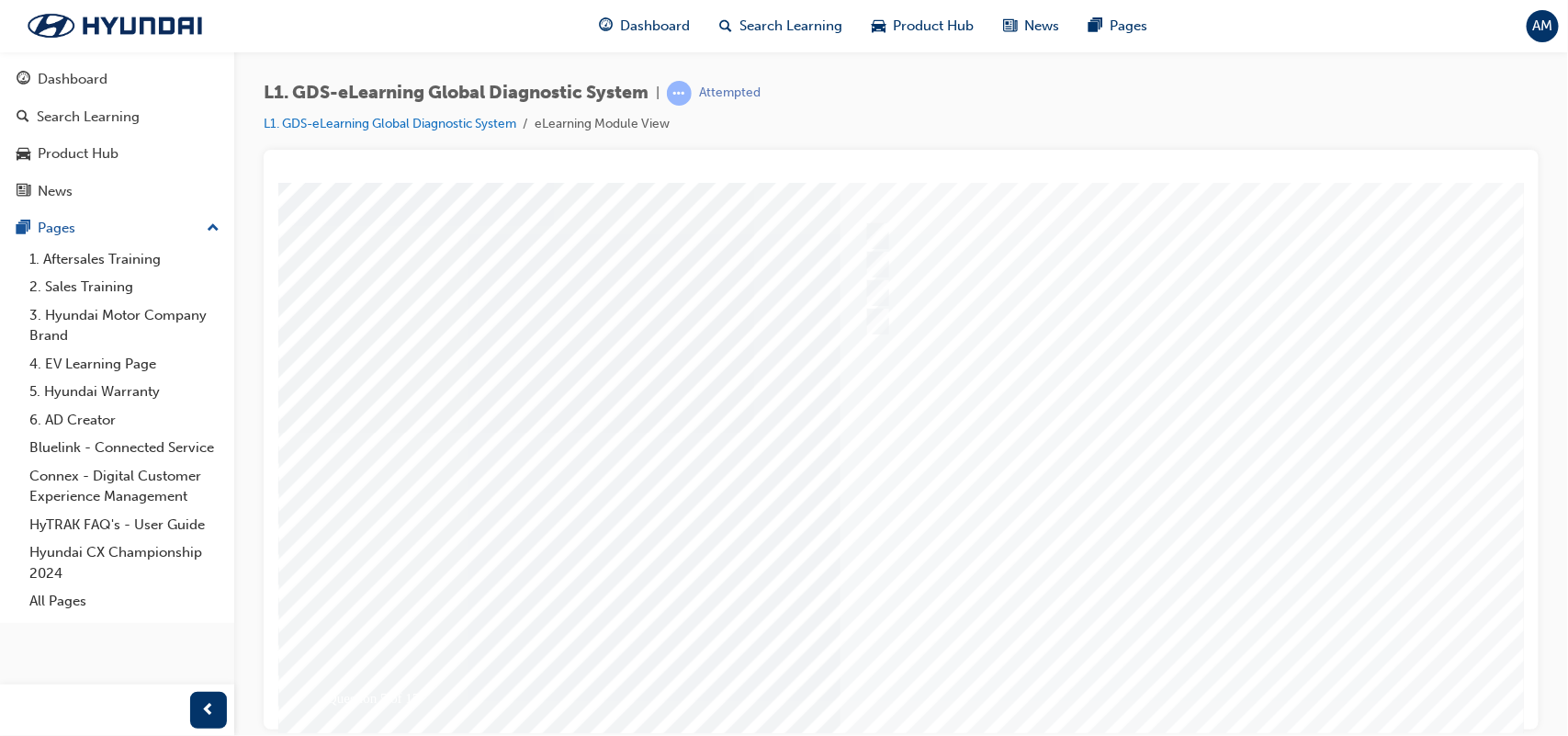 click at bounding box center (902, 432) 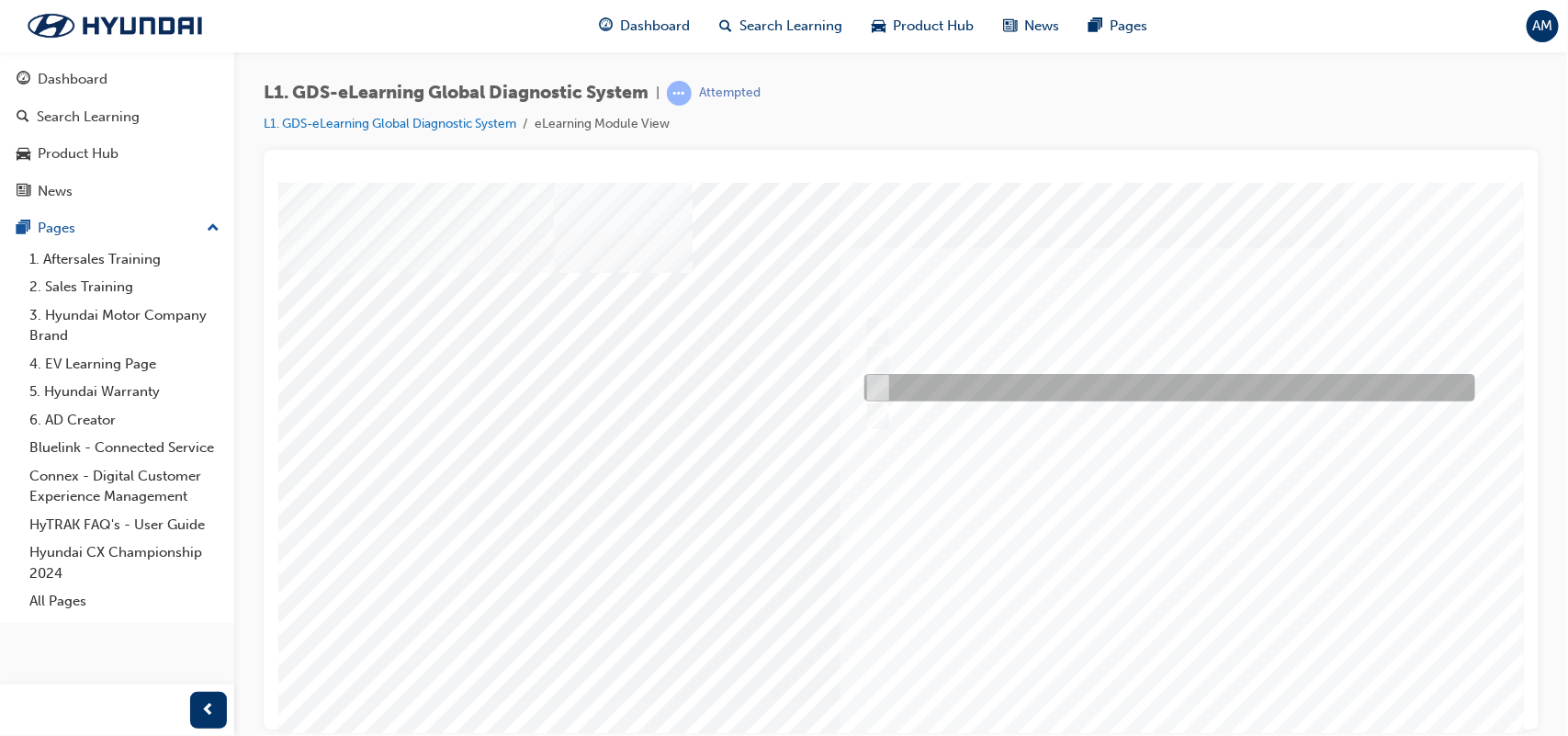 click at bounding box center [1164, 388] 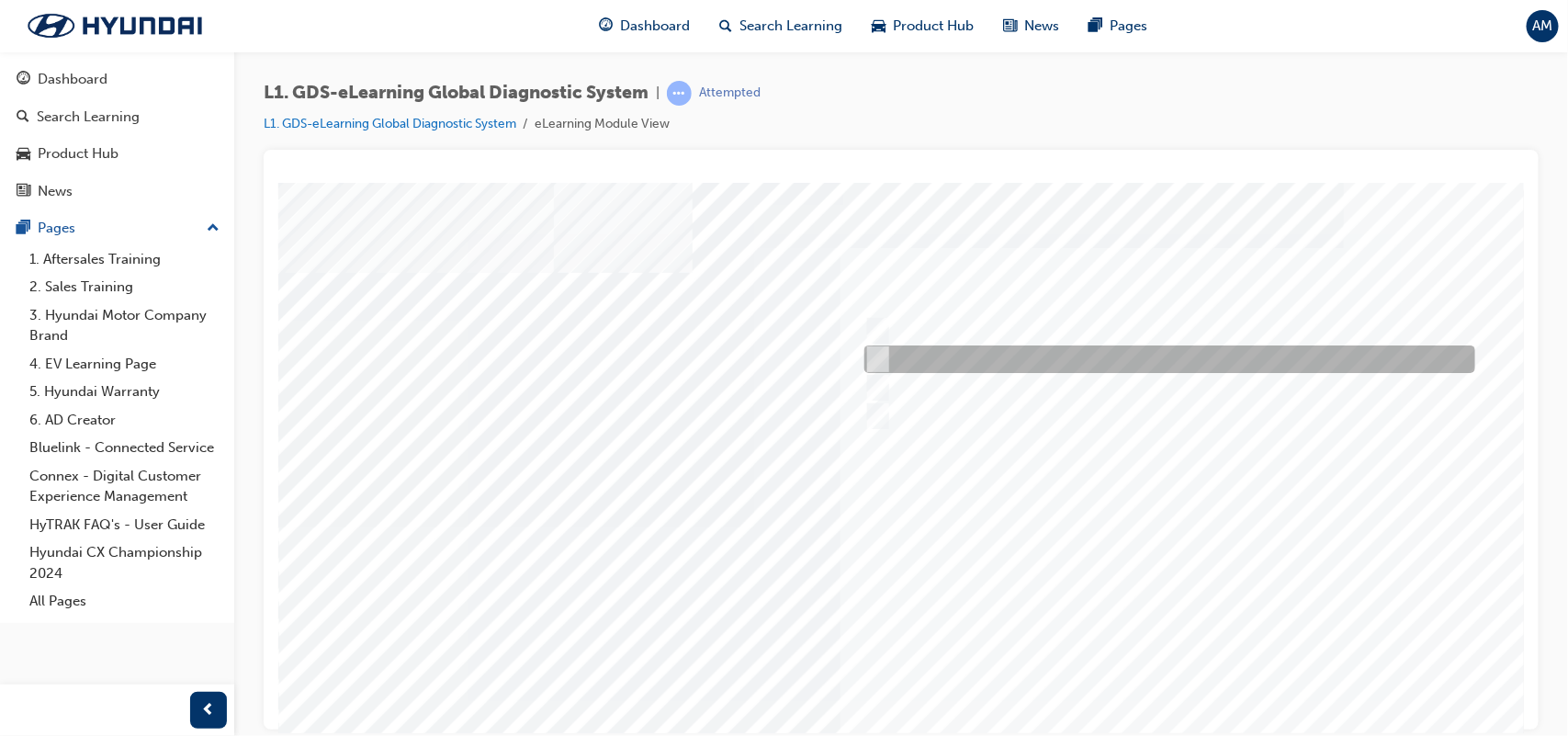 click at bounding box center [1164, 359] 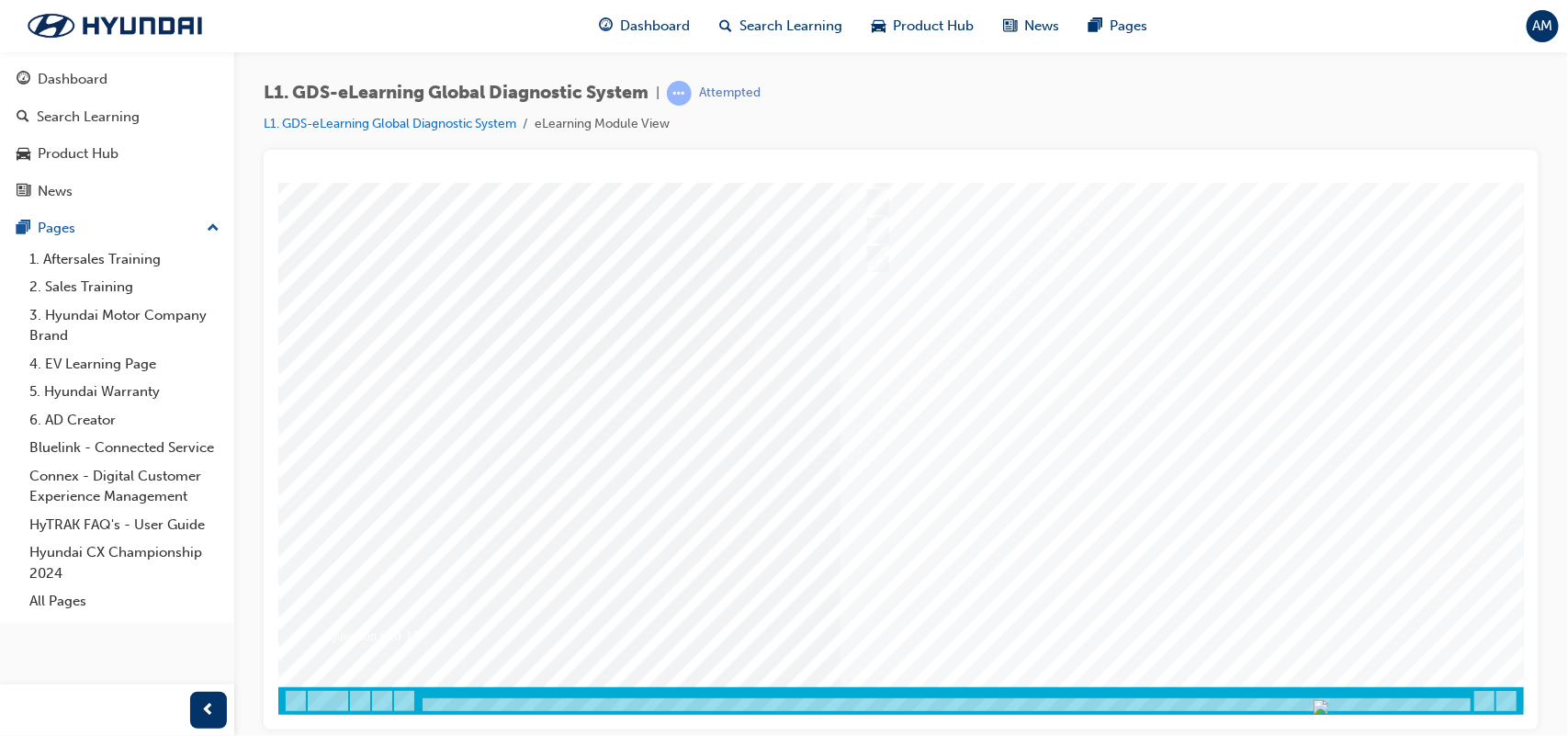 scroll, scrollTop: 158, scrollLeft: 0, axis: vertical 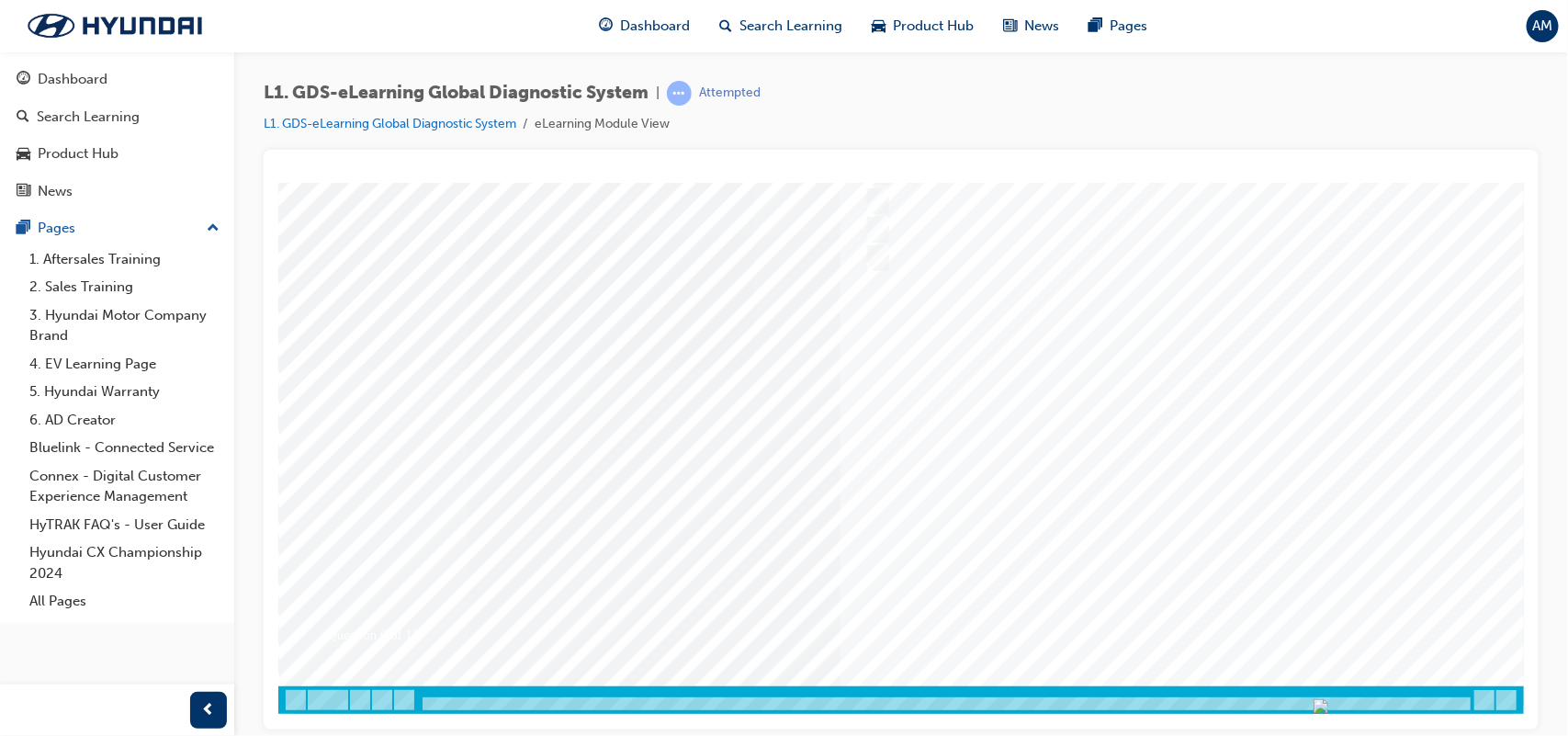 click at bounding box center [342, 3200] 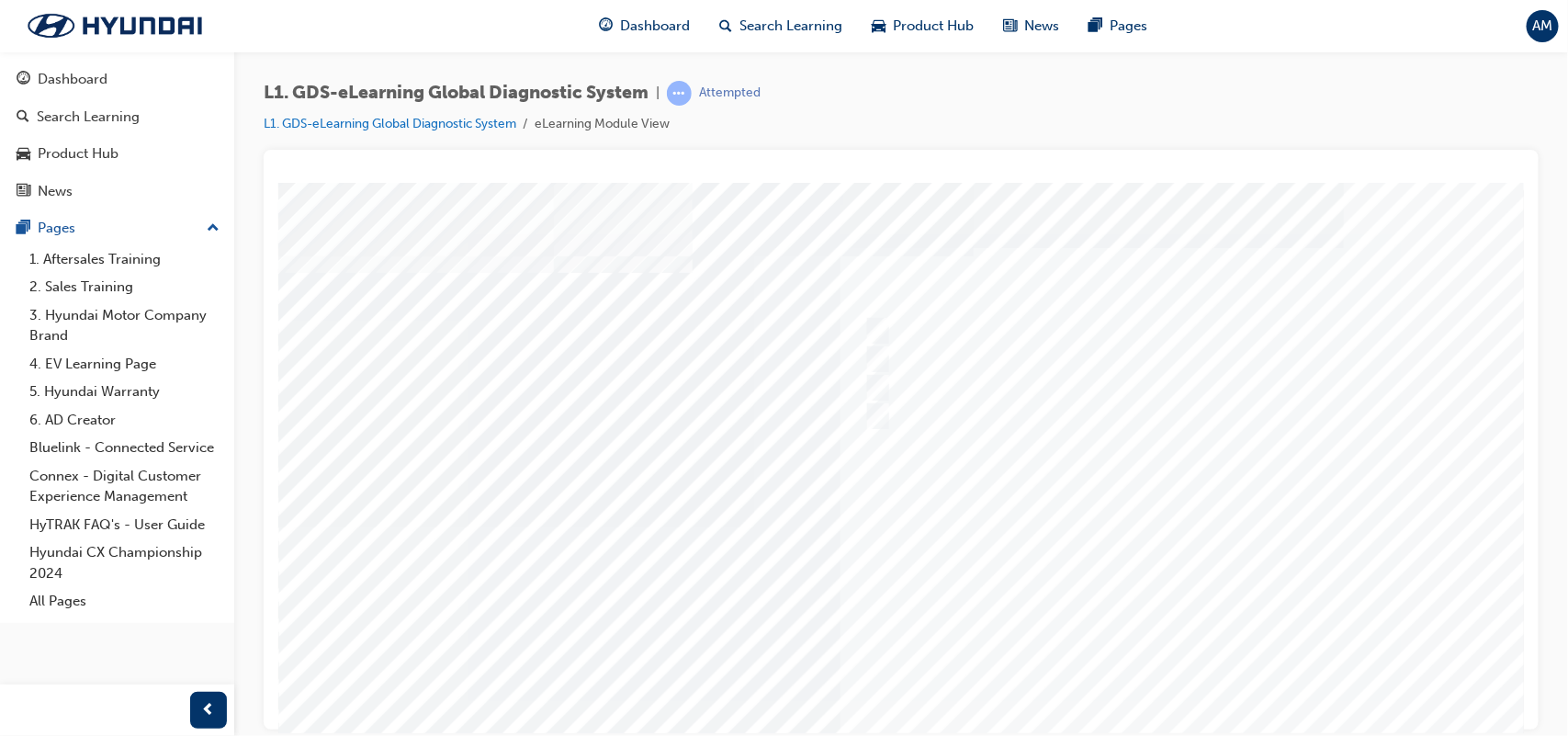 scroll, scrollTop: 157, scrollLeft: 0, axis: vertical 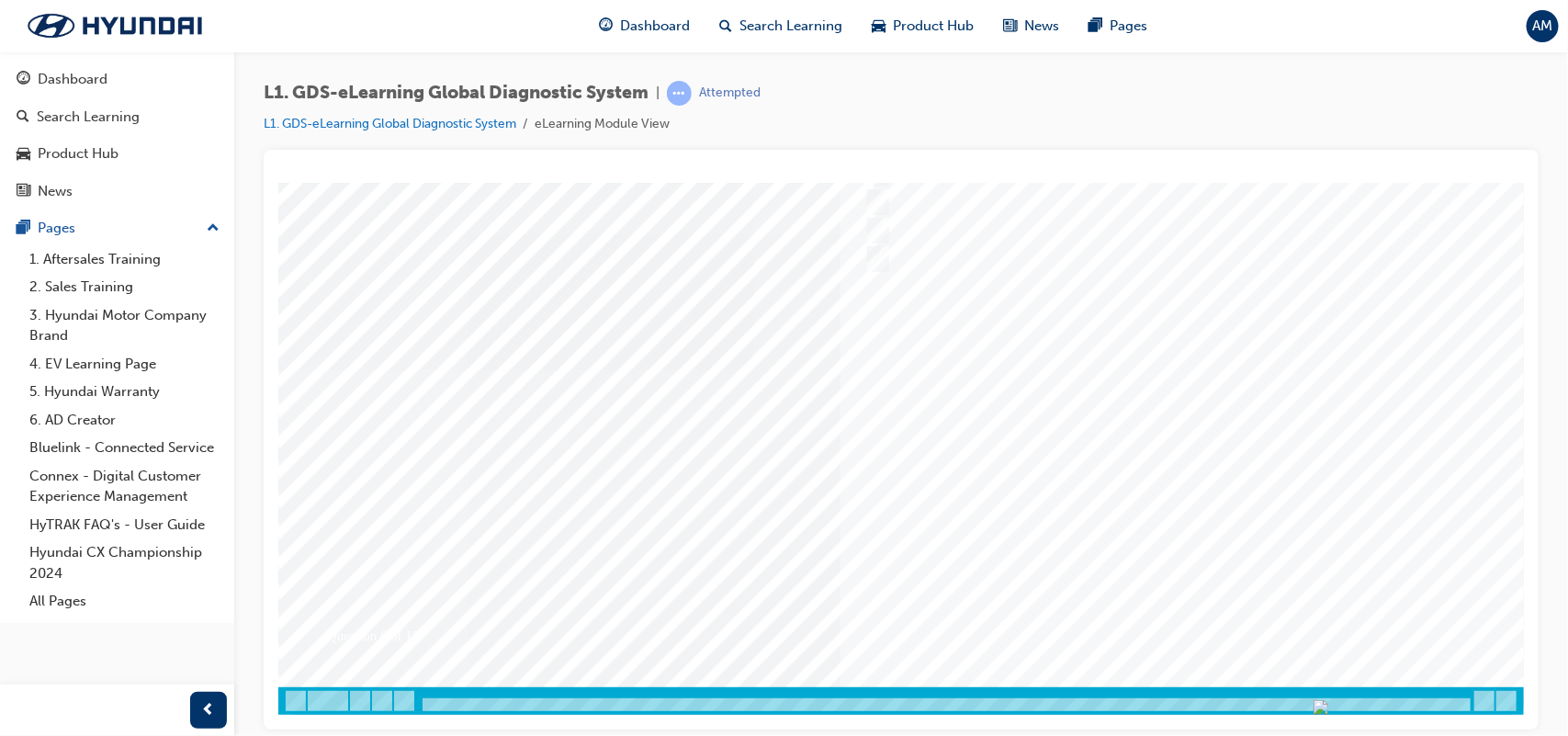 drag, startPoint x: 1155, startPoint y: 572, endPoint x: 1171, endPoint y: 614, distance: 44.94441 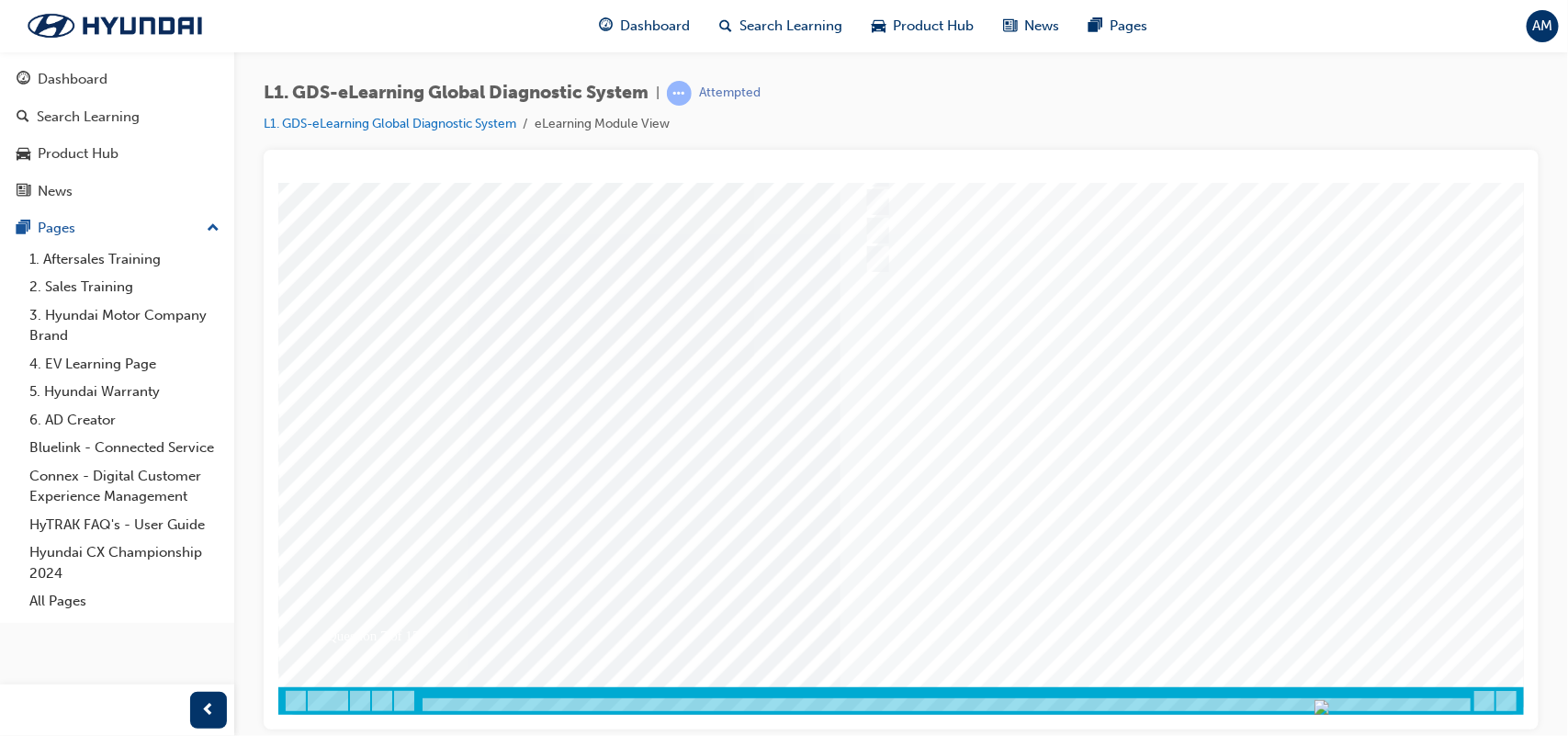 scroll, scrollTop: 0, scrollLeft: 0, axis: both 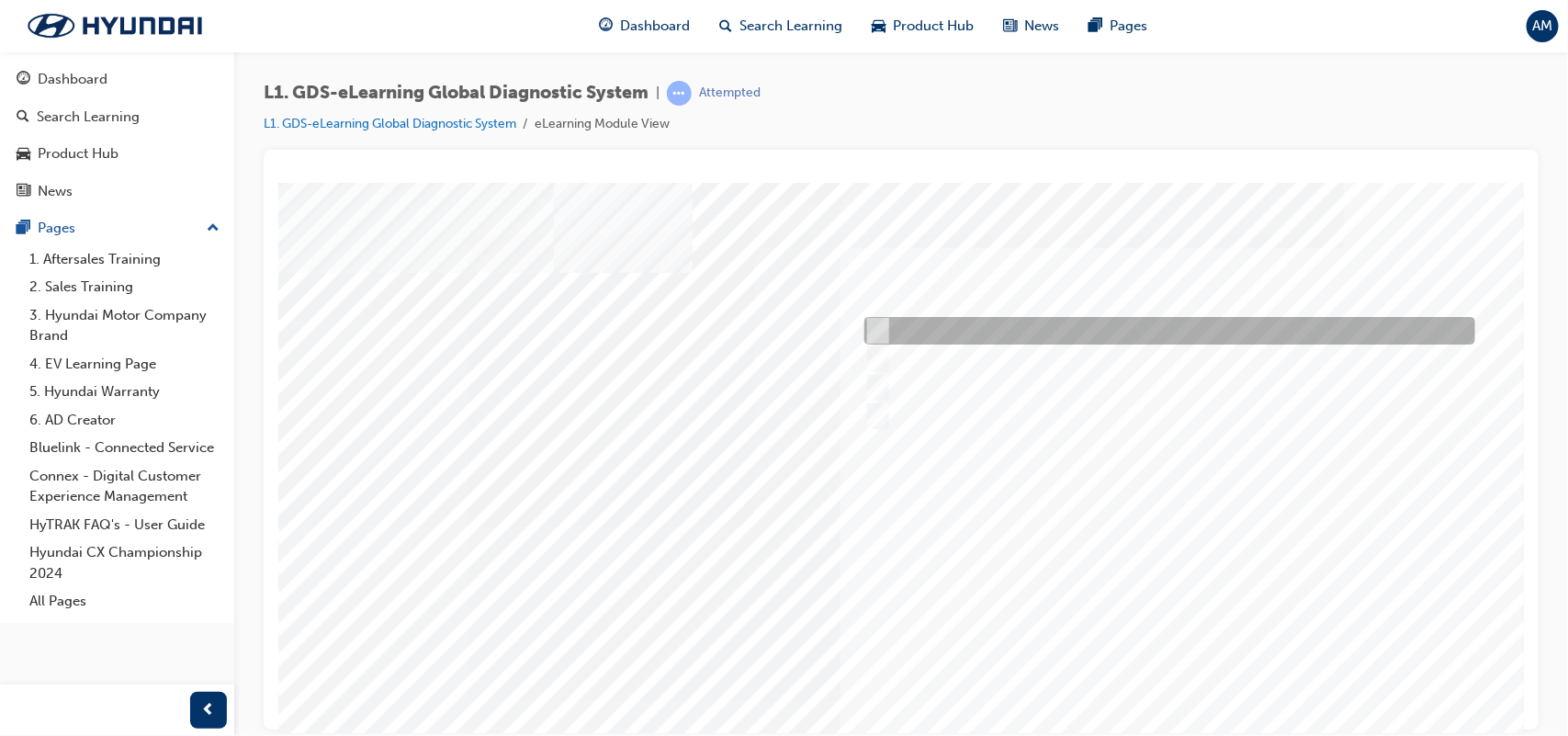 click at bounding box center [1164, 331] 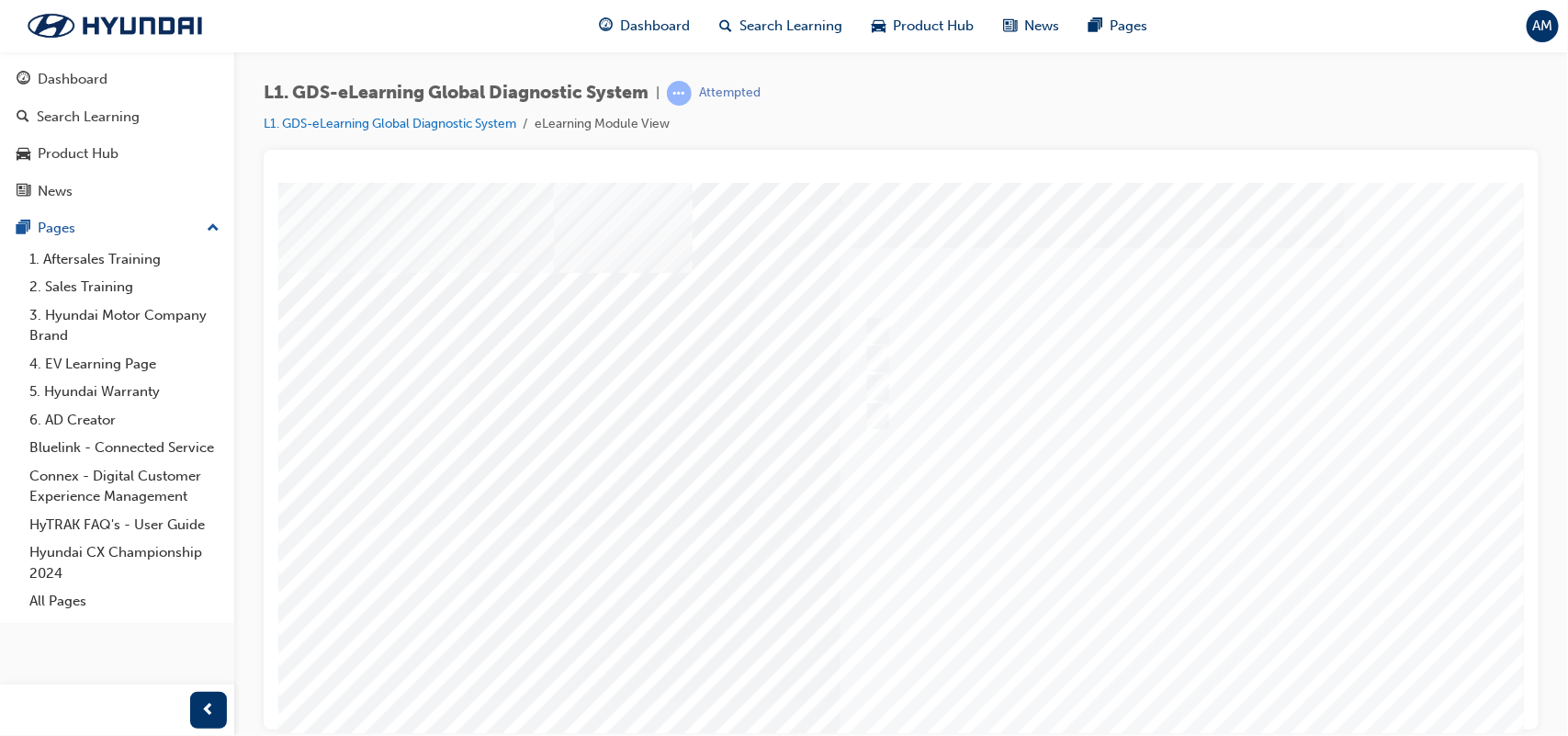 scroll, scrollTop: 158, scrollLeft: 0, axis: vertical 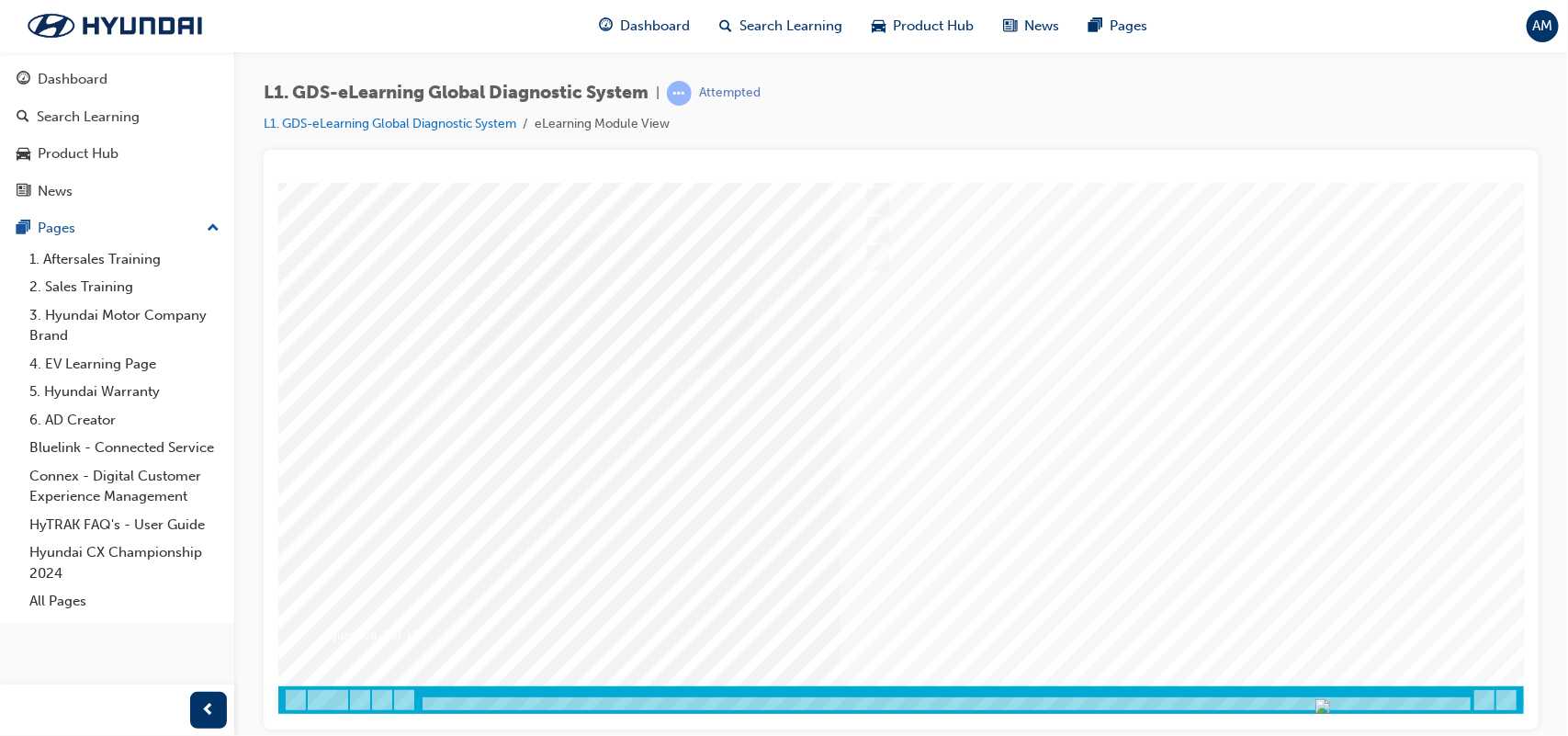 click at bounding box center [342, 3200] 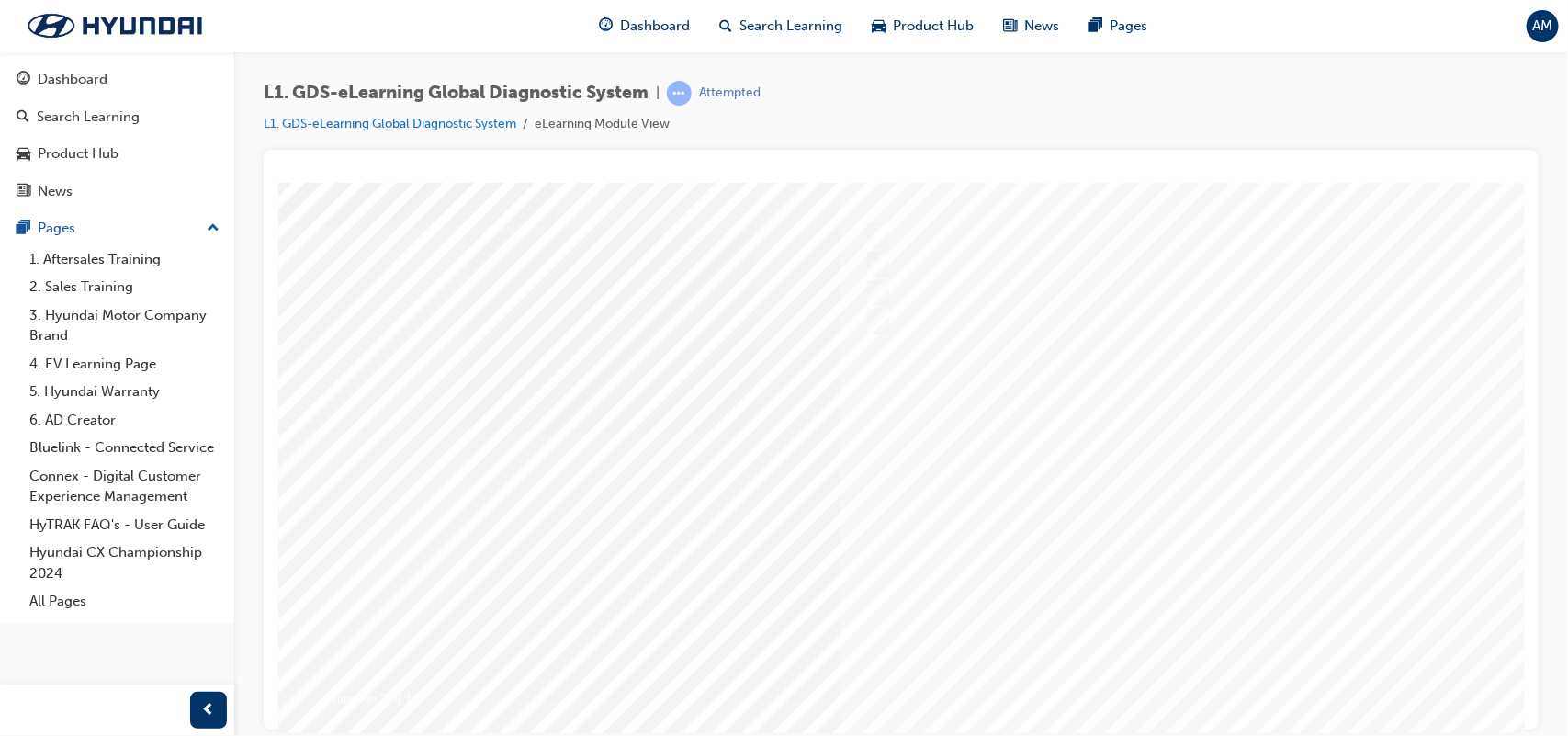 scroll, scrollTop: 158, scrollLeft: 0, axis: vertical 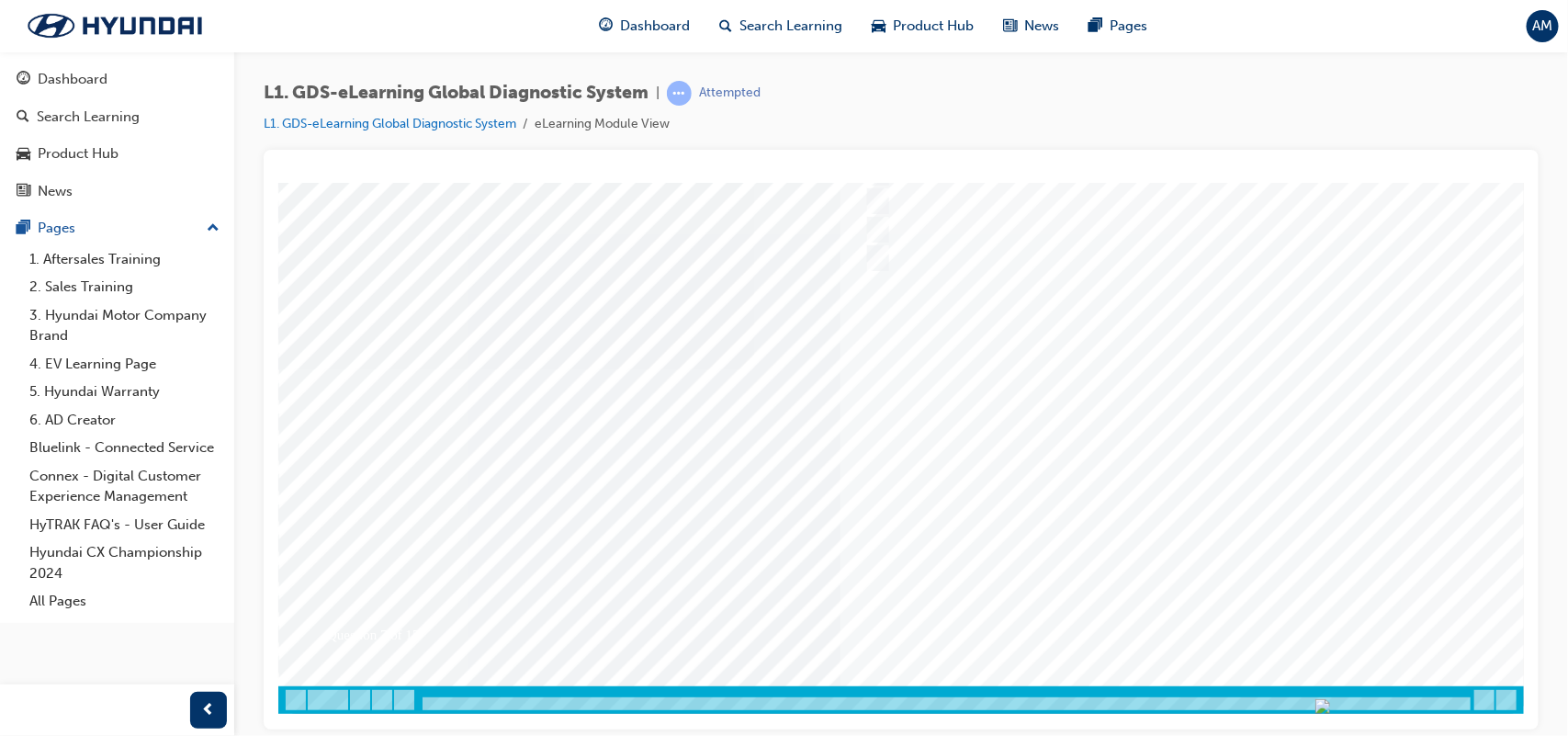 click at bounding box center [902, 368] 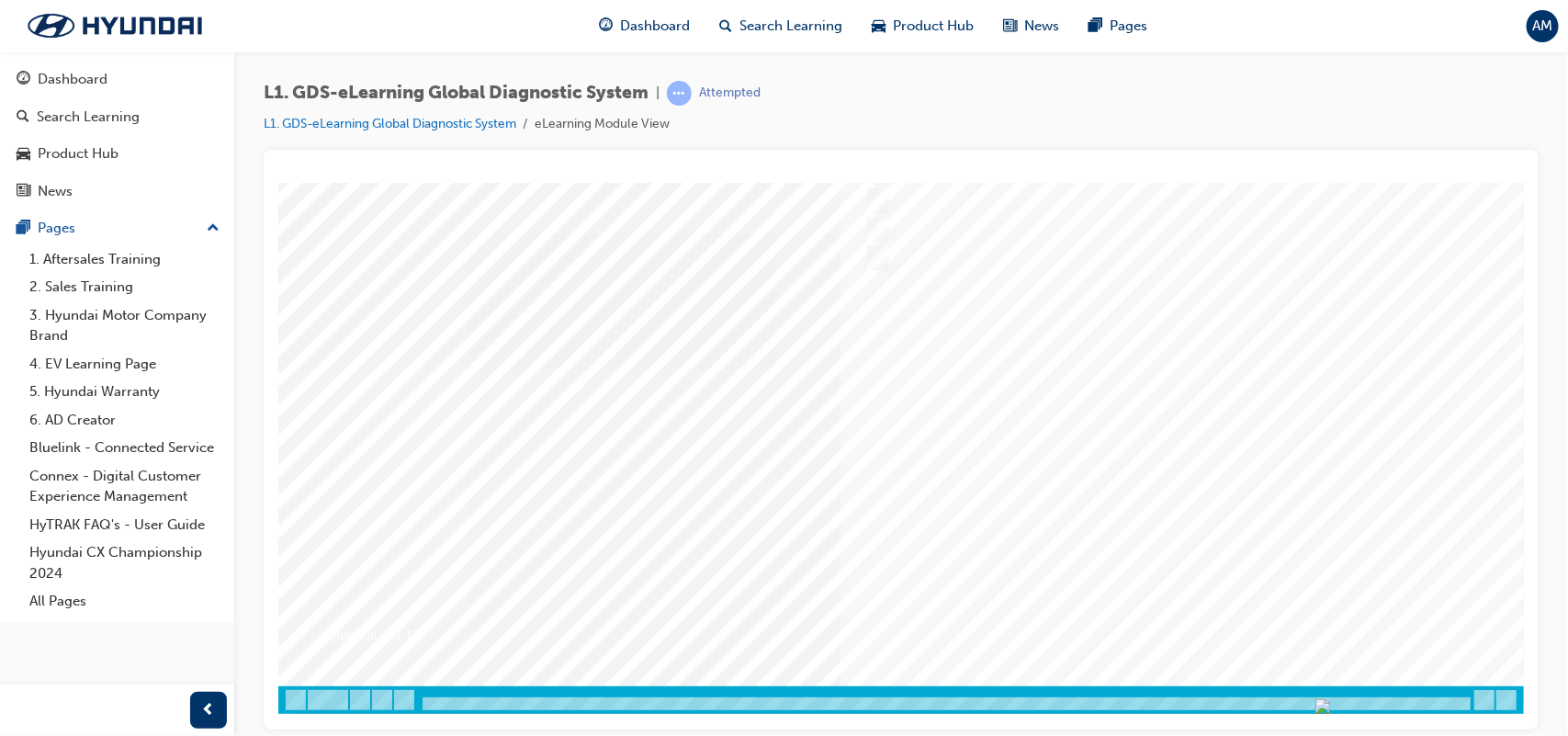 scroll, scrollTop: 0, scrollLeft: 0, axis: both 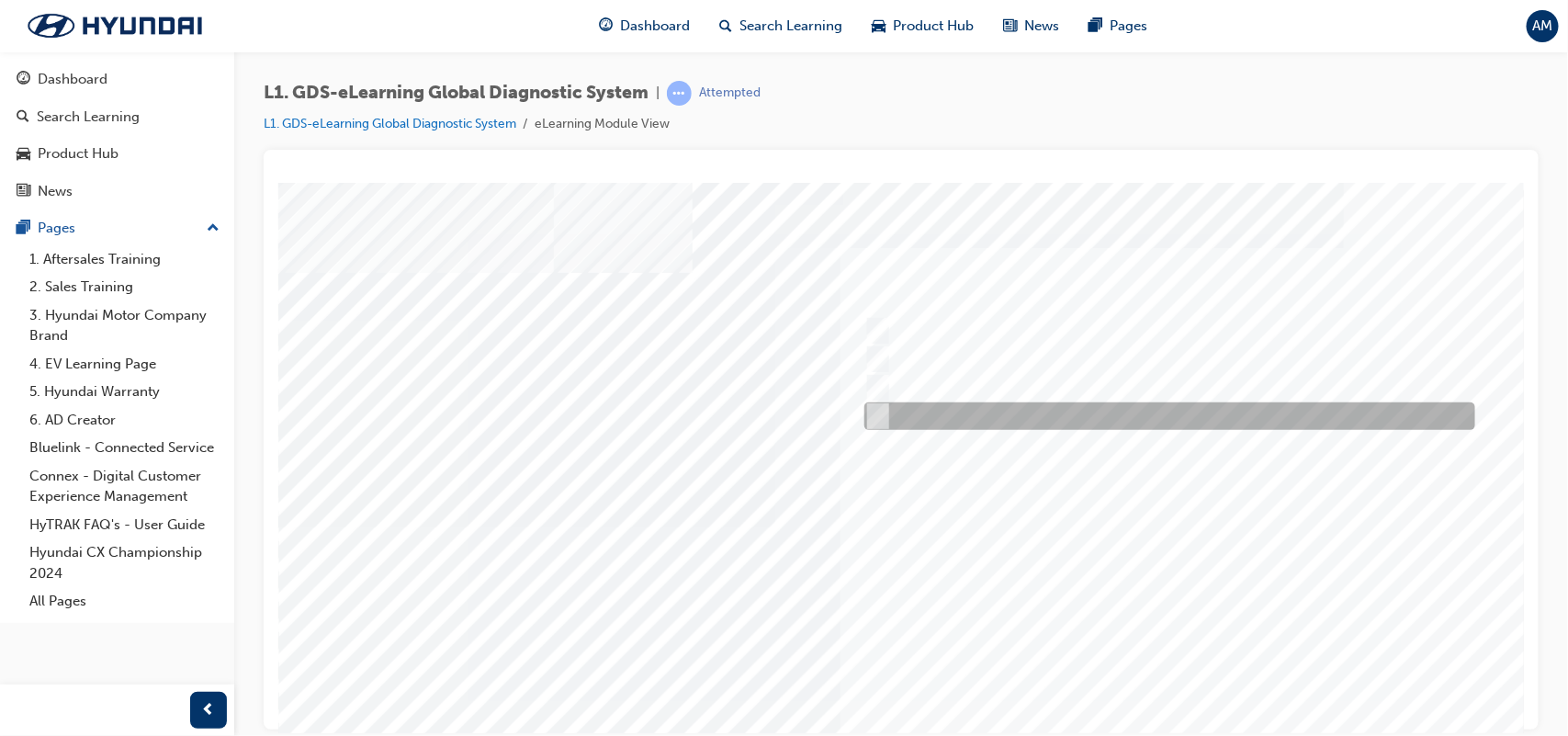 click at bounding box center (1164, 416) 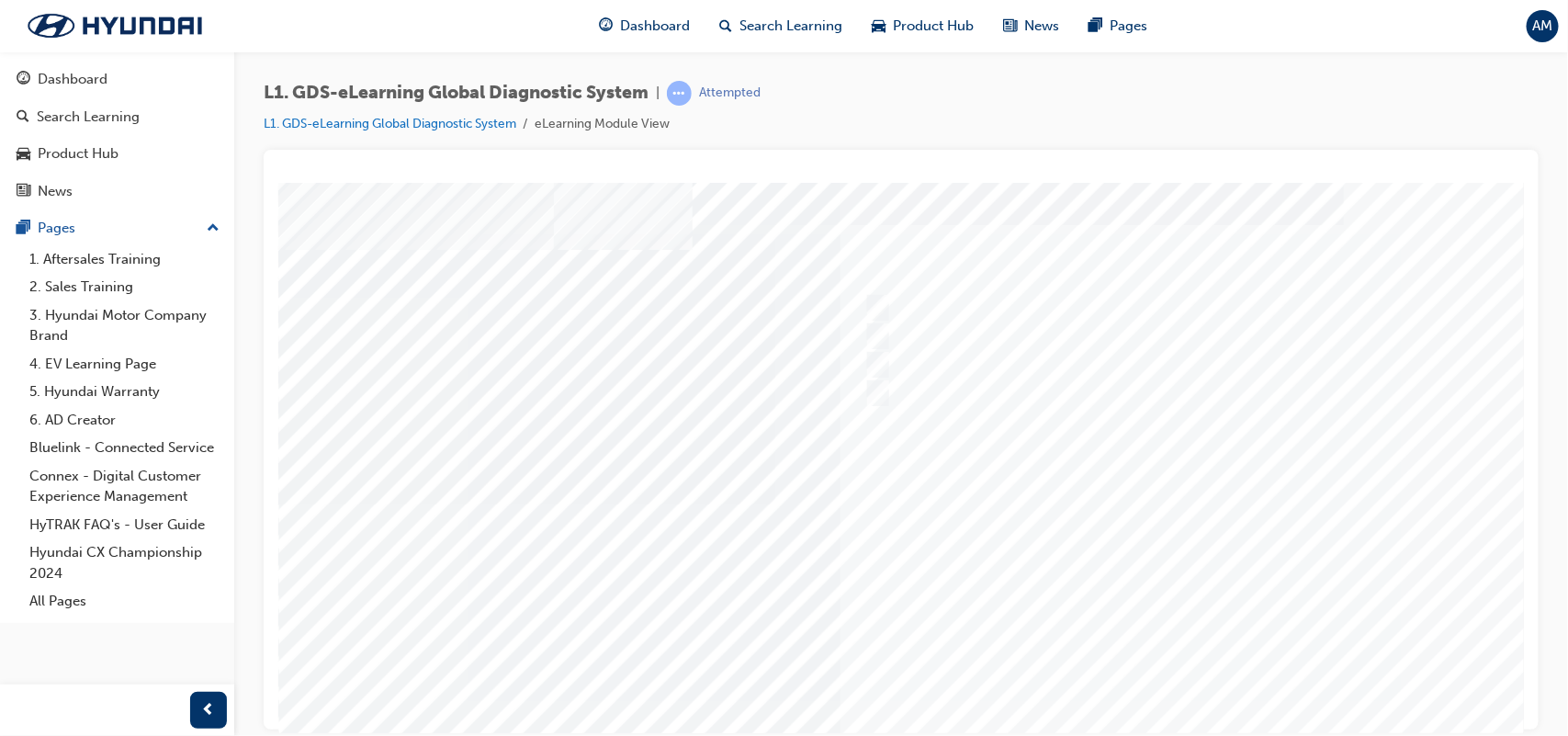 scroll, scrollTop: 84, scrollLeft: 0, axis: vertical 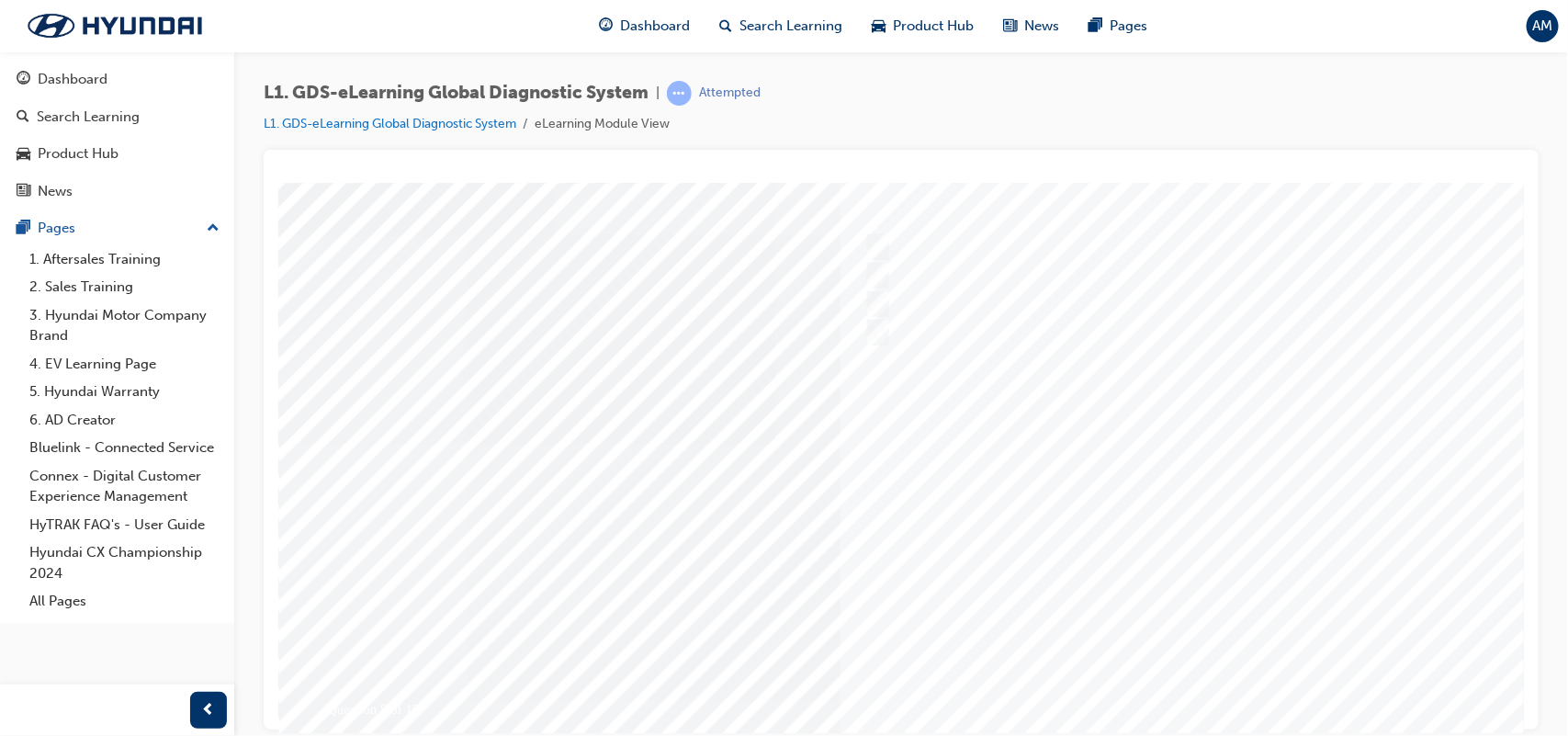 click at bounding box center (342, 3275) 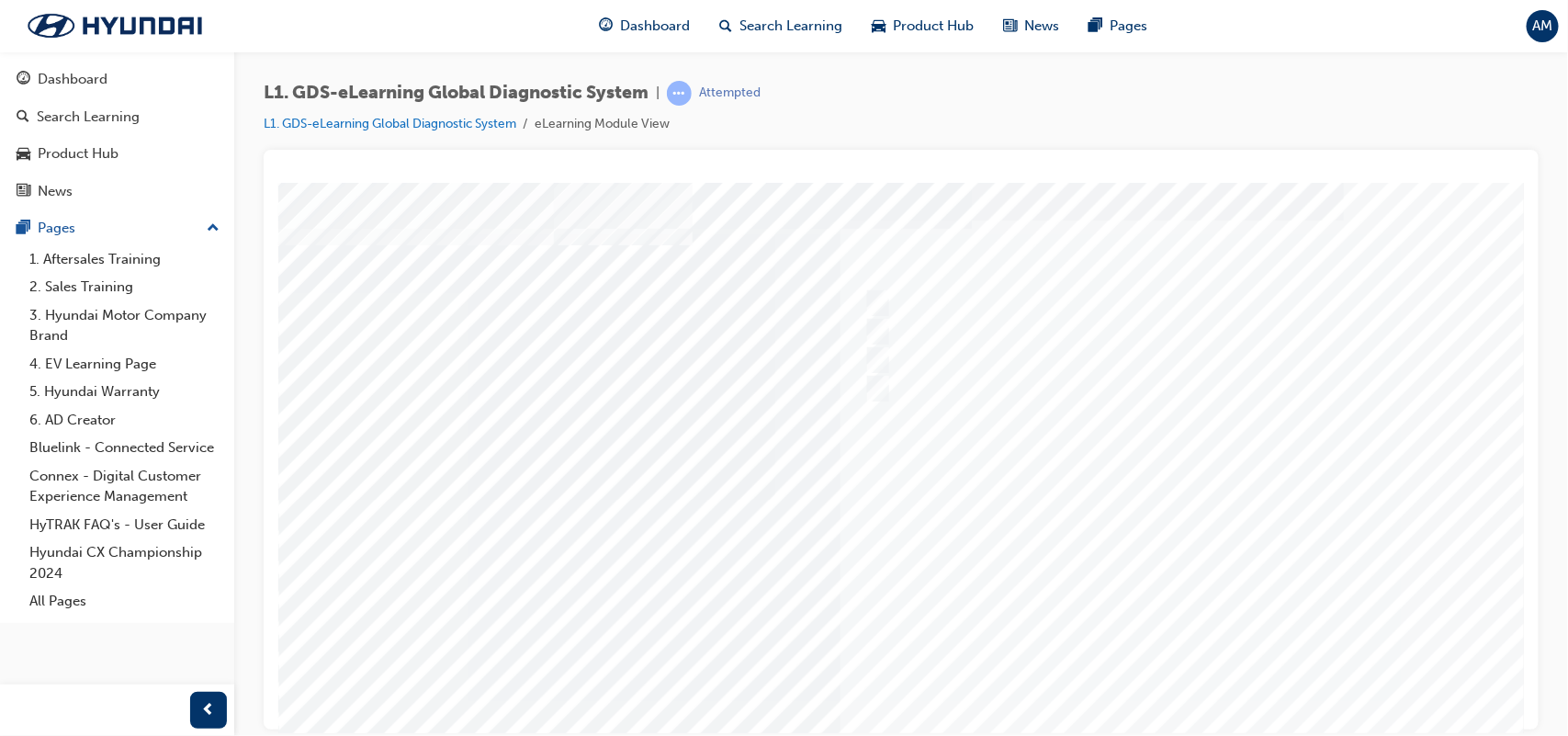 scroll, scrollTop: 57, scrollLeft: 0, axis: vertical 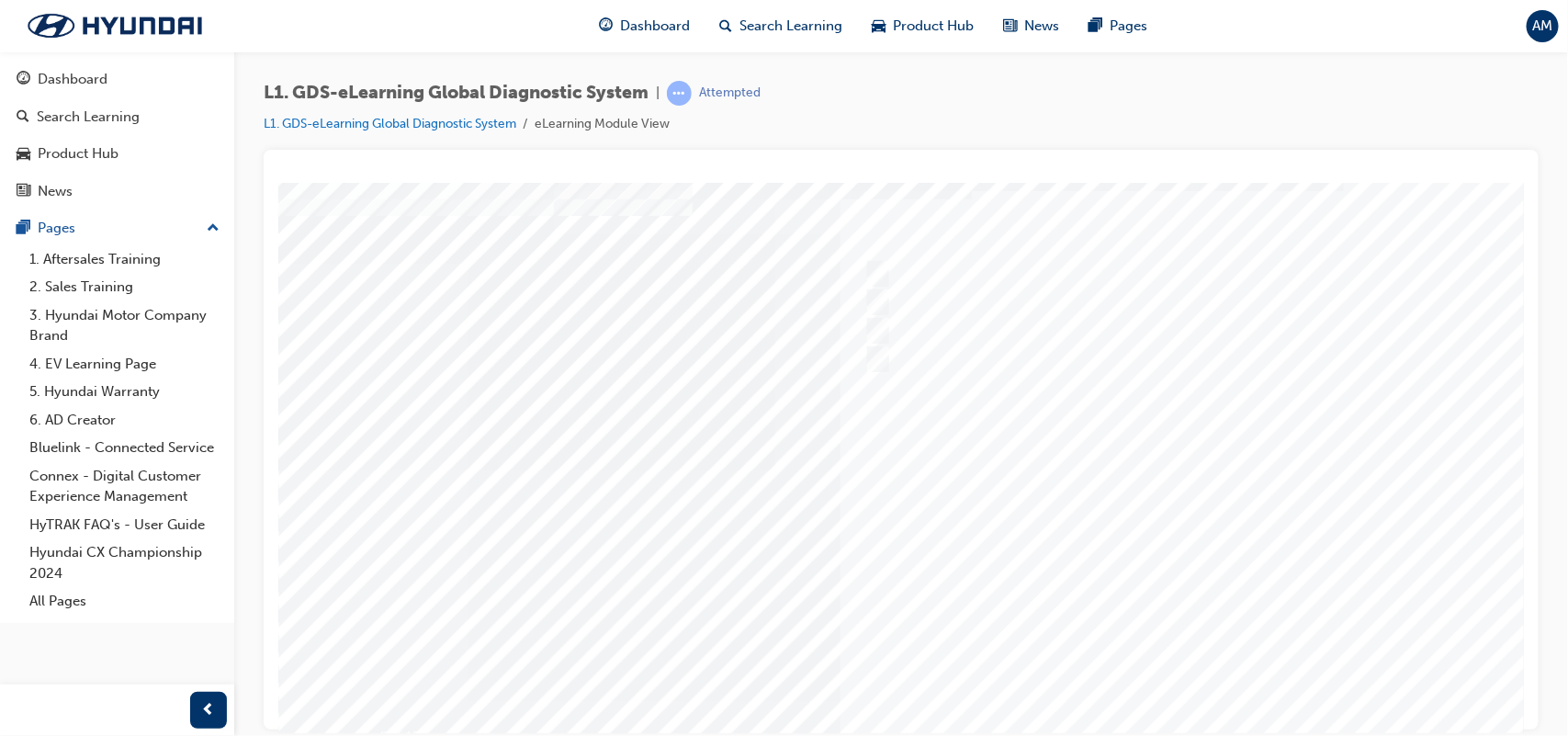 click at bounding box center [902, 470] 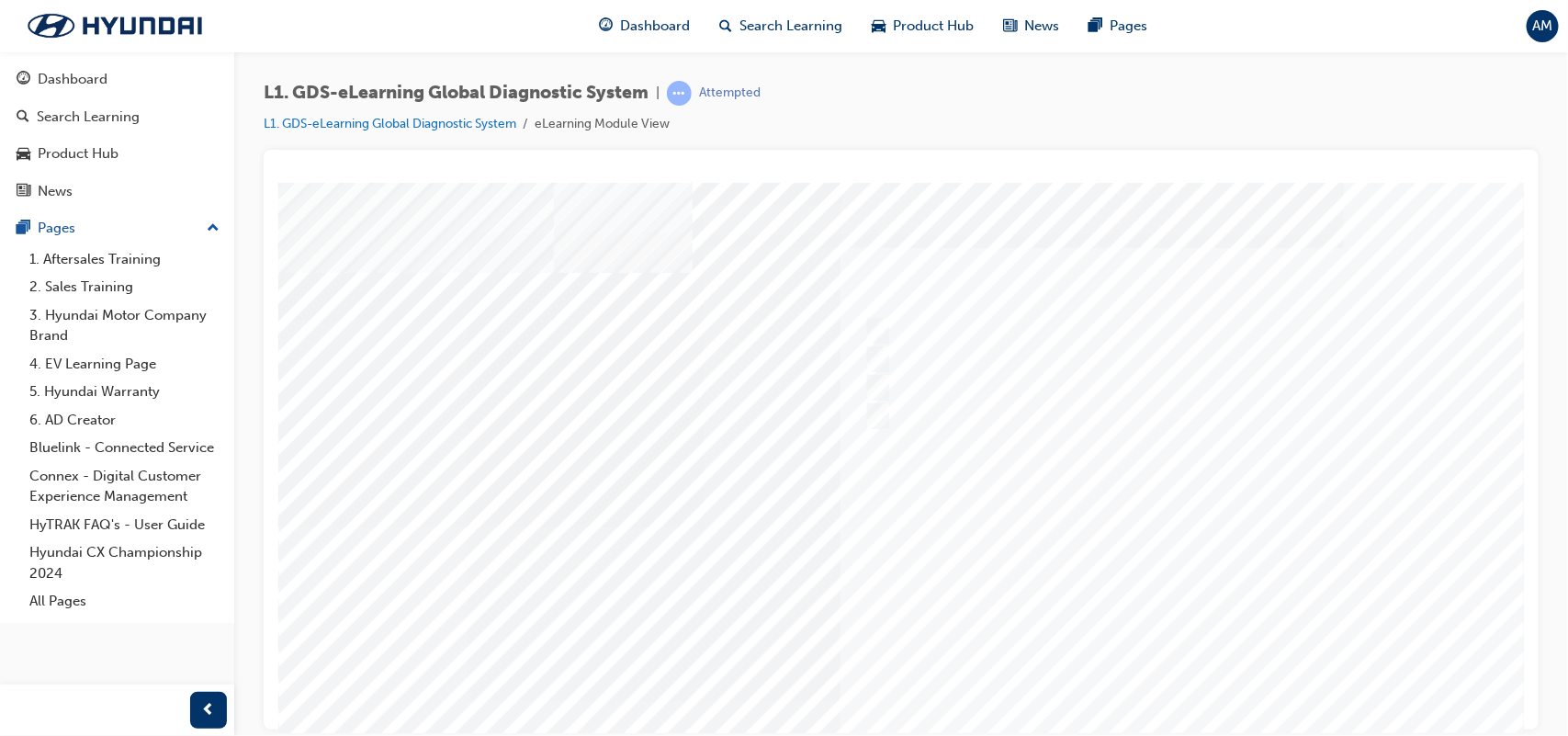 scroll, scrollTop: 5, scrollLeft: 0, axis: vertical 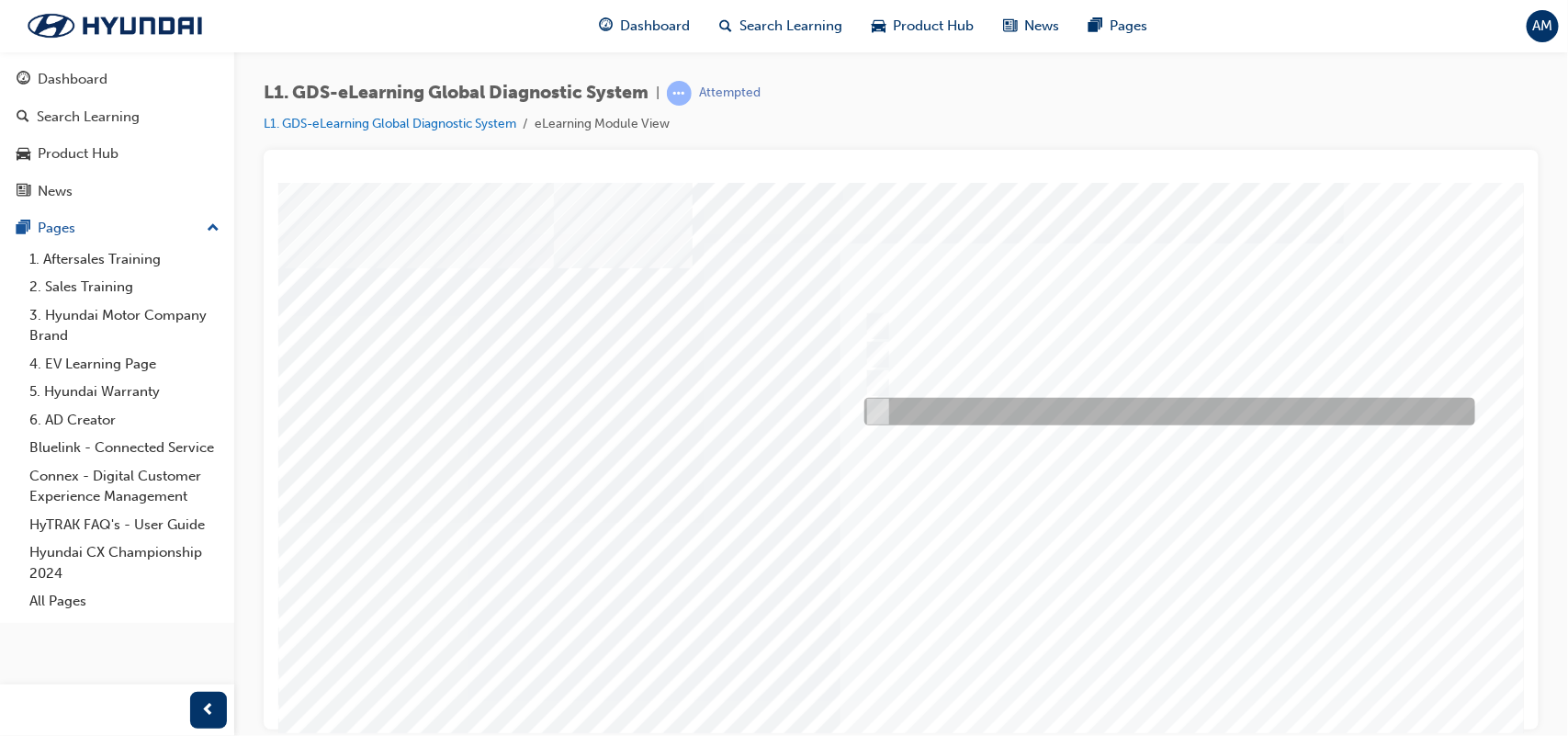 click at bounding box center [874, 412] 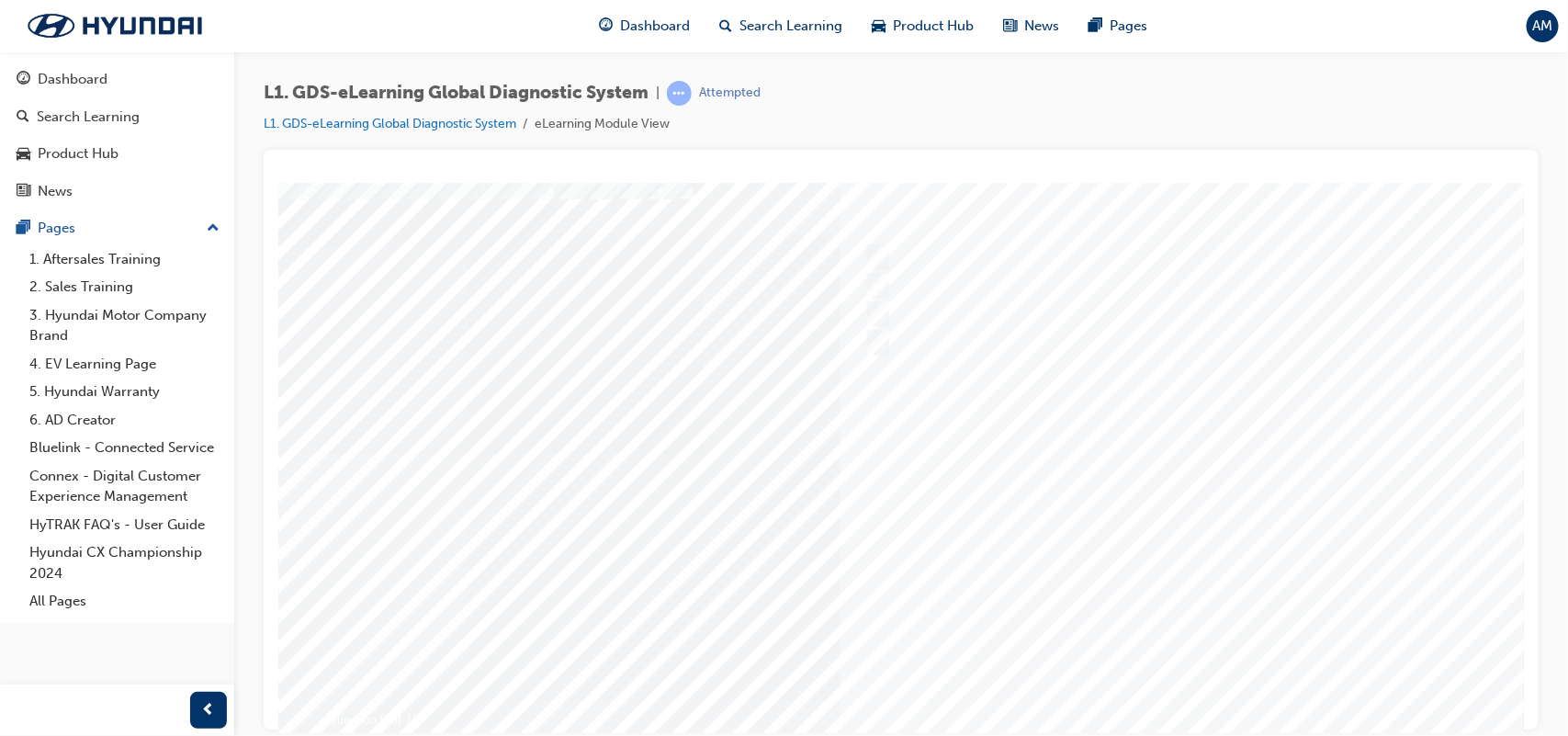 scroll, scrollTop: 158, scrollLeft: 0, axis: vertical 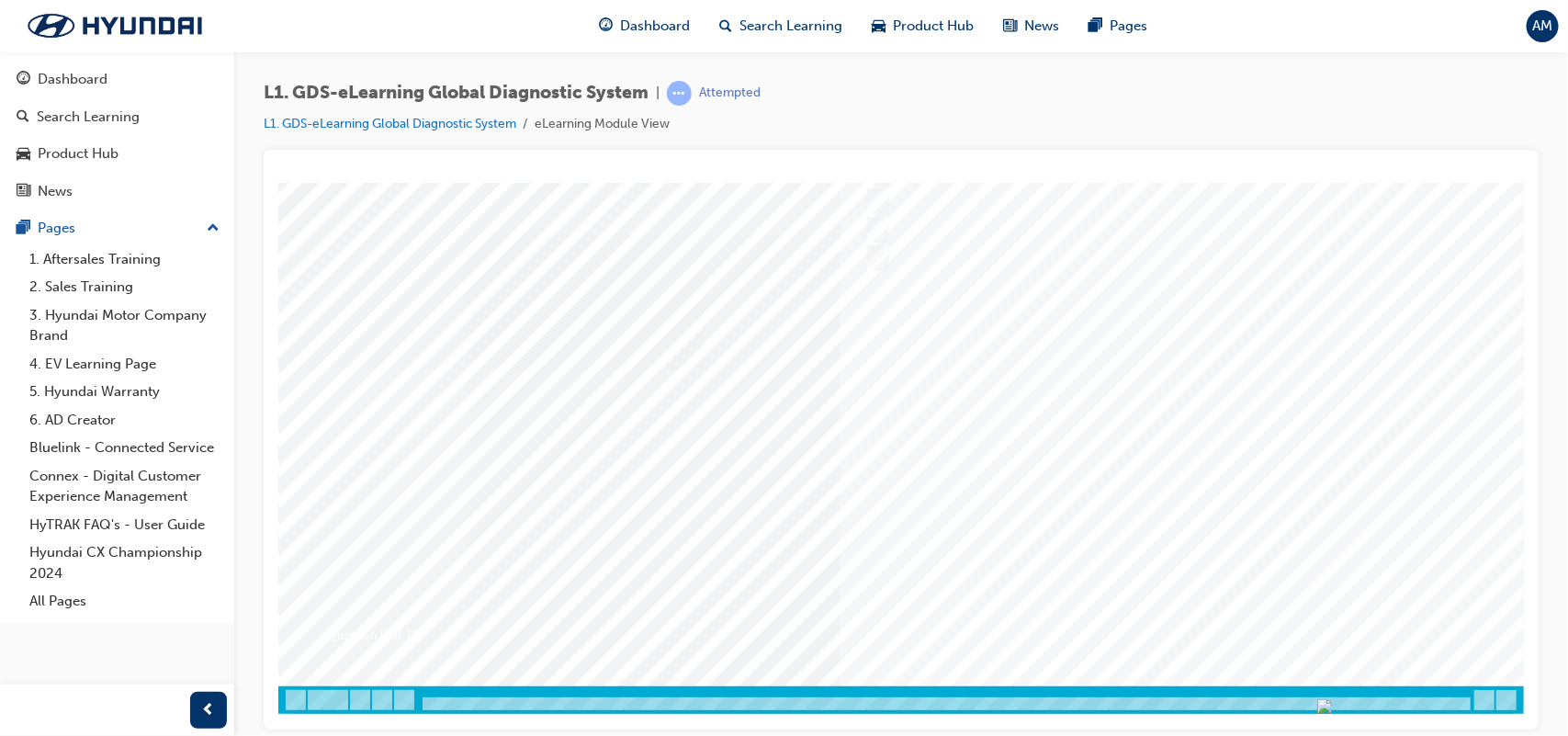 click at bounding box center (342, 3200) 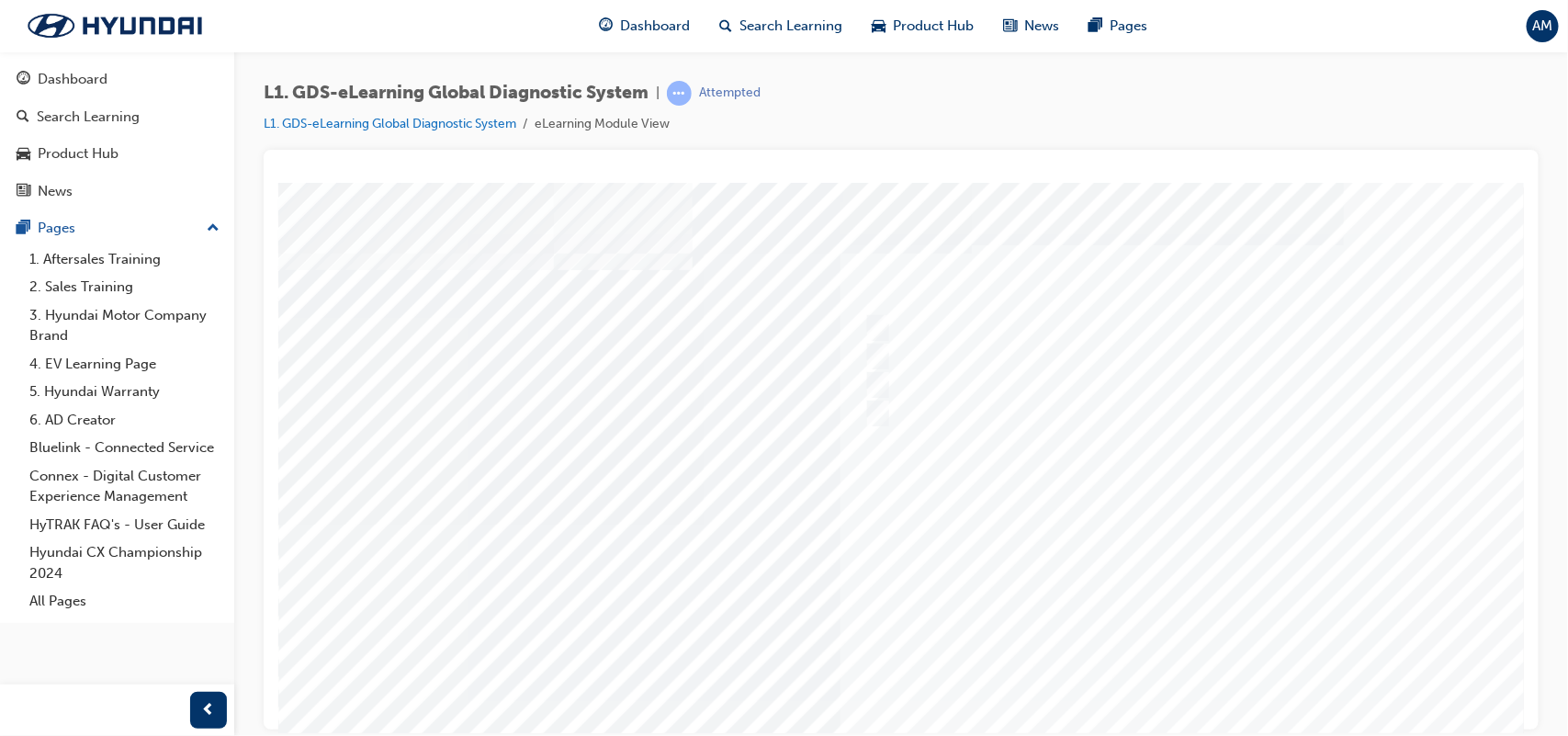 scroll, scrollTop: 0, scrollLeft: 0, axis: both 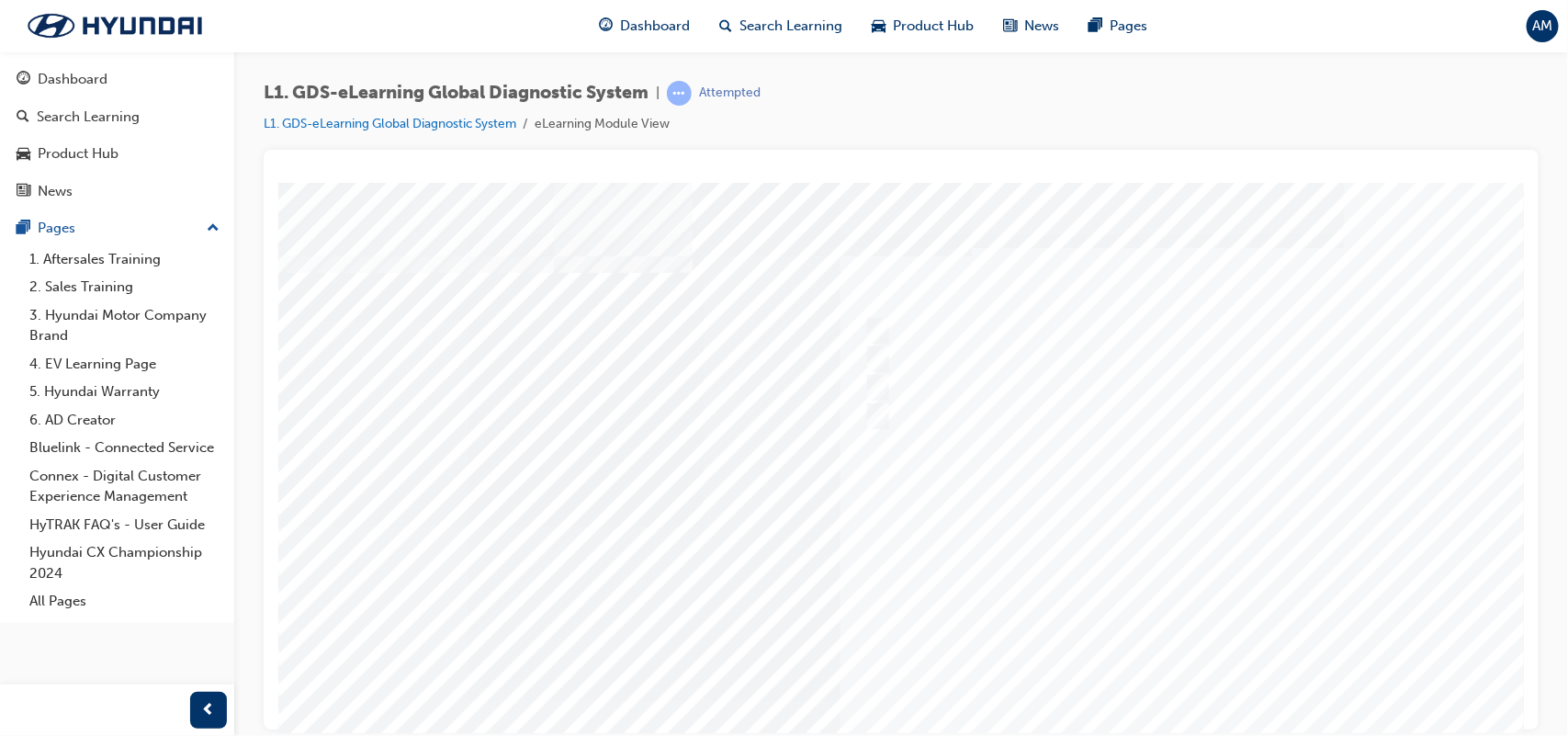 drag, startPoint x: 1170, startPoint y: 596, endPoint x: 1099, endPoint y: 593, distance: 71.06335 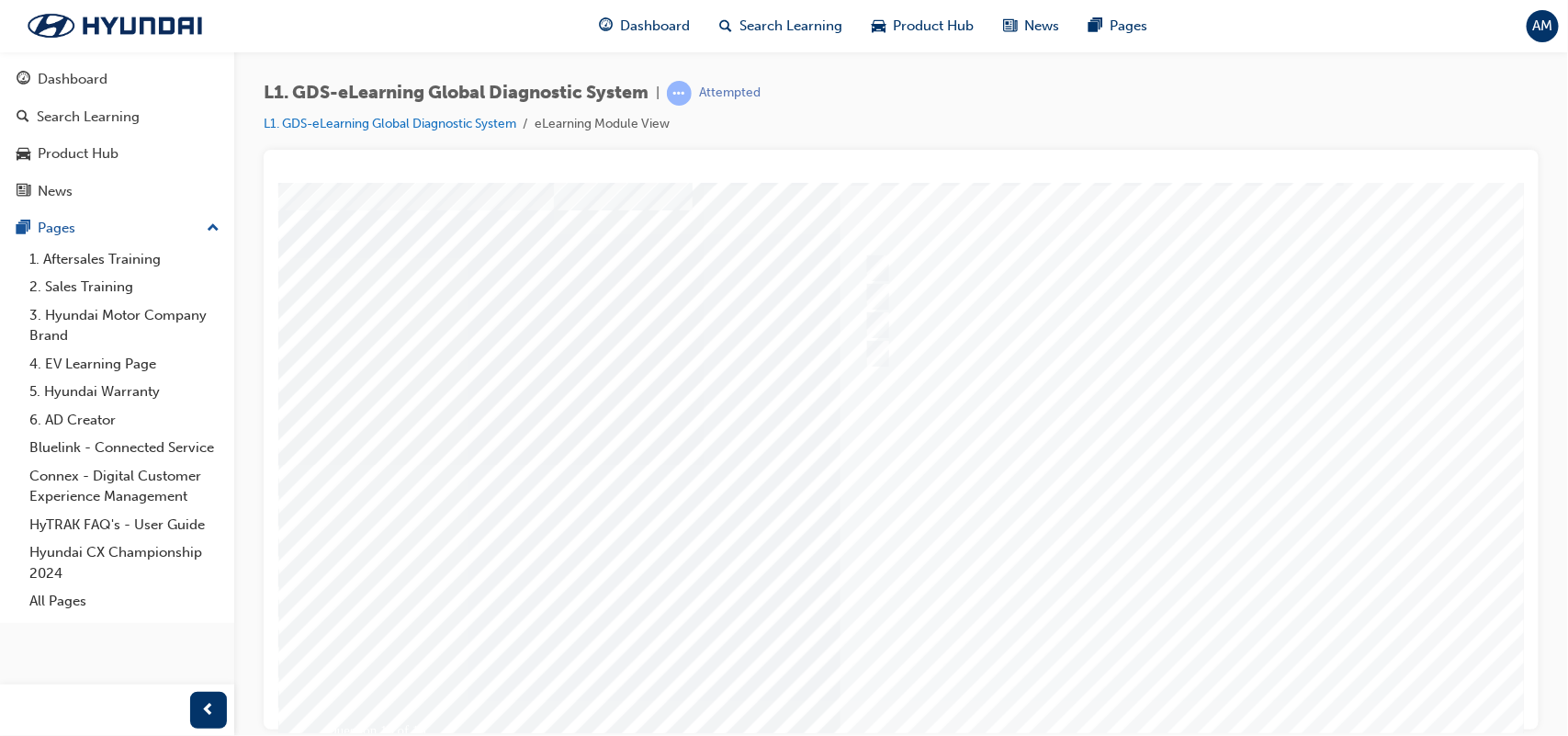 scroll, scrollTop: 47, scrollLeft: 0, axis: vertical 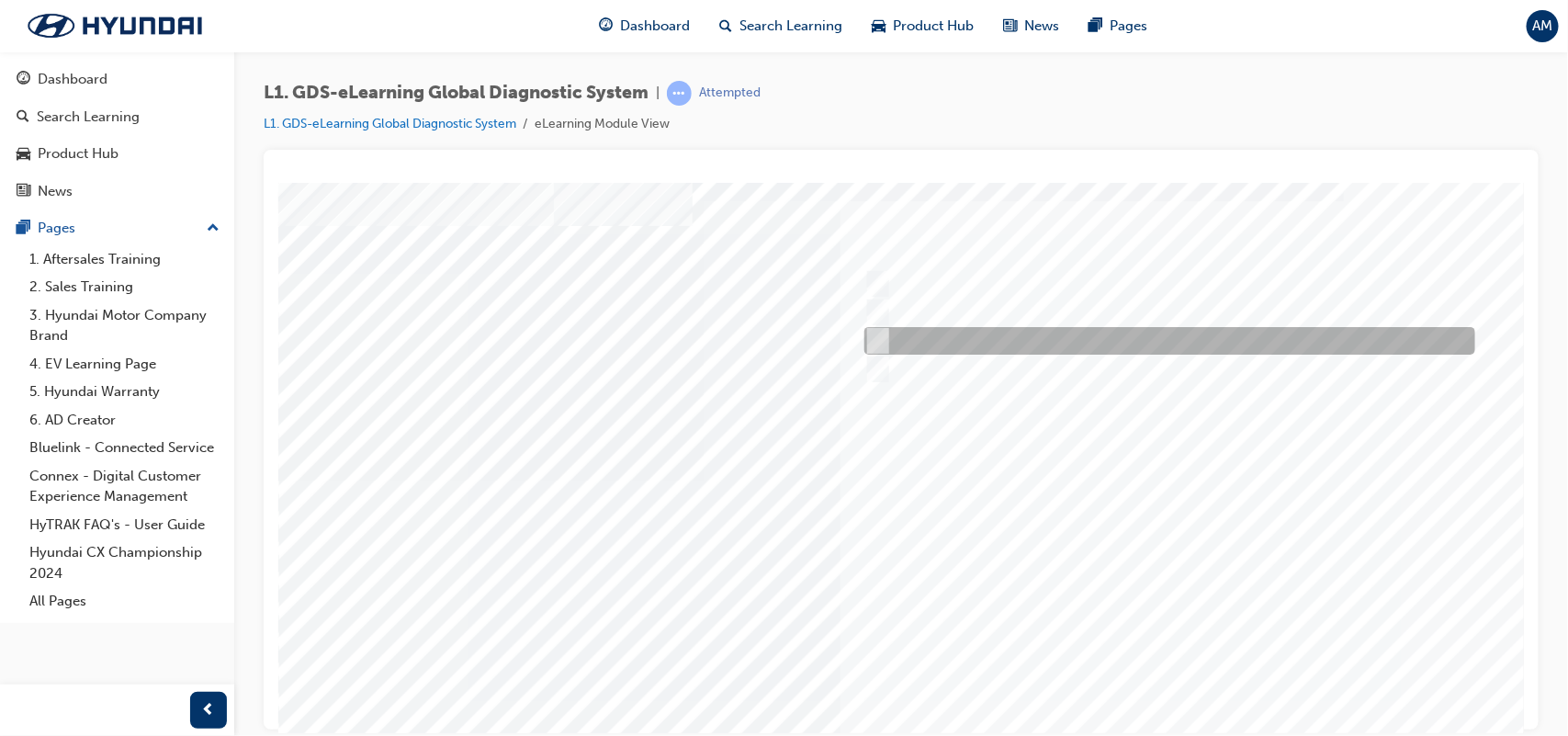 click at bounding box center [874, 341] 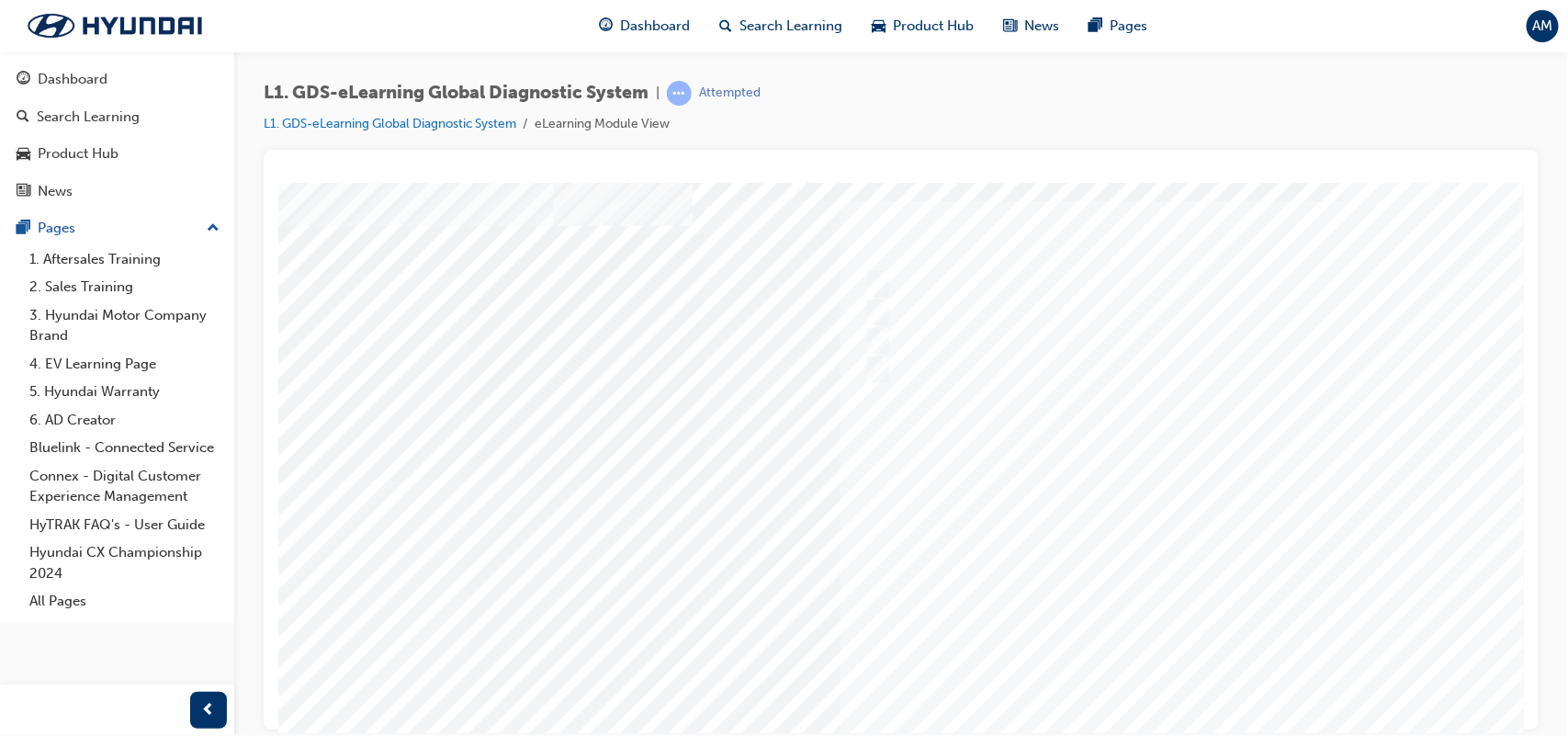 scroll, scrollTop: 158, scrollLeft: 0, axis: vertical 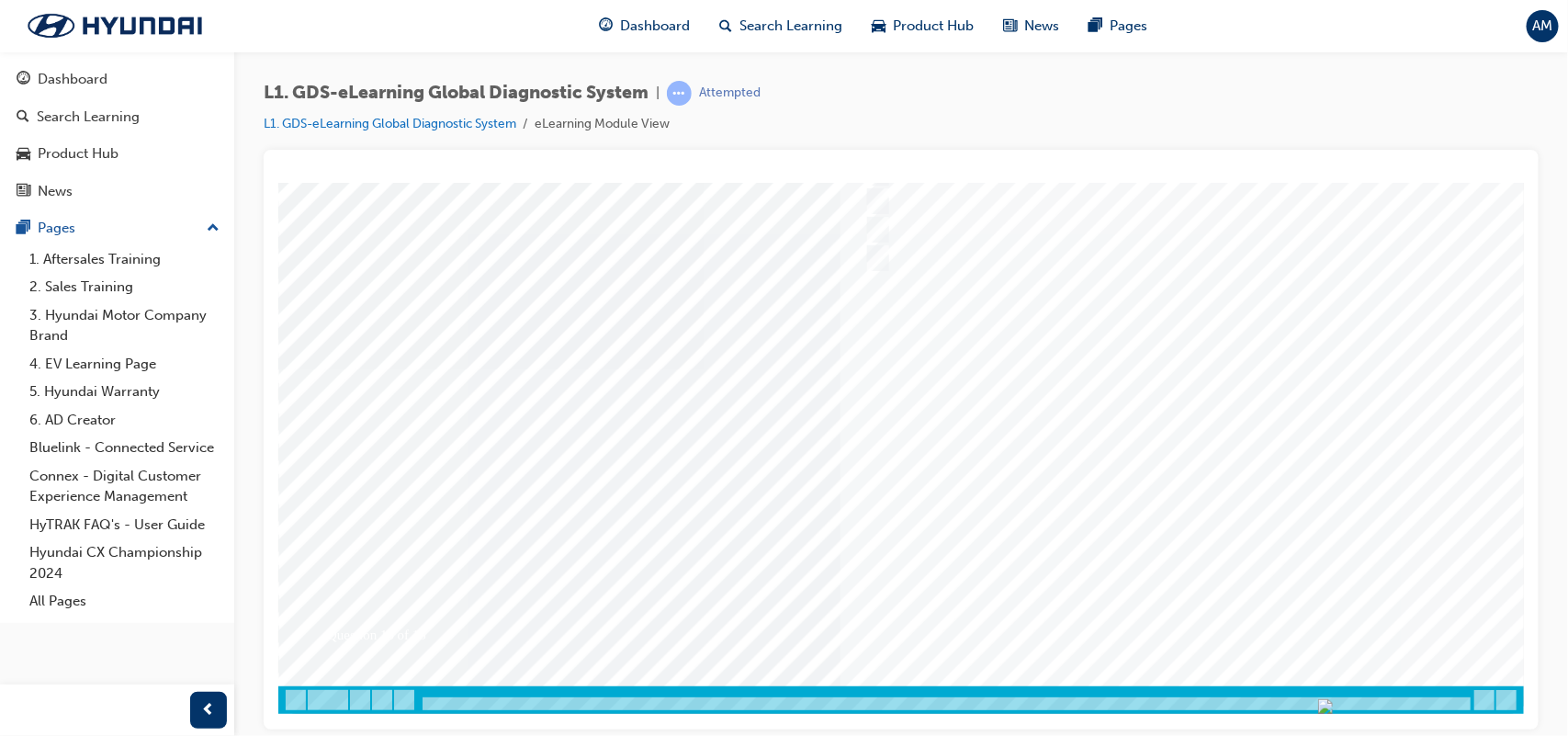 click at bounding box center [342, 3200] 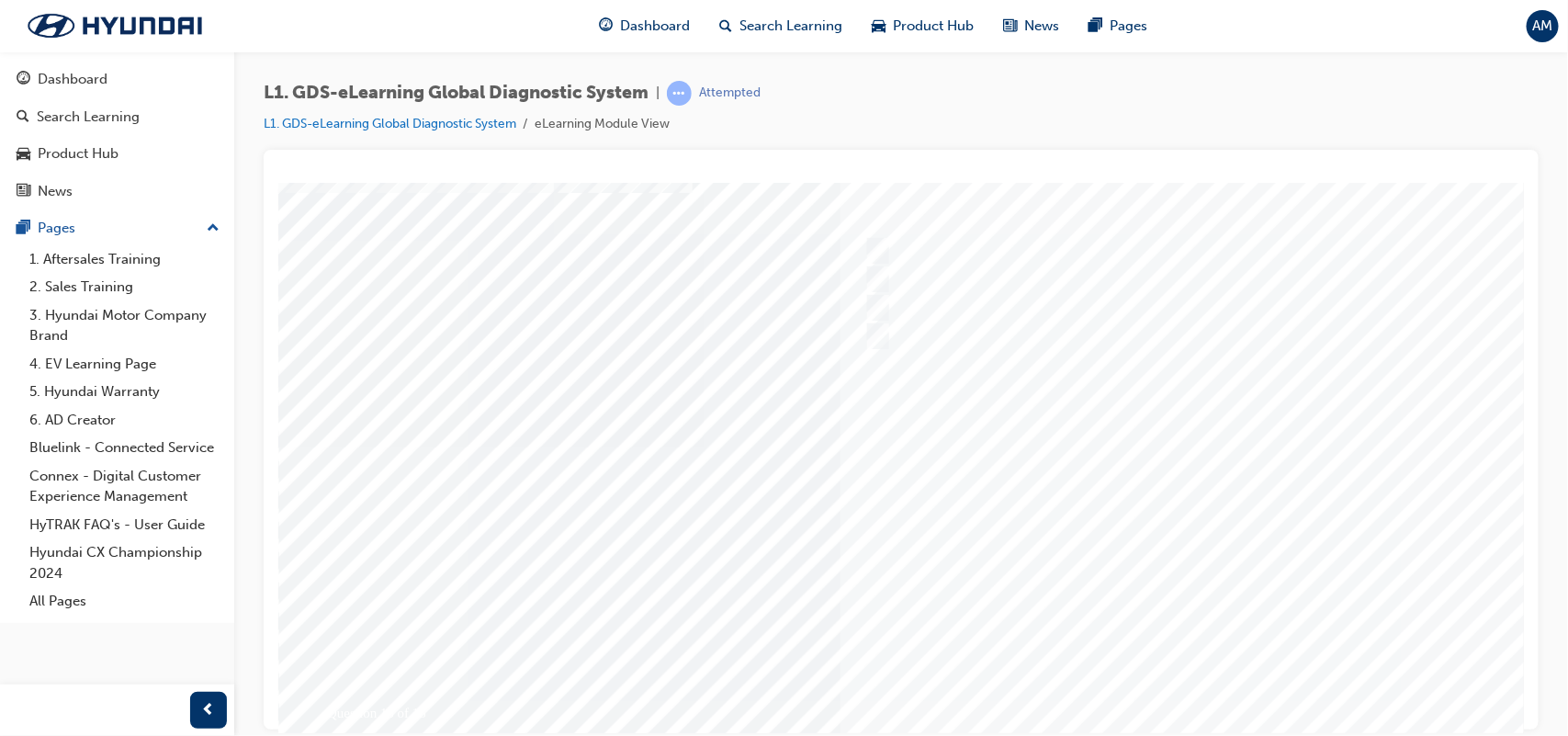 scroll, scrollTop: 88, scrollLeft: 0, axis: vertical 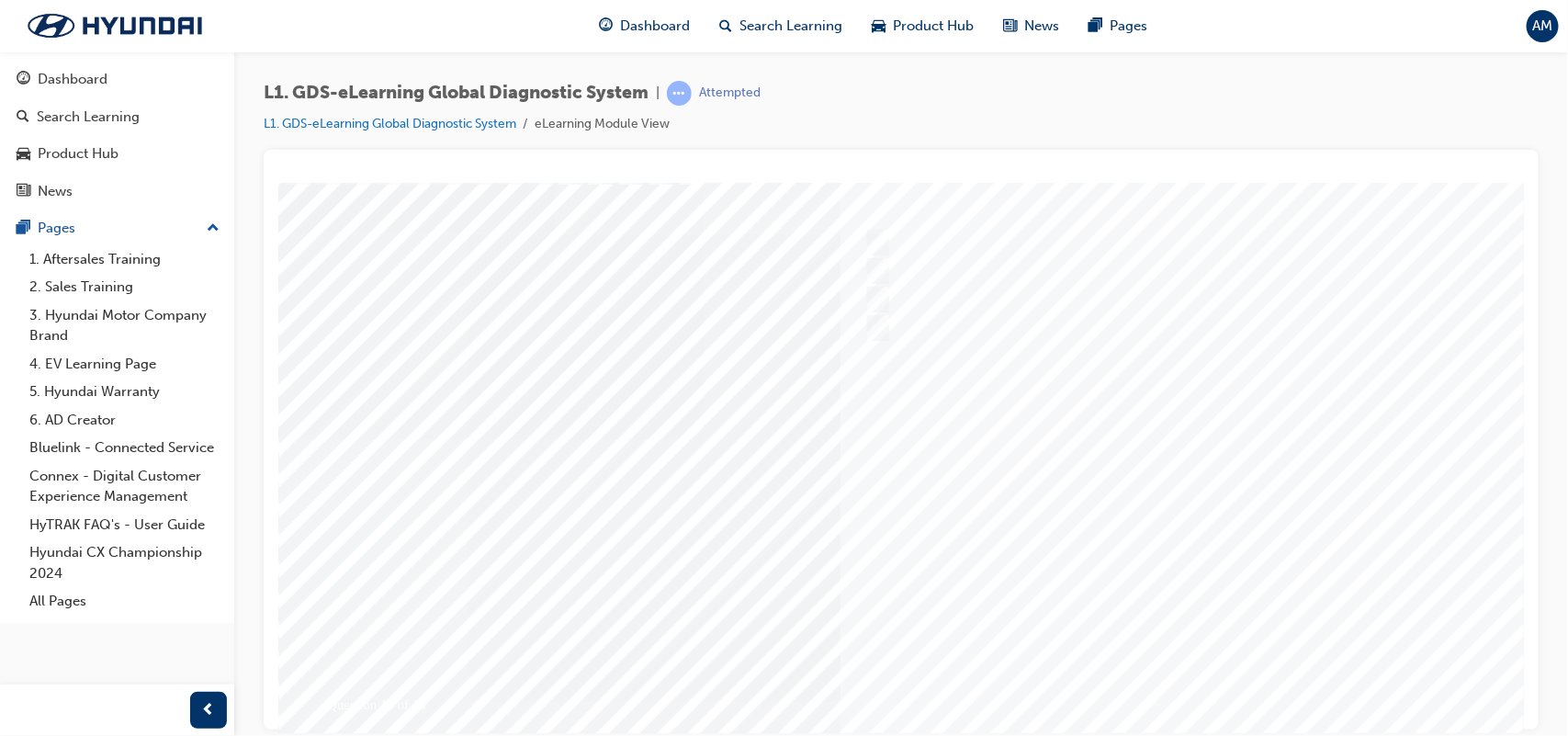 click at bounding box center (902, 438) 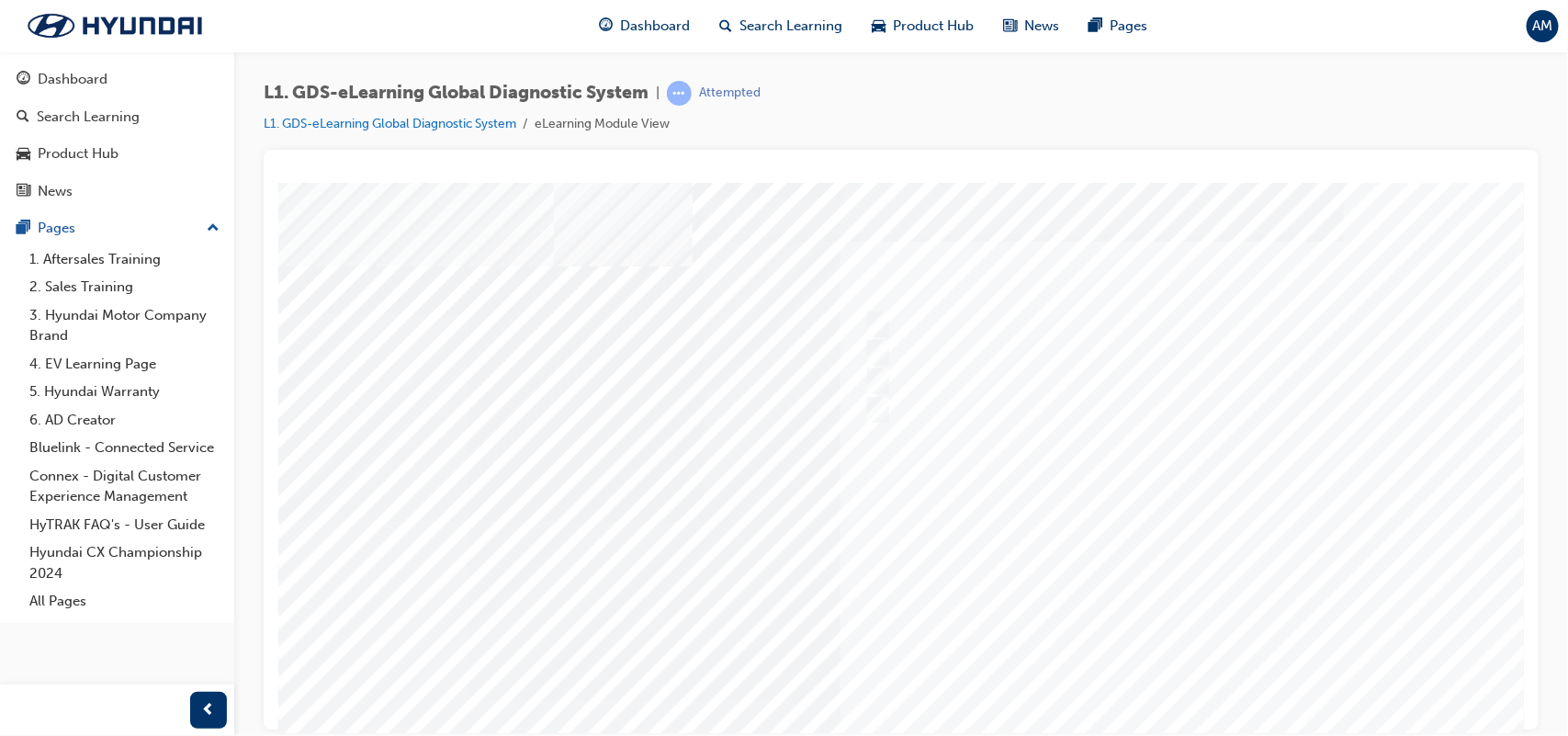 scroll, scrollTop: 0, scrollLeft: 0, axis: both 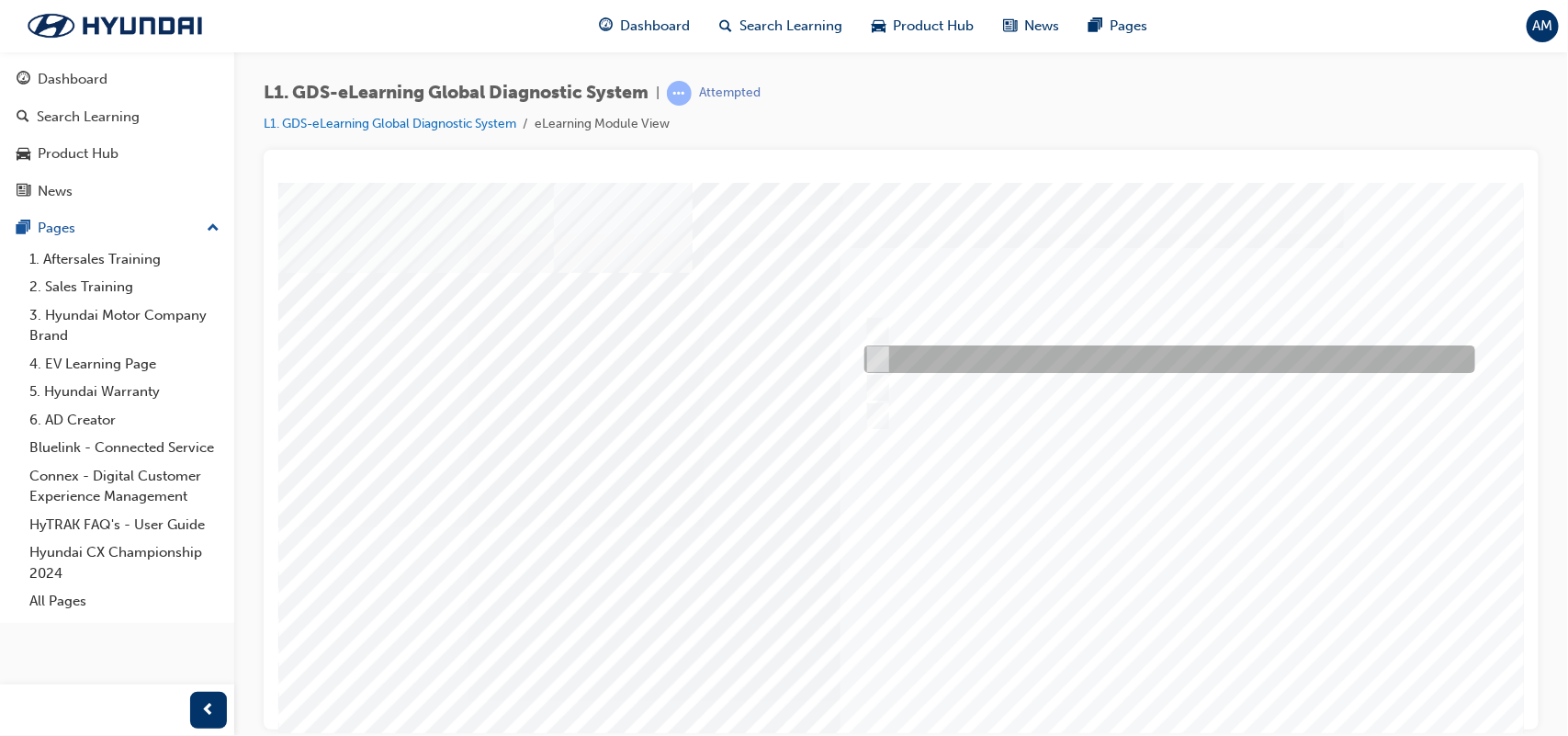 click at bounding box center (1164, 359) 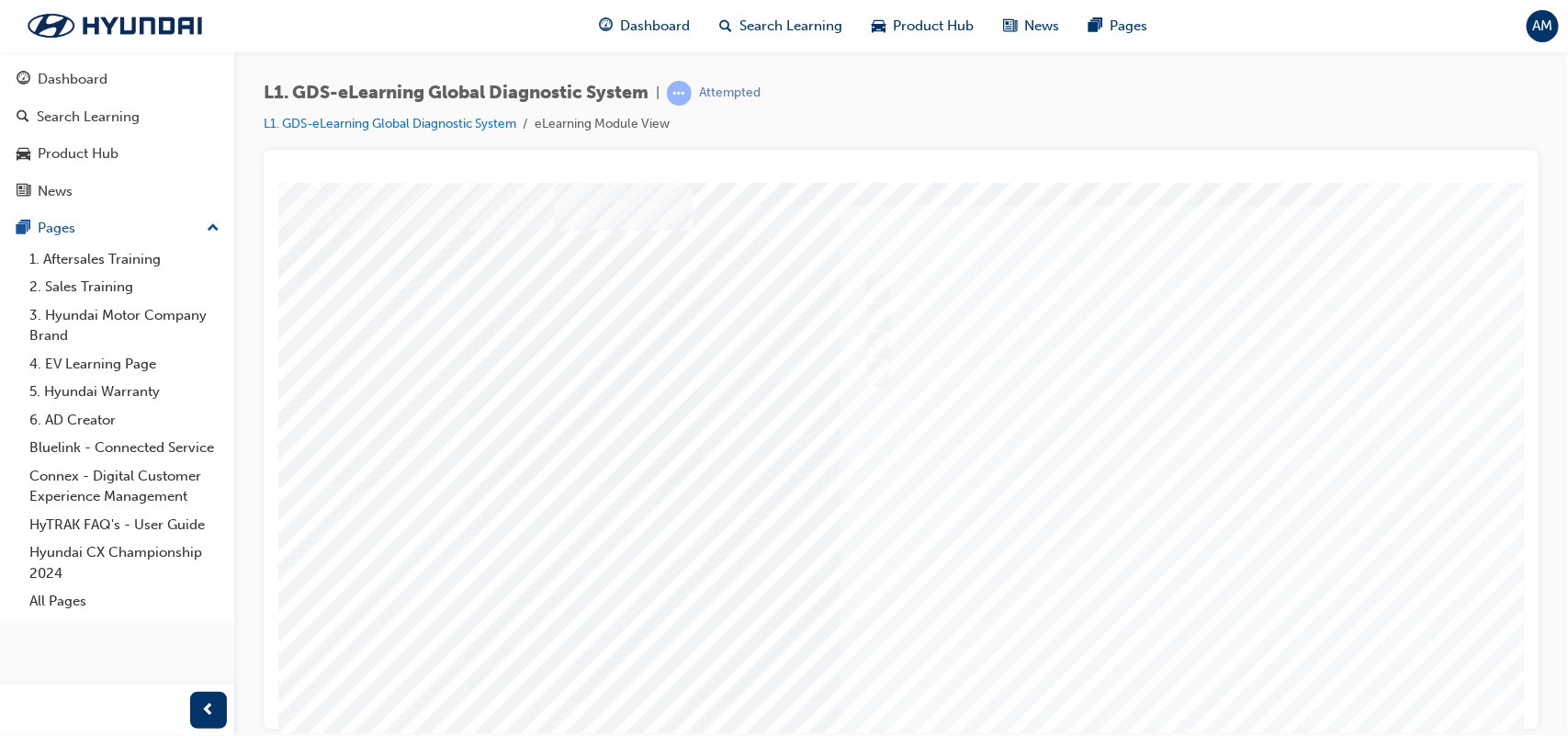 scroll, scrollTop: 118, scrollLeft: 0, axis: vertical 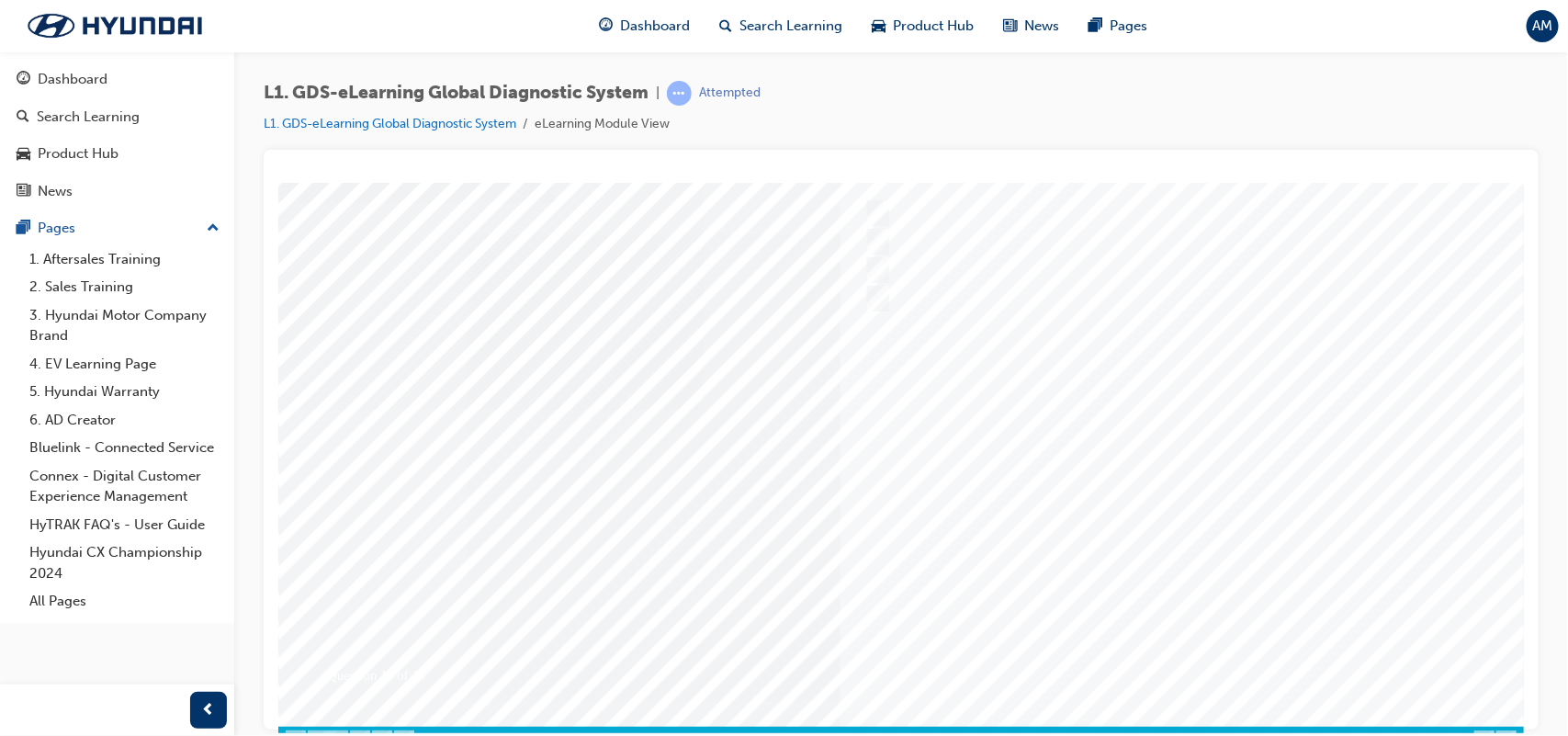 click at bounding box center (342, 3241) 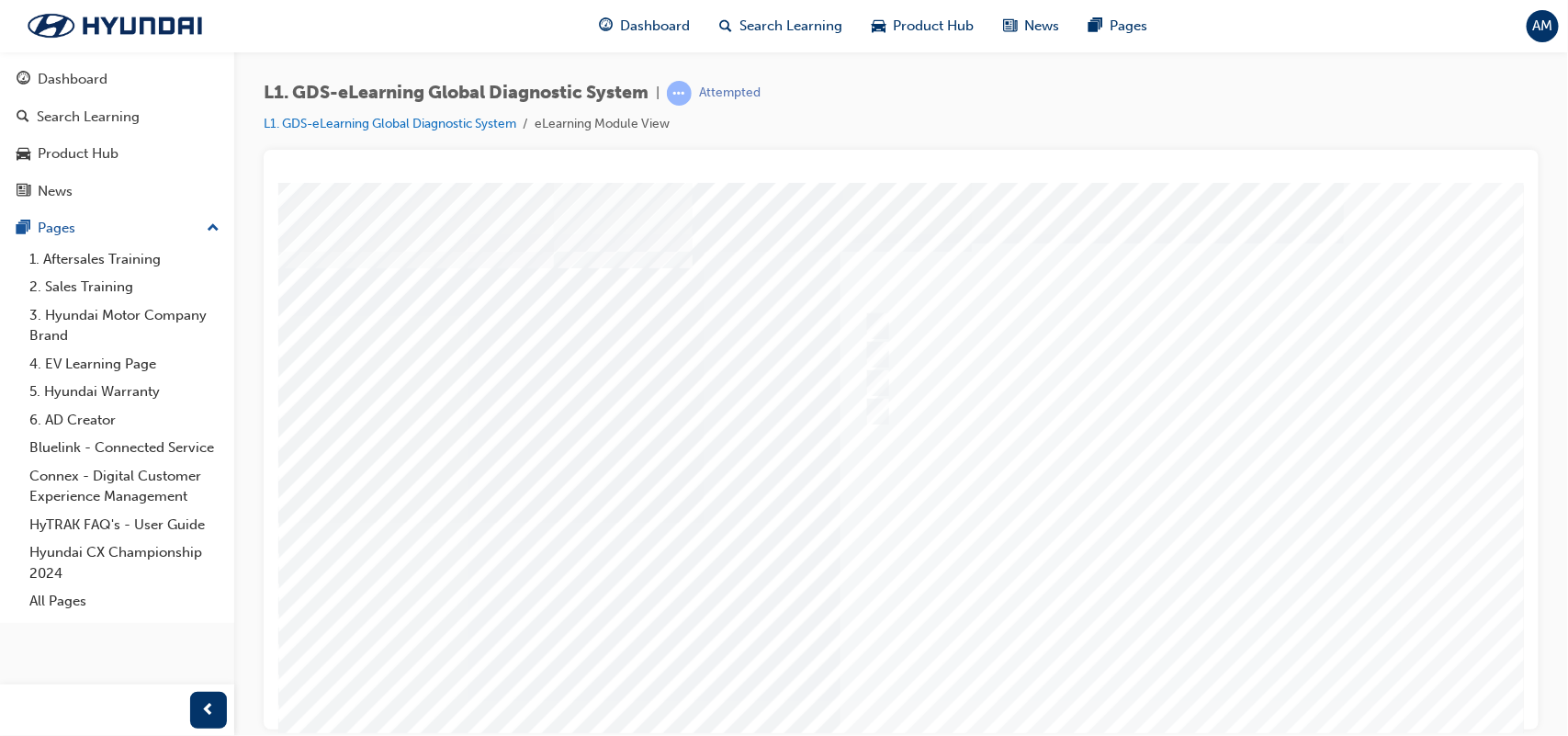 scroll, scrollTop: 23, scrollLeft: 0, axis: vertical 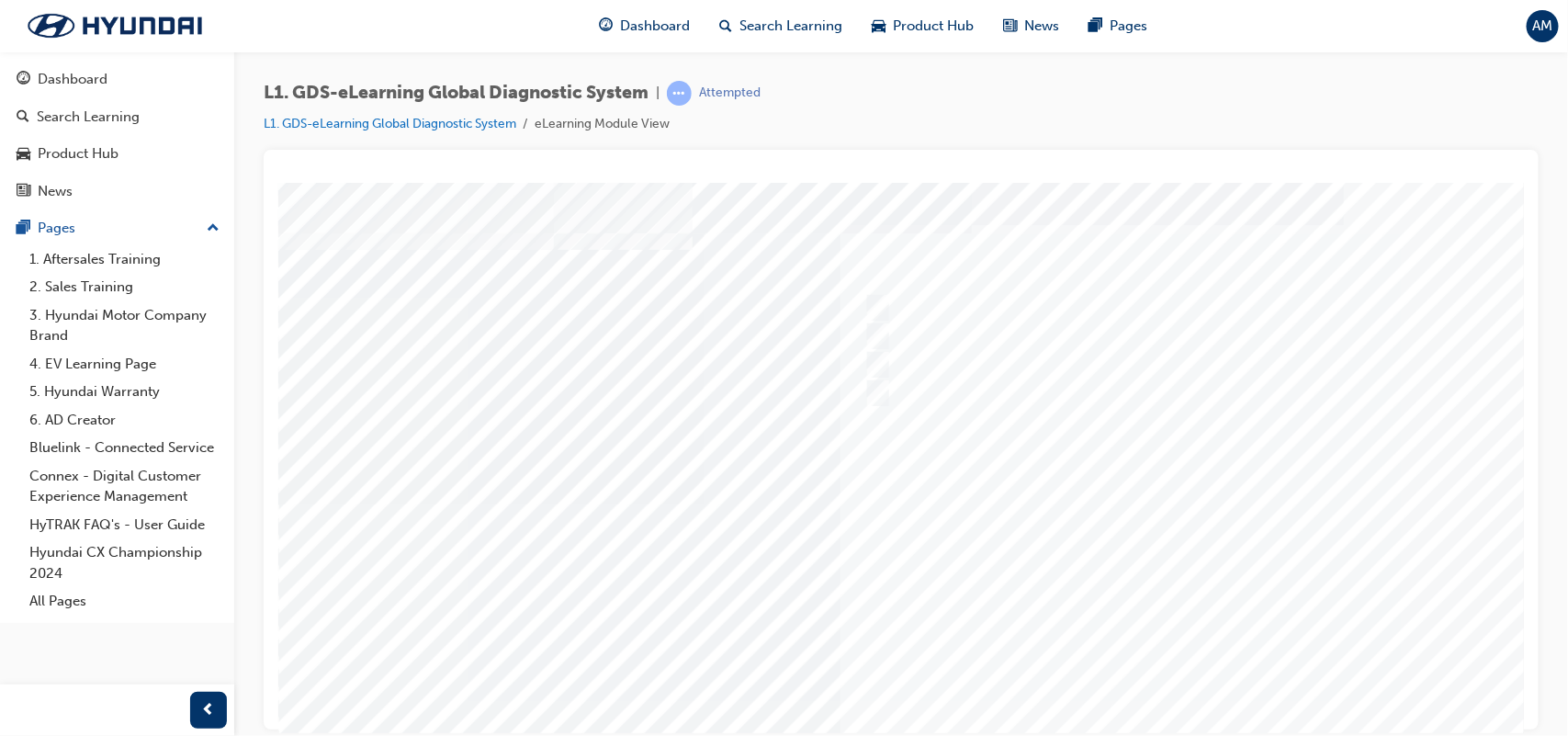 click at bounding box center (902, 504) 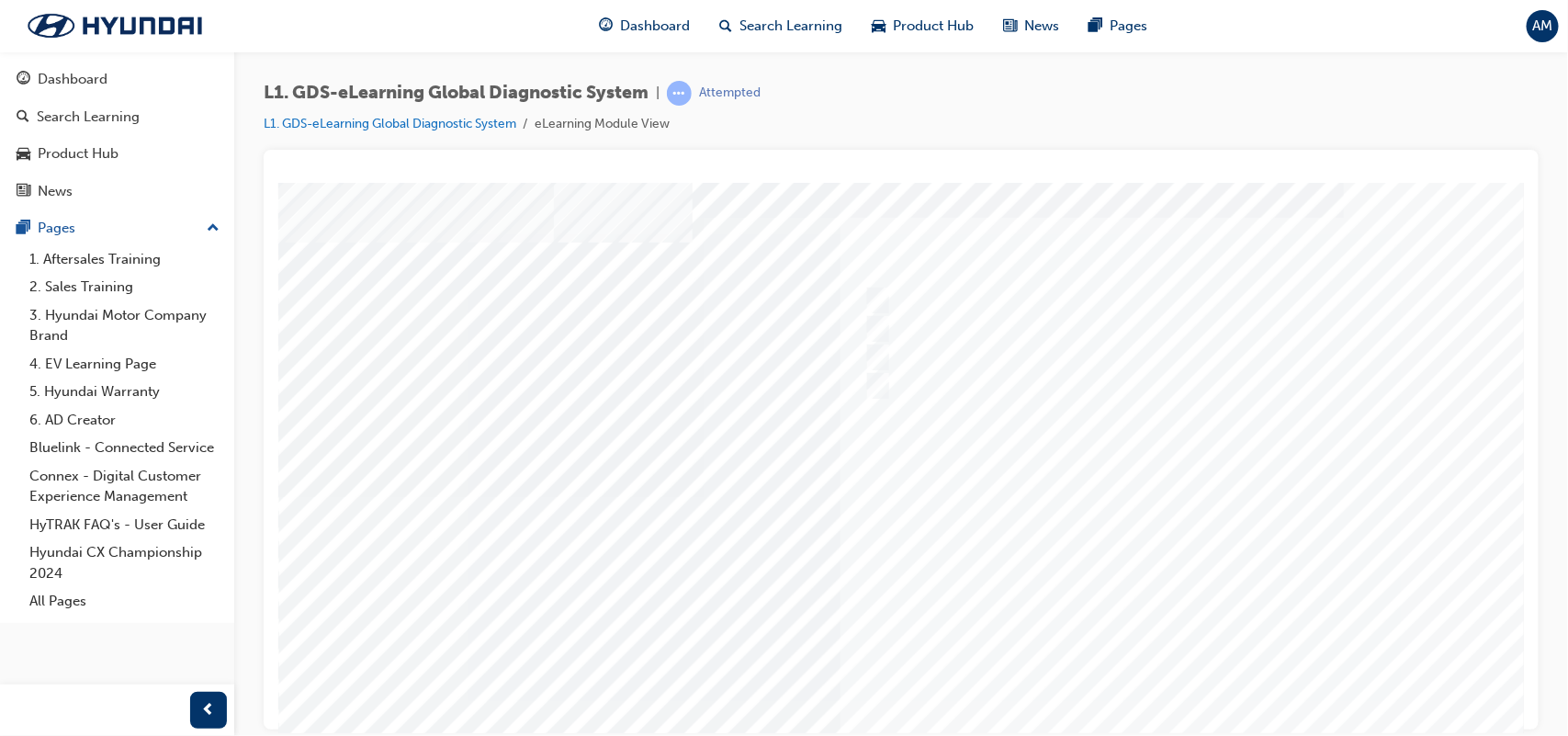 scroll, scrollTop: 28, scrollLeft: 0, axis: vertical 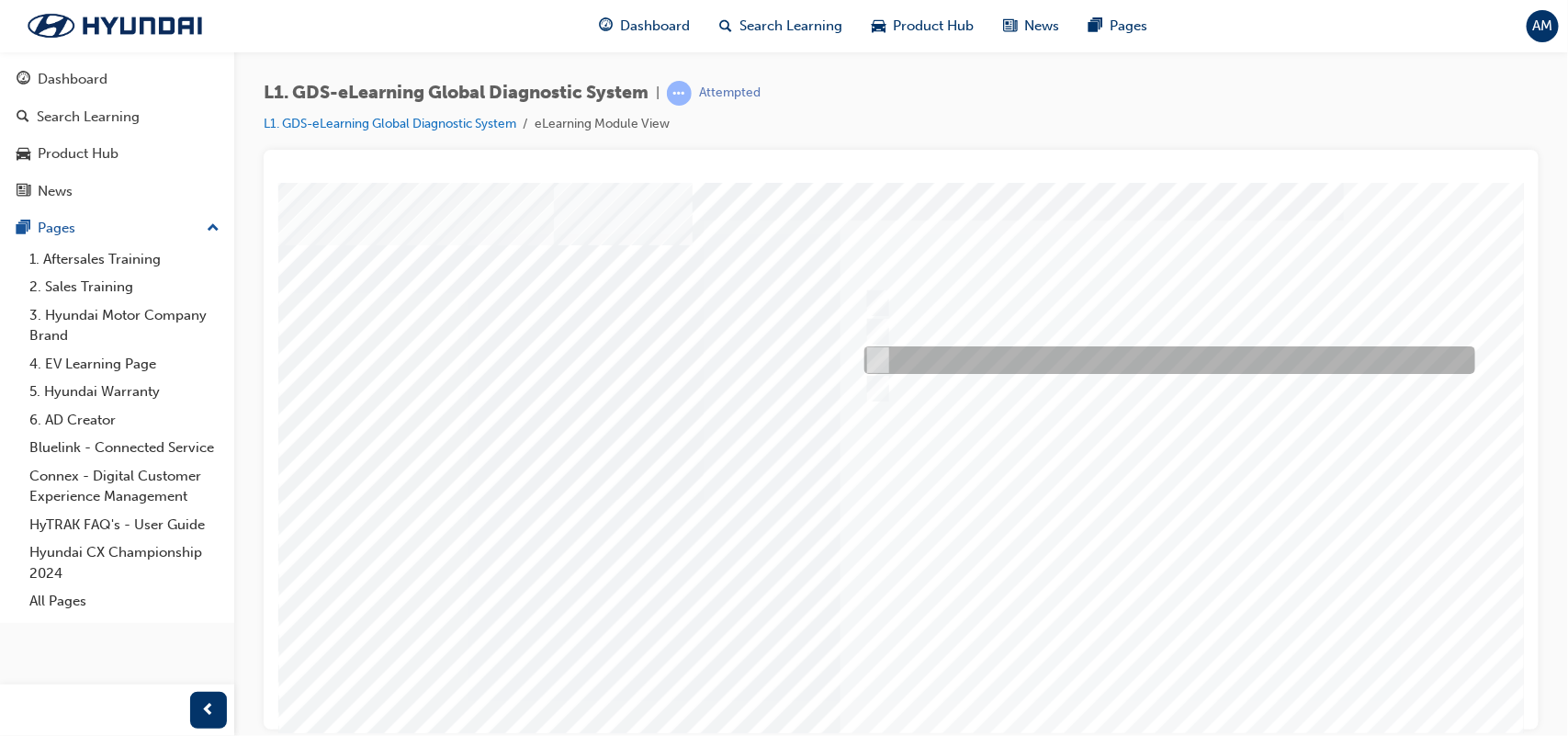 click at bounding box center (1164, 360) 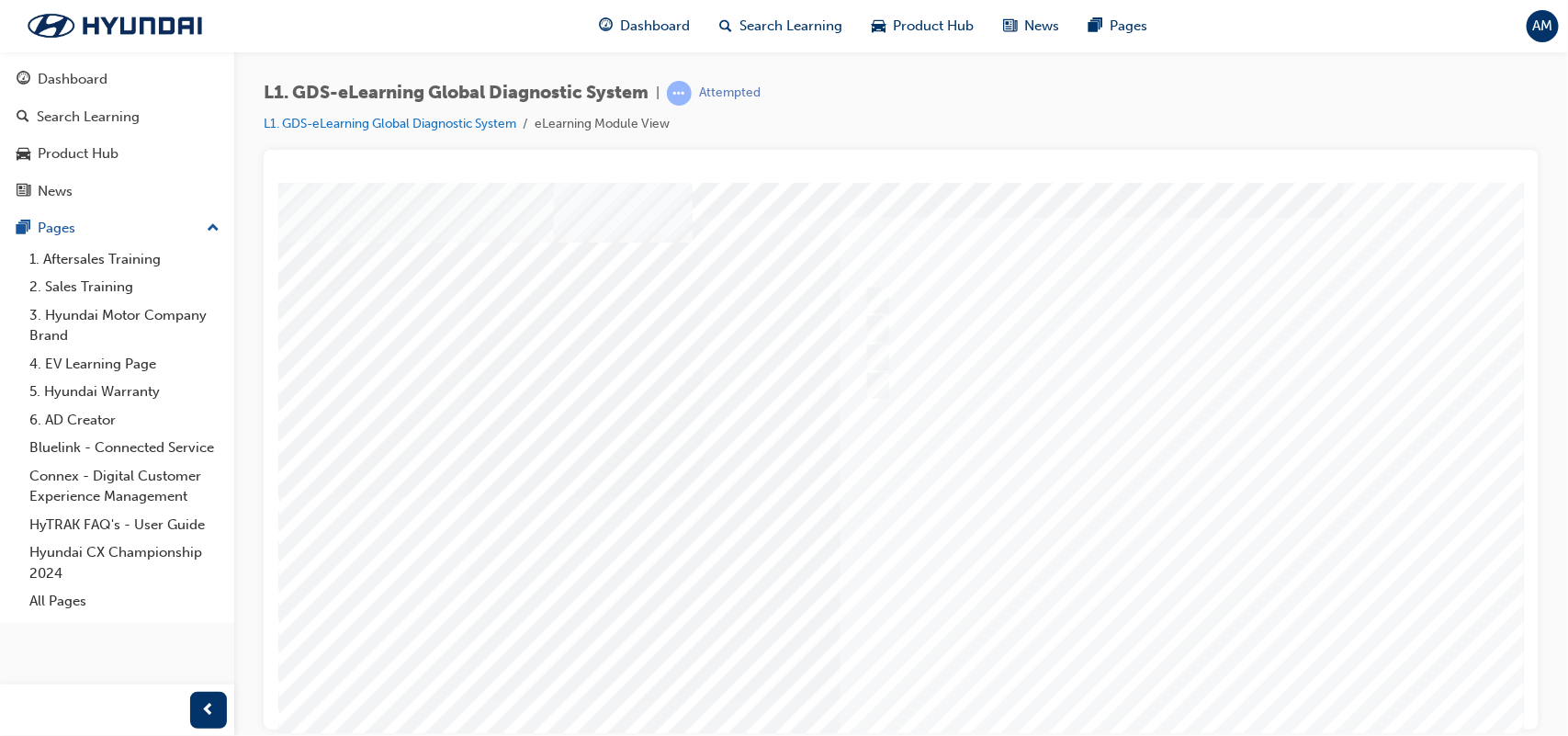 scroll, scrollTop: 74, scrollLeft: 0, axis: vertical 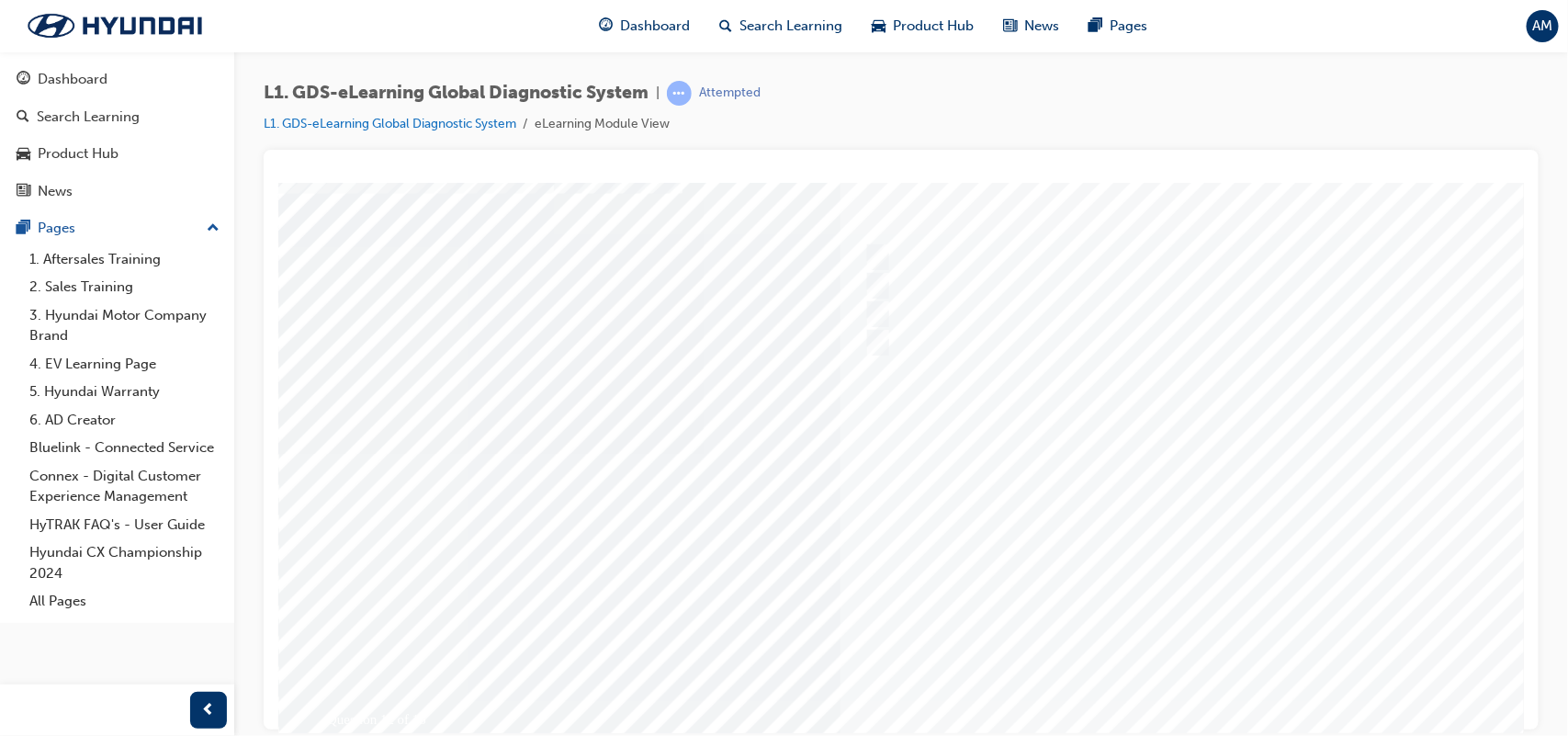 click at bounding box center (342, 3285) 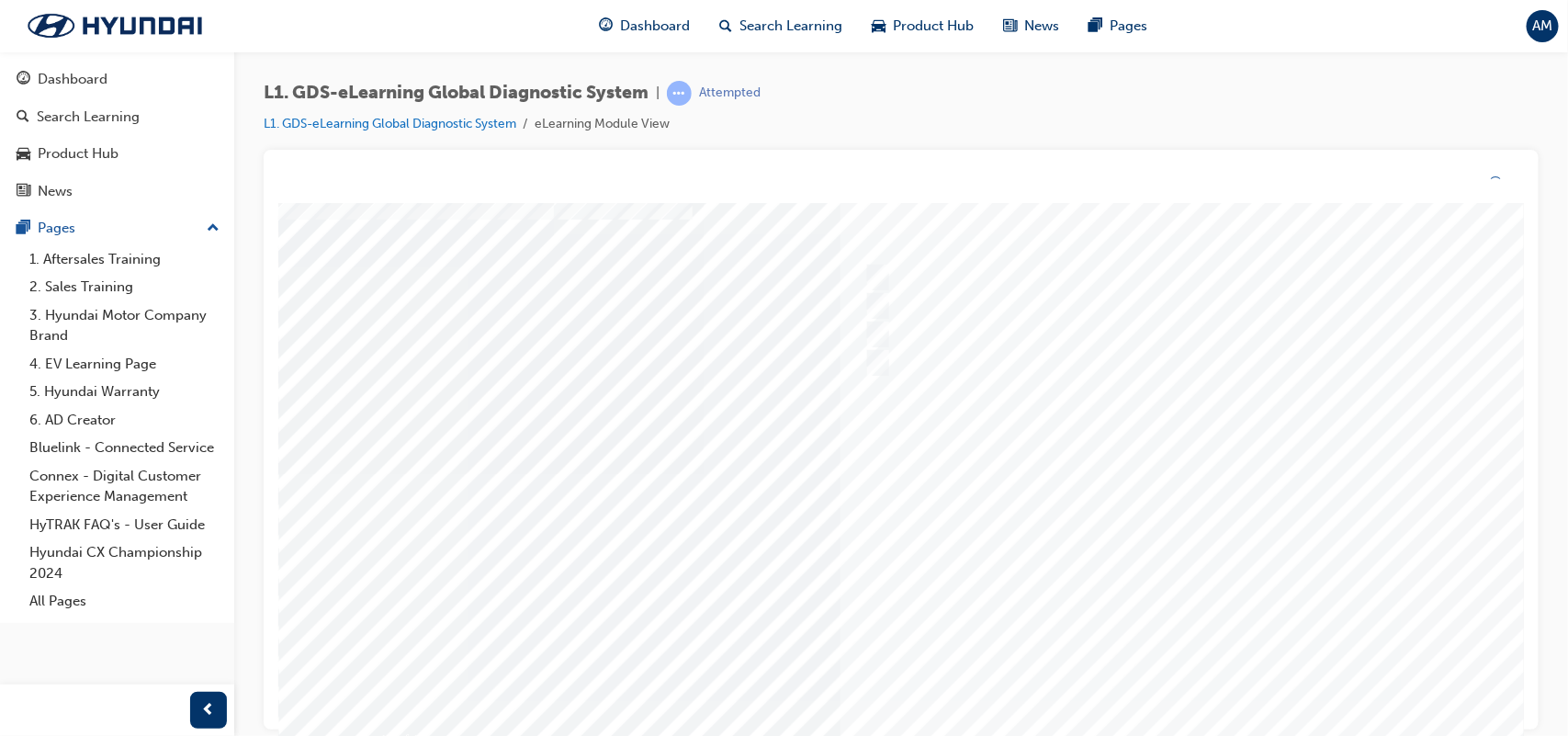 scroll, scrollTop: 0, scrollLeft: 0, axis: both 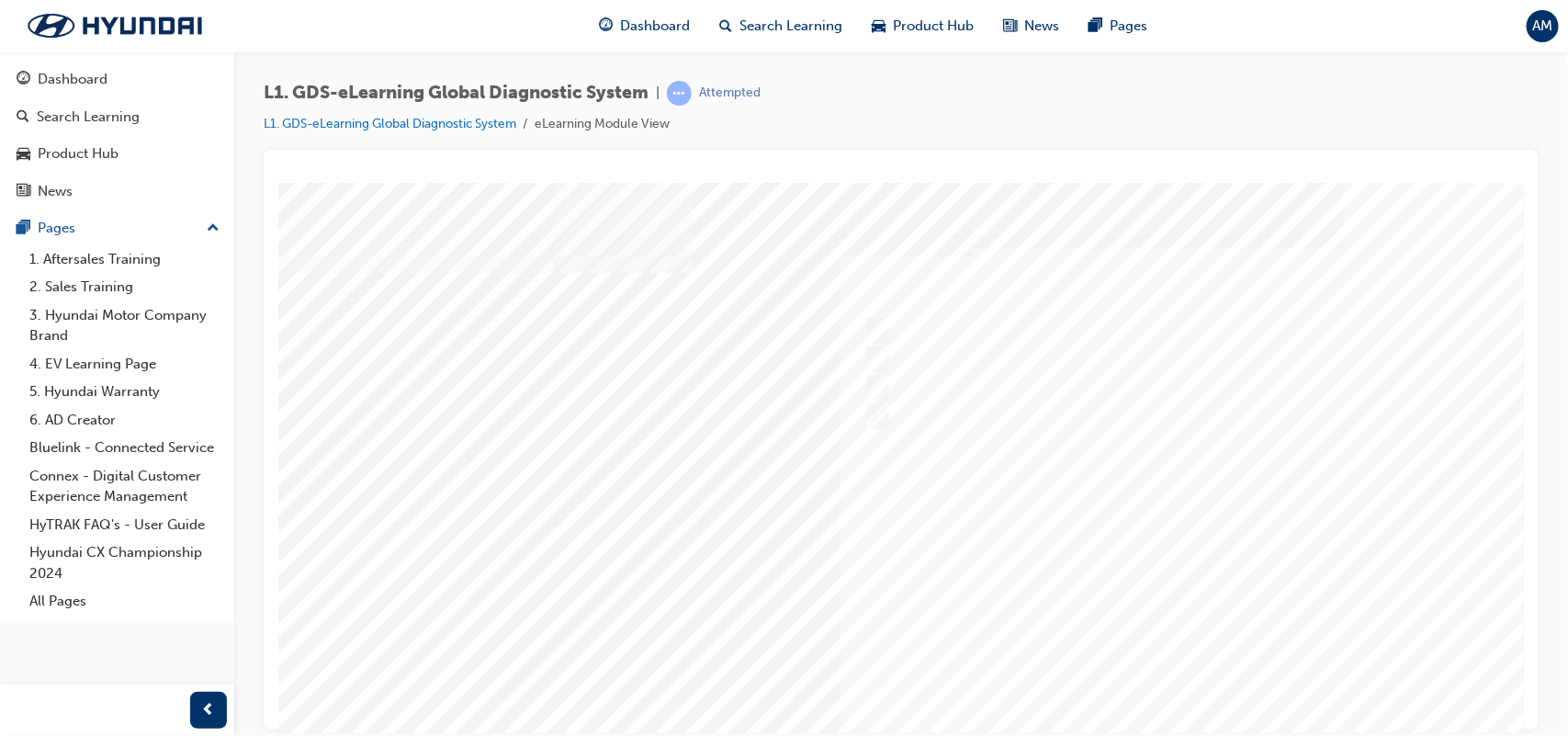 click at bounding box center [902, 527] 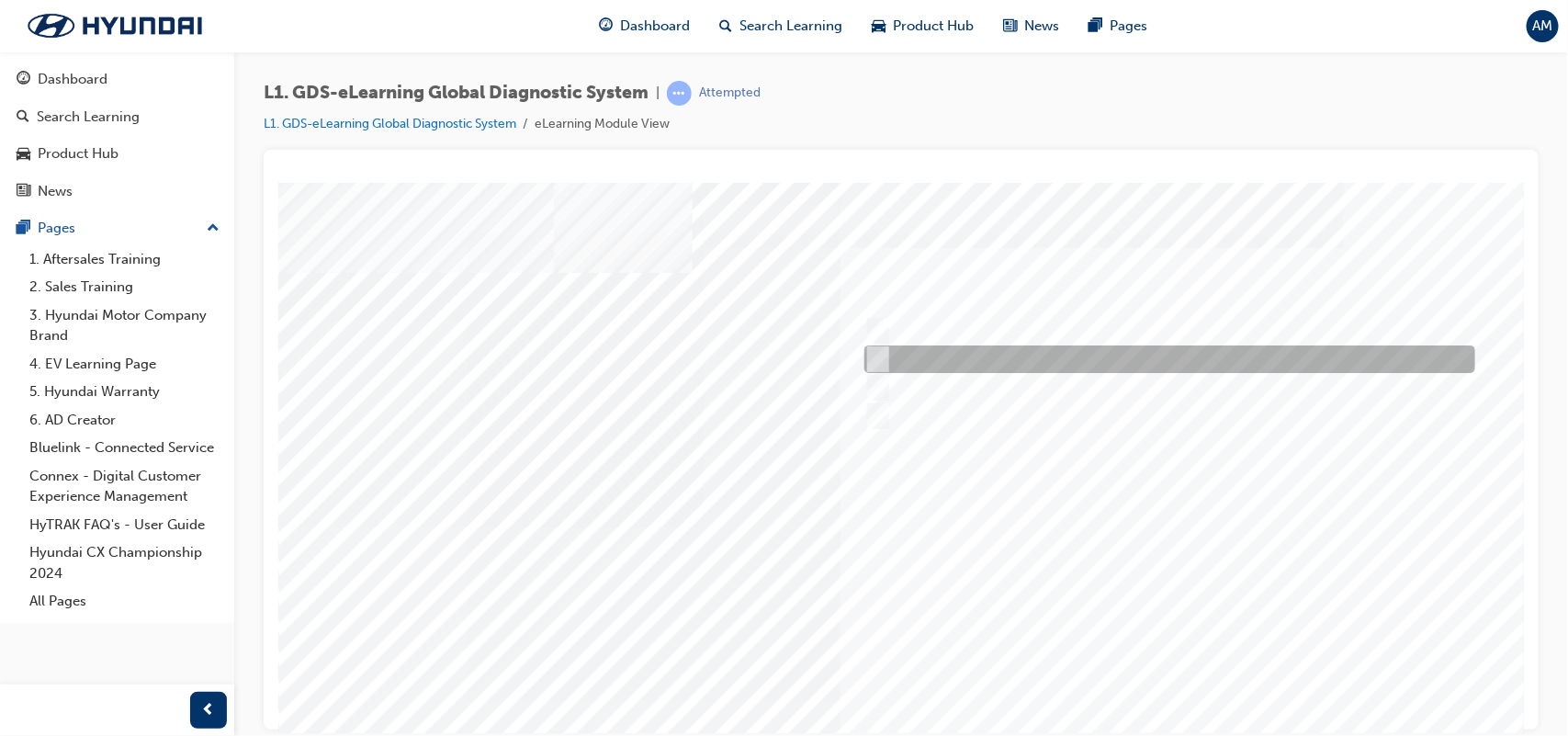click at bounding box center (1164, 359) 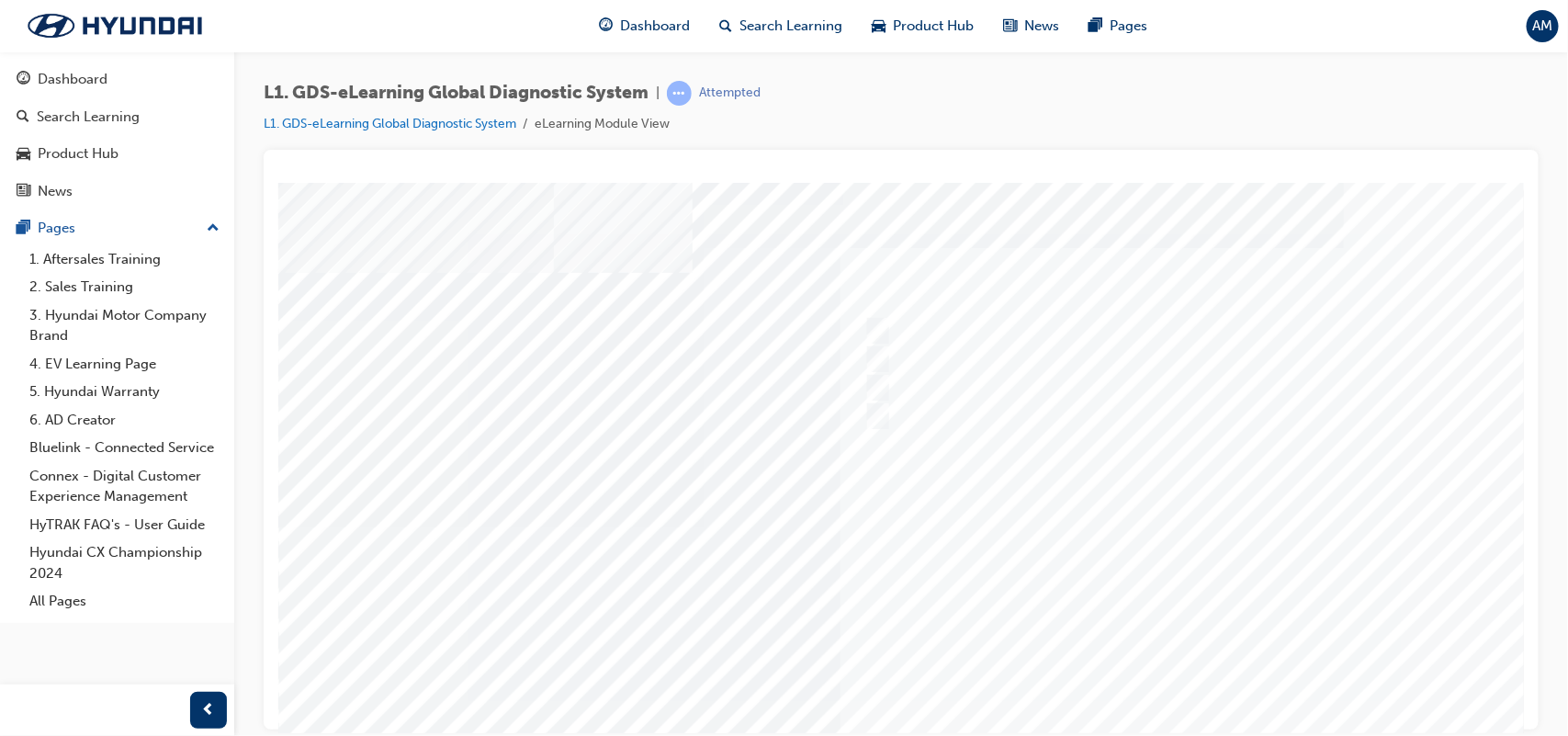 scroll, scrollTop: 52, scrollLeft: 0, axis: vertical 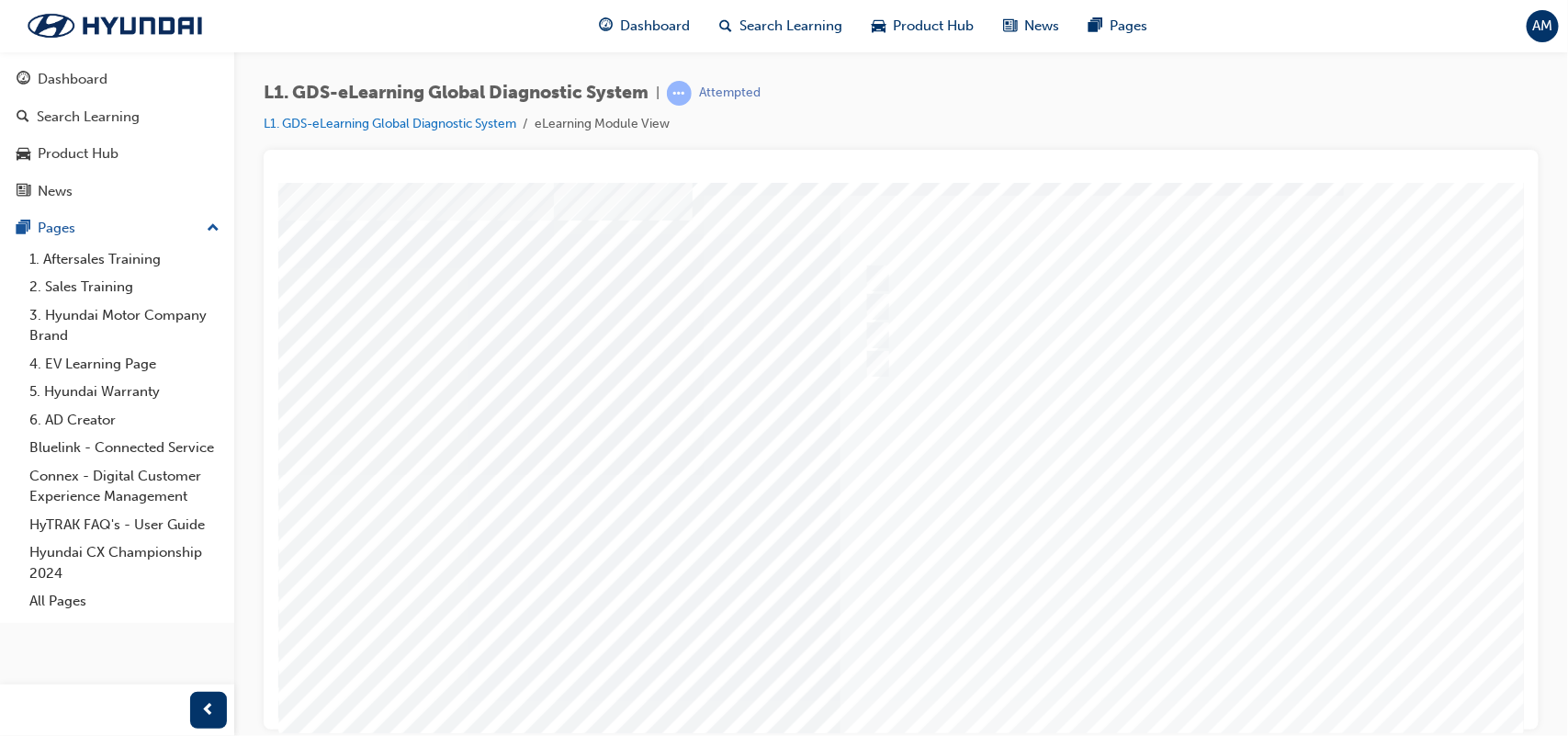 click at bounding box center (342, 3306) 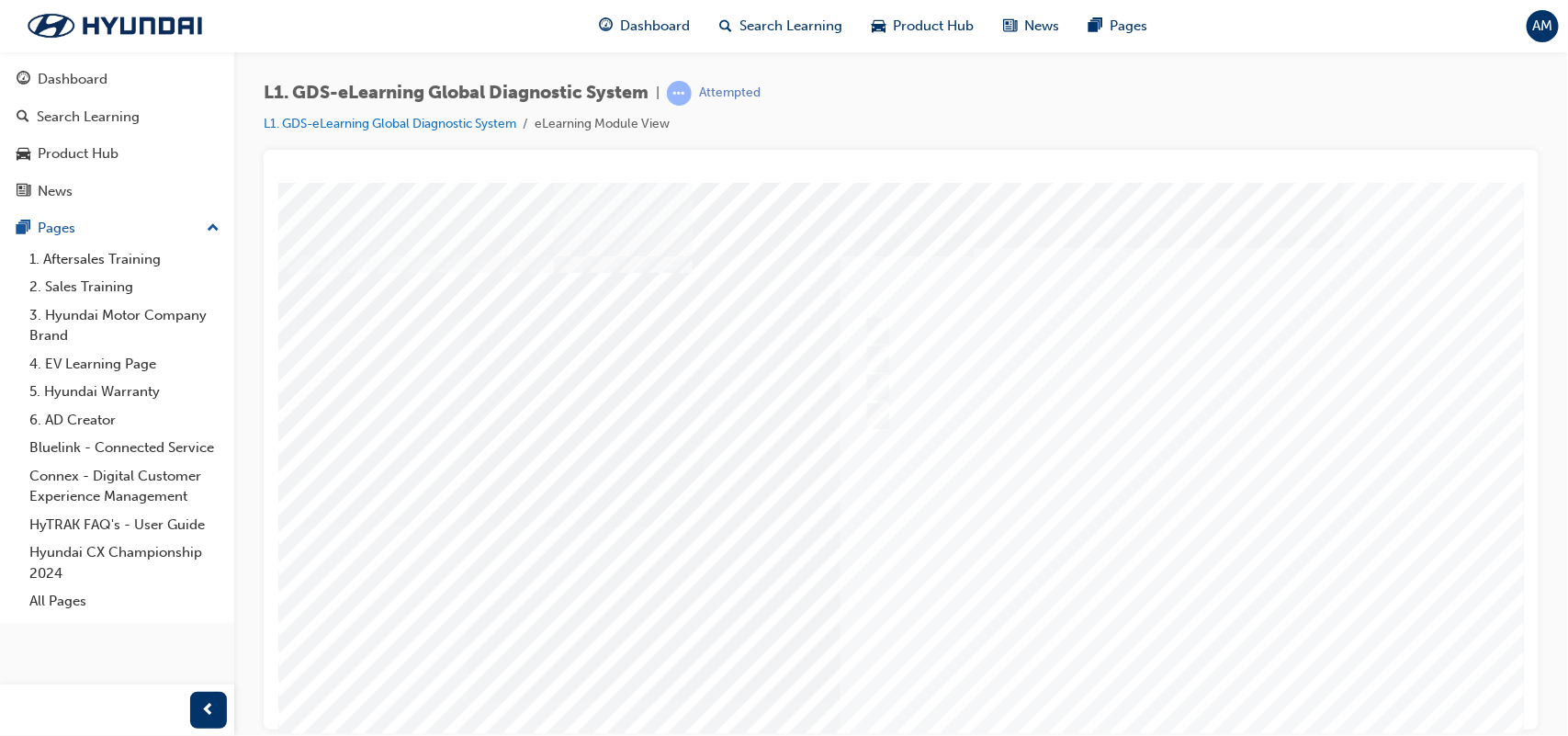 scroll, scrollTop: 158, scrollLeft: 0, axis: vertical 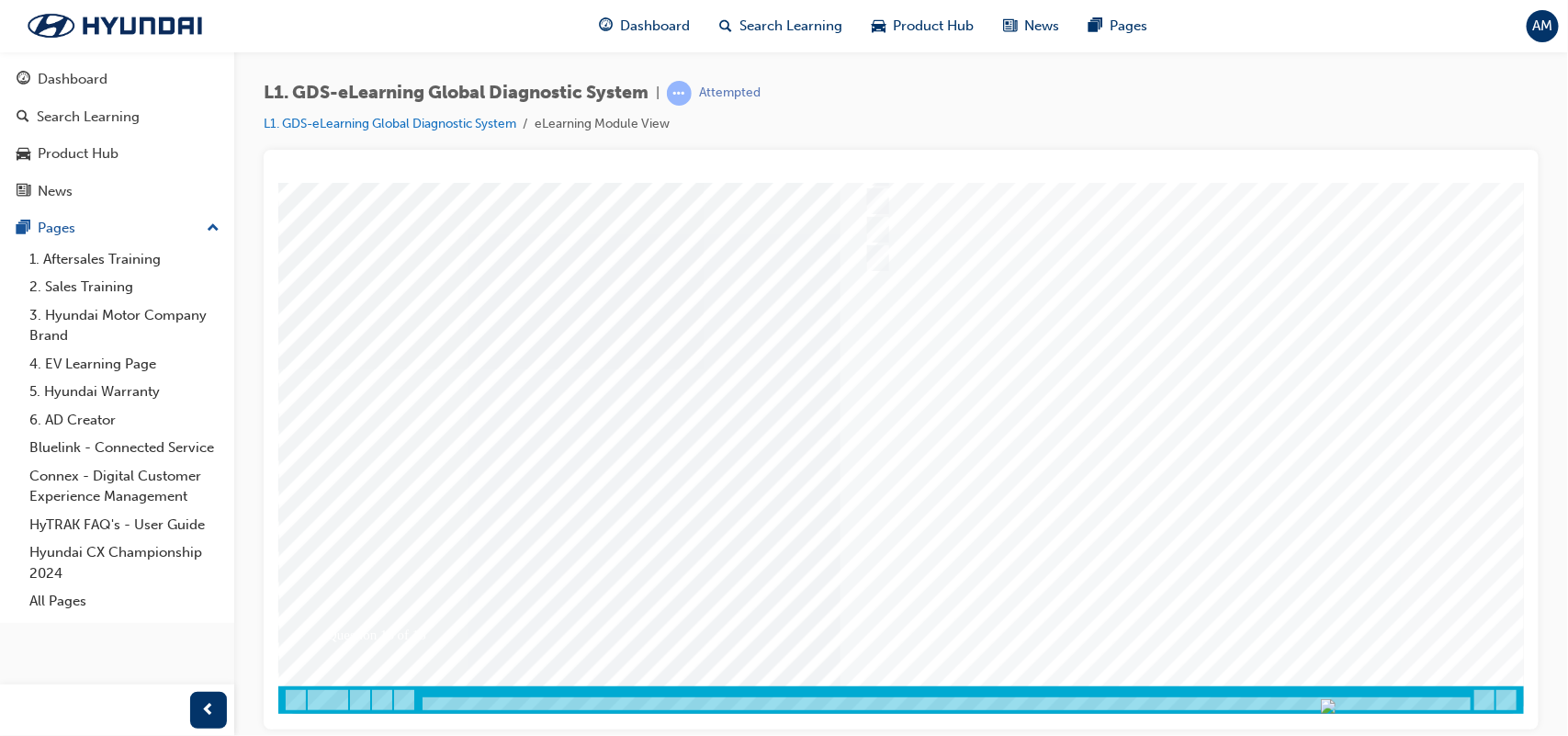 click at bounding box center [902, 368] 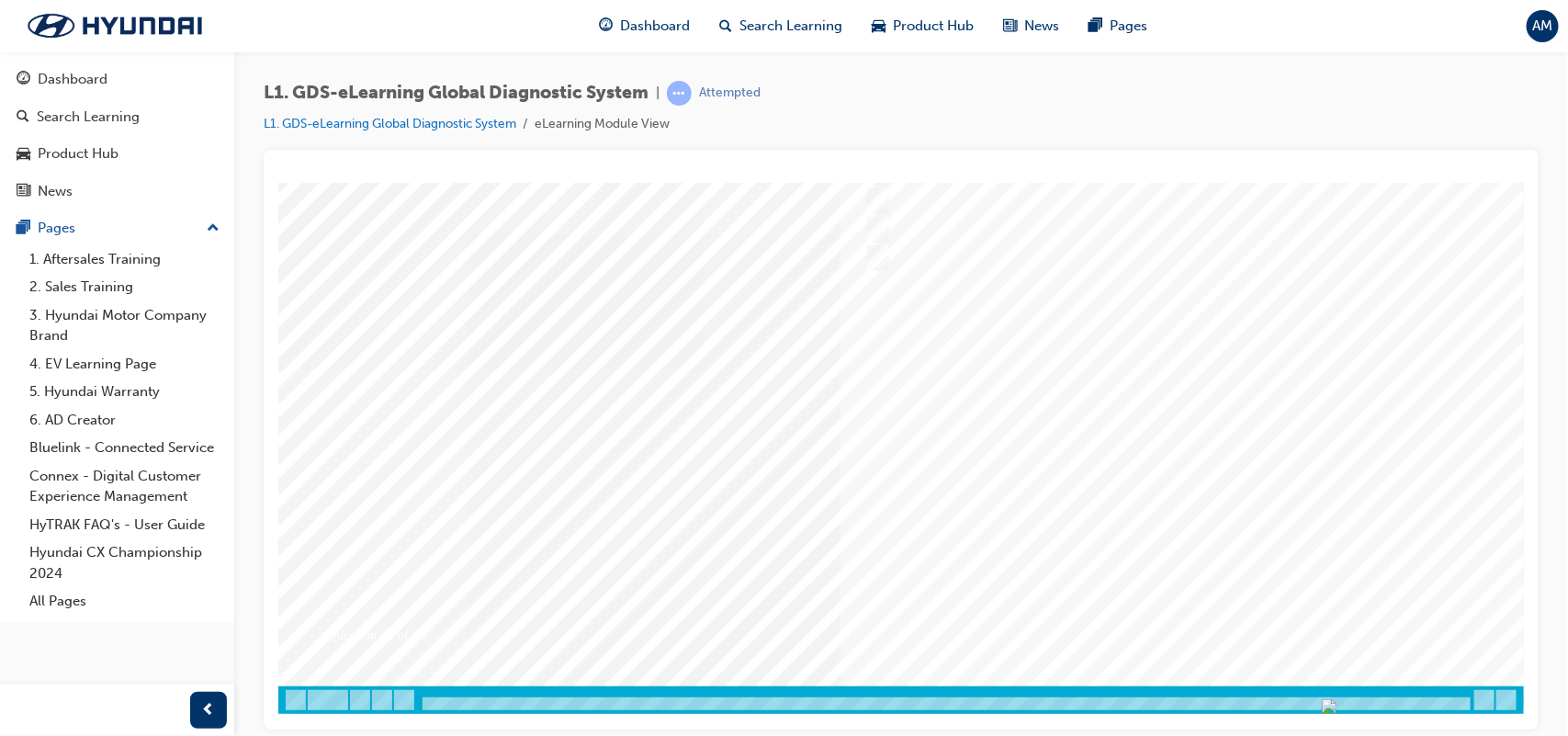 scroll, scrollTop: 0, scrollLeft: 0, axis: both 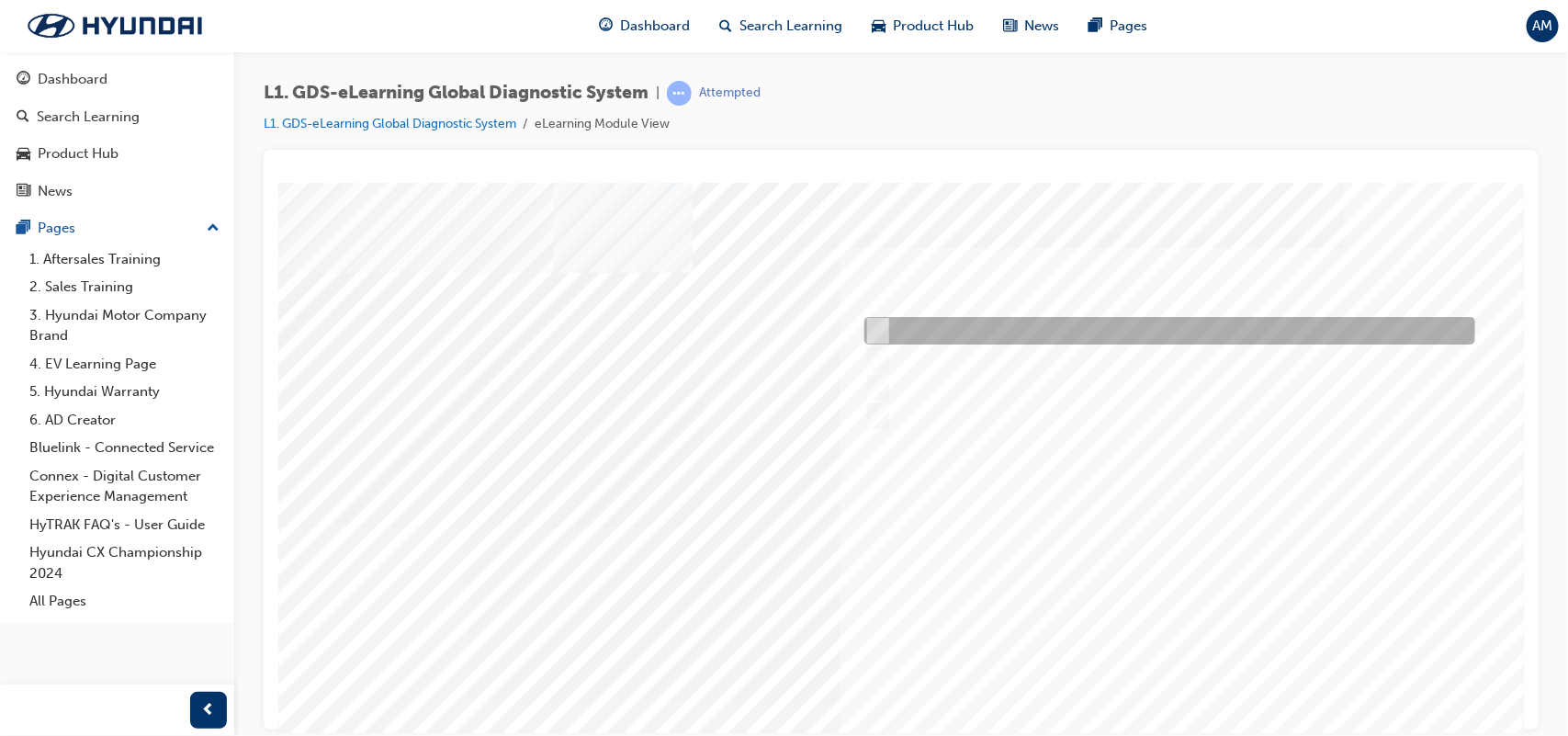 click at bounding box center [1164, 331] 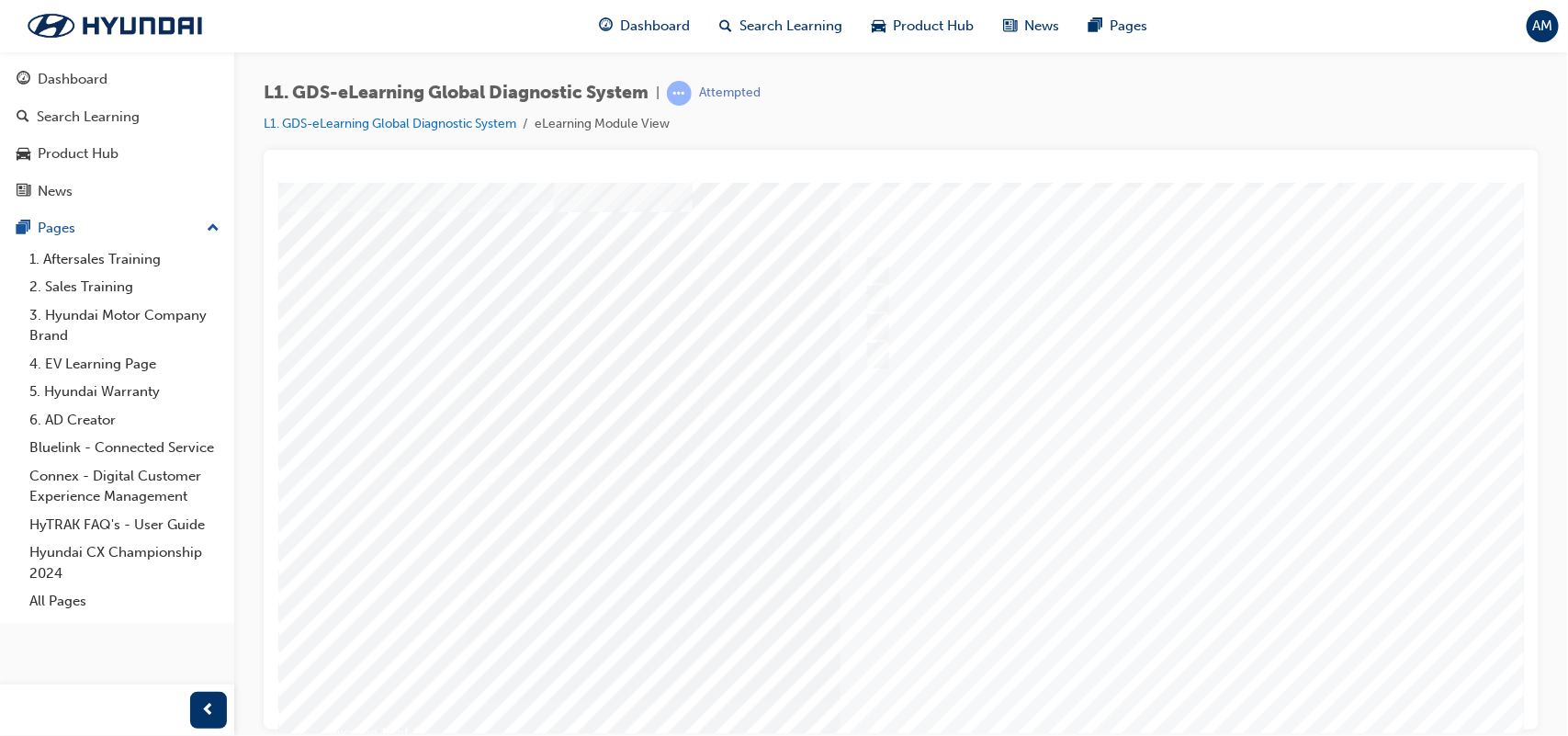 scroll, scrollTop: 57, scrollLeft: 0, axis: vertical 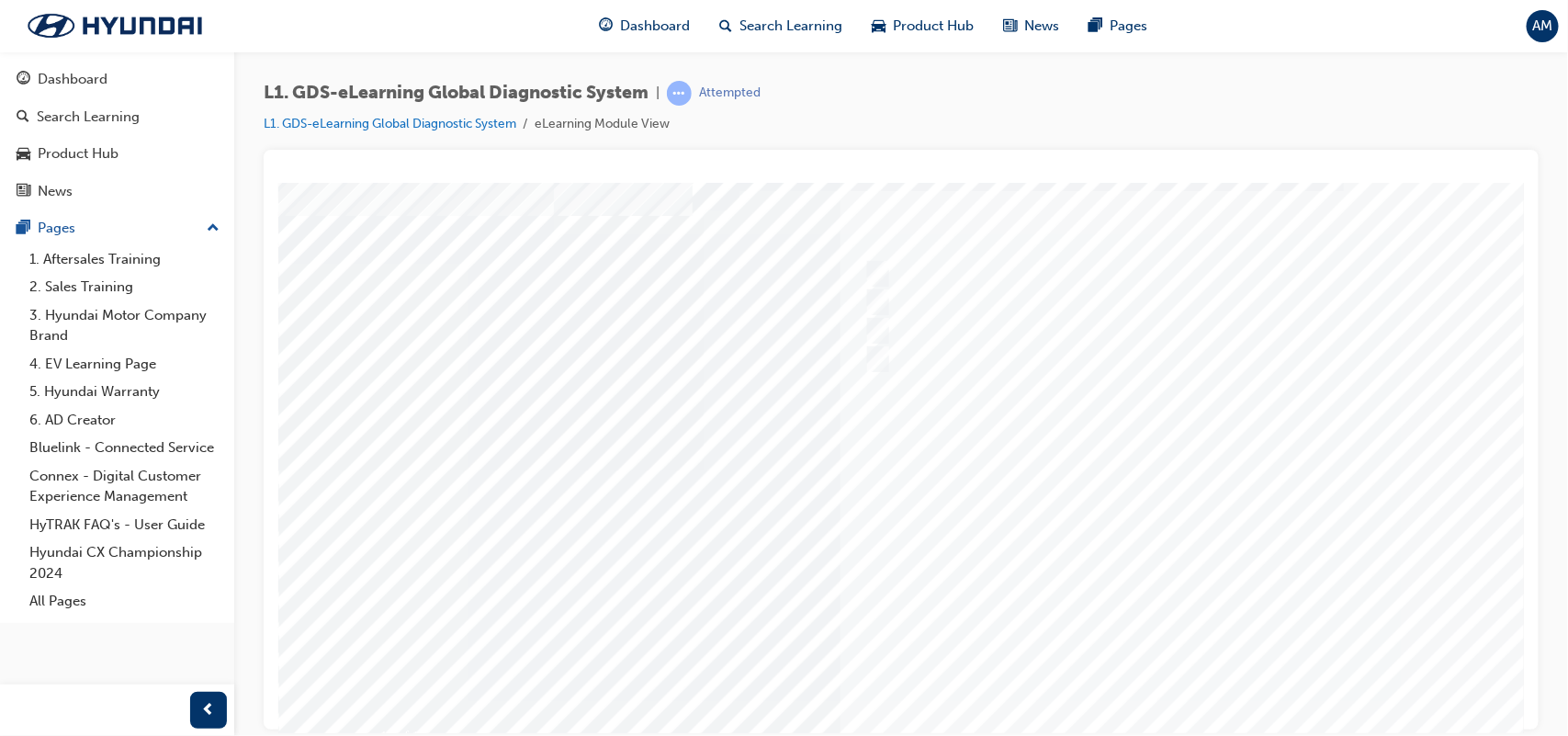 click at bounding box center (342, 3386) 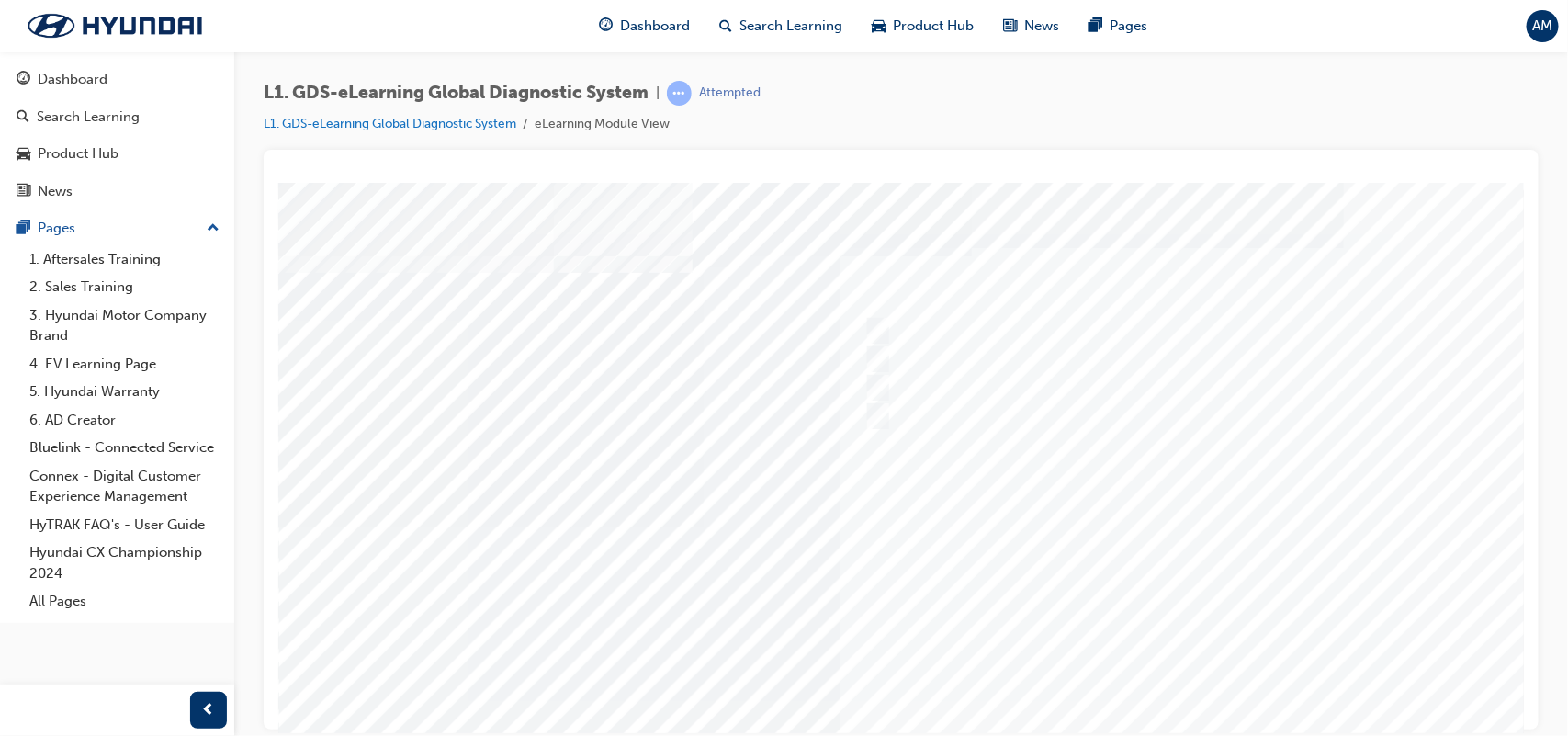 scroll, scrollTop: 42, scrollLeft: 0, axis: vertical 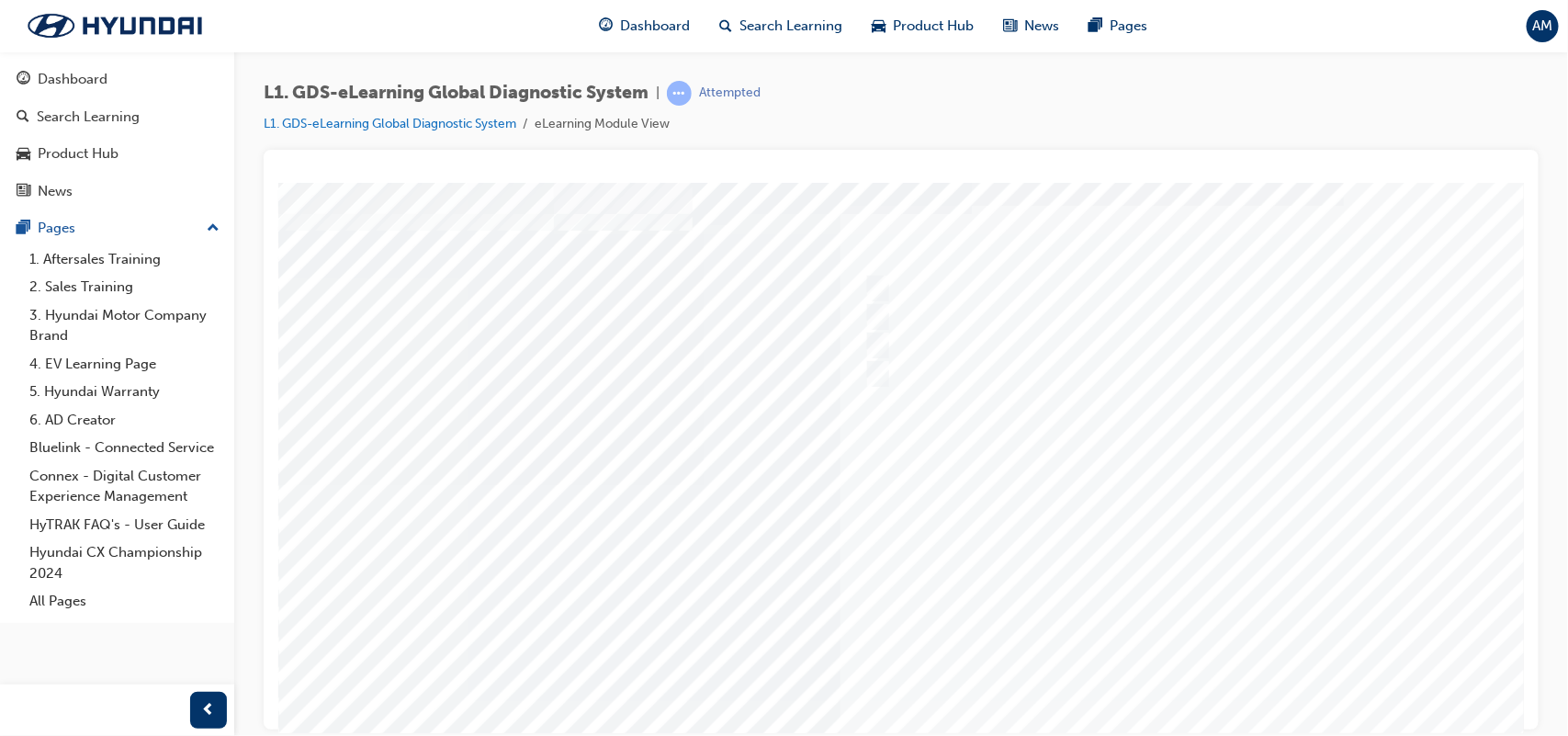 click at bounding box center [902, 484] 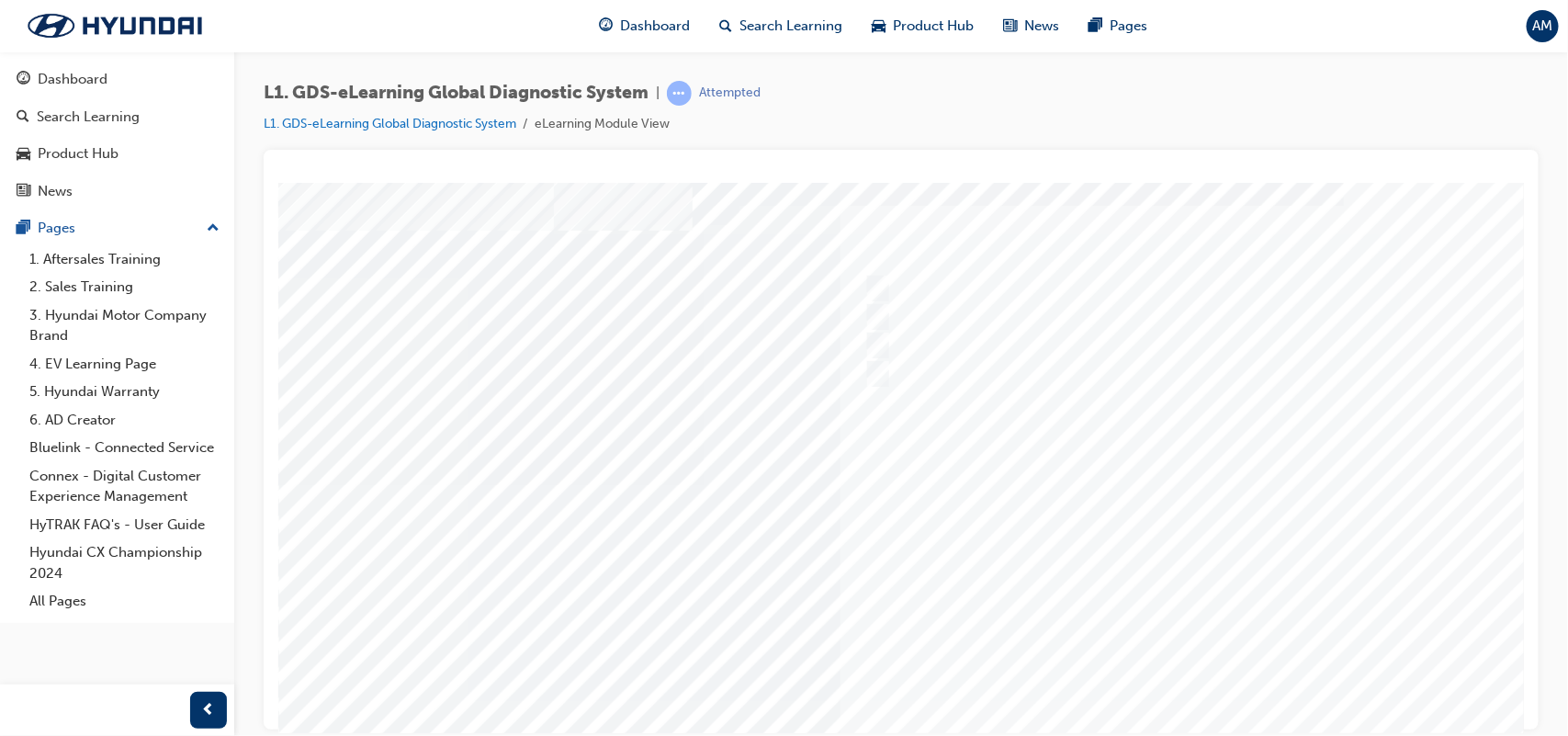 scroll, scrollTop: 0, scrollLeft: 0, axis: both 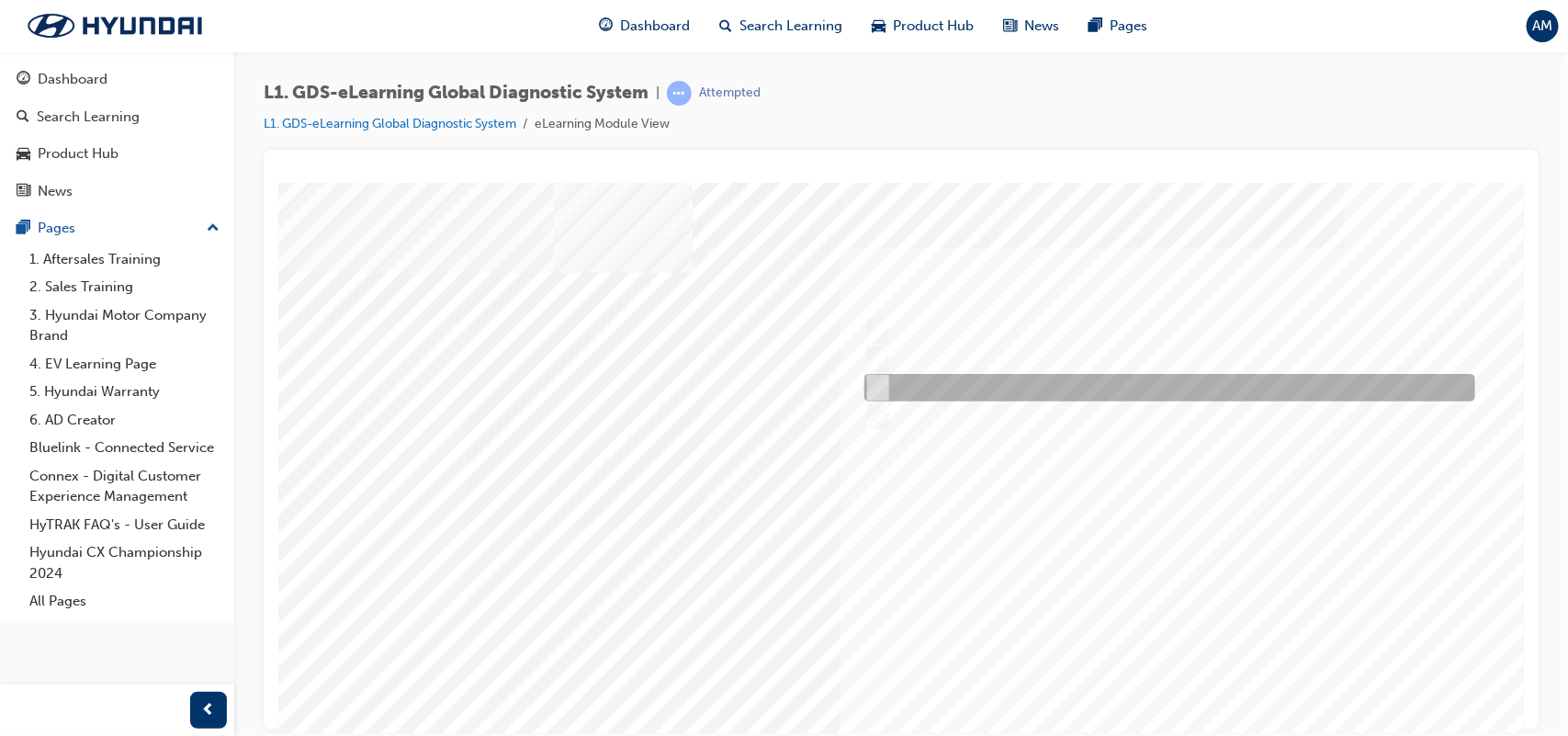 click at bounding box center [1164, 388] 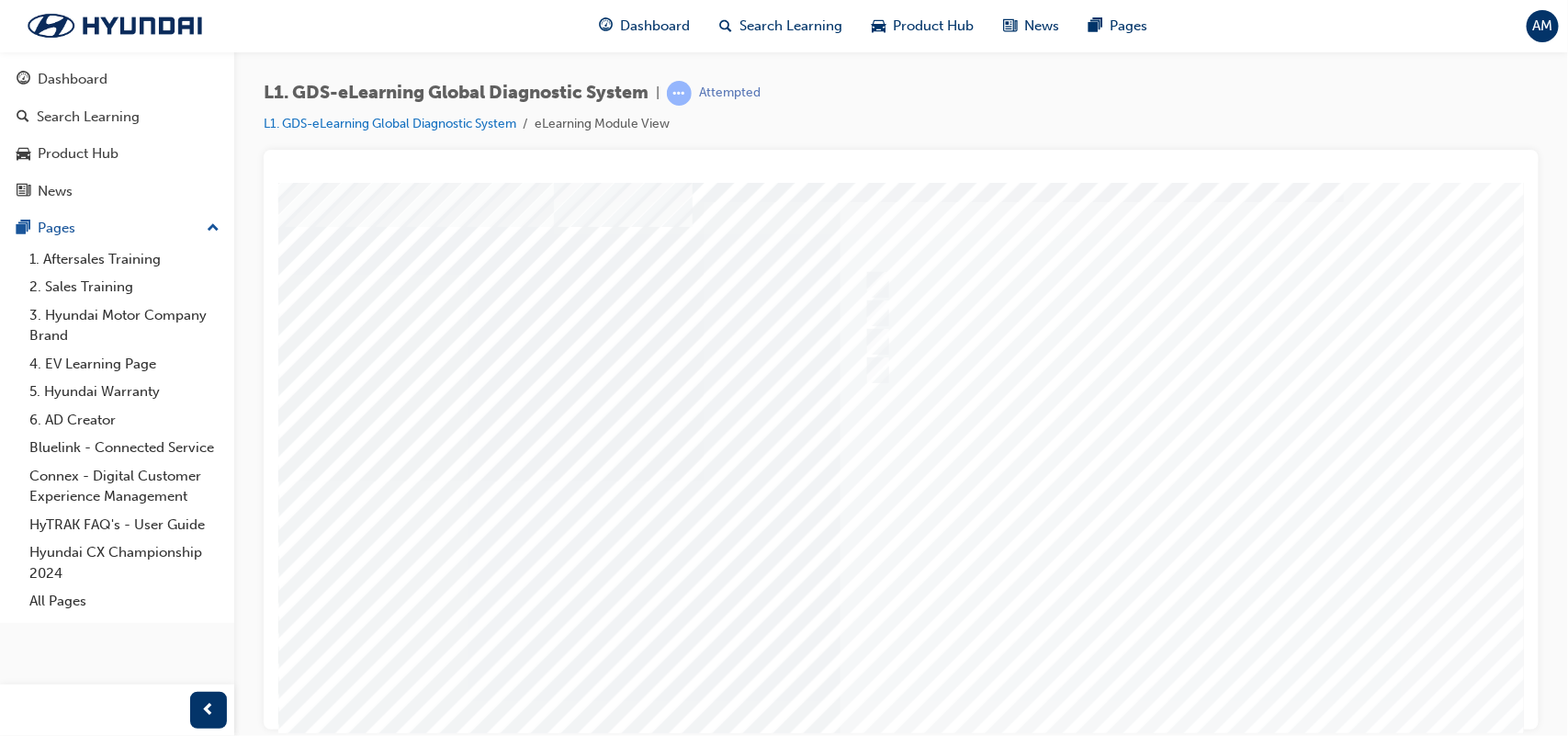 scroll, scrollTop: 158, scrollLeft: 0, axis: vertical 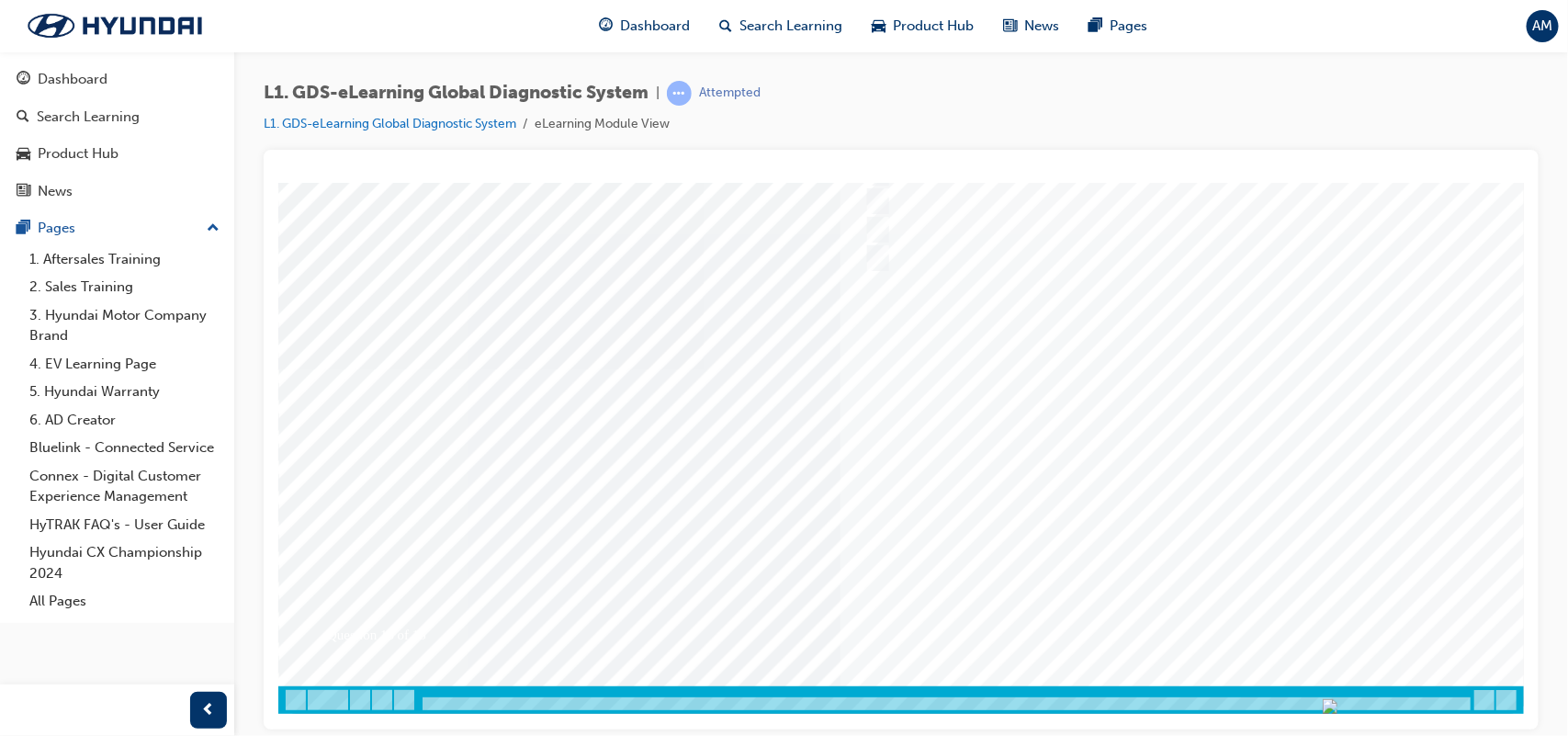 click on "Question 15 of 15" at bounding box center [902, 355] 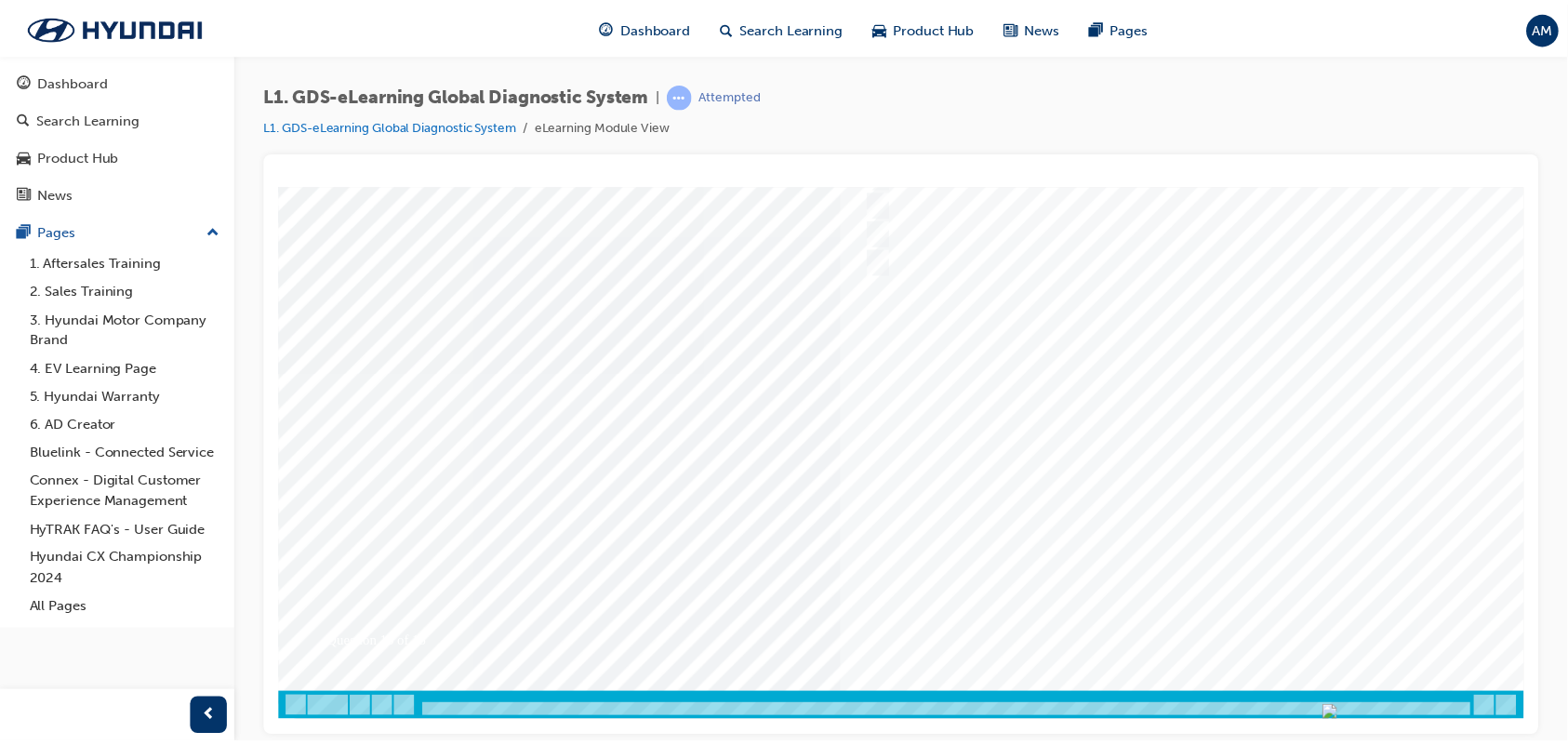 scroll, scrollTop: 0, scrollLeft: 0, axis: both 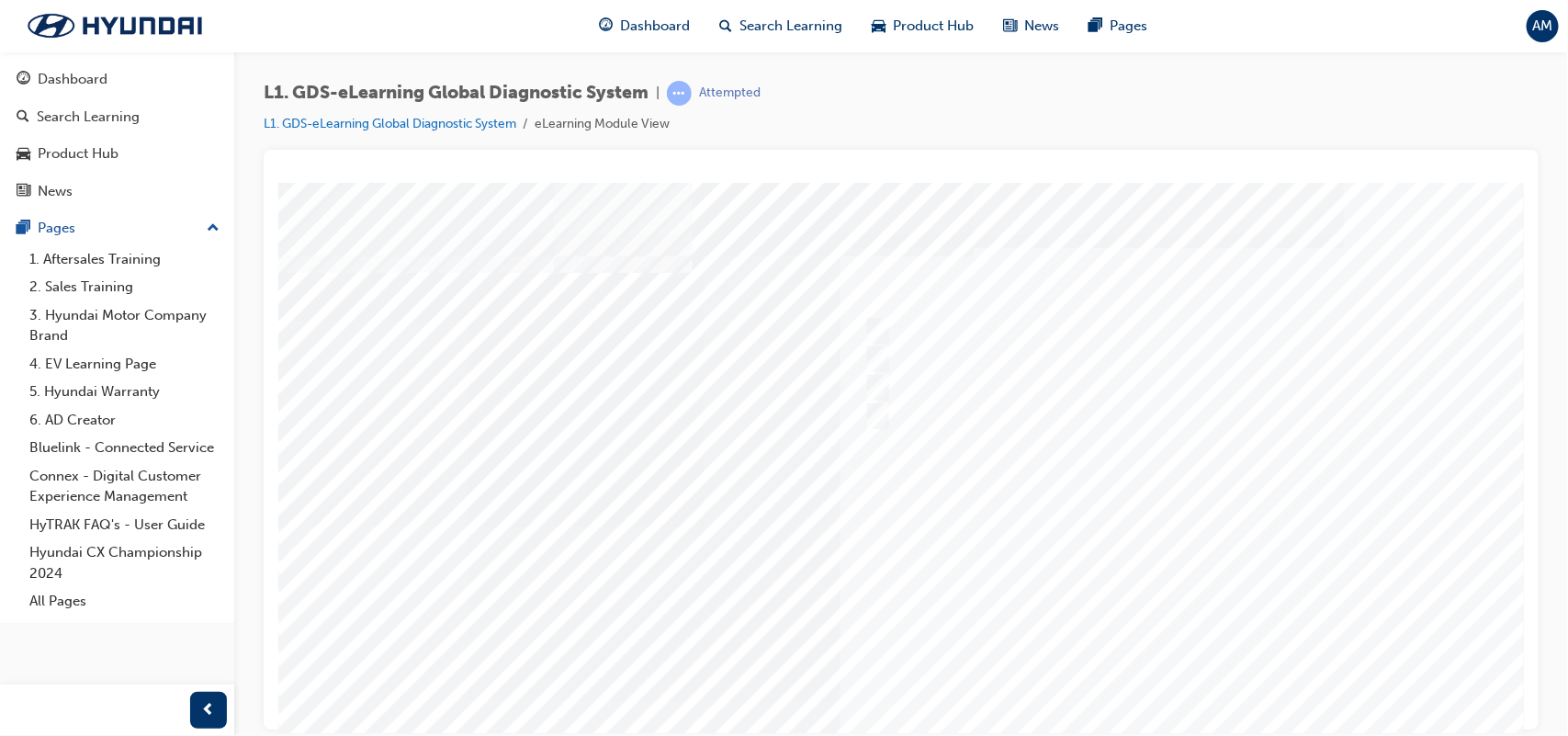 click at bounding box center (902, 527) 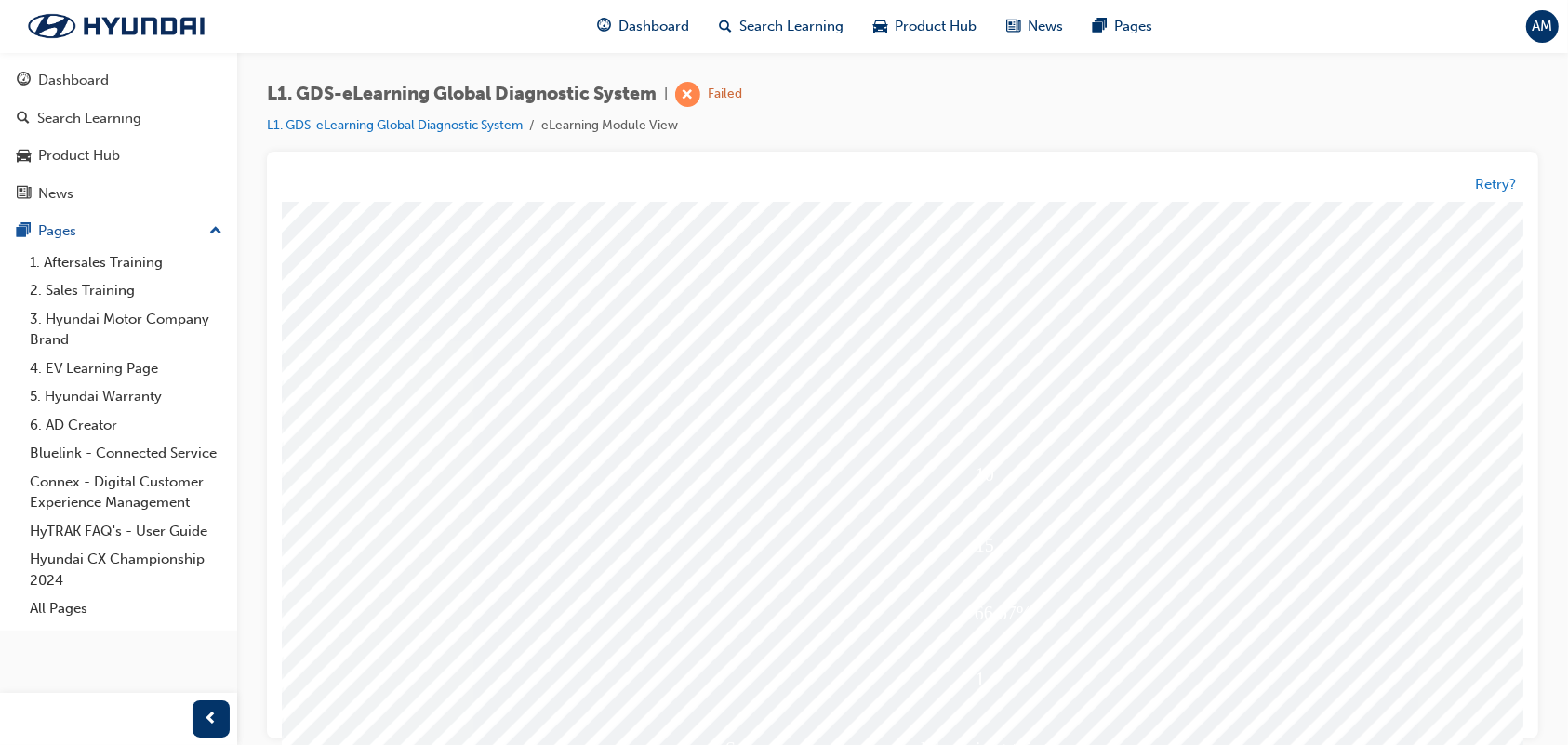 scroll, scrollTop: 160, scrollLeft: 0, axis: vertical 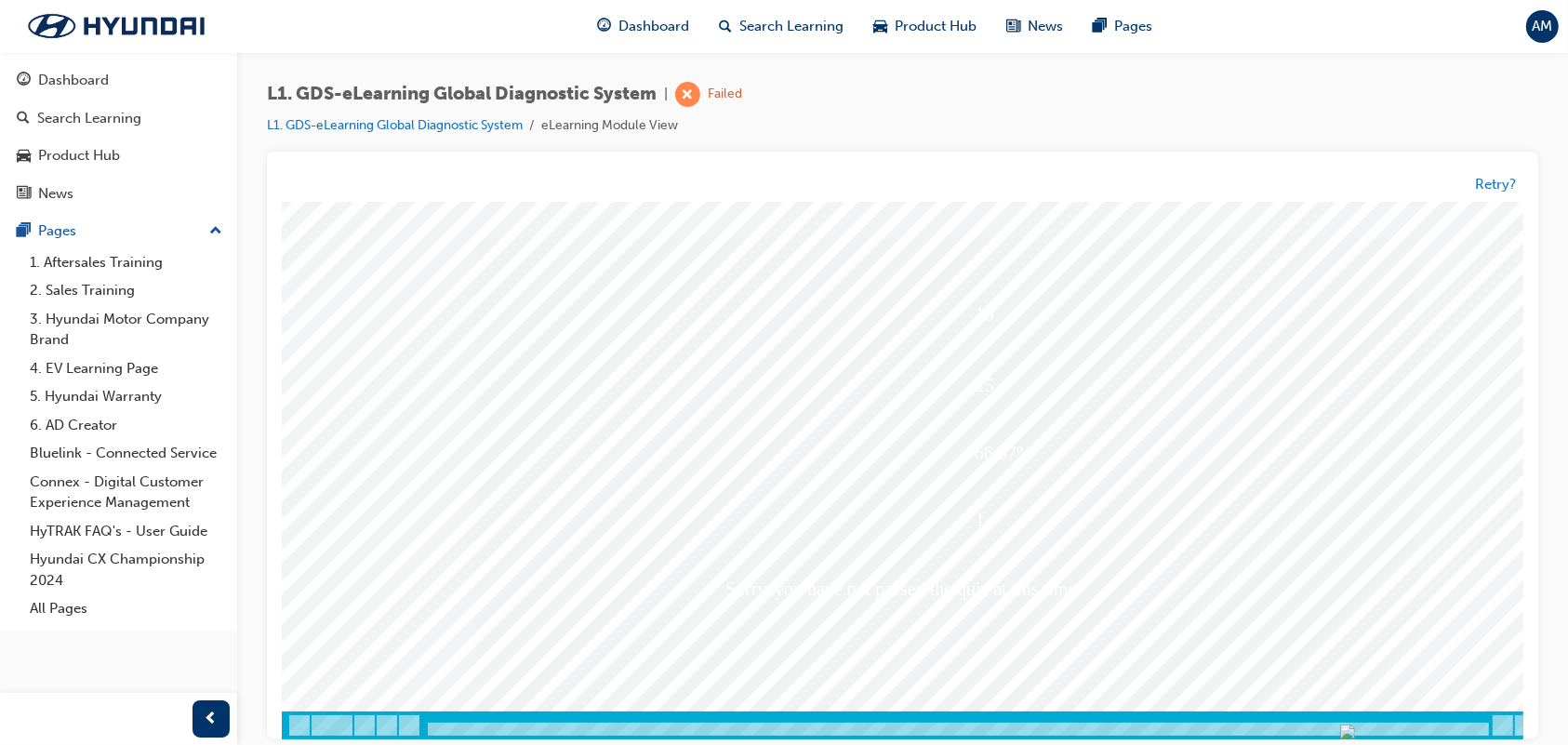 click at bounding box center [346, 3855] 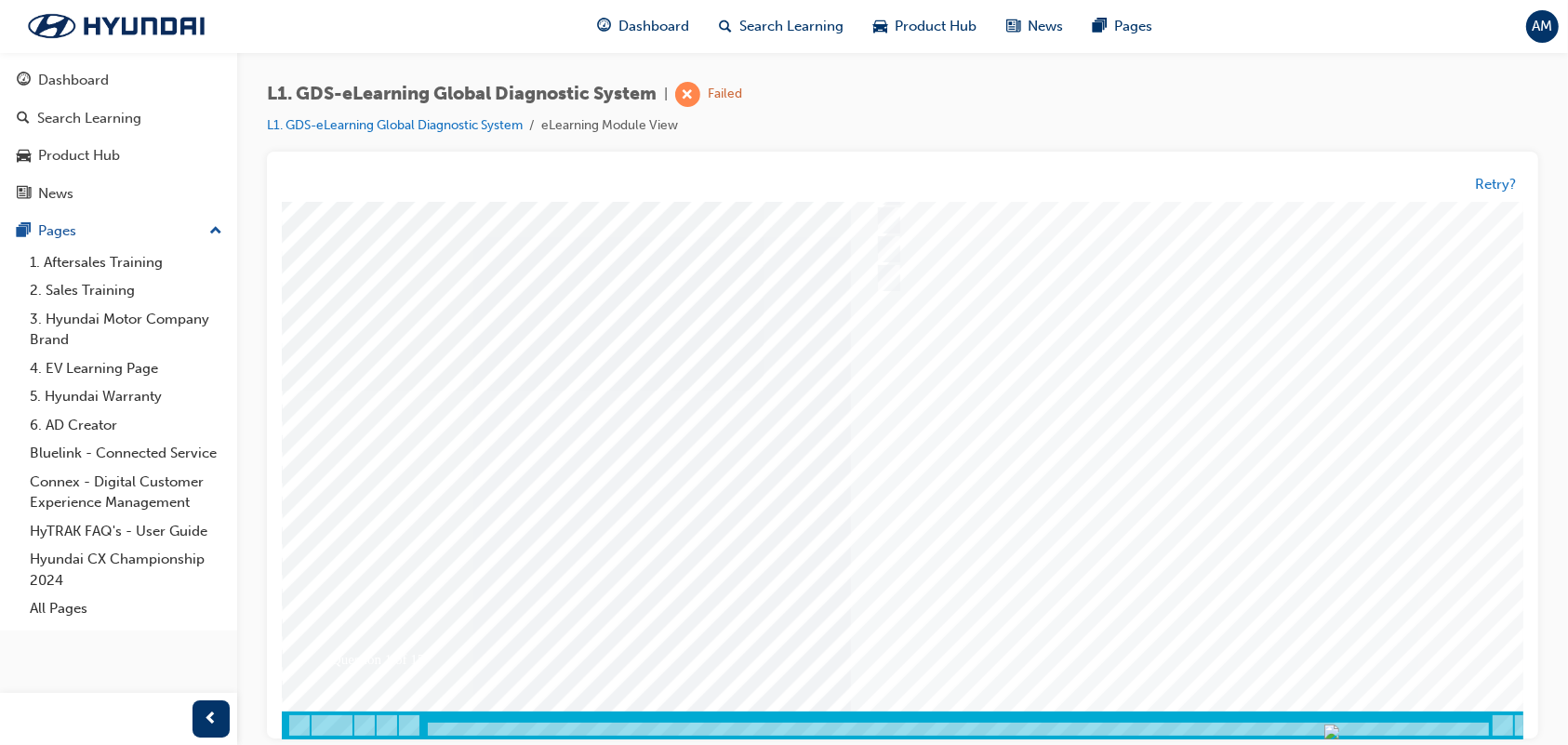 scroll, scrollTop: 0, scrollLeft: 0, axis: both 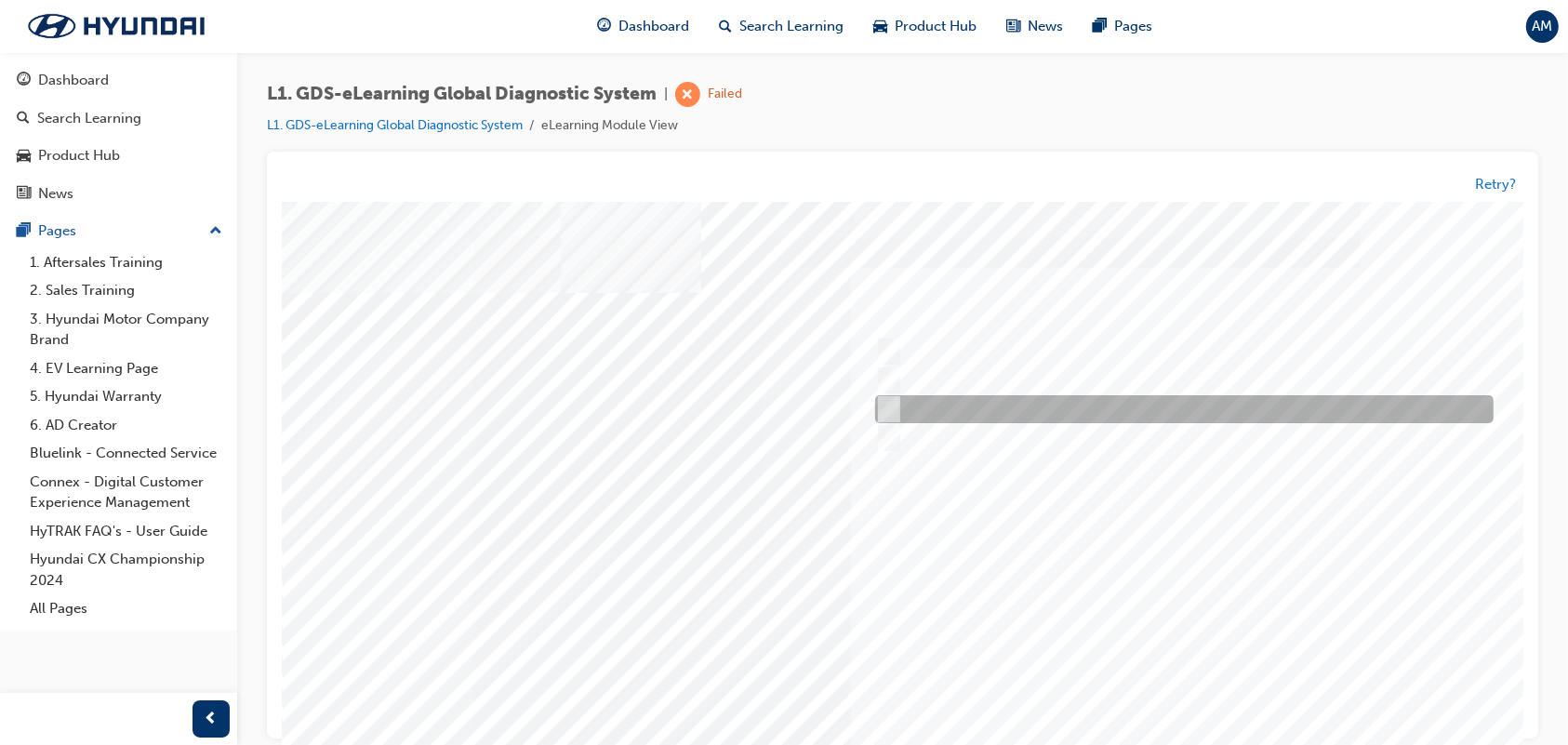 click at bounding box center (1178, 409) 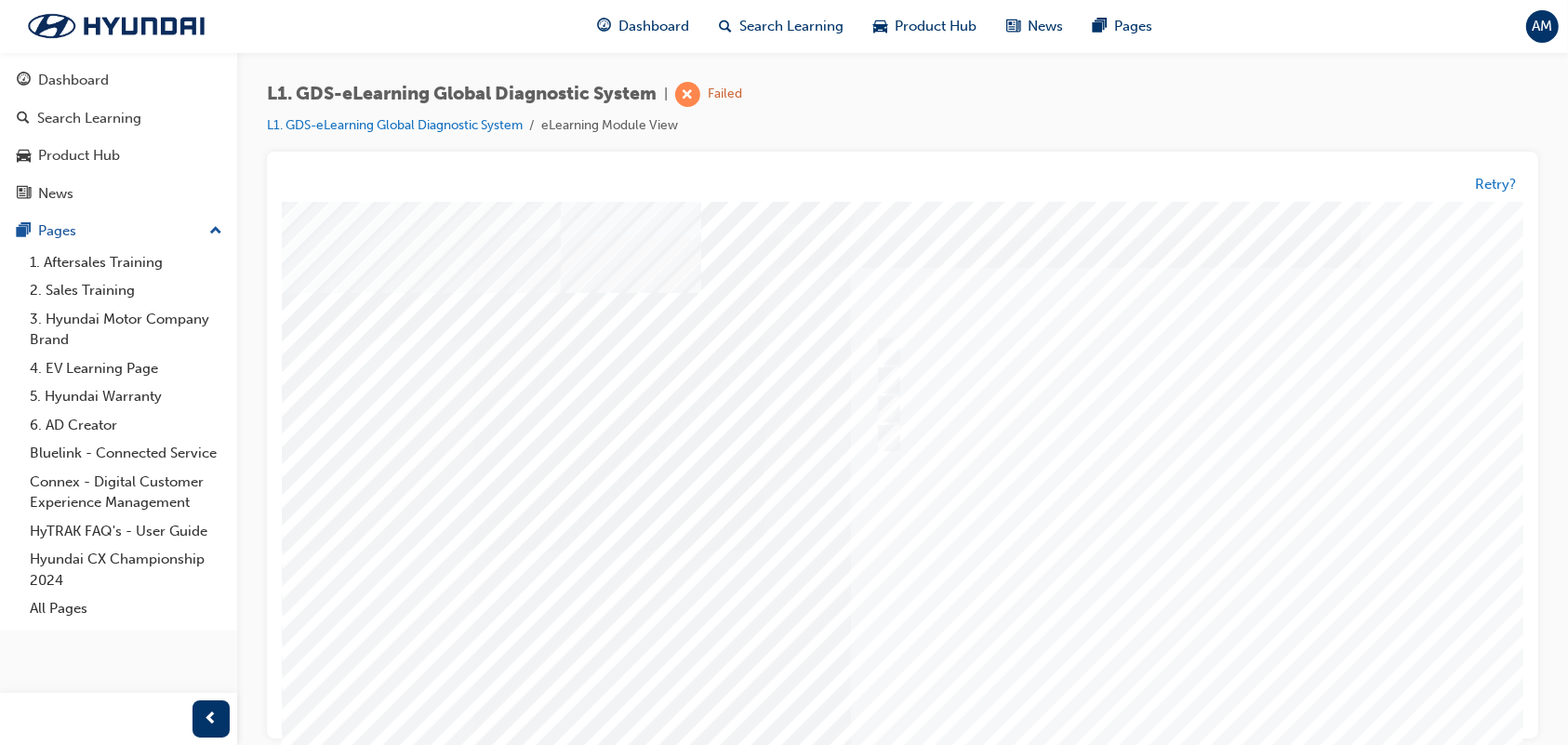 scroll, scrollTop: 160, scrollLeft: 0, axis: vertical 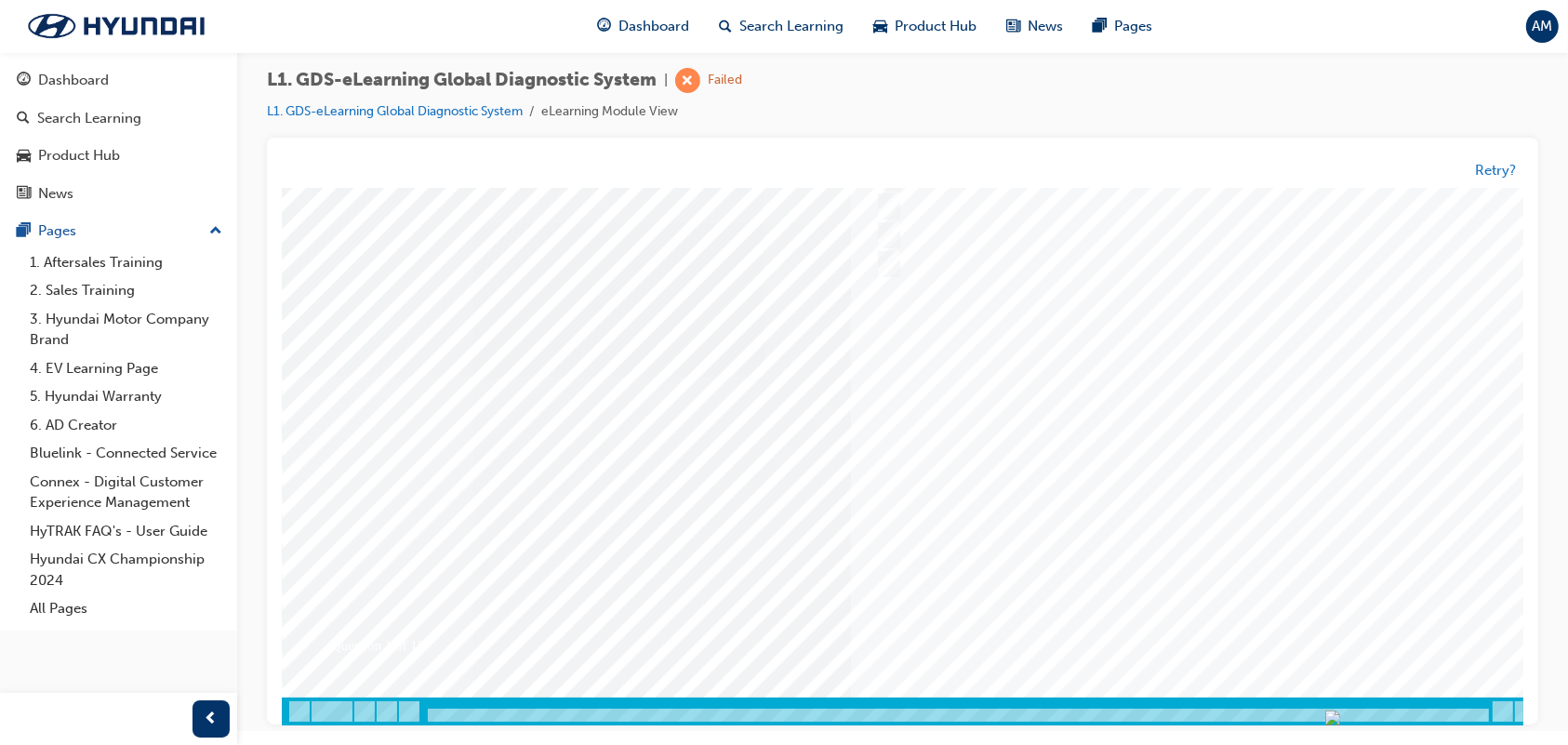 click on "Question 1 of 15" at bounding box center (913, 362) 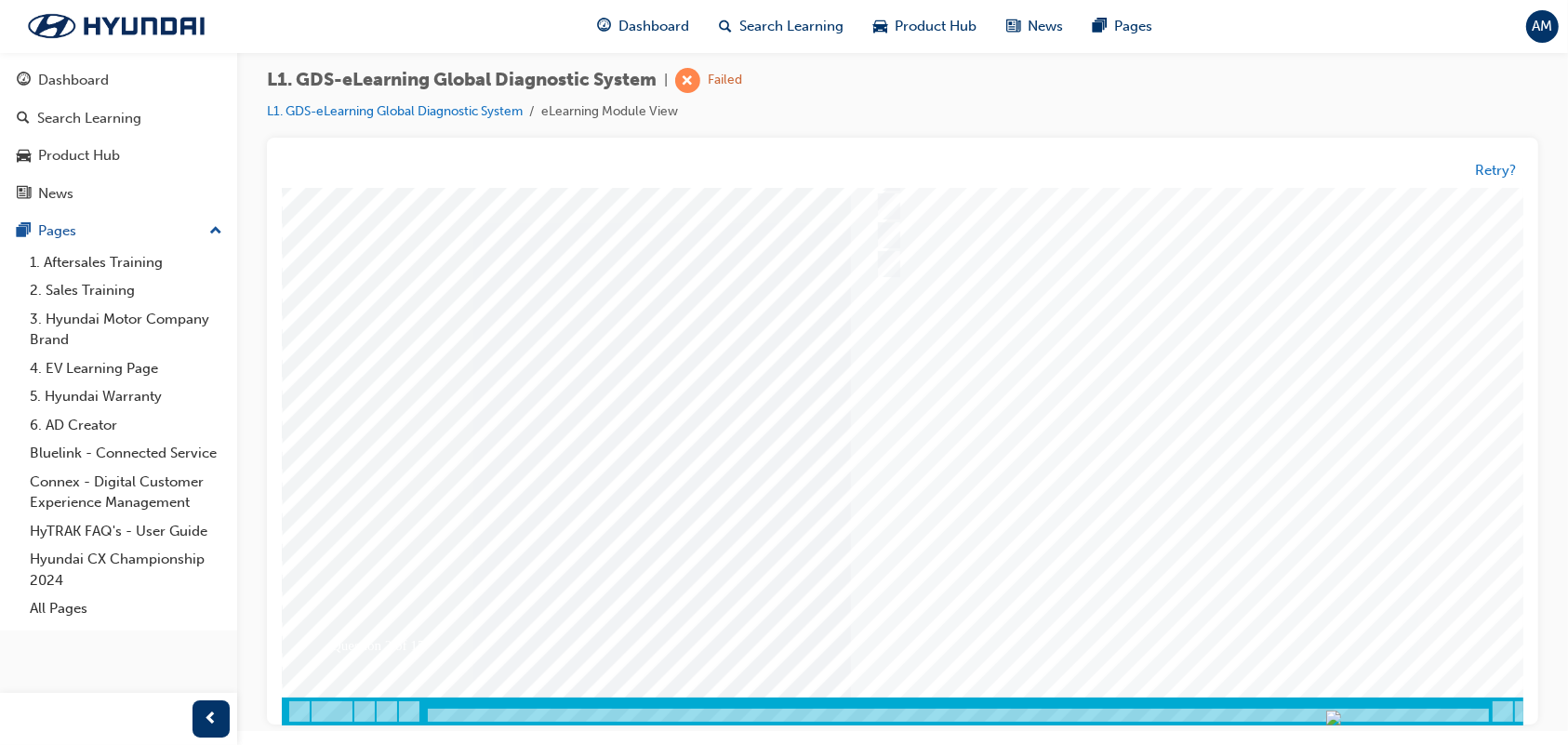 scroll, scrollTop: 0, scrollLeft: 0, axis: both 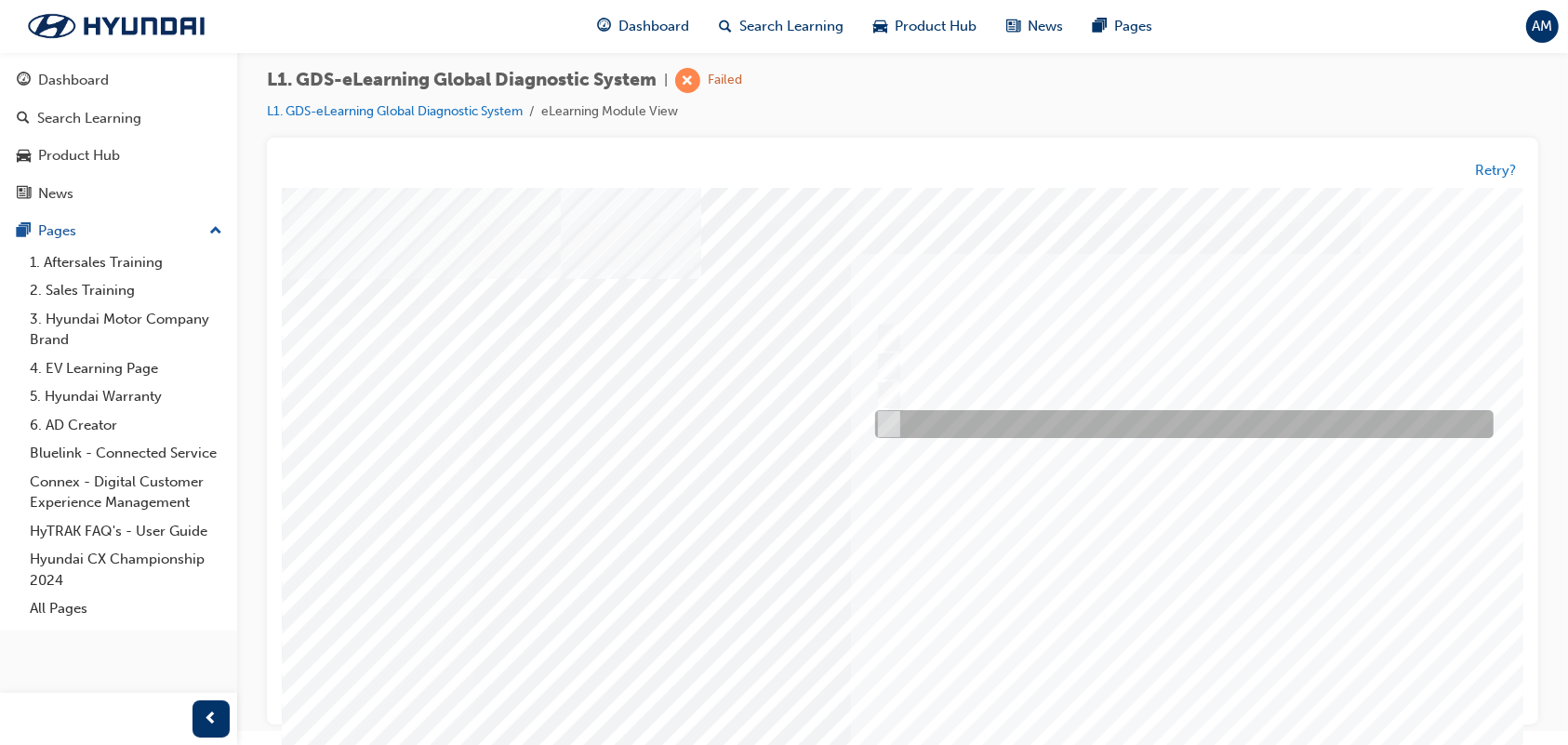 click at bounding box center [1178, 424] 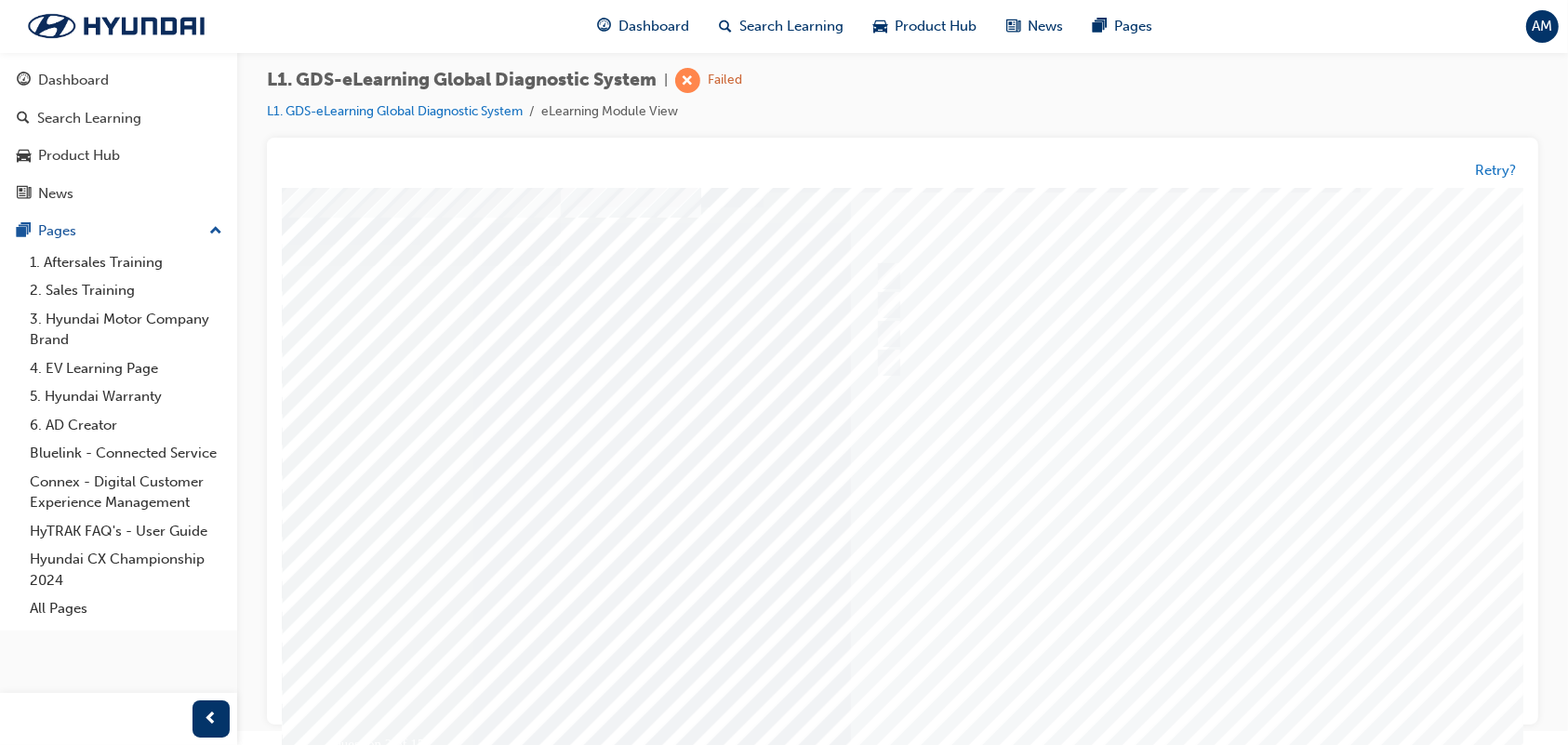 scroll, scrollTop: 160, scrollLeft: 0, axis: vertical 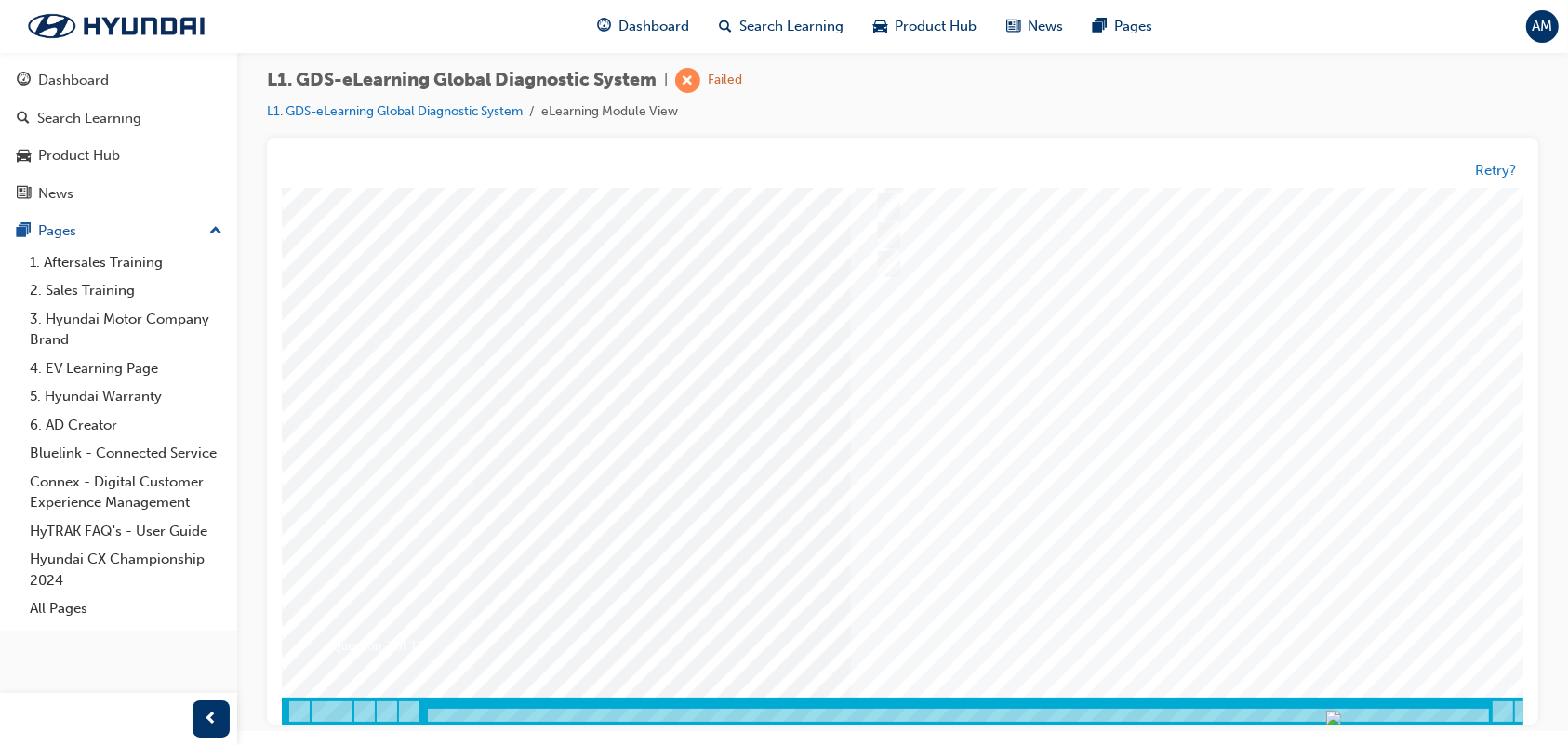 click at bounding box center (346, 3093) 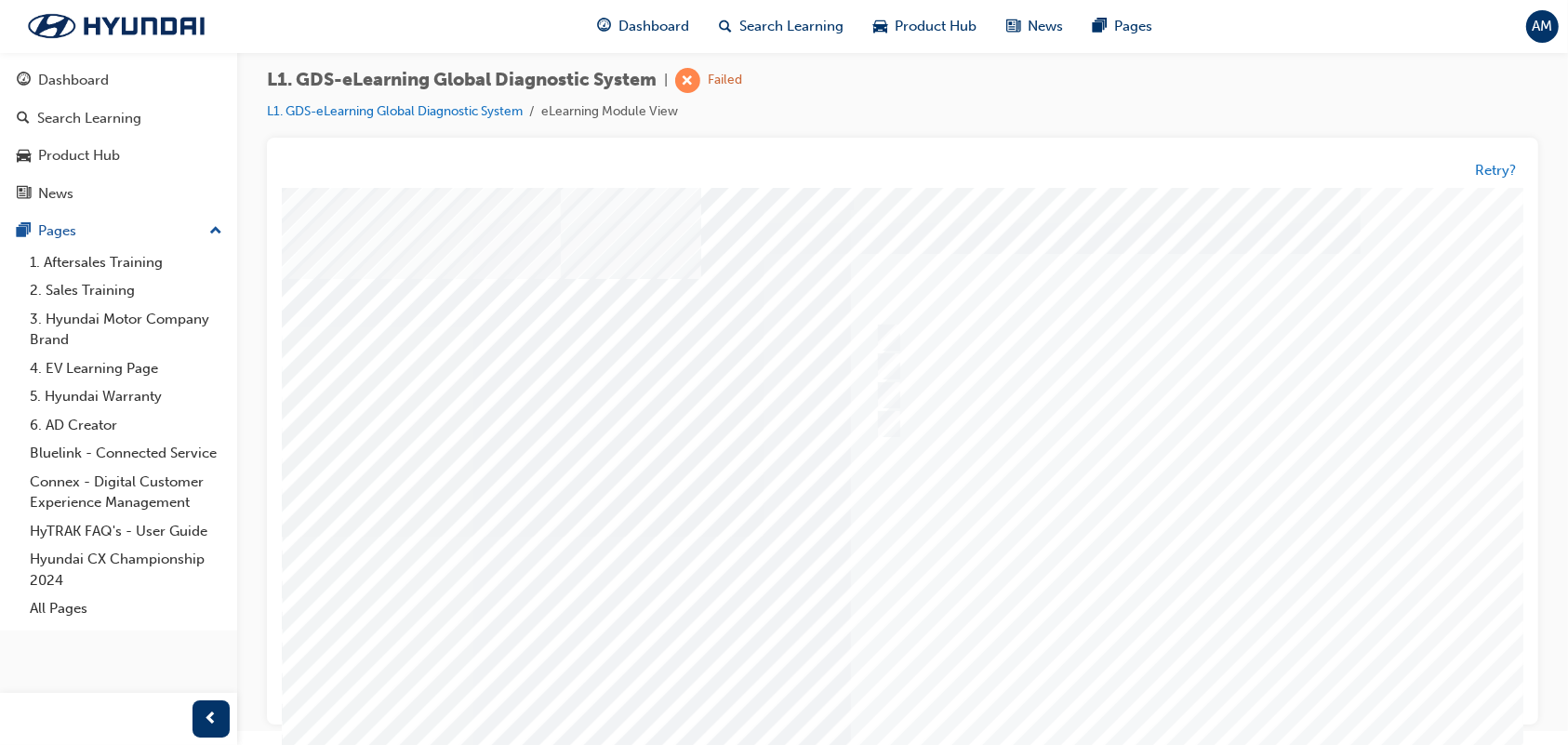scroll, scrollTop: 10, scrollLeft: 0, axis: vertical 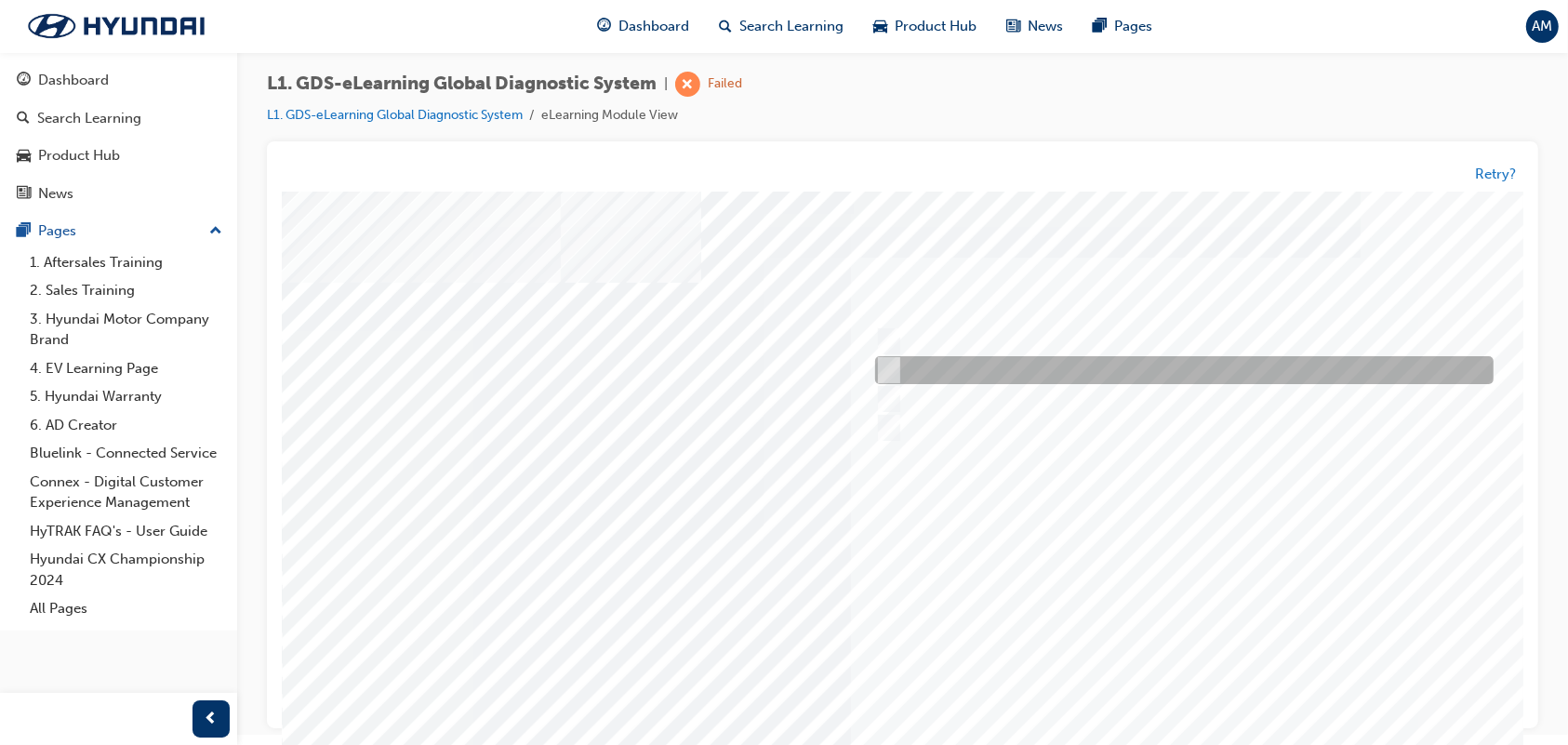 click at bounding box center (1178, 370) 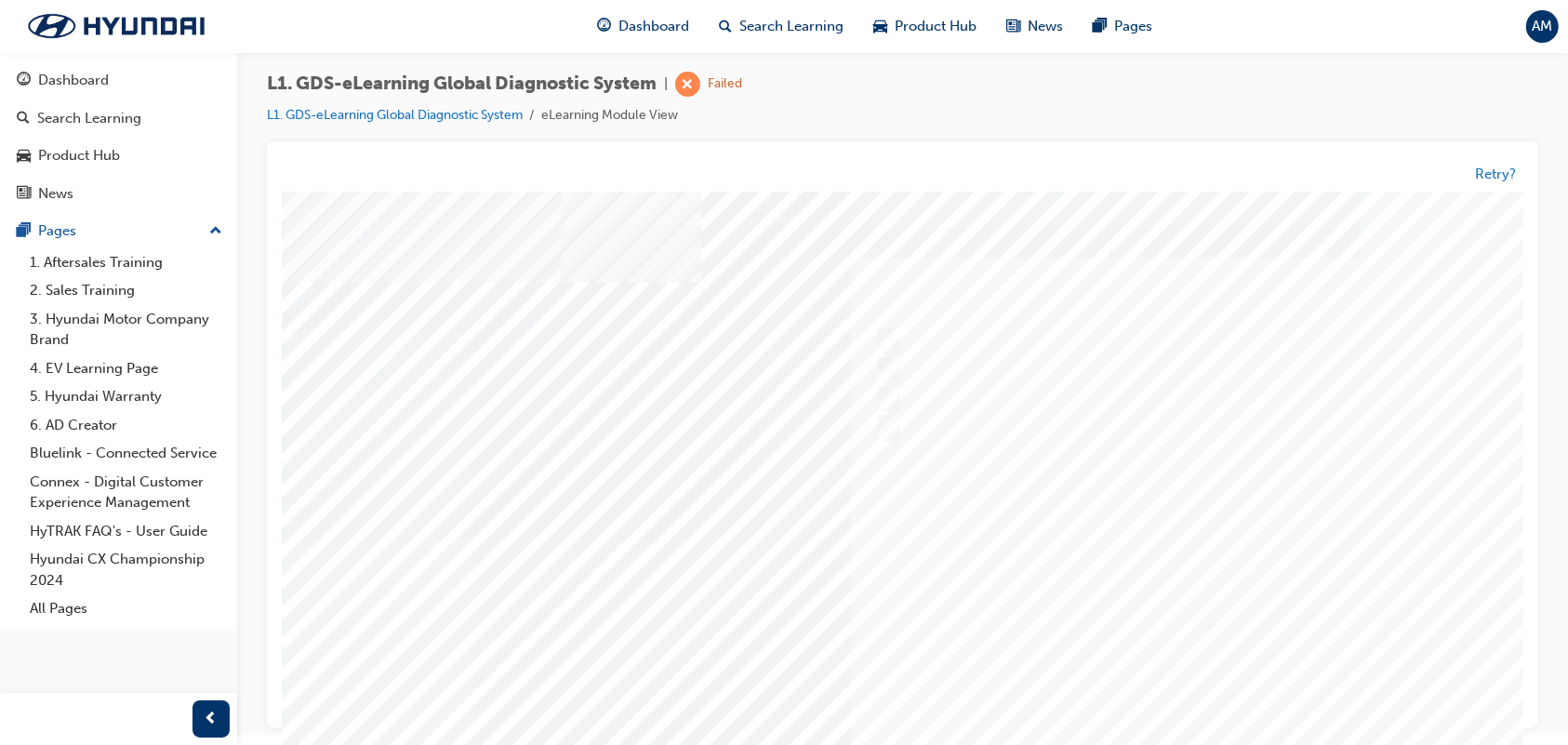 scroll, scrollTop: 160, scrollLeft: 0, axis: vertical 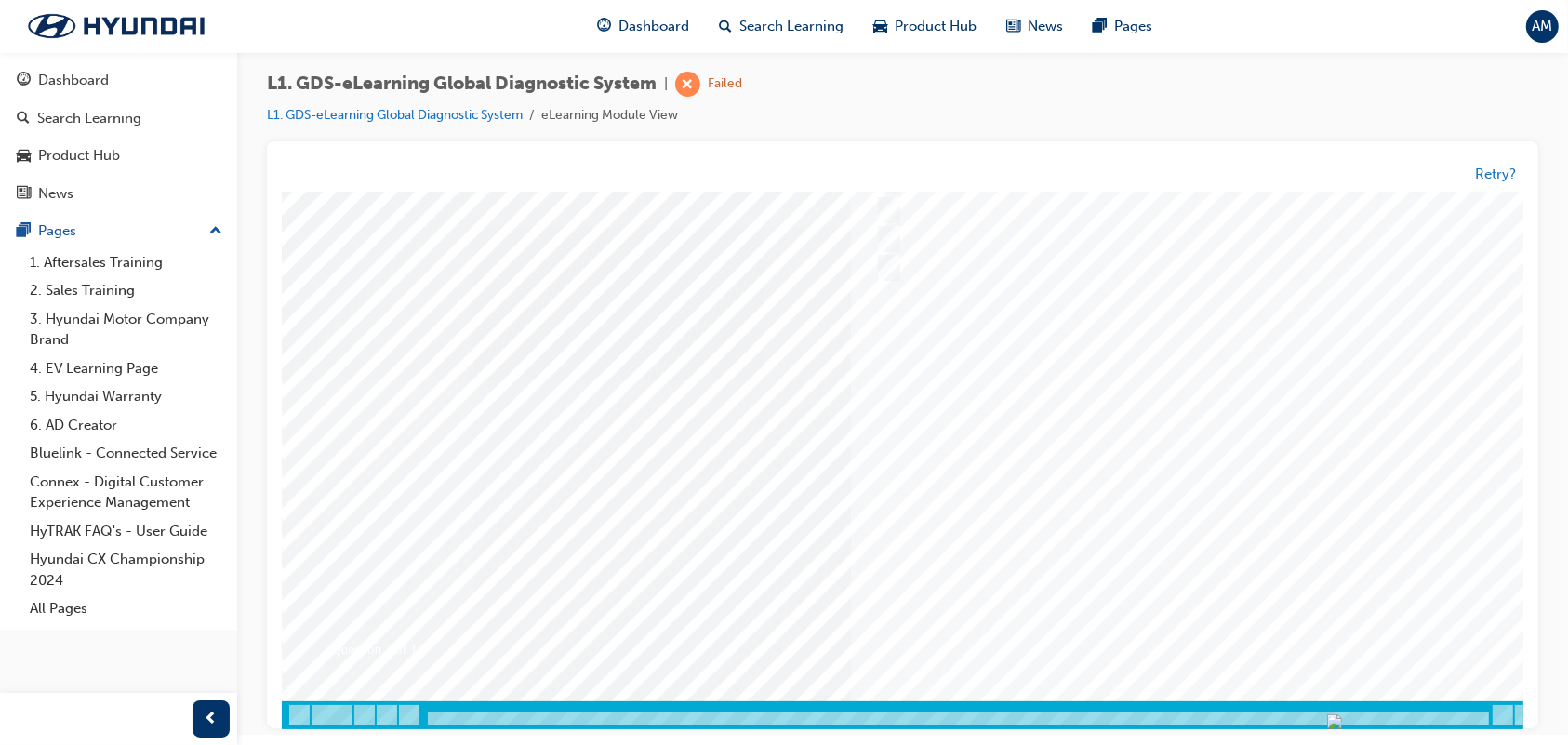 click at bounding box center (346, 3246) 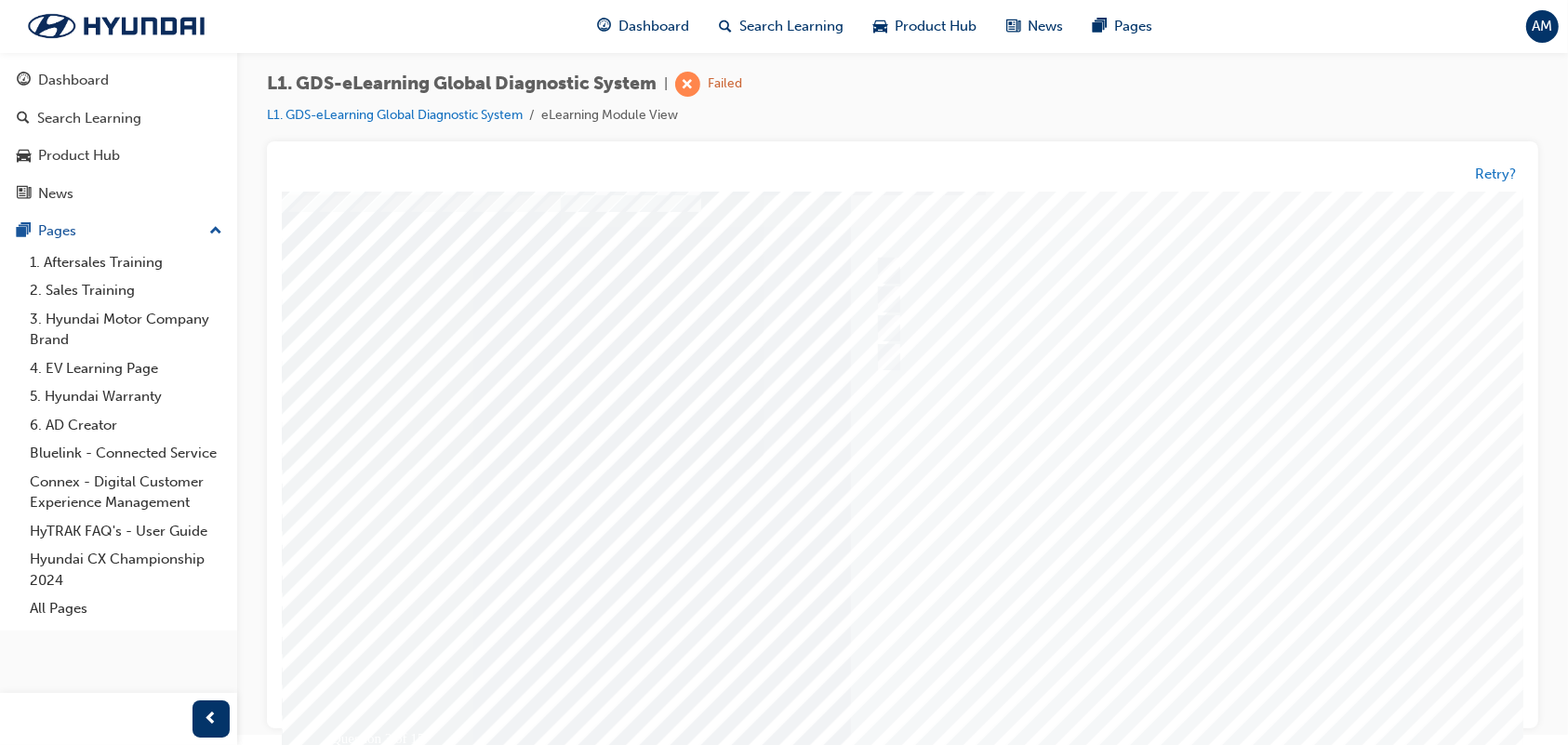 scroll, scrollTop: 90, scrollLeft: 0, axis: vertical 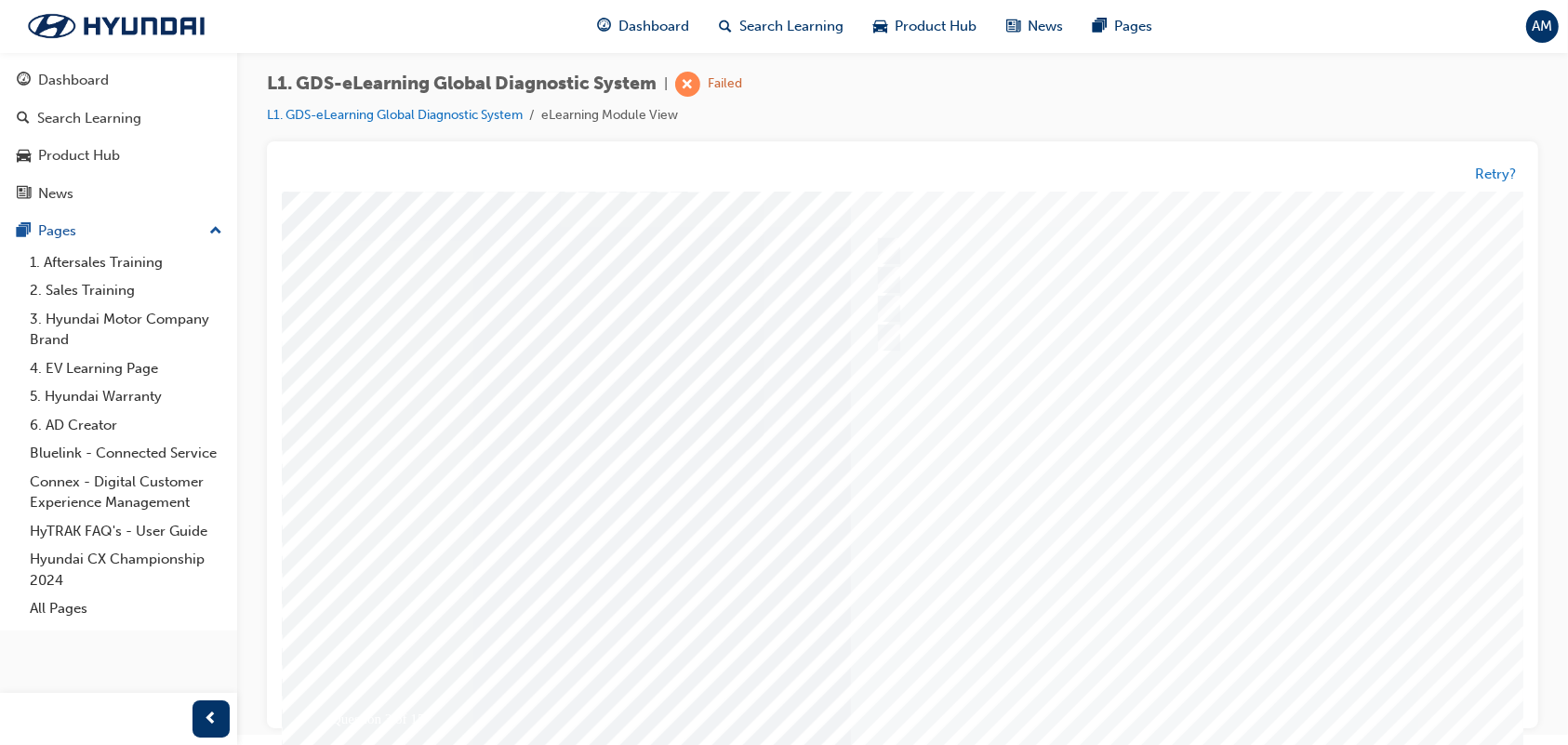 click at bounding box center [913, 449] 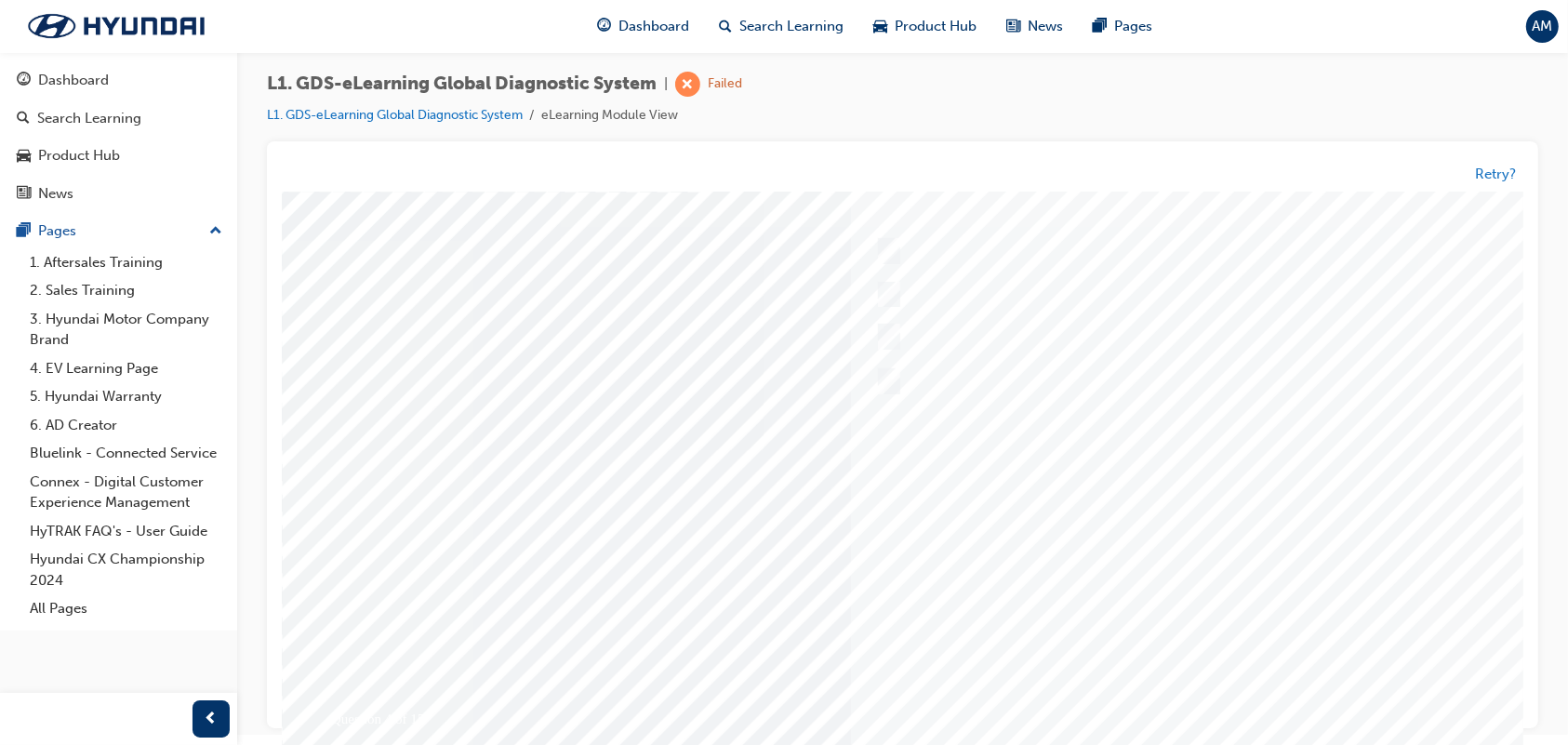scroll, scrollTop: 0, scrollLeft: 0, axis: both 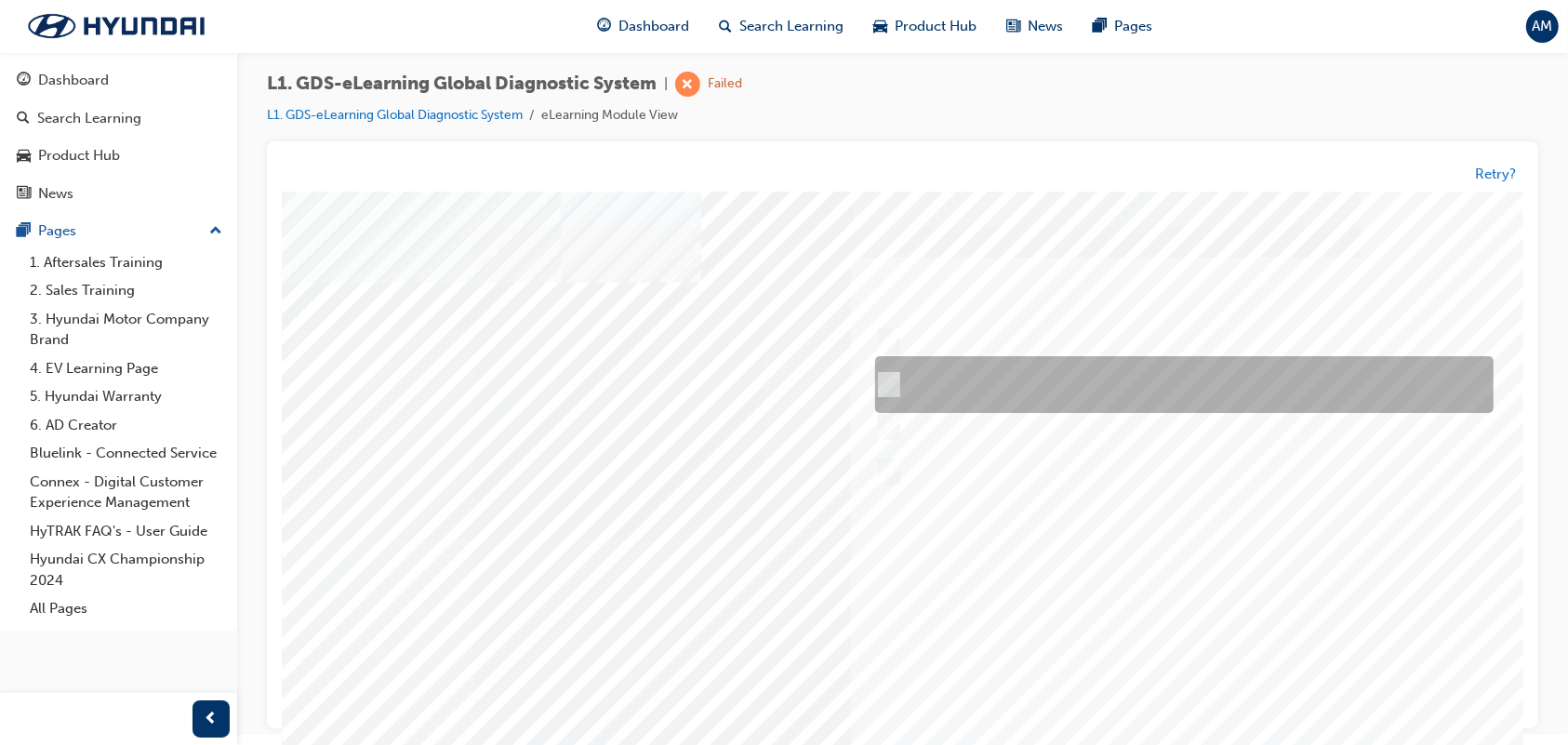 click at bounding box center (1178, 384) 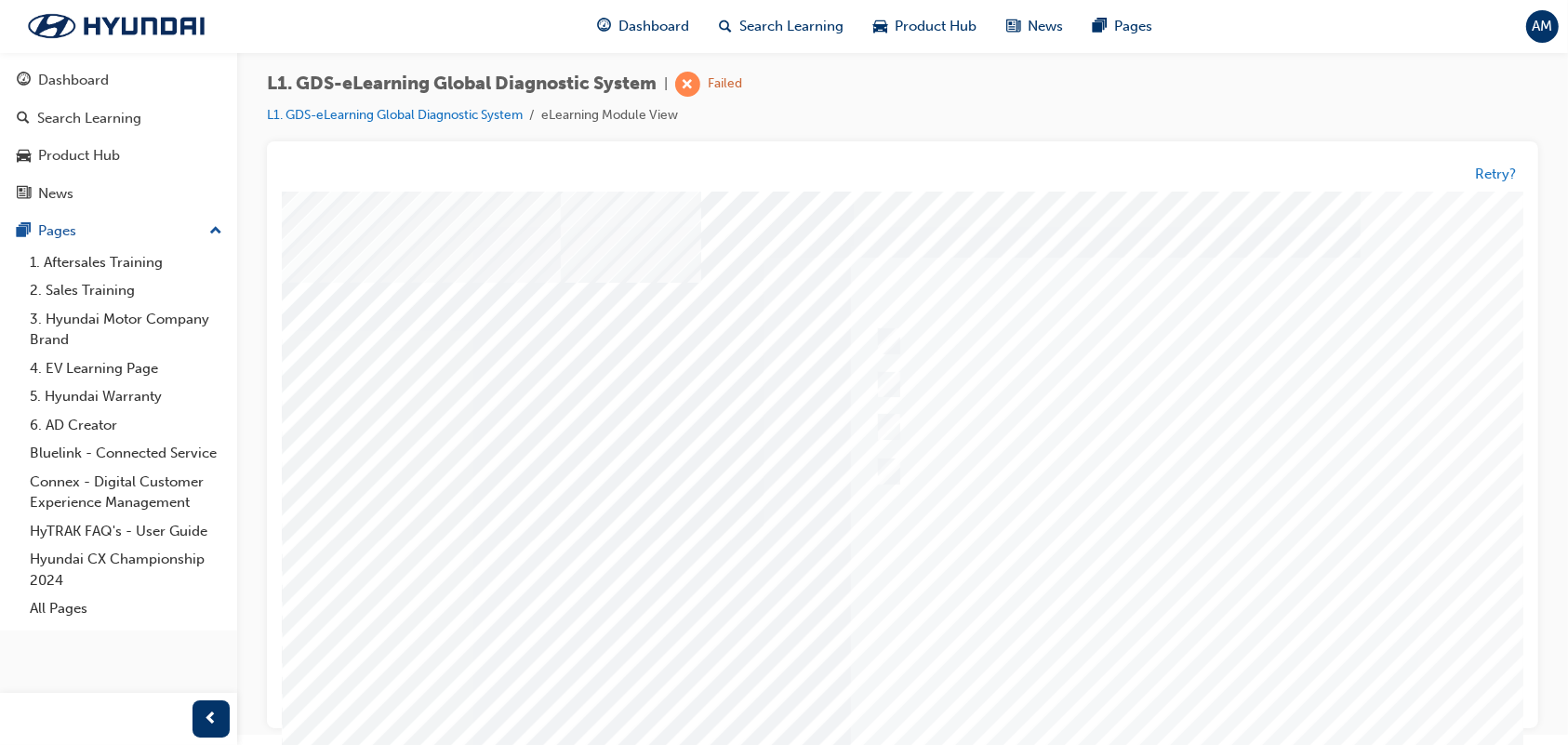 scroll, scrollTop: 160, scrollLeft: 0, axis: vertical 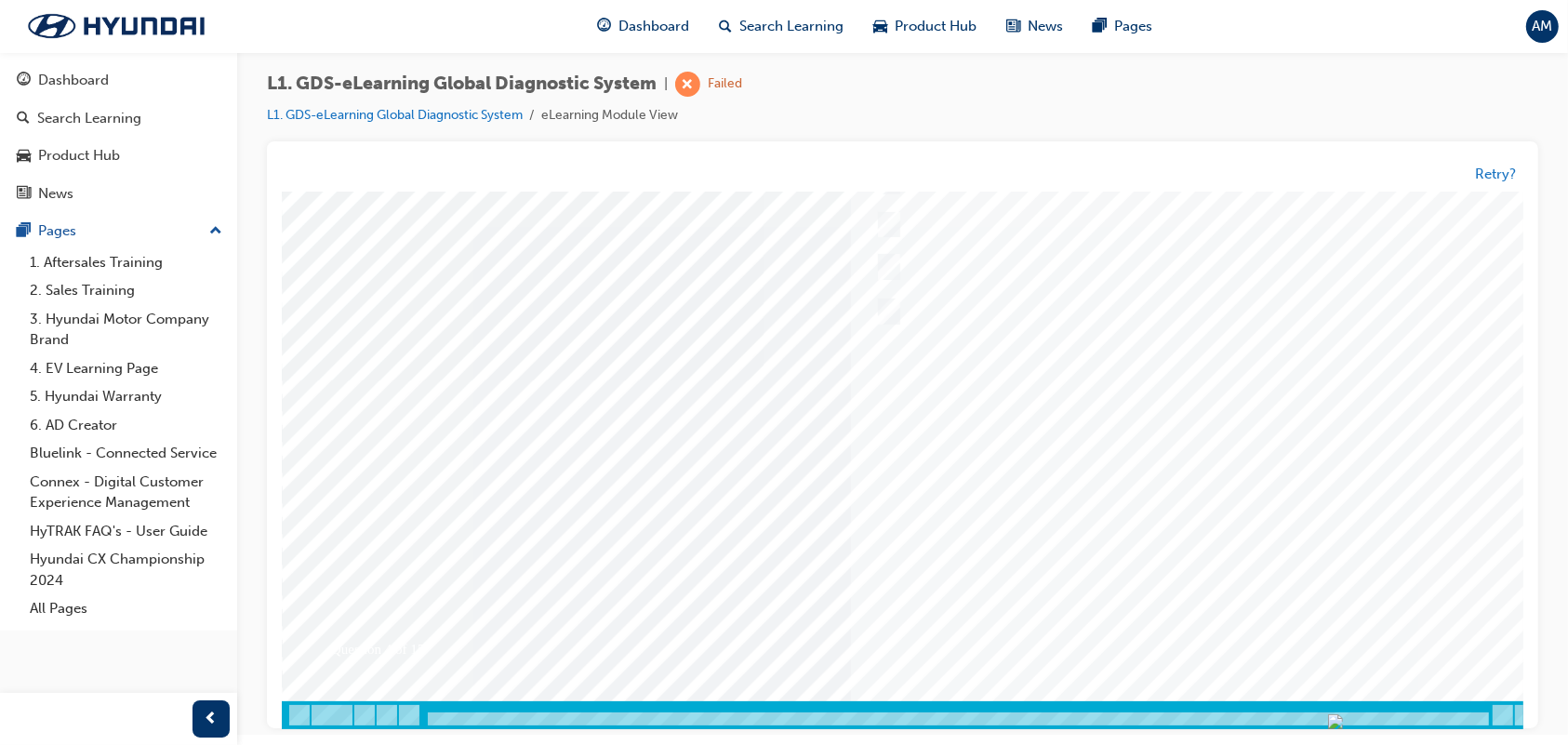 click at bounding box center (346, 3246) 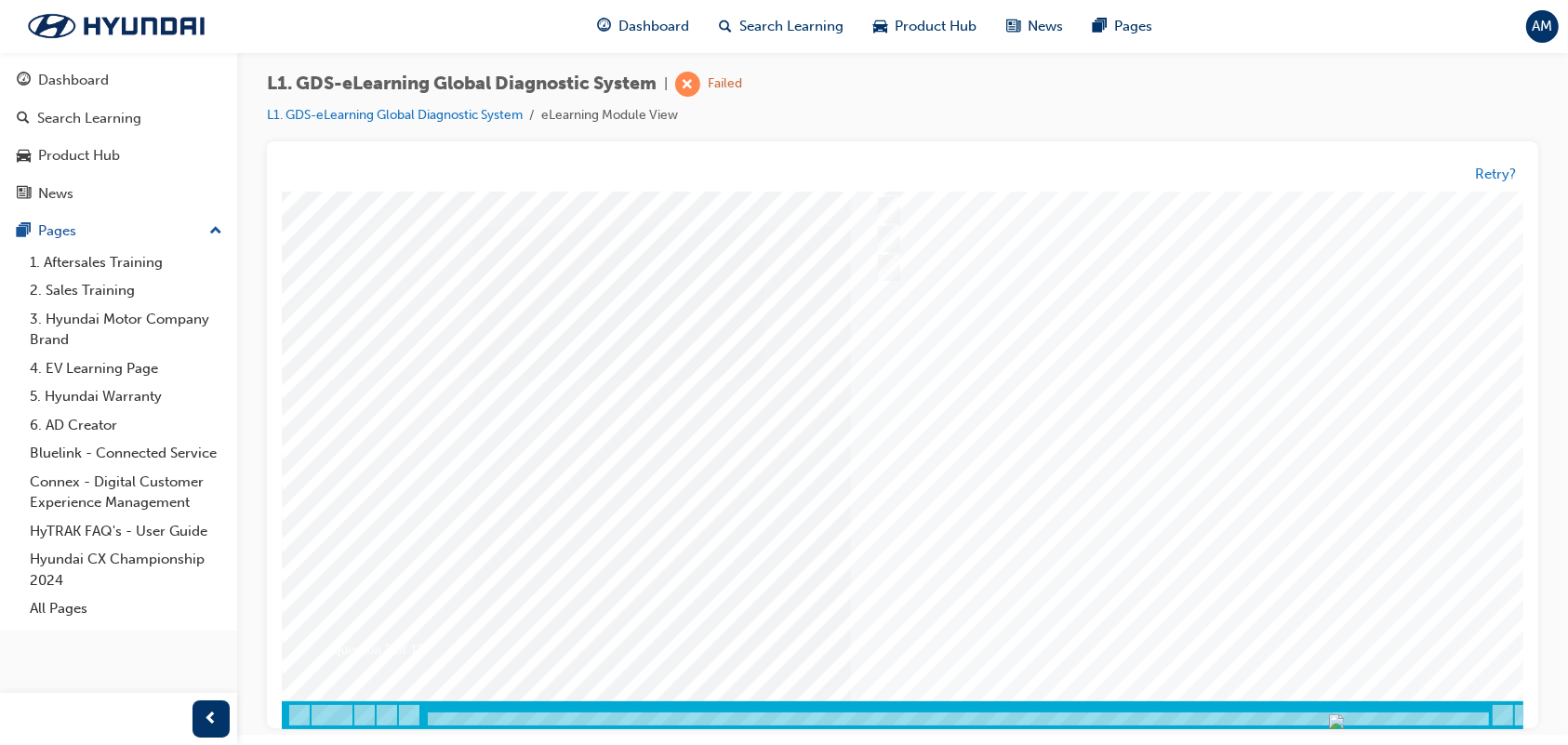 scroll, scrollTop: 0, scrollLeft: 0, axis: both 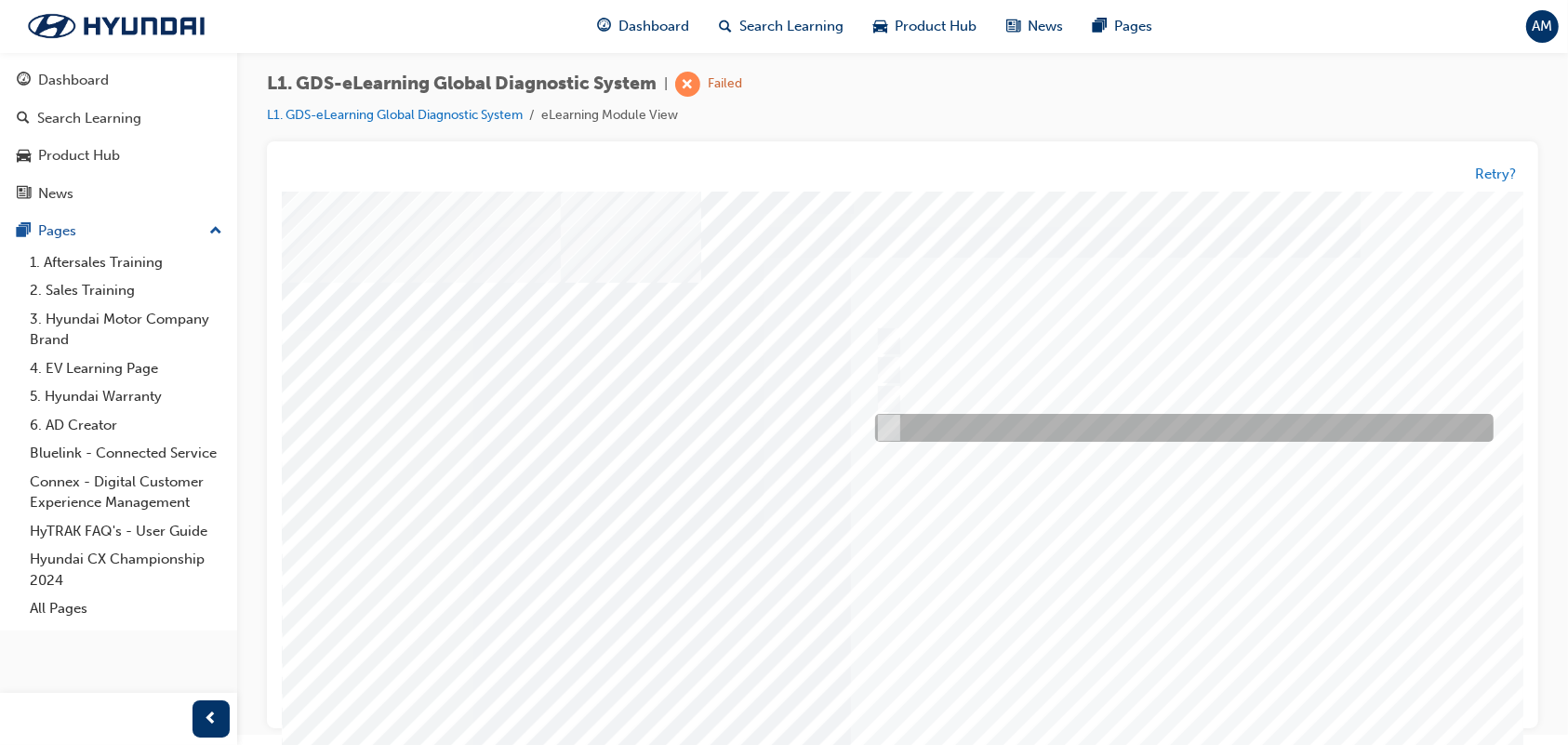 click at bounding box center [1178, 428] 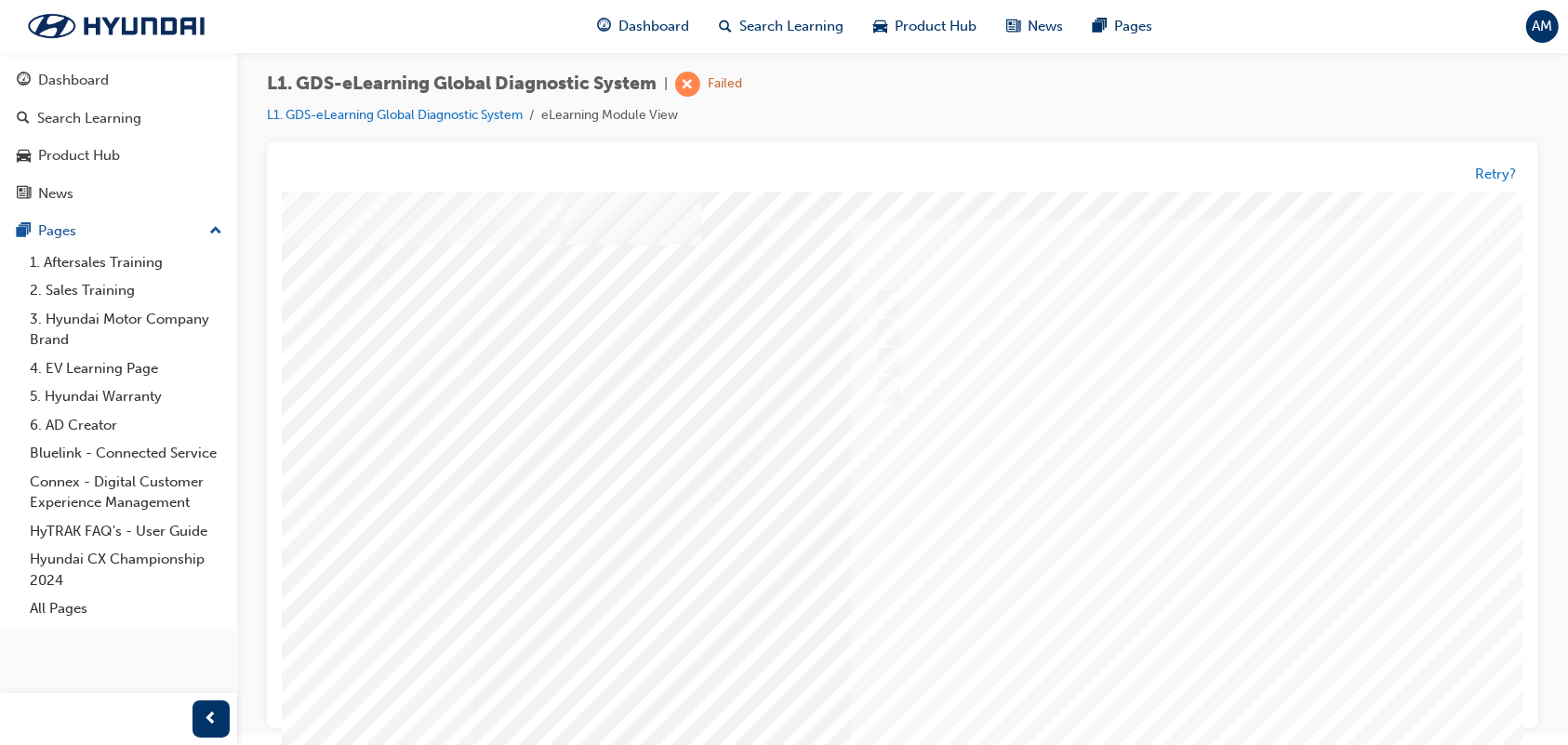 scroll, scrollTop: 58, scrollLeft: 0, axis: vertical 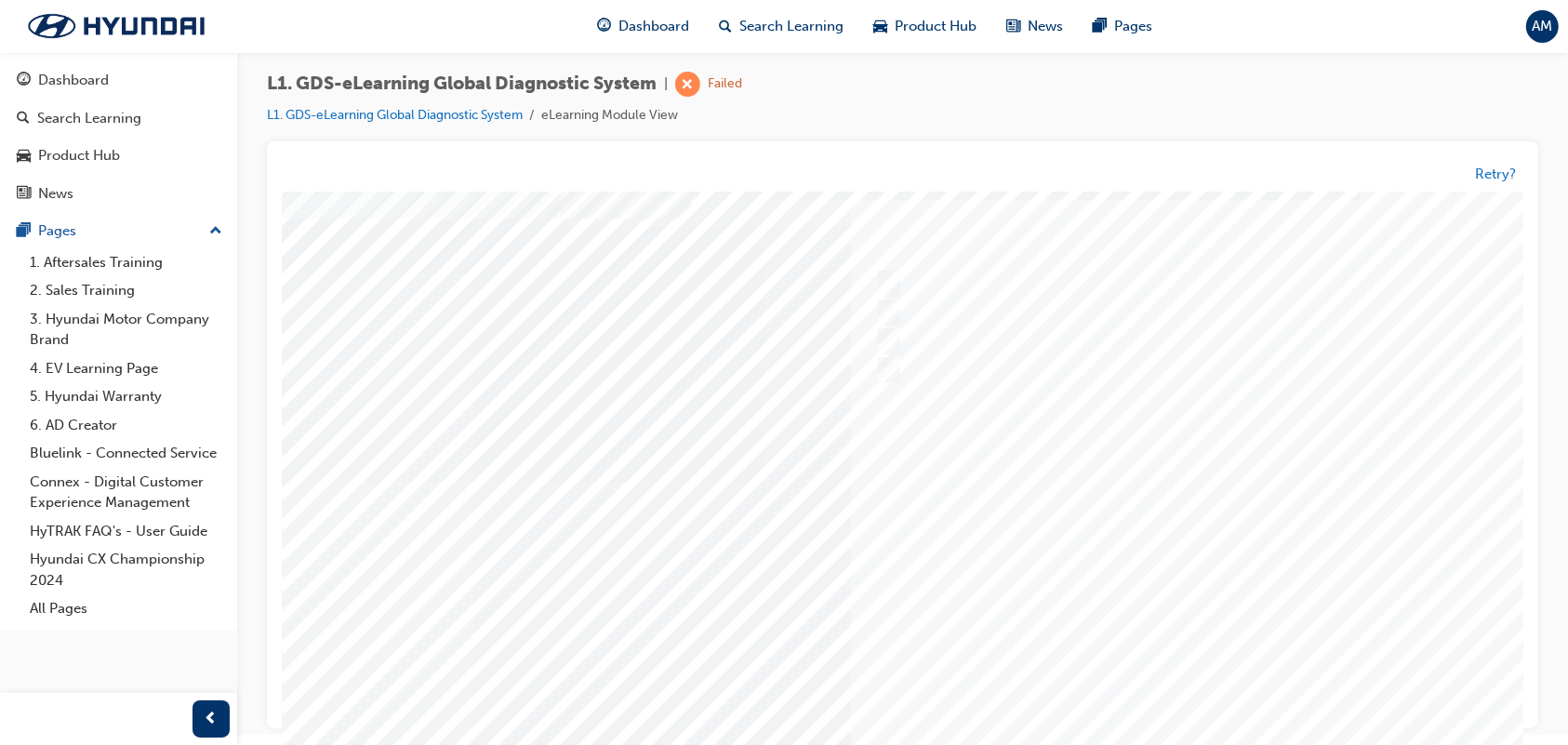 click at bounding box center [346, 3348] 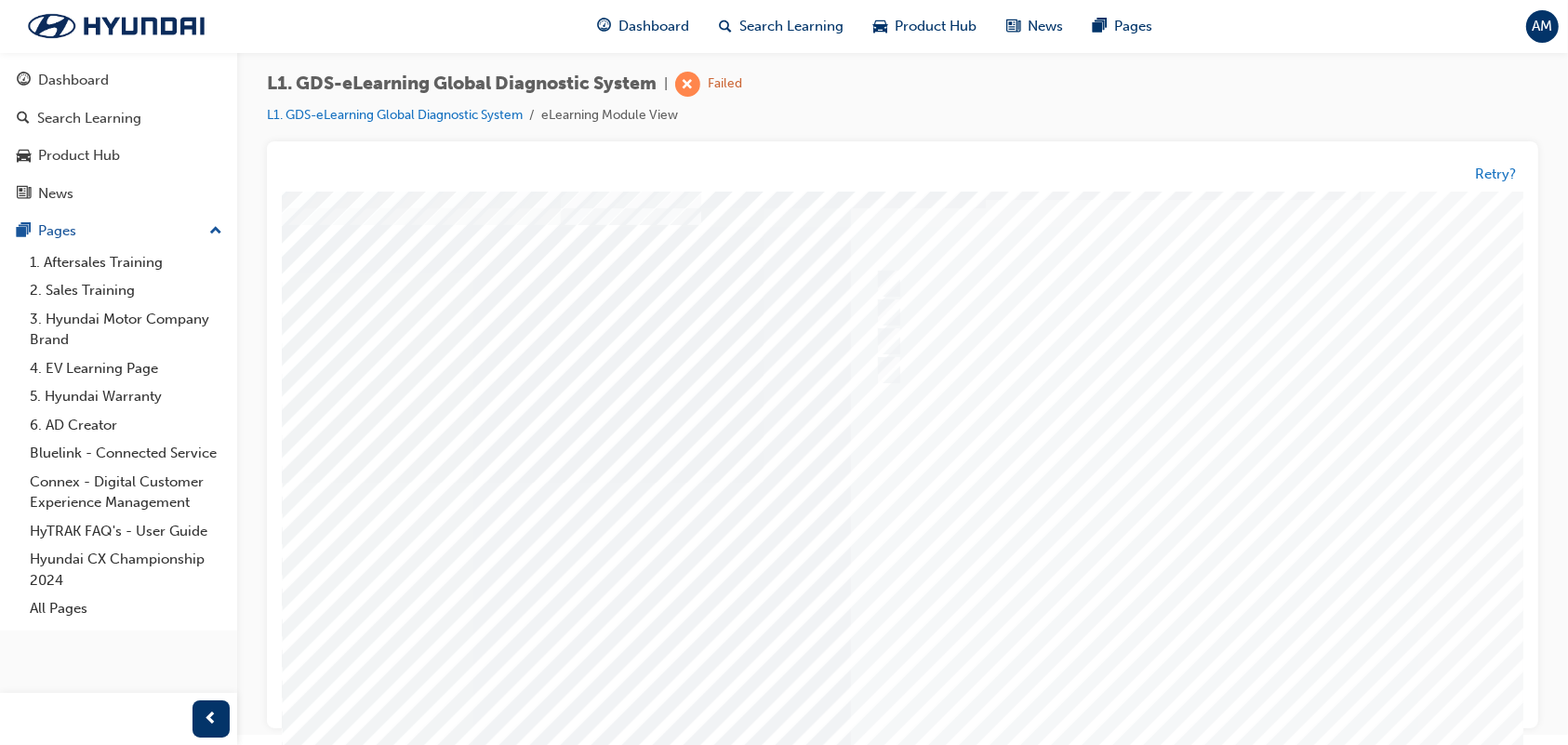 click at bounding box center (913, 482) 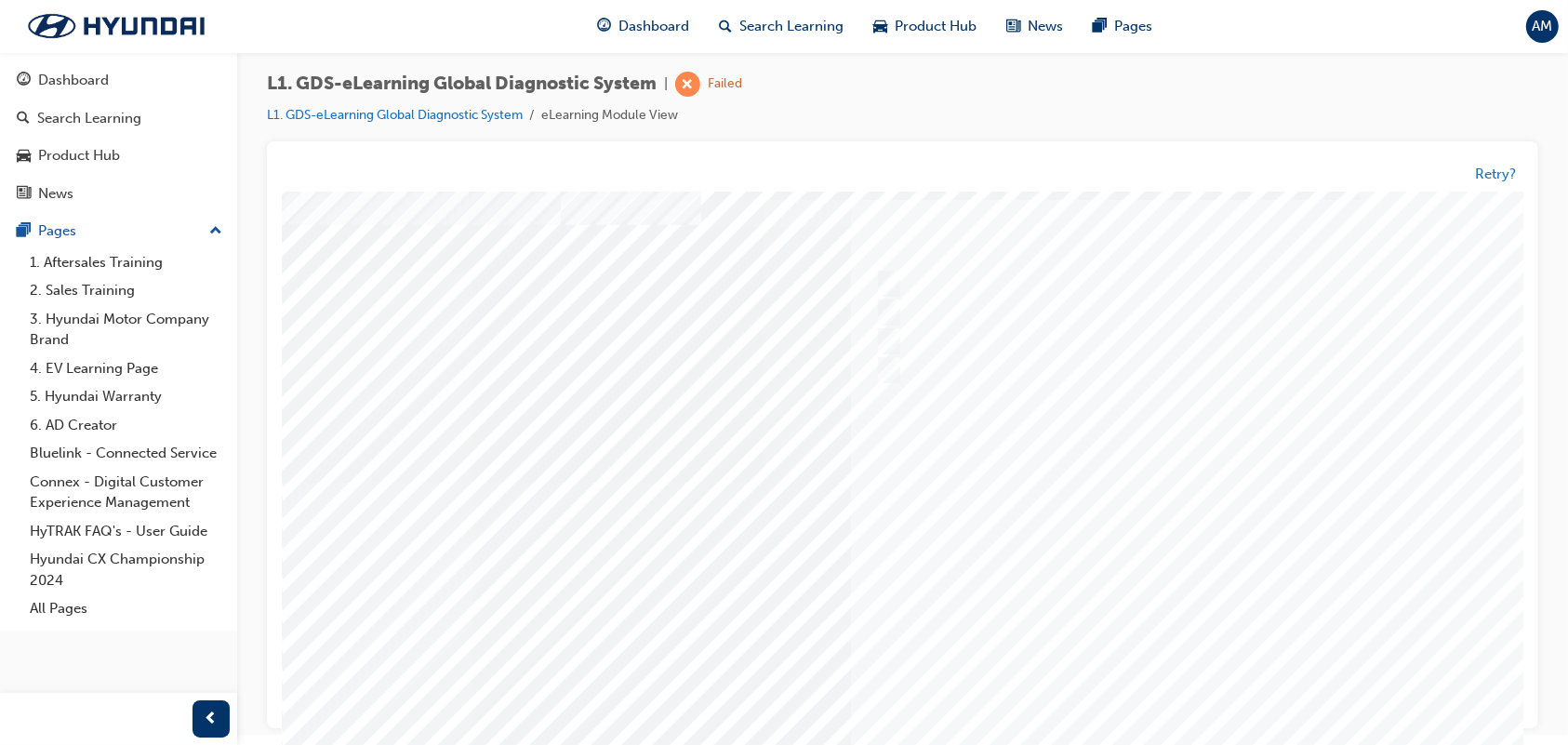 scroll, scrollTop: 0, scrollLeft: 0, axis: both 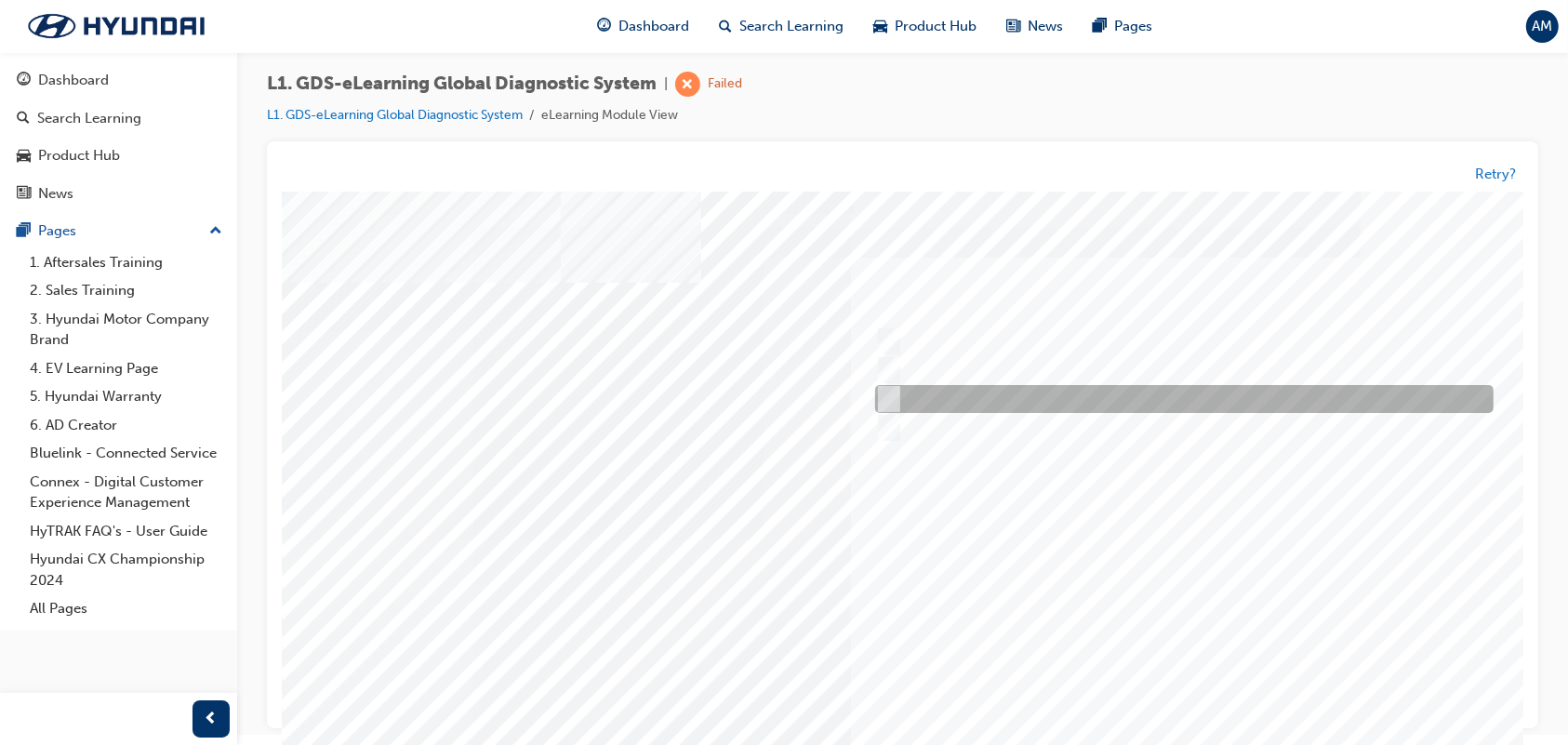 click at bounding box center (1178, 399) 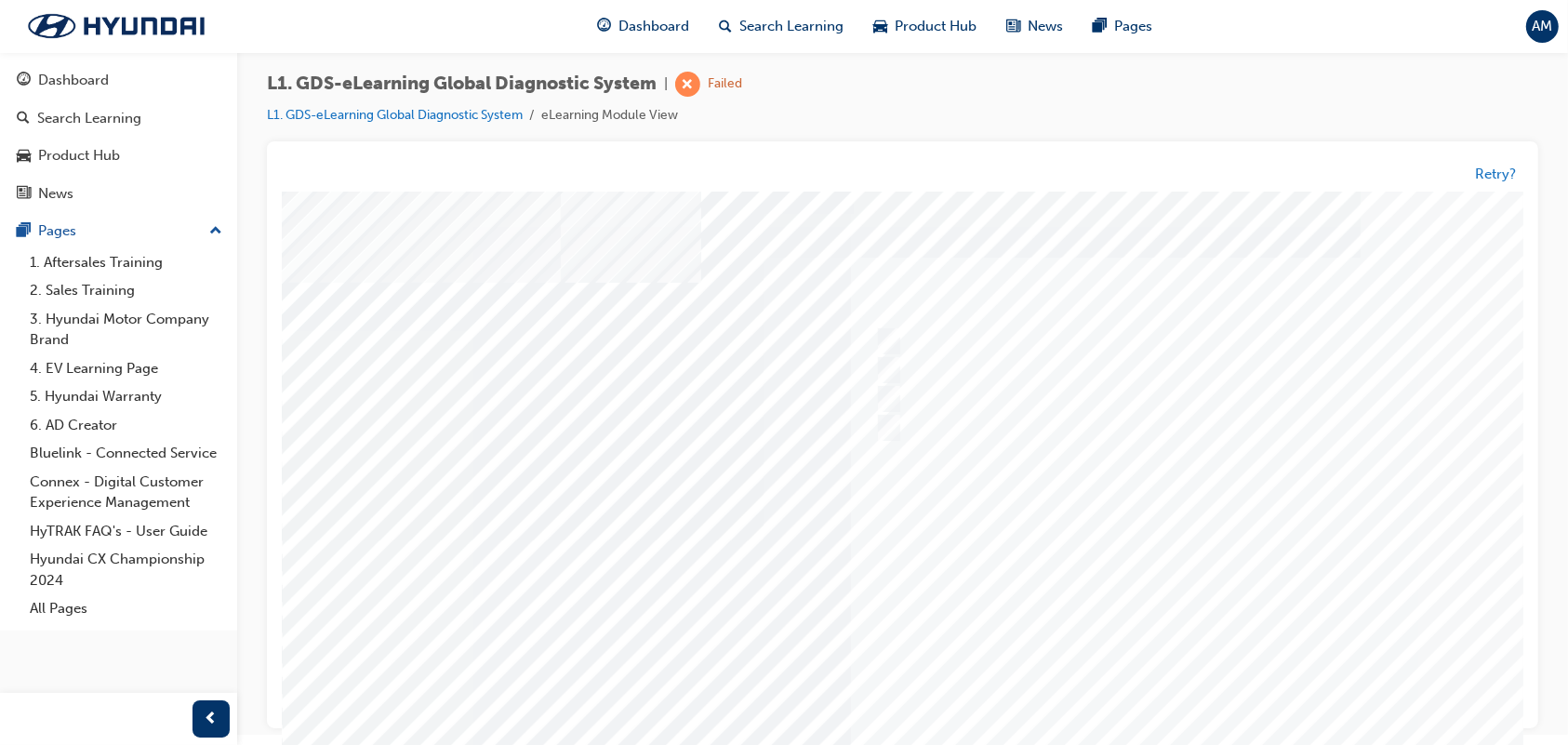 scroll, scrollTop: 20, scrollLeft: 0, axis: vertical 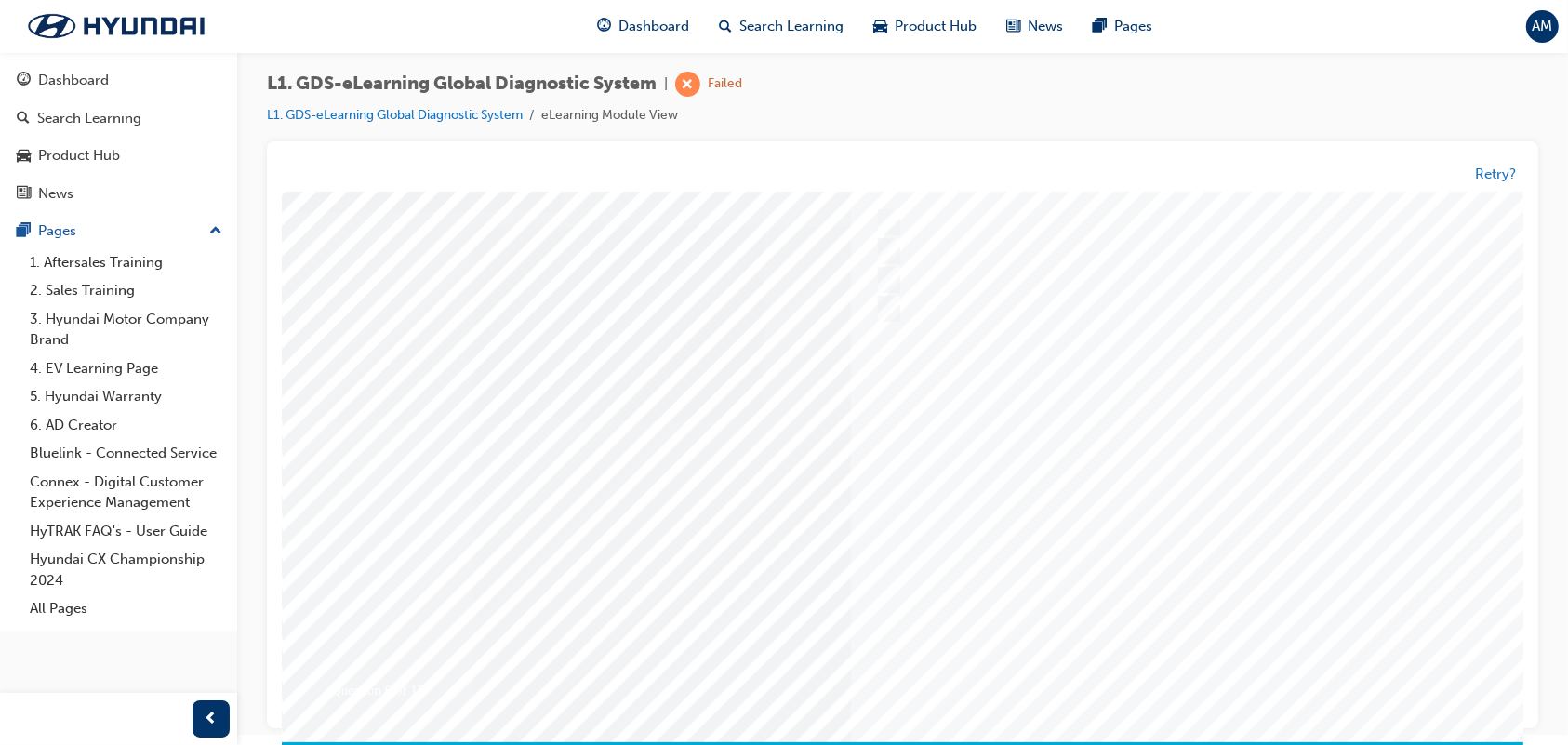 click at bounding box center [346, 3287] 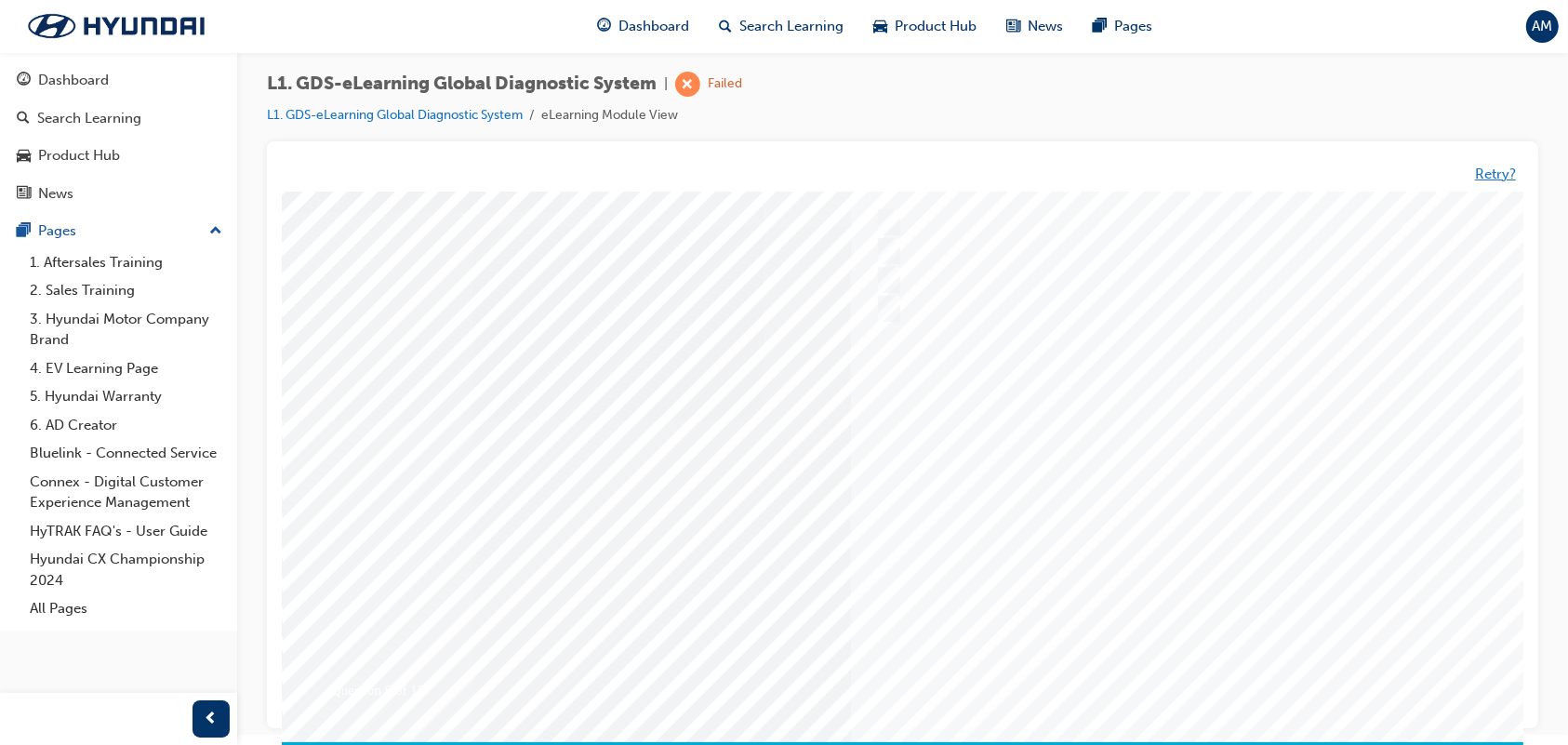 click on "Retry?" at bounding box center [1495, 174] 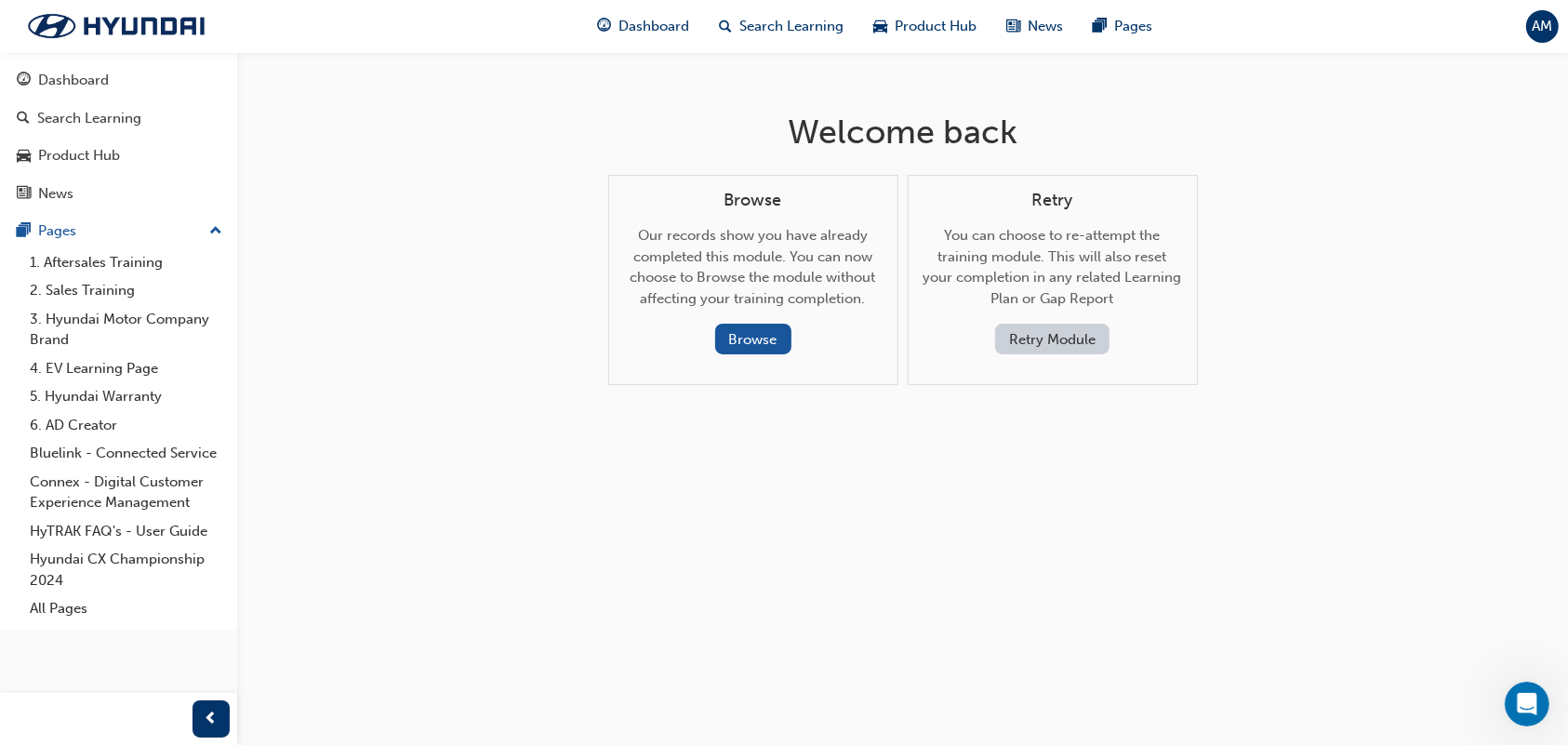 scroll, scrollTop: 0, scrollLeft: 0, axis: both 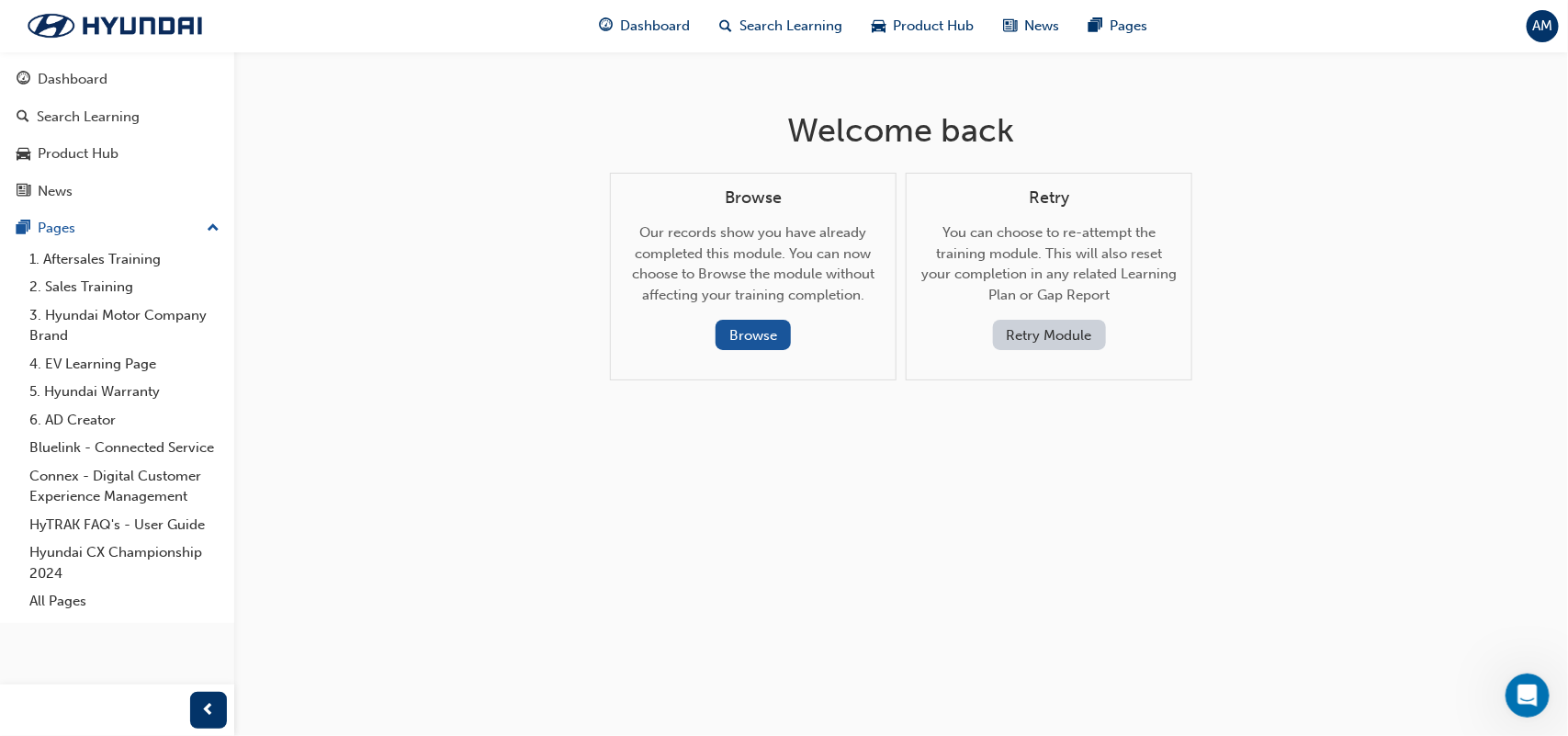 click on "Welcome back Browse Our records show you have already completed this module. You can now choose to Browse the module without affecting your training completion. Browse Retry You can choose to re-attempt the training module. This will also reset your completion in any related Learning Plan or Gap Report Retry Module" at bounding box center (784, 368) 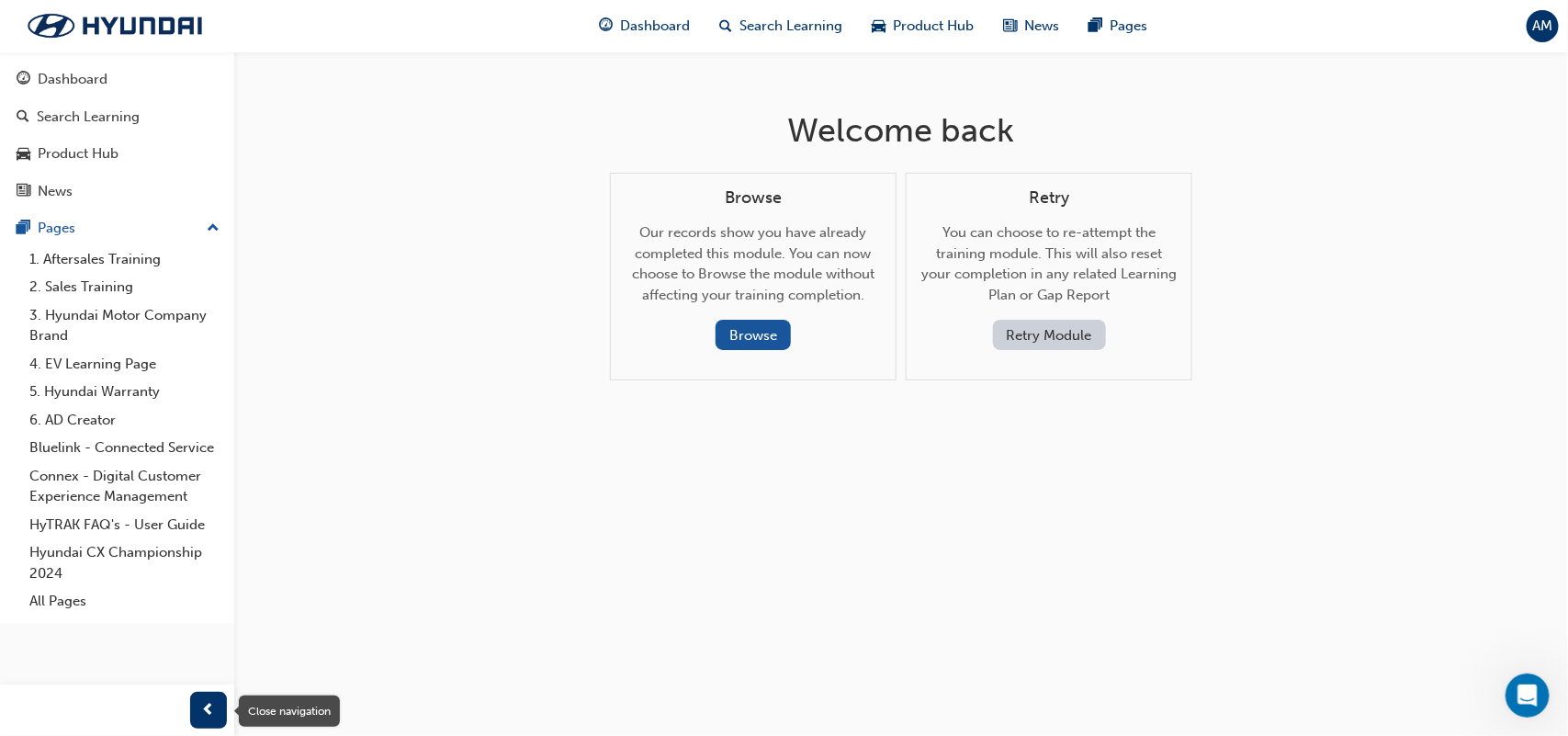 click at bounding box center (209, 710) 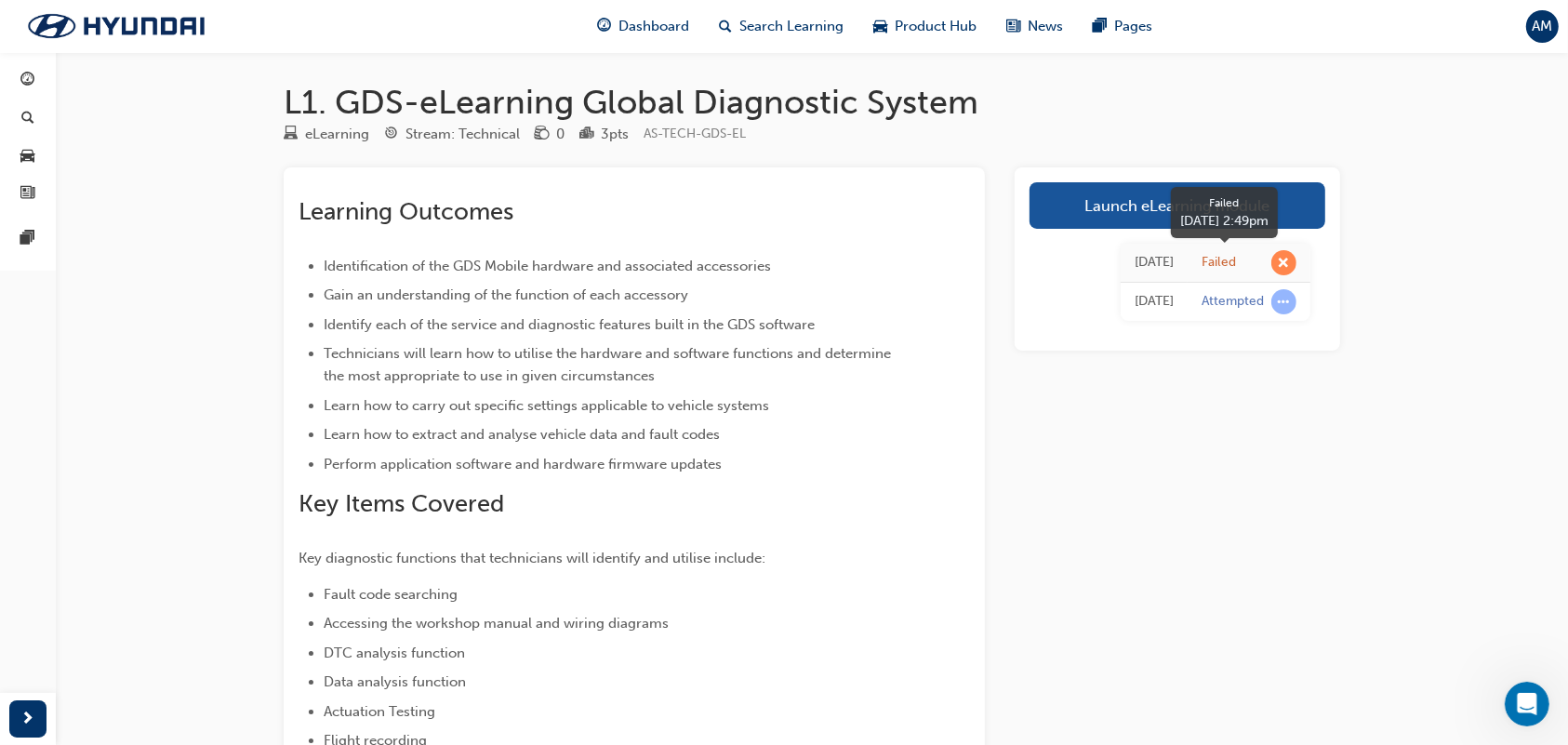 click on "Failed" at bounding box center [1218, 262] 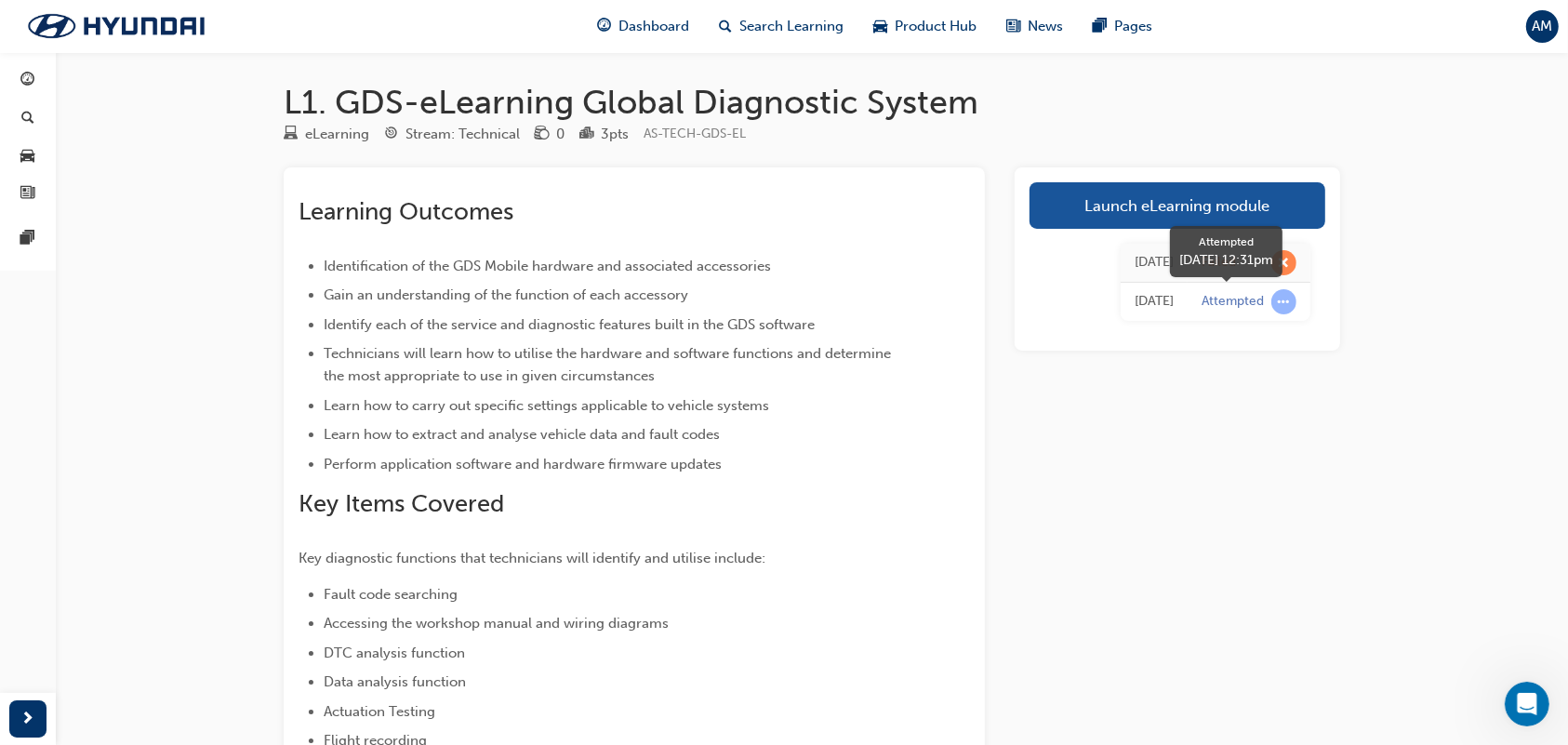 click at bounding box center (1283, 301) 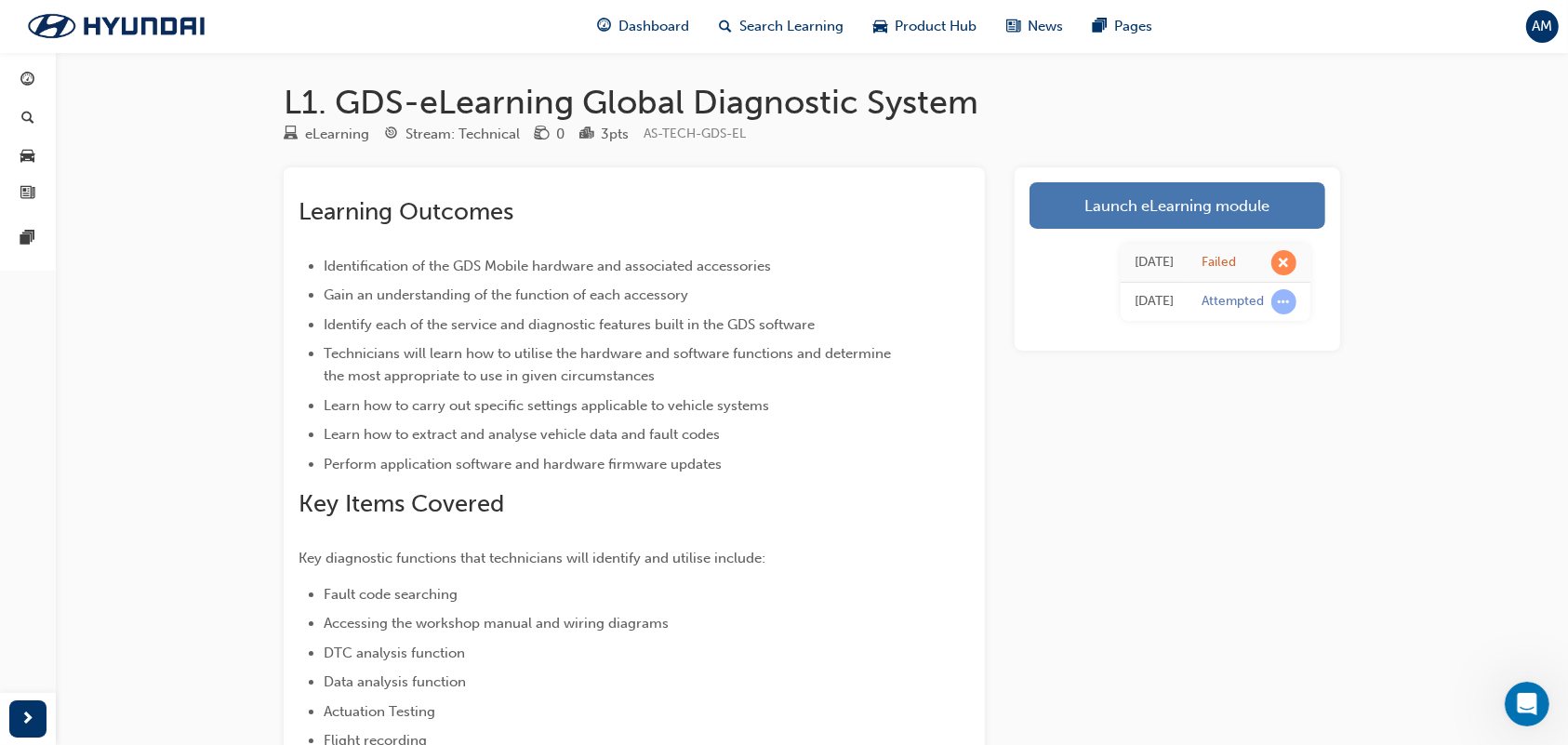 click on "Launch eLearning module" at bounding box center (1177, 206) 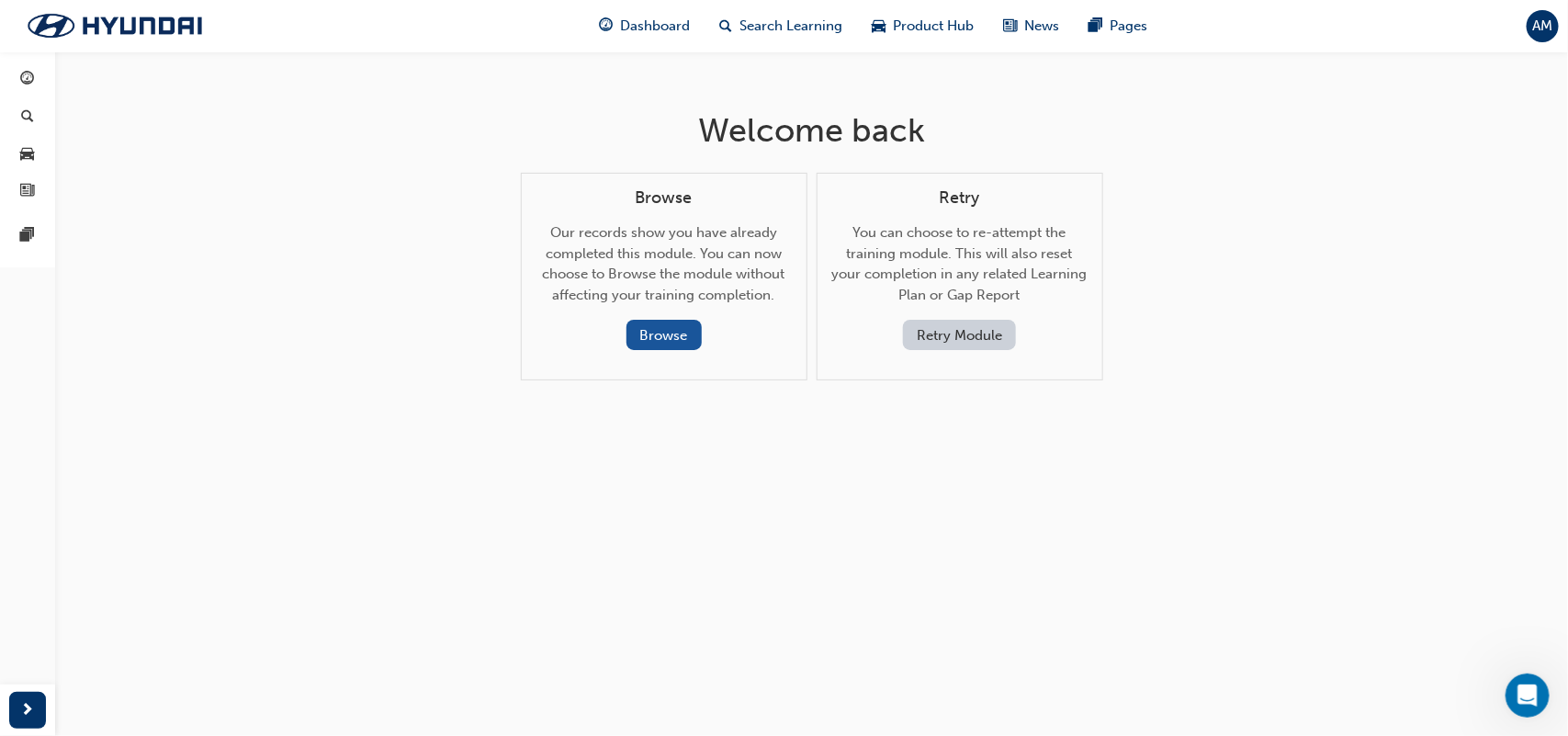 click on "Retry Module" at bounding box center [959, 334] 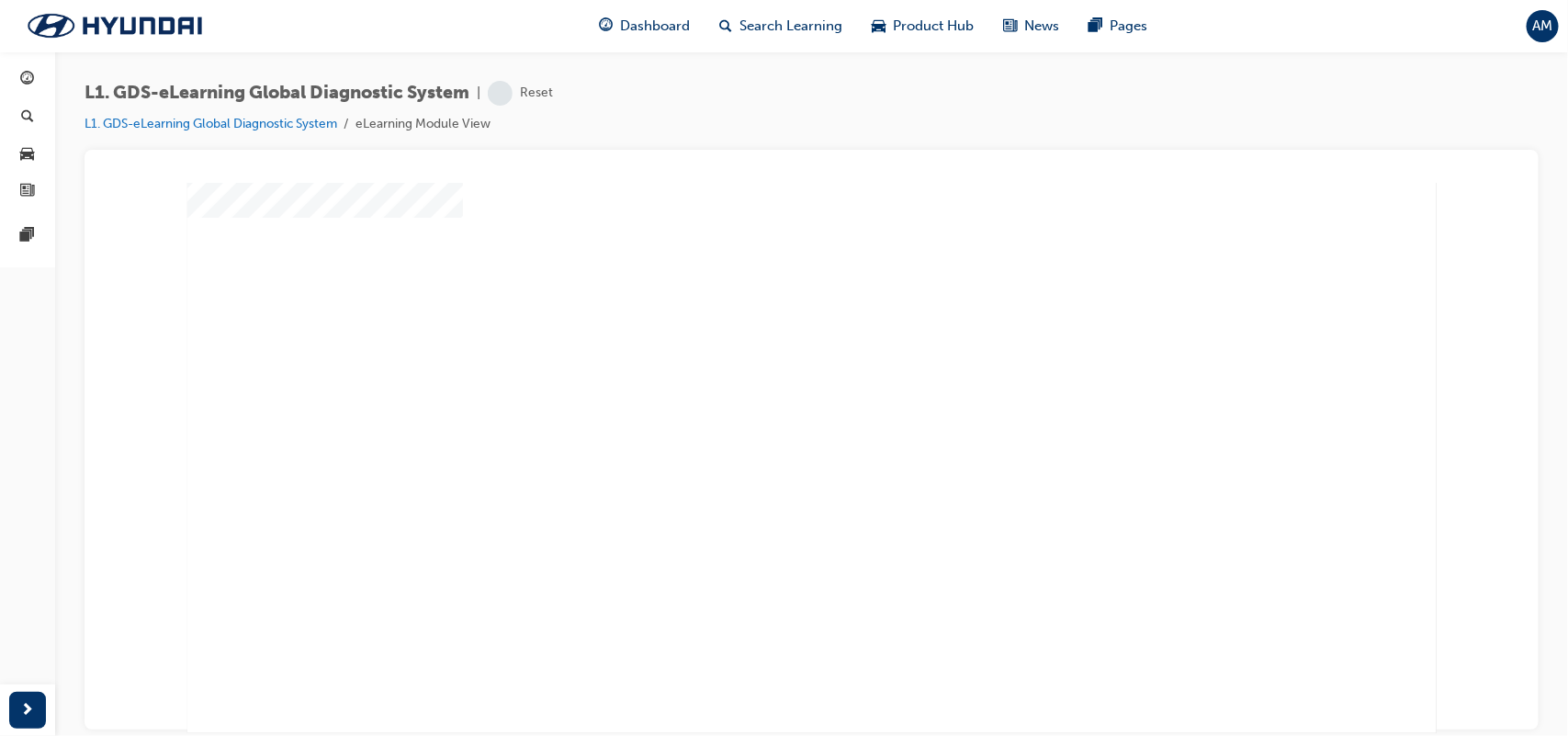 scroll, scrollTop: 139, scrollLeft: 0, axis: vertical 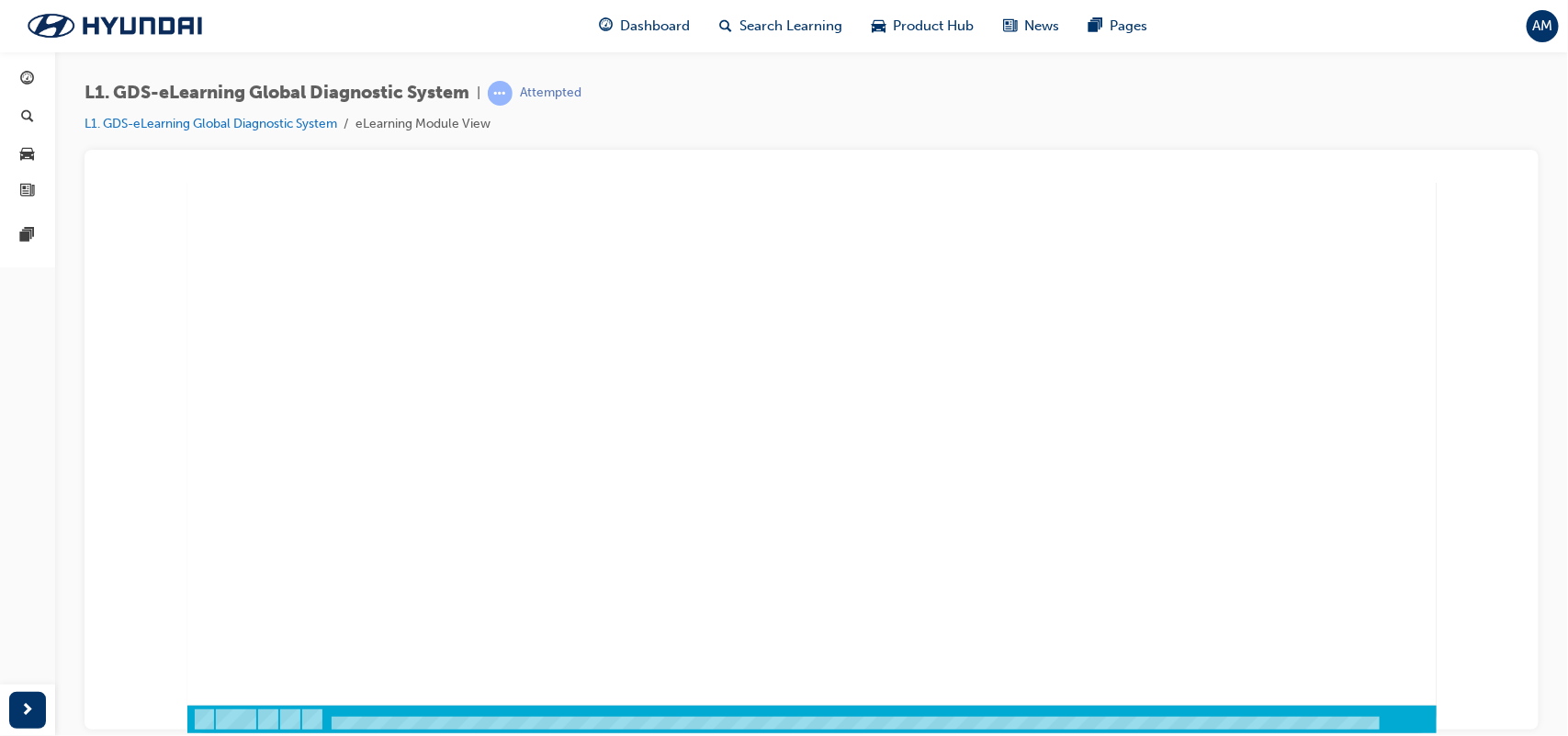 click at bounding box center (758, 265) 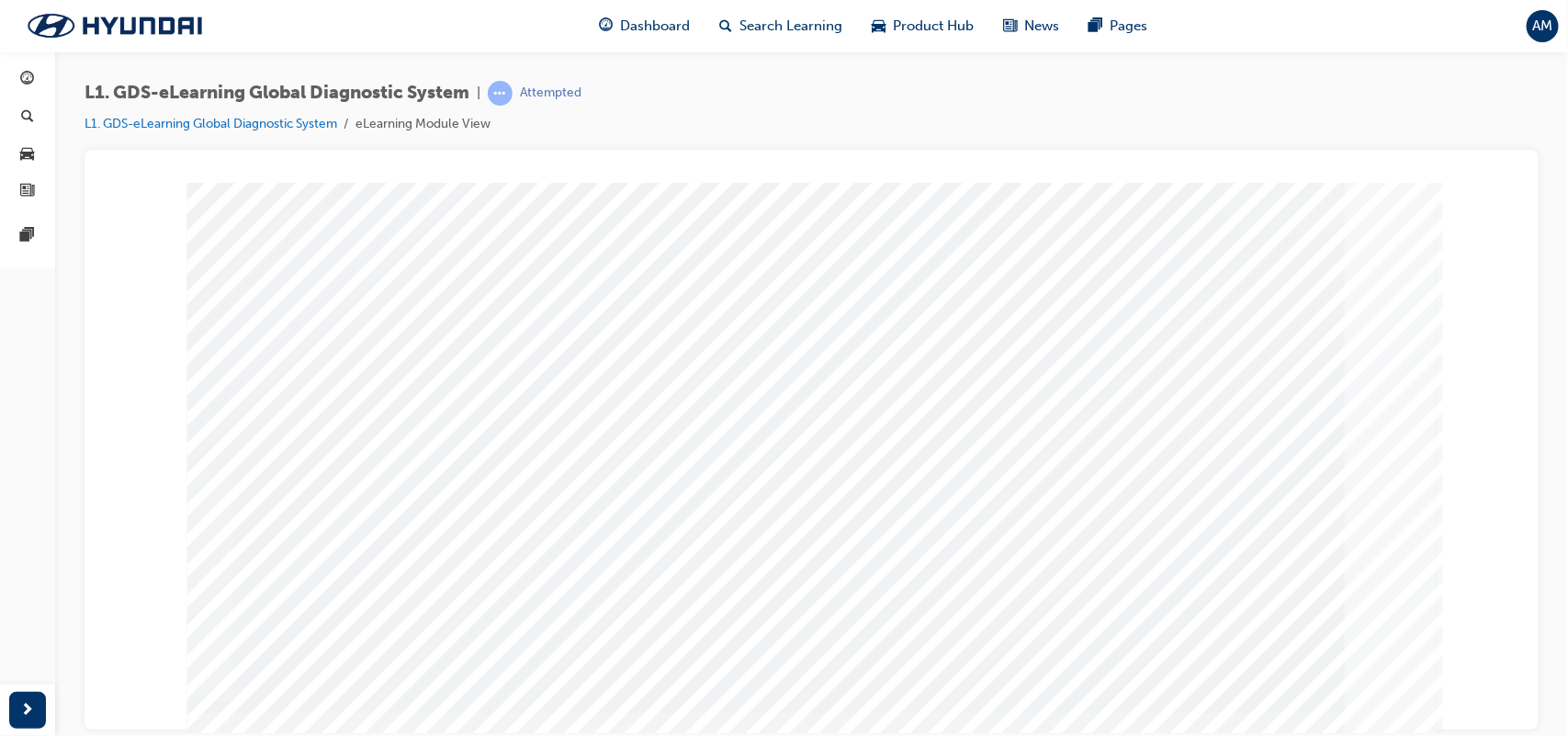 scroll, scrollTop: 139, scrollLeft: 0, axis: vertical 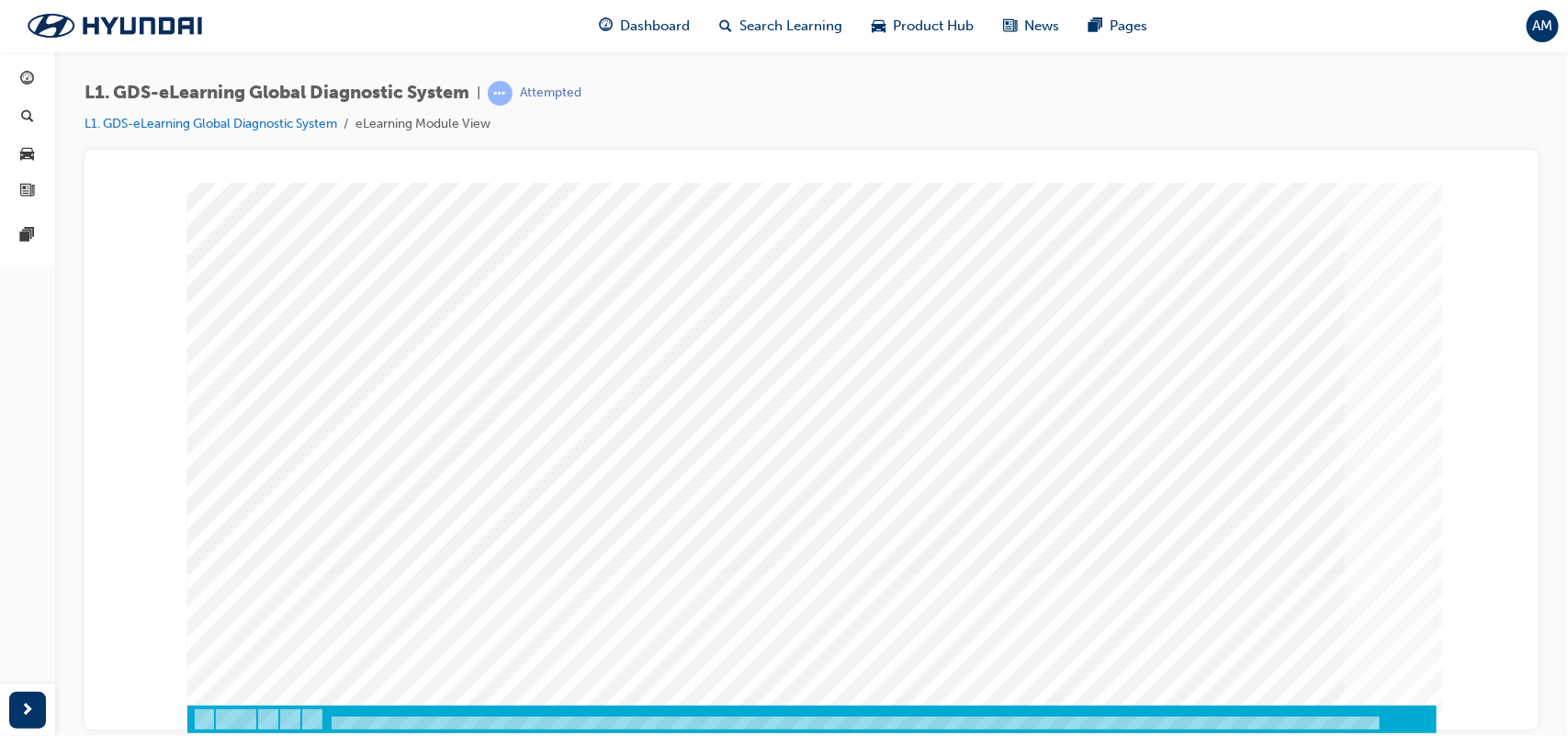 click at bounding box center (251, 2890) 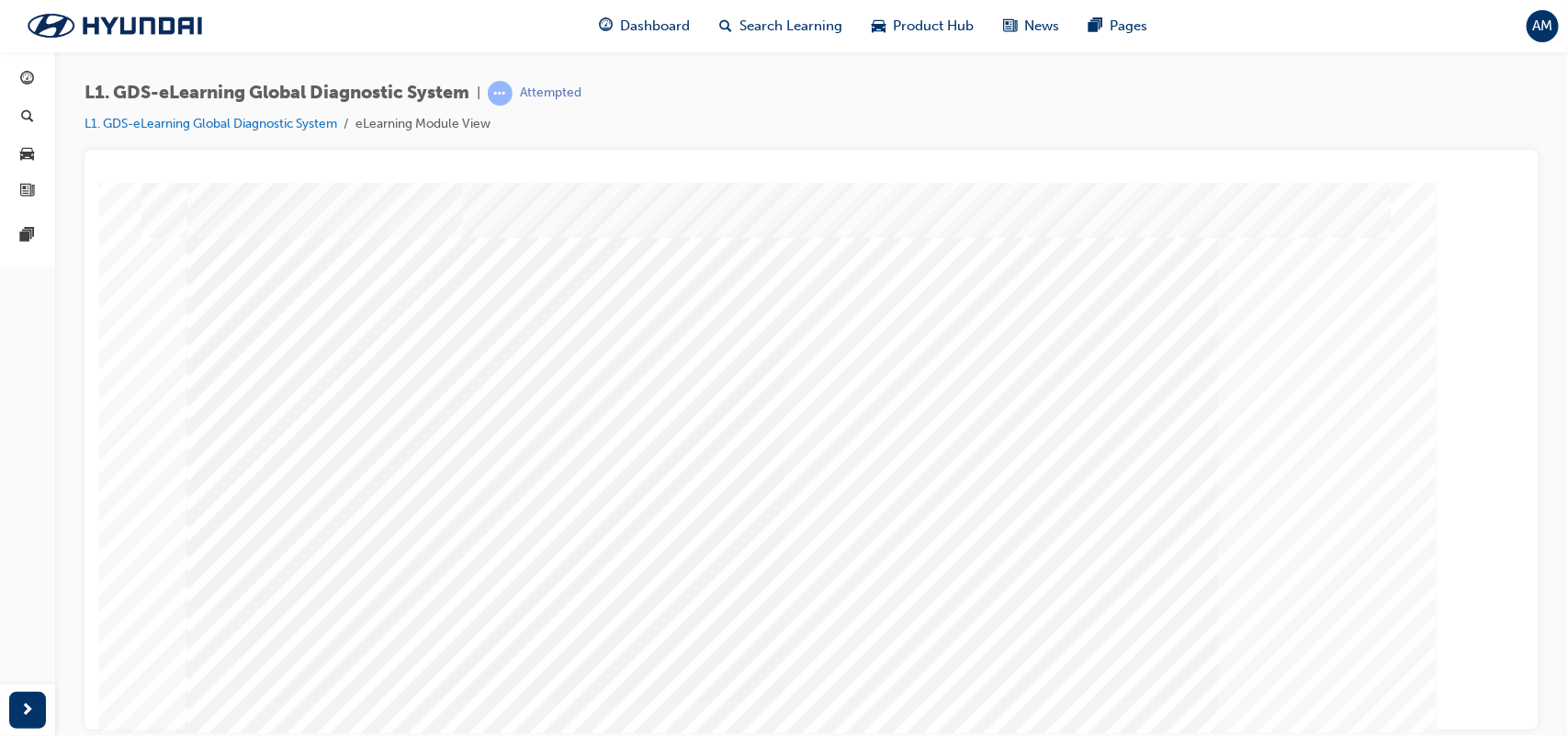 scroll, scrollTop: 139, scrollLeft: 0, axis: vertical 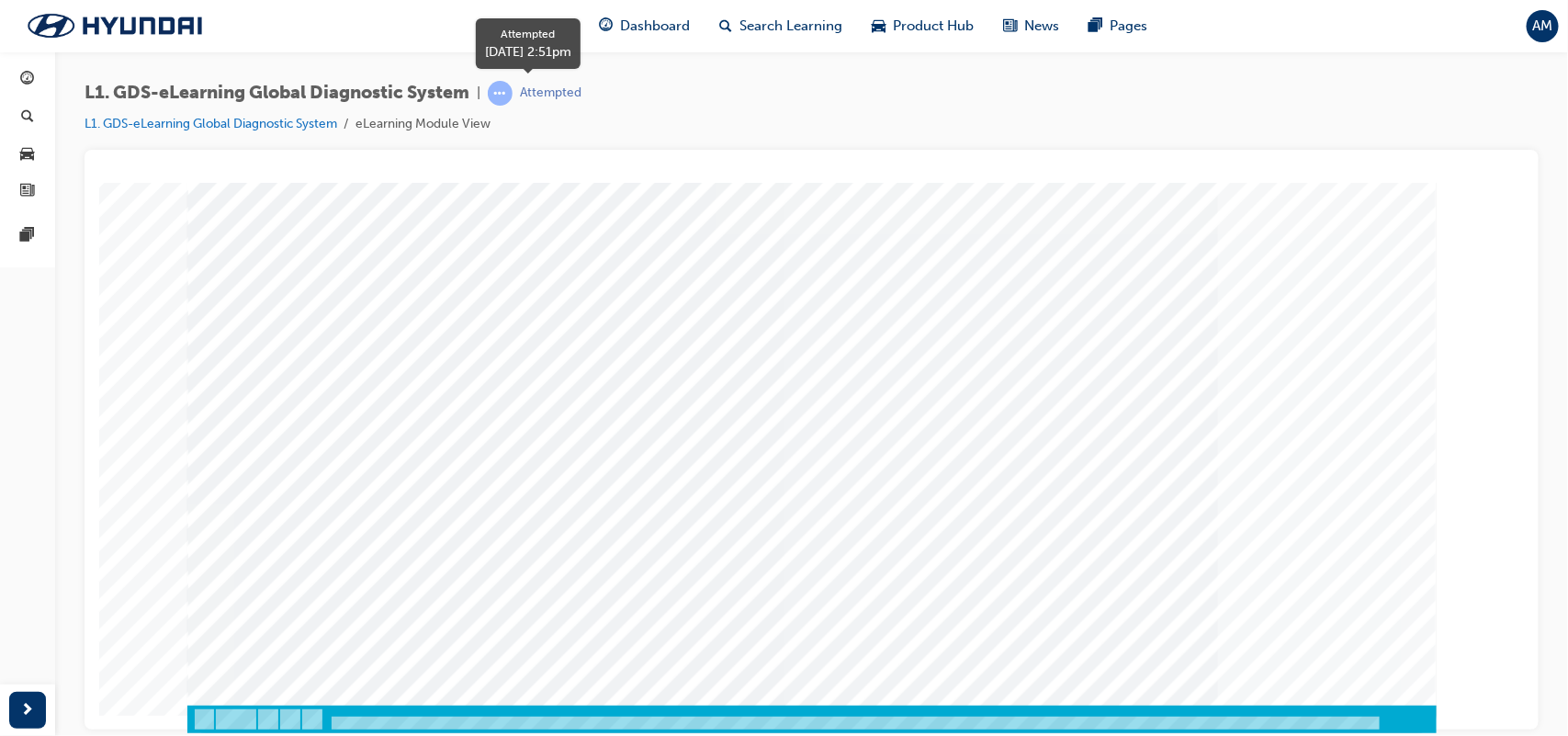 click at bounding box center [500, 93] 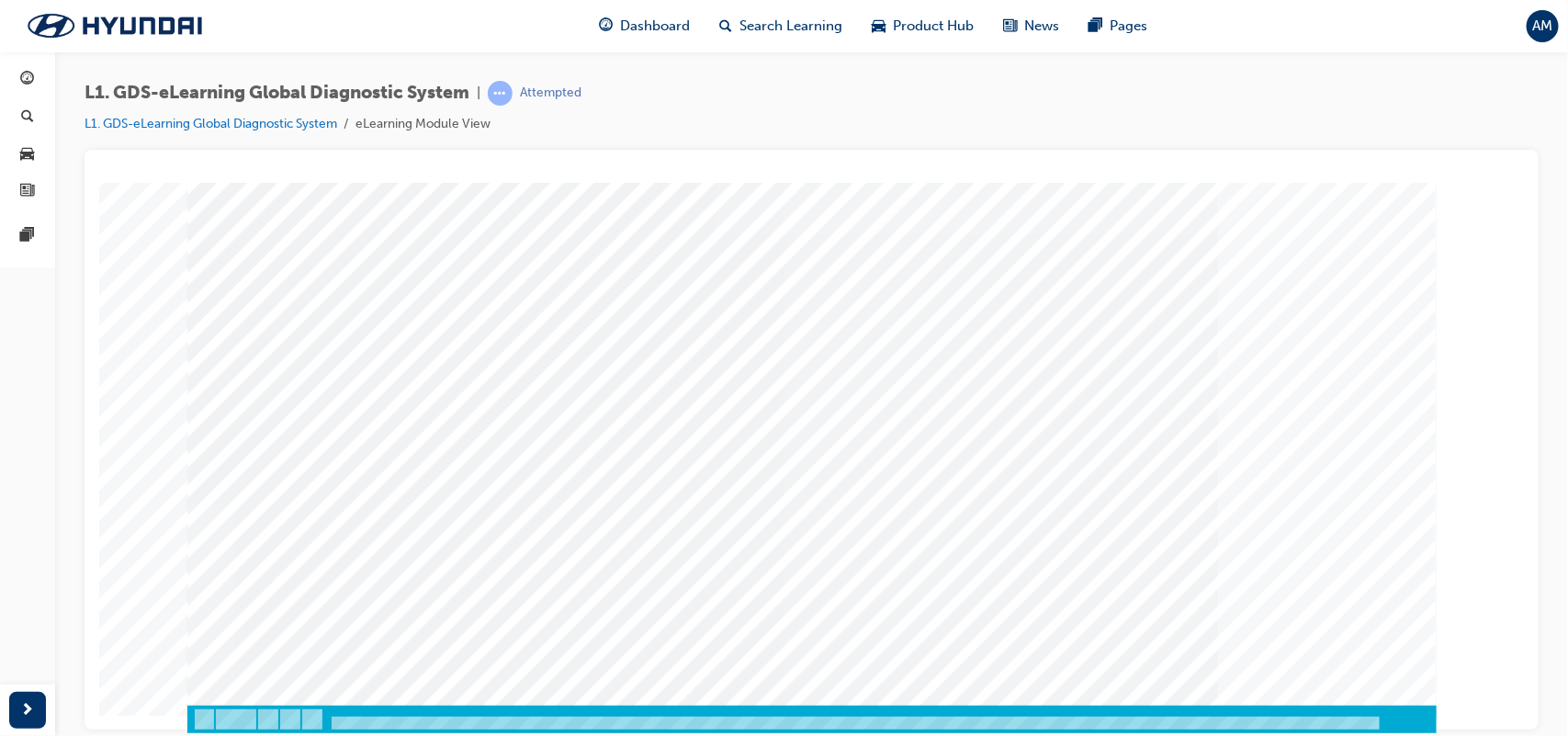 click at bounding box center [251, 2569] 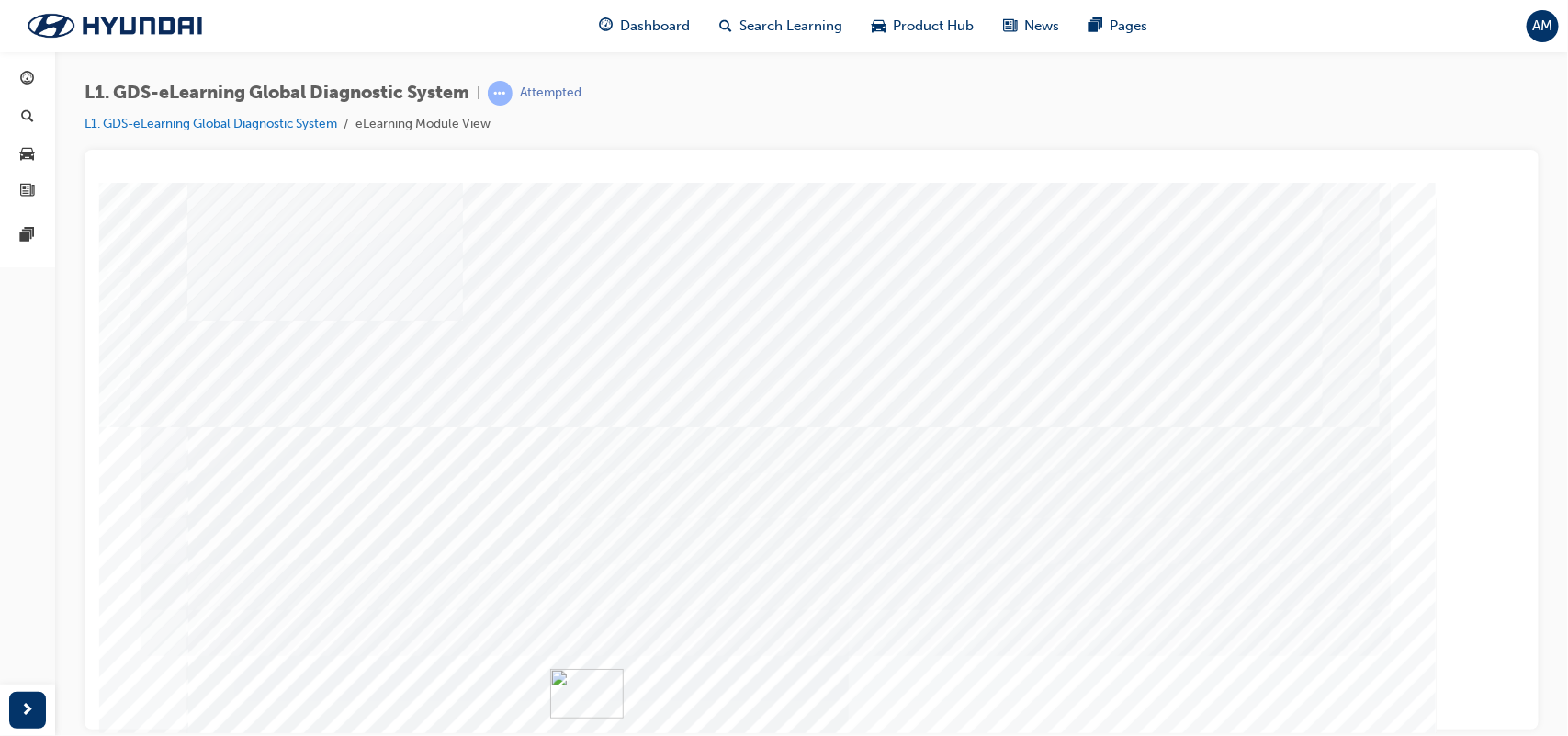 scroll, scrollTop: 53, scrollLeft: 0, axis: vertical 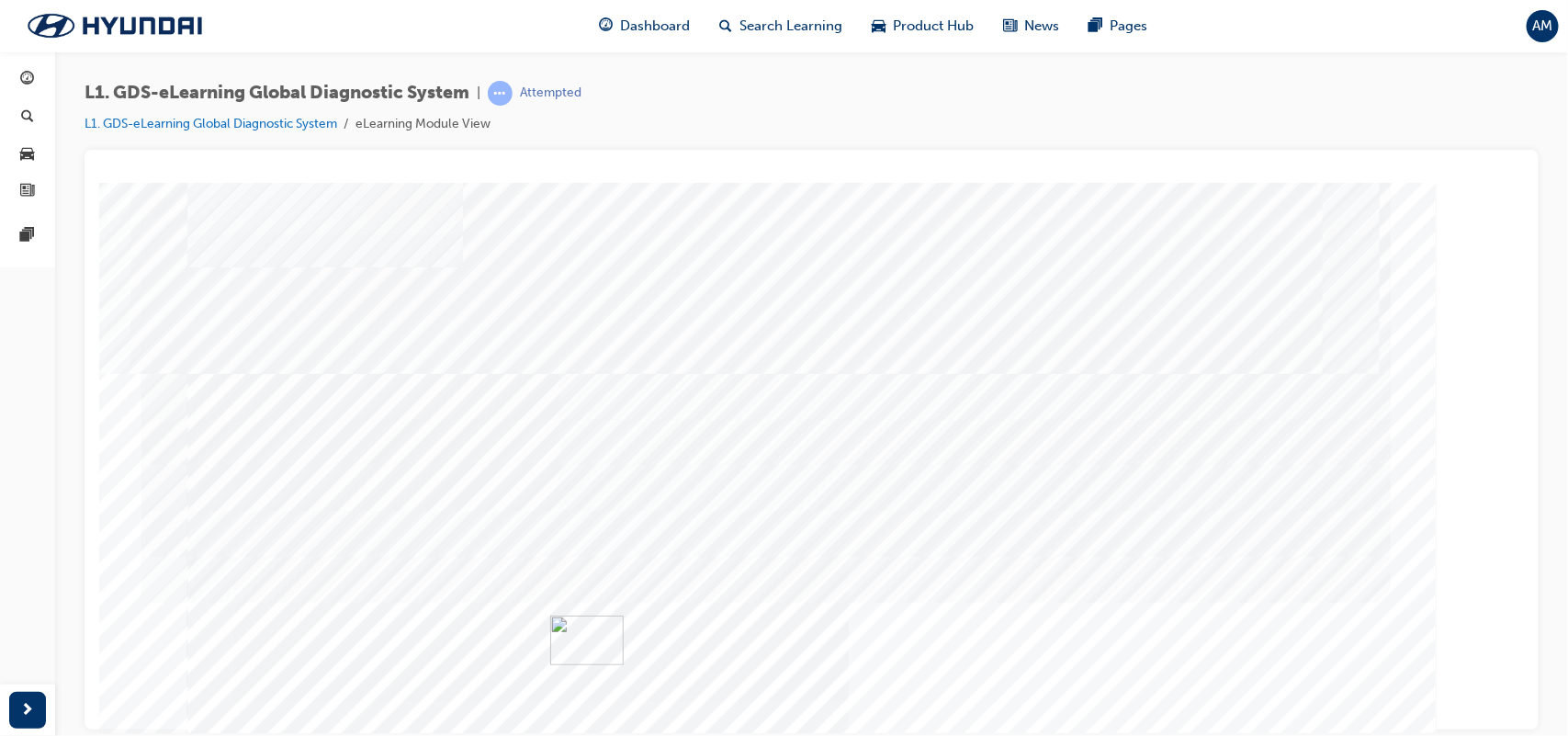 click at bounding box center (209, 3787) 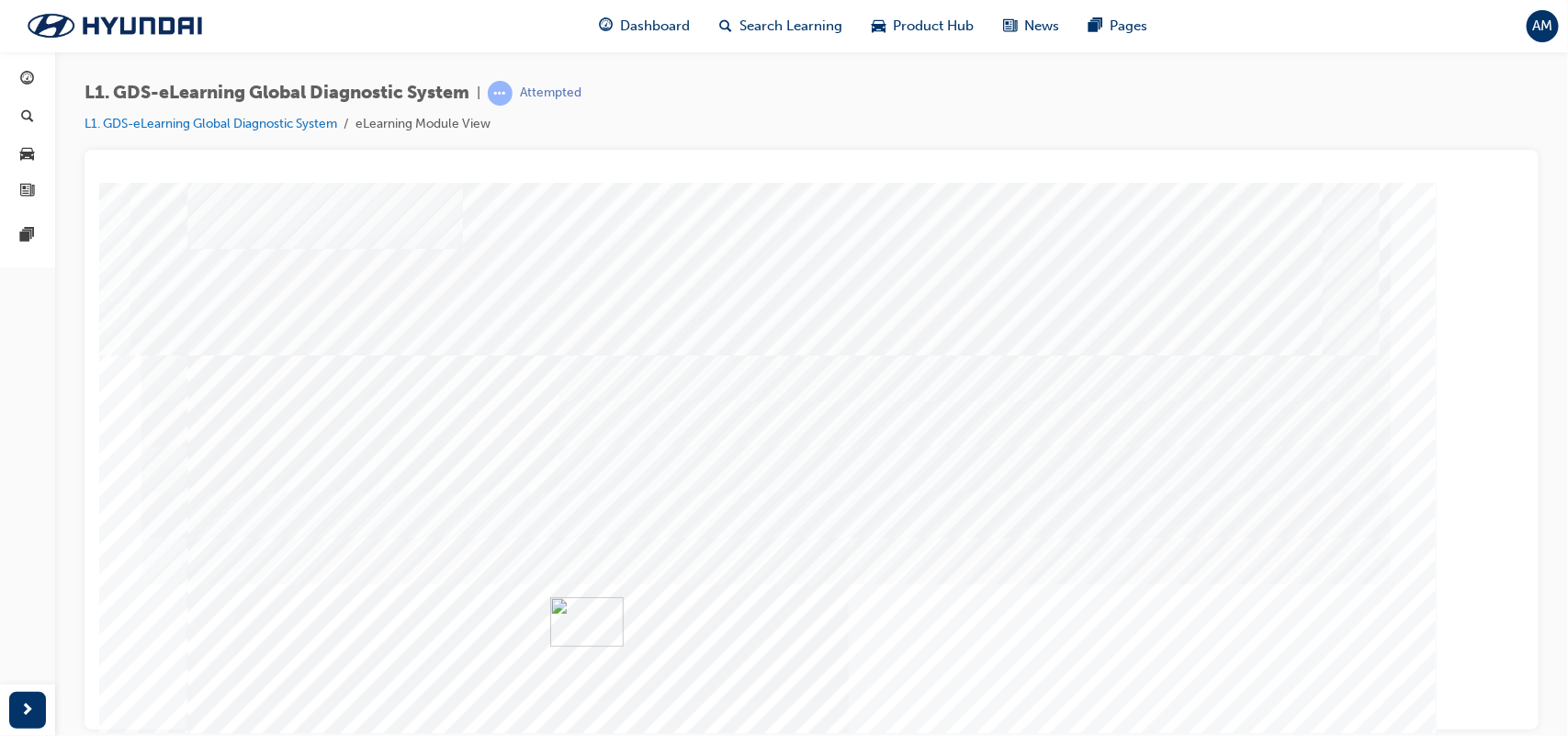 scroll, scrollTop: 76, scrollLeft: 0, axis: vertical 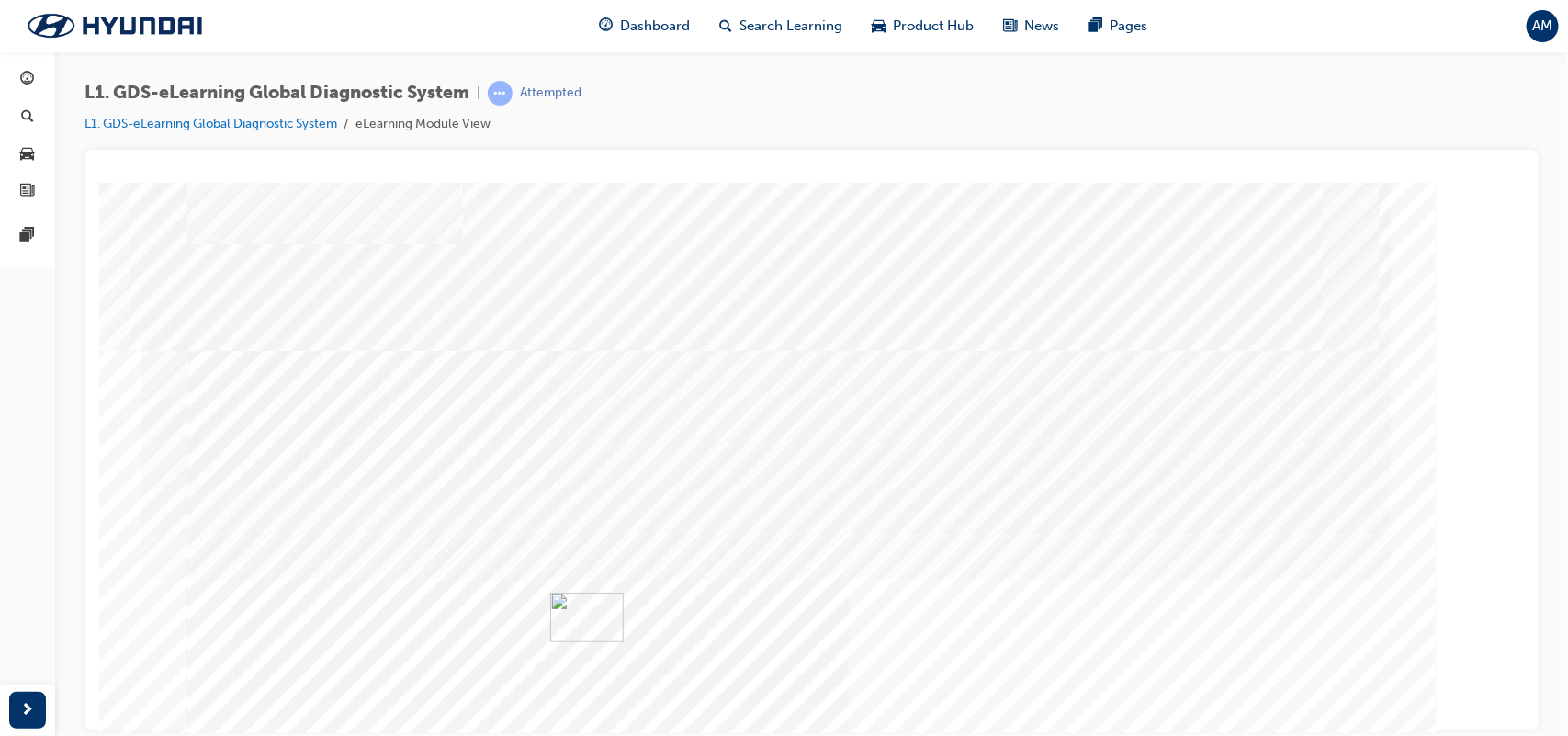click at bounding box center (251, 3720) 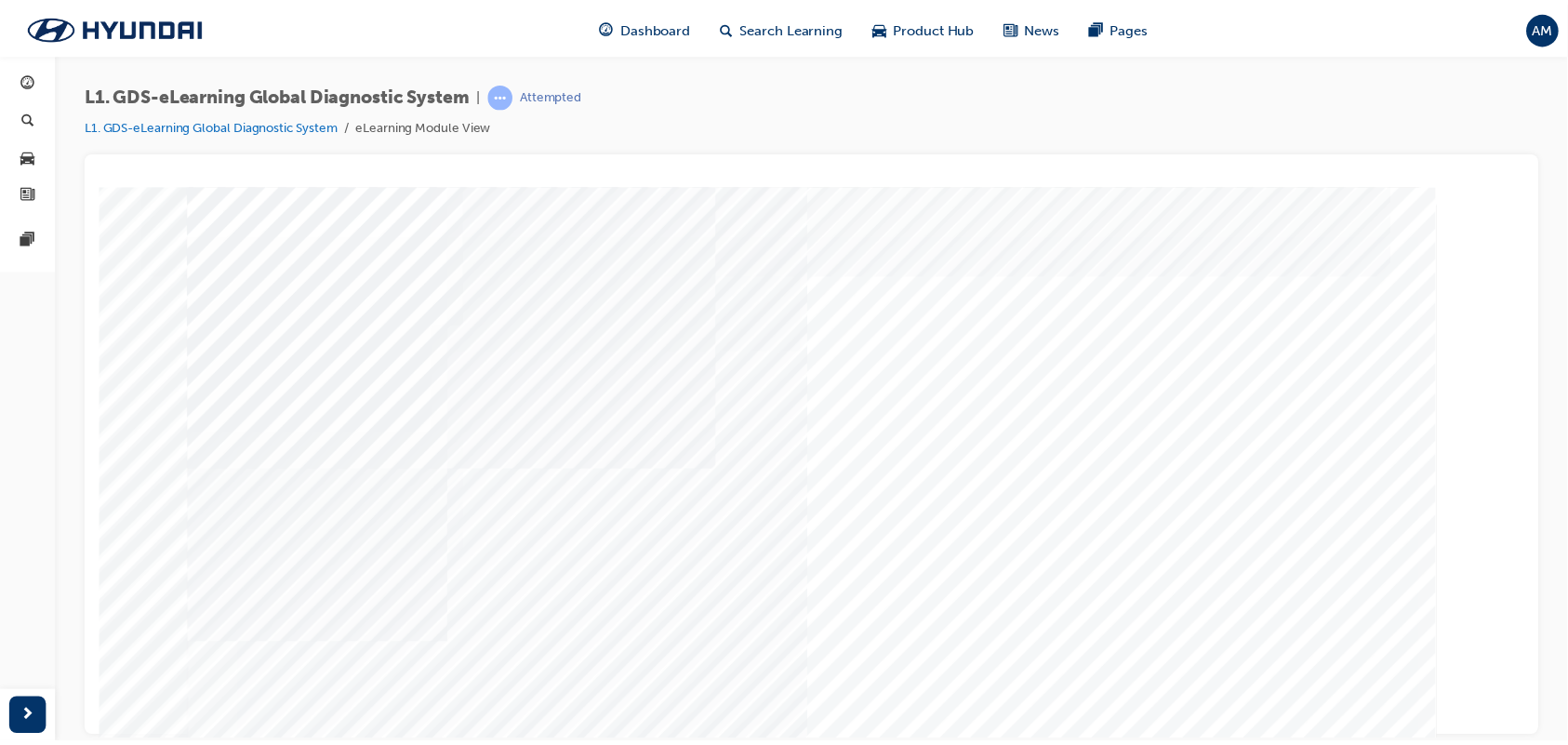 scroll, scrollTop: 7, scrollLeft: 0, axis: vertical 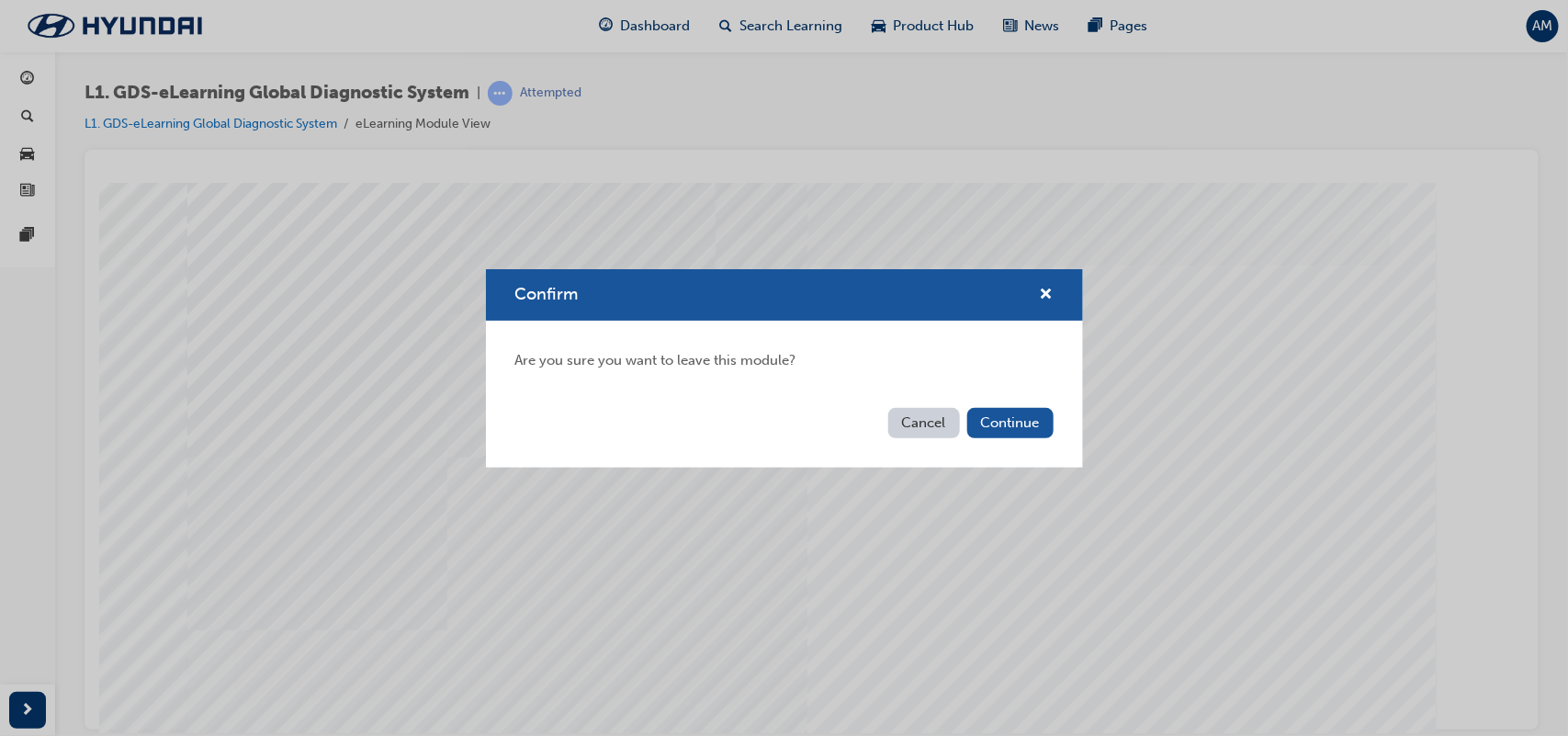 click on "Cancel" at bounding box center (924, 423) 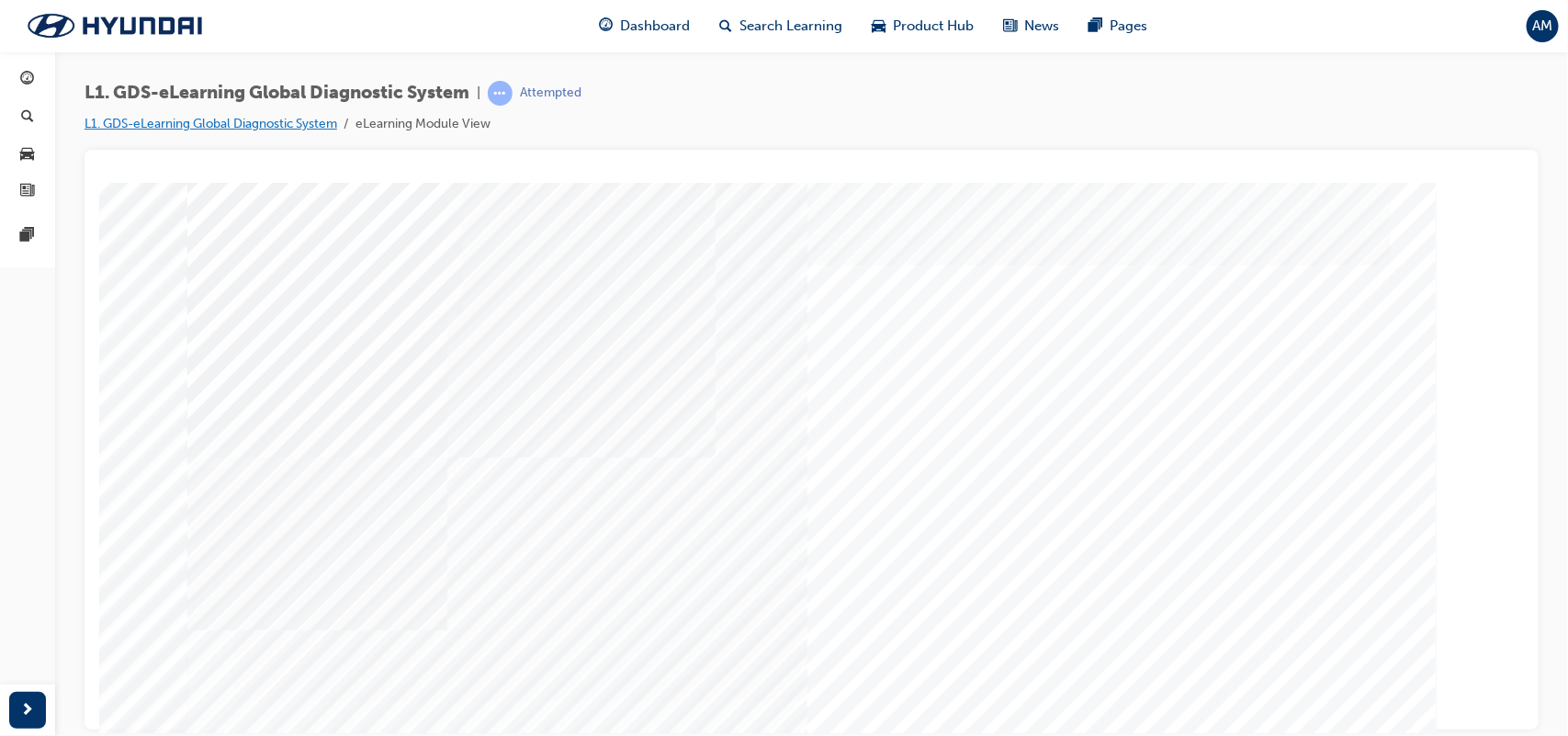 click on "L1. GDS-eLearning Global Diagnostic System" at bounding box center [210, 123] 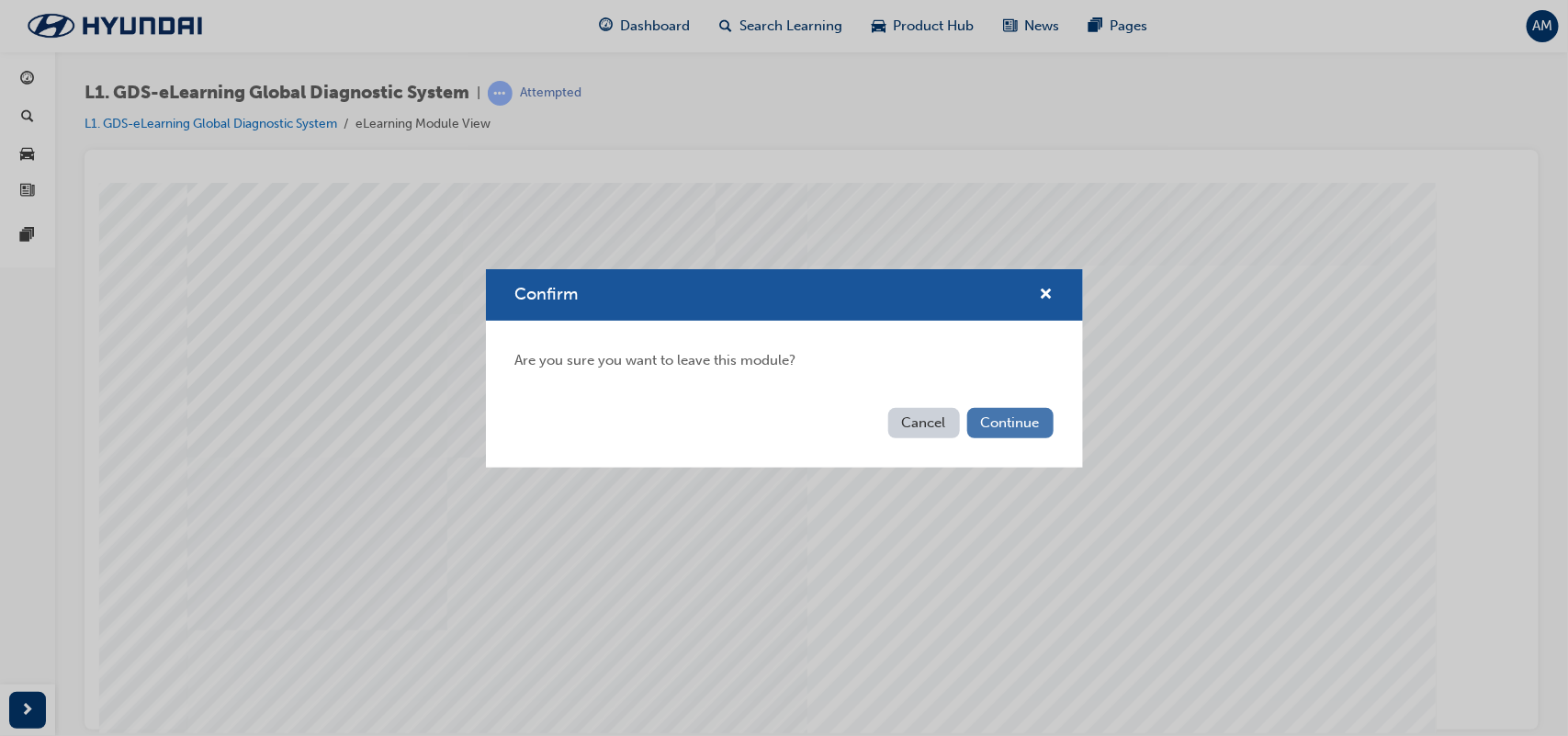 click on "Continue" at bounding box center (1010, 423) 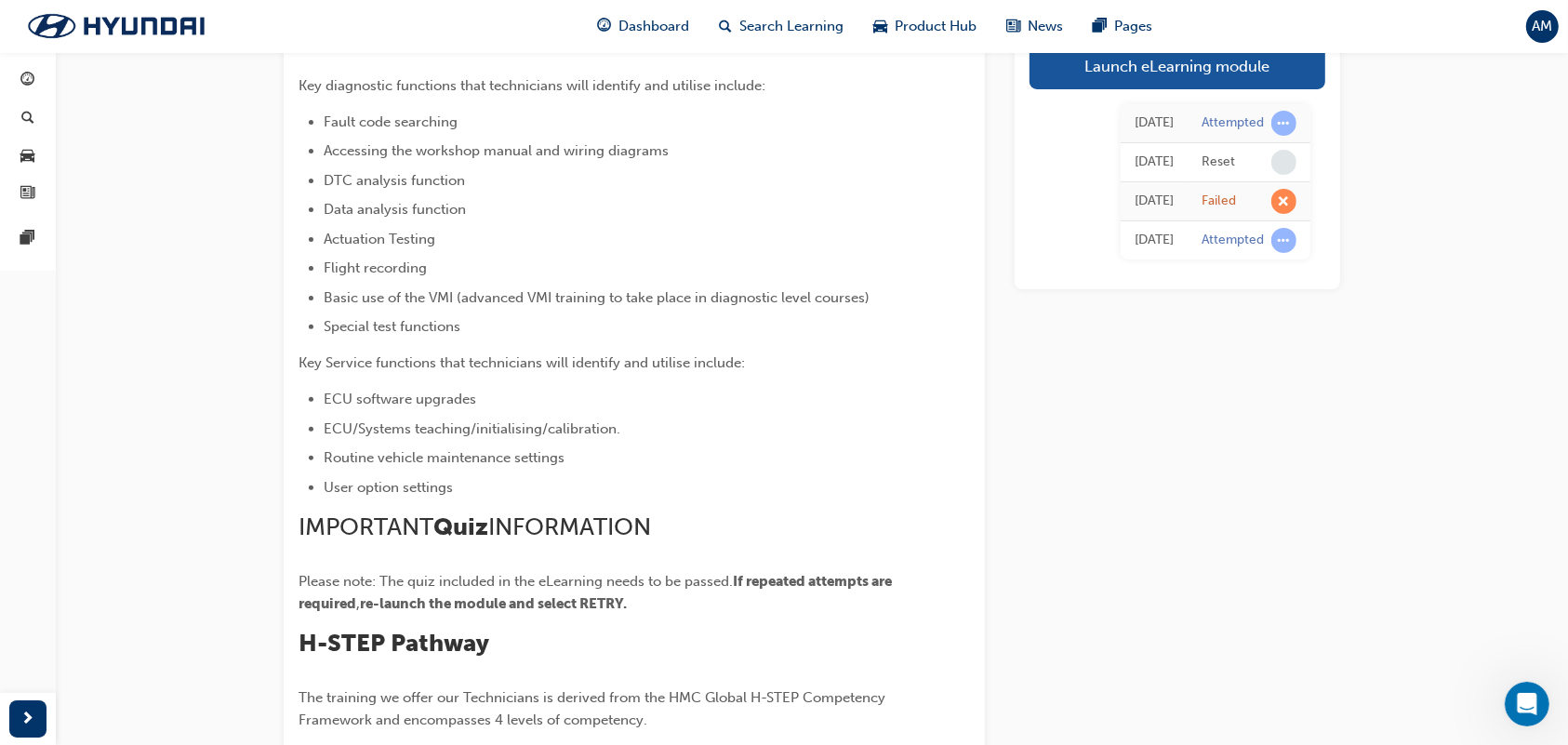scroll, scrollTop: 761, scrollLeft: 0, axis: vertical 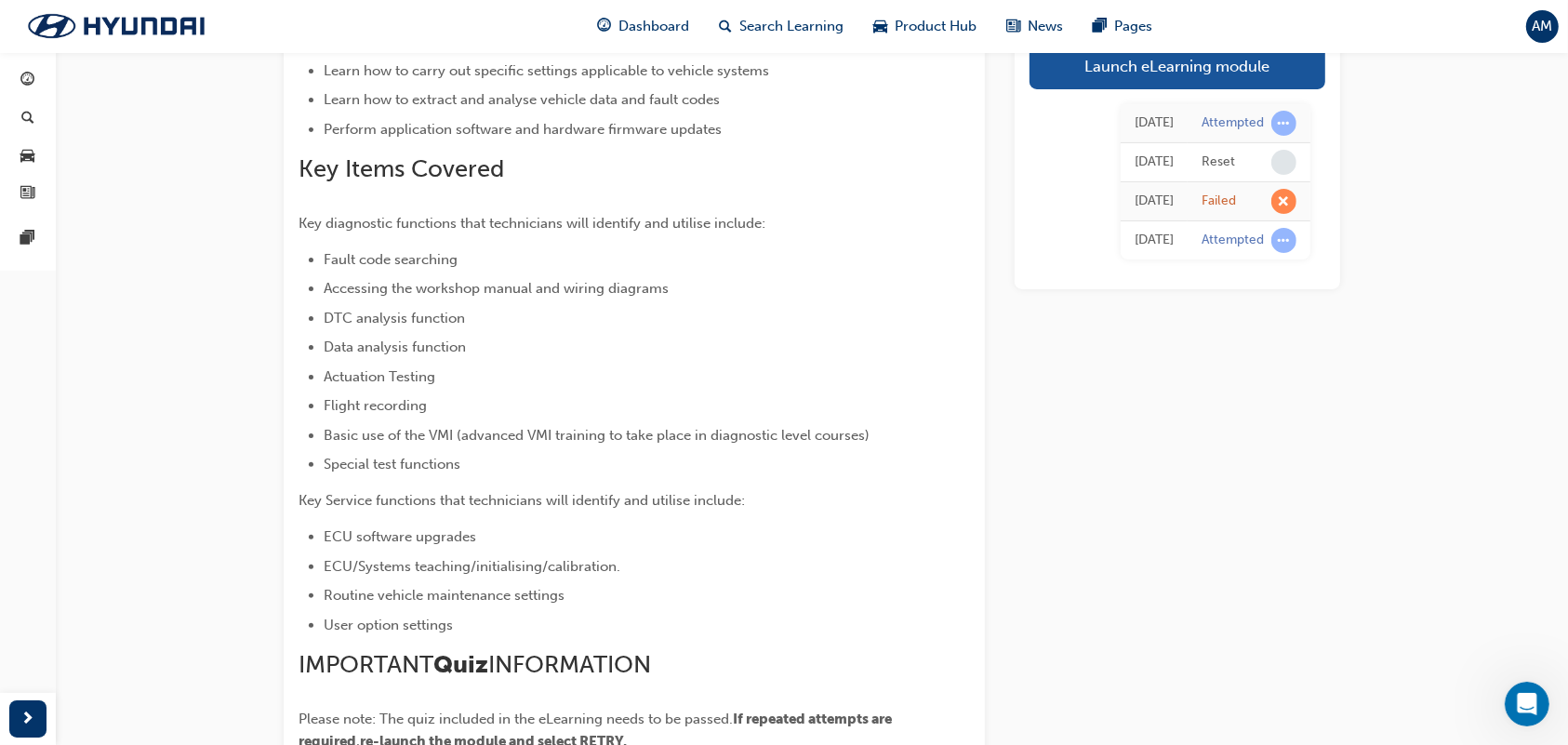 click on "Launch eLearning module   [DATE] Attempted   [DATE] Reset   [DATE] Failed   [DATE] Attempted" at bounding box center [1177, 448] 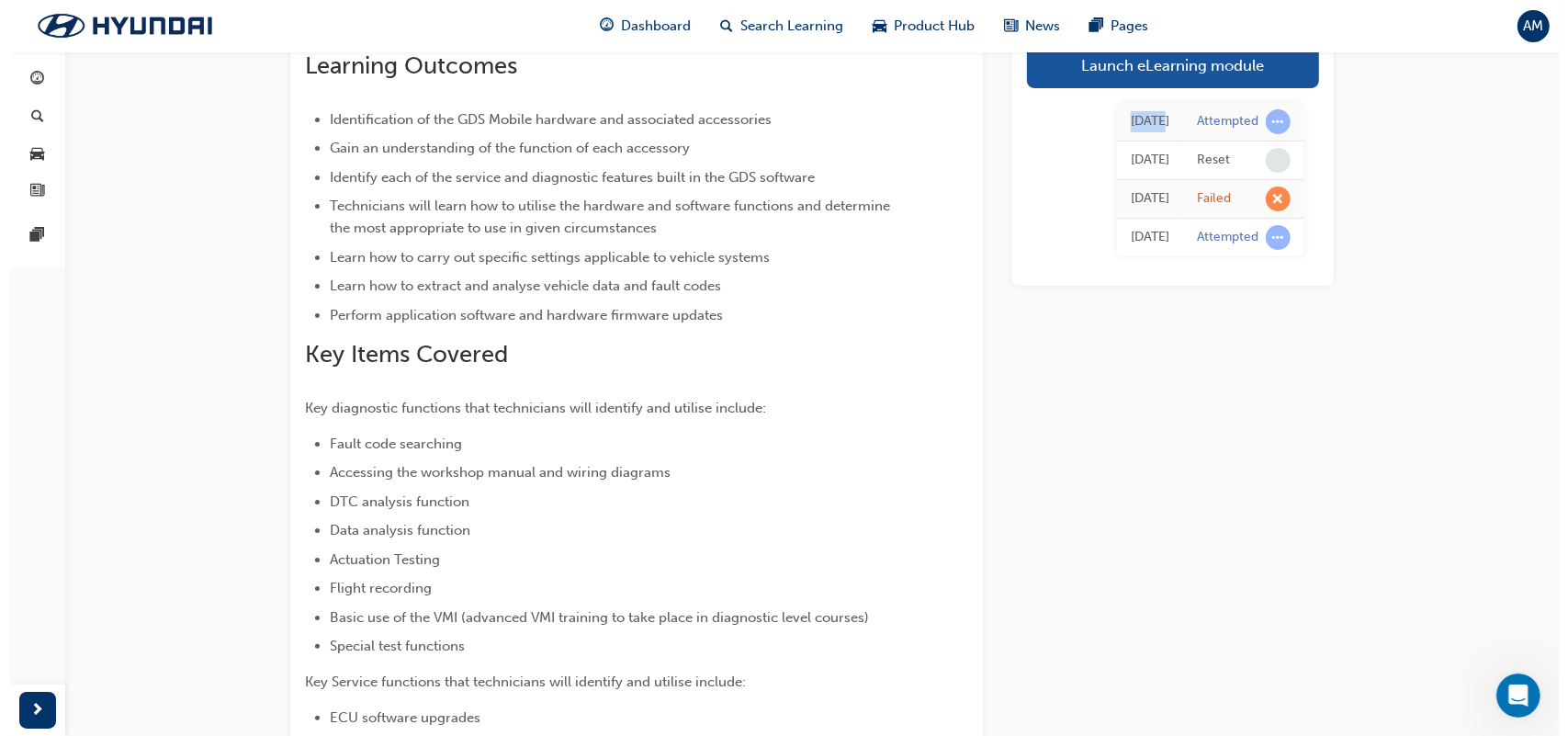 scroll, scrollTop: 0, scrollLeft: 0, axis: both 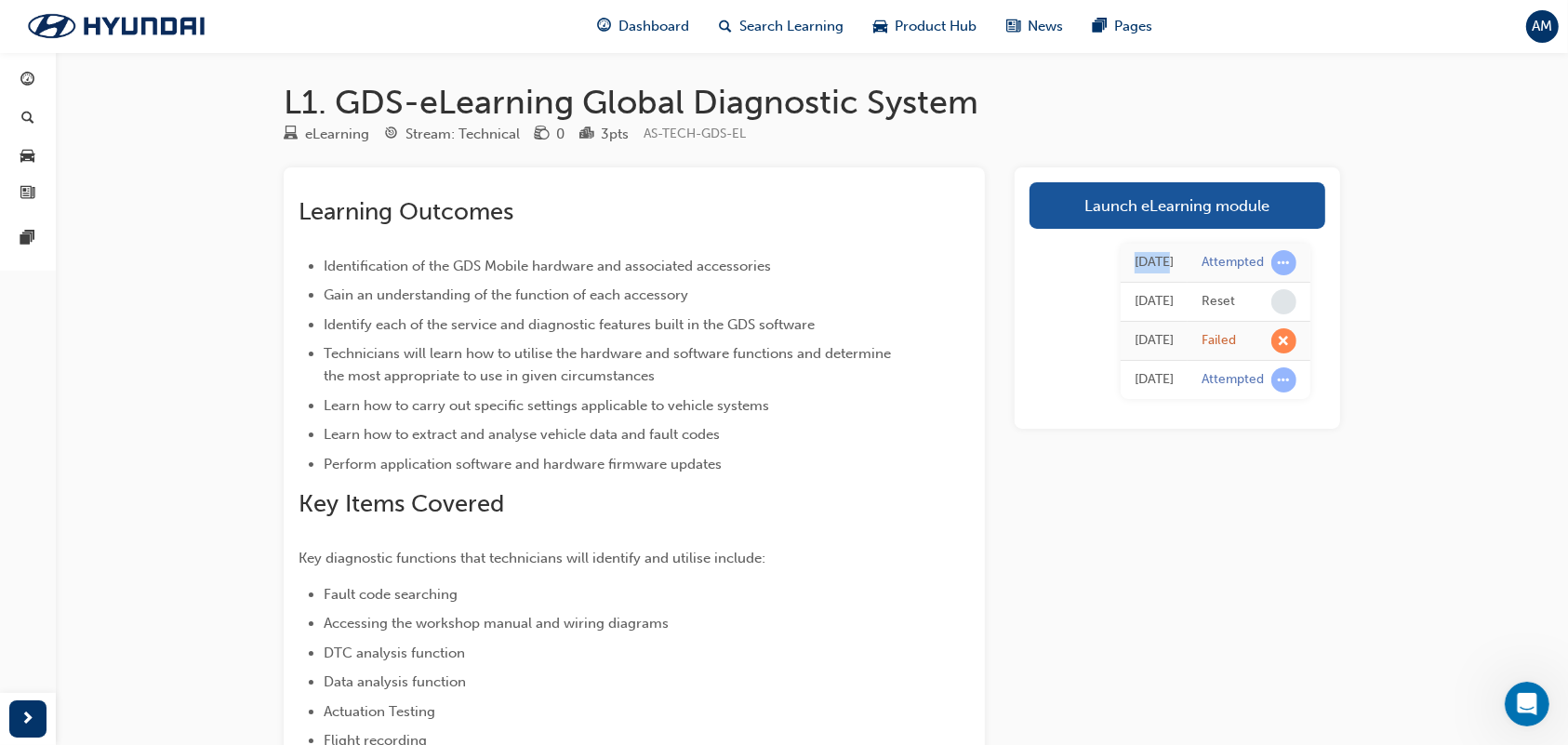 drag, startPoint x: 1070, startPoint y: 353, endPoint x: 1074, endPoint y: 368, distance: 15.524175 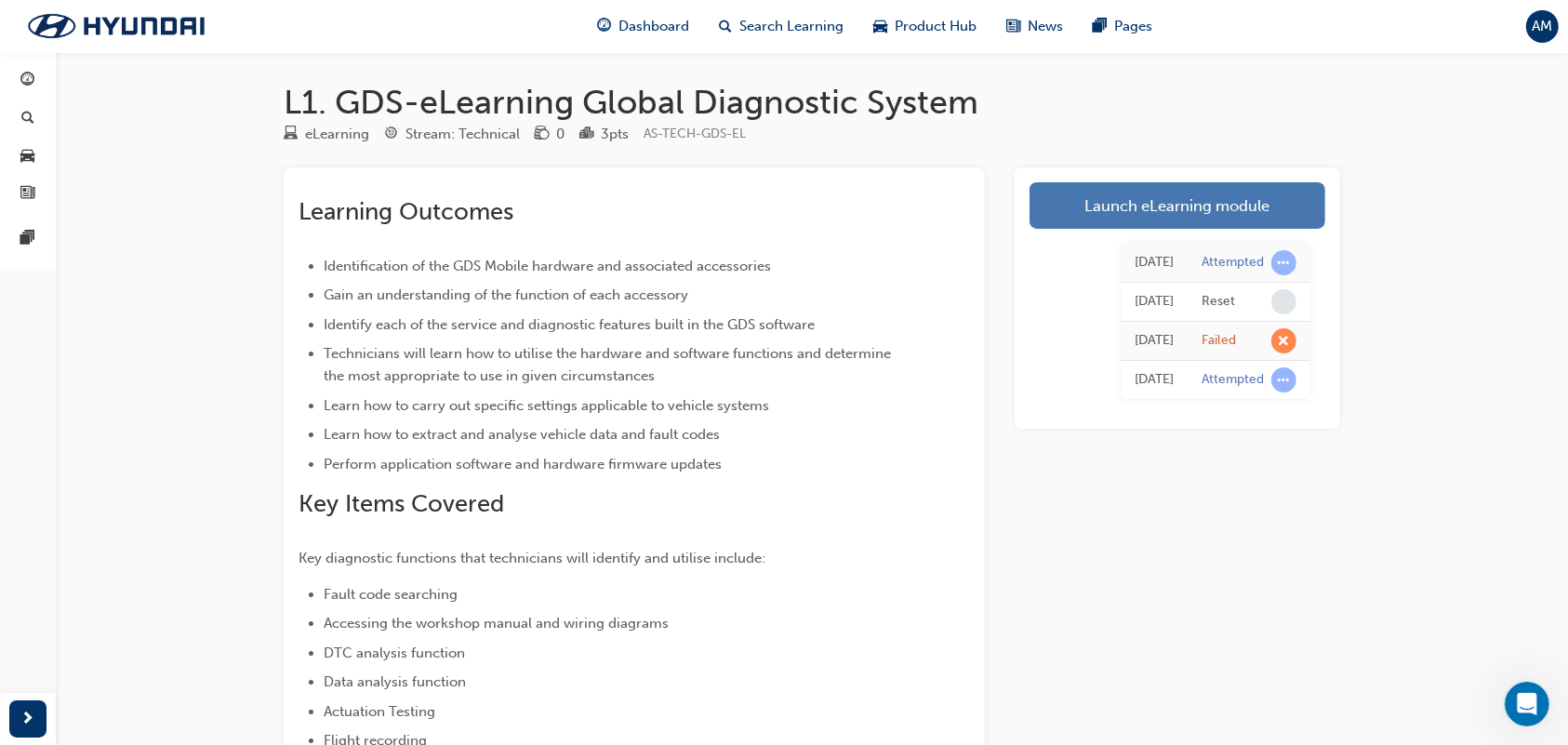 click on "Launch eLearning module" at bounding box center [1177, 206] 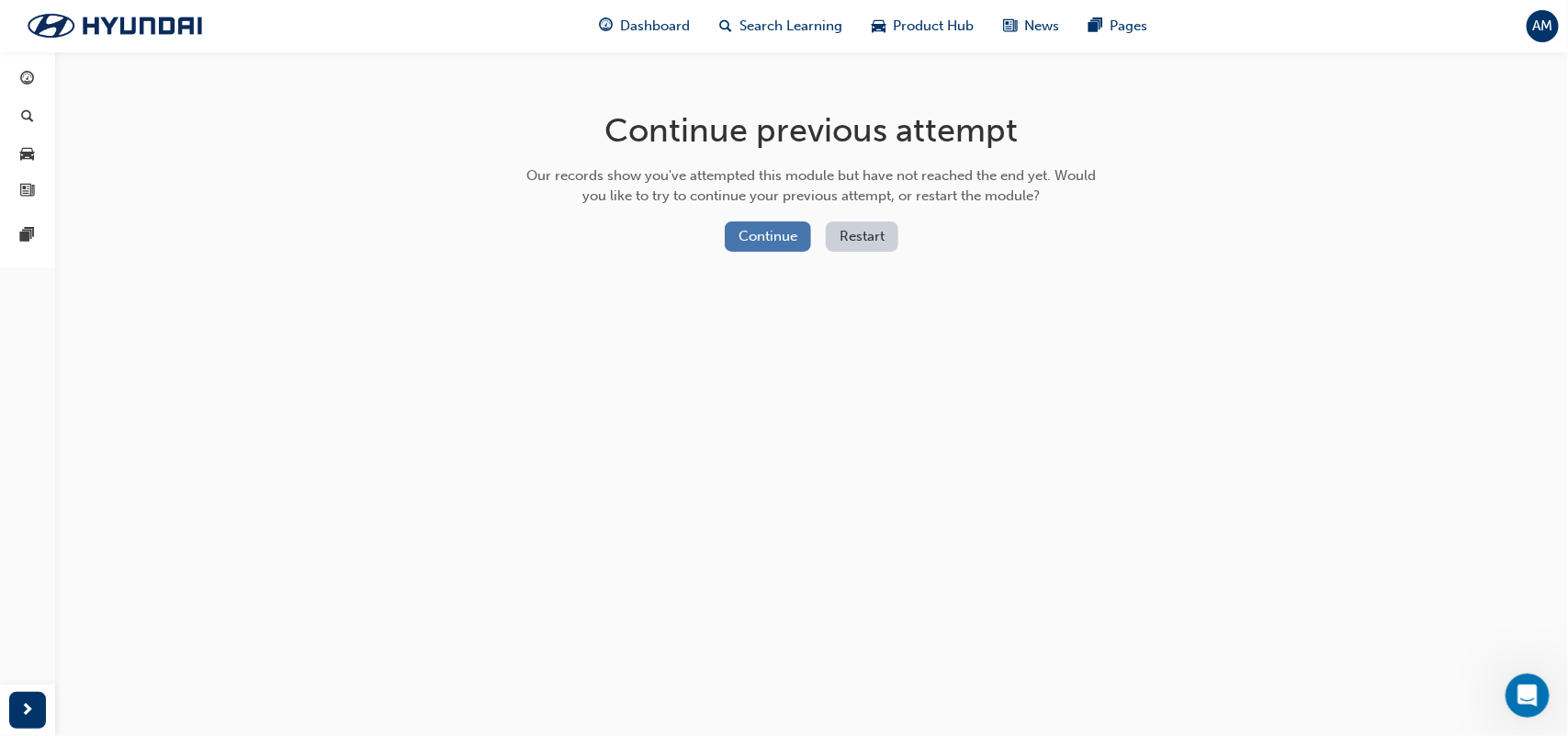 click on "Continue" at bounding box center (768, 236) 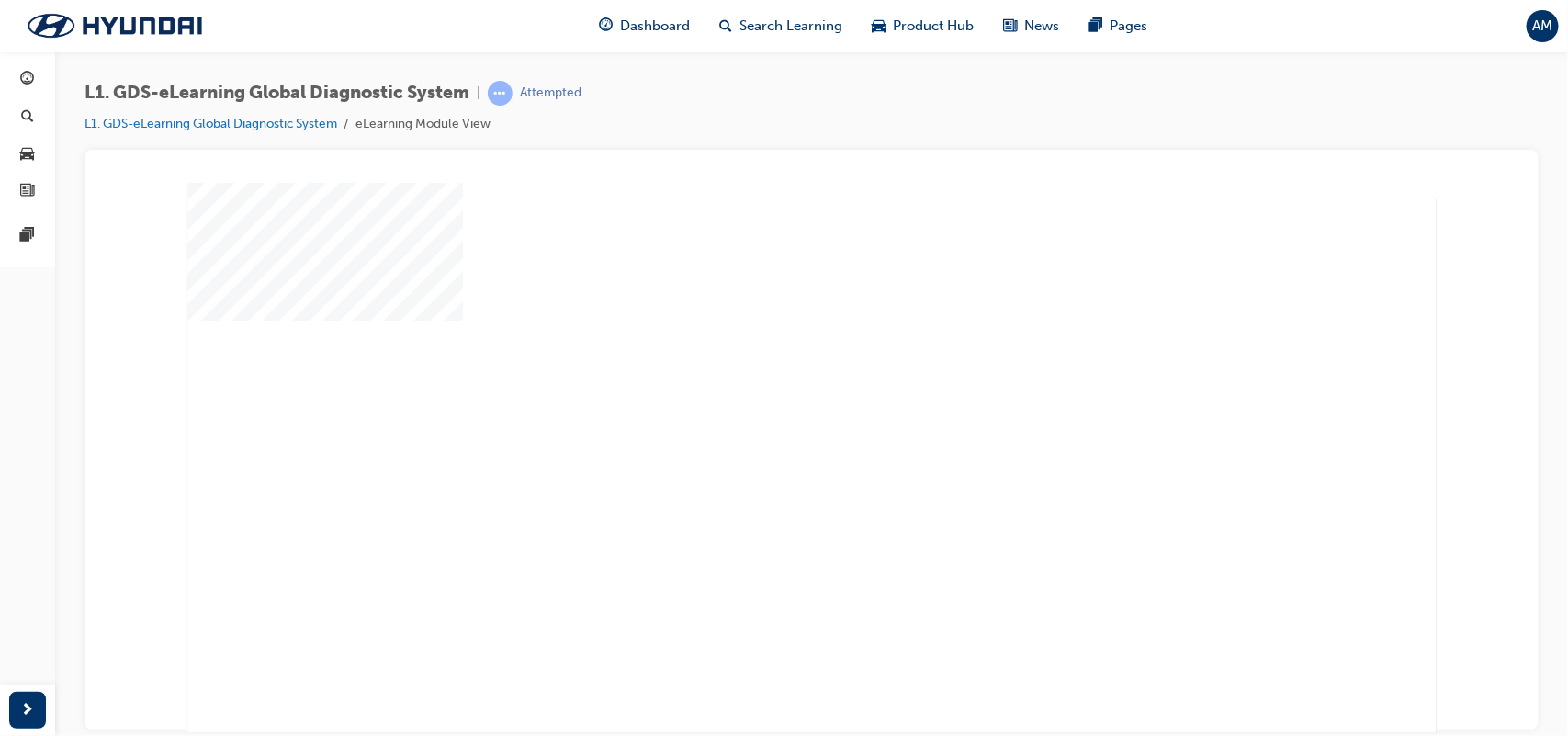 scroll, scrollTop: 130, scrollLeft: 0, axis: vertical 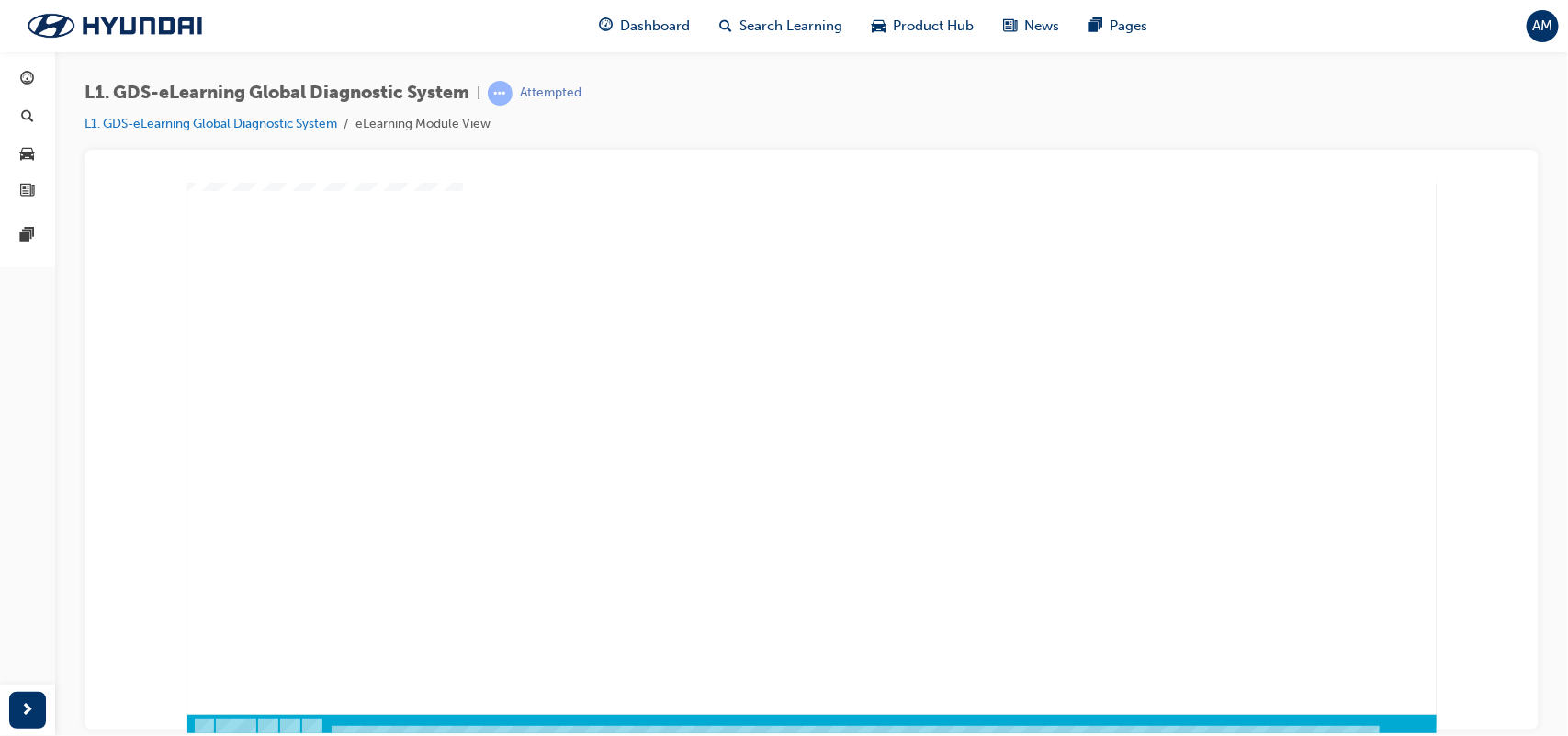 click at bounding box center (811, 383) 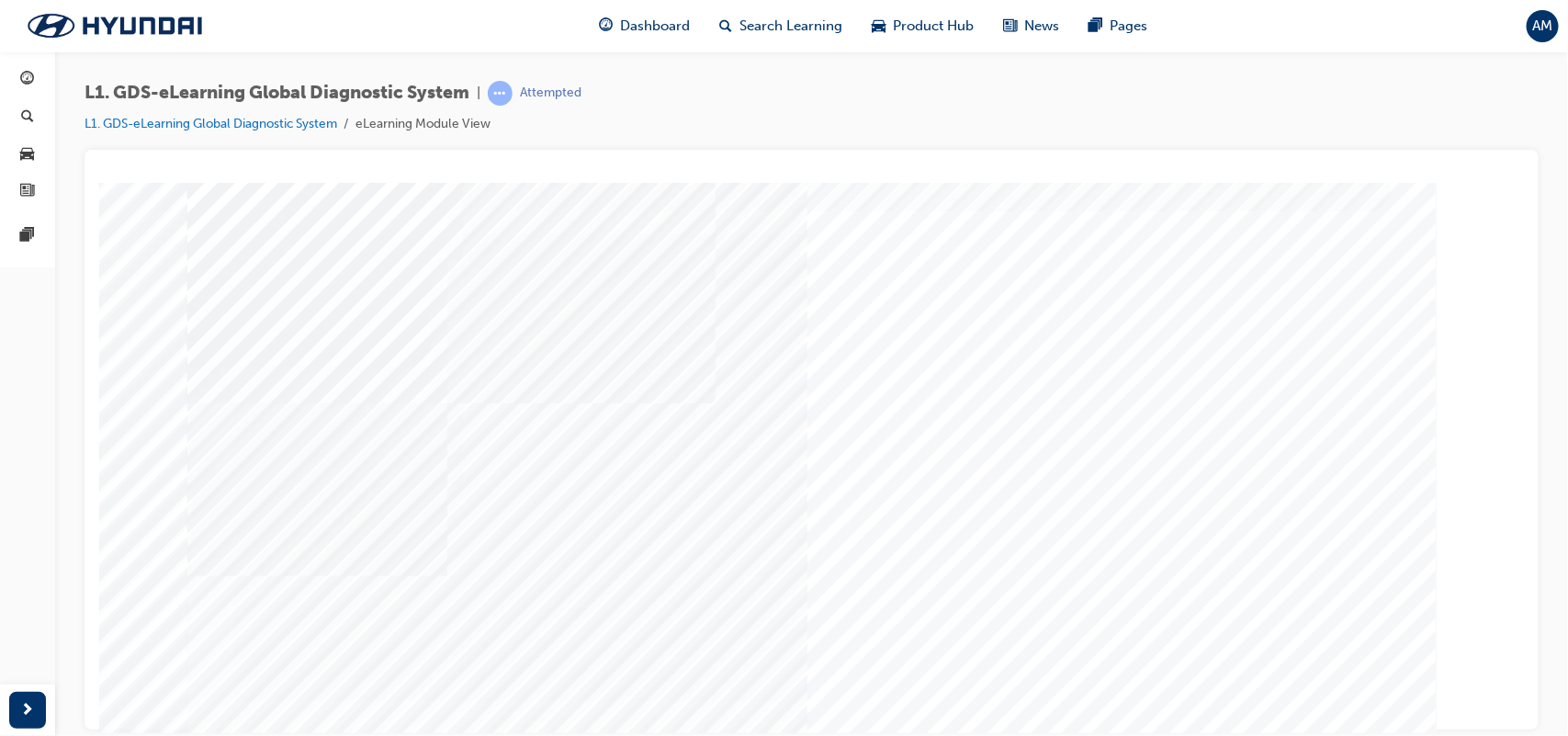 scroll, scrollTop: 139, scrollLeft: 0, axis: vertical 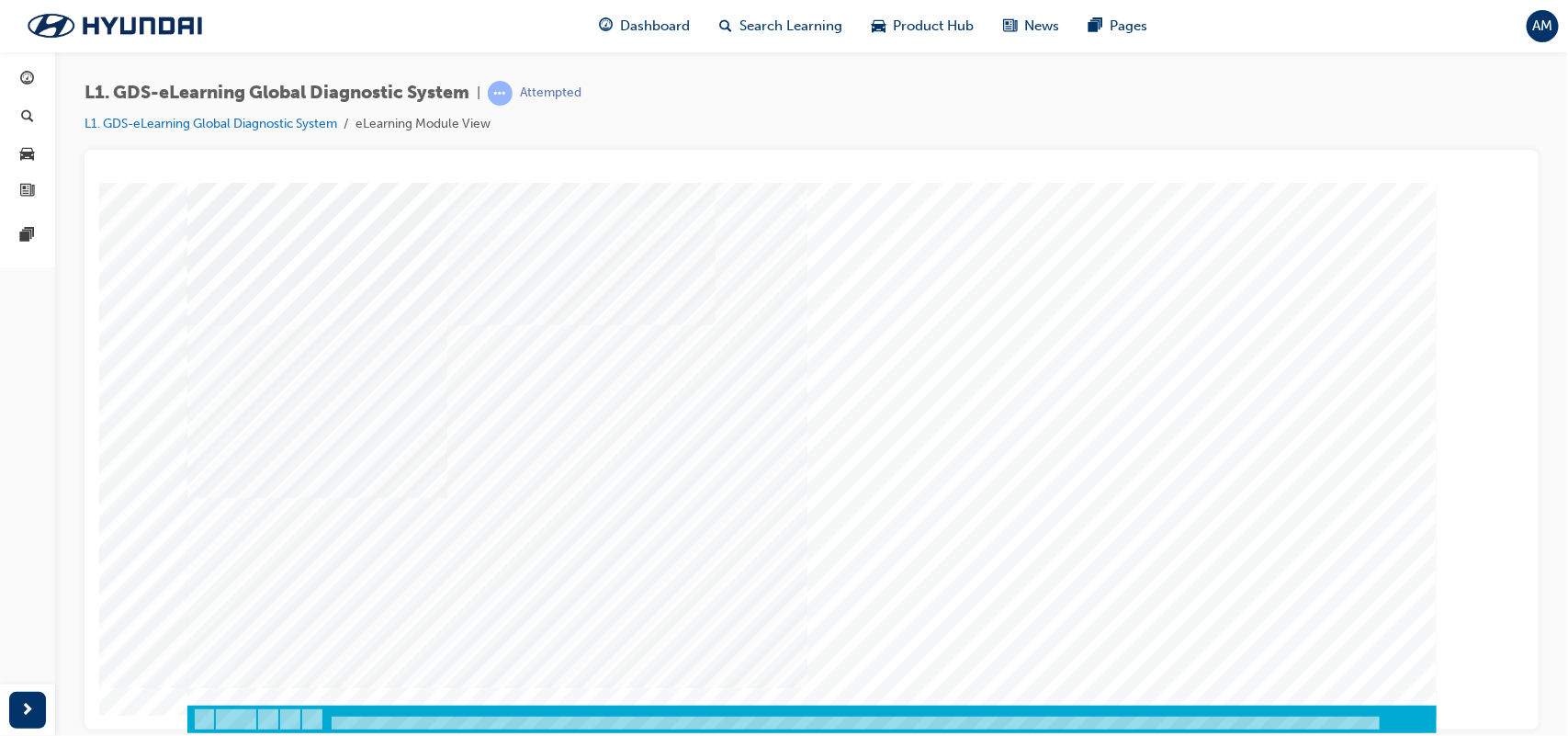 click at bounding box center [251, 930] 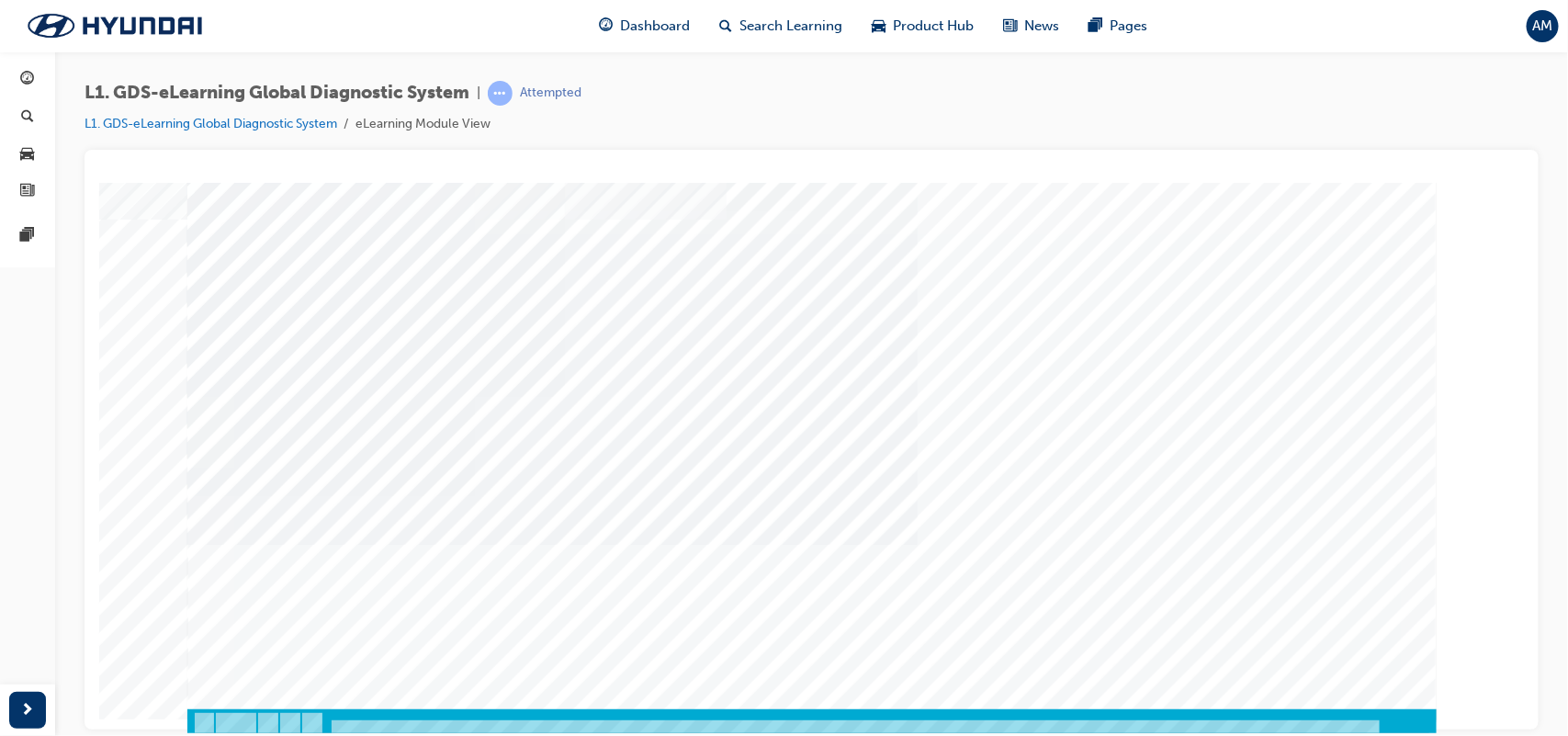 scroll, scrollTop: 139, scrollLeft: 0, axis: vertical 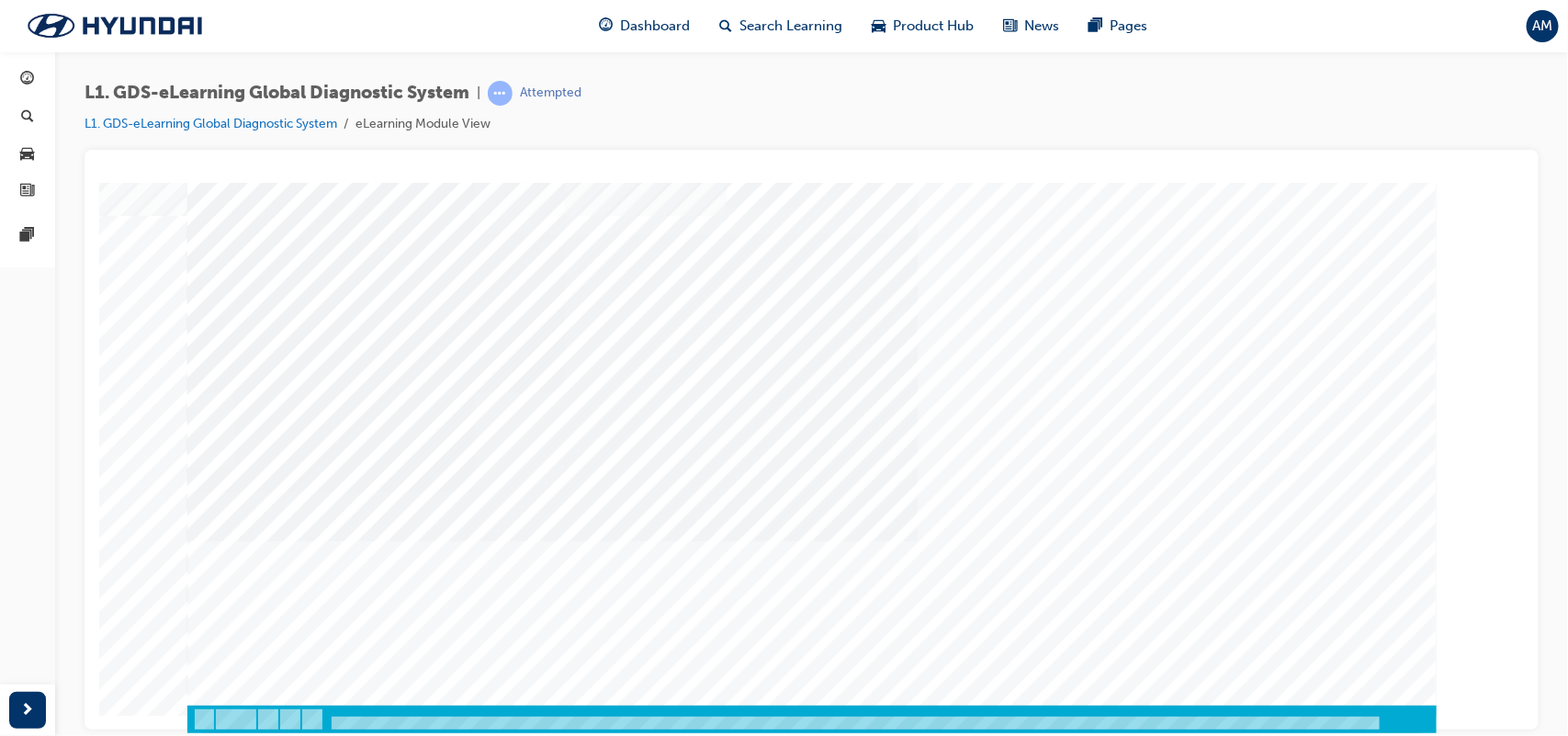 click at bounding box center (549, 2652) 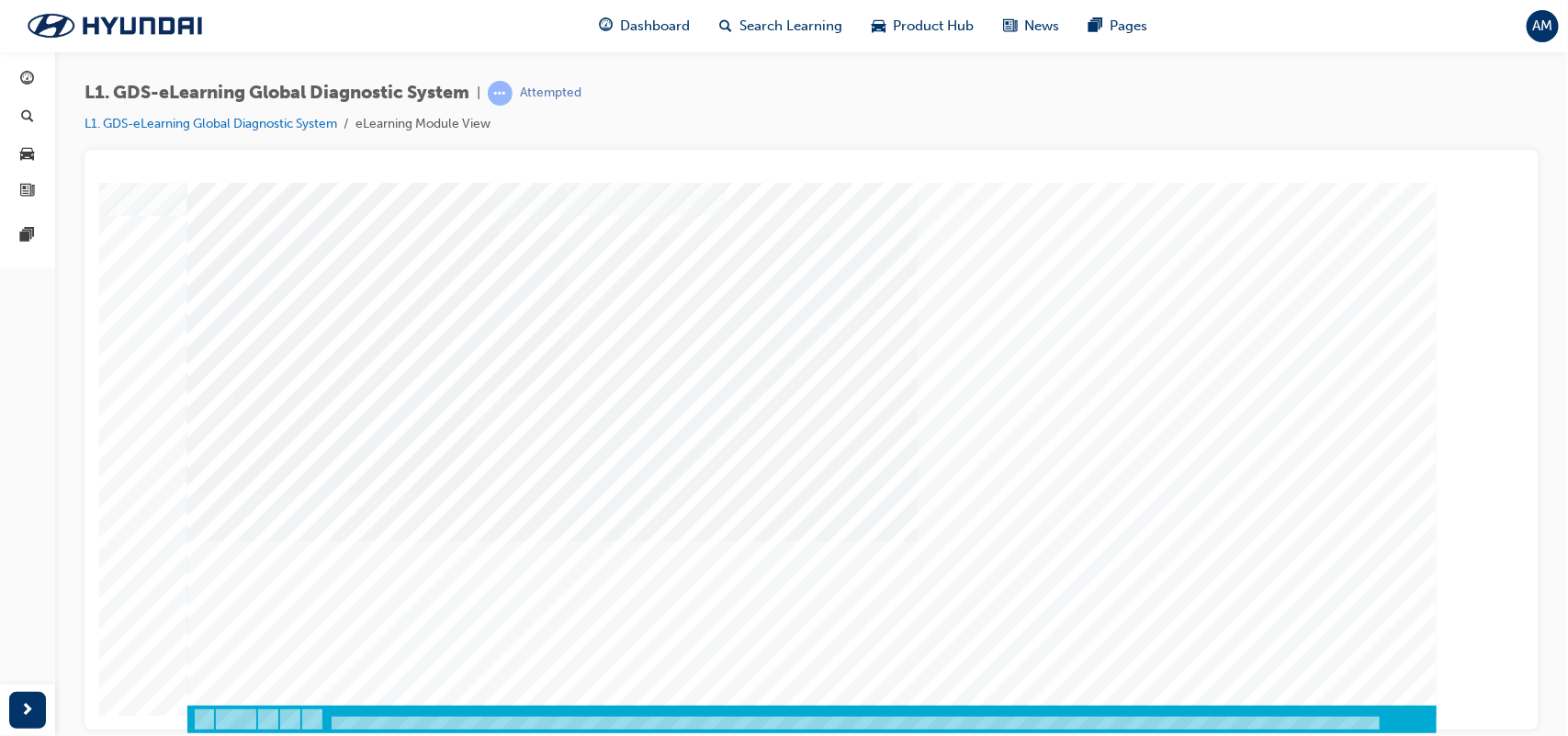 click at bounding box center [251, 2919] 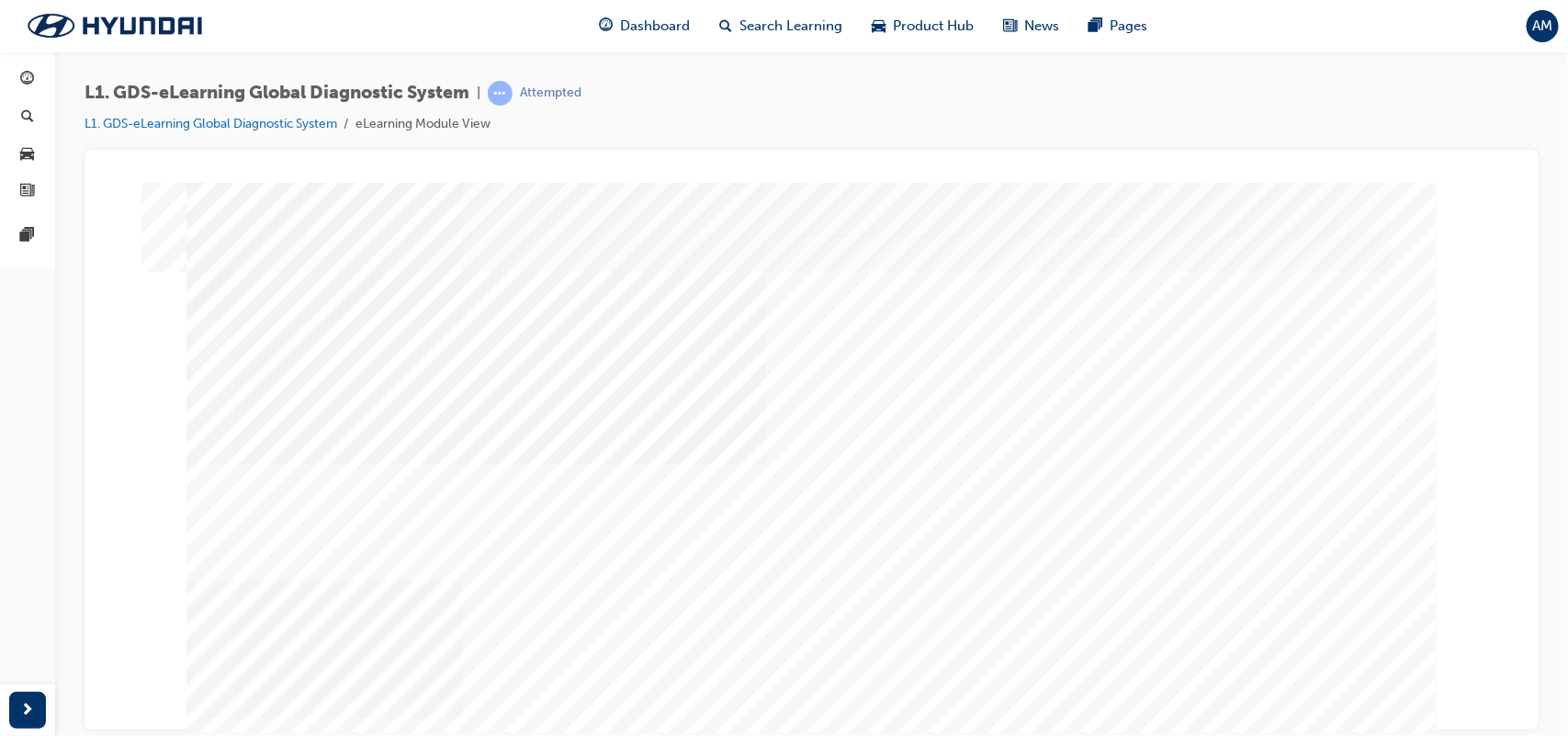 scroll, scrollTop: 139, scrollLeft: 0, axis: vertical 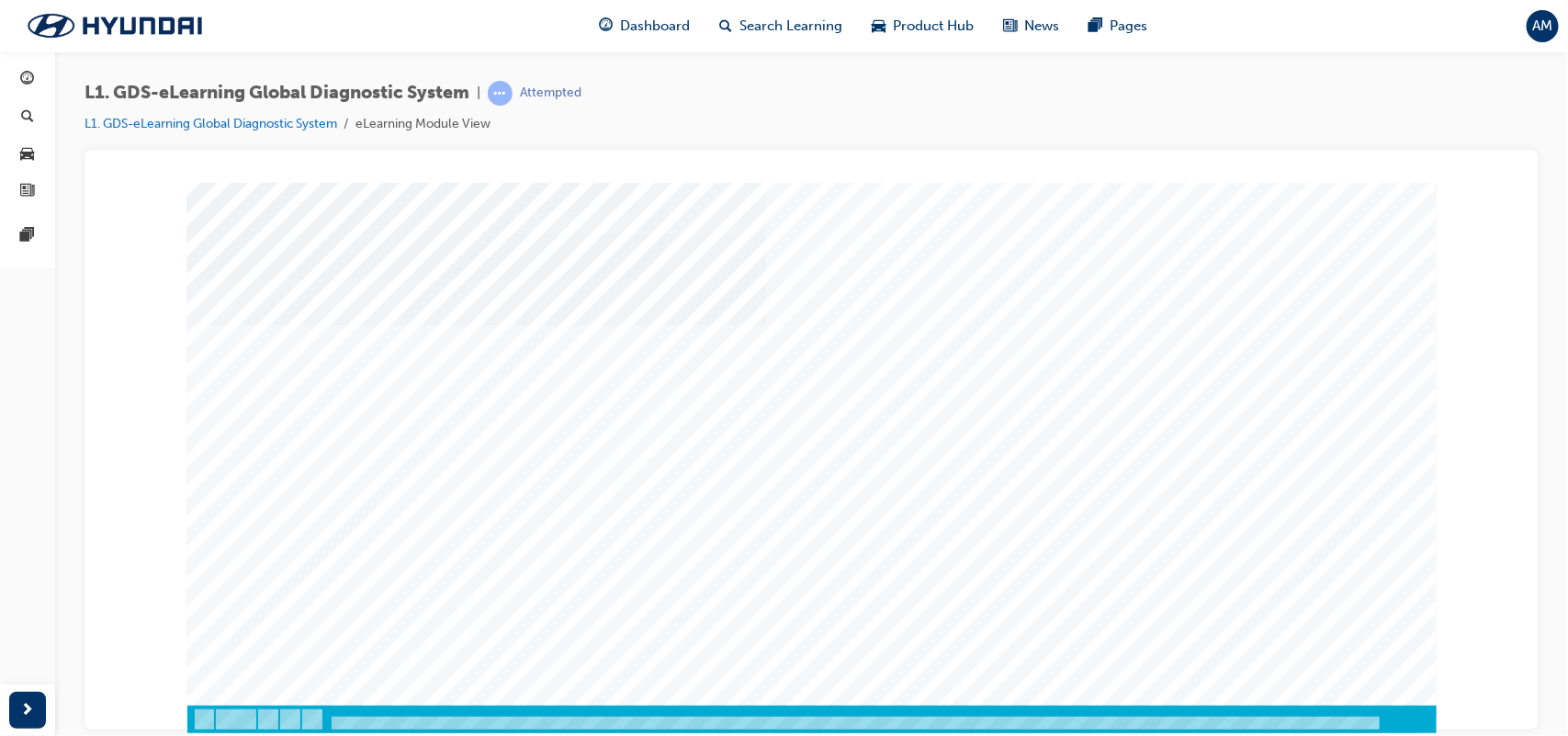 click at bounding box center (251, 1103) 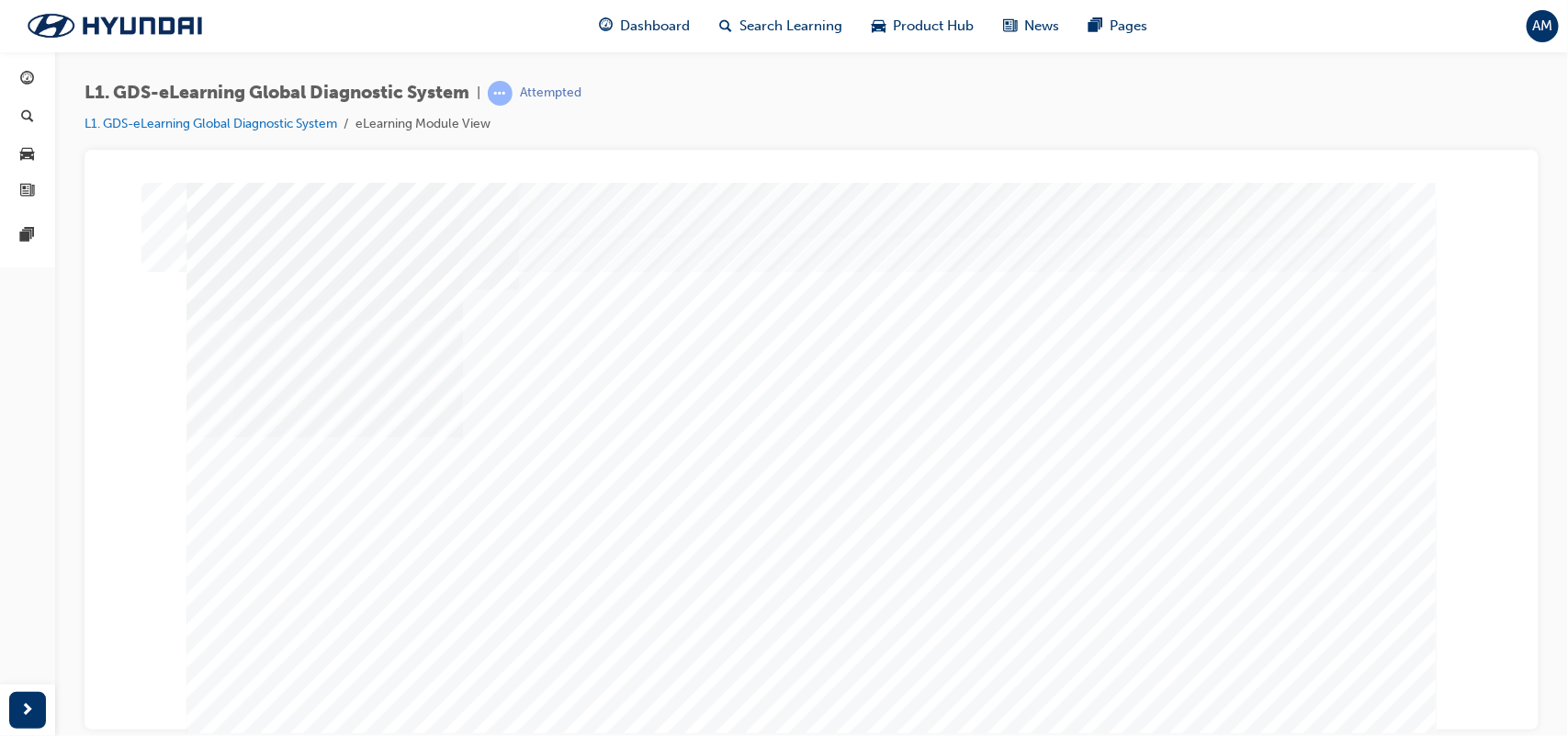 scroll, scrollTop: 139, scrollLeft: 0, axis: vertical 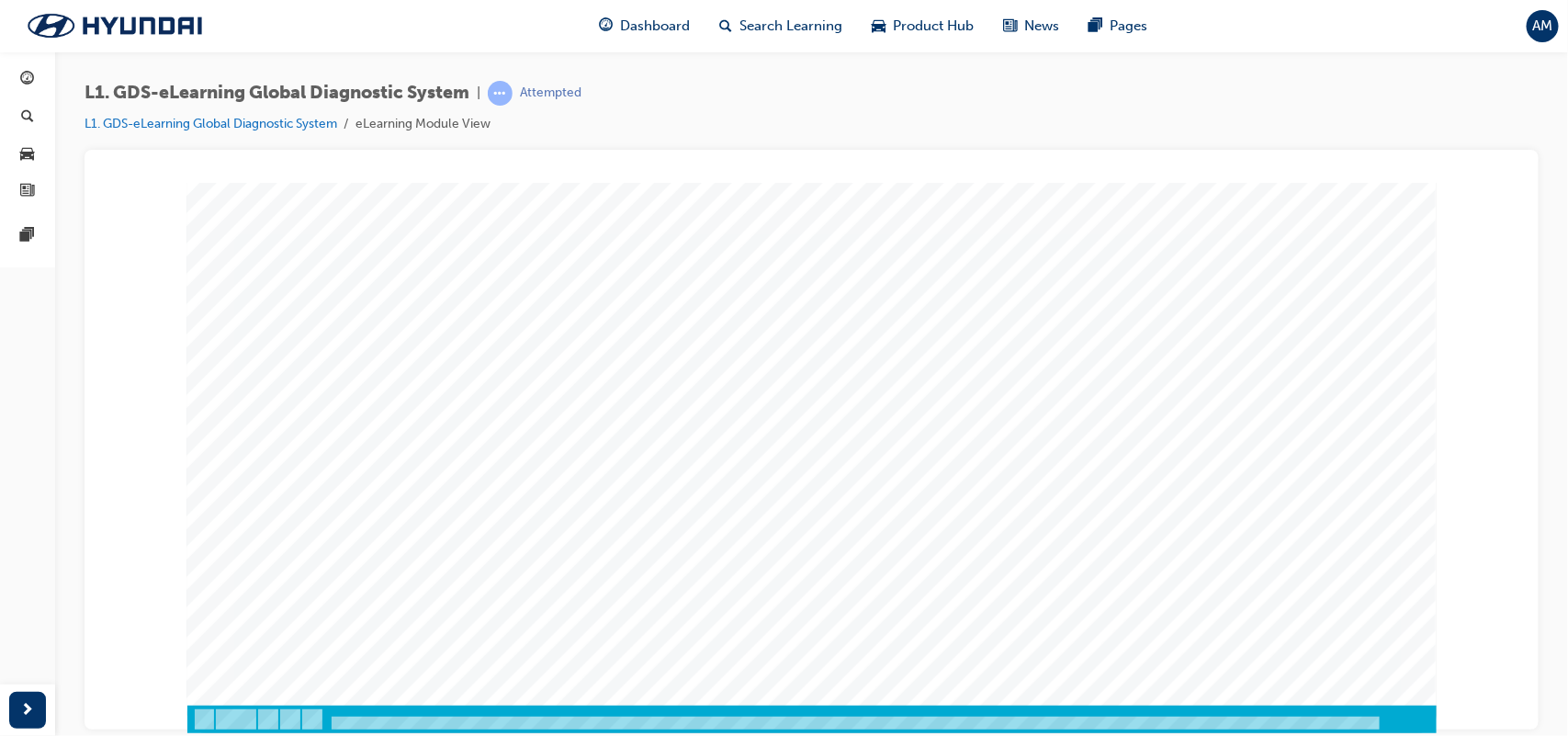 click at bounding box center [251, 821] 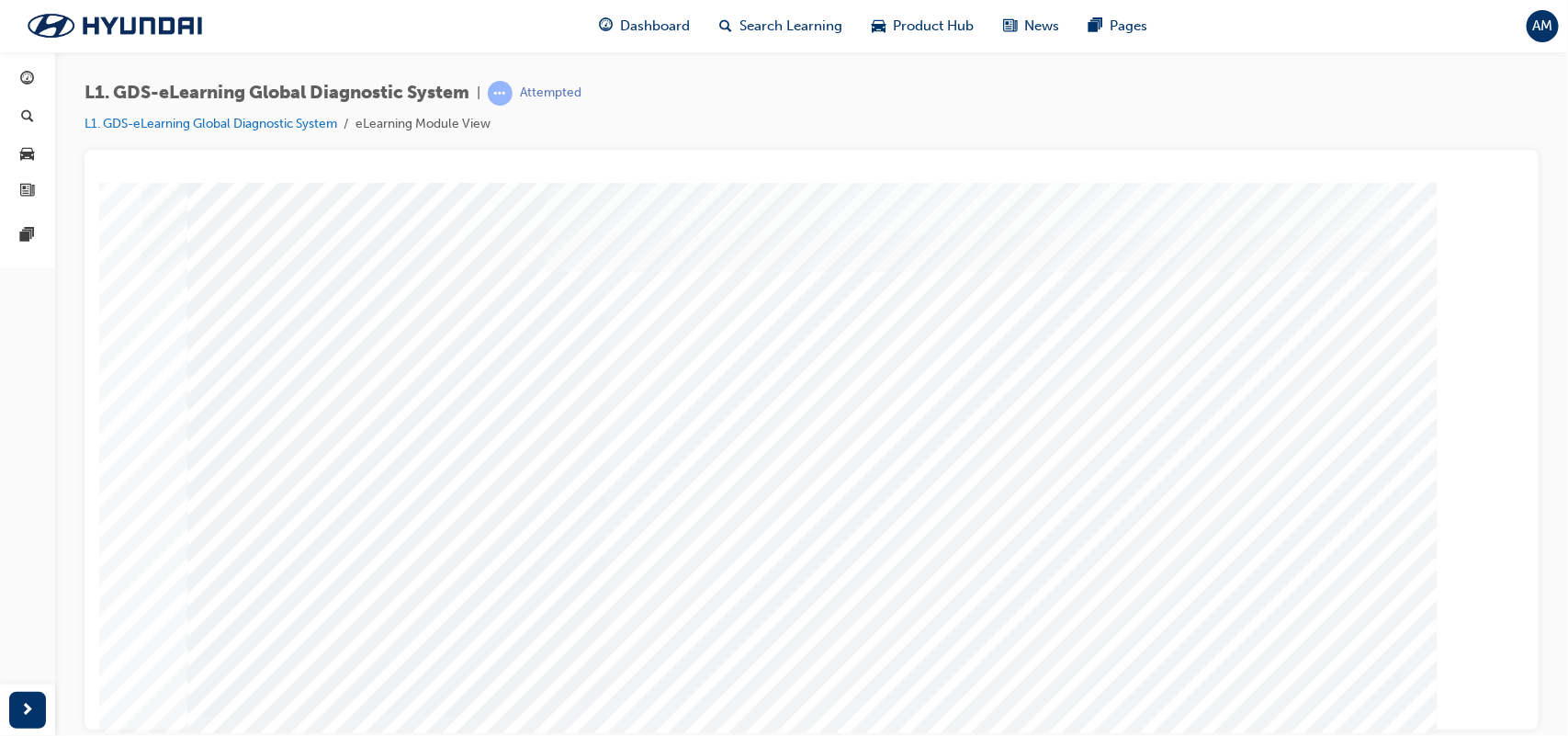 scroll, scrollTop: 139, scrollLeft: 0, axis: vertical 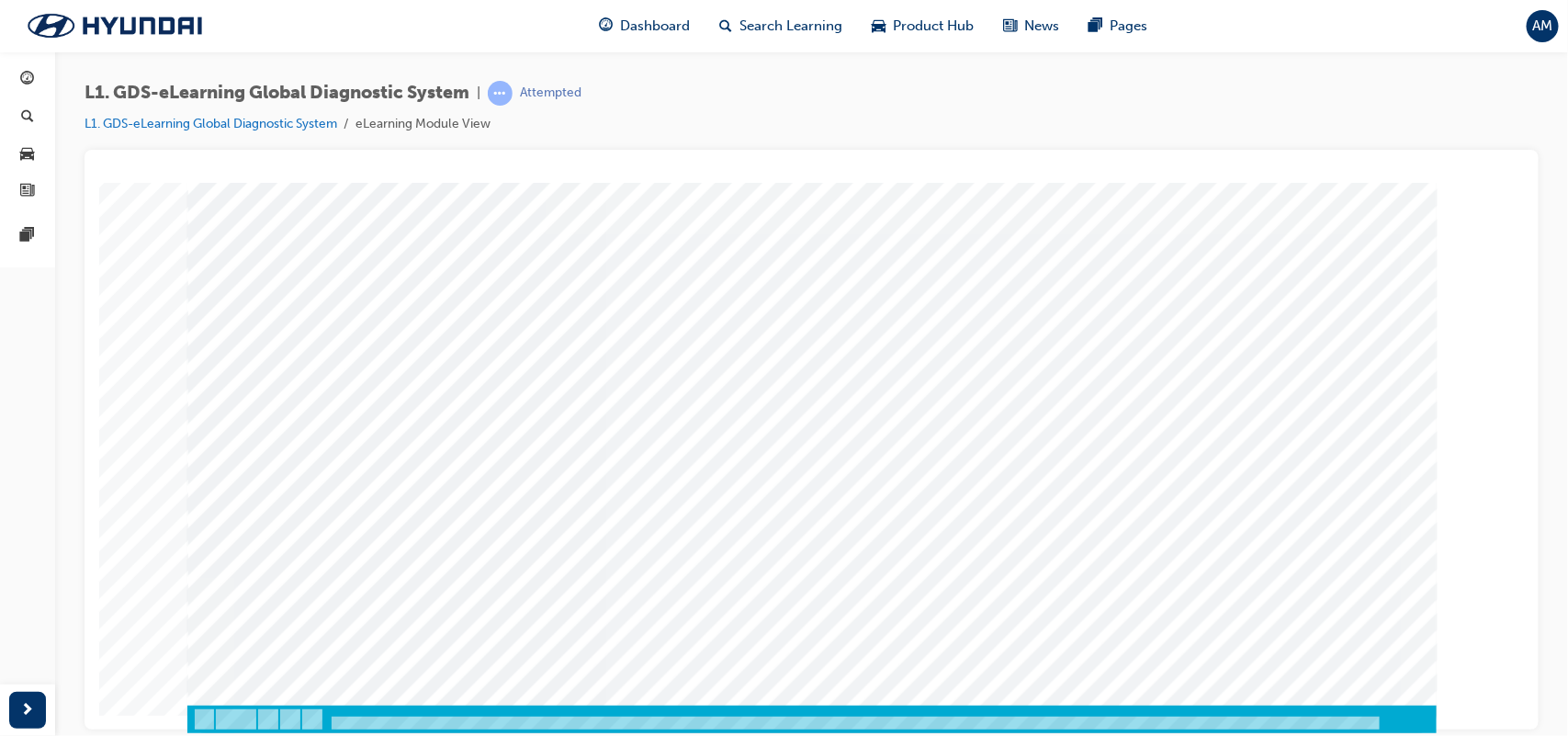 click at bounding box center (288, 3465) 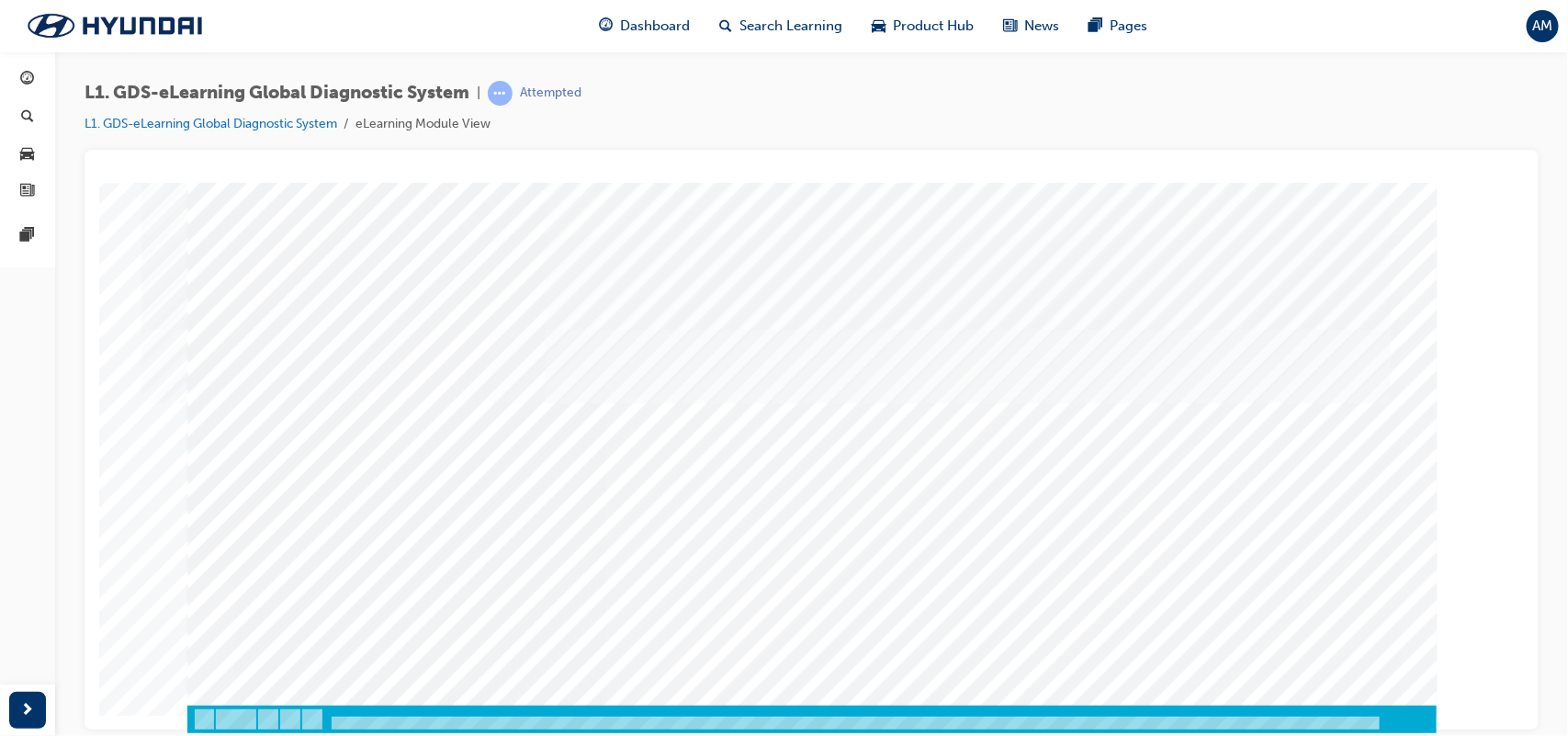 scroll, scrollTop: 85, scrollLeft: 0, axis: vertical 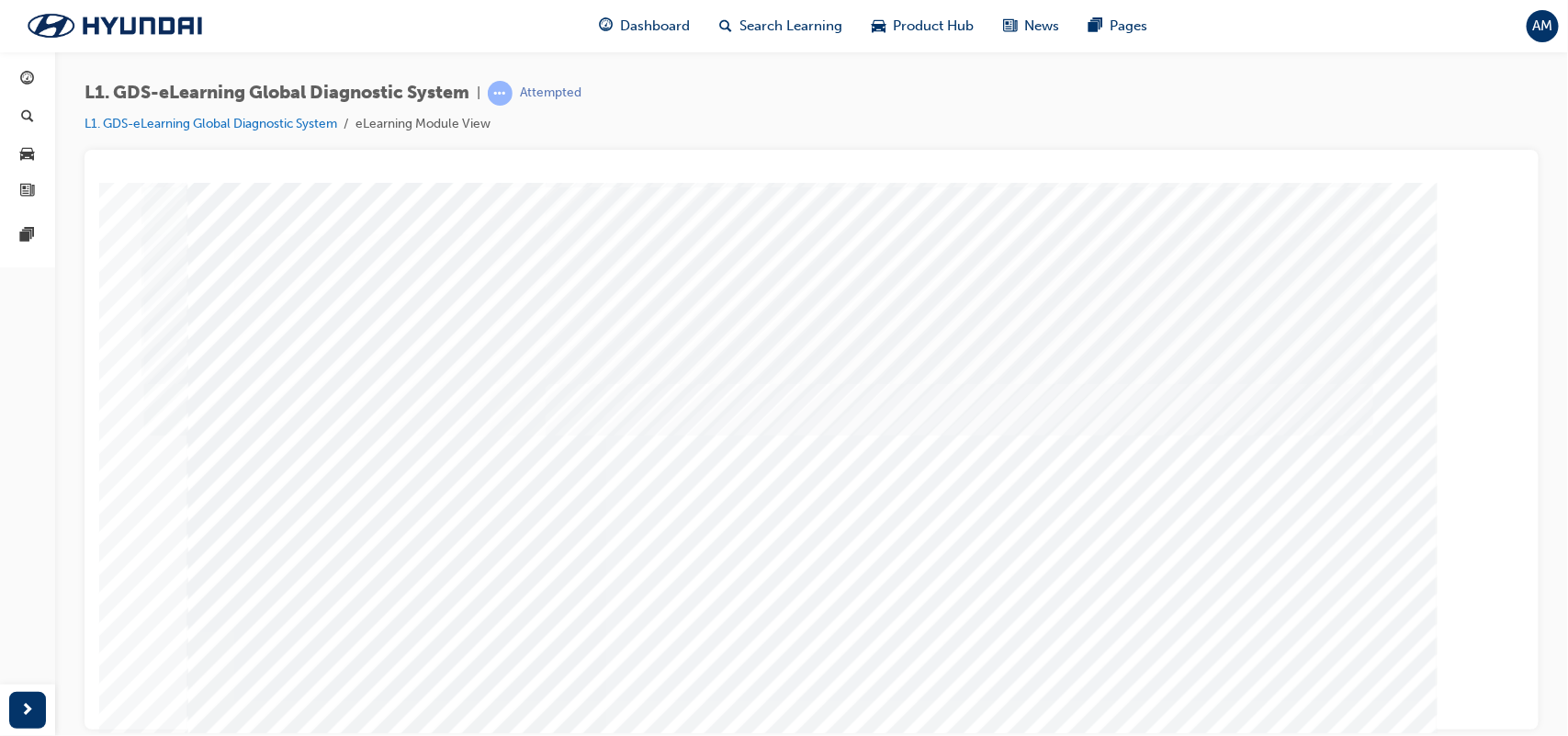 click at bounding box center [301, 2273] 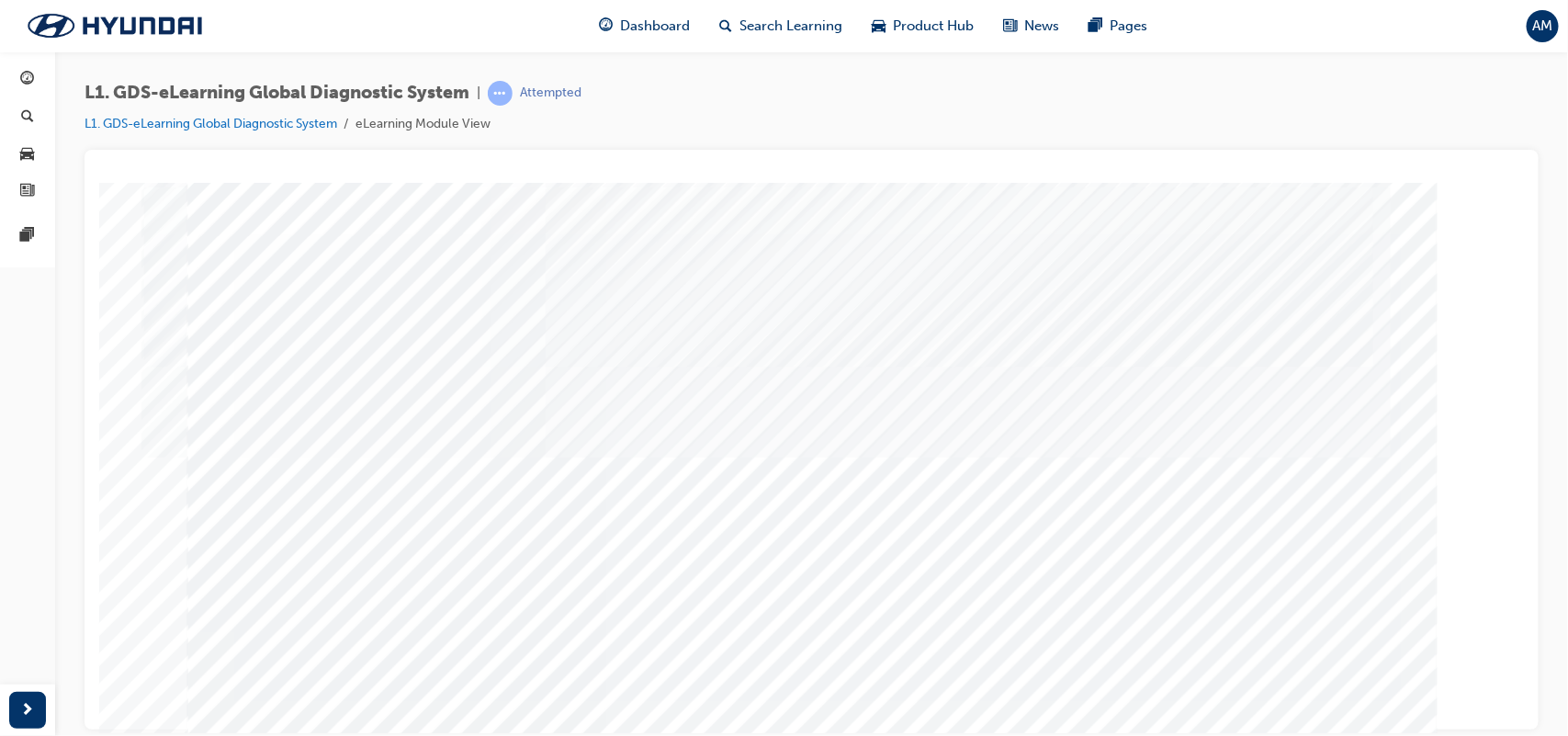 click at bounding box center (301, 2328) 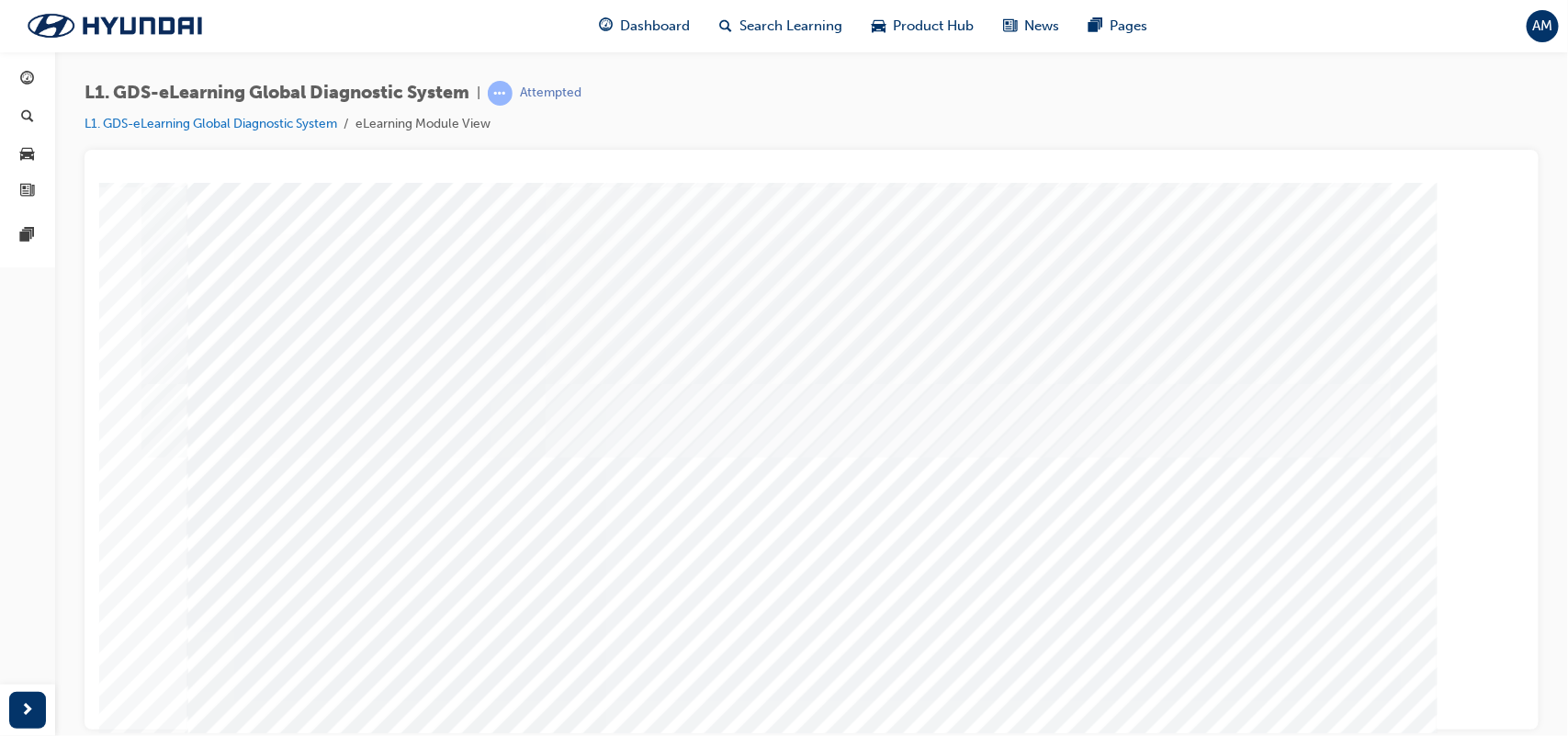 click at bounding box center [251, 2417] 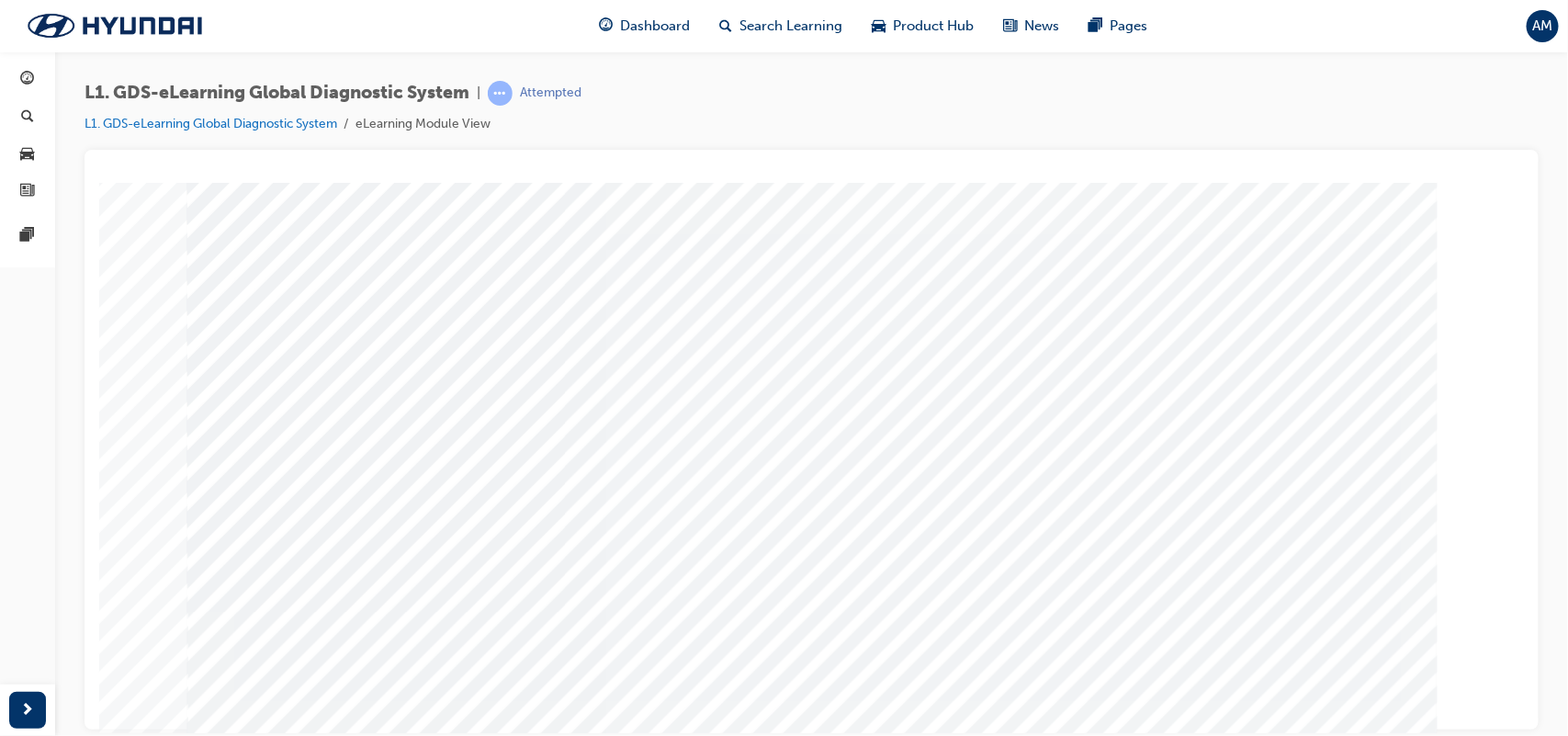 scroll, scrollTop: 139, scrollLeft: 0, axis: vertical 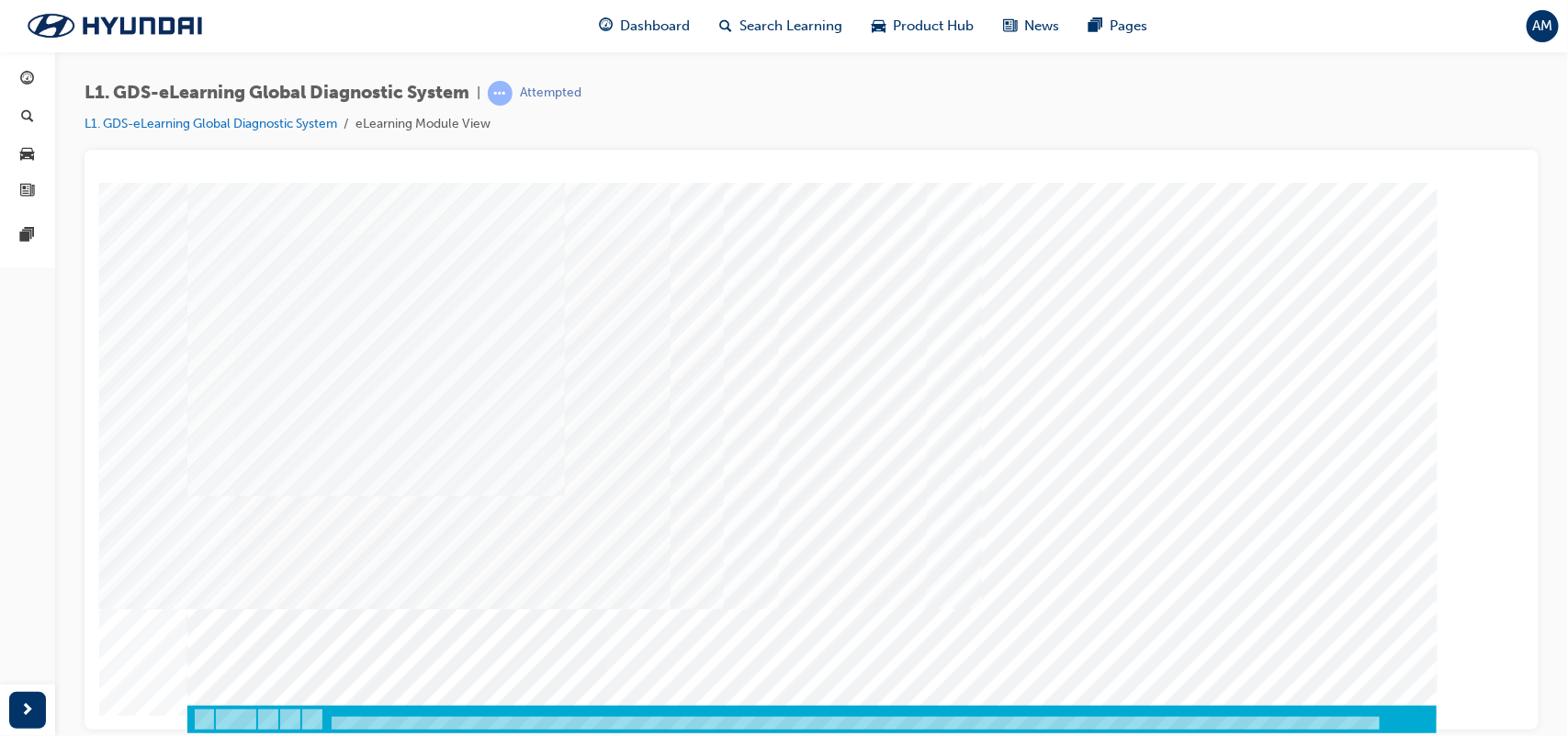 click at bounding box center (343, 4807) 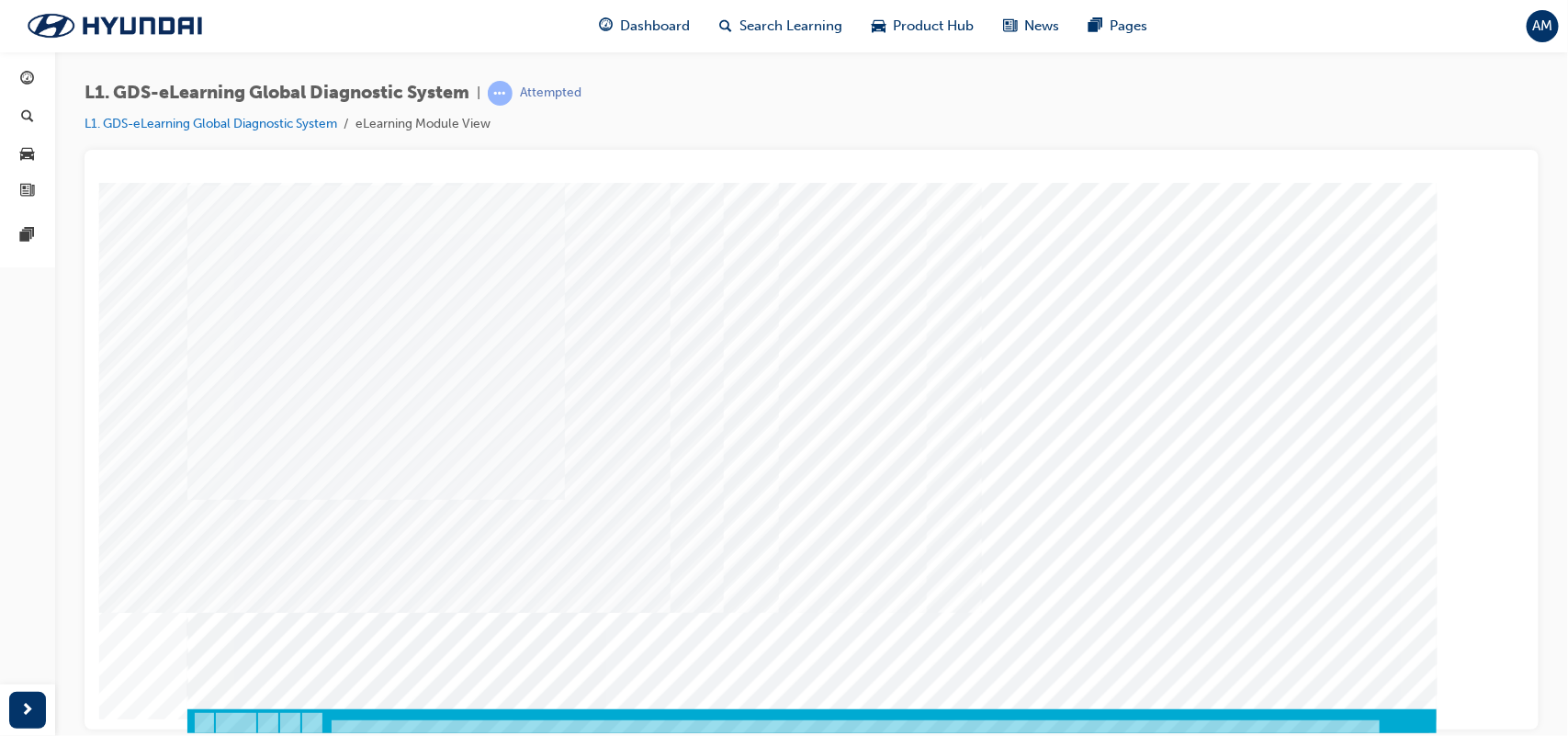 scroll, scrollTop: 139, scrollLeft: 0, axis: vertical 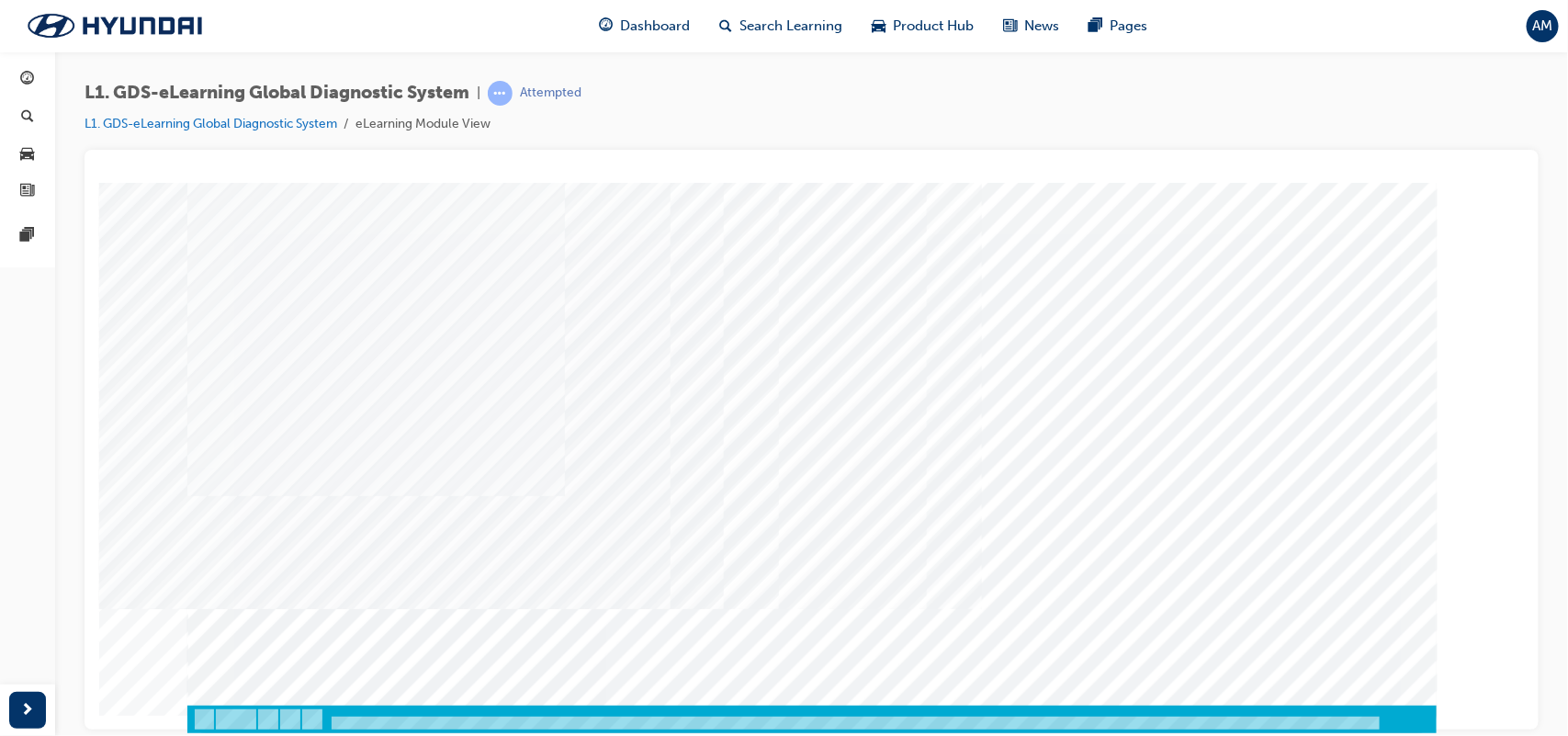 click at bounding box center [812, 1036] 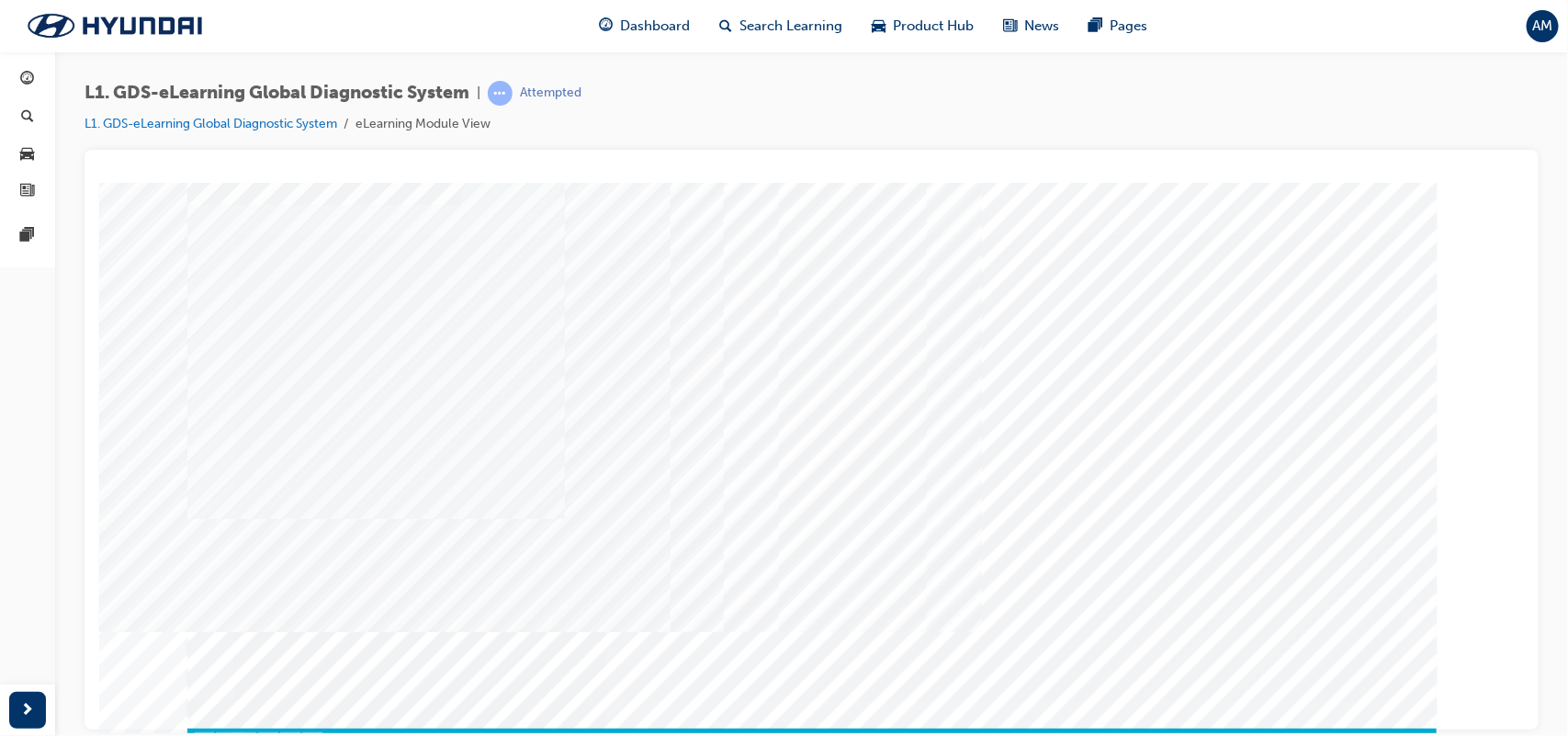 scroll, scrollTop: 85, scrollLeft: 0, axis: vertical 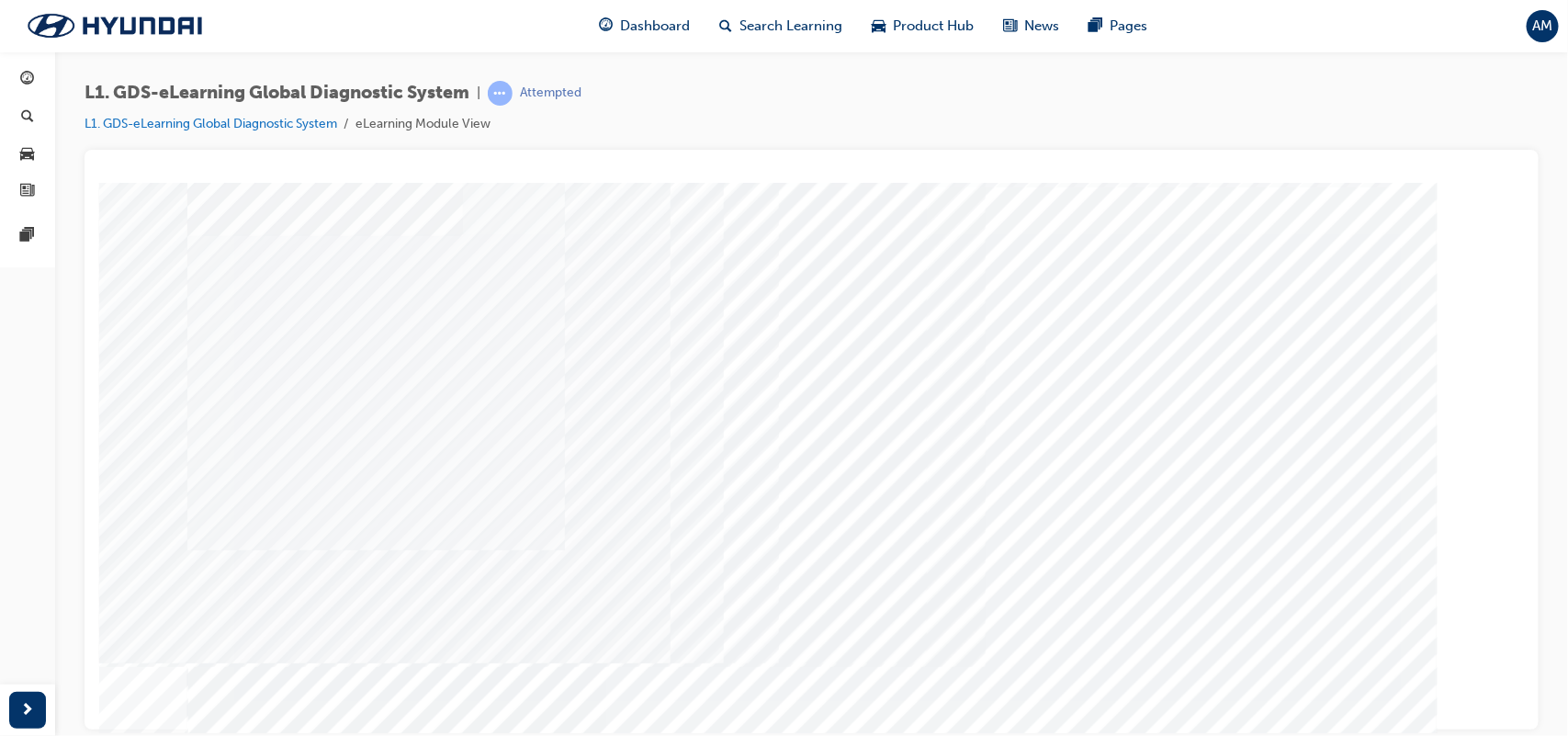 click at bounding box center [209, 6079] 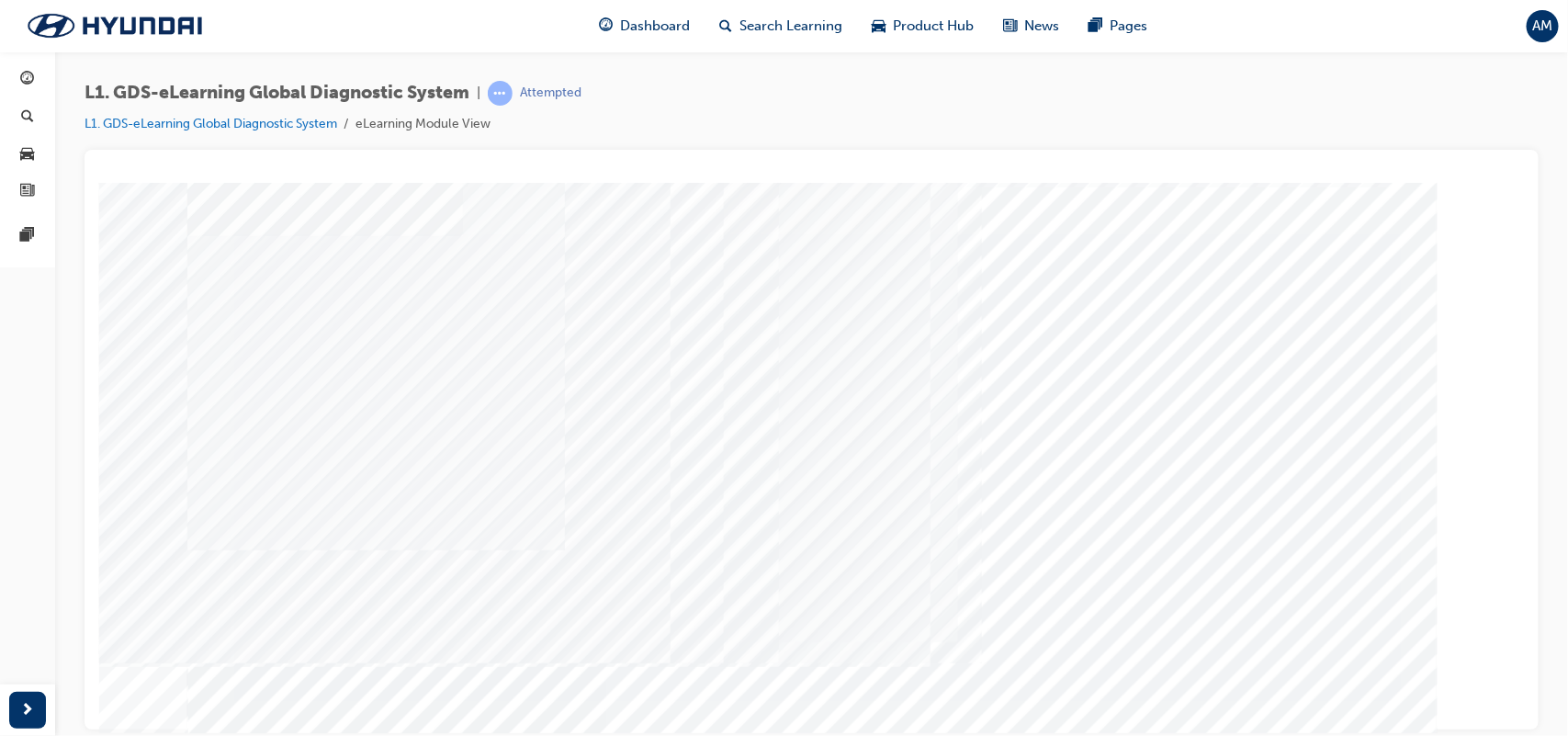 click at bounding box center (209, 6125) 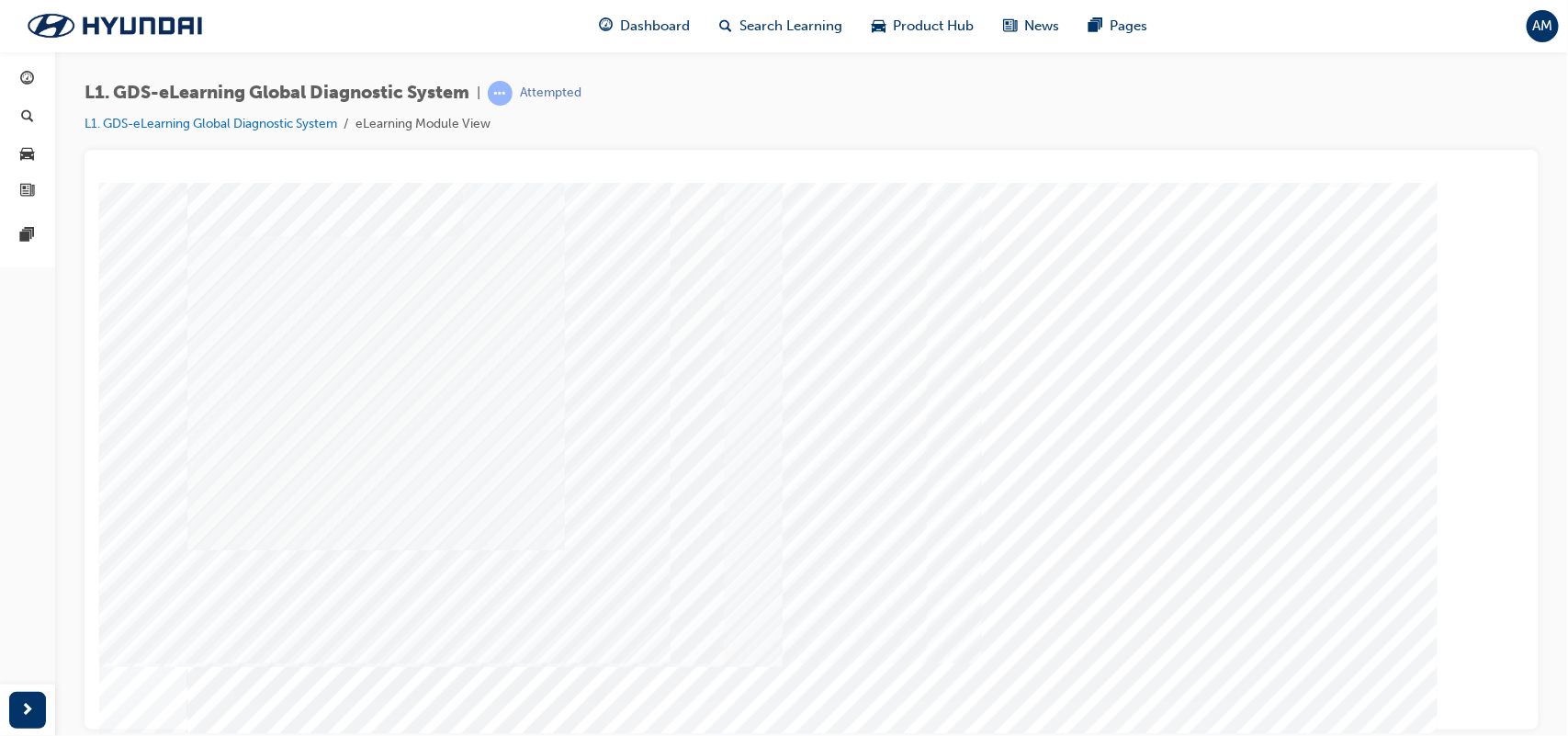 click at bounding box center (209, 6171) 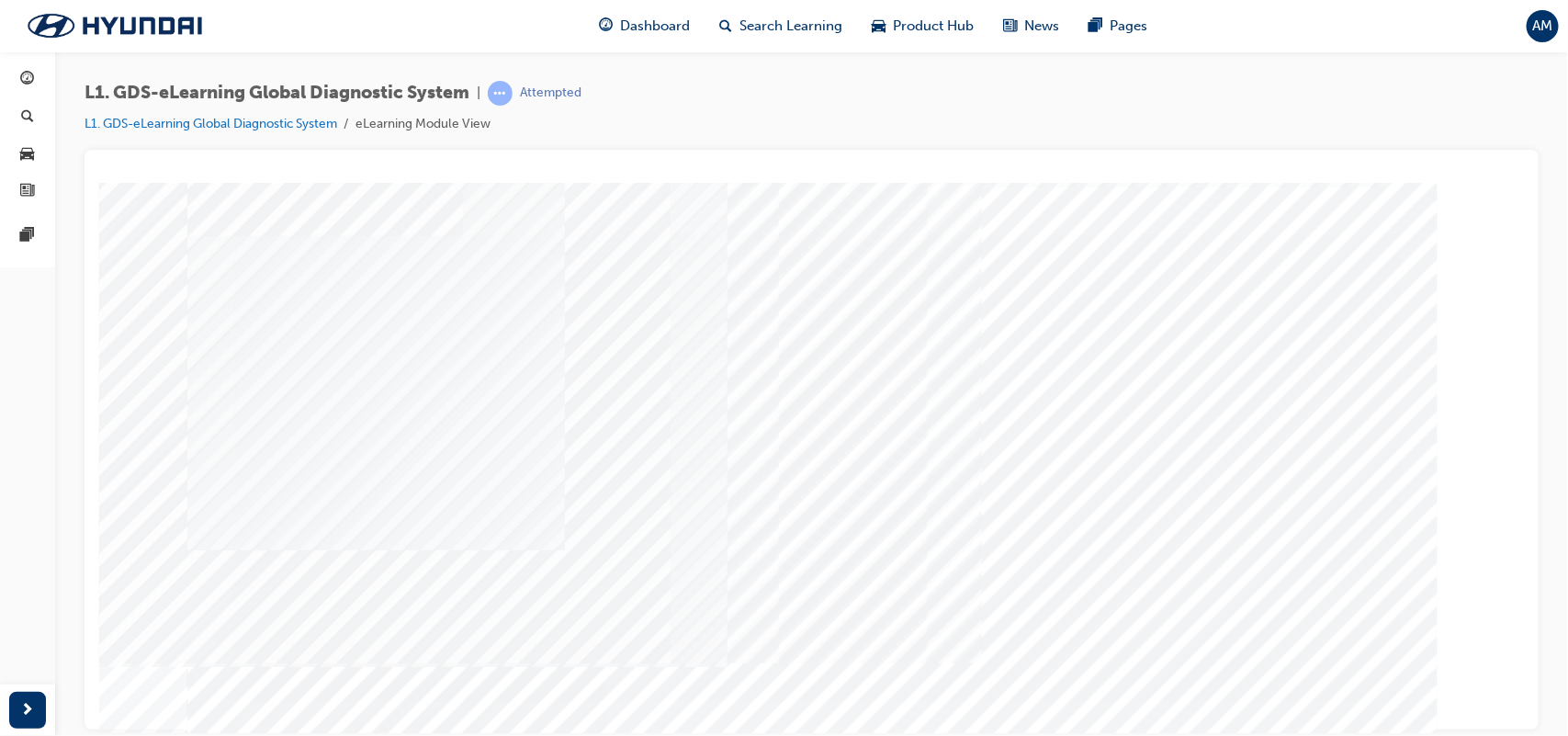 click at bounding box center (209, 6217) 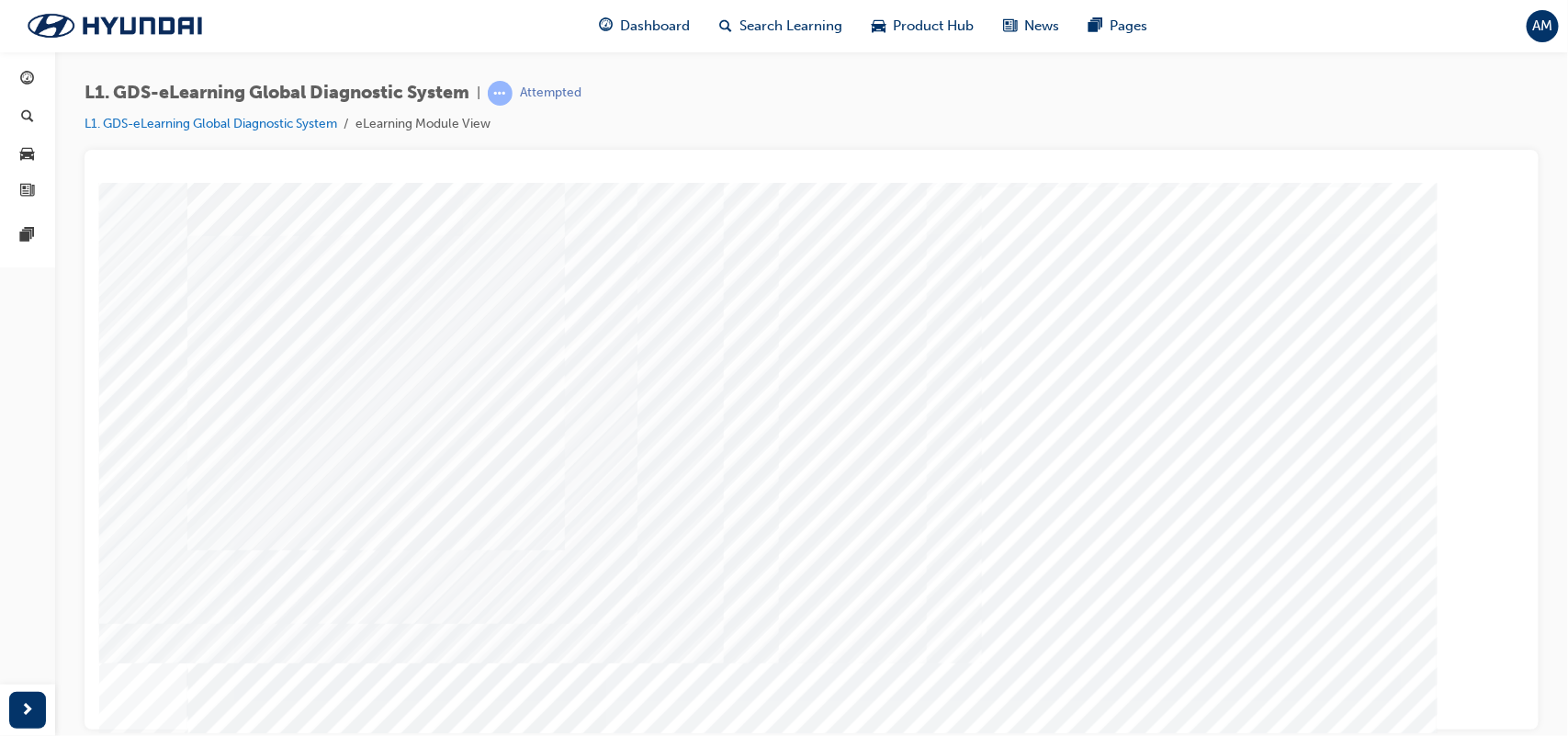 click at bounding box center (209, 6263) 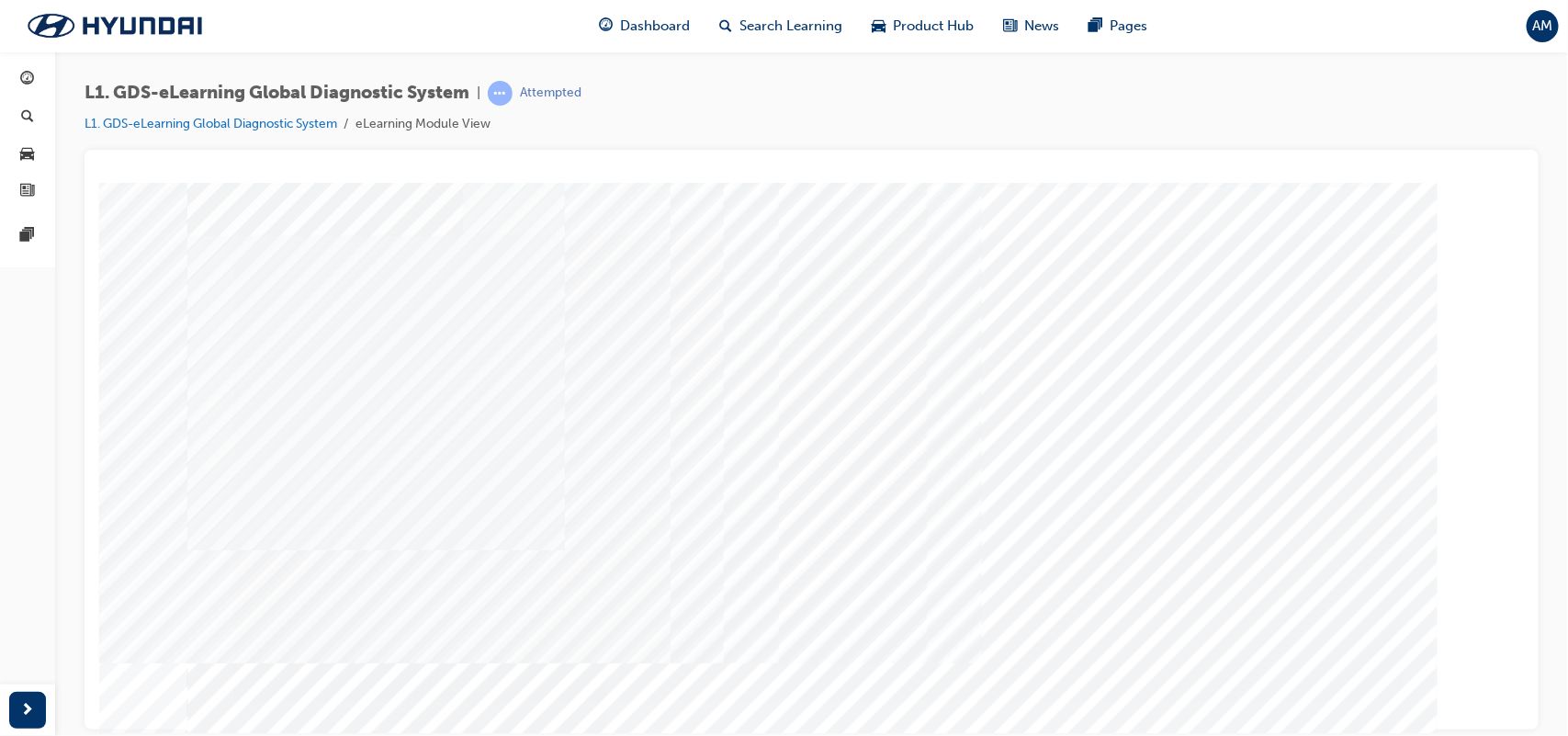 click at bounding box center (251, 3652) 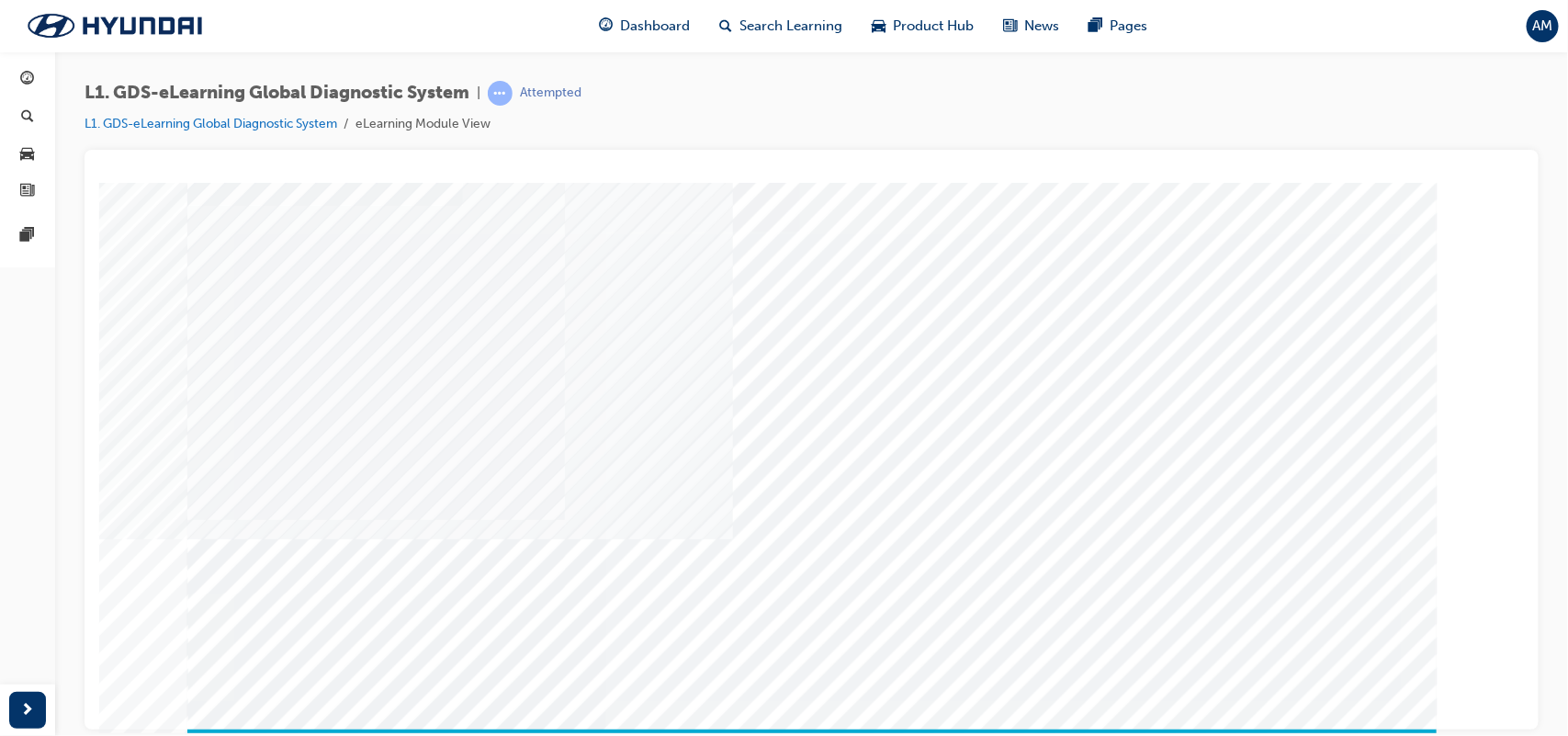 scroll, scrollTop: 139, scrollLeft: 0, axis: vertical 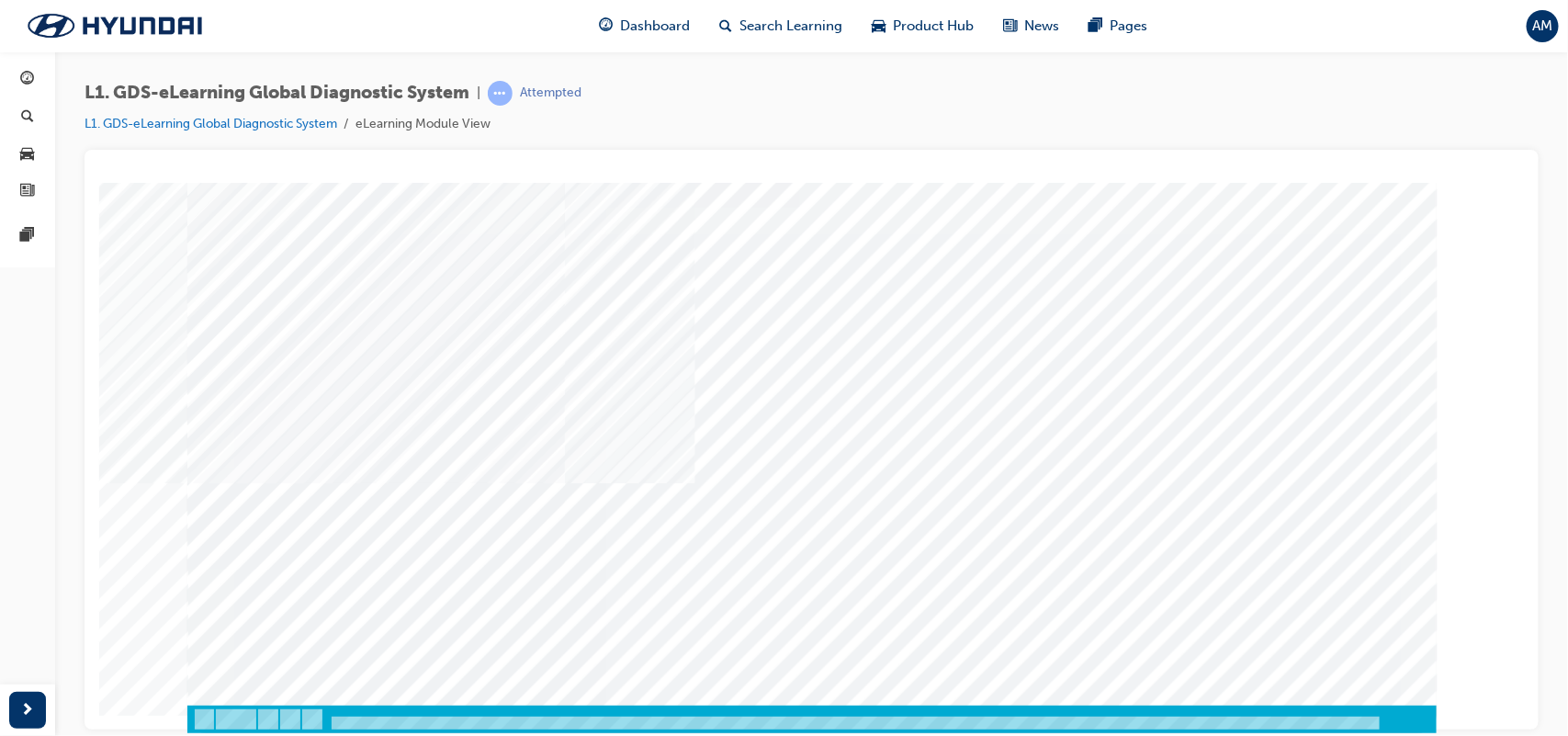click at bounding box center [209, 4619] 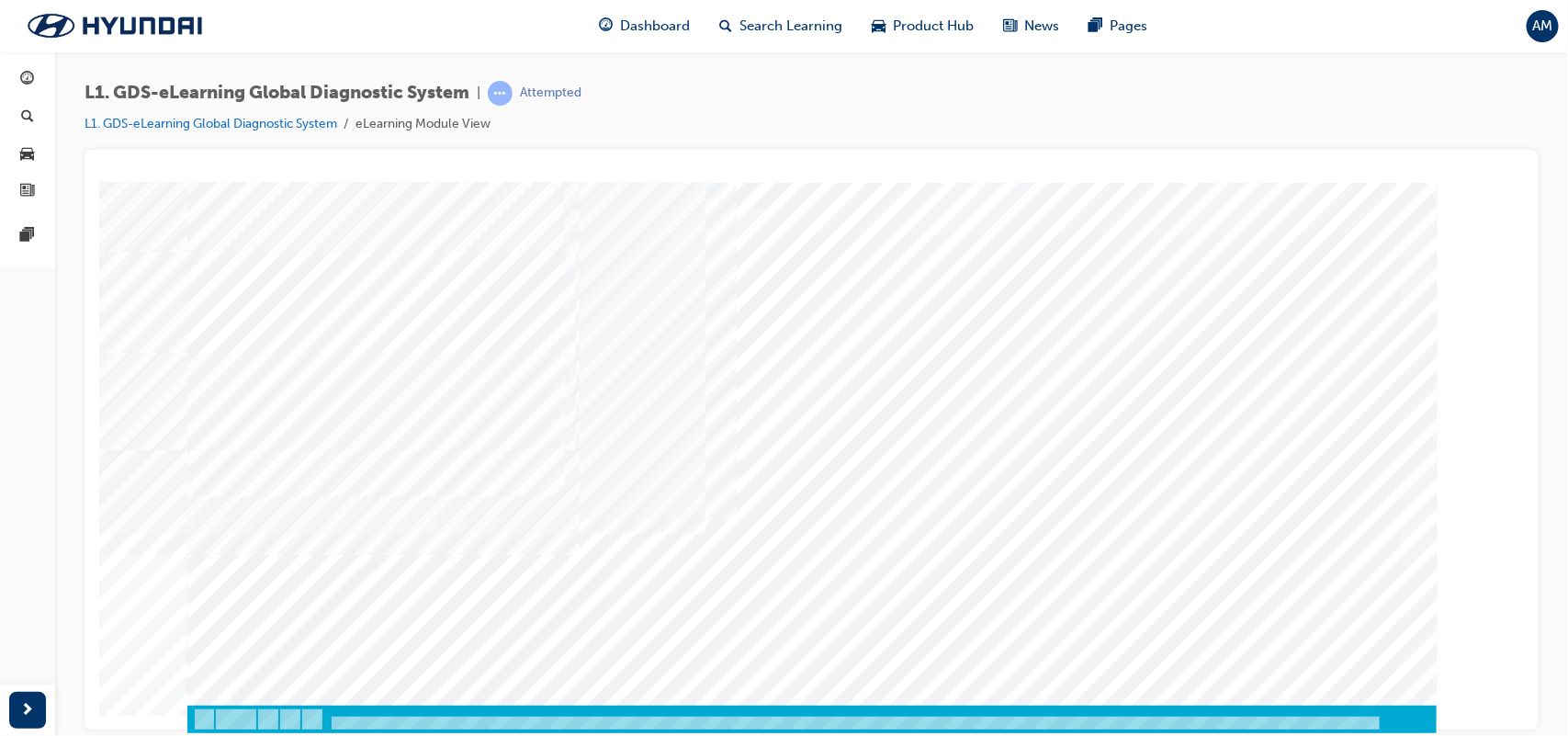 click at bounding box center (209, 6699) 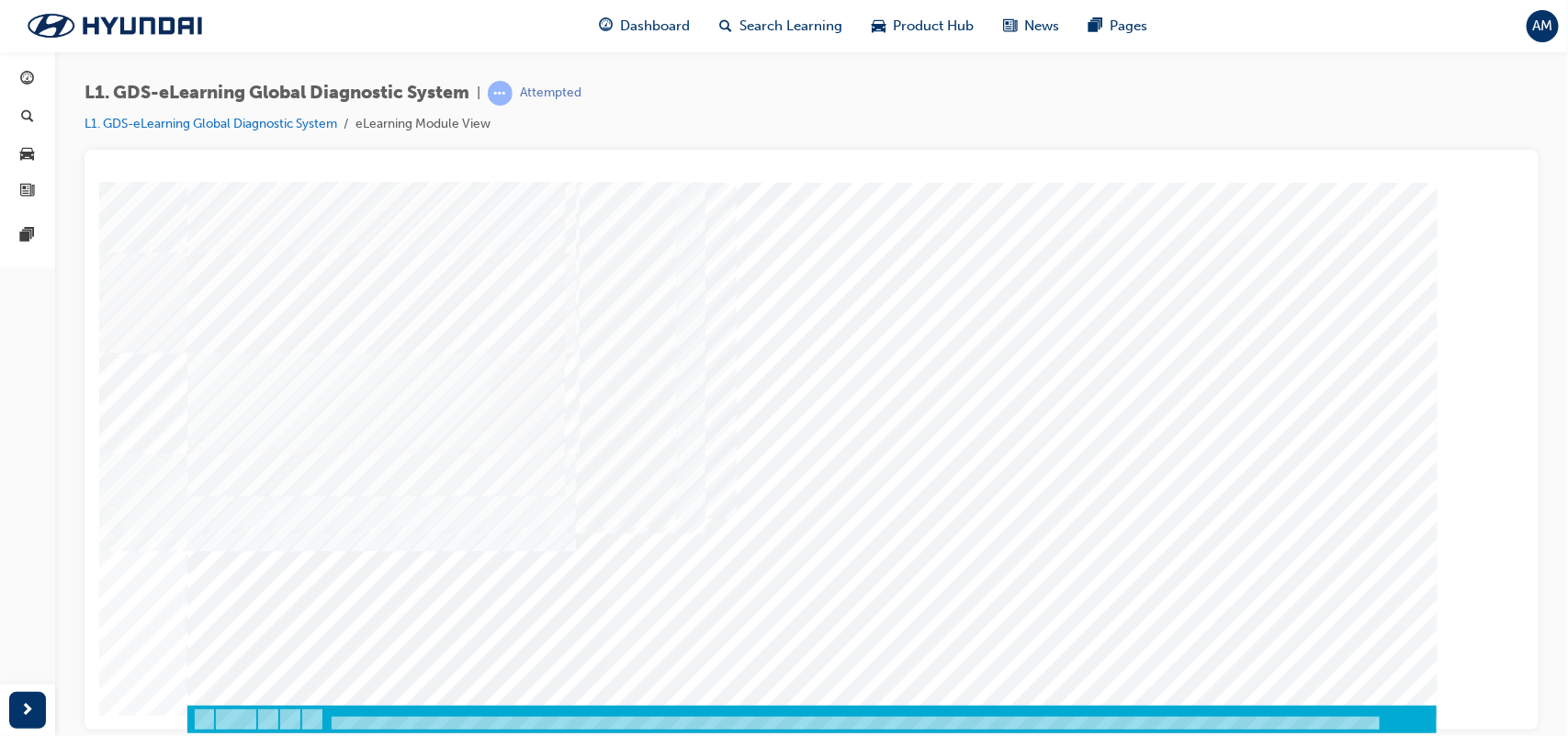 click at bounding box center (209, 6745) 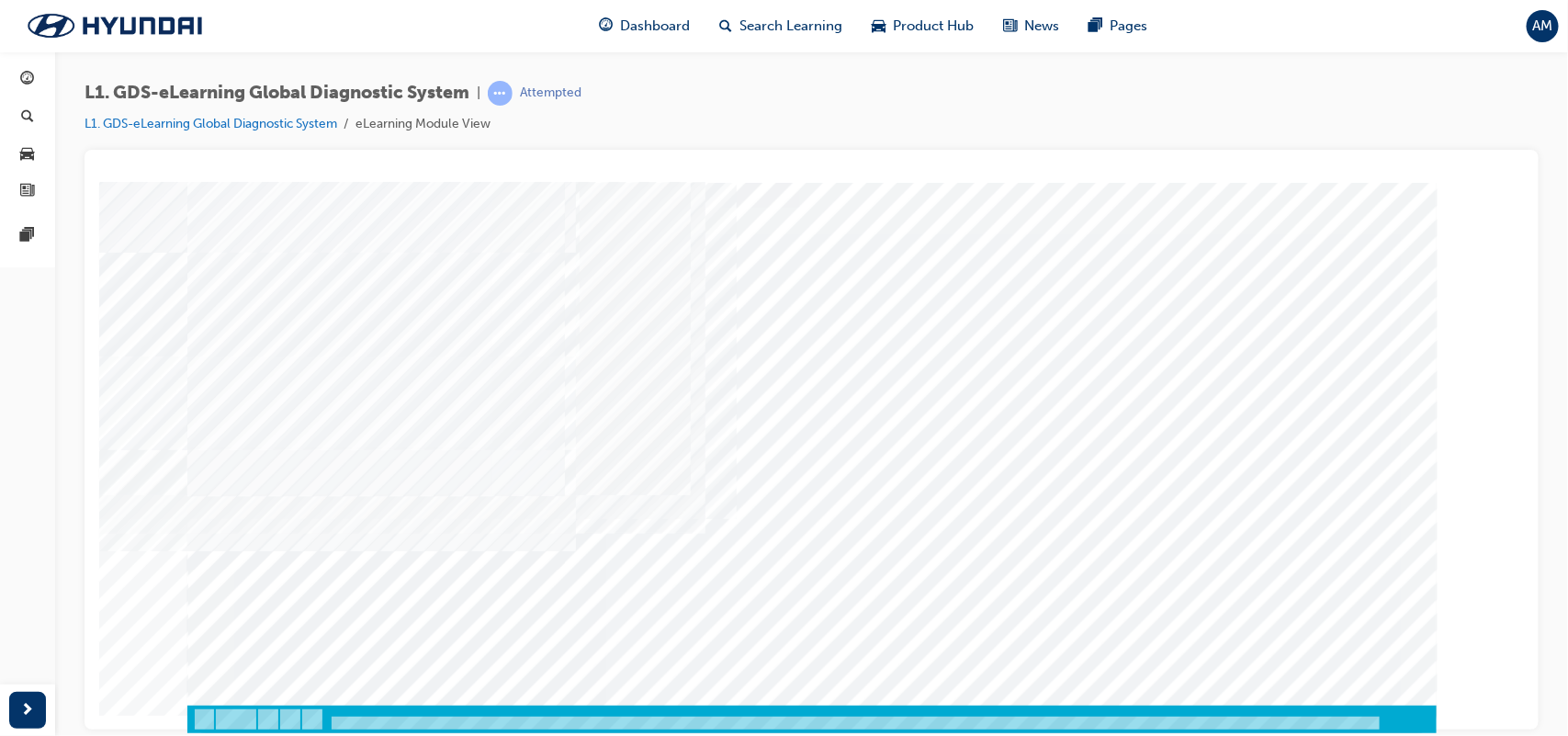 click at bounding box center [209, 6791] 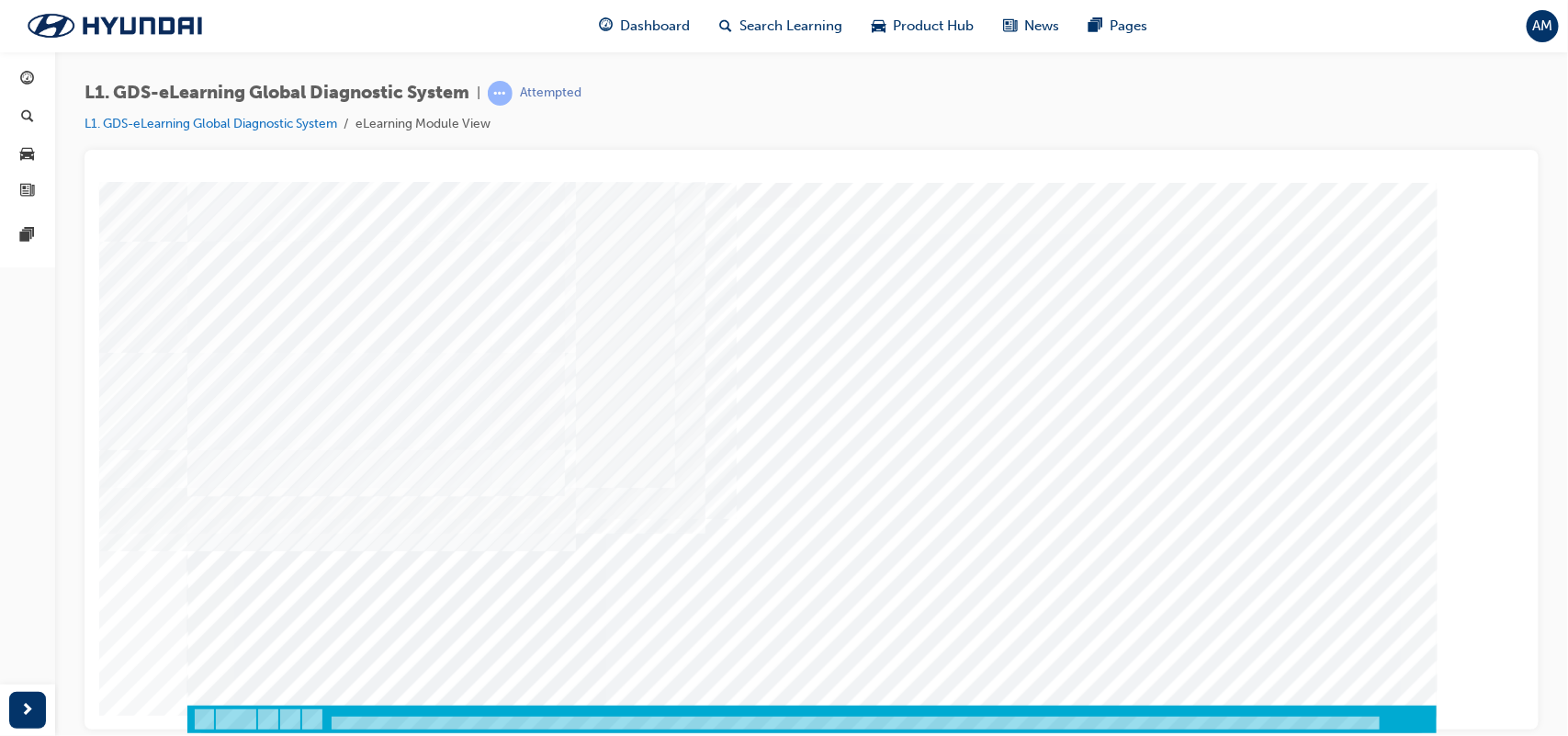 click at bounding box center (209, 6837) 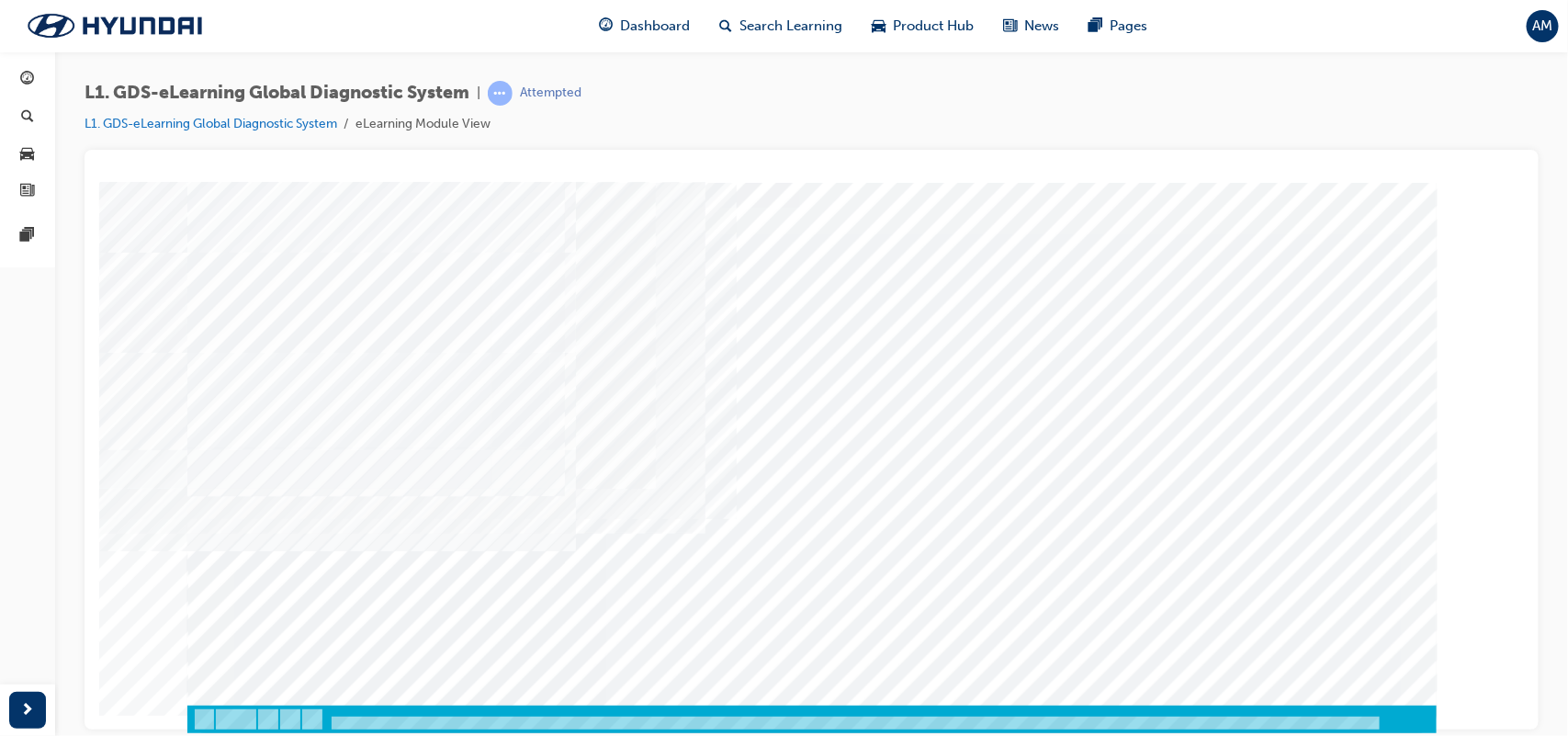 click at bounding box center [251, 3598] 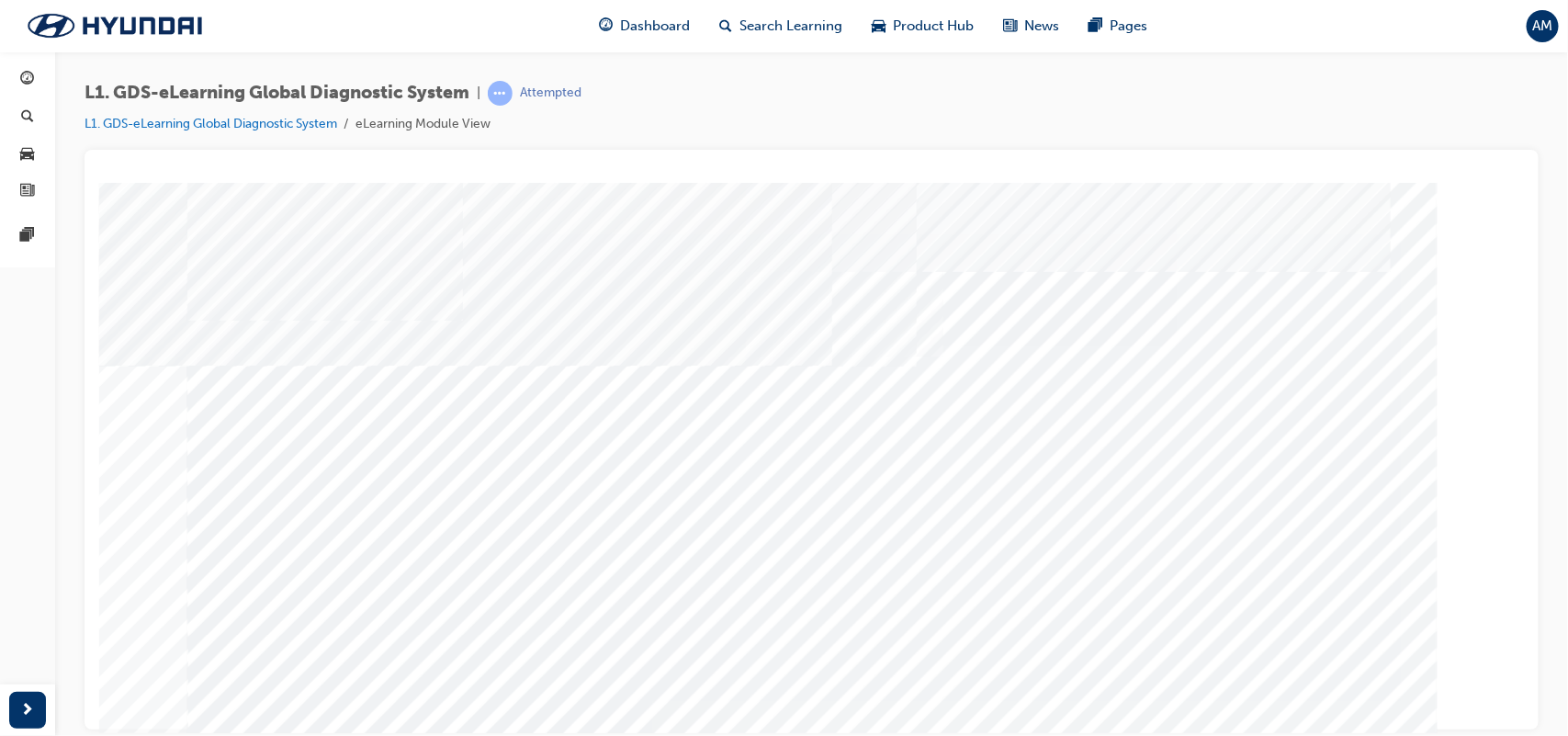 click at bounding box center (209, 5254) 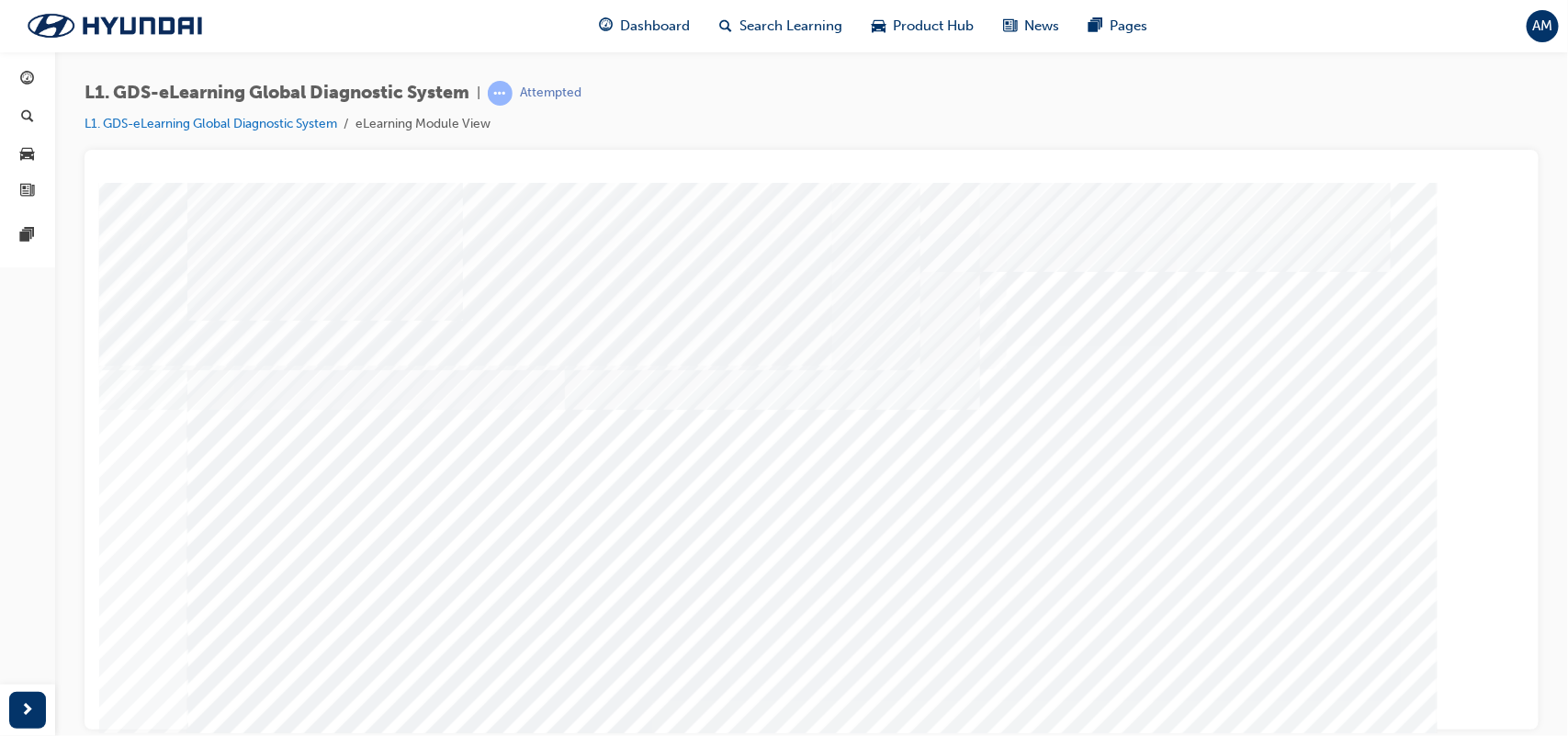 click at bounding box center [209, 8488] 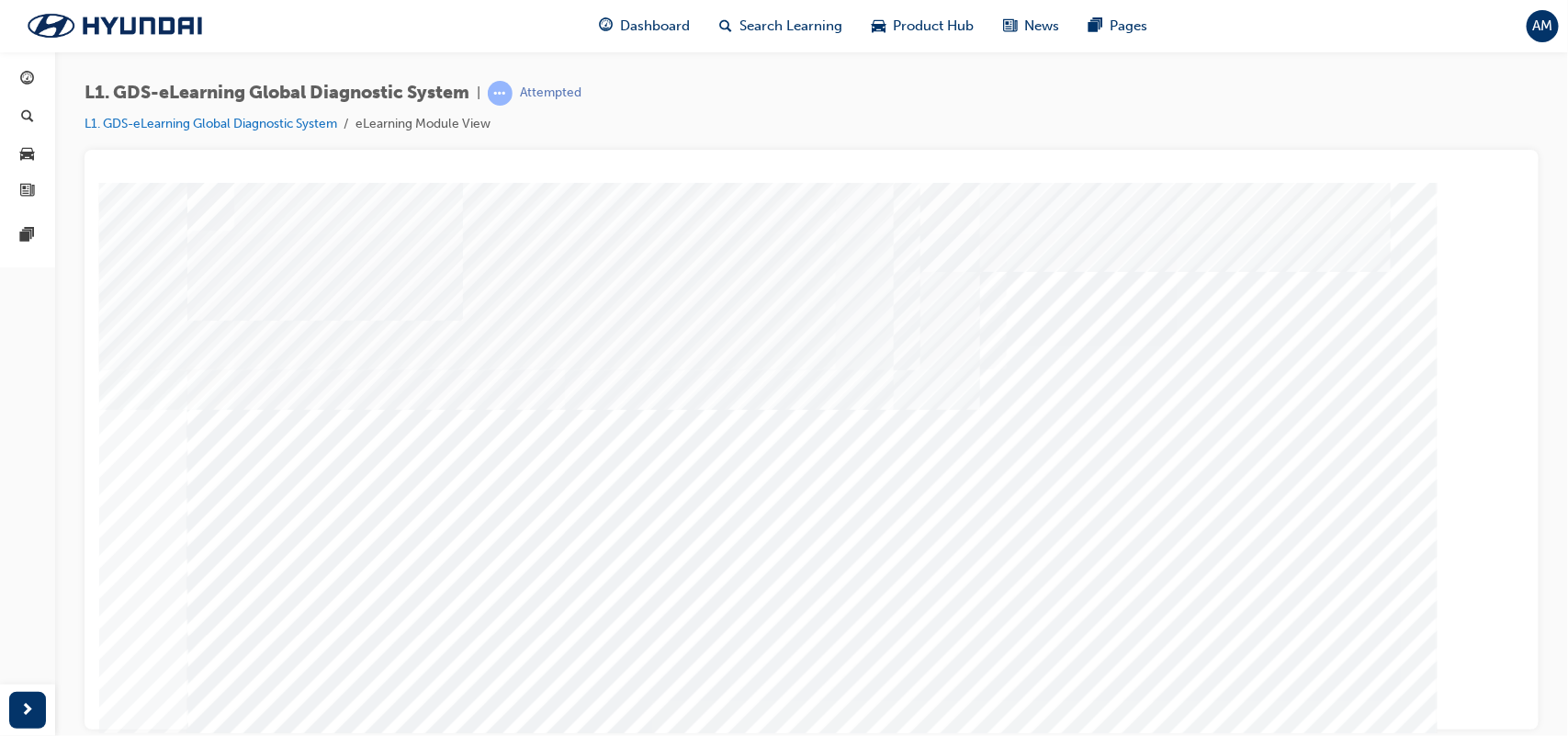 click at bounding box center (209, 8627) 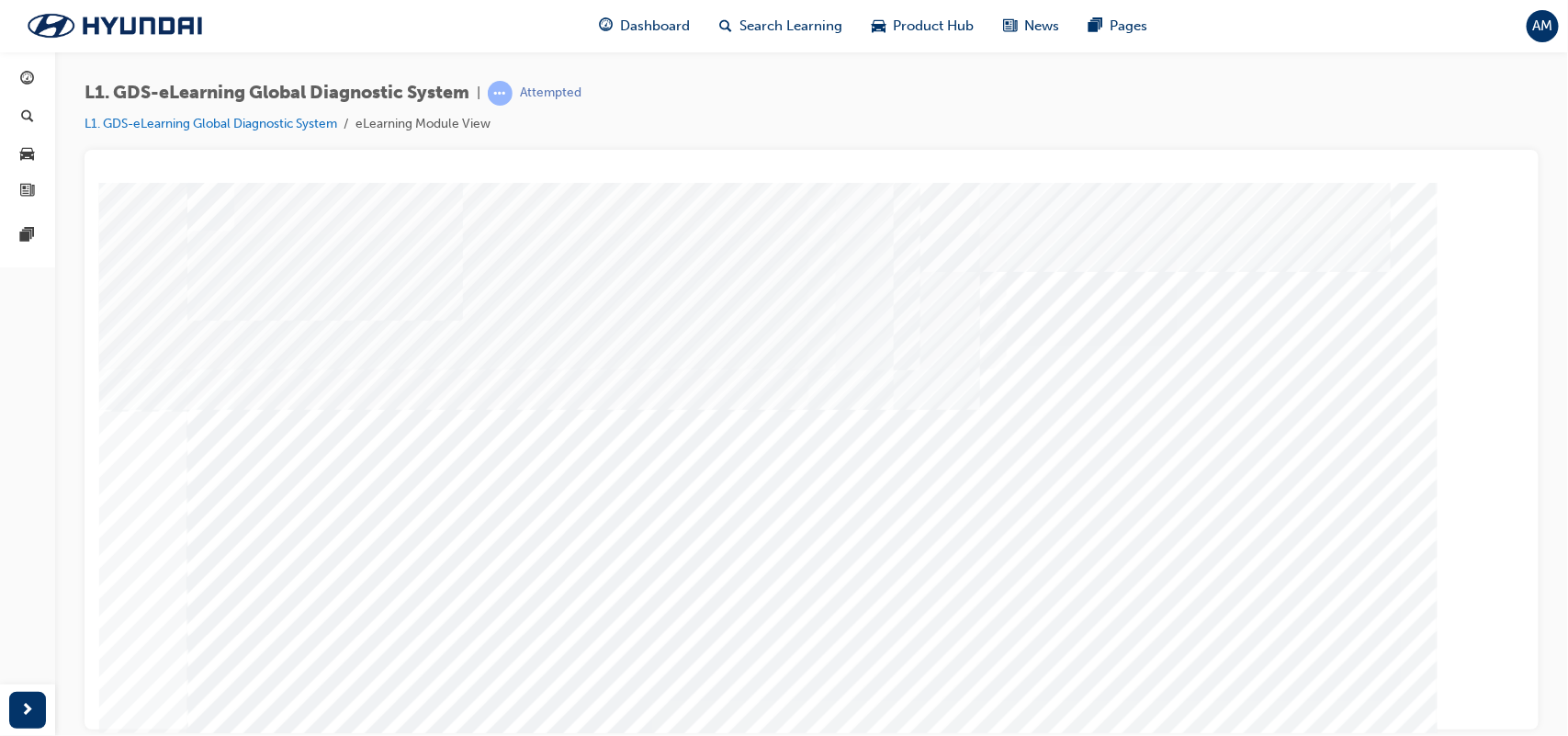 click at bounding box center [209, 7230] 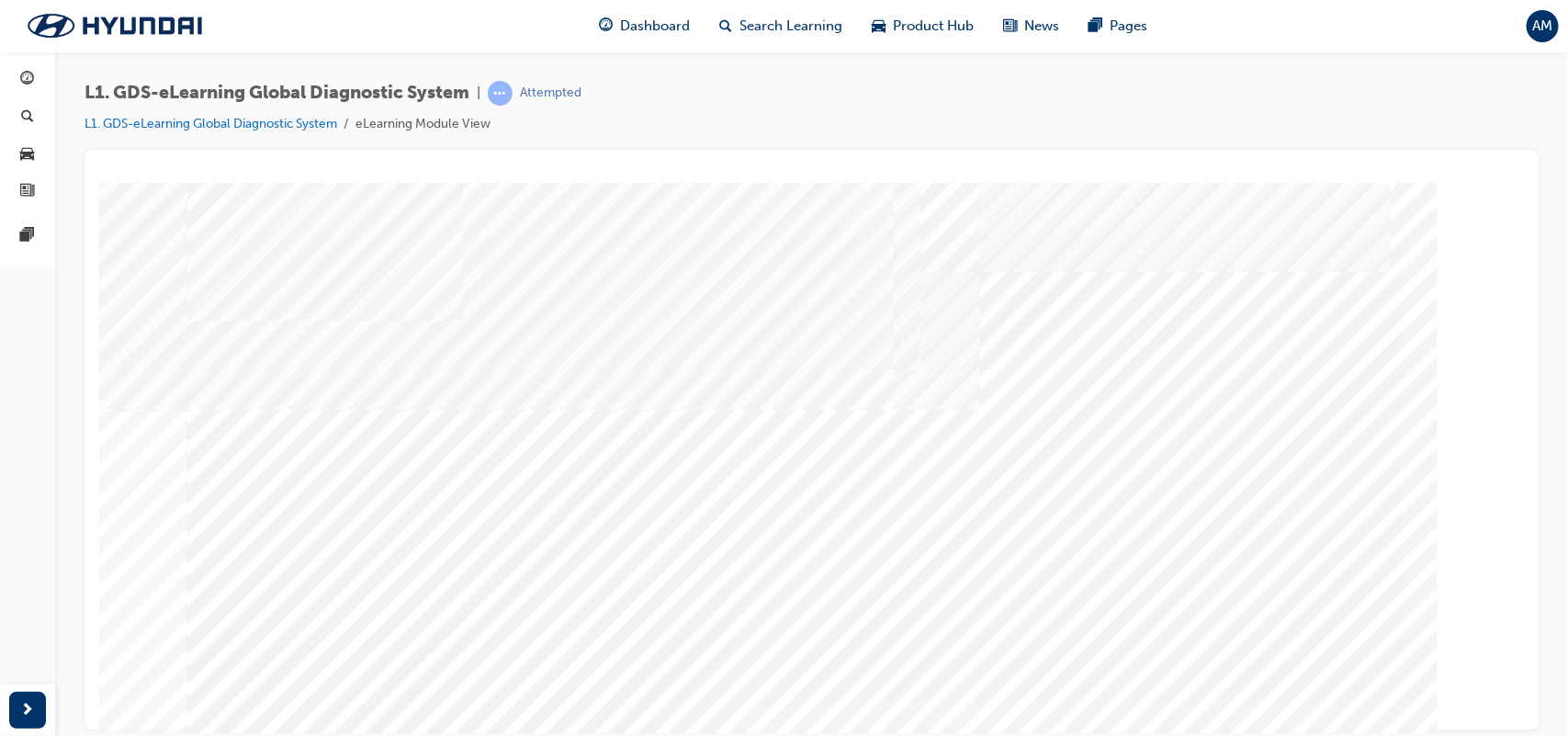 click at bounding box center [209, 7275] 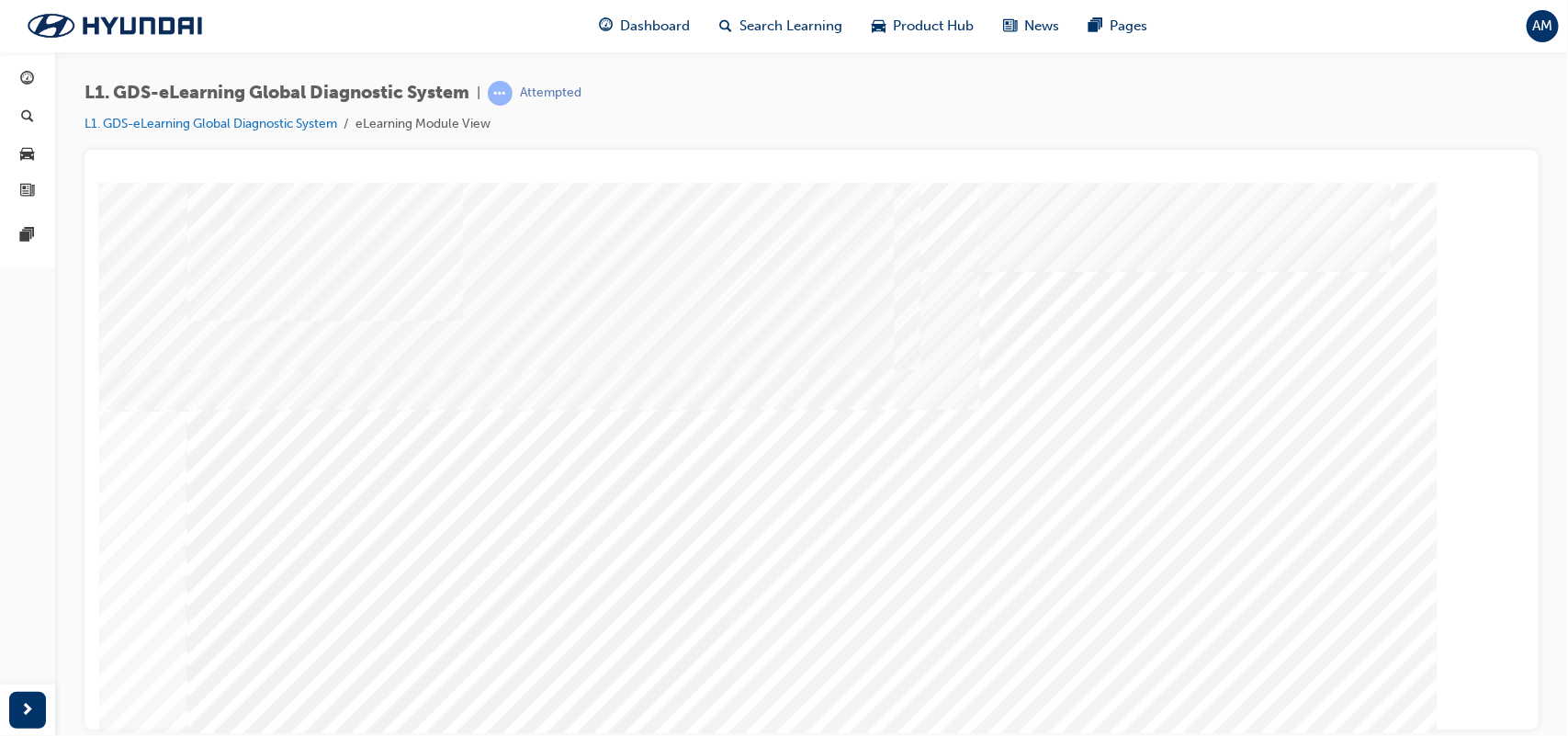 scroll, scrollTop: 139, scrollLeft: 0, axis: vertical 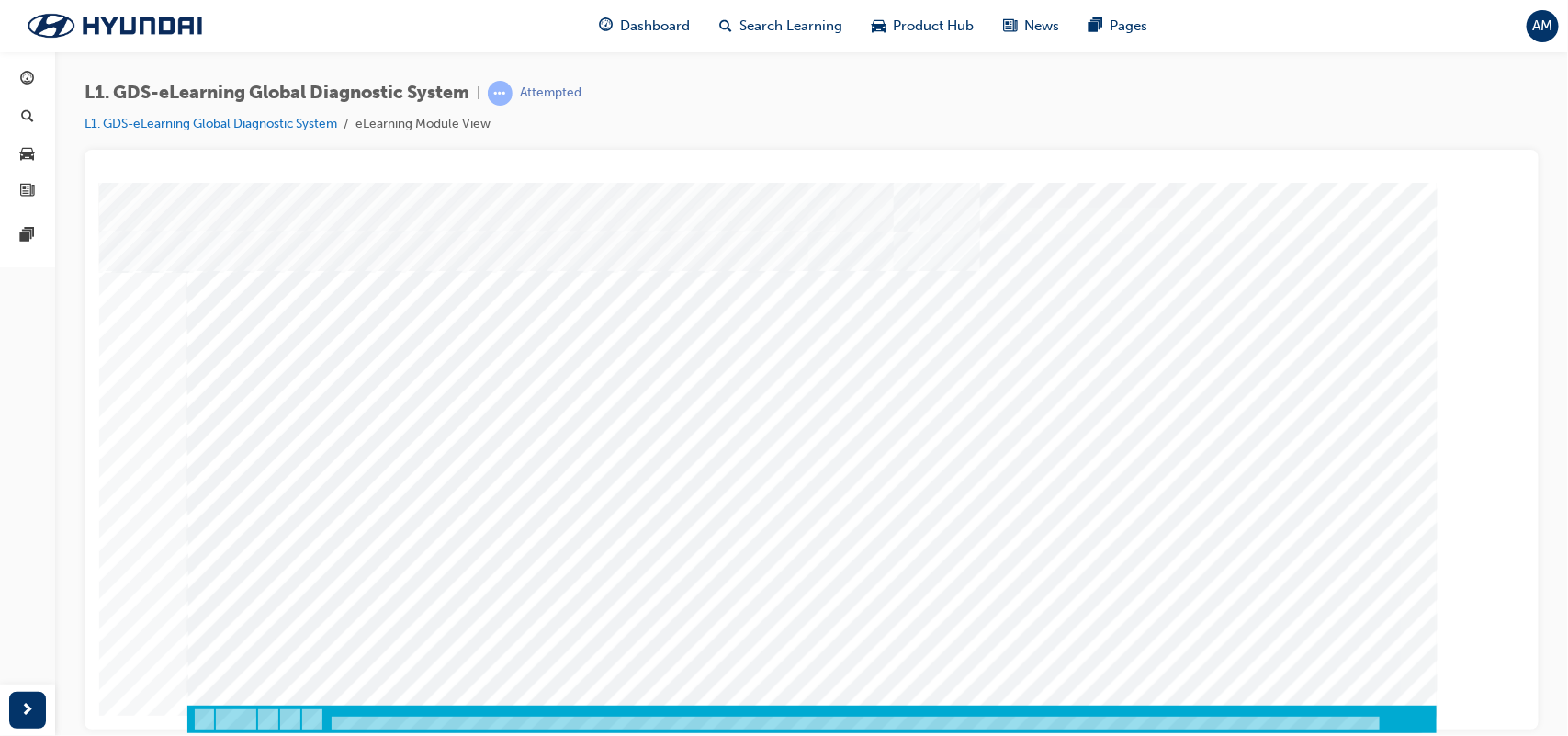 click at bounding box center [251, 7047] 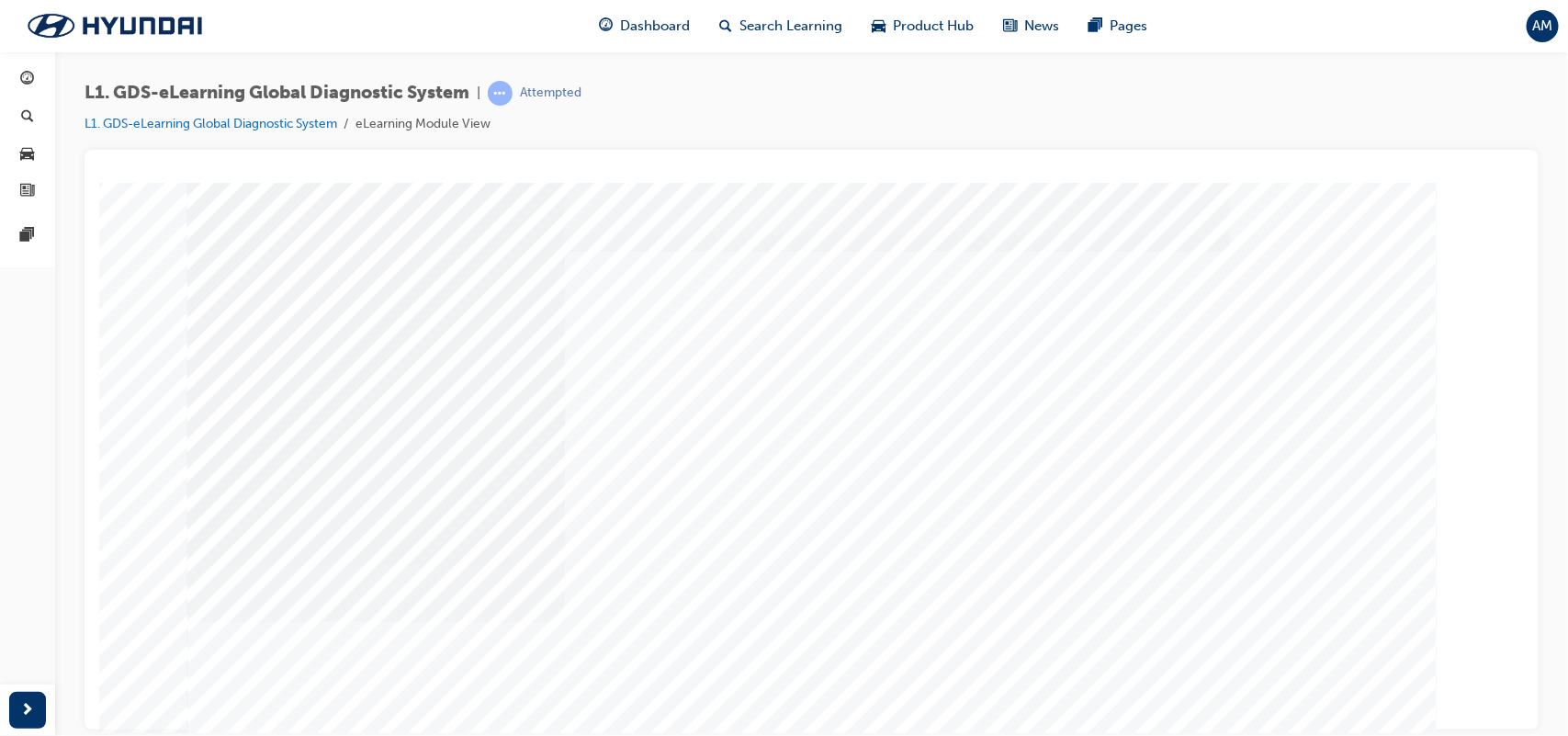 scroll, scrollTop: 139, scrollLeft: 0, axis: vertical 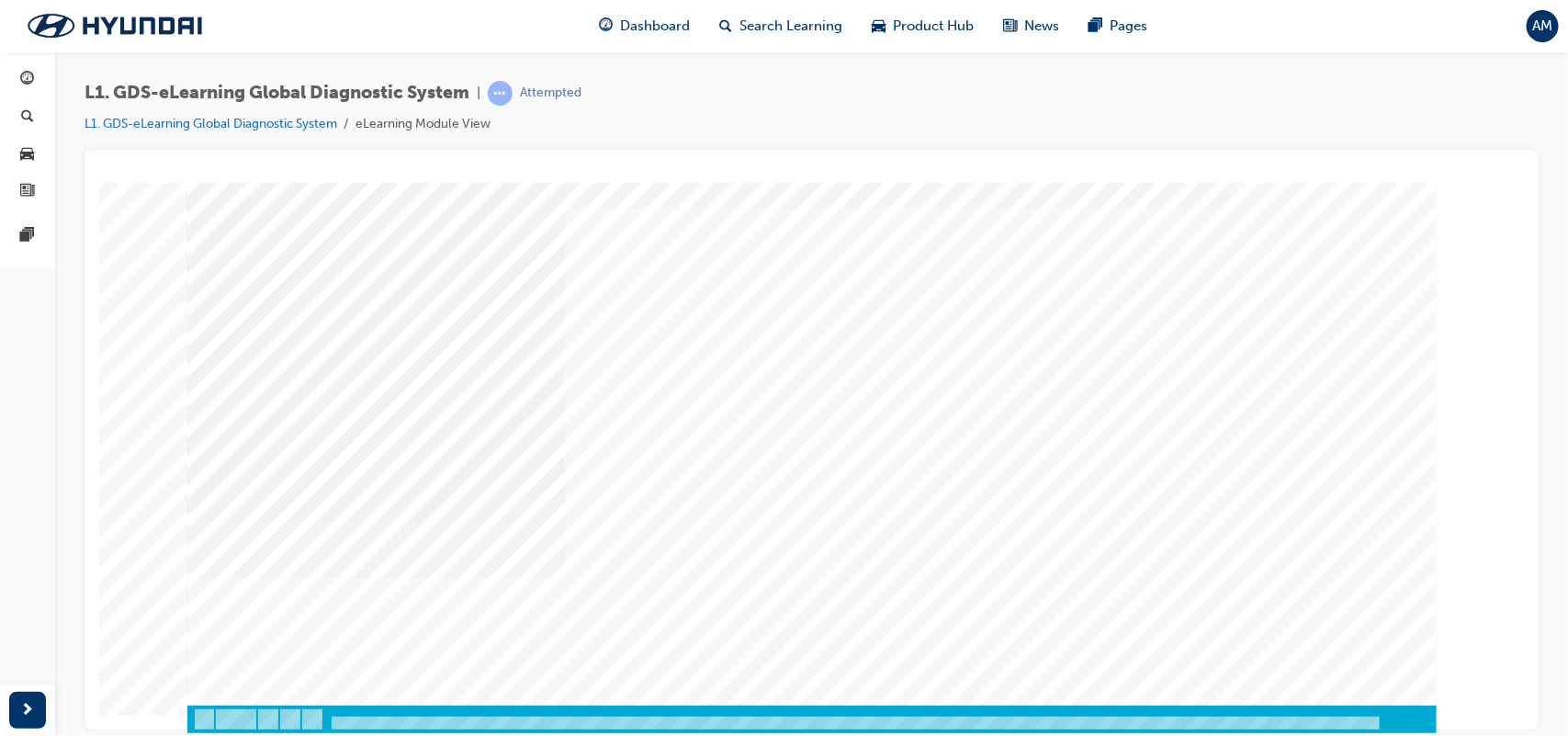 click at bounding box center [376, 4093] 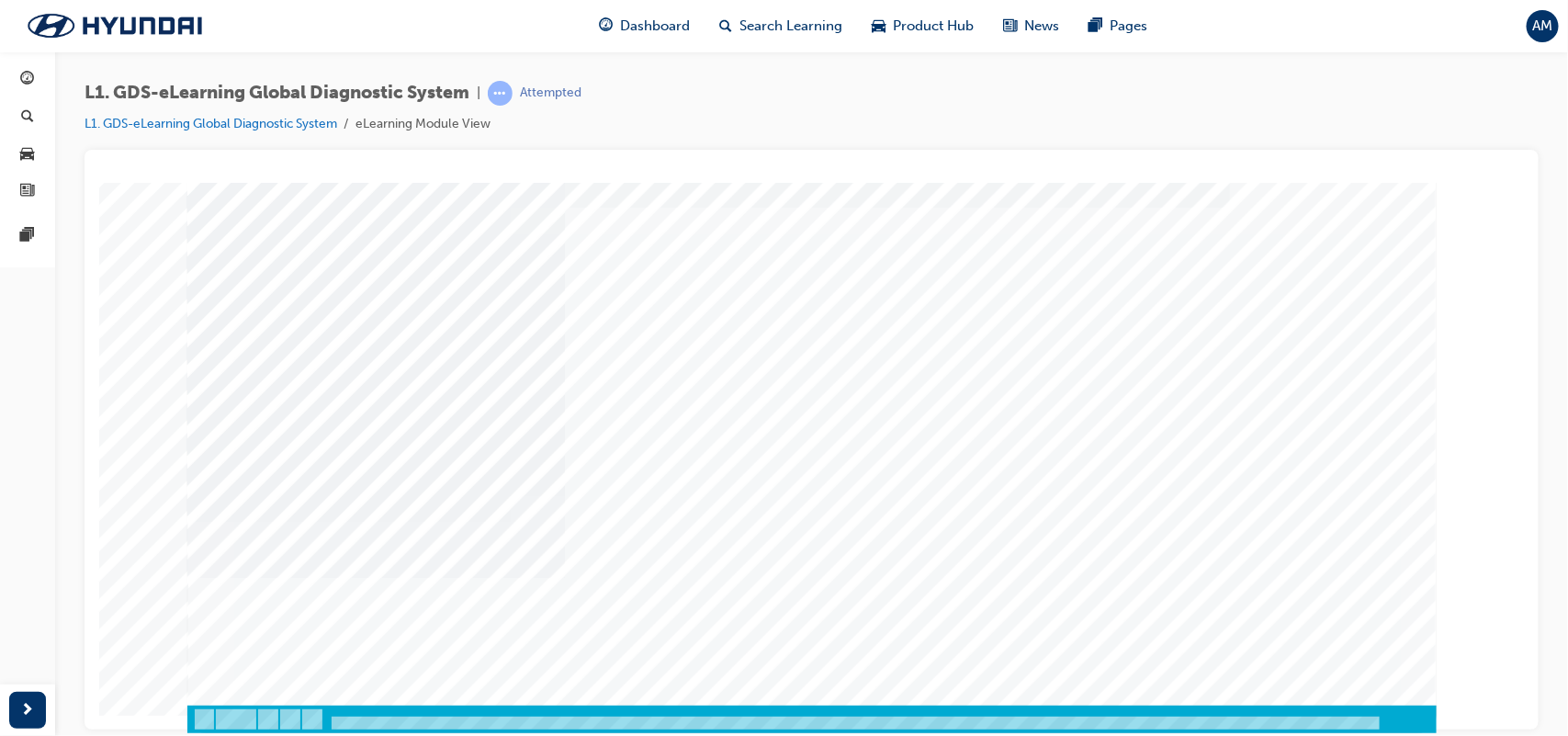 click at bounding box center [251, 3295] 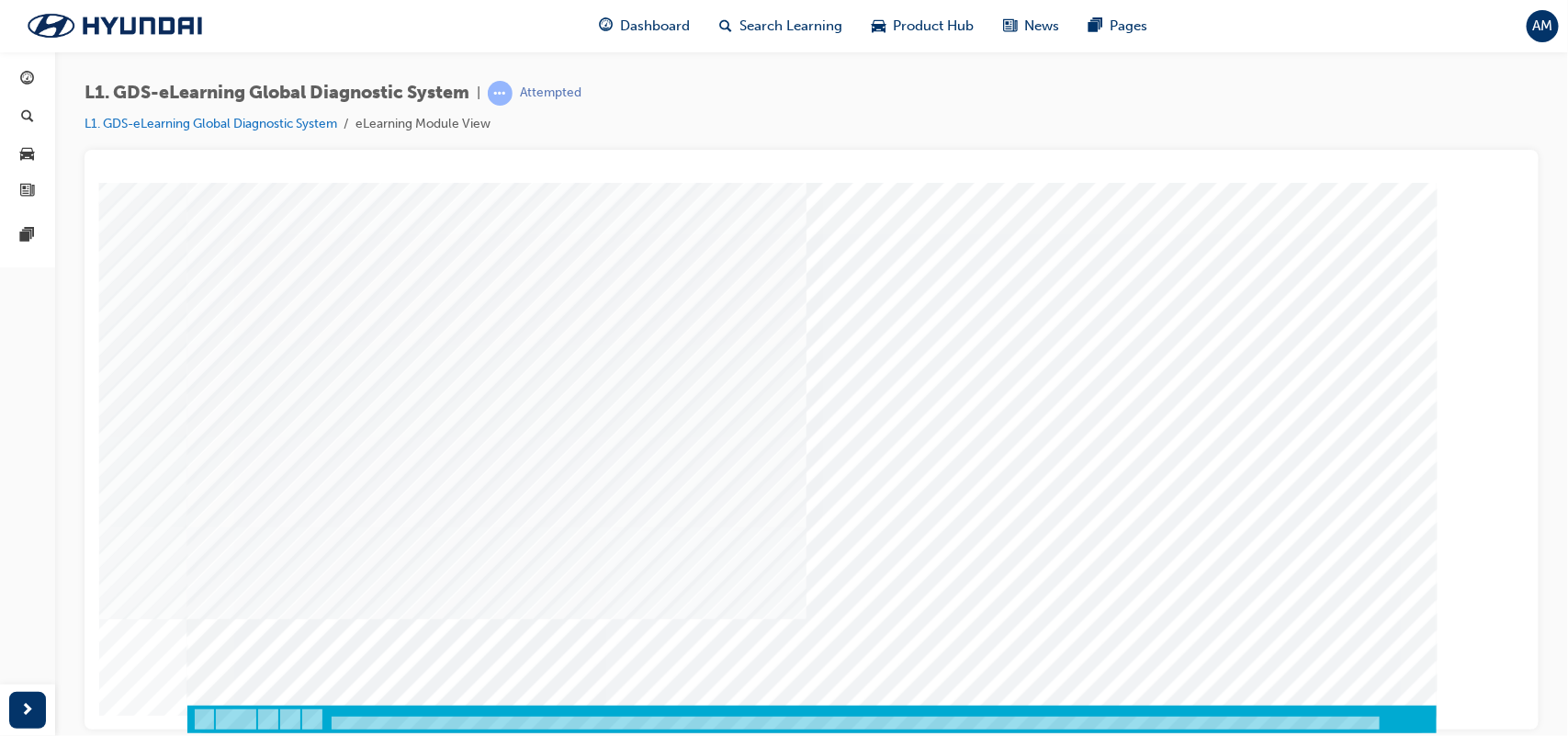 scroll, scrollTop: 0, scrollLeft: 0, axis: both 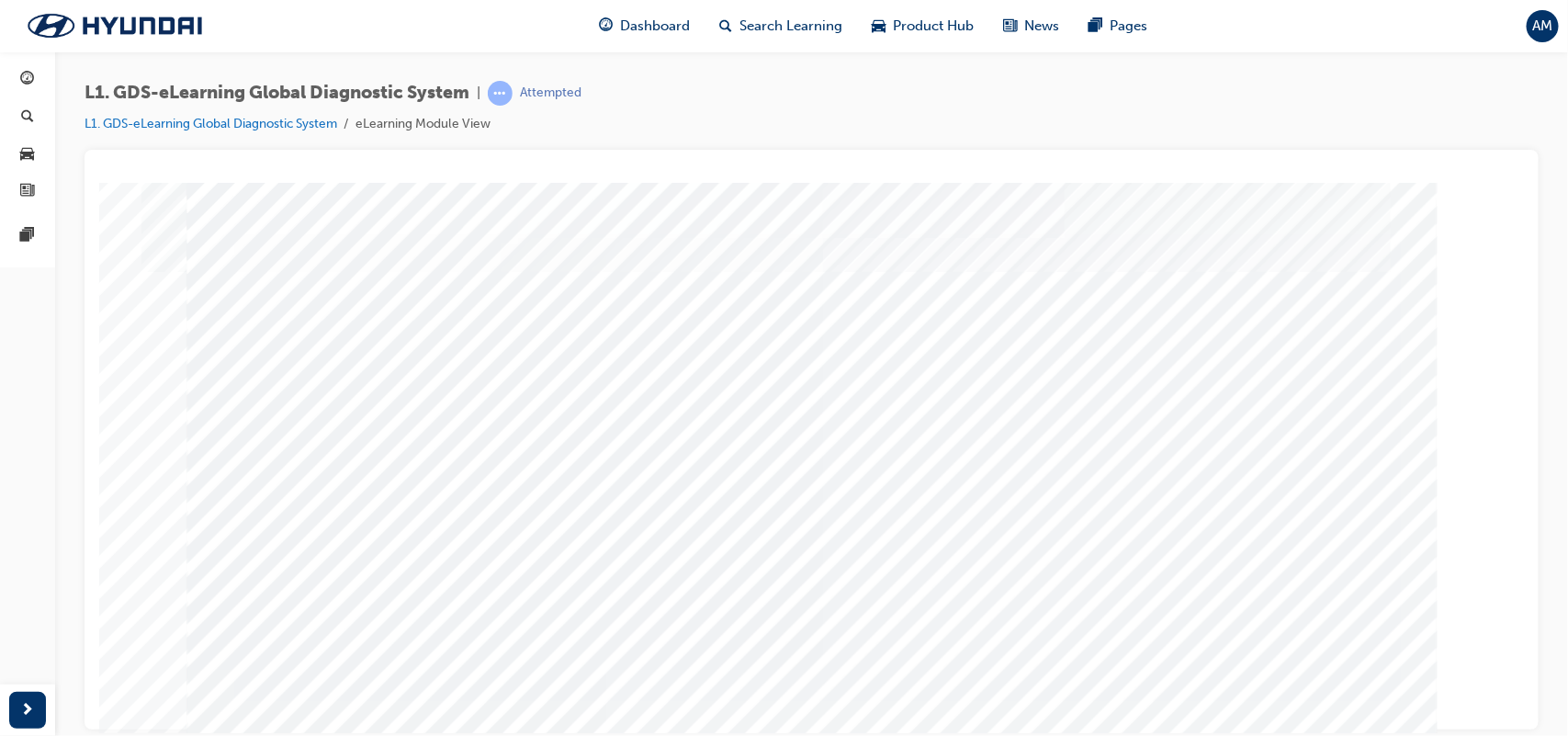 drag, startPoint x: 861, startPoint y: 547, endPoint x: 846, endPoint y: 597, distance: 52.201533 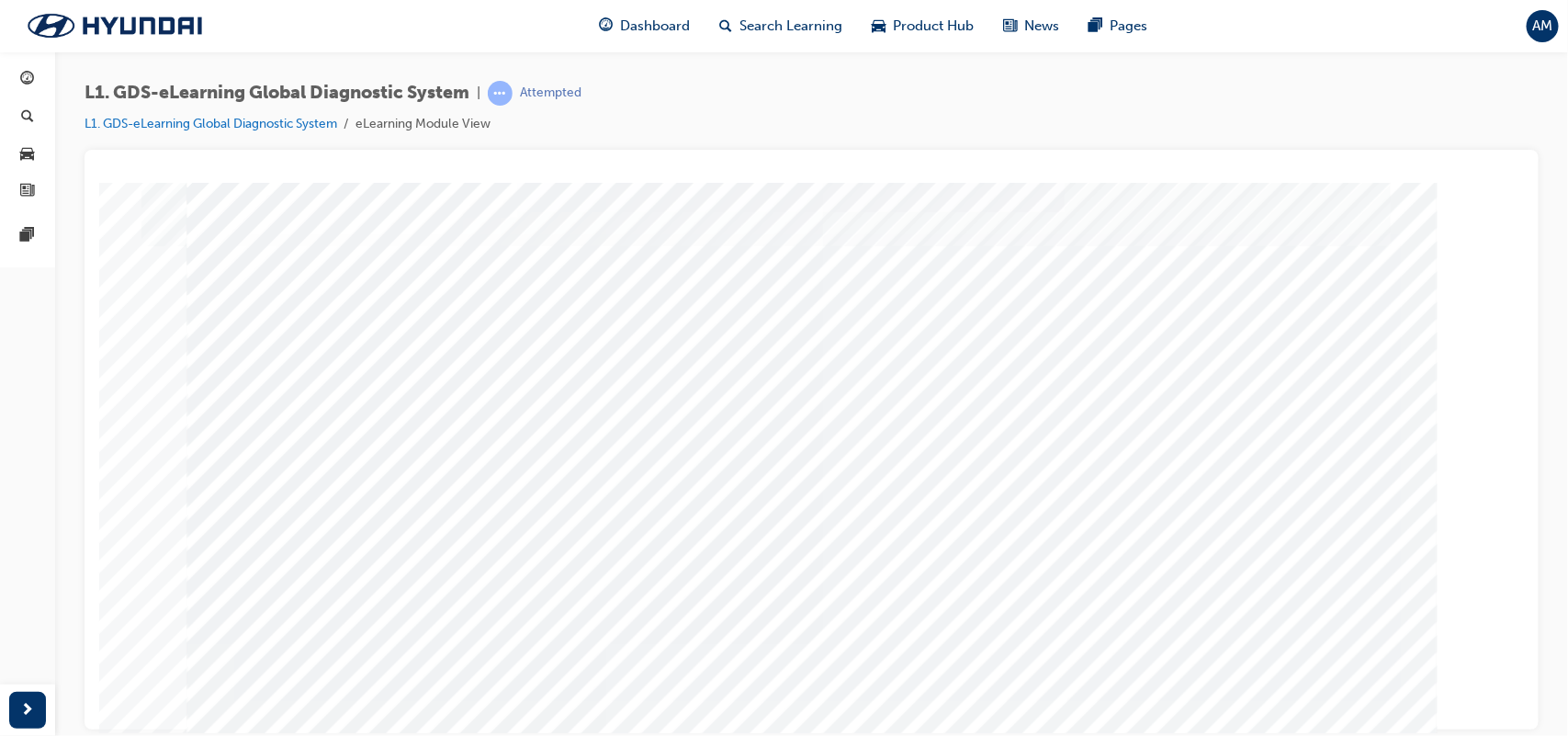scroll, scrollTop: 139, scrollLeft: 0, axis: vertical 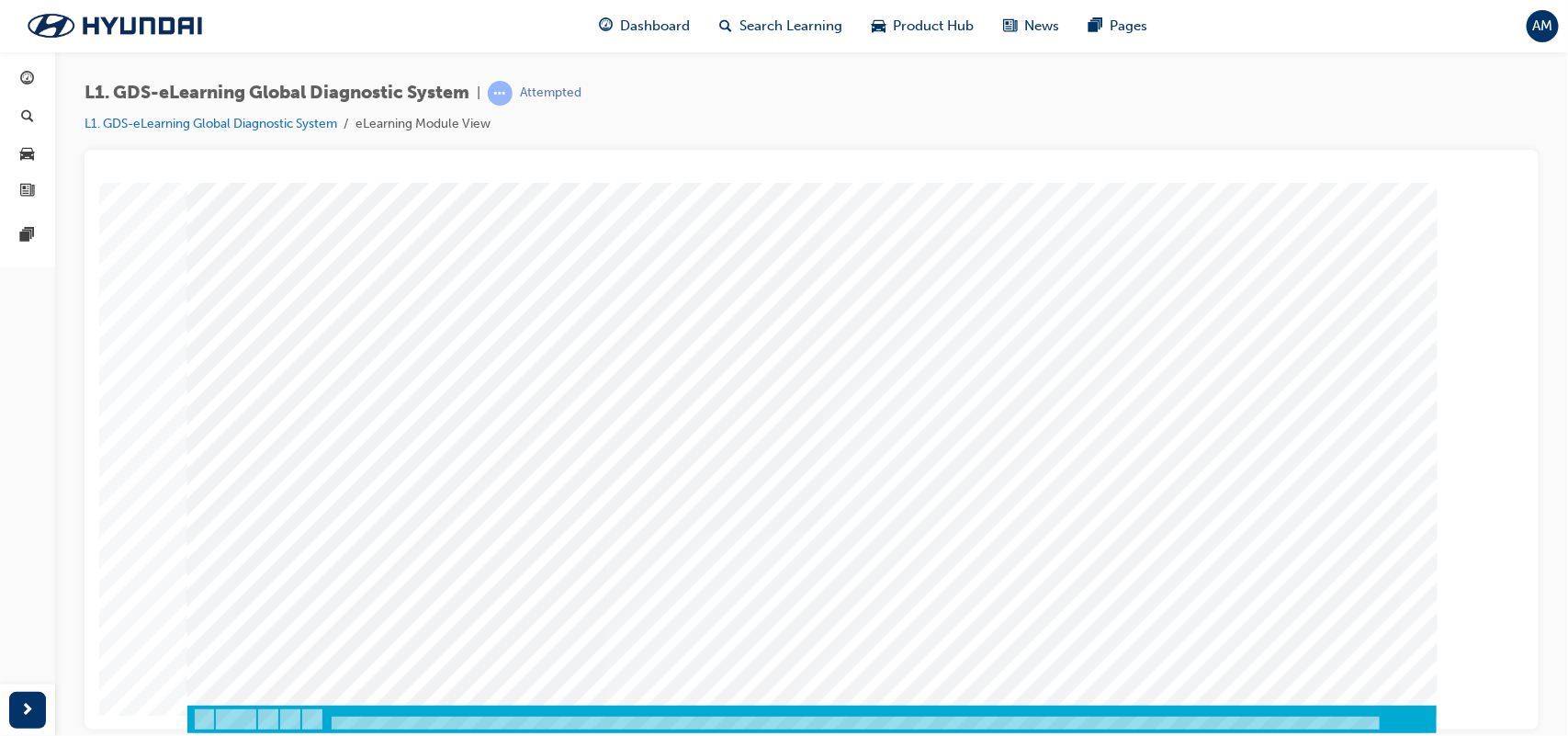 click at bounding box center [251, 2050] 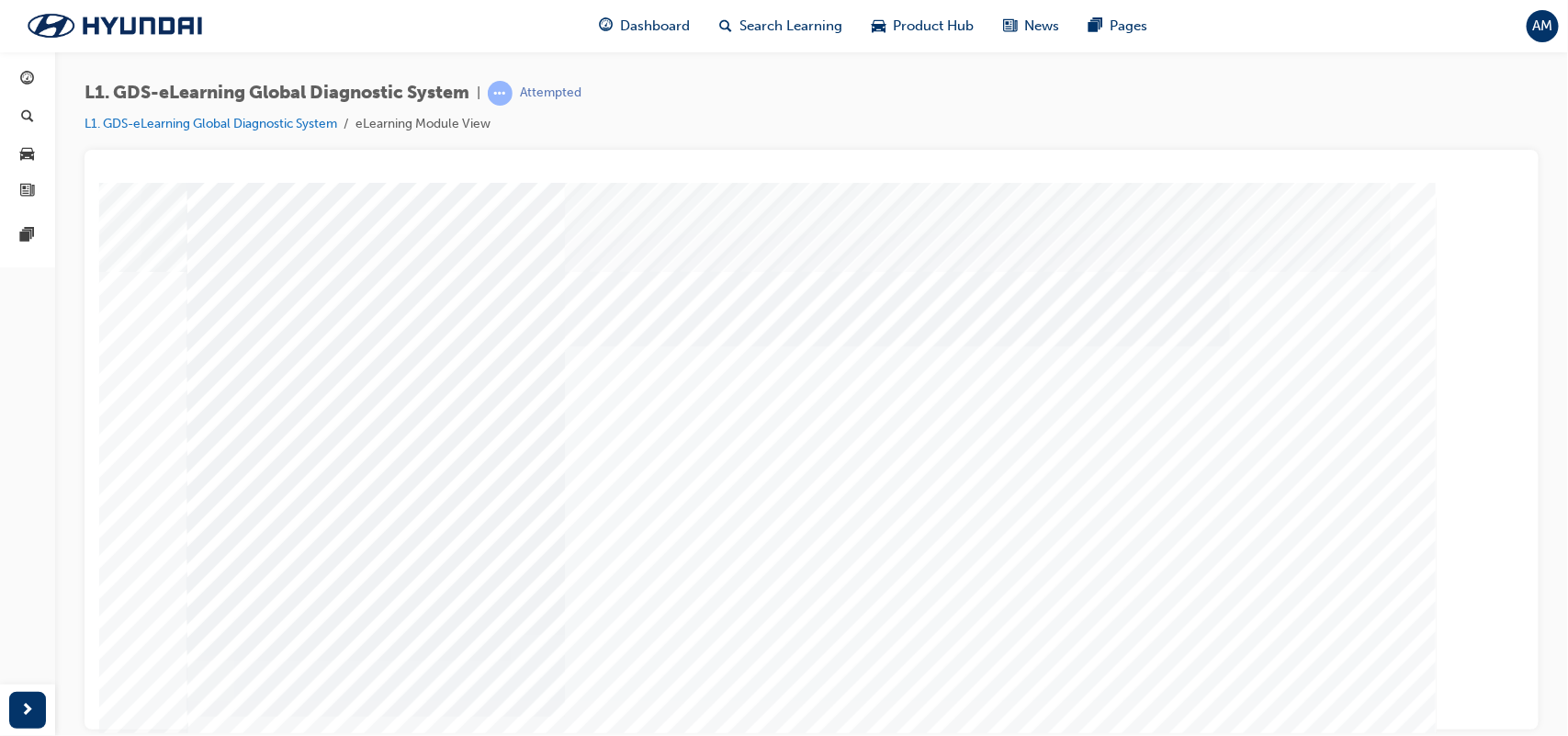 scroll, scrollTop: 139, scrollLeft: 0, axis: vertical 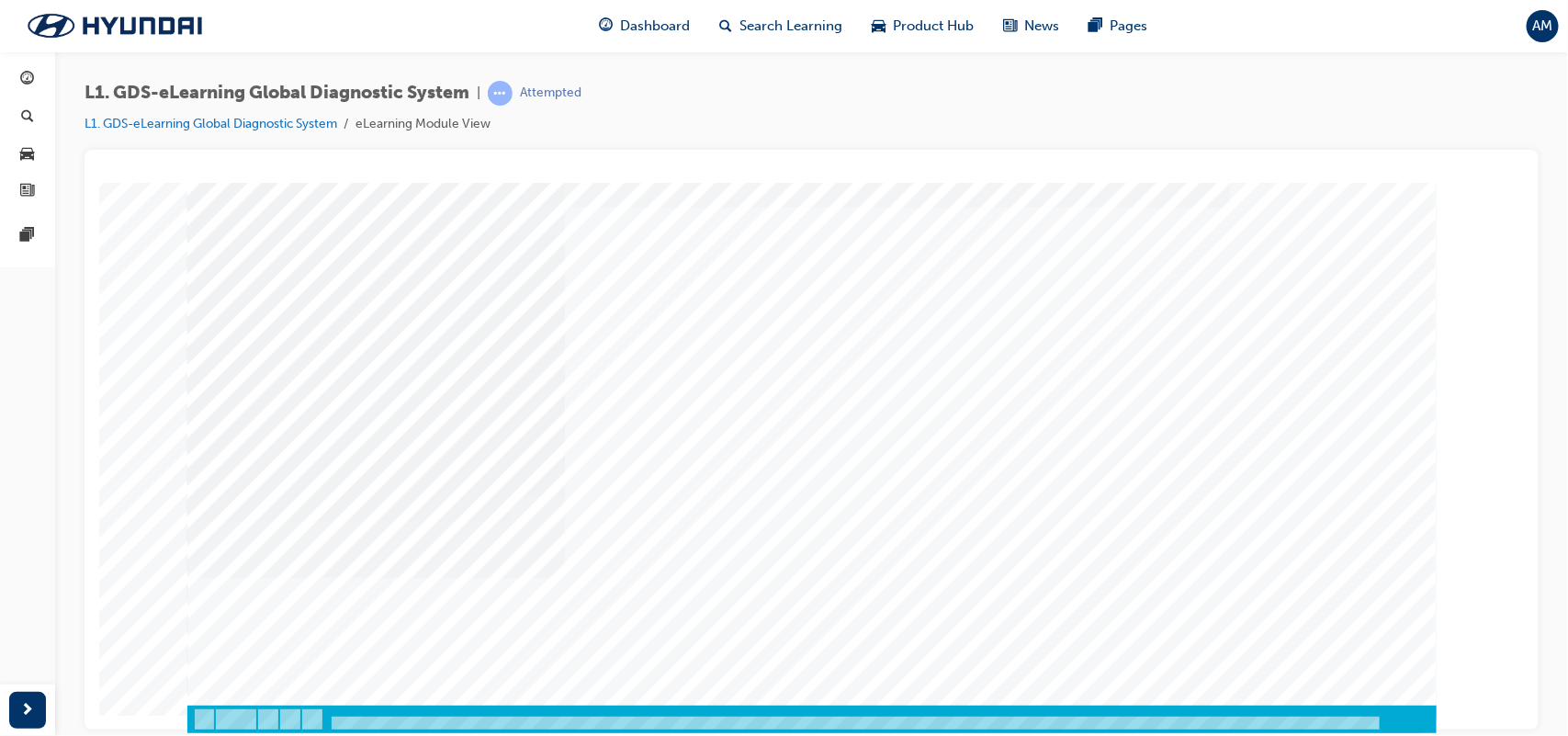 click at bounding box center (251, 3203) 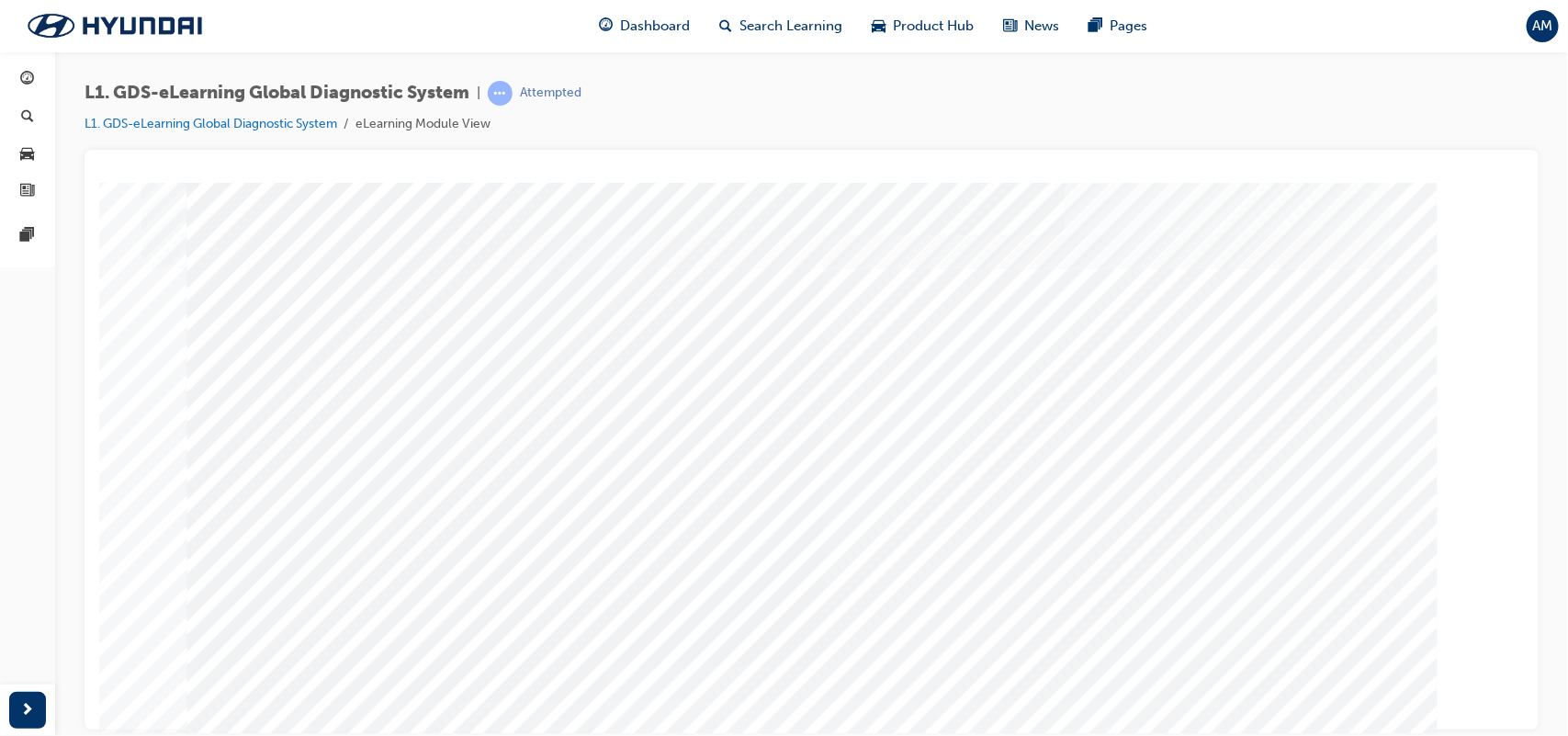 scroll, scrollTop: 139, scrollLeft: 0, axis: vertical 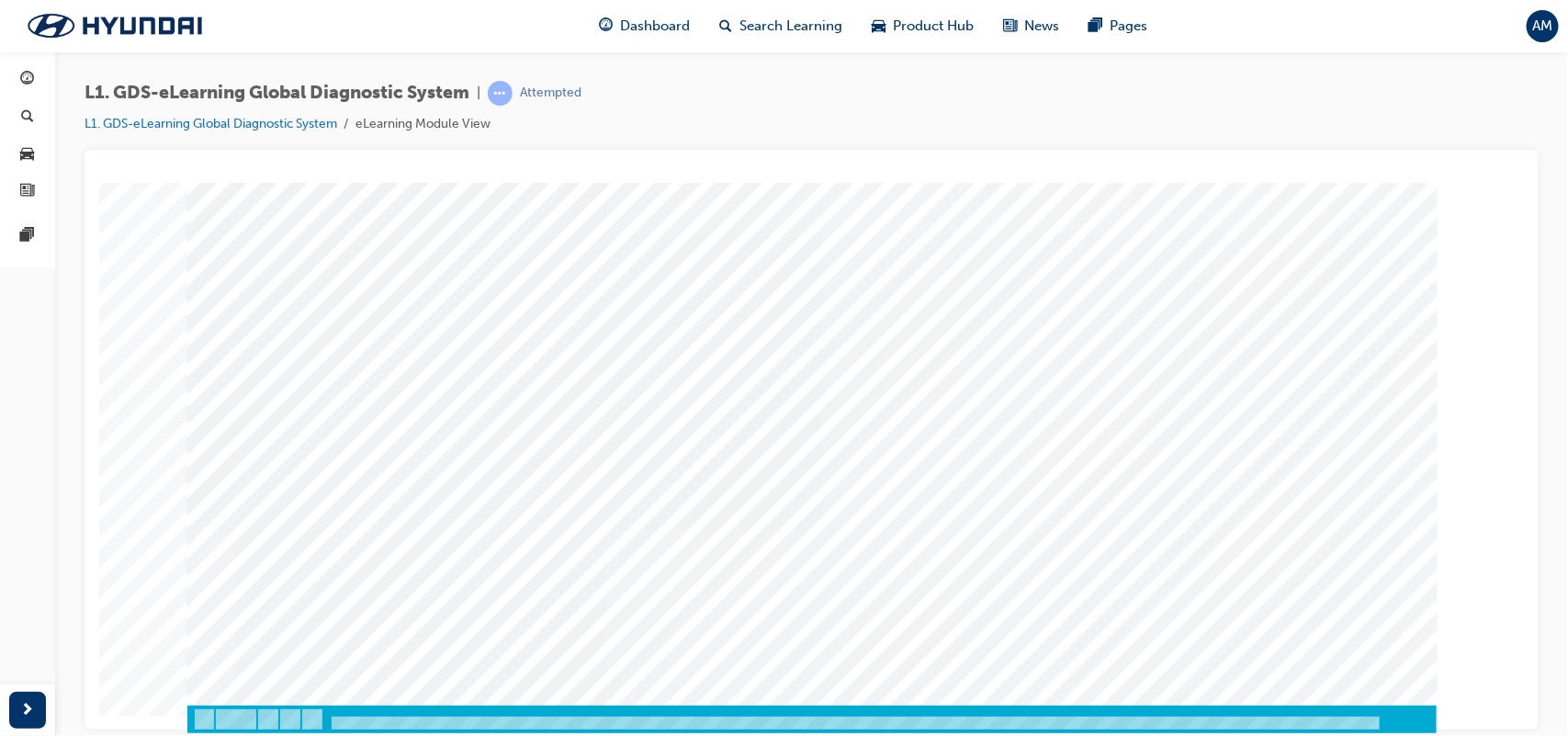 click at bounding box center [266, 5341] 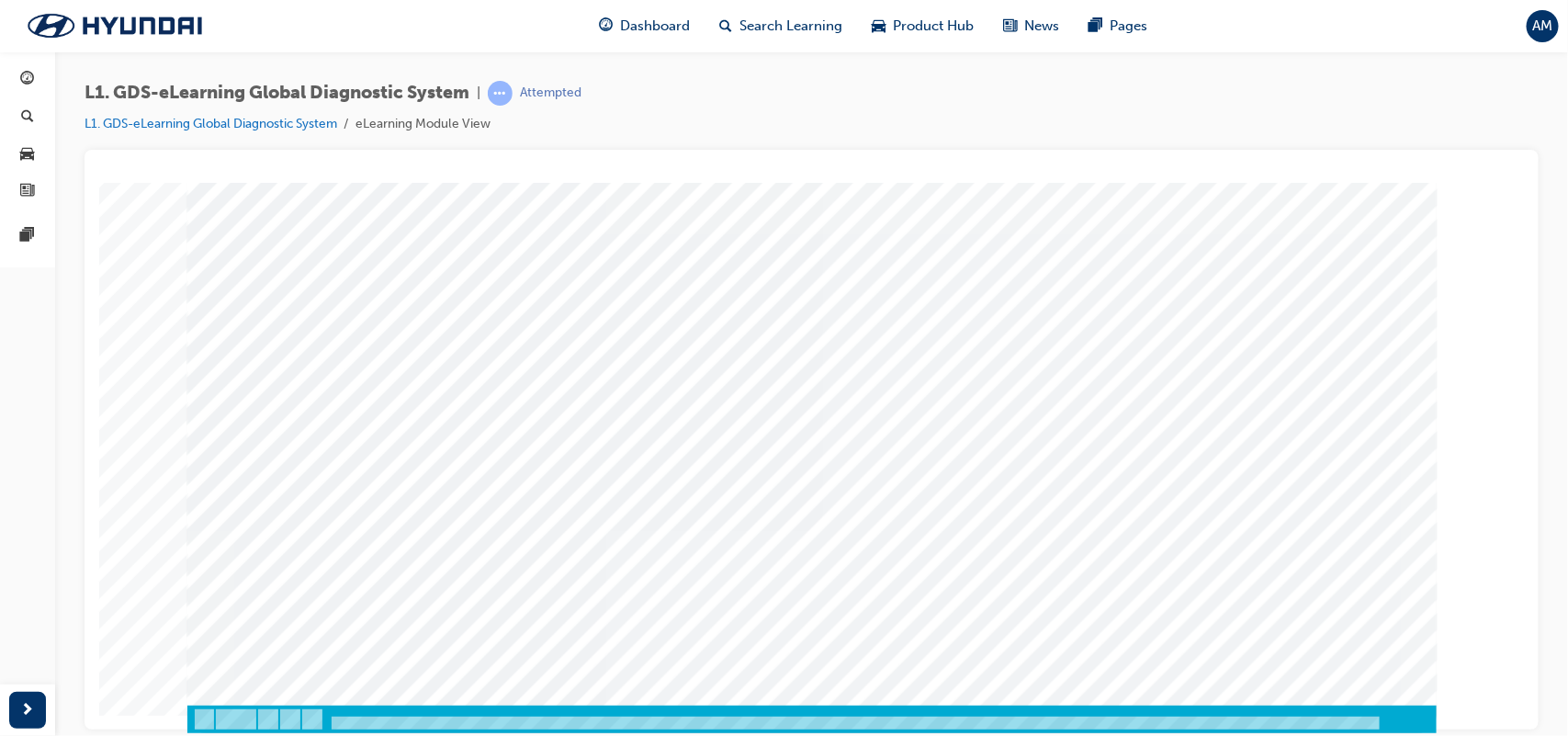 click at bounding box center (251, 2091) 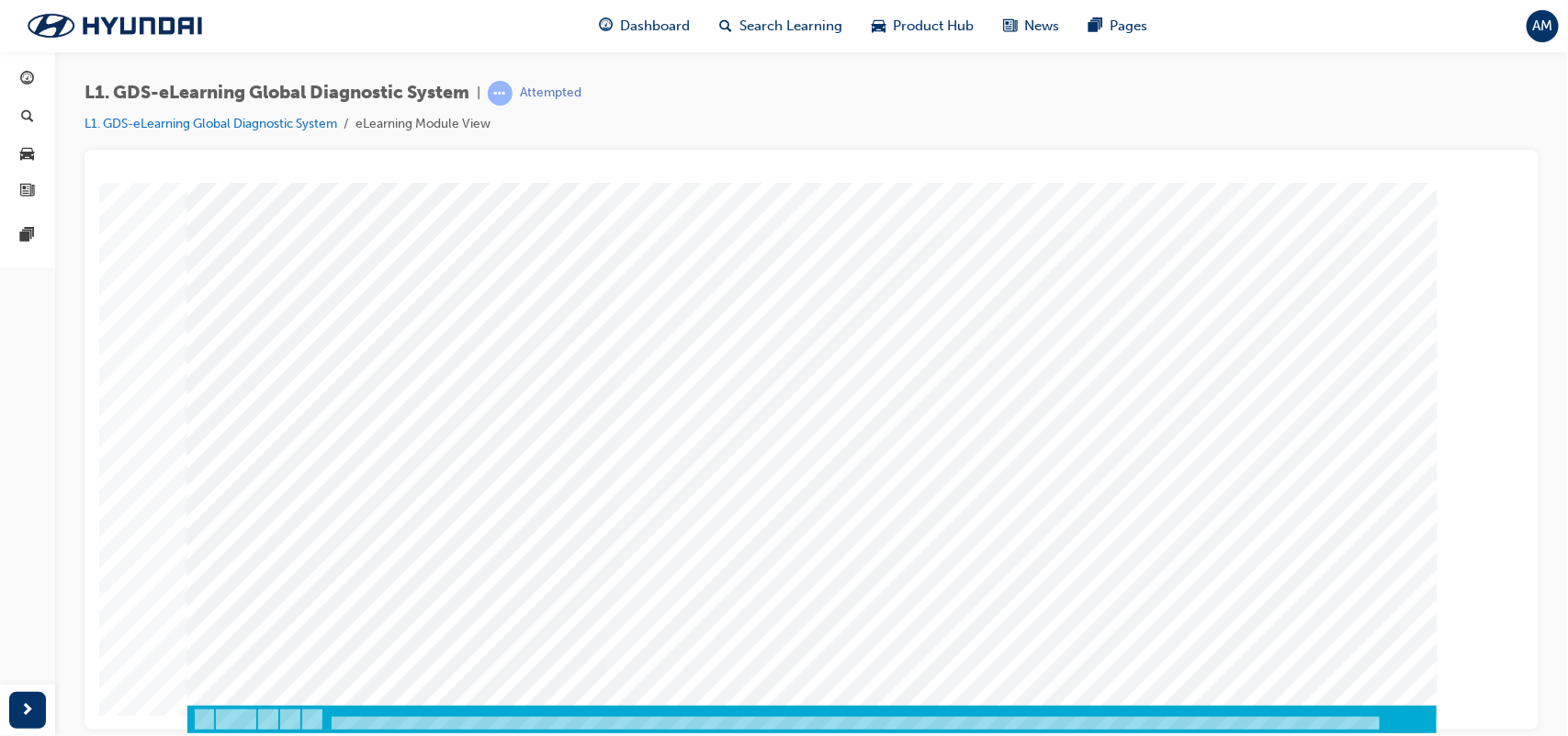 scroll, scrollTop: 116, scrollLeft: 0, axis: vertical 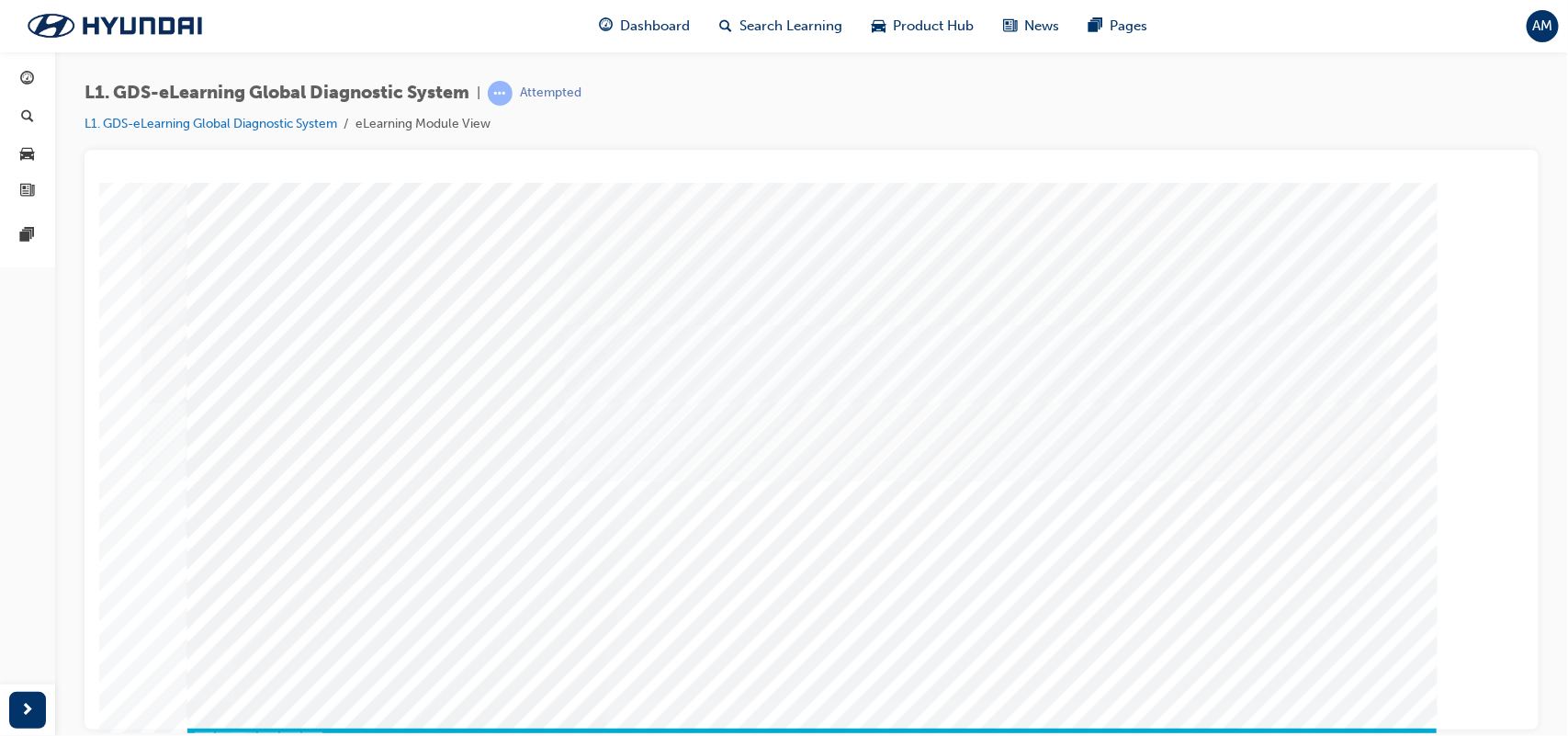 click at bounding box center [376, 4981] 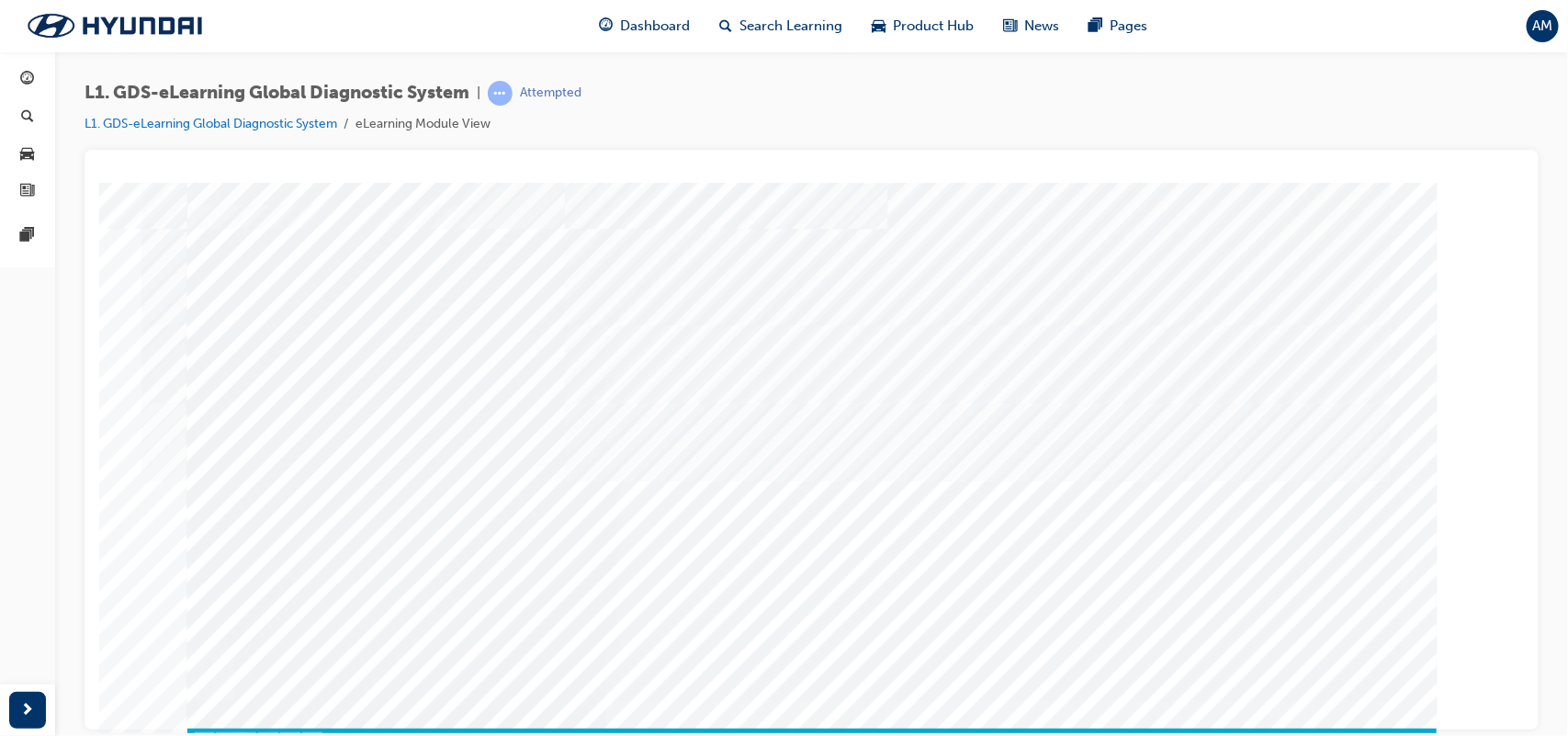 click at bounding box center (209, 4963) 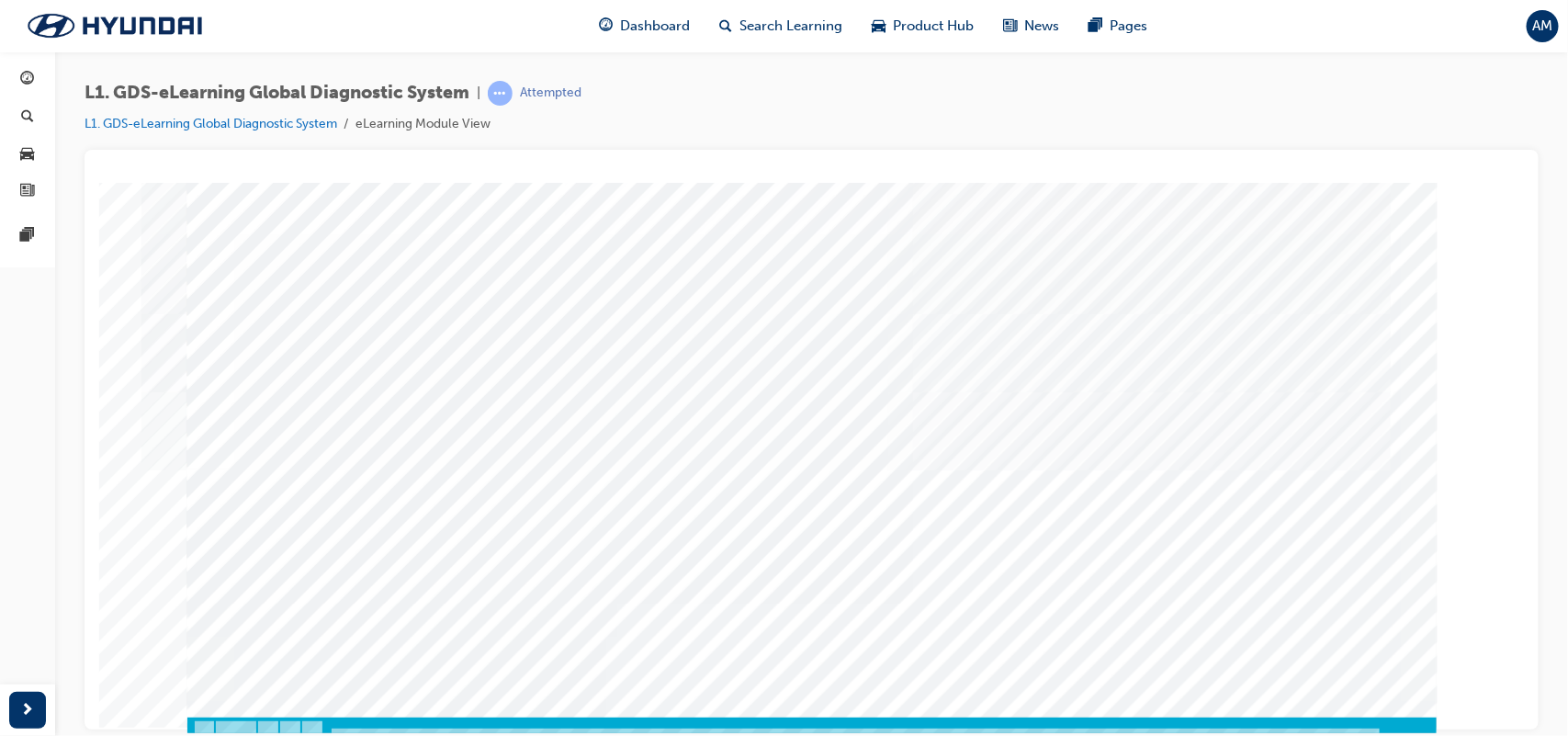 scroll, scrollTop: 0, scrollLeft: 0, axis: both 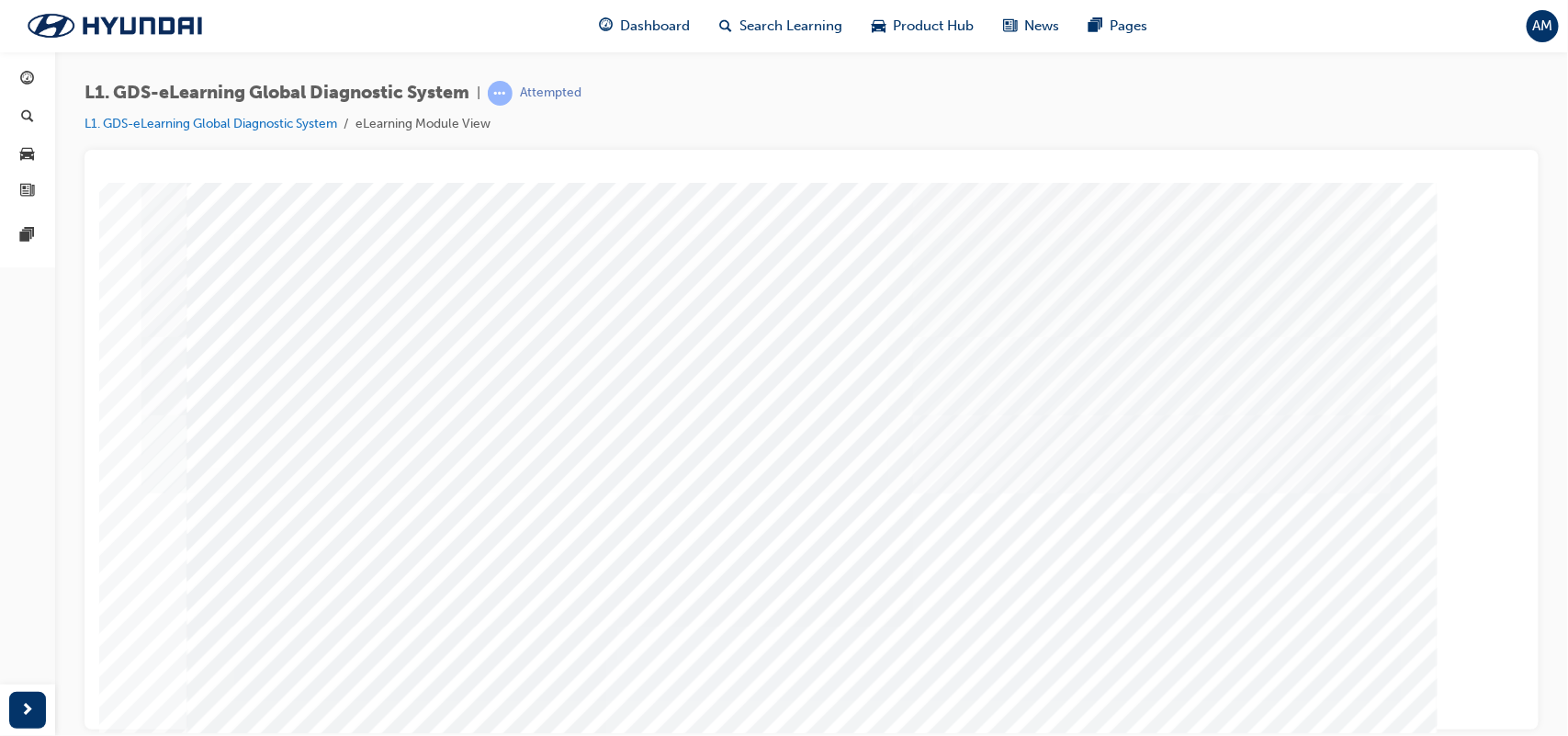 drag, startPoint x: 906, startPoint y: 455, endPoint x: 1333, endPoint y: 667, distance: 476.73158 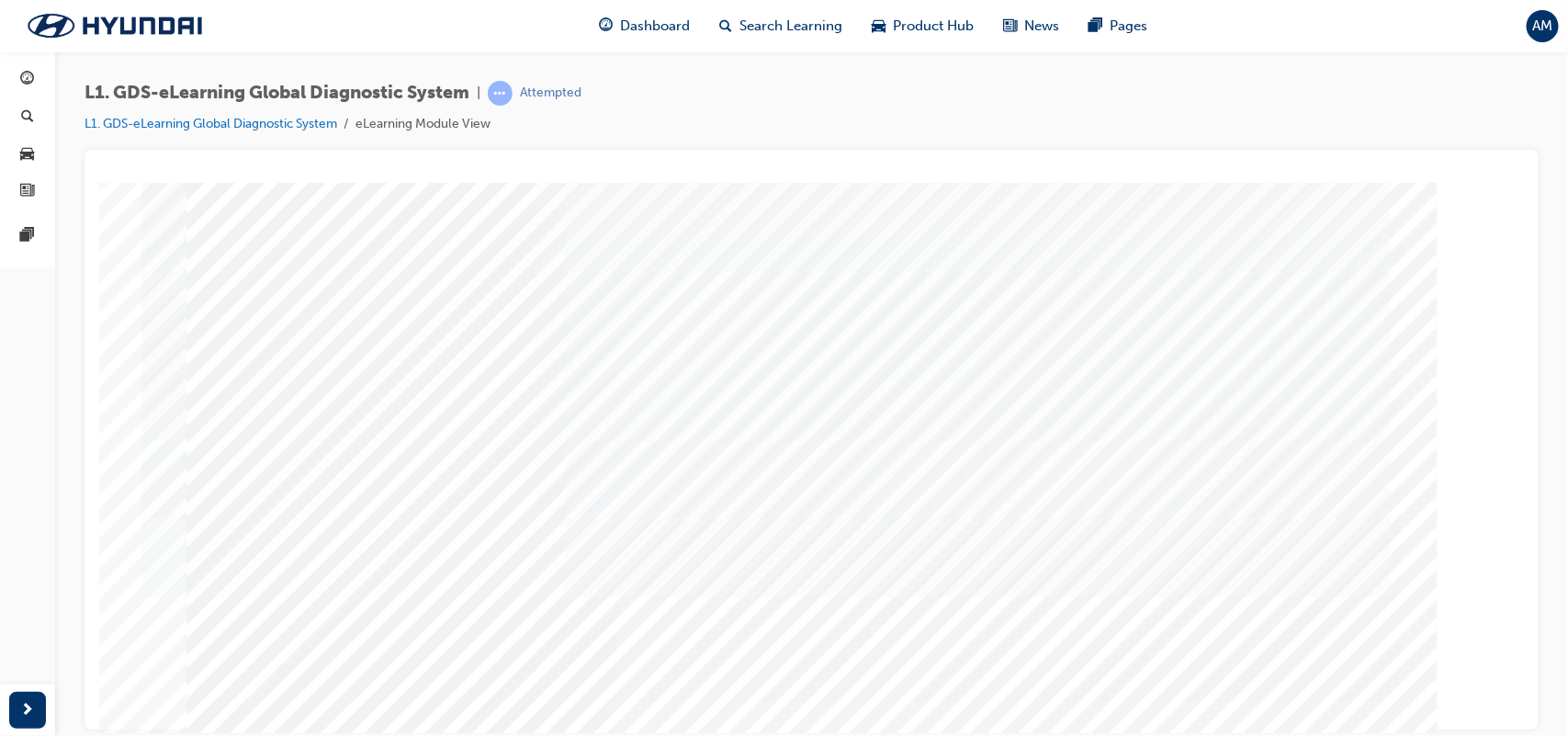 click at bounding box center (376, 5097) 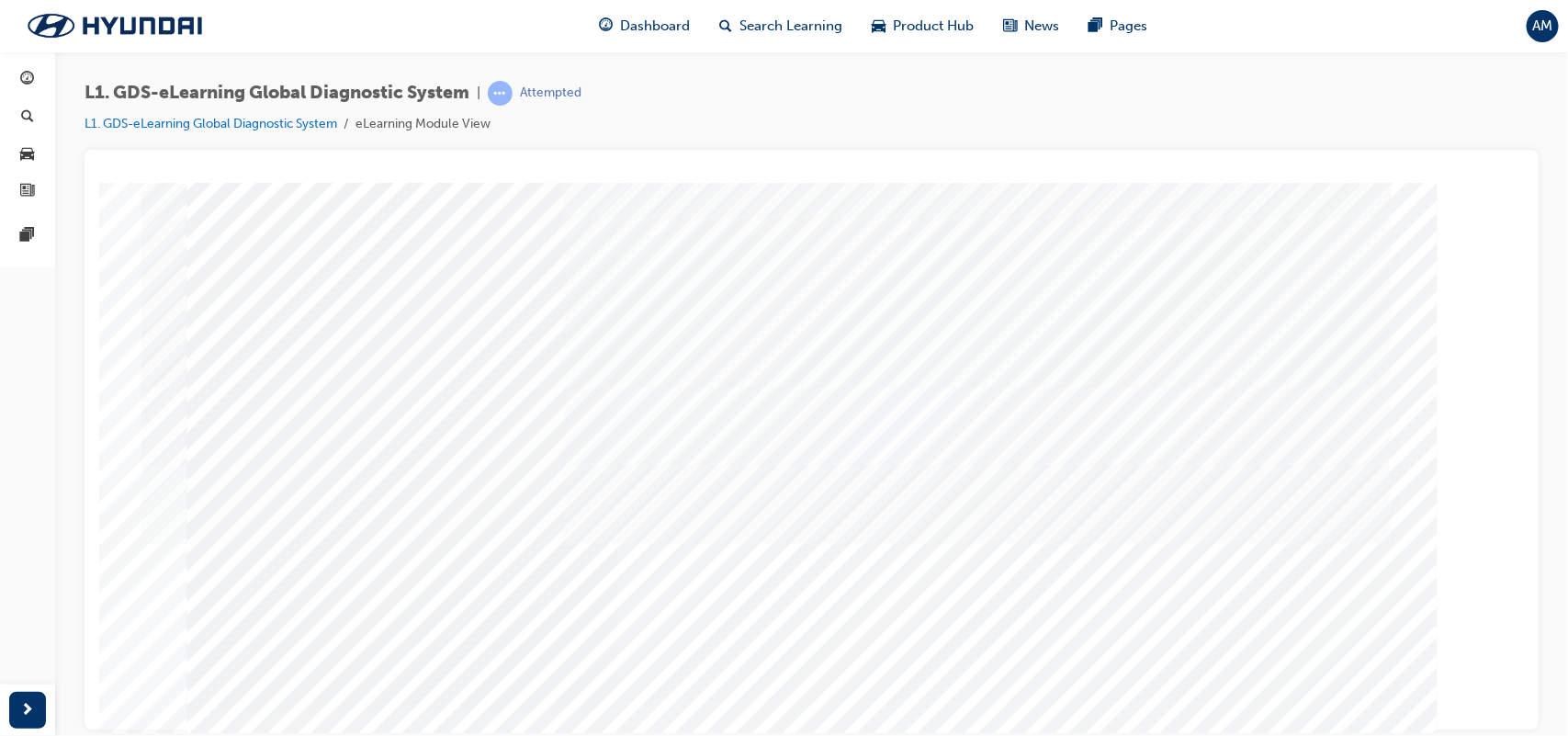 click at bounding box center [376, 5044] 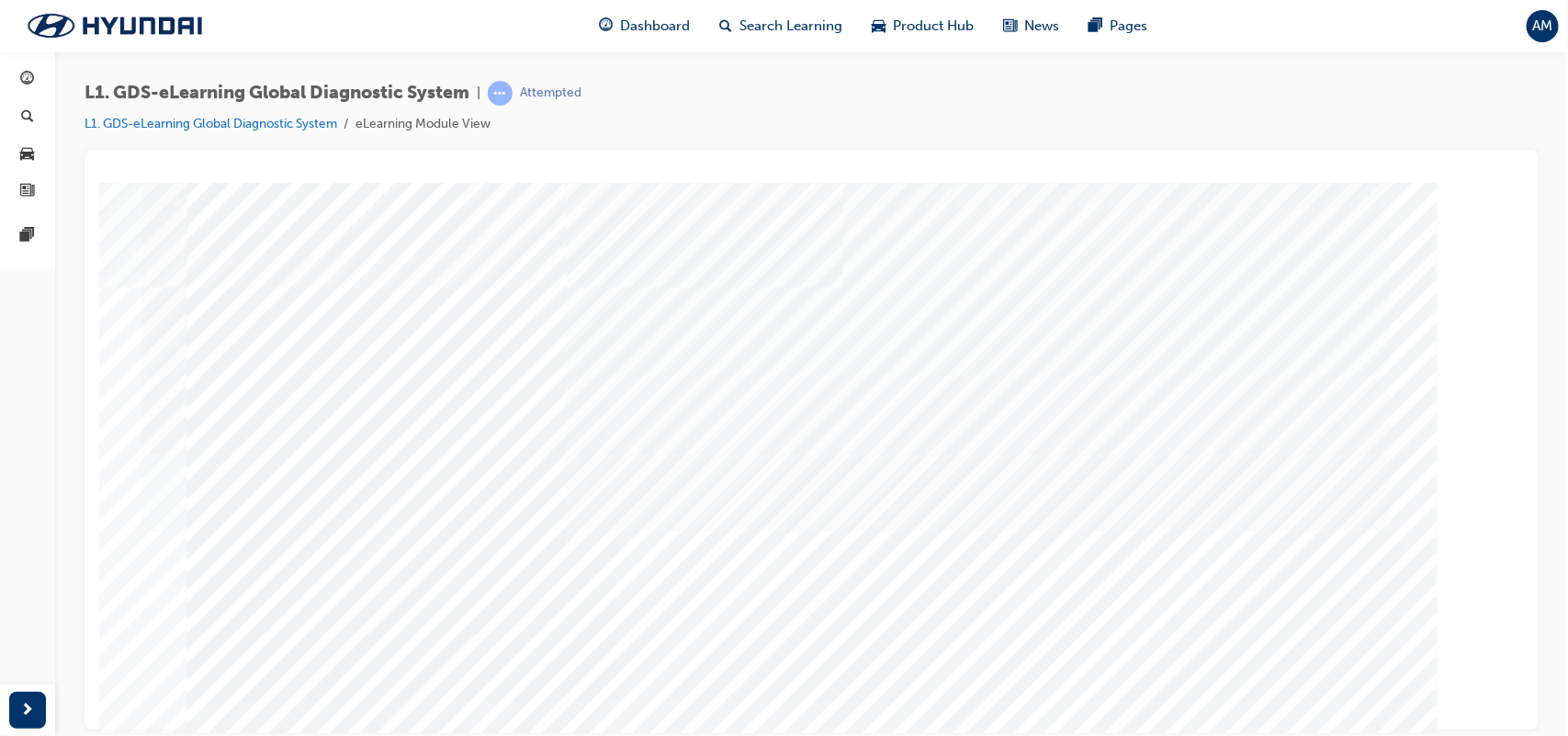 scroll, scrollTop: 61, scrollLeft: 0, axis: vertical 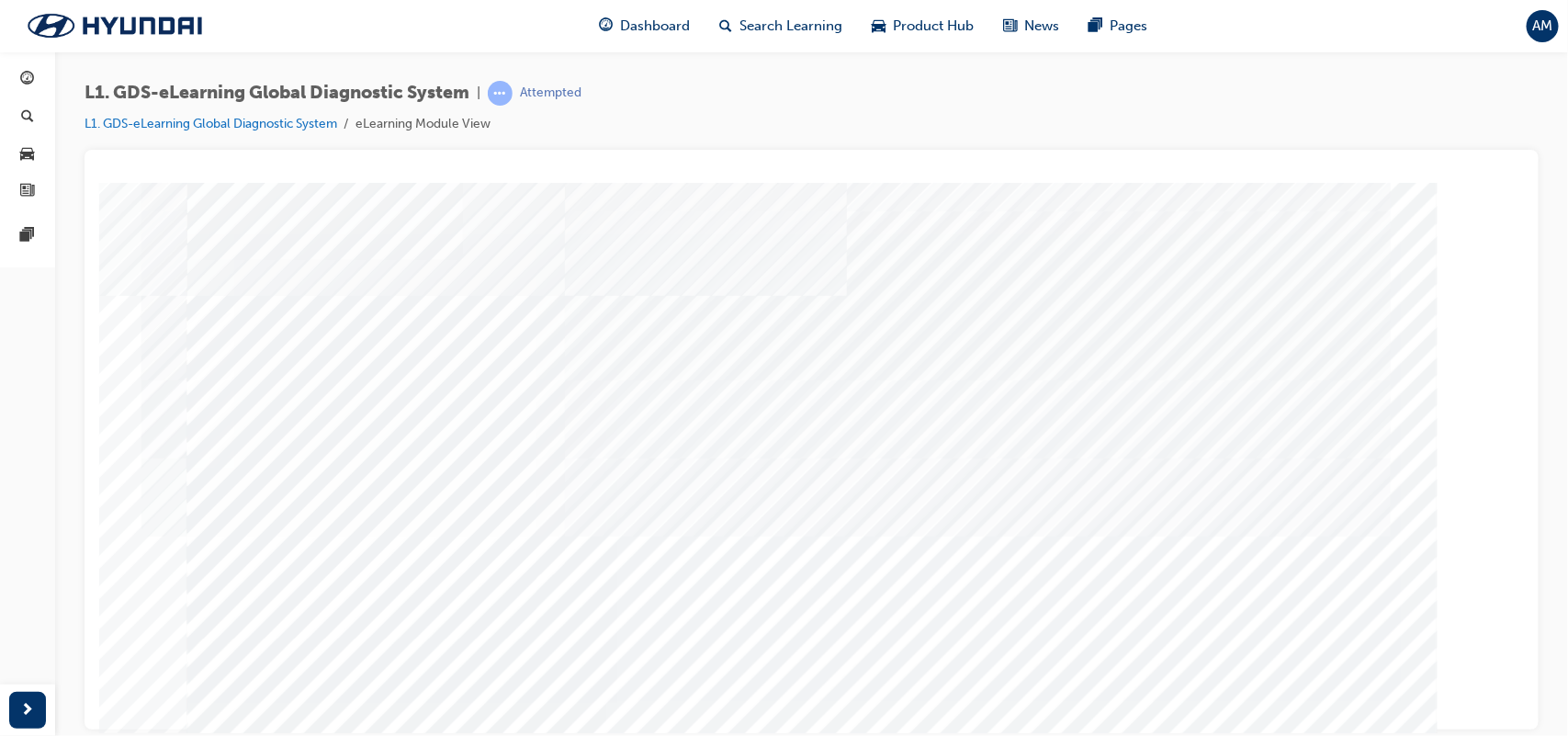 click at bounding box center [209, 5018] 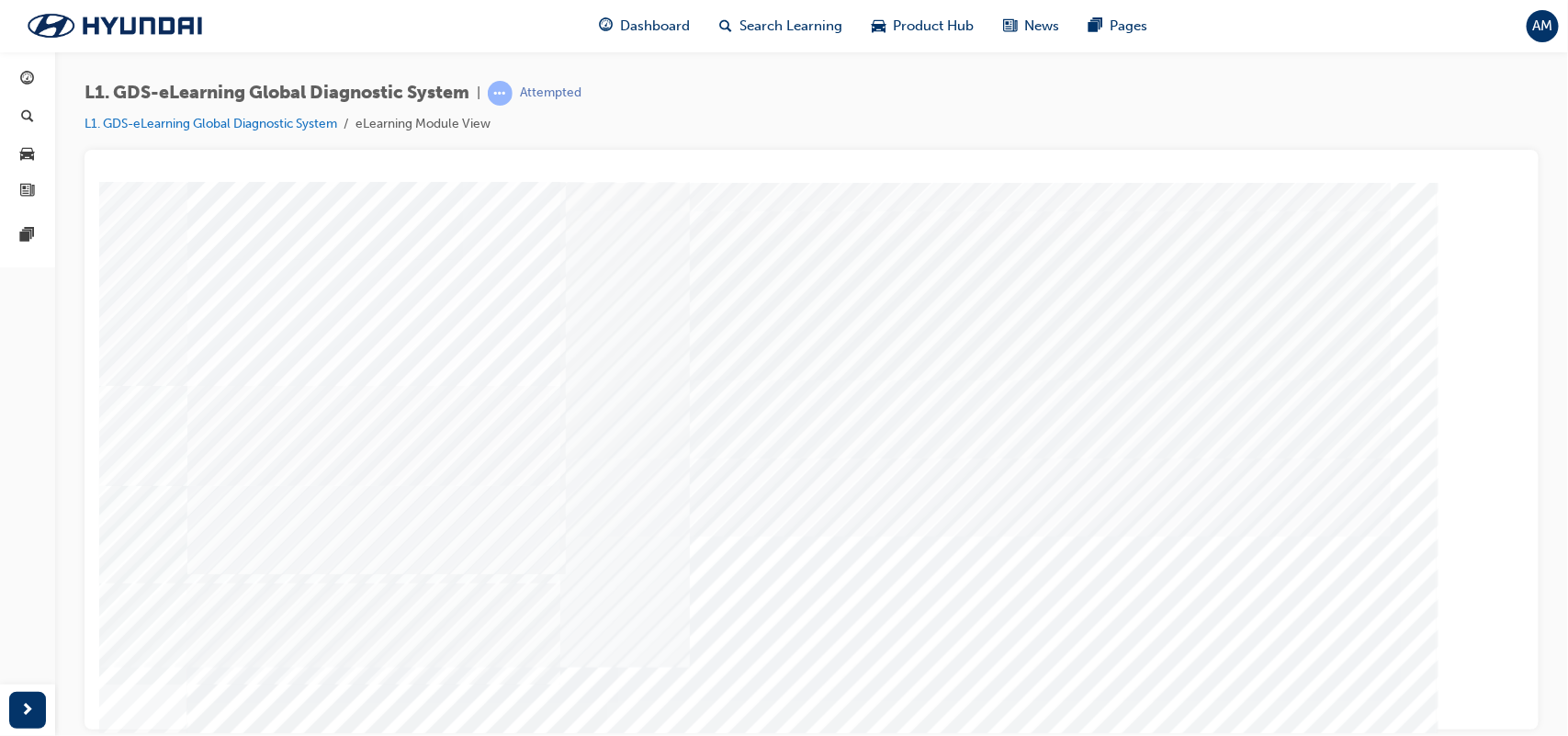 scroll, scrollTop: 0, scrollLeft: 0, axis: both 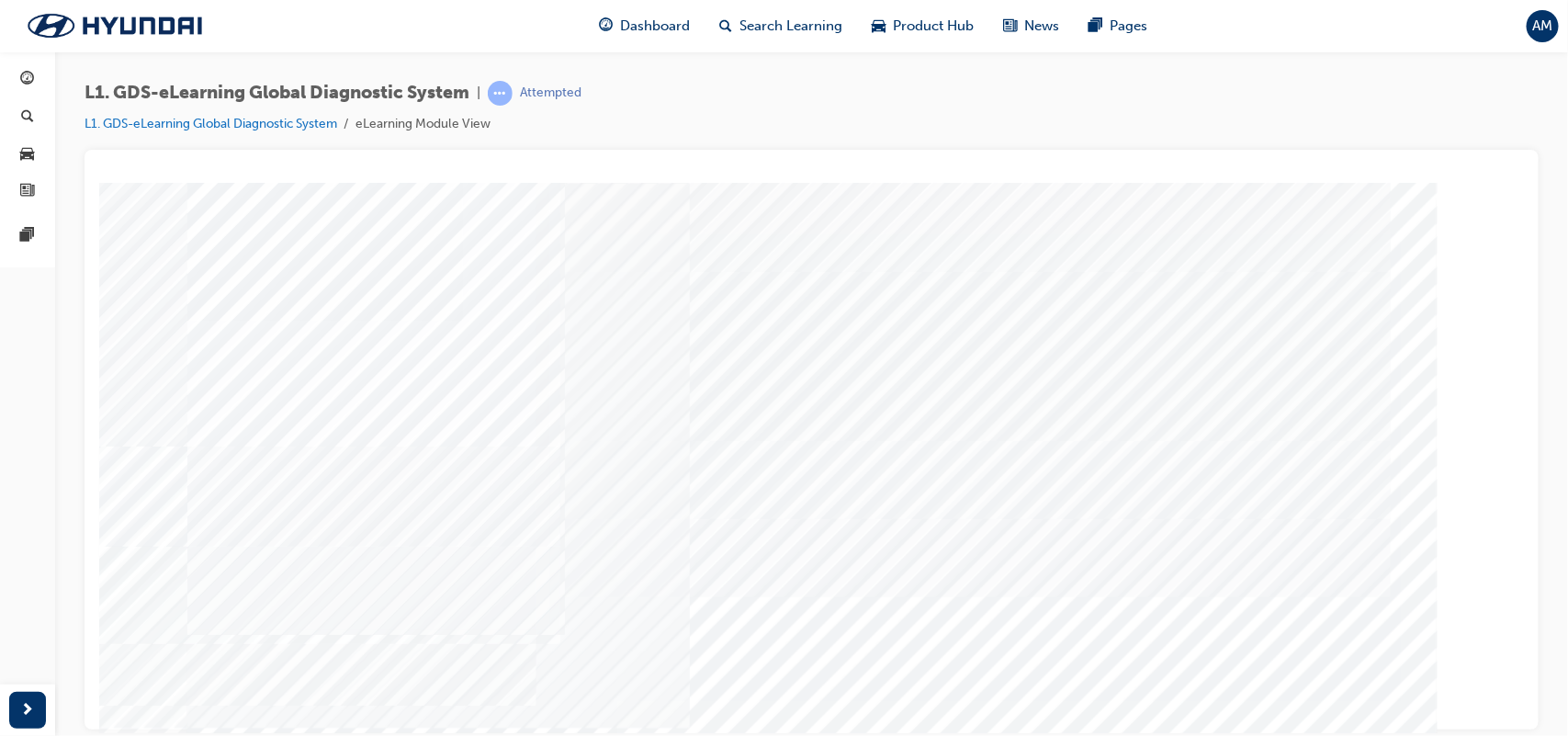 click at bounding box center (209, 6511) 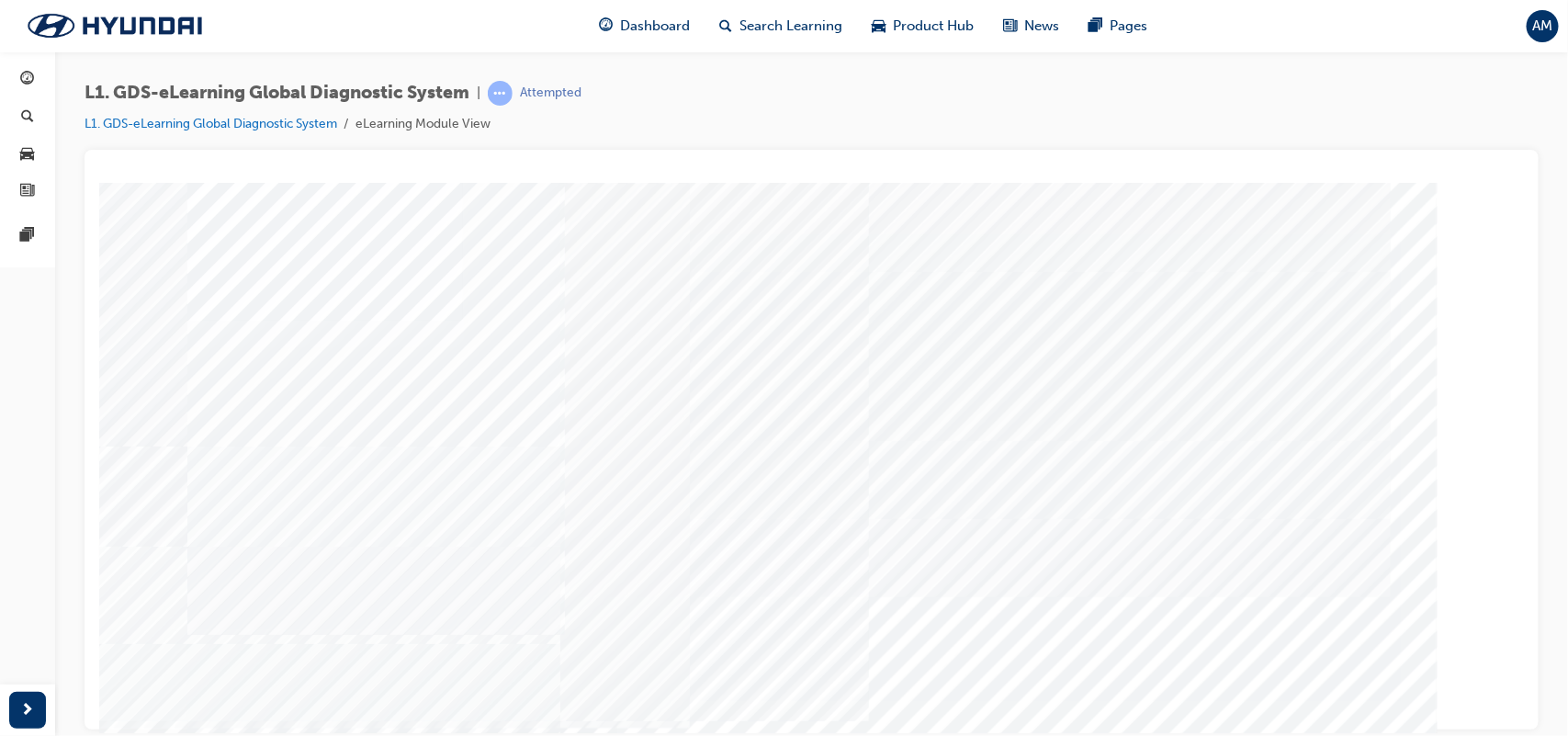 click at bounding box center (209, 6557) 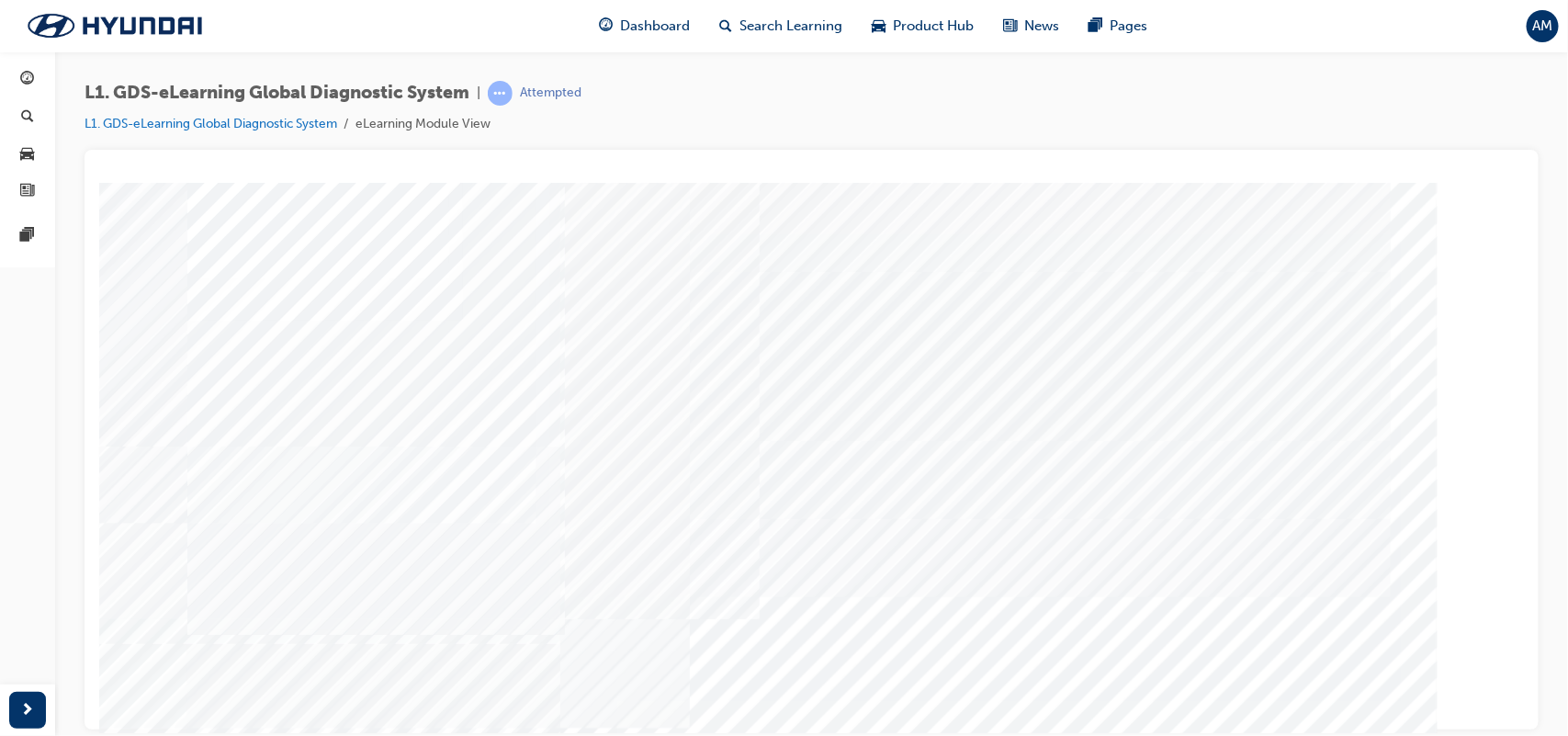 click at bounding box center (209, 6603) 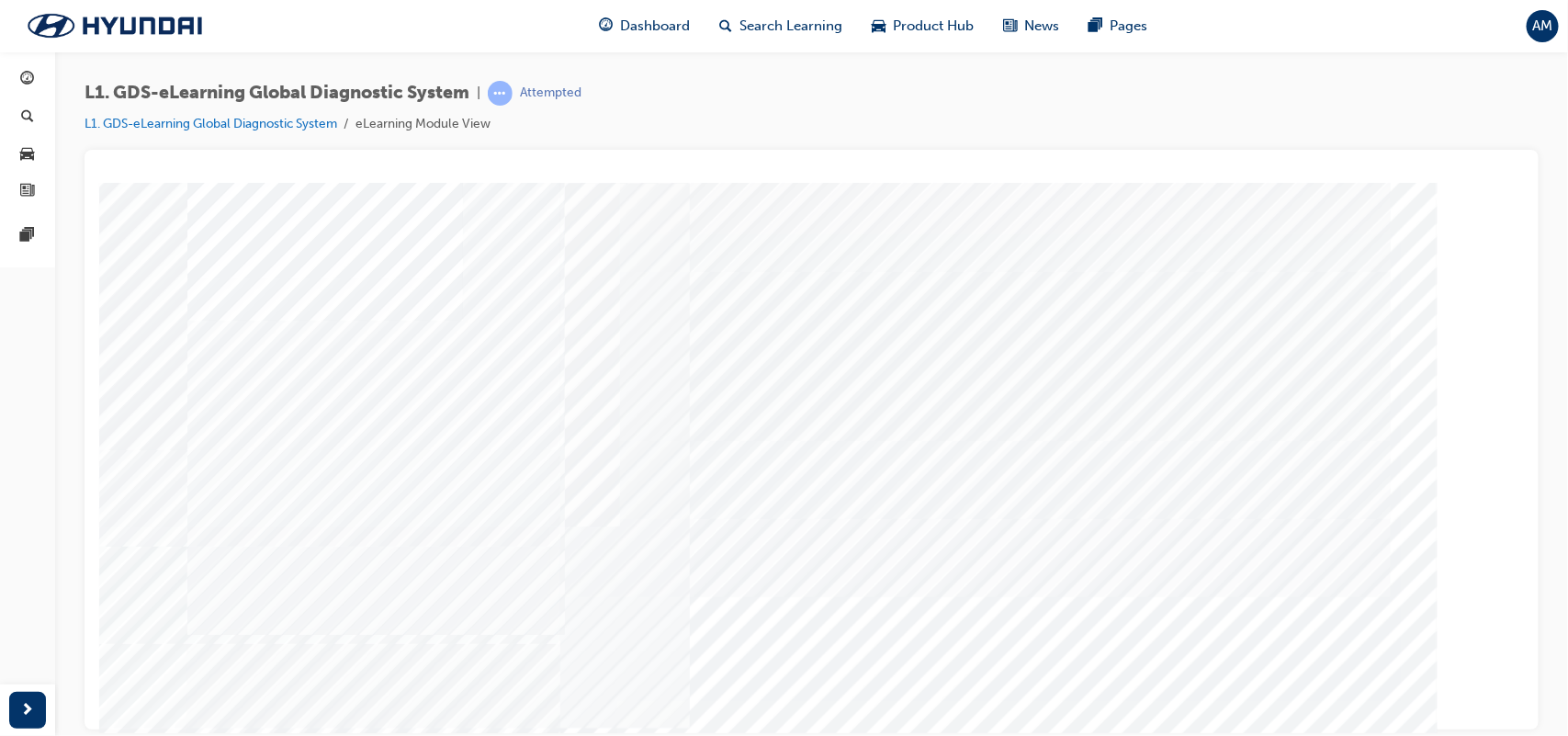 click at bounding box center (209, 6649) 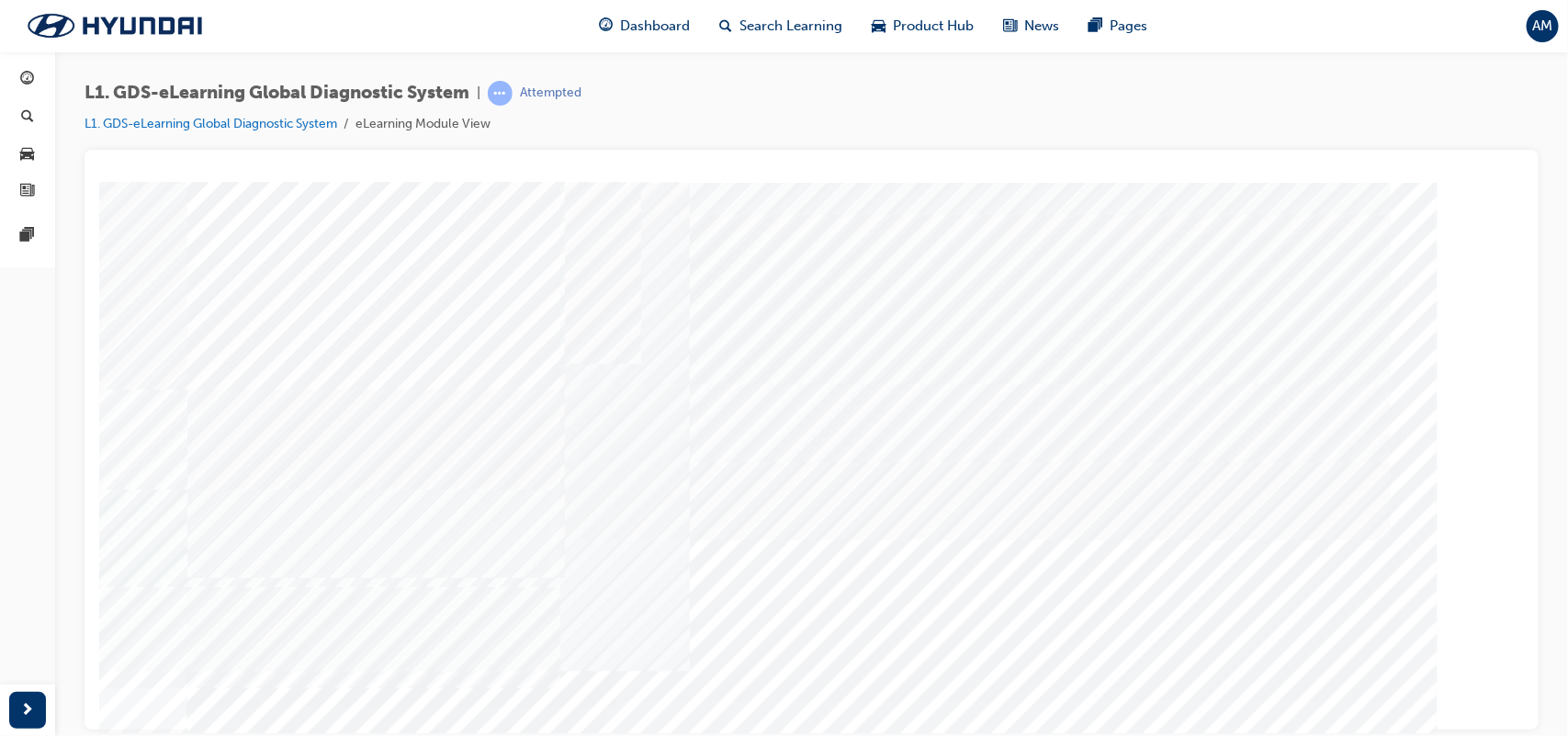scroll, scrollTop: 139, scrollLeft: 0, axis: vertical 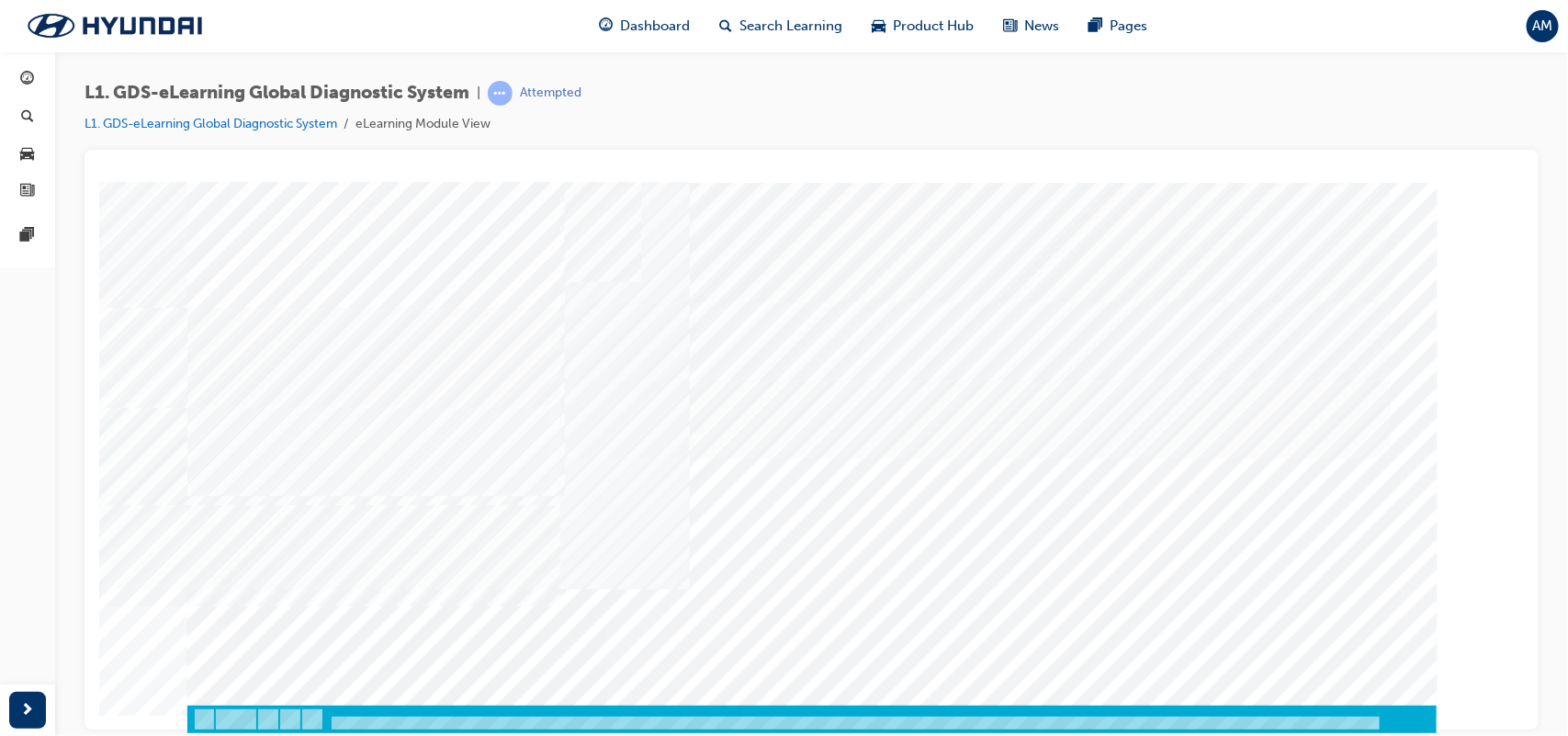 click at bounding box center [251, 2893] 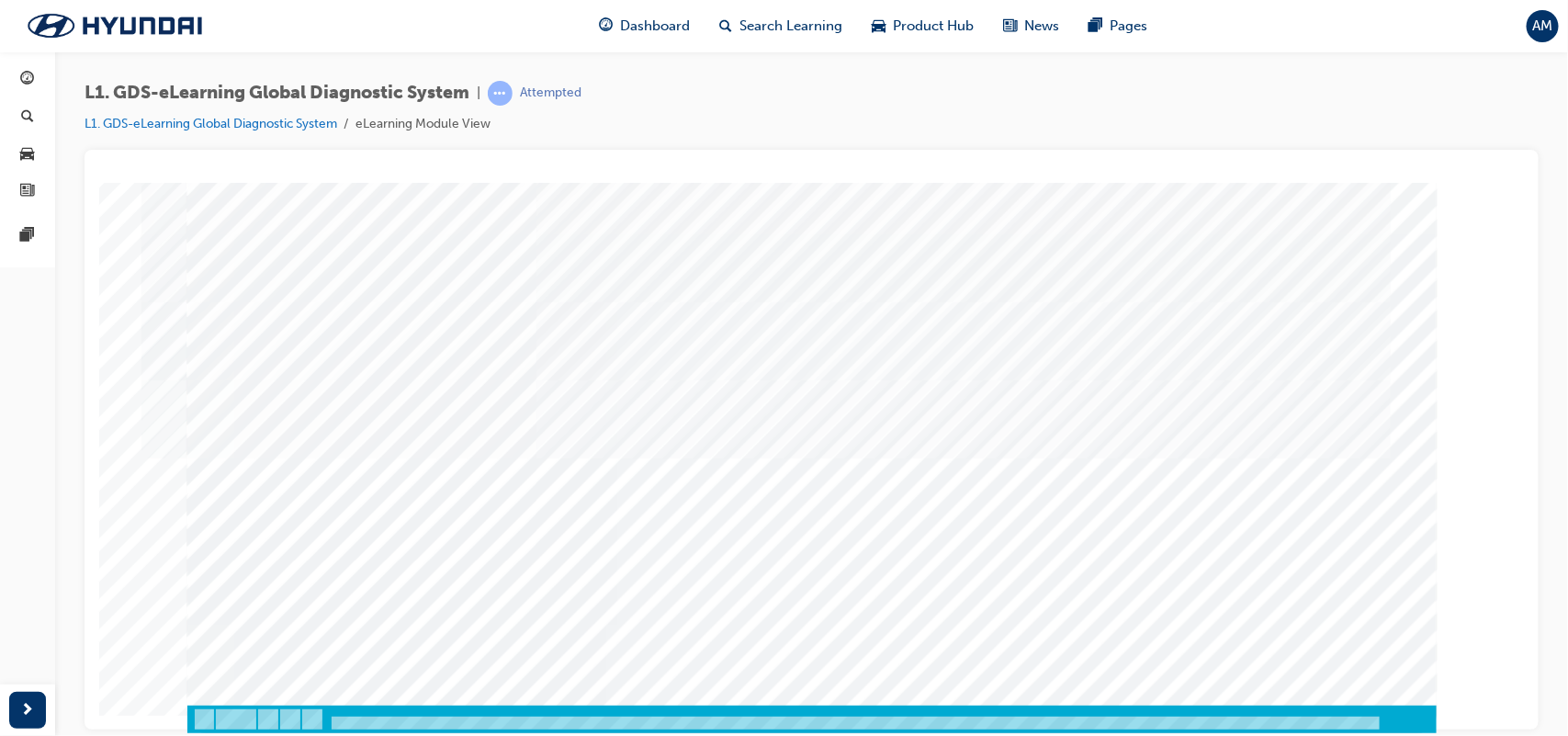 scroll, scrollTop: 0, scrollLeft: 0, axis: both 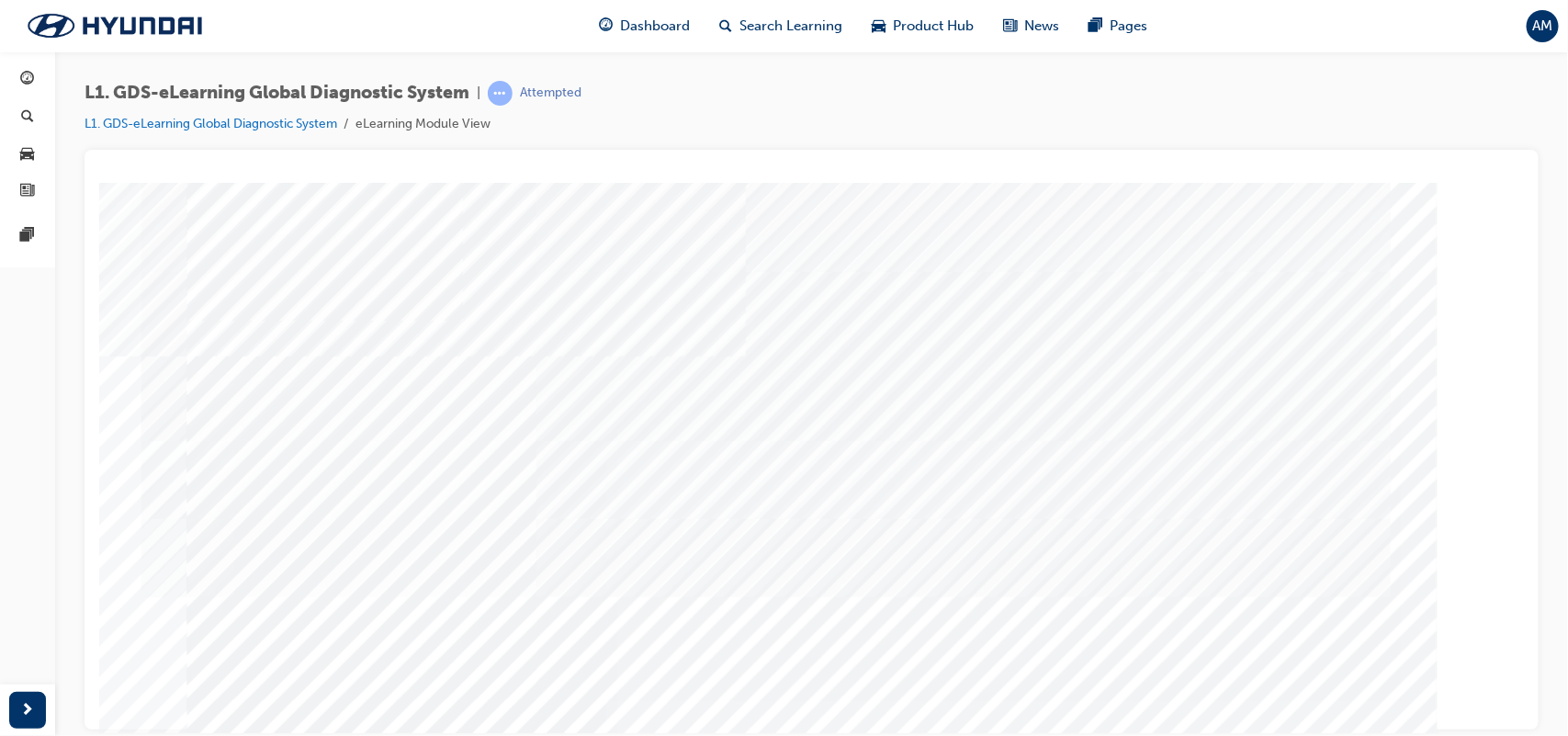 click at bounding box center [209, 5531] 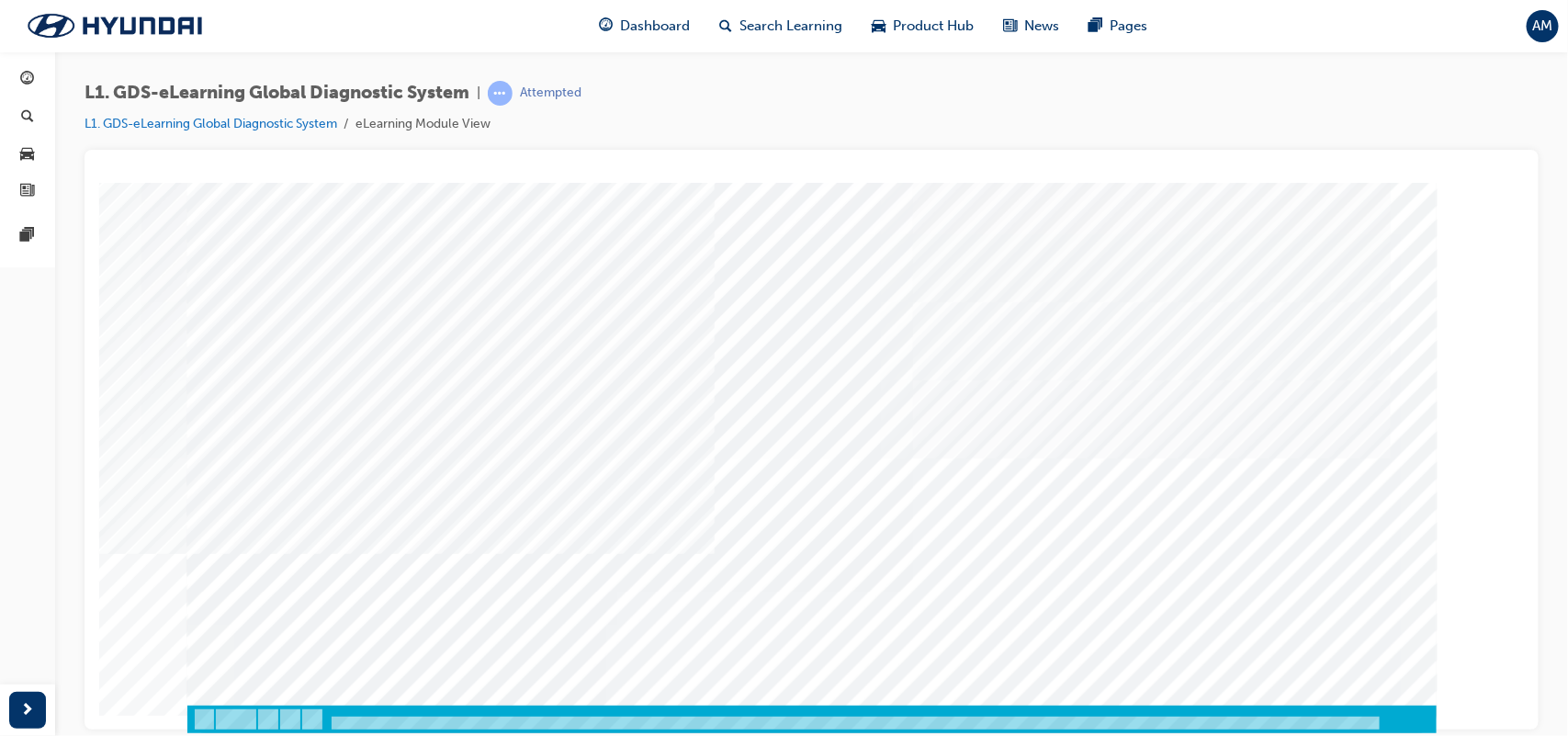 scroll, scrollTop: 116, scrollLeft: 0, axis: vertical 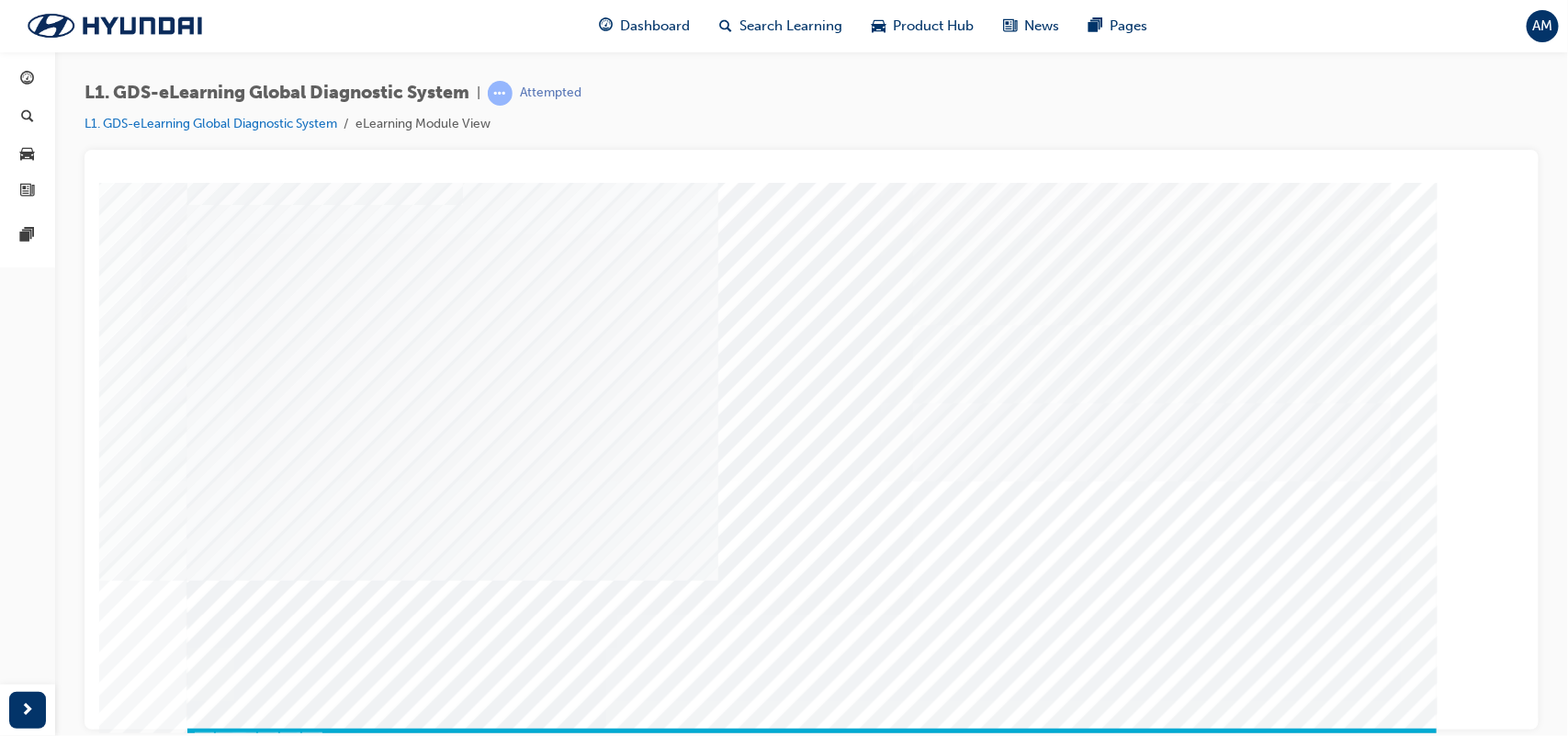click at bounding box center (209, 7387) 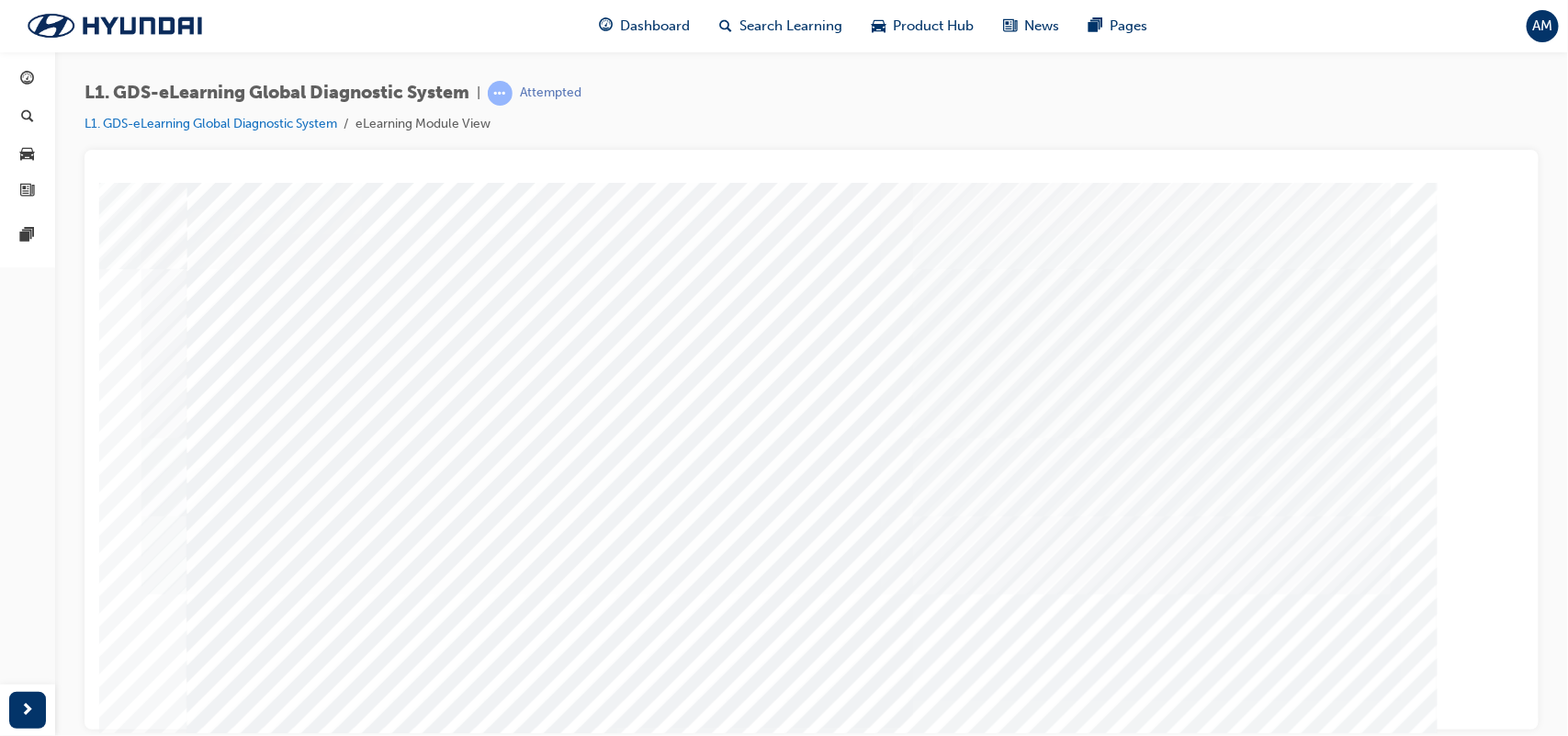 scroll, scrollTop: 139, scrollLeft: 0, axis: vertical 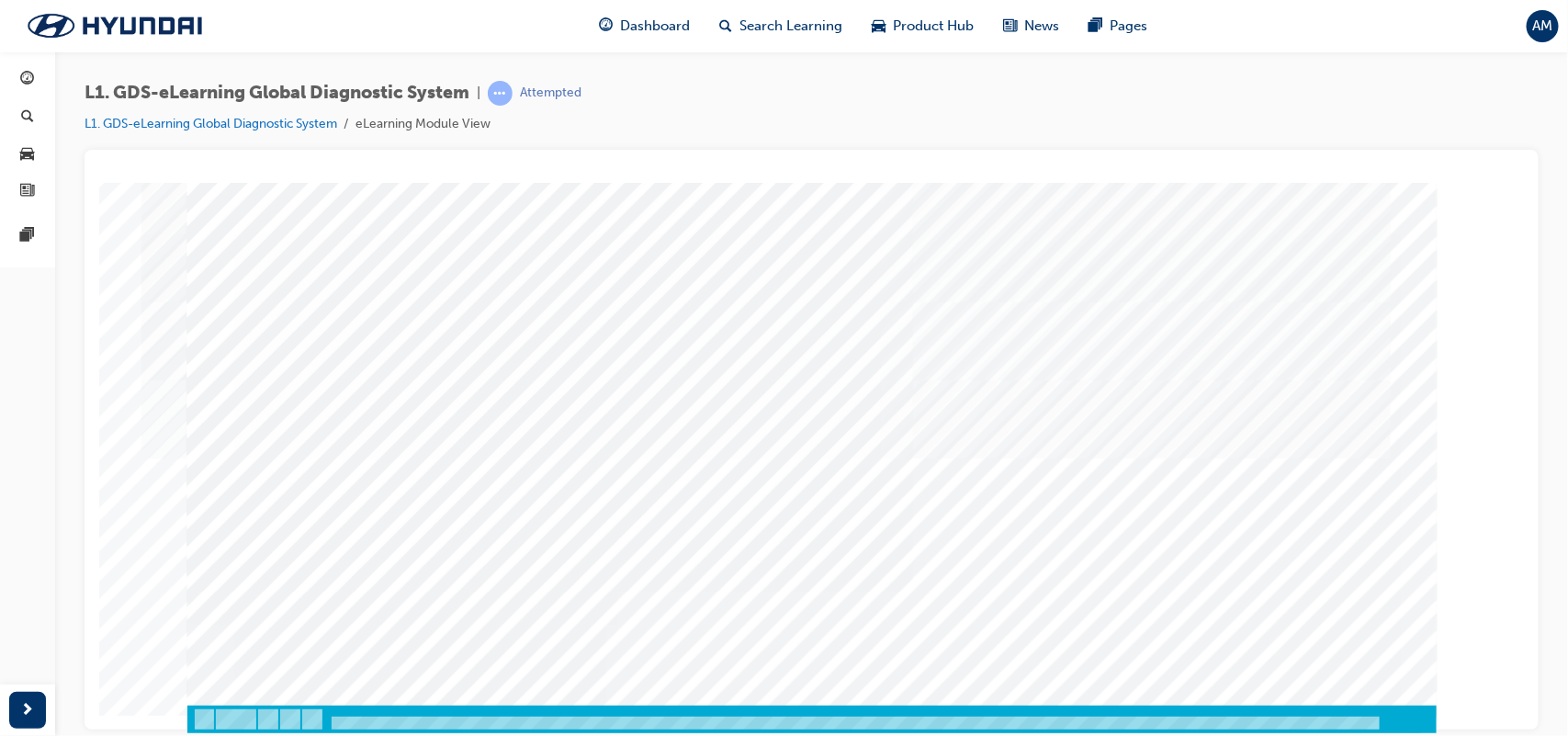 click at bounding box center (251, 7361) 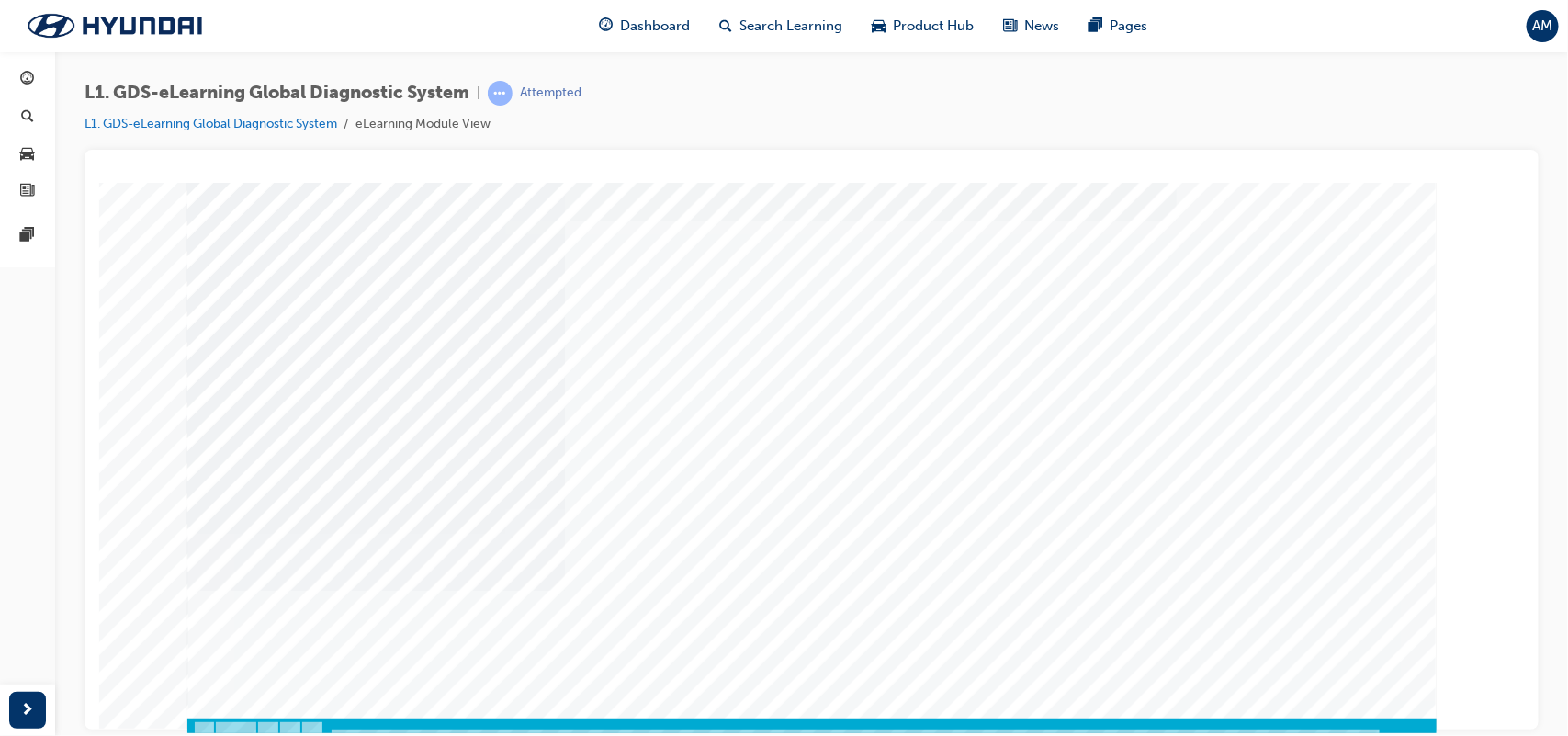 scroll, scrollTop: 139, scrollLeft: 0, axis: vertical 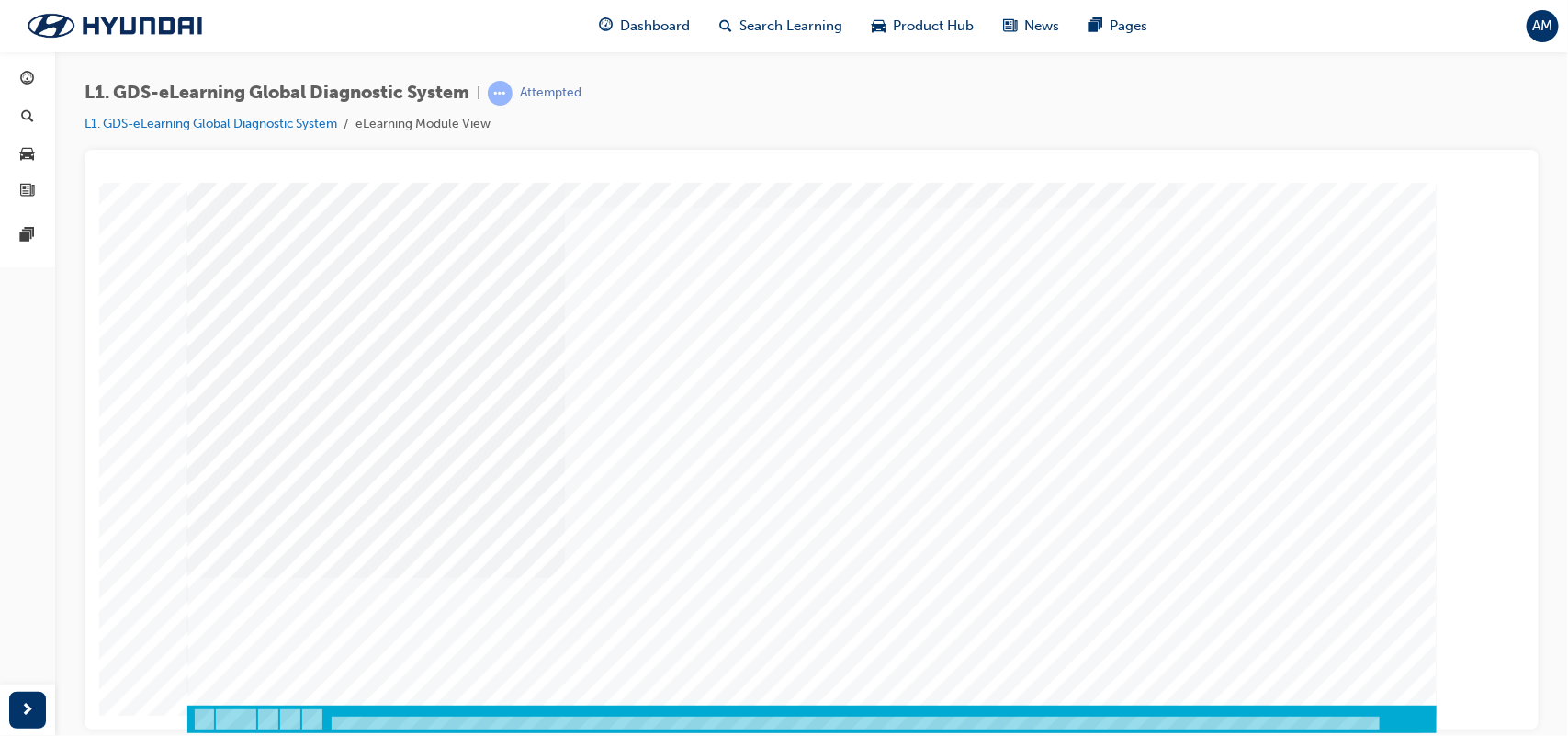 drag, startPoint x: 943, startPoint y: 588, endPoint x: 918, endPoint y: 591, distance: 25.179357 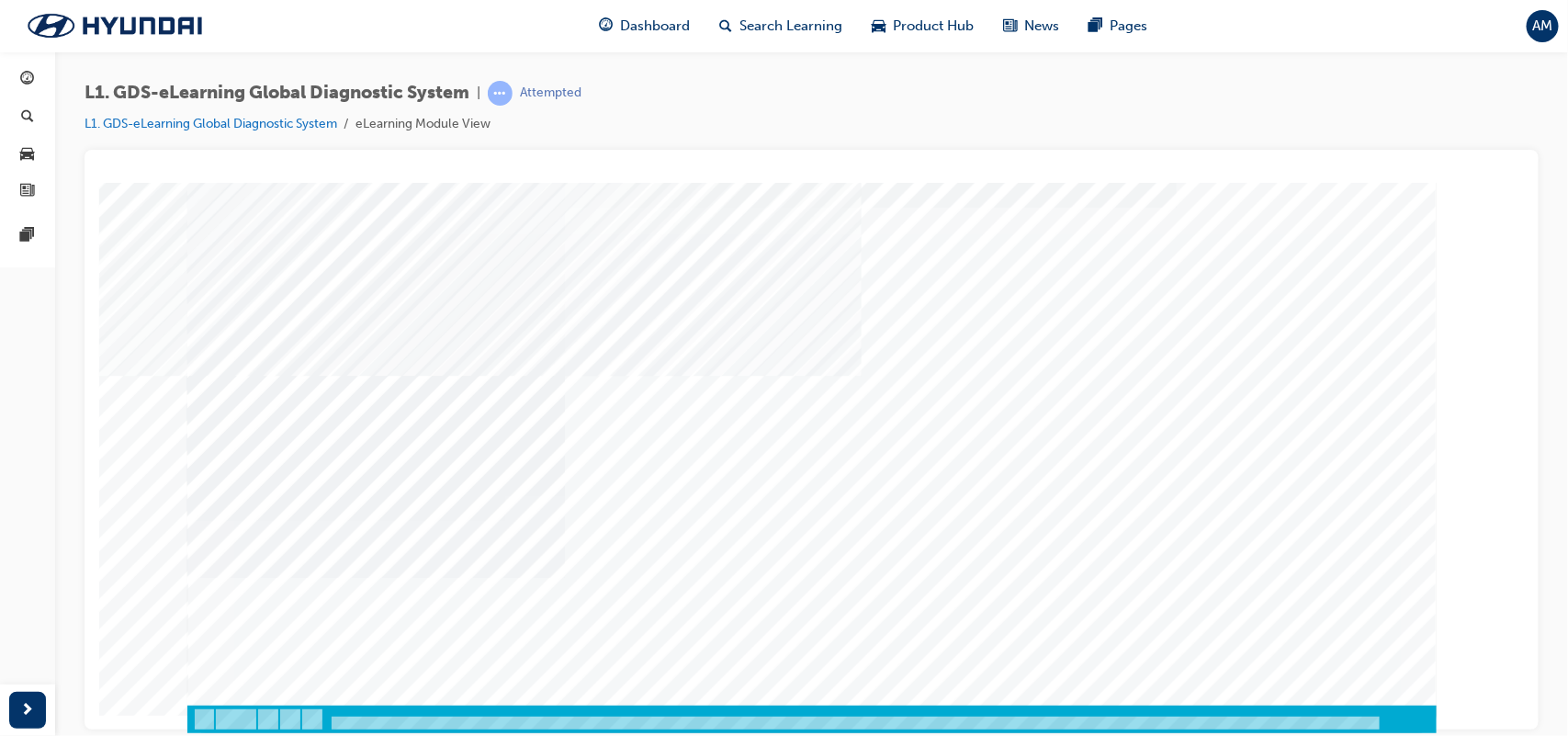 click at bounding box center (209, 3809) 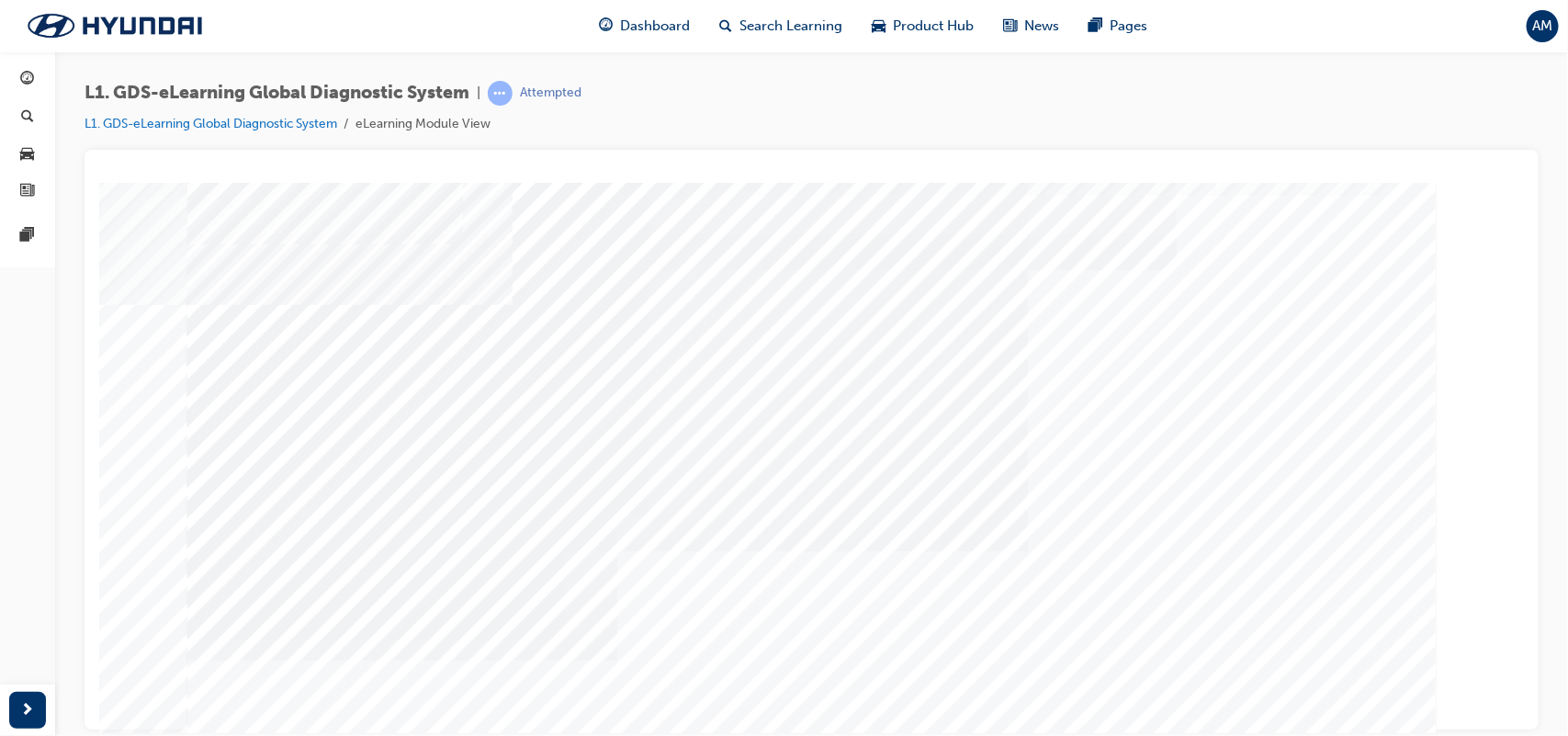 scroll, scrollTop: 80, scrollLeft: 0, axis: vertical 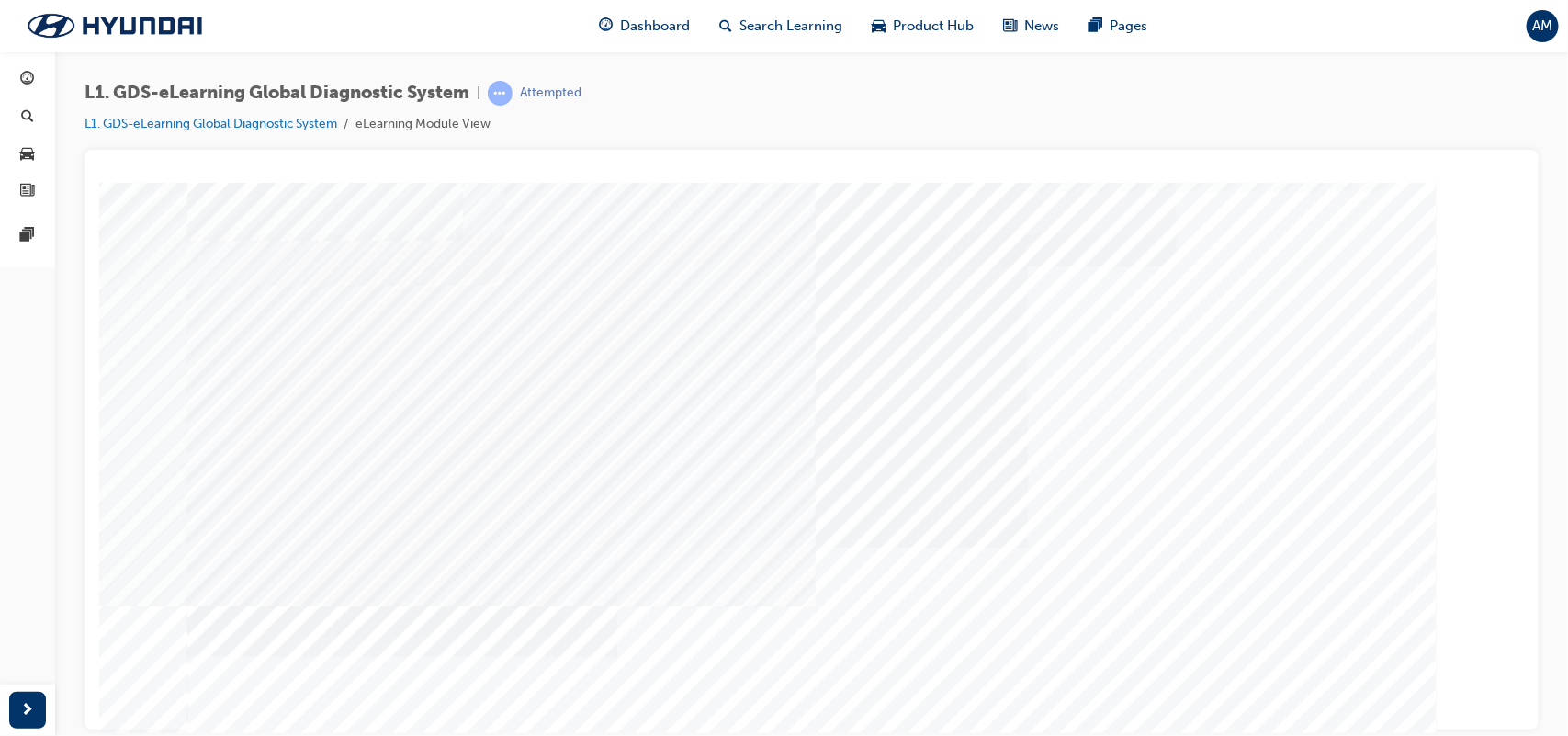 click at bounding box center (251, 6822) 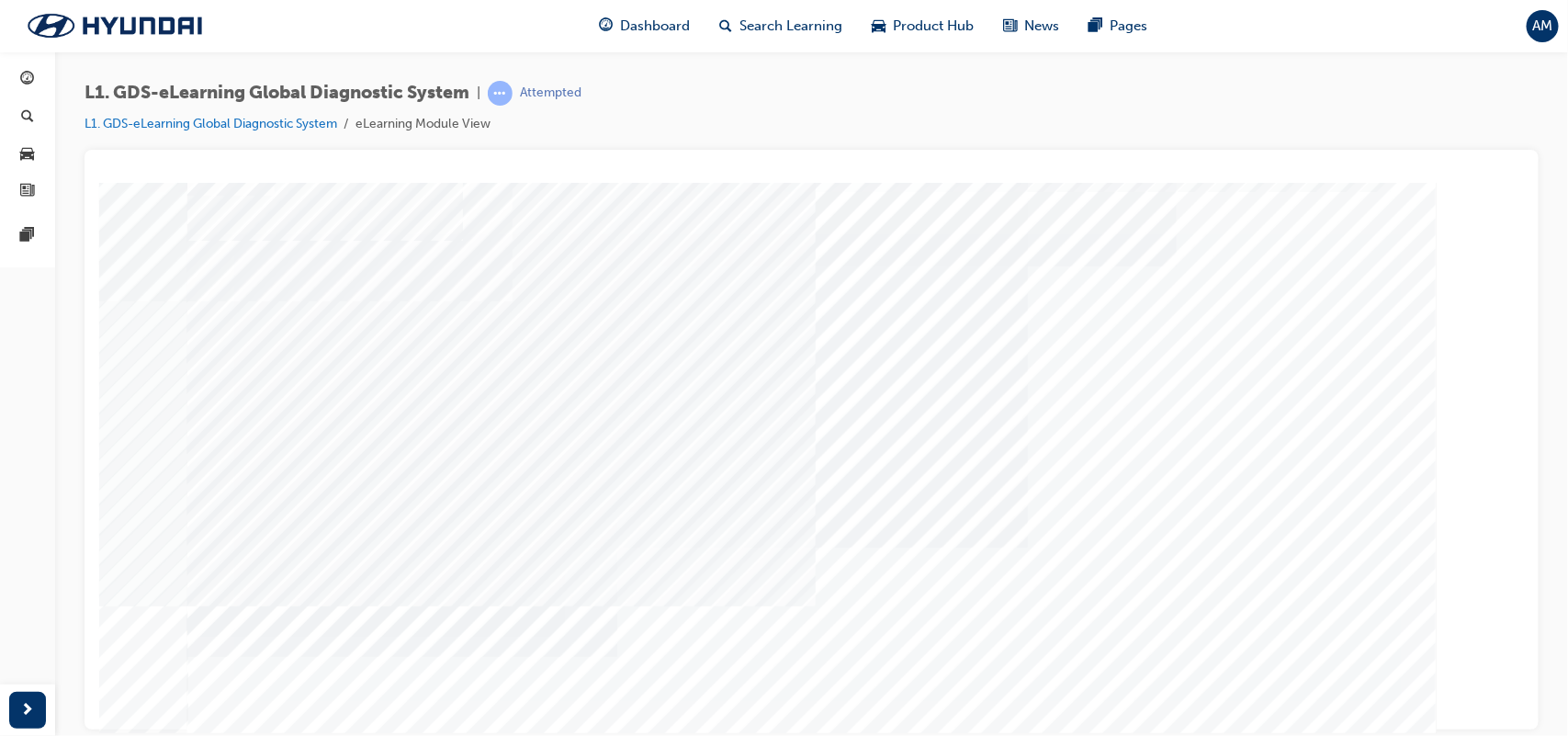 scroll, scrollTop: 95, scrollLeft: 0, axis: vertical 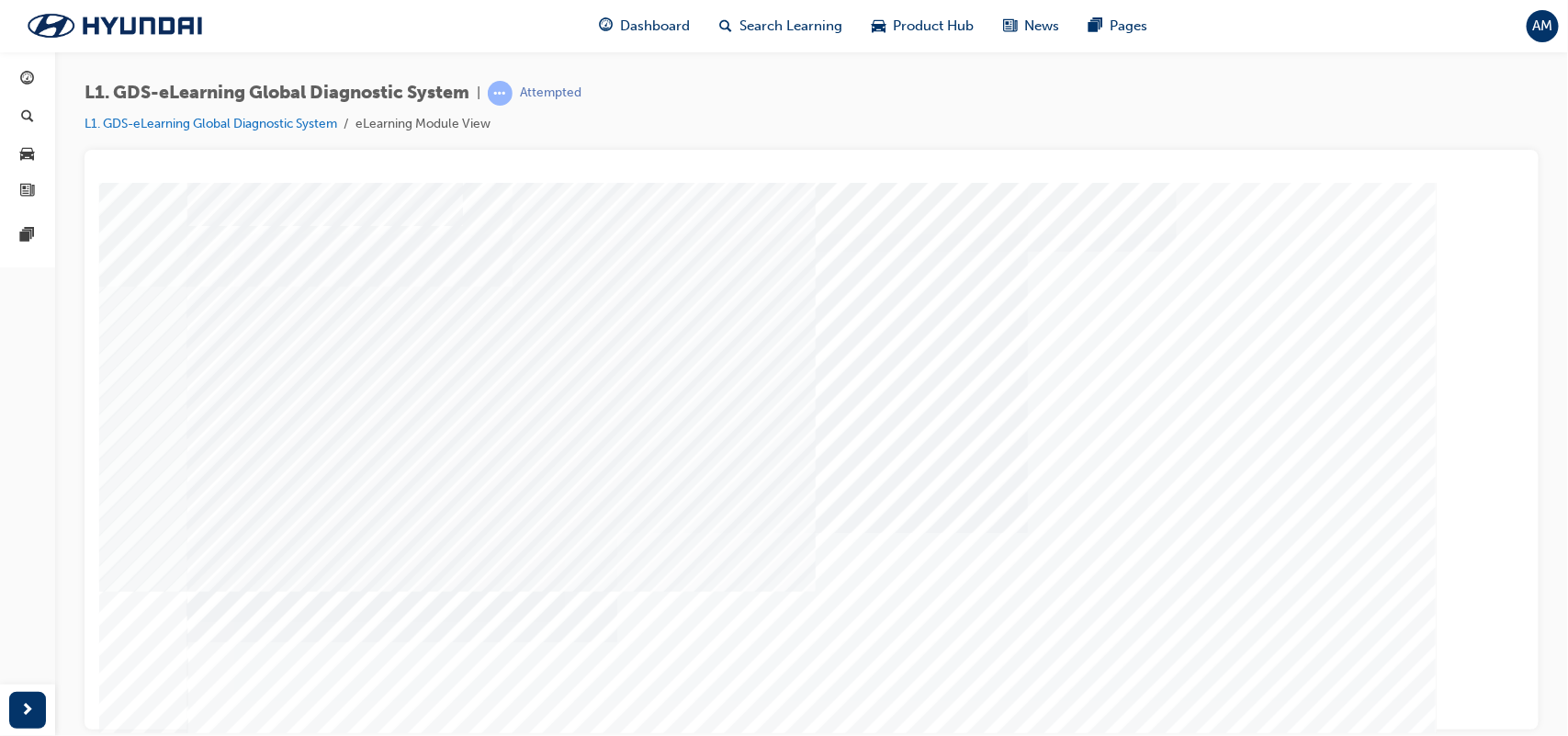 click at bounding box center (417, 6582) 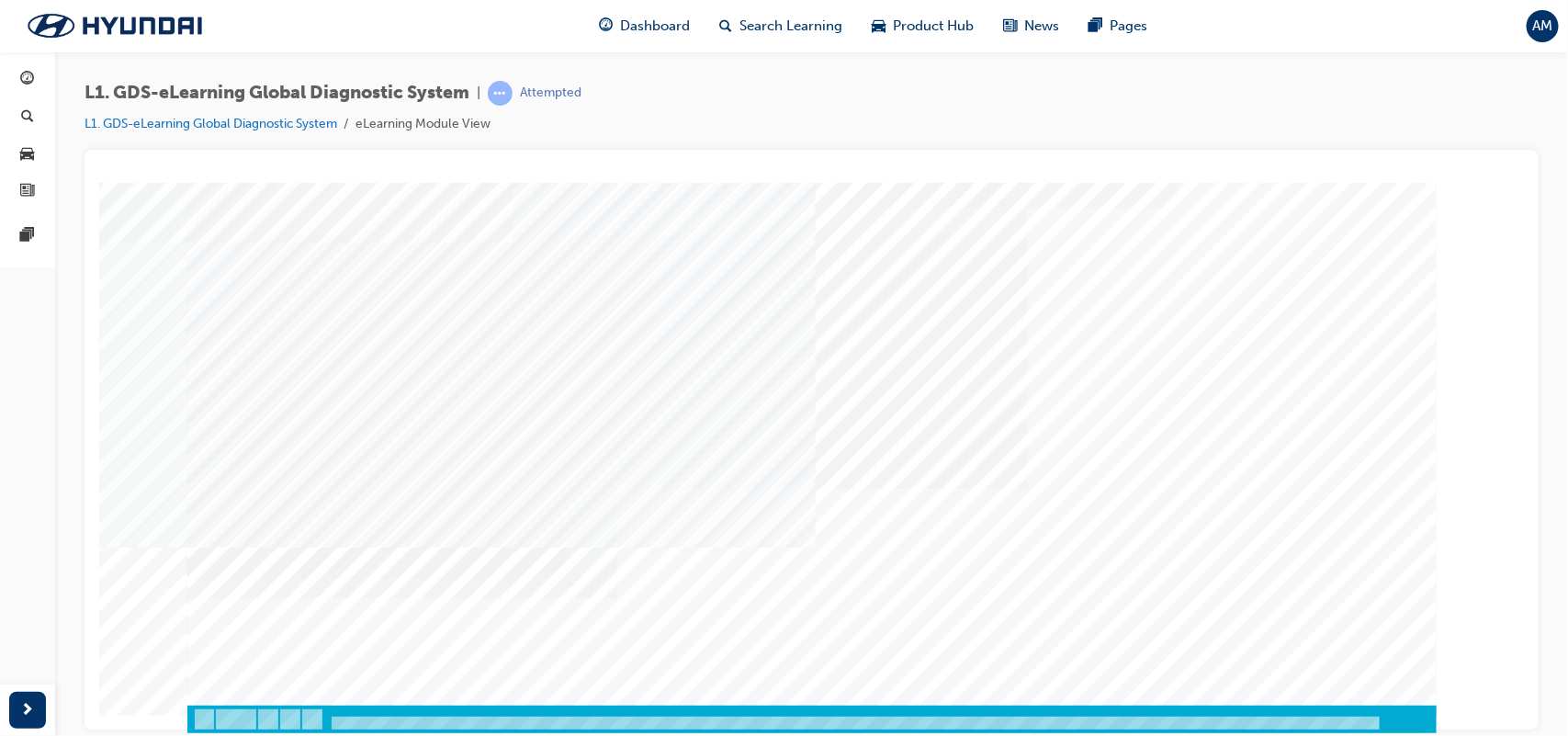 click at bounding box center (251, 6763) 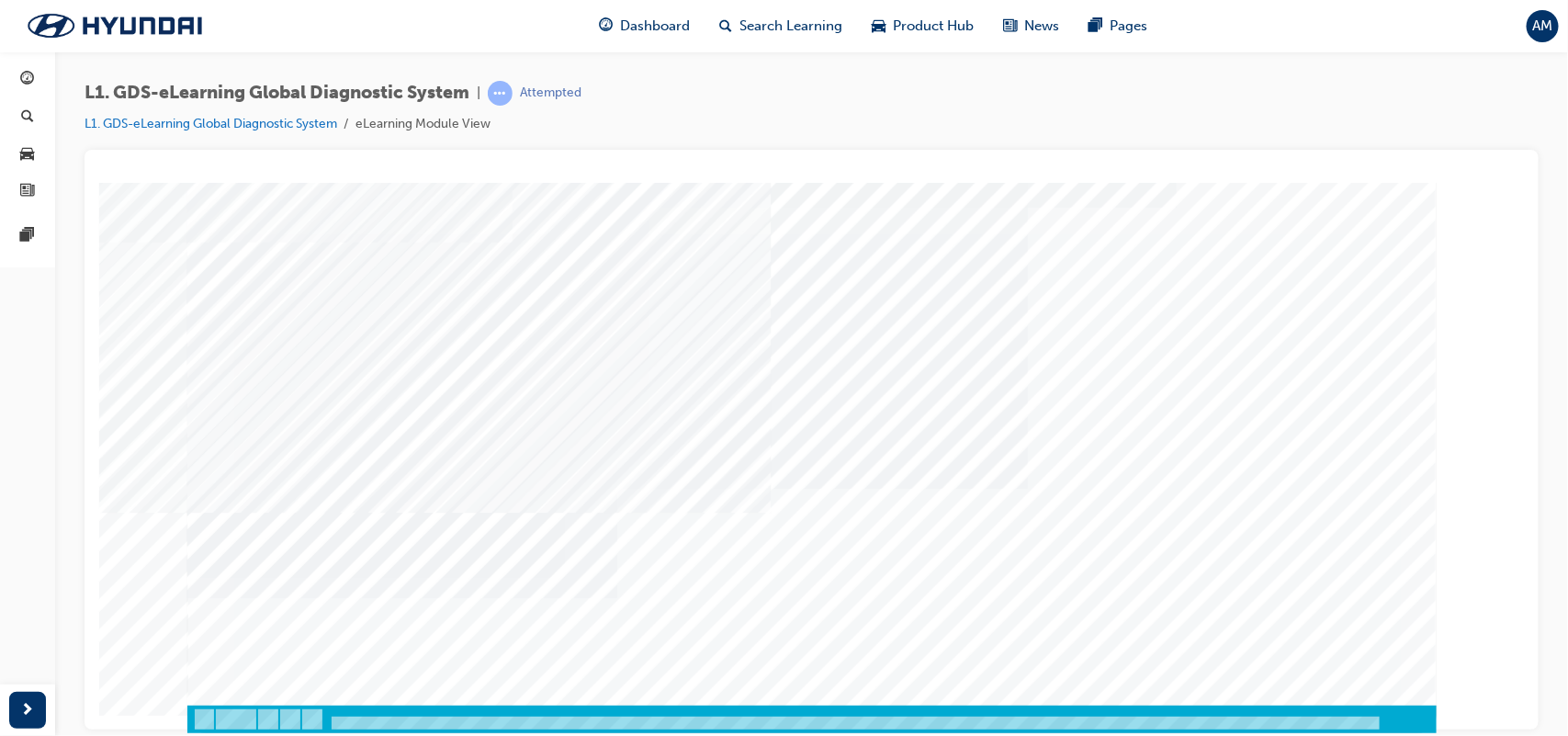 click at bounding box center [209, 6864] 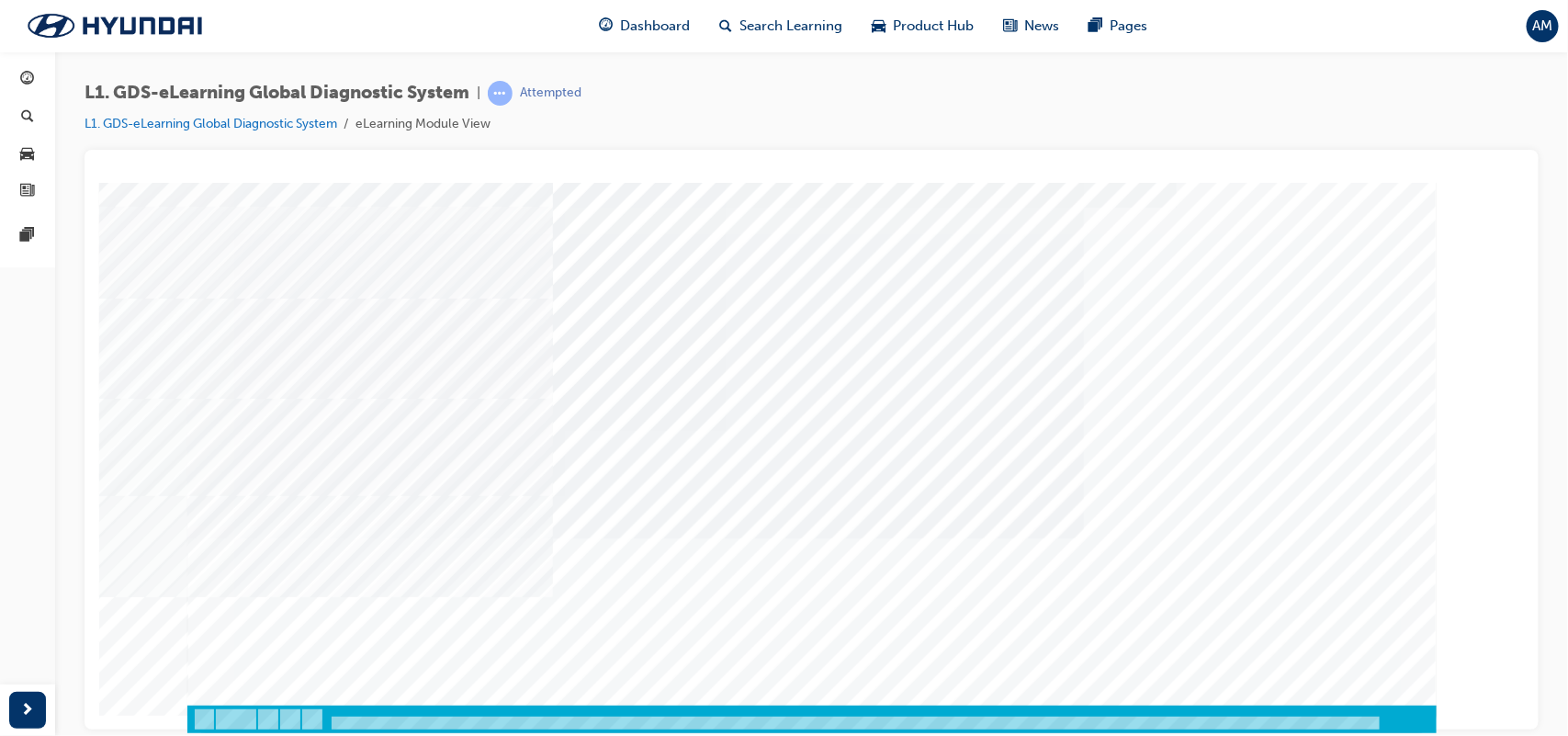 scroll, scrollTop: 0, scrollLeft: 0, axis: both 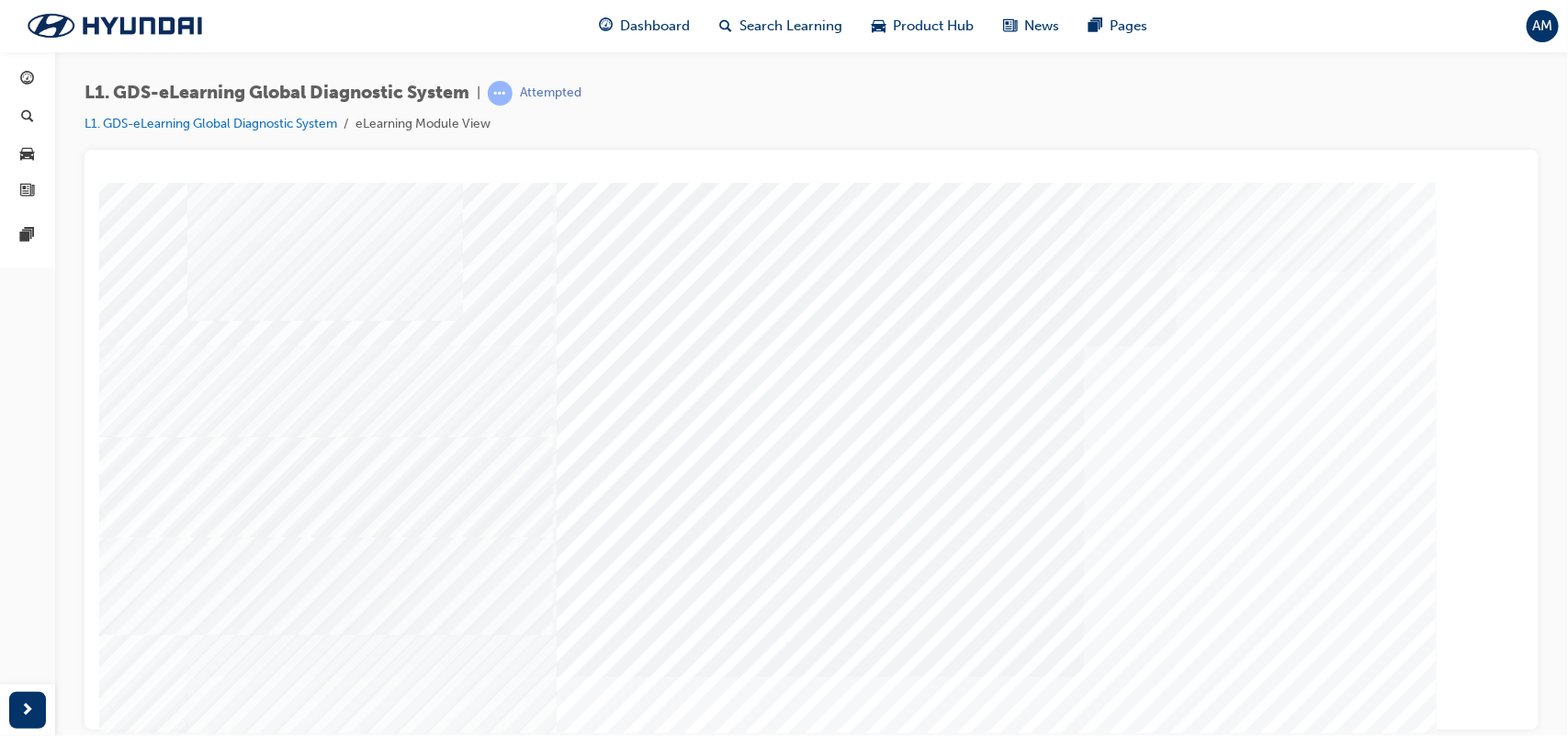 click at bounding box center (209, 7867) 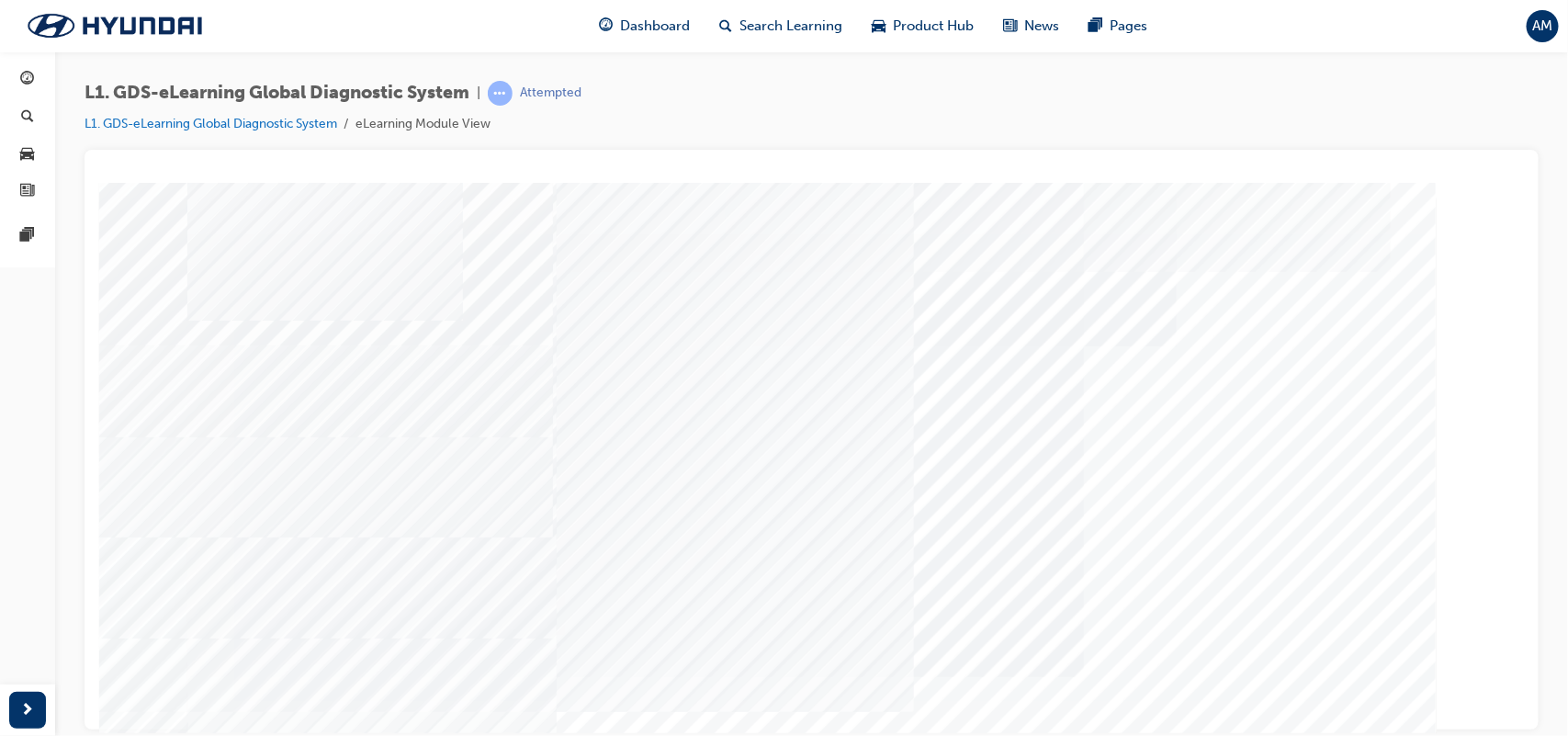 click at bounding box center [209, 8288] 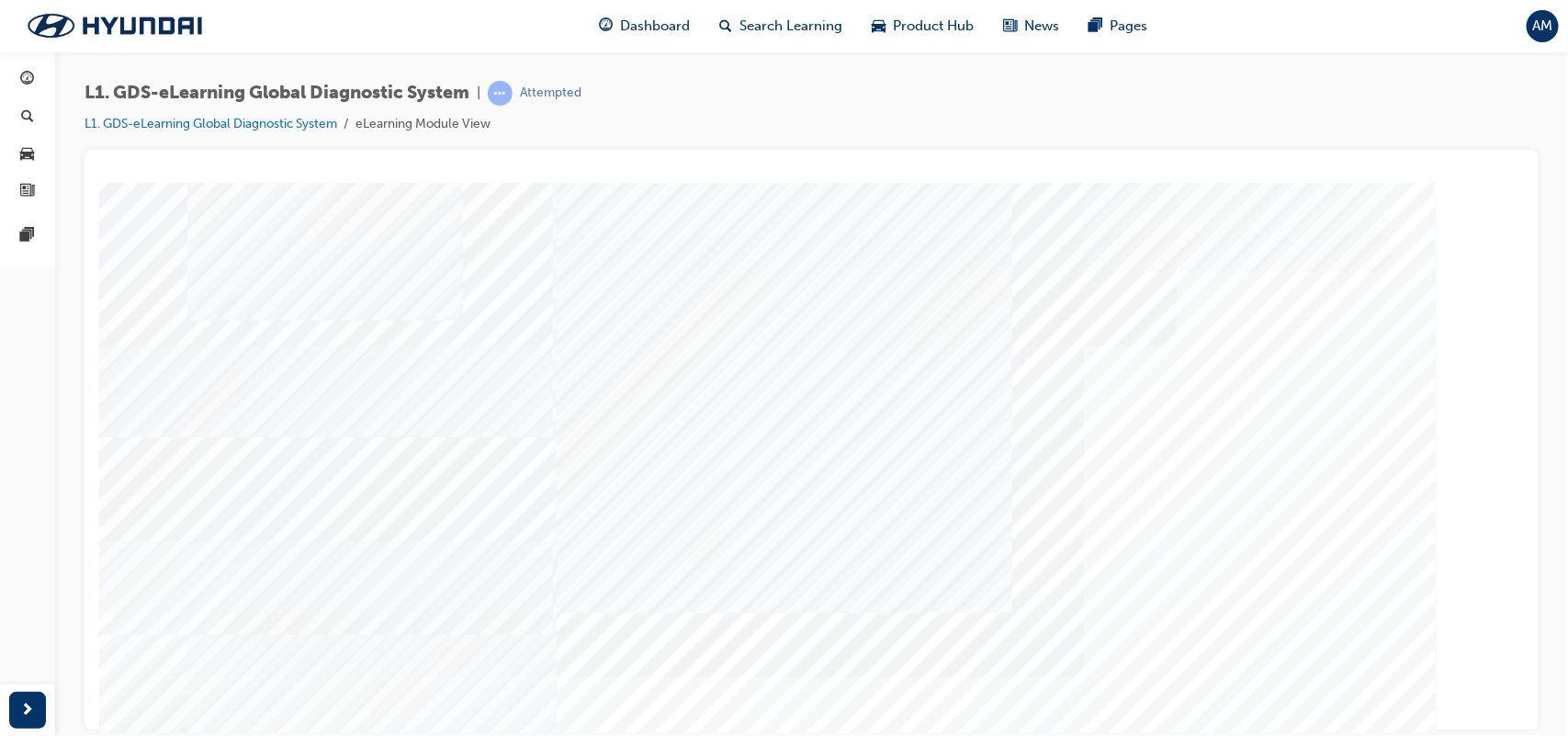 click at bounding box center [209, 8334] 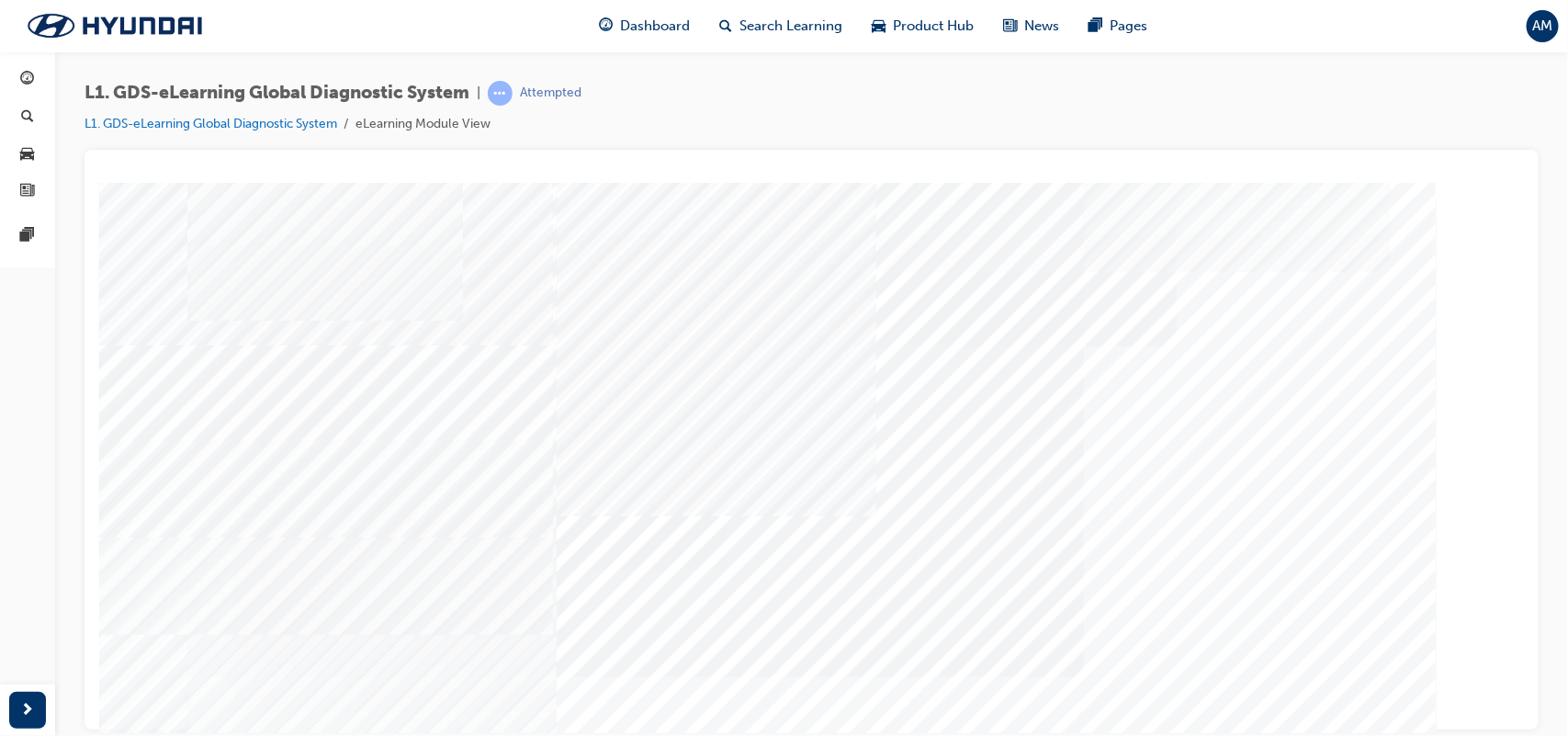 click at bounding box center [209, 8380] 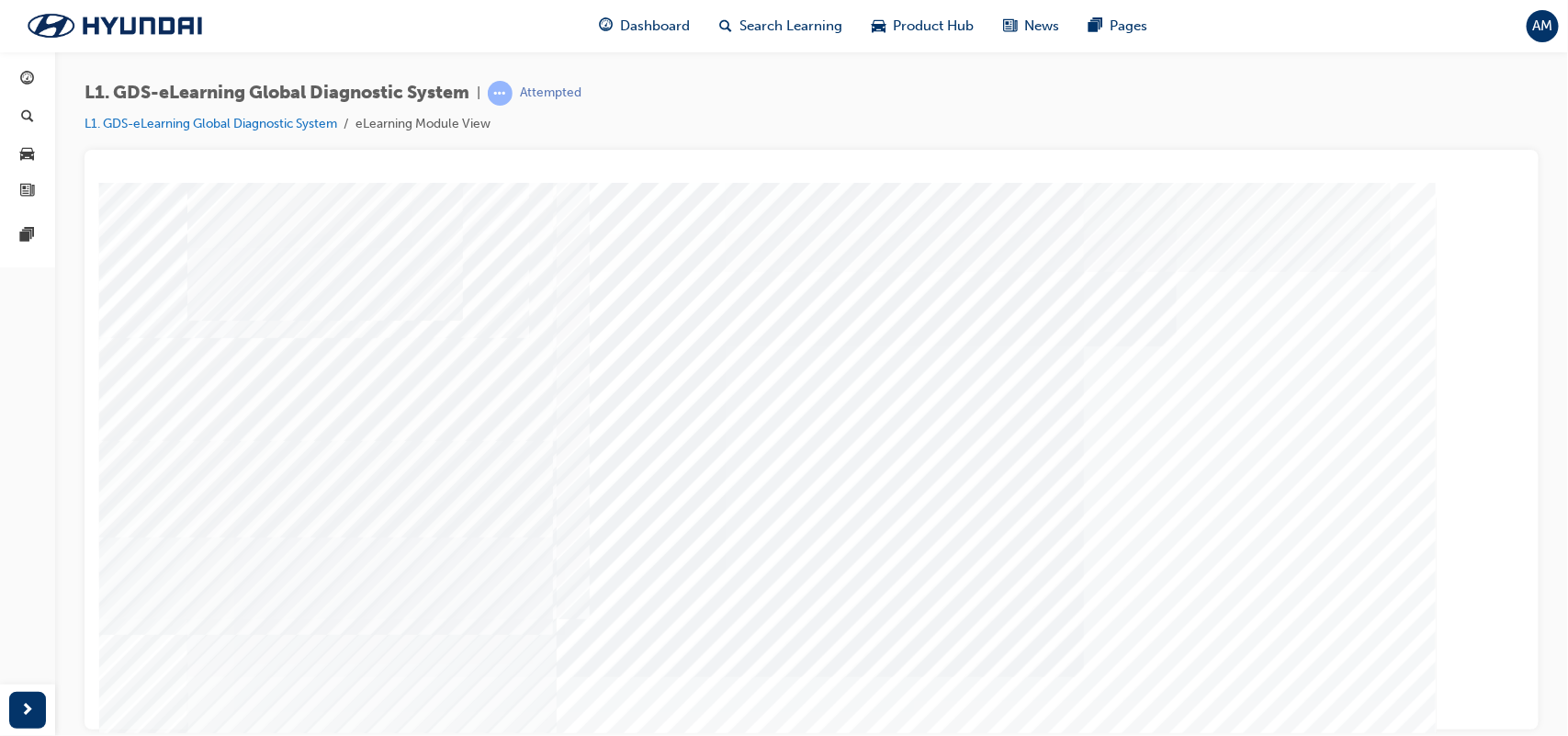 click at bounding box center (209, 8613) 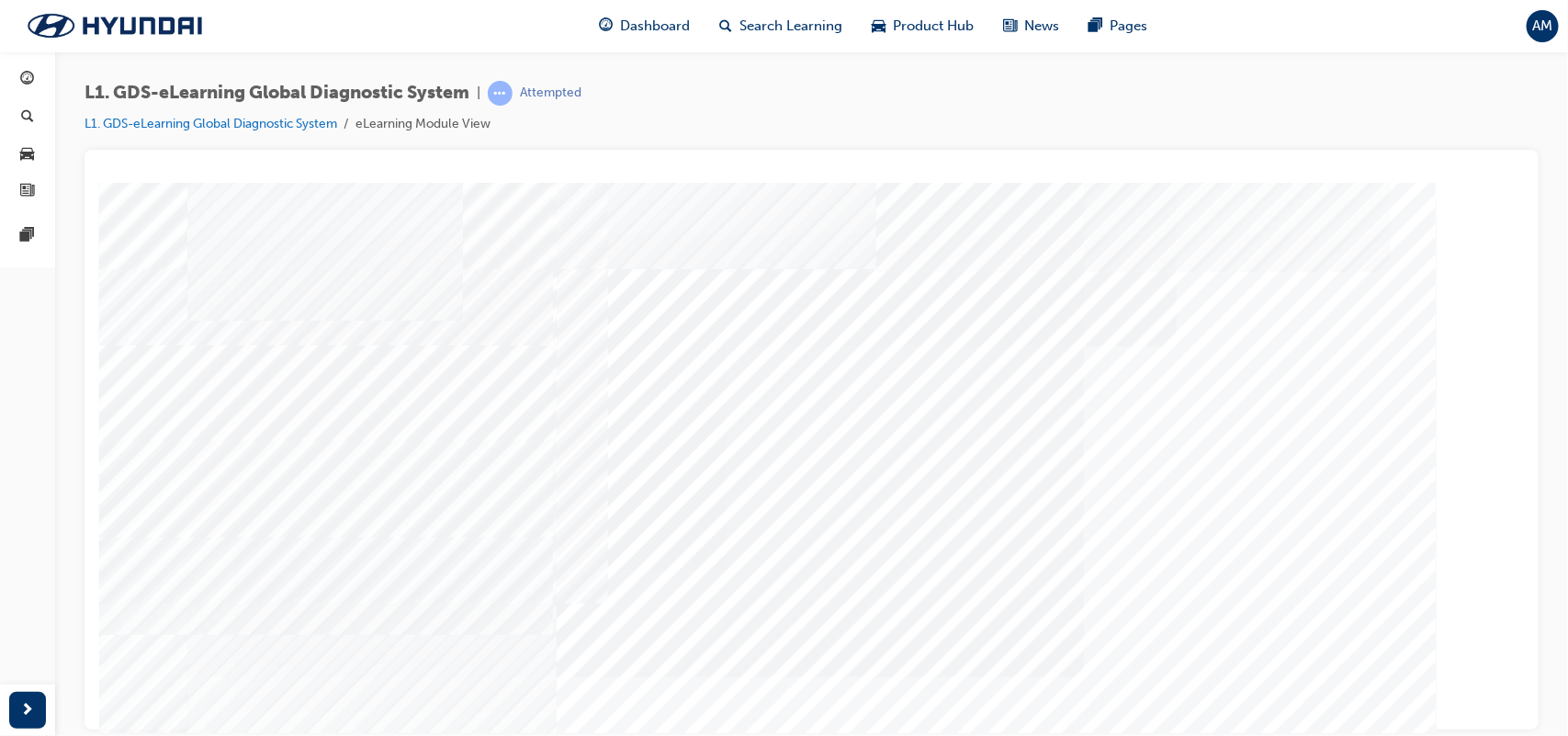 scroll, scrollTop: 139, scrollLeft: 0, axis: vertical 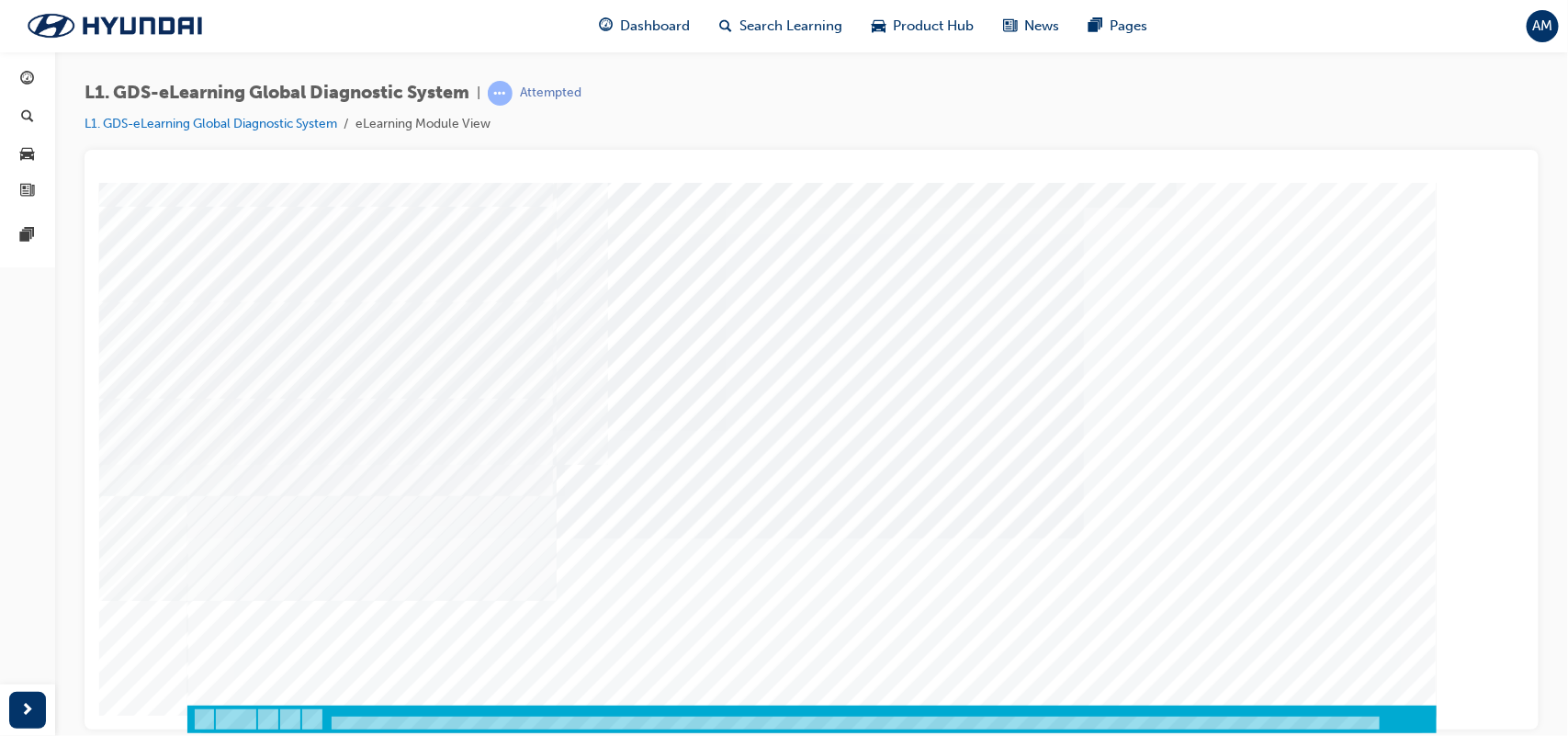 click at bounding box center (251, 8519) 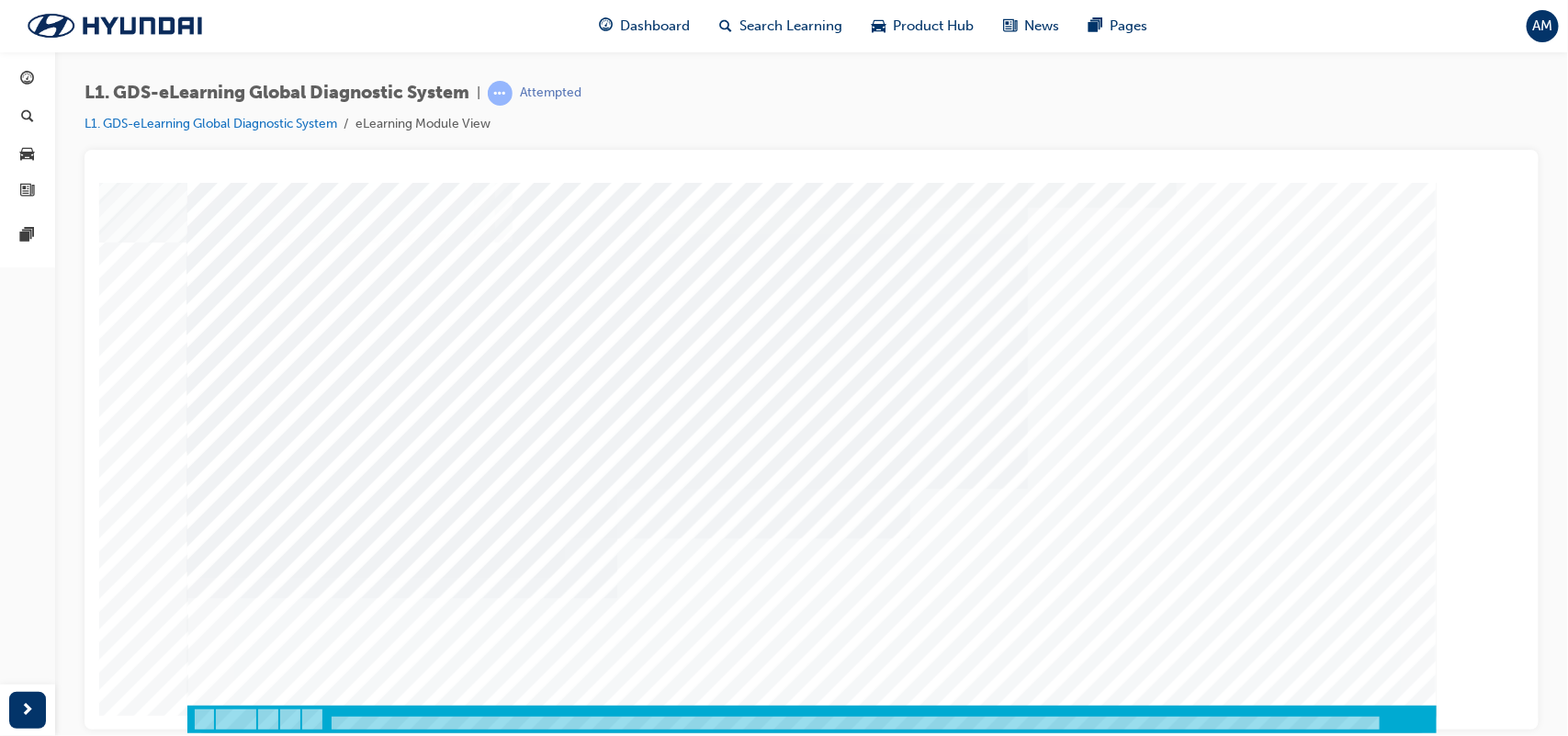 scroll, scrollTop: 108, scrollLeft: 0, axis: vertical 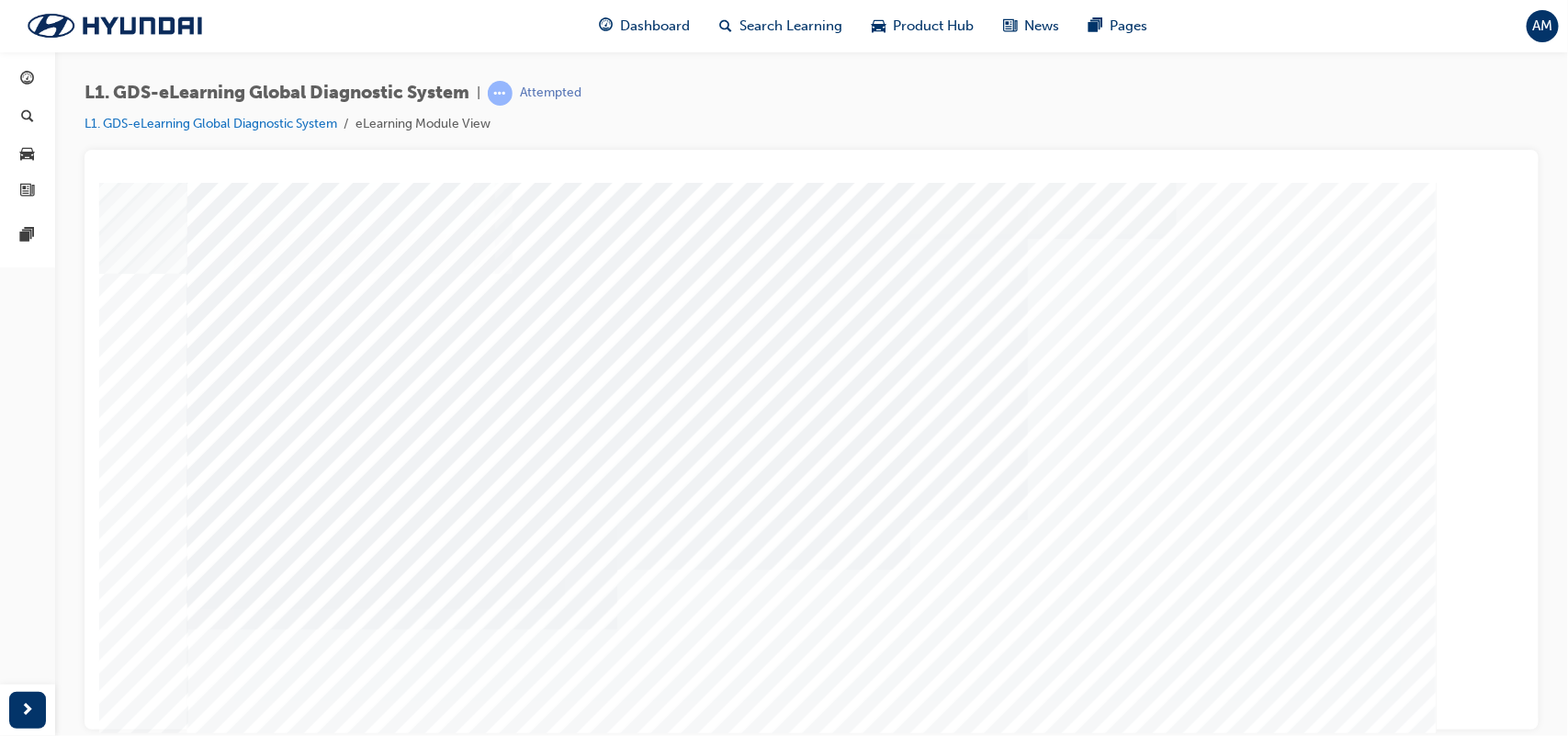 drag, startPoint x: 895, startPoint y: 470, endPoint x: 818, endPoint y: 459, distance: 77.78175 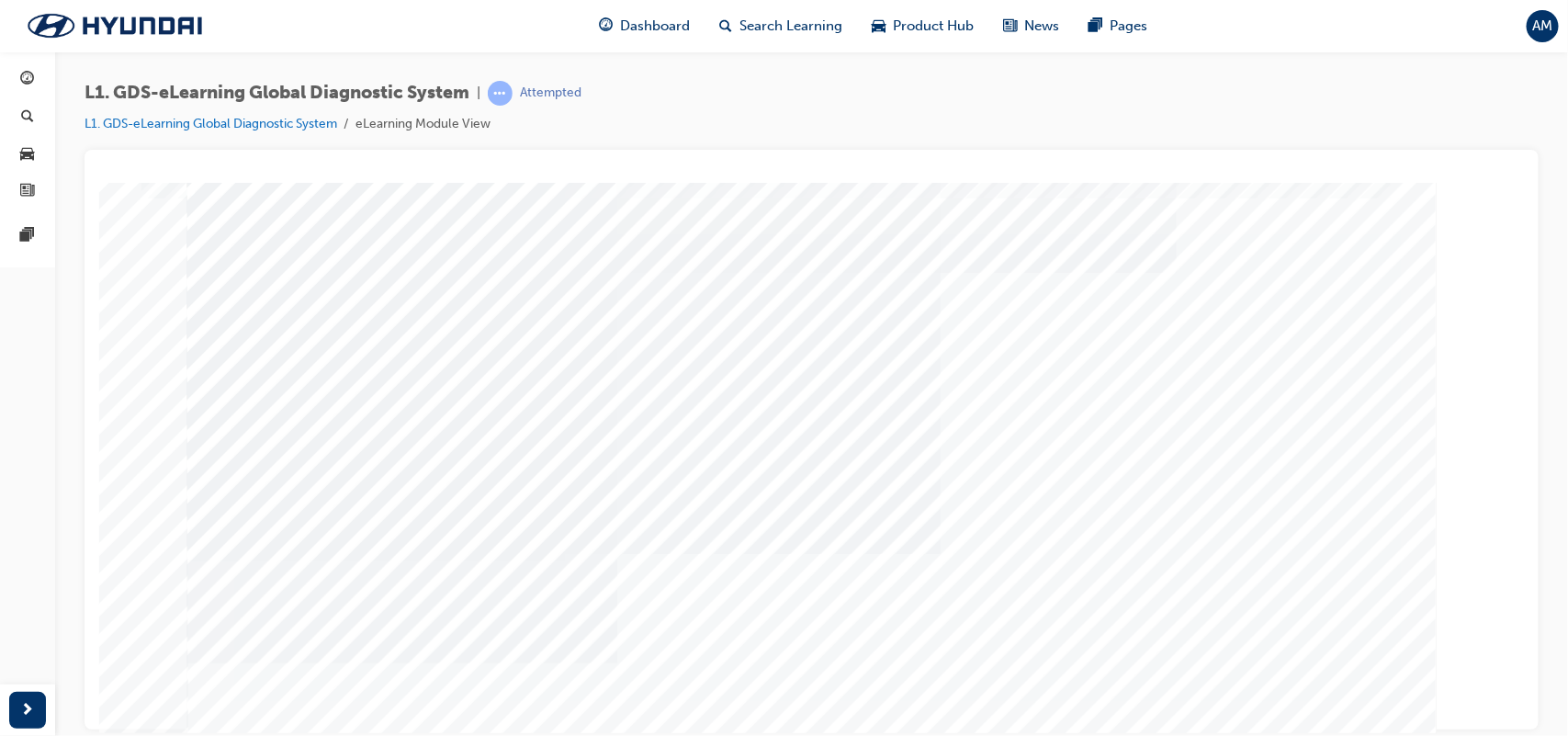 scroll, scrollTop: 139, scrollLeft: 0, axis: vertical 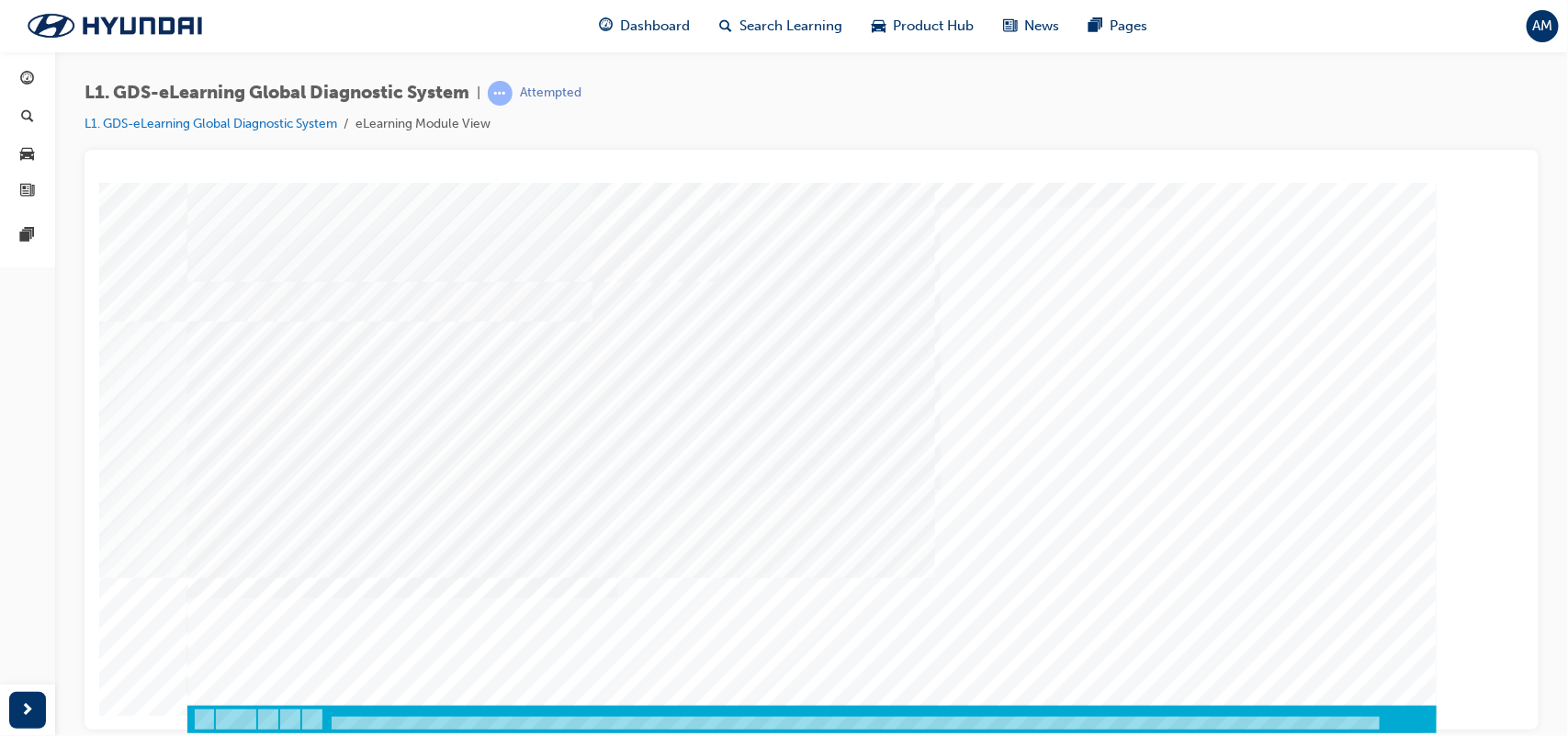 click at bounding box center (251, 6289) 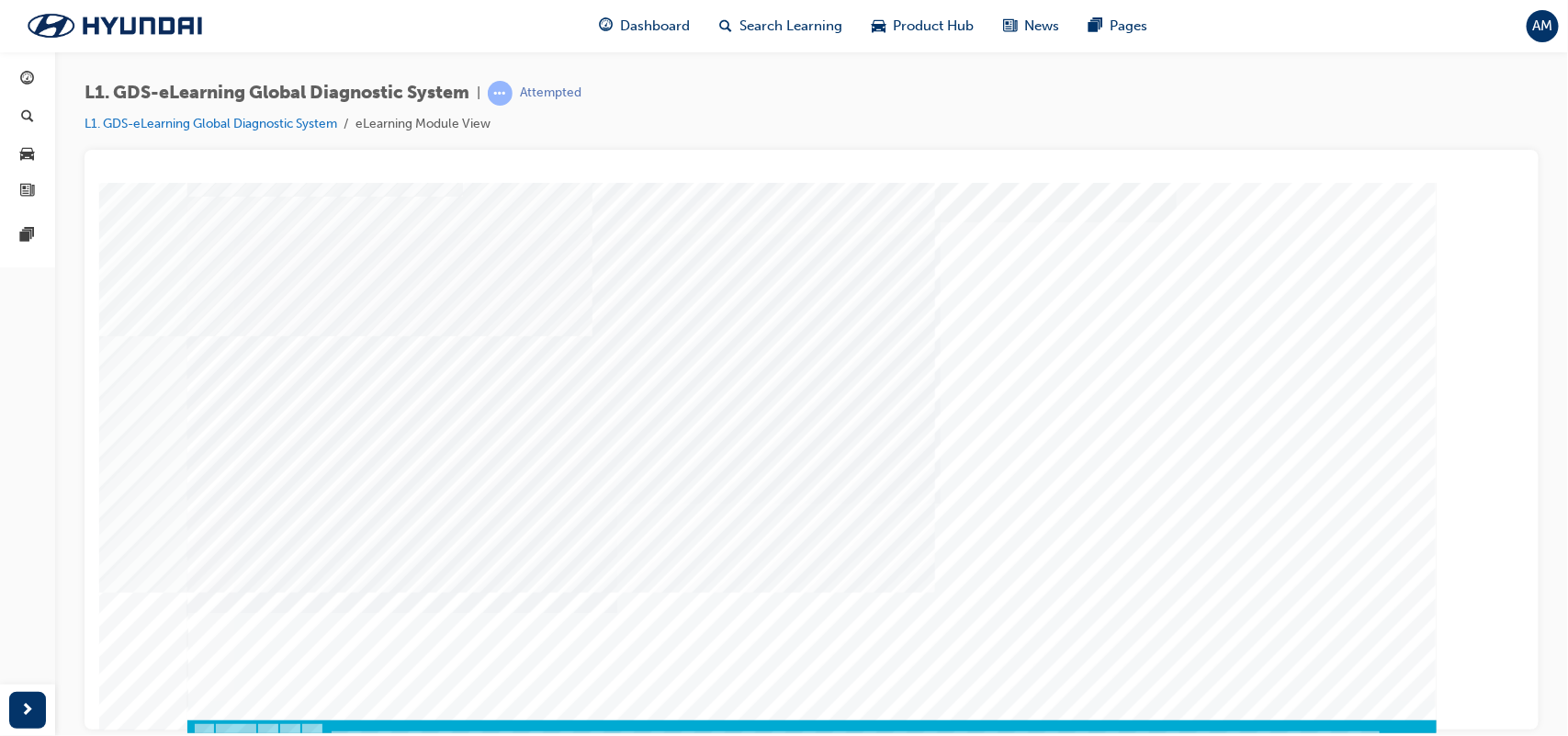scroll, scrollTop: 104, scrollLeft: 0, axis: vertical 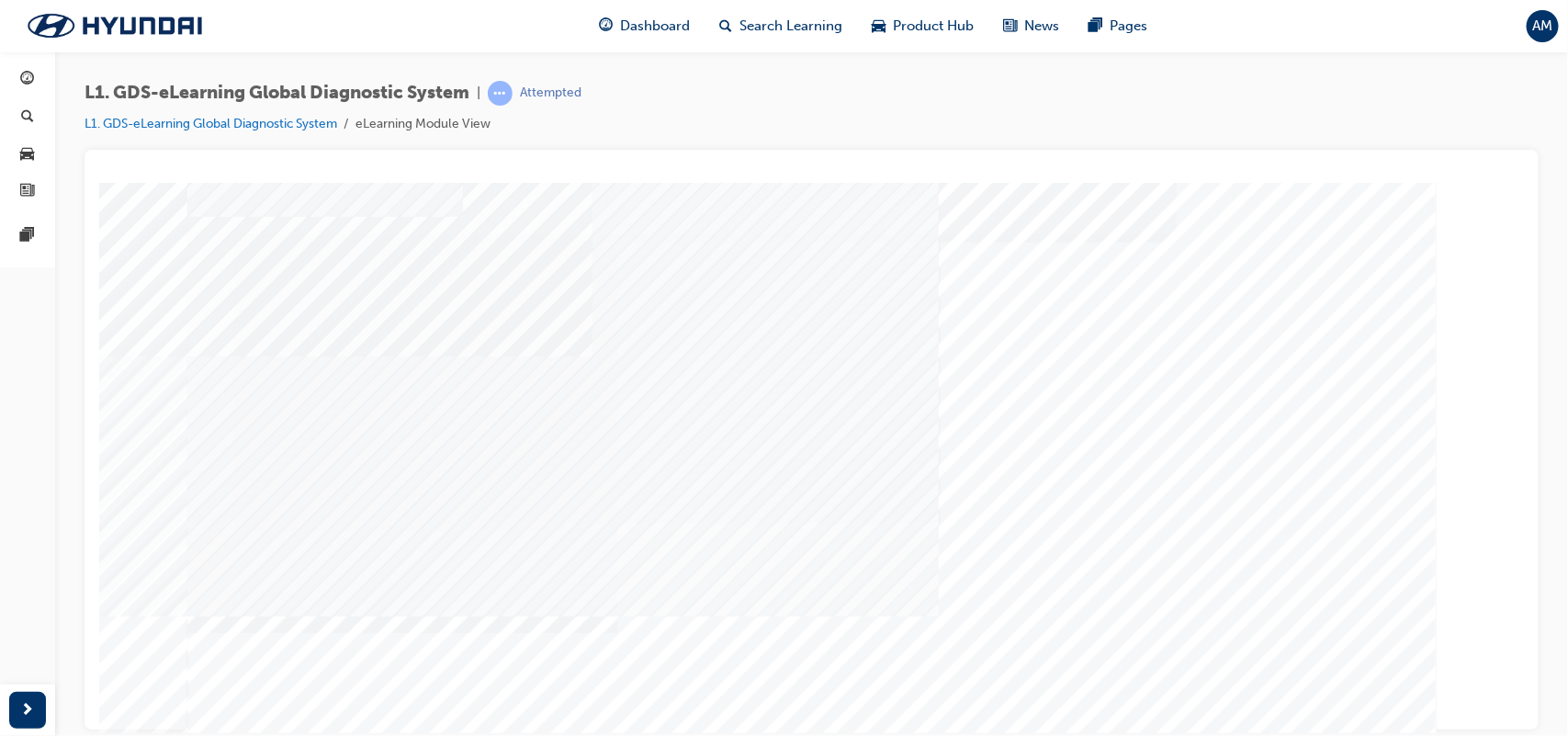 click at bounding box center (209, 6280) 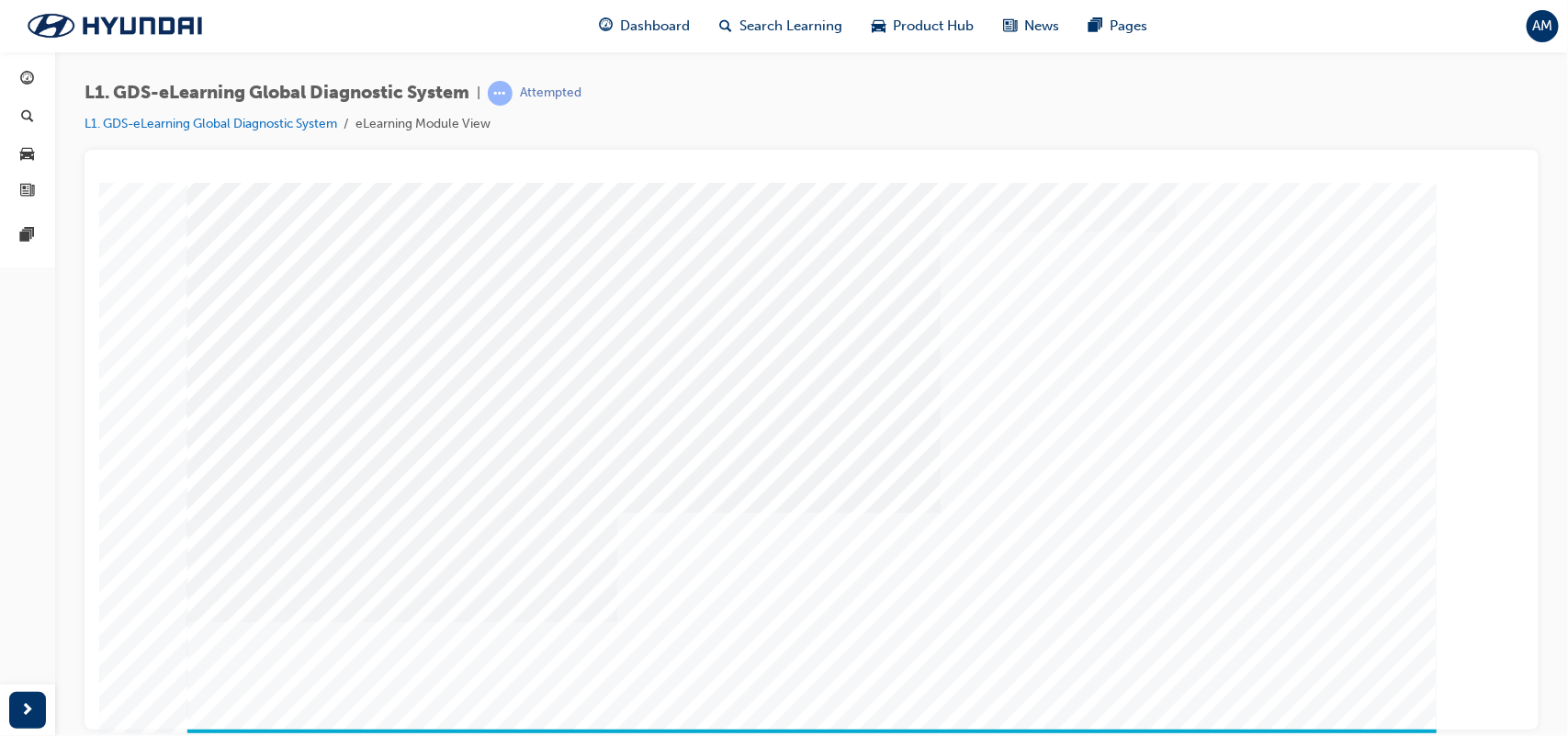 scroll, scrollTop: 139, scrollLeft: 0, axis: vertical 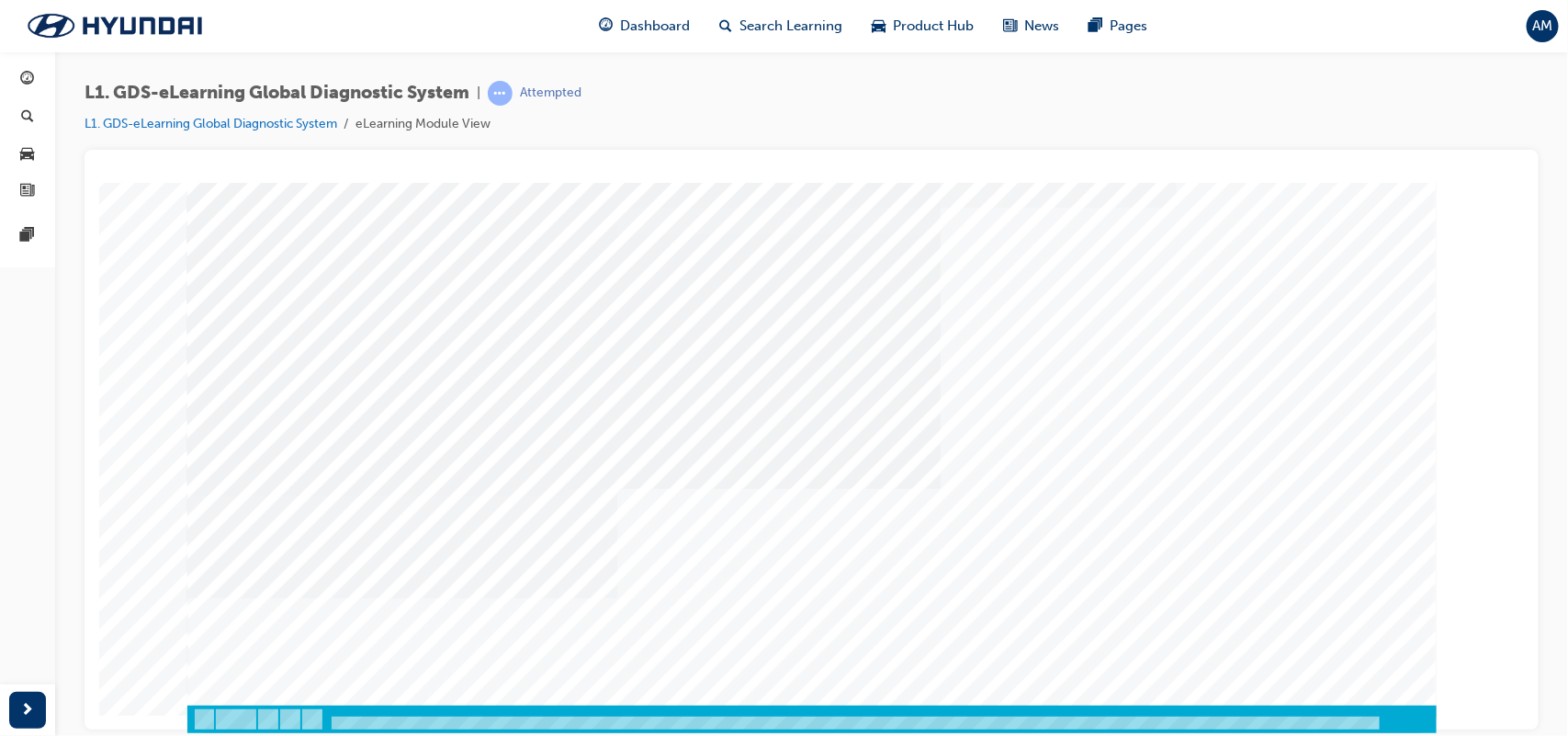 click at bounding box center [366, 6936] 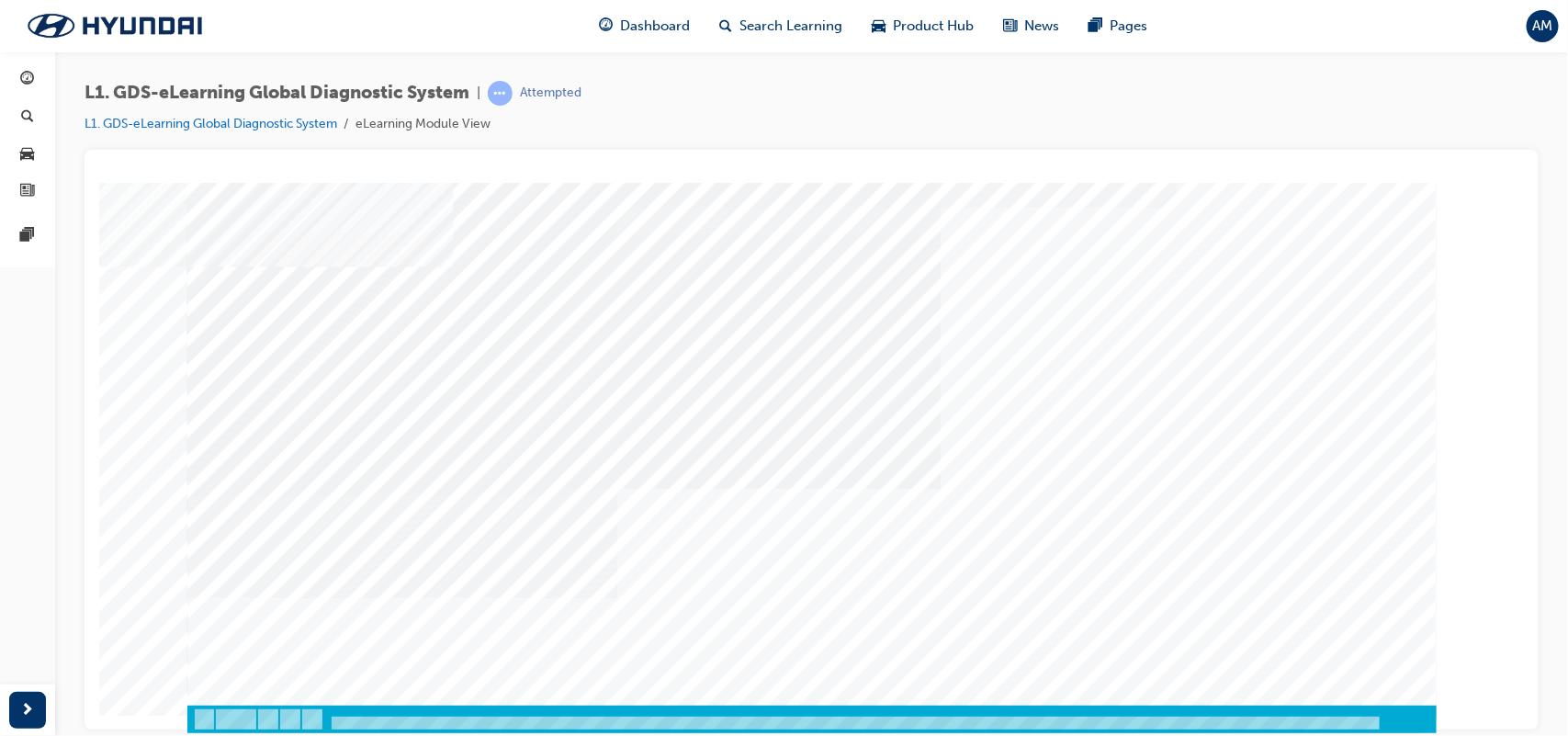 click at bounding box center [209, 7432] 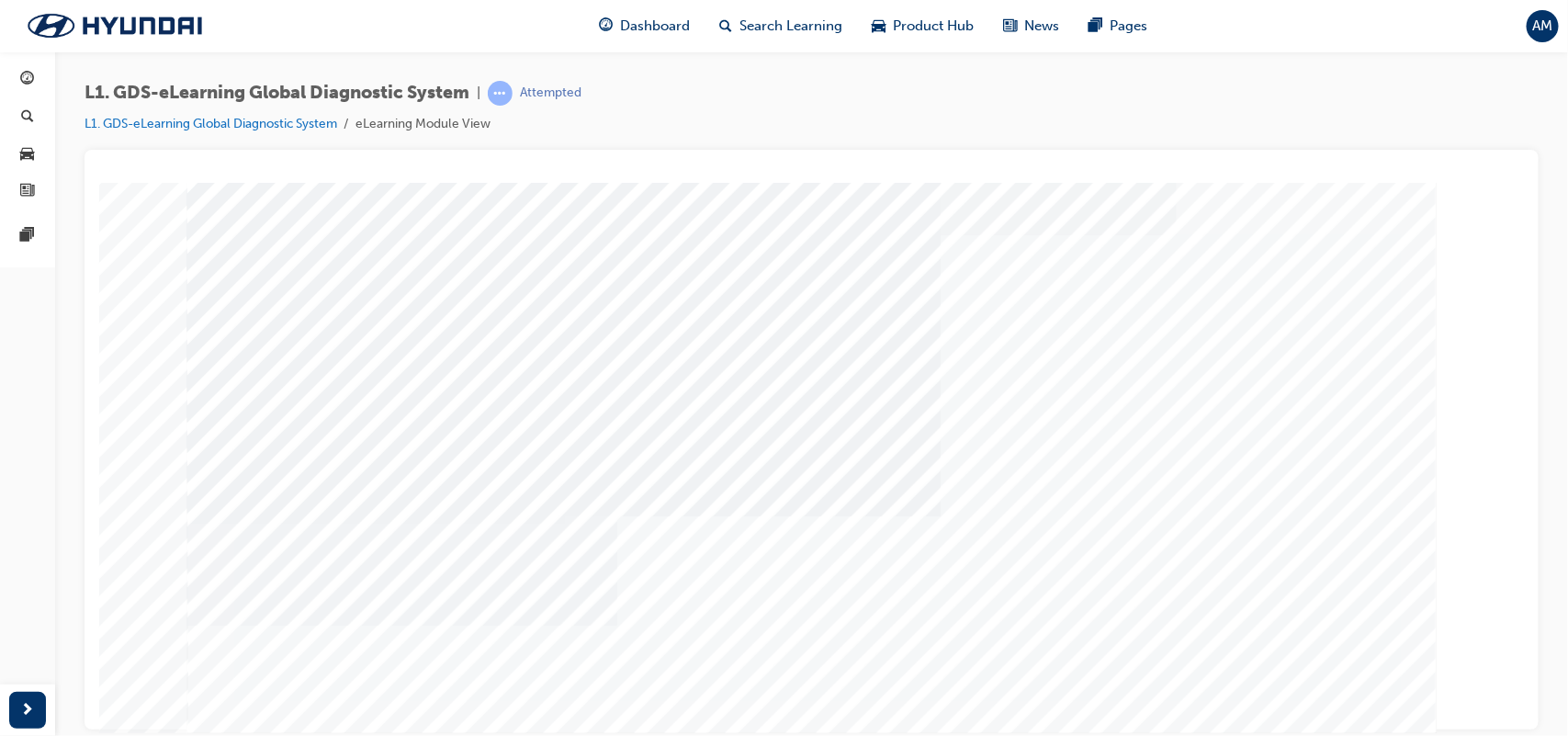scroll, scrollTop: 139, scrollLeft: 0, axis: vertical 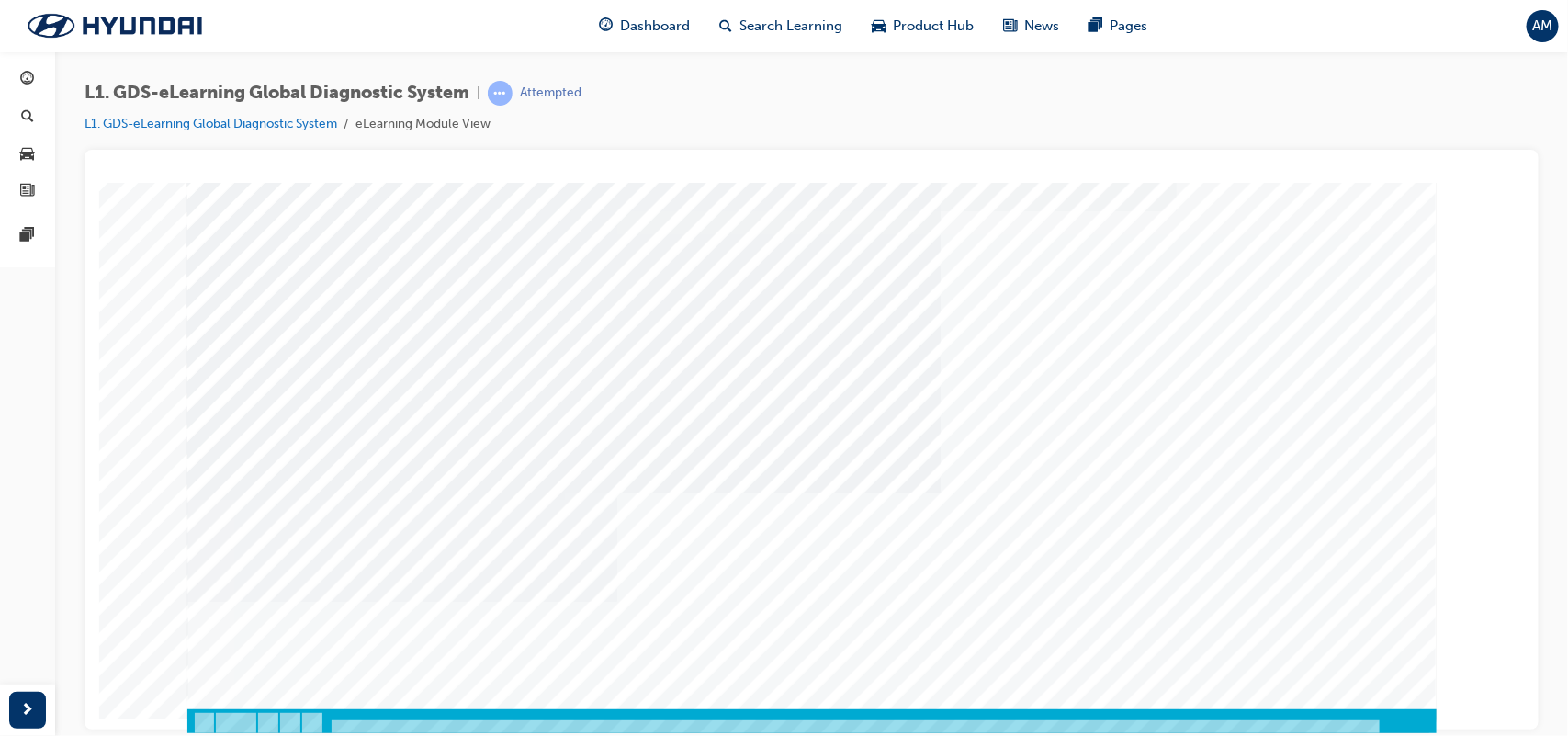 drag, startPoint x: 731, startPoint y: 327, endPoint x: 625, endPoint y: 460, distance: 170.0735 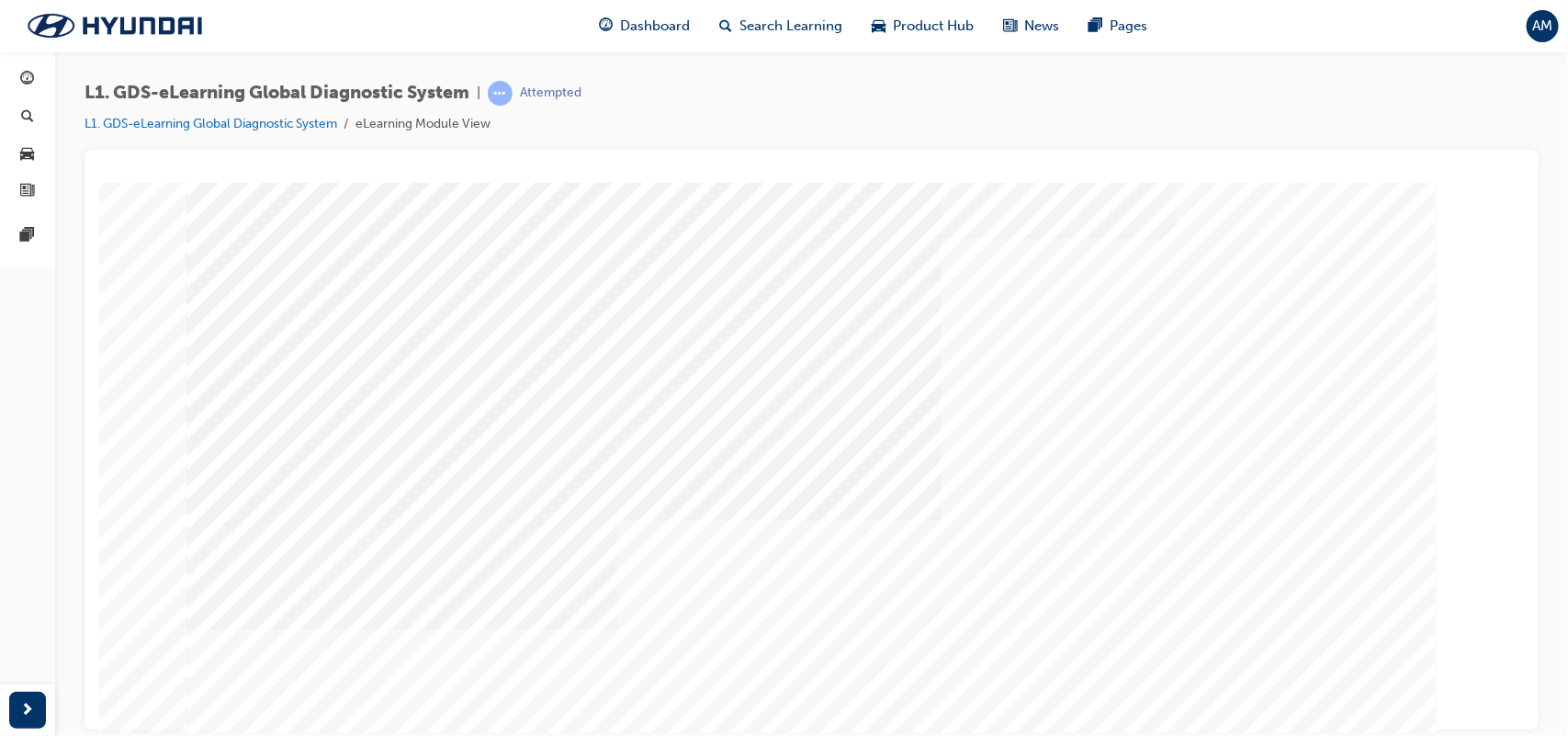 scroll, scrollTop: 0, scrollLeft: 0, axis: both 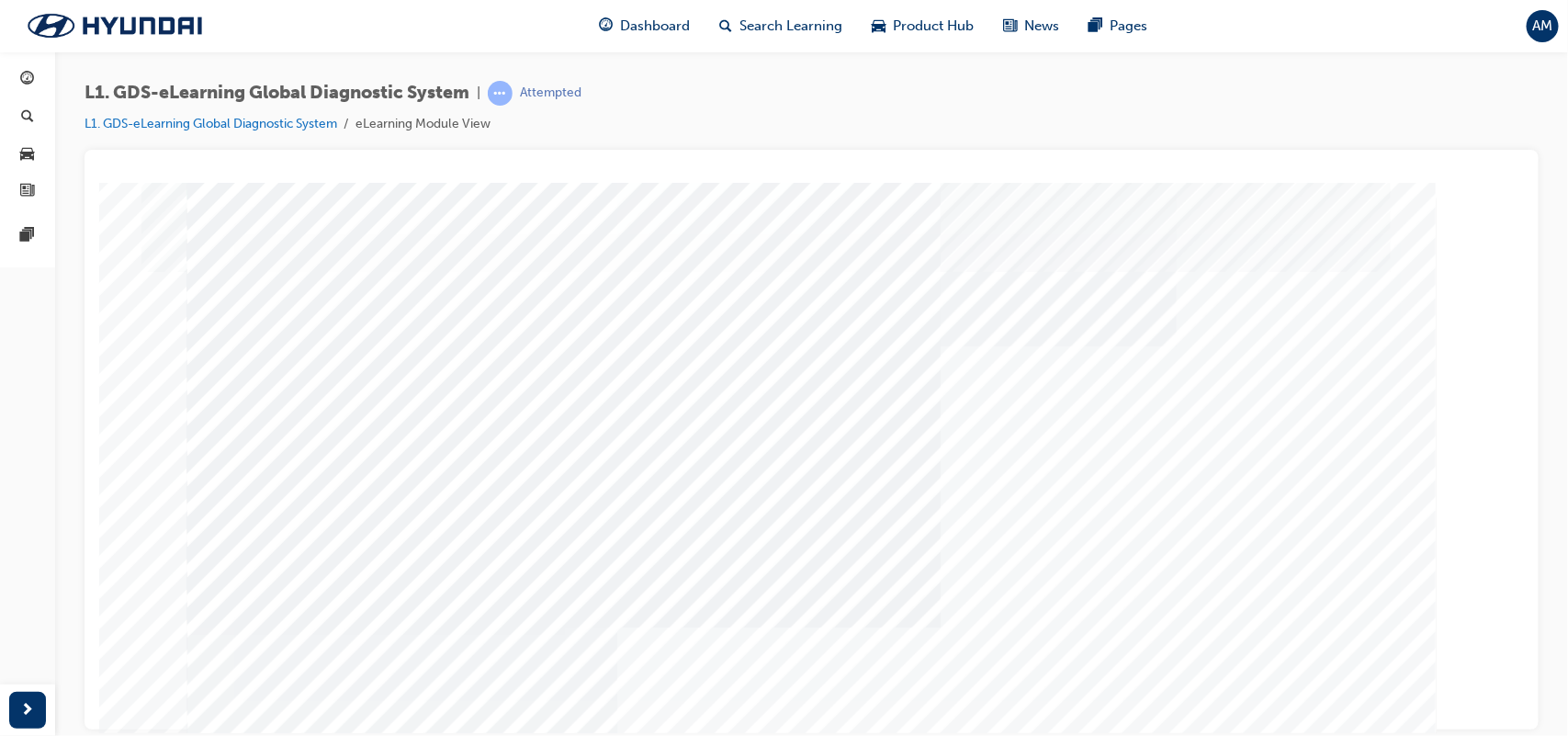 drag, startPoint x: 840, startPoint y: 341, endPoint x: 980, endPoint y: 425, distance: 163.26665 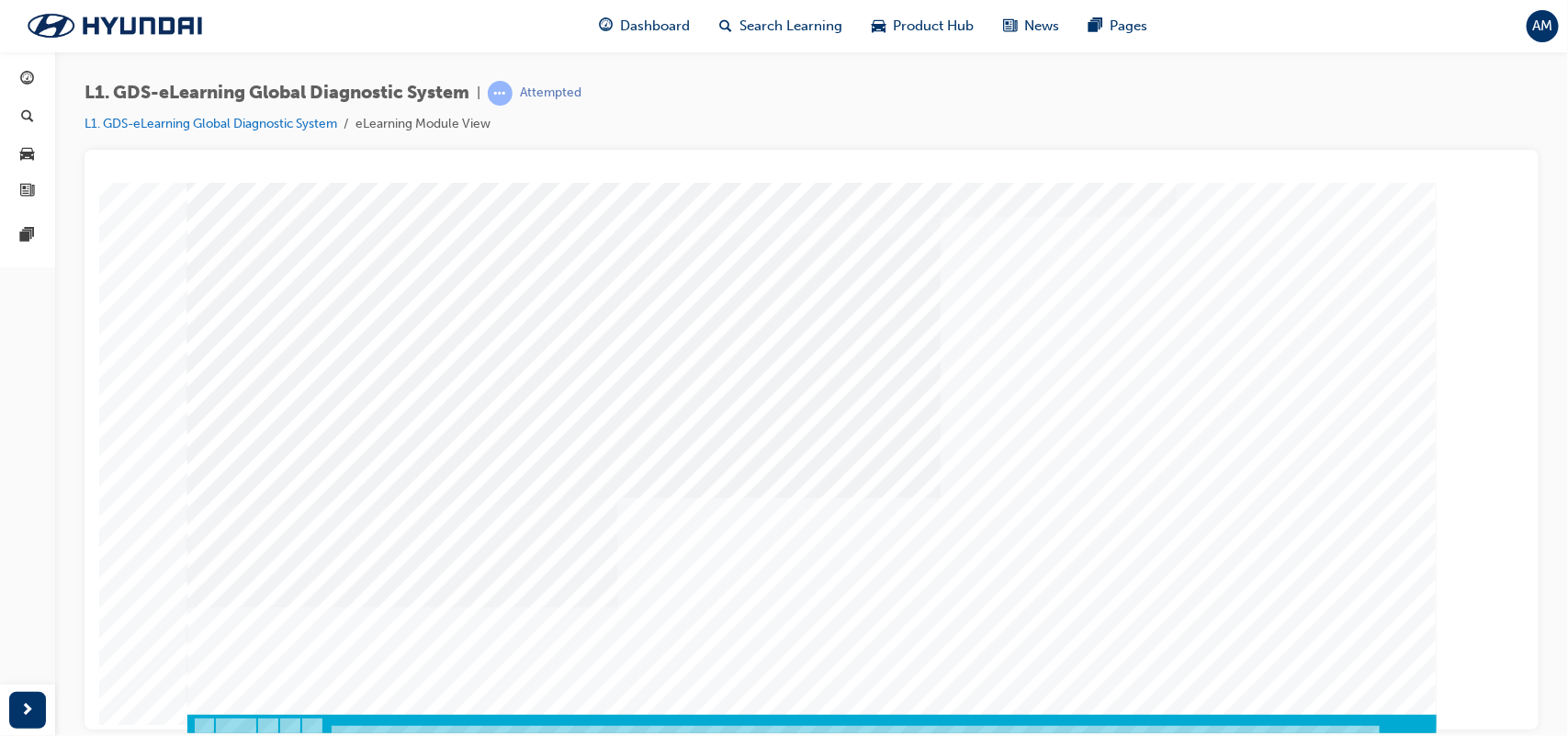 scroll, scrollTop: 139, scrollLeft: 0, axis: vertical 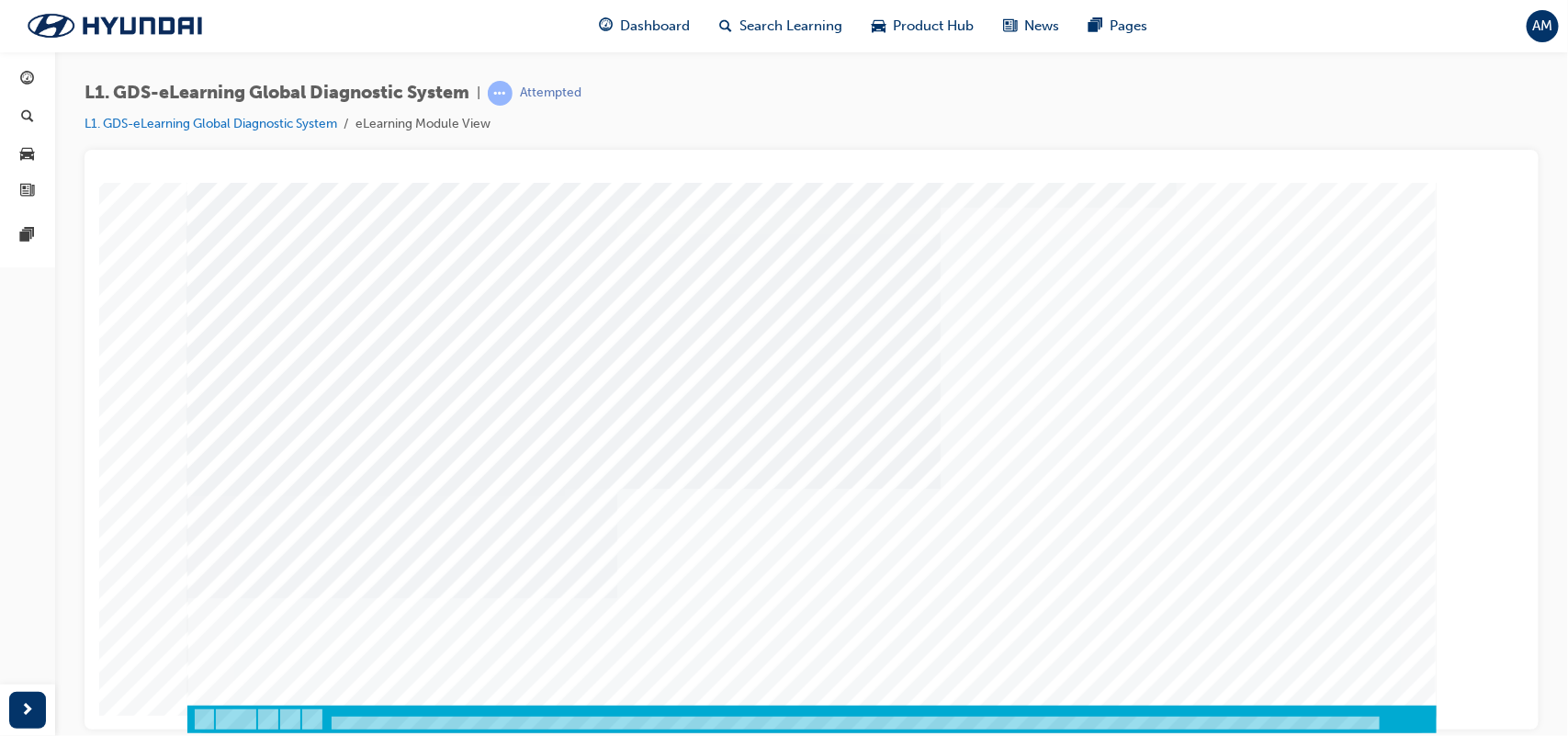 drag, startPoint x: 933, startPoint y: 394, endPoint x: 1181, endPoint y: 436, distance: 251.5313 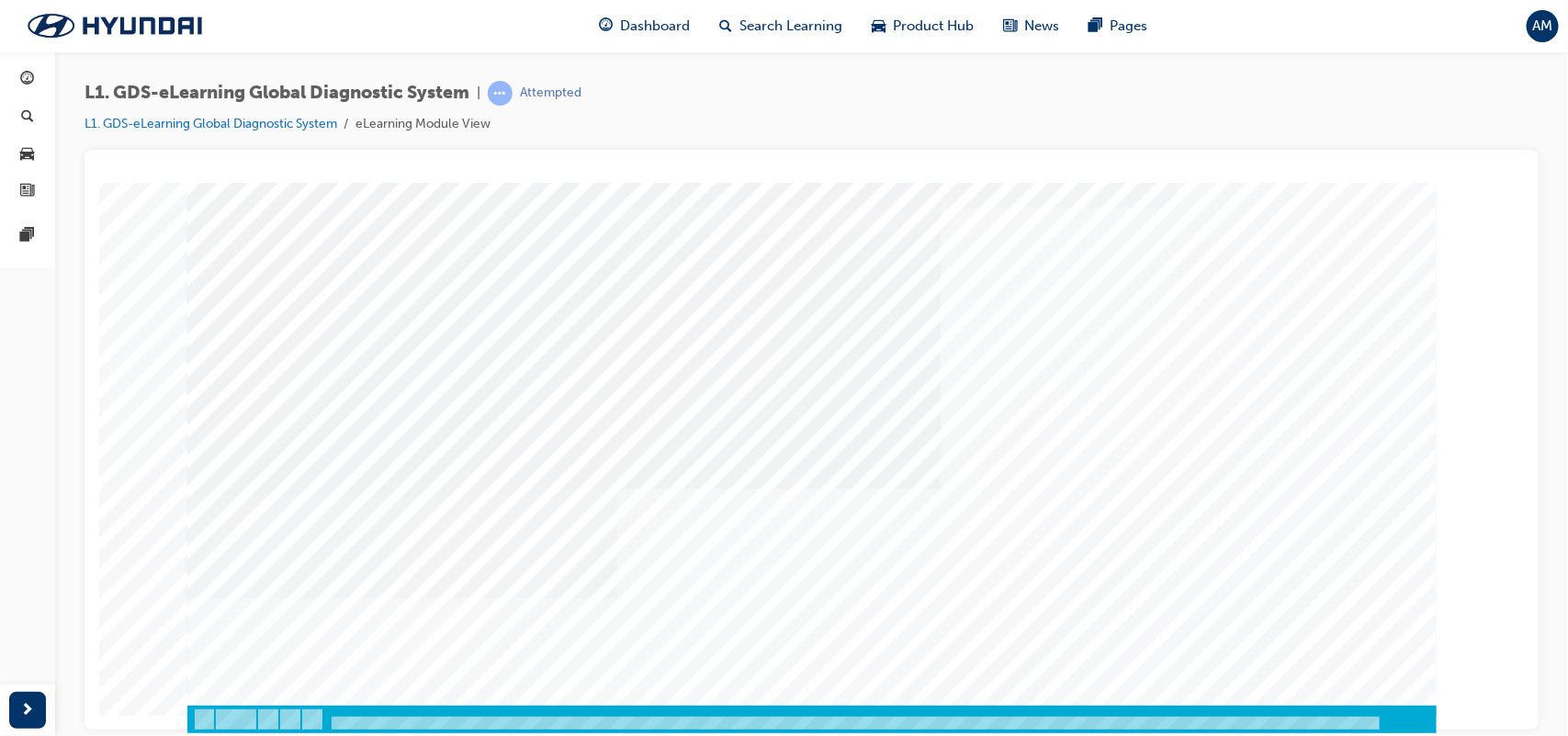 click at bounding box center [251, 8179] 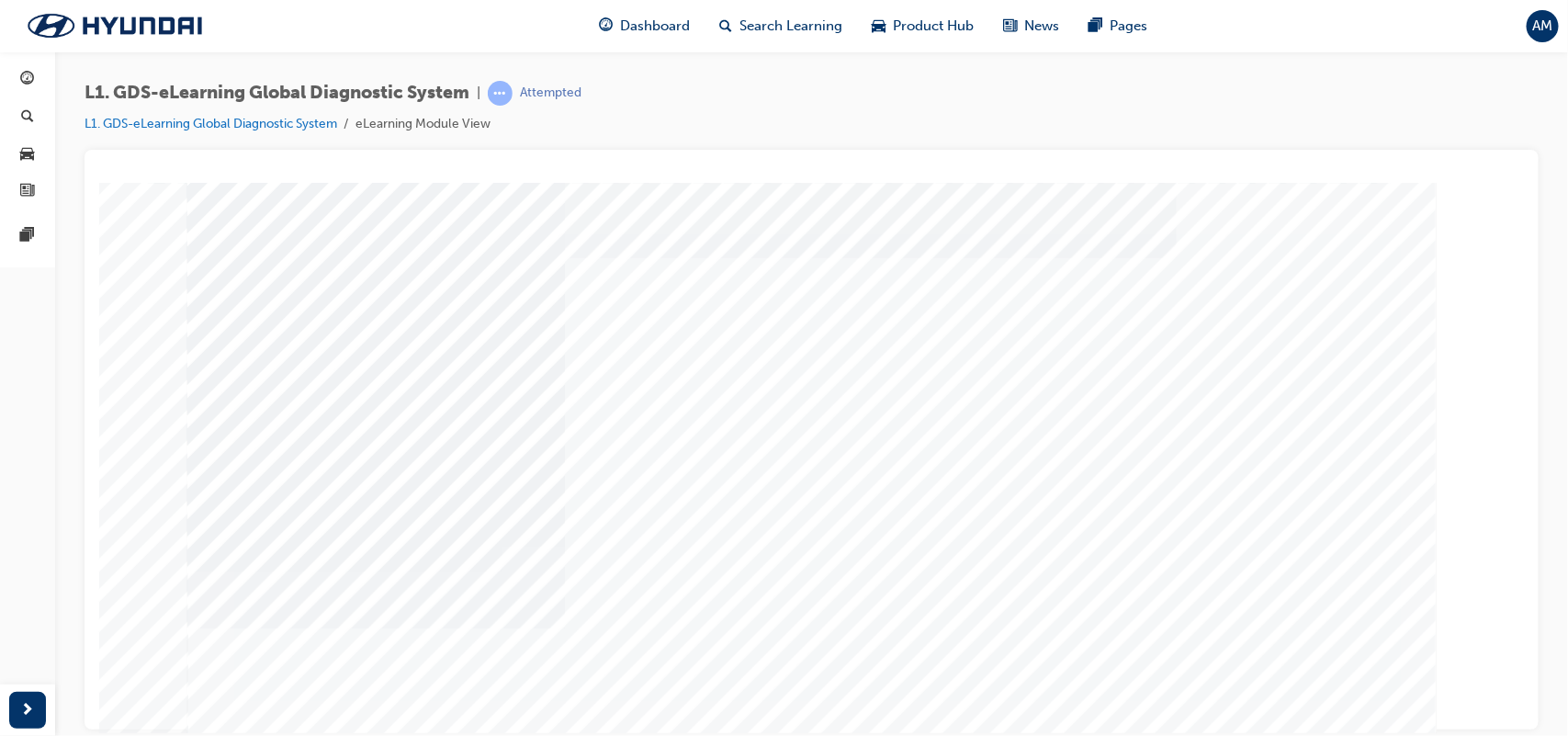 scroll, scrollTop: 139, scrollLeft: 0, axis: vertical 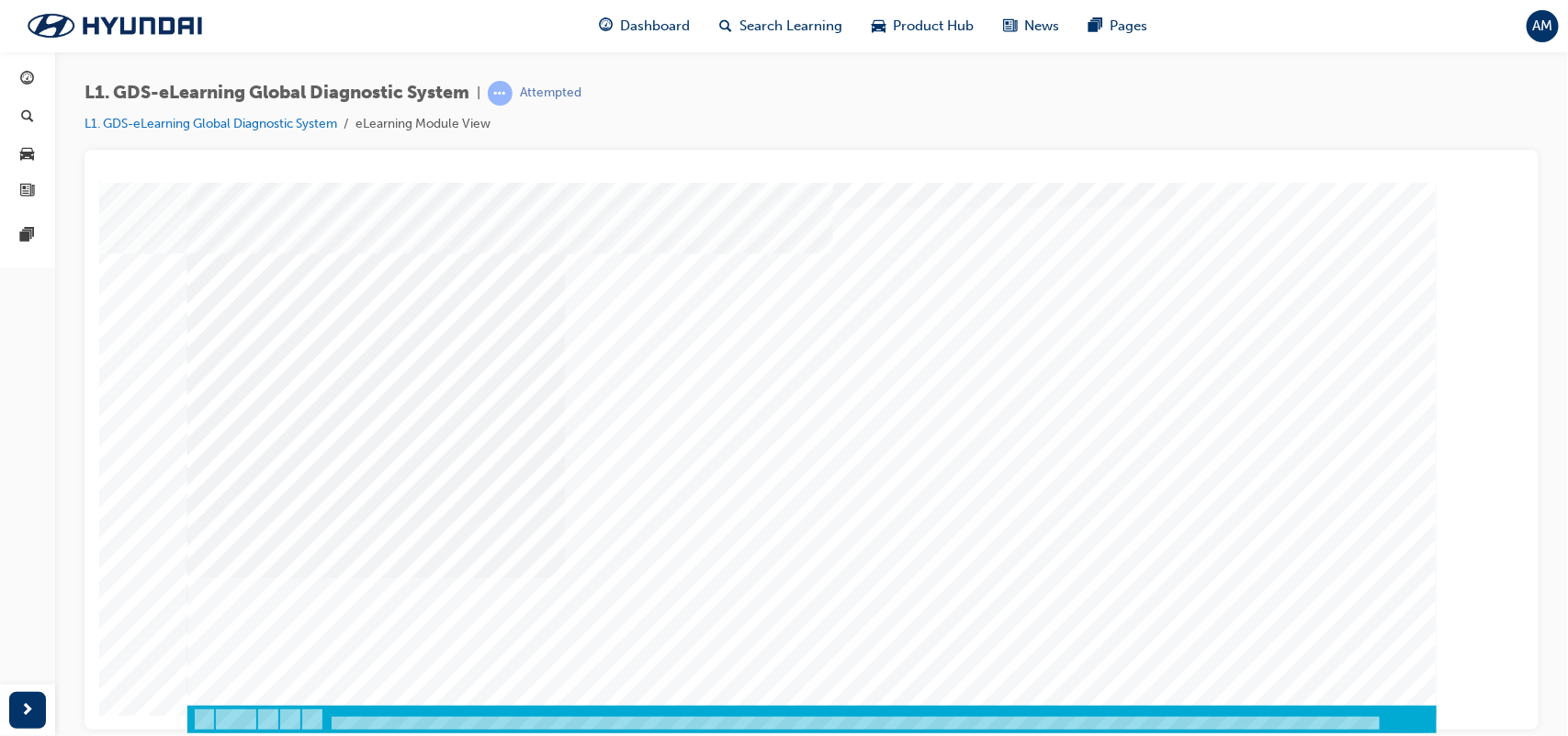 click at bounding box center [209, 3813] 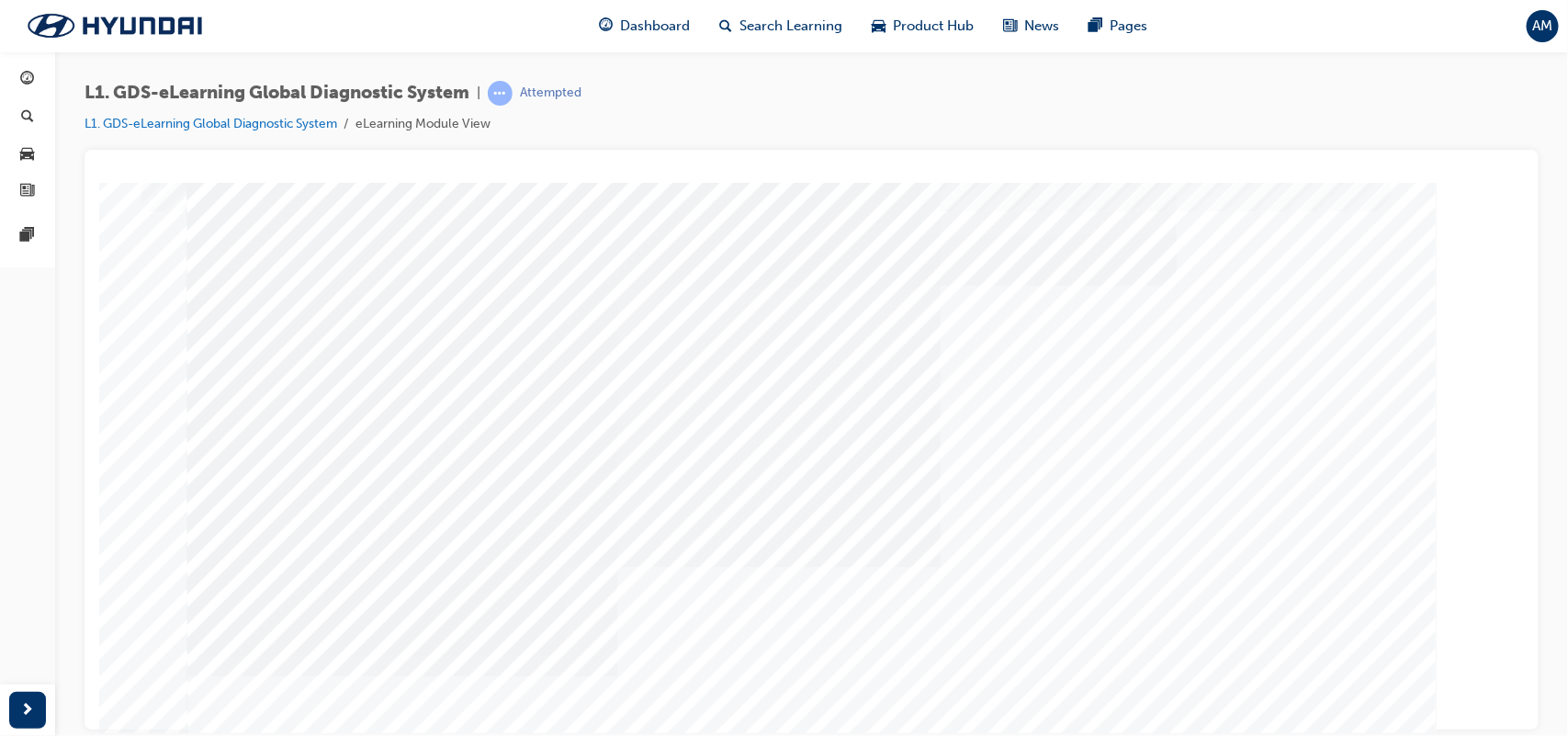 scroll, scrollTop: 139, scrollLeft: 0, axis: vertical 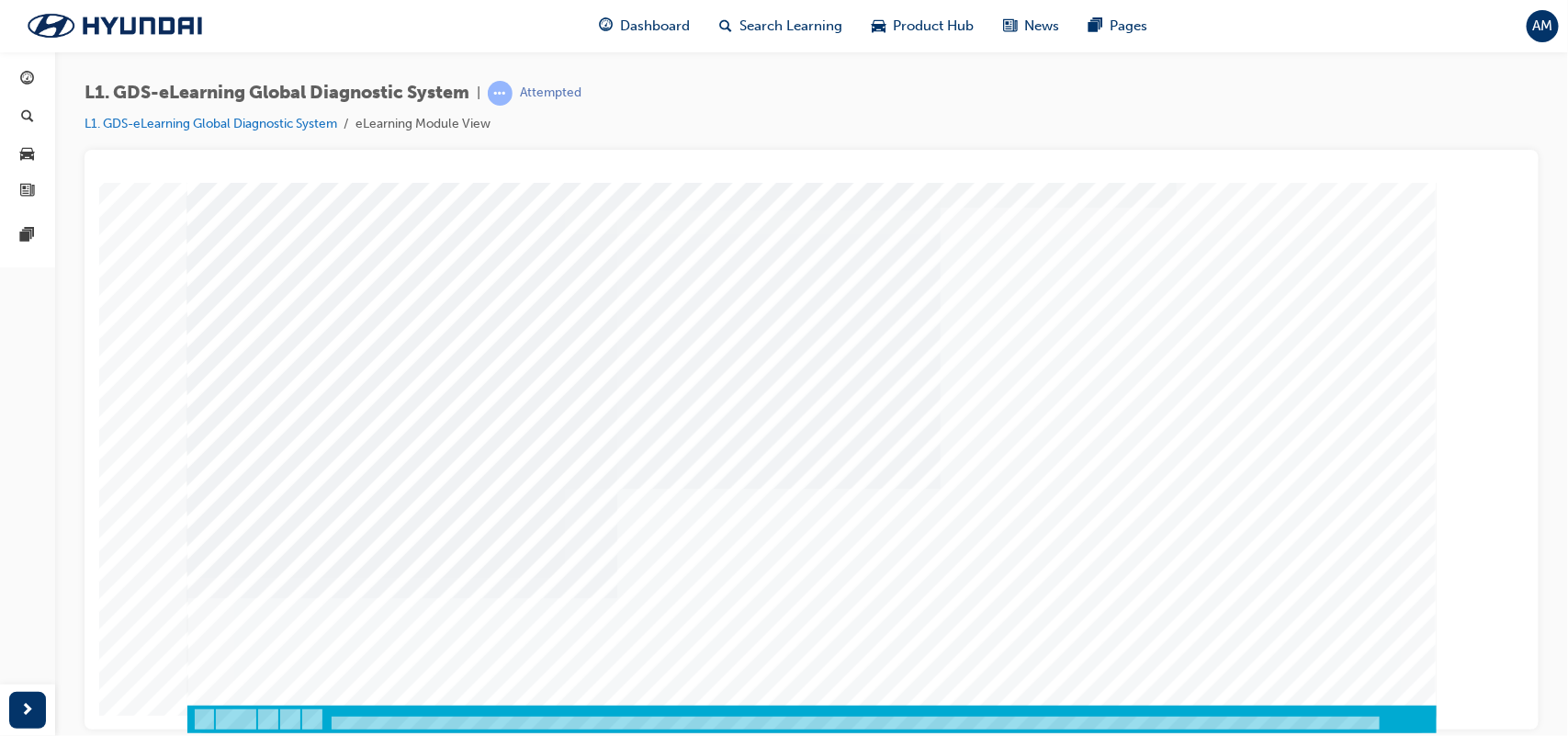 click at bounding box center (553, 4864) 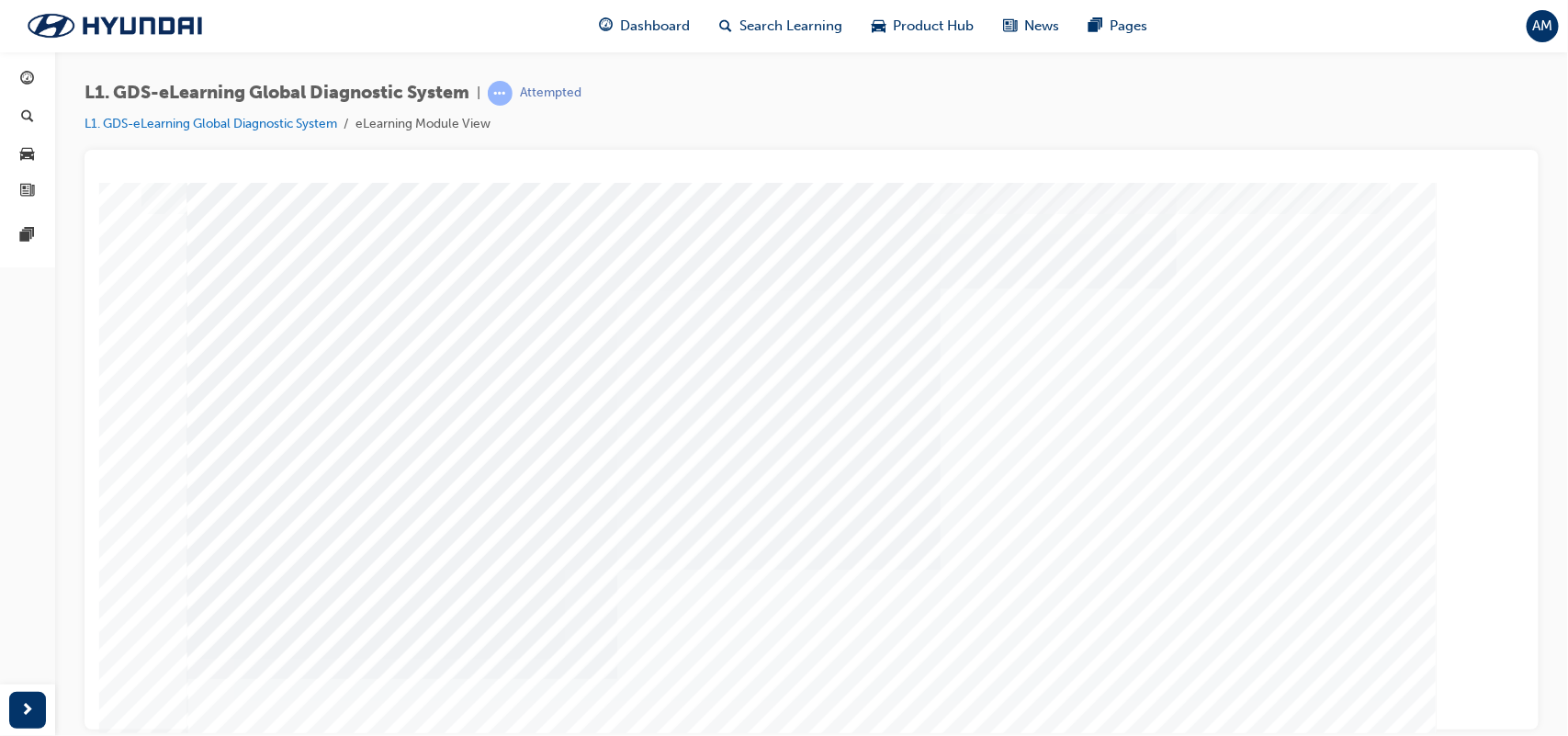 scroll, scrollTop: 139, scrollLeft: 0, axis: vertical 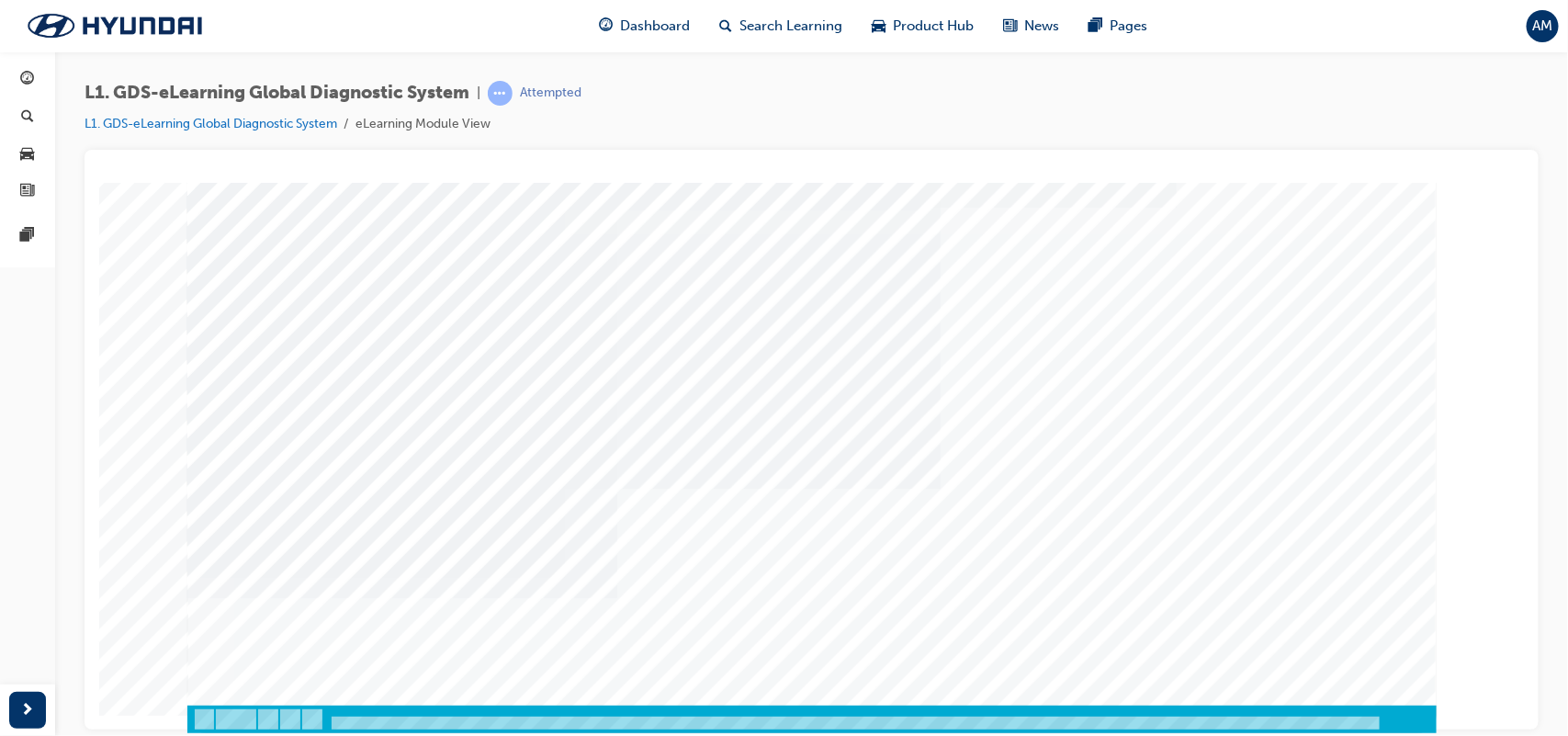 click on "Content Image Right" at bounding box center (811, 374) 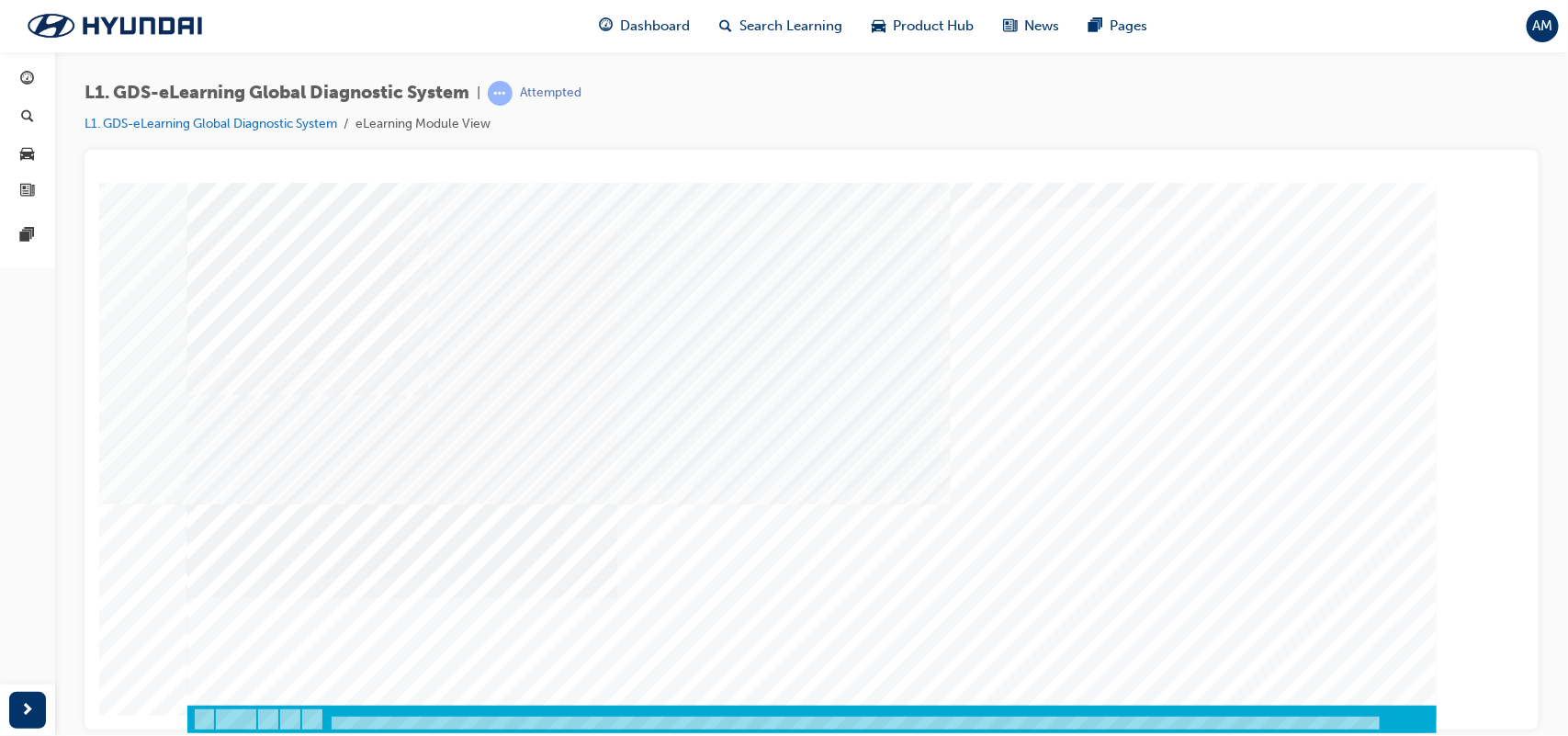 click at bounding box center [209, 5512] 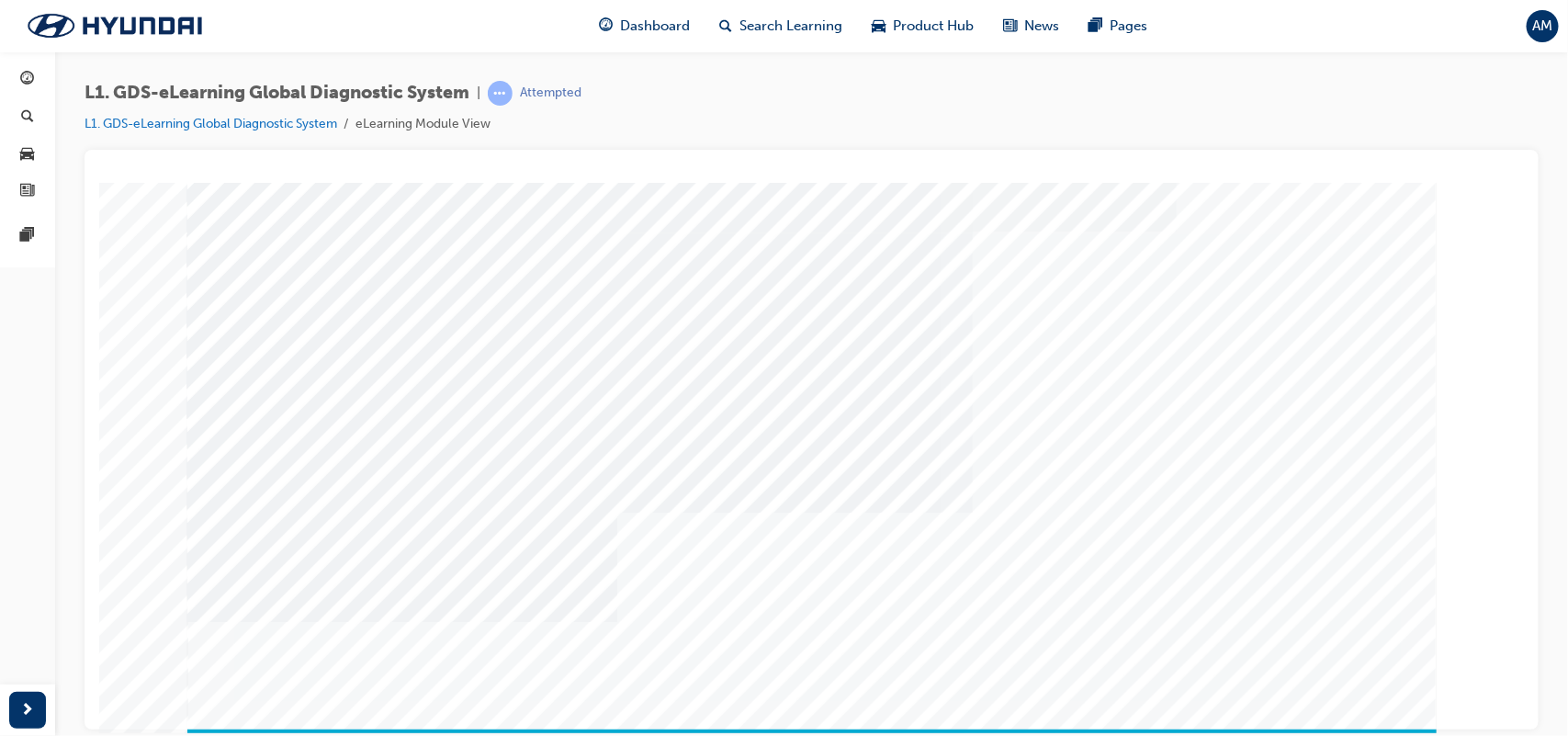 scroll, scrollTop: 134, scrollLeft: 0, axis: vertical 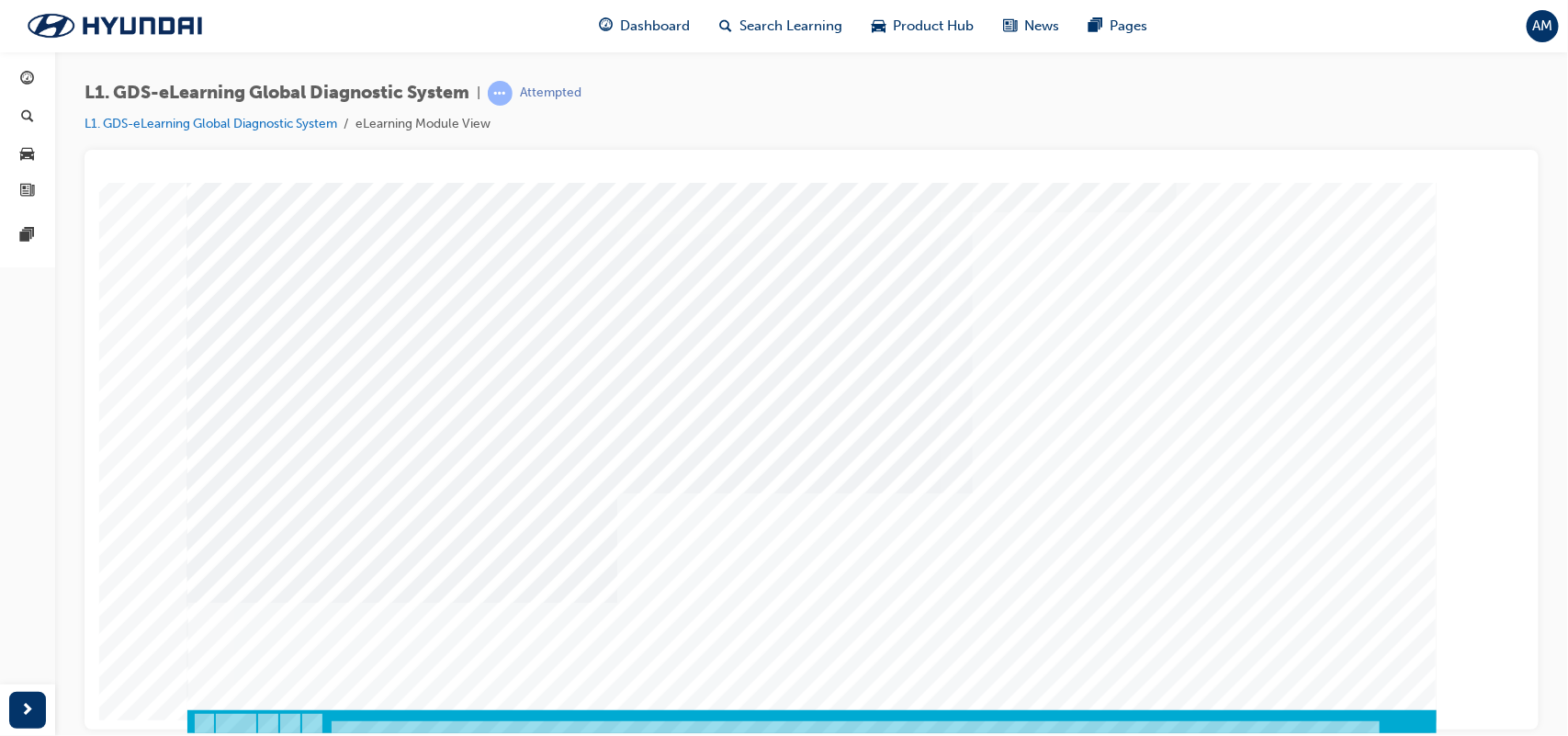 click at bounding box center [251, 9000] 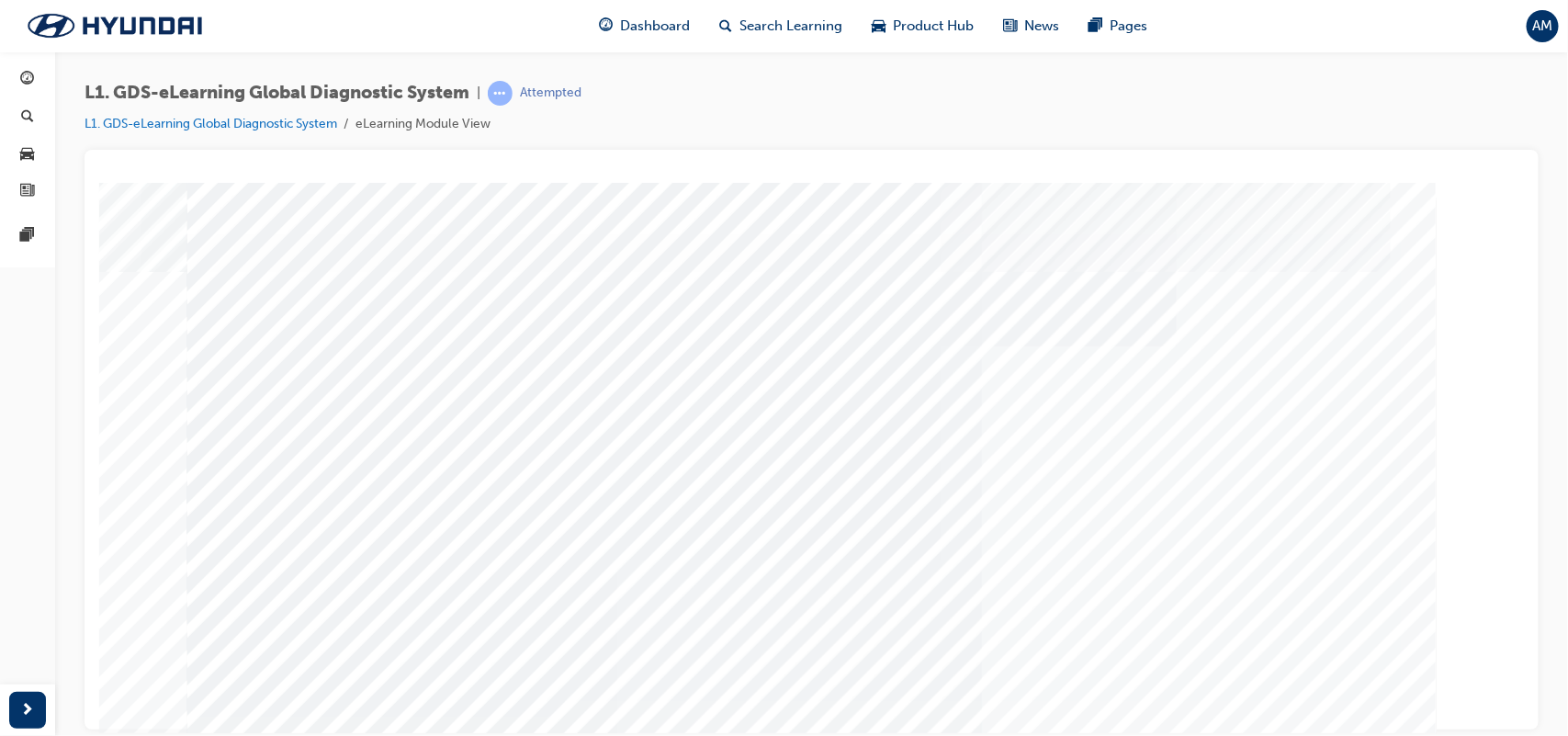 scroll, scrollTop: 49, scrollLeft: 0, axis: vertical 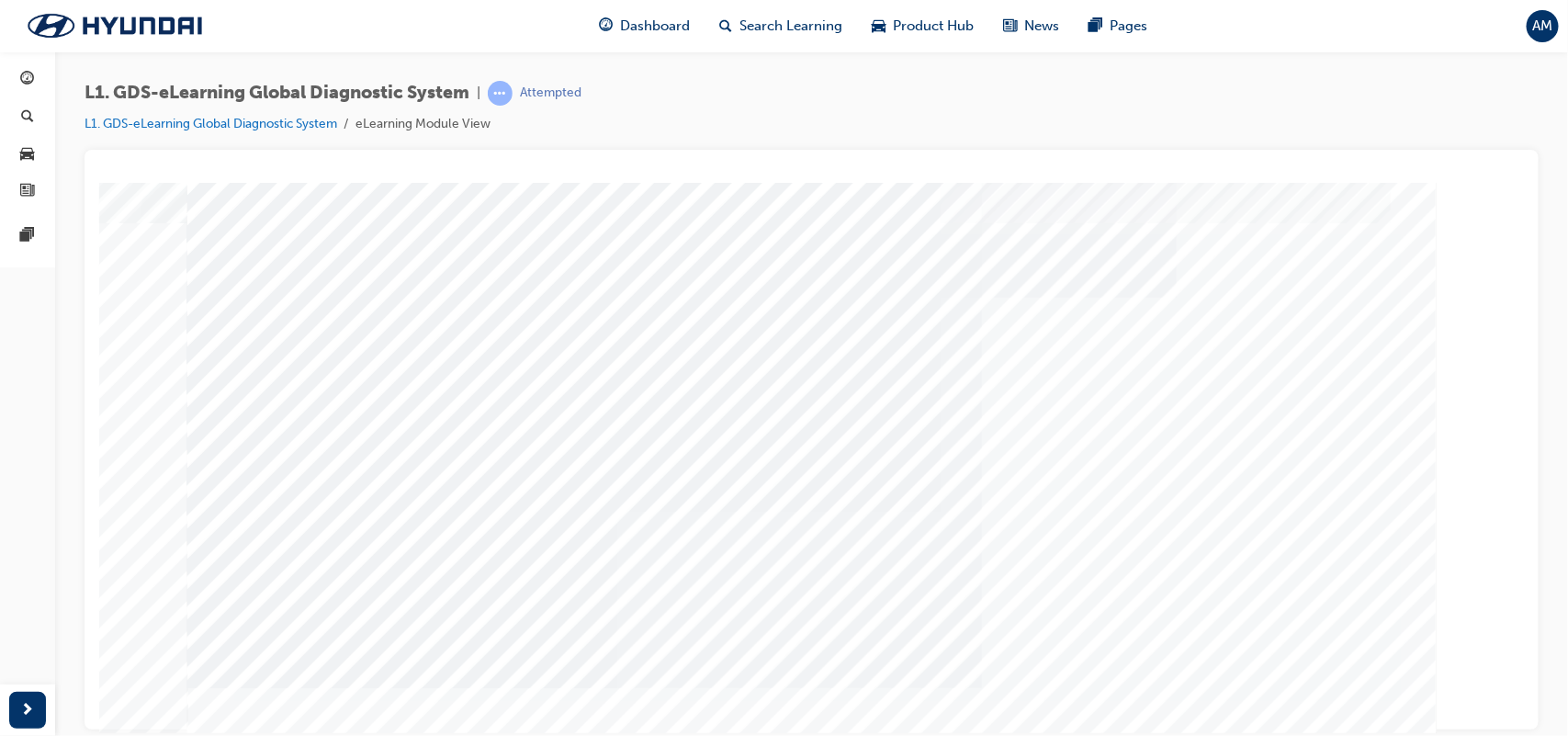 click at bounding box center (251, 10458) 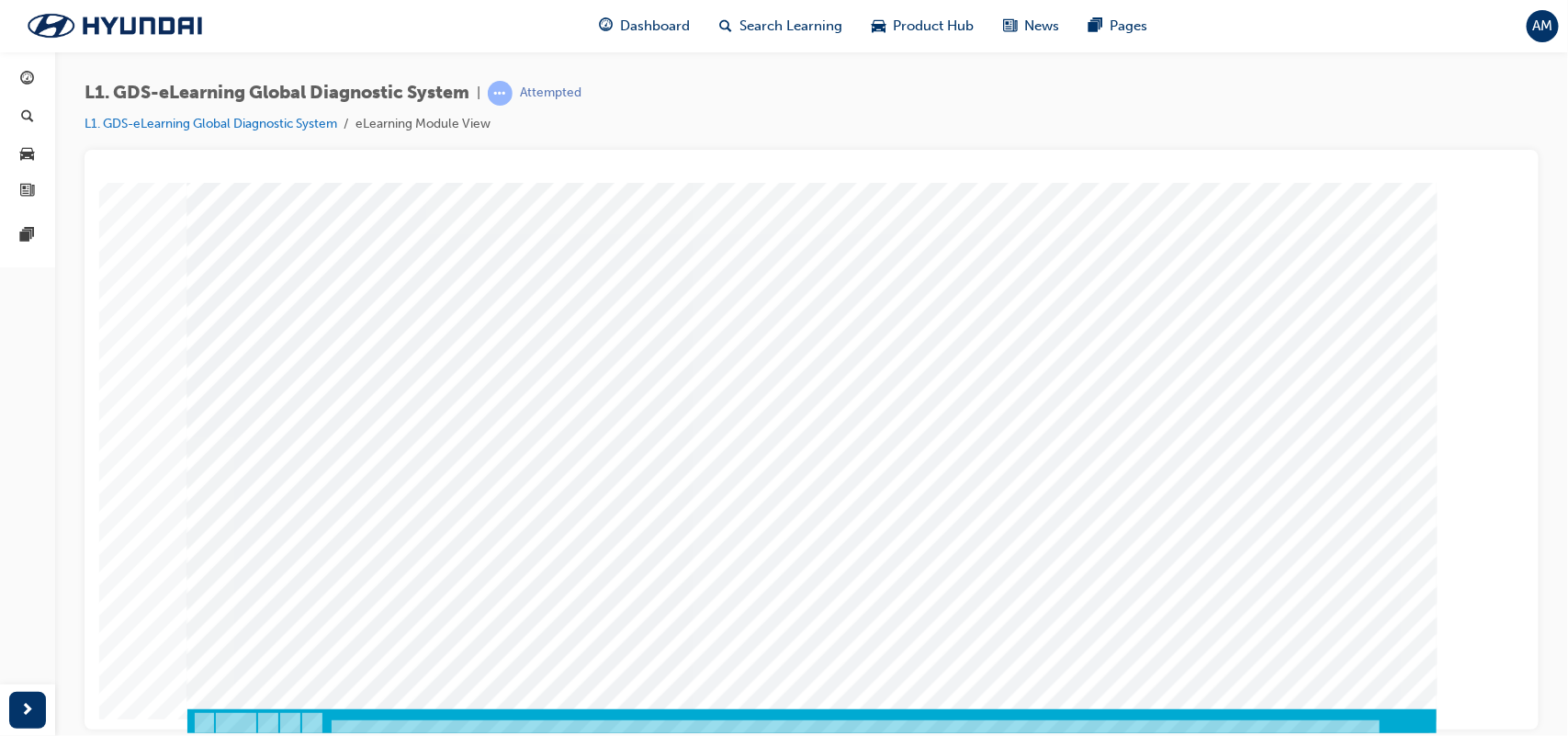 scroll, scrollTop: 139, scrollLeft: 0, axis: vertical 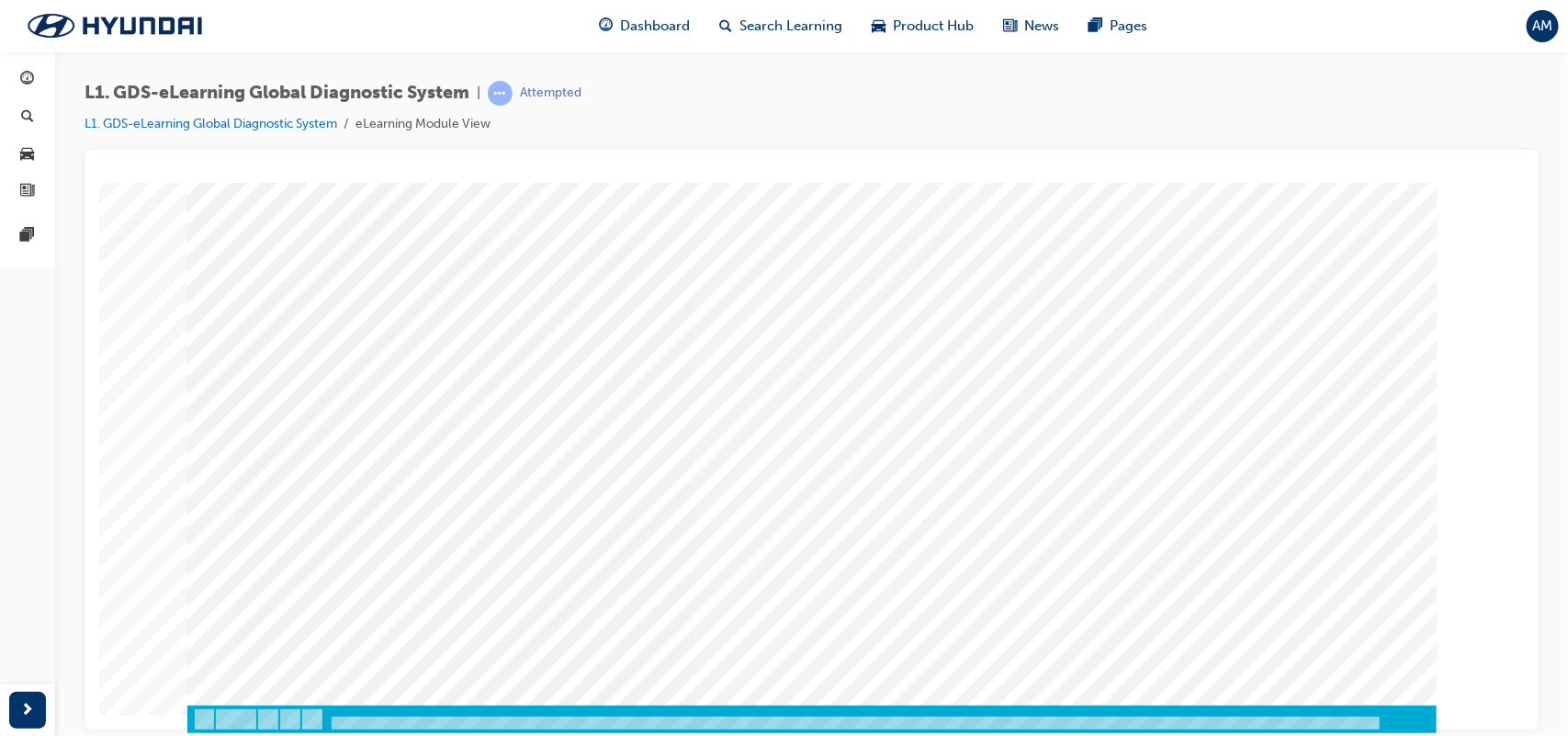 click at bounding box center (287, 3436) 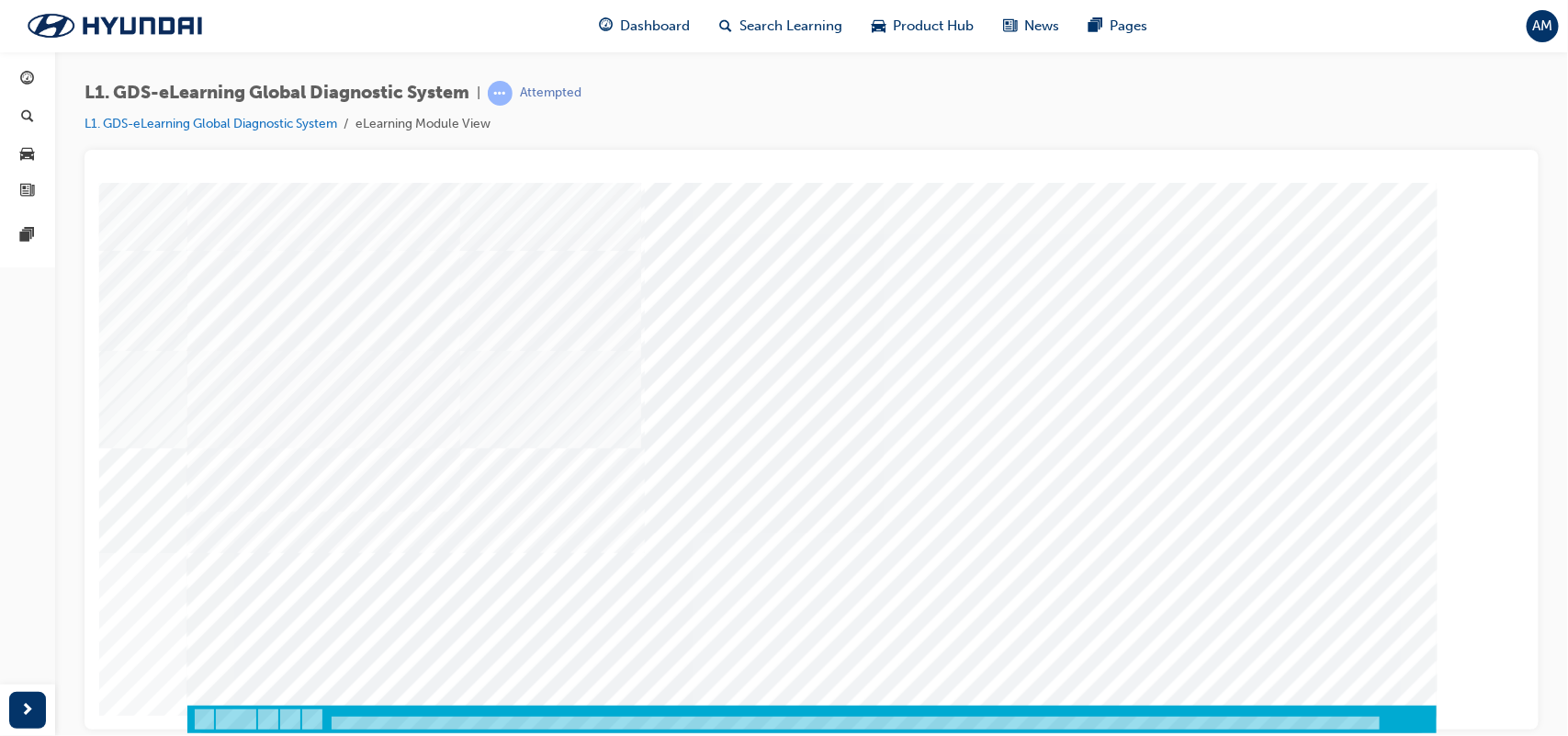 click at bounding box center [209, 7859] 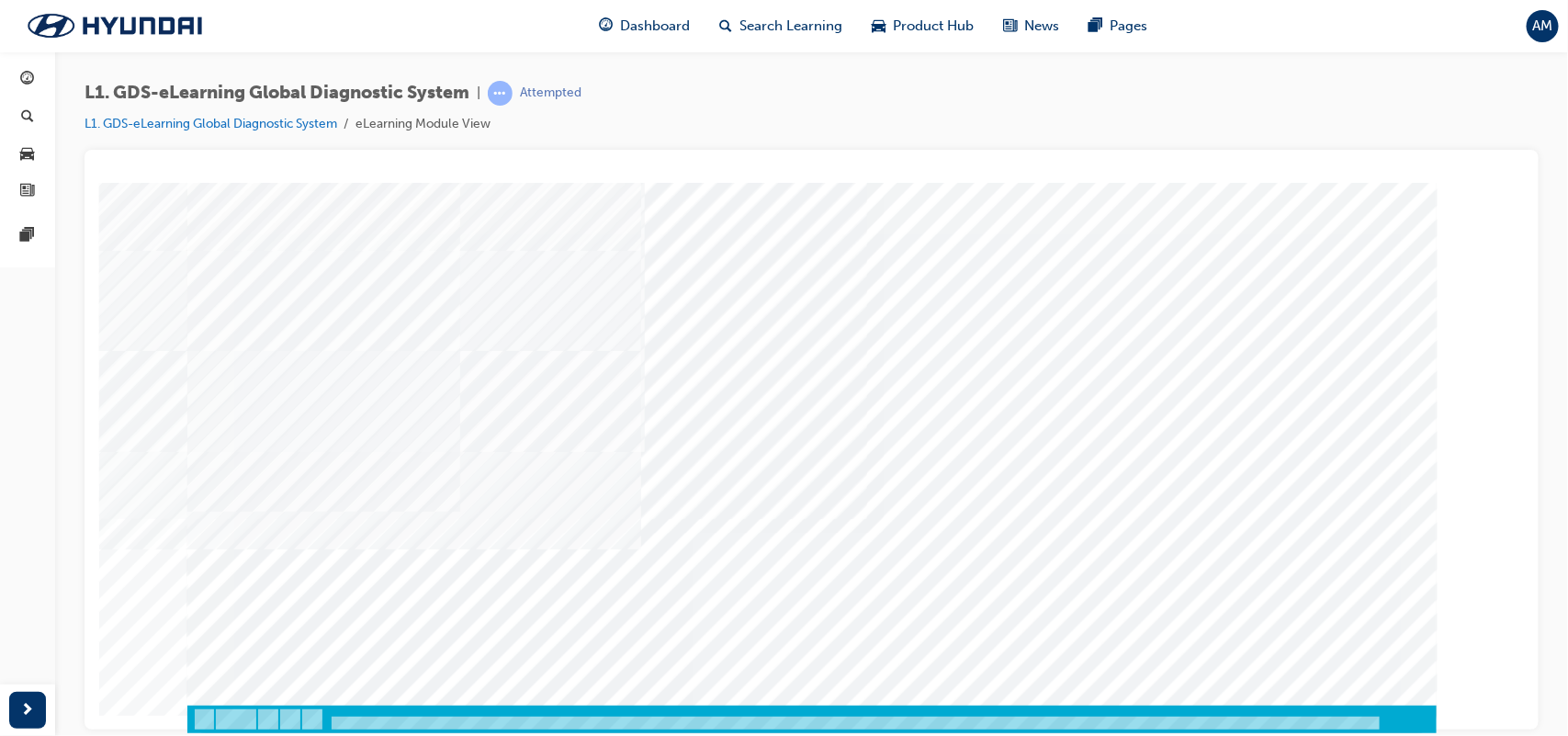 click at bounding box center (209, 7905) 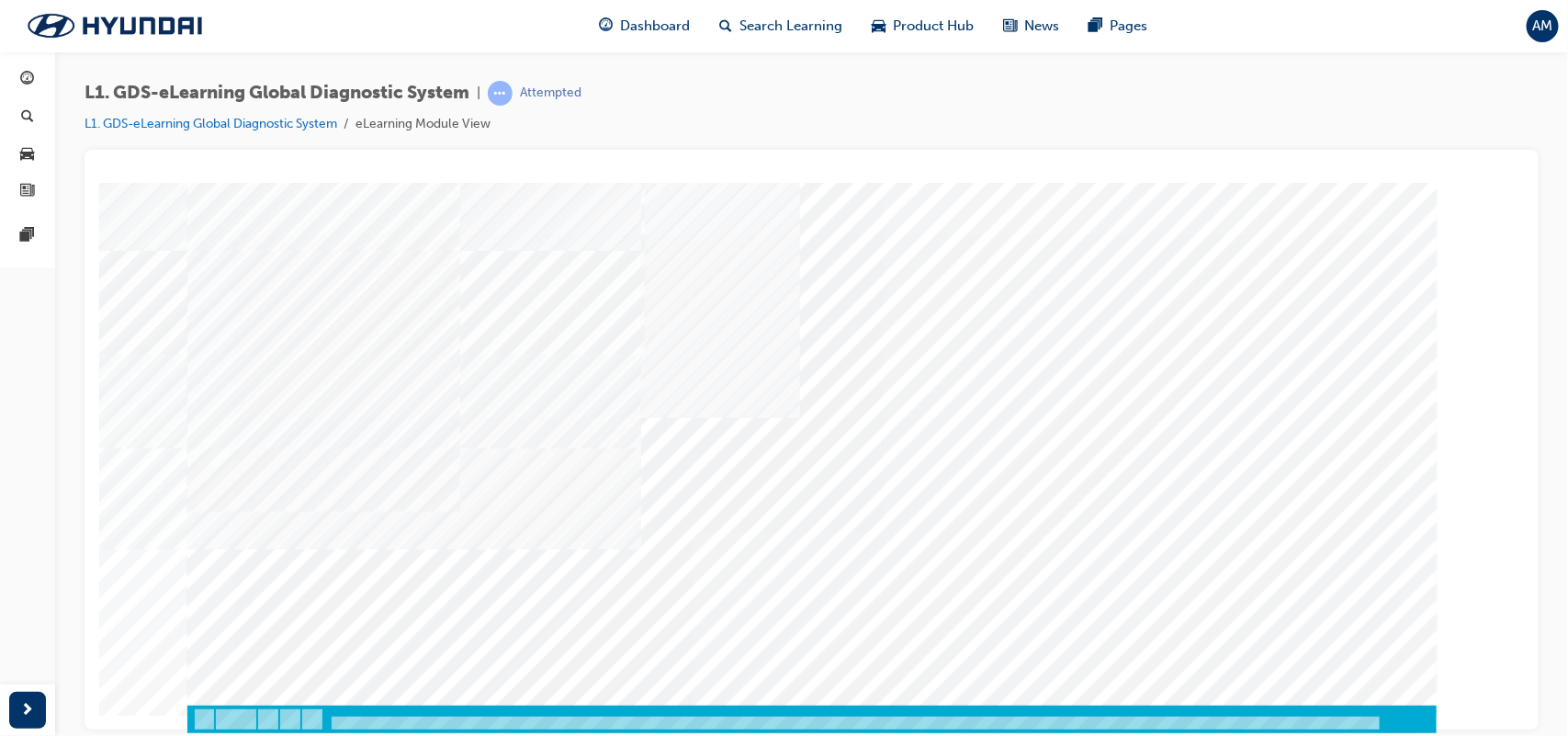 click at bounding box center [209, 7951] 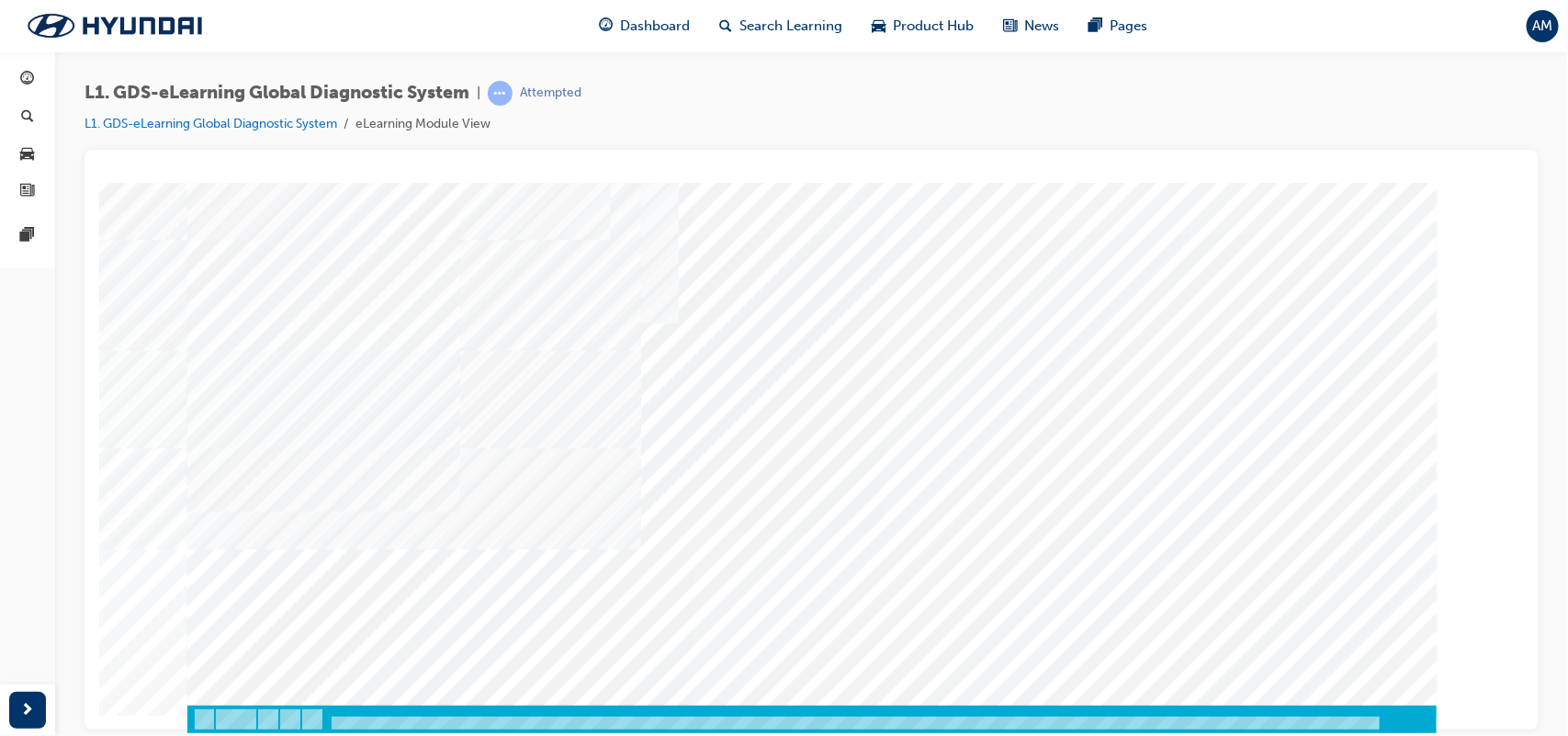 click at bounding box center [209, 7997] 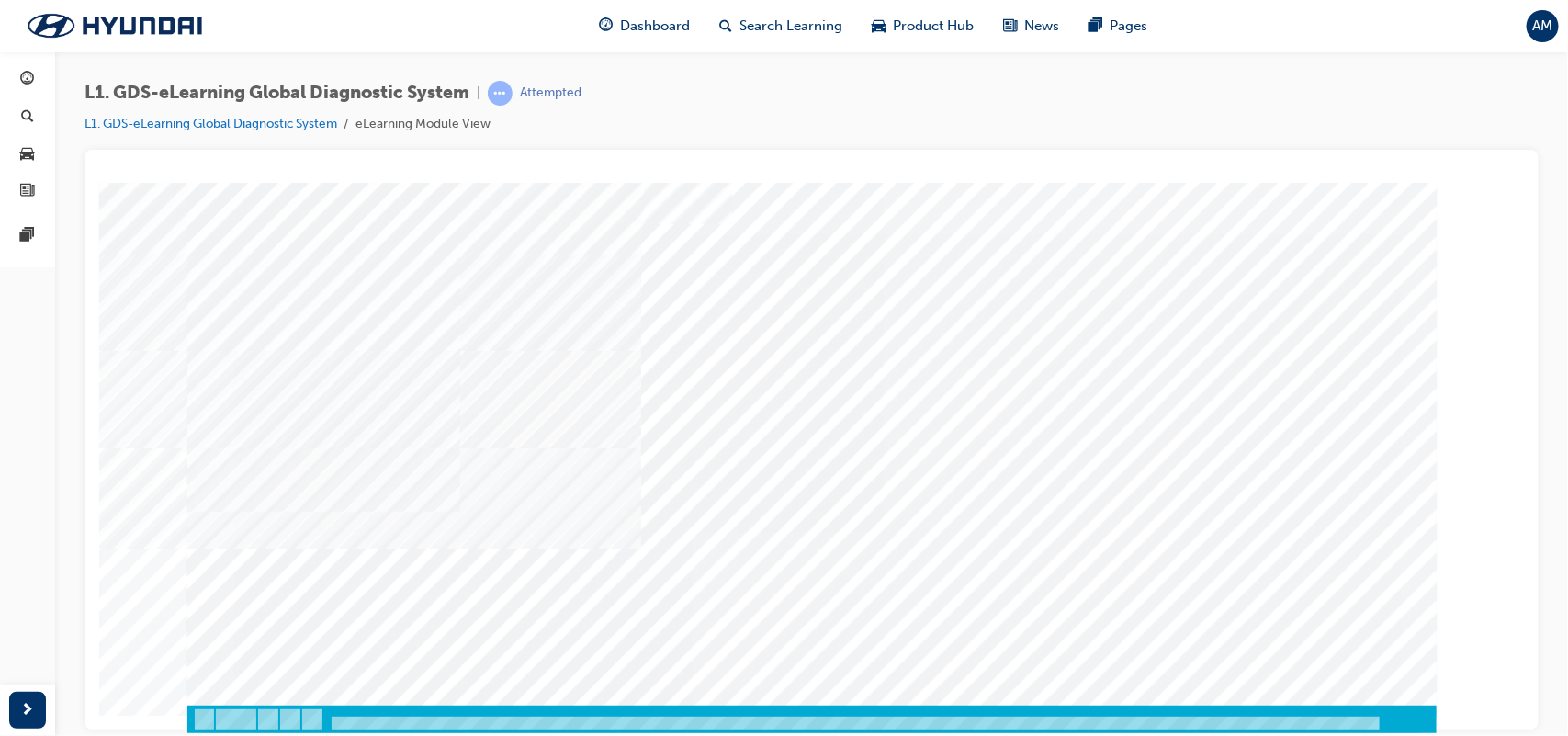 click at bounding box center [251, 2829] 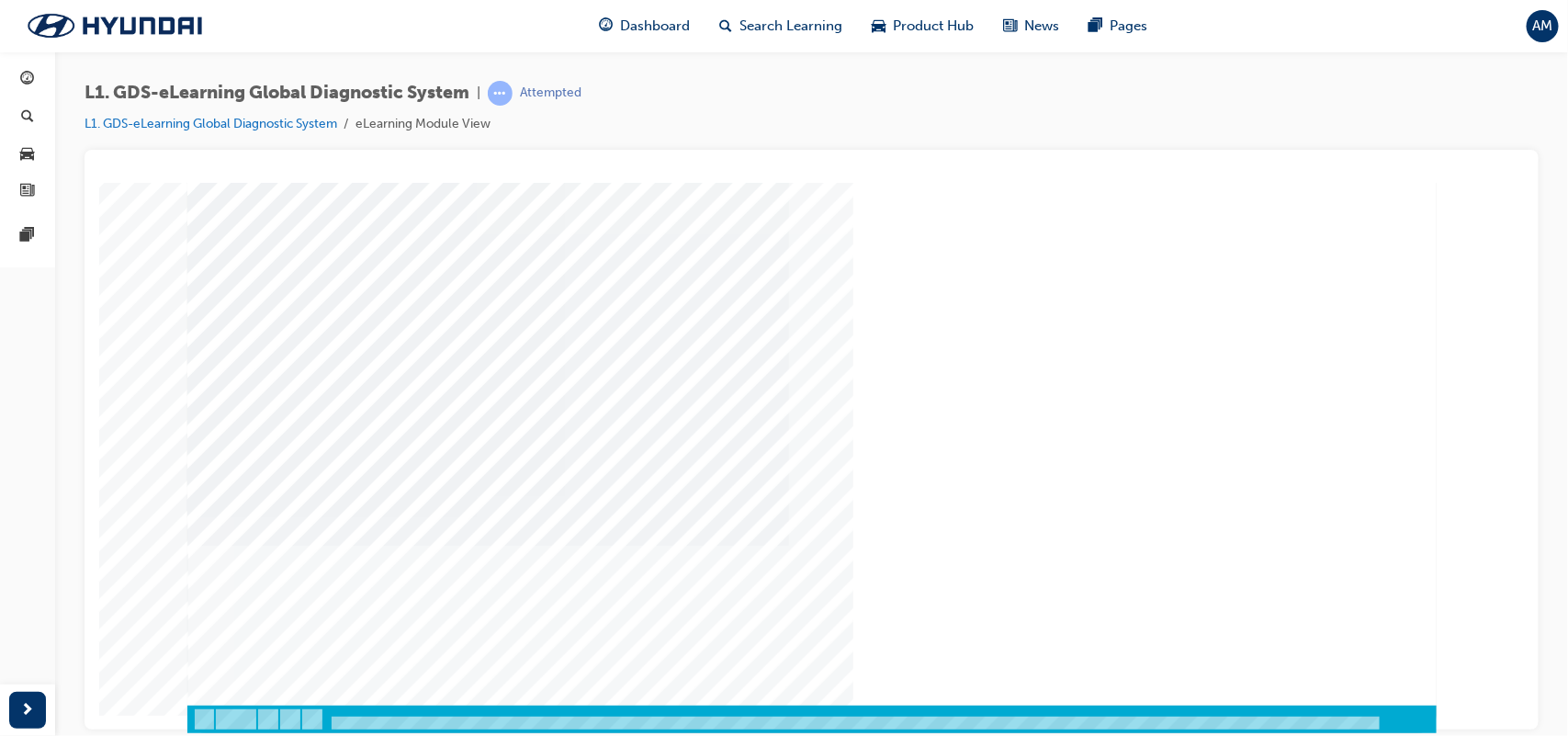 scroll, scrollTop: 0, scrollLeft: 0, axis: both 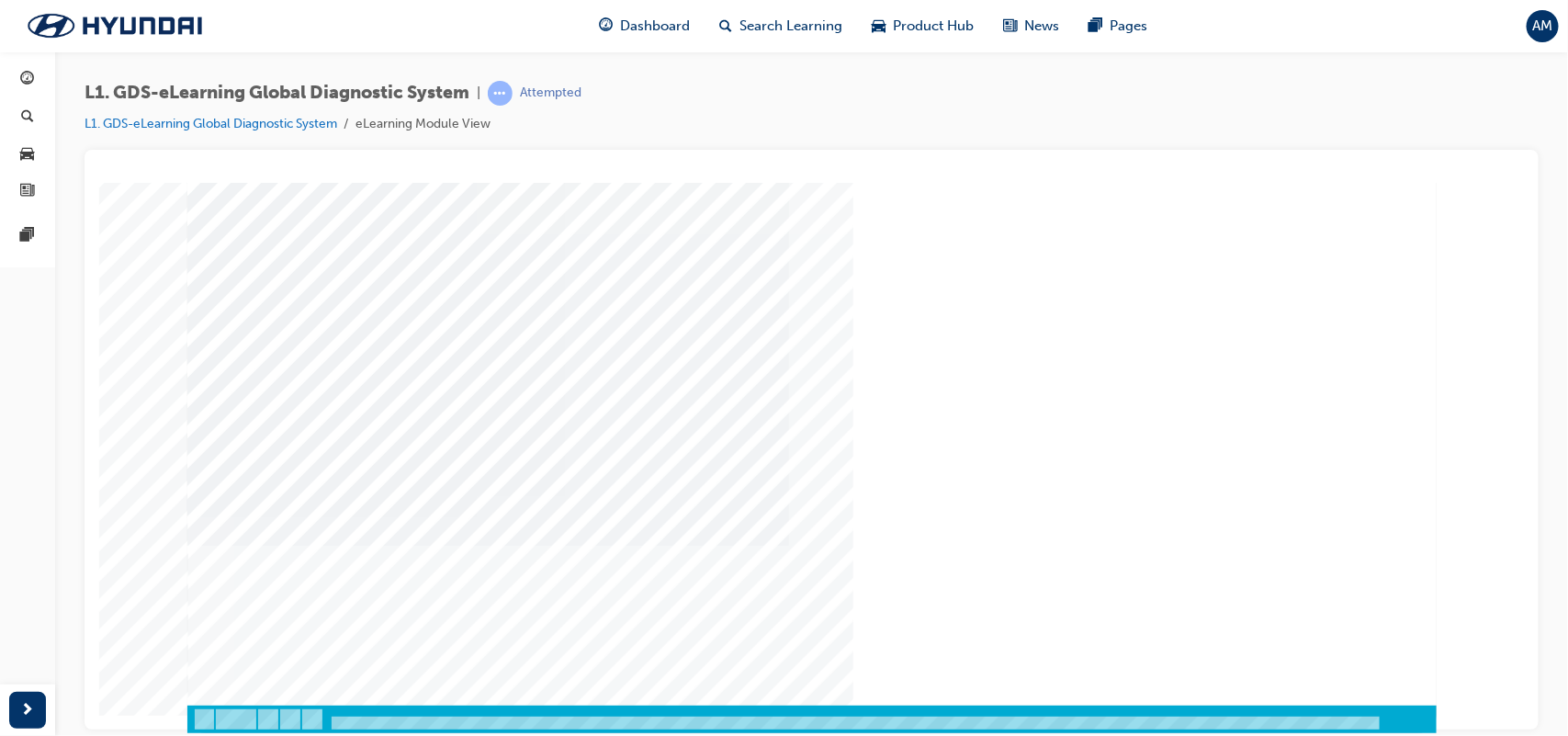 click at bounding box center [331, 4620] 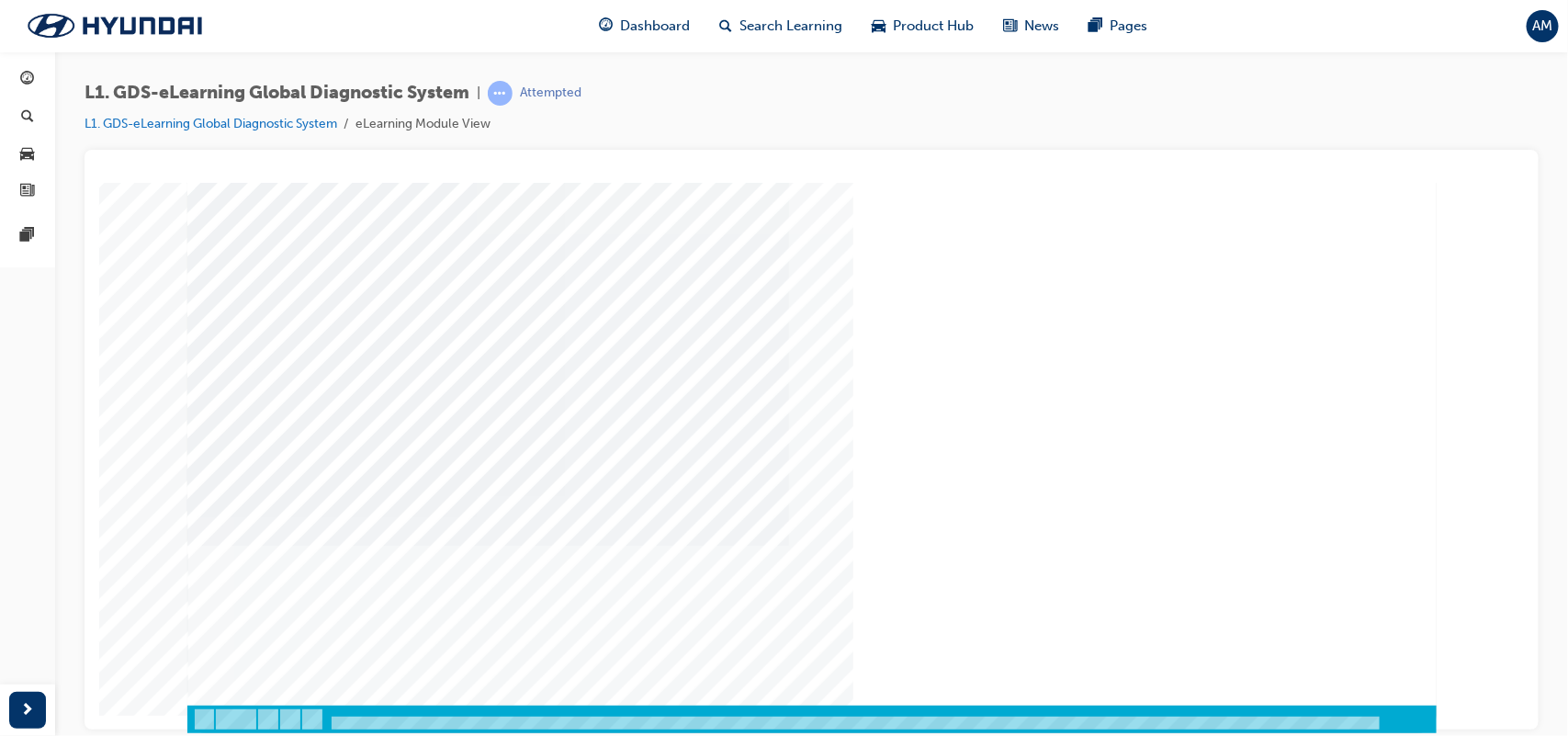 click at bounding box center (331, 4620) 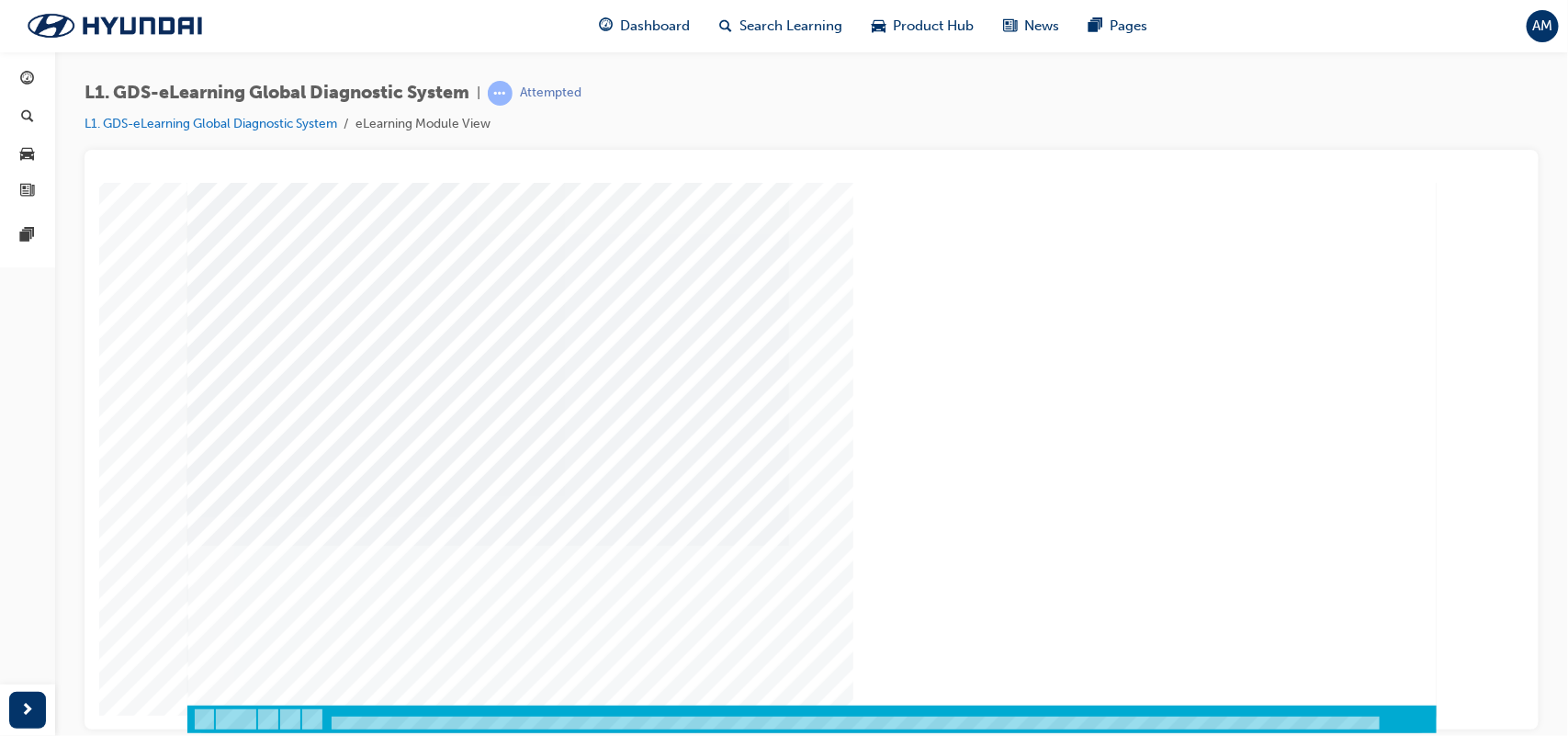 click at bounding box center (251, 2166) 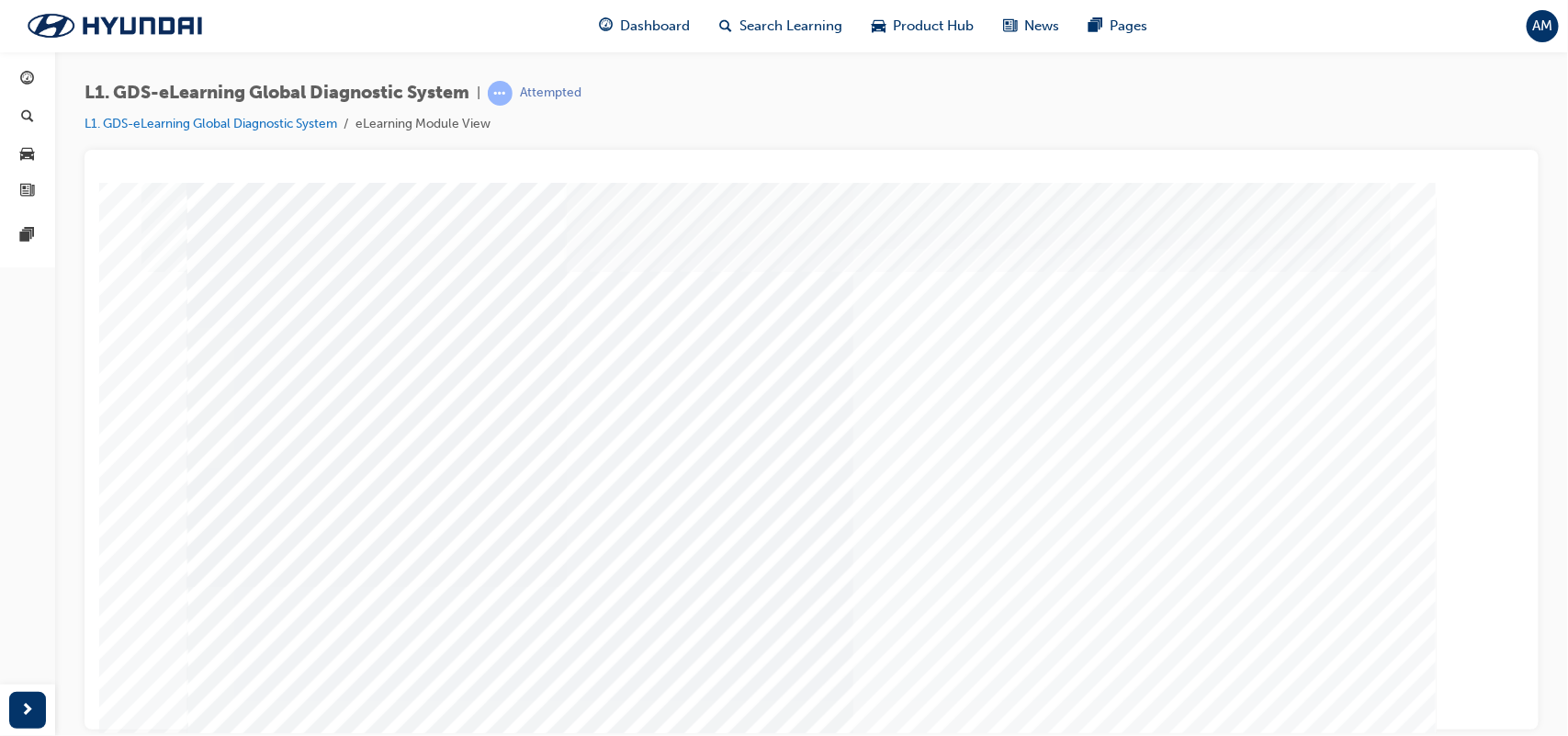 scroll, scrollTop: 139, scrollLeft: 0, axis: vertical 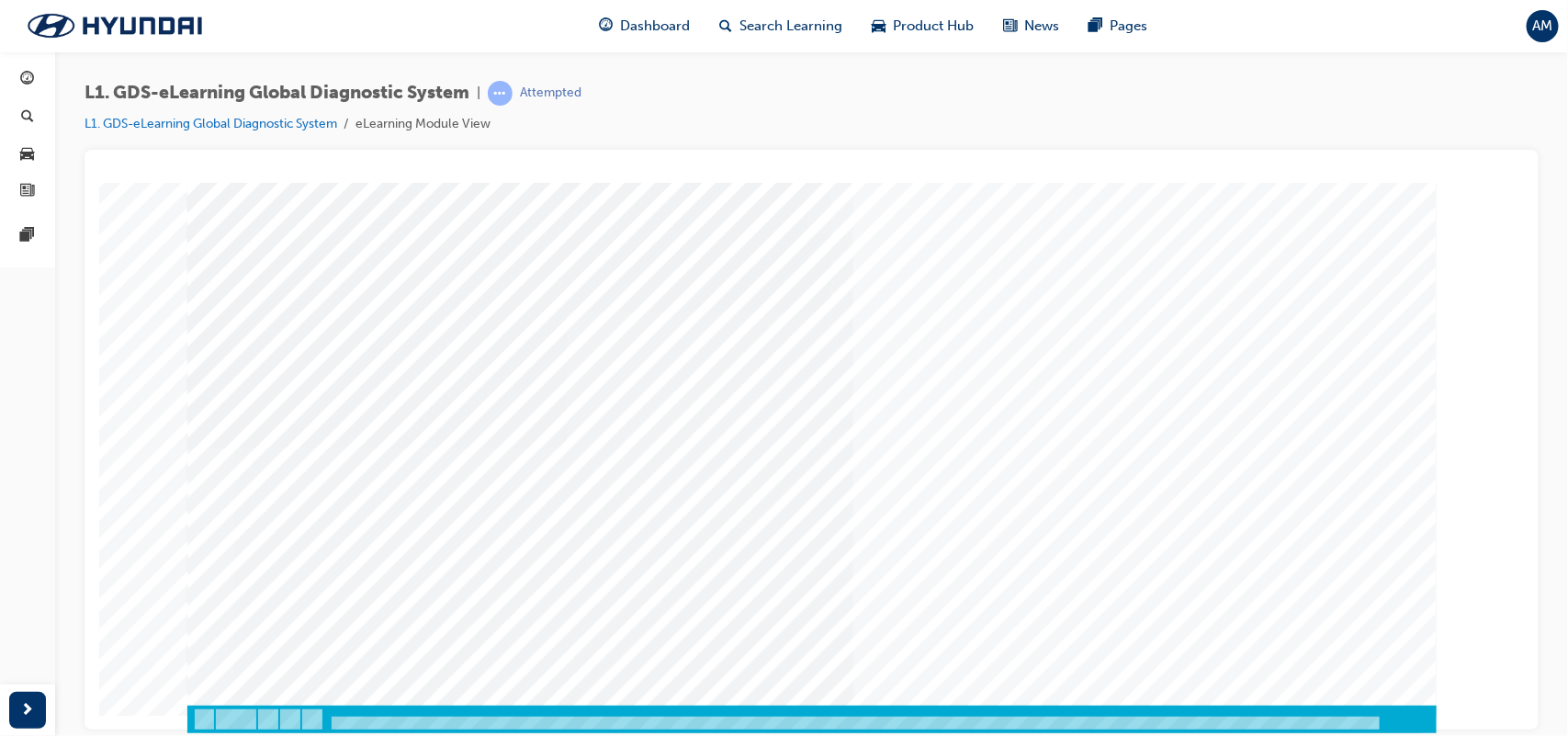 drag, startPoint x: 1021, startPoint y: 451, endPoint x: 1348, endPoint y: 643, distance: 379.2005 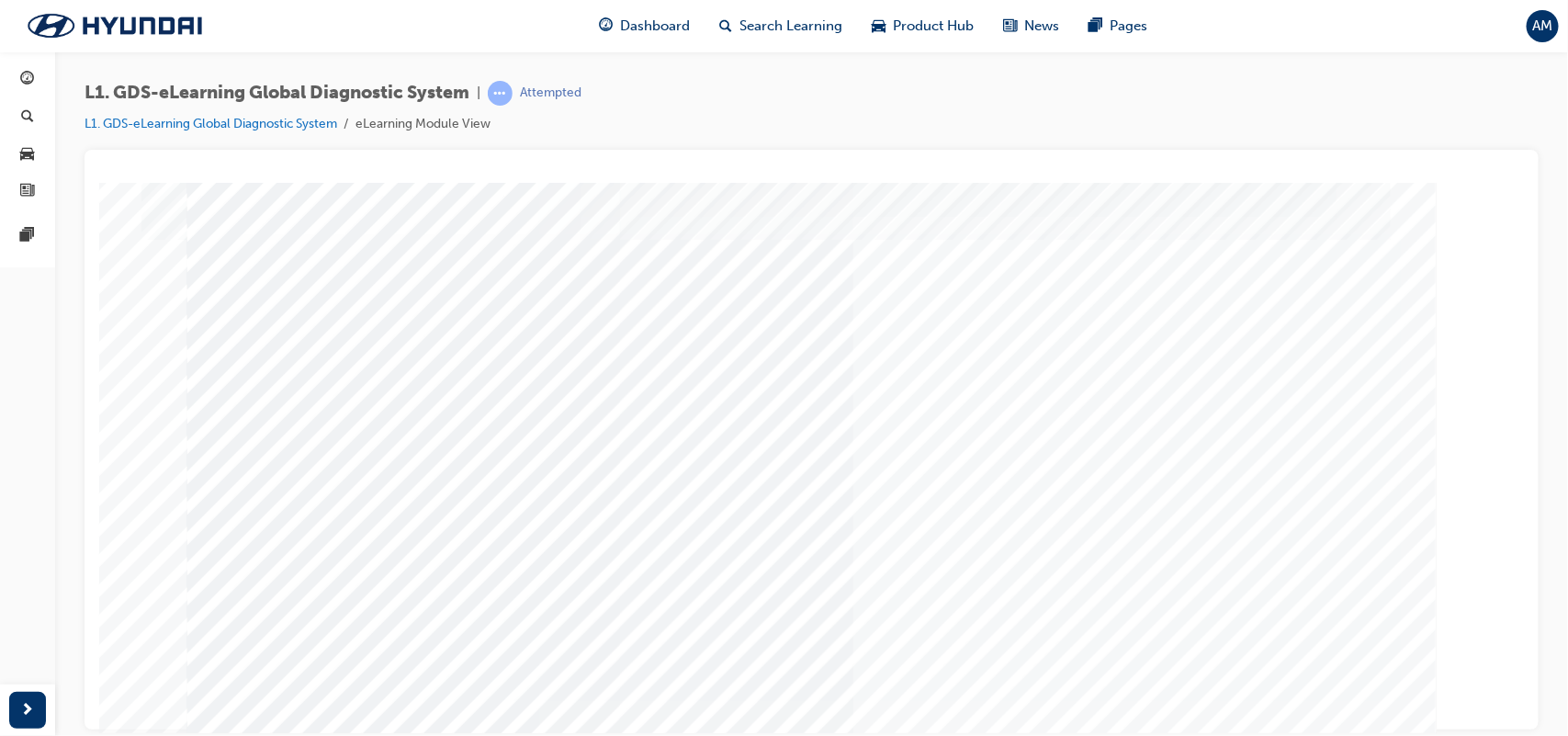 scroll, scrollTop: 139, scrollLeft: 0, axis: vertical 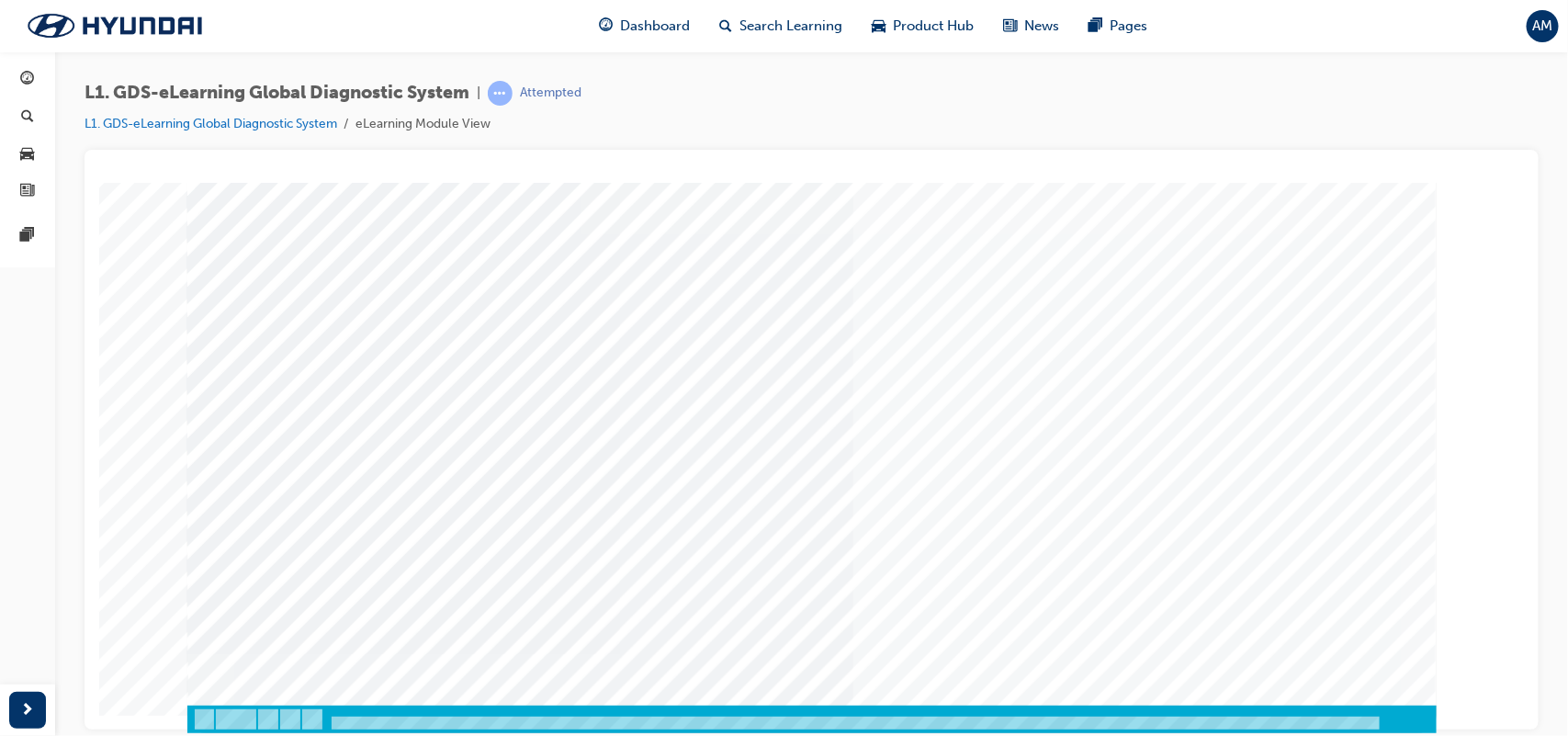 click at bounding box center [251, 2837] 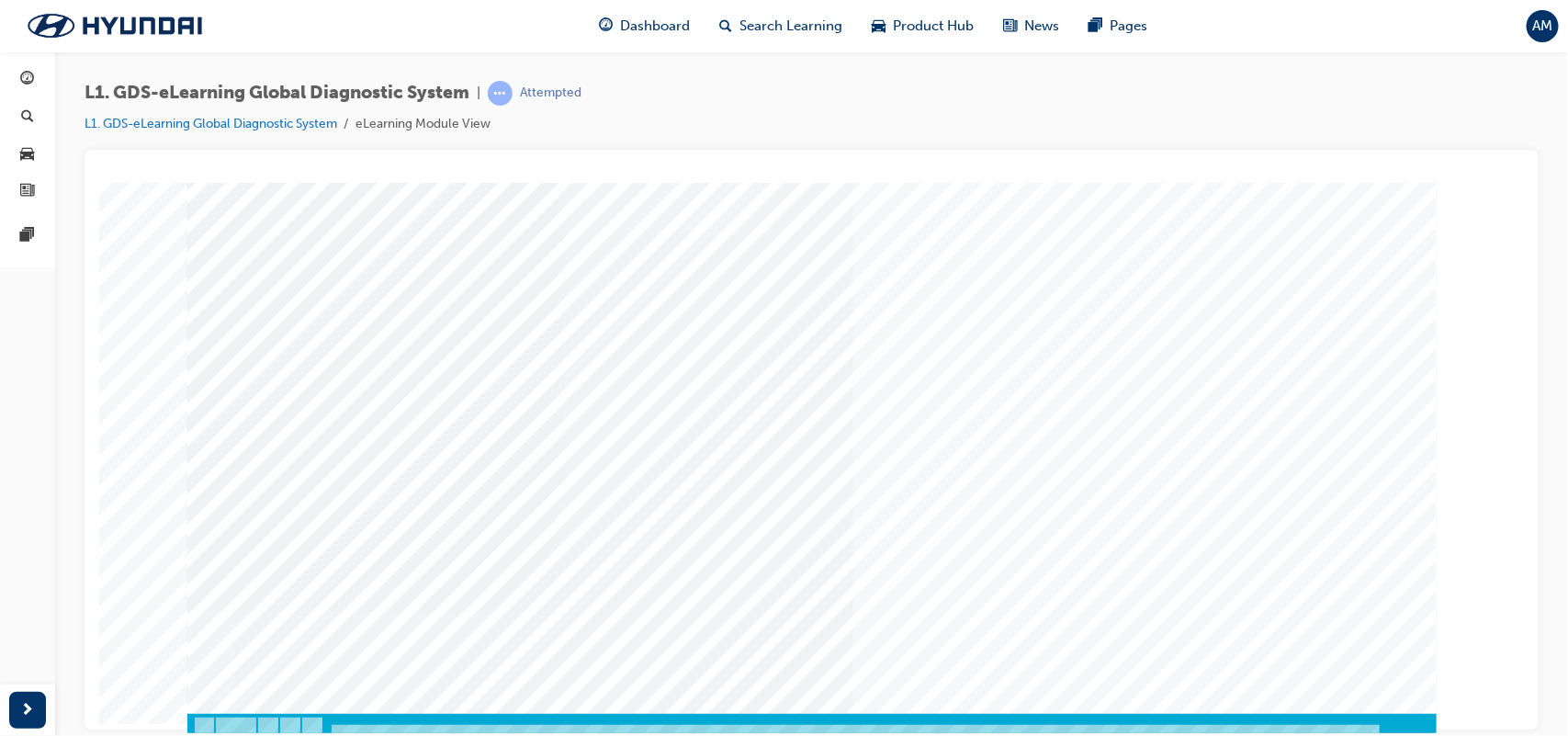scroll, scrollTop: 139, scrollLeft: 0, axis: vertical 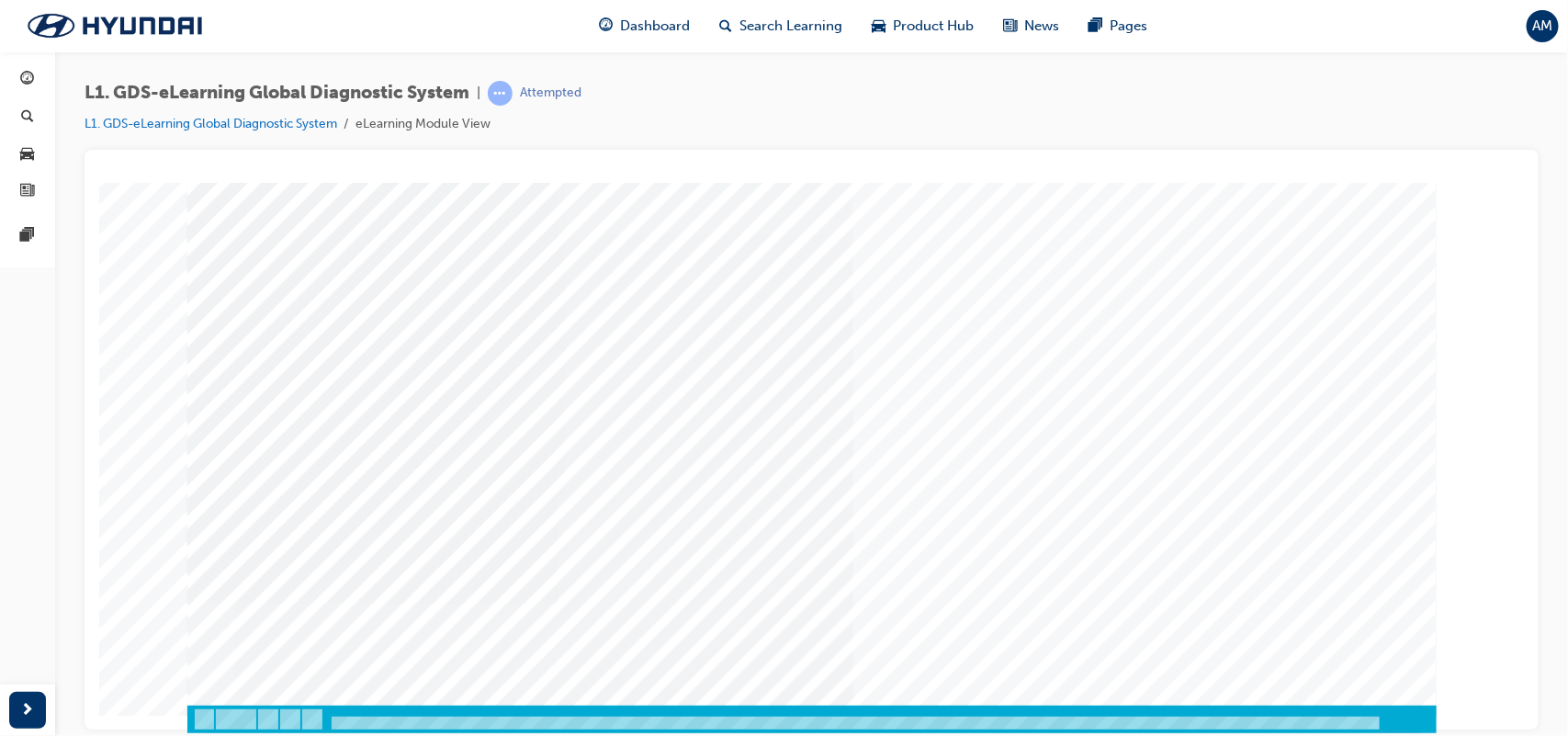 click at bounding box center (346, 3631) 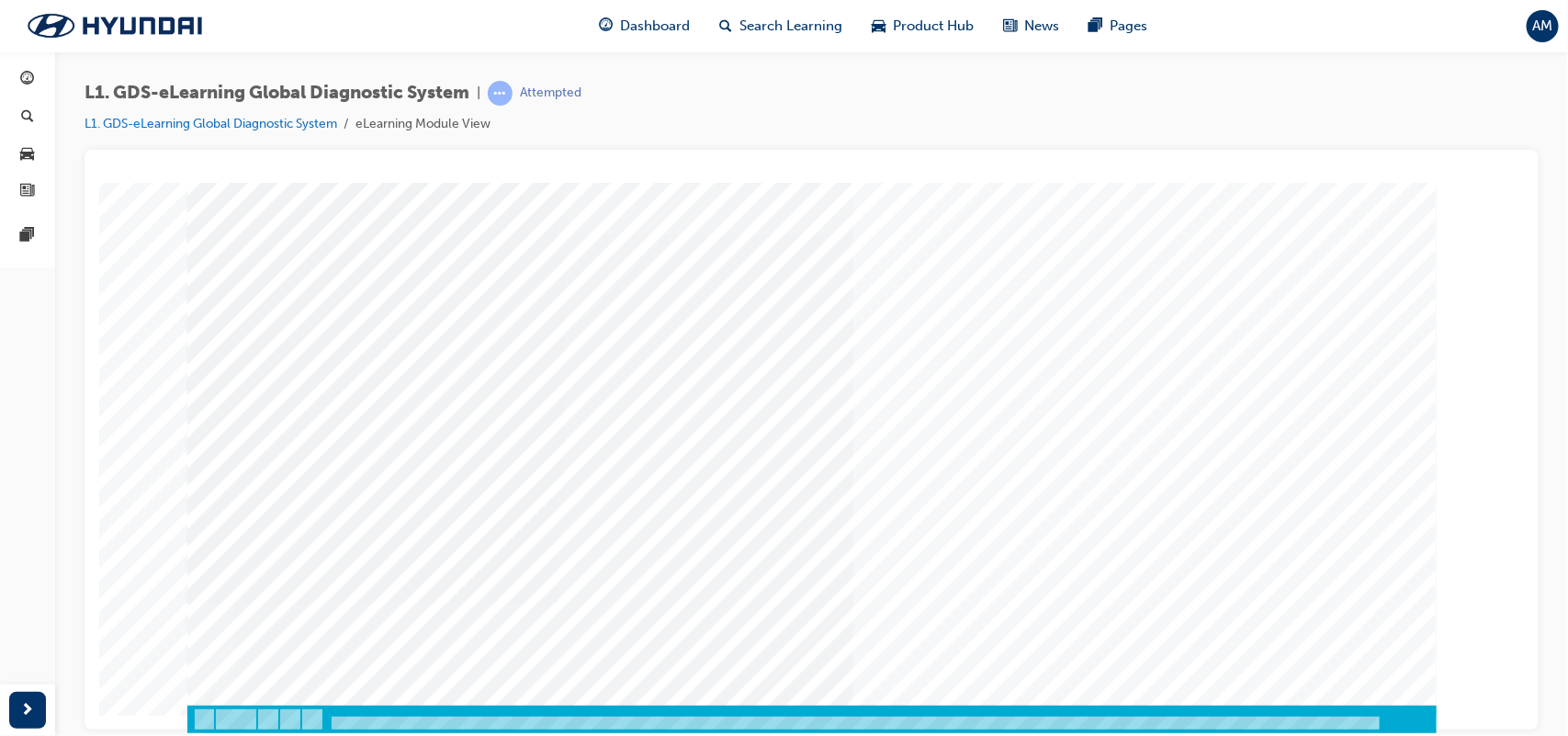 click at bounding box center (346, 3631) 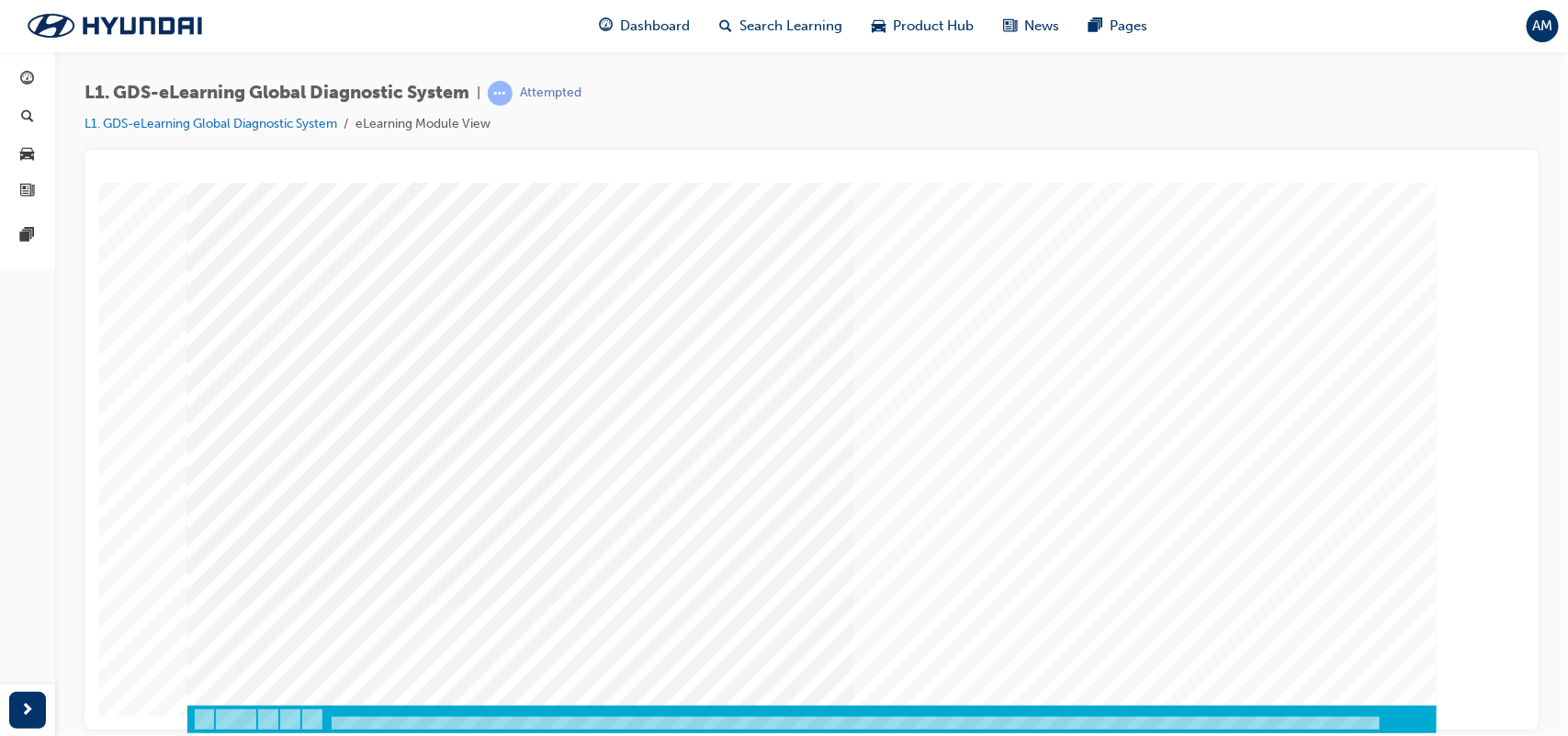 click at bounding box center [346, 3631] 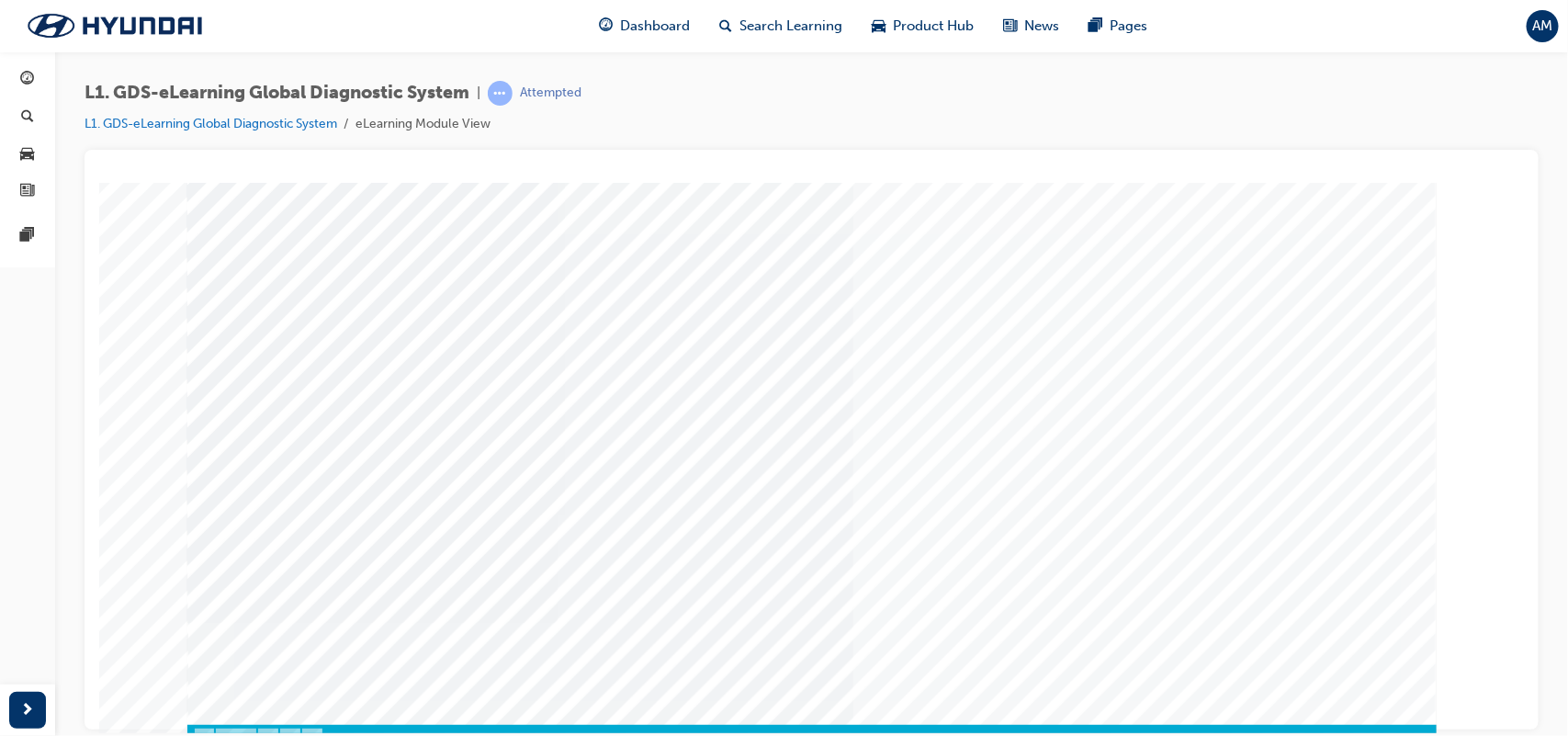 scroll, scrollTop: 116, scrollLeft: 0, axis: vertical 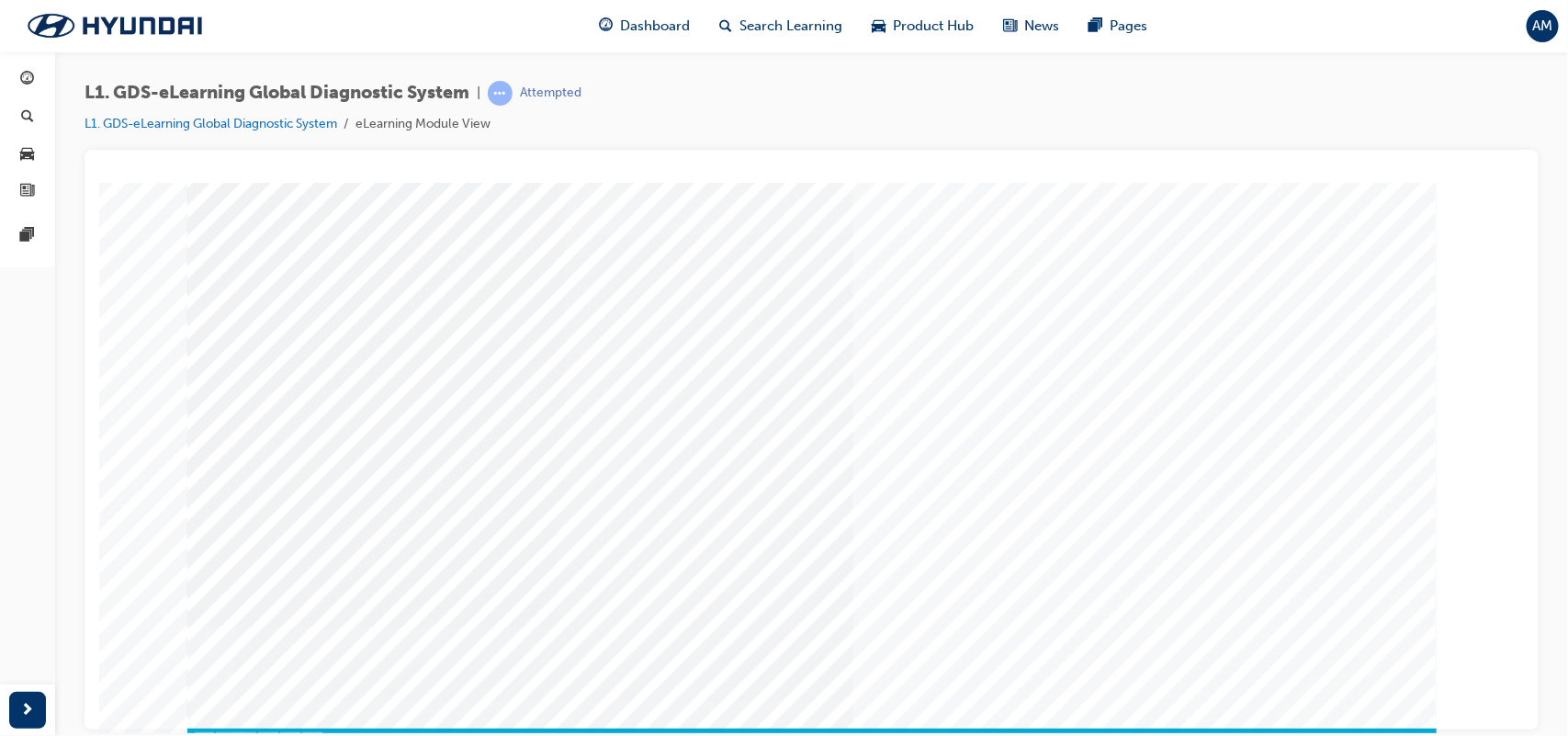 click at bounding box center [346, 3654] 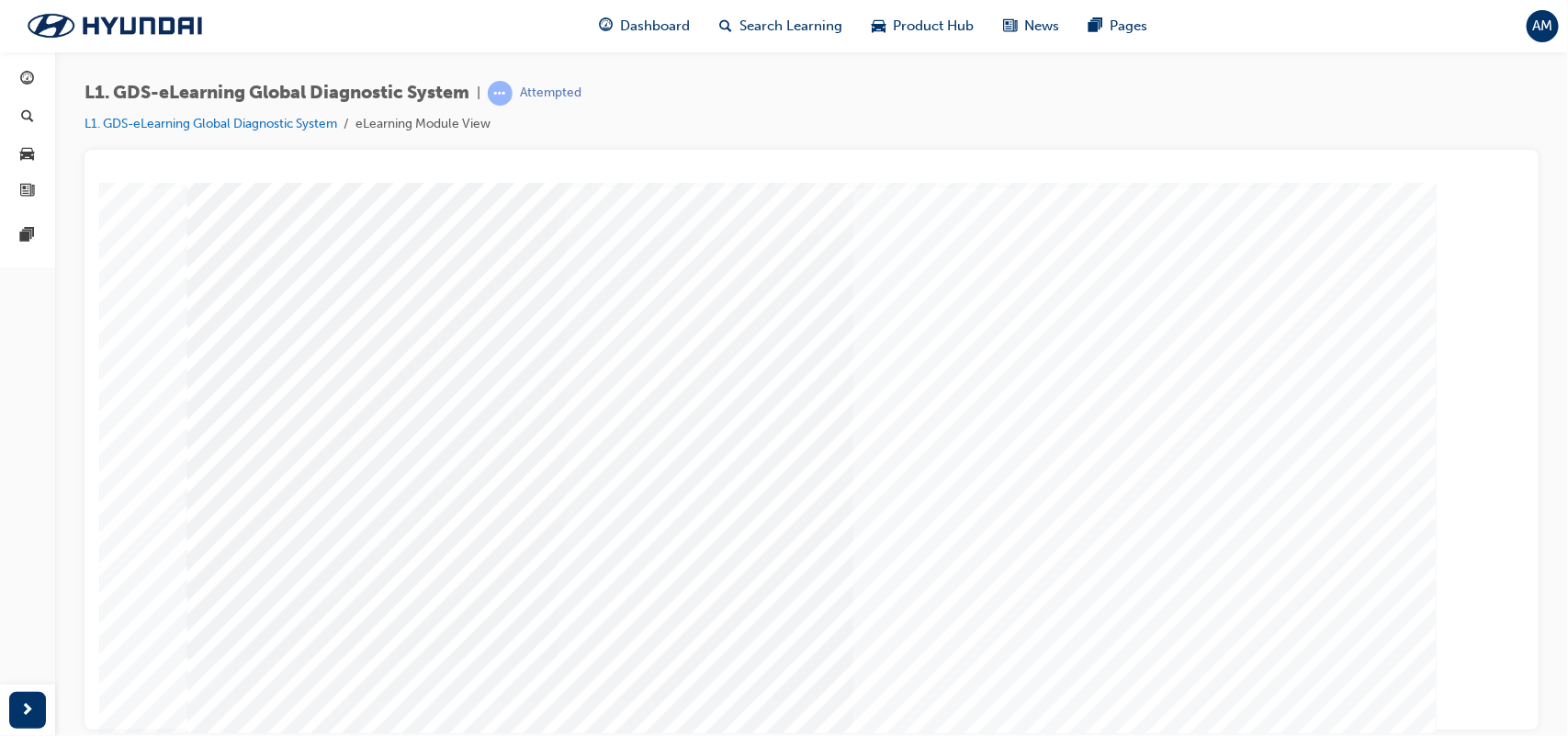 scroll, scrollTop: 139, scrollLeft: 0, axis: vertical 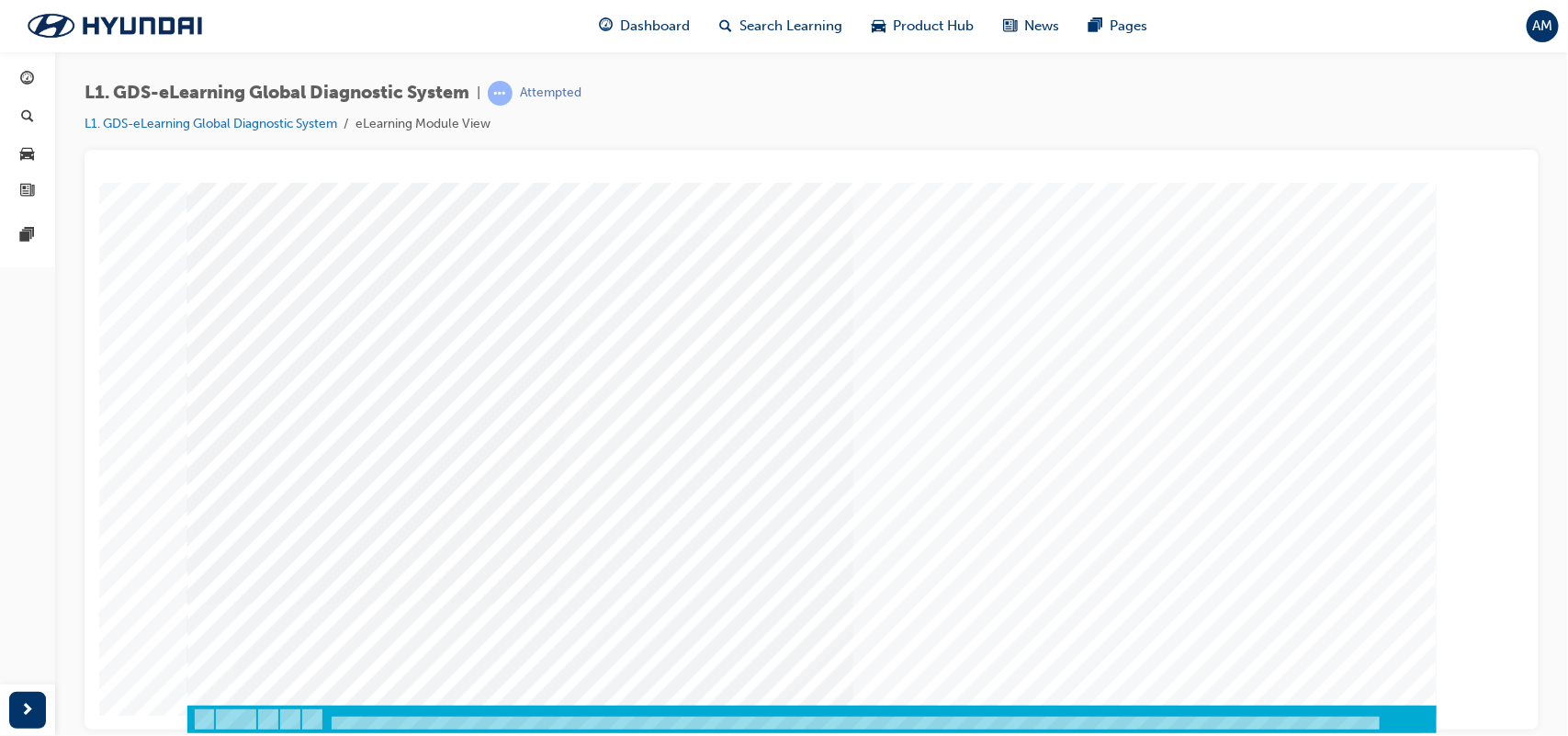 click at bounding box center (251, 2837) 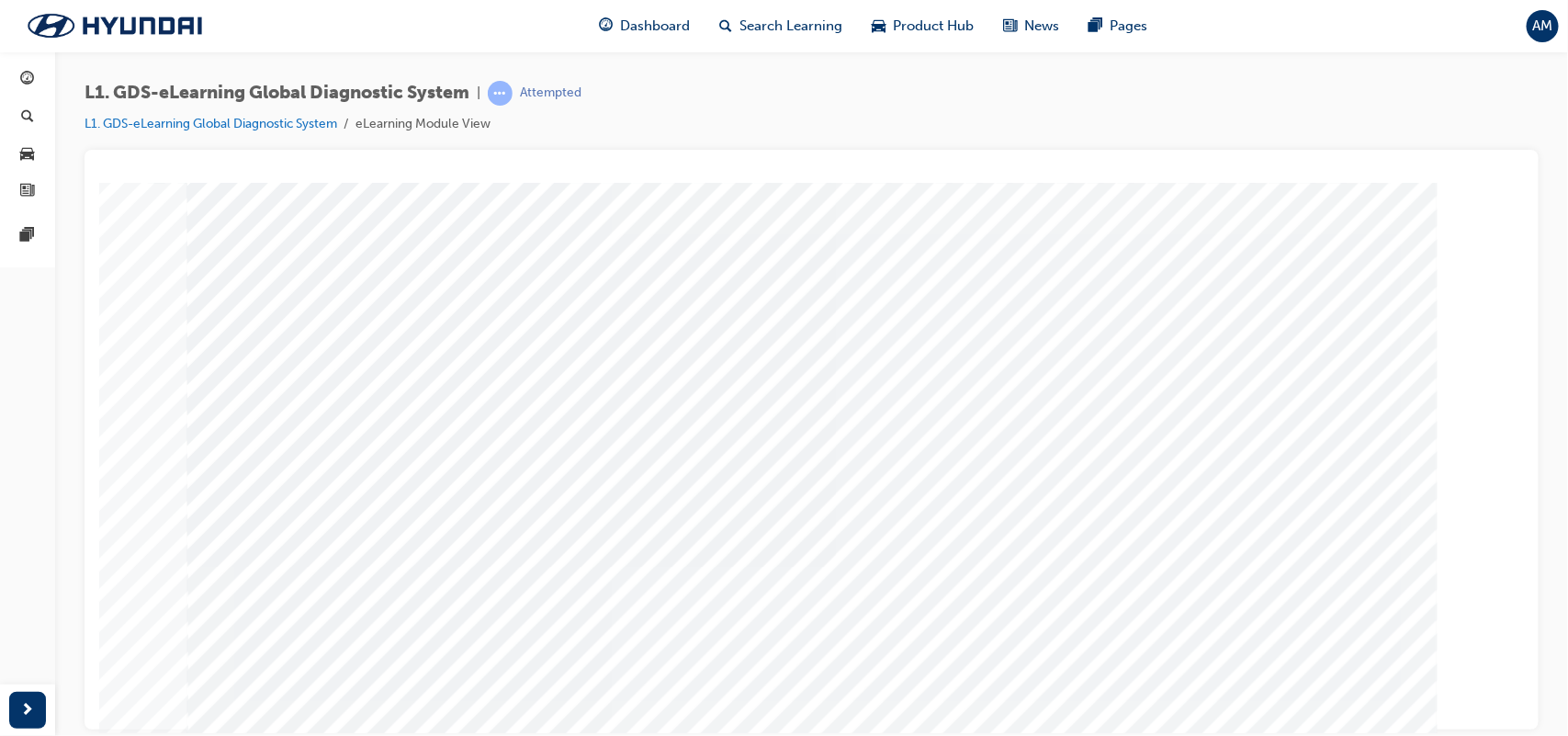 scroll, scrollTop: 139, scrollLeft: 0, axis: vertical 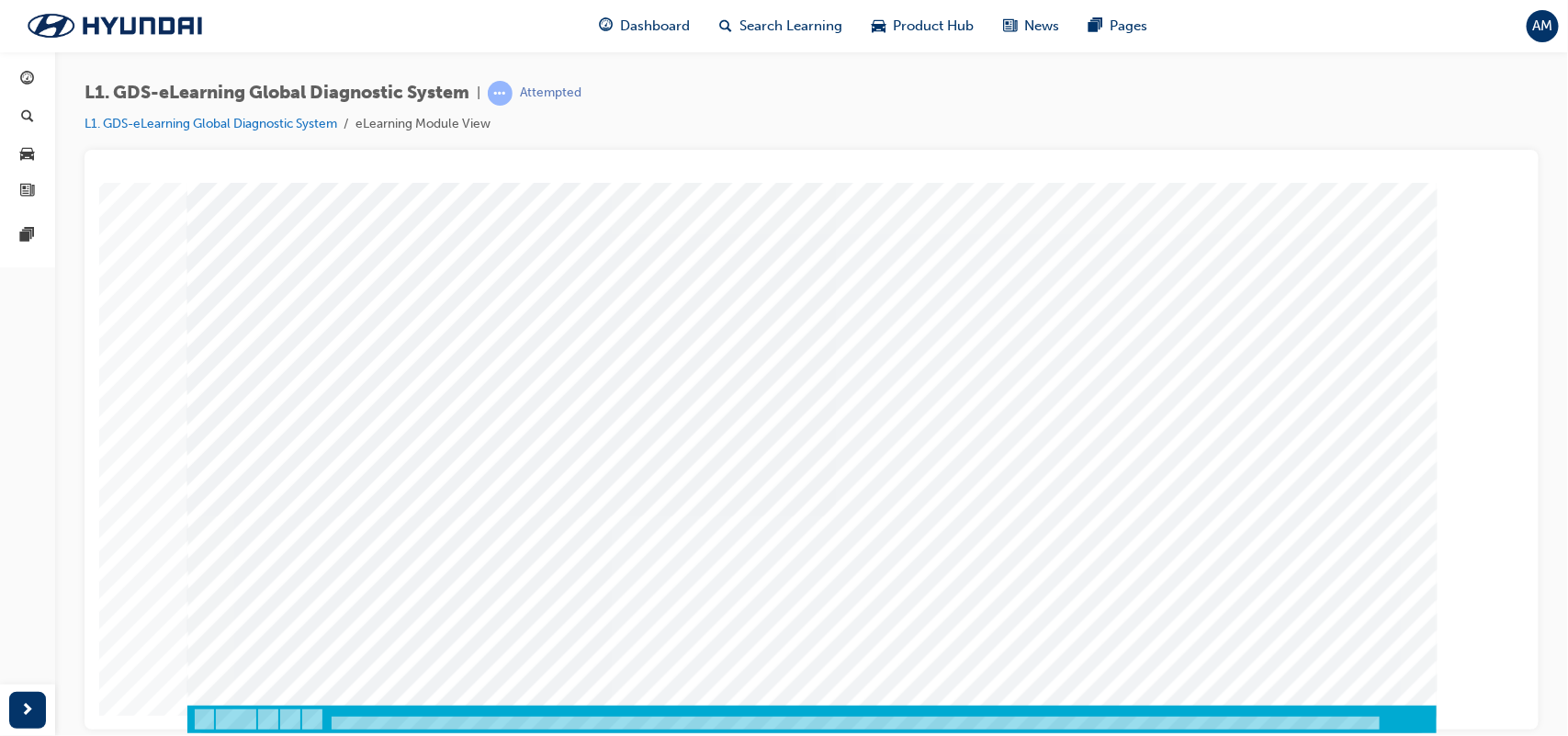 drag, startPoint x: 1337, startPoint y: 609, endPoint x: 1333, endPoint y: 621, distance: 12.649111 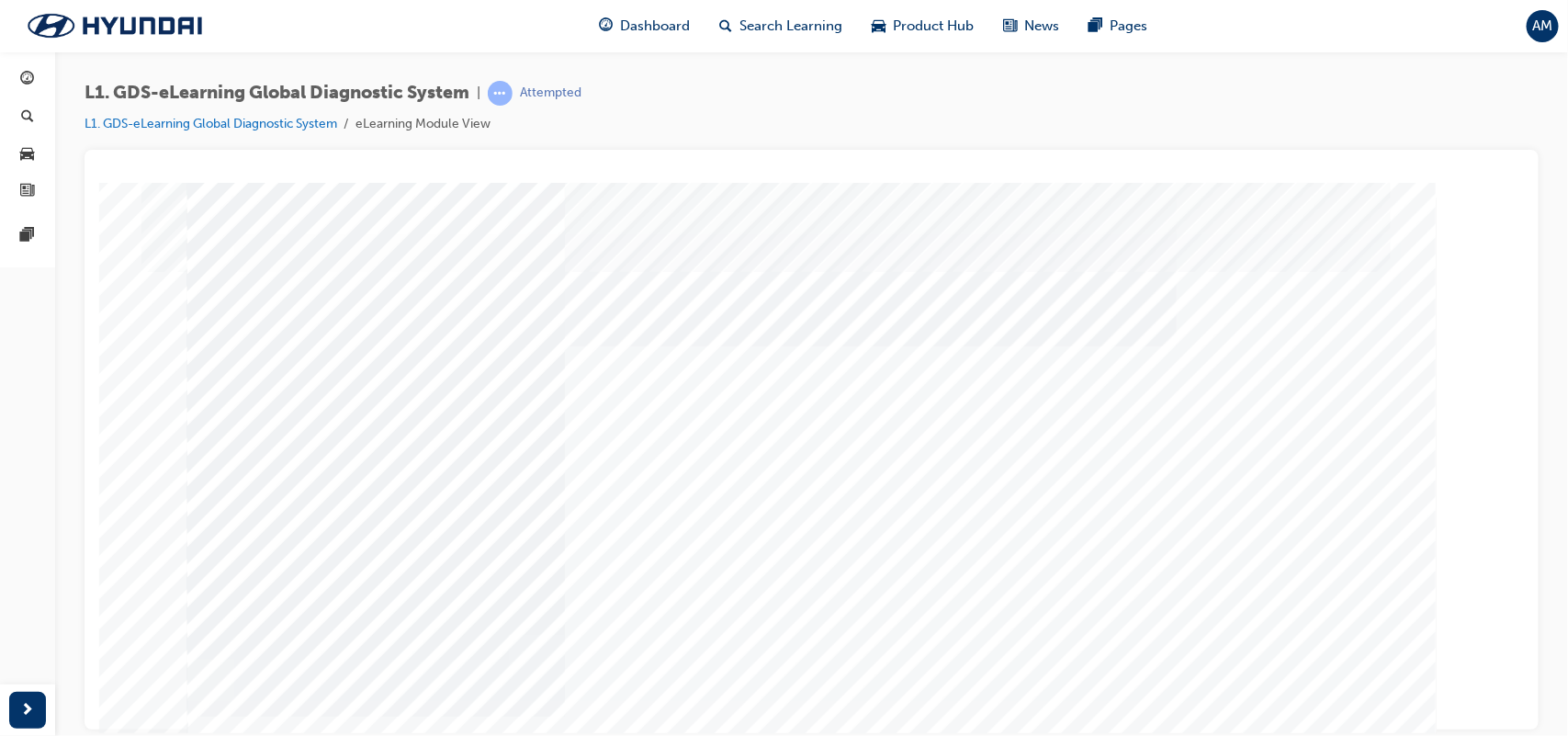scroll, scrollTop: 139, scrollLeft: 0, axis: vertical 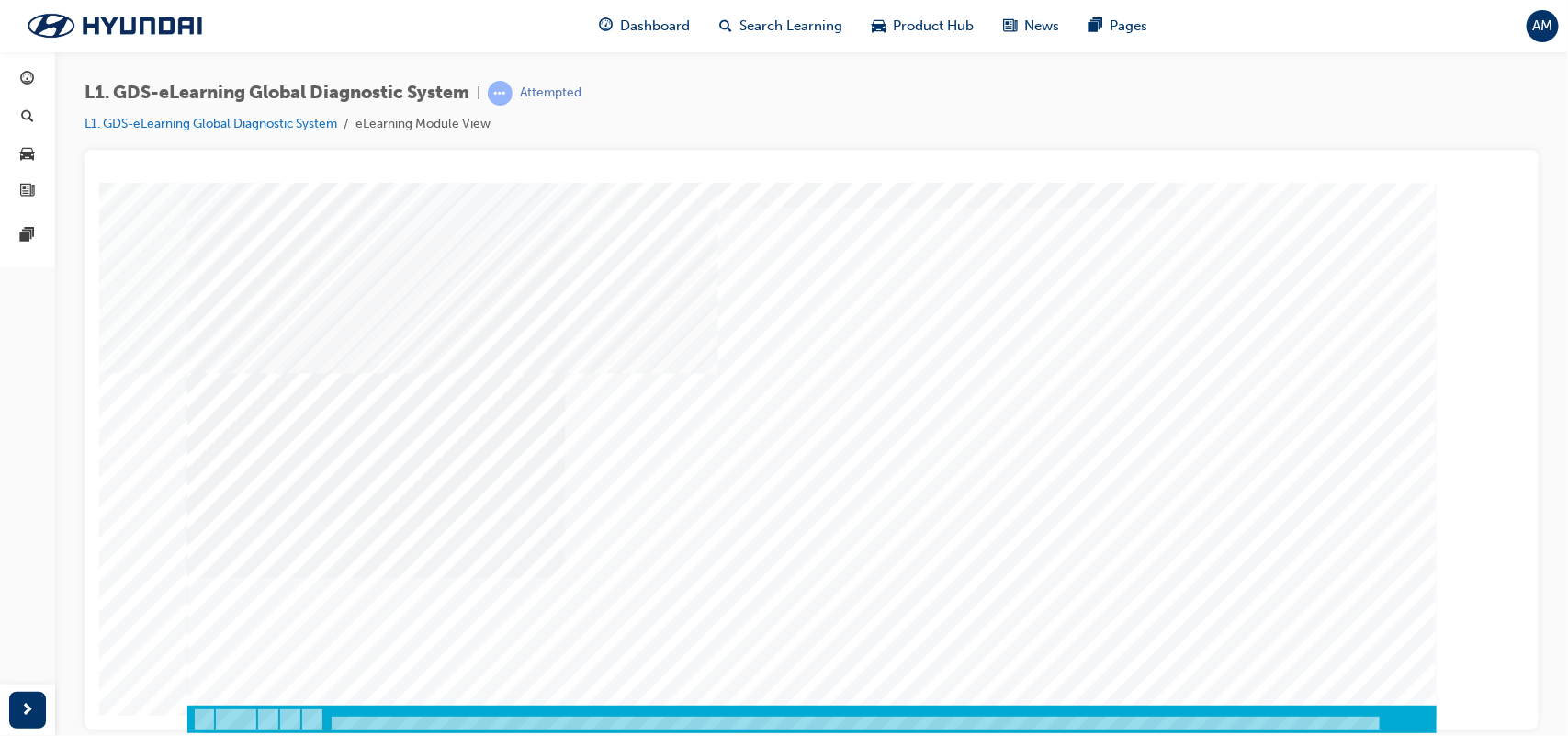click at bounding box center [209, 3815] 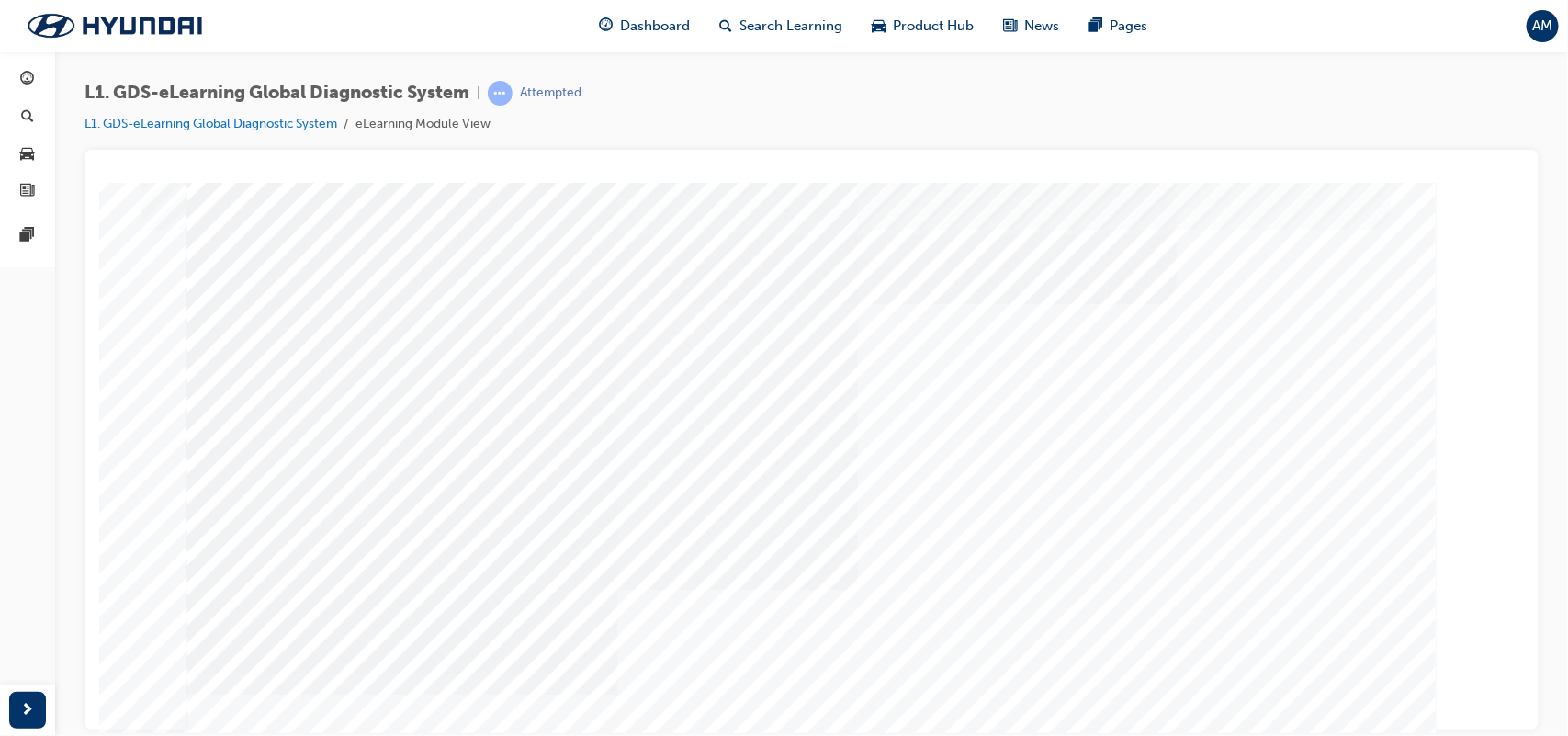 scroll, scrollTop: 139, scrollLeft: 0, axis: vertical 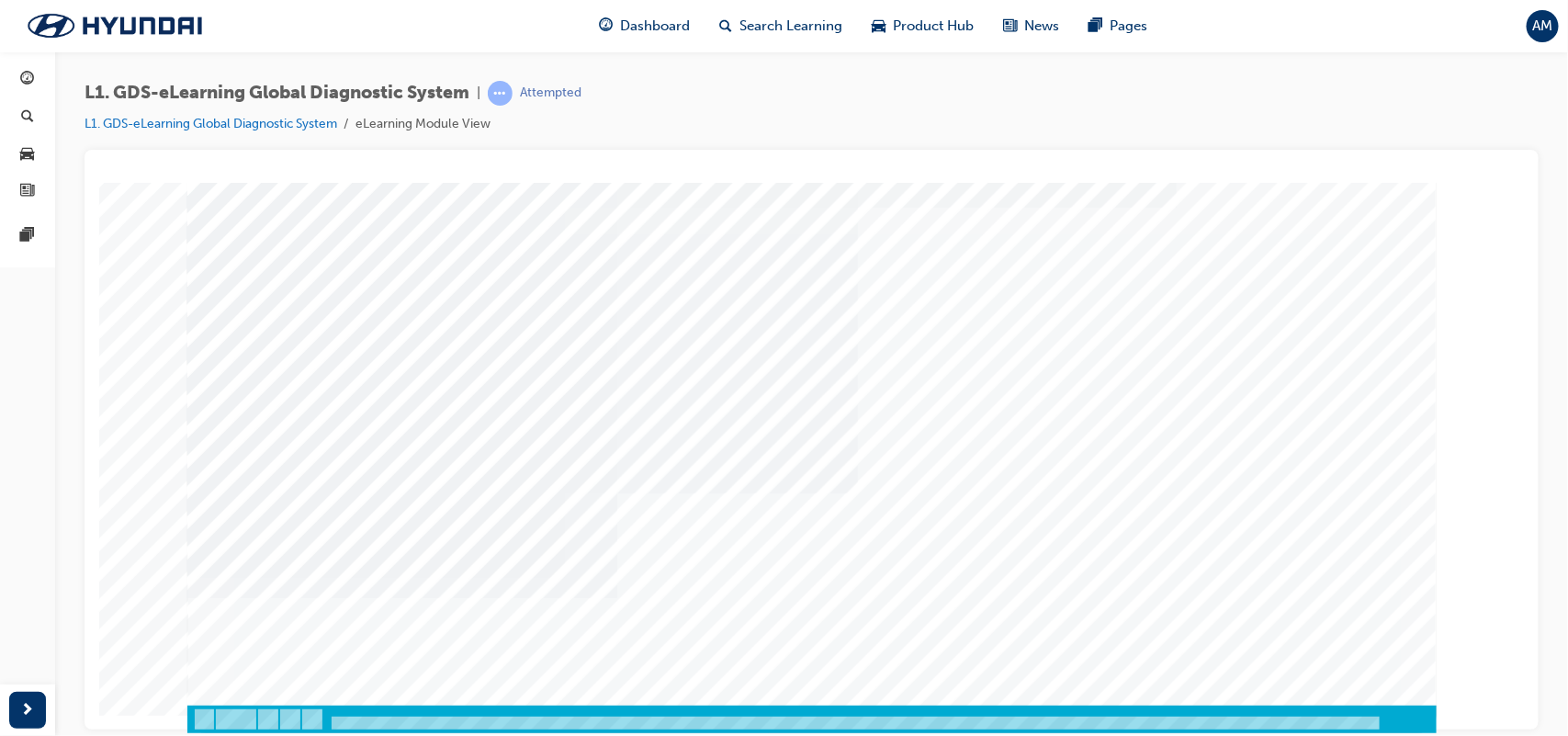 click at bounding box center (352, 6063) 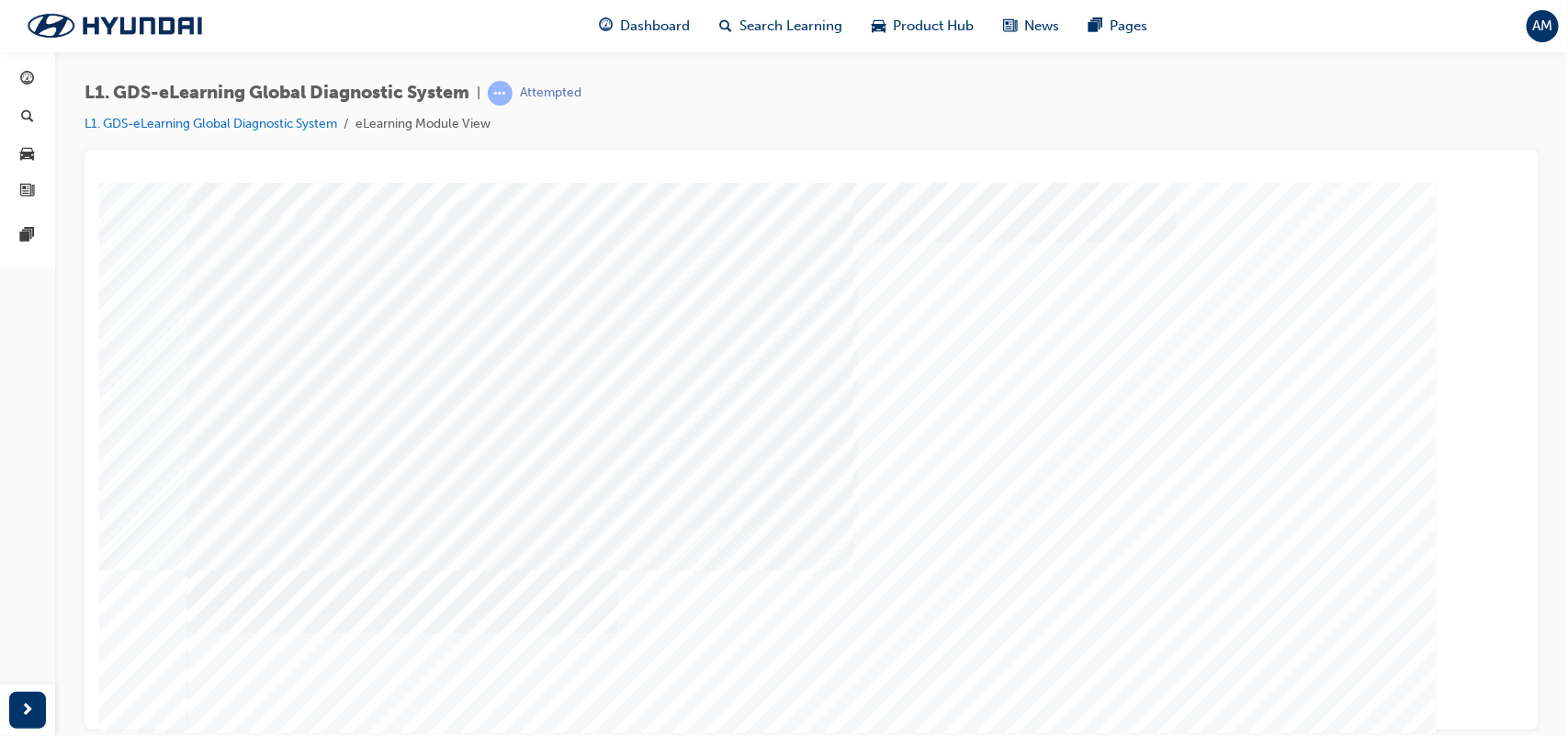 scroll, scrollTop: 101, scrollLeft: 0, axis: vertical 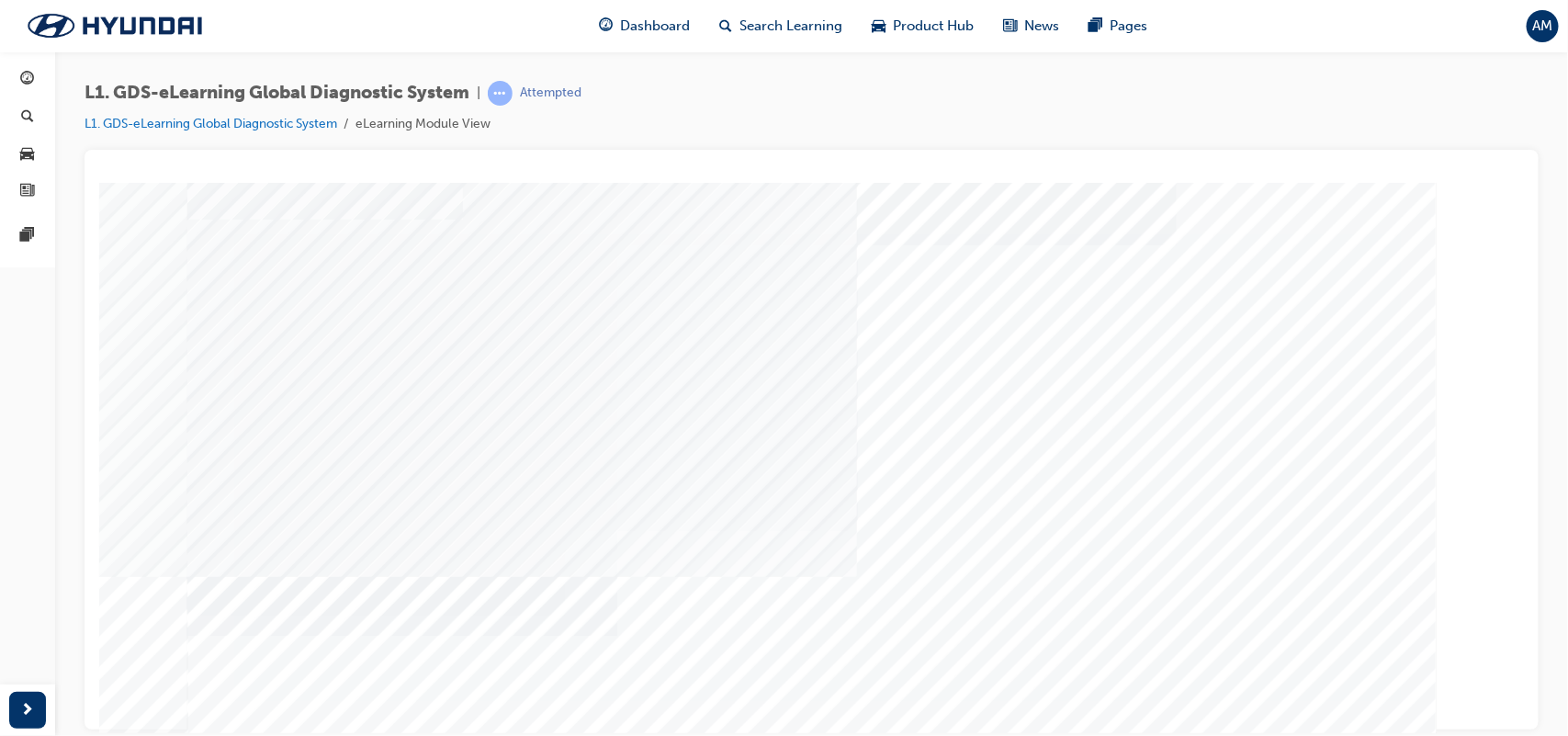 drag, startPoint x: 1125, startPoint y: 551, endPoint x: 800, endPoint y: 253, distance: 440.941 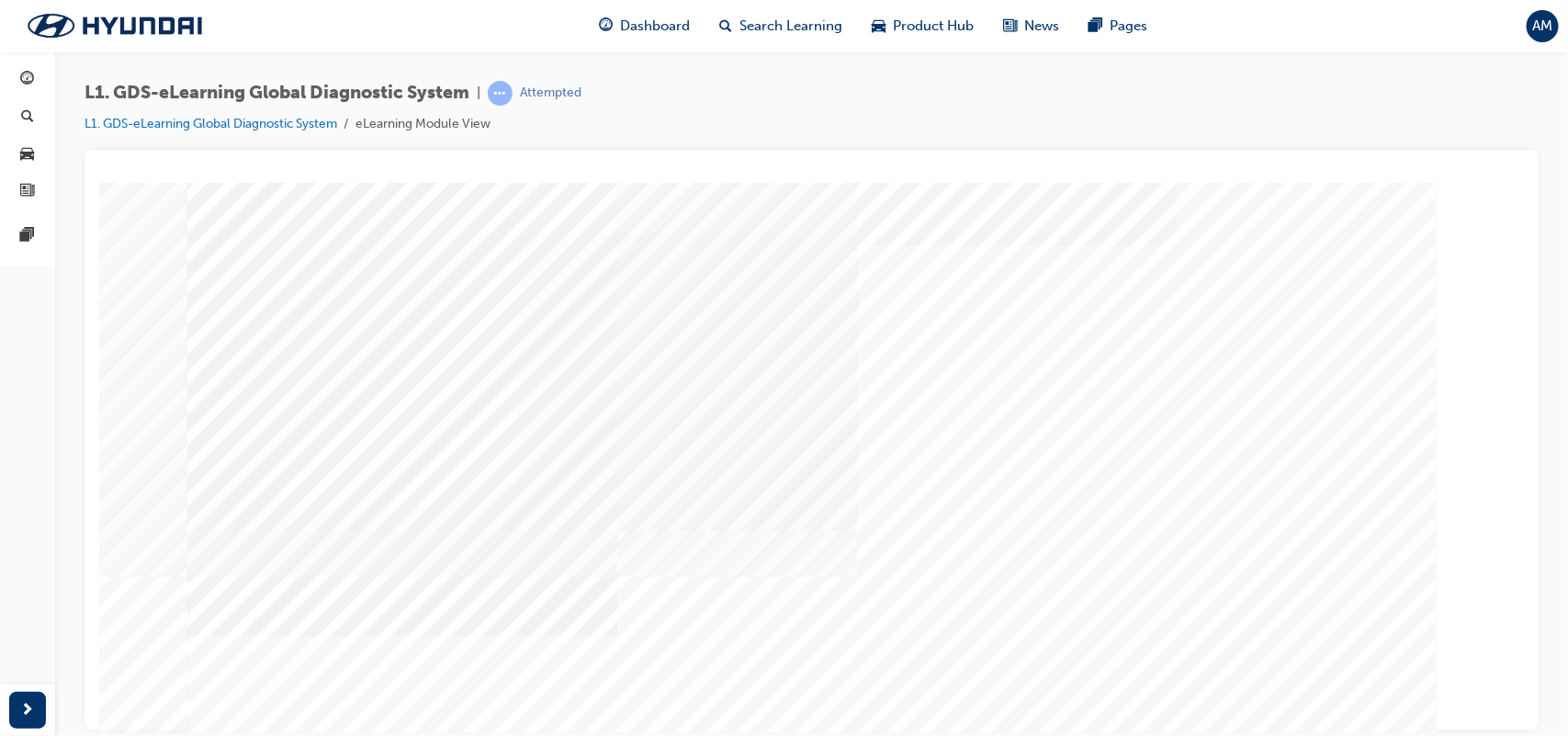 click at bounding box center [251, 8615] 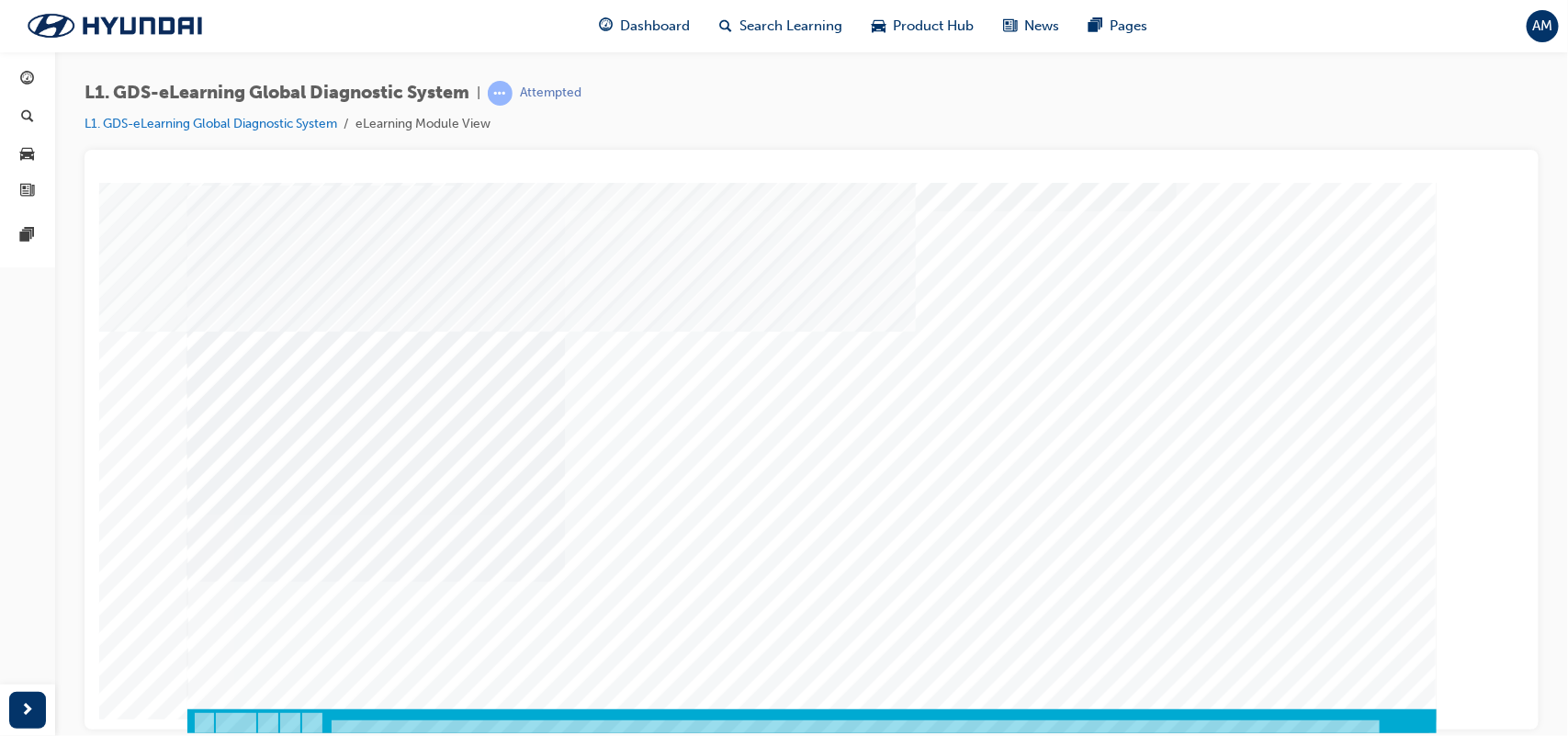 scroll, scrollTop: 139, scrollLeft: 0, axis: vertical 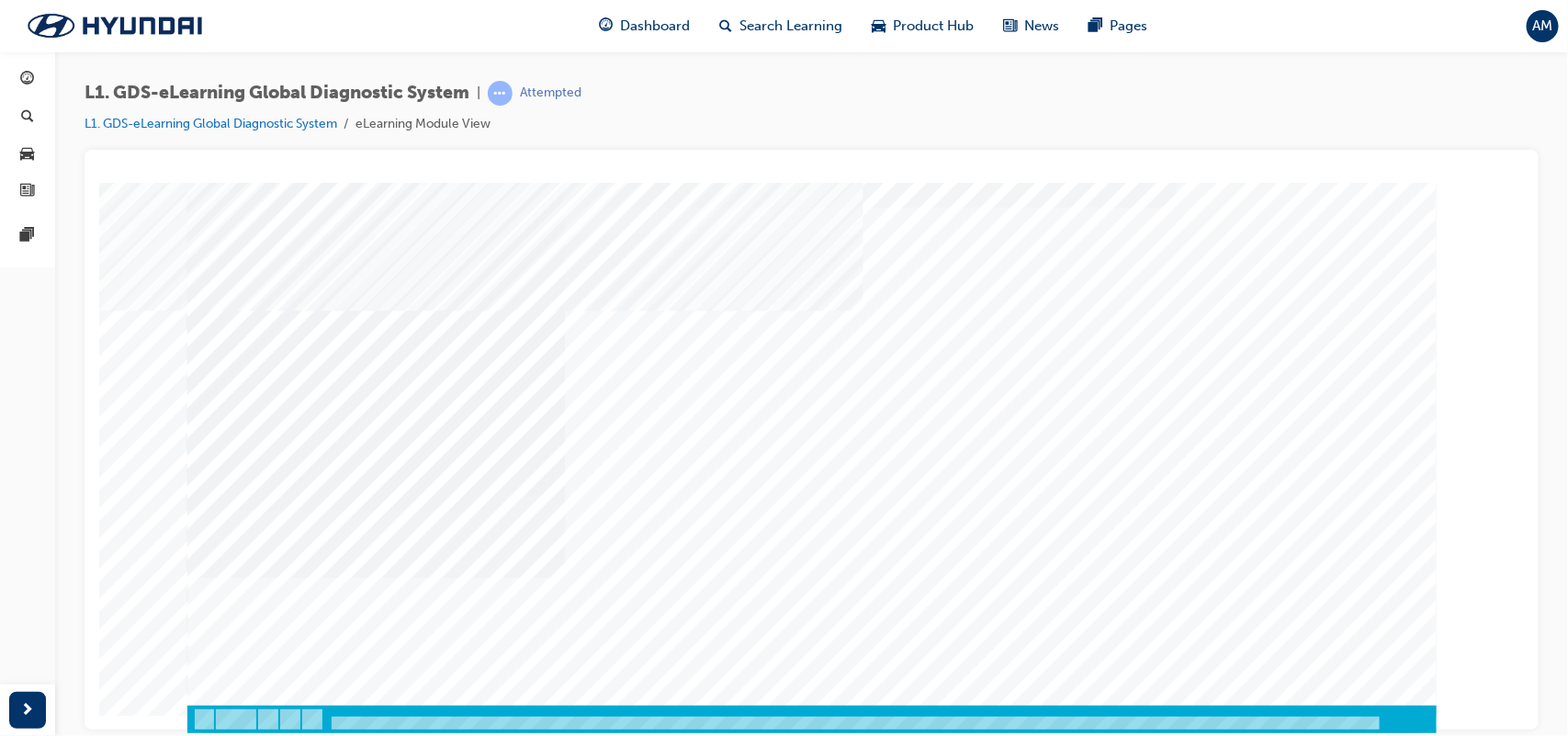 click at bounding box center (209, 3794) 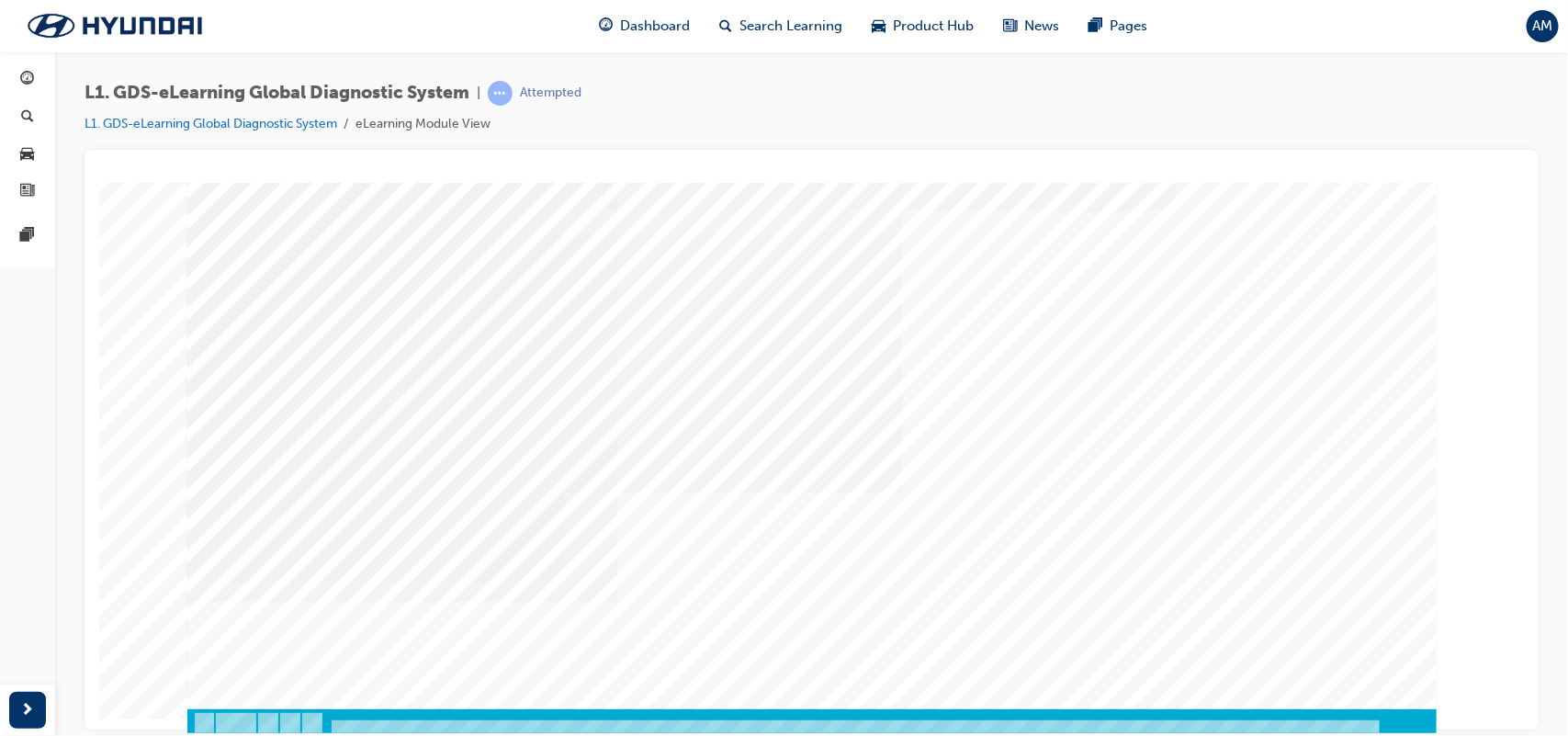 scroll, scrollTop: 139, scrollLeft: 0, axis: vertical 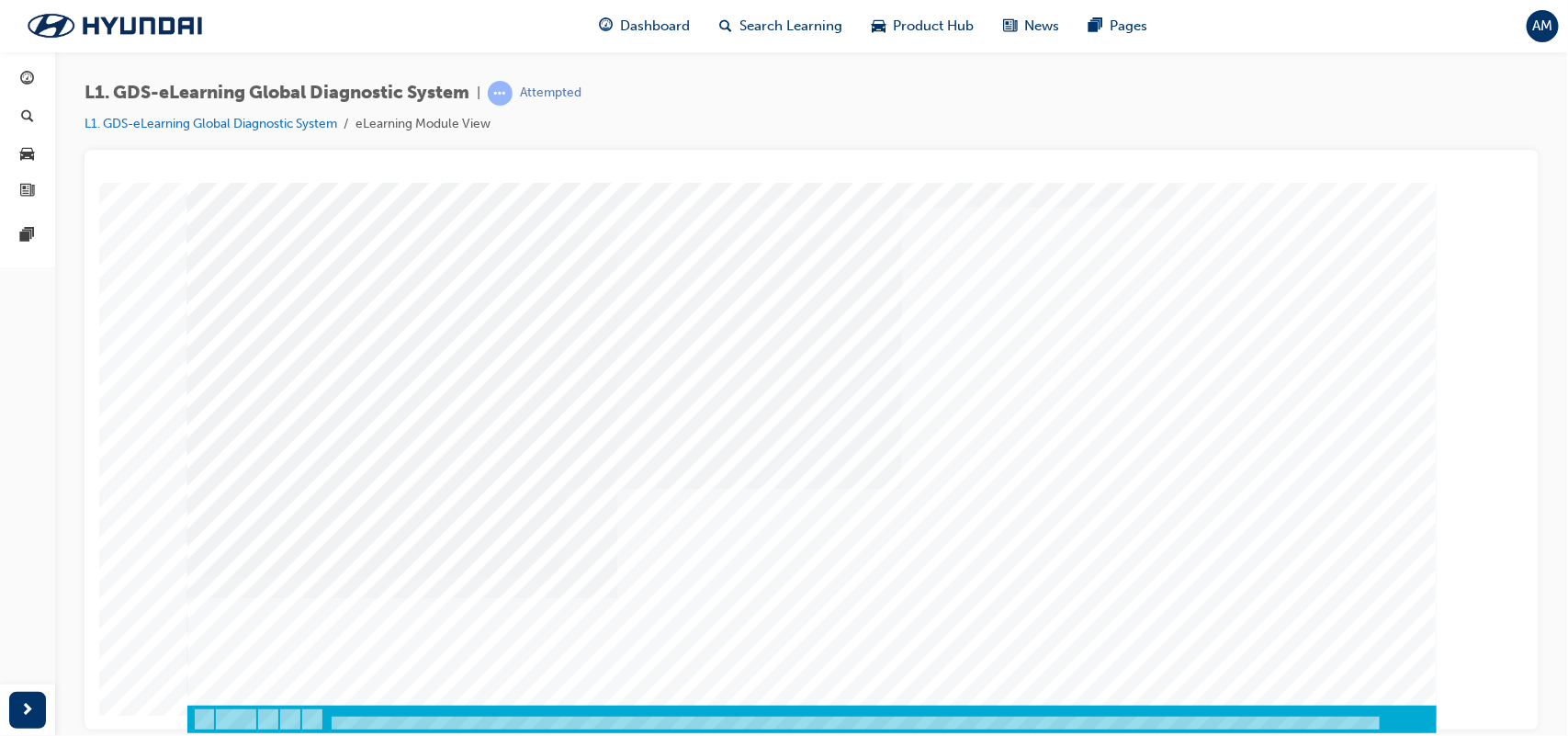 click at bounding box center [251, 7054] 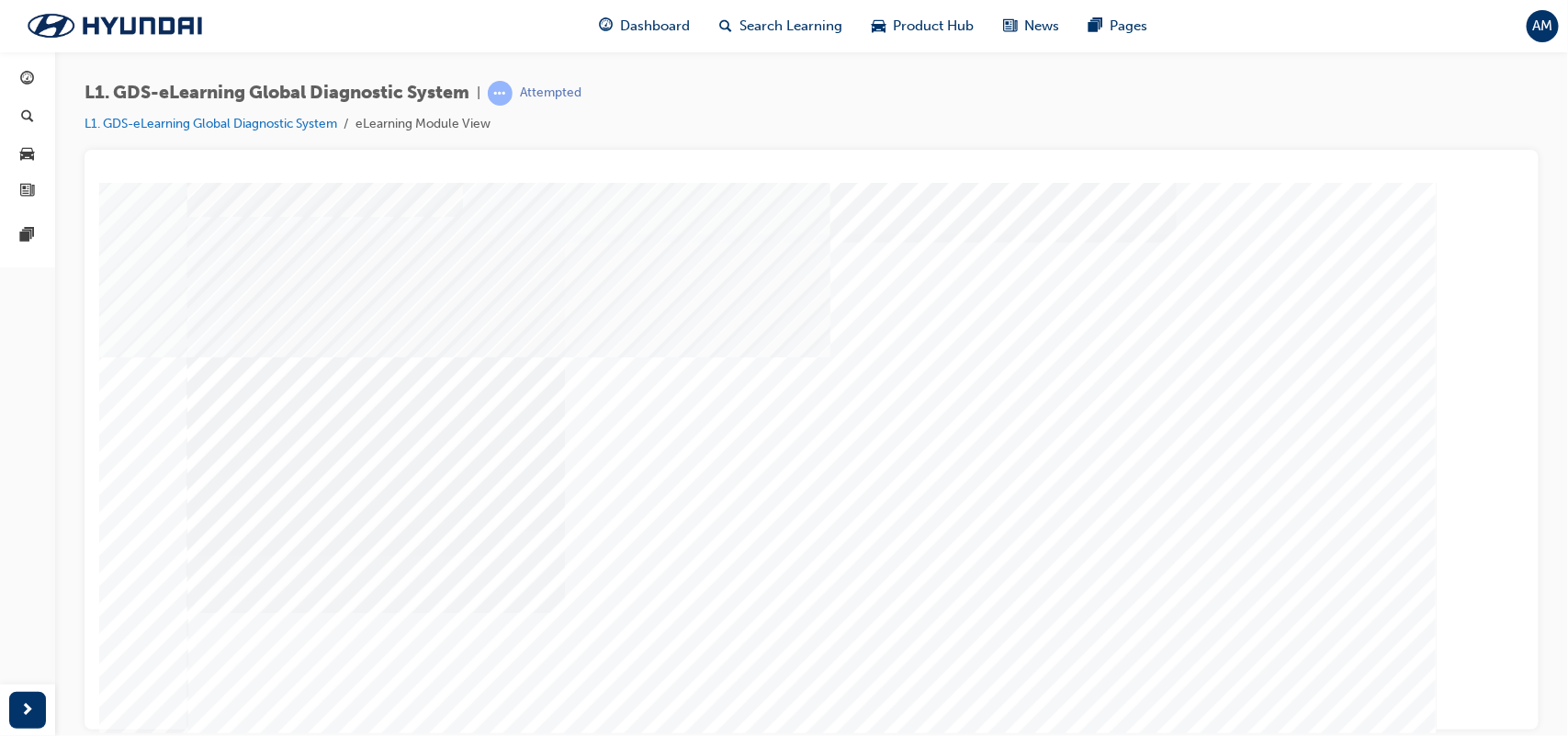 scroll, scrollTop: 85, scrollLeft: 0, axis: vertical 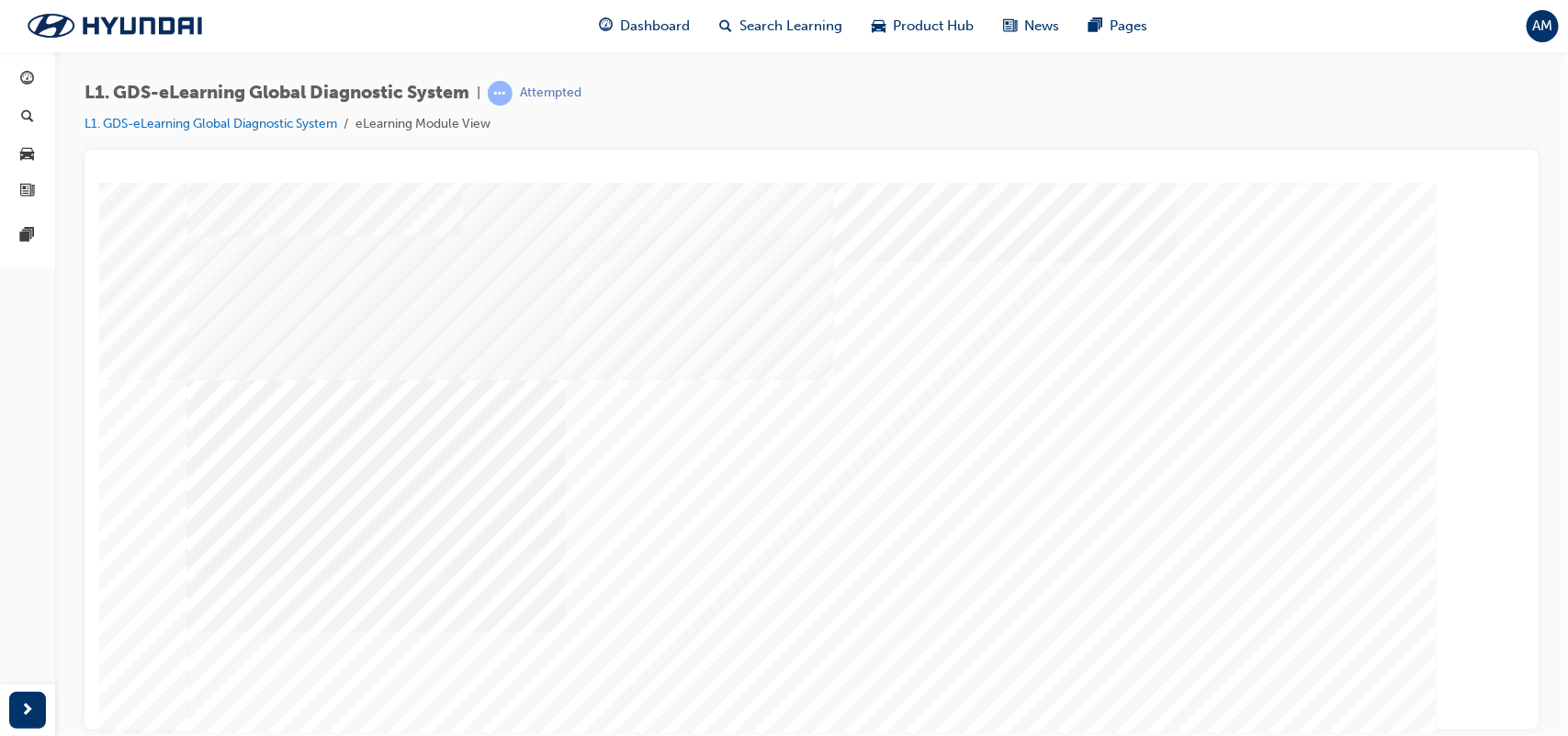 click at bounding box center (209, 3867) 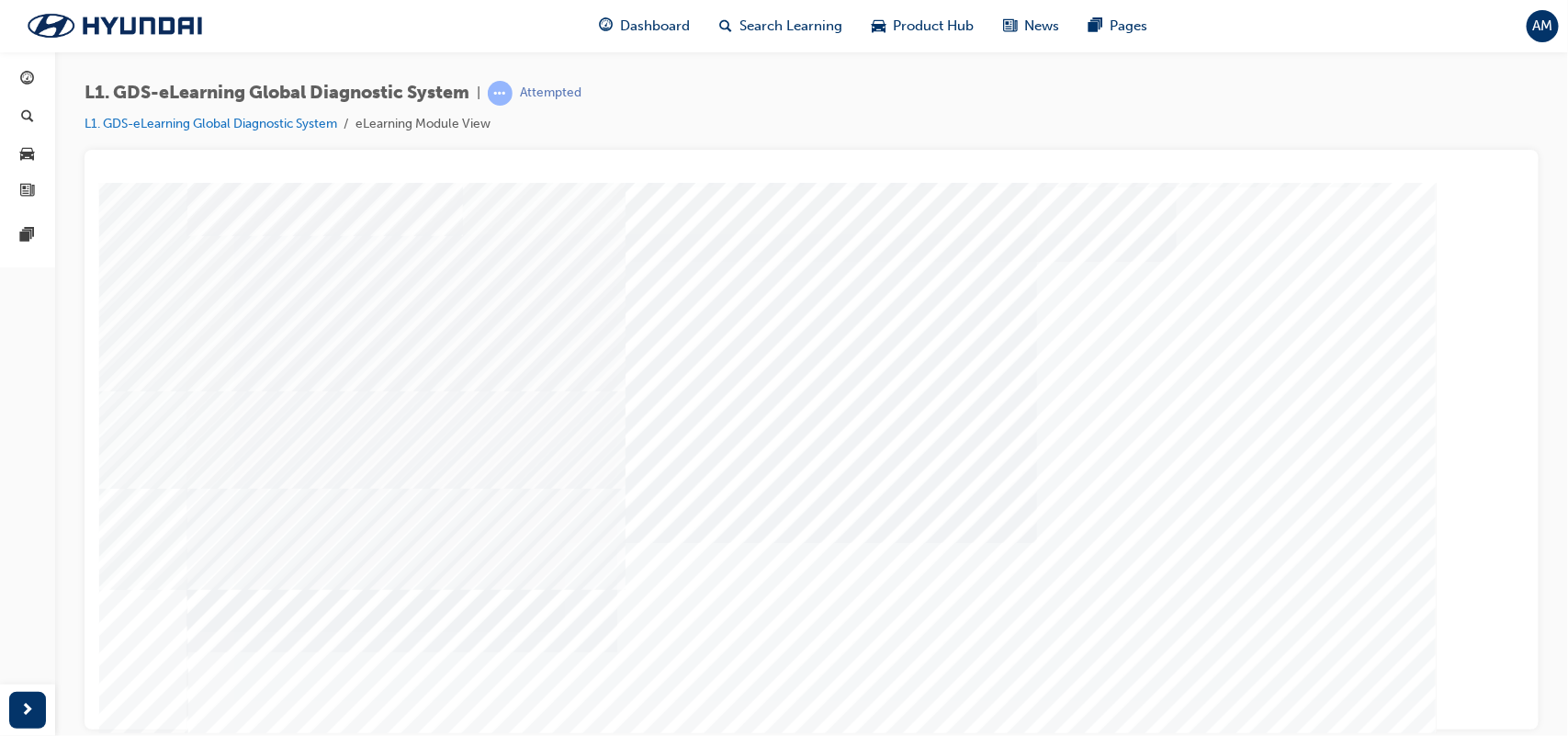 scroll, scrollTop: 0, scrollLeft: 0, axis: both 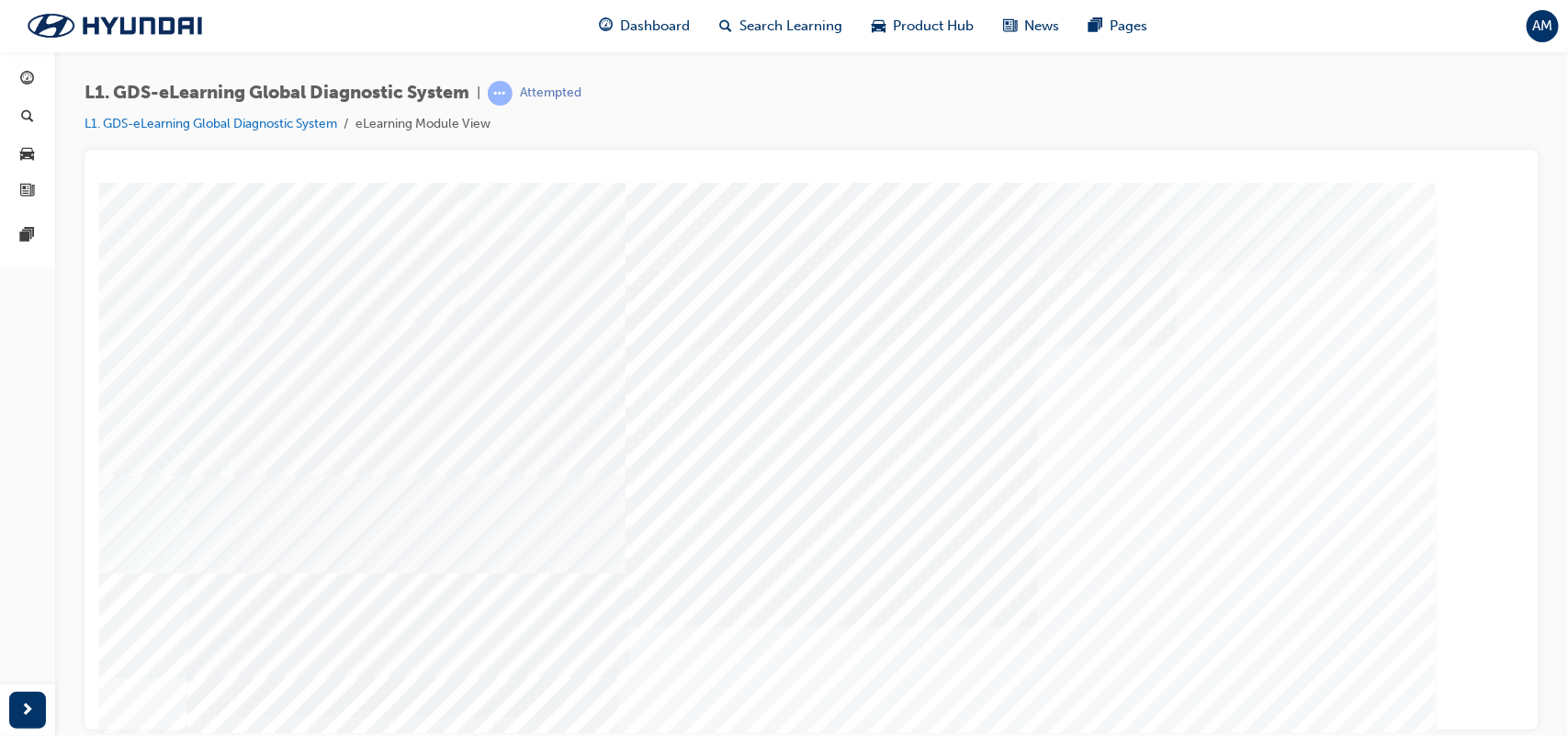 click at bounding box center (209, 7526) 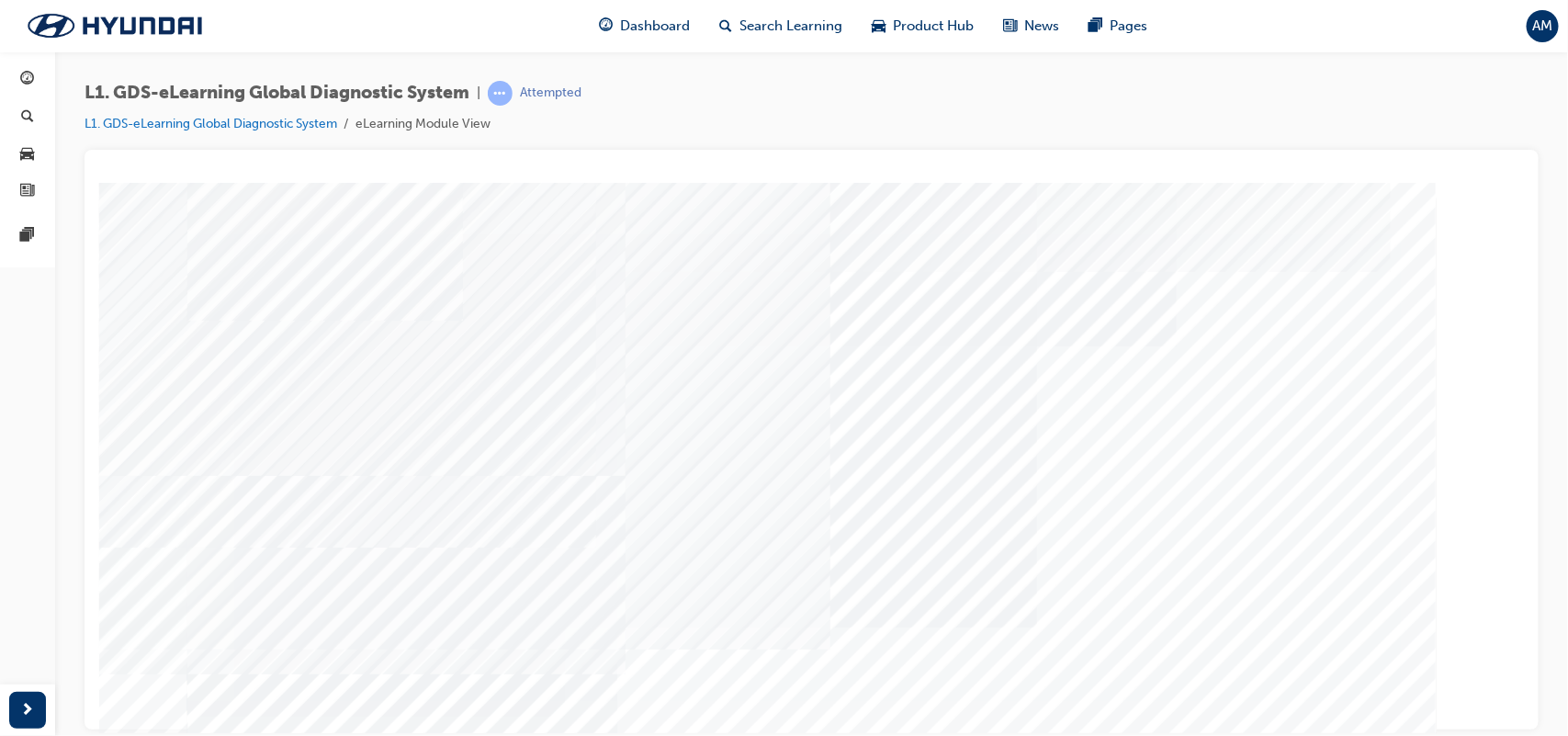 click at bounding box center (209, 7572) 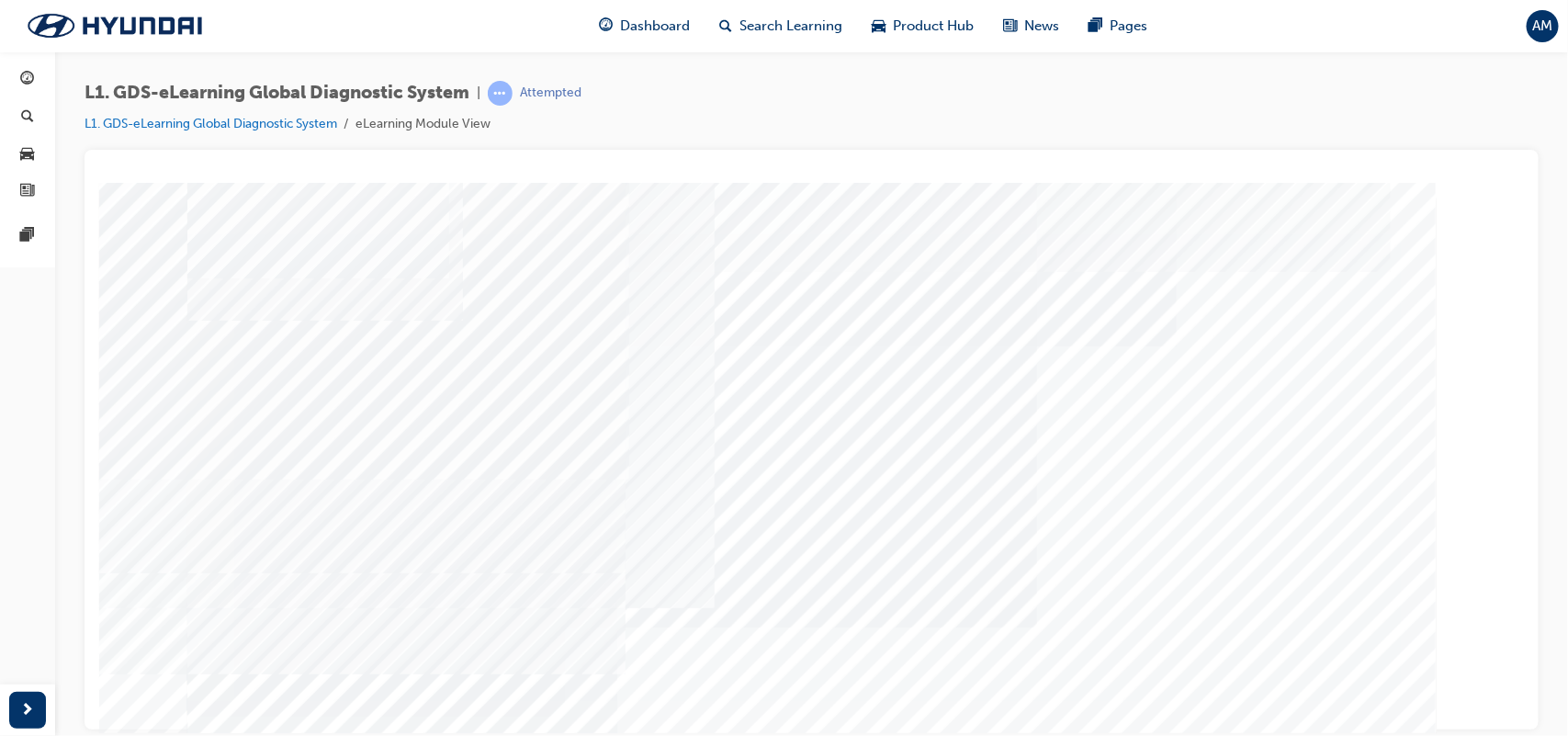 click at bounding box center [209, 7618] 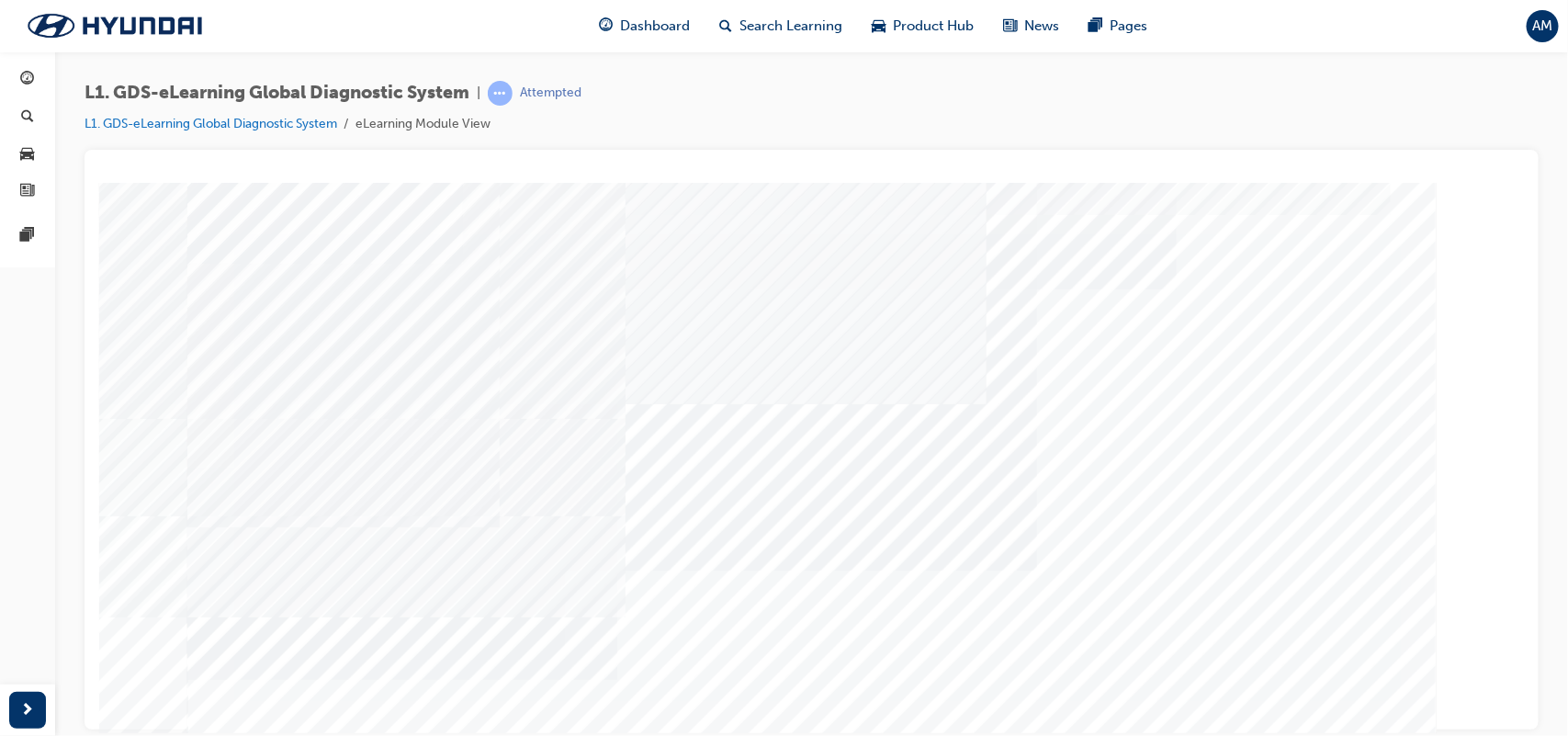 scroll, scrollTop: 139, scrollLeft: 0, axis: vertical 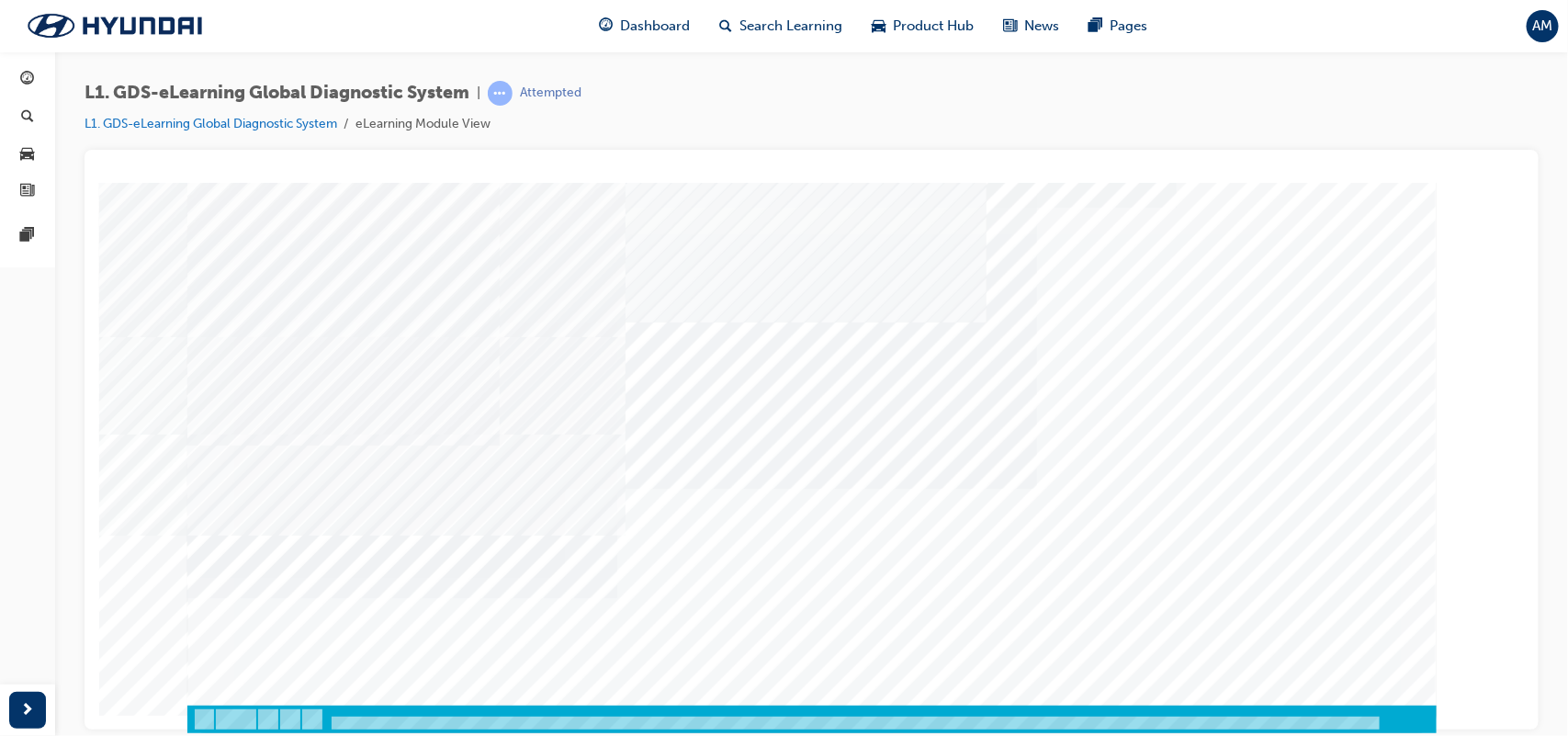 click at bounding box center (251, 6137) 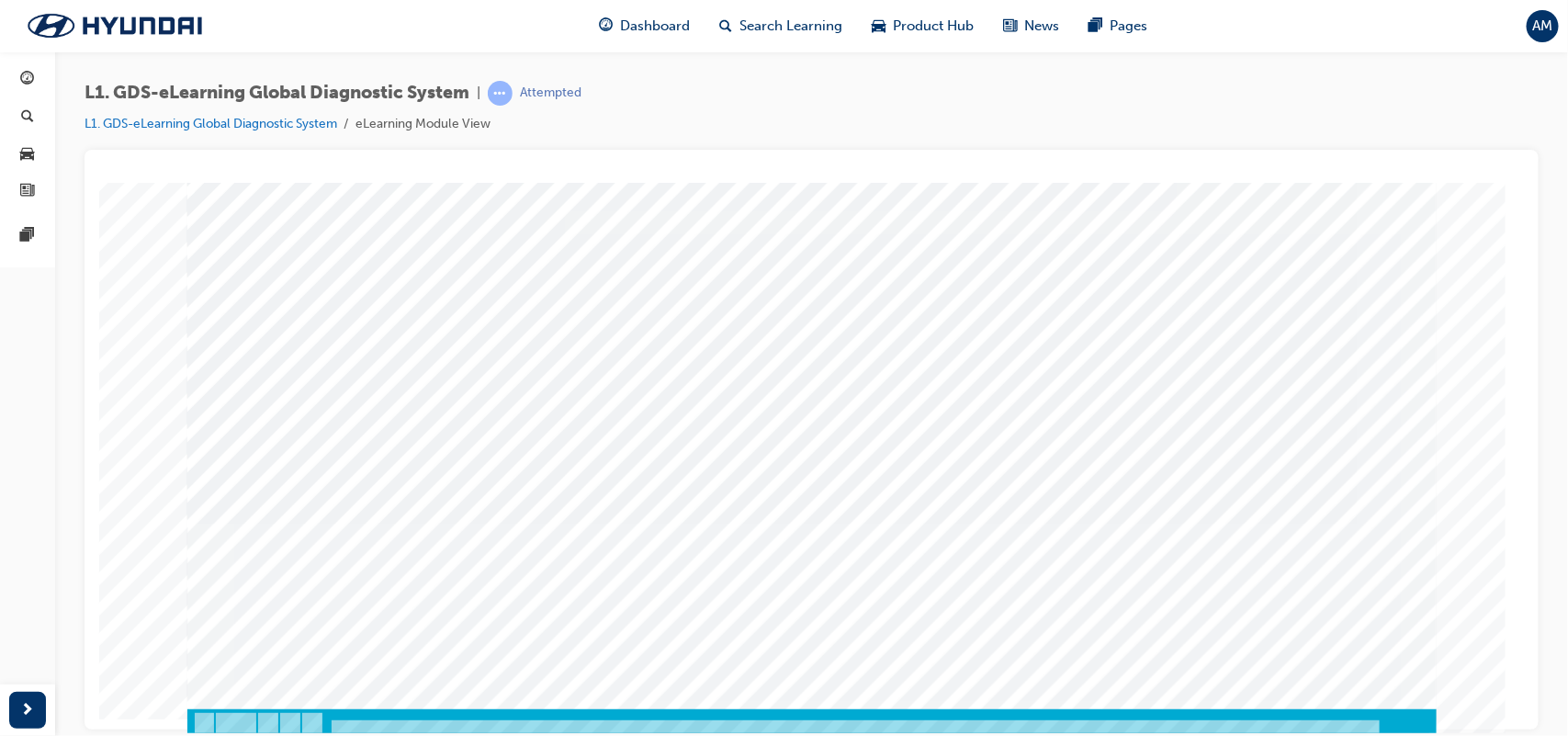 scroll, scrollTop: 130, scrollLeft: 0, axis: vertical 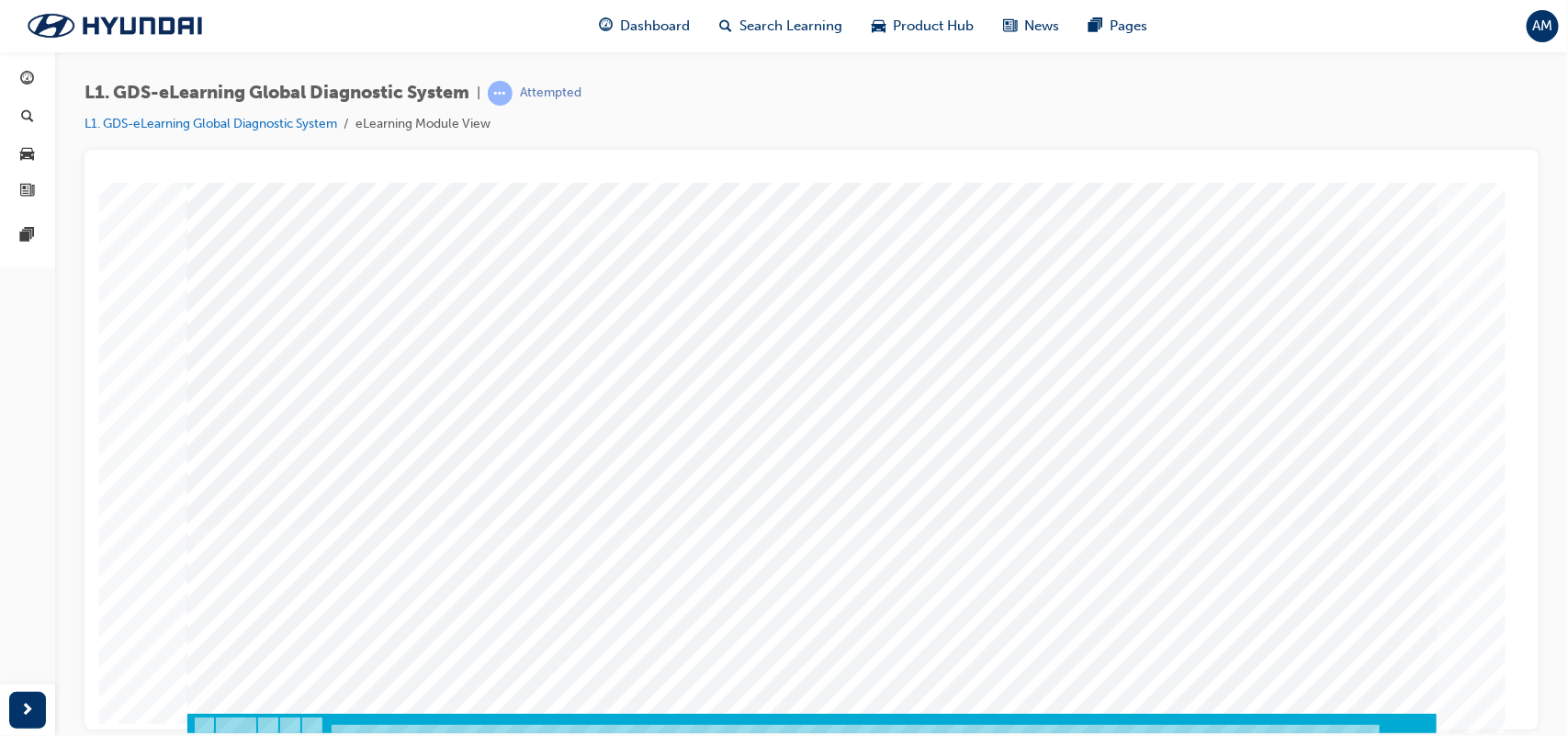 click at bounding box center (251, 3854) 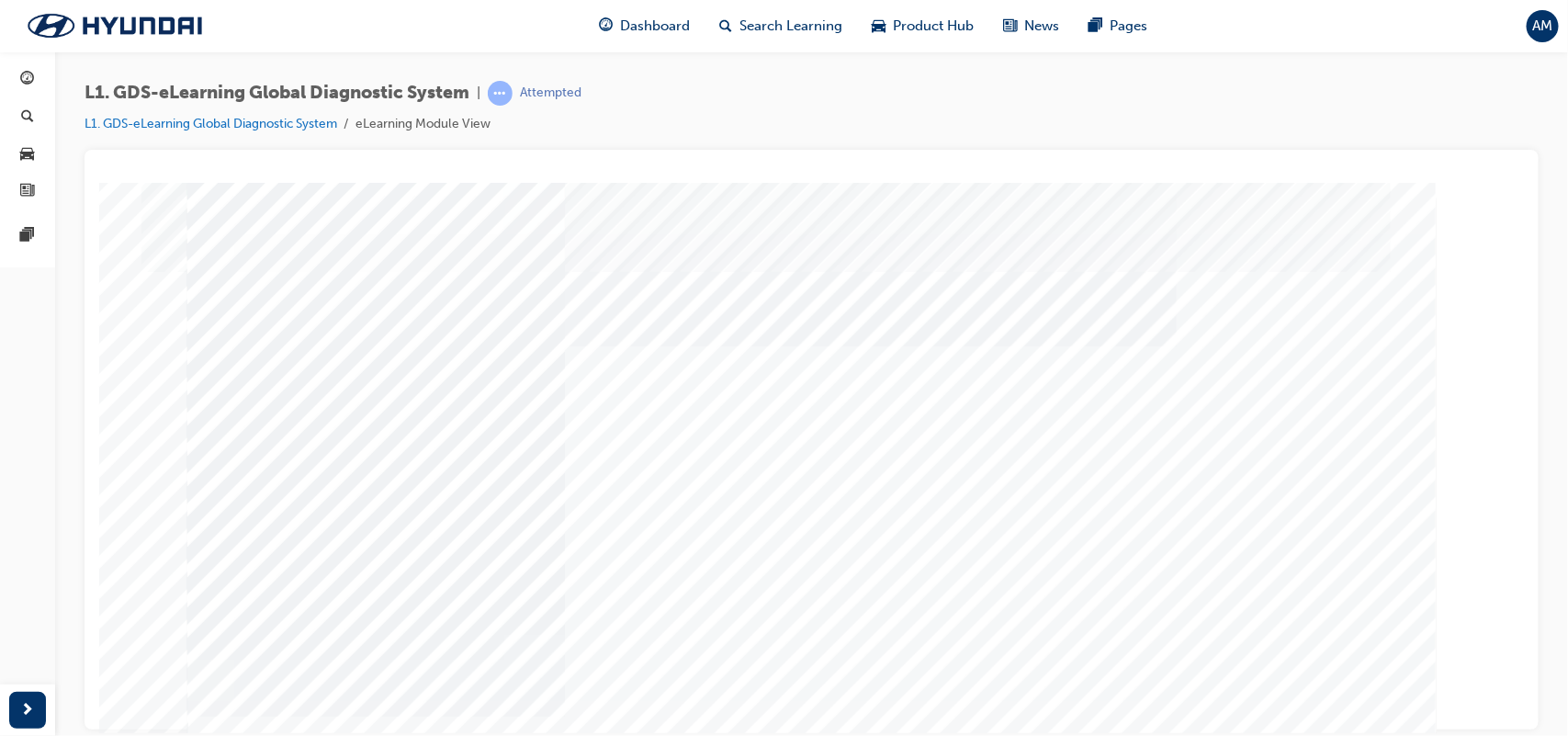 scroll, scrollTop: 139, scrollLeft: 0, axis: vertical 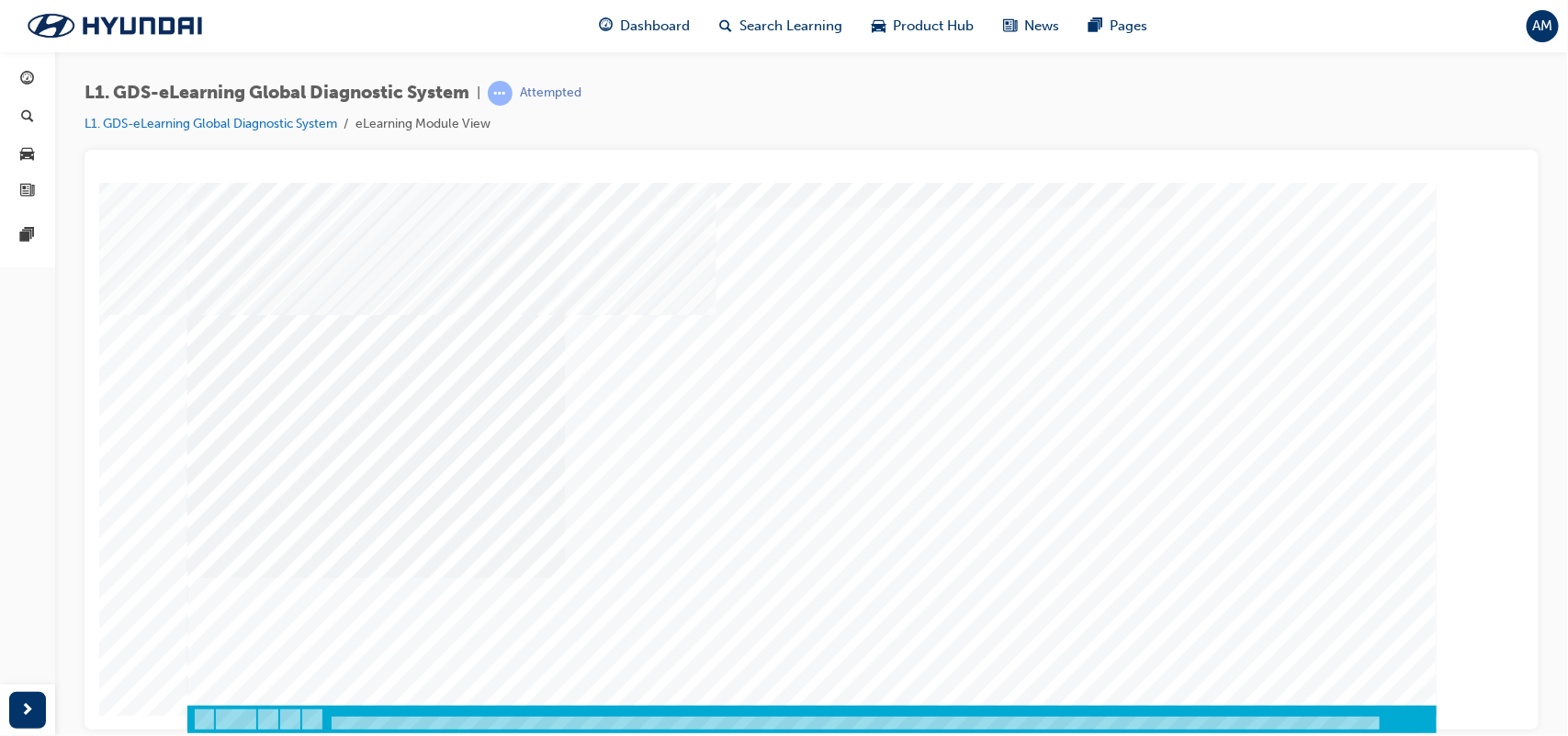 click at bounding box center (209, 3805) 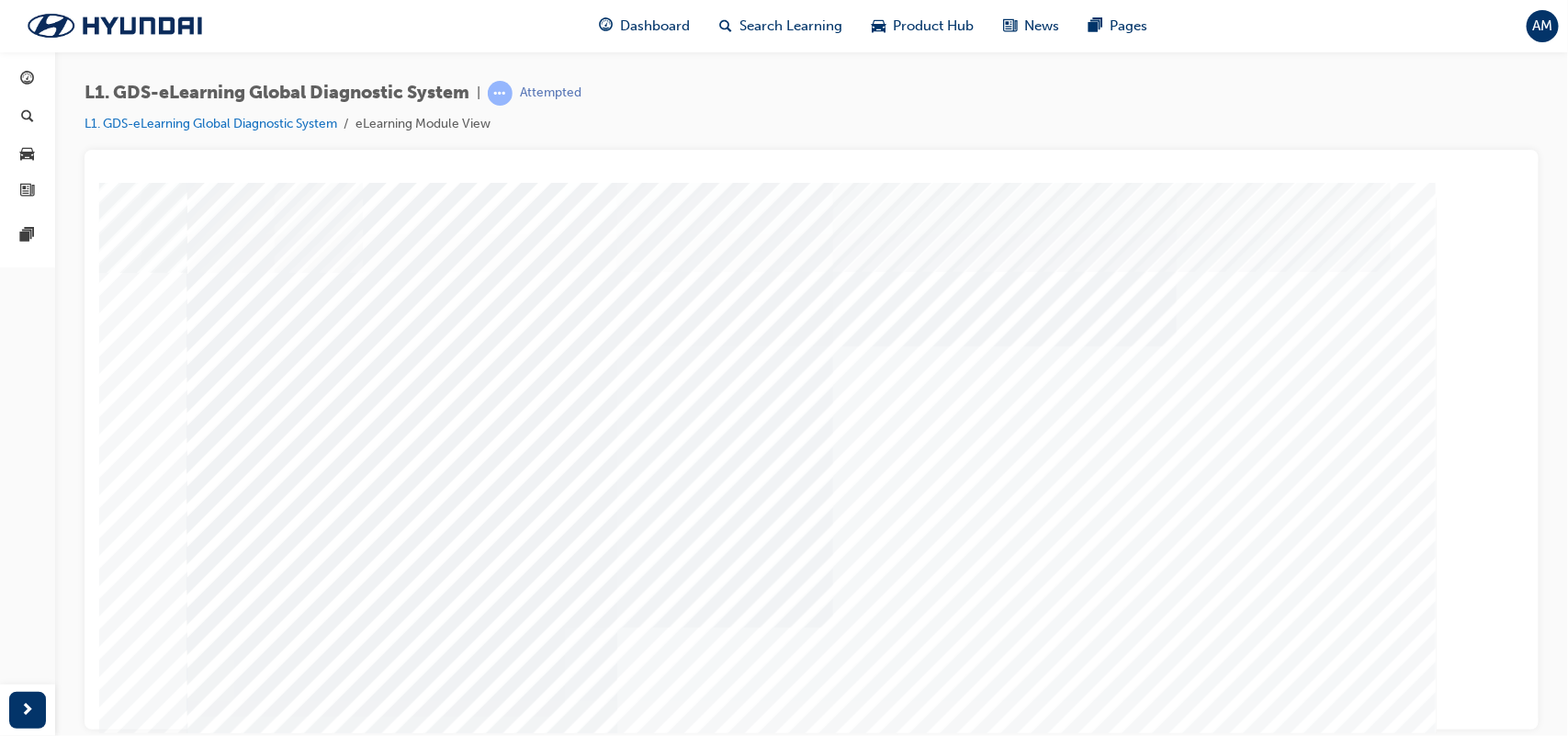 scroll, scrollTop: 139, scrollLeft: 0, axis: vertical 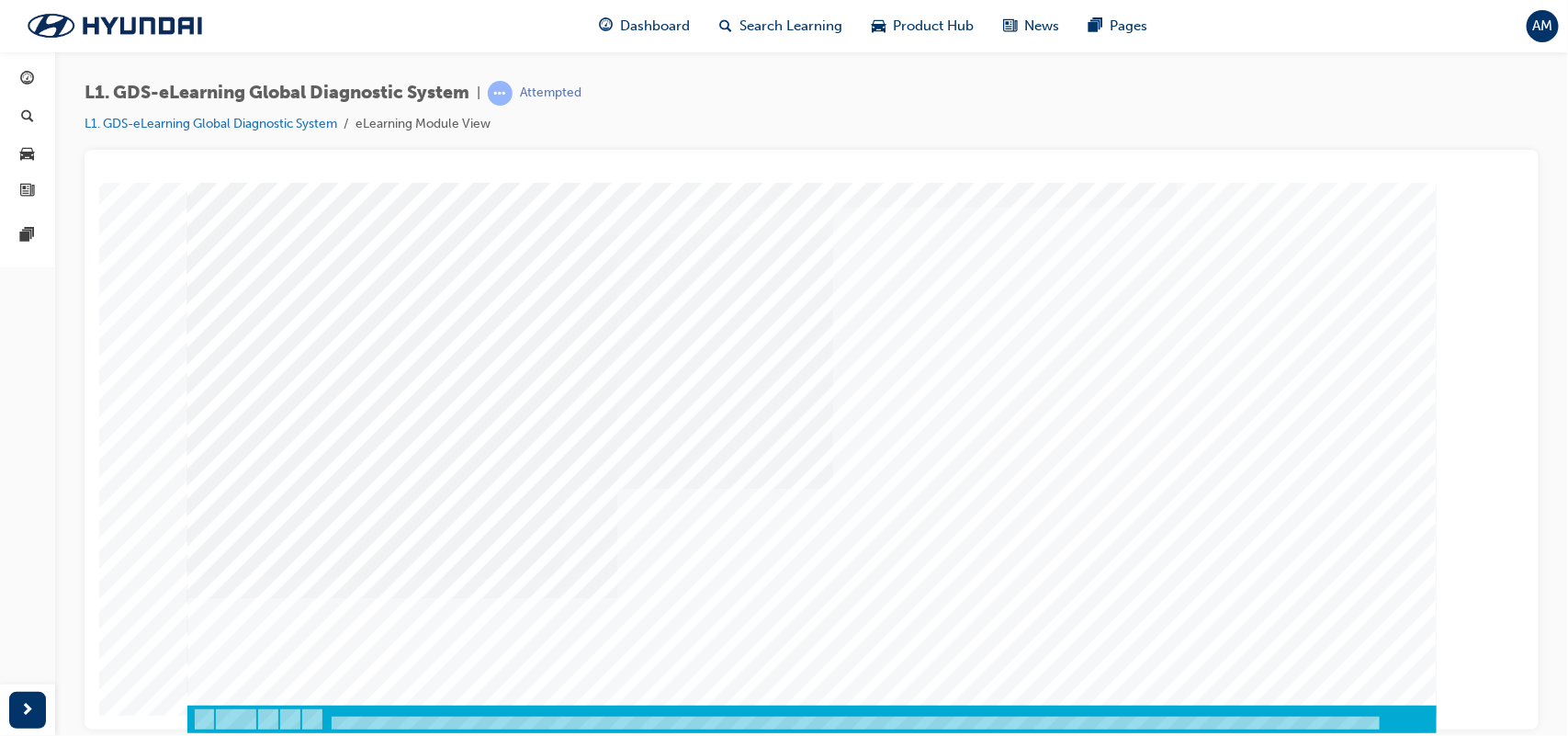 click at bounding box center (251, 6764) 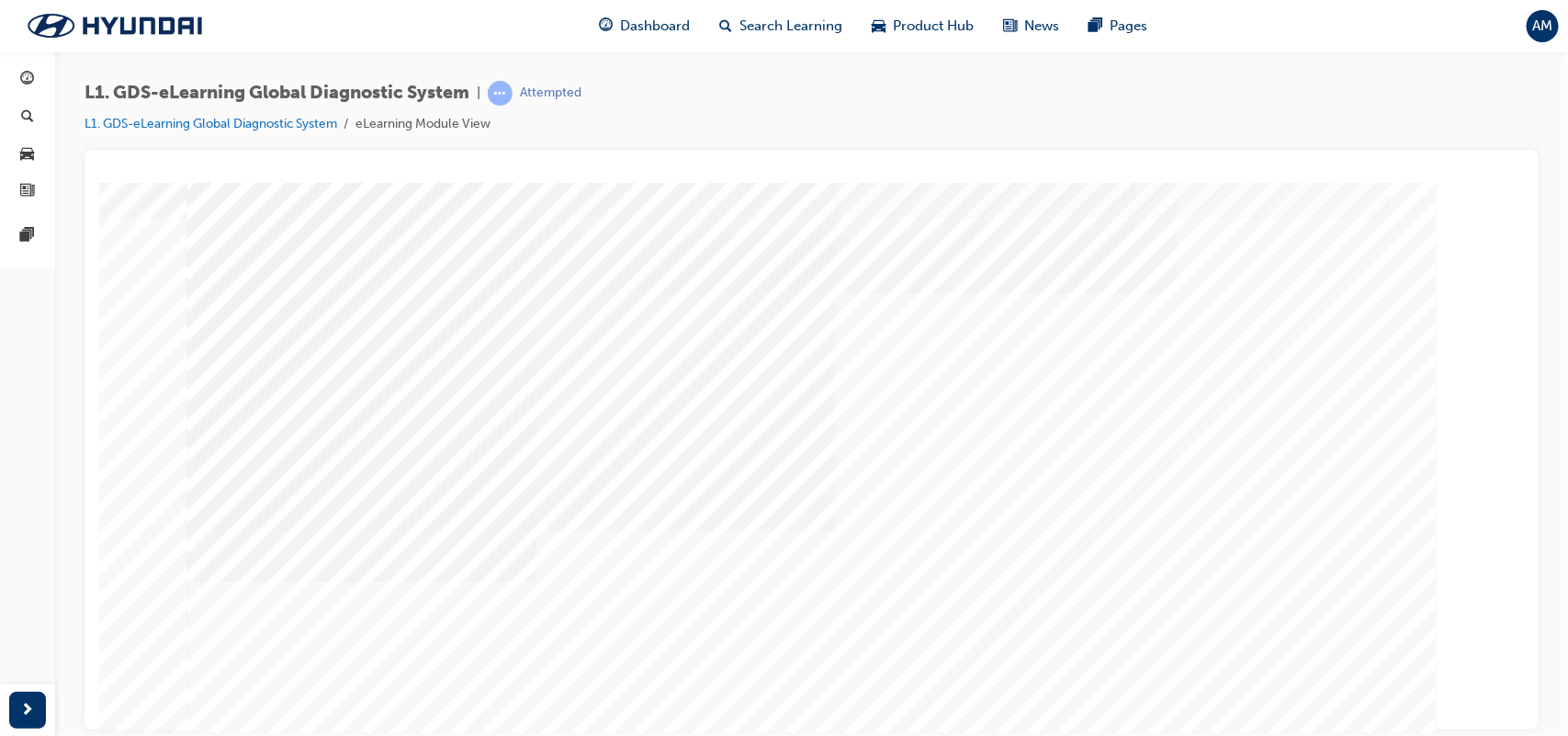 scroll, scrollTop: 139, scrollLeft: 0, axis: vertical 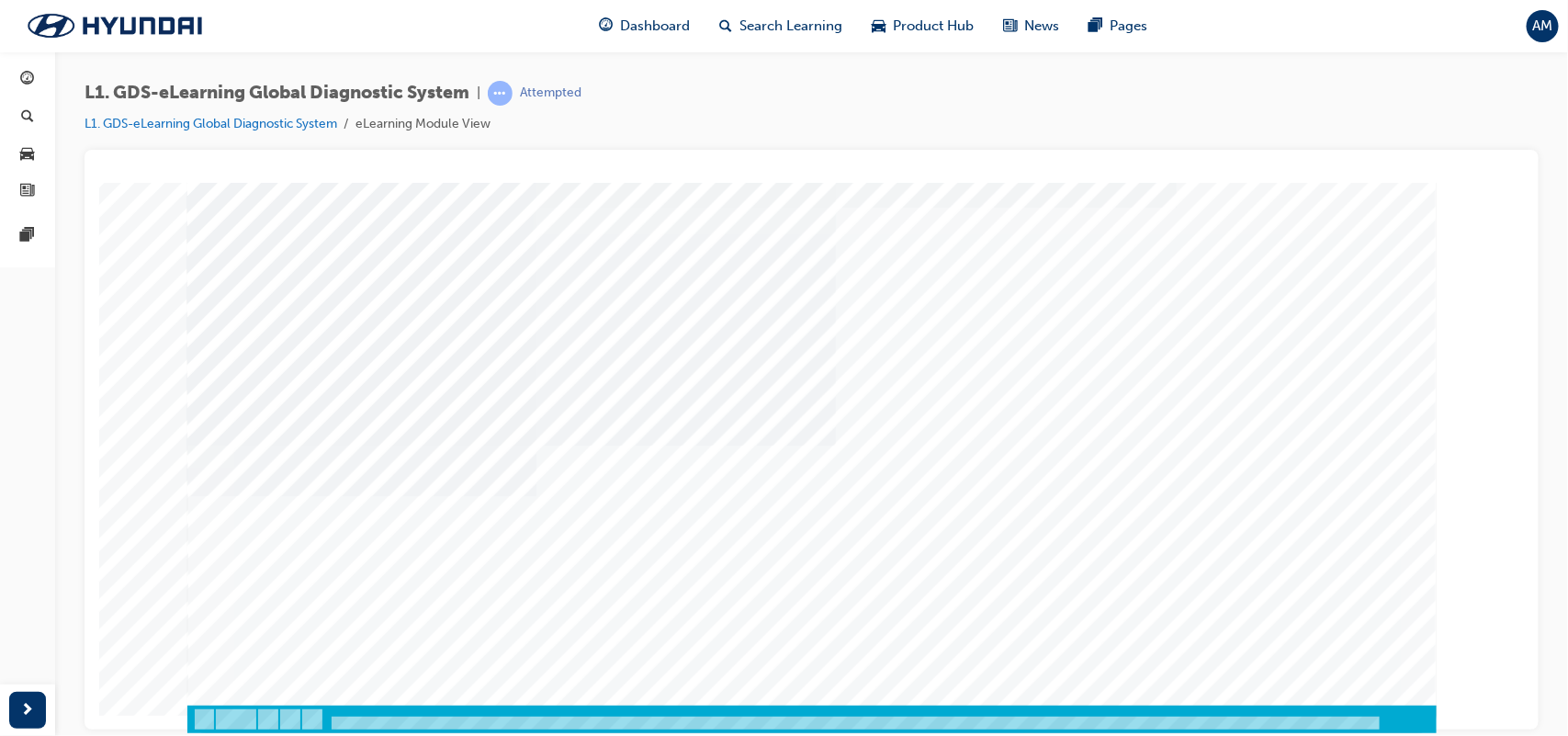 click at bounding box center (251, 2725) 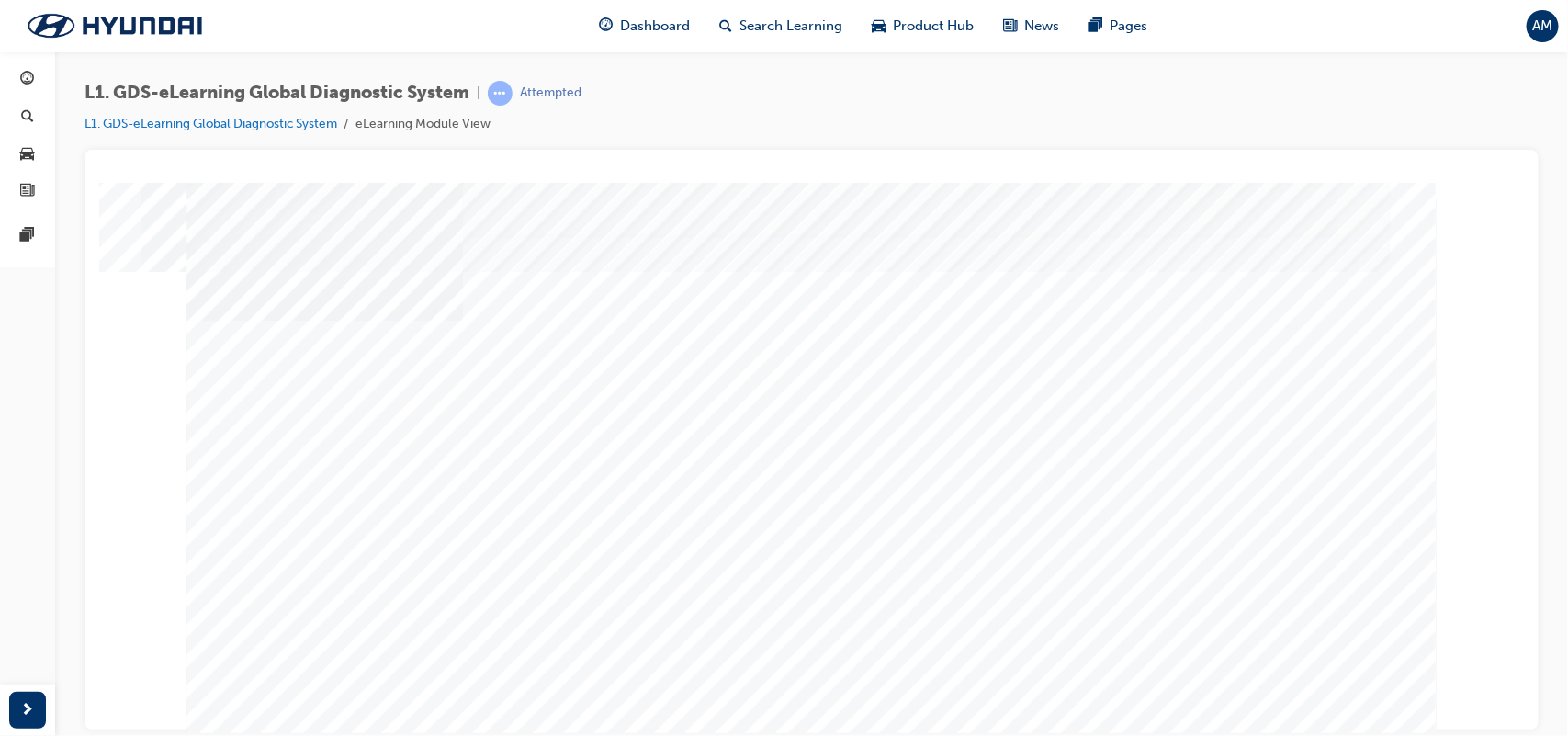 scroll, scrollTop: 139, scrollLeft: 0, axis: vertical 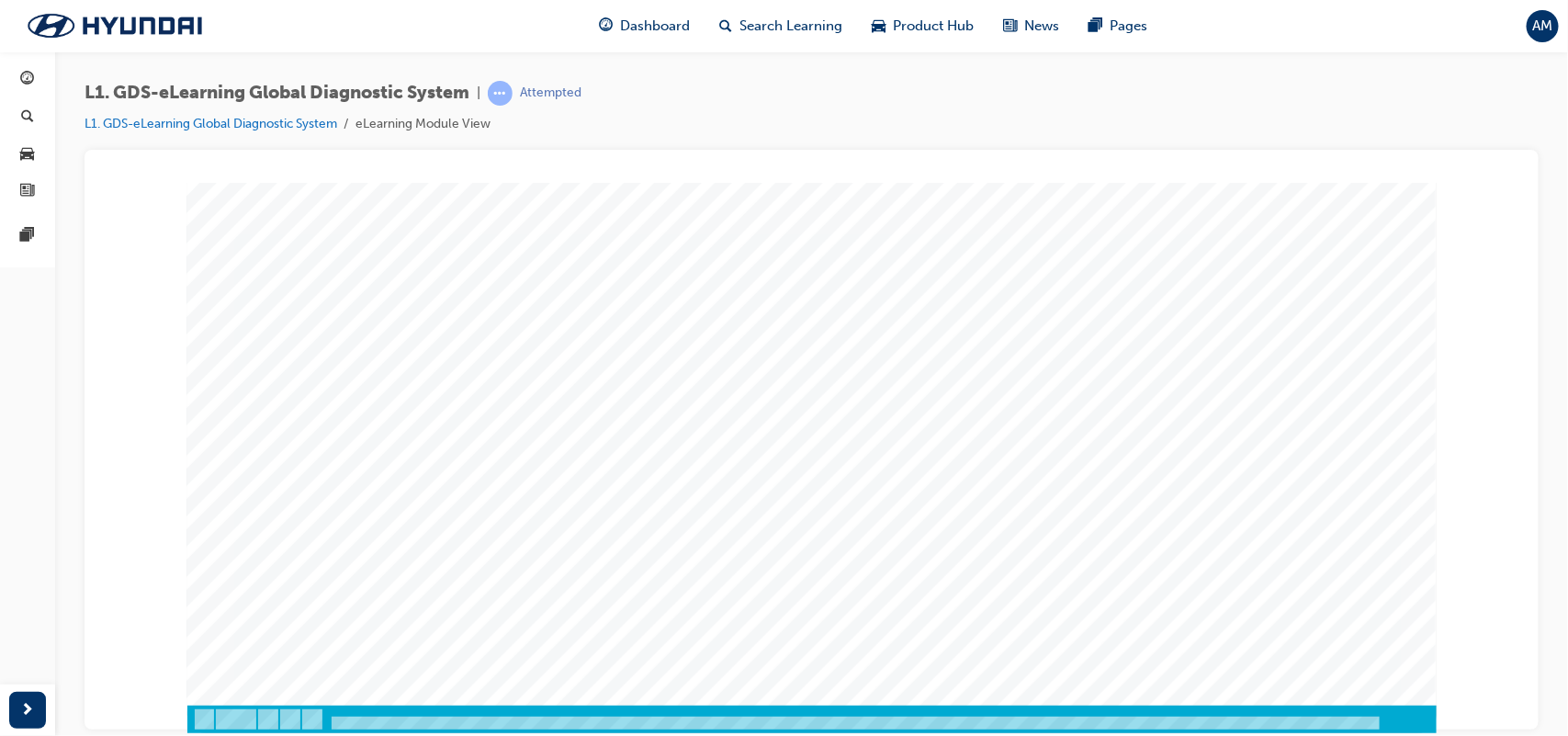 click at bounding box center (251, 821) 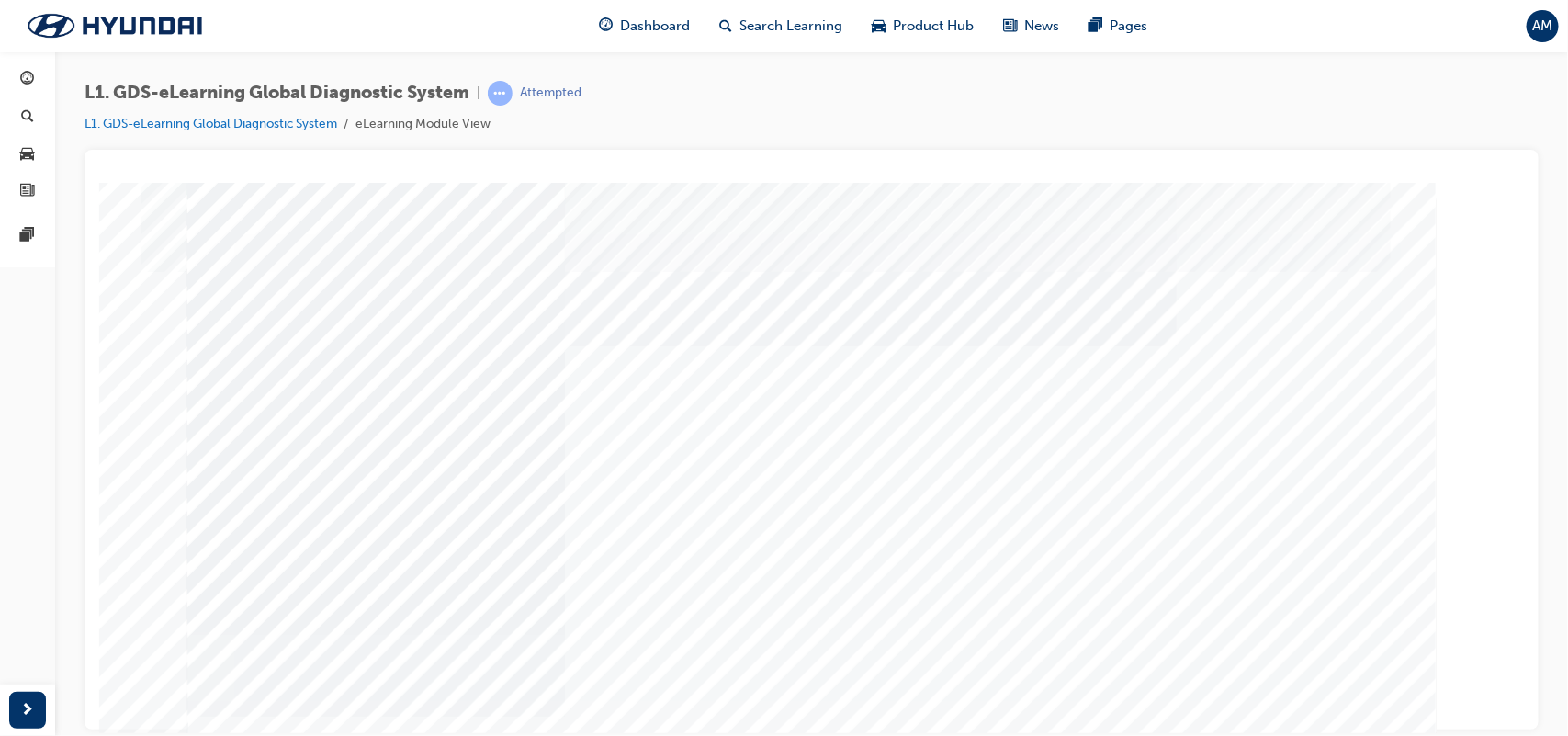 scroll, scrollTop: 139, scrollLeft: 0, axis: vertical 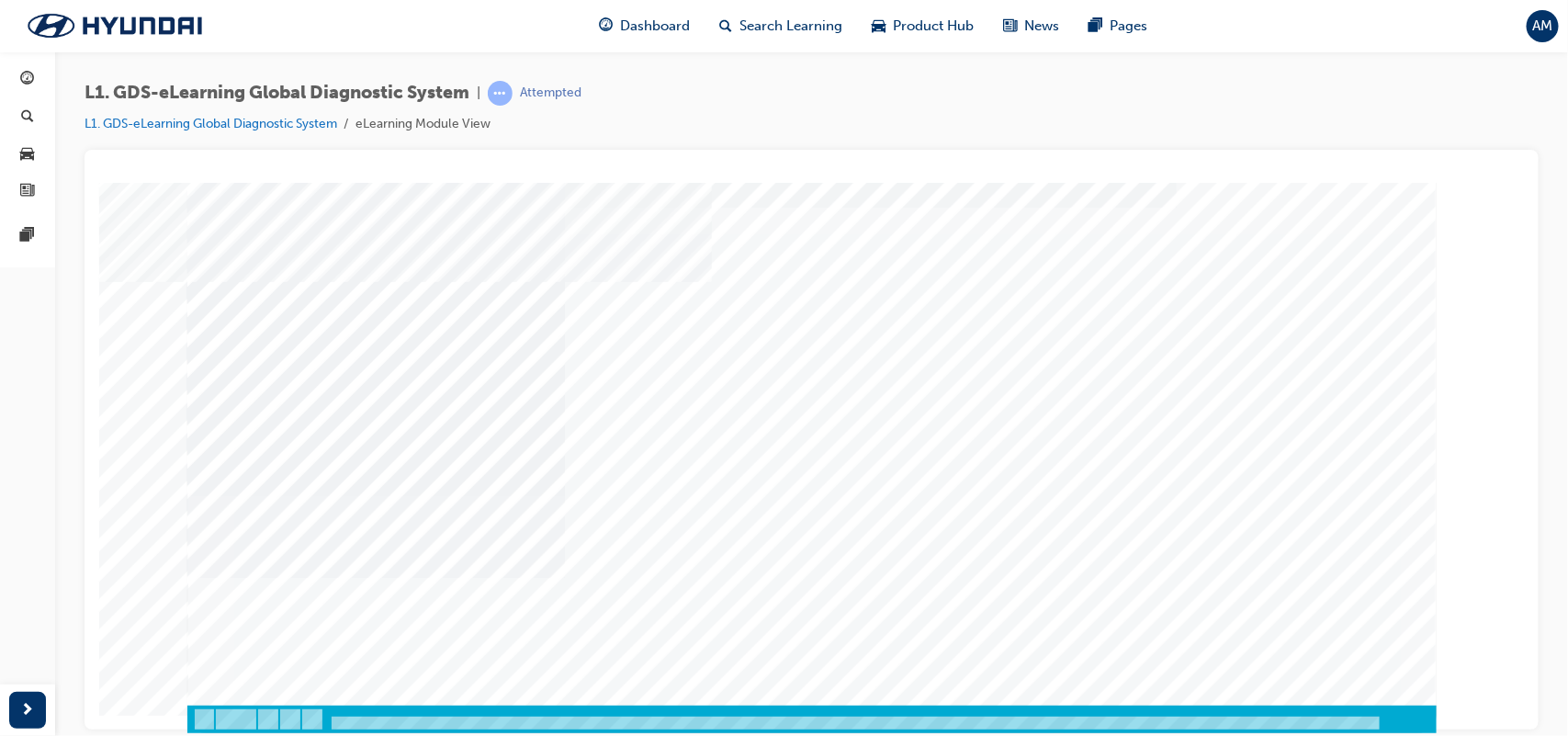 click at bounding box center (209, 3797) 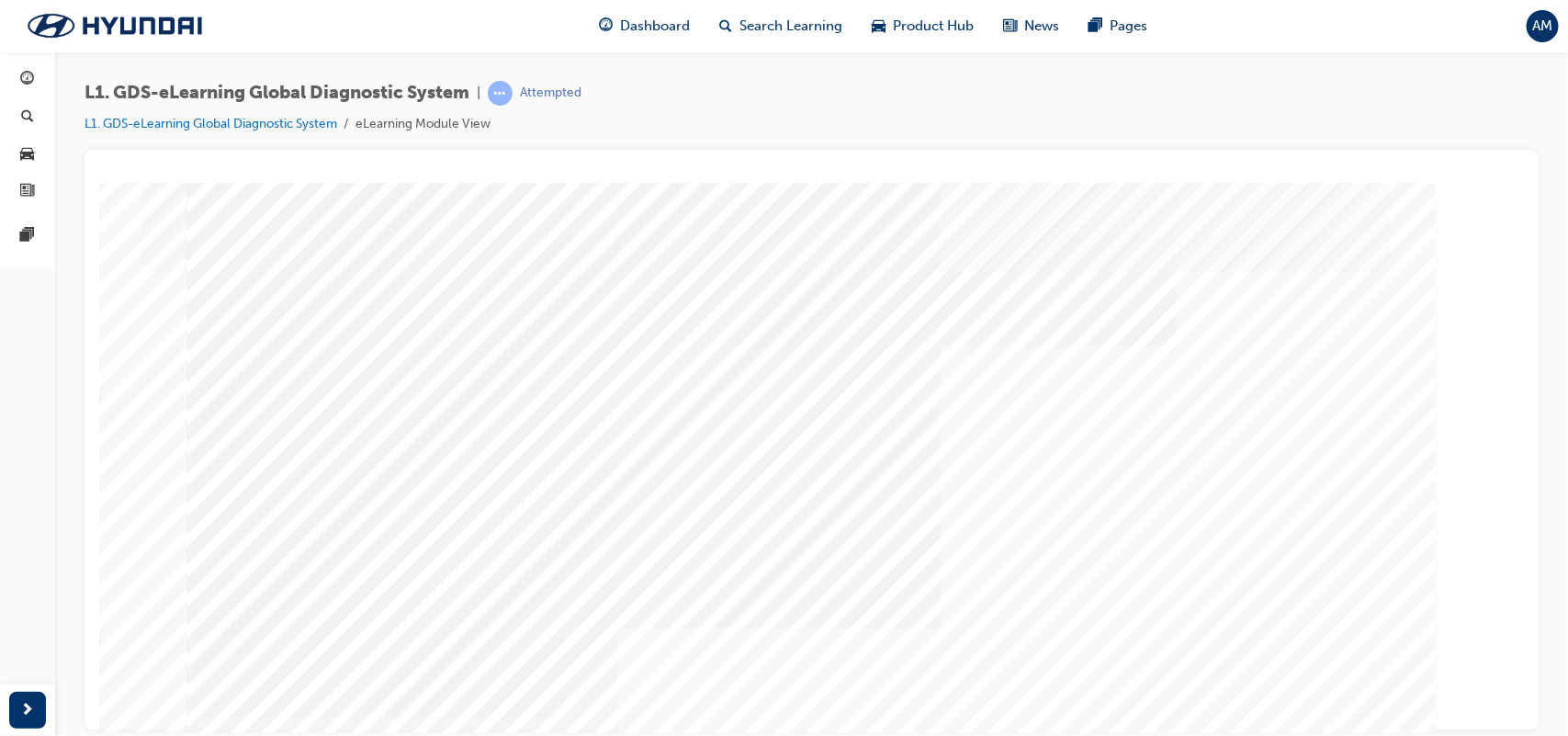 scroll, scrollTop: 88, scrollLeft: 0, axis: vertical 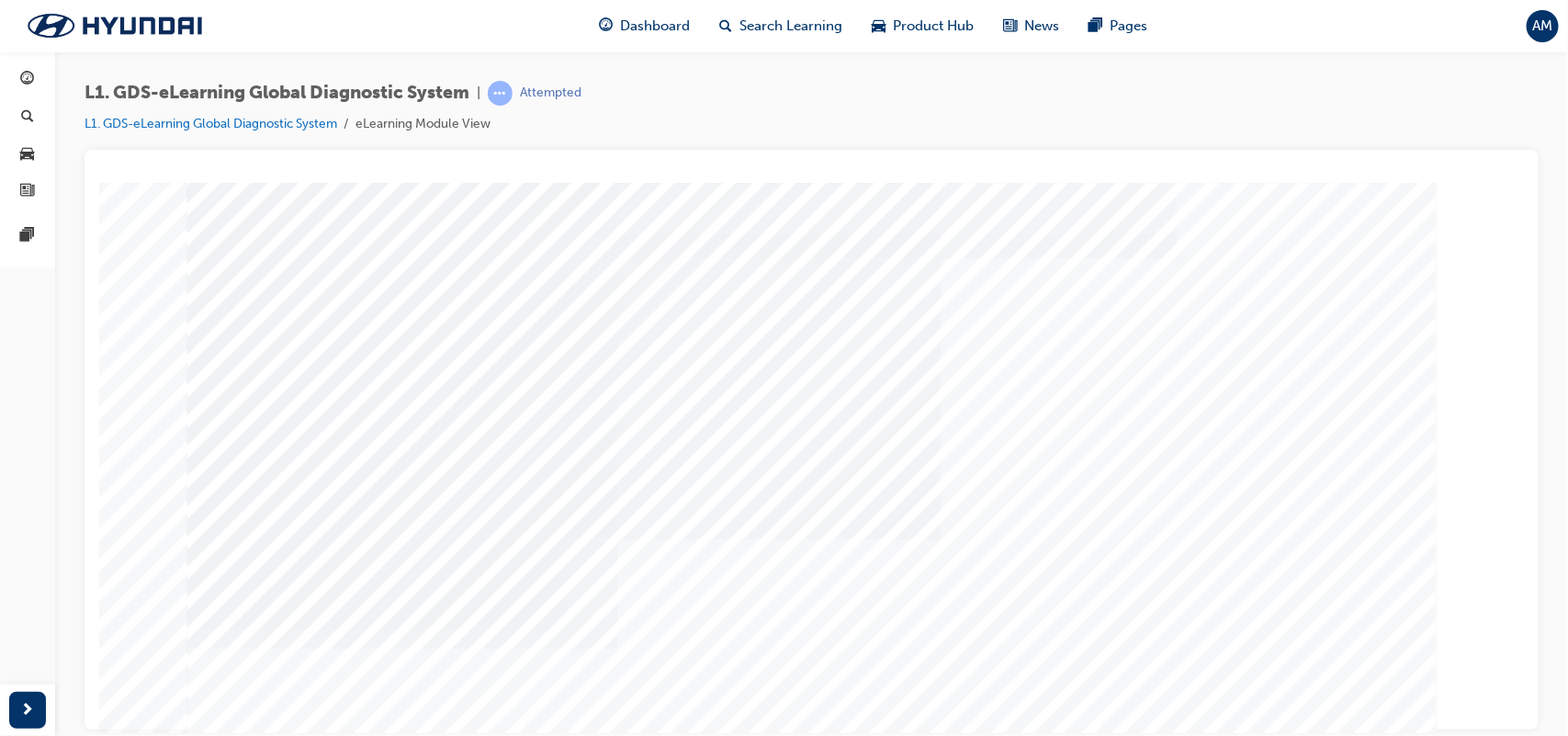 drag, startPoint x: 1116, startPoint y: 405, endPoint x: 1157, endPoint y: 614, distance: 212.98357 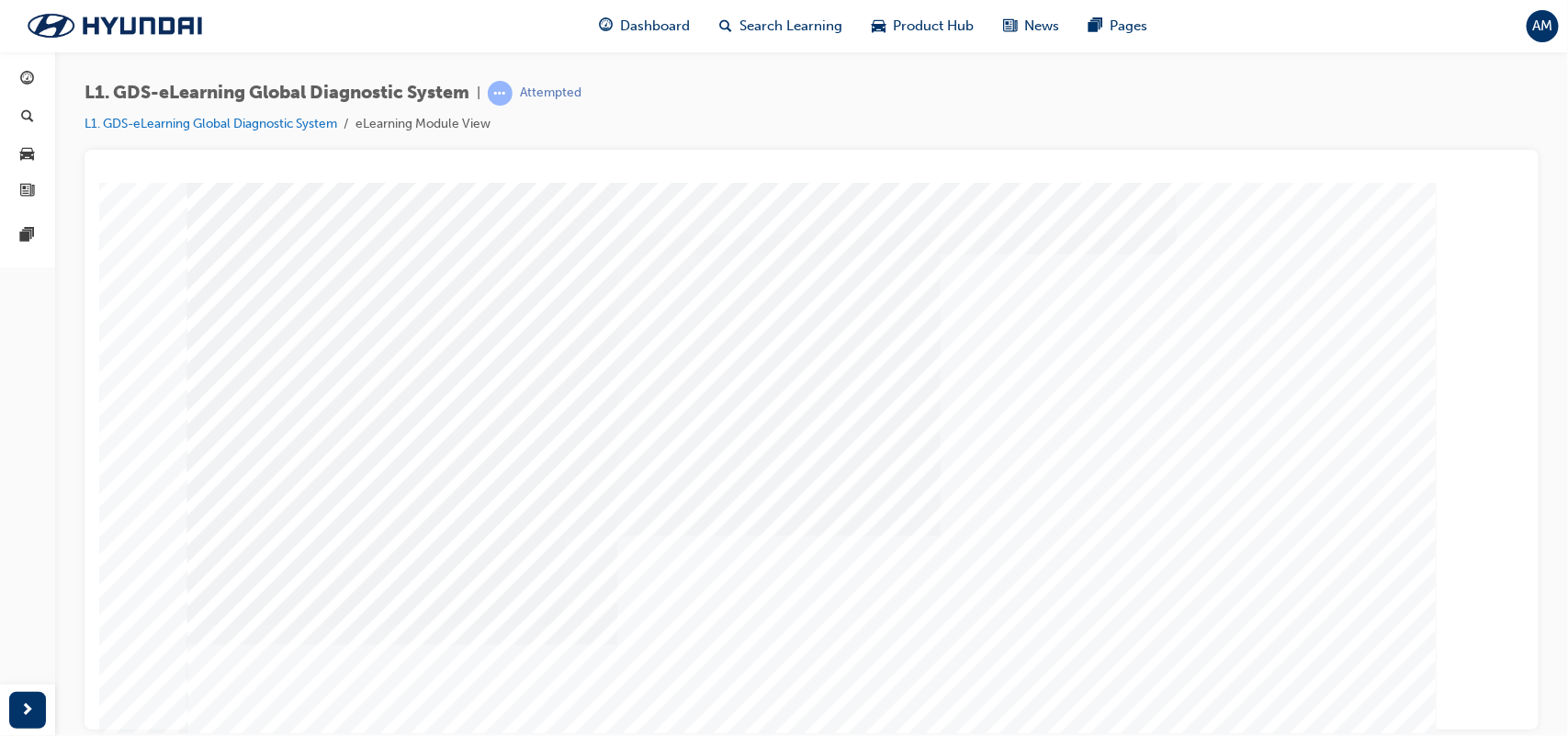 click at bounding box center [251, 4395] 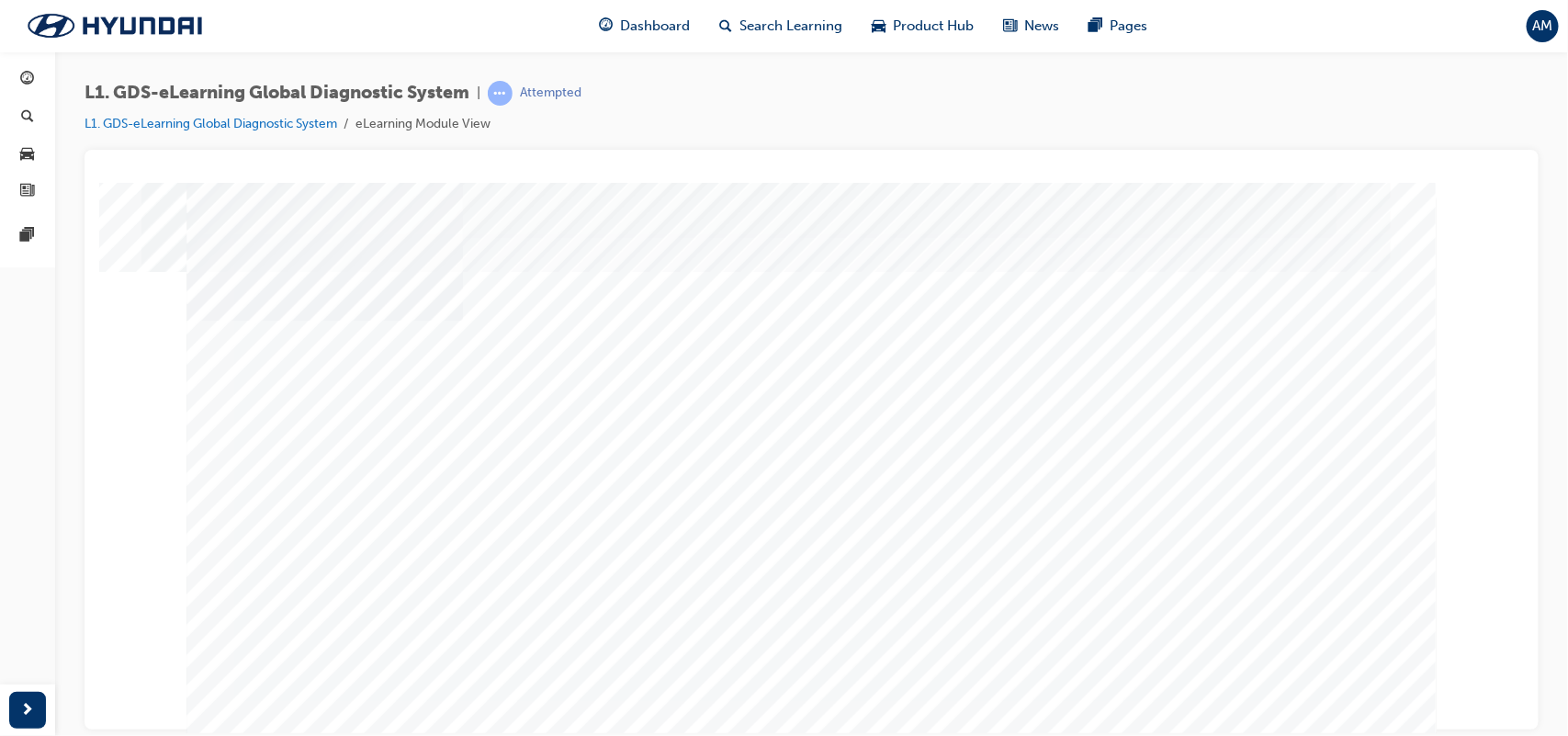 scroll, scrollTop: 139, scrollLeft: 0, axis: vertical 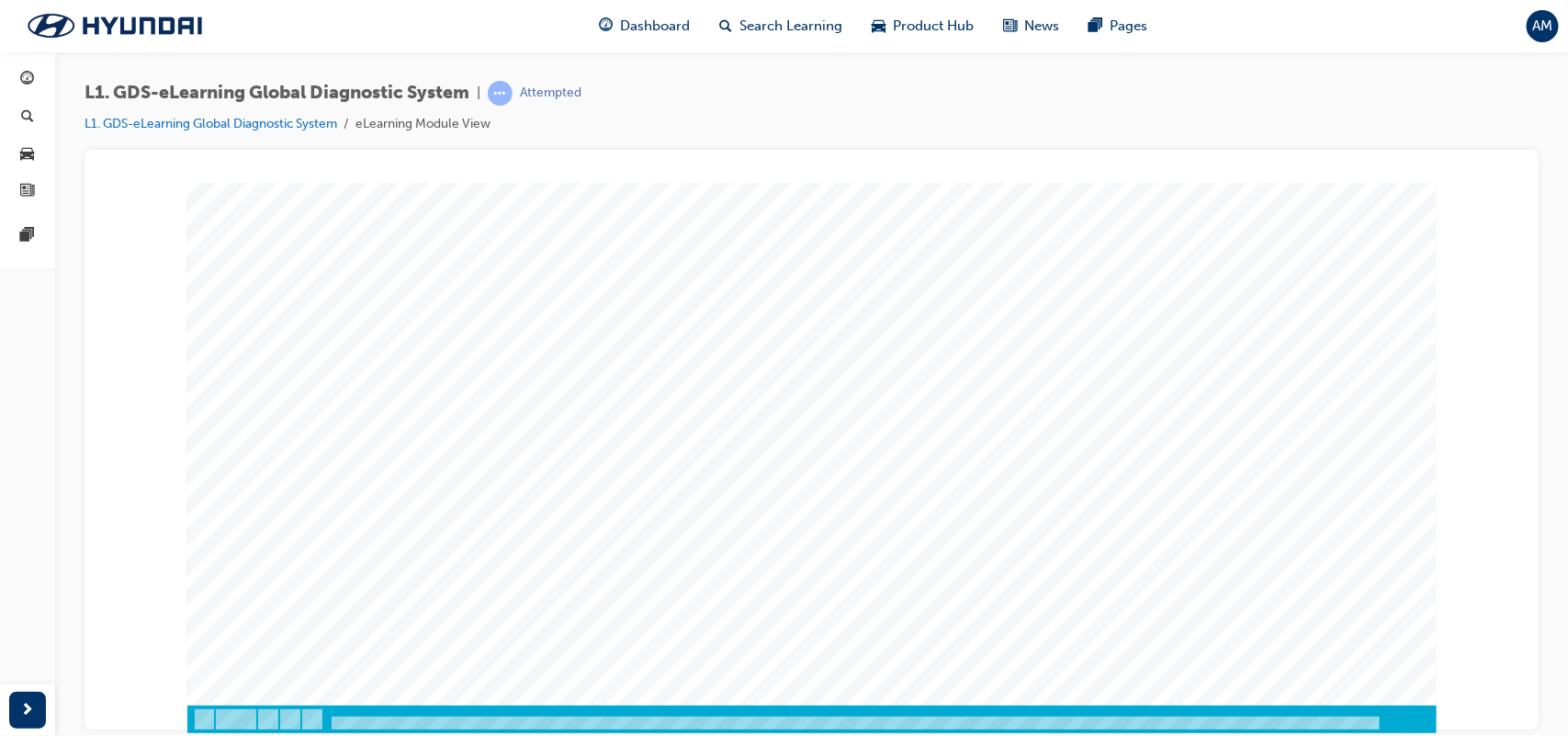 click at bounding box center (251, 821) 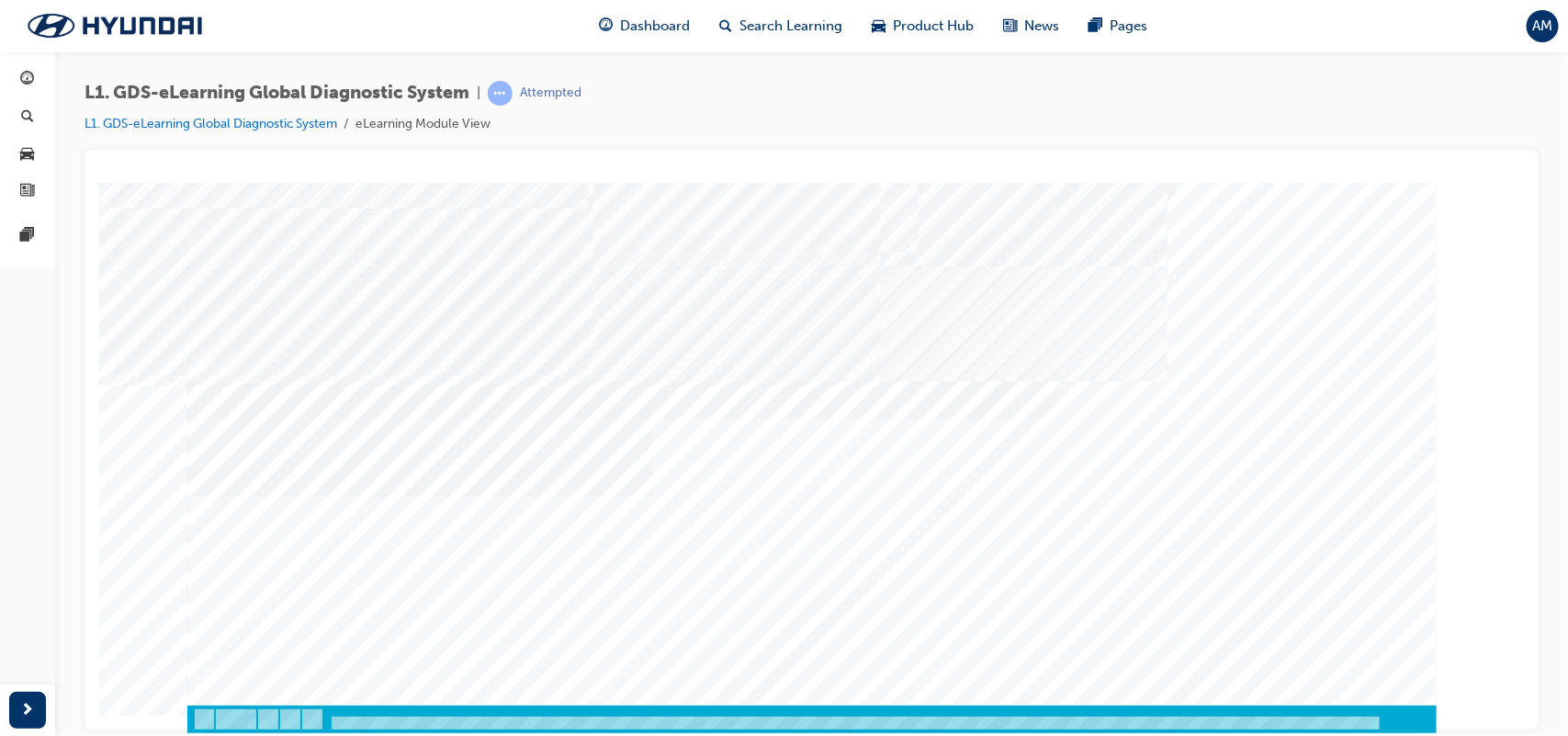 scroll, scrollTop: 135, scrollLeft: 0, axis: vertical 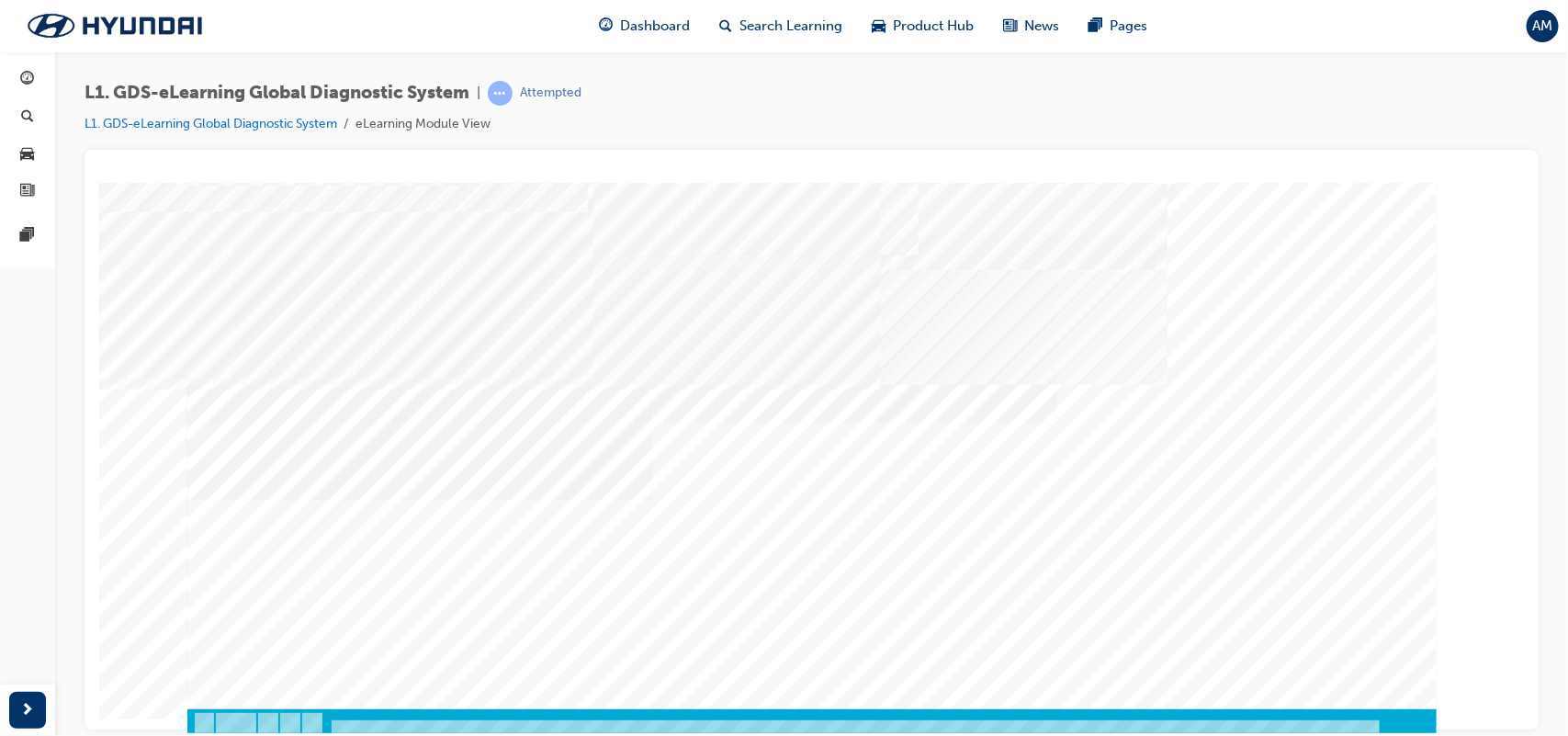 click at bounding box center [251, 2277] 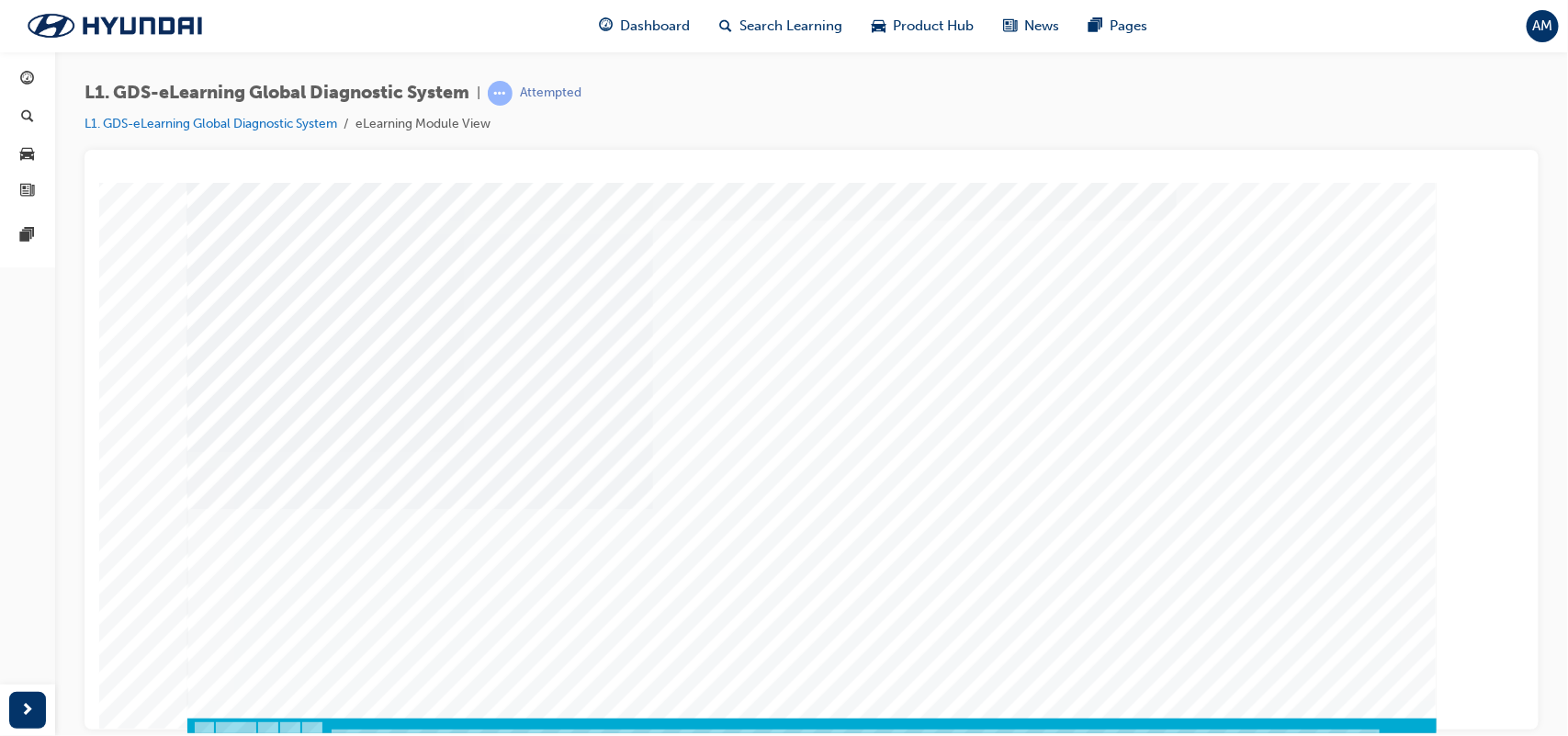 scroll, scrollTop: 139, scrollLeft: 0, axis: vertical 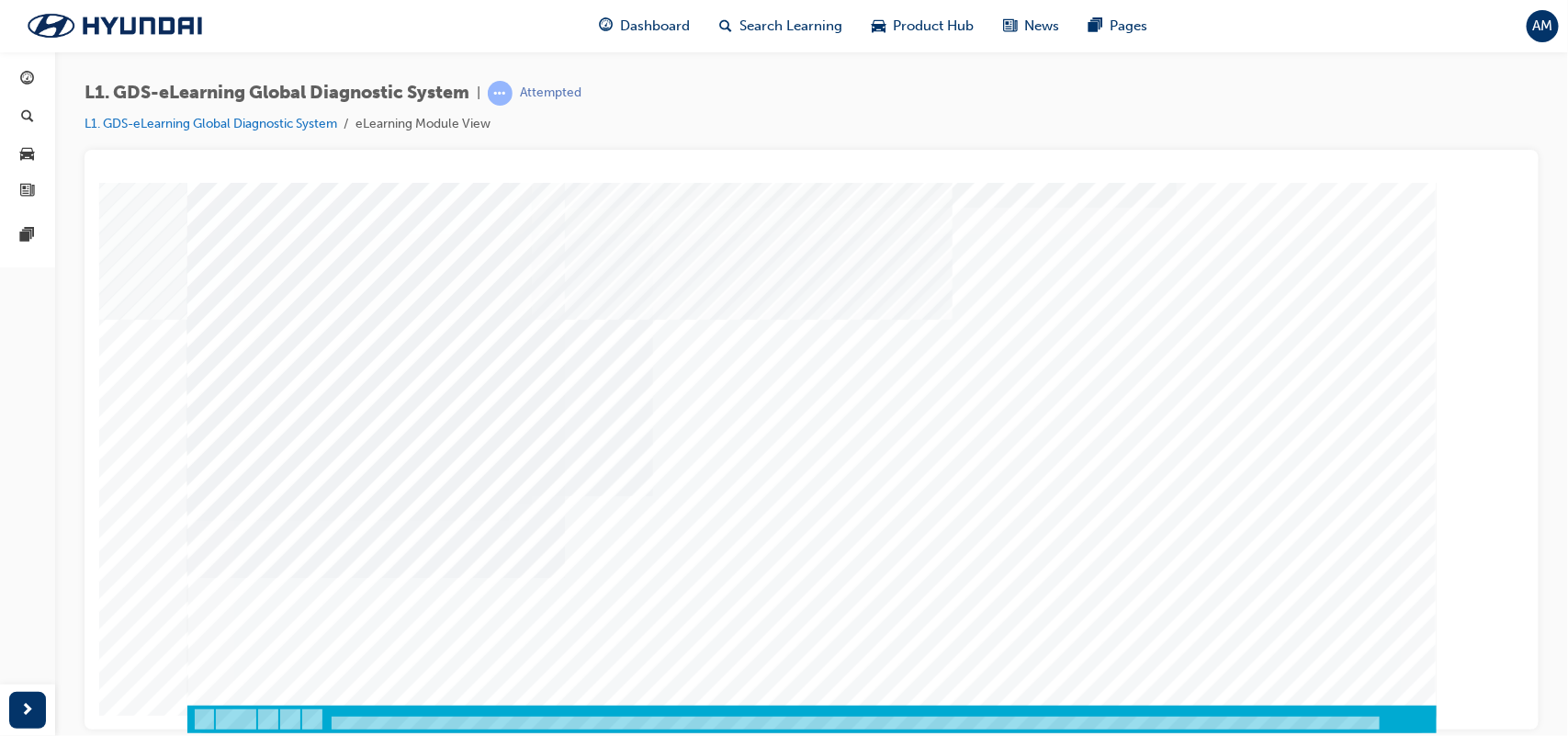 click at bounding box center [251, 4967] 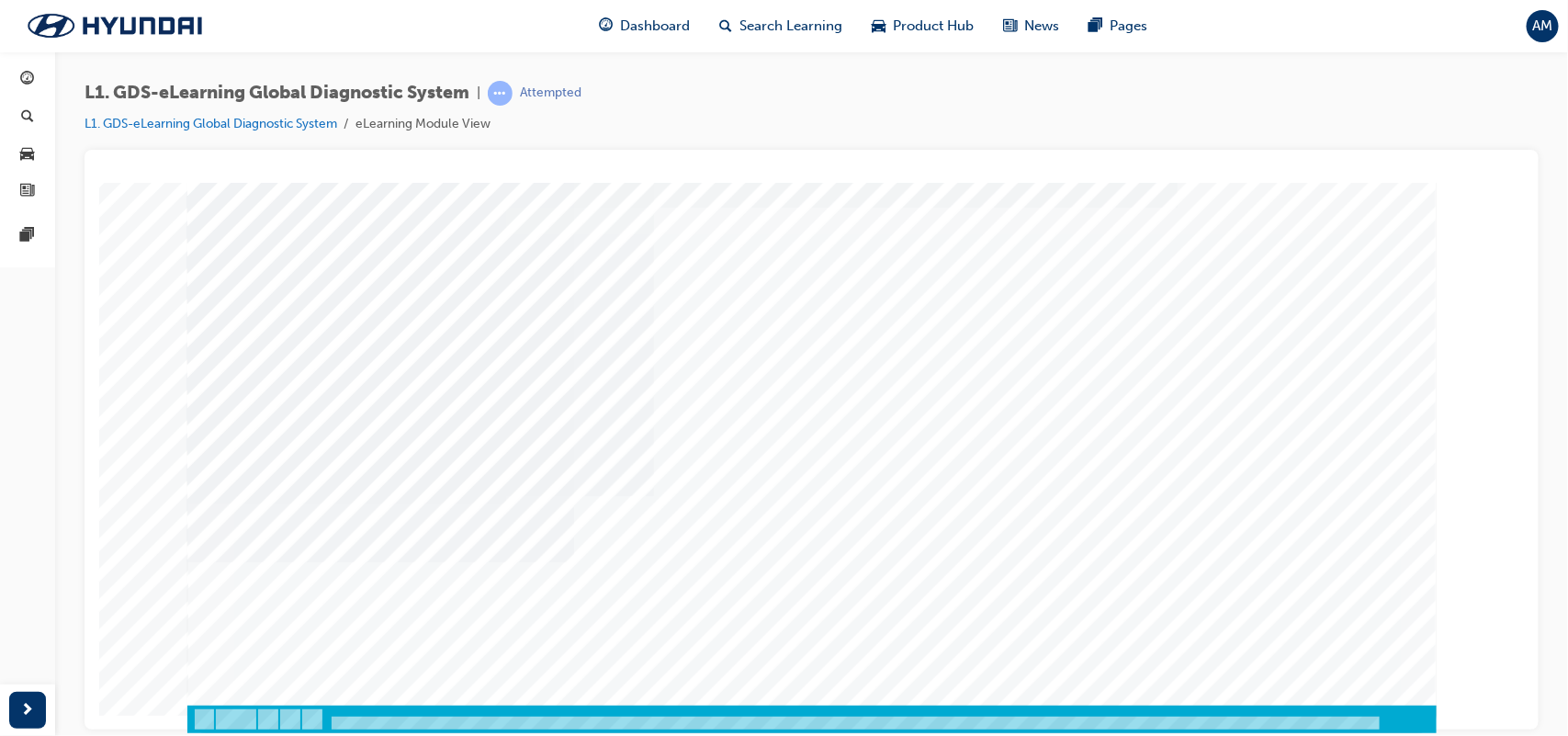 scroll, scrollTop: 0, scrollLeft: 0, axis: both 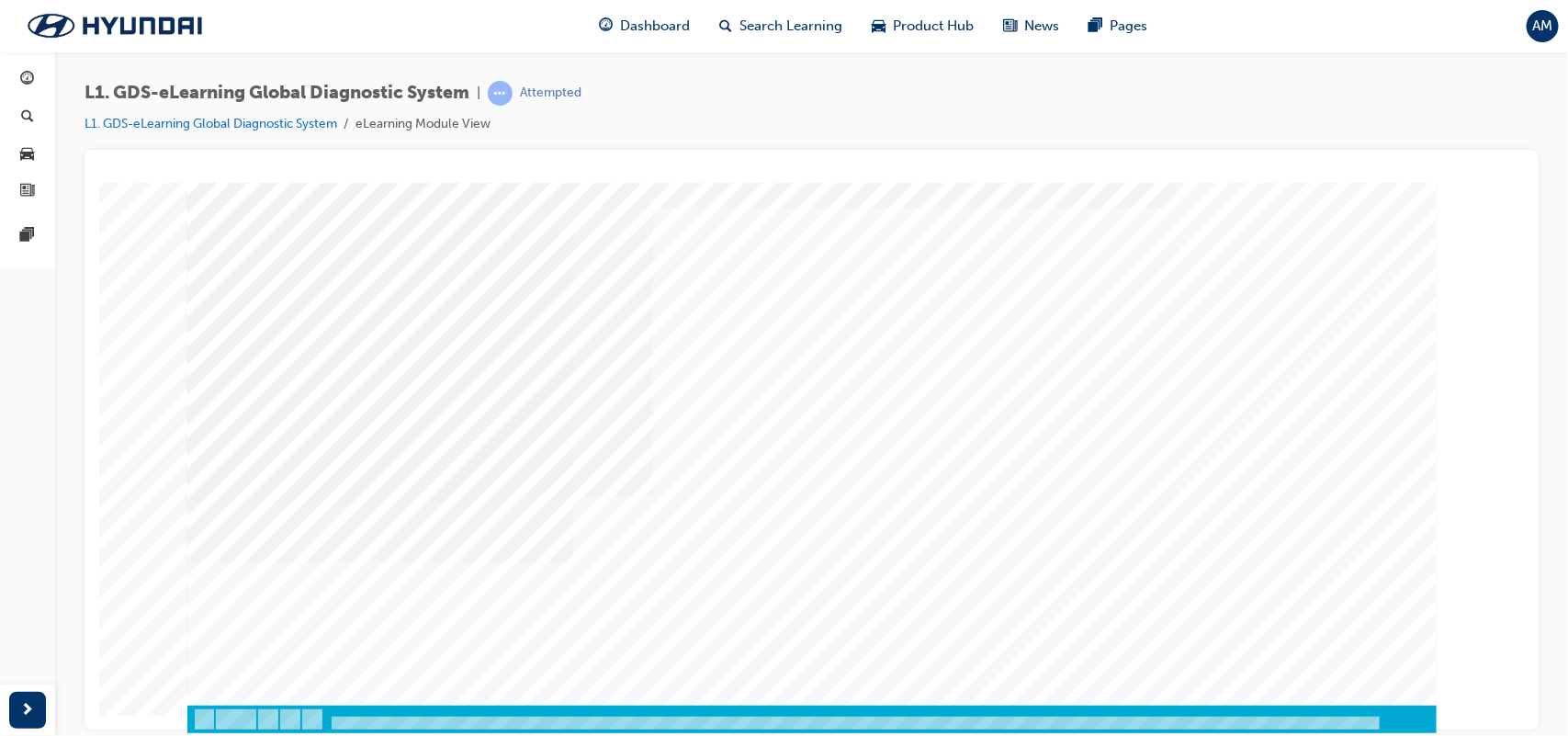 click at bounding box center (251, 2725) 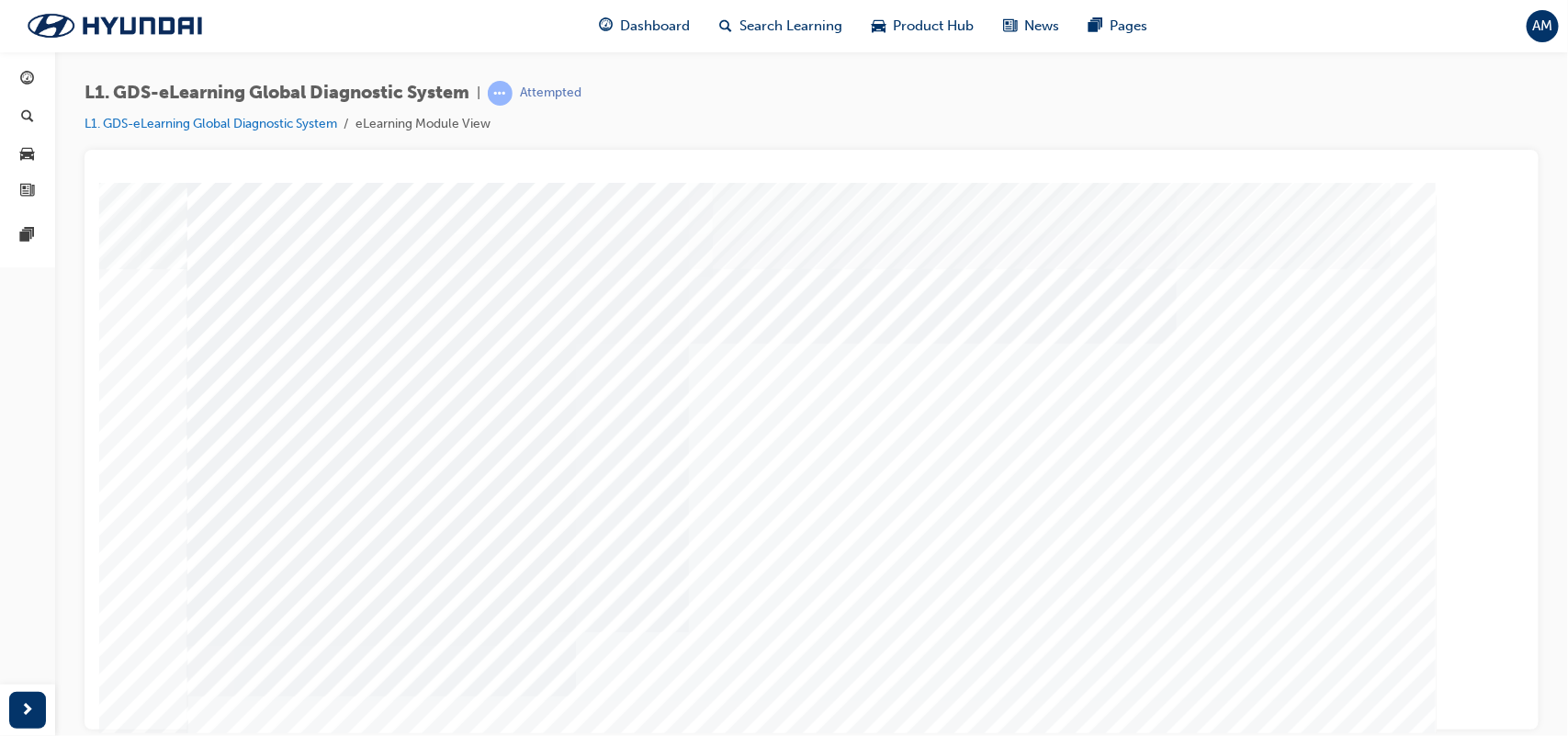 scroll, scrollTop: 139, scrollLeft: 0, axis: vertical 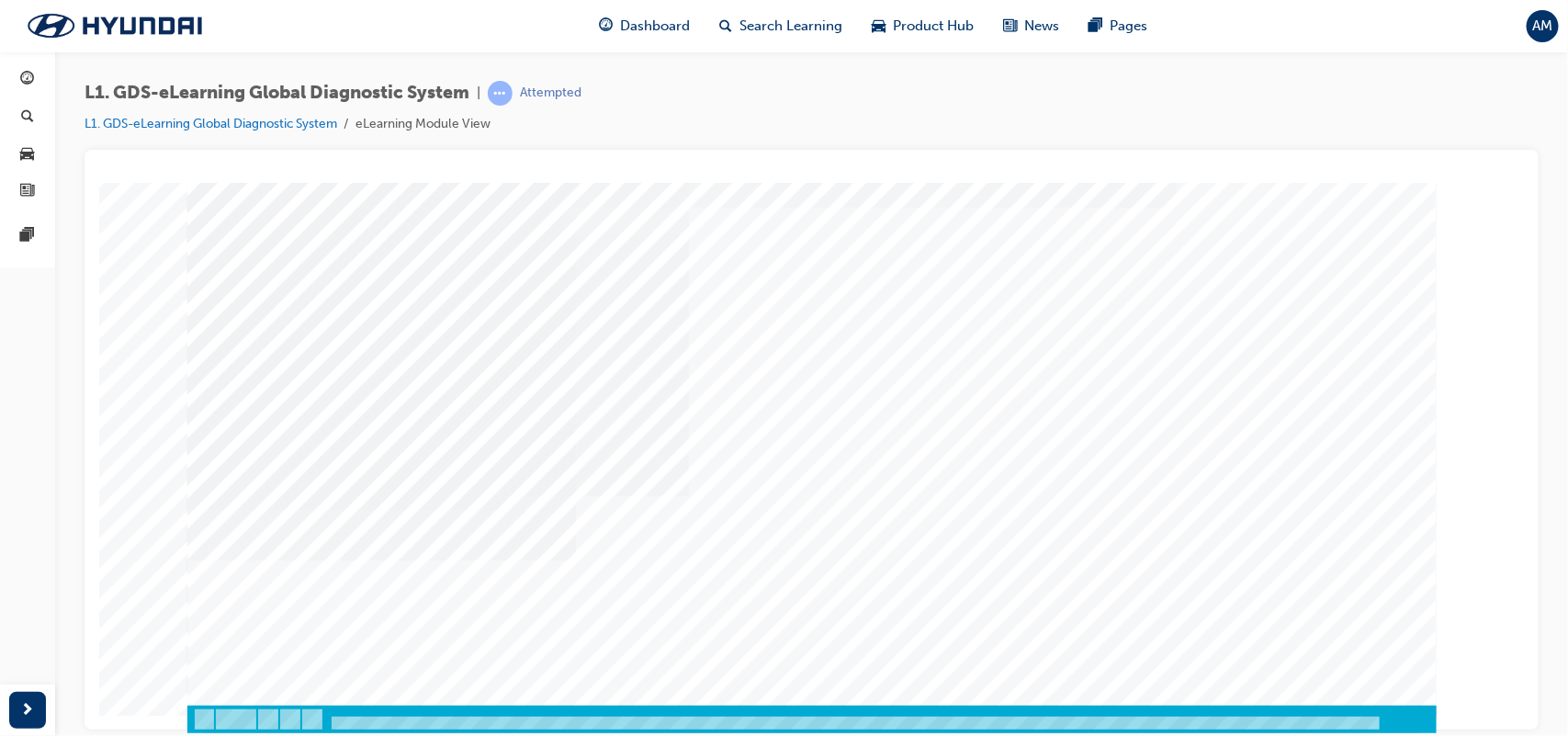 click at bounding box center (251, 2273) 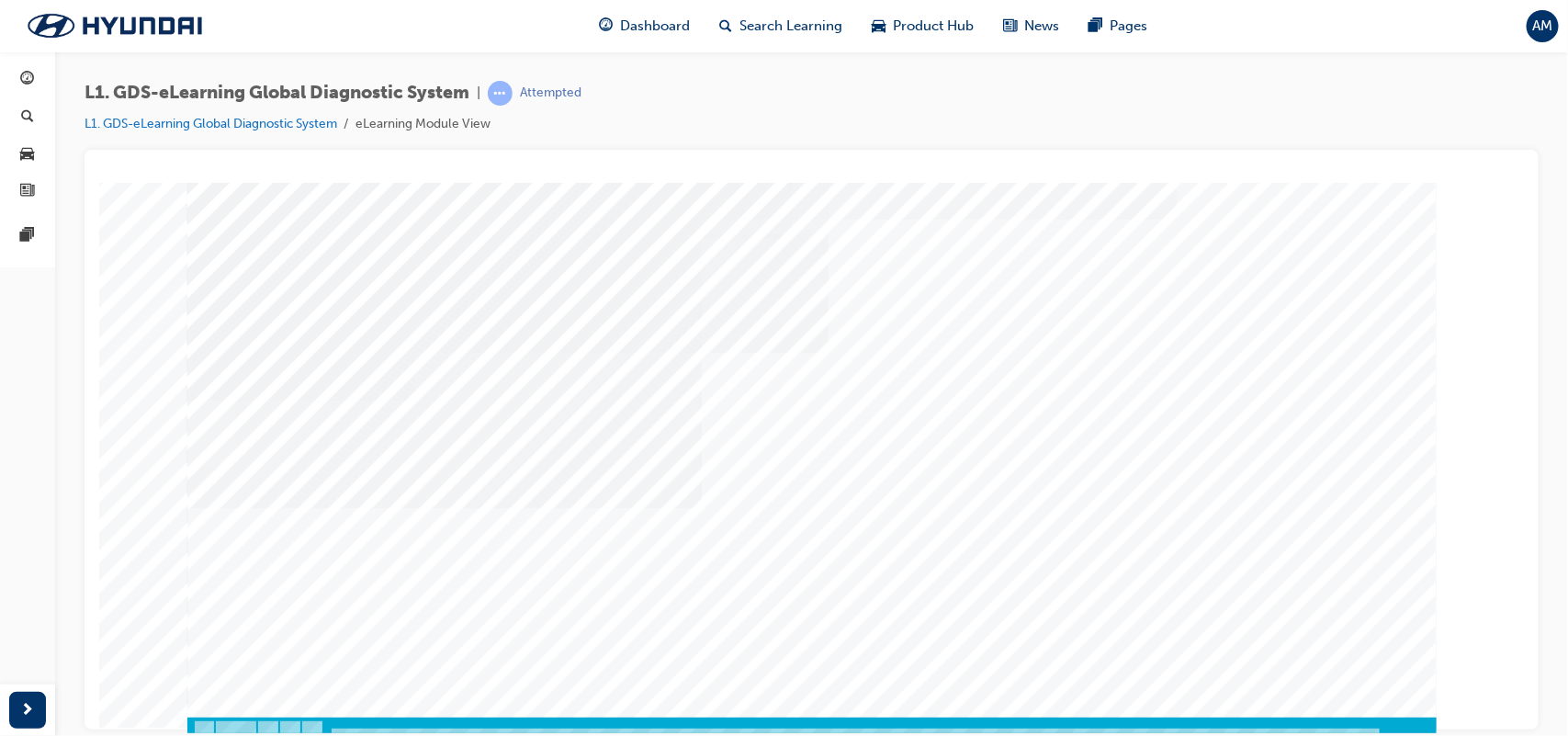scroll, scrollTop: 119, scrollLeft: 0, axis: vertical 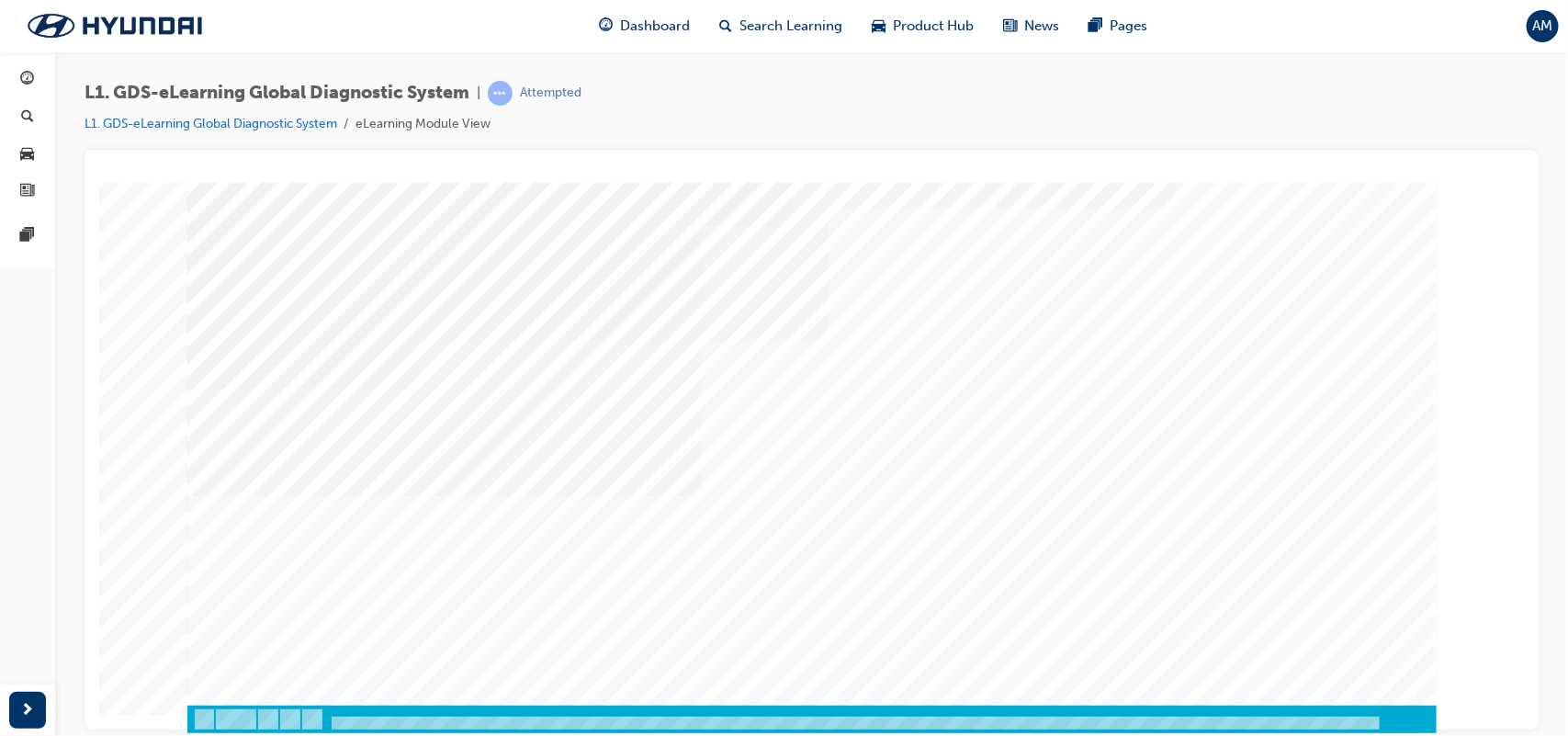 click at bounding box center (251, 2725) 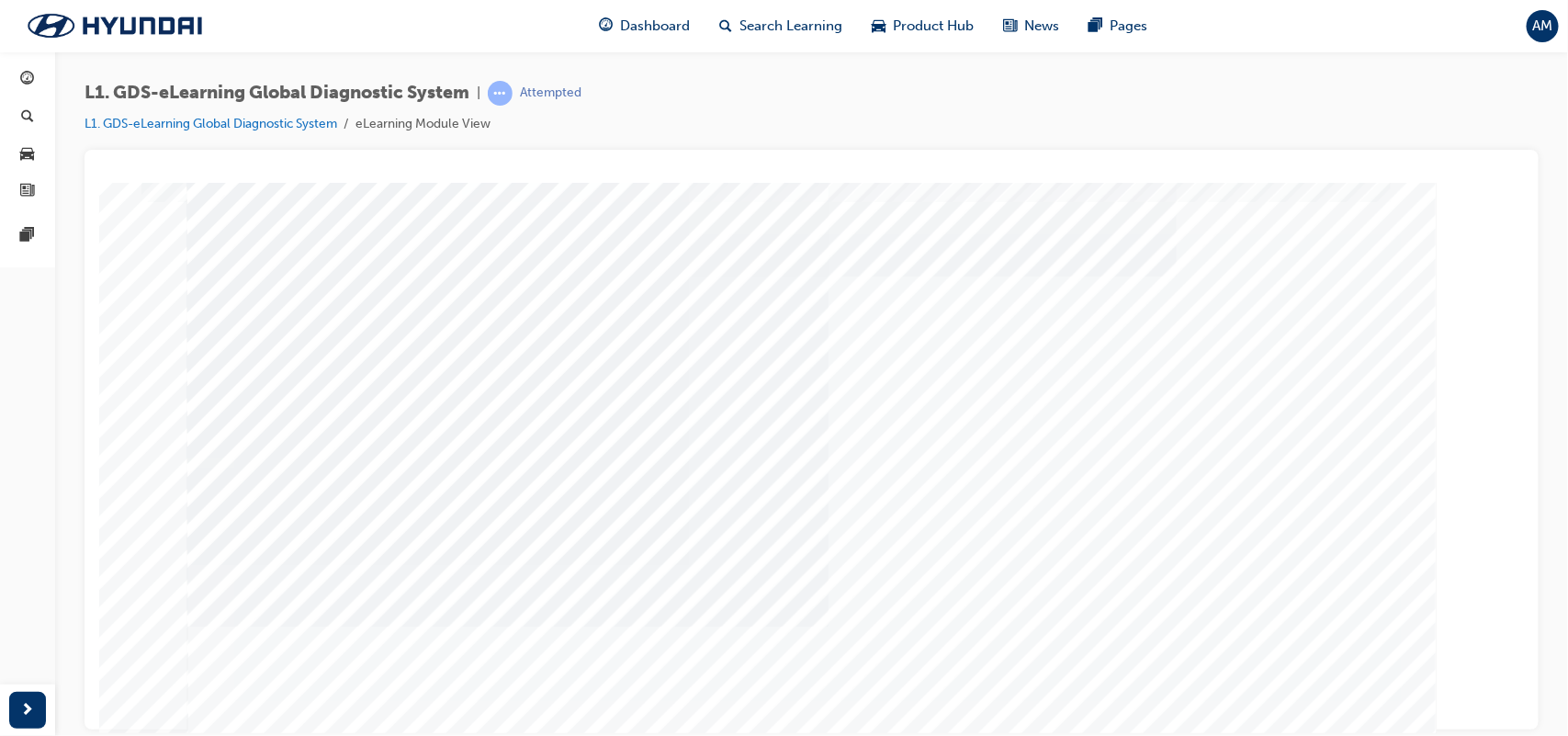 scroll, scrollTop: 139, scrollLeft: 0, axis: vertical 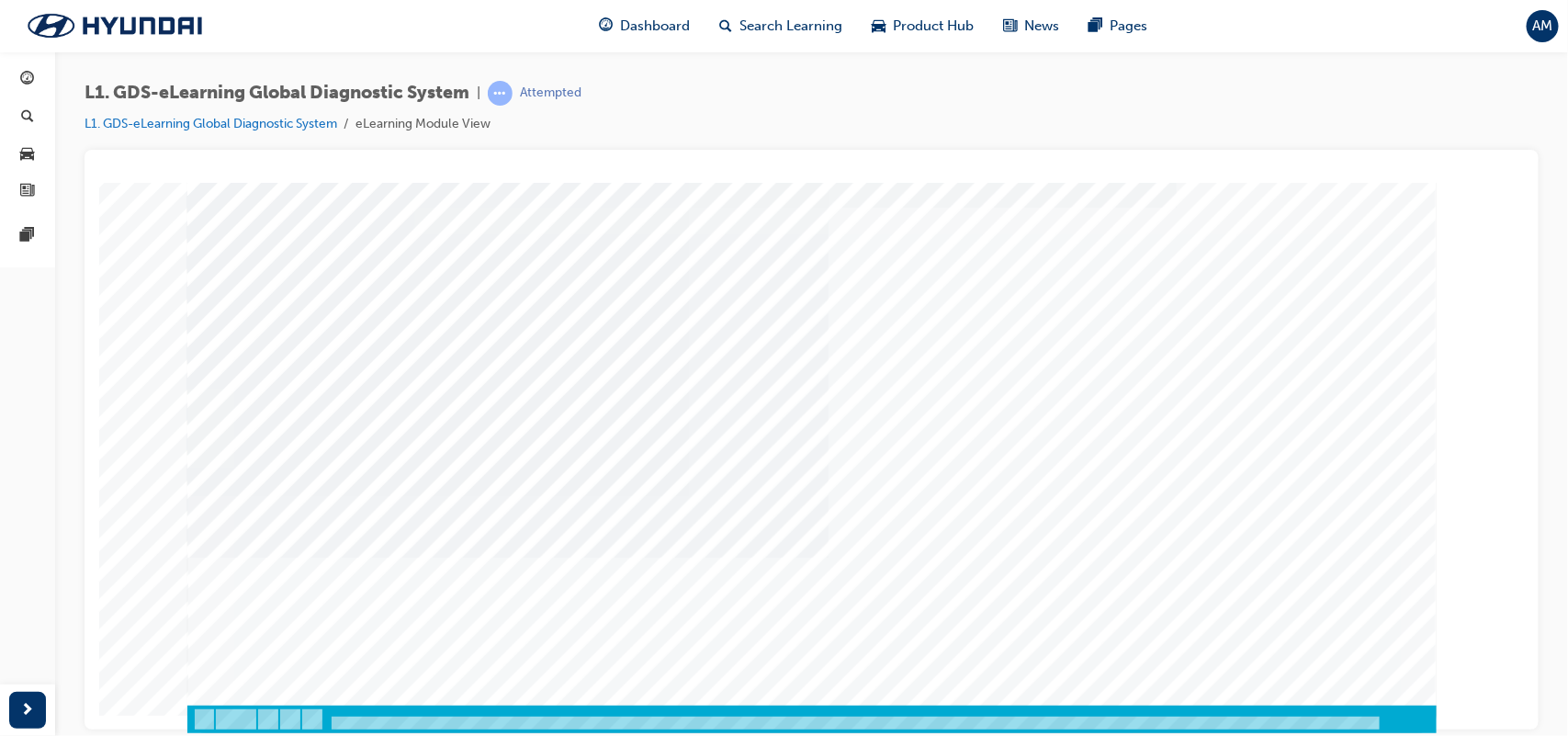 click at bounding box center [251, 3232] 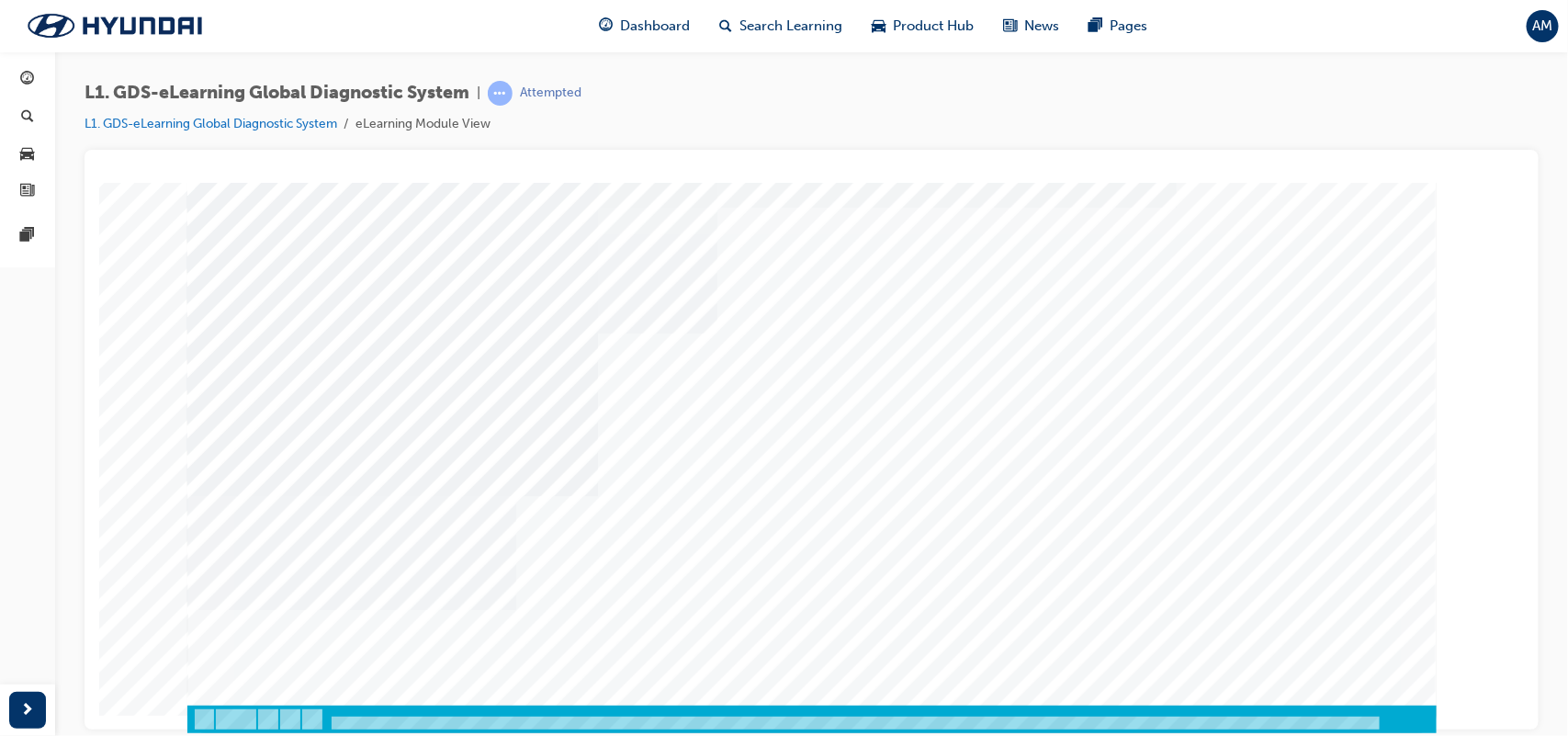 scroll, scrollTop: 0, scrollLeft: 0, axis: both 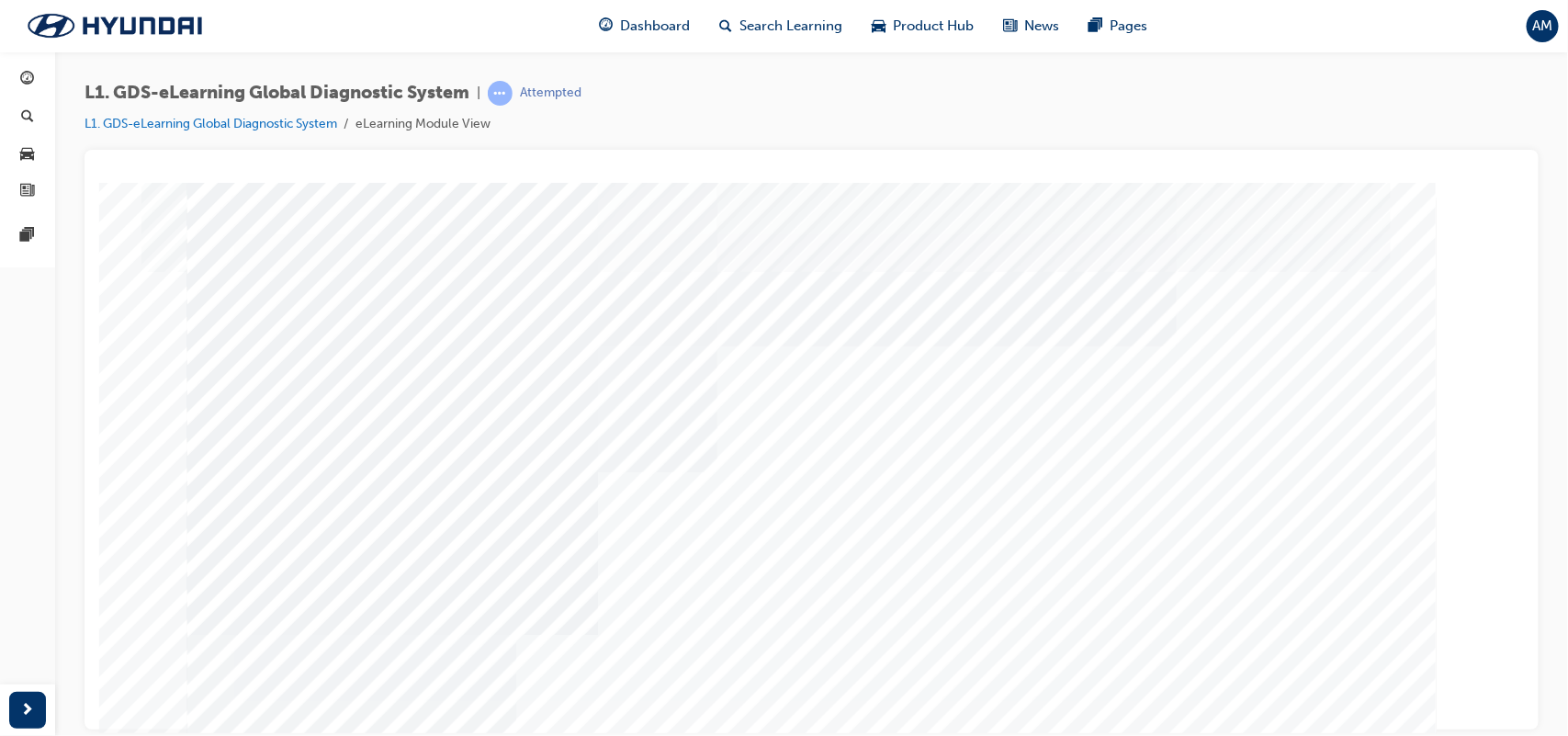 drag, startPoint x: 897, startPoint y: 437, endPoint x: 849, endPoint y: 419, distance: 51.264022 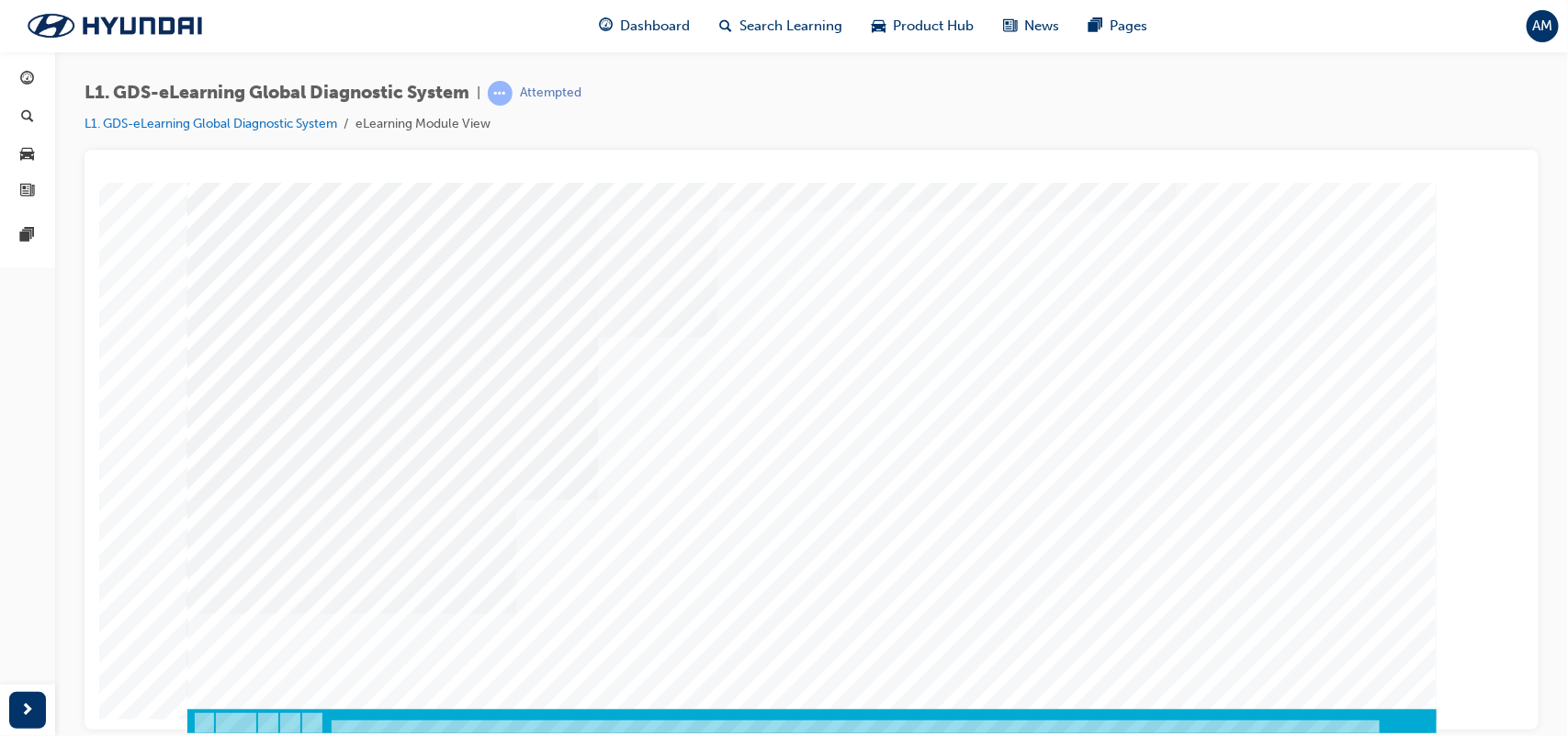 scroll, scrollTop: 139, scrollLeft: 0, axis: vertical 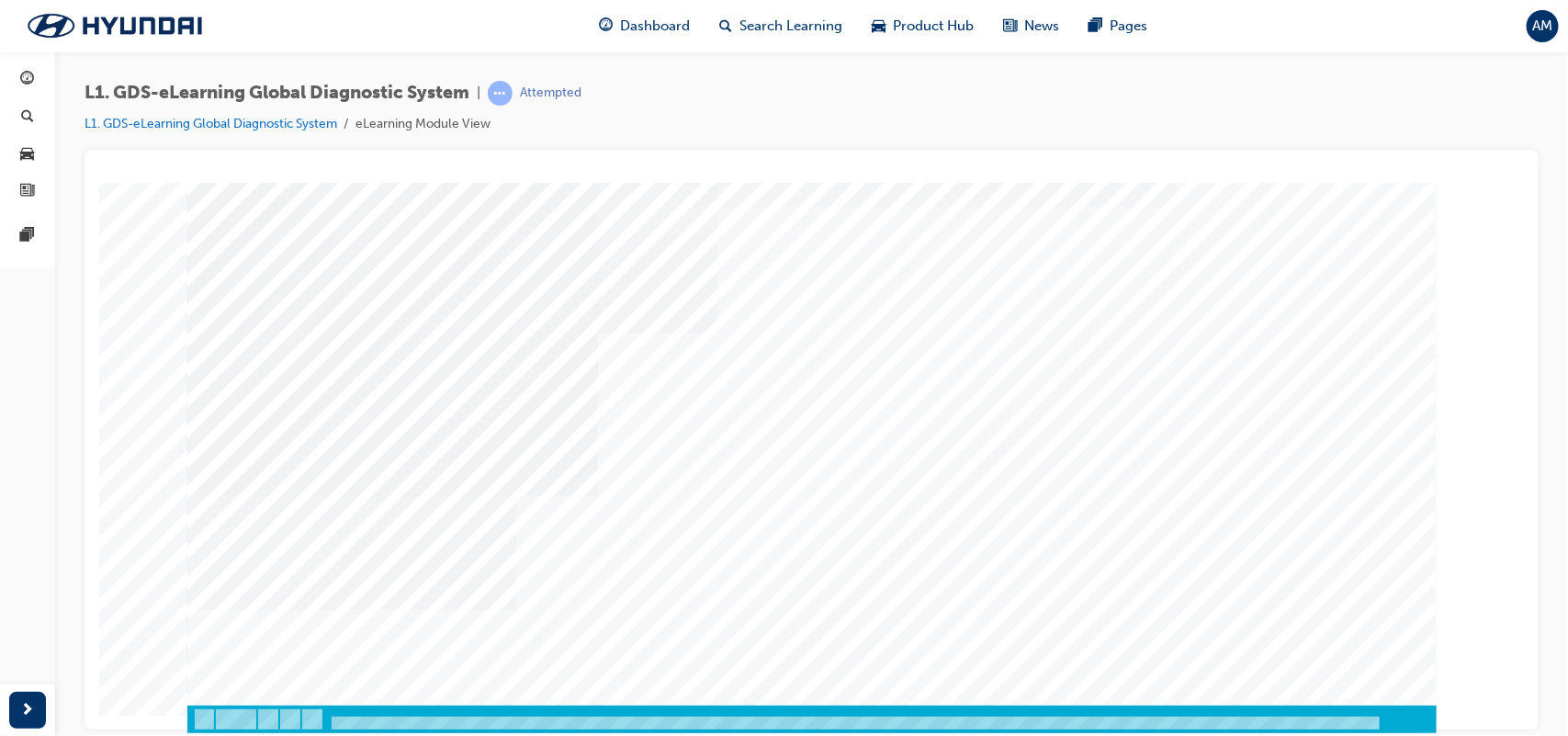click at bounding box center (251, 2725) 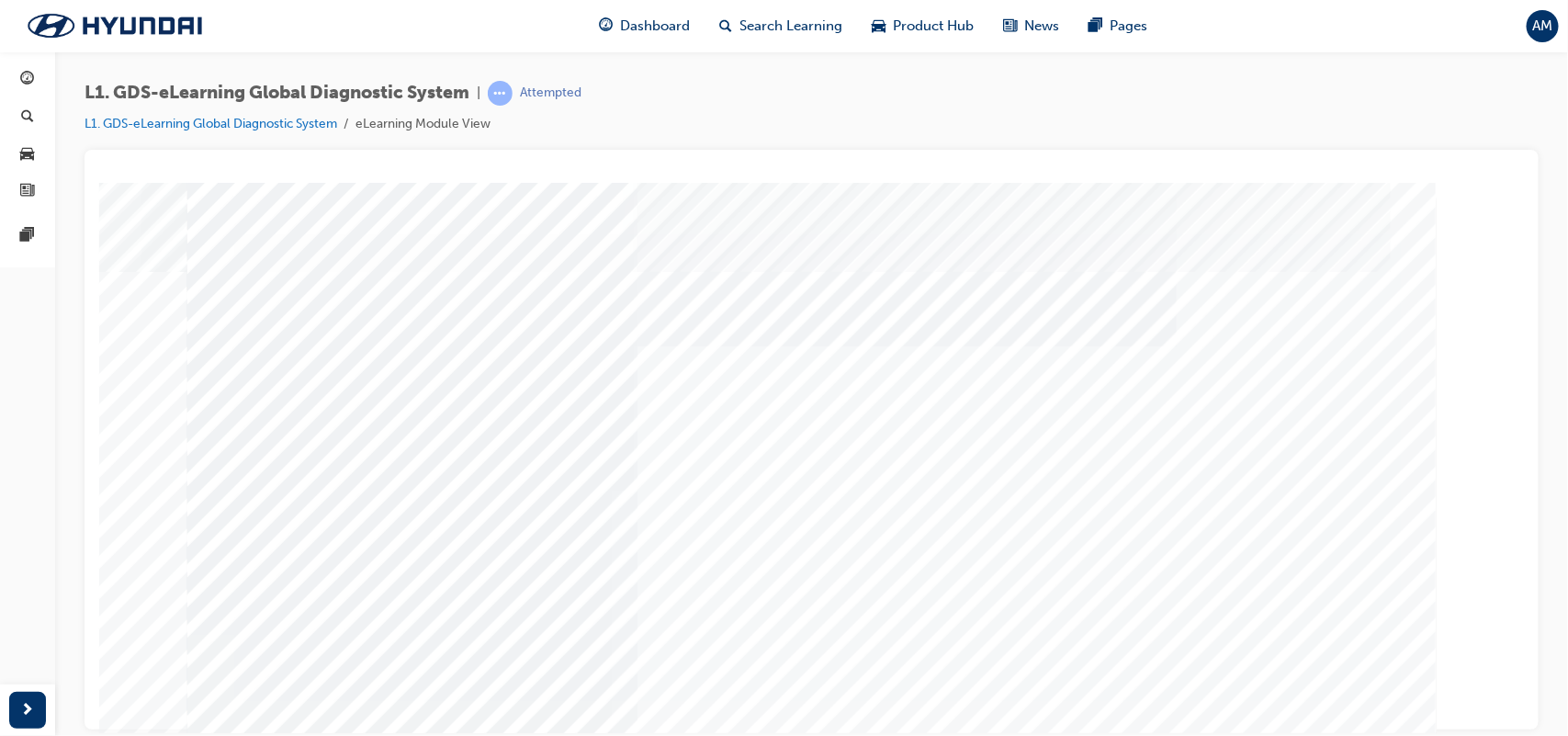 scroll, scrollTop: 139, scrollLeft: 0, axis: vertical 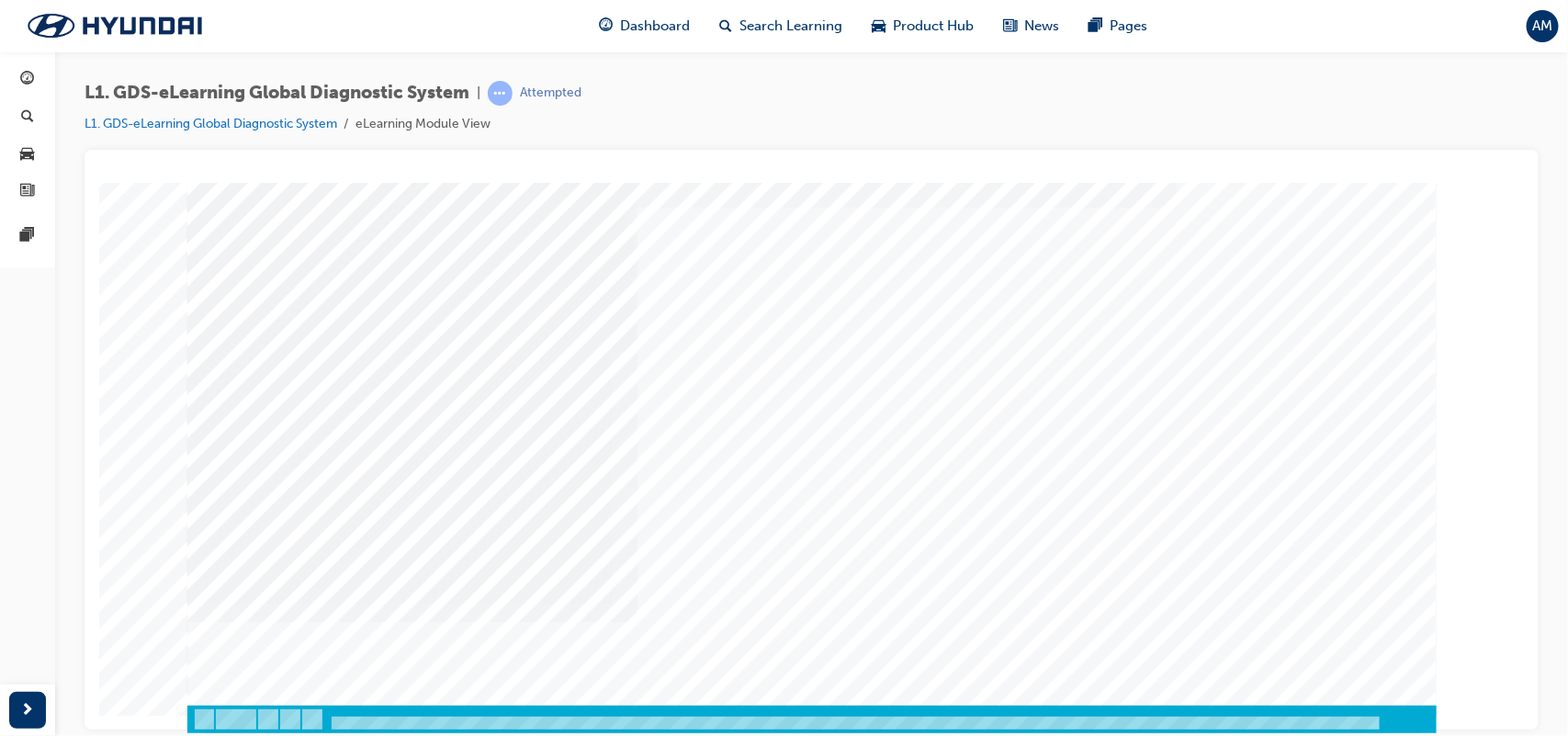 click at bounding box center (251, 2725) 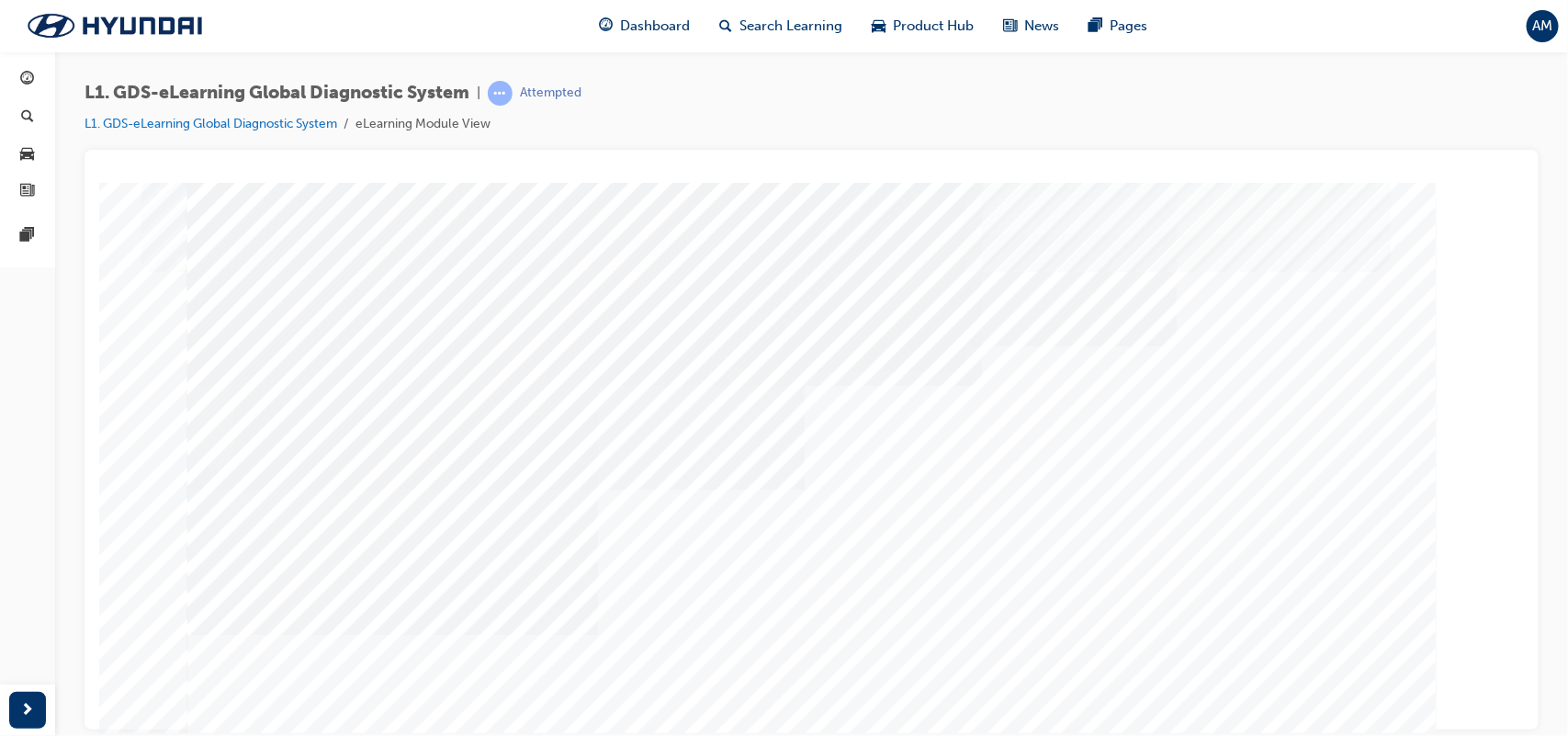 scroll, scrollTop: 139, scrollLeft: 0, axis: vertical 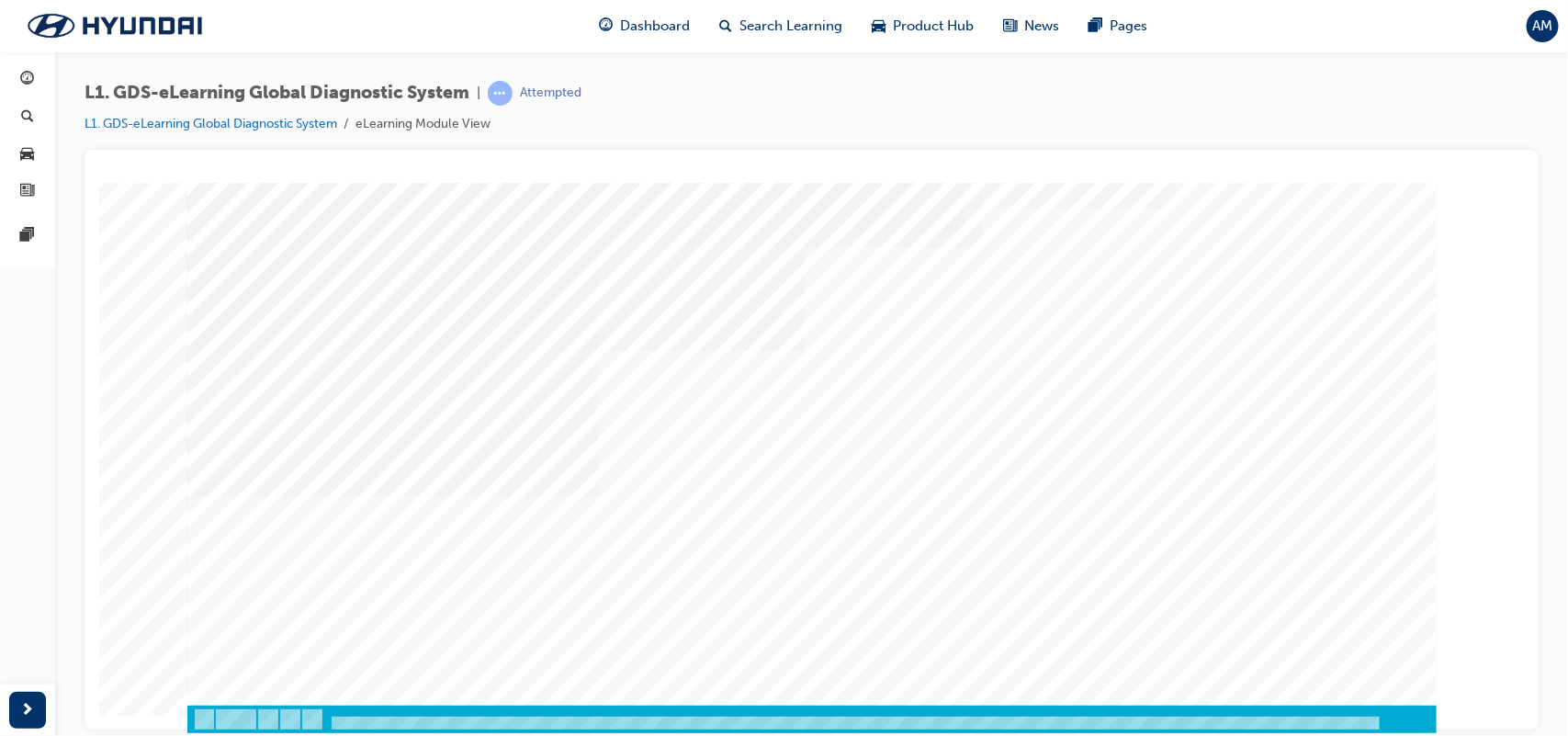 click at bounding box center (251, 2725) 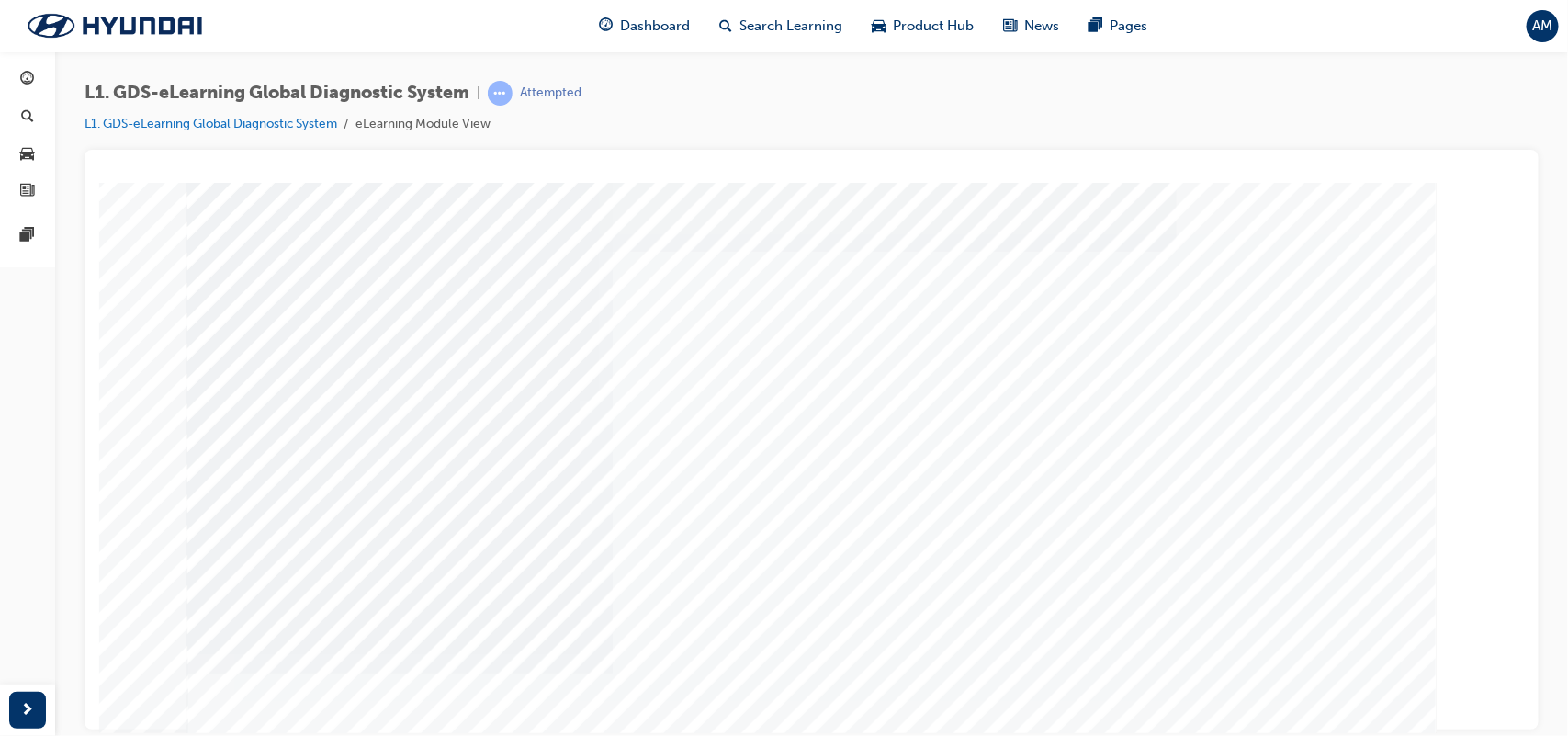 scroll, scrollTop: 139, scrollLeft: 0, axis: vertical 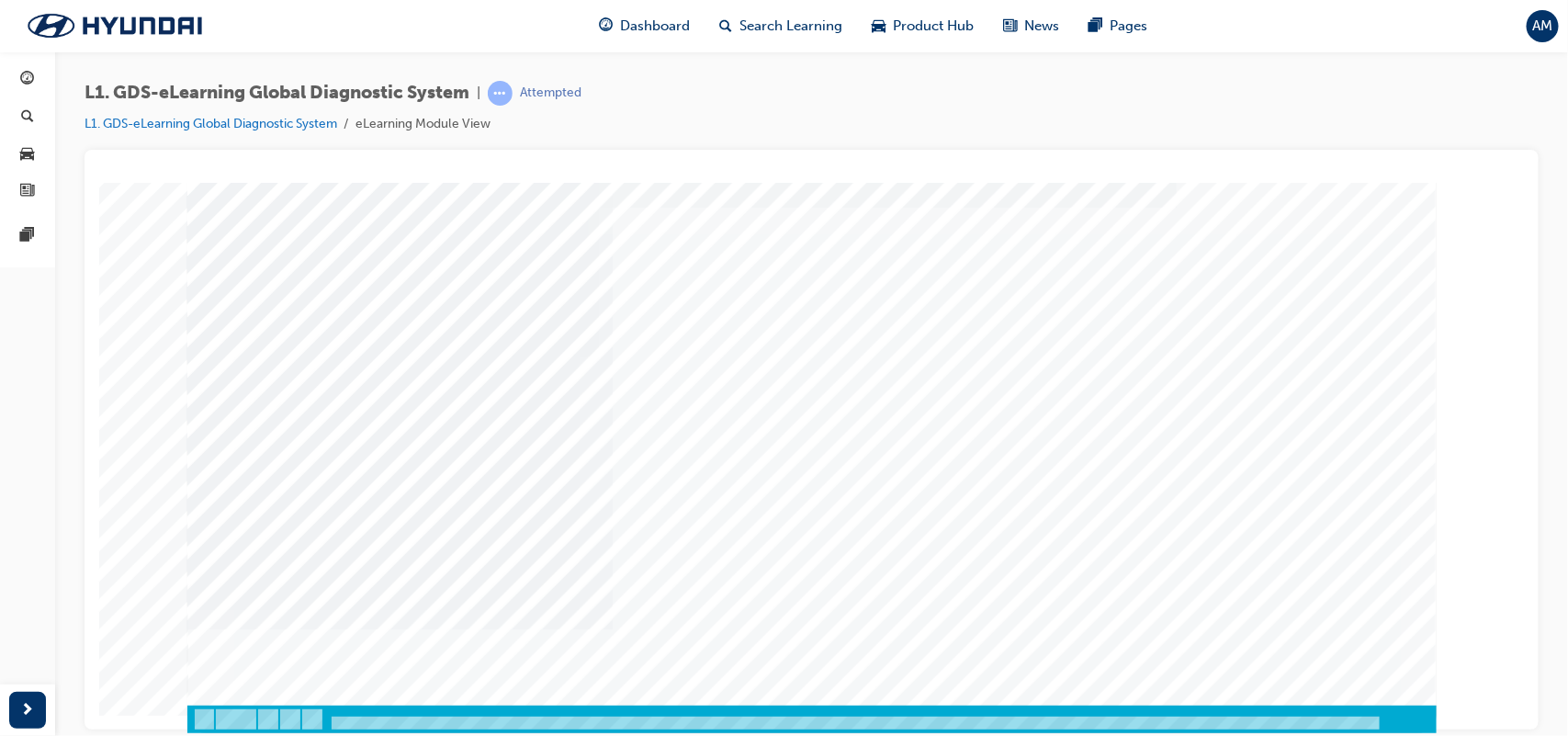 click at bounding box center (251, 2725) 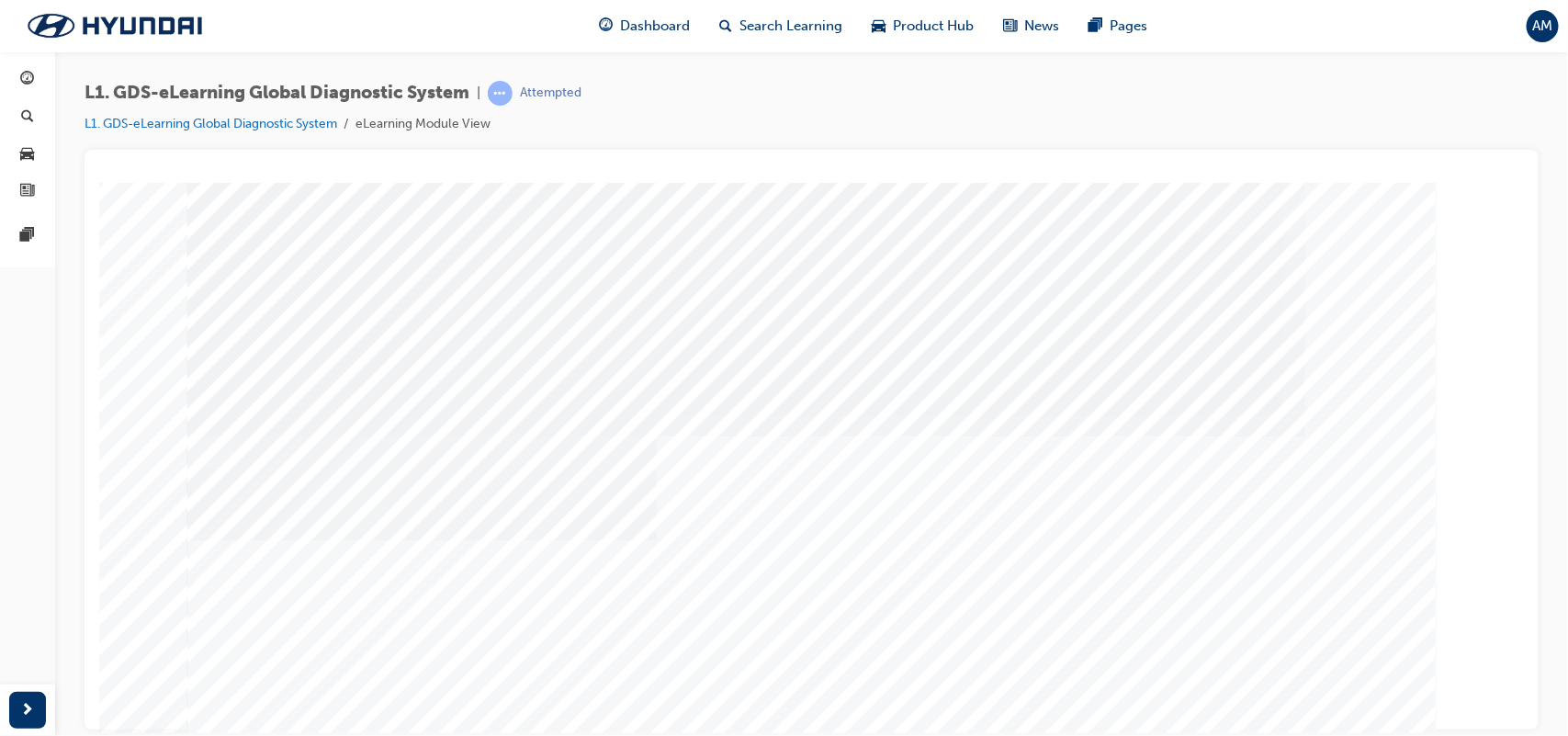scroll, scrollTop: 139, scrollLeft: 0, axis: vertical 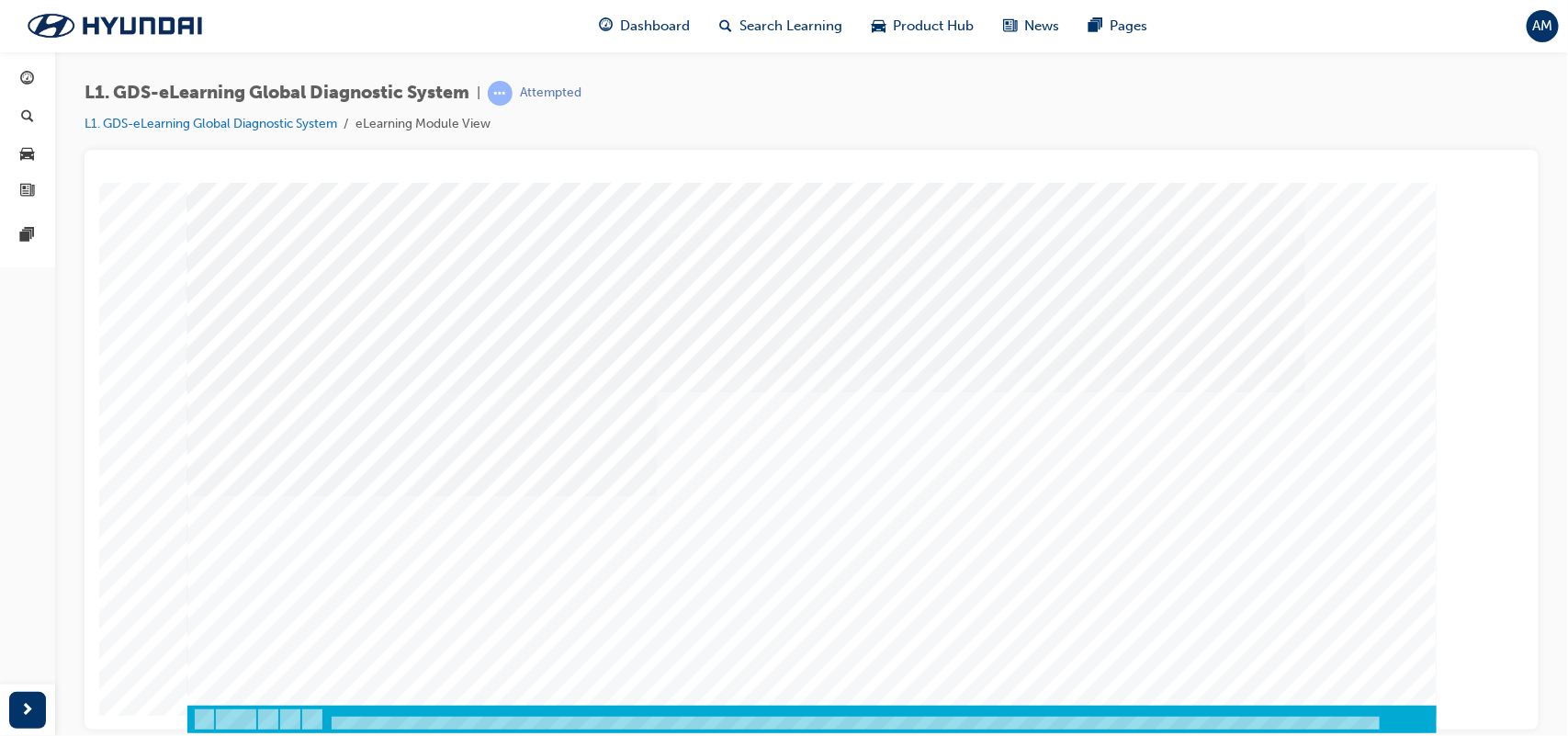 click at bounding box center [251, 2725] 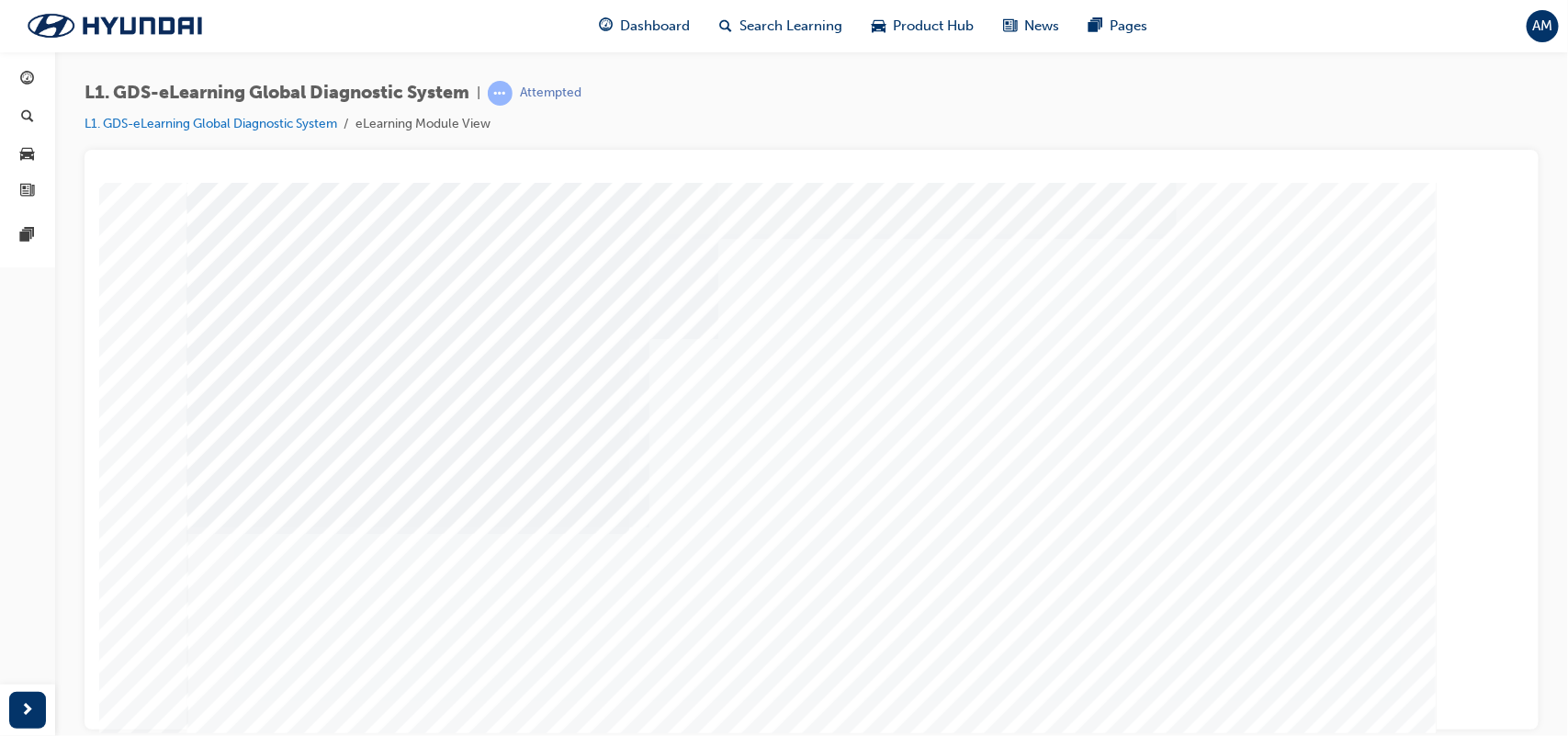 scroll, scrollTop: 139, scrollLeft: 0, axis: vertical 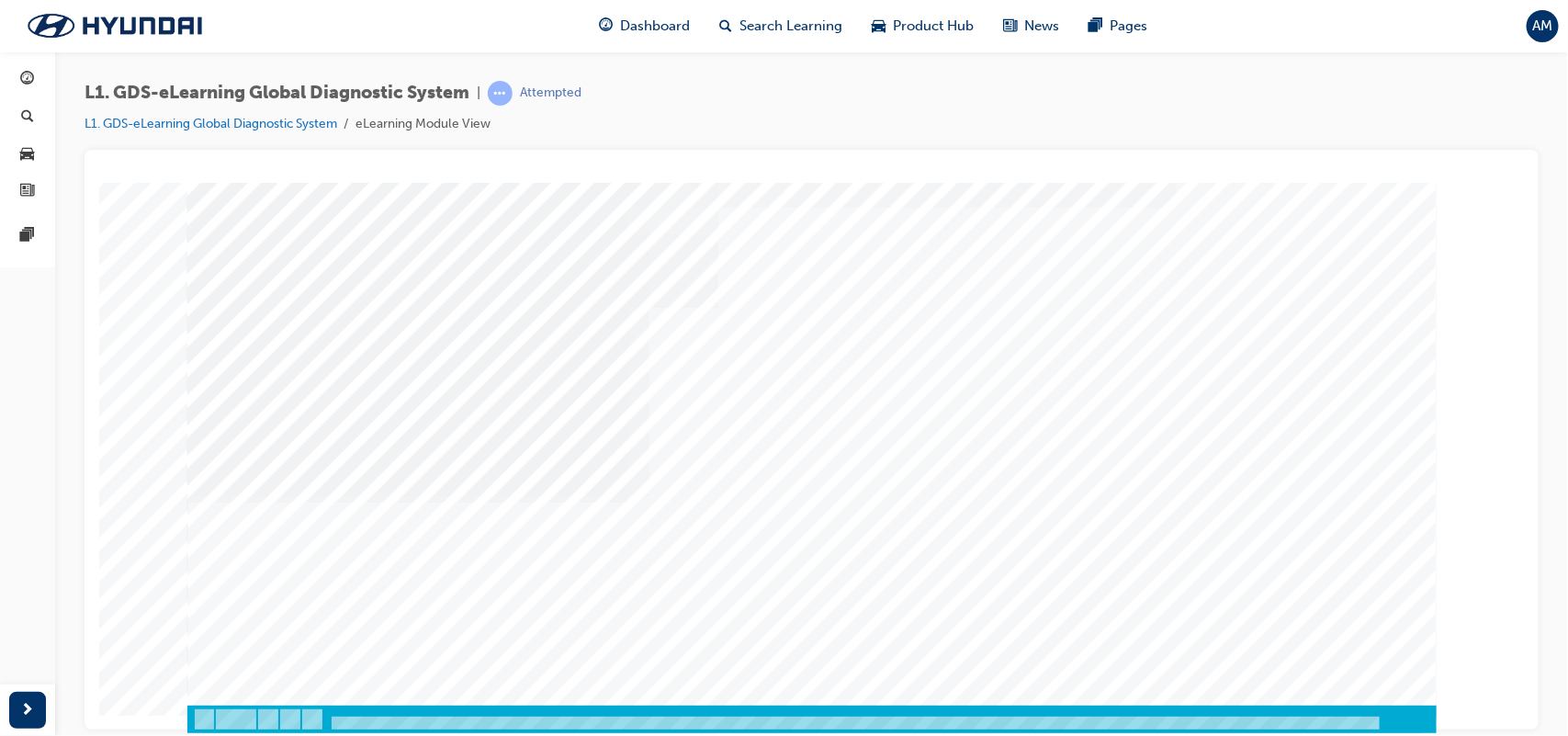 click at bounding box center [251, 2725] 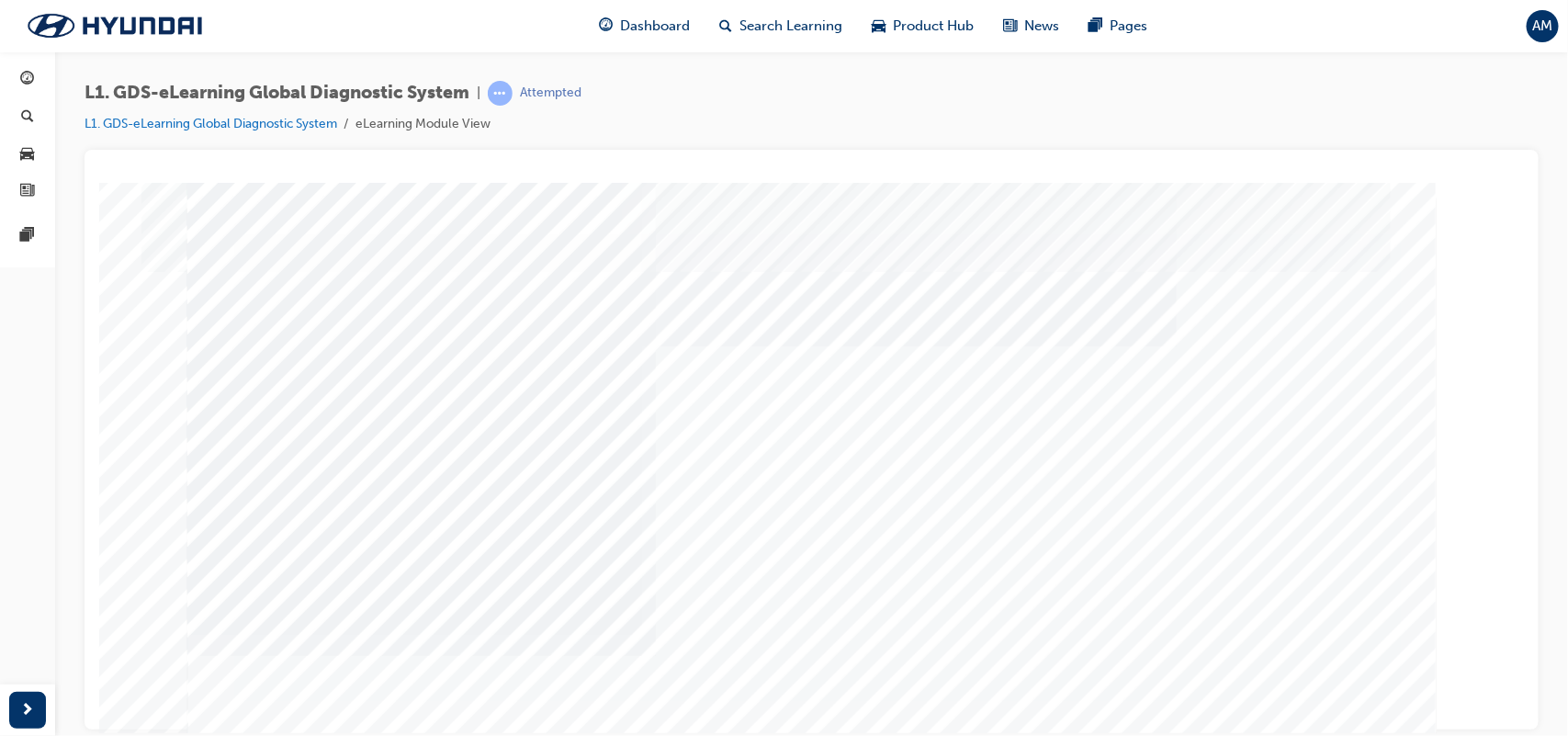 scroll, scrollTop: 139, scrollLeft: 0, axis: vertical 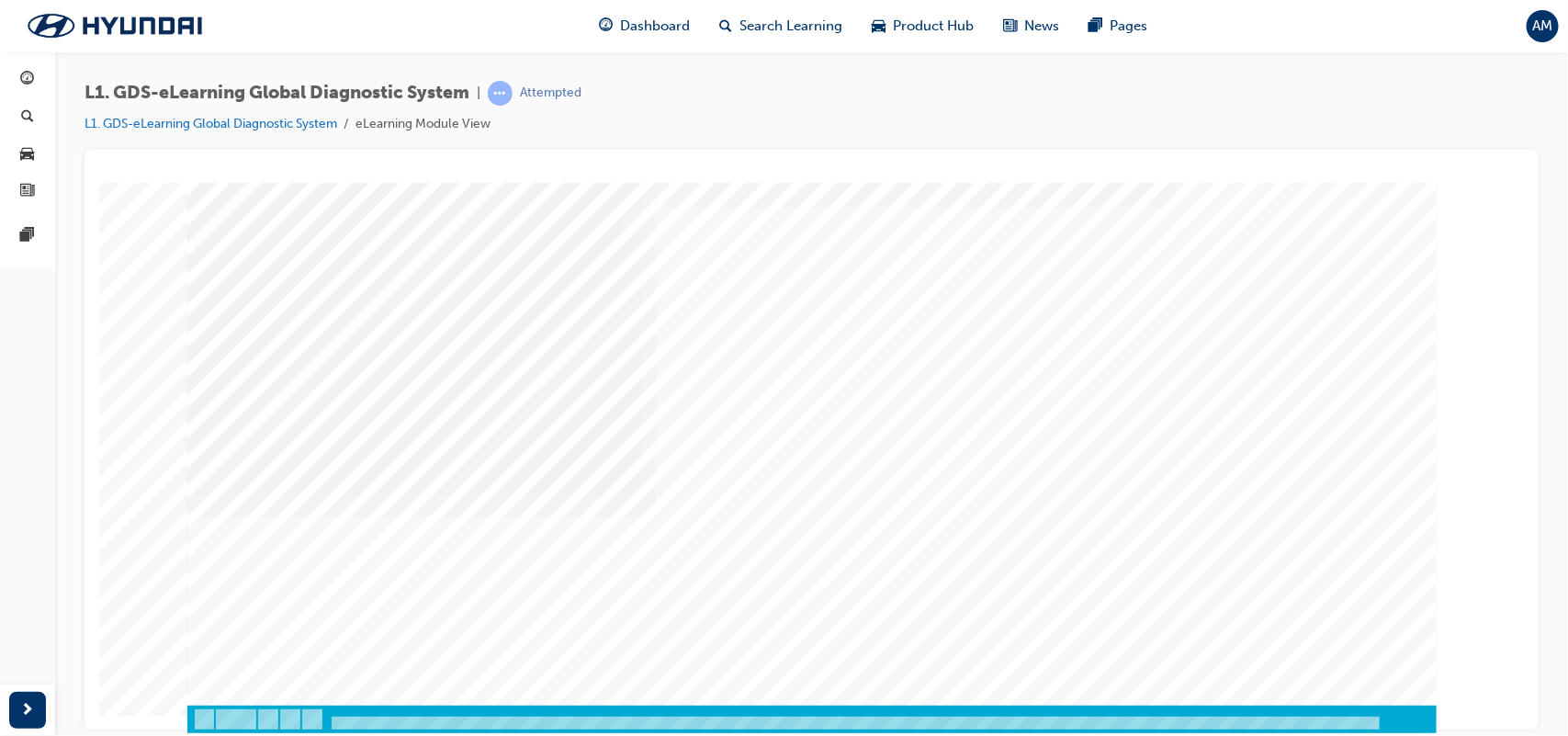 click at bounding box center [251, 2725] 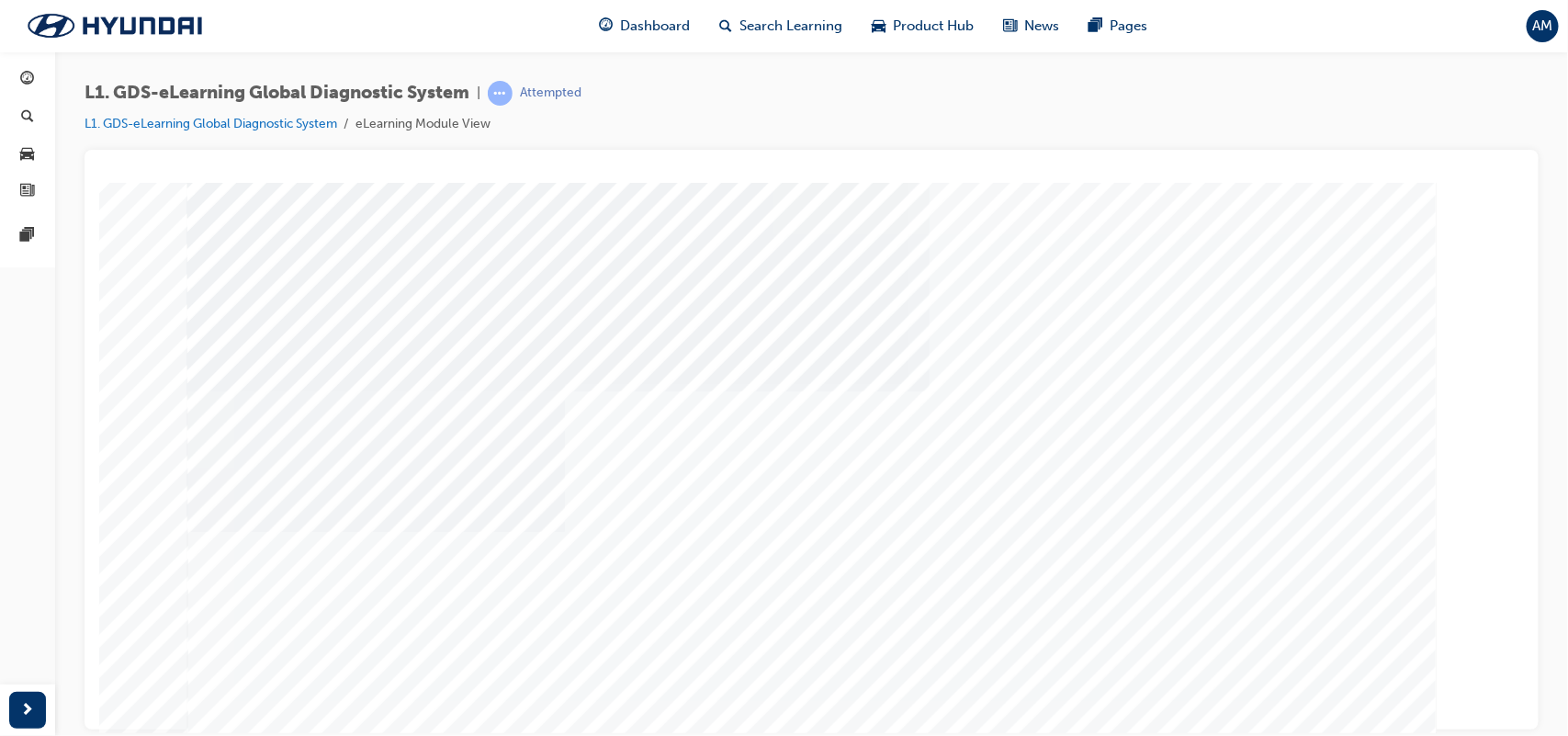 scroll, scrollTop: 139, scrollLeft: 0, axis: vertical 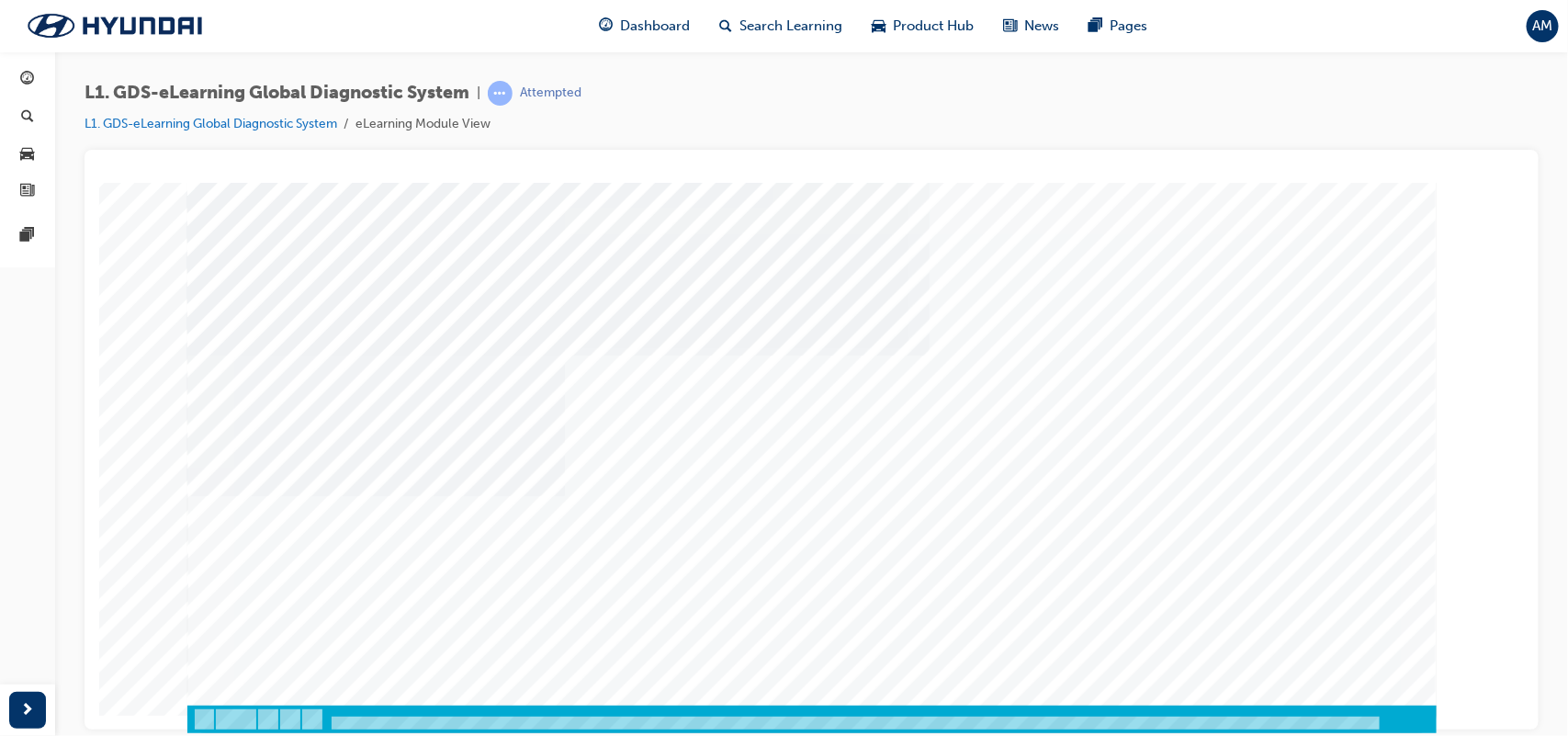 click at bounding box center (251, 2725) 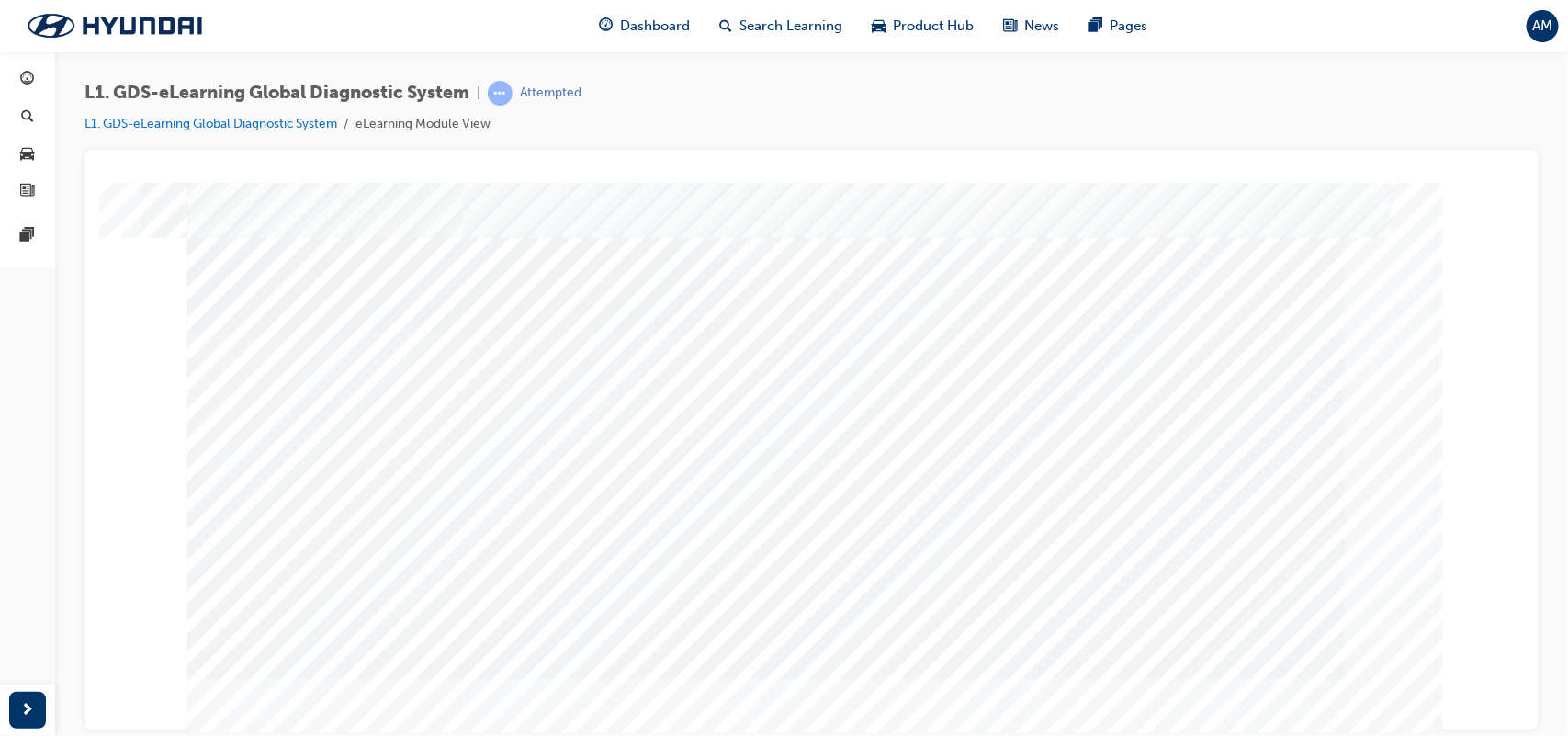 scroll, scrollTop: 139, scrollLeft: 0, axis: vertical 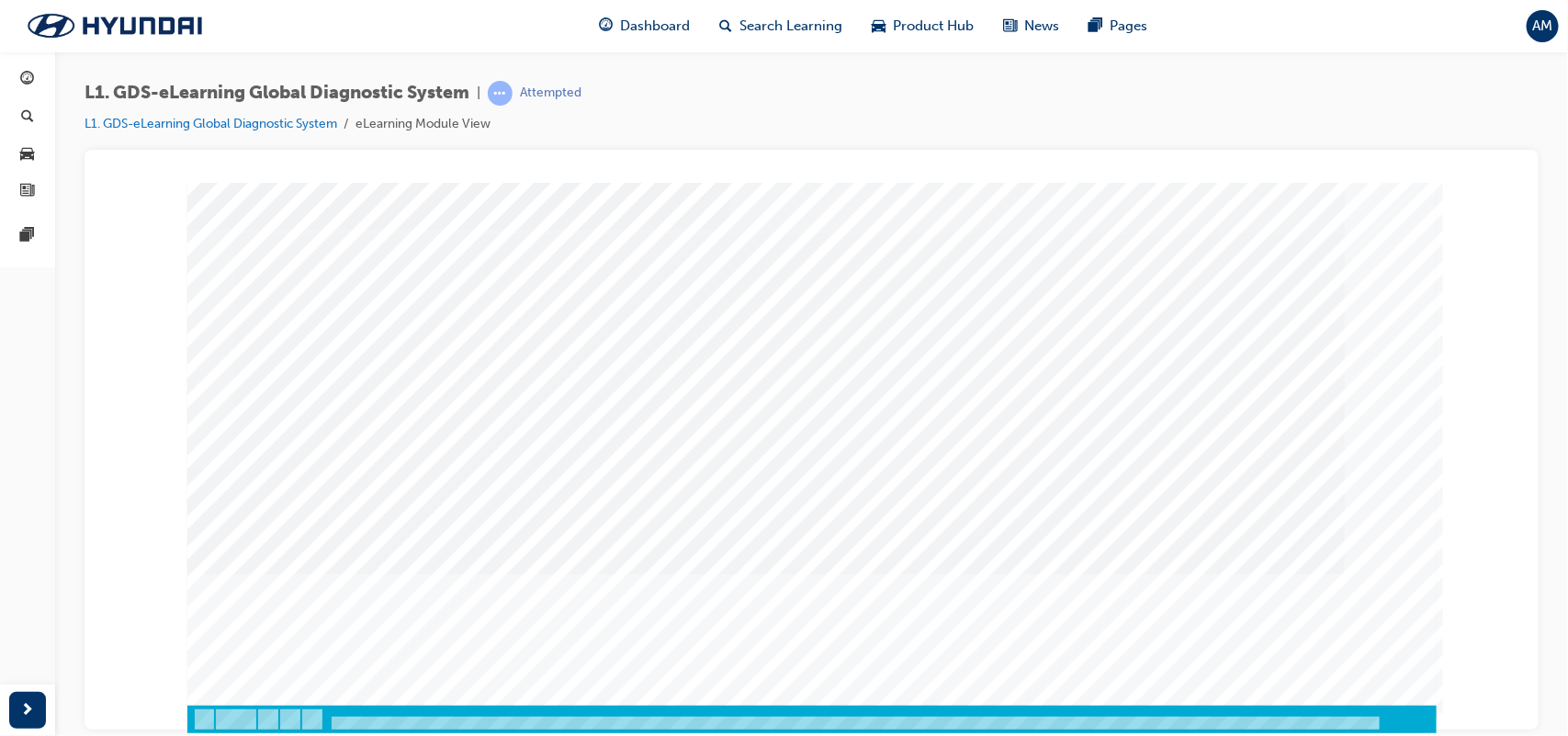 click at bounding box center [251, 2283] 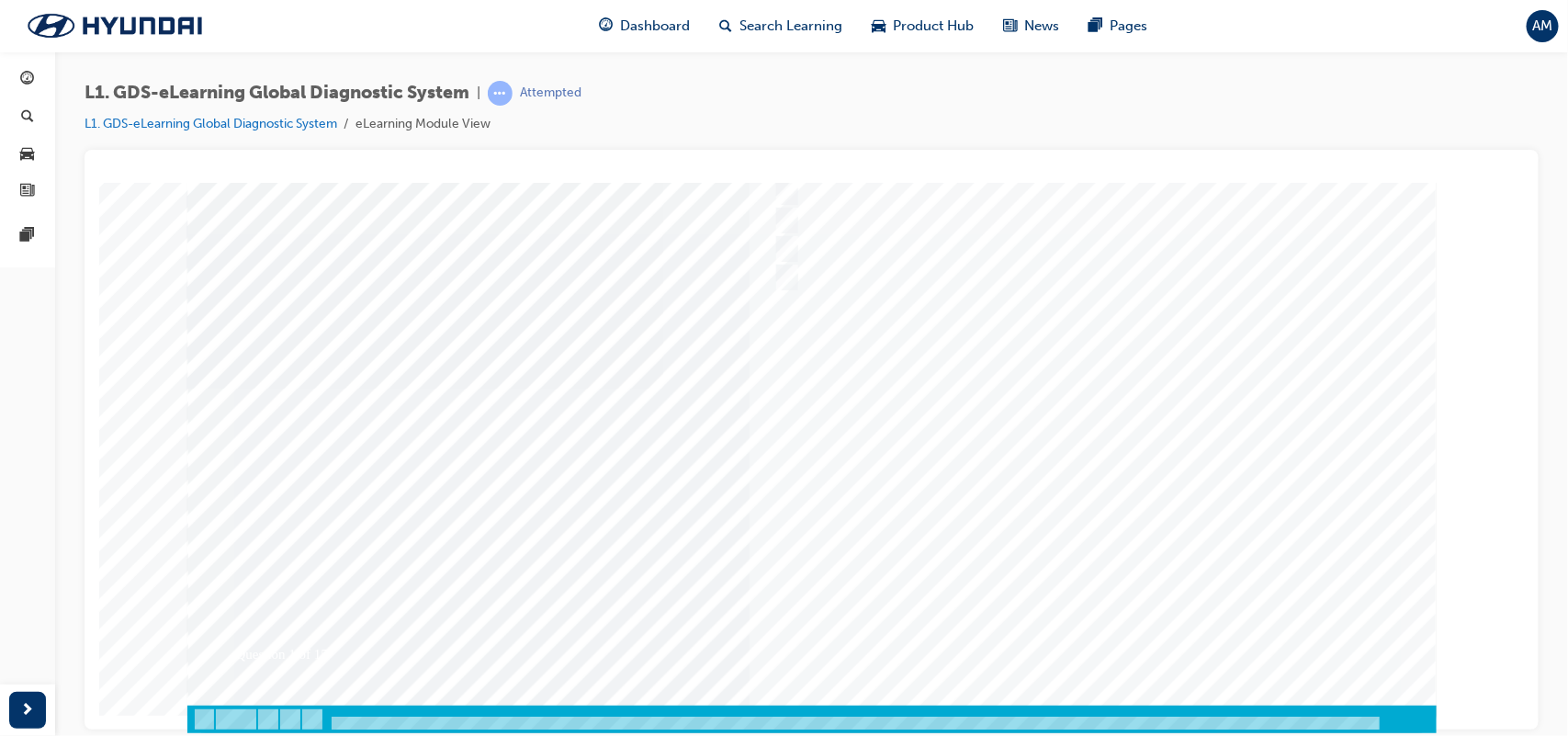 scroll, scrollTop: 0, scrollLeft: 0, axis: both 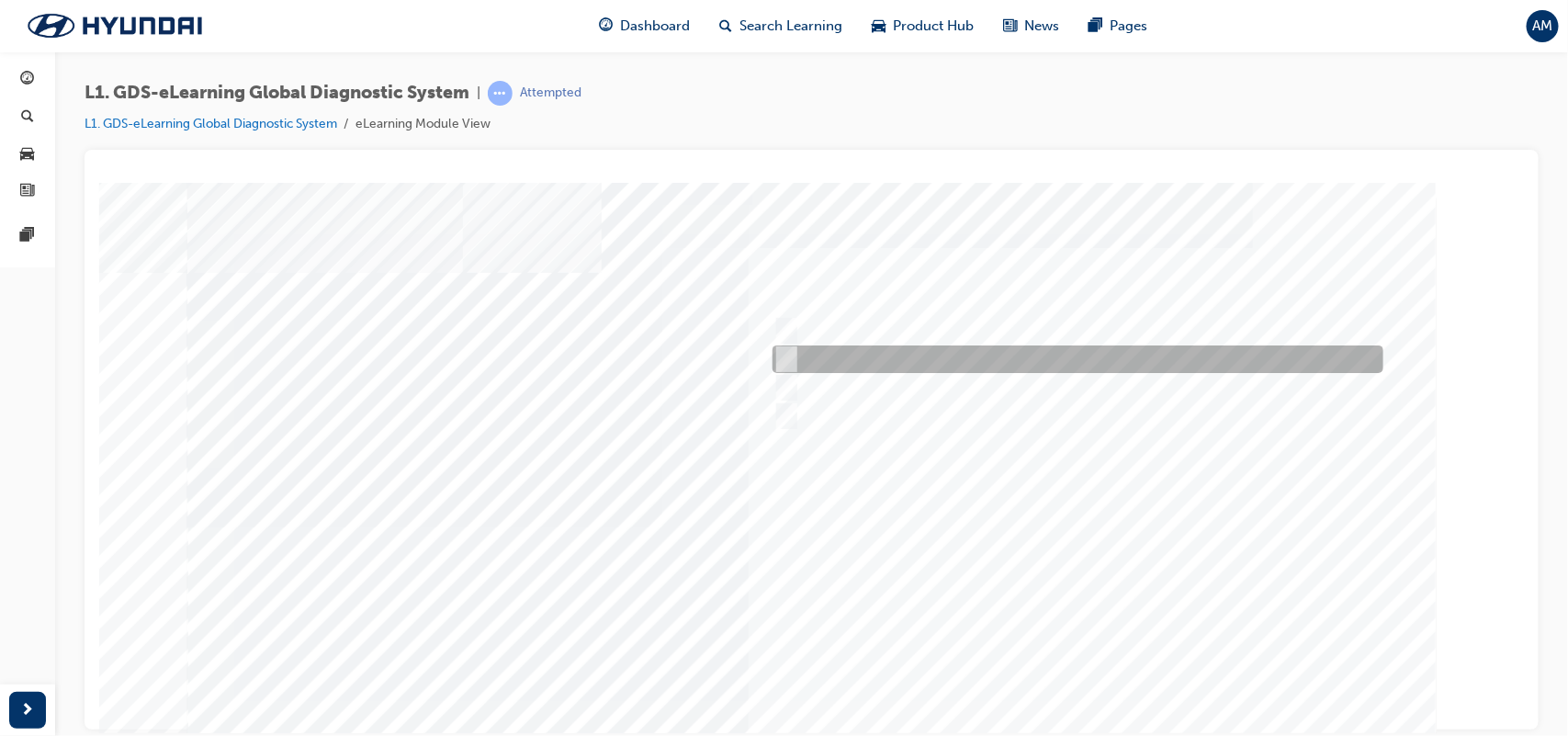 click at bounding box center (1072, 359) 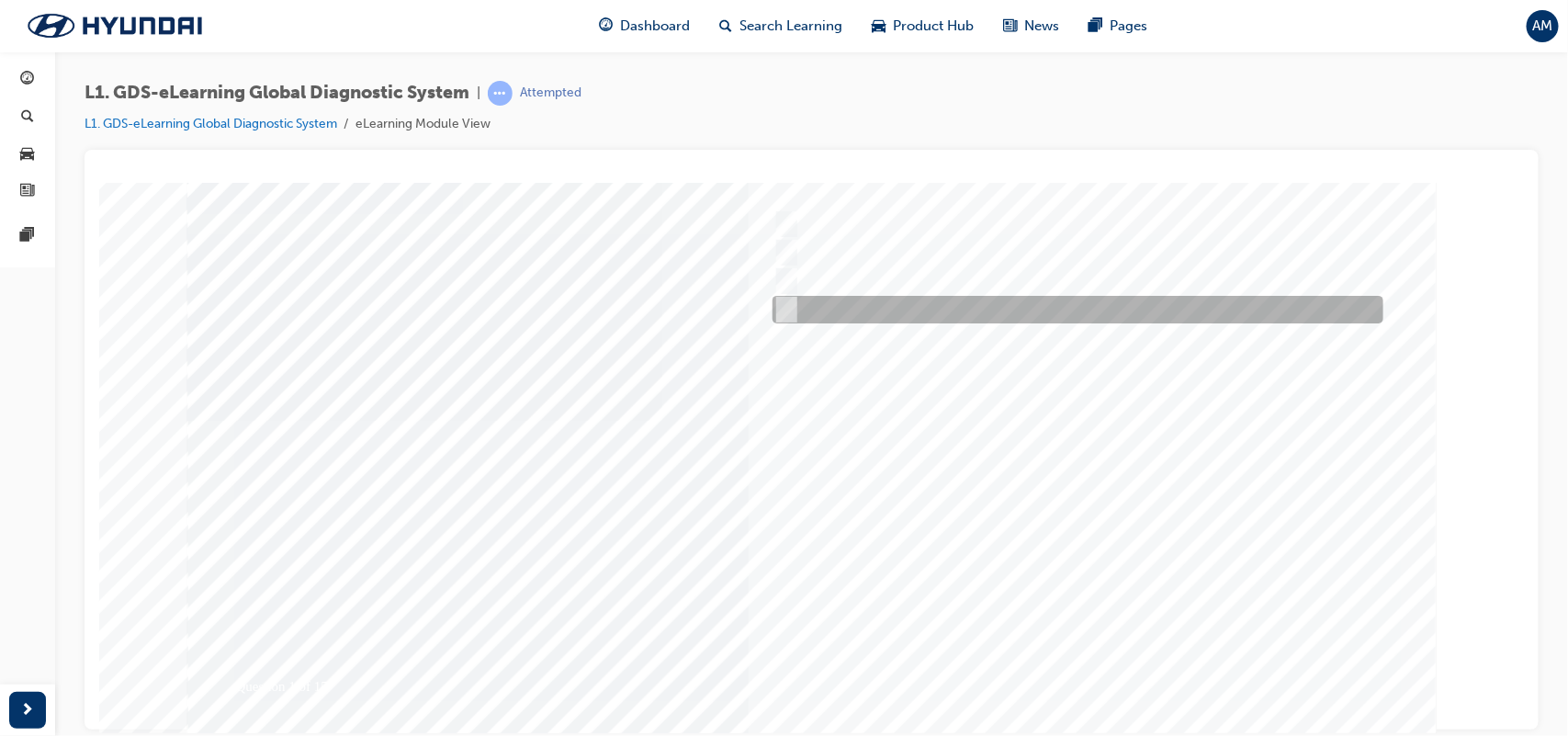 scroll, scrollTop: 138, scrollLeft: 0, axis: vertical 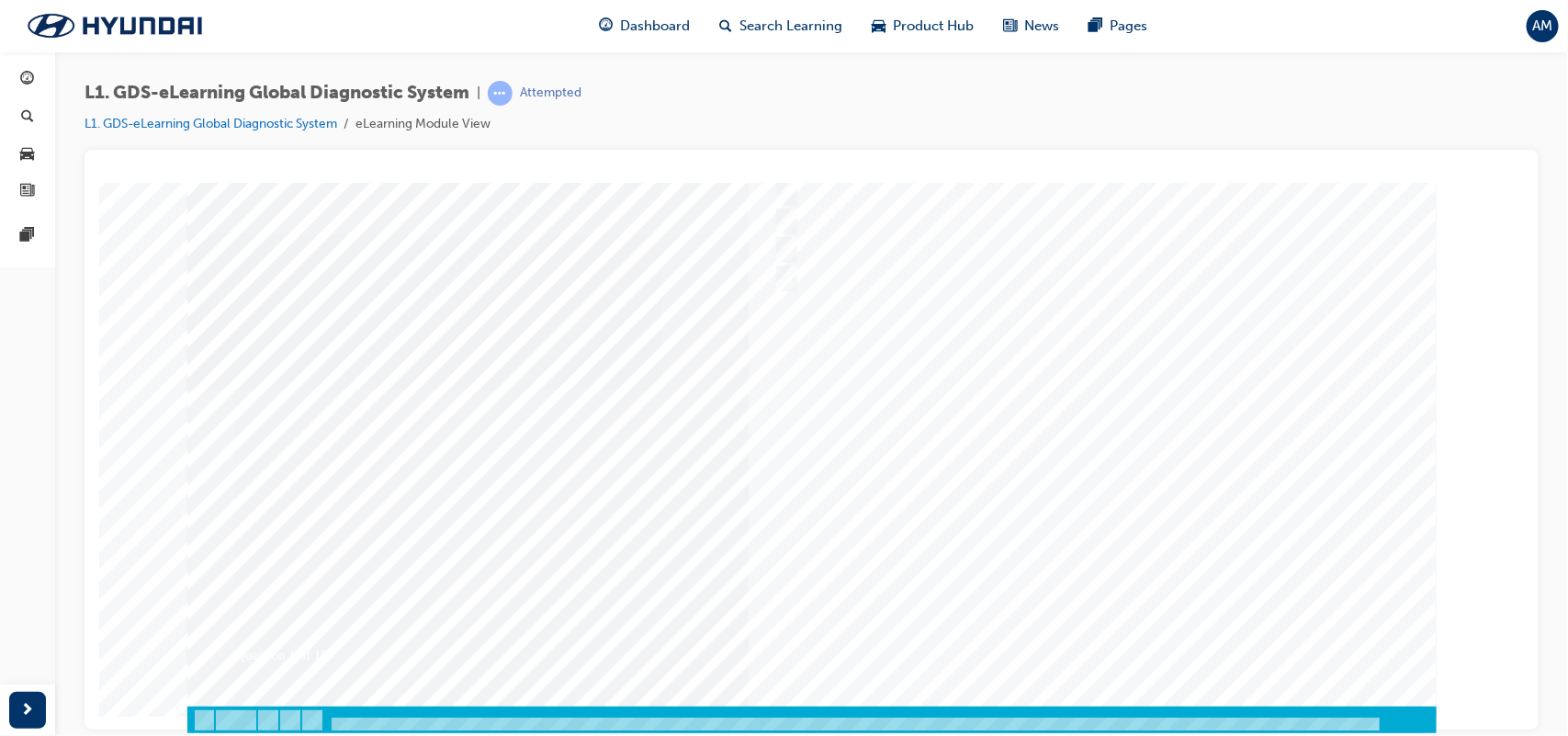 click at bounding box center [251, 3221] 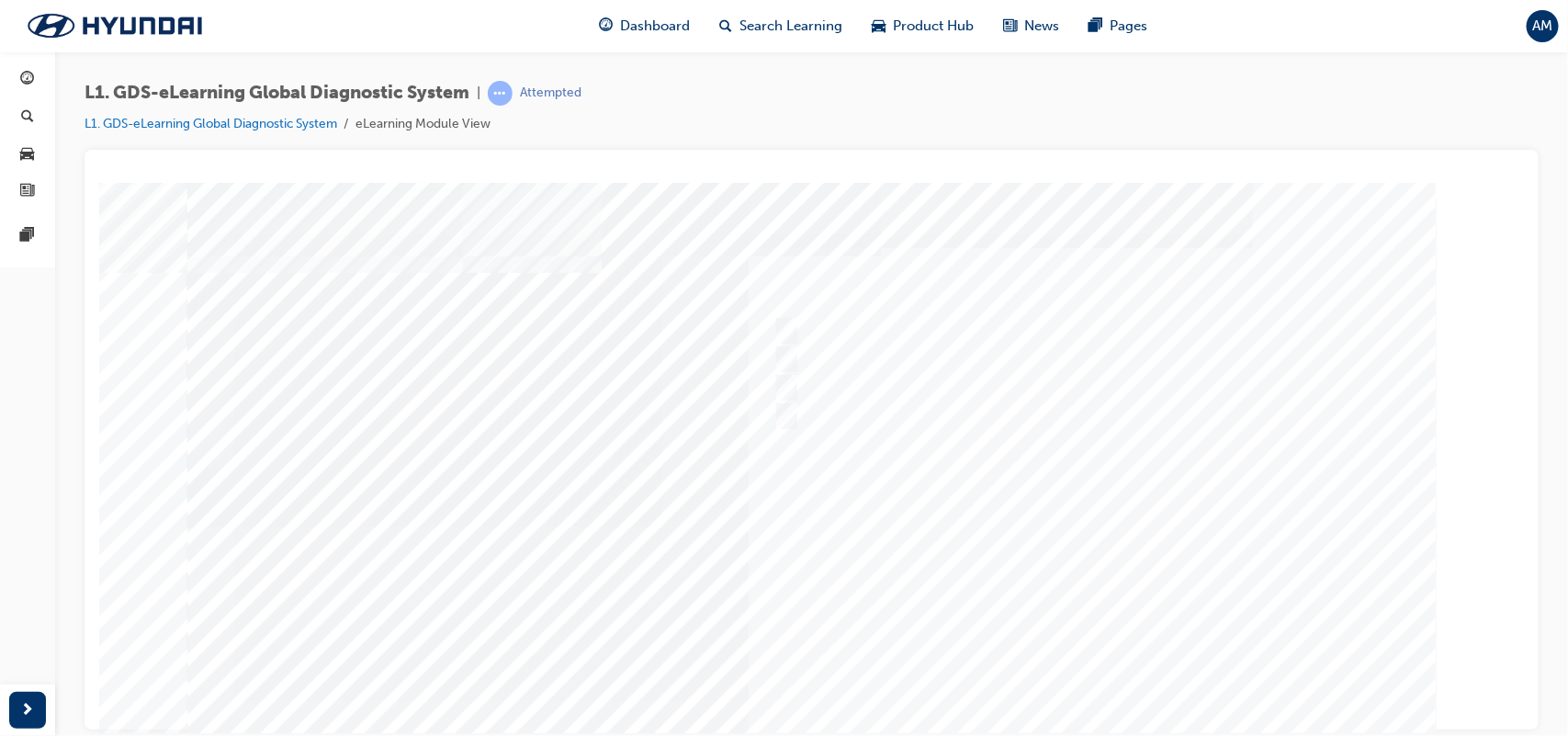 scroll, scrollTop: 84, scrollLeft: 0, axis: vertical 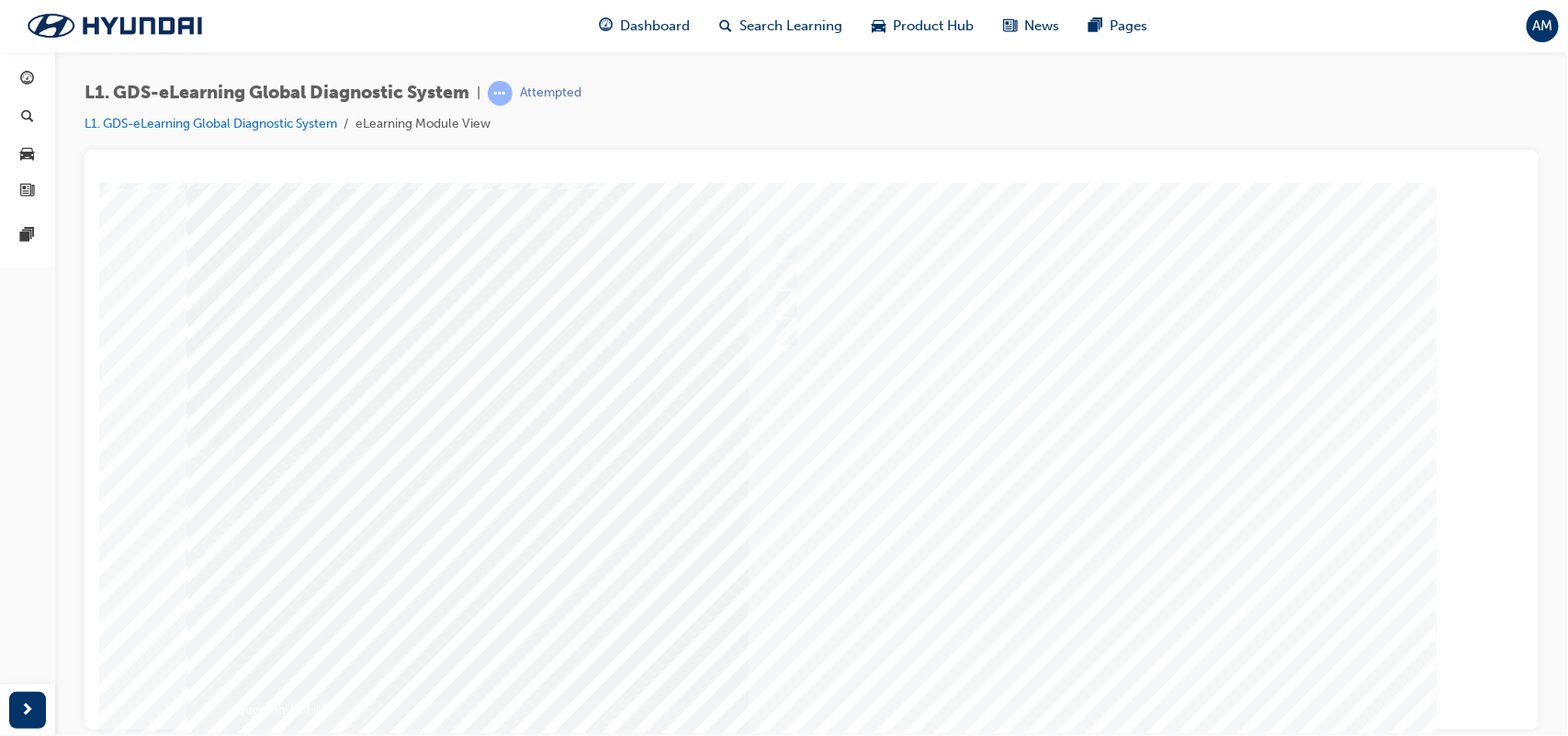 drag, startPoint x: 1026, startPoint y: 545, endPoint x: 1070, endPoint y: 660, distance: 123.13001 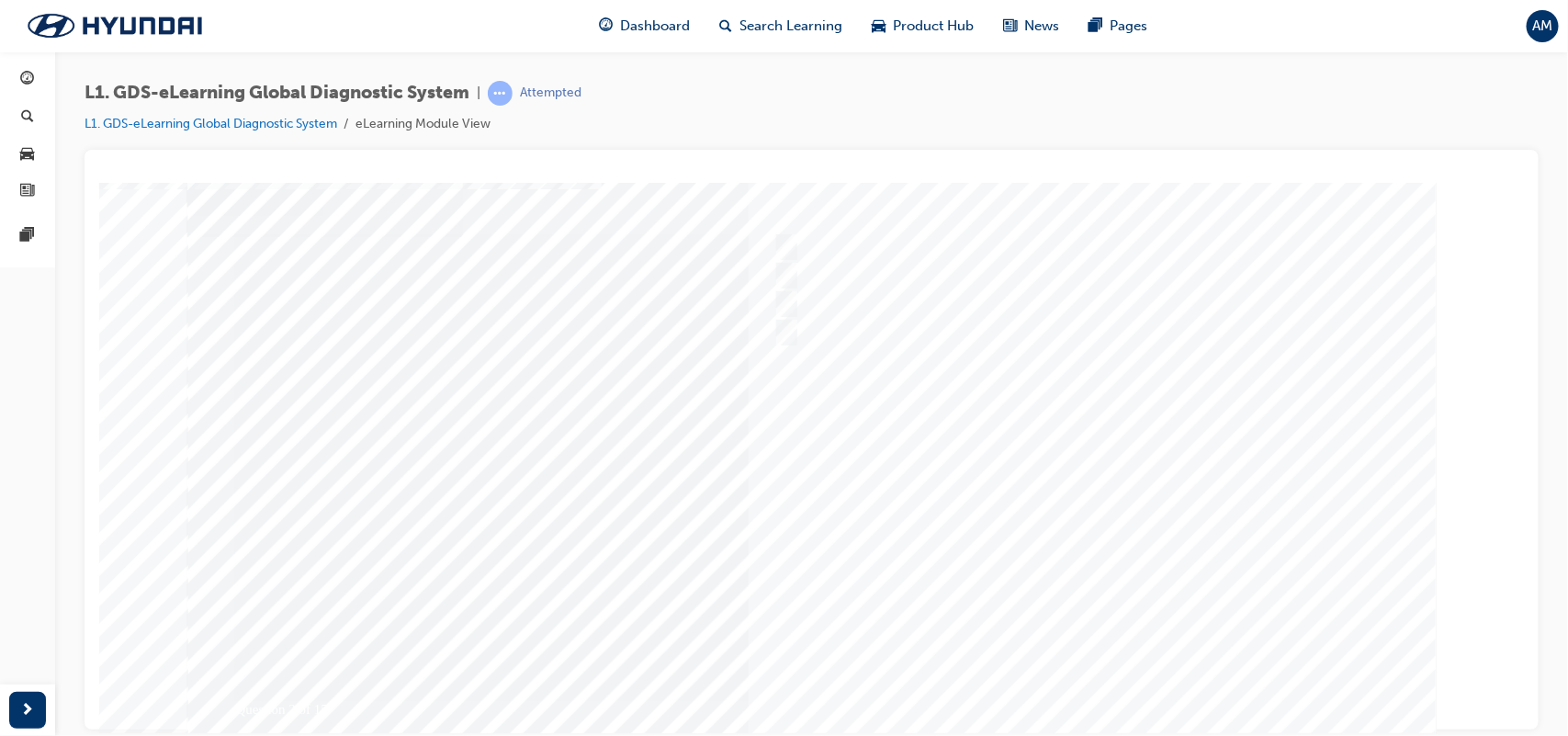 scroll, scrollTop: 0, scrollLeft: 0, axis: both 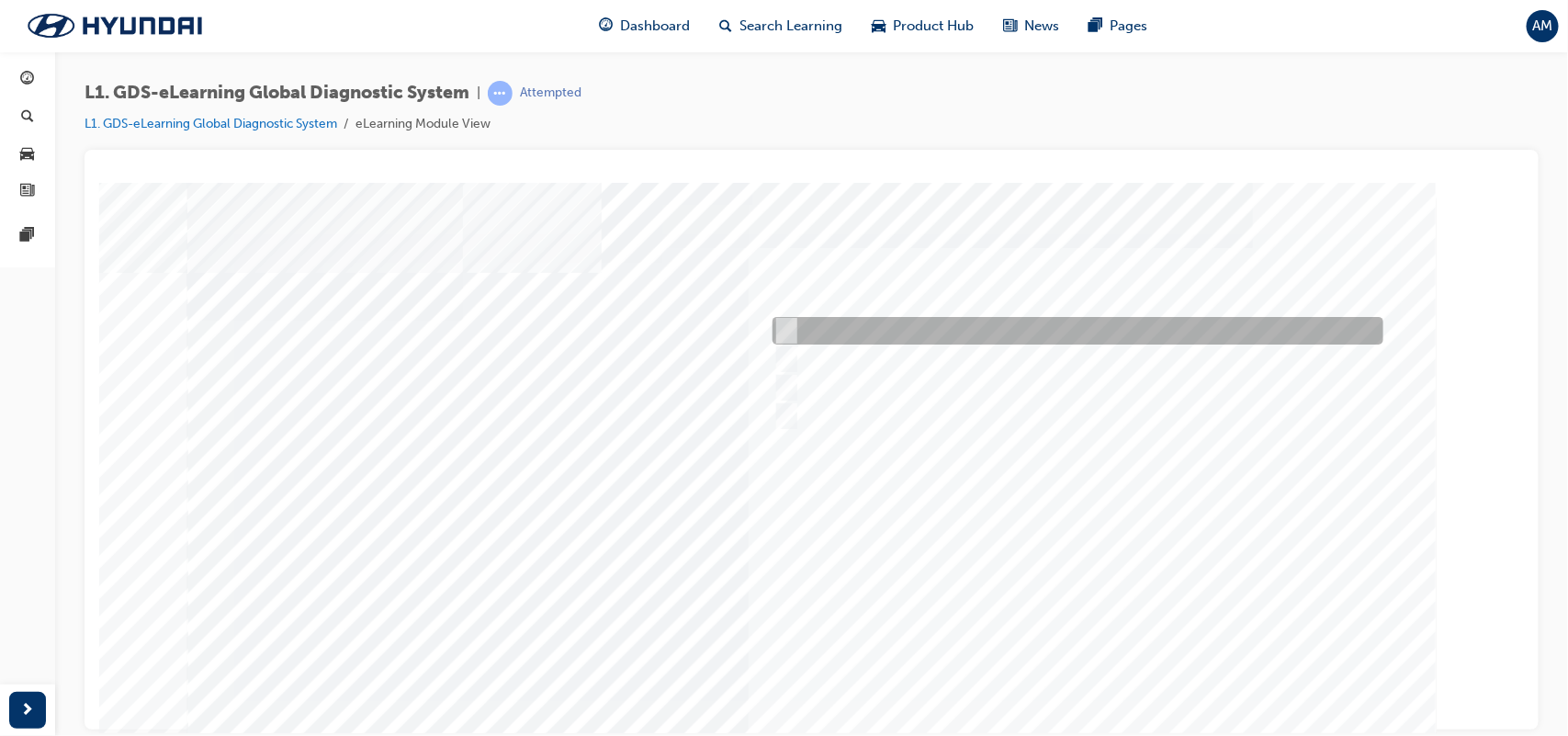 click at bounding box center [1072, 331] 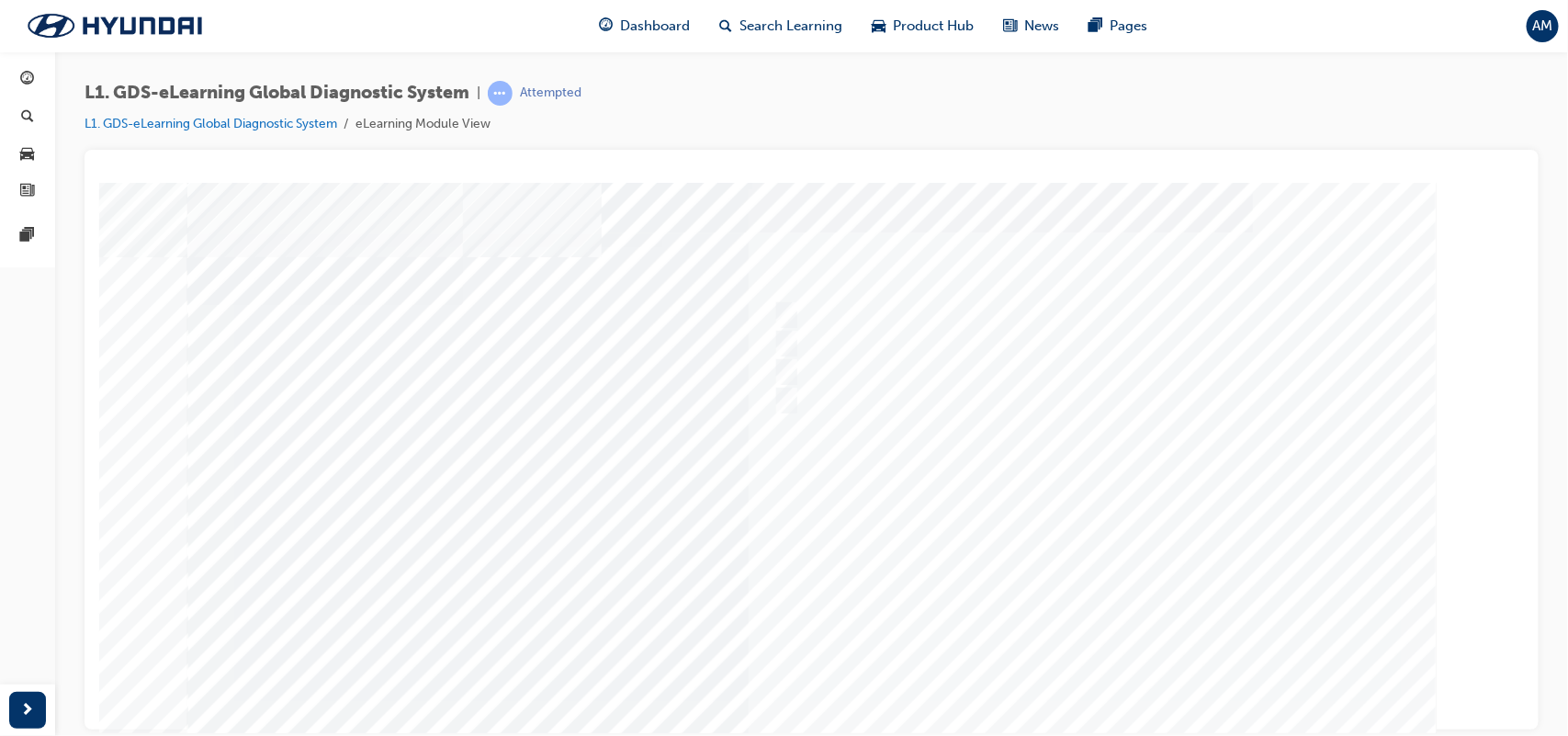 scroll, scrollTop: 139, scrollLeft: 0, axis: vertical 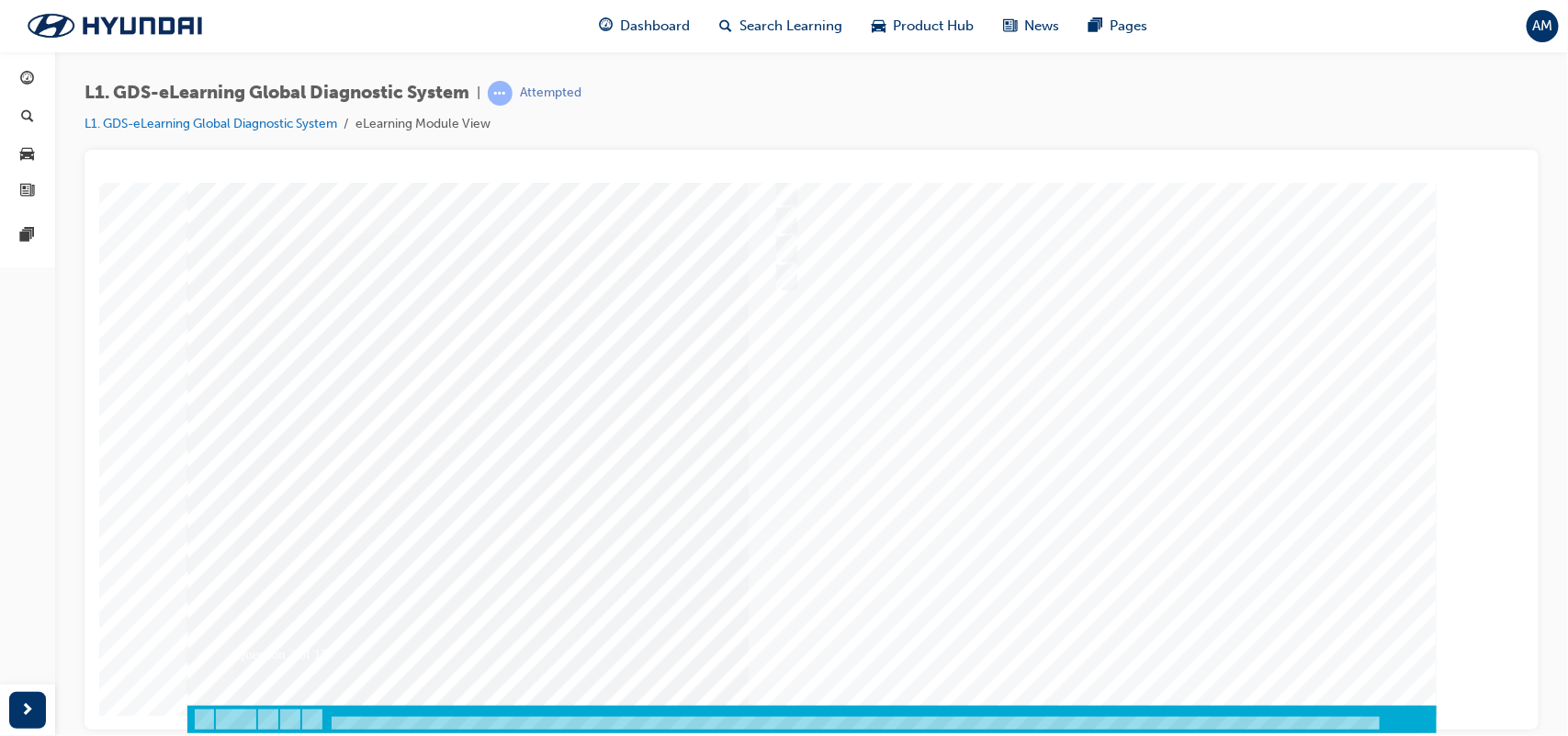 click on "Question 2 of 15" at bounding box center (811, 374) 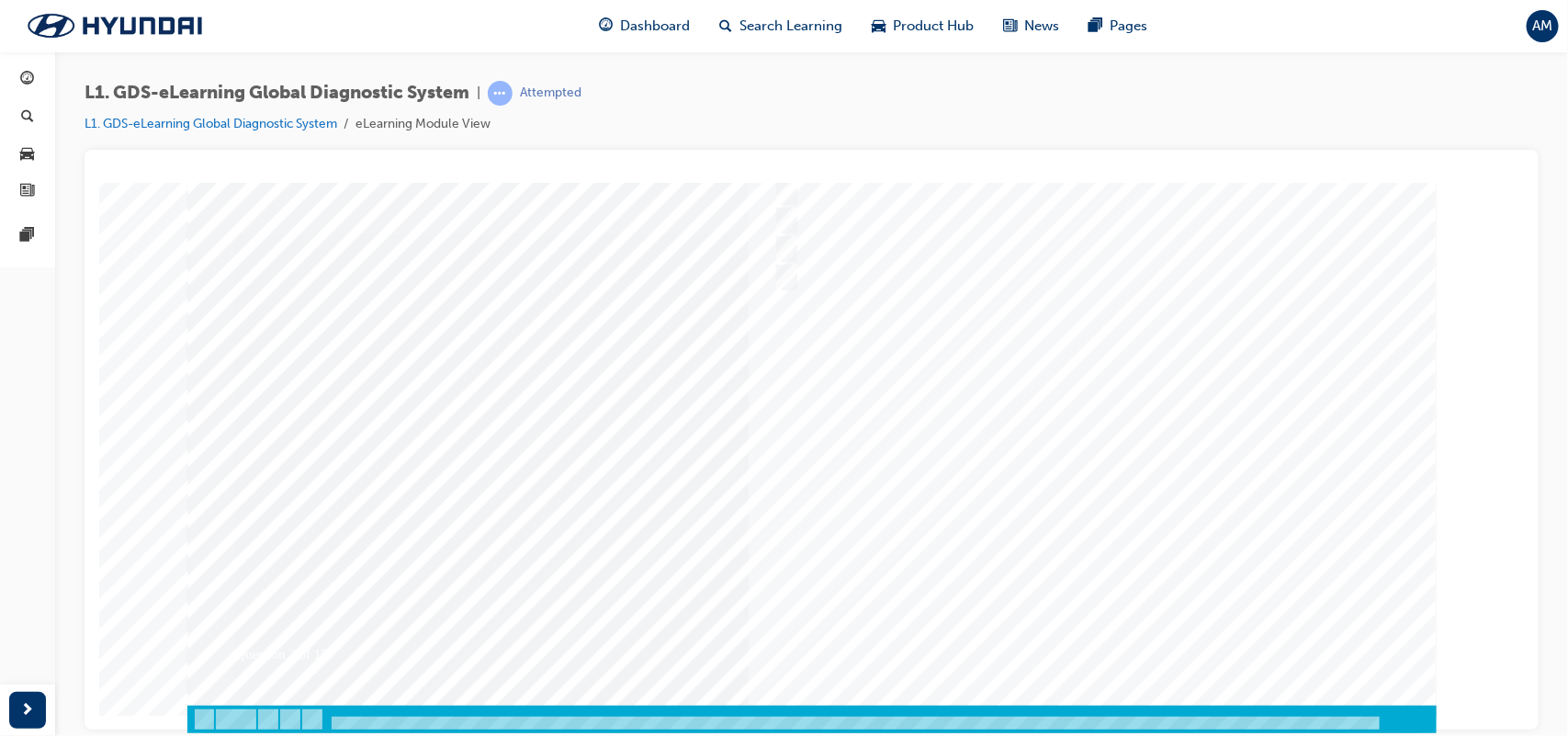 click at bounding box center [251, 3072] 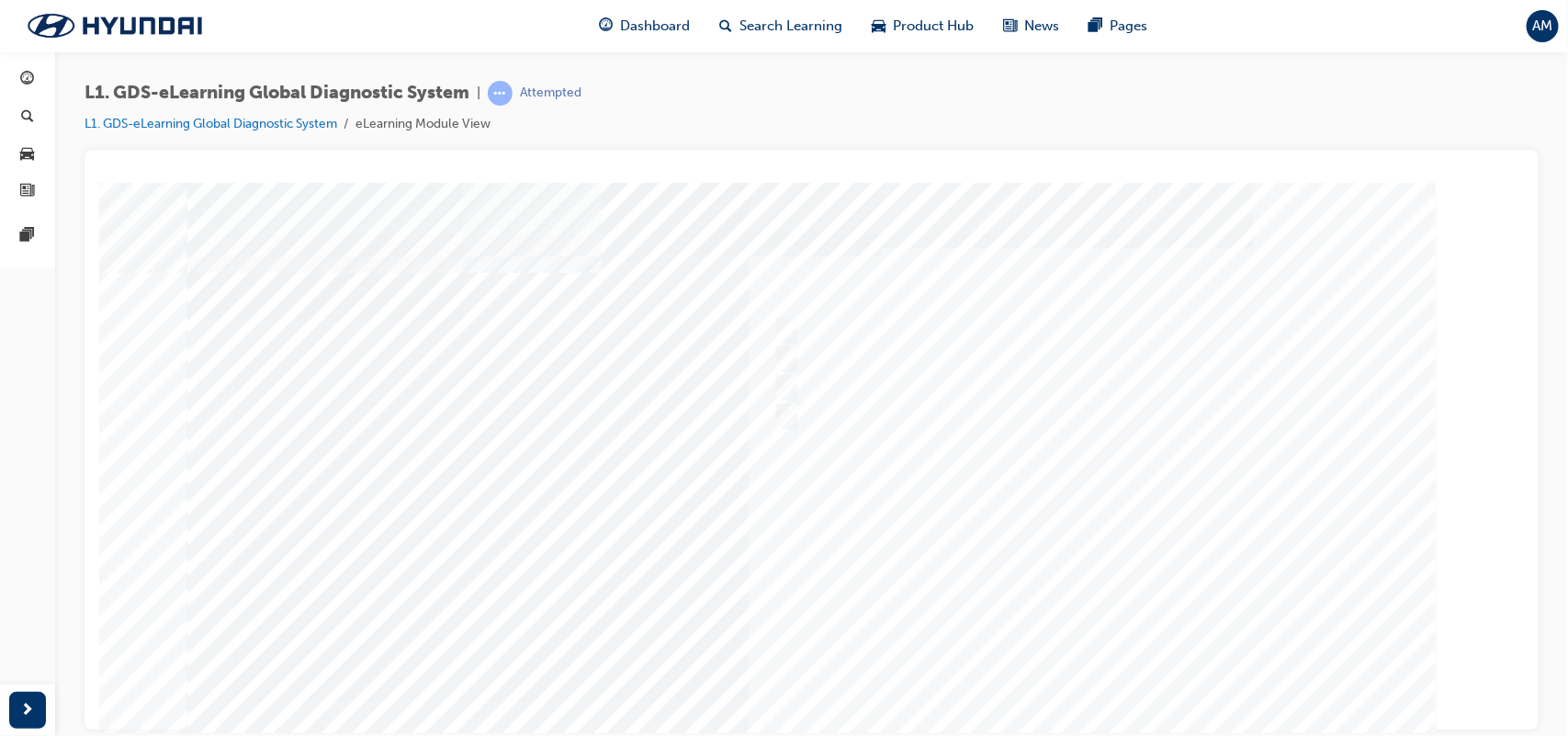 click at bounding box center [811, 527] 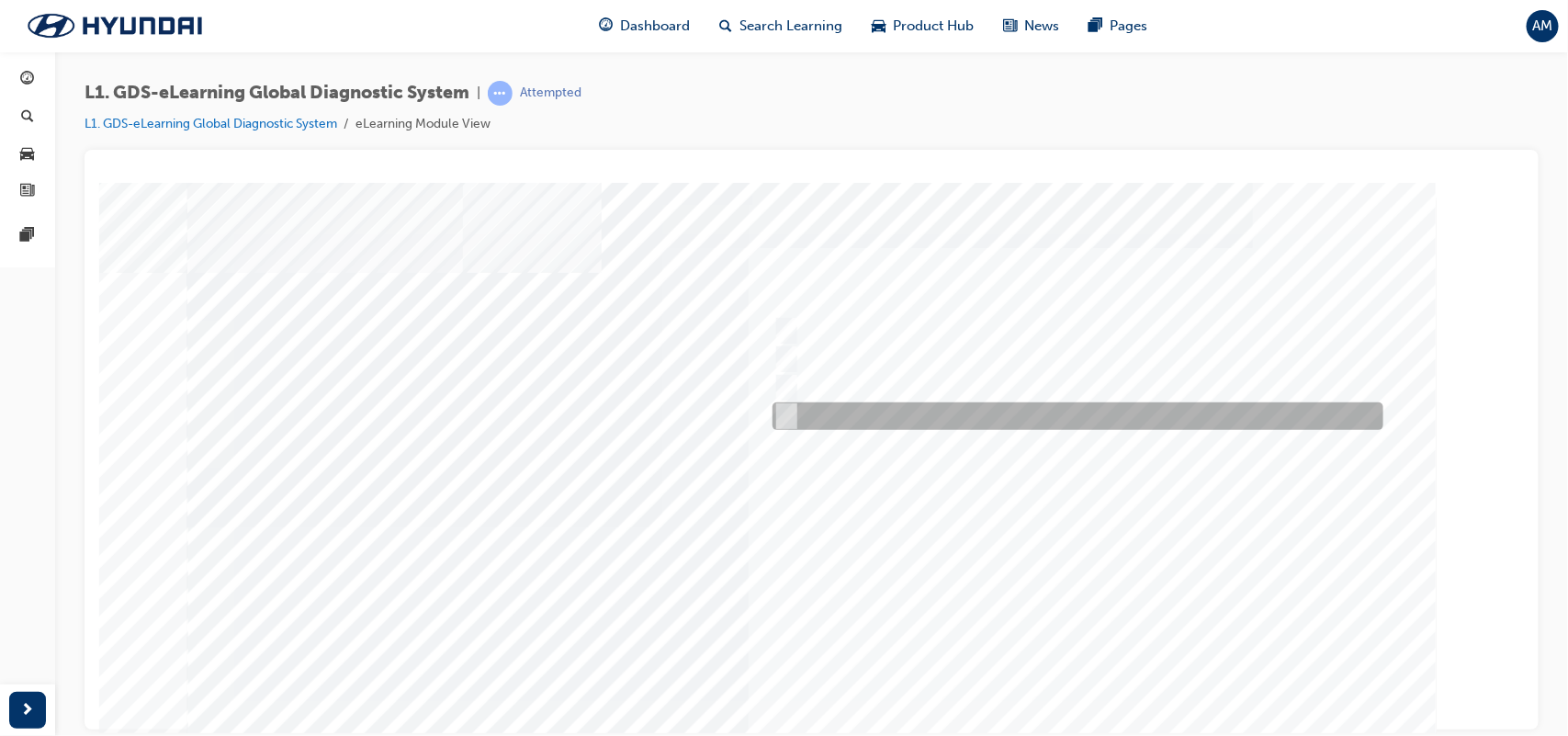 click at bounding box center (1072, 416) 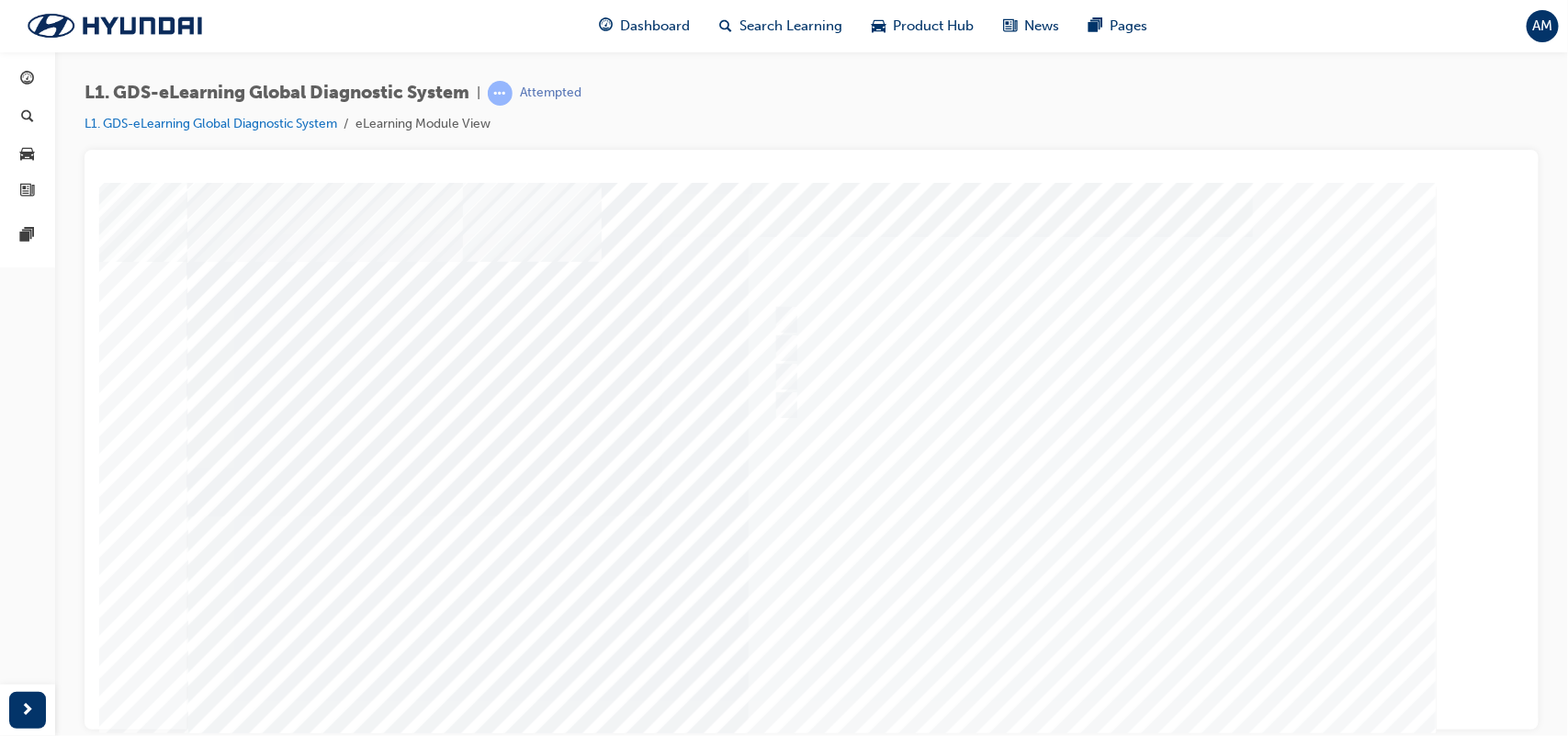 scroll, scrollTop: 139, scrollLeft: 0, axis: vertical 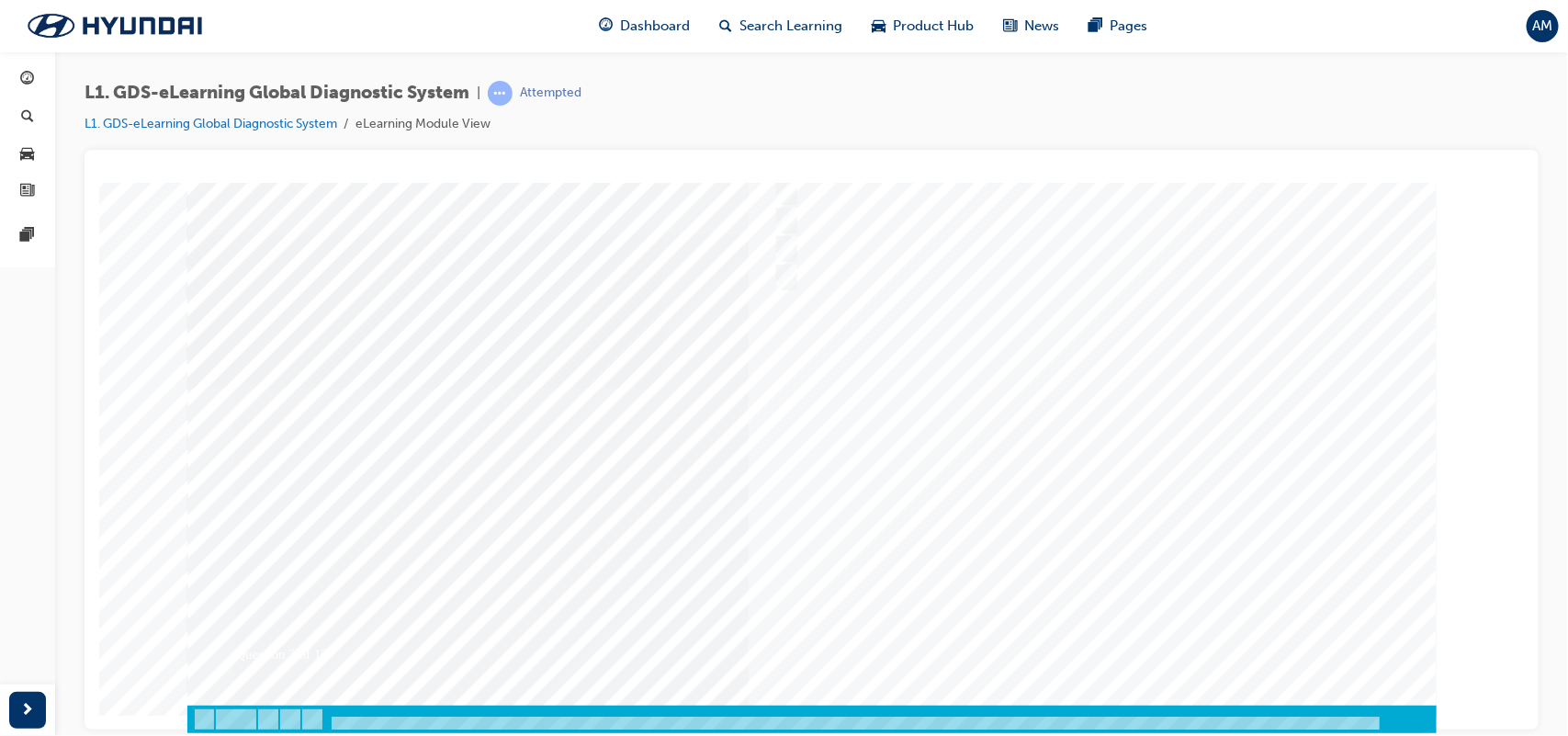 click at bounding box center (251, 3220) 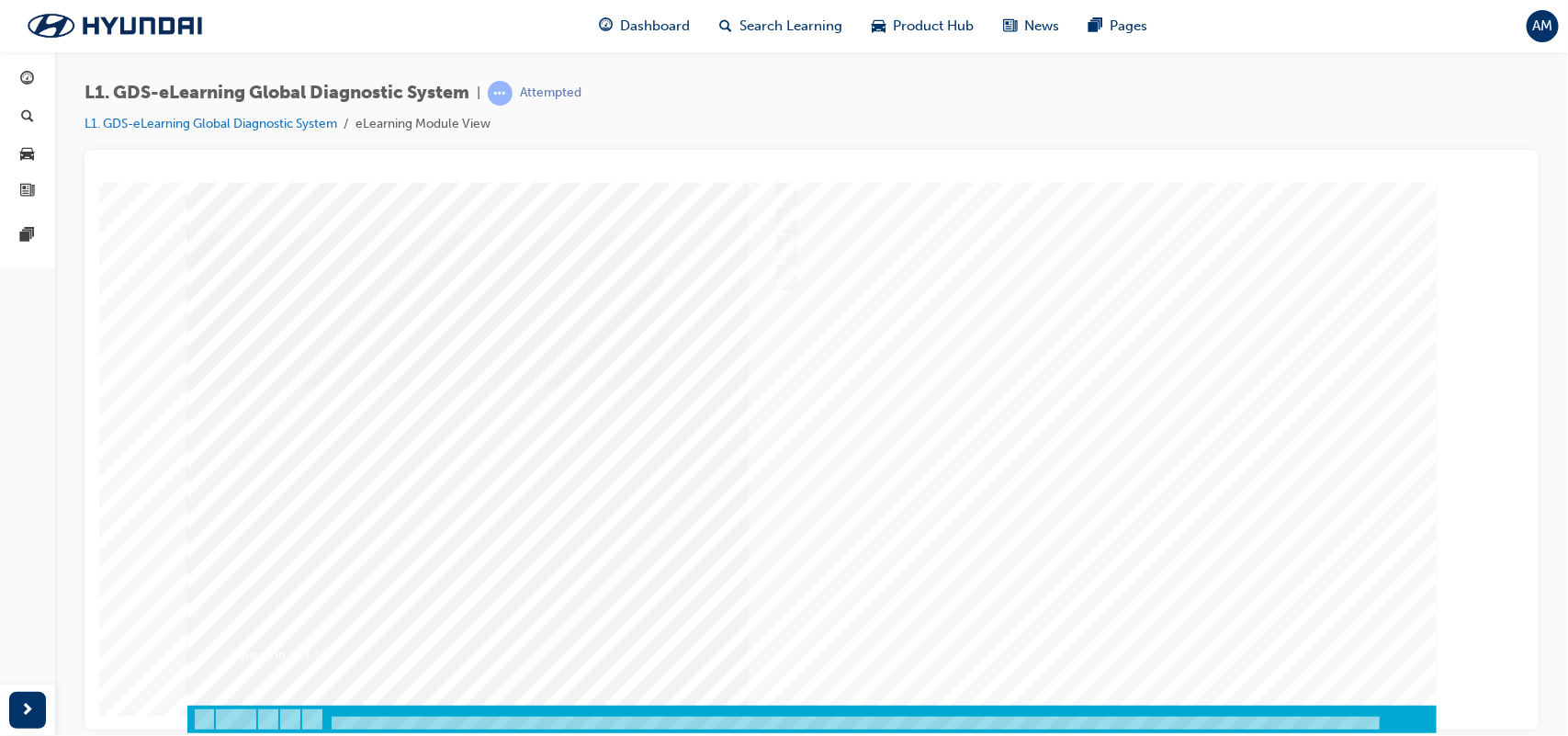 scroll, scrollTop: 130, scrollLeft: 0, axis: vertical 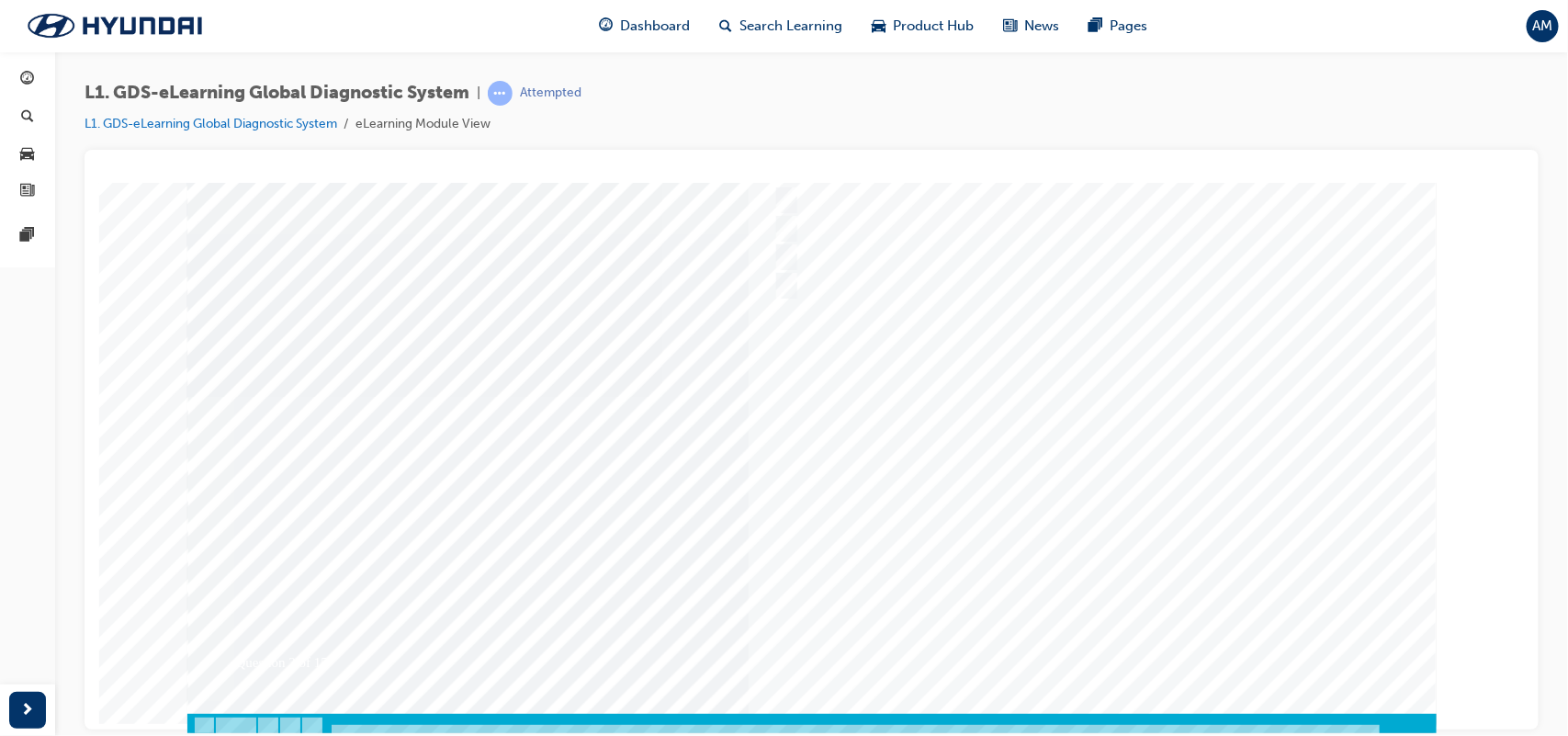 click at bounding box center [811, 396] 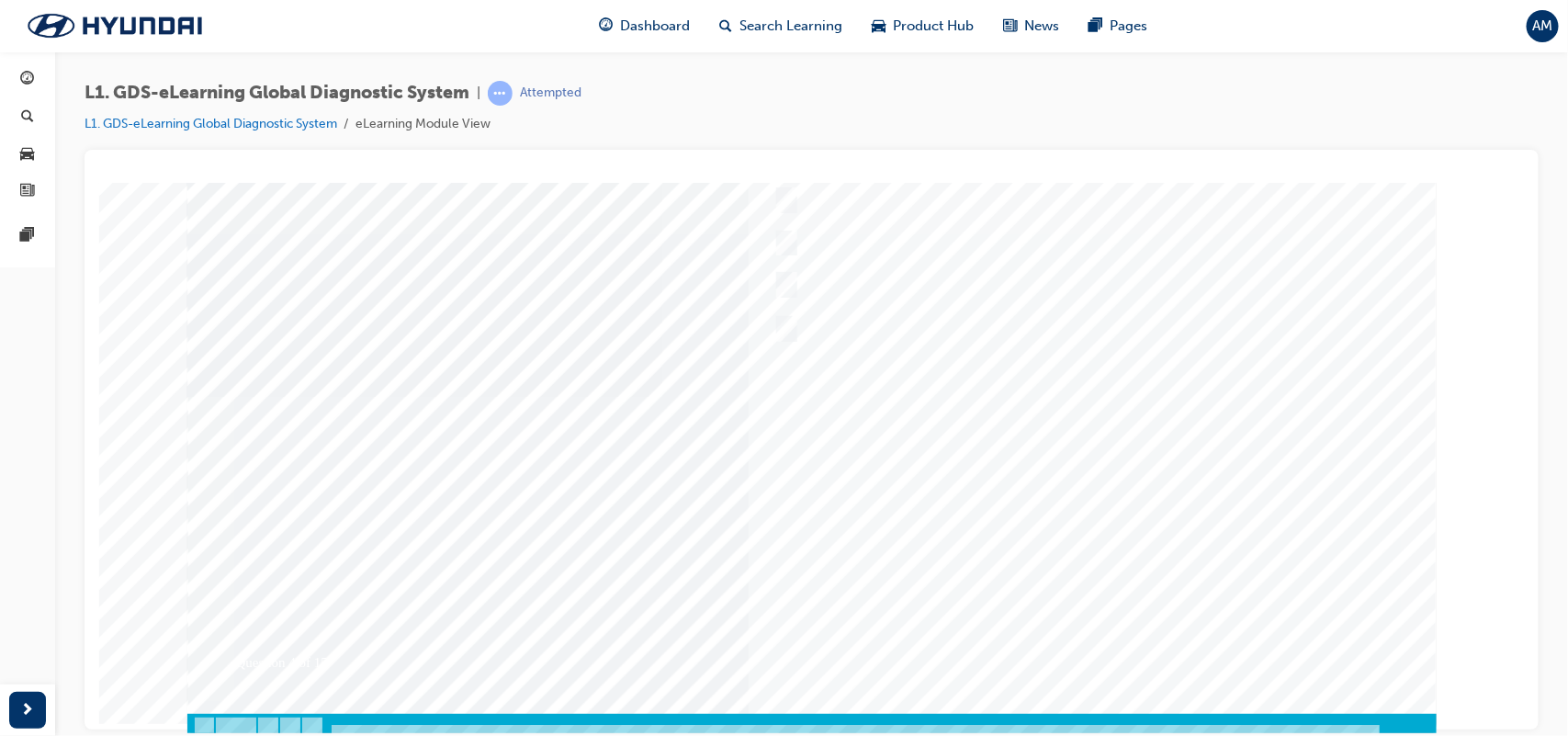 scroll, scrollTop: 0, scrollLeft: 0, axis: both 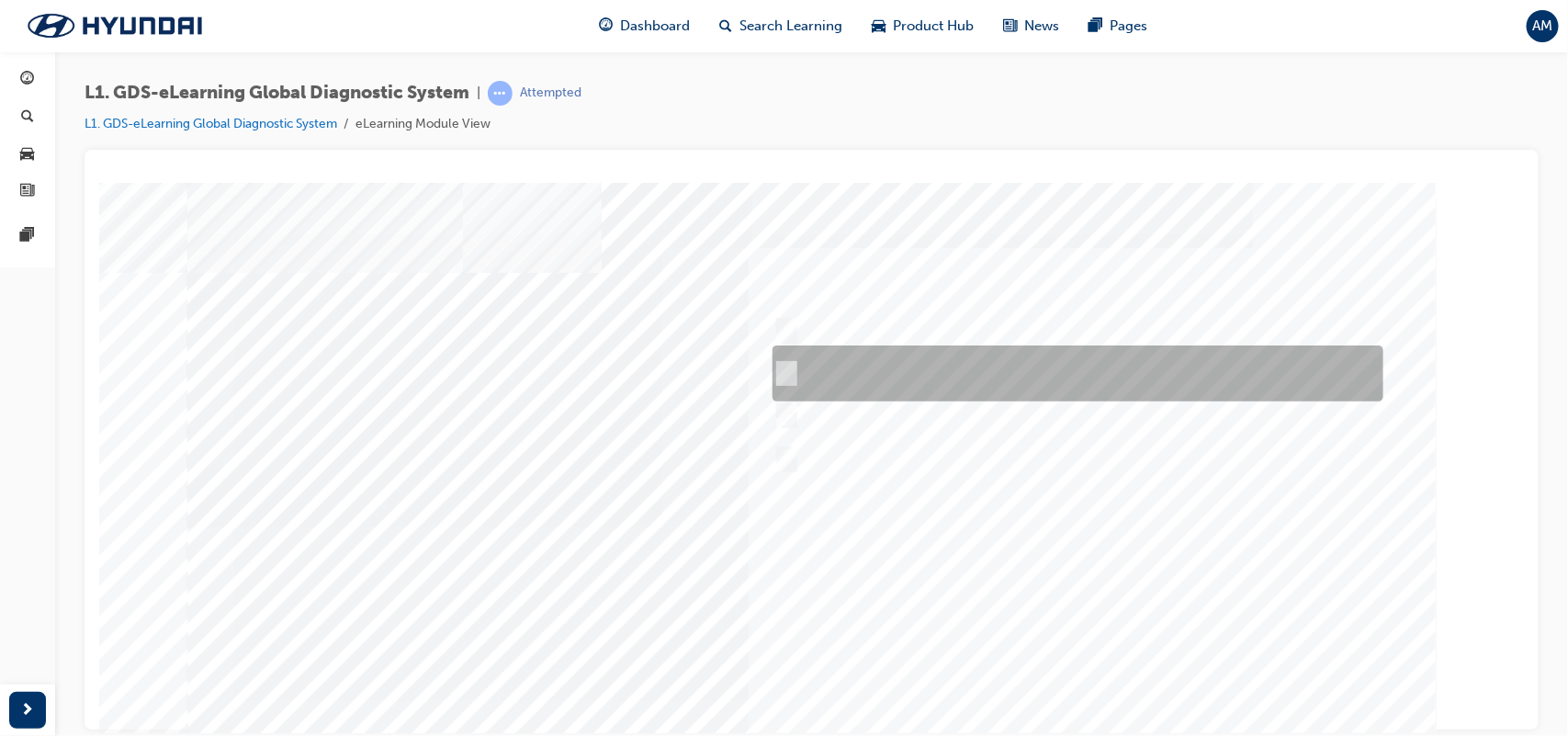click at bounding box center (1072, 373) 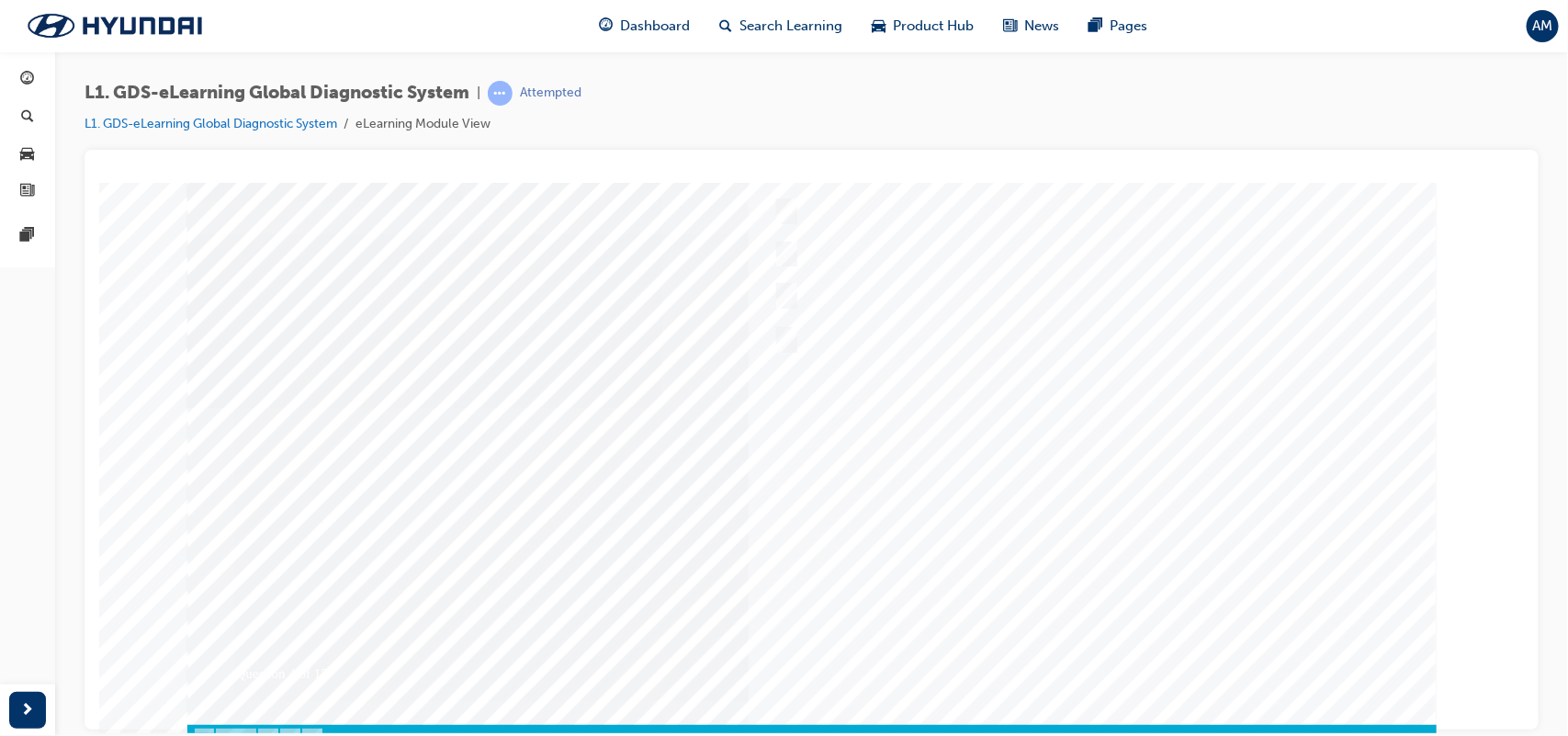 scroll, scrollTop: 139, scrollLeft: 0, axis: vertical 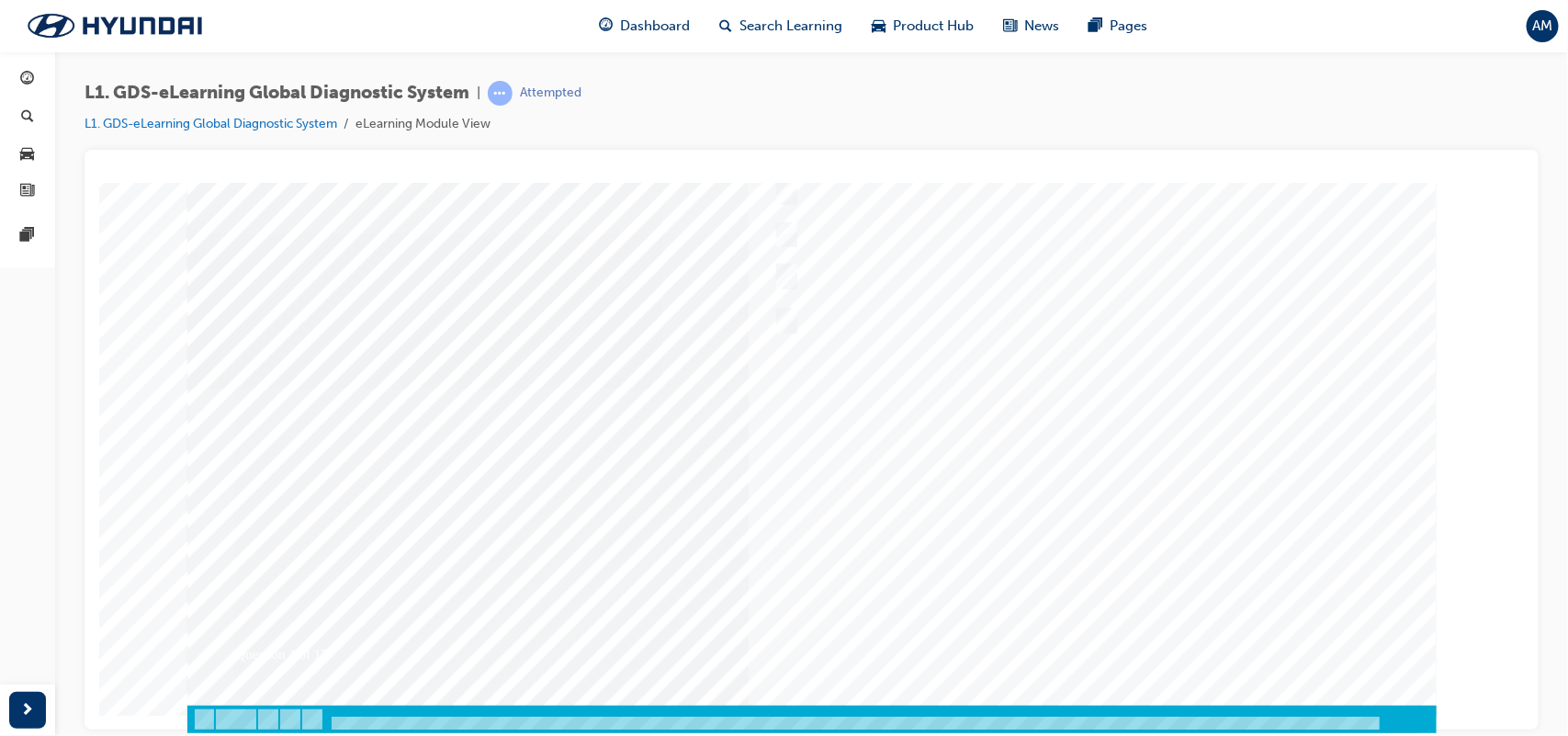 click at bounding box center [251, 3220] 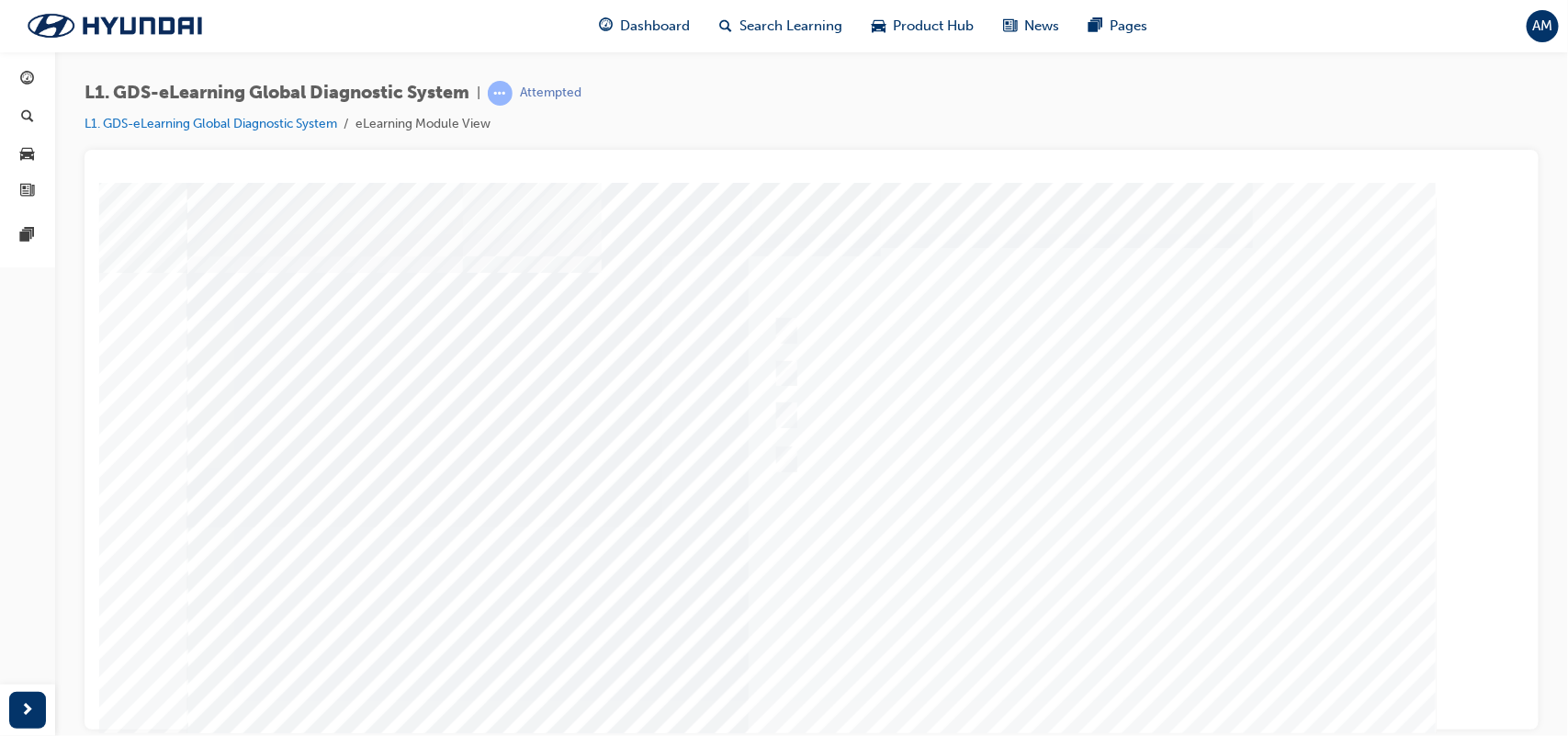 scroll, scrollTop: 38, scrollLeft: 0, axis: vertical 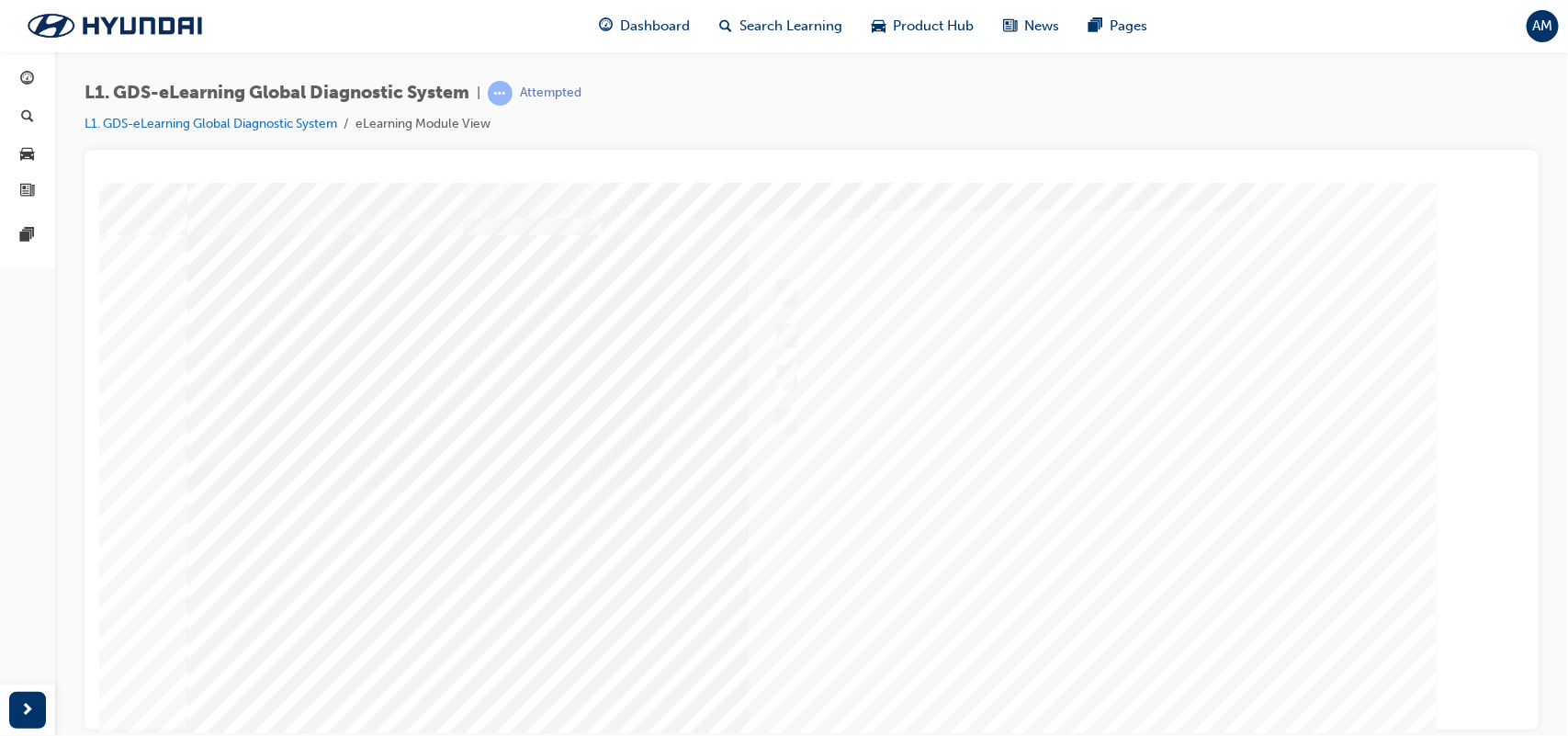click at bounding box center (811, 489) 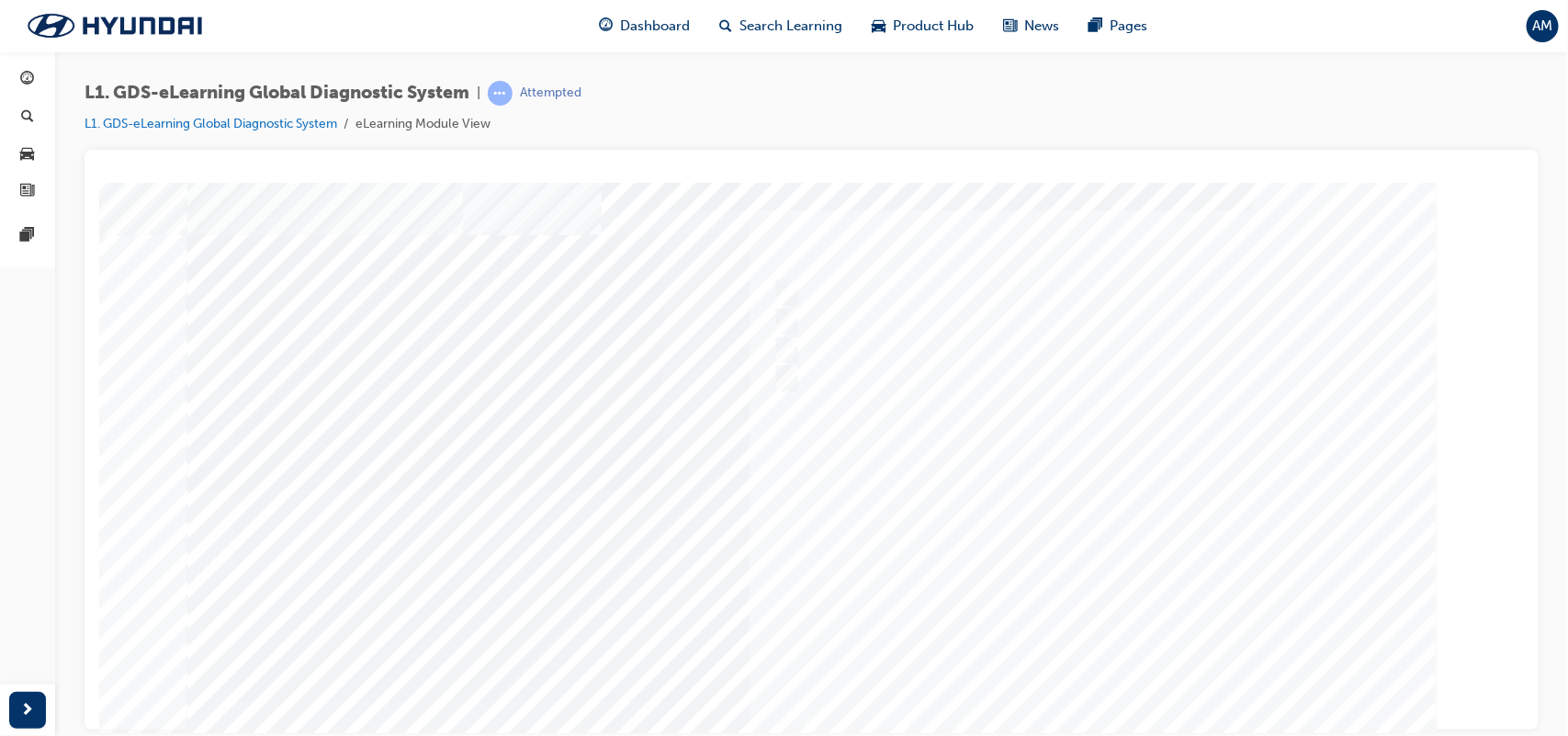 scroll, scrollTop: 0, scrollLeft: 0, axis: both 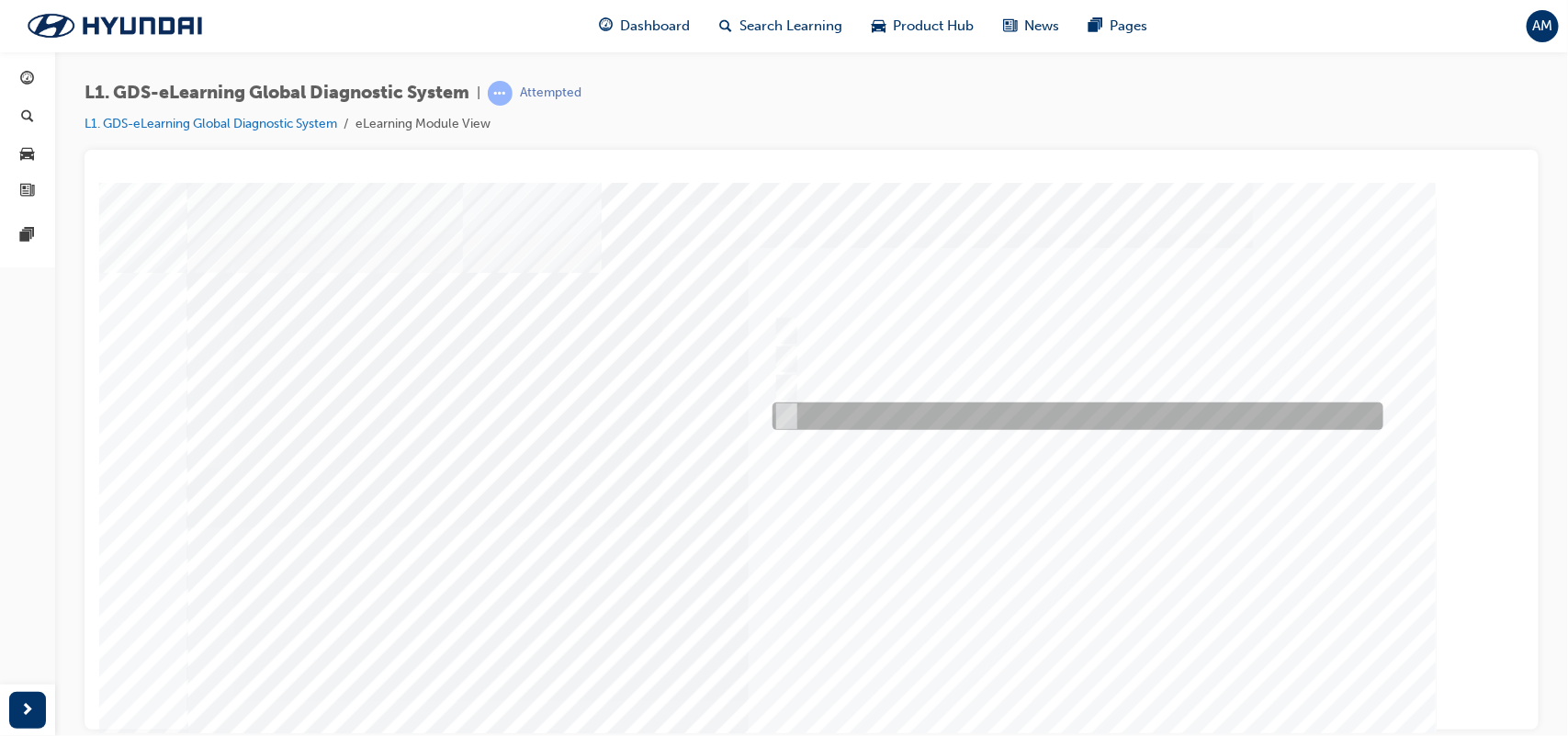 click at bounding box center [1072, 416] 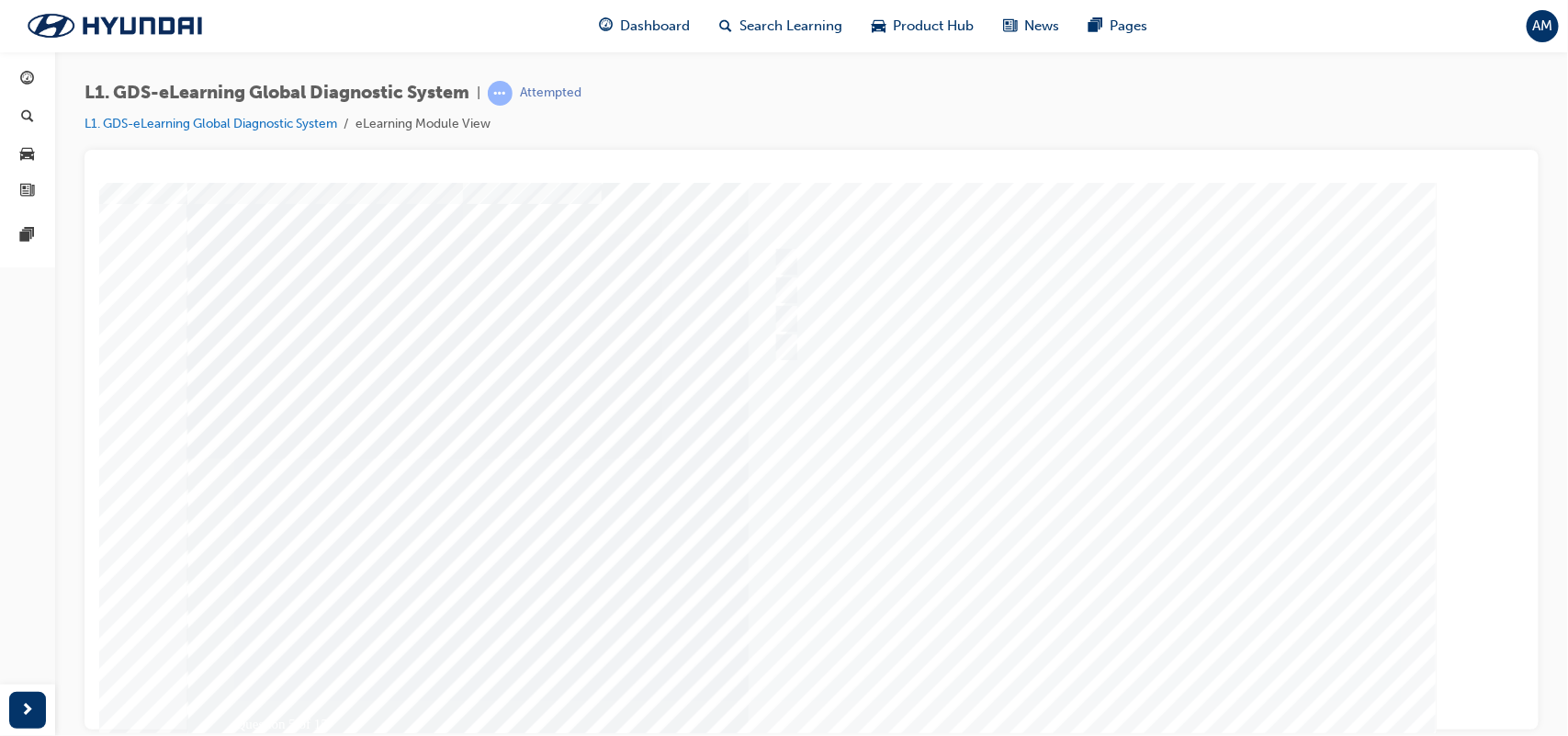 scroll, scrollTop: 139, scrollLeft: 0, axis: vertical 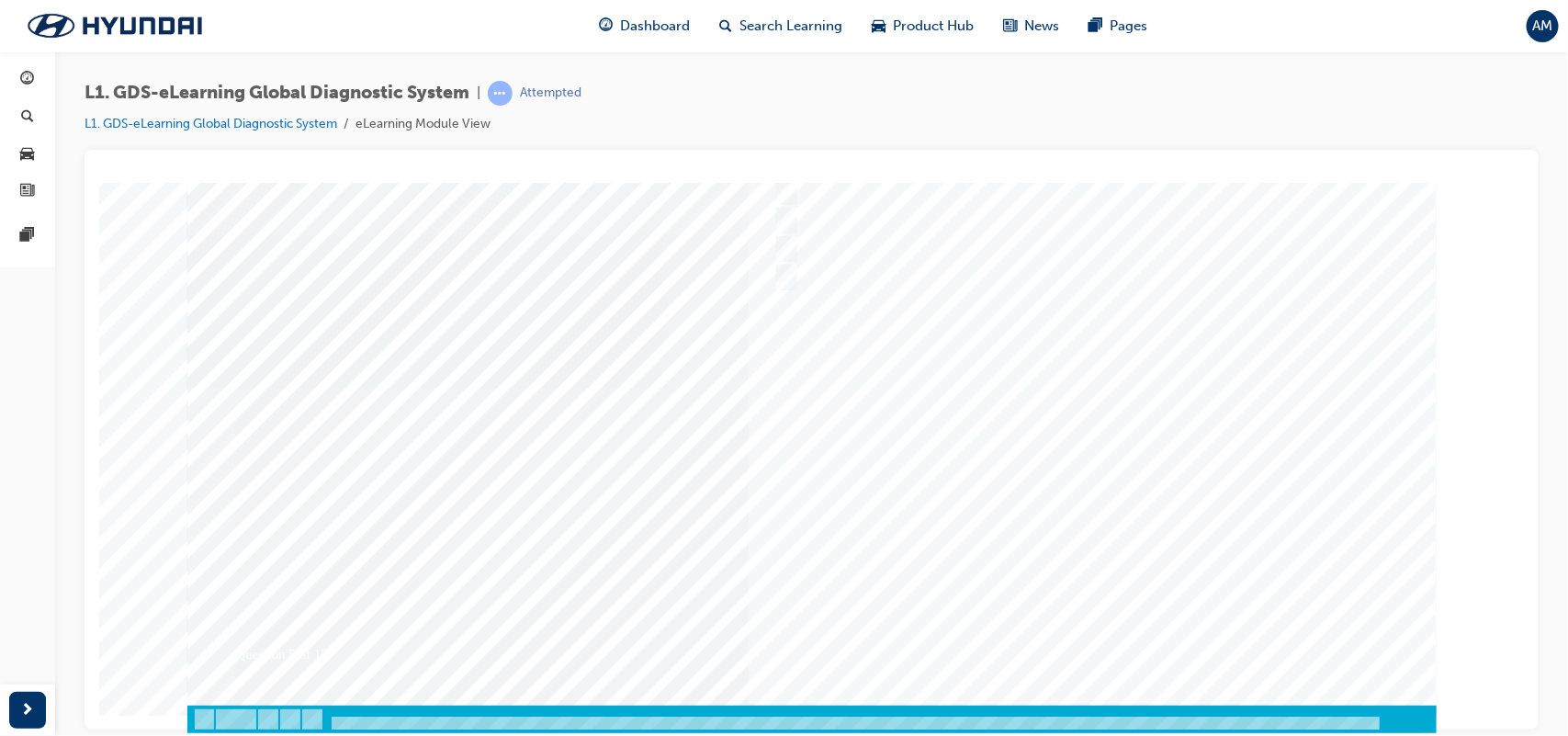 click at bounding box center [251, 3220] 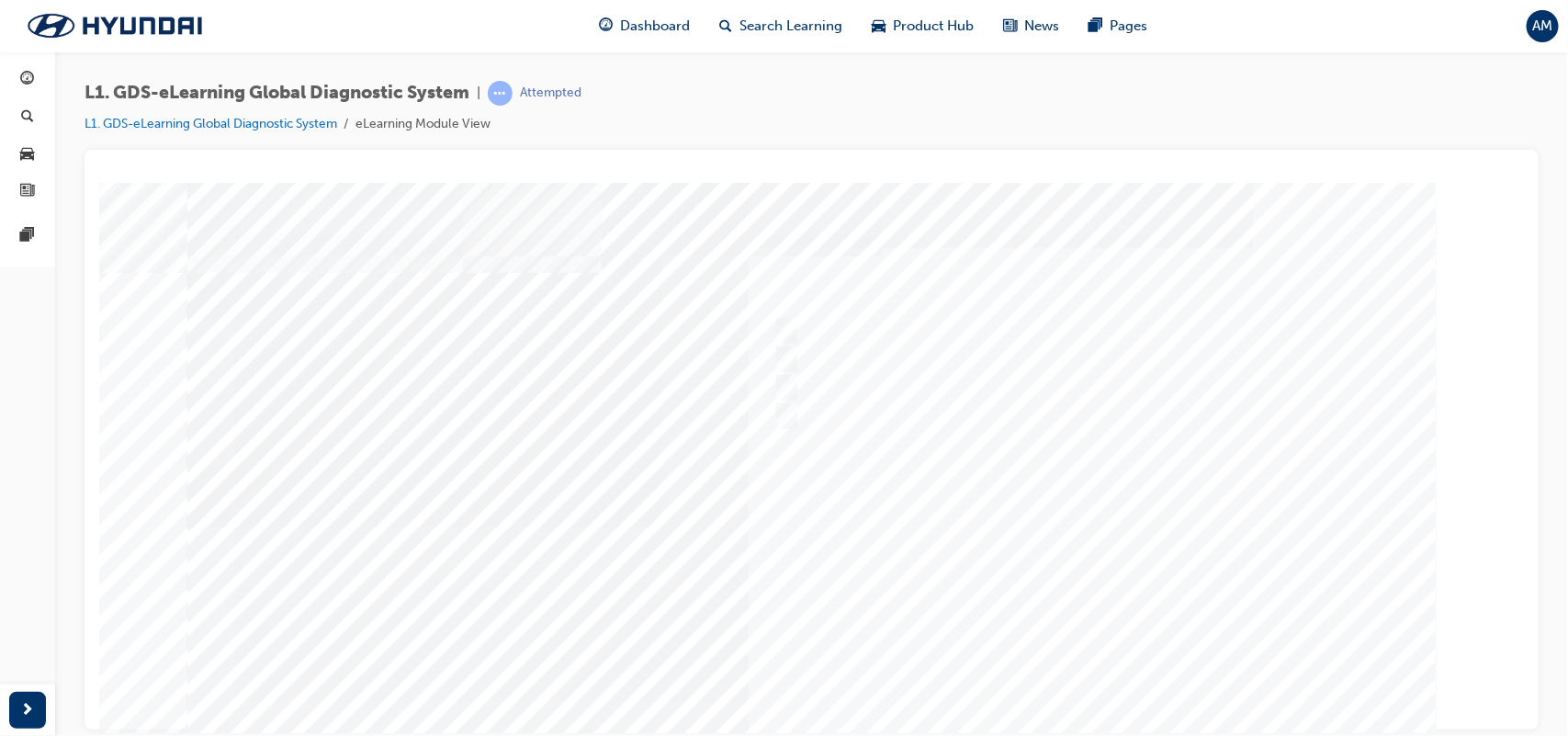 scroll, scrollTop: 139, scrollLeft: 0, axis: vertical 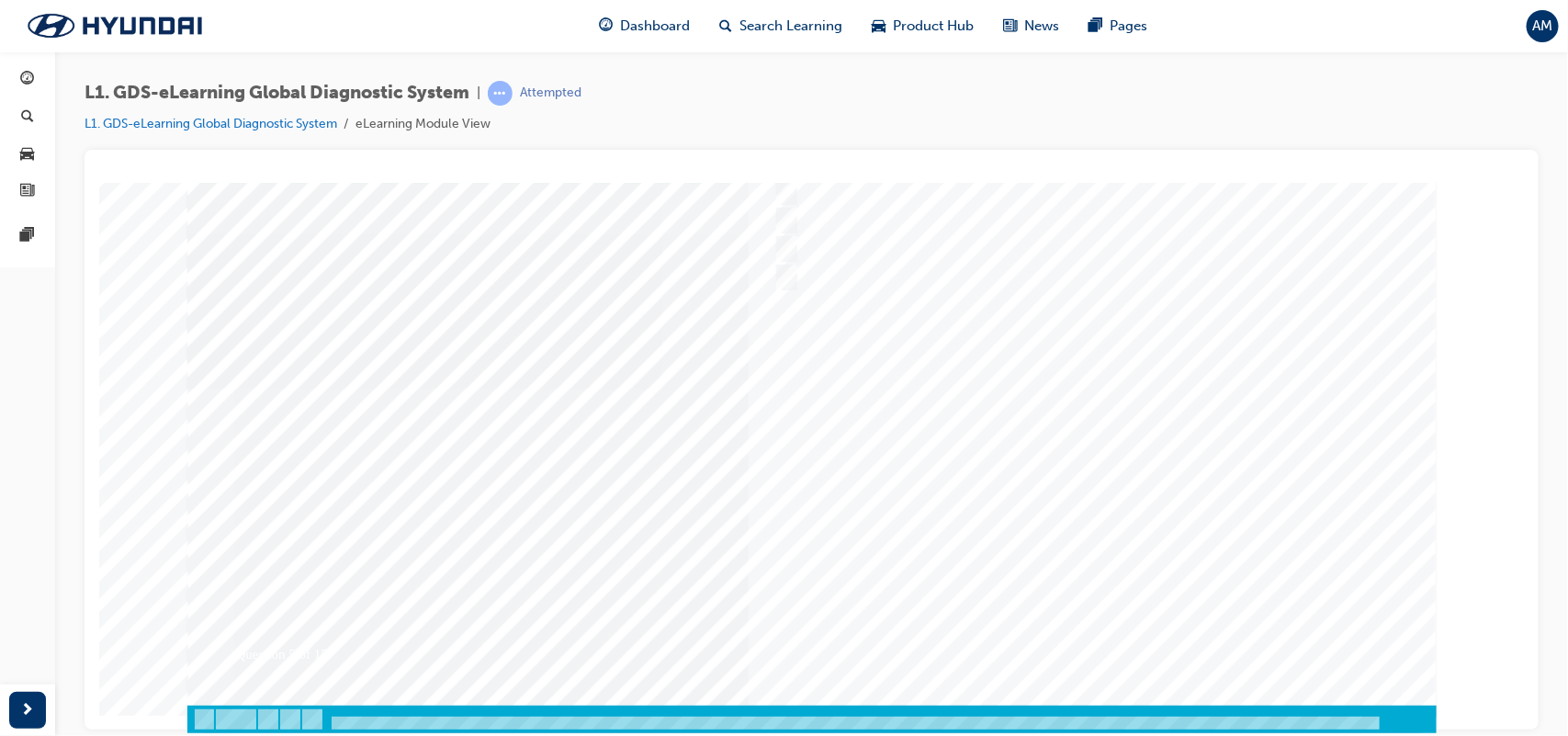 click at bounding box center [811, 388] 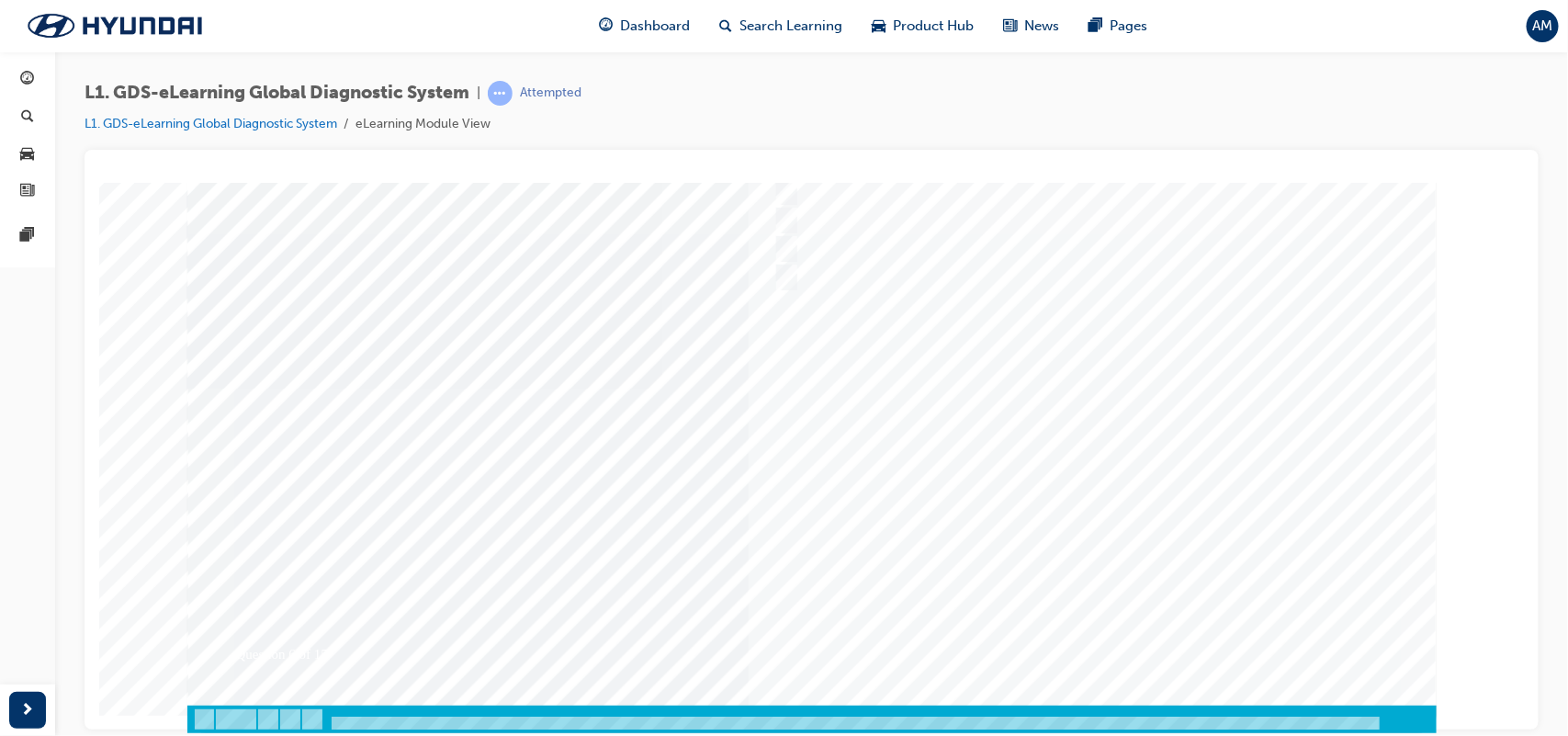 scroll, scrollTop: 0, scrollLeft: 0, axis: both 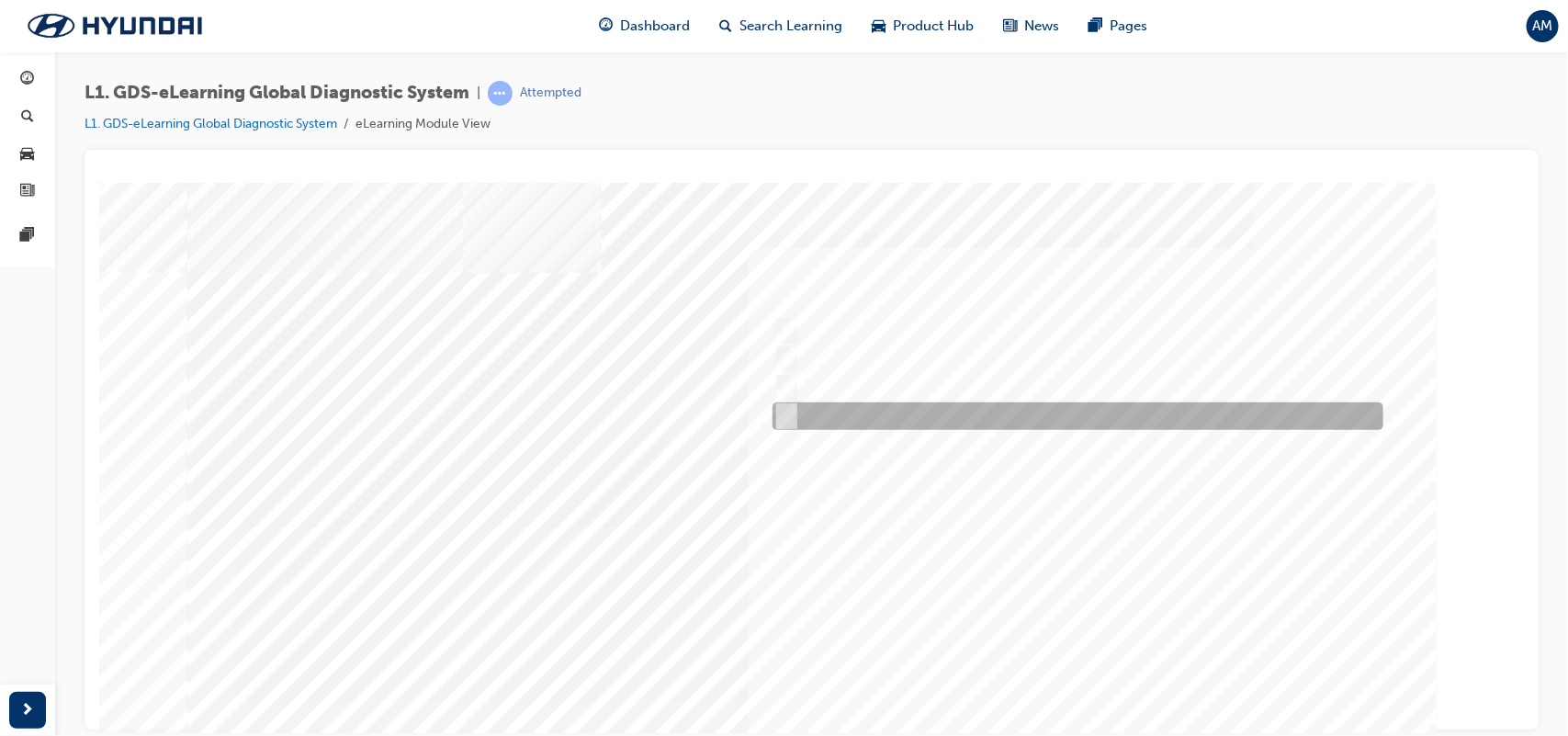 click at bounding box center (1072, 416) 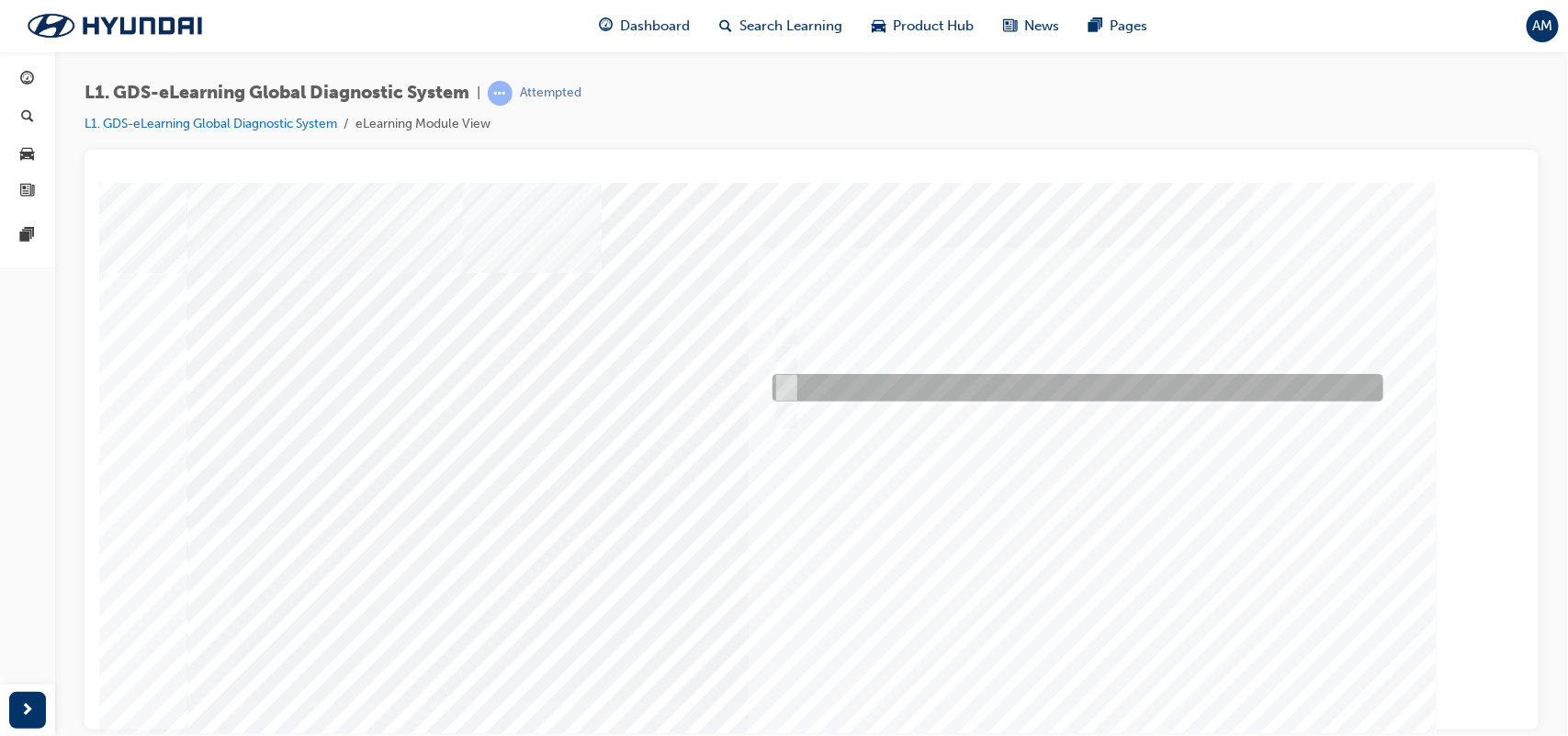 click at bounding box center (1072, 388) 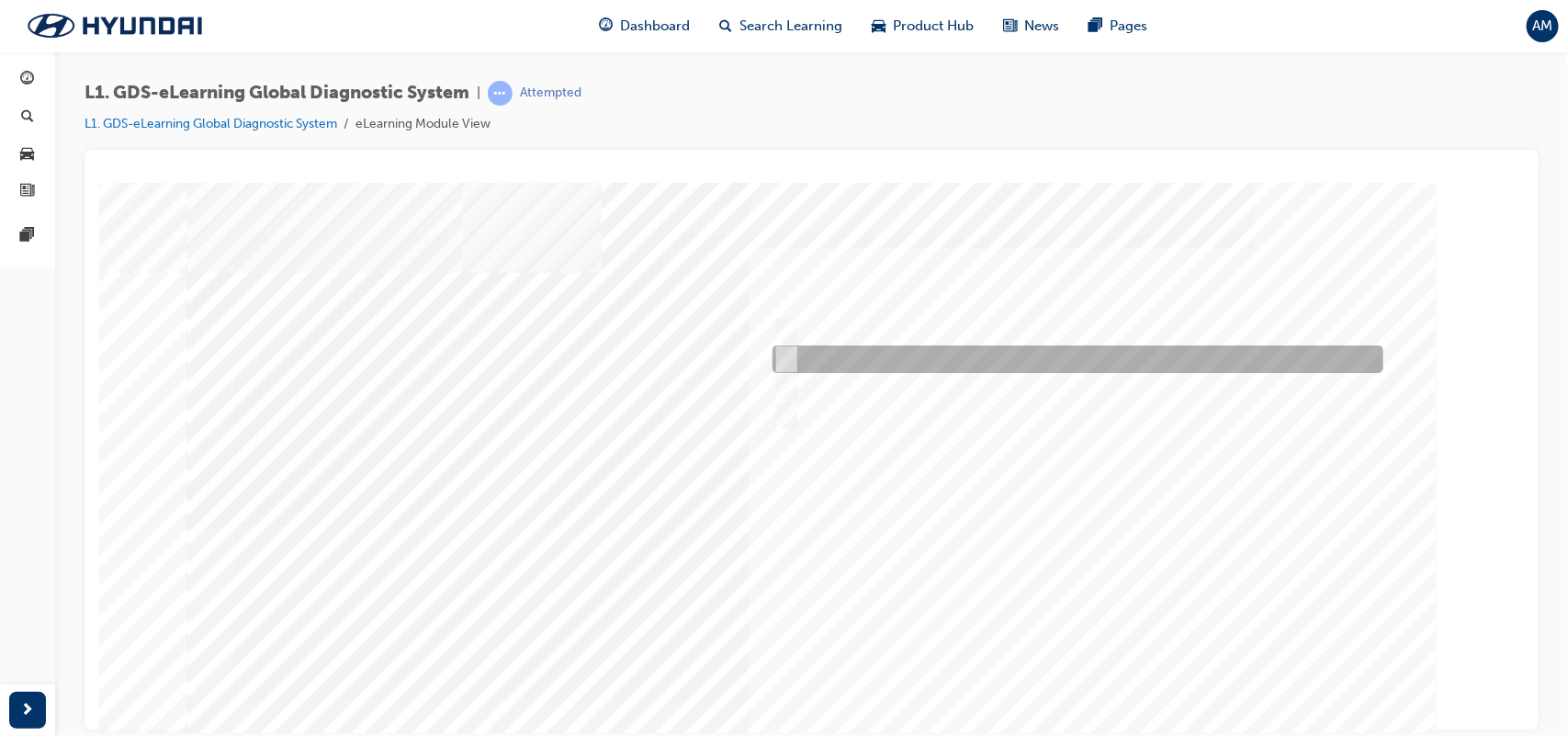 click at bounding box center (1072, 359) 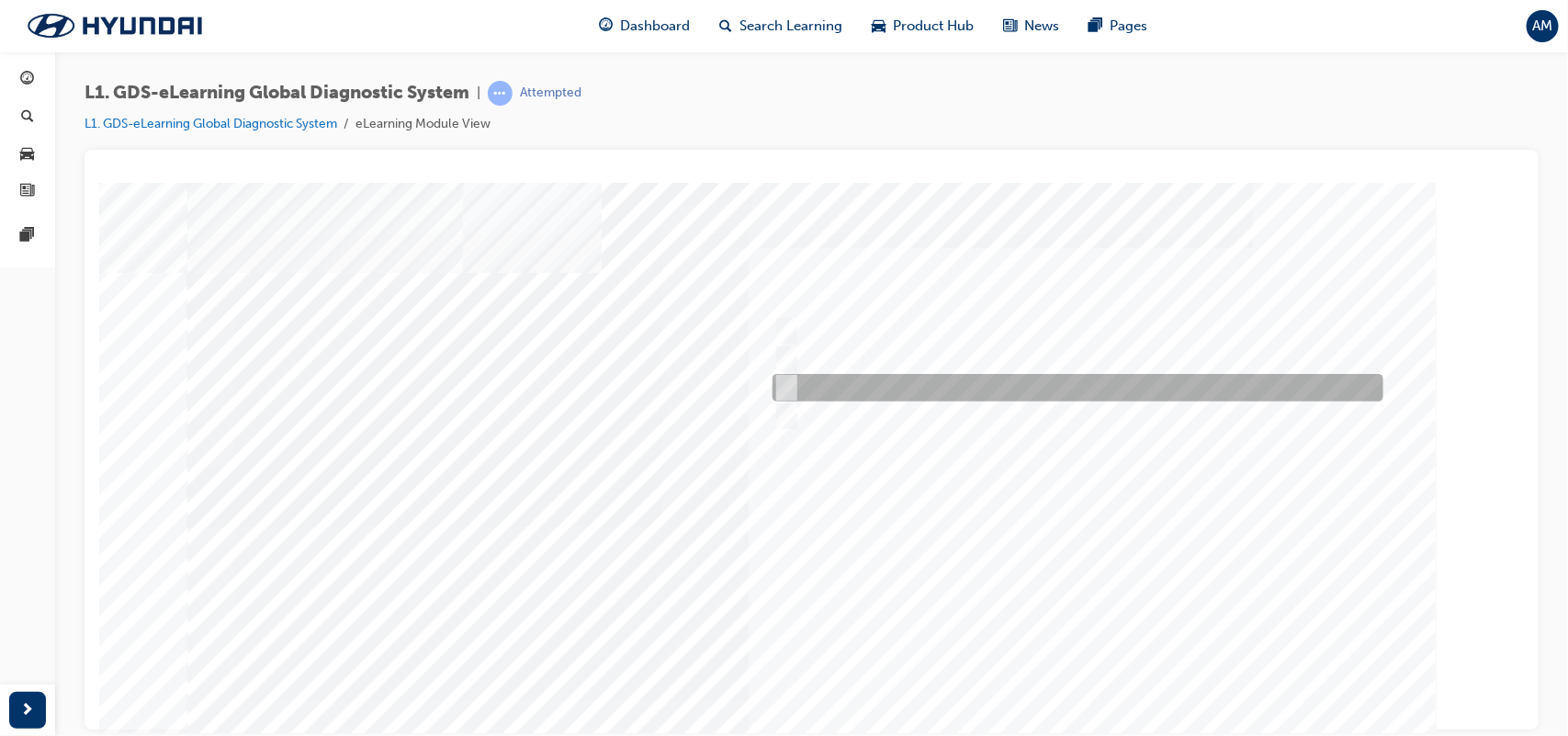 click at bounding box center (1072, 388) 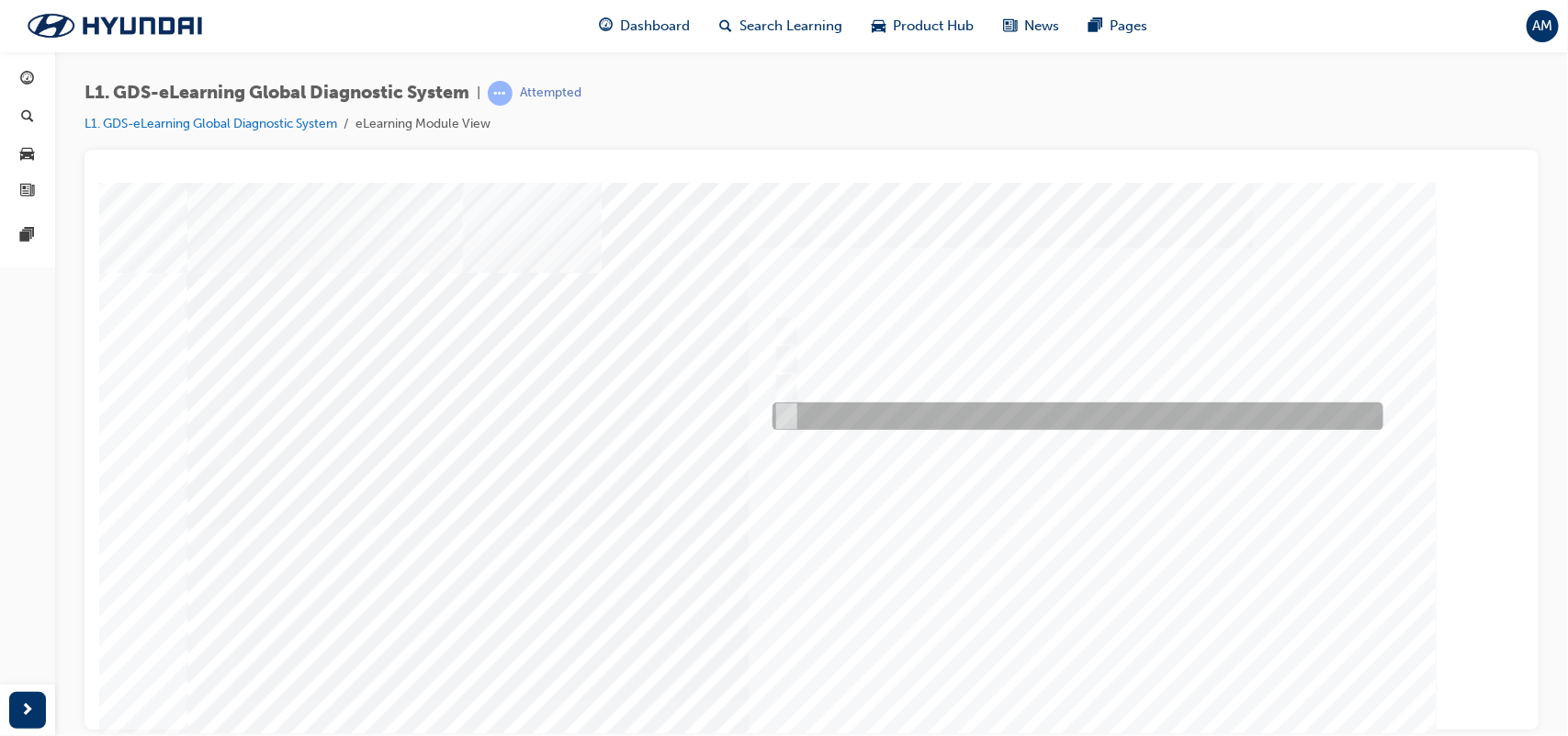 click at bounding box center (1072, 416) 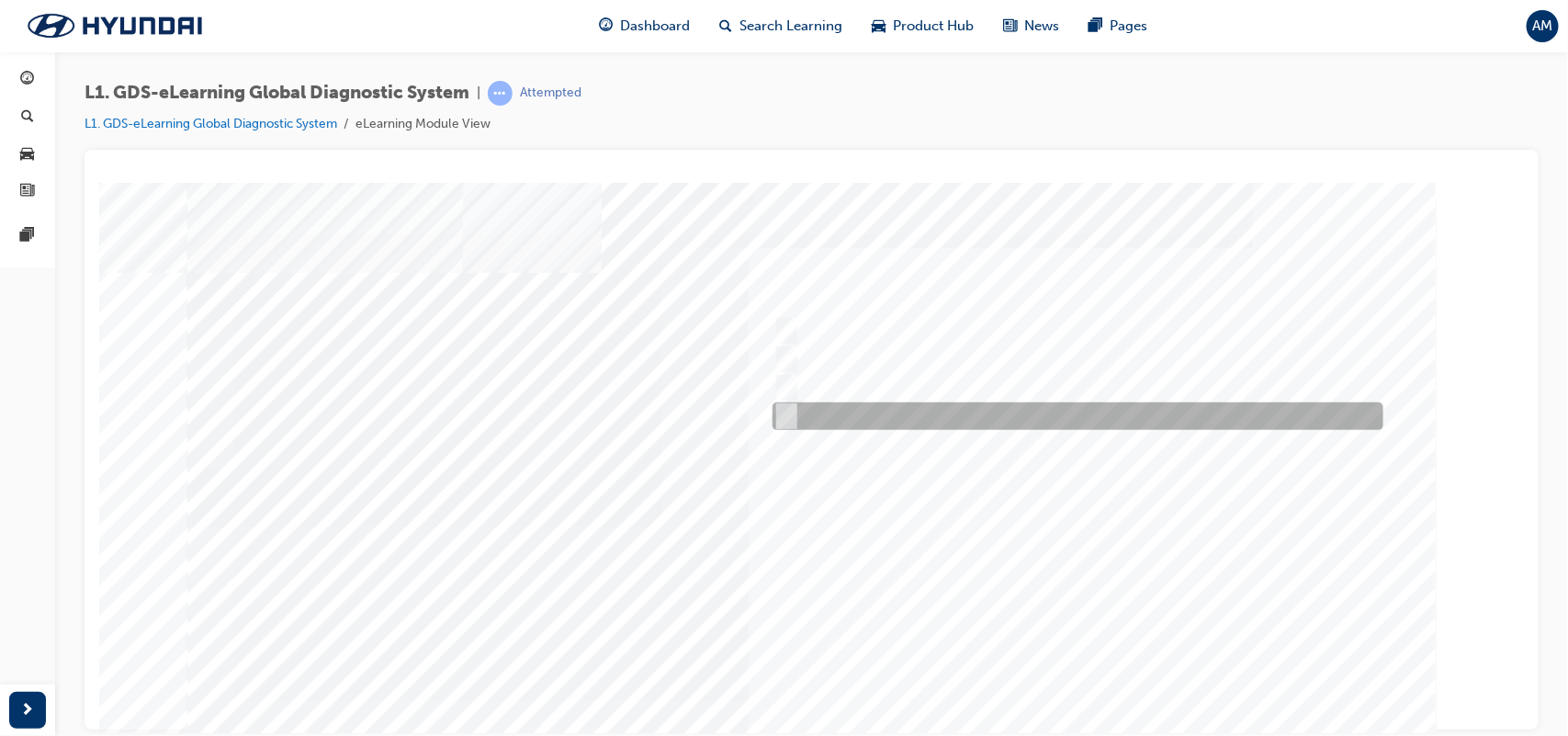 click at bounding box center (1072, 416) 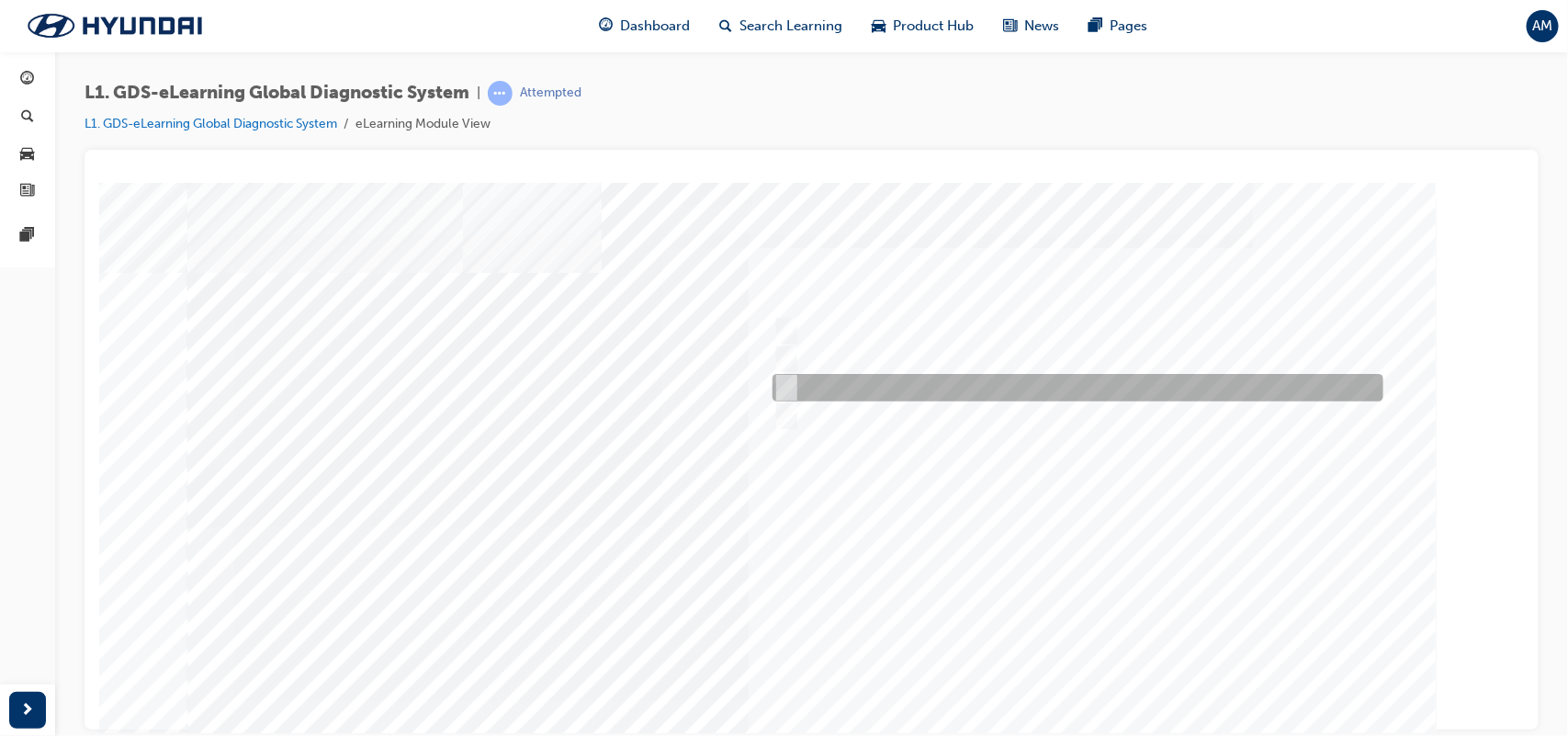 click at bounding box center (1072, 388) 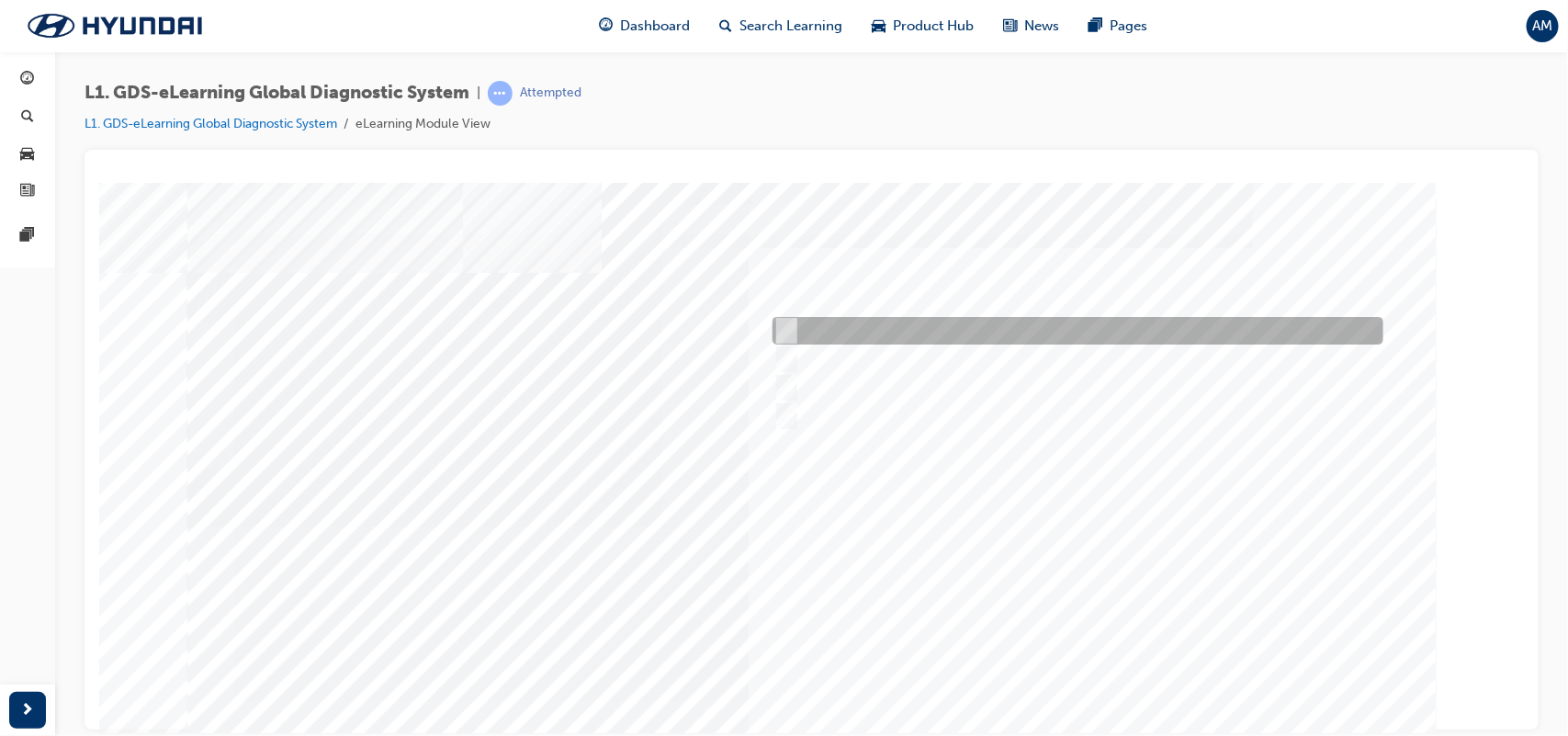 click at bounding box center [1072, 331] 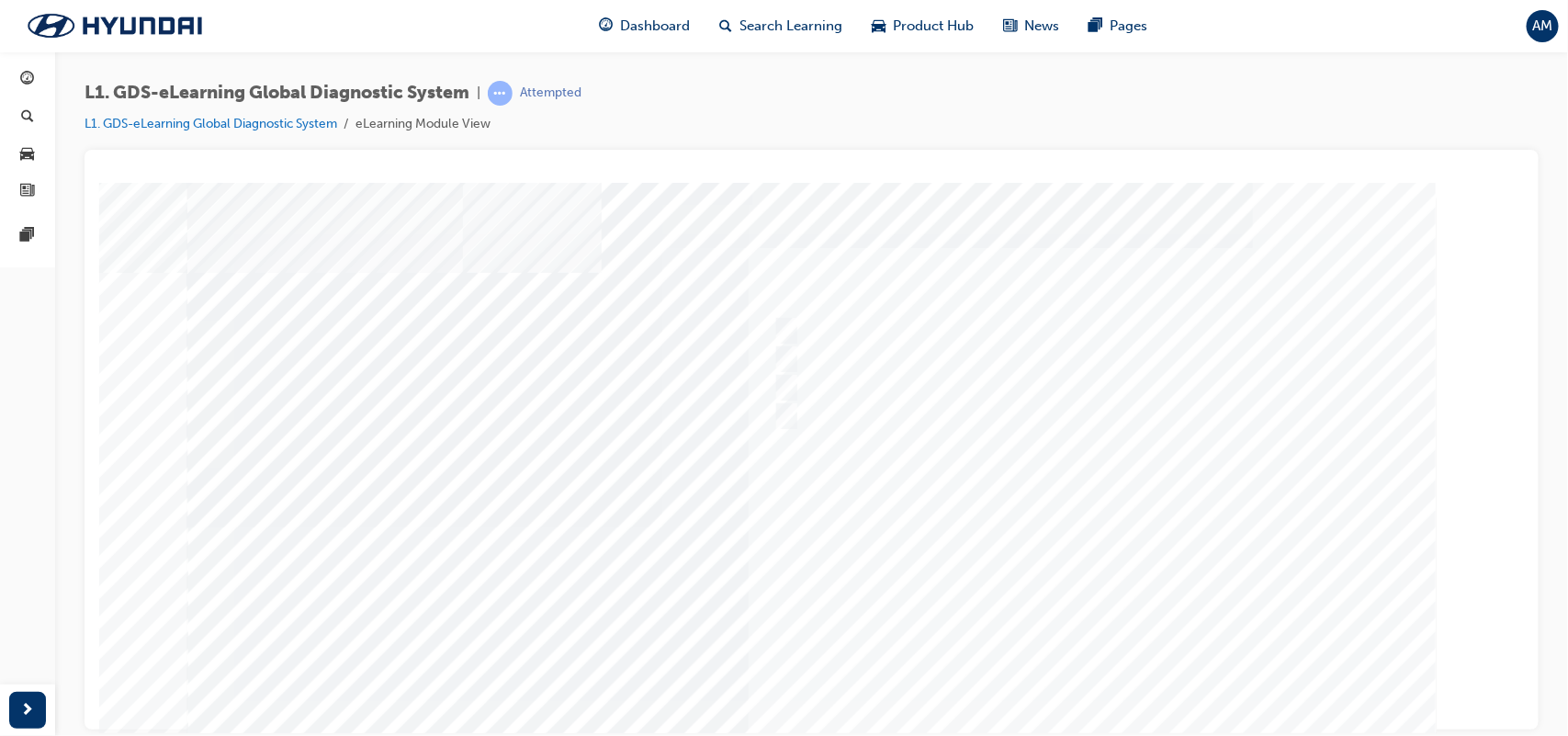 scroll, scrollTop: 139, scrollLeft: 0, axis: vertical 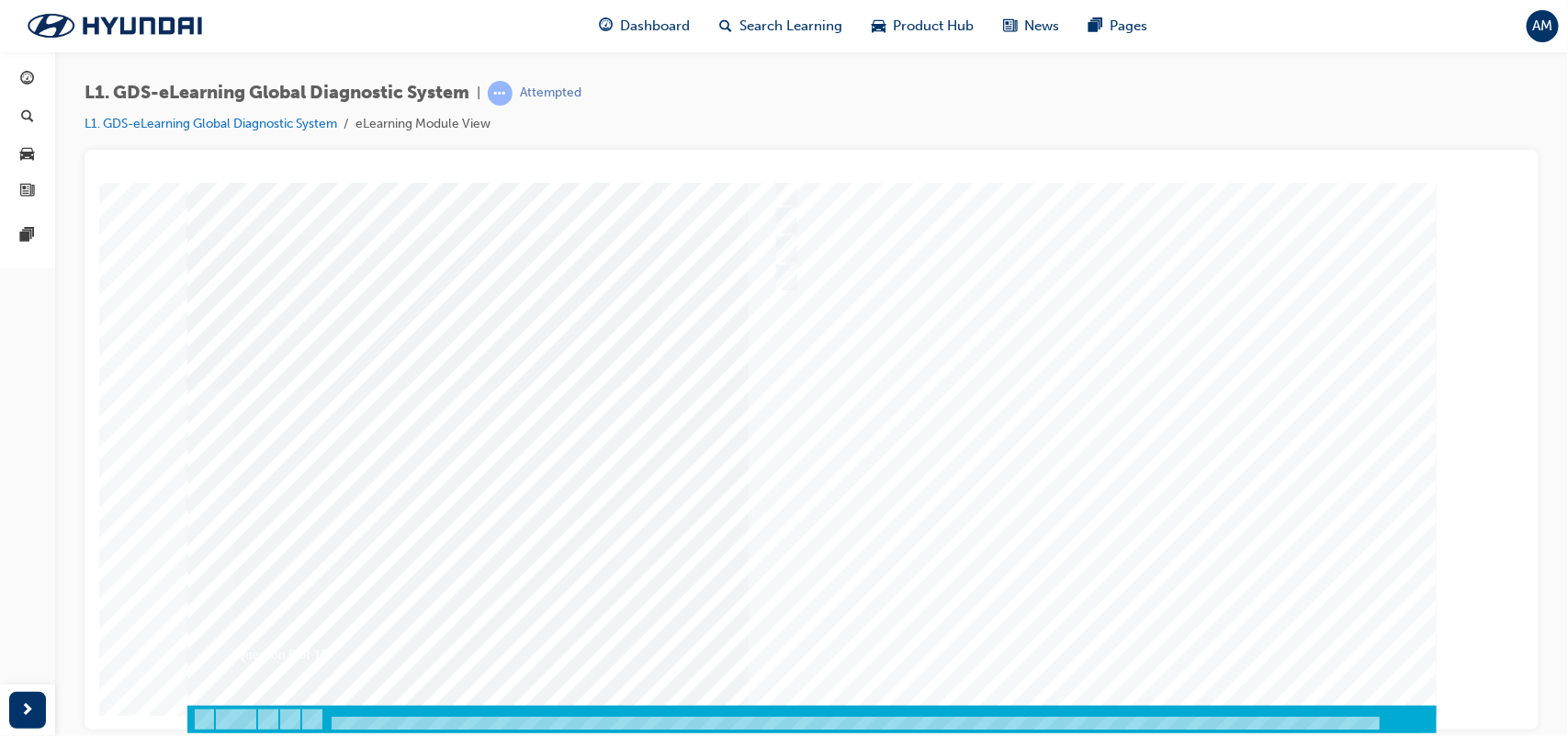 click at bounding box center [251, 3220] 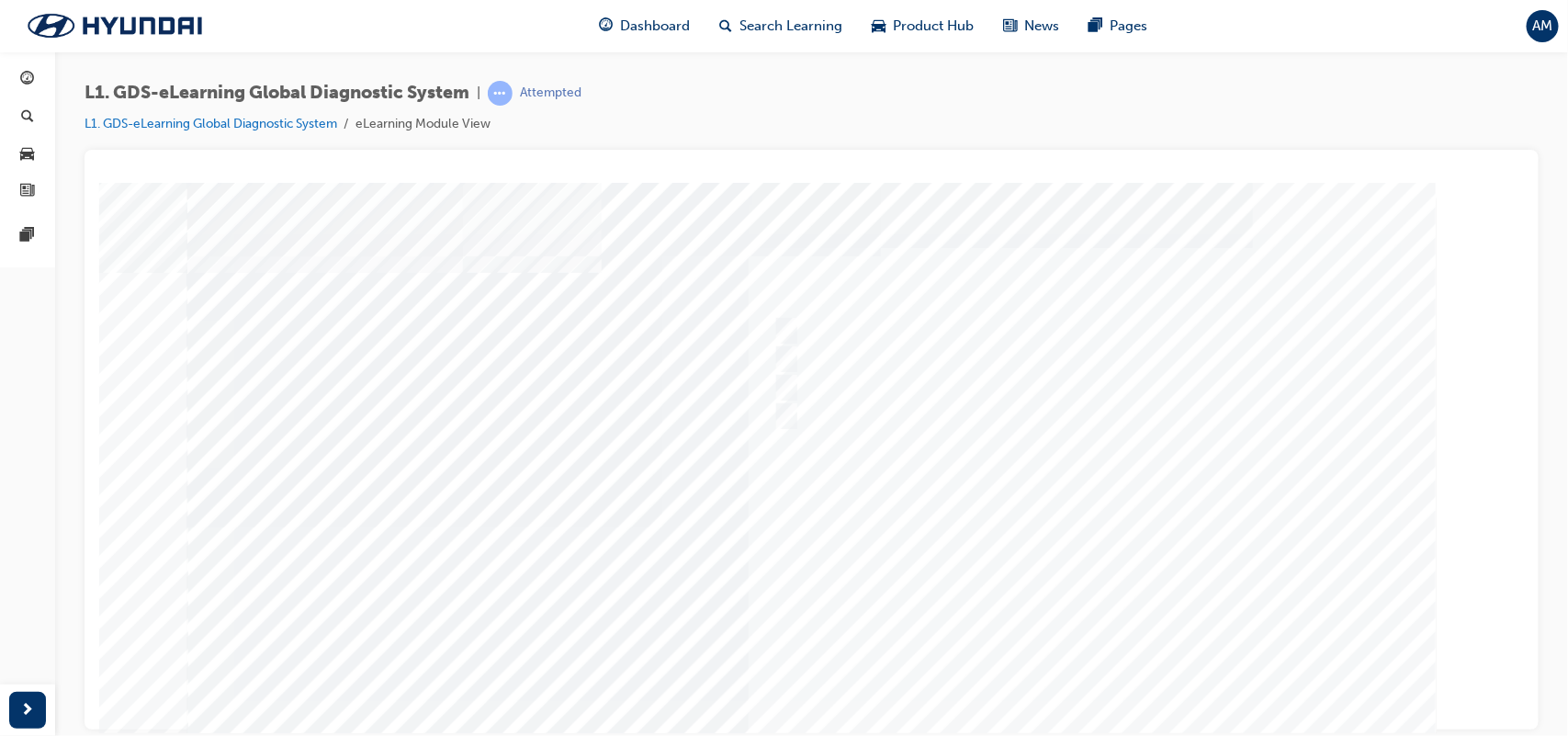 scroll, scrollTop: 139, scrollLeft: 0, axis: vertical 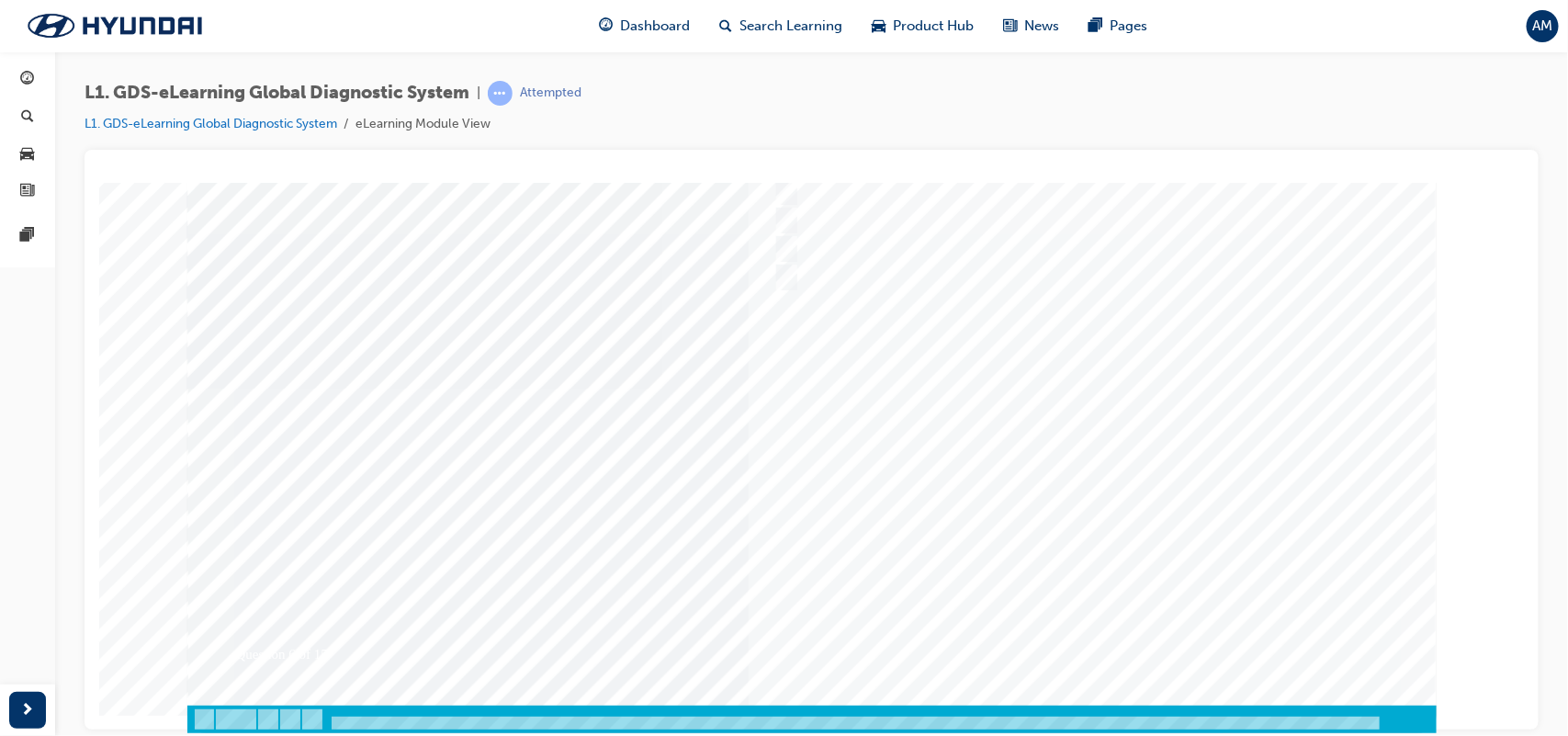 click at bounding box center (811, 388) 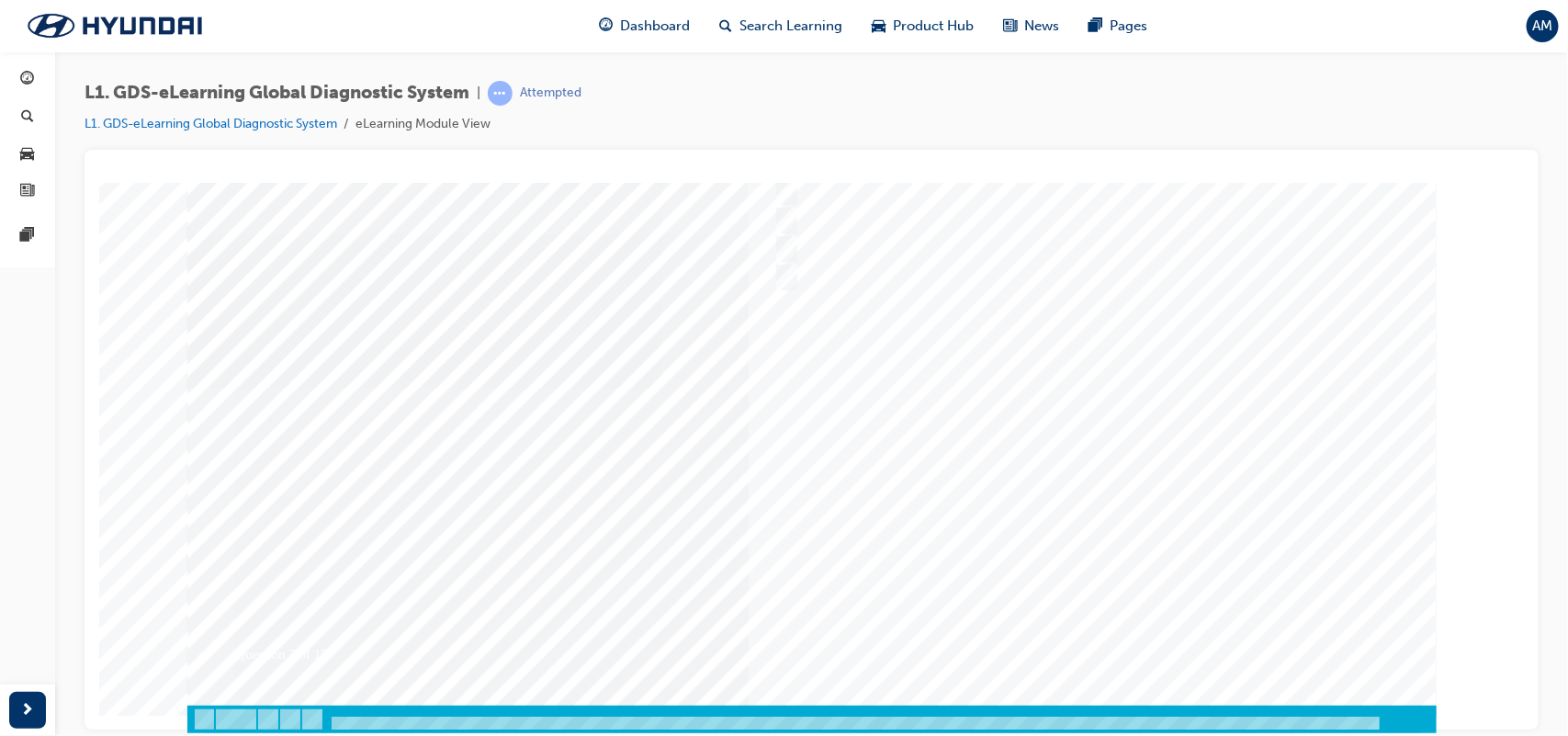 scroll, scrollTop: 0, scrollLeft: 0, axis: both 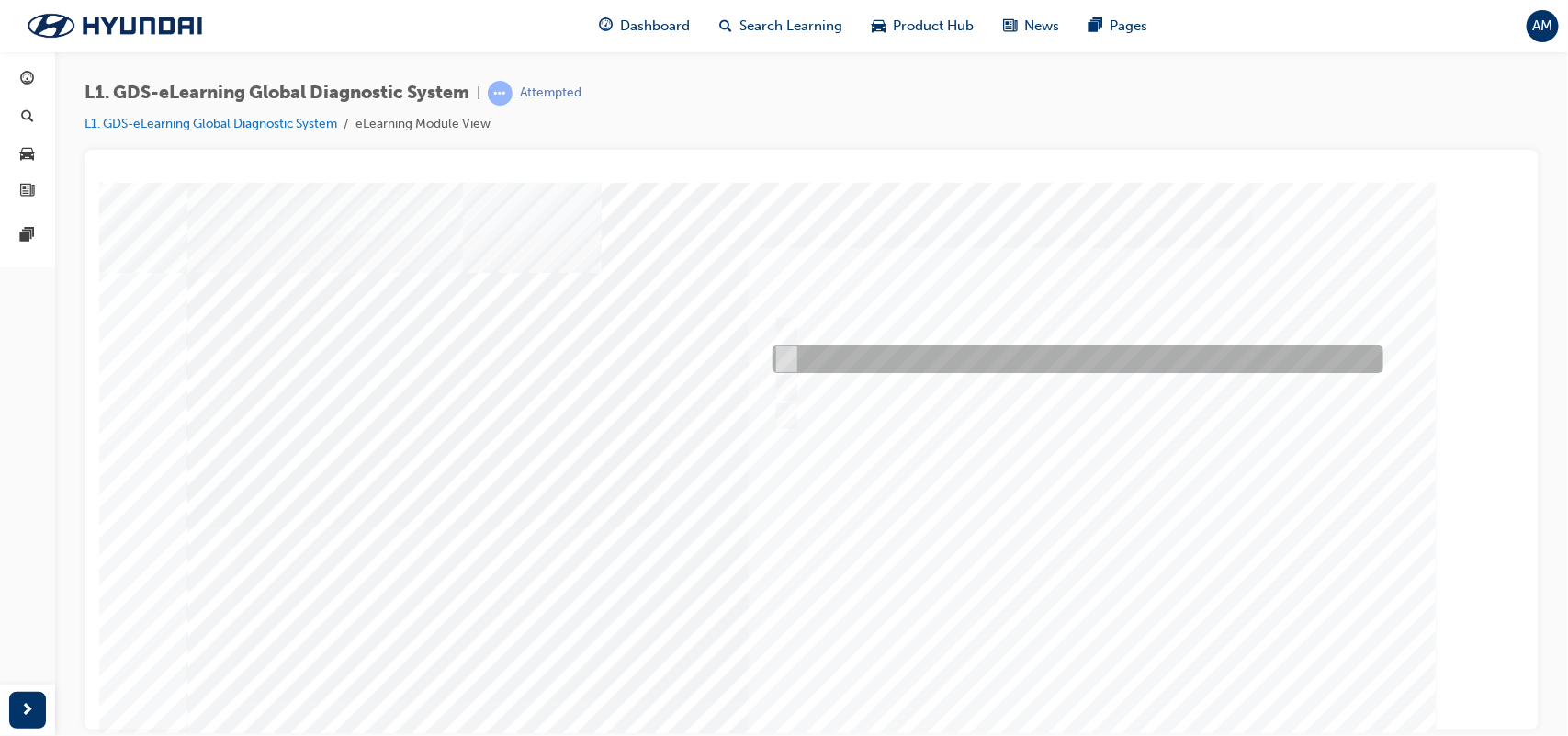 click at bounding box center (1072, 359) 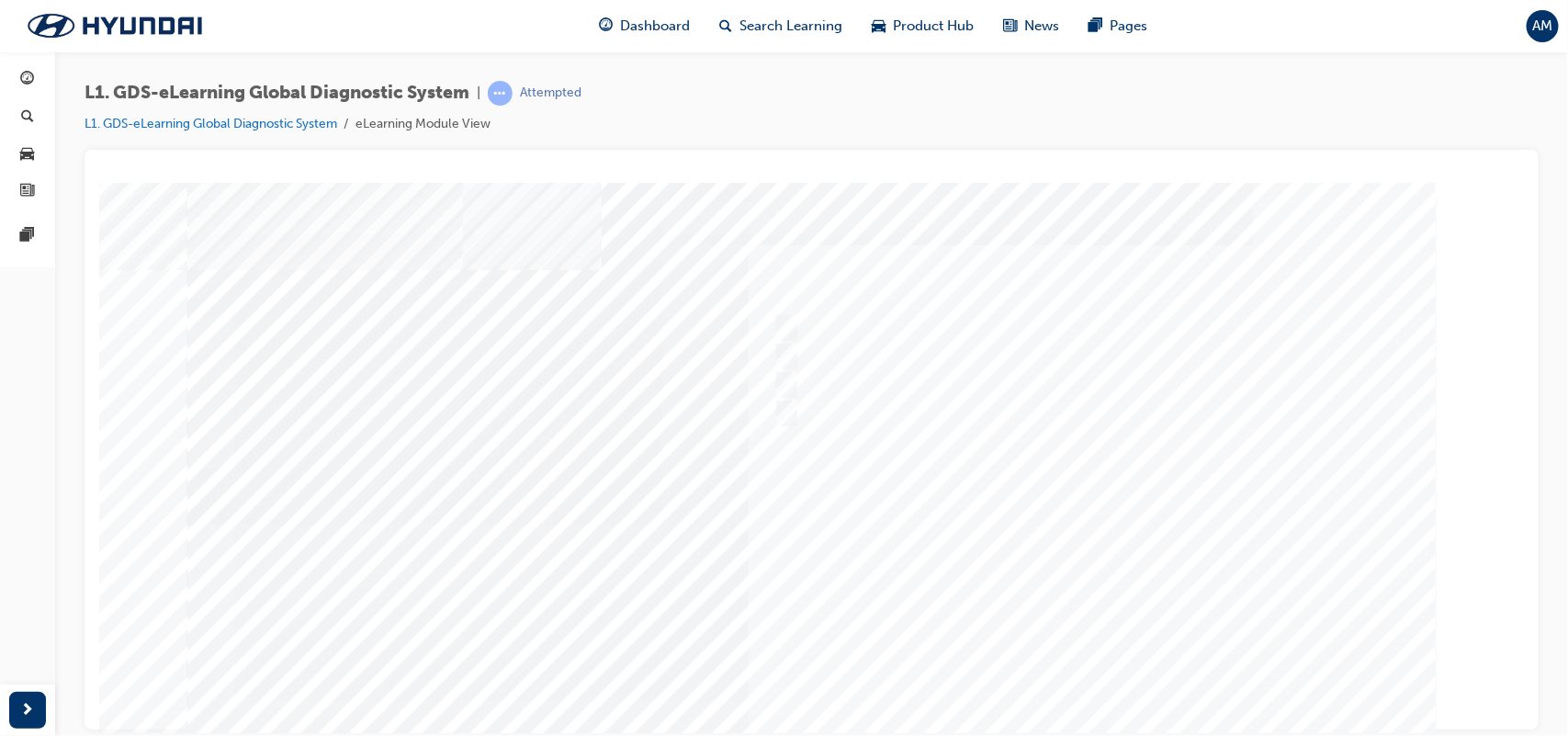 scroll, scrollTop: 139, scrollLeft: 0, axis: vertical 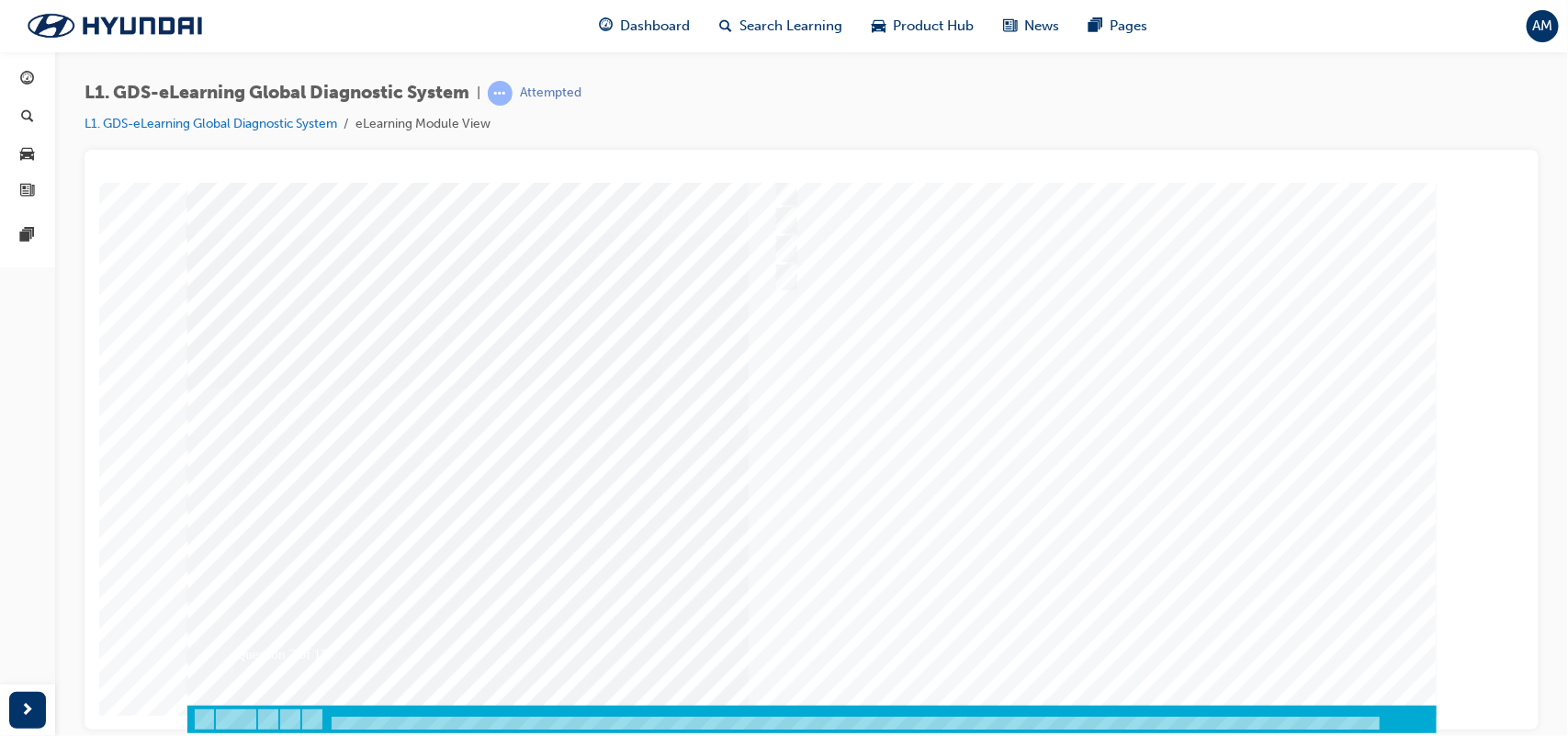 drag, startPoint x: 1024, startPoint y: 412, endPoint x: 1111, endPoint y: 628, distance: 232.8626 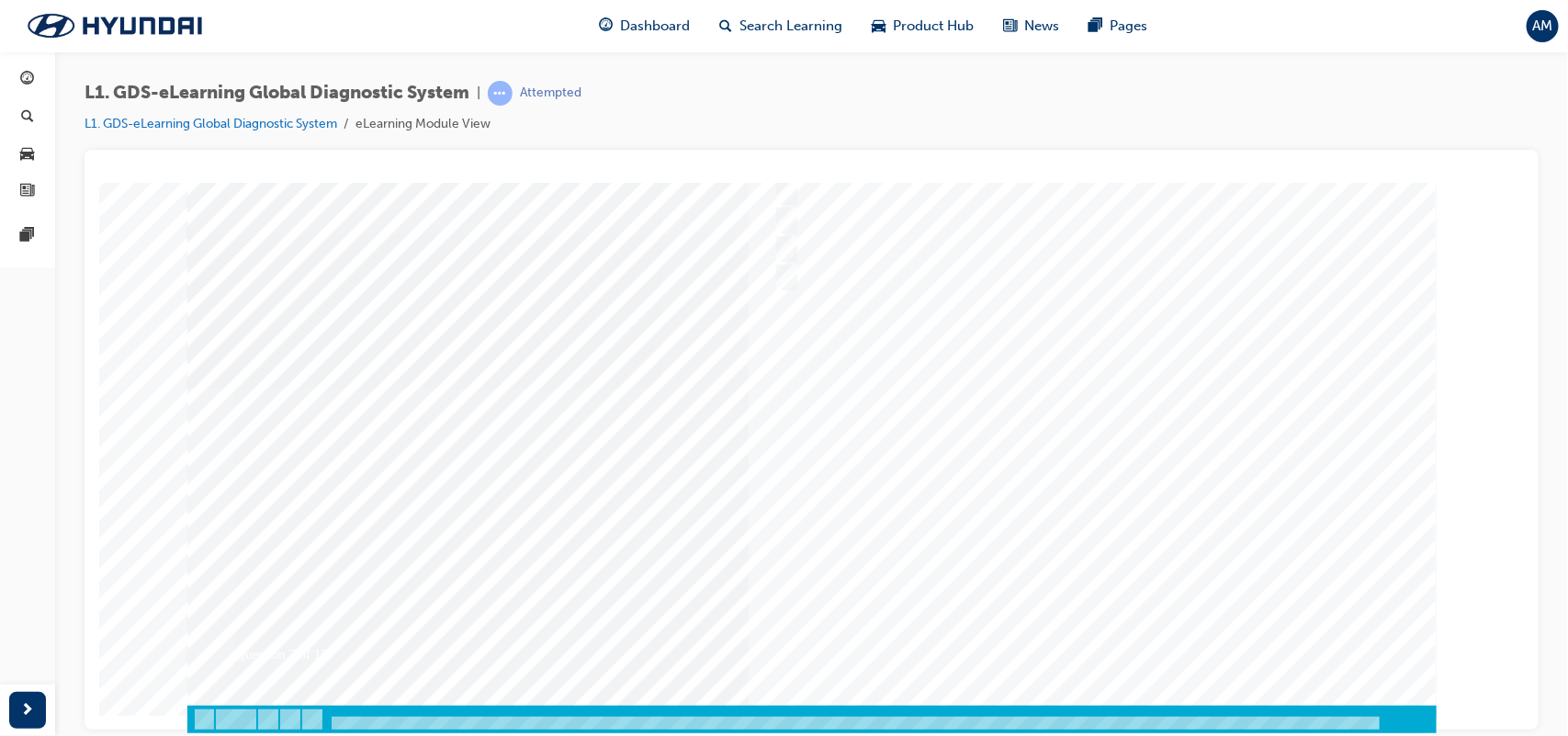 scroll, scrollTop: 0, scrollLeft: 0, axis: both 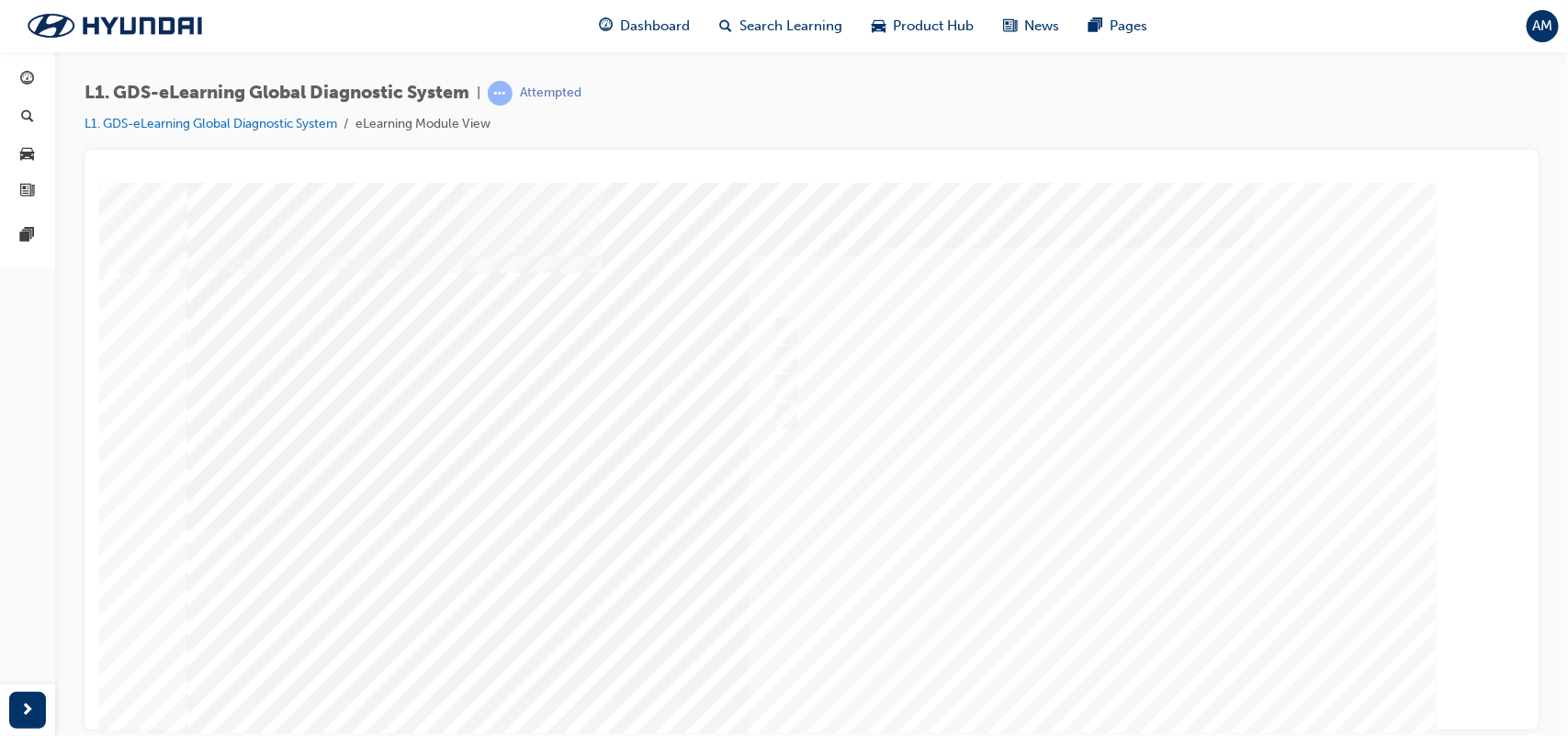 click at bounding box center (811, 527) 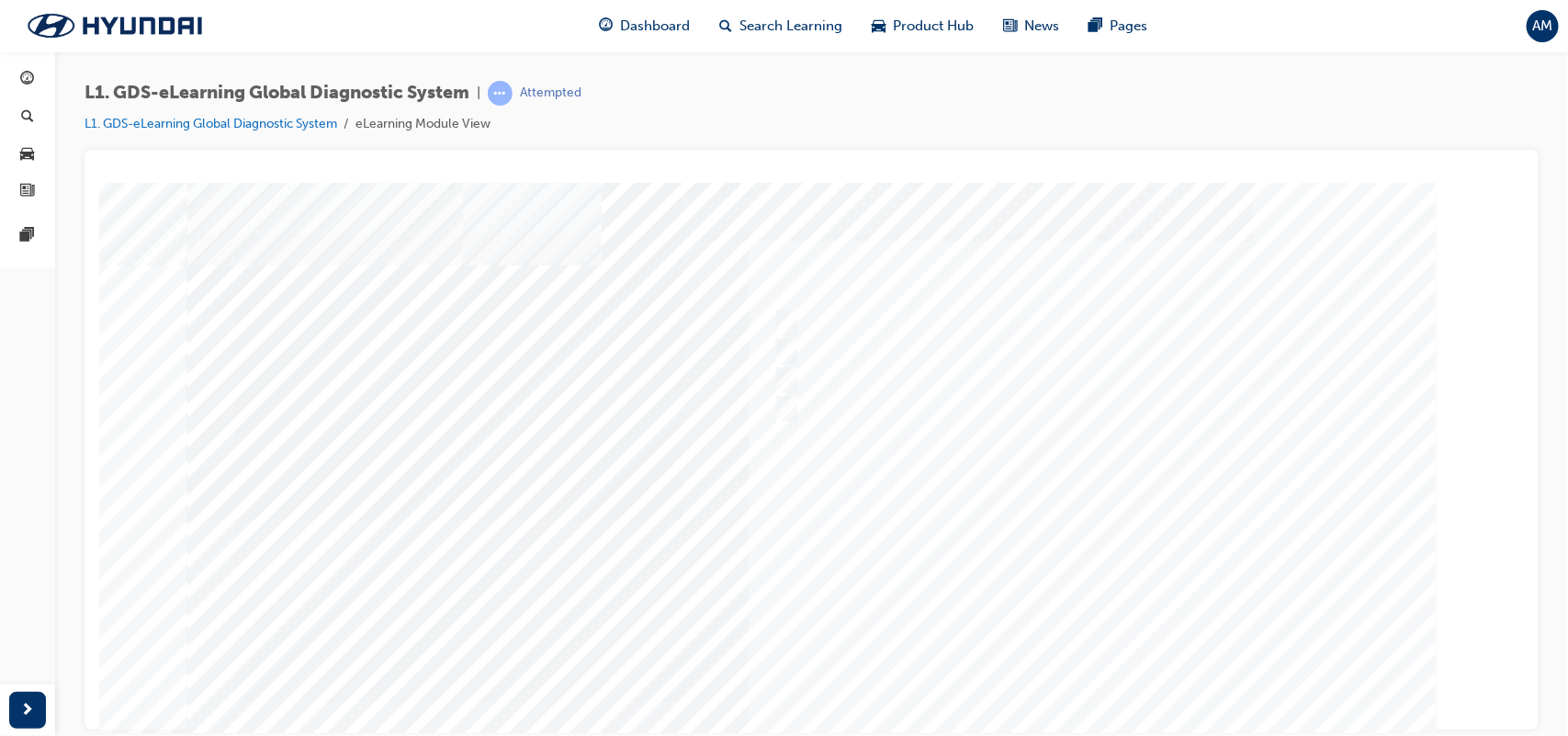 scroll, scrollTop: 3, scrollLeft: 0, axis: vertical 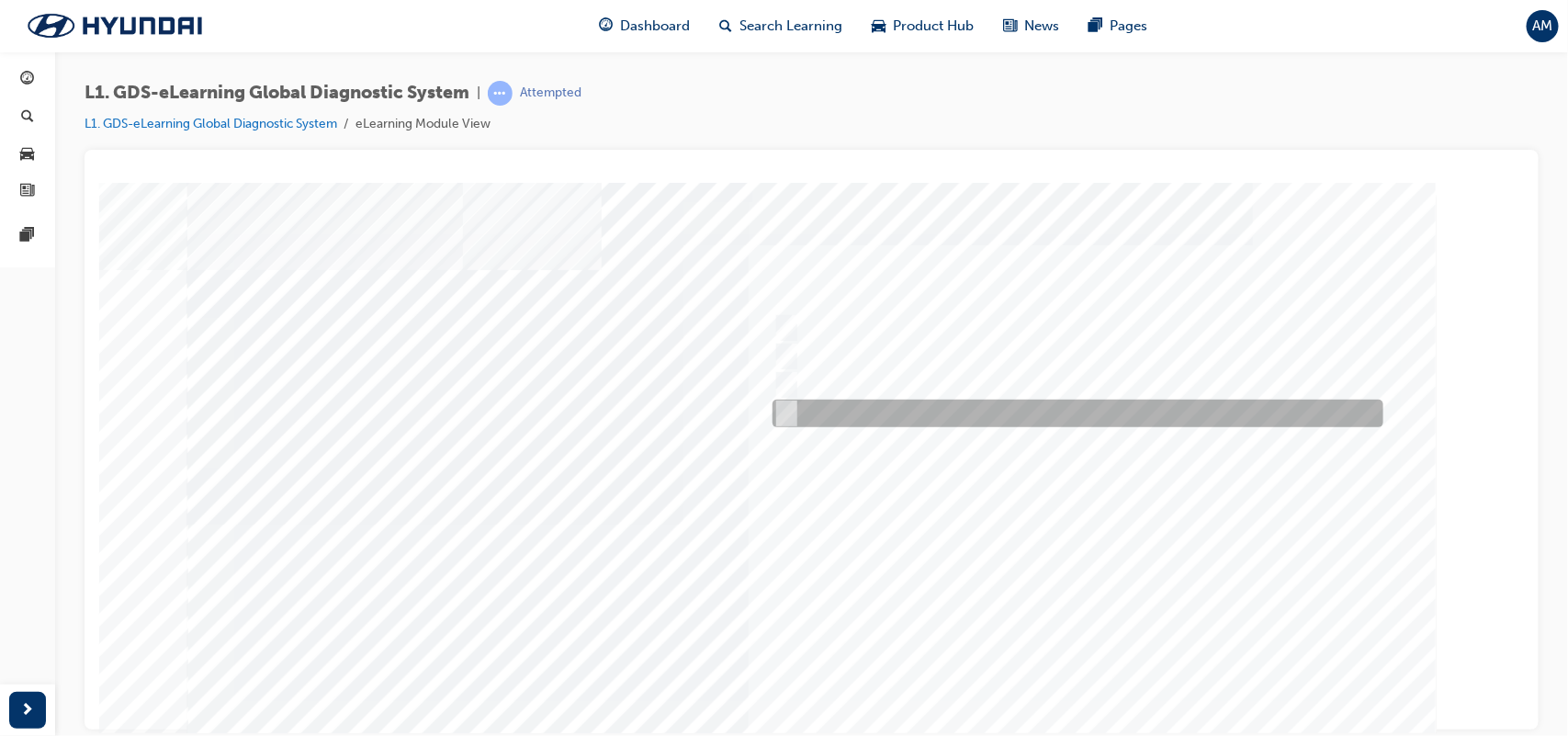 click at bounding box center [1072, 413] 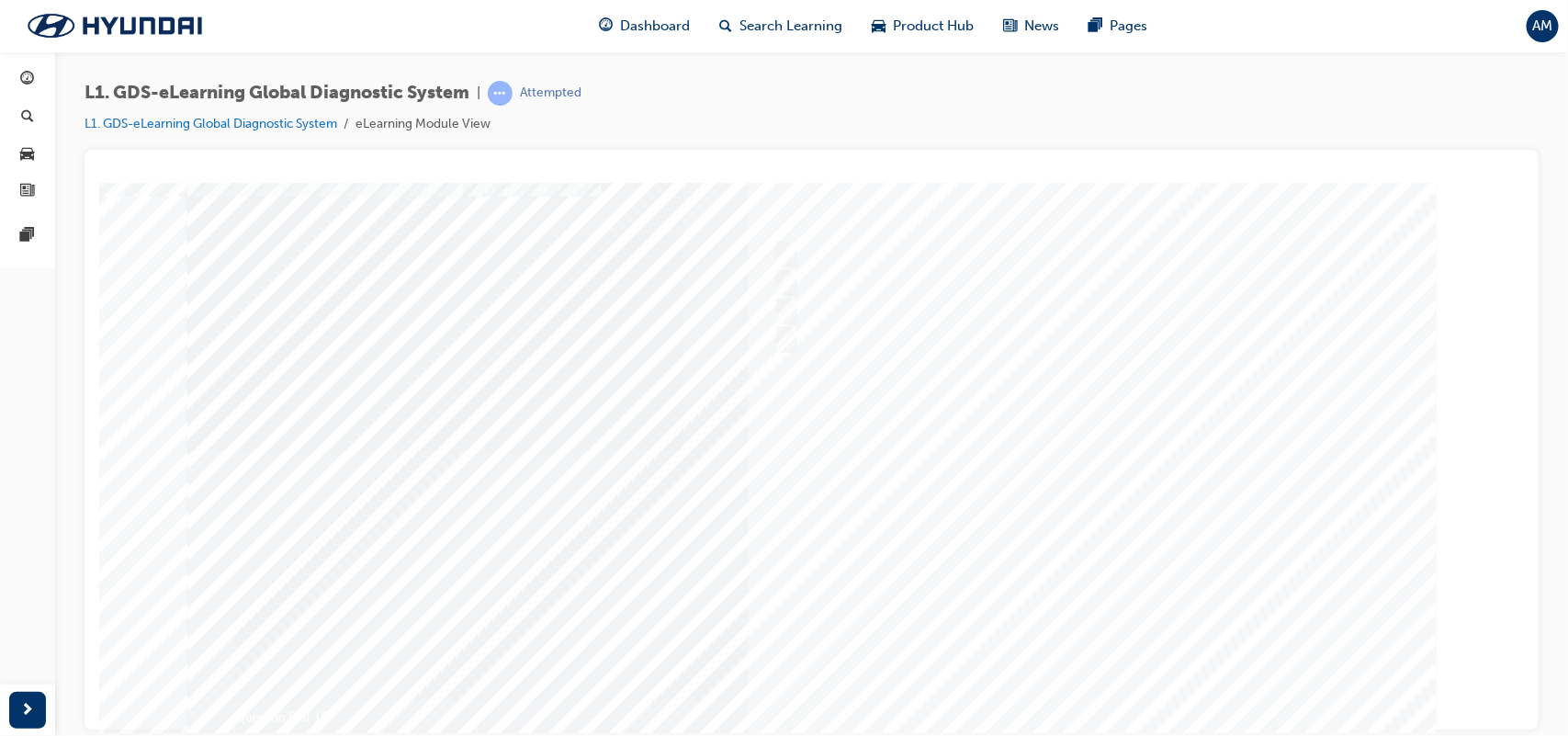 scroll, scrollTop: 139, scrollLeft: 0, axis: vertical 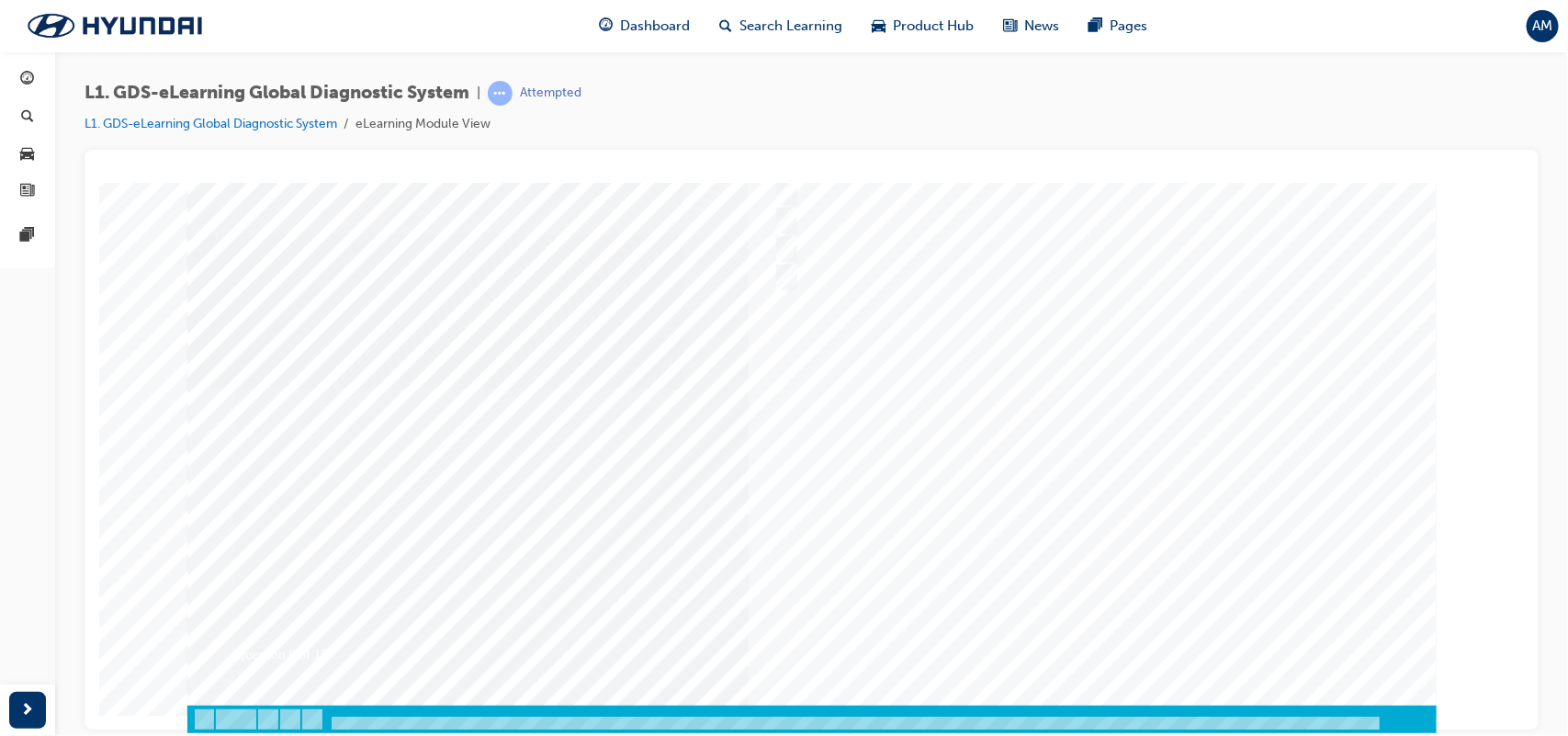 click at bounding box center [251, 3220] 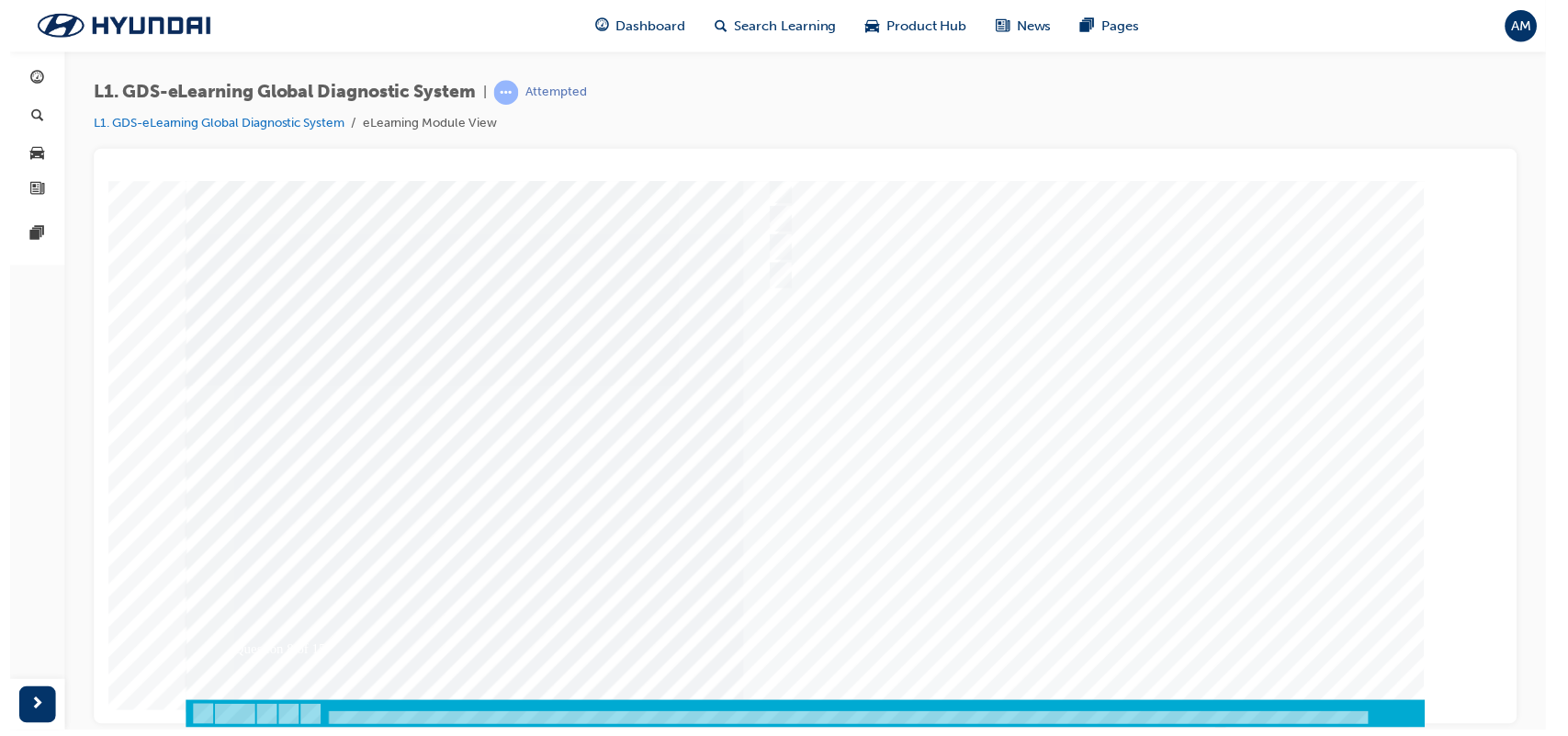 scroll, scrollTop: 0, scrollLeft: 0, axis: both 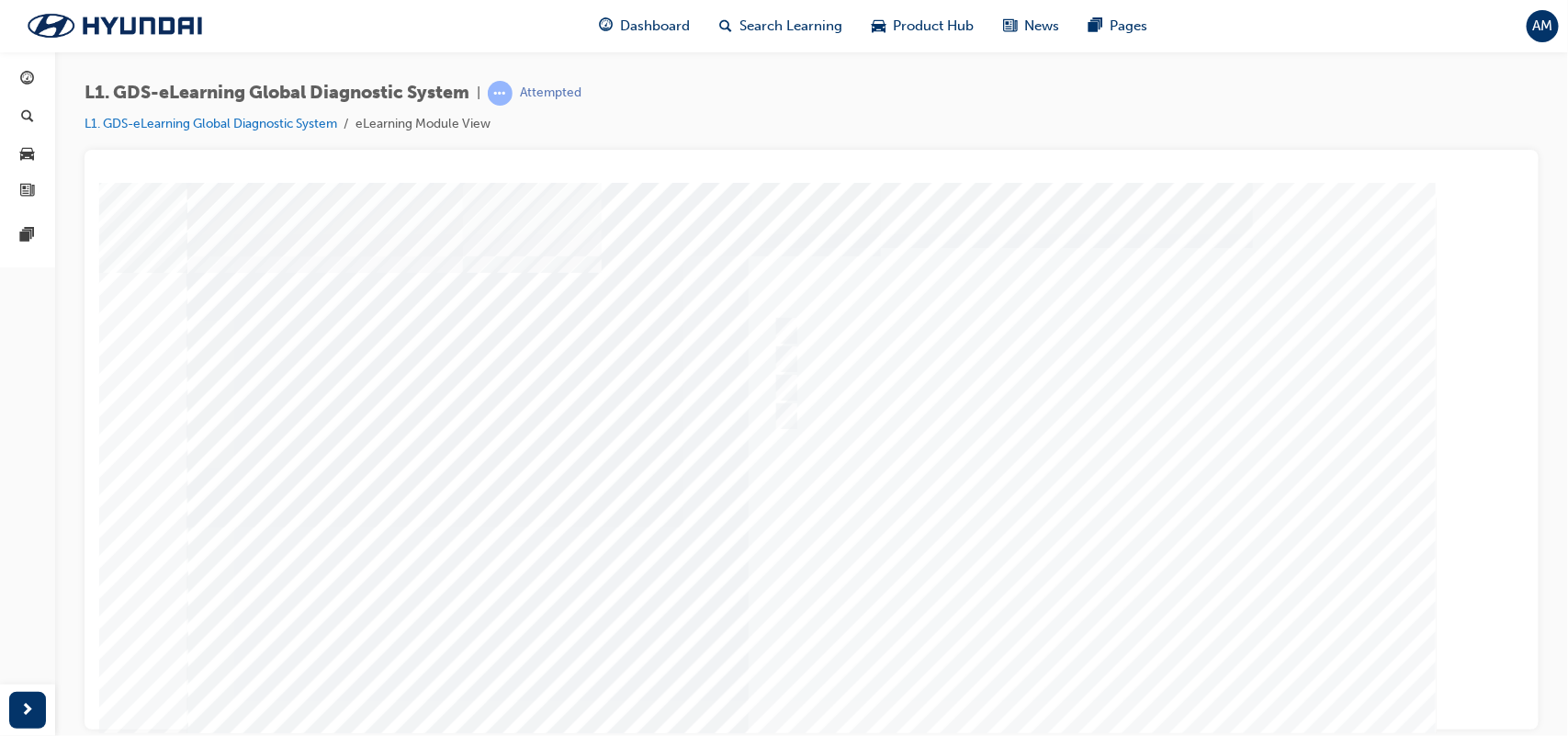 click at bounding box center (811, 527) 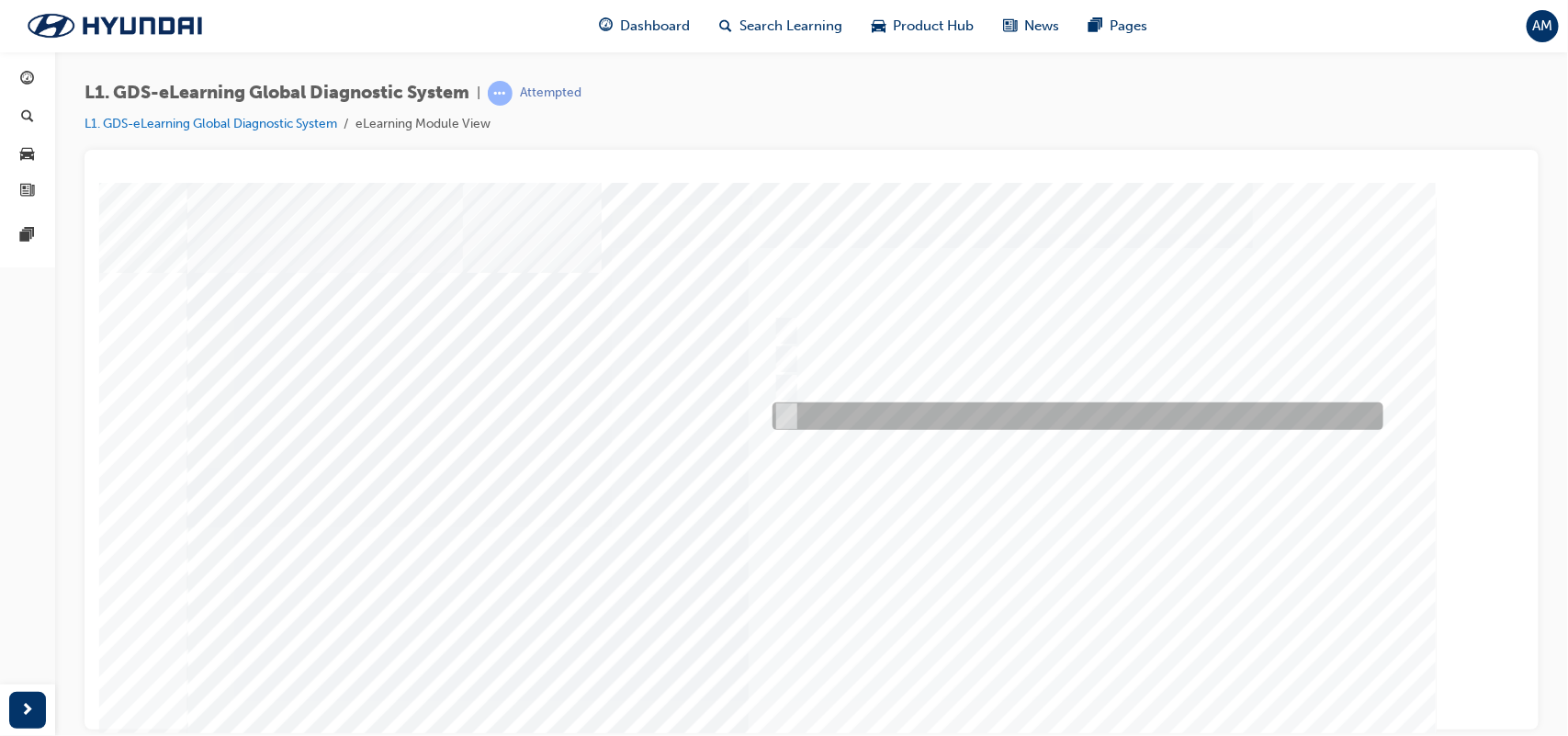 click at bounding box center [1072, 416] 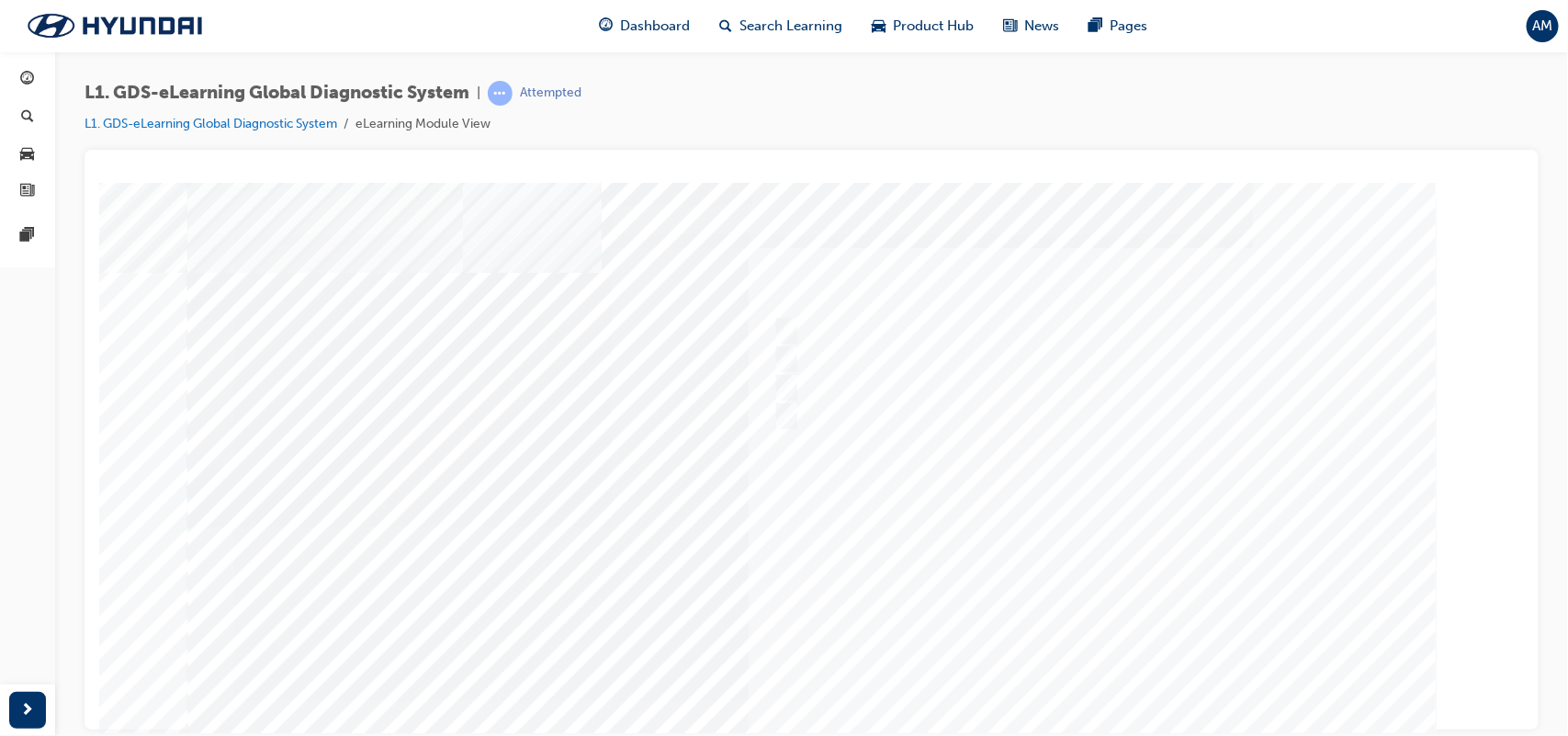 scroll, scrollTop: 139, scrollLeft: 0, axis: vertical 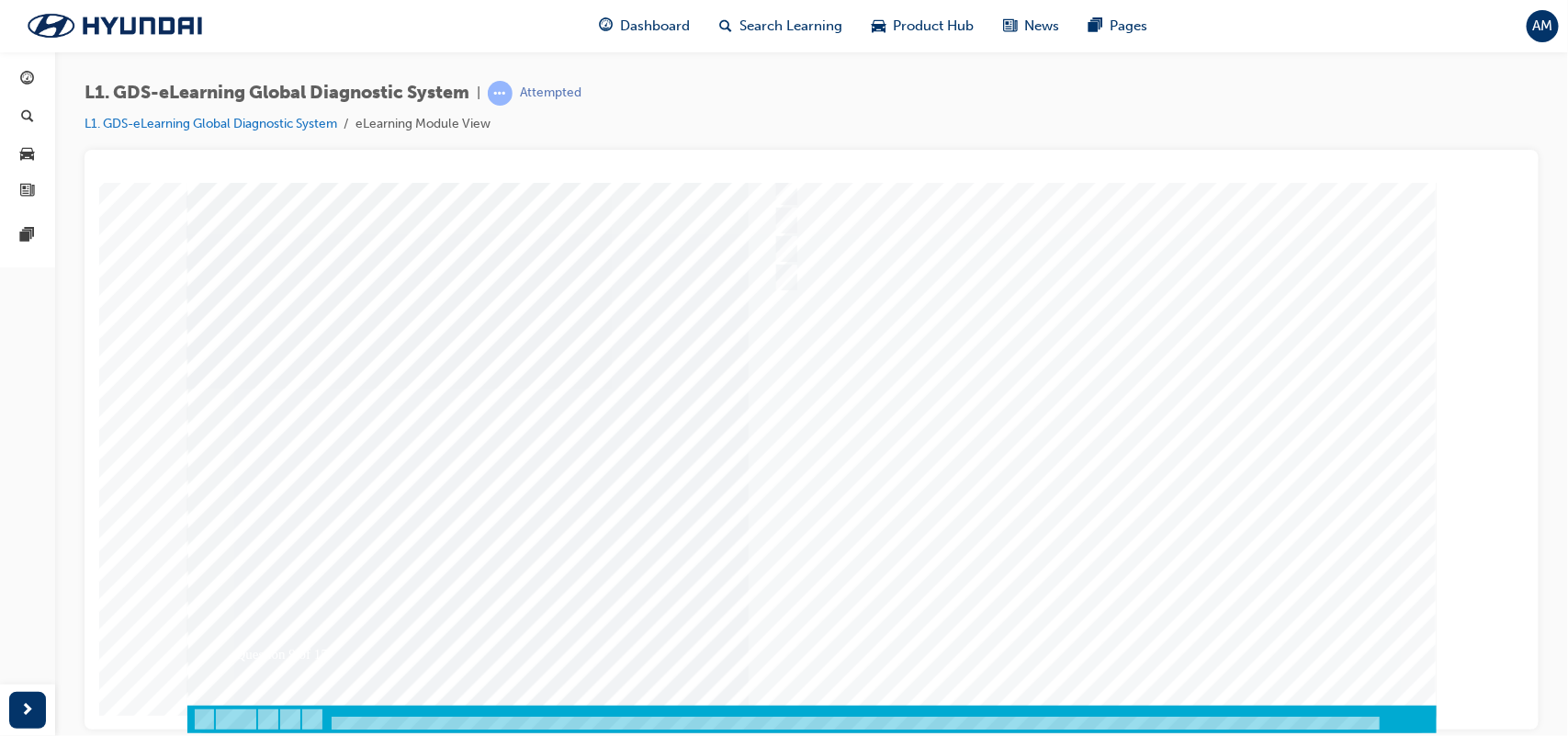 click at bounding box center (251, 3220) 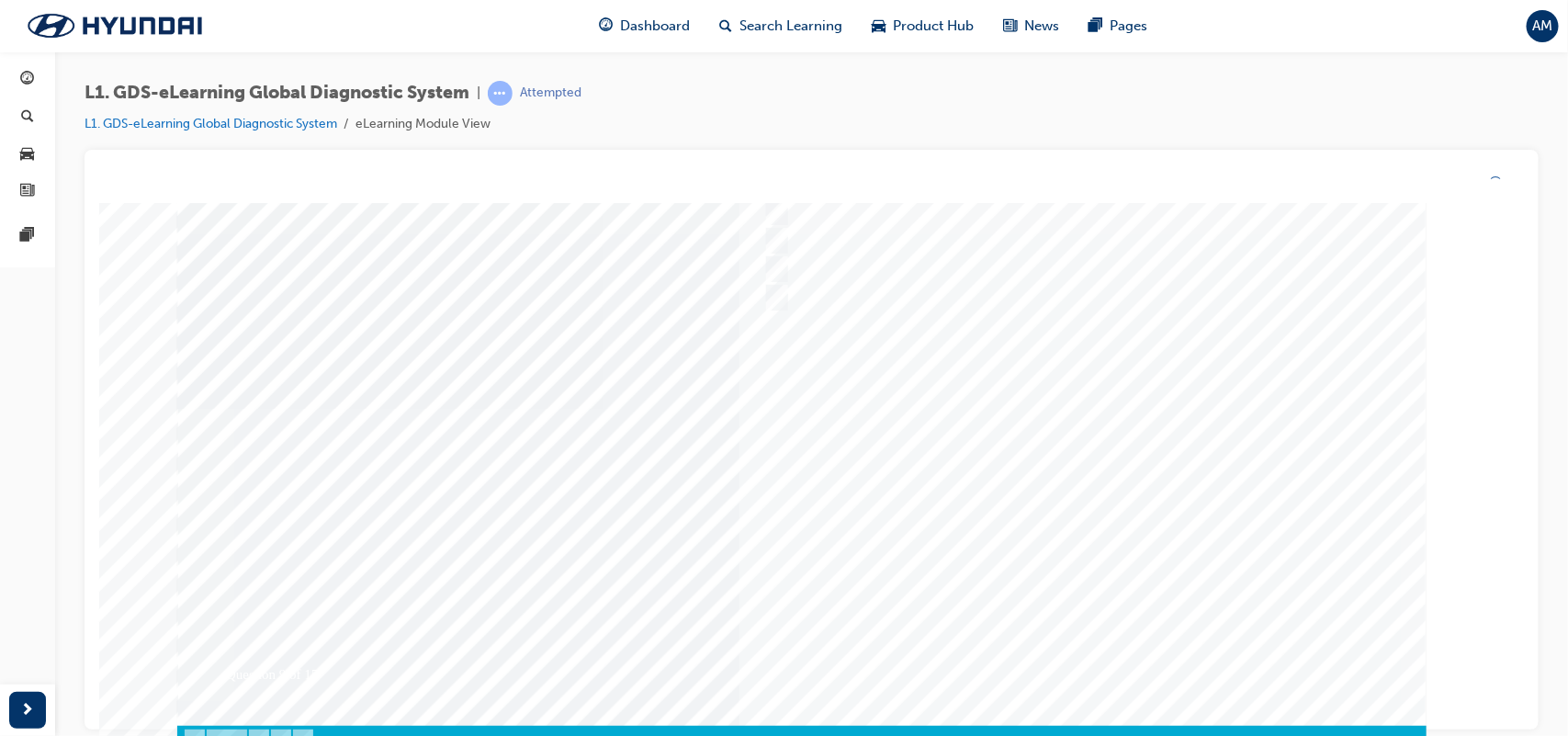 click at bounding box center [801, 408] 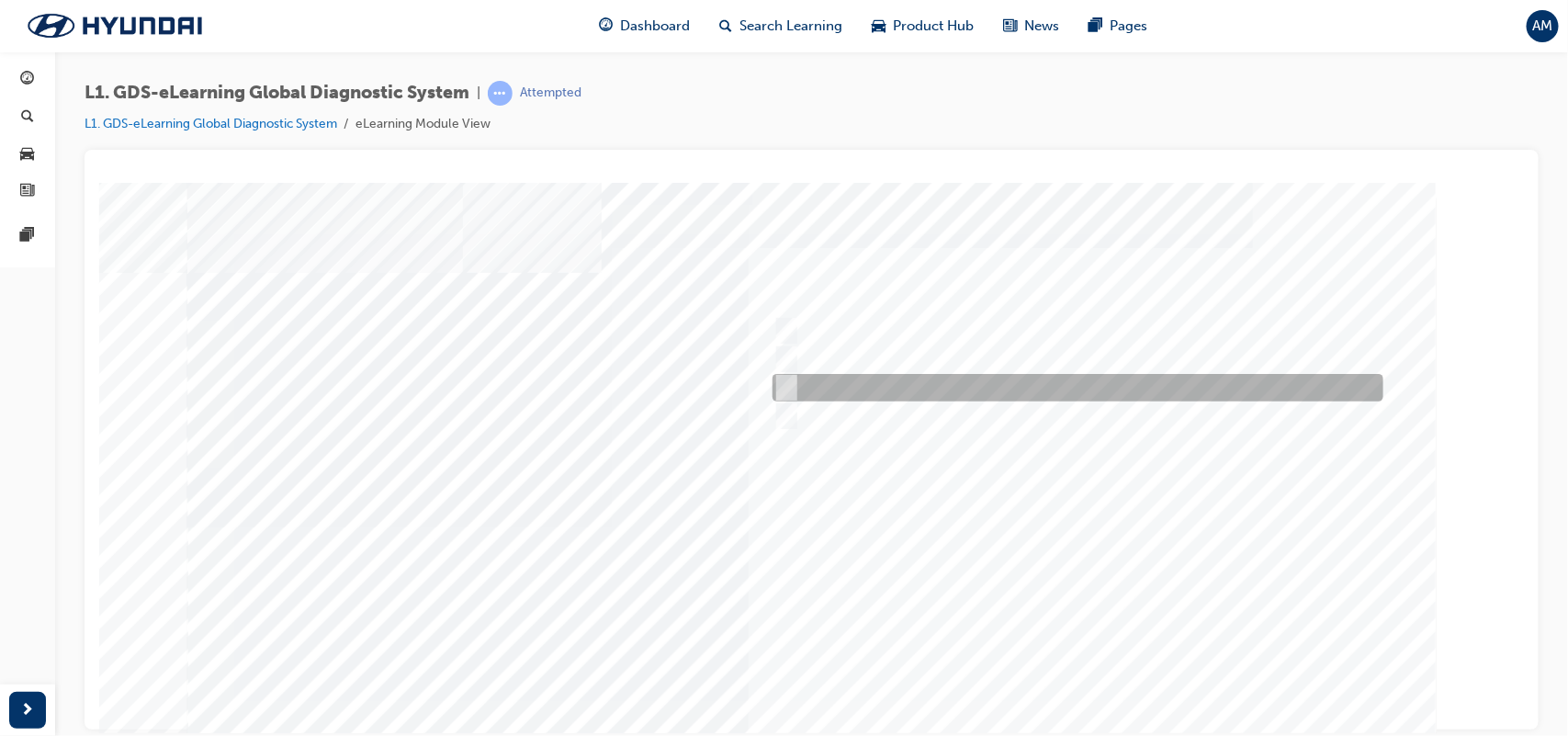 click at bounding box center [1072, 388] 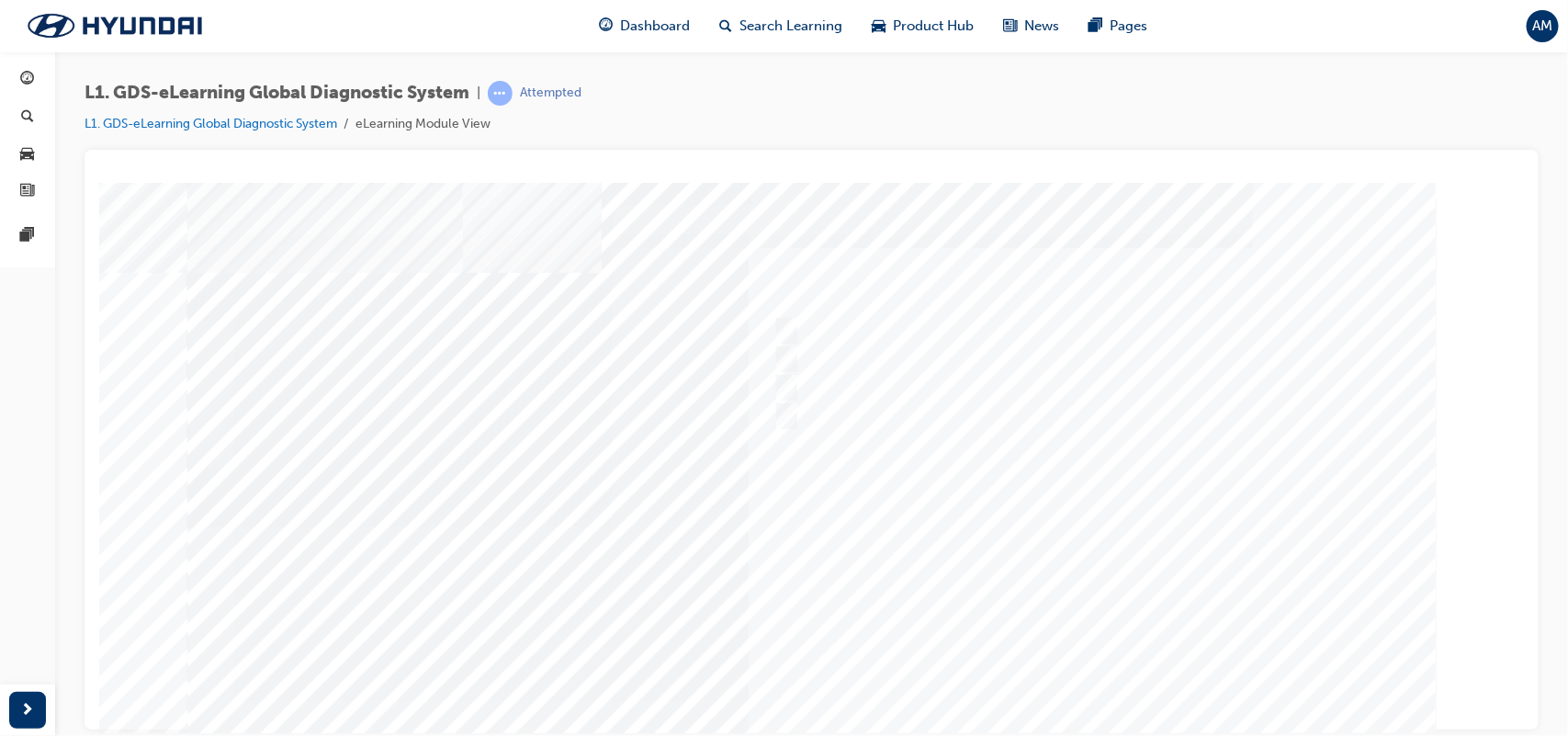 scroll, scrollTop: 139, scrollLeft: 0, axis: vertical 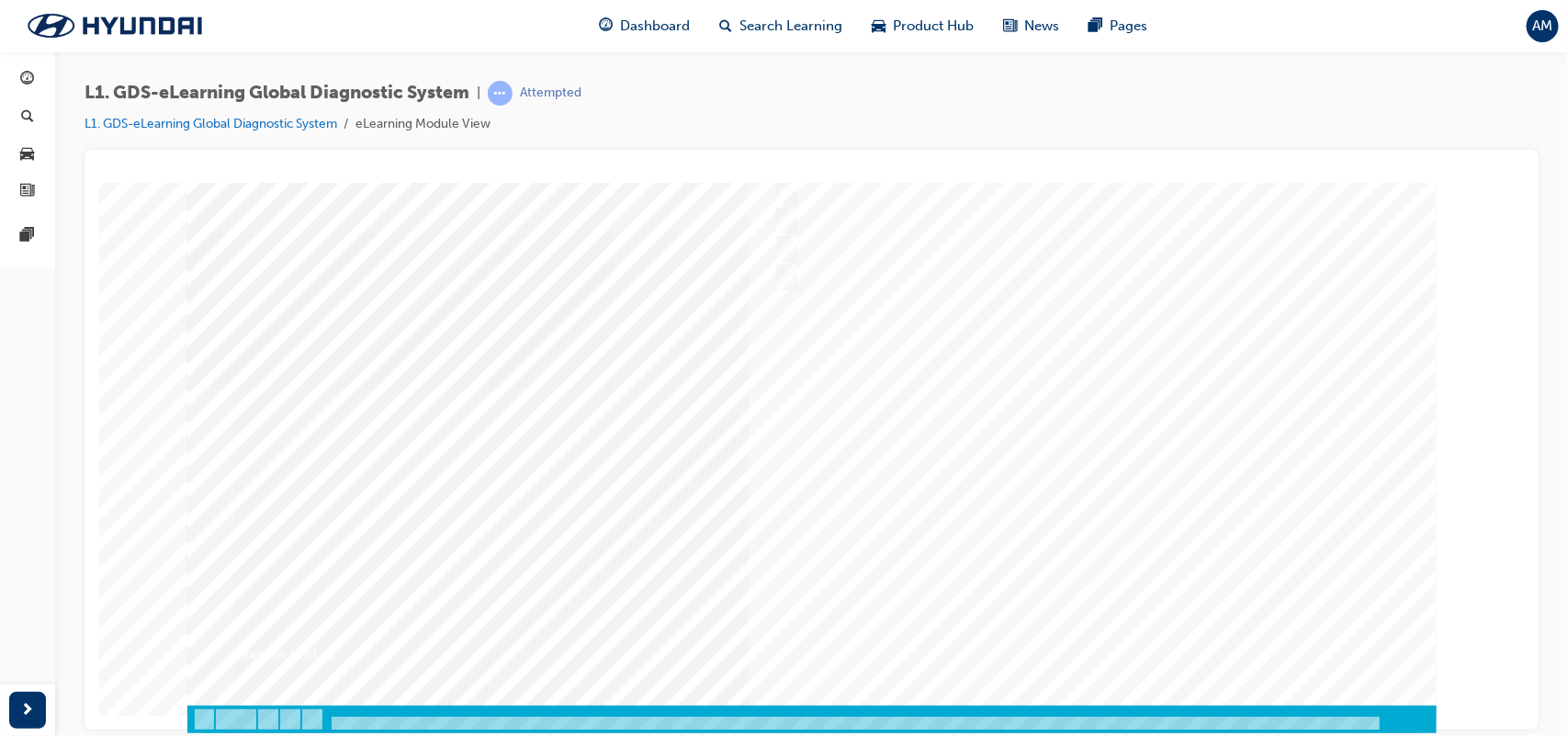 click at bounding box center (251, 3220) 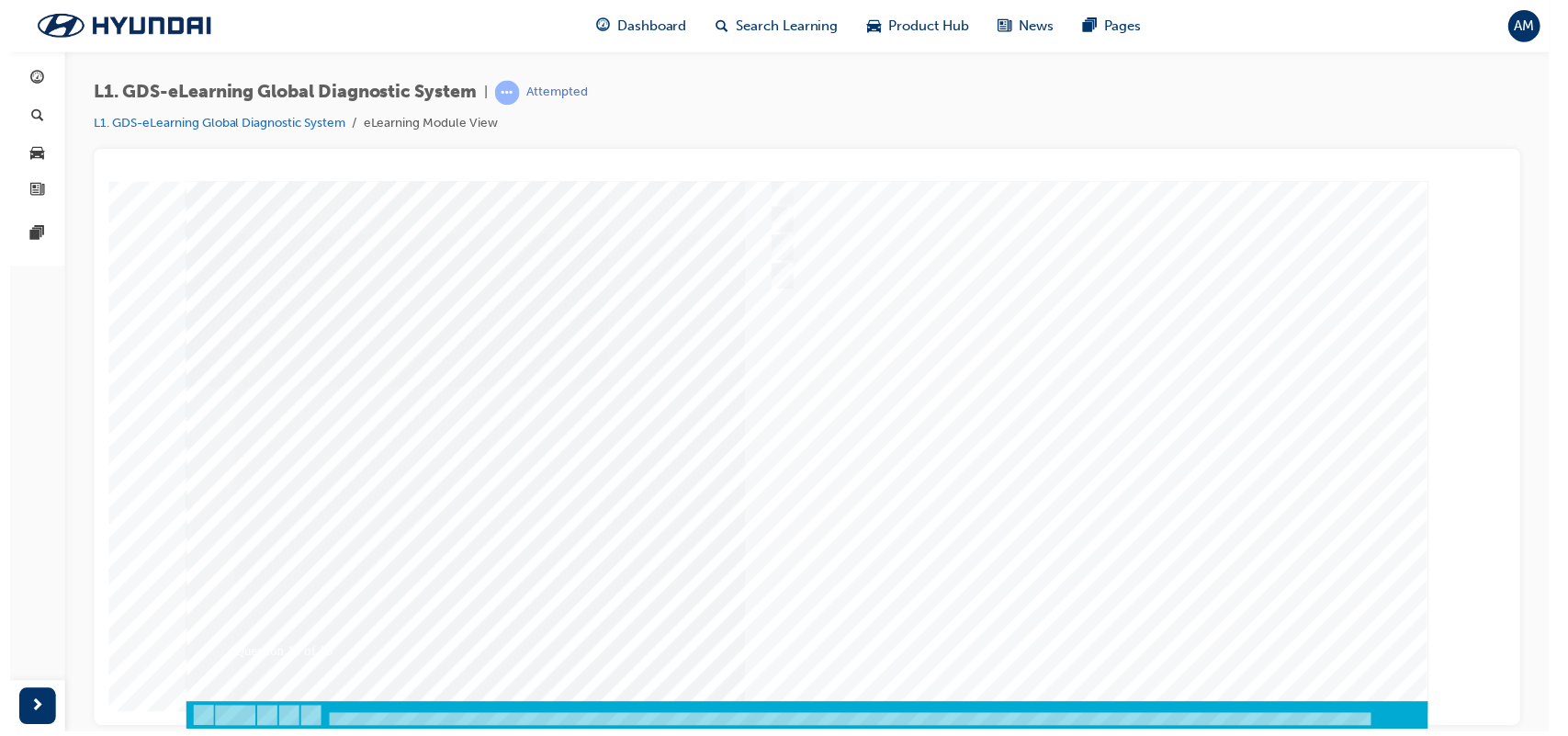 scroll, scrollTop: 0, scrollLeft: 0, axis: both 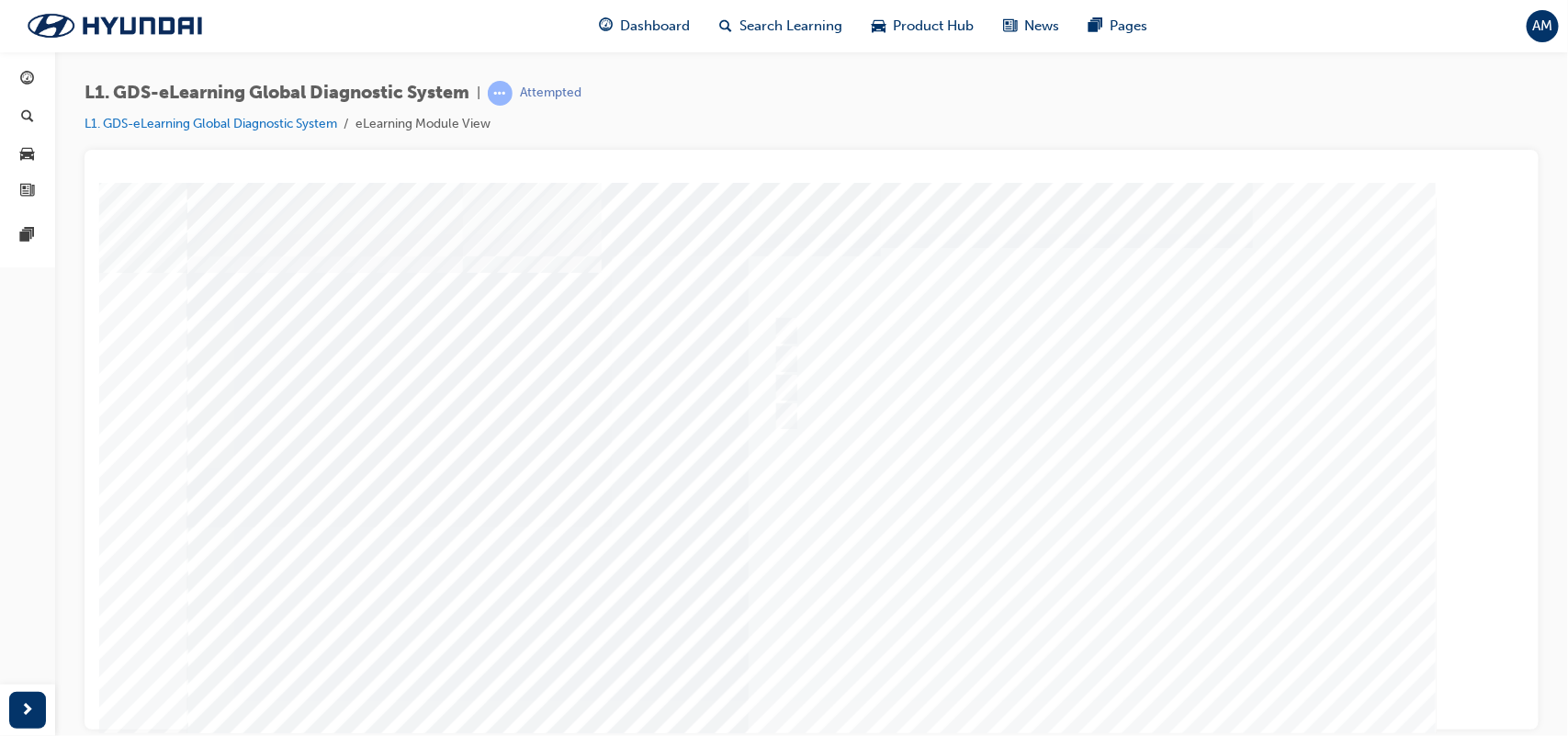 click at bounding box center (811, 527) 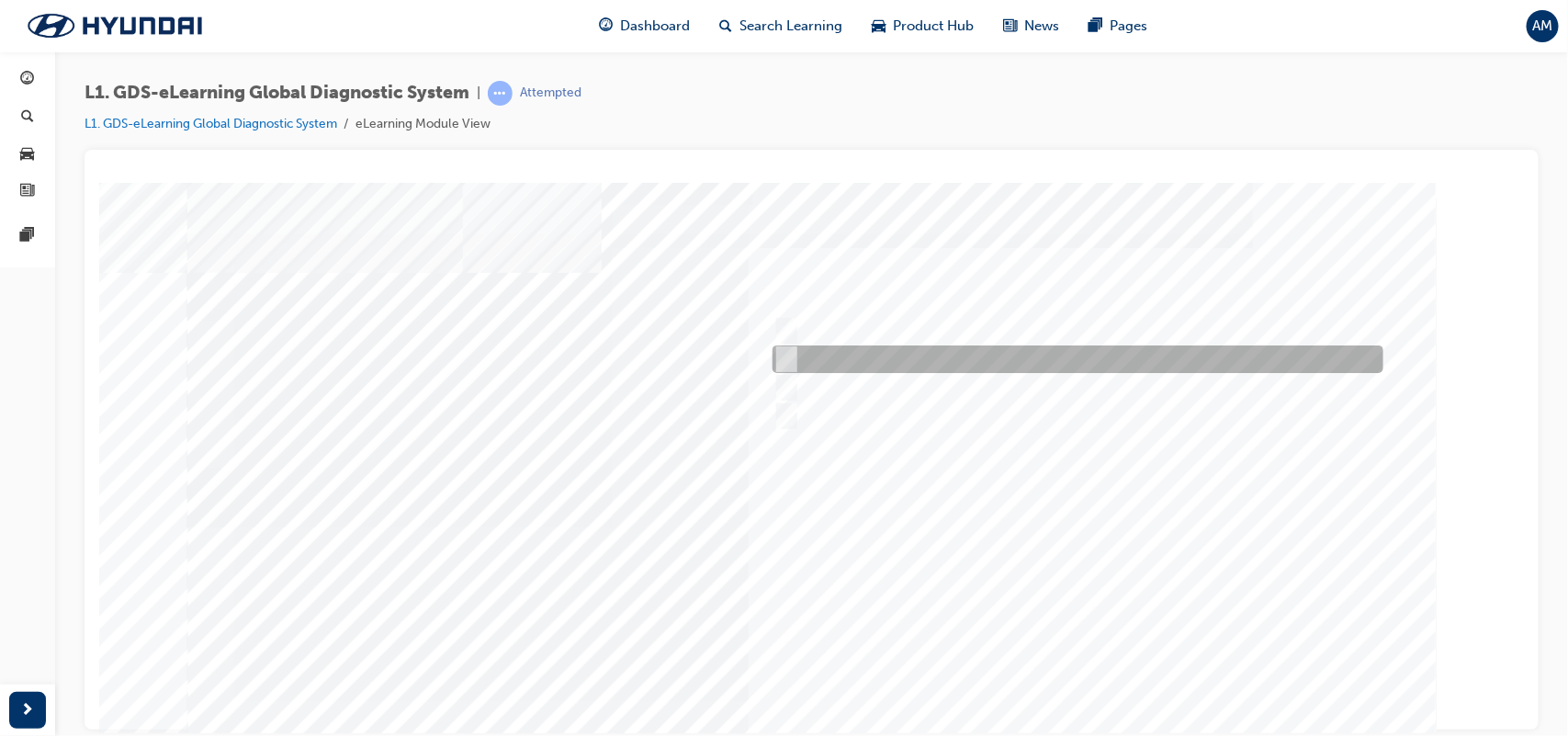 click at bounding box center (1072, 359) 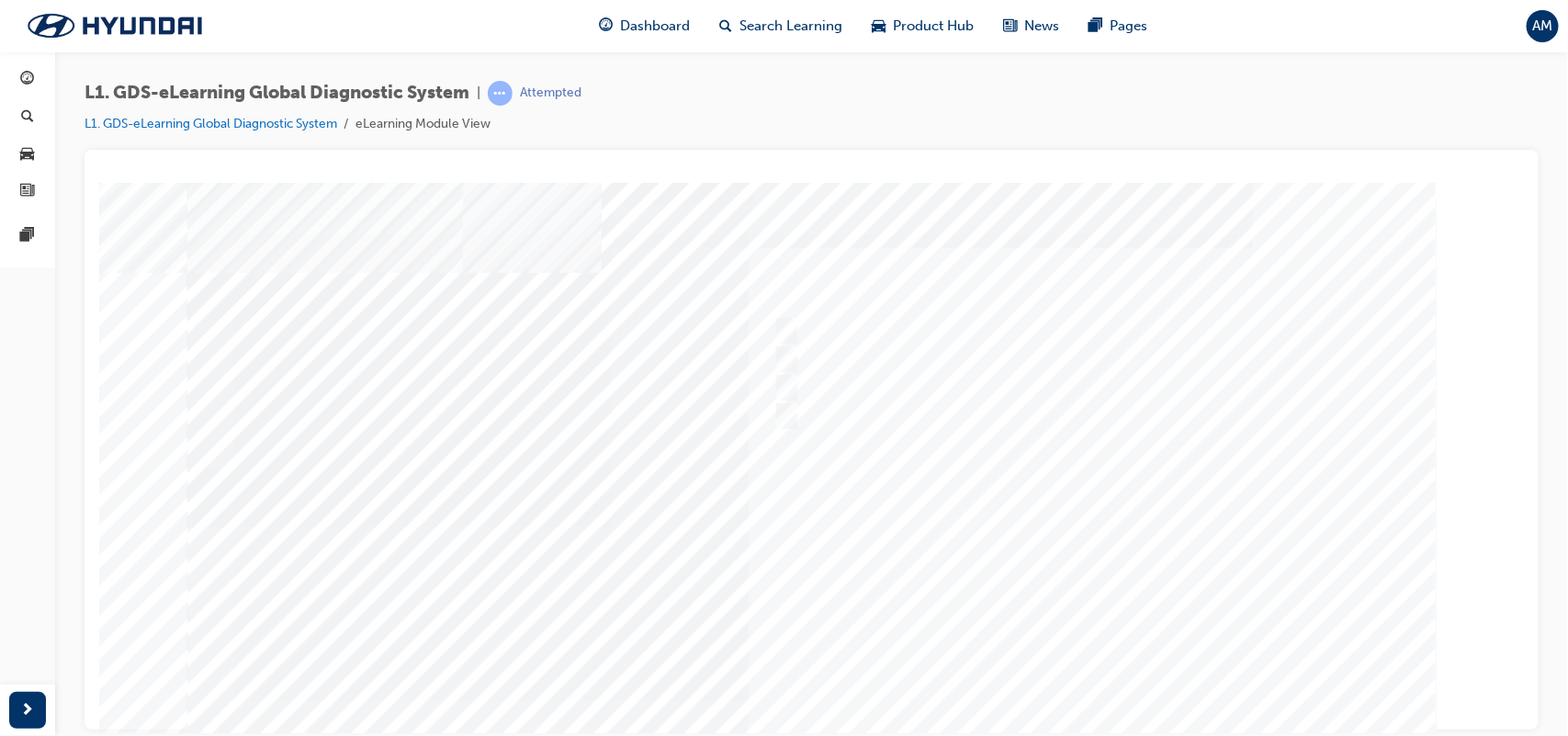 scroll, scrollTop: 139, scrollLeft: 0, axis: vertical 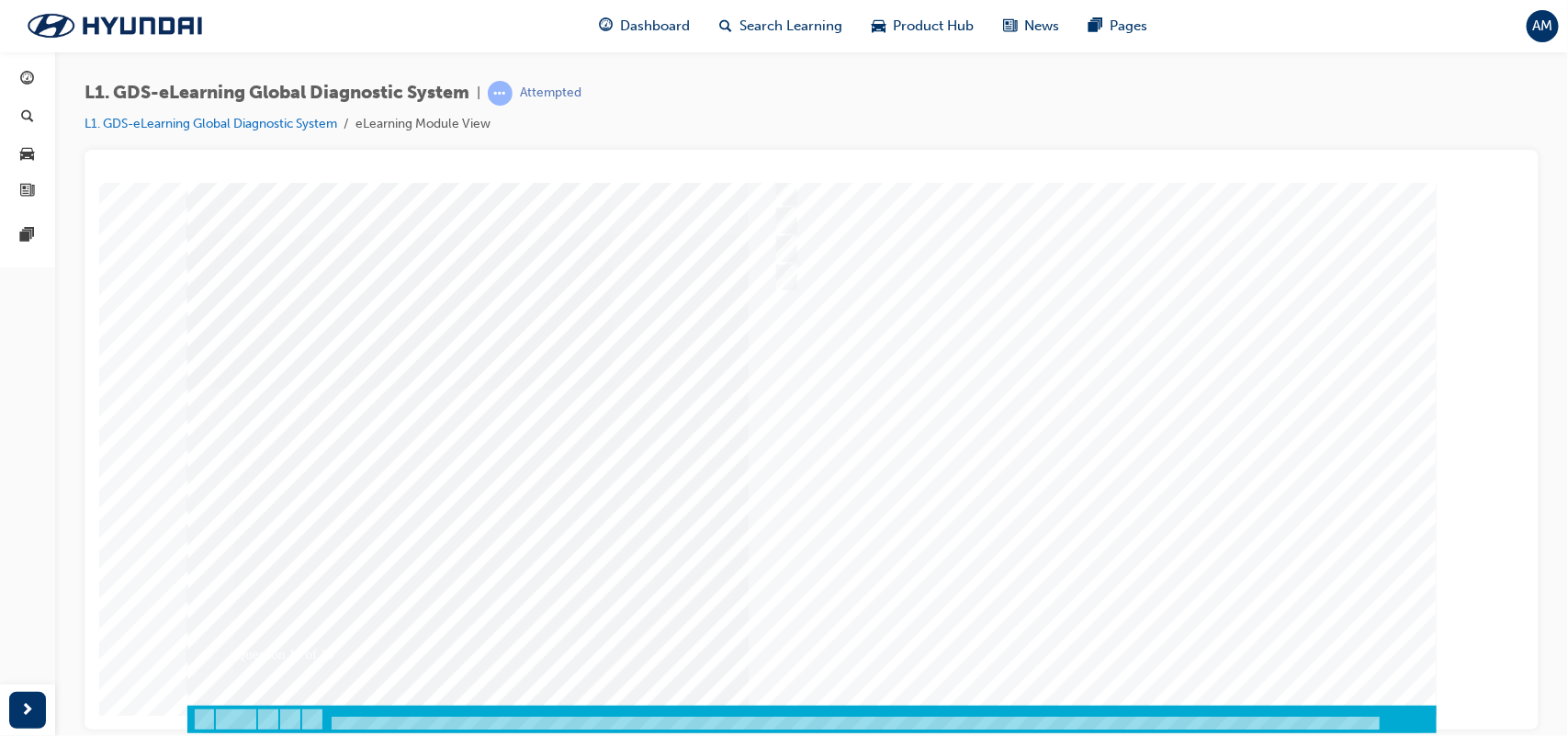 click at bounding box center [251, 3220] 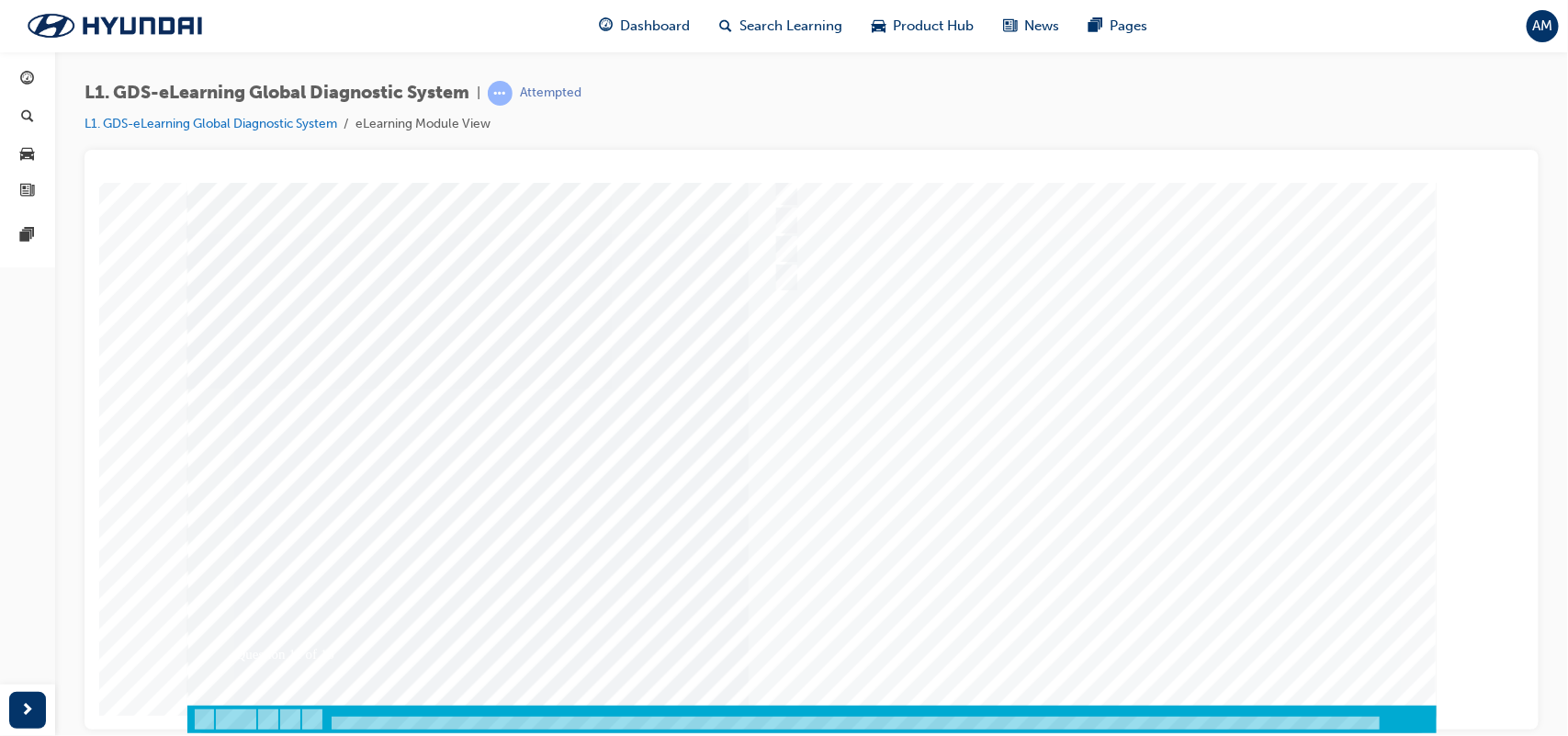 scroll, scrollTop: 0, scrollLeft: 0, axis: both 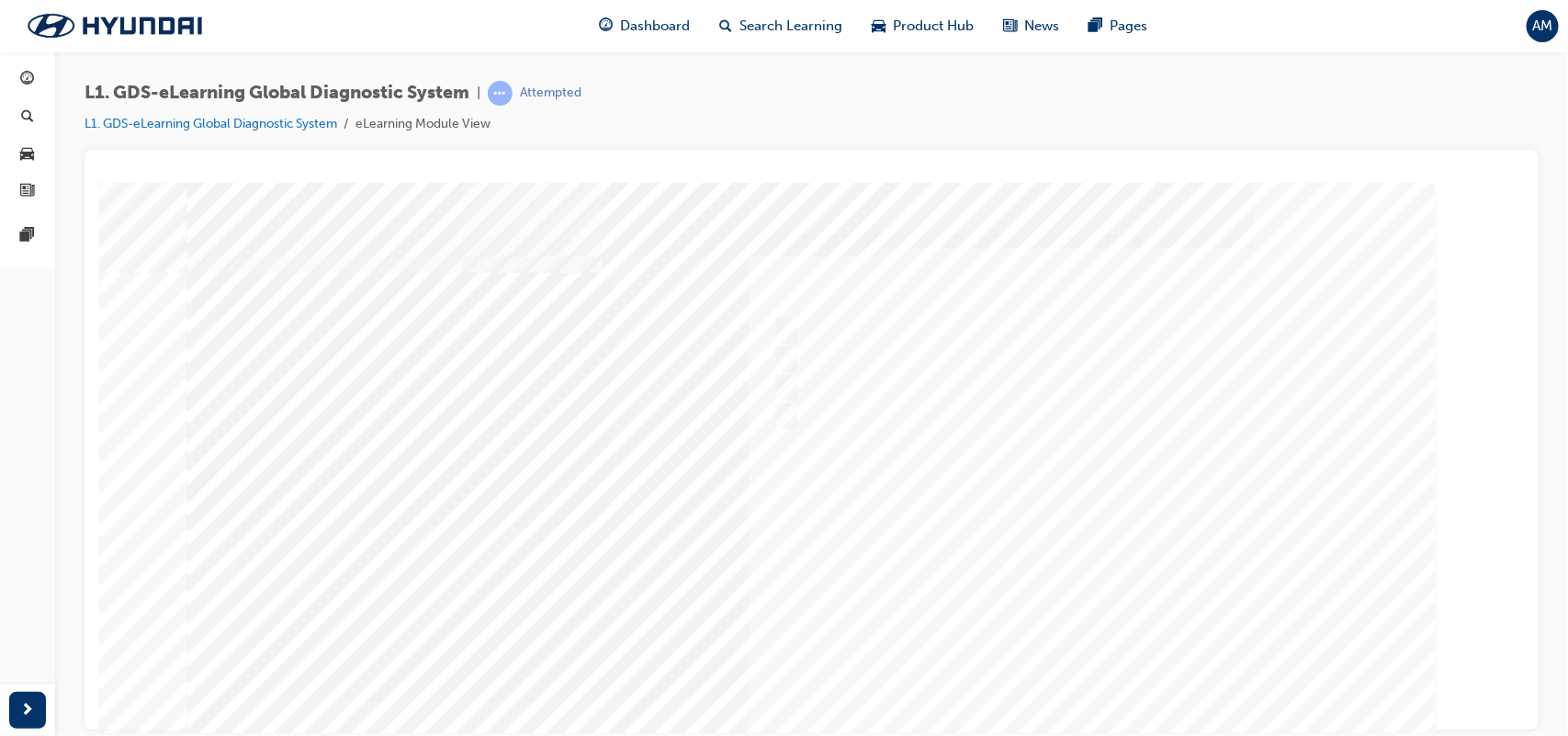 click at bounding box center [811, 527] 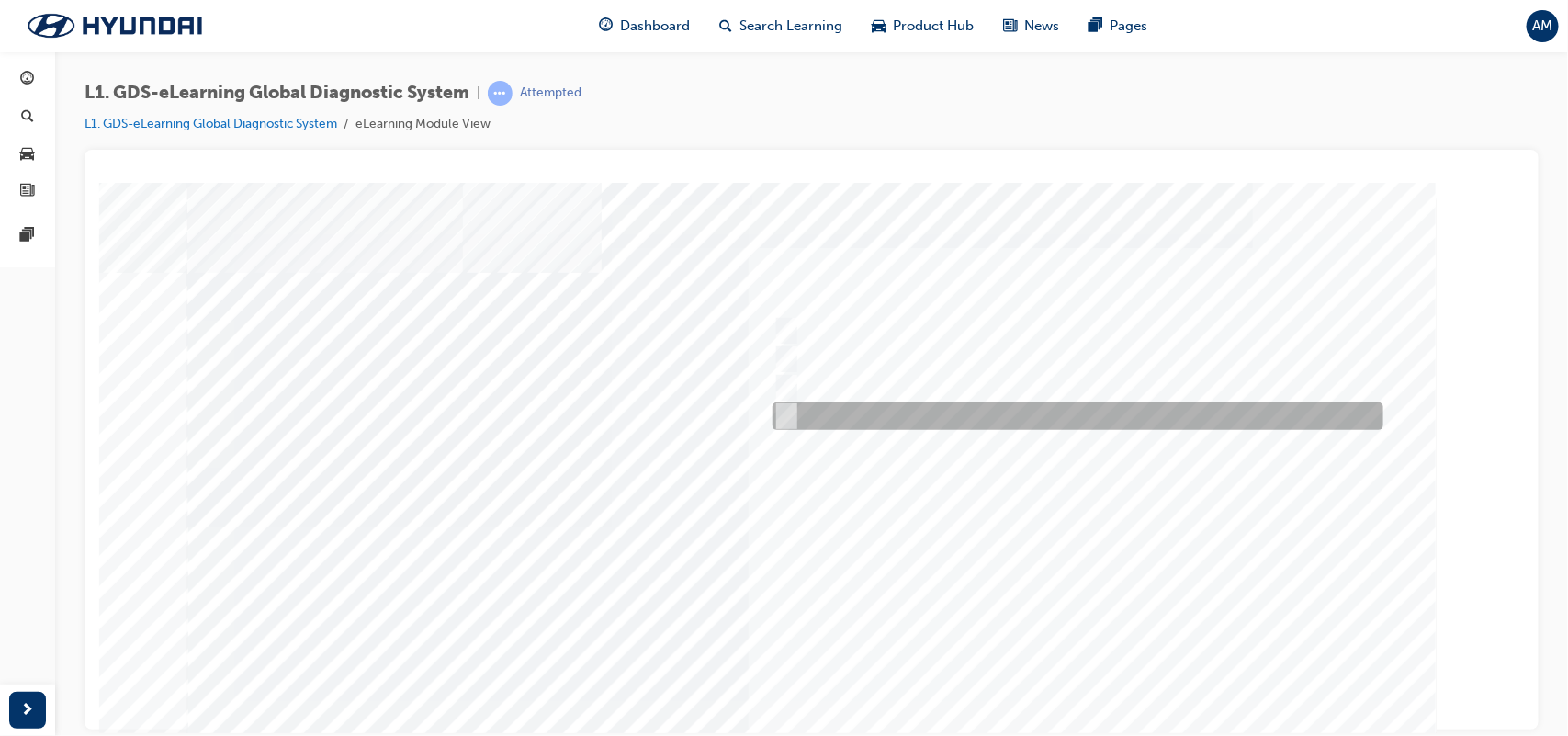 click at bounding box center (1072, 416) 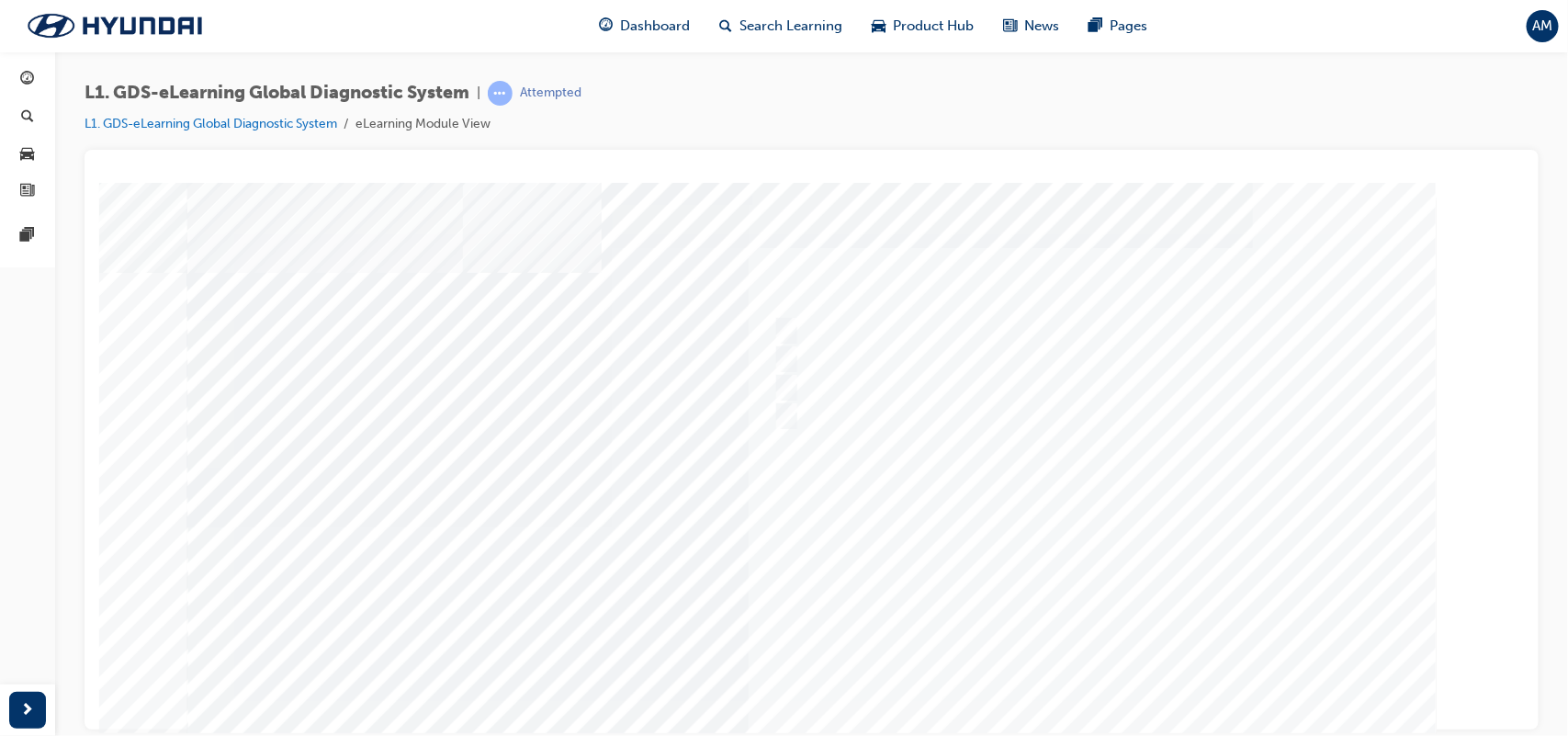 scroll, scrollTop: 139, scrollLeft: 0, axis: vertical 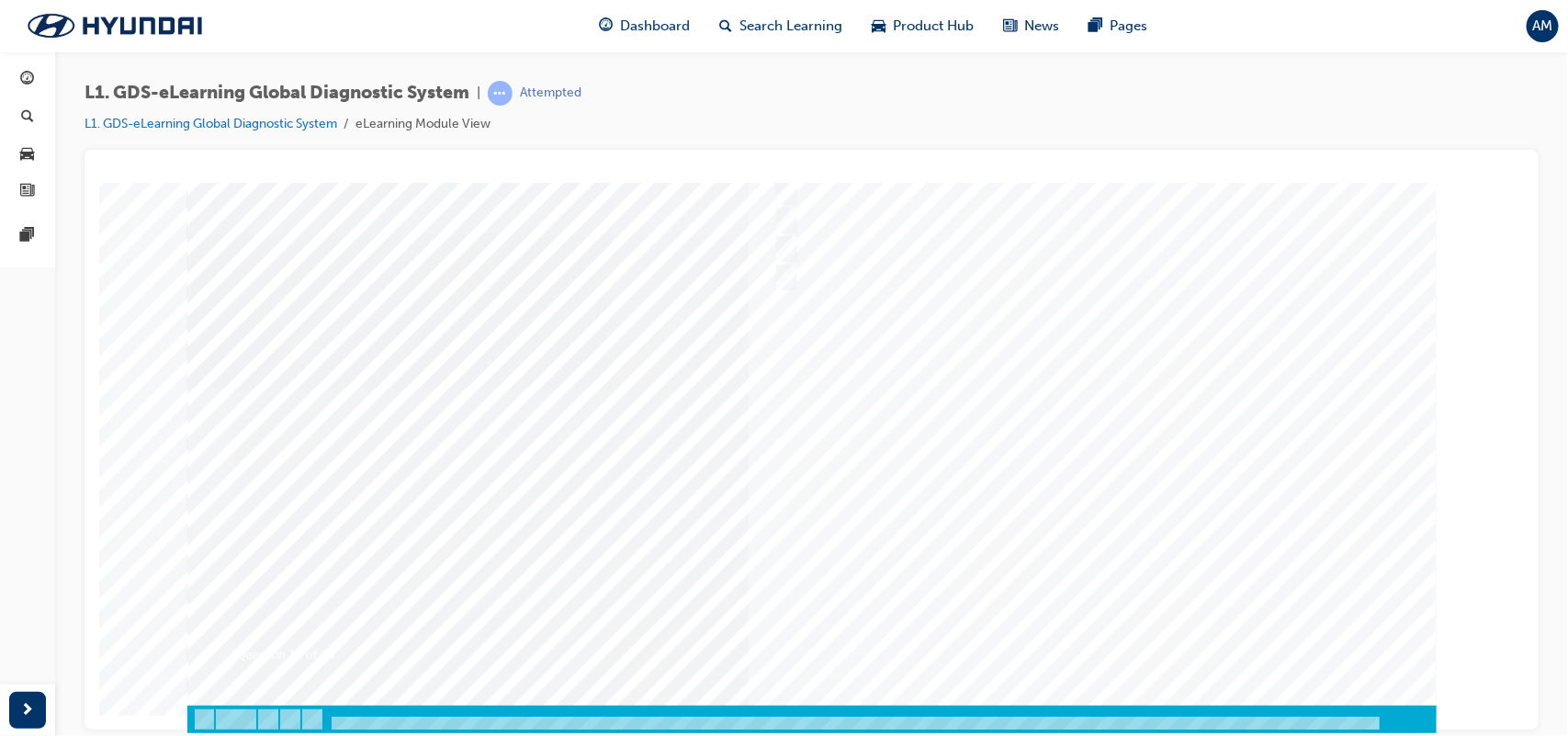 click at bounding box center [251, 3220] 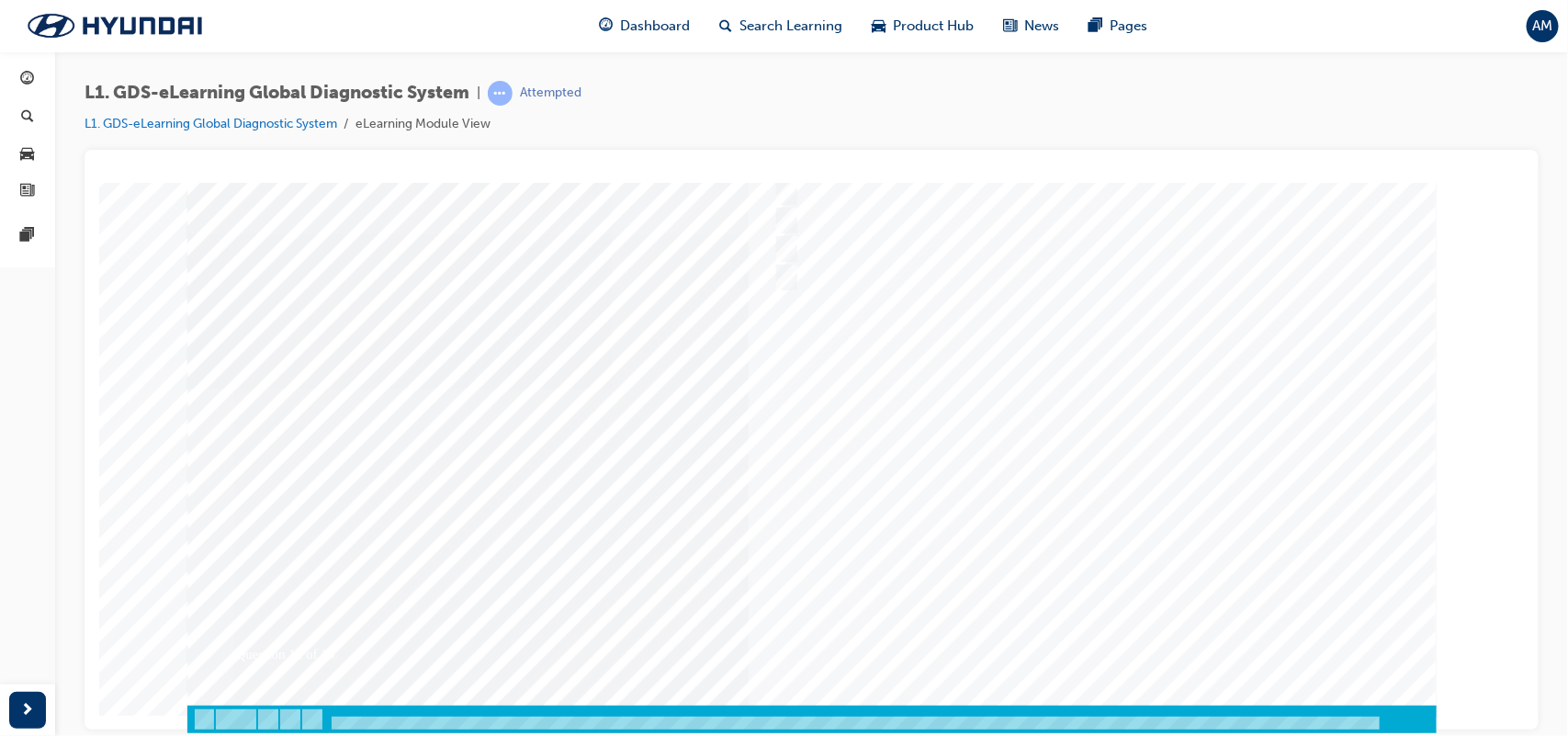 click at bounding box center (811, 388) 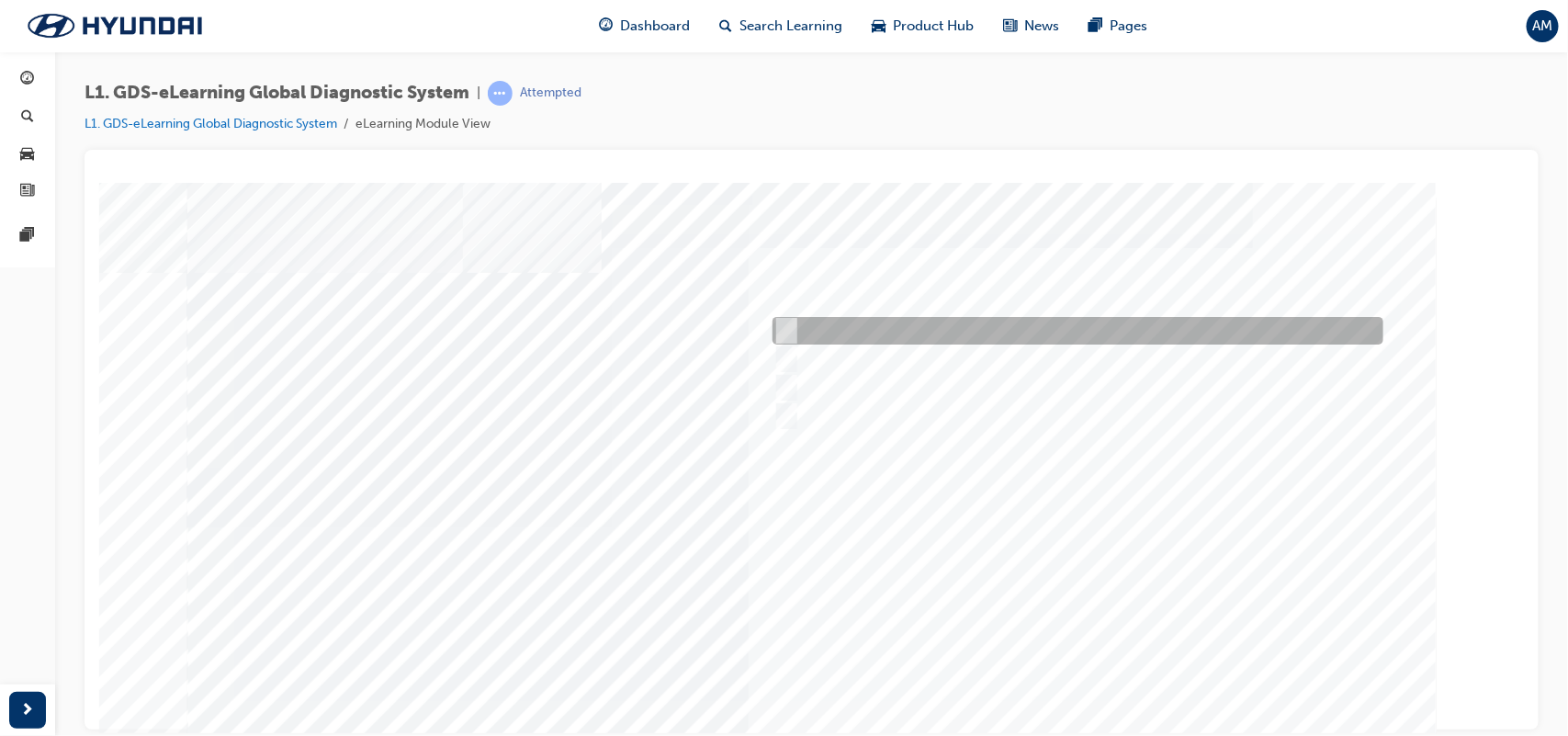 click at bounding box center (1072, 331) 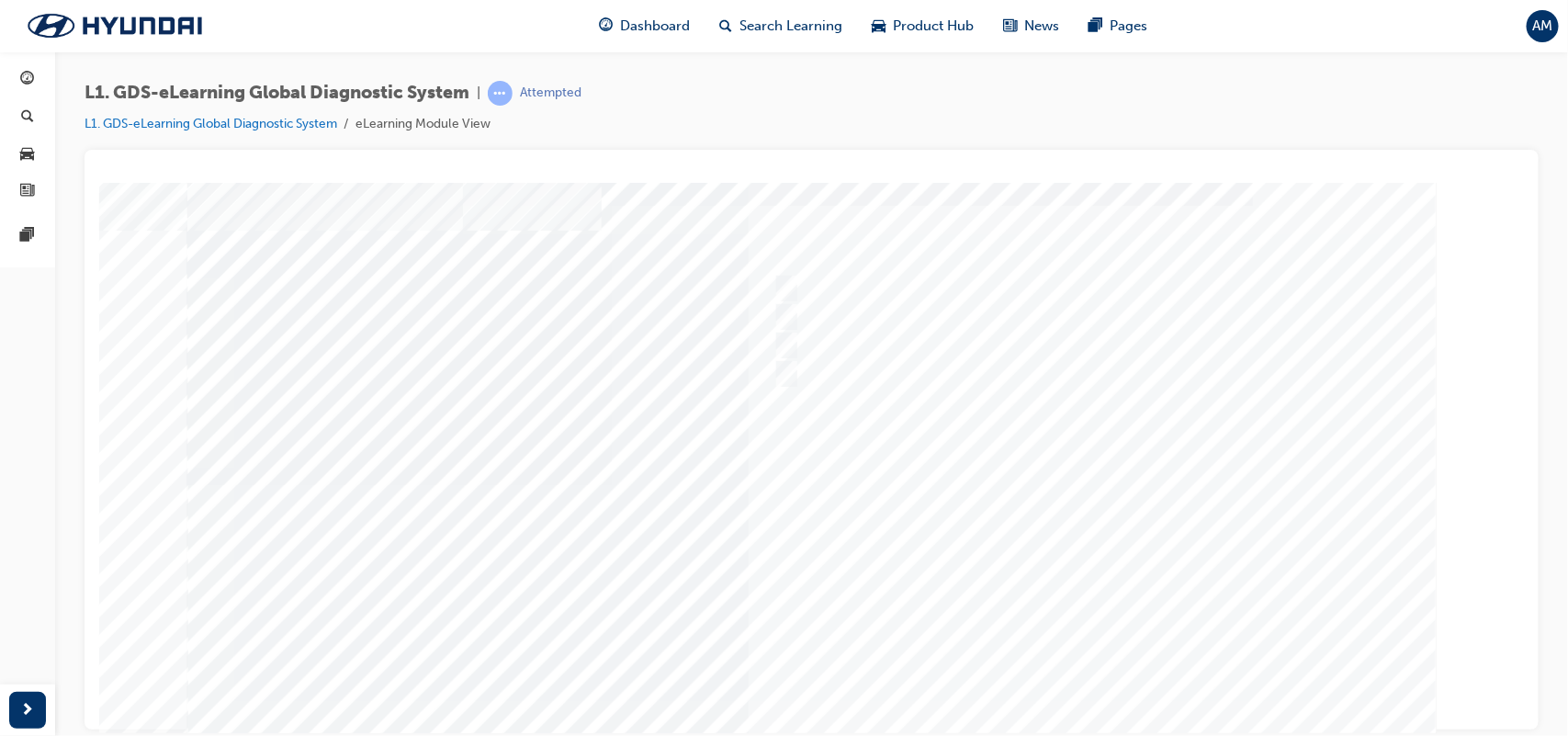 scroll, scrollTop: 80, scrollLeft: 0, axis: vertical 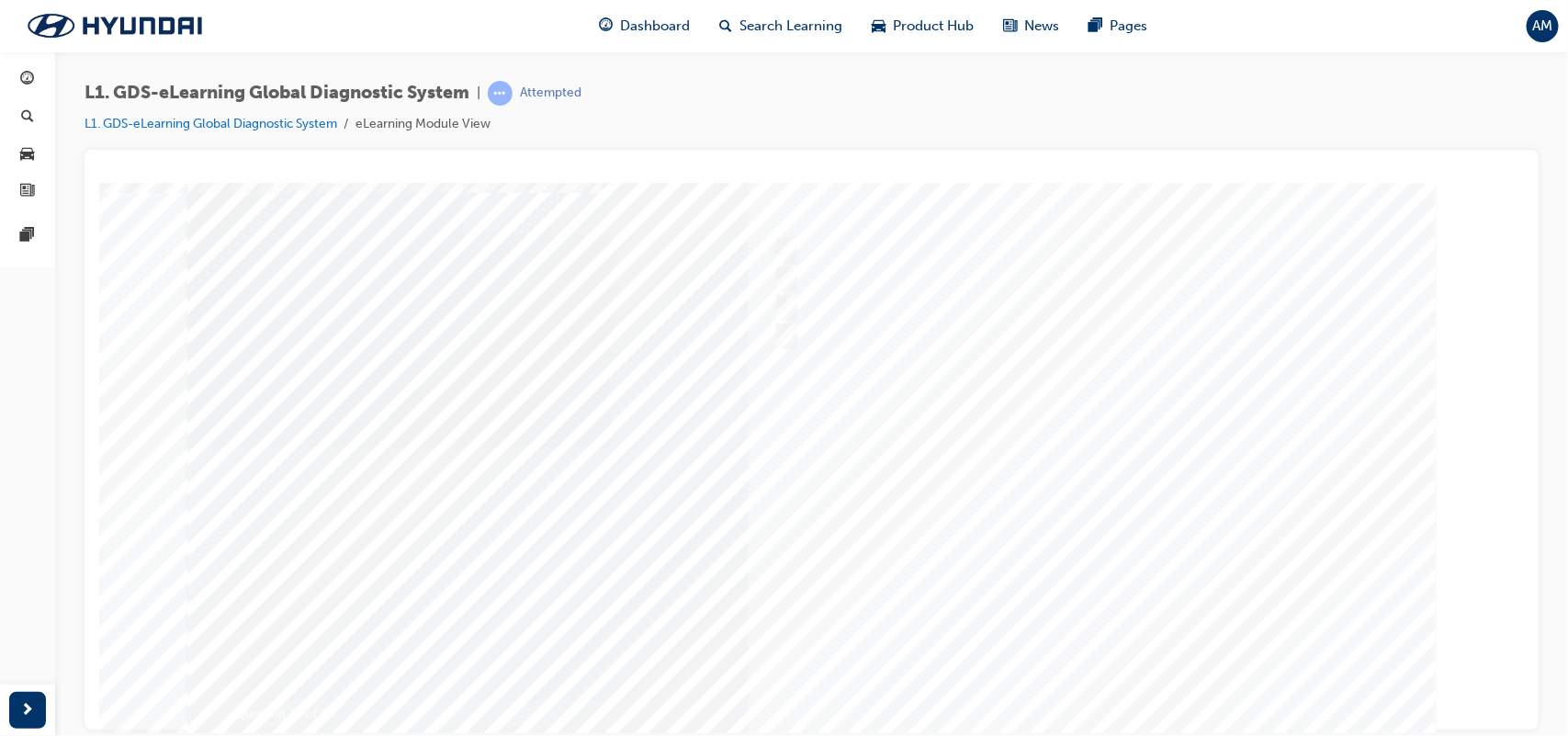 click at bounding box center (251, 3278) 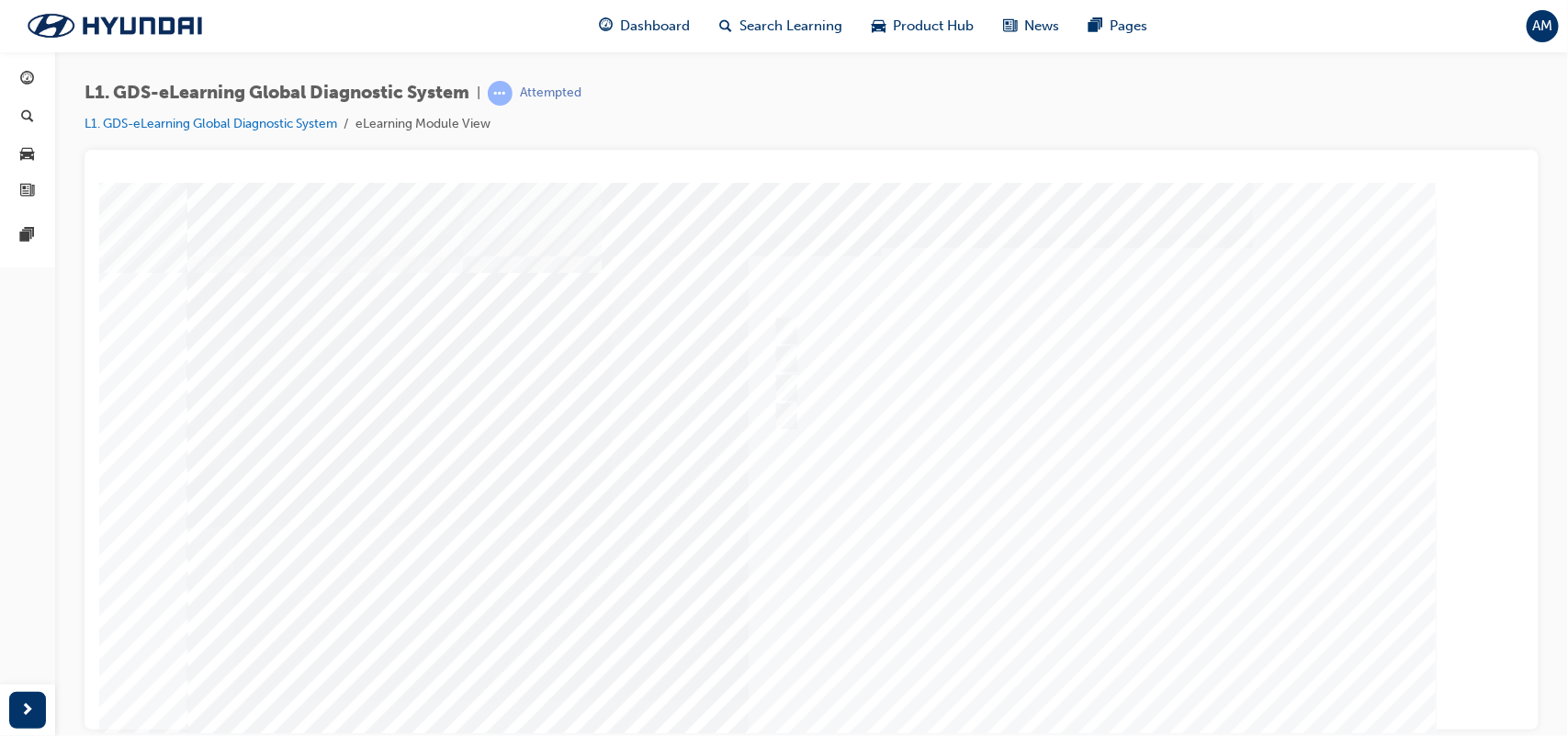 scroll, scrollTop: 118, scrollLeft: 0, axis: vertical 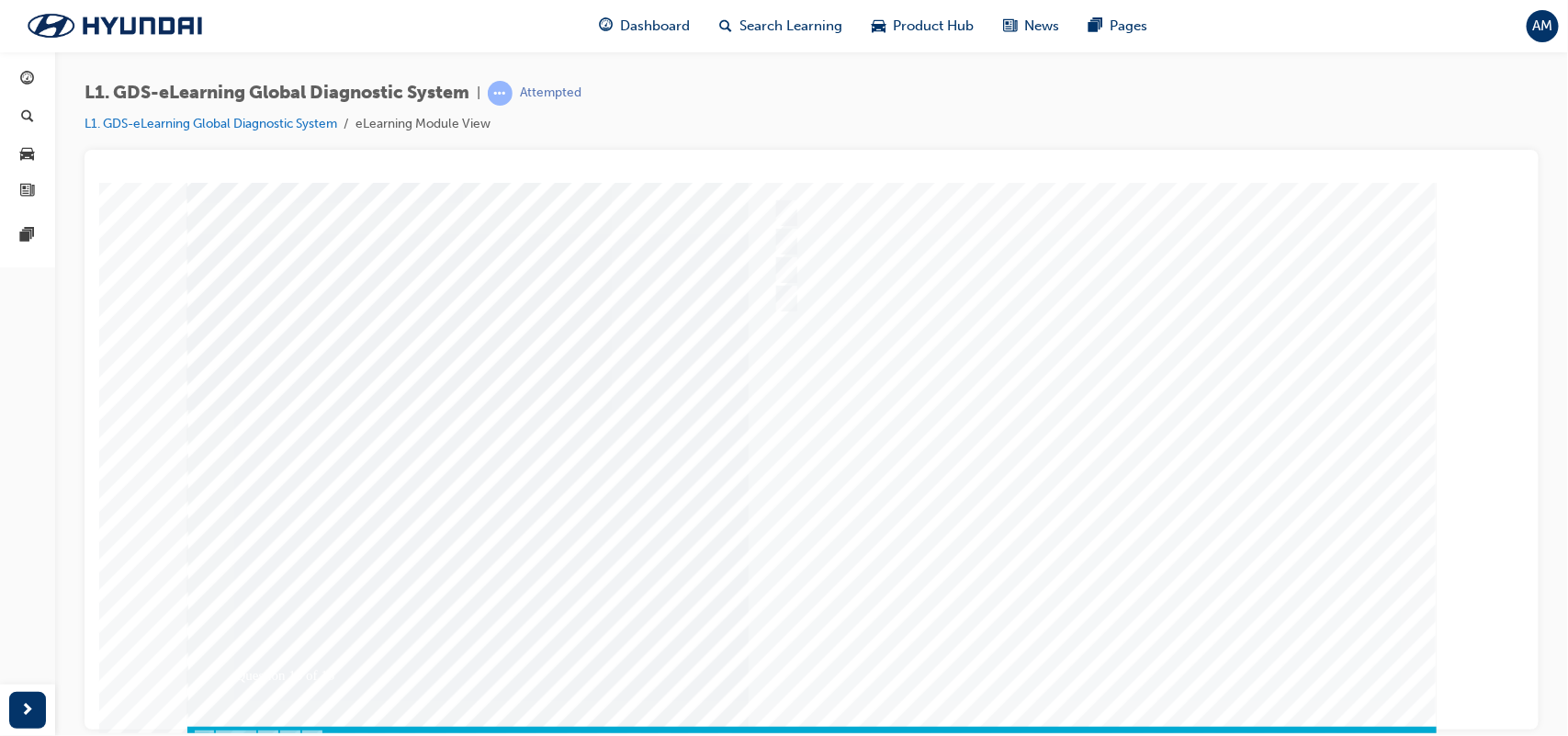 click at bounding box center [811, 409] 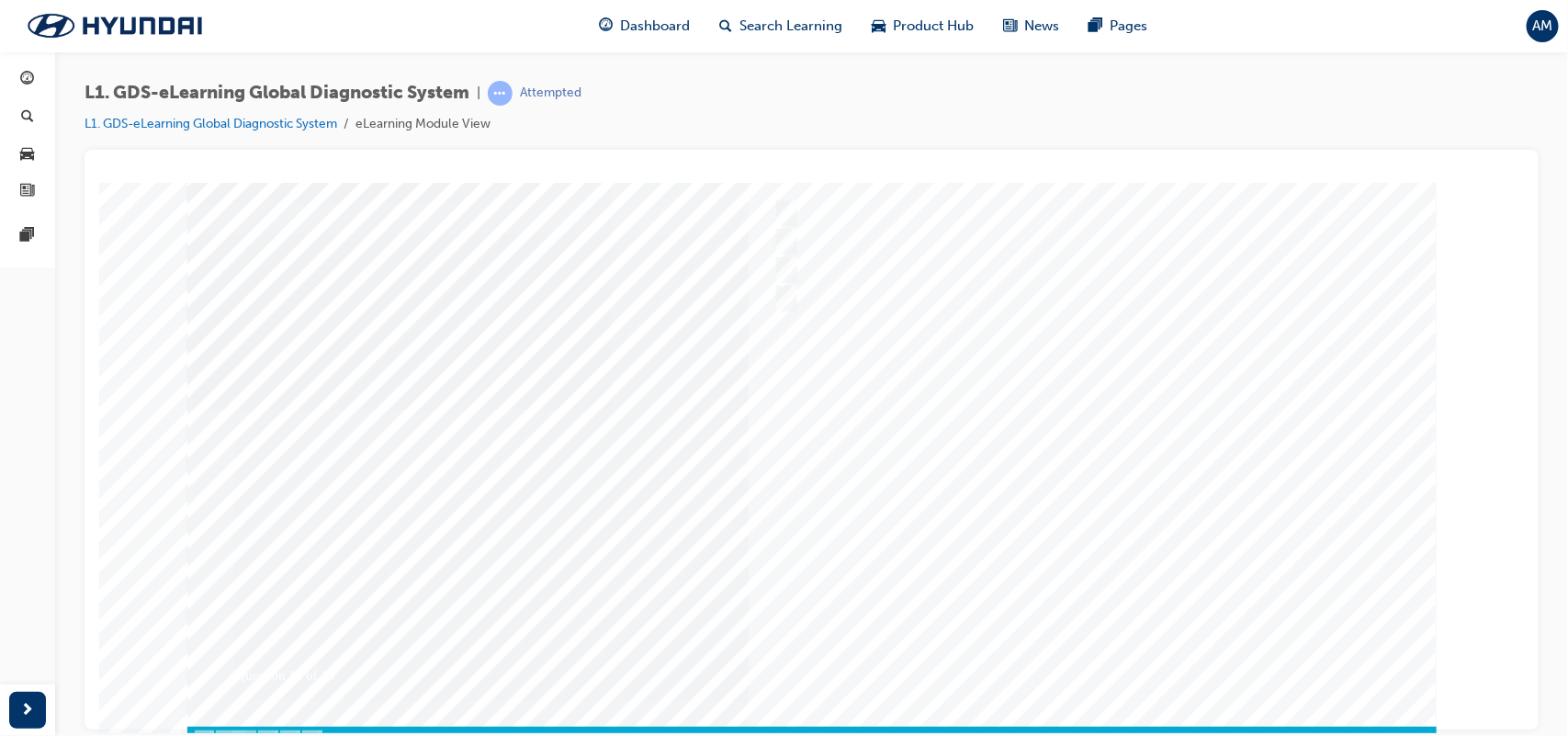 scroll, scrollTop: 0, scrollLeft: 0, axis: both 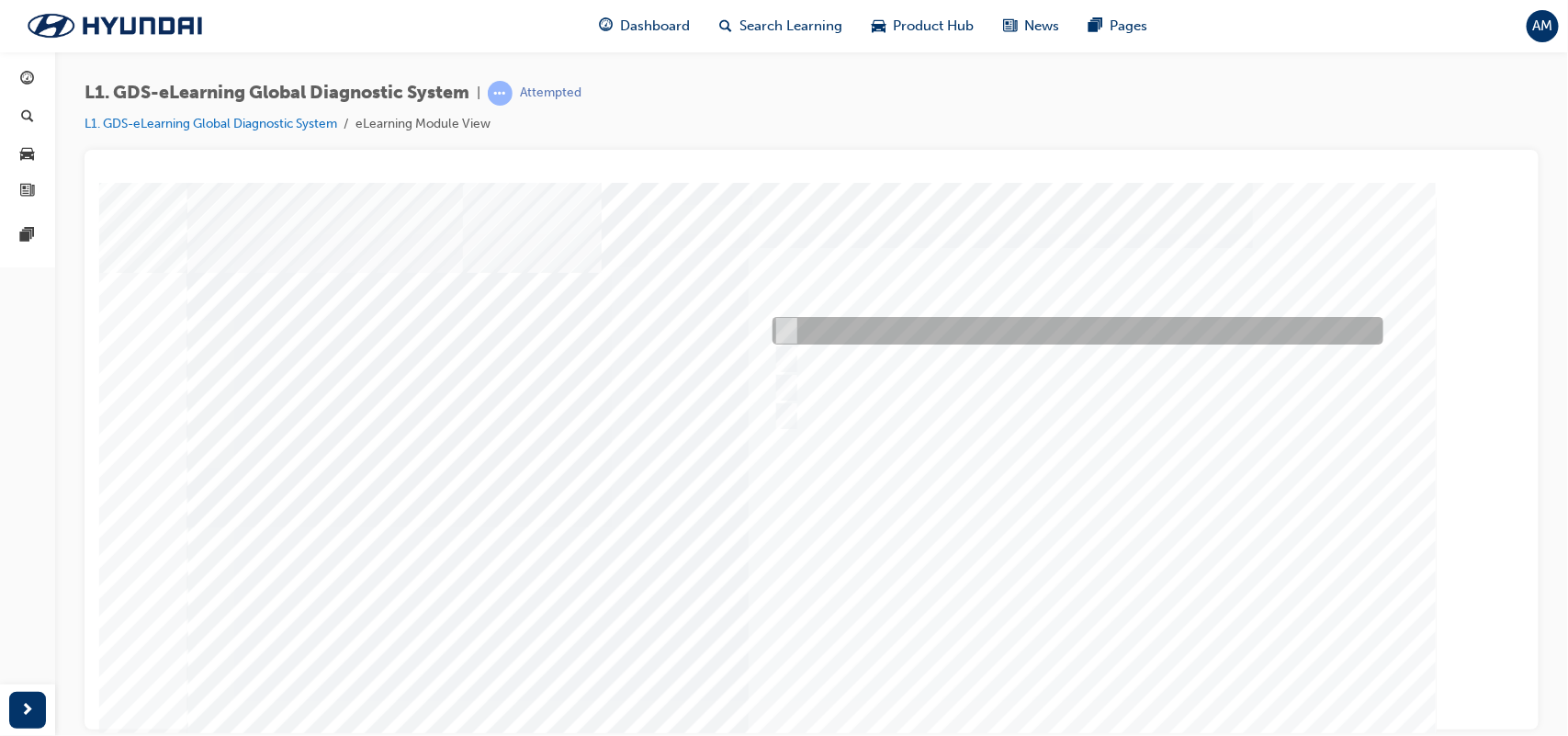 click at bounding box center [1072, 331] 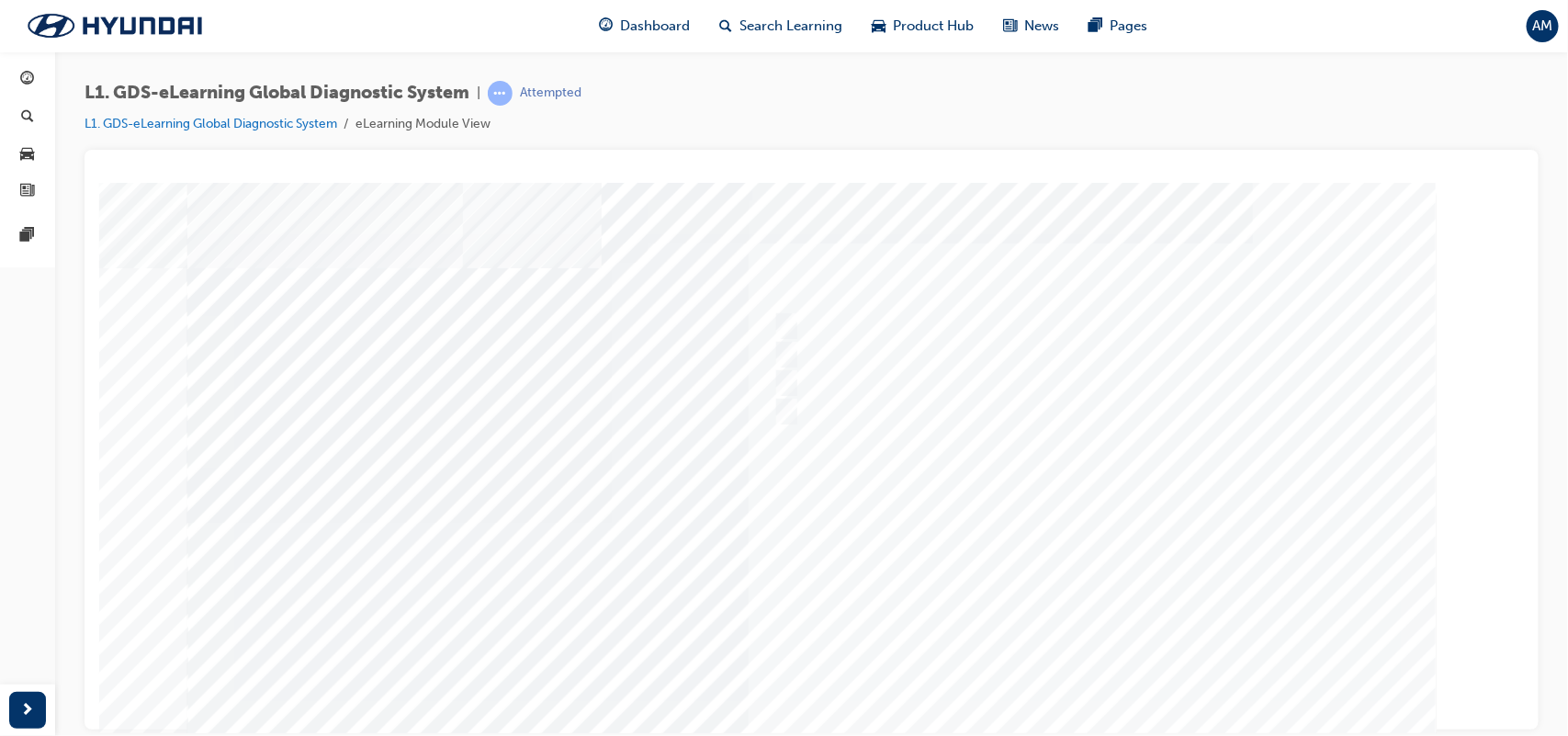 scroll, scrollTop: 57, scrollLeft: 0, axis: vertical 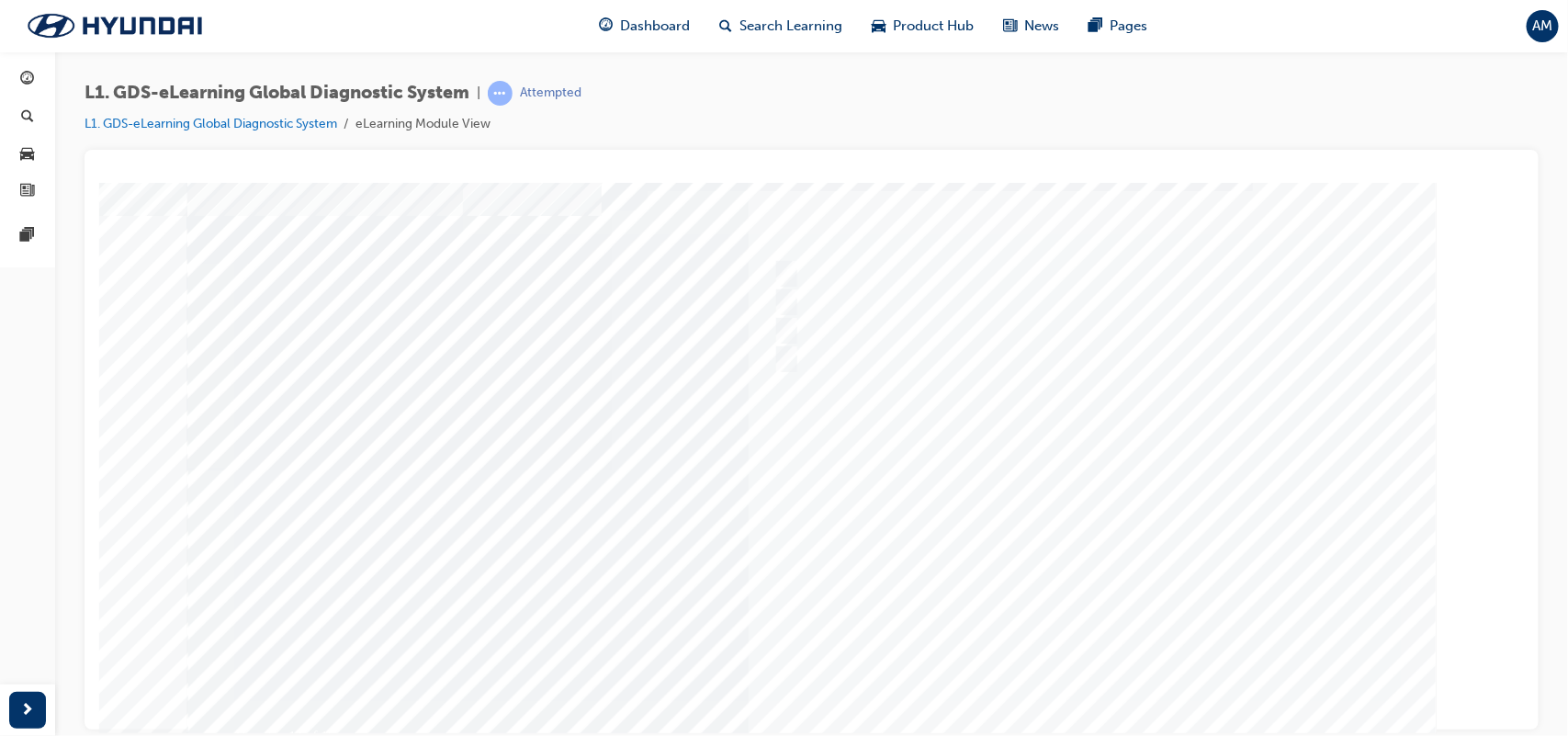 click on "Question 14 of 15" at bounding box center (811, 456) 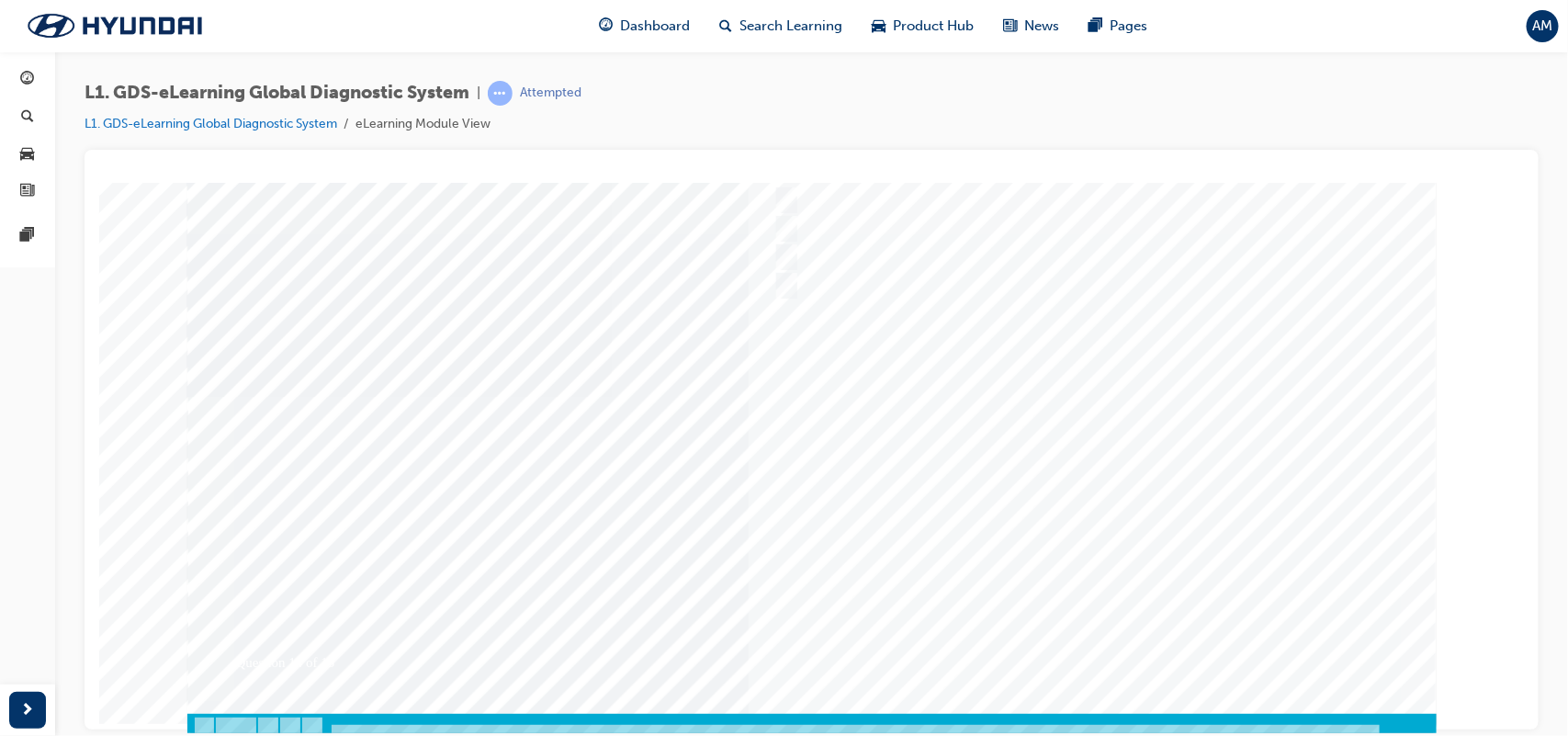 scroll, scrollTop: 139, scrollLeft: 0, axis: vertical 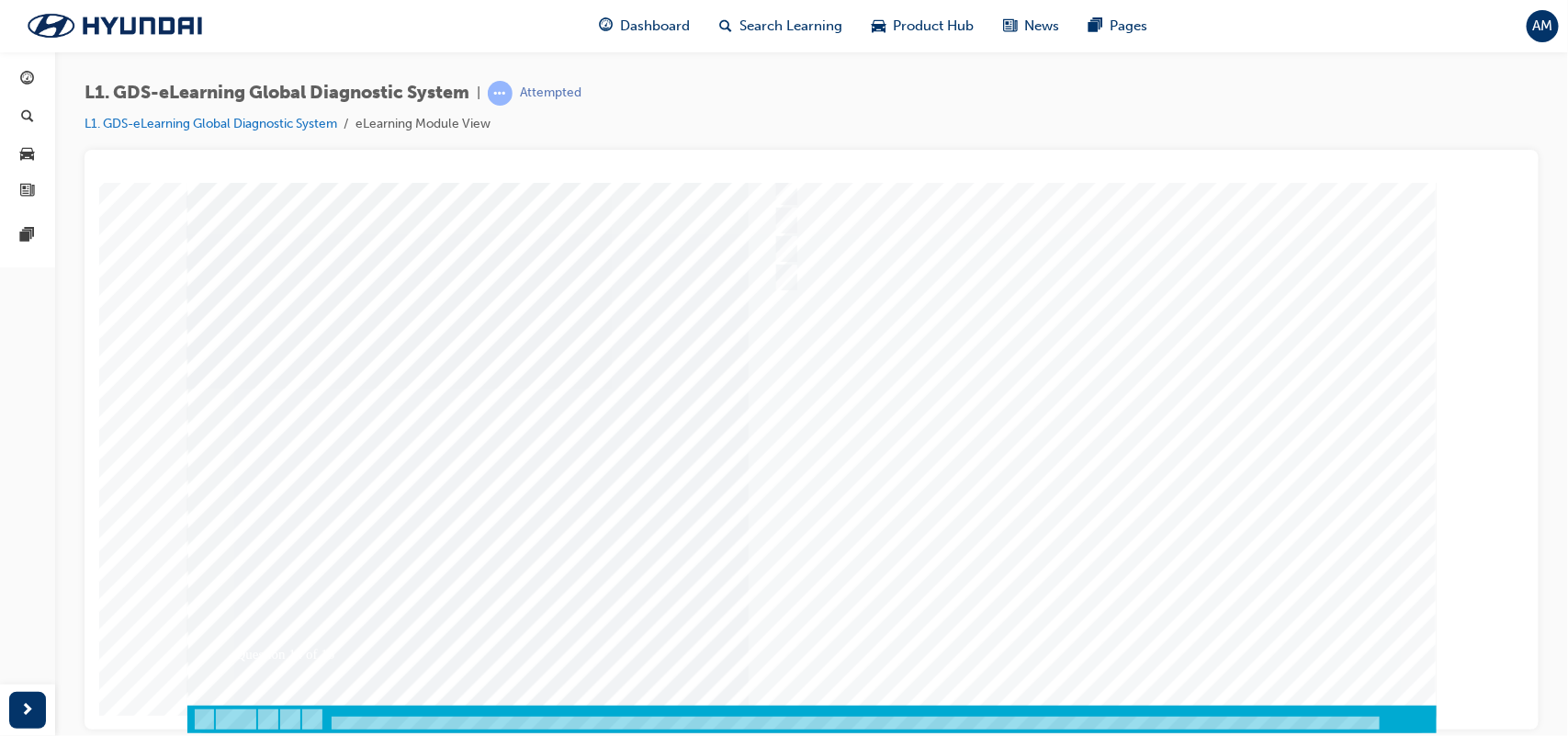 click at bounding box center (251, 3304) 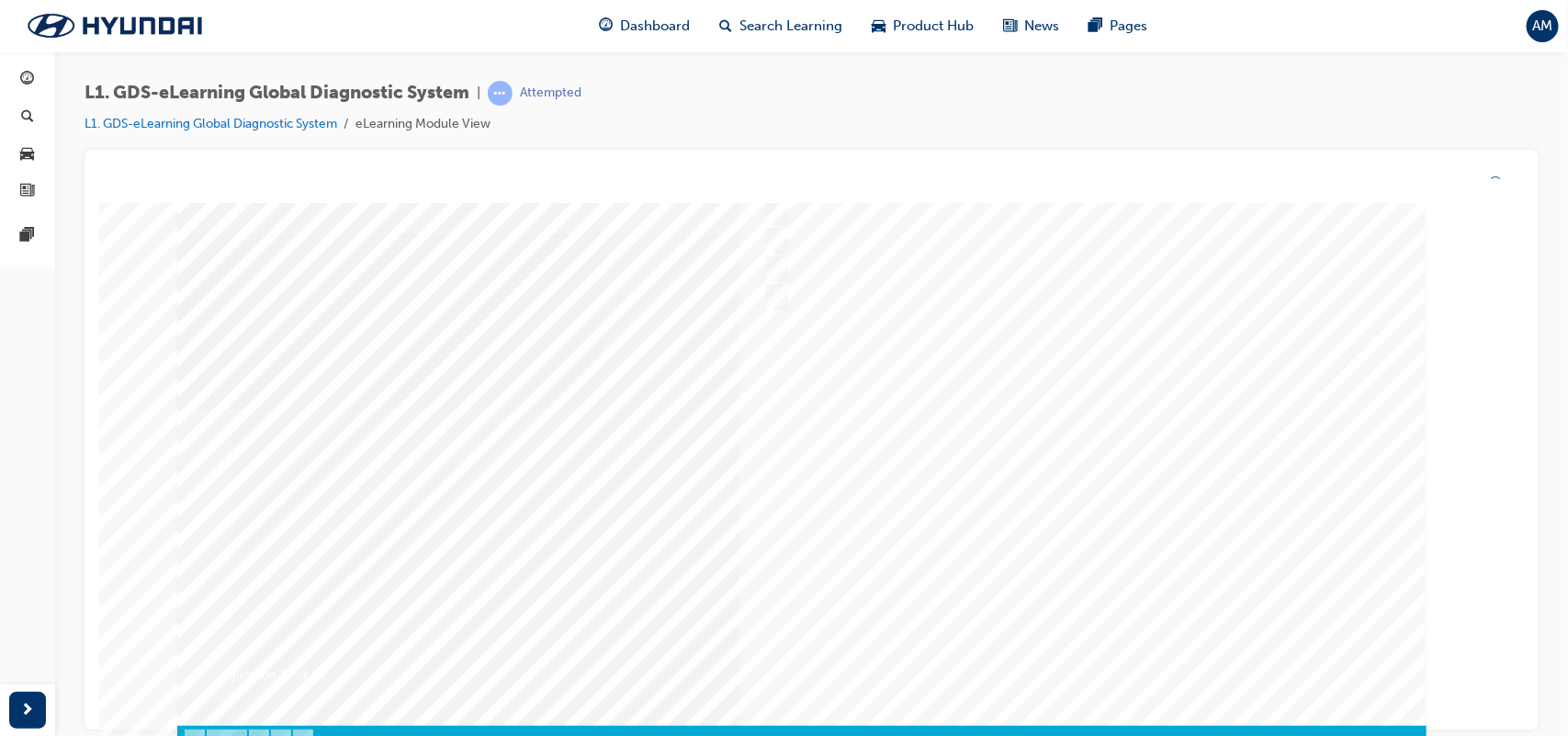 scroll, scrollTop: 0, scrollLeft: 0, axis: both 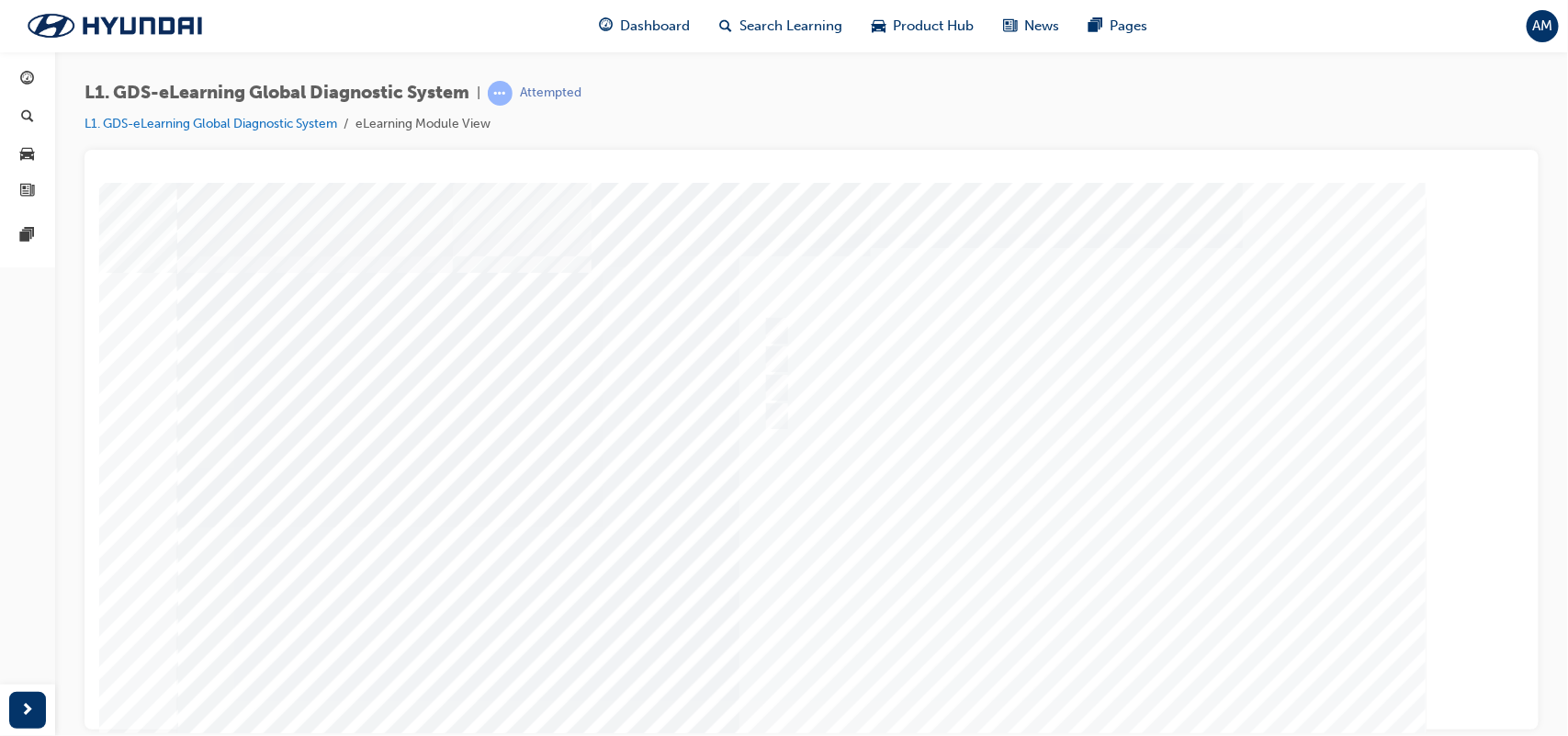 click at bounding box center [801, 527] 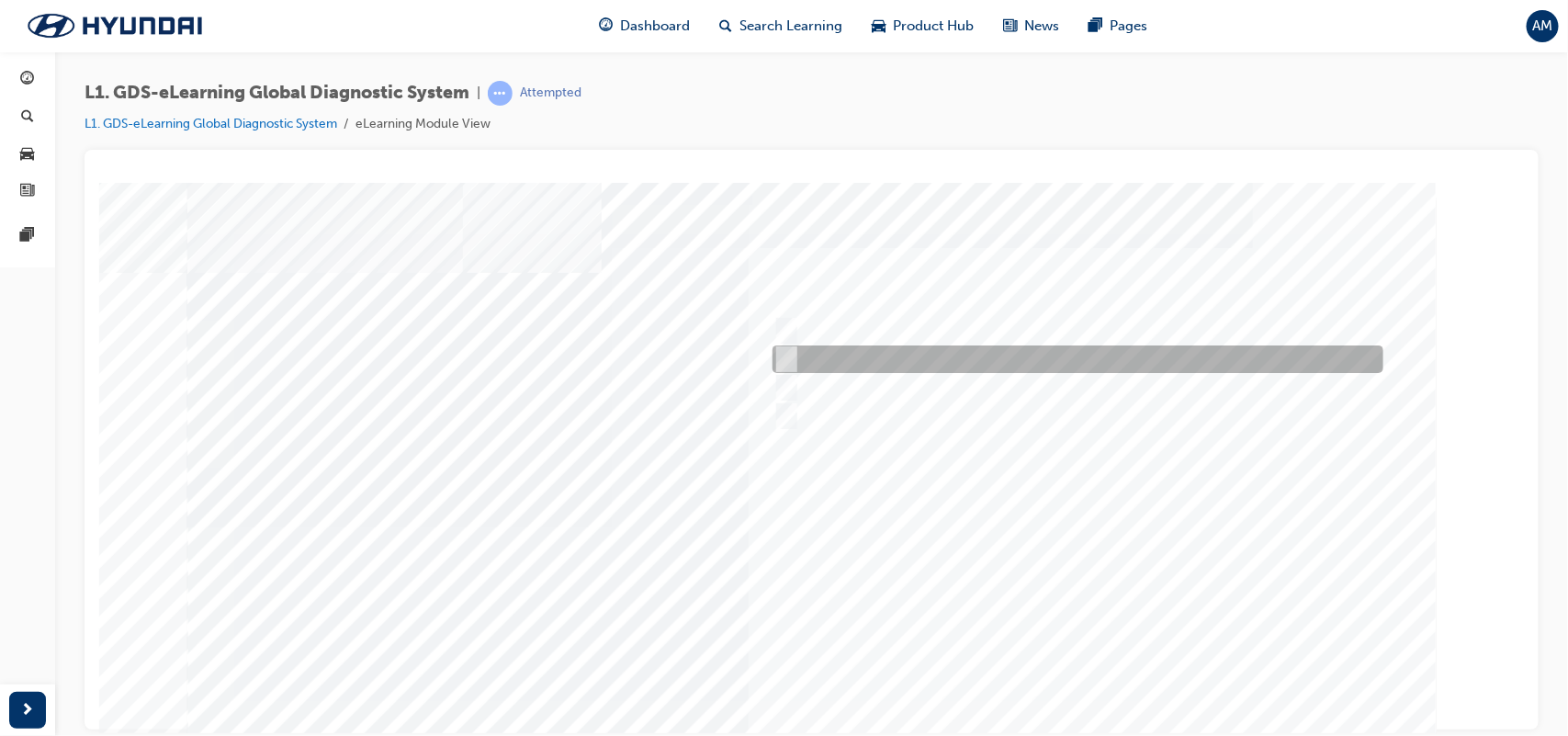 click at bounding box center (1072, 359) 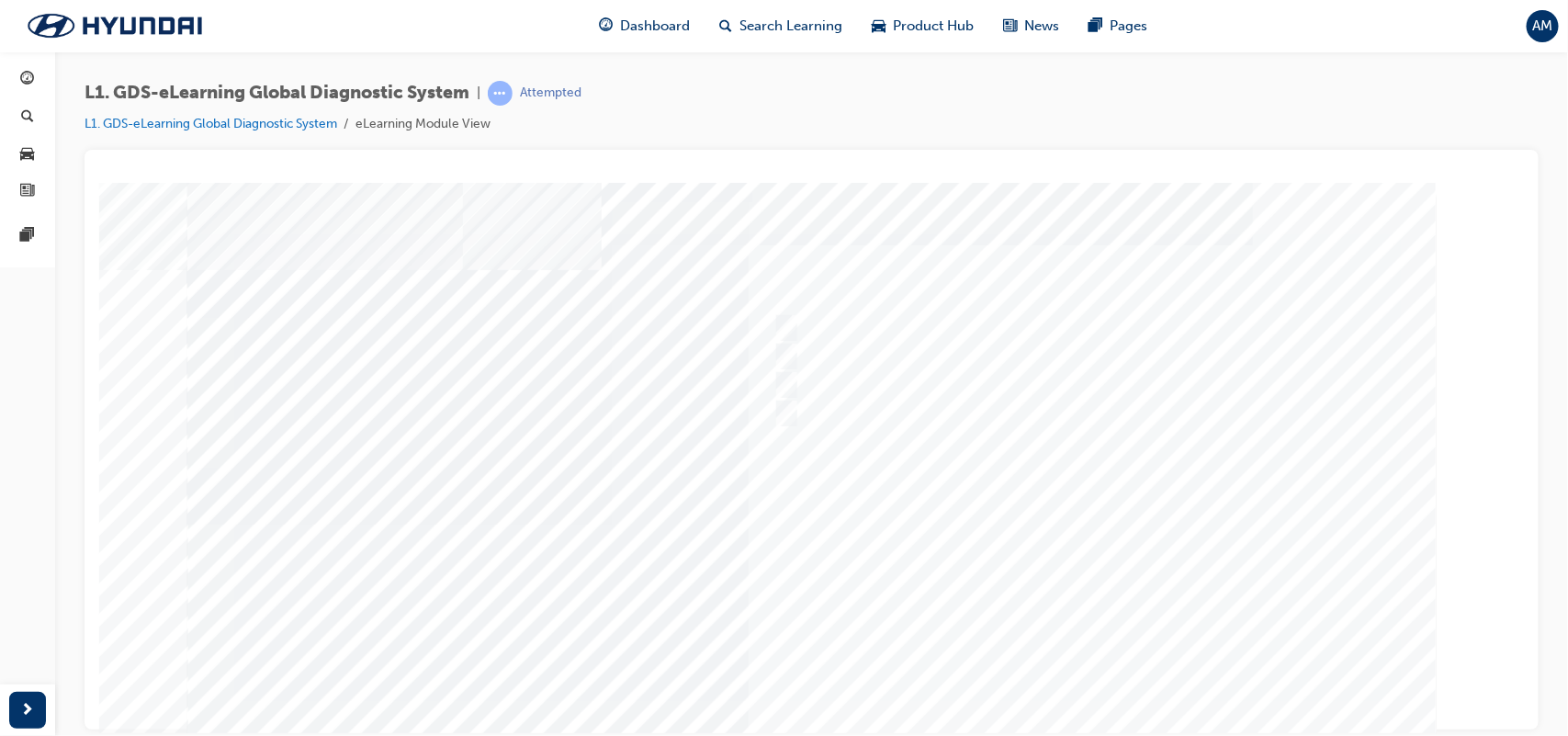 scroll, scrollTop: 107, scrollLeft: 0, axis: vertical 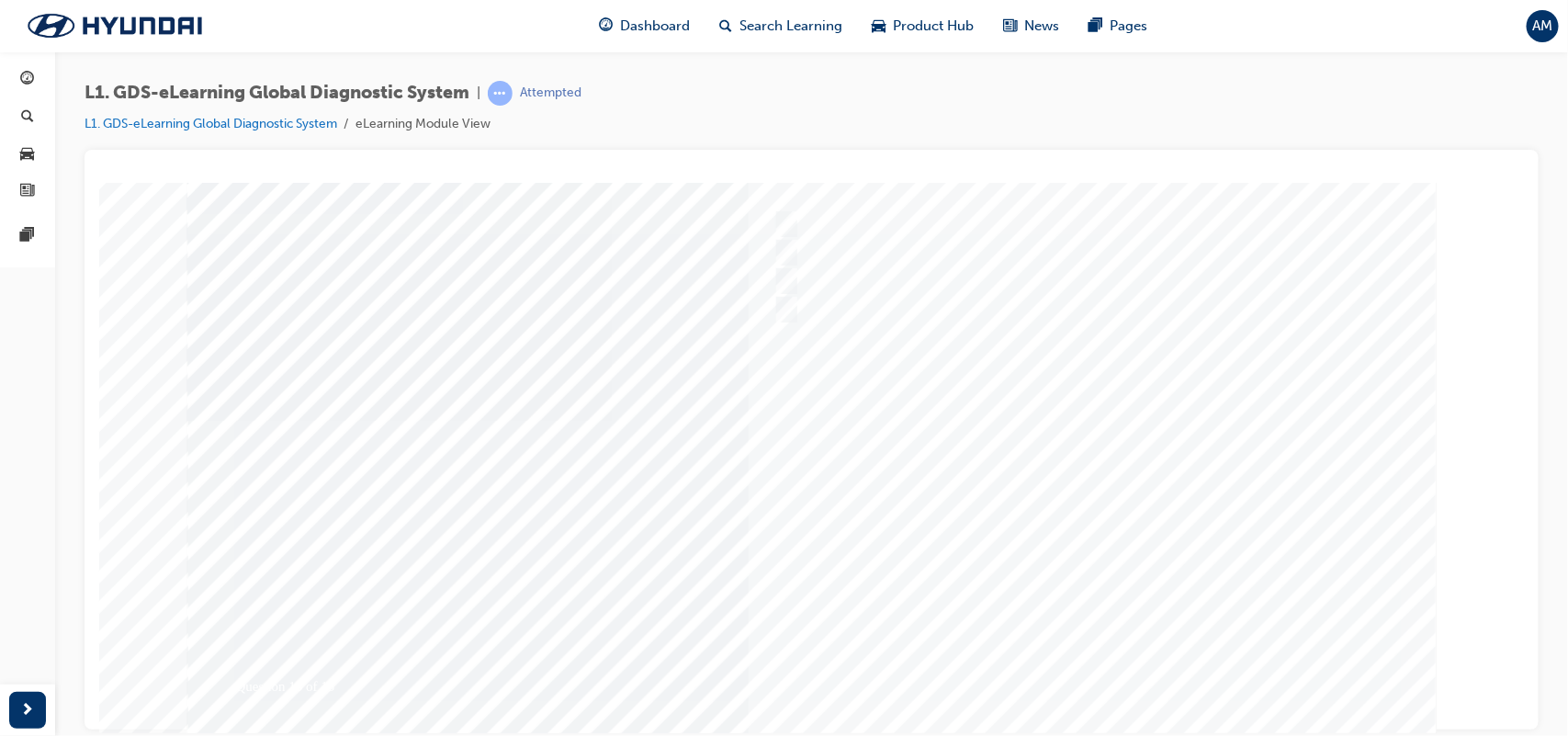 click at bounding box center (251, 3252) 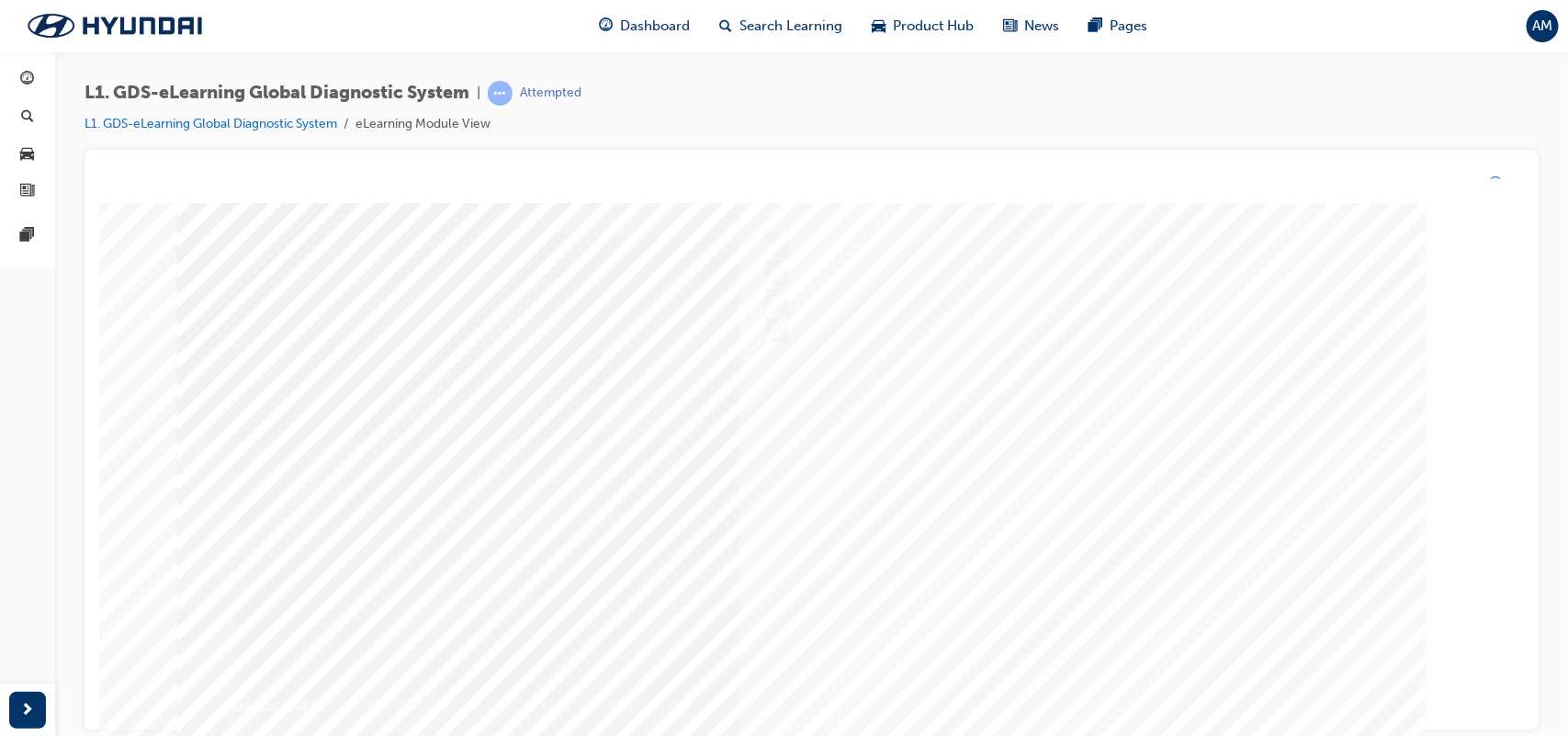 scroll, scrollTop: 0, scrollLeft: 0, axis: both 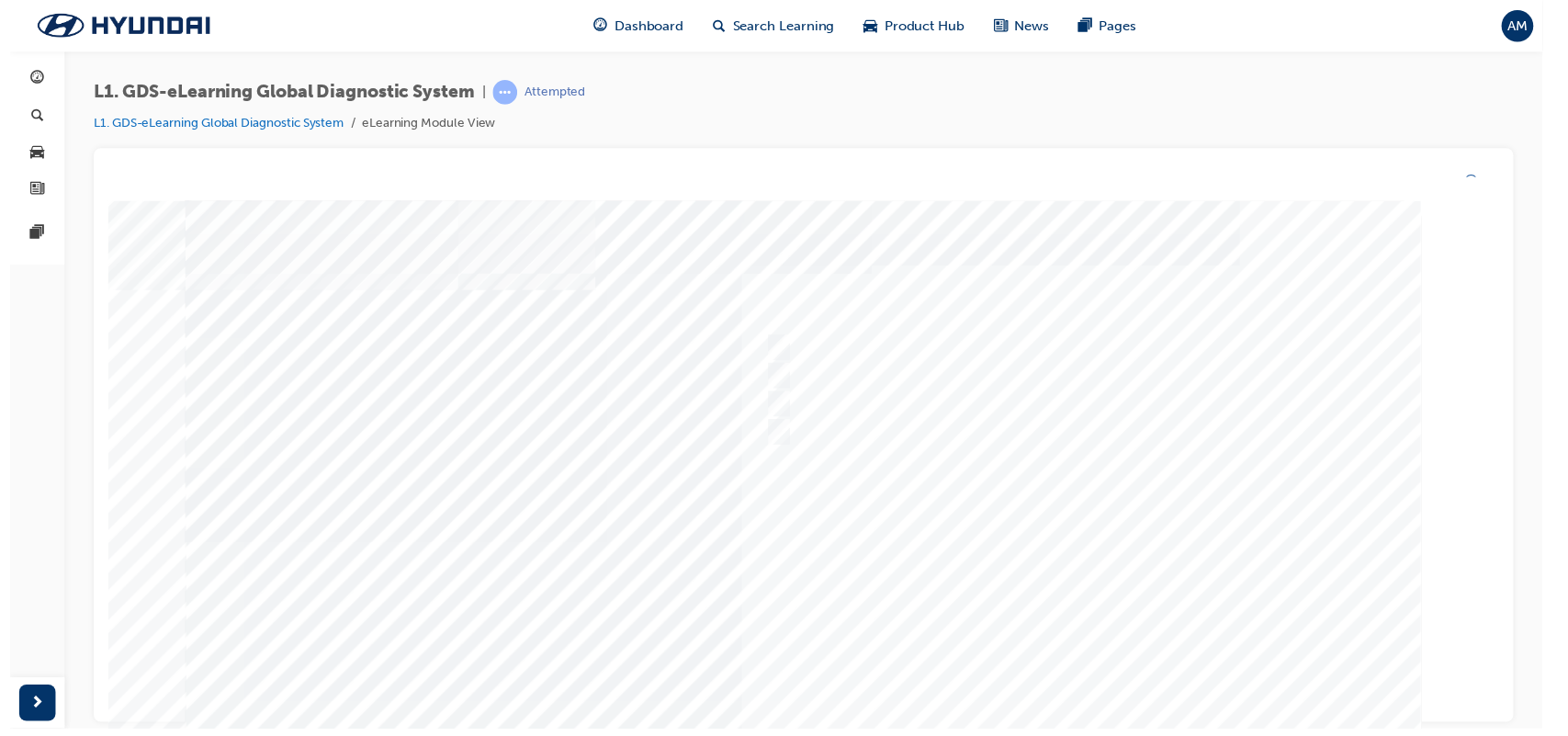 click at bounding box center (810, 545) 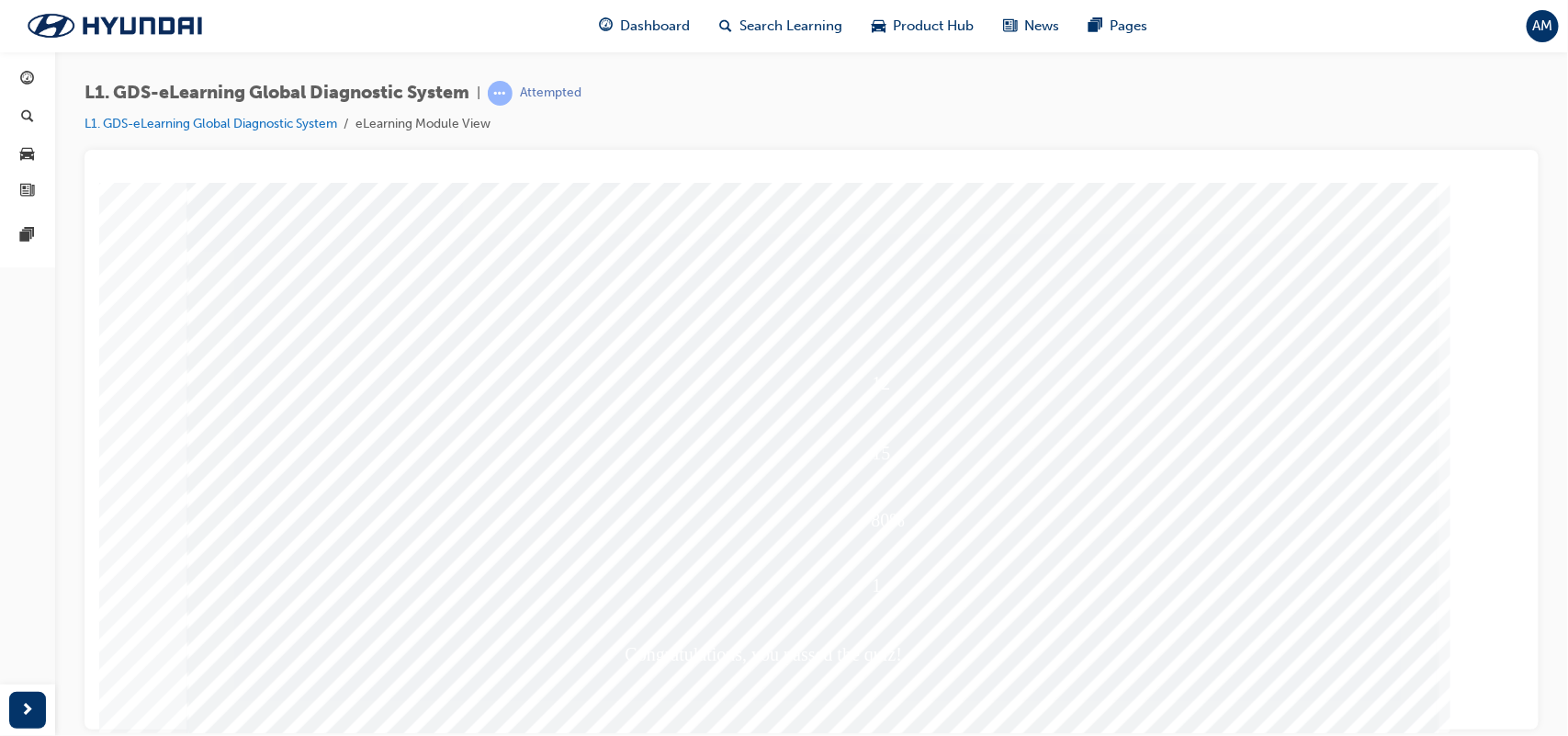 scroll, scrollTop: 96, scrollLeft: 0, axis: vertical 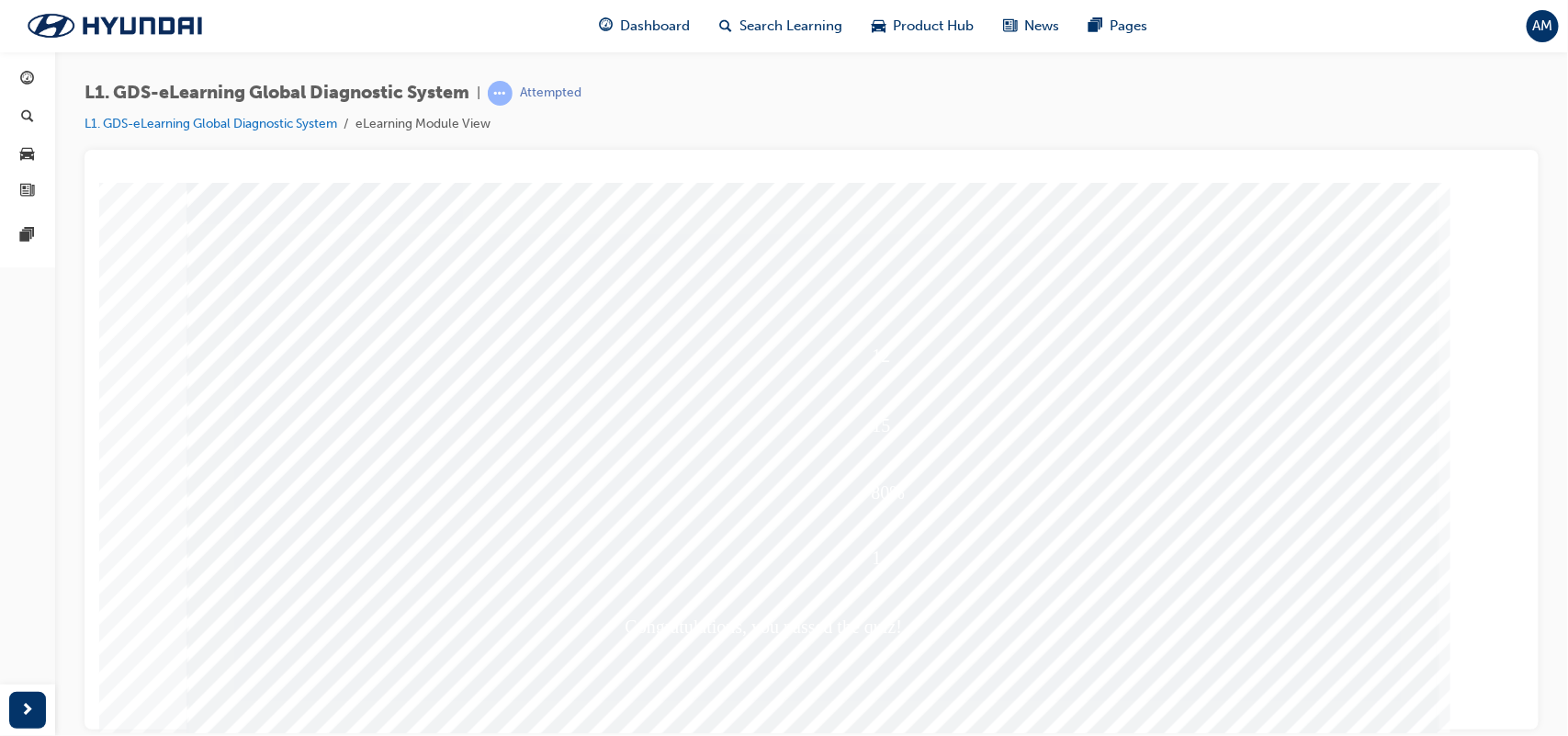 click at bounding box center (252, 3812) 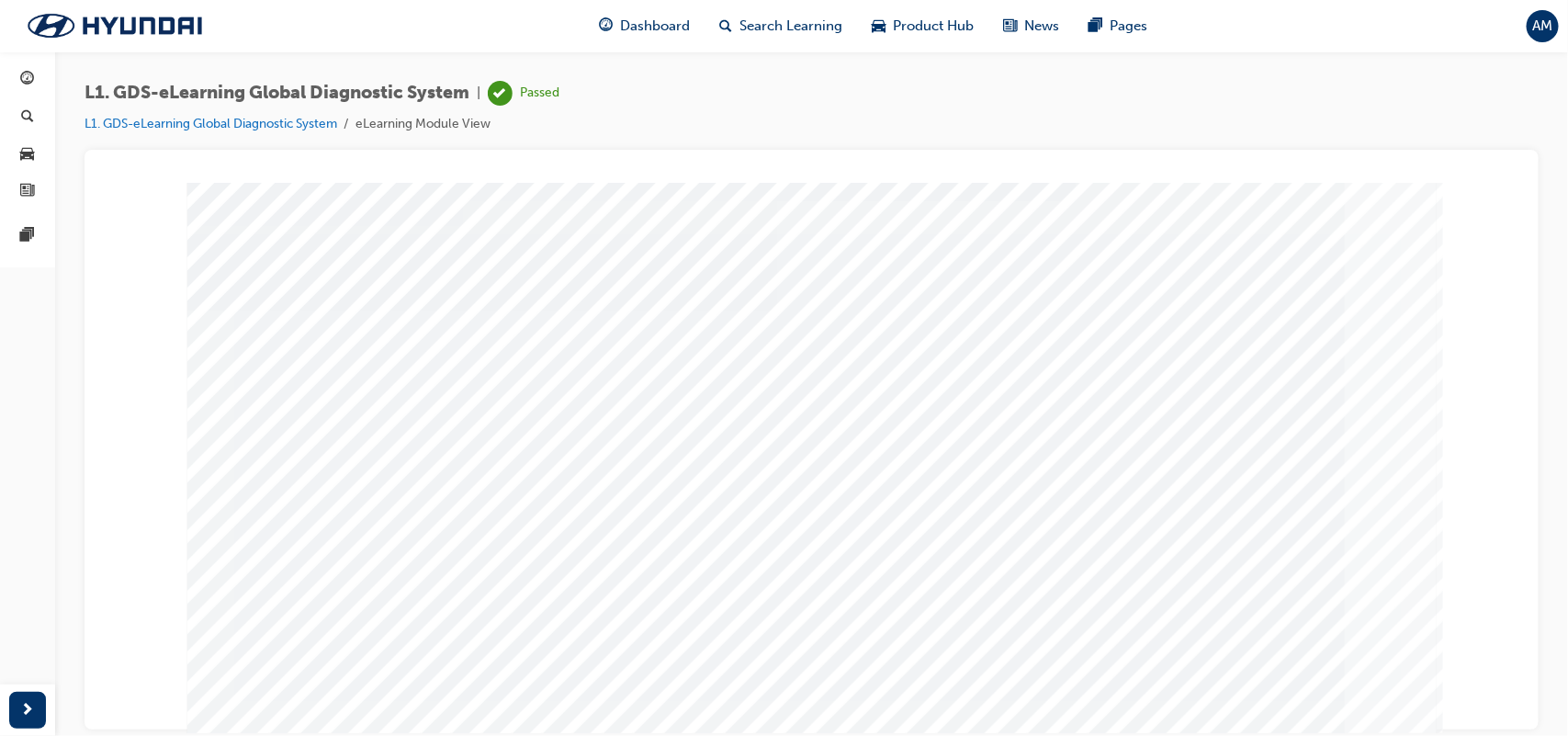 scroll, scrollTop: 139, scrollLeft: 0, axis: vertical 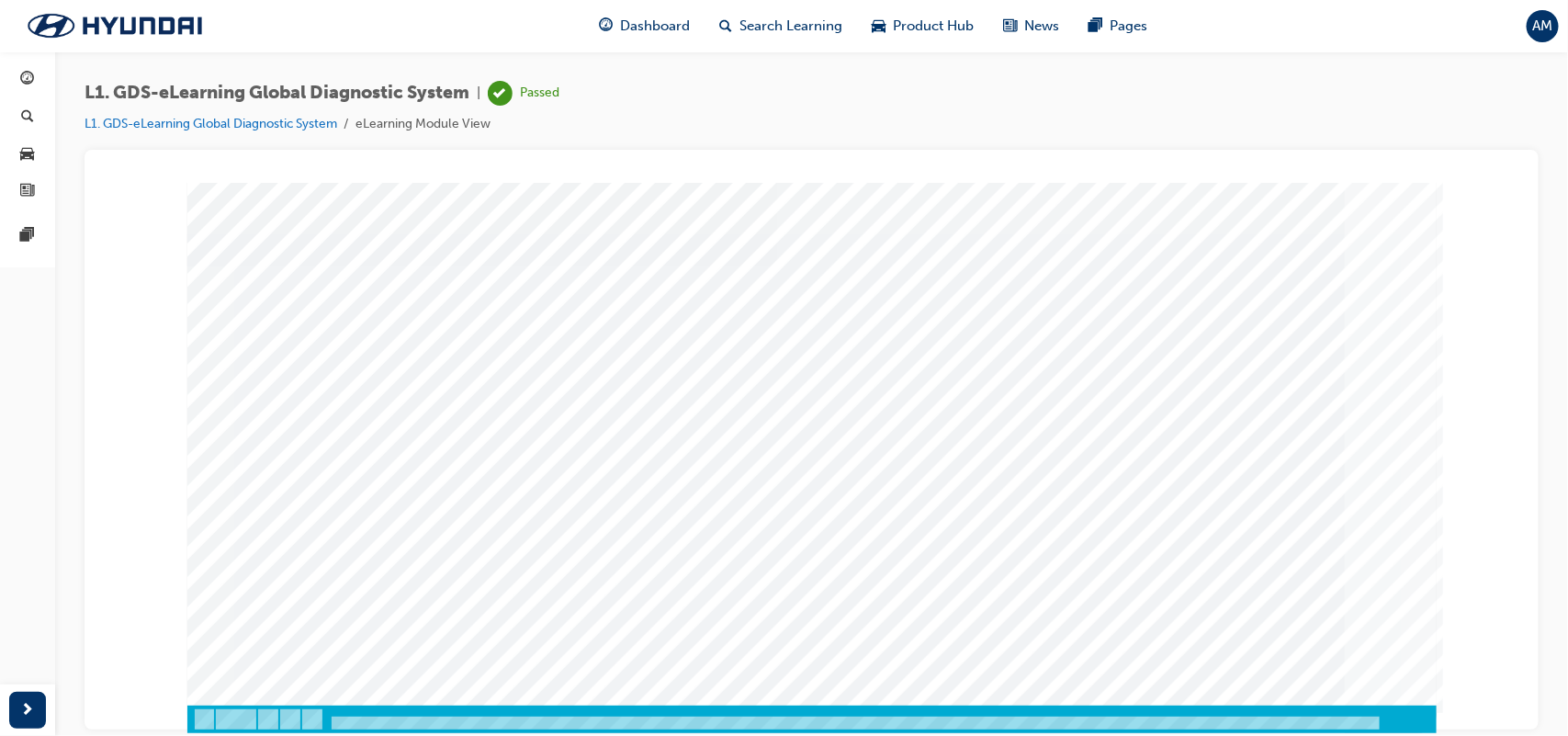 click at bounding box center (251, 2473) 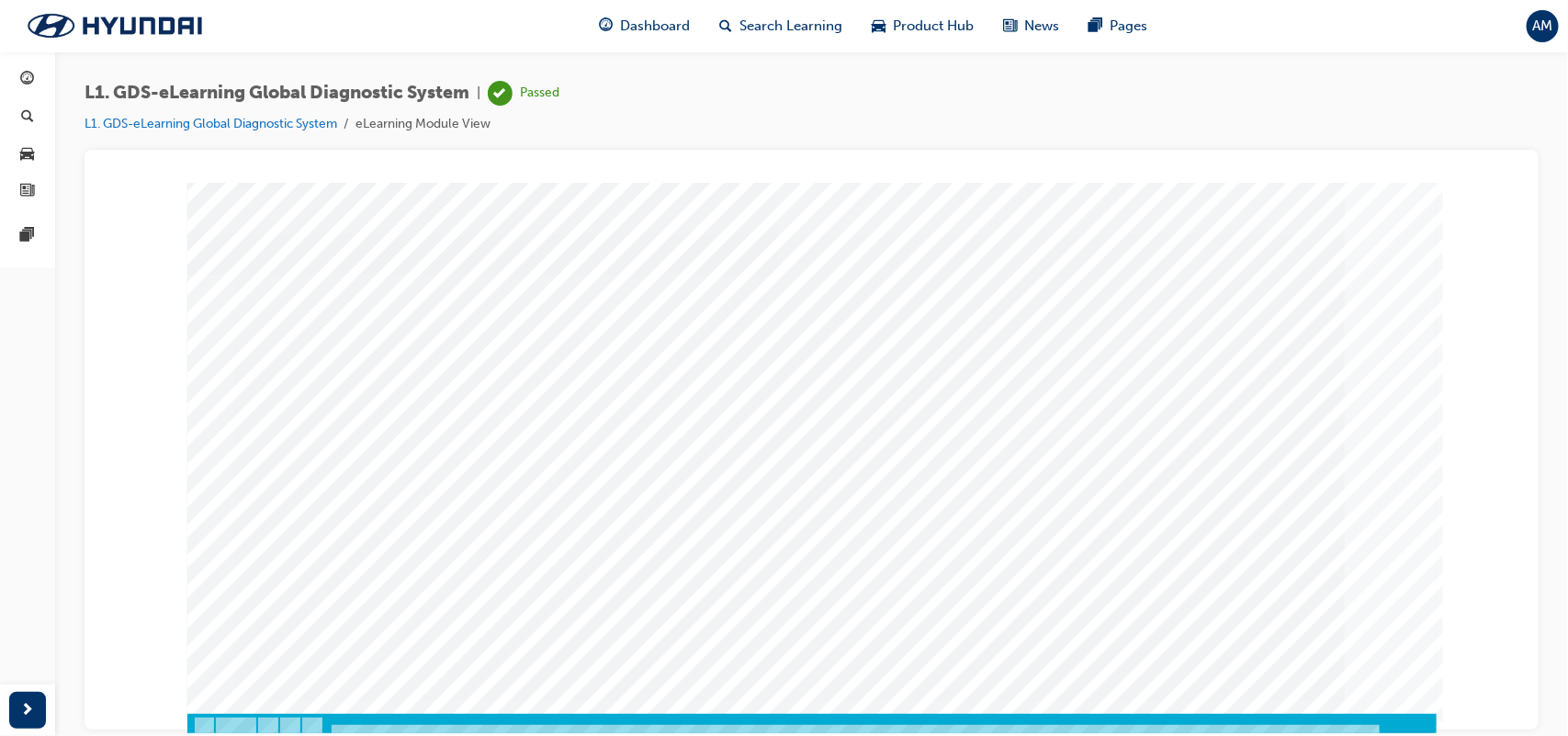 click at bounding box center [251, 2481] 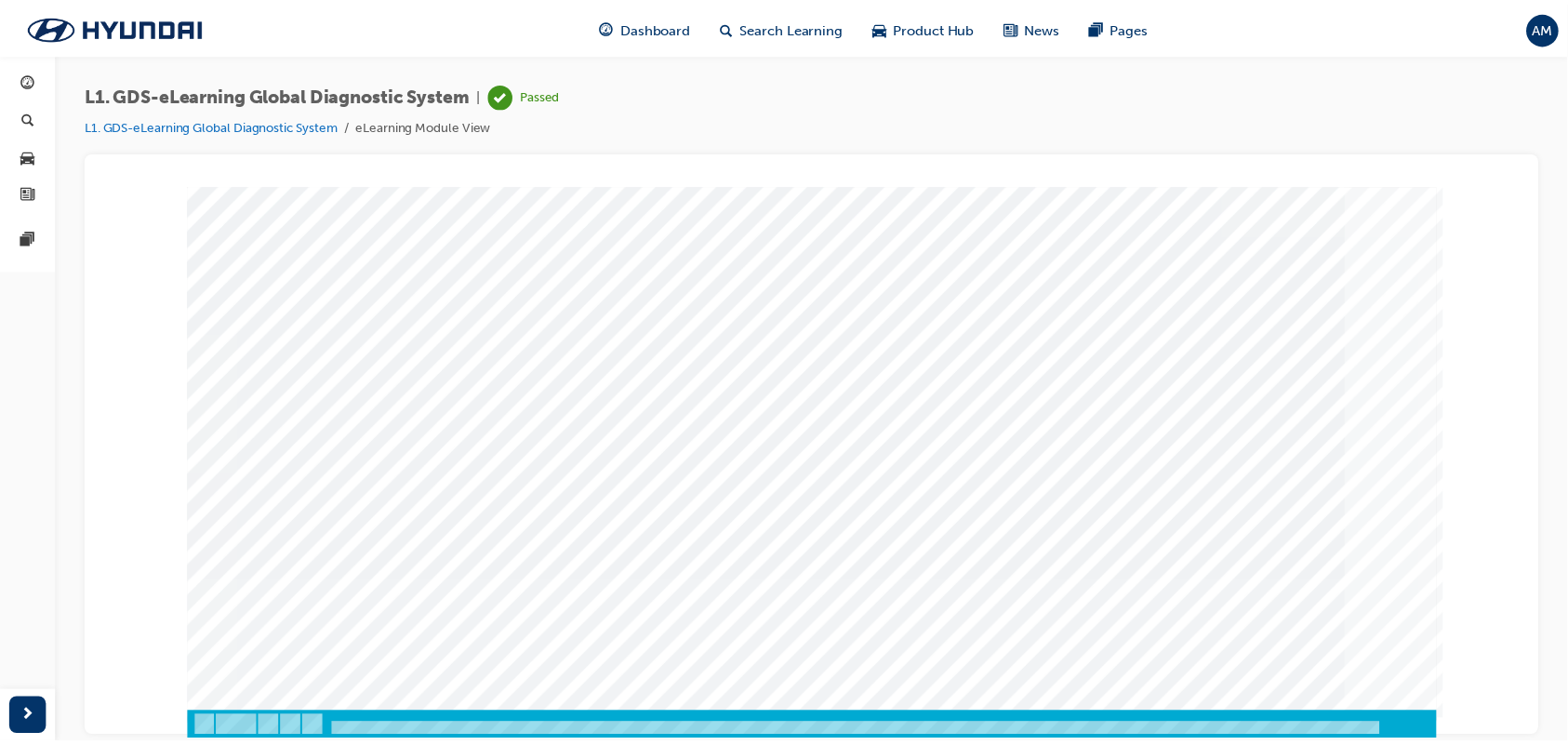 scroll, scrollTop: 5, scrollLeft: 0, axis: vertical 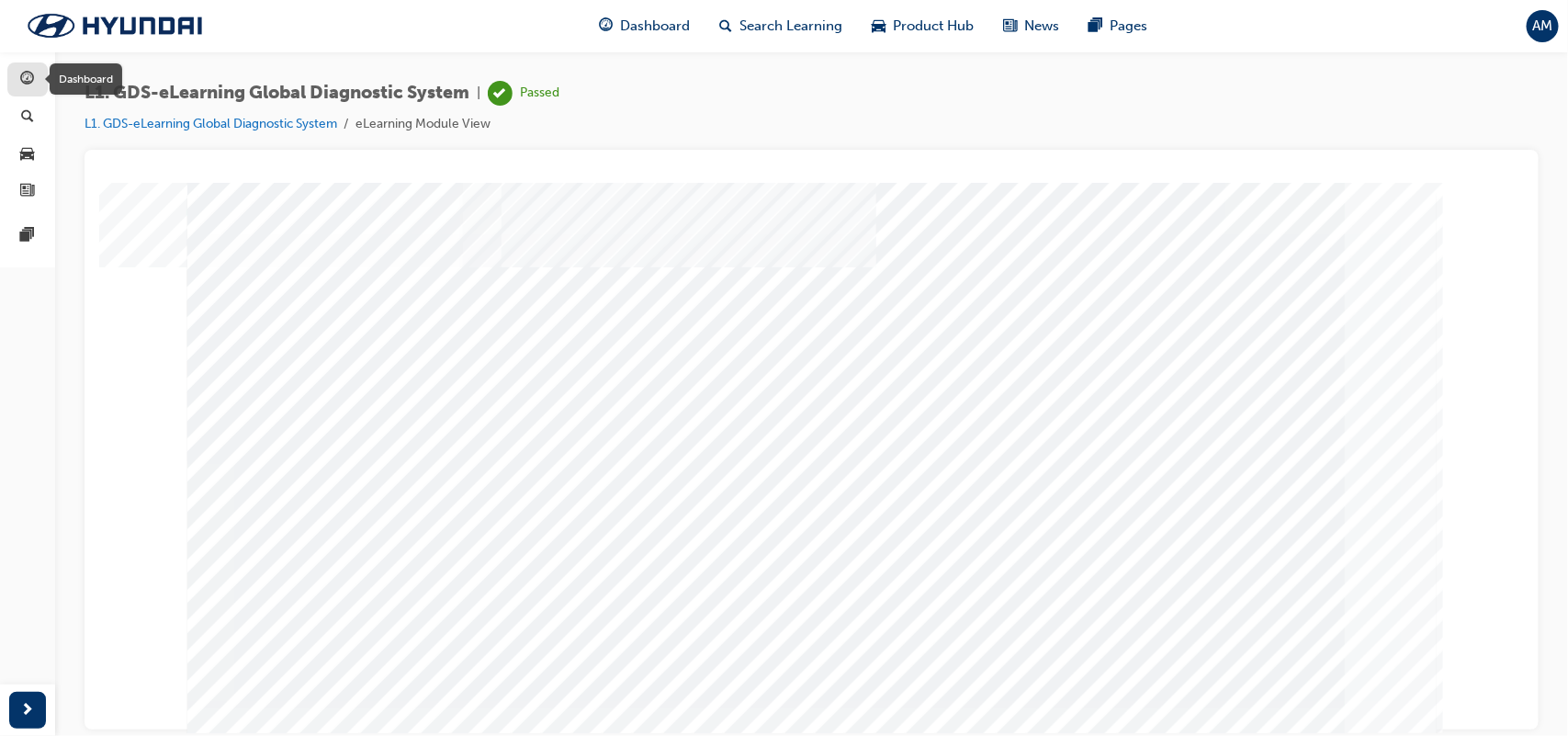 click at bounding box center (28, 79) 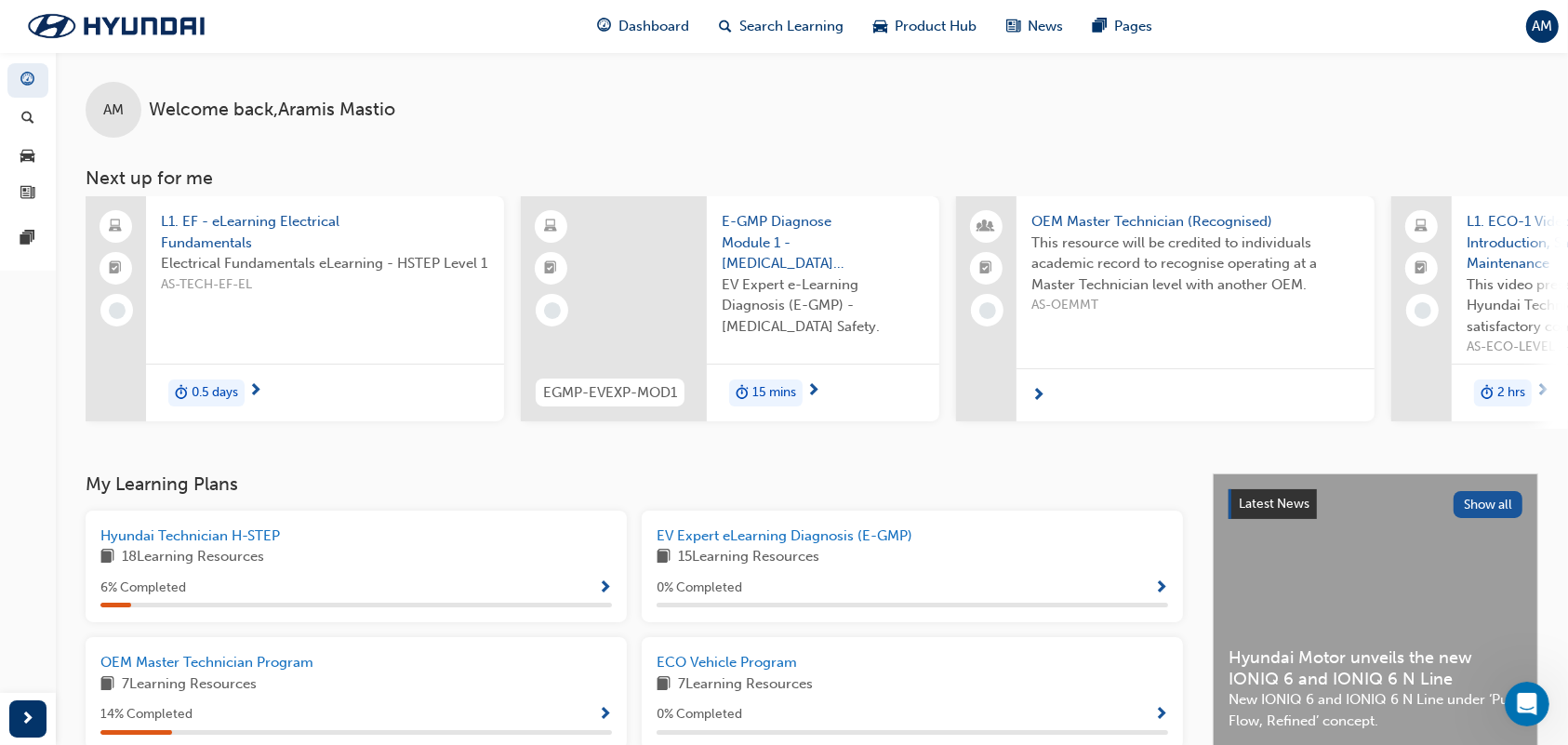 click on "0.5 days" at bounding box center (325, 392) 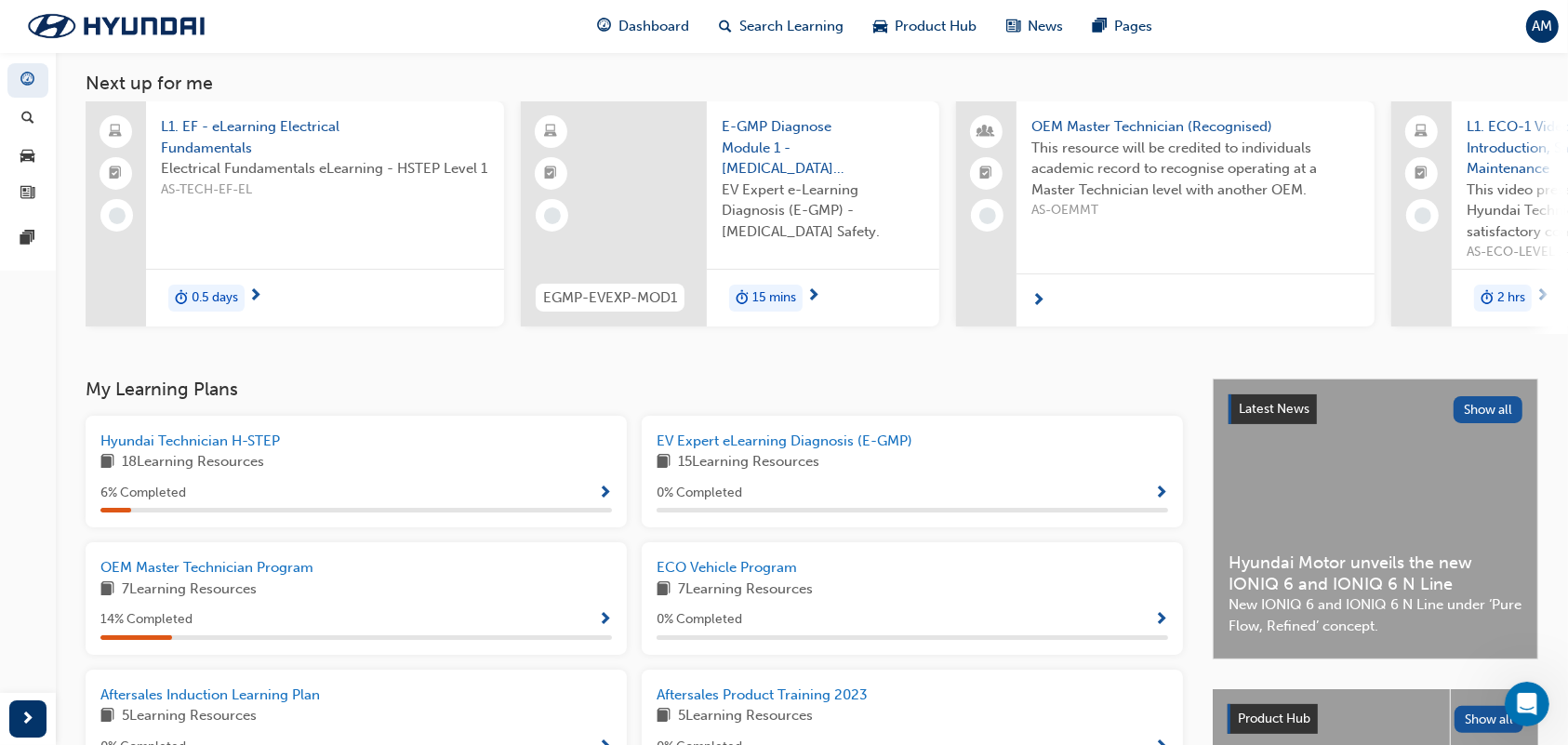 scroll, scrollTop: 0, scrollLeft: 0, axis: both 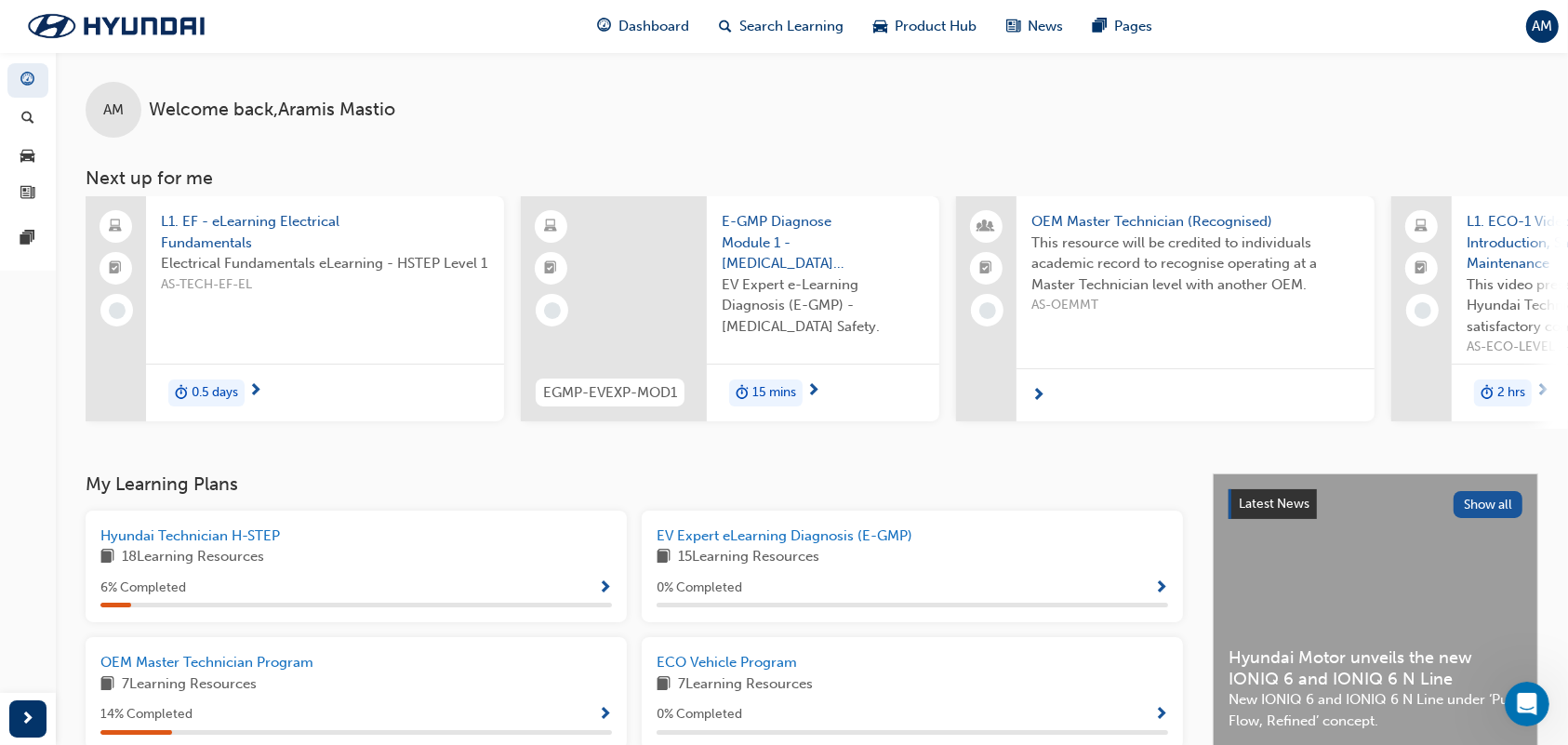 click on "Electrical Fundamentals eLearning - HSTEP Level 1" at bounding box center (325, 263) 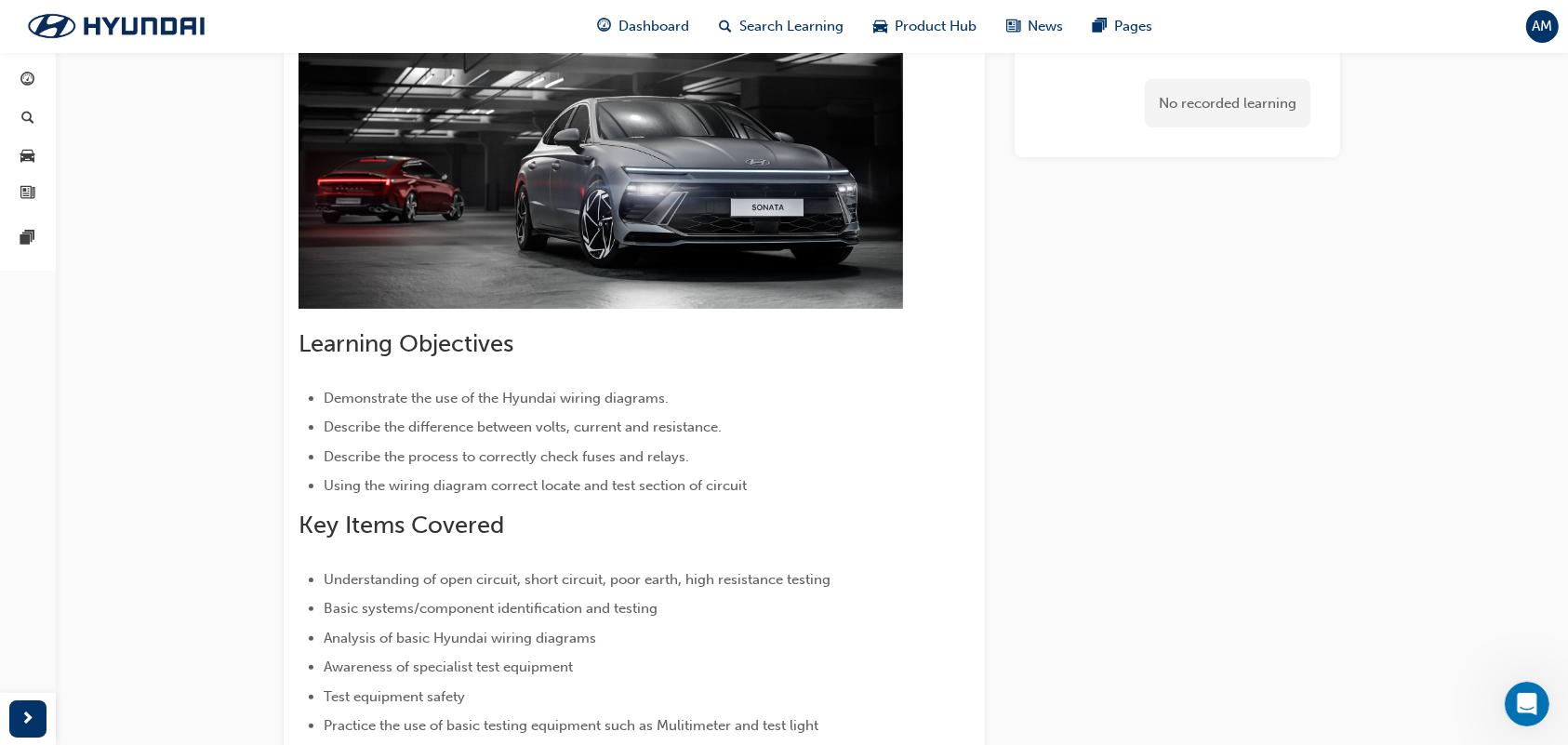 scroll, scrollTop: 0, scrollLeft: 0, axis: both 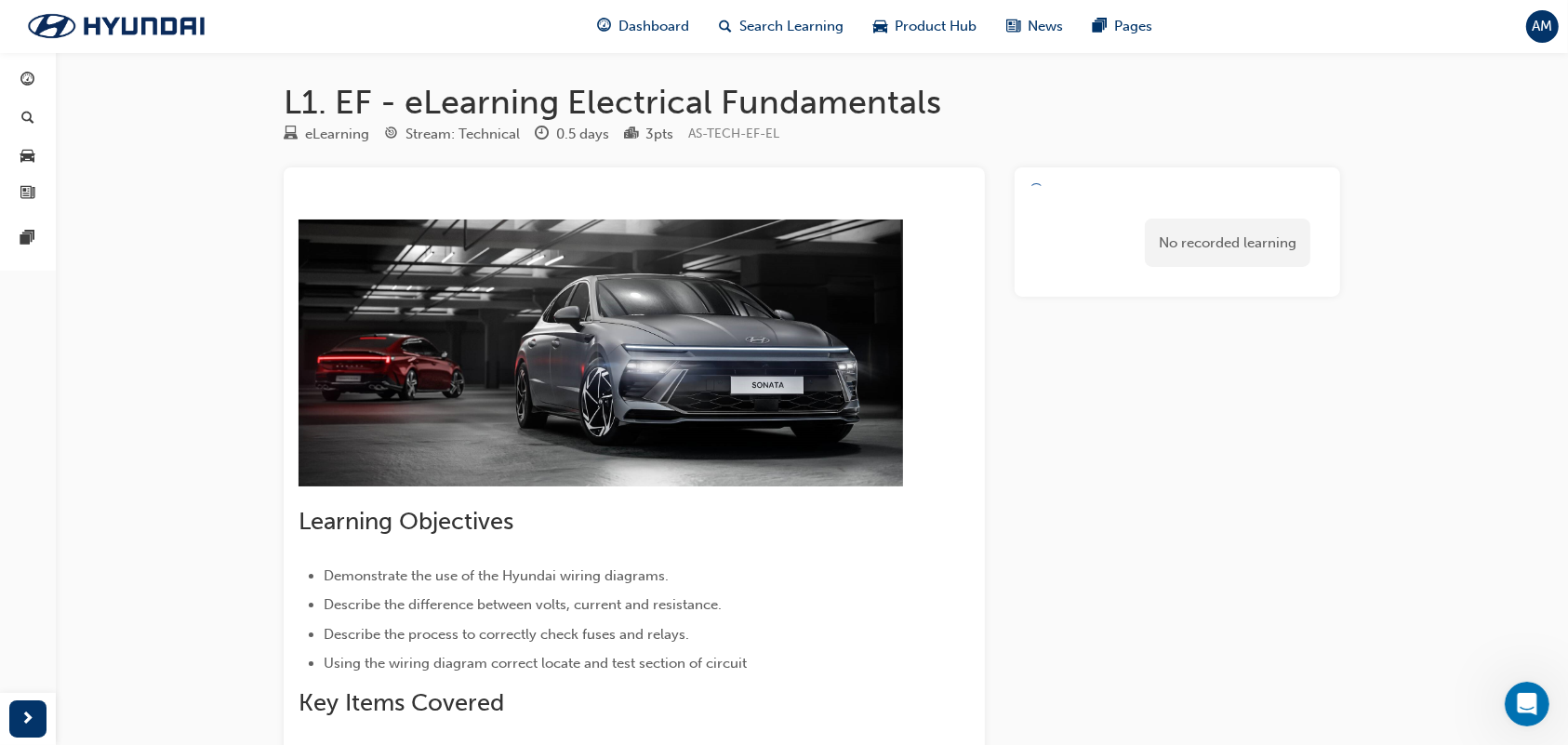 click on "No recorded learning" at bounding box center [1177, 243] 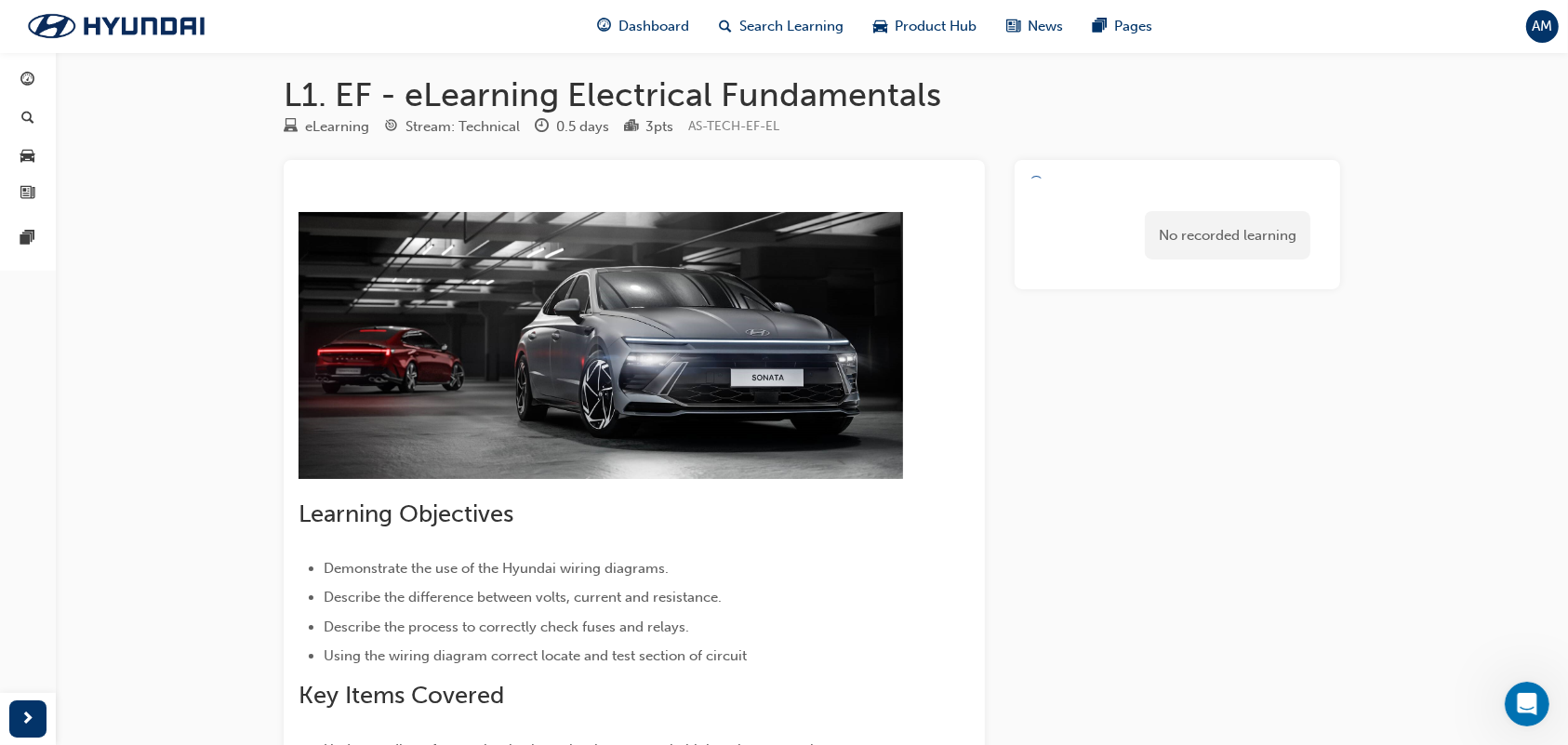 scroll, scrollTop: 3, scrollLeft: 0, axis: vertical 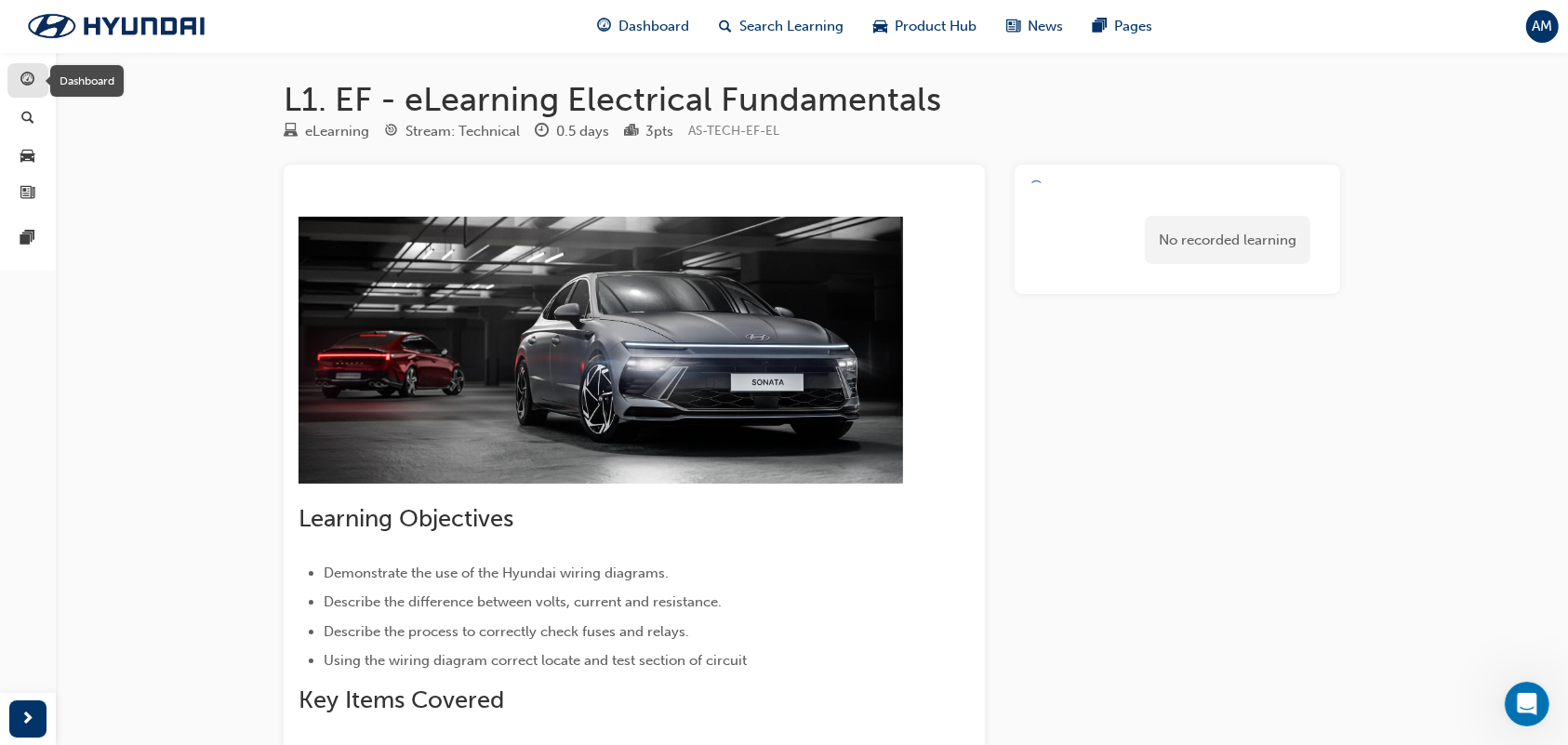 click at bounding box center [28, 81] 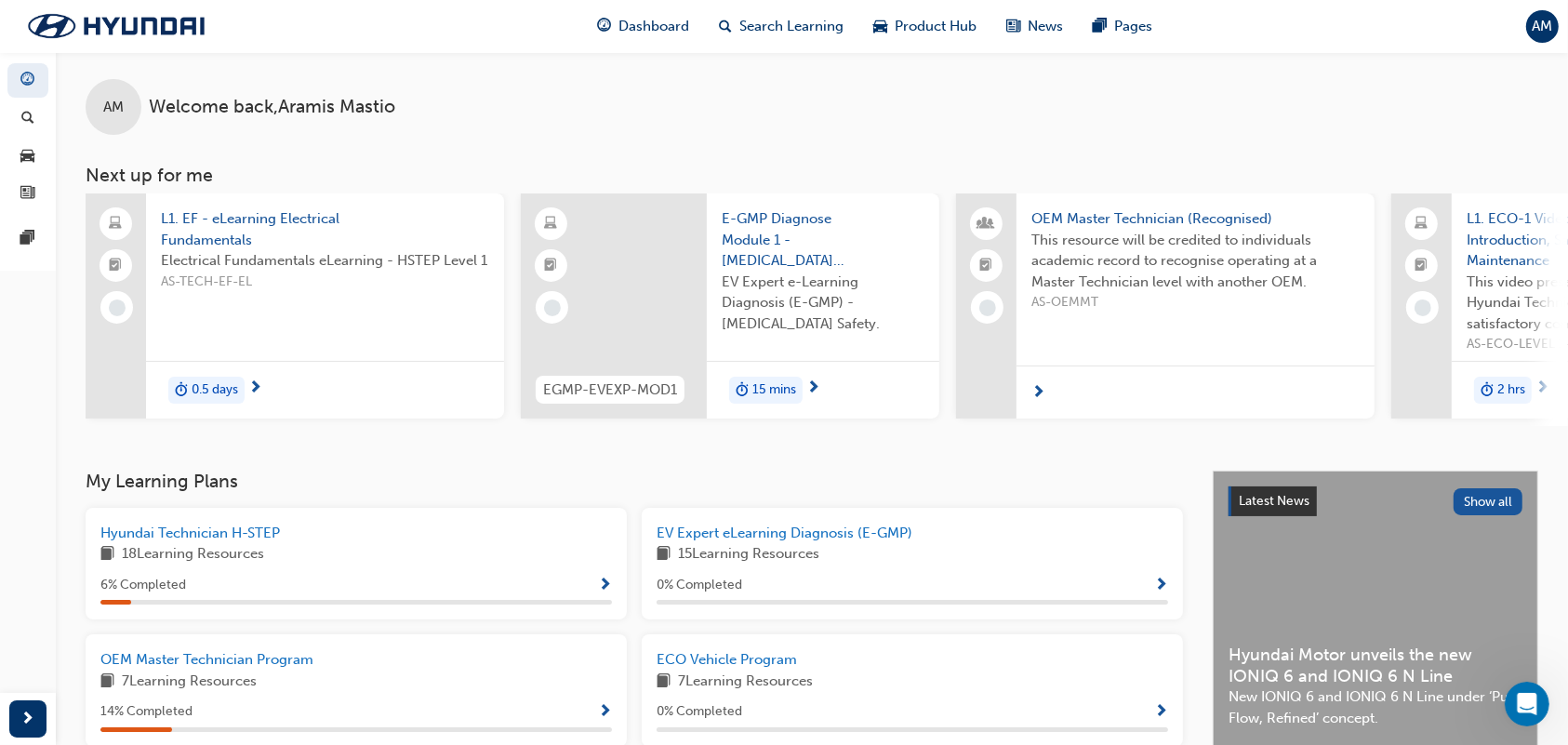 click on "L1. EF - eLearning Electrical Fundamentals Electrical Fundamentals eLearning - HSTEP Level 1 AS-TECH-EF-EL" at bounding box center (325, 266) 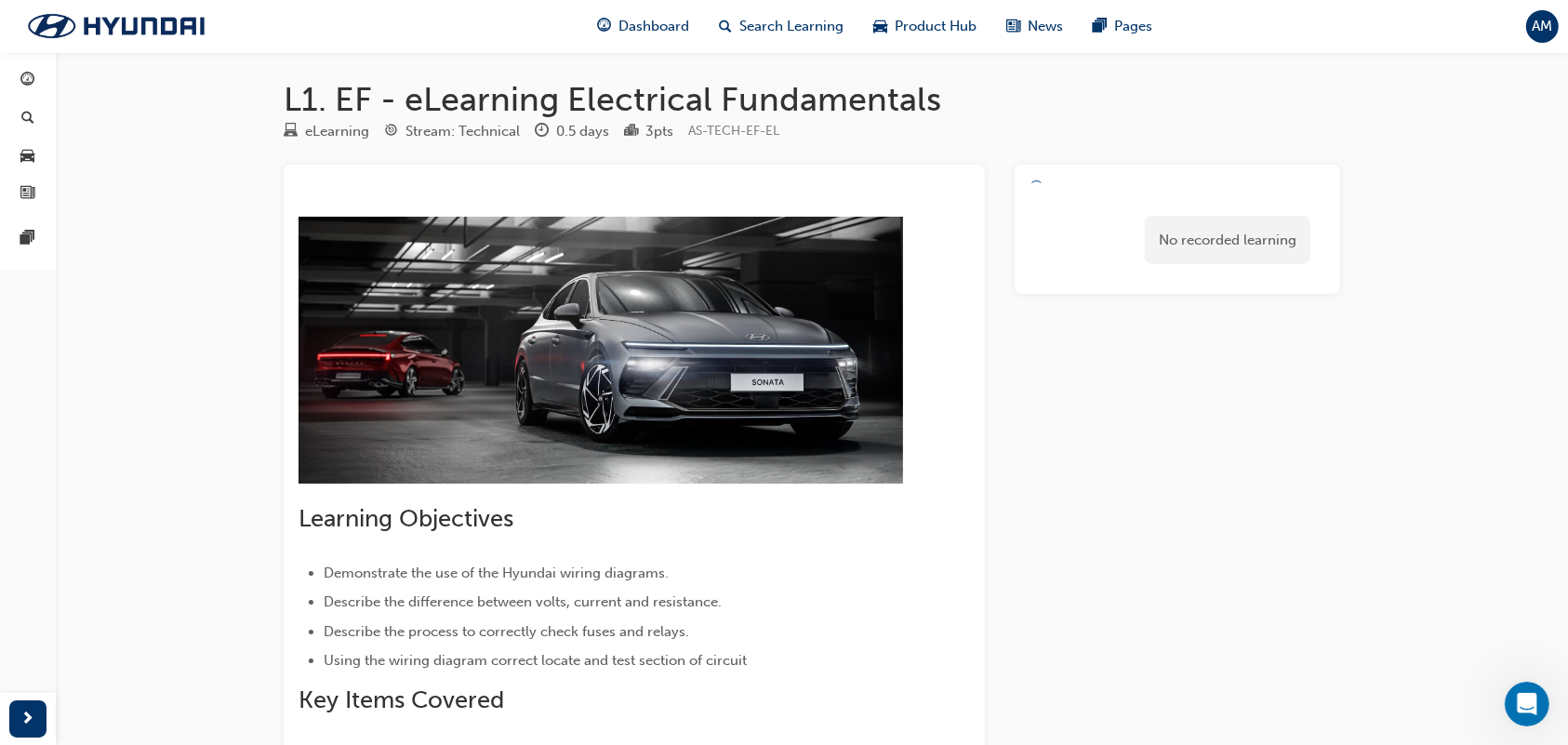 click on "﻿ Learning Objectives Demonstrate the use of the Hyundai wiring diagrams. Describe the difference between volts, current and resistance. Describe the process to correctly check fuses and relays. Using the wiring diagram correct locate and test section of circuit Key Items Covered Understanding of open circuit, short circuit, poor earth, high resistance testing Basic systems/component identification and testing Analysis of basic Hyundai wiring diagrams Awareness of specialist test equipment Test equipment safety Practice the use of basic testing equipment such as Mulitimeter and test light Use of GDS Mobile for the purpose of testing Electrical safety and precautions with systems. Quiz Please note: The quiz included in the eLearning needs to be passed. If repeated attempts are required, re-launch the module and select RETRY. H-STEP Pathway The training we offer our Technicians is derived from the HMC Global H-STEP Competency Framework and encompasses 4 levels of competency. Electrical Fundamentals is a" at bounding box center (634, 709) 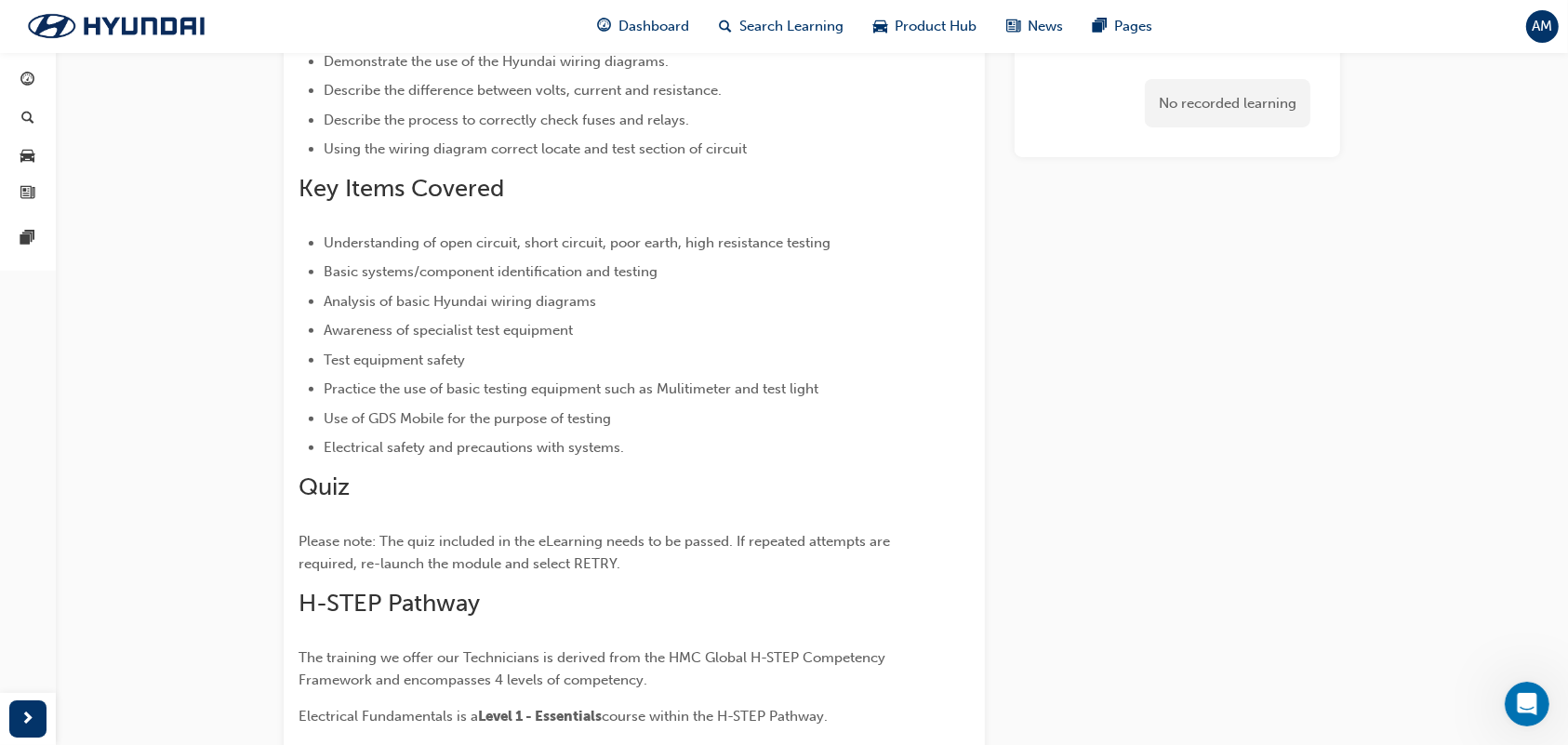 scroll, scrollTop: 852, scrollLeft: 0, axis: vertical 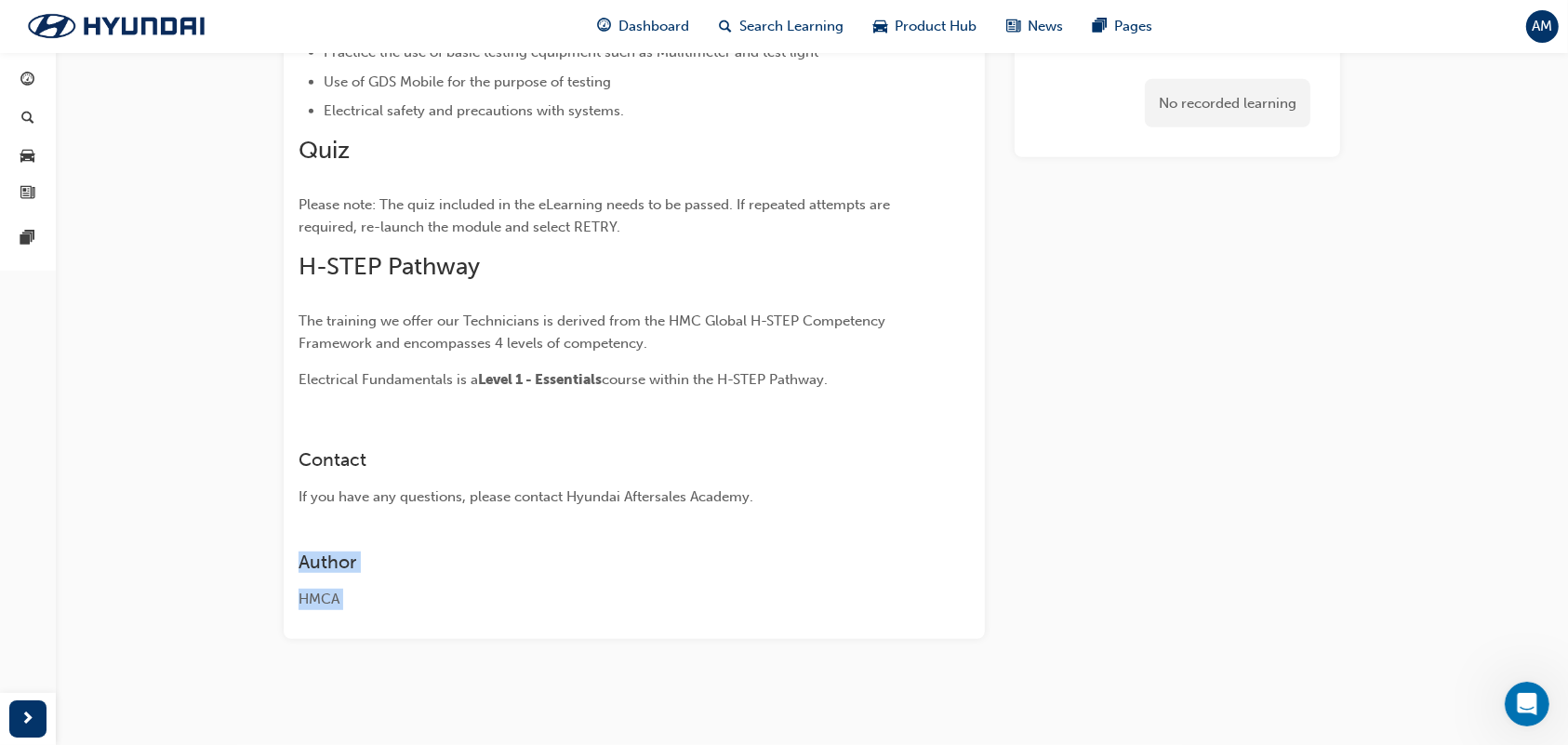 drag, startPoint x: 1075, startPoint y: 263, endPoint x: 820, endPoint y: 479, distance: 334.18707 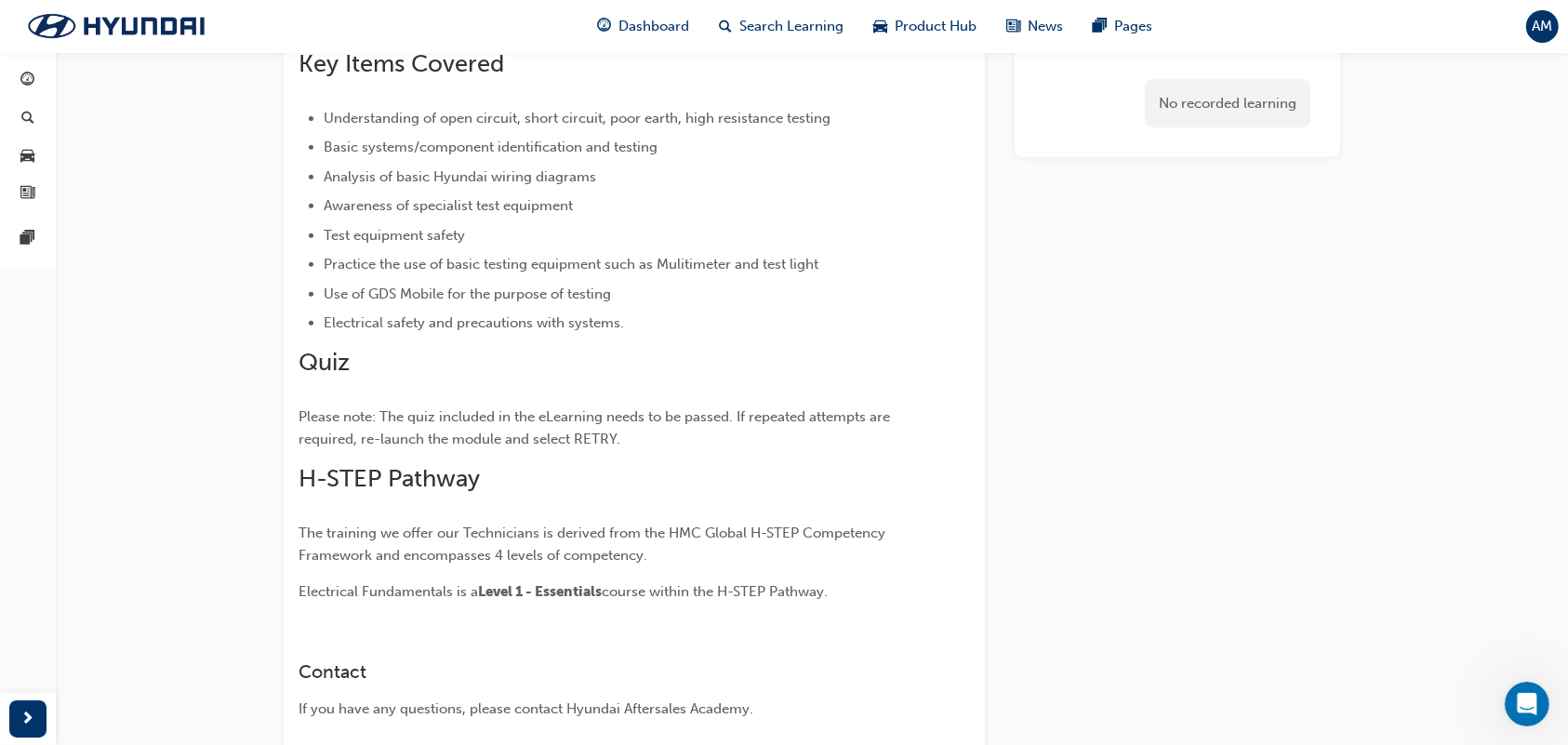 scroll, scrollTop: 631, scrollLeft: 0, axis: vertical 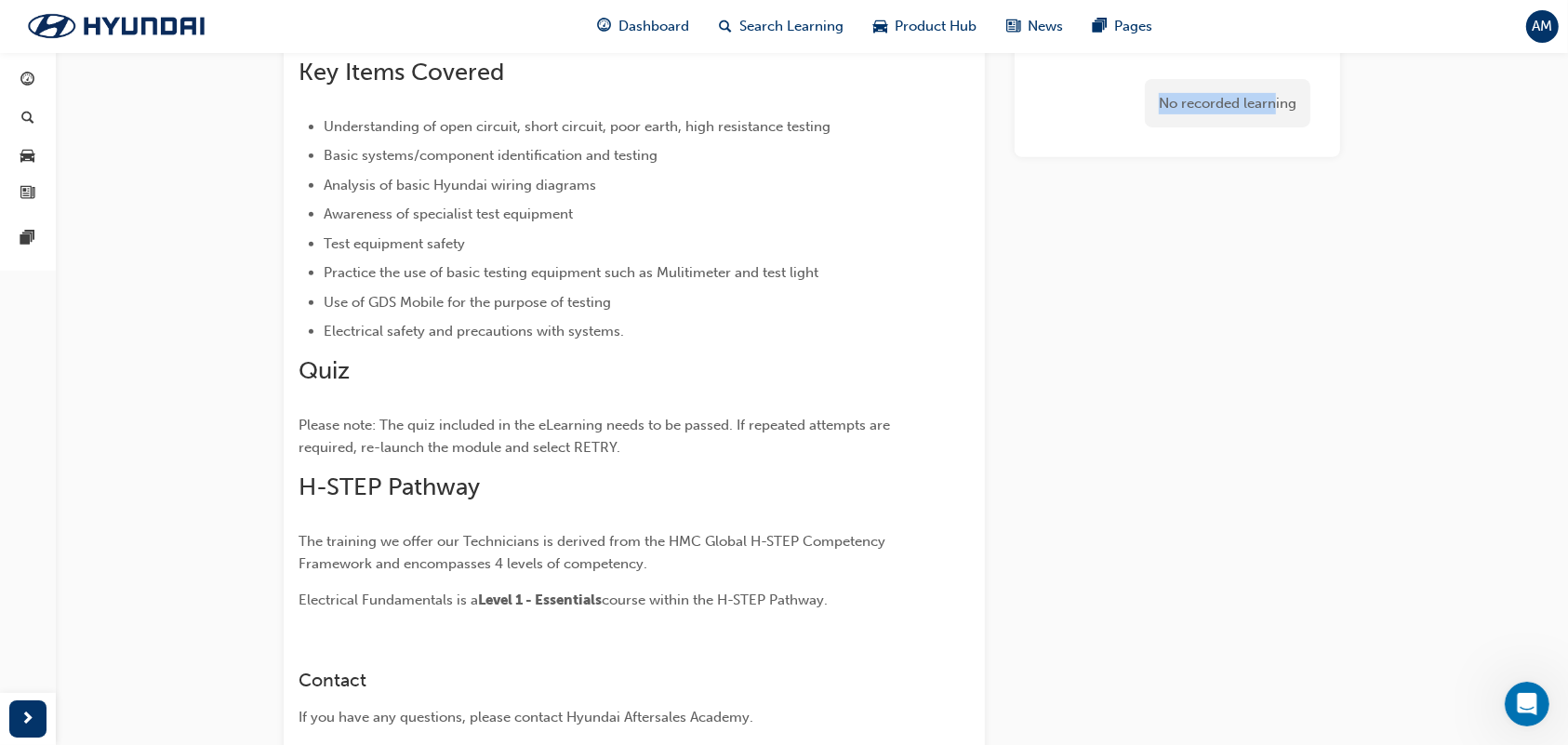 drag, startPoint x: 1275, startPoint y: 271, endPoint x: 1212, endPoint y: 53, distance: 226.92069 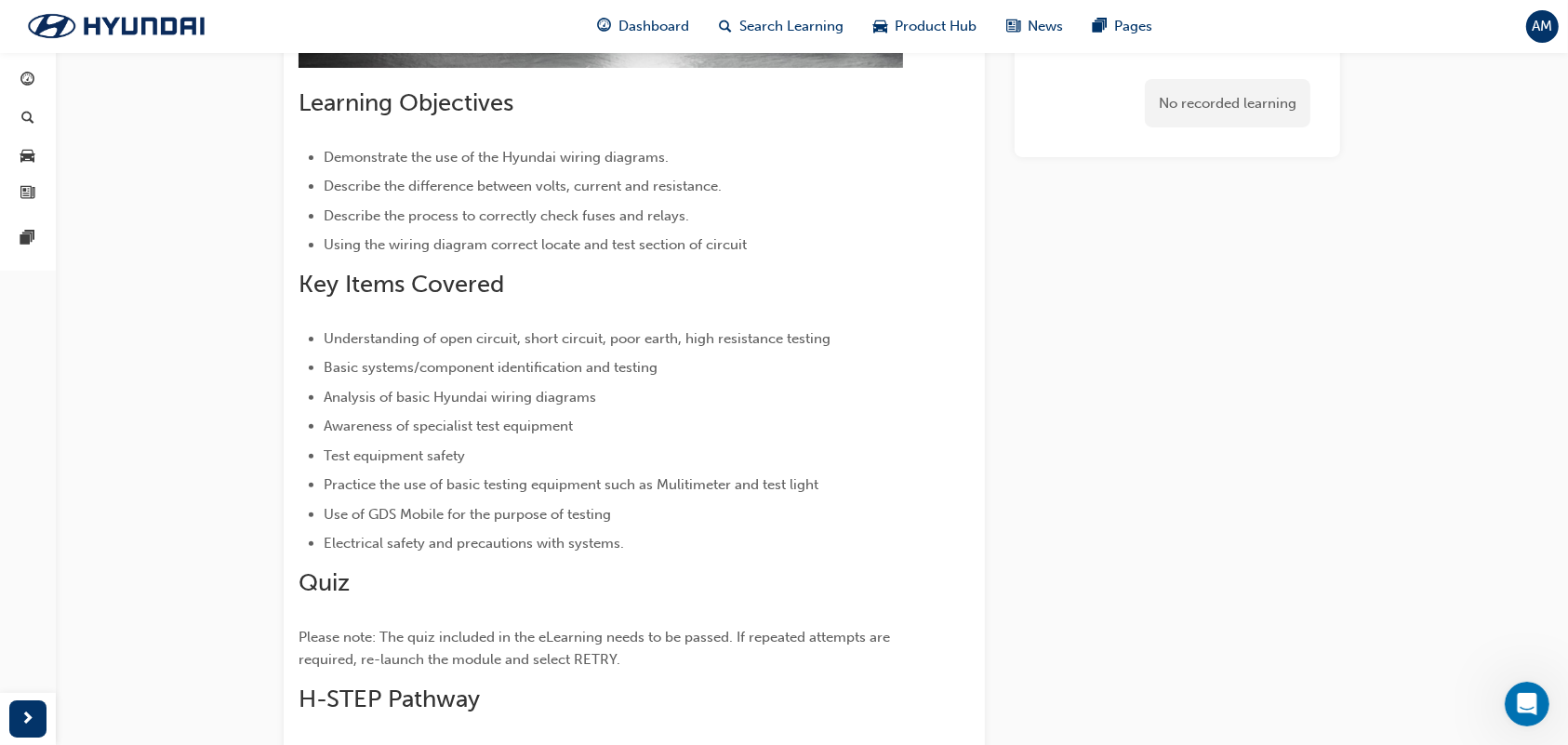 scroll, scrollTop: 0, scrollLeft: 0, axis: both 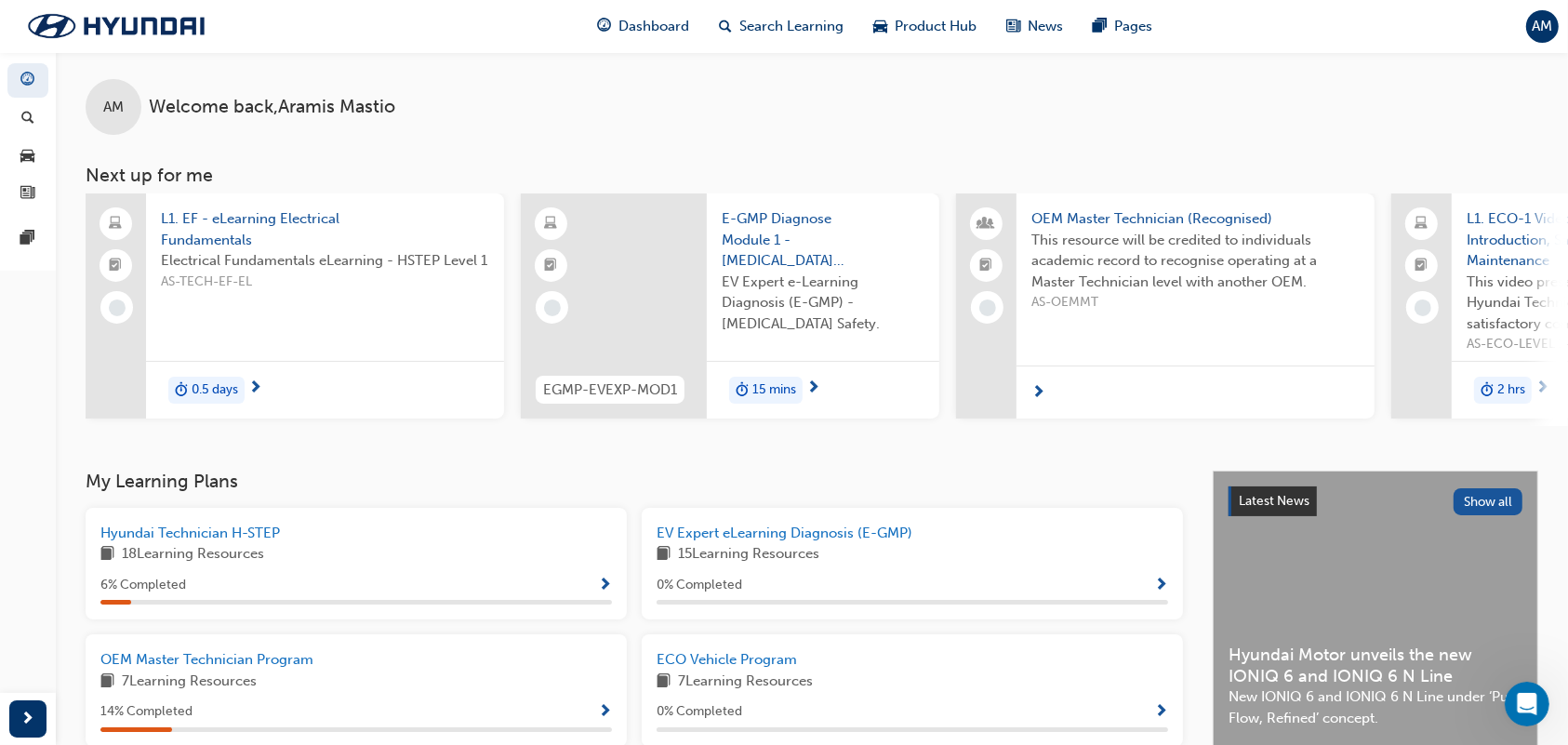 click on "EV Expert e-Learning Diagnosis (E-GMP) - [MEDICAL_DATA] Safety." at bounding box center (823, 309) 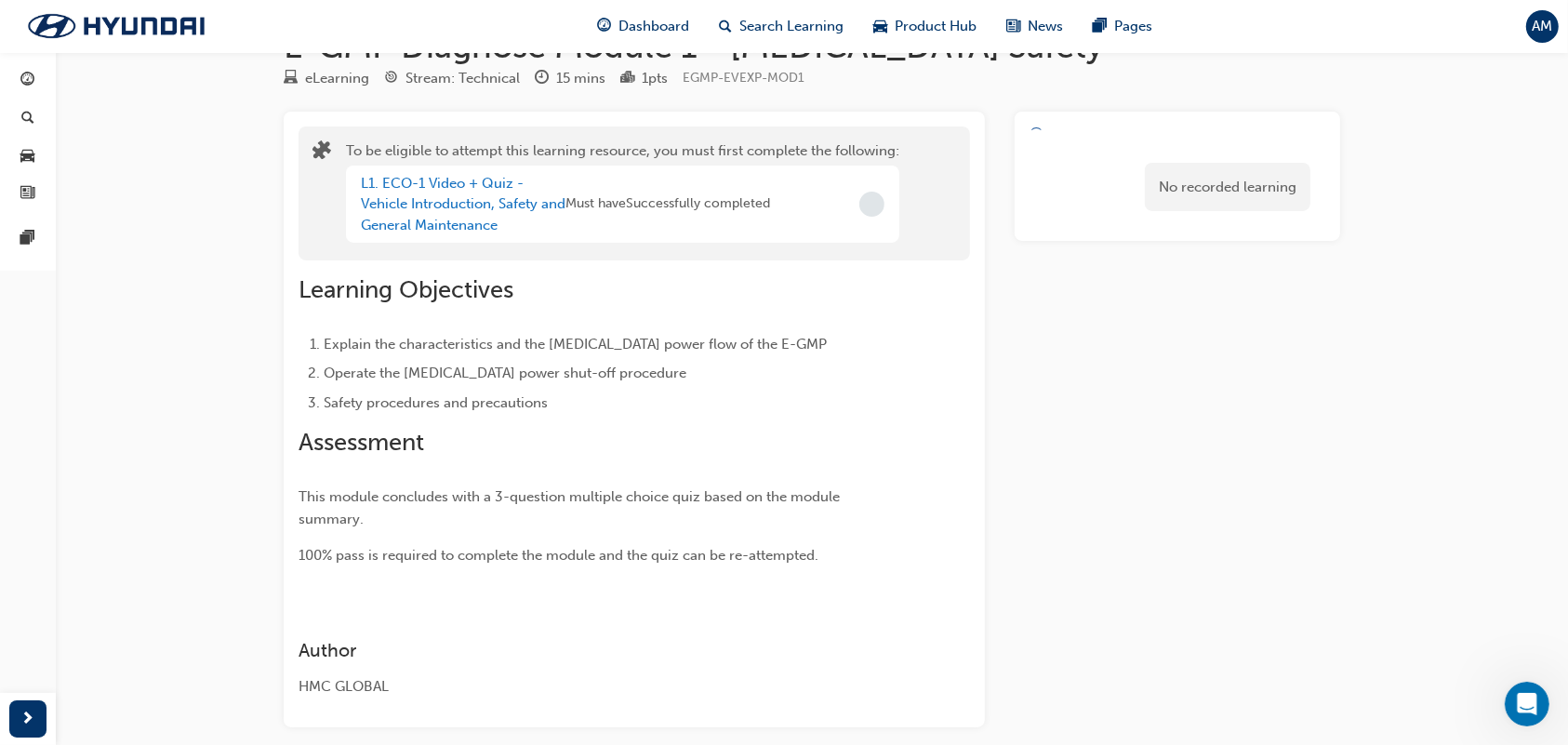 scroll, scrollTop: 44, scrollLeft: 0, axis: vertical 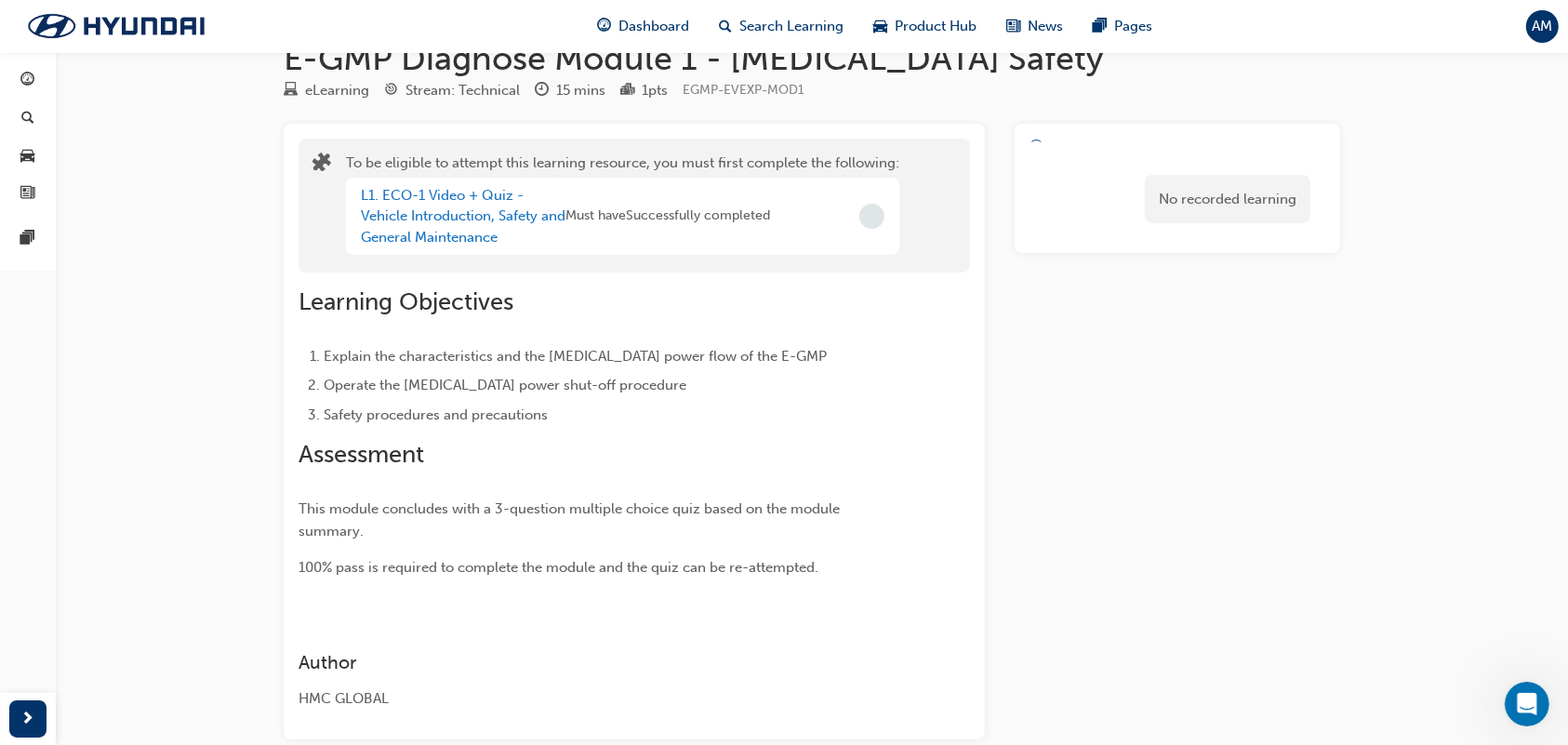 click on "L1. ECO-1 Video + Quiz - Vehicle Introduction, Safety and General Maintenance  Must have  Successfully completed" at bounding box center (622, 217) 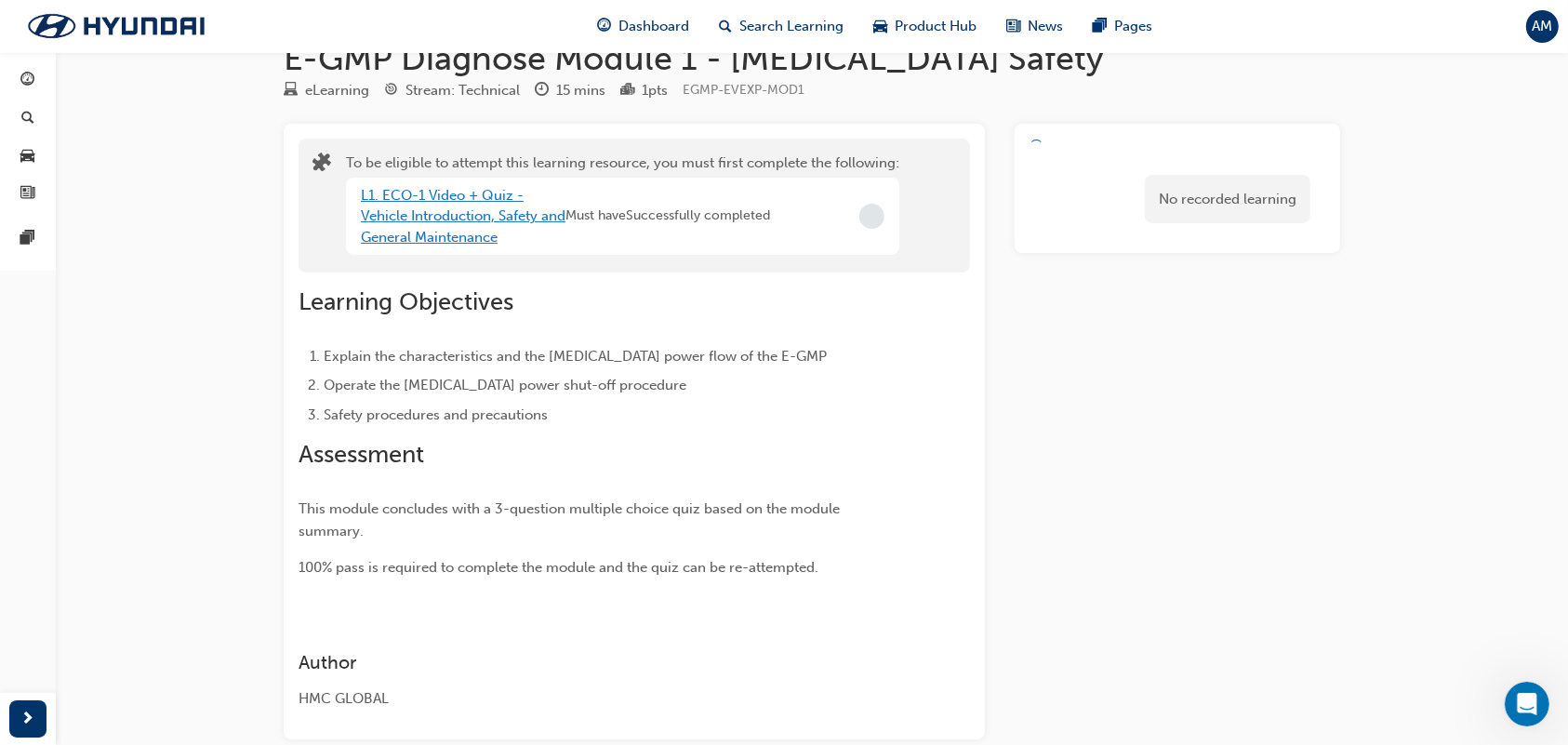 click on "L1. ECO-1 Video + Quiz - Vehicle Introduction, Safety and General Maintenance" at bounding box center (463, 216) 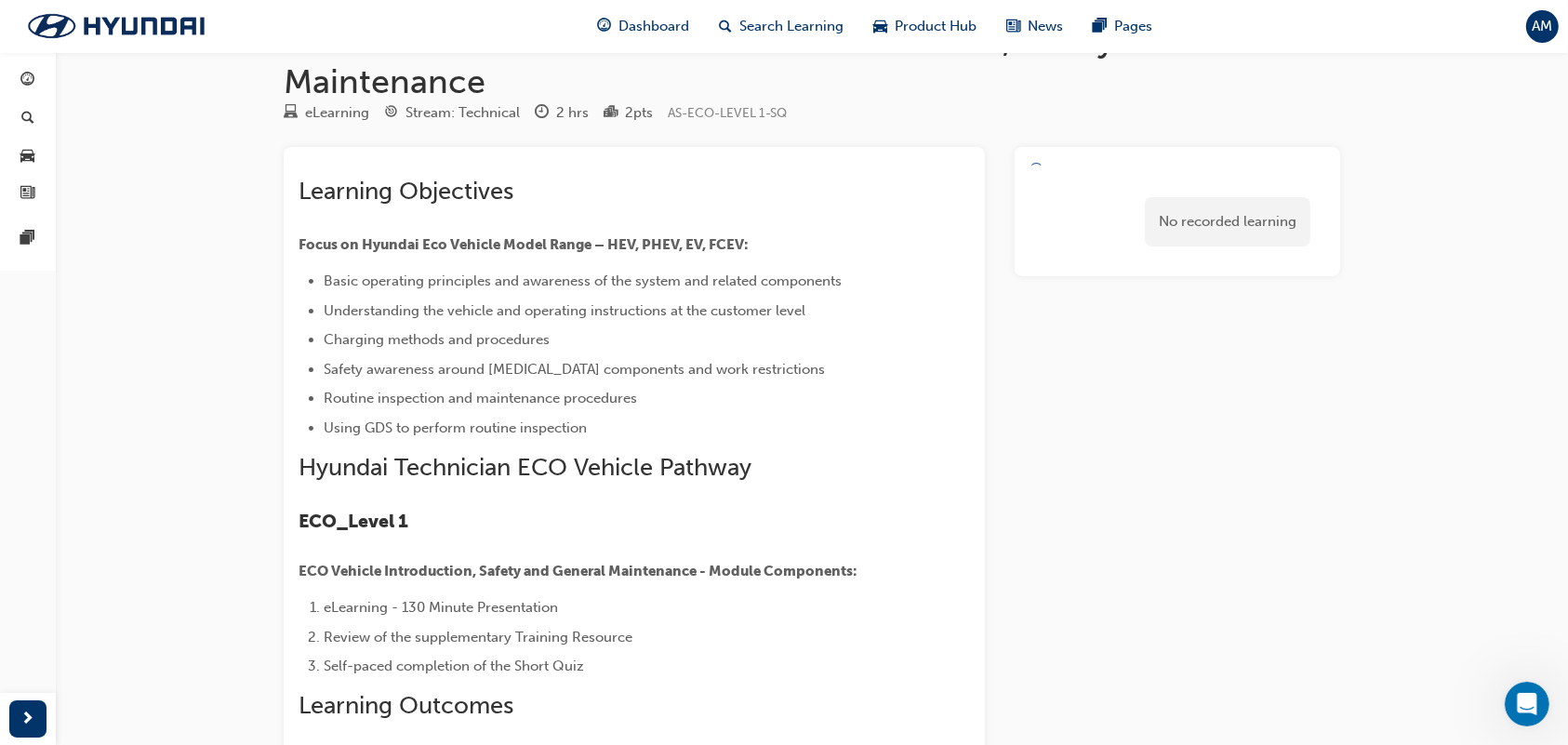 scroll, scrollTop: 15, scrollLeft: 0, axis: vertical 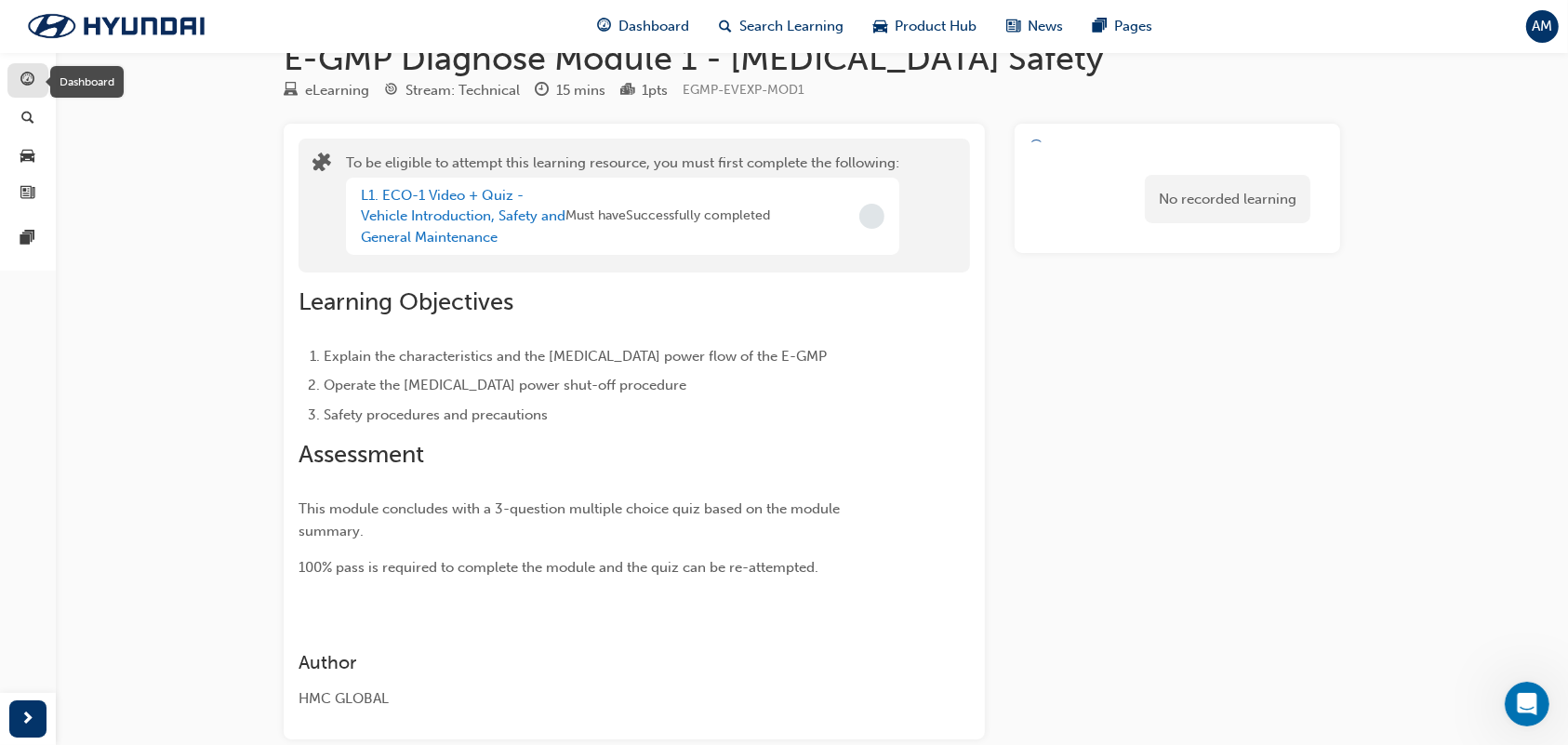 click at bounding box center (28, 80) 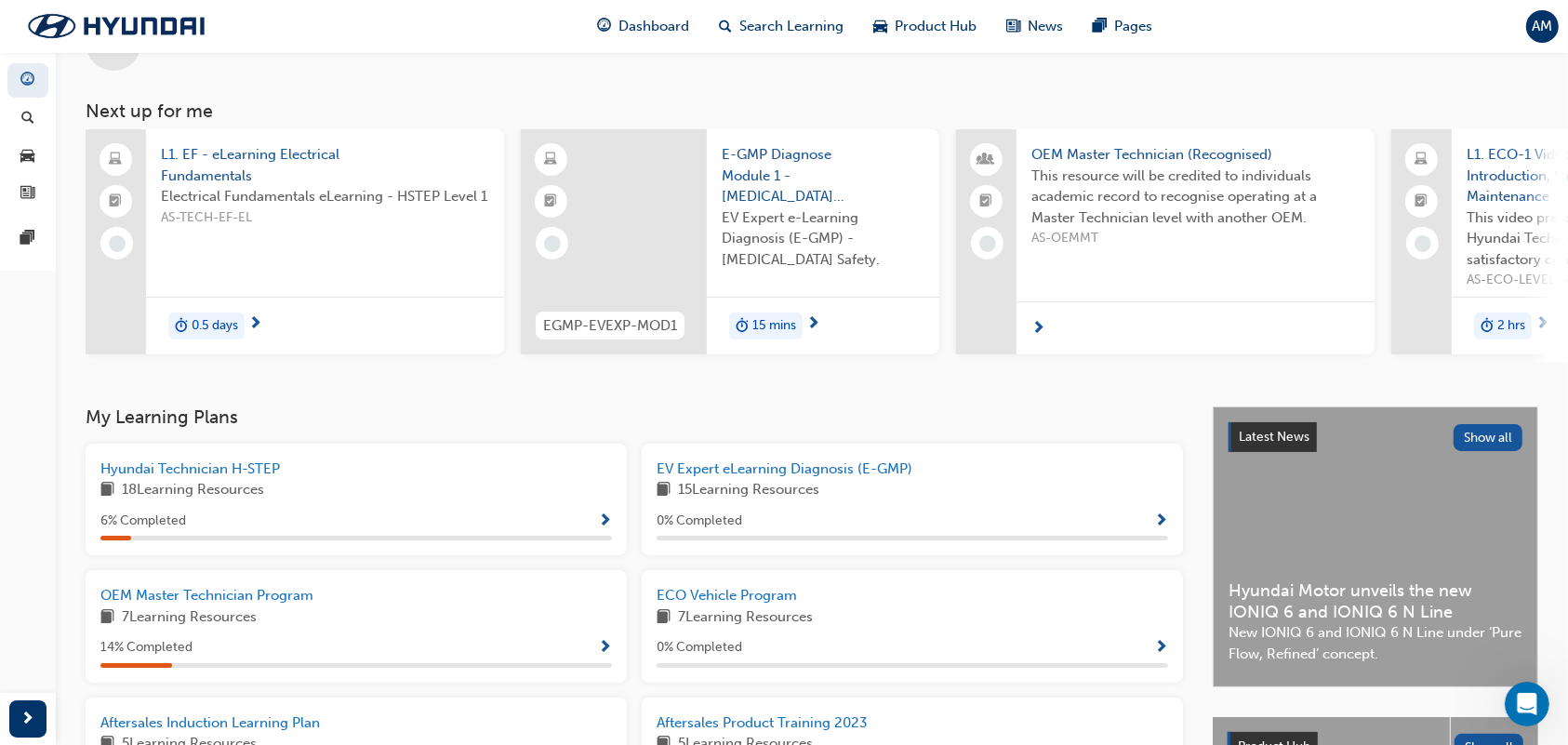 scroll, scrollTop: 0, scrollLeft: 0, axis: both 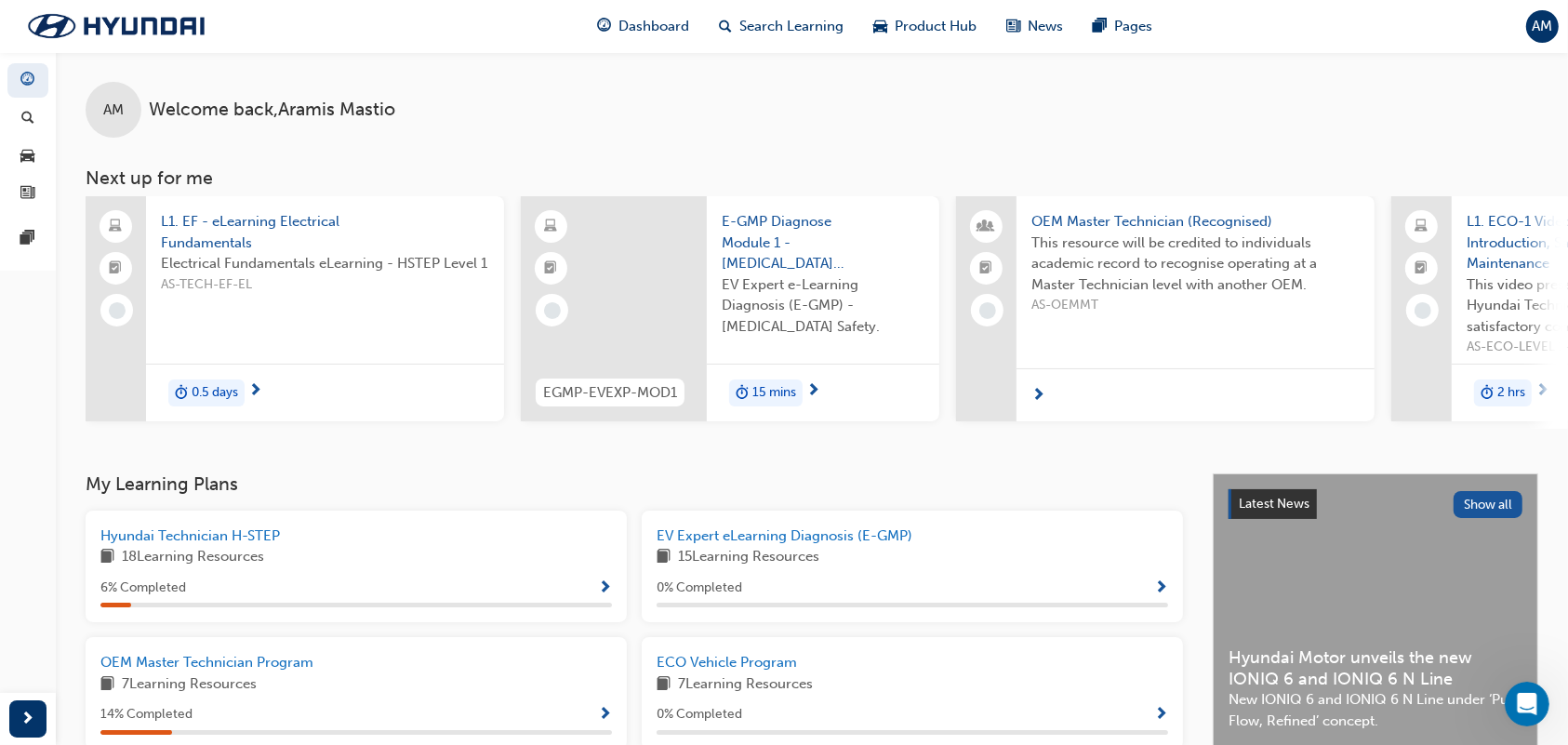 click at bounding box center [255, 392] 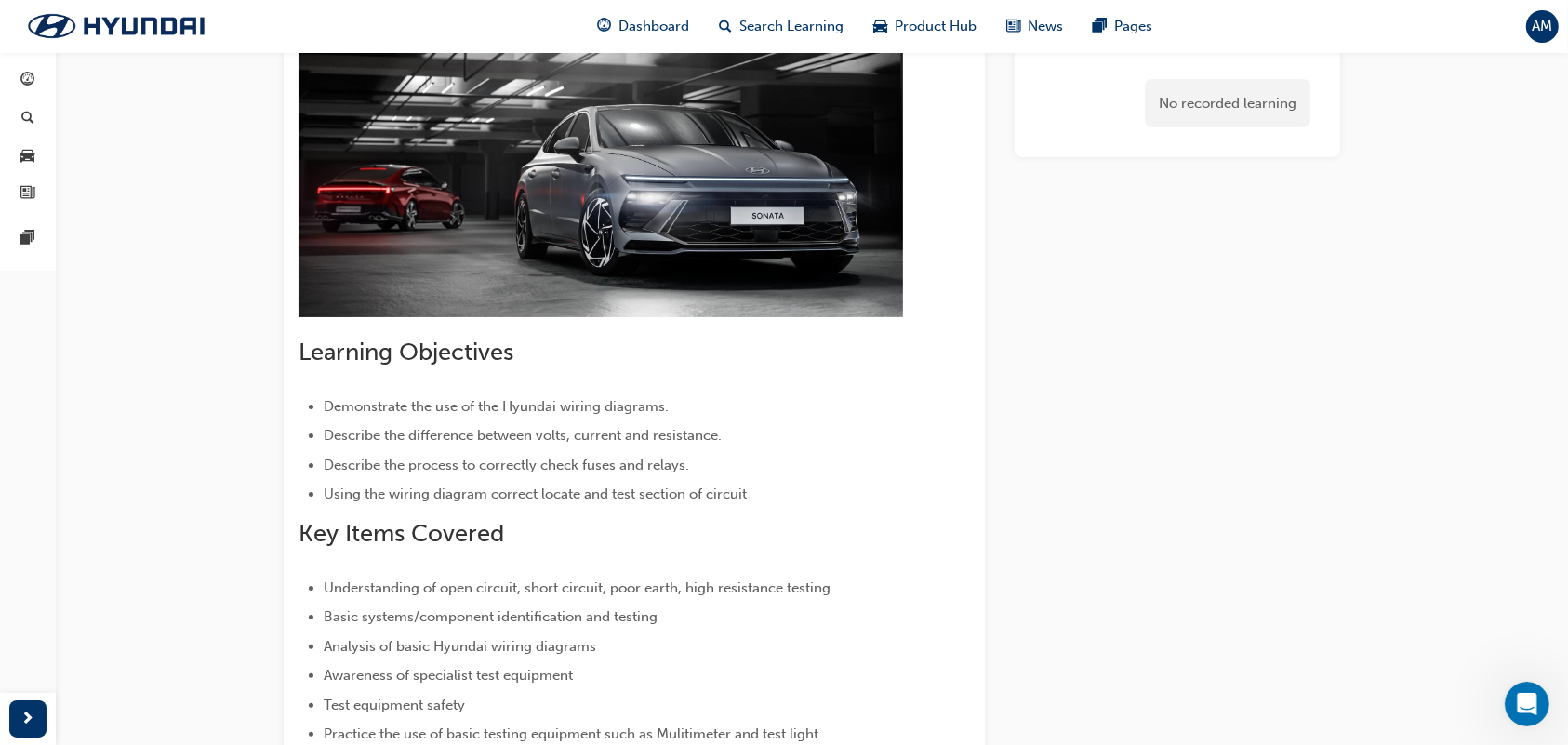 scroll, scrollTop: 0, scrollLeft: 0, axis: both 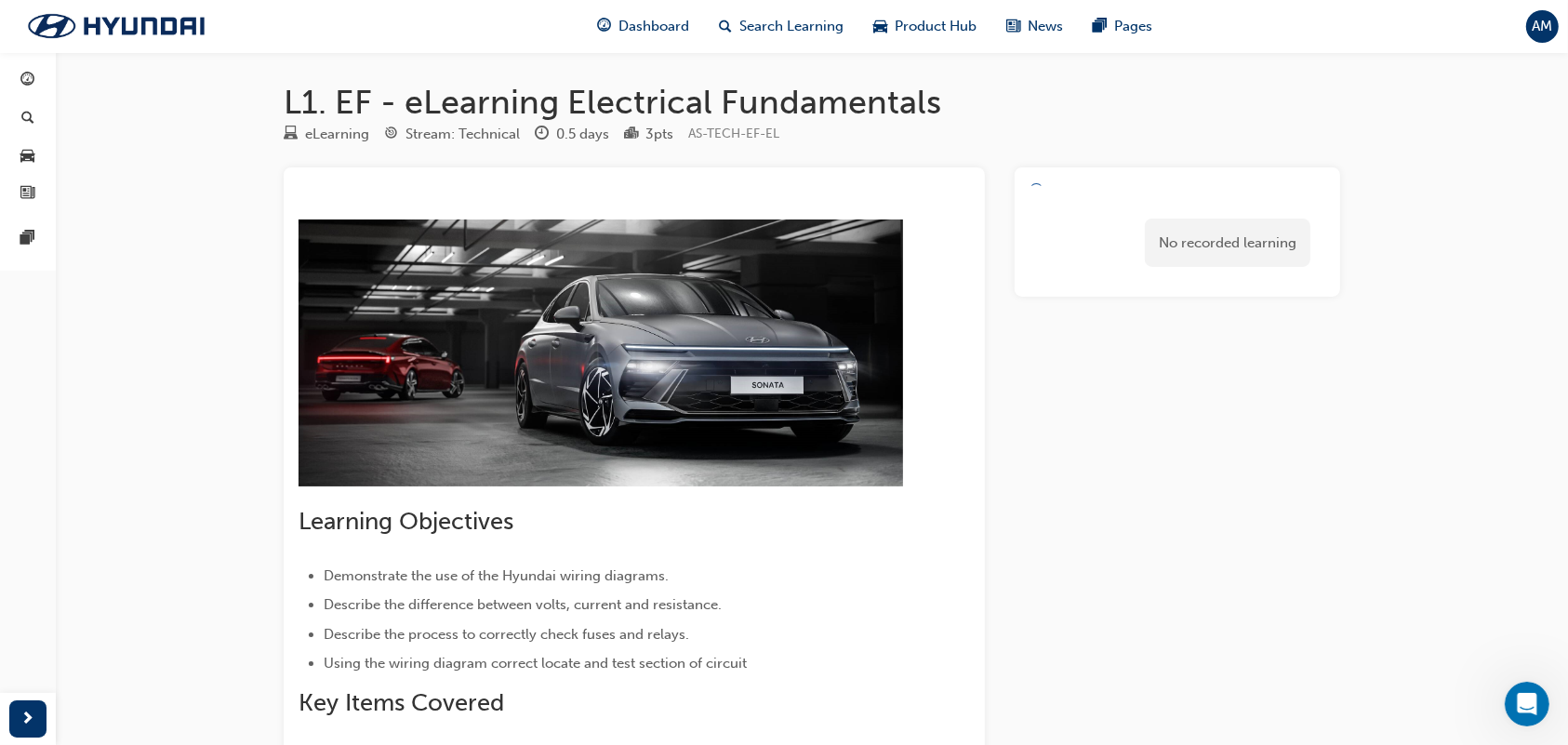 drag, startPoint x: 460, startPoint y: 467, endPoint x: 982, endPoint y: 249, distance: 565.6925 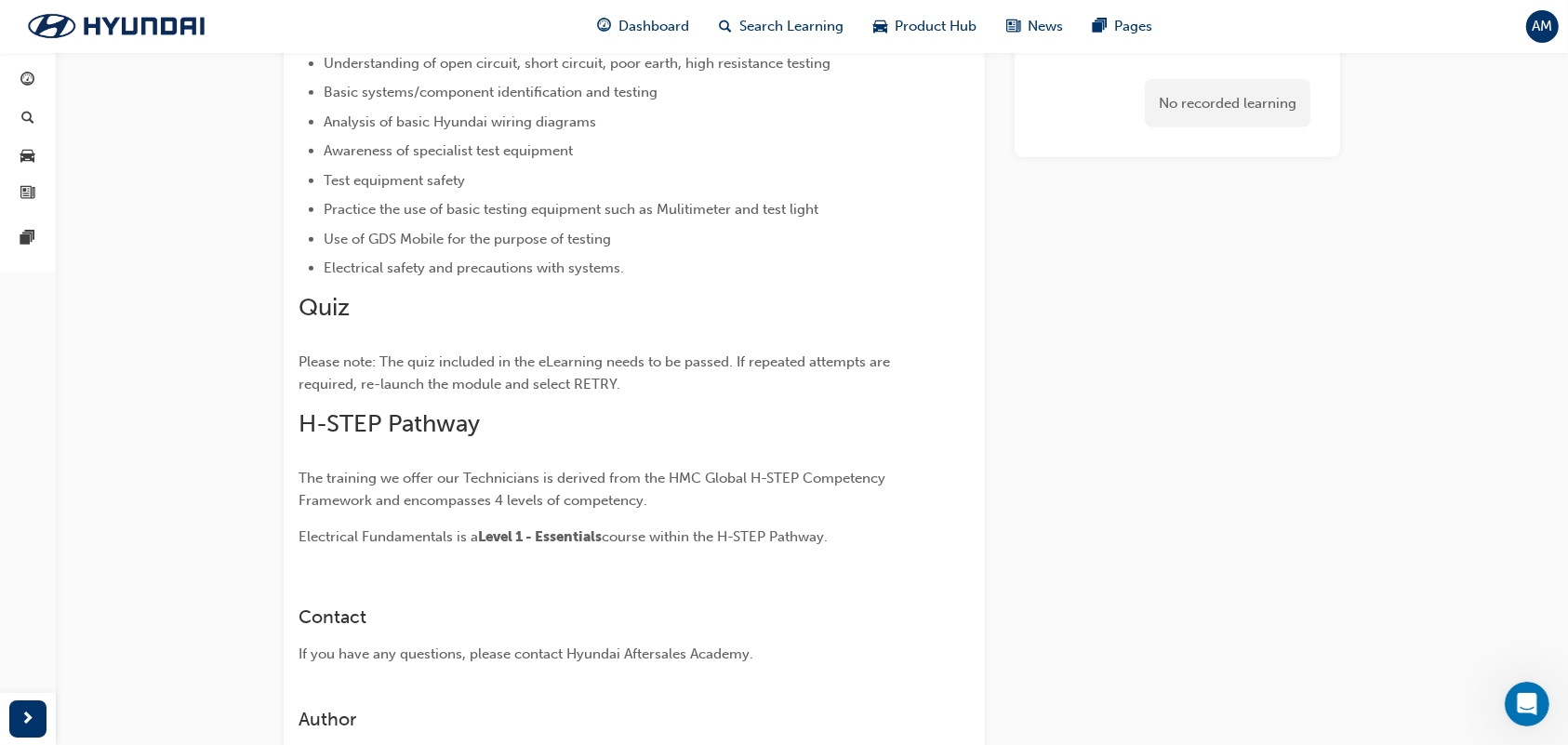 scroll, scrollTop: 852, scrollLeft: 0, axis: vertical 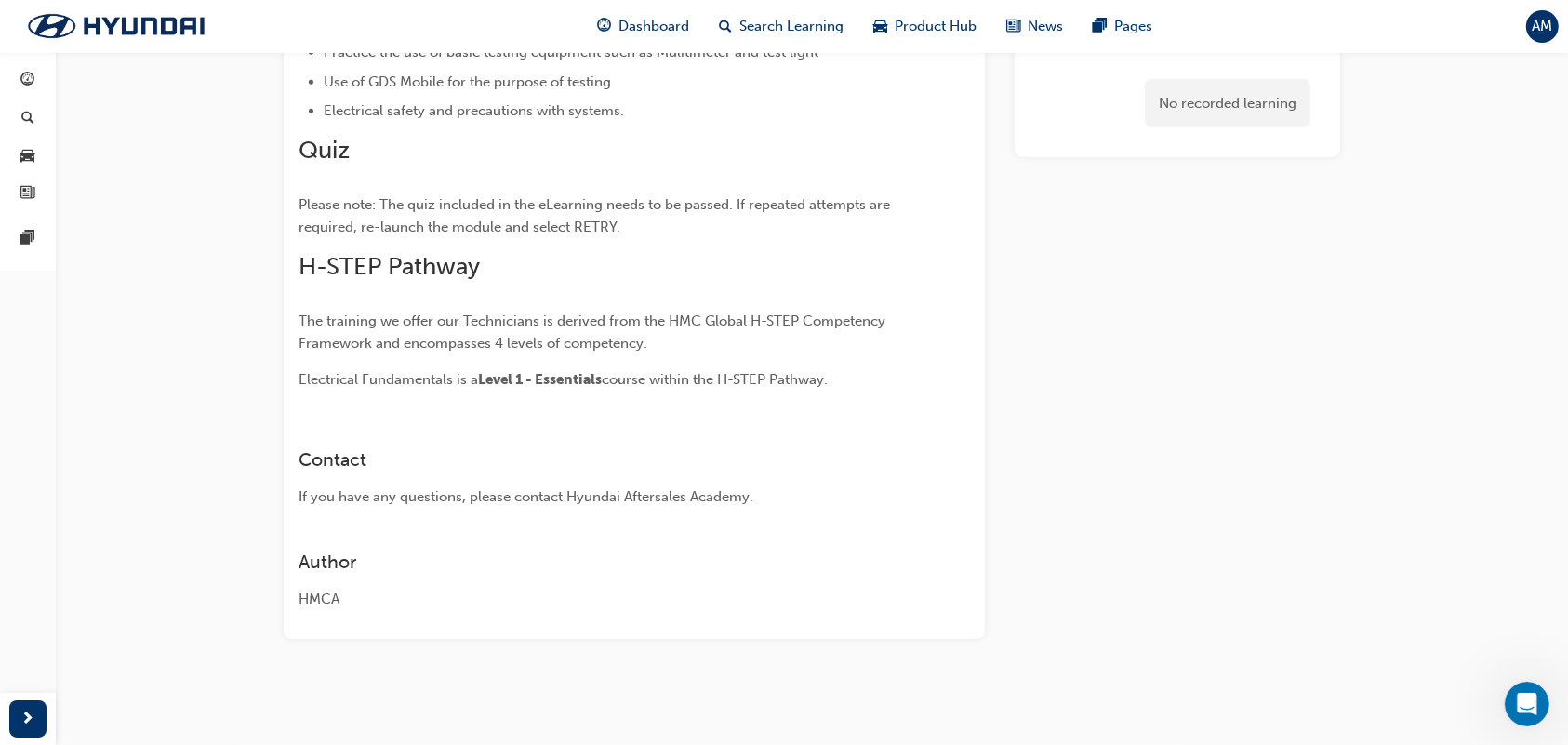 click 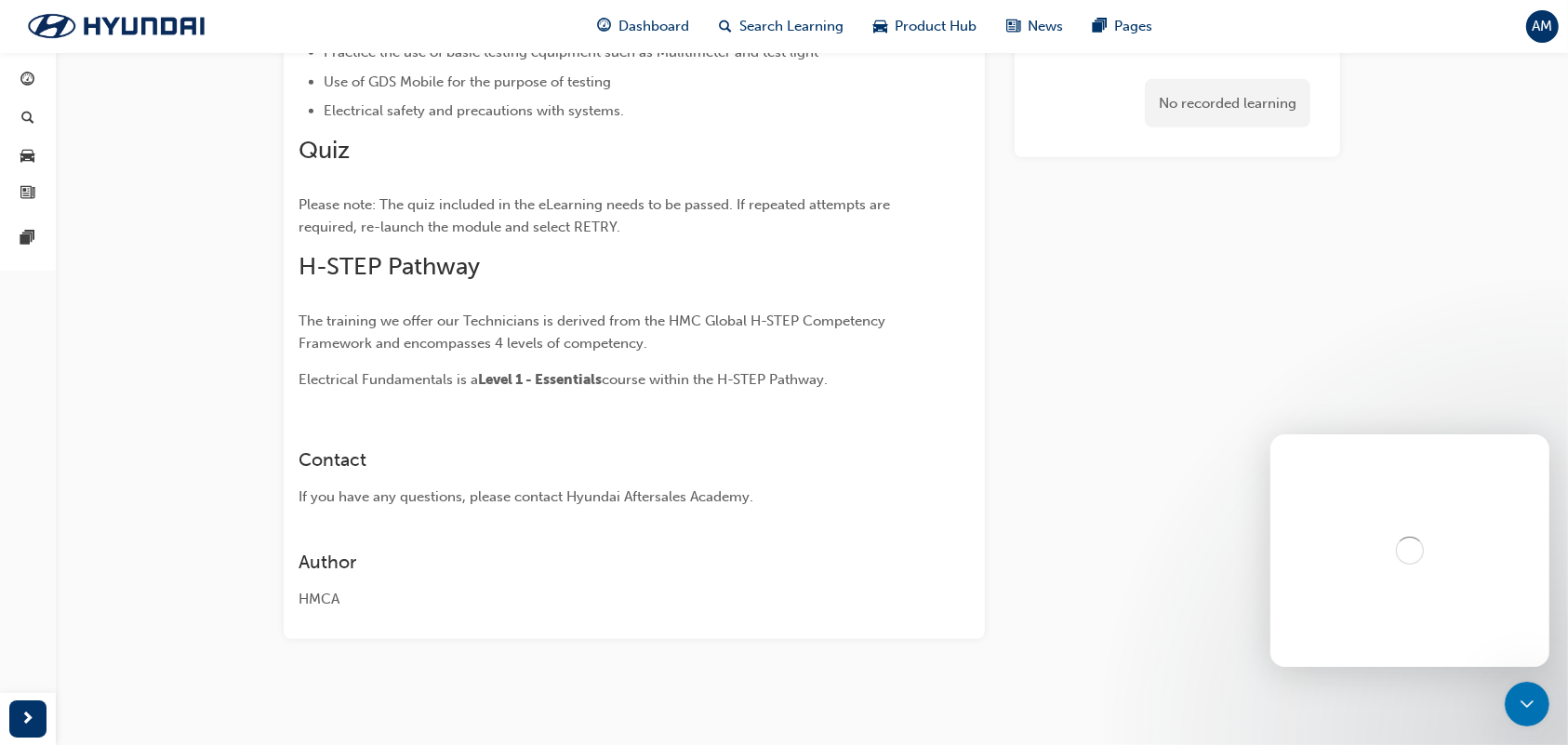 scroll, scrollTop: 0, scrollLeft: 0, axis: both 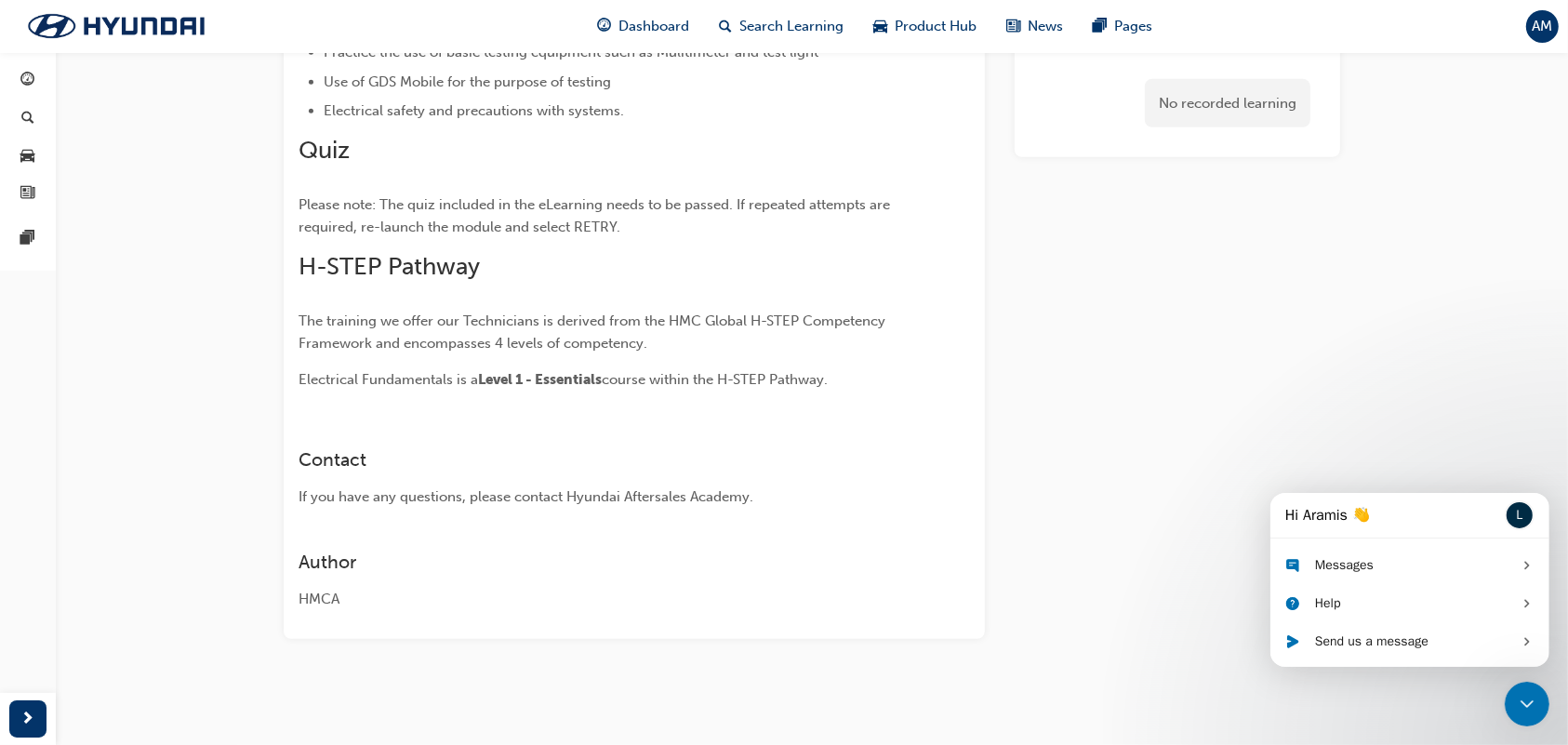 click 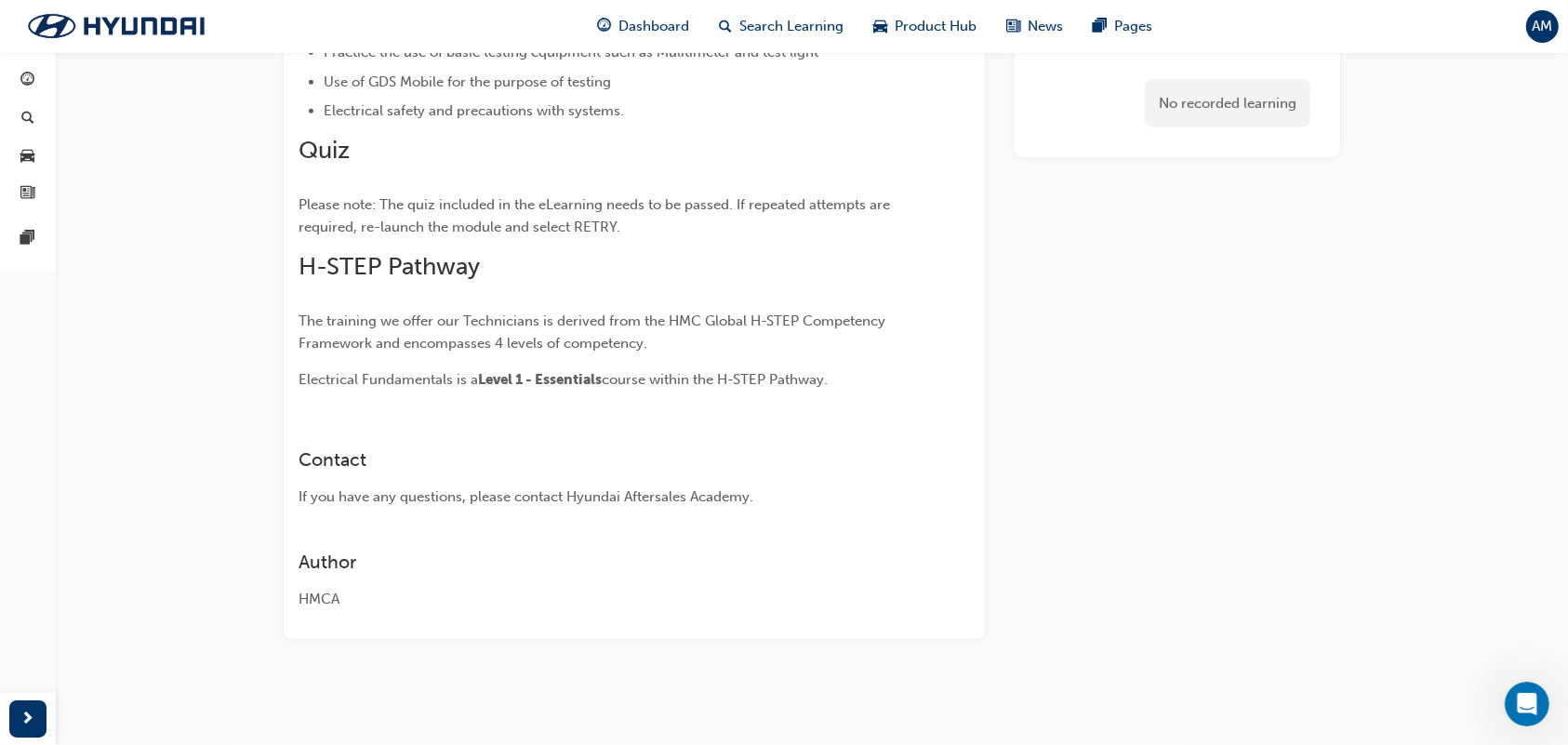 scroll, scrollTop: 0, scrollLeft: 0, axis: both 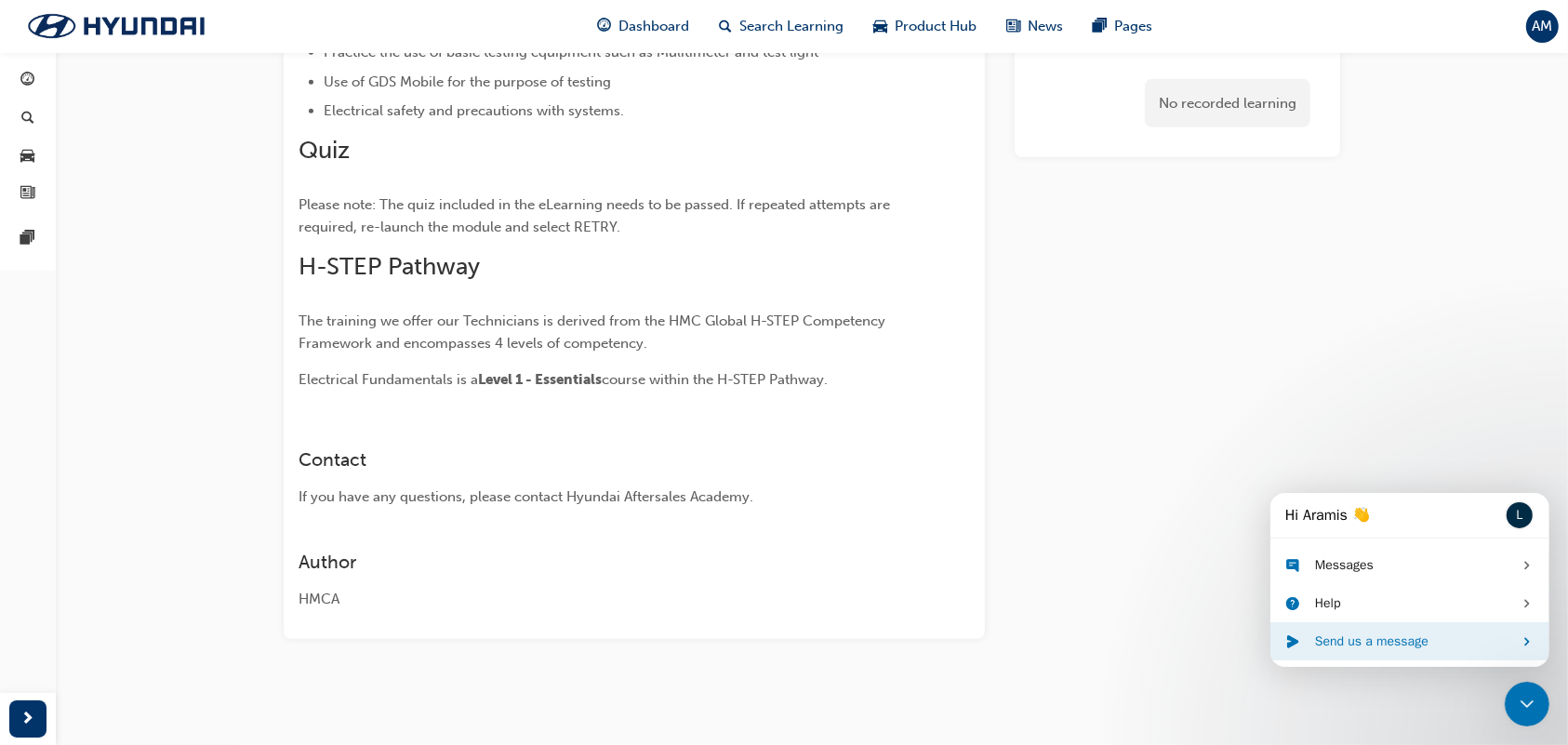 click on "Send us a message" at bounding box center [1413, 640] 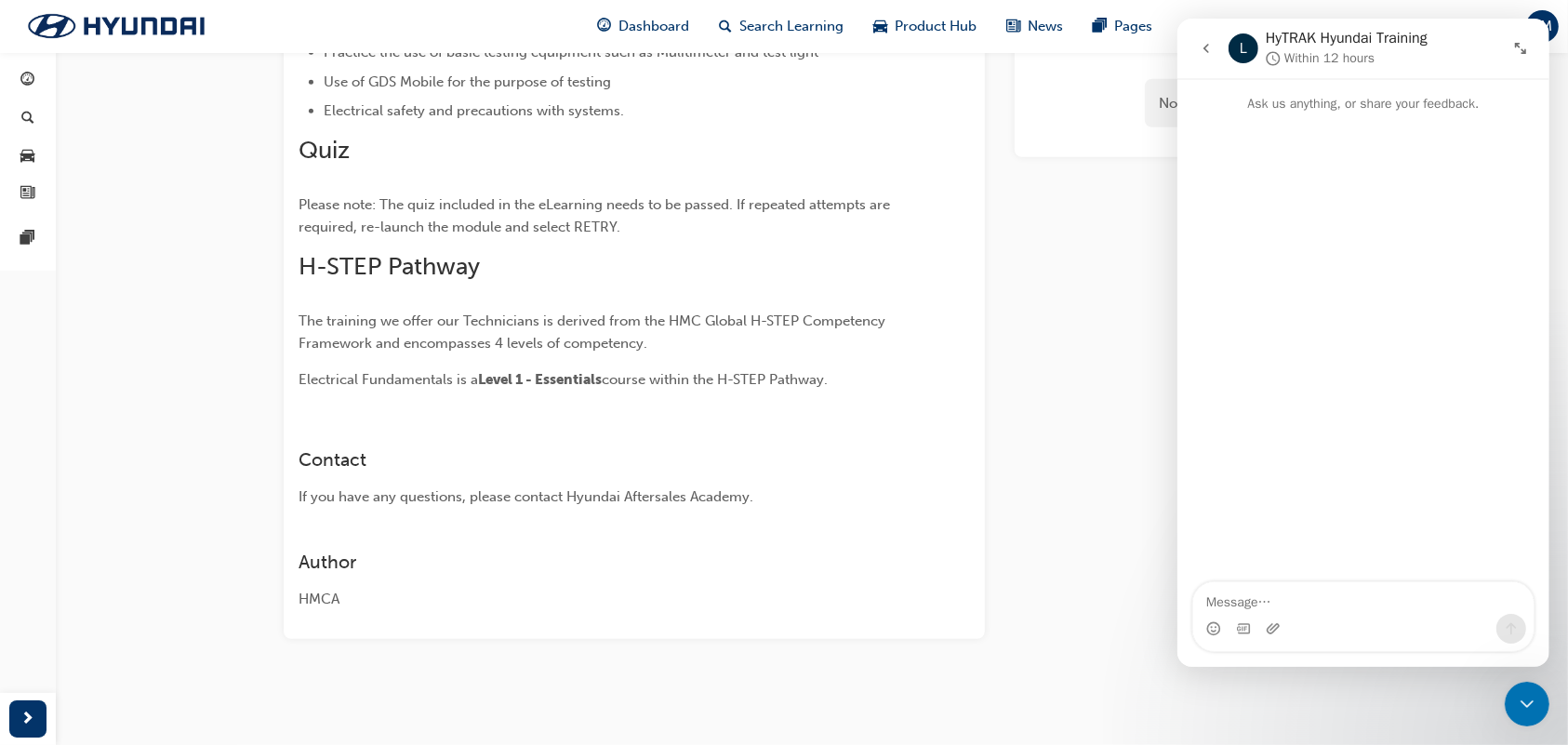 click 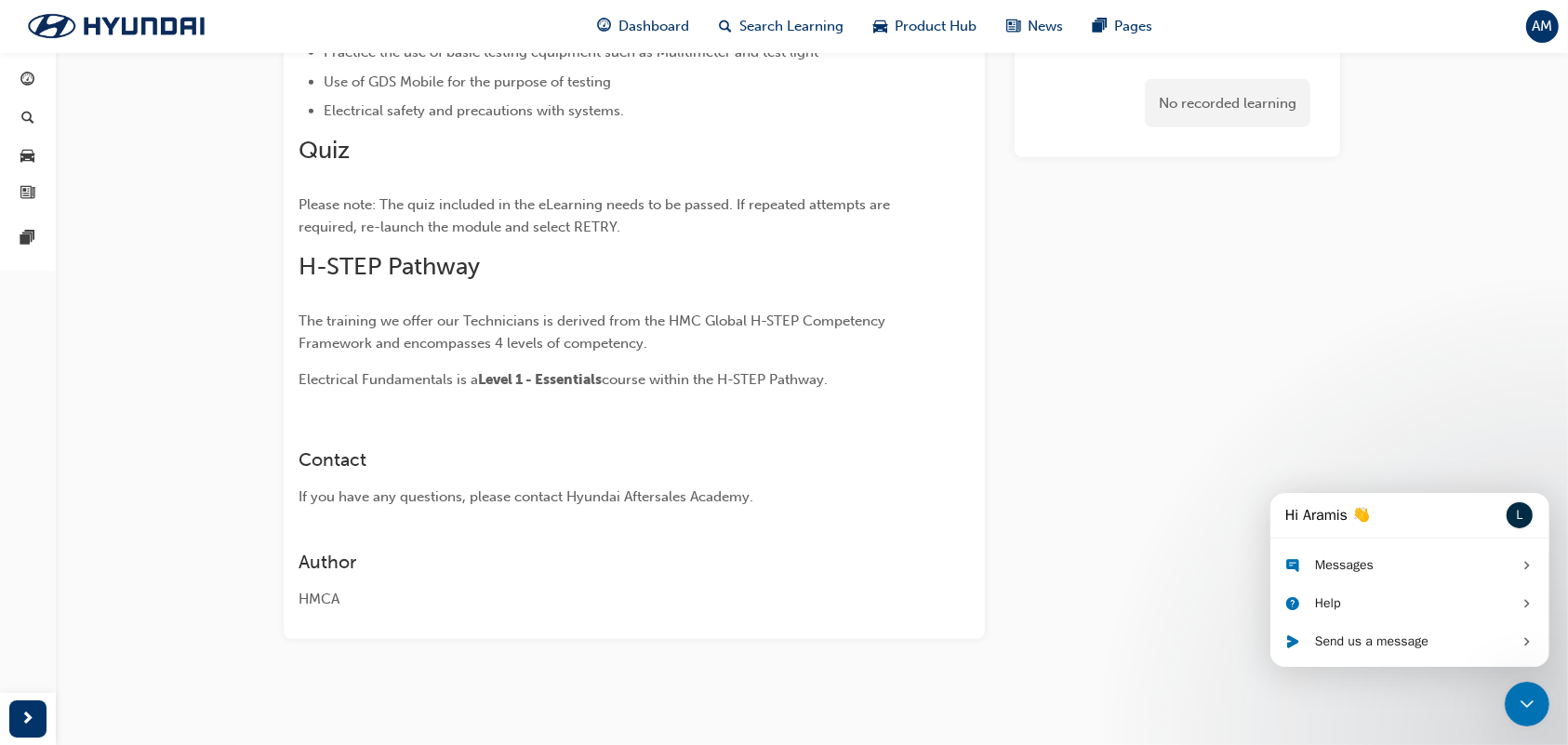 click on "No recorded learning" at bounding box center [1177, 103] 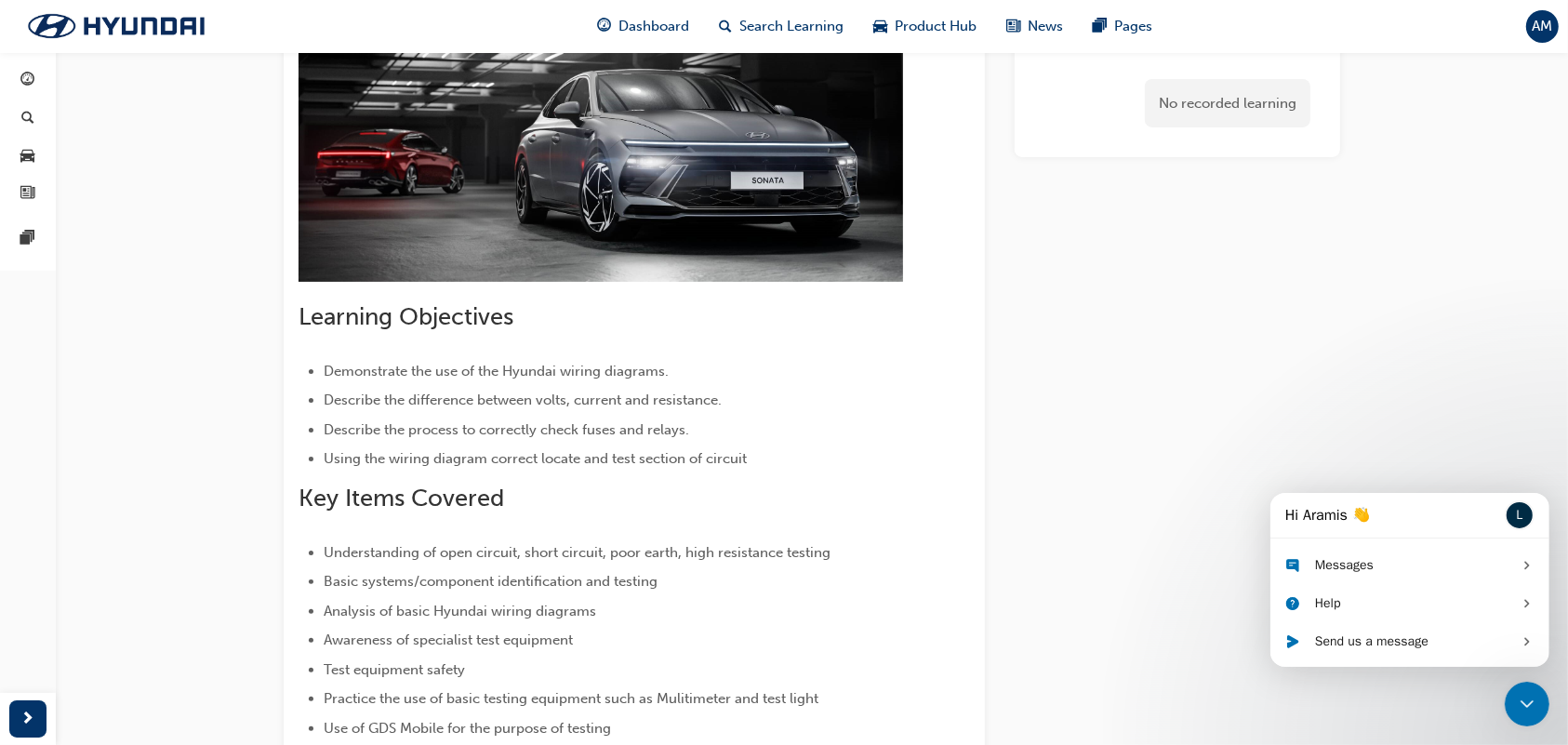 scroll, scrollTop: 0, scrollLeft: 0, axis: both 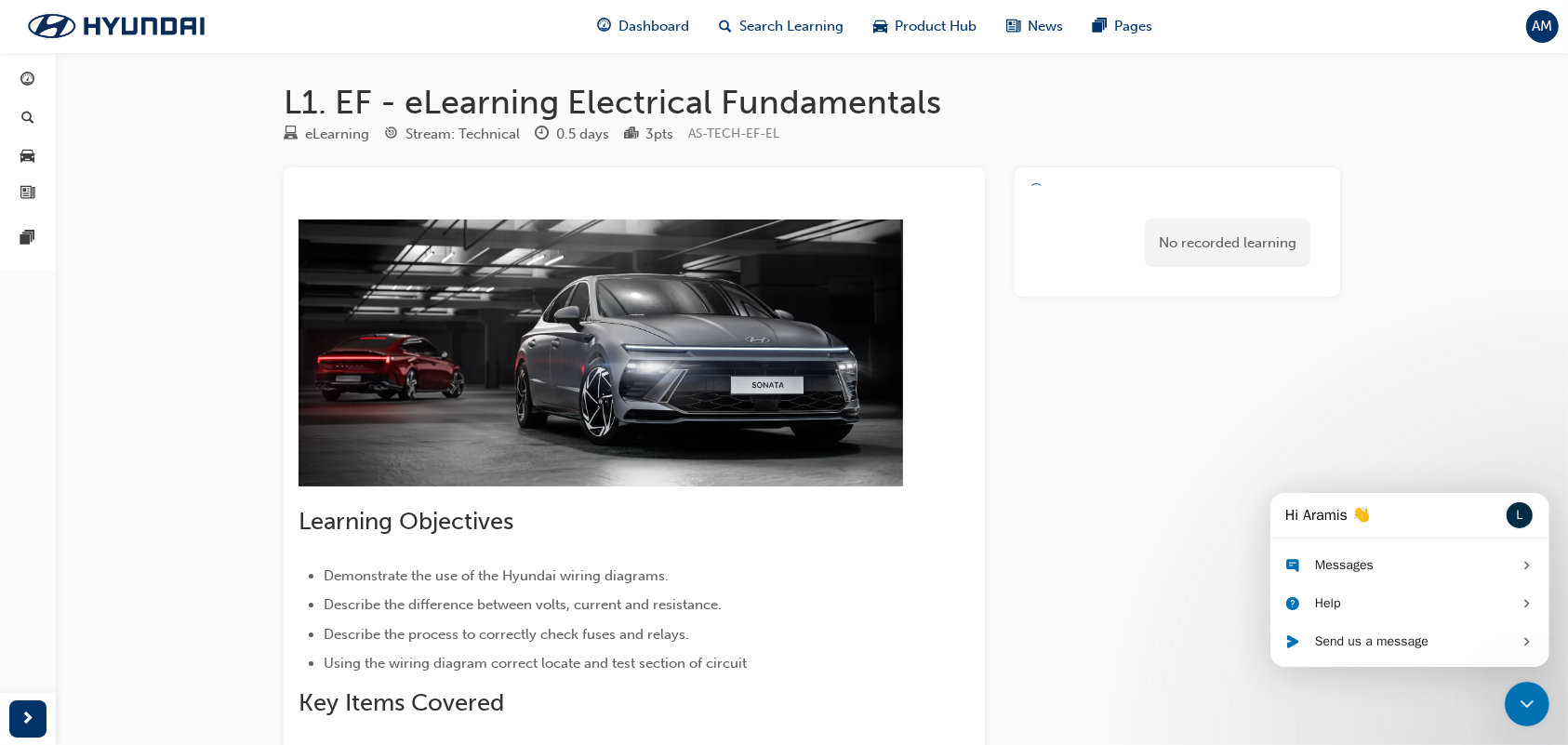 click at bounding box center (1526, 703) 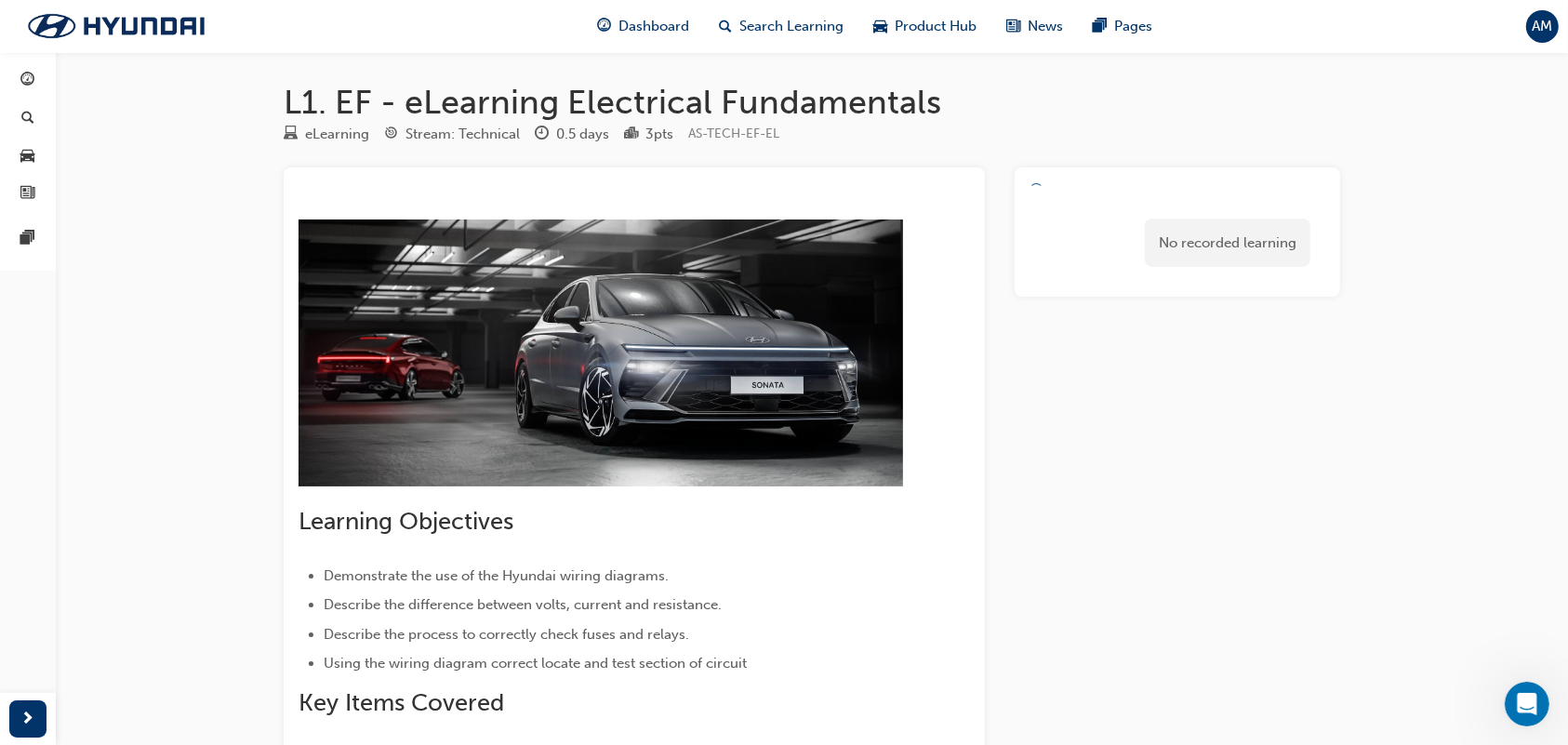 click on "No recorded learning" at bounding box center (1228, 243) 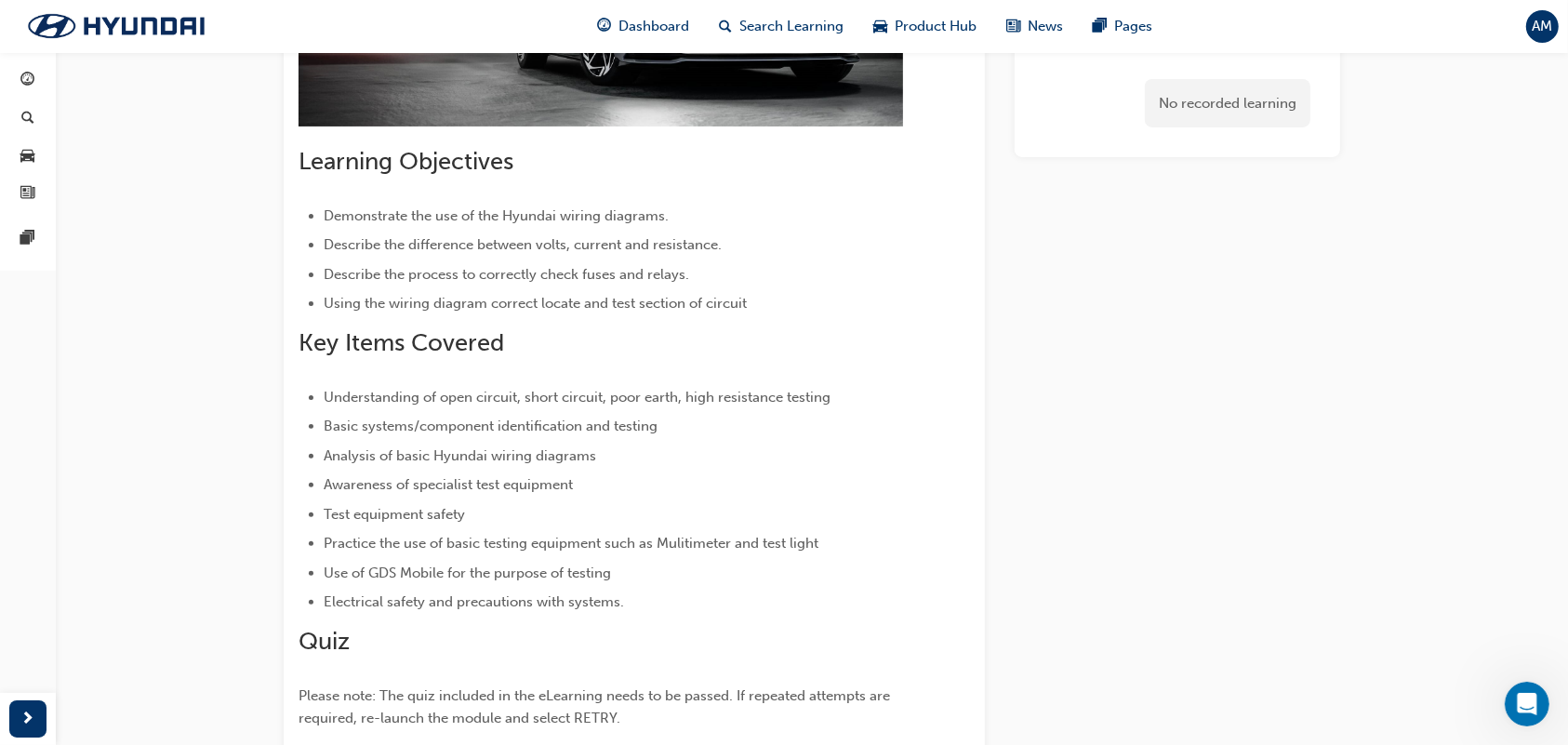 scroll, scrollTop: 34, scrollLeft: 0, axis: vertical 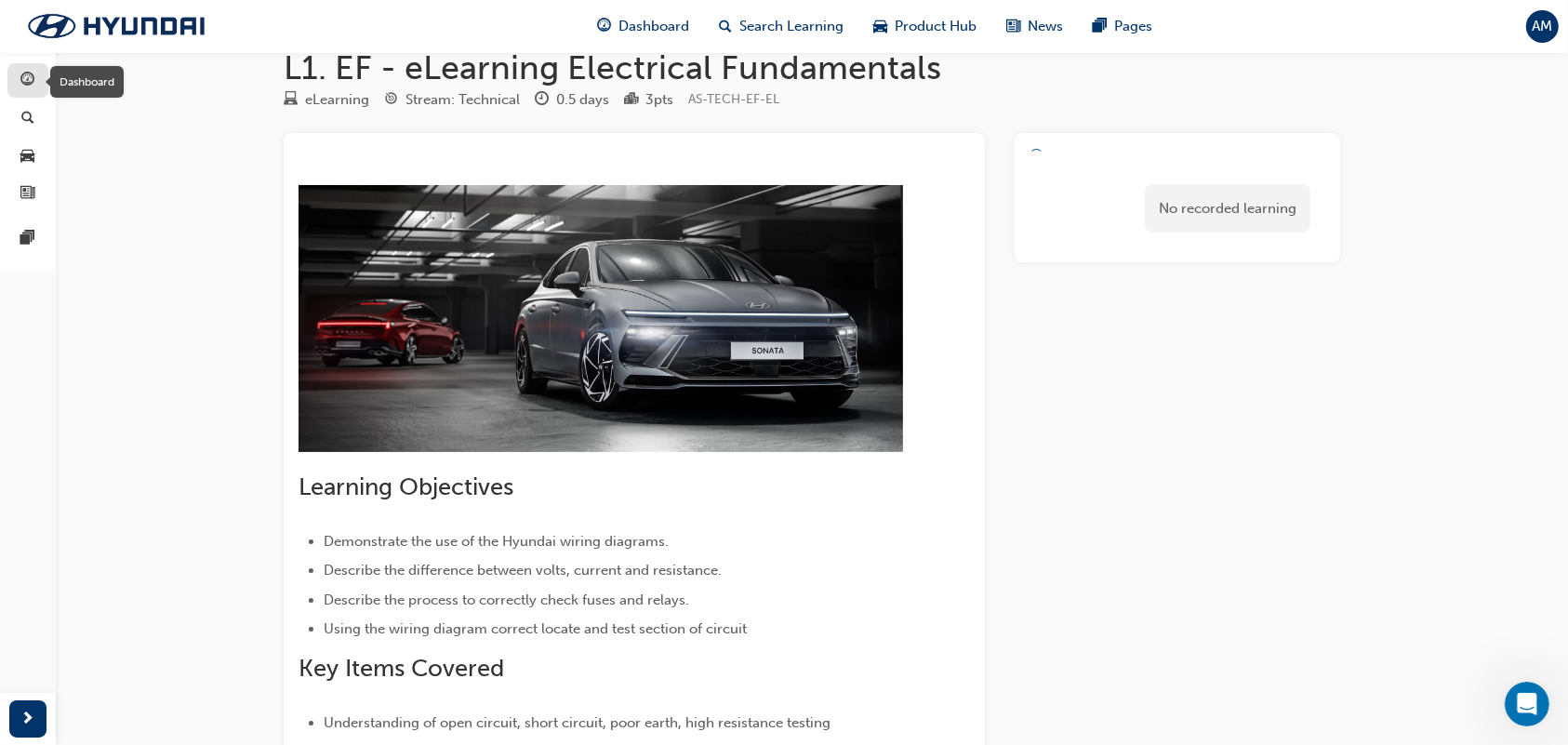 click at bounding box center (28, 80) 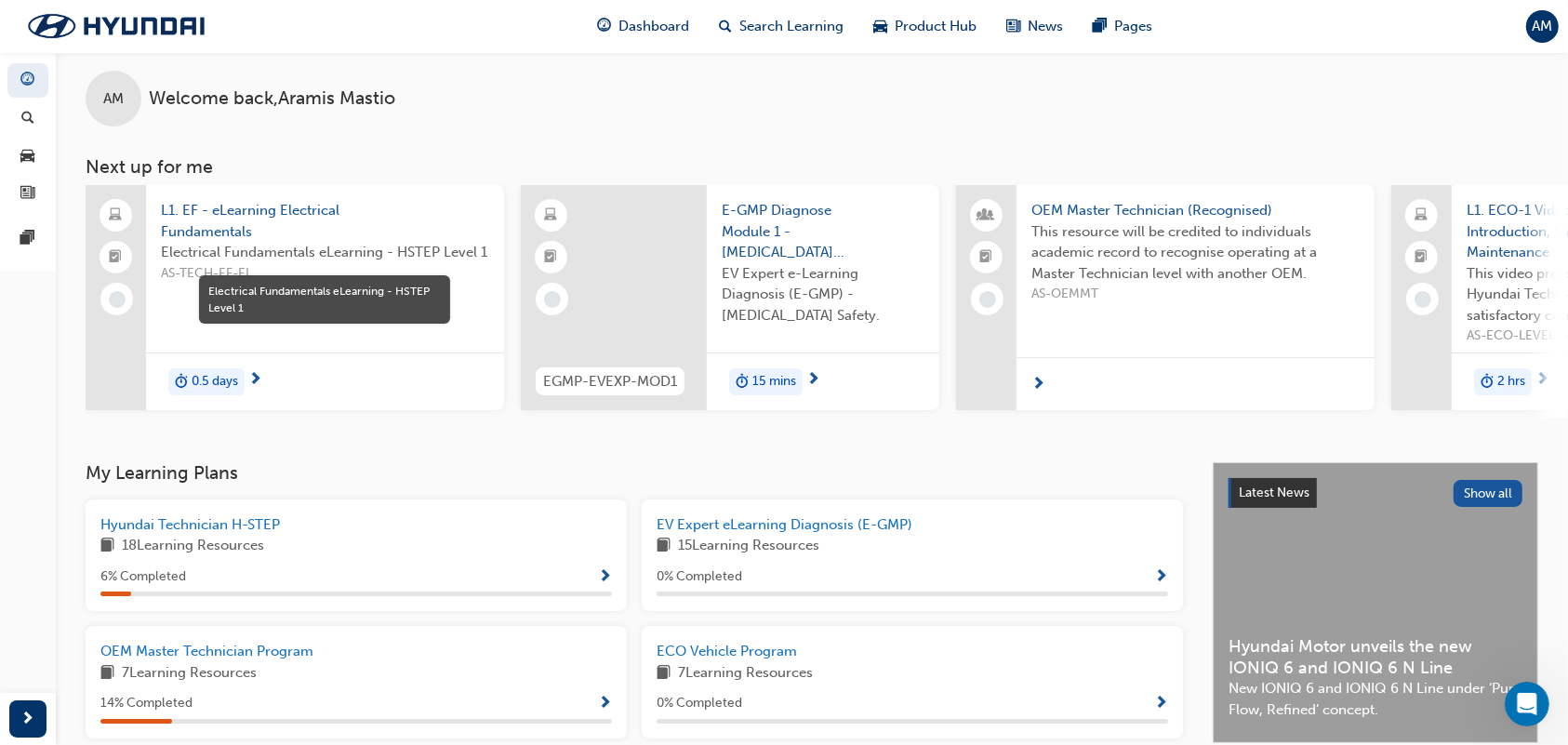 scroll, scrollTop: 0, scrollLeft: 0, axis: both 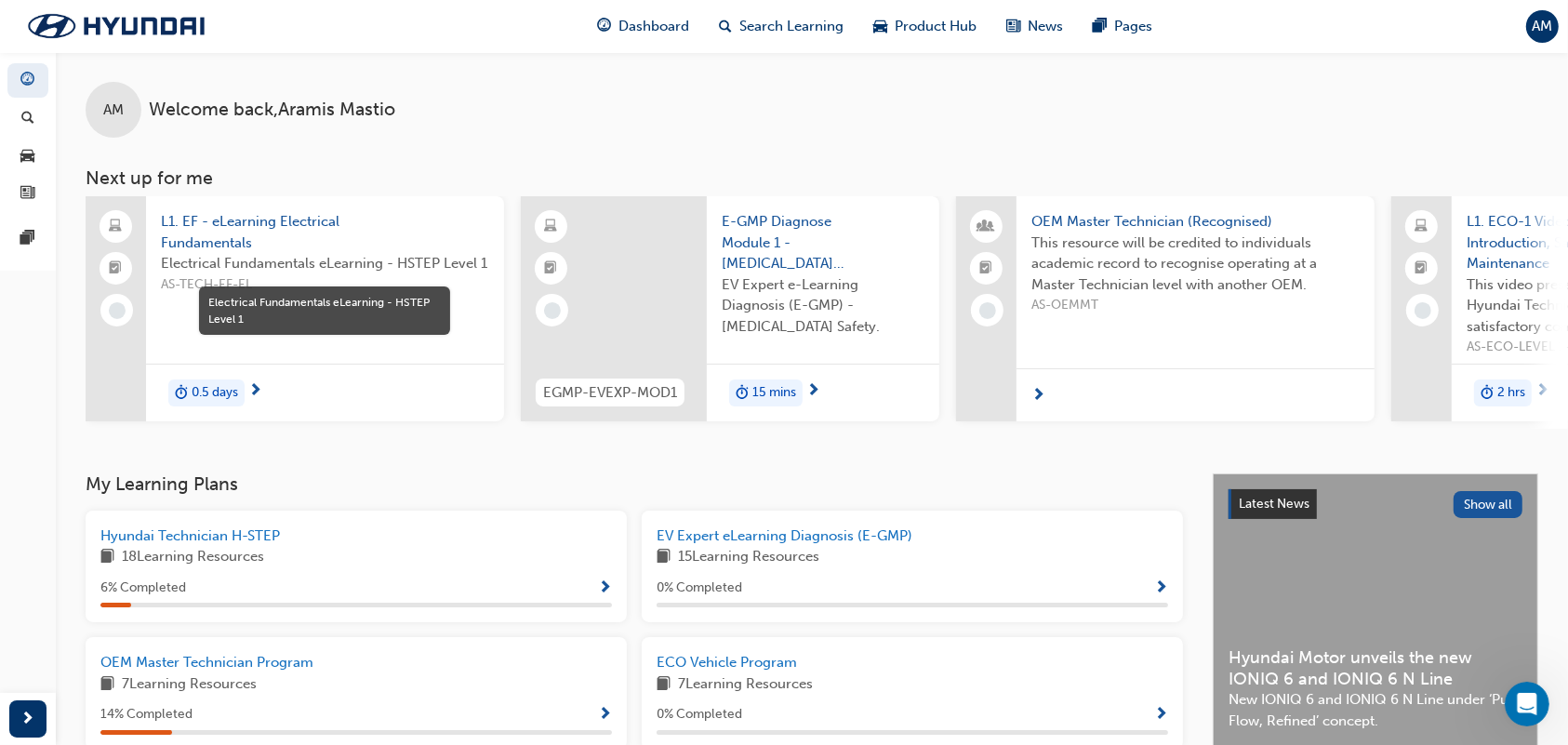 click on "Electrical Fundamentals eLearning - HSTEP Level 1" at bounding box center (325, 263) 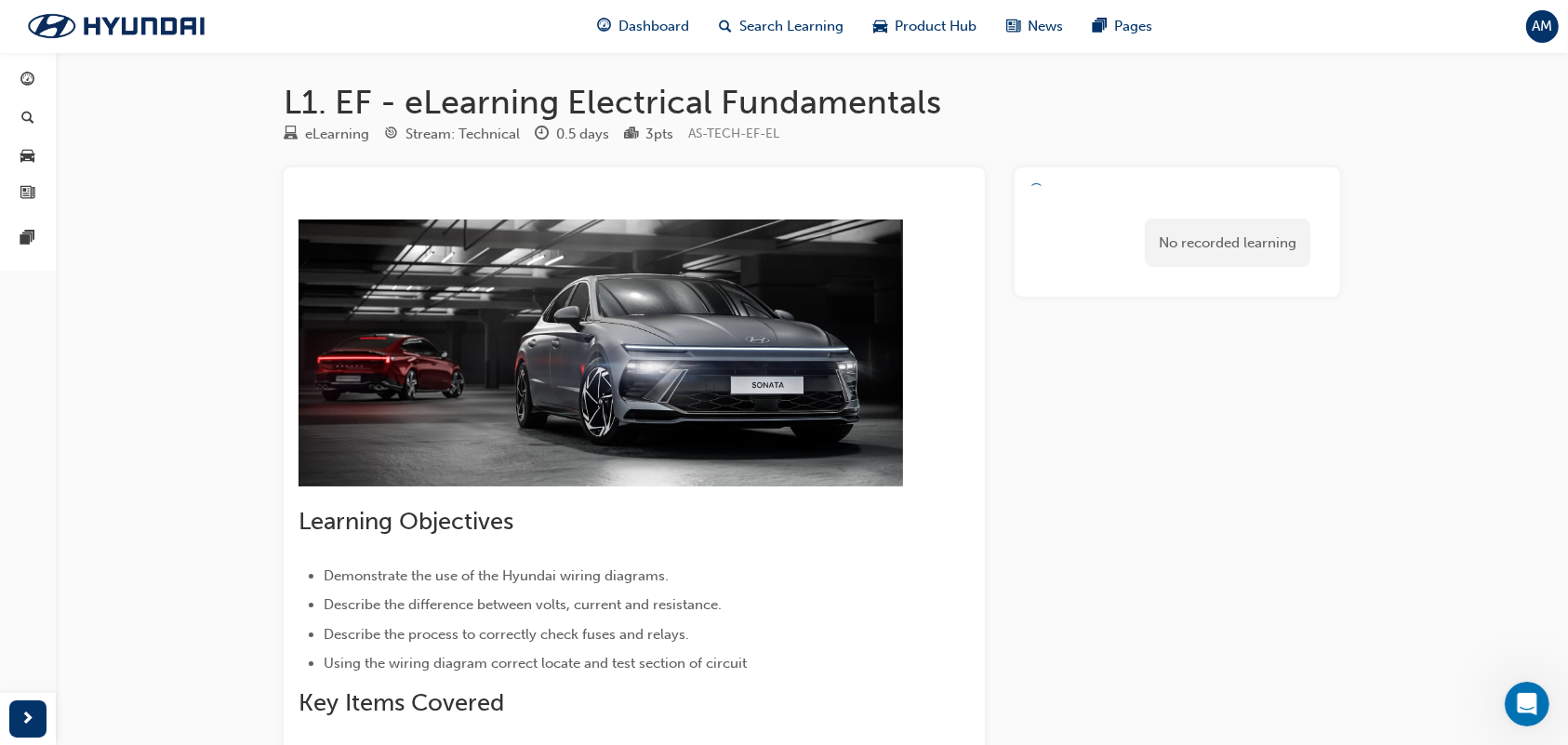 click at bounding box center (601, 353) 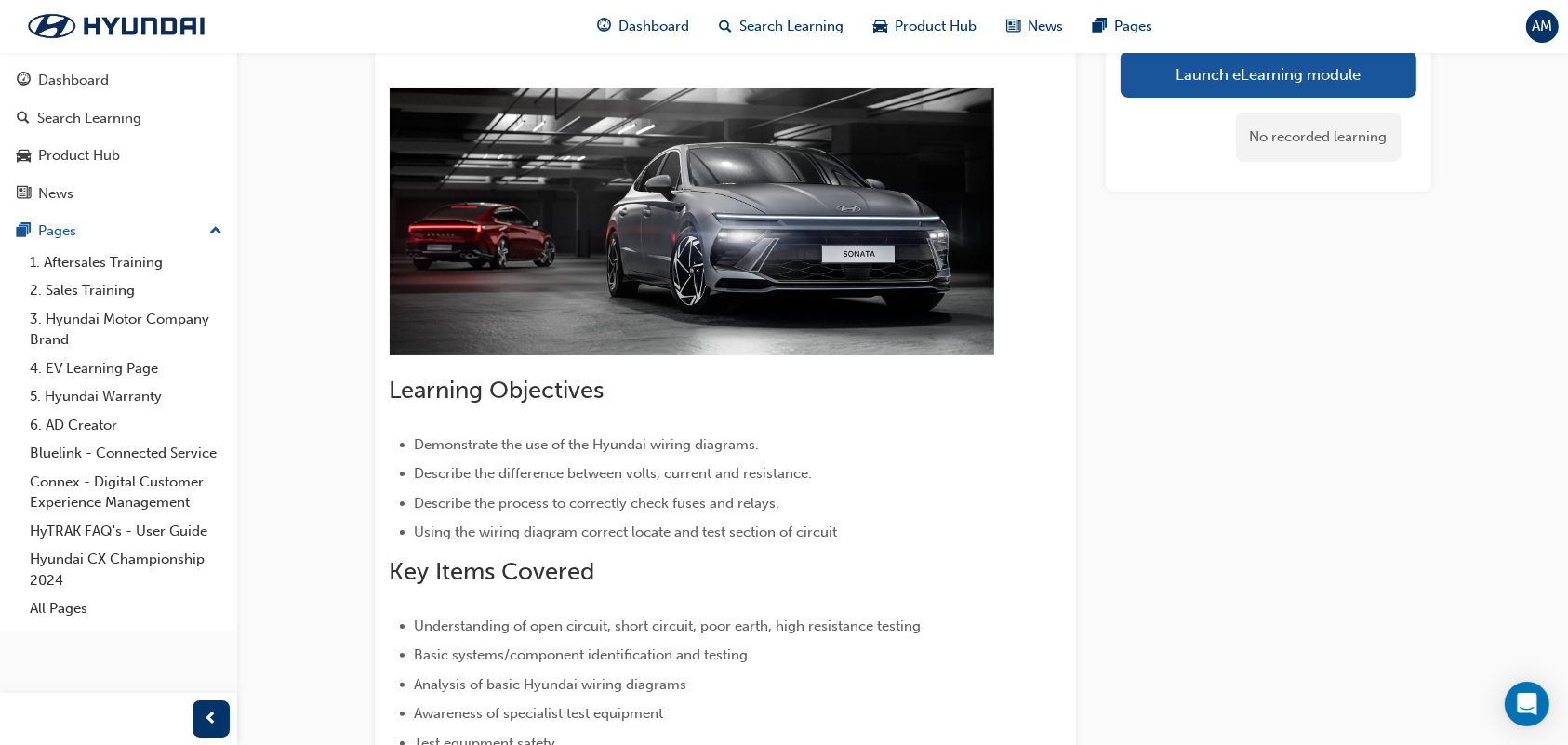 scroll, scrollTop: 127, scrollLeft: 0, axis: vertical 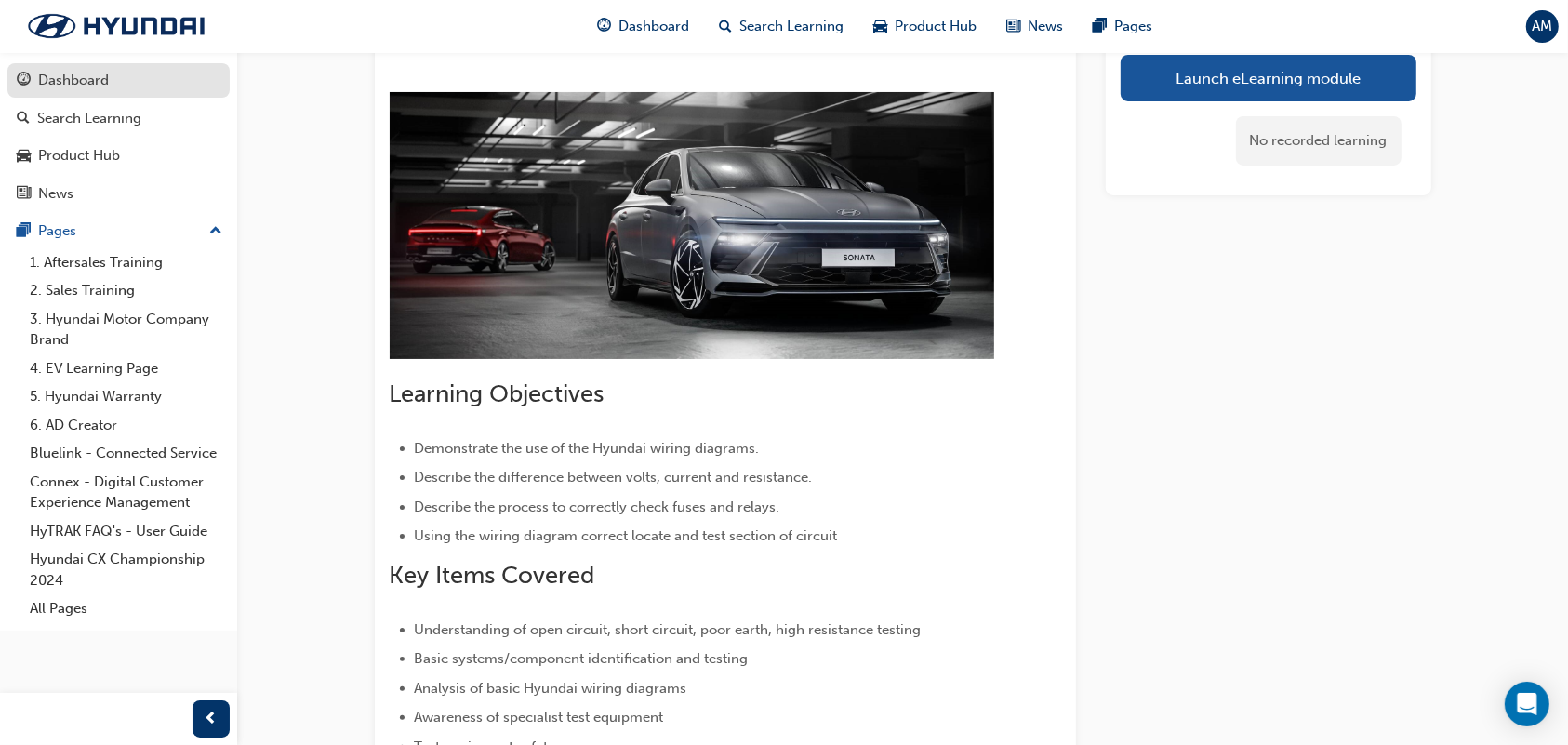 click on "Dashboard" at bounding box center [118, 80] 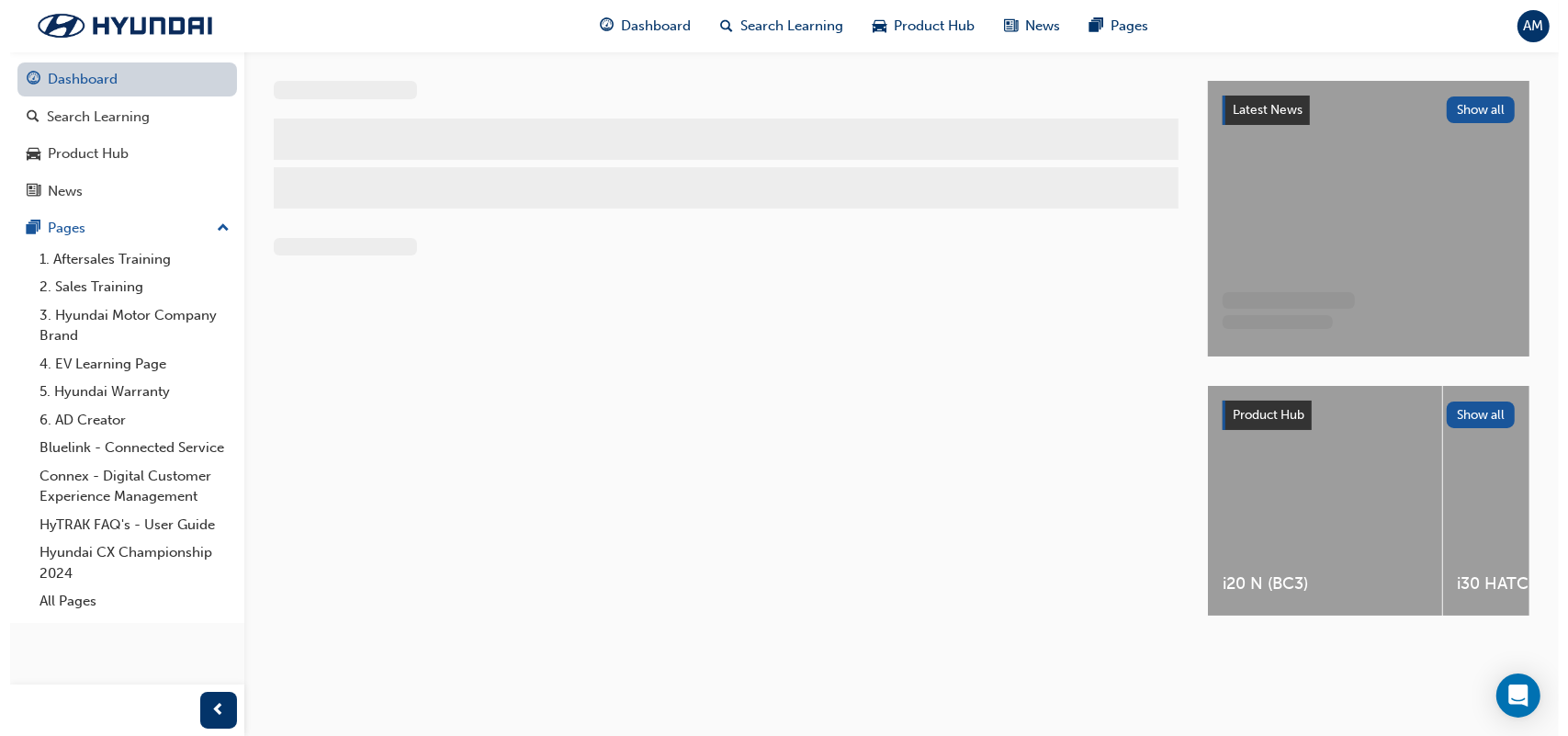 scroll, scrollTop: 0, scrollLeft: 0, axis: both 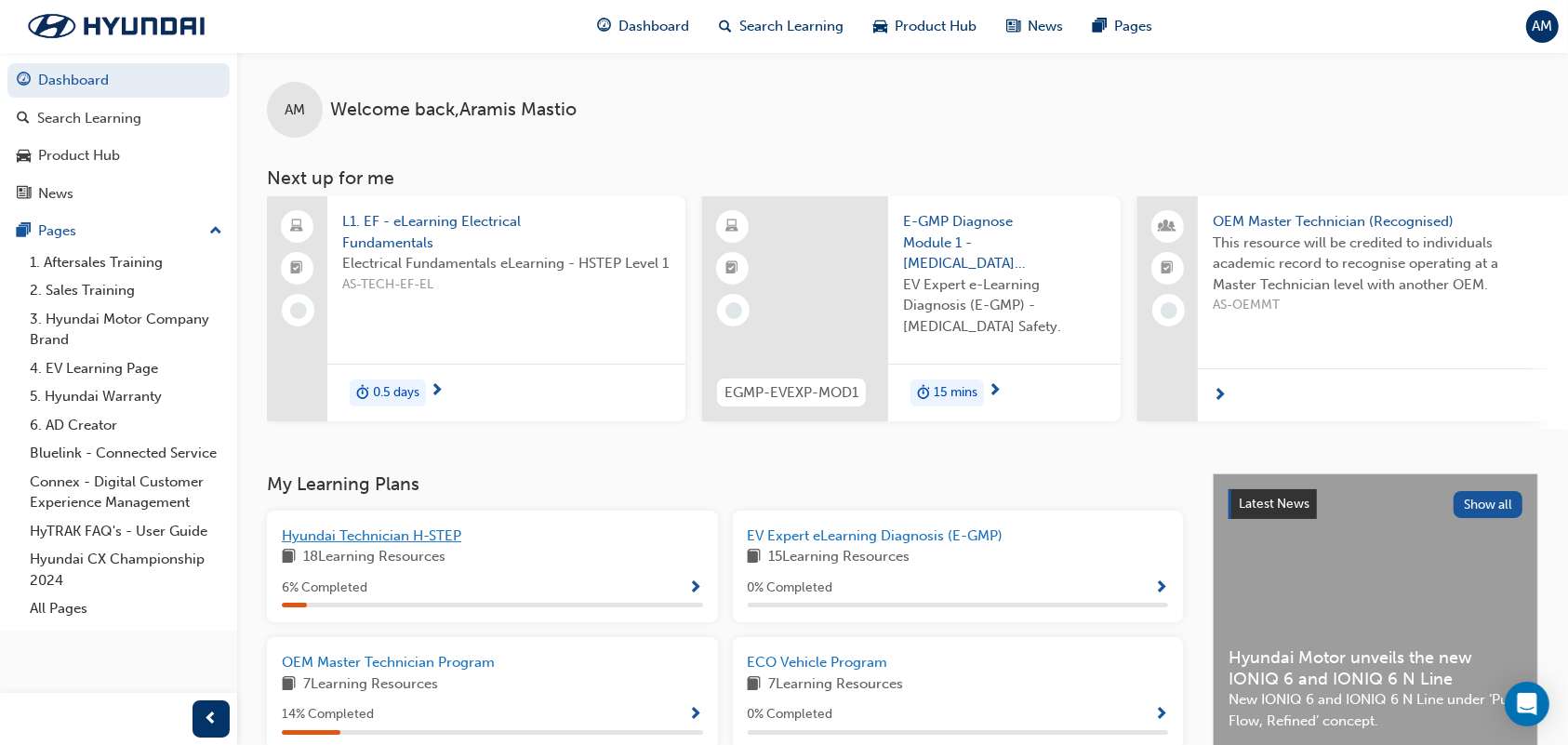 click on "Hyundai Technician H-STEP" at bounding box center (371, 536) 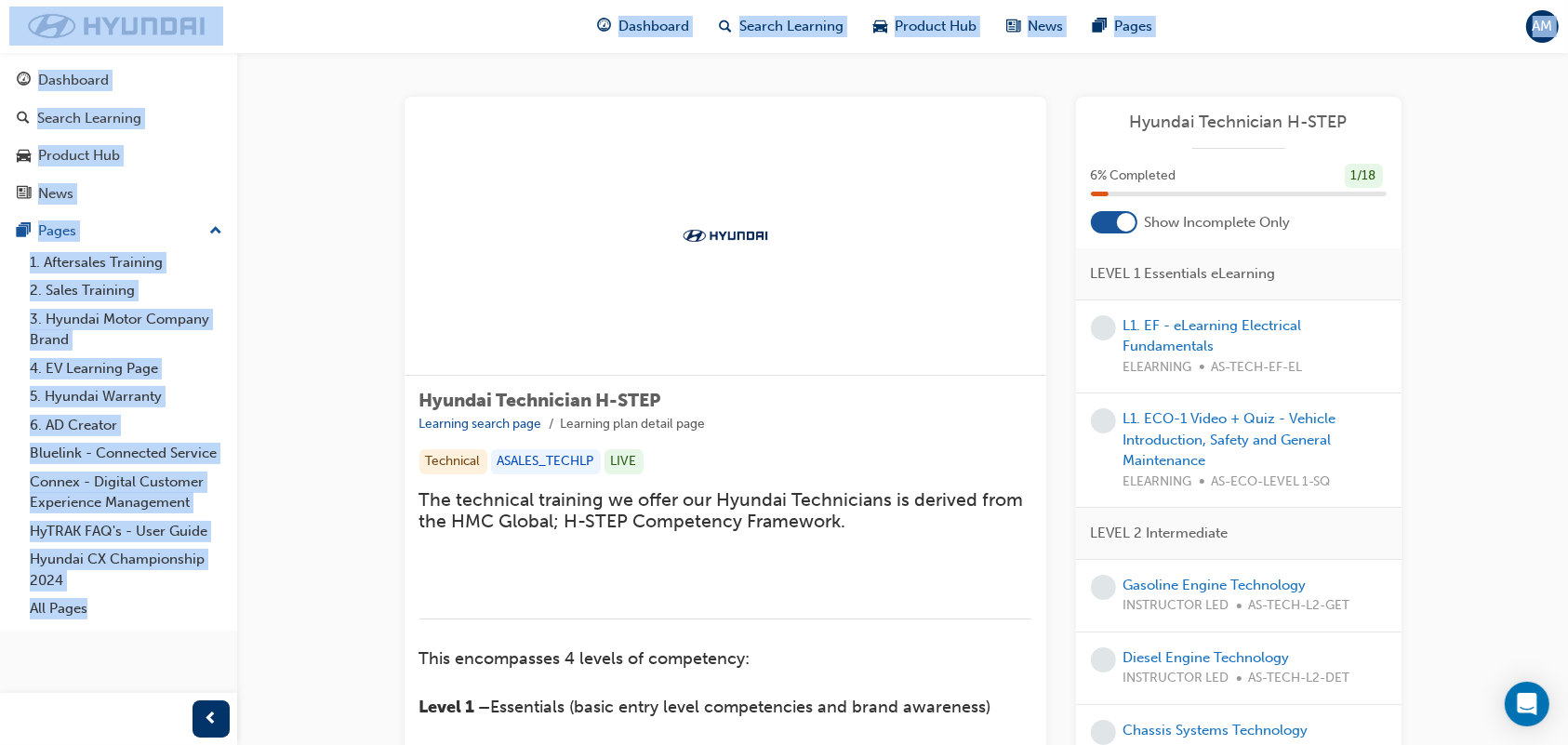 click on "Hyundai Technician H-STEP   Learning search page Learning plan detail page Hyundai Technician H-STEP   Learning search page Learning plan detail page Technical ASALES_TECHLP LIVE The technical training we offer our Hyundai Technicians is derived from the HMC Global; H-STEP Competency Framework. ﻿ ﻿ This encompasses 4 levels of competency: Level 1 –  Essentials (basic entry level competencies and brand awareness) Level 2 –  Intermediate (understanding of vehicle systems and skills in basic service, inspection and repair) Level 3 –  Advanced (comprehensive understanding of Hyundai vehicle systems including advanced diagnosis and complex repair) Level 4 –  Master (High level, complex diagnosis and repair including leadership and technical support) We are committed to providing relevant and up to date product technical training with a strong focus on quality outcomes for our customers. Learning Plan Hyundai Technician H-STEP 6 % Completed 1 / 18 Show Incomplete Only LEVEL 1 Essentials eLearning" at bounding box center [903, 956] 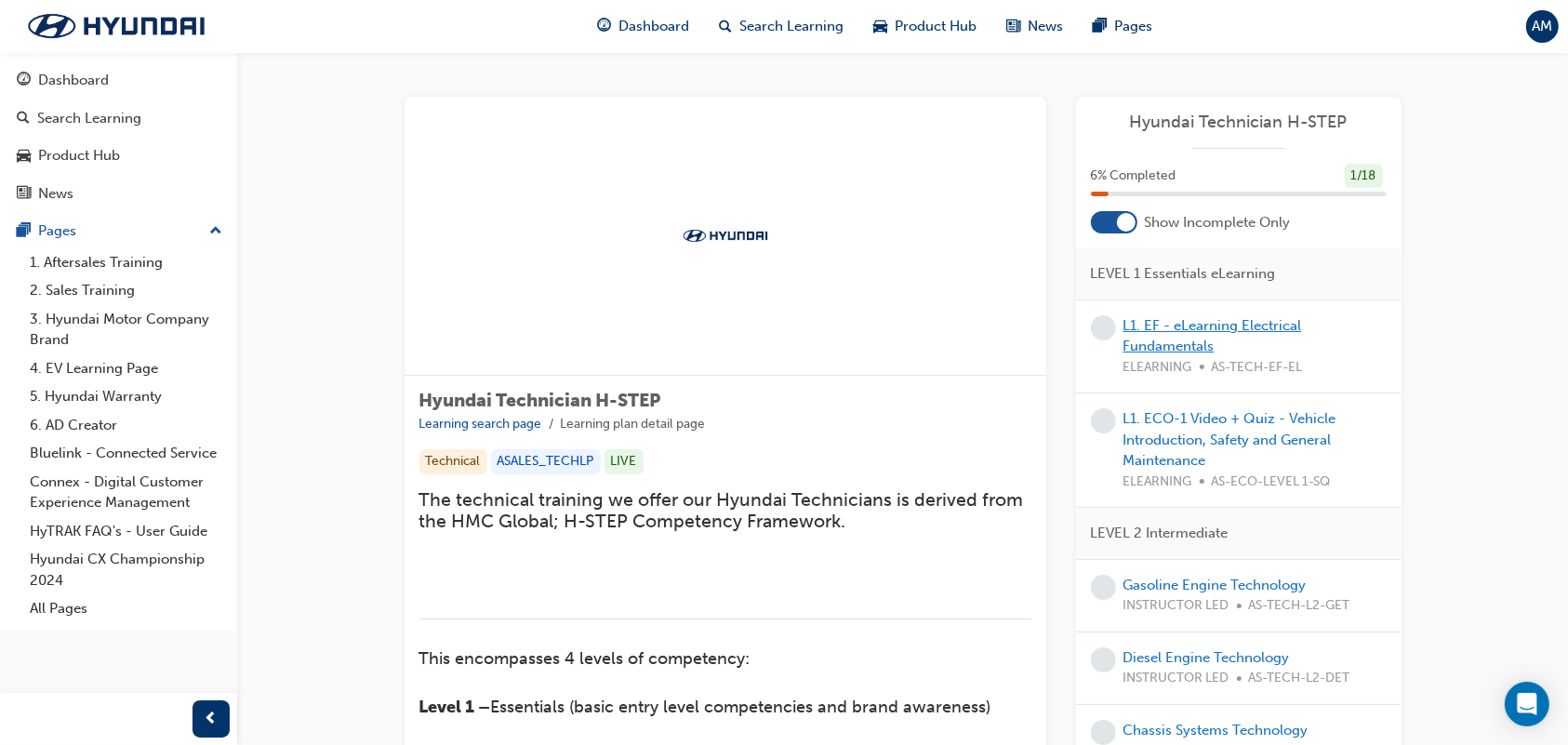 click on "L1. EF - eLearning Electrical Fundamentals" at bounding box center (1213, 336) 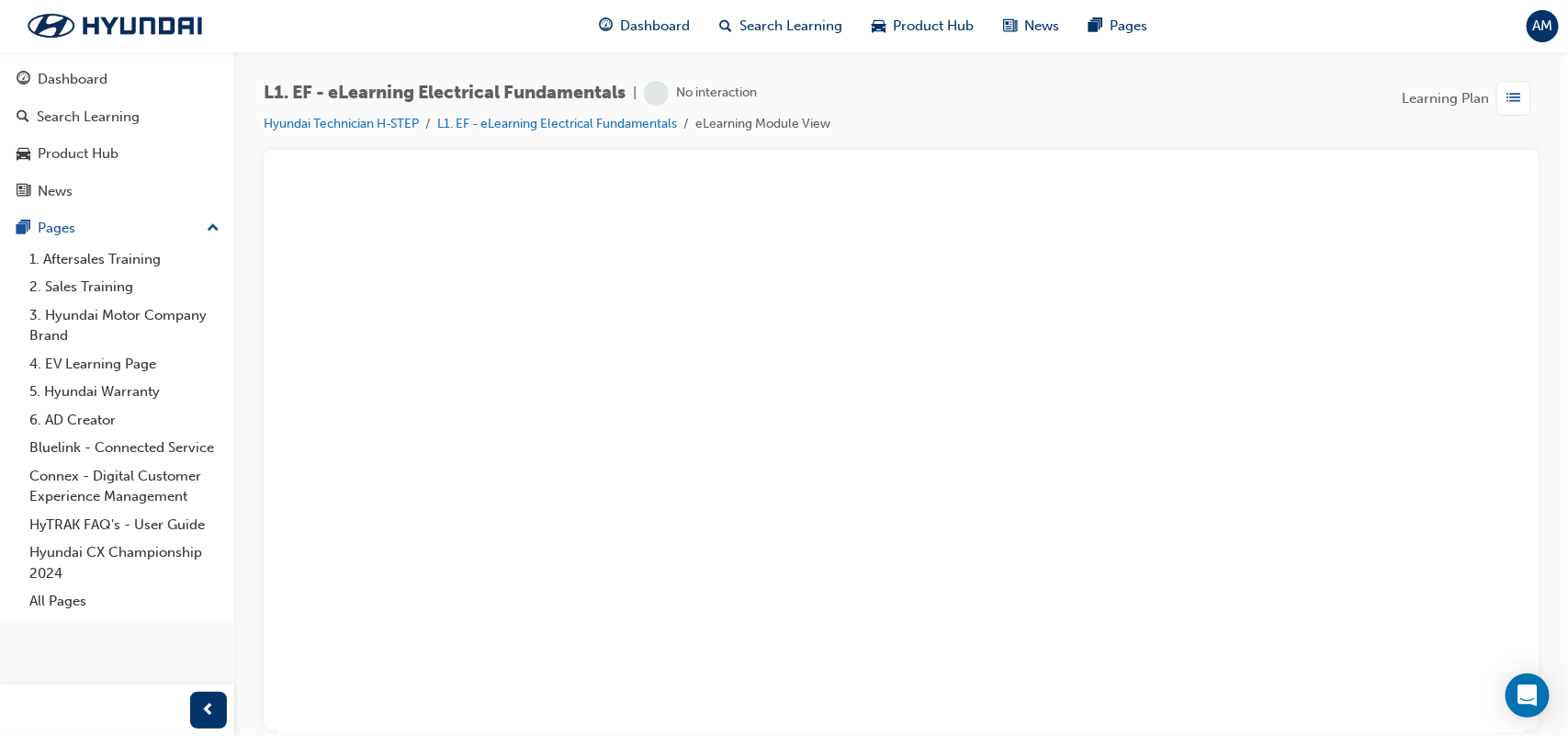 scroll, scrollTop: 0, scrollLeft: 0, axis: both 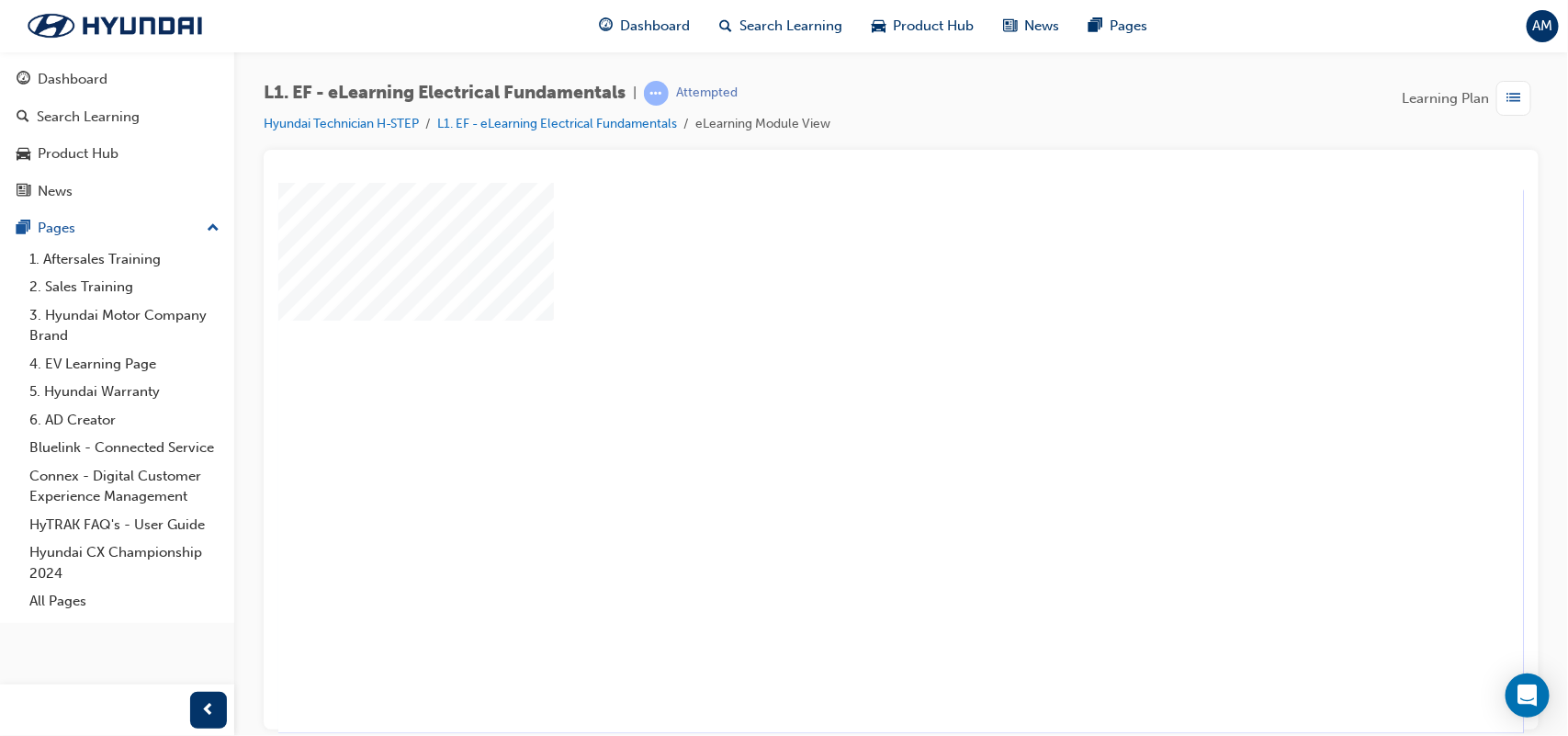 click at bounding box center (847, 403) 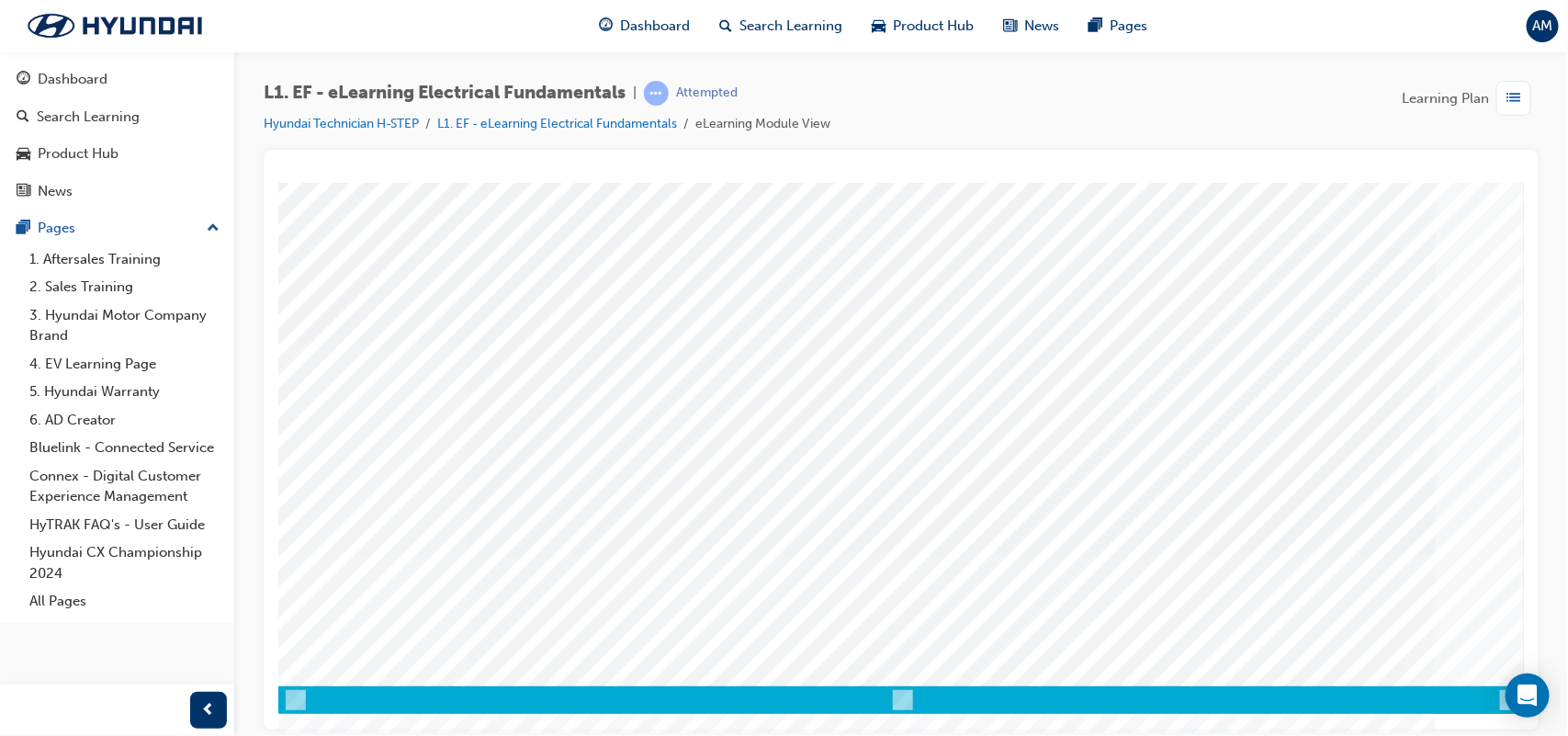 scroll, scrollTop: 154, scrollLeft: 0, axis: vertical 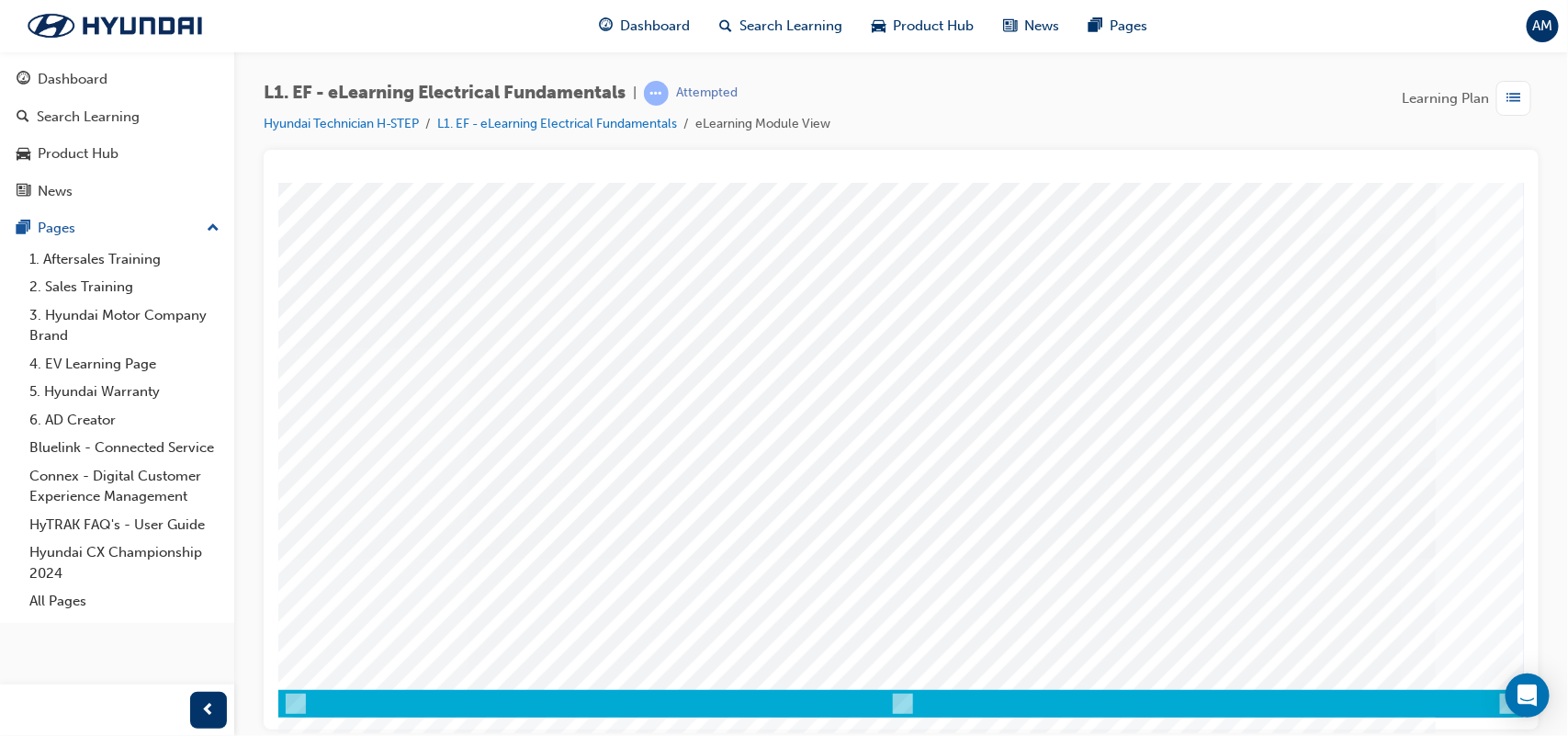 click at bounding box center (342, 2874) 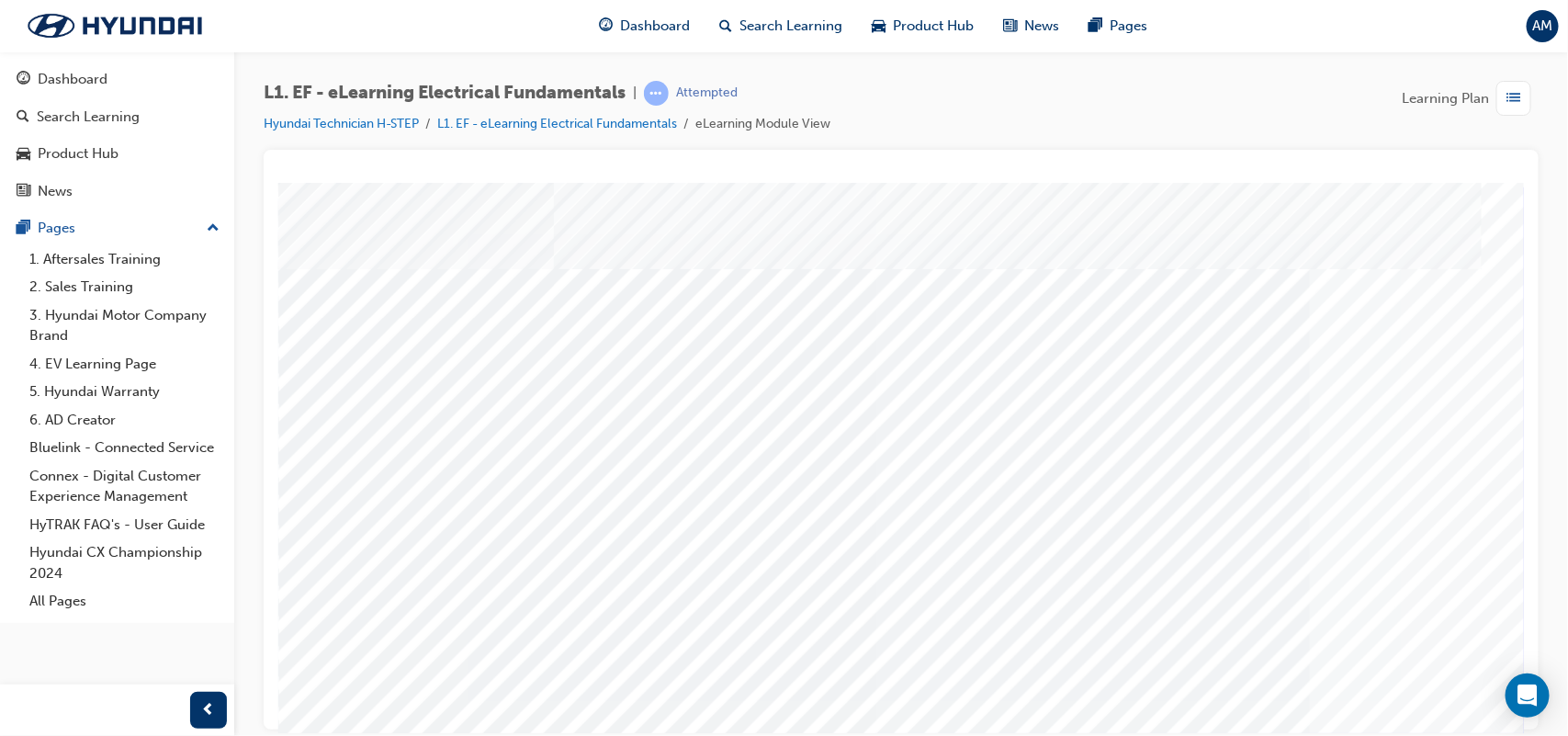 scroll, scrollTop: 158, scrollLeft: 0, axis: vertical 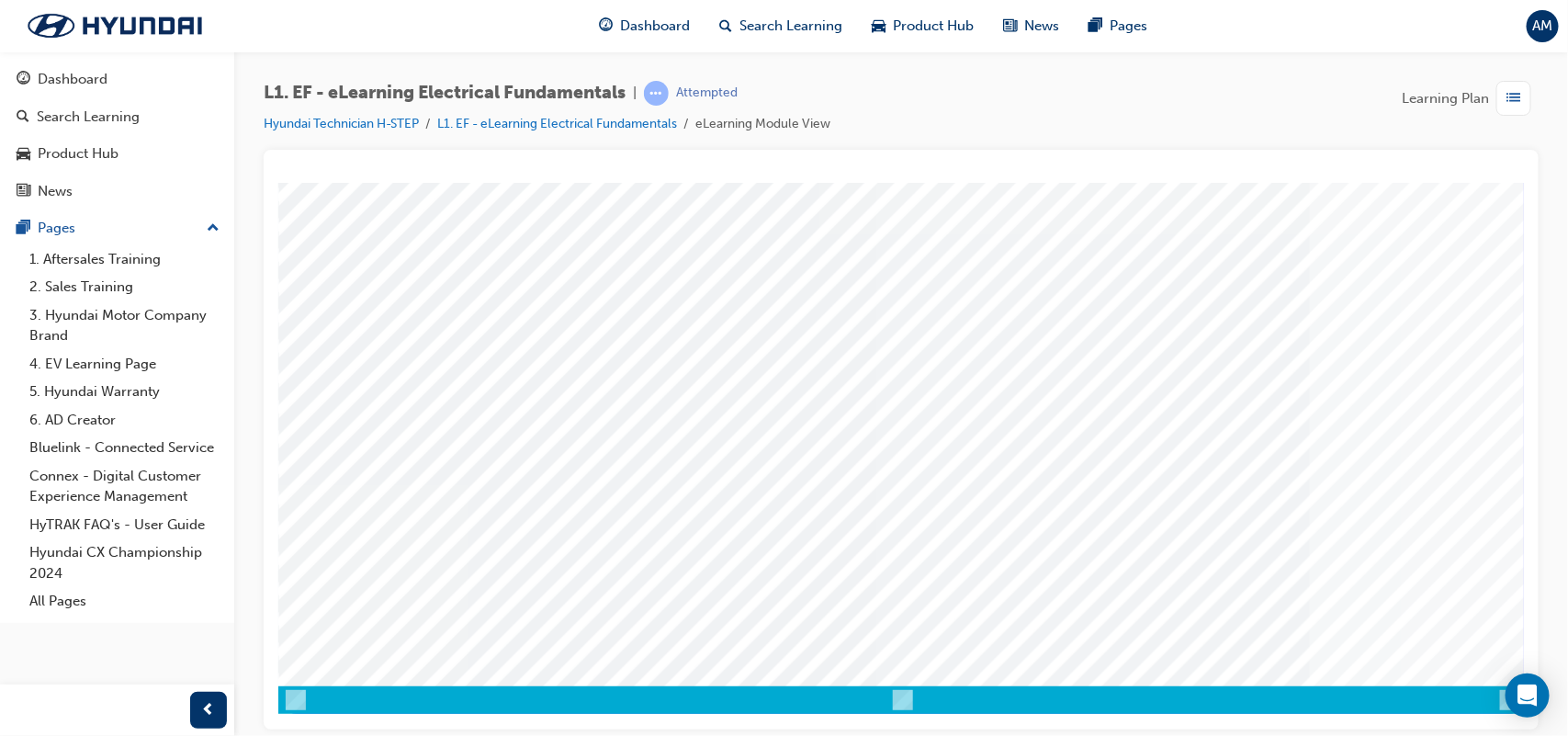 click at bounding box center [342, 2550] 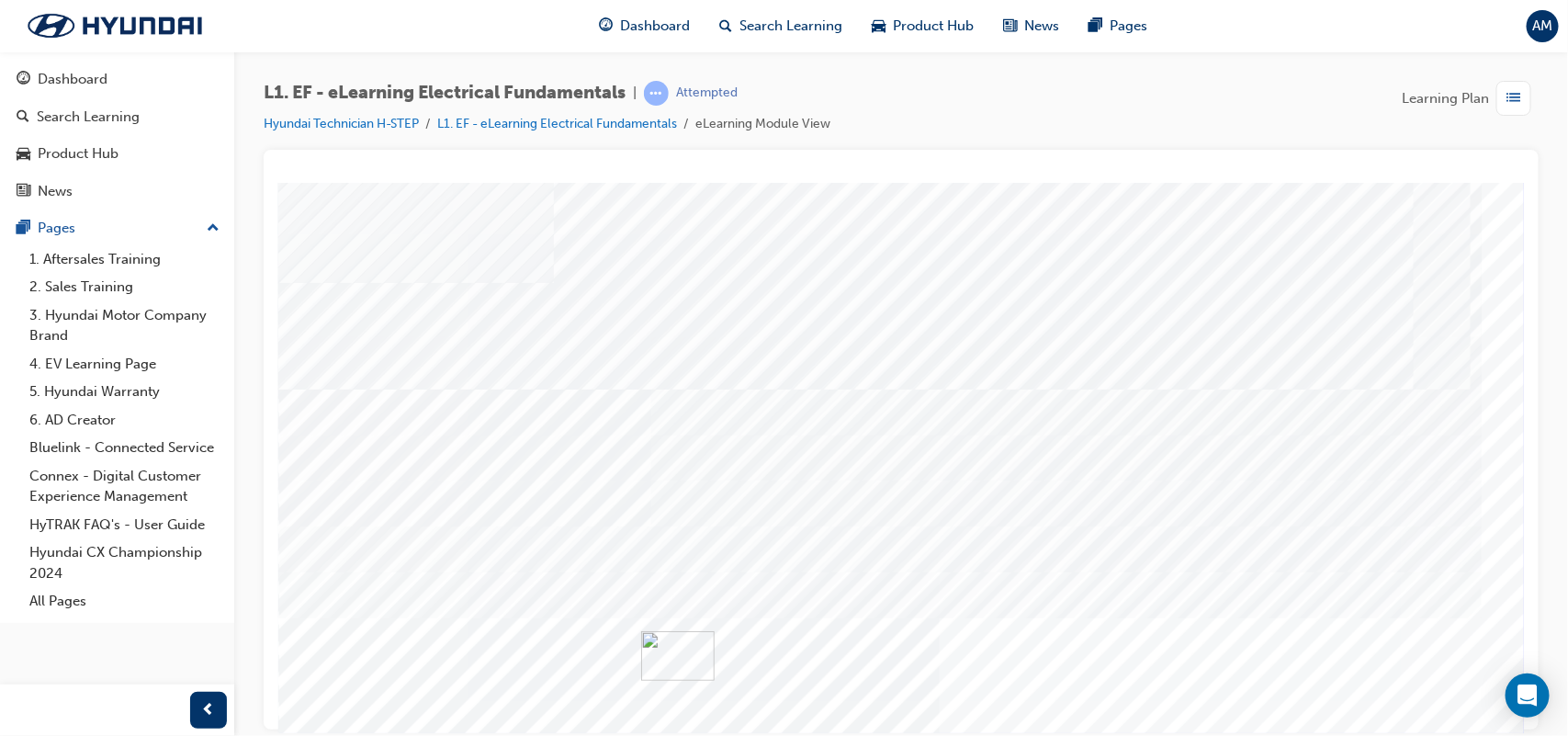 scroll, scrollTop: 61, scrollLeft: 0, axis: vertical 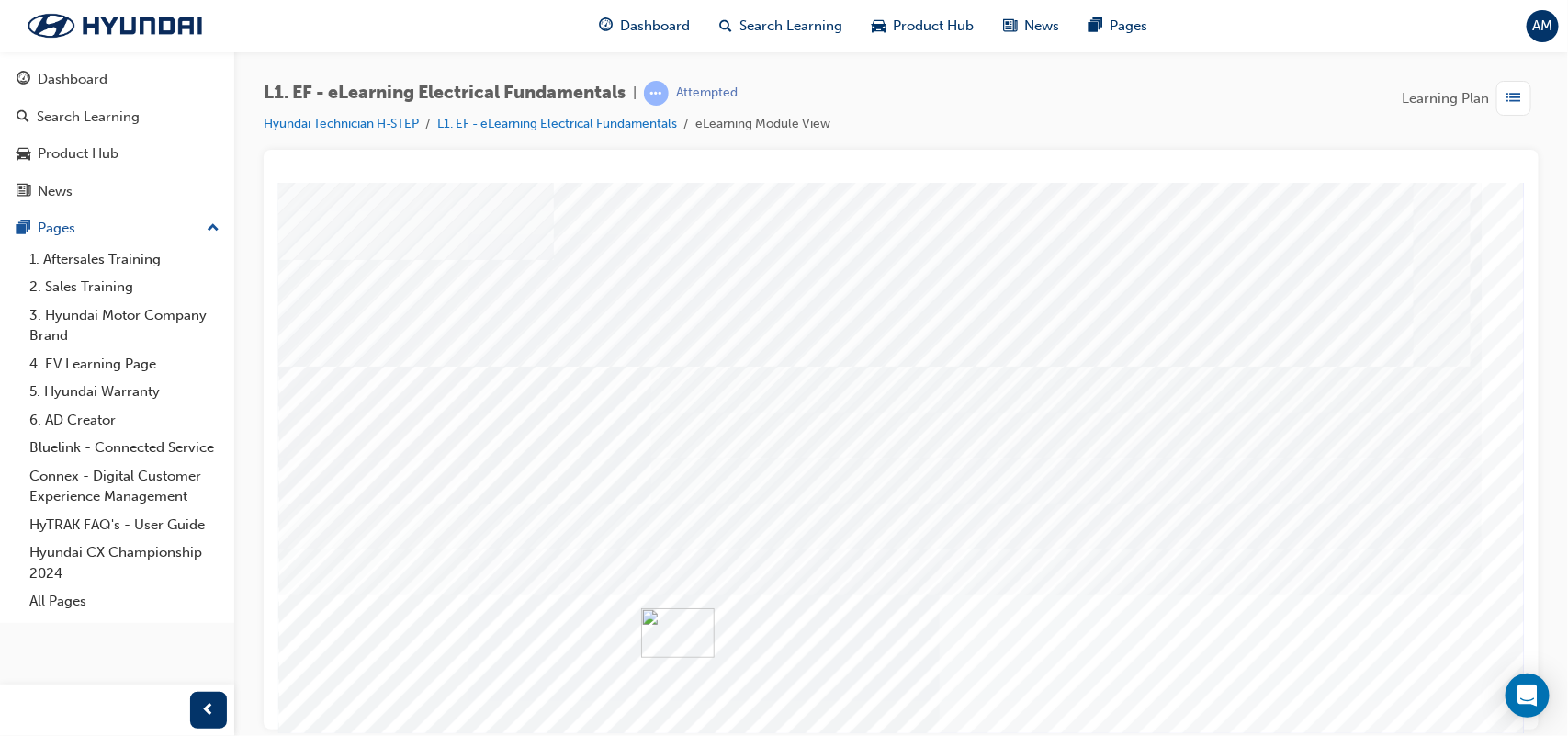 click at bounding box center (300, 3779) 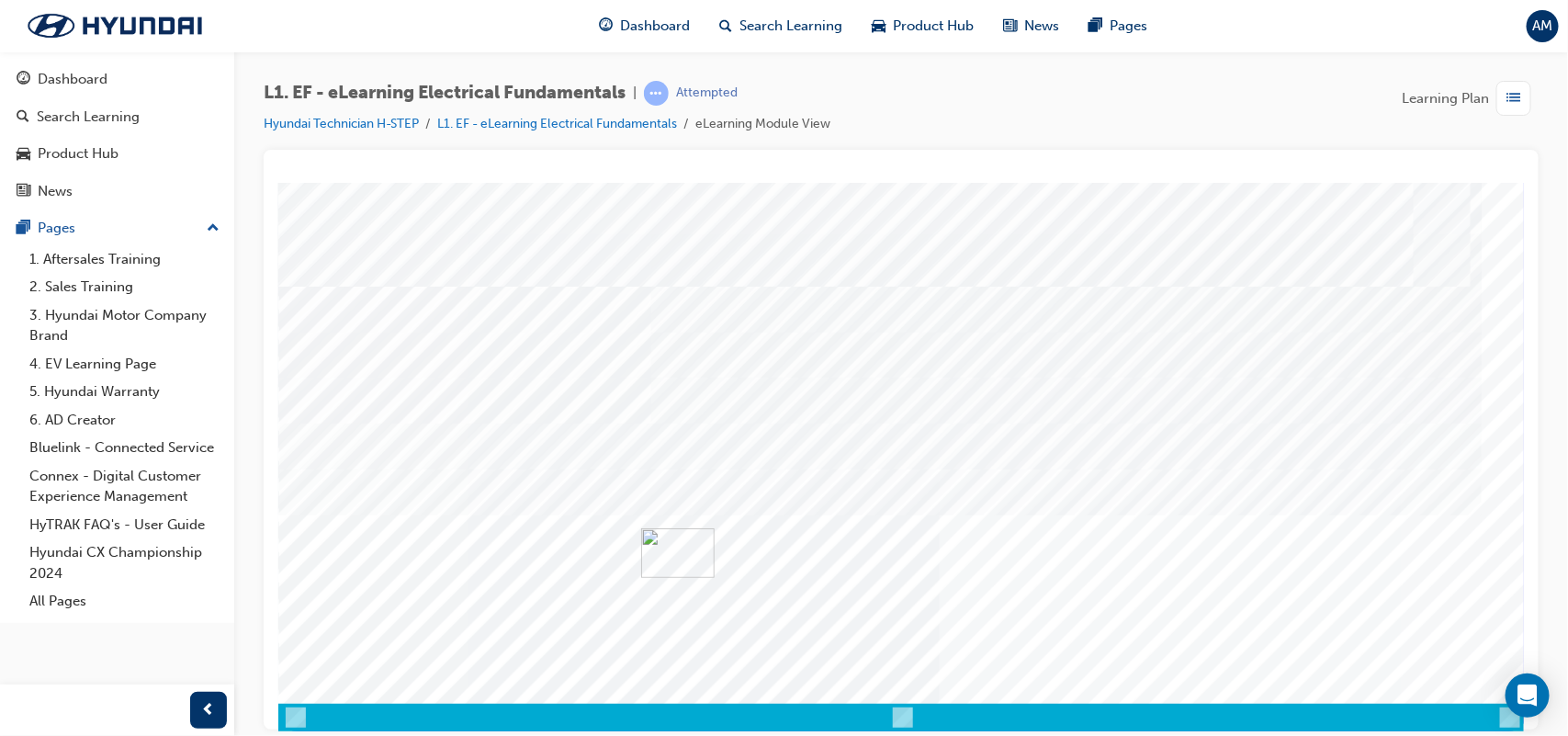 scroll, scrollTop: 145, scrollLeft: 0, axis: vertical 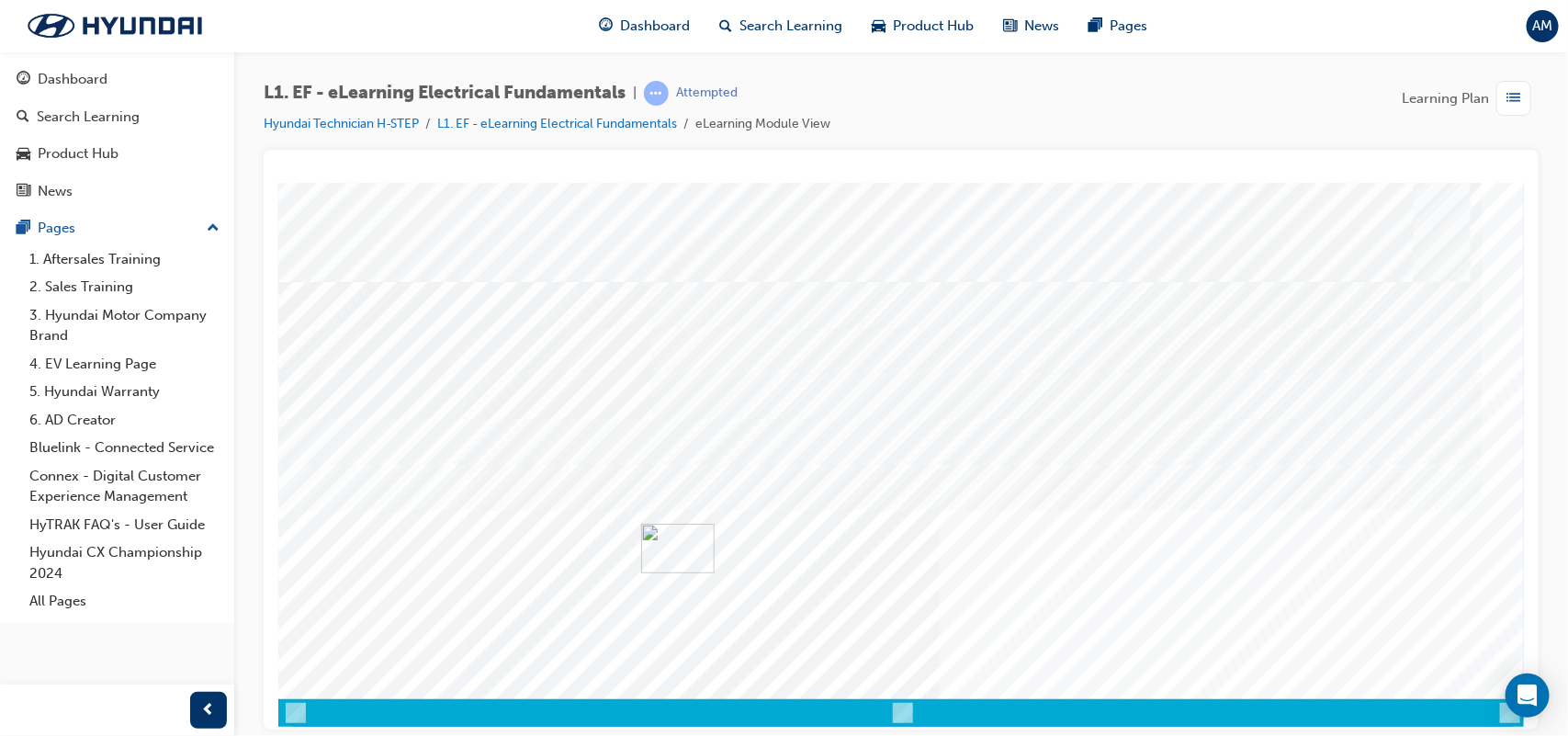click at bounding box center (342, 3651) 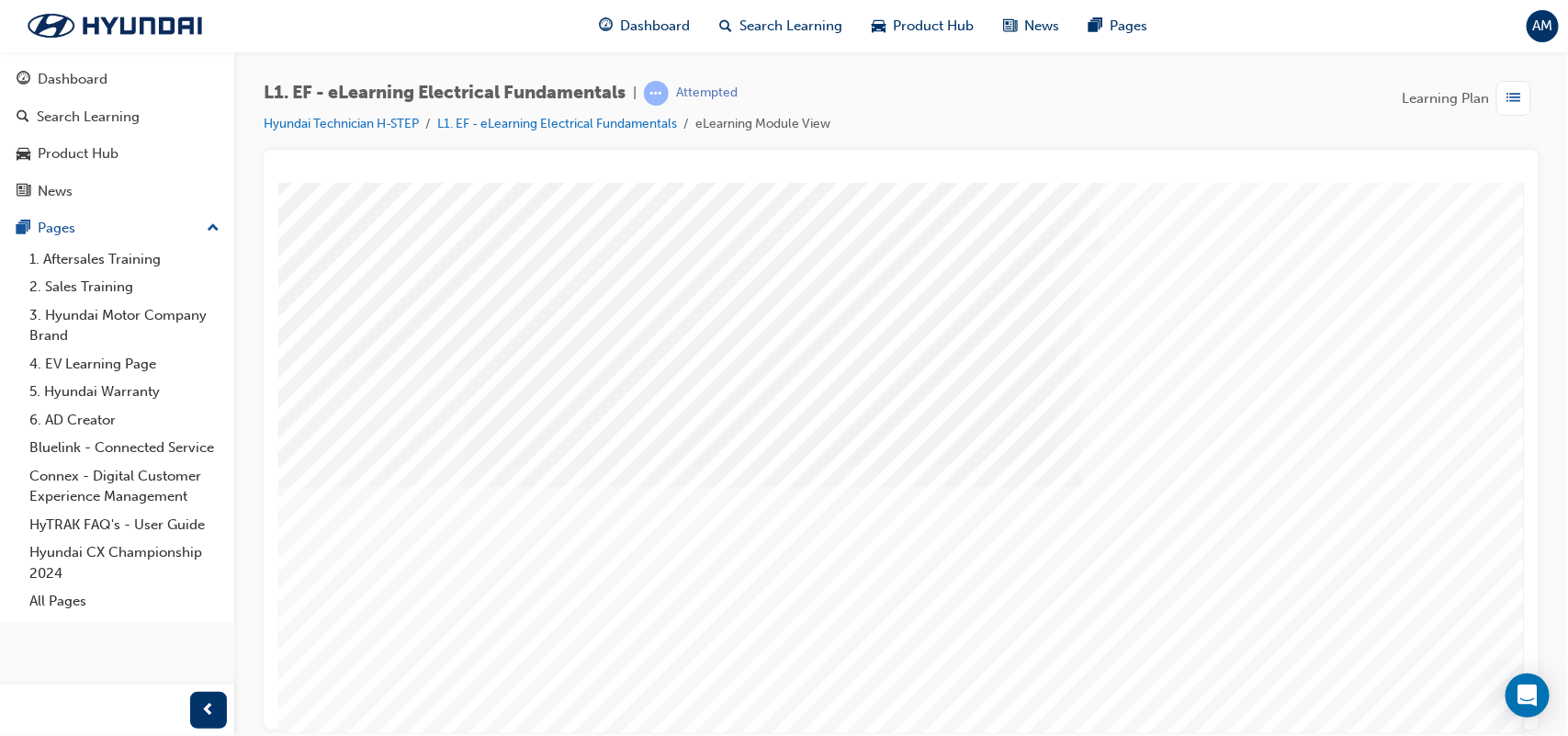 scroll, scrollTop: 98, scrollLeft: 0, axis: vertical 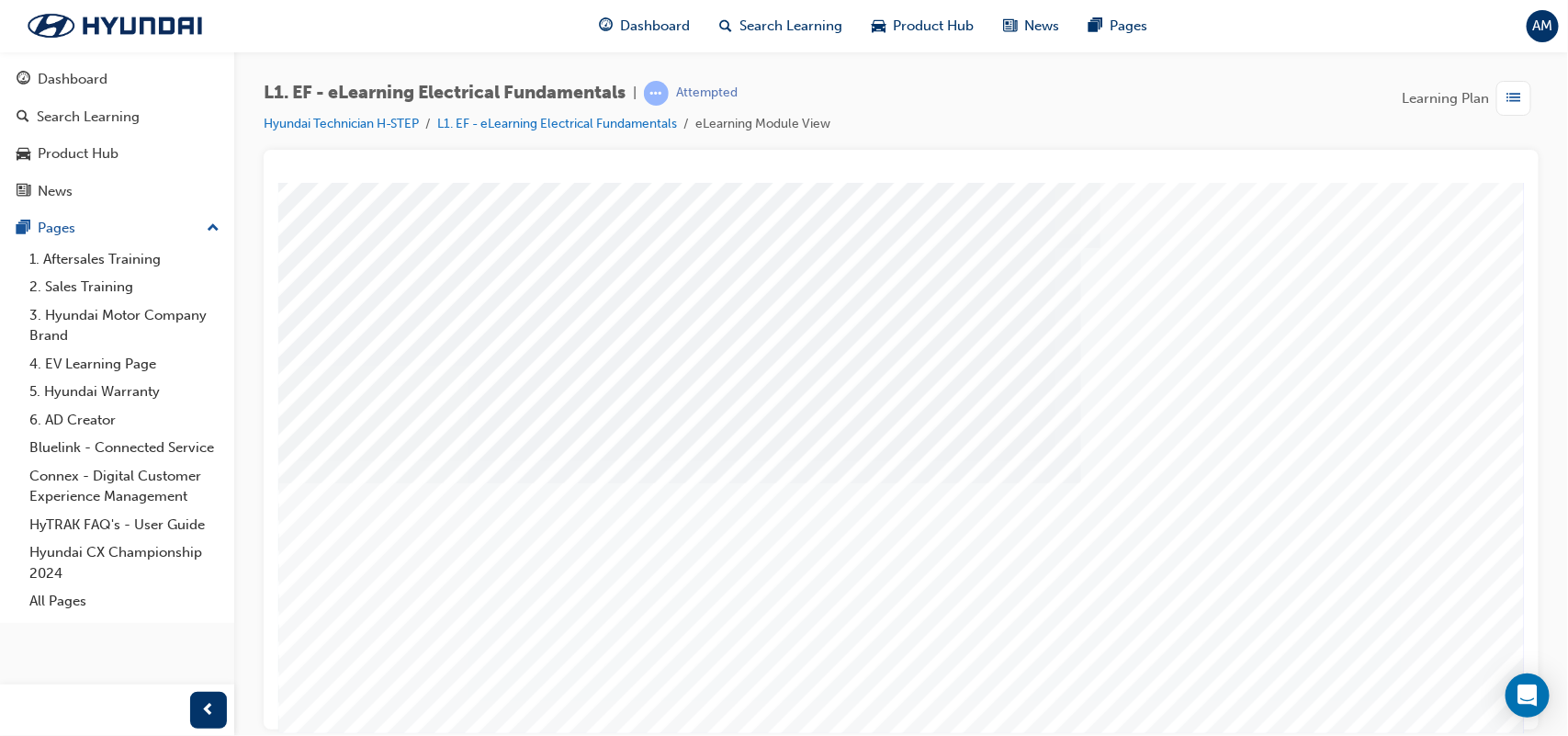 click at bounding box center [342, 2314] 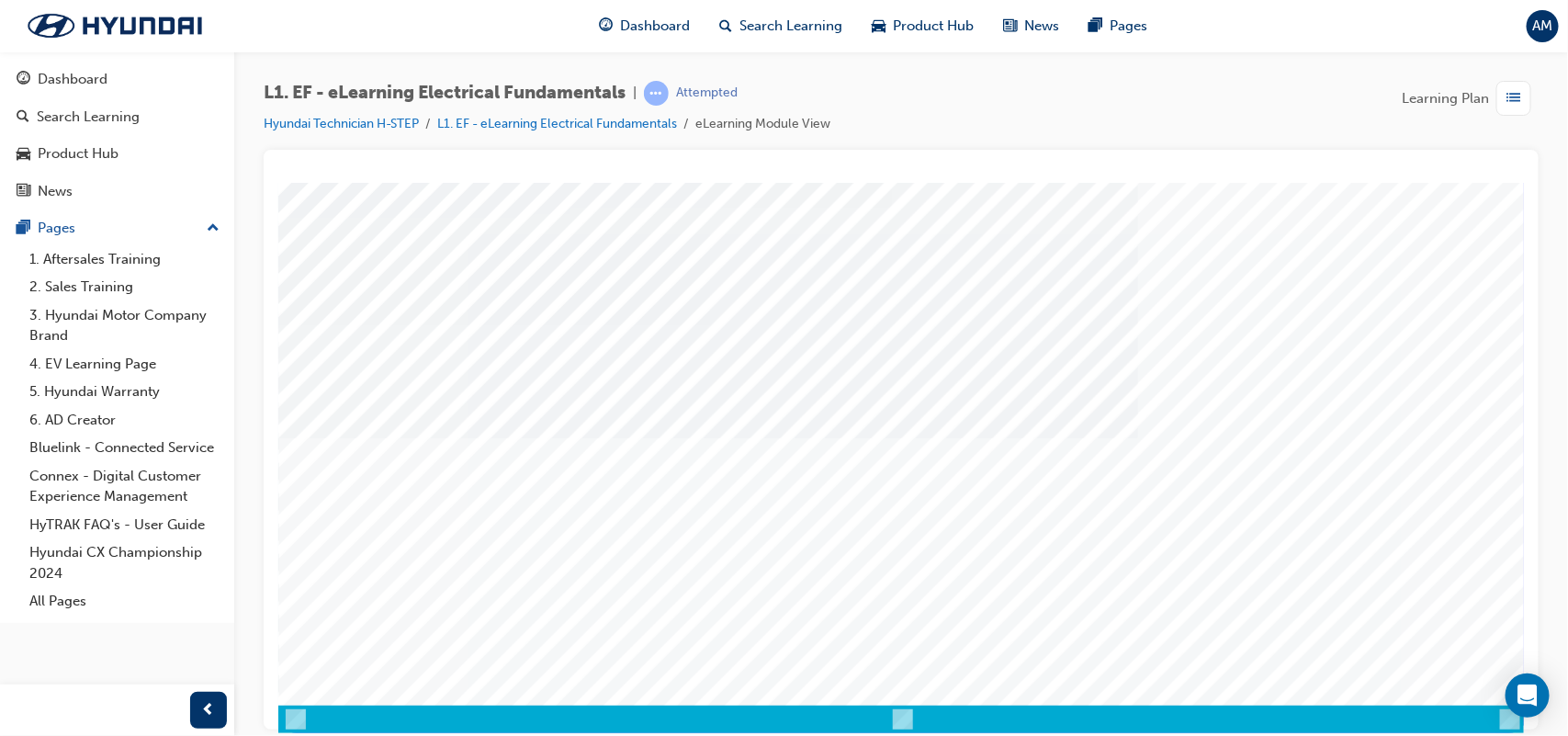 scroll, scrollTop: 135, scrollLeft: 0, axis: vertical 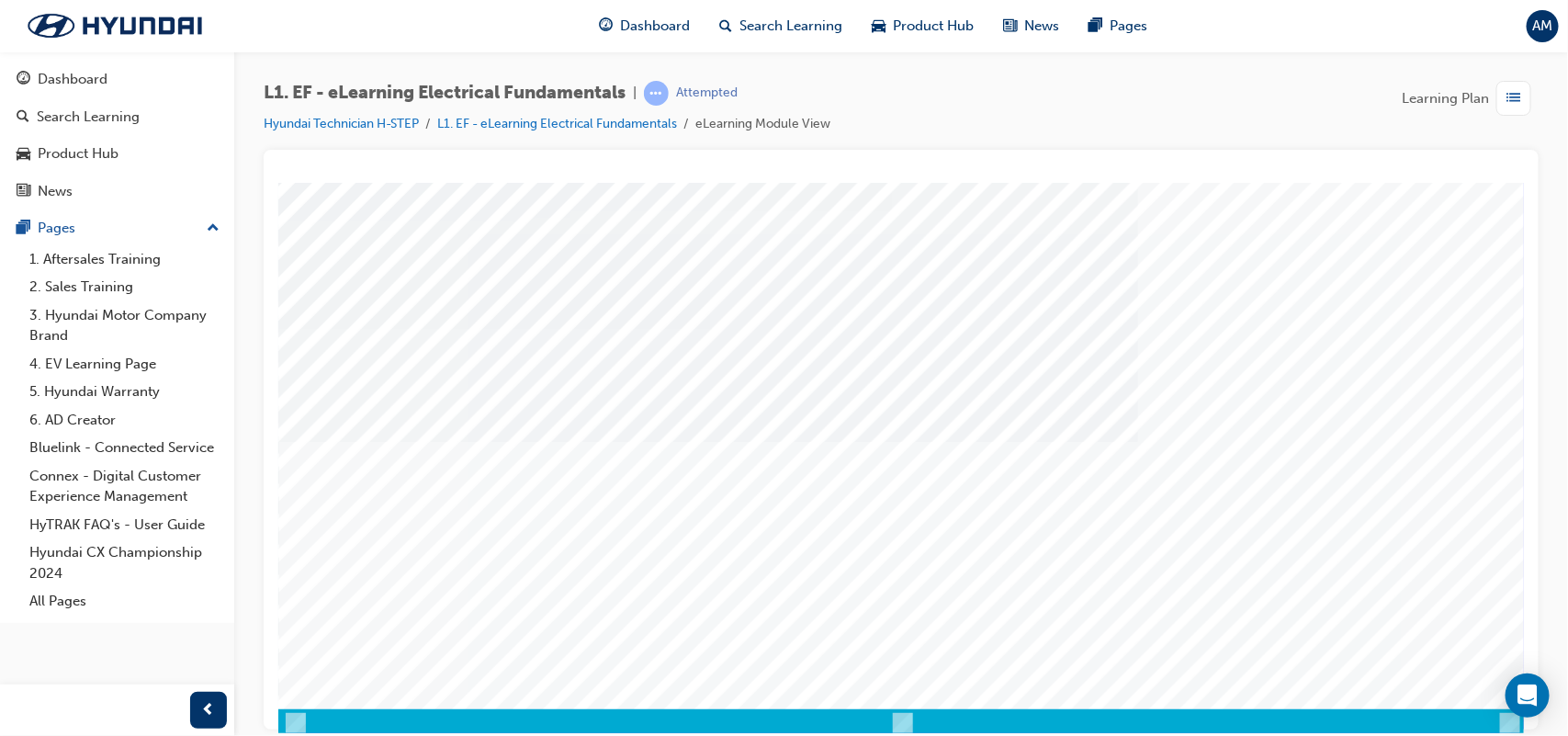 click at bounding box center [342, 2277] 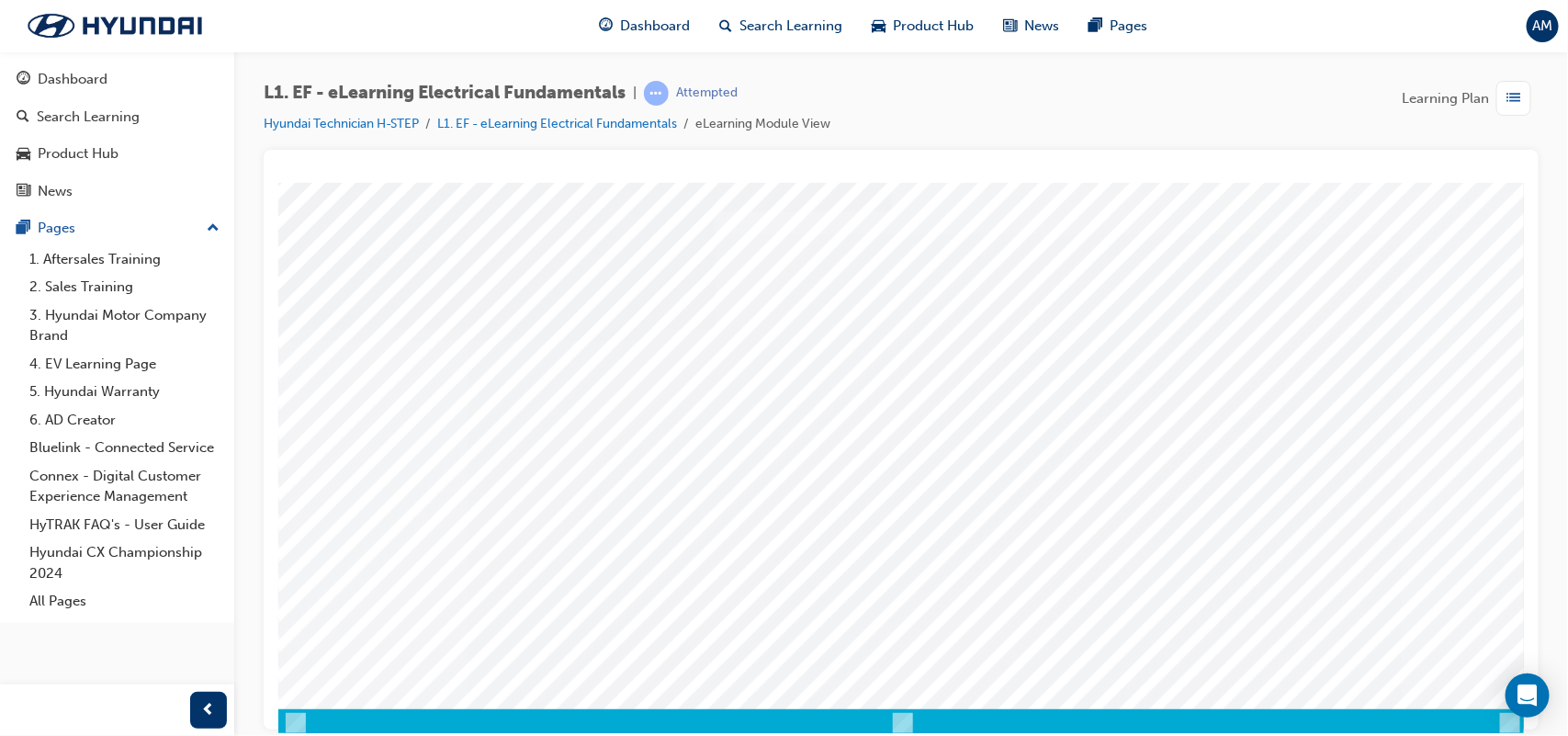 scroll, scrollTop: 0, scrollLeft: 0, axis: both 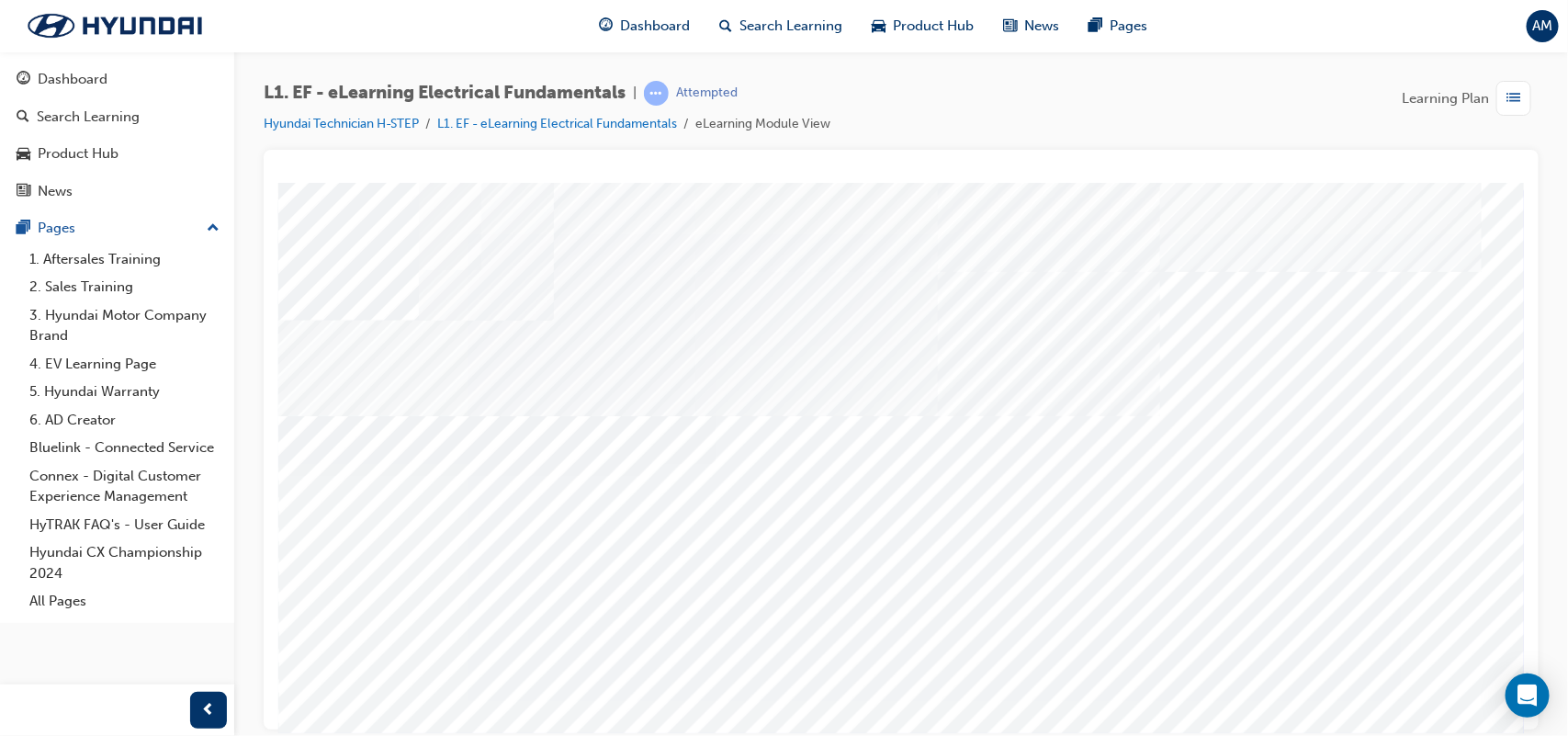 drag, startPoint x: 1173, startPoint y: 510, endPoint x: 665, endPoint y: 619, distance: 519.56232 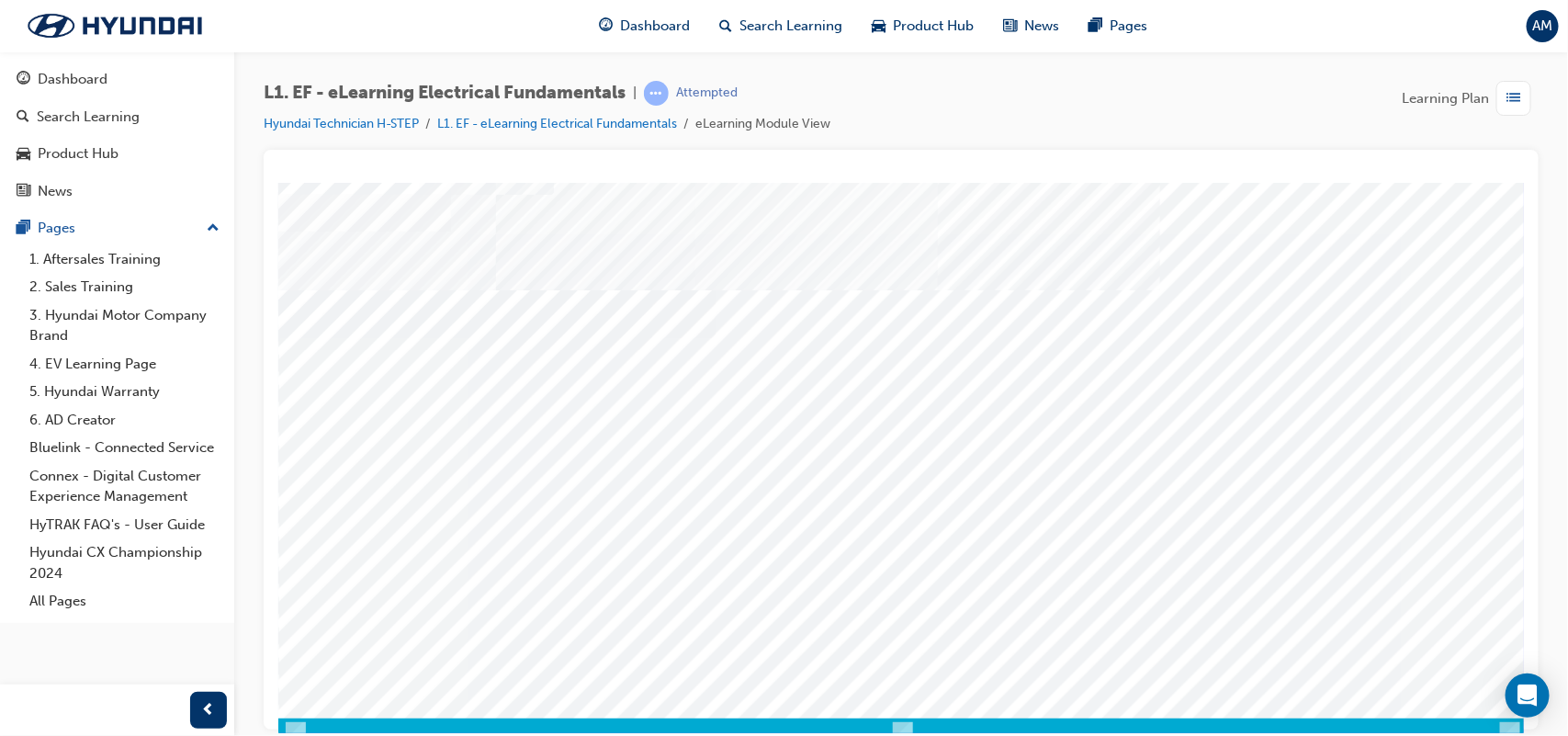 scroll, scrollTop: 115, scrollLeft: 0, axis: vertical 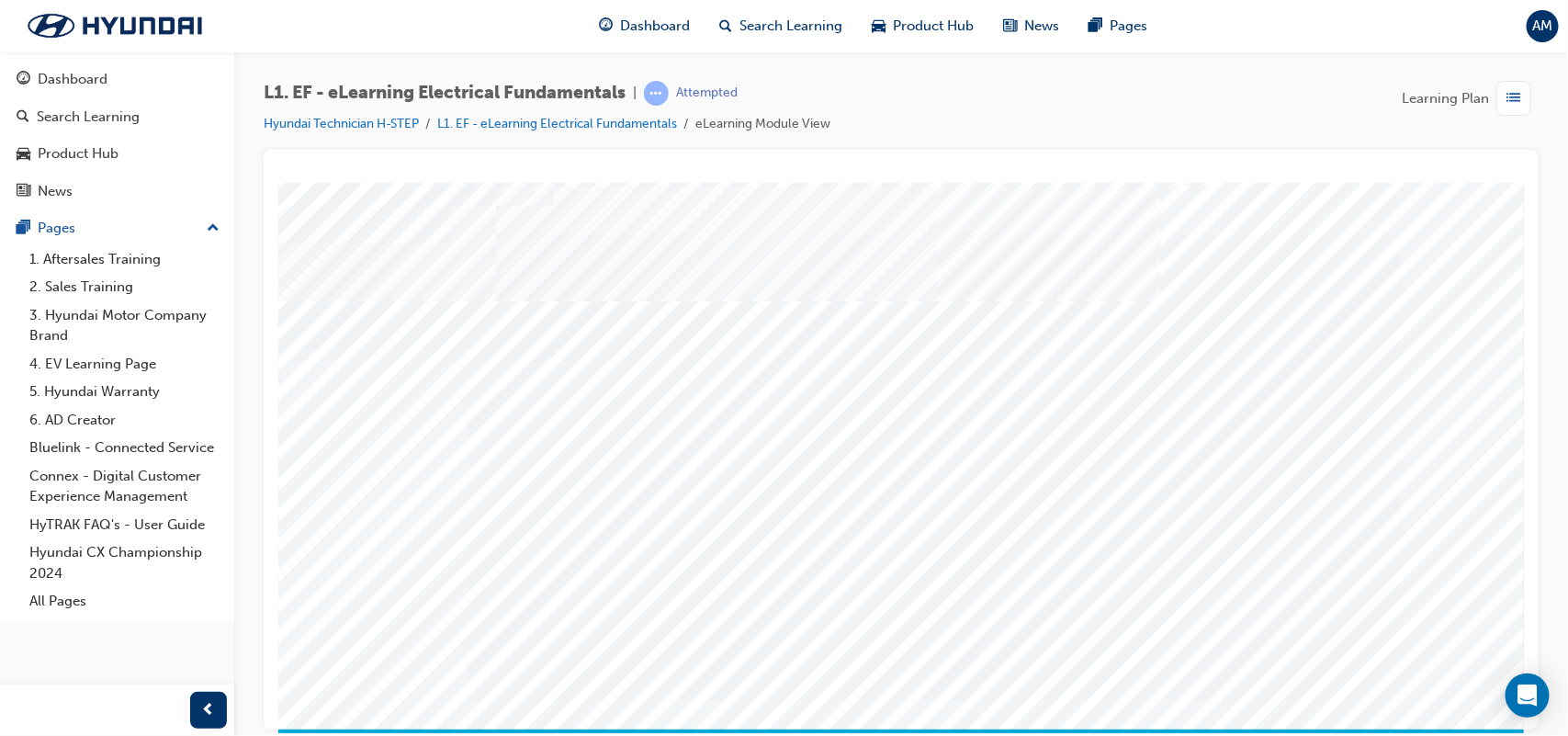 drag, startPoint x: 679, startPoint y: 619, endPoint x: 929, endPoint y: 637, distance: 250.64716 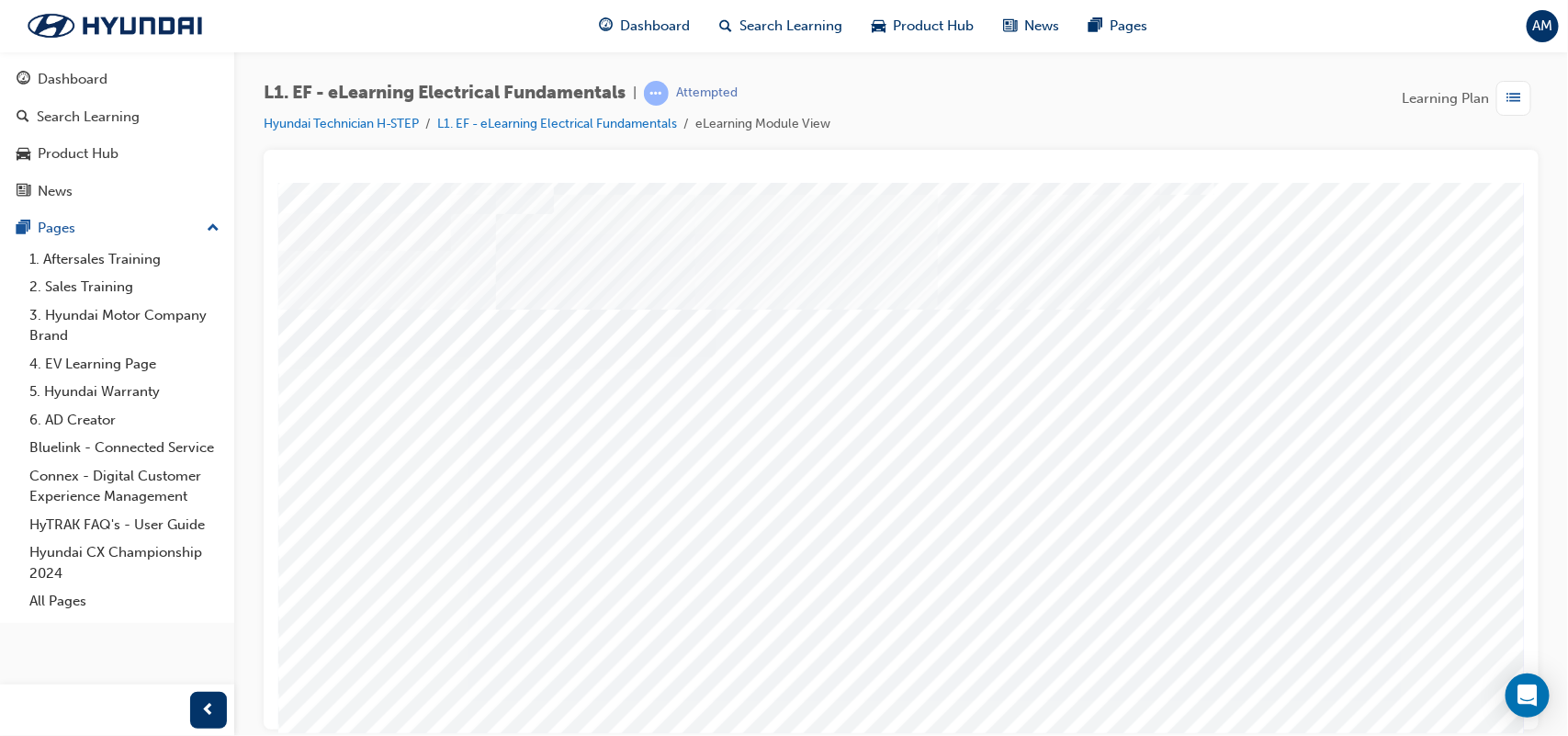 click at bounding box center [344, 4871] 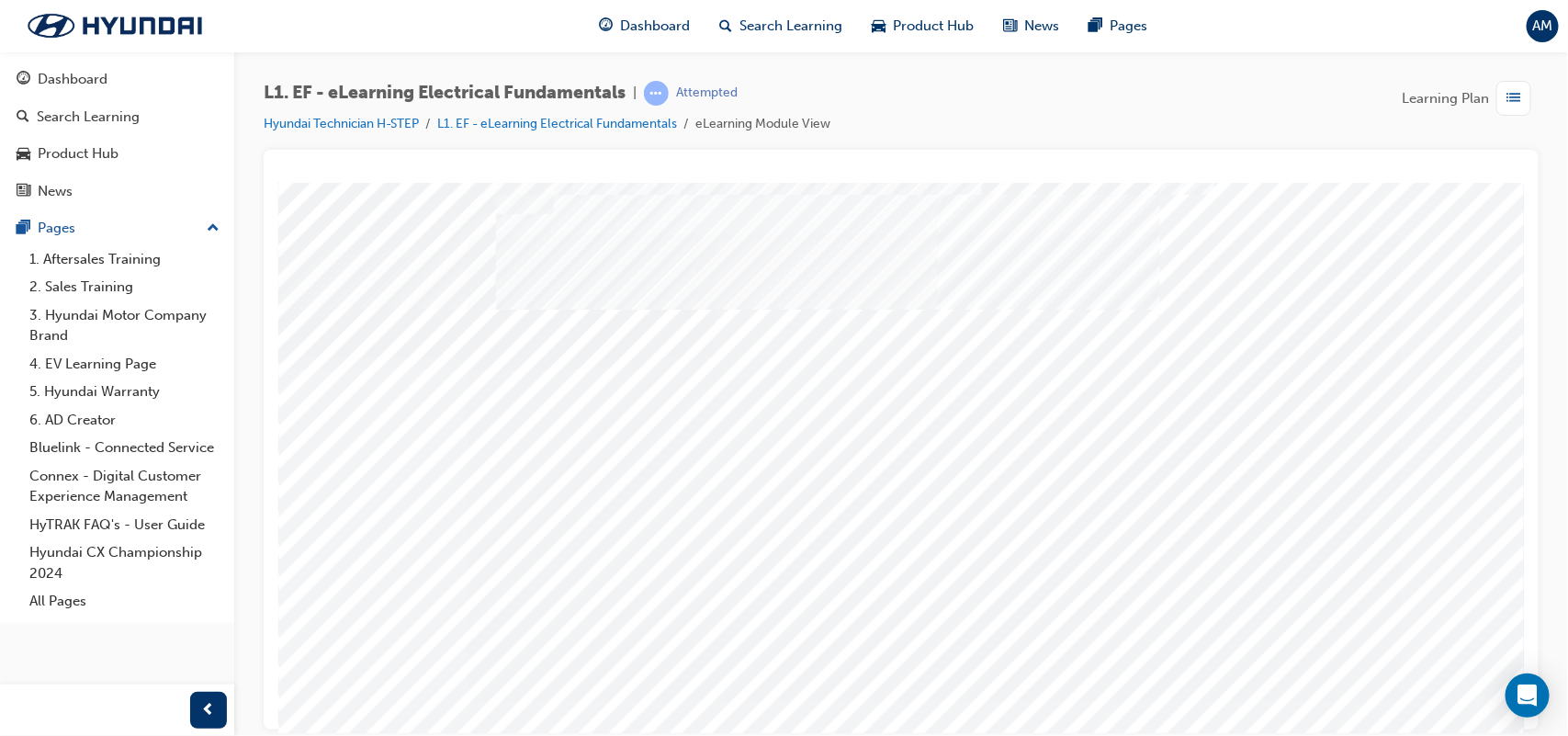 click at bounding box center (344, 5000) 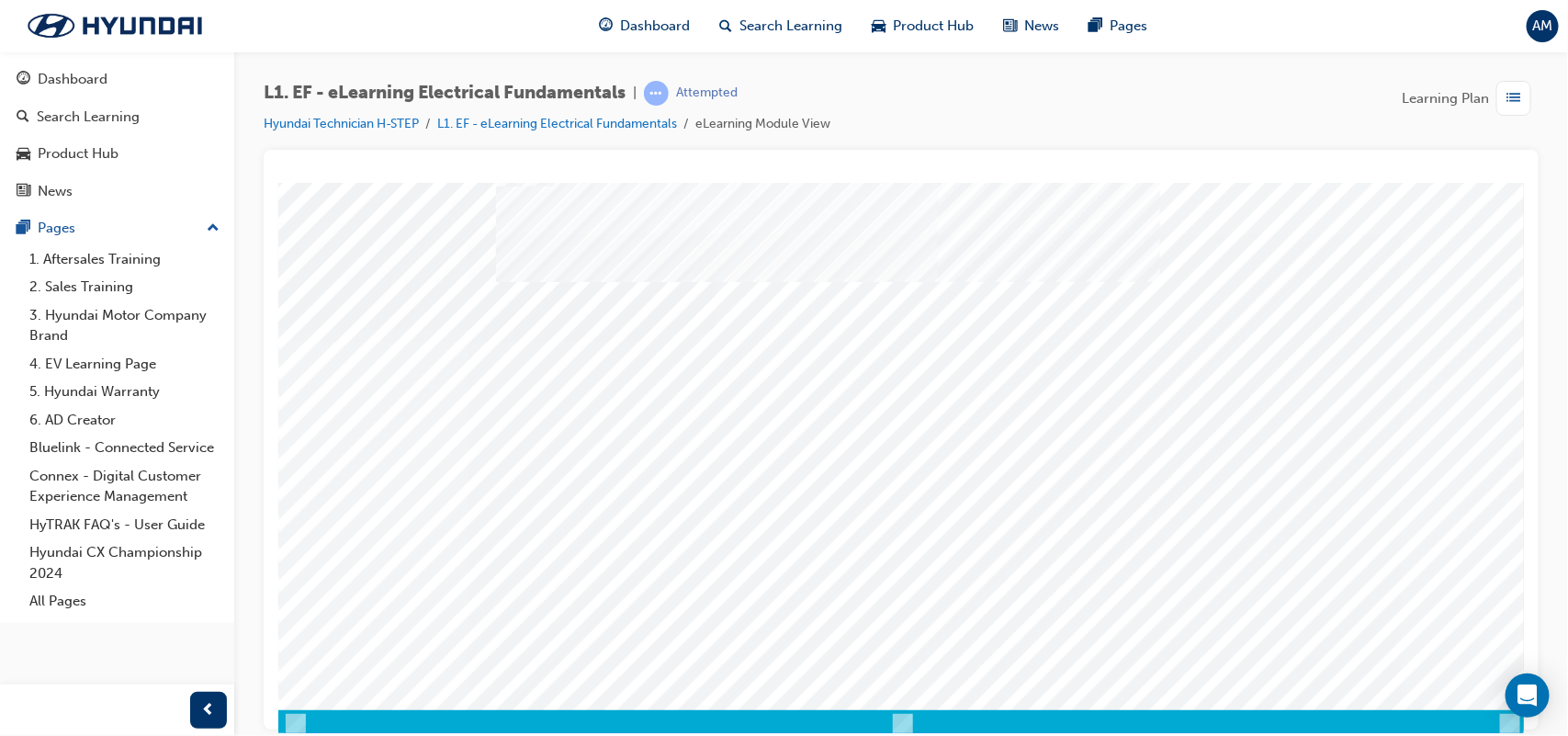 scroll, scrollTop: 158, scrollLeft: 0, axis: vertical 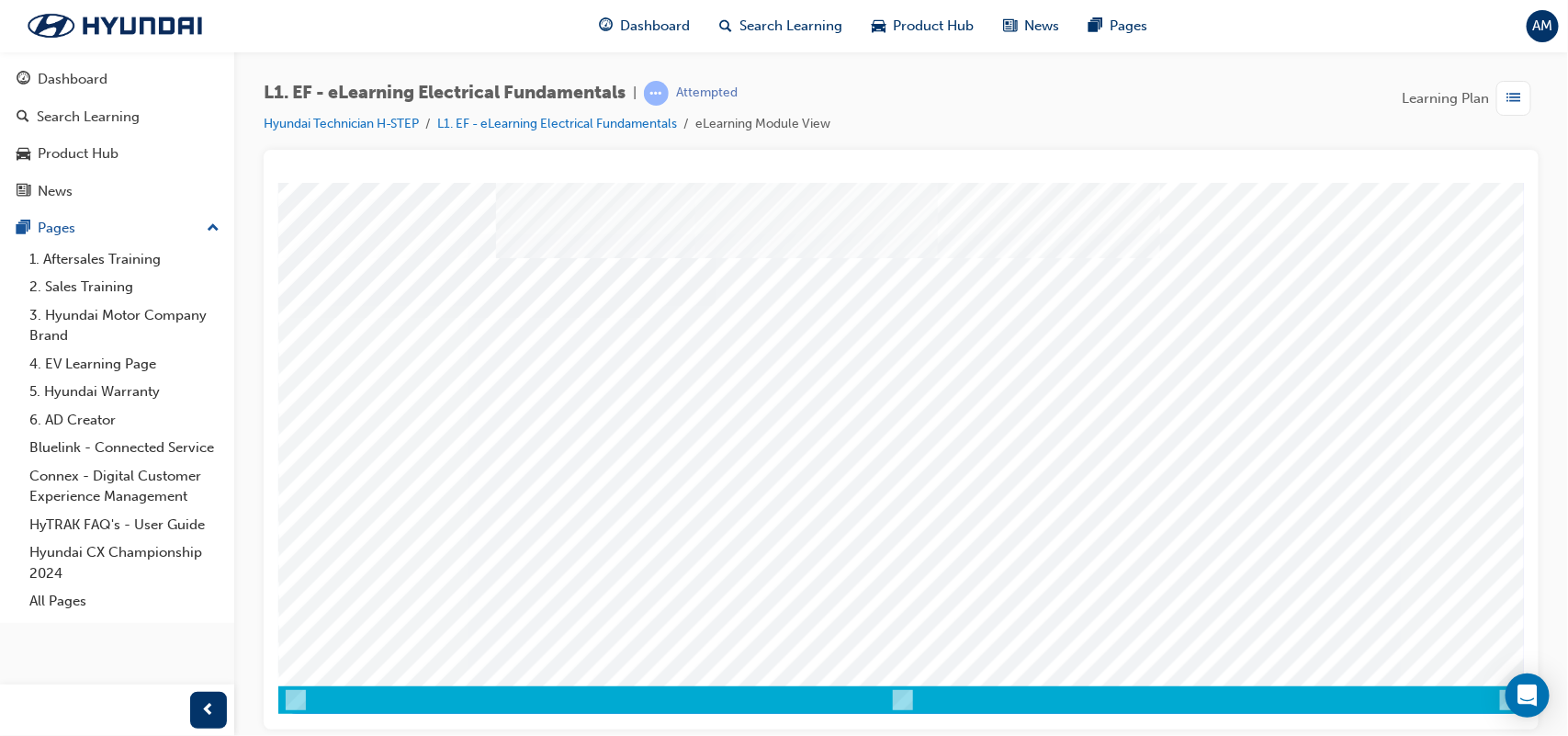 click at bounding box center [342, 4467] 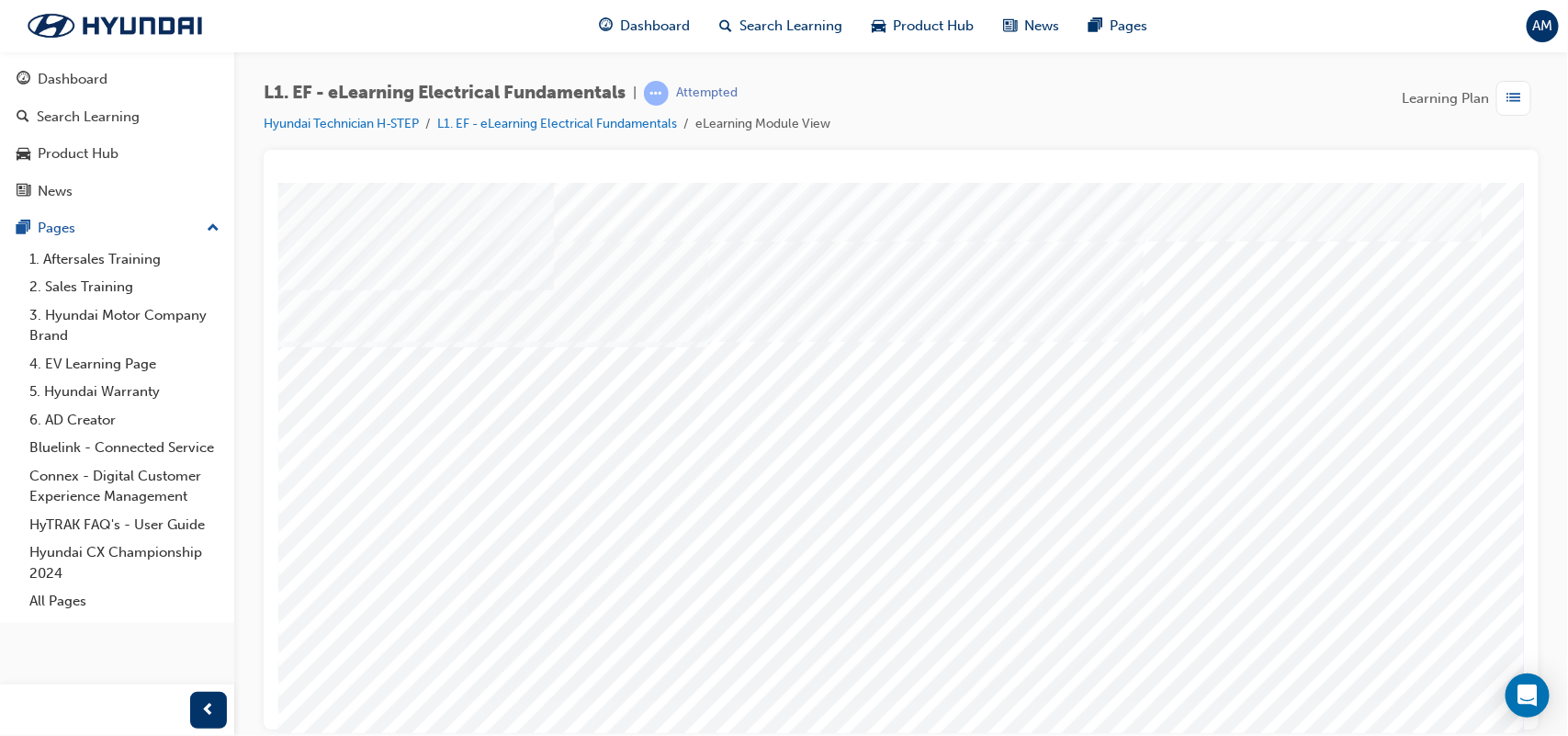 scroll, scrollTop: 80, scrollLeft: 0, axis: vertical 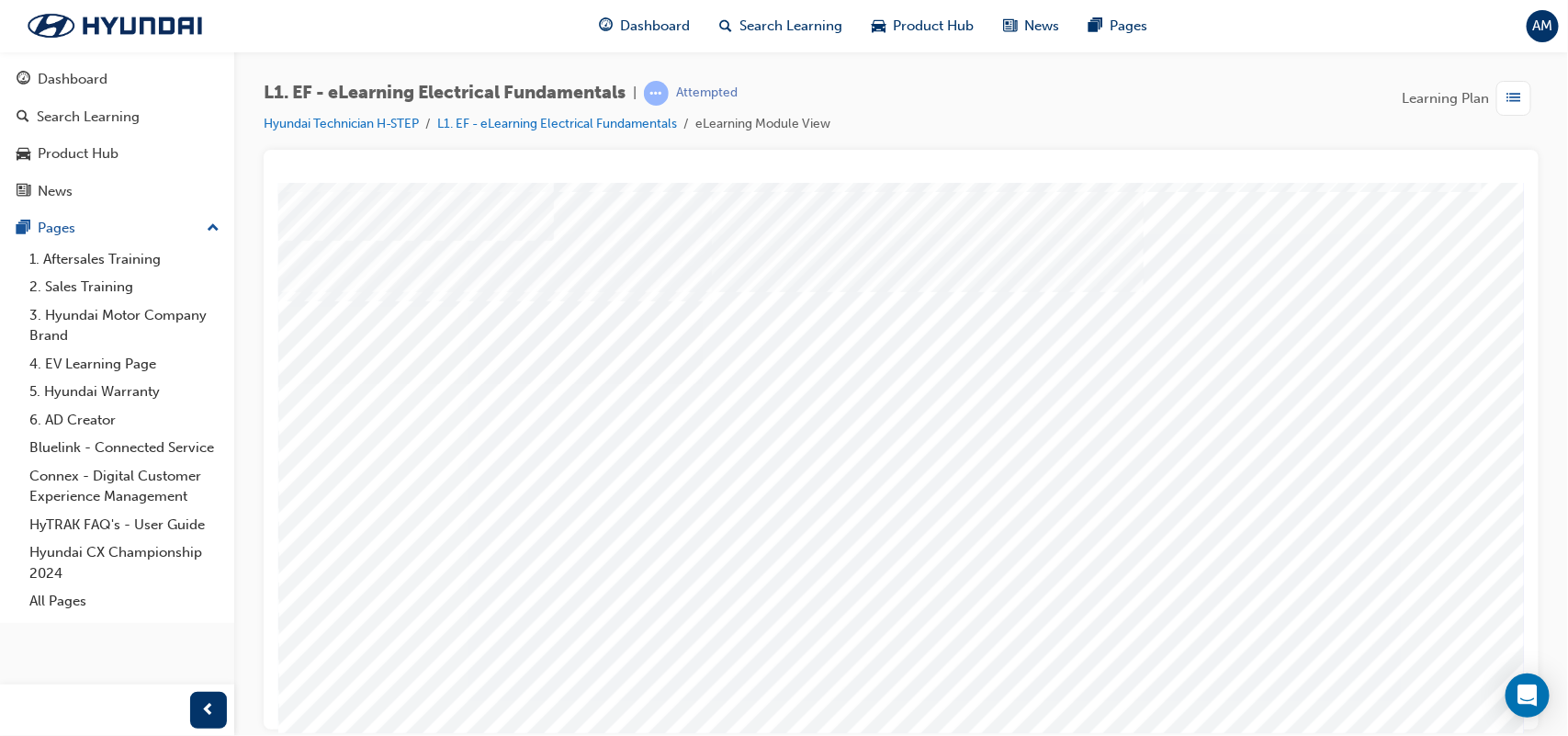 click at bounding box center [300, 3731] 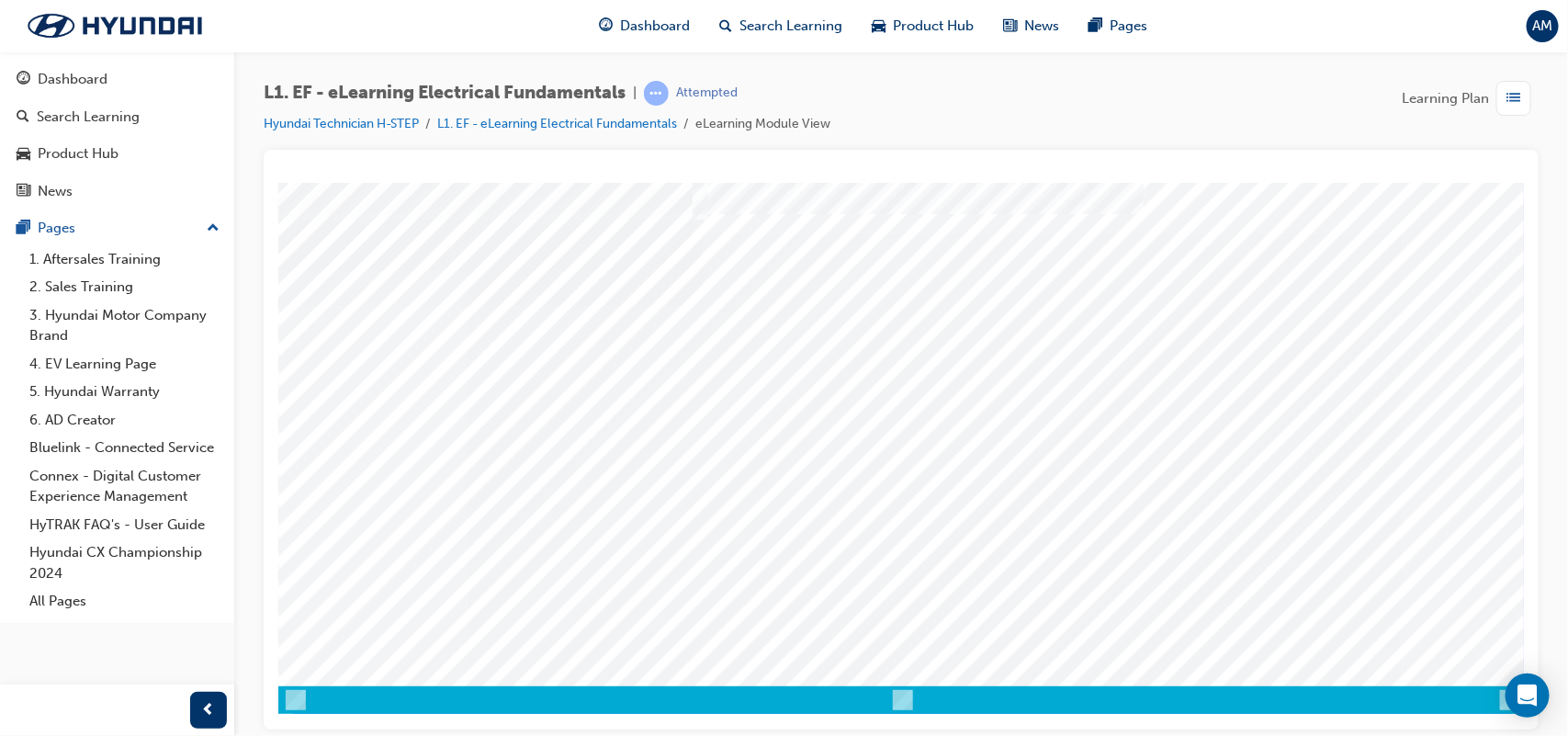 scroll, scrollTop: 158, scrollLeft: 23, axis: both 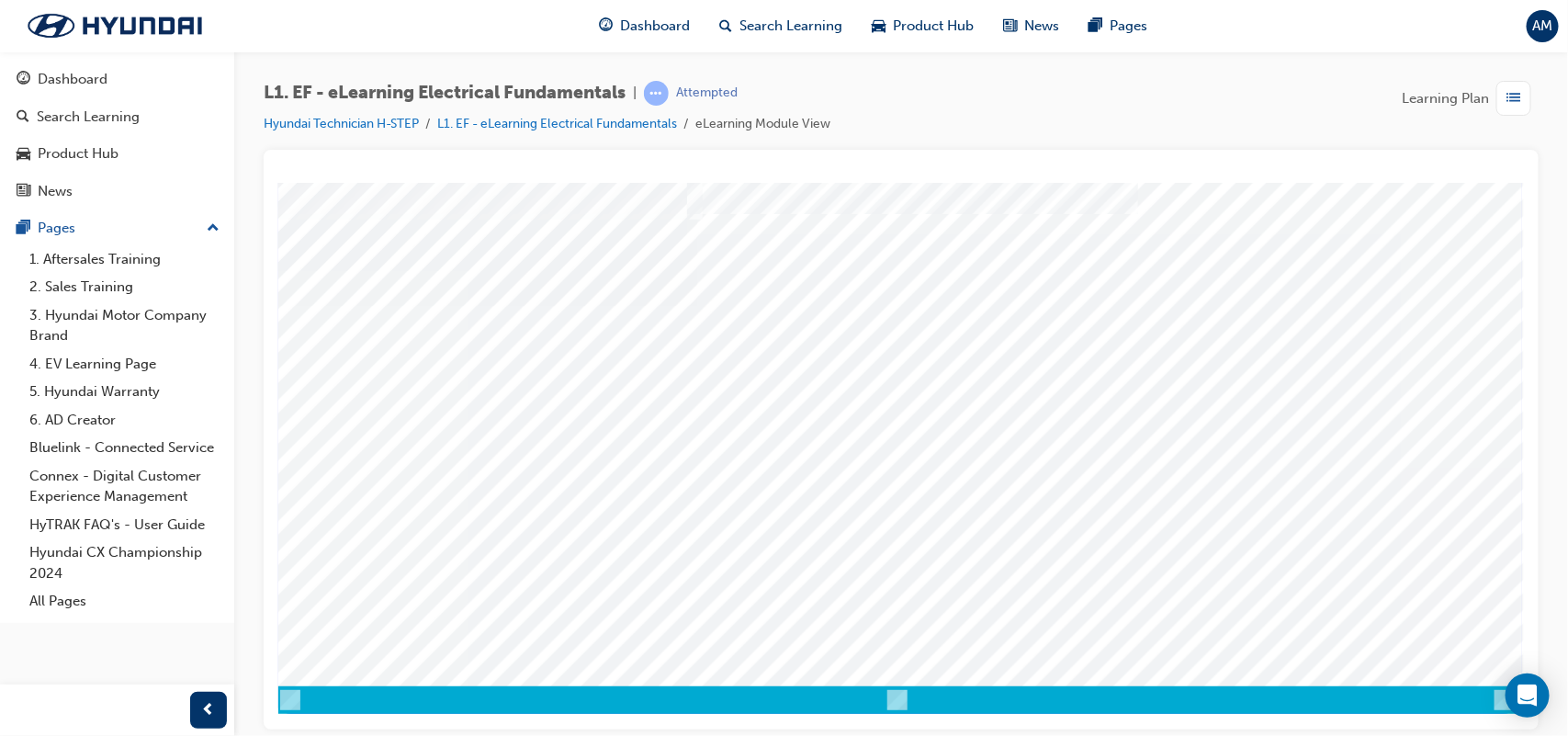 click at bounding box center [345, 4920] 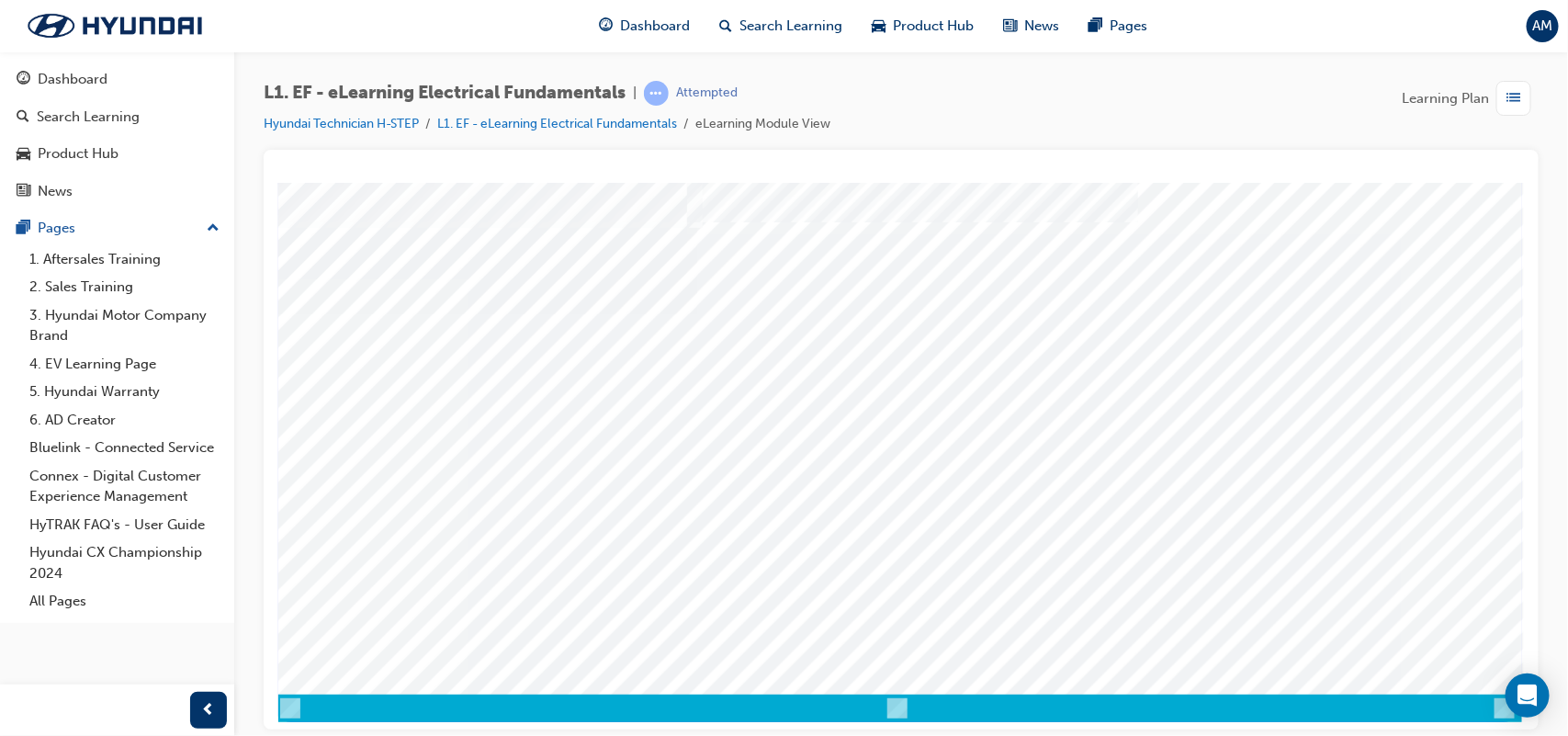 click at bounding box center [459, 5016] 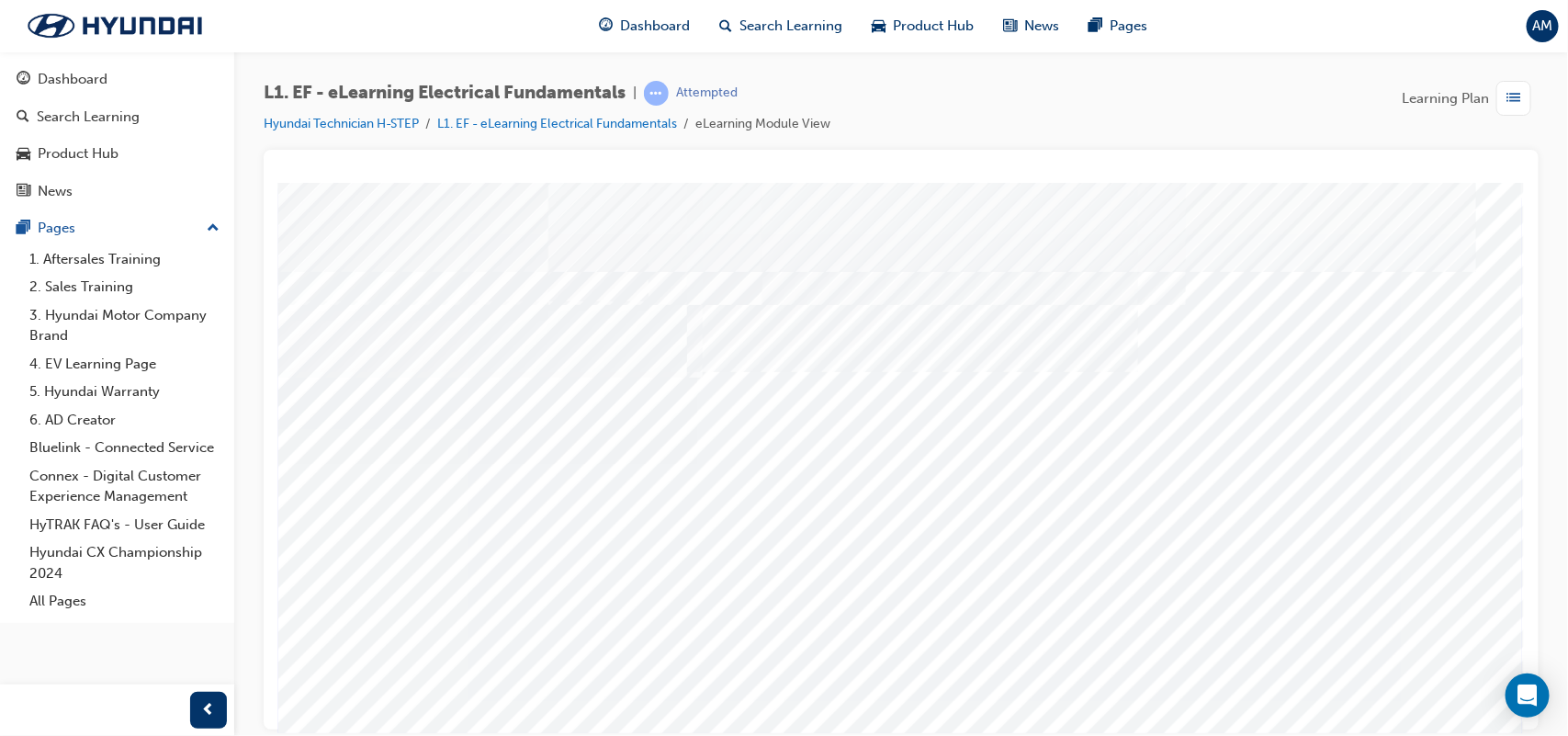 scroll, scrollTop: 158, scrollLeft: 23, axis: both 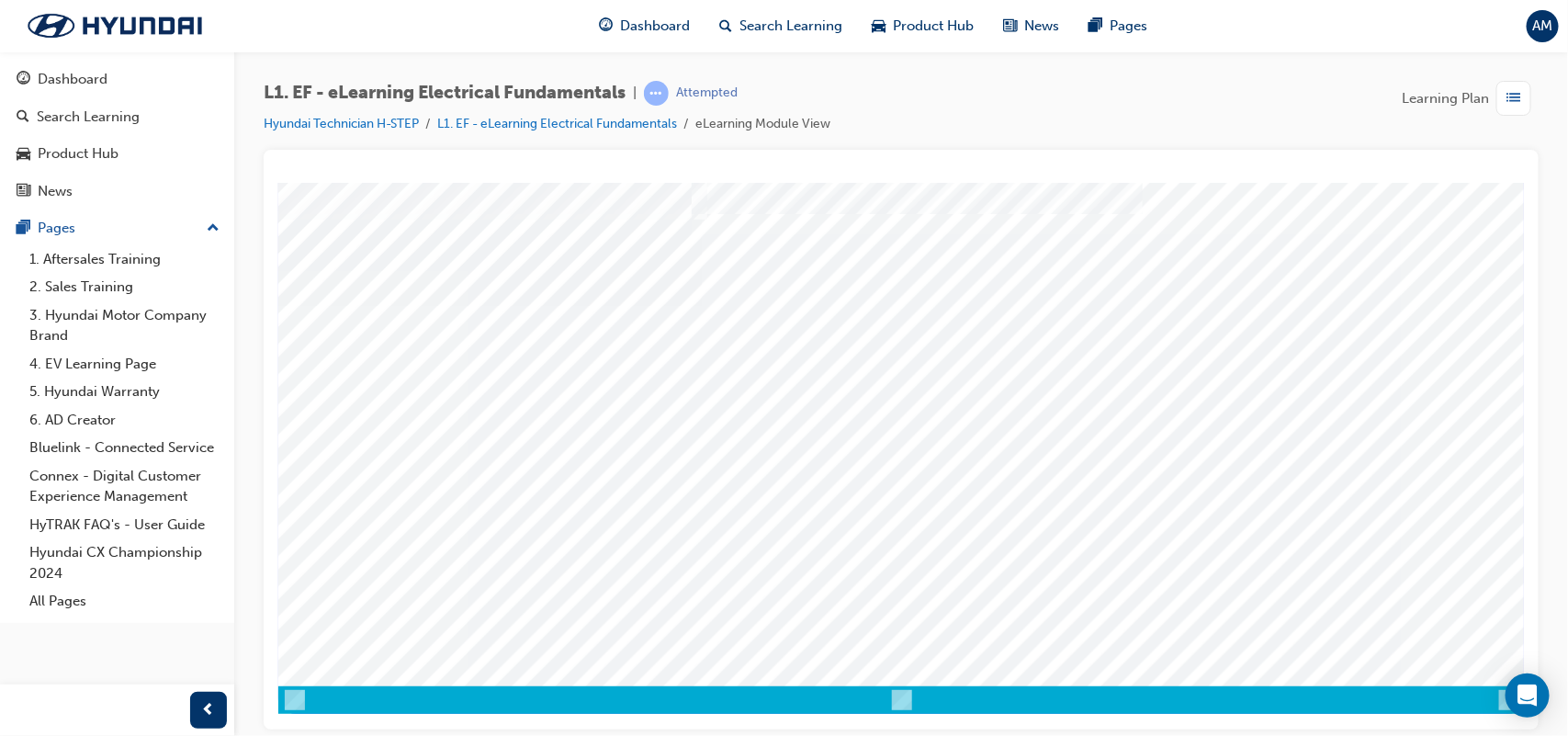 click at bounding box center (350, 4498) 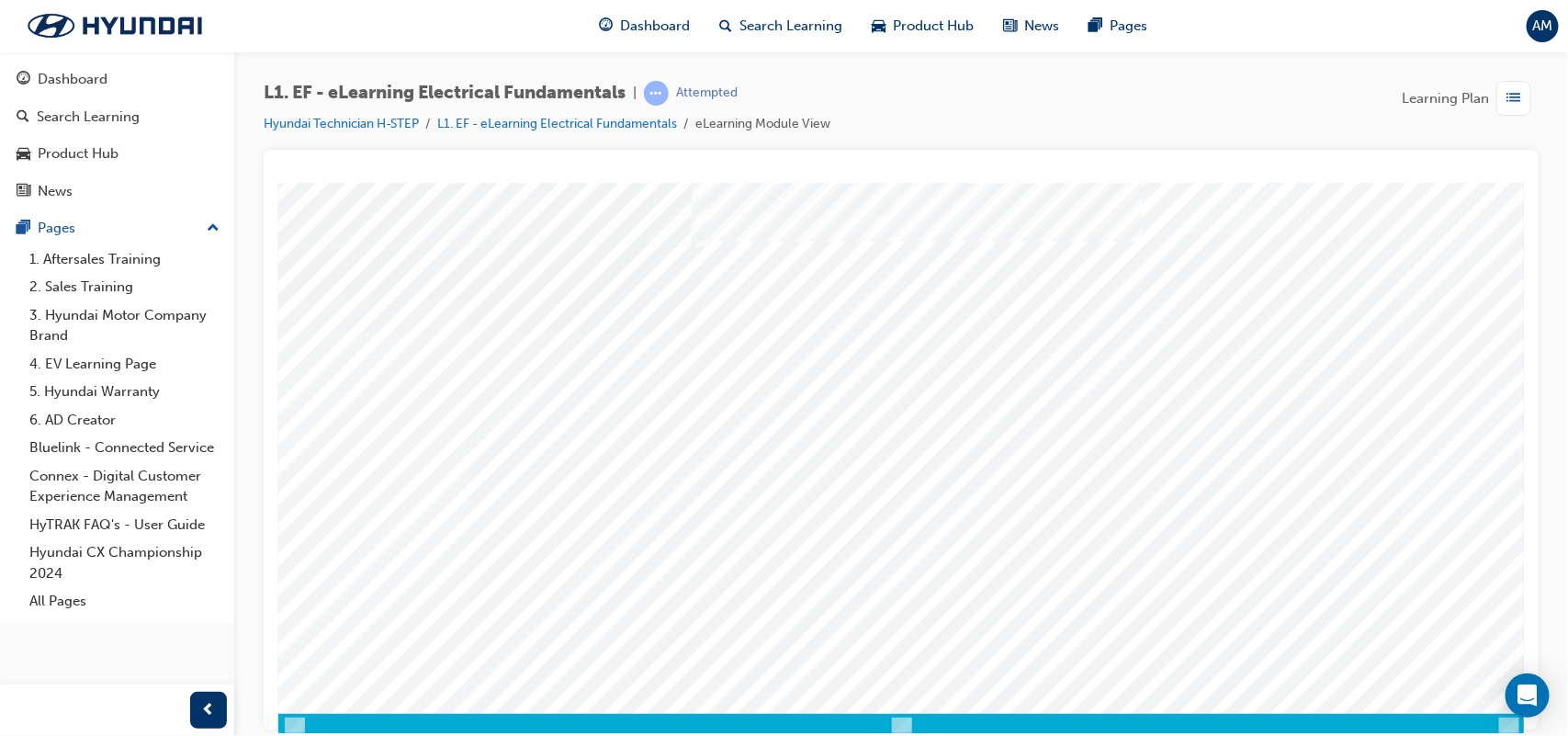 scroll, scrollTop: 0, scrollLeft: 1, axis: horizontal 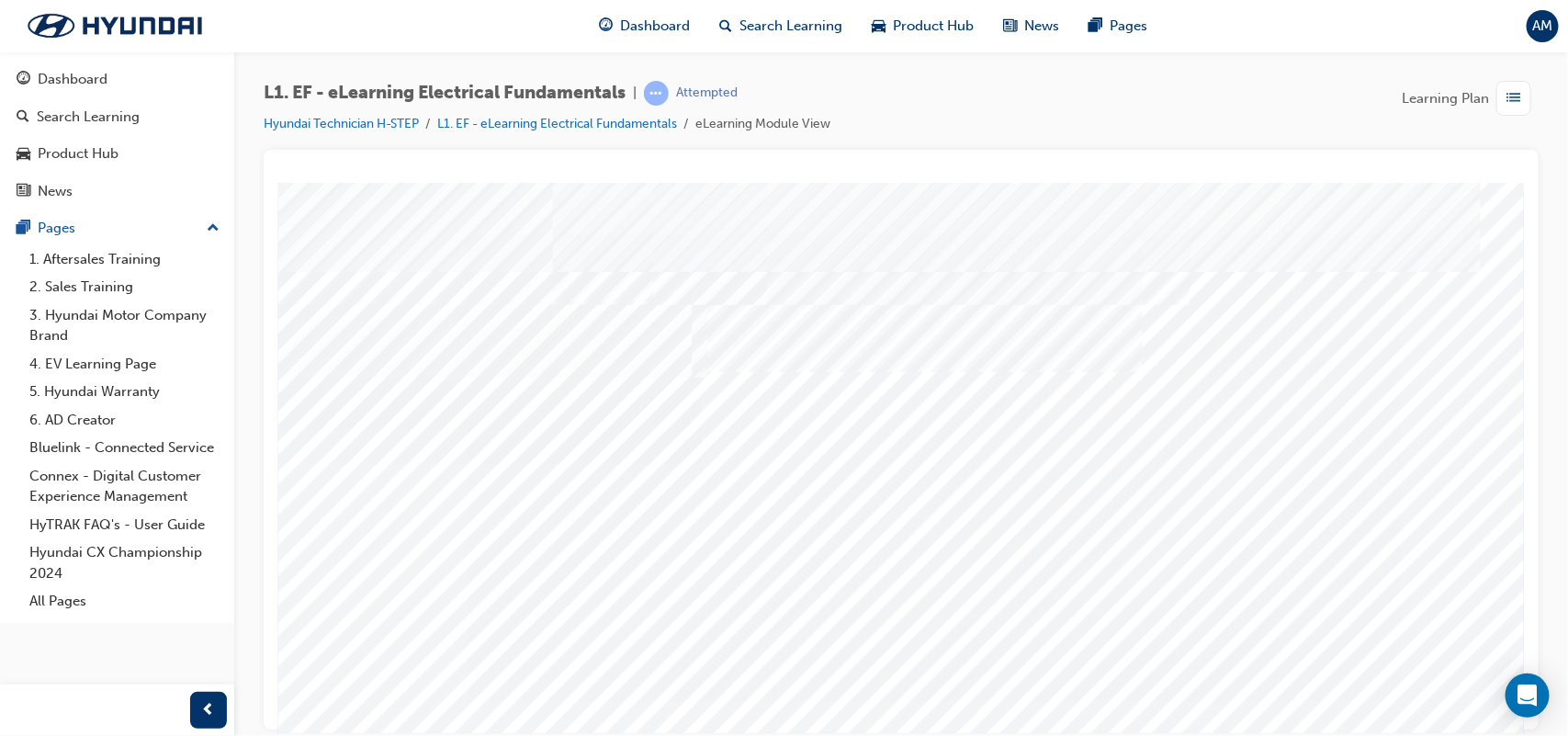 click at bounding box center [489, 3196] 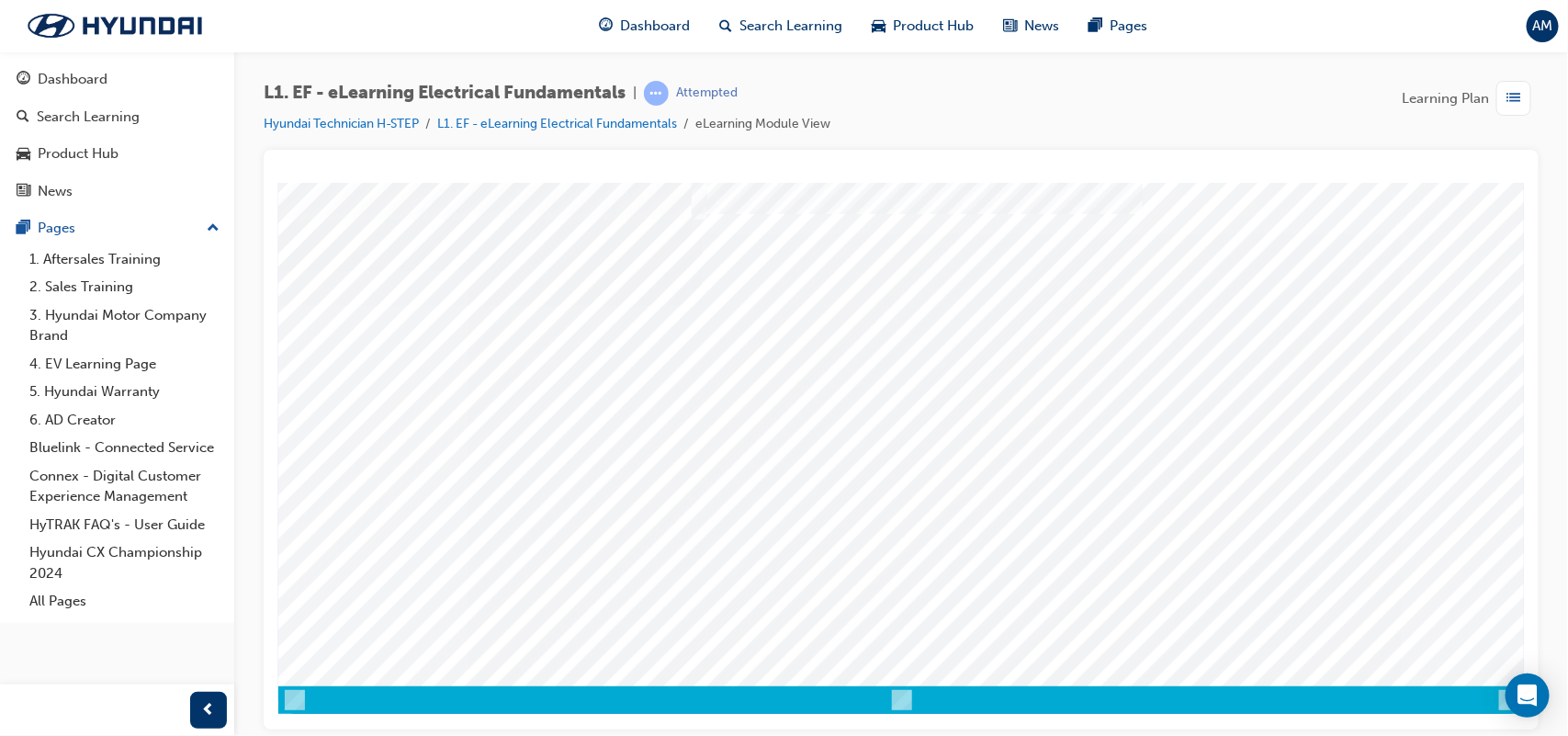 click at bounding box center (350, 4920) 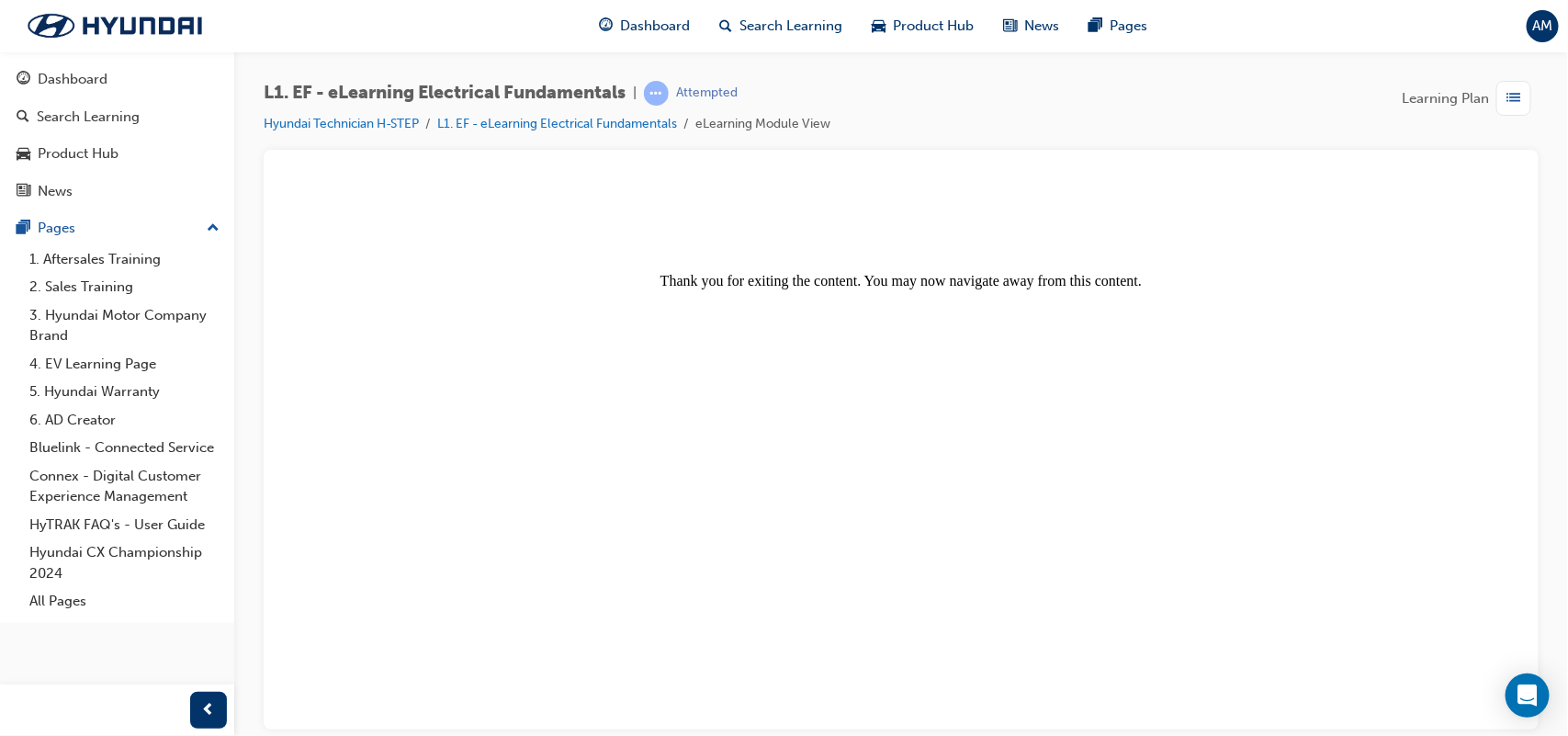 scroll, scrollTop: 0, scrollLeft: 0, axis: both 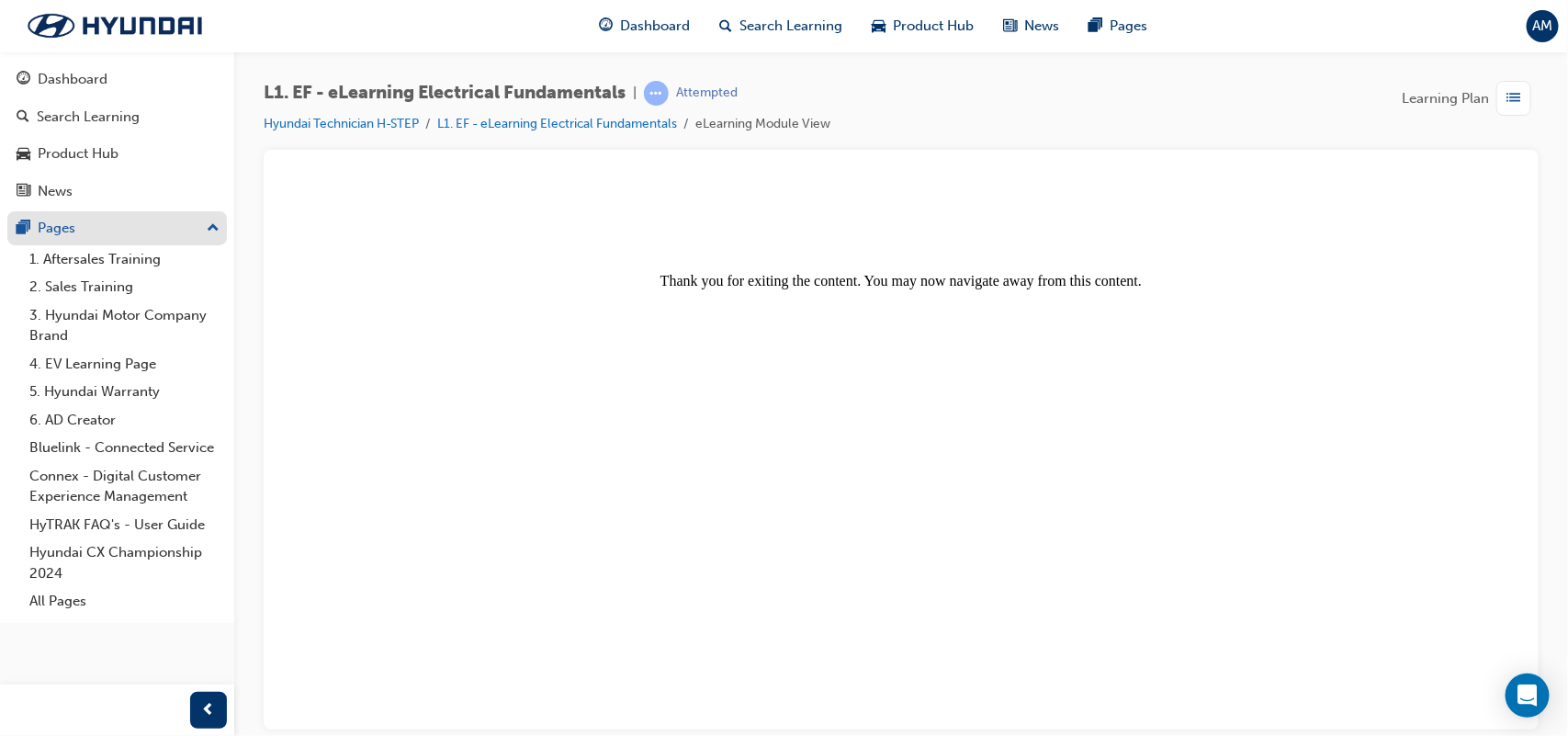 click on "Pages" at bounding box center (117, 228) 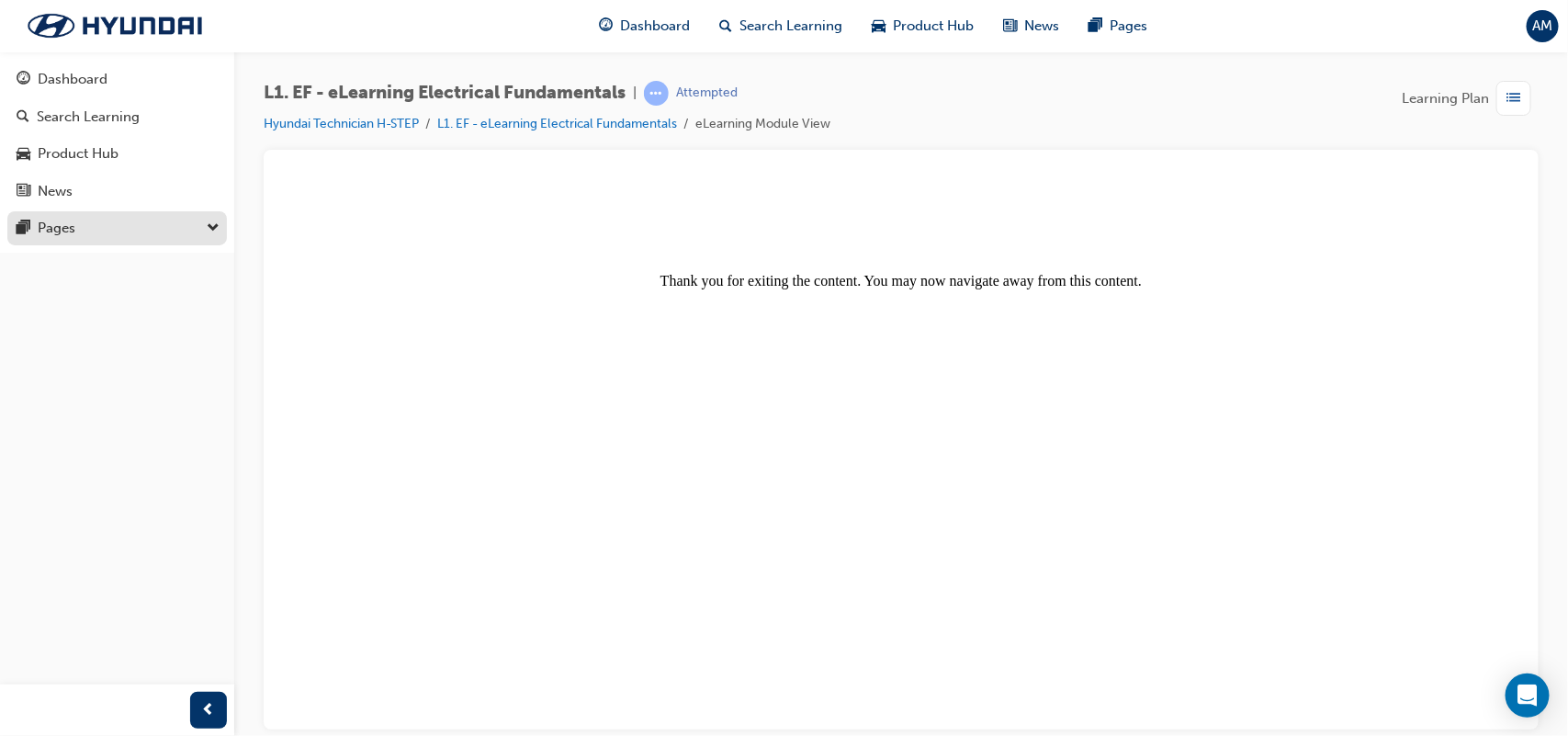 click on "Pages" at bounding box center (117, 228) 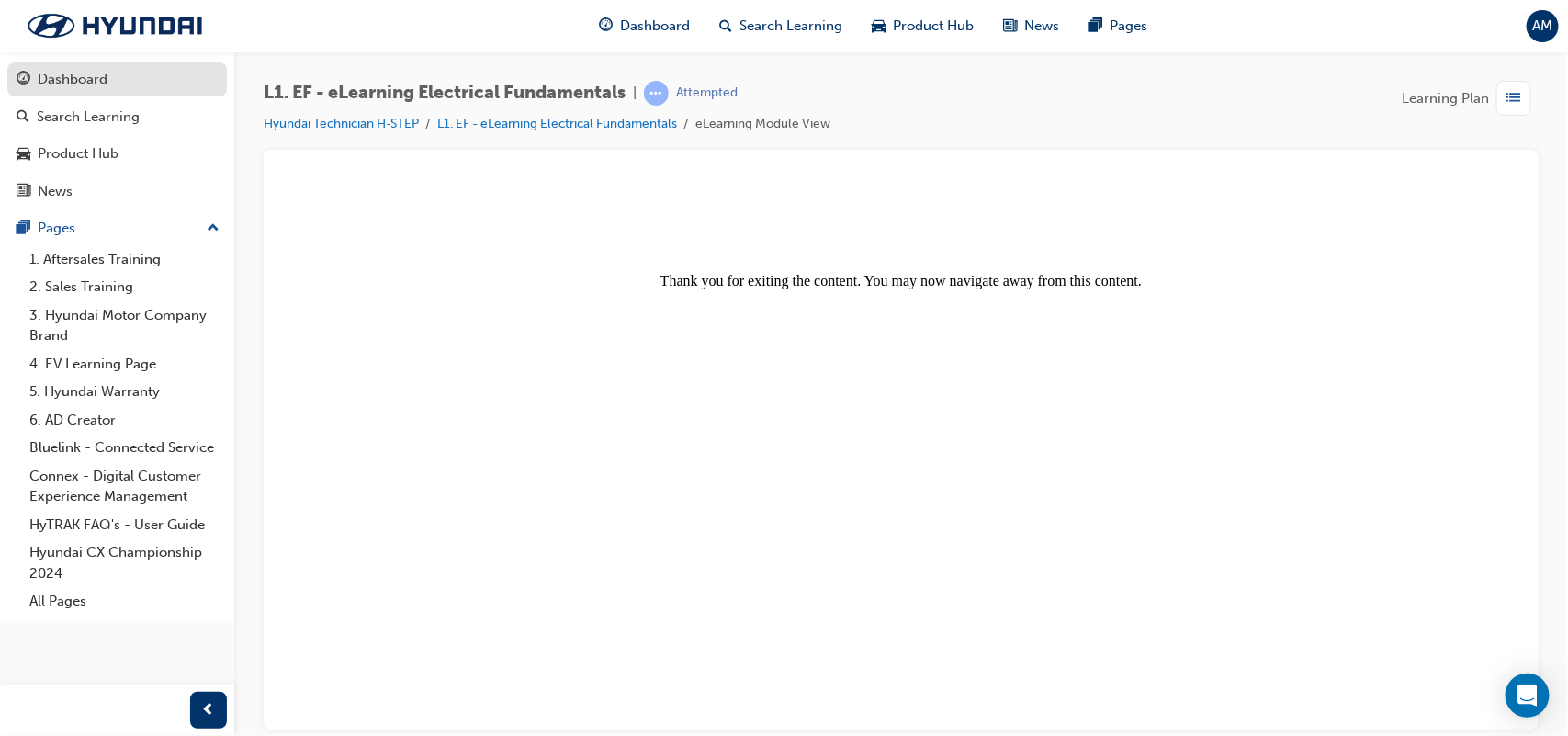 click on "Dashboard" at bounding box center [117, 79] 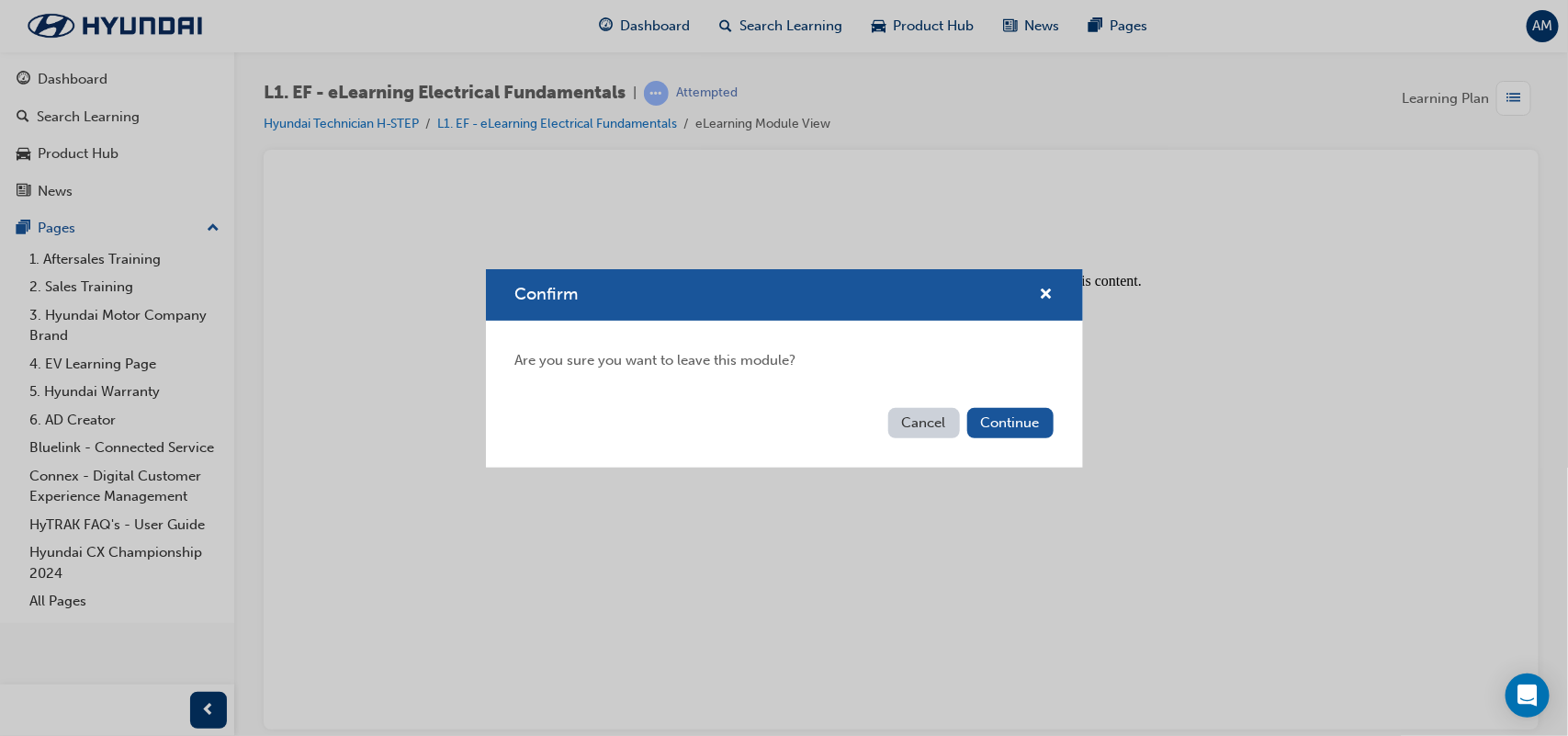 click on "Cancel" at bounding box center [924, 423] 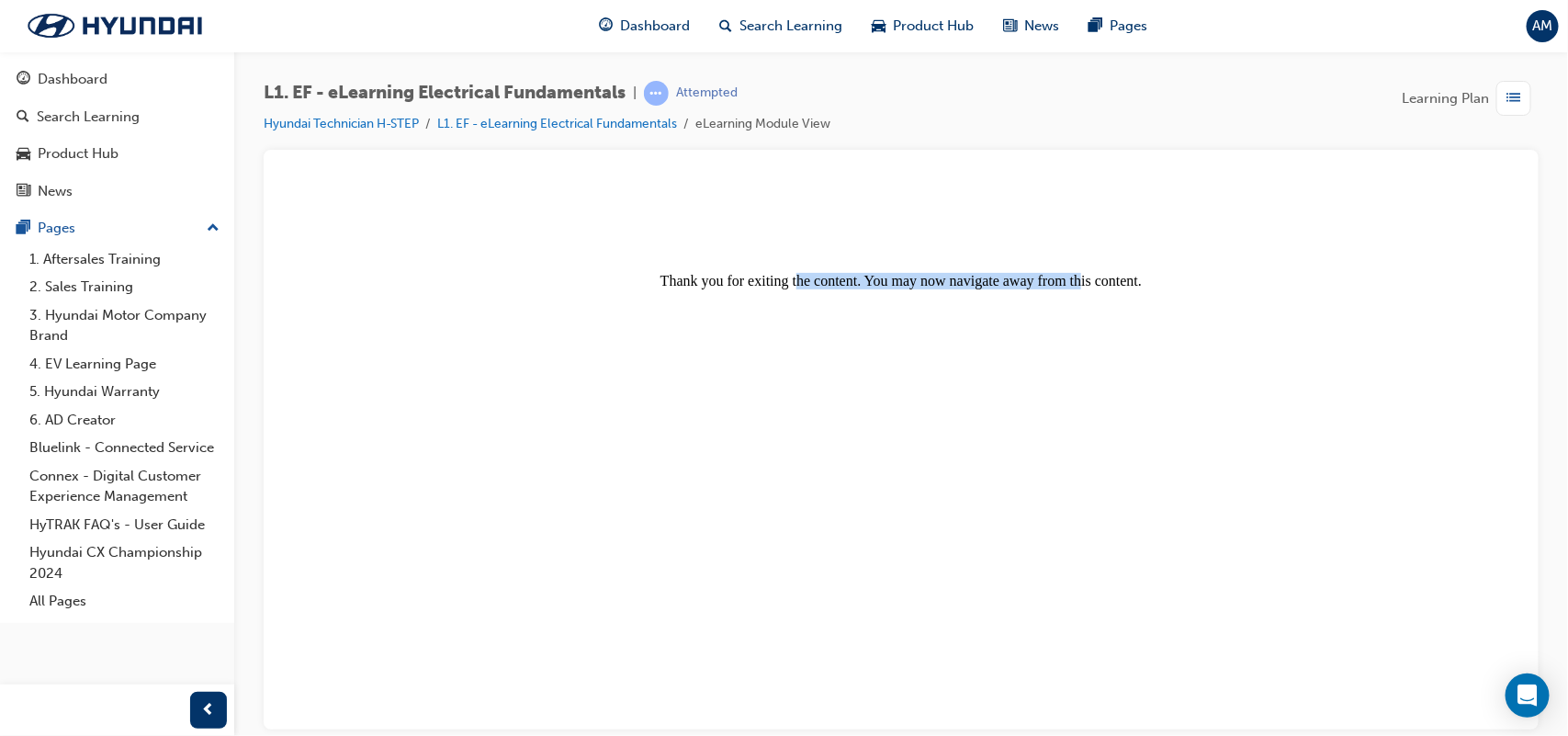 drag, startPoint x: 1077, startPoint y: 391, endPoint x: 785, endPoint y: 501, distance: 312.03205 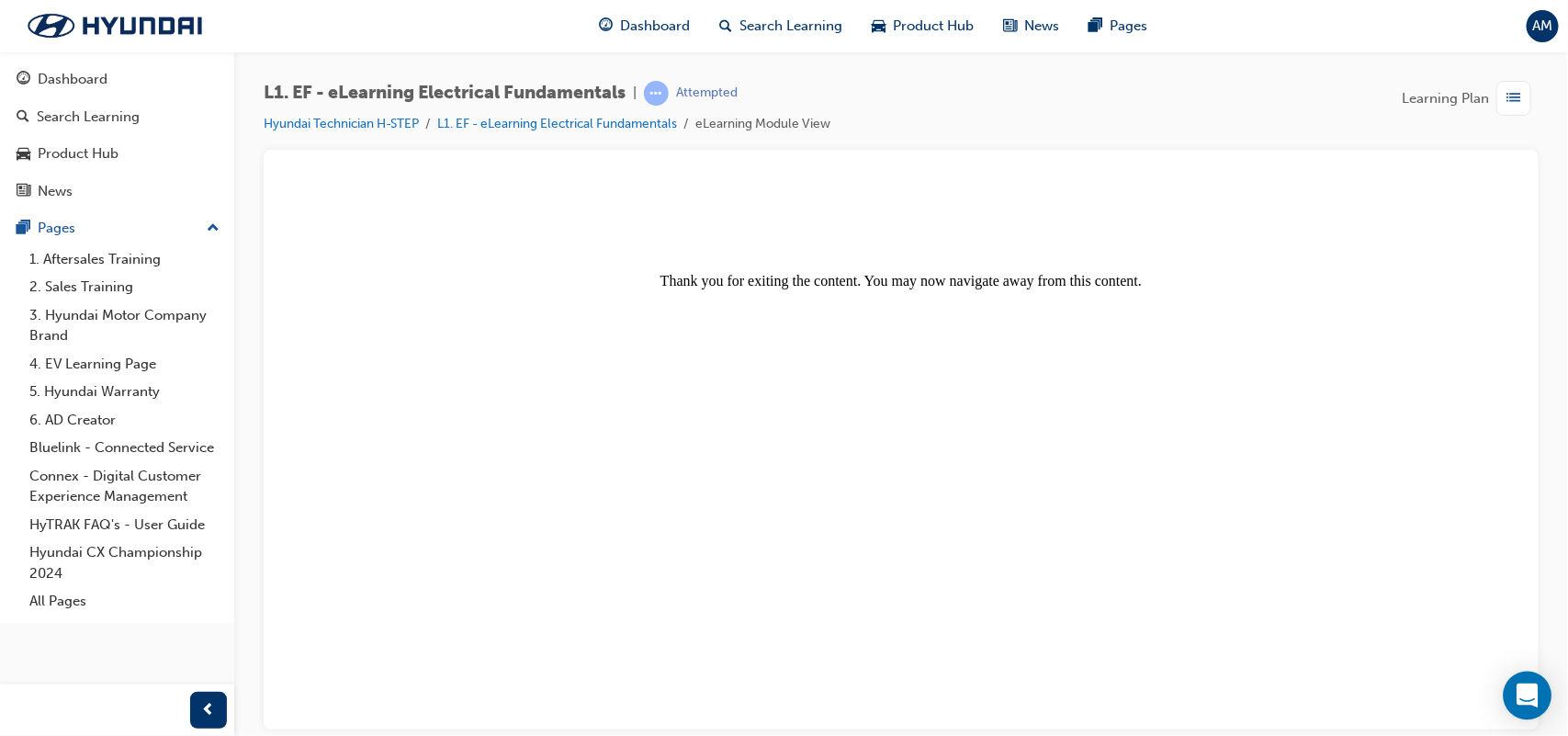 click at bounding box center [1528, 696] 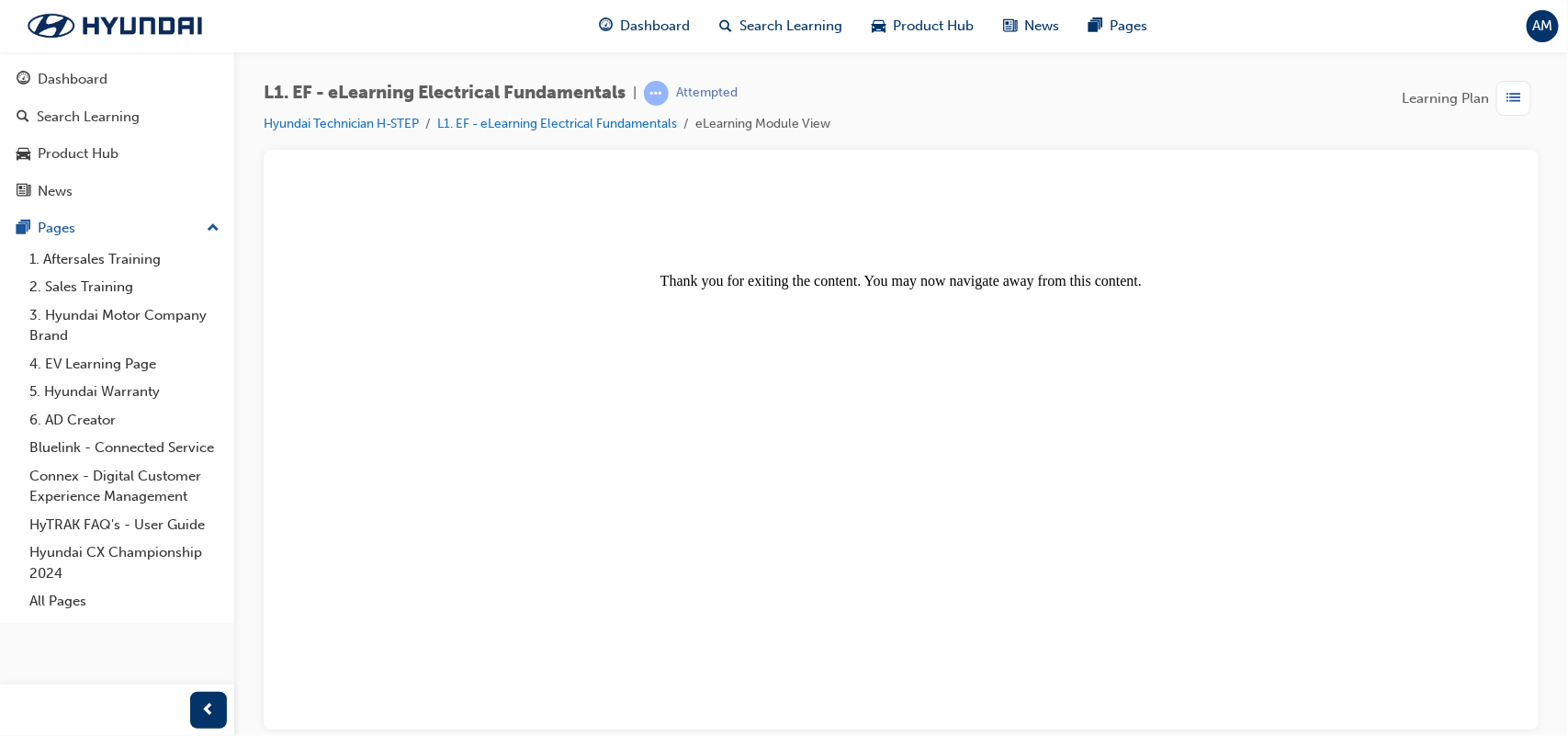 scroll, scrollTop: 0, scrollLeft: 0, axis: both 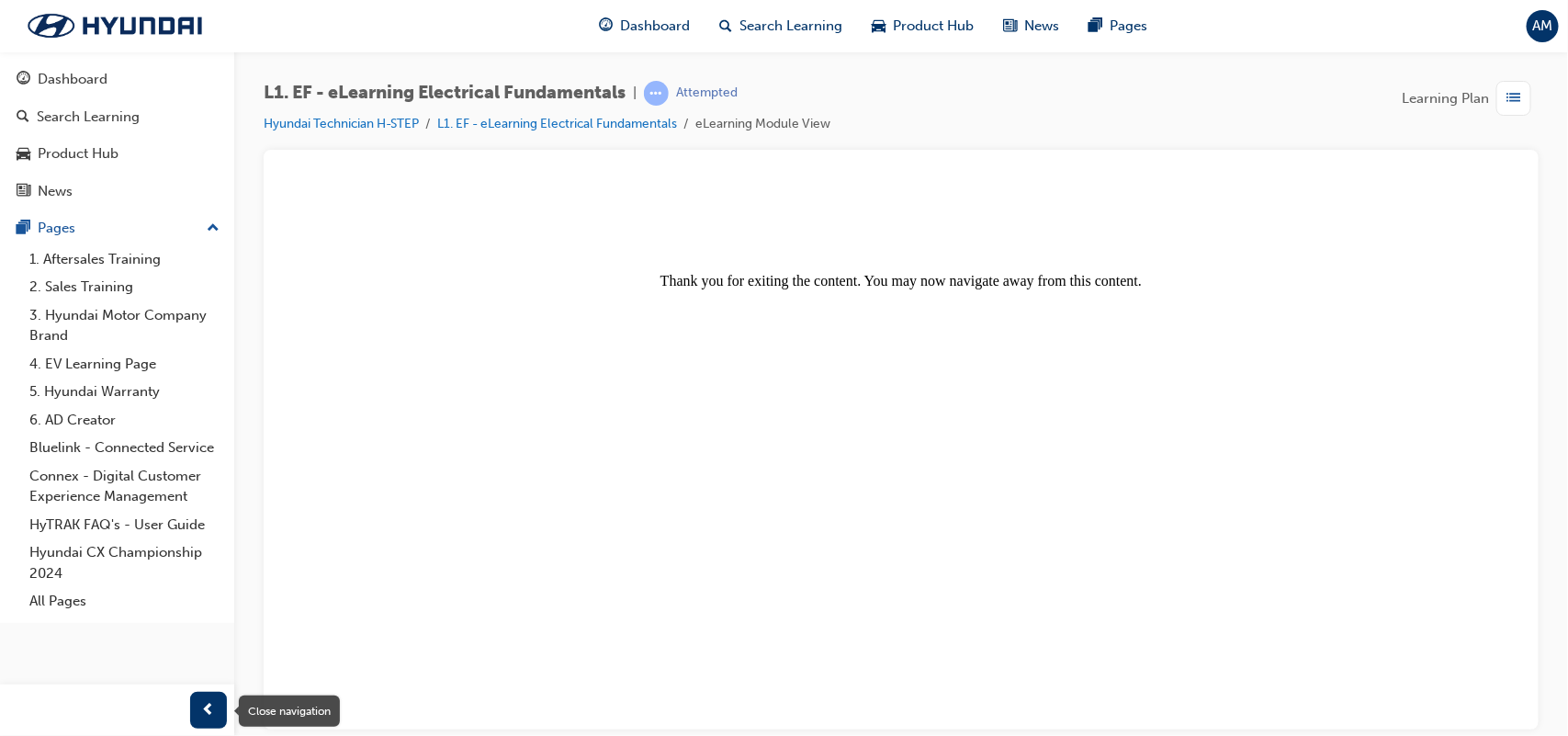 click at bounding box center (209, 710) 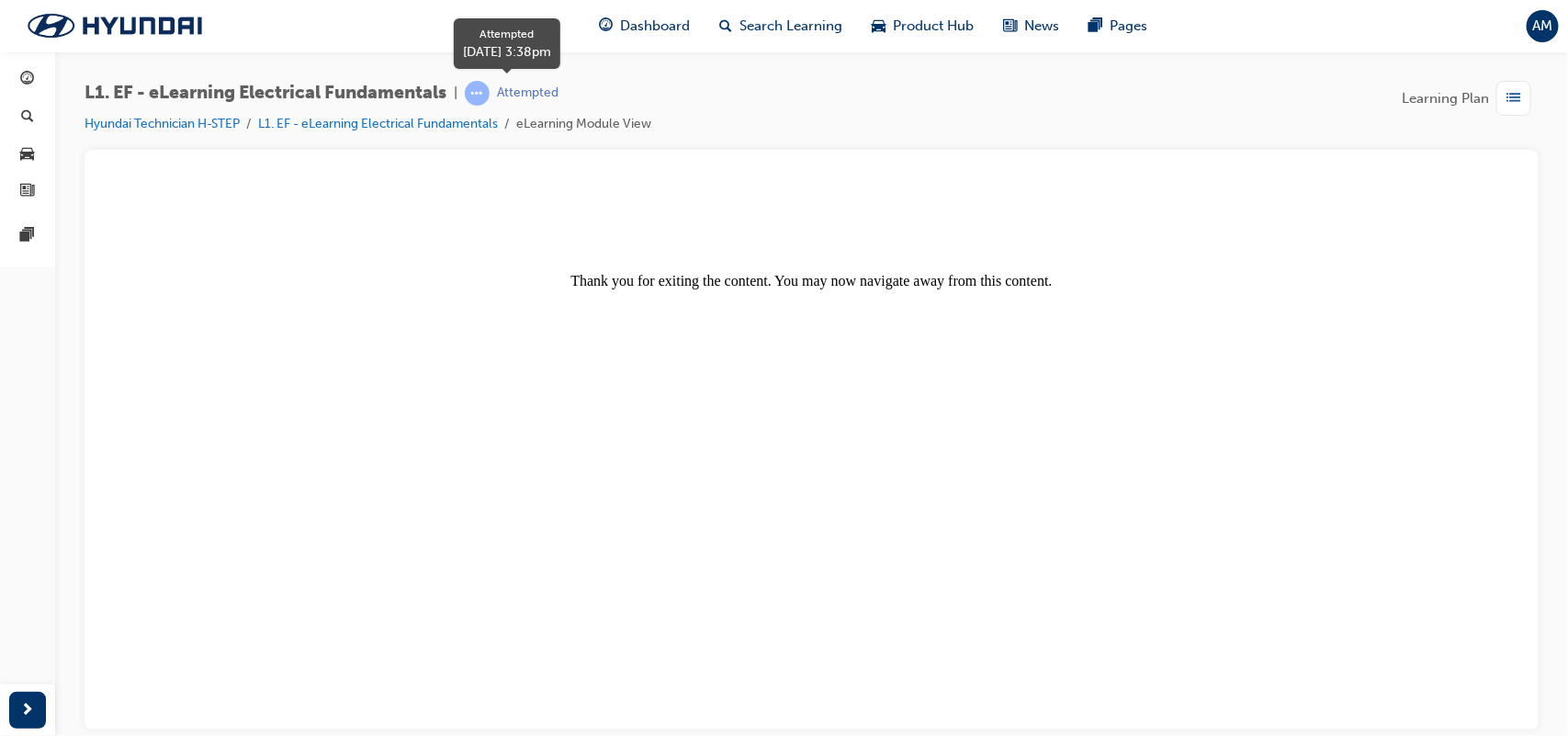 click at bounding box center (477, 93) 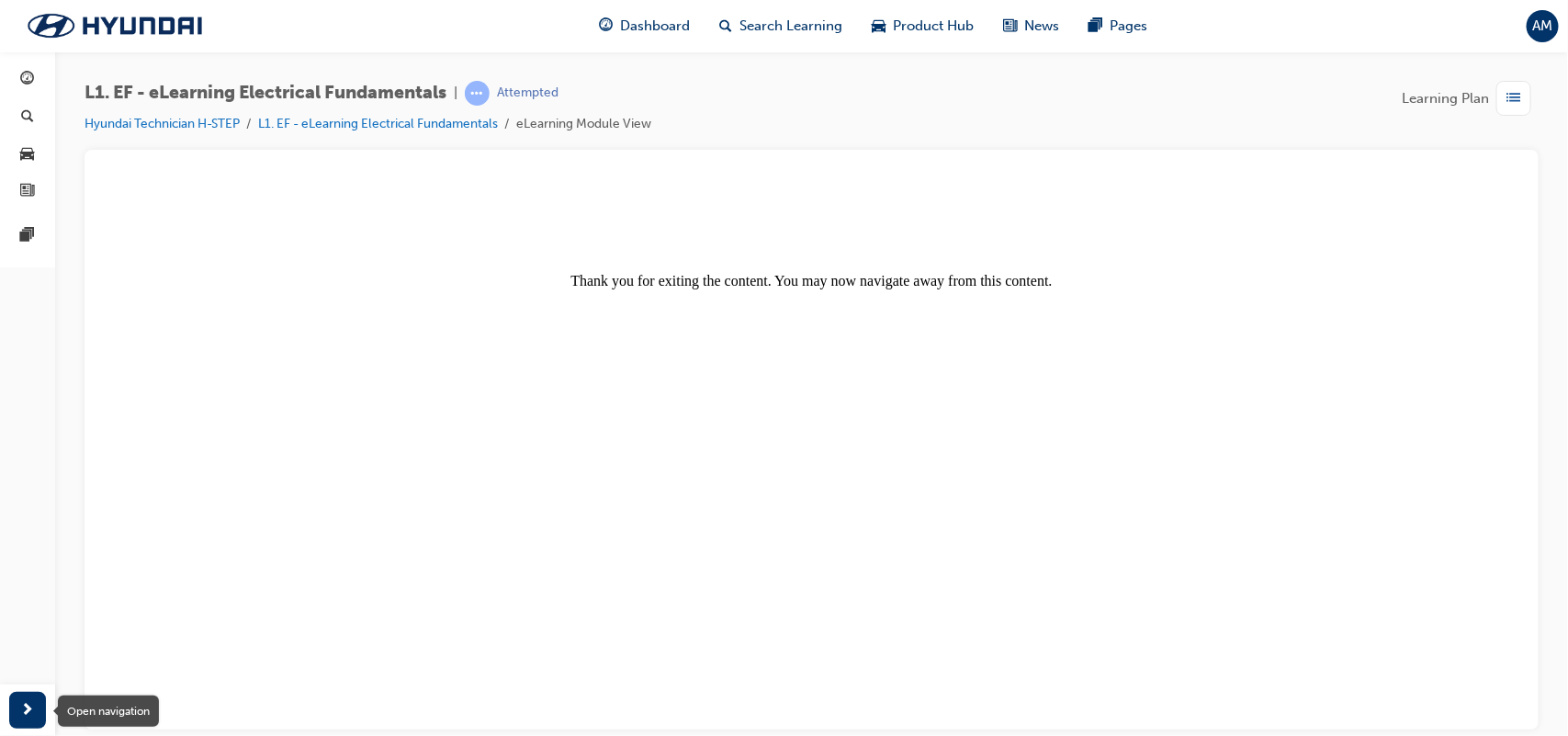 click at bounding box center [28, 710] 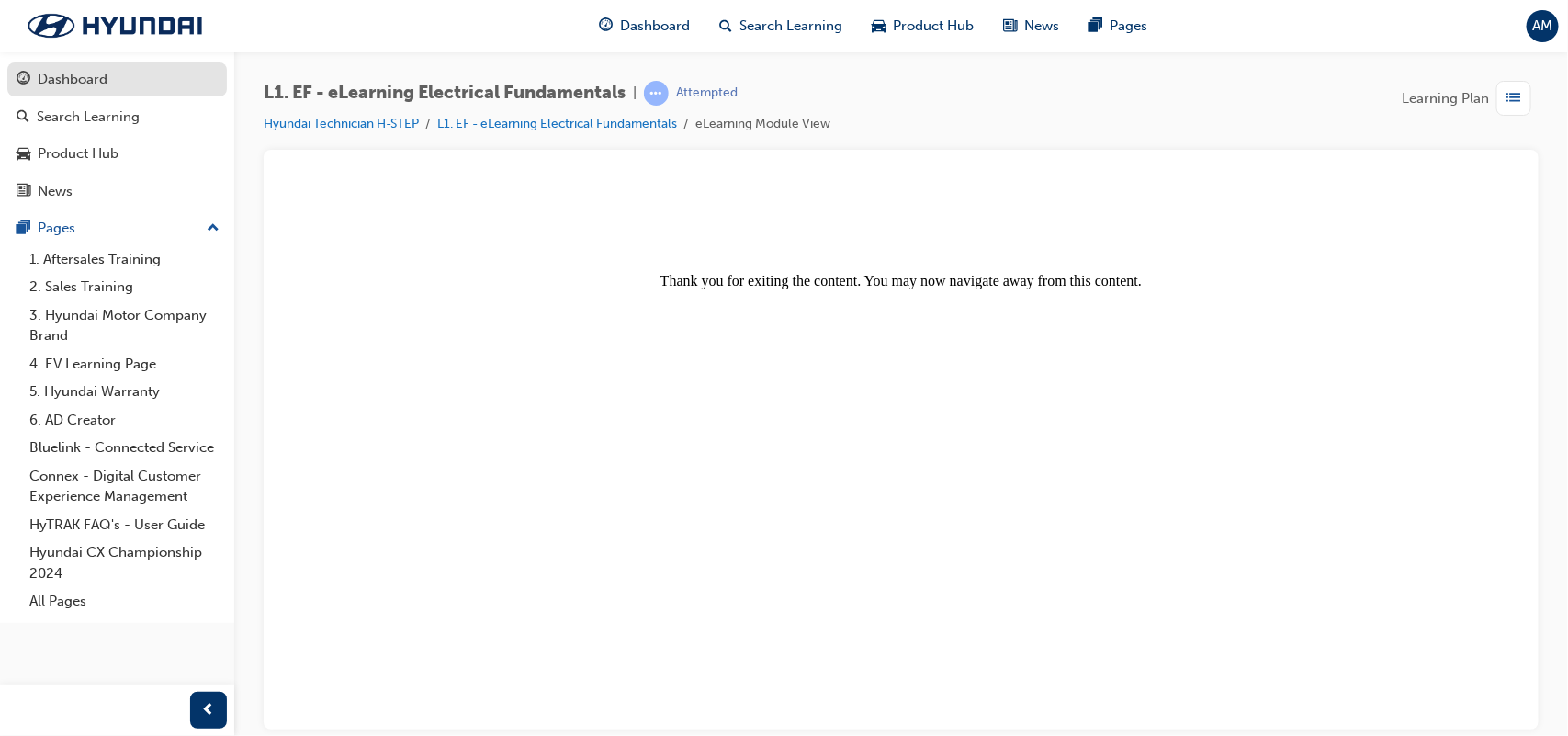 click on "Dashboard" at bounding box center (73, 79) 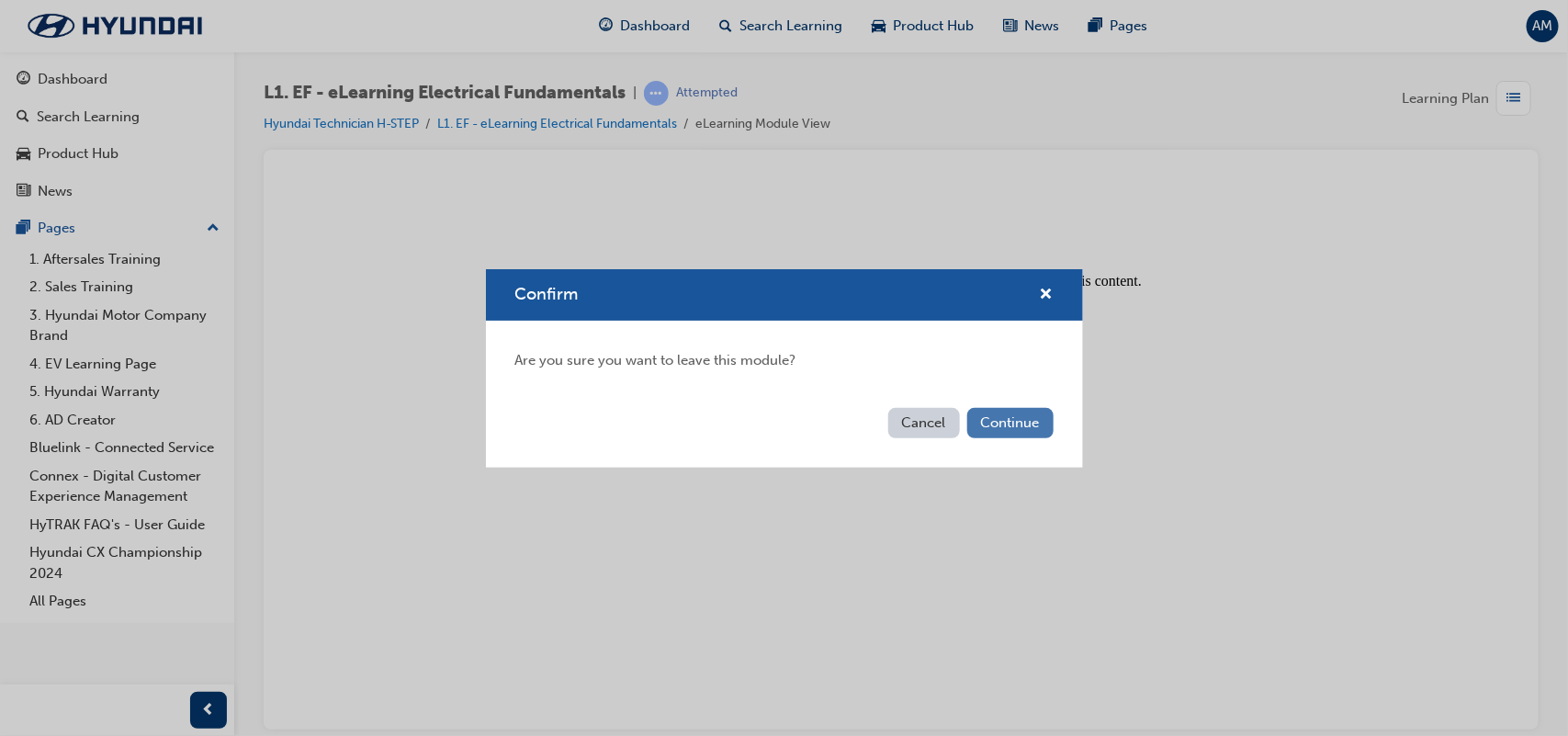 click on "Continue" at bounding box center (1010, 423) 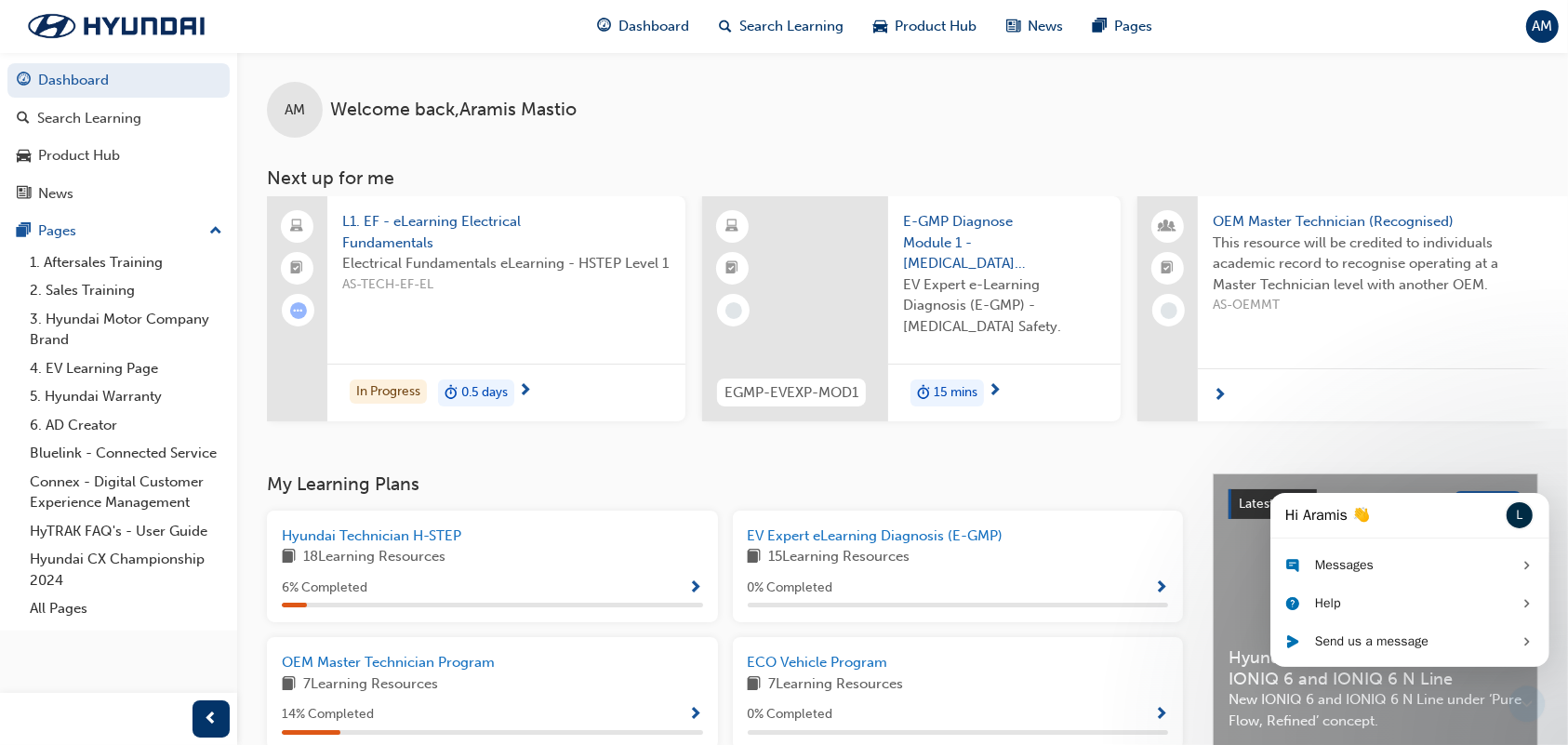 click on "AS-TECH-EF-EL" at bounding box center (506, 285) 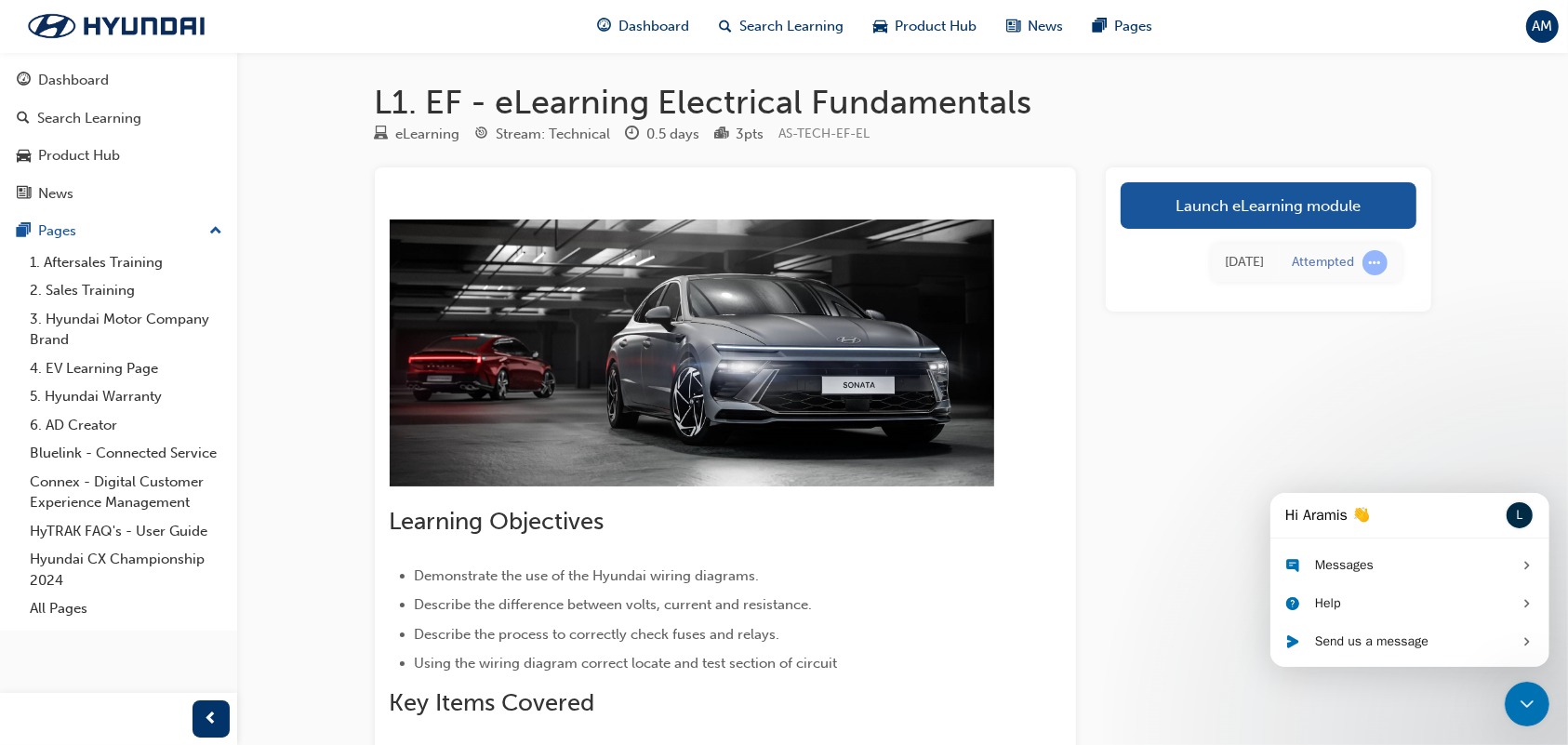 click on "Launch eLearning module" at bounding box center [1269, 206] 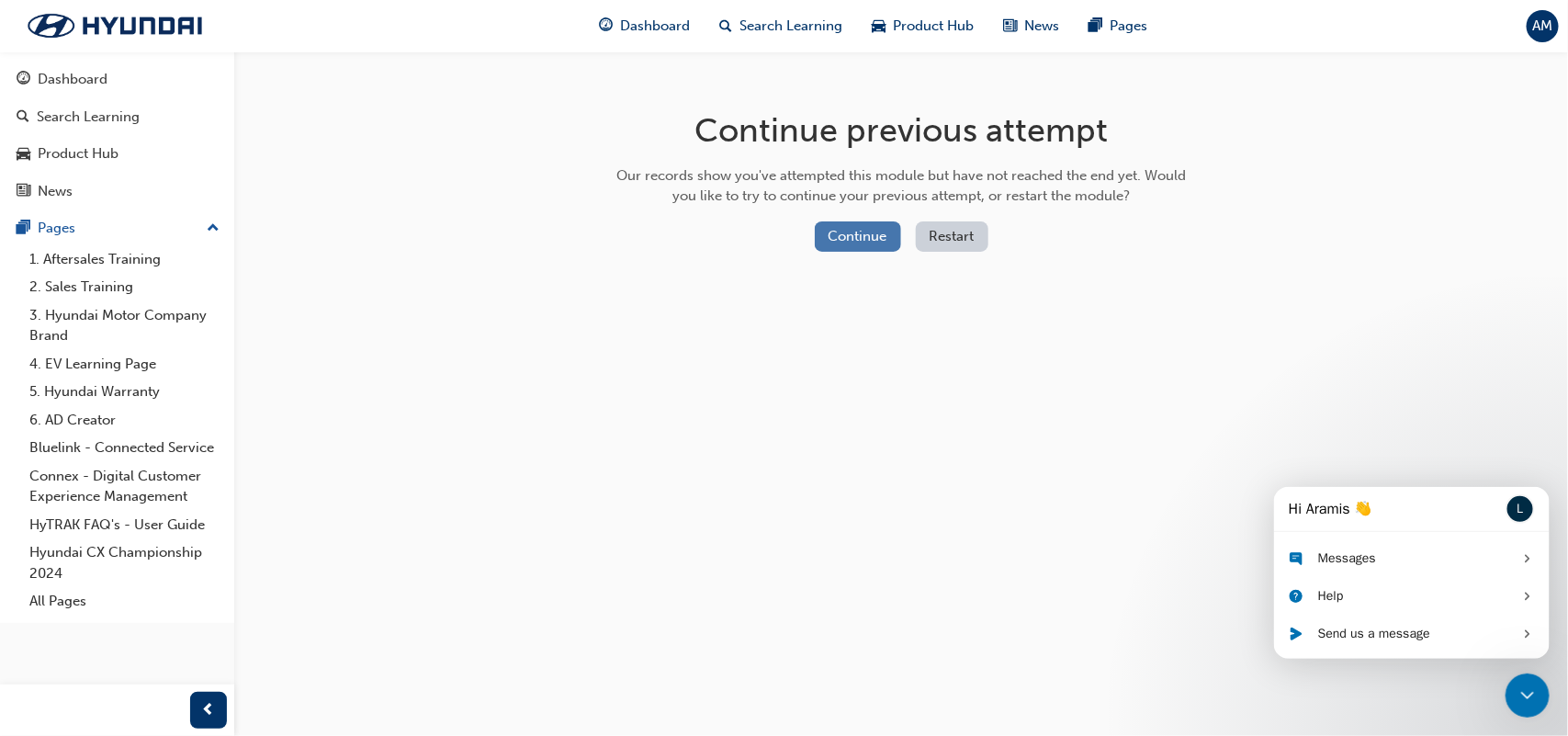click on "Continue" at bounding box center (858, 236) 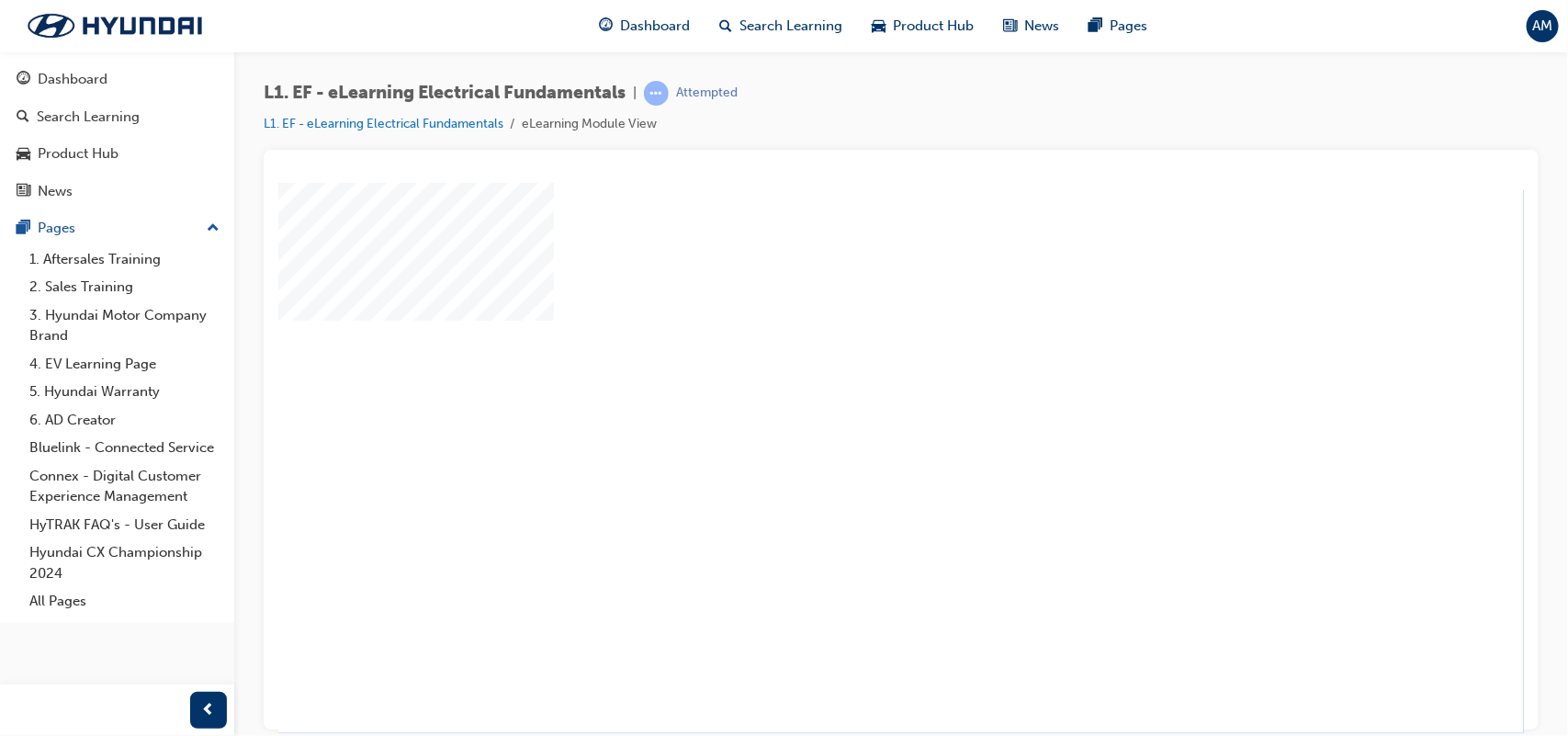 scroll, scrollTop: 0, scrollLeft: 0, axis: both 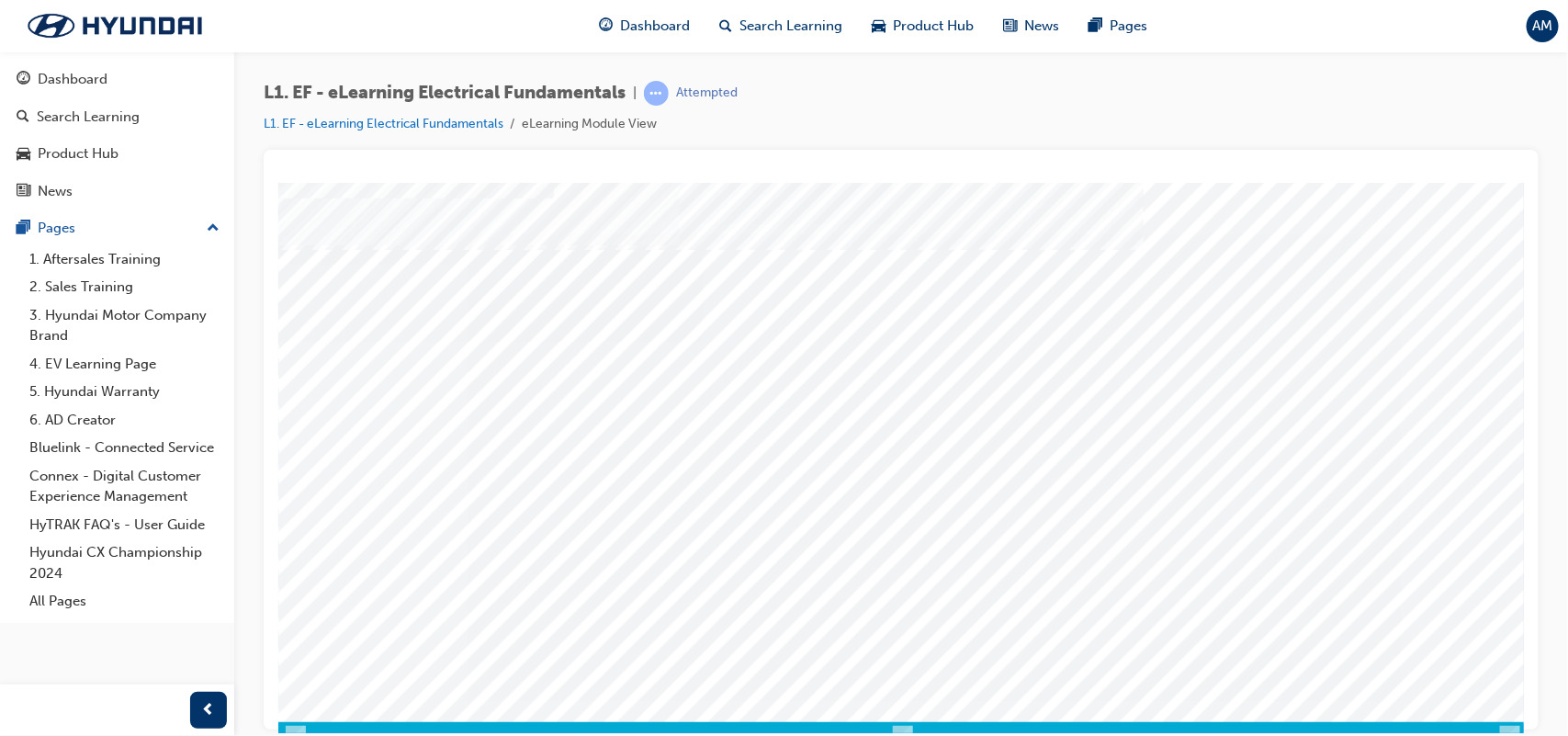 click at bounding box center [300, 3688] 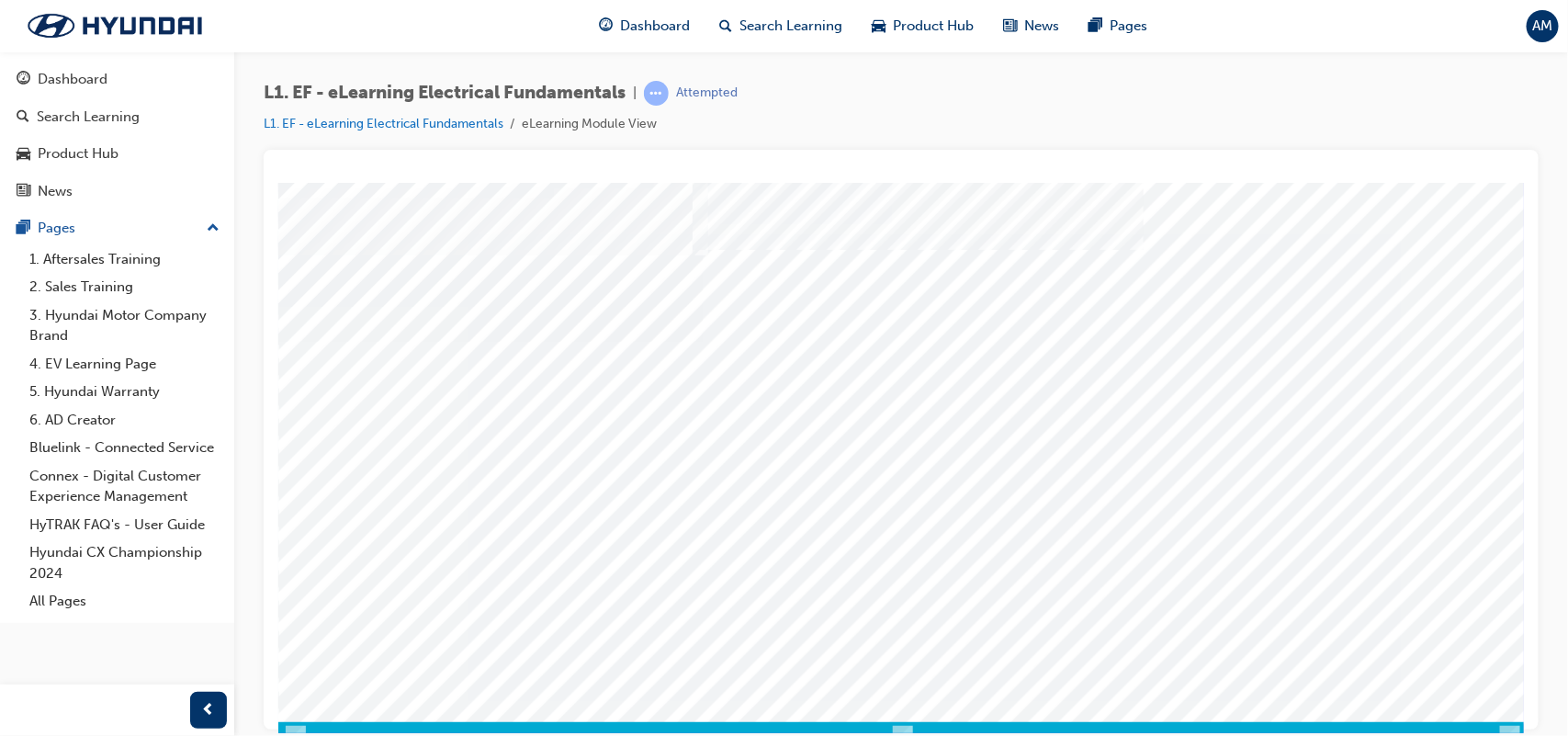 scroll, scrollTop: 158, scrollLeft: 0, axis: vertical 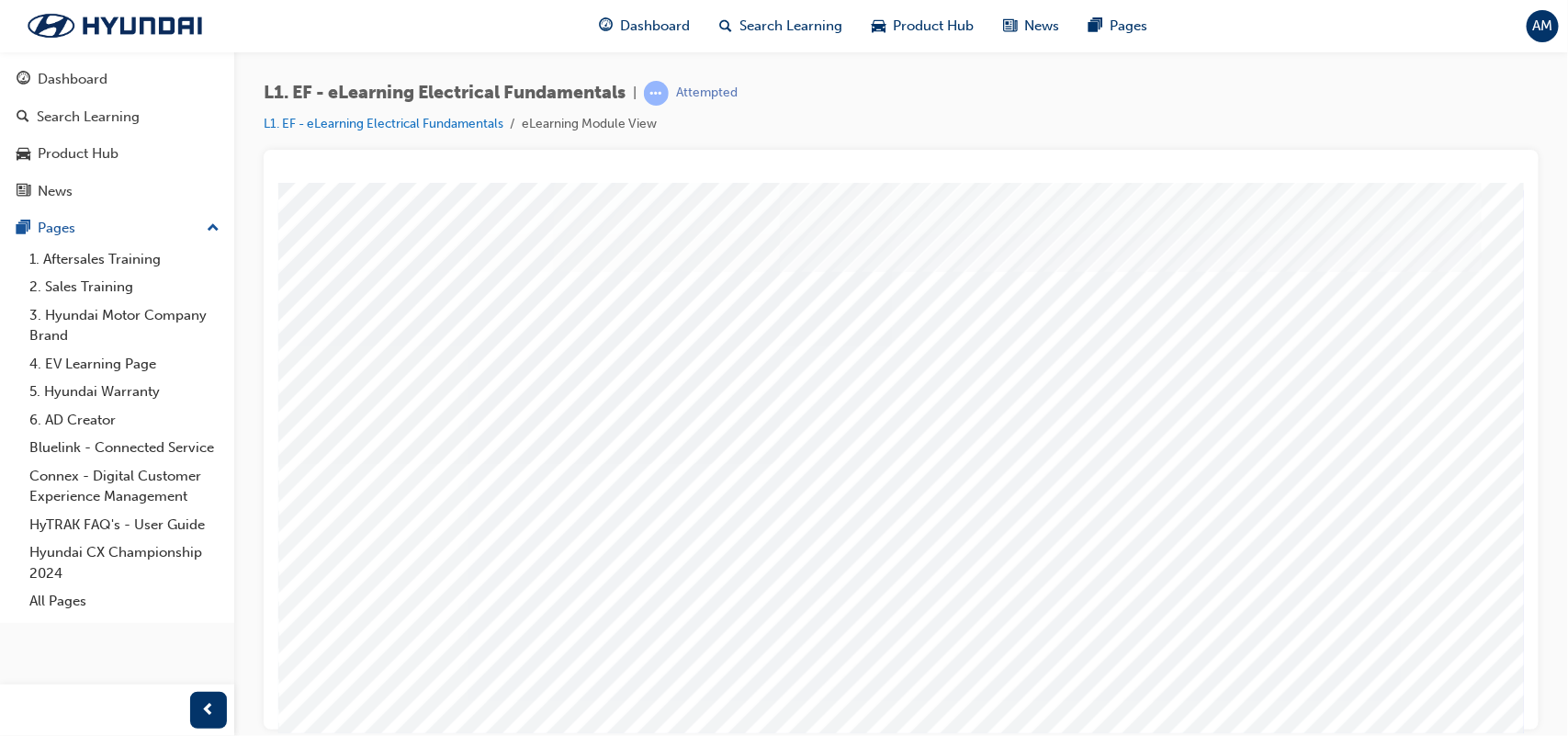 click on "multistate" at bounding box center (902, 527) 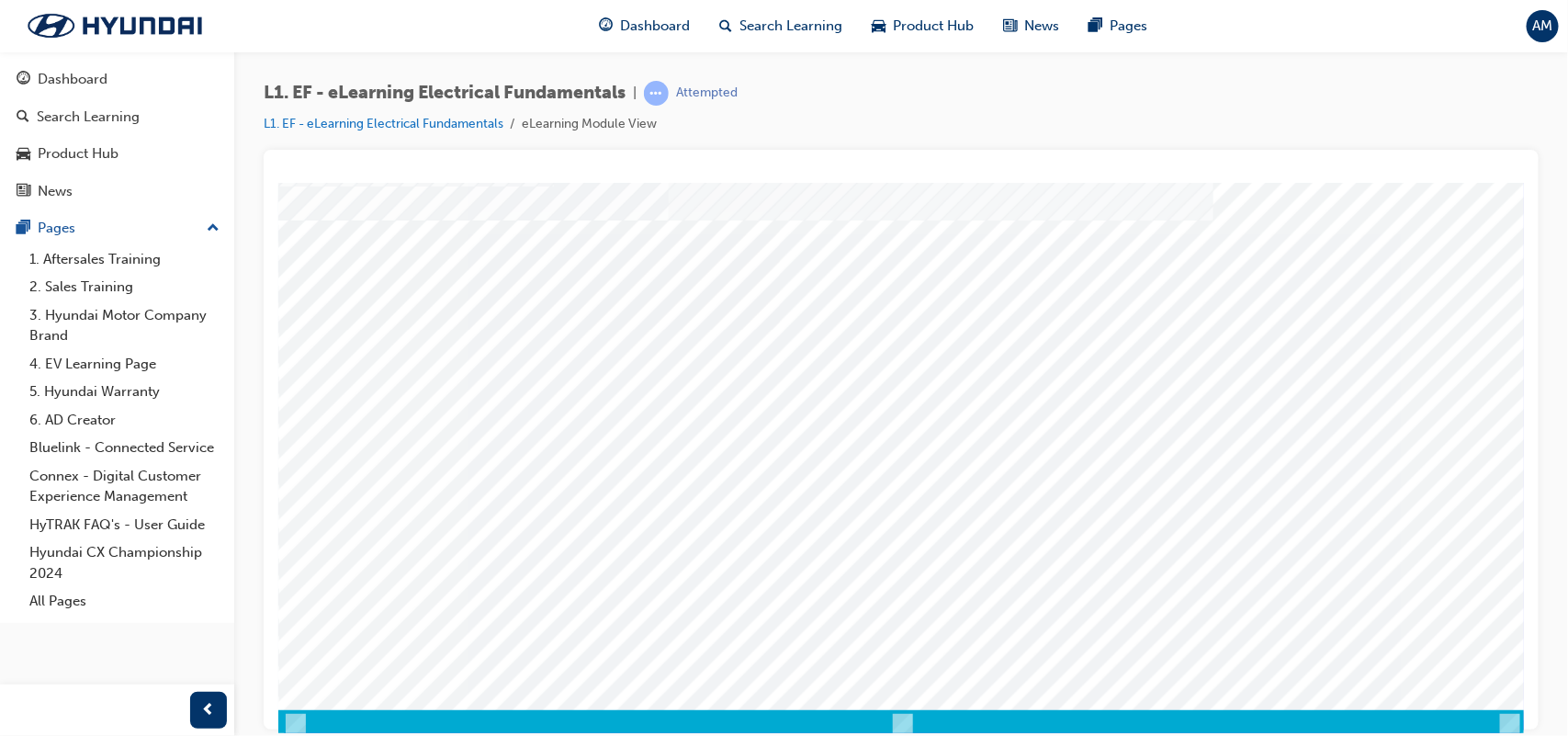 scroll, scrollTop: 150, scrollLeft: 0, axis: vertical 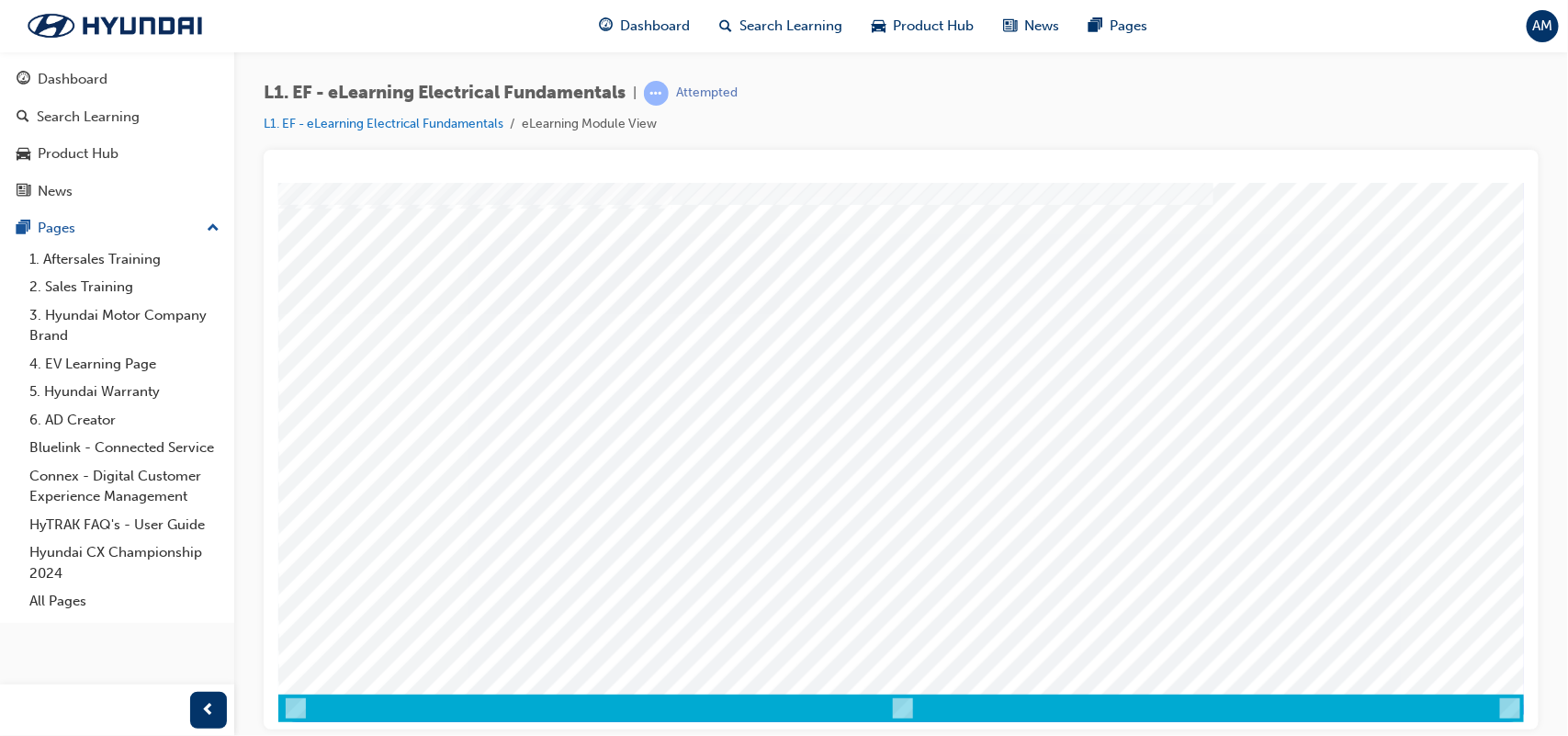 drag, startPoint x: 518, startPoint y: 474, endPoint x: 1166, endPoint y: 538, distance: 651.1528 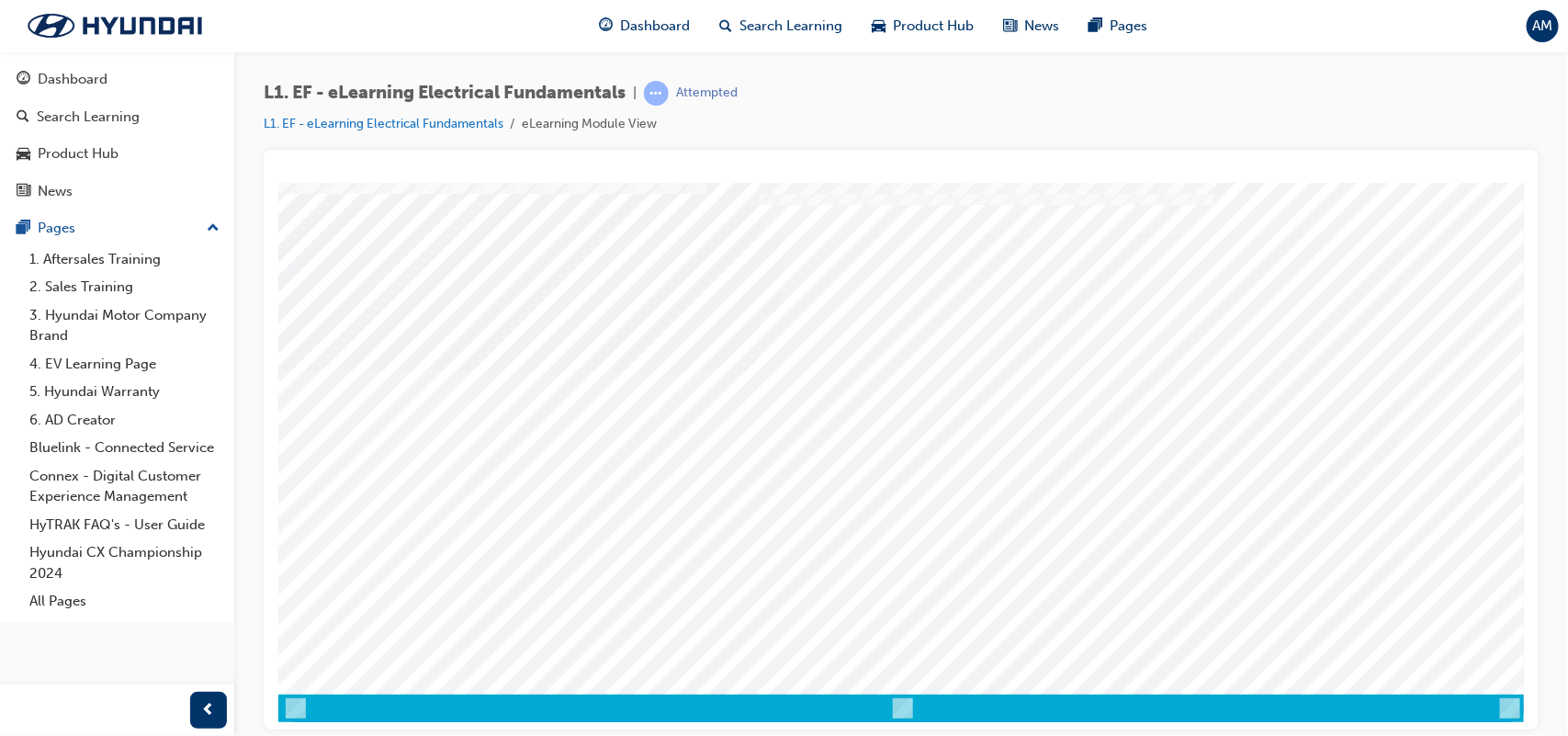 scroll, scrollTop: 158, scrollLeft: 0, axis: vertical 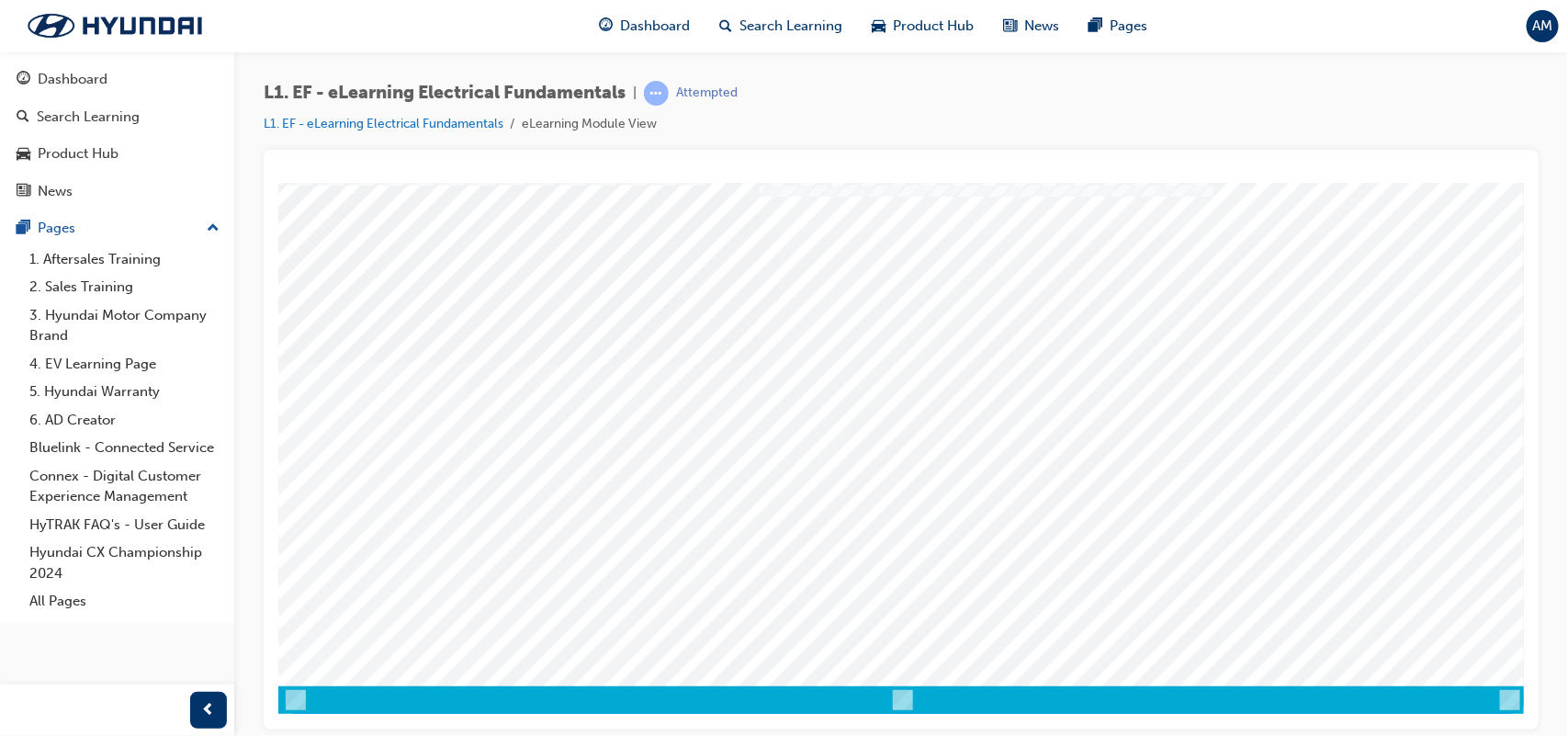 click at bounding box center [427, 2976] 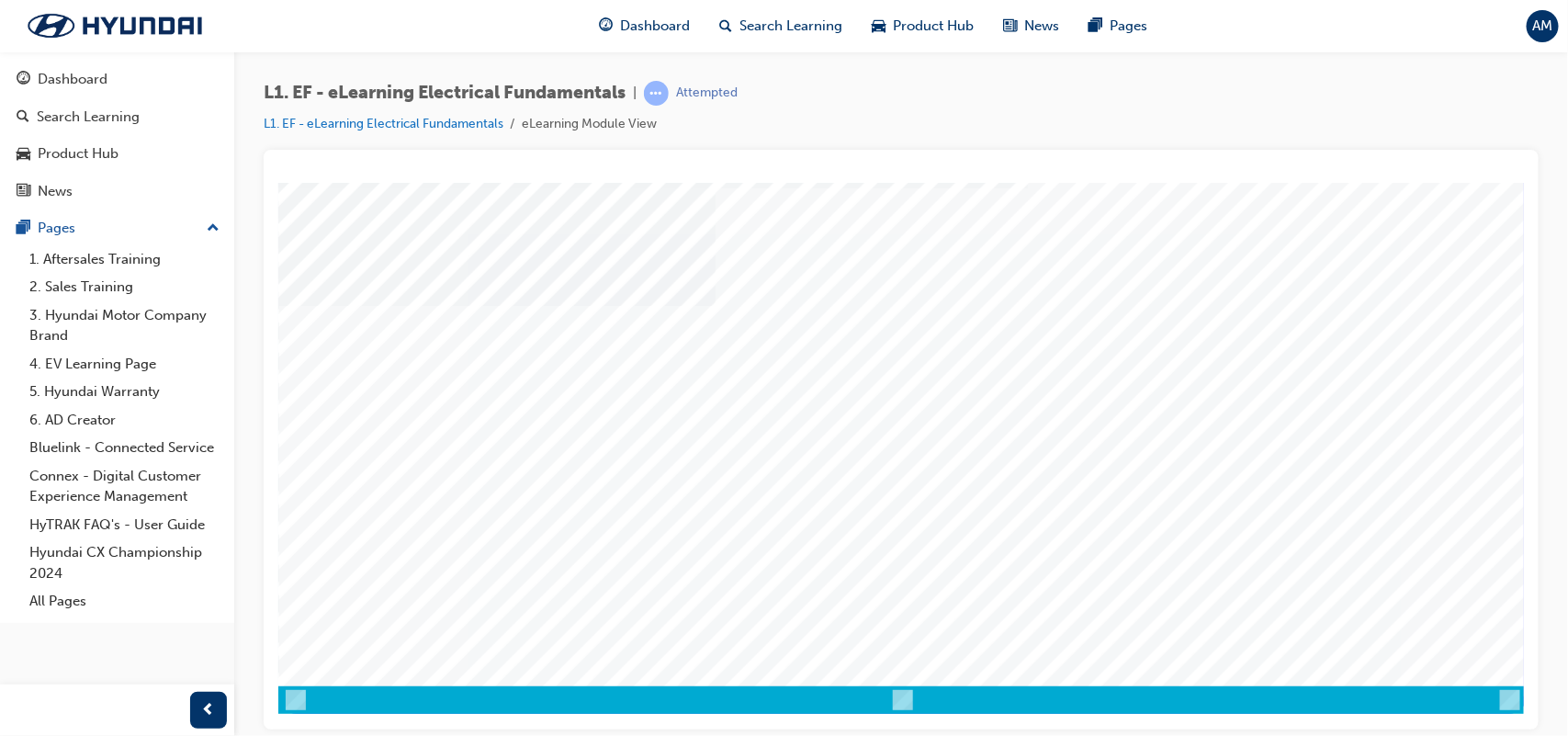 scroll, scrollTop: 0, scrollLeft: 0, axis: both 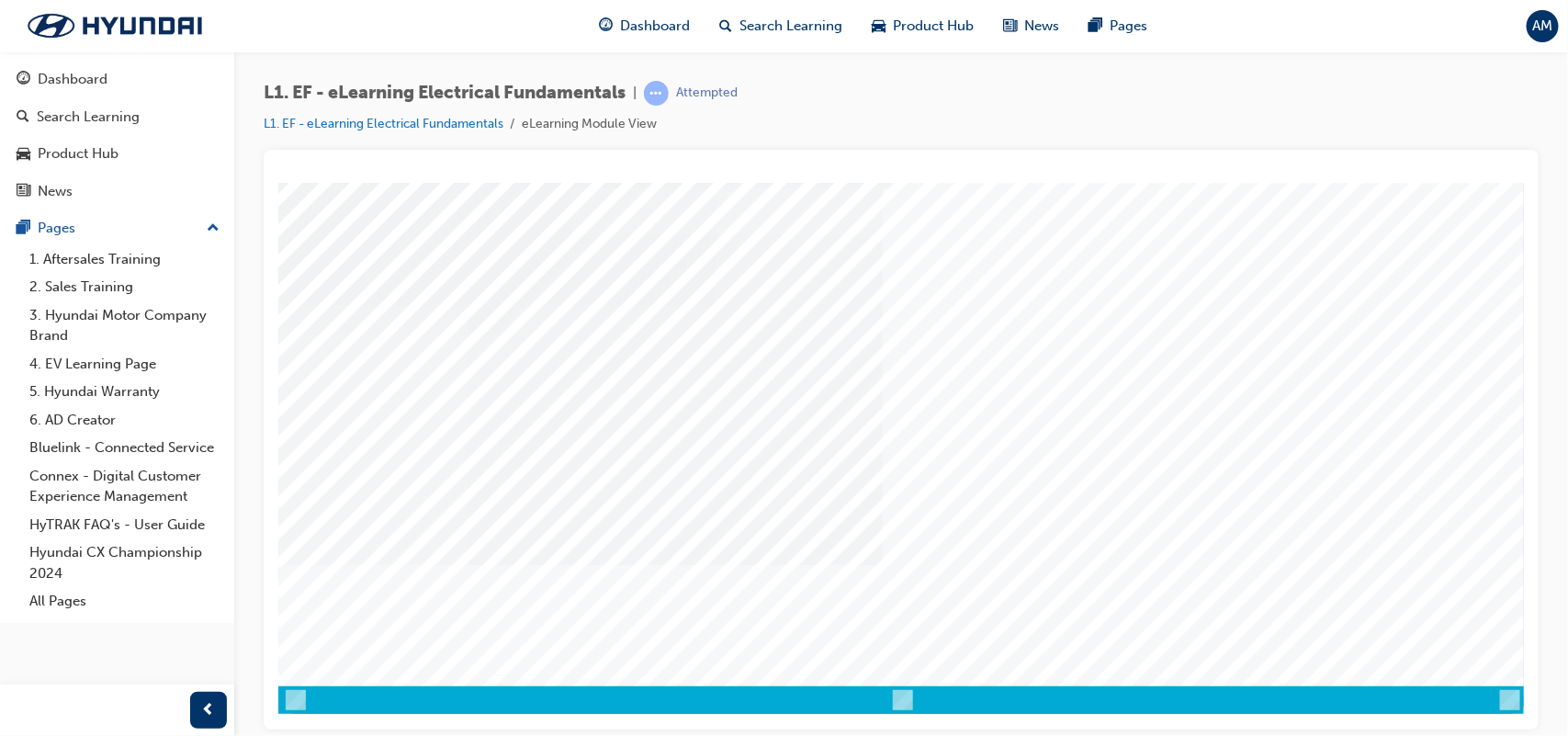 click at bounding box center (342, 2254) 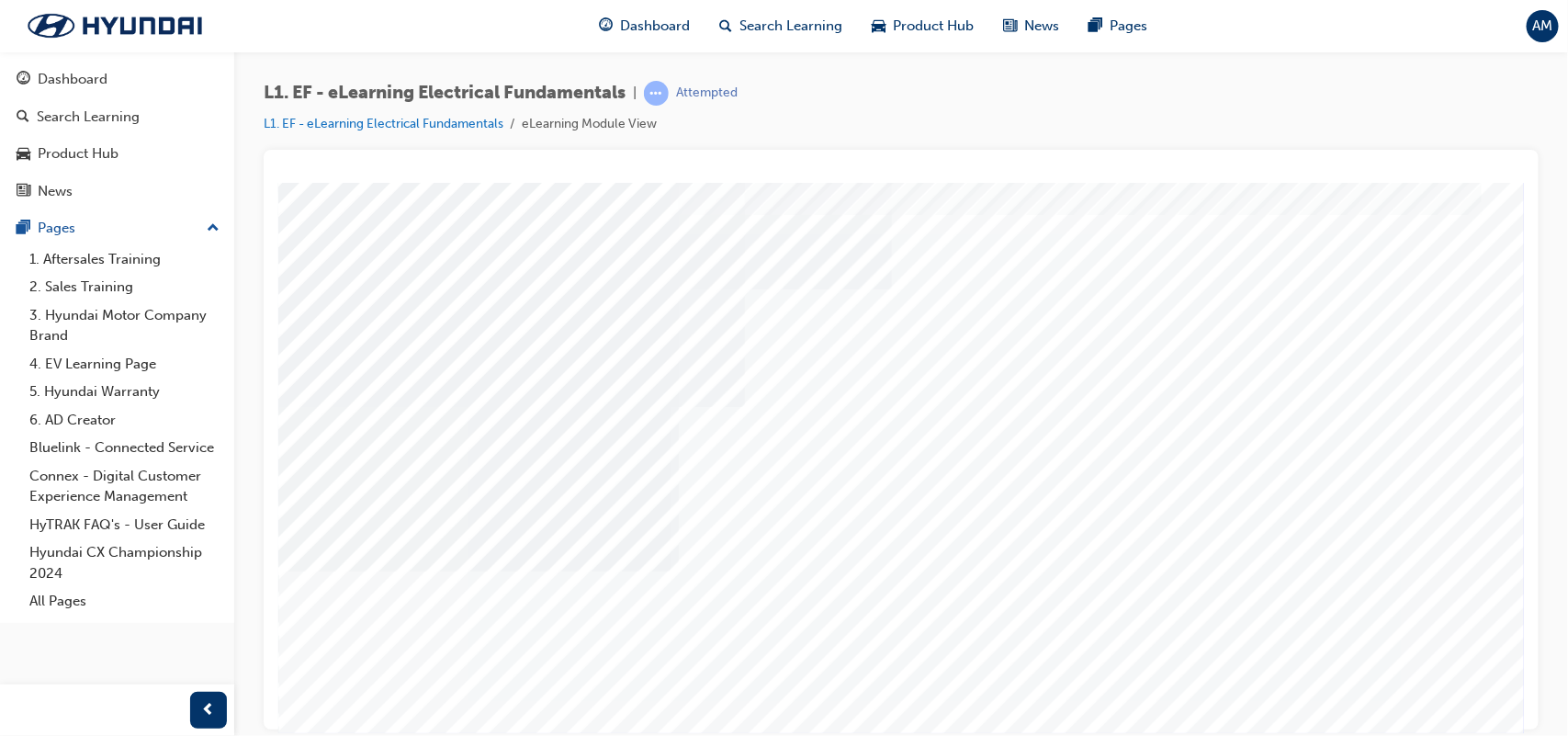 scroll, scrollTop: 65, scrollLeft: 0, axis: vertical 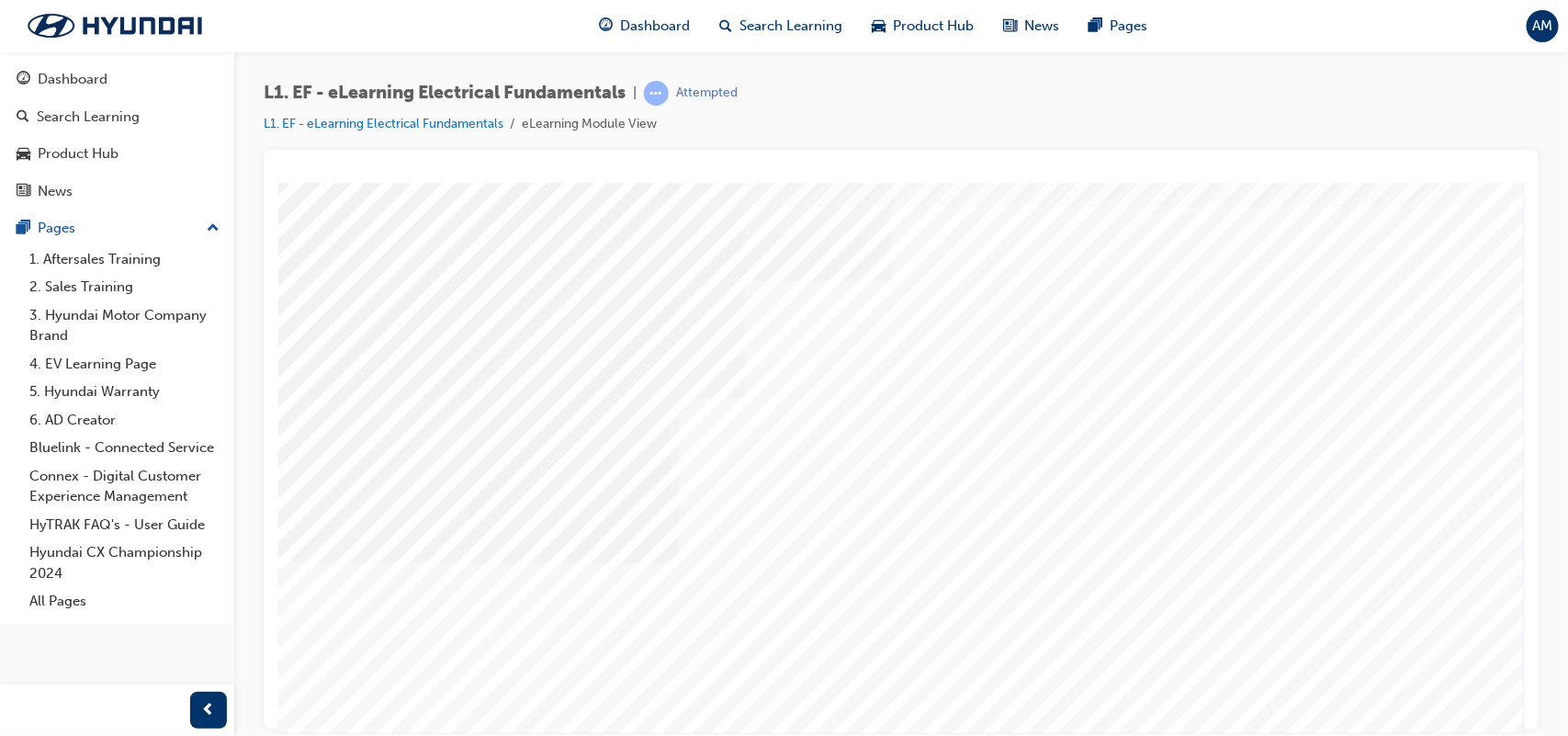 click at bounding box center (342, 2347) 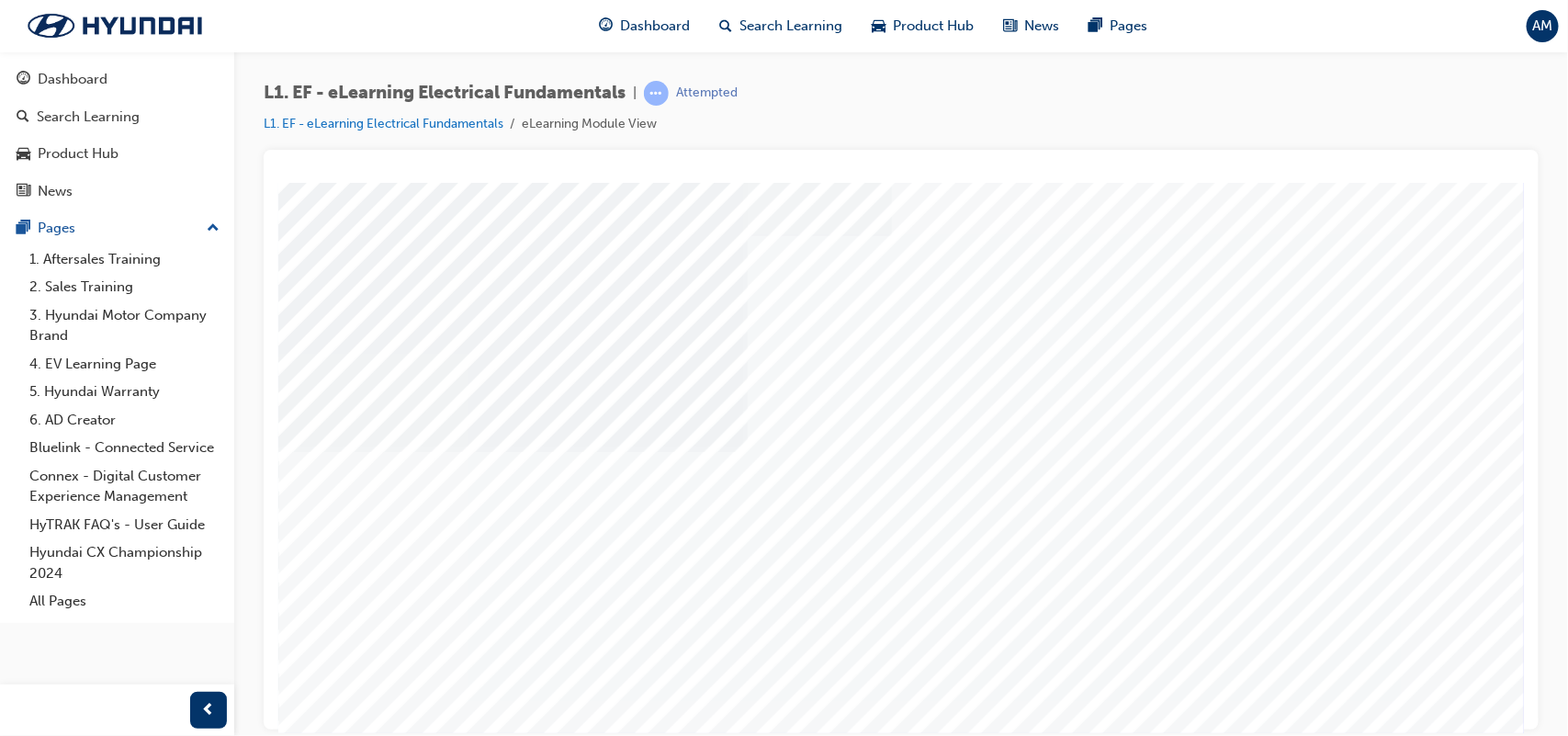 scroll, scrollTop: 133, scrollLeft: 0, axis: vertical 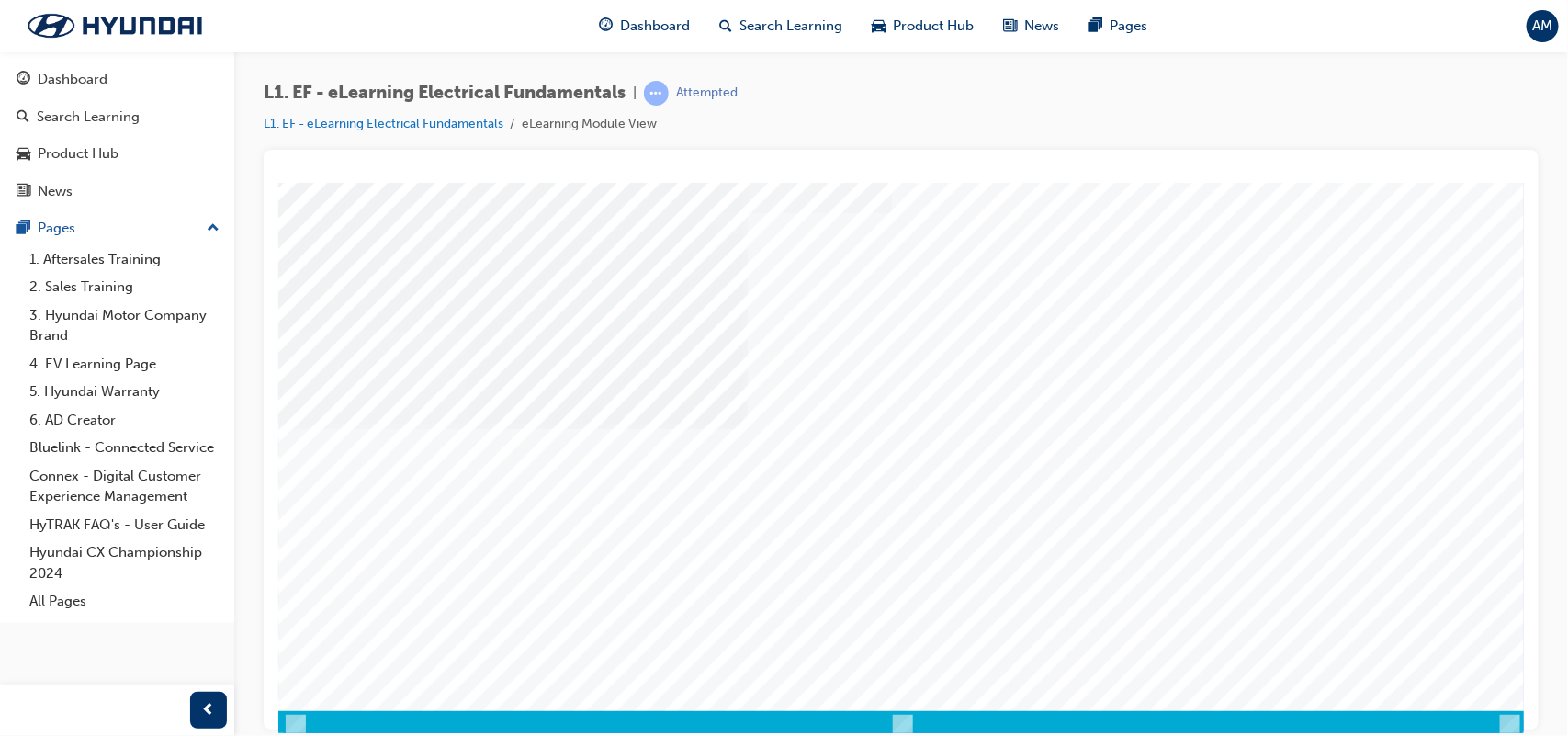 click at bounding box center [342, 2279] 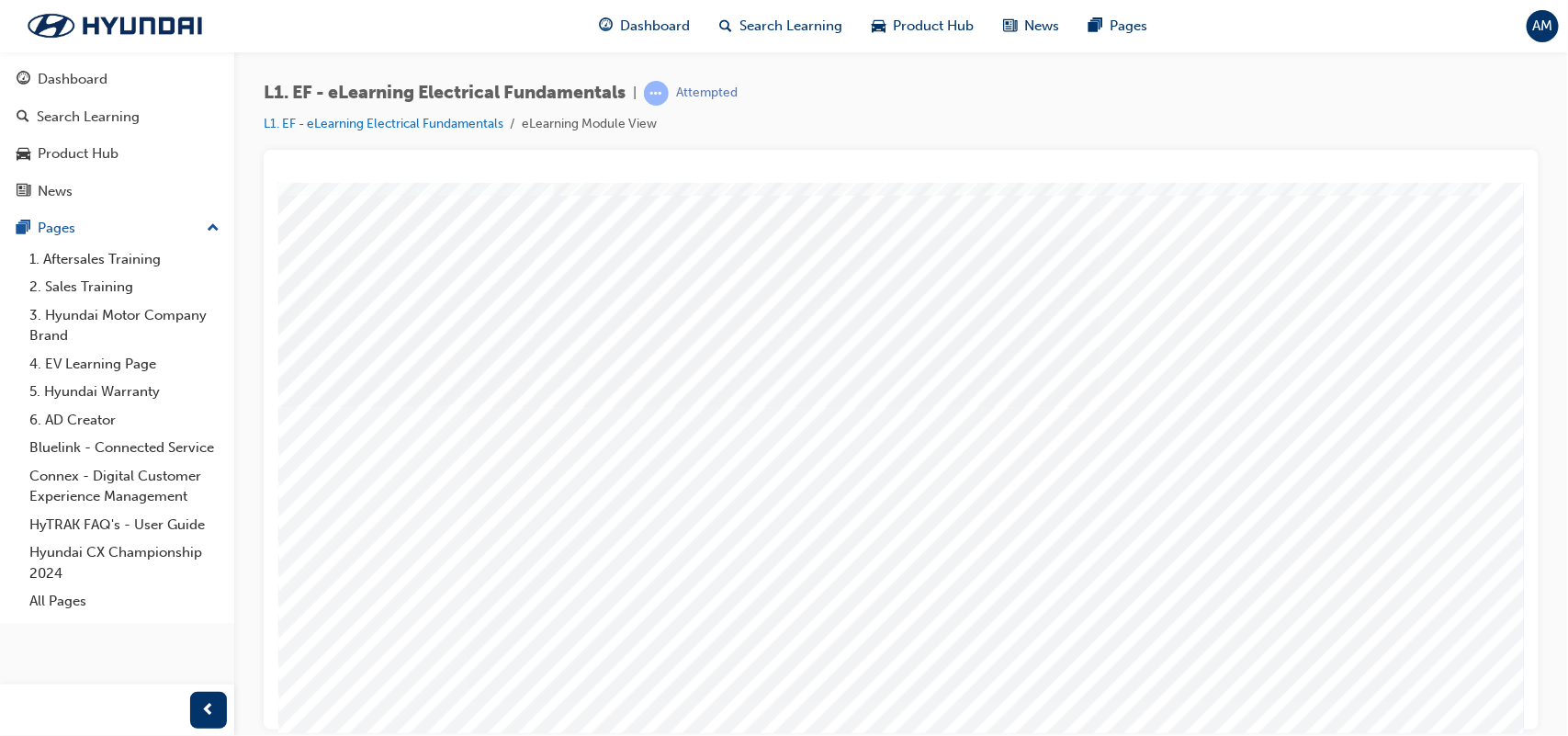 scroll, scrollTop: 80, scrollLeft: 0, axis: vertical 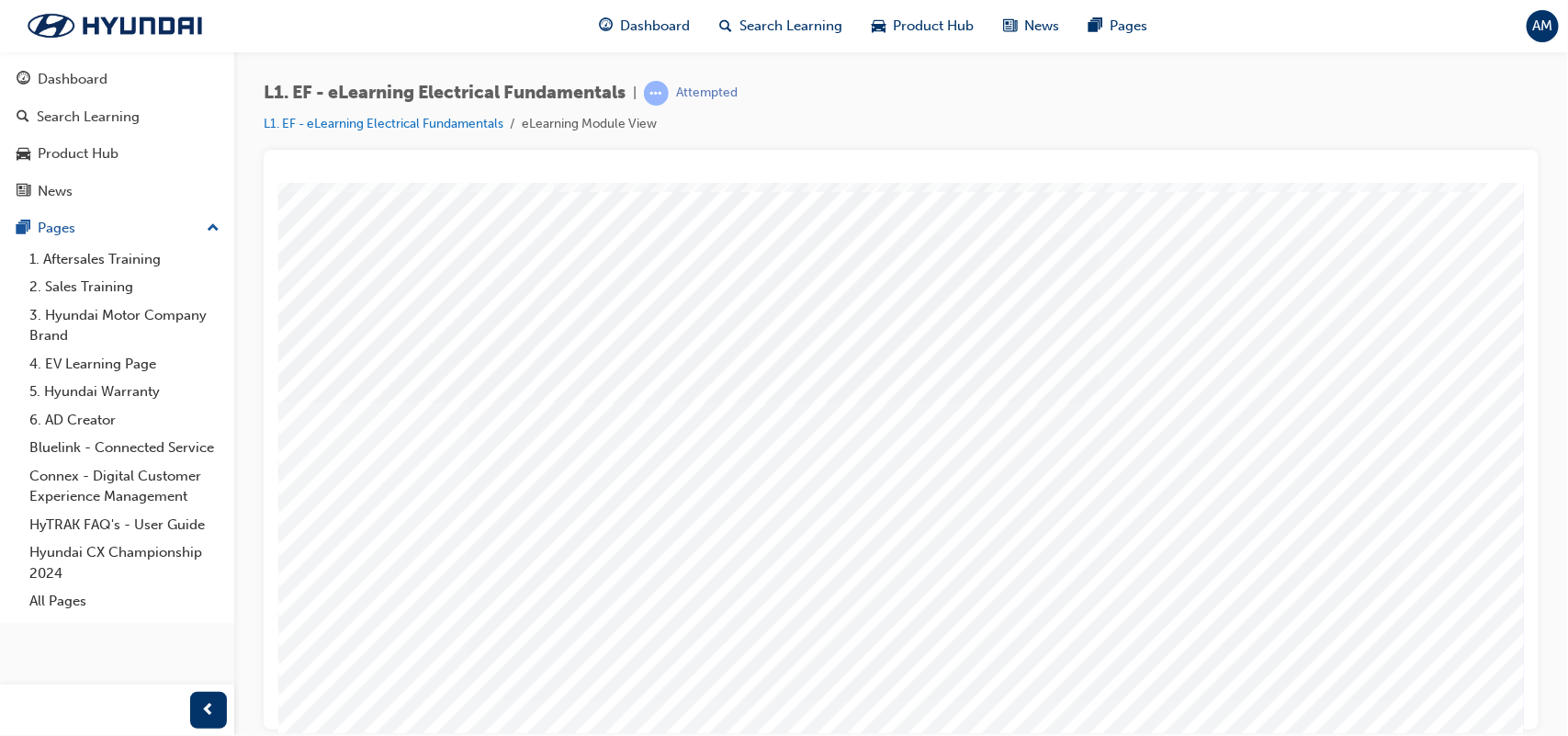 click at bounding box center [342, 4766] 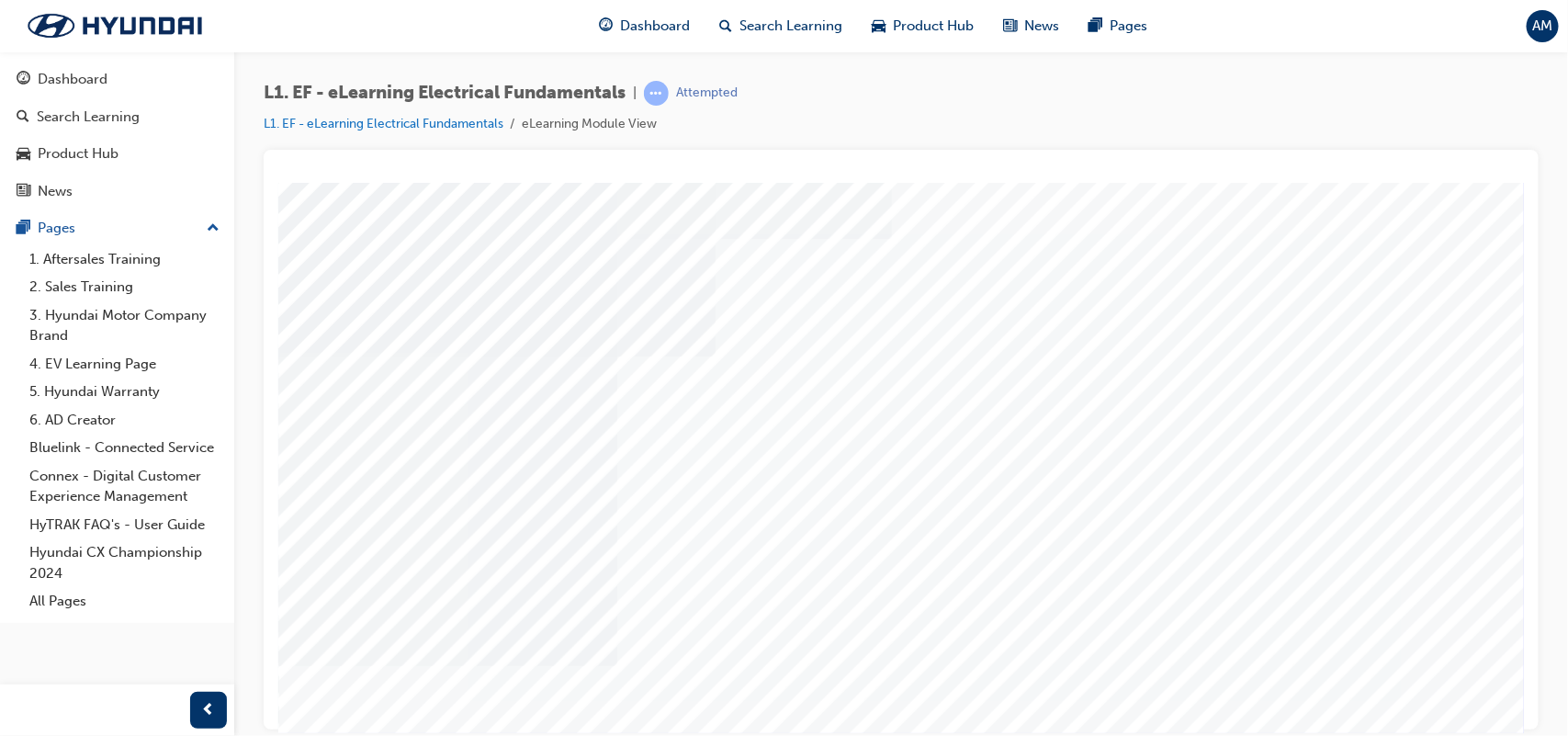 scroll, scrollTop: 119, scrollLeft: 0, axis: vertical 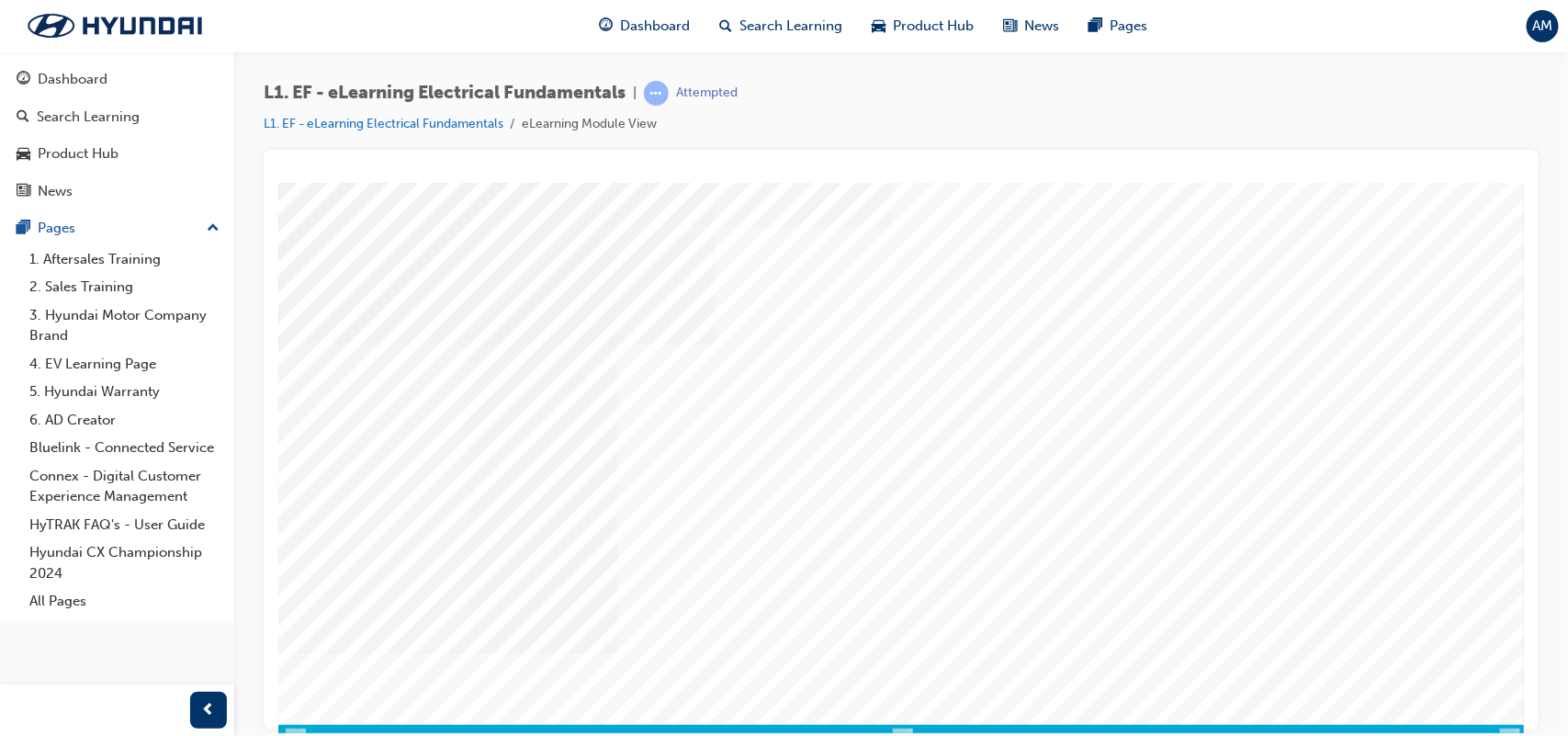 click at bounding box center [342, 2293] 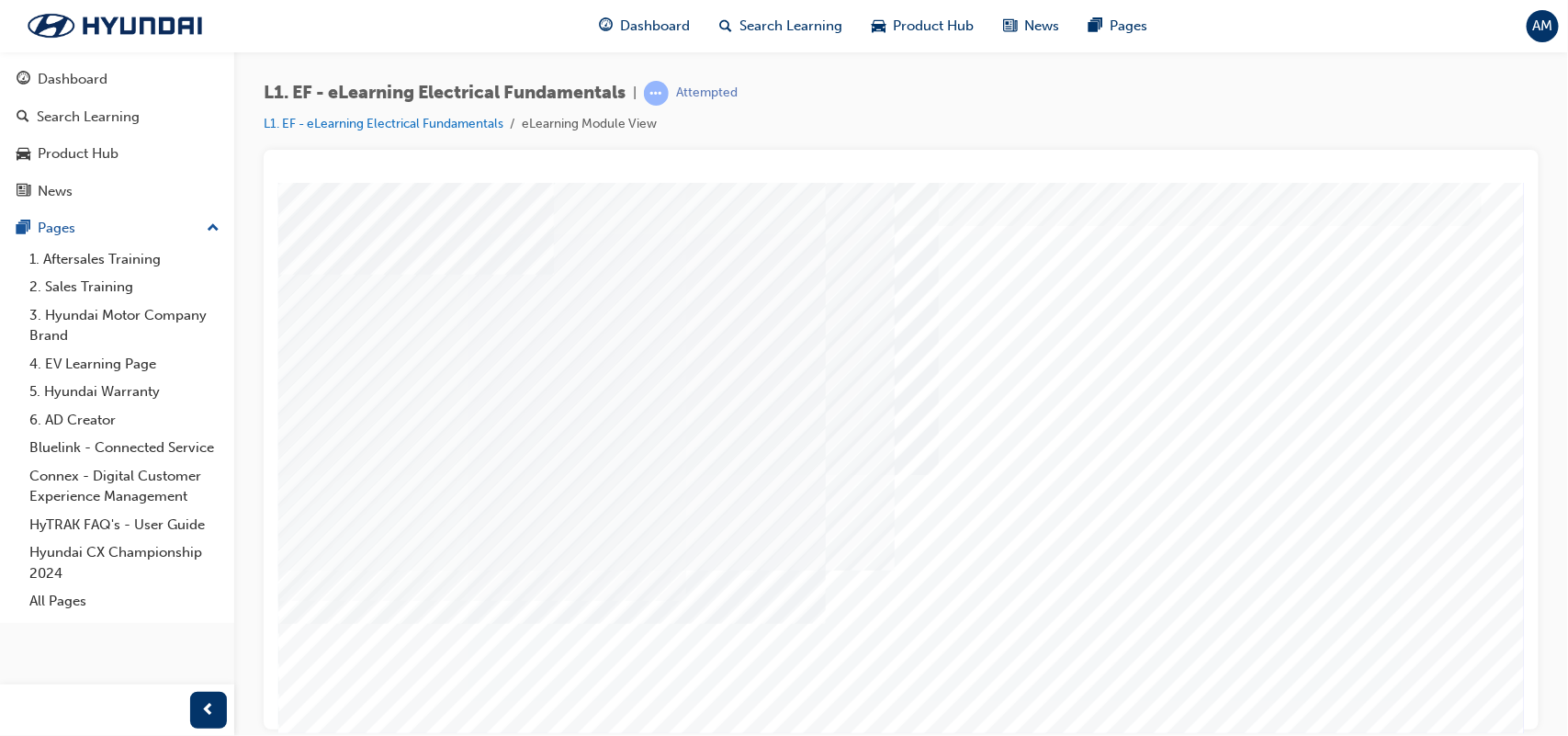 scroll, scrollTop: 141, scrollLeft: 0, axis: vertical 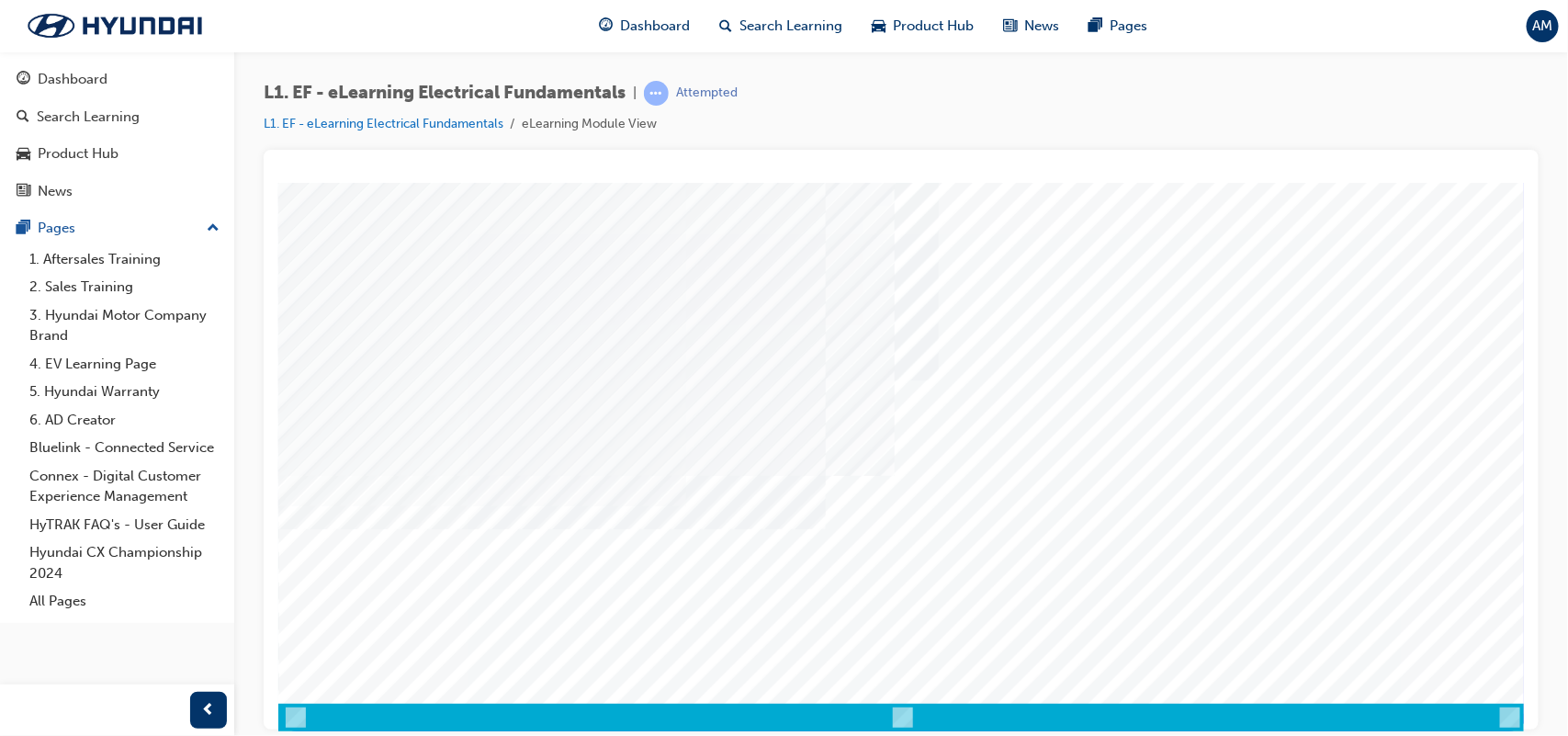 click at bounding box center (342, 2271) 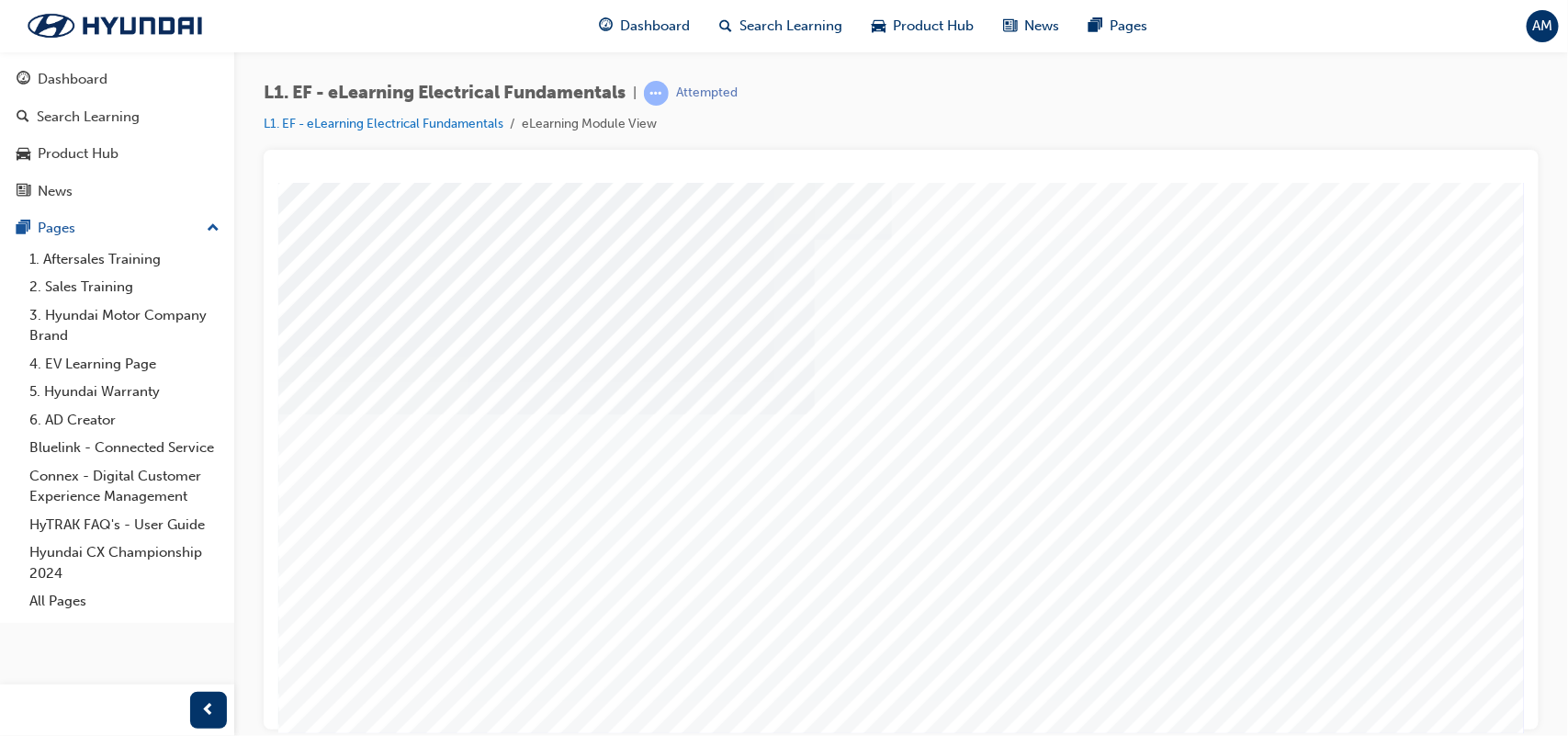 scroll, scrollTop: 103, scrollLeft: 0, axis: vertical 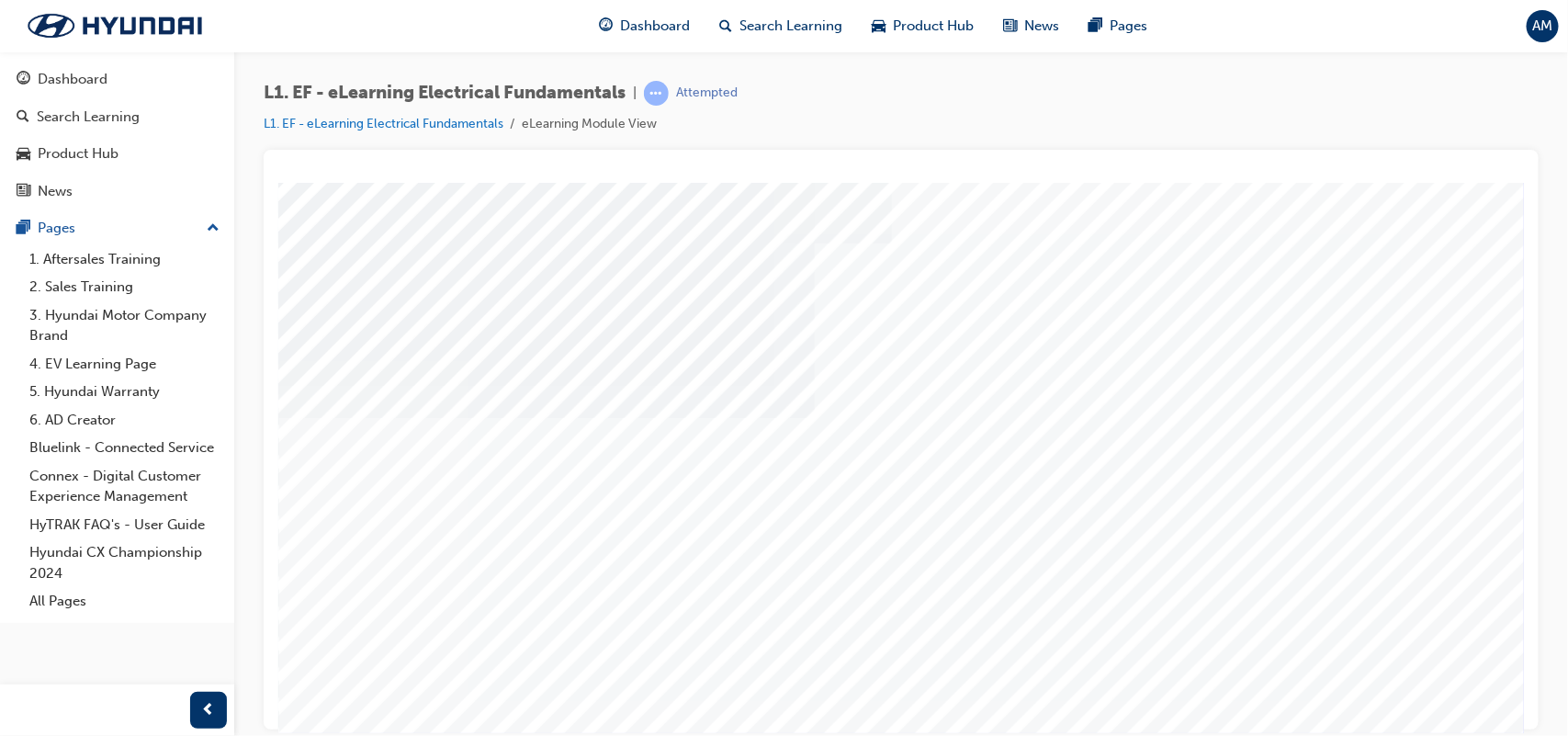 click at bounding box center (342, 2309) 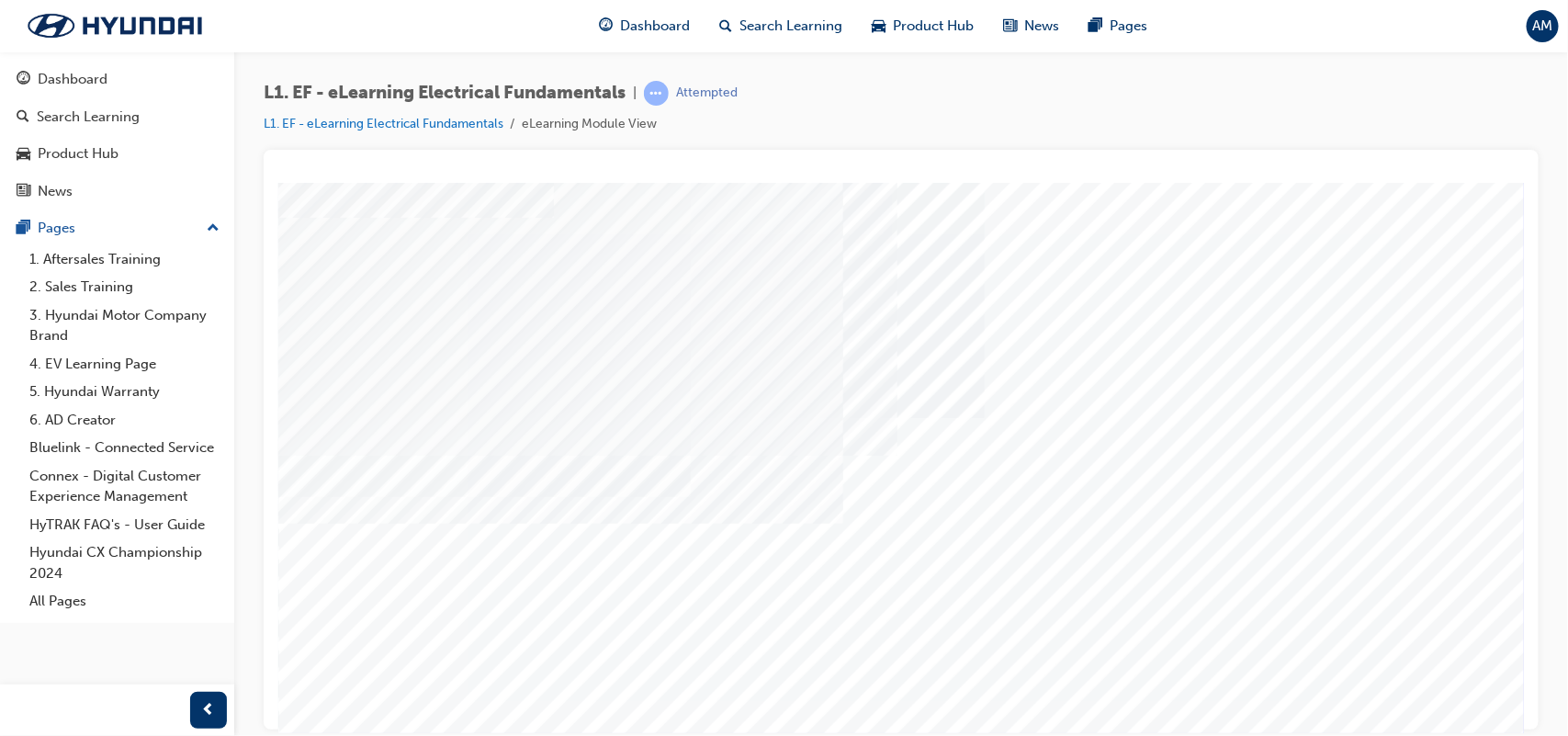 scroll, scrollTop: 0, scrollLeft: 0, axis: both 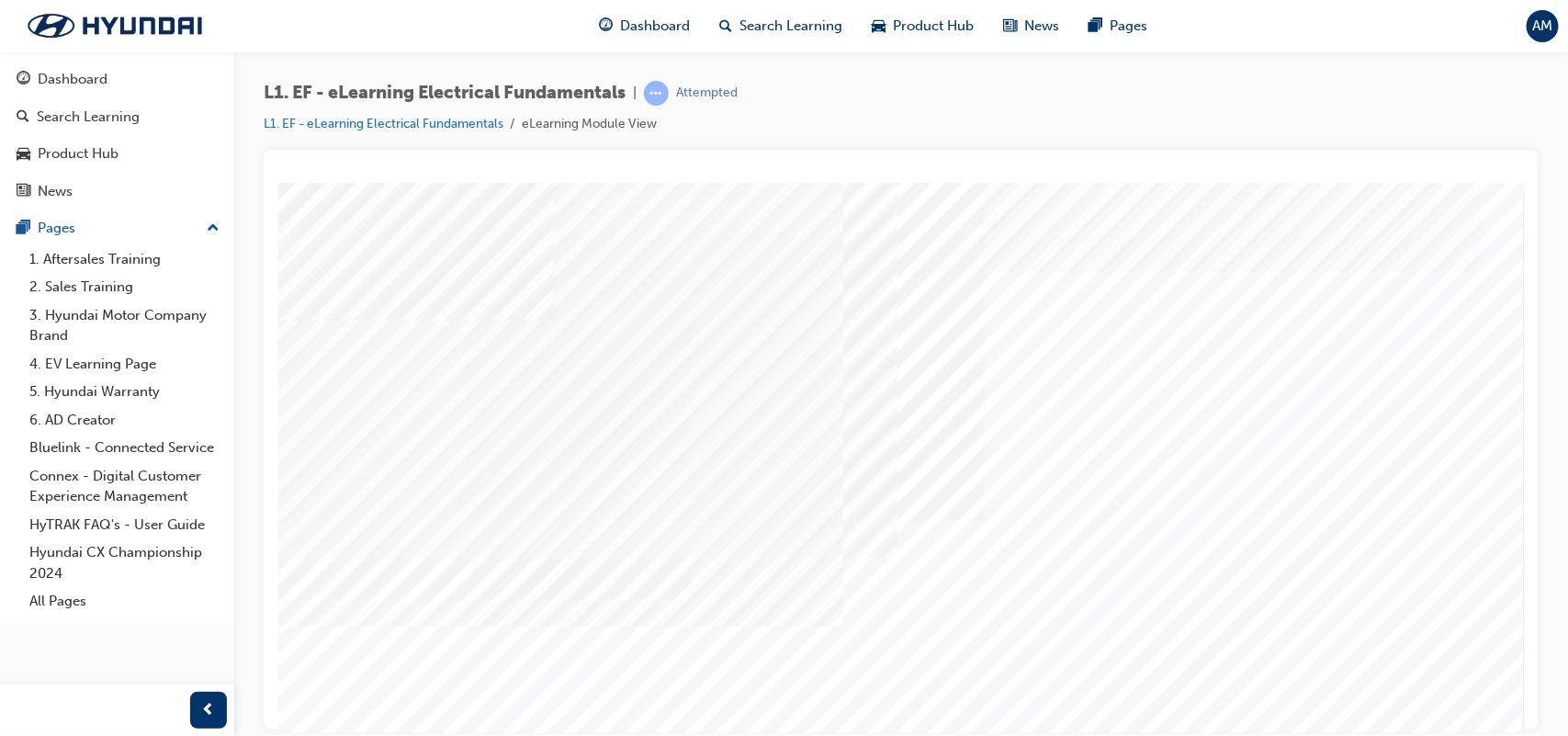 click on "Content Image Right" at bounding box center [902, 513] 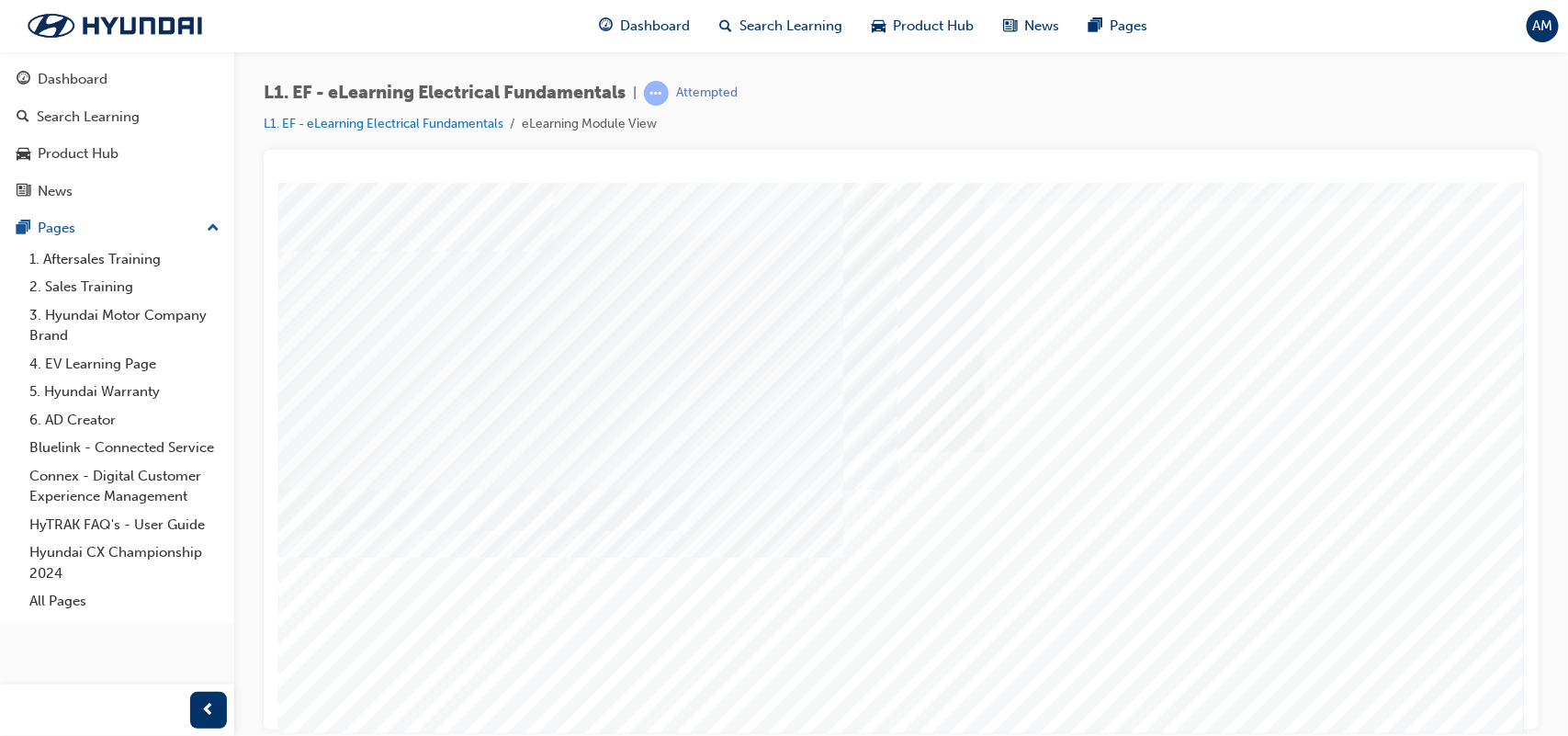 scroll, scrollTop: 95, scrollLeft: 0, axis: vertical 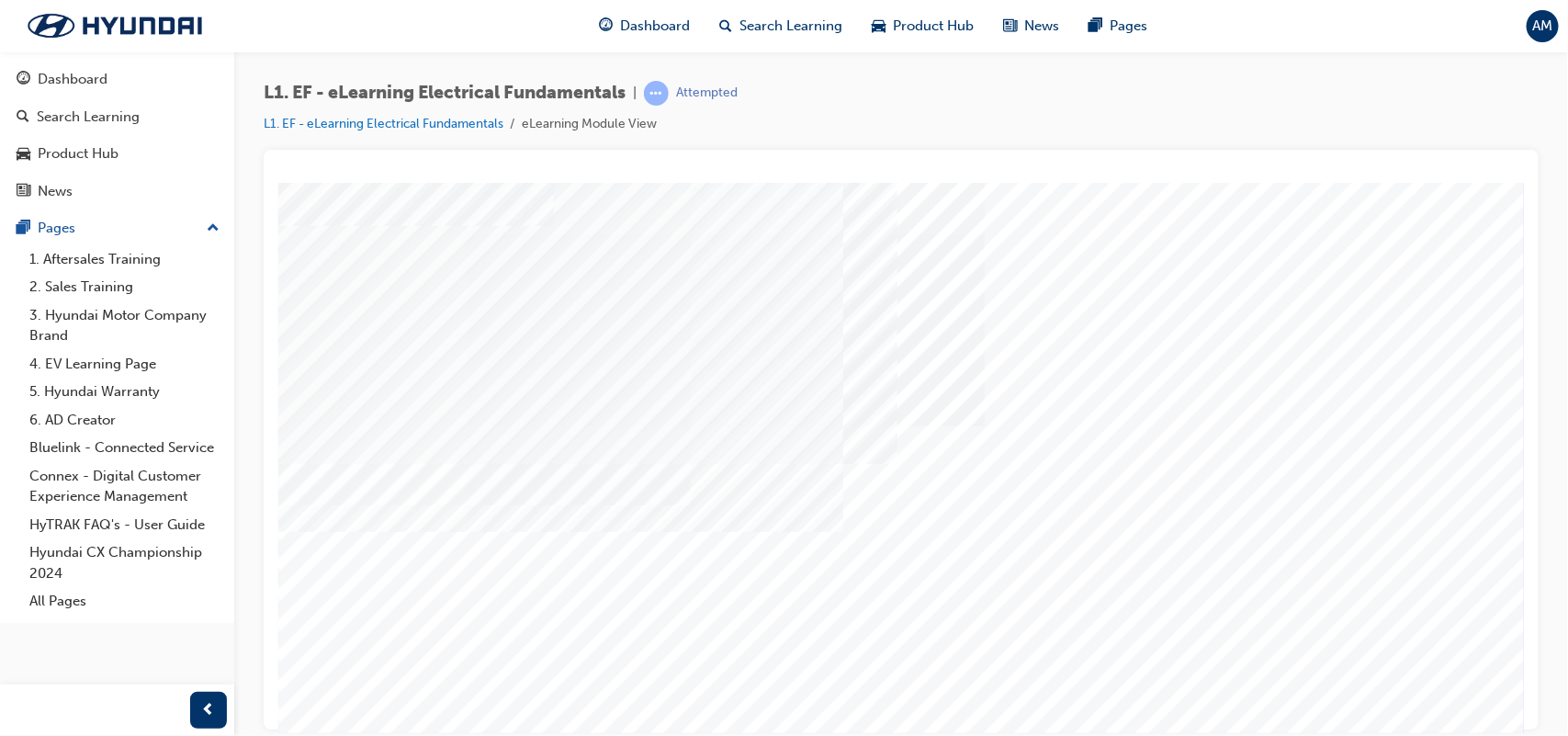 click at bounding box center [342, 2317] 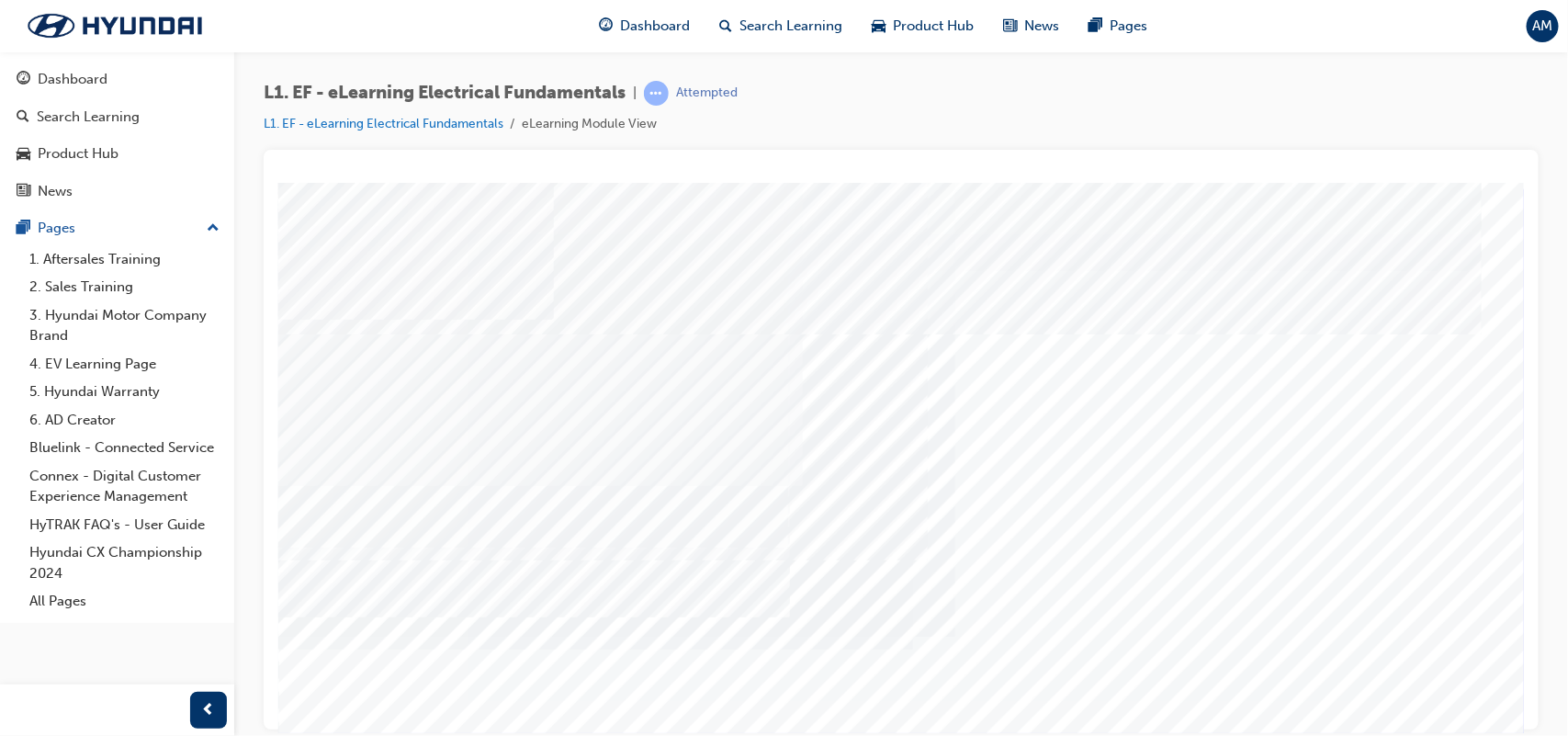 scroll, scrollTop: 0, scrollLeft: 0, axis: both 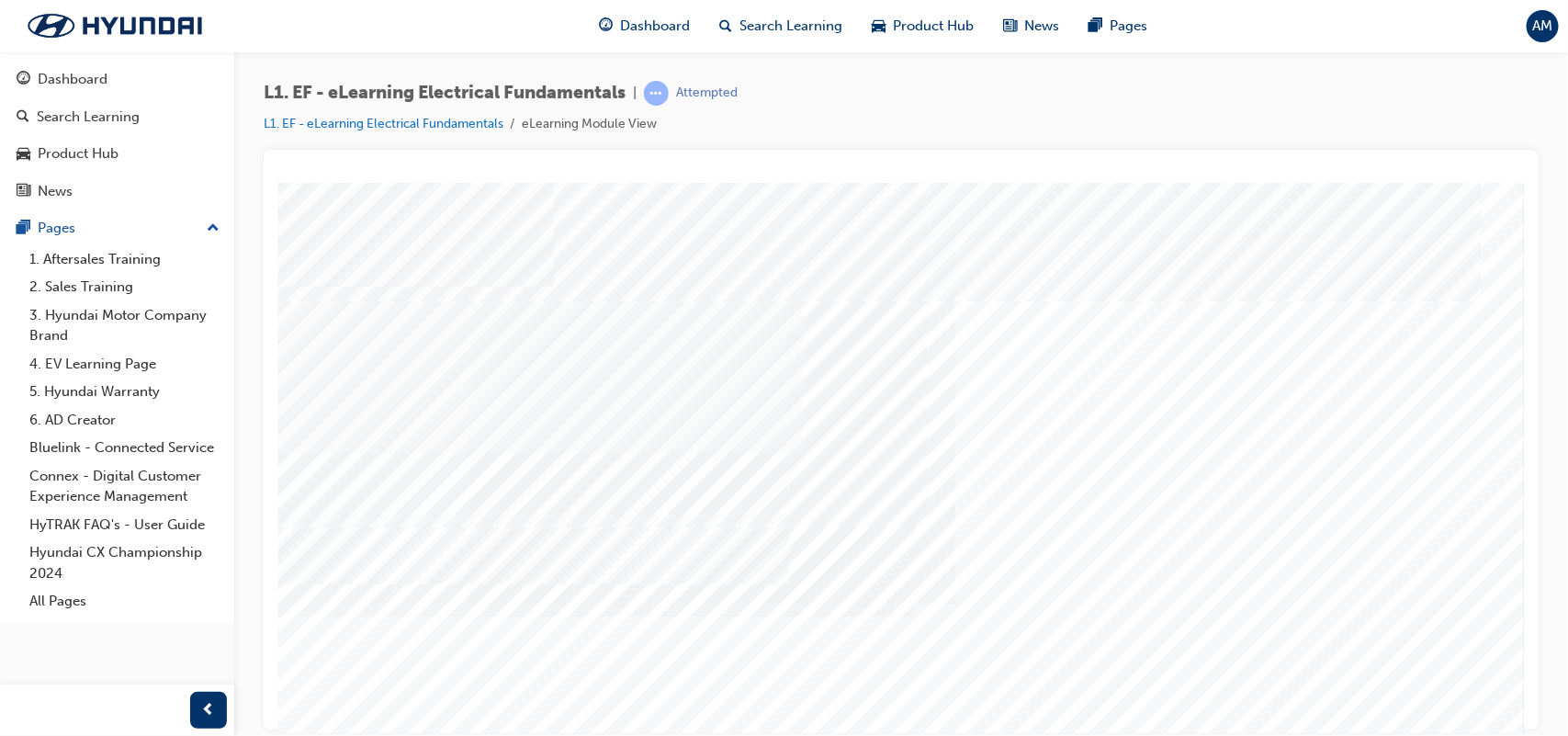 drag, startPoint x: 1462, startPoint y: 674, endPoint x: 1355, endPoint y: 611, distance: 124.16924 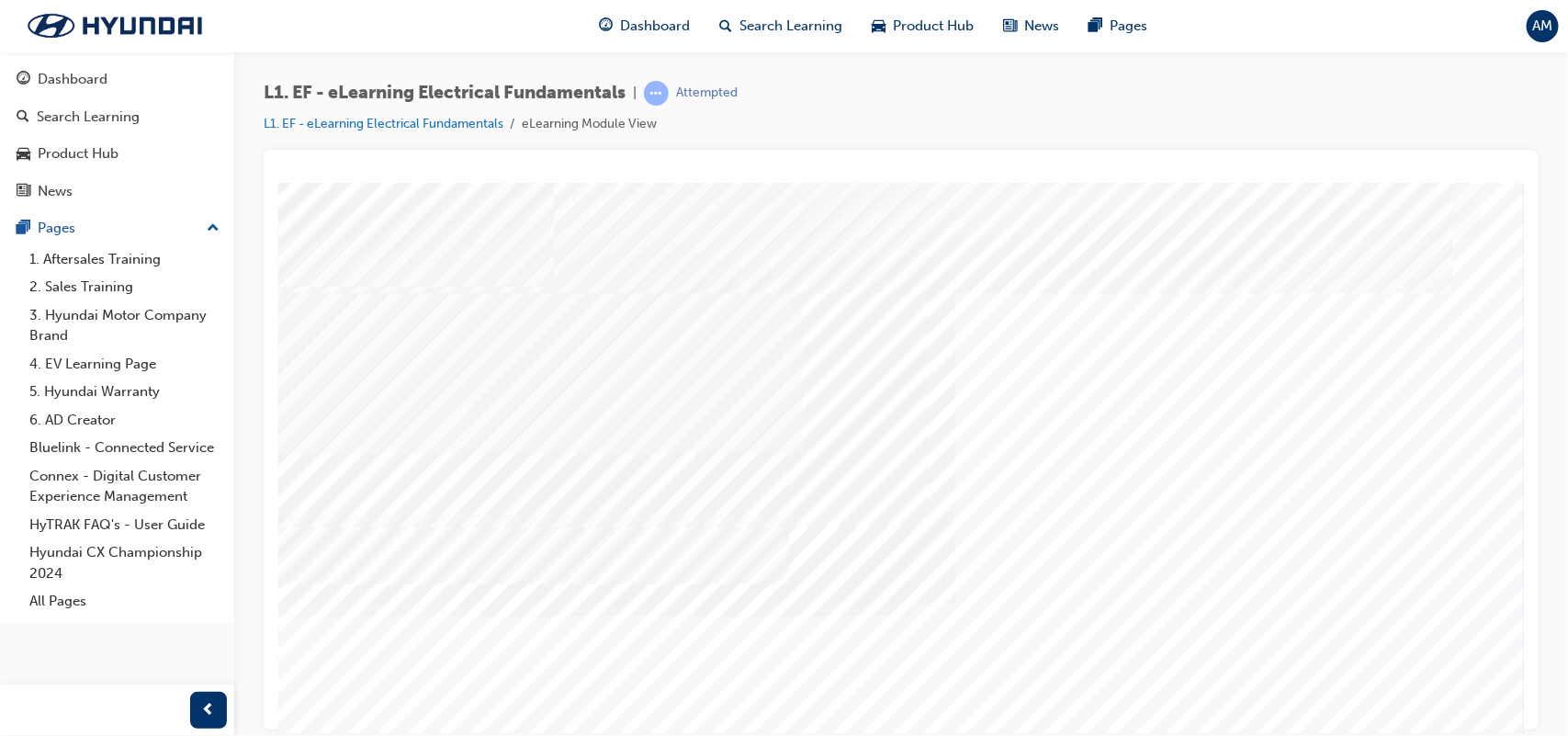 click at bounding box center [342, 4738] 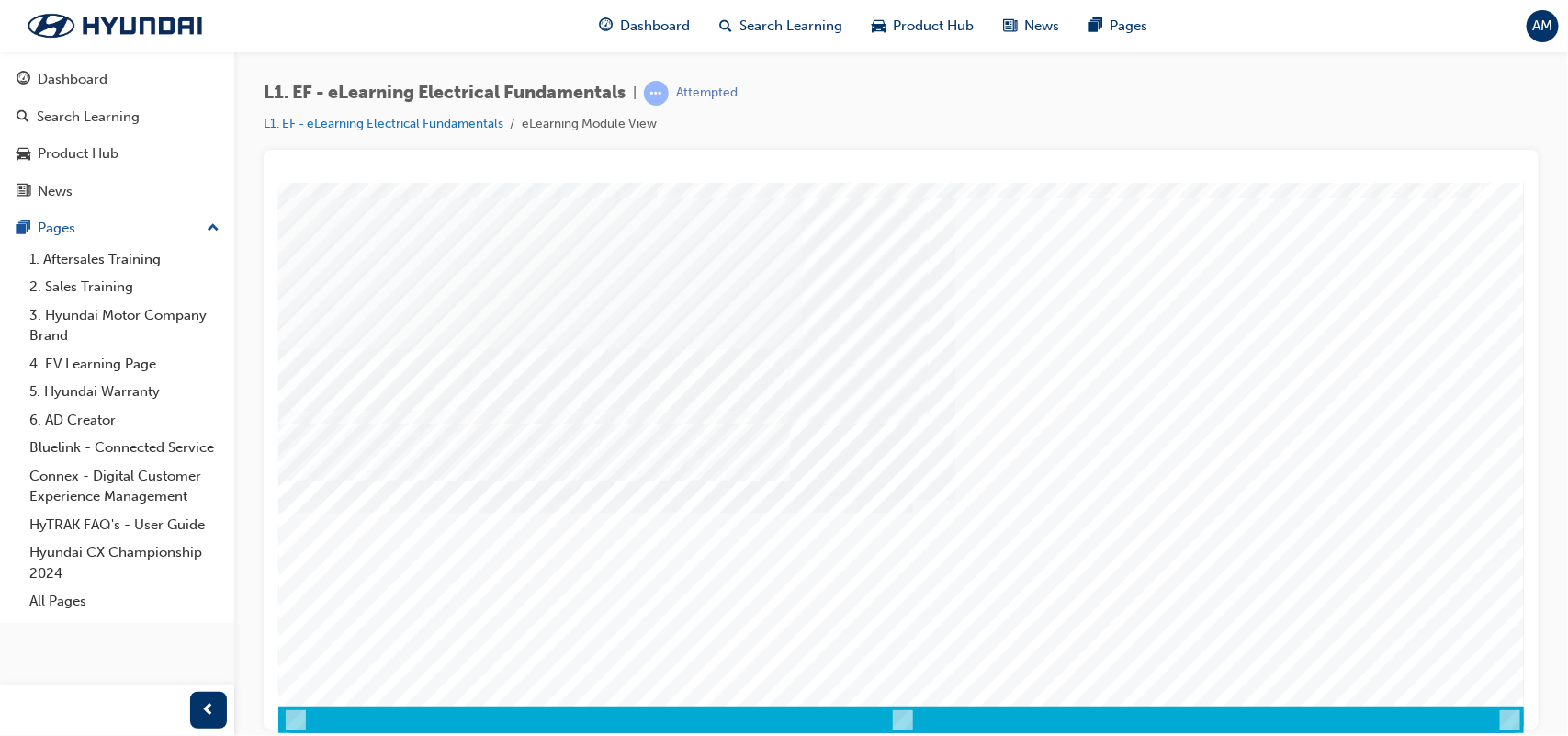 scroll, scrollTop: 158, scrollLeft: 0, axis: vertical 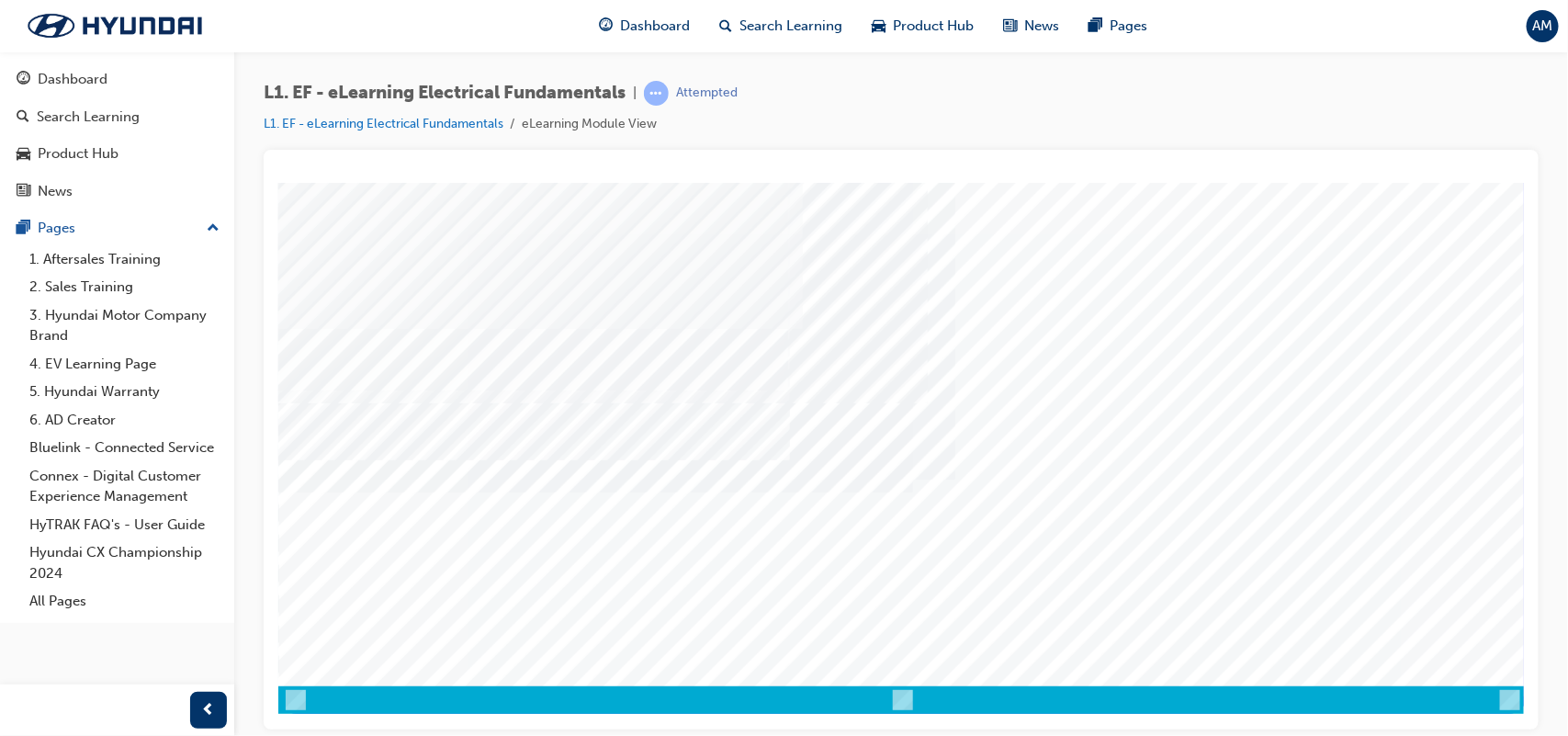 click at bounding box center [342, 2254] 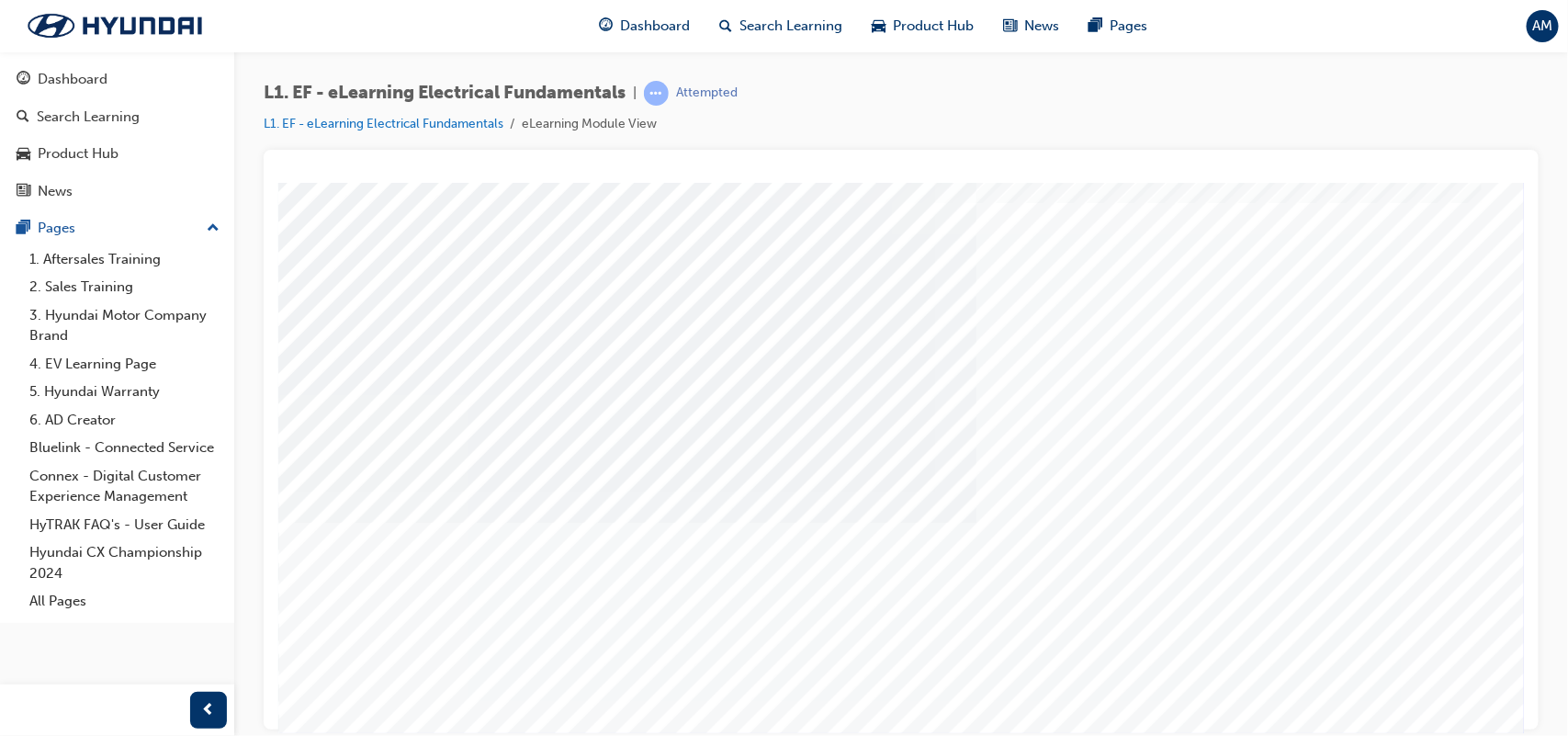 scroll, scrollTop: 88, scrollLeft: 0, axis: vertical 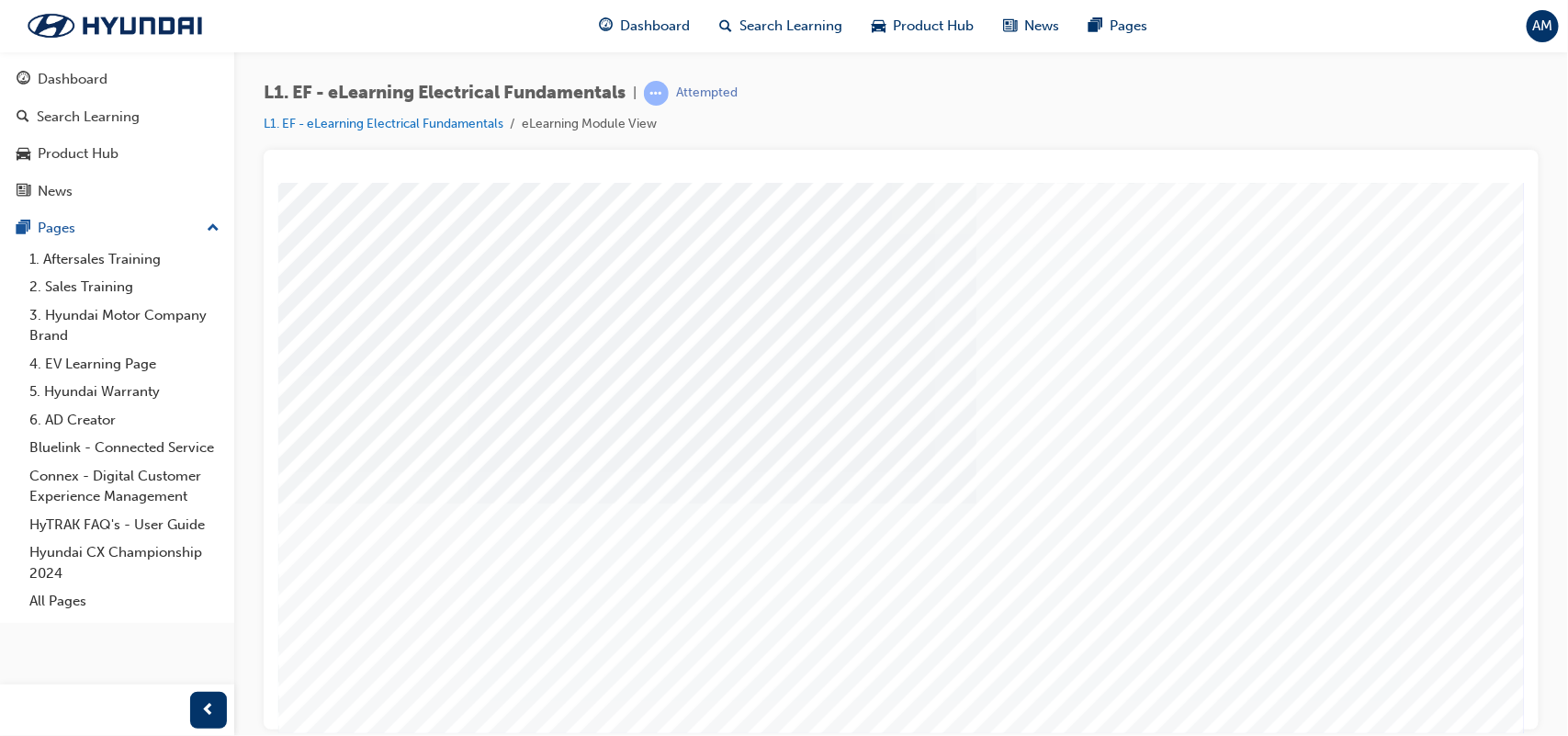 click at bounding box center (342, 2324) 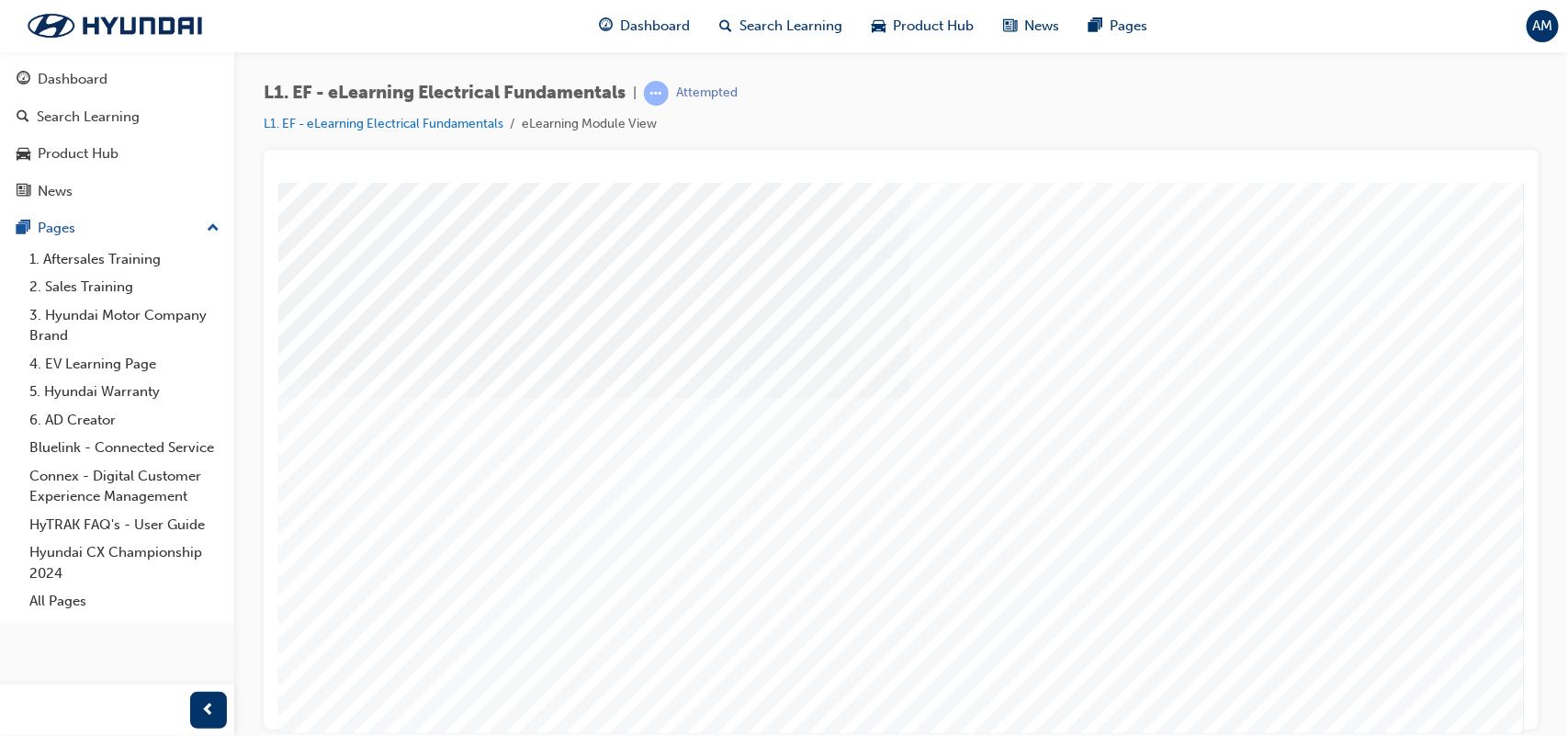 scroll, scrollTop: 158, scrollLeft: 0, axis: vertical 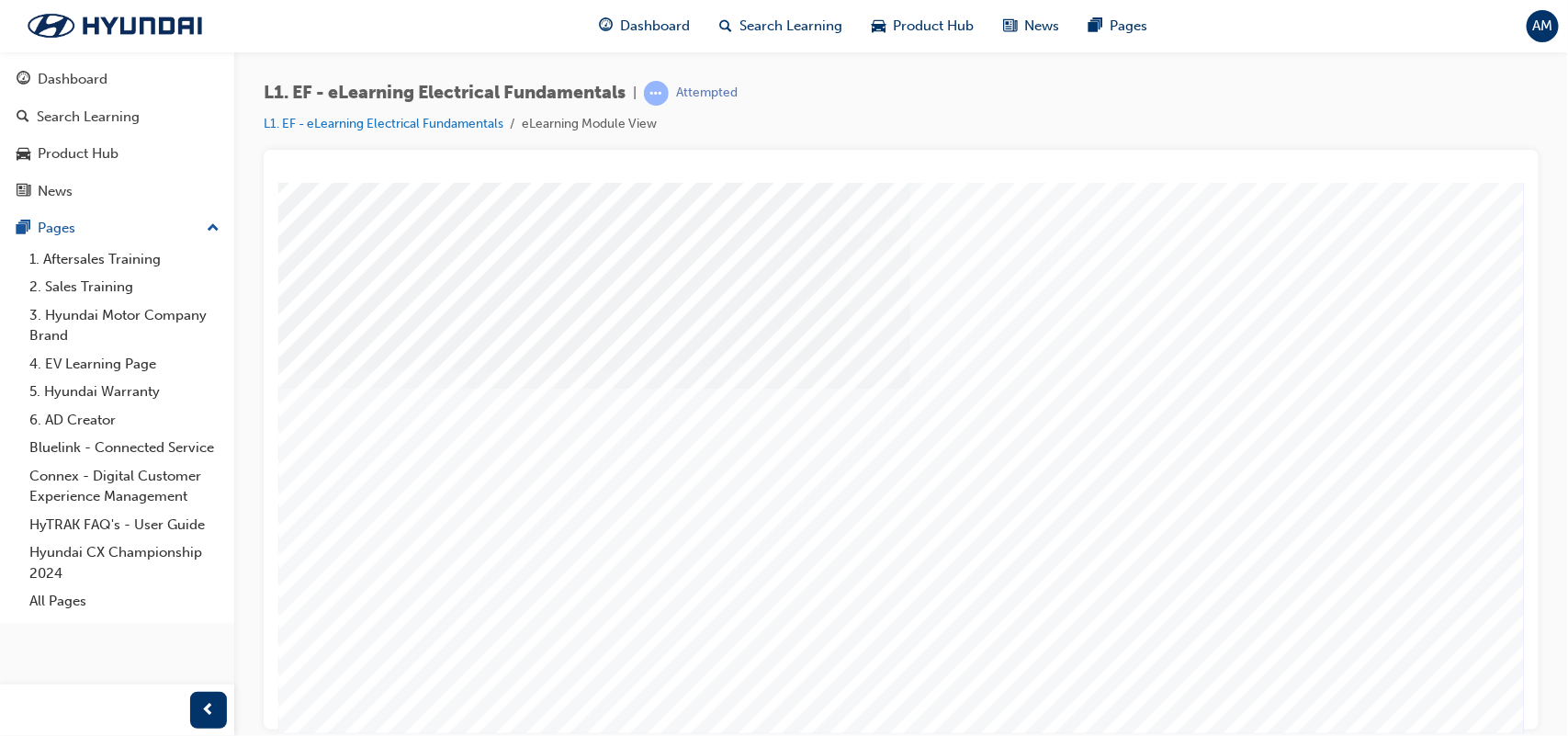click at bounding box center (450, 3952) 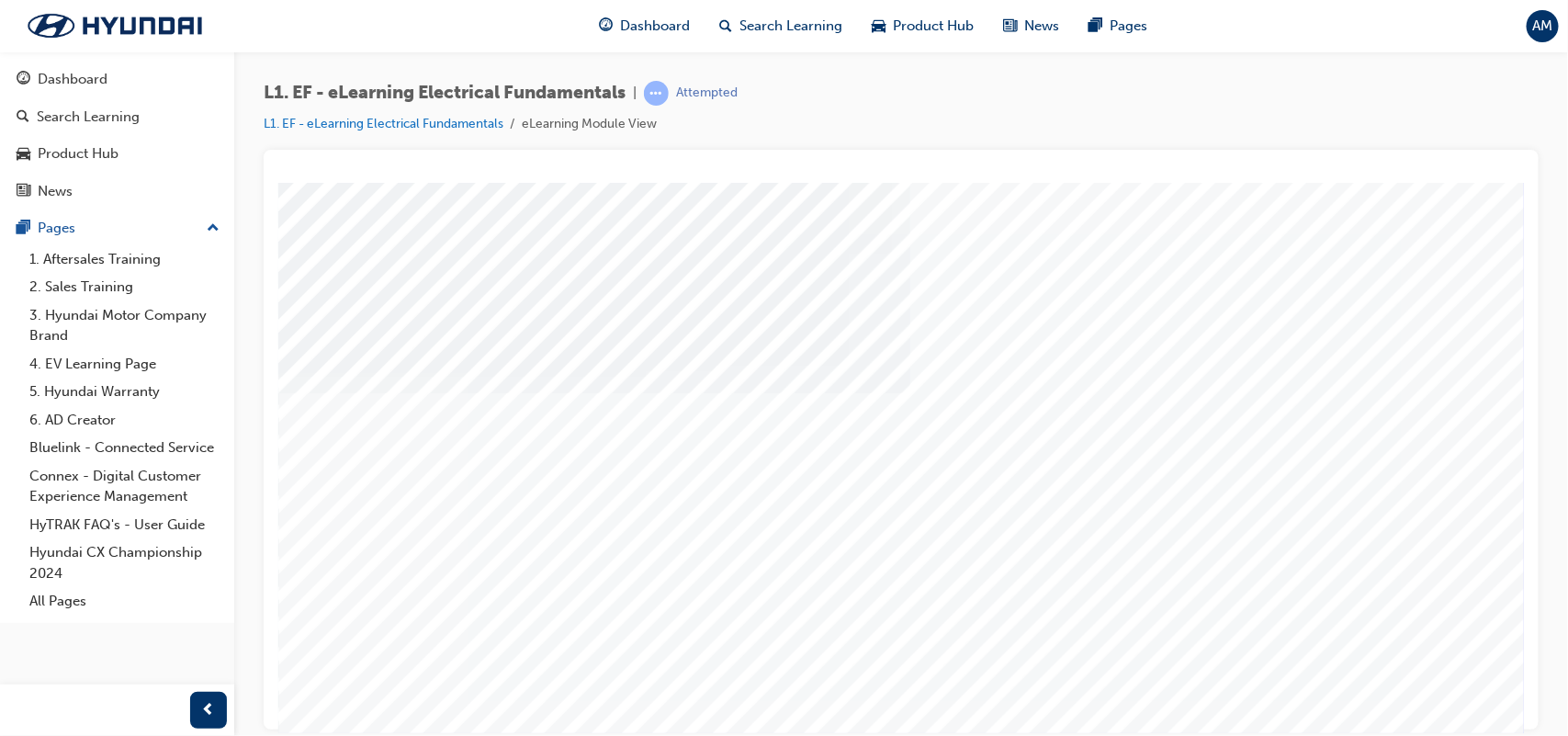 scroll, scrollTop: 78, scrollLeft: 0, axis: vertical 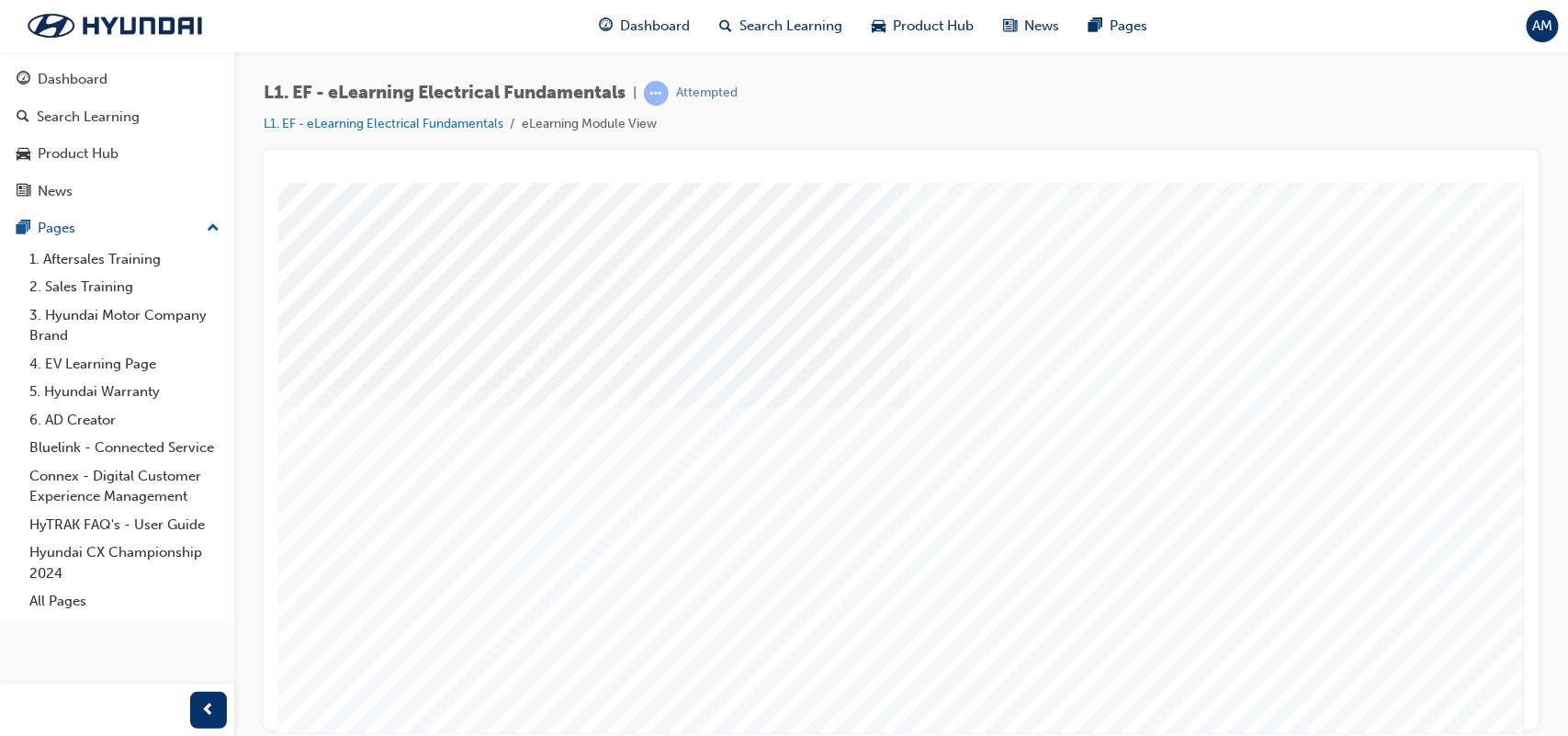 click at bounding box center (342, 2334) 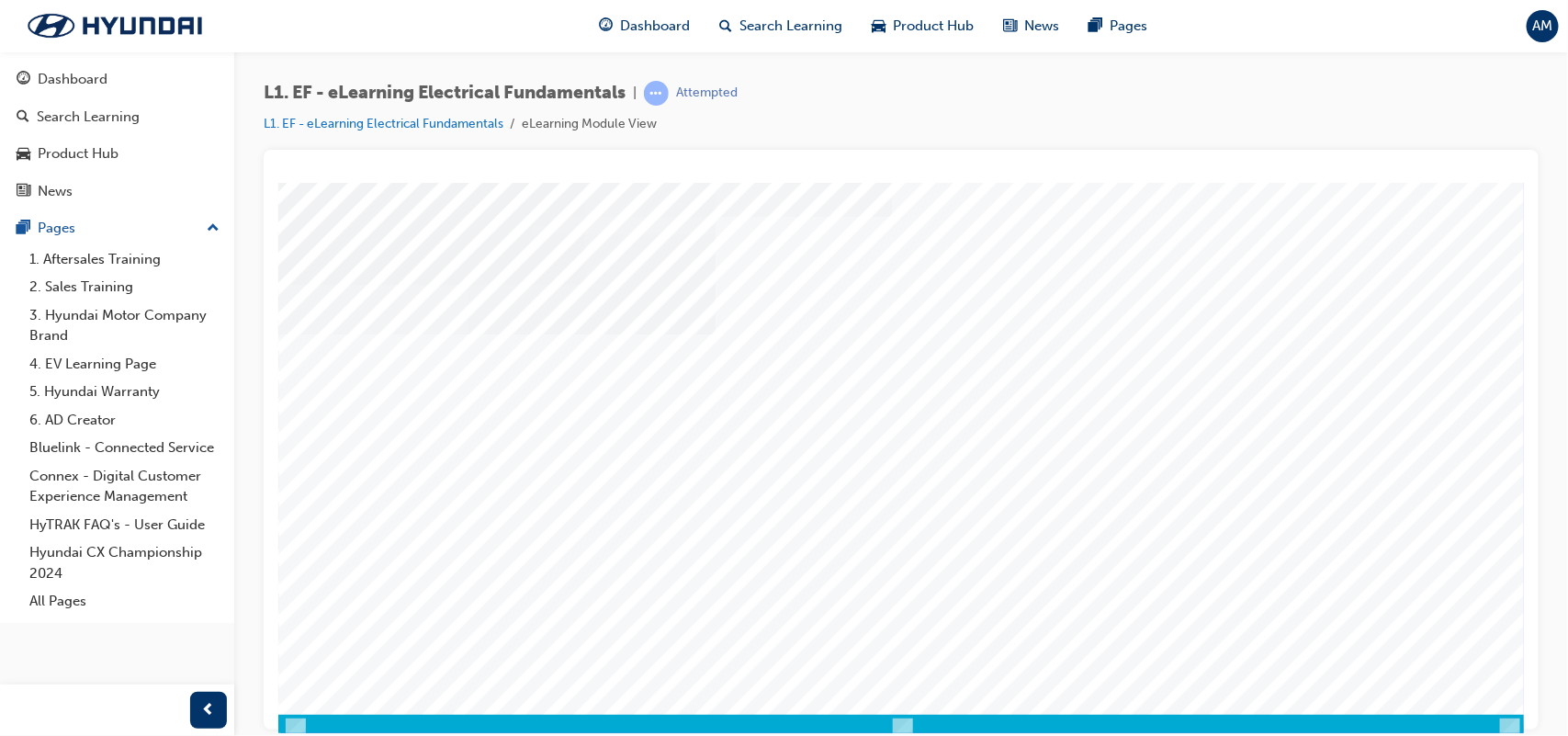 scroll, scrollTop: 158, scrollLeft: 0, axis: vertical 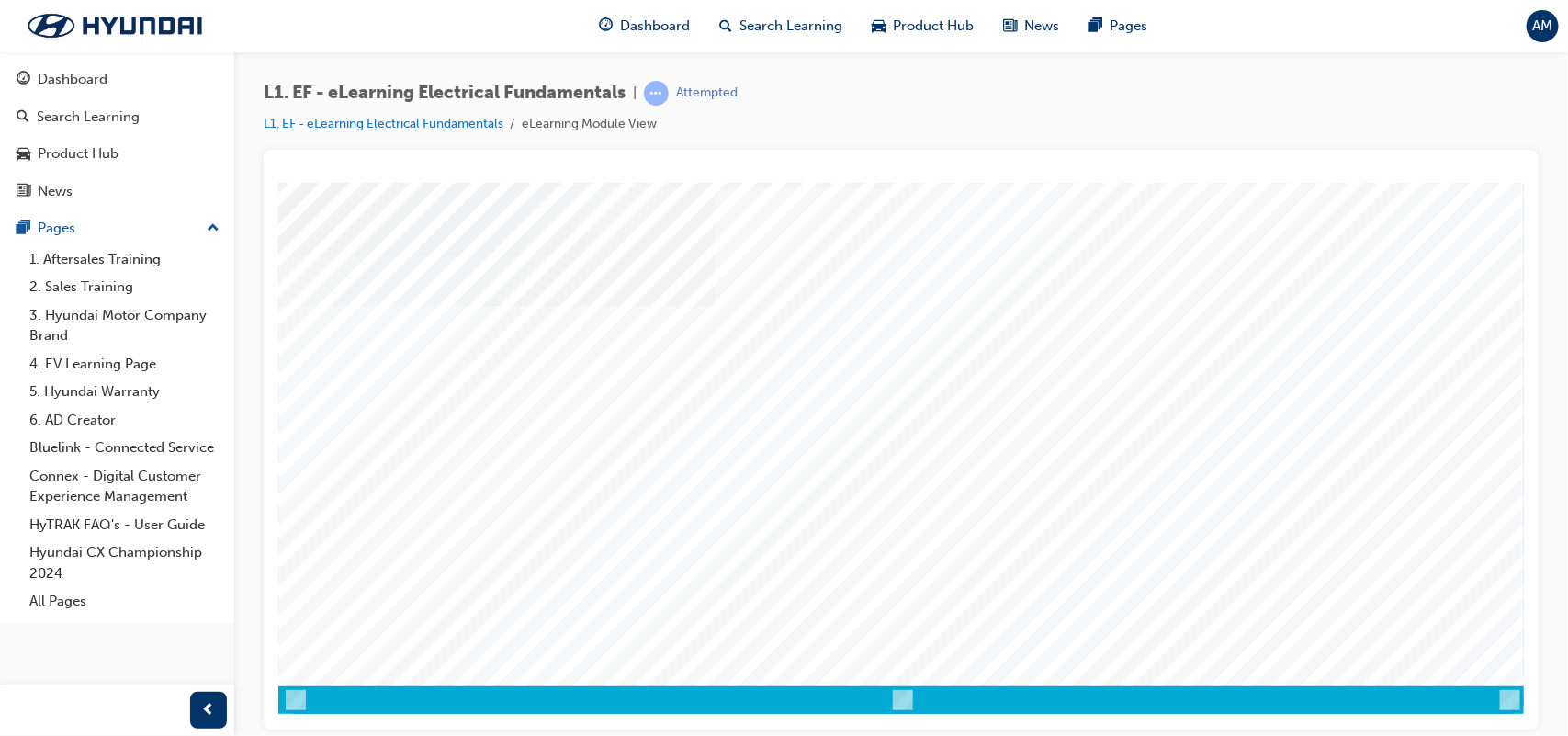 click at bounding box center (342, 2254) 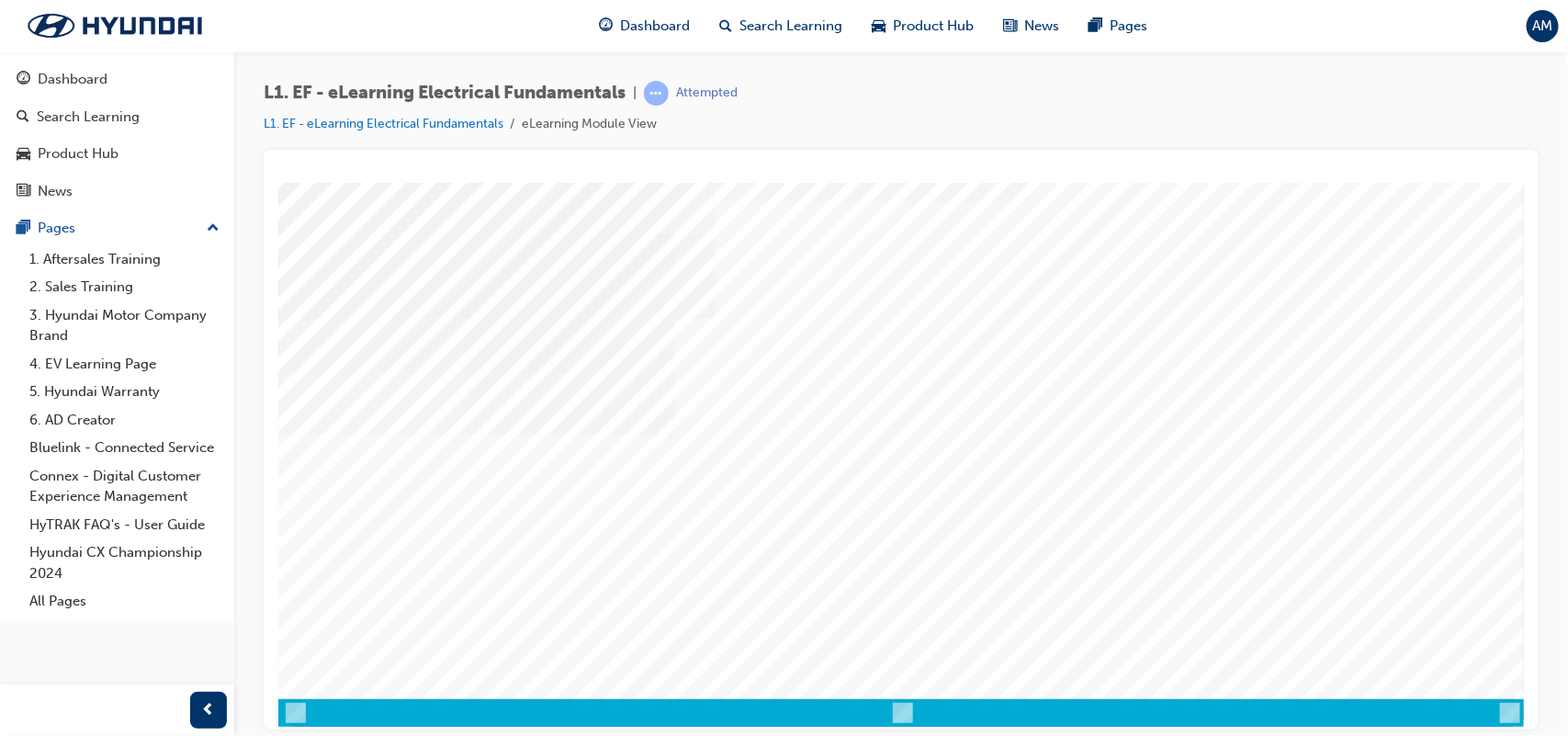 scroll, scrollTop: 158, scrollLeft: 0, axis: vertical 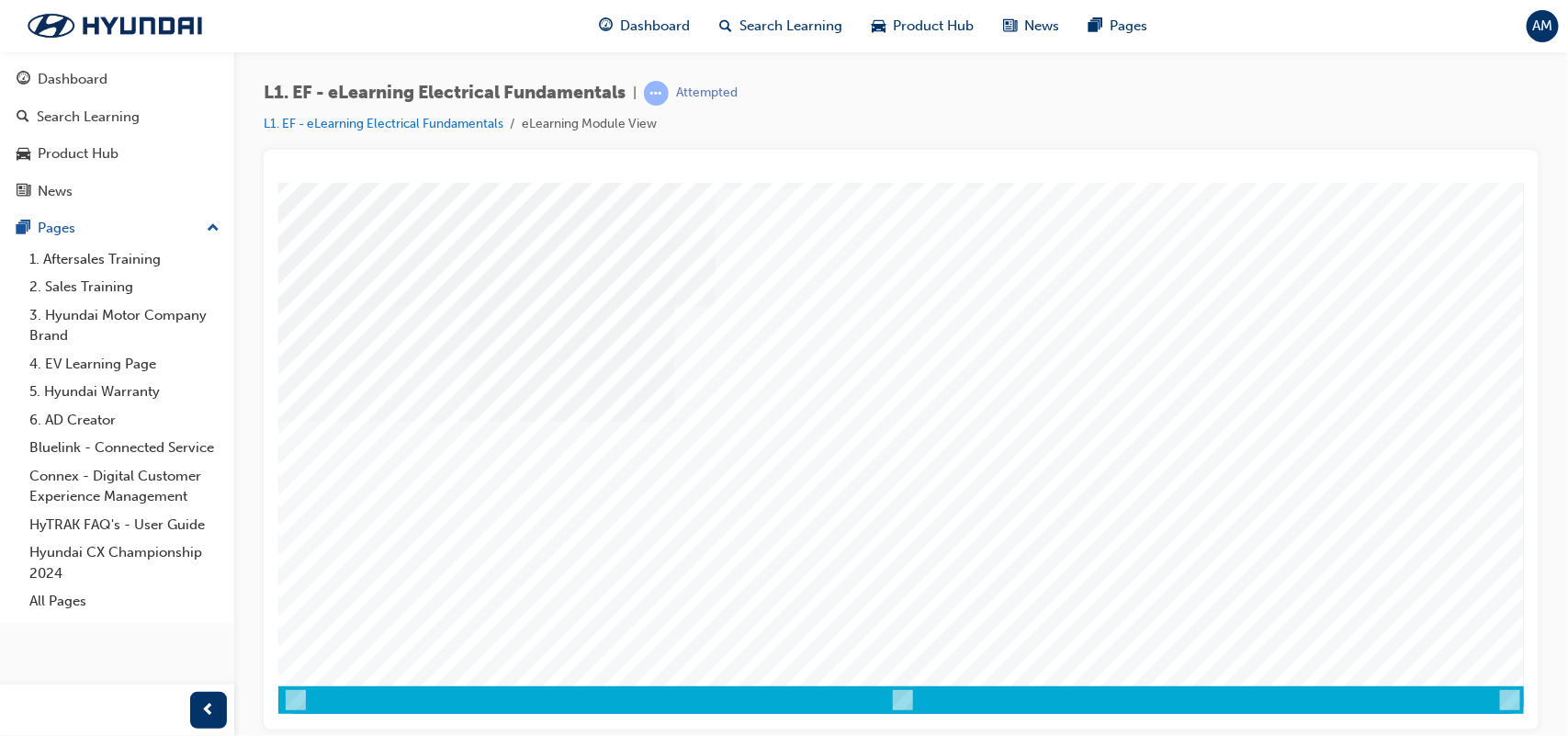 click at bounding box center [342, 2254] 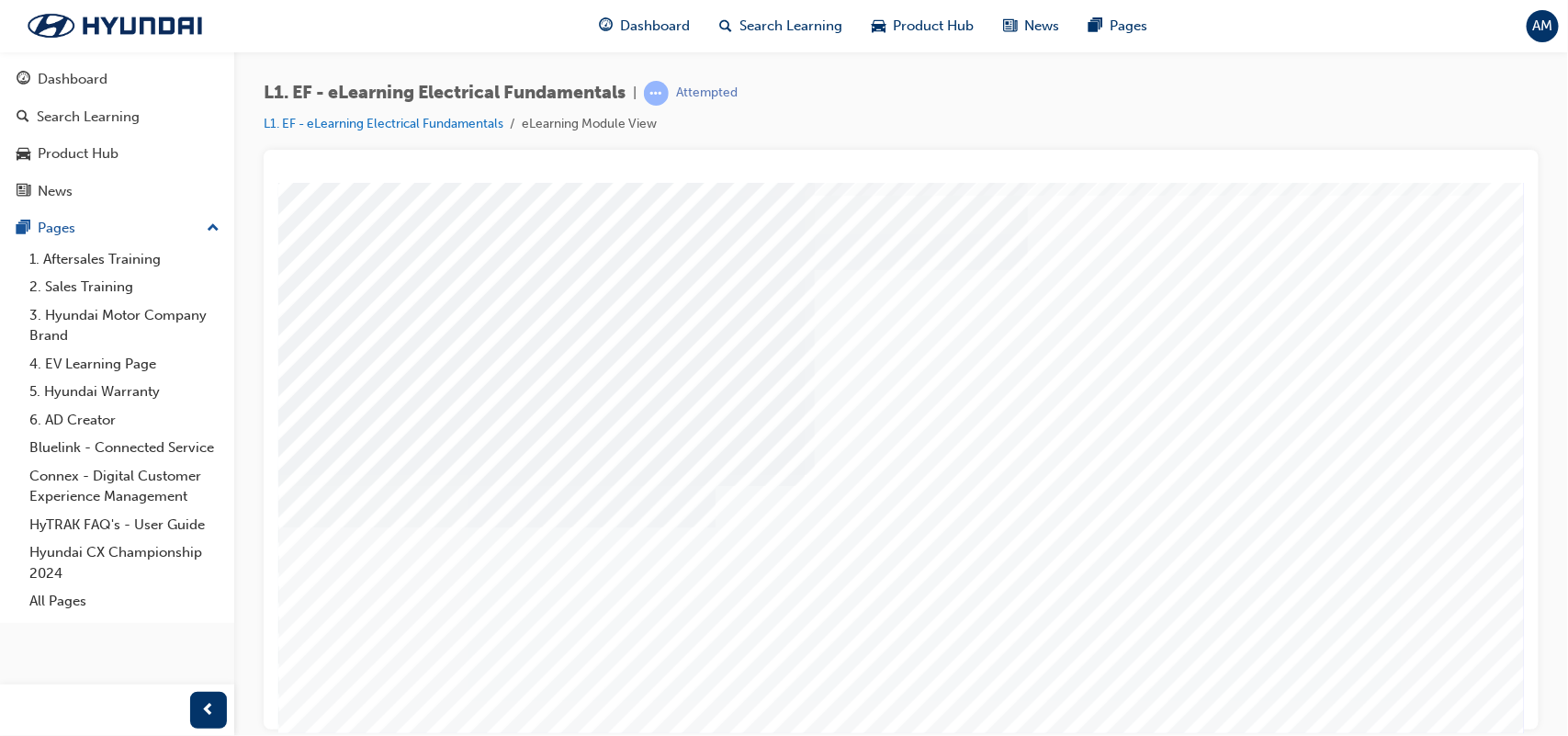 scroll, scrollTop: 115, scrollLeft: 0, axis: vertical 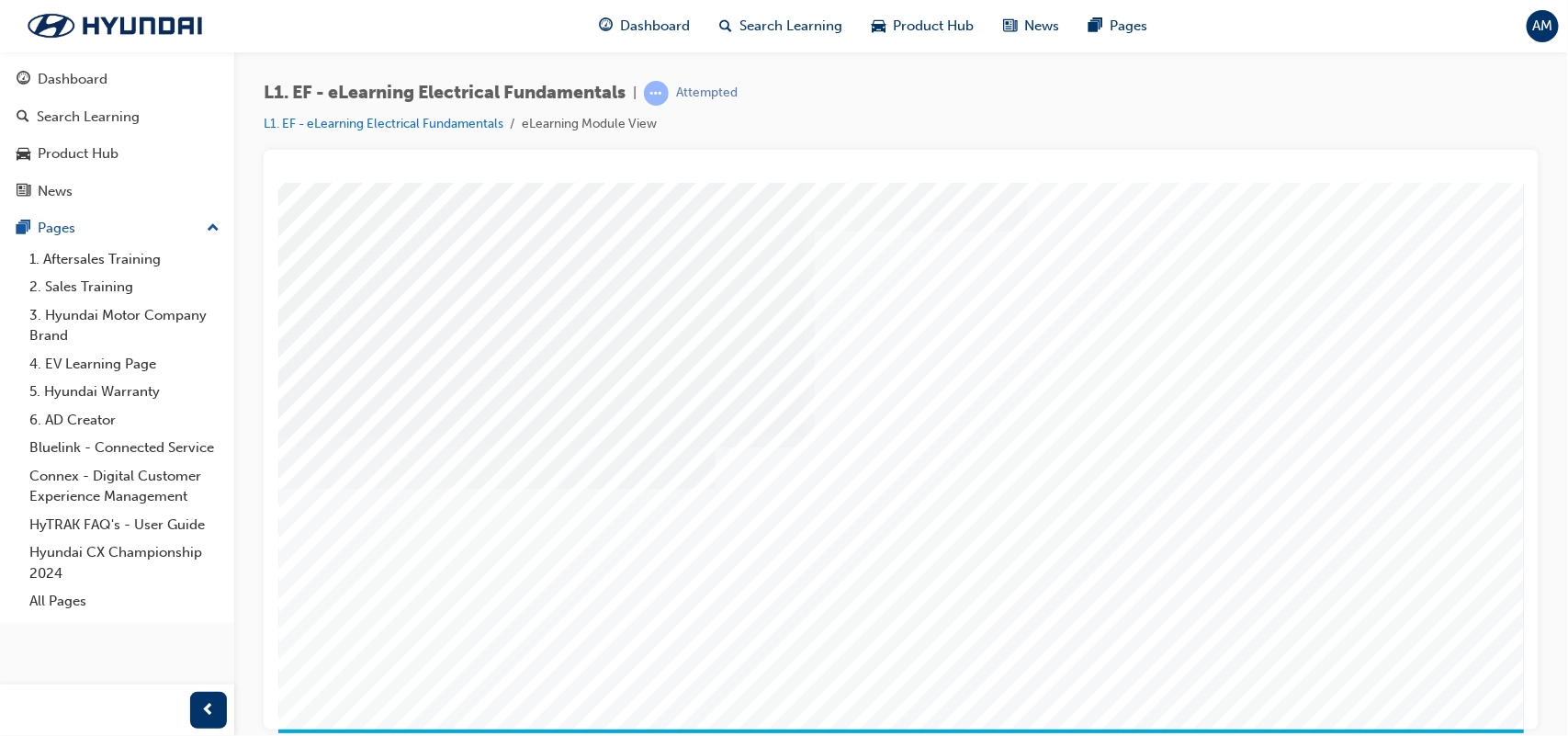 drag, startPoint x: 1171, startPoint y: 469, endPoint x: 1401, endPoint y: 662, distance: 300.24823 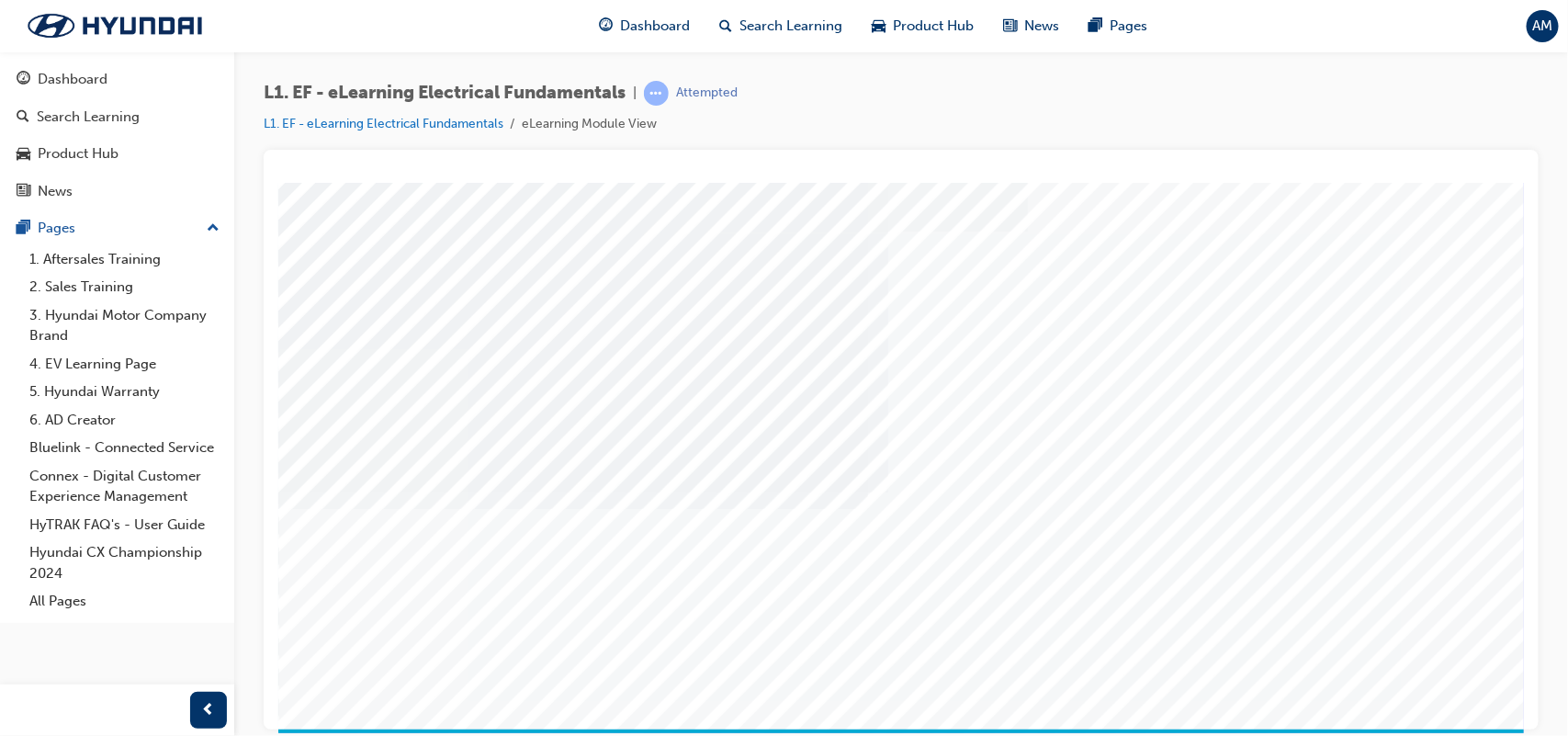 scroll, scrollTop: 0, scrollLeft: 0, axis: both 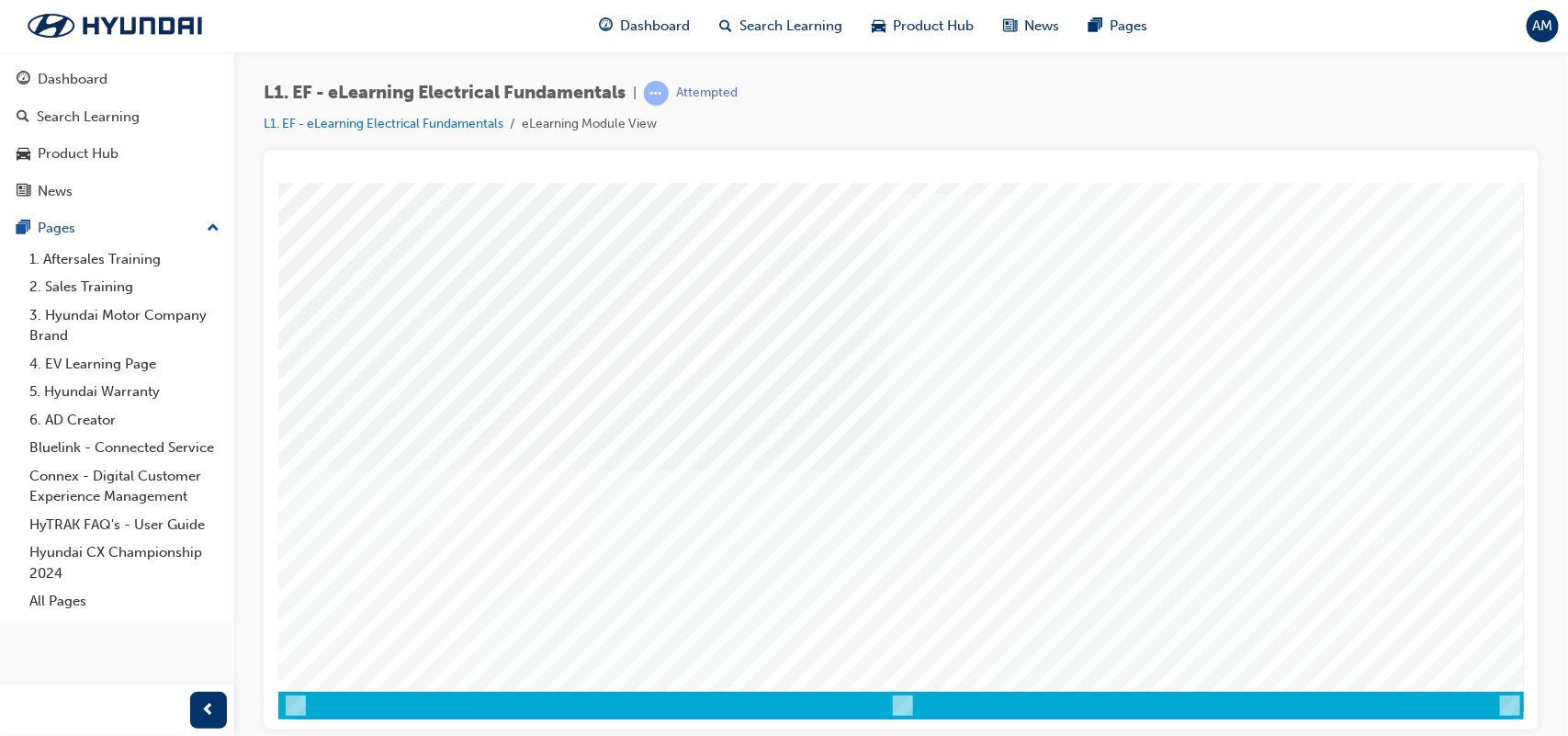 click at bounding box center [569, 3203] 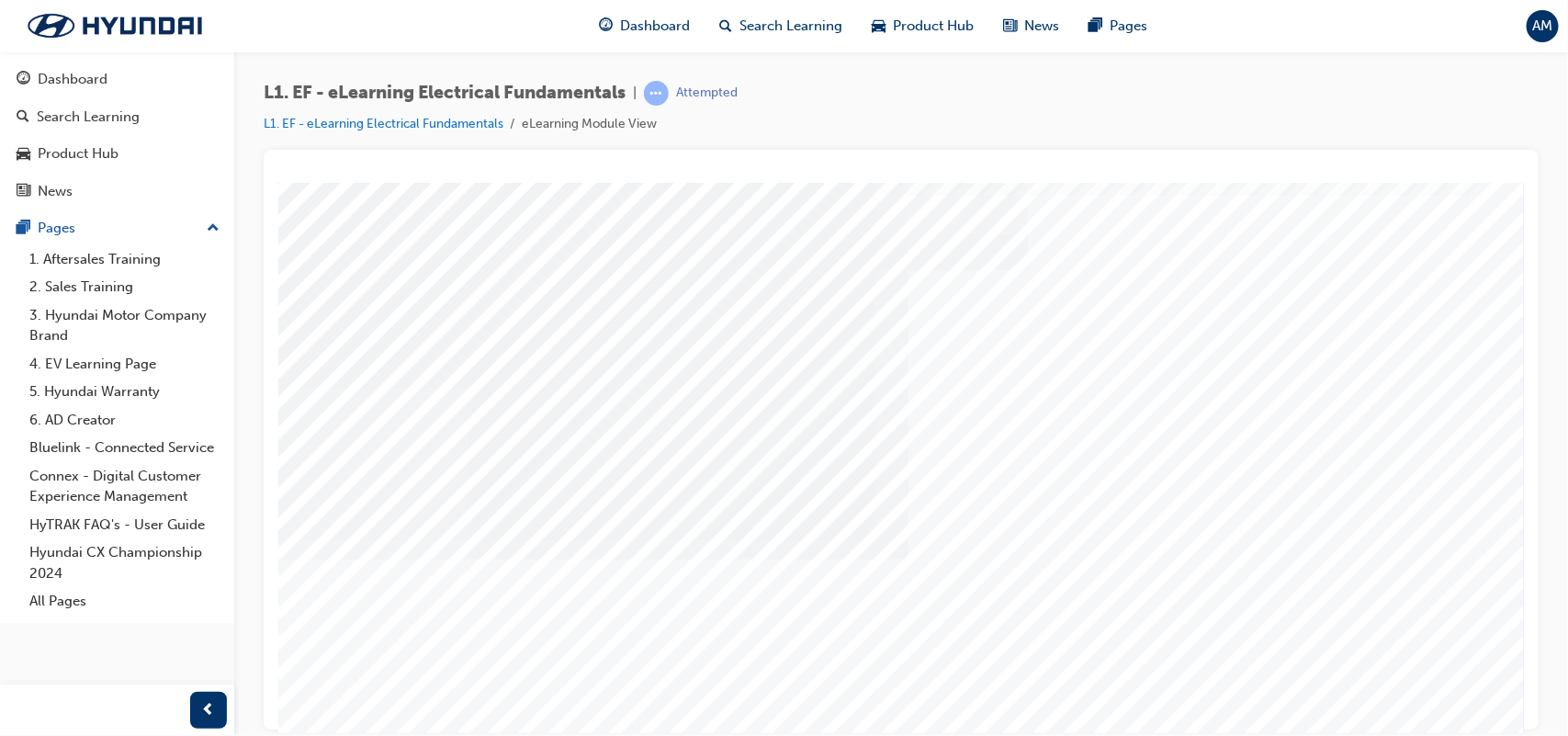 scroll, scrollTop: 80, scrollLeft: 0, axis: vertical 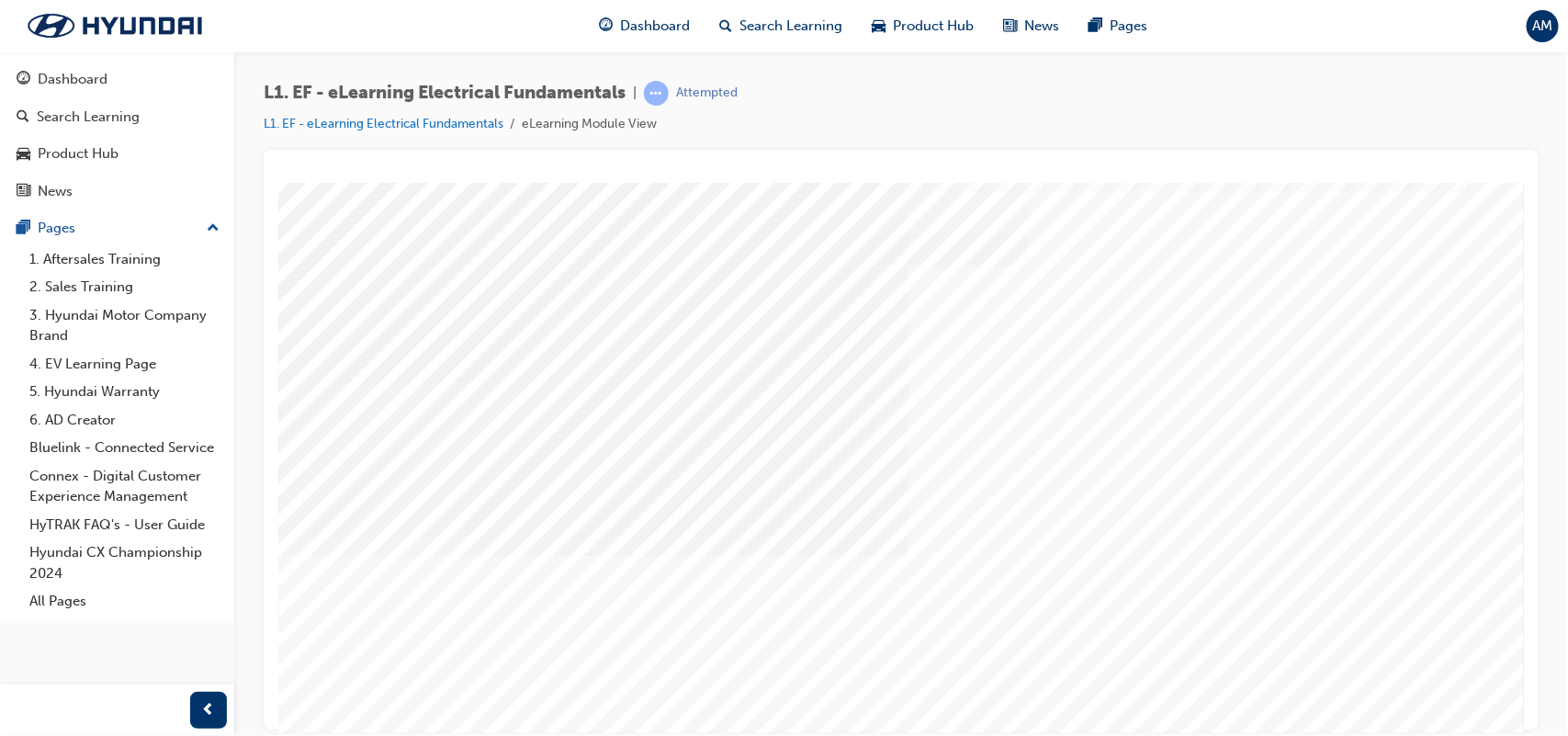 click at bounding box center (342, 2332) 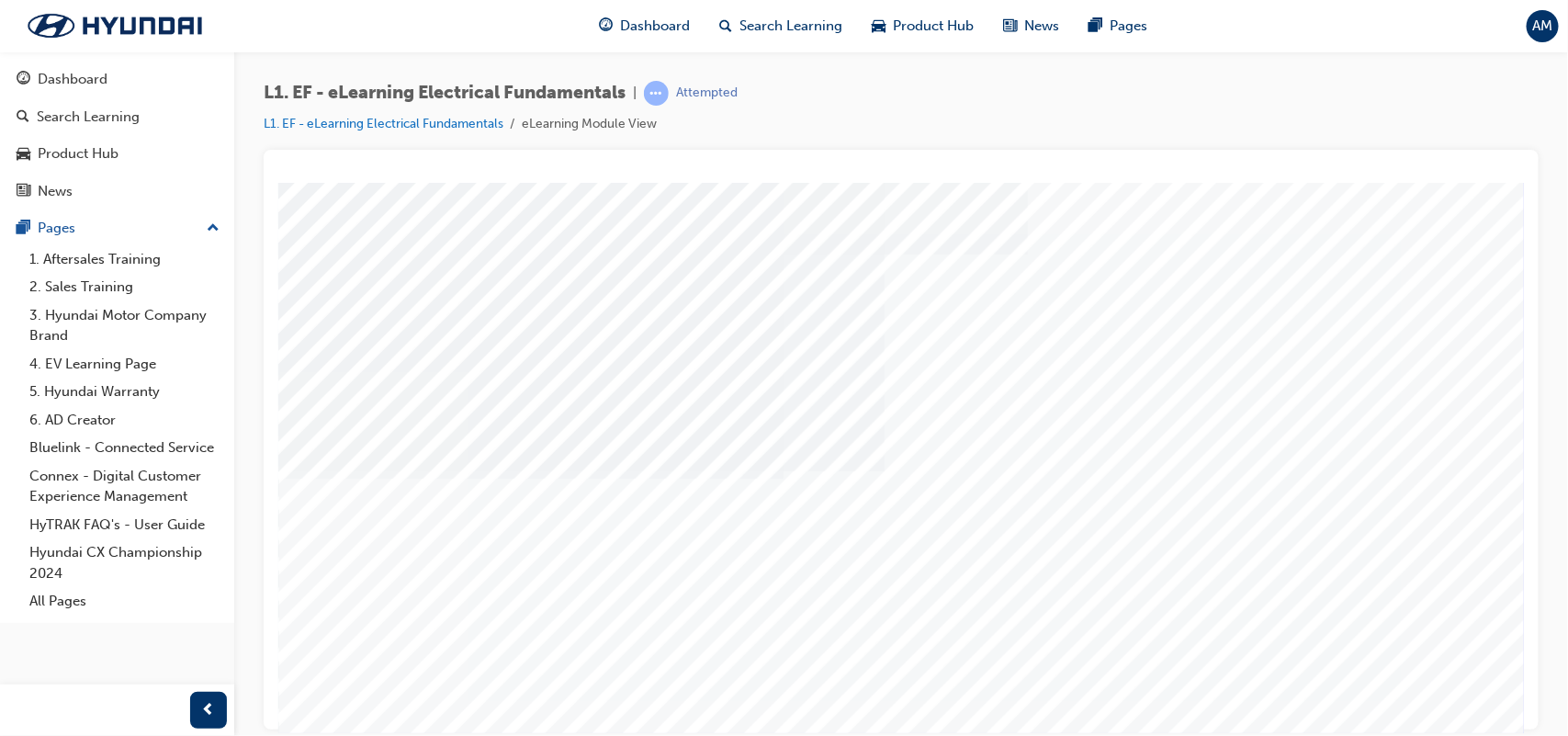 scroll, scrollTop: 108, scrollLeft: 0, axis: vertical 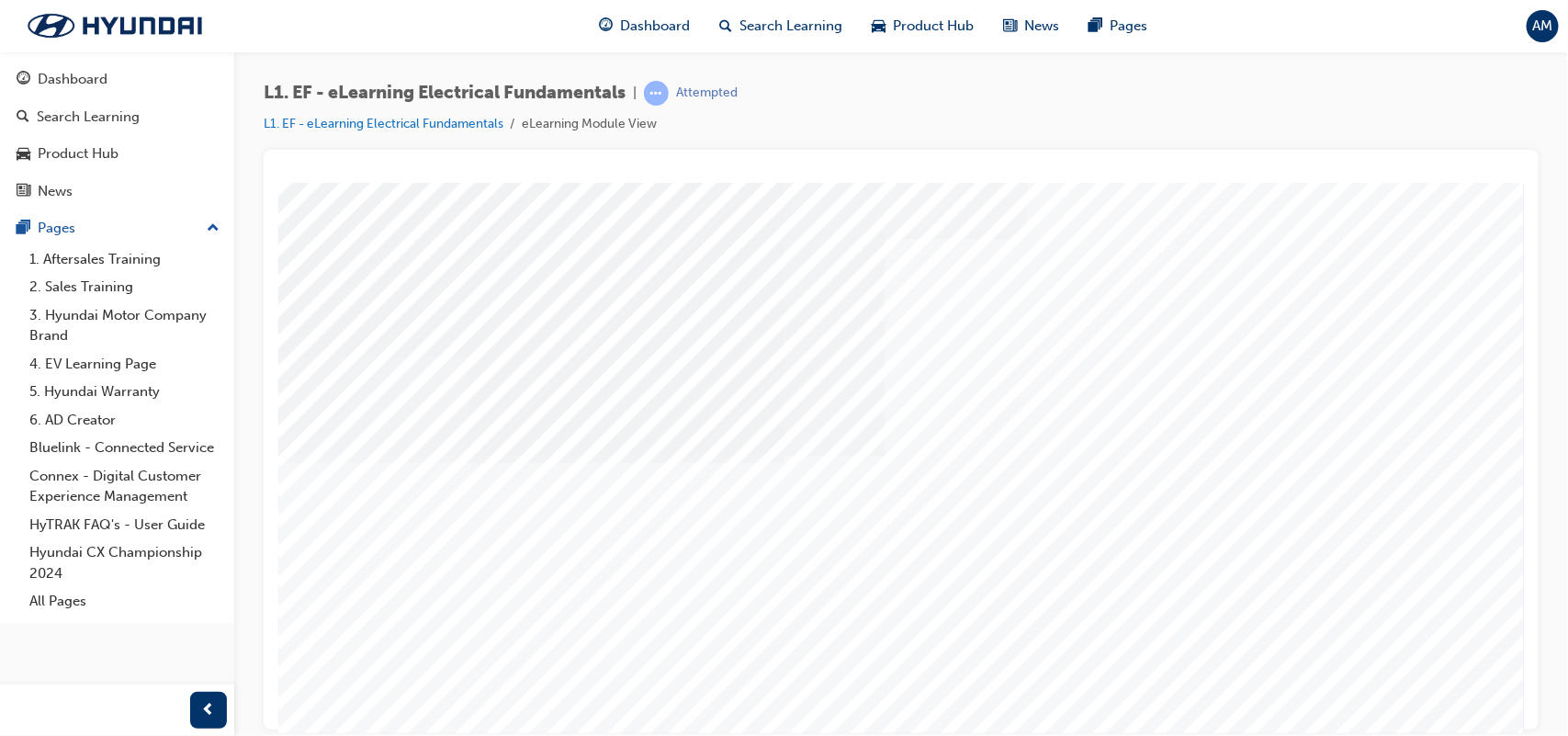 click at bounding box center [342, 2304] 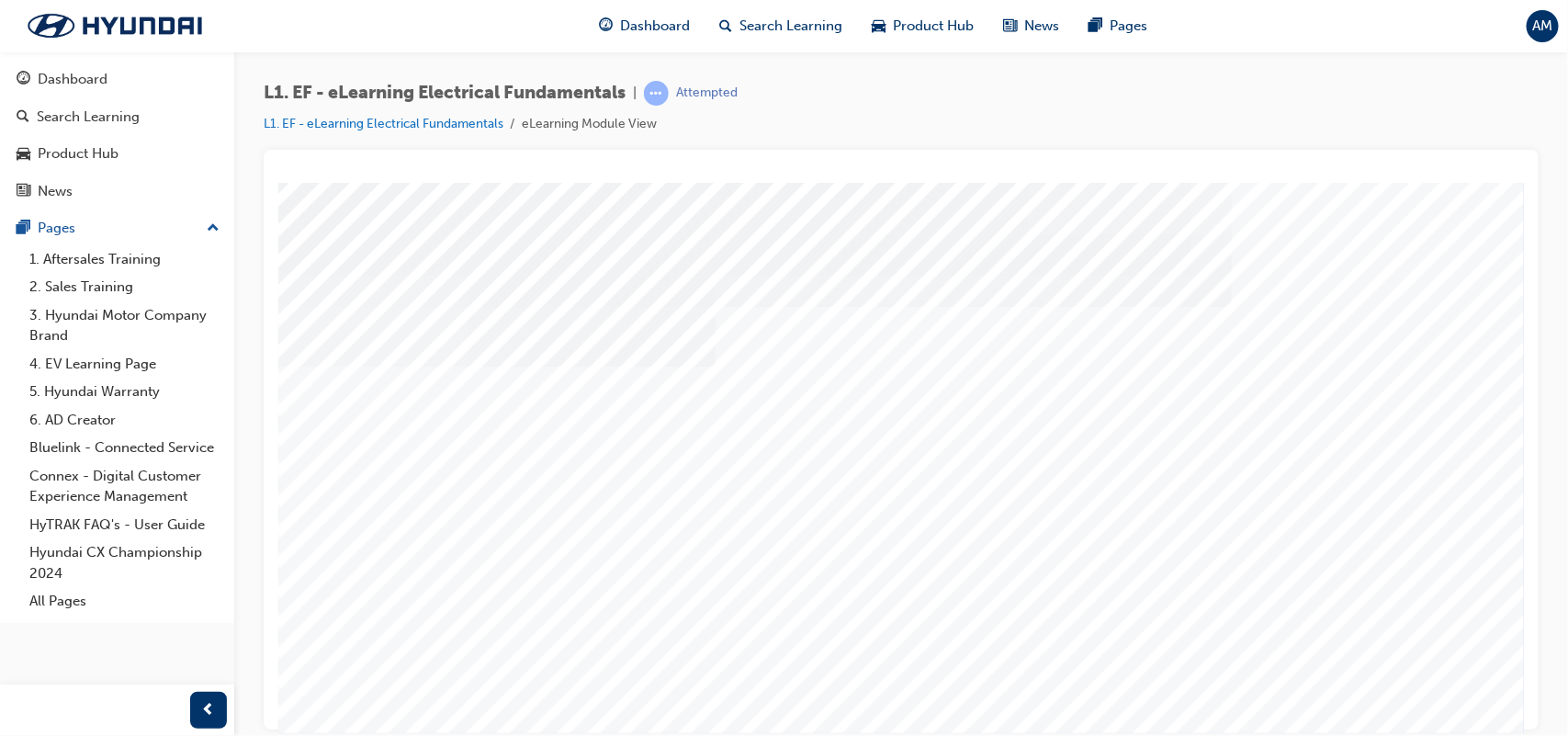 scroll, scrollTop: 101, scrollLeft: 0, axis: vertical 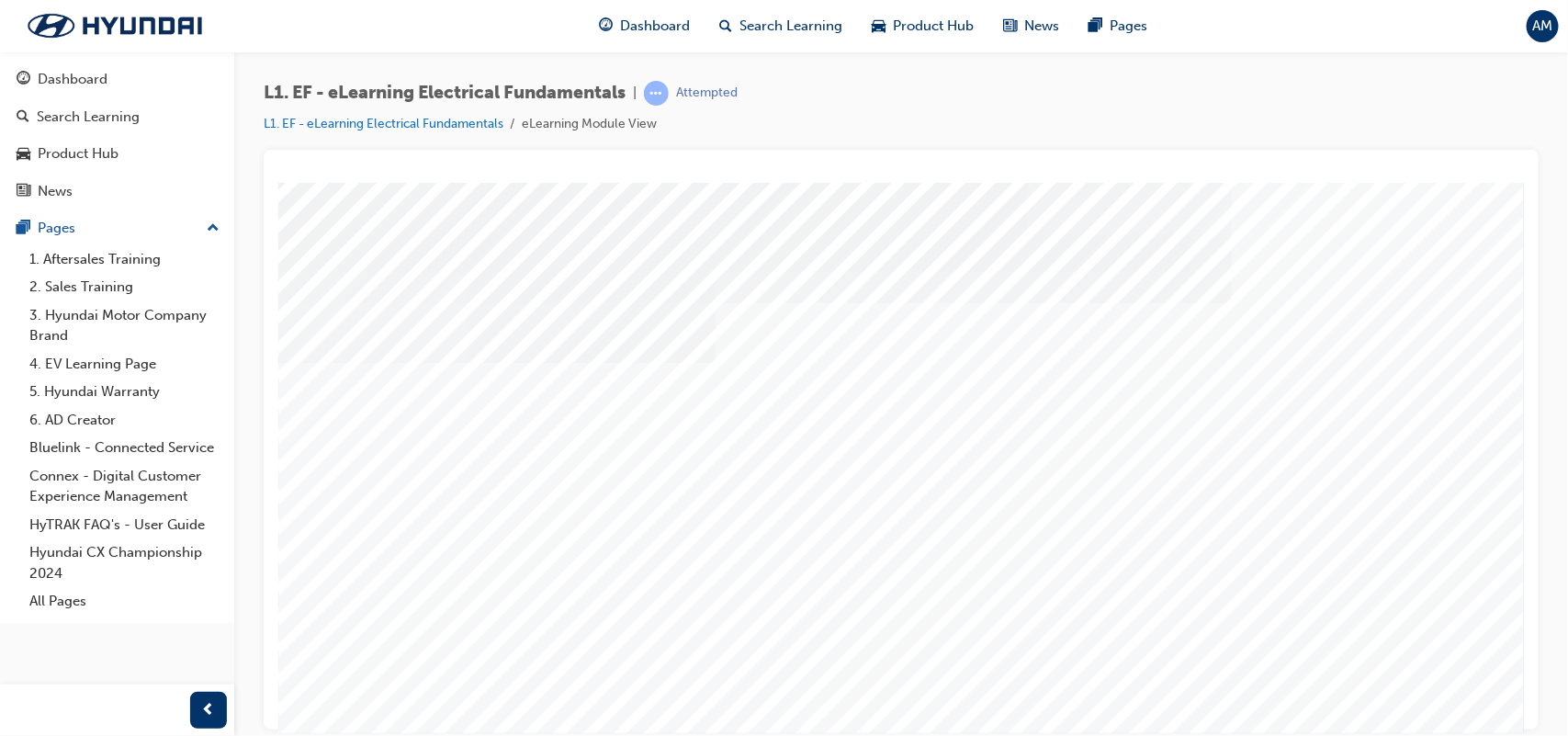 click at bounding box center [342, 2311] 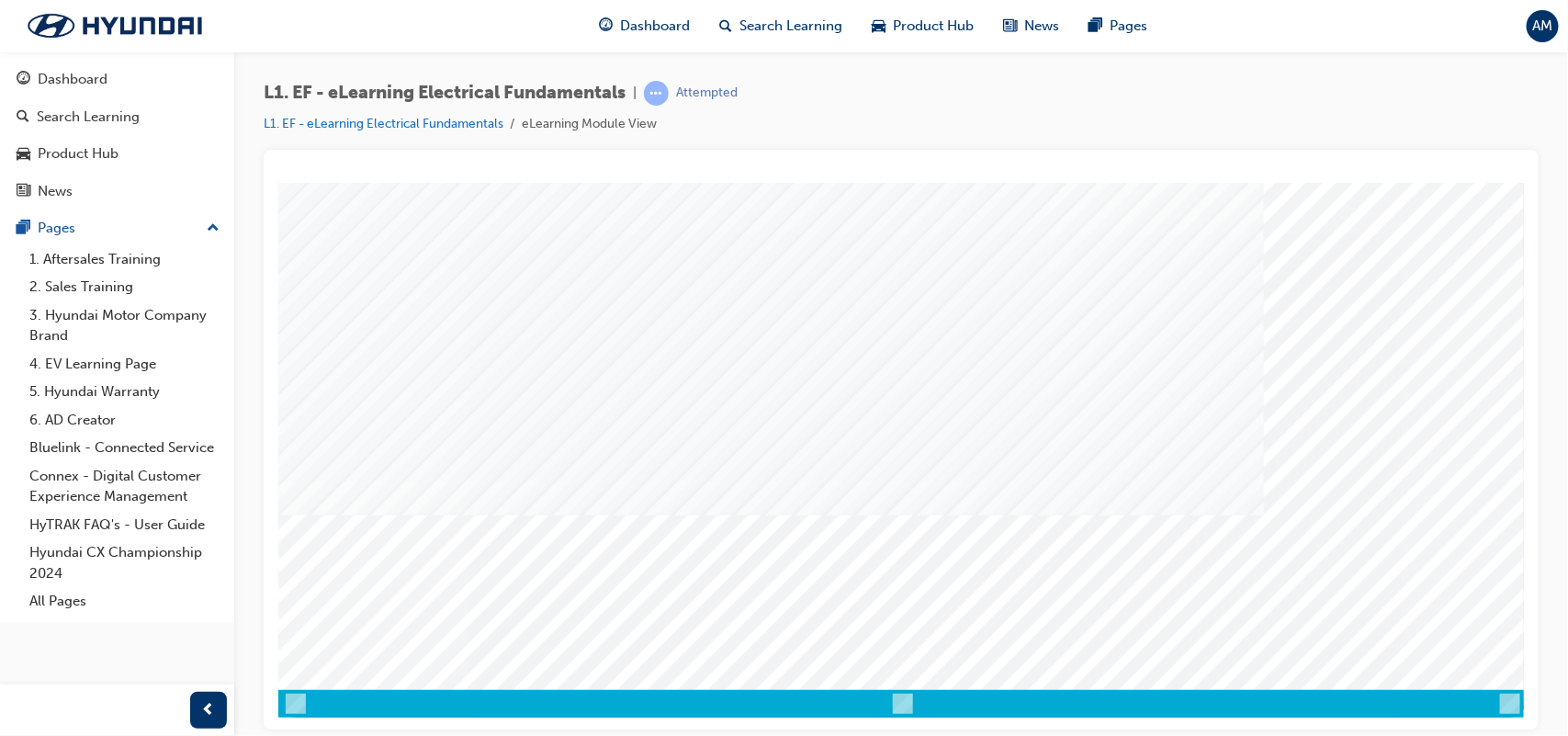 scroll, scrollTop: 158, scrollLeft: 0, axis: vertical 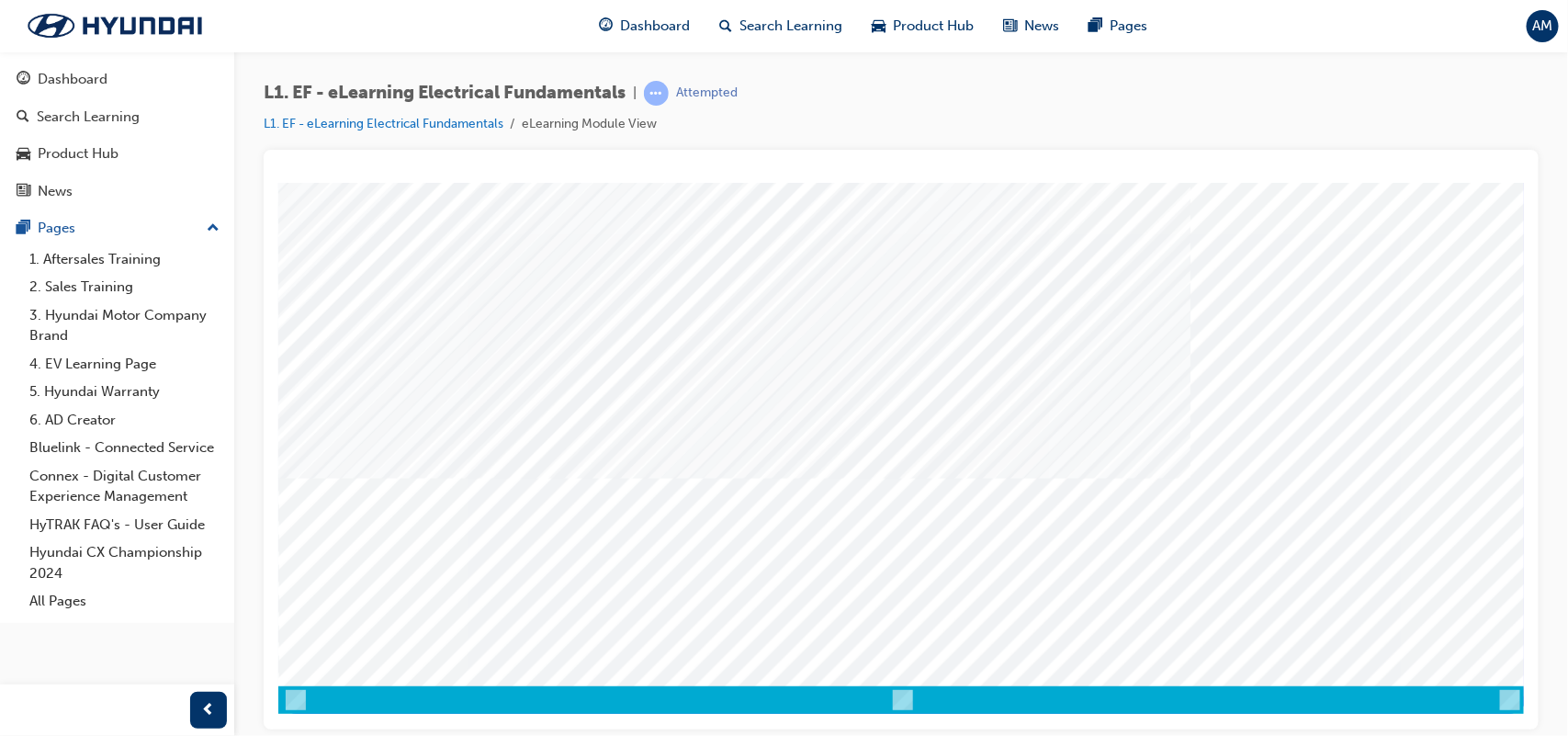 click at bounding box center (300, 4174) 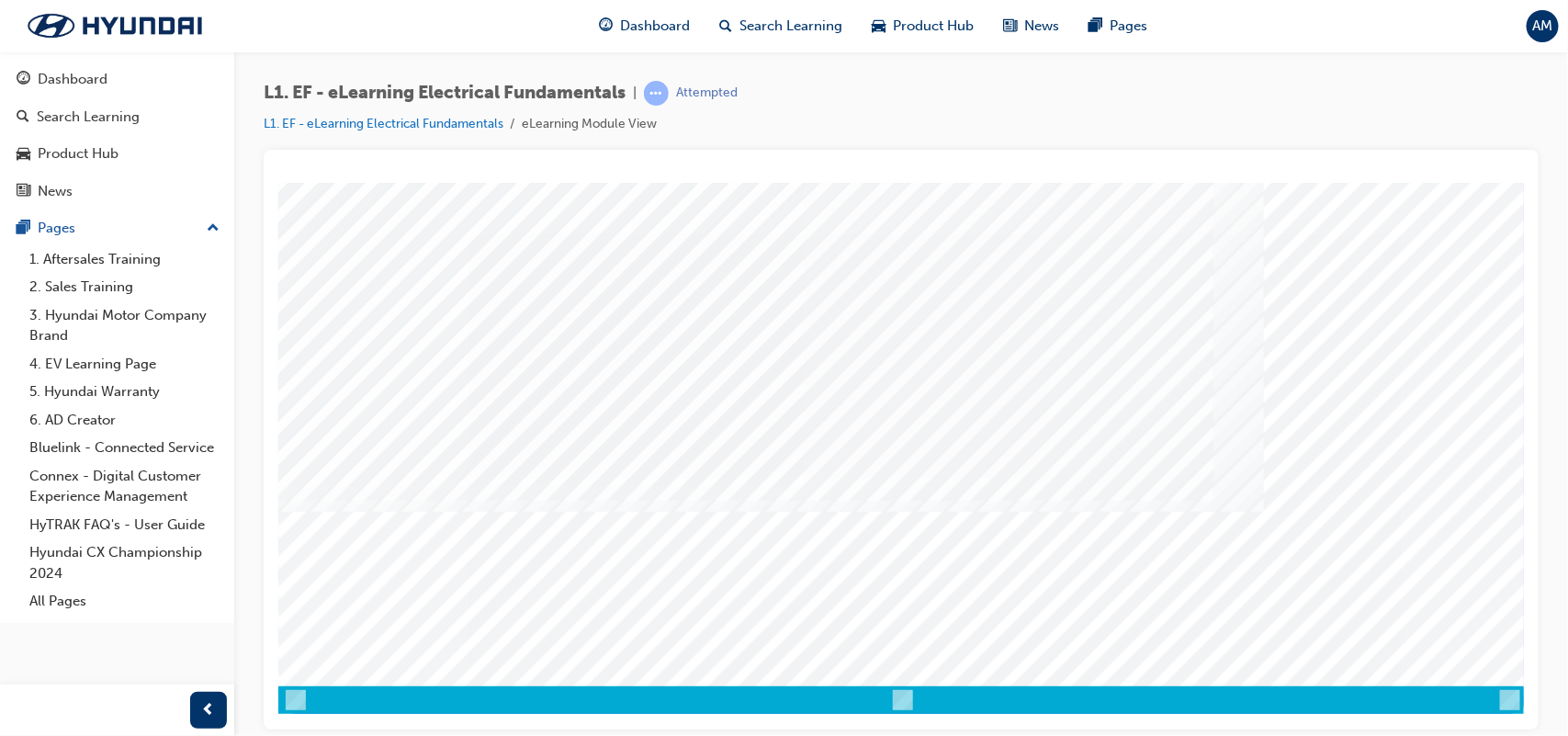 scroll, scrollTop: 150, scrollLeft: 0, axis: vertical 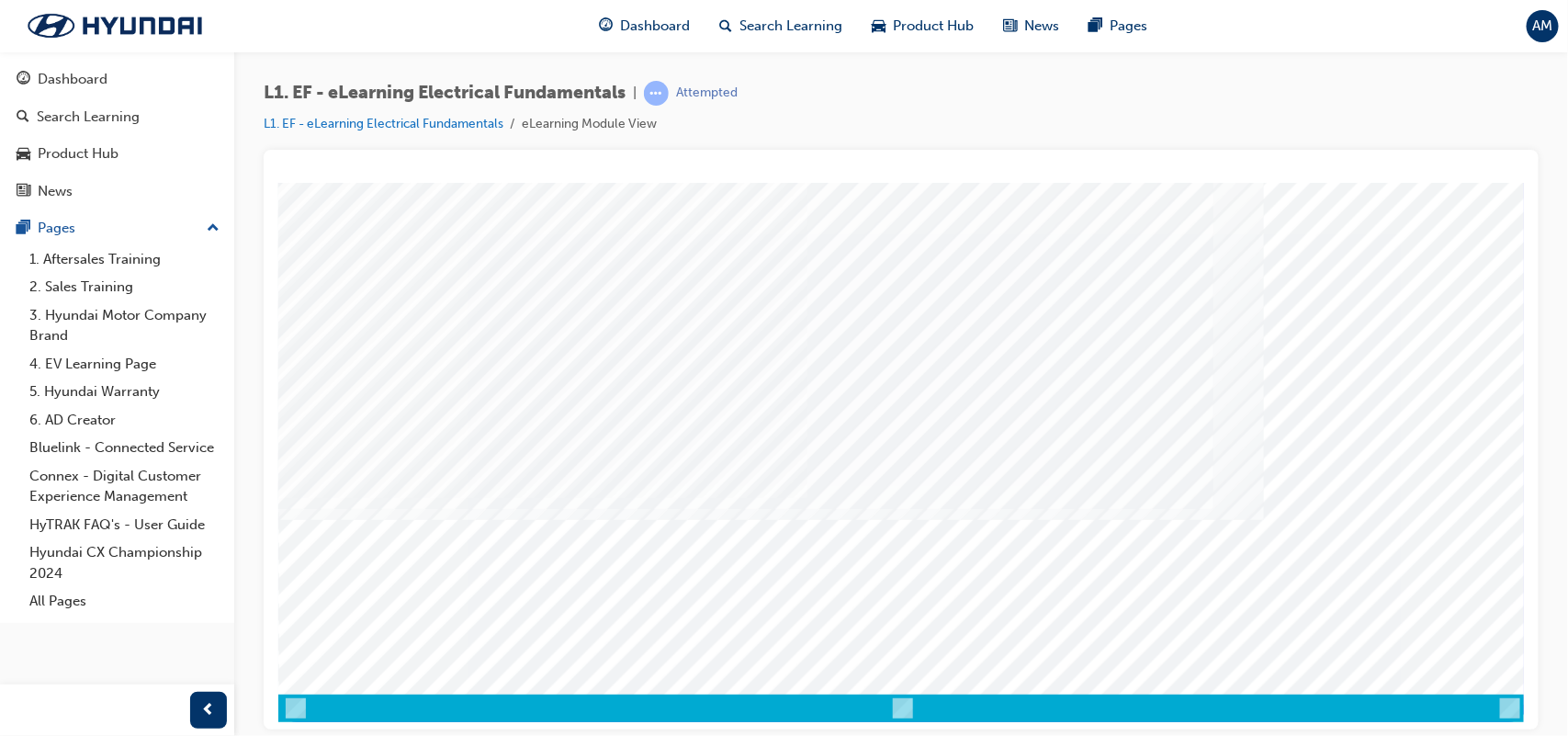 click at bounding box center (299, 4903) 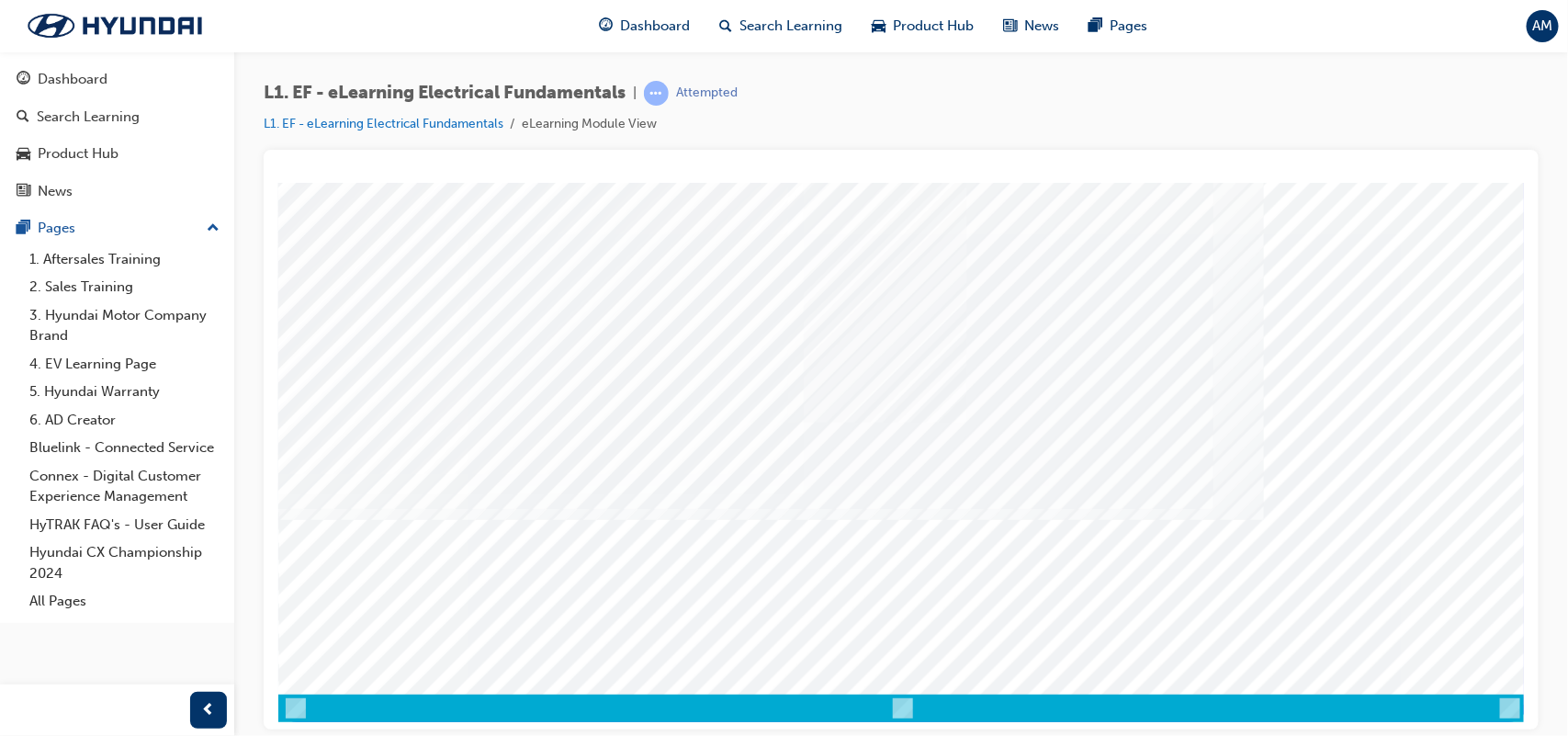 click at bounding box center [300, 4305] 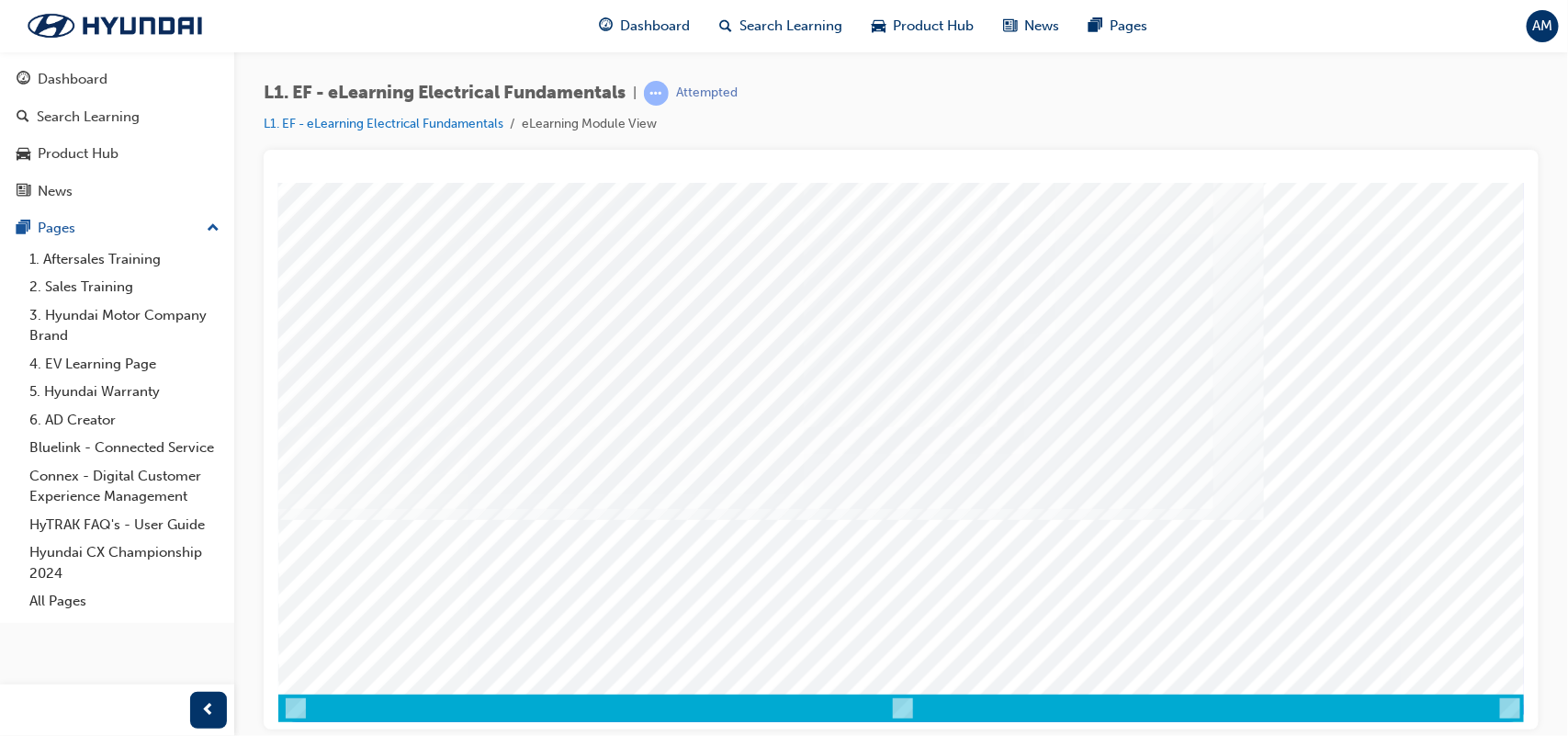 click at bounding box center [300, 4482] 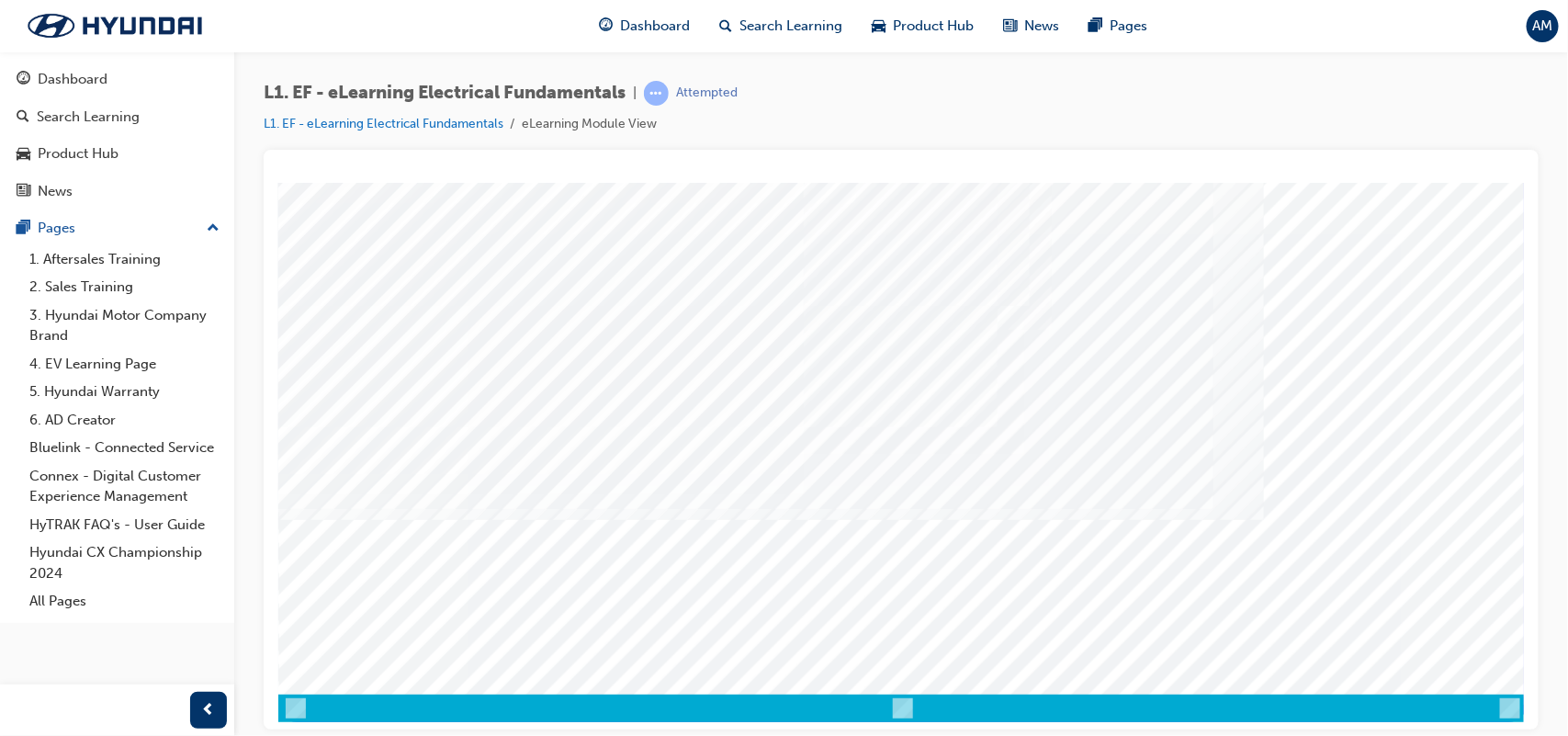 click at bounding box center (300, 4721) 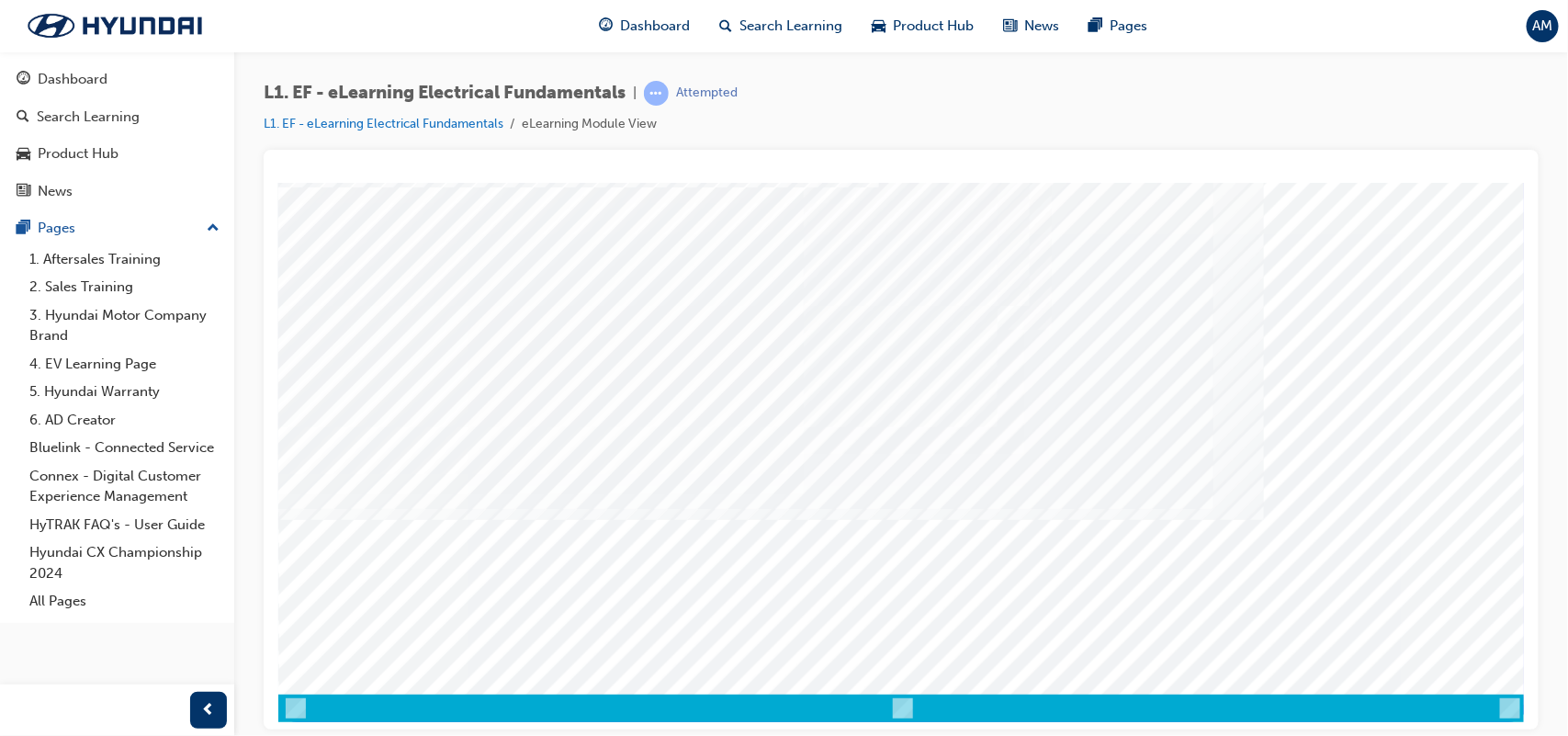 click at bounding box center (300, 4721) 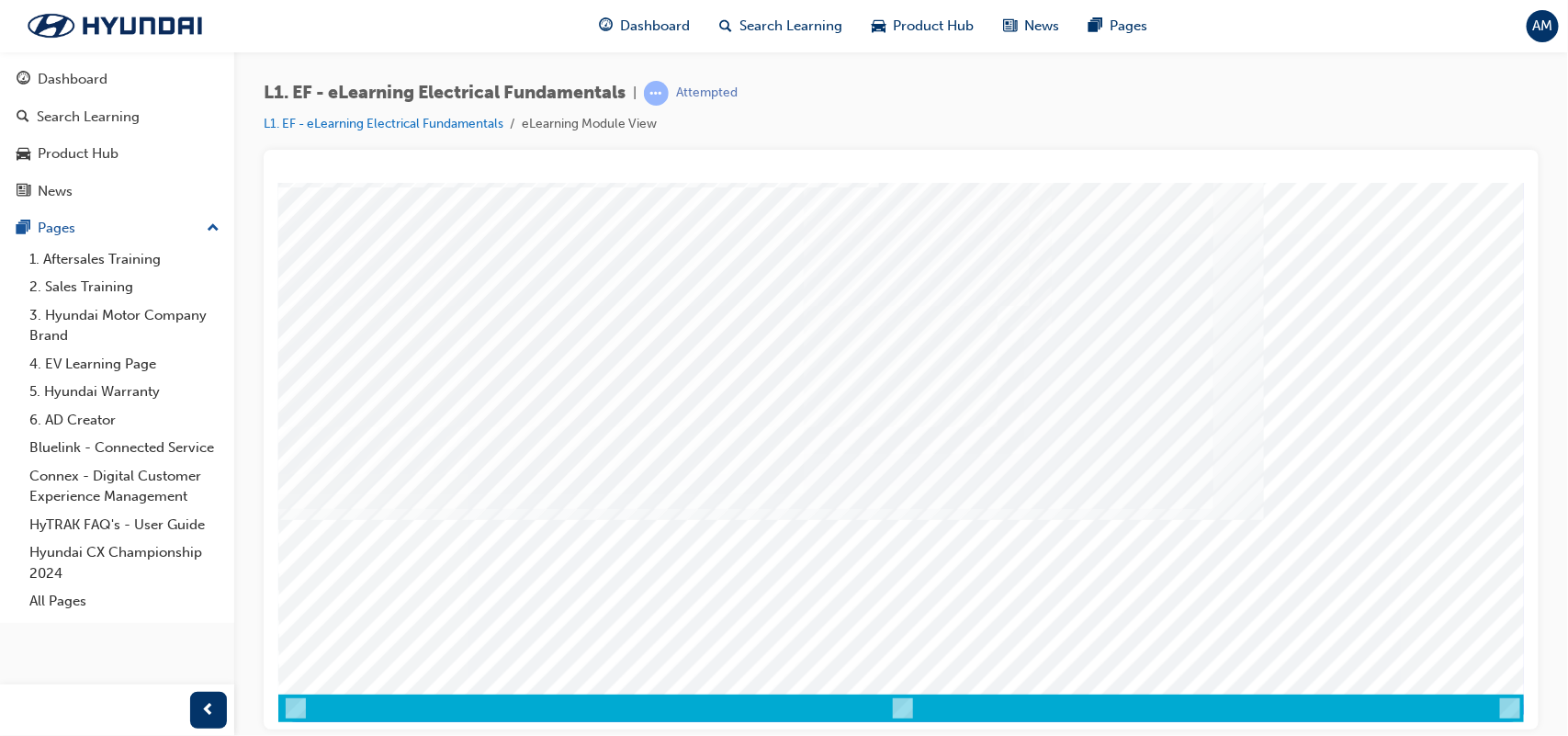 click at bounding box center [342, 5044] 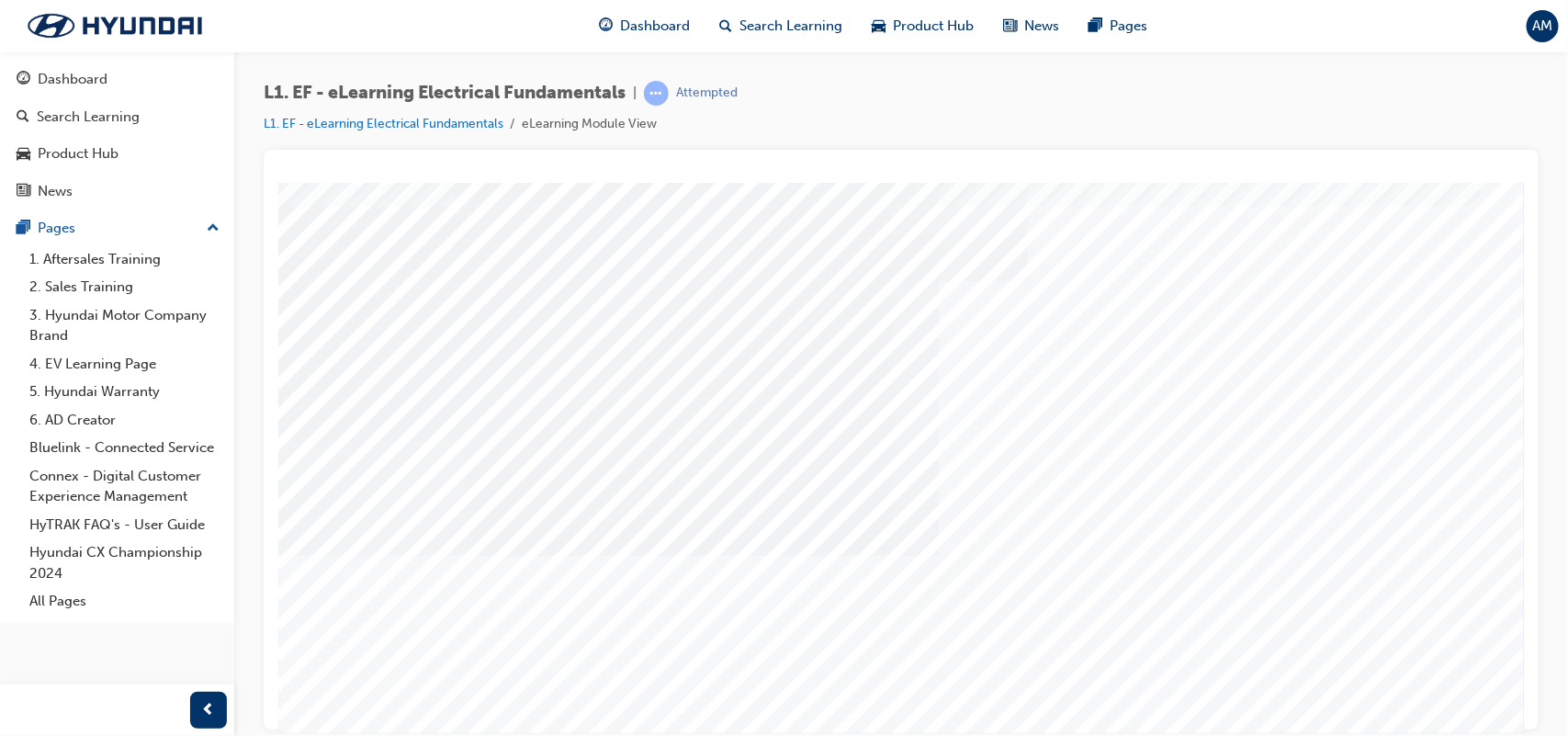 scroll, scrollTop: 92, scrollLeft: 0, axis: vertical 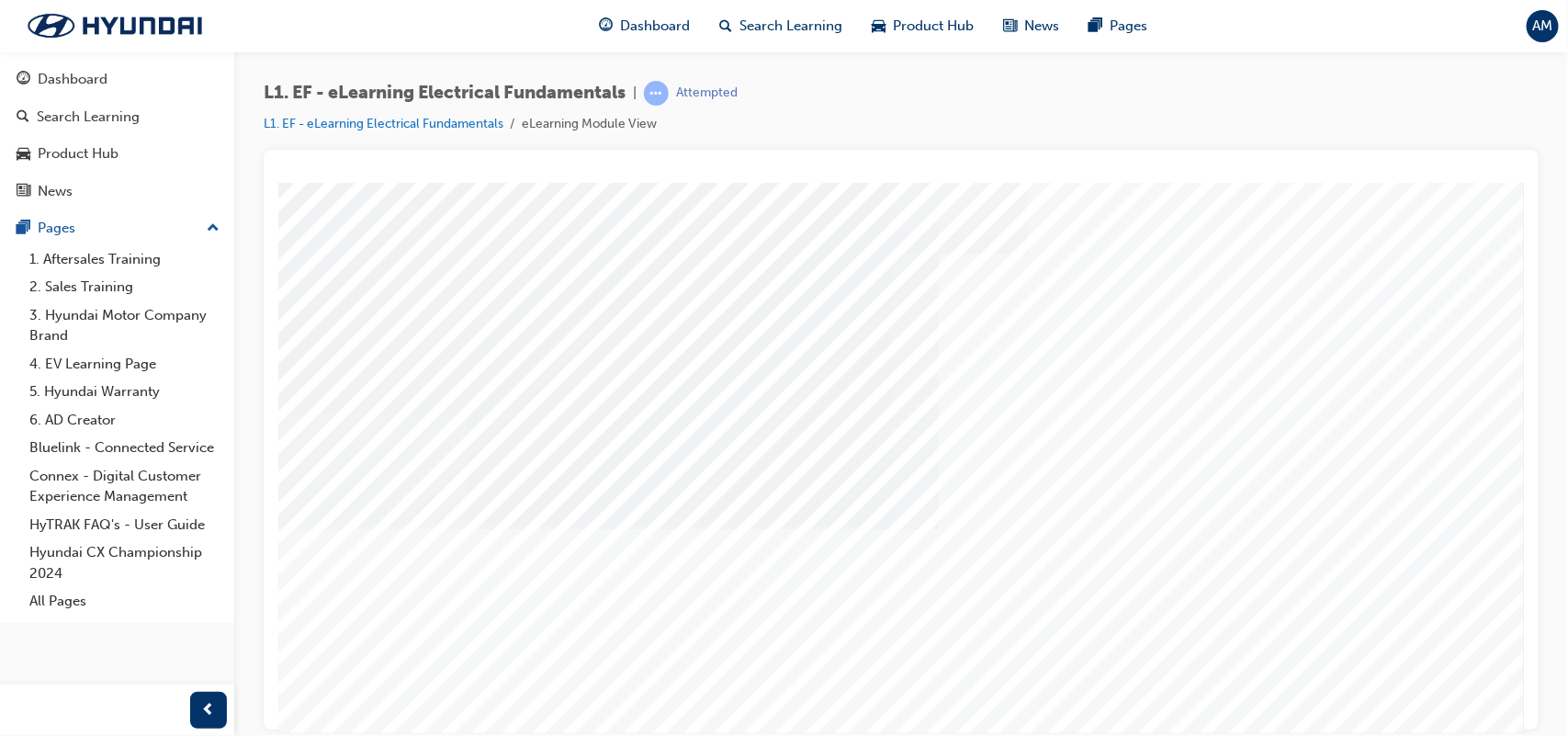 drag, startPoint x: 1153, startPoint y: 487, endPoint x: 1392, endPoint y: 683, distance: 309.0906 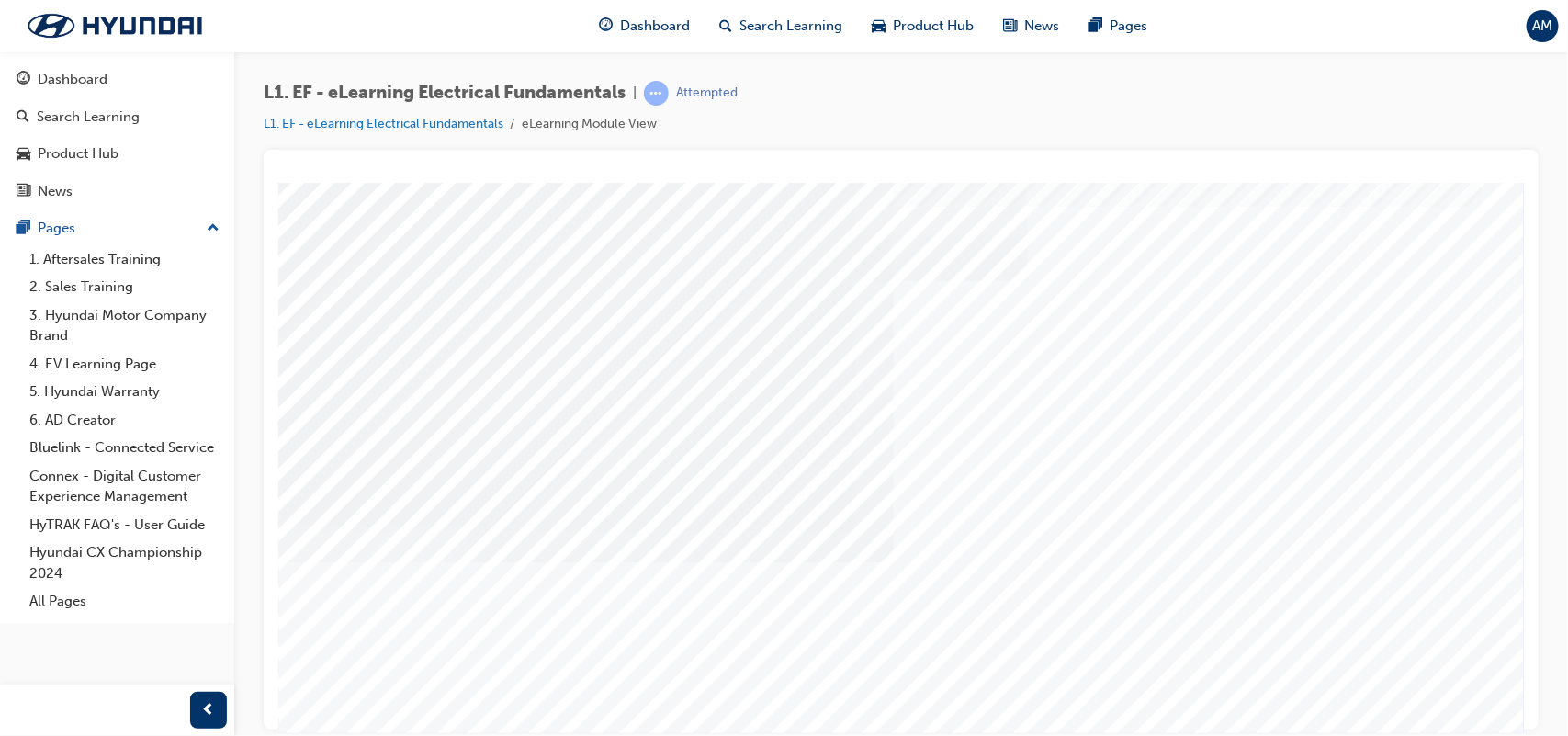 scroll, scrollTop: 76, scrollLeft: 0, axis: vertical 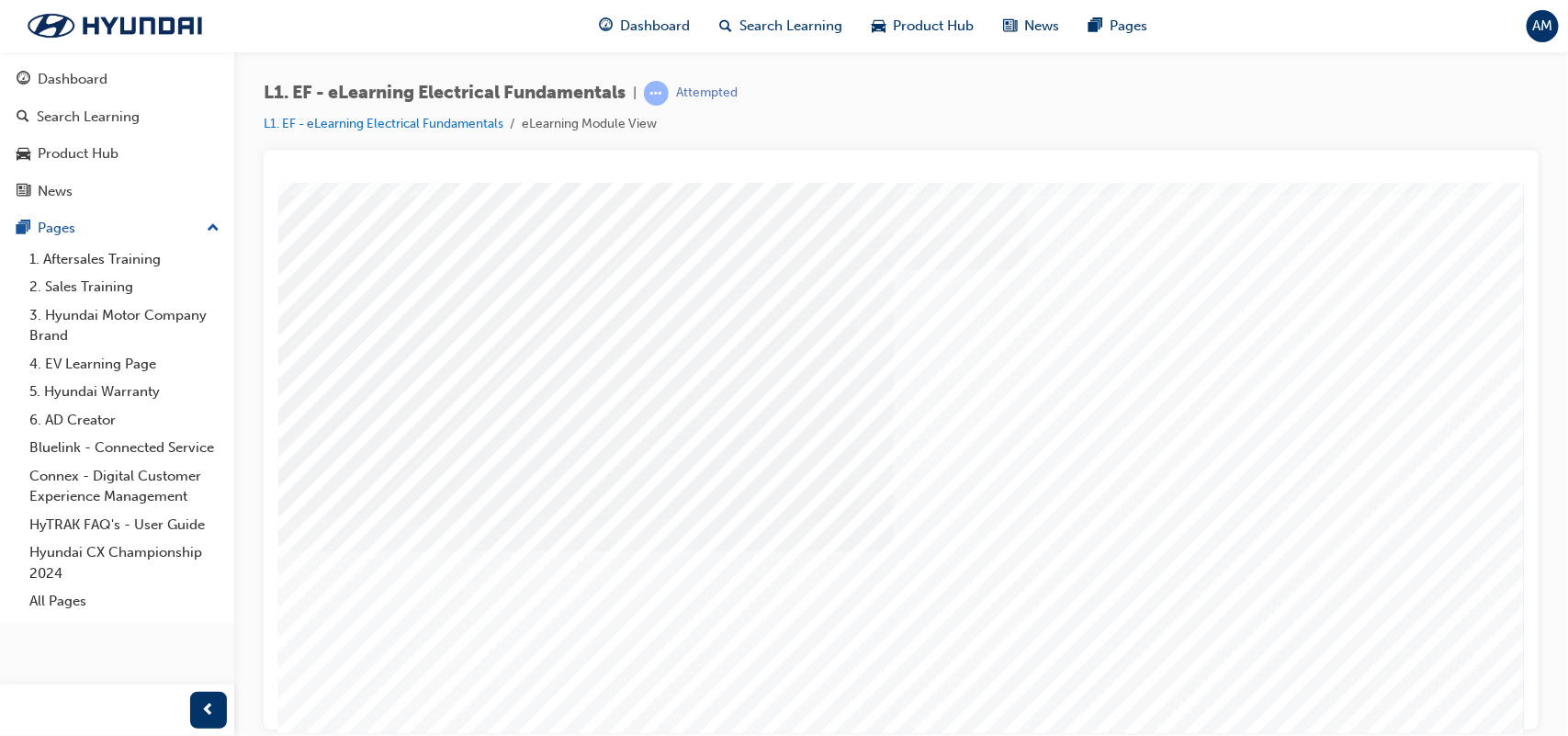 click at bounding box center (342, 4248) 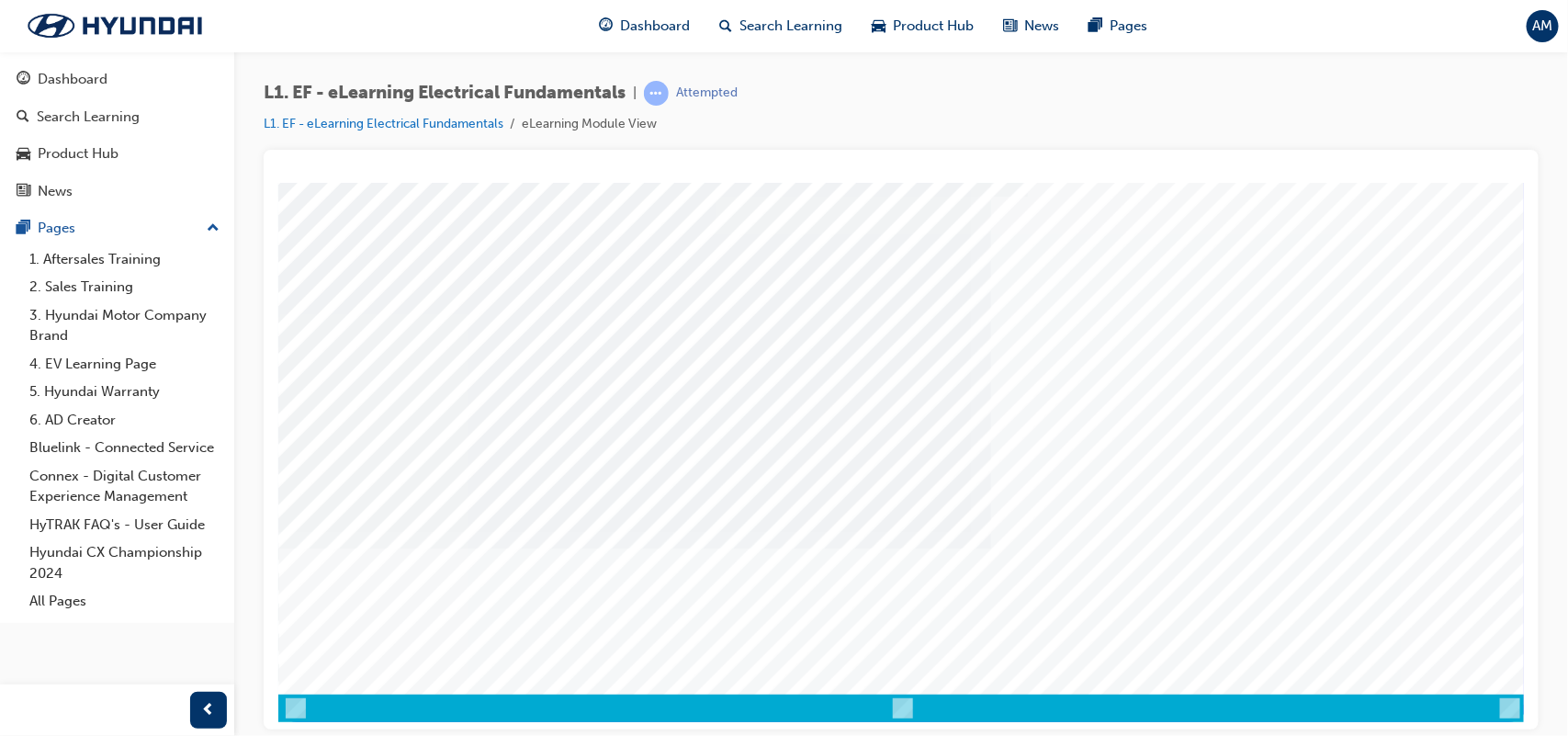 scroll, scrollTop: 124, scrollLeft: 0, axis: vertical 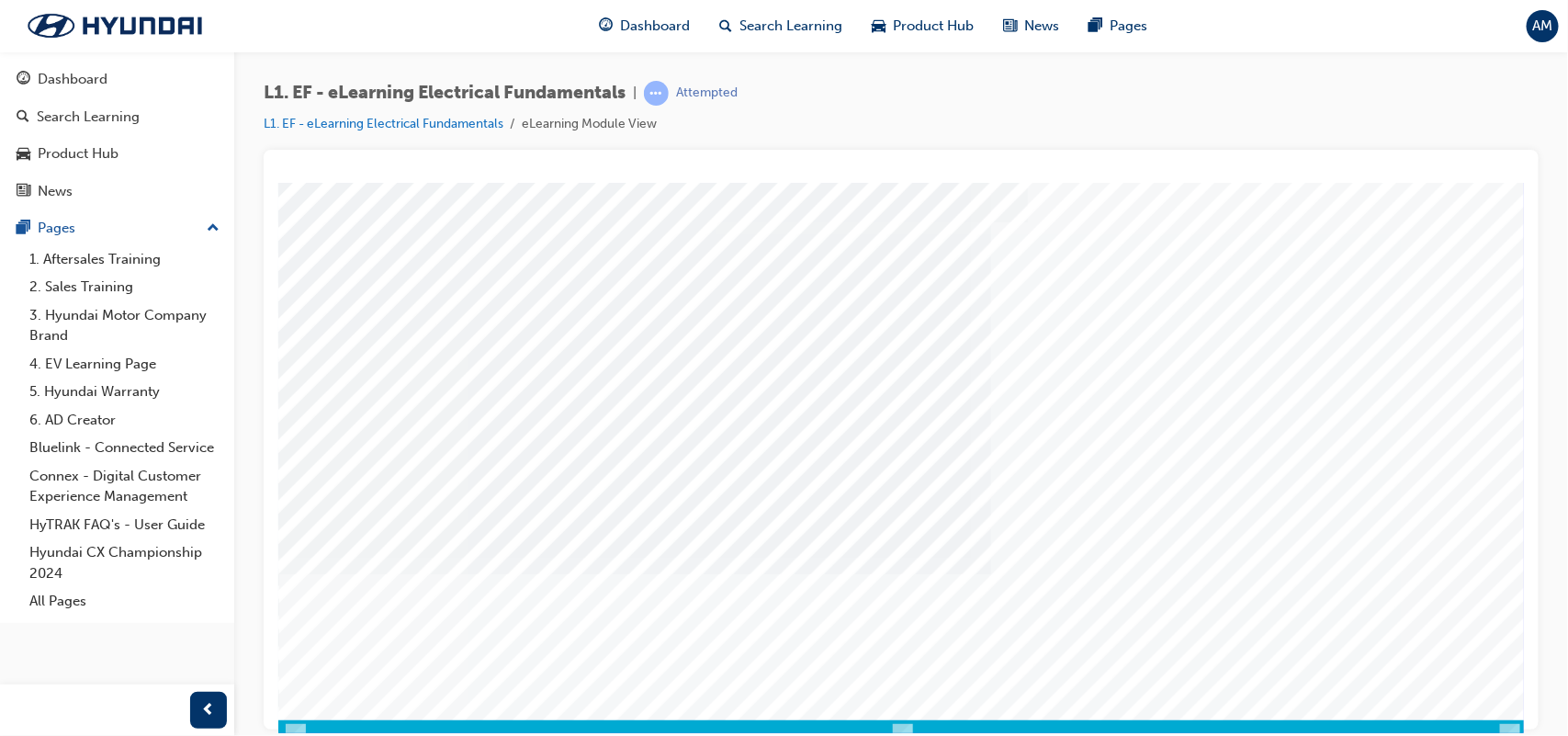 click at bounding box center (342, 2569) 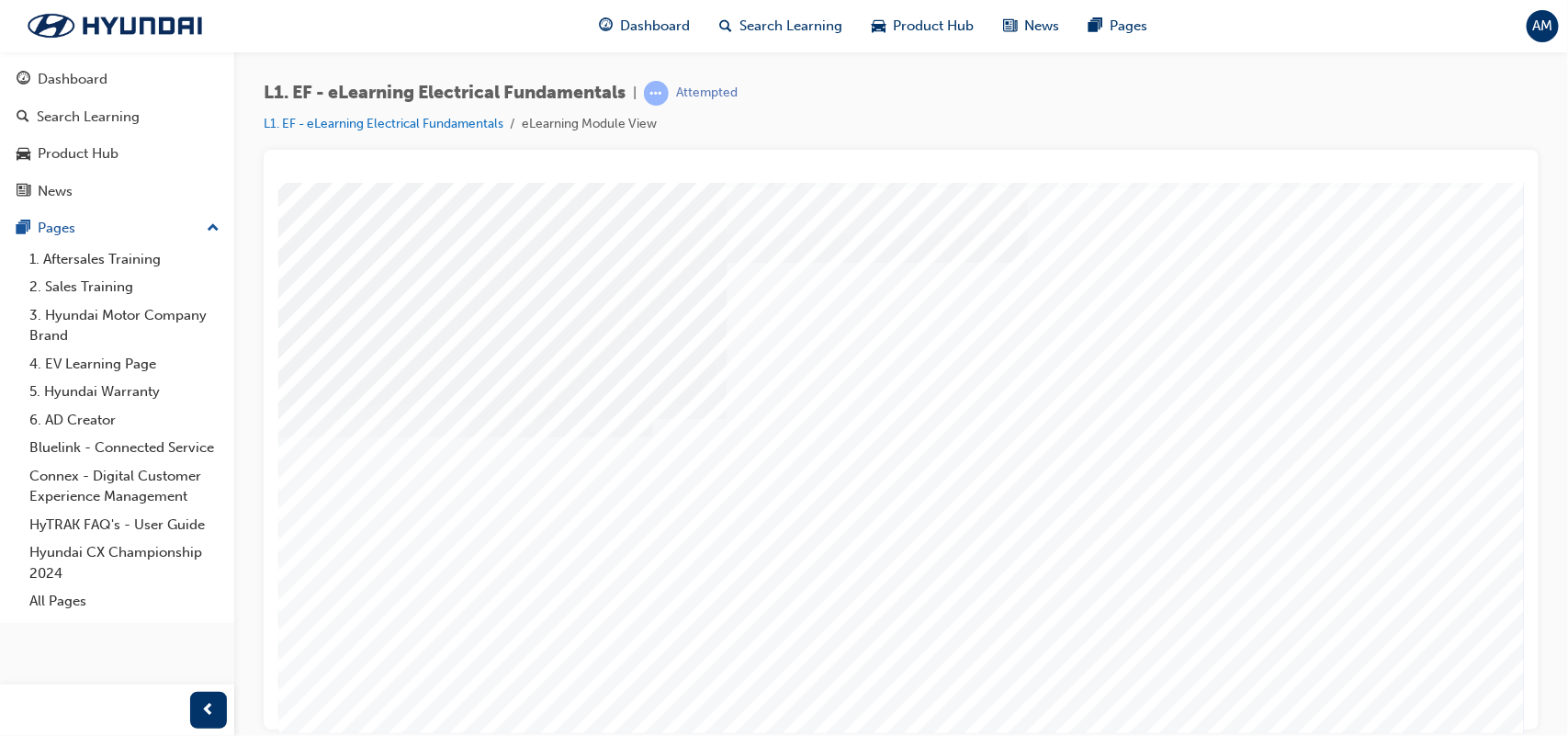 scroll, scrollTop: 92, scrollLeft: 0, axis: vertical 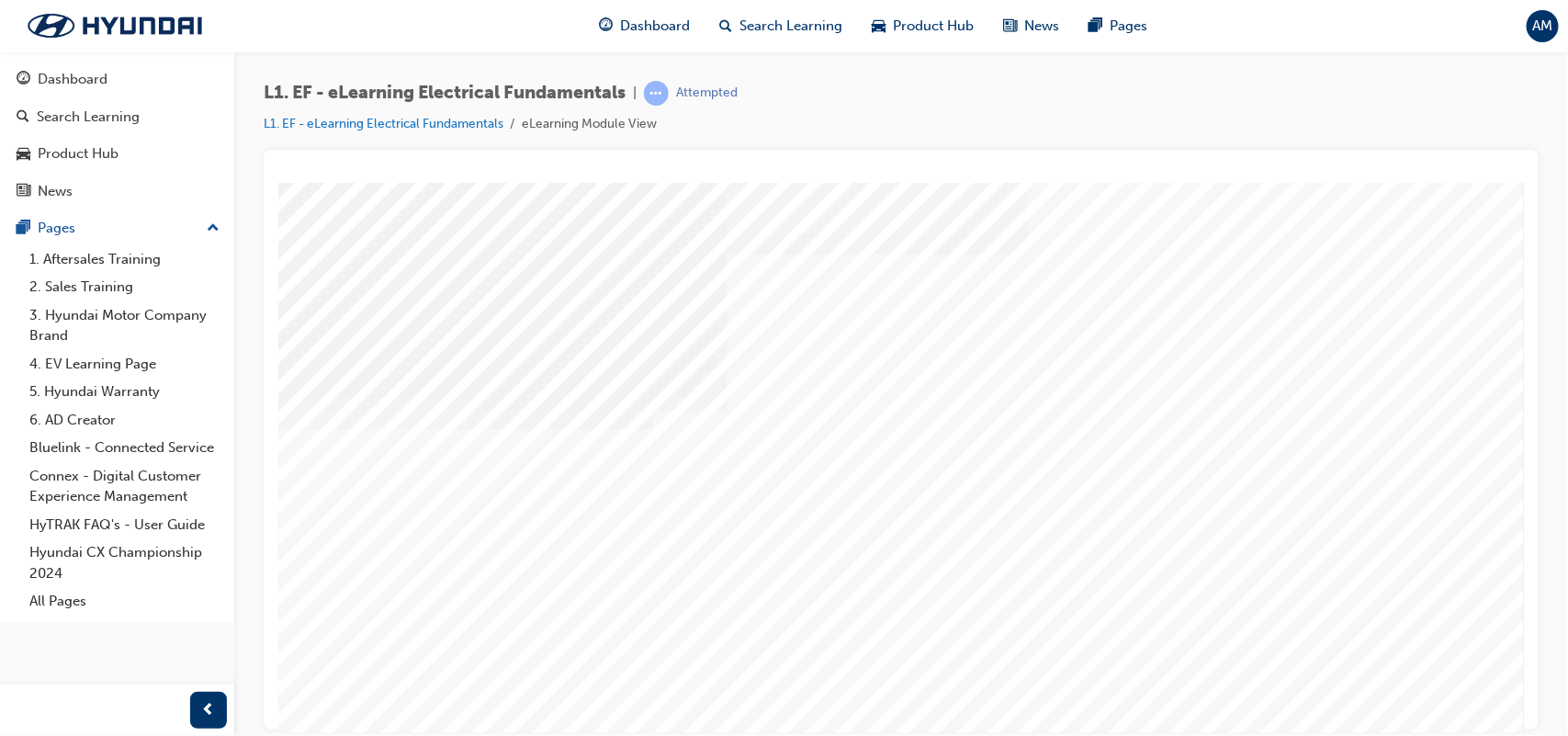 click at bounding box center [342, 3236] 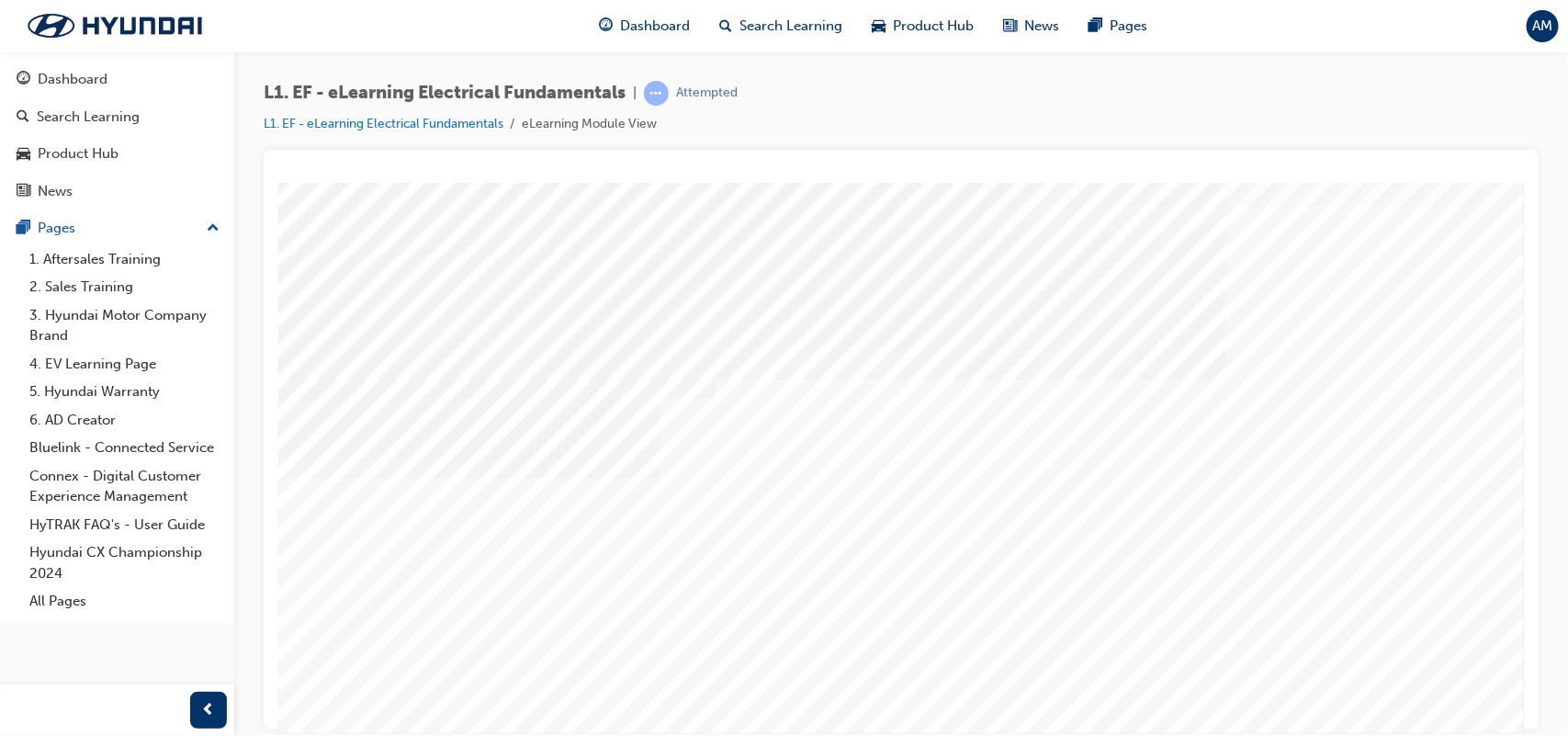 scroll, scrollTop: 72, scrollLeft: 0, axis: vertical 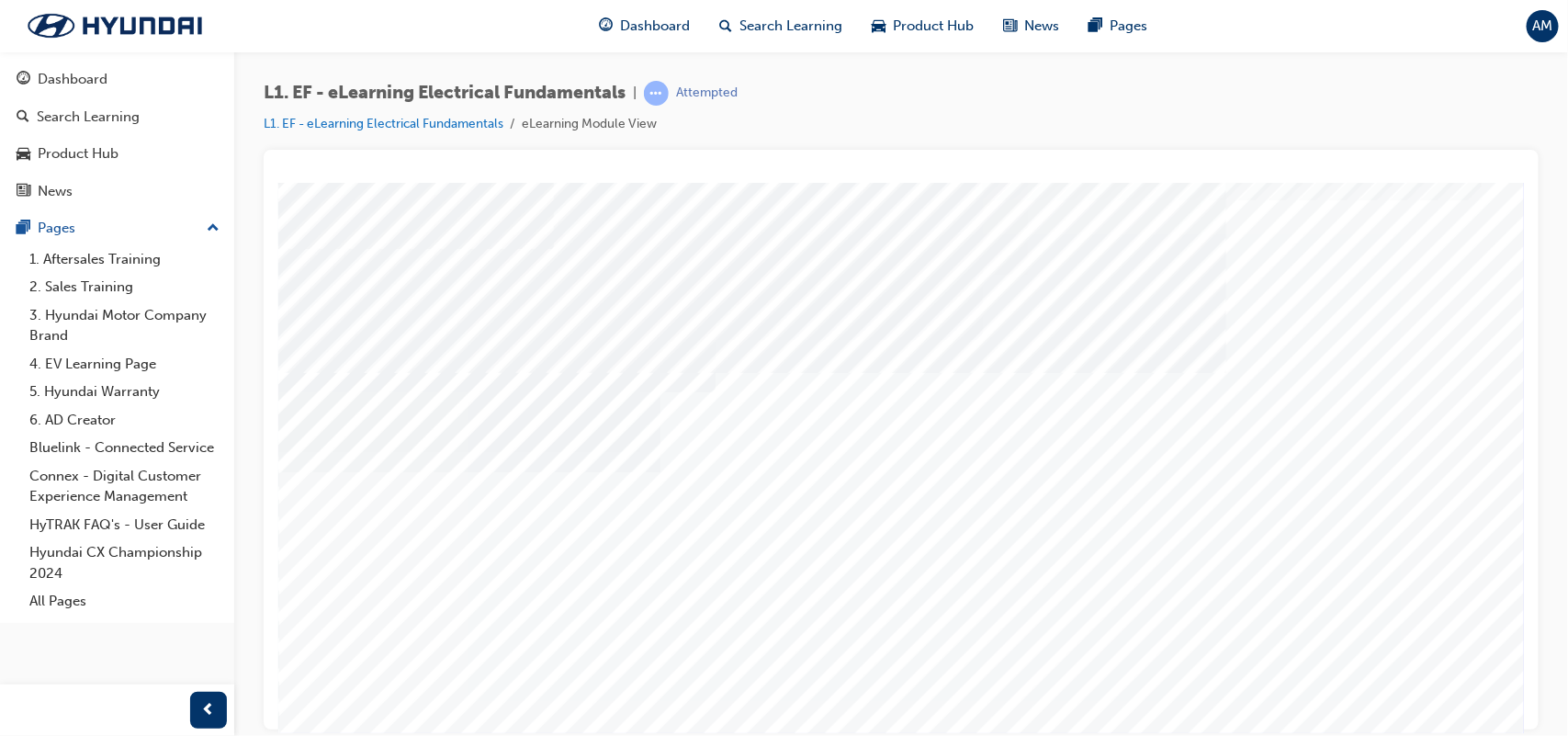 click at bounding box center [342, 3316] 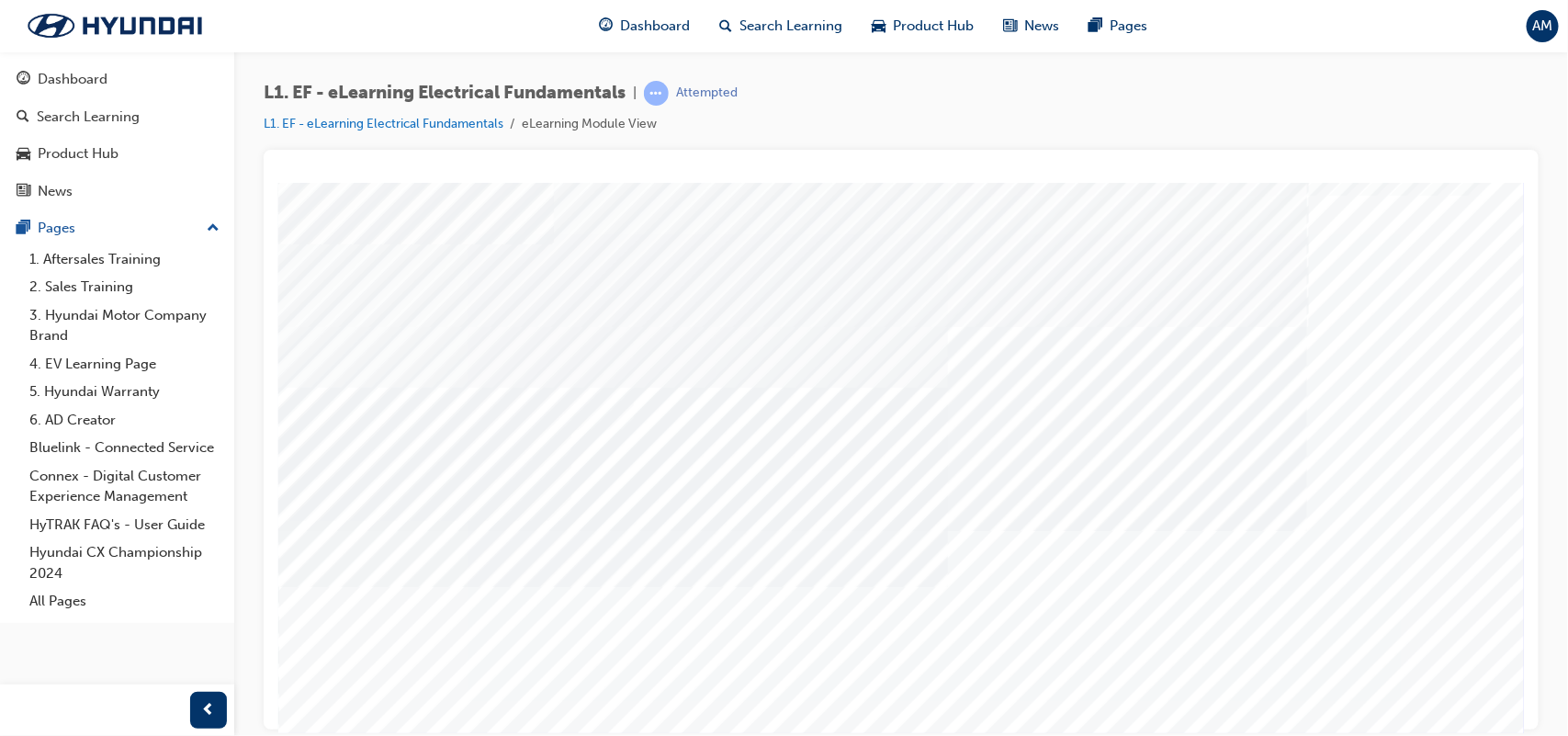 scroll, scrollTop: 85, scrollLeft: 0, axis: vertical 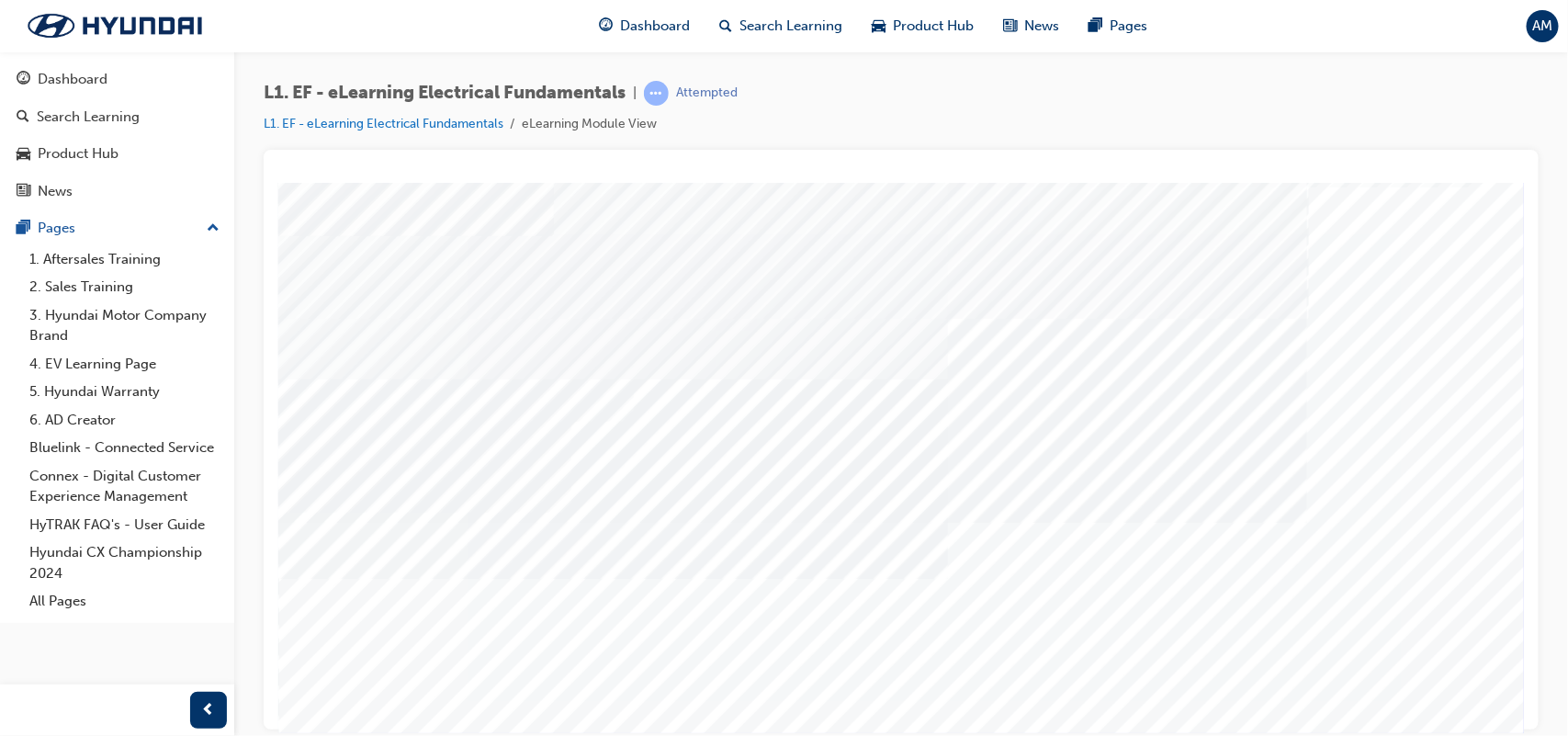 click at bounding box center [342, 3647] 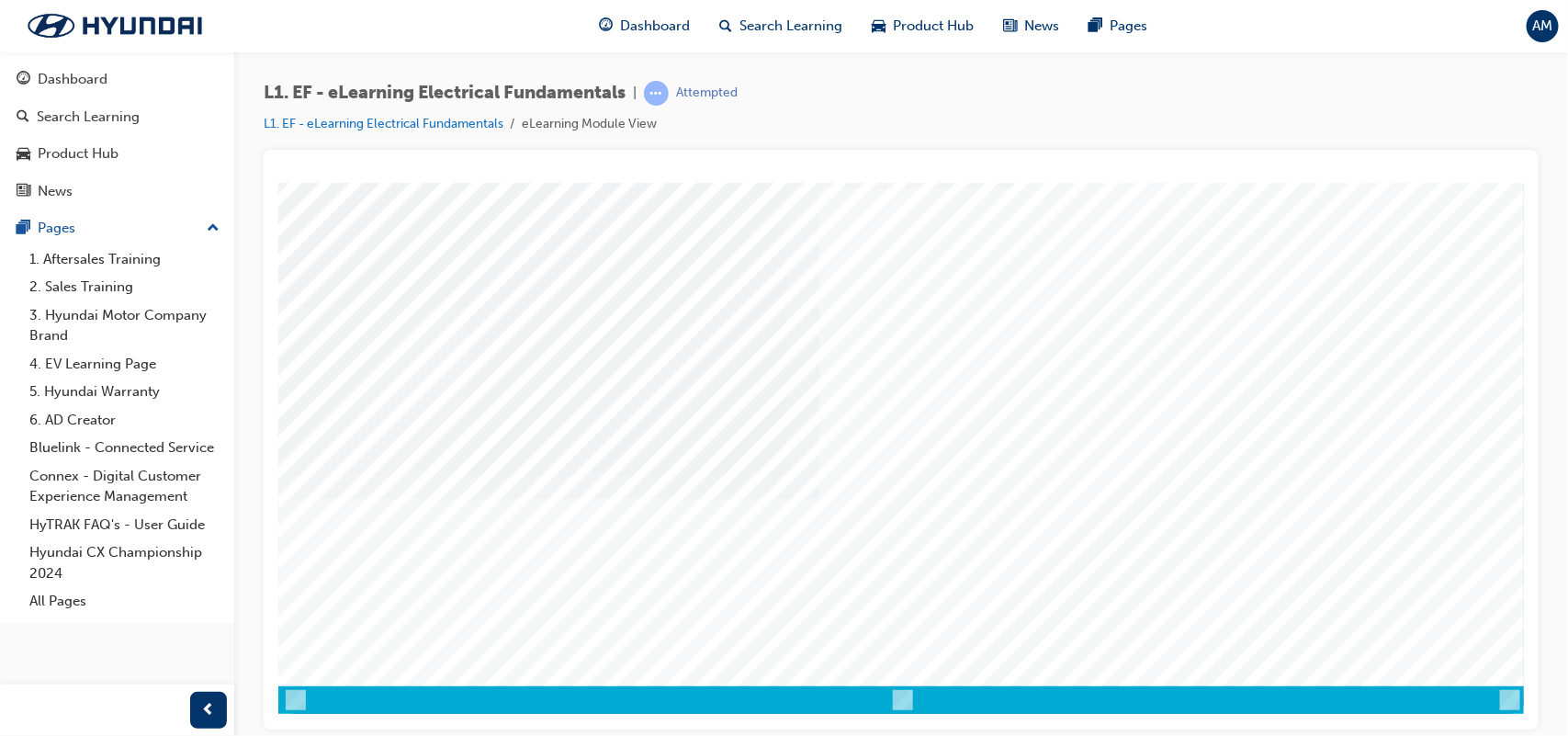 scroll, scrollTop: 150, scrollLeft: 0, axis: vertical 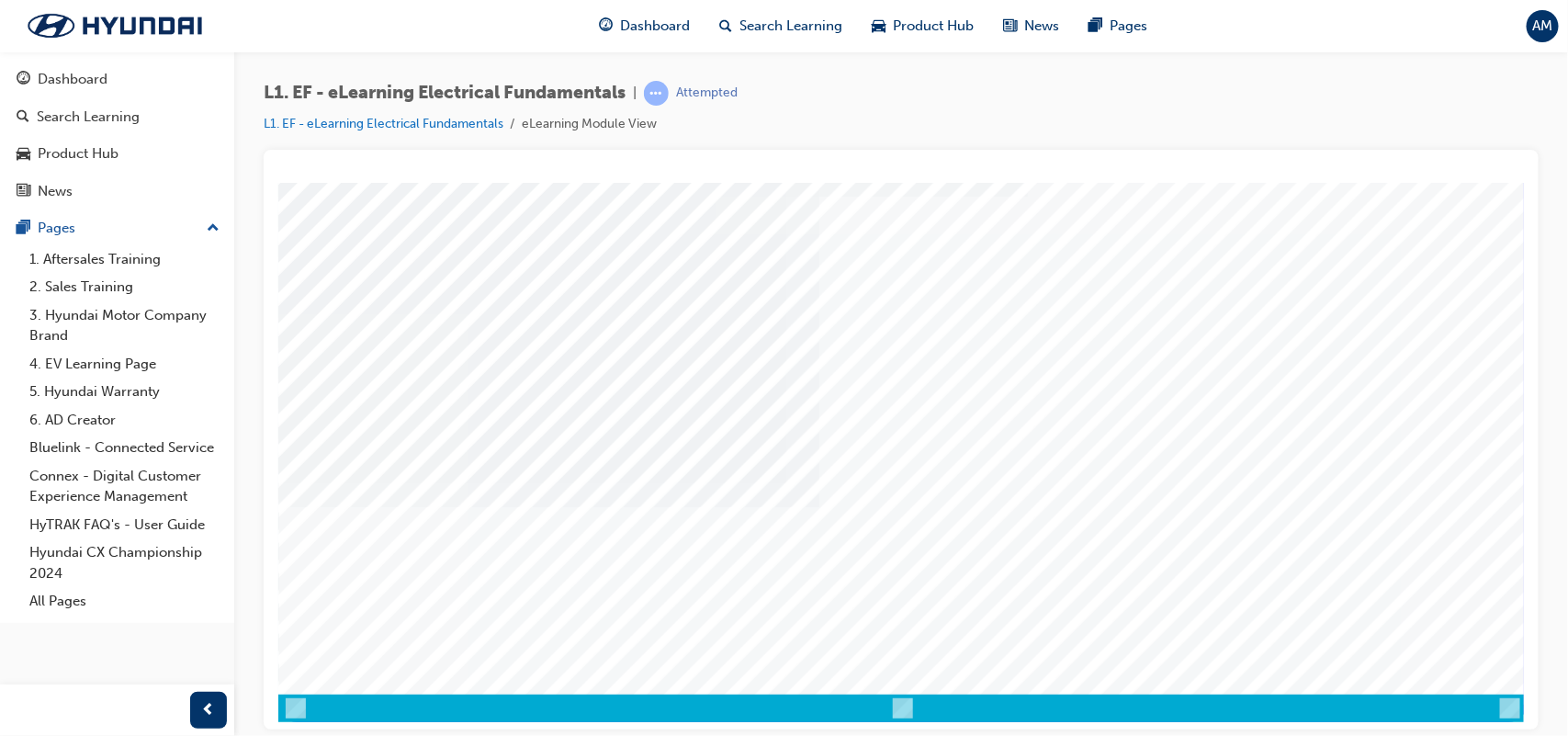 click at bounding box center (342, 3460) 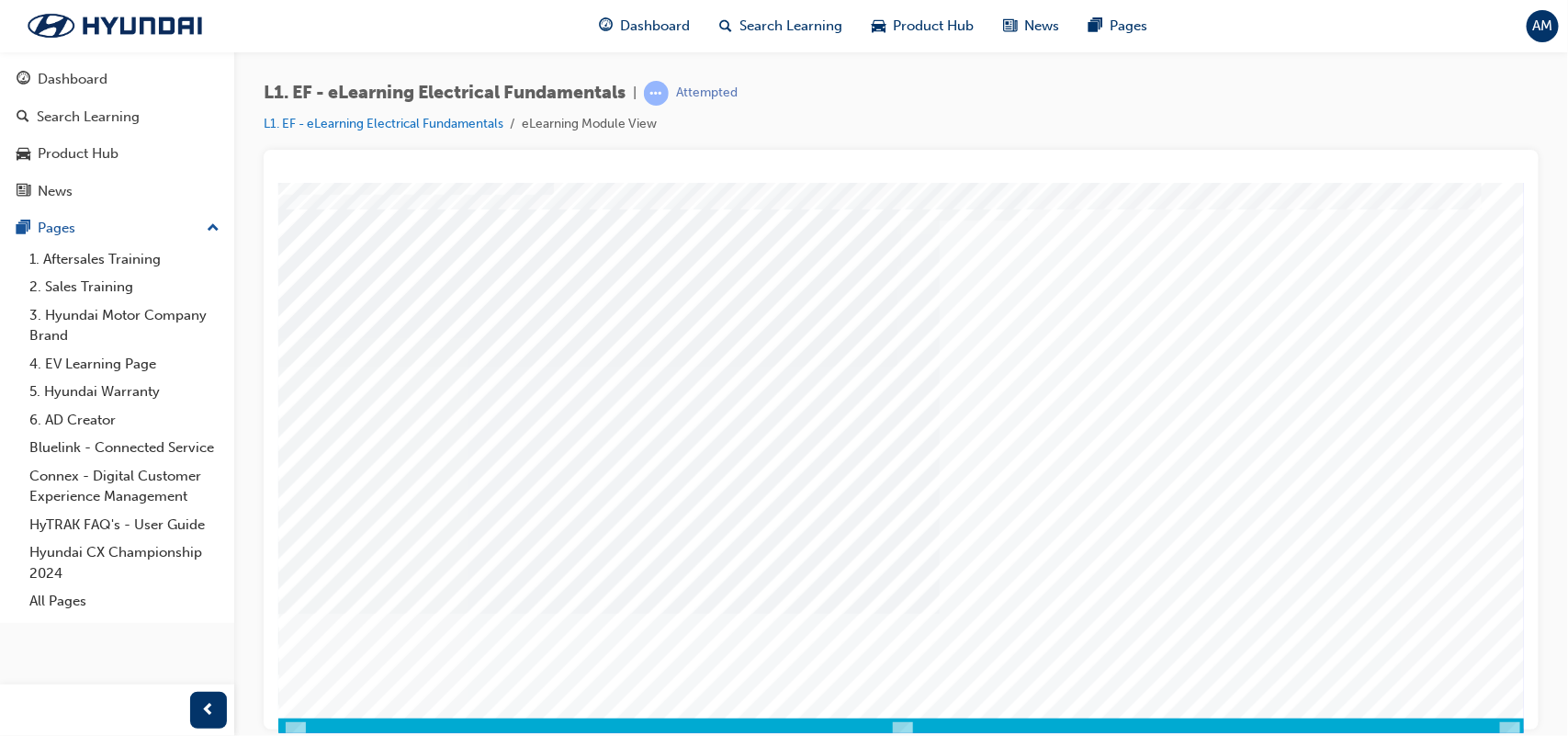 scroll, scrollTop: 134, scrollLeft: 0, axis: vertical 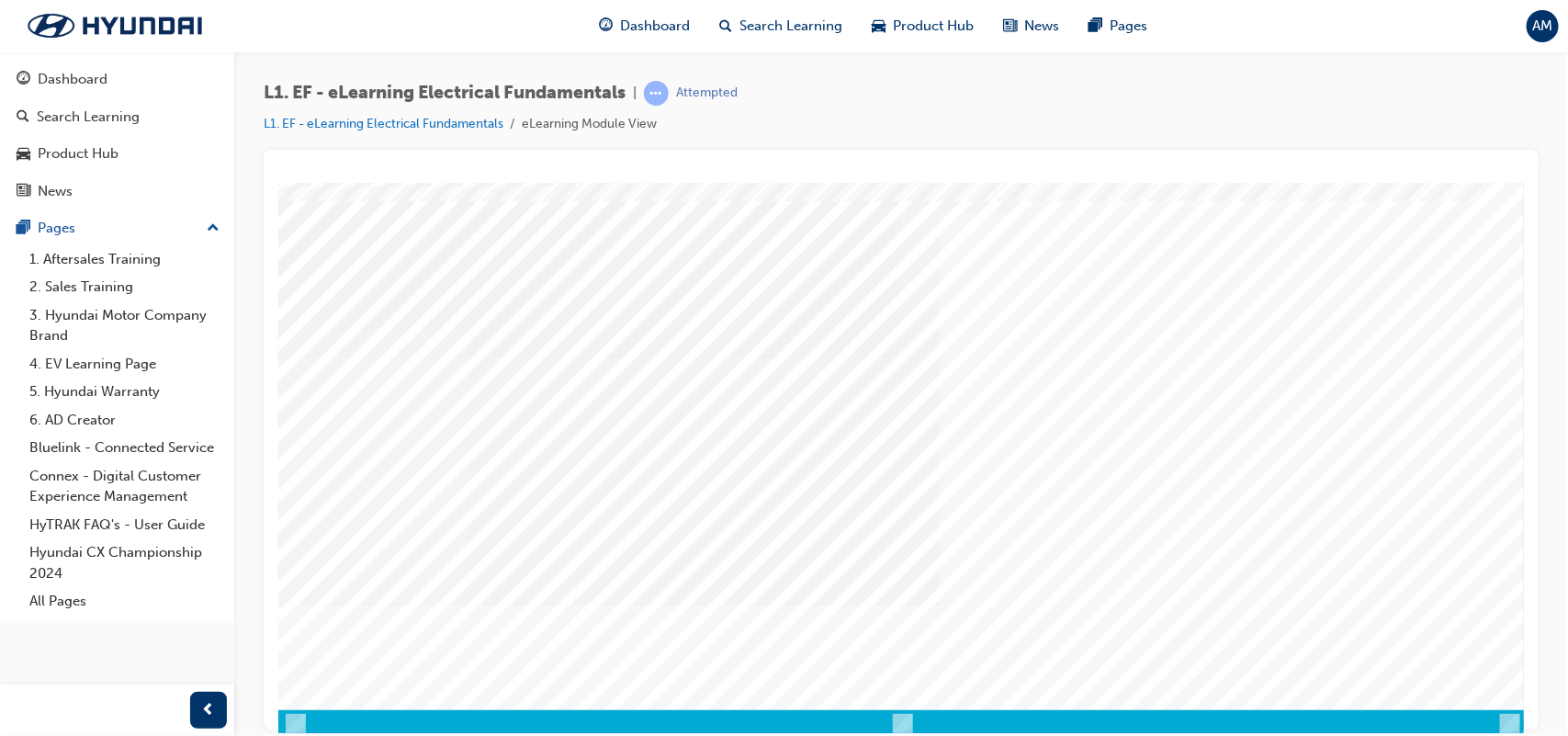 click at bounding box center (342, 3627) 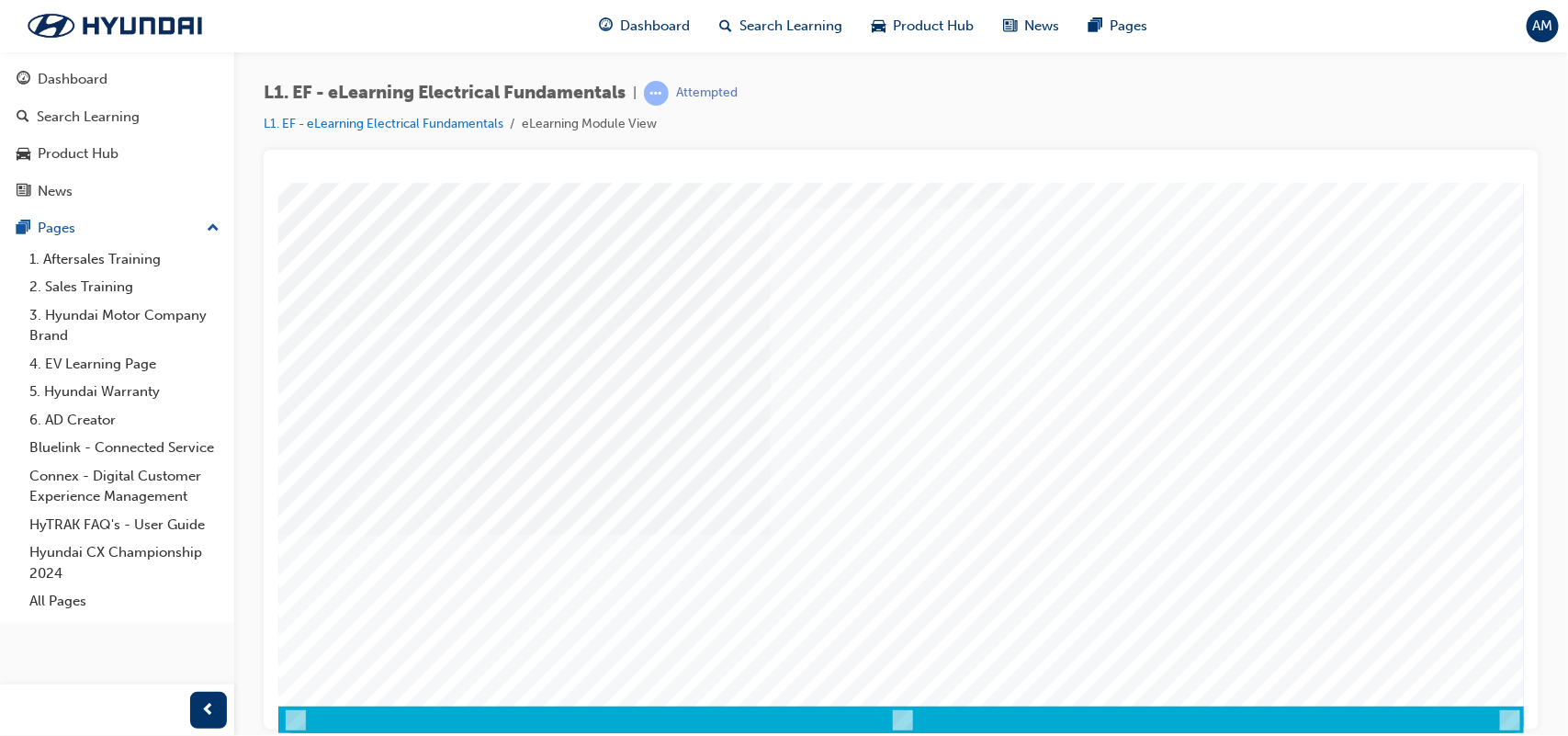 scroll, scrollTop: 153, scrollLeft: 0, axis: vertical 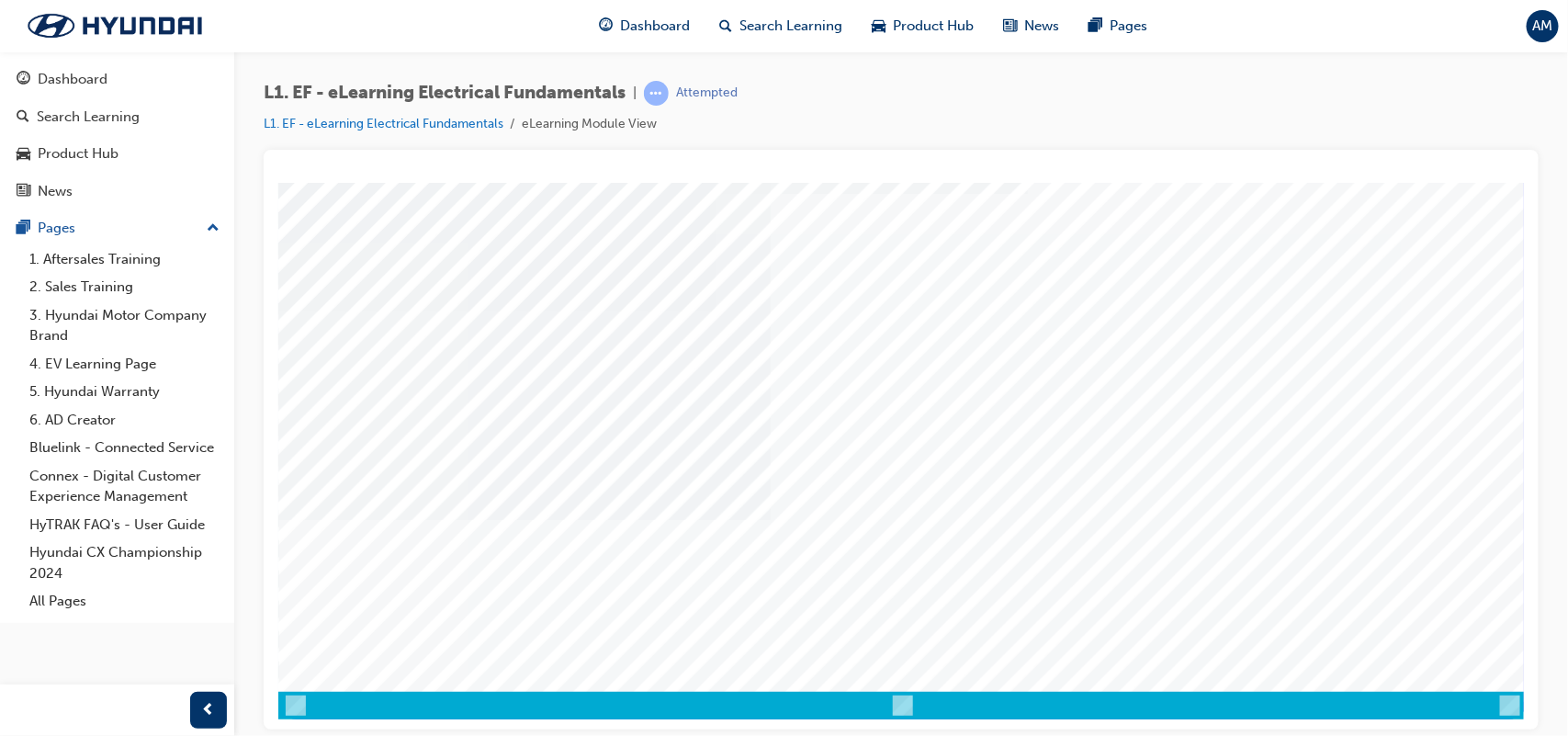 click at bounding box center (342, 3449) 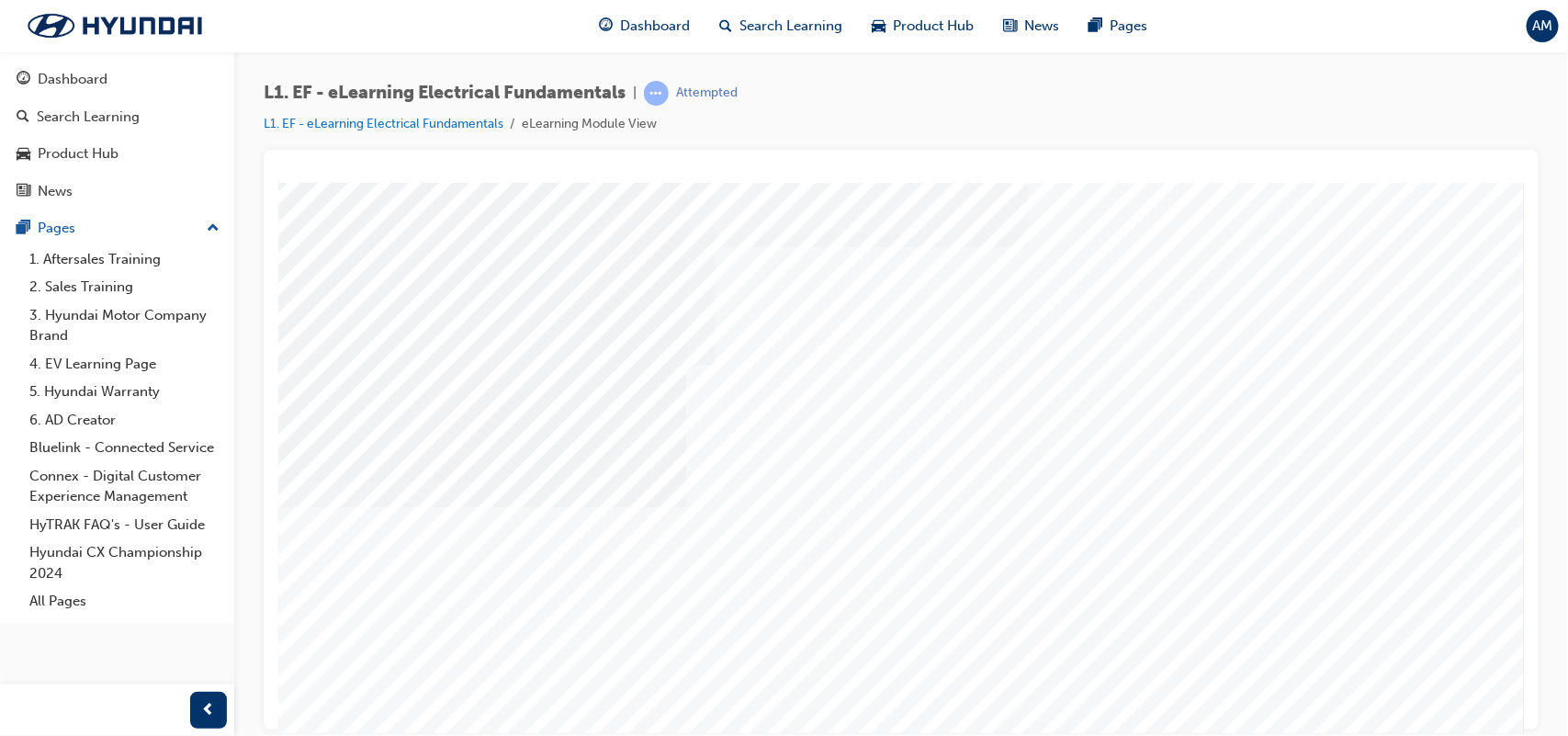scroll, scrollTop: 108, scrollLeft: 0, axis: vertical 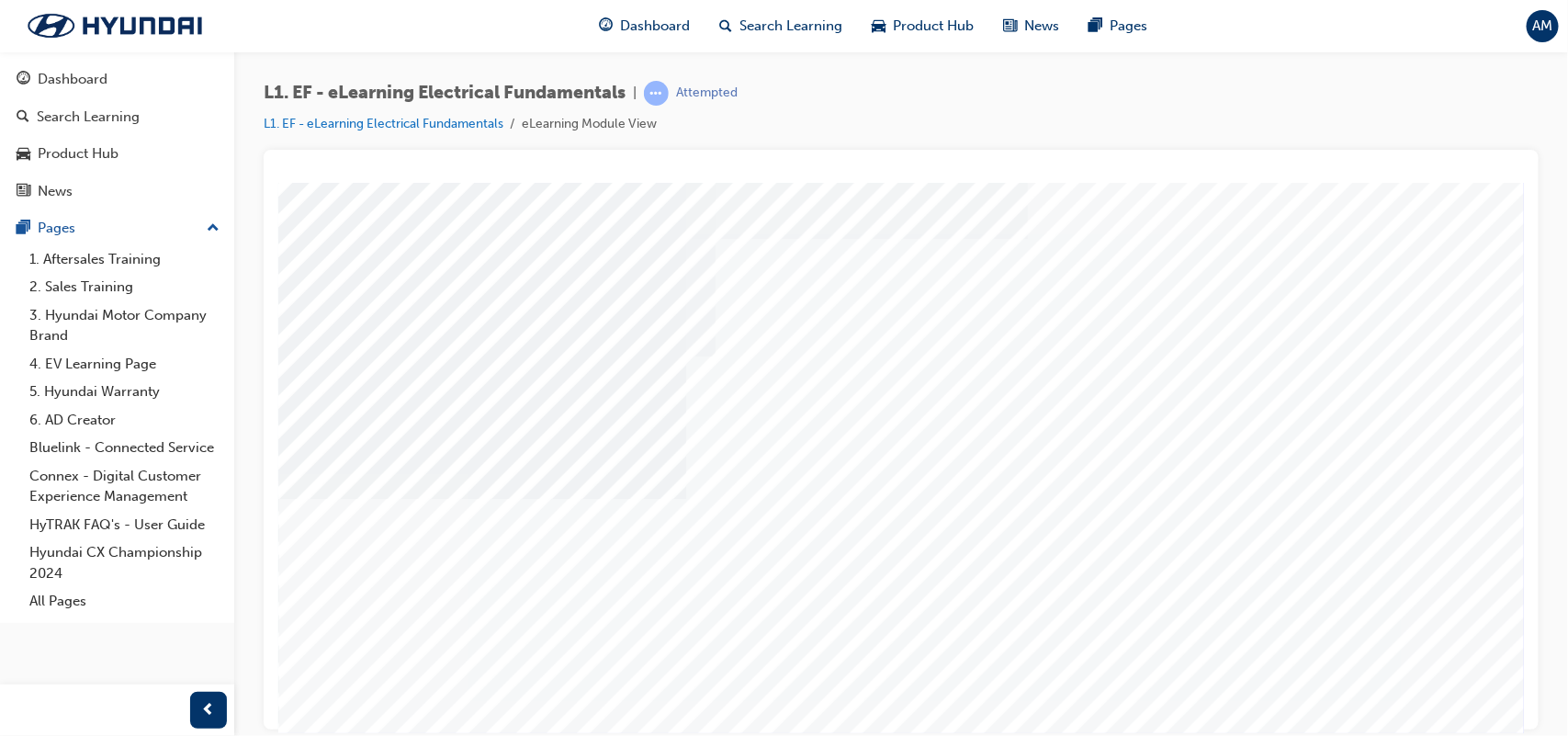 click at bounding box center [342, 3397] 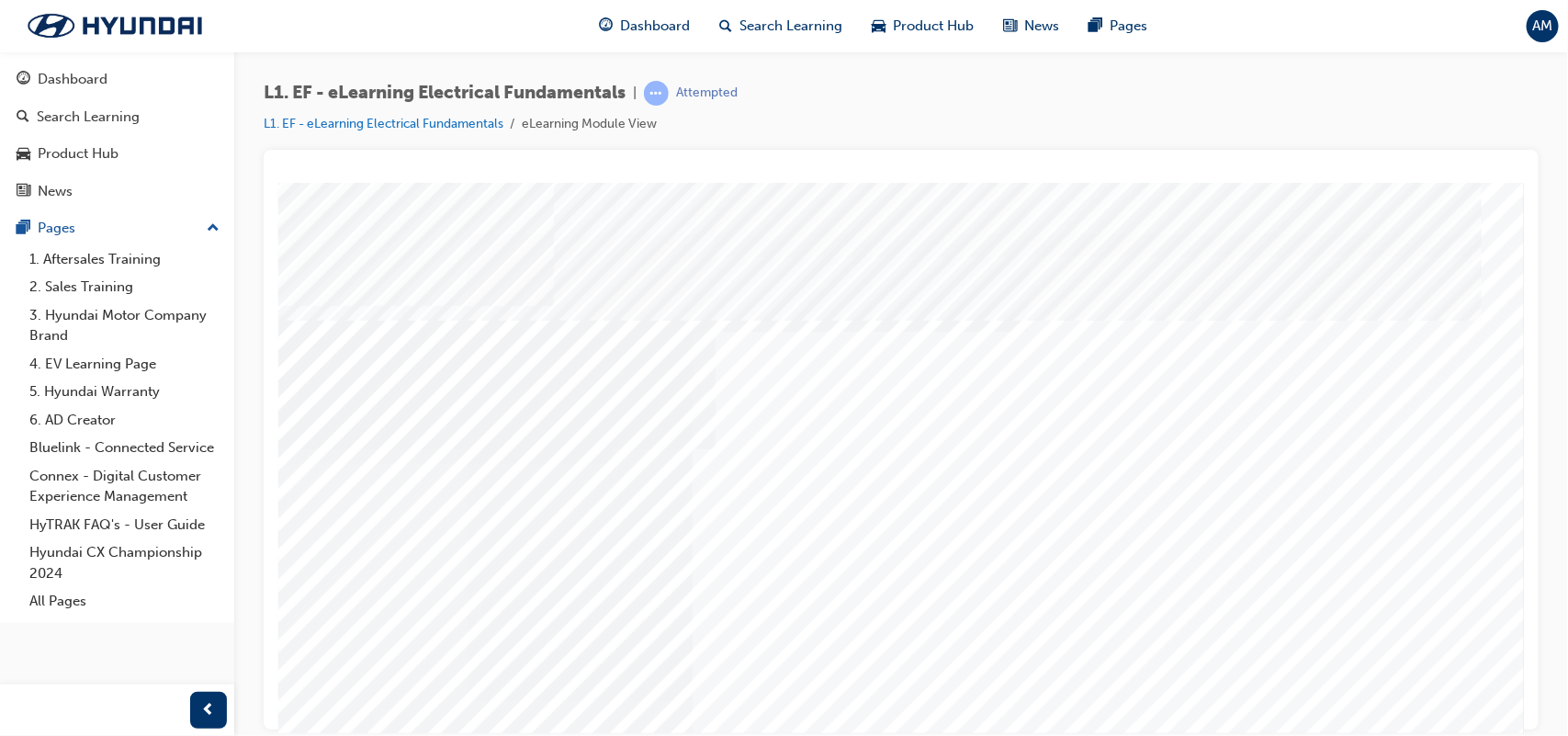 scroll, scrollTop: 29, scrollLeft: 0, axis: vertical 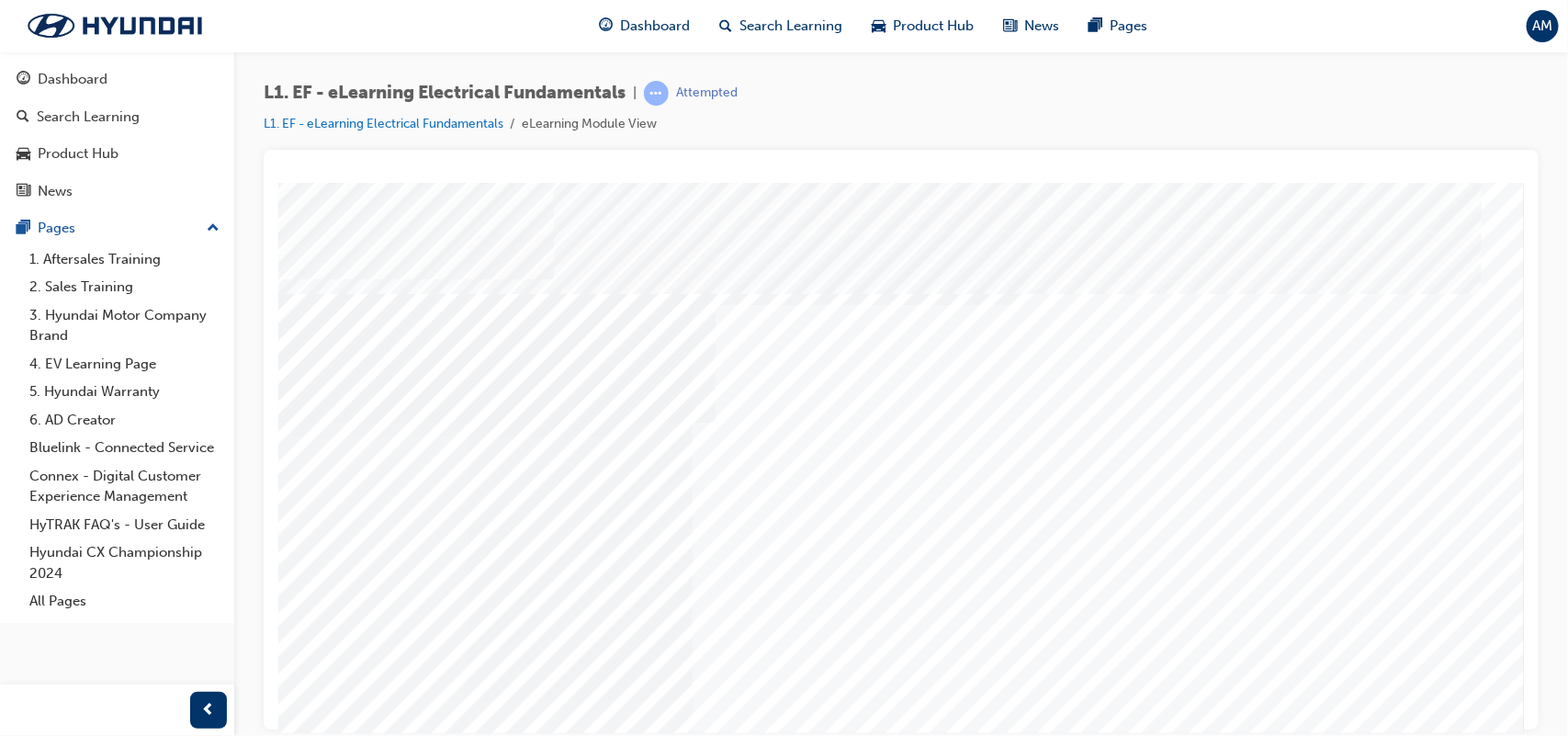 drag, startPoint x: 1213, startPoint y: 559, endPoint x: 1196, endPoint y: 556, distance: 17.262677 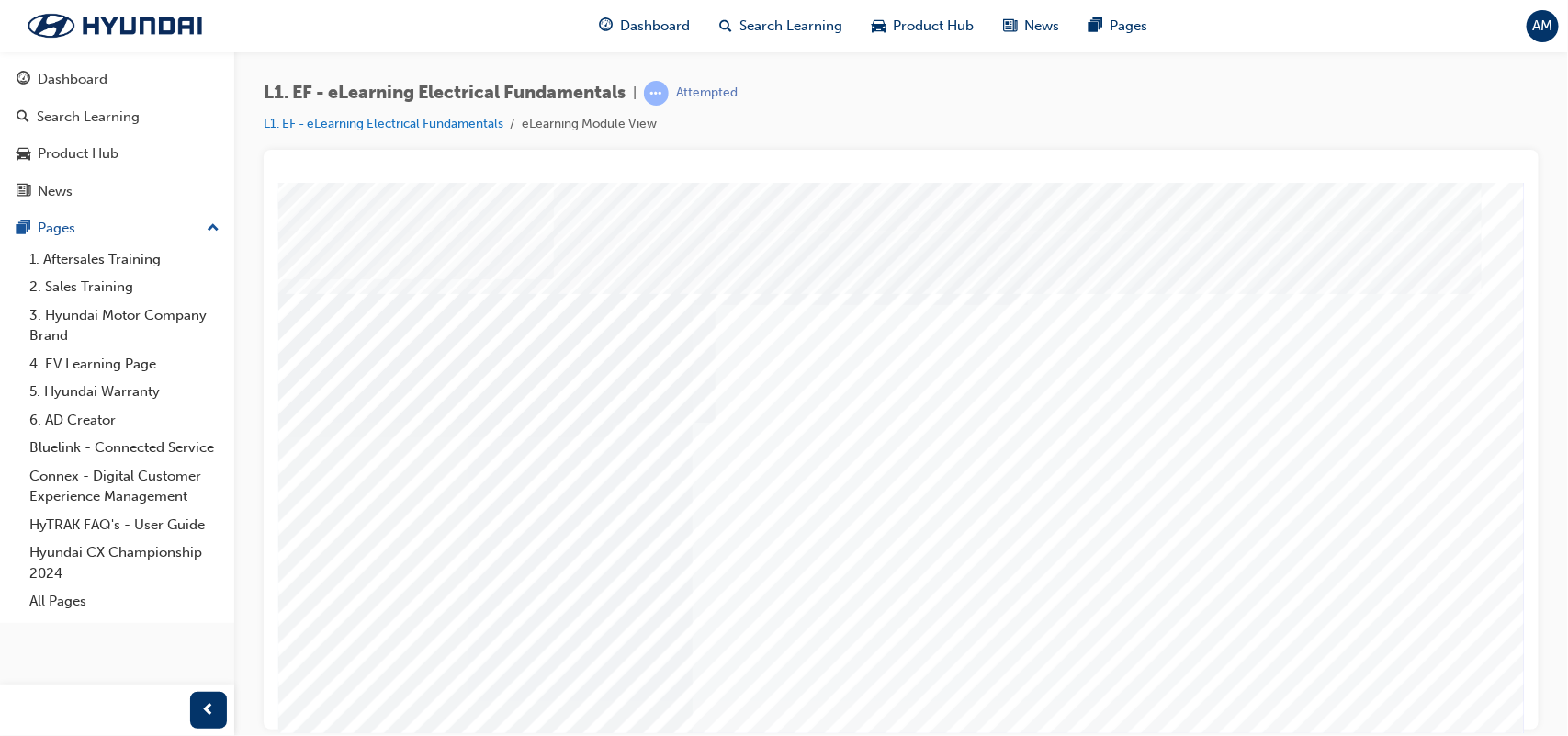 scroll, scrollTop: 158, scrollLeft: 0, axis: vertical 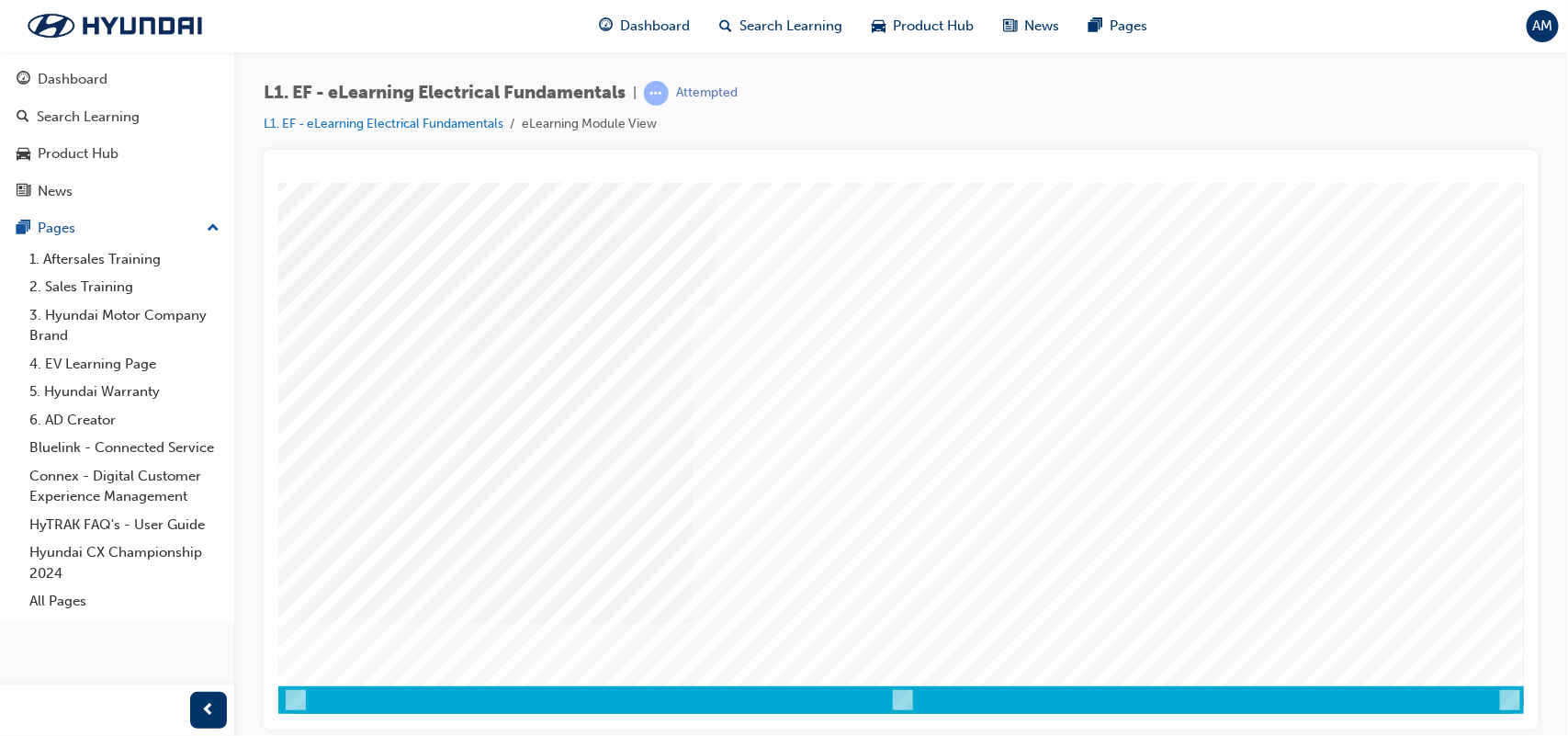 click at bounding box center [342, 3742] 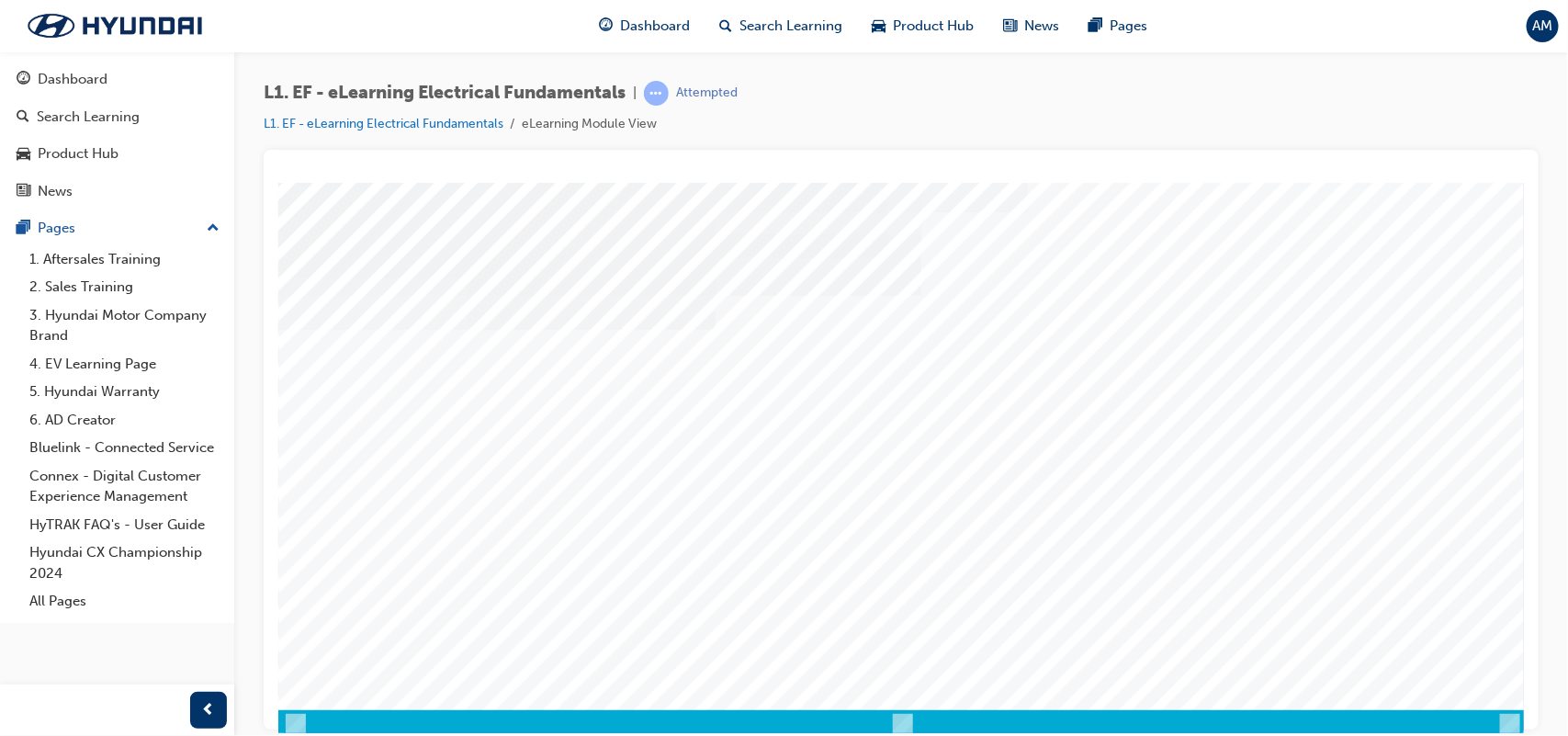 scroll, scrollTop: 138, scrollLeft: 0, axis: vertical 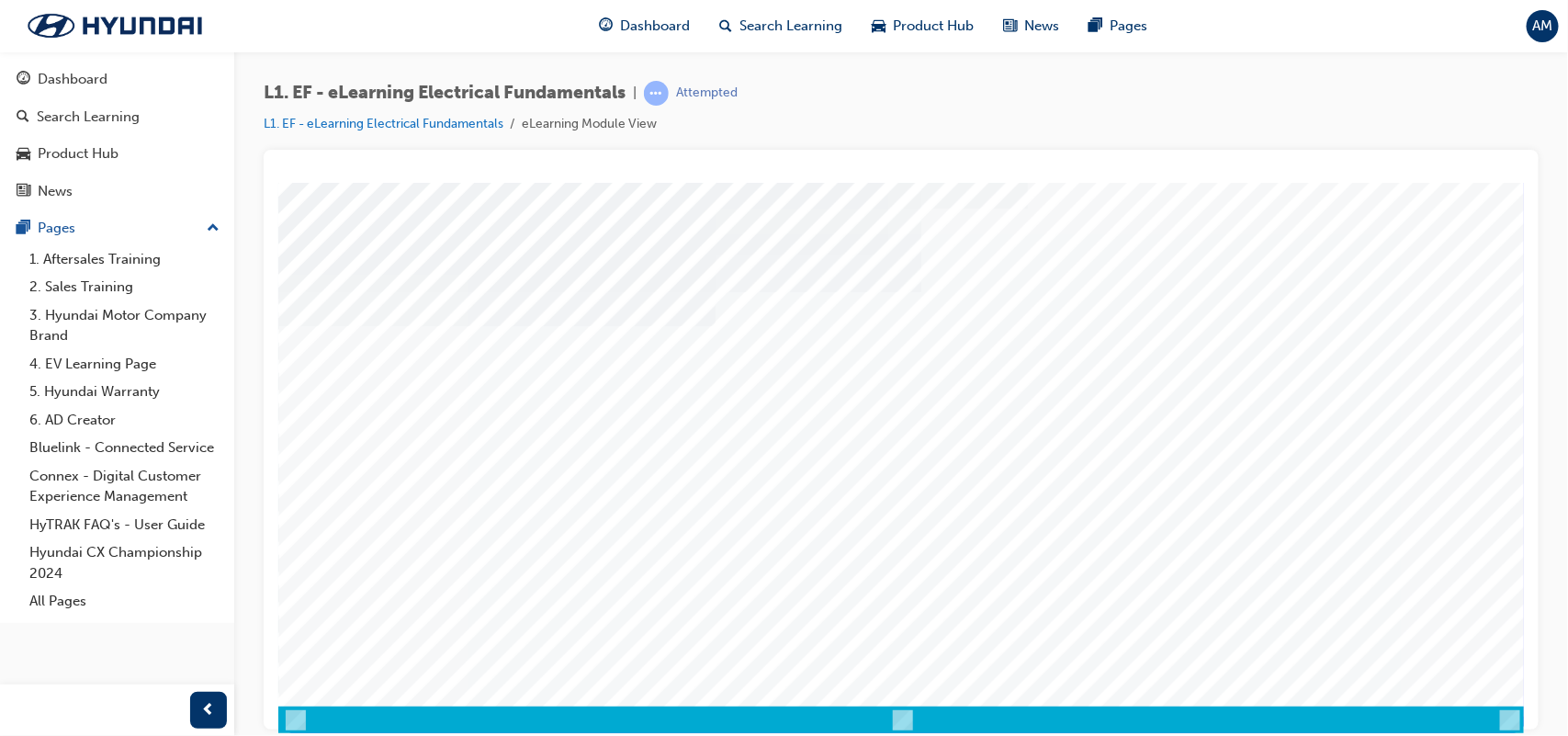 click at bounding box center [342, 3005] 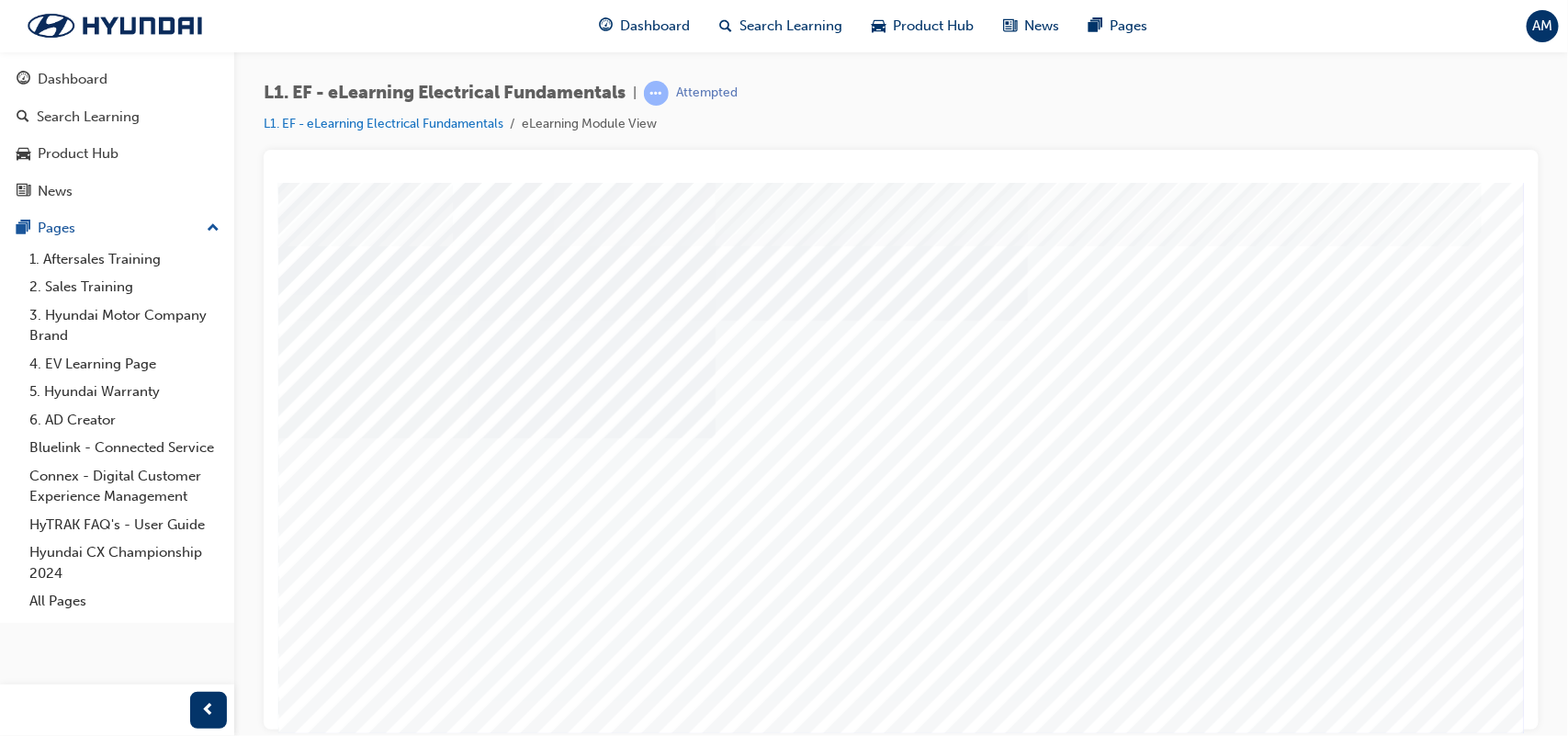 scroll, scrollTop: 118, scrollLeft: 0, axis: vertical 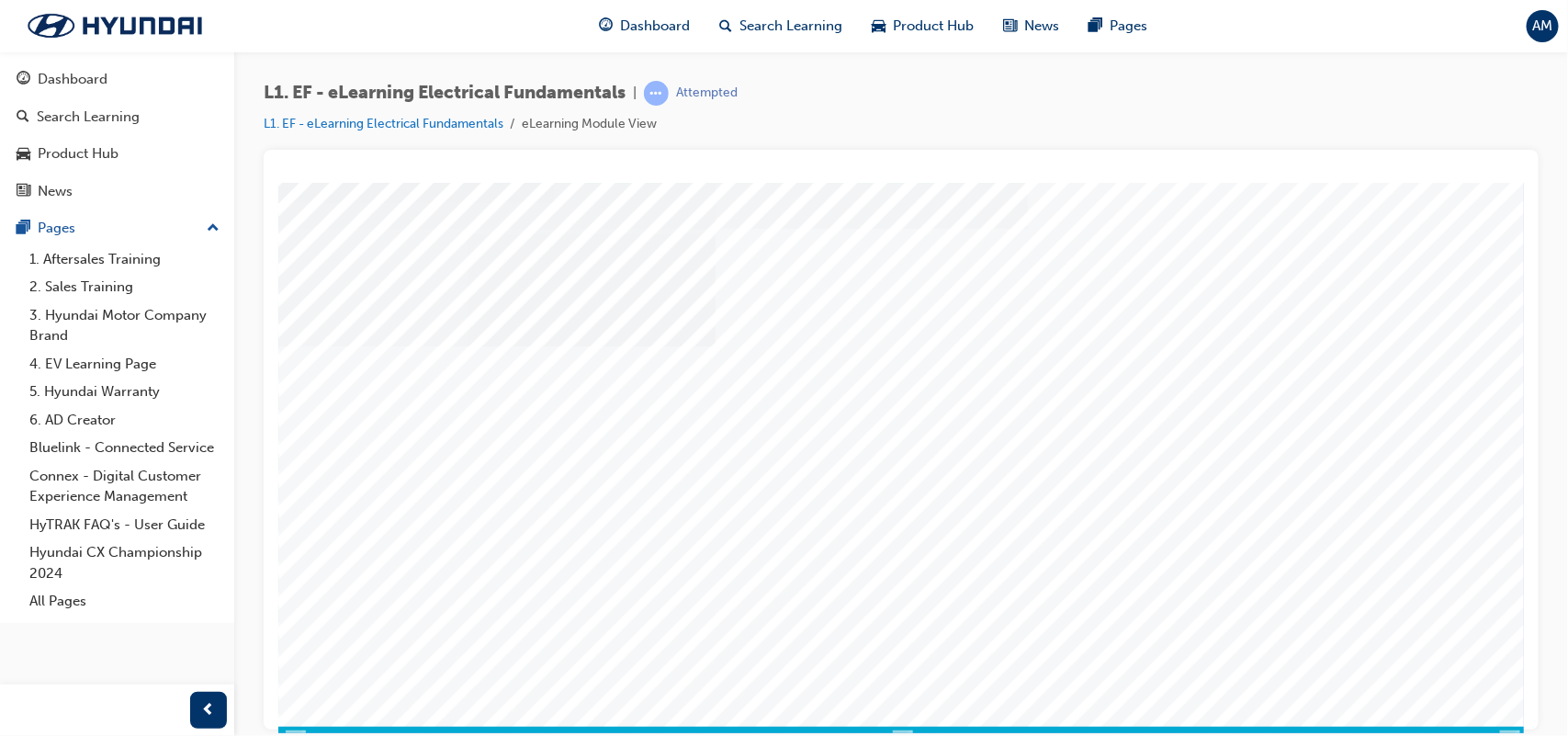 click at bounding box center [342, 2576] 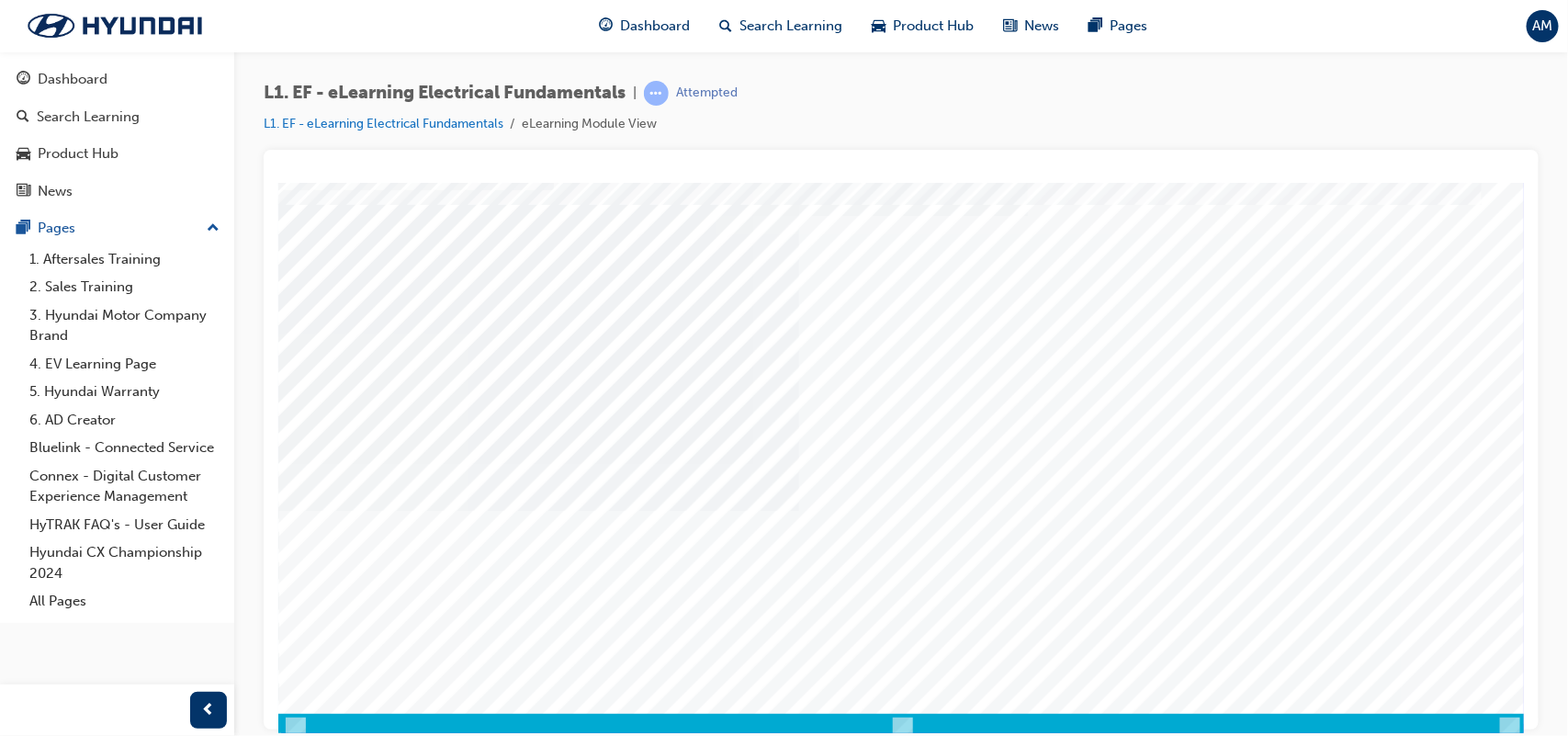 scroll, scrollTop: 119, scrollLeft: 0, axis: vertical 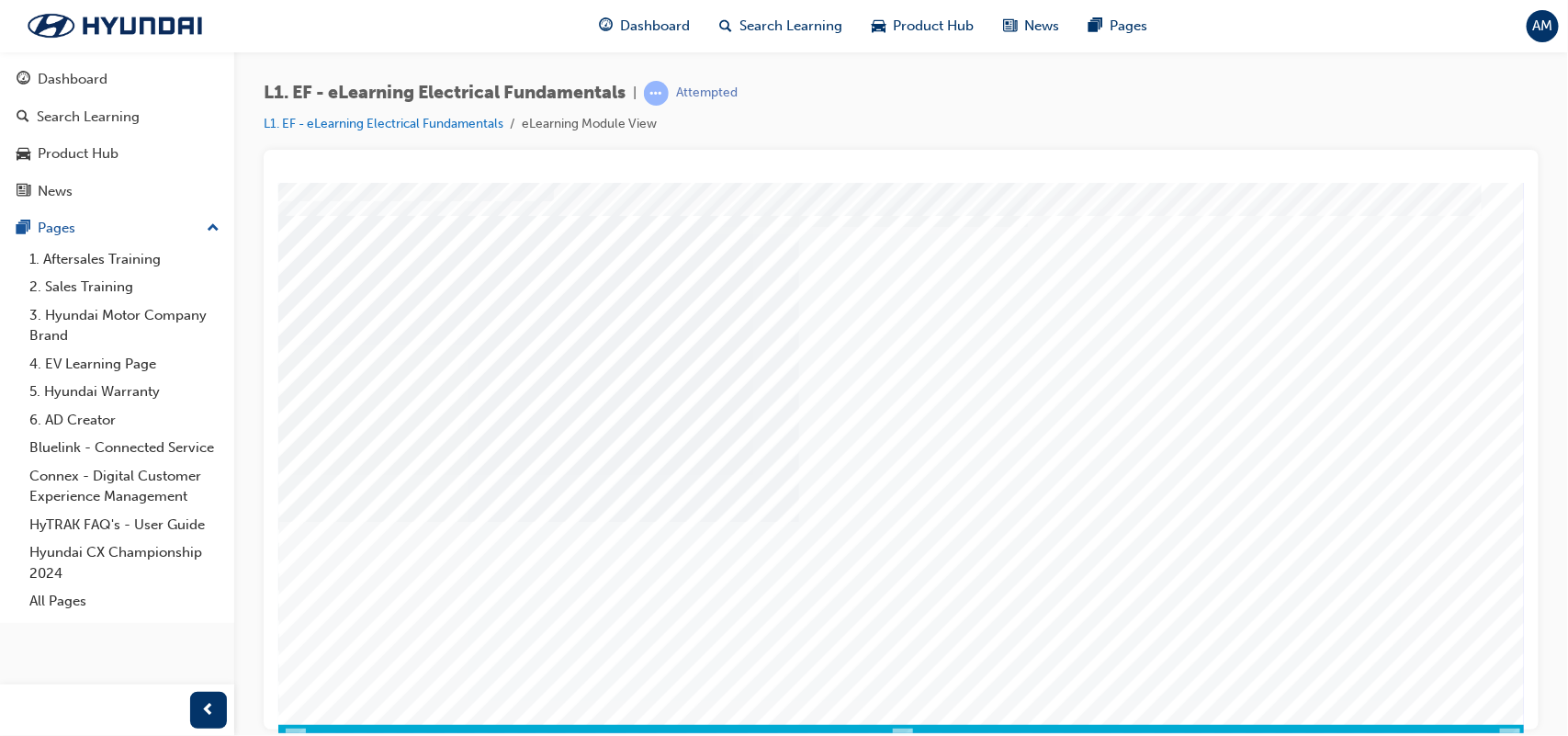 click at bounding box center (342, 3437) 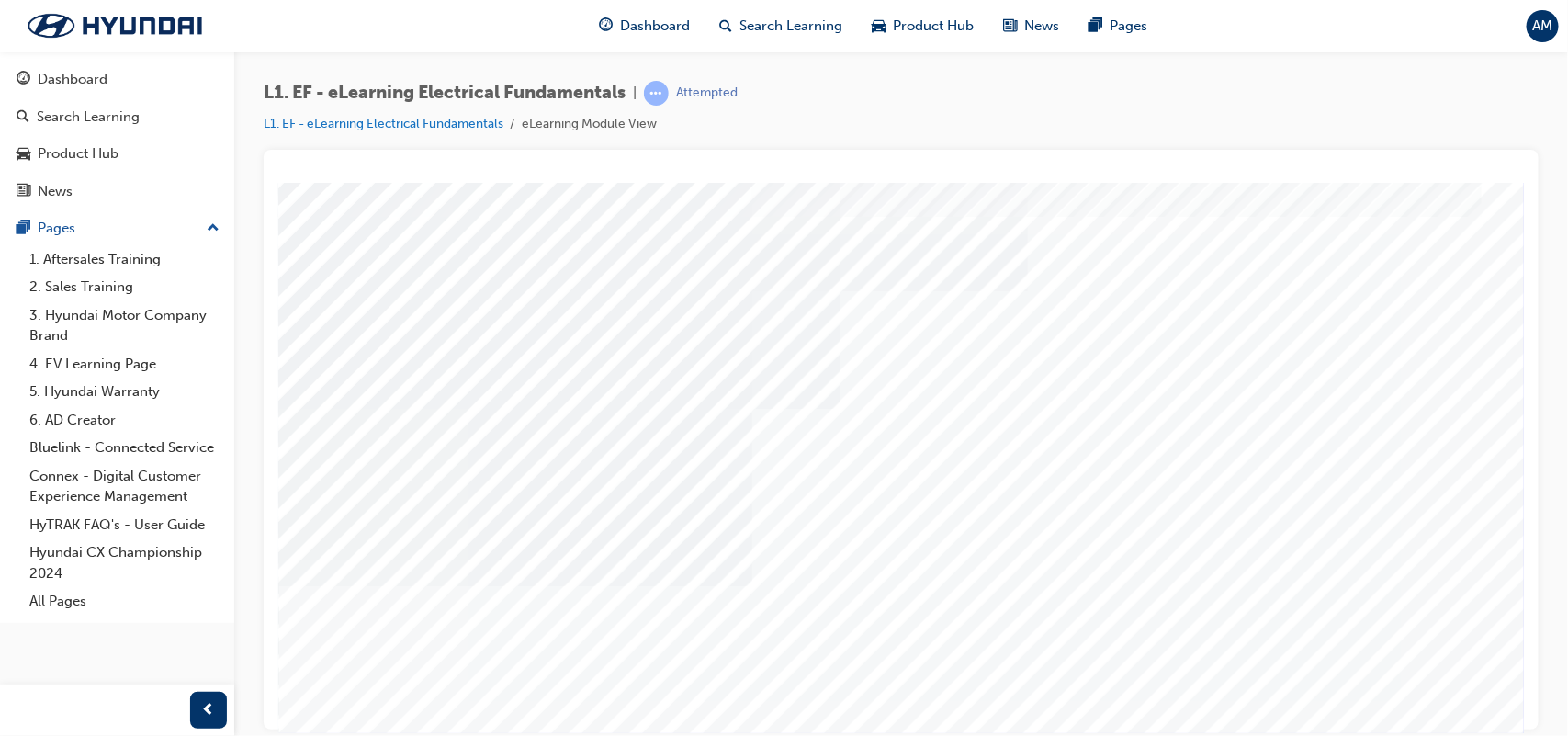 scroll, scrollTop: 108, scrollLeft: 0, axis: vertical 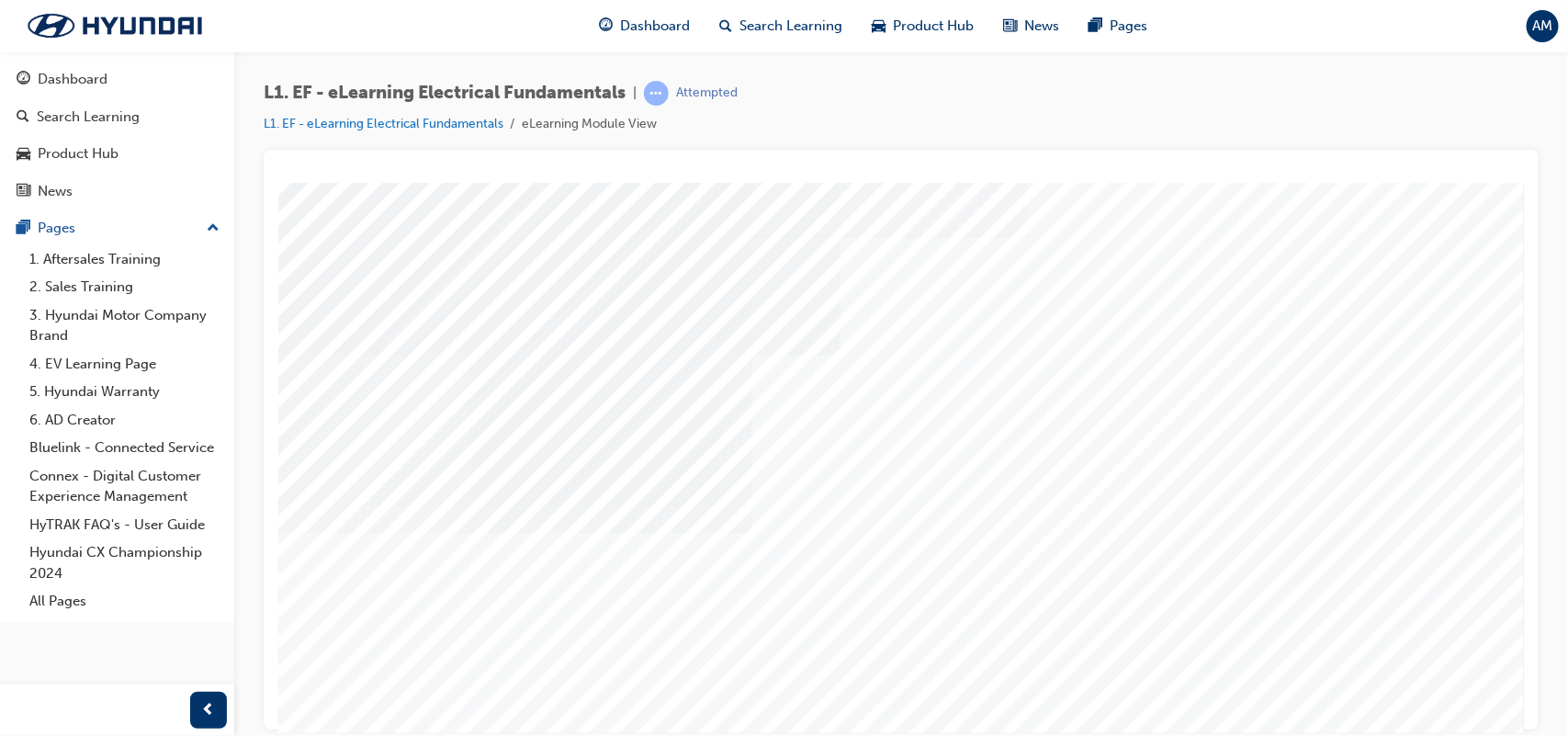 click at bounding box center (342, 2585) 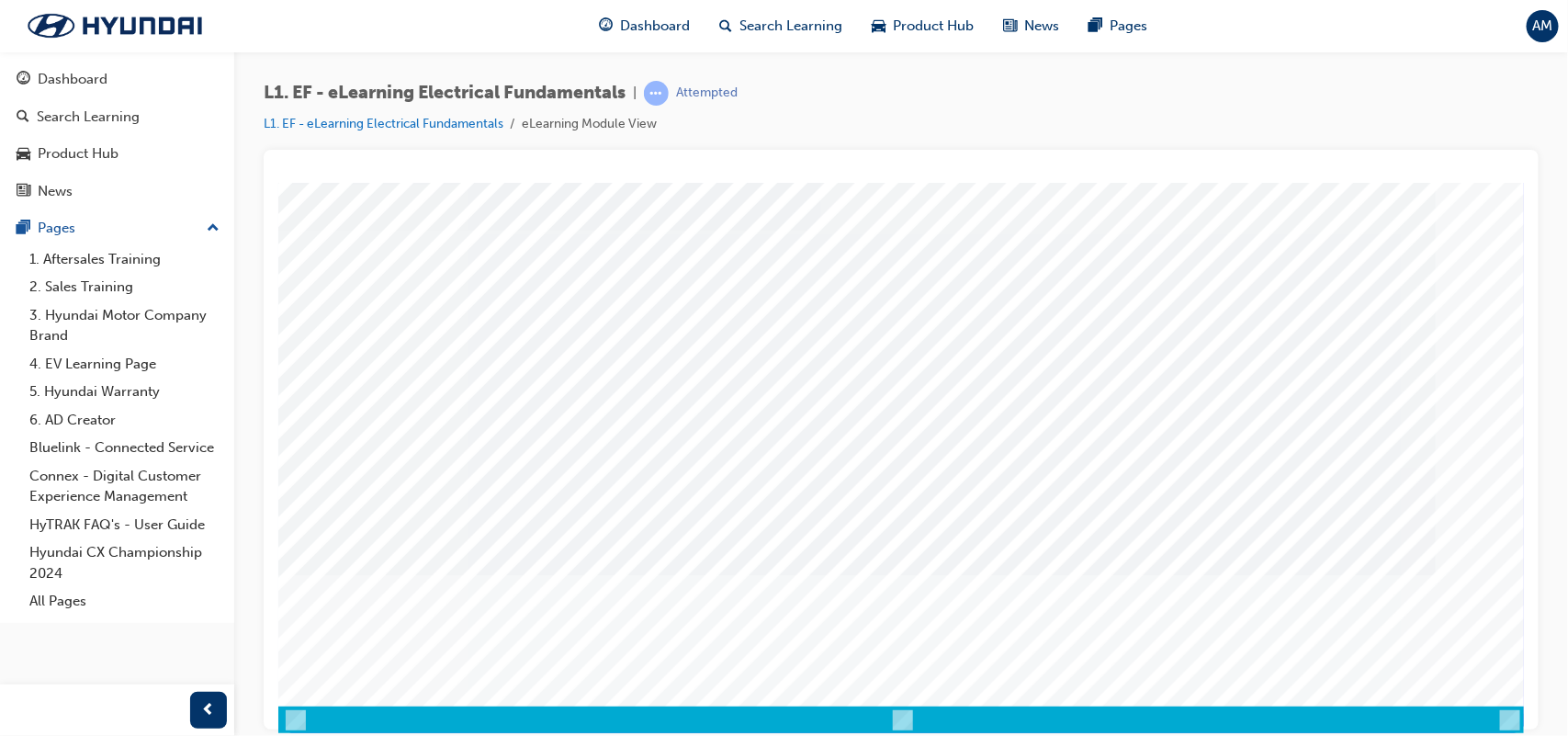 scroll, scrollTop: 141, scrollLeft: 0, axis: vertical 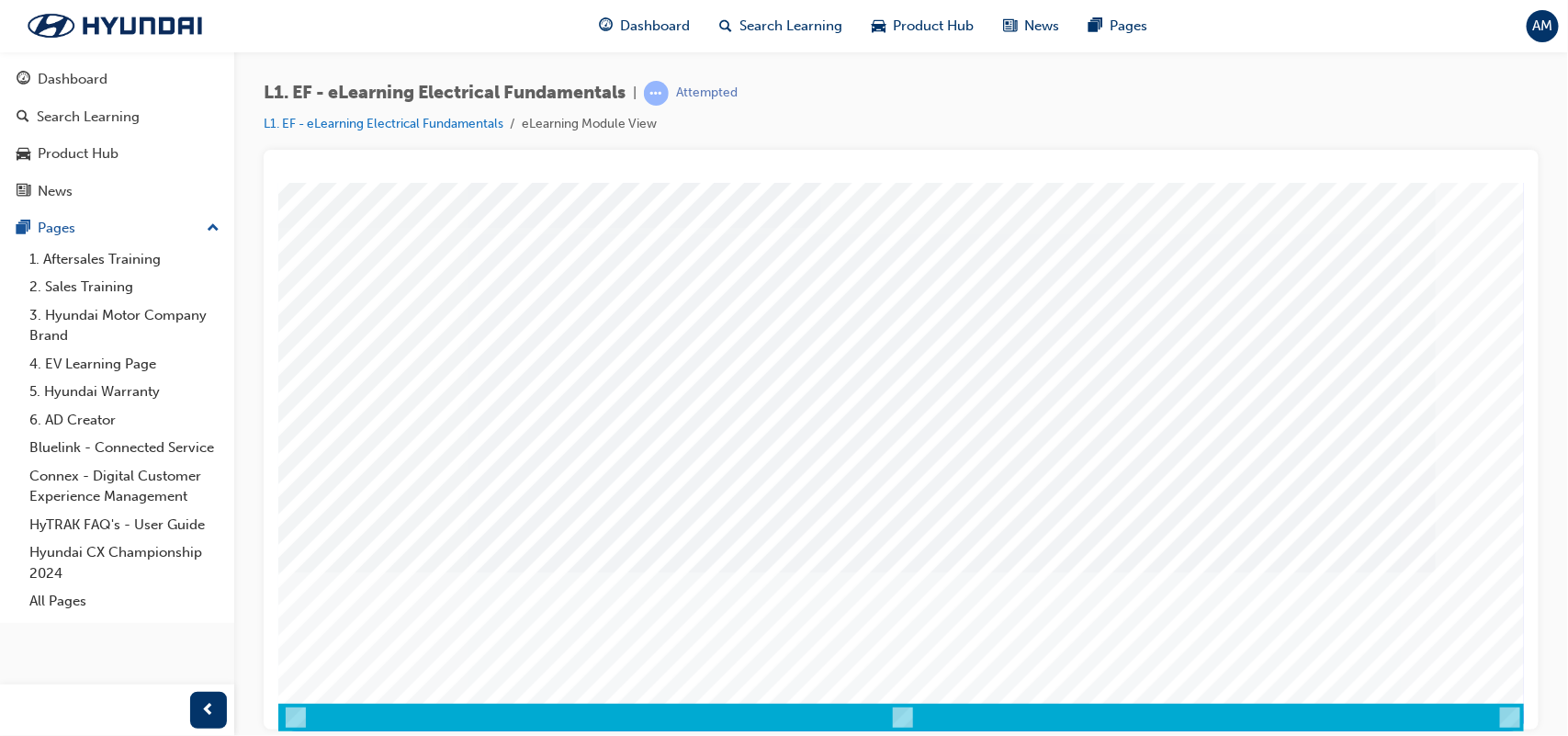 drag, startPoint x: 1402, startPoint y: 638, endPoint x: 1423, endPoint y: 635, distance: 21.213203 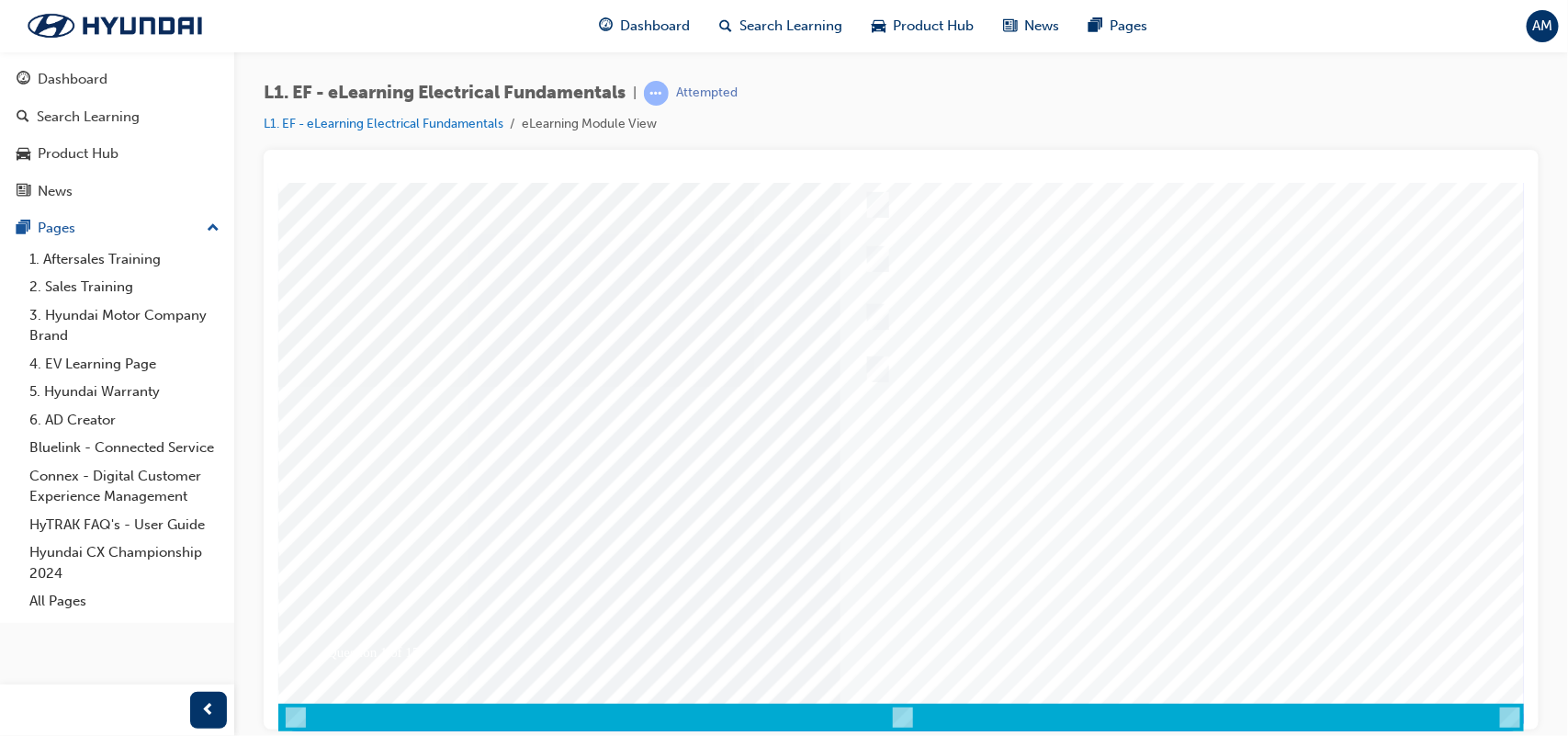 scroll, scrollTop: 0, scrollLeft: 0, axis: both 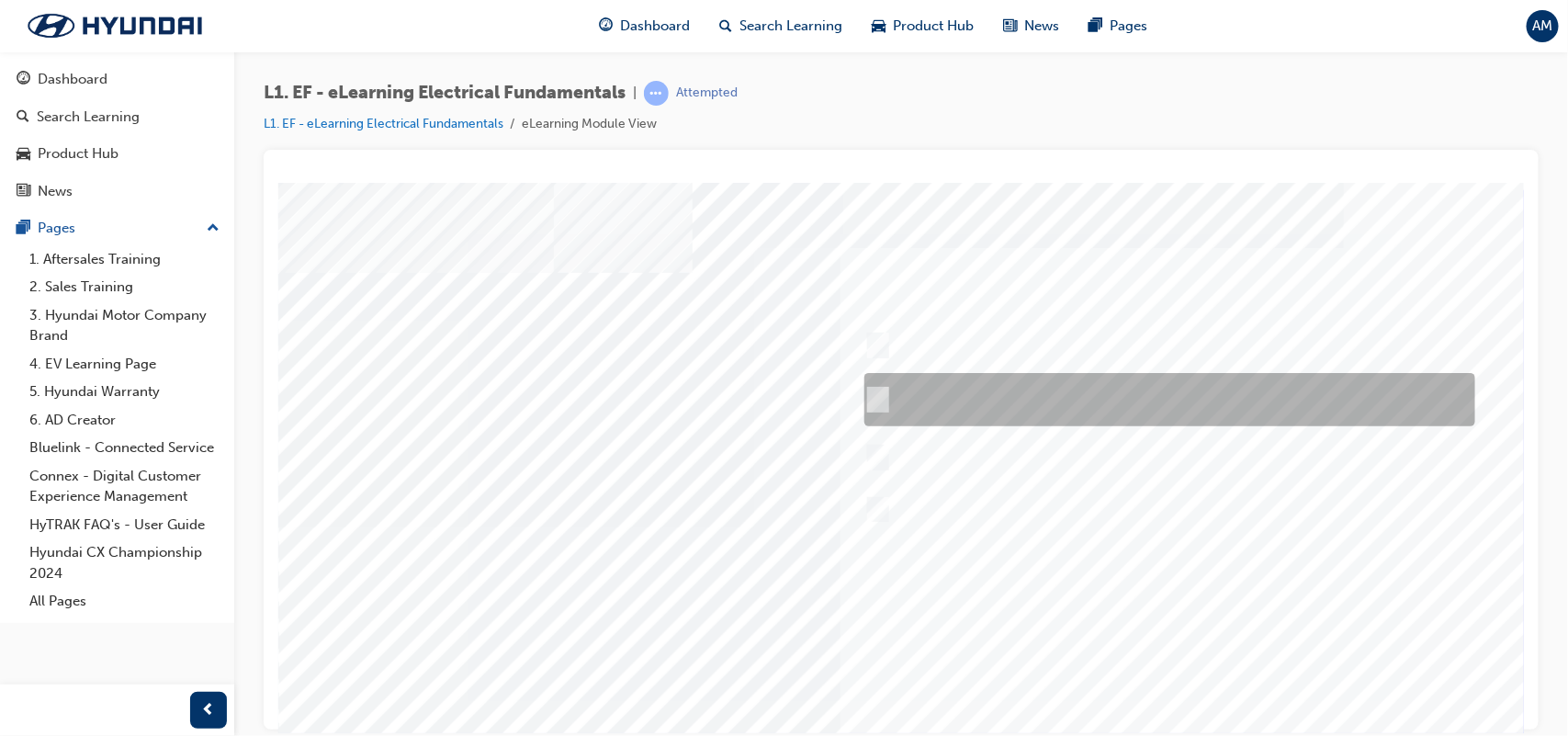click at bounding box center [1164, 400] 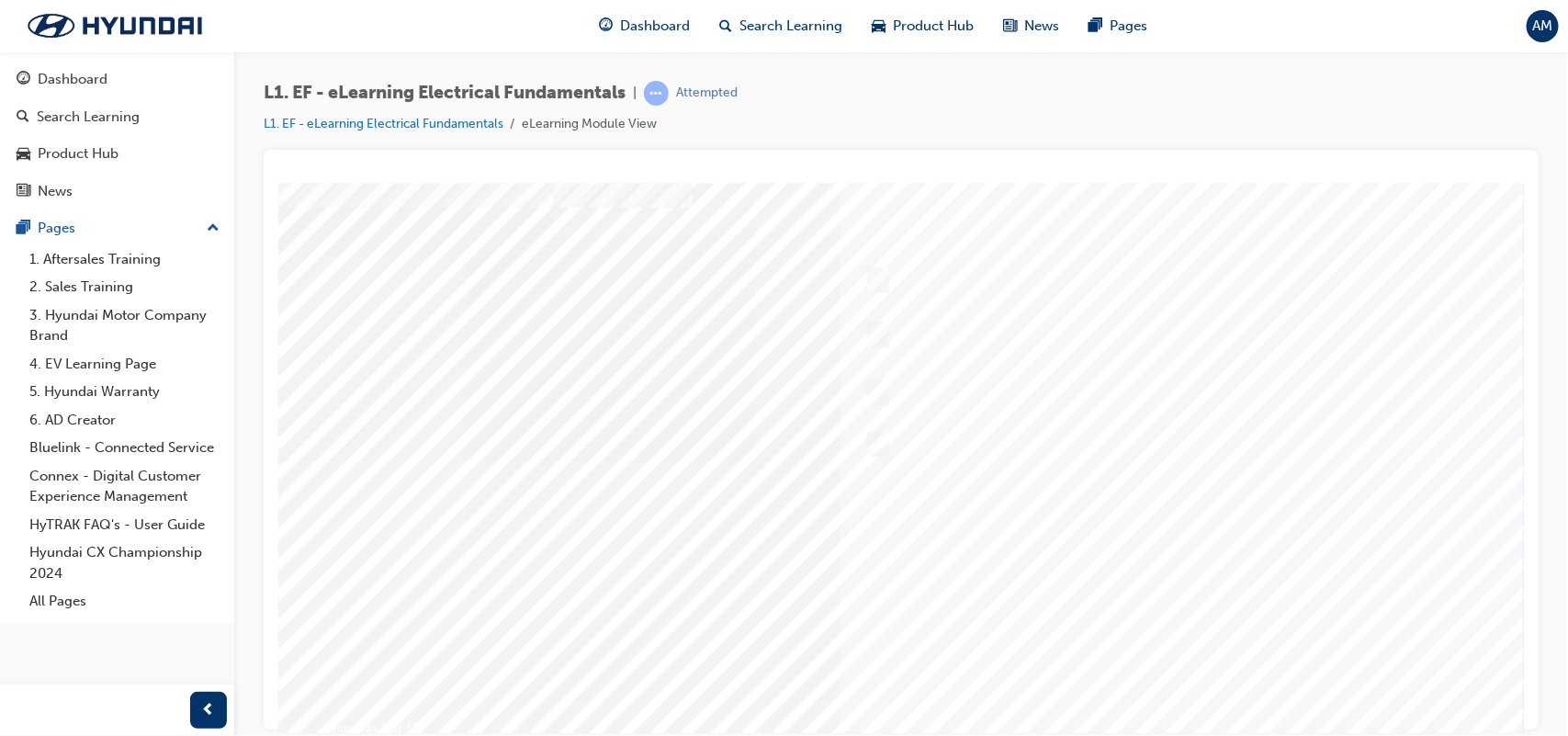 scroll, scrollTop: 84, scrollLeft: 0, axis: vertical 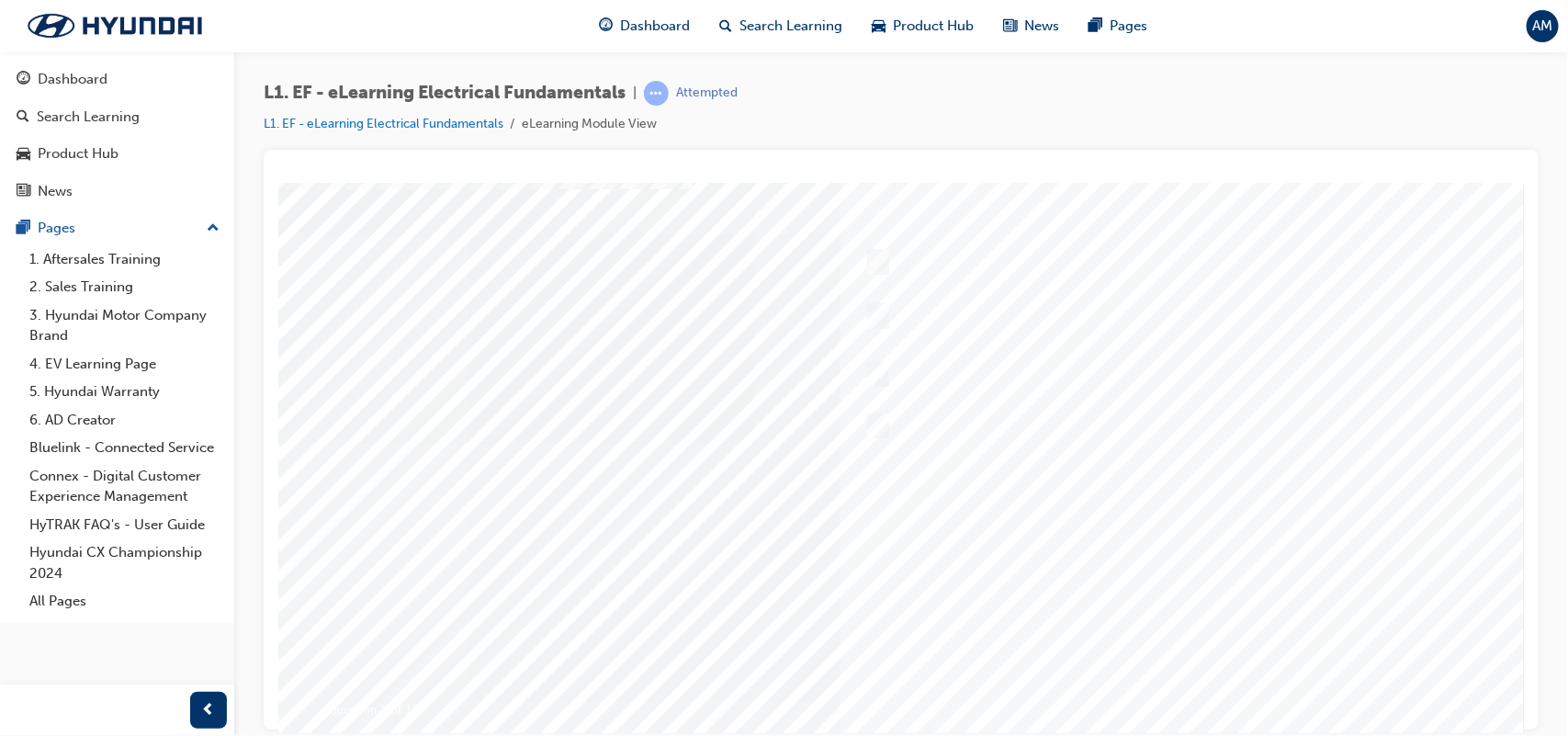 drag, startPoint x: 973, startPoint y: 534, endPoint x: 1125, endPoint y: 690, distance: 217.80725 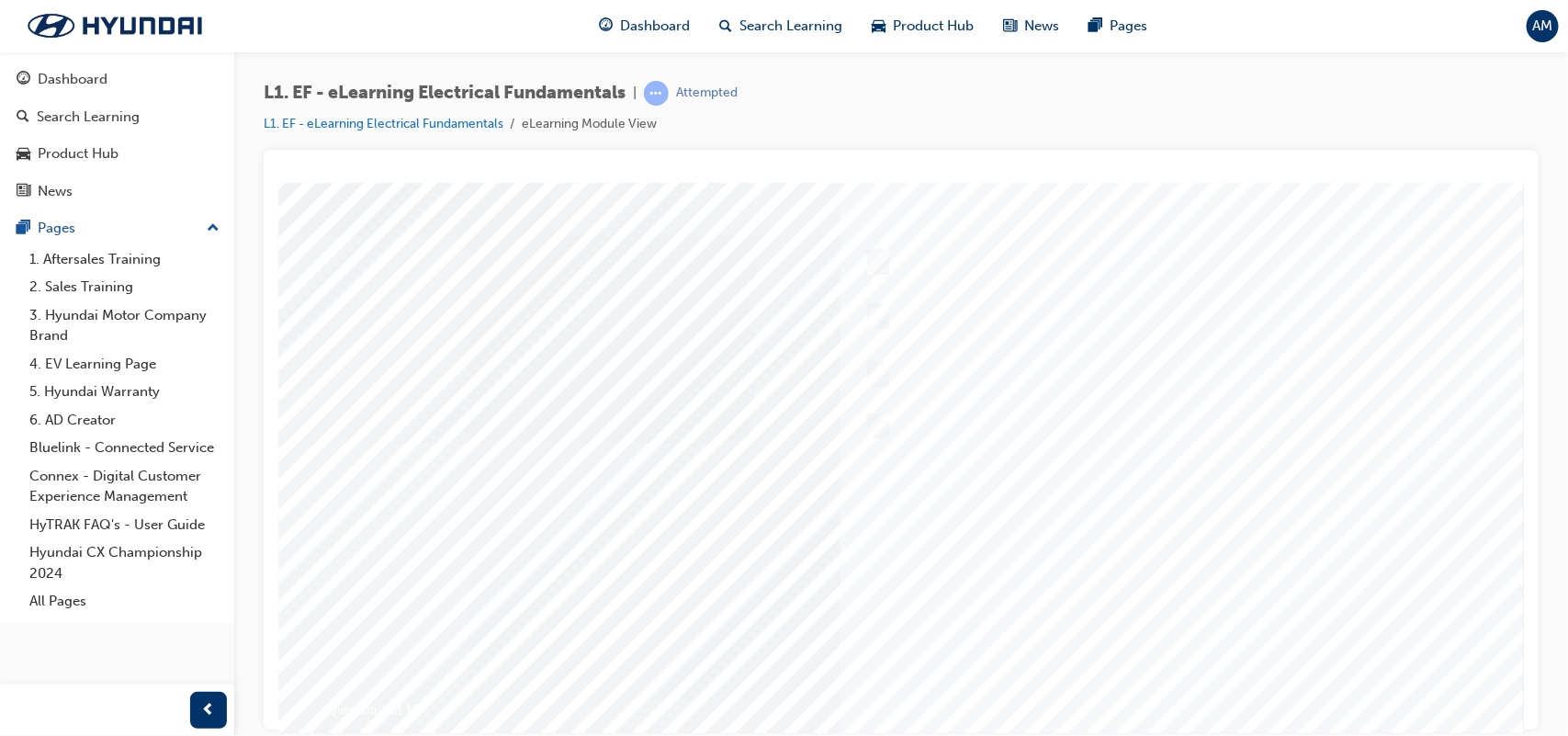 click at bounding box center (342, 3275) 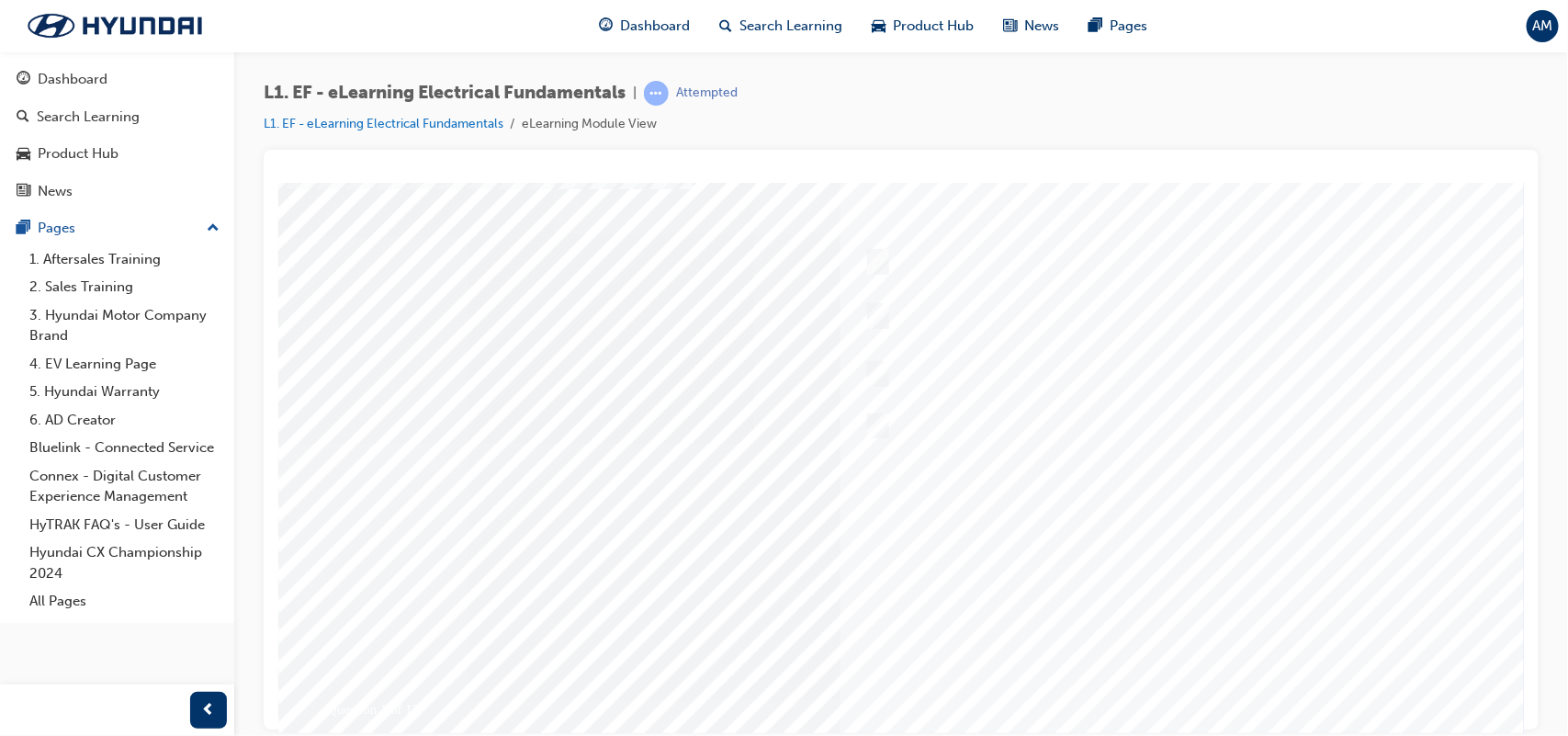 scroll, scrollTop: 0, scrollLeft: 0, axis: both 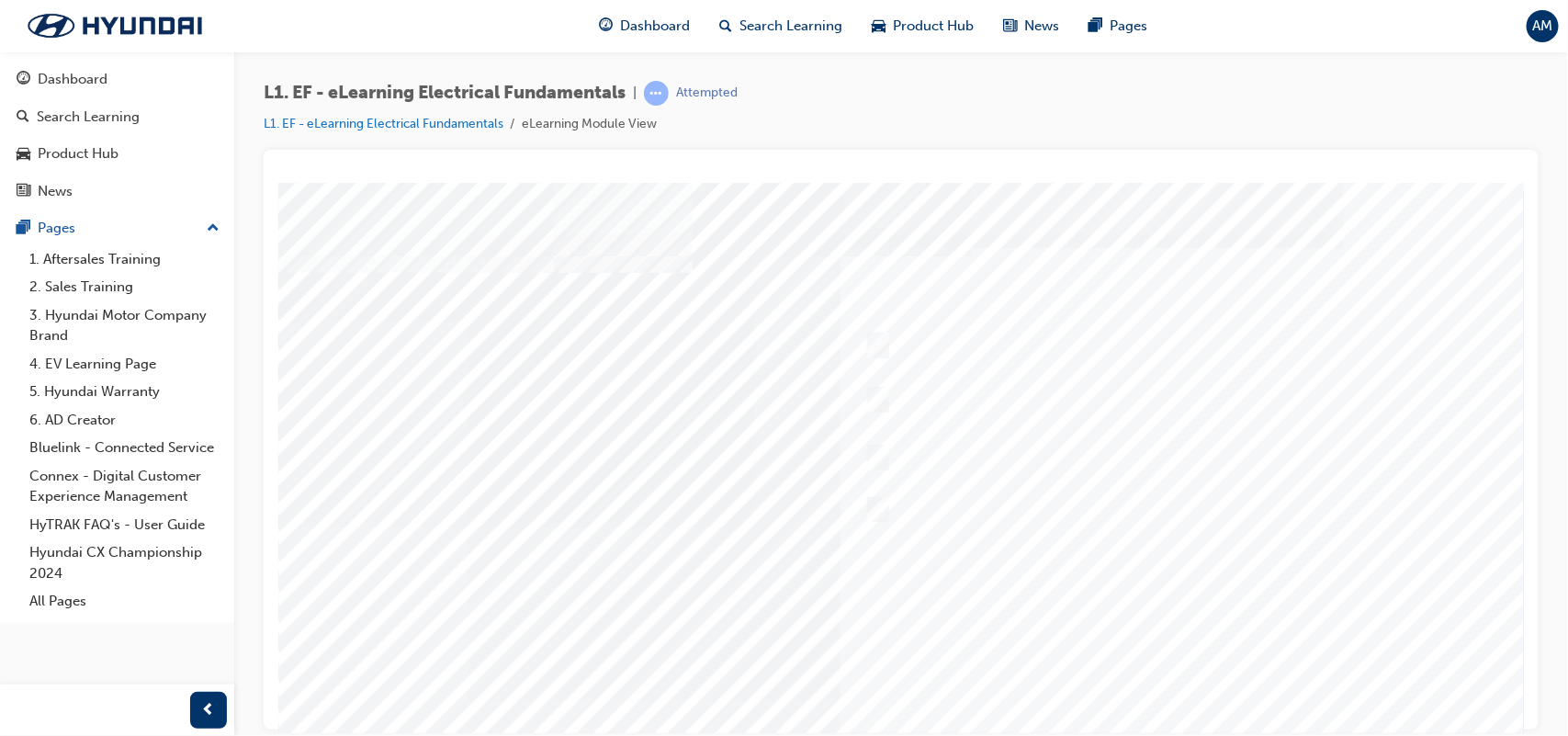 drag, startPoint x: 1149, startPoint y: 681, endPoint x: 1138, endPoint y: 653, distance: 30.08322 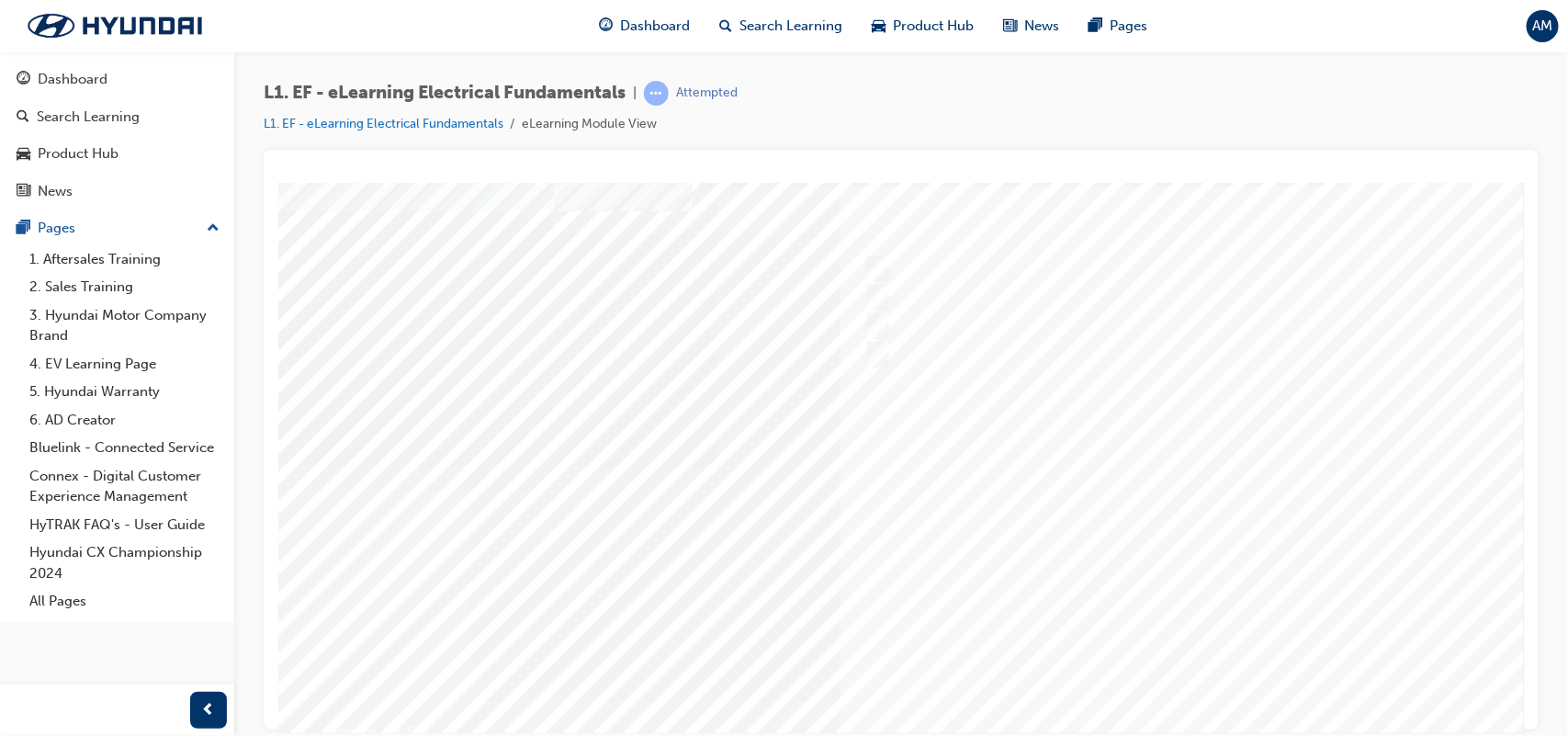 scroll, scrollTop: 80, scrollLeft: 0, axis: vertical 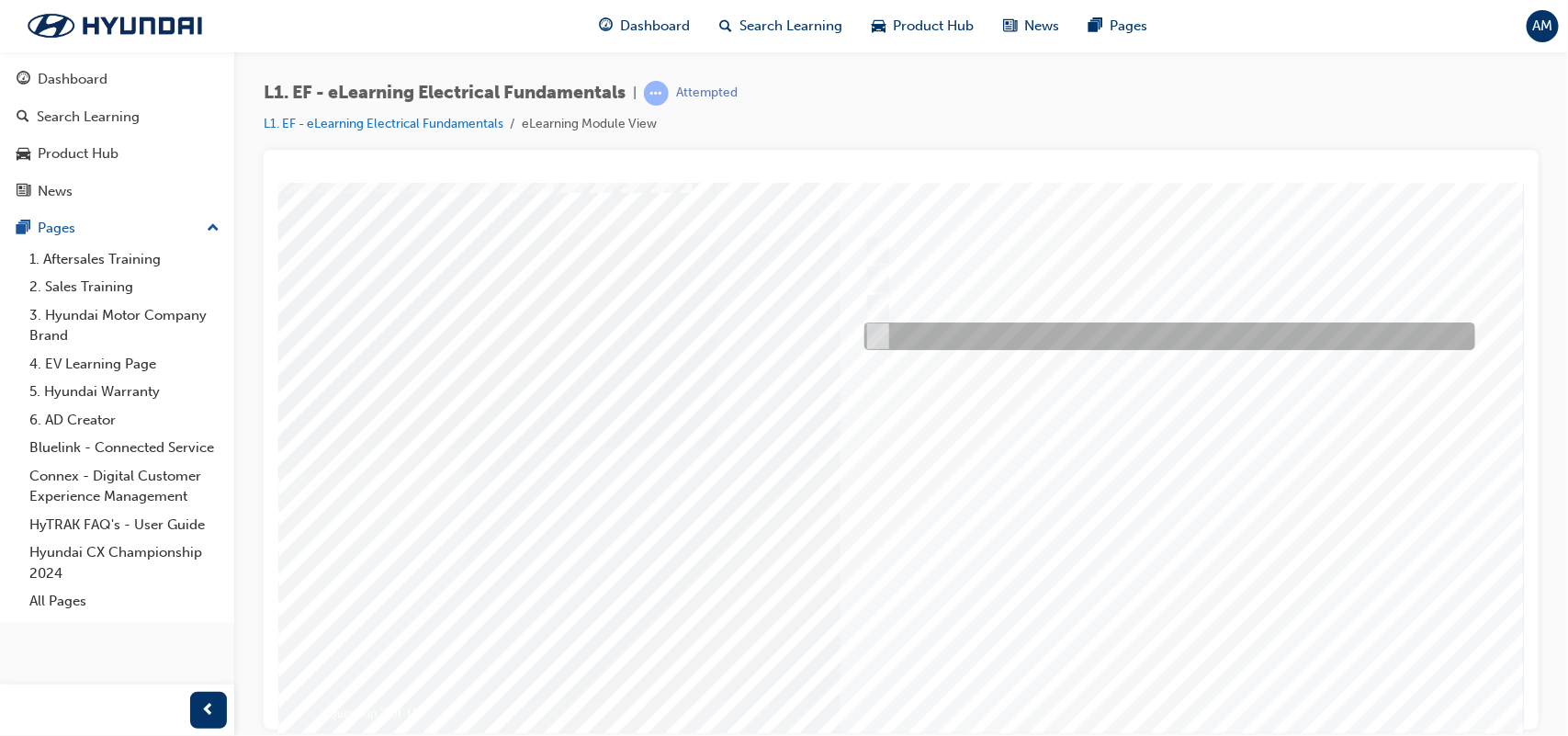 click at bounding box center [1164, 336] 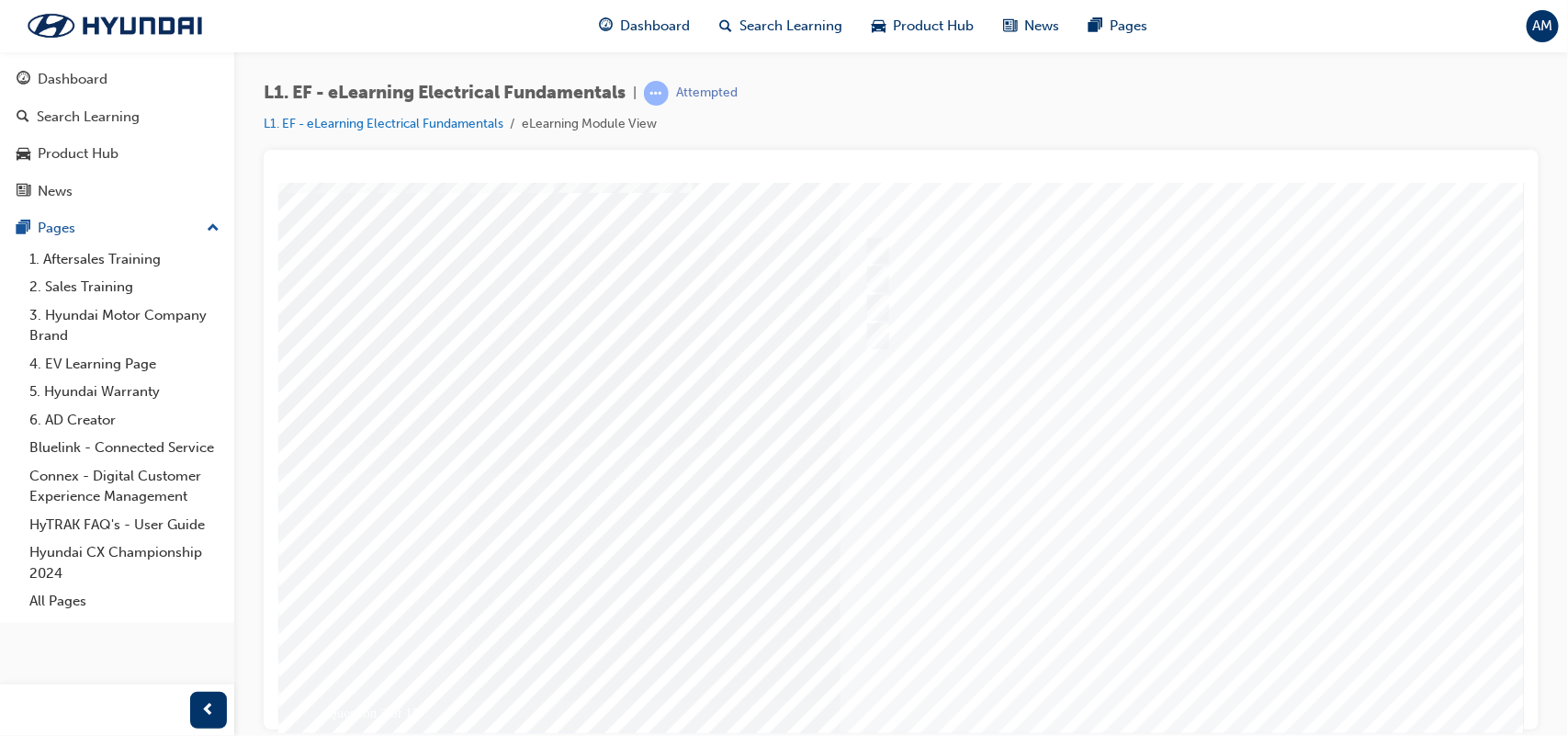 click at bounding box center (342, 3649) 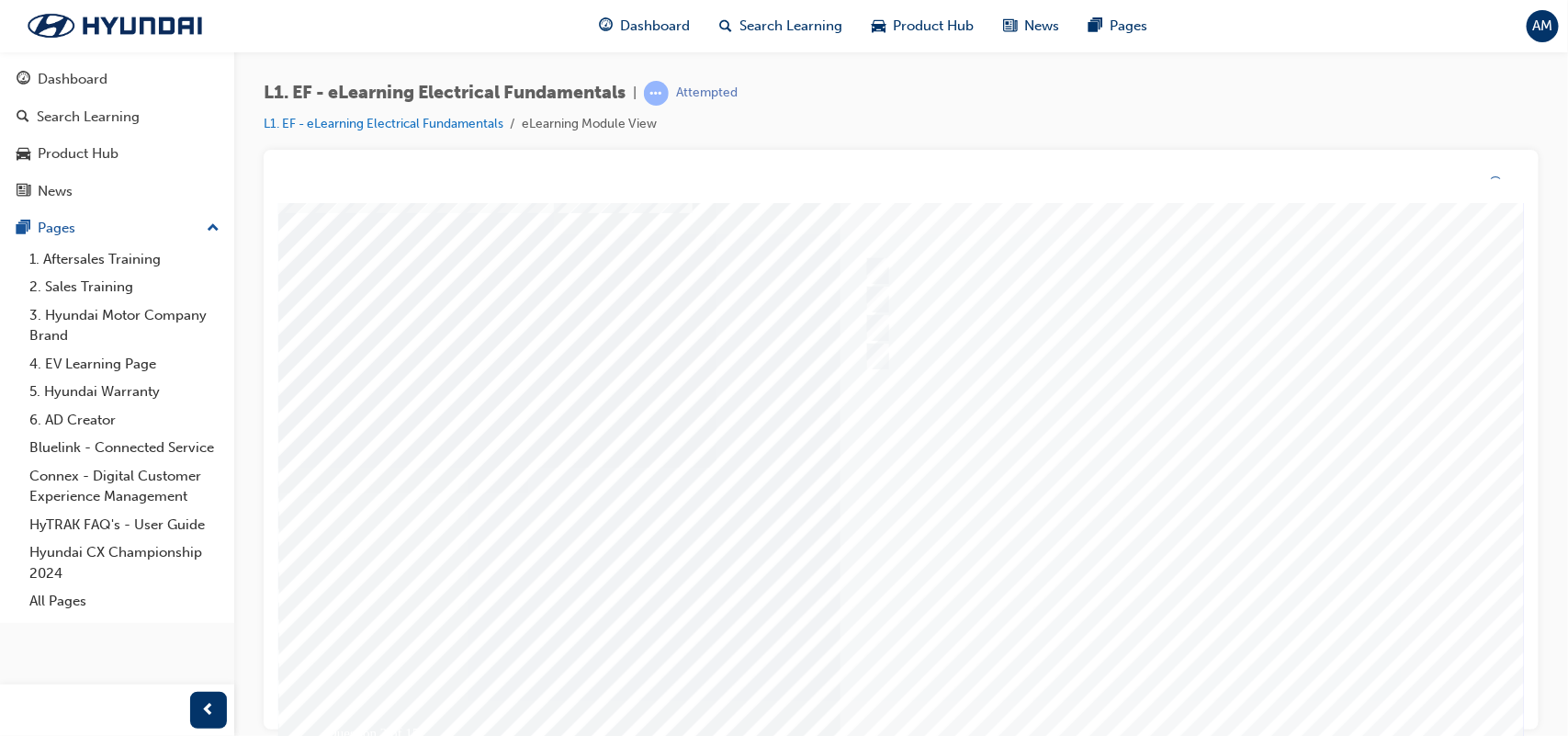 scroll, scrollTop: 0, scrollLeft: 0, axis: both 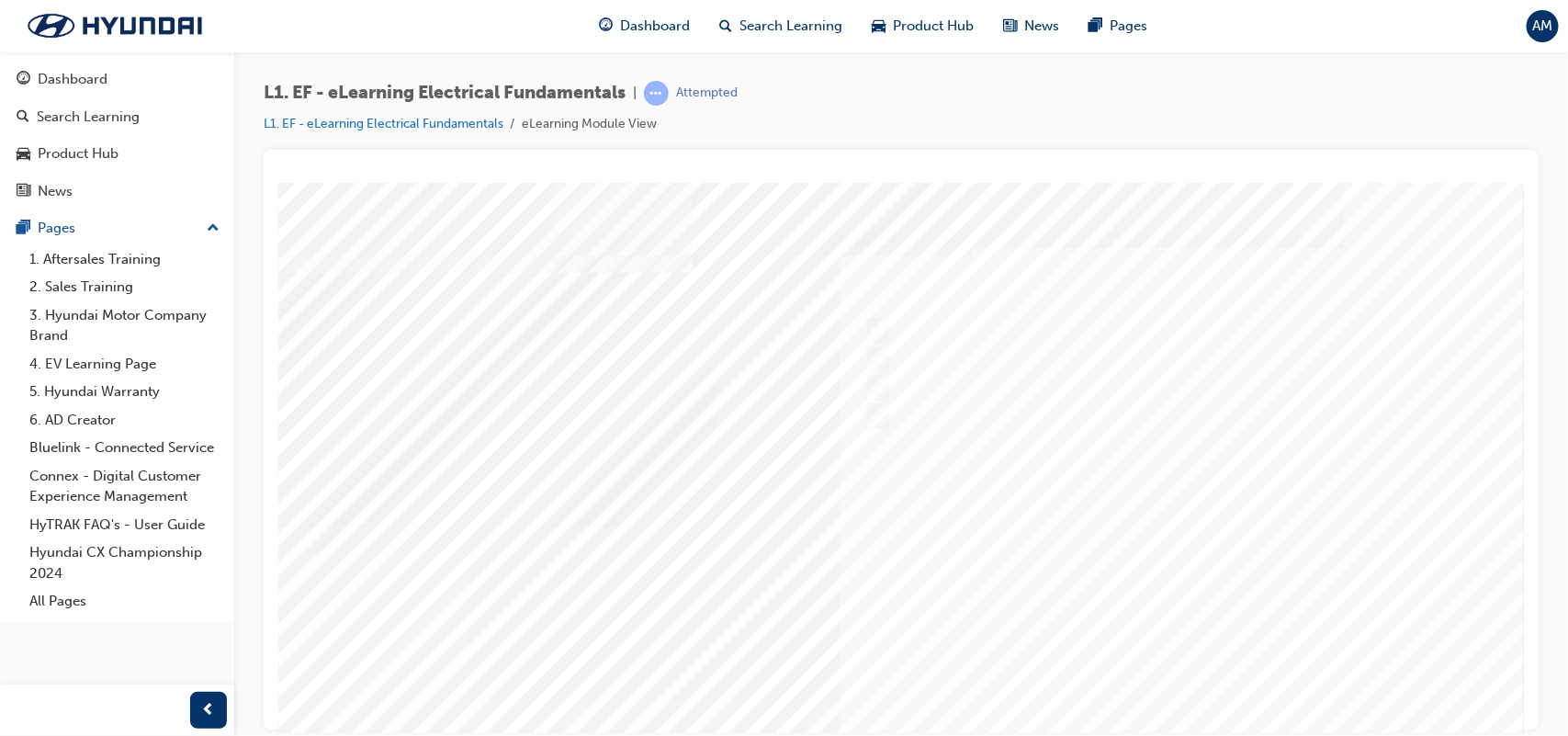 click at bounding box center [902, 527] 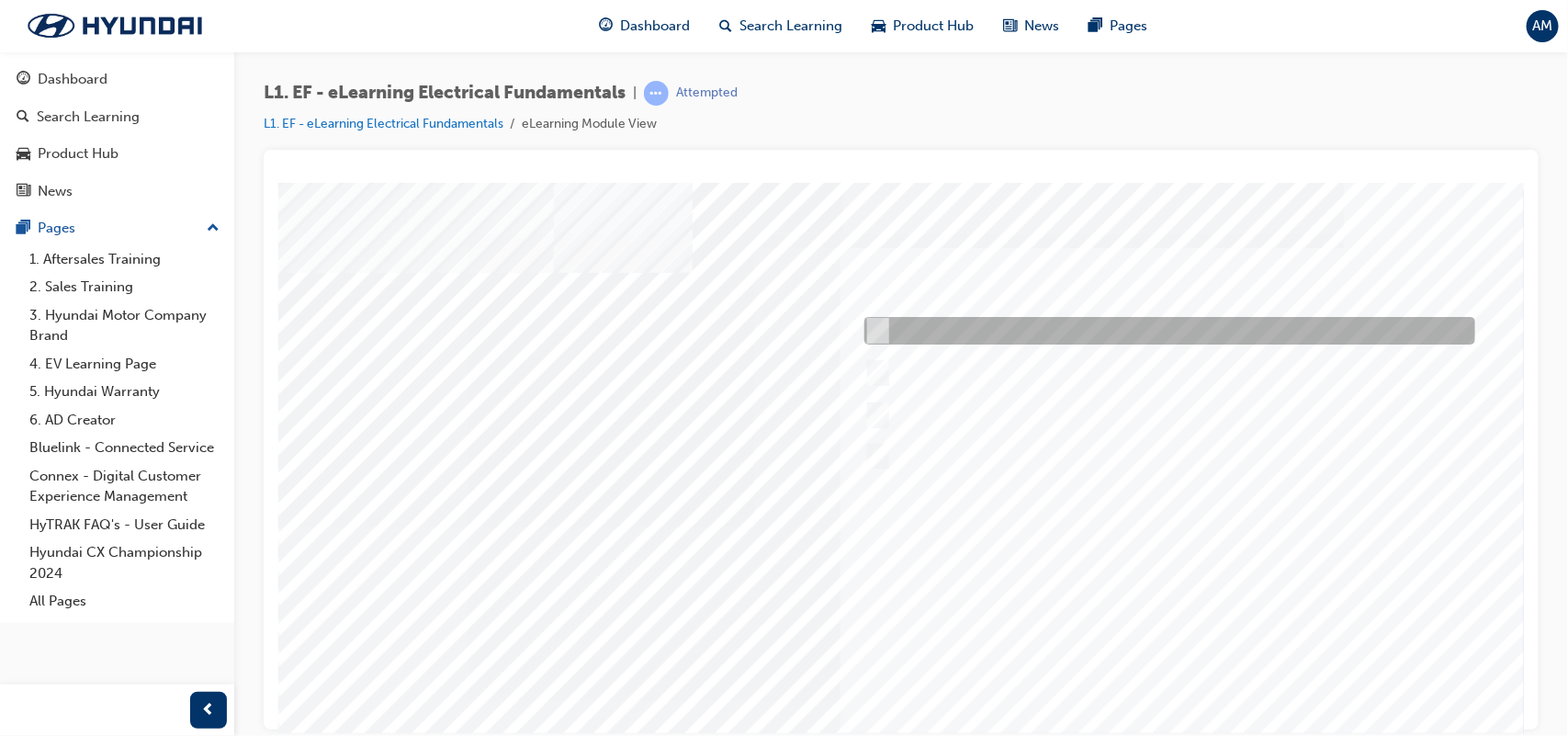 click at bounding box center [1164, 331] 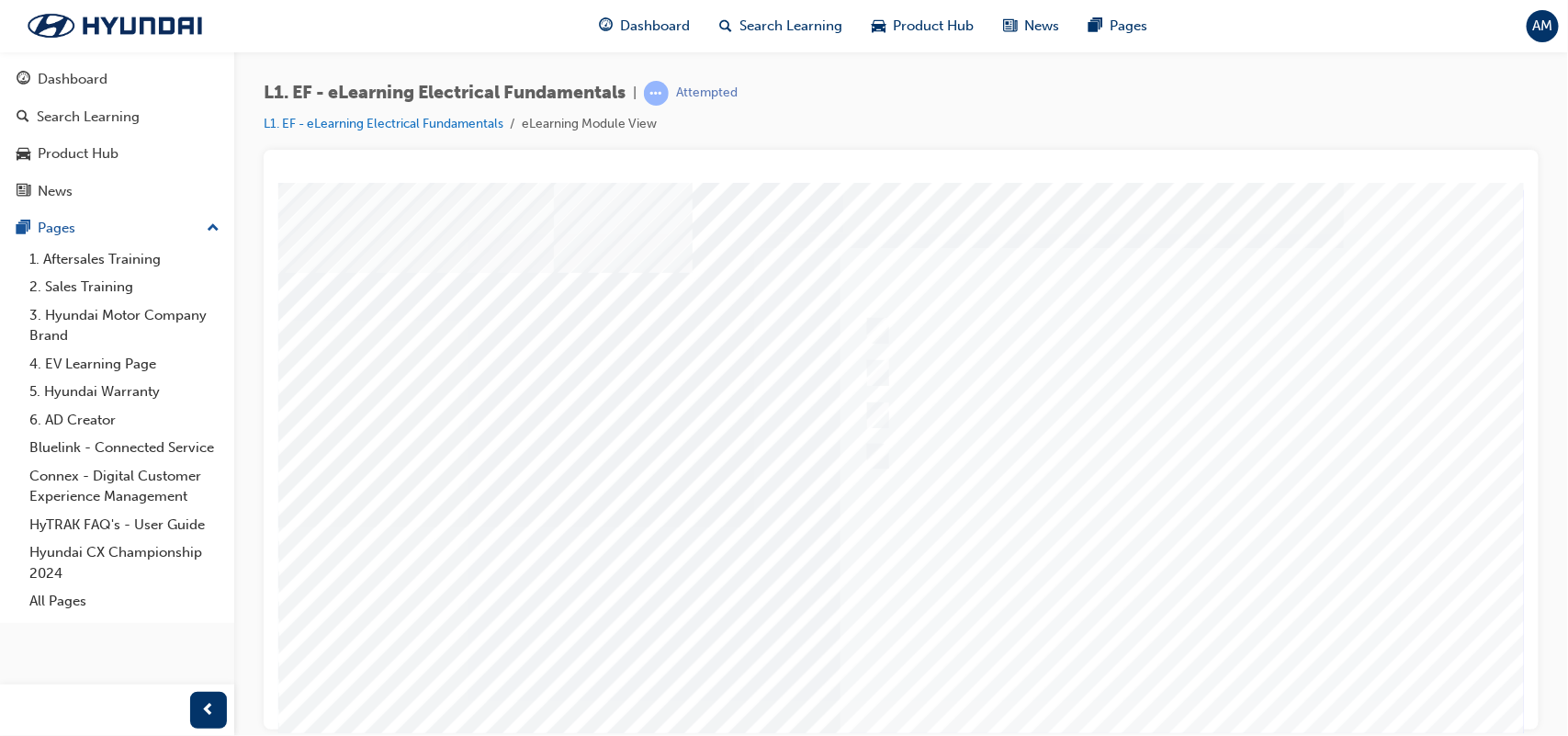 scroll, scrollTop: 65, scrollLeft: 0, axis: vertical 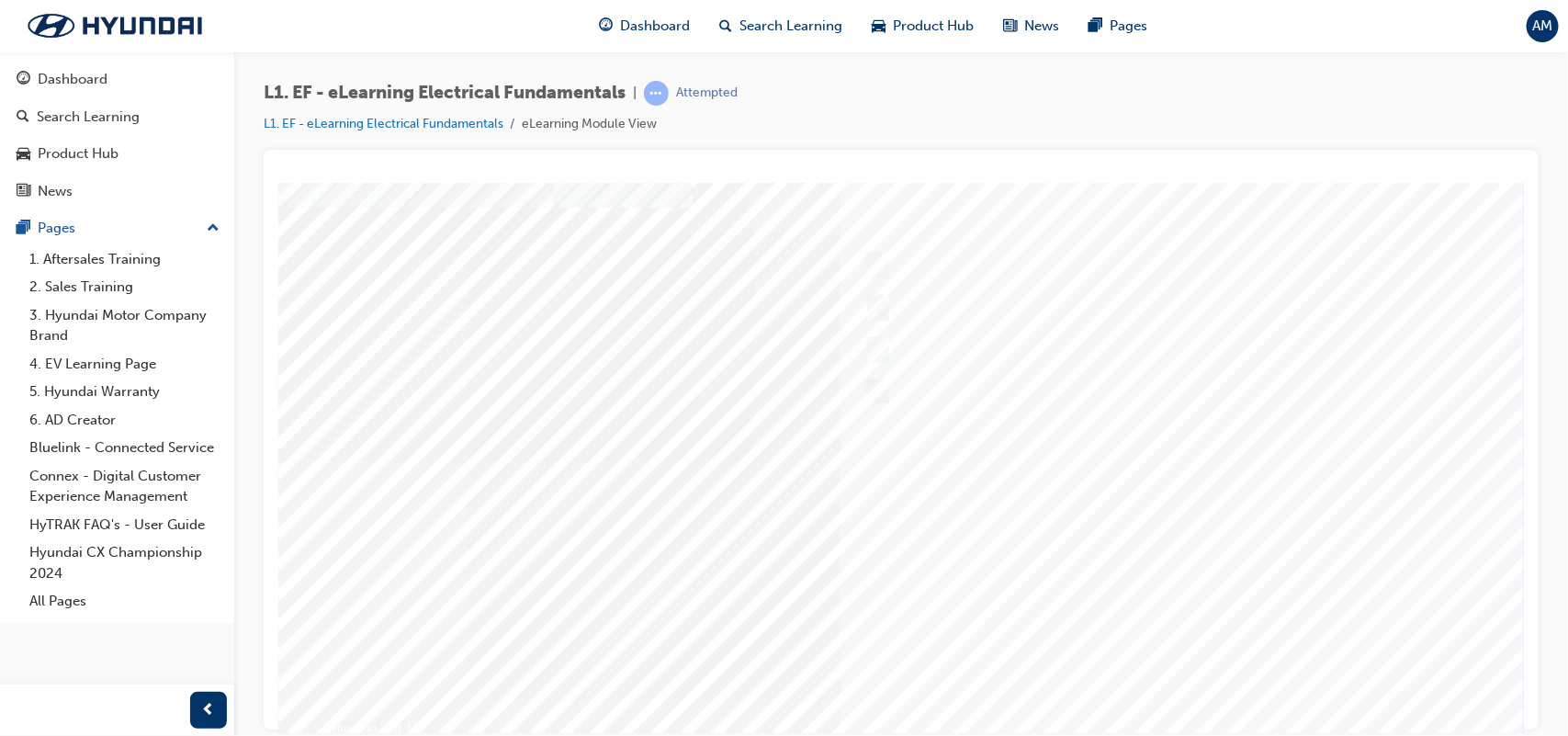 drag, startPoint x: 1200, startPoint y: 667, endPoint x: 1202, endPoint y: 693, distance: 26.07681 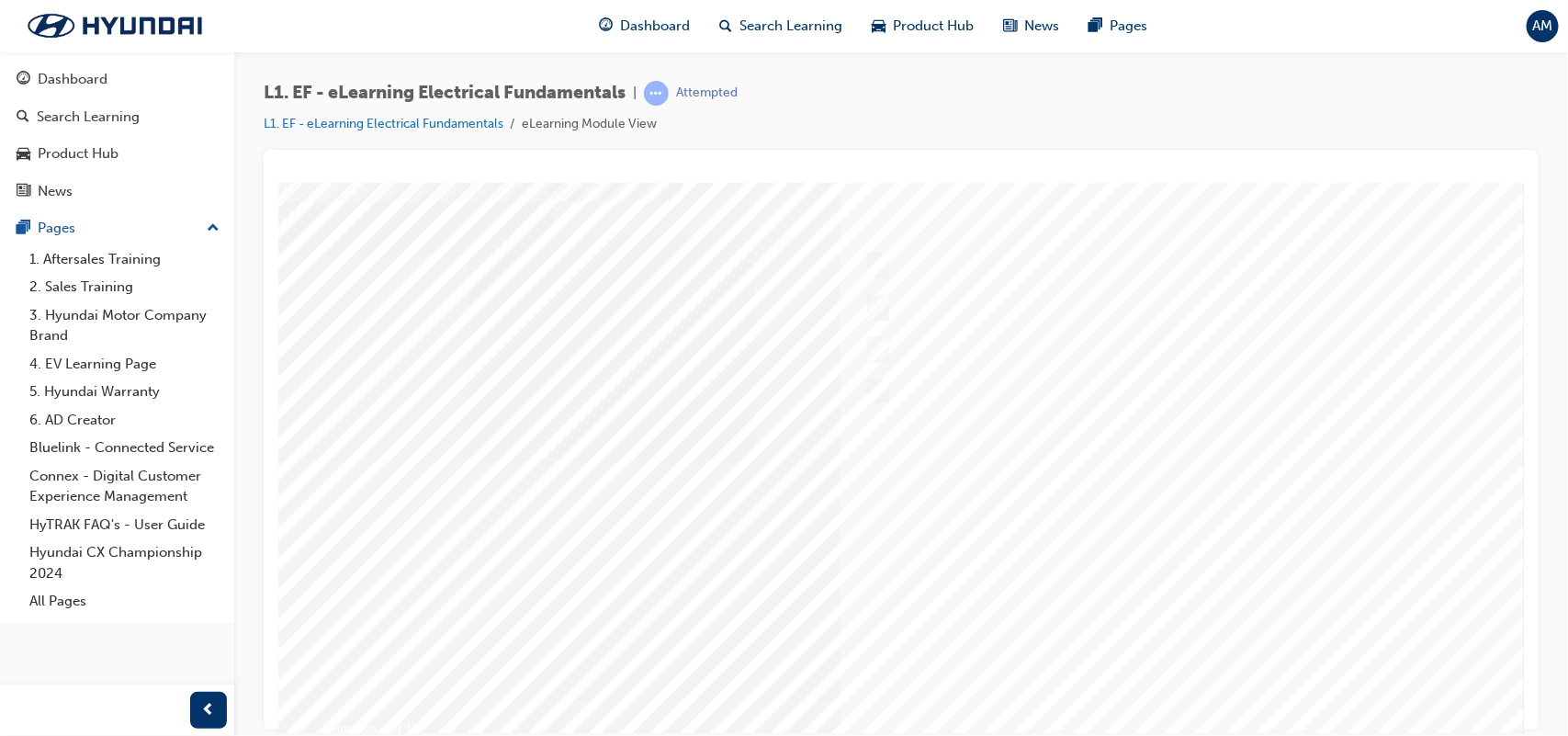 click at bounding box center (342, 3293) 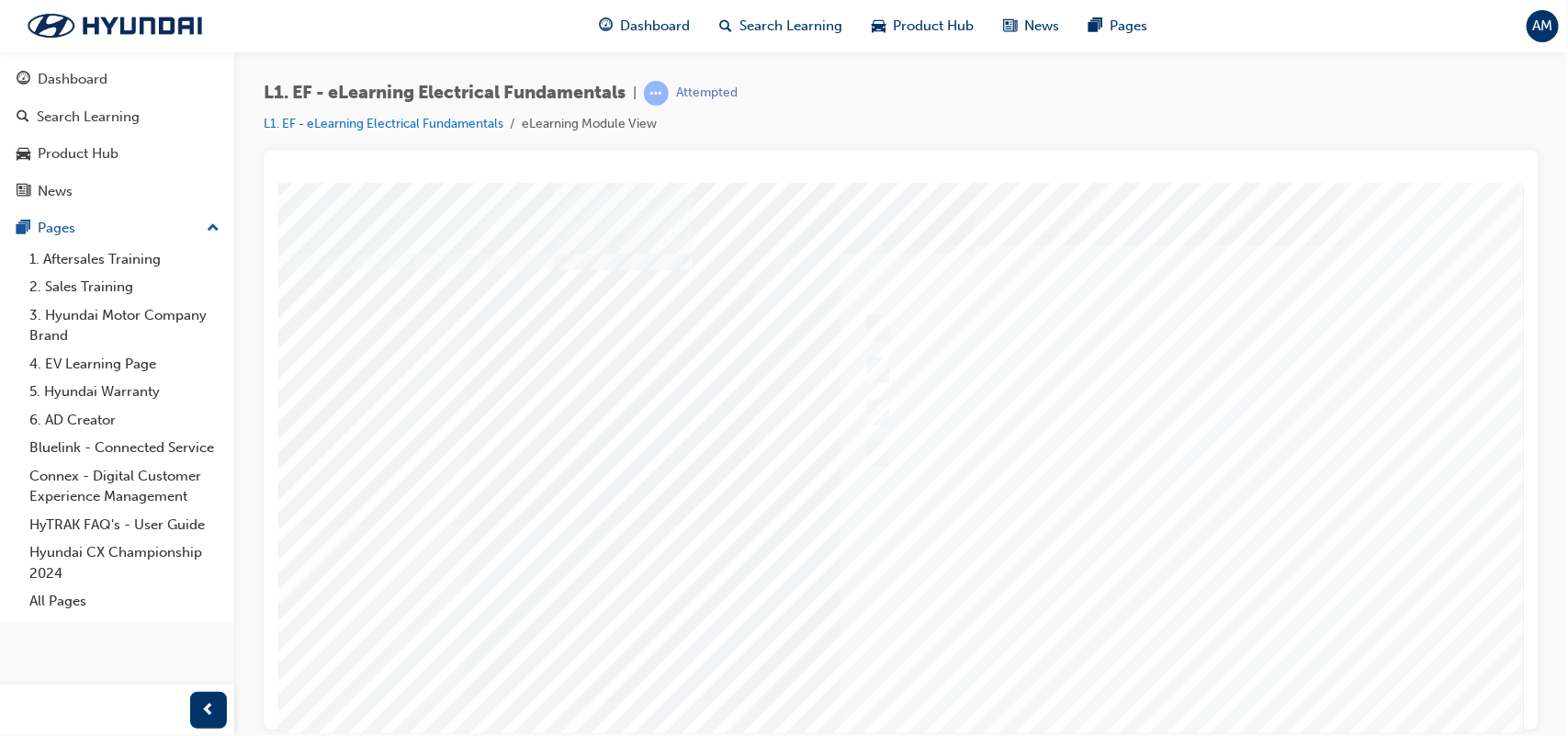 scroll, scrollTop: 158, scrollLeft: 0, axis: vertical 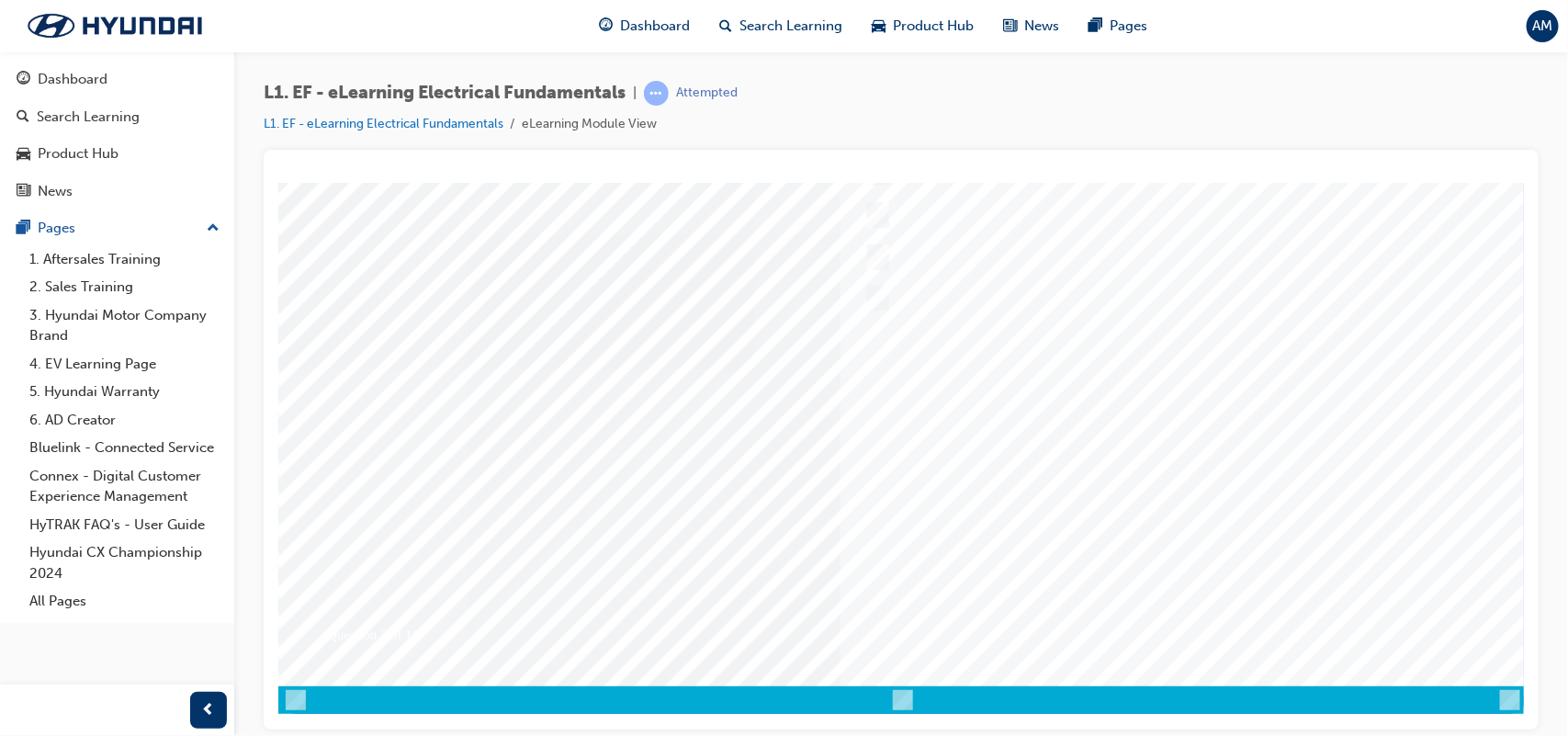 click at bounding box center [902, 368] 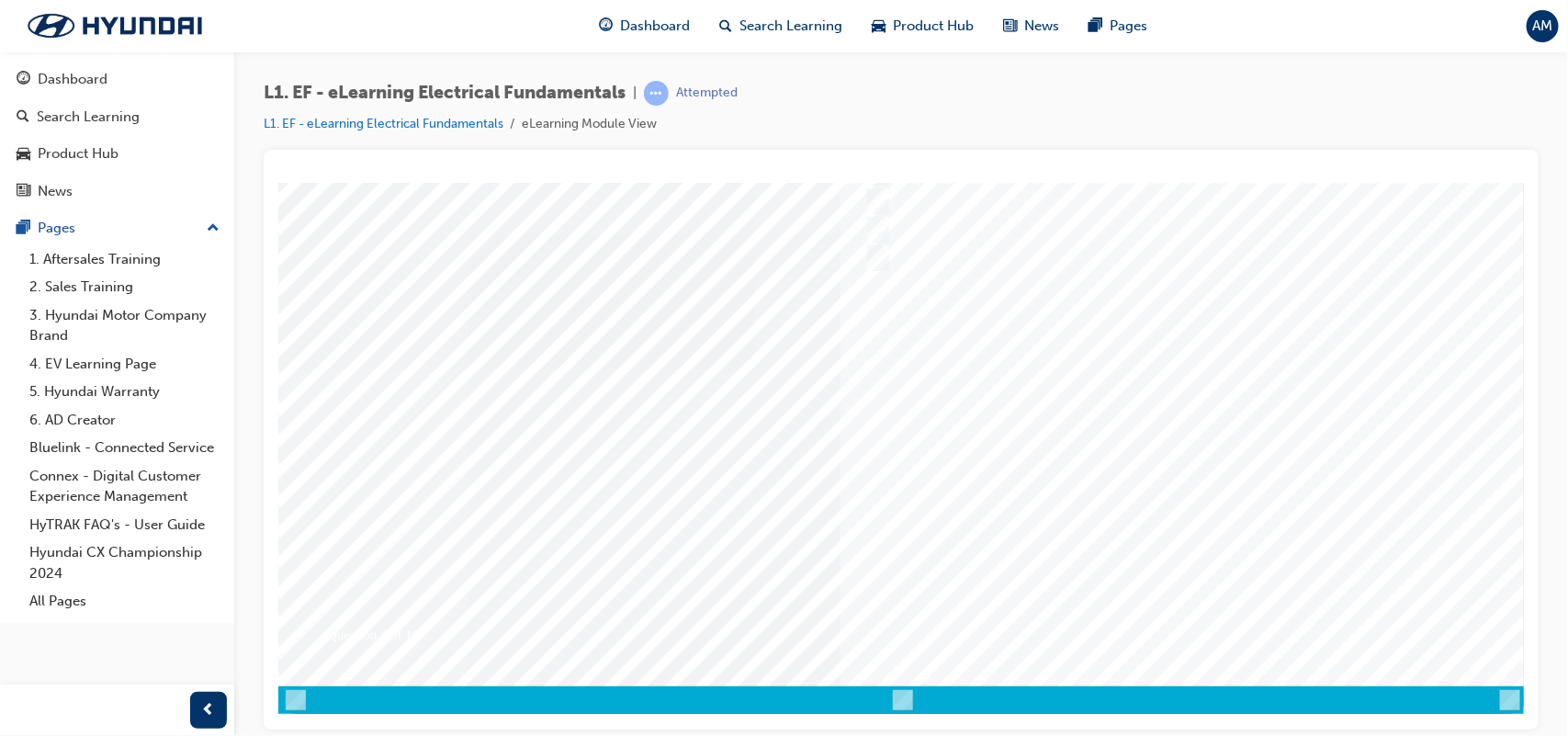 scroll, scrollTop: 0, scrollLeft: 0, axis: both 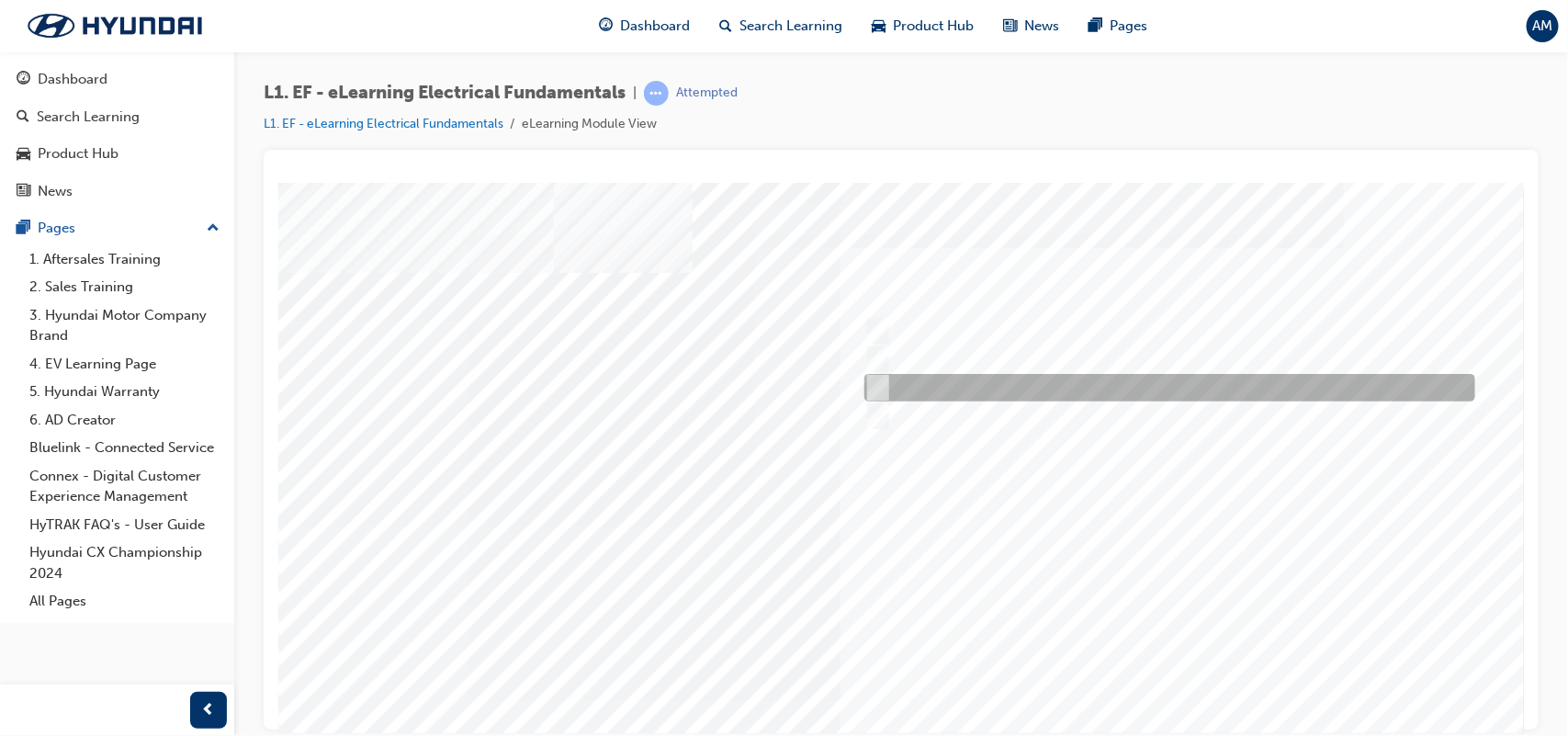 click at bounding box center (1164, 388) 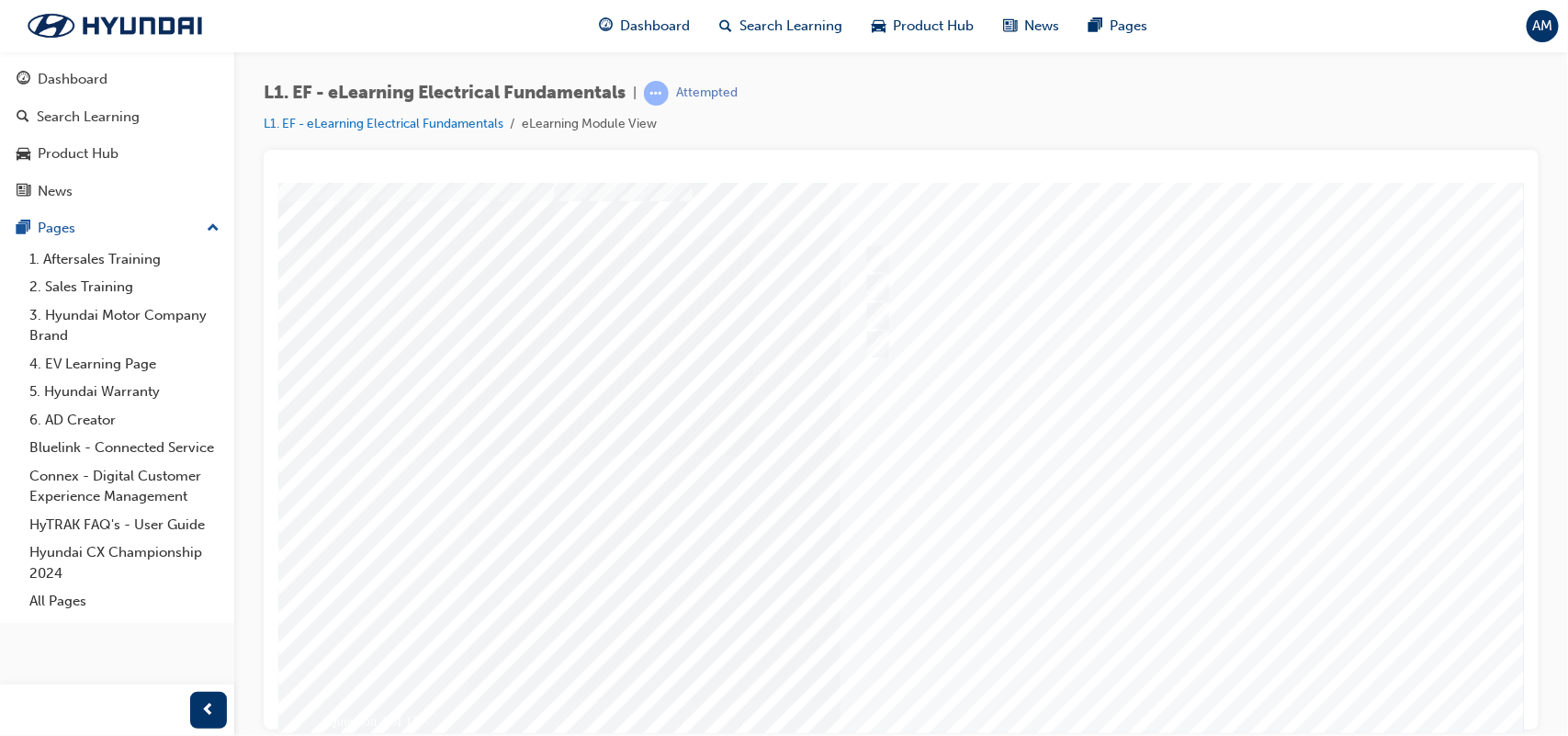 scroll, scrollTop: 84, scrollLeft: 0, axis: vertical 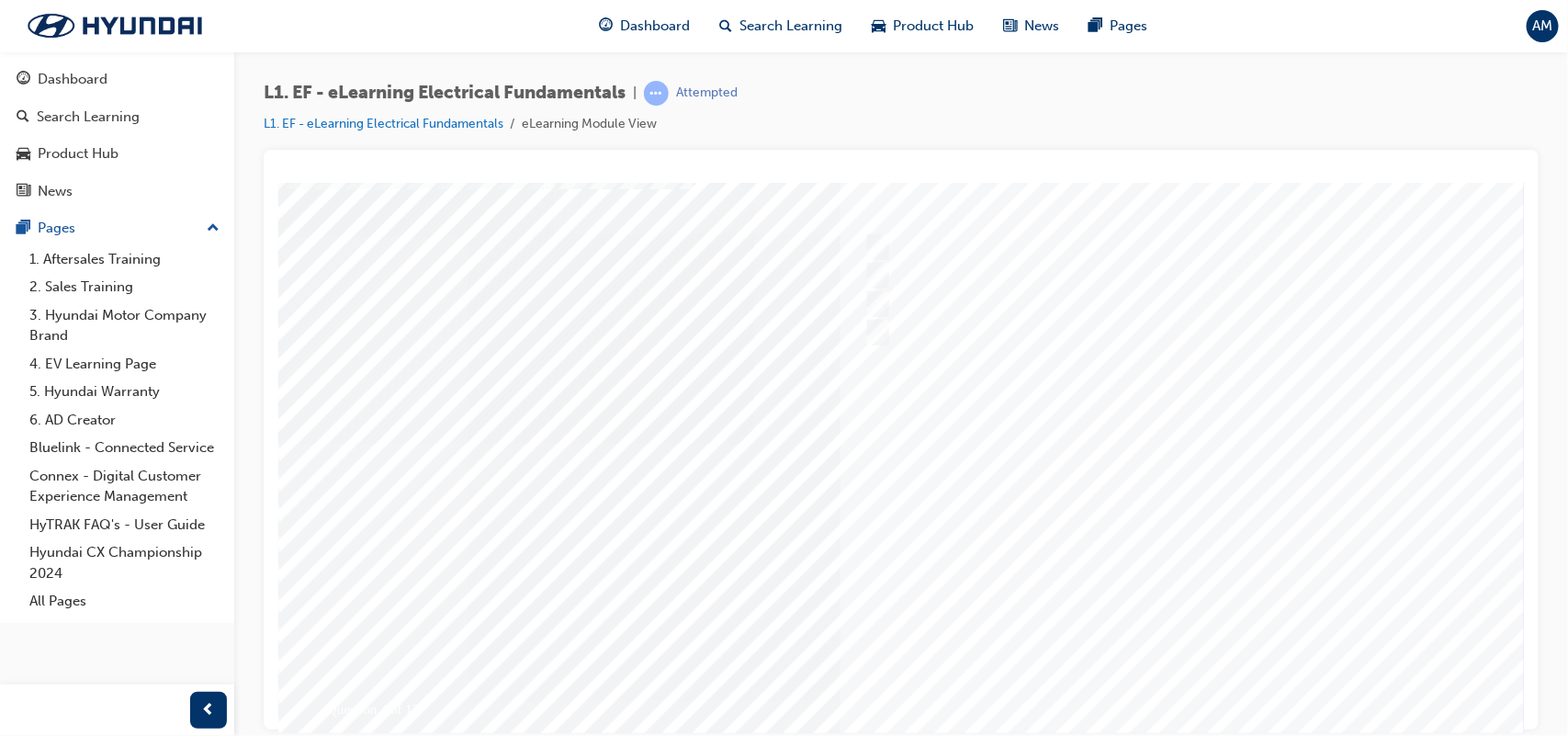 click at bounding box center (342, 3275) 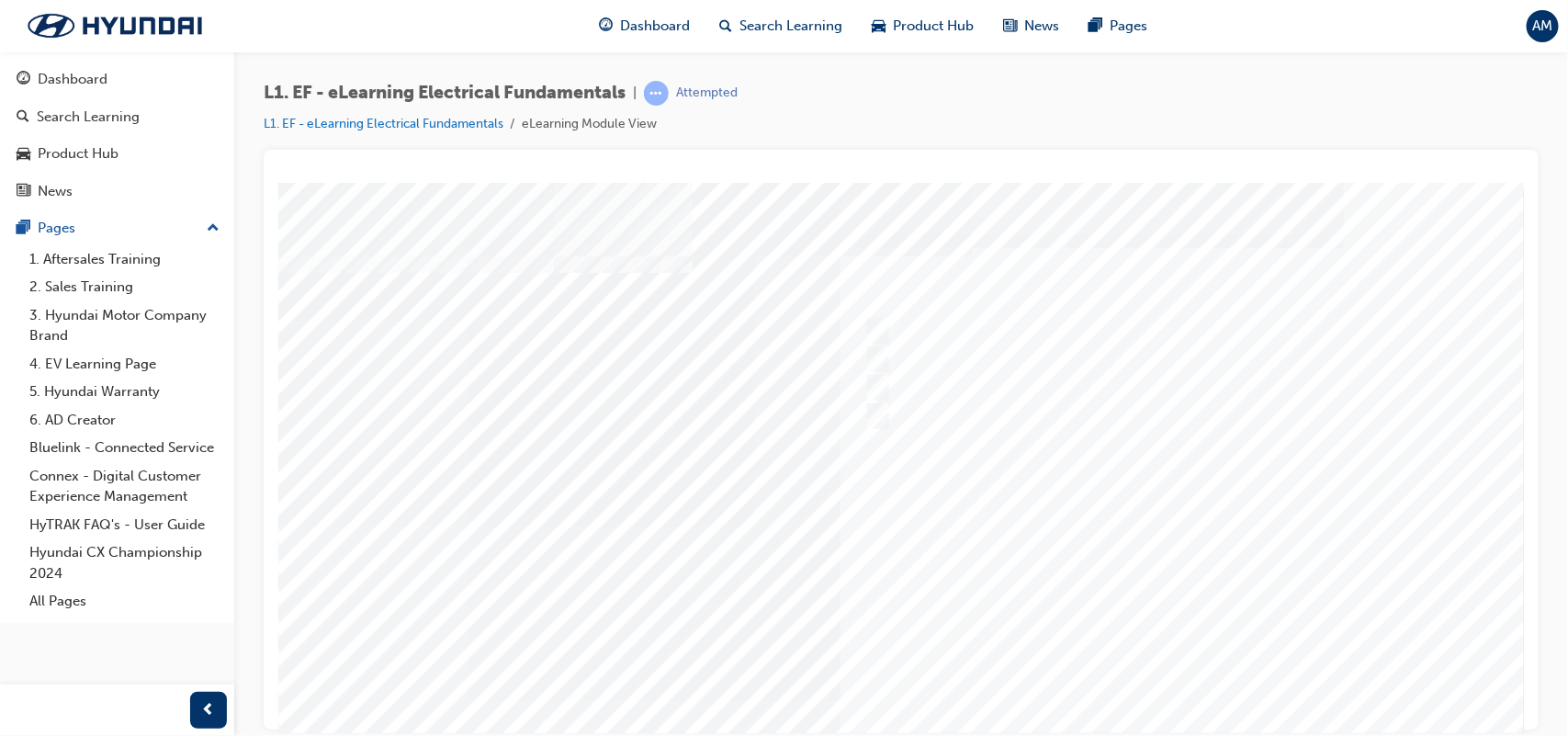 click at bounding box center [902, 527] 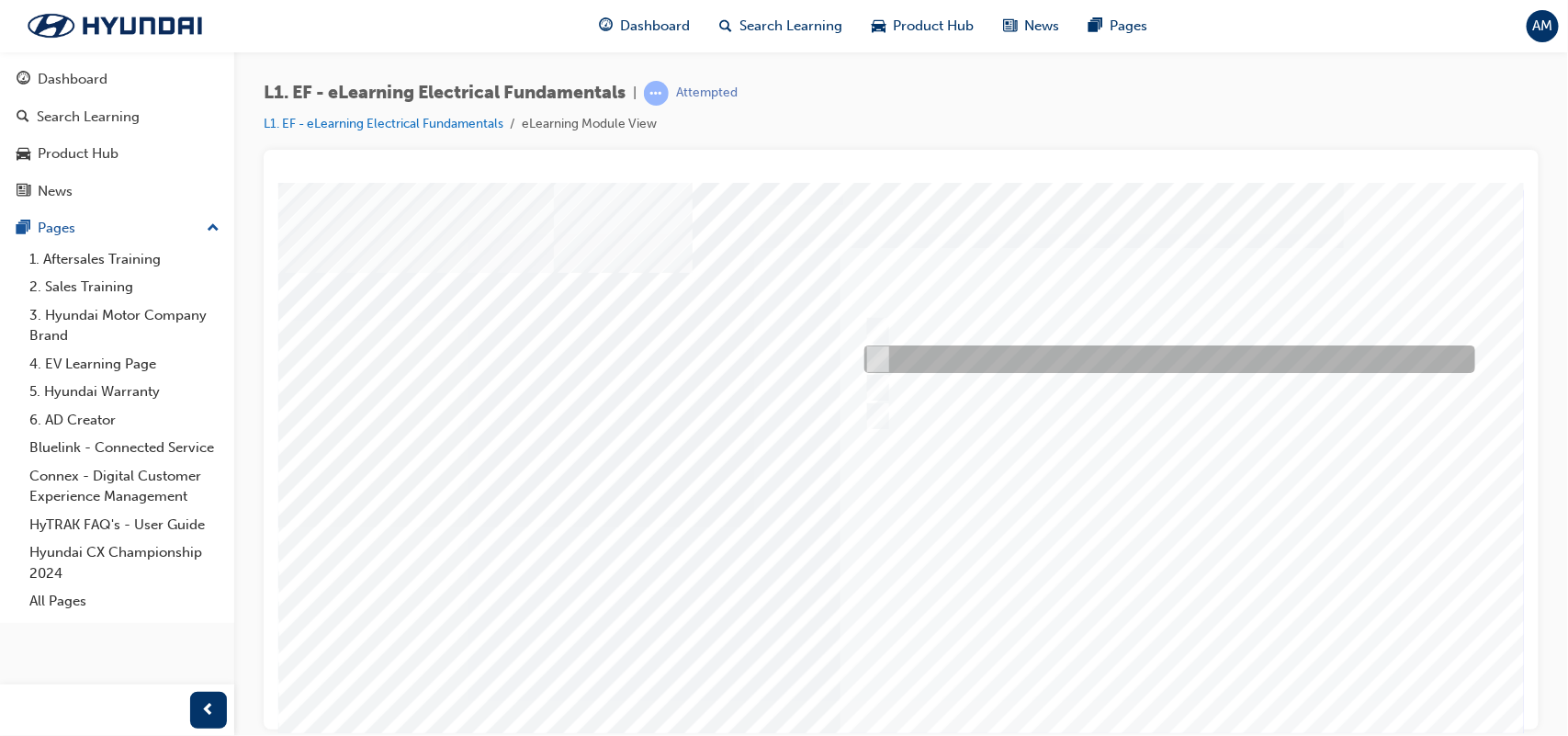 click at bounding box center [1164, 359] 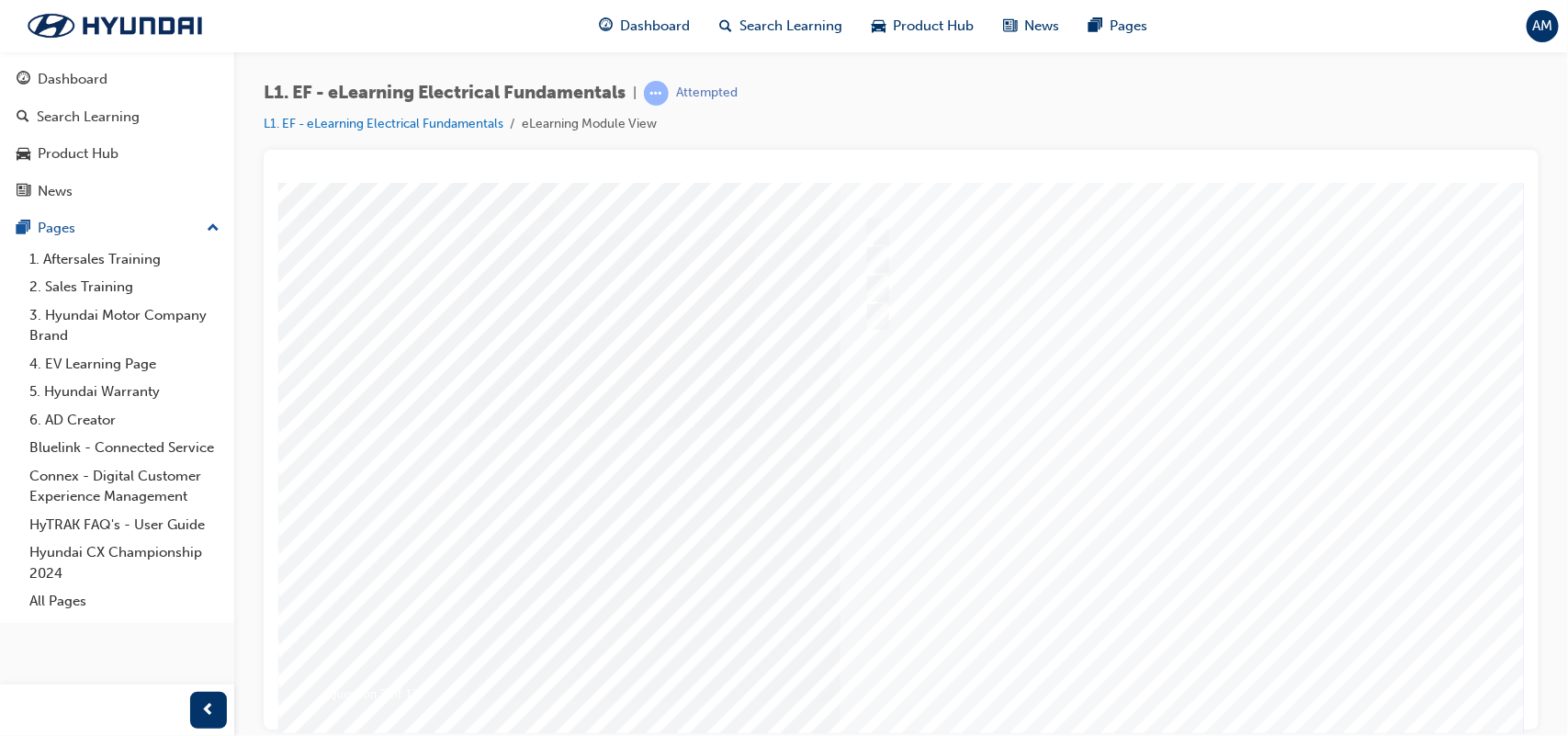 scroll, scrollTop: 158, scrollLeft: 0, axis: vertical 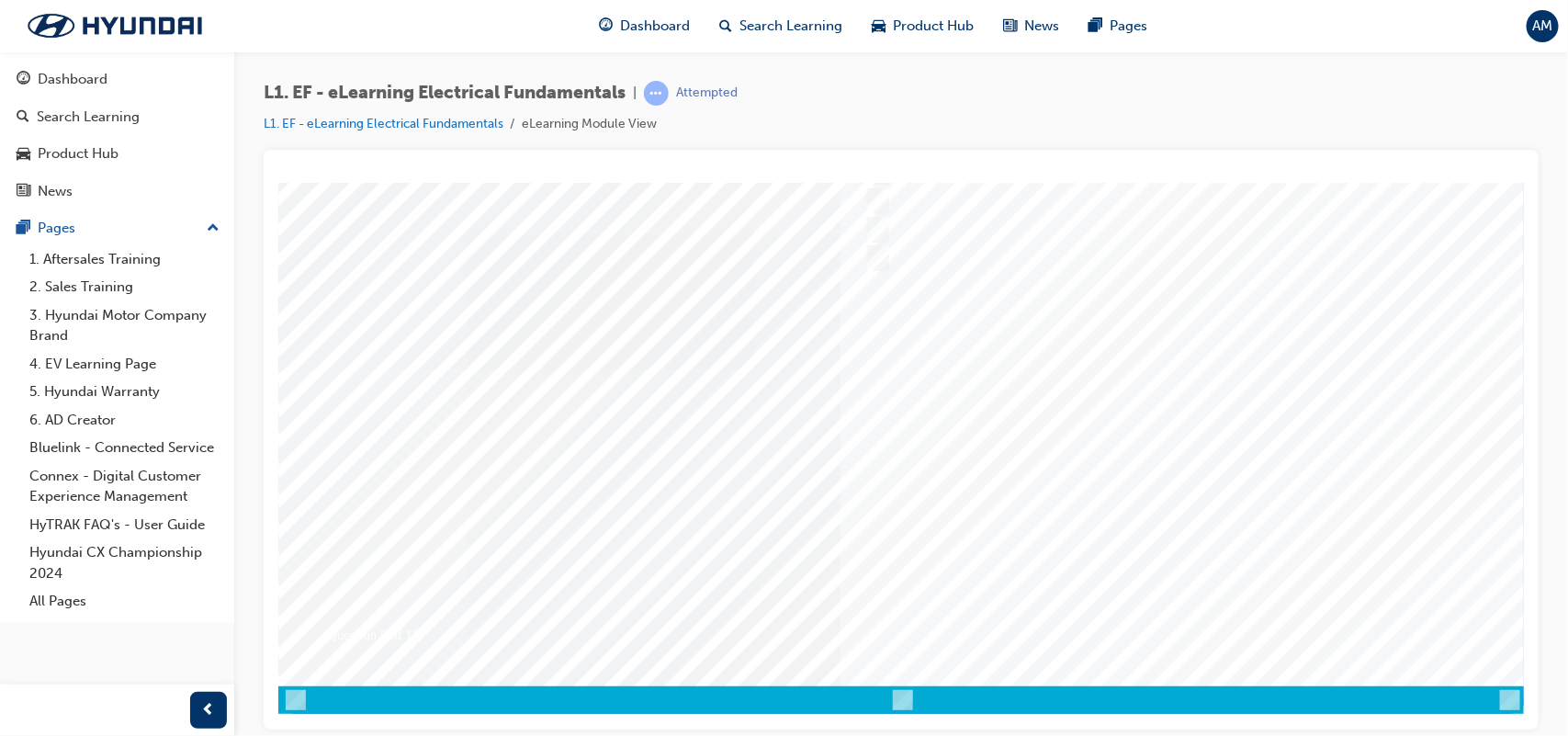click at bounding box center [342, 3200] 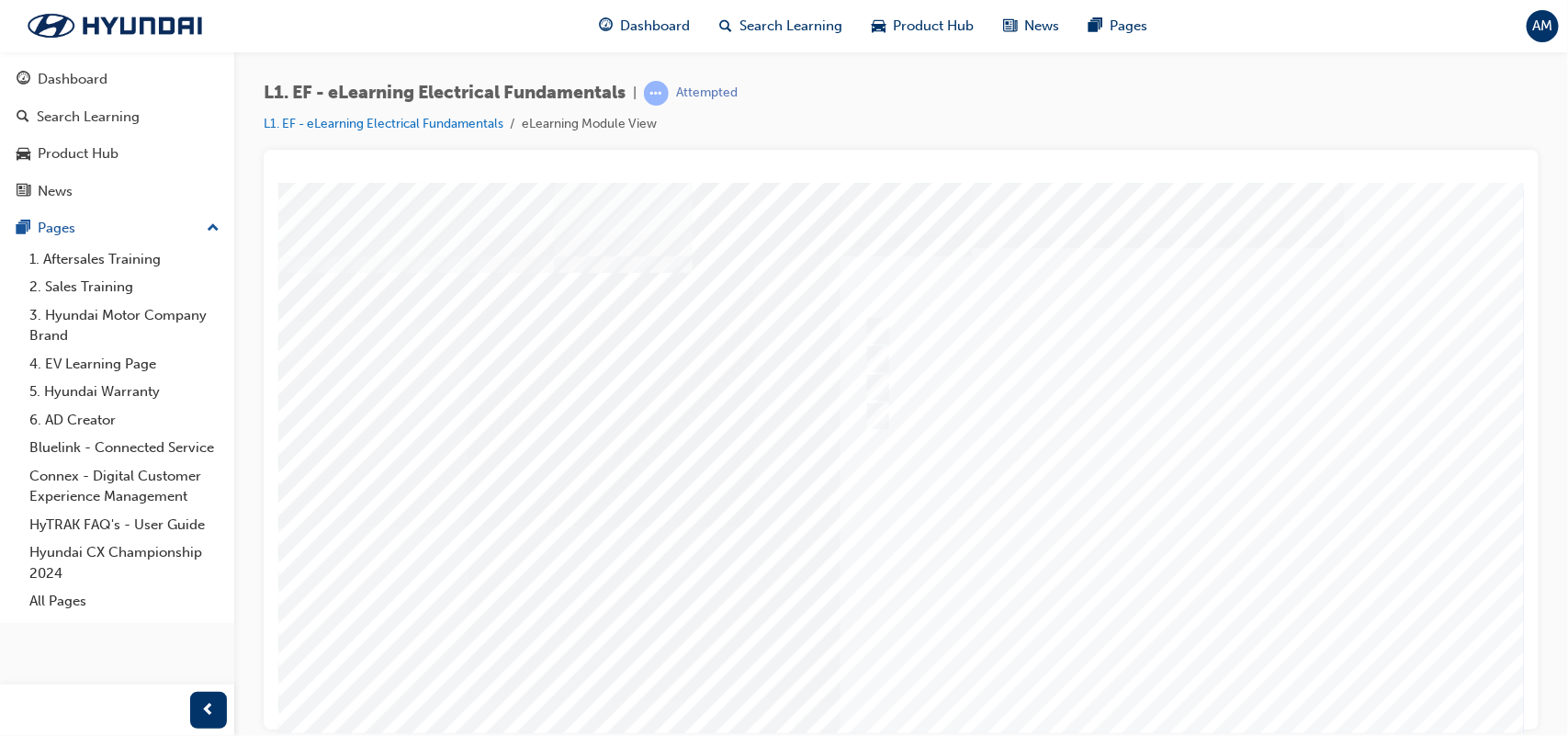 click at bounding box center [902, 527] 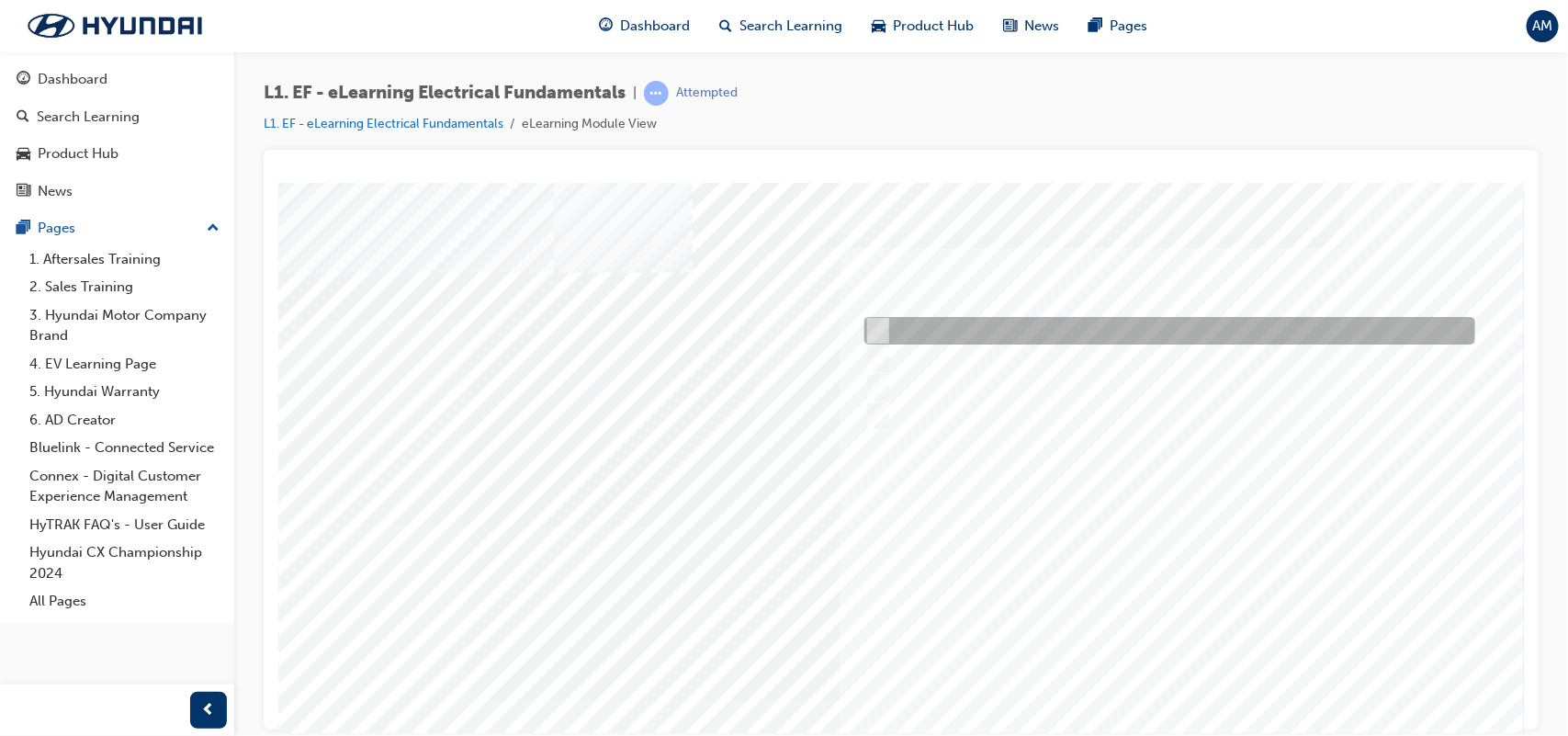 click at bounding box center (874, 331) 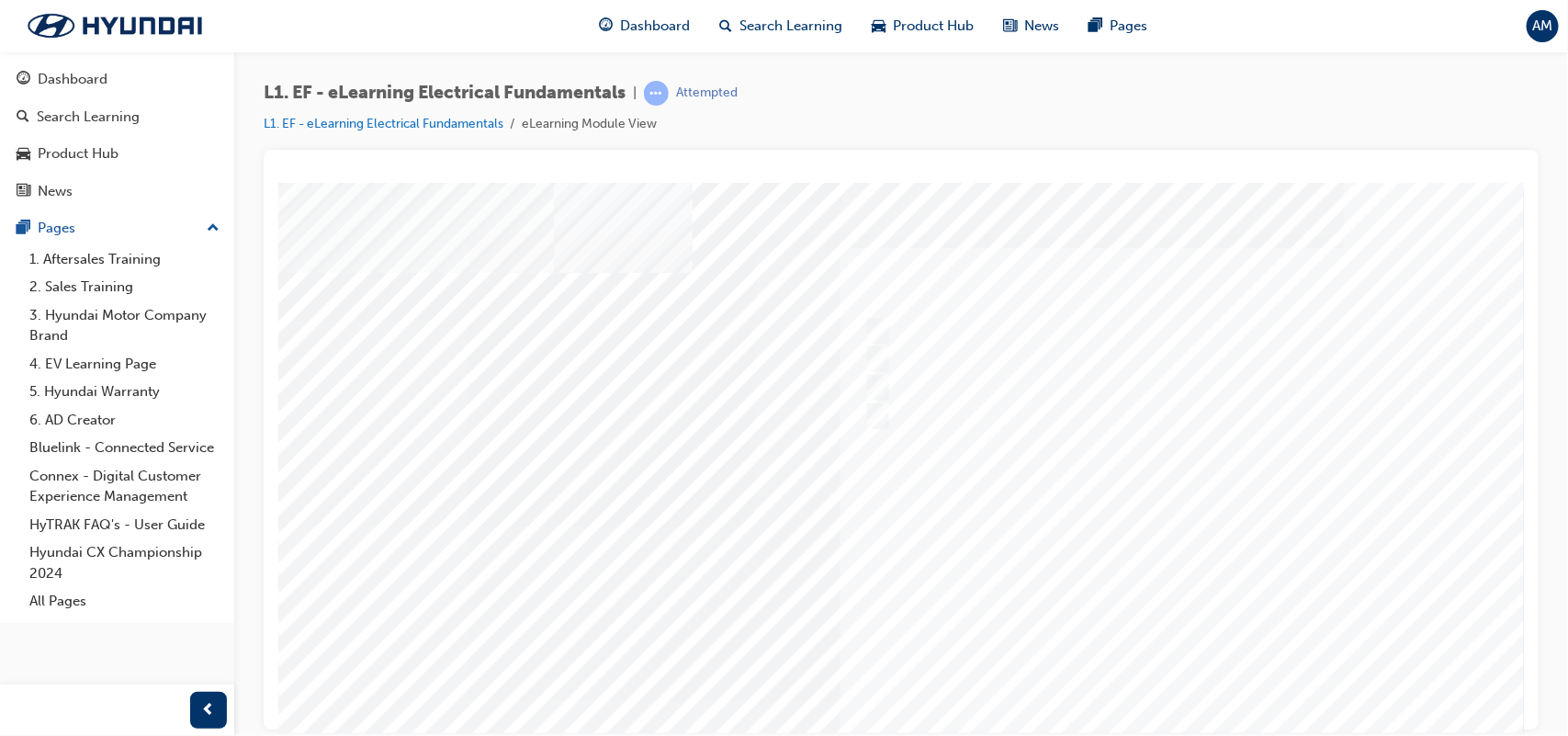 scroll, scrollTop: 154, scrollLeft: 0, axis: vertical 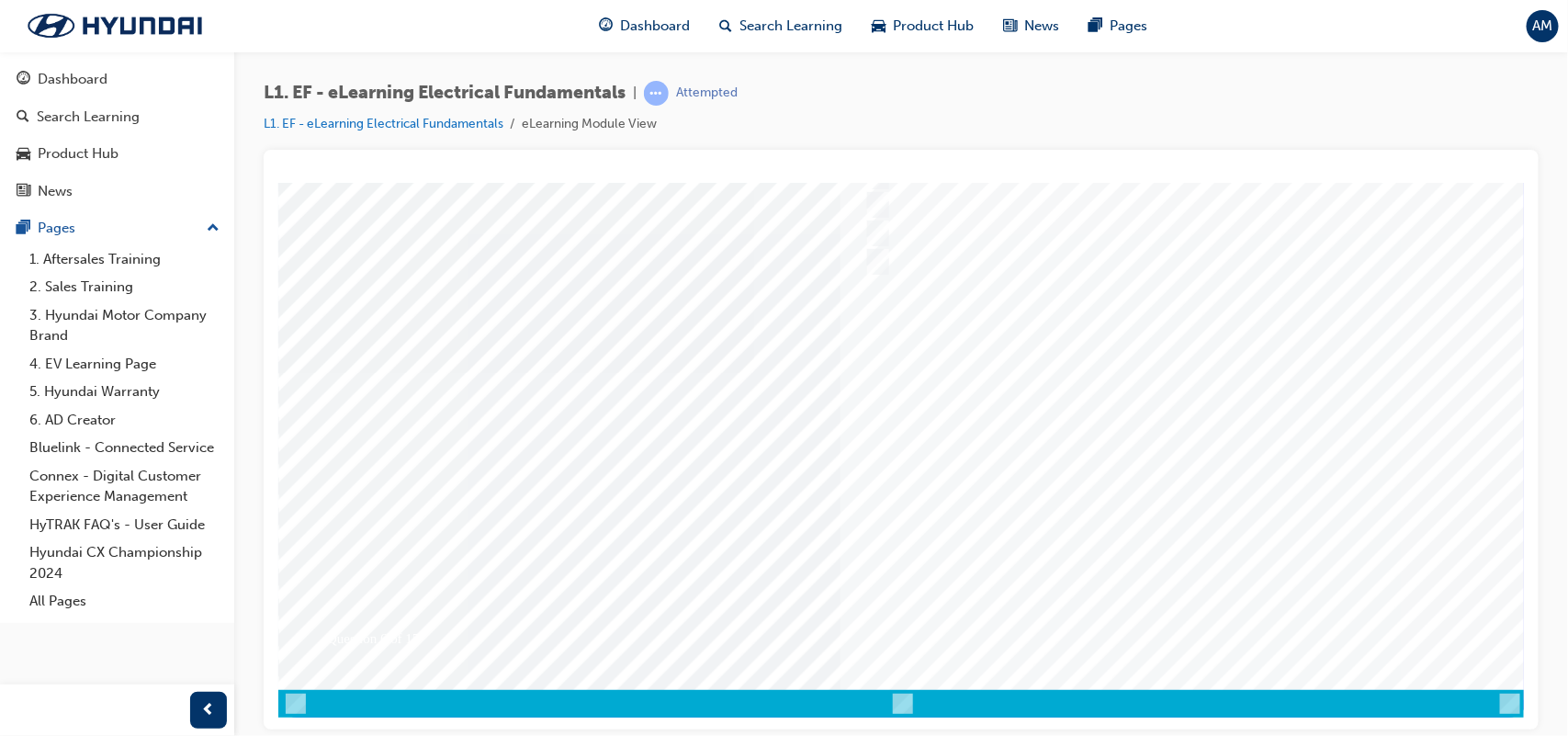 click at bounding box center (342, 3204) 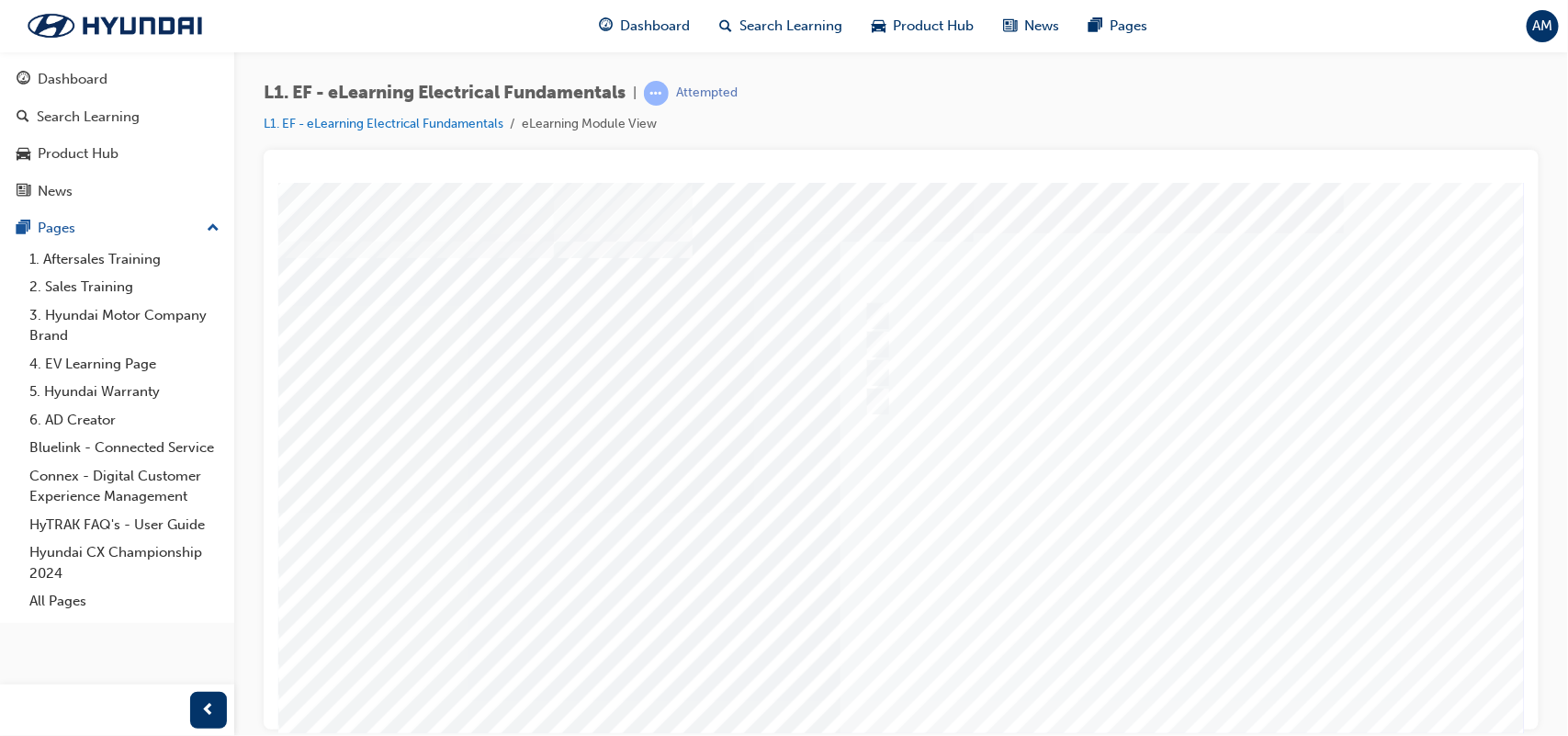 scroll, scrollTop: 103, scrollLeft: 0, axis: vertical 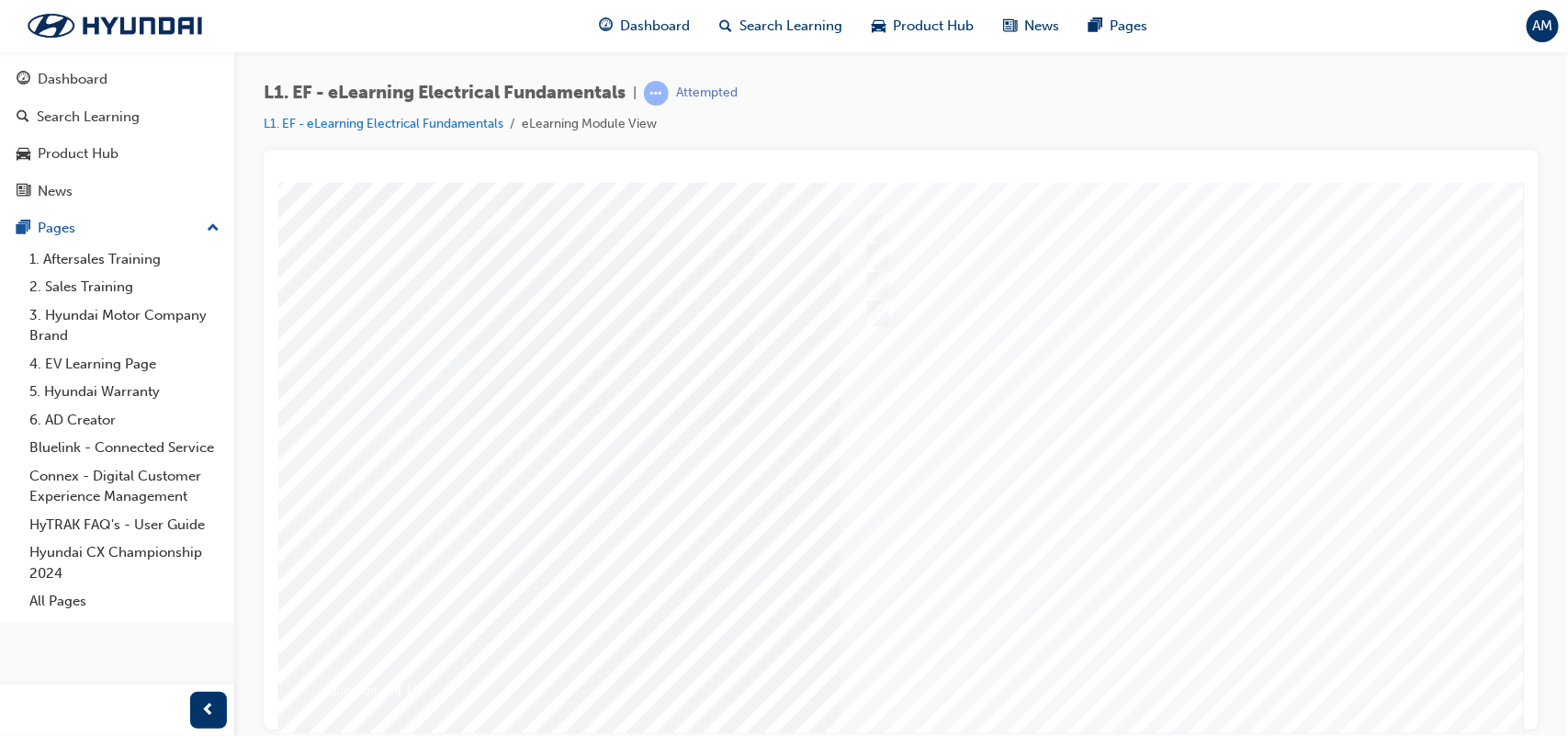 click at bounding box center [902, 424] 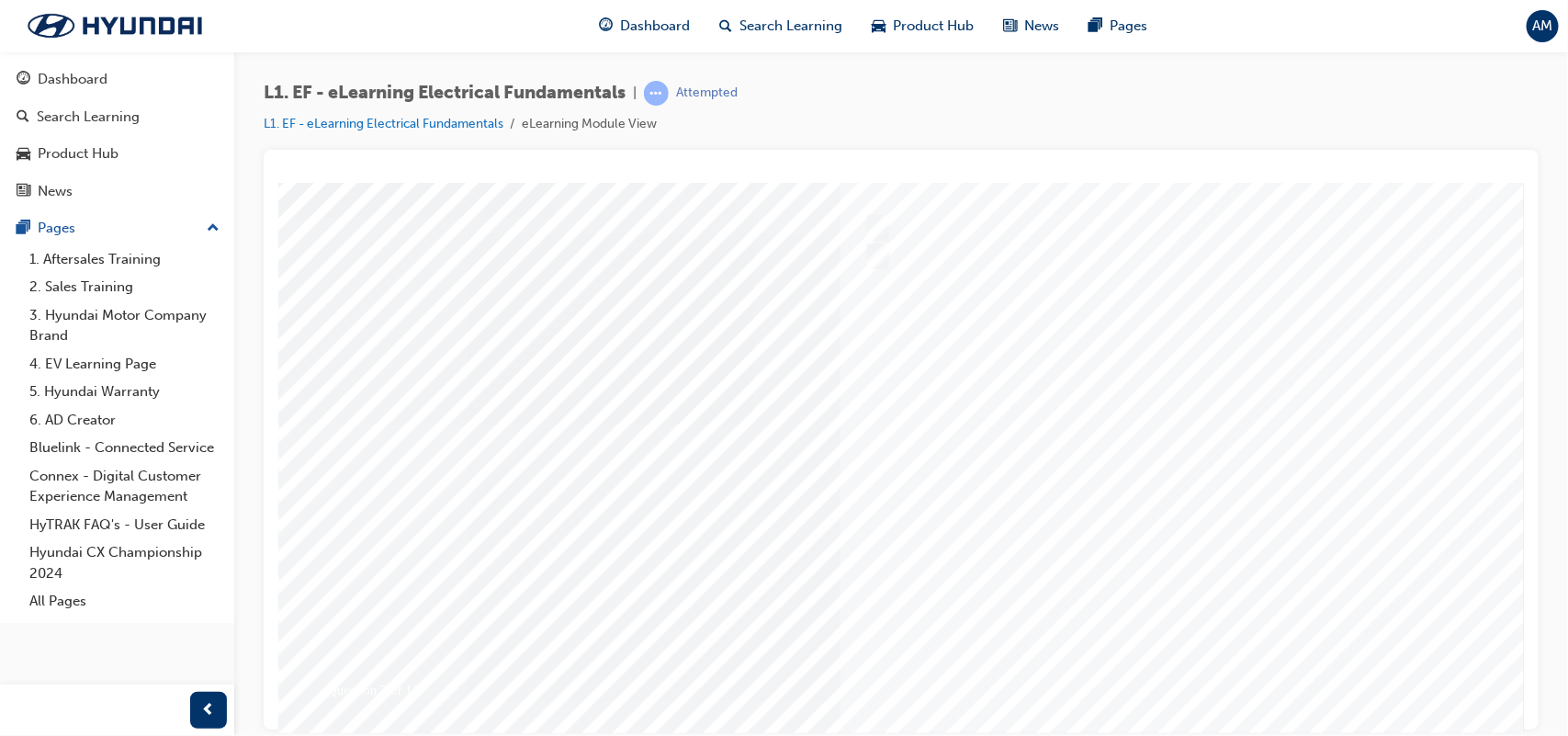scroll, scrollTop: 0, scrollLeft: 0, axis: both 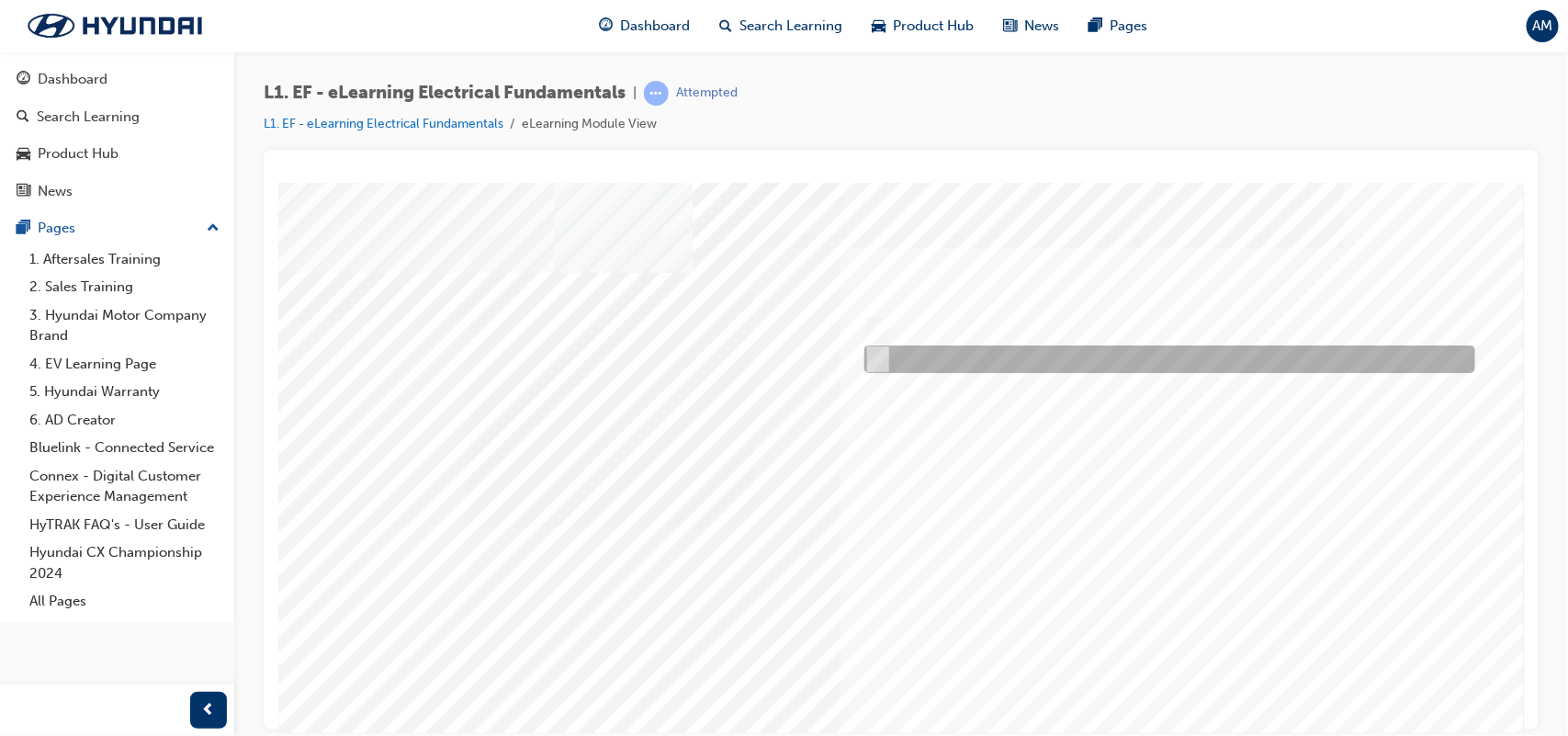 click at bounding box center [1164, 359] 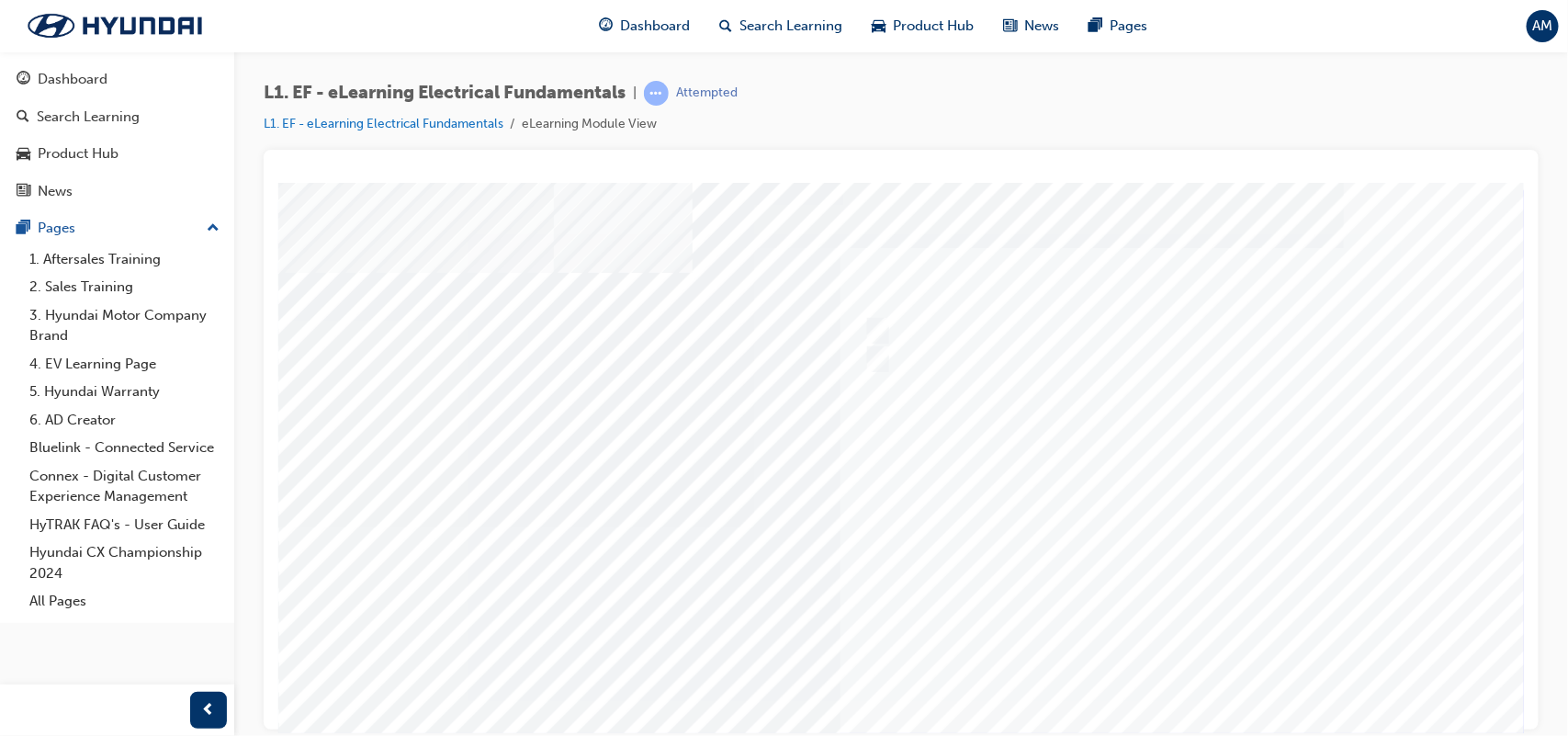 scroll, scrollTop: 75, scrollLeft: 0, axis: vertical 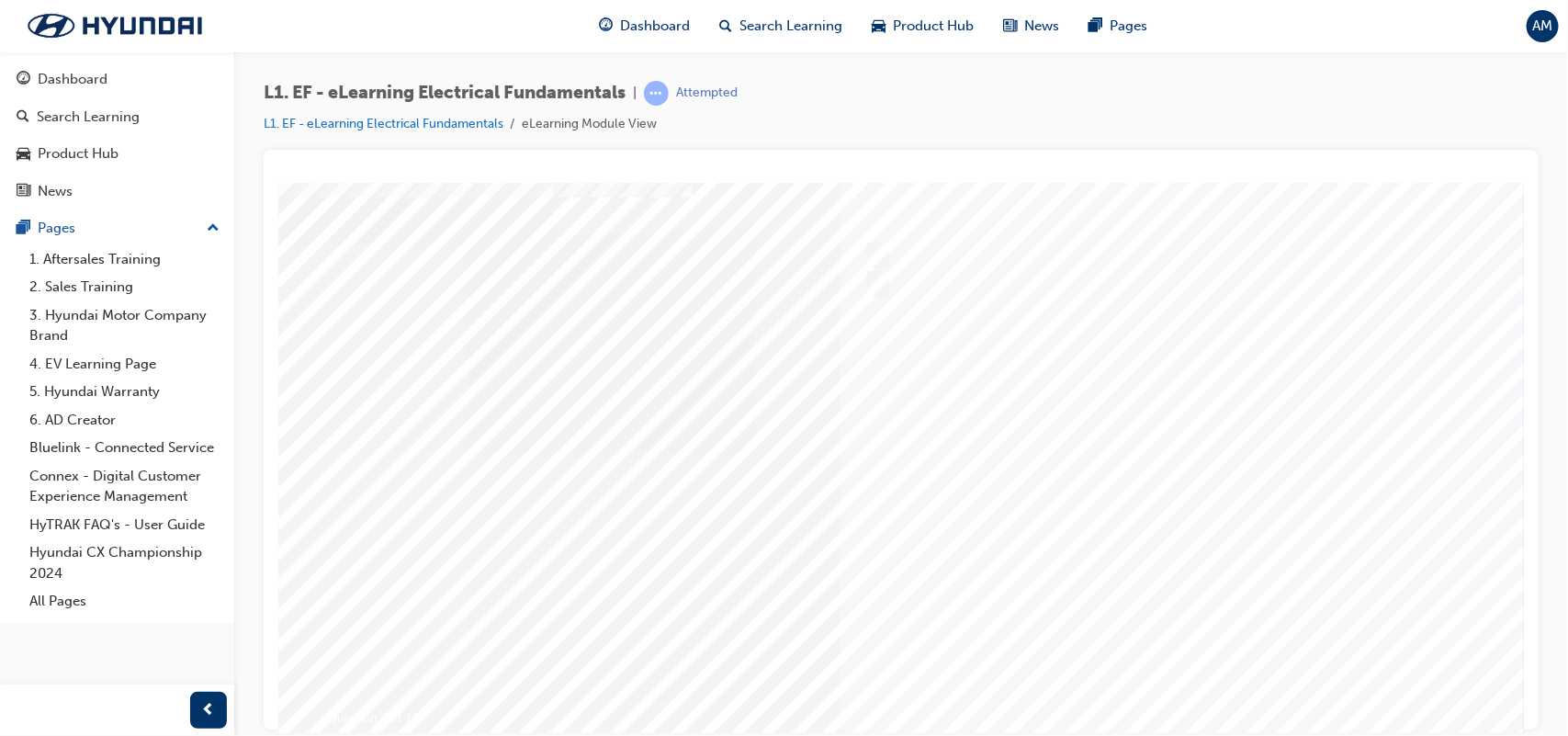 click at bounding box center [342, 3243] 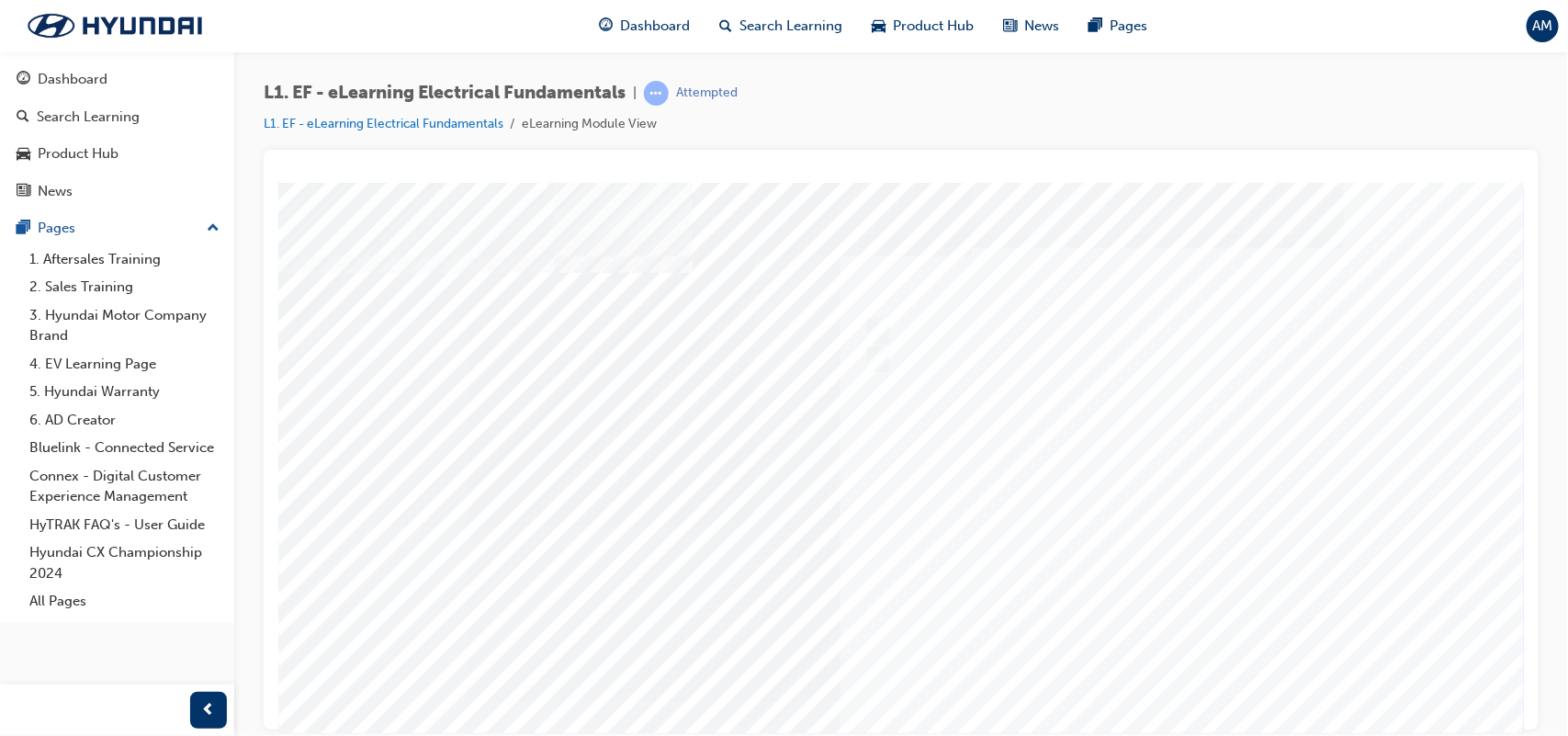 click at bounding box center (902, 527) 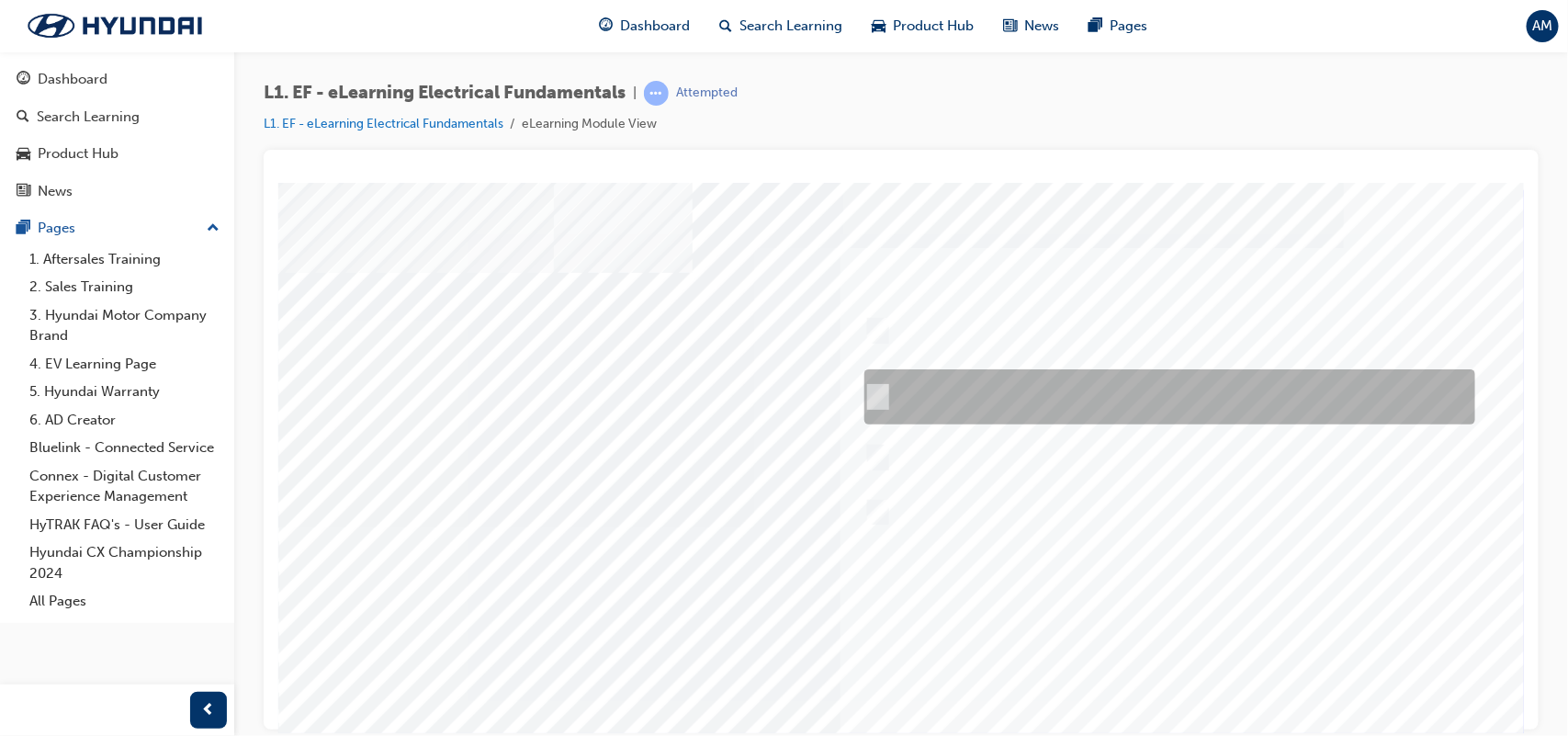 click at bounding box center [1164, 397] 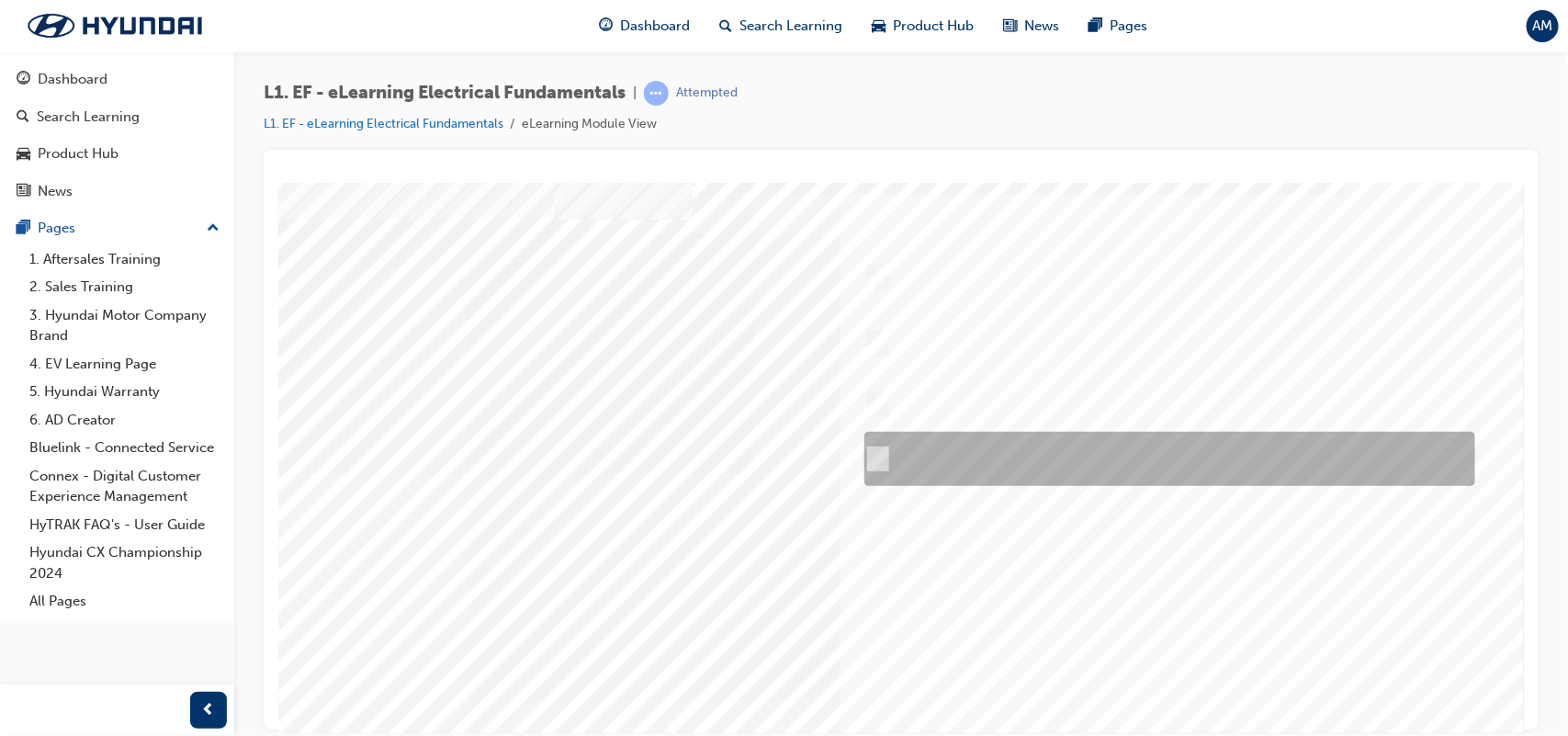 scroll, scrollTop: 51, scrollLeft: 0, axis: vertical 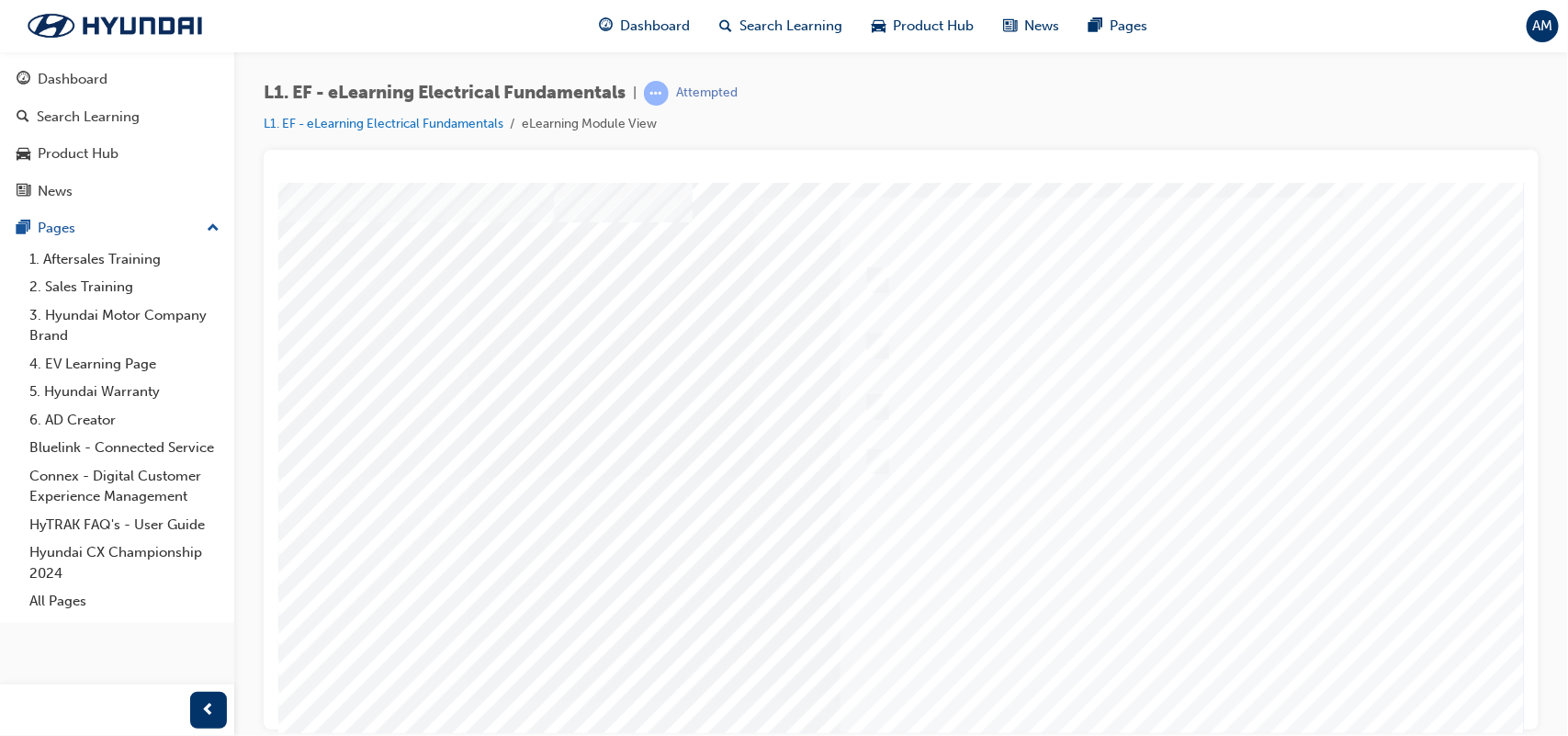 click on "Question 8 of 15" at bounding box center [902, 462] 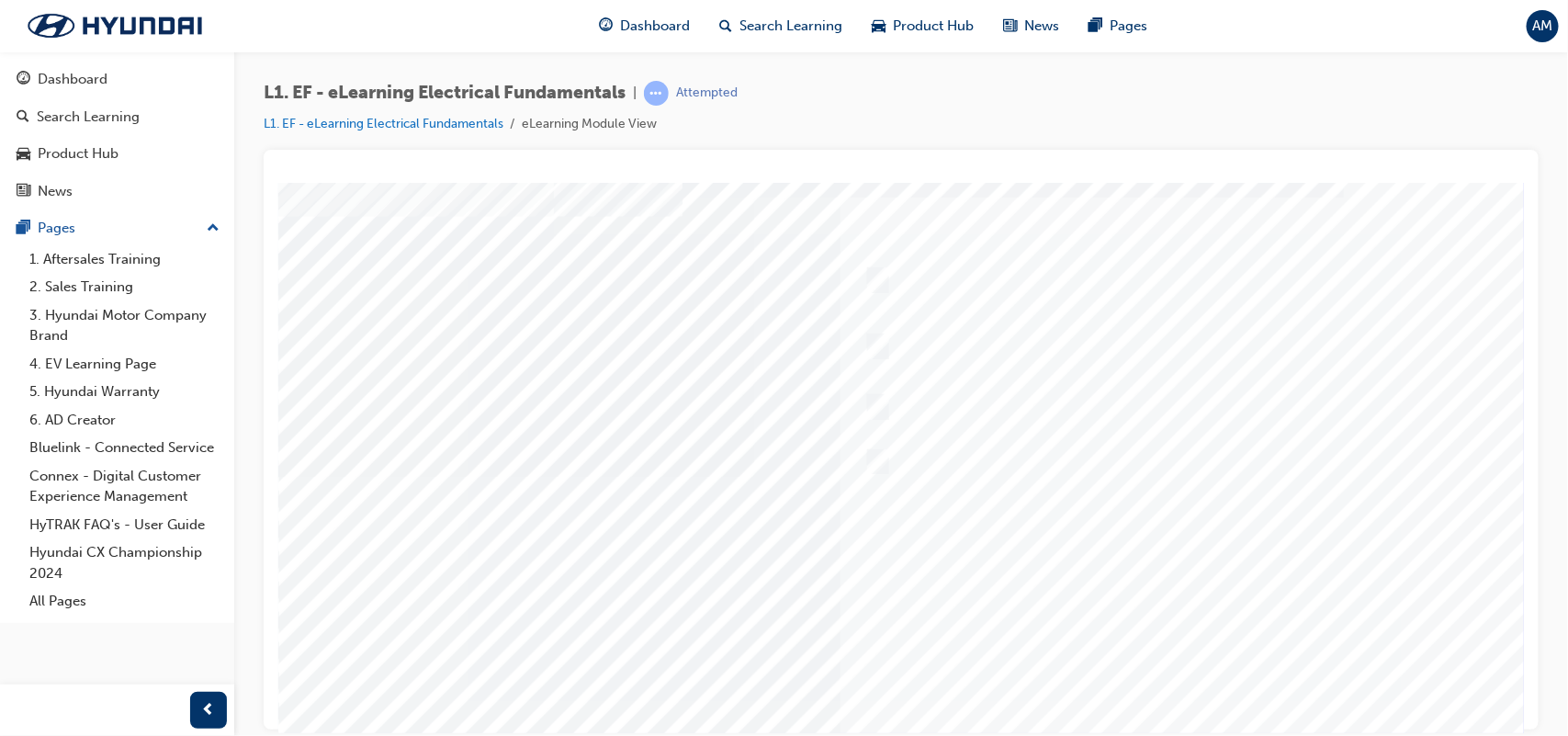 click at bounding box center [342, 3308] 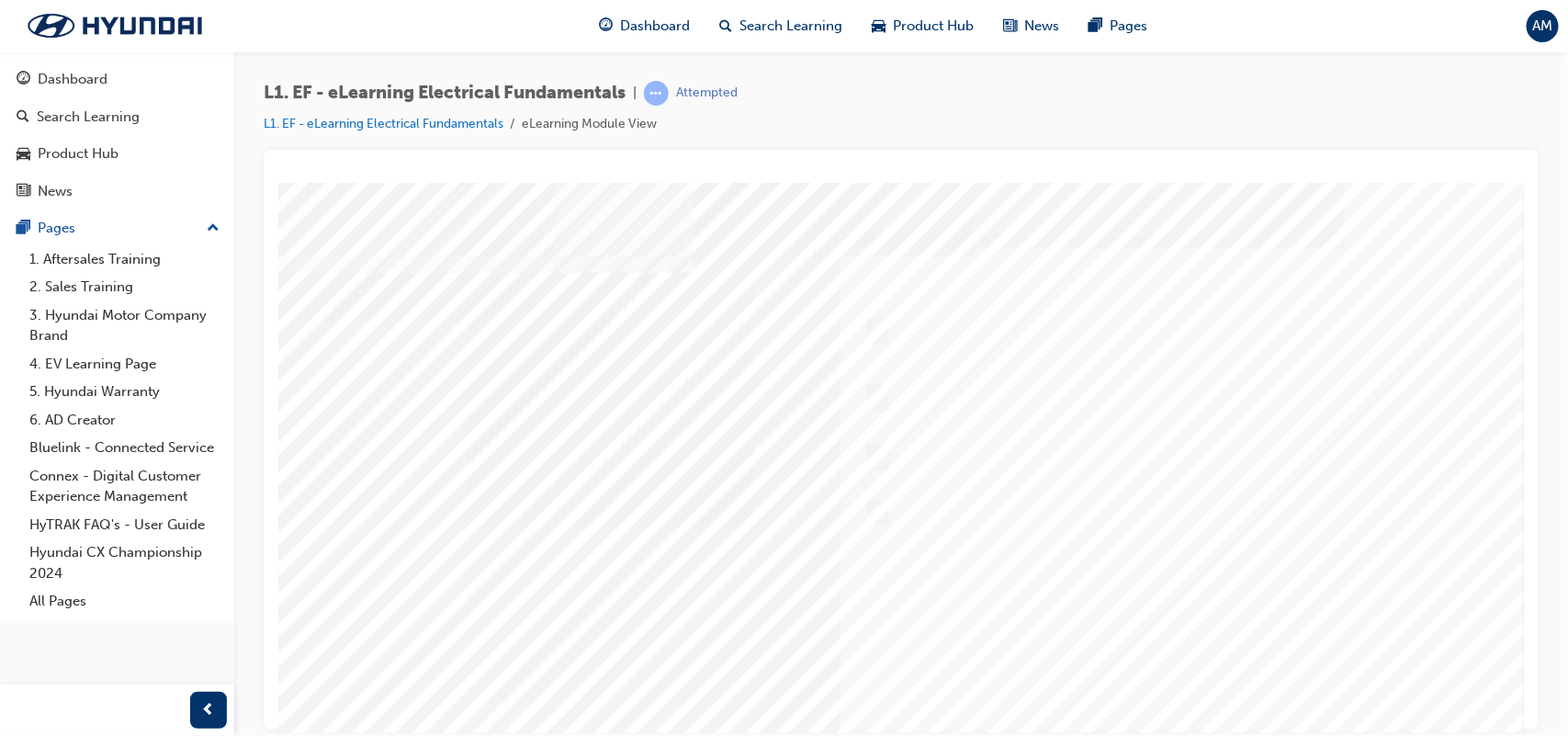 scroll, scrollTop: 87, scrollLeft: 0, axis: vertical 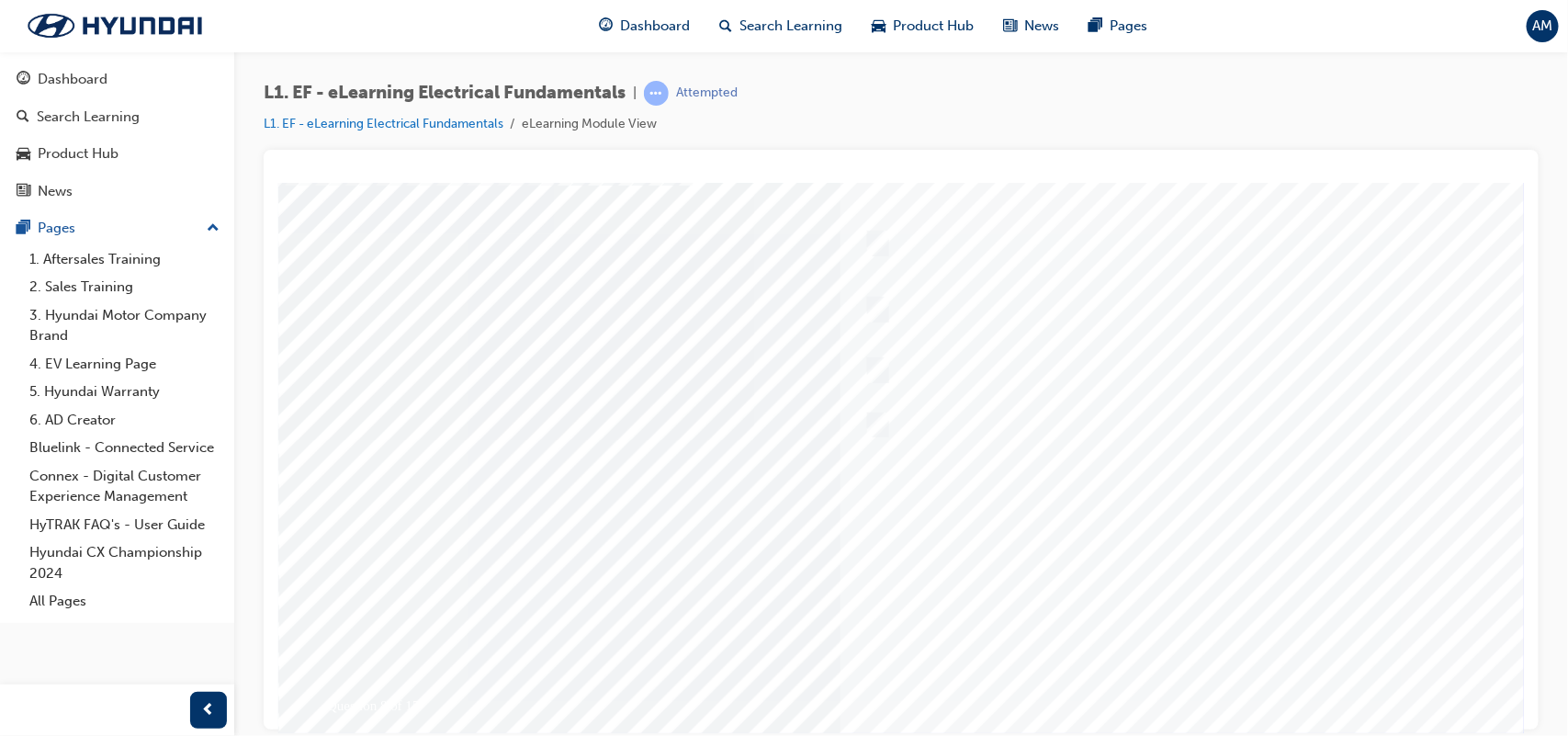 click at bounding box center (902, 439) 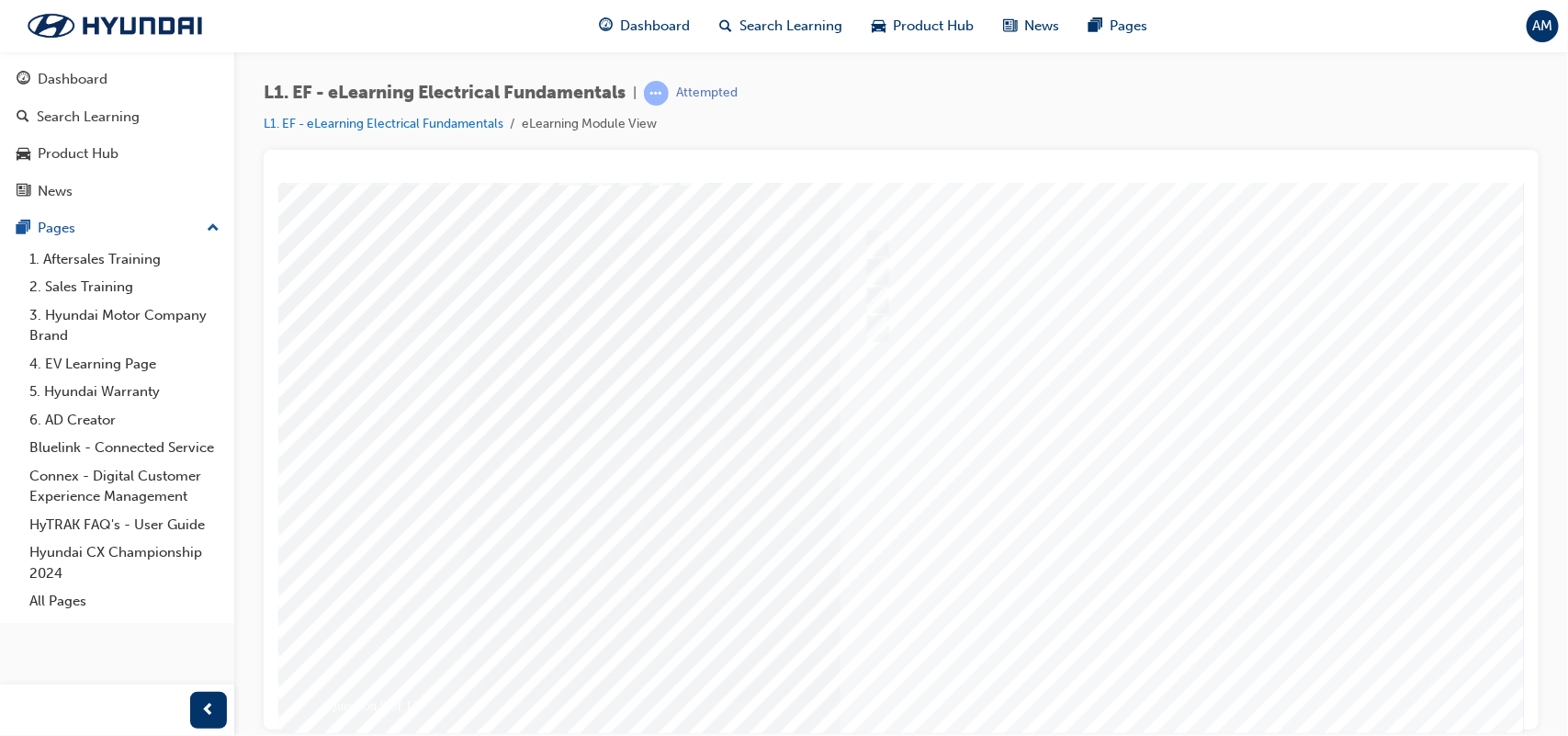 scroll, scrollTop: 0, scrollLeft: 0, axis: both 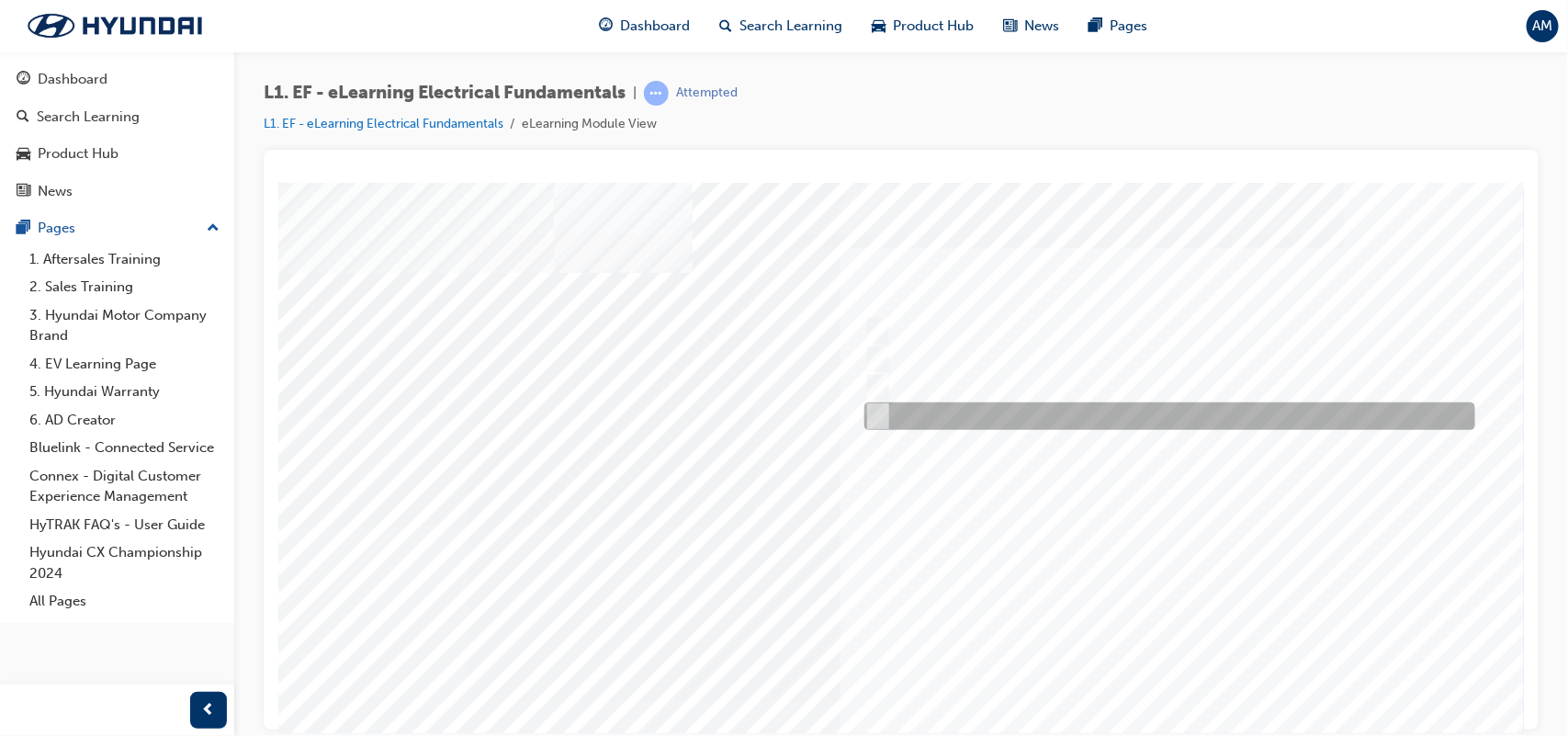 click at bounding box center [1164, 416] 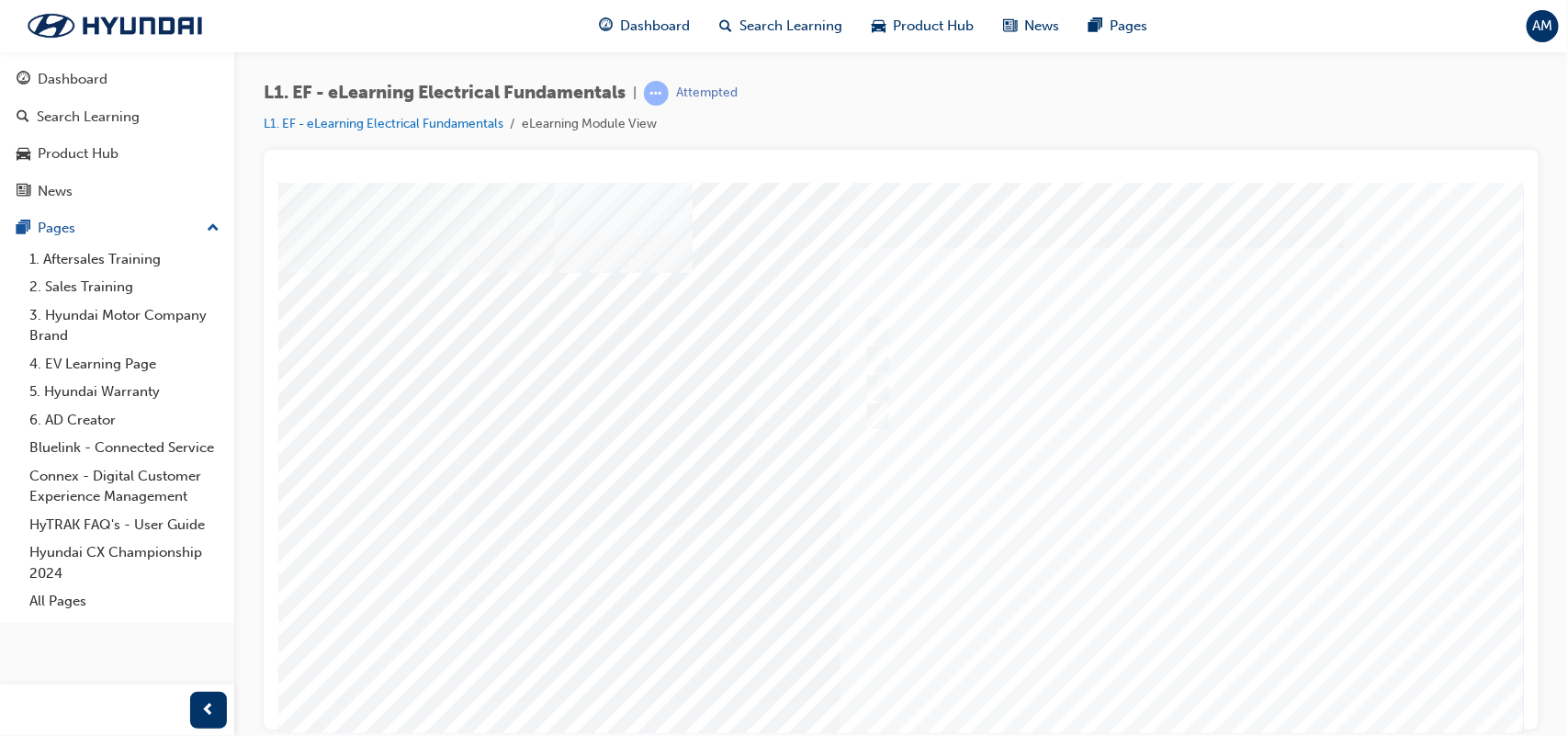 scroll, scrollTop: 69, scrollLeft: 0, axis: vertical 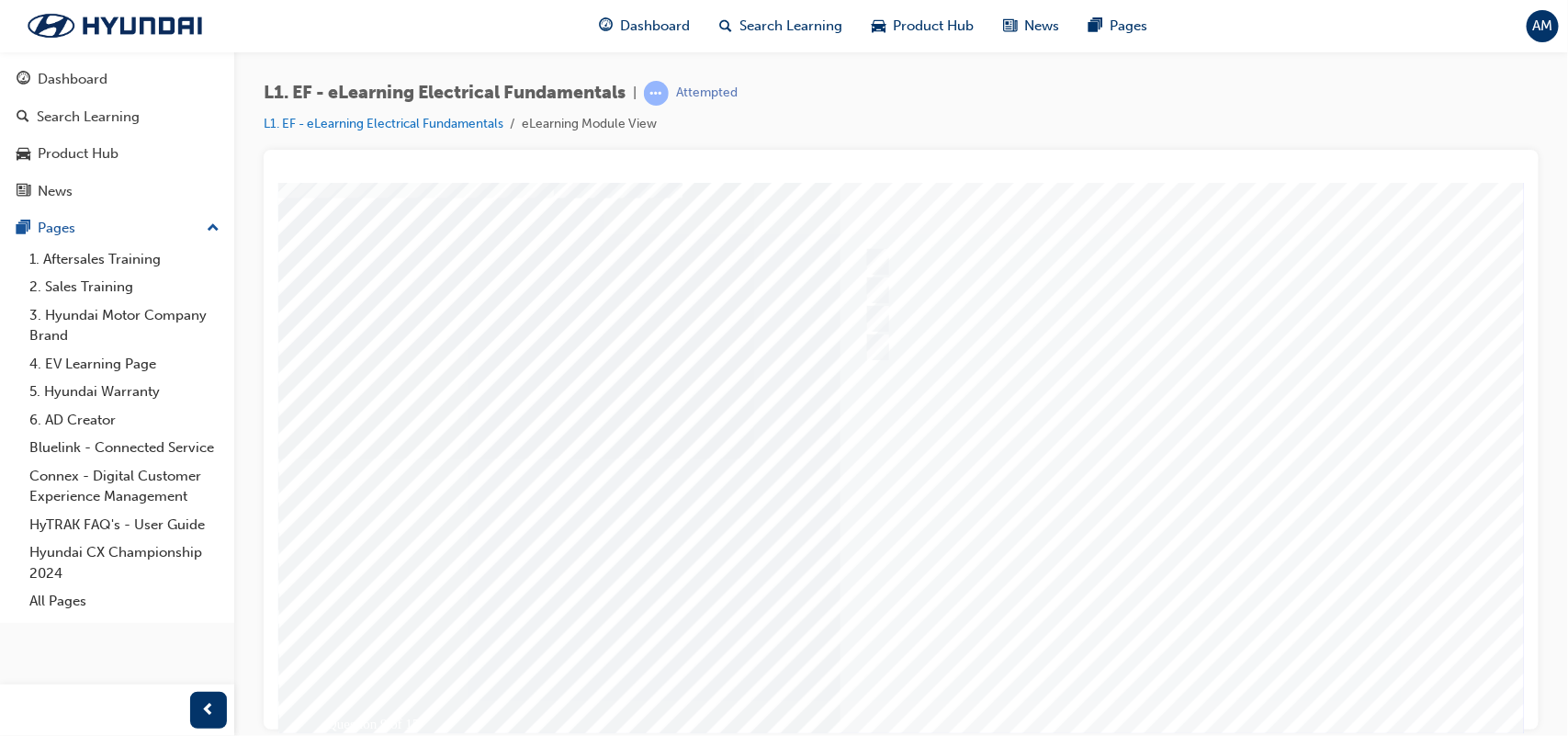 click at bounding box center [342, 3526] 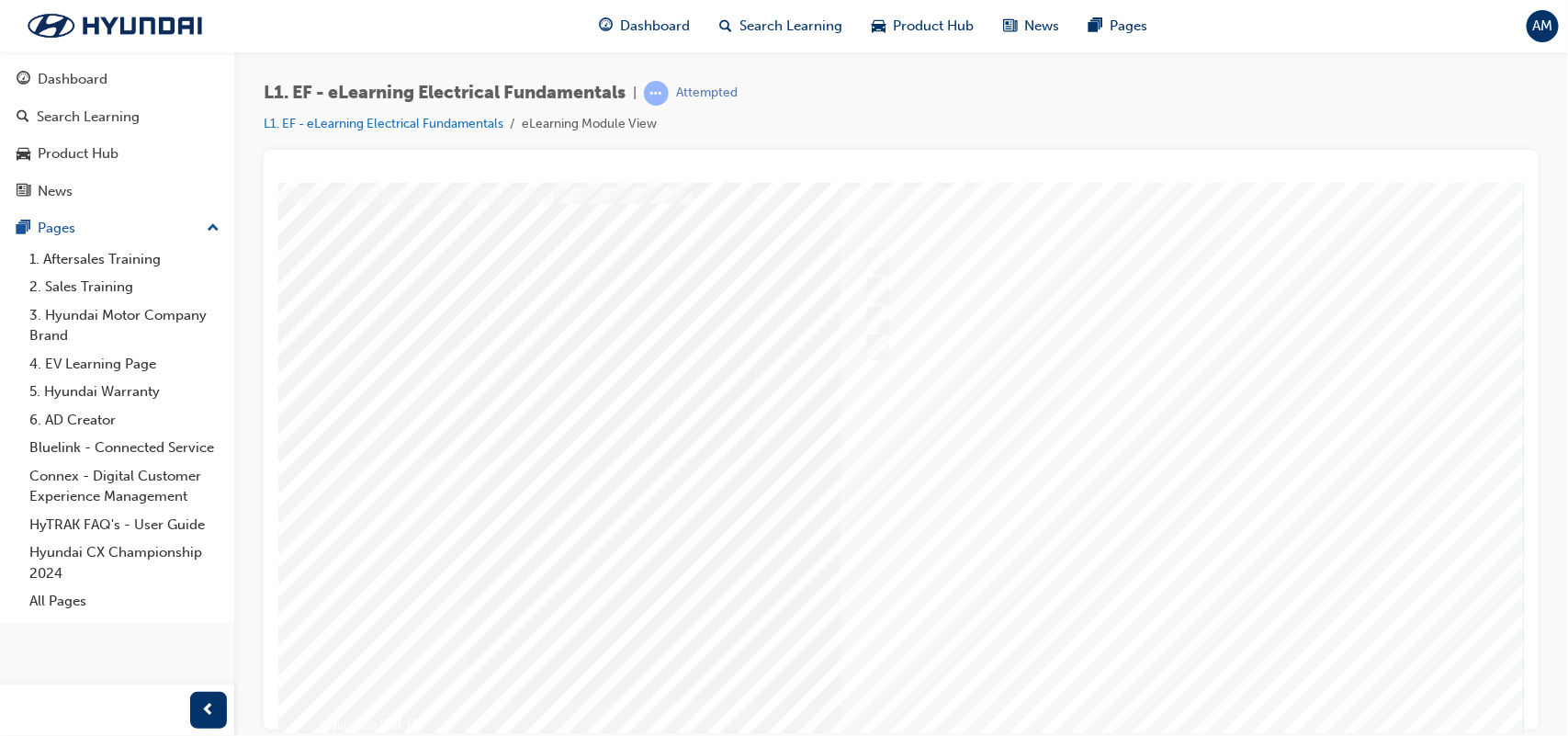 scroll, scrollTop: 0, scrollLeft: 0, axis: both 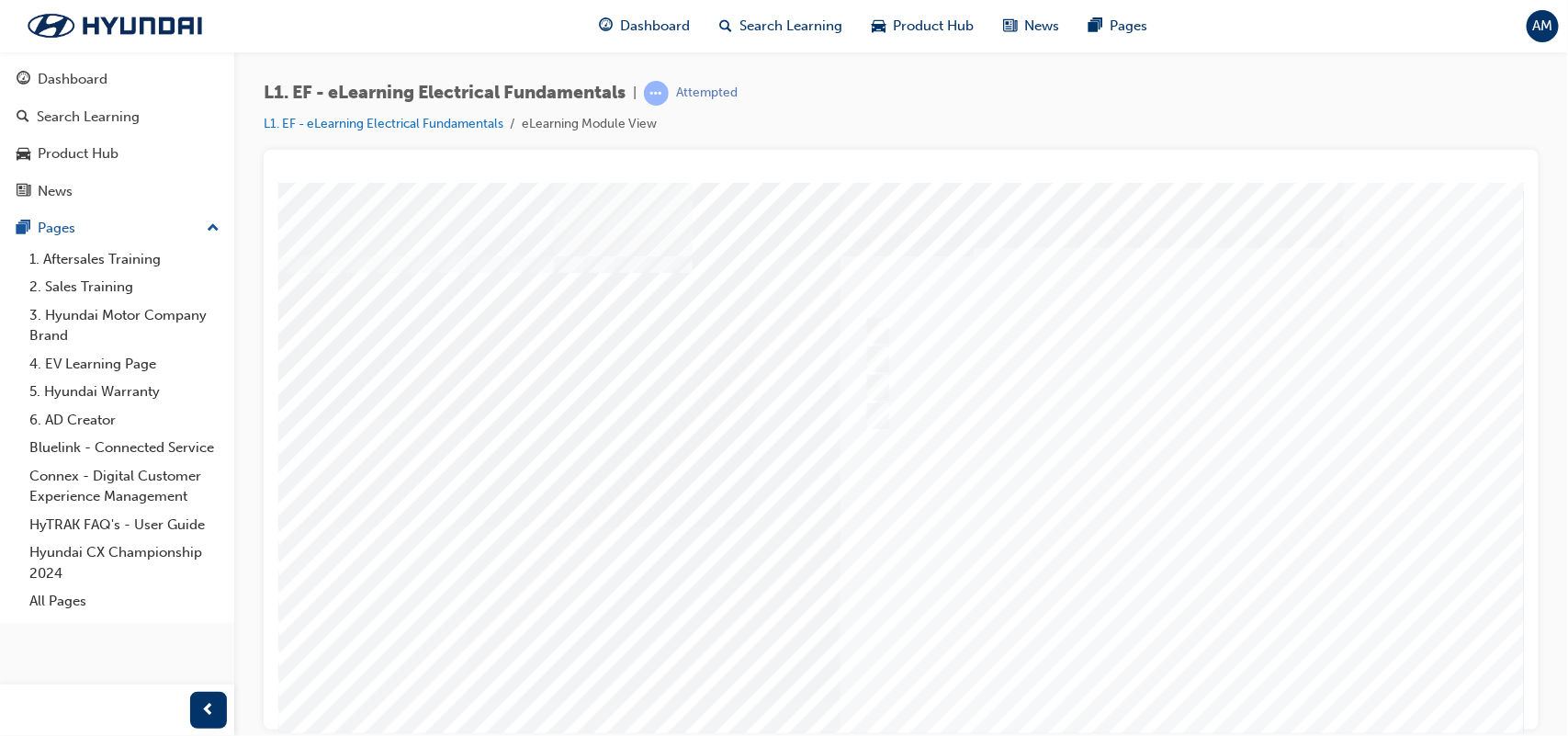 click at bounding box center (902, 527) 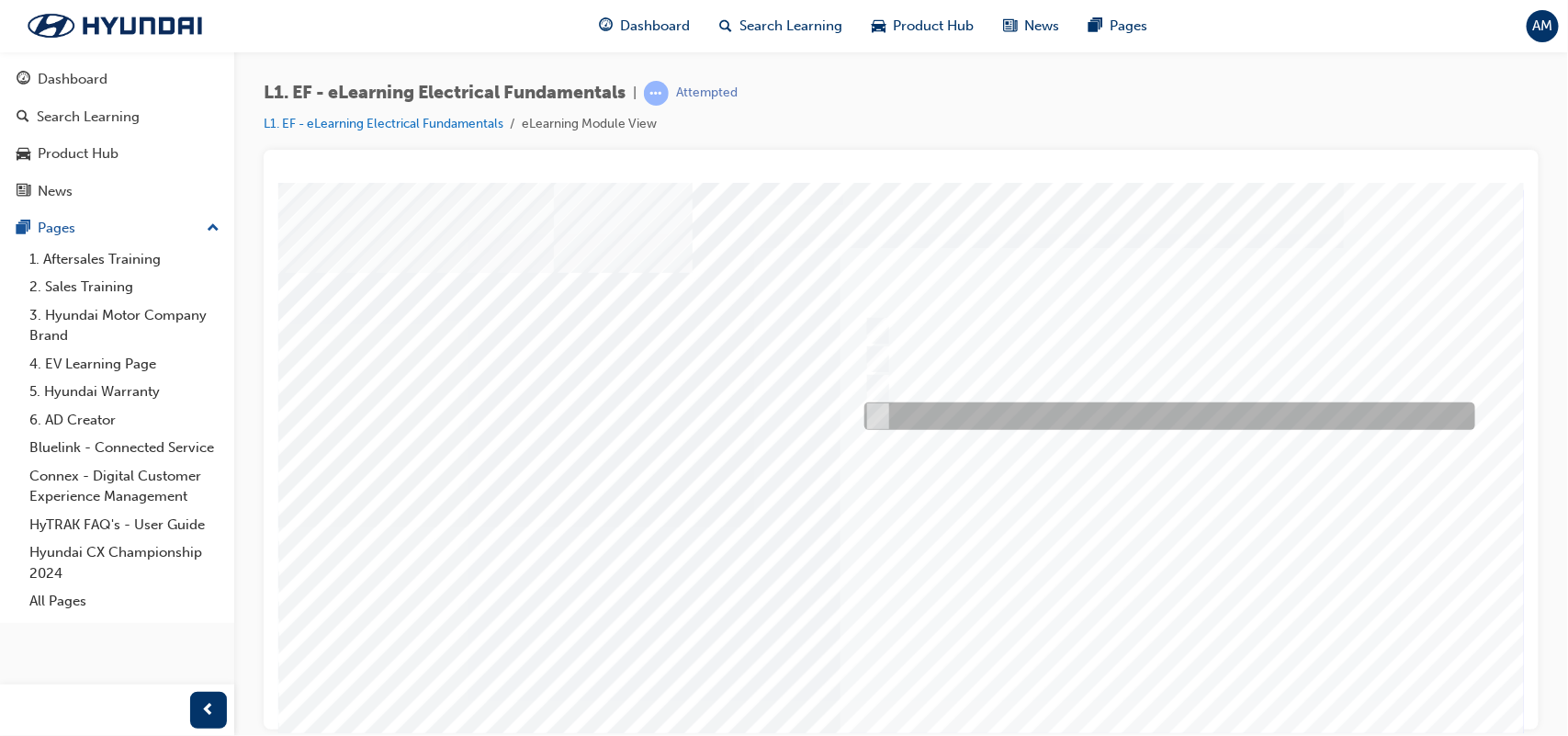 click at bounding box center [1164, 416] 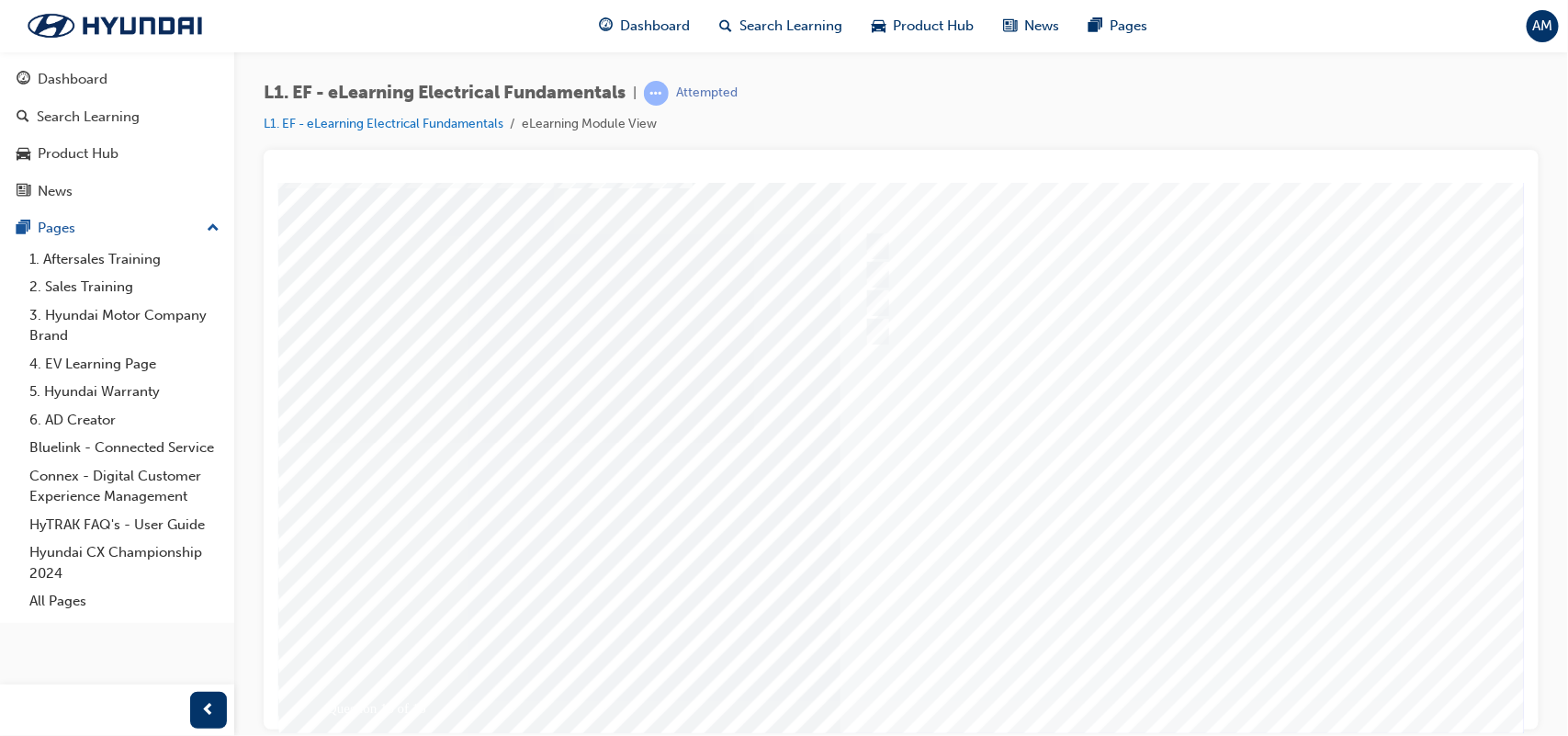 scroll, scrollTop: 158, scrollLeft: 0, axis: vertical 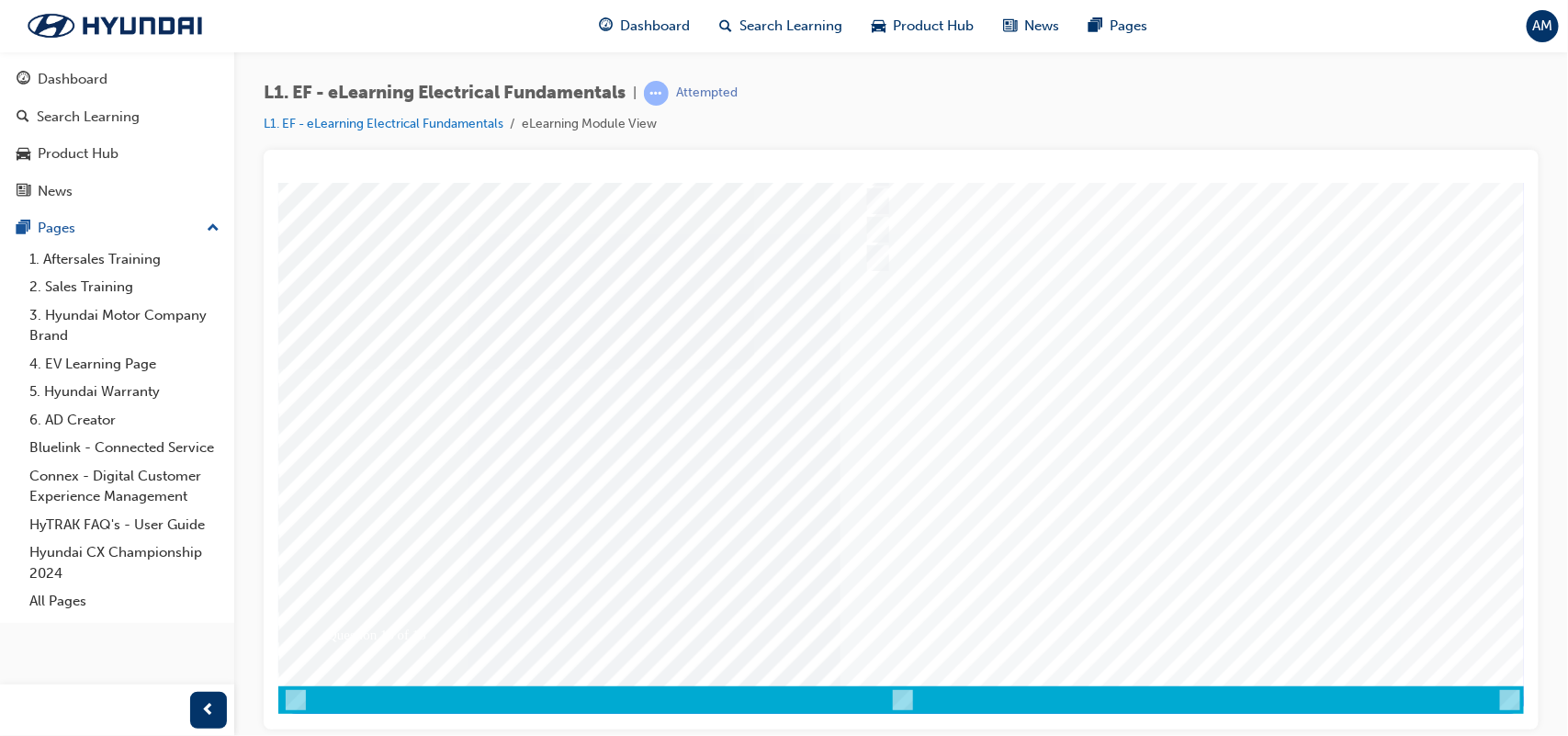 drag, startPoint x: 1033, startPoint y: 428, endPoint x: 1186, endPoint y: 607, distance: 235.4782 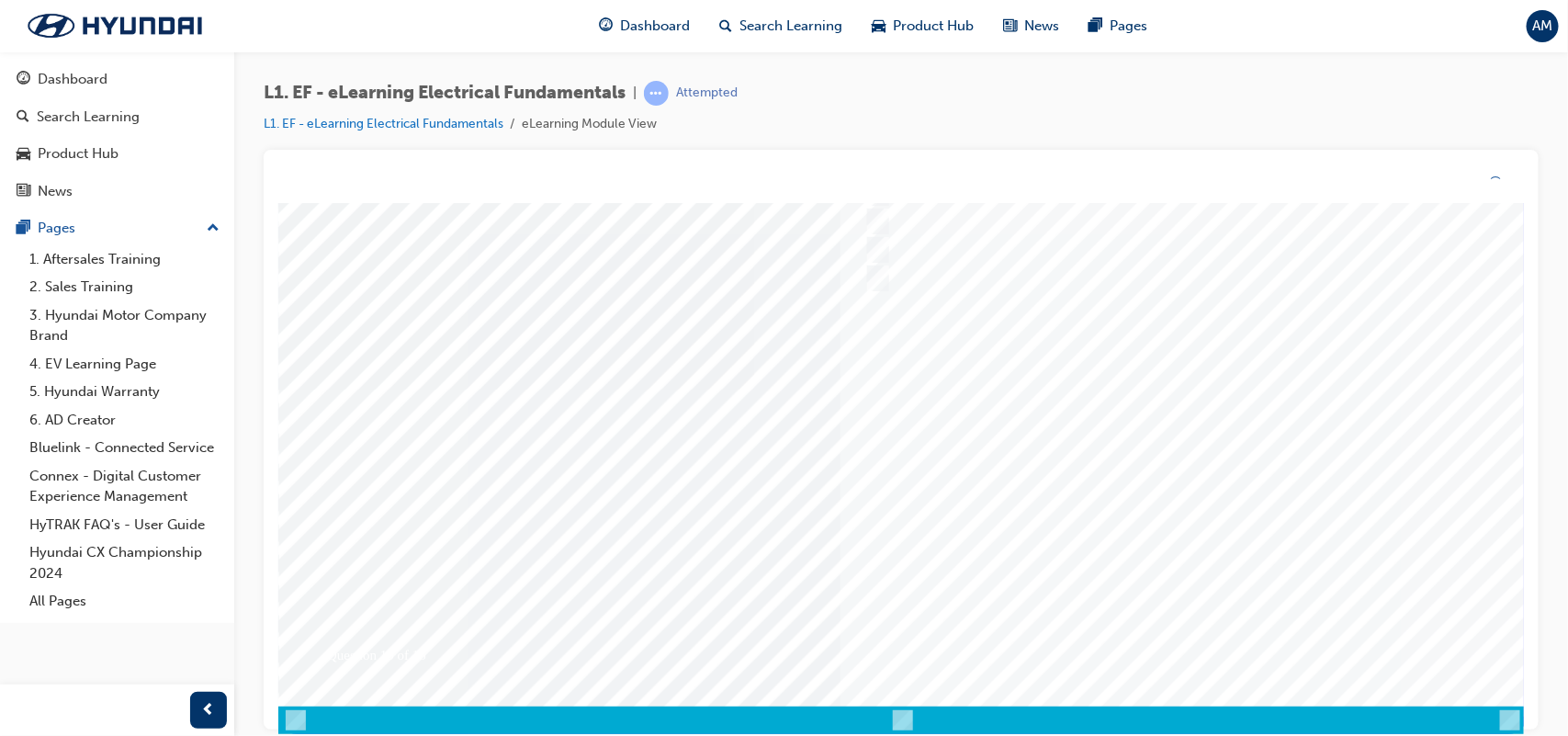 click at bounding box center (902, 389) 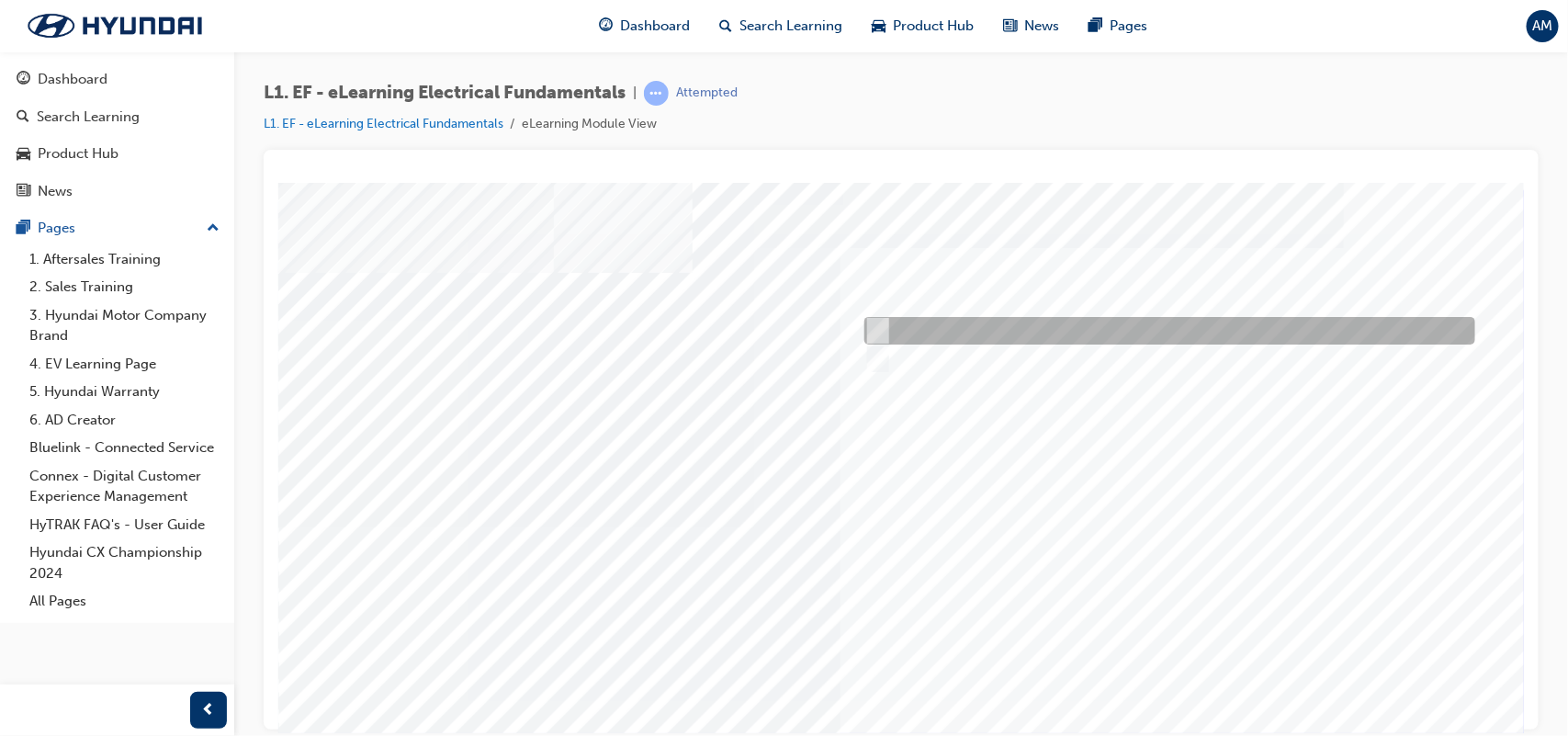 click at bounding box center (1164, 331) 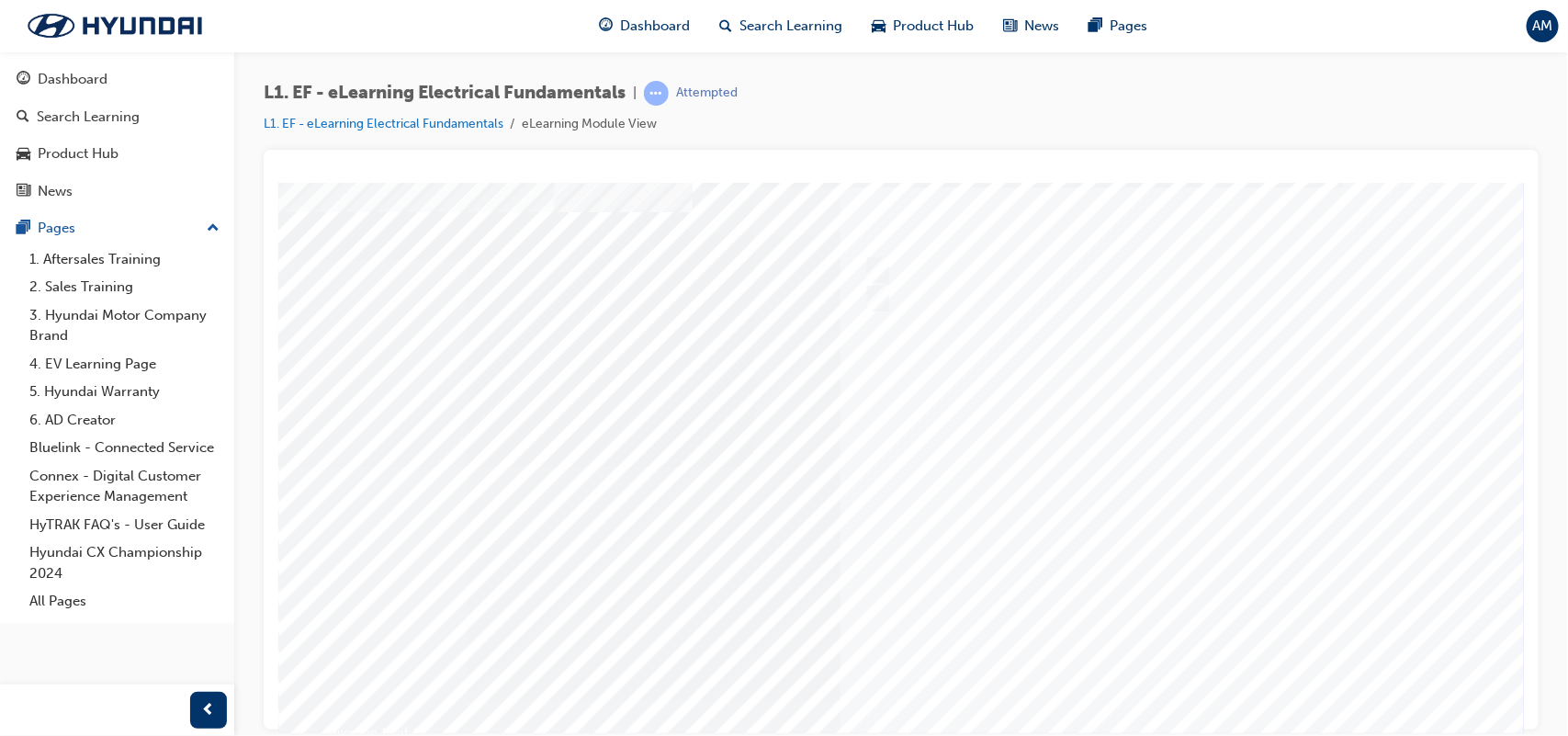 scroll, scrollTop: 158, scrollLeft: 0, axis: vertical 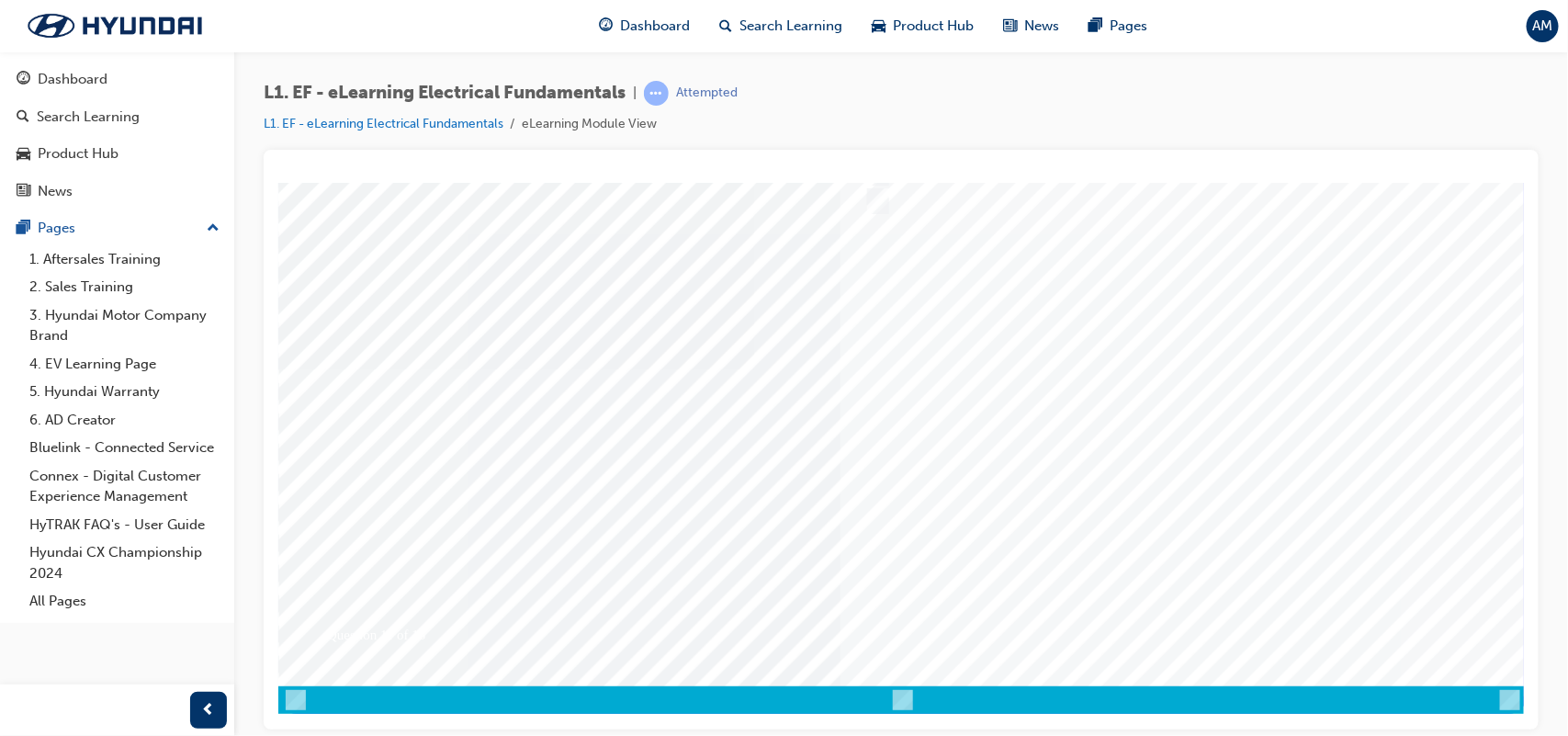 click at bounding box center (342, 3287) 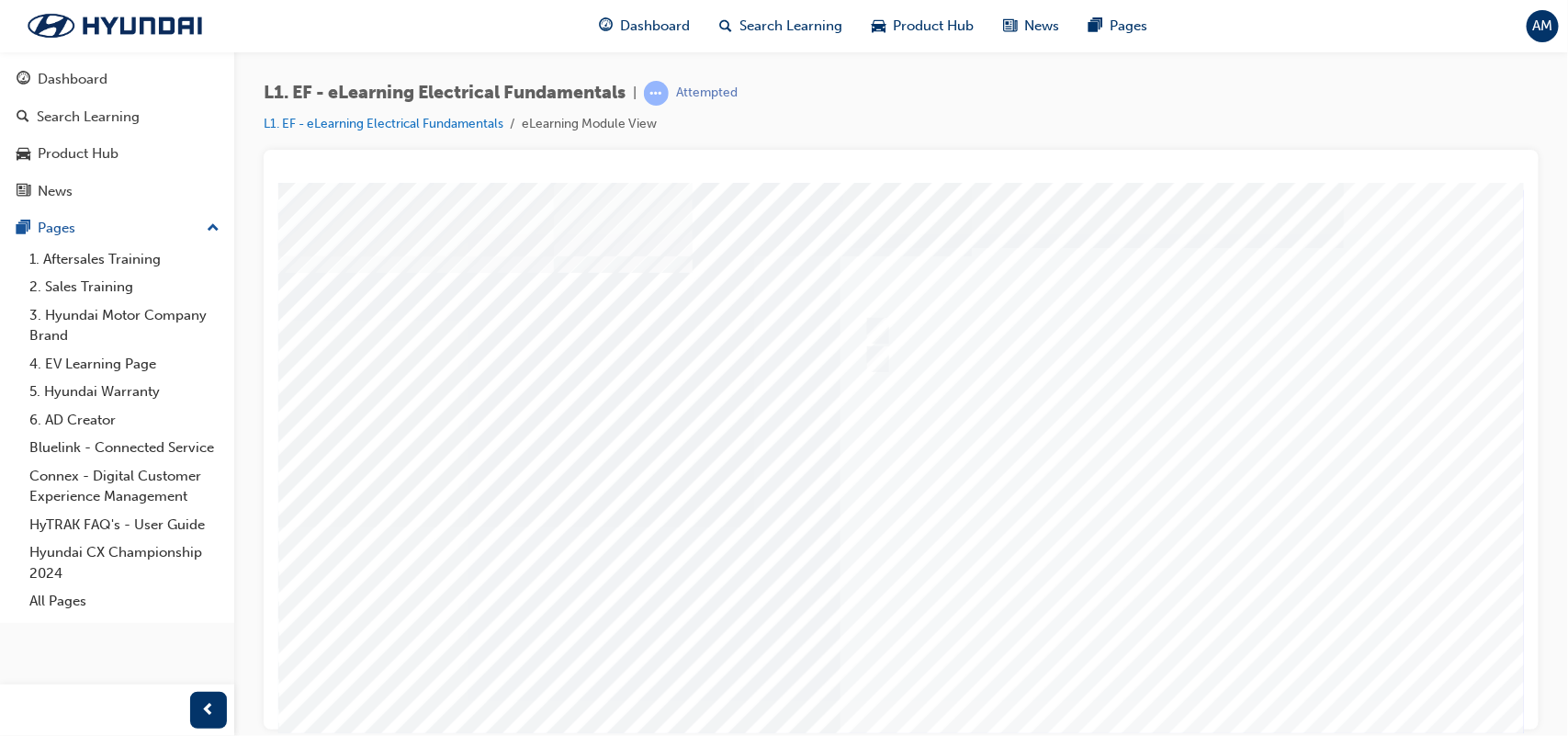 click at bounding box center [902, 527] 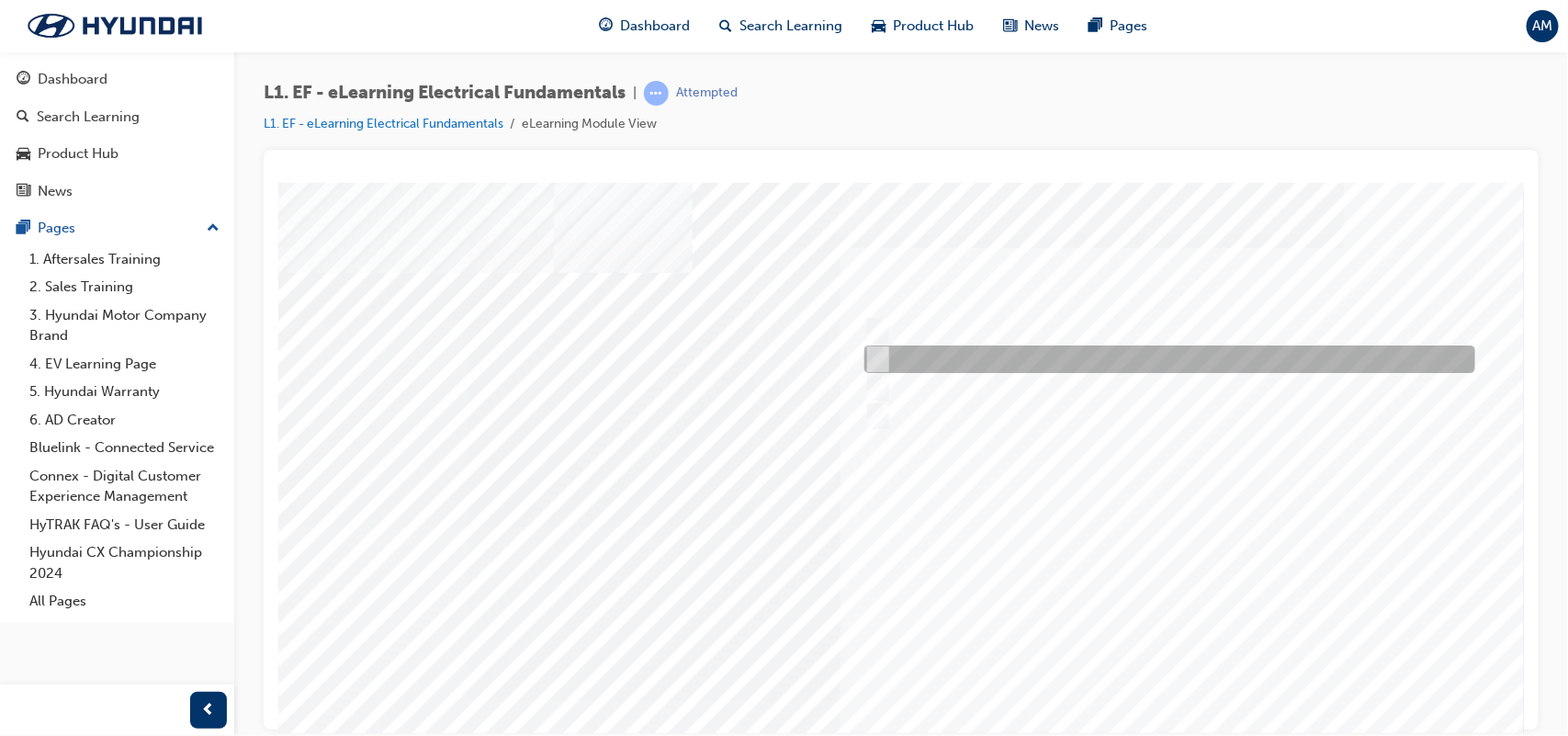 drag, startPoint x: 874, startPoint y: 359, endPoint x: 882, endPoint y: 364, distance: 9.43398 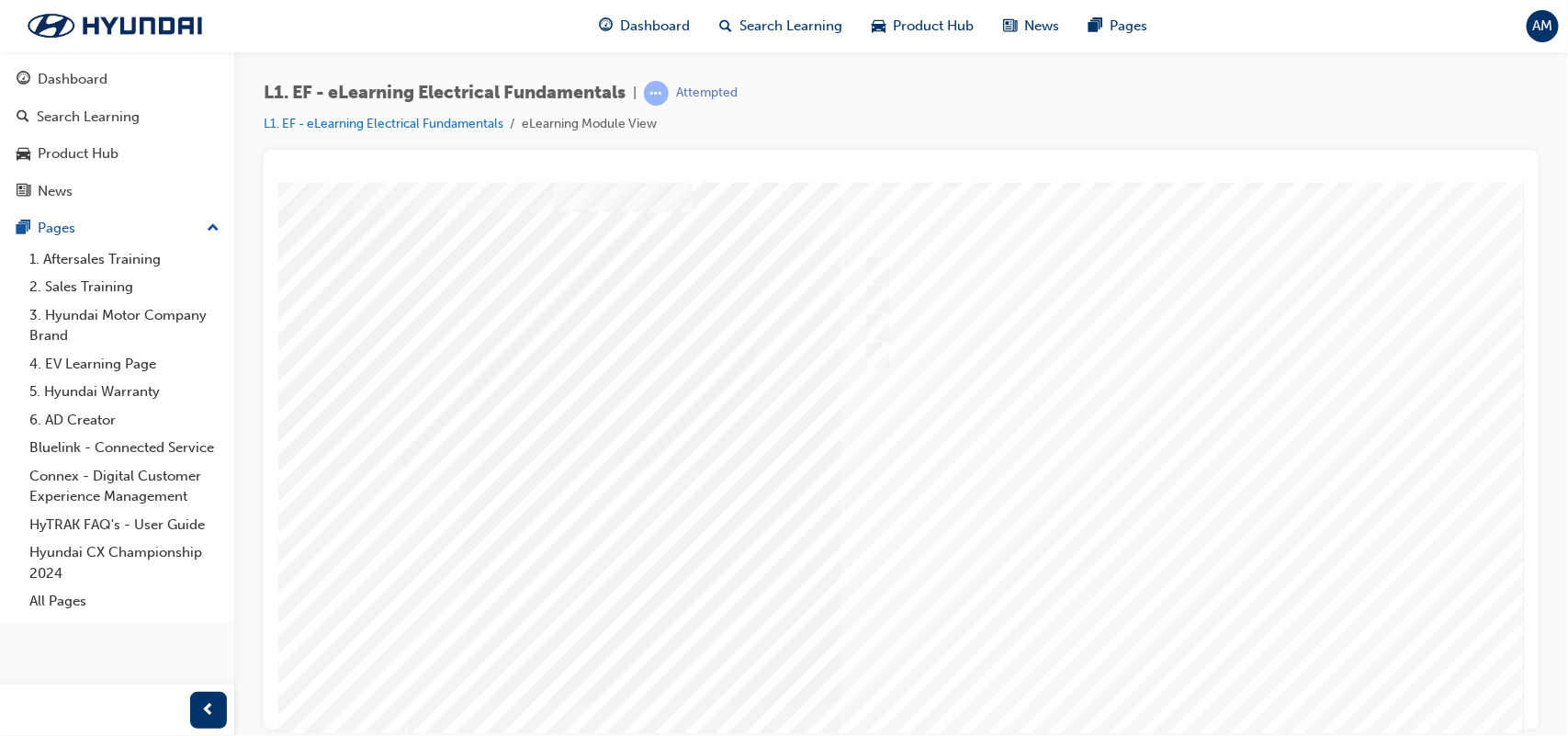 scroll, scrollTop: 57, scrollLeft: 0, axis: vertical 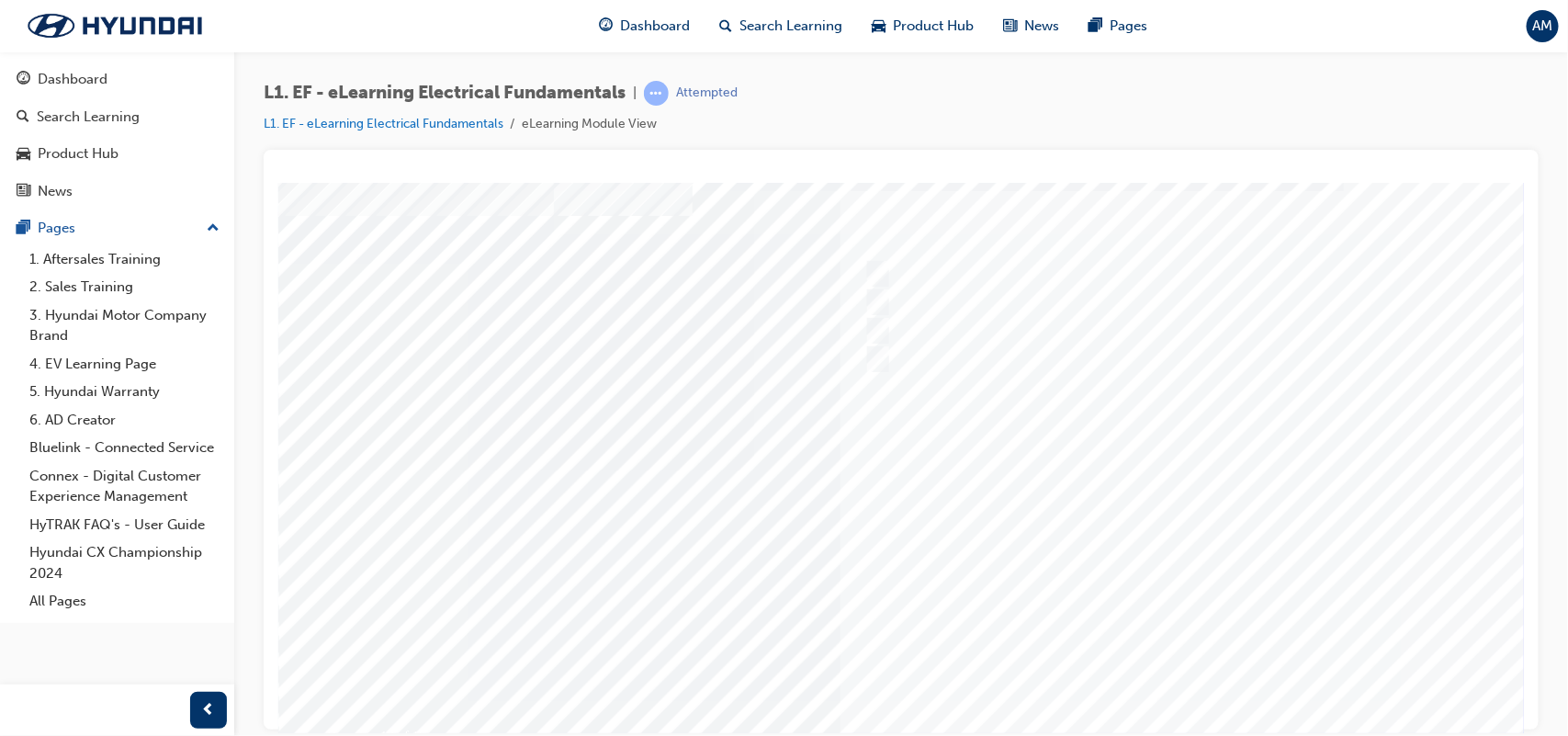 click at bounding box center (342, 3301) 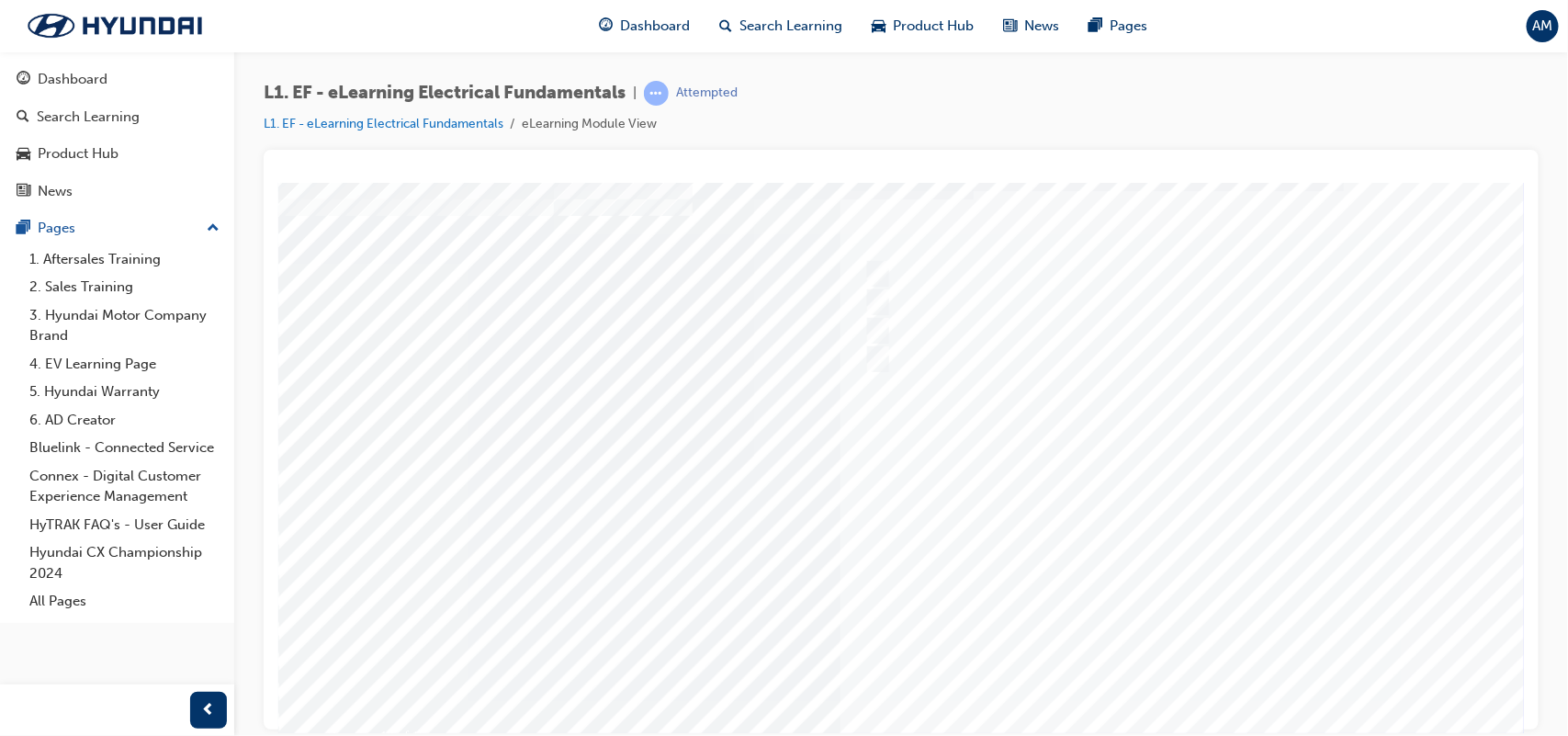 scroll, scrollTop: 158, scrollLeft: 0, axis: vertical 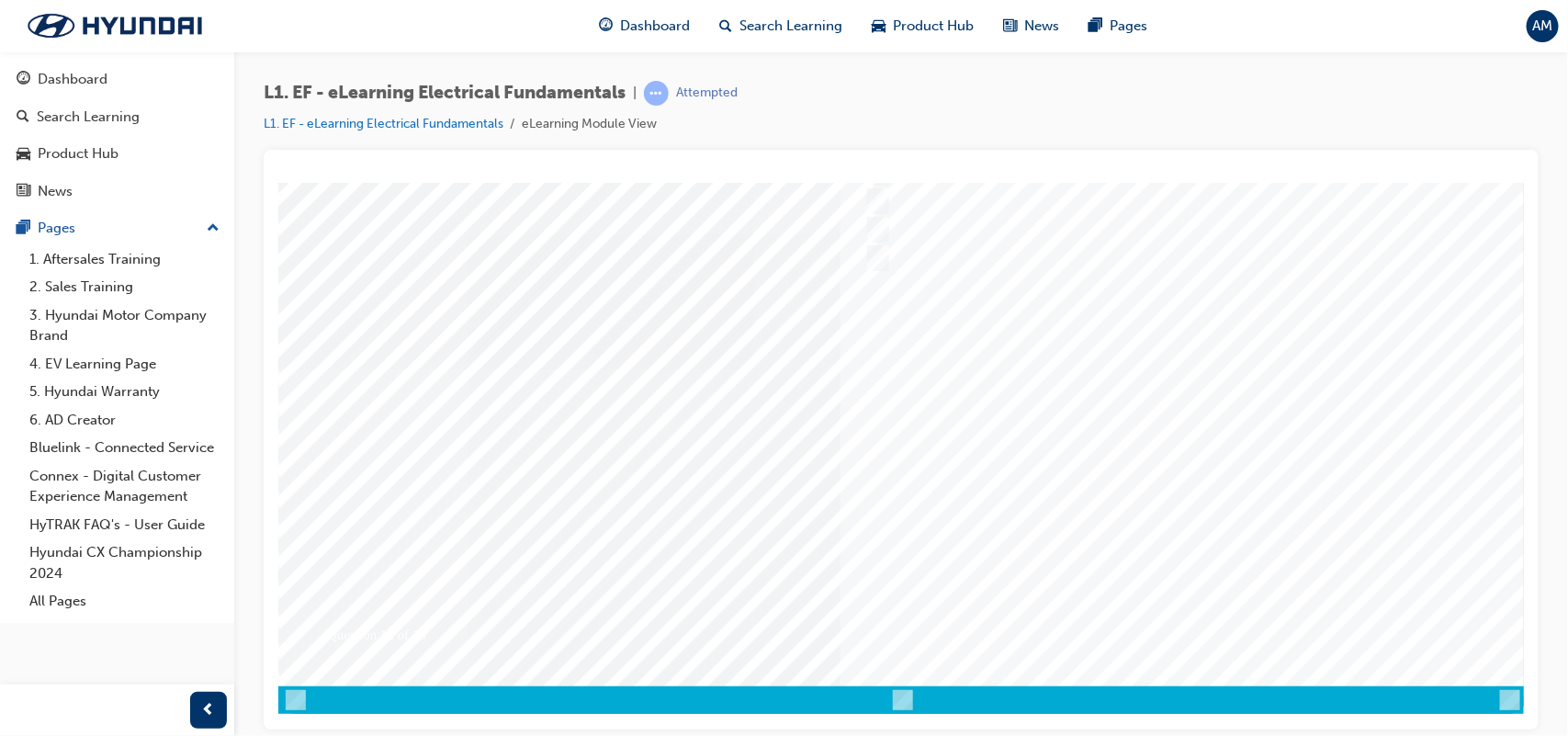 click at bounding box center [902, 368] 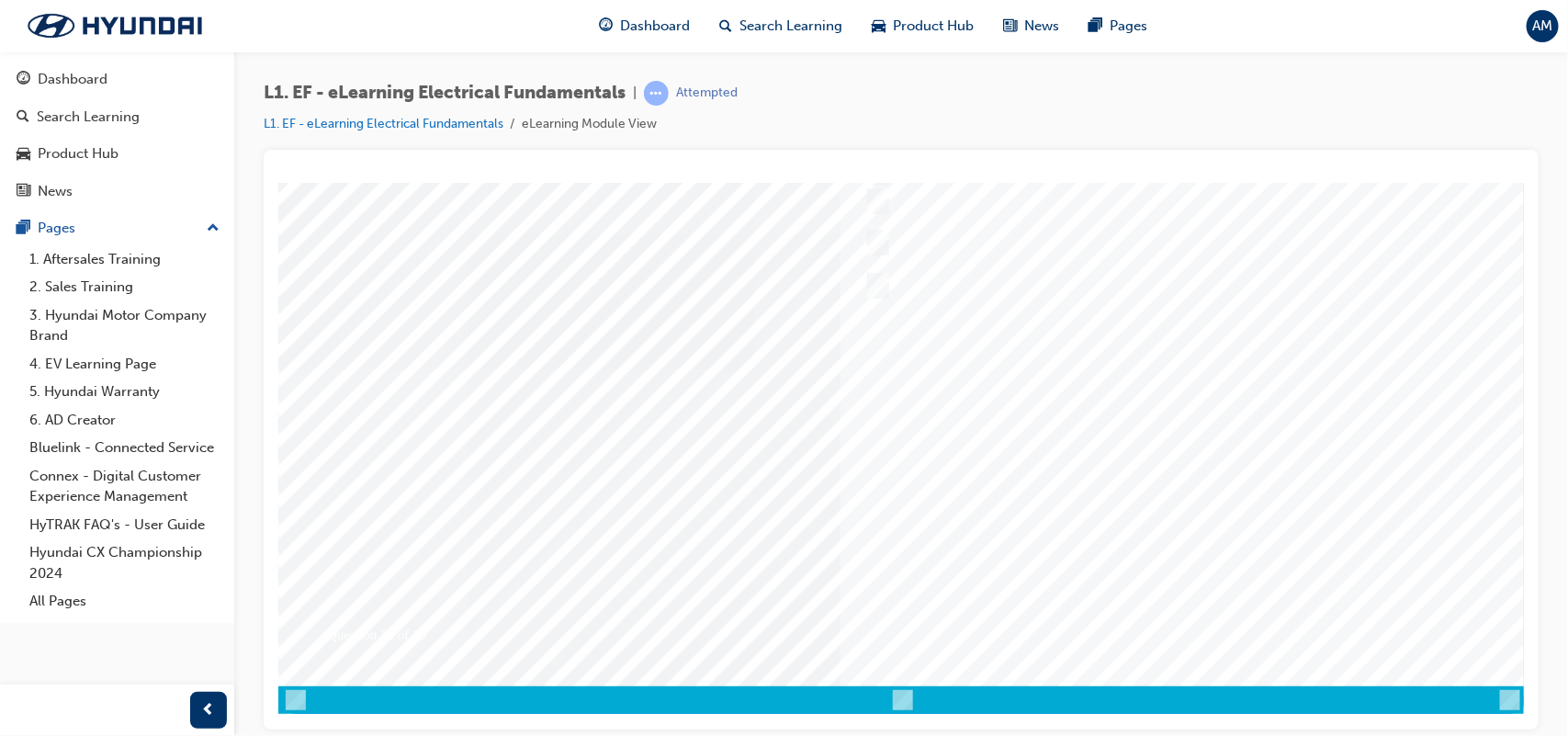 scroll, scrollTop: 0, scrollLeft: 0, axis: both 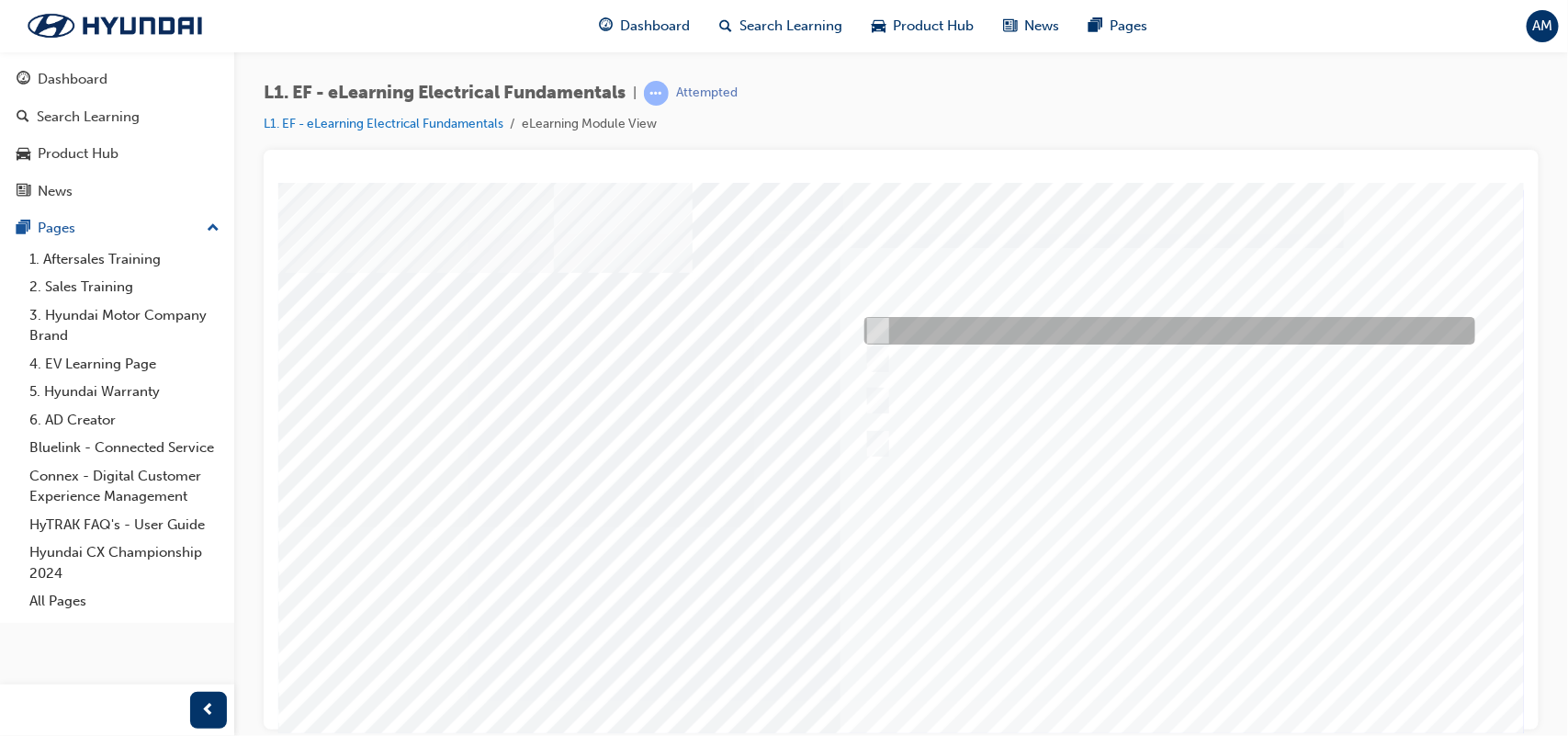 drag, startPoint x: 876, startPoint y: 317, endPoint x: 877, endPoint y: 330, distance: 13.038405 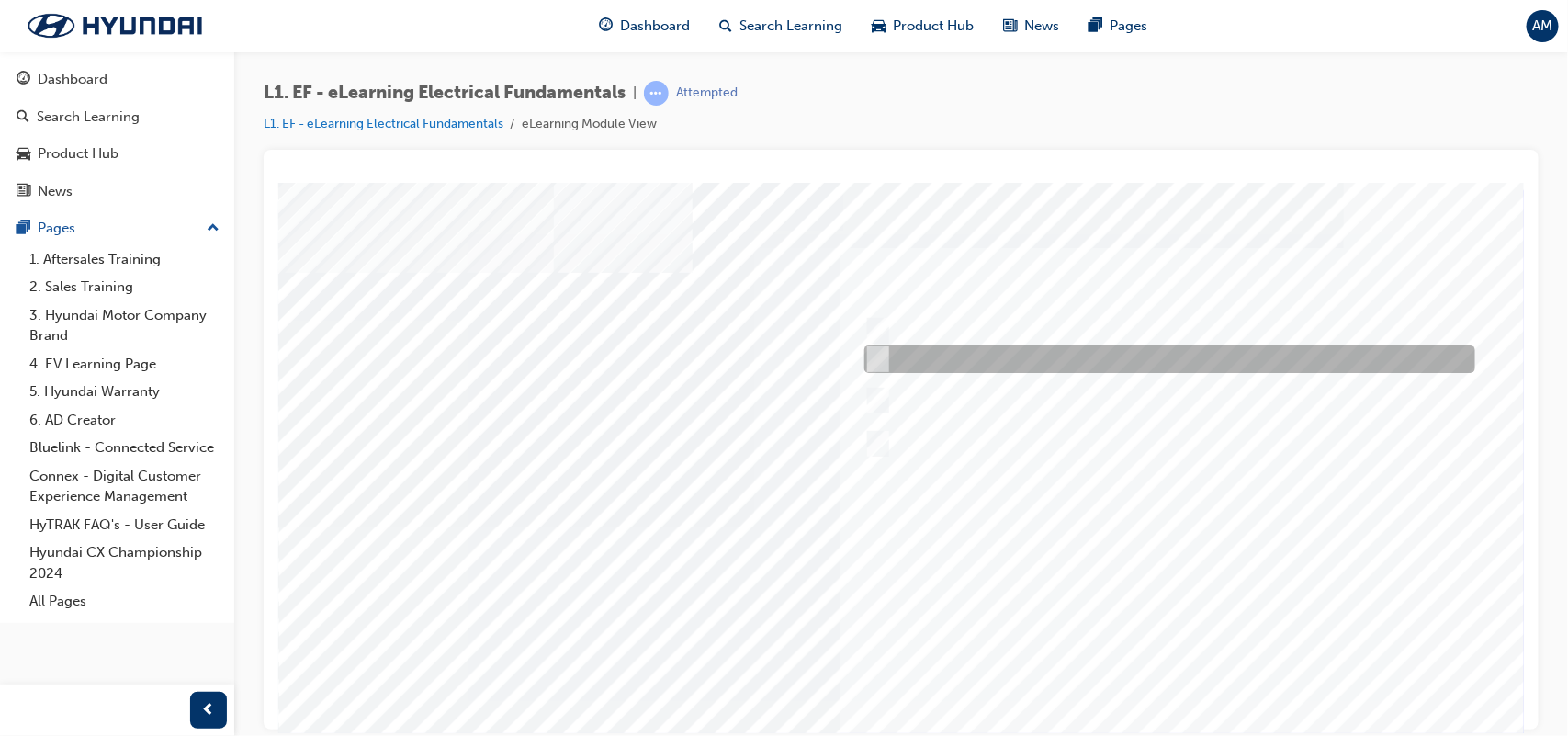 click at bounding box center (873, 359) 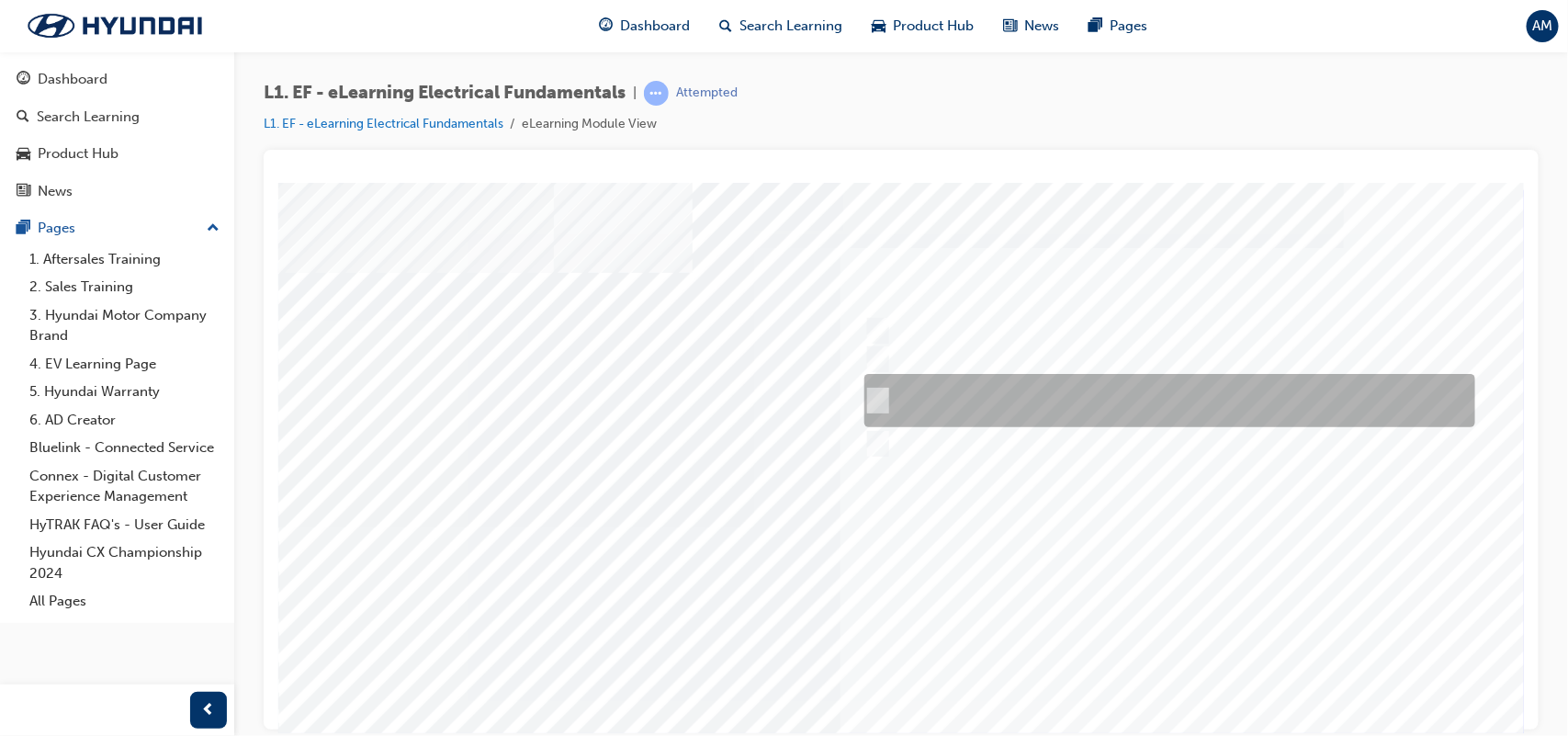 click at bounding box center (1164, 401) 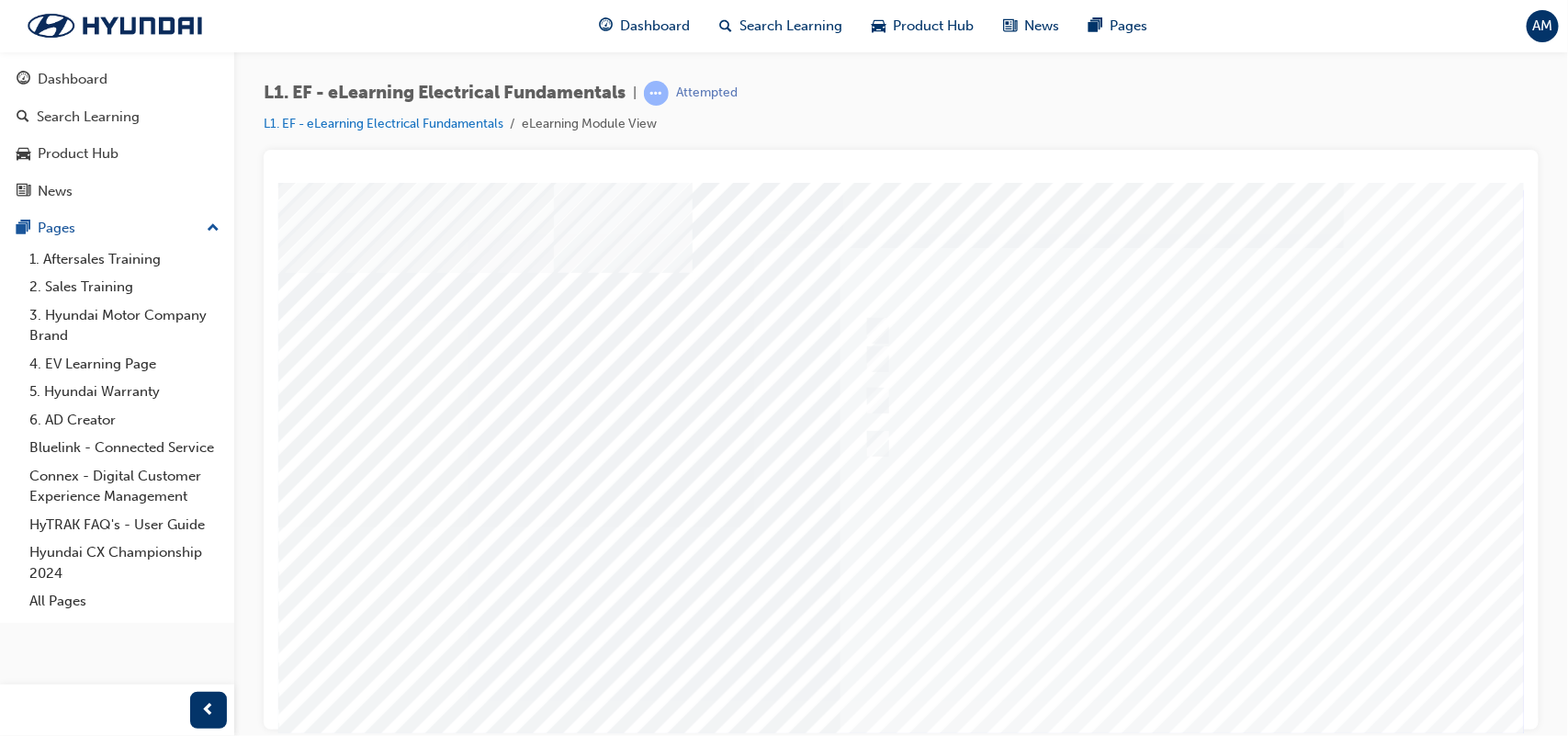 scroll, scrollTop: 158, scrollLeft: 0, axis: vertical 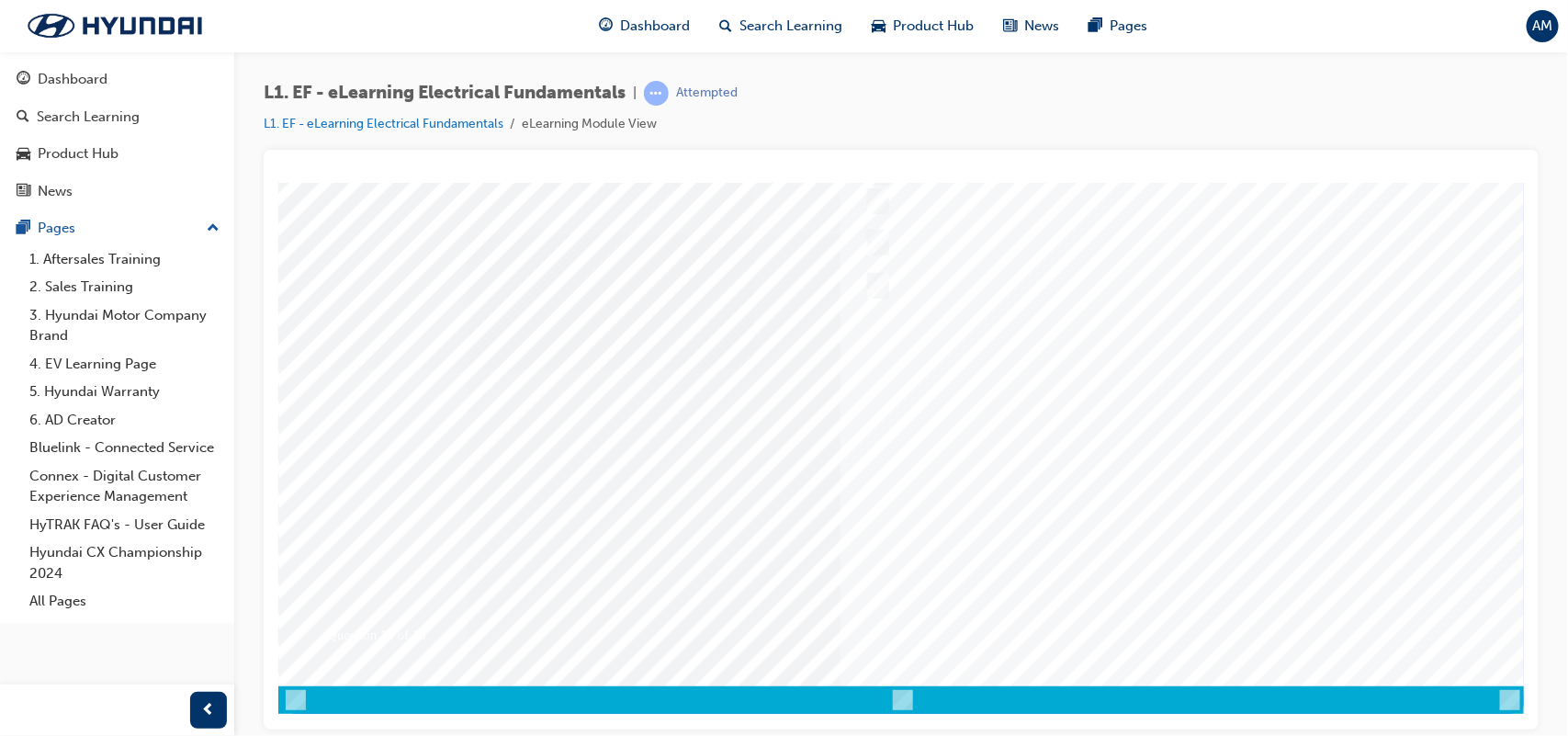 click on "Question 13 of 15" at bounding box center (902, 355) 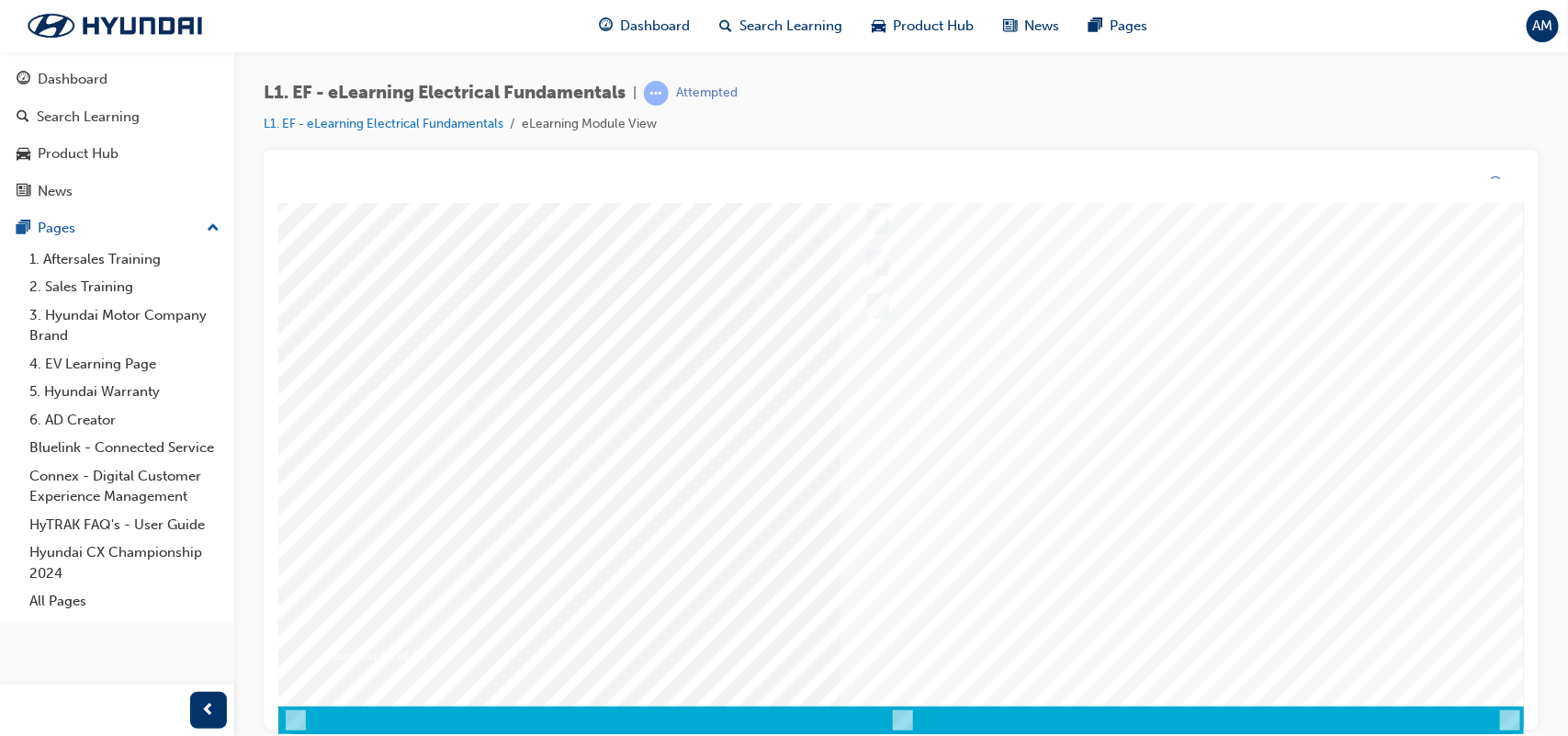 scroll, scrollTop: 0, scrollLeft: 0, axis: both 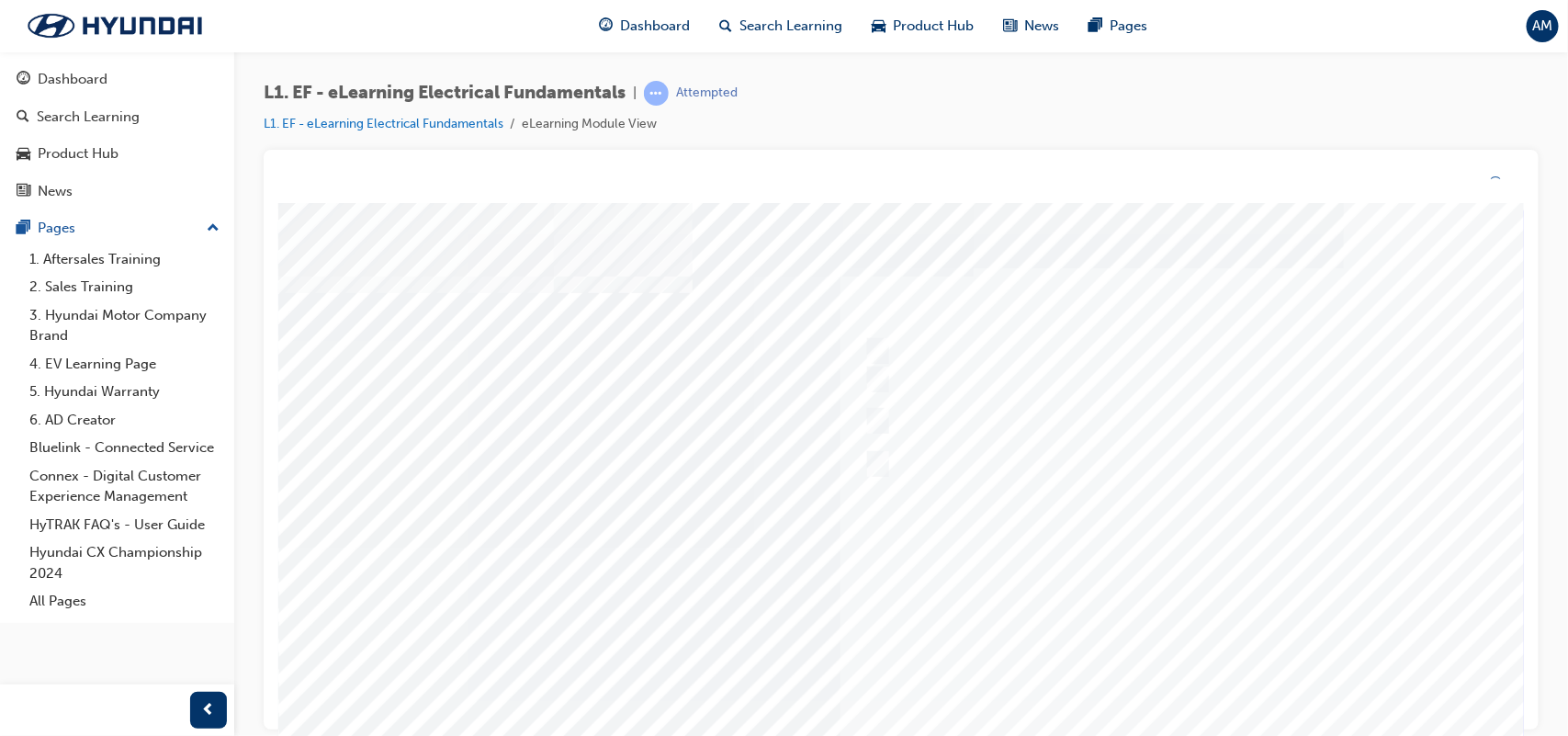 click at bounding box center [902, 547] 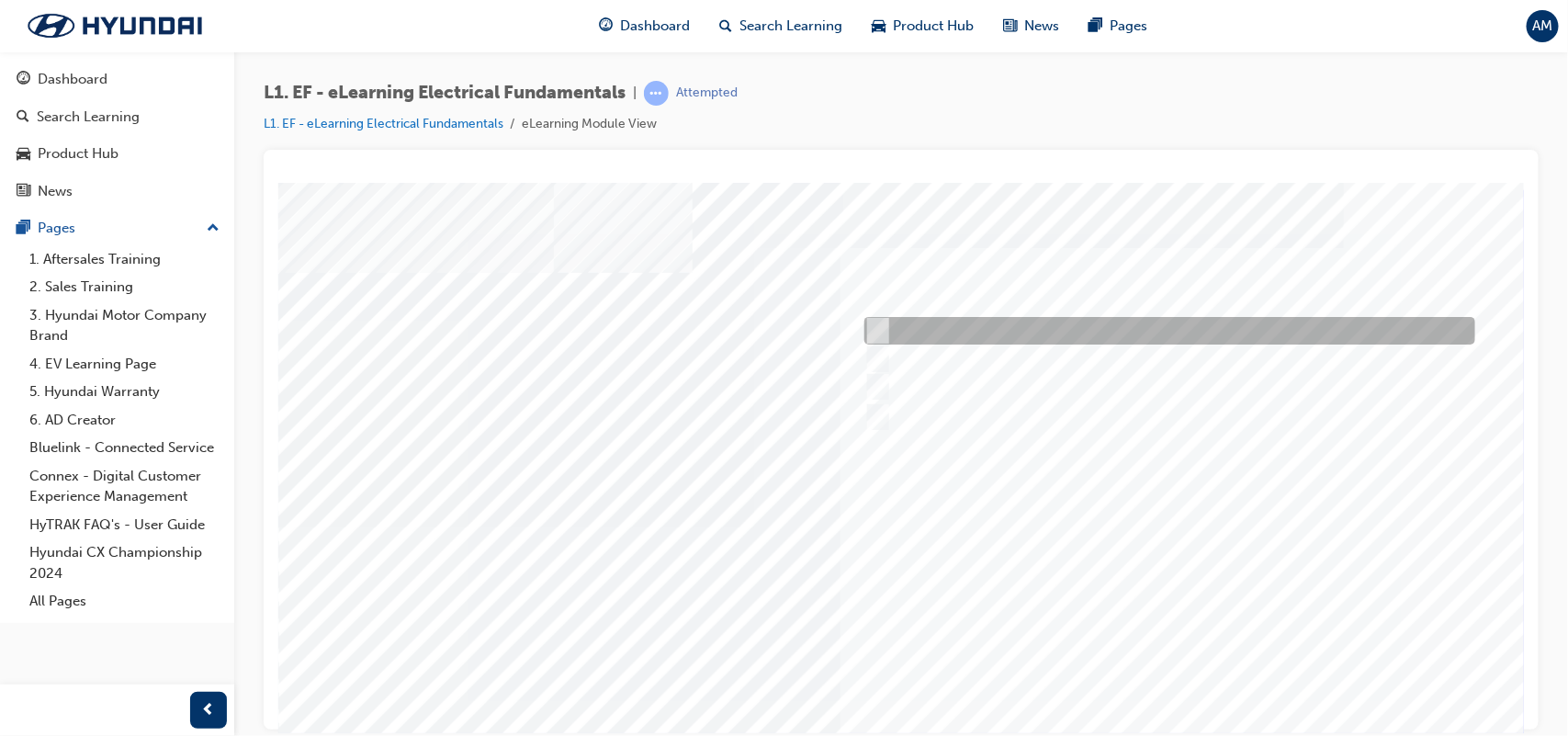 click at bounding box center [1164, 331] 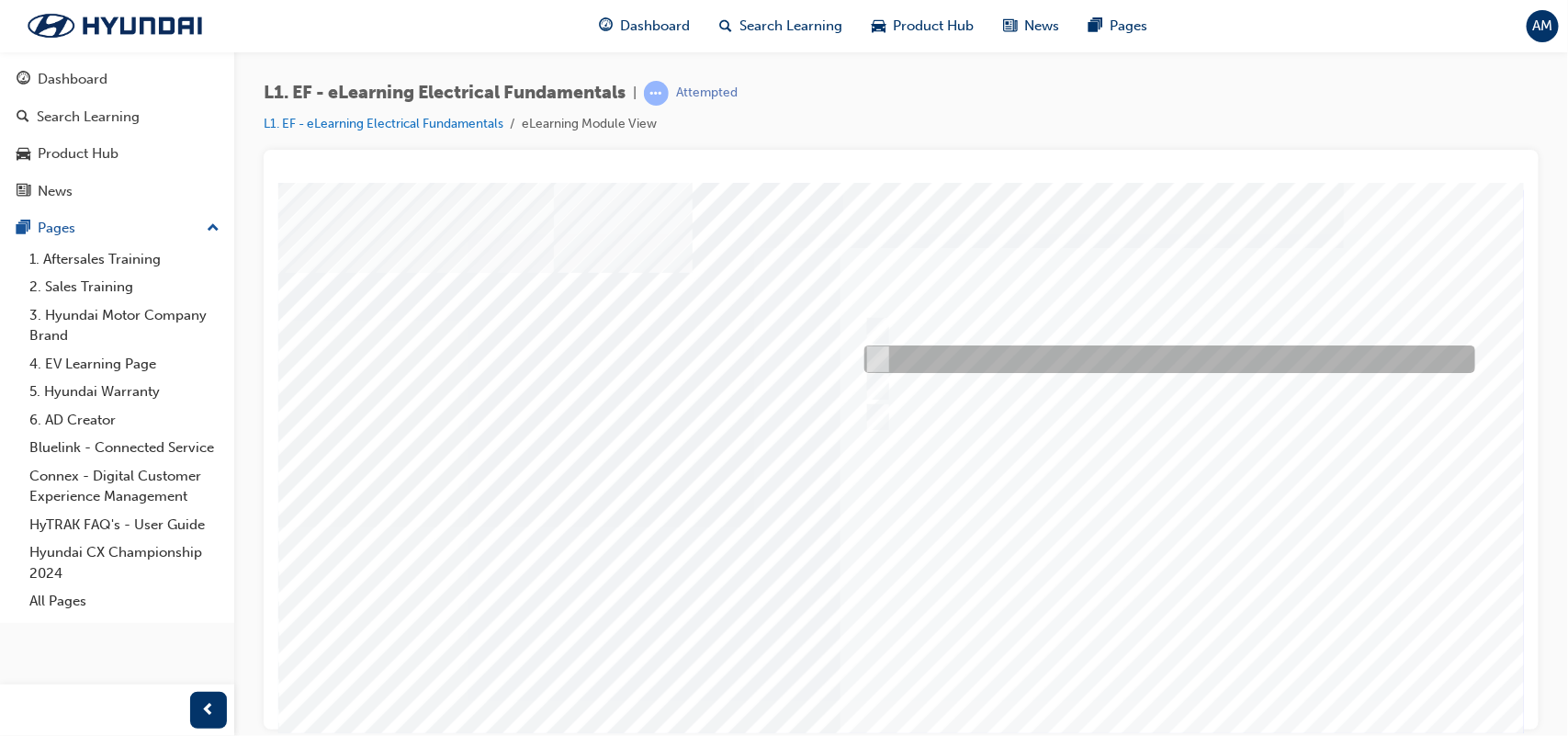 click at bounding box center (1164, 359) 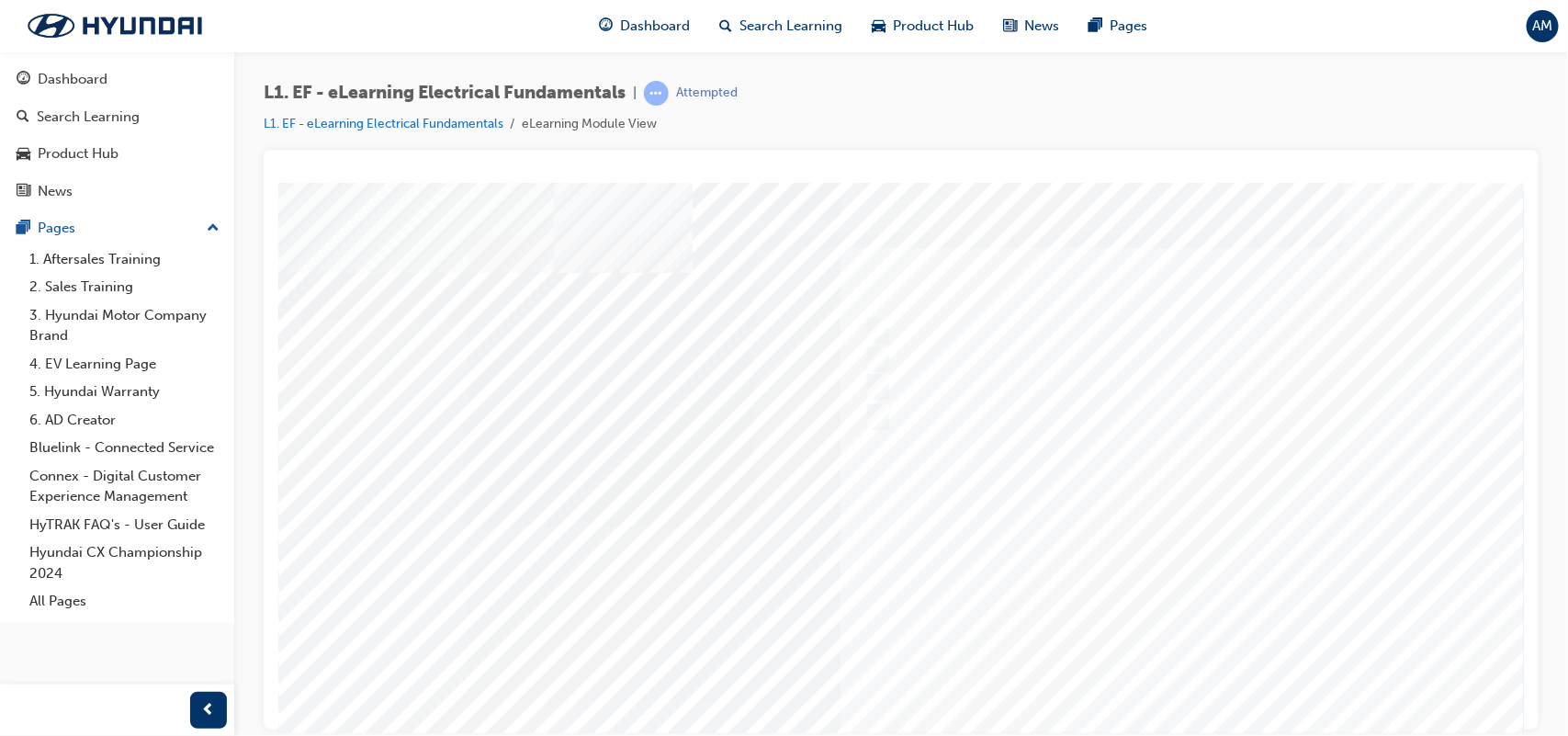 scroll, scrollTop: 0, scrollLeft: 0, axis: both 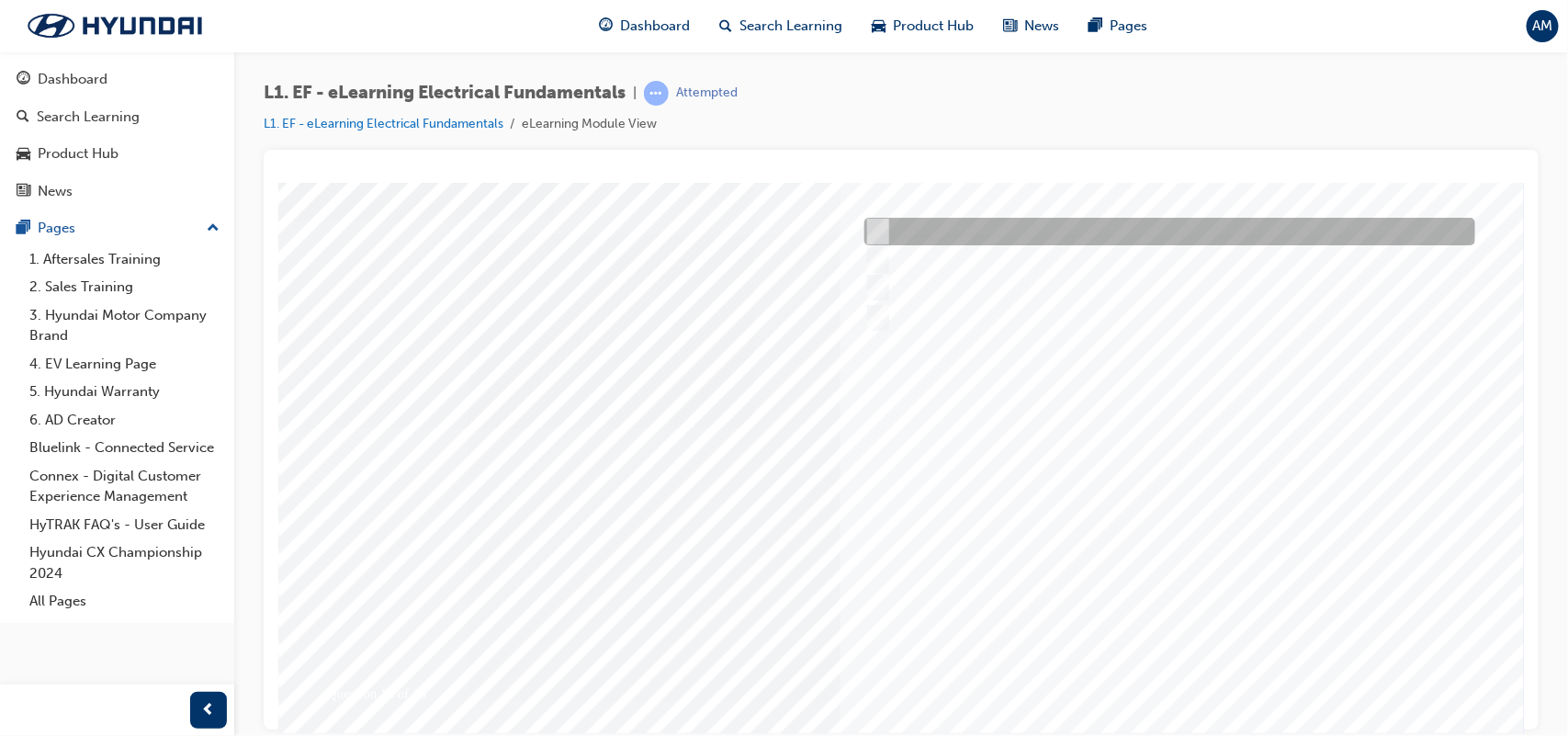 click on "Question 14 of 15" at bounding box center [902, 413] 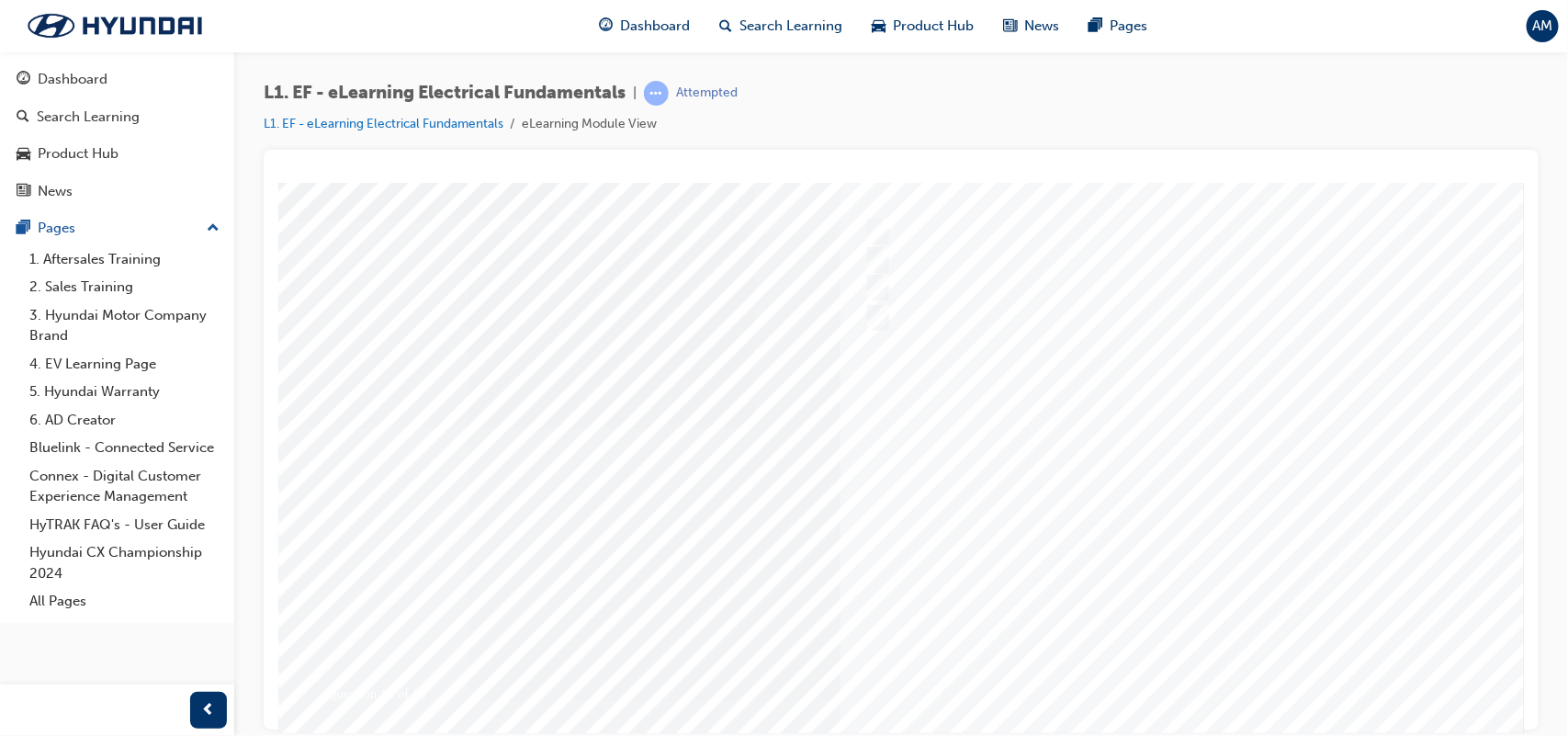 click at bounding box center (342, 3259) 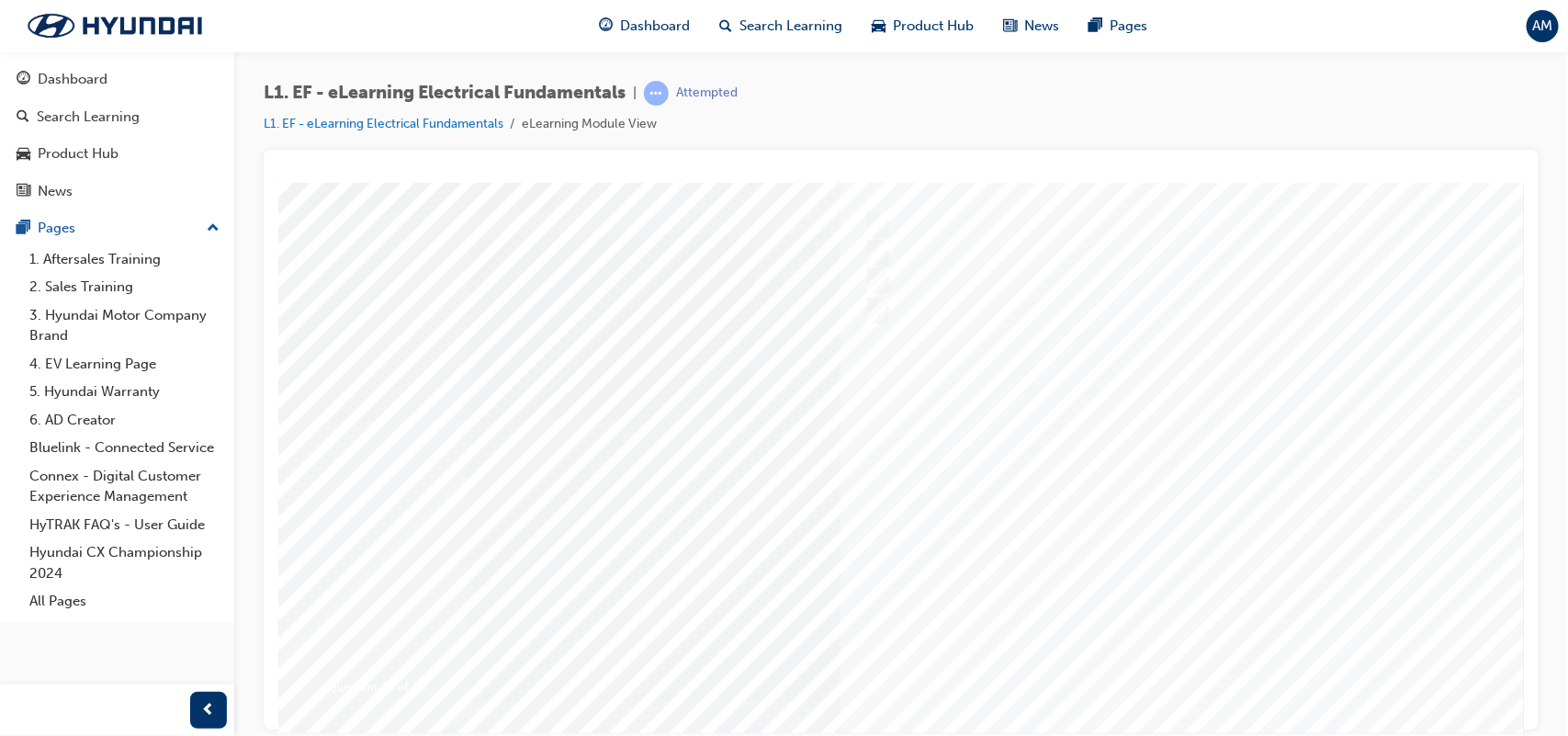 scroll, scrollTop: 130, scrollLeft: 0, axis: vertical 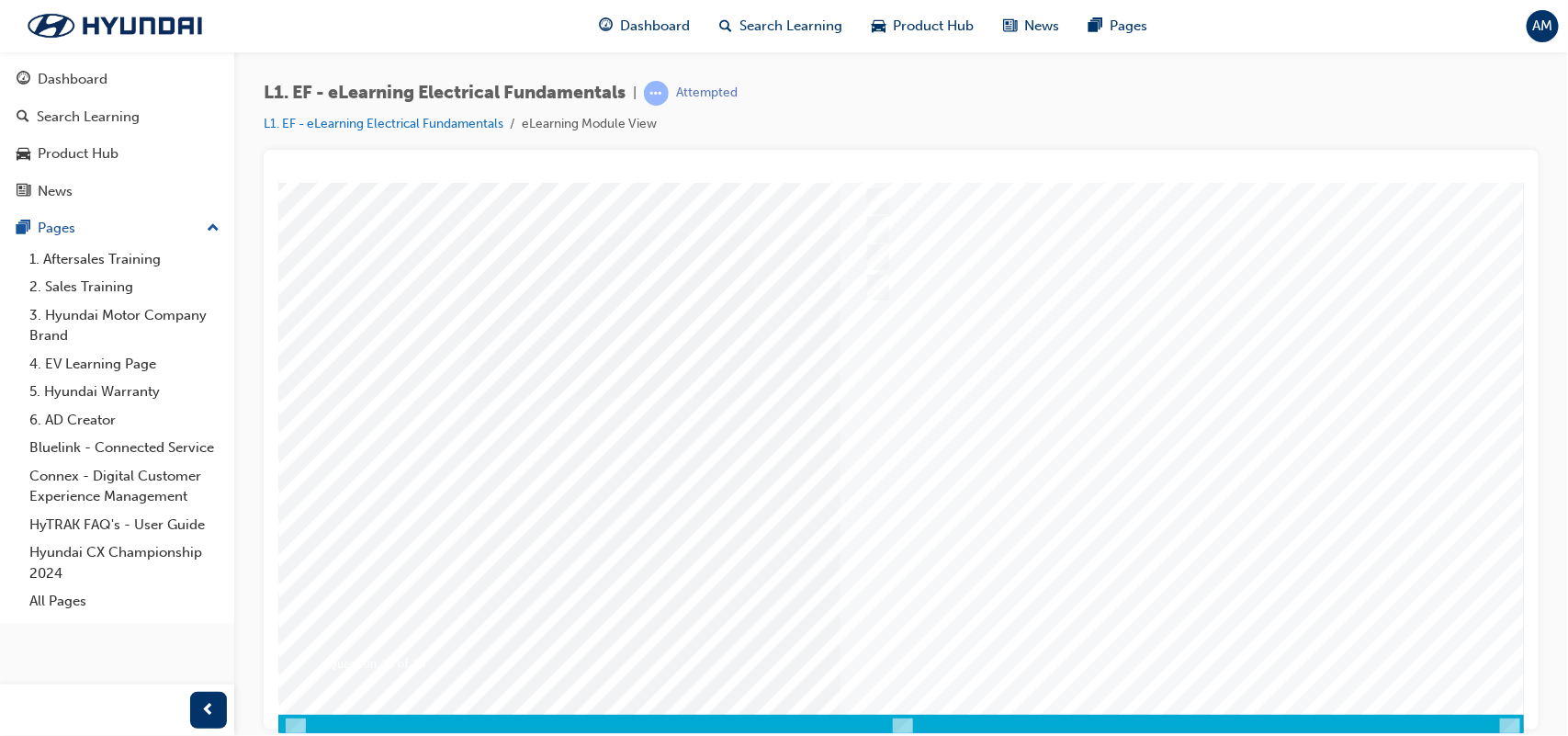 click at bounding box center (902, 397) 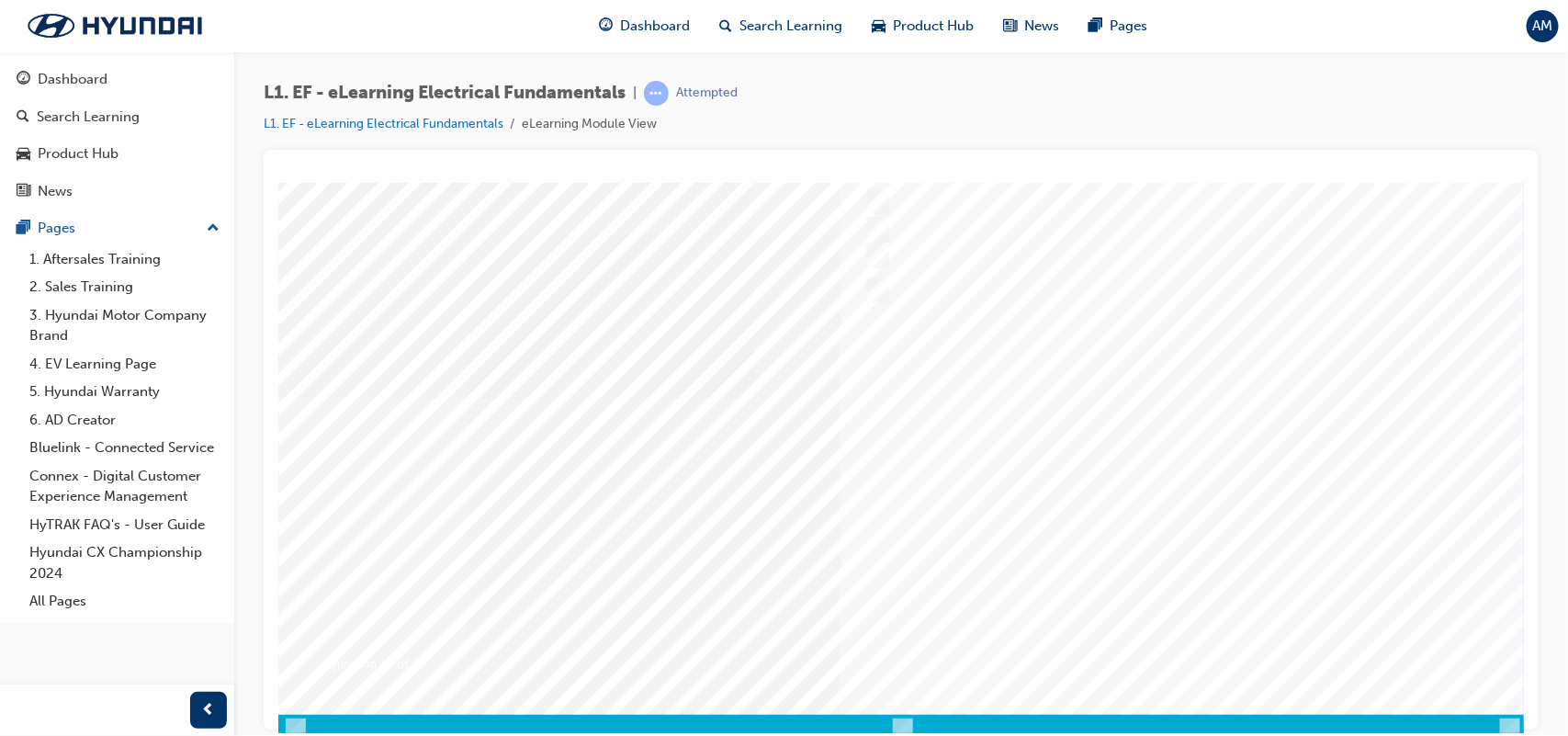 scroll, scrollTop: 0, scrollLeft: 0, axis: both 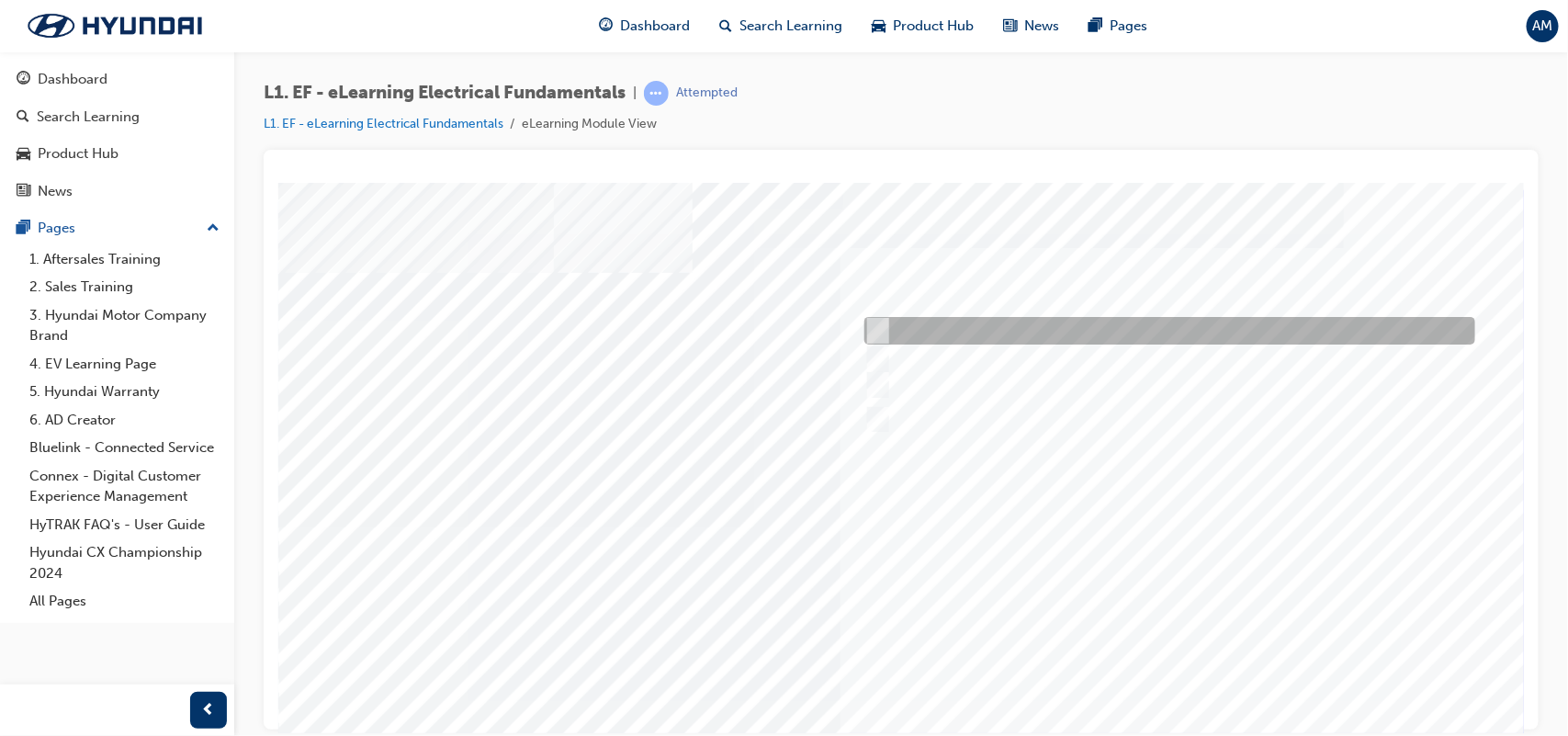 click at bounding box center [1164, 331] 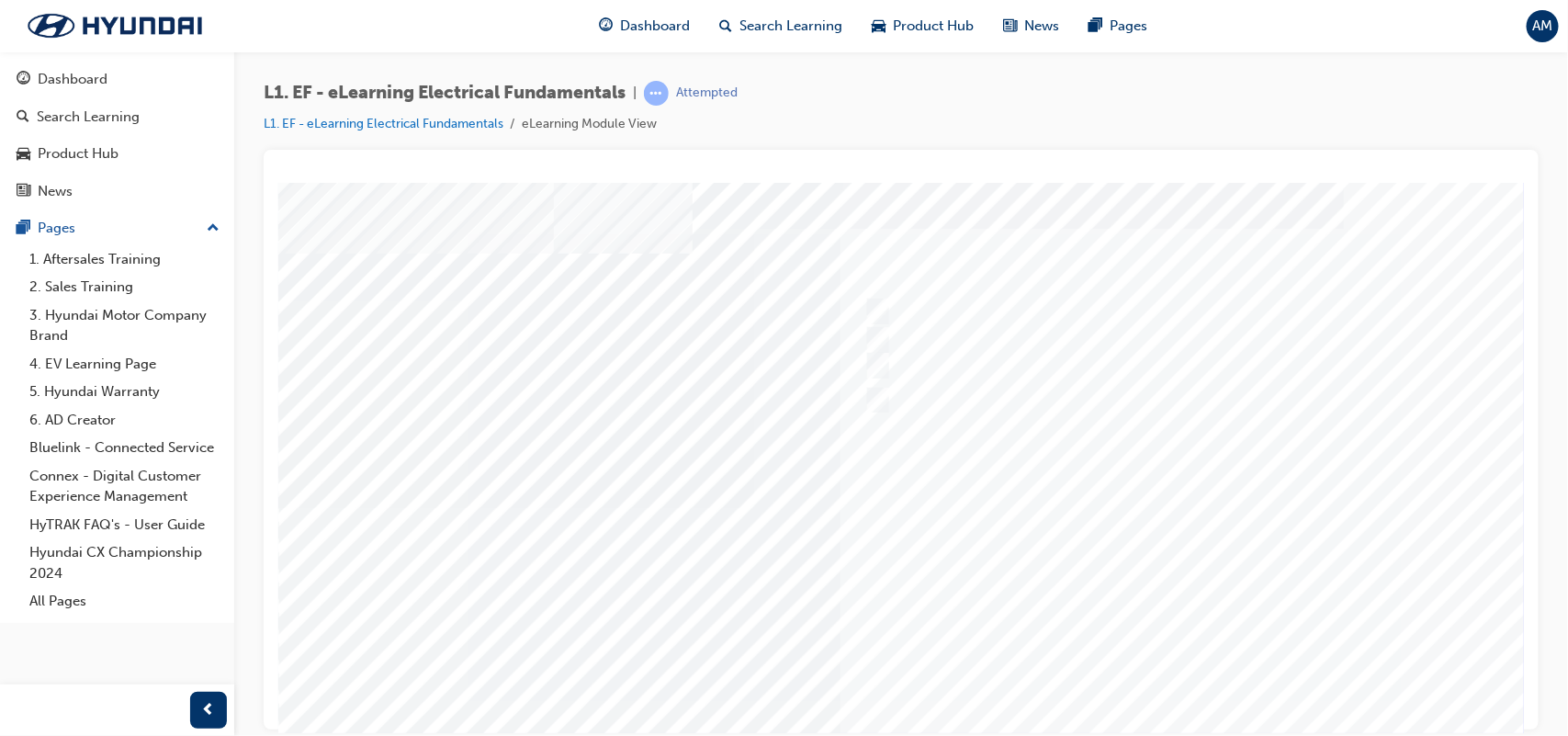 scroll, scrollTop: 158, scrollLeft: 0, axis: vertical 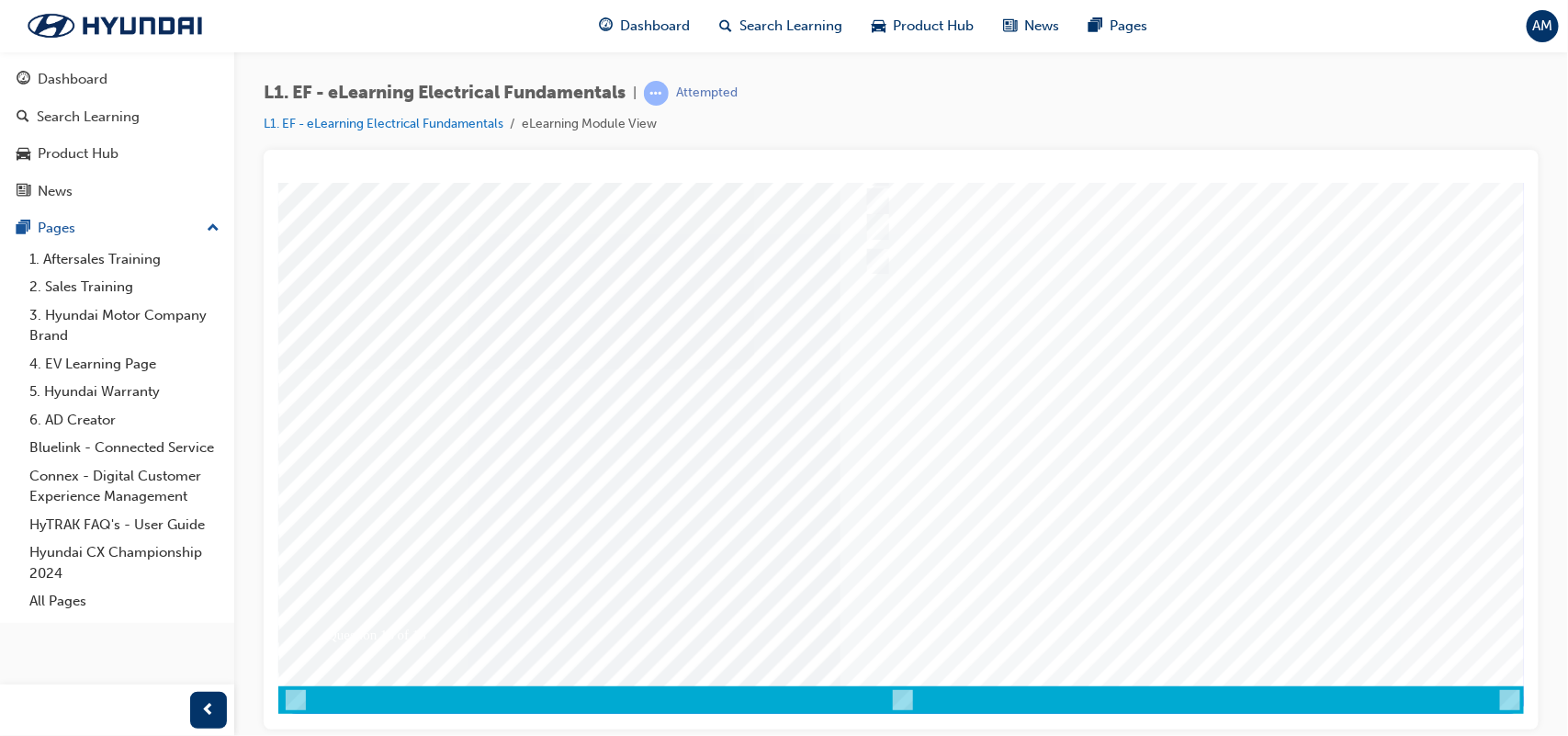 click at bounding box center (342, 3200) 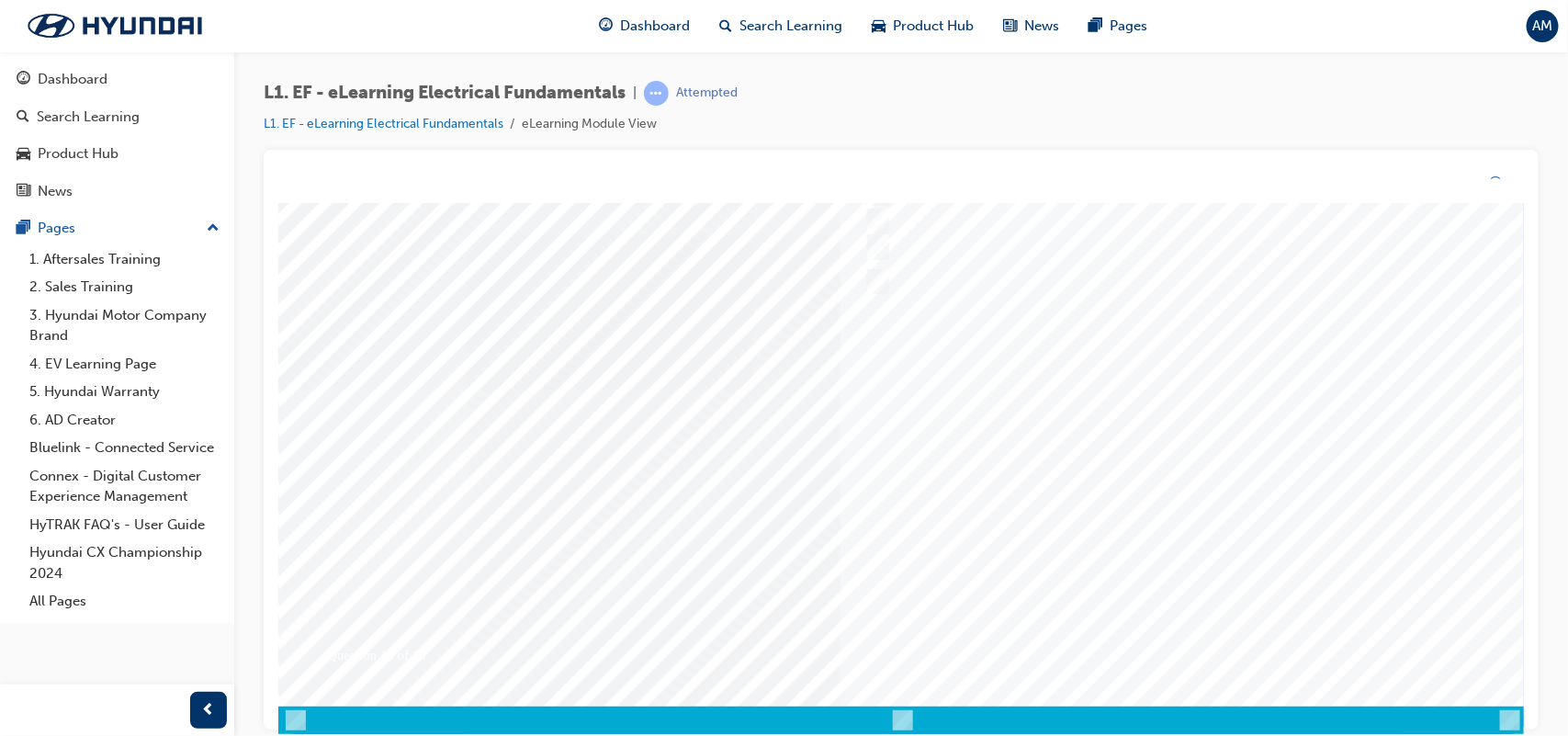 click at bounding box center [902, 389] 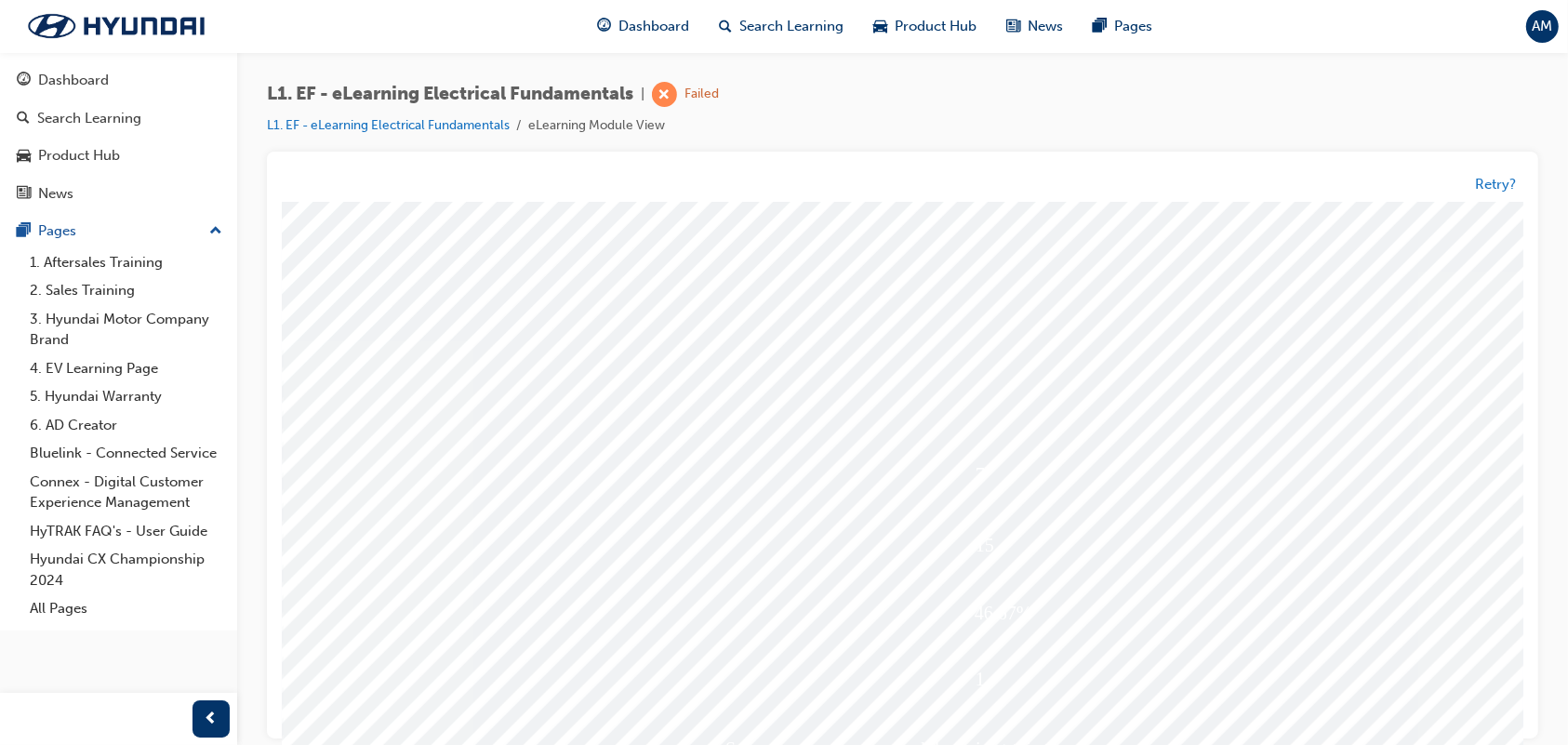 scroll, scrollTop: 54, scrollLeft: 0, axis: vertical 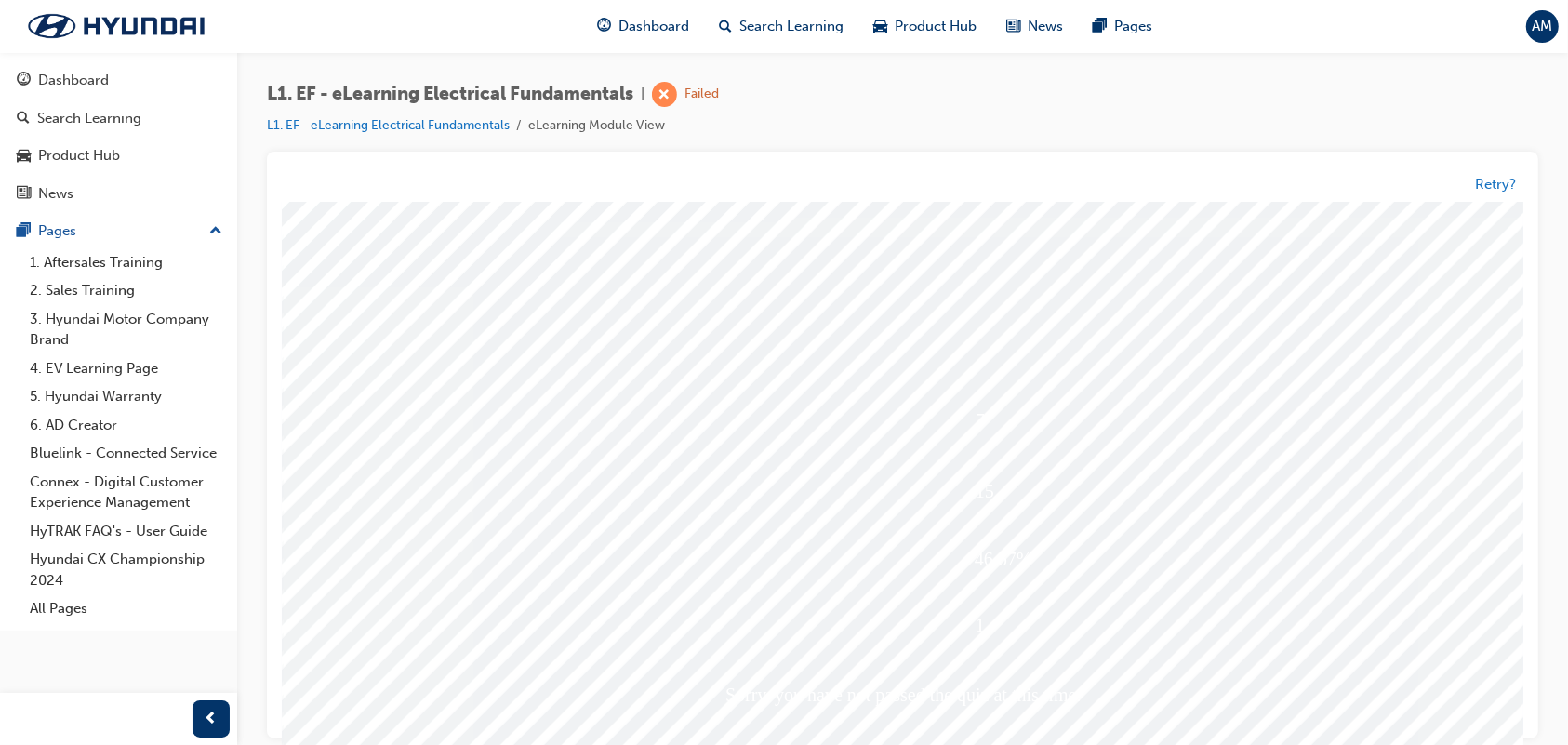 click at bounding box center (346, 3961) 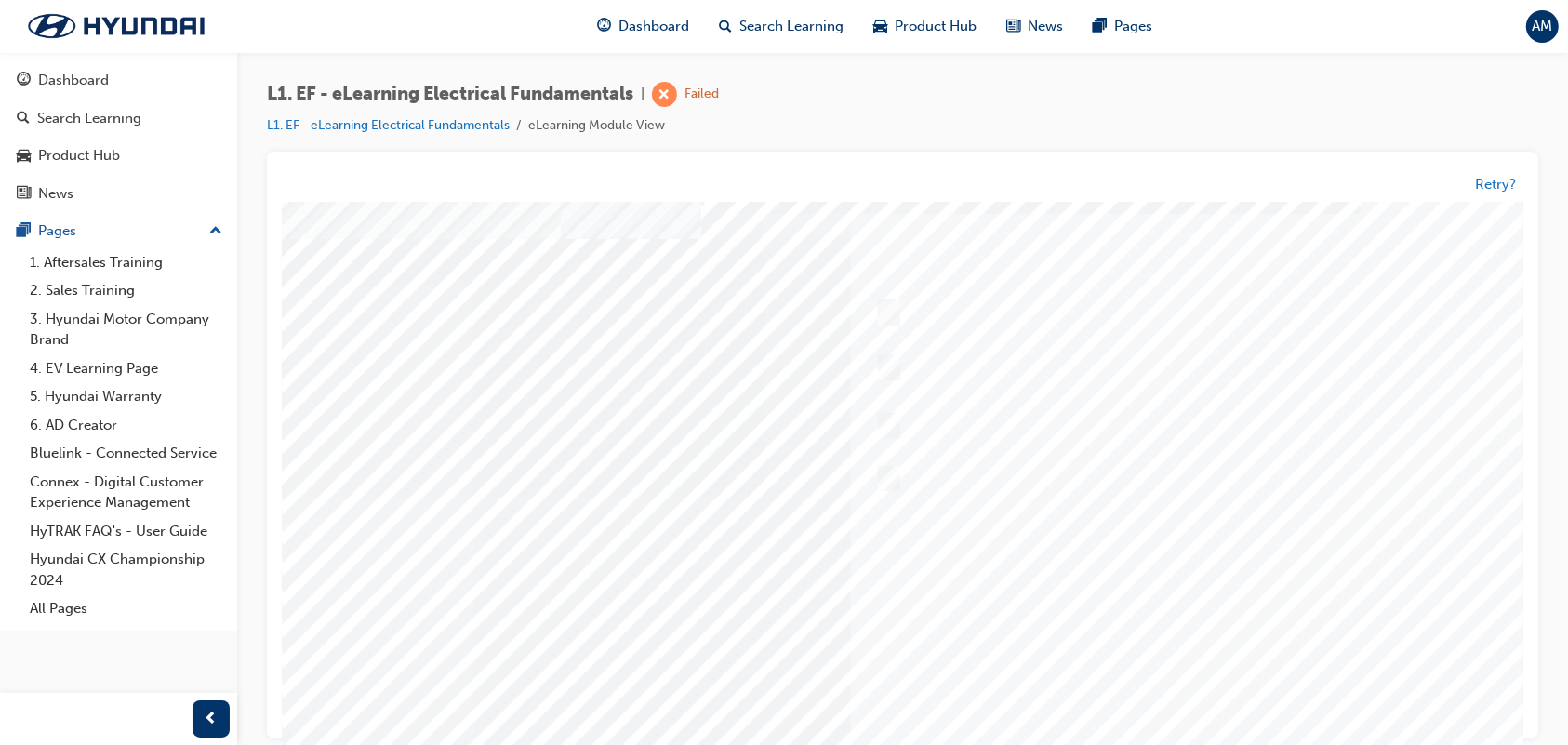 scroll, scrollTop: 0, scrollLeft: 0, axis: both 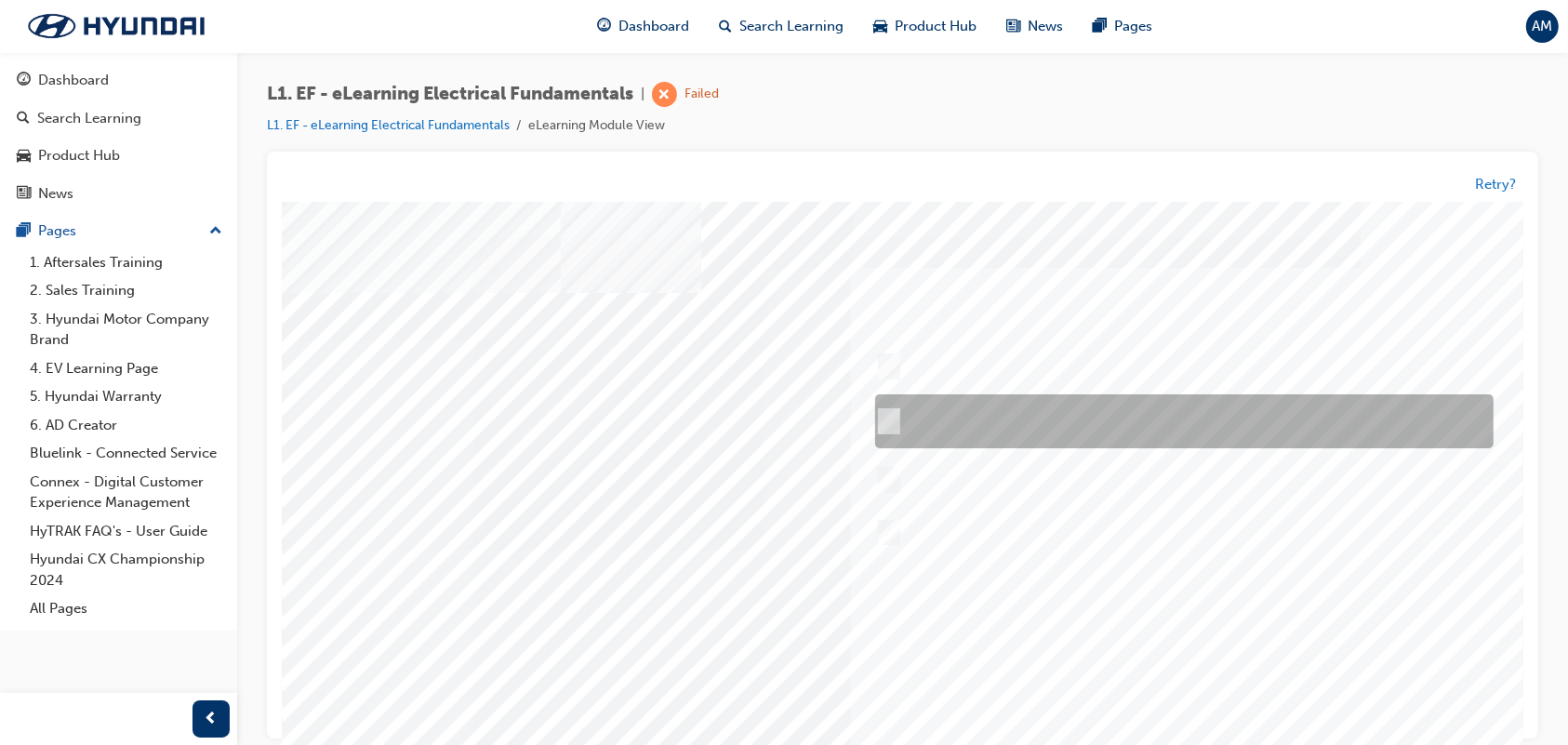 click at bounding box center (1178, 421) 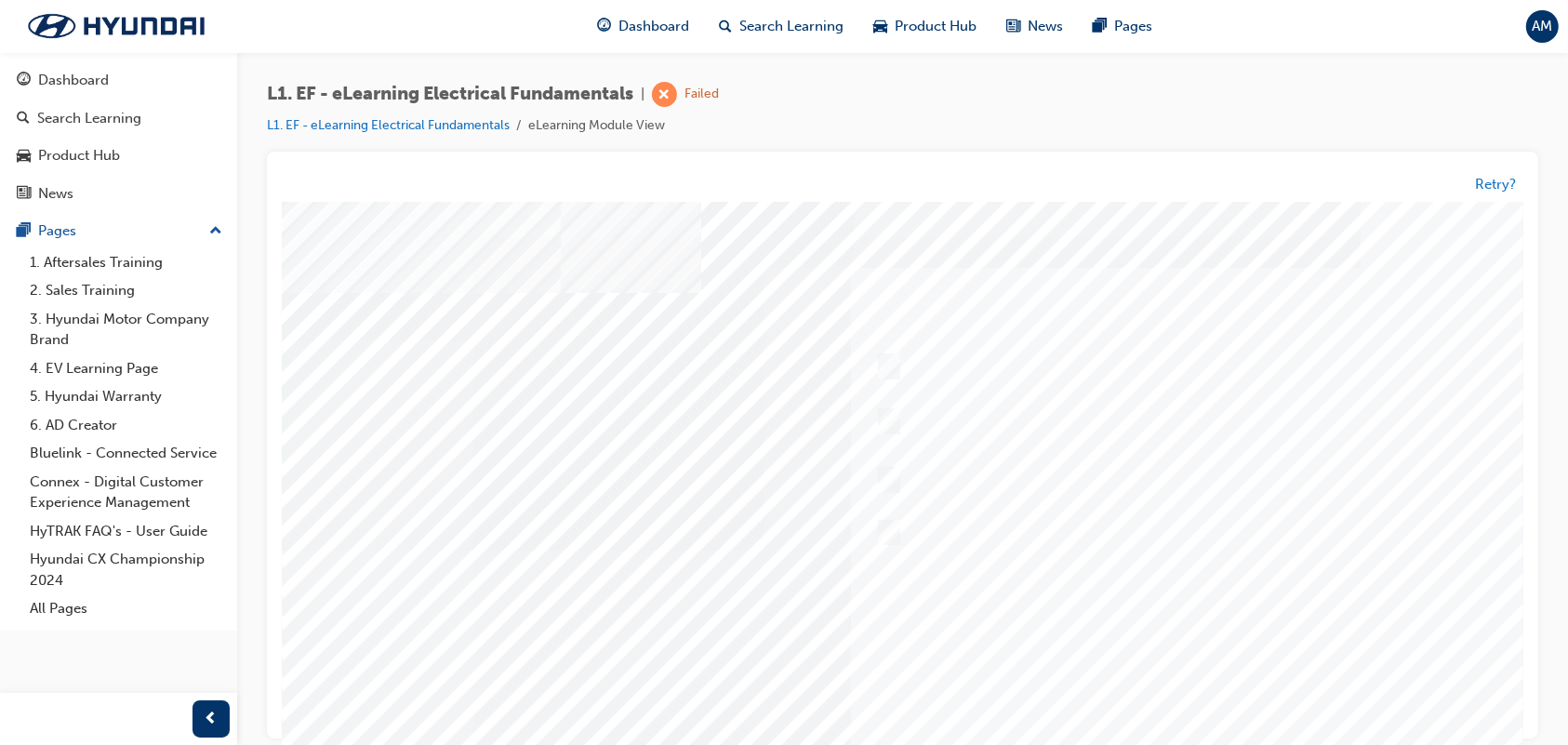 scroll, scrollTop: 160, scrollLeft: 0, axis: vertical 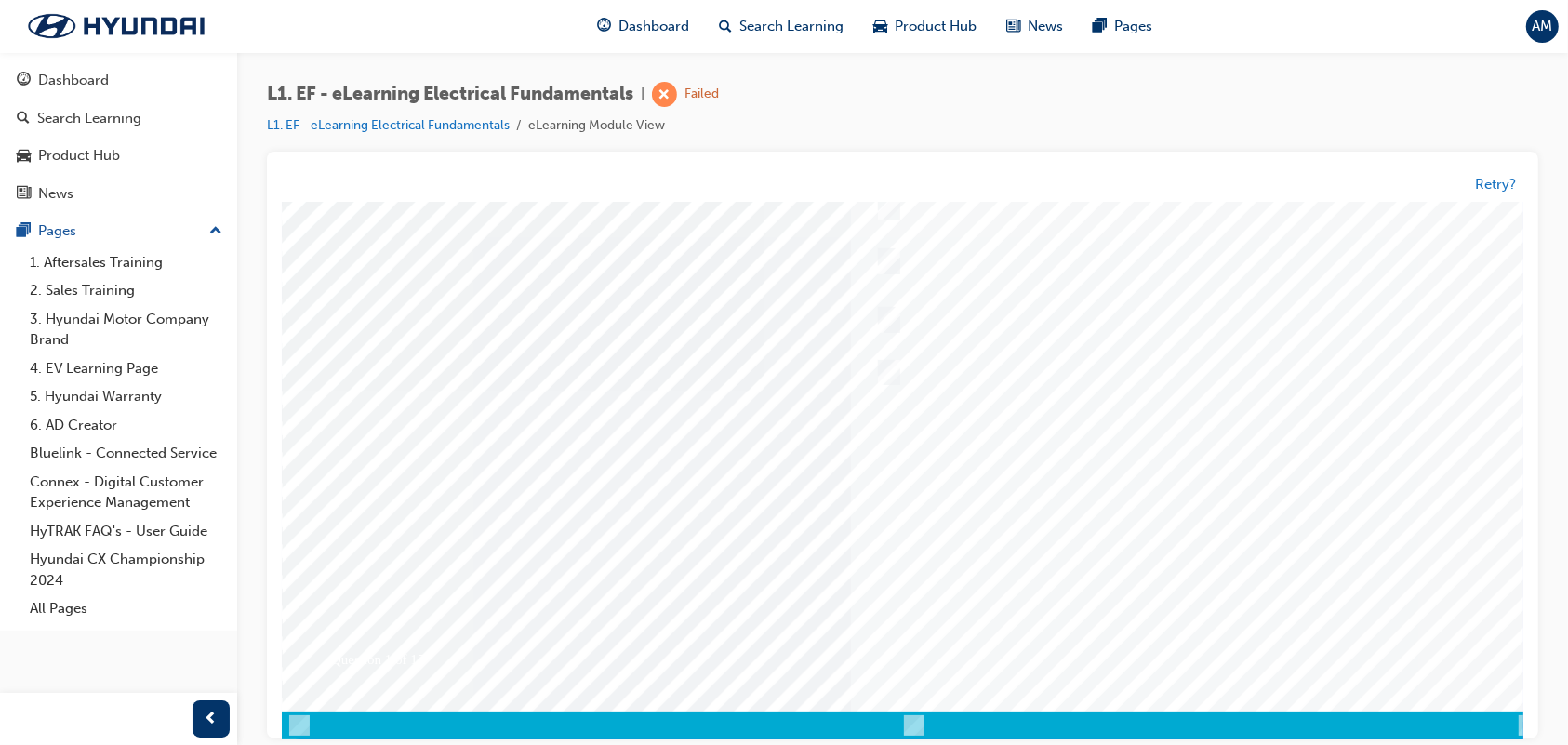 click at bounding box center (346, 3256) 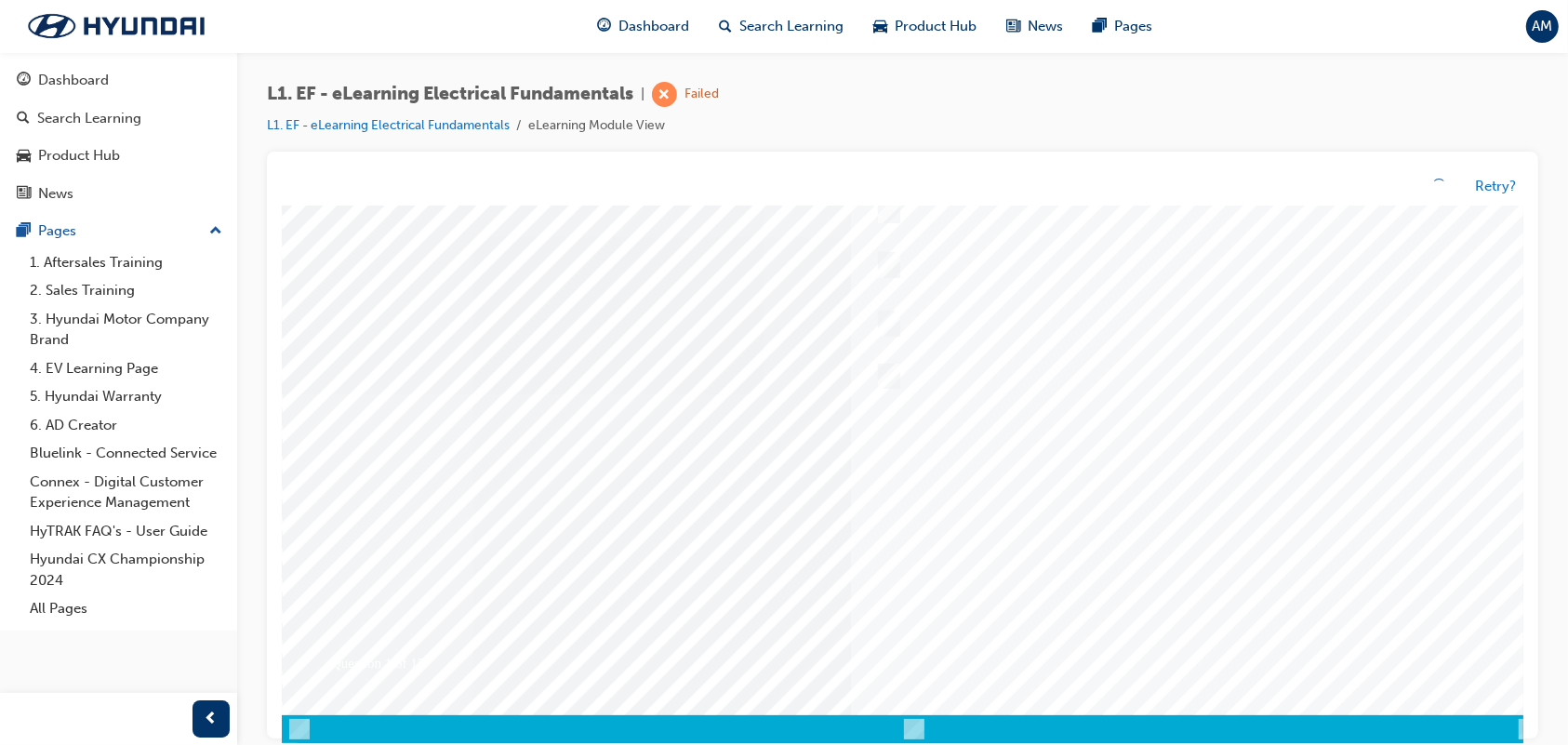 click at bounding box center [913, 393] 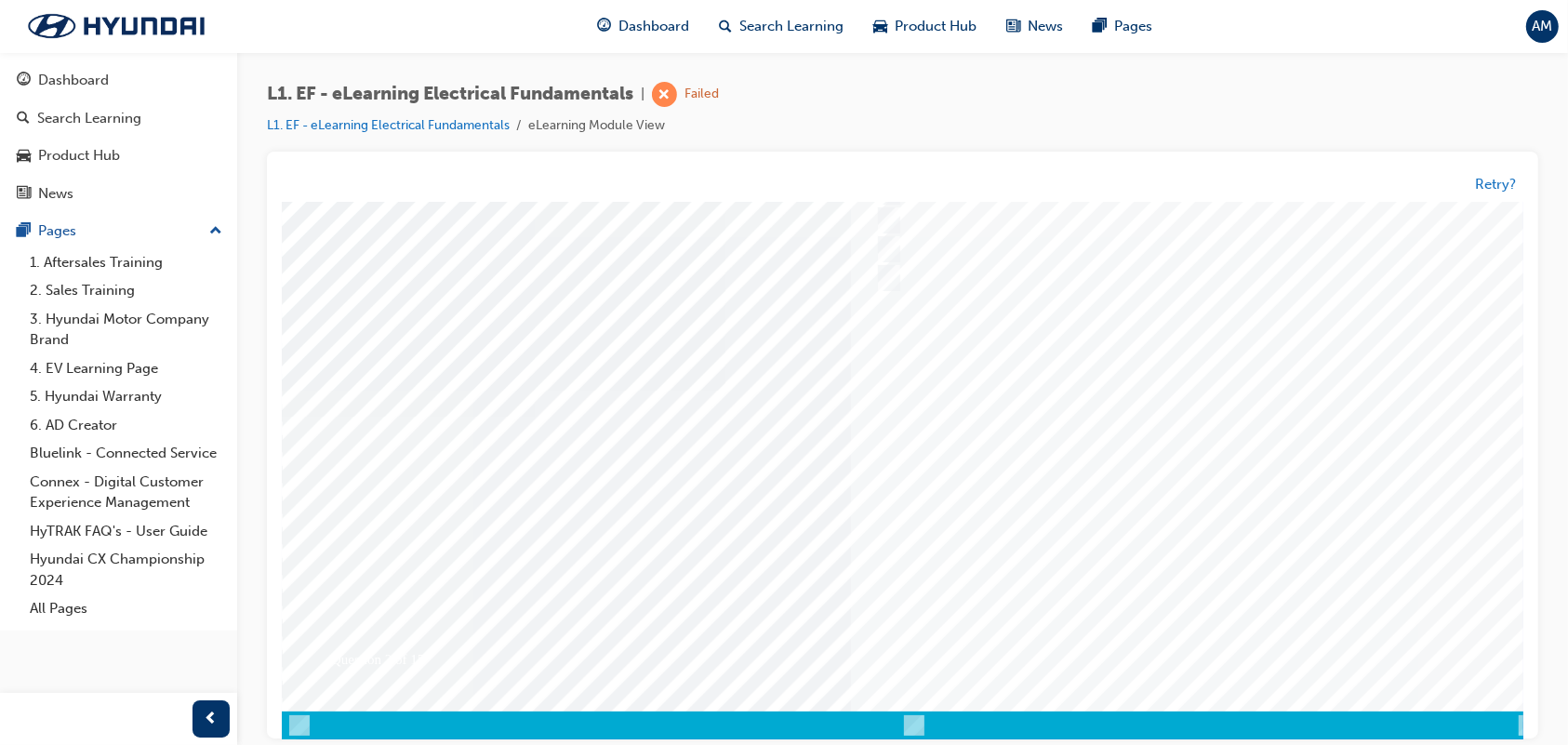 scroll, scrollTop: 0, scrollLeft: 0, axis: both 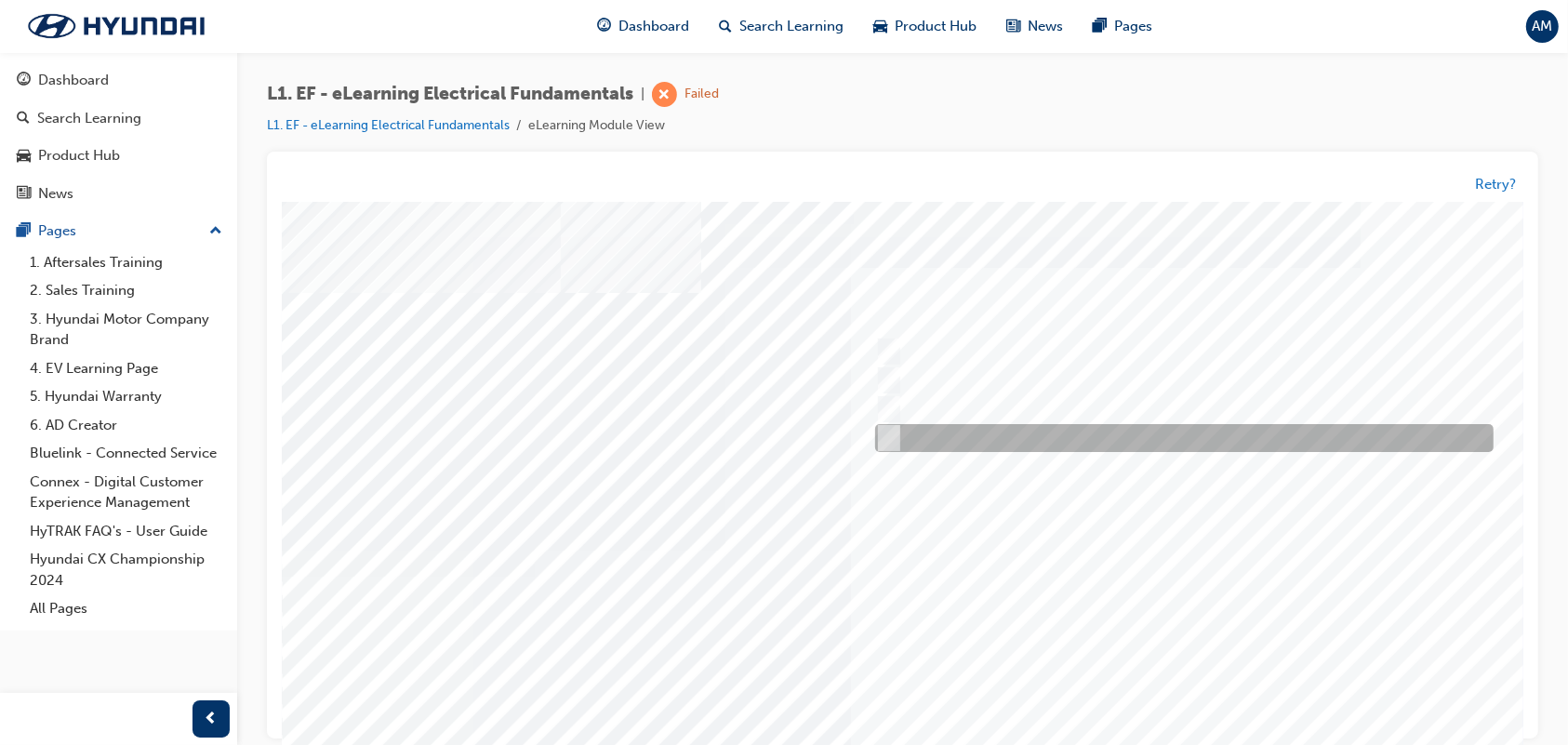 click at bounding box center [1178, 438] 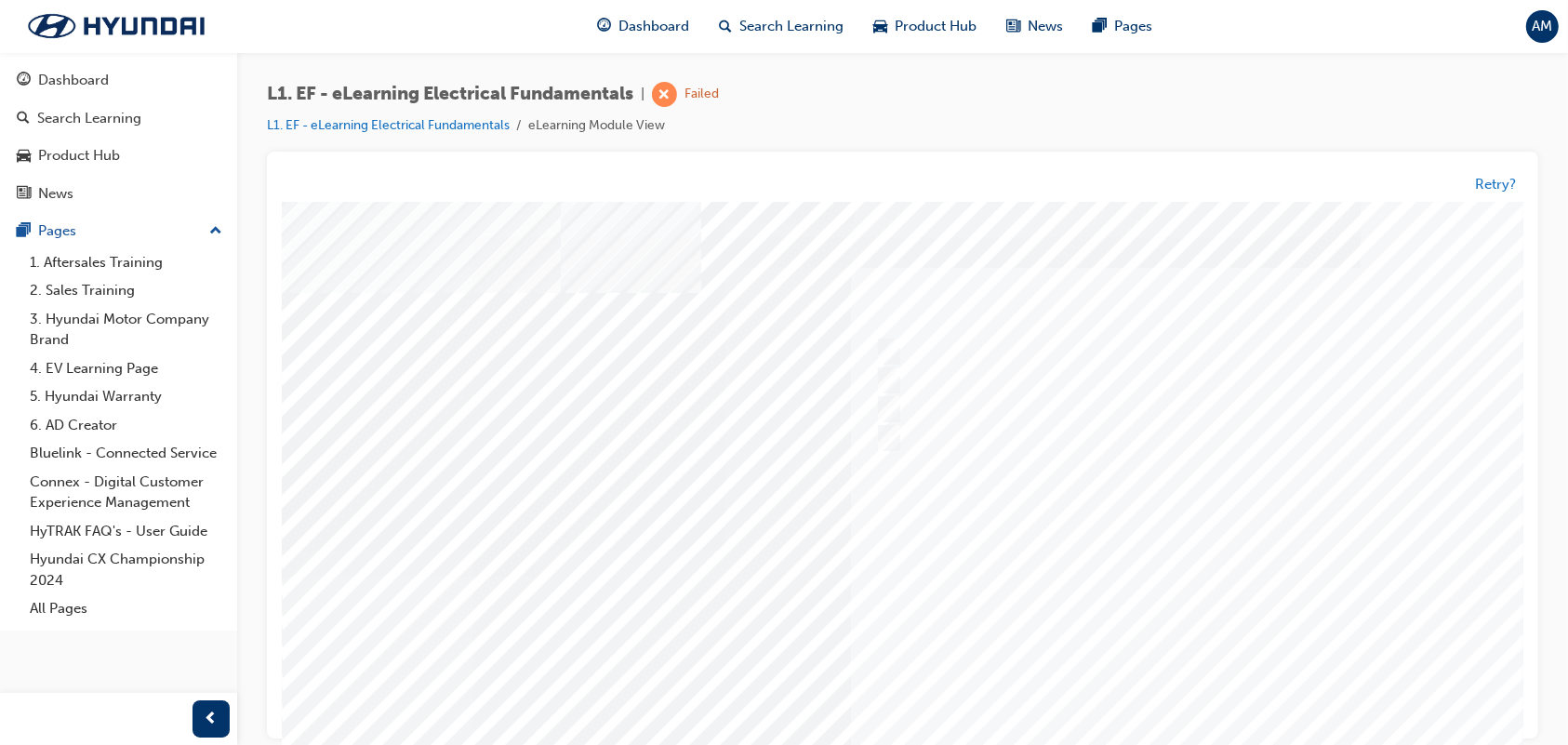 scroll, scrollTop: 160, scrollLeft: 0, axis: vertical 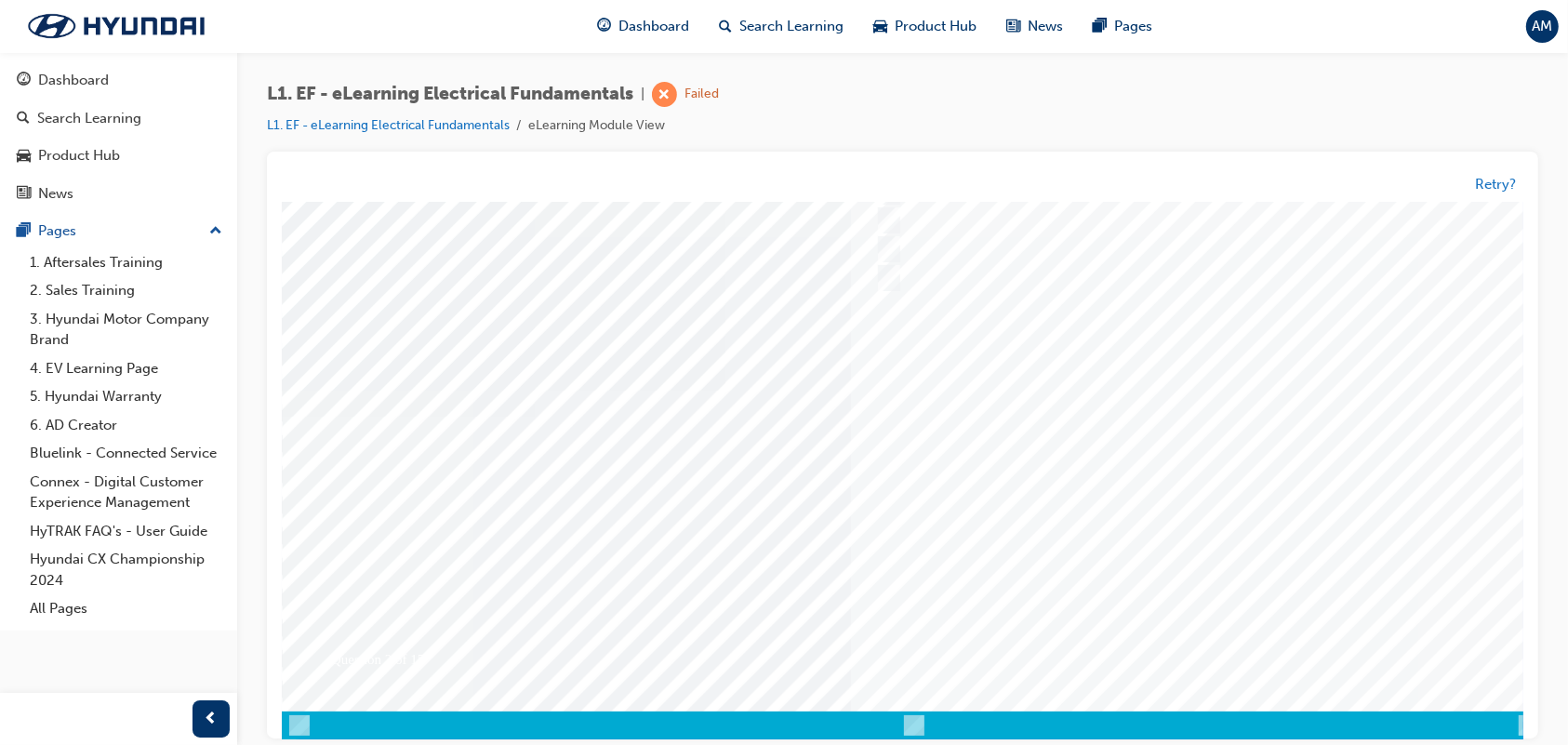 click on "Question 2 of 15" at bounding box center (913, 376) 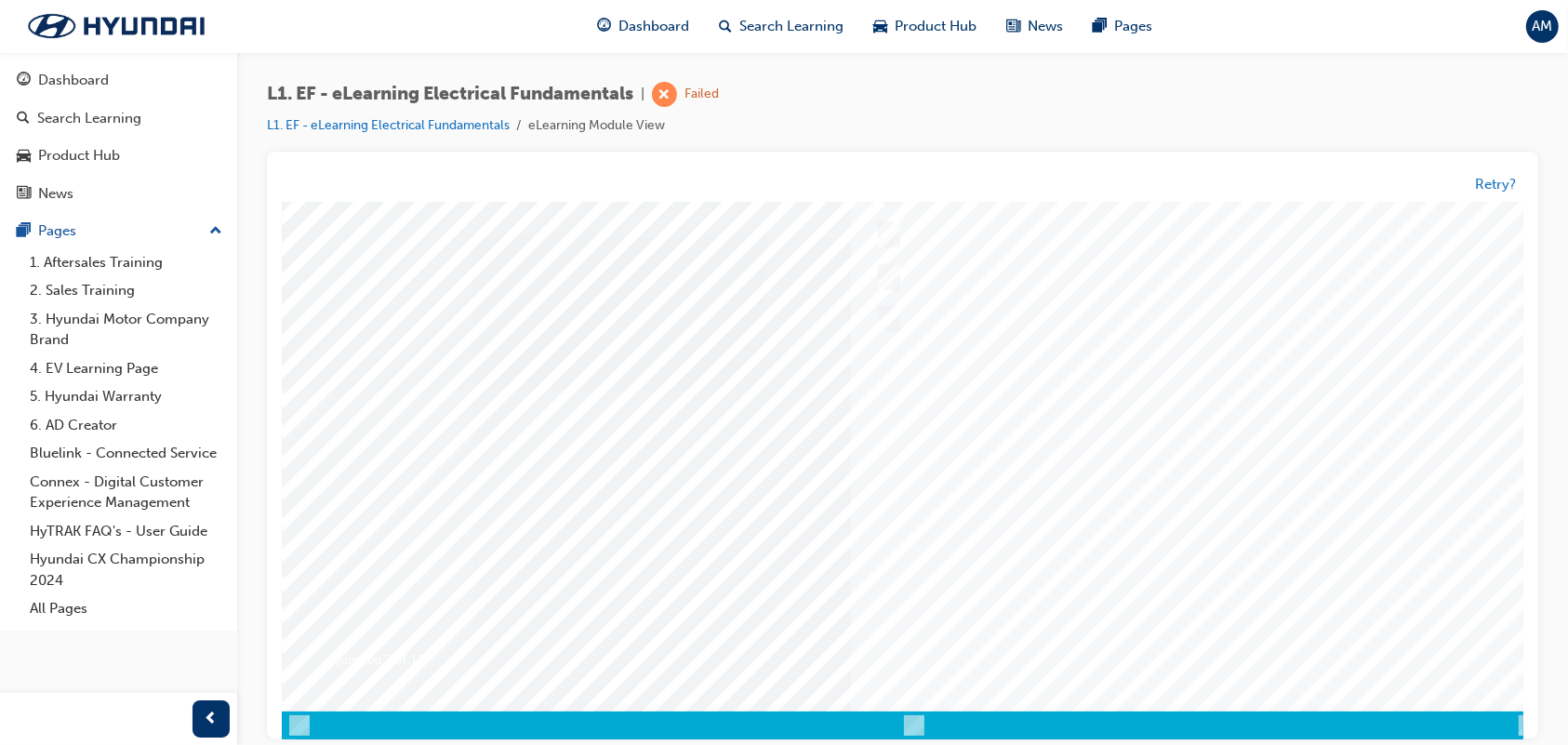 scroll, scrollTop: 0, scrollLeft: 0, axis: both 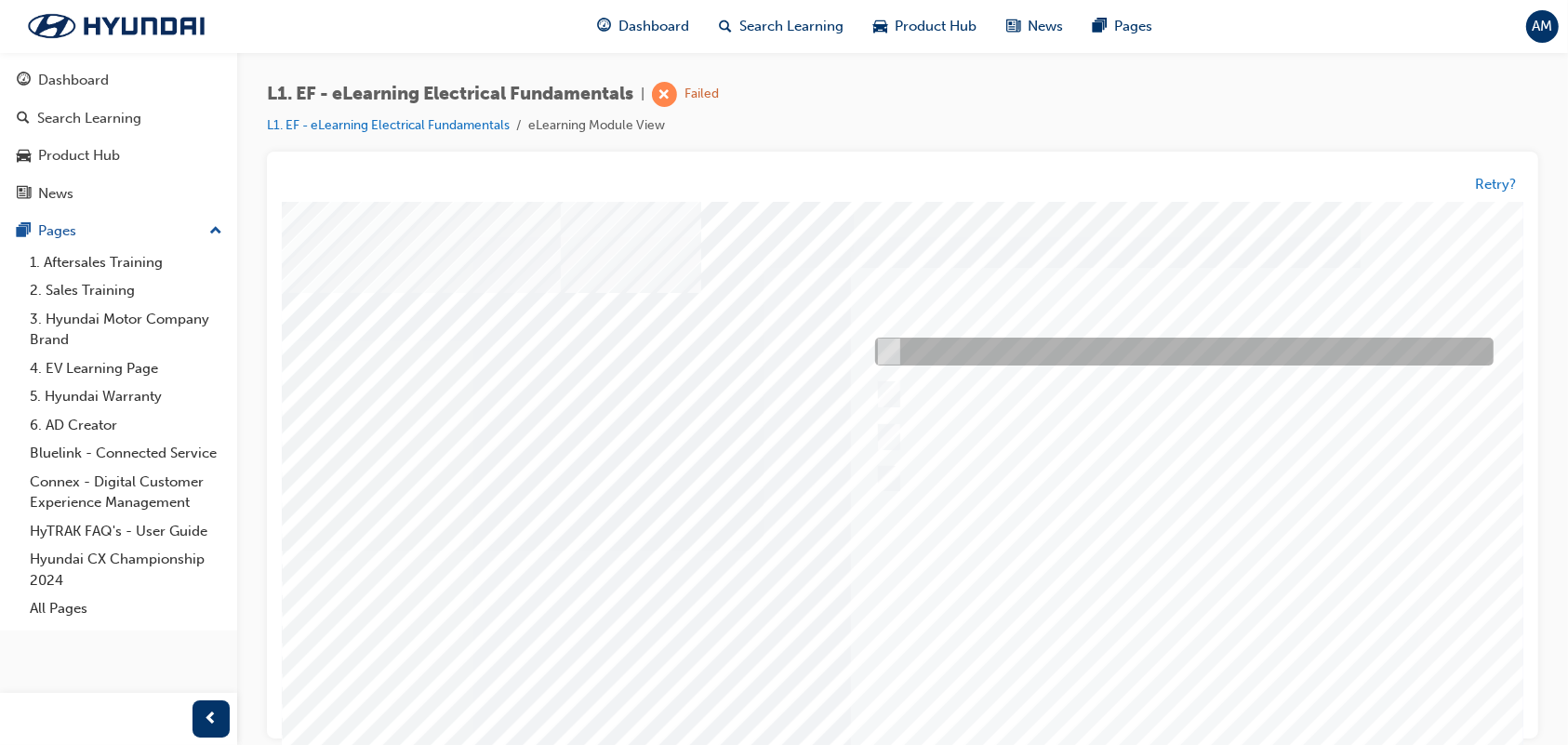 click at bounding box center [1178, 352] 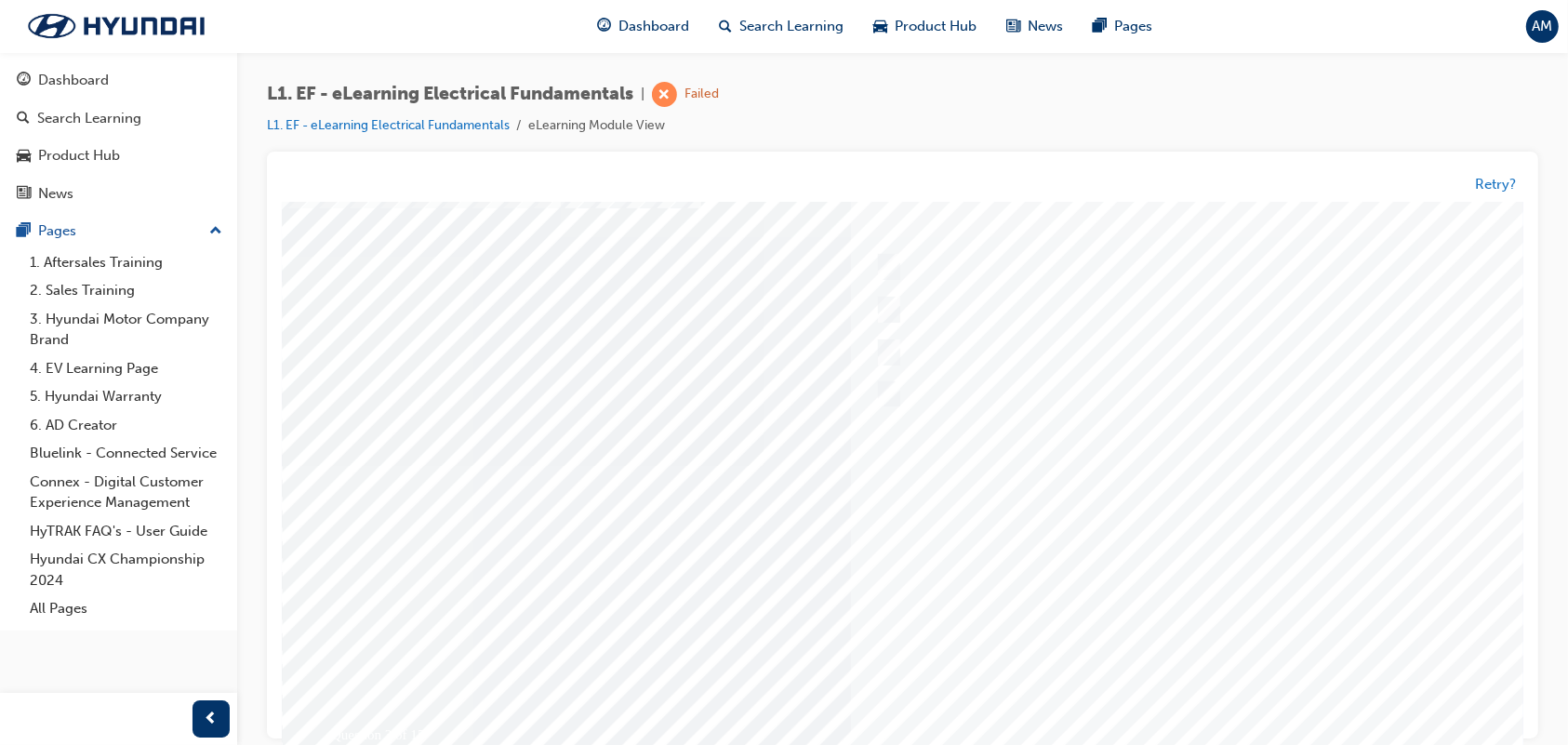 scroll, scrollTop: 160, scrollLeft: 0, axis: vertical 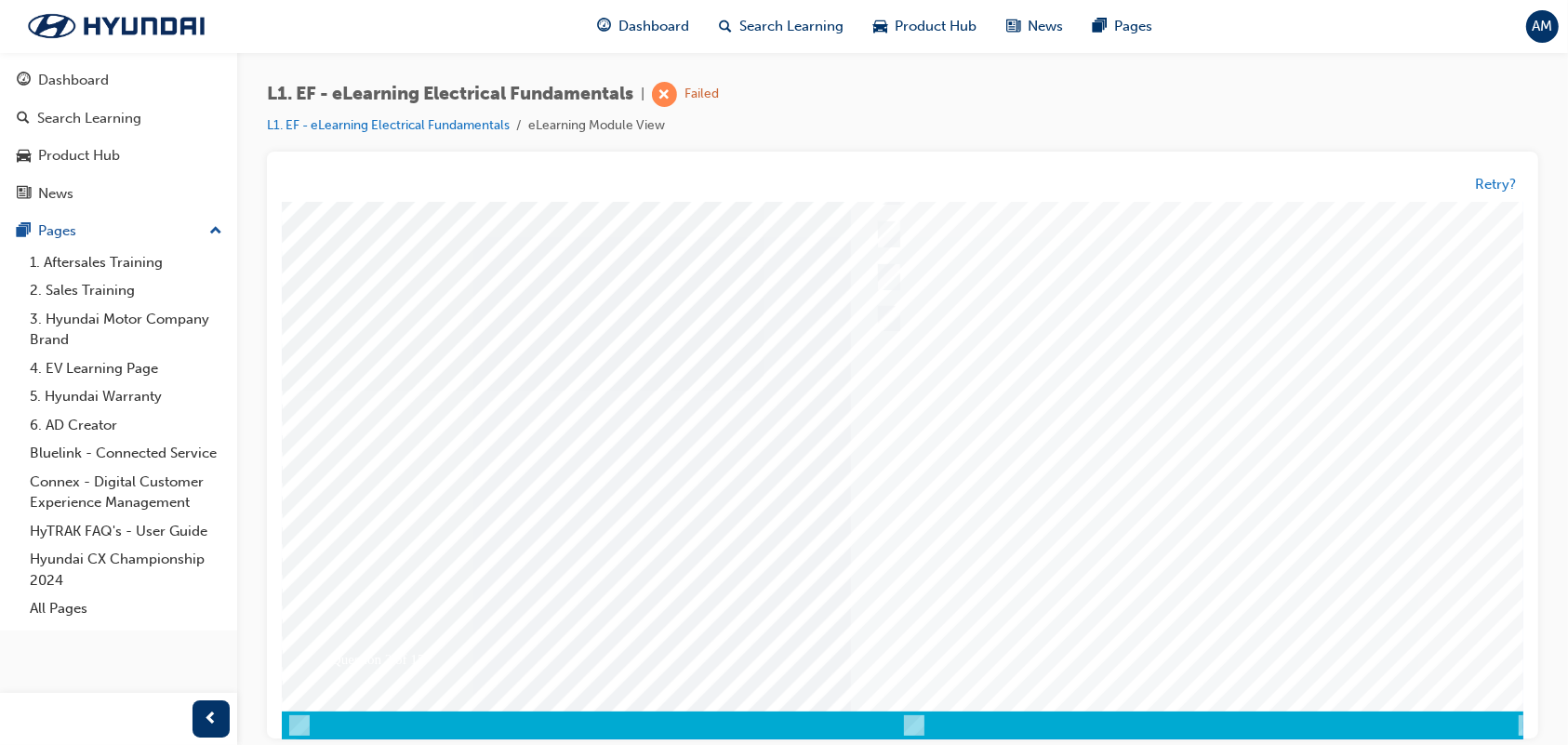 click at bounding box center [346, 3256] 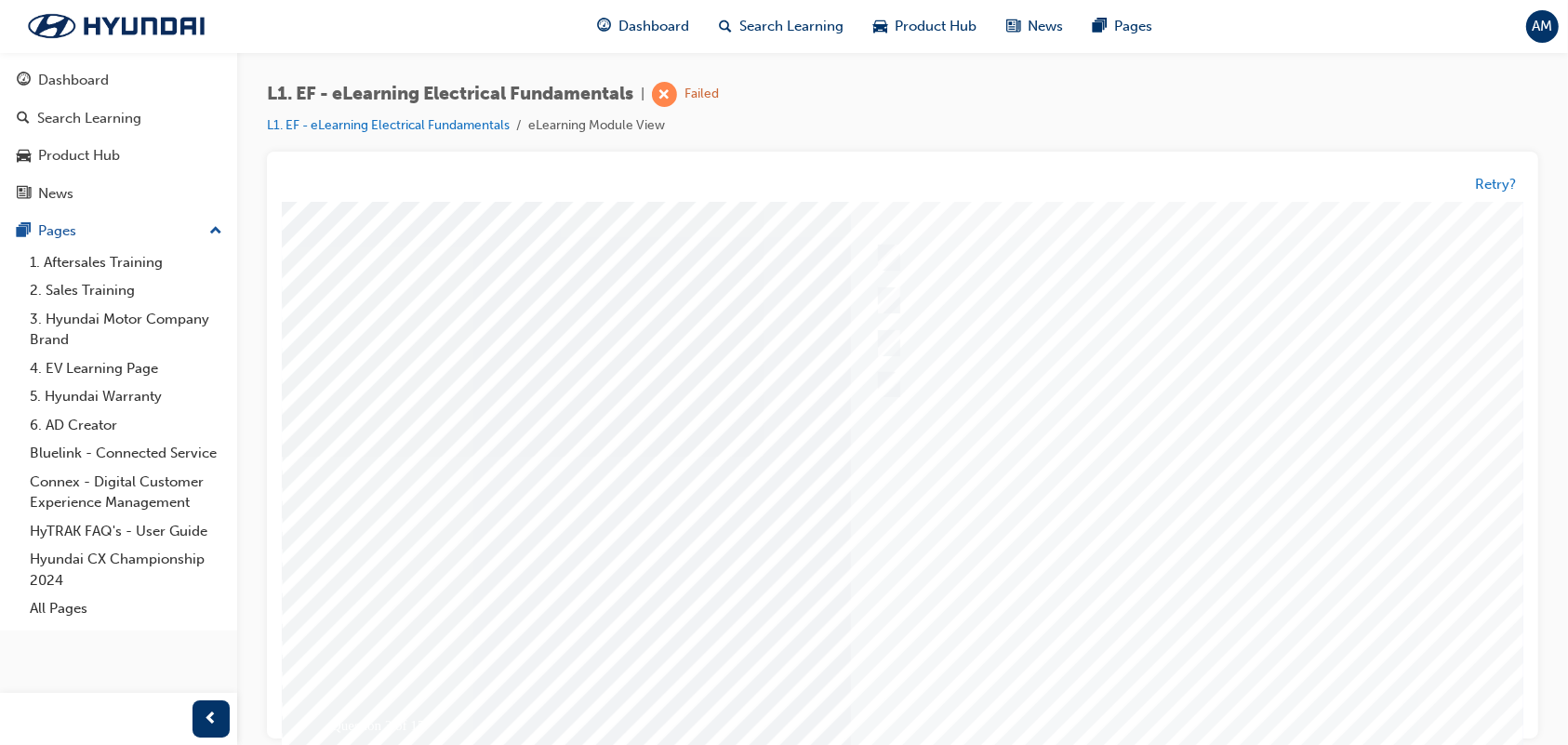 scroll, scrollTop: 71, scrollLeft: 0, axis: vertical 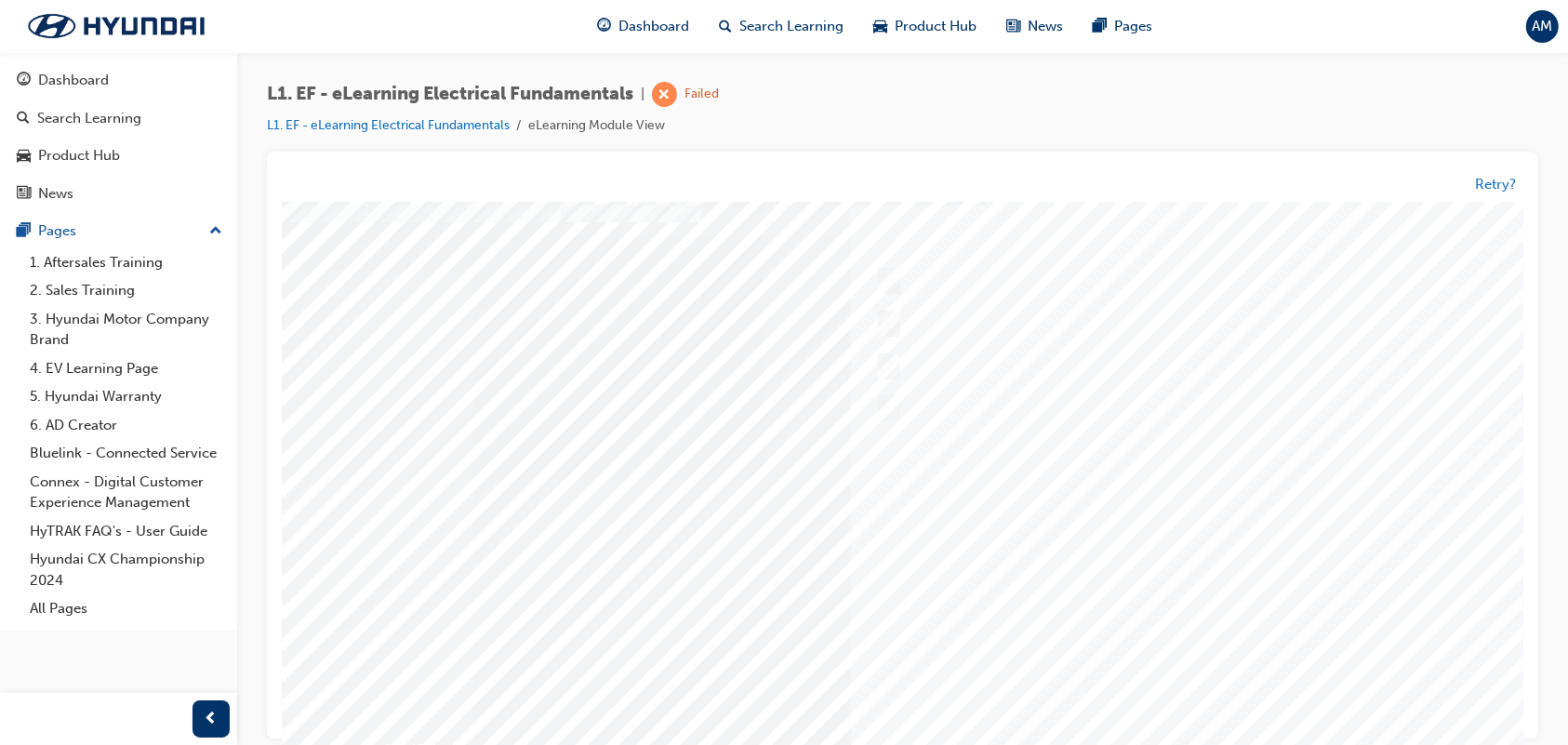 click at bounding box center (913, 479) 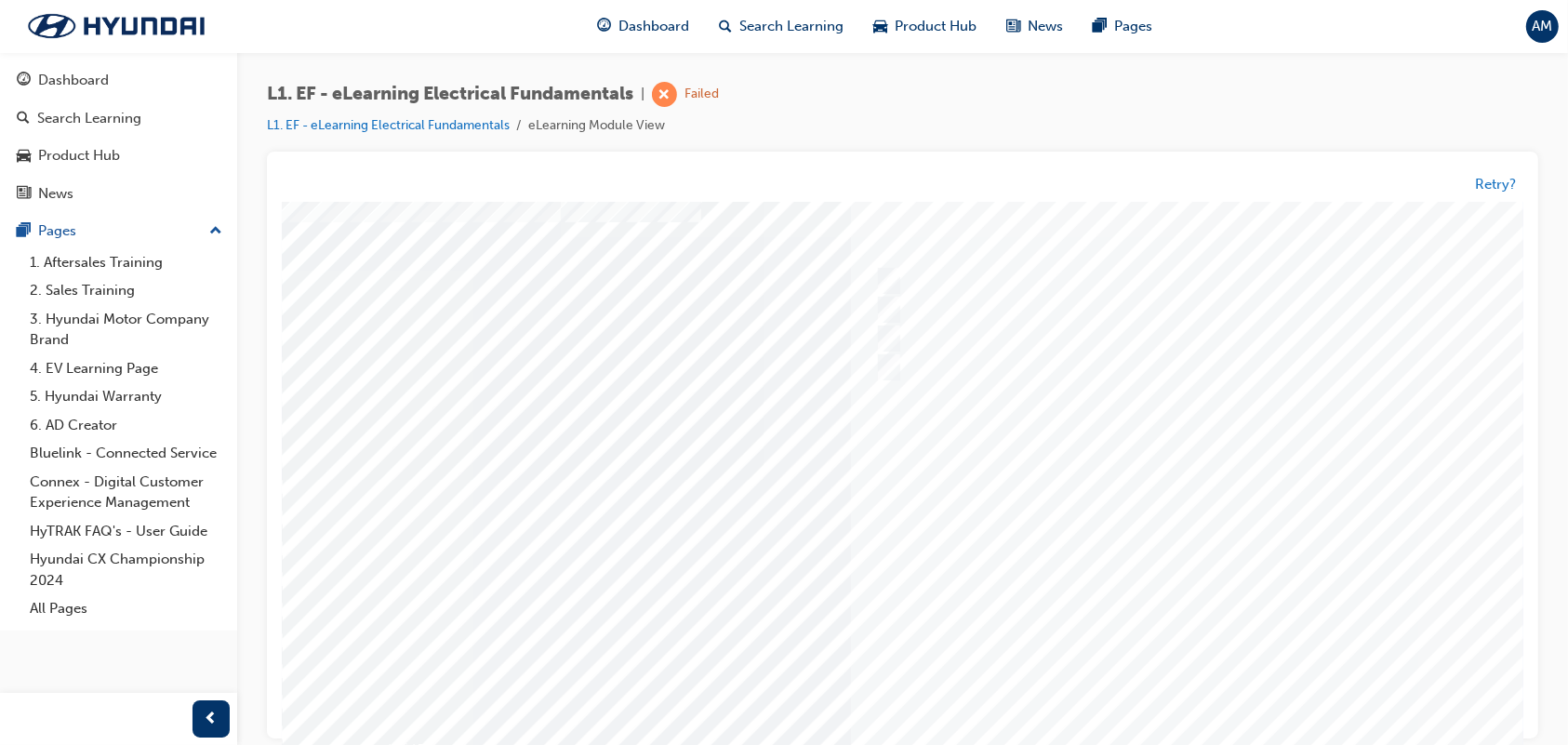 scroll, scrollTop: 0, scrollLeft: 0, axis: both 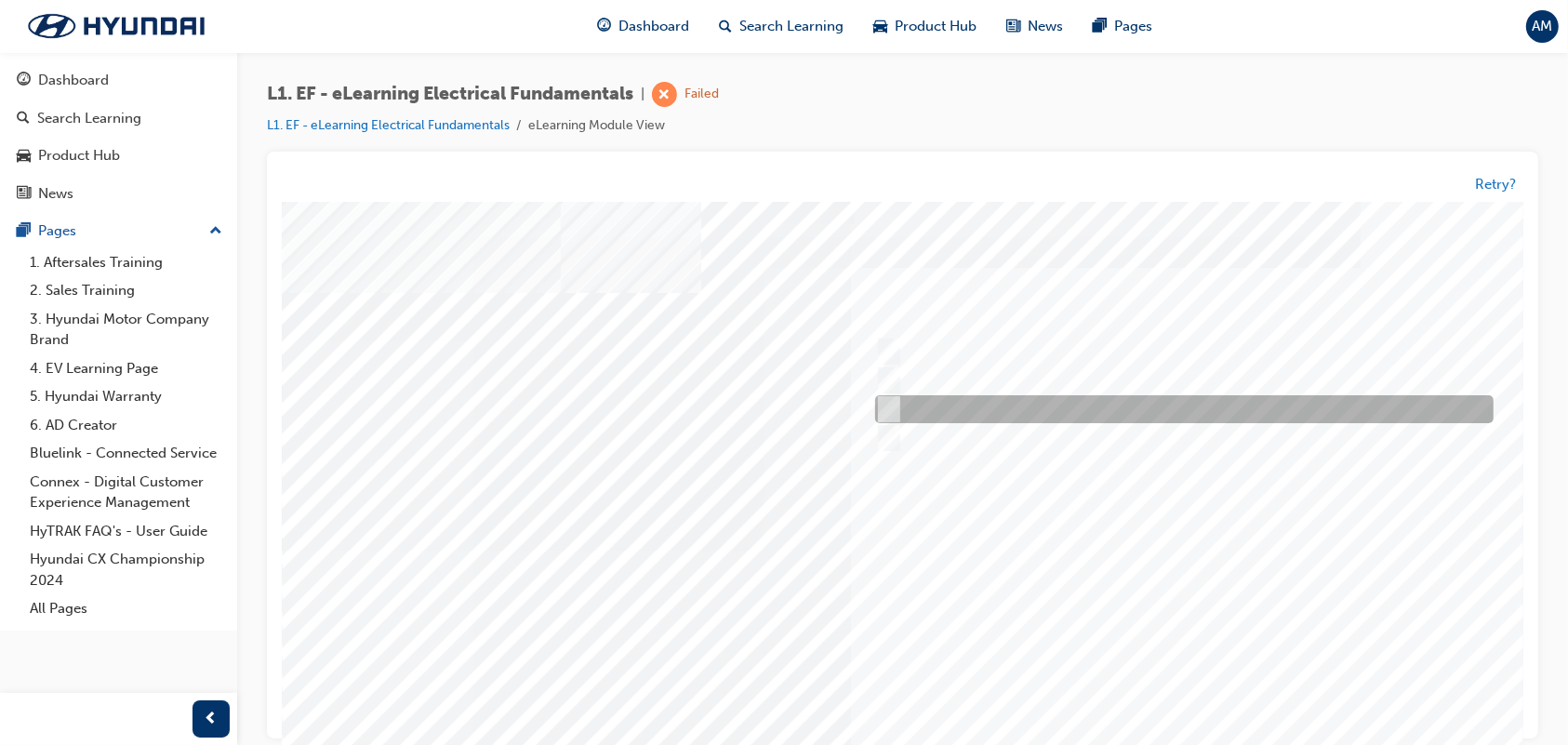 click at bounding box center [1178, 409] 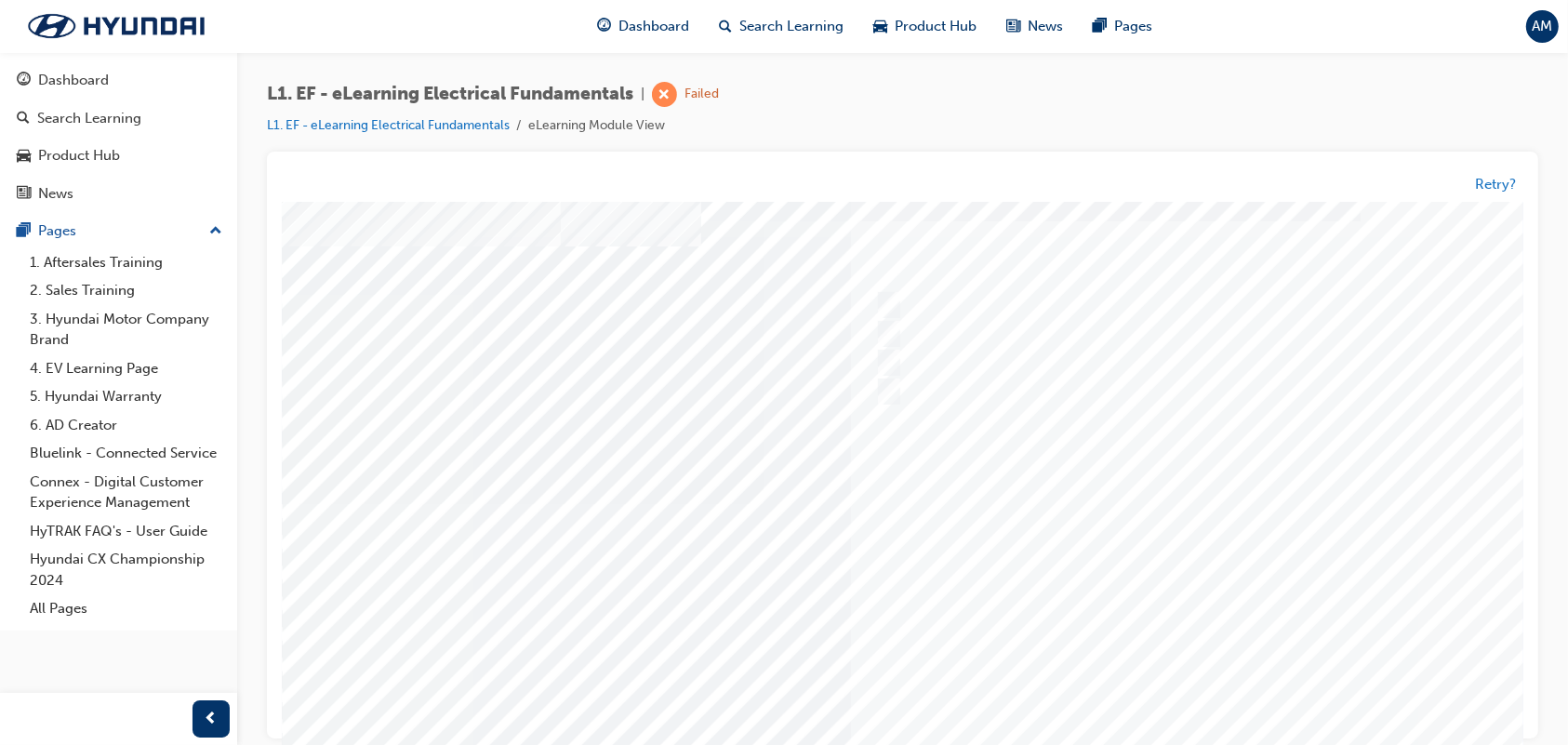 scroll, scrollTop: 51, scrollLeft: 0, axis: vertical 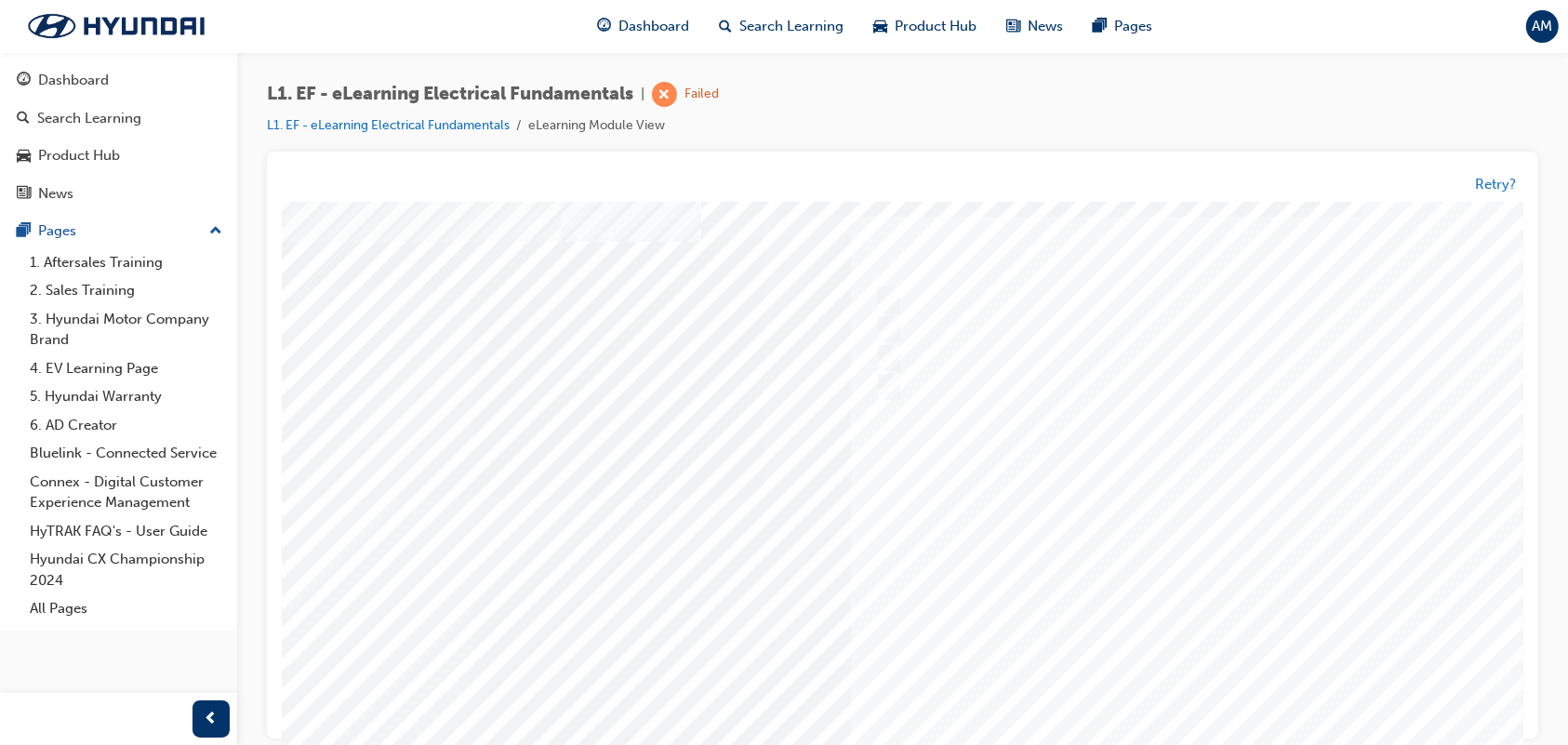 click at bounding box center (346, 3365) 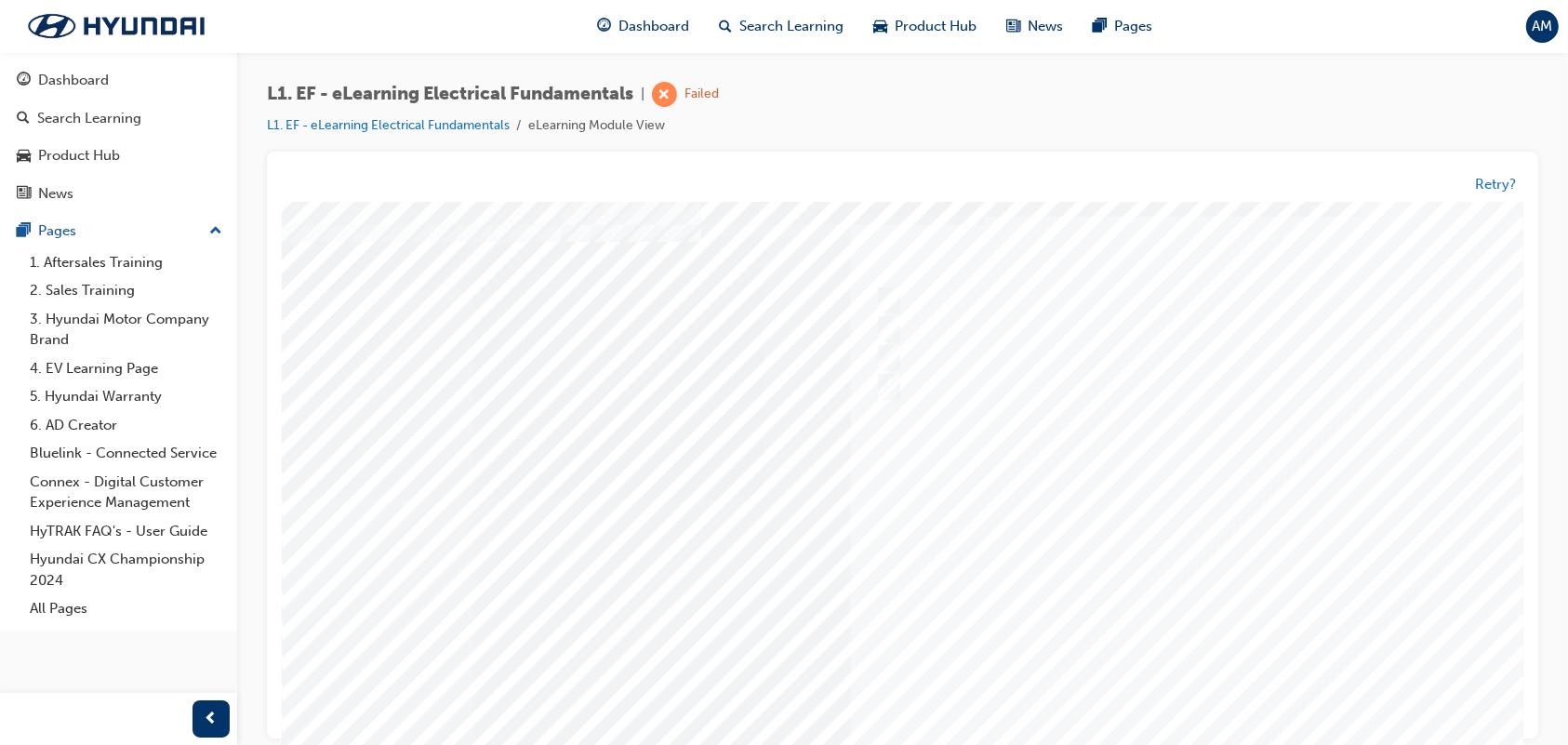 click at bounding box center (913, 499) 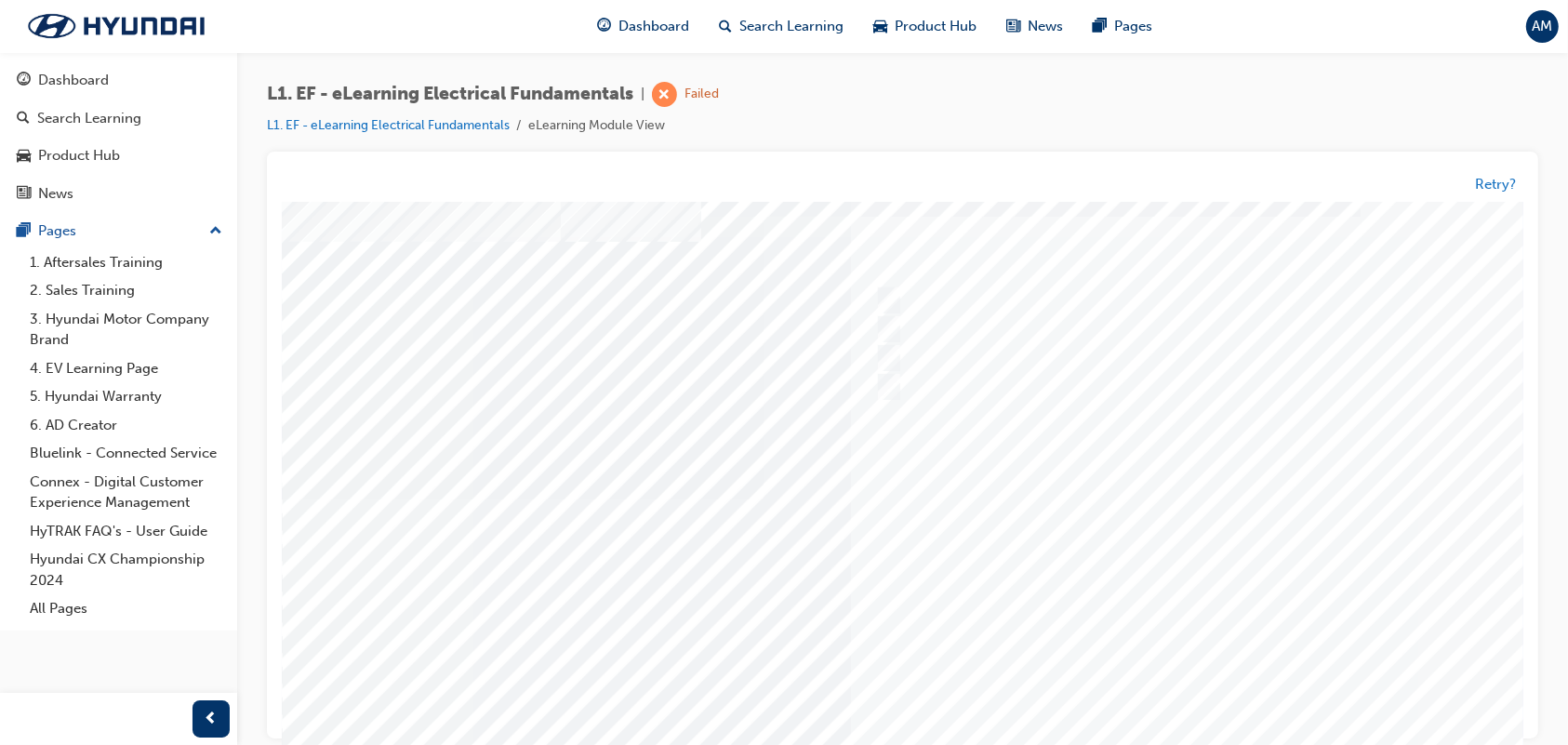 scroll, scrollTop: 0, scrollLeft: 0, axis: both 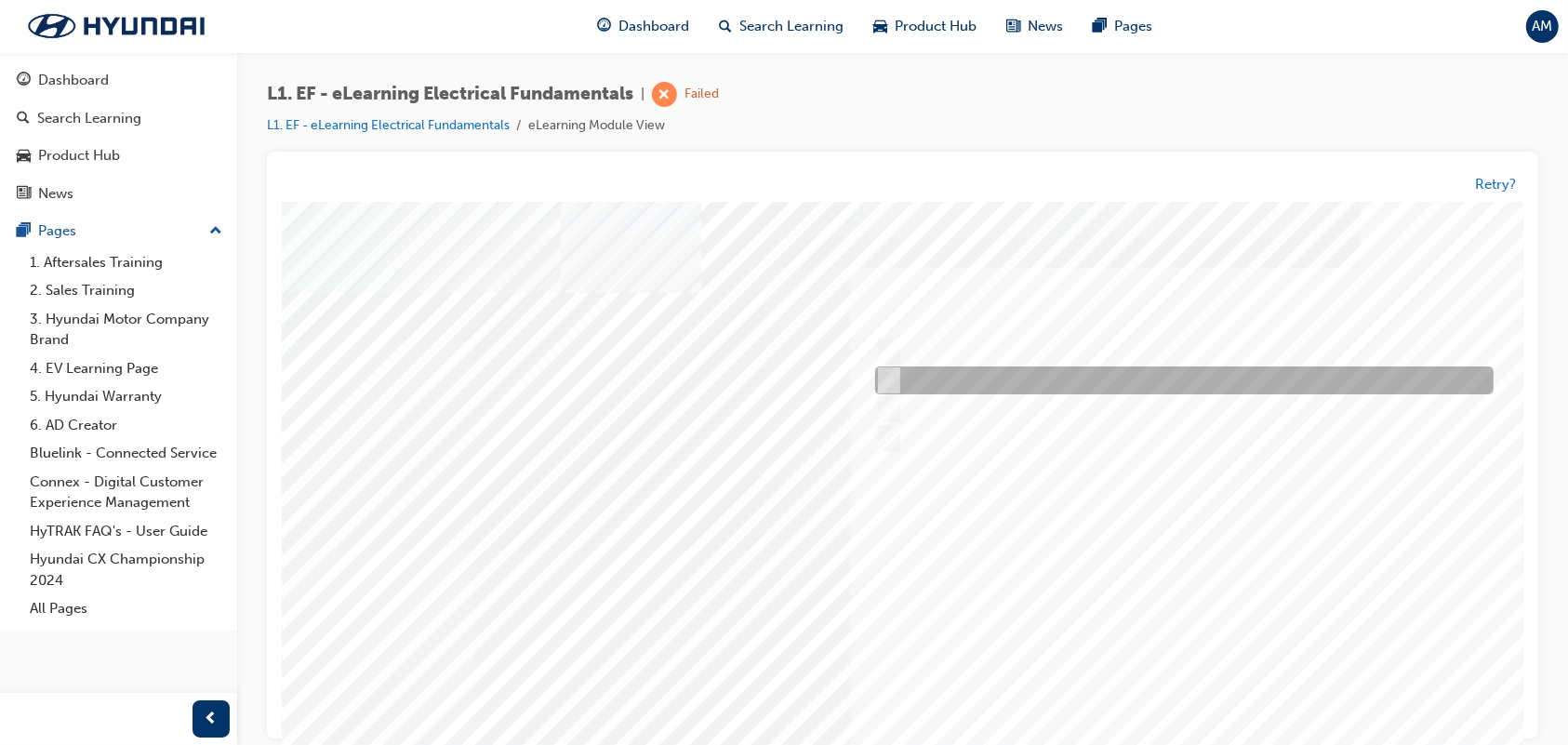 click at bounding box center (1178, 380) 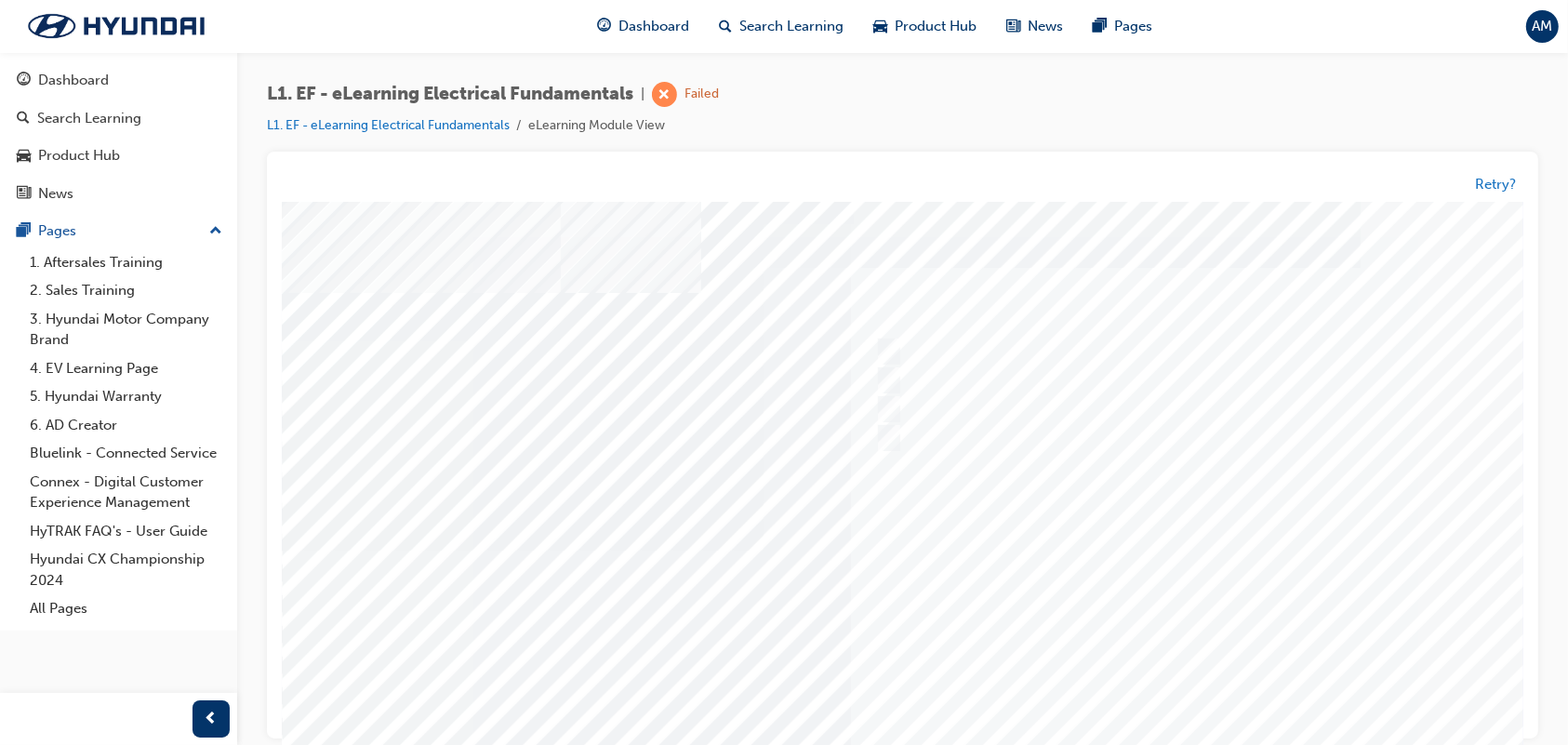 scroll, scrollTop: 160, scrollLeft: 0, axis: vertical 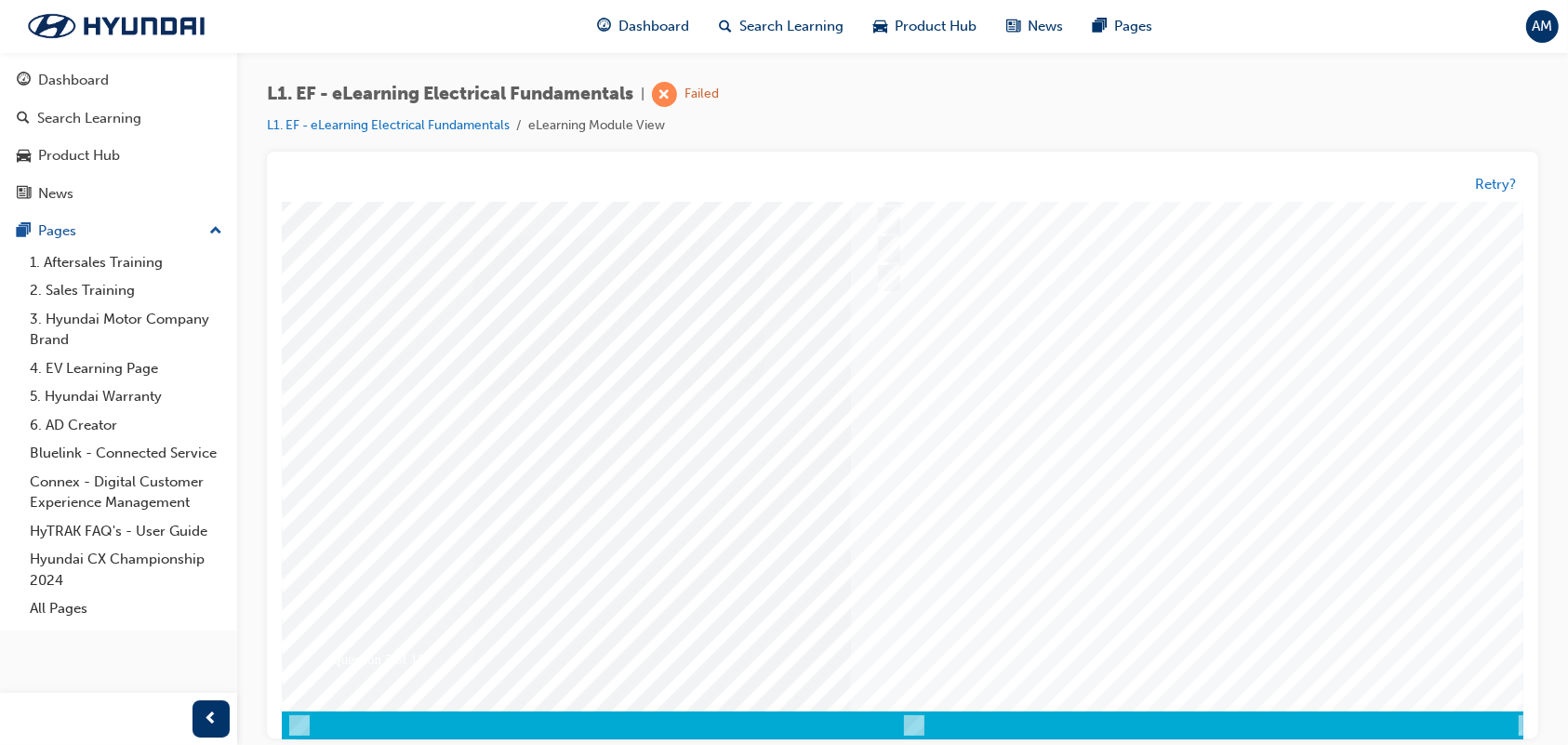 click at bounding box center [346, 3256] 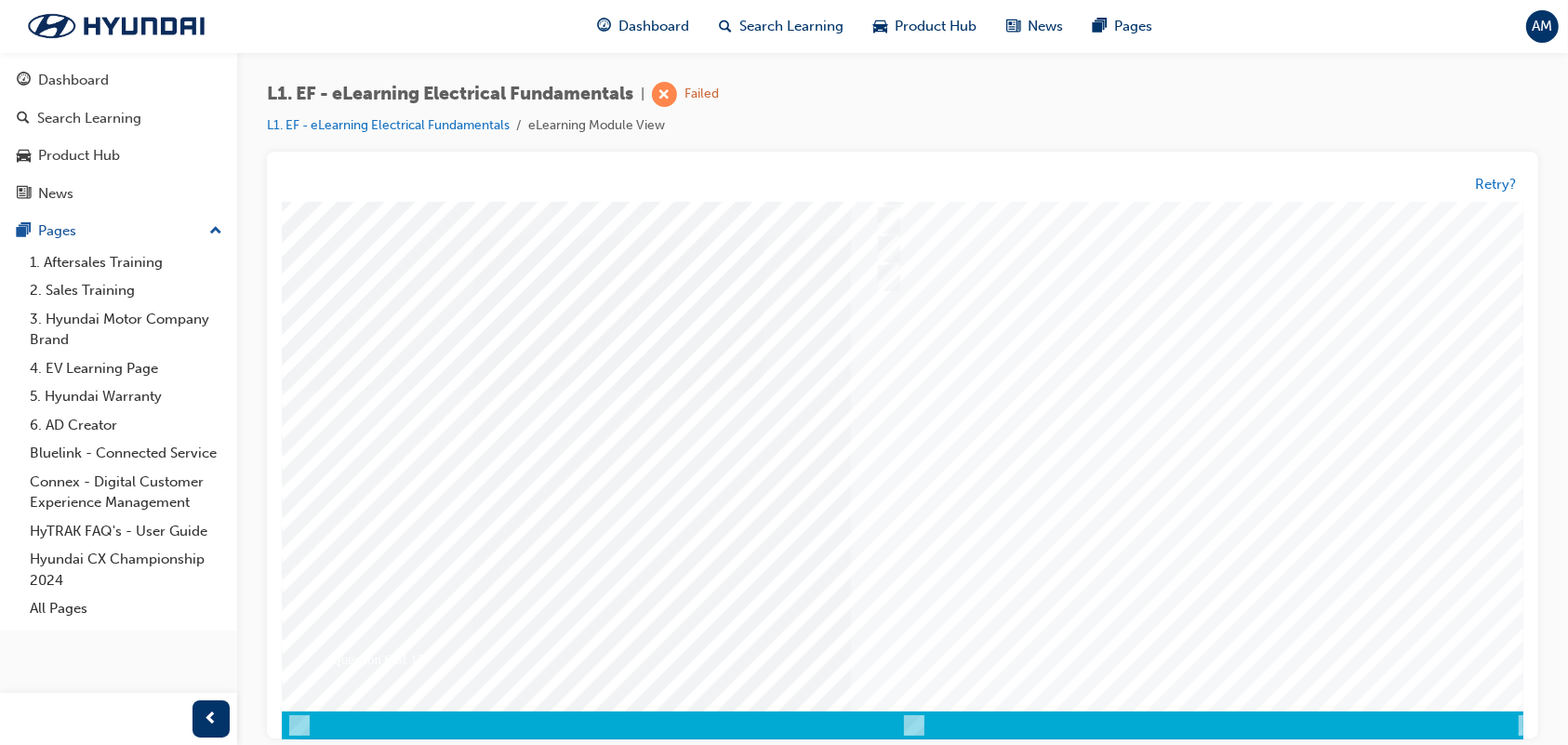 scroll, scrollTop: 0, scrollLeft: 0, axis: both 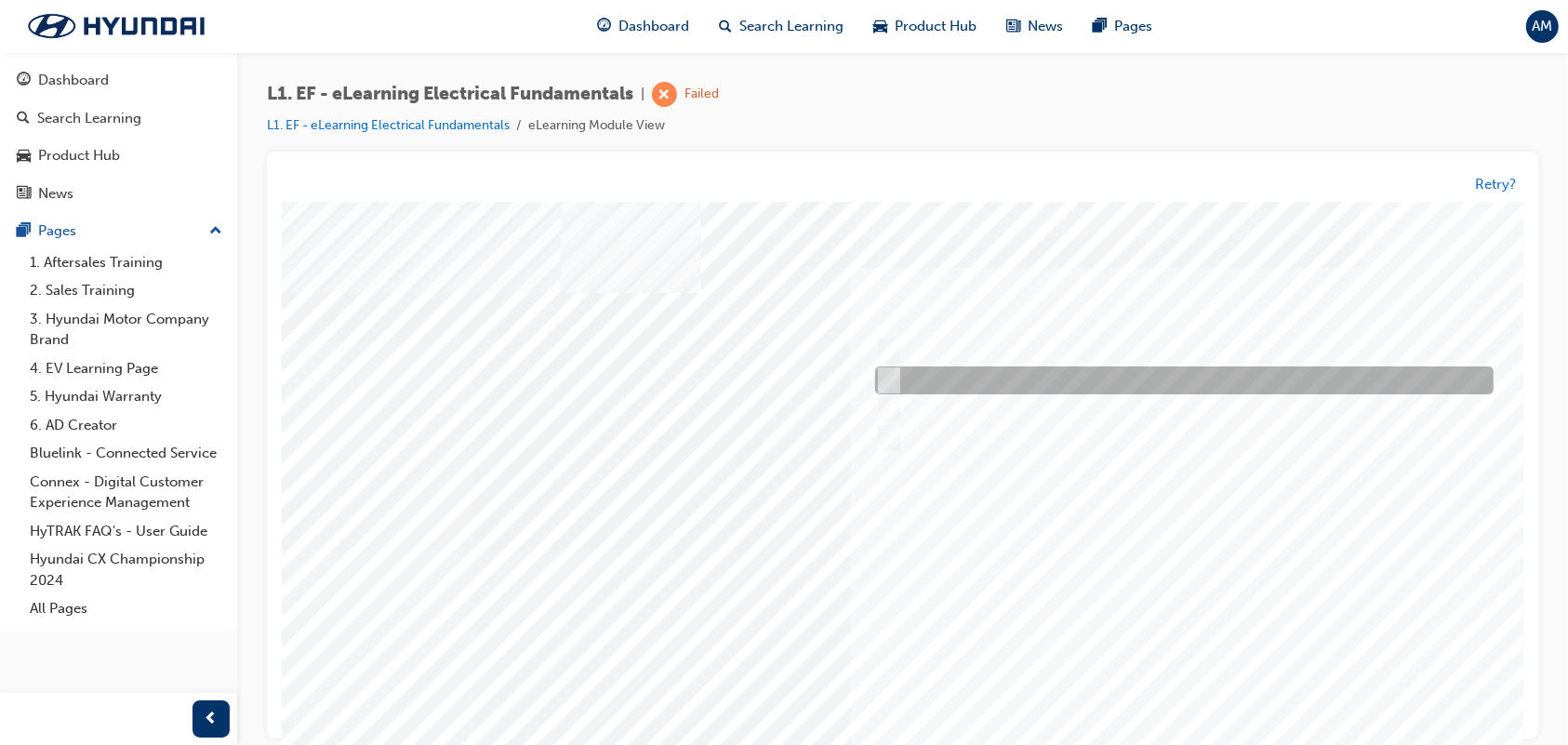 click at bounding box center (1178, 380) 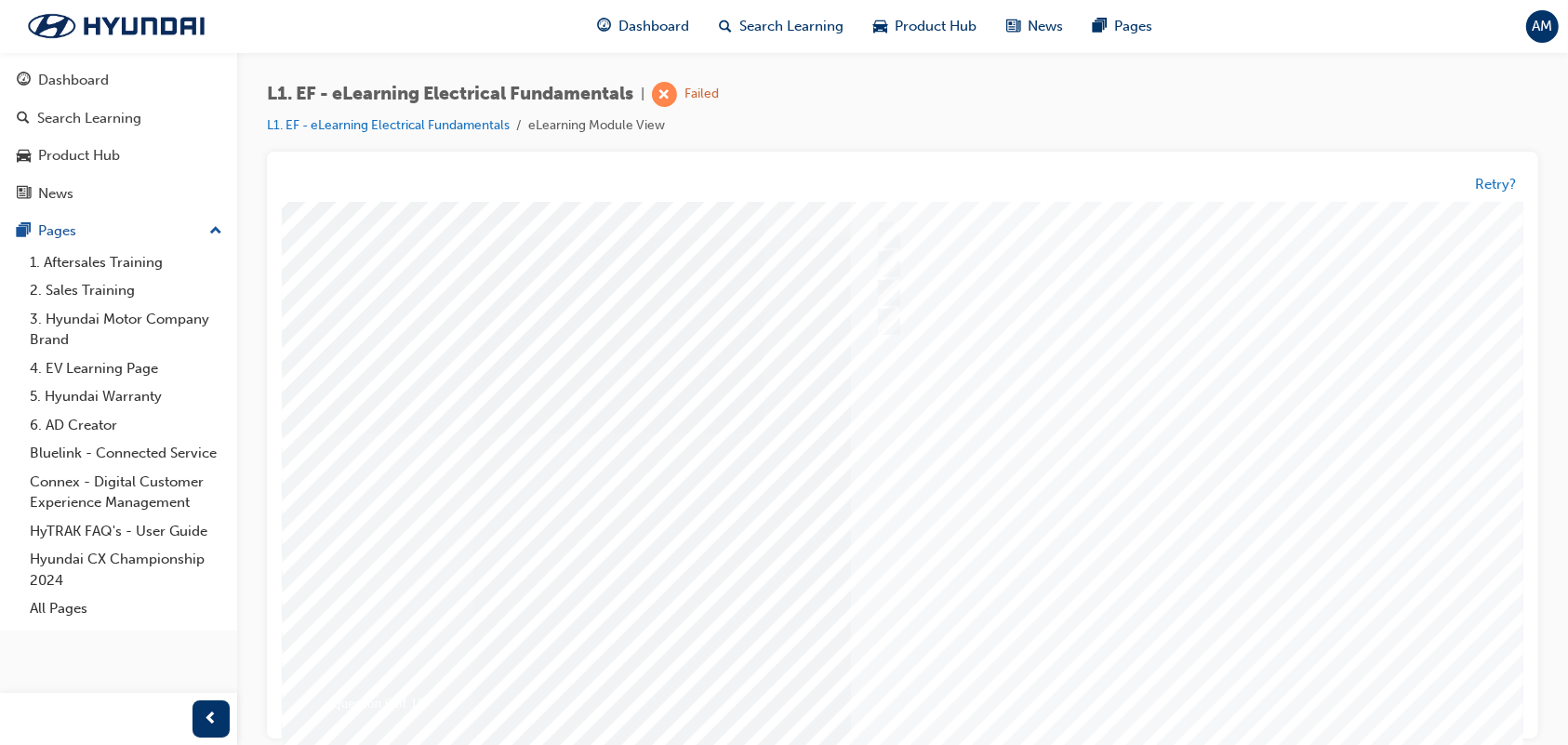 scroll, scrollTop: 151, scrollLeft: 0, axis: vertical 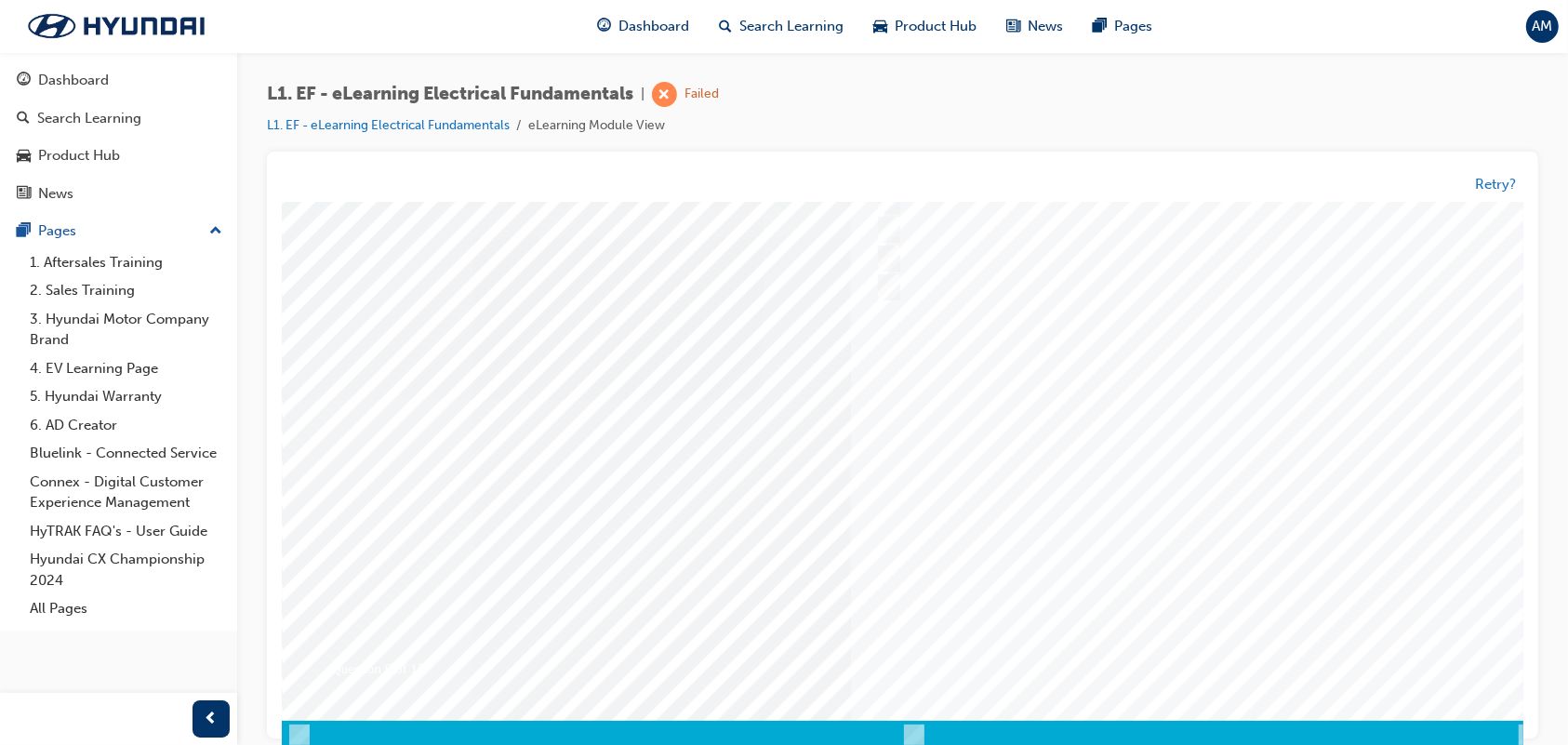 click on "Question 6 of 15" at bounding box center [913, 385] 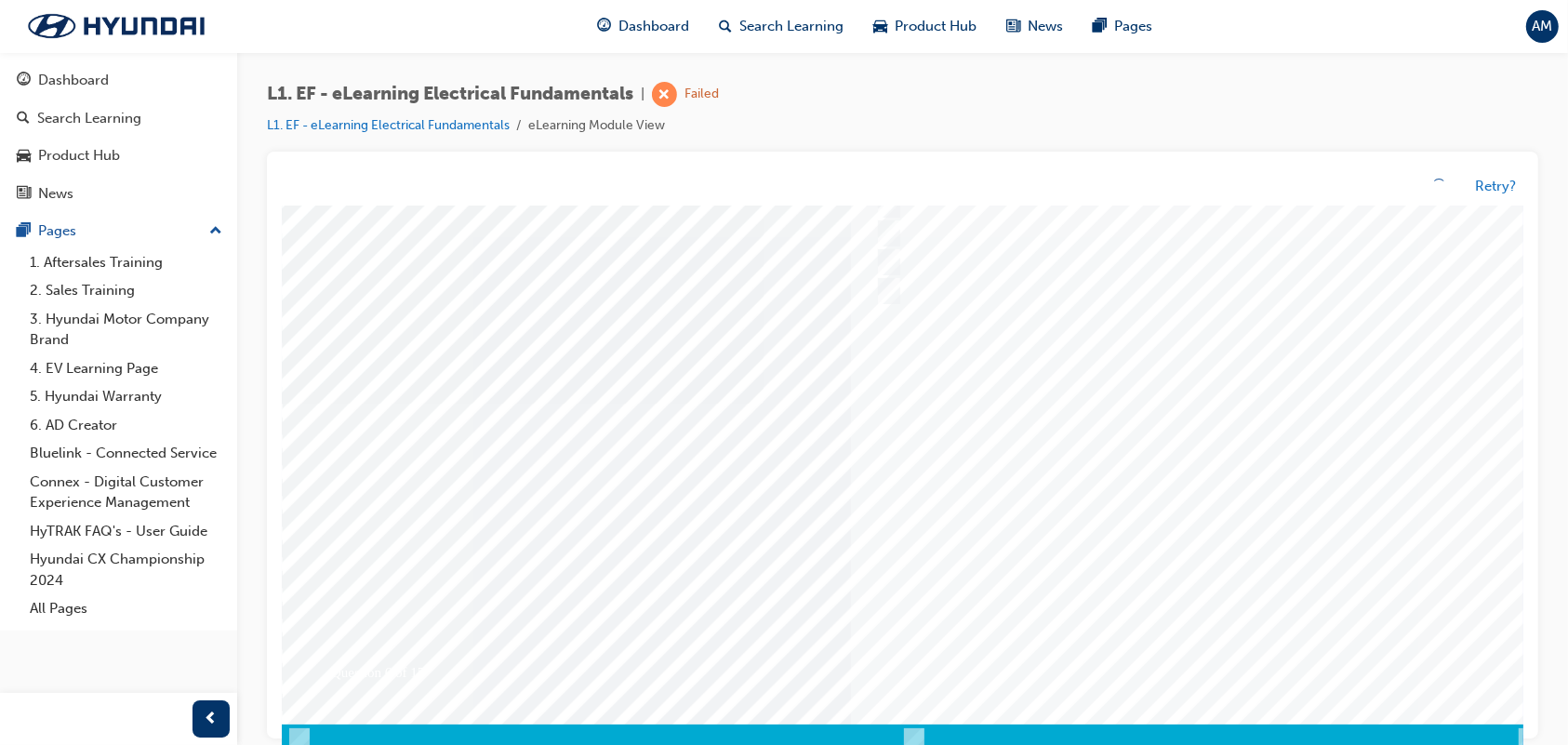 click at bounding box center (913, 403) 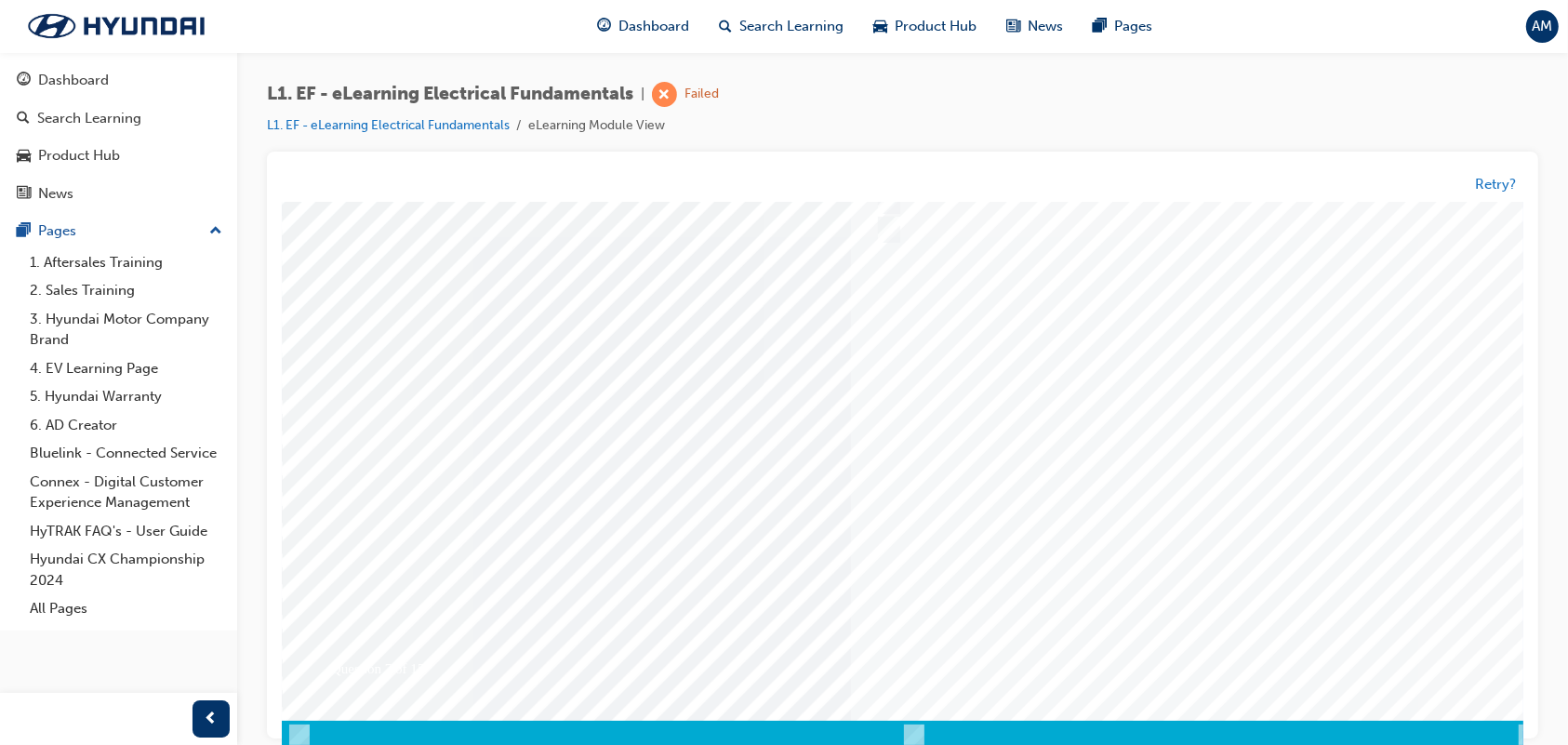 scroll, scrollTop: 0, scrollLeft: 0, axis: both 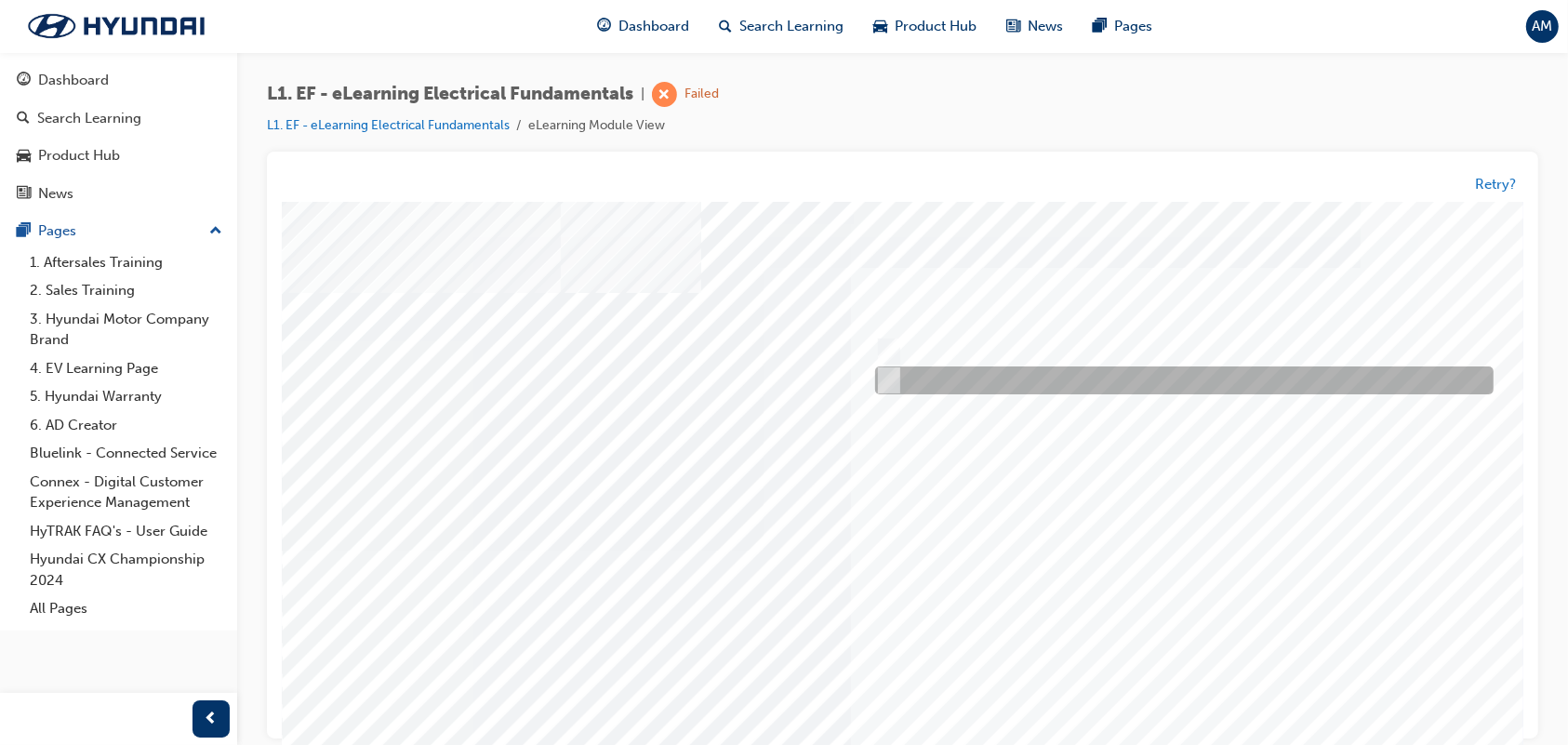 click at bounding box center (884, 380) 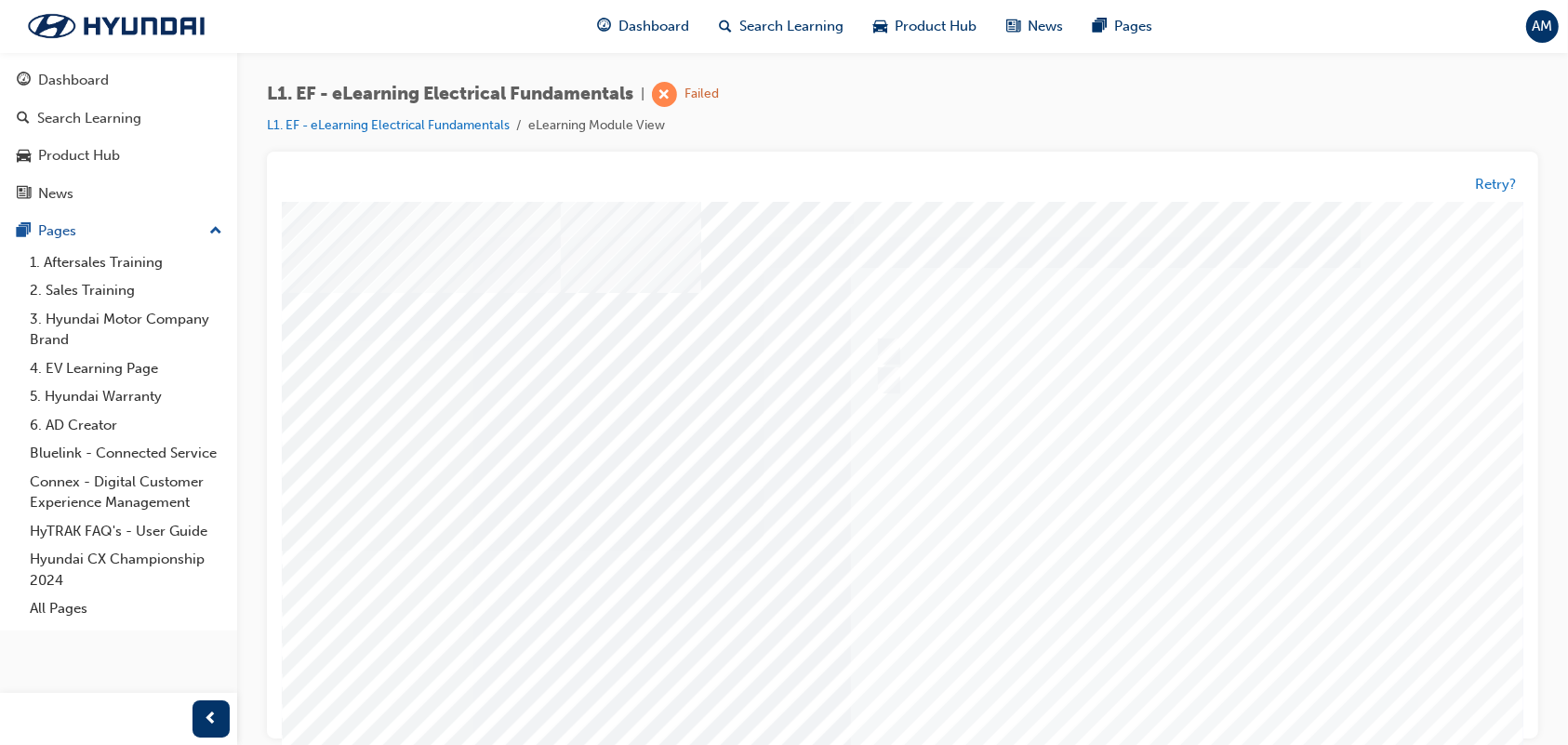 scroll, scrollTop: 147, scrollLeft: 0, axis: vertical 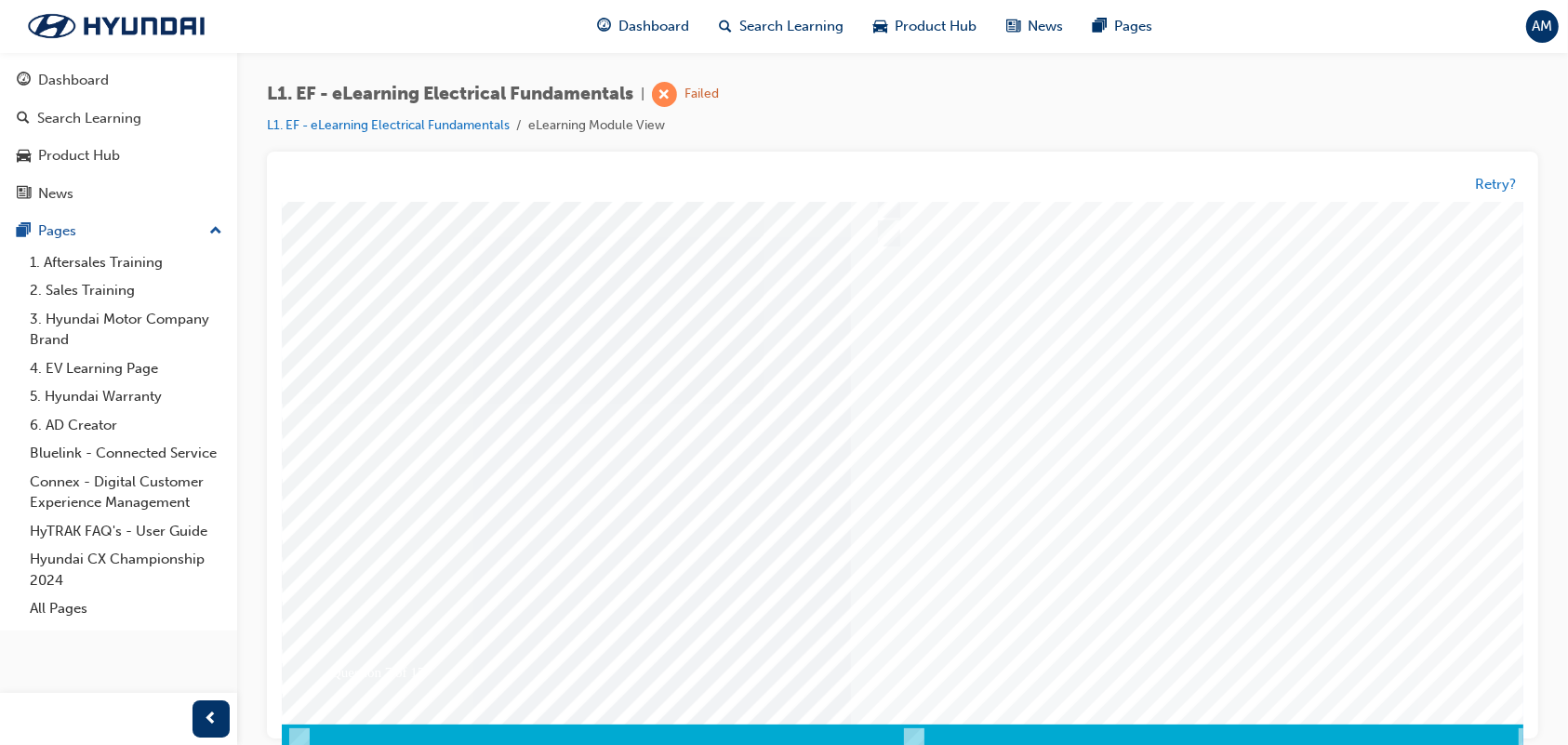 click at bounding box center [346, 3228] 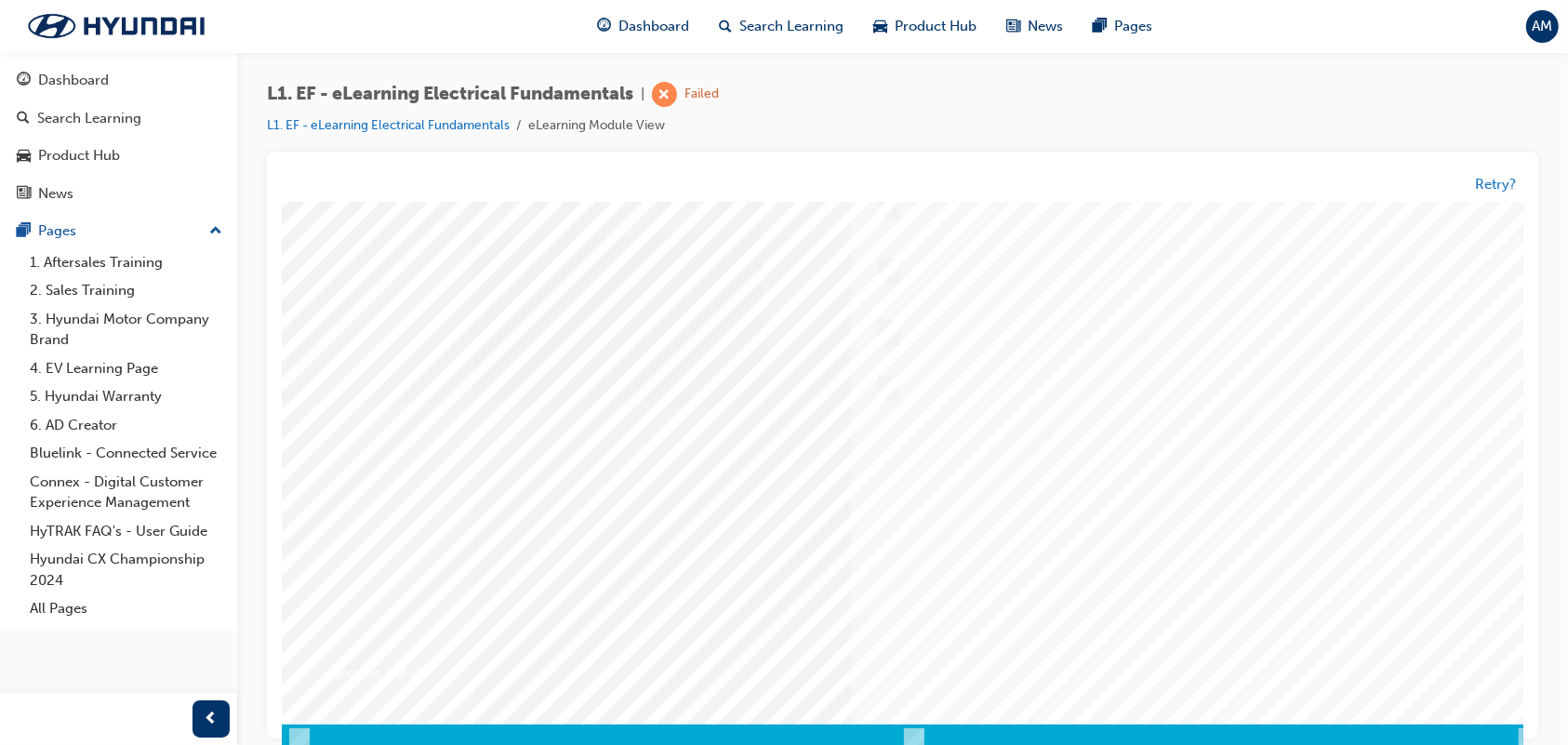 scroll, scrollTop: 0, scrollLeft: 0, axis: both 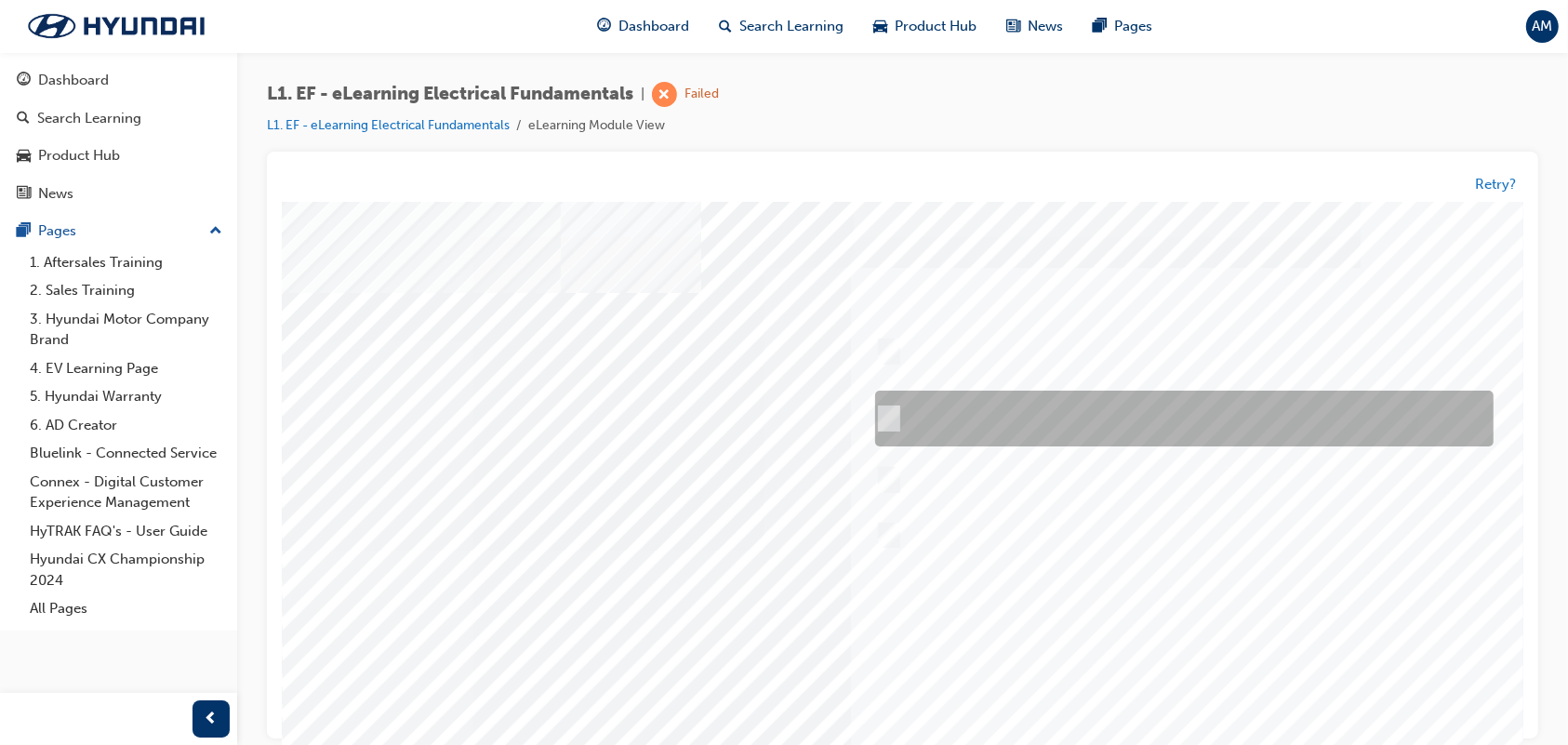 click at bounding box center [1178, 419] 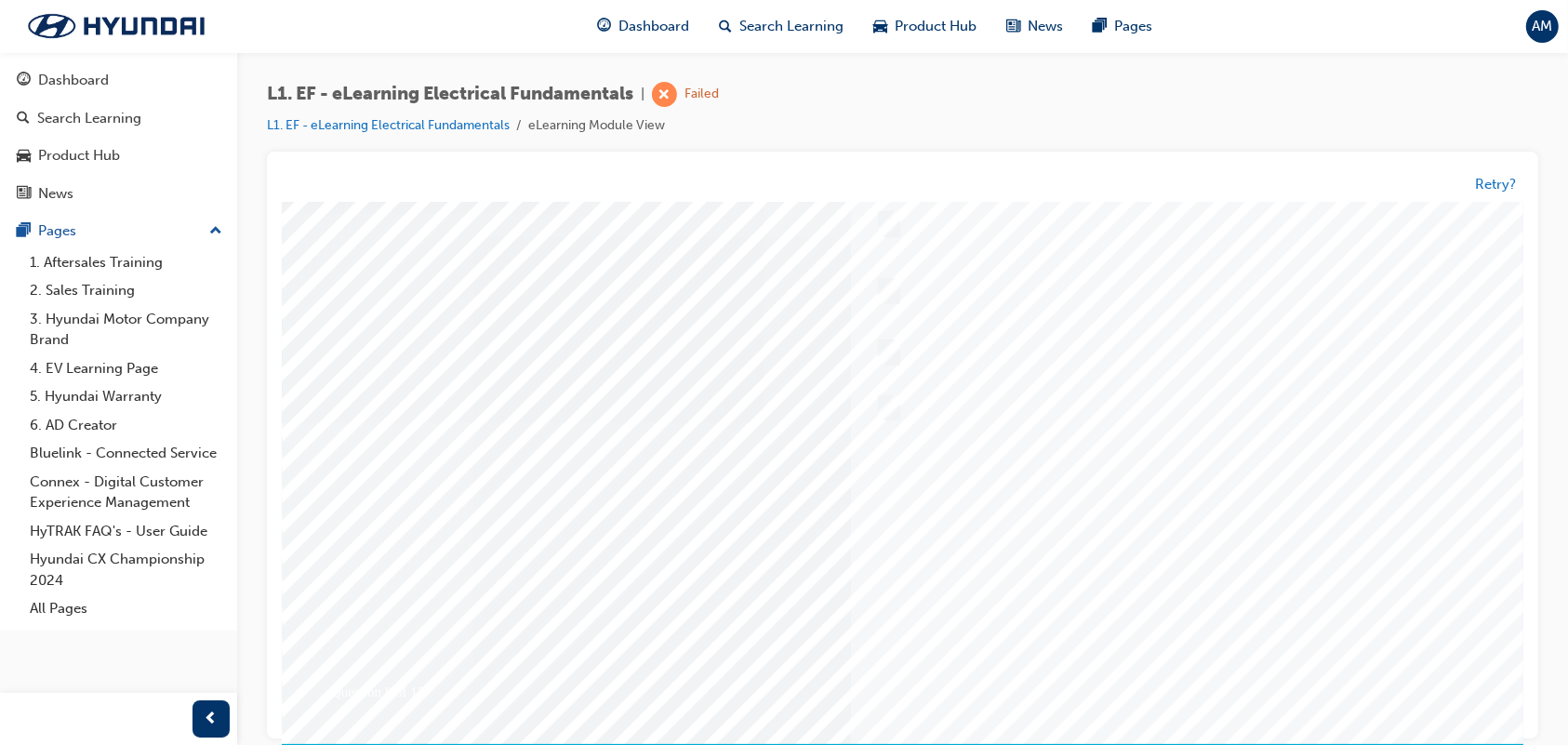 scroll, scrollTop: 156, scrollLeft: 0, axis: vertical 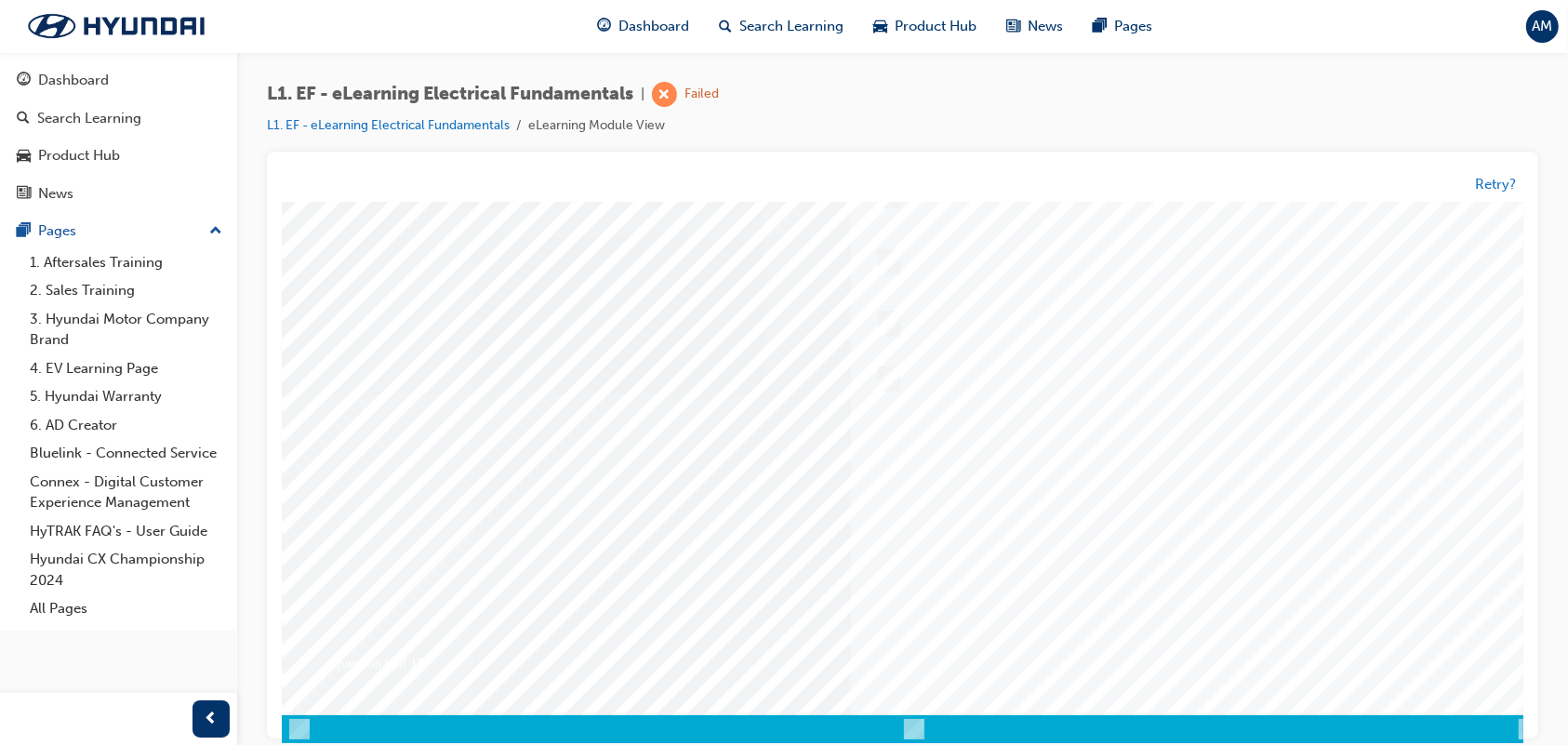 click at bounding box center [346, 3260] 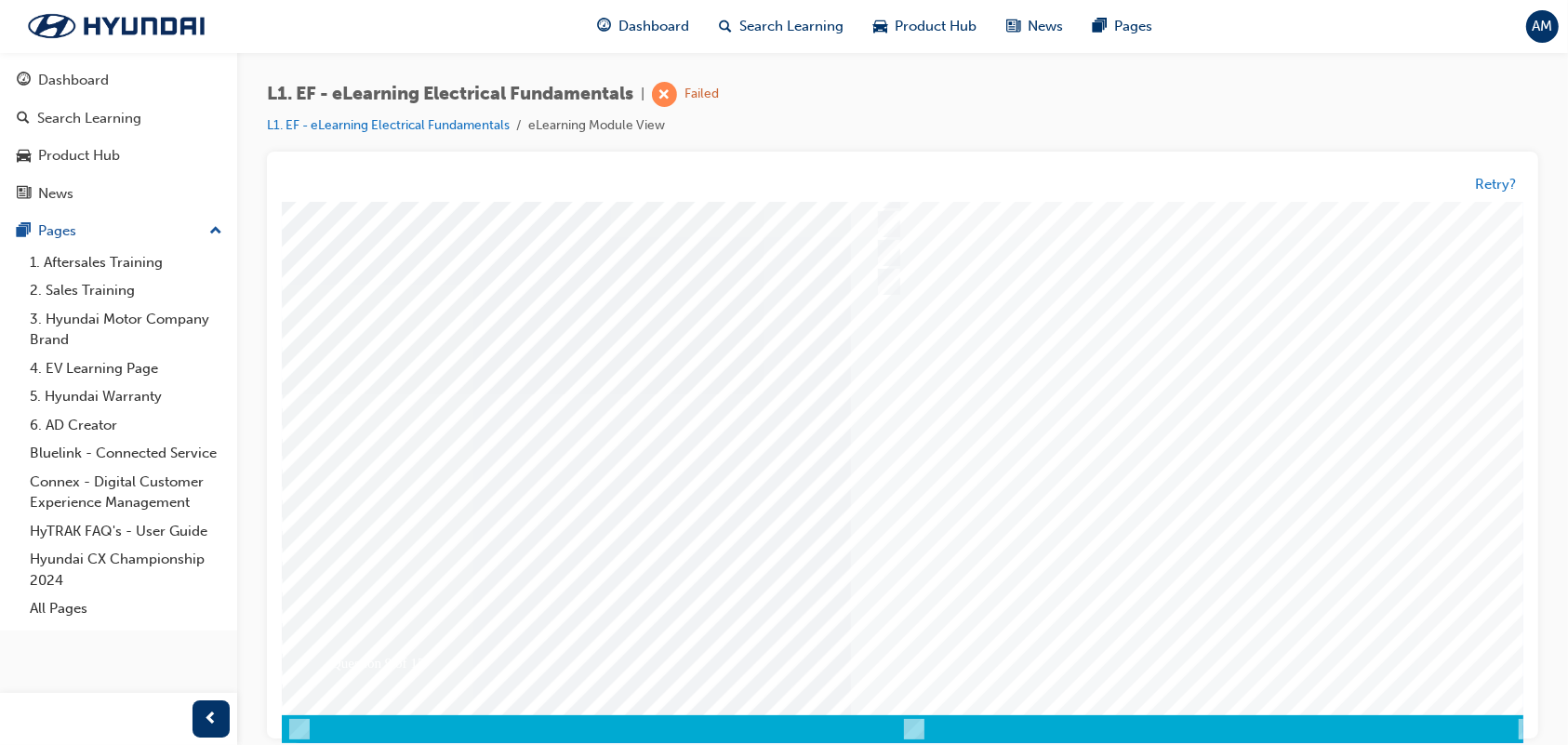 scroll, scrollTop: 0, scrollLeft: 0, axis: both 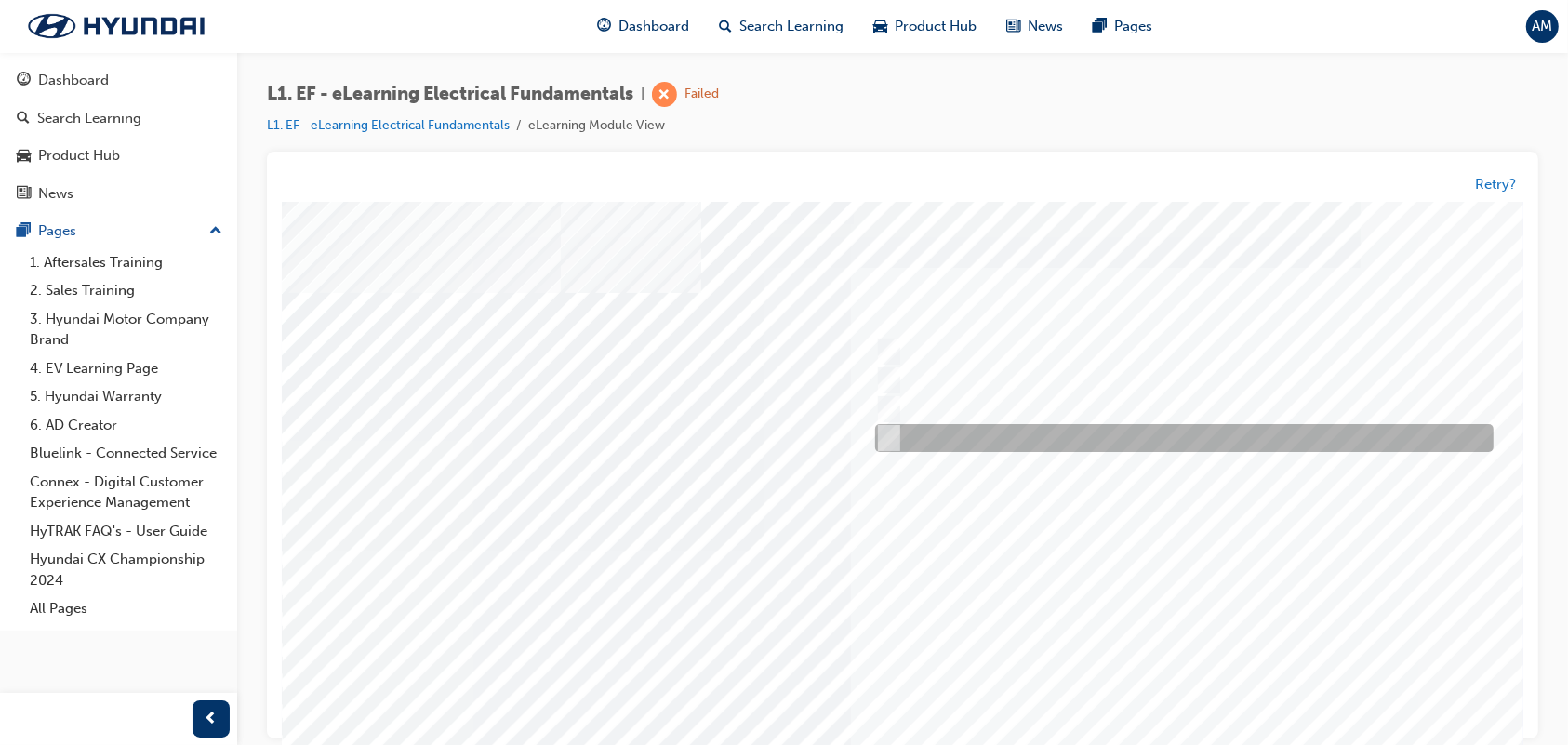 click at bounding box center (1178, 438) 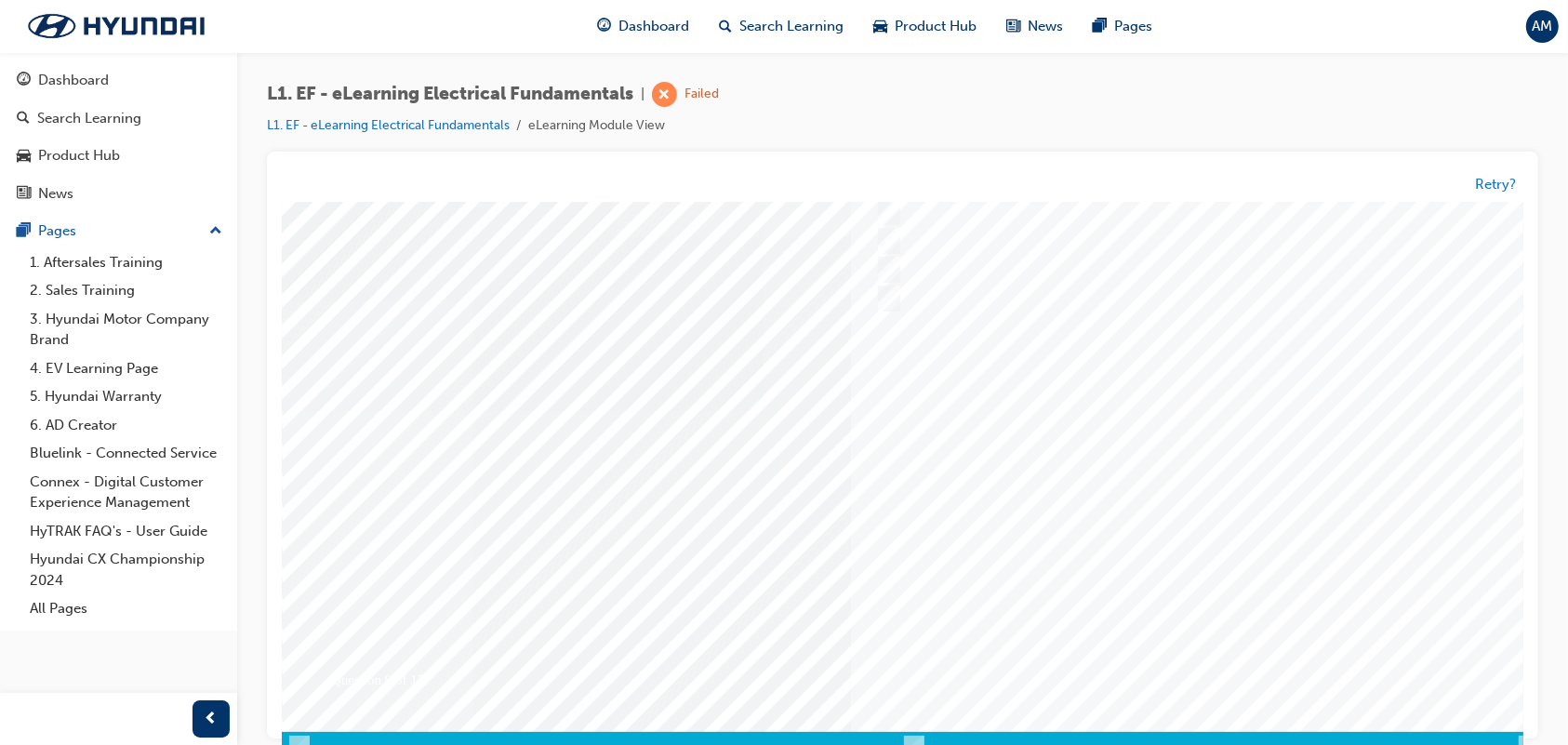 scroll, scrollTop: 151, scrollLeft: 0, axis: vertical 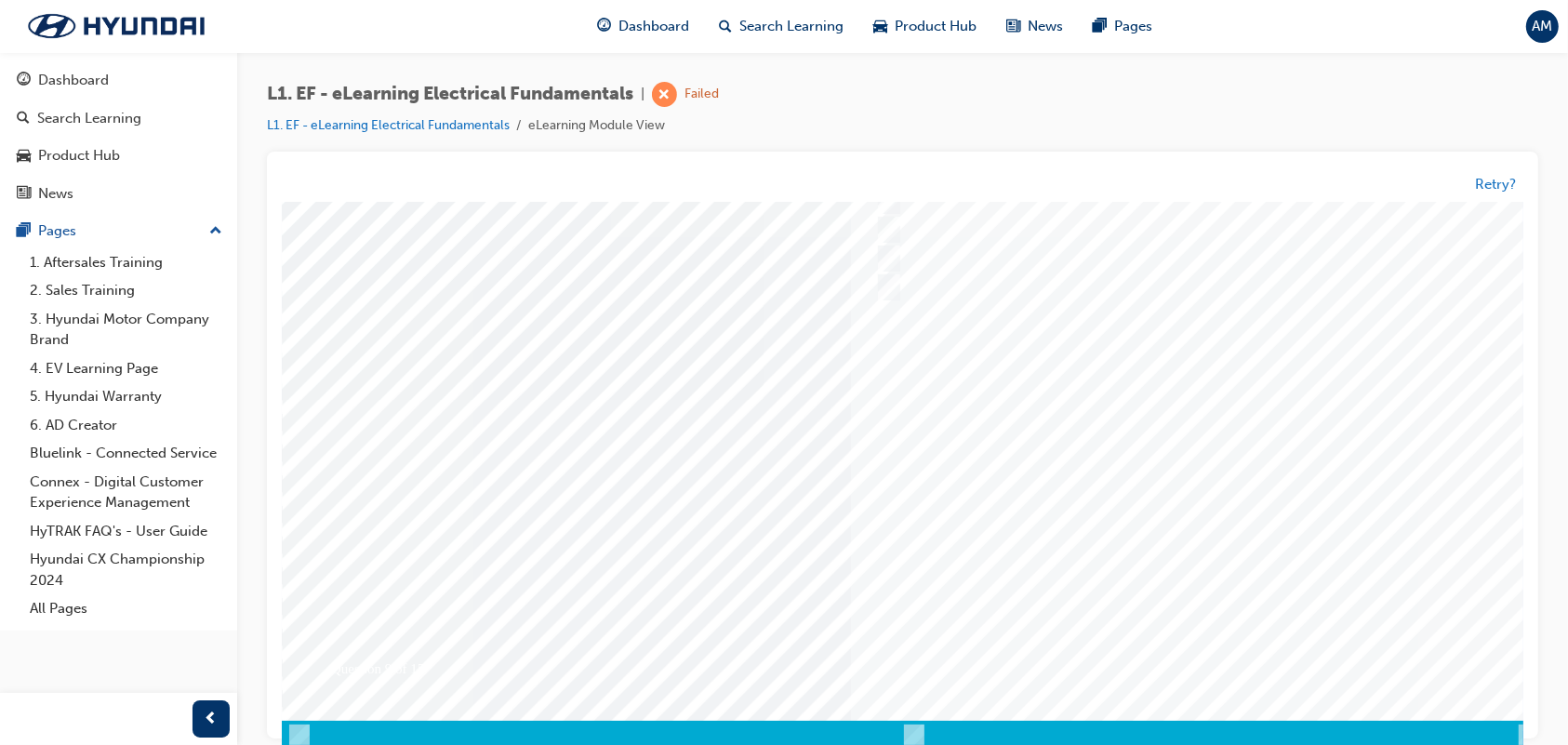 click at bounding box center (346, 3505) 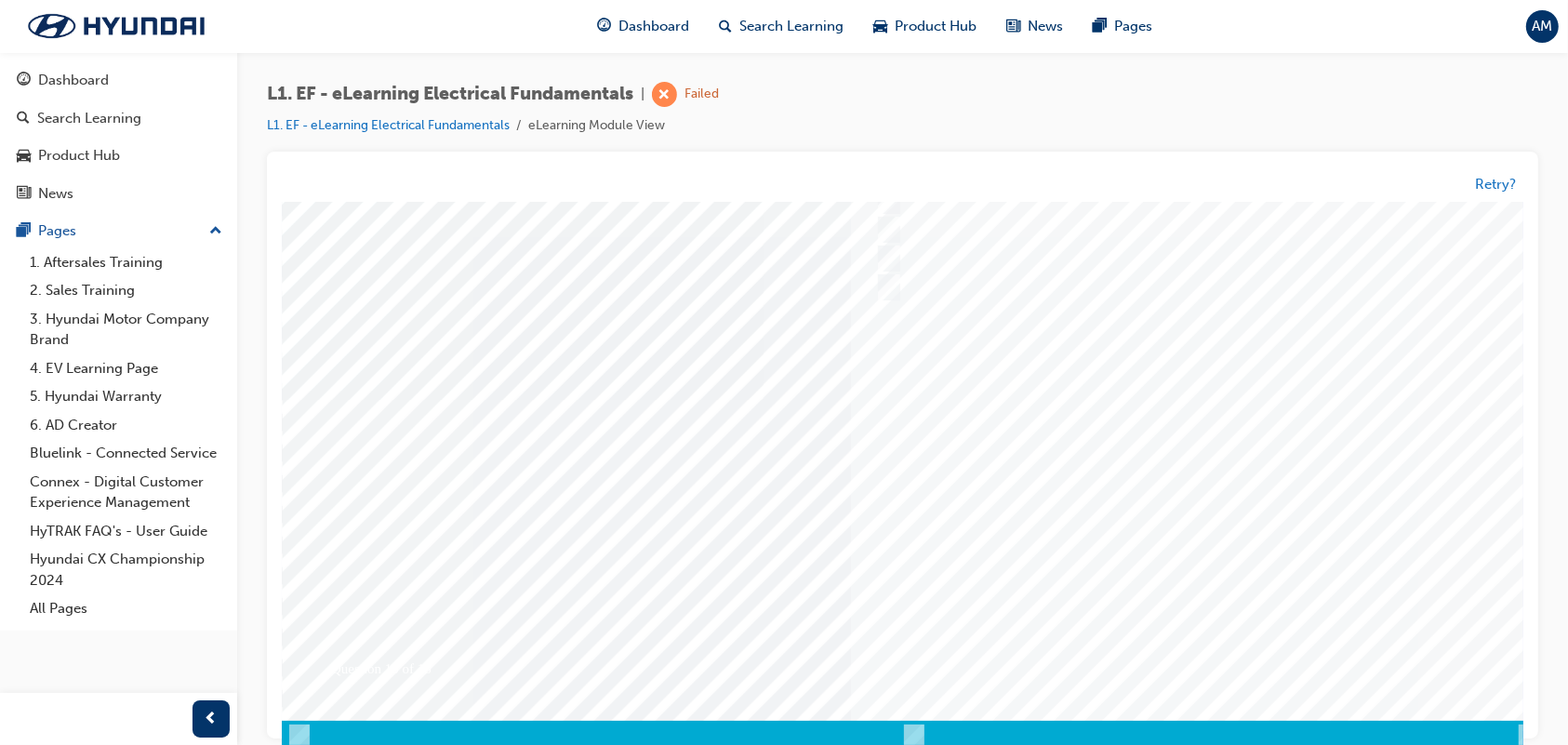 scroll, scrollTop: 0, scrollLeft: 0, axis: both 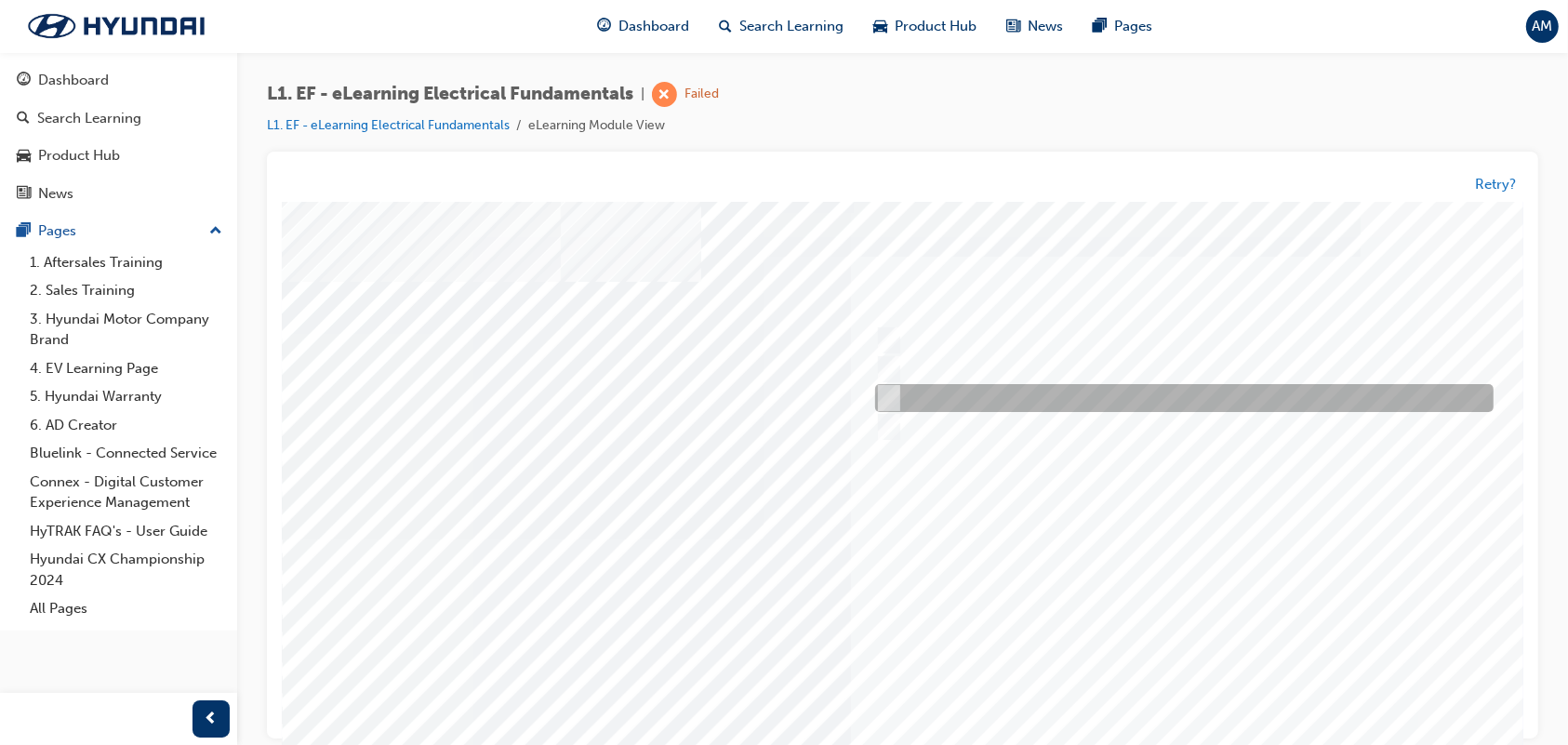 click at bounding box center [1178, 398] 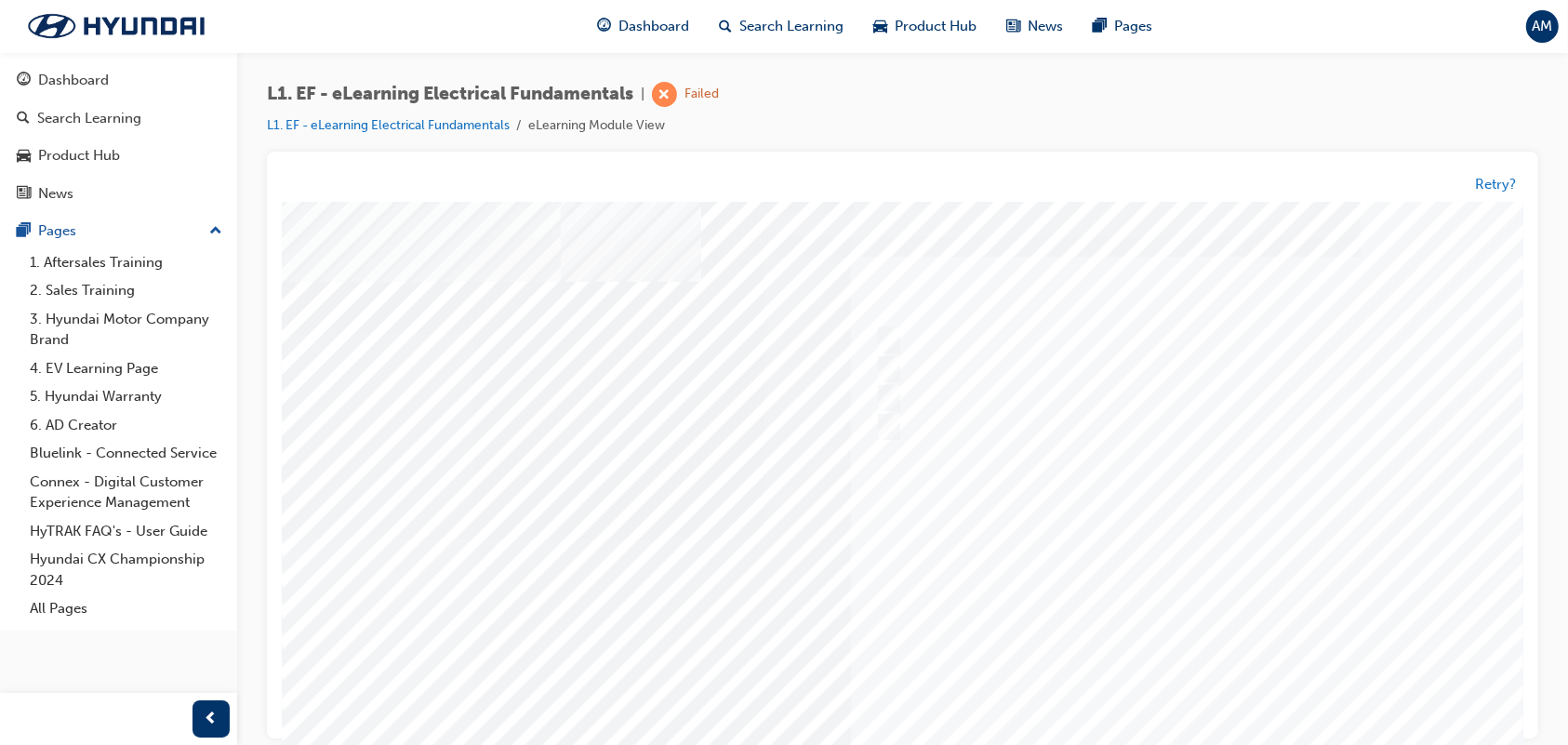 scroll, scrollTop: 93, scrollLeft: 0, axis: vertical 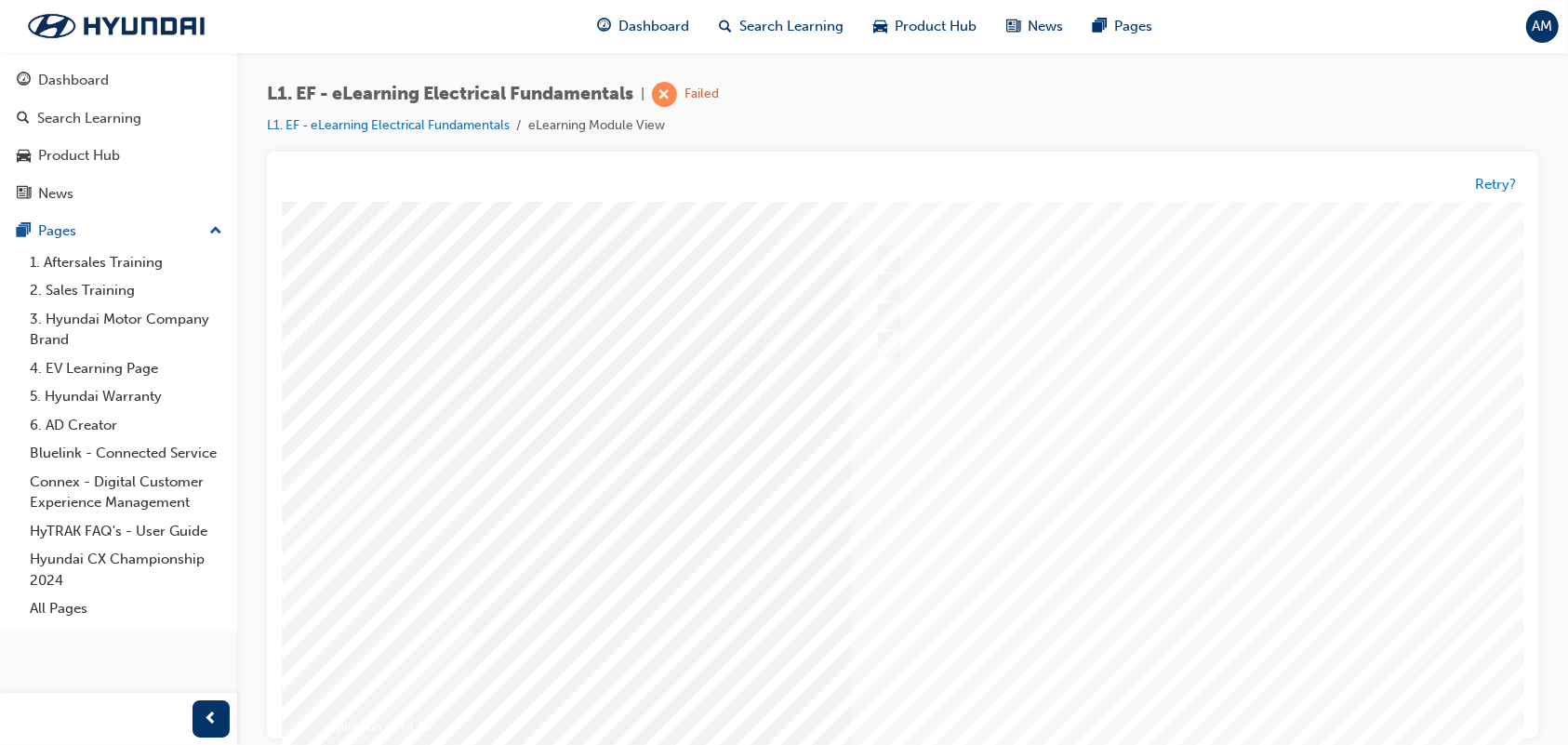 click on "Question 10 of 15" at bounding box center (913, 443) 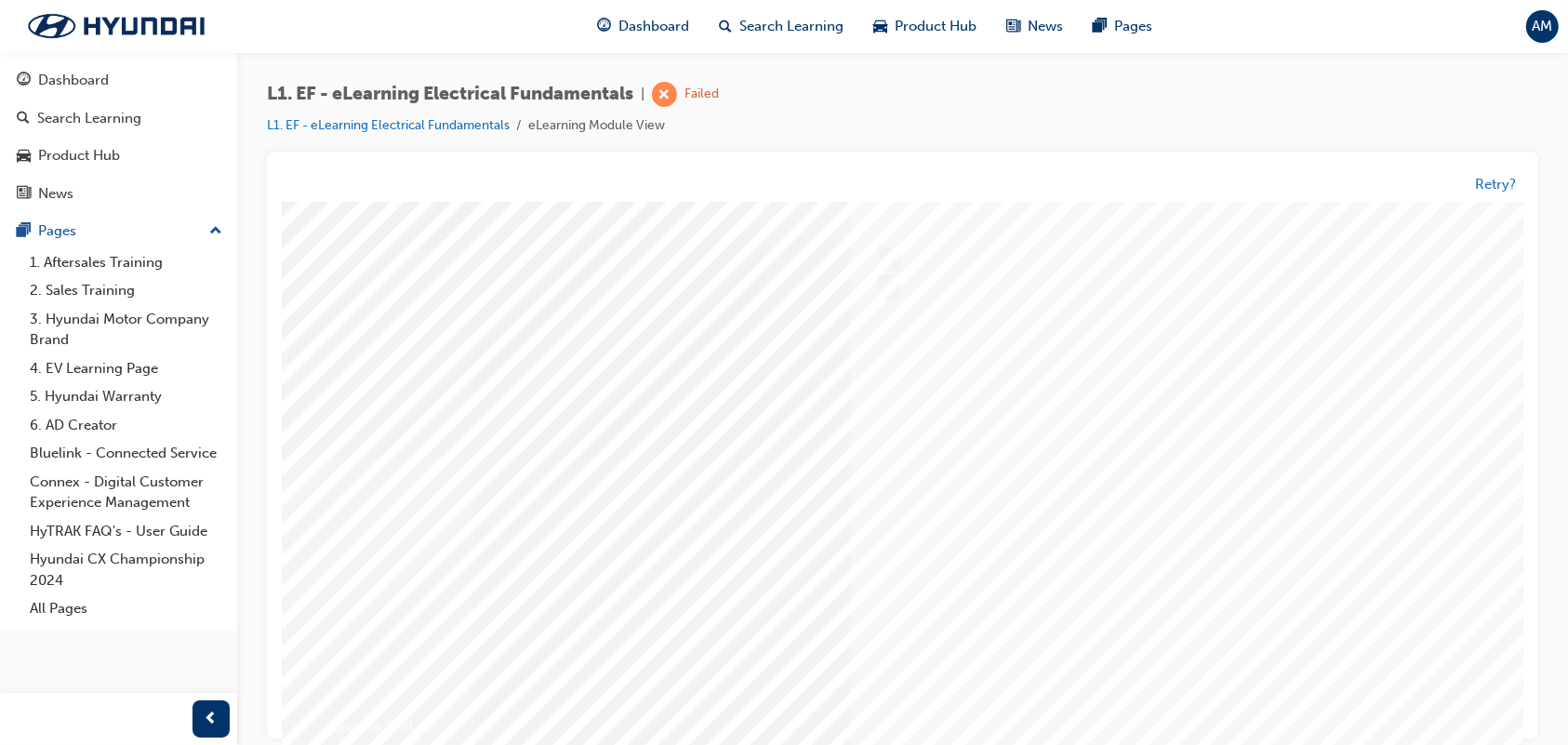 scroll, scrollTop: 0, scrollLeft: 0, axis: both 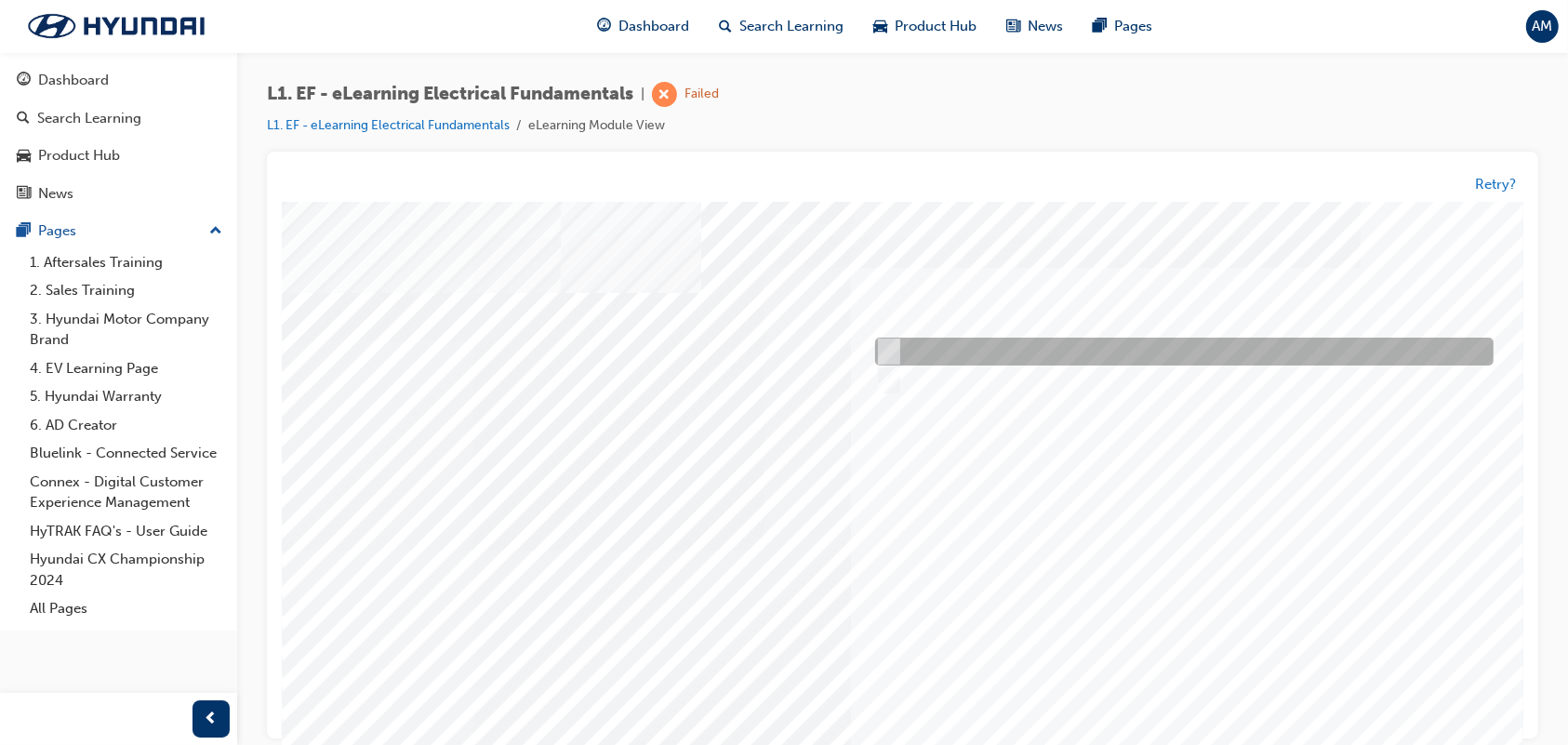 click at bounding box center [1178, 352] 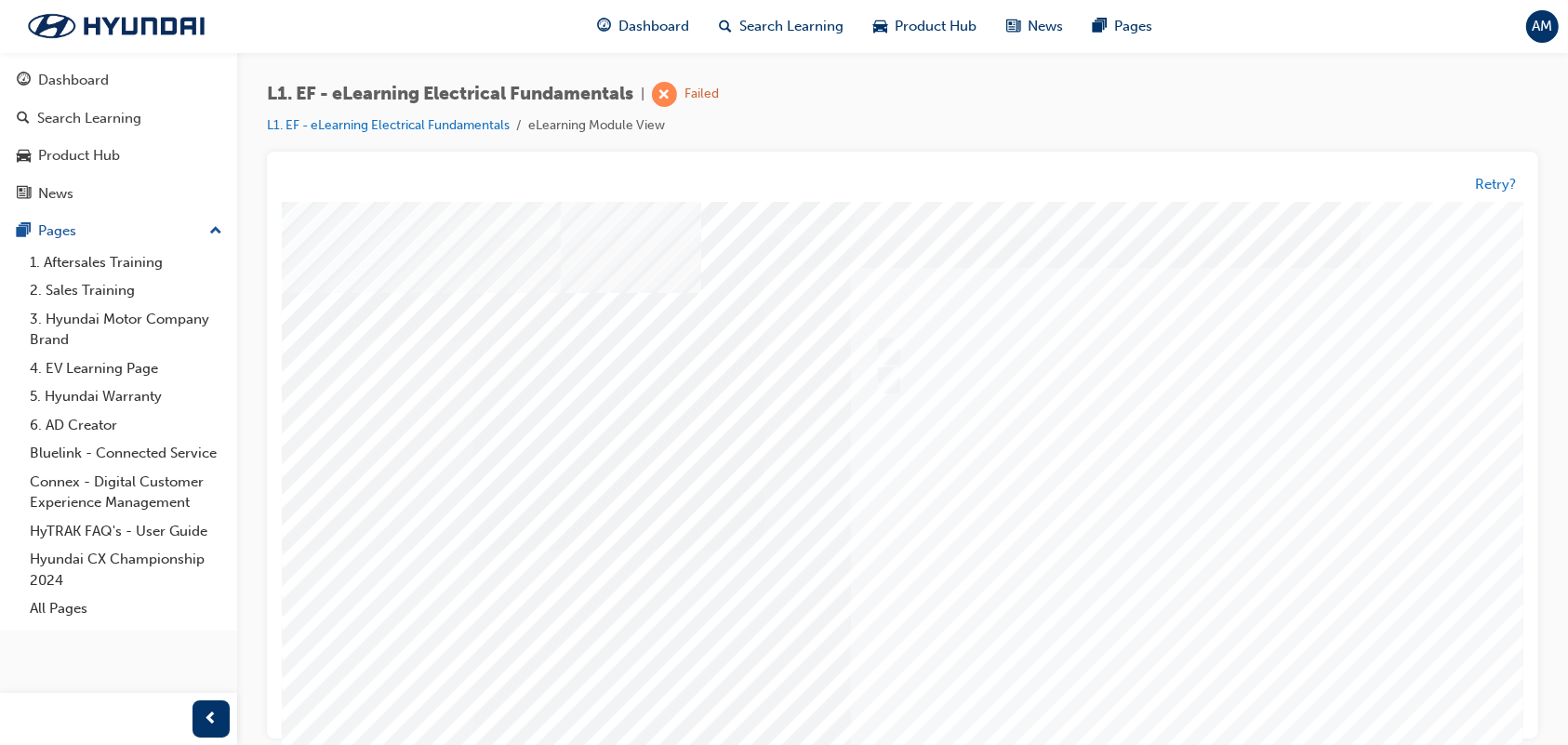 scroll, scrollTop: 160, scrollLeft: 0, axis: vertical 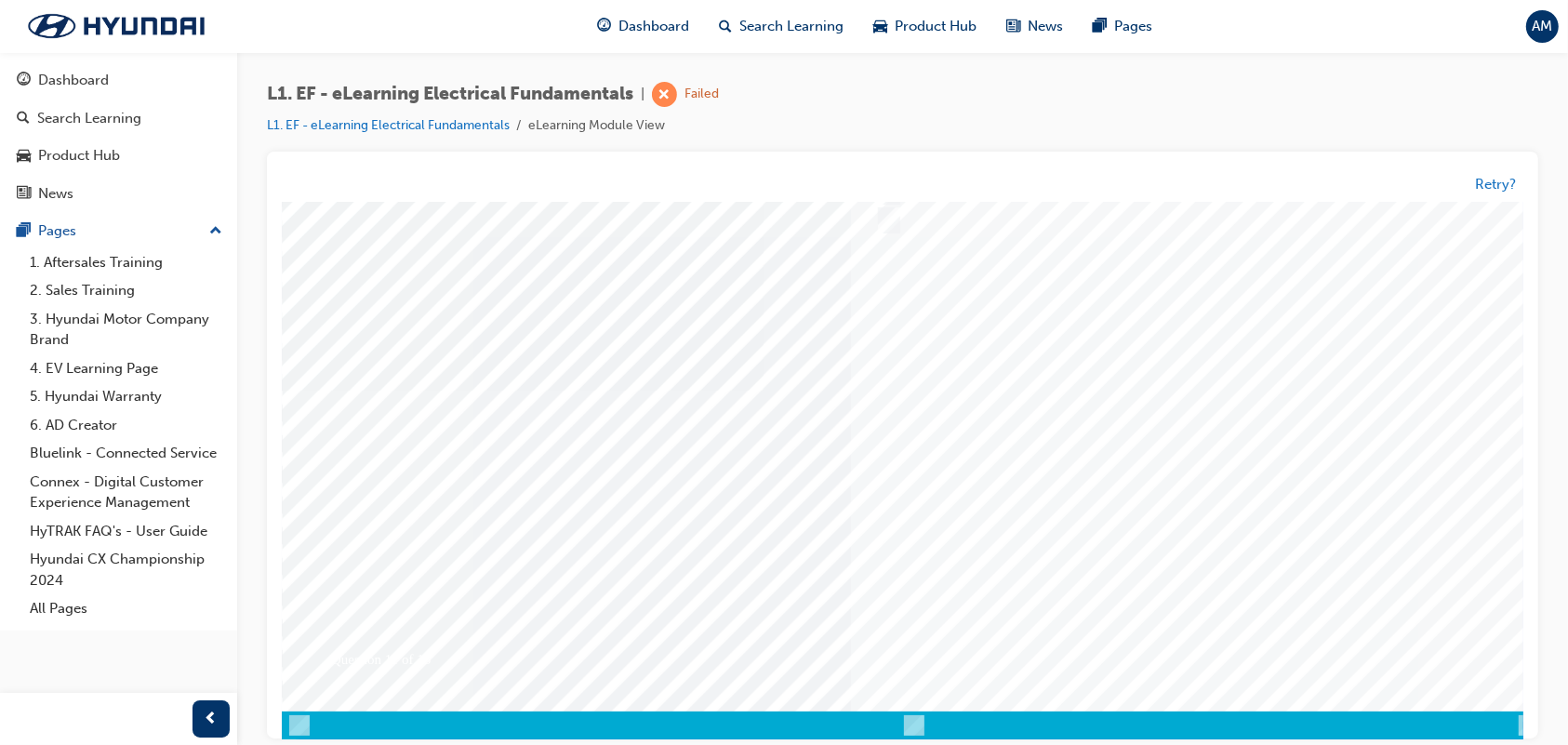 click at bounding box center [346, 3344] 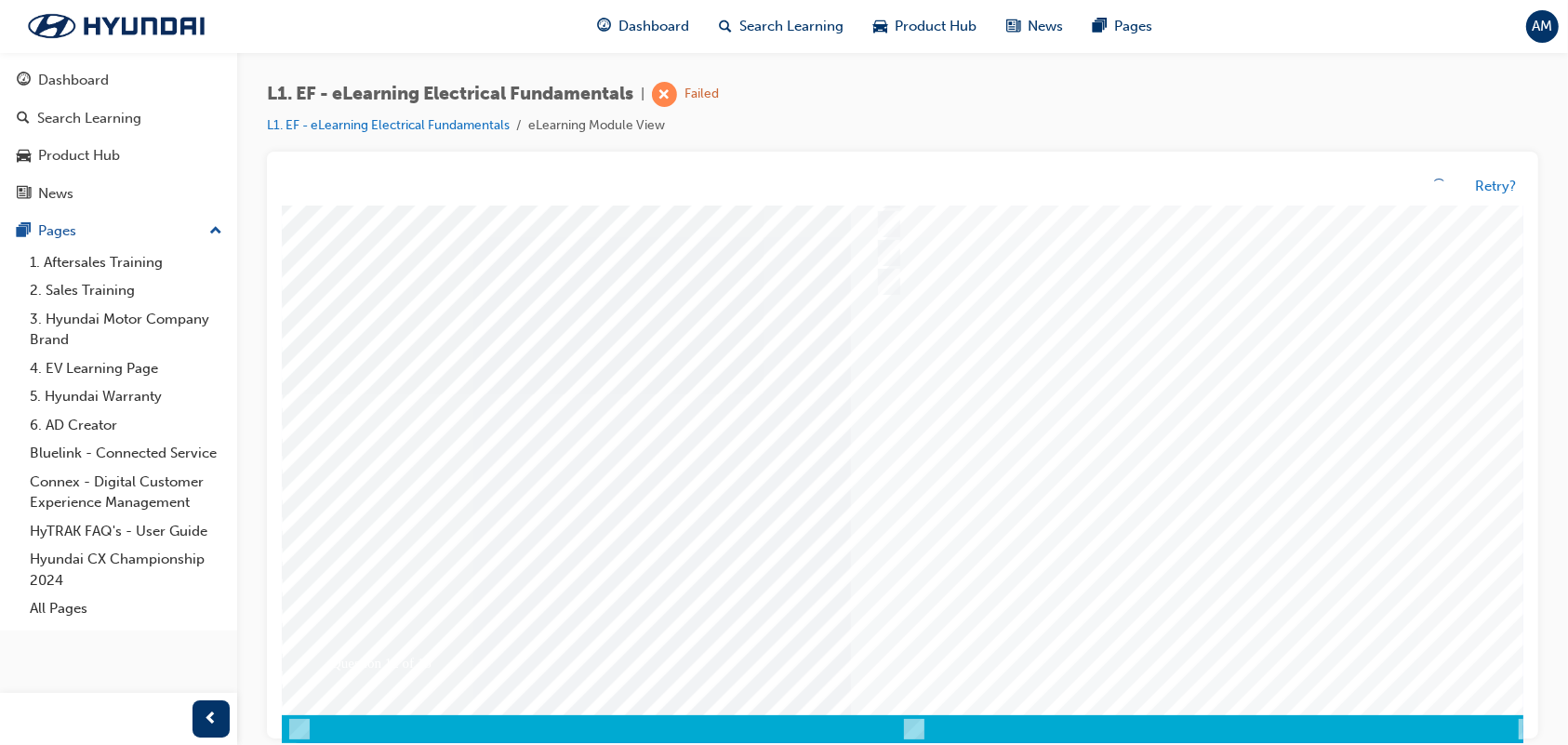 scroll, scrollTop: 0, scrollLeft: 0, axis: both 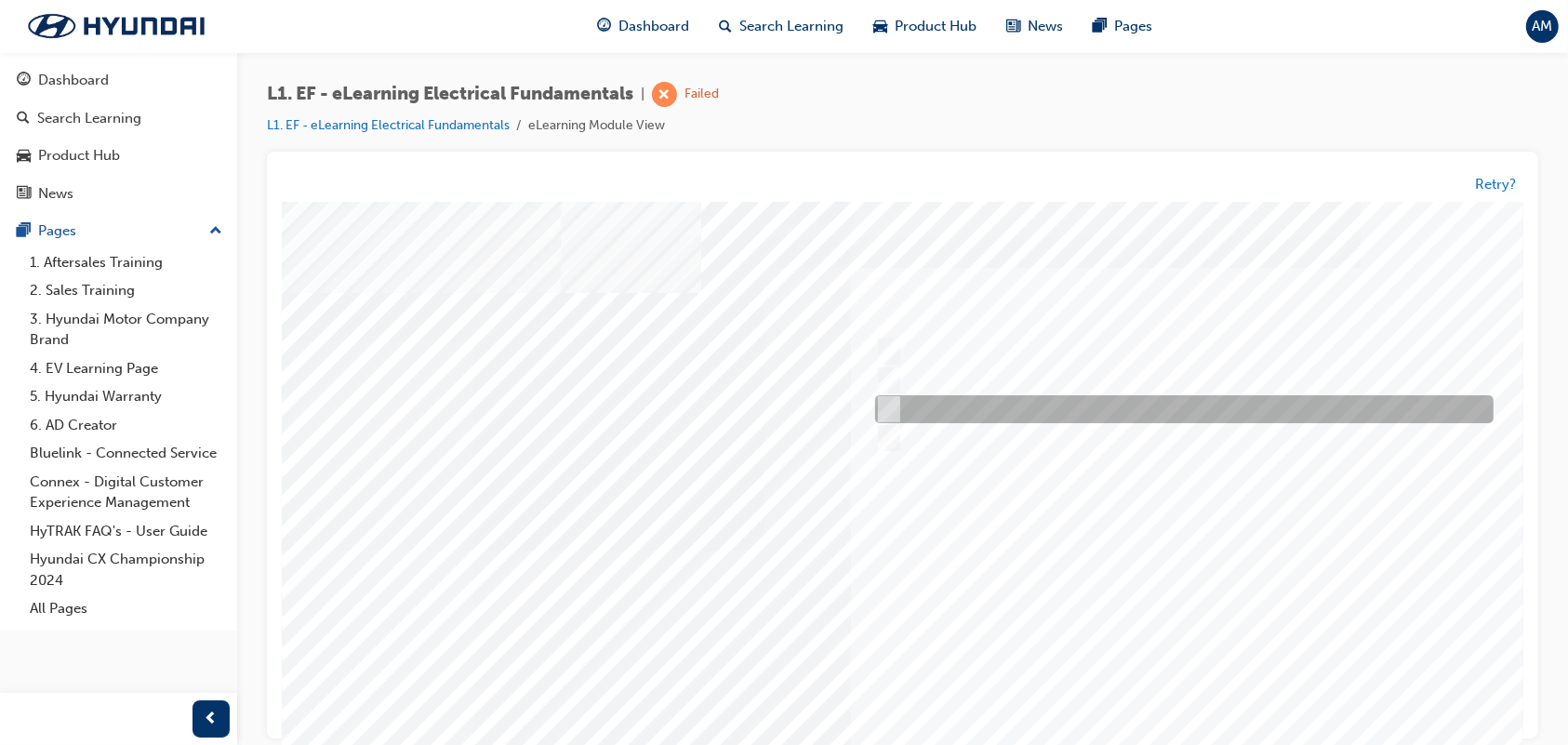 click at bounding box center (1178, 409) 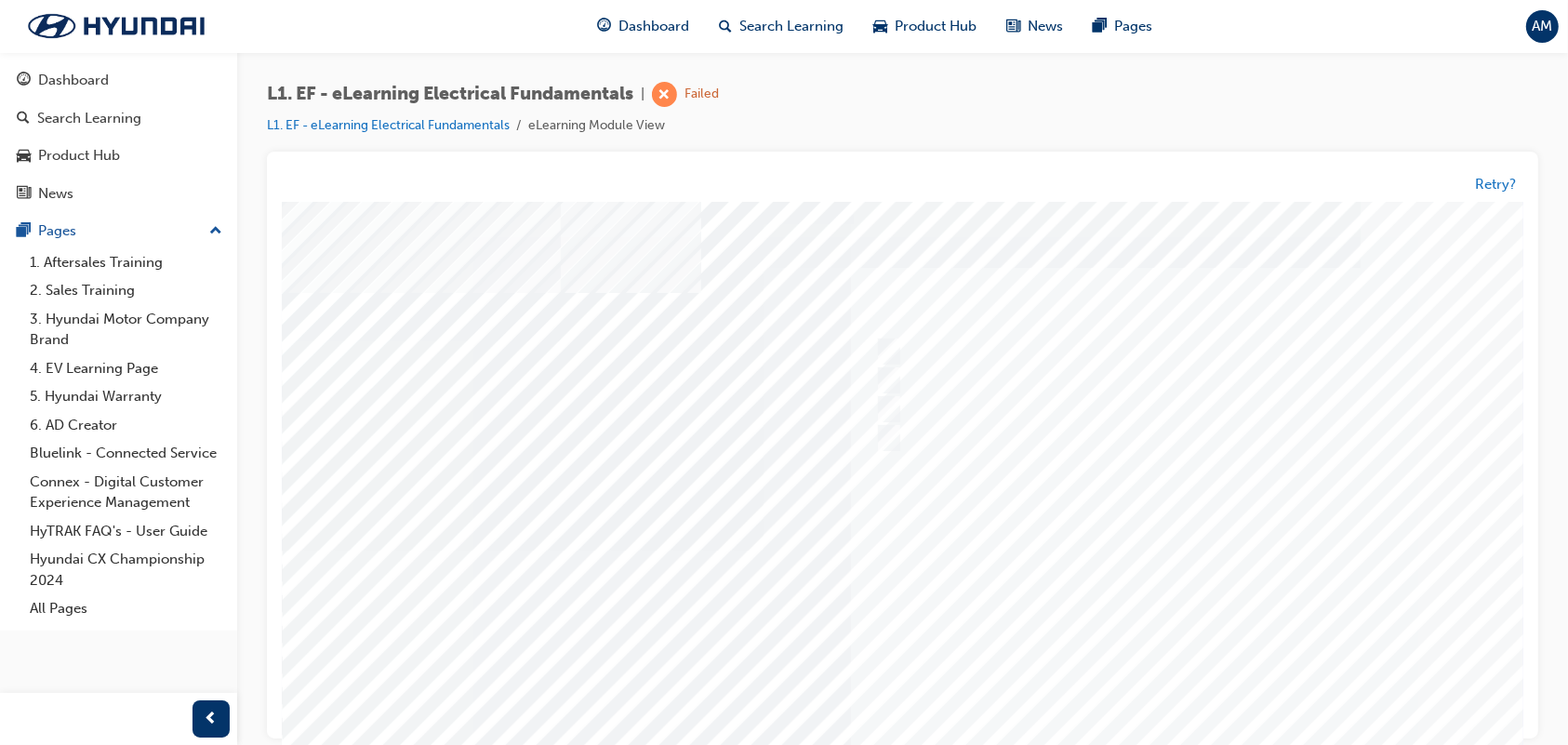 scroll, scrollTop: 160, scrollLeft: 0, axis: vertical 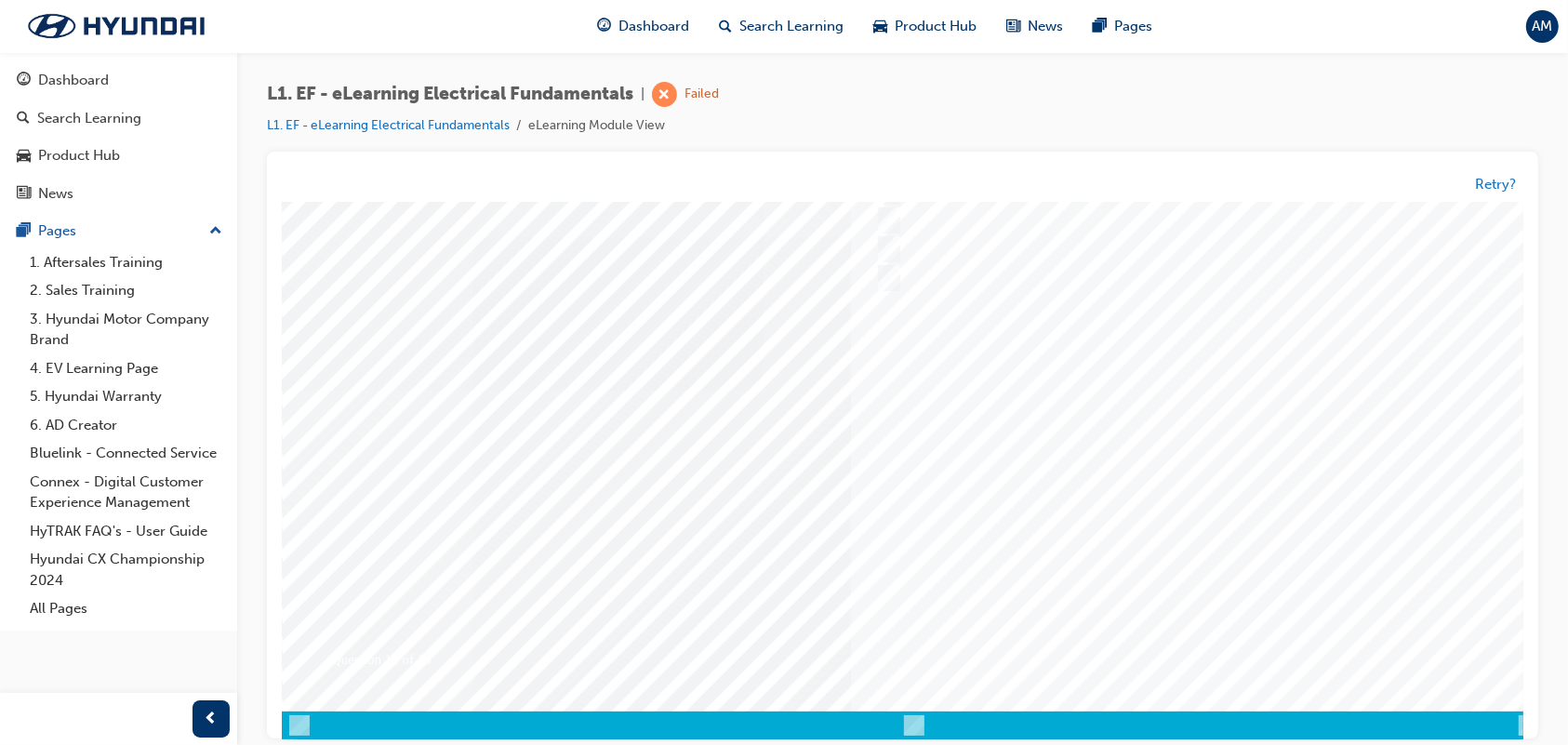 click at bounding box center (346, 3256) 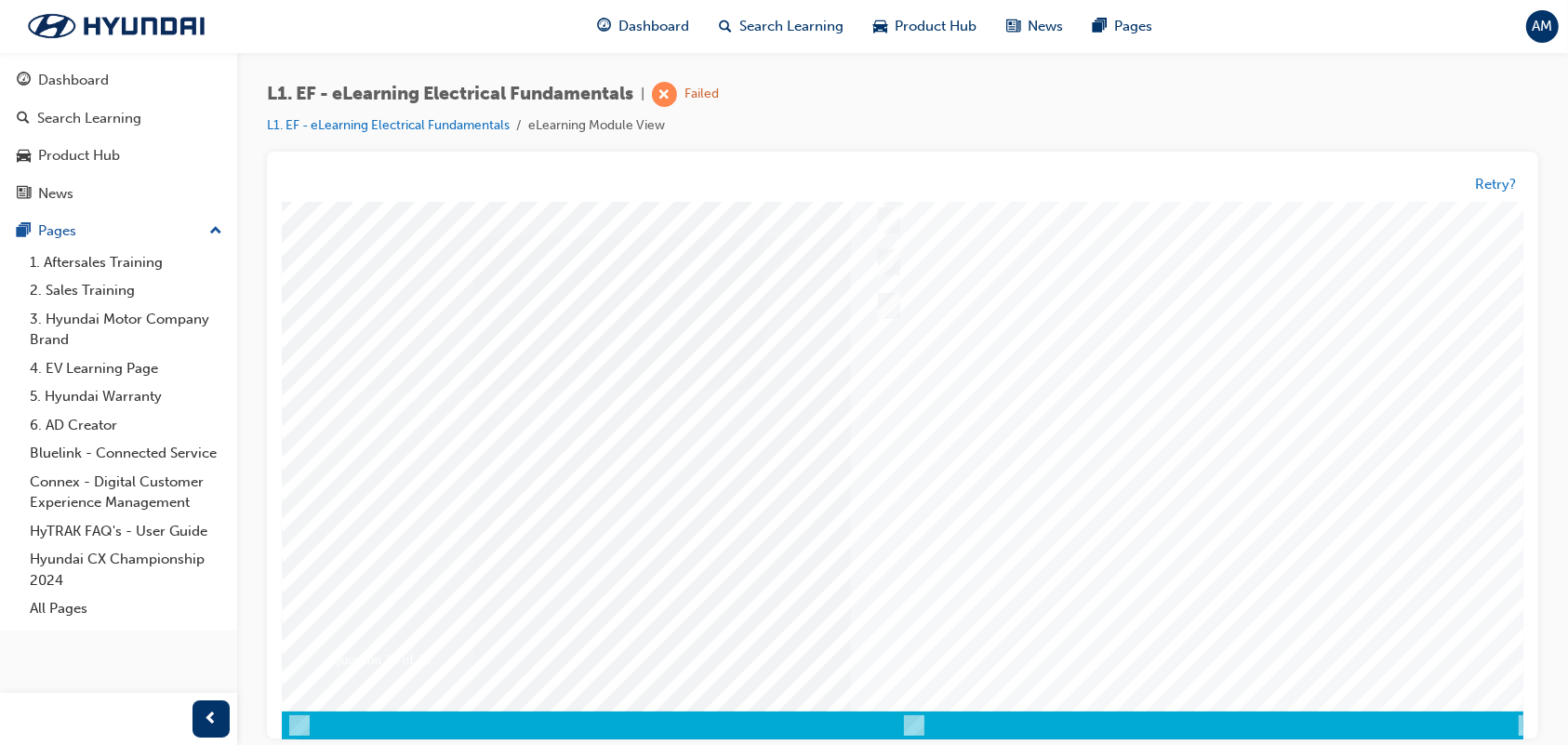 scroll, scrollTop: 0, scrollLeft: 0, axis: both 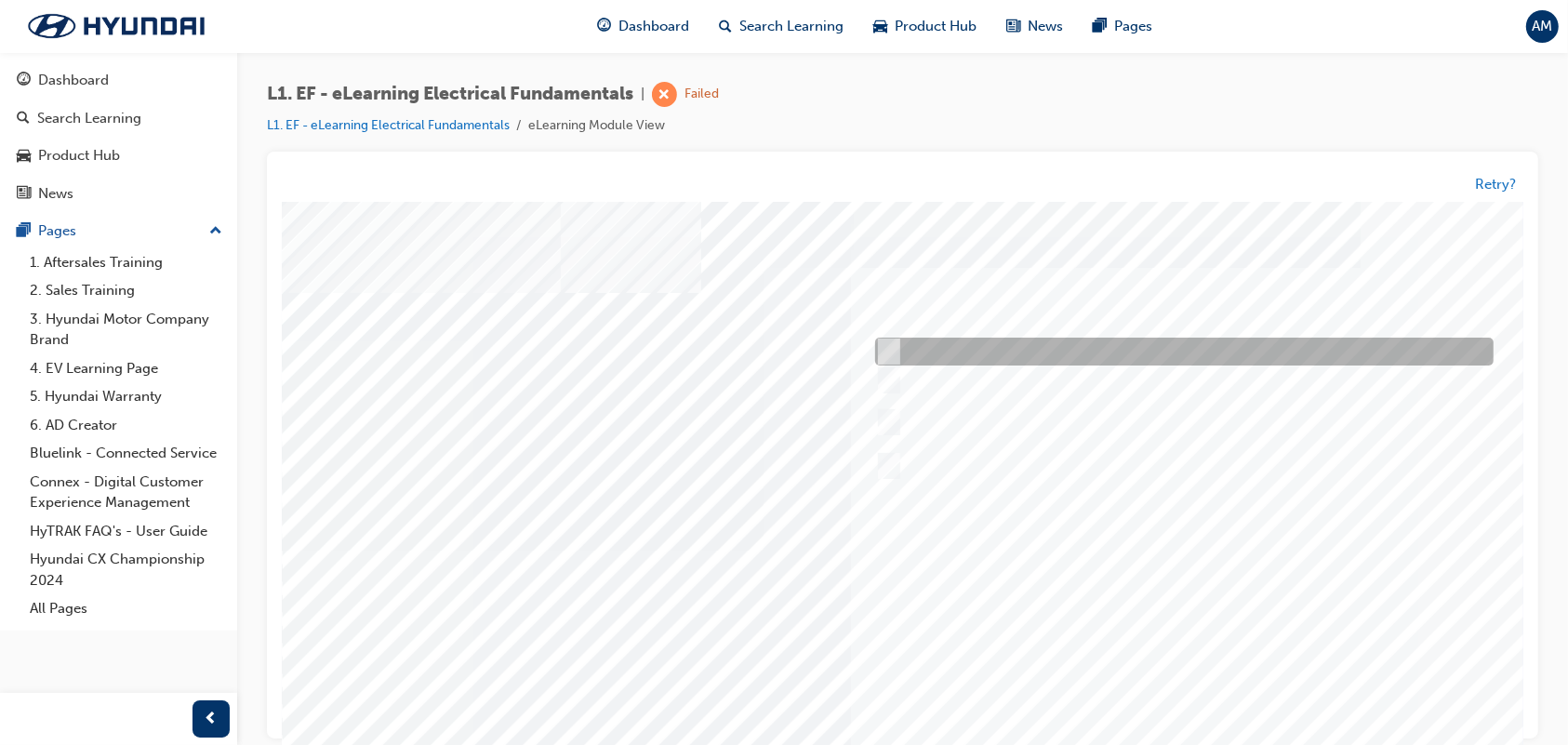 click at bounding box center [1178, 352] 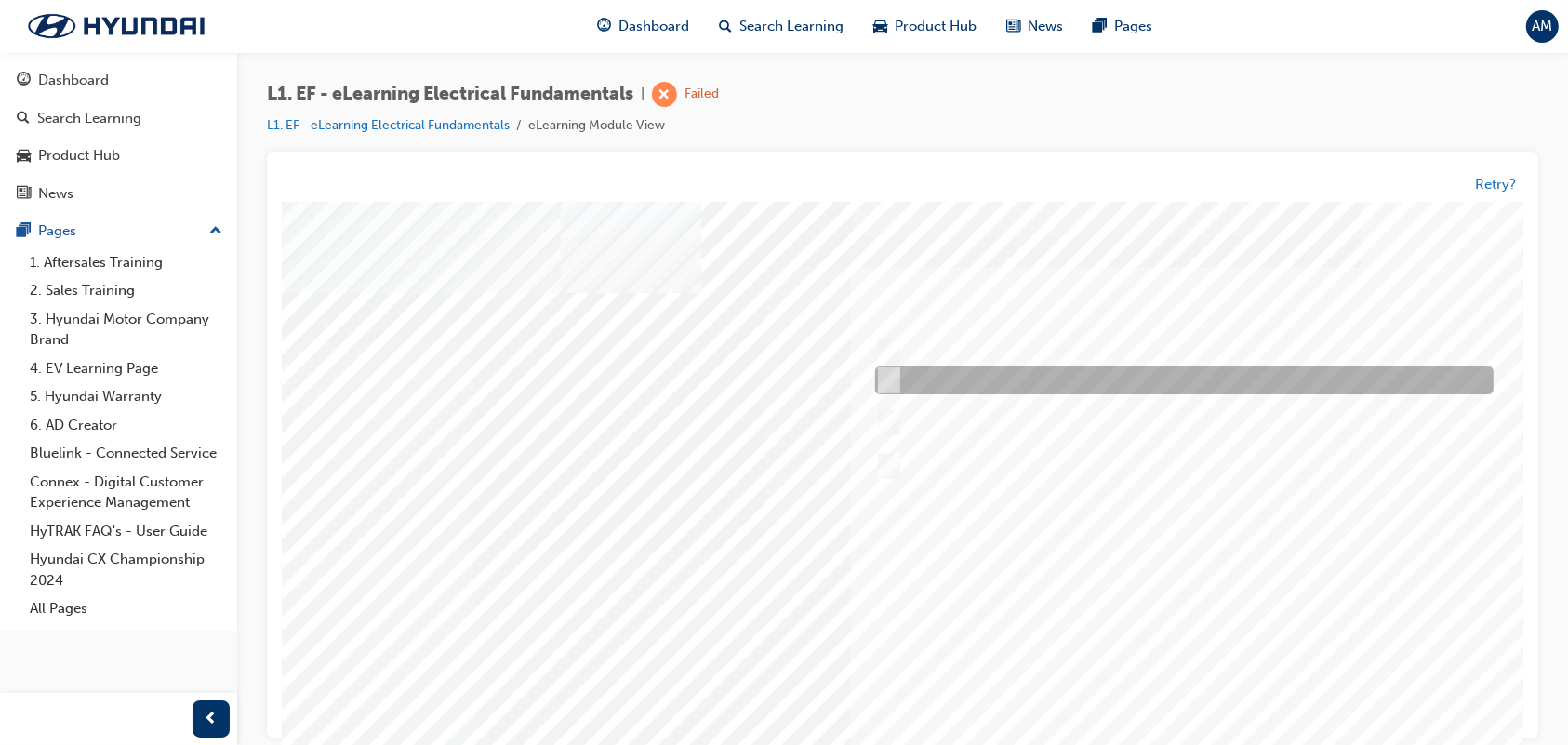 click at bounding box center (1178, 380) 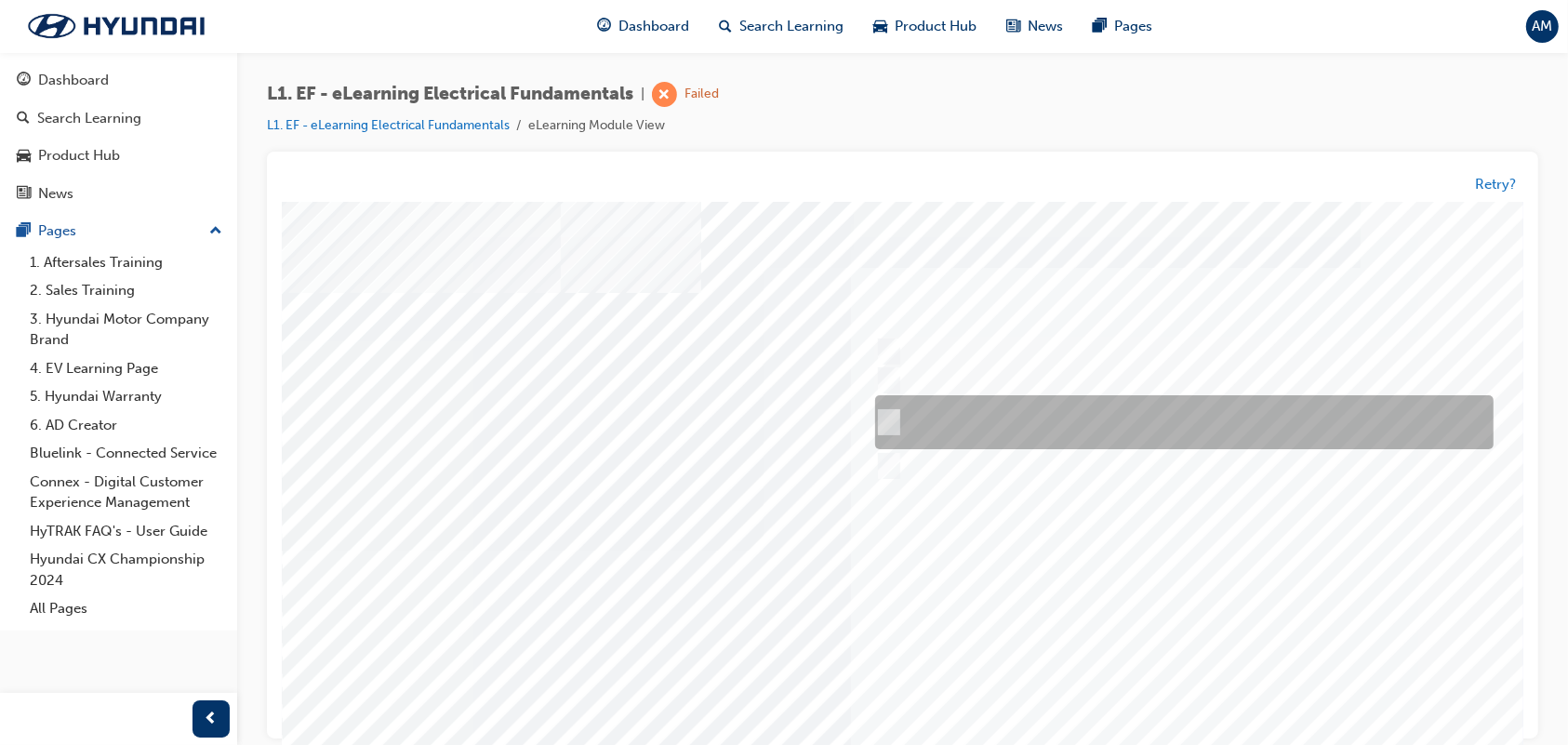 click at bounding box center [1178, 422] 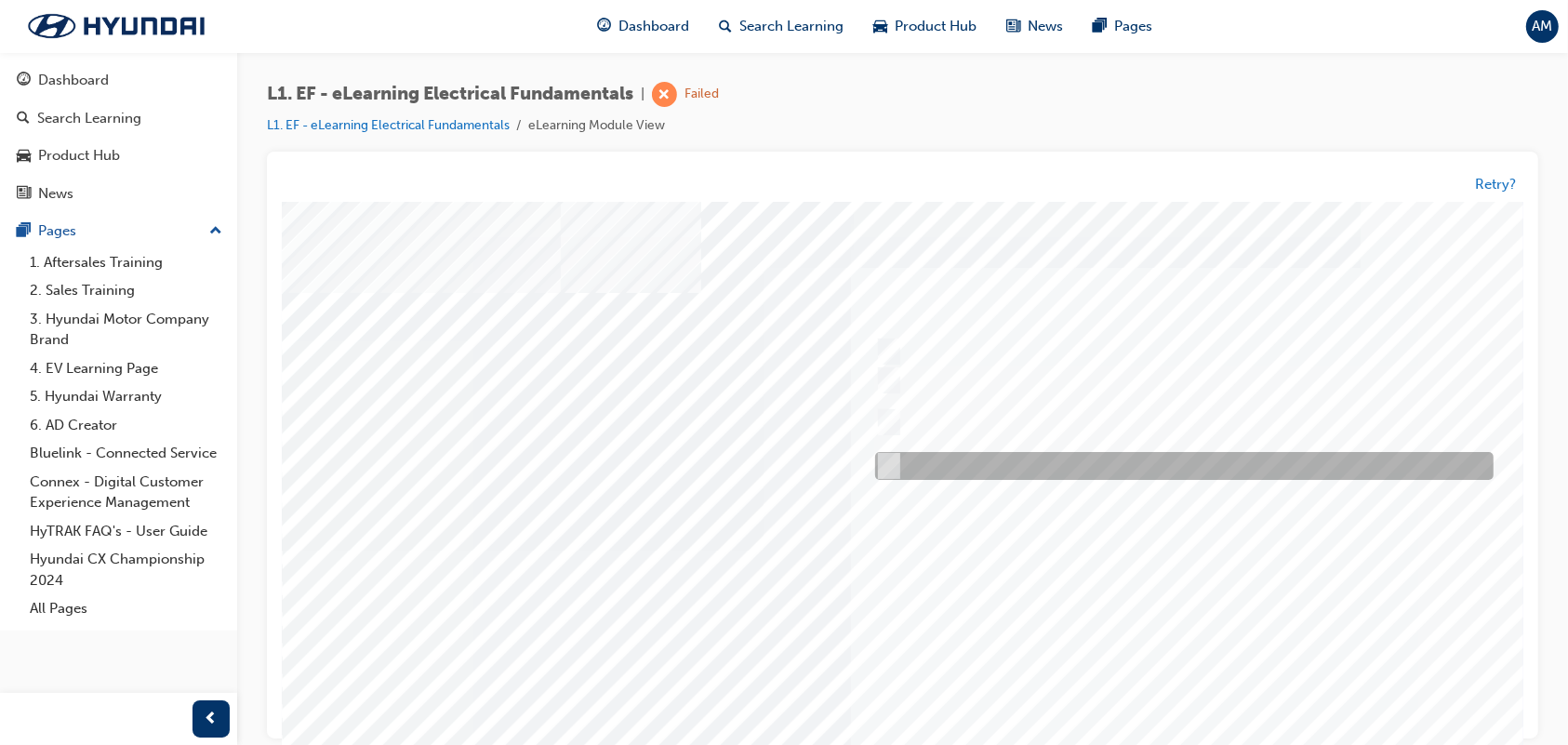 click at bounding box center (1178, 466) 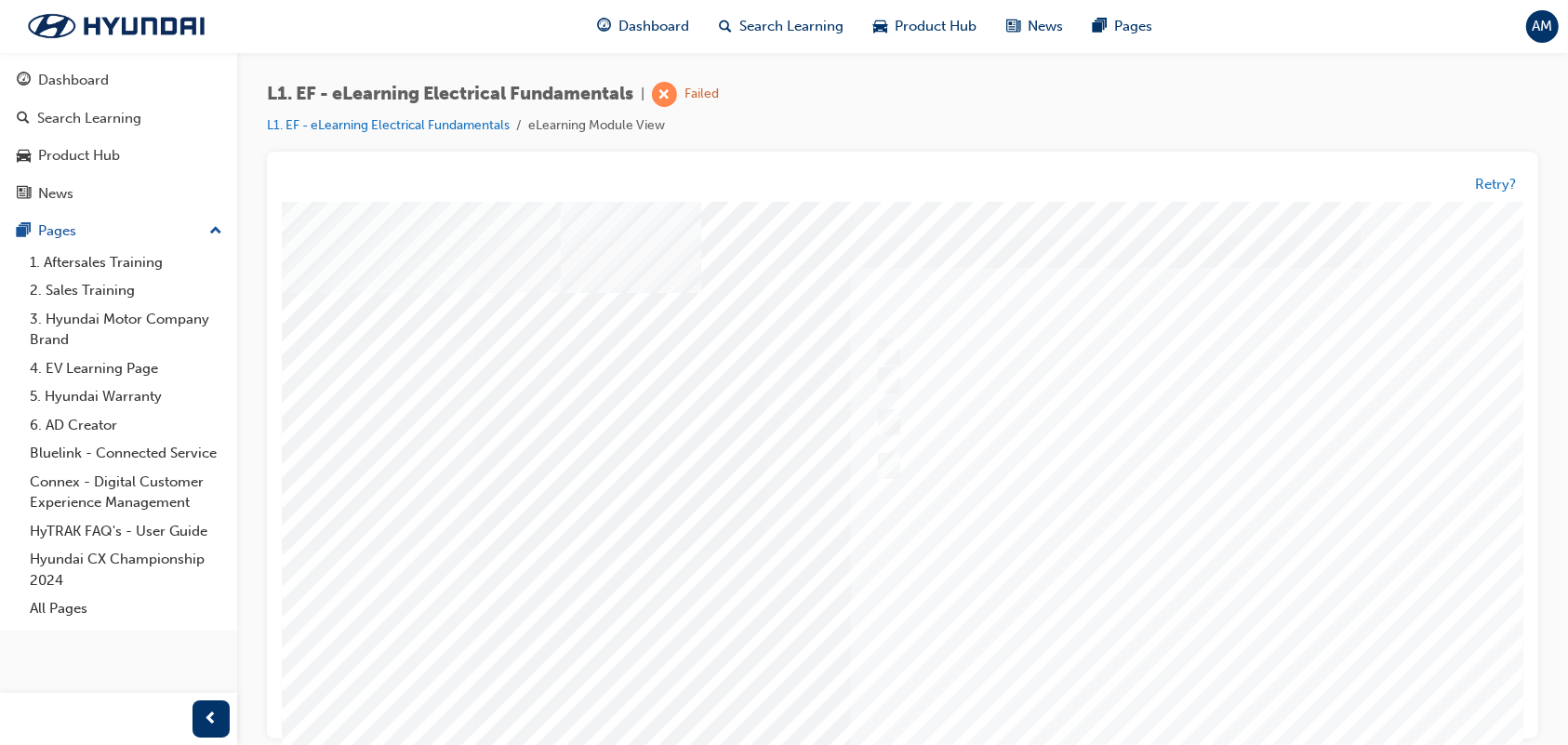 scroll, scrollTop: 160, scrollLeft: 0, axis: vertical 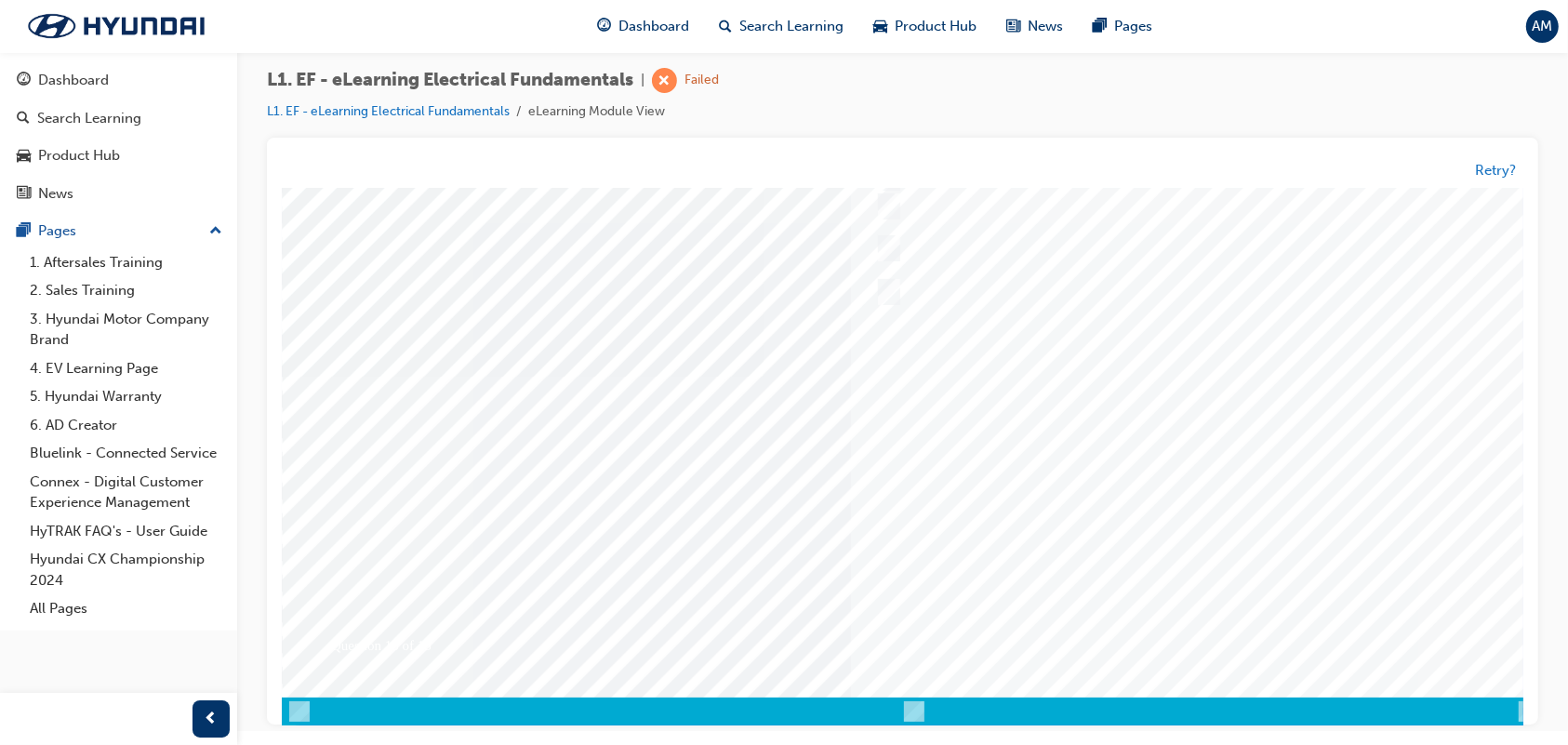 click at bounding box center (346, 3242) 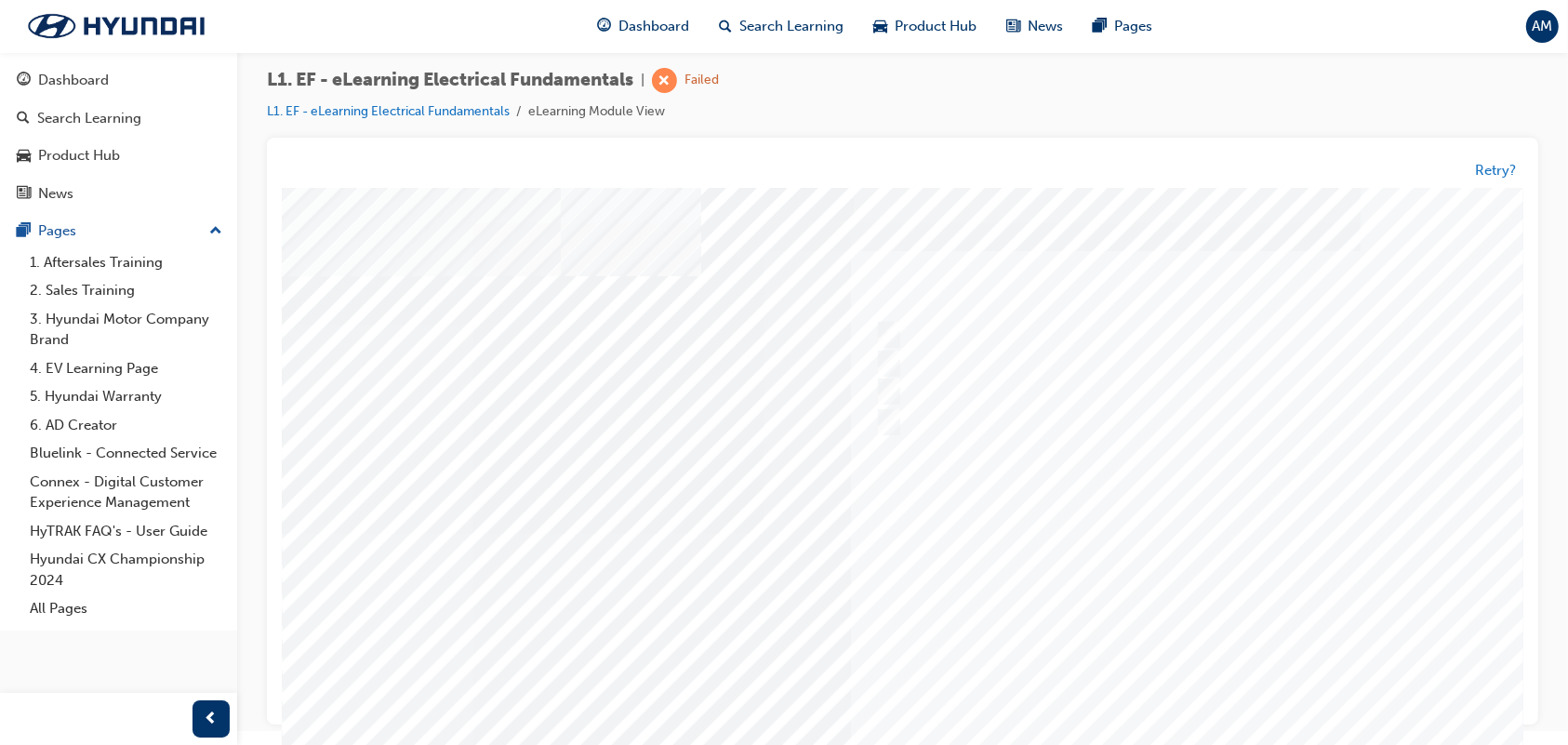 scroll, scrollTop: 7, scrollLeft: 0, axis: vertical 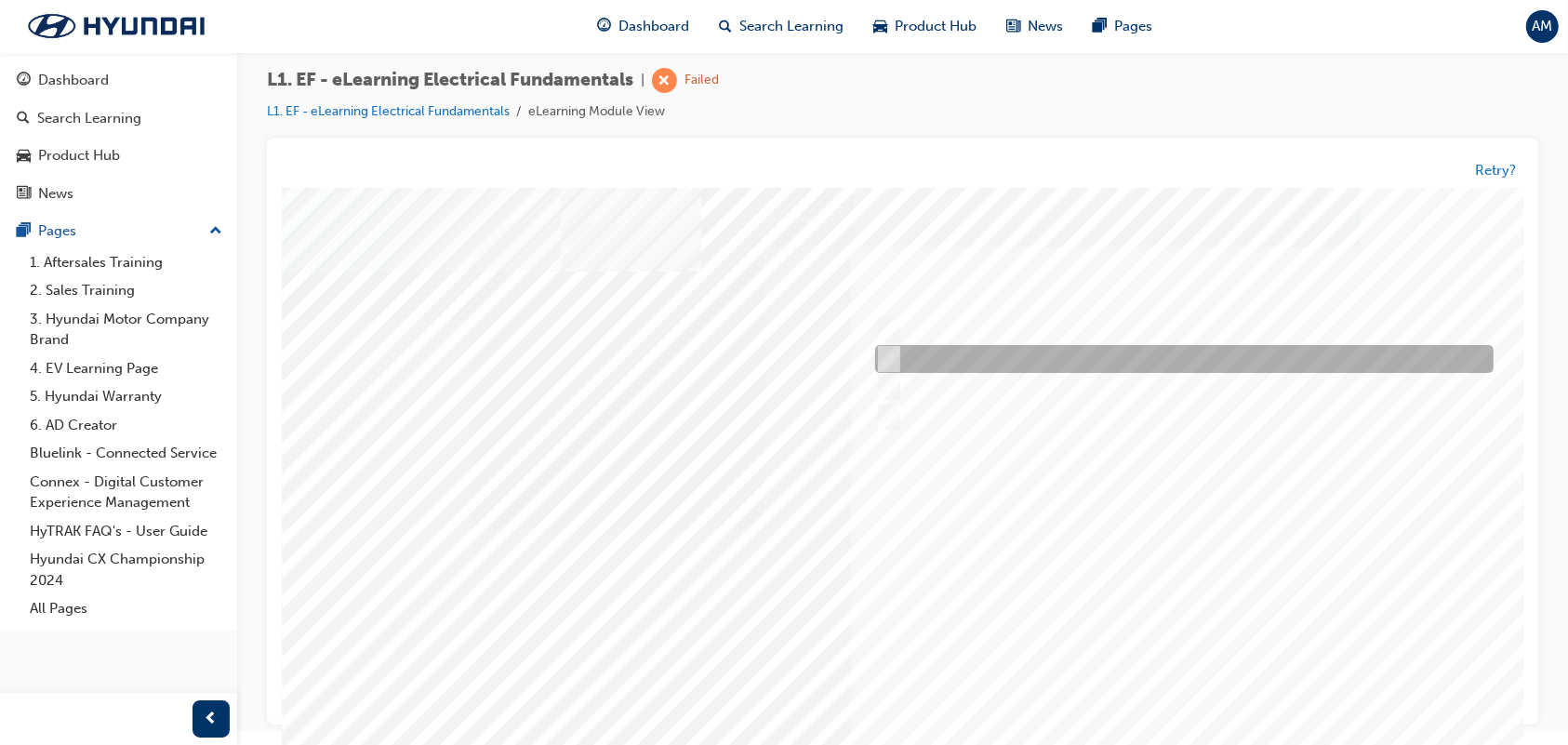 click at bounding box center [1178, 359] 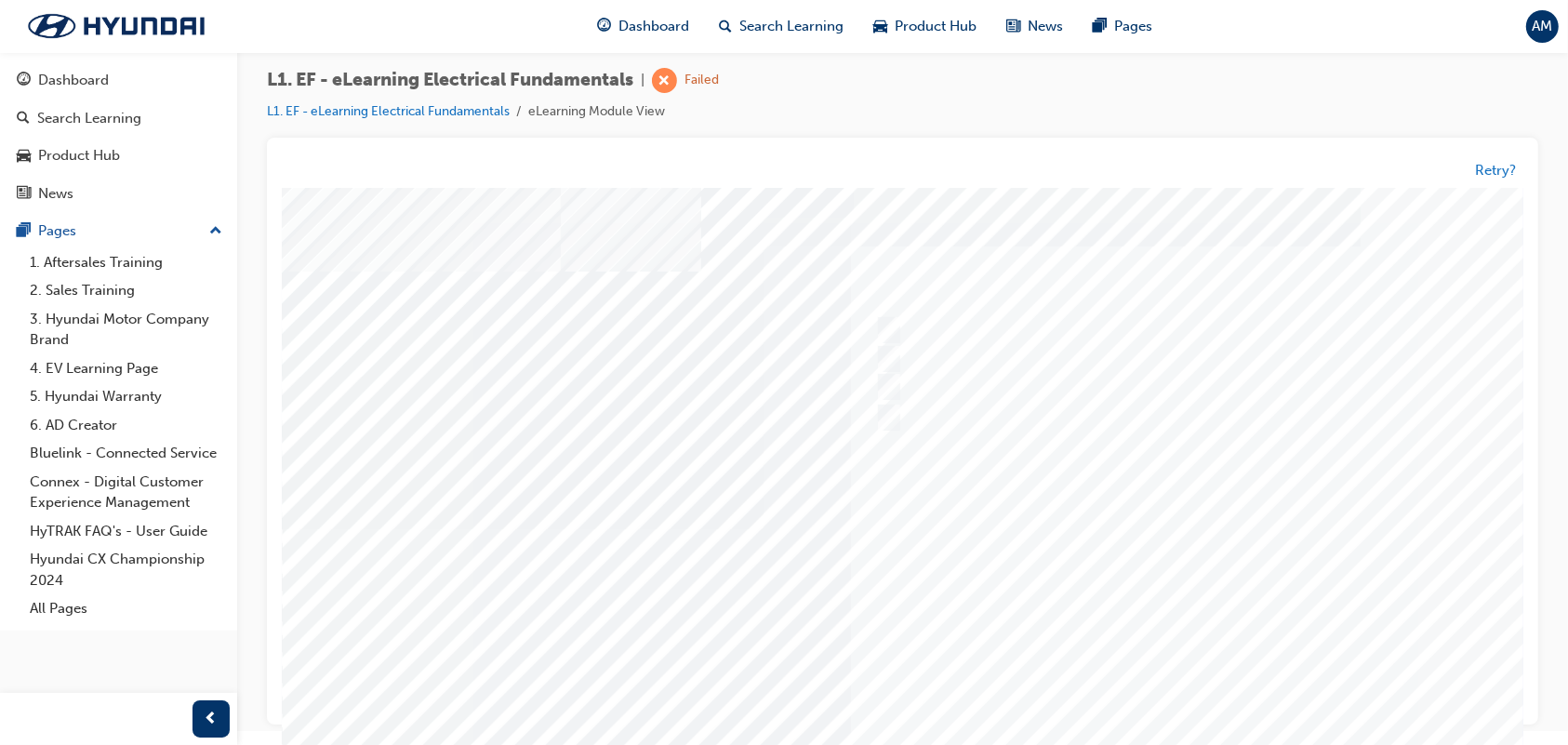 scroll, scrollTop: 58, scrollLeft: 0, axis: vertical 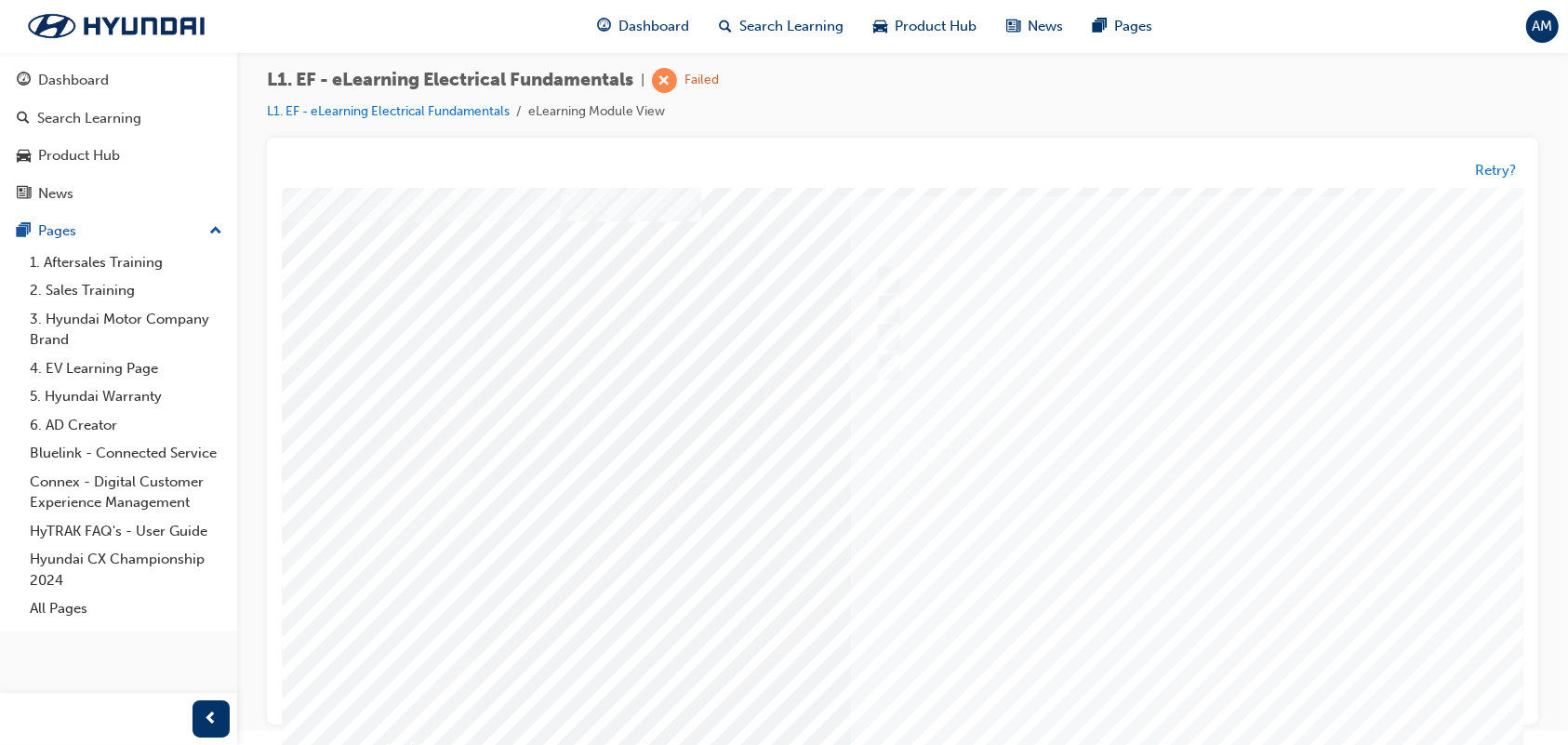 click at bounding box center [346, 3345] 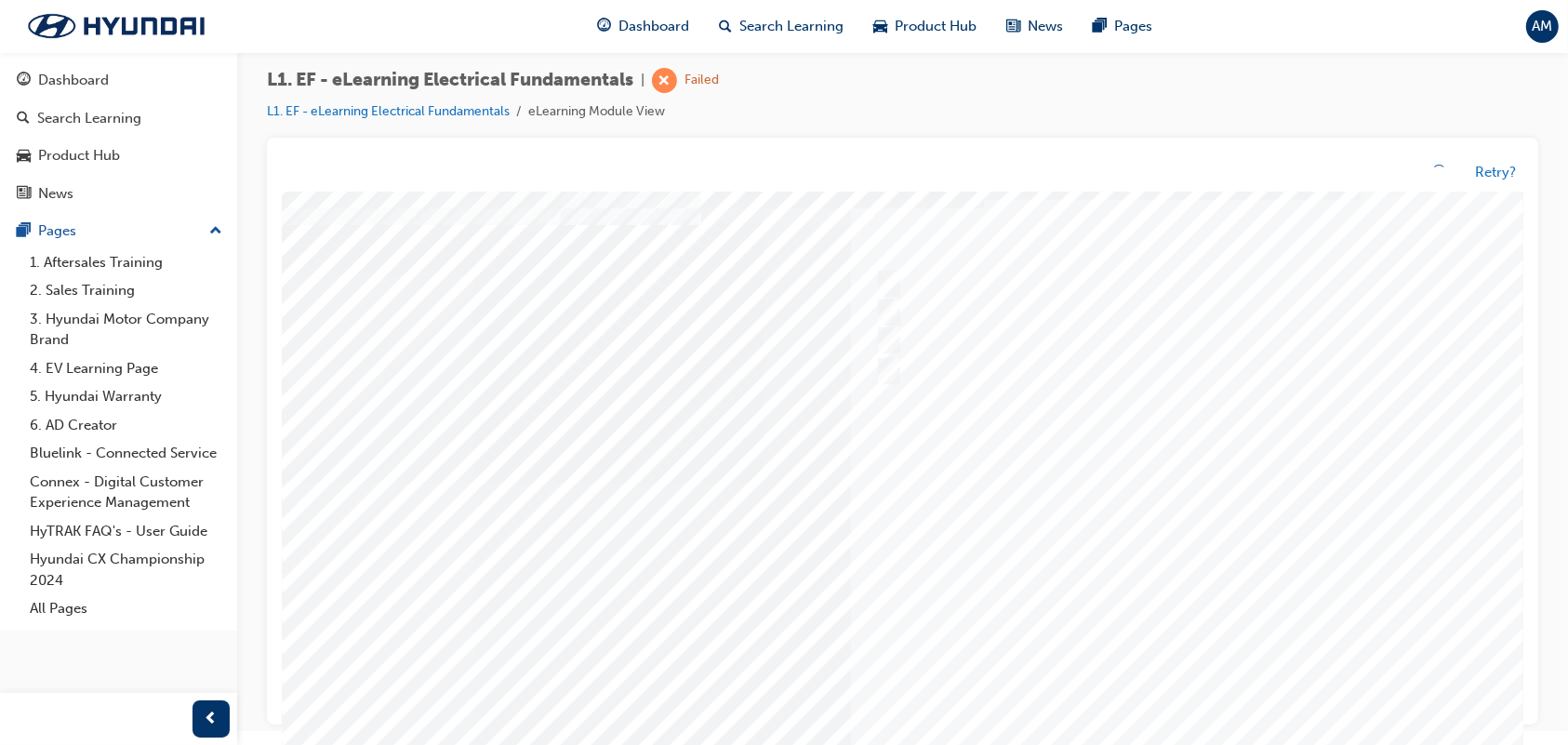 click at bounding box center (913, 482) 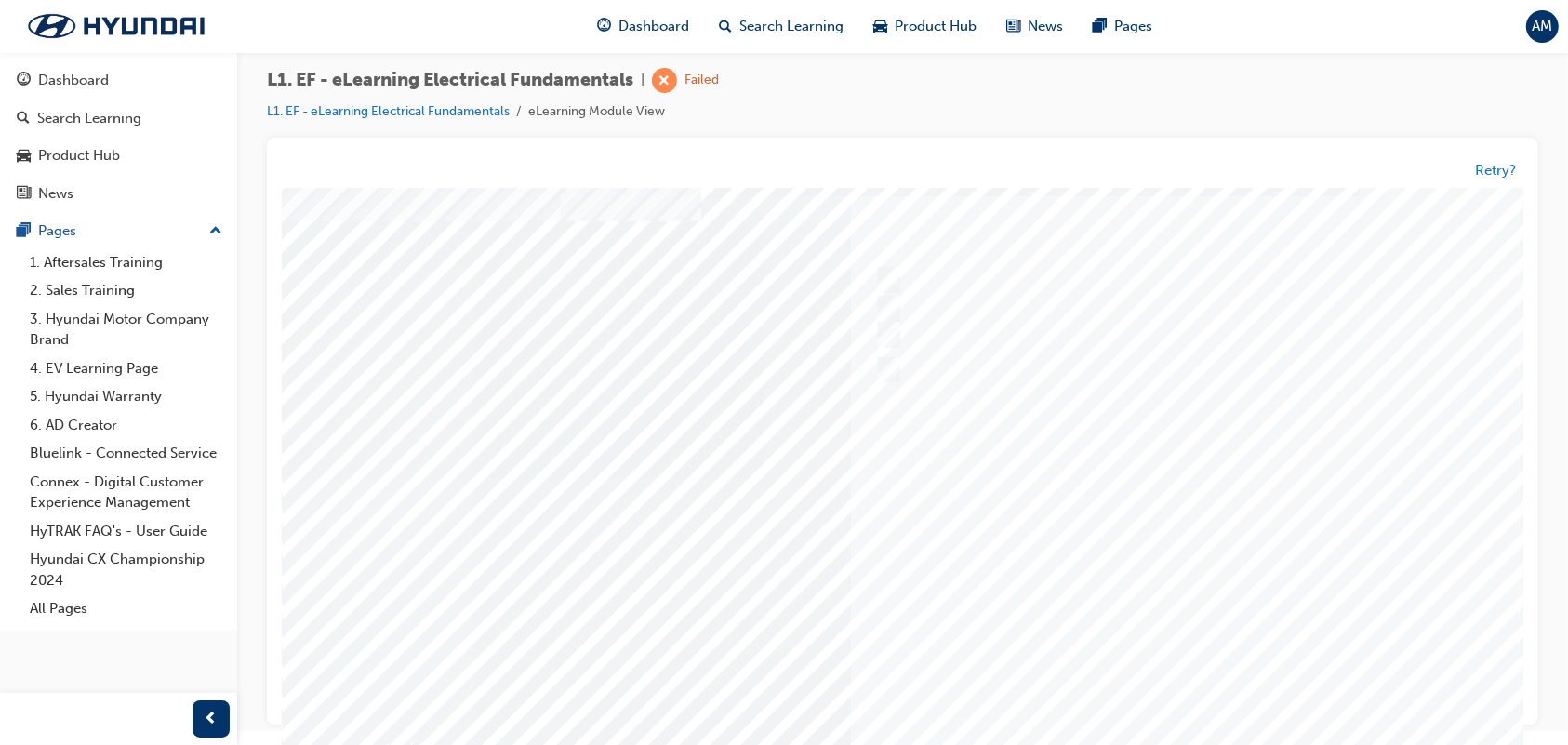 scroll, scrollTop: 0, scrollLeft: 0, axis: both 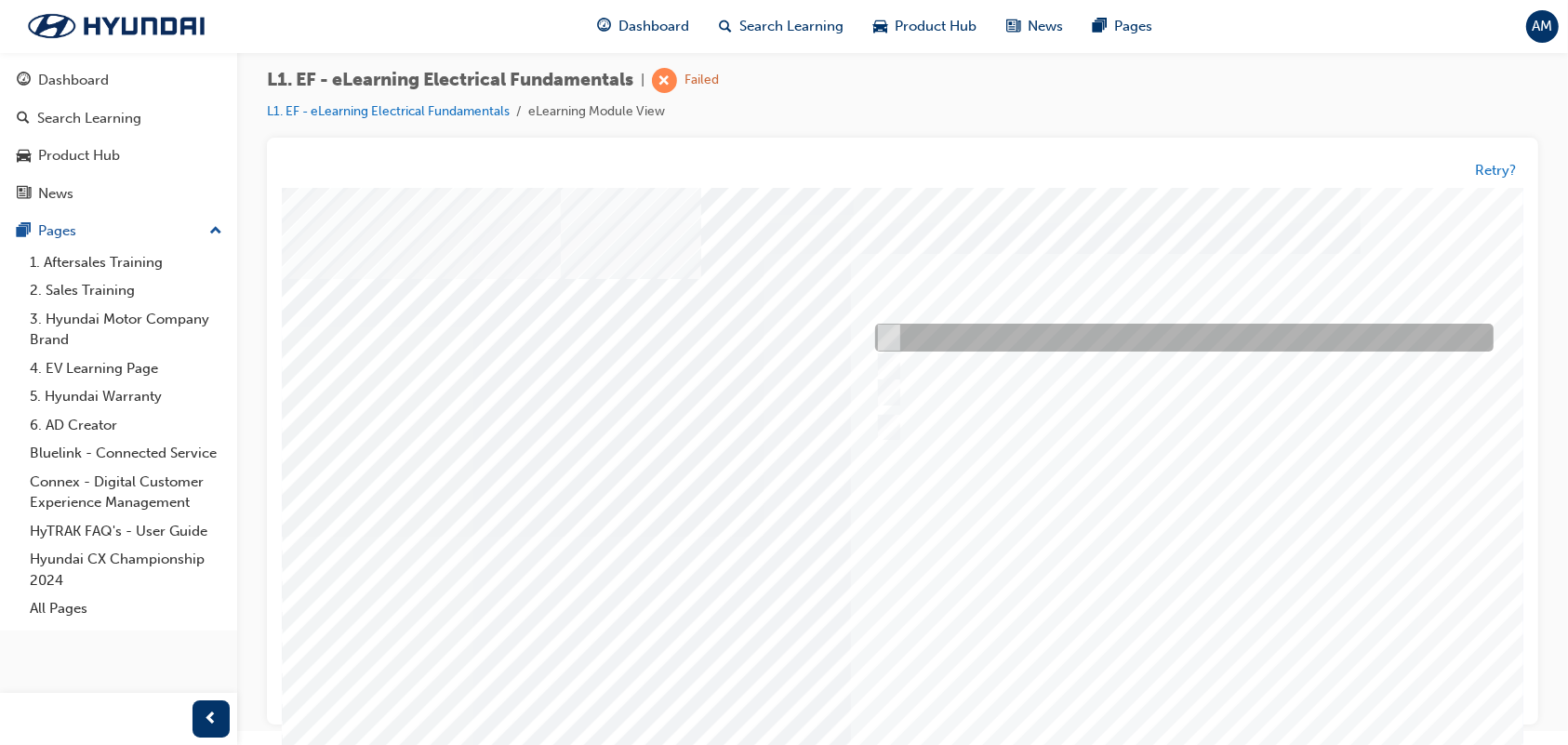 click at bounding box center [1178, 338] 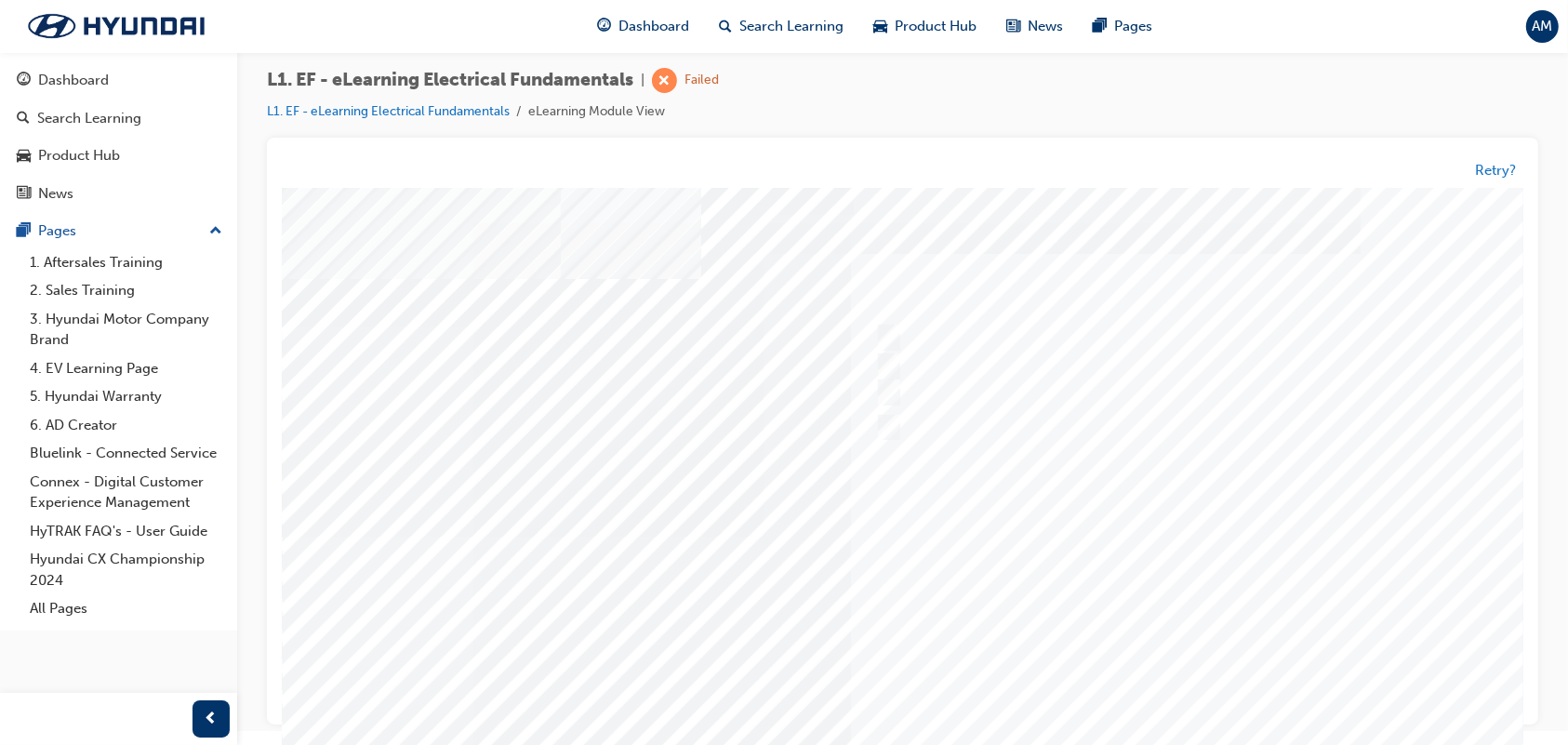 scroll, scrollTop: 160, scrollLeft: 0, axis: vertical 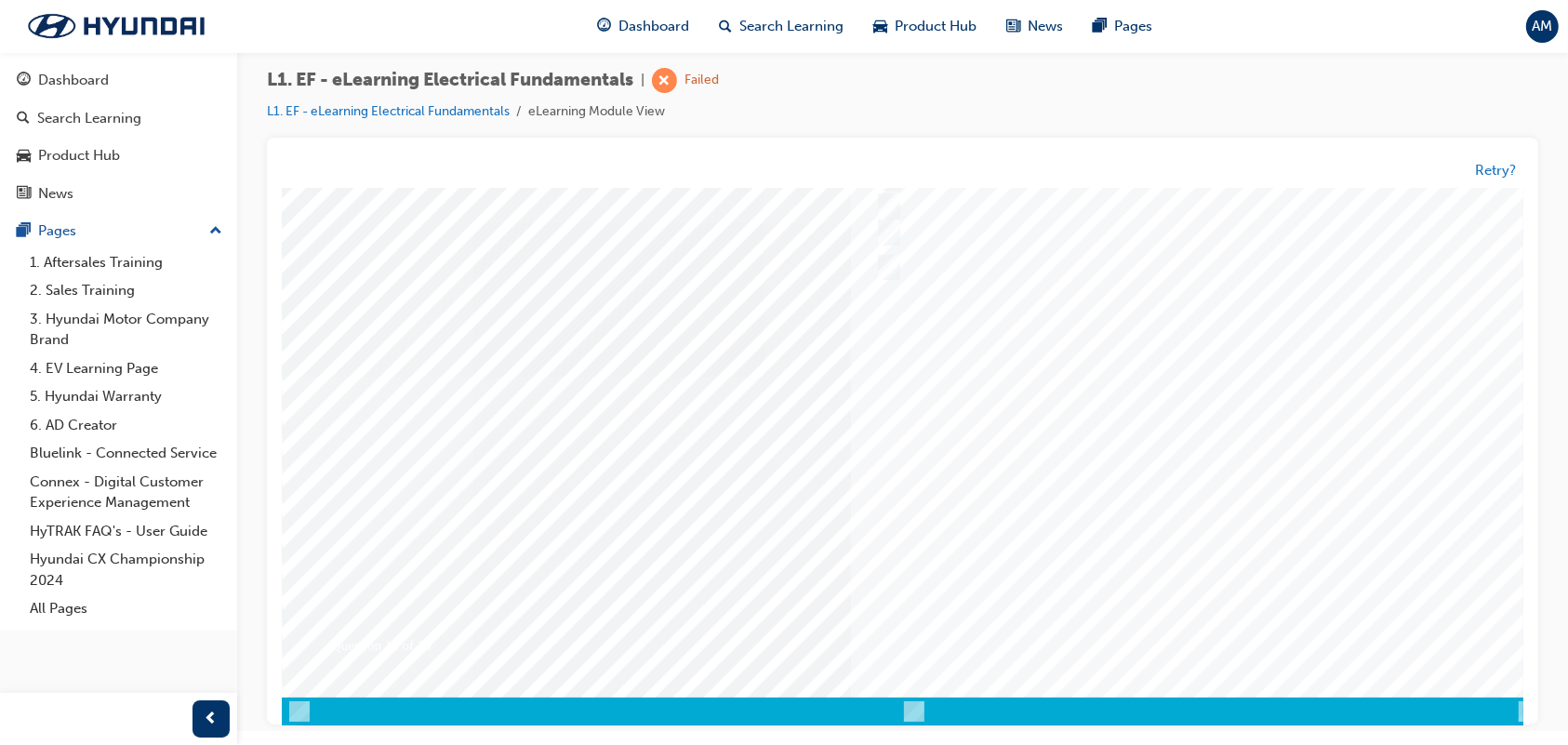 click at bounding box center (346, 3242) 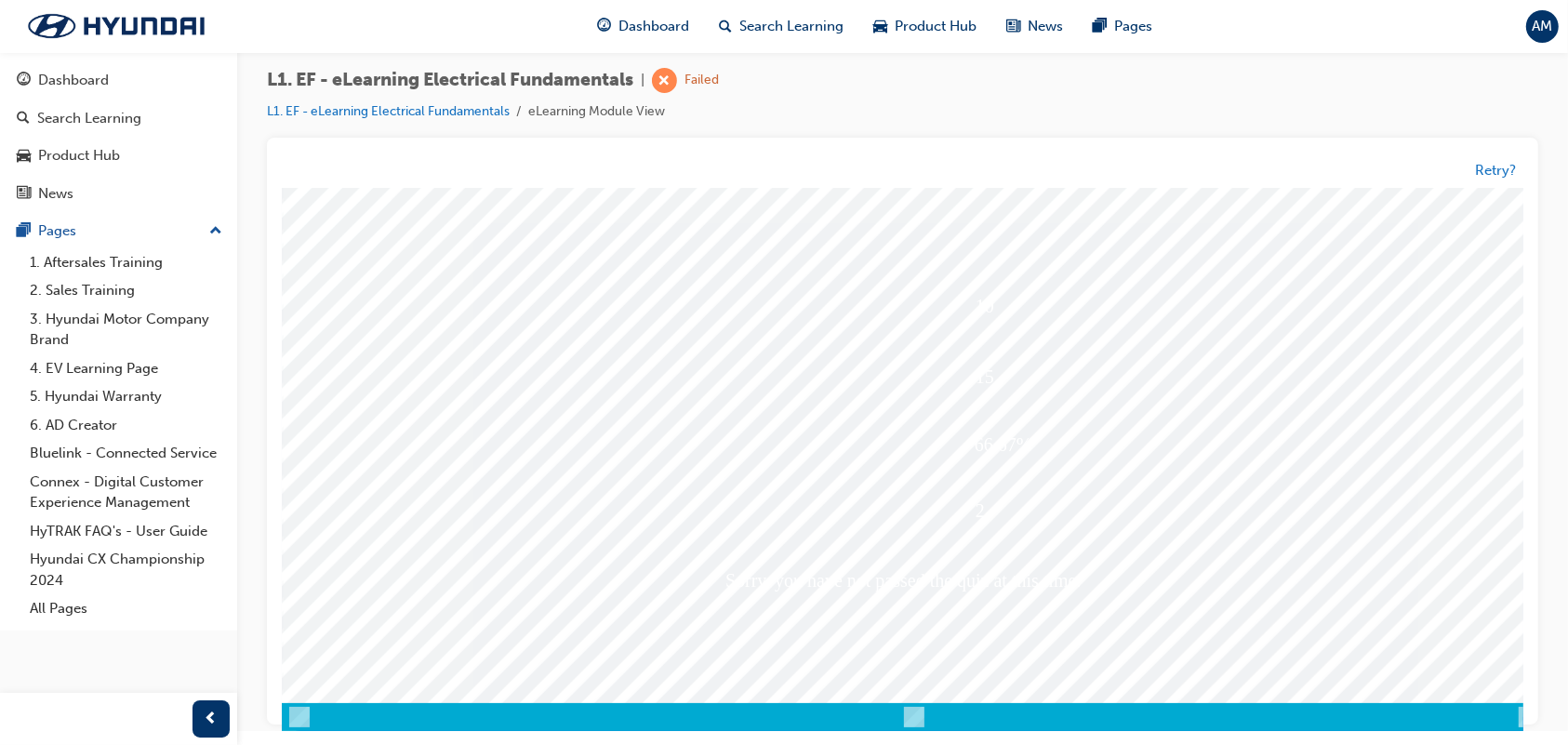 scroll, scrollTop: 160, scrollLeft: 0, axis: vertical 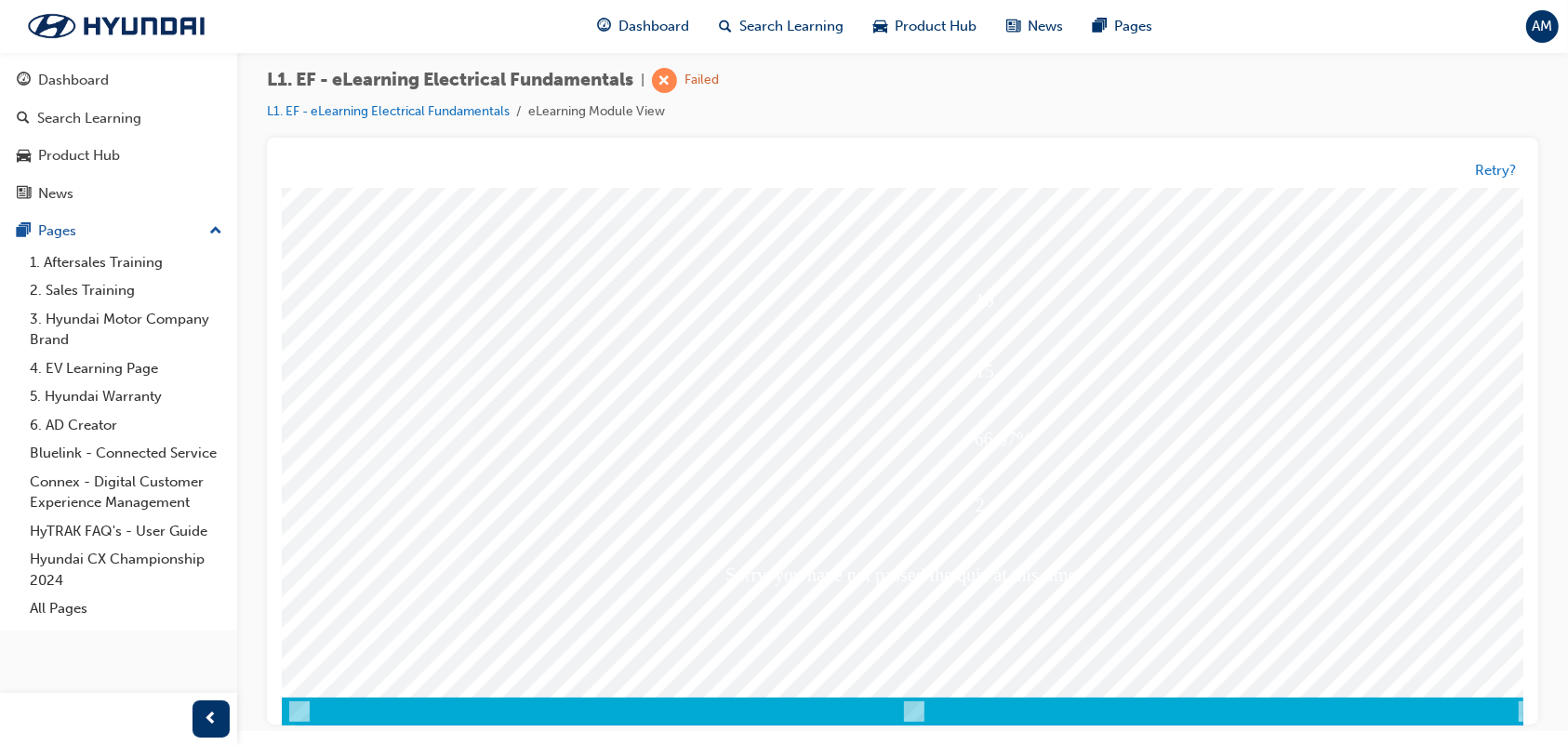 drag, startPoint x: 1101, startPoint y: 563, endPoint x: 897, endPoint y: 625, distance: 213.21351 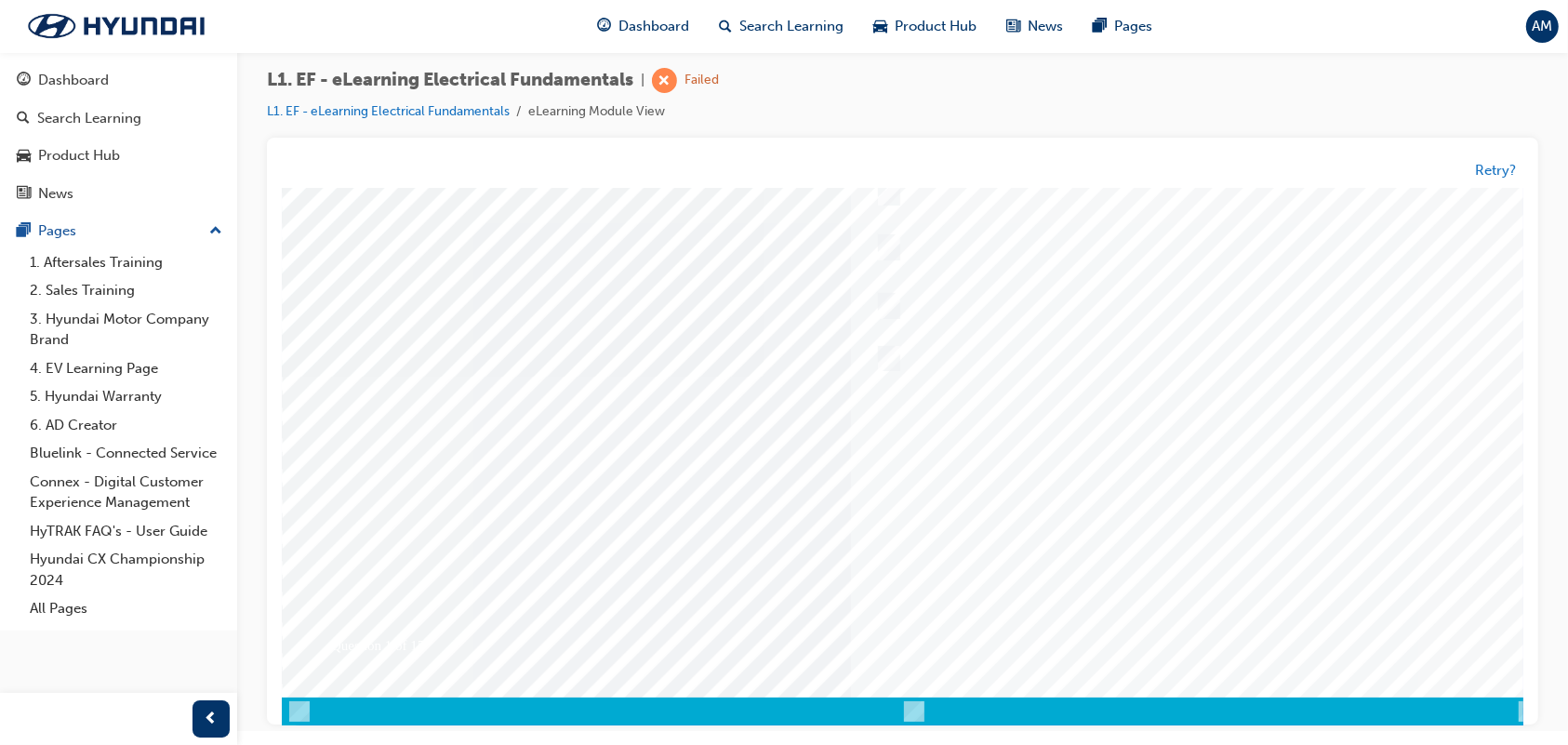 scroll, scrollTop: 0, scrollLeft: 0, axis: both 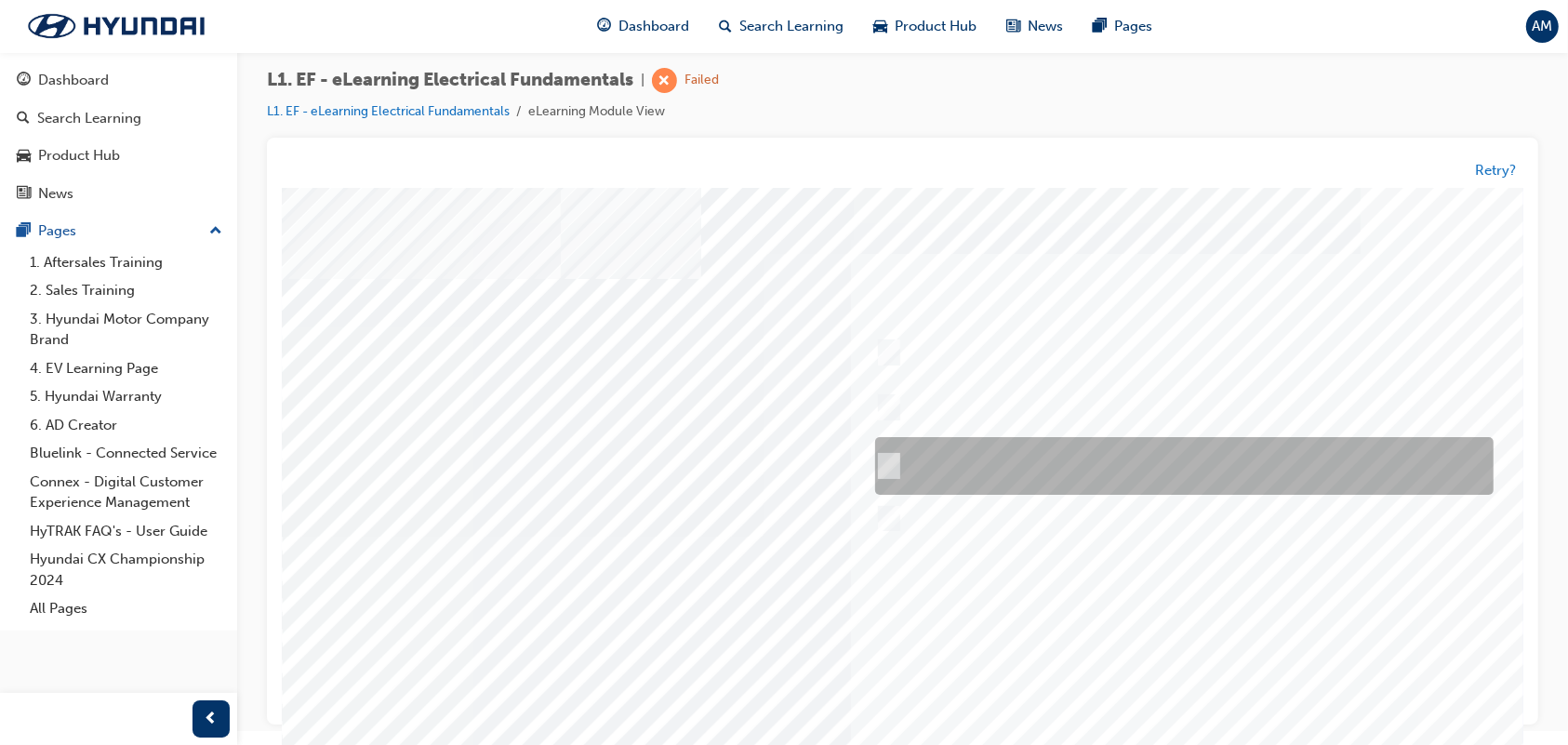 click at bounding box center (1178, 466) 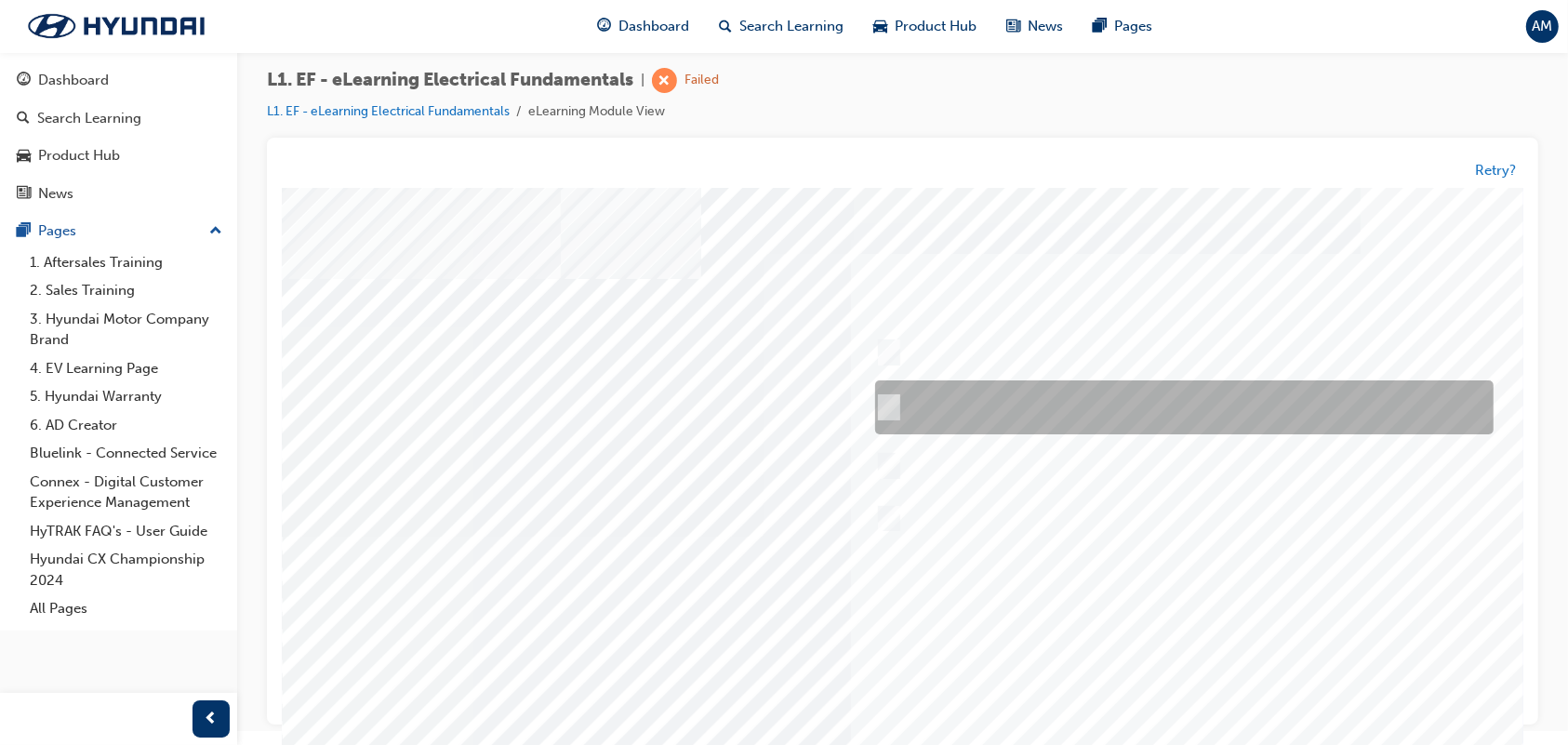 click at bounding box center (1178, 407) 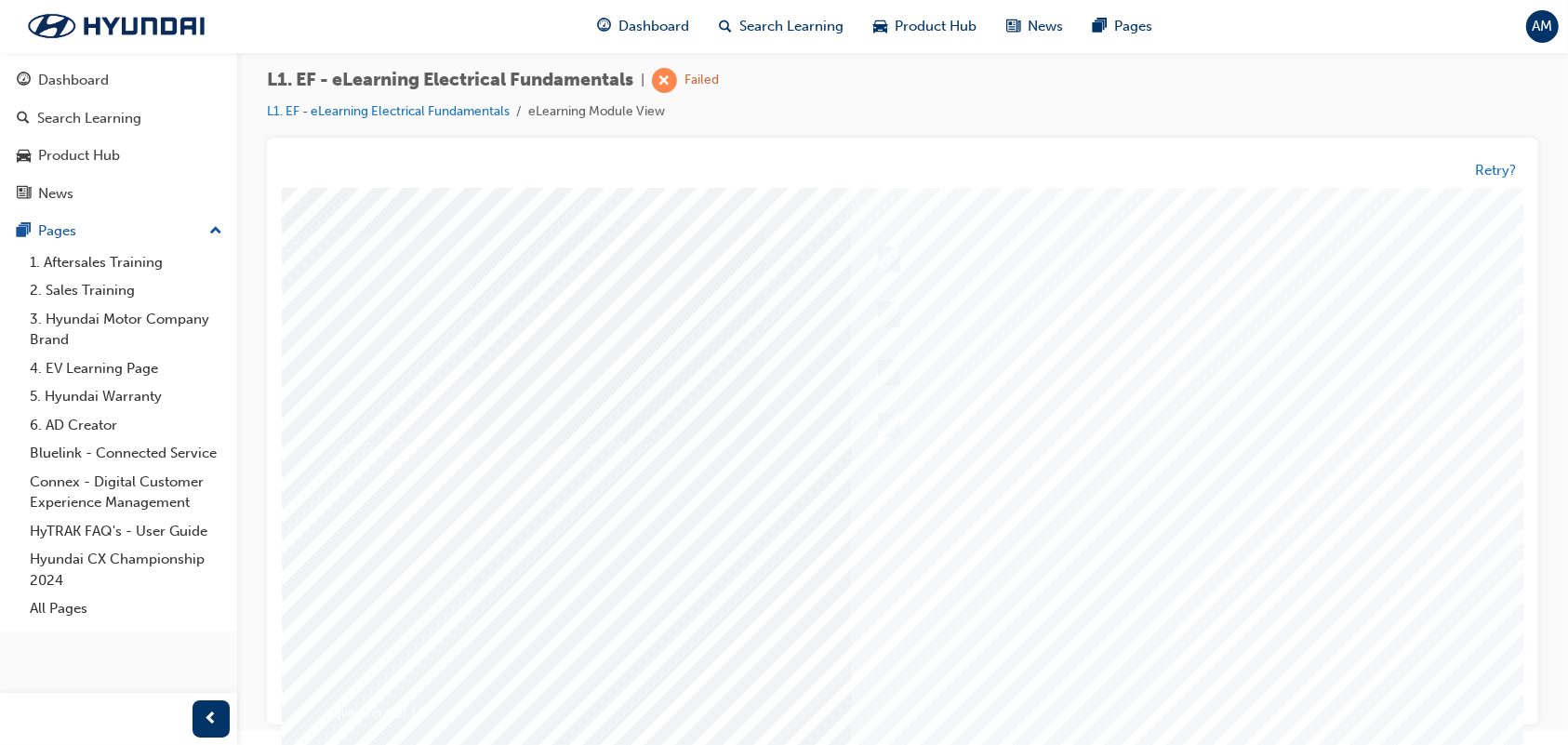scroll, scrollTop: 160, scrollLeft: 0, axis: vertical 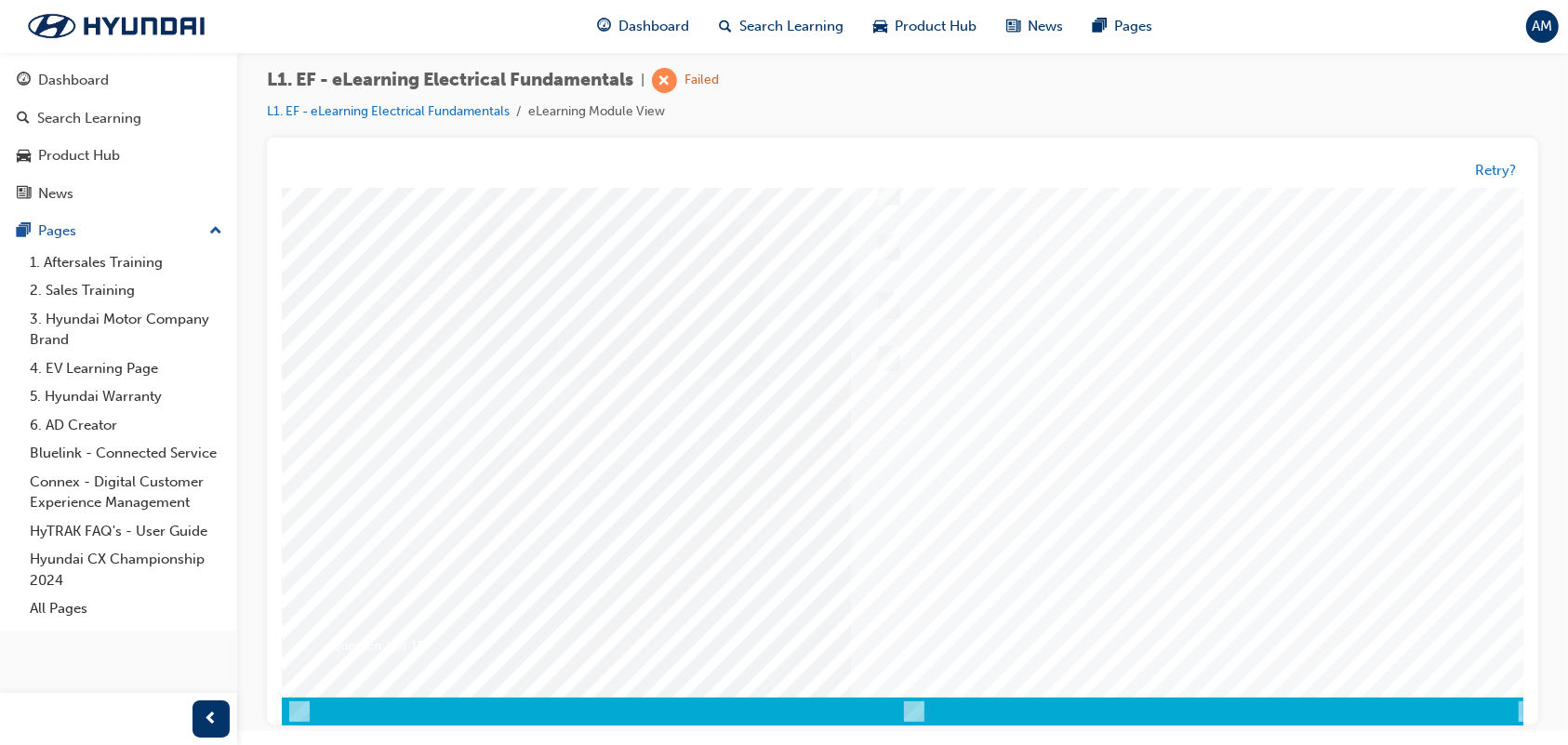 click at bounding box center (346, 3242) 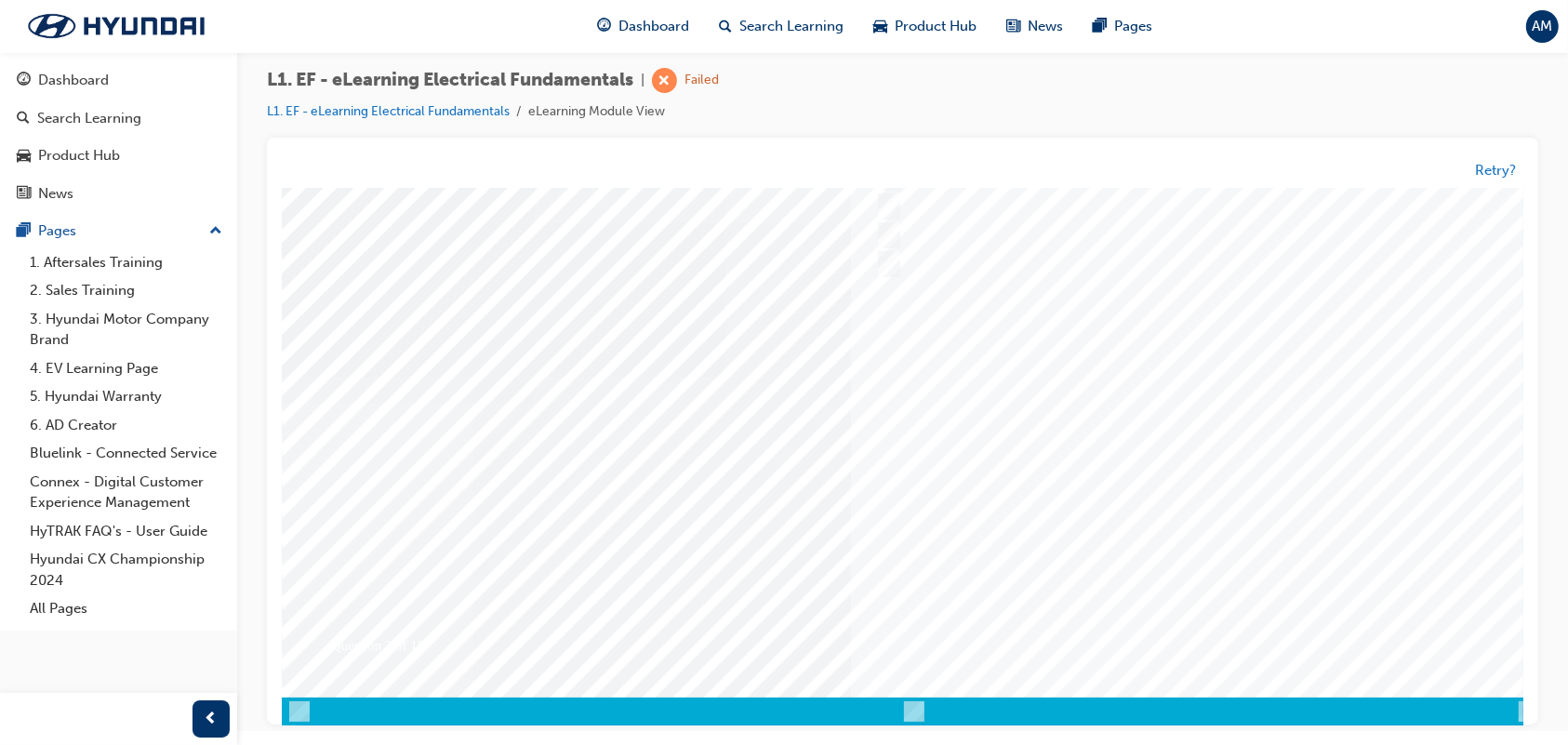 scroll, scrollTop: 0, scrollLeft: 0, axis: both 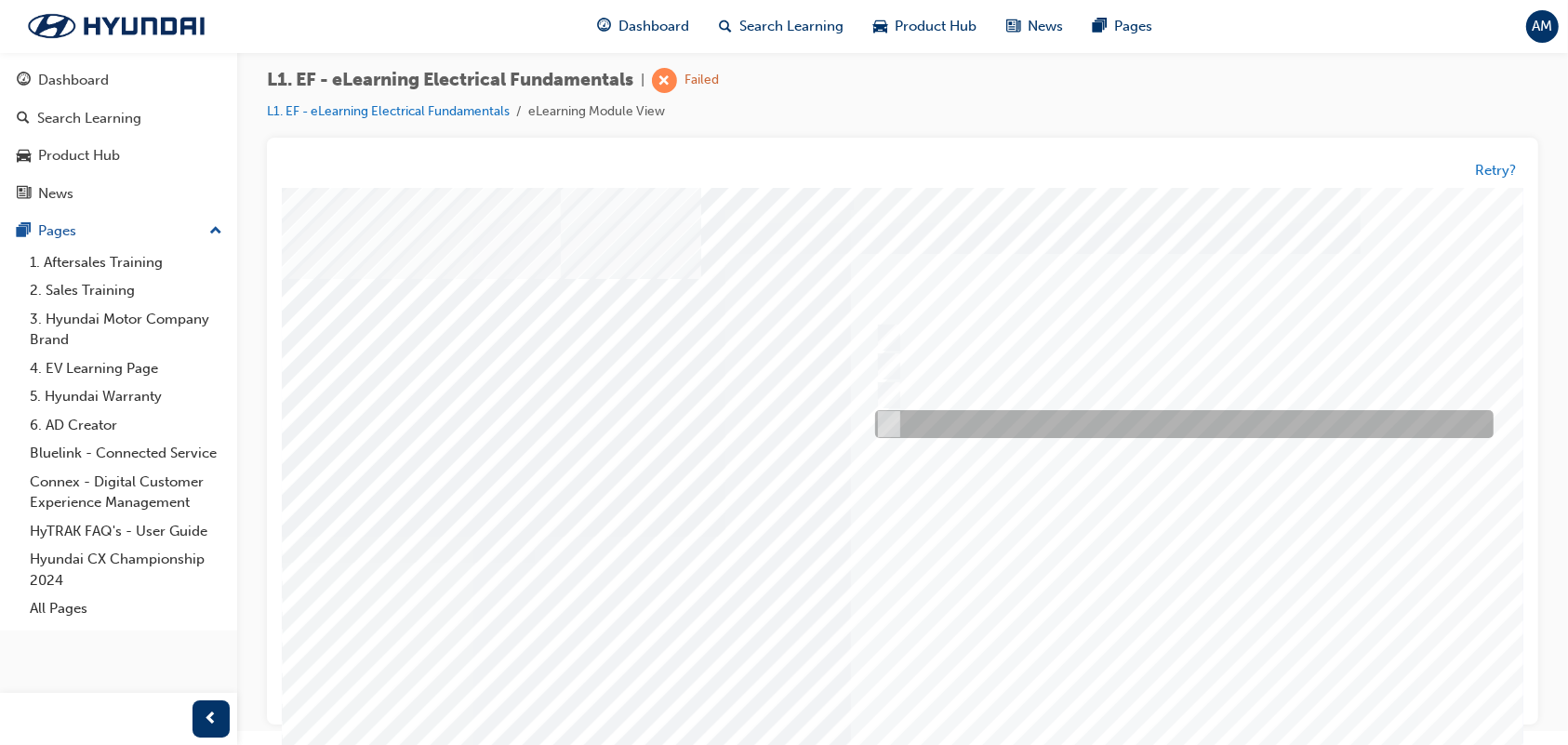 click at bounding box center [1178, 424] 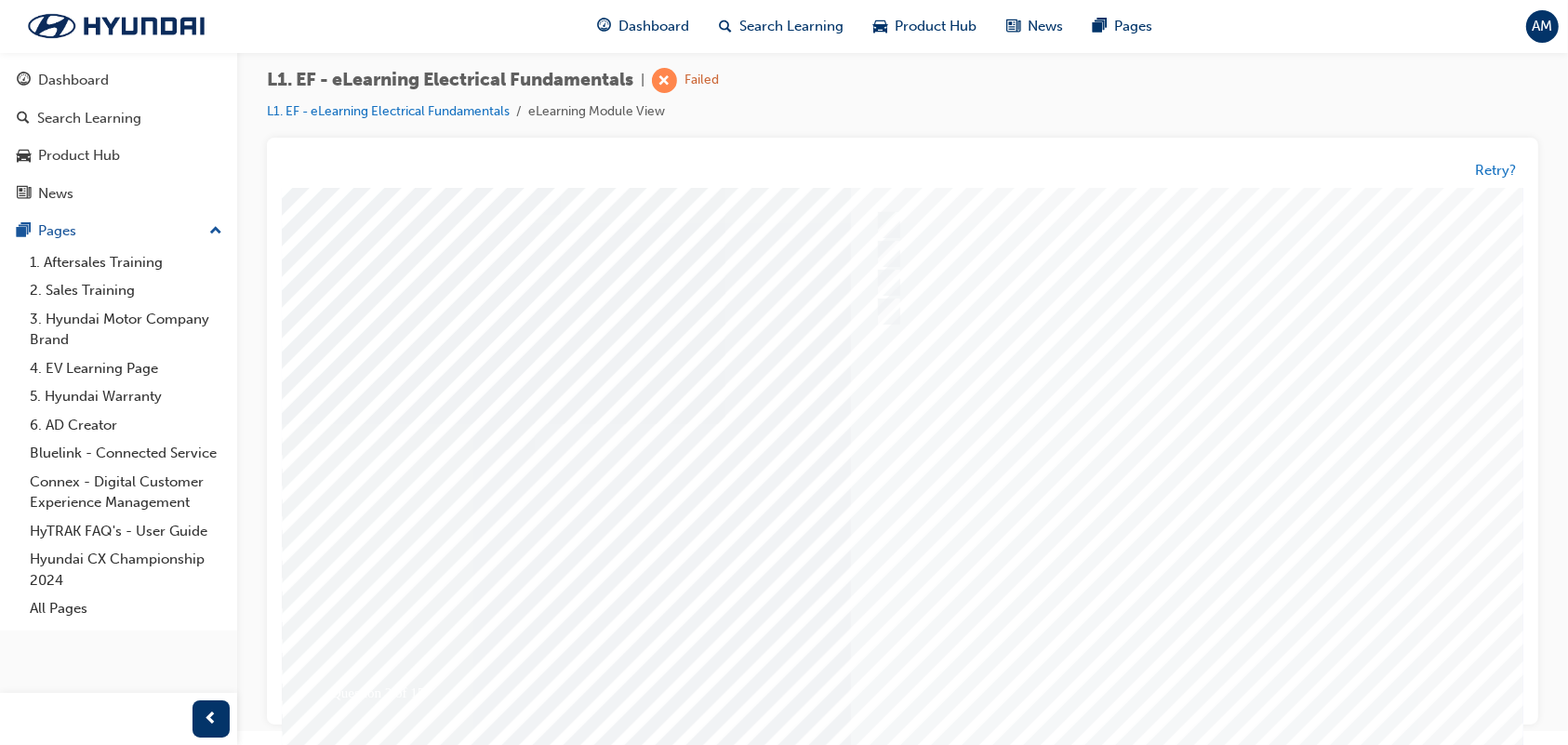 scroll, scrollTop: 160, scrollLeft: 0, axis: vertical 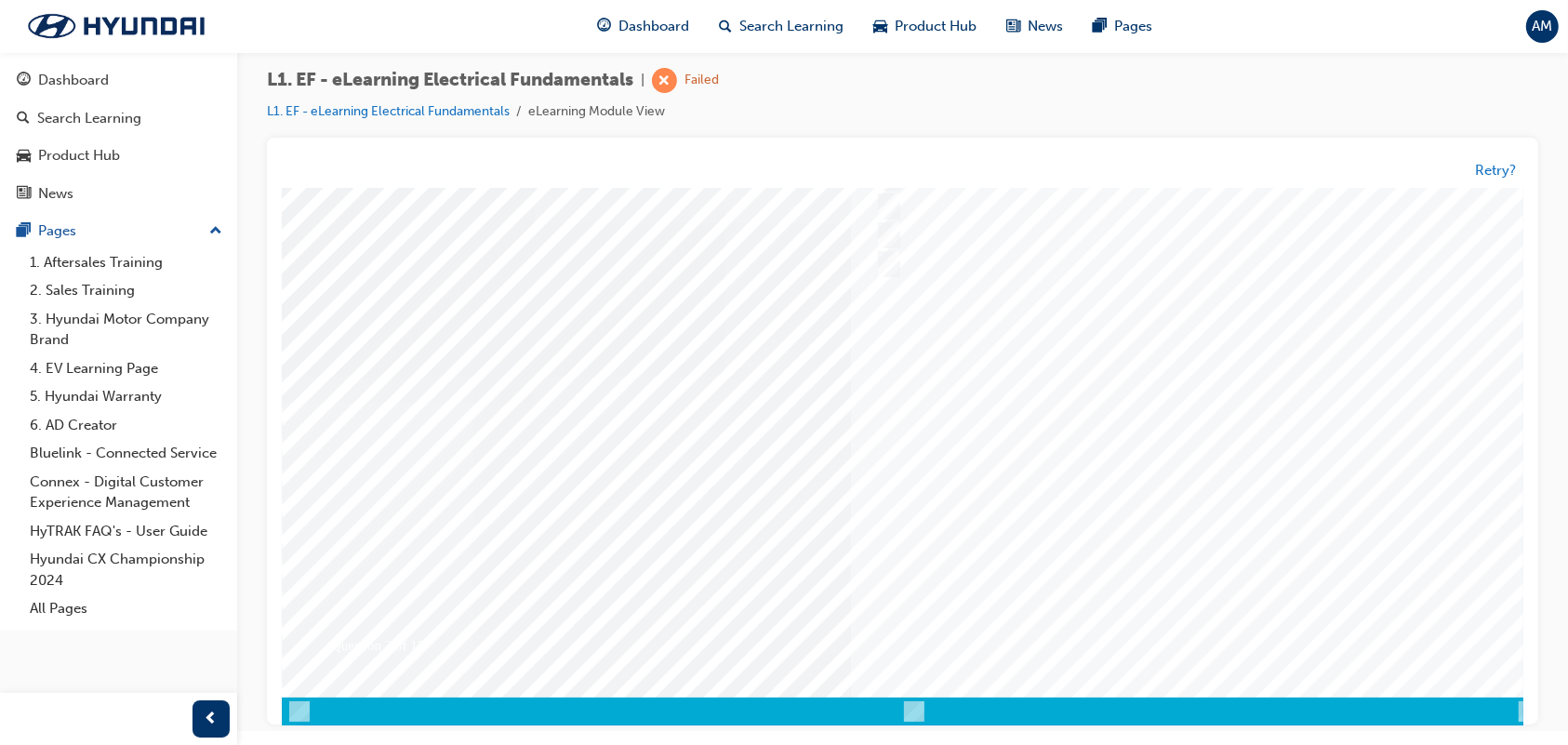 click at bounding box center (346, 3617) 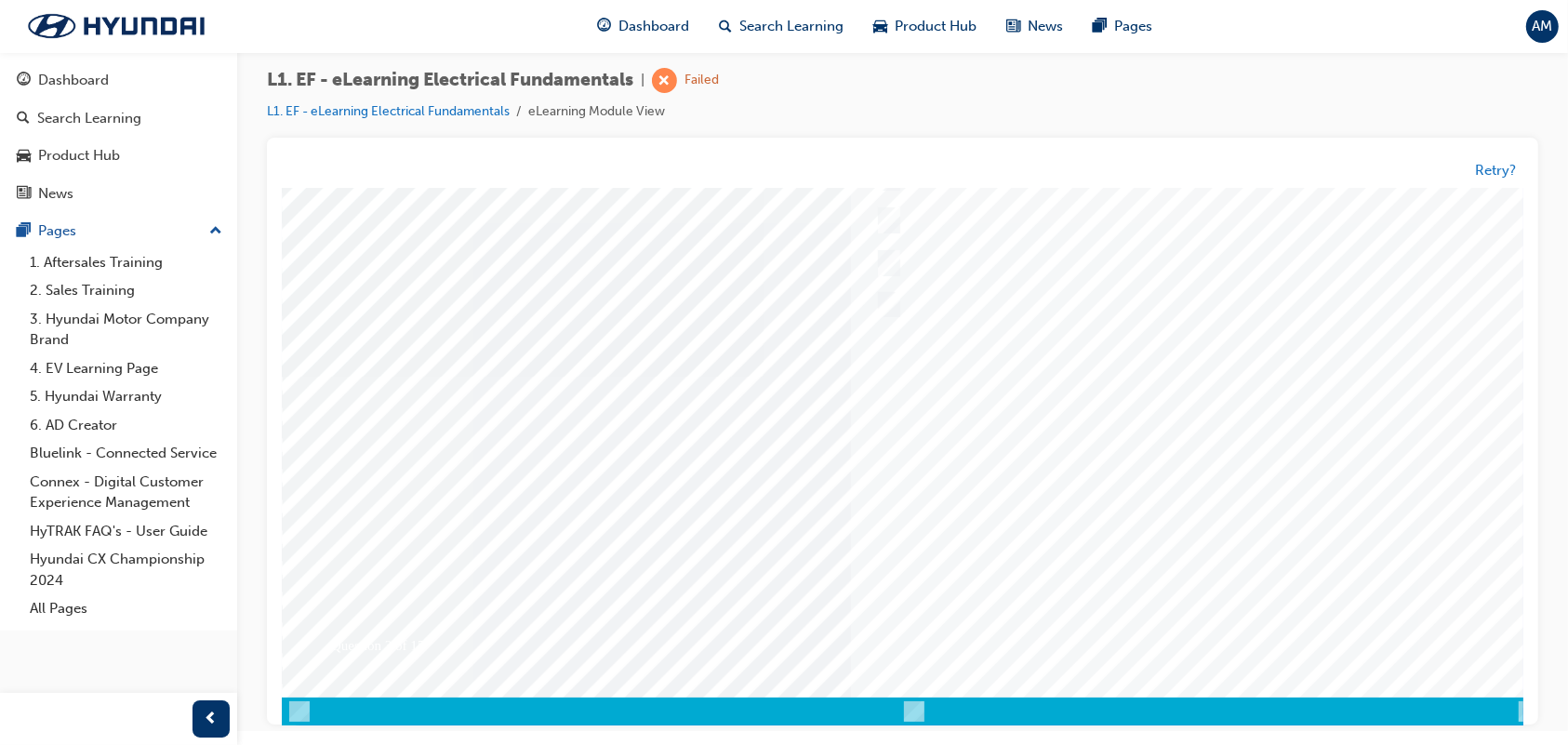 scroll, scrollTop: 0, scrollLeft: 0, axis: both 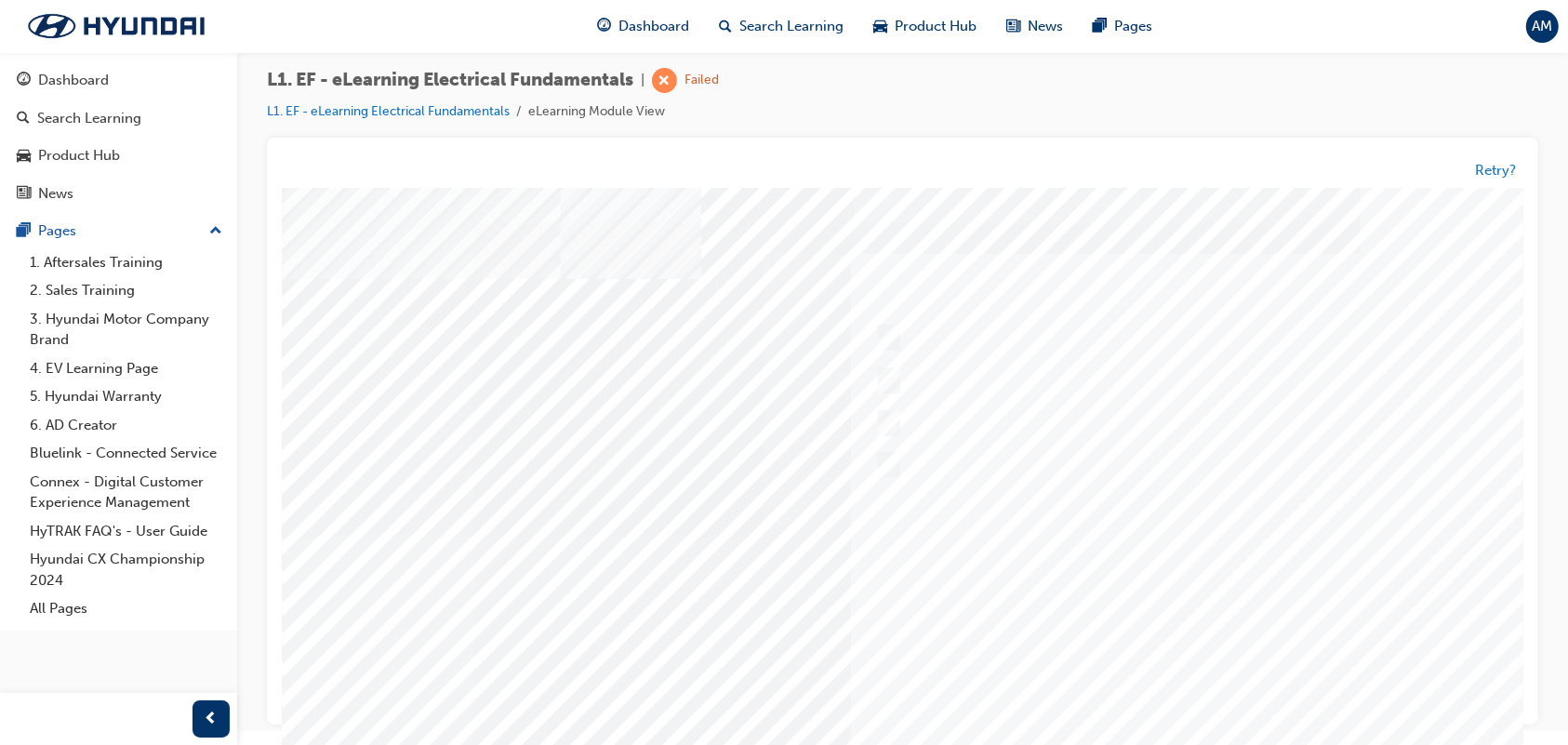 drag, startPoint x: 339, startPoint y: 309, endPoint x: 392, endPoint y: 344, distance: 63.51378 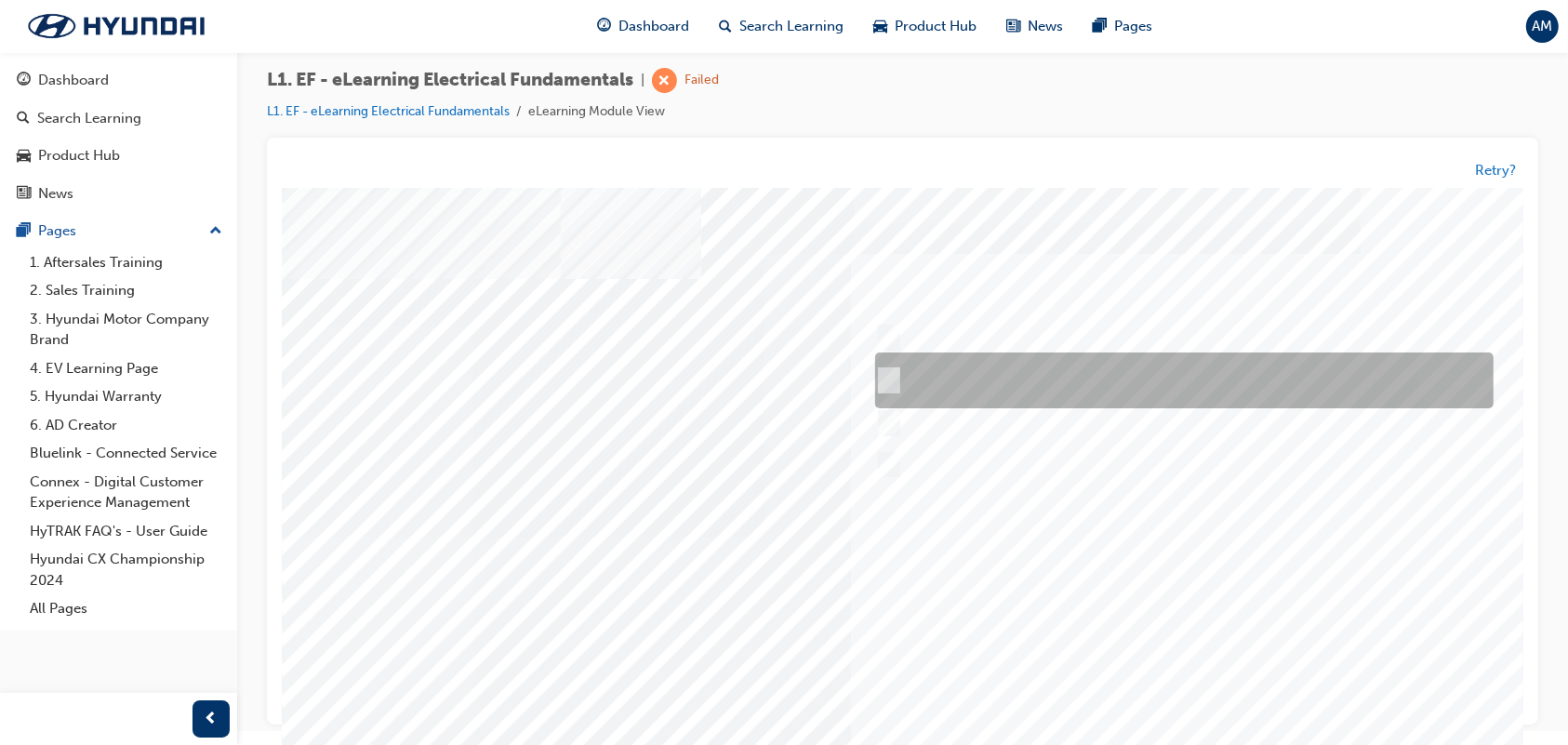click at bounding box center [1178, 380] 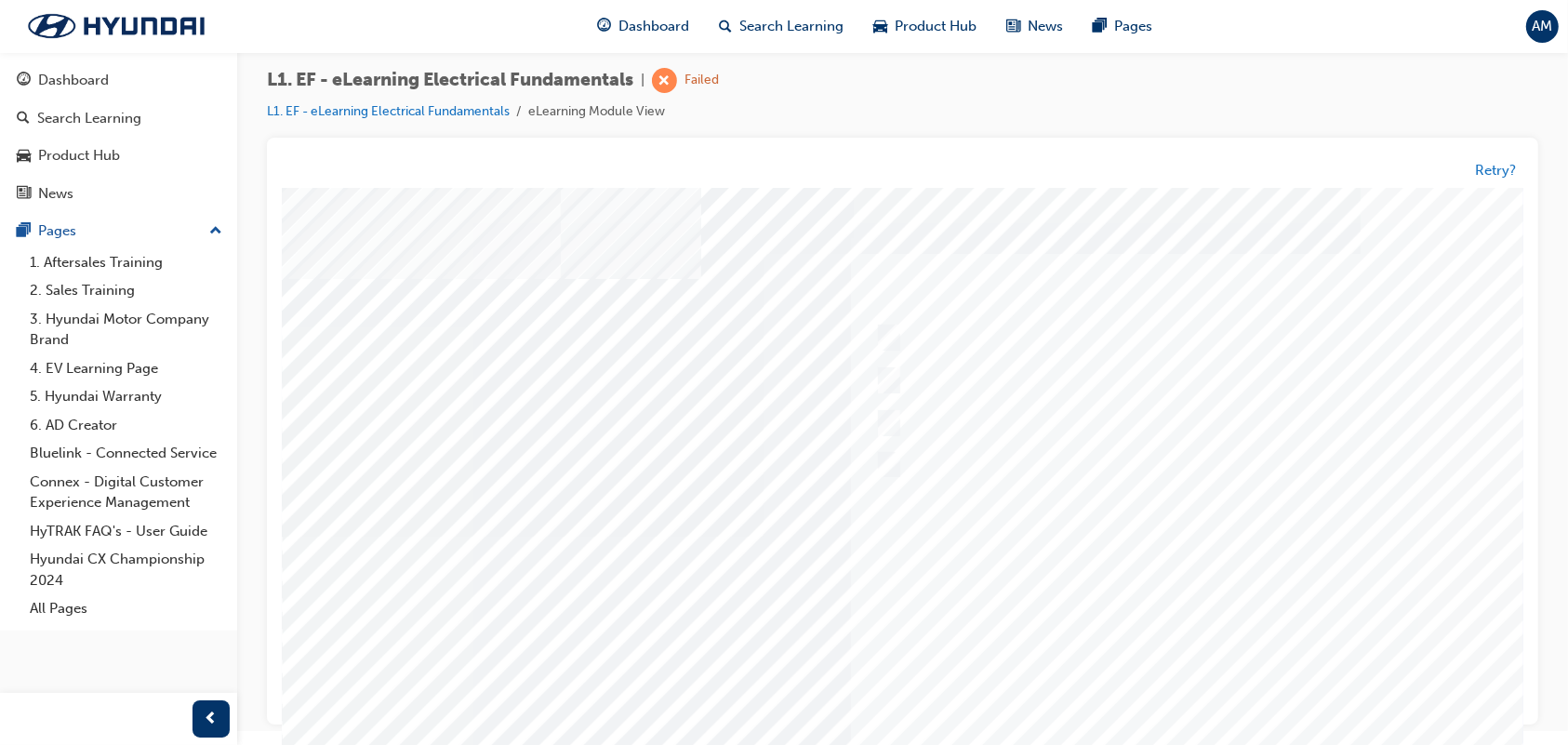 scroll, scrollTop: 85, scrollLeft: 0, axis: vertical 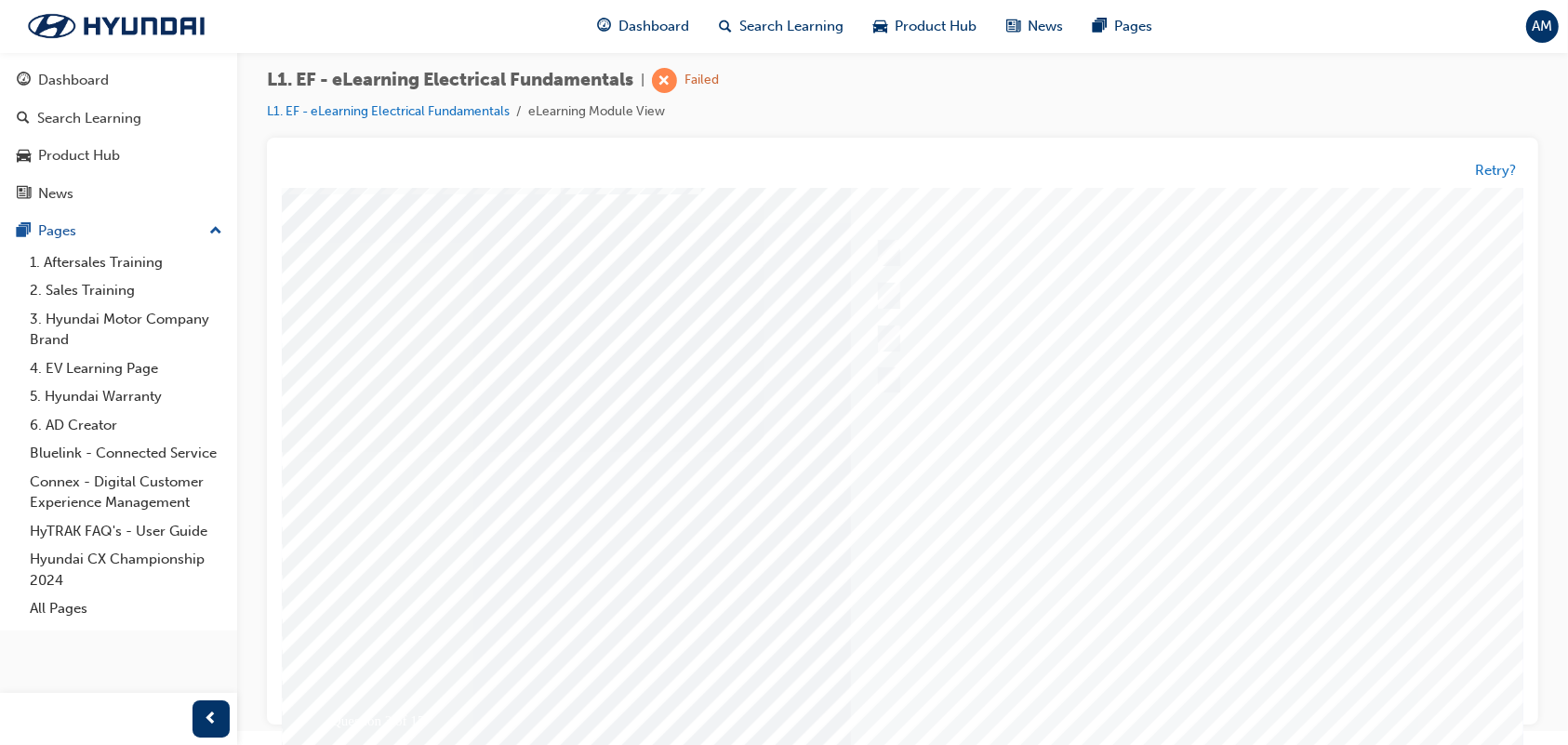 click at bounding box center [346, 3318] 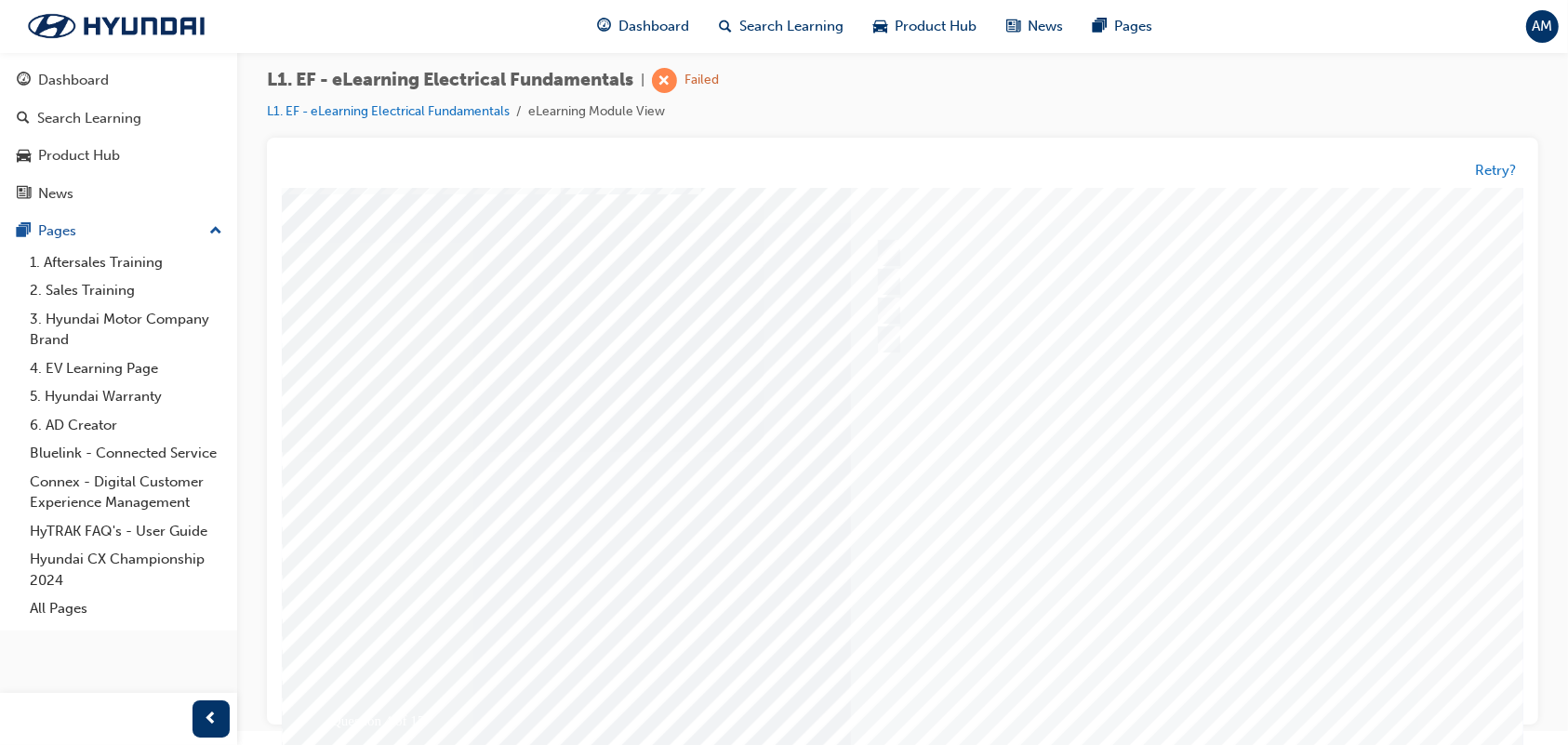 scroll, scrollTop: 0, scrollLeft: 0, axis: both 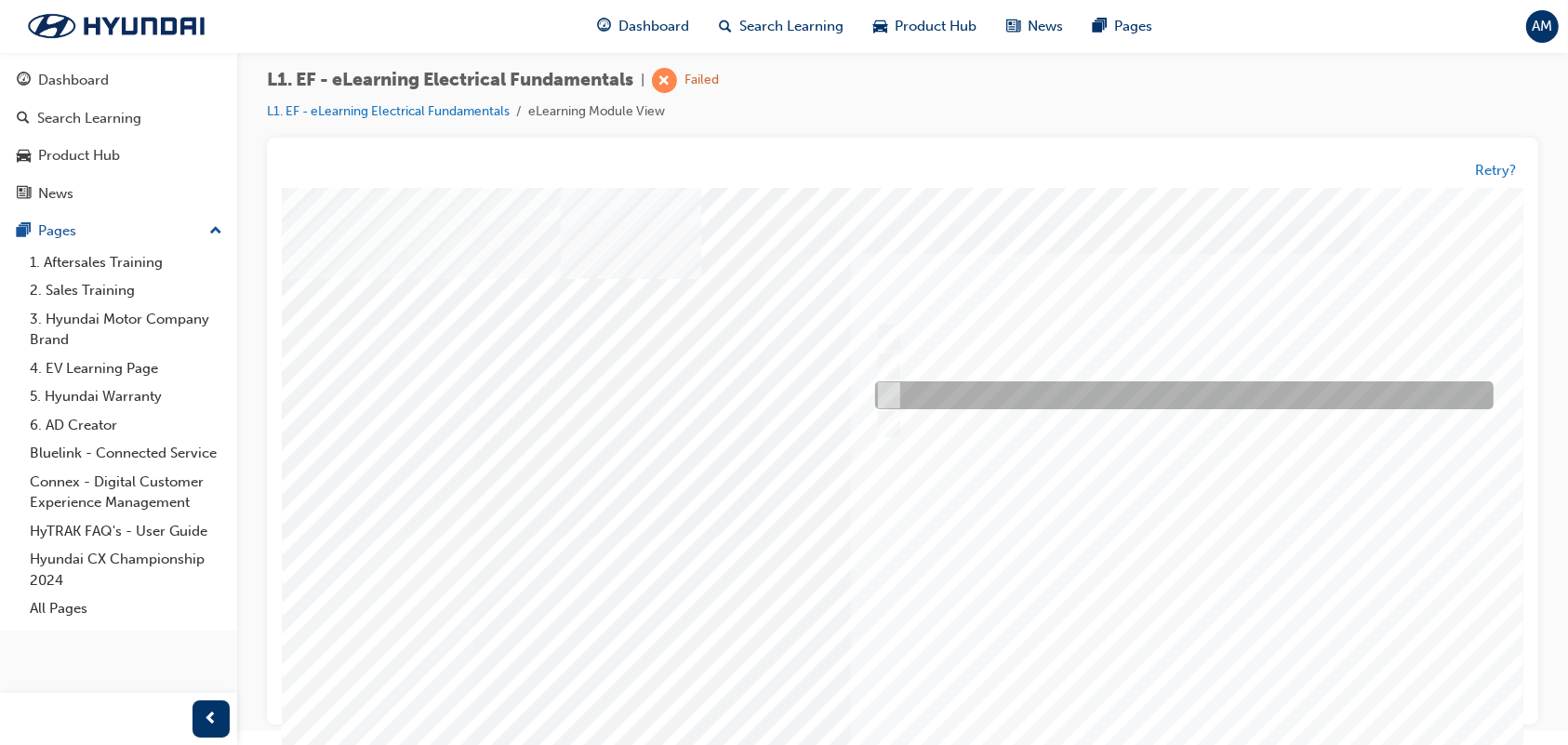 click at bounding box center [1178, 395] 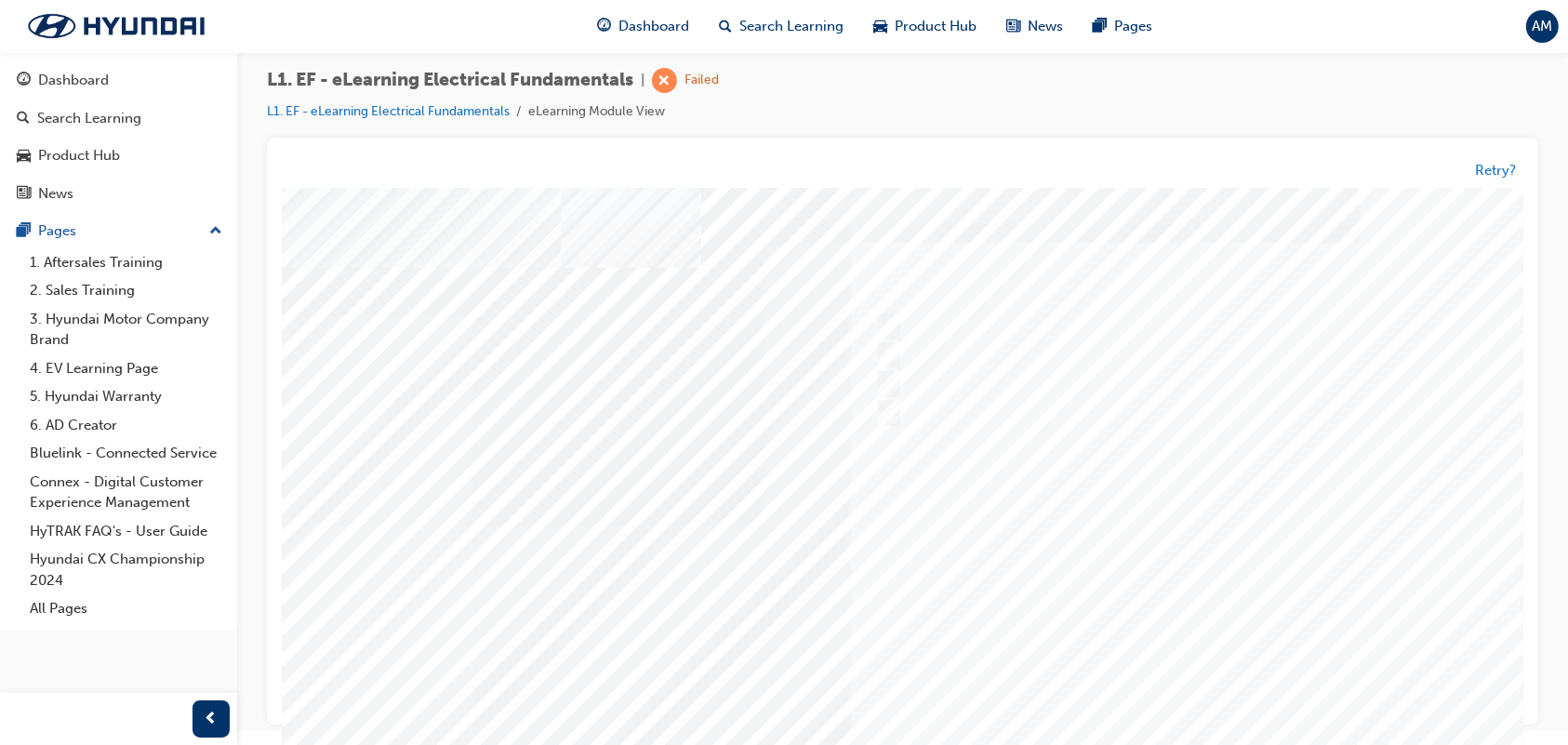 scroll, scrollTop: 160, scrollLeft: 0, axis: vertical 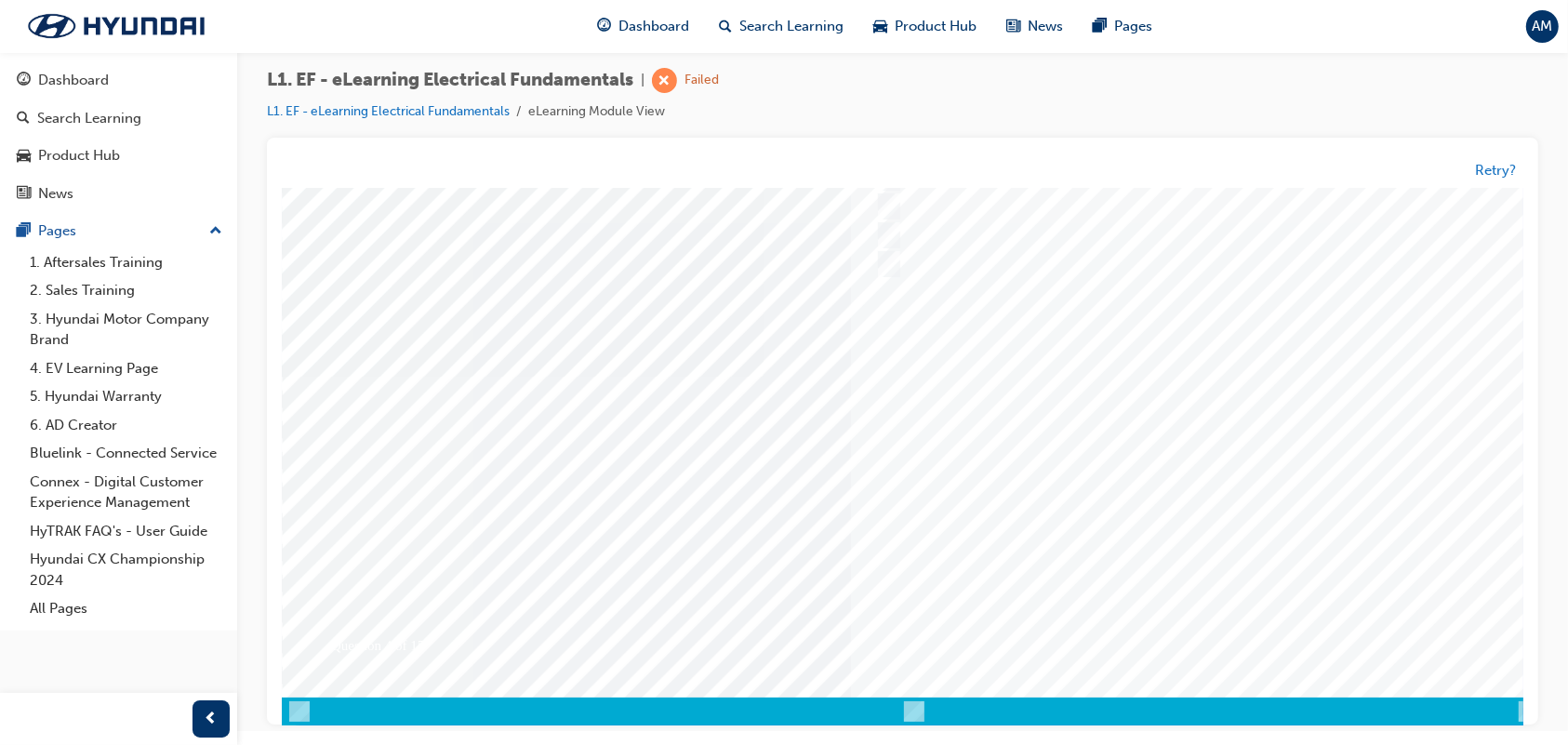 click at bounding box center (346, 3242) 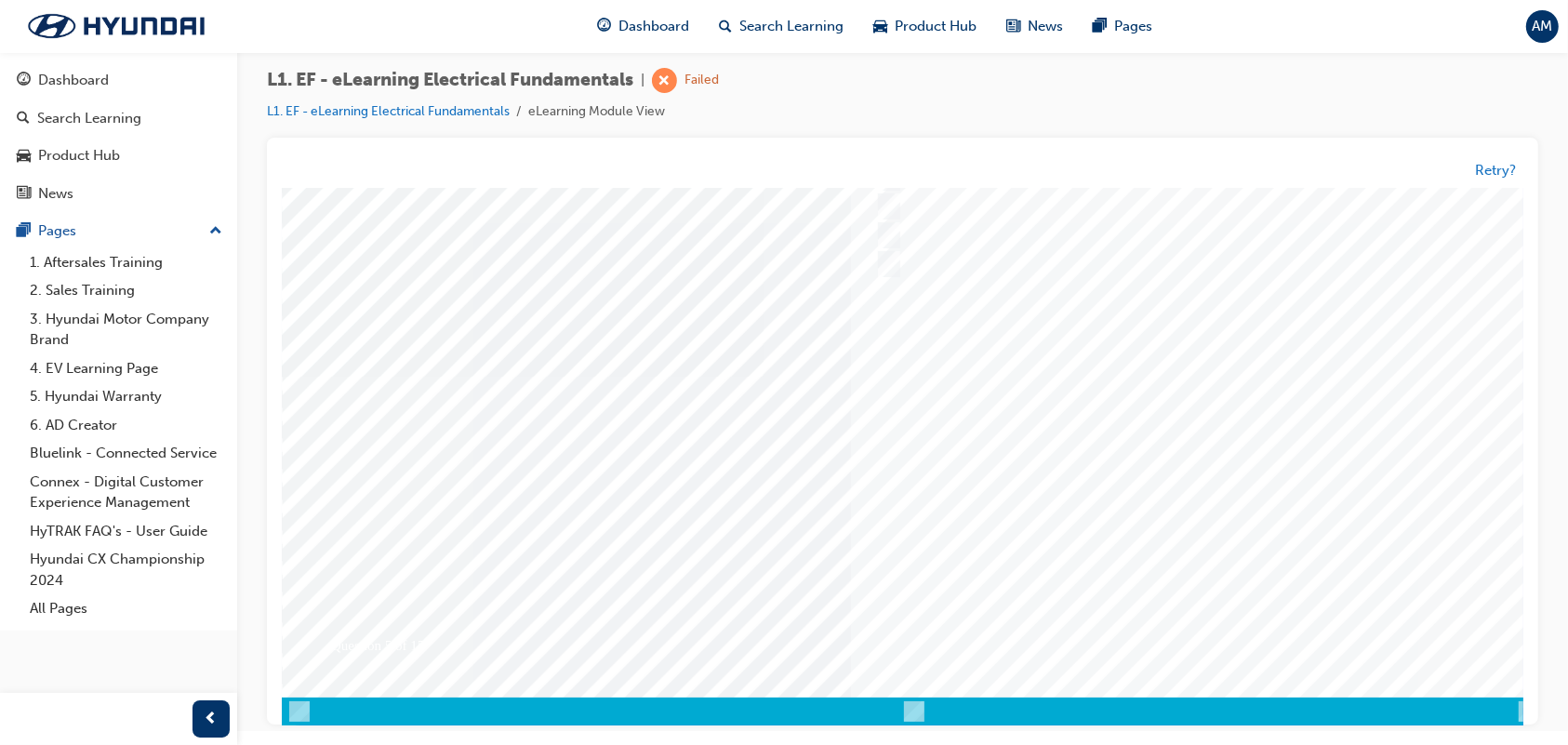 scroll, scrollTop: 0, scrollLeft: 0, axis: both 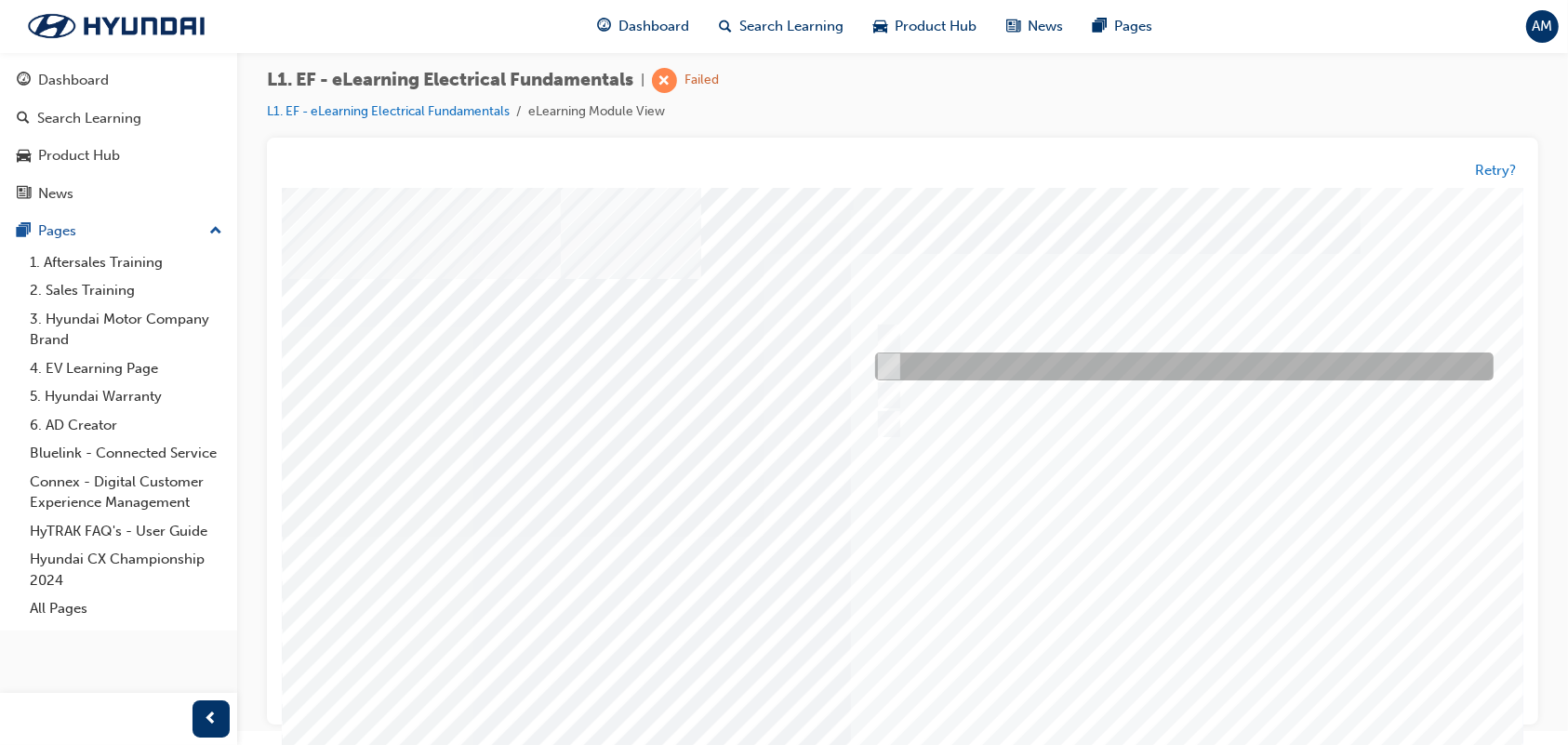 click at bounding box center [1178, 366] 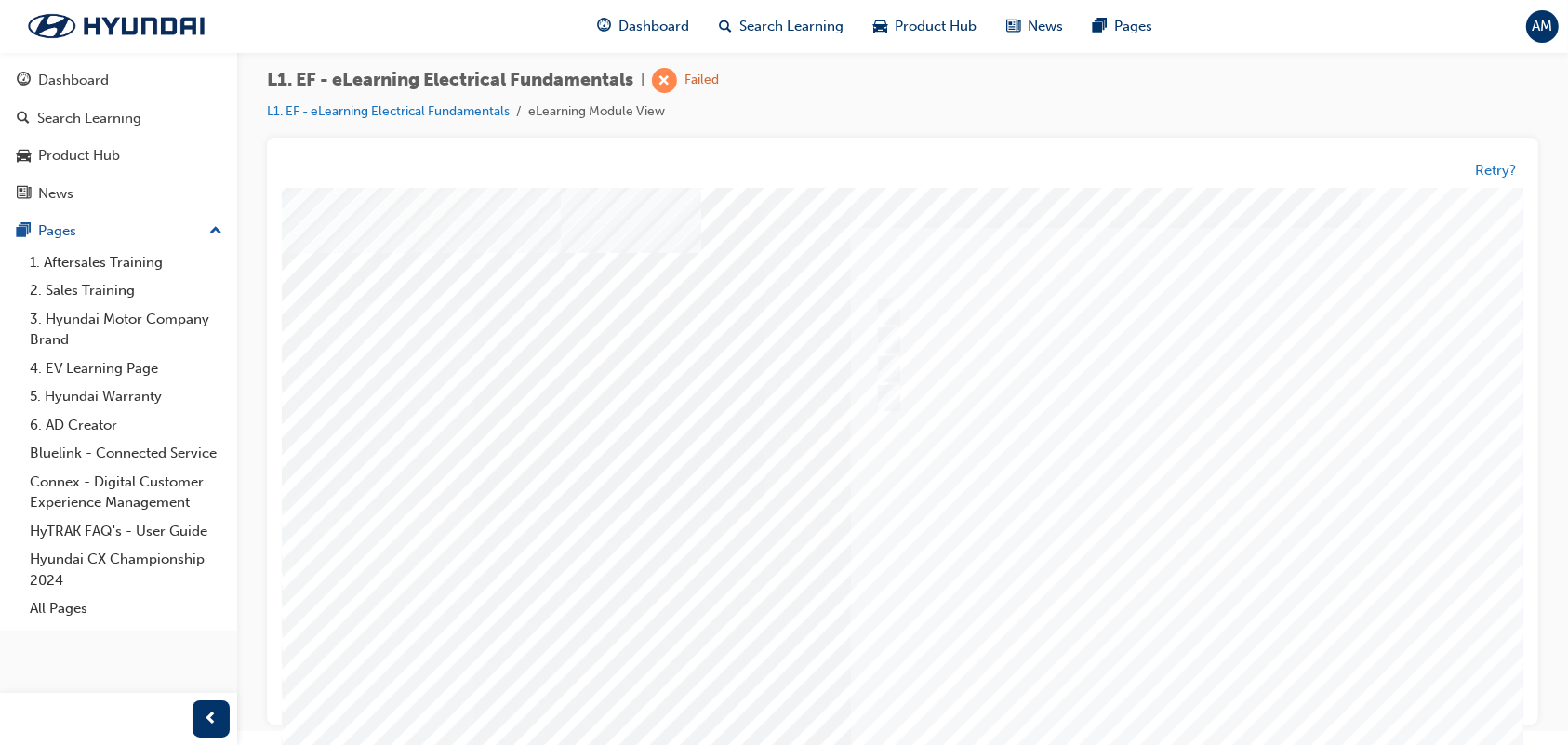 scroll, scrollTop: 160, scrollLeft: 0, axis: vertical 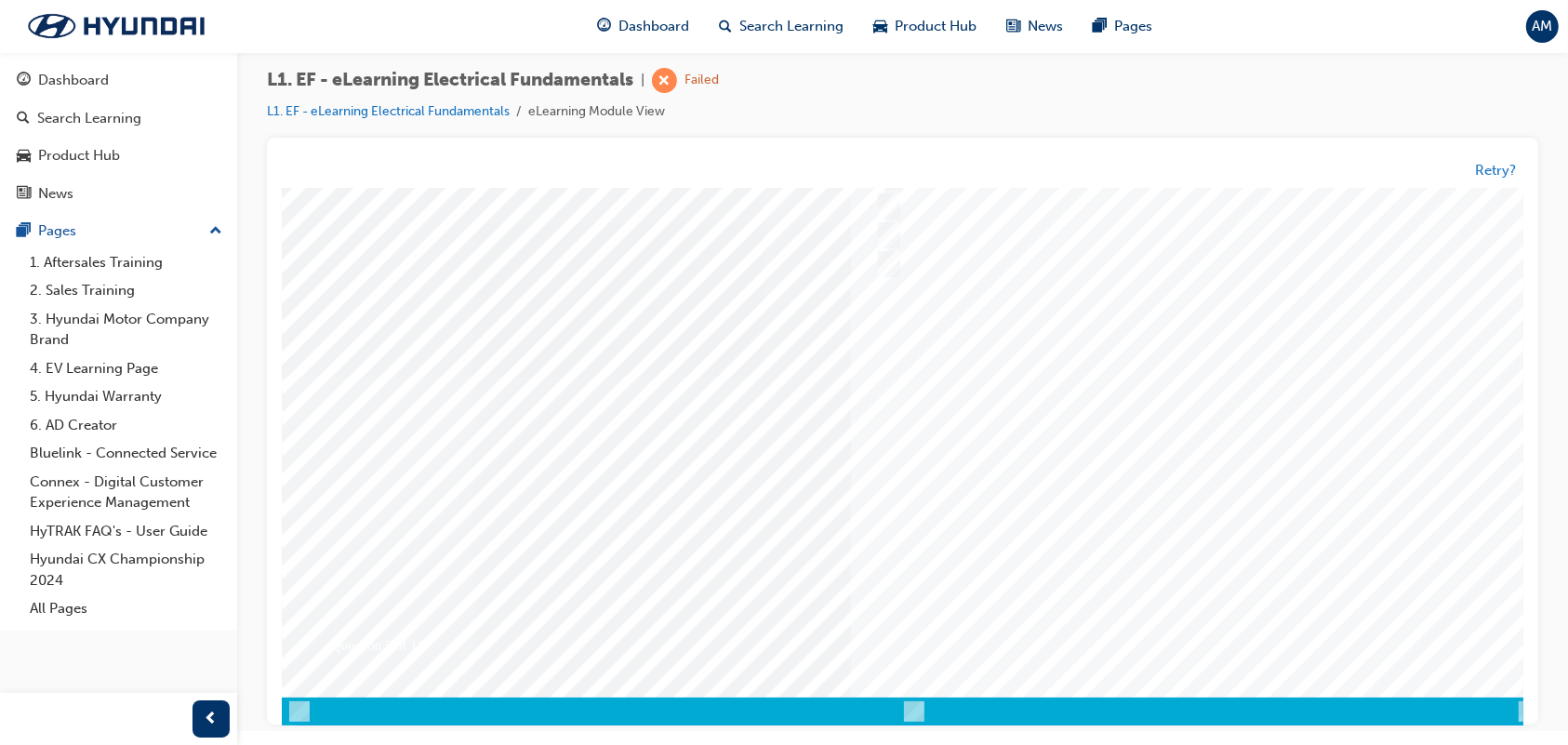 click at bounding box center (346, 3242) 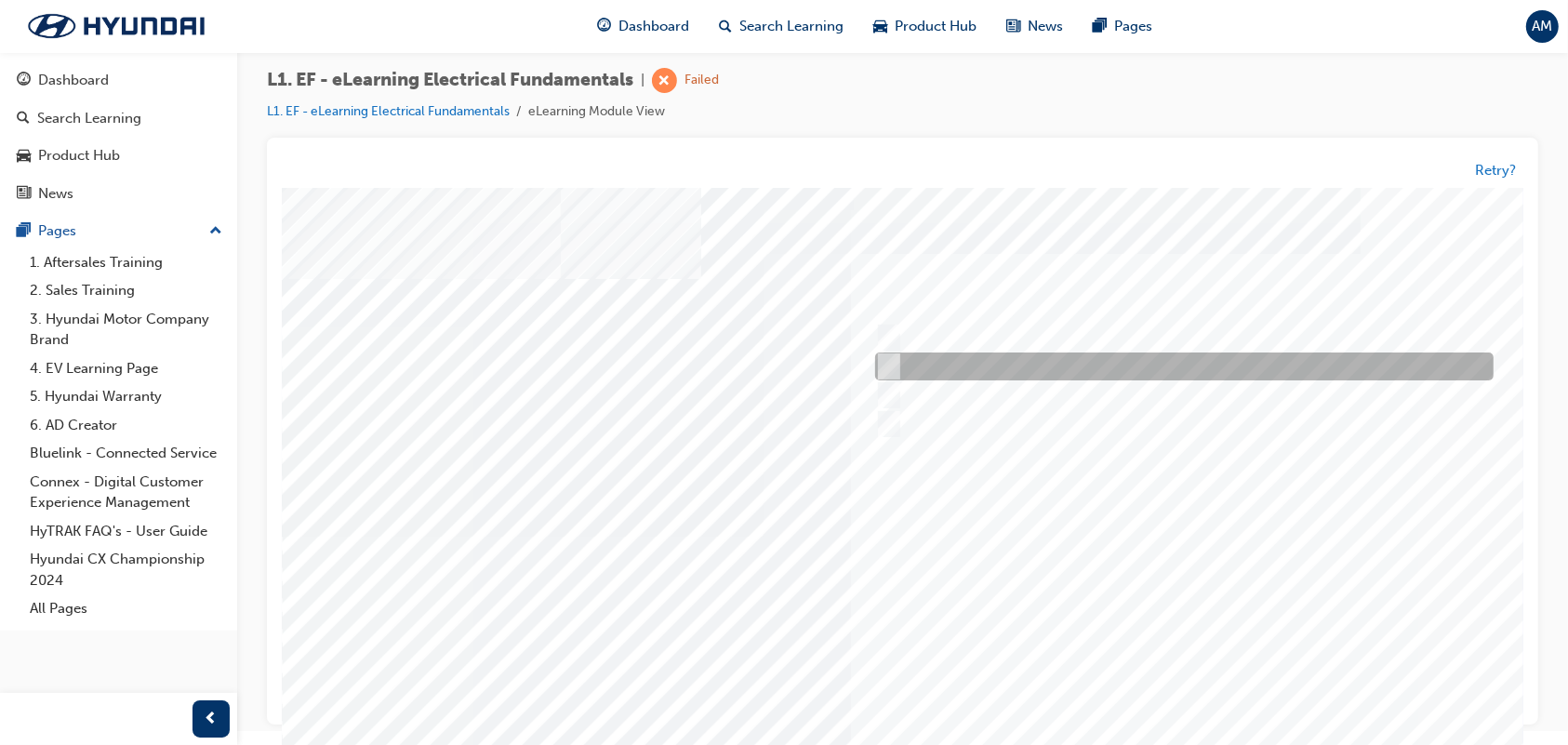 click at bounding box center (1178, 366) 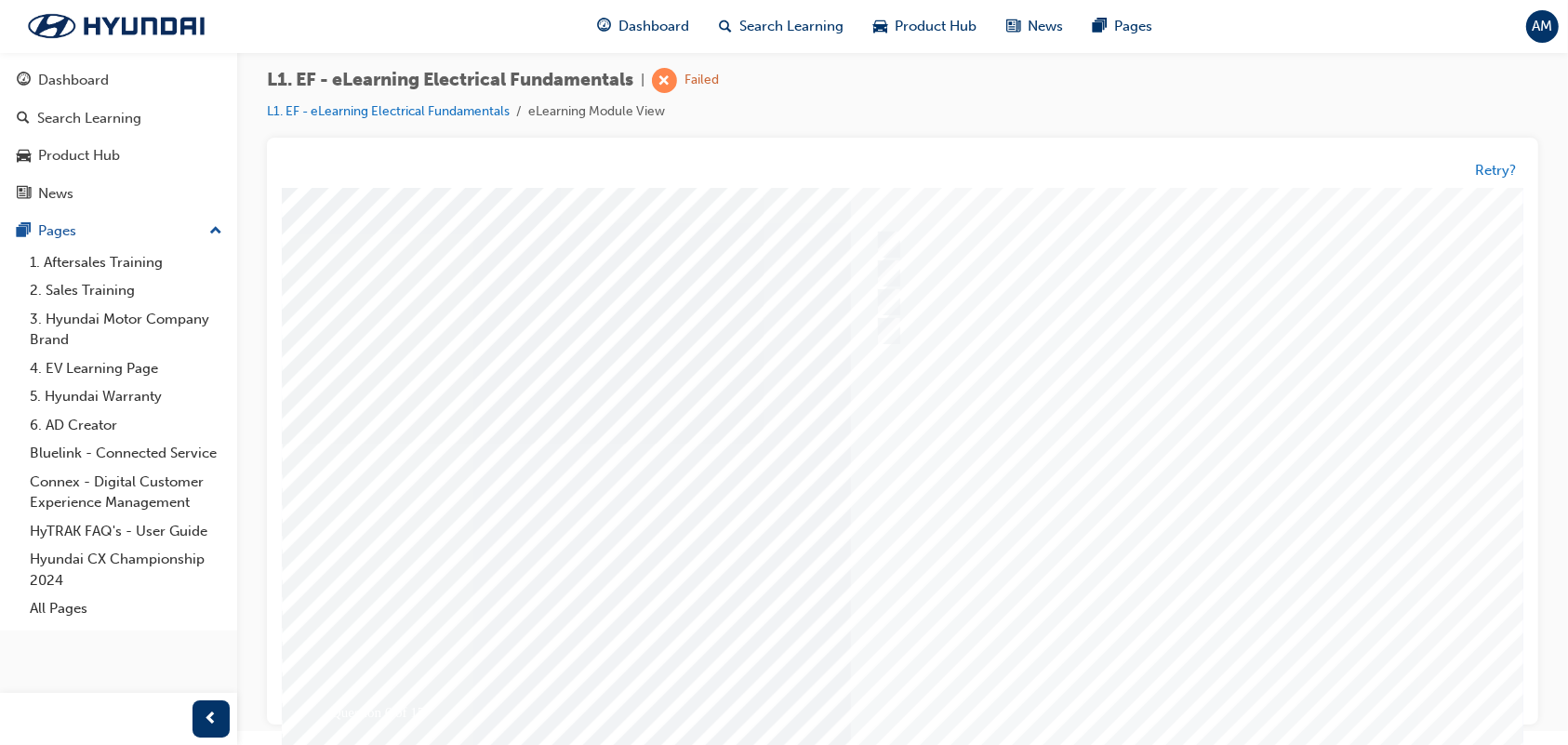 scroll, scrollTop: 160, scrollLeft: 0, axis: vertical 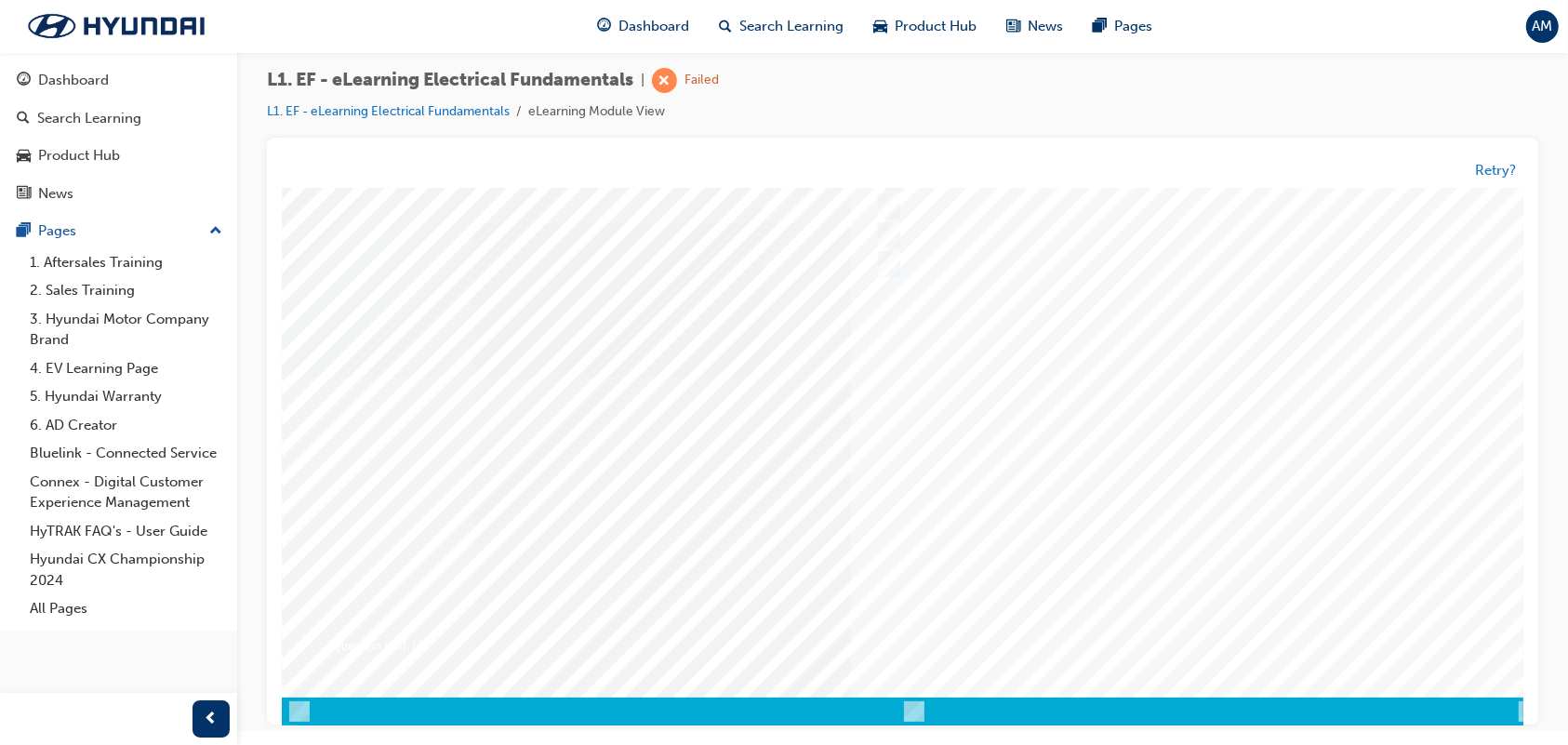 click at bounding box center [346, 3242] 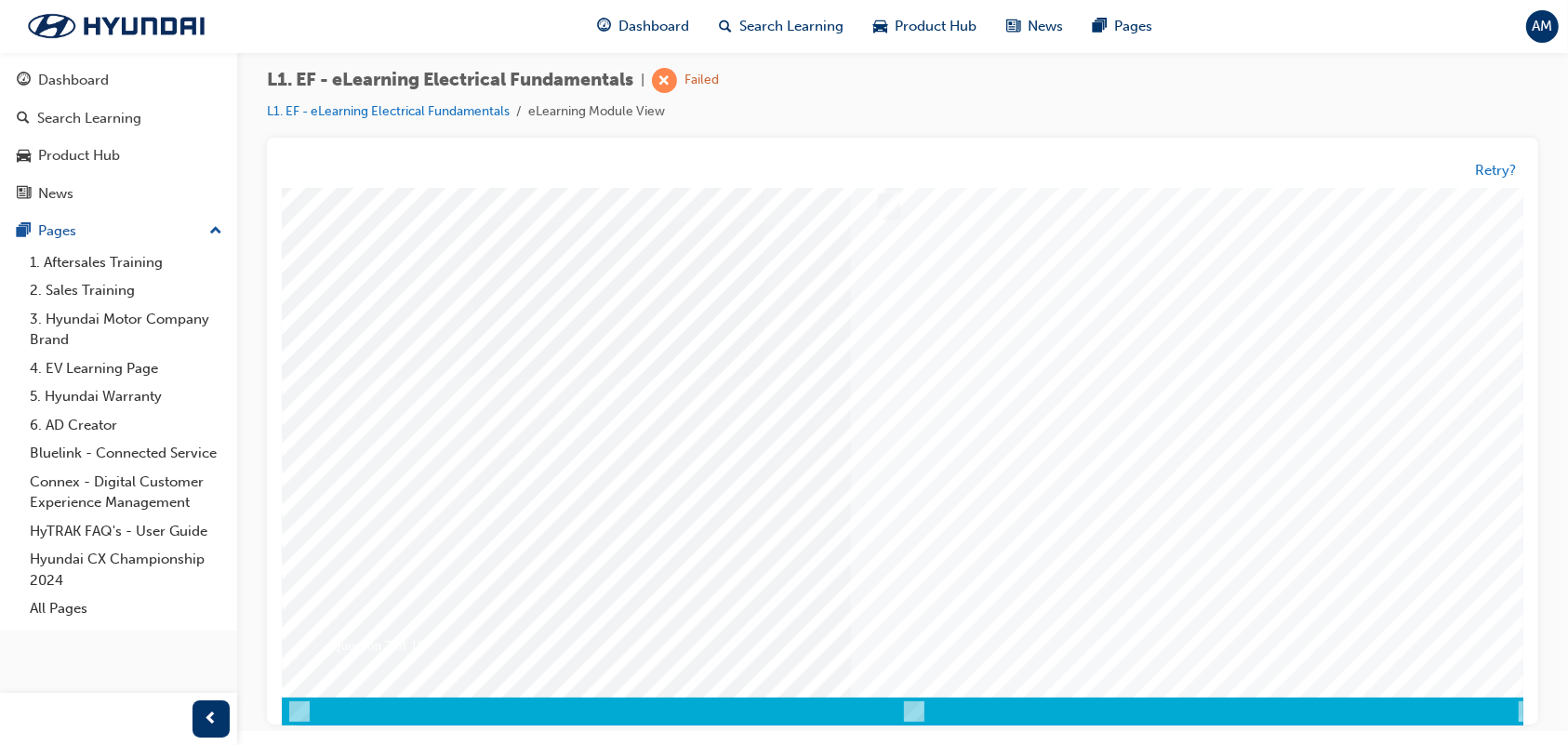 scroll, scrollTop: 0, scrollLeft: 0, axis: both 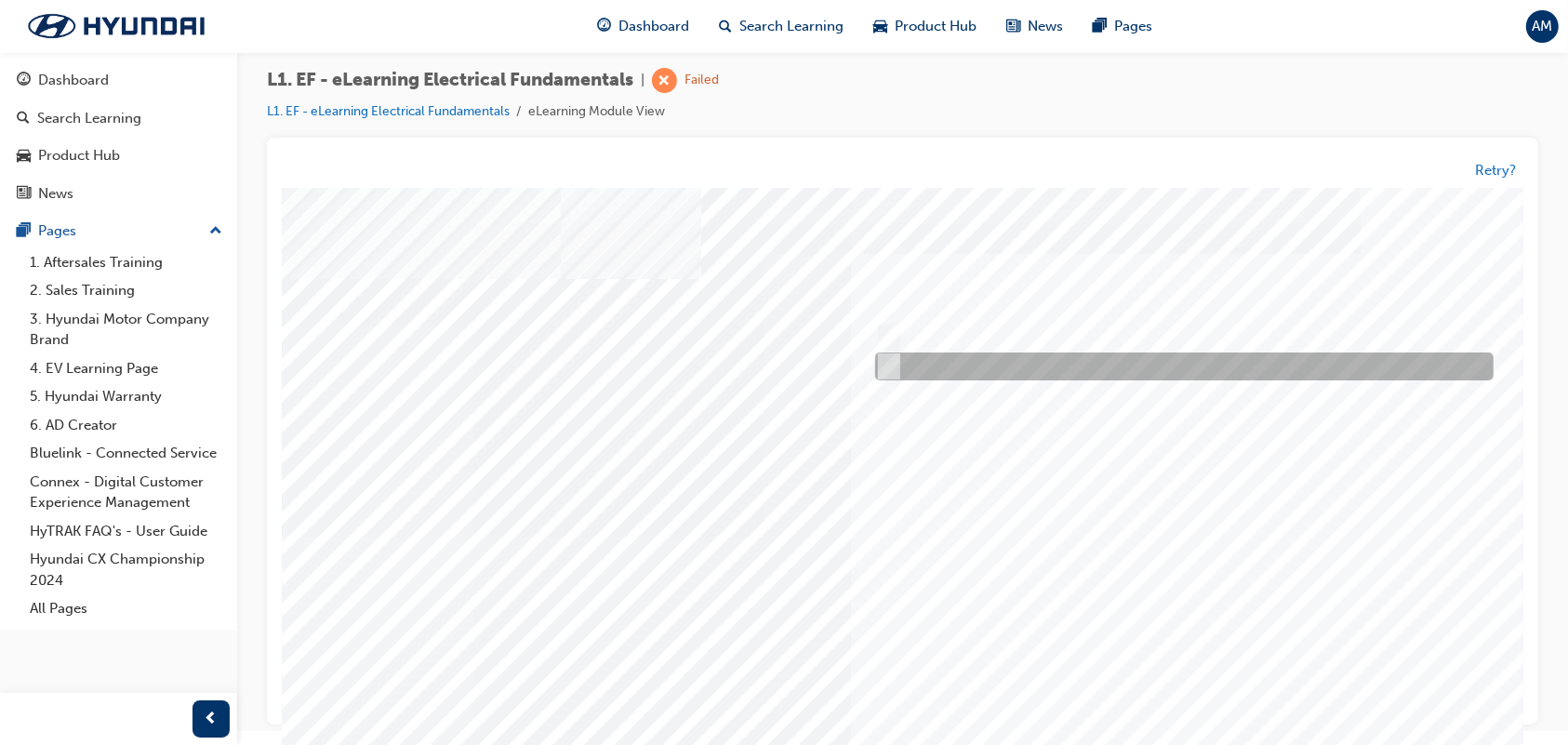 click at bounding box center (1178, 366) 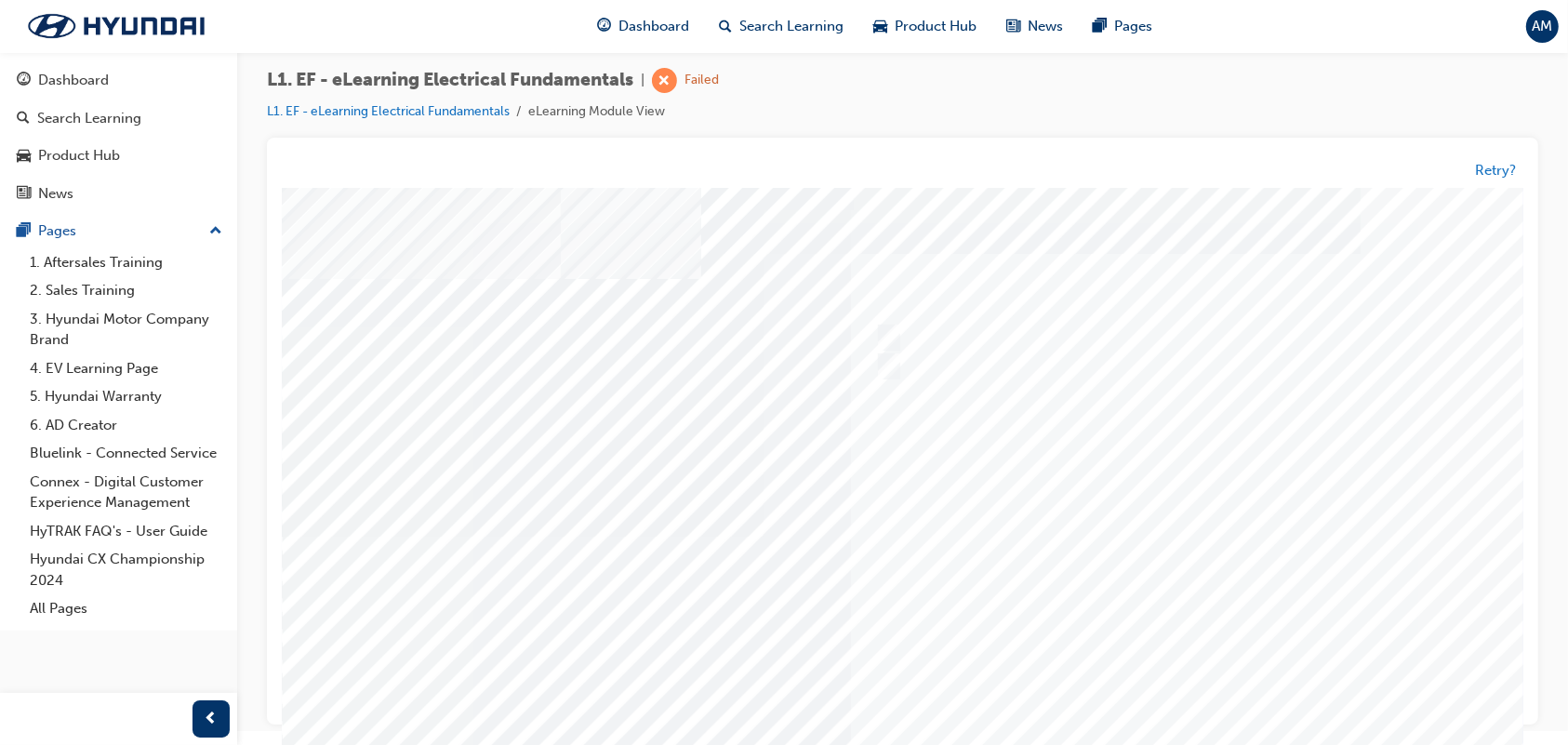 scroll, scrollTop: 160, scrollLeft: 0, axis: vertical 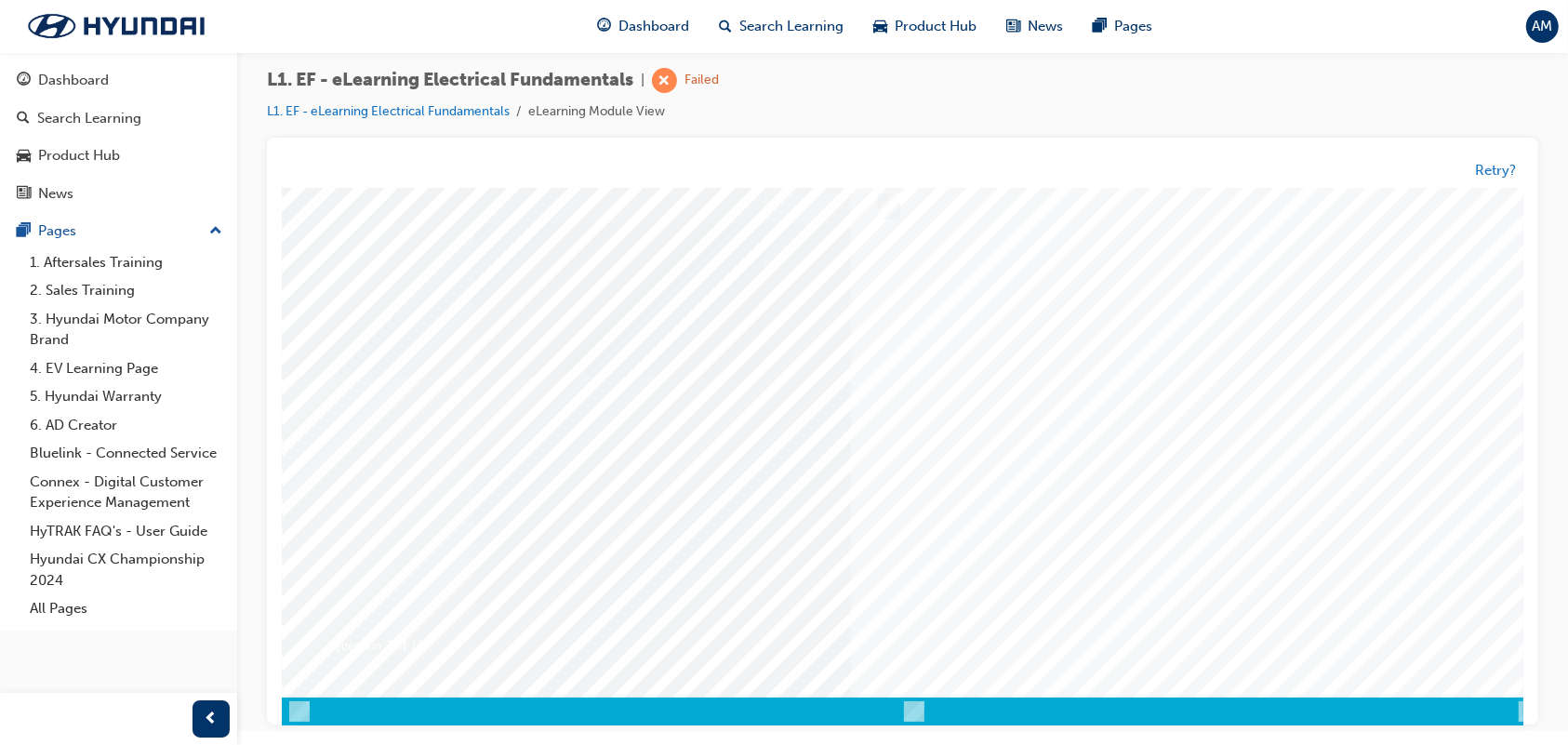click at bounding box center [346, 3201] 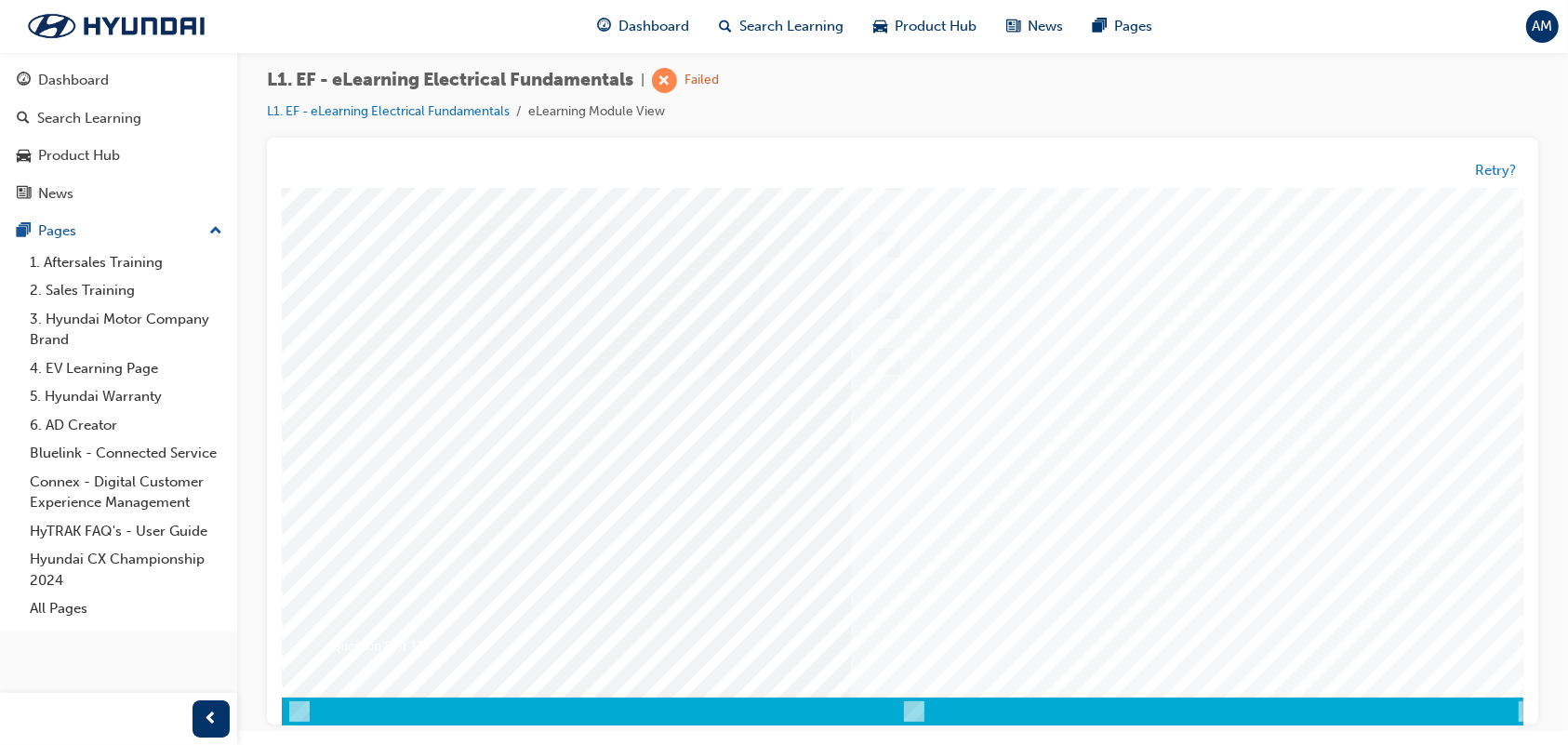 scroll, scrollTop: 0, scrollLeft: 0, axis: both 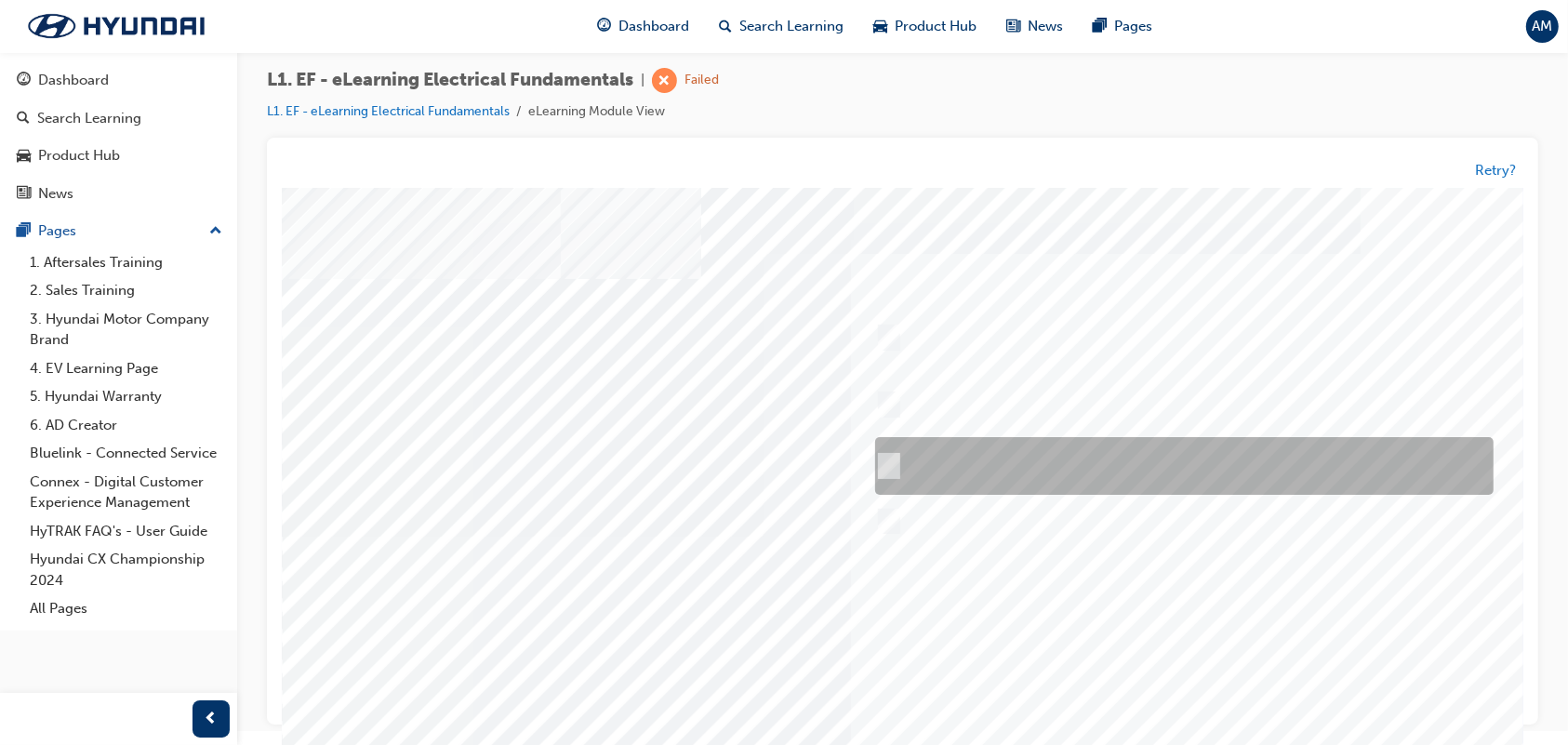 click at bounding box center (1178, 466) 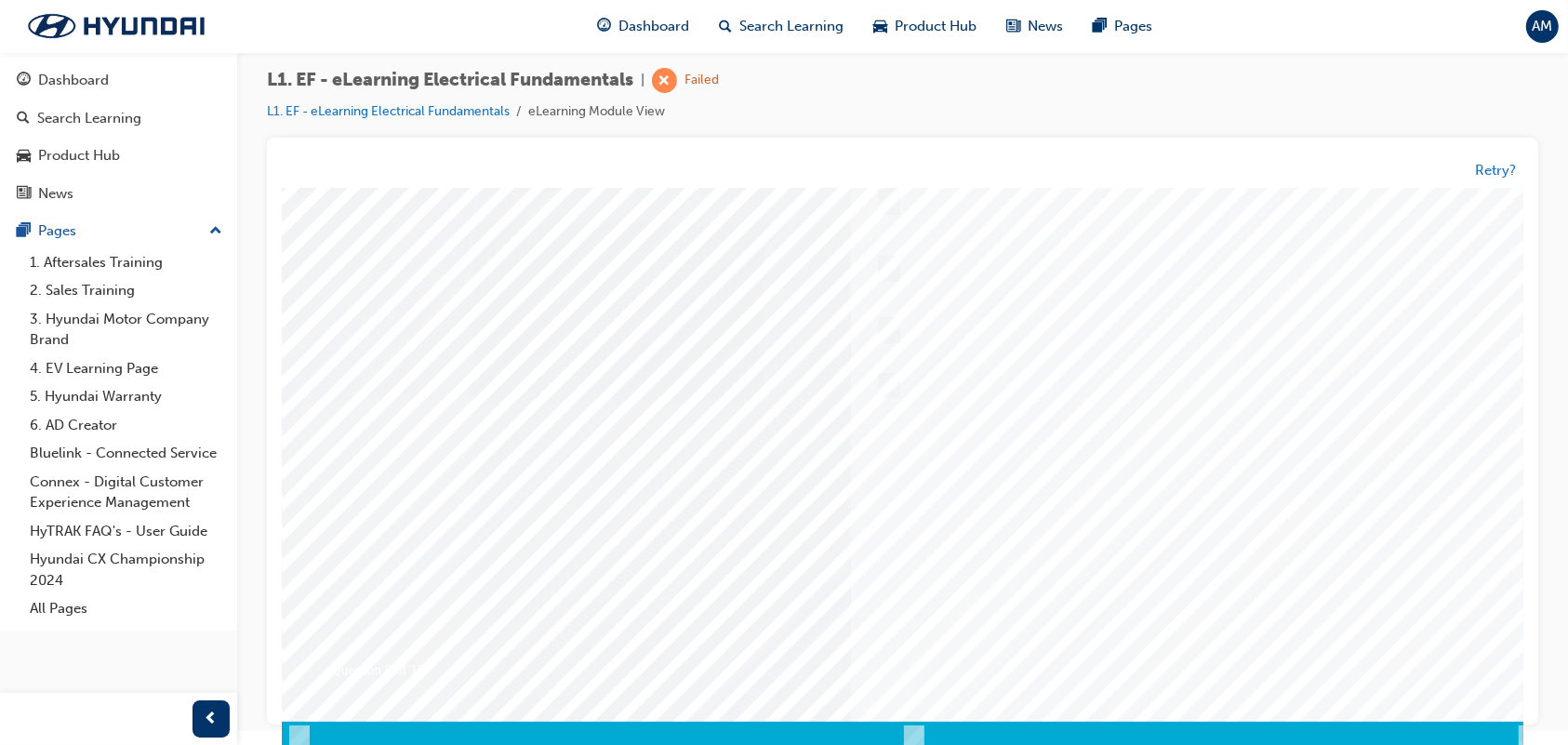 scroll, scrollTop: 142, scrollLeft: 0, axis: vertical 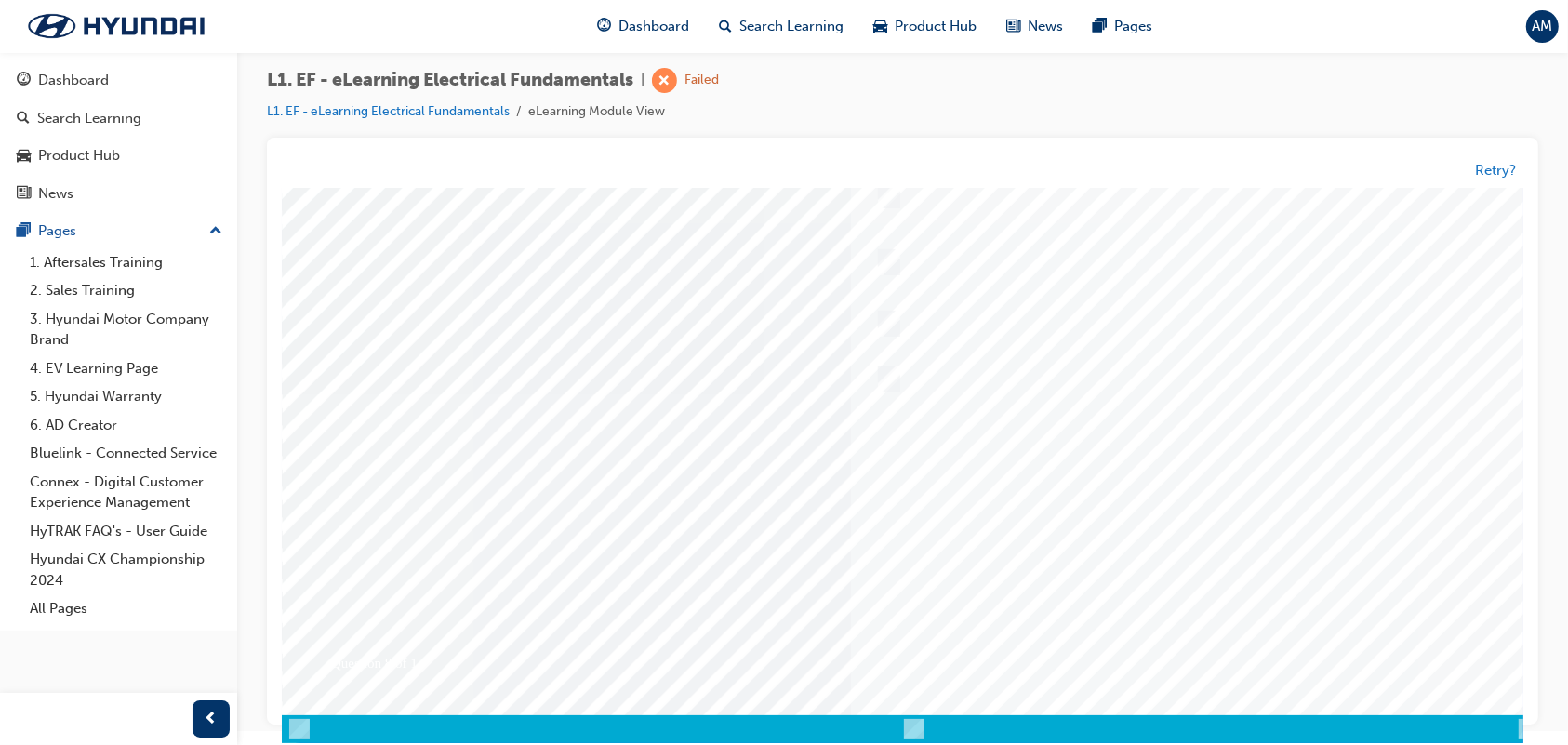 drag, startPoint x: 1139, startPoint y: 546, endPoint x: 1190, endPoint y: 623, distance: 92.358 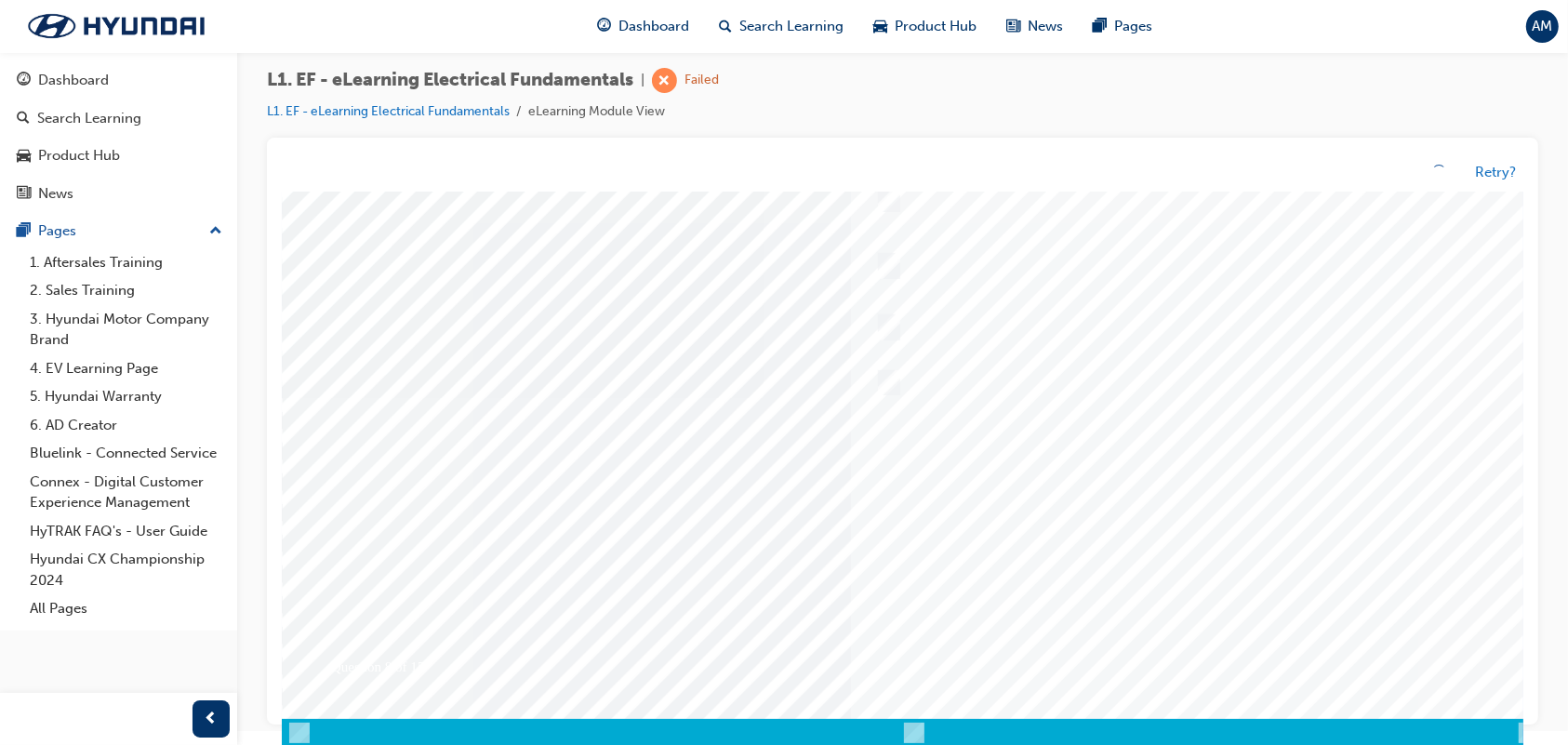 click at bounding box center (913, 397) 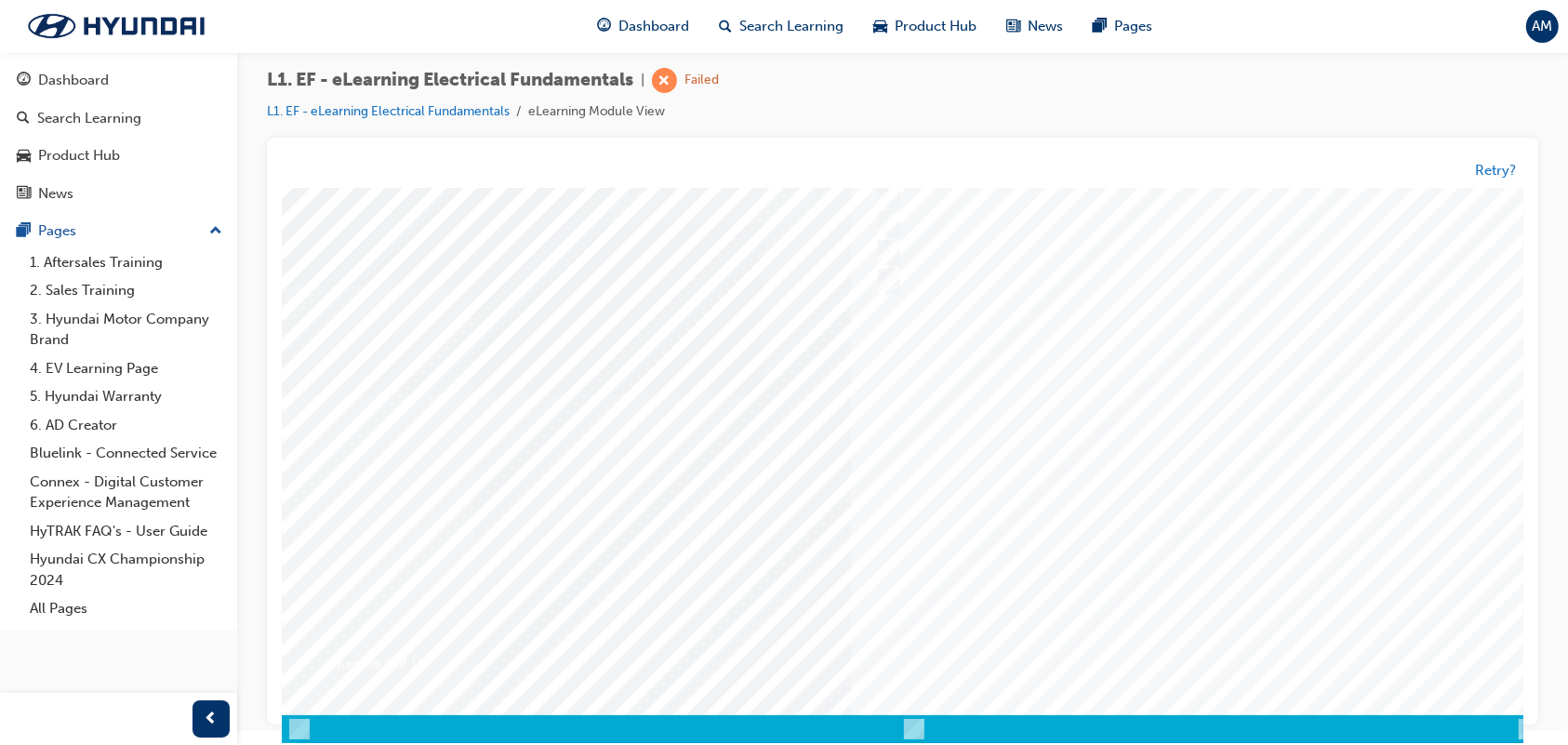 scroll, scrollTop: 0, scrollLeft: 0, axis: both 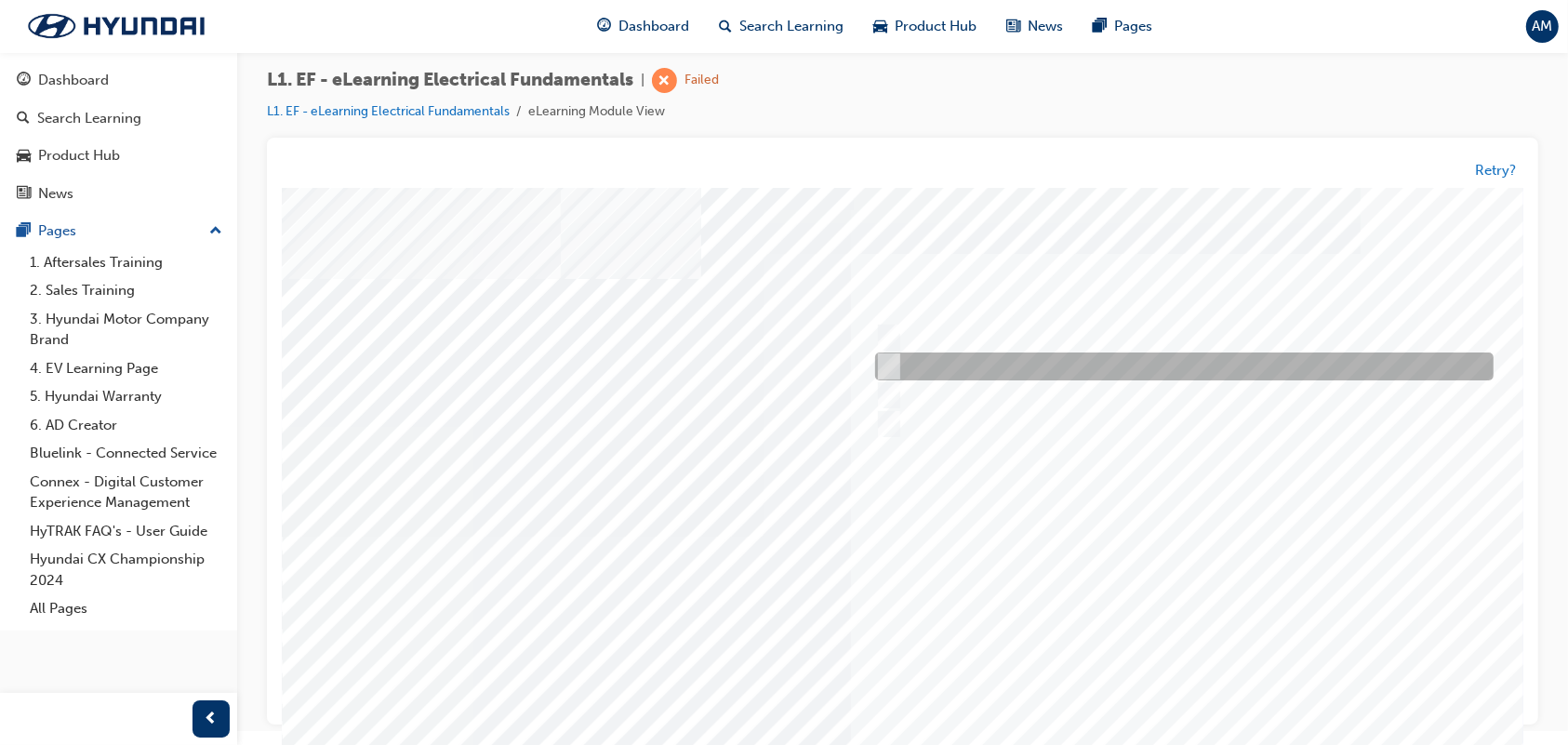click at bounding box center (1178, 366) 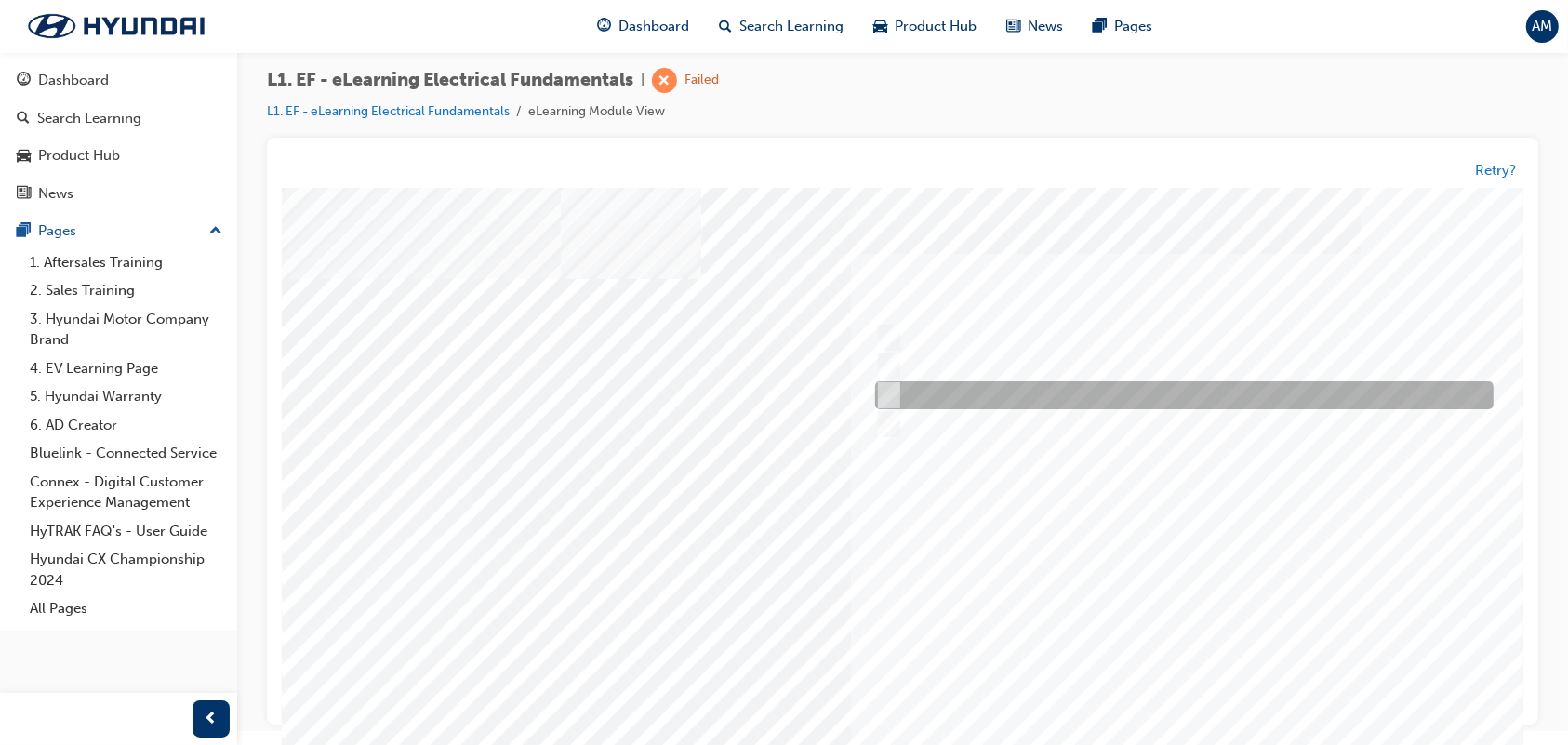 click at bounding box center [1178, 395] 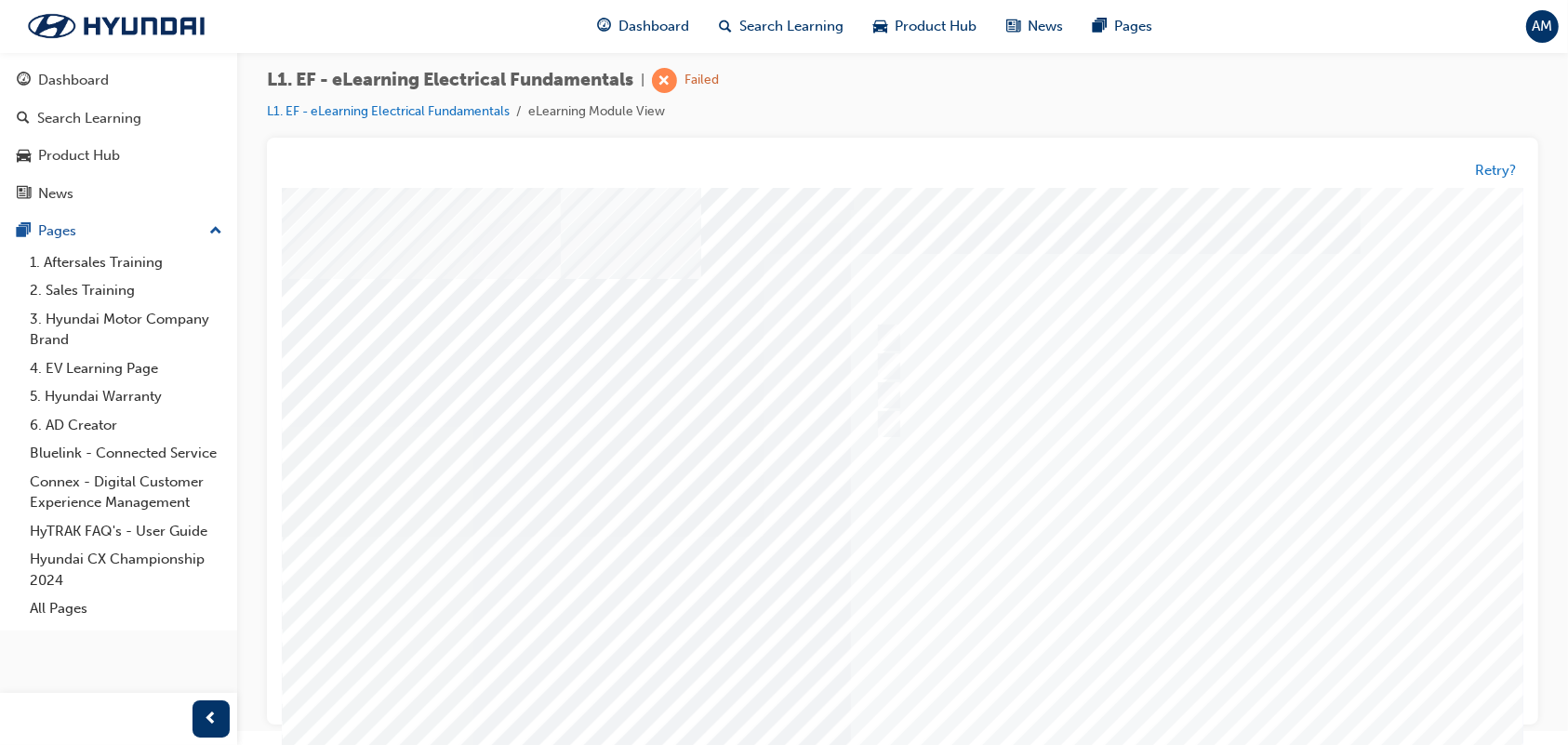 scroll, scrollTop: 160, scrollLeft: 0, axis: vertical 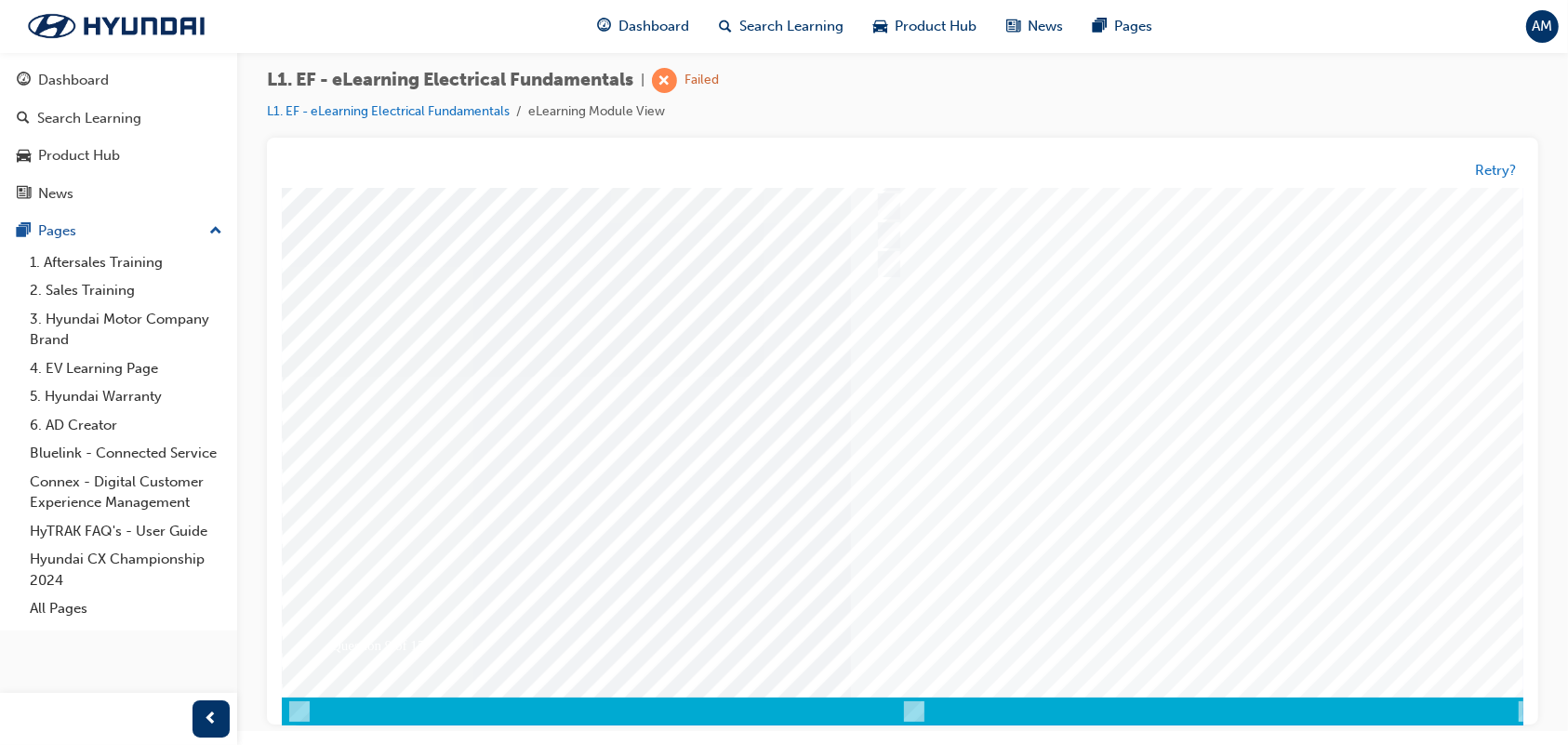 click at bounding box center [346, 3481] 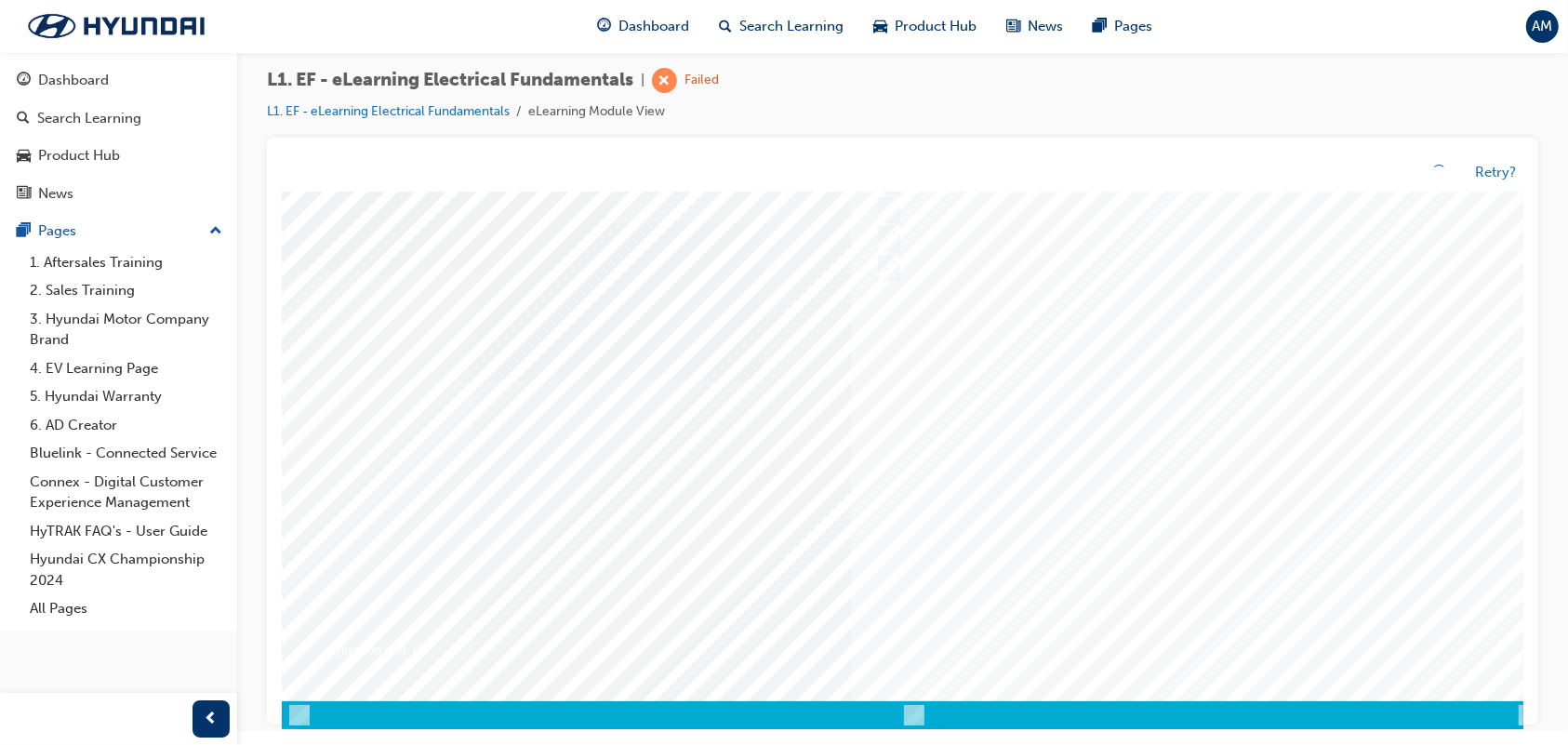 click at bounding box center (913, 379) 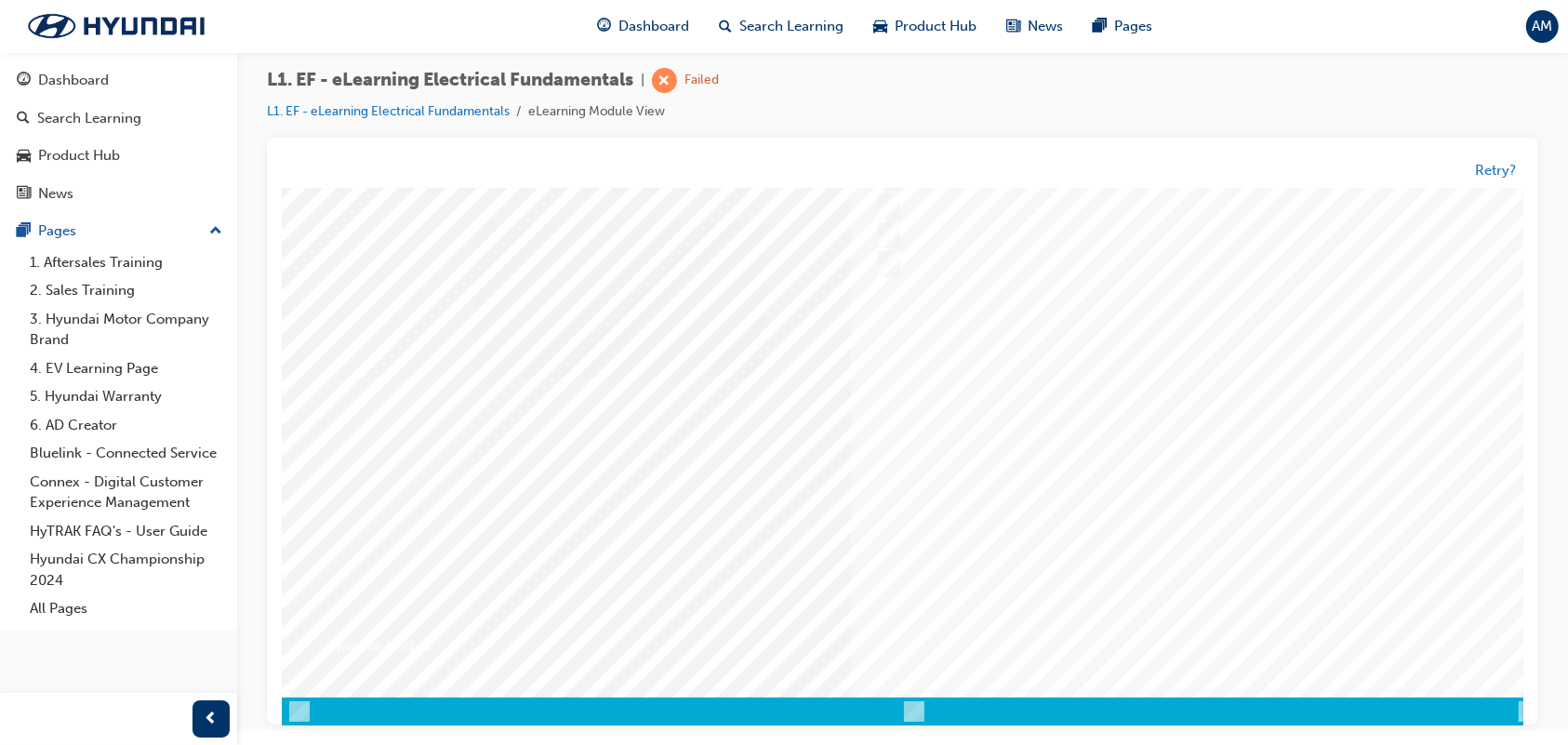 scroll, scrollTop: 0, scrollLeft: 0, axis: both 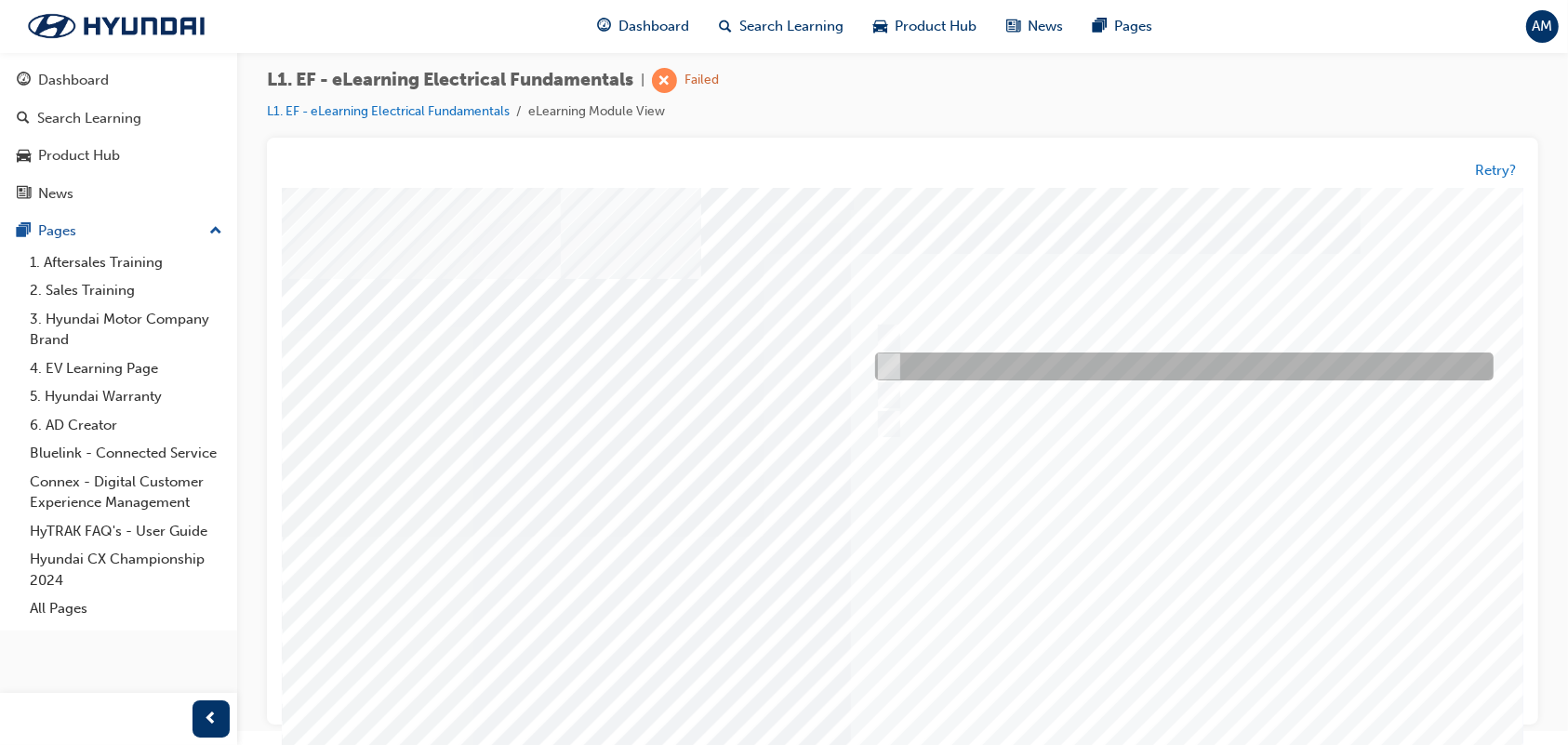 click at bounding box center (1178, 366) 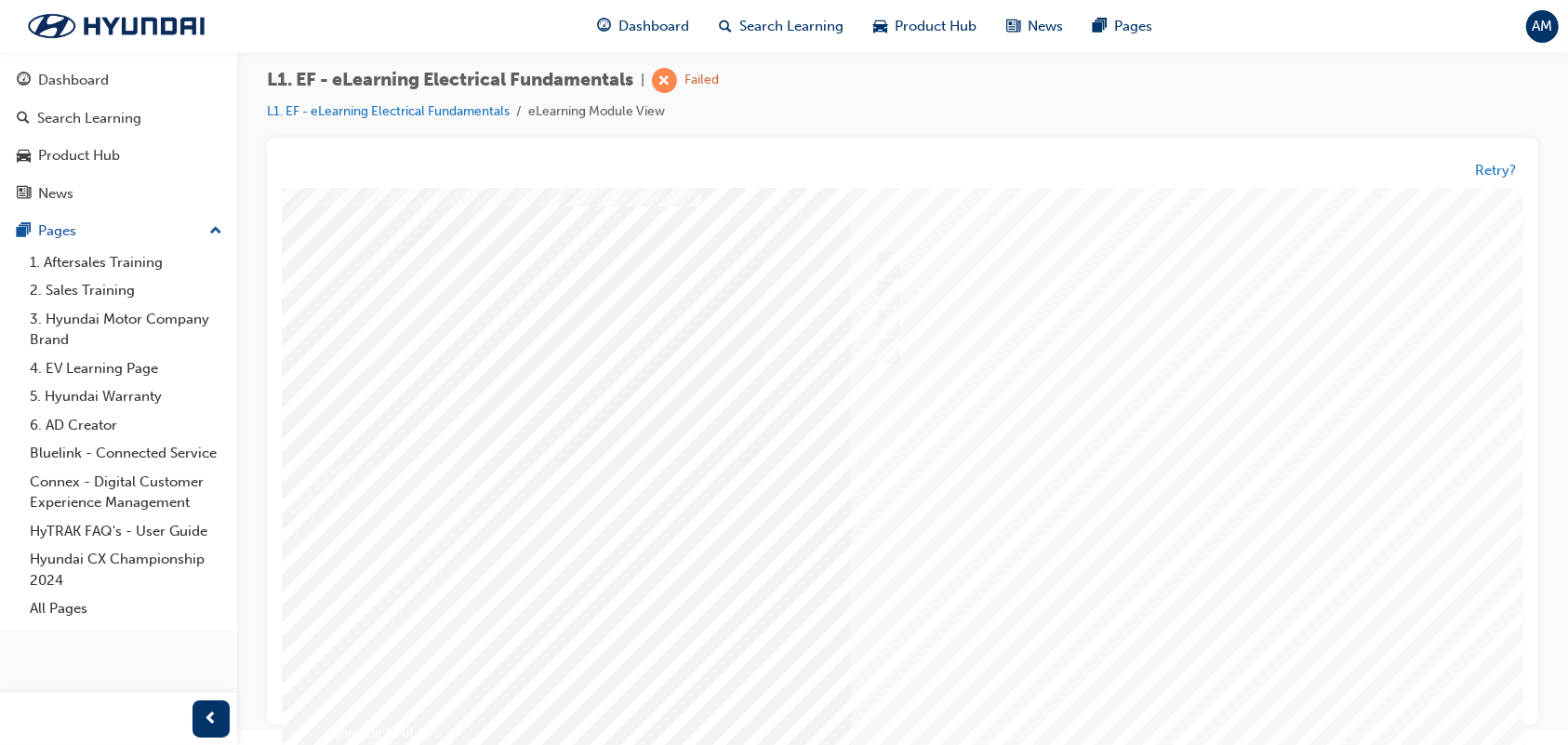 scroll, scrollTop: 89, scrollLeft: 0, axis: vertical 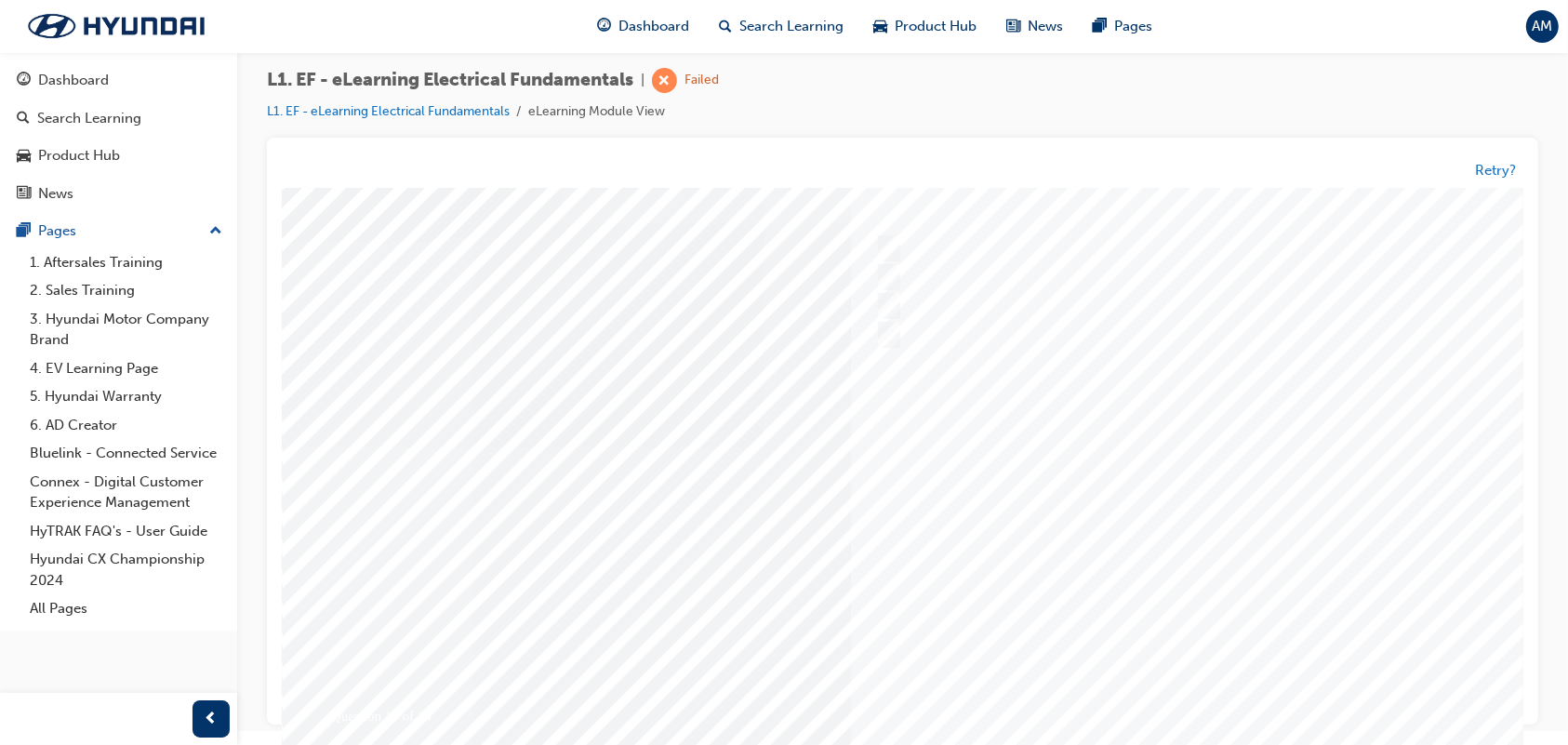 click at bounding box center (346, 3456) 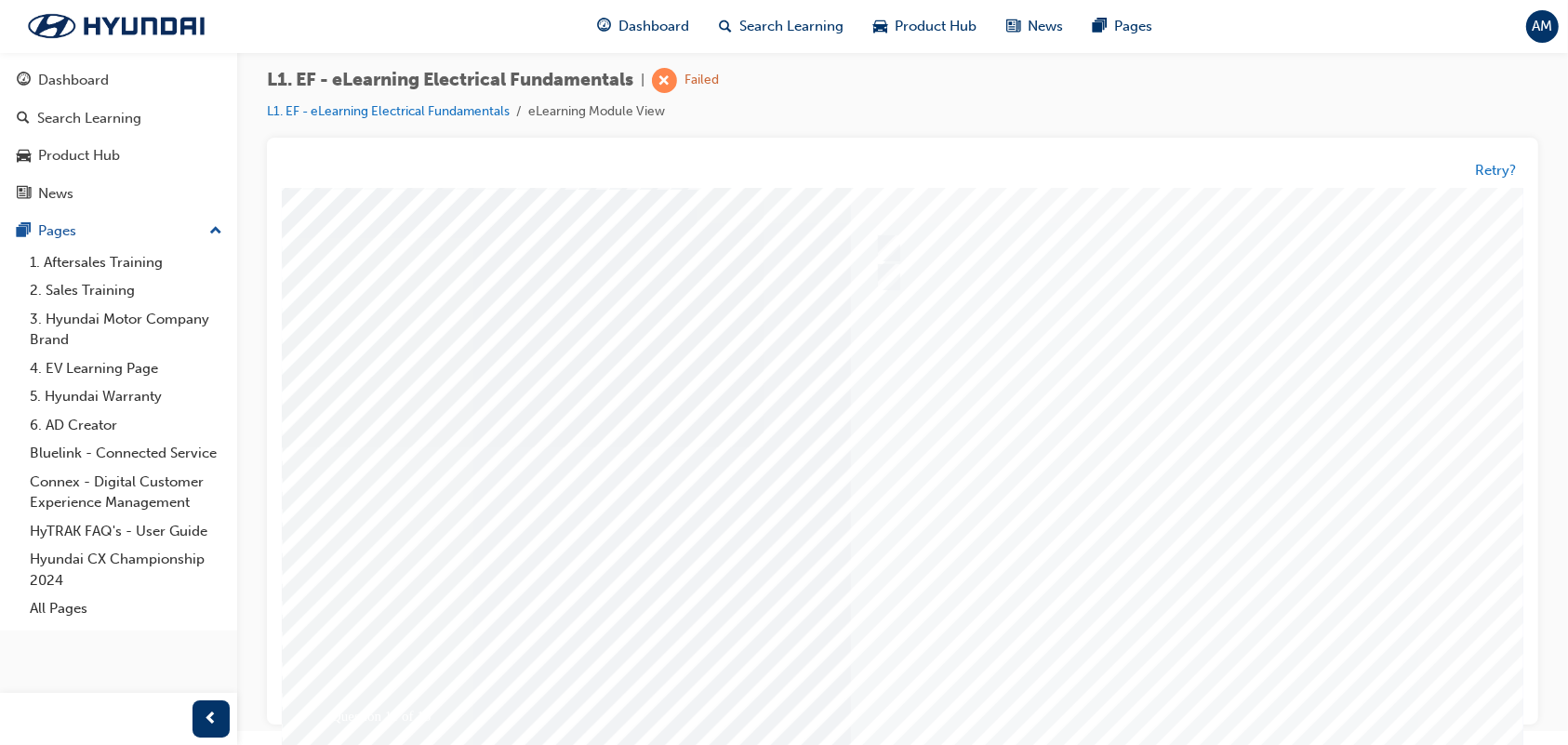 scroll, scrollTop: 0, scrollLeft: 0, axis: both 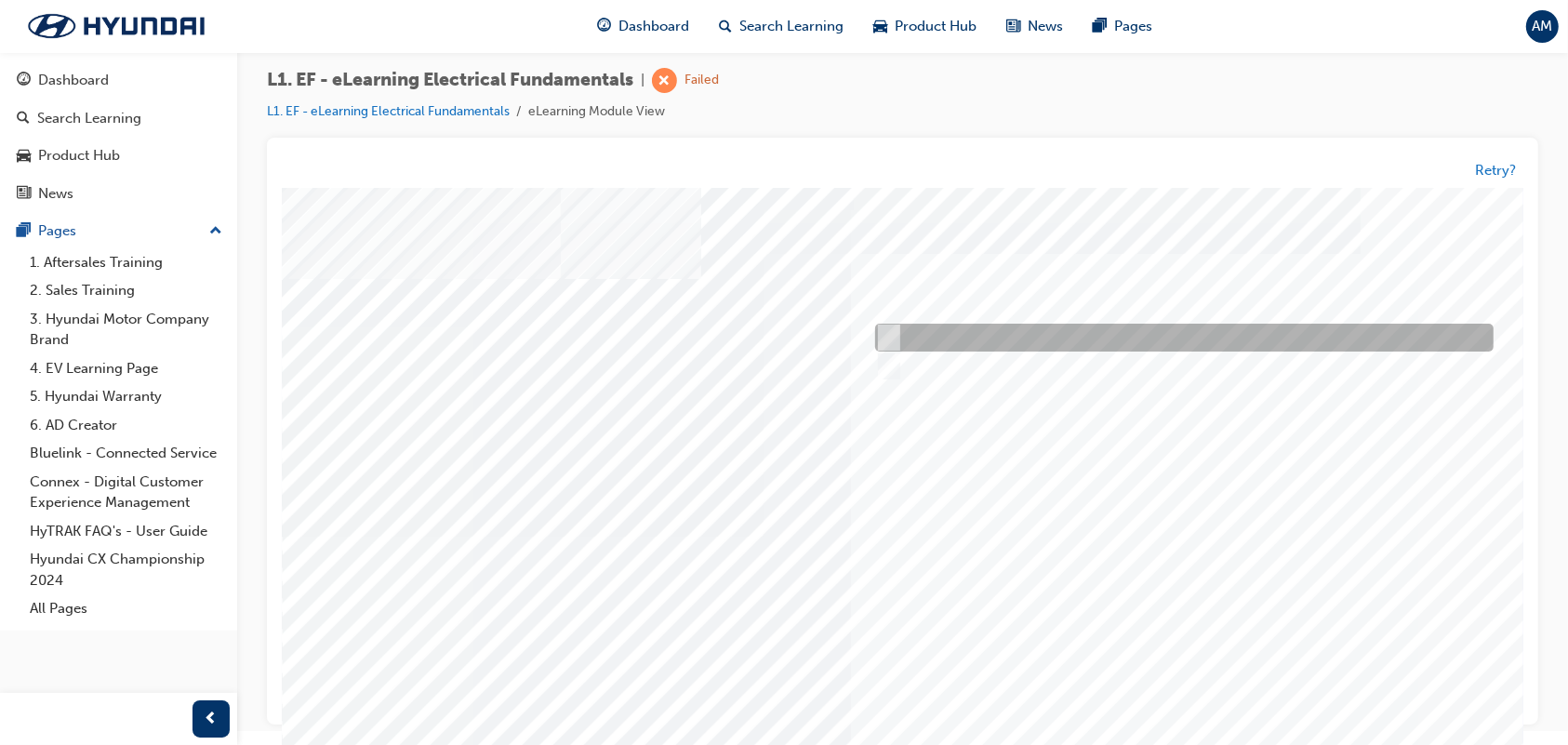 click at bounding box center (1178, 338) 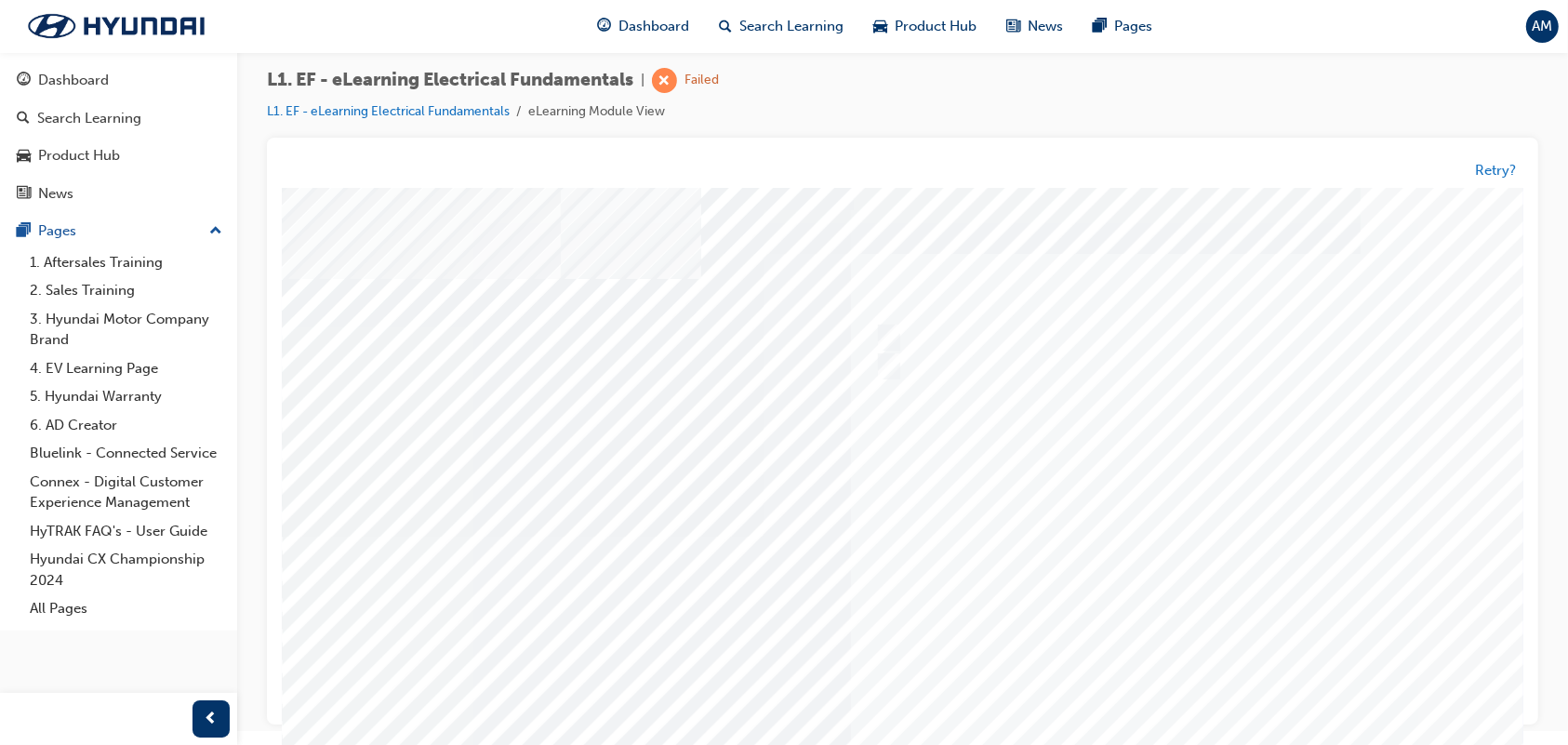 scroll, scrollTop: 135, scrollLeft: 0, axis: vertical 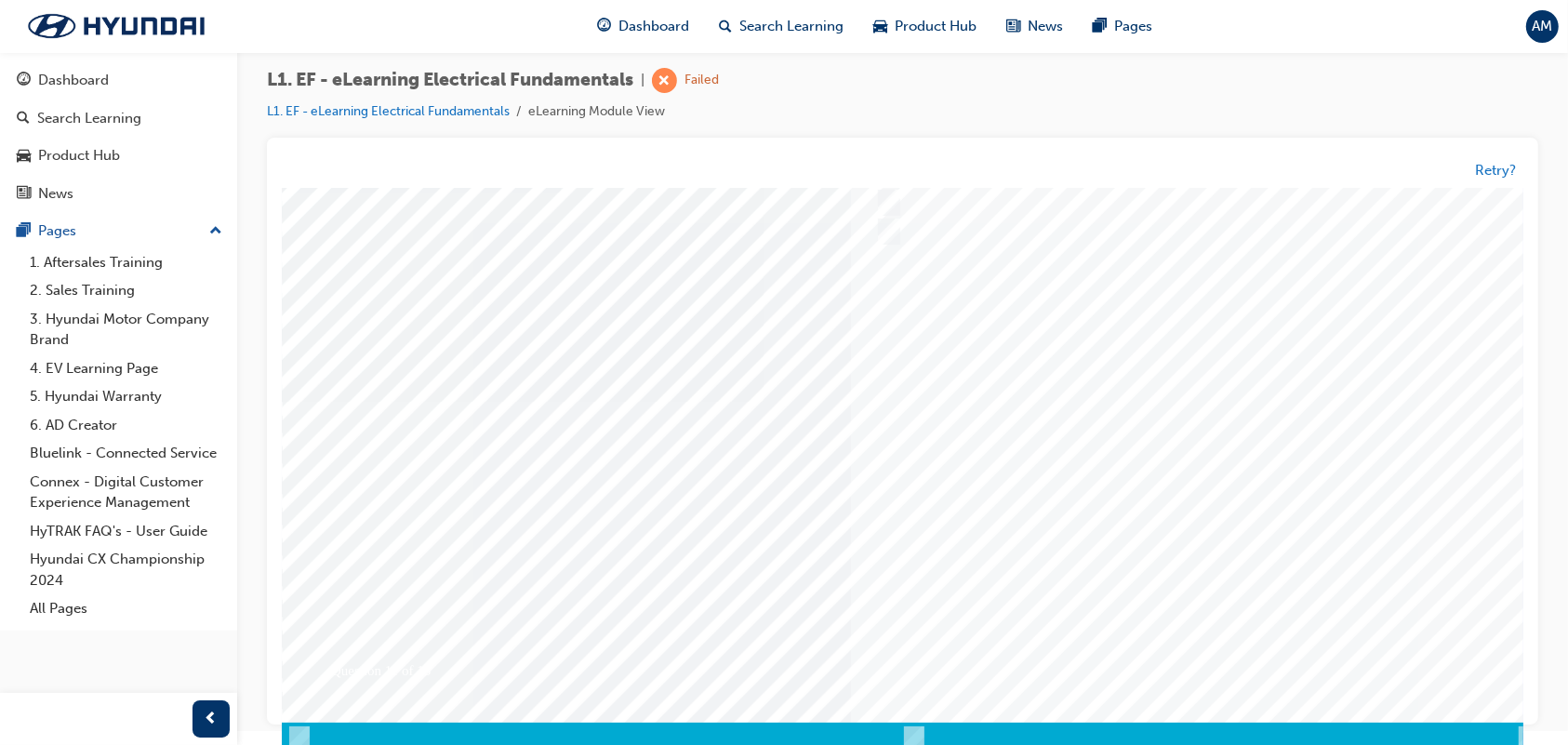 click at bounding box center [346, 3355] 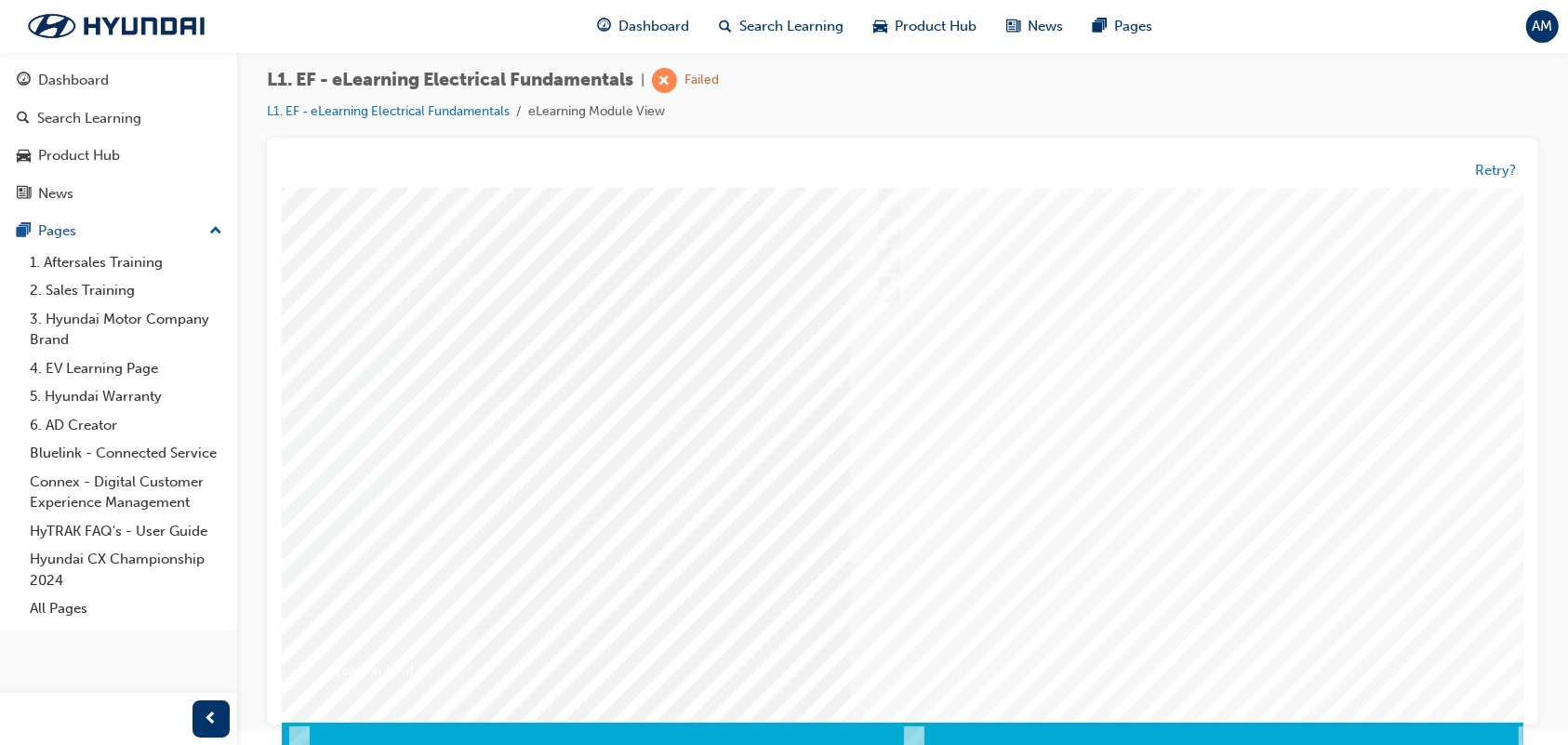 scroll, scrollTop: 0, scrollLeft: 0, axis: both 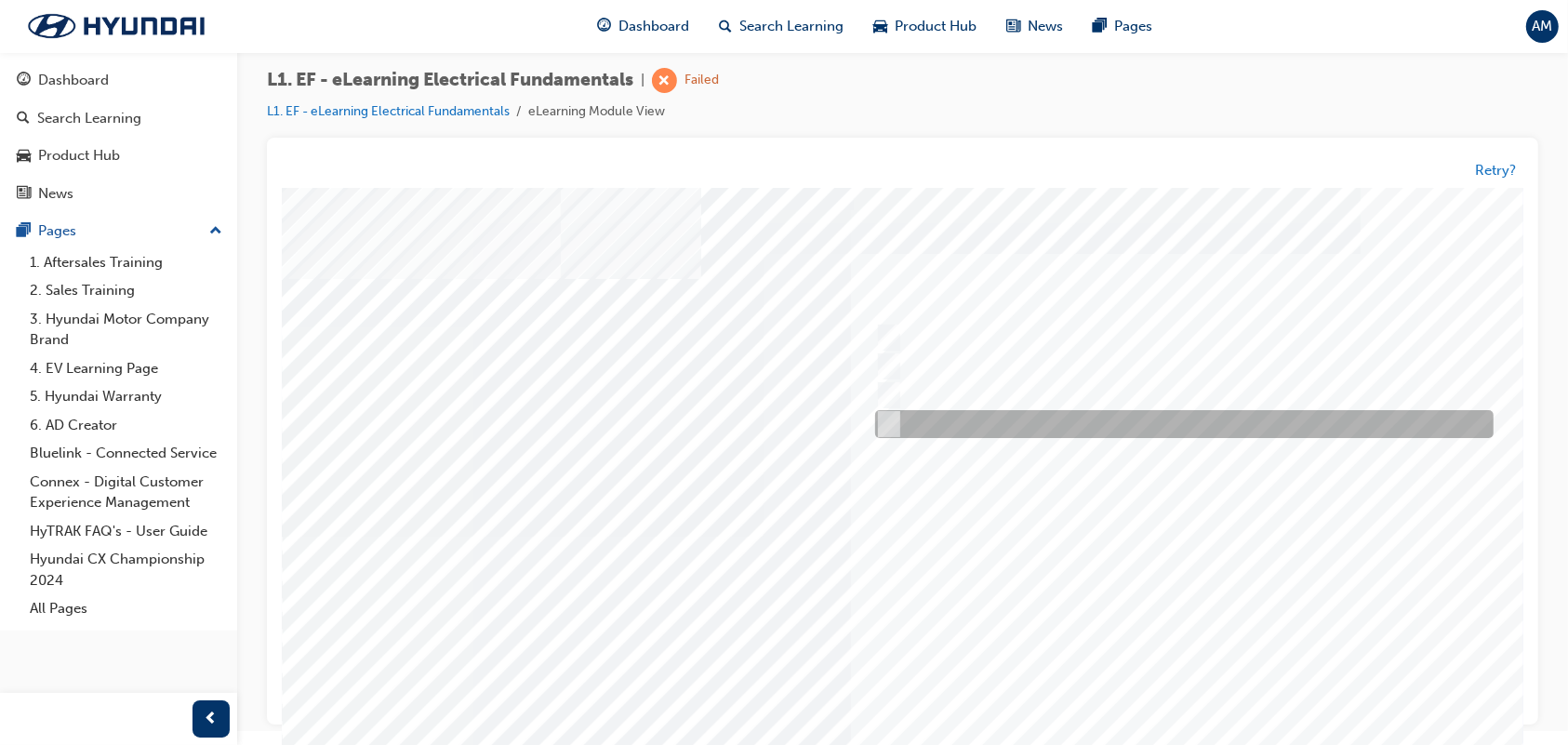 click at bounding box center (1178, 424) 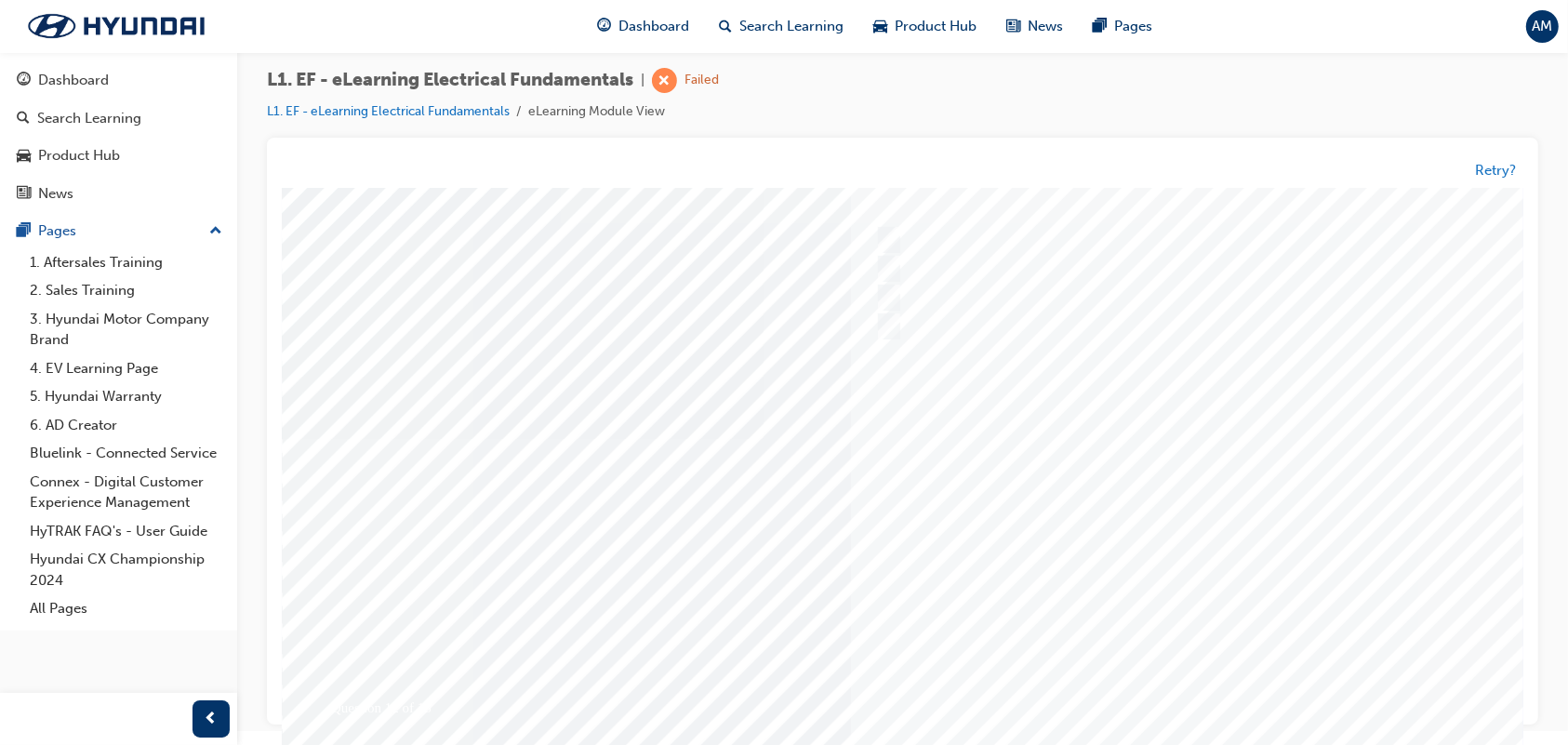 scroll, scrollTop: 160, scrollLeft: 0, axis: vertical 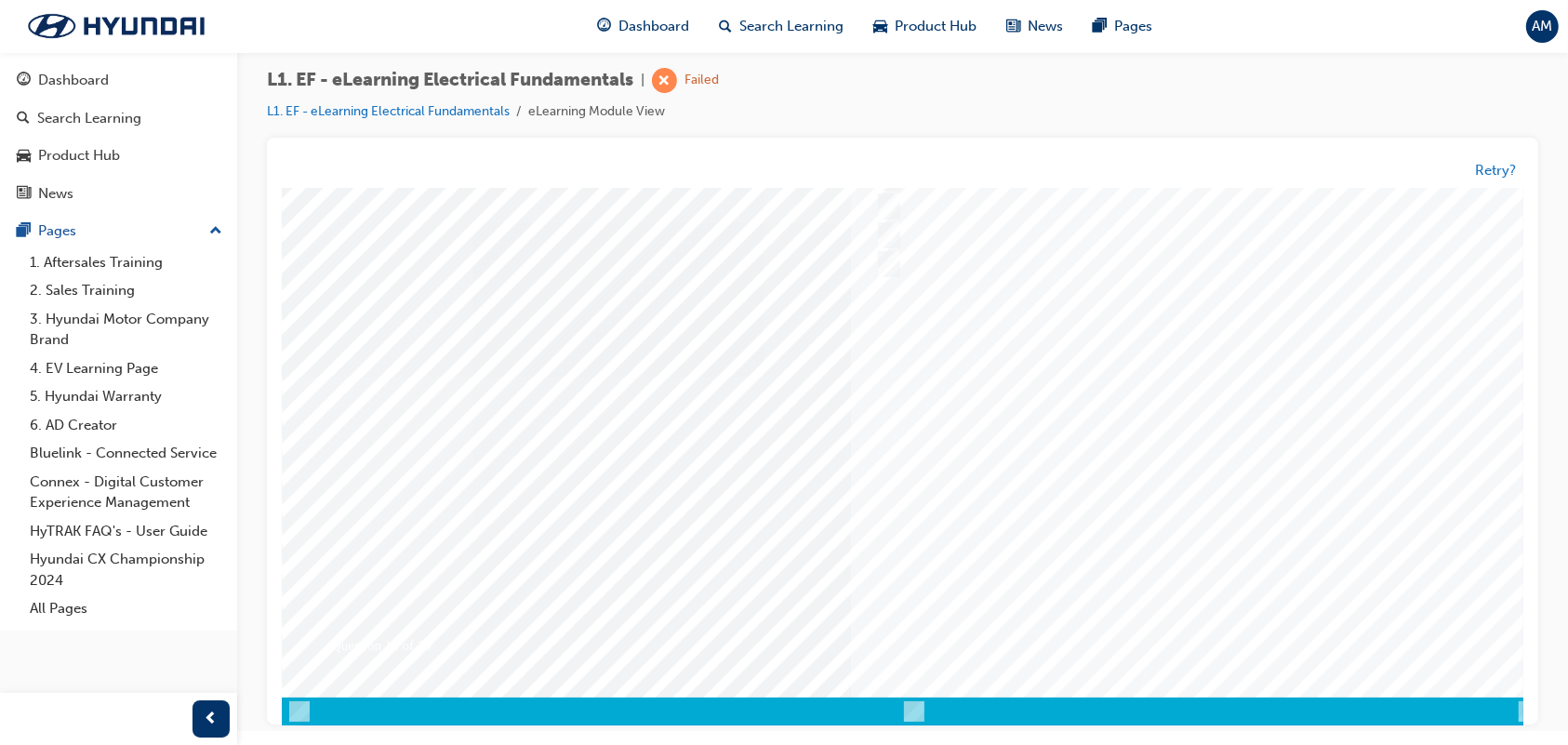 drag, startPoint x: 988, startPoint y: 438, endPoint x: 1155, endPoint y: 626, distance: 251.46173 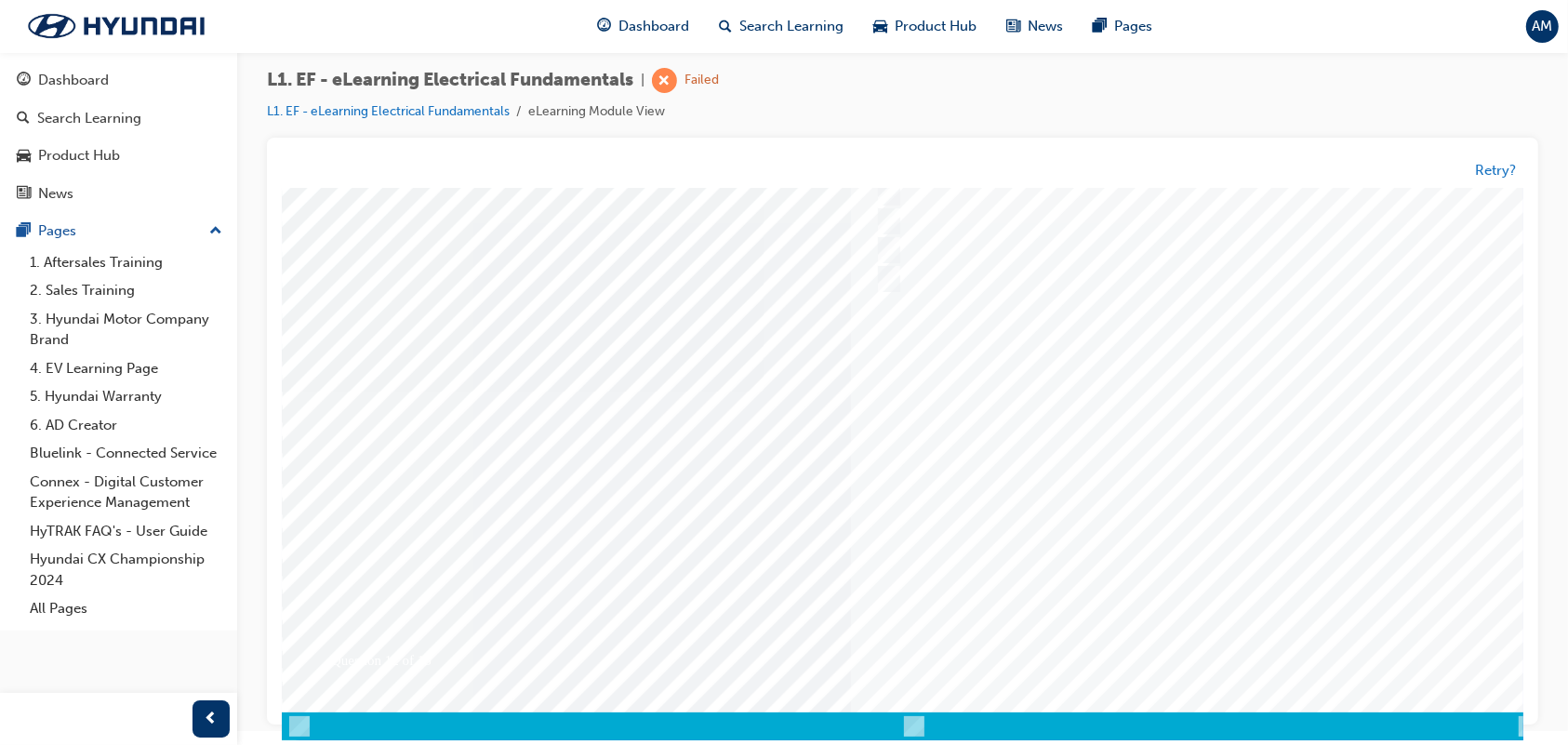 scroll, scrollTop: 152, scrollLeft: 0, axis: vertical 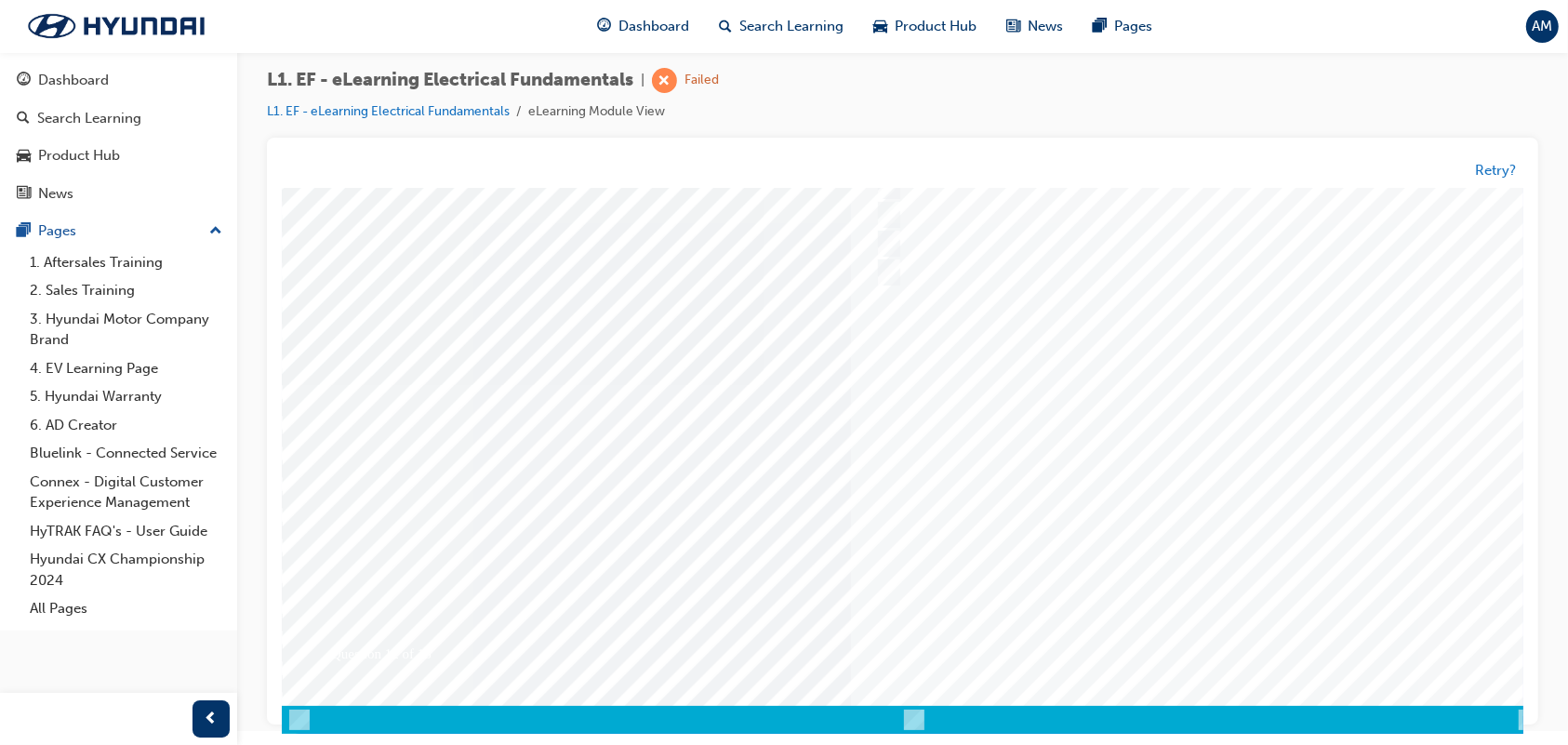 click at bounding box center (913, 384) 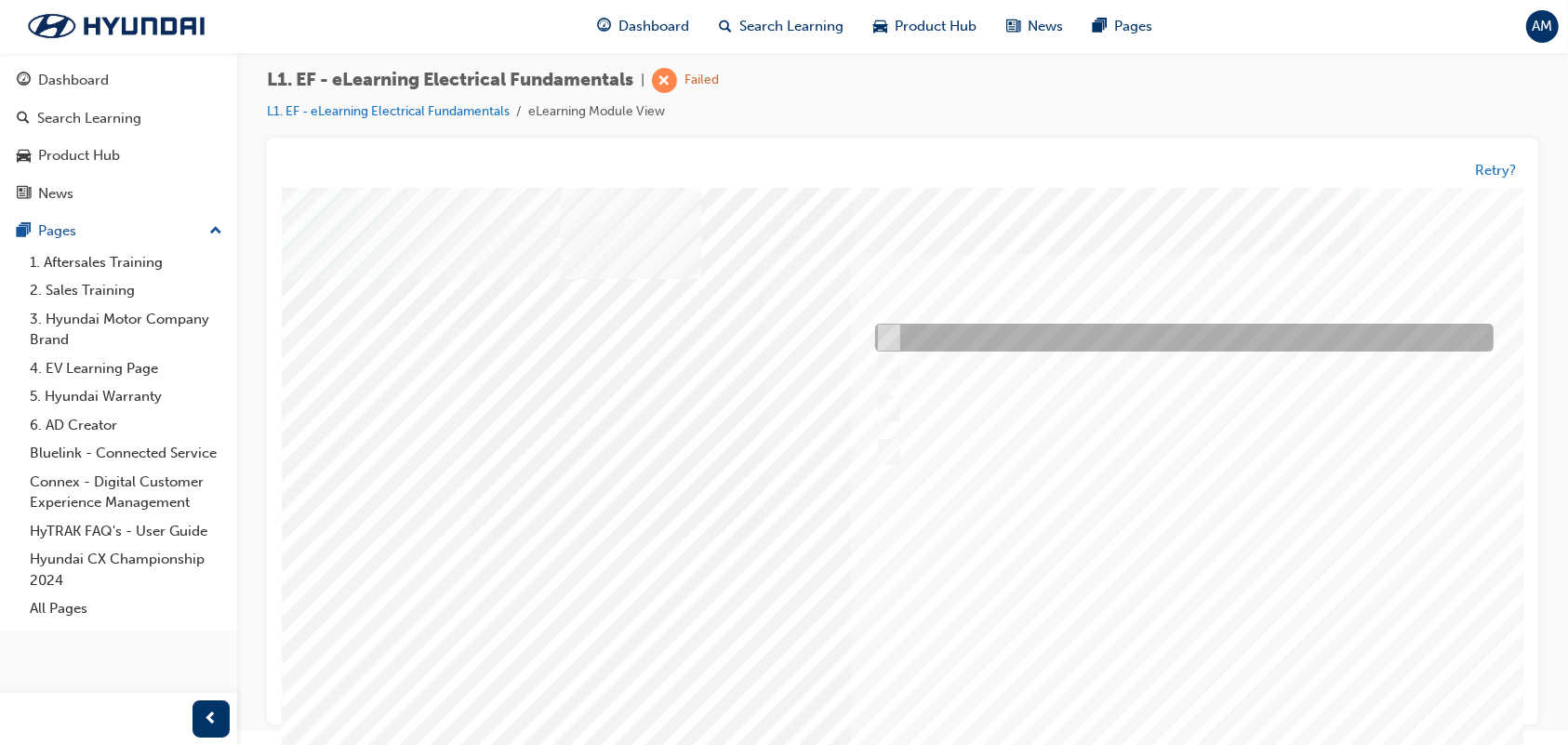 click at bounding box center (1178, 338) 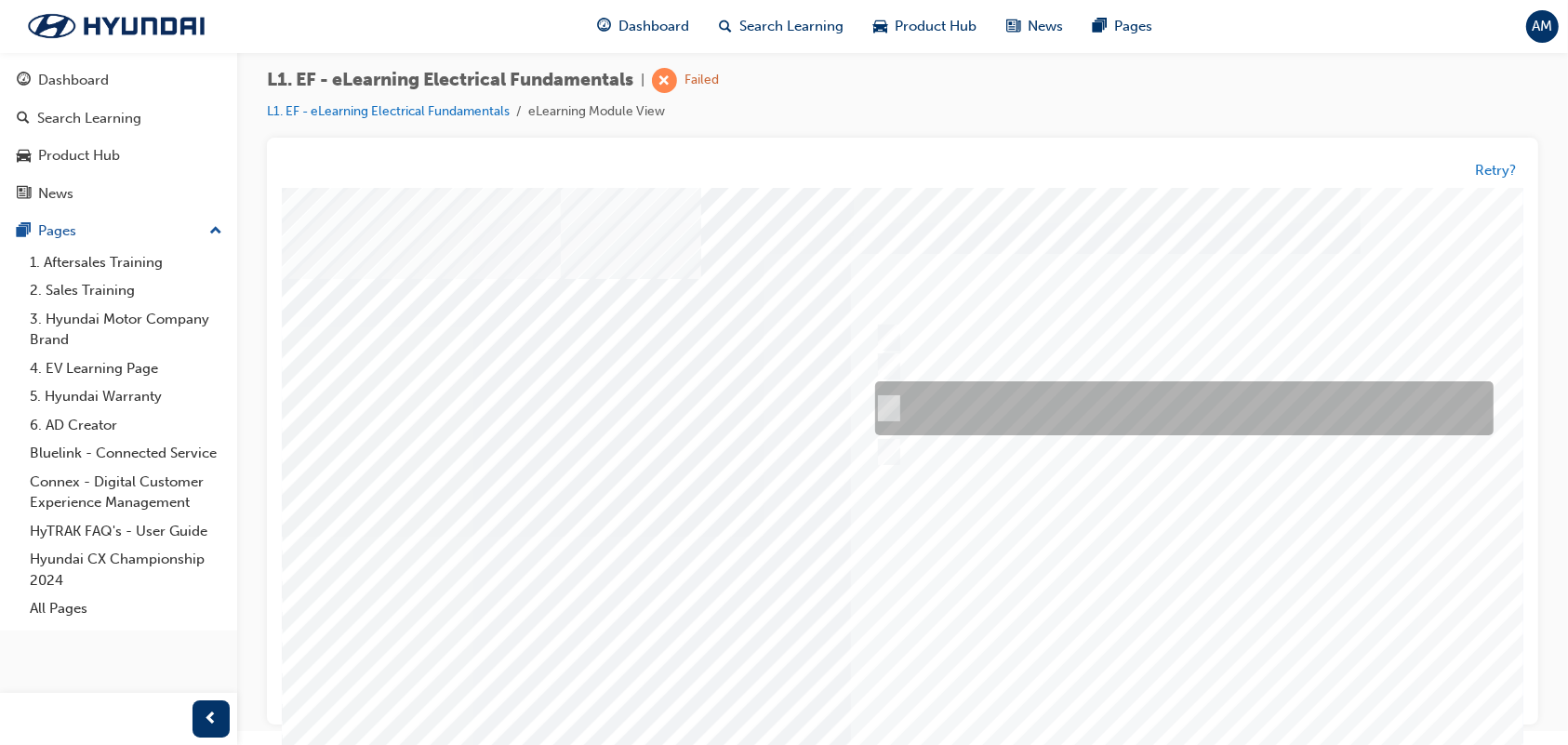 click at bounding box center (1178, 408) 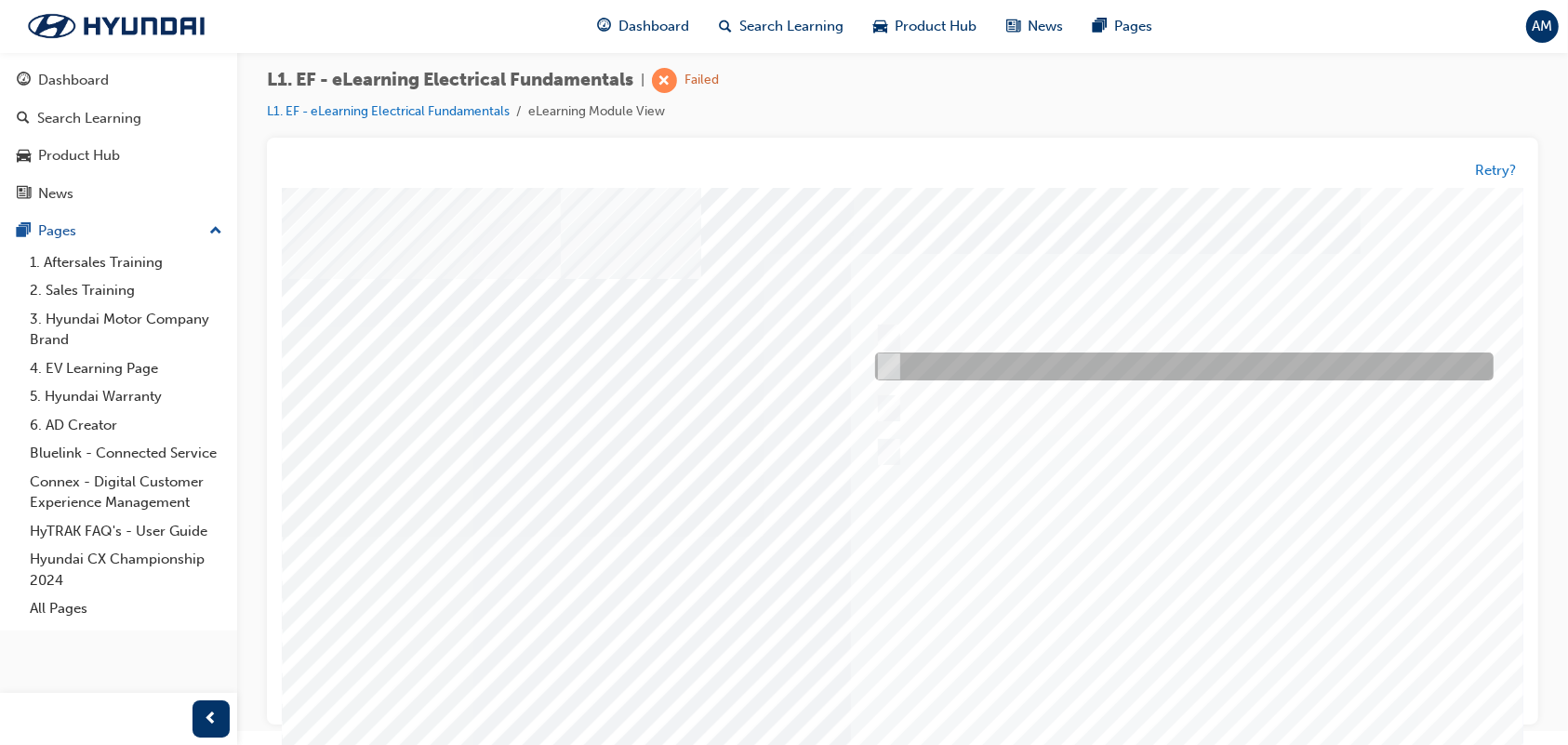 click at bounding box center [1178, 366] 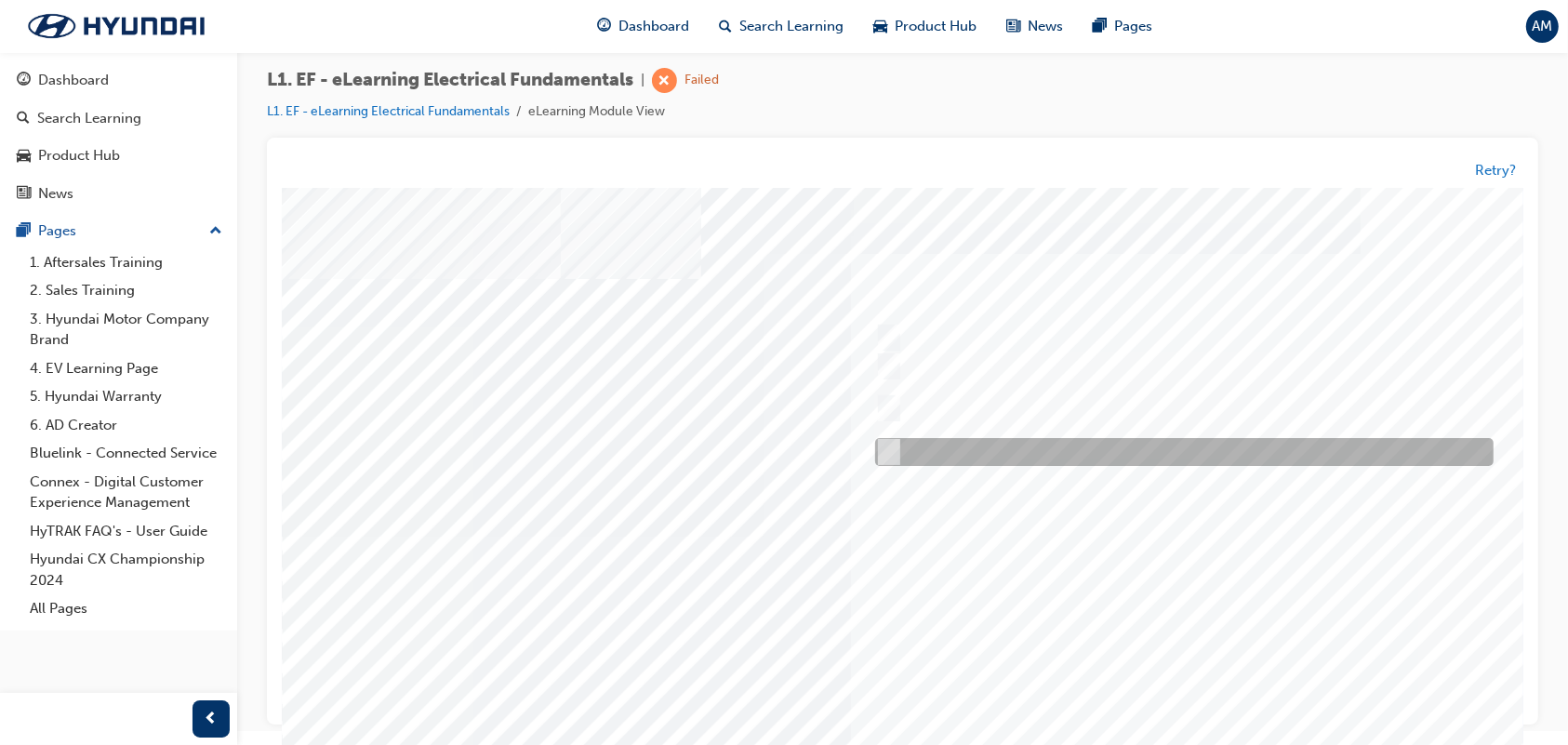 click at bounding box center [1178, 452] 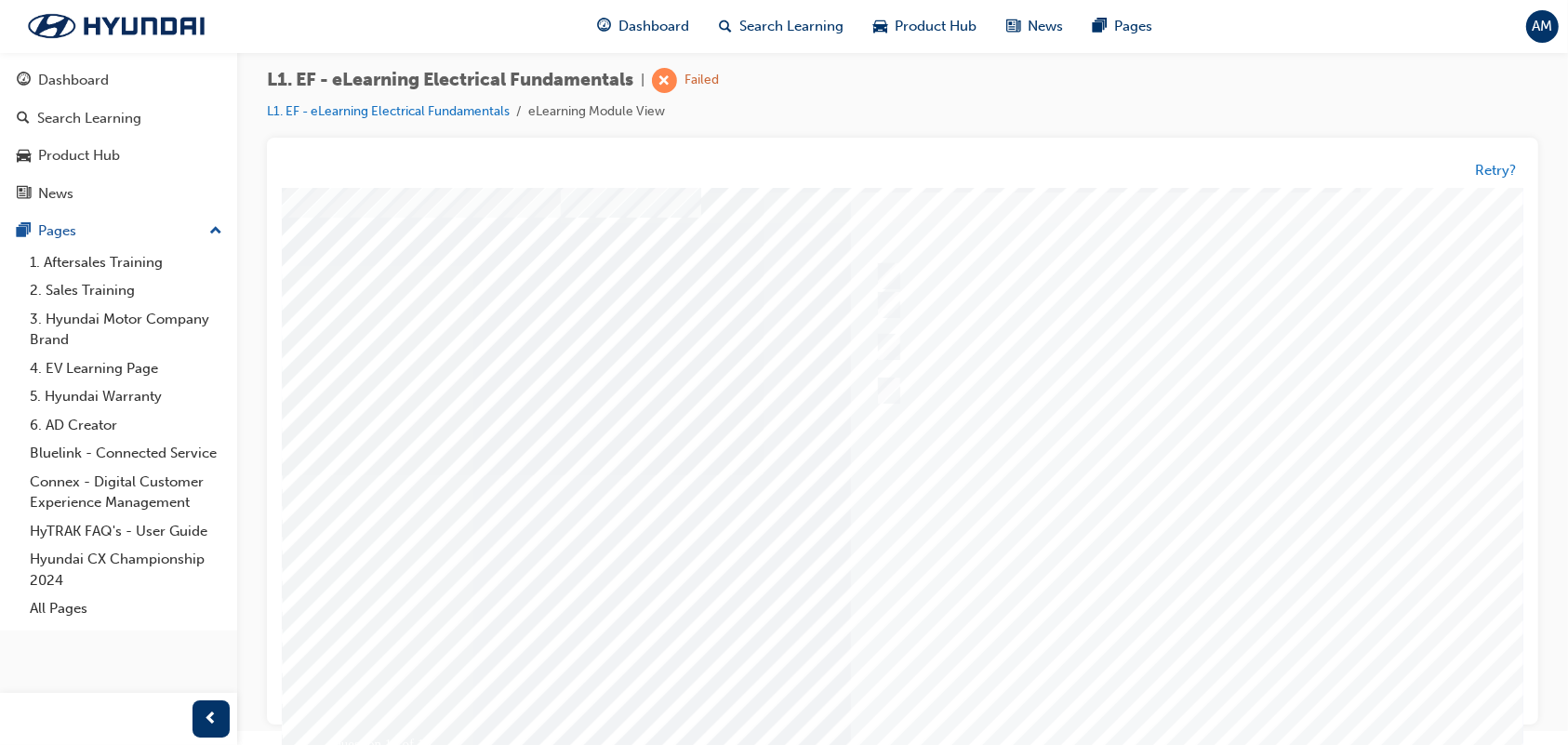 scroll, scrollTop: 160, scrollLeft: 0, axis: vertical 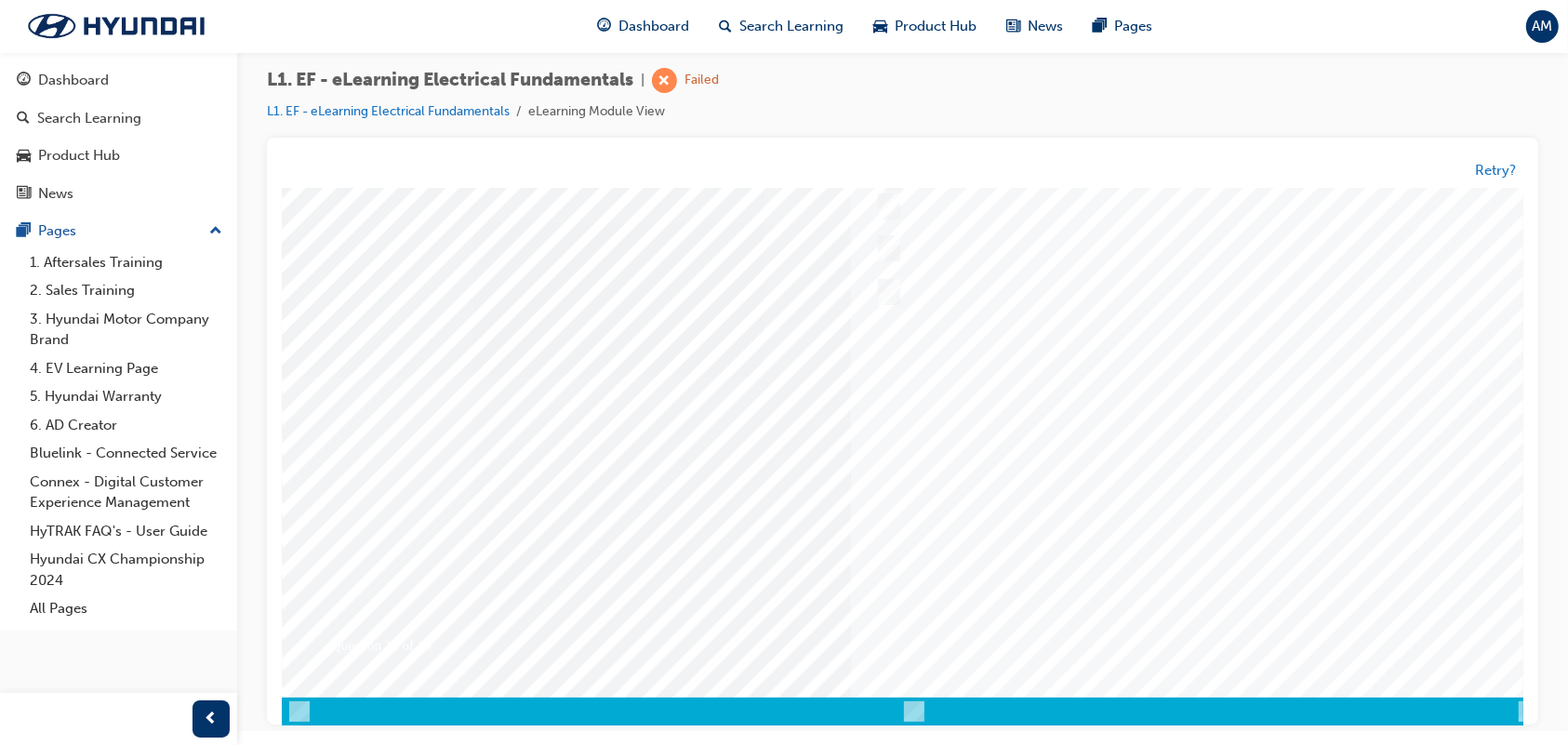 click at bounding box center (346, 3242) 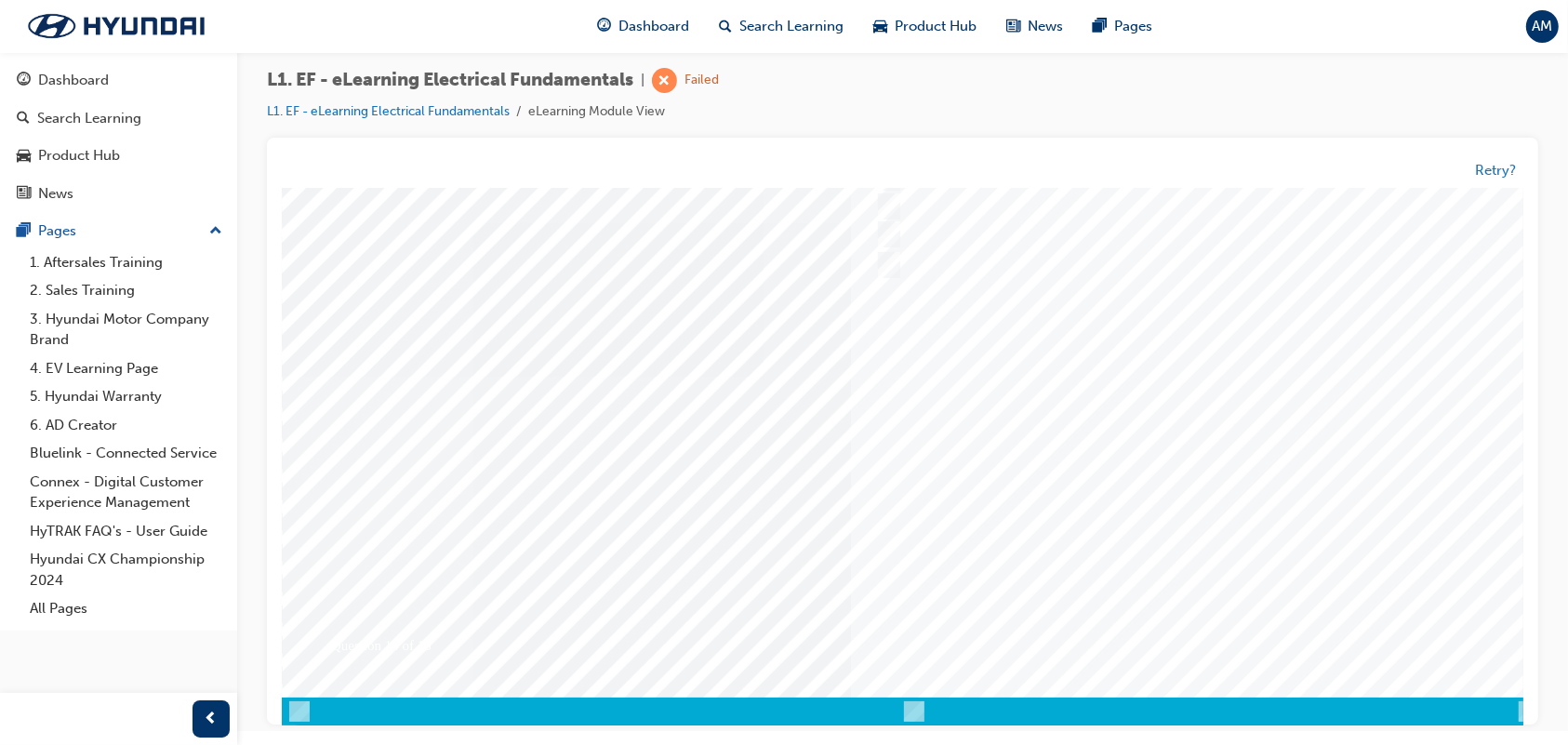 scroll, scrollTop: 0, scrollLeft: 0, axis: both 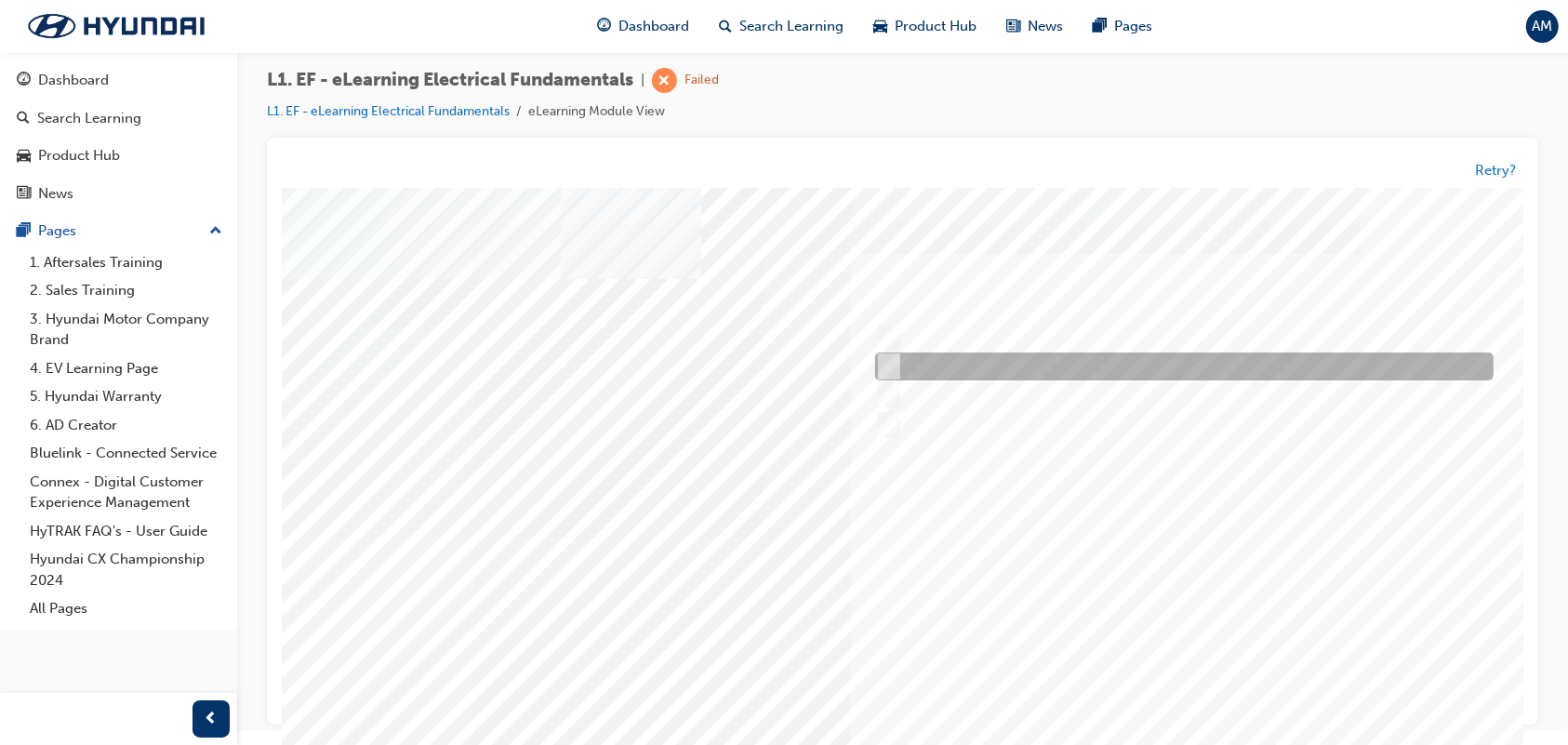 click at bounding box center (1178, 366) 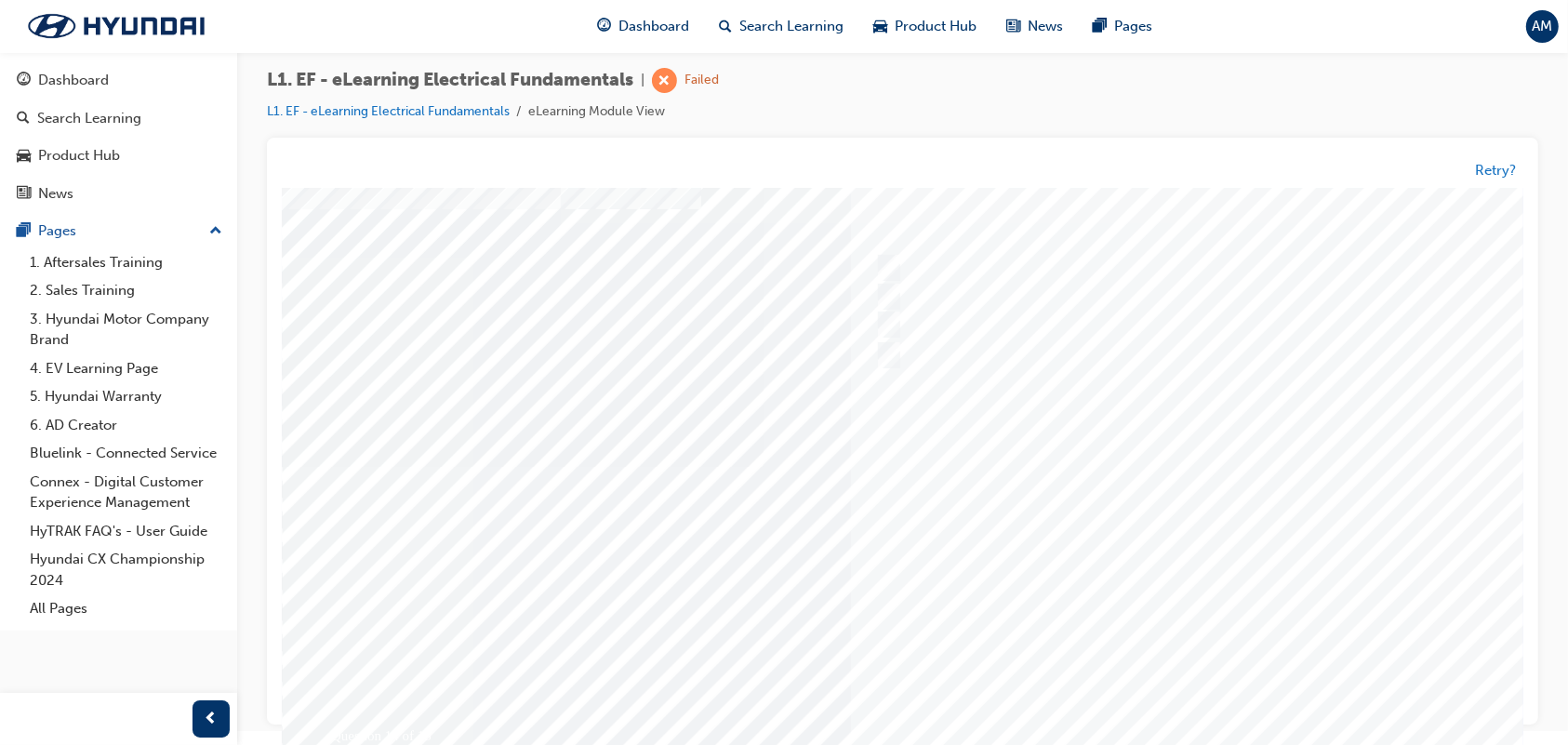 scroll, scrollTop: 160, scrollLeft: 0, axis: vertical 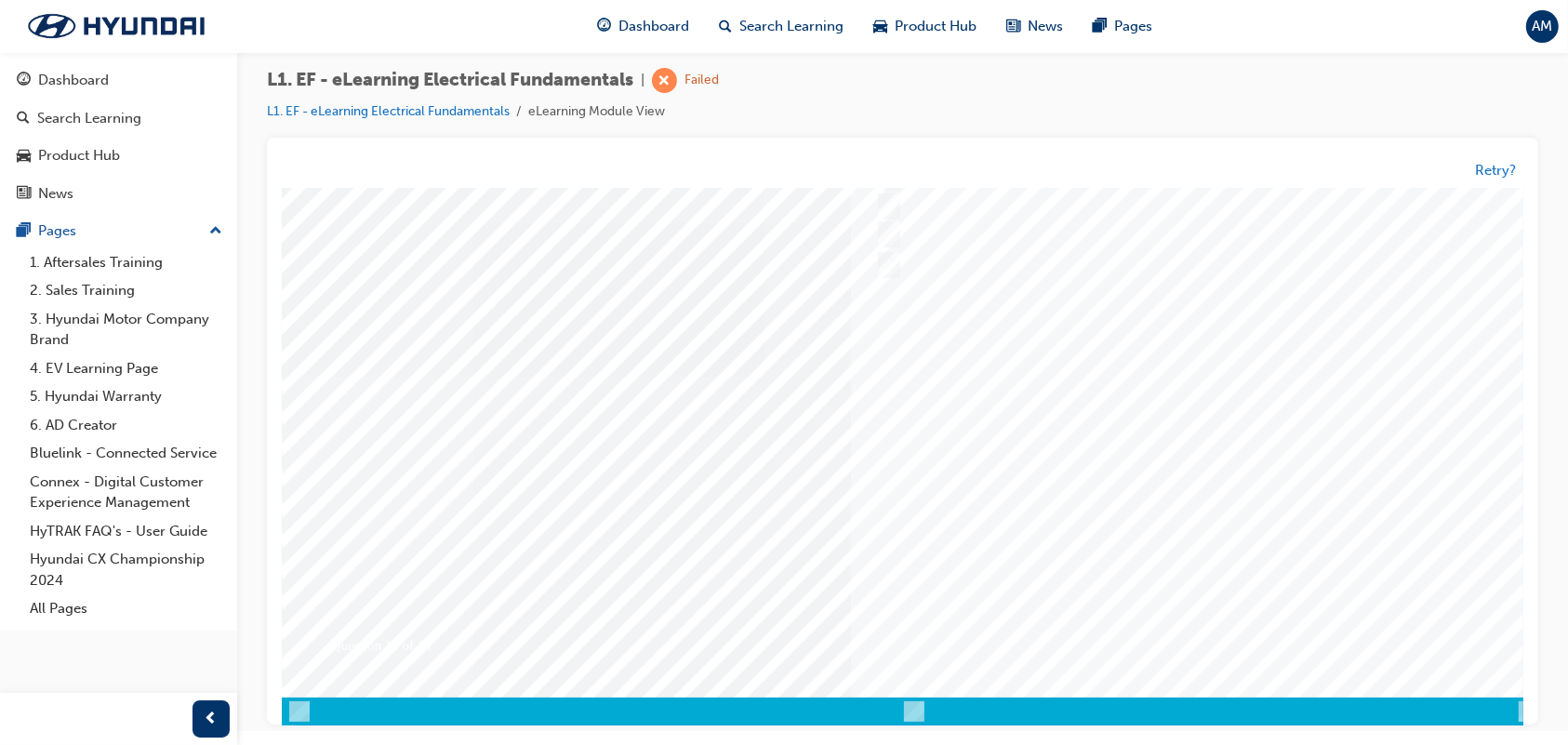 click at bounding box center (346, 3242) 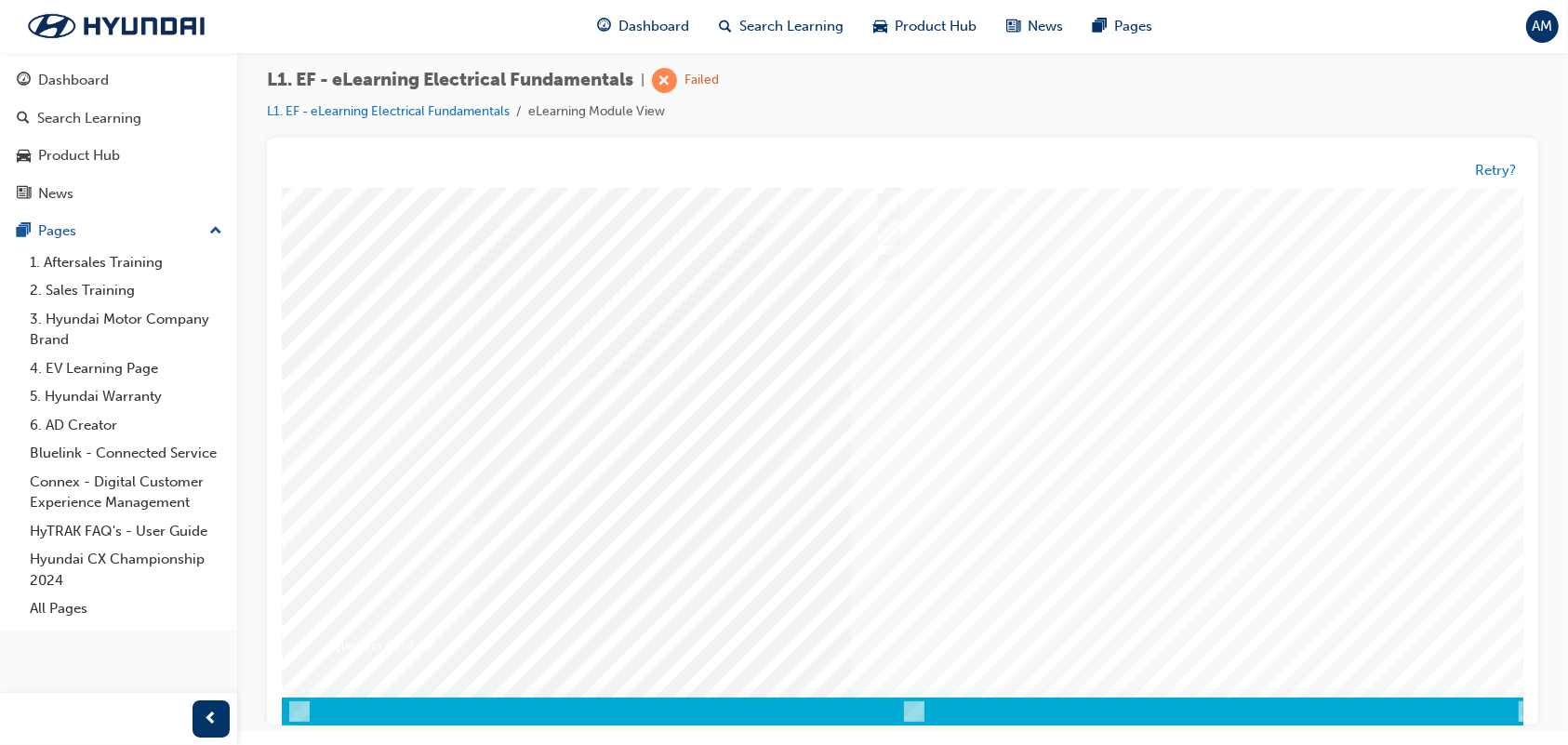scroll, scrollTop: 0, scrollLeft: 0, axis: both 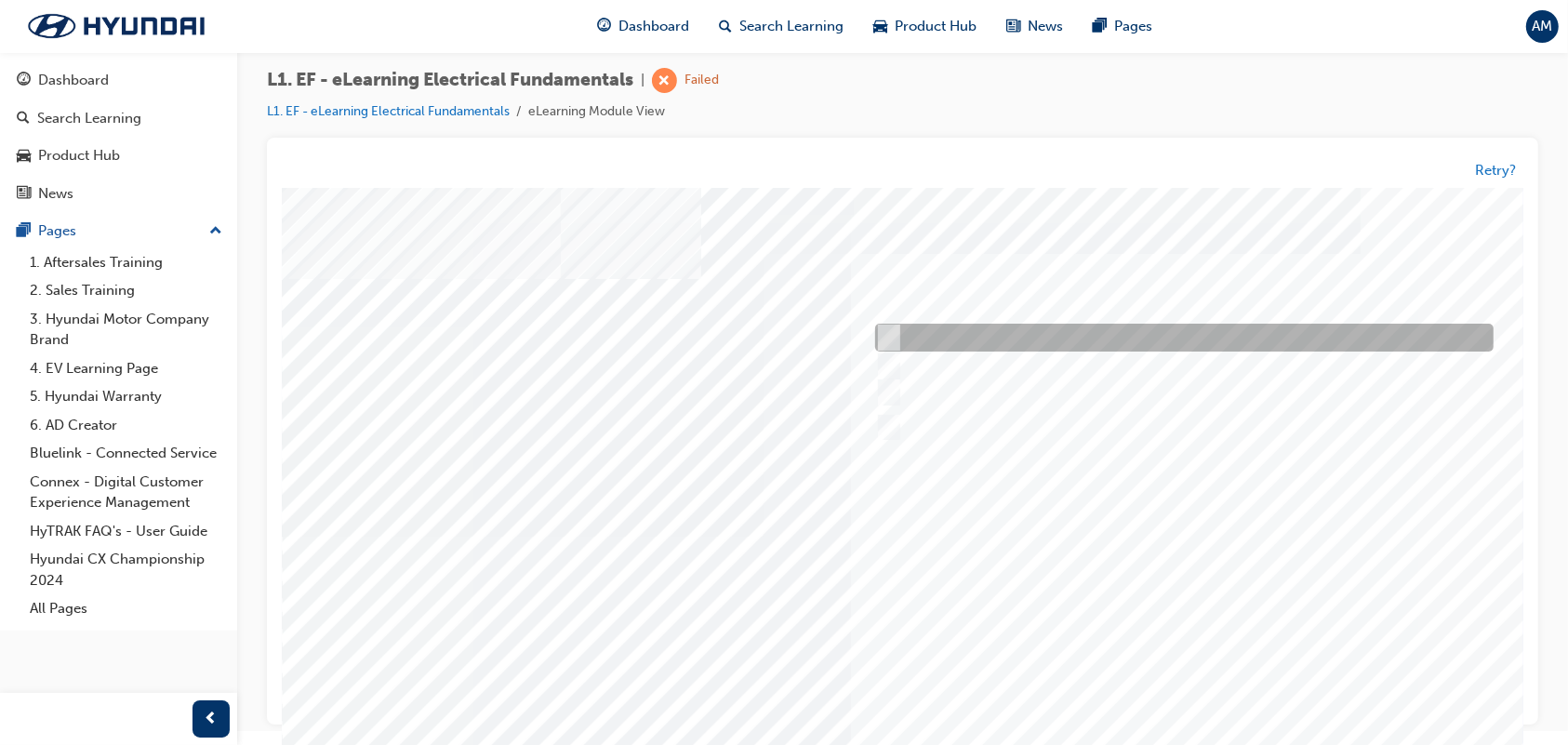 click at bounding box center [1178, 338] 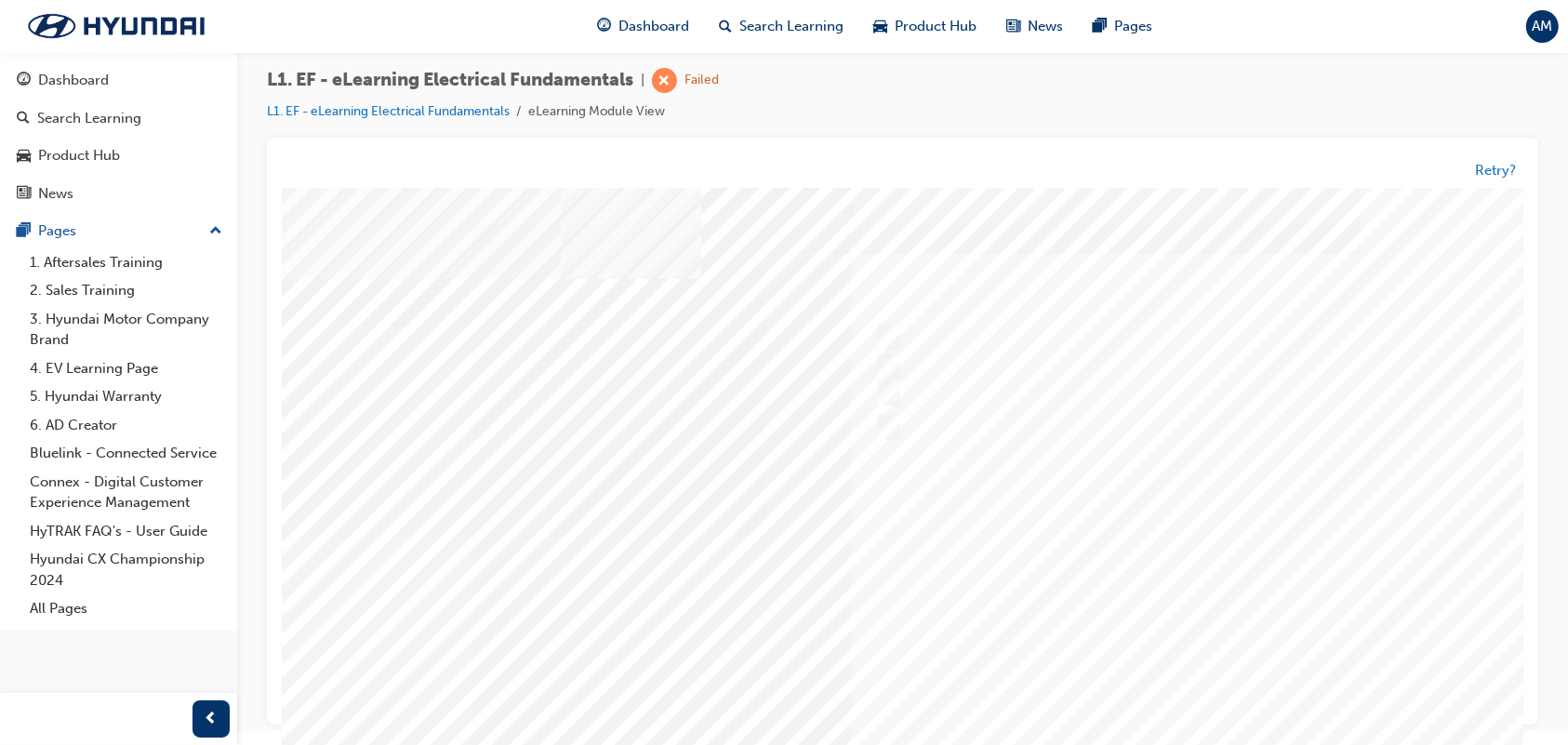 scroll, scrollTop: 160, scrollLeft: 0, axis: vertical 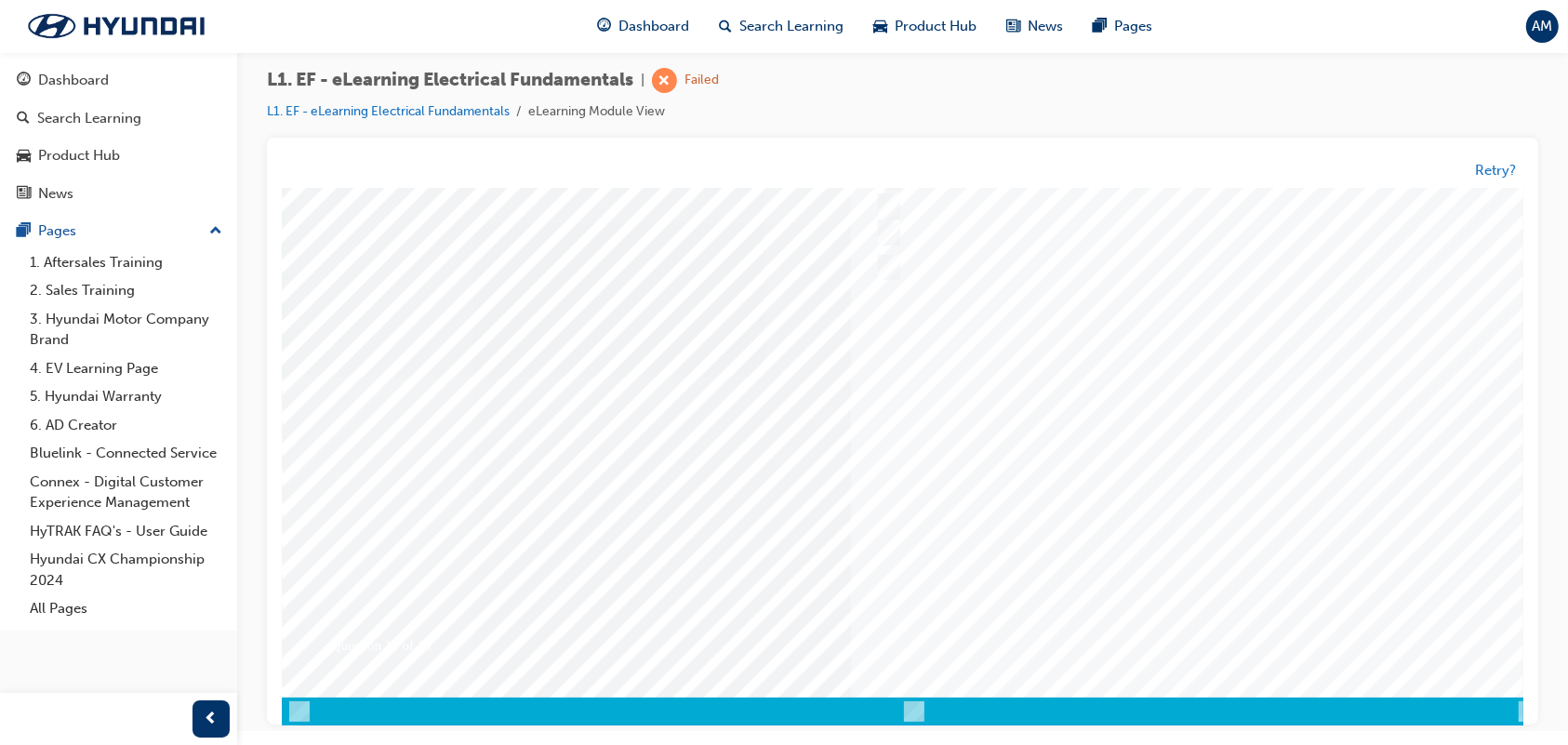 click at bounding box center (346, 3242) 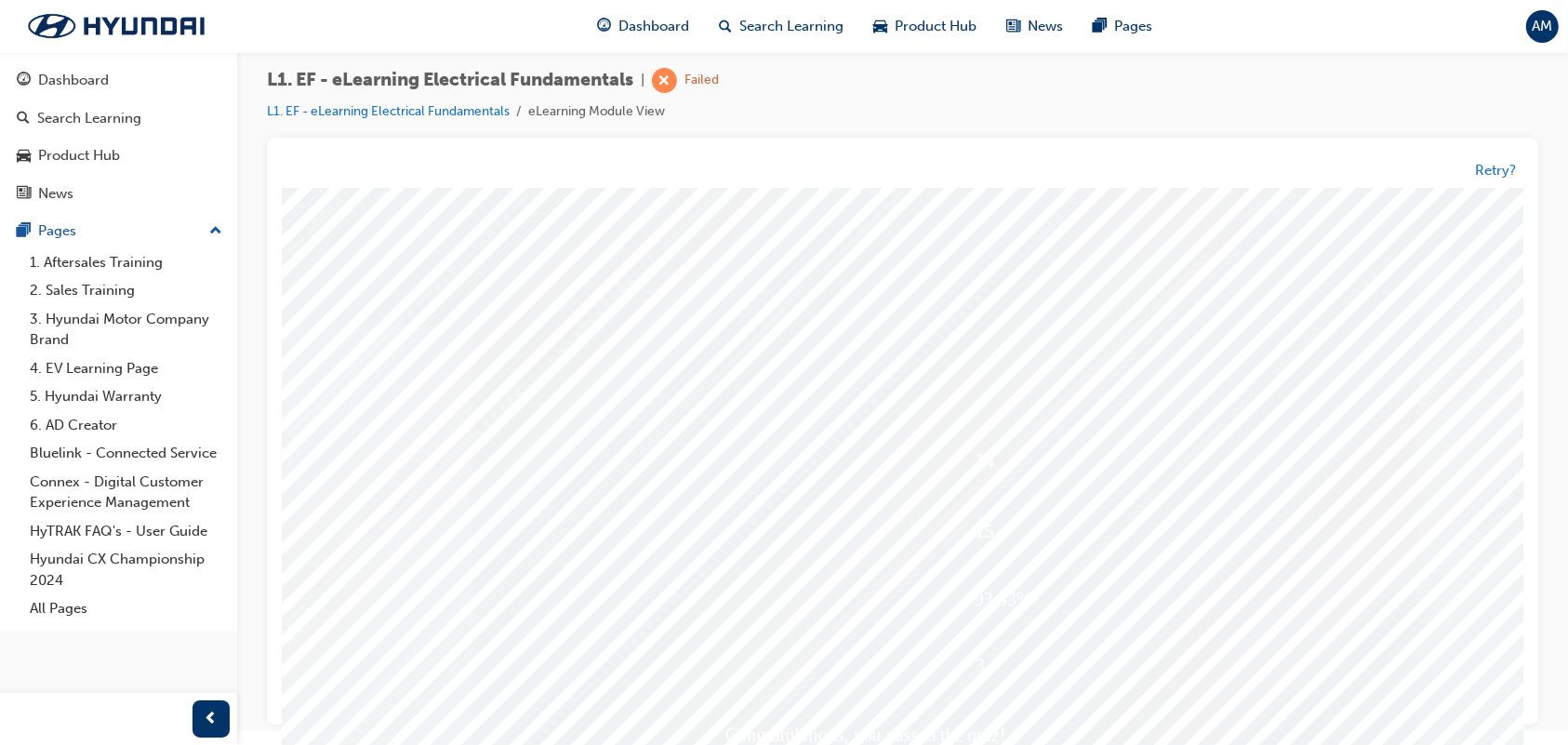 scroll, scrollTop: 89, scrollLeft: 0, axis: vertical 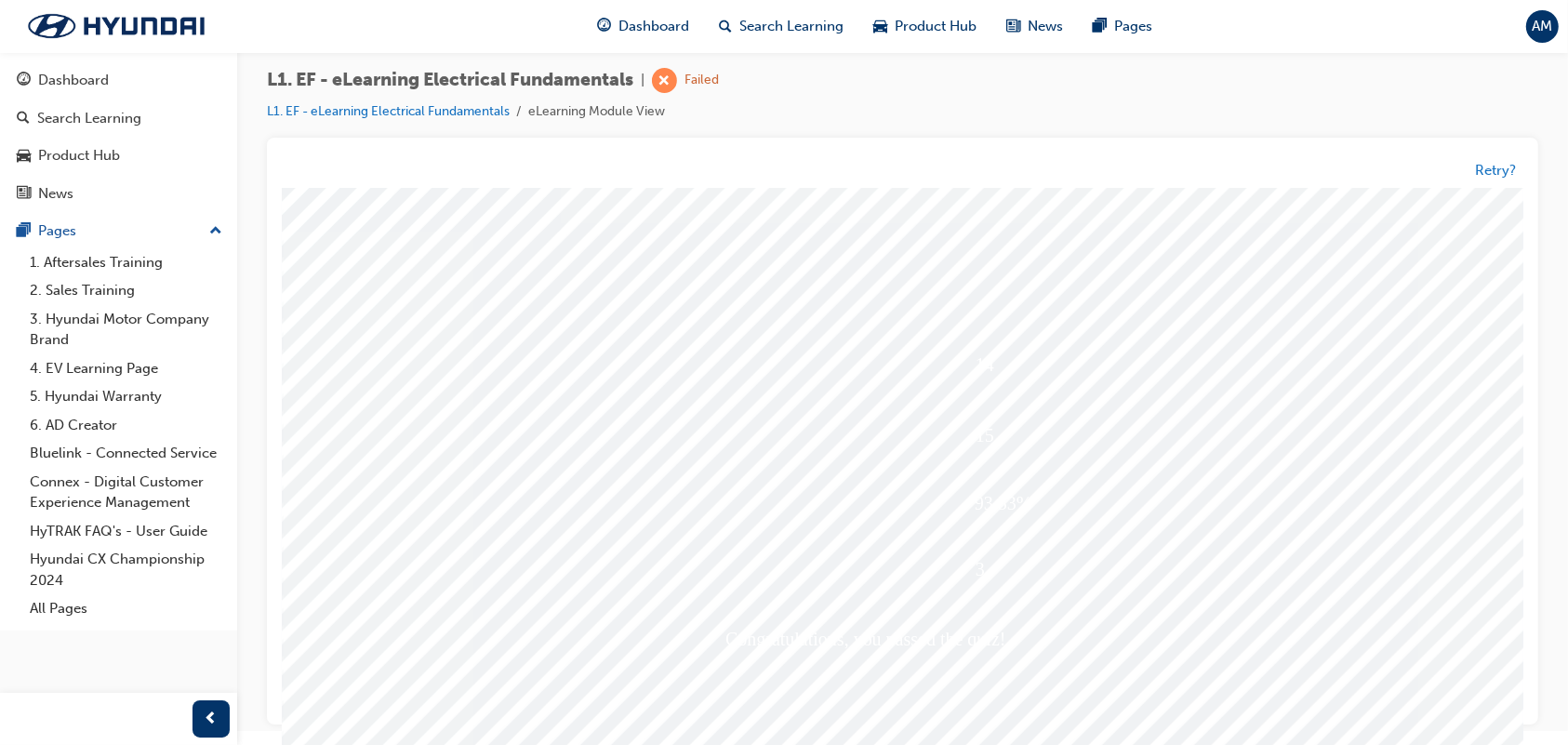 drag, startPoint x: 1140, startPoint y: 542, endPoint x: 1022, endPoint y: 579, distance: 123.6649 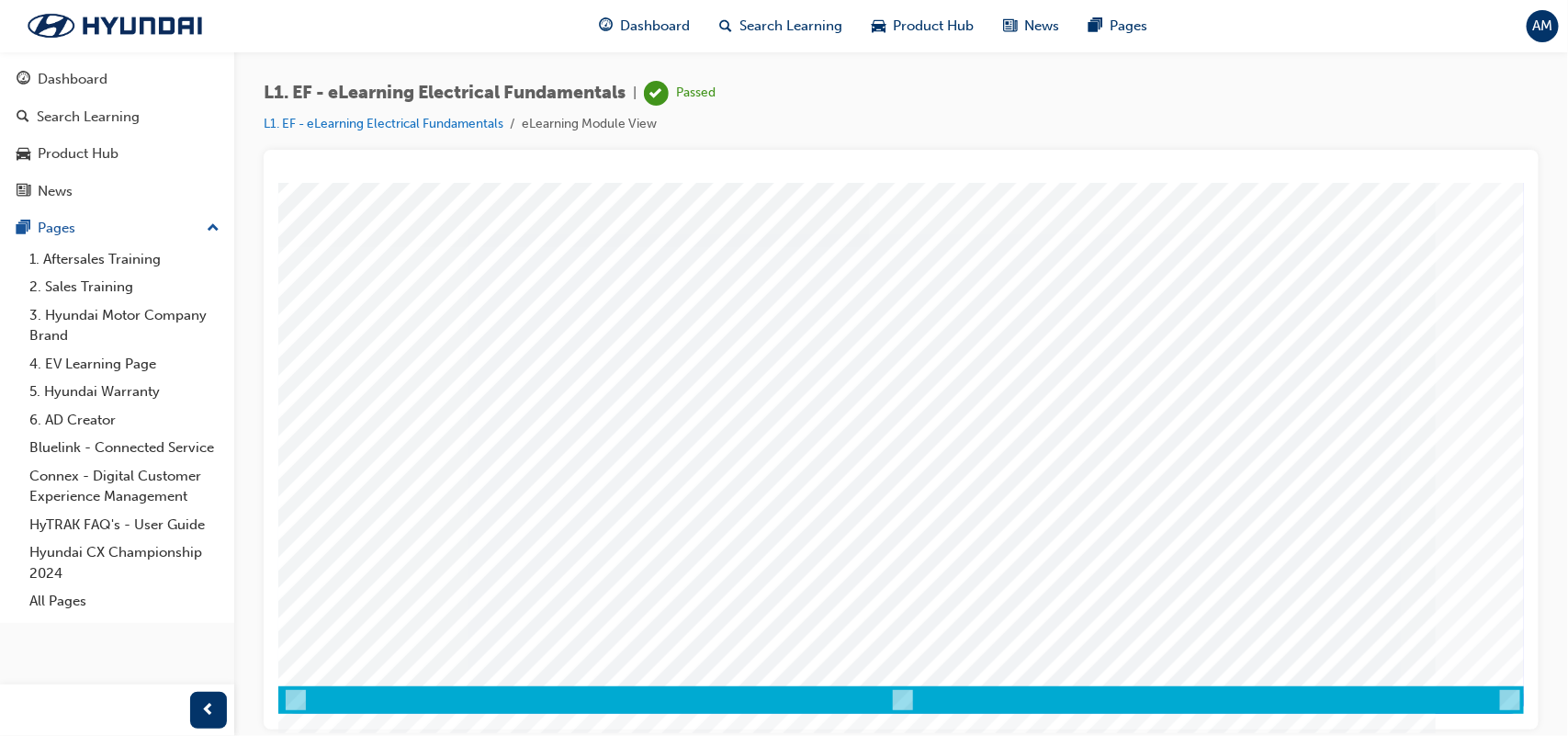 scroll, scrollTop: 150, scrollLeft: 0, axis: vertical 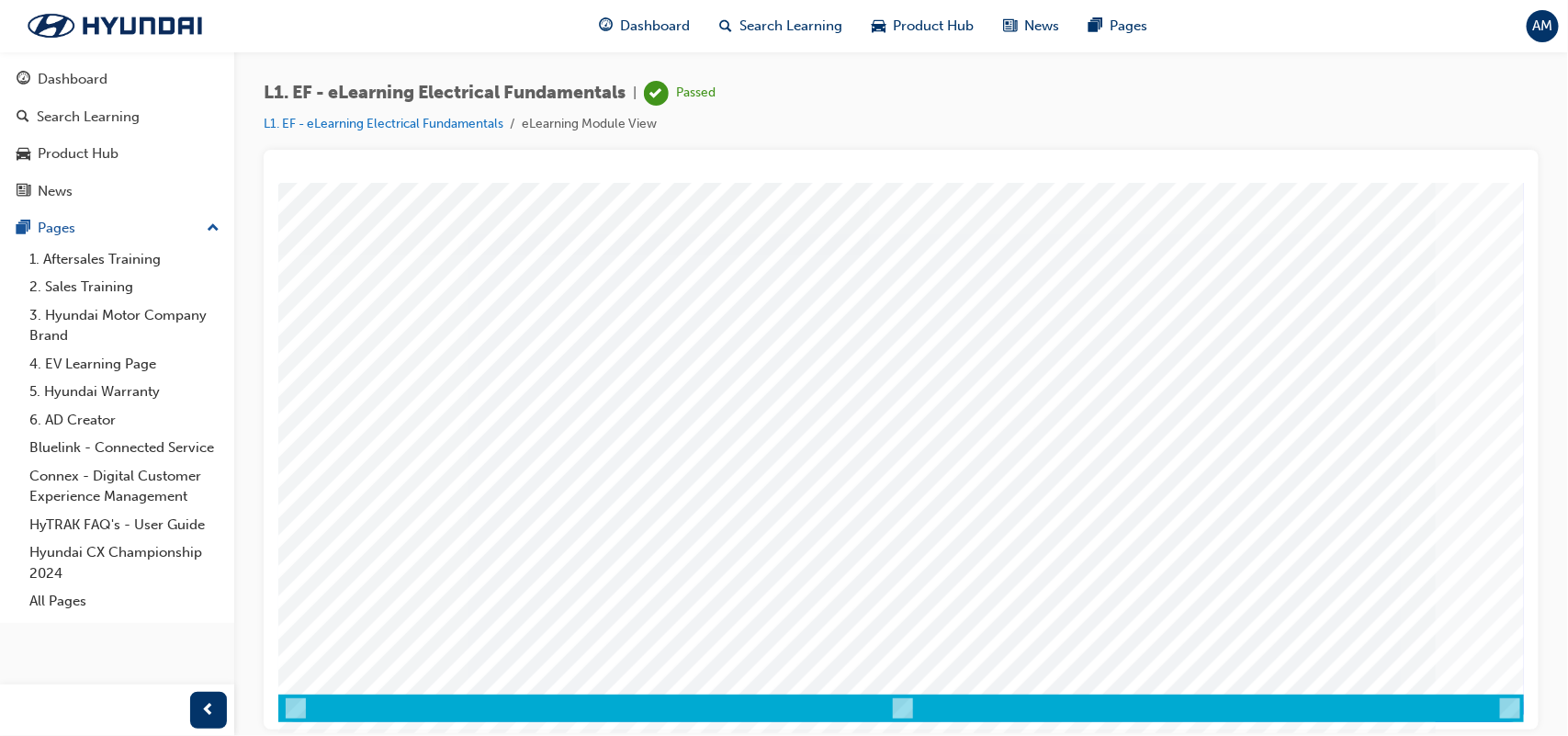 drag, startPoint x: 886, startPoint y: 541, endPoint x: 913, endPoint y: 617, distance: 80.65358 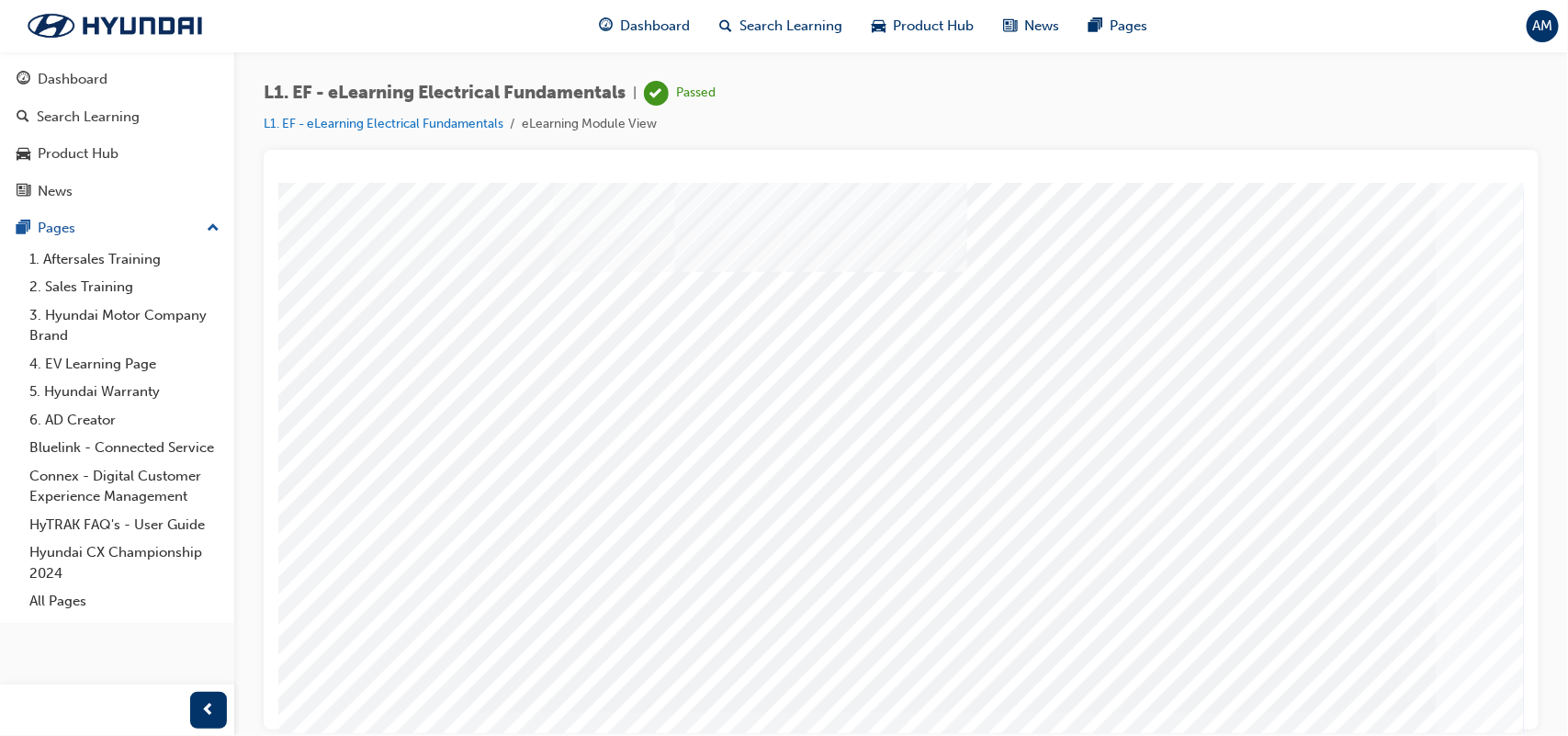 scroll, scrollTop: 158, scrollLeft: 0, axis: vertical 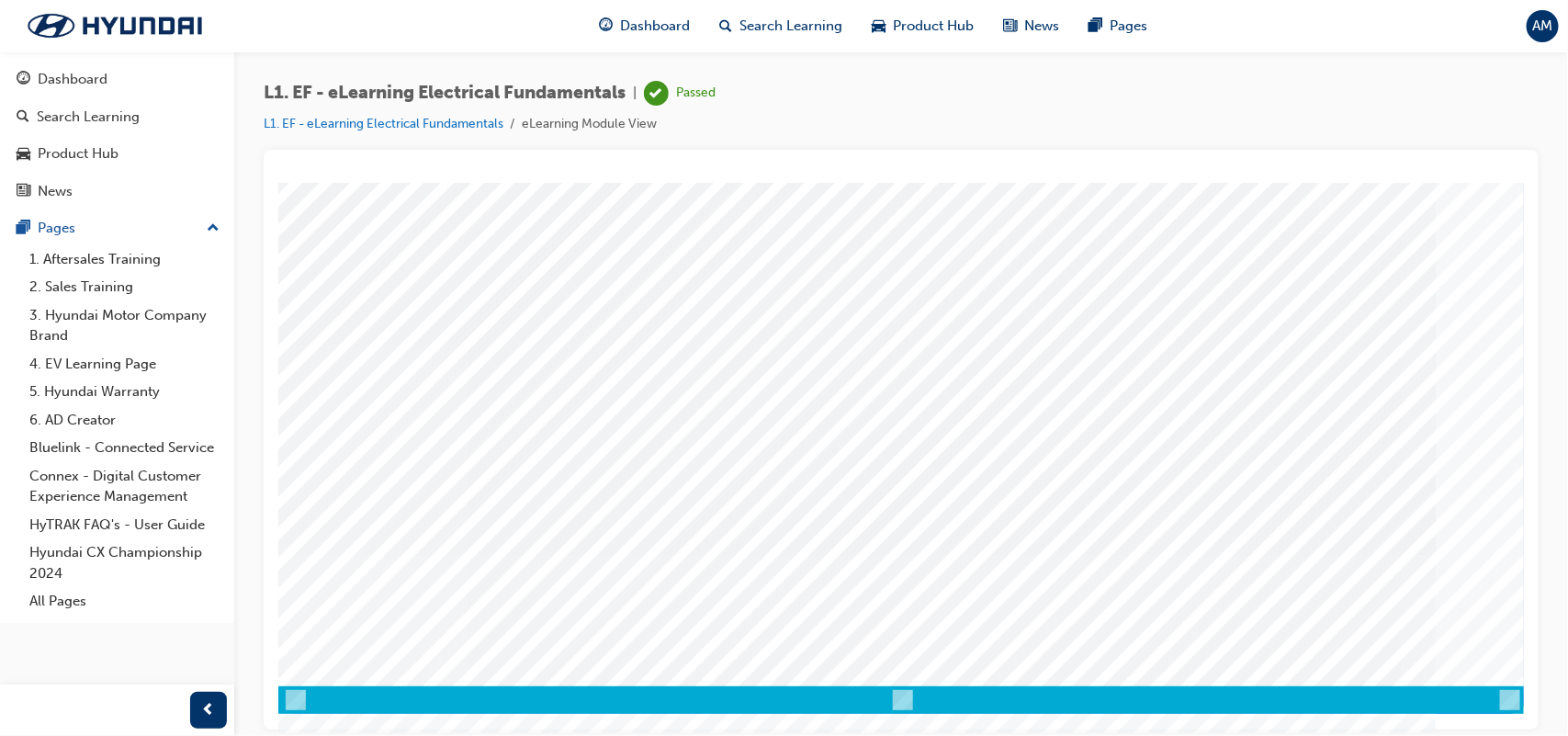 drag, startPoint x: 628, startPoint y: 412, endPoint x: 65, endPoint y: 70, distance: 658.7359 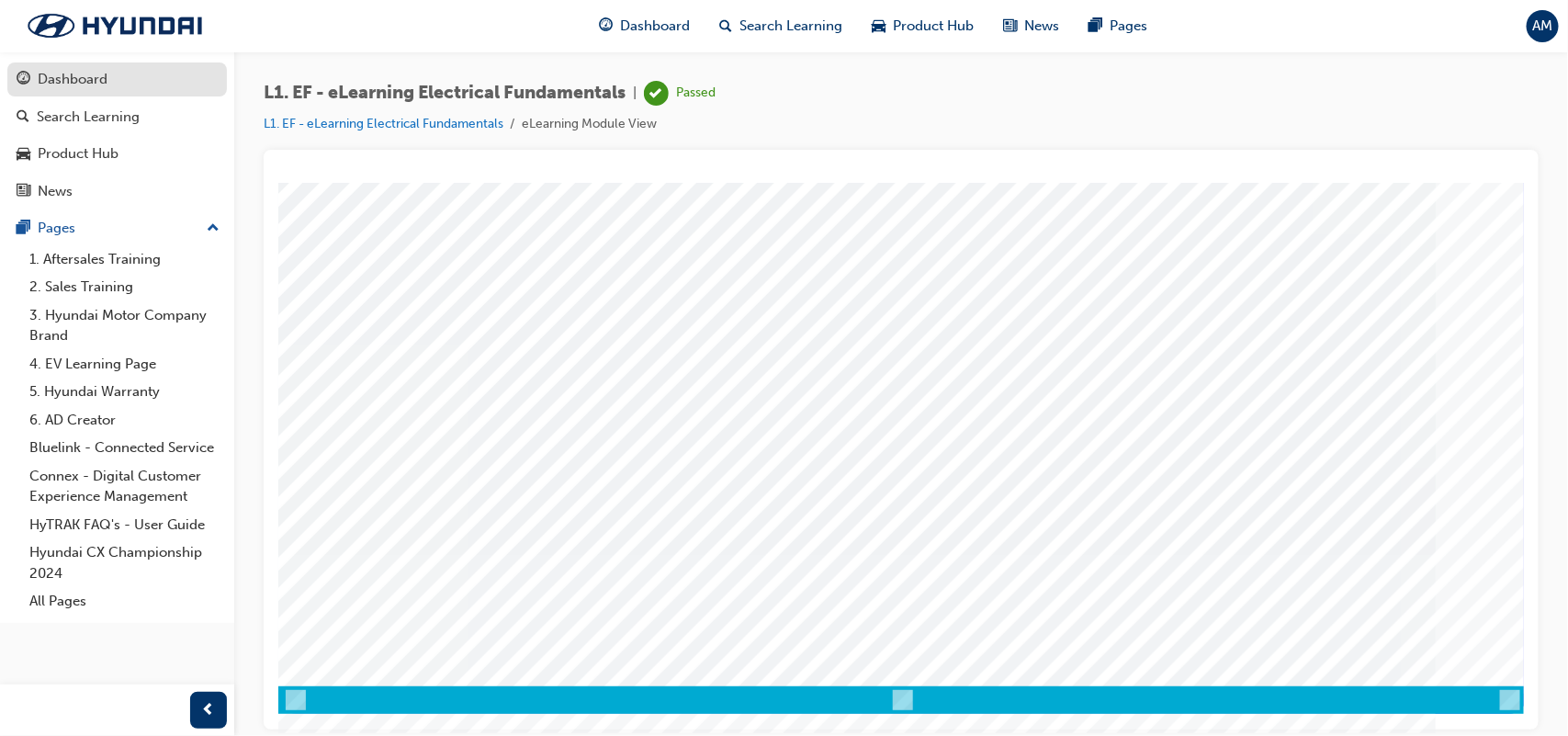 click on "Dashboard" at bounding box center (73, 79) 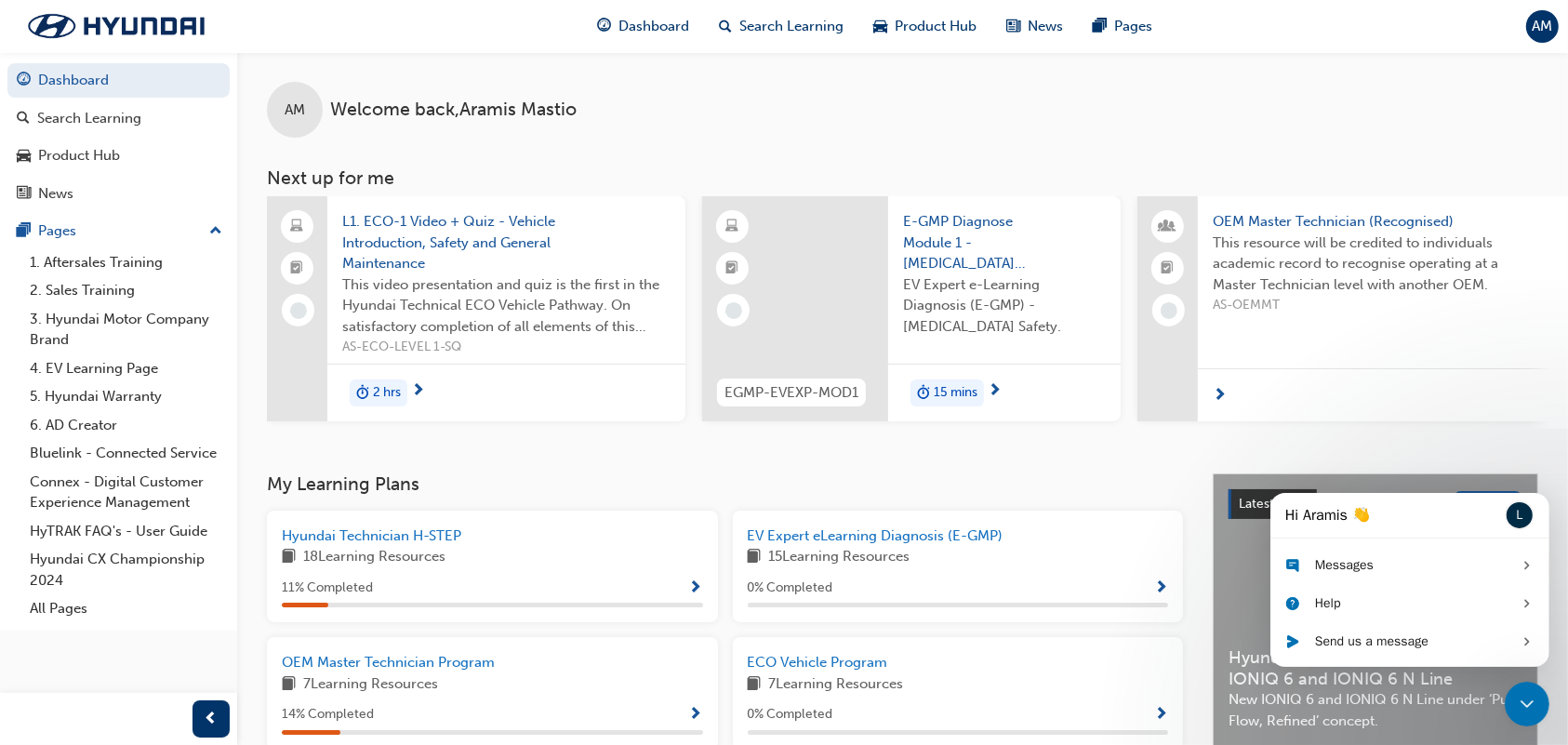 click on "Hyundai Technician H-STEP 18  Learning Resources 11 % Completed" at bounding box center [492, 566] 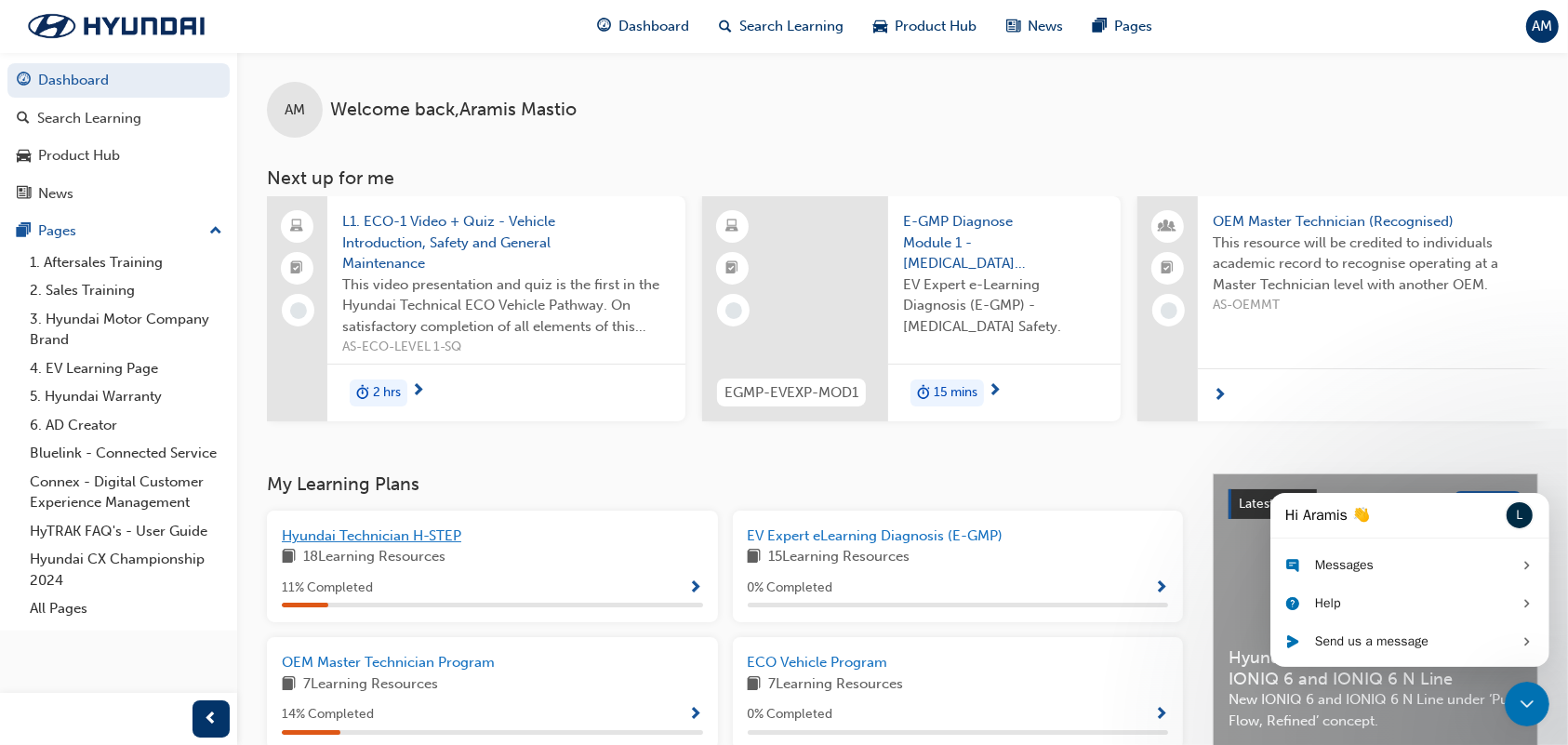 click on "Hyundai Technician H-STEP" at bounding box center [371, 536] 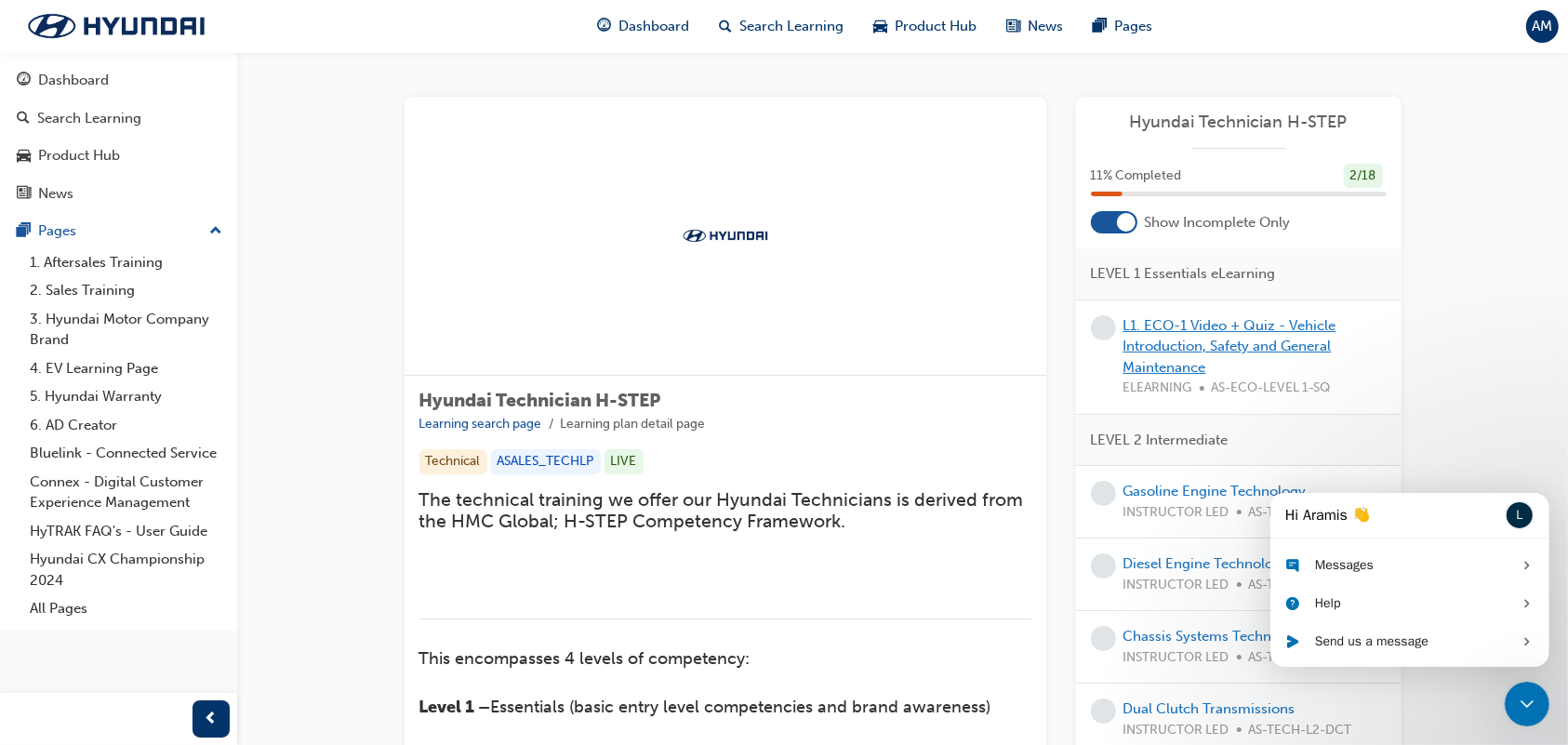 click on "L1. ECO-1 Video + Quiz - Vehicle Introduction, Safety and General Maintenance" at bounding box center (1229, 346) 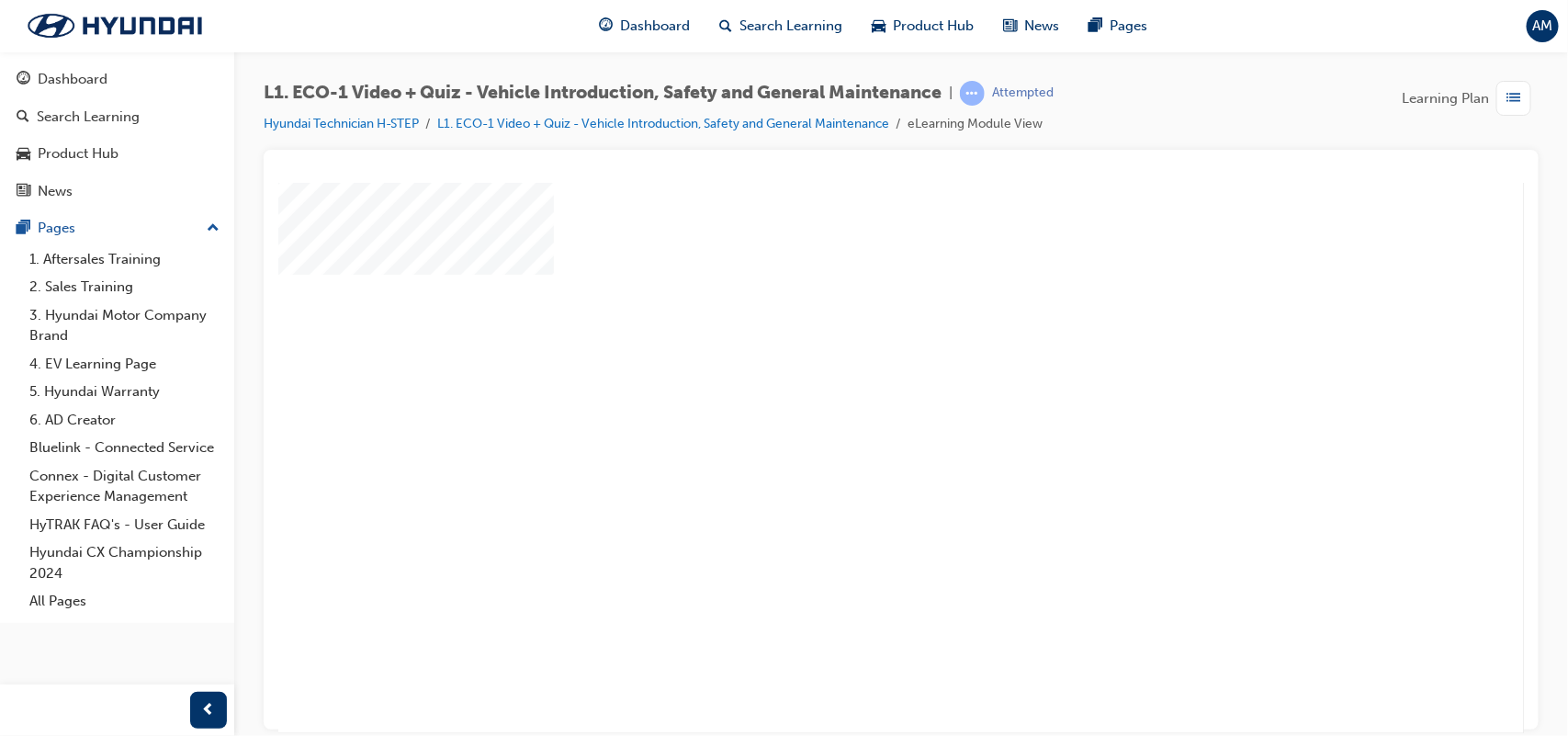 scroll, scrollTop: 158, scrollLeft: 0, axis: vertical 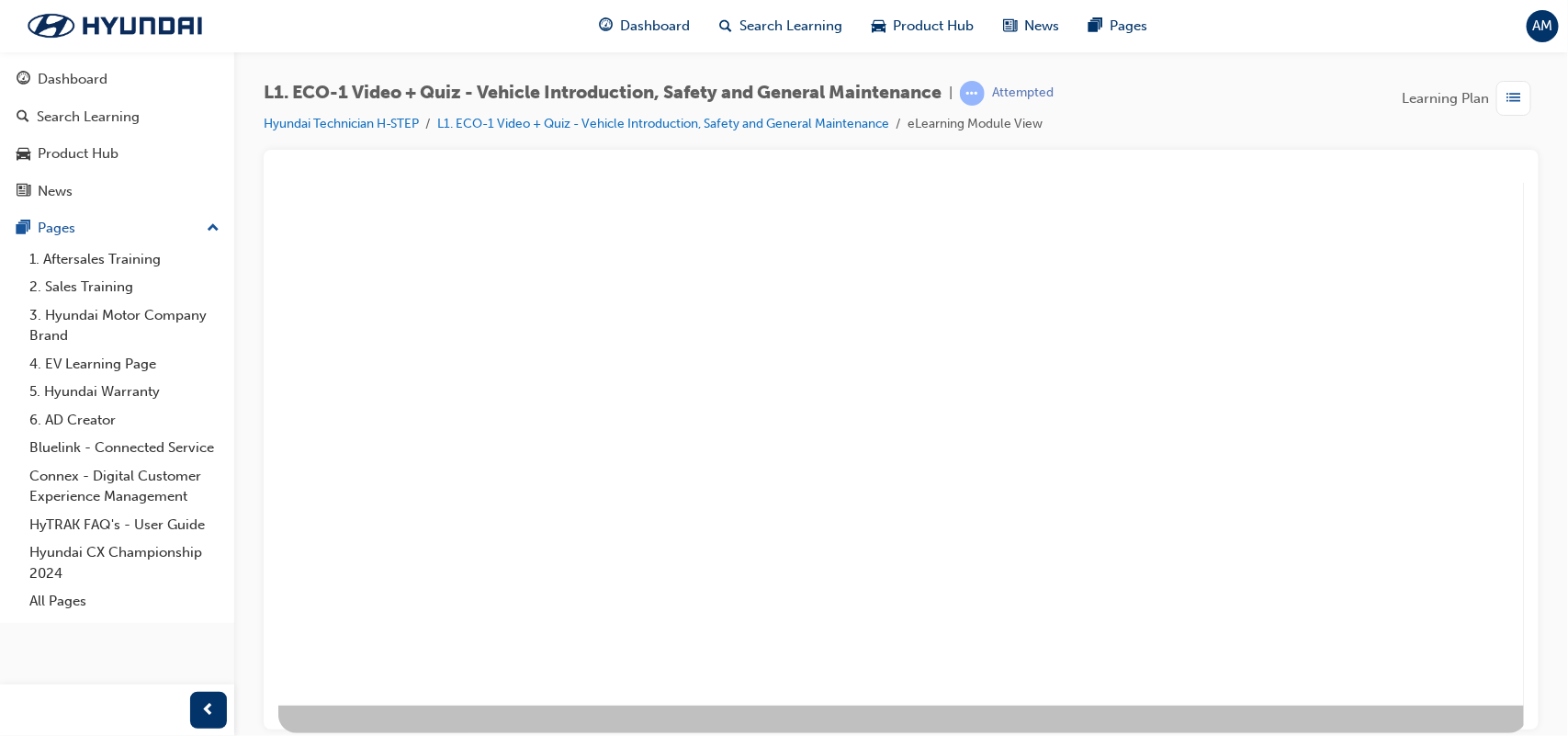 click at bounding box center [847, 265] 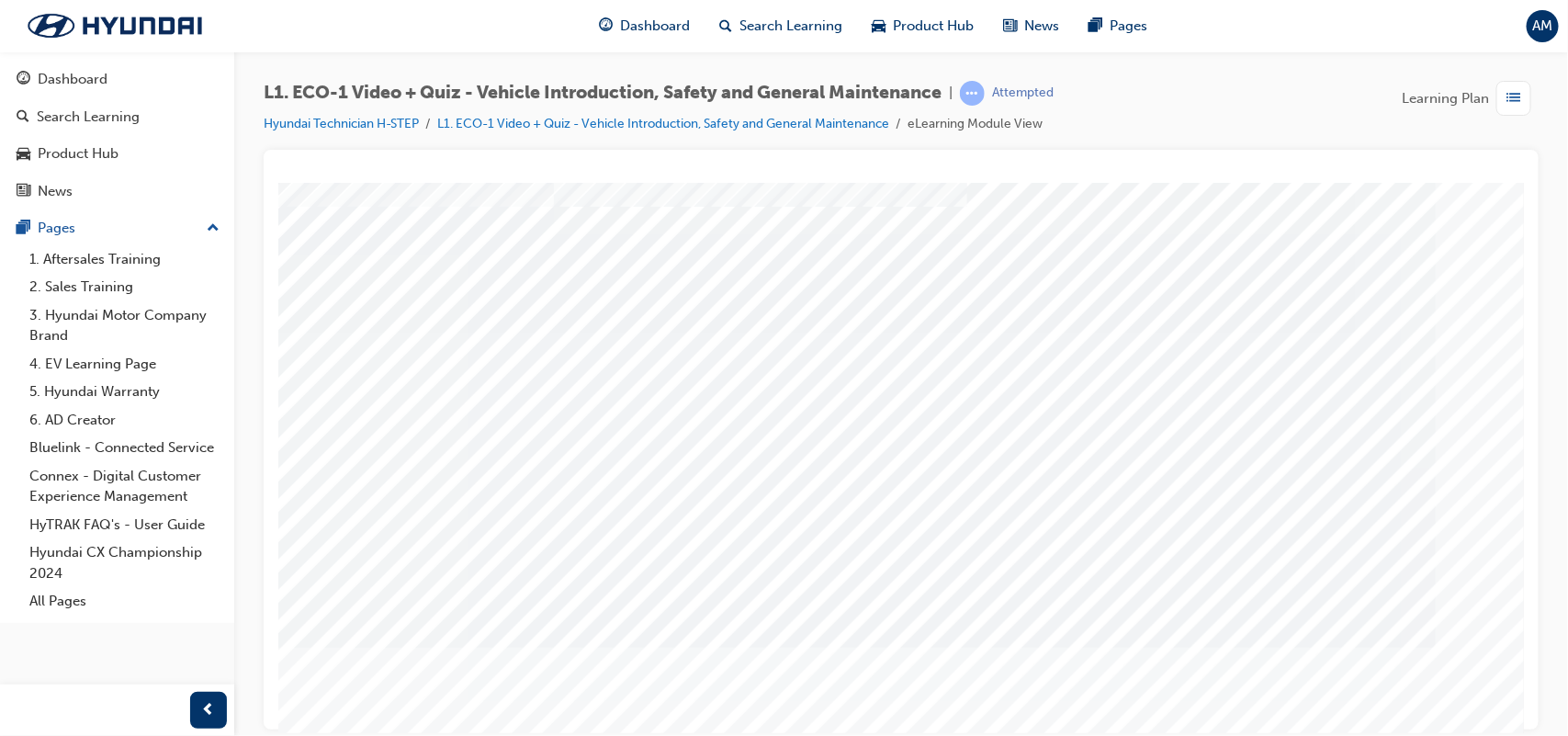 scroll, scrollTop: 69, scrollLeft: 0, axis: vertical 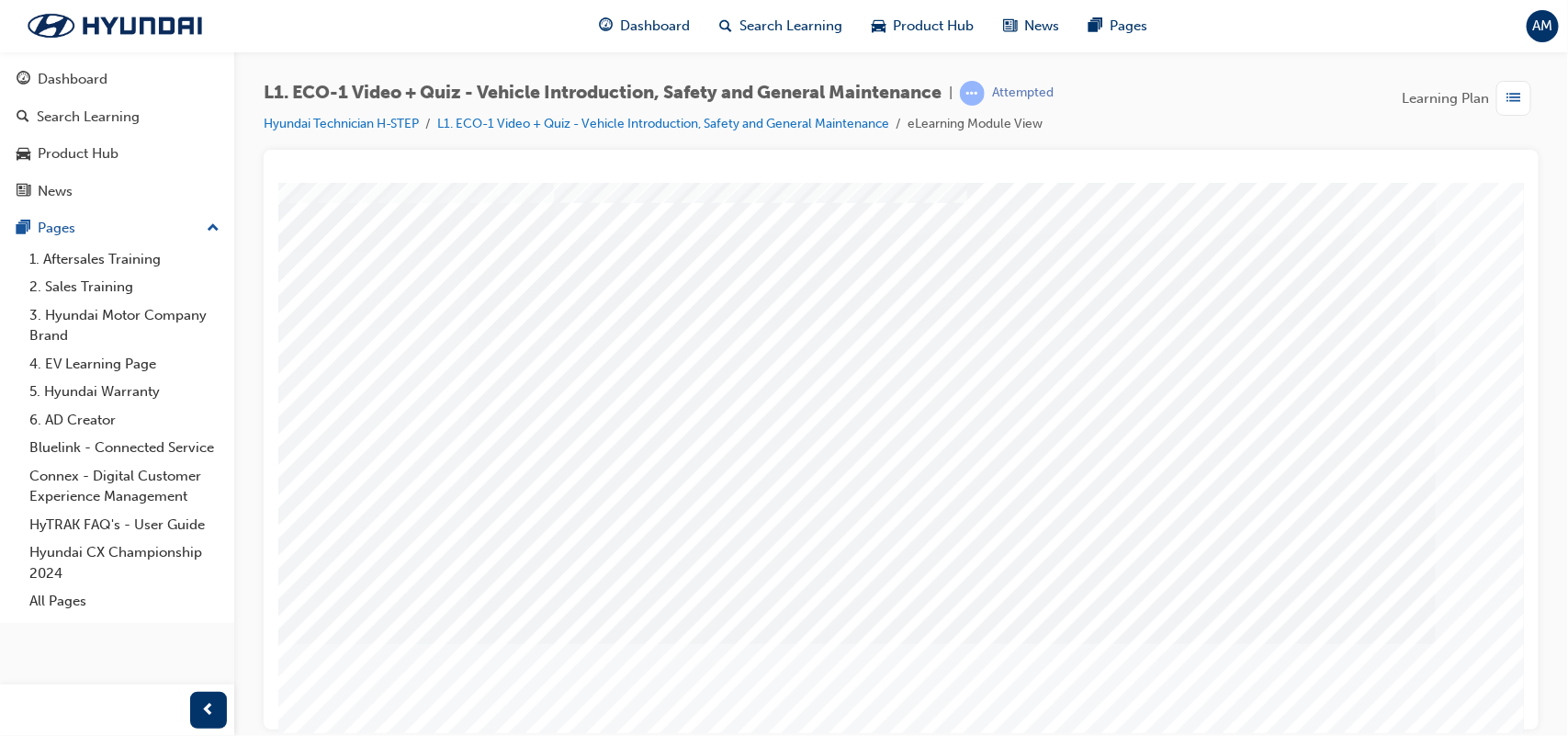 click at bounding box center [342, 2202] 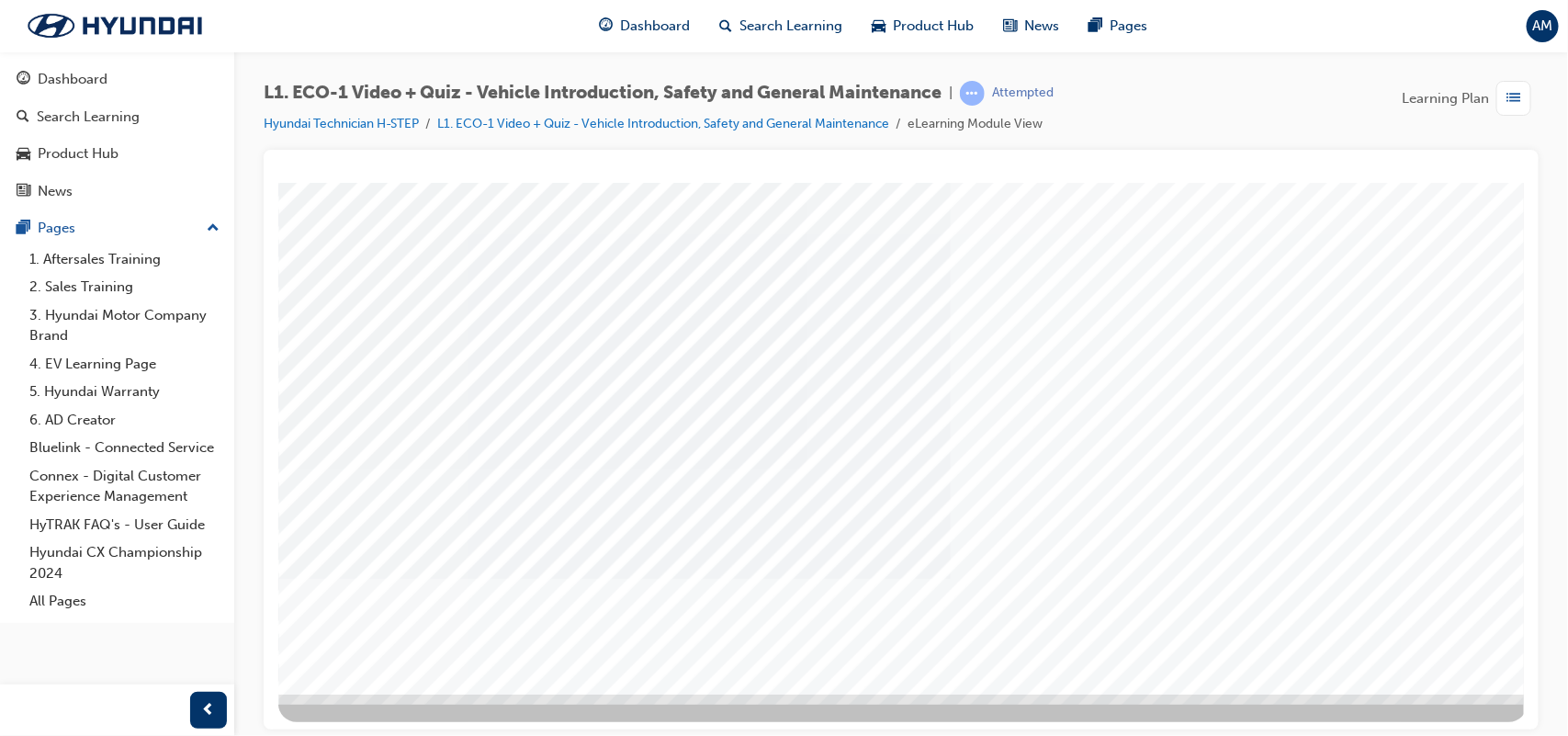 scroll, scrollTop: 158, scrollLeft: 0, axis: vertical 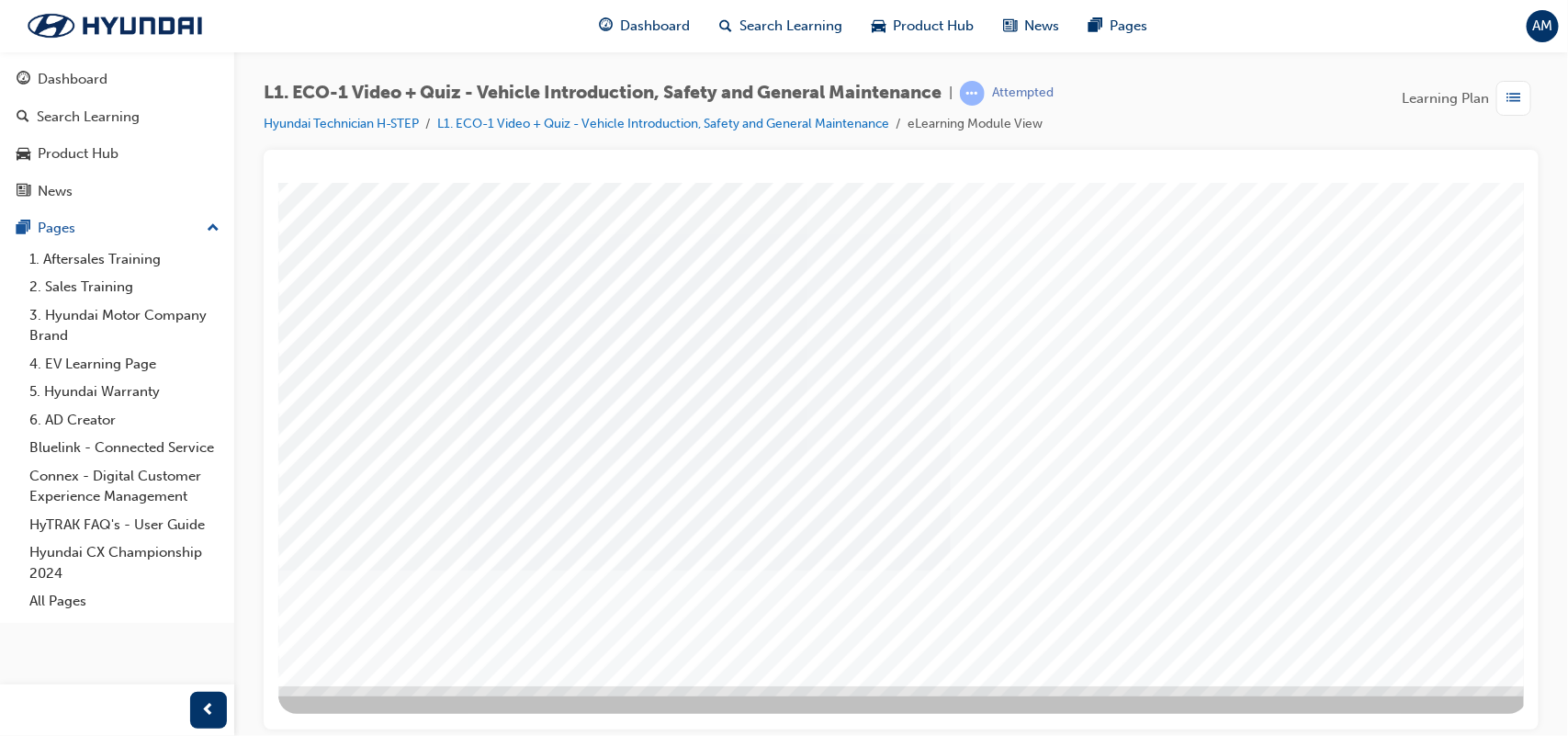 click at bounding box center [342, 1832] 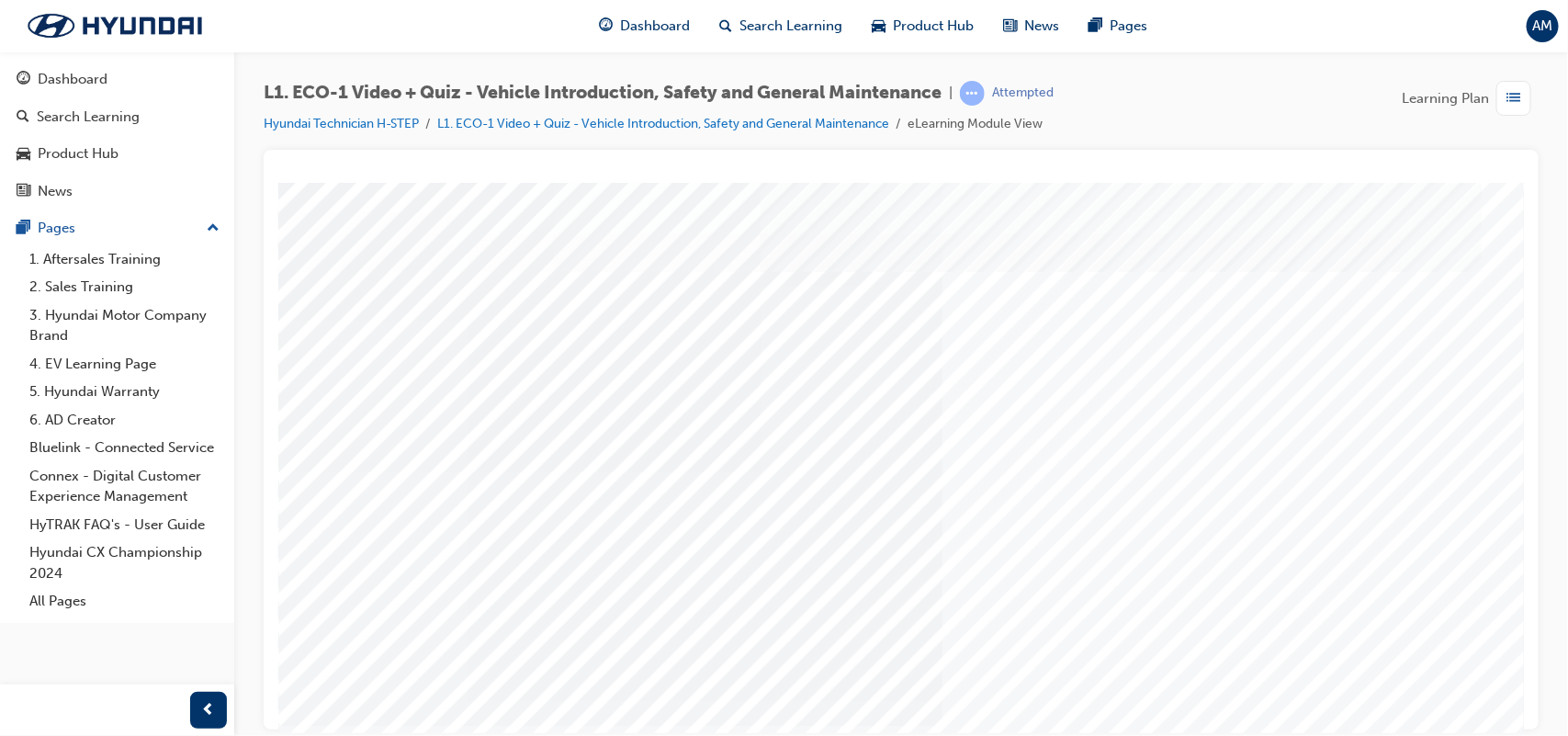 scroll, scrollTop: 118, scrollLeft: 0, axis: vertical 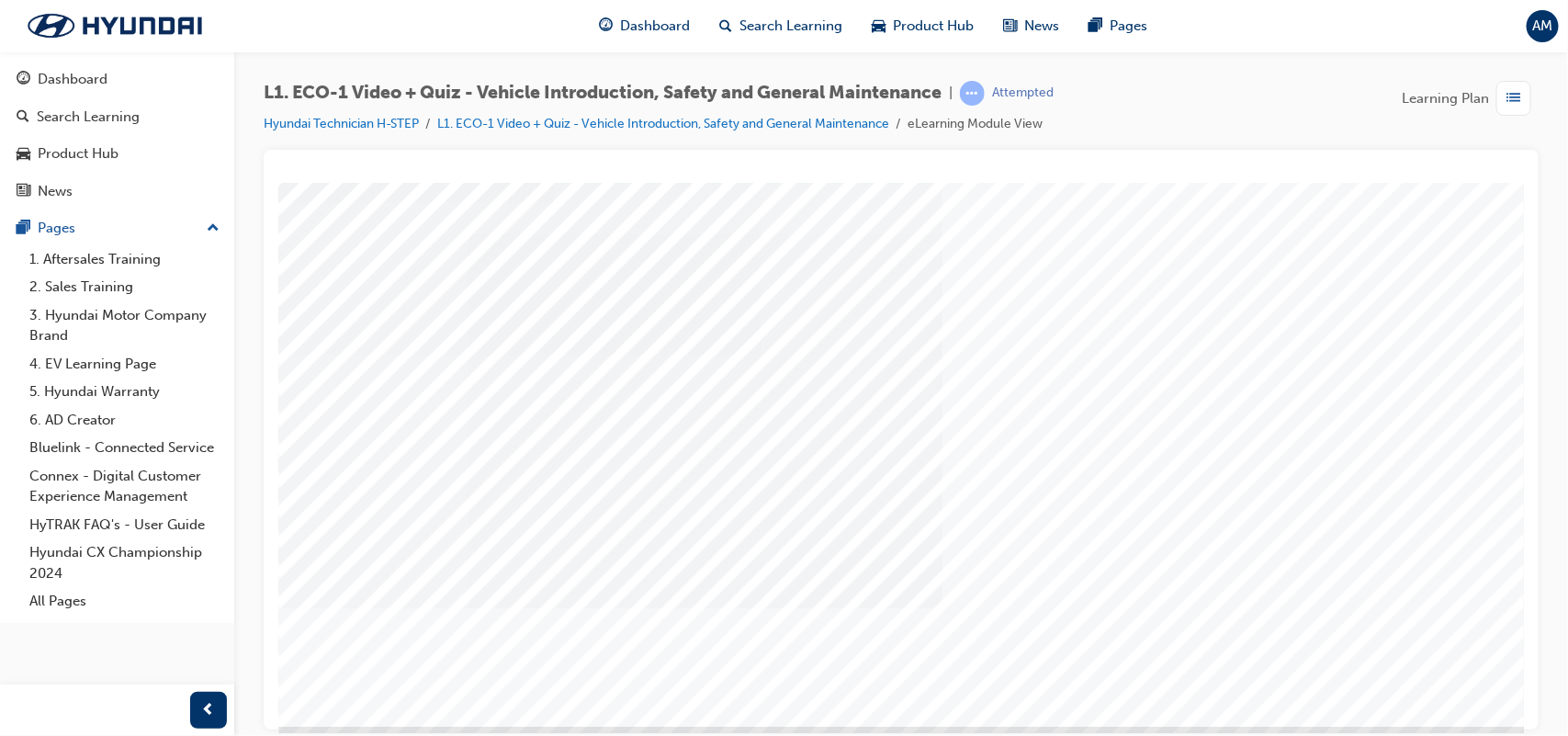 click at bounding box center (342, 1434) 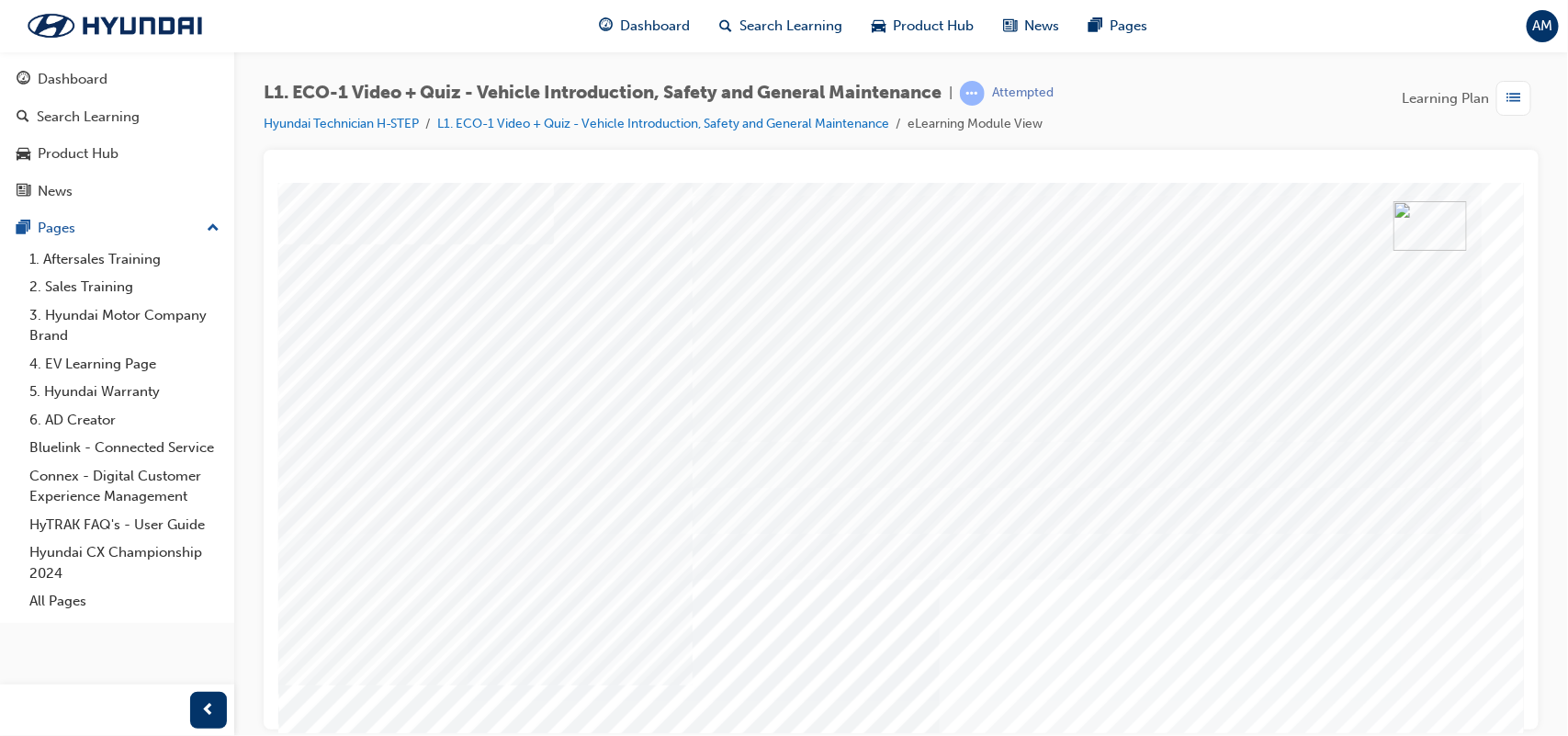 scroll, scrollTop: 80, scrollLeft: 0, axis: vertical 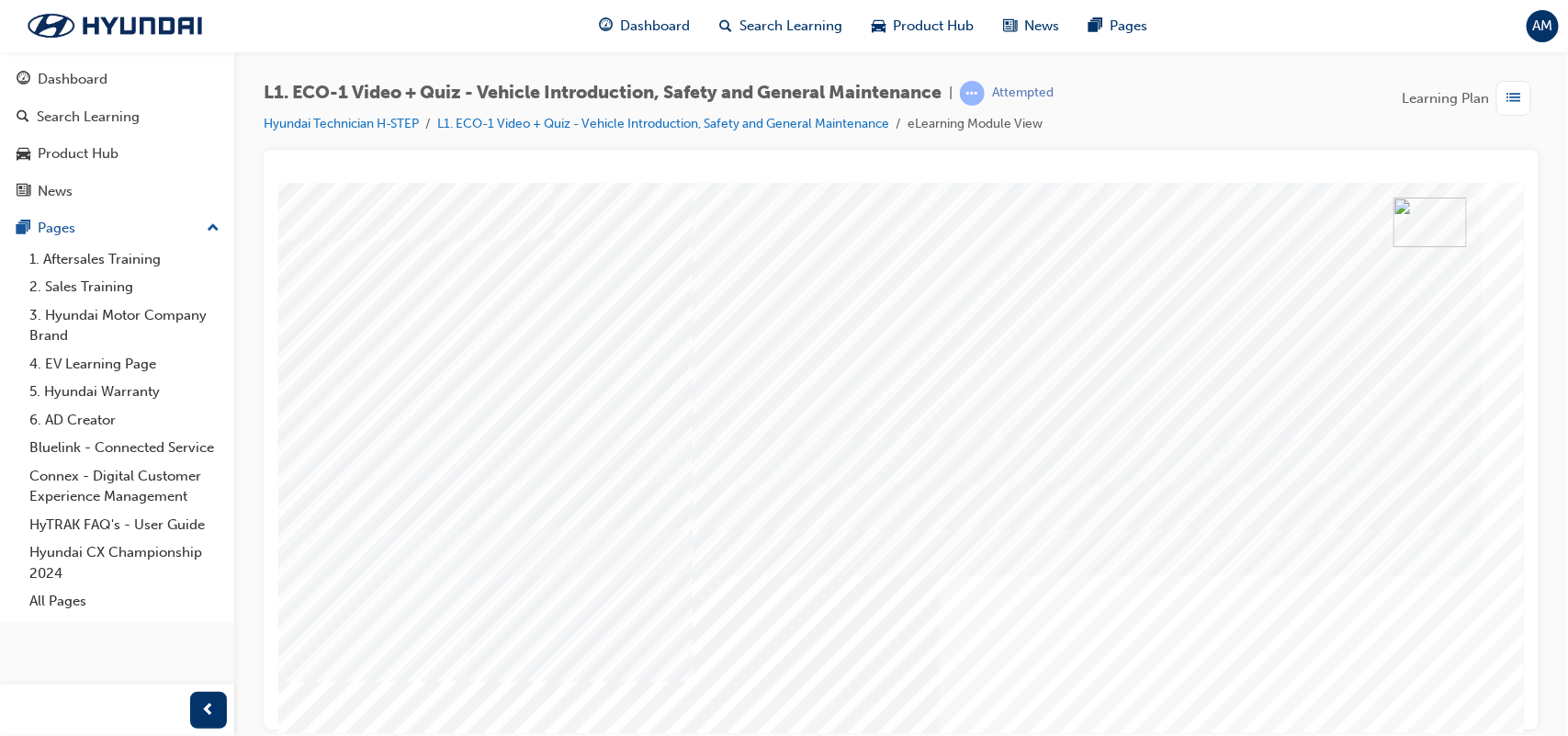 click at bounding box center [342, 2185] 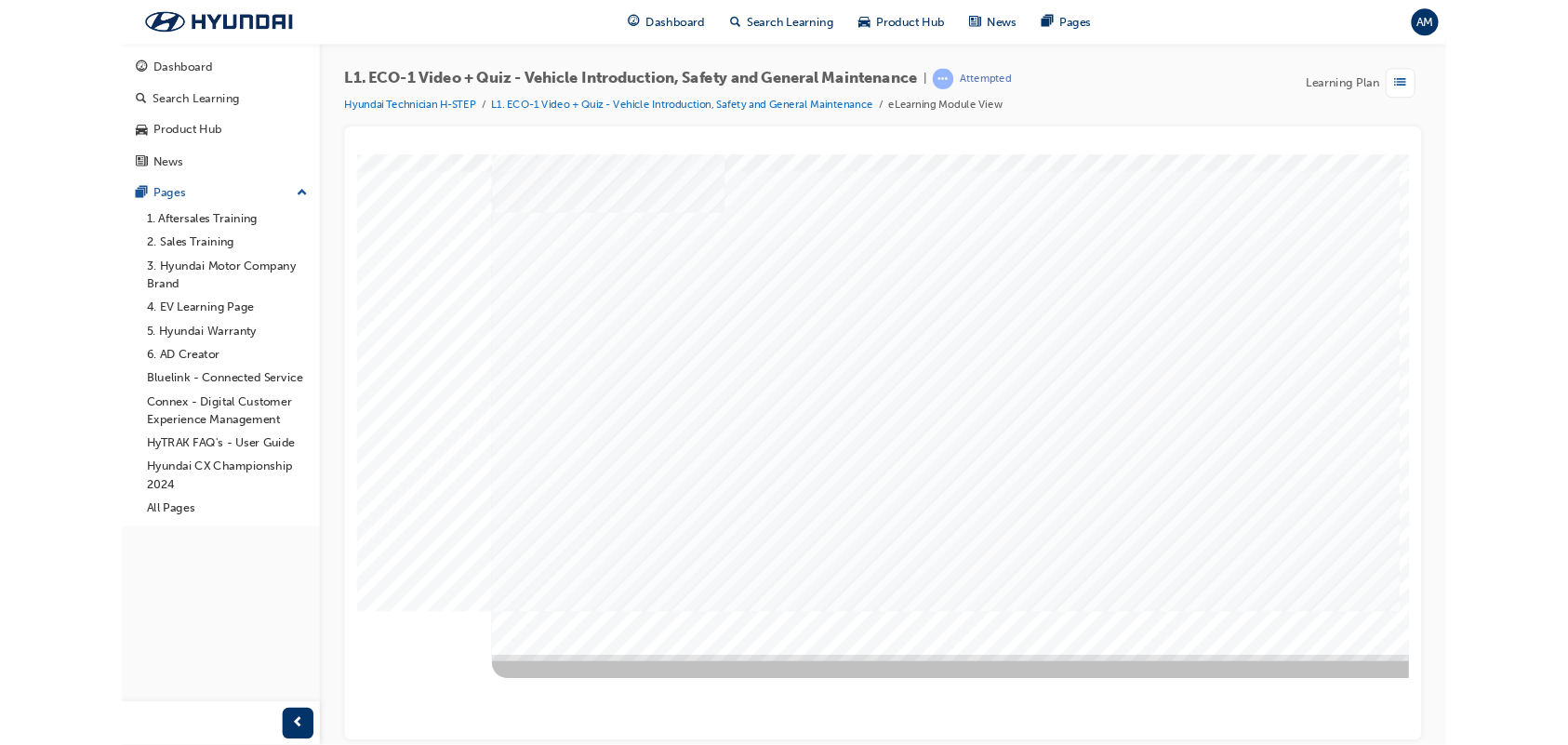 scroll, scrollTop: 0, scrollLeft: 0, axis: both 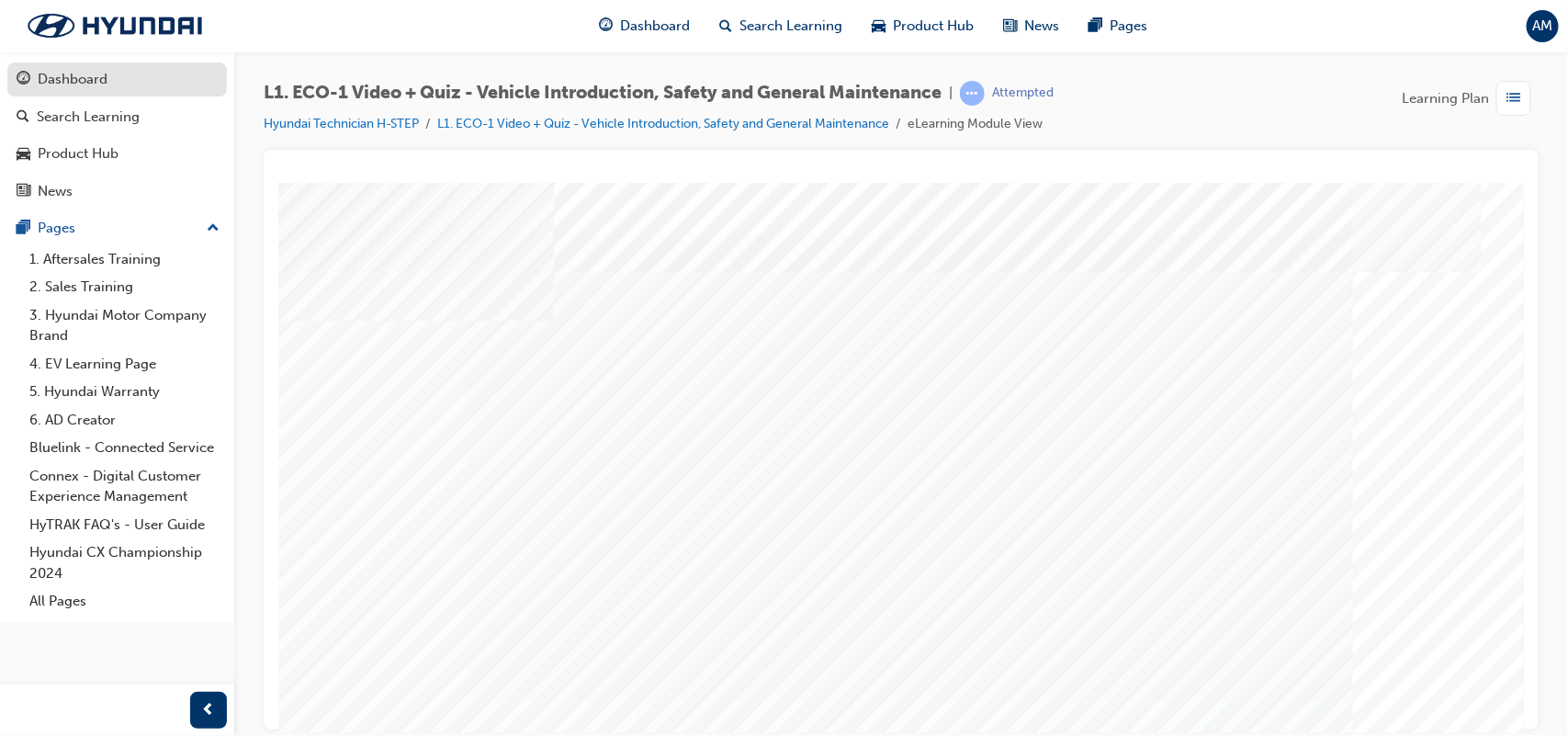 click on "Dashboard" at bounding box center (73, 79) 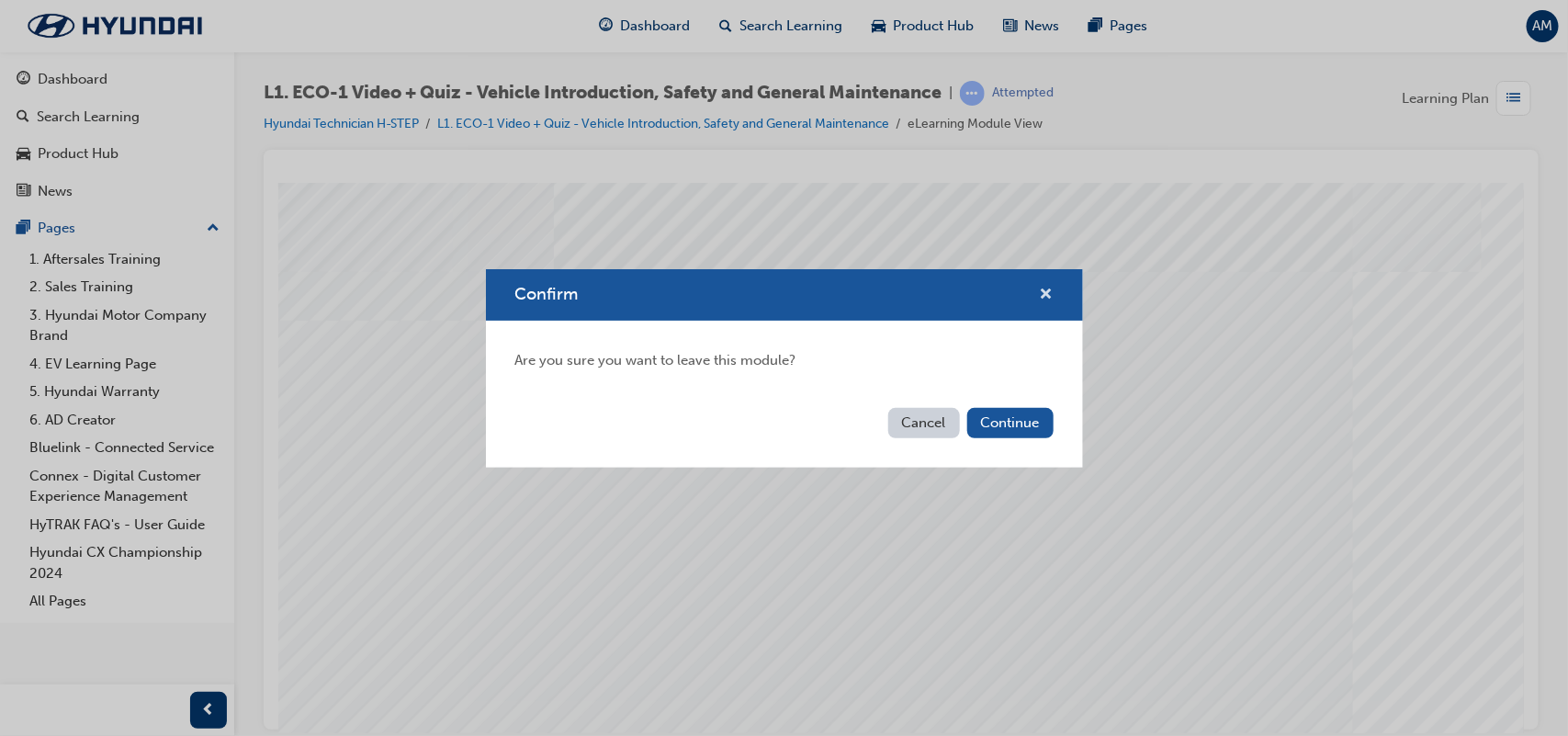 click at bounding box center [1046, 296] 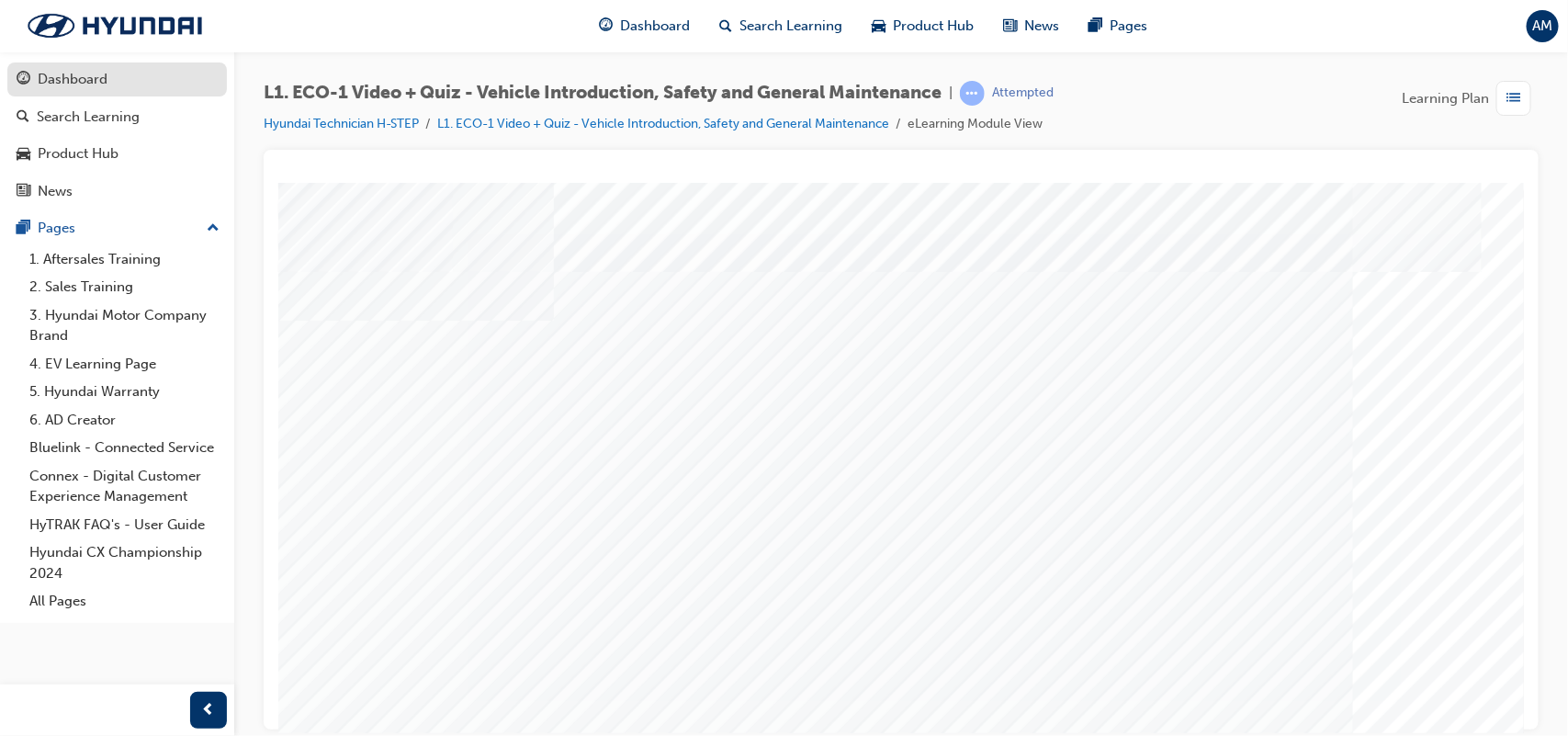 click on "Dashboard" at bounding box center (117, 79) 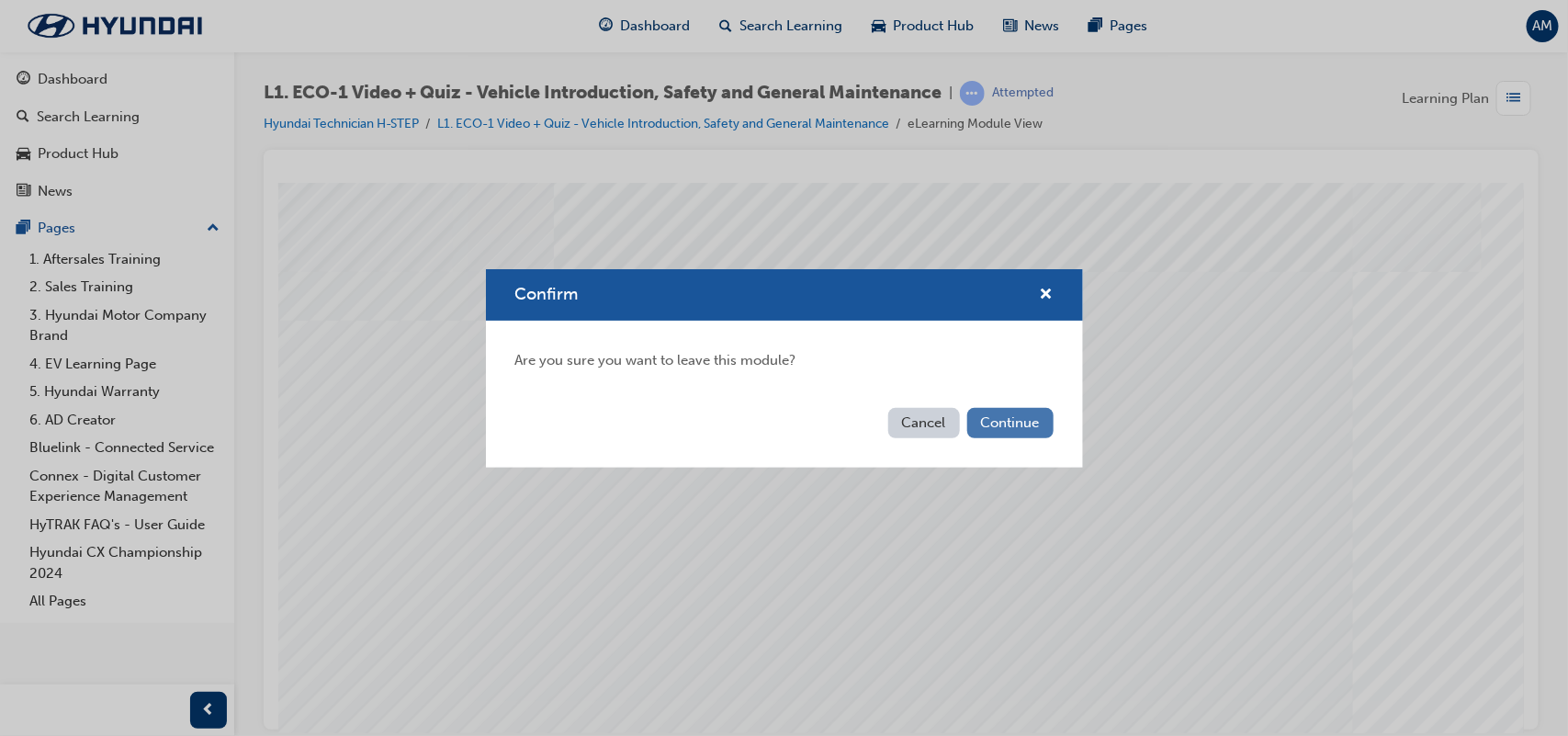 click on "Continue" at bounding box center [1010, 423] 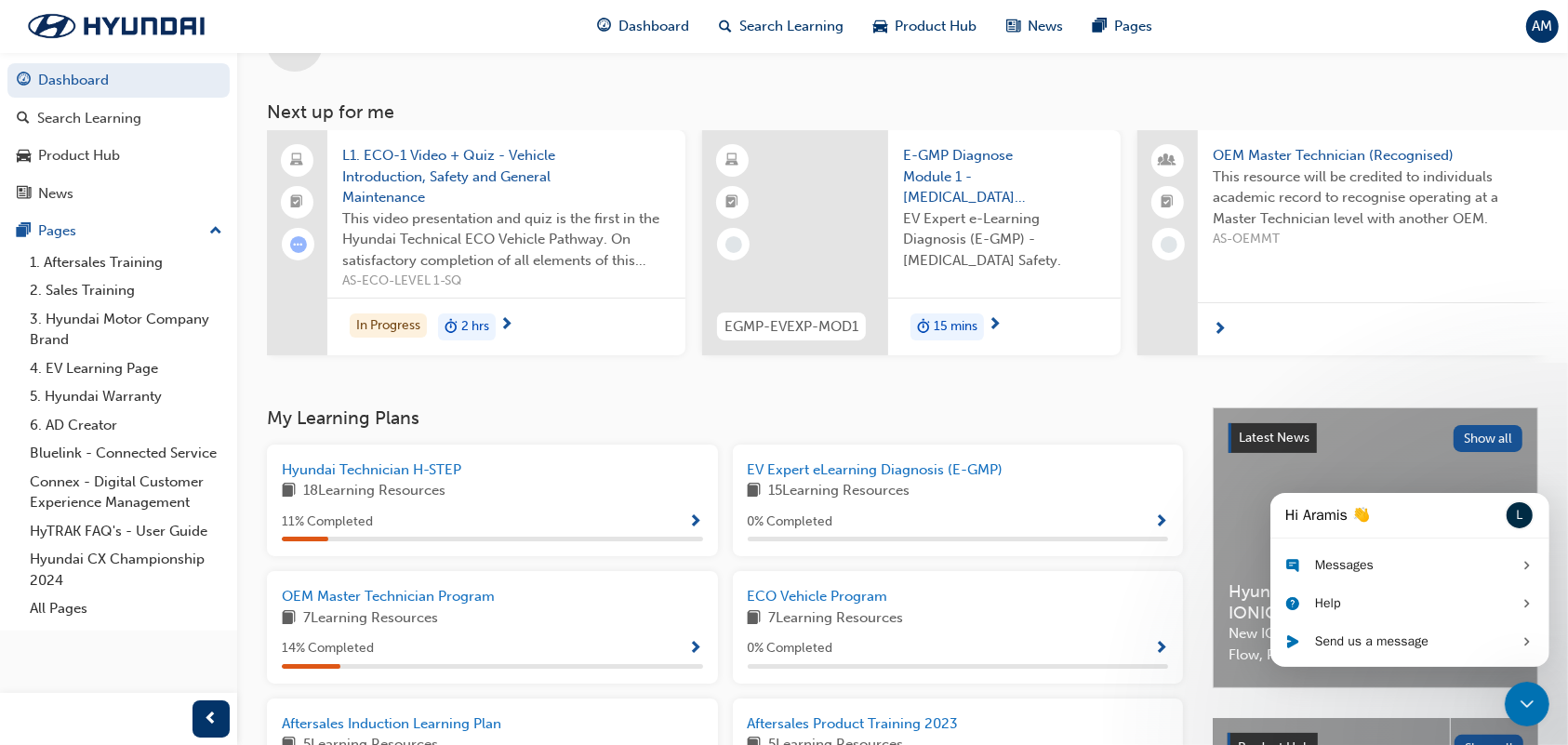 scroll, scrollTop: 73, scrollLeft: 0, axis: vertical 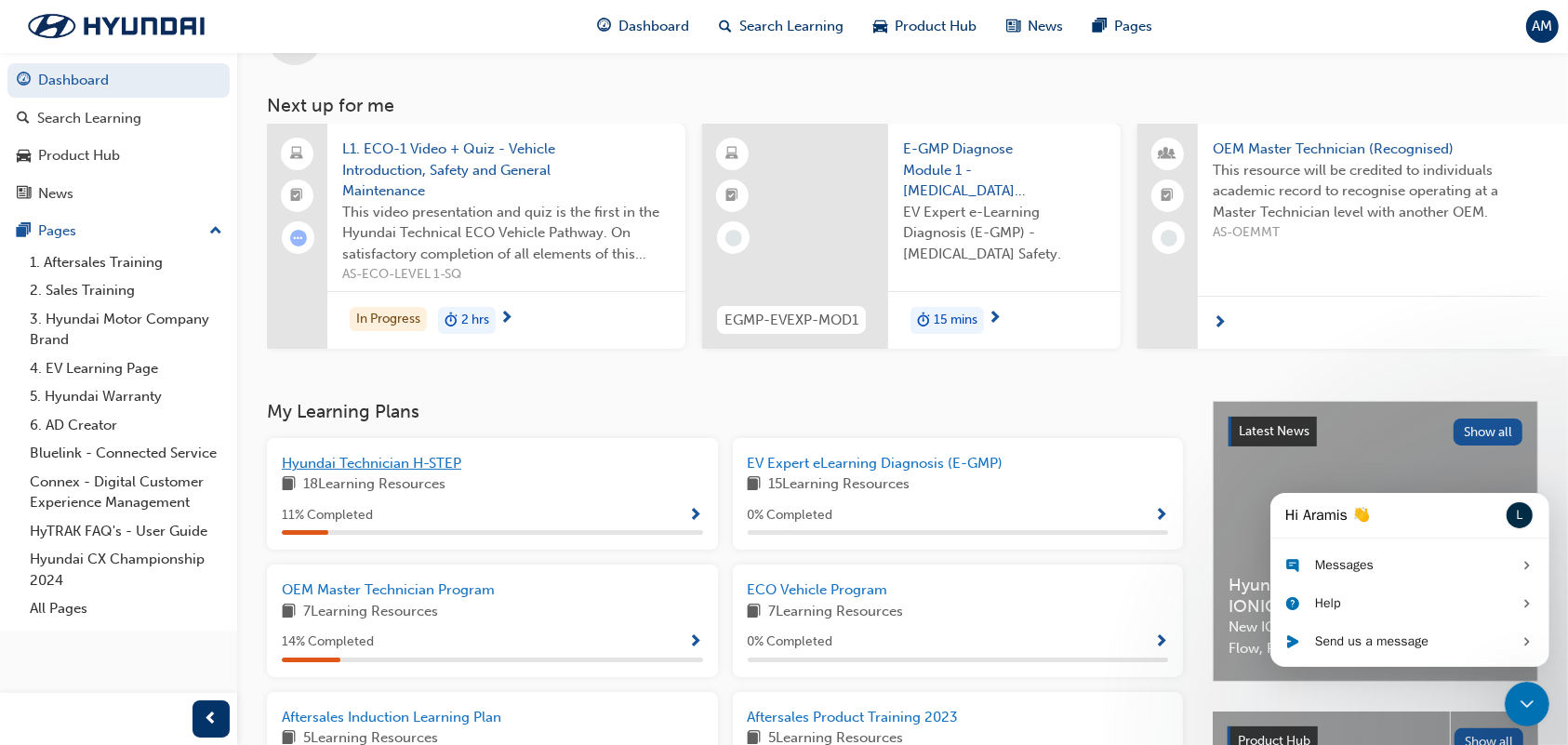 click on "Hyundai Technician H-STEP" at bounding box center [371, 463] 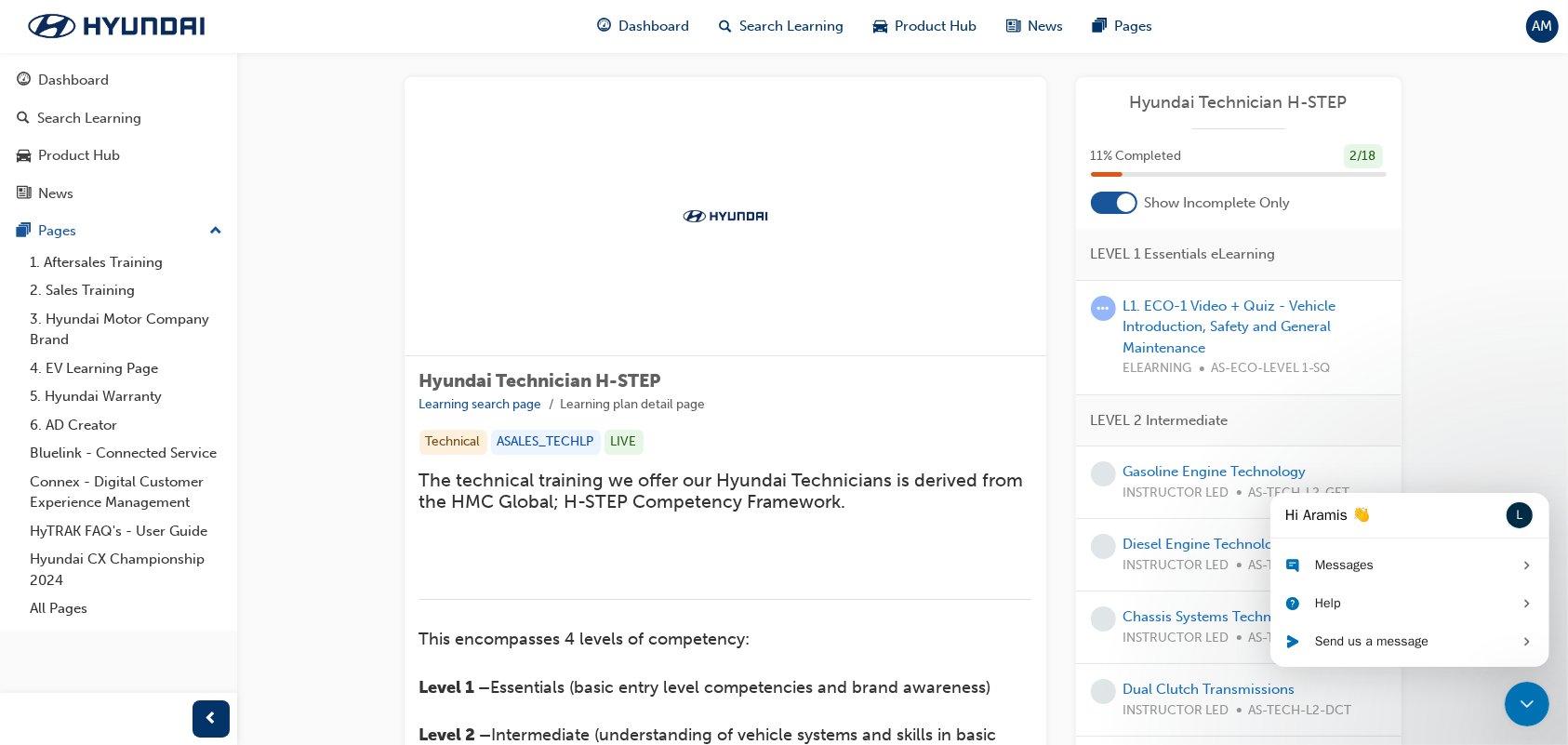 scroll, scrollTop: 0, scrollLeft: 0, axis: both 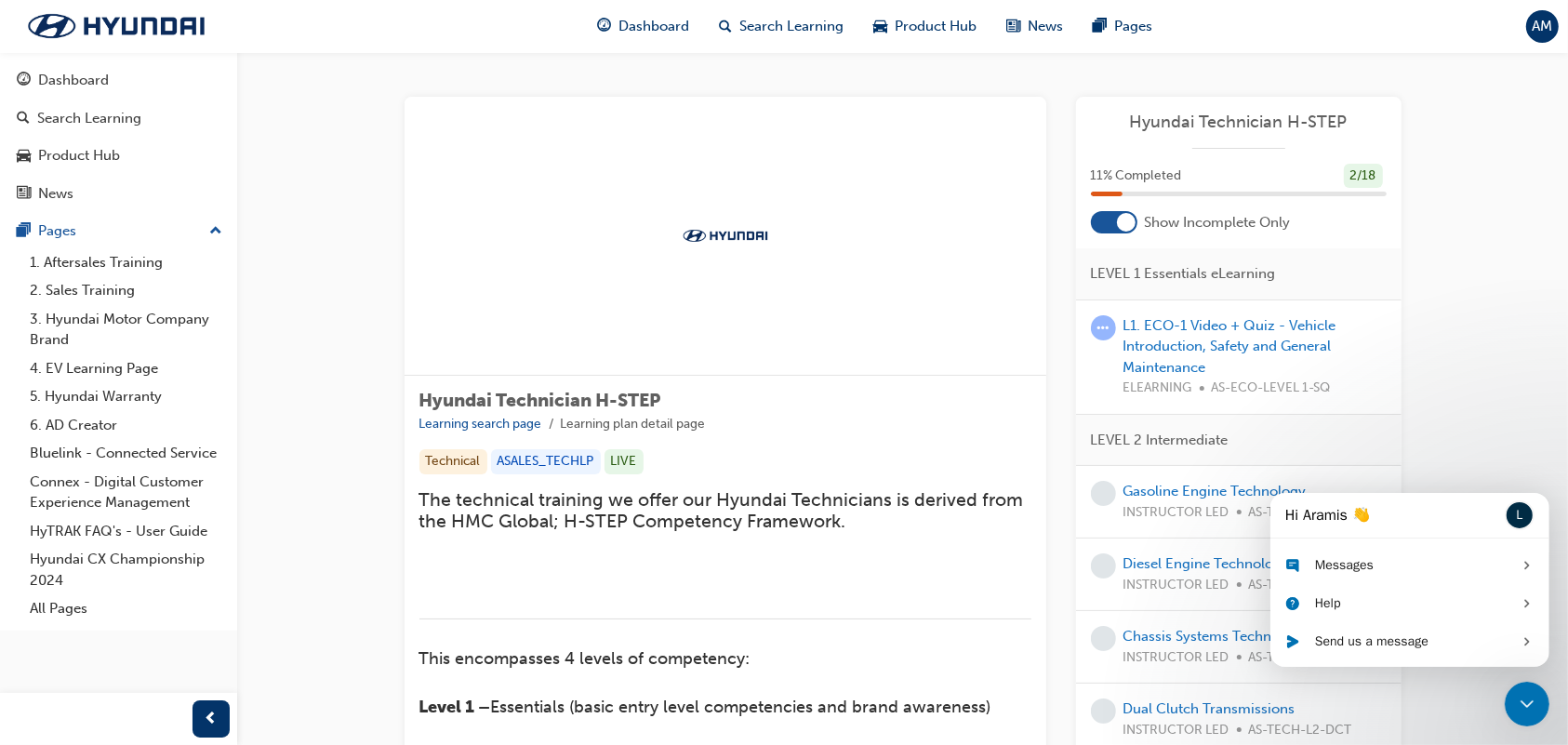 click 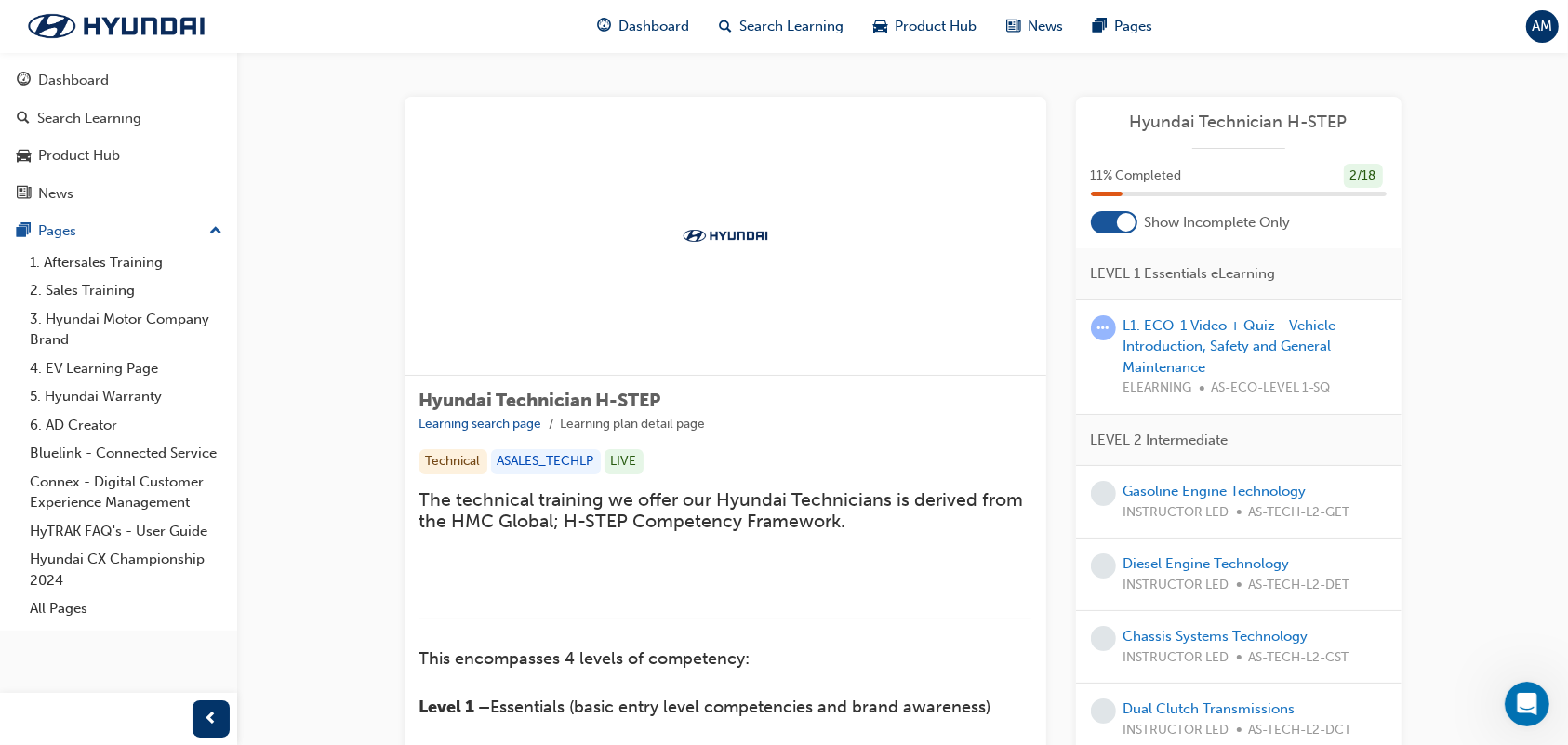 scroll, scrollTop: 0, scrollLeft: 0, axis: both 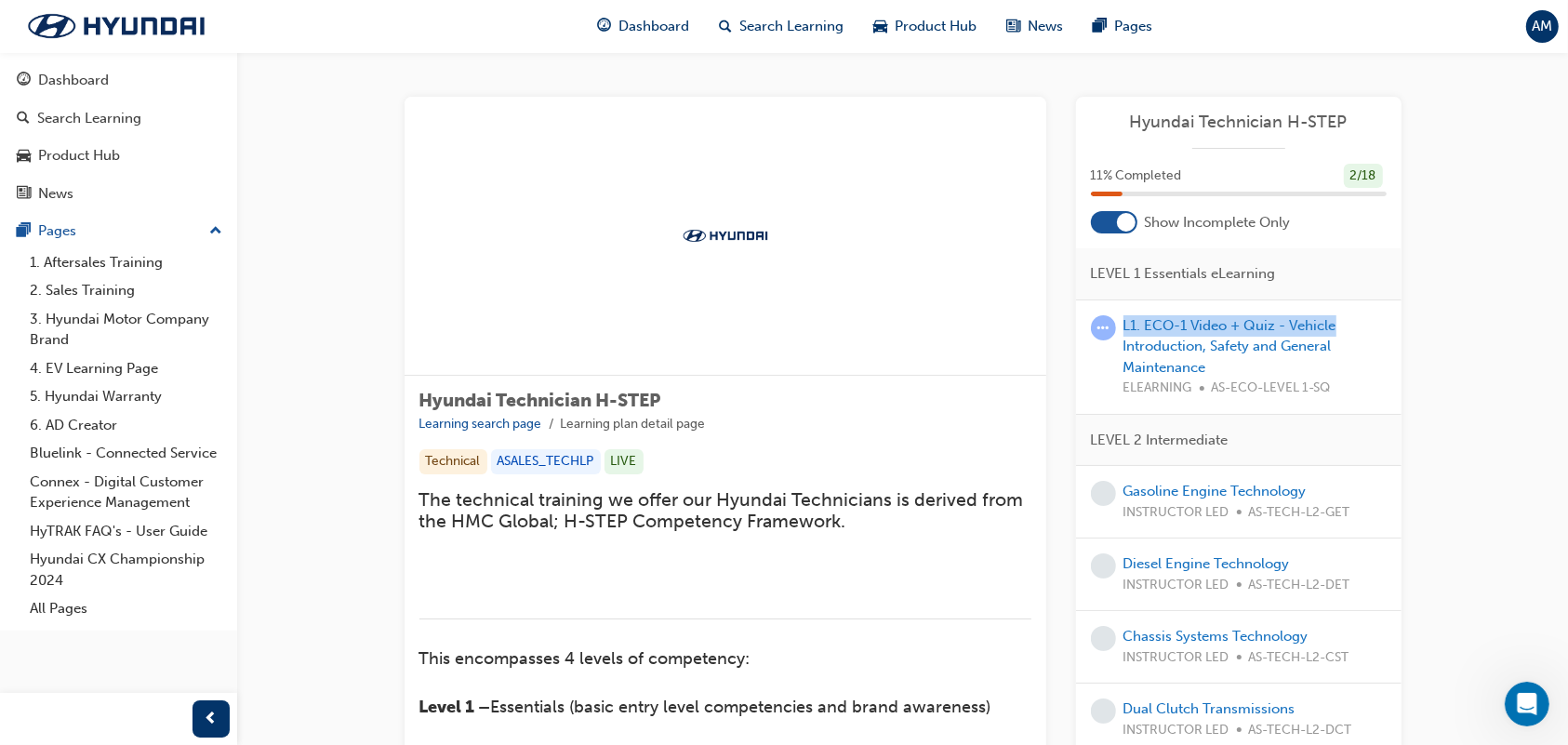 click on "Hyundai Technician H-STEP   Learning search page Learning plan detail page Hyundai Technician H-STEP   Learning search page Learning plan detail page Technical ASALES_TECHLP LIVE The technical training we offer our Hyundai Technicians is derived from the HMC Global; H-STEP Competency Framework. ﻿ ﻿ This encompasses 4 levels of competency: Level 1 –  Essentials (basic entry level competencies and brand awareness) Level 2 –  Intermediate (understanding of vehicle systems and skills in basic service, inspection and repair) Level 3 –  Advanced (comprehensive understanding of Hyundai vehicle systems including advanced diagnosis and complex repair) Level 4 –  Master (High level, complex diagnosis and repair including leadership and technical support) We are committed to providing relevant and up to date product technical training with a strong focus on quality outcomes for our customers. Learning Plan Hyundai Technician H-STEP 11 % Completed 2 / 18 Show Incomplete Only LEVEL 1 Essentials eLearning" at bounding box center (902, 910) 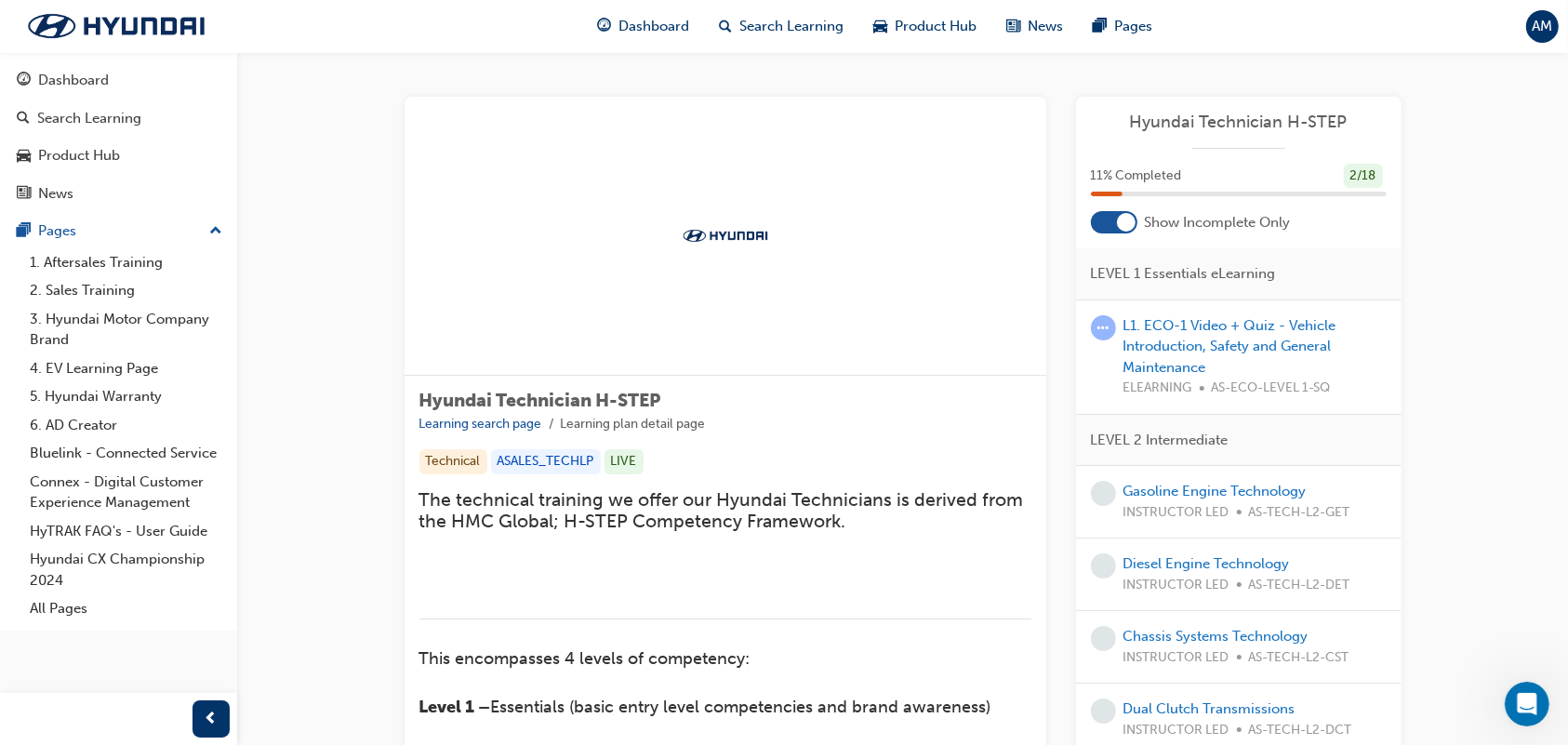 click on "Hyundai Technician H-STEP   Learning search page Learning plan detail page Hyundai Technician H-STEP   Learning search page Learning plan detail page Technical ASALES_TECHLP LIVE The technical training we offer our Hyundai Technicians is derived from the HMC Global; H-STEP Competency Framework. ﻿ ﻿ This encompasses 4 levels of competency: Level 1 –  Essentials (basic entry level competencies and brand awareness) Level 2 –  Intermediate (understanding of vehicle systems and skills in basic service, inspection and repair) Level 3 –  Advanced (comprehensive understanding of Hyundai vehicle systems including advanced diagnosis and complex repair) Level 4 –  Master (High level, complex diagnosis and repair including leadership and technical support) We are committed to providing relevant and up to date product technical training with a strong focus on quality outcomes for our customers. Learning Plan Hyundai Technician H-STEP 11 % Completed 2 / 18 Show Incomplete Only LEVEL 1 Essentials eLearning" at bounding box center (902, 910) 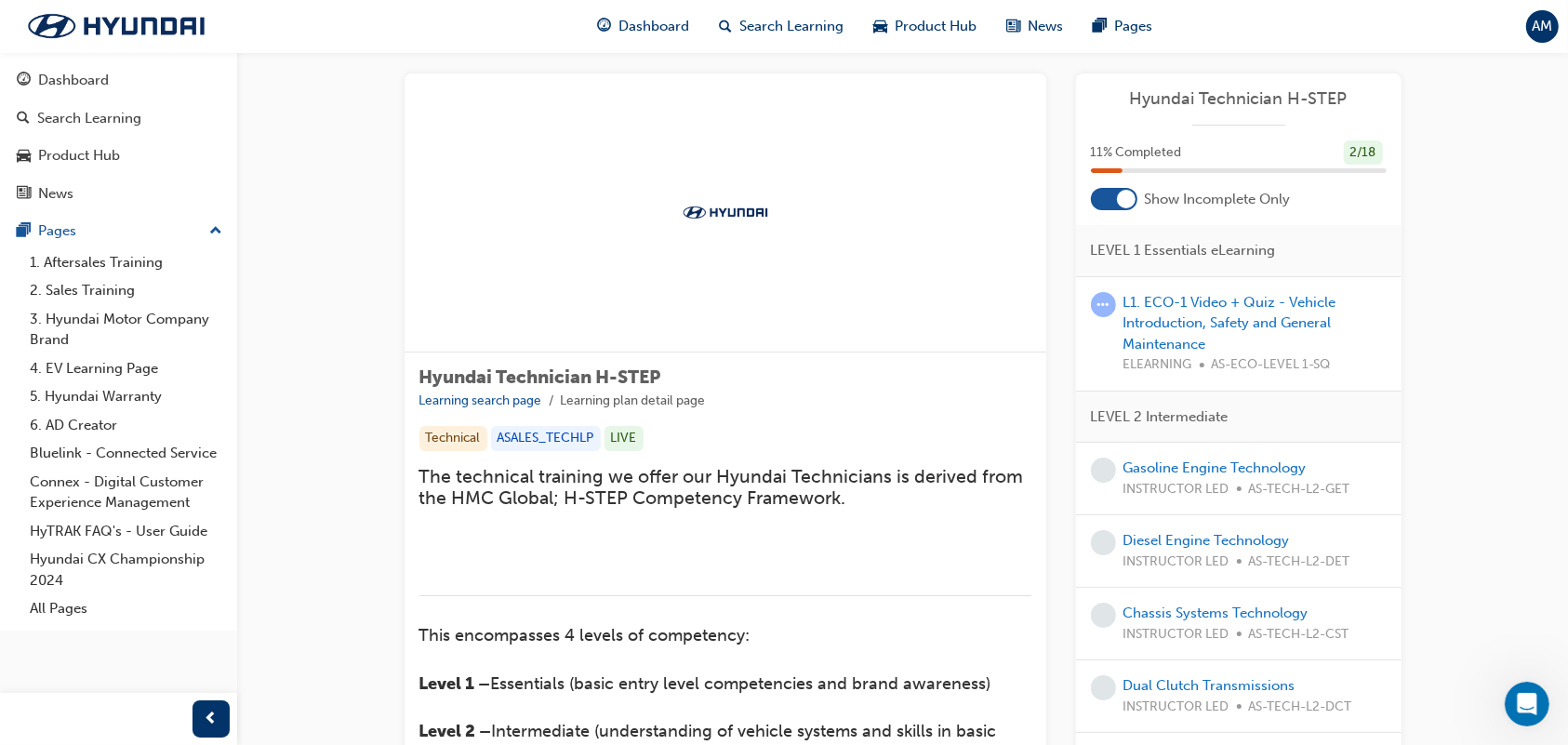 click on "Hyundai Technician H-STEP   Learning search page Learning plan detail page Hyundai Technician H-STEP   Learning search page Learning plan detail page Technical ASALES_TECHLP LIVE The technical training we offer our Hyundai Technicians is derived from the HMC Global; H-STEP Competency Framework. ﻿ ﻿ This encompasses 4 levels of competency: Level 1 –  Essentials (basic entry level competencies and brand awareness) Level 2 –  Intermediate (understanding of vehicle systems and skills in basic service, inspection and repair) Level 3 –  Advanced (comprehensive understanding of Hyundai vehicle systems including advanced diagnosis and complex repair) Level 4 –  Master (High level, complex diagnosis and repair including leadership and technical support) We are committed to providing relevant and up to date product technical training with a strong focus on quality outcomes for our customers. Learning Plan Hyundai Technician H-STEP 11 % Completed 2 / 18 Show Incomplete Only LEVEL 1 Essentials eLearning" at bounding box center [902, 886] 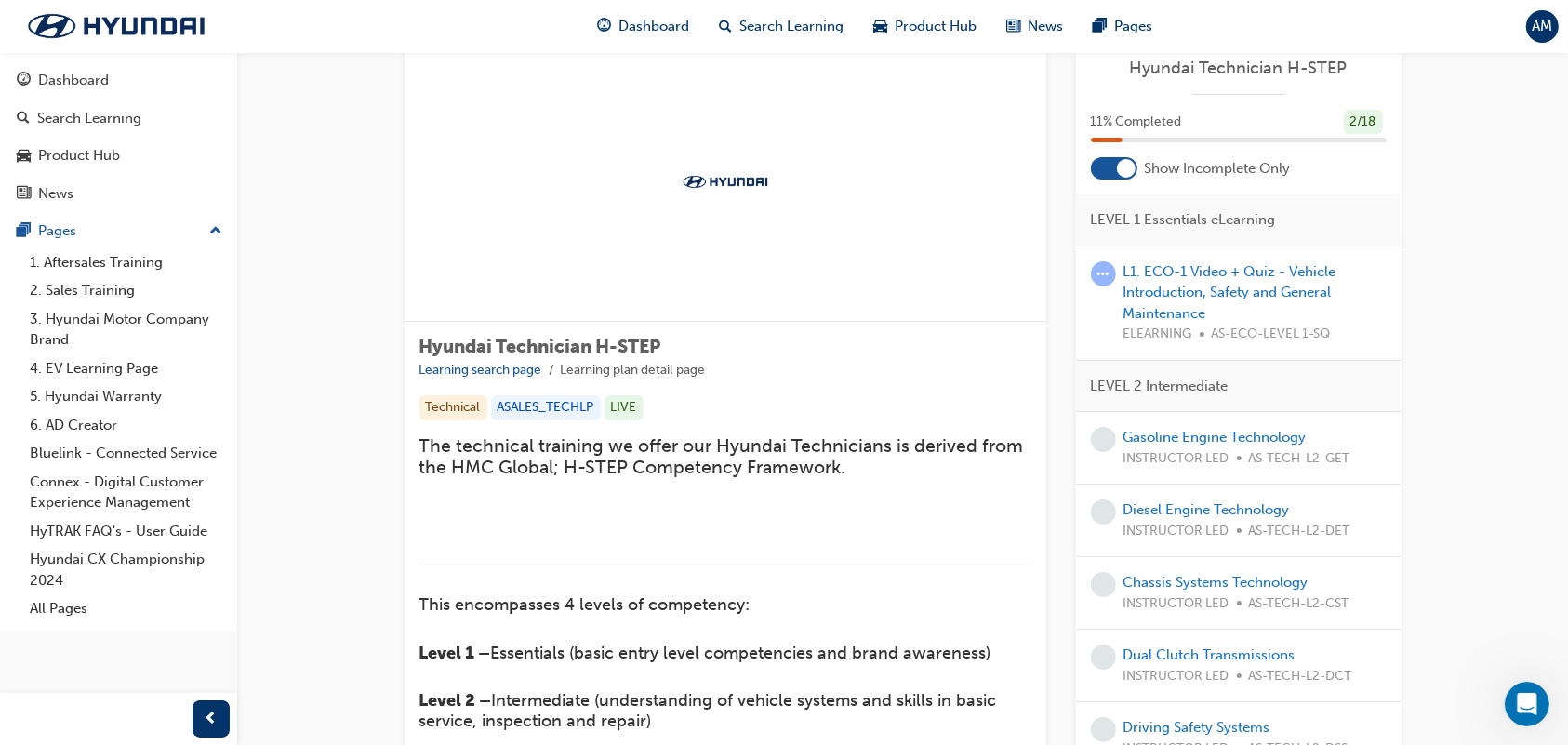 scroll, scrollTop: 7, scrollLeft: 0, axis: vertical 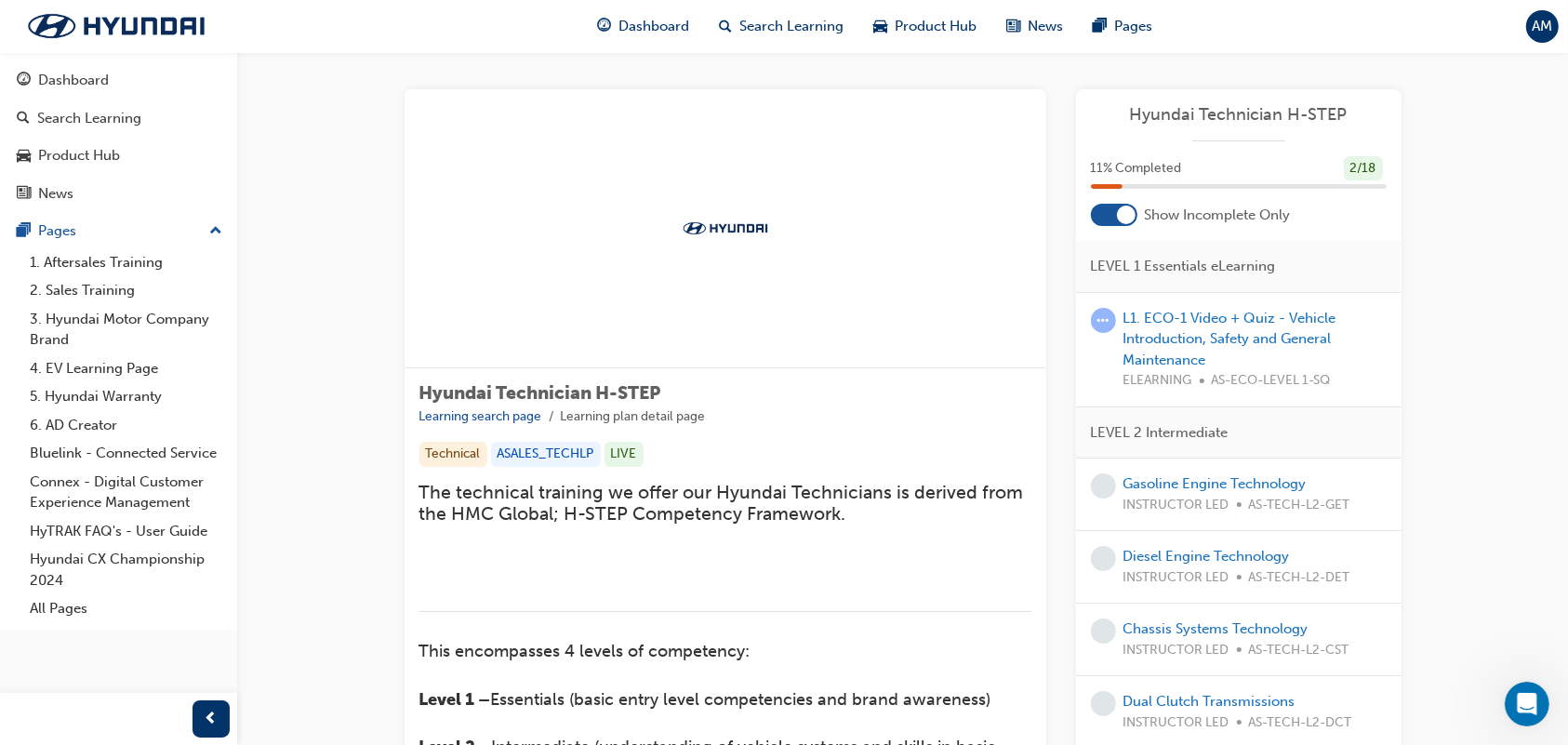 drag, startPoint x: 871, startPoint y: 387, endPoint x: 1043, endPoint y: 368, distance: 173.04624 